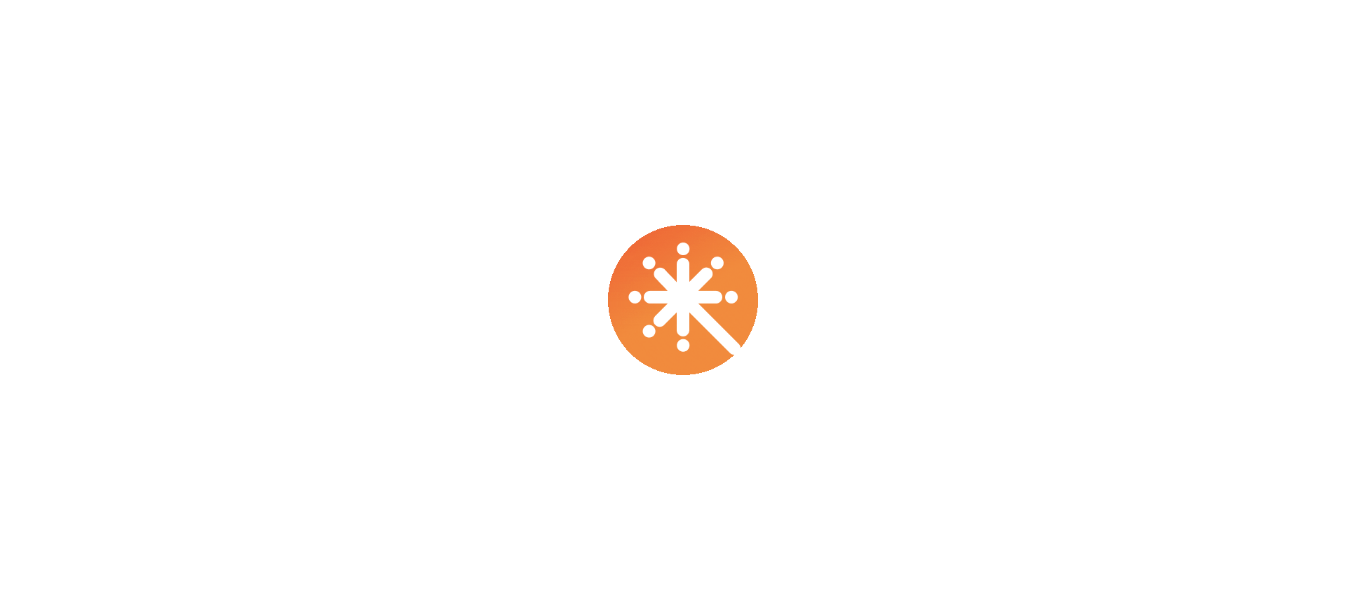 scroll, scrollTop: 0, scrollLeft: 0, axis: both 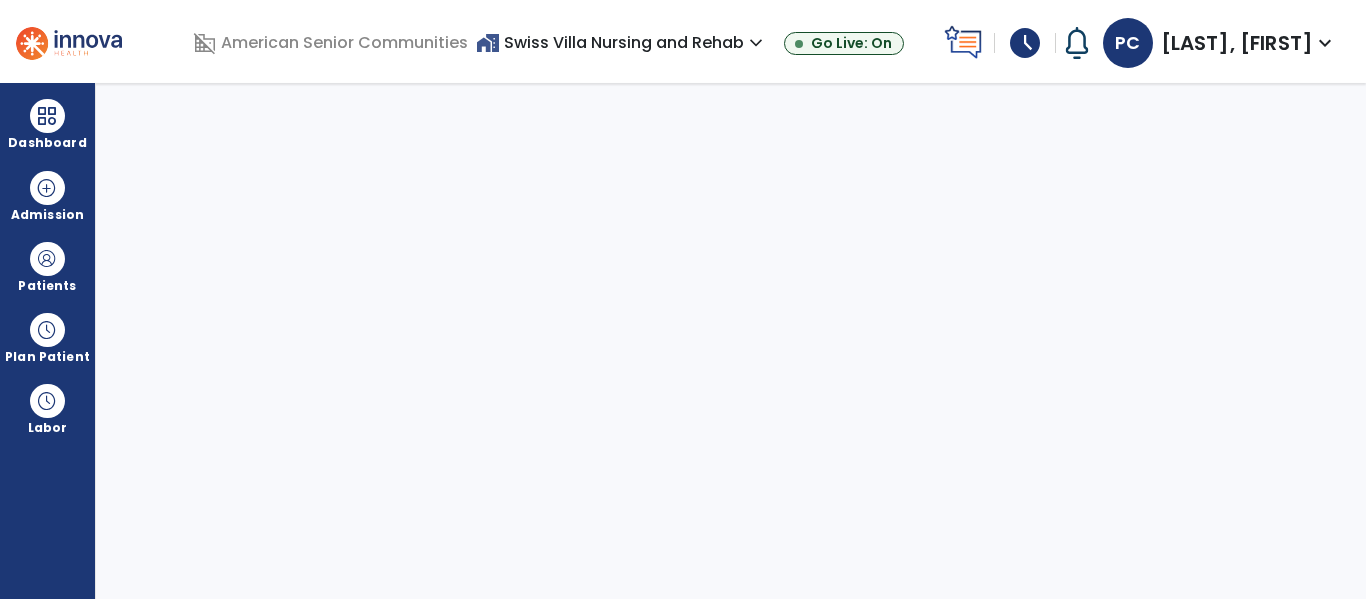 select on "****" 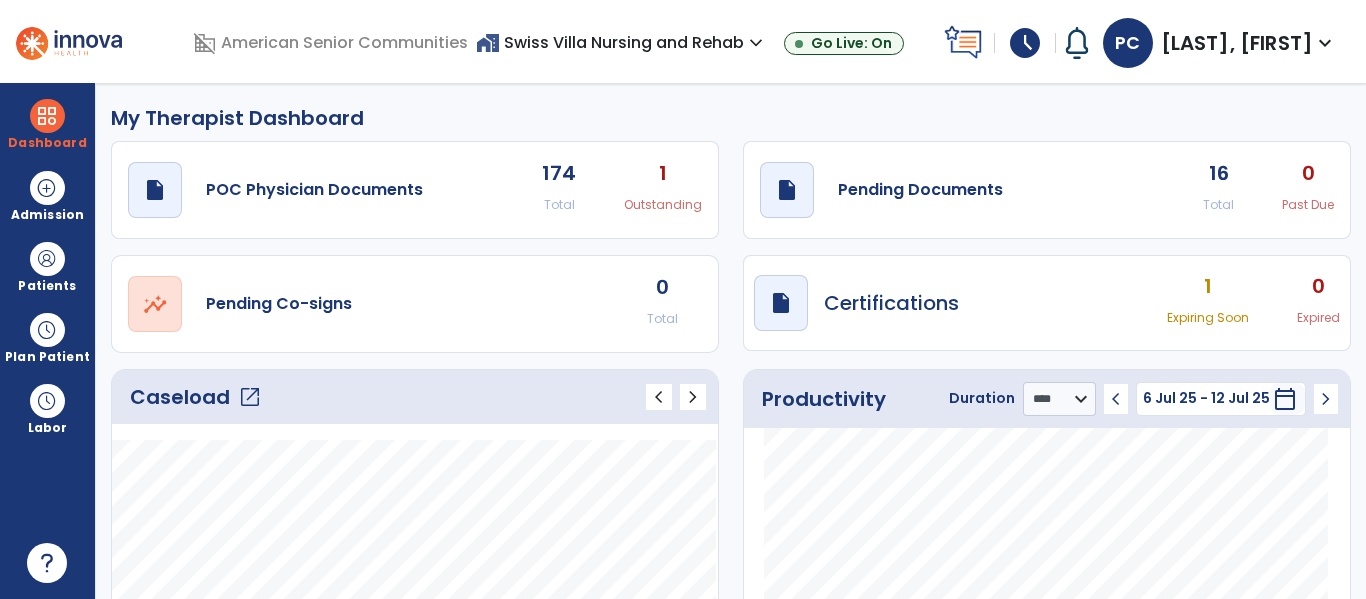 click on "Caseload   open_in_new" 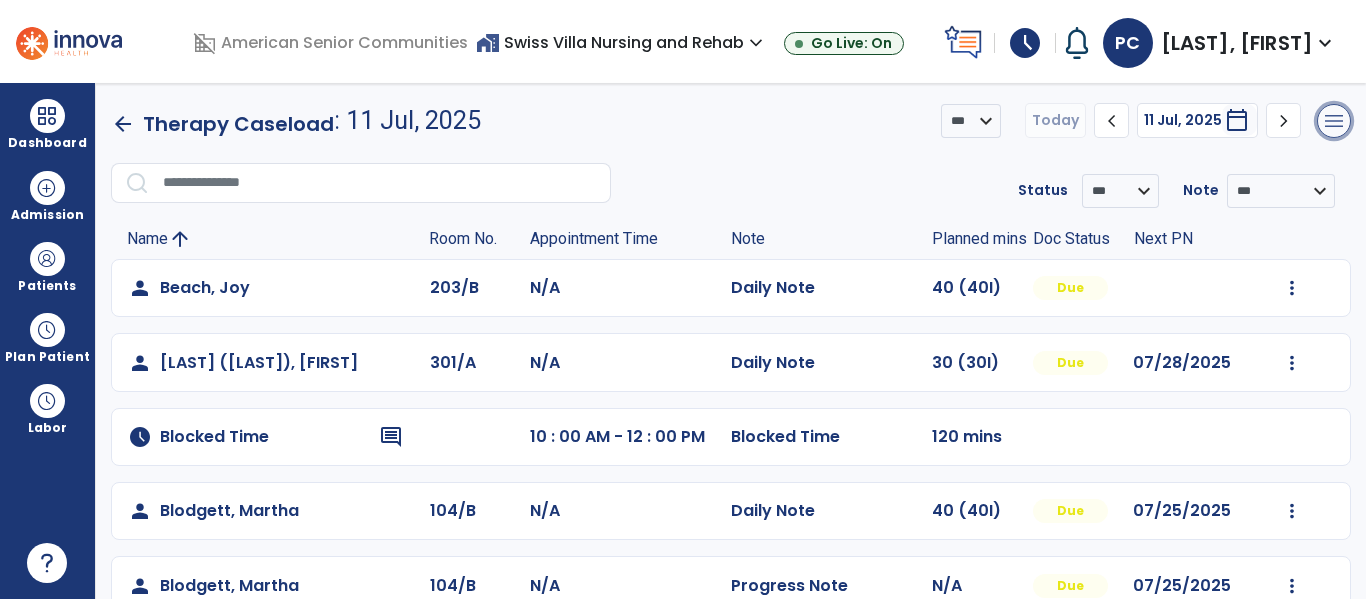 click on "menu" at bounding box center (1334, 121) 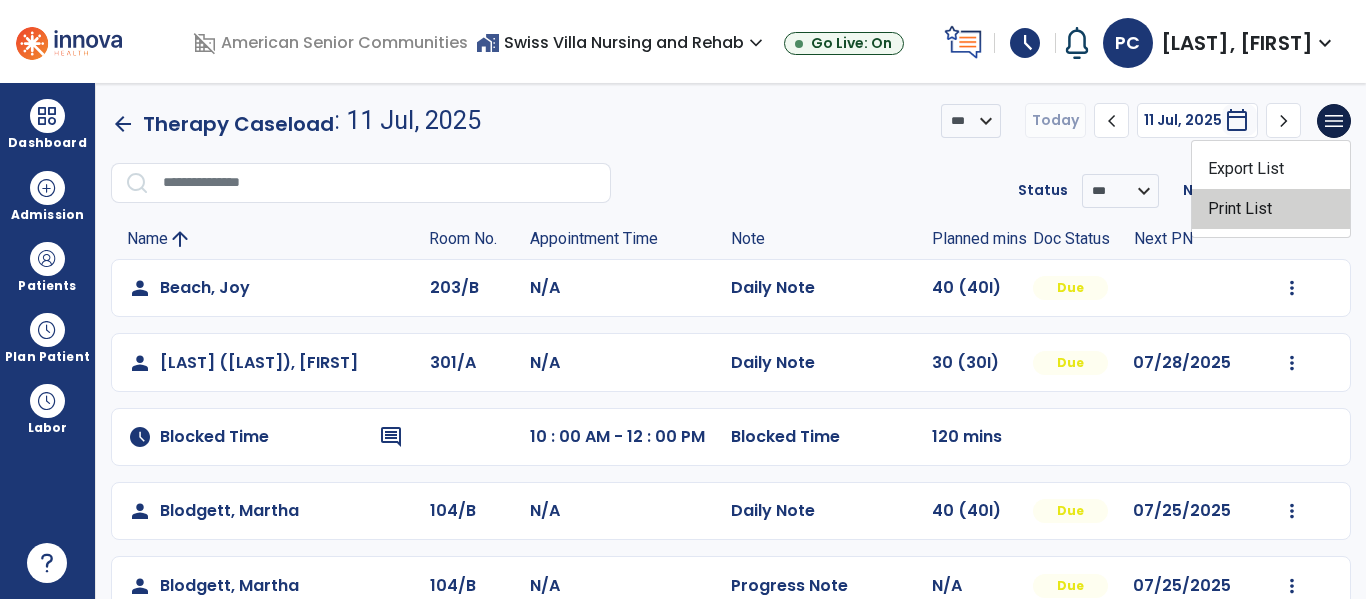 click on "Print List" 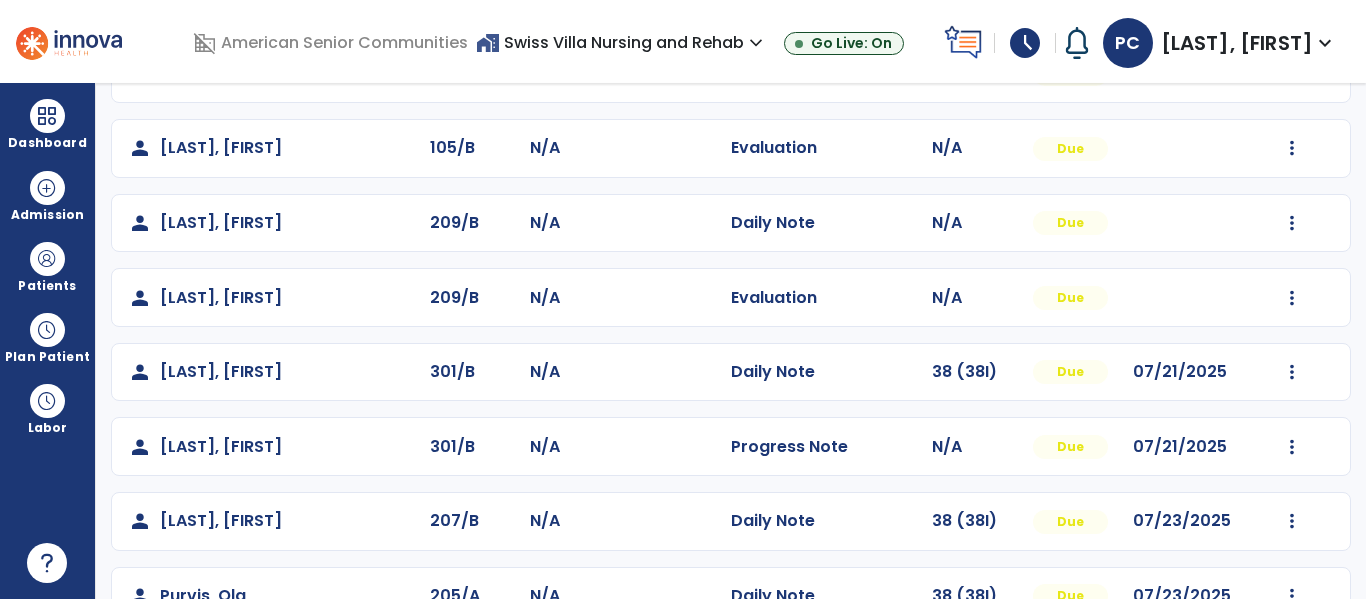 scroll, scrollTop: 681, scrollLeft: 0, axis: vertical 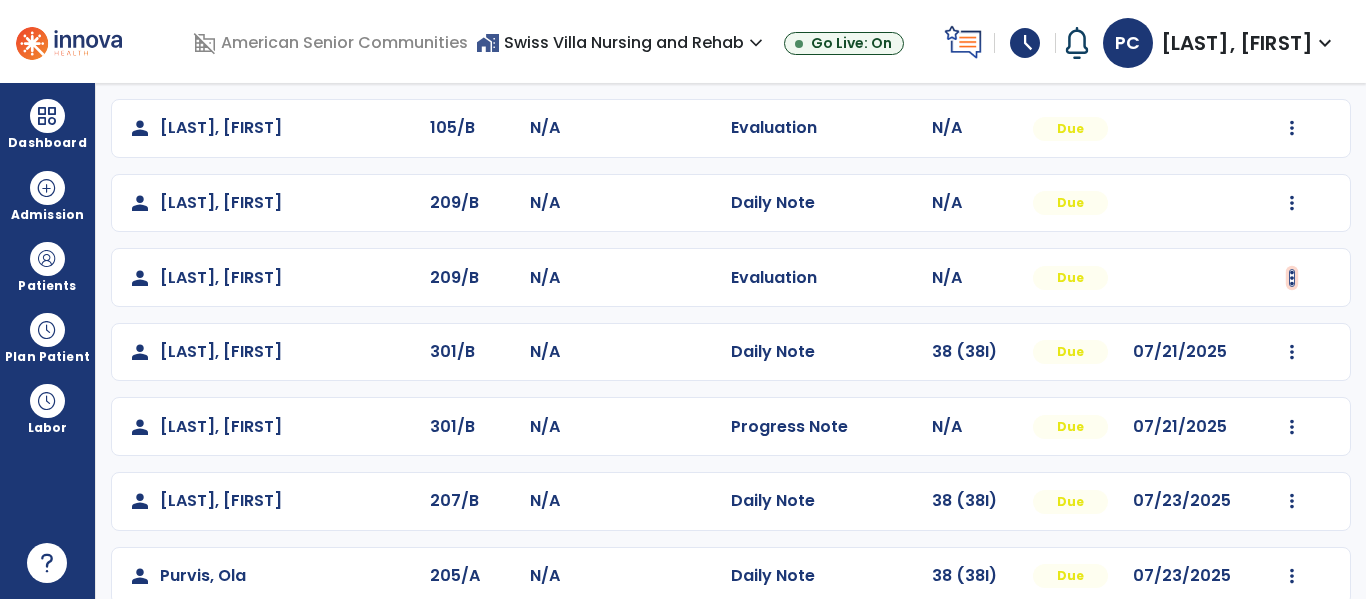 click at bounding box center [1292, -393] 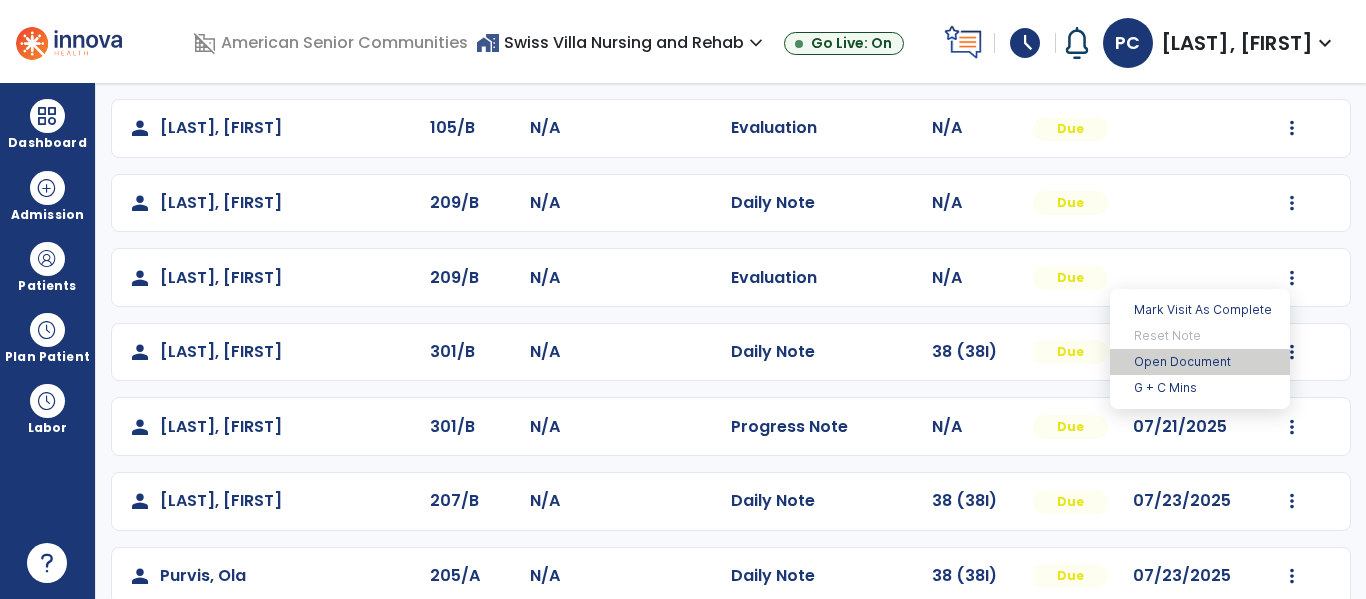 click on "Open Document" at bounding box center [1200, 362] 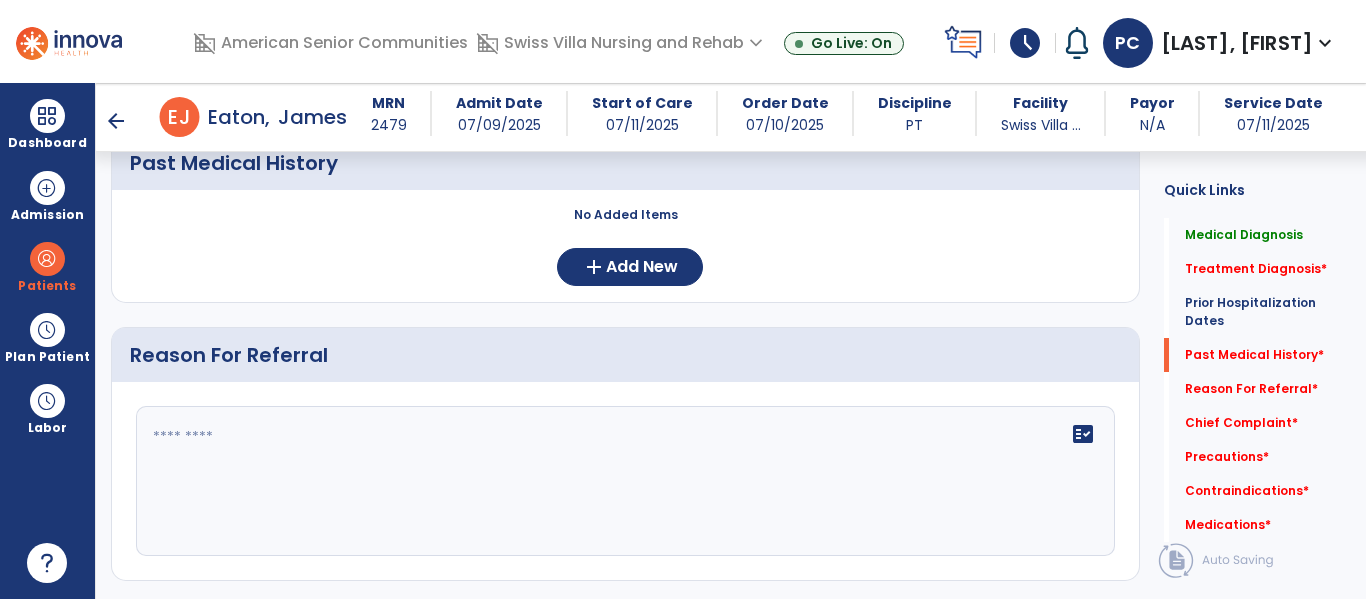 scroll, scrollTop: 896, scrollLeft: 0, axis: vertical 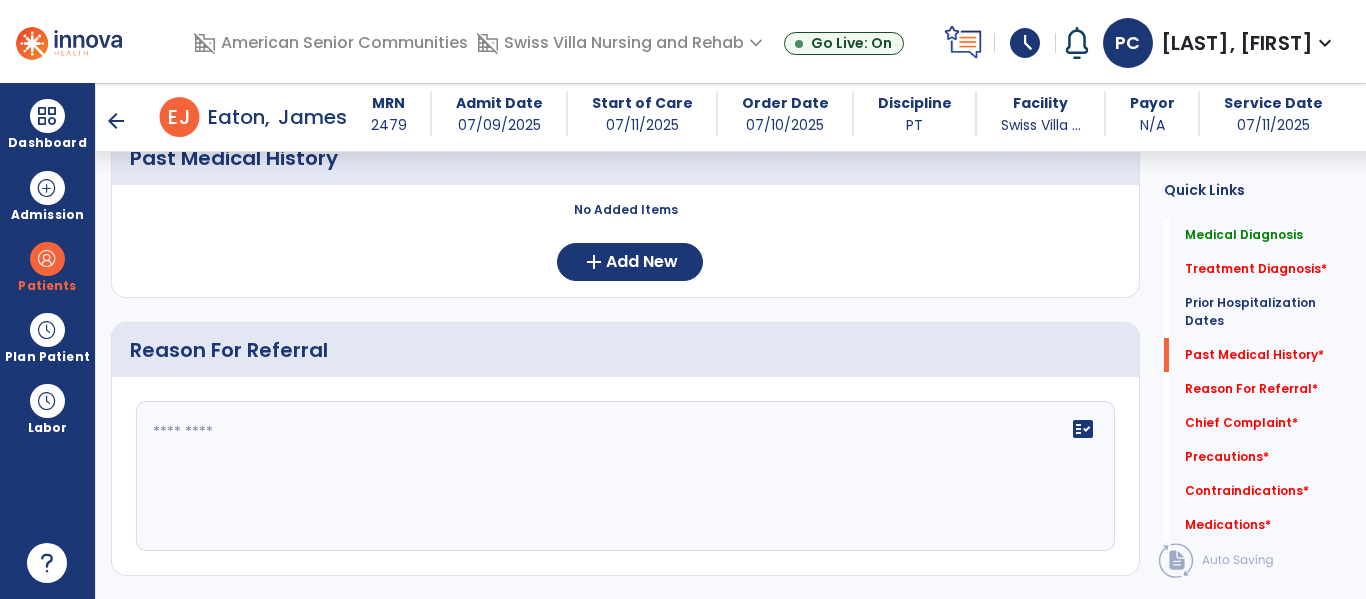 click 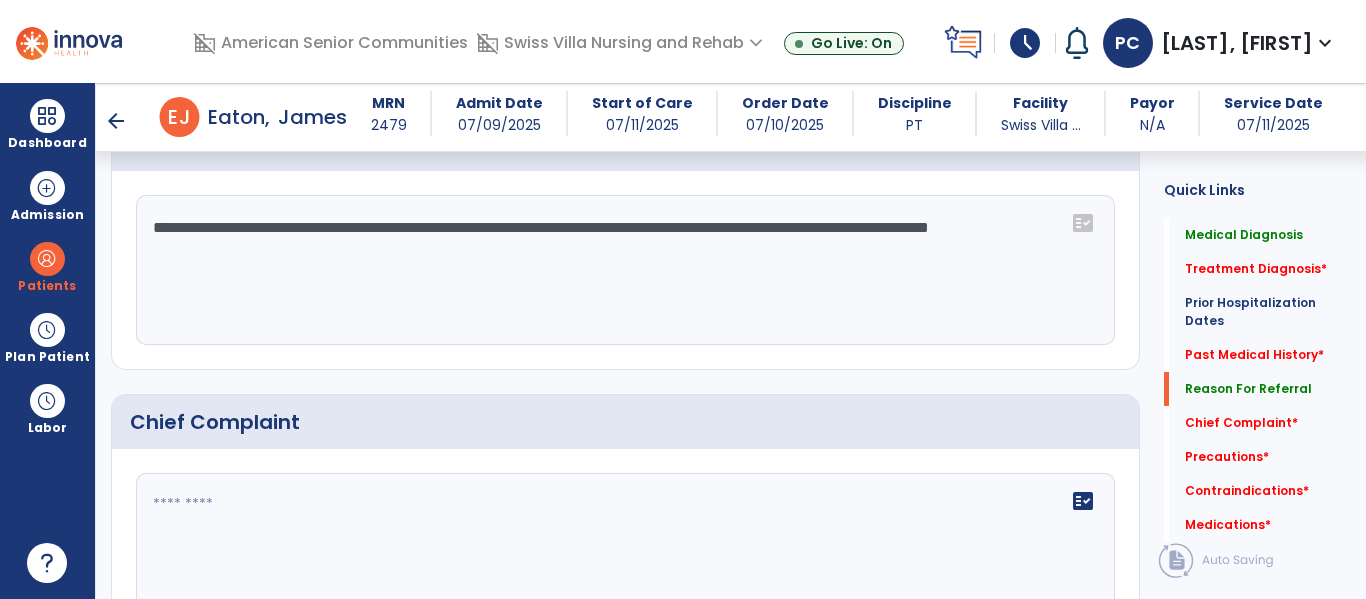 scroll, scrollTop: 1110, scrollLeft: 0, axis: vertical 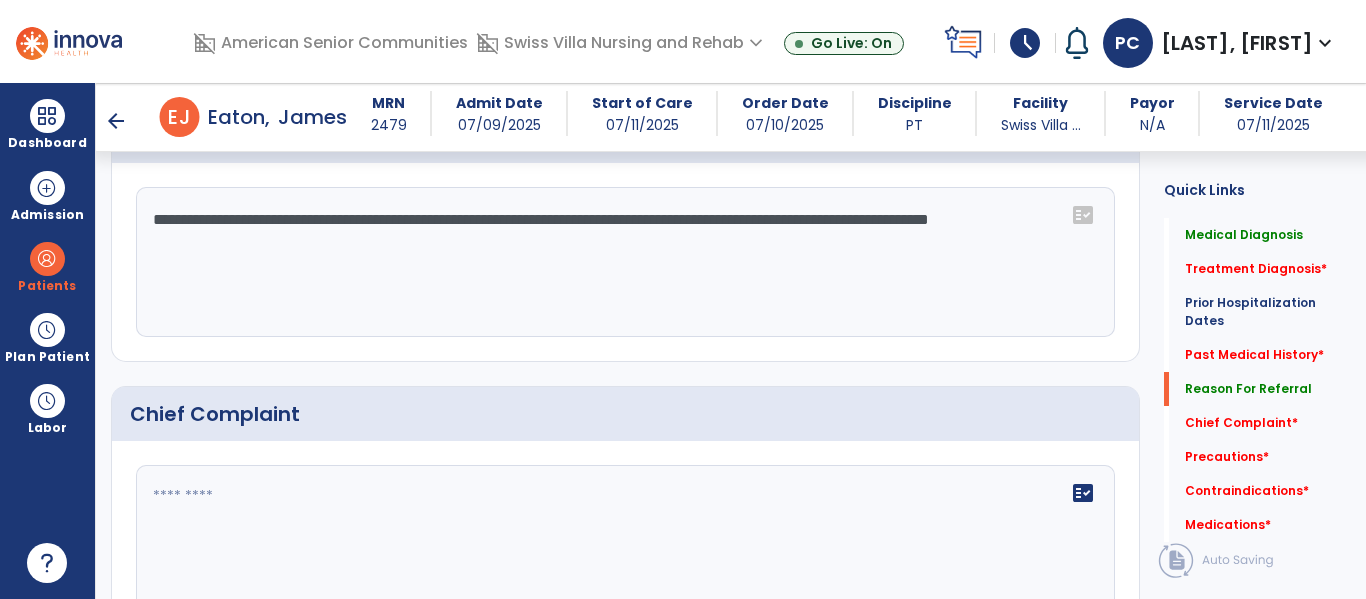 type on "**********" 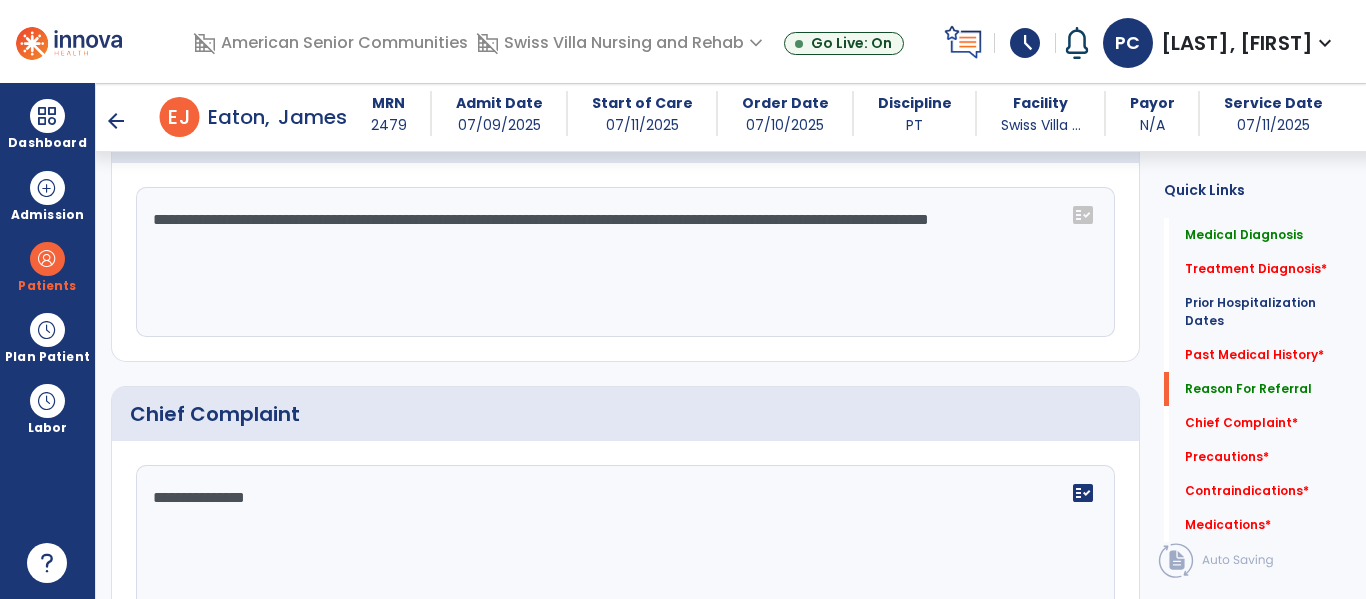 click on "**********" 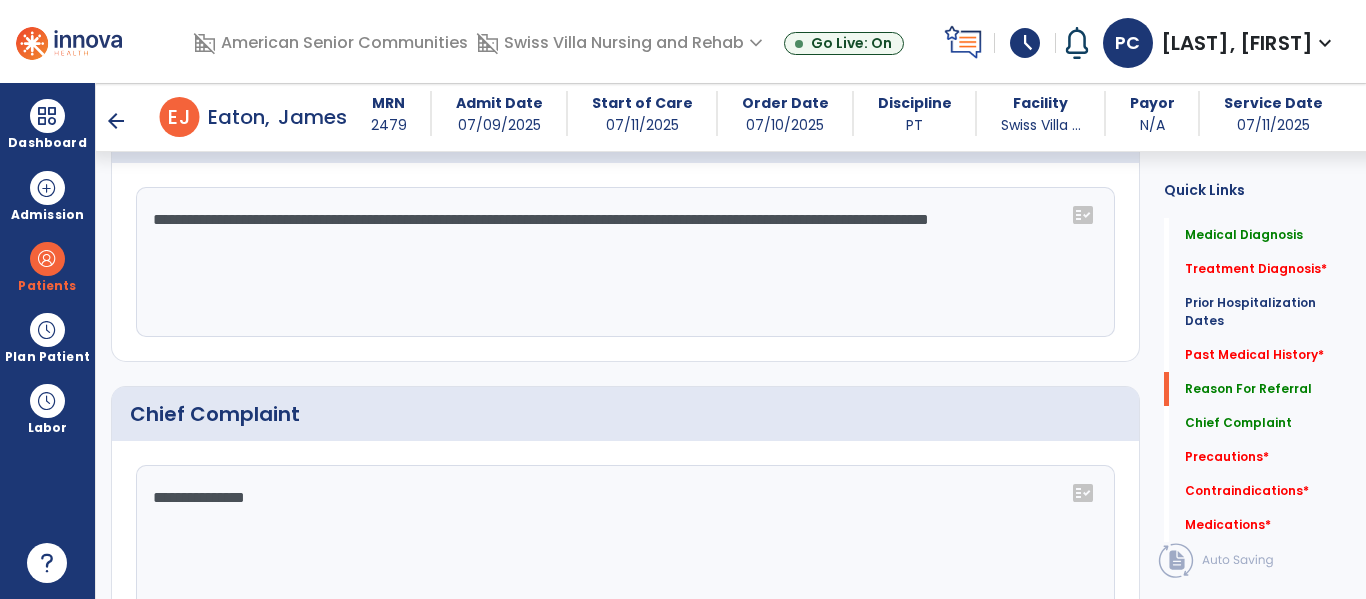 click on "**********" 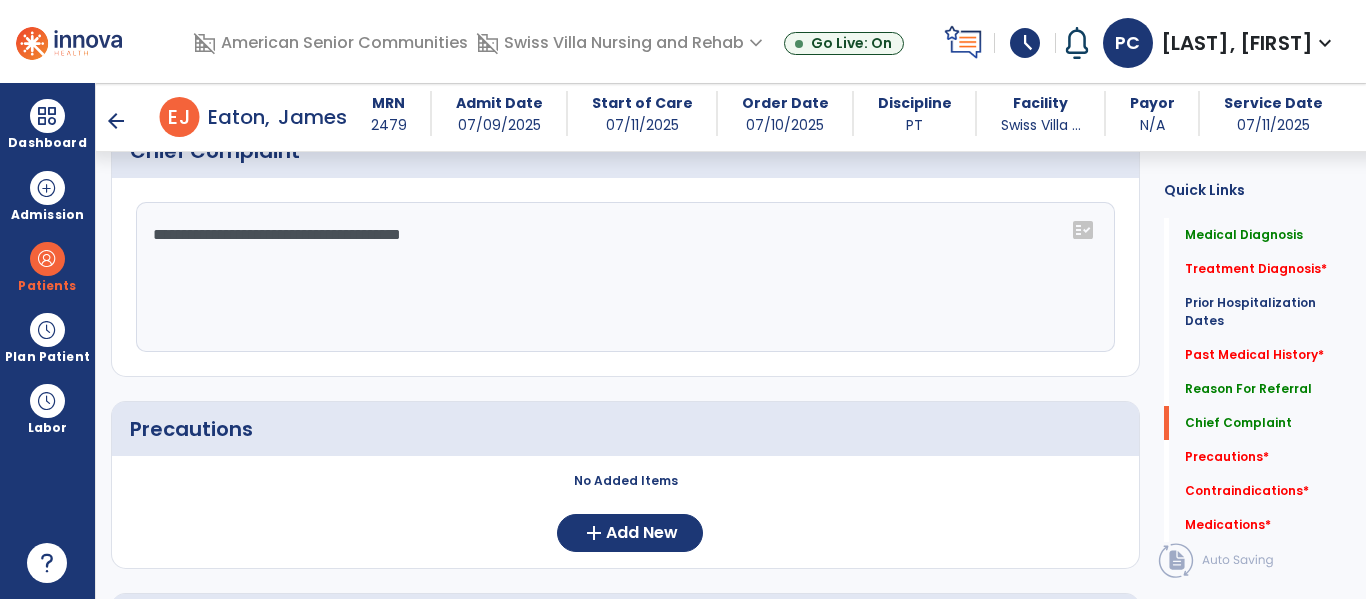 scroll, scrollTop: 1403, scrollLeft: 0, axis: vertical 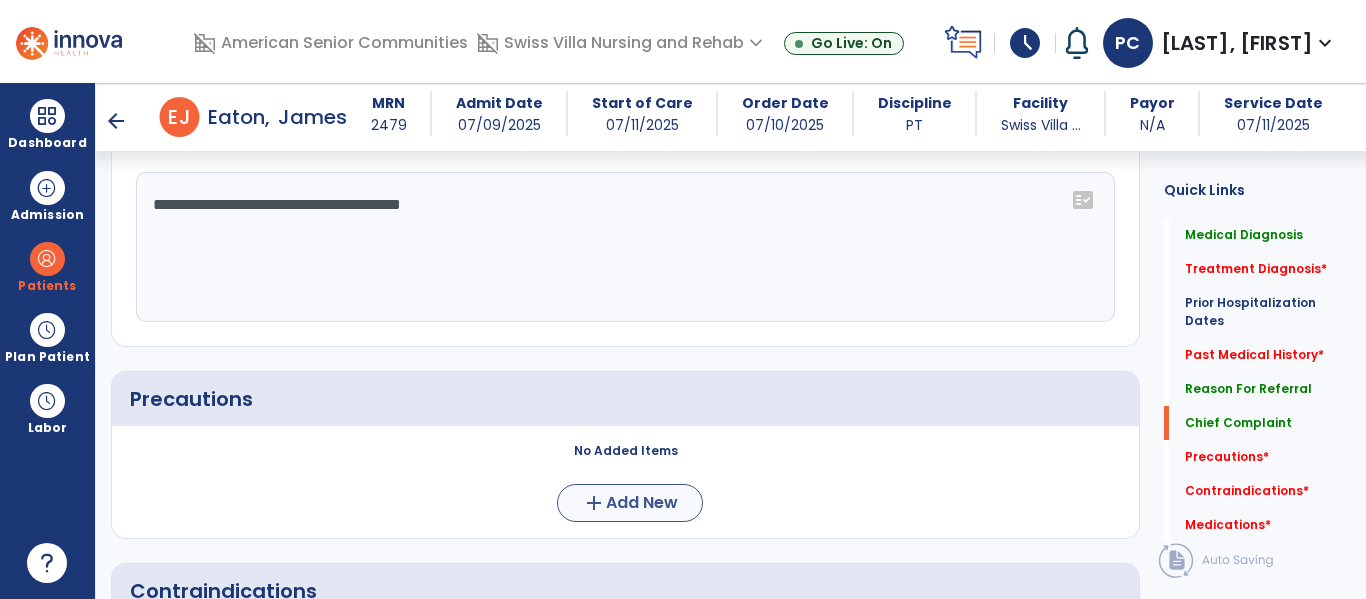 type on "**********" 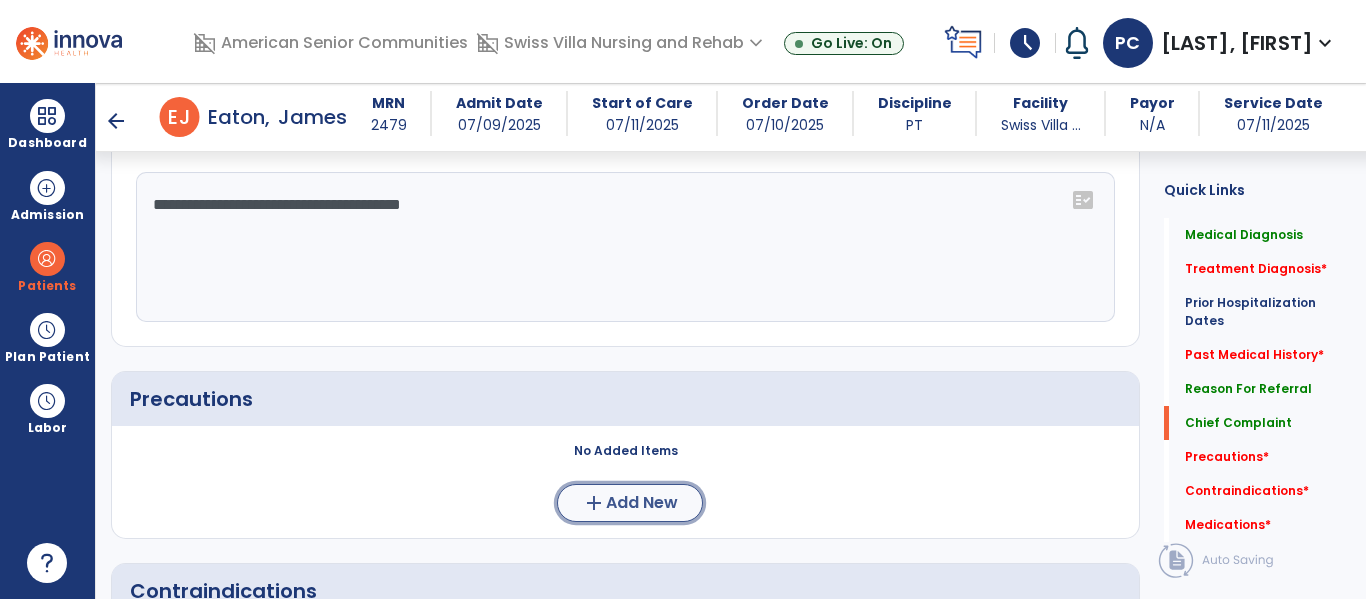 click on "add  Add New" 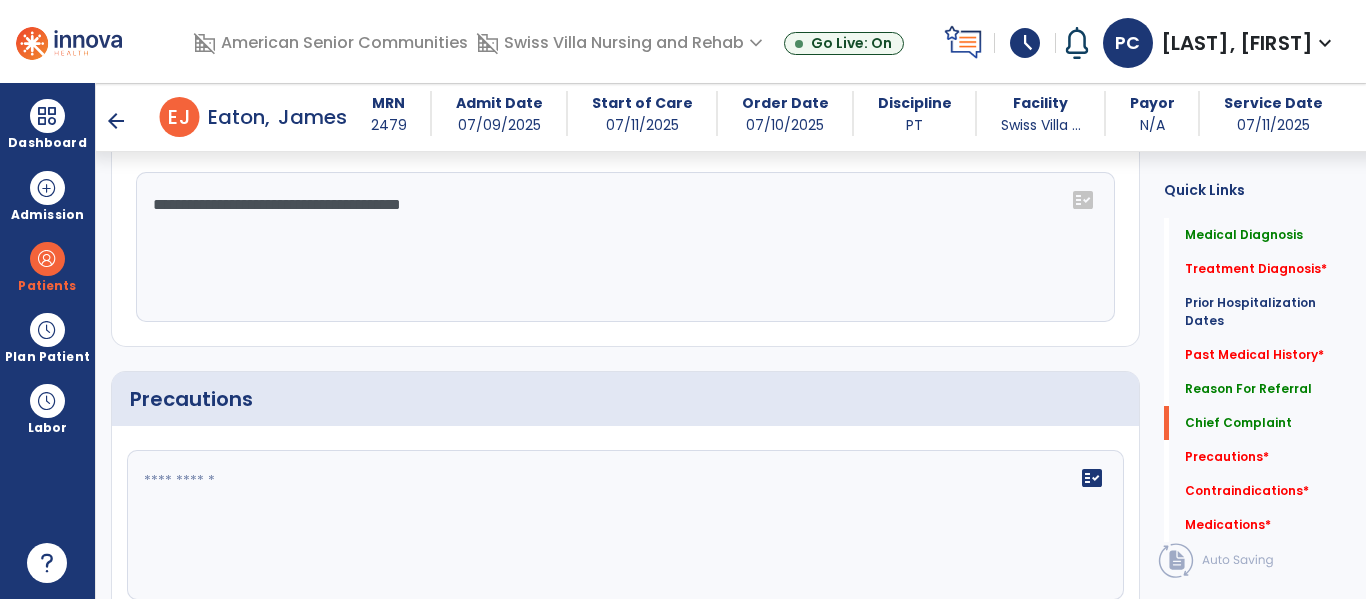 click 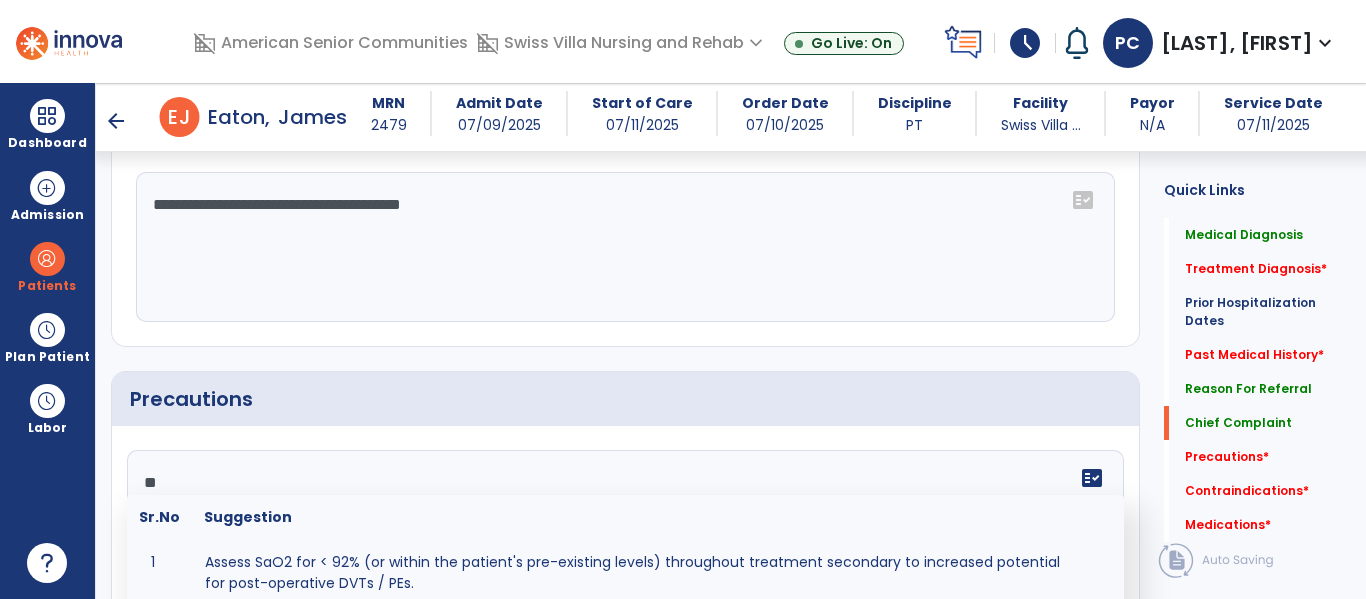 type on "***" 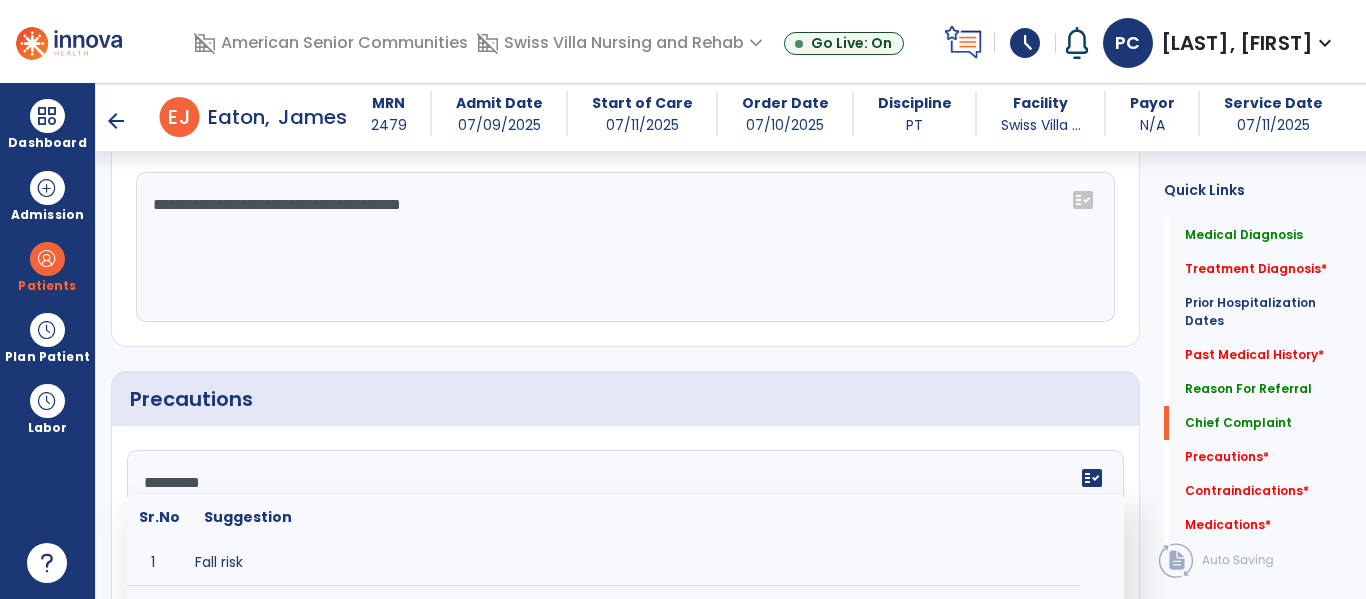 type on "**********" 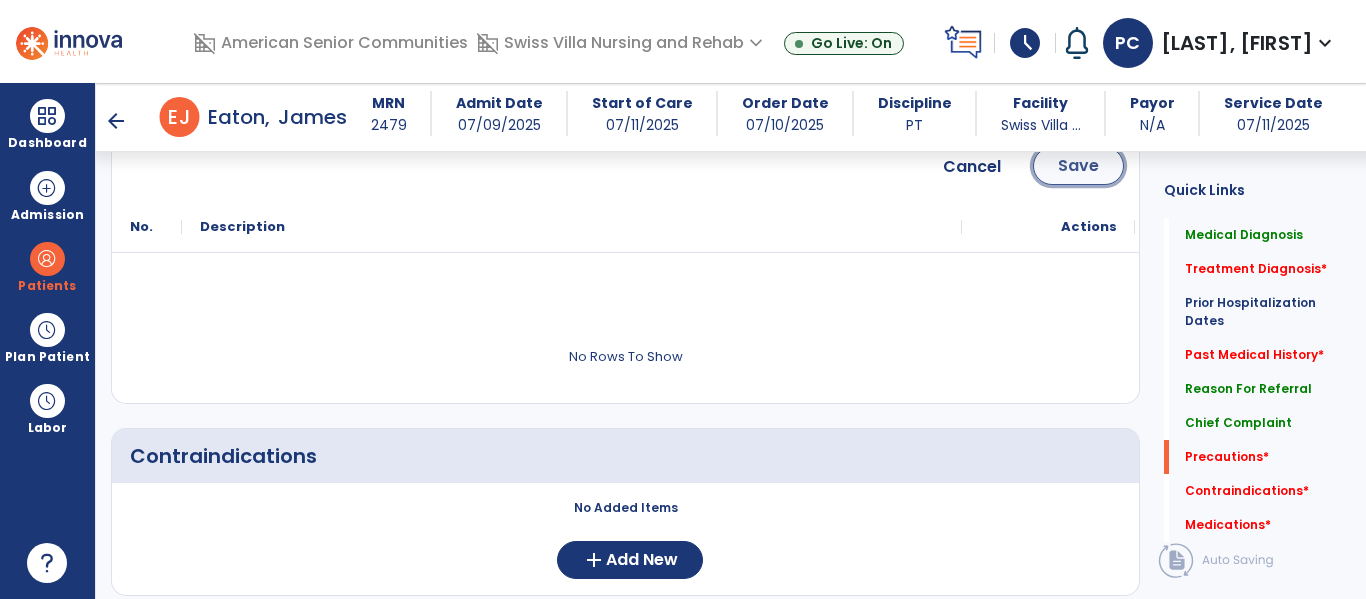 click on "Save" 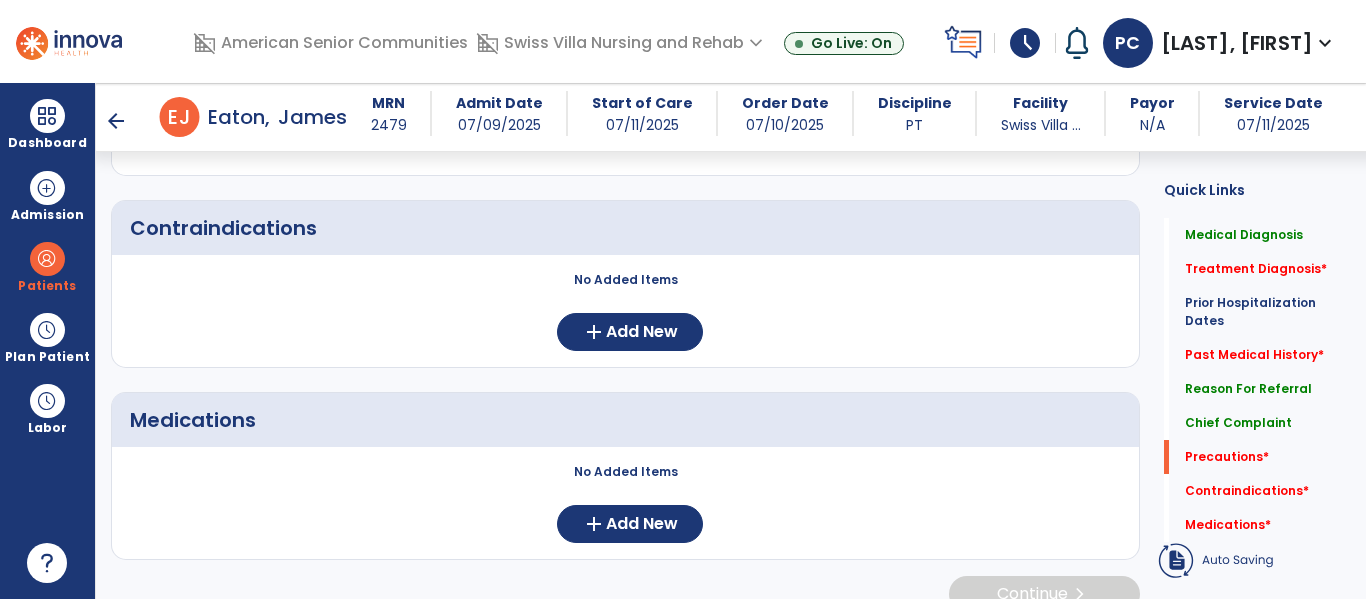scroll, scrollTop: 1692, scrollLeft: 0, axis: vertical 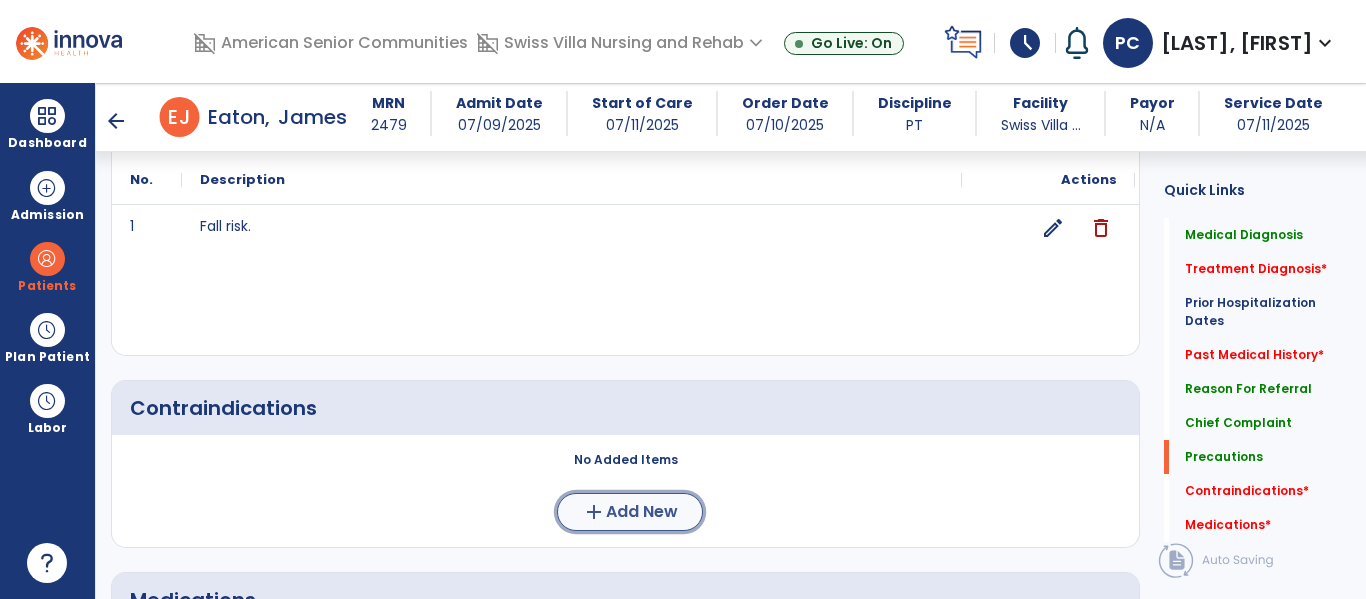 click on "Add New" 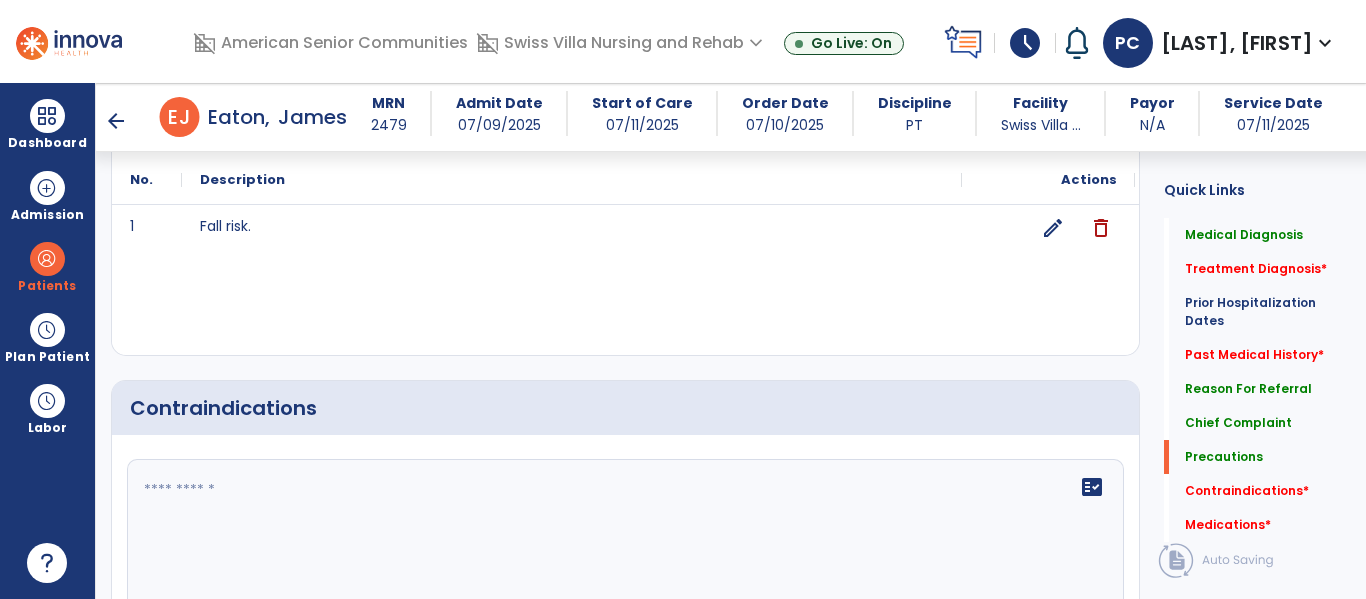 click on "fact_check" 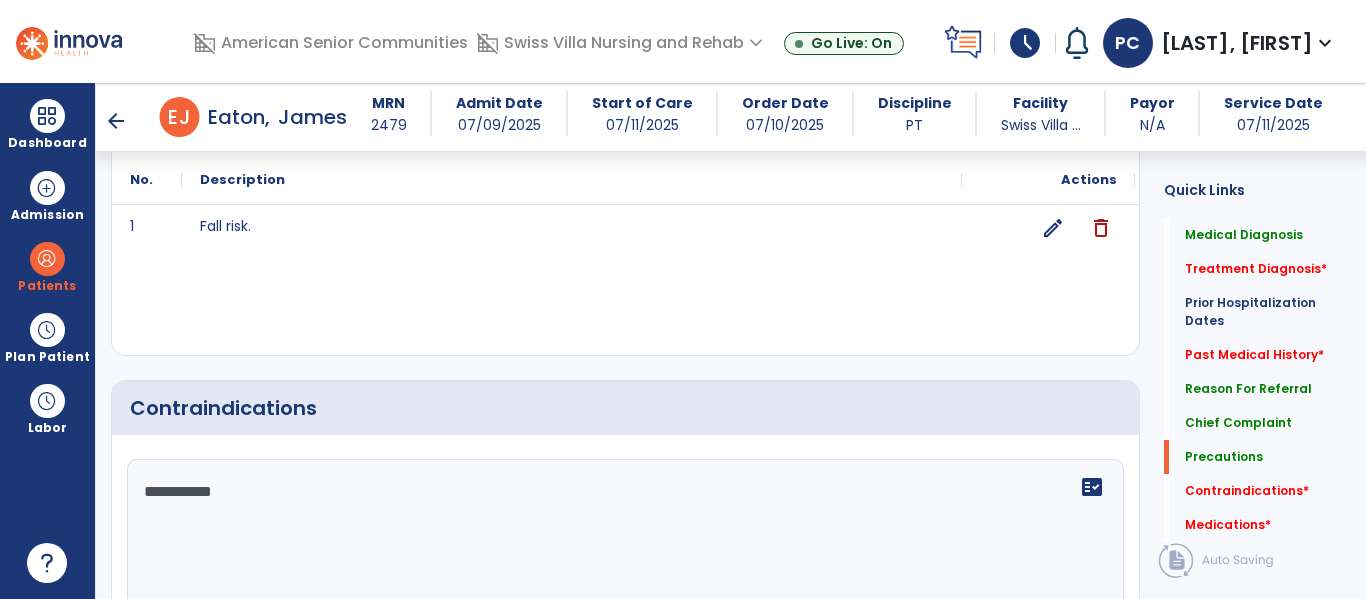 type on "**********" 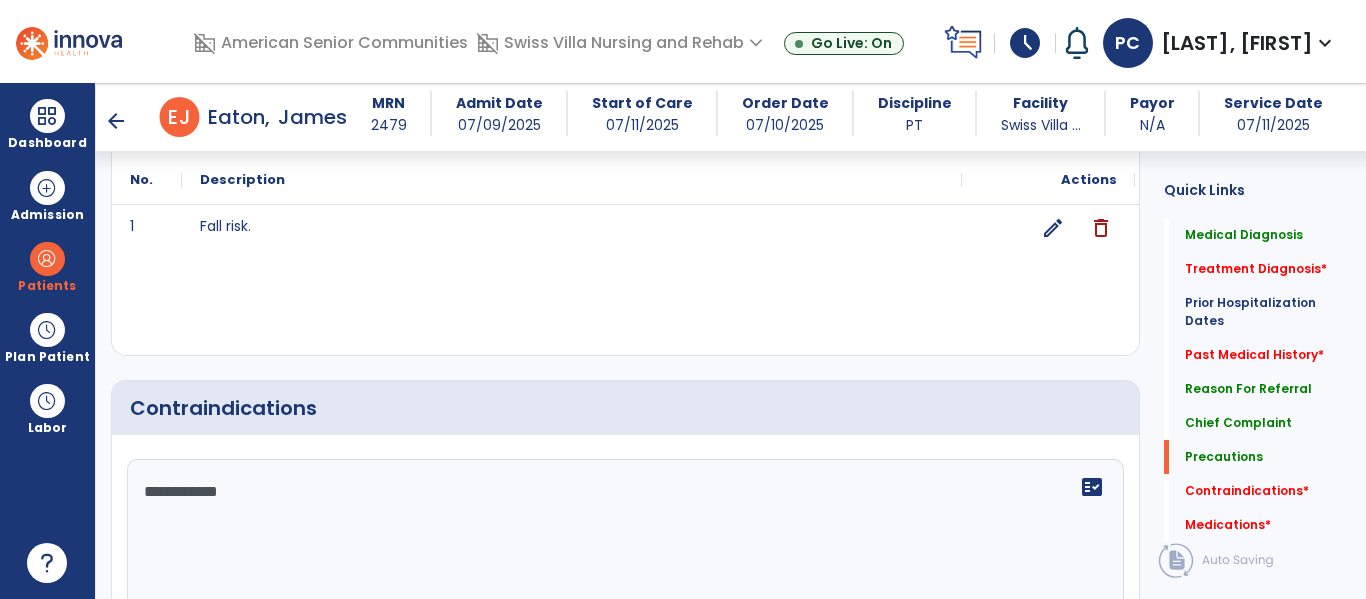 scroll, scrollTop: 1777, scrollLeft: 0, axis: vertical 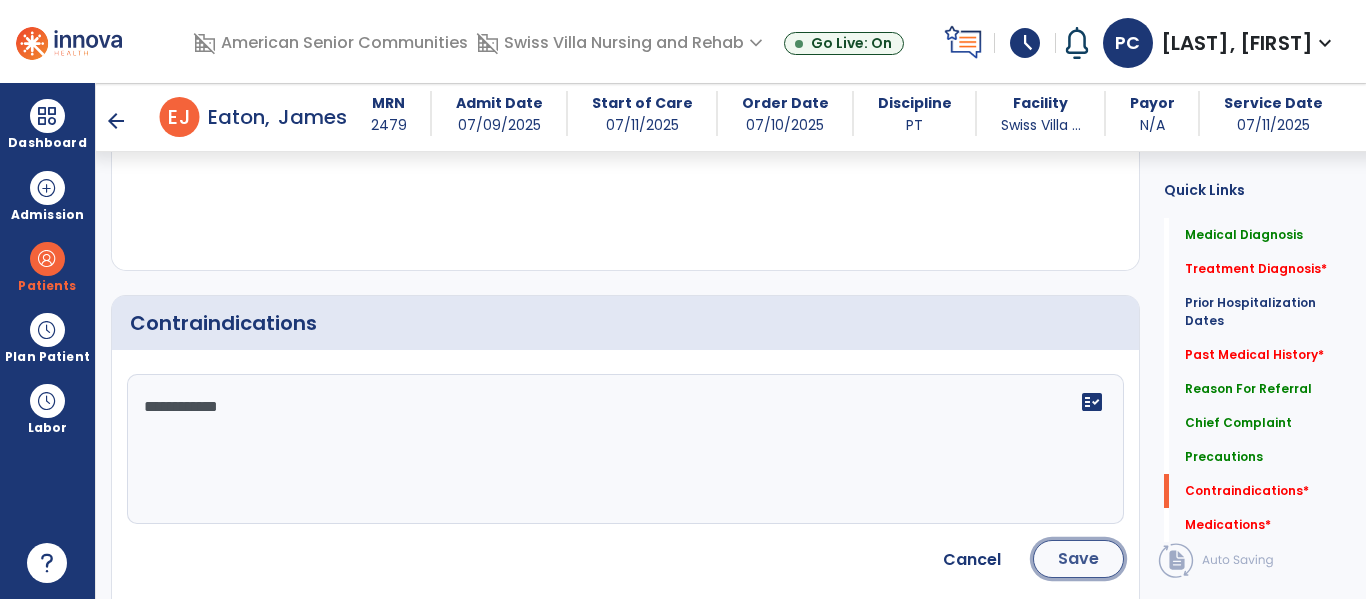 click on "Save" 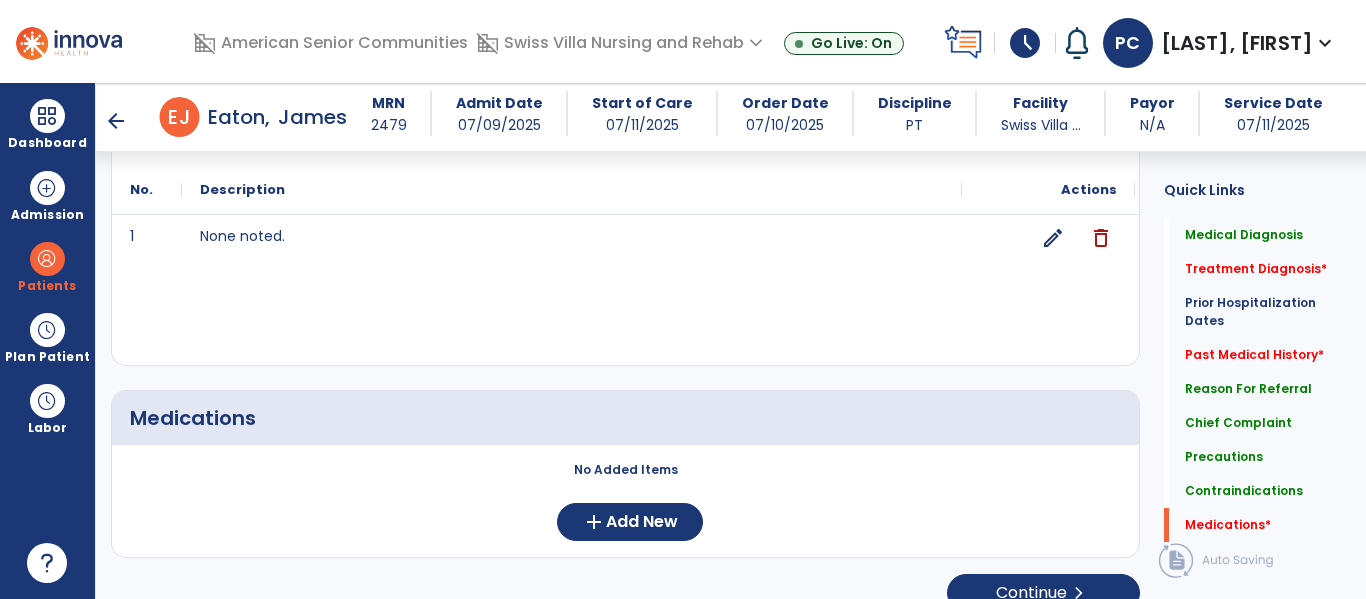 scroll, scrollTop: 2000, scrollLeft: 0, axis: vertical 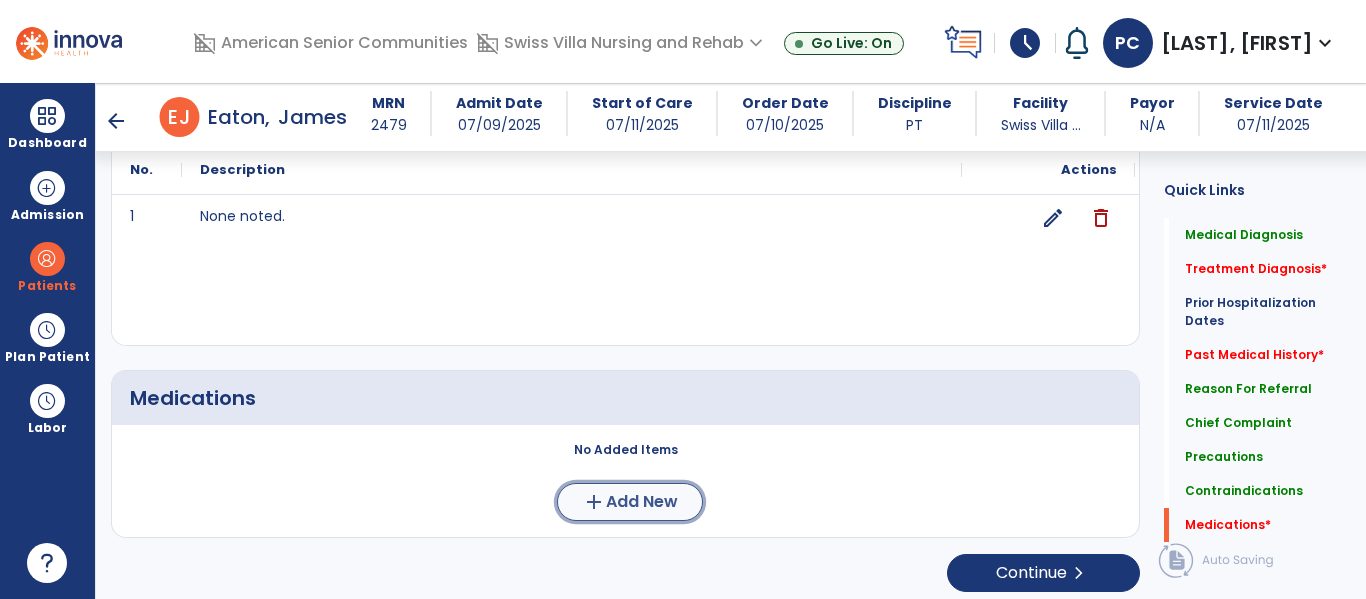click on "Add New" 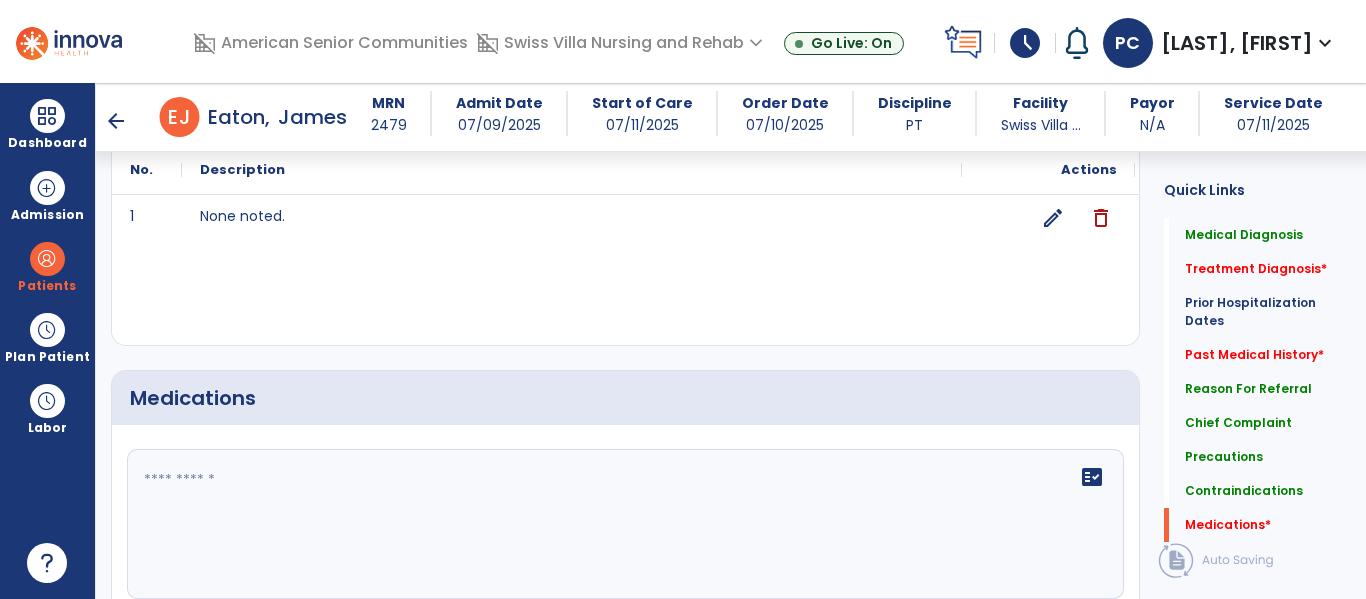 click 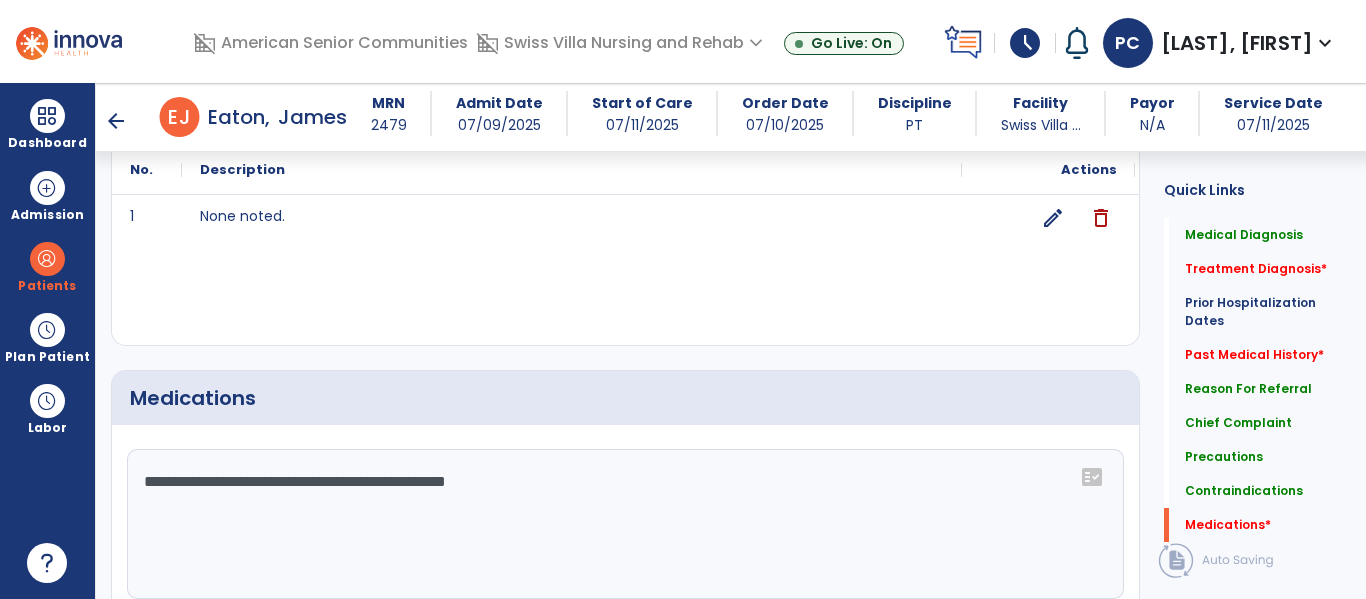 click on "**********" 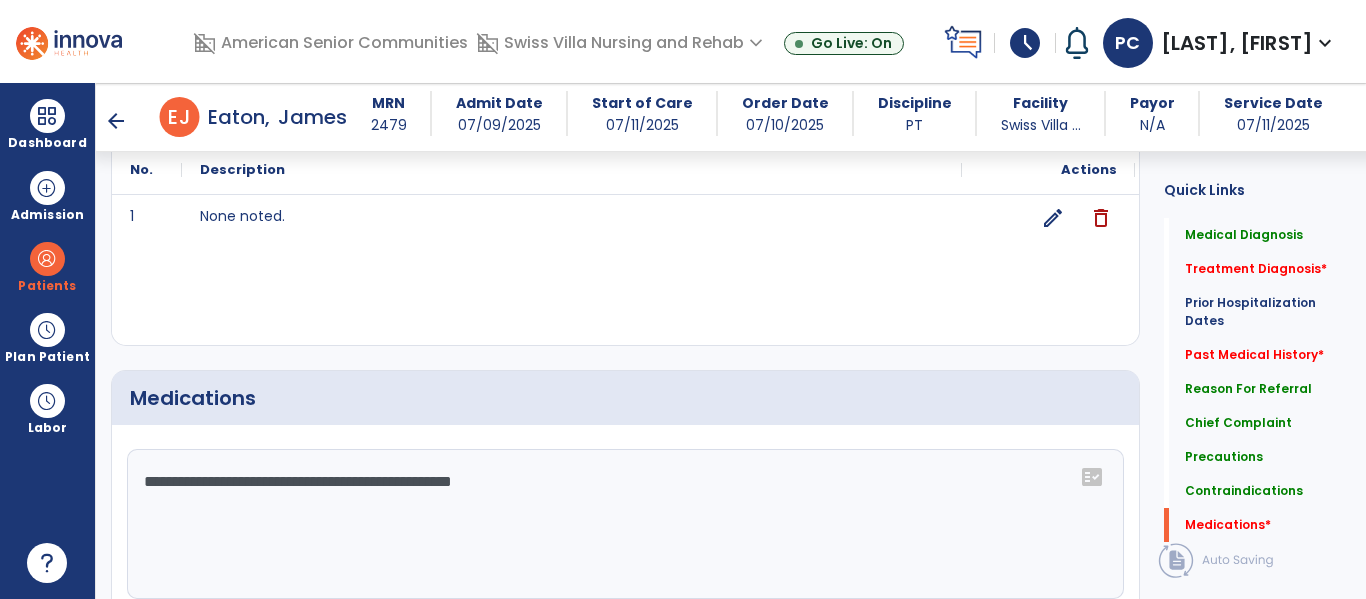 type on "**********" 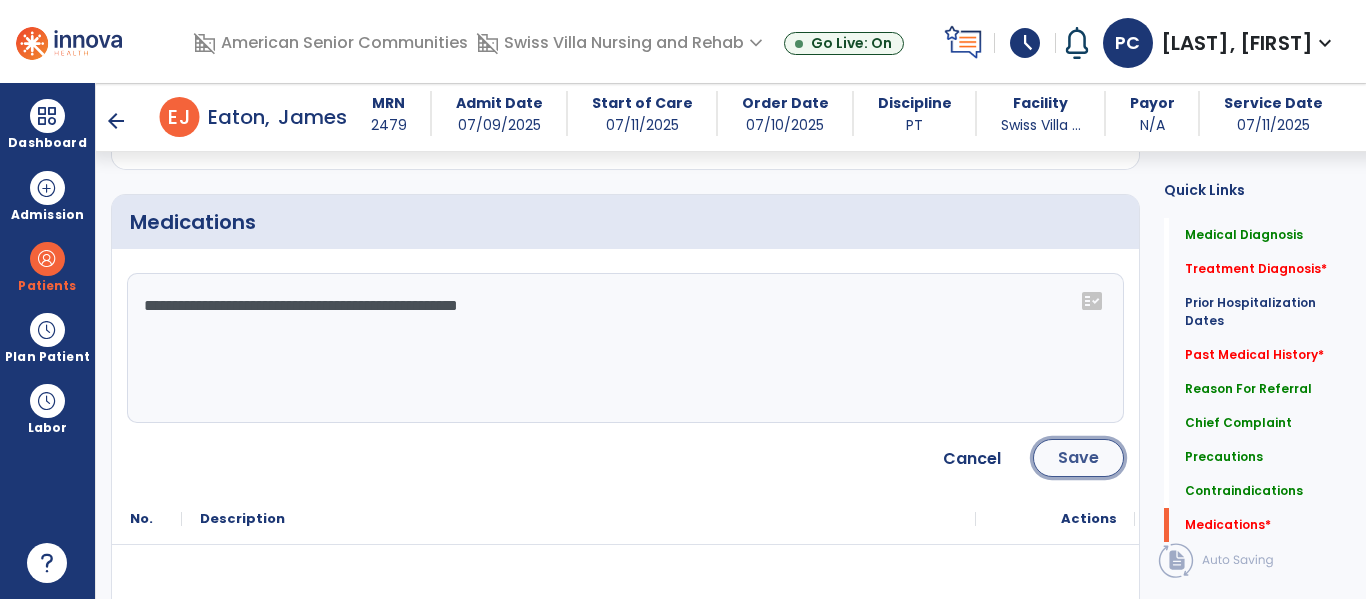 click on "Save" 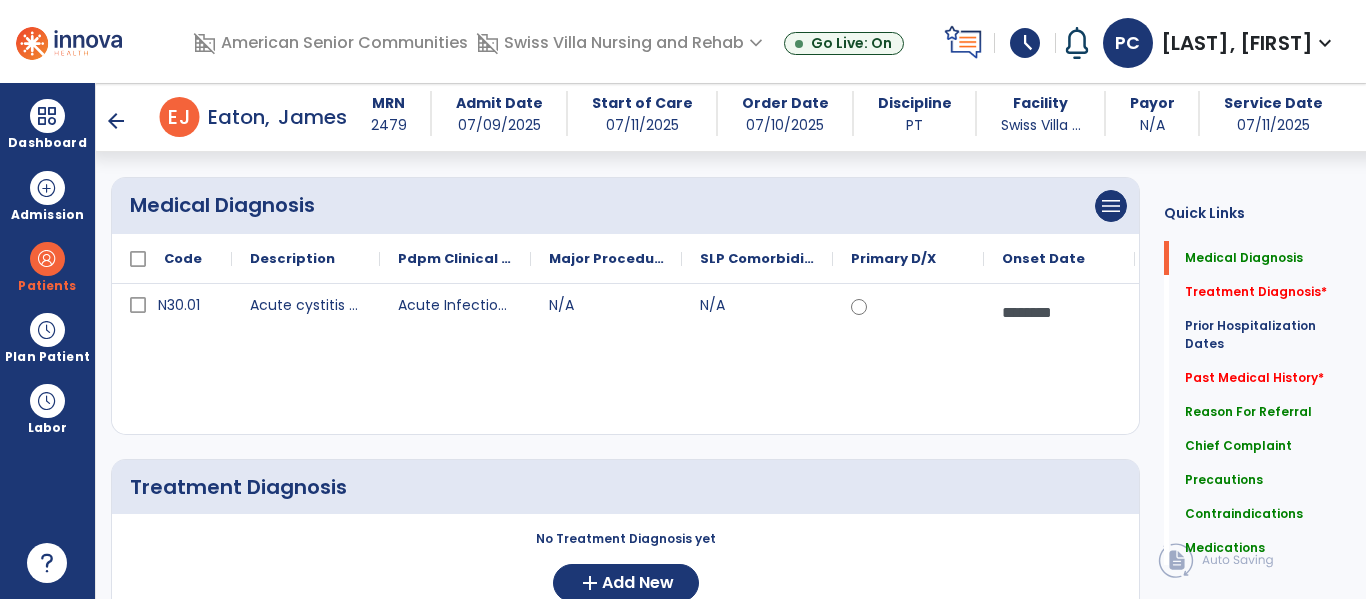 scroll, scrollTop: 150, scrollLeft: 0, axis: vertical 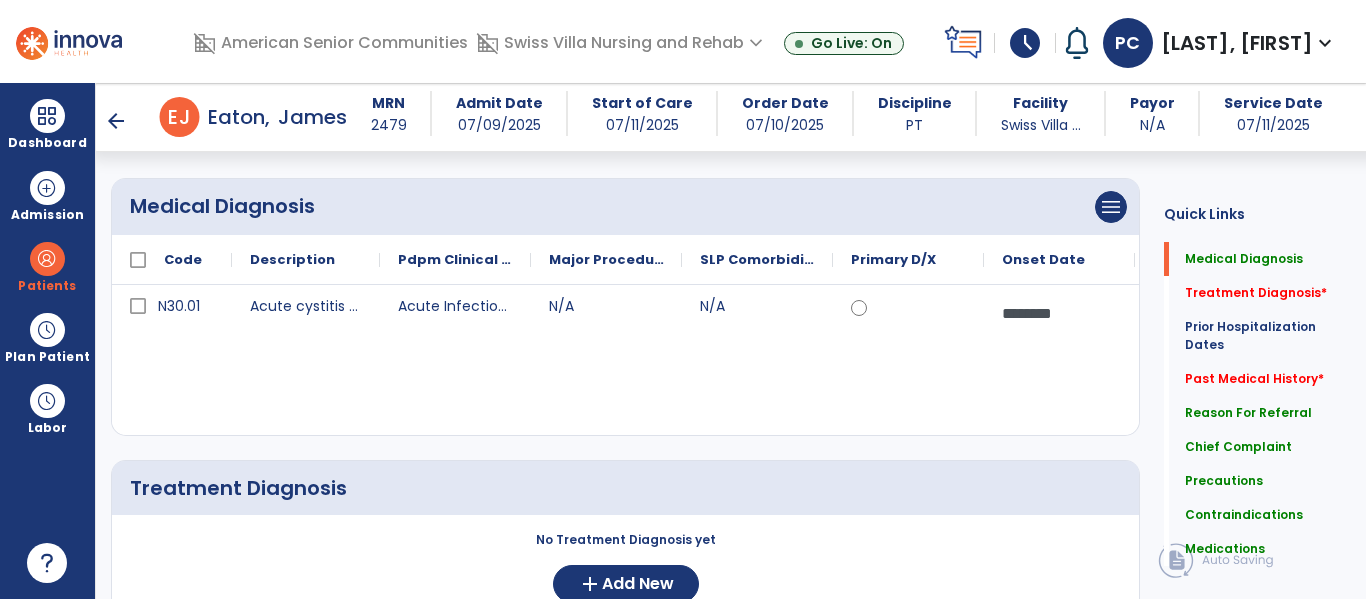 click on "********" at bounding box center [1059, 313] 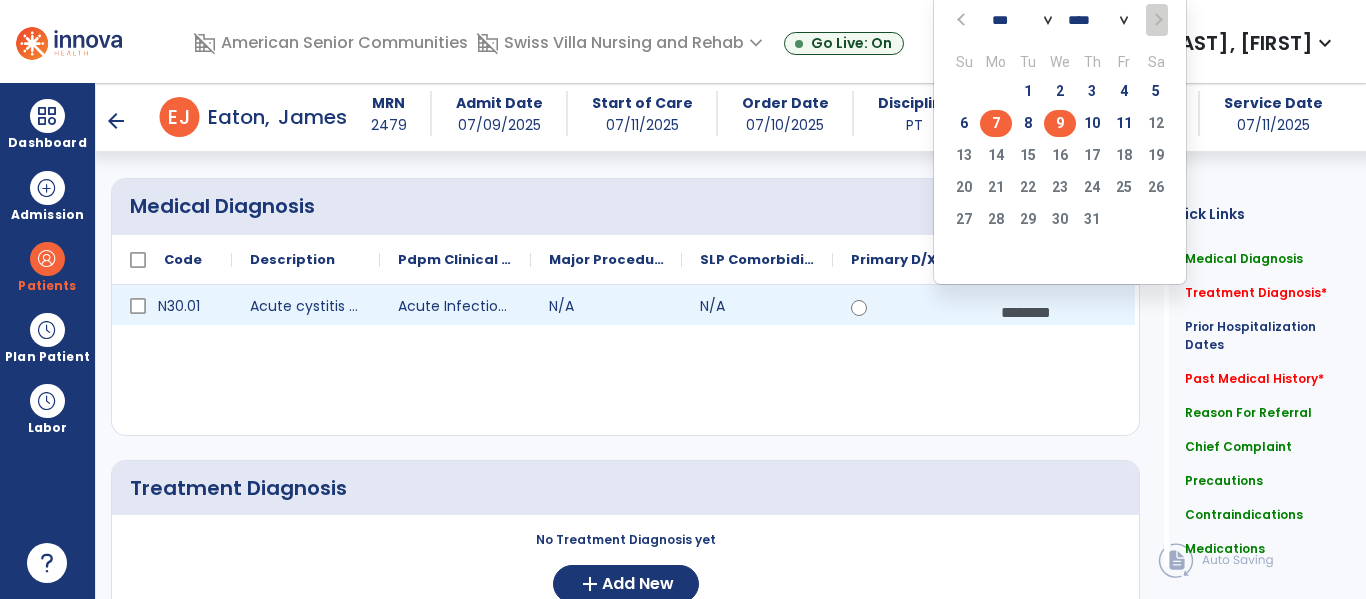 click on "7" 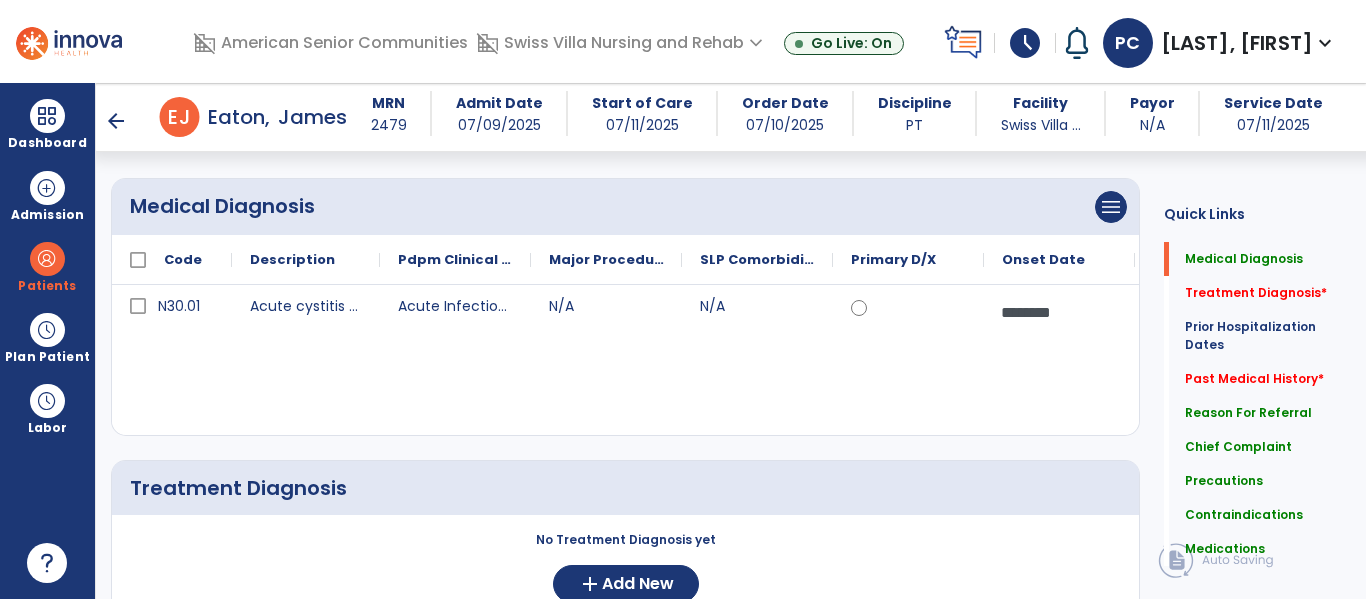 scroll, scrollTop: 317, scrollLeft: 0, axis: vertical 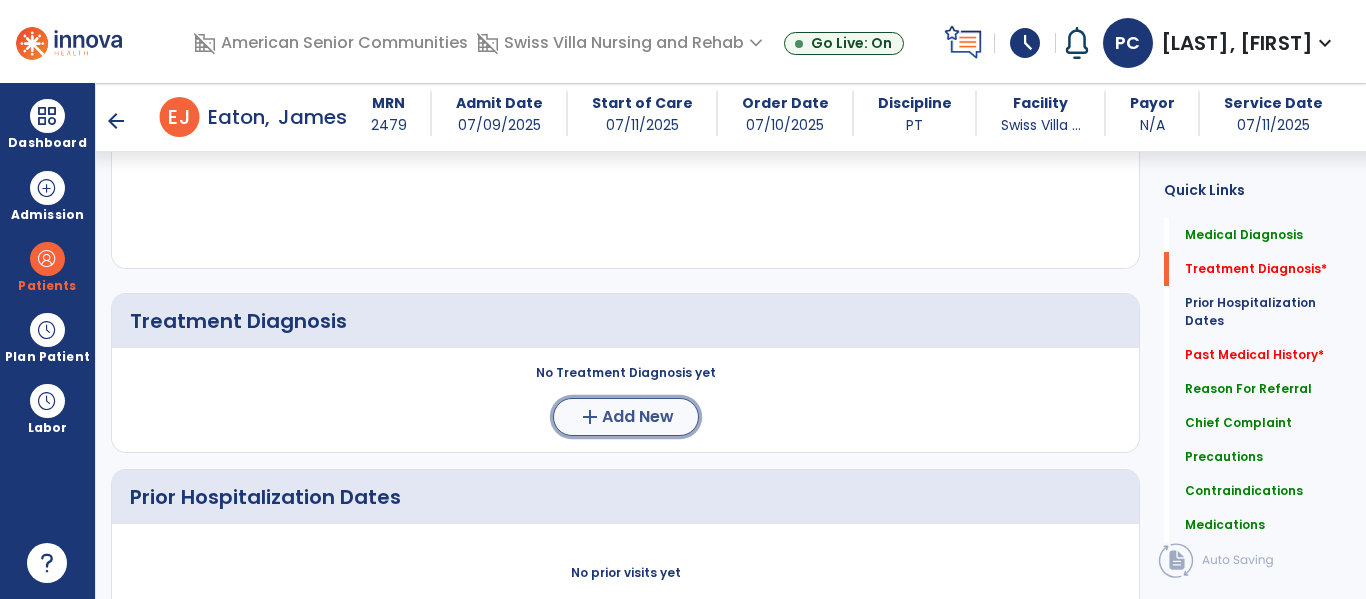 click on "Add New" 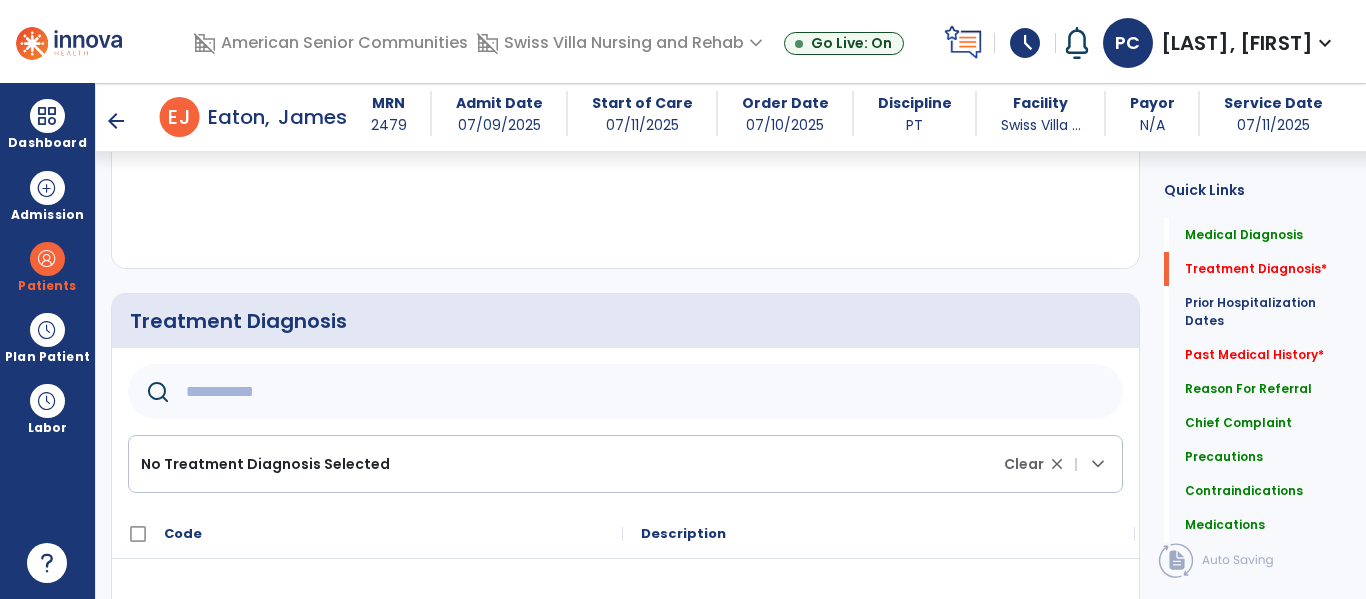 click 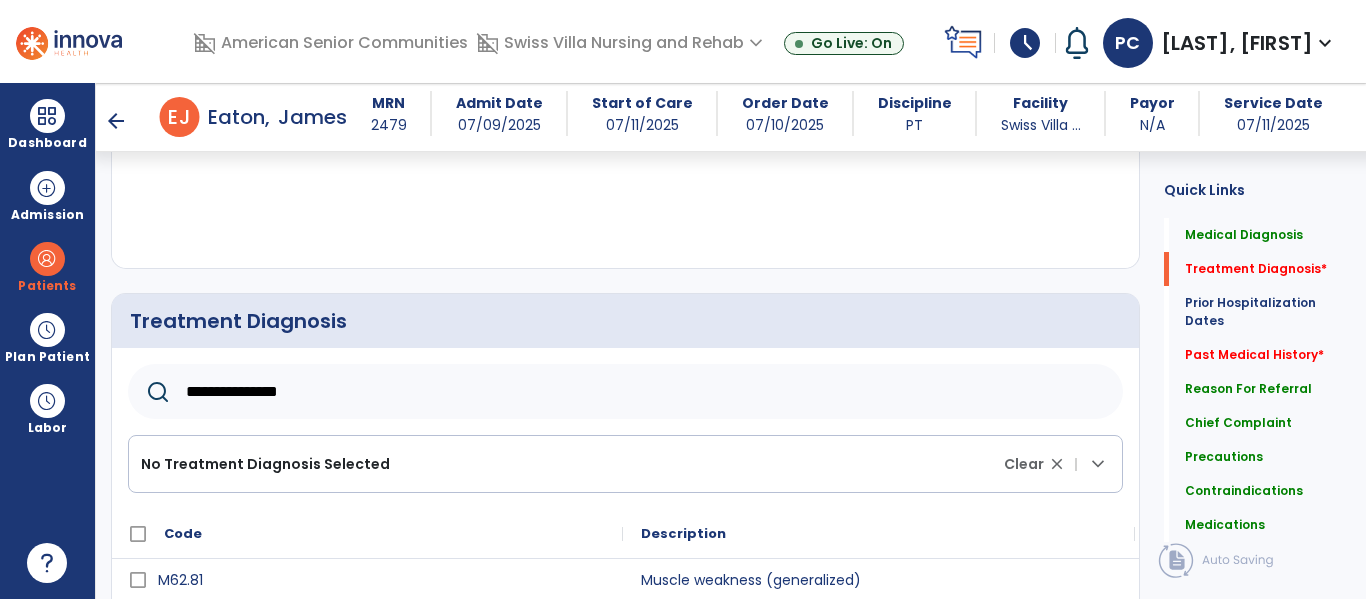 type on "**********" 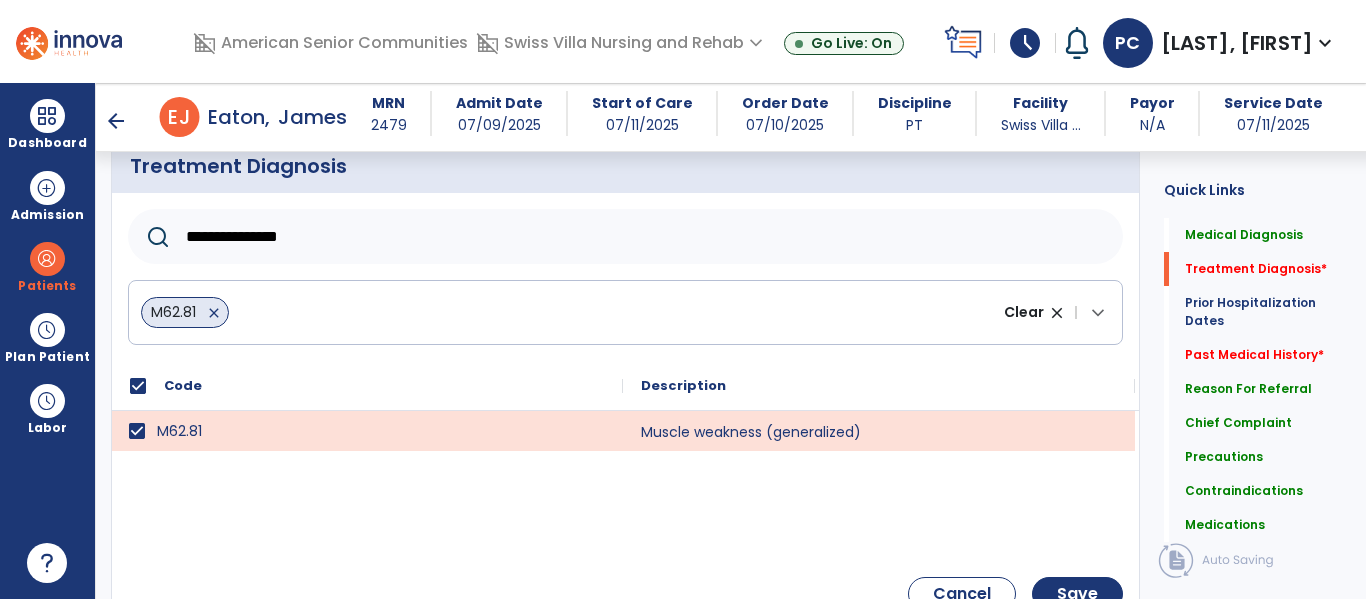 scroll, scrollTop: 510, scrollLeft: 0, axis: vertical 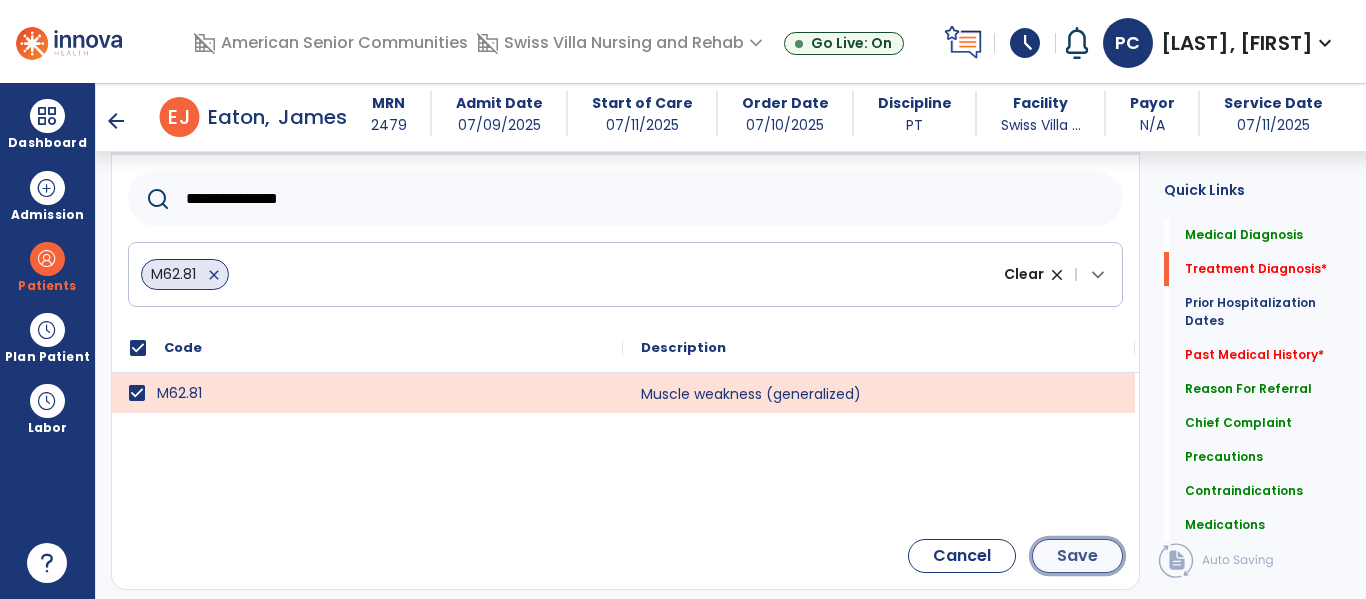 click on "Save" 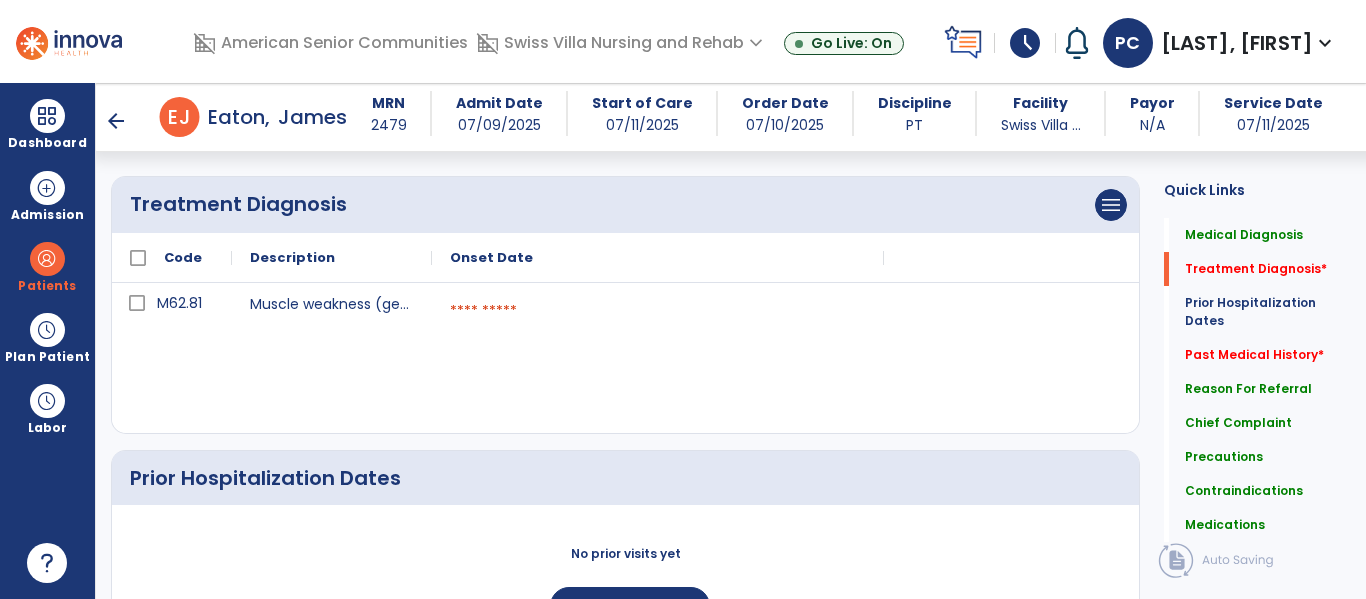 scroll, scrollTop: 426, scrollLeft: 0, axis: vertical 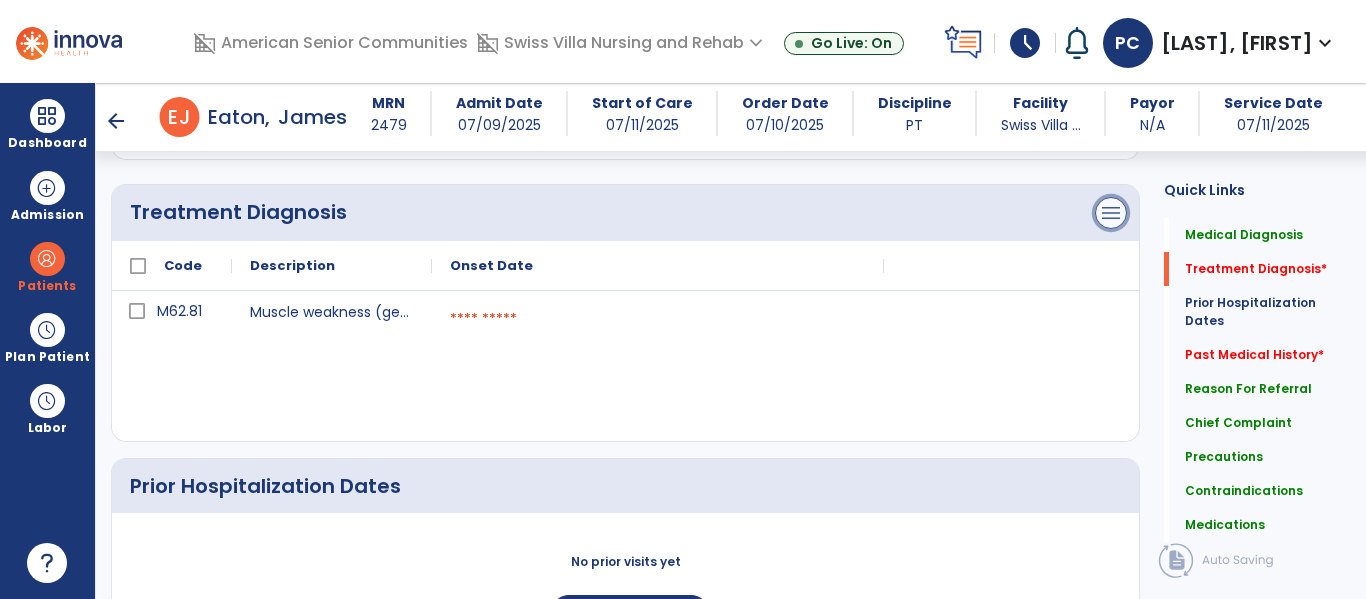 click on "menu" at bounding box center (1111, -69) 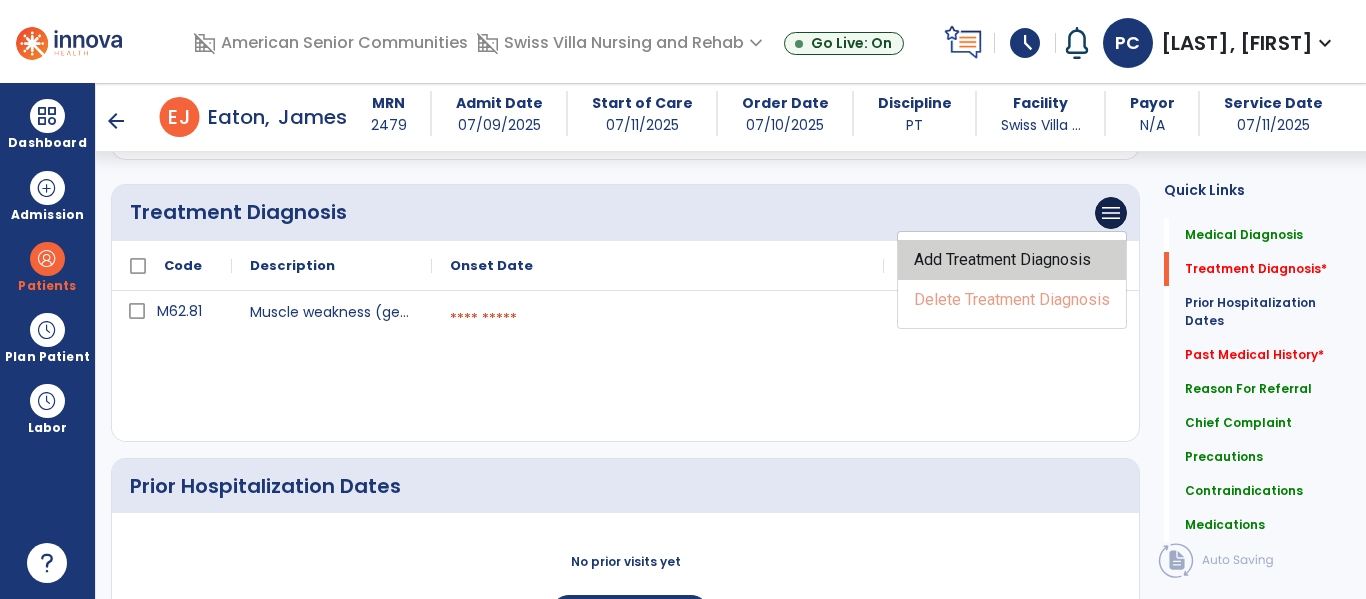 click on "Add Treatment Diagnosis" 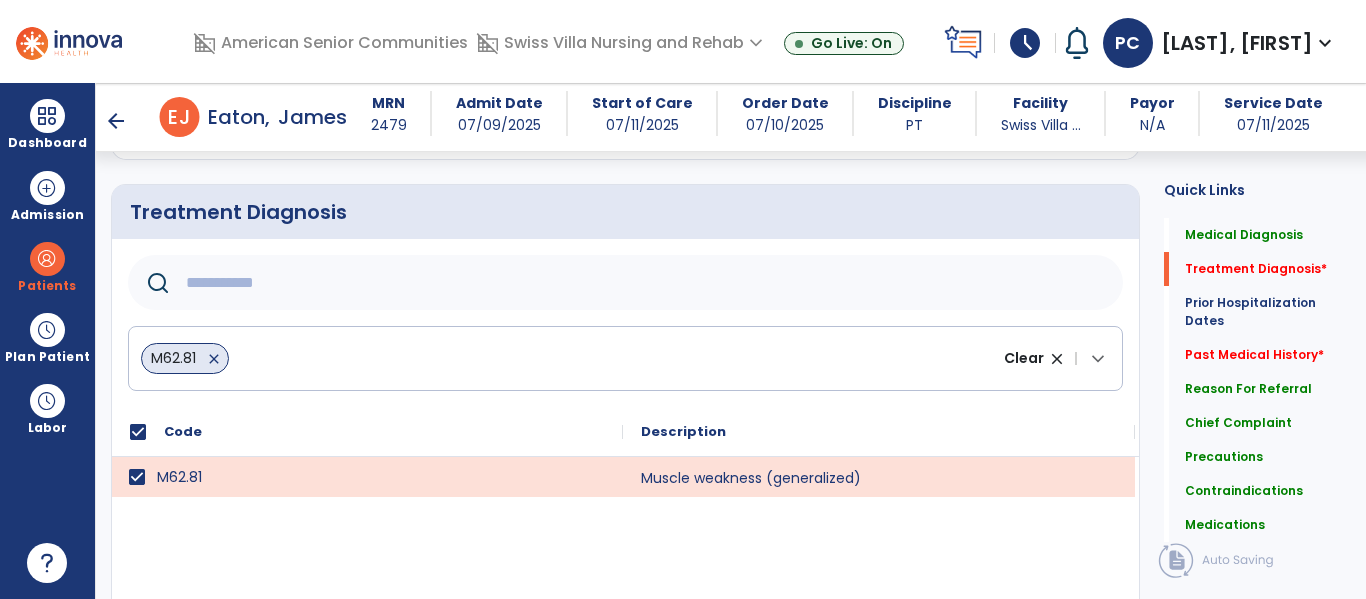 click 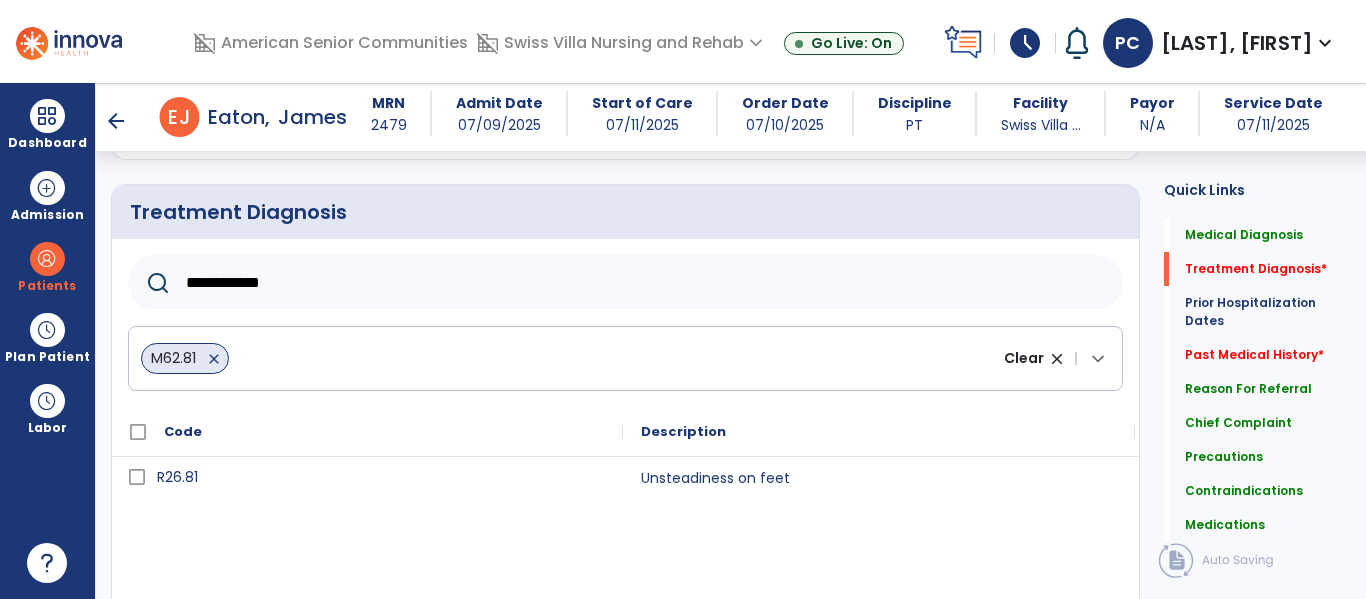 type on "**********" 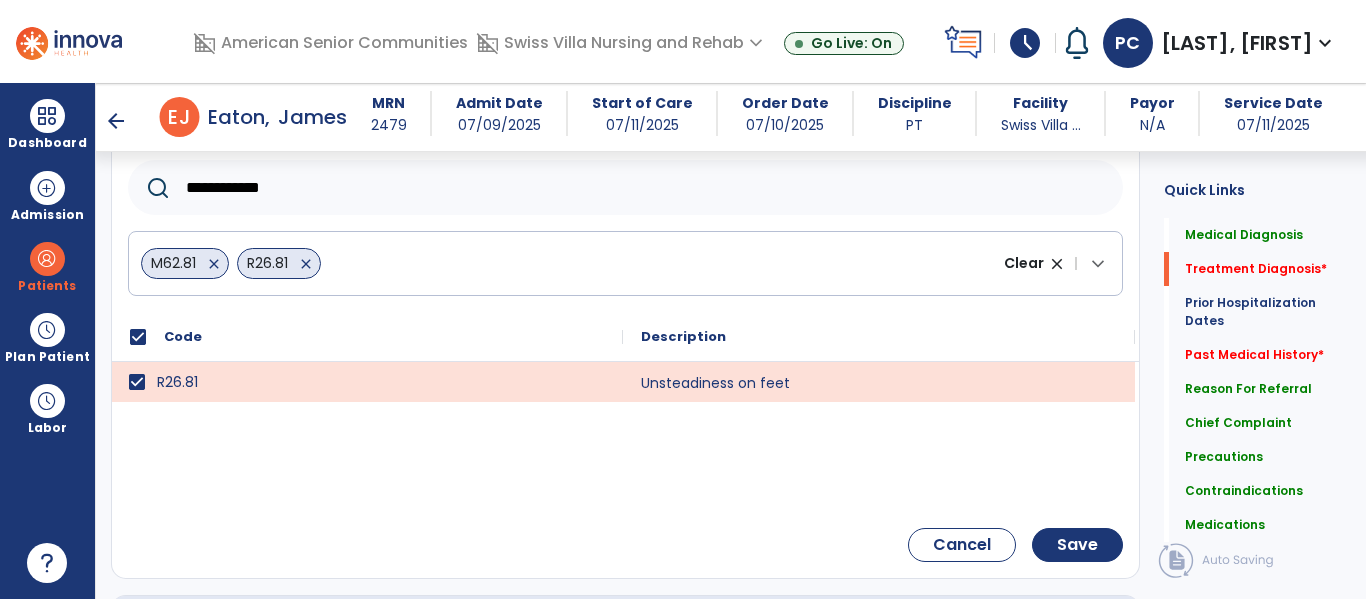 scroll, scrollTop: 522, scrollLeft: 0, axis: vertical 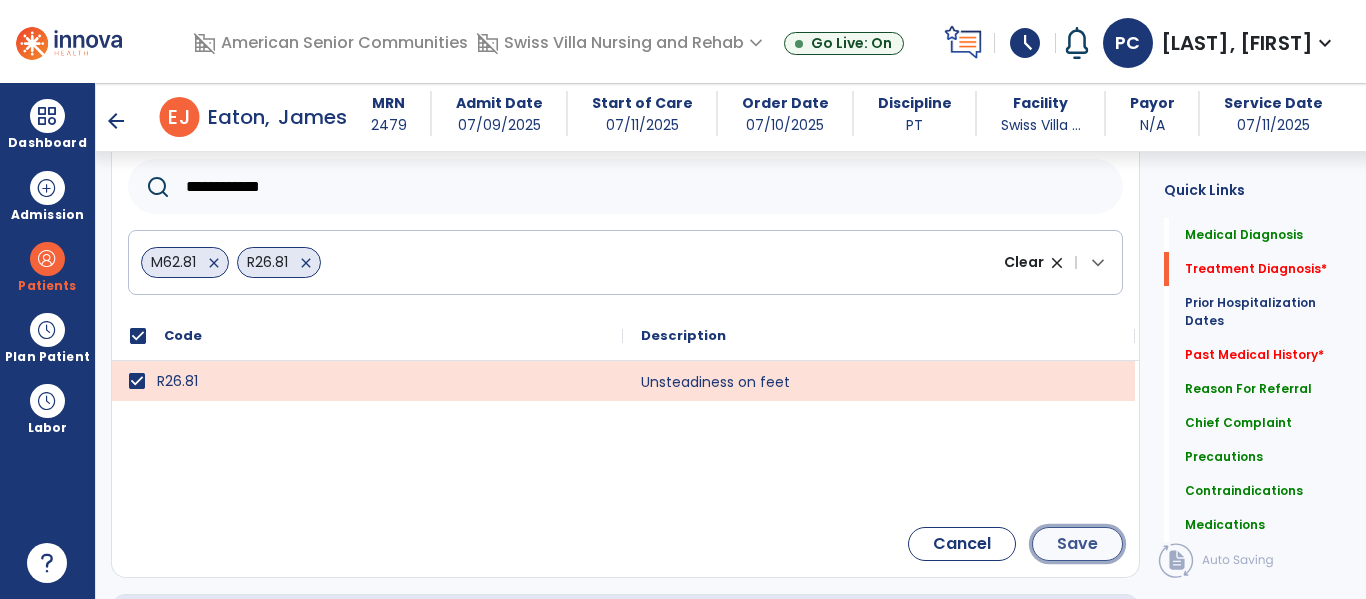 click on "Save" 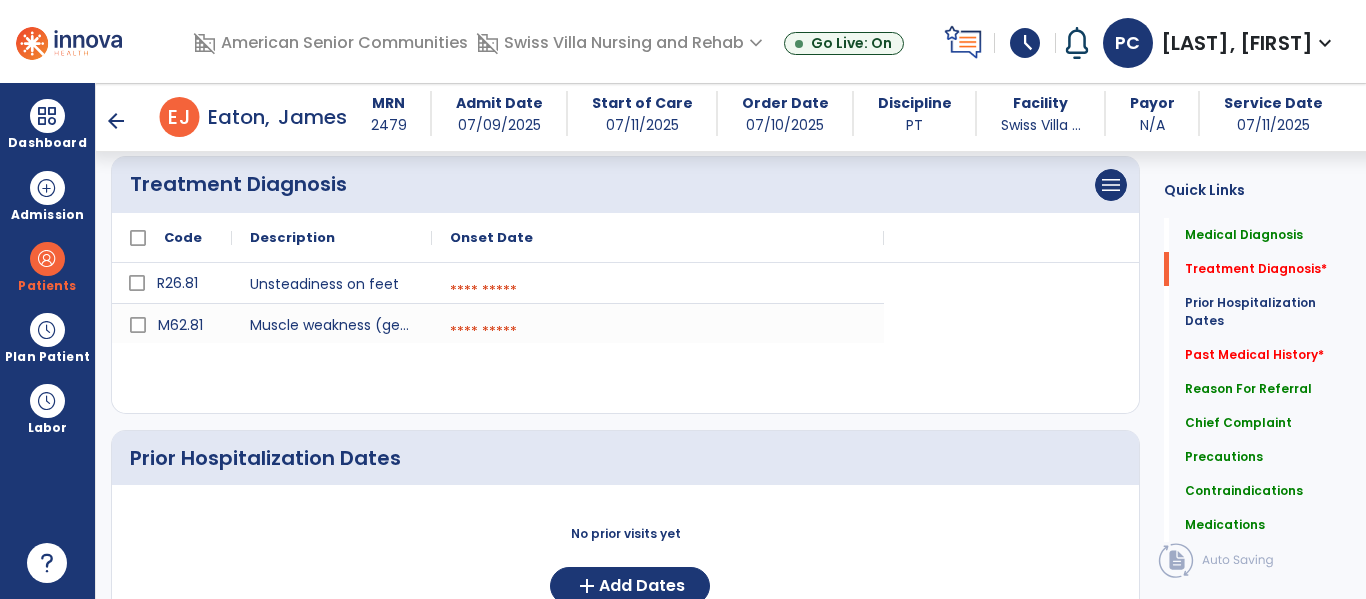 scroll, scrollTop: 433, scrollLeft: 0, axis: vertical 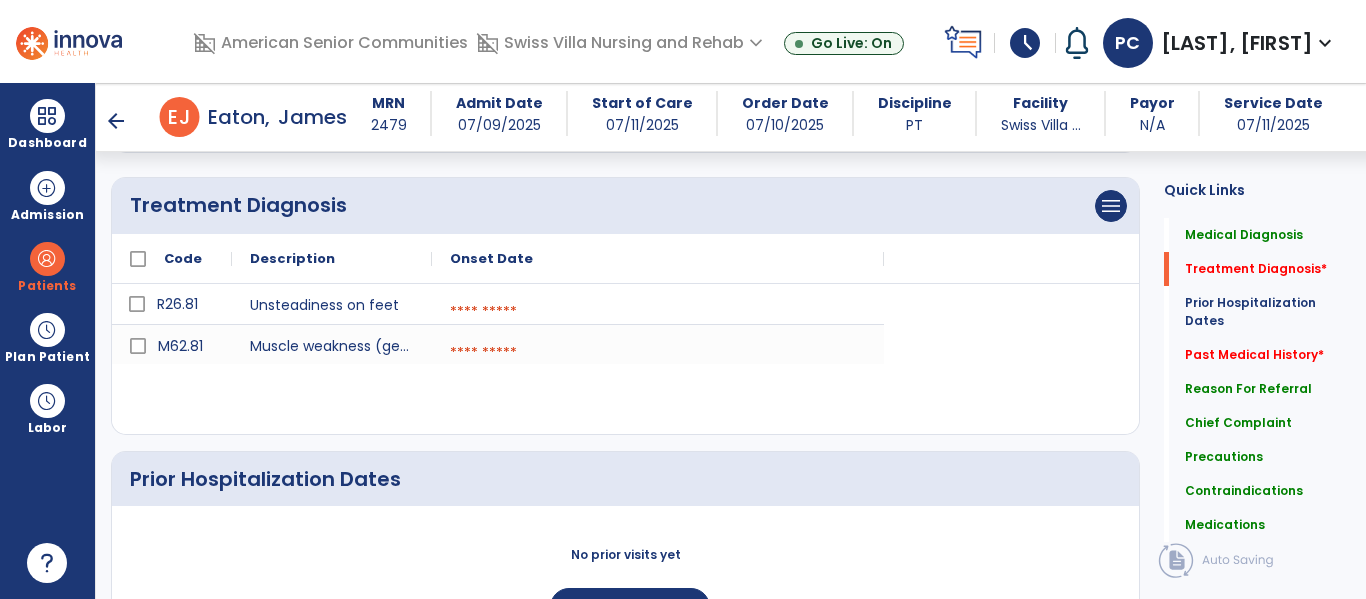 click at bounding box center (658, 312) 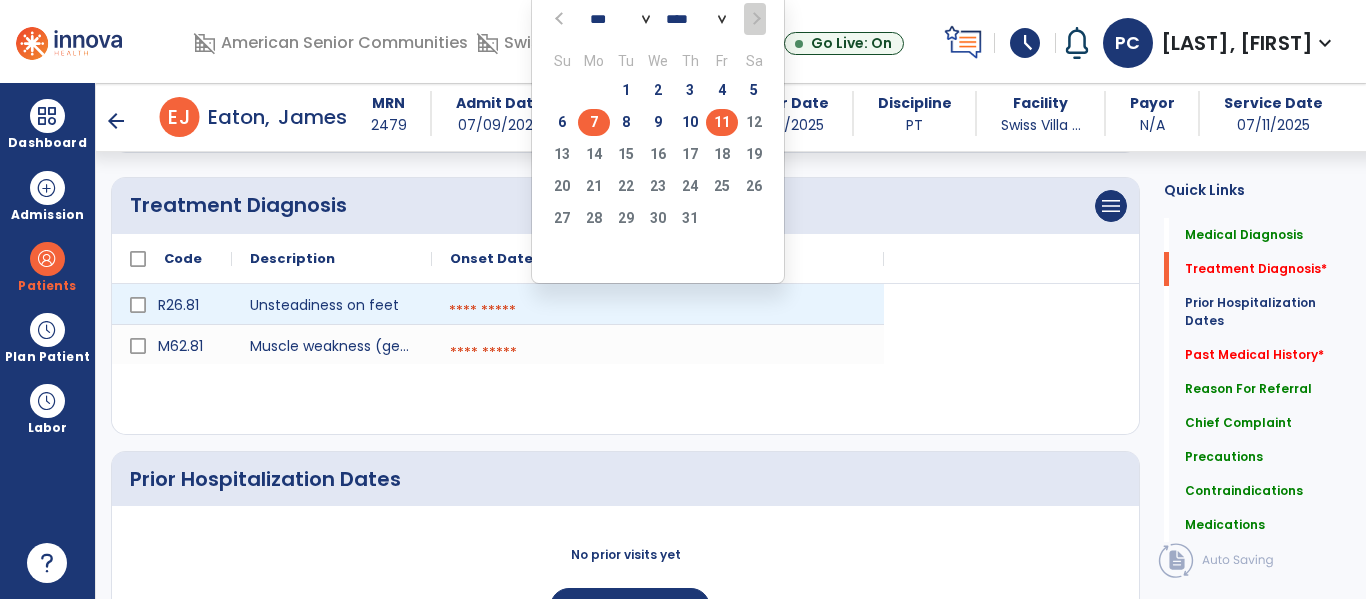 click on "7" 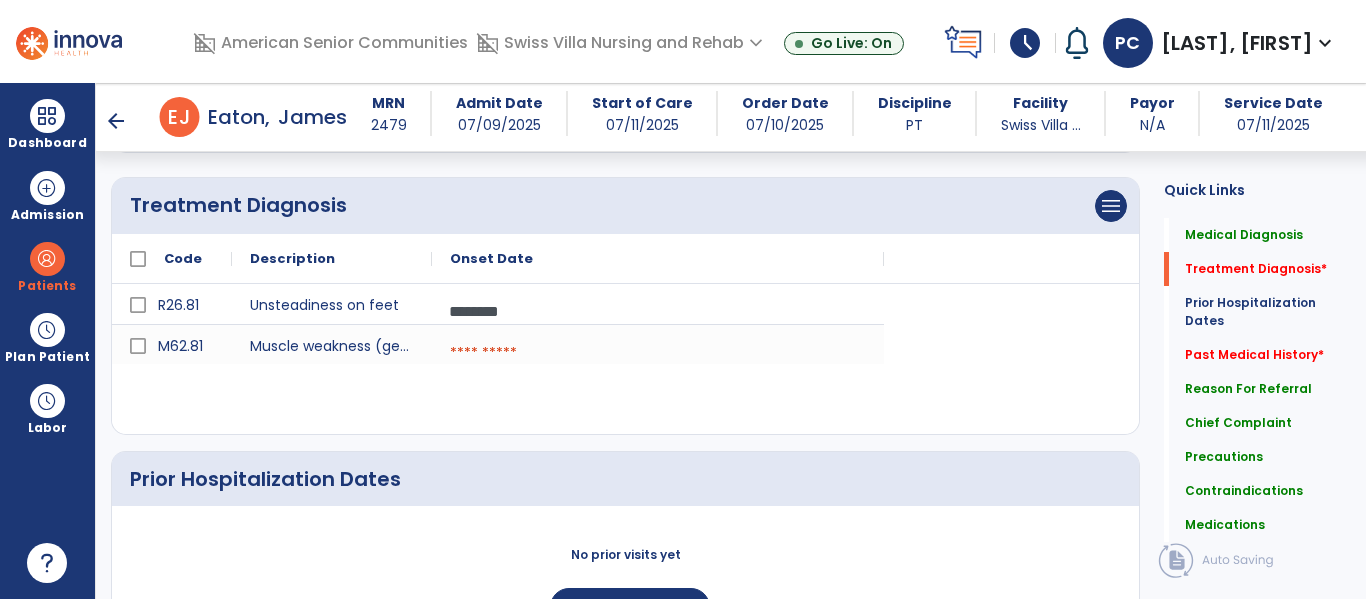 click at bounding box center [658, 353] 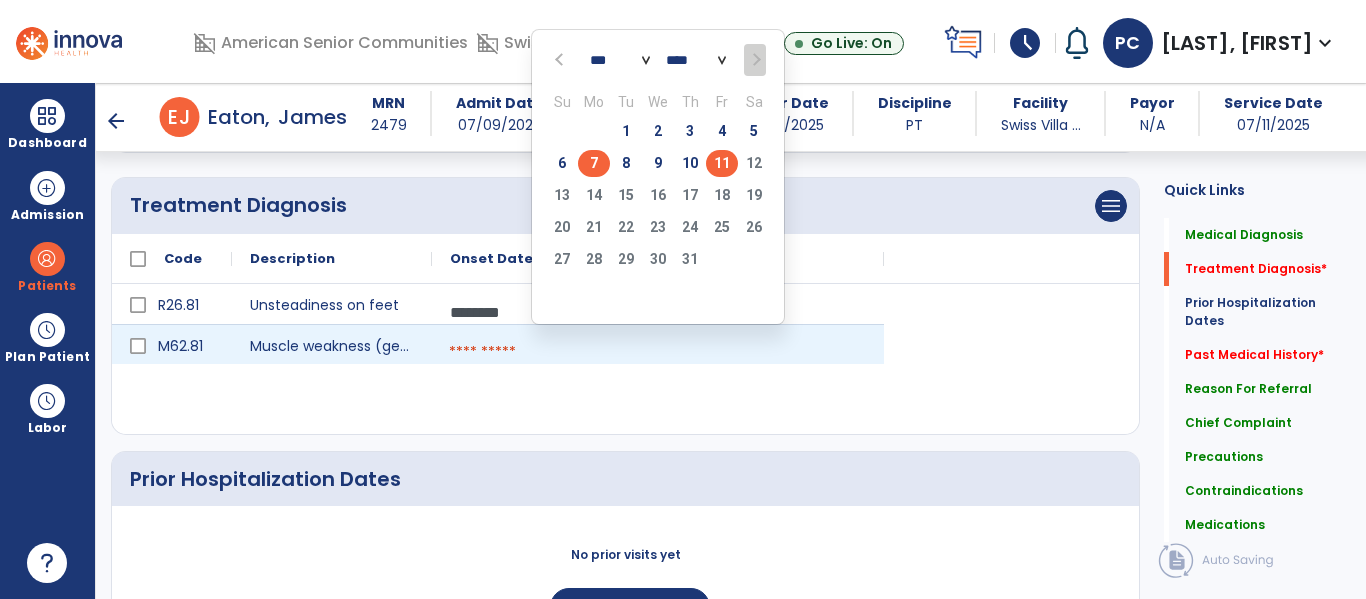 click on "7" 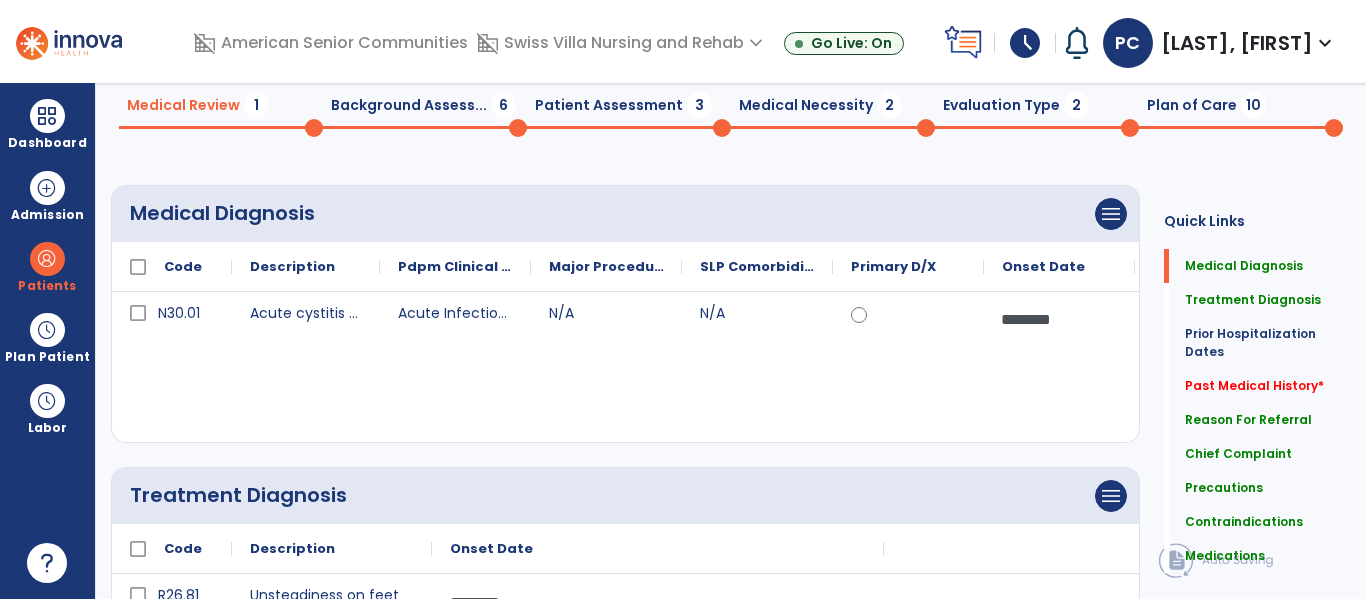 scroll, scrollTop: 0, scrollLeft: 0, axis: both 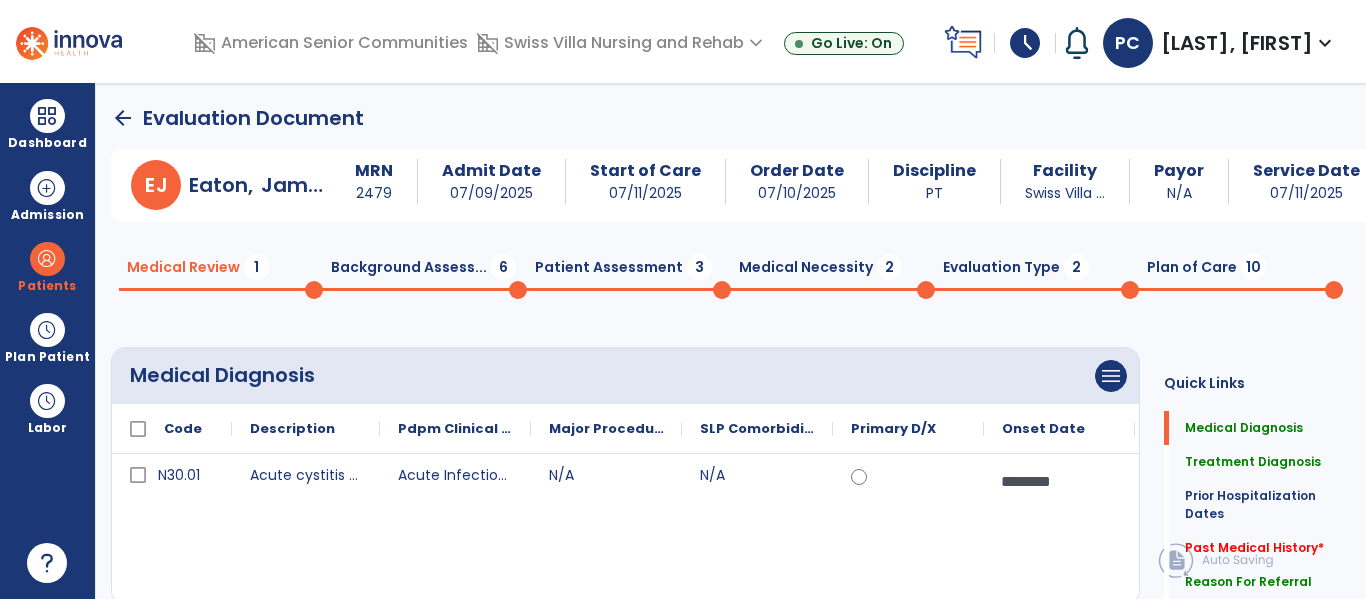 click on "Background Assess...  6" 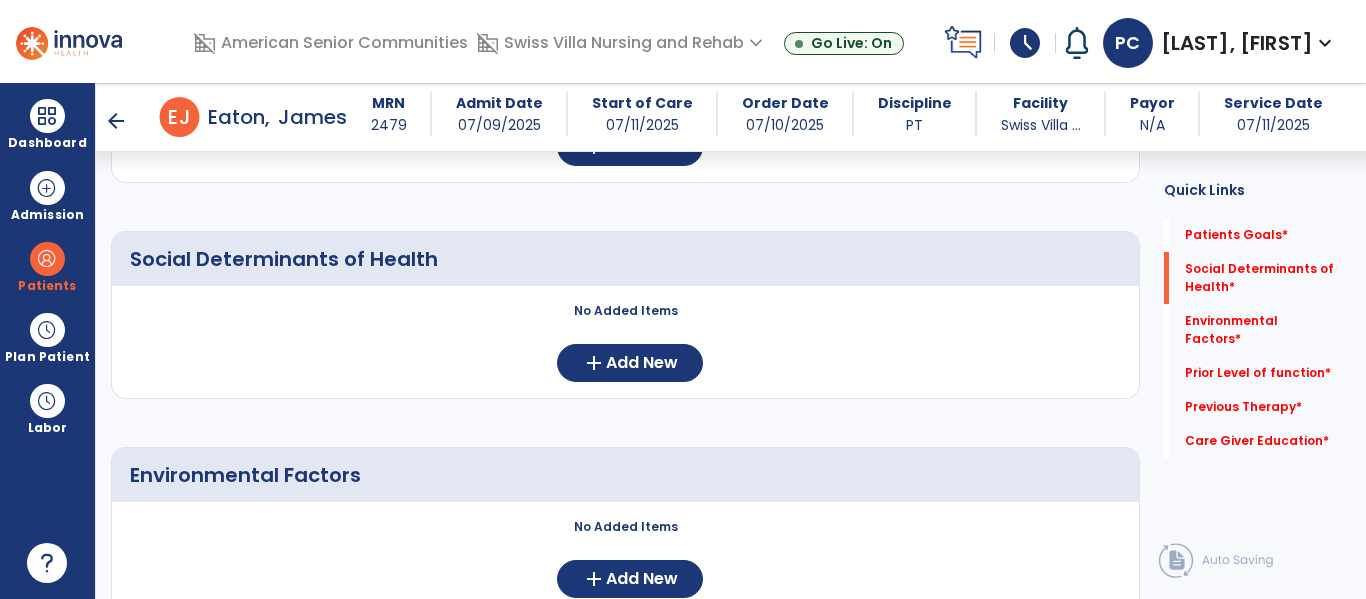 scroll, scrollTop: 319, scrollLeft: 0, axis: vertical 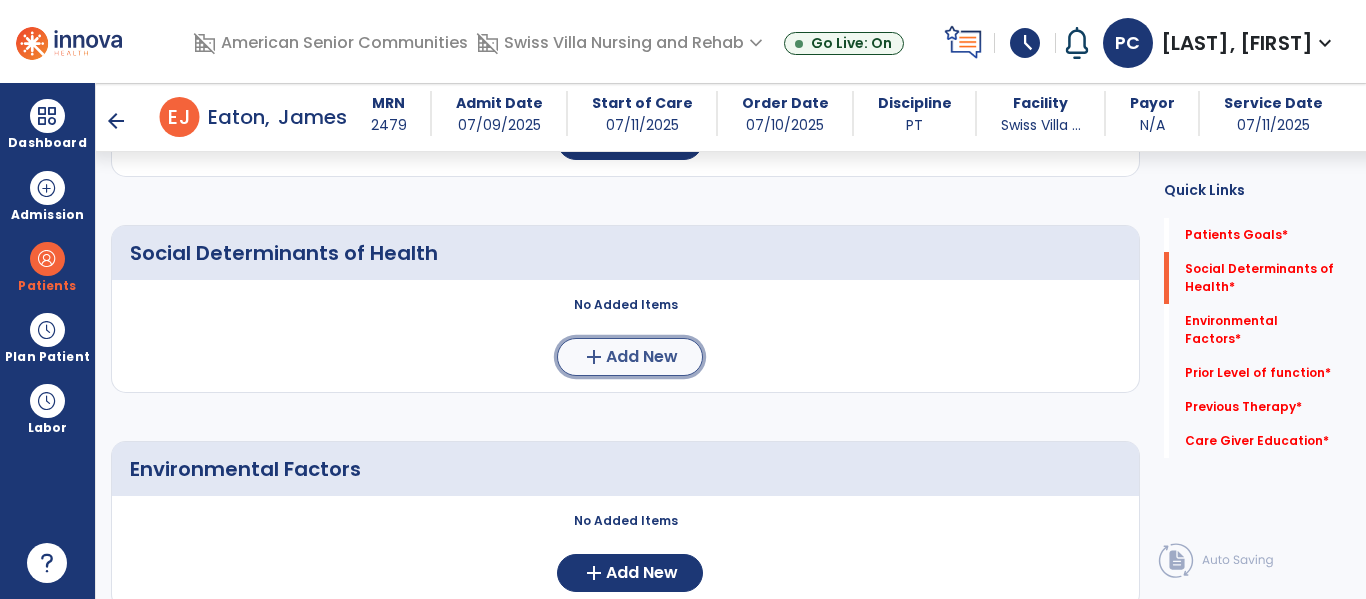click on "Add New" 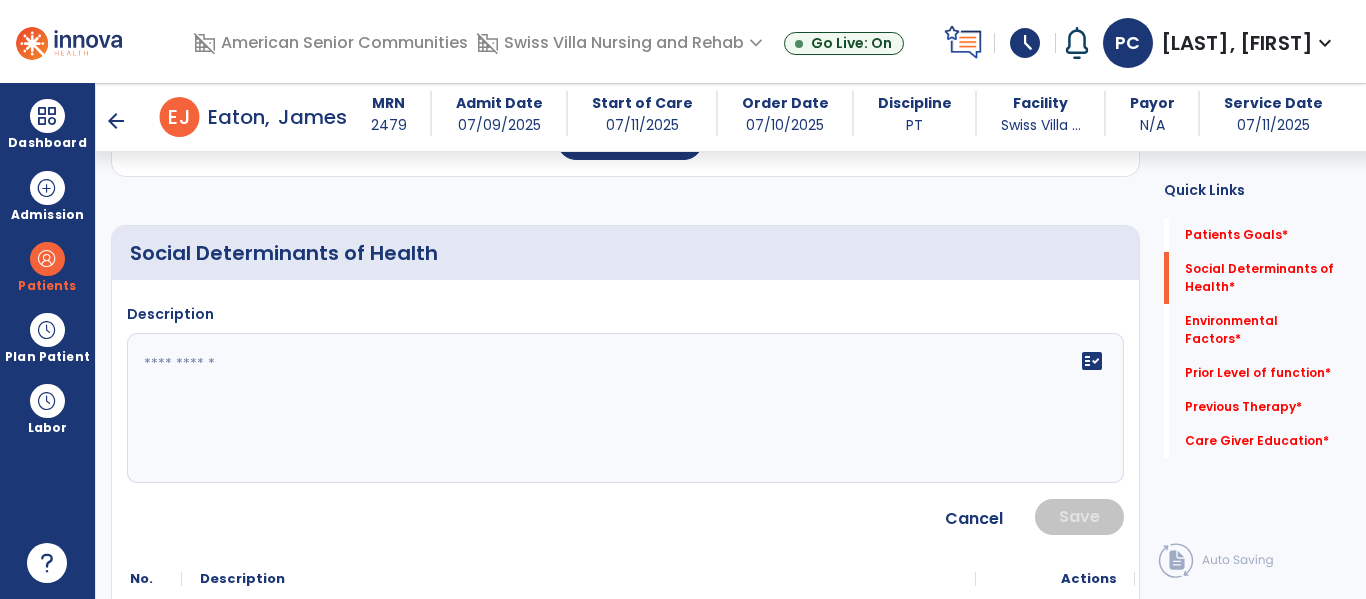 click on "fact_check" 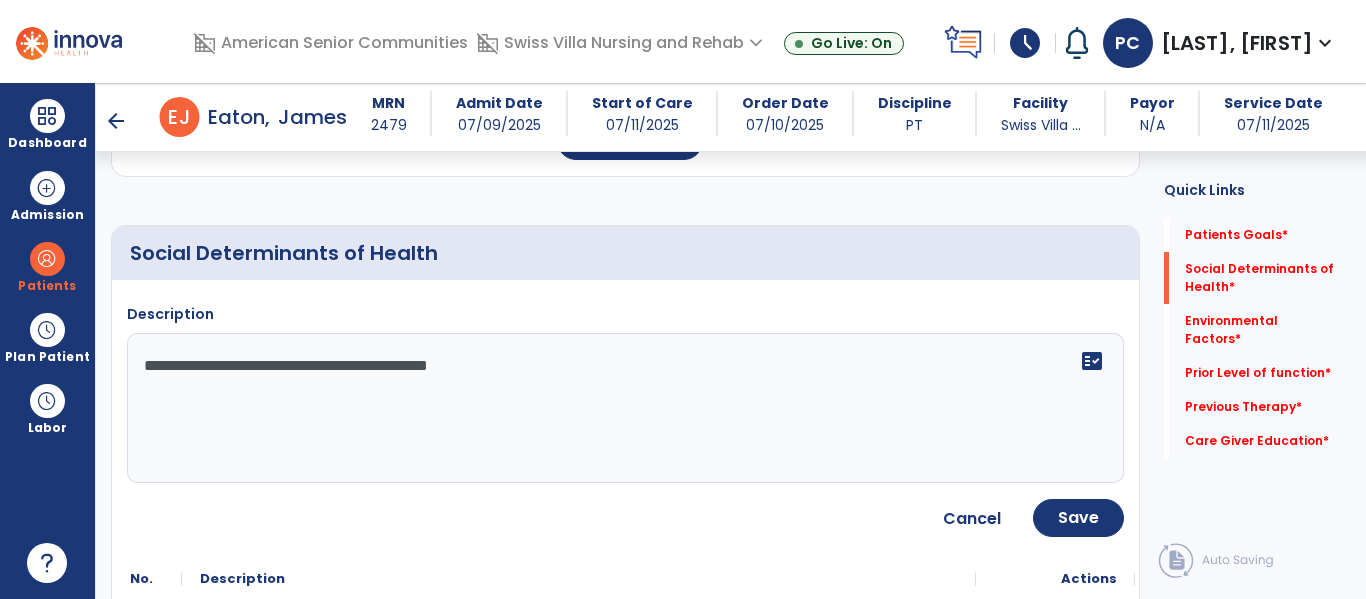 type on "**********" 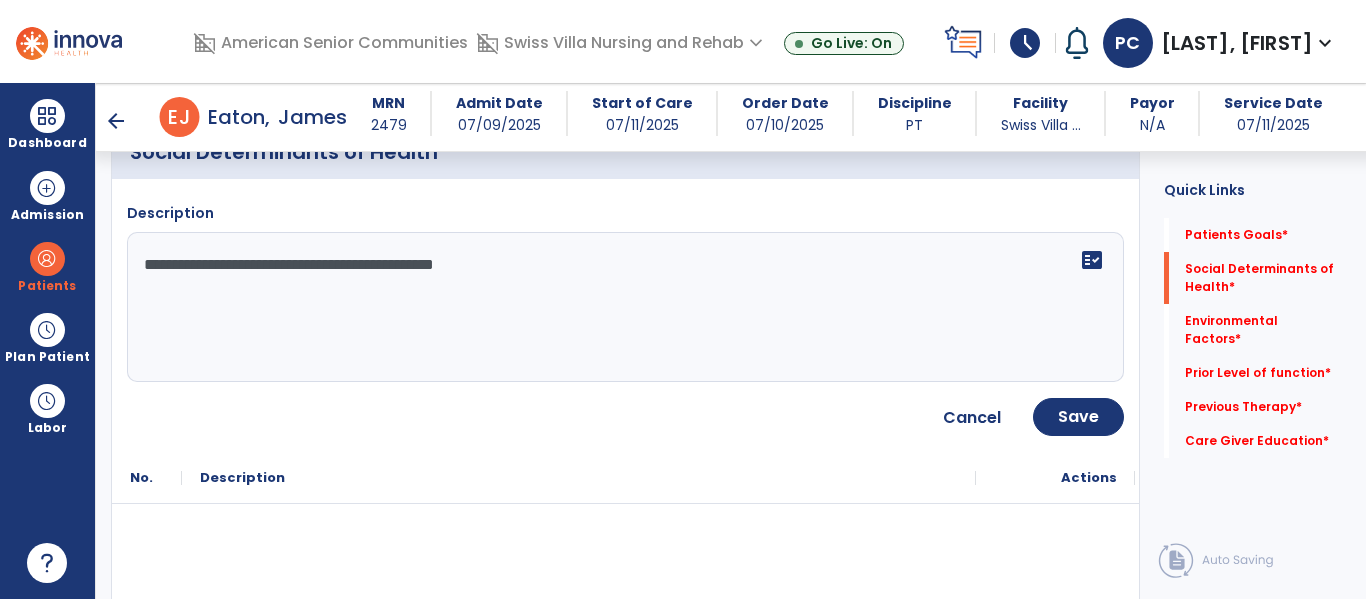 scroll, scrollTop: 421, scrollLeft: 0, axis: vertical 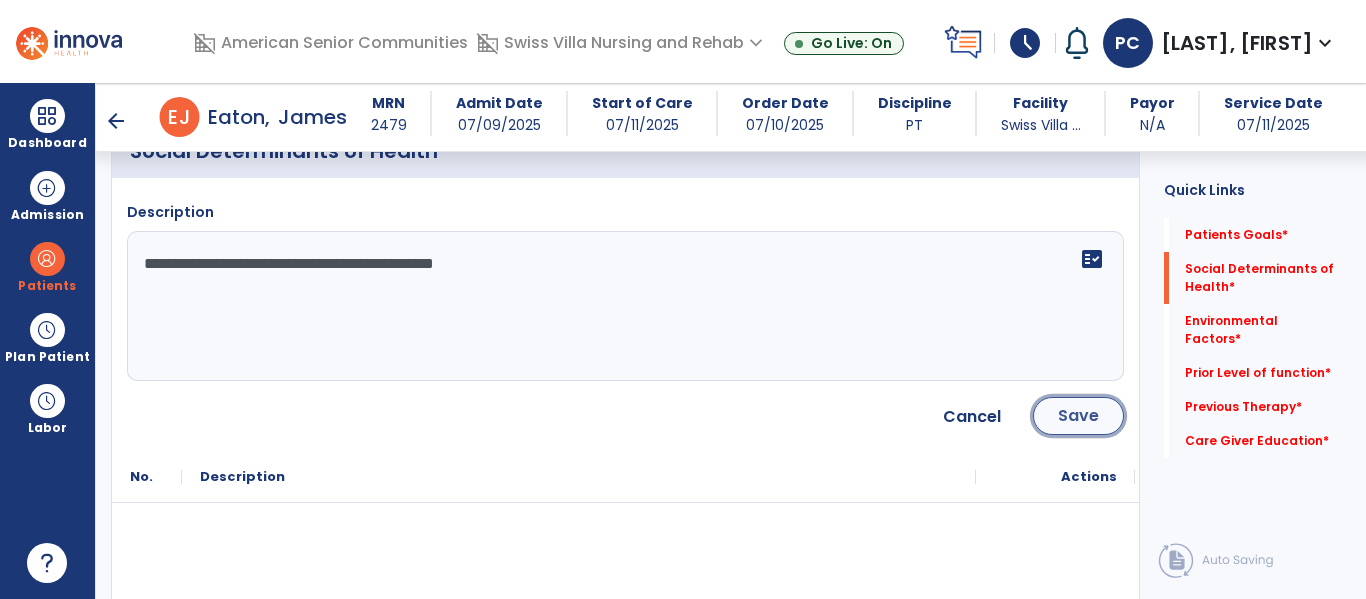click on "Save" 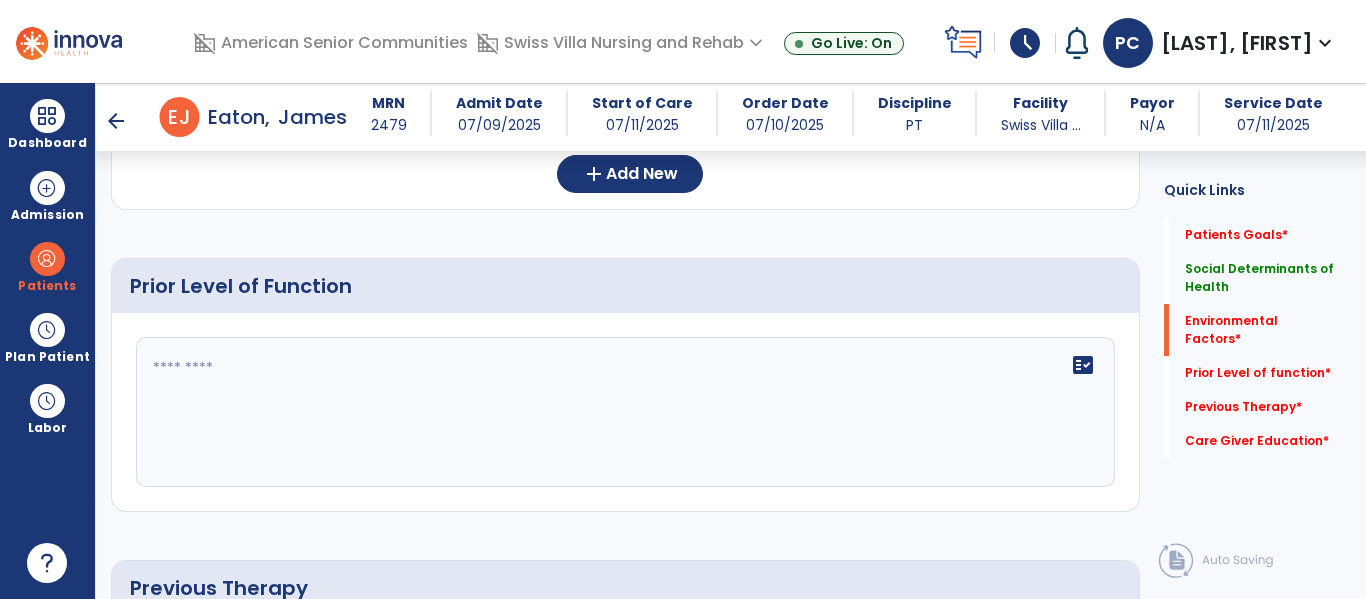 scroll, scrollTop: 853, scrollLeft: 0, axis: vertical 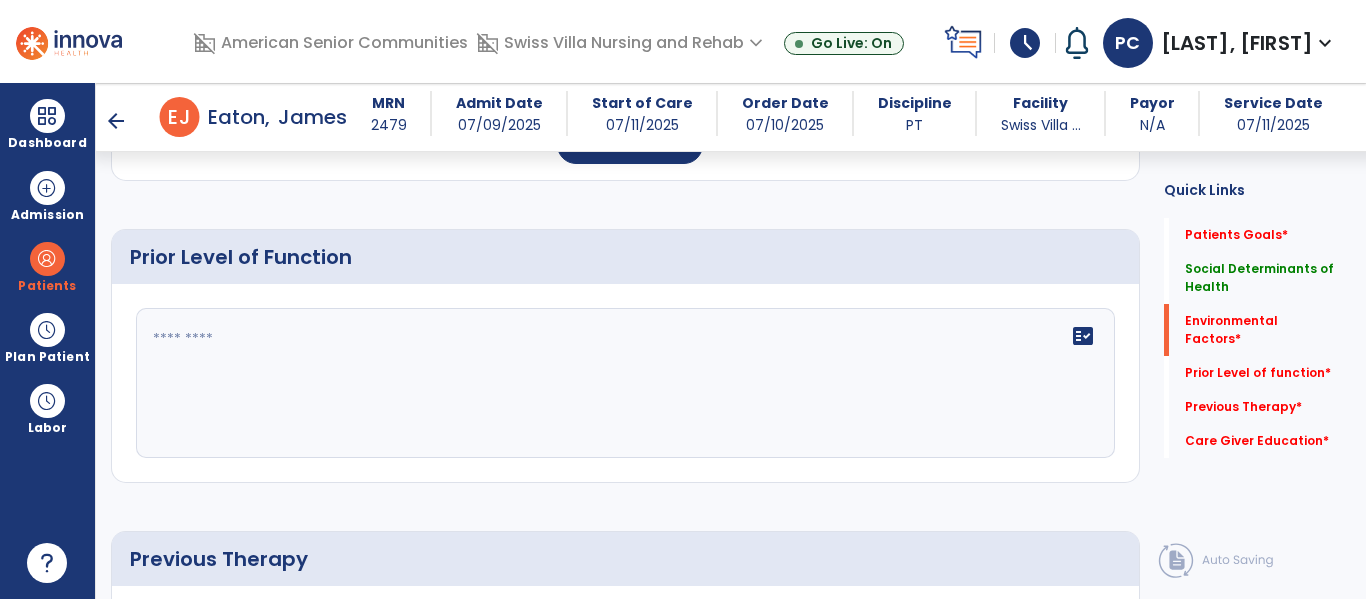 click on "fact_check" 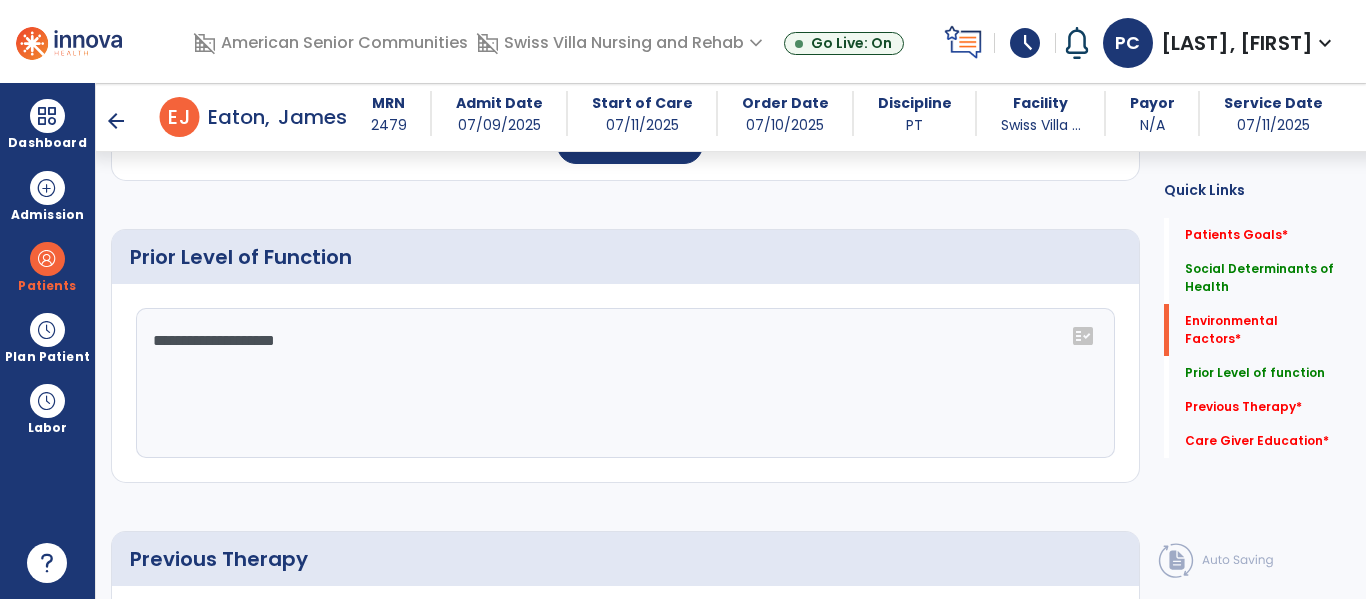 click on "**********" 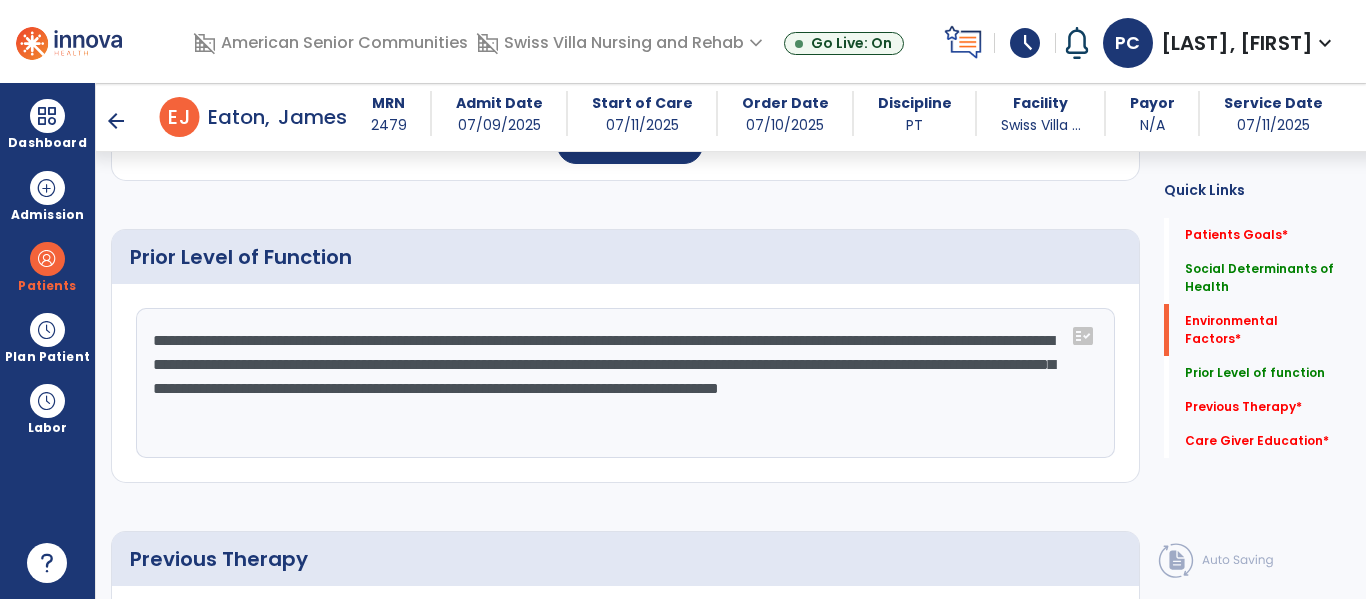 click on "**********" 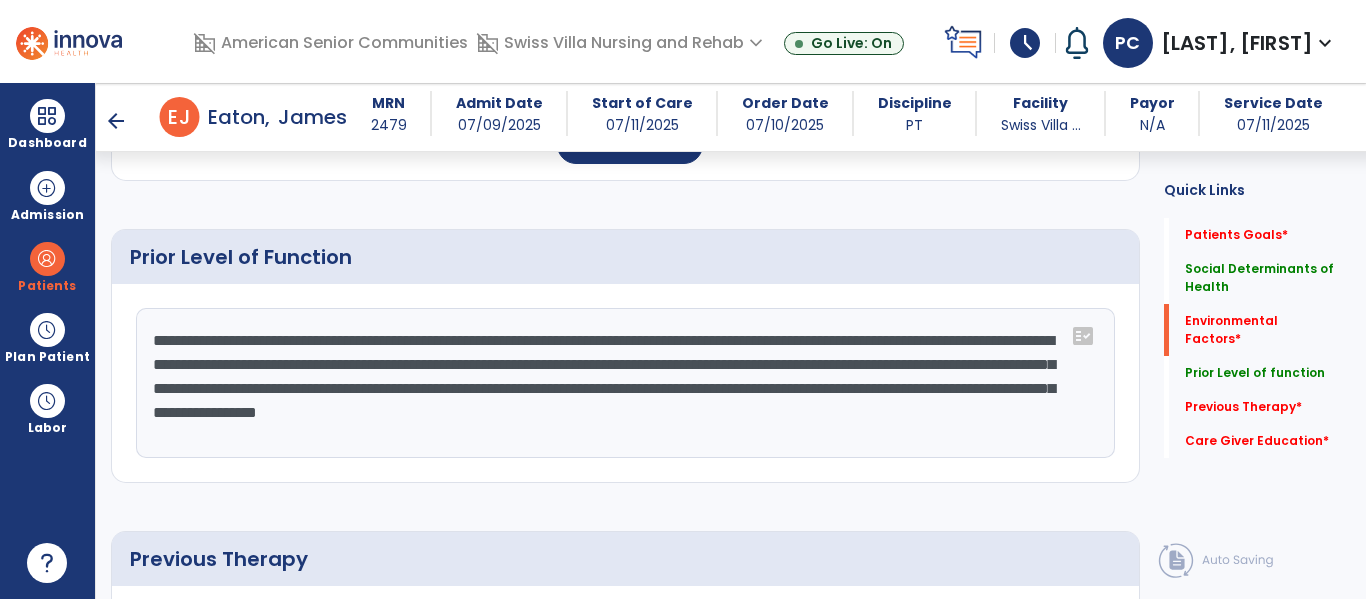 click on "**********" 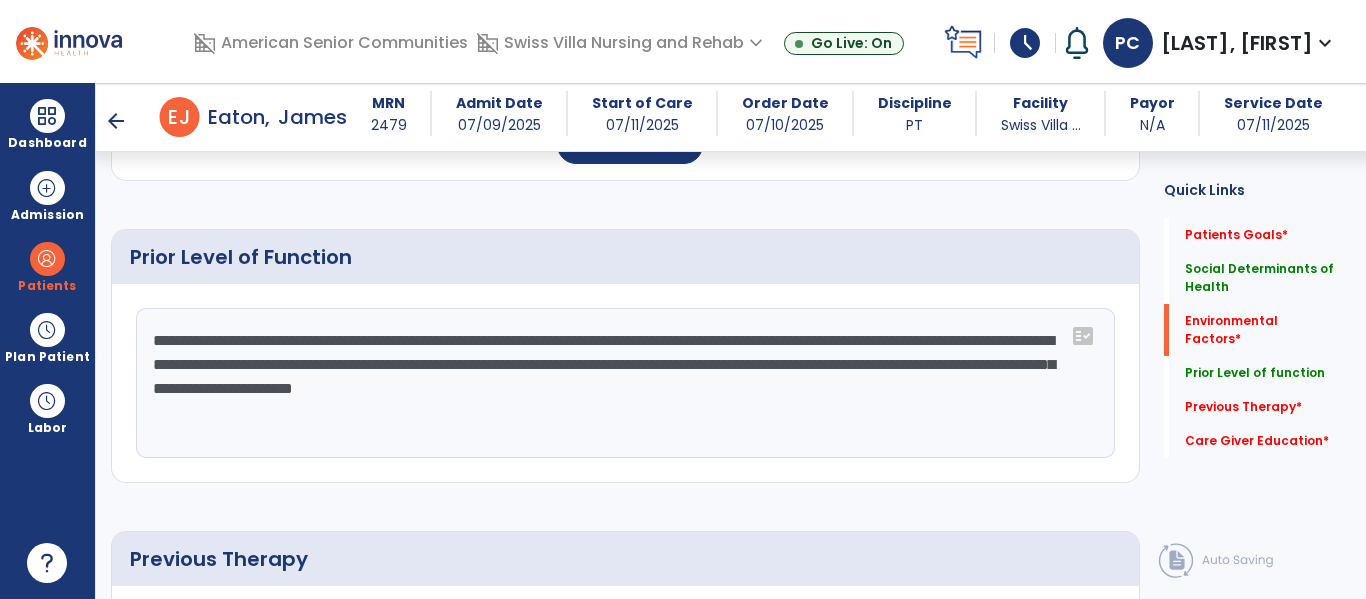 click on "**********" 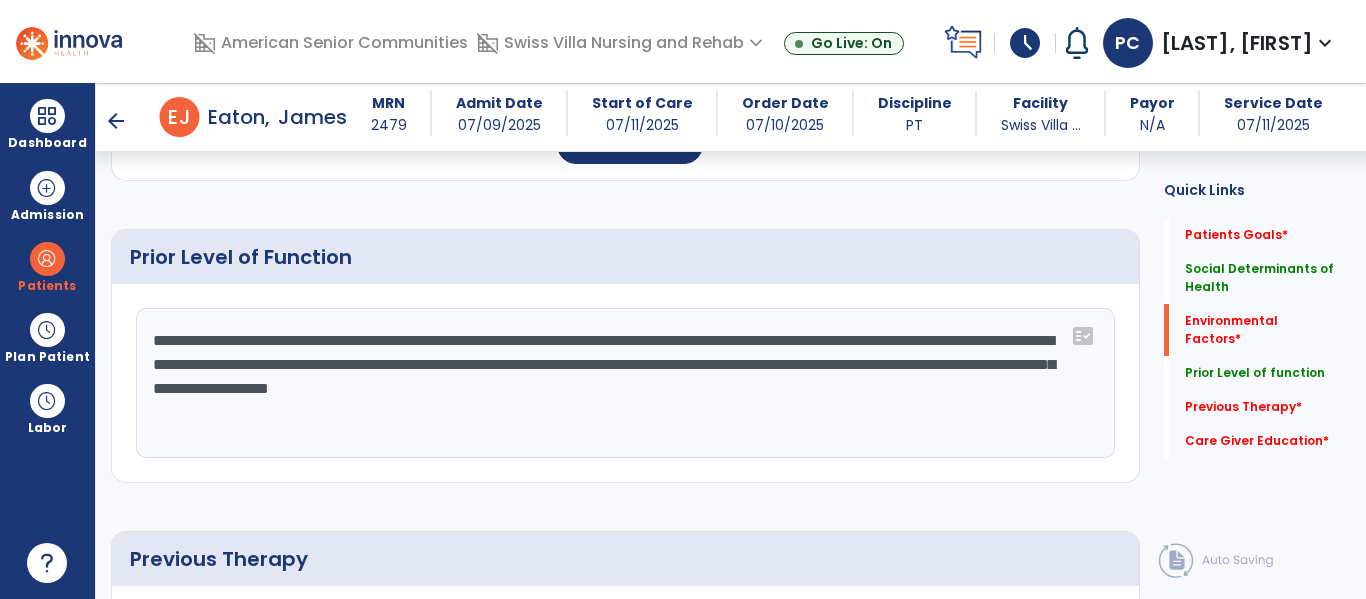 click on "**********" 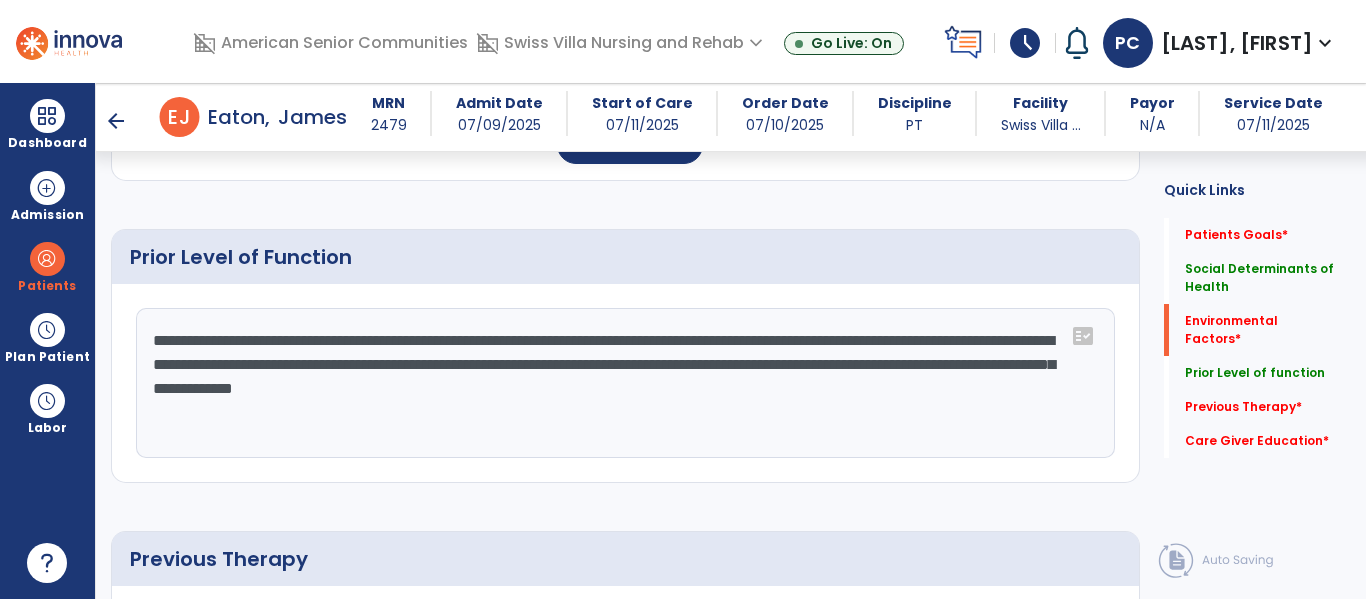 click on "**********" 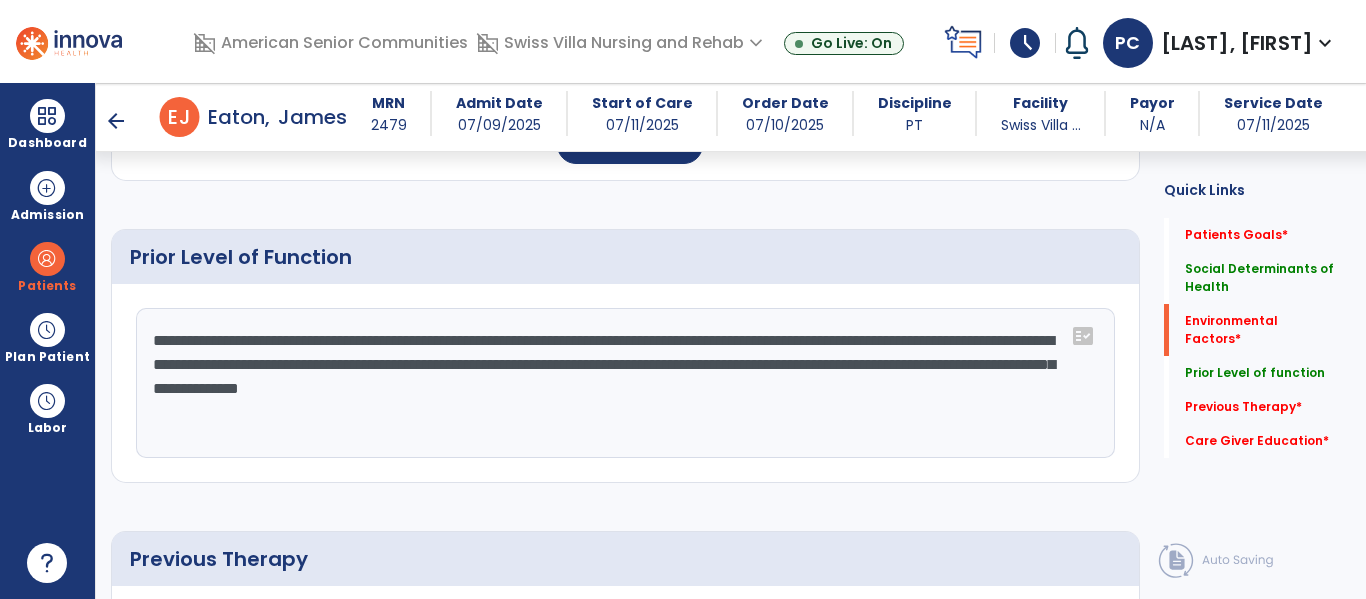 click on "**********" 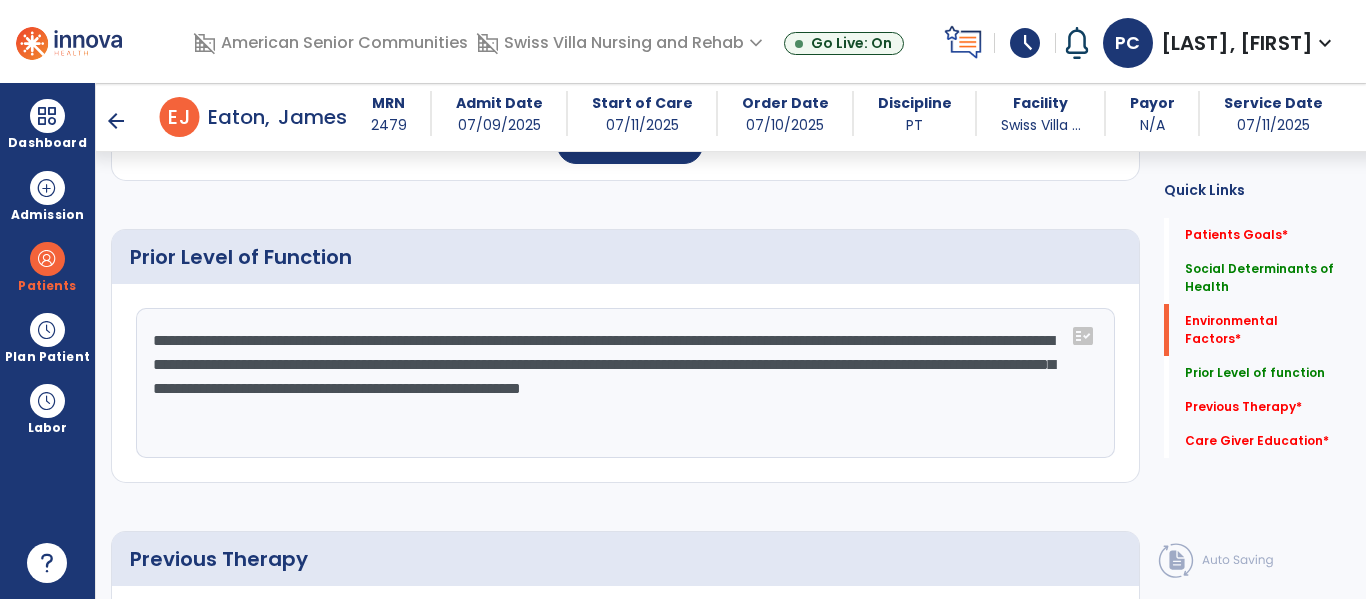 click on "**********" 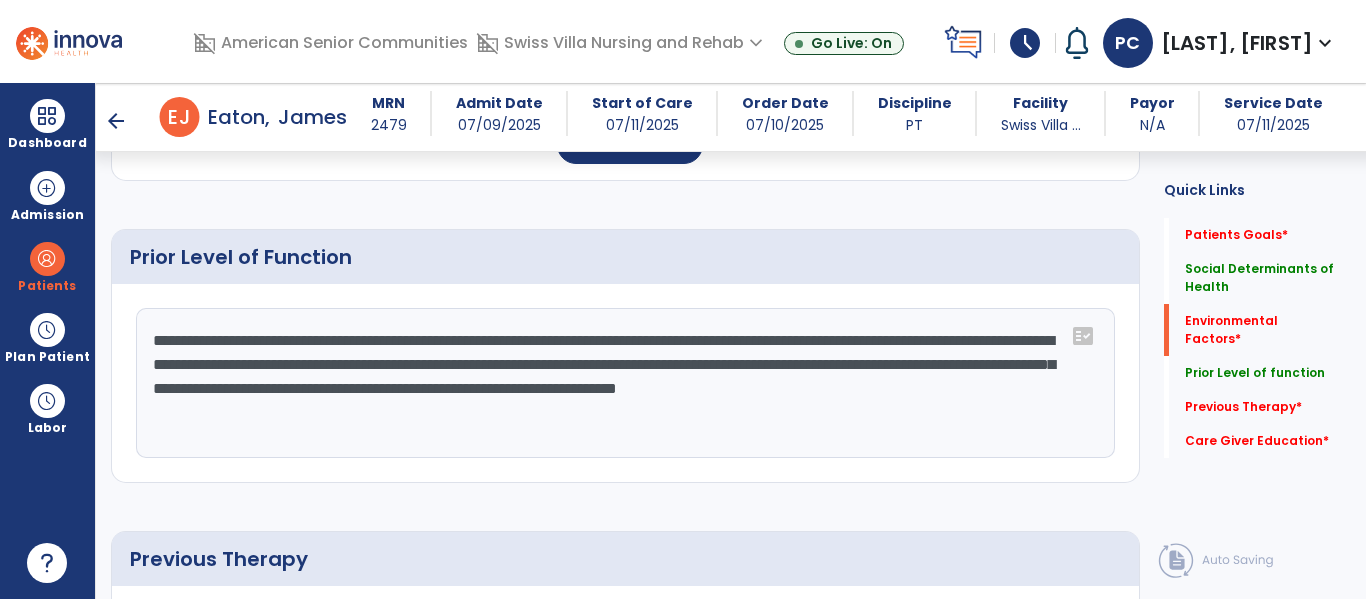 click on "**********" 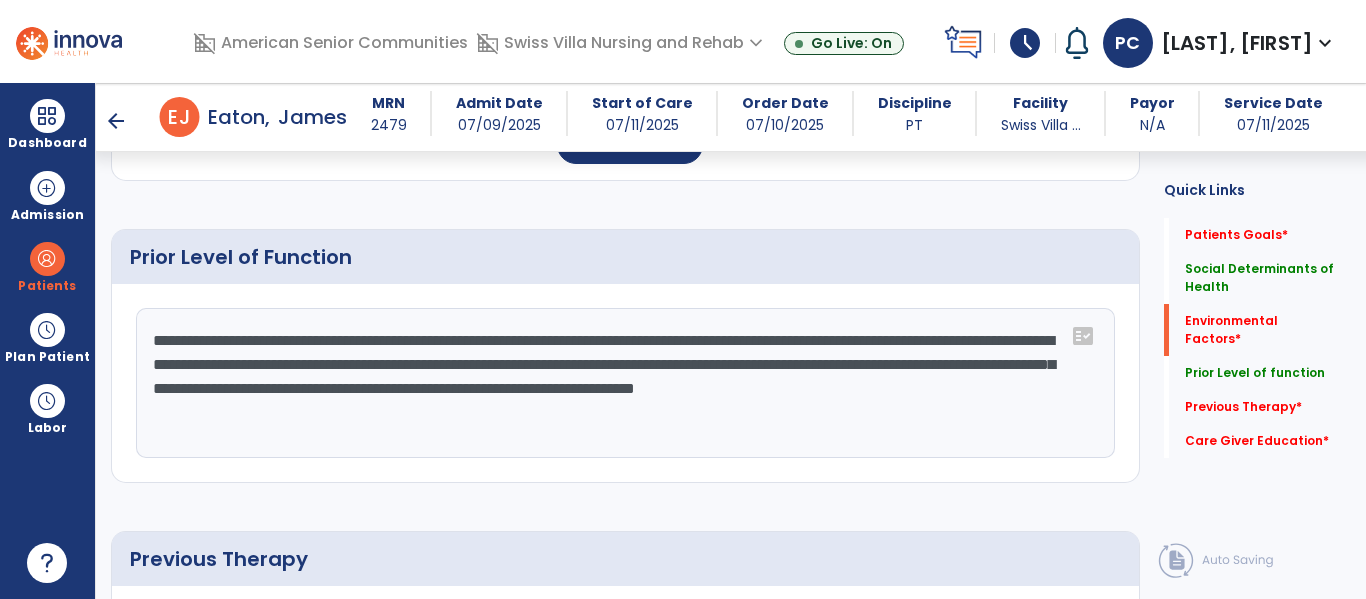 click on "**********" 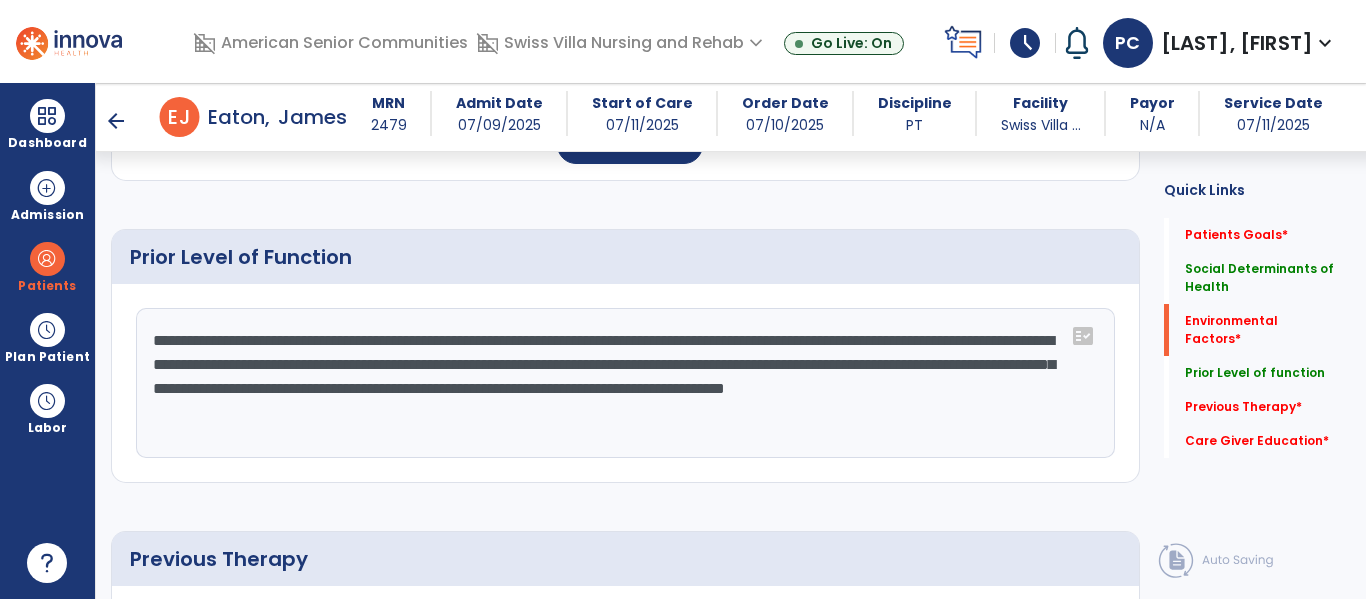click on "**********" 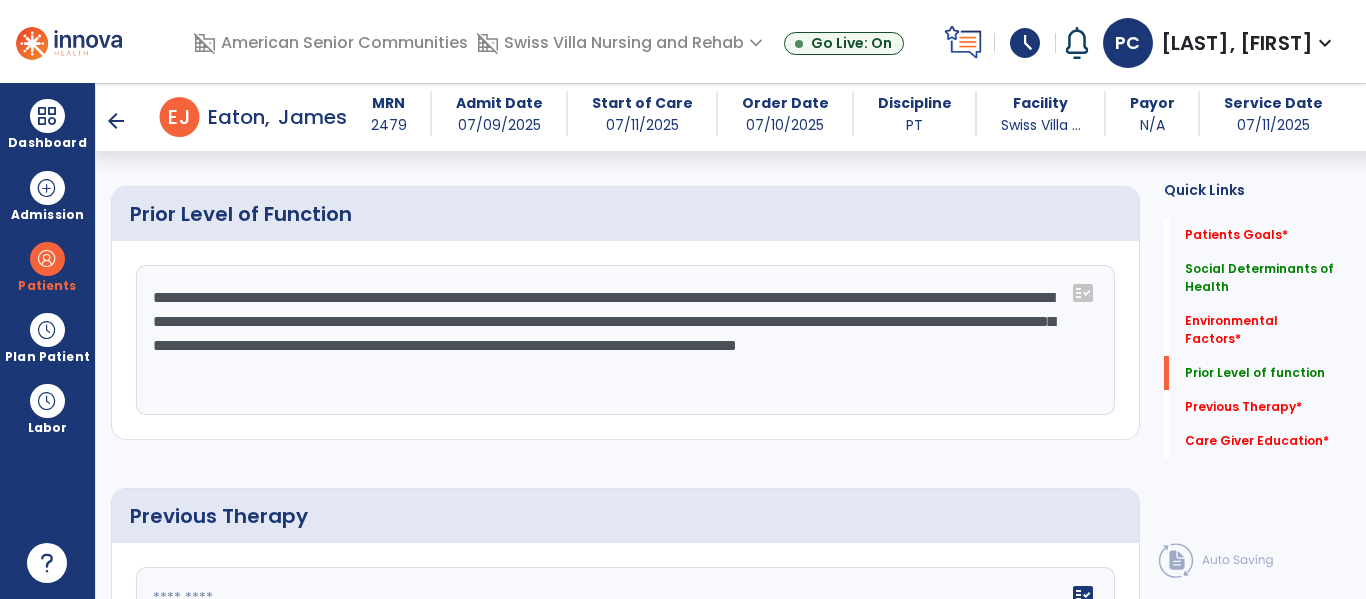 scroll, scrollTop: 907, scrollLeft: 0, axis: vertical 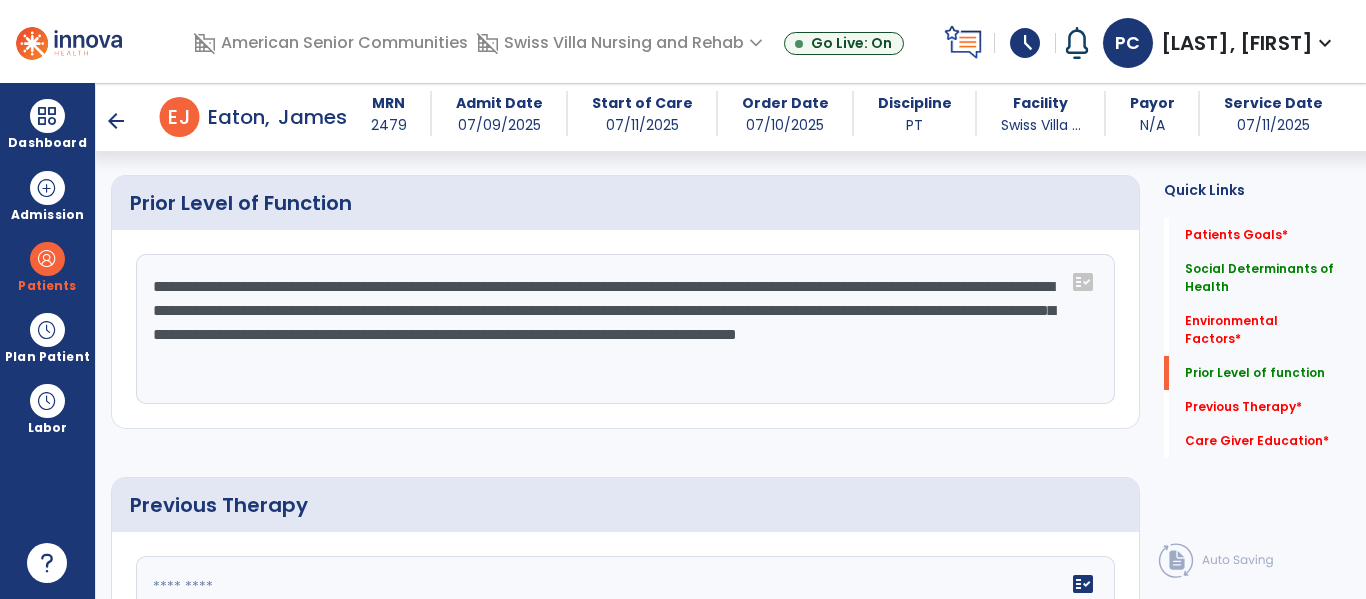 click on "**********" 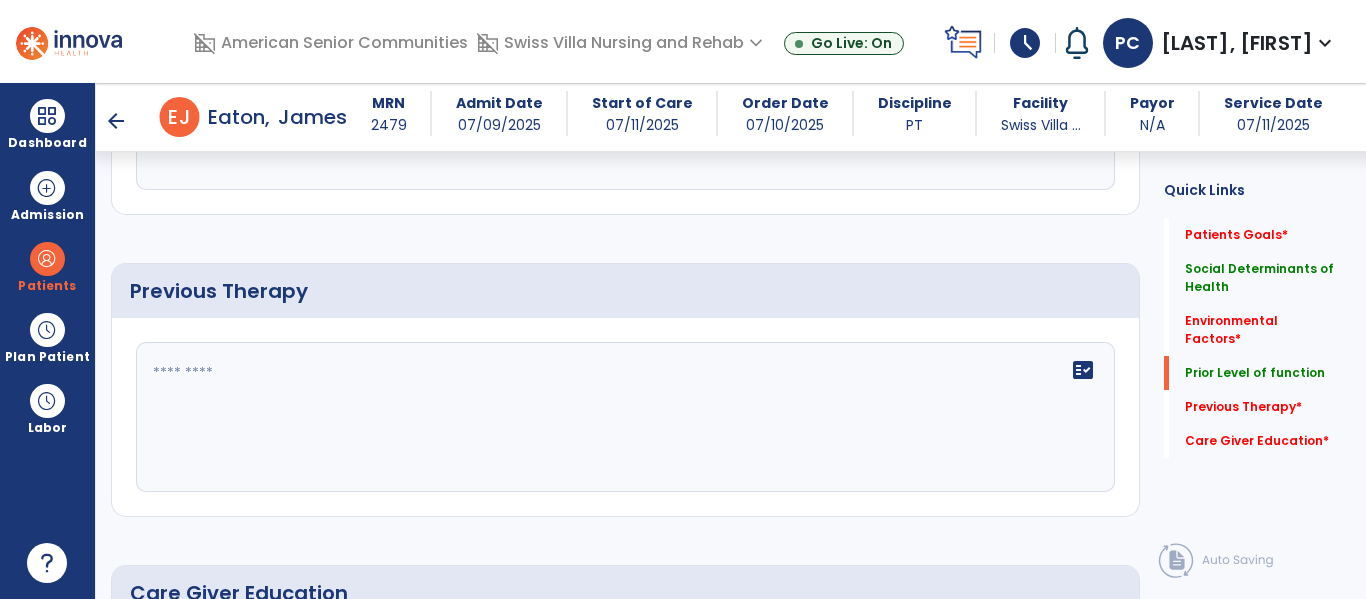 scroll, scrollTop: 1123, scrollLeft: 0, axis: vertical 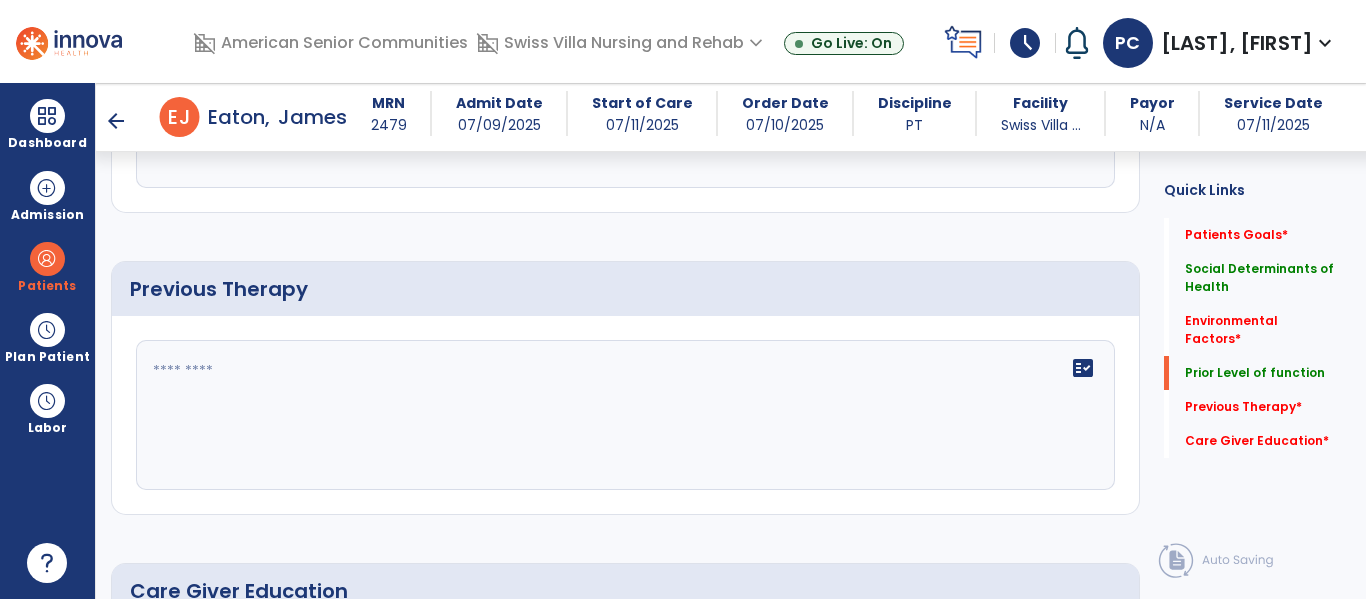 type on "**********" 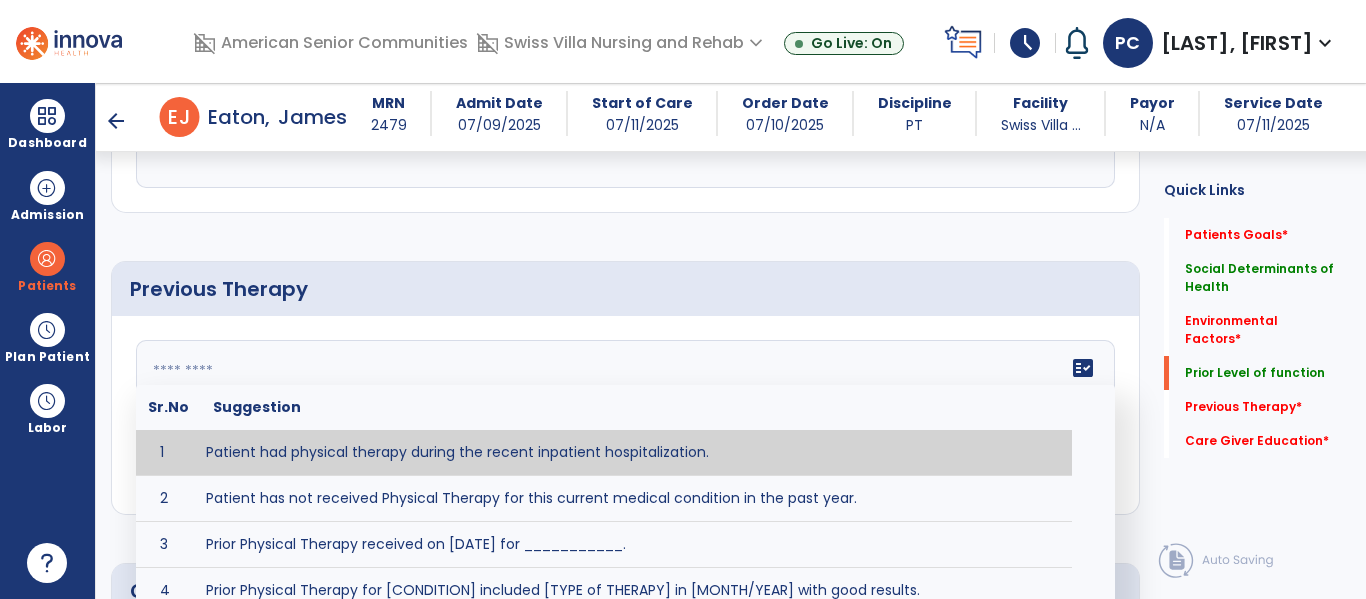 type on "**********" 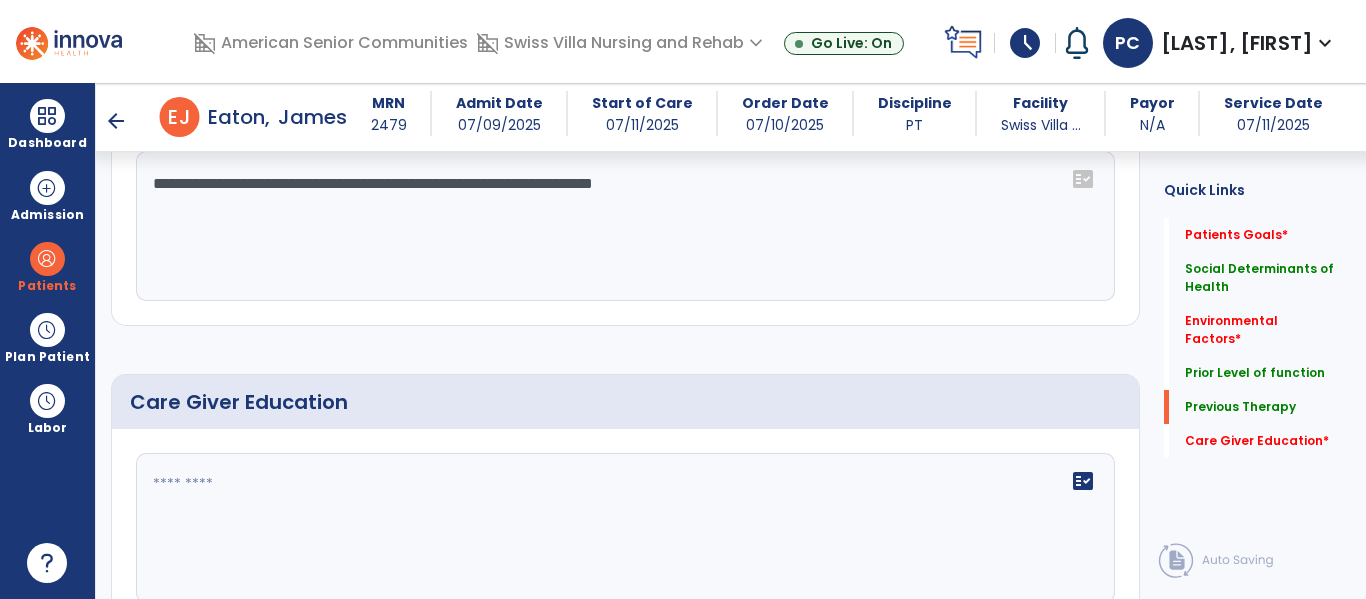 scroll, scrollTop: 1386, scrollLeft: 0, axis: vertical 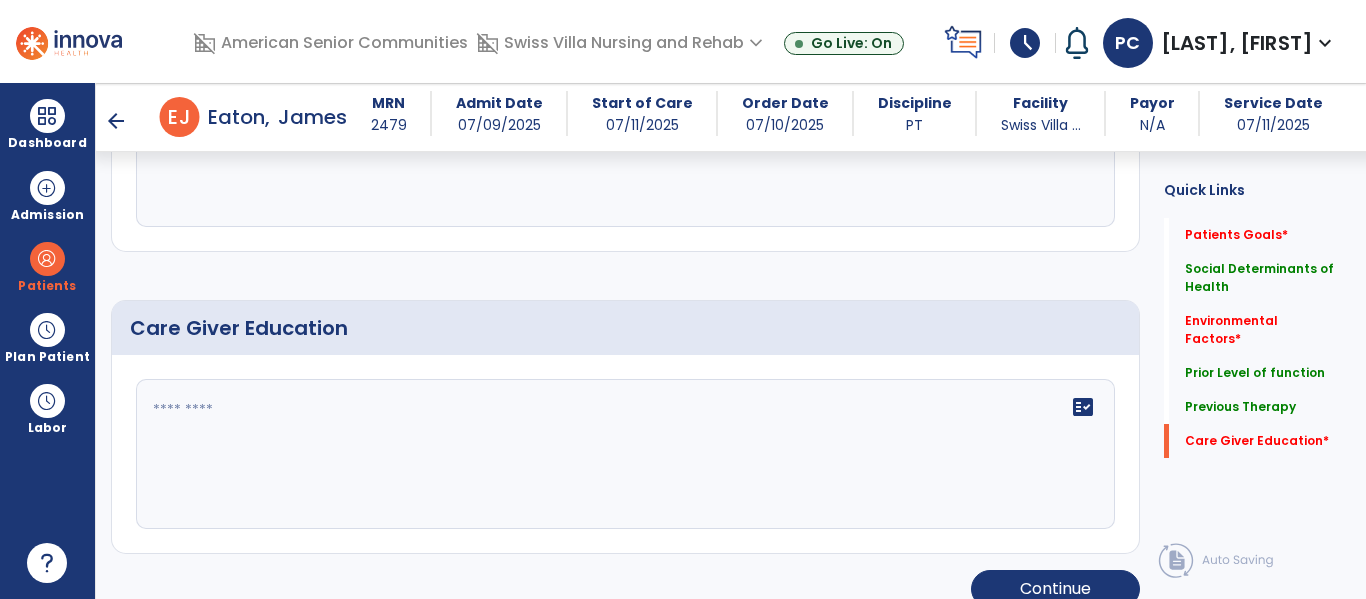 click 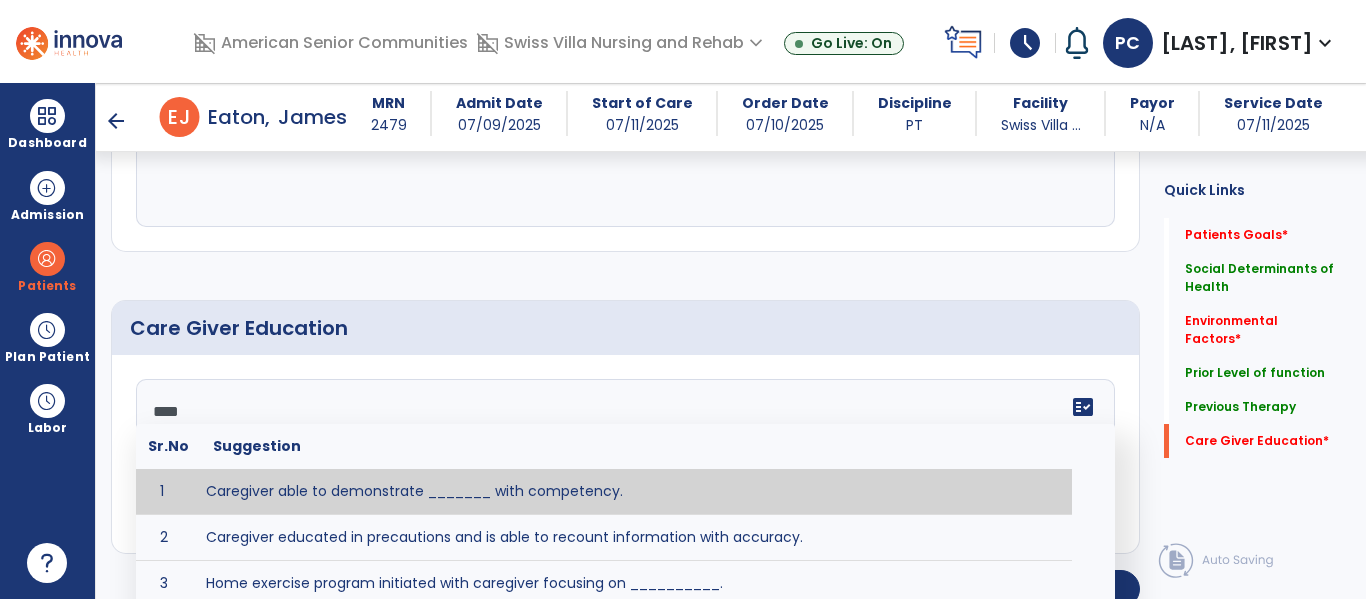 type on "*****" 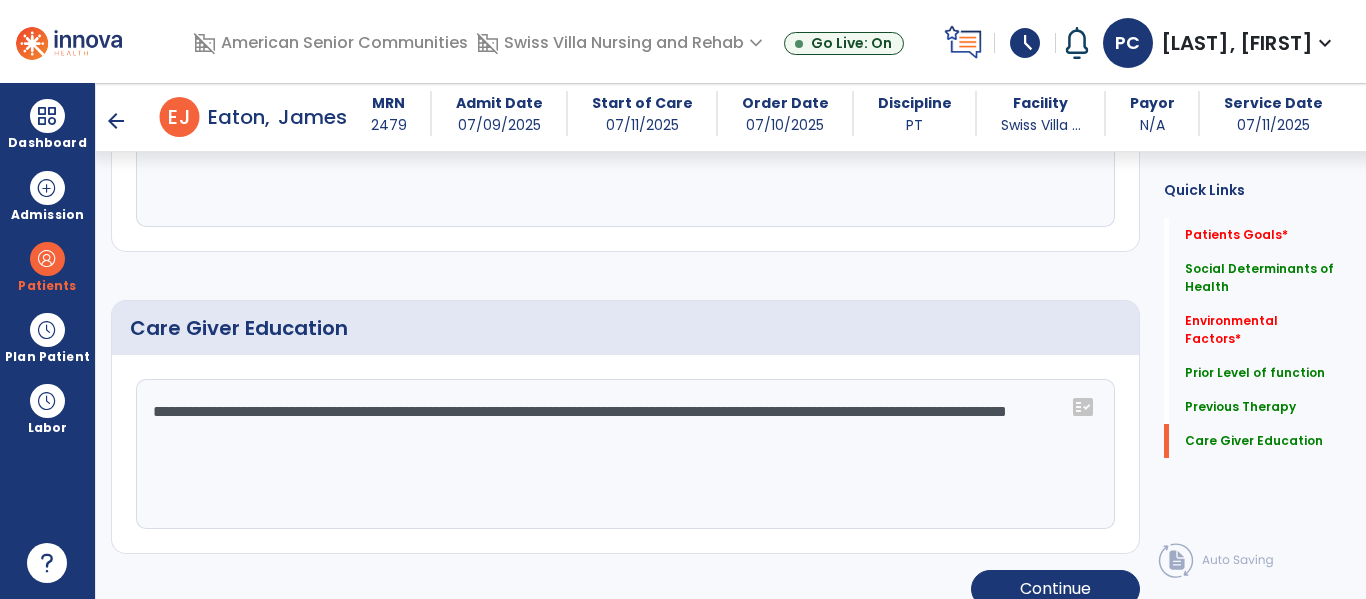 click on "**********" 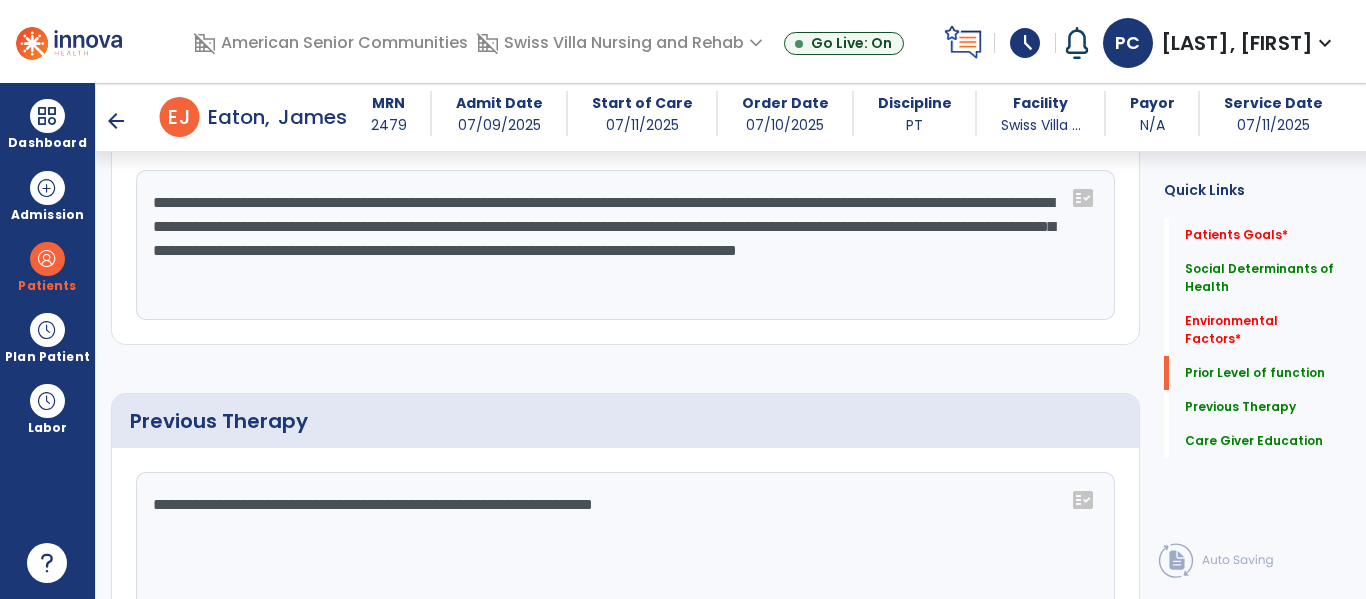 scroll, scrollTop: 896, scrollLeft: 0, axis: vertical 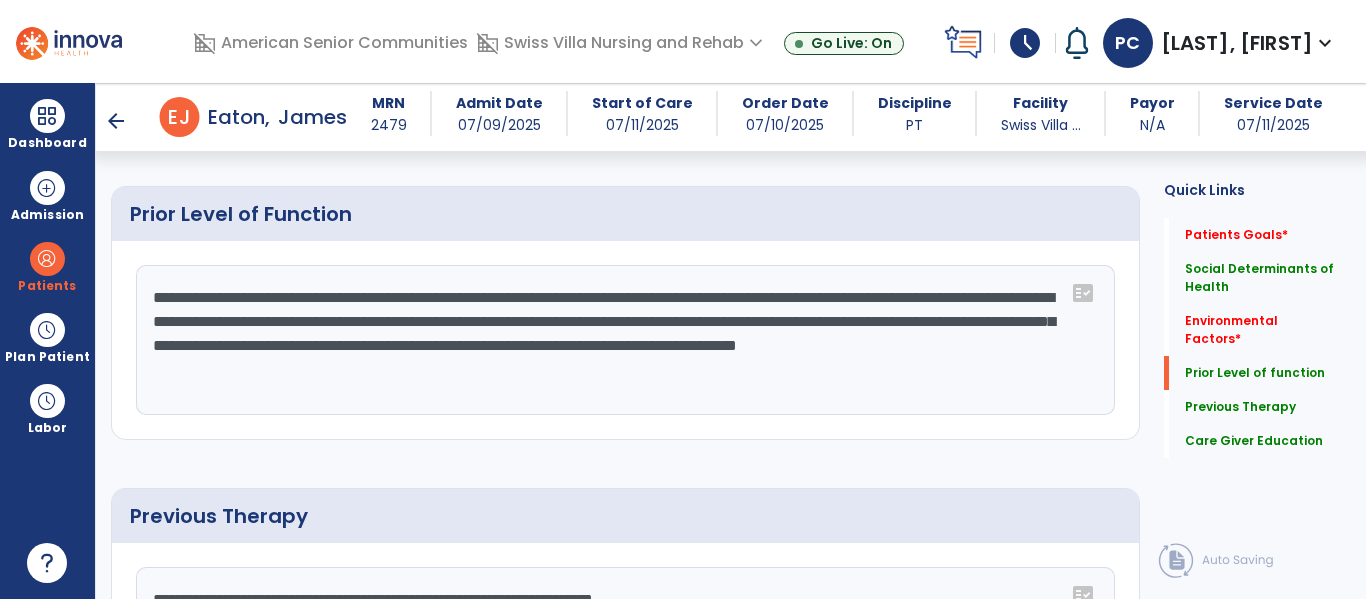 type on "**********" 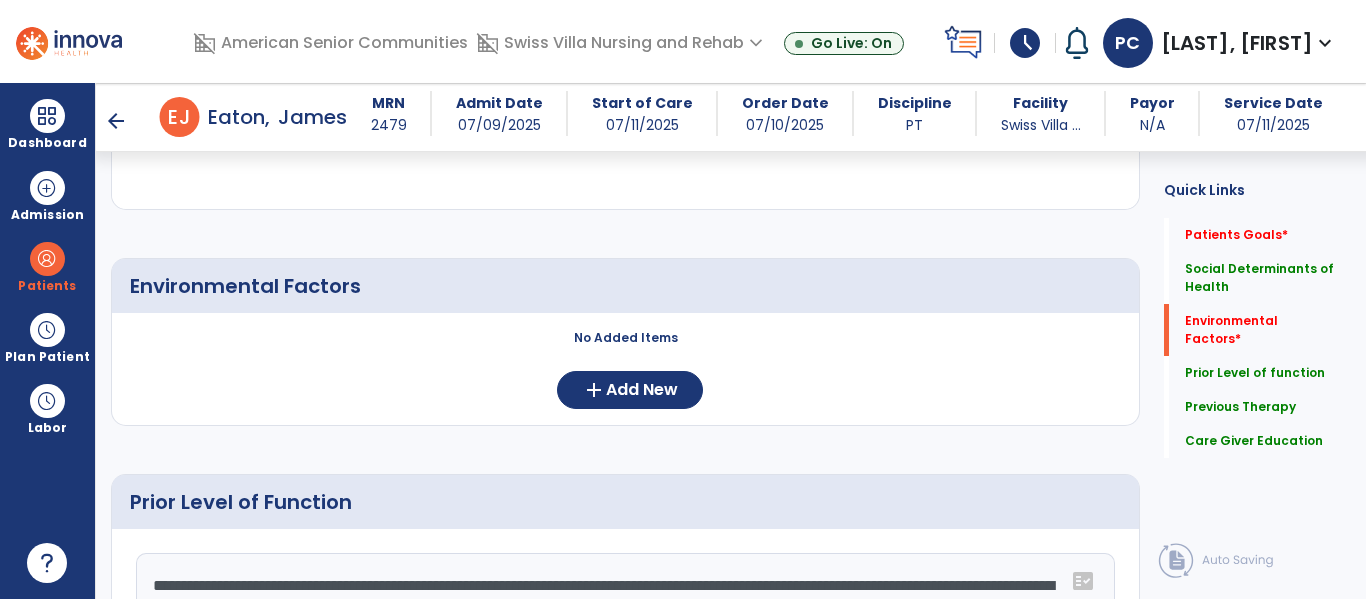 scroll, scrollTop: 582, scrollLeft: 0, axis: vertical 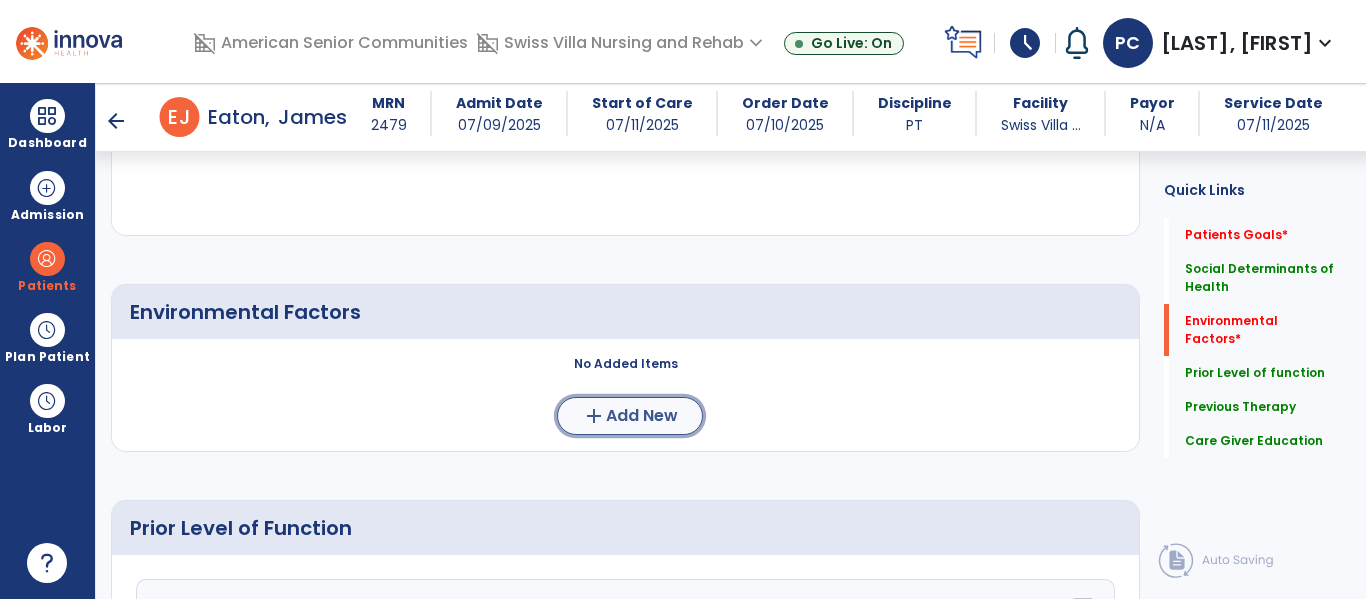 click on "Add New" 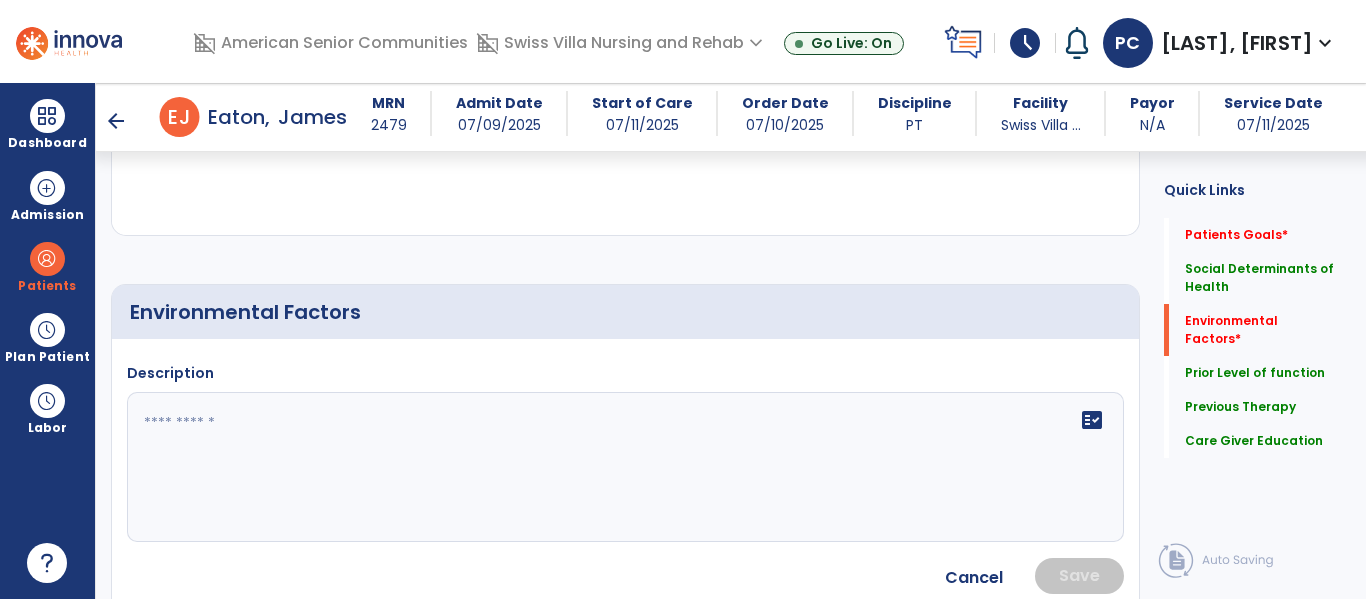click on "fact_check" 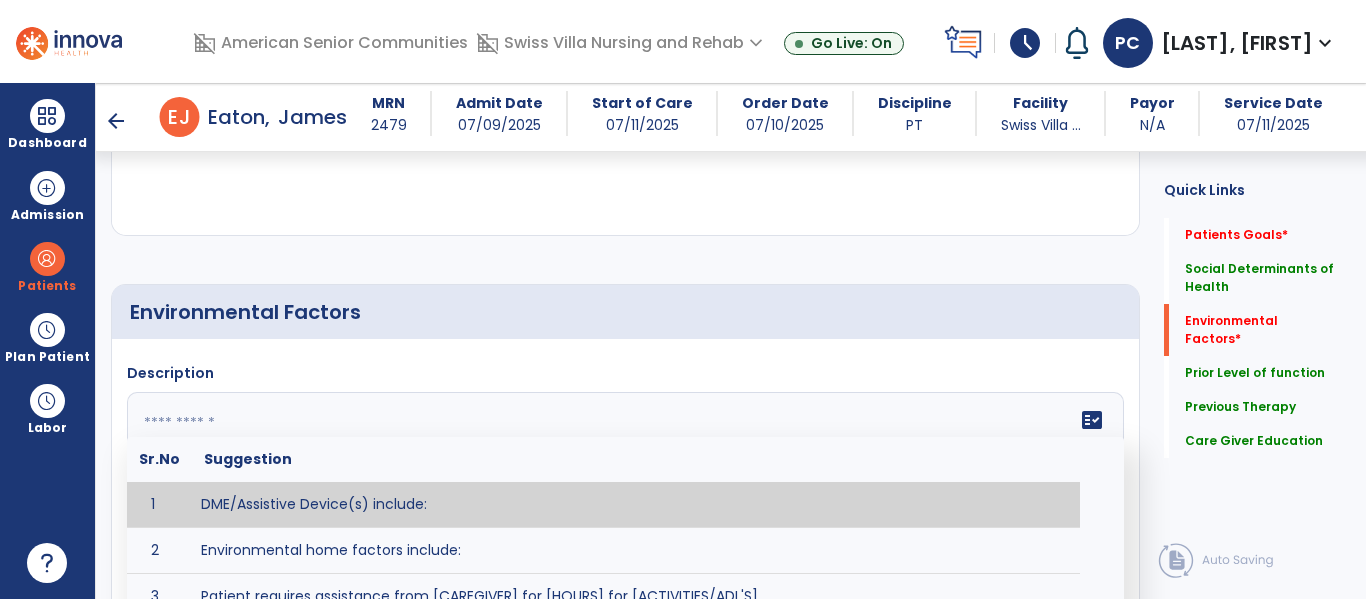 paste on "**********" 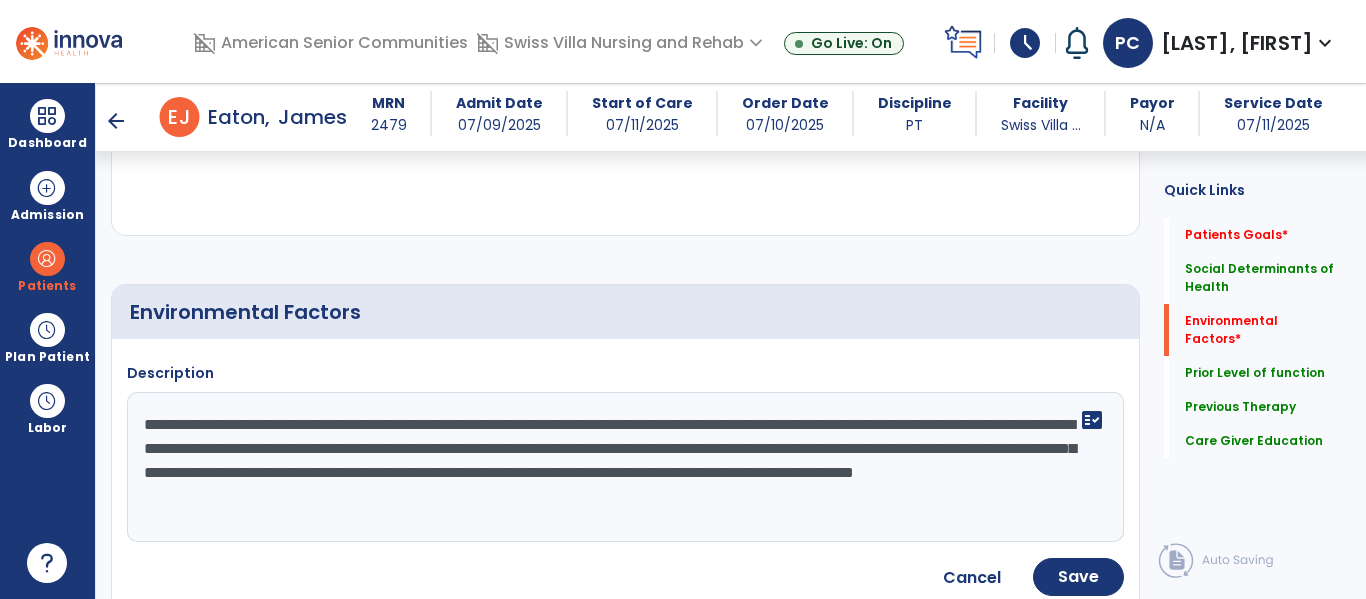 type on "**********" 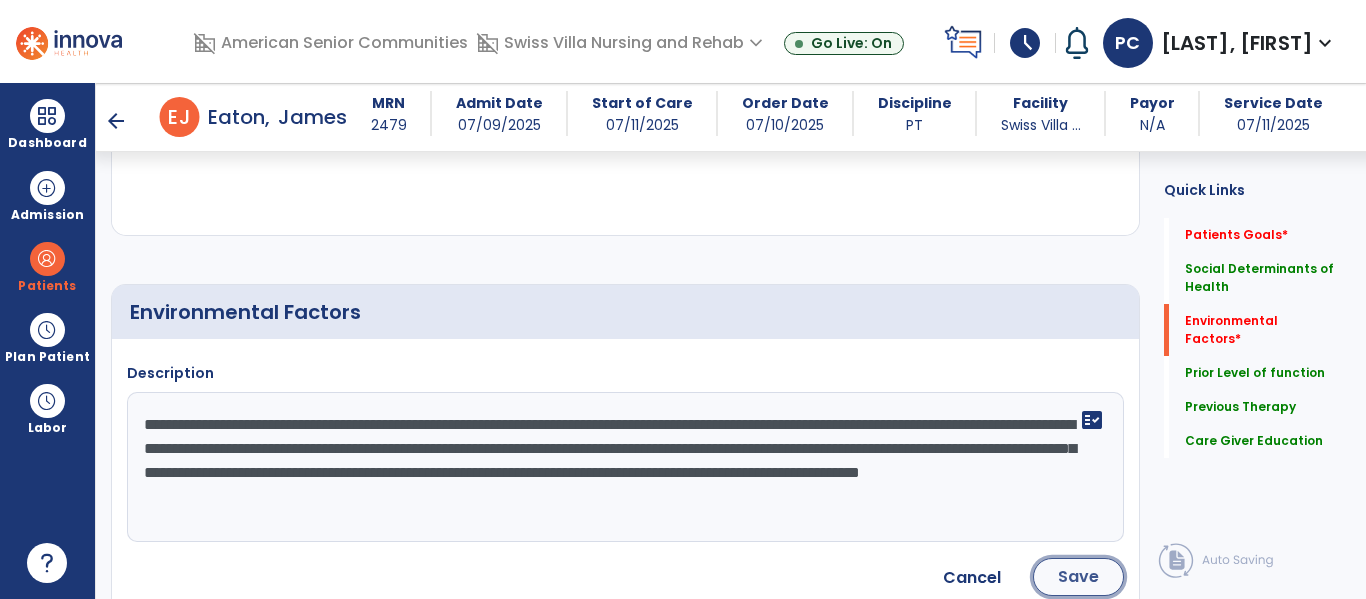 click on "Save" 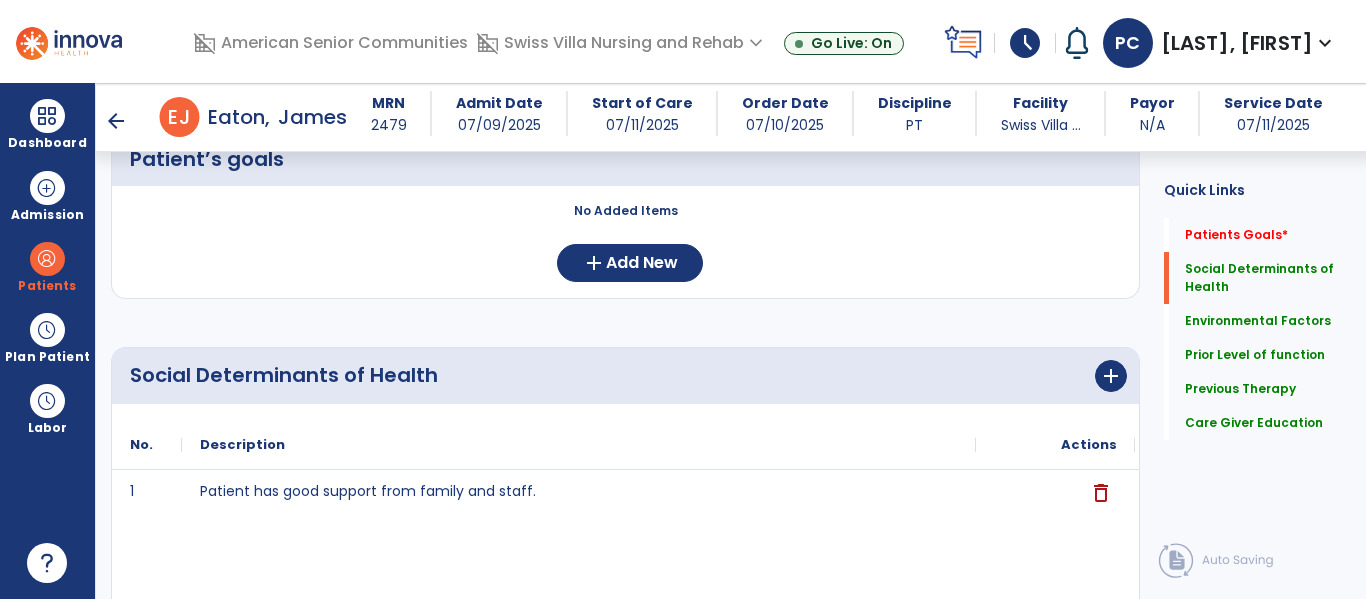 scroll, scrollTop: 78, scrollLeft: 0, axis: vertical 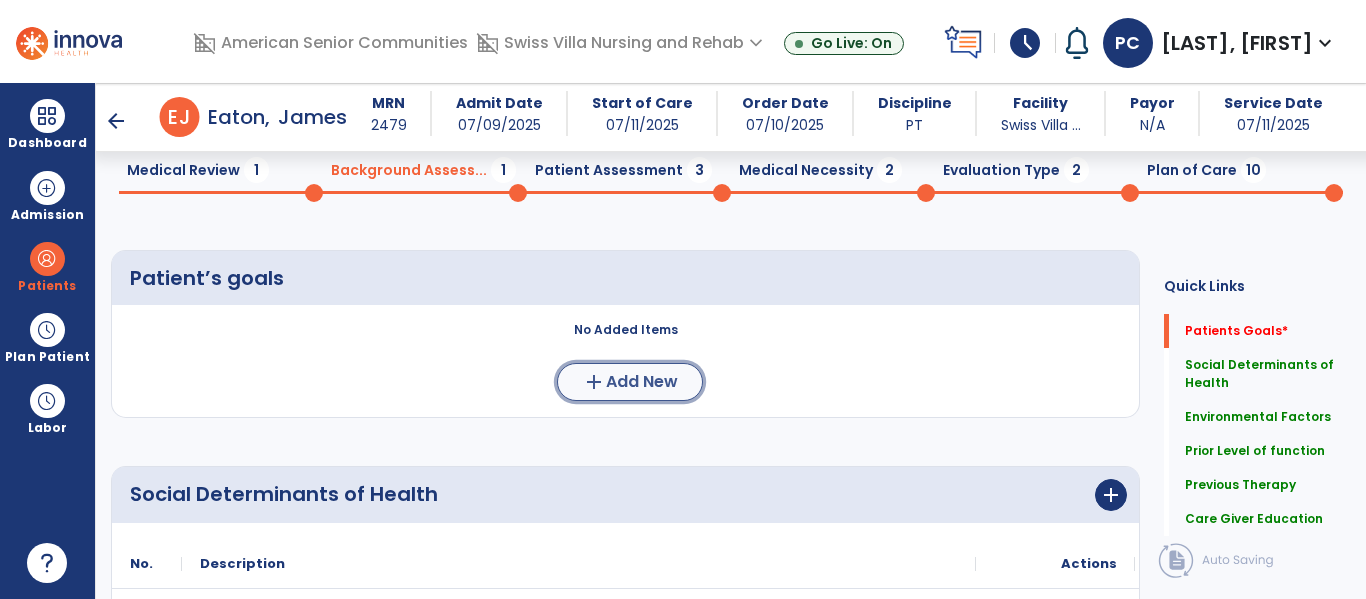 click on "Add New" 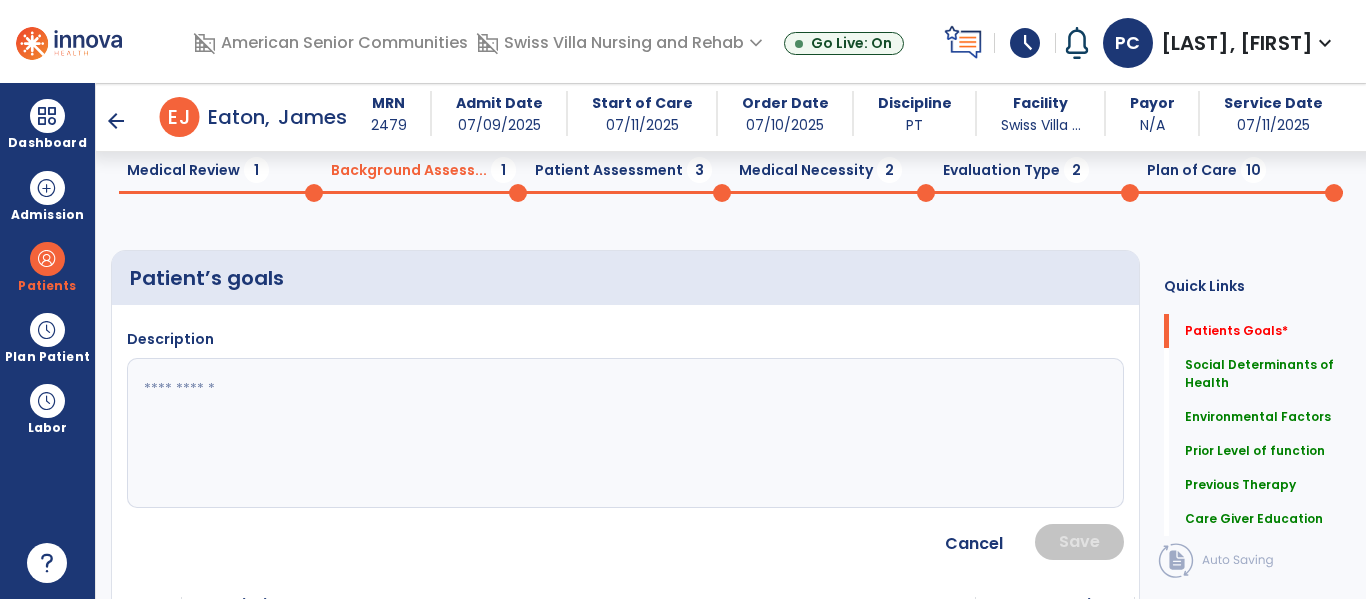click 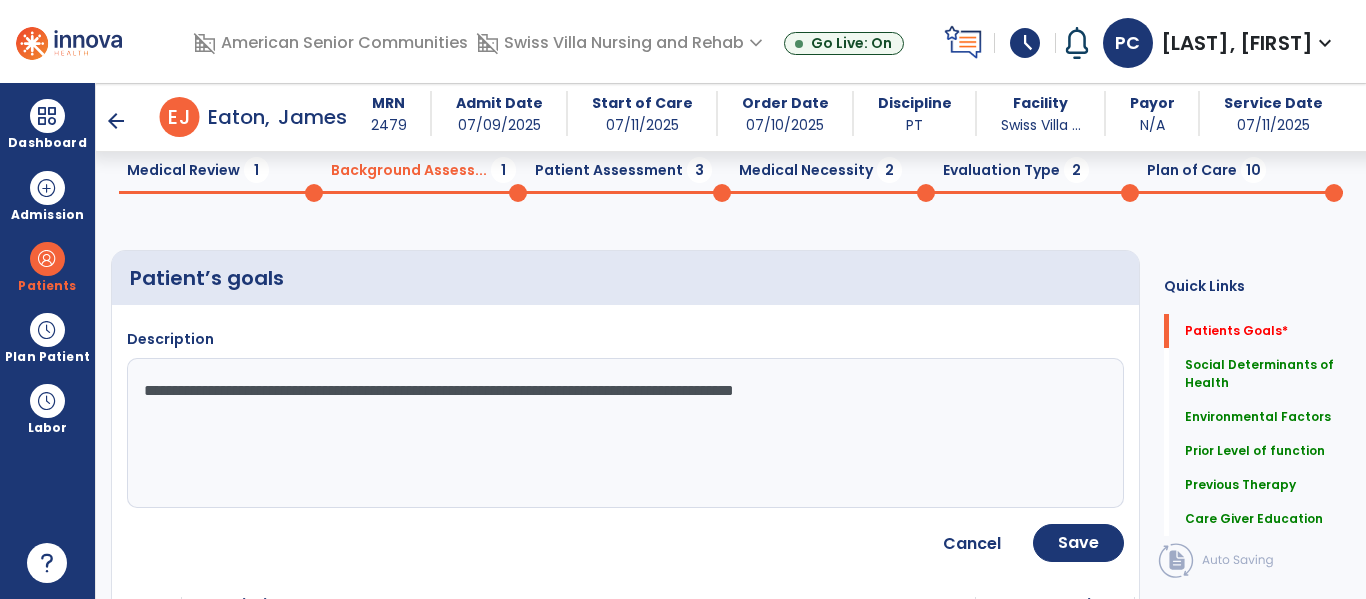 type on "**********" 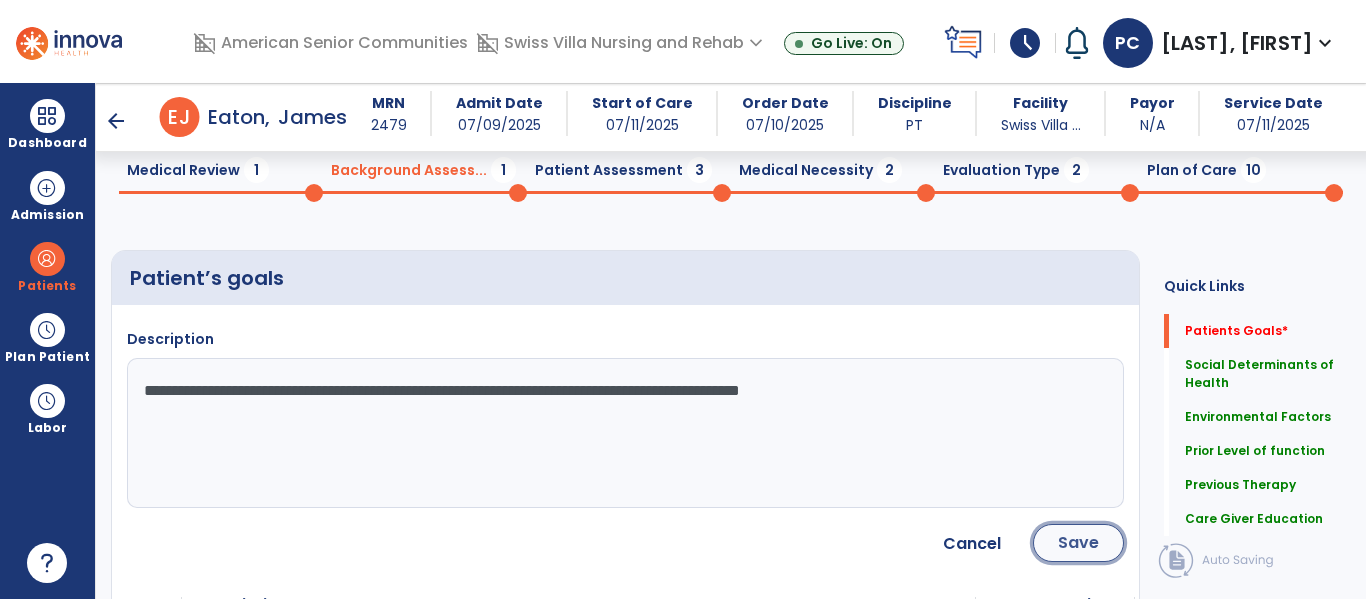 click on "Save" 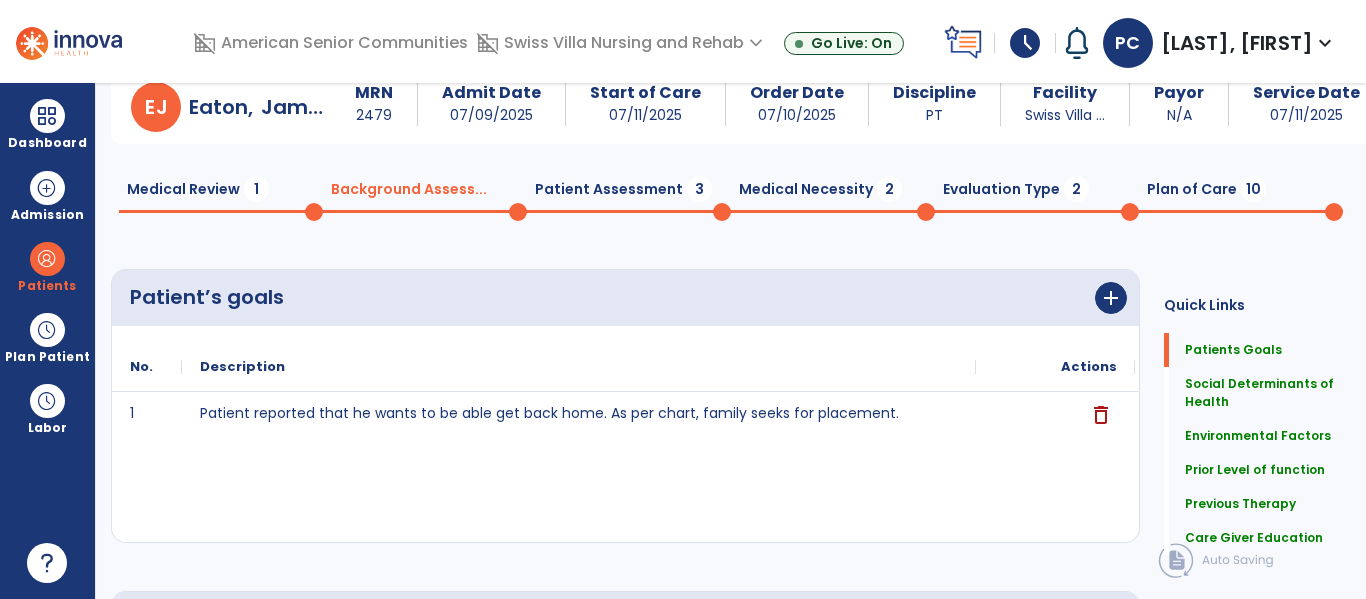 scroll, scrollTop: 0, scrollLeft: 0, axis: both 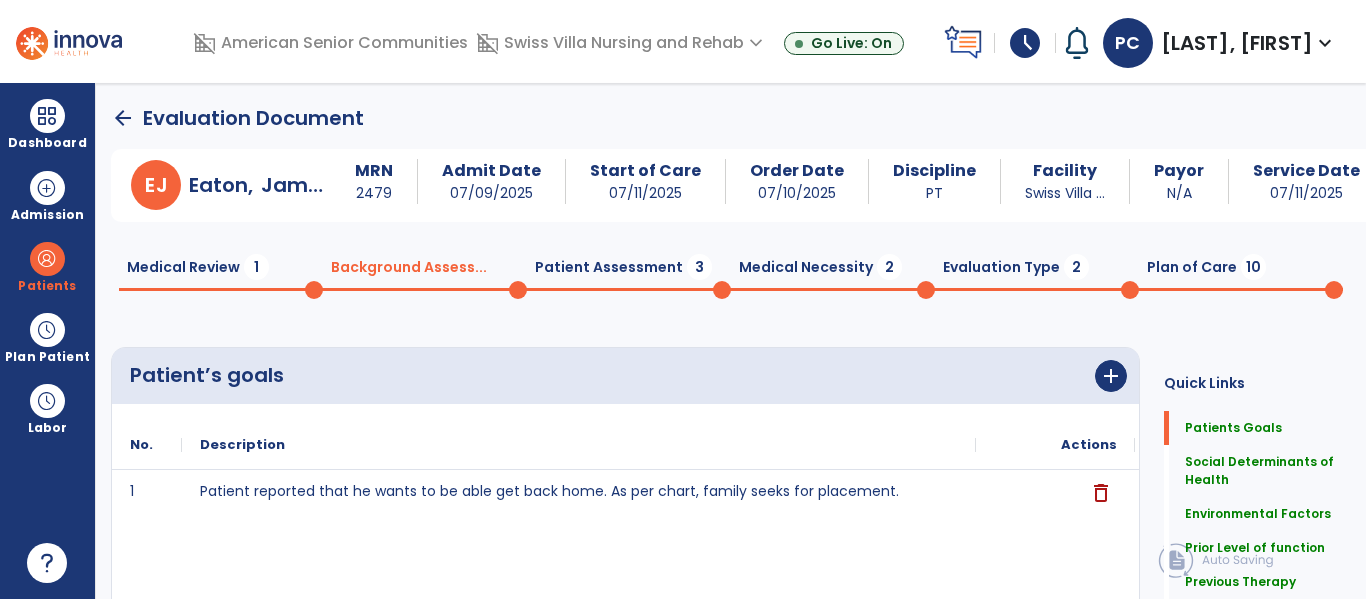 click on "Patient Assessment  3" 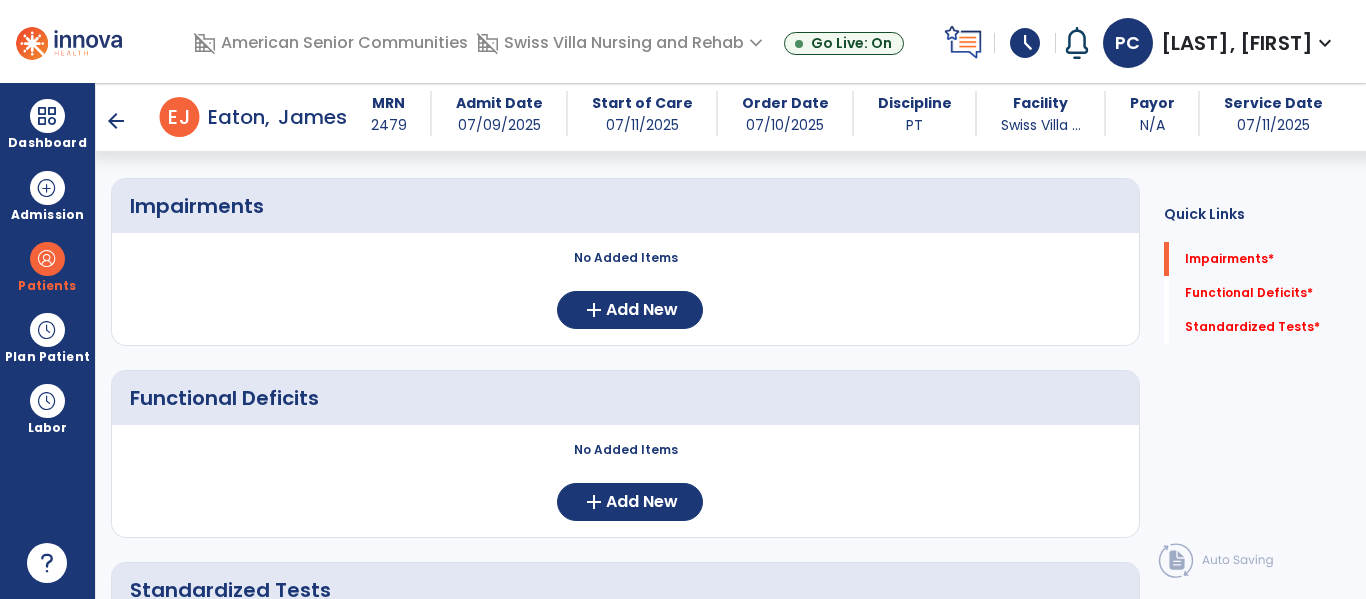 scroll, scrollTop: 143, scrollLeft: 0, axis: vertical 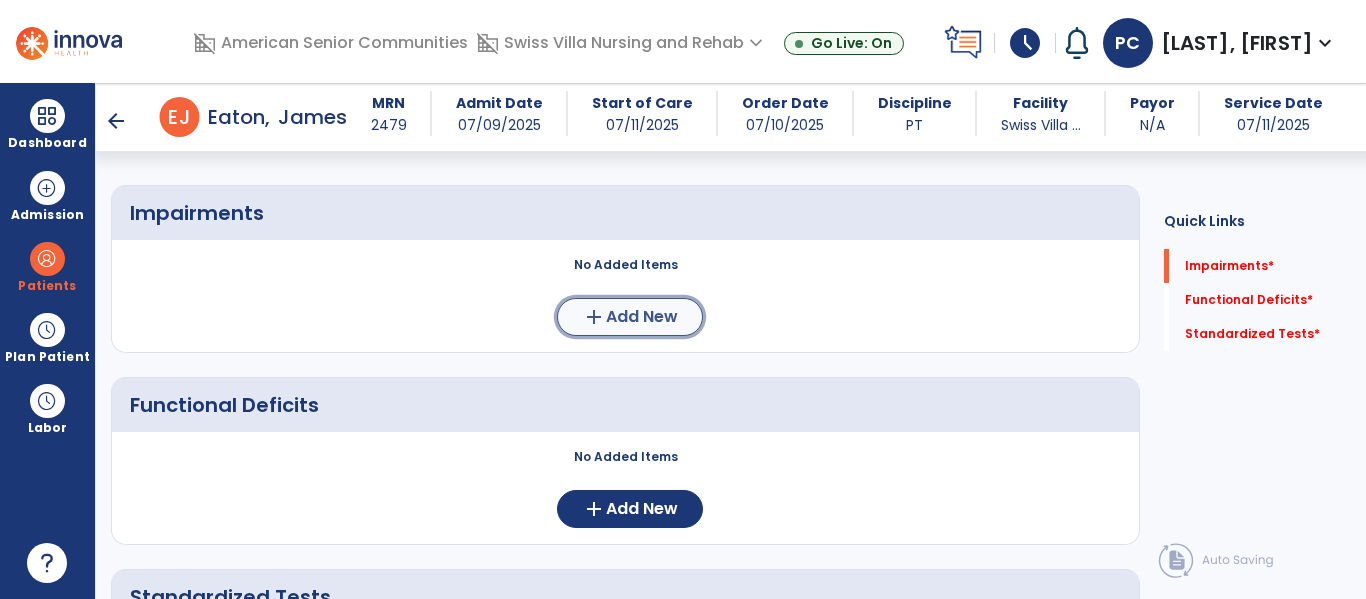click on "Add New" 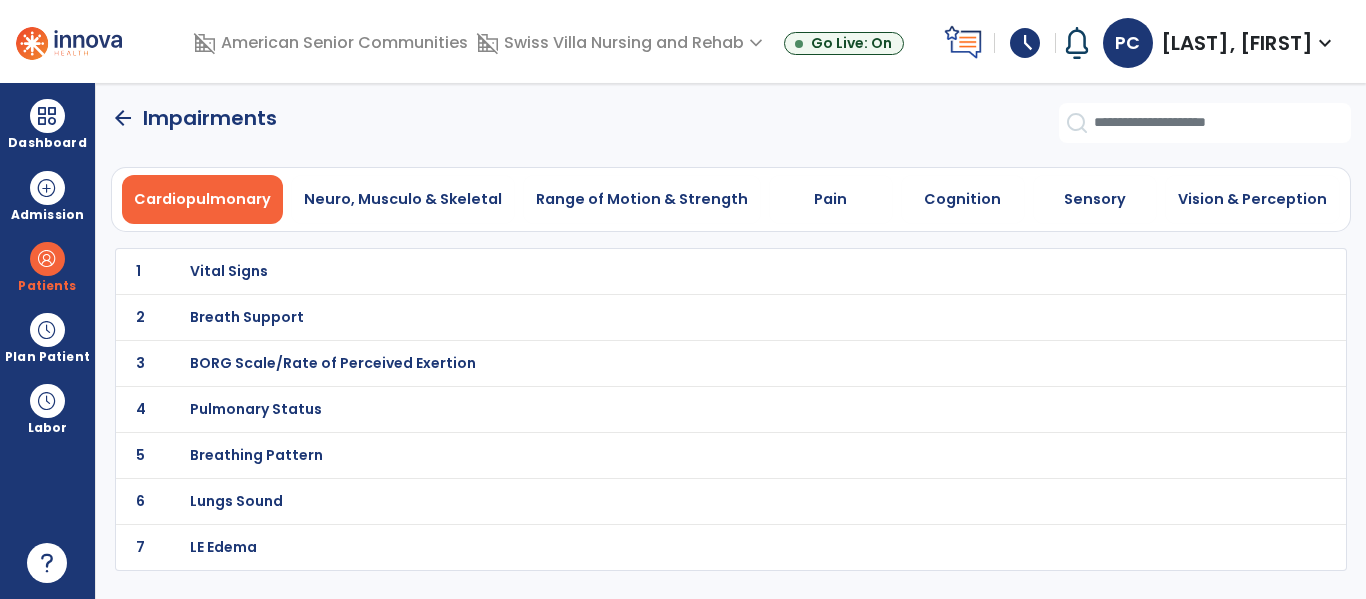 scroll, scrollTop: 0, scrollLeft: 0, axis: both 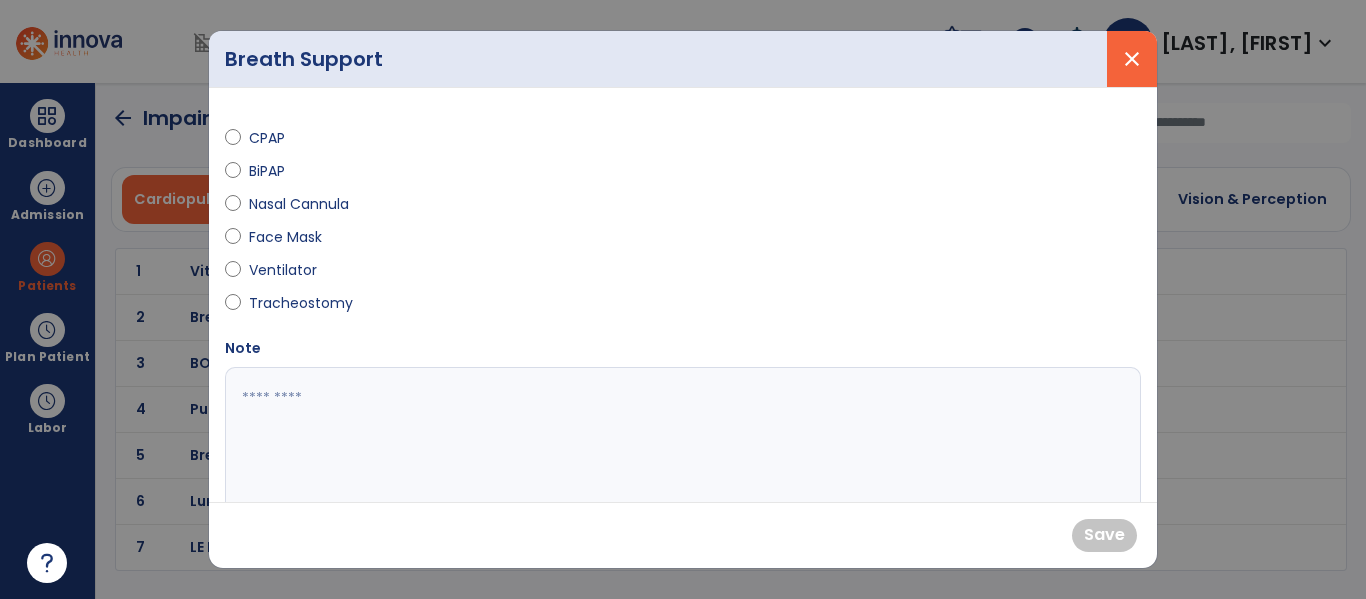 click on "close" at bounding box center [1132, 59] 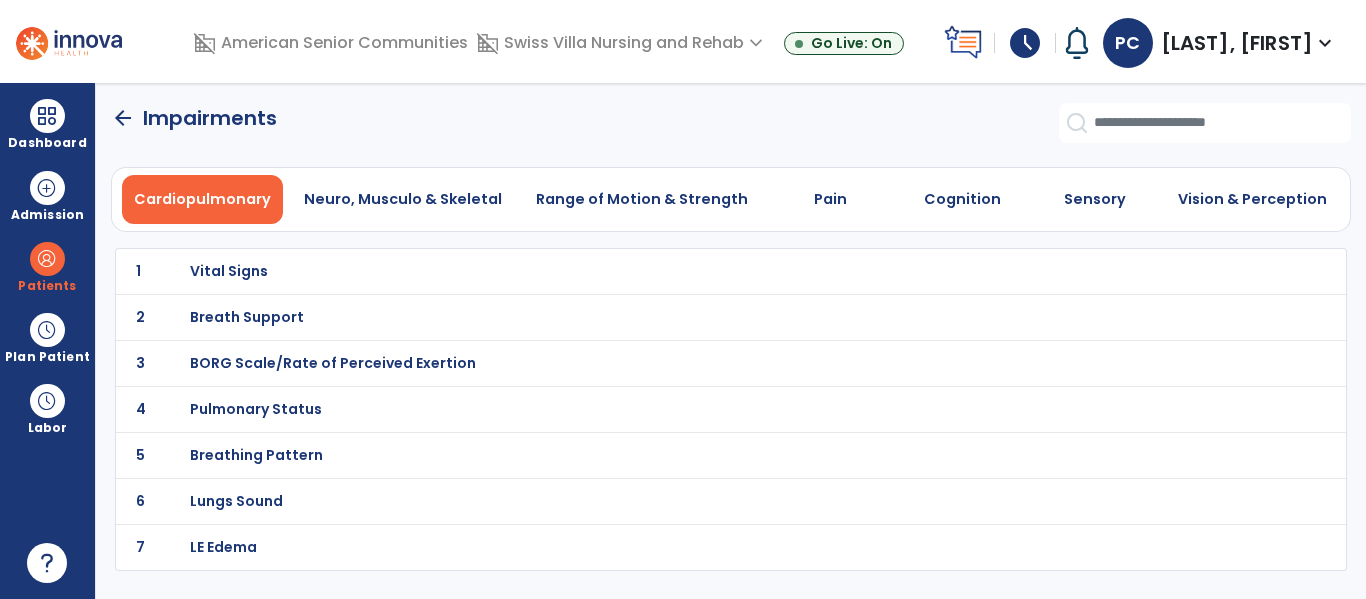 click on "Vital Signs" at bounding box center (687, 271) 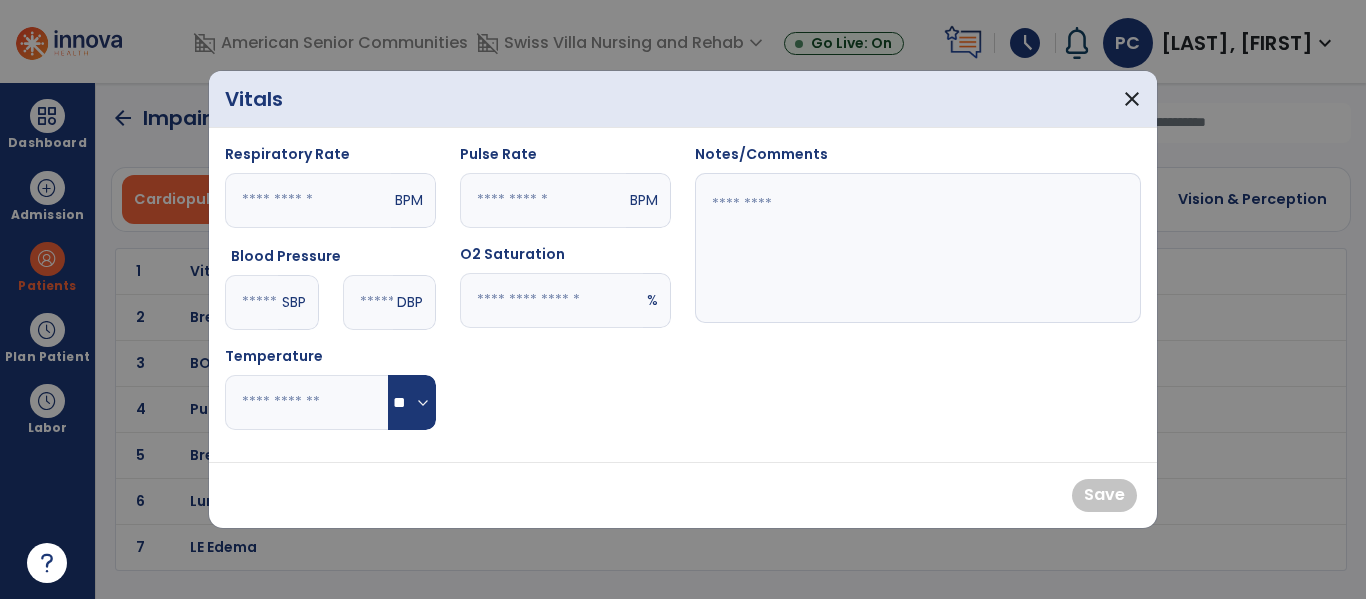 click at bounding box center [551, 300] 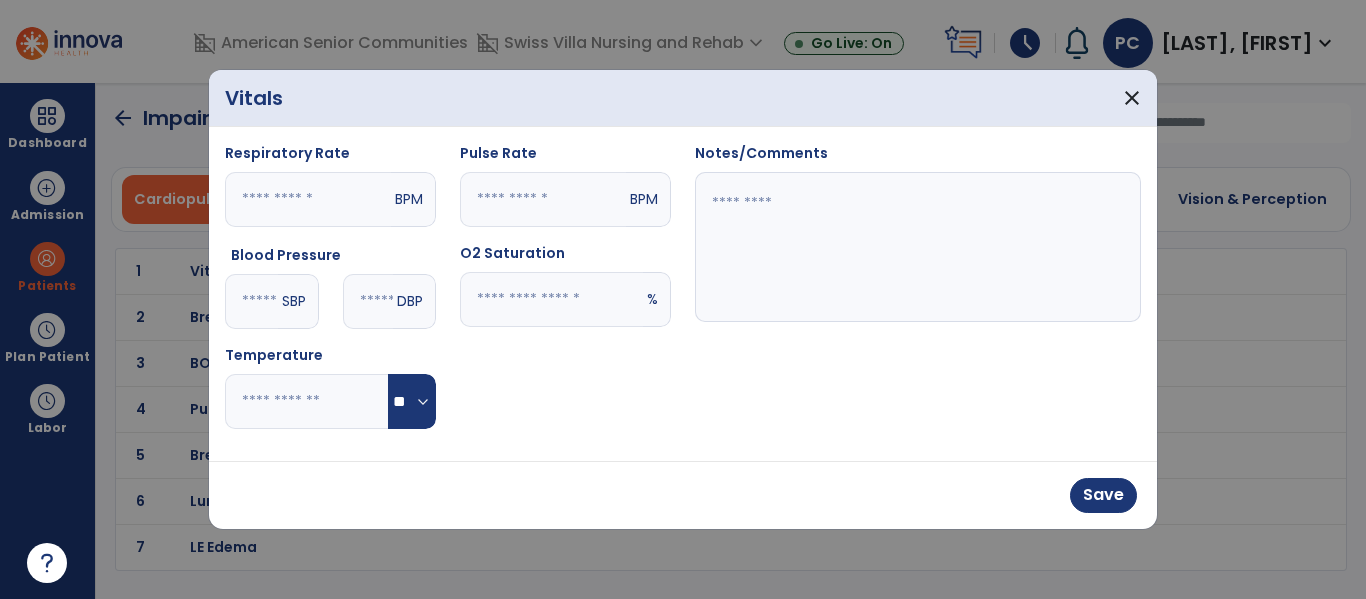 type on "**" 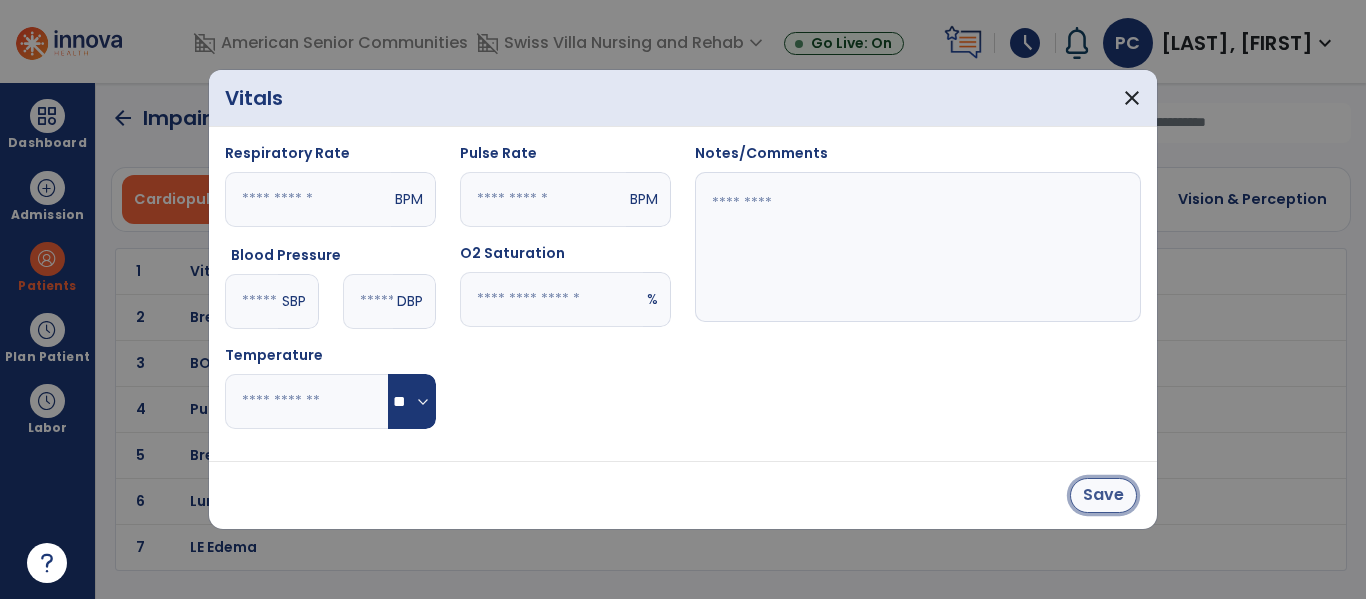 click on "Save" at bounding box center [1103, 495] 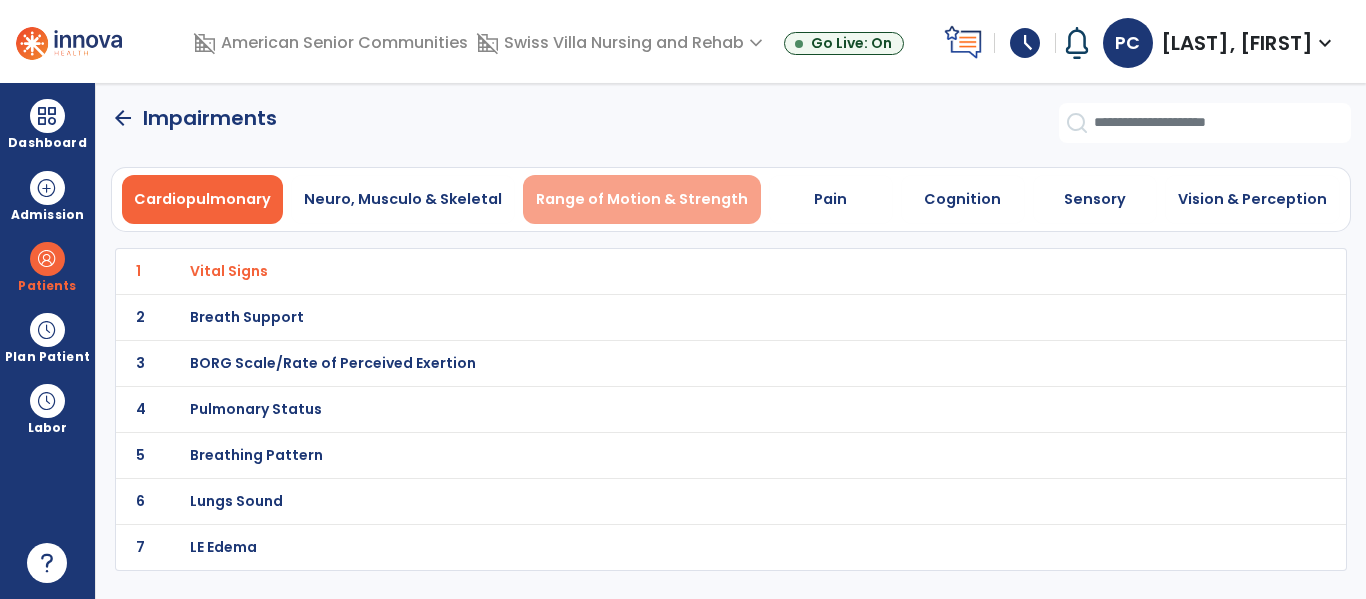 click on "Range of Motion & Strength" at bounding box center [642, 199] 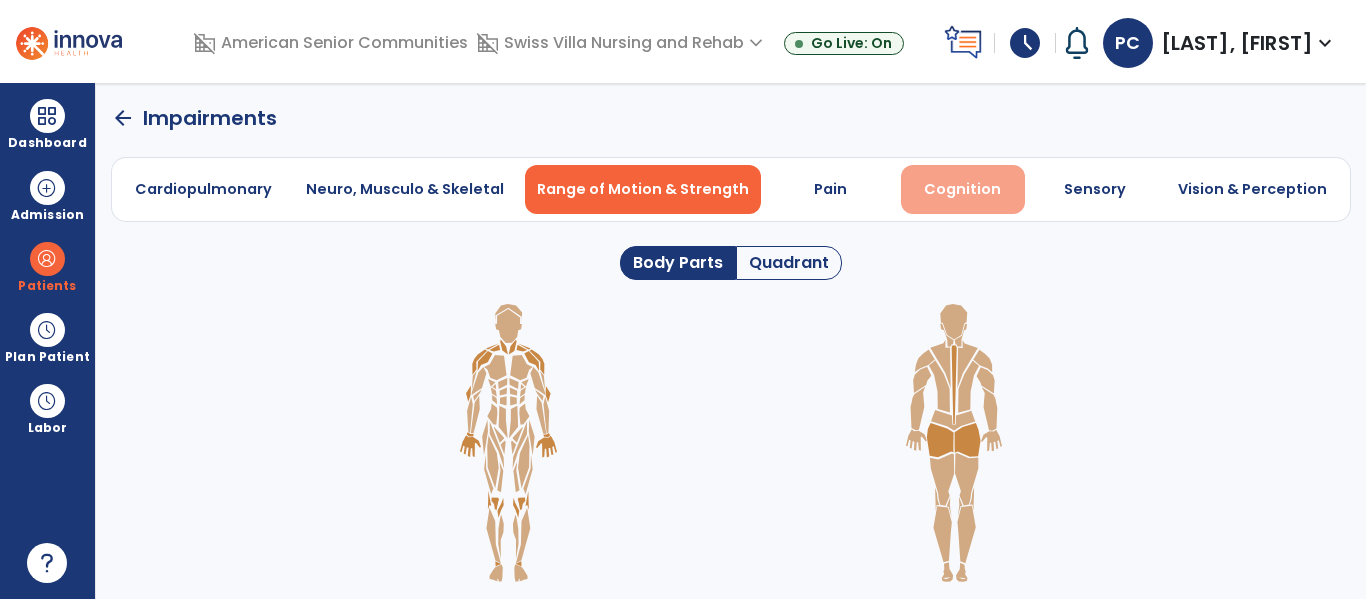 click on "Cognition" at bounding box center [962, 189] 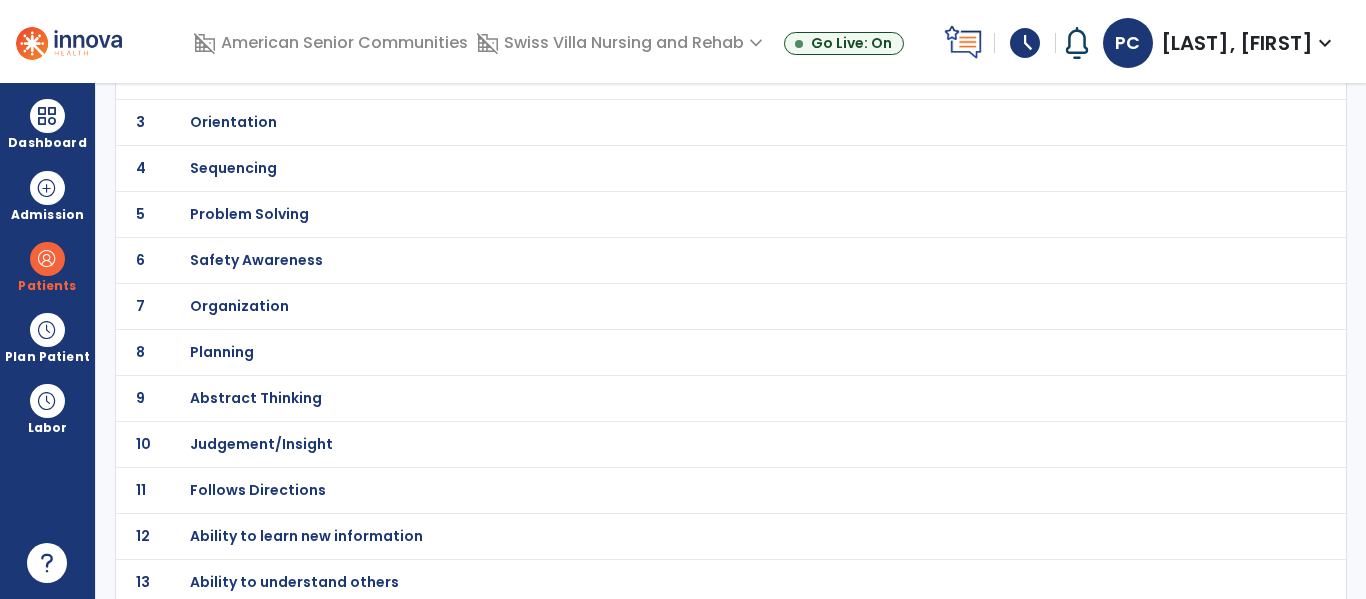scroll, scrollTop: 248, scrollLeft: 0, axis: vertical 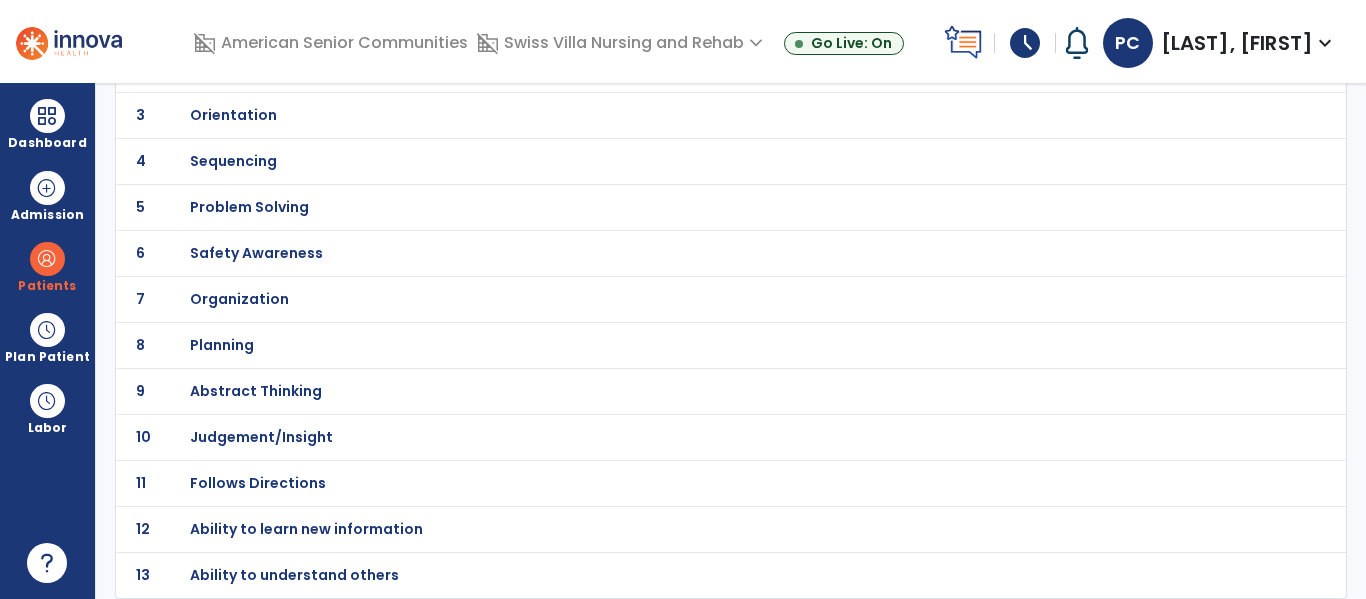 click on "Ability to understand others" at bounding box center [286, 23] 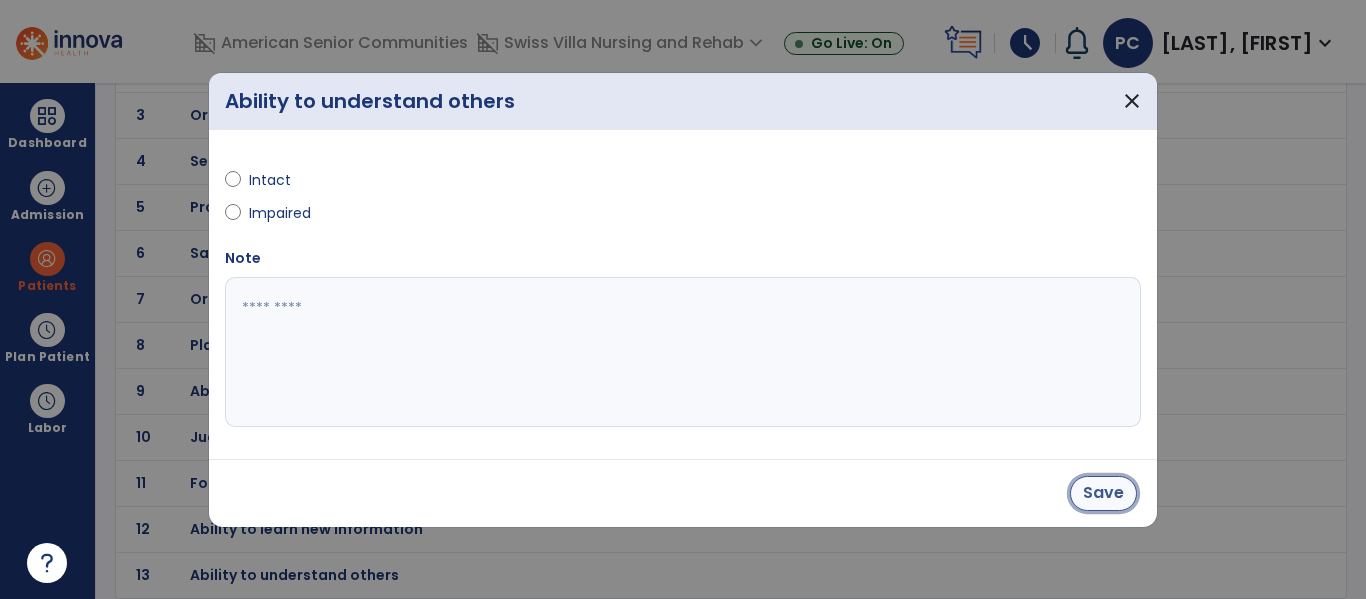 click on "Save" at bounding box center (1103, 493) 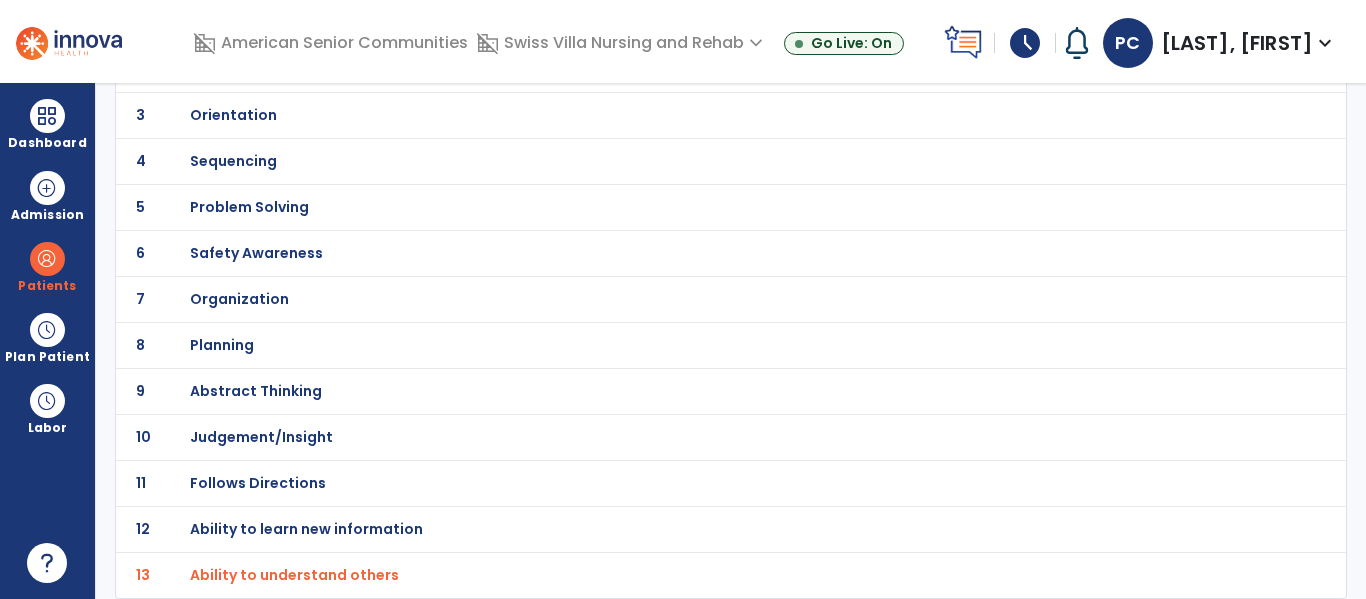click on "Follows Directions" at bounding box center [687, 23] 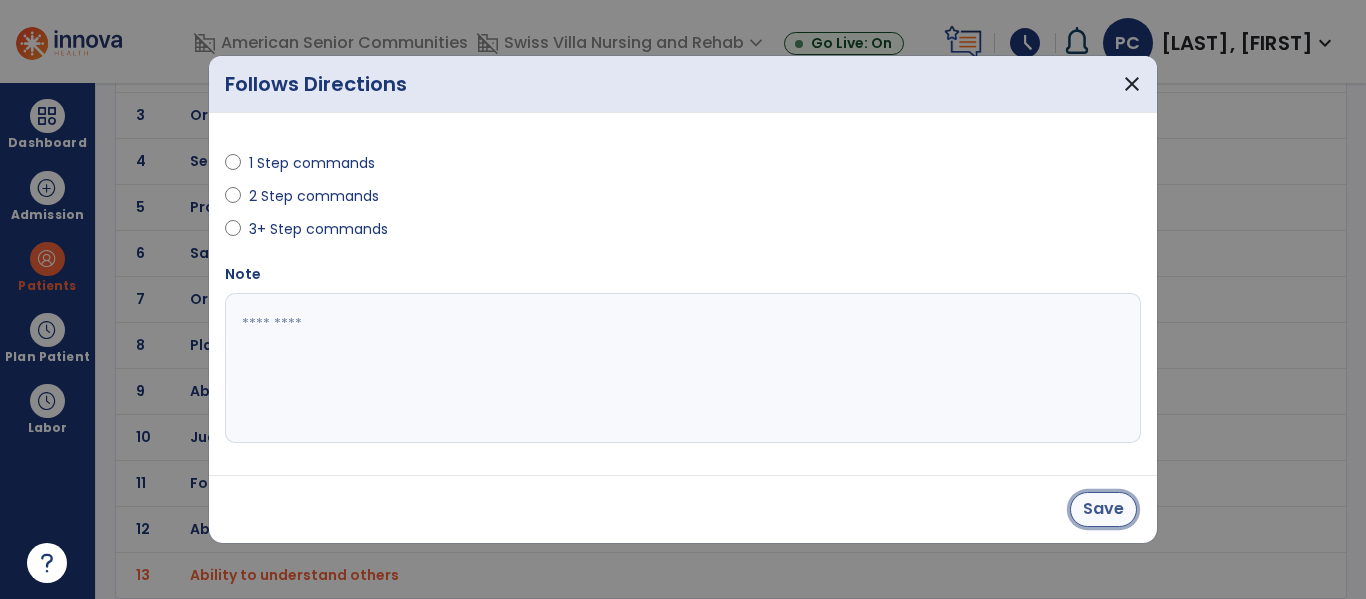 click on "Save" at bounding box center (1103, 509) 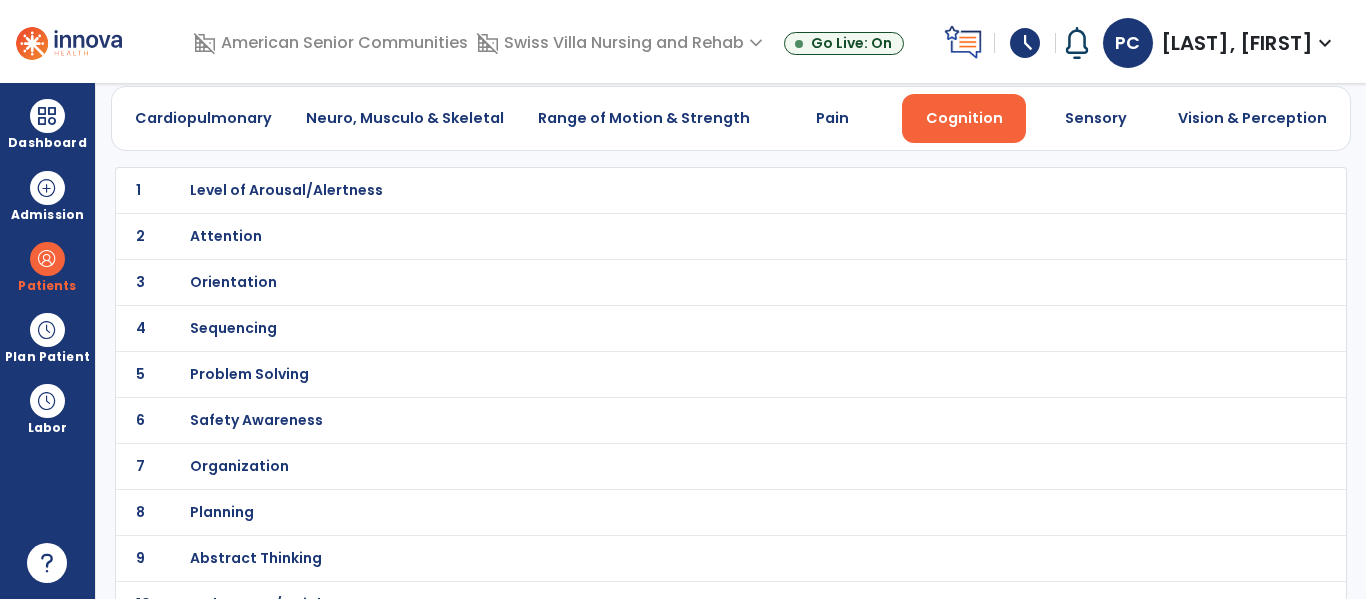 scroll, scrollTop: 0, scrollLeft: 0, axis: both 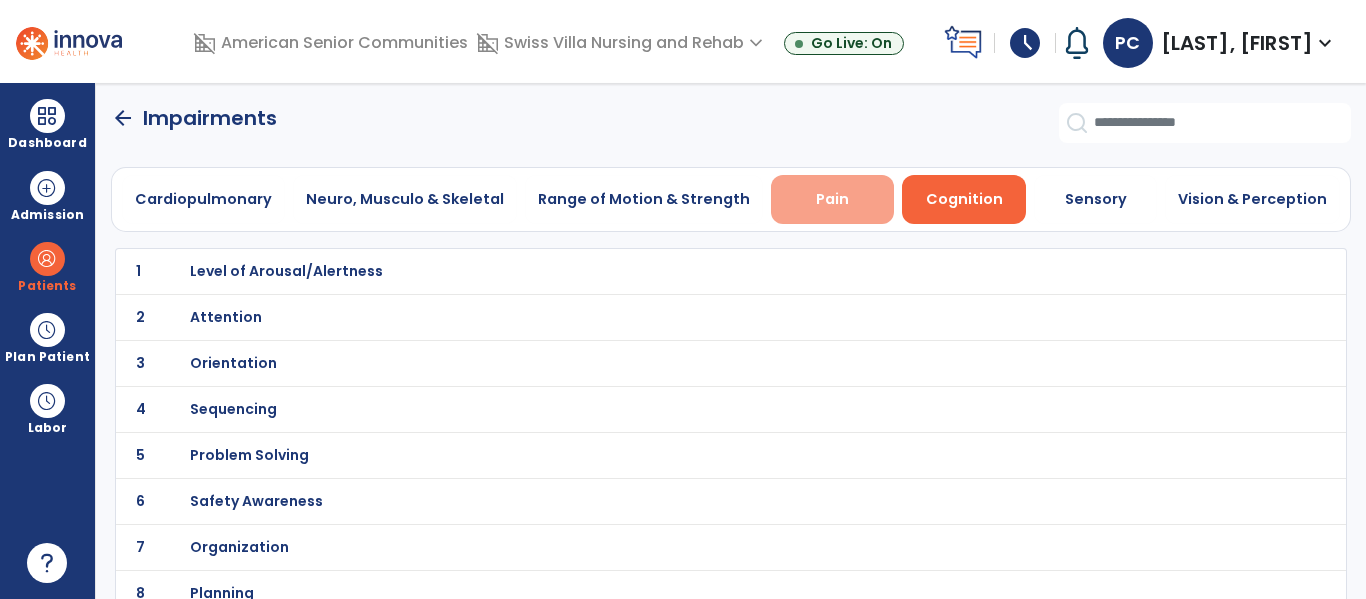 click on "Pain" at bounding box center [832, 199] 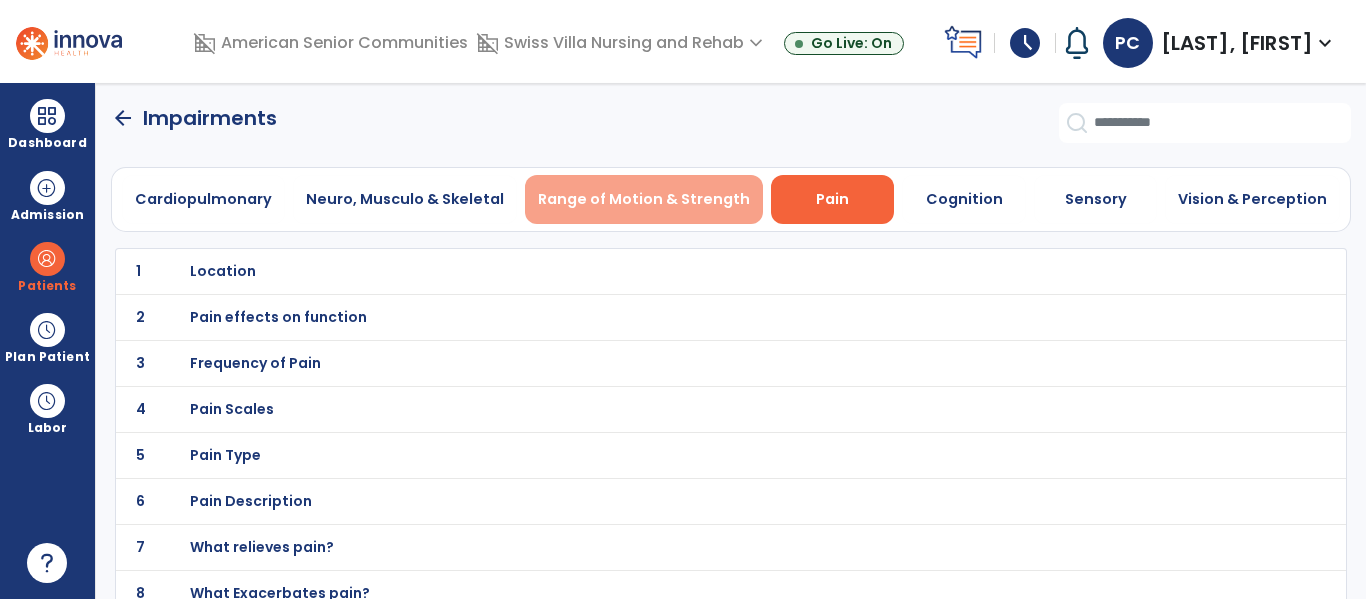 click on "Range of Motion & Strength" at bounding box center [644, 199] 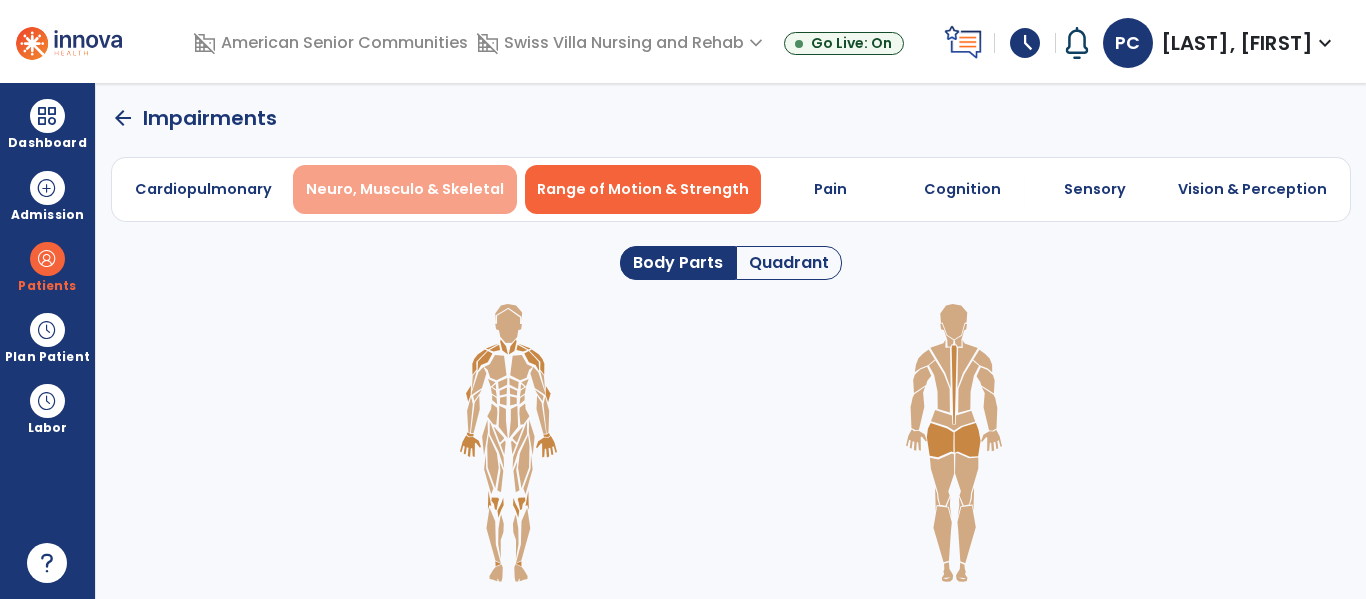 click on "Neuro, Musculo & Skeletal" at bounding box center (405, 189) 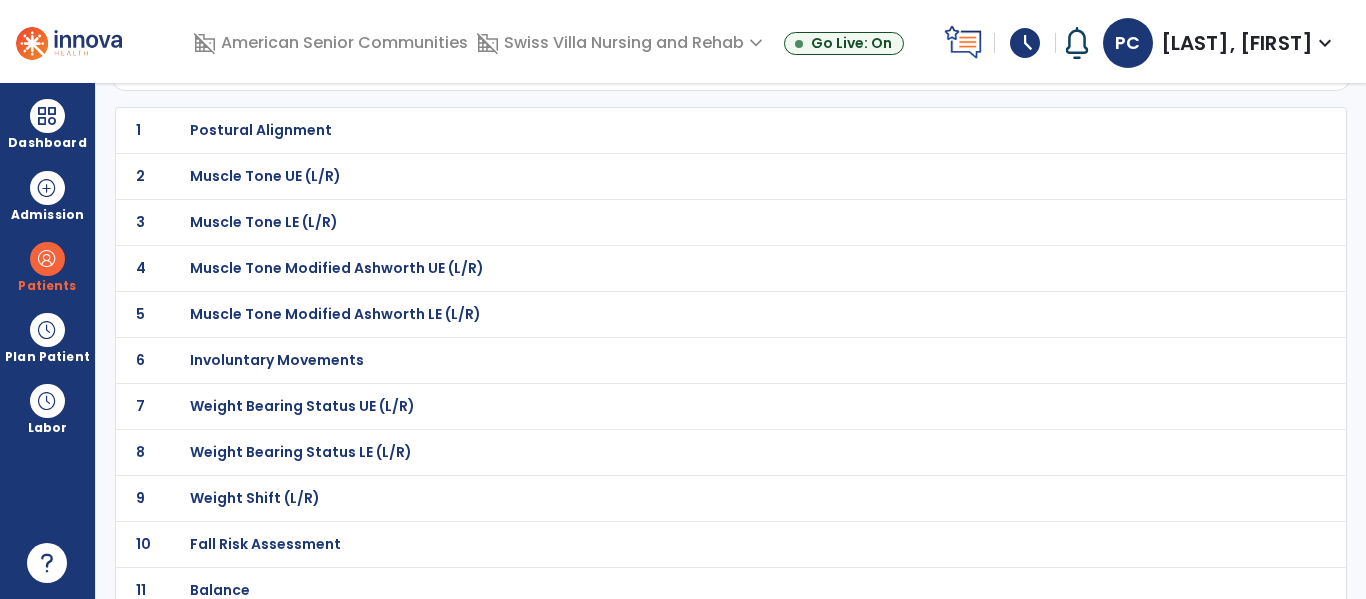 scroll, scrollTop: 147, scrollLeft: 0, axis: vertical 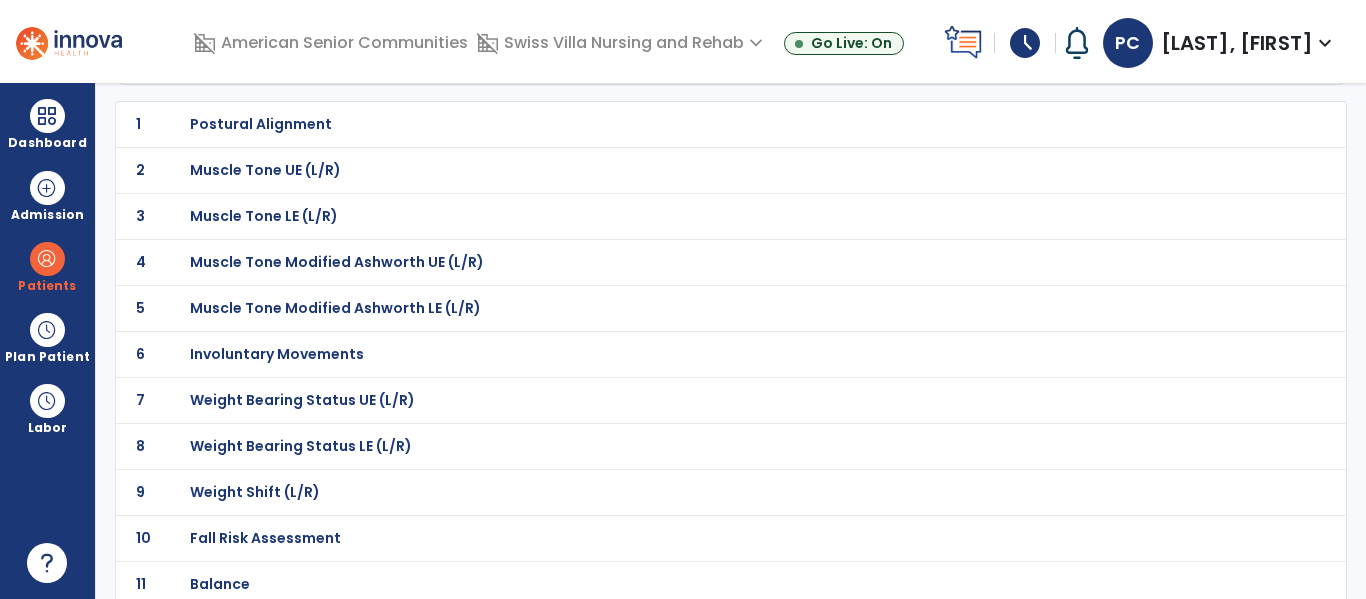 click on "Weight Bearing Status UE (L/R)" at bounding box center [261, 124] 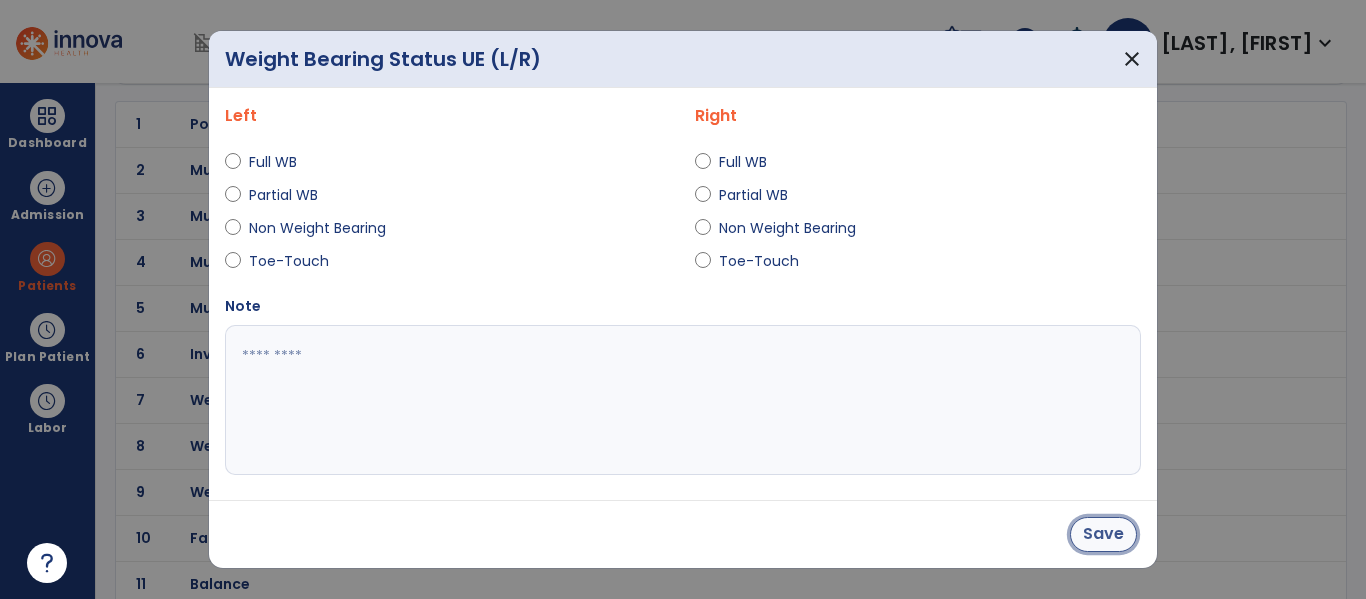 click on "Save" at bounding box center (1103, 534) 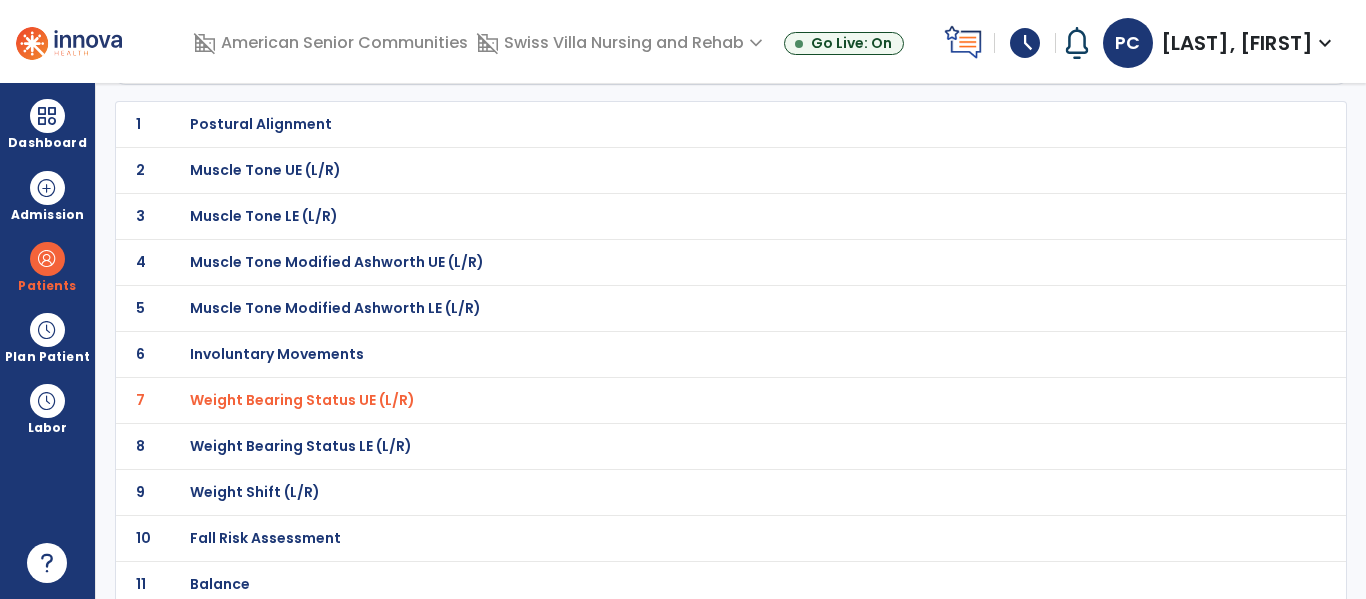 click on "8 Weight Bearing Status LE (L/R)" 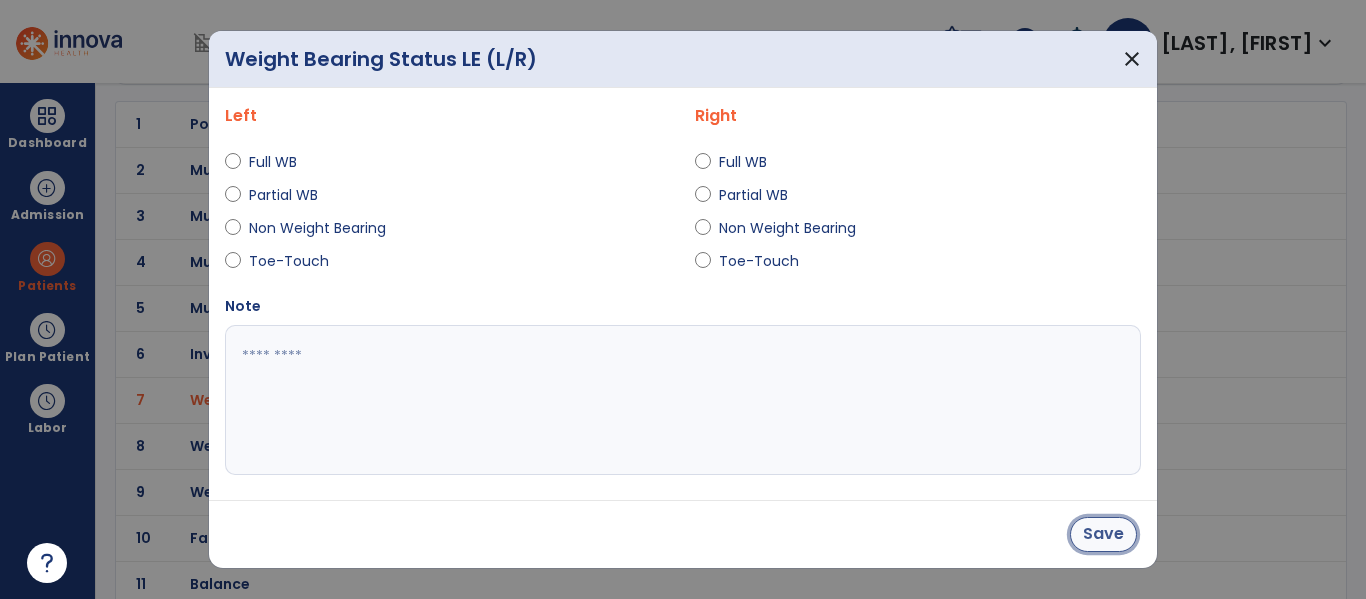 click on "Save" at bounding box center (1103, 534) 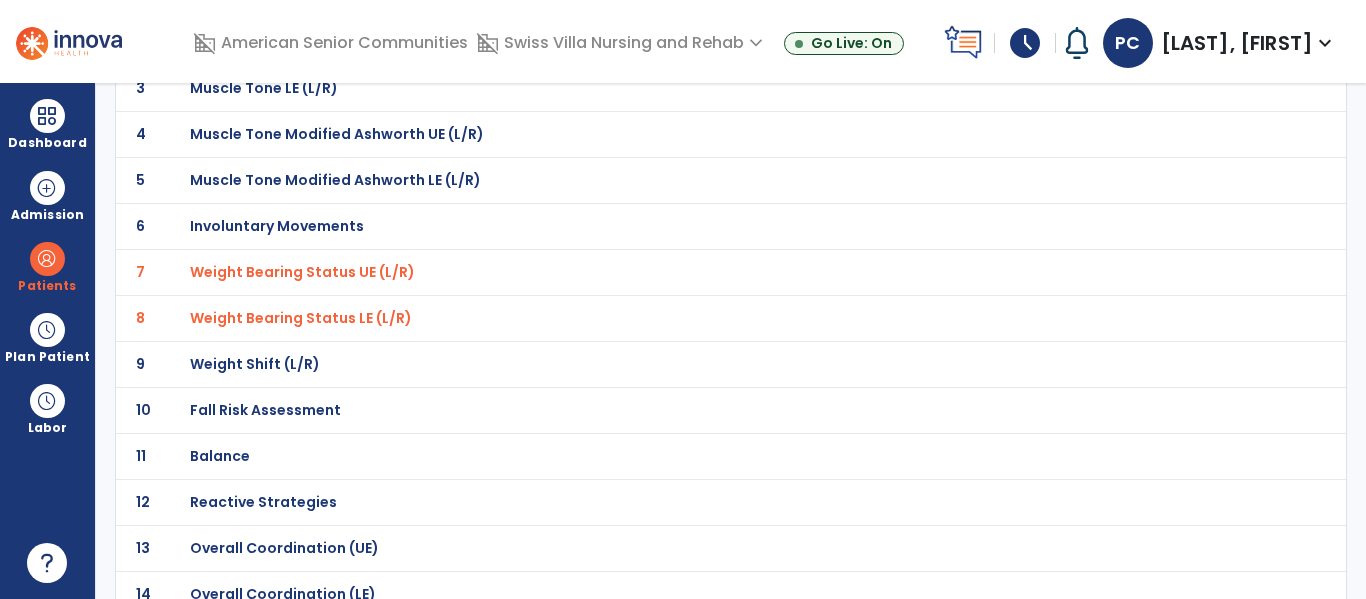 scroll, scrollTop: 286, scrollLeft: 0, axis: vertical 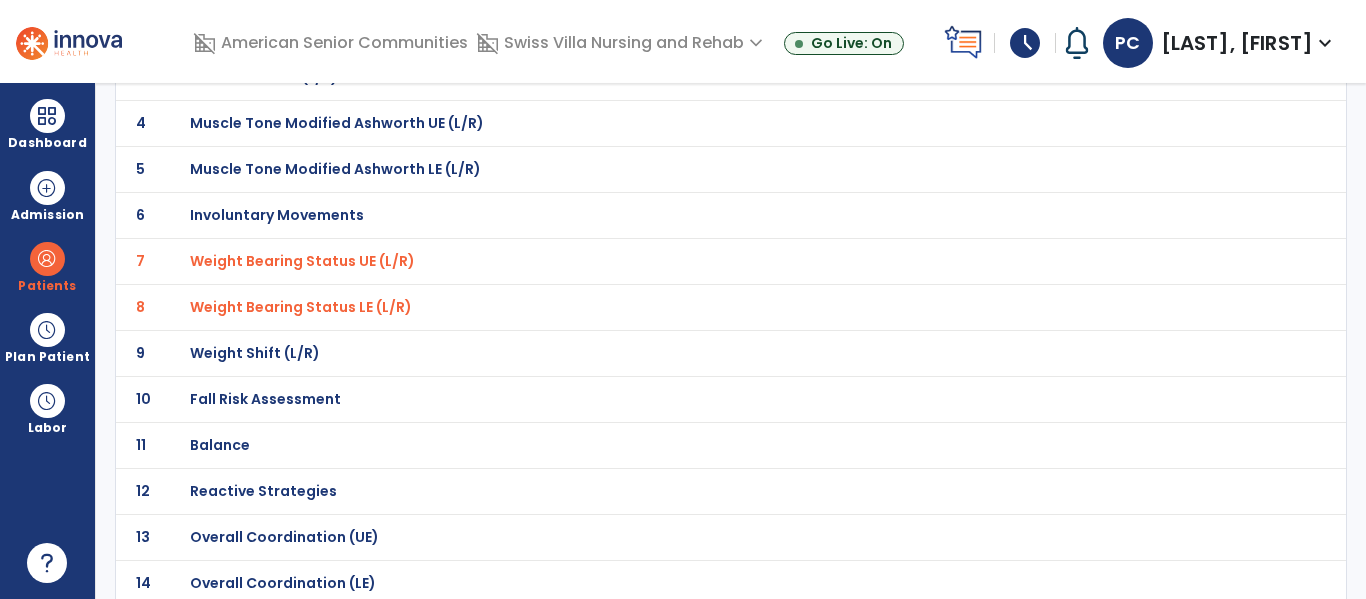 click on "Fall Risk Assessment" at bounding box center [687, -15] 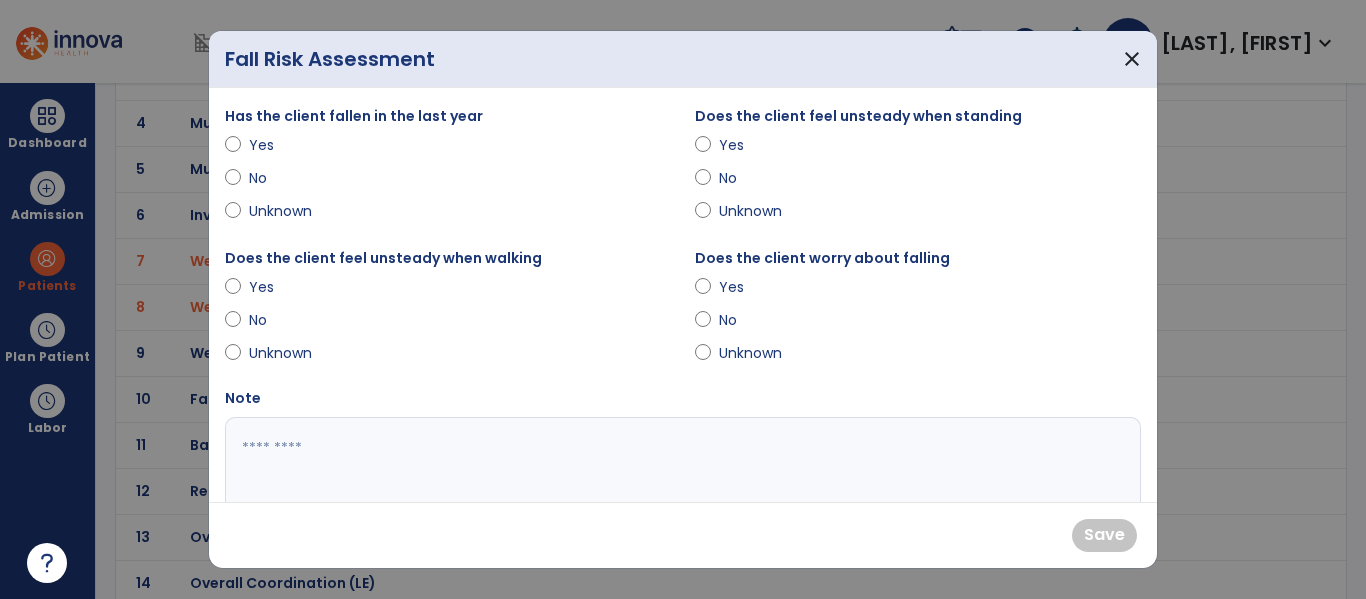 click at bounding box center [680, 492] 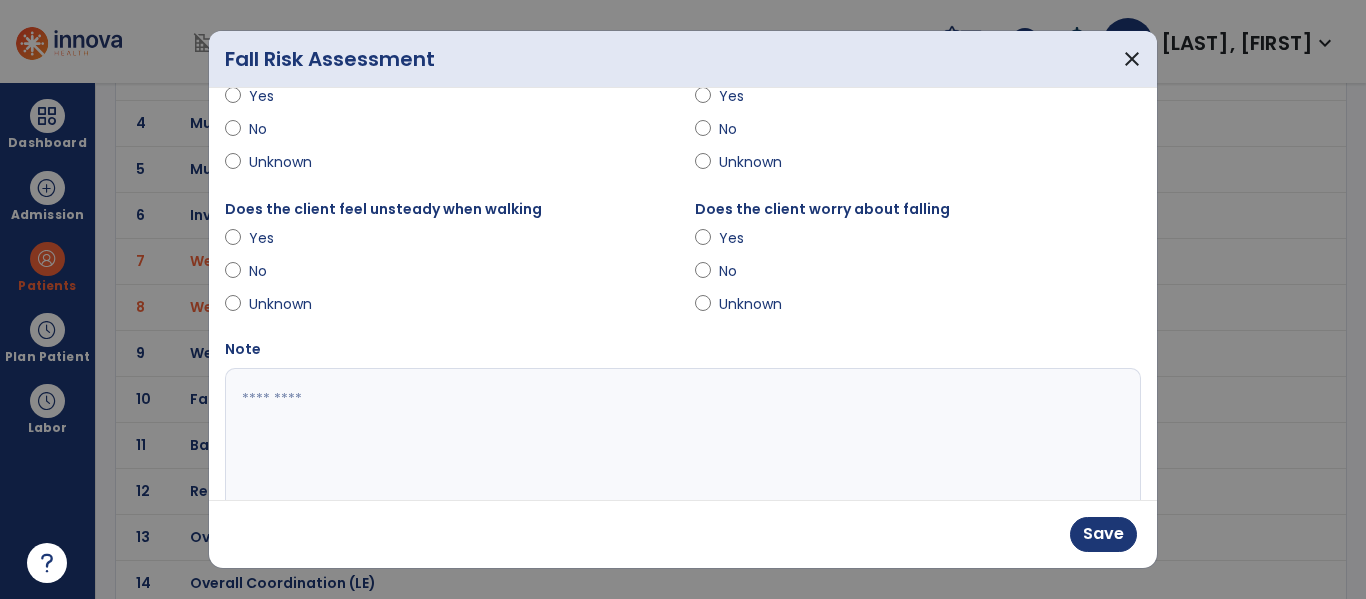 scroll, scrollTop: 55, scrollLeft: 0, axis: vertical 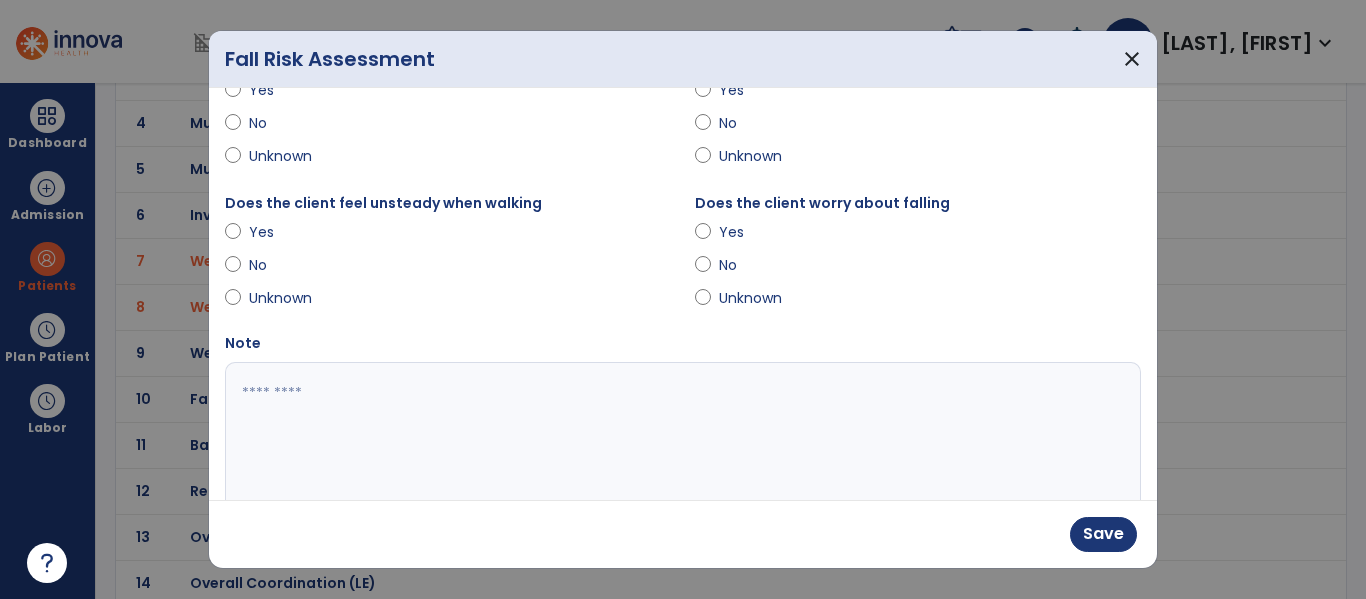 click on "Yes" at bounding box center (754, 232) 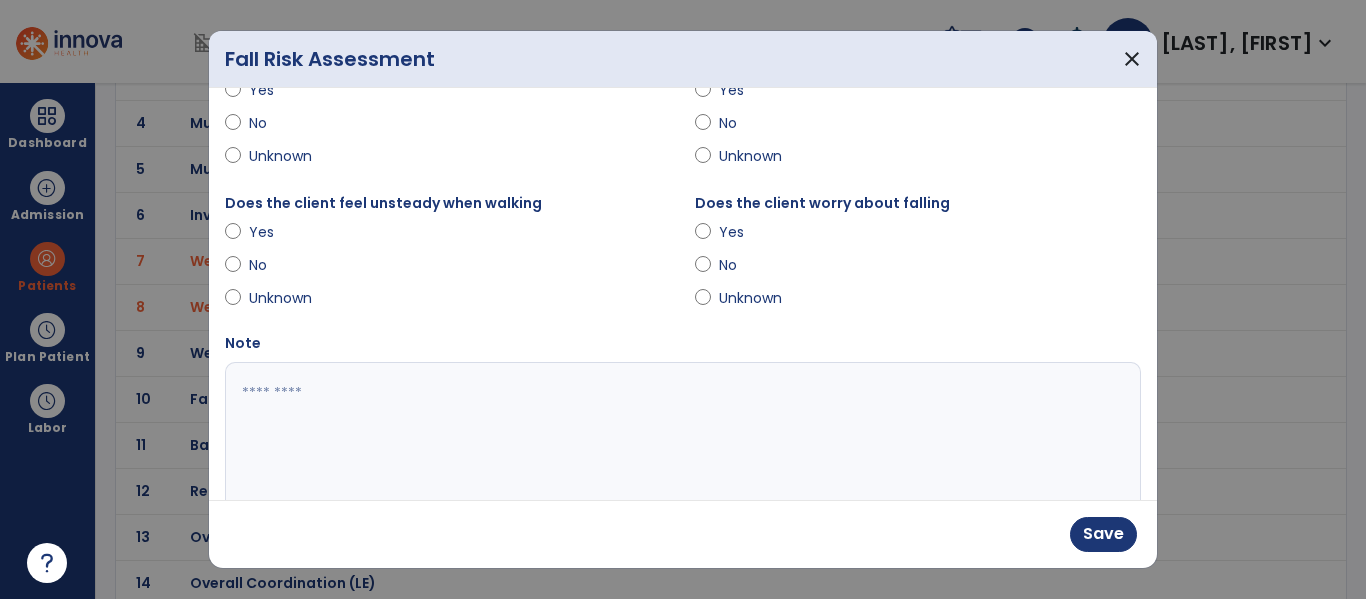 click at bounding box center [680, 437] 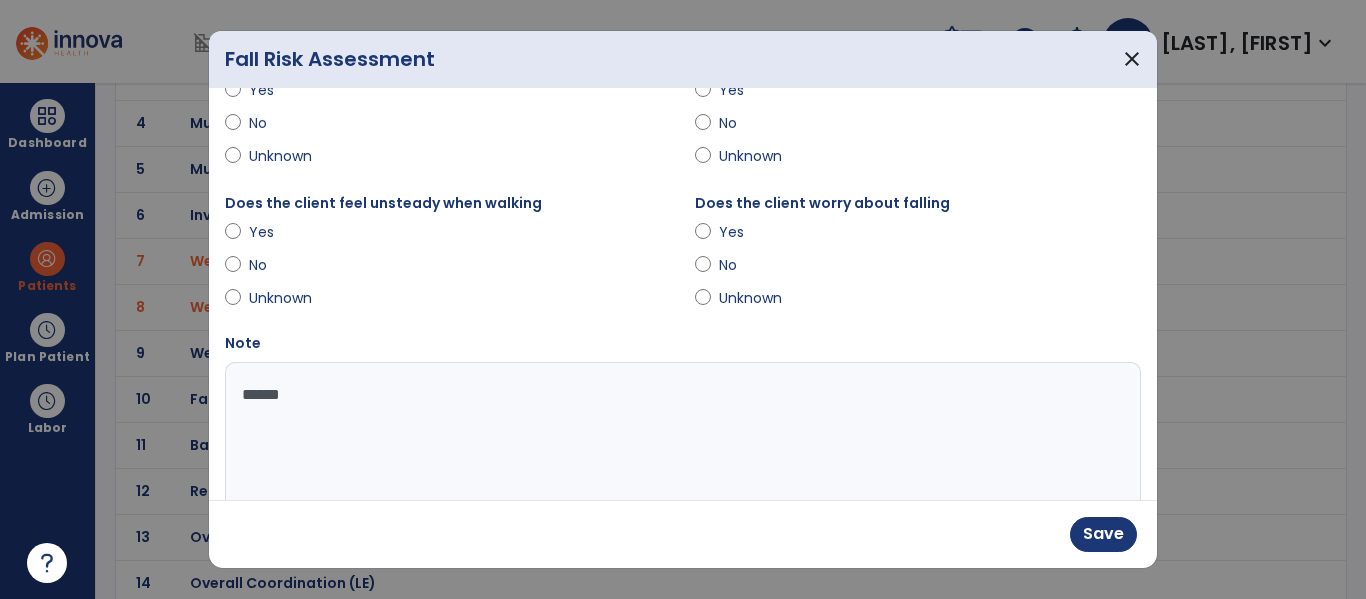type on "*******" 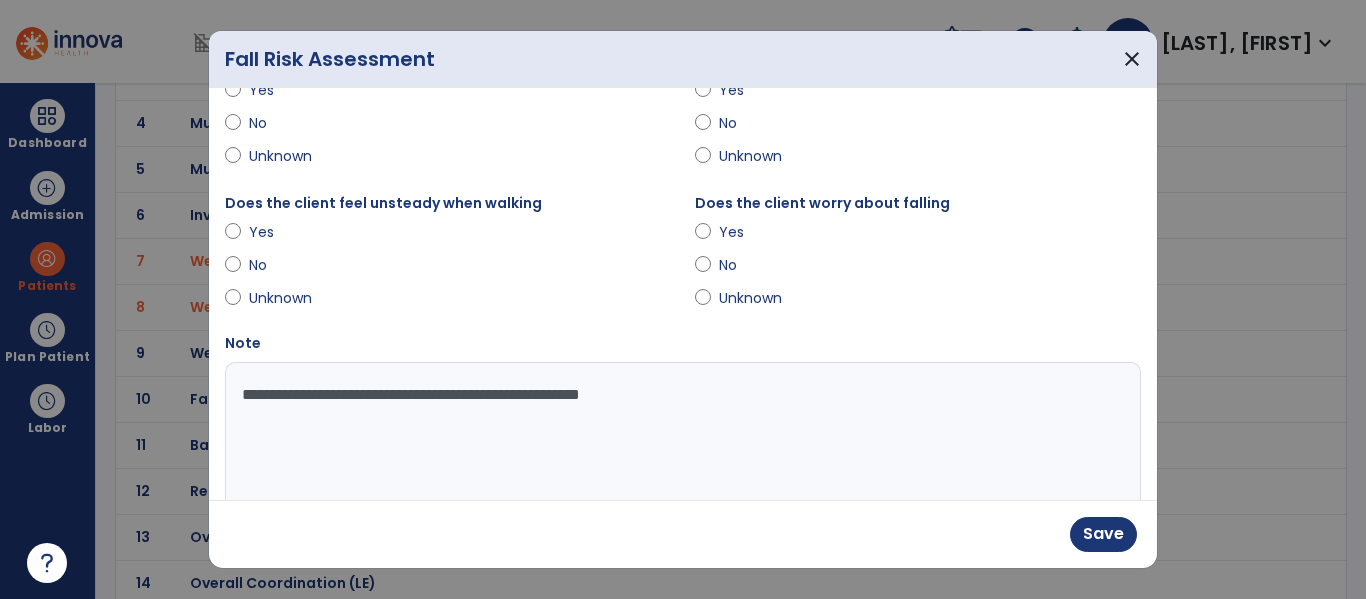type on "**********" 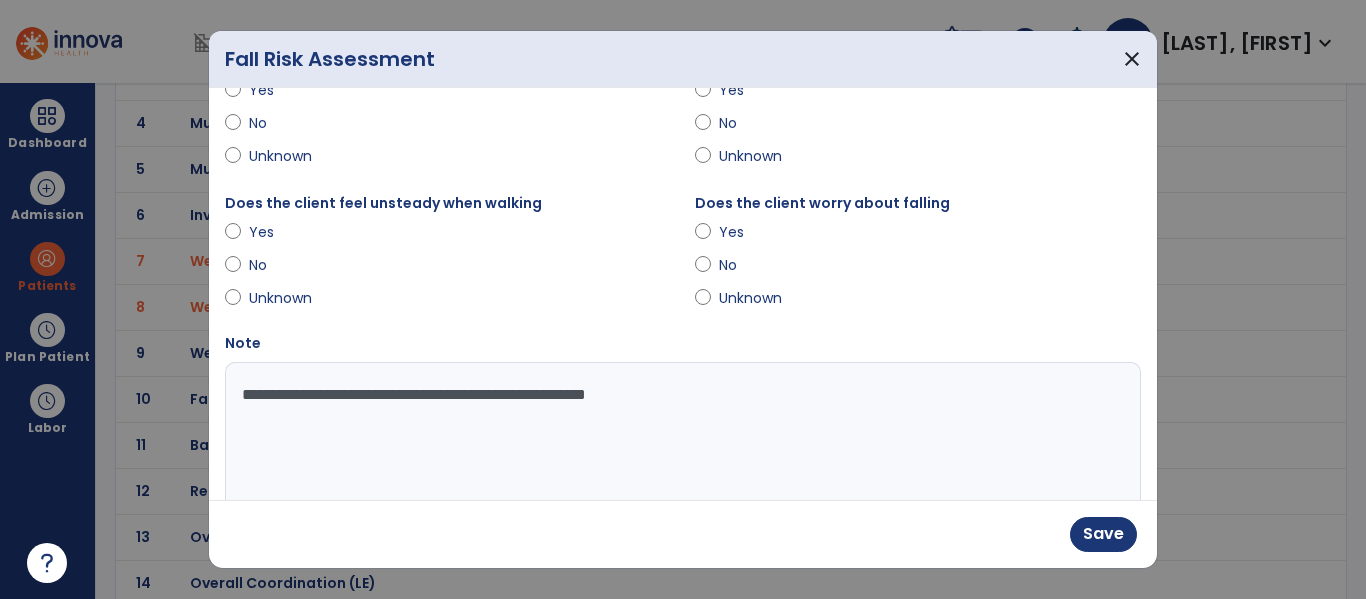 scroll, scrollTop: 87, scrollLeft: 0, axis: vertical 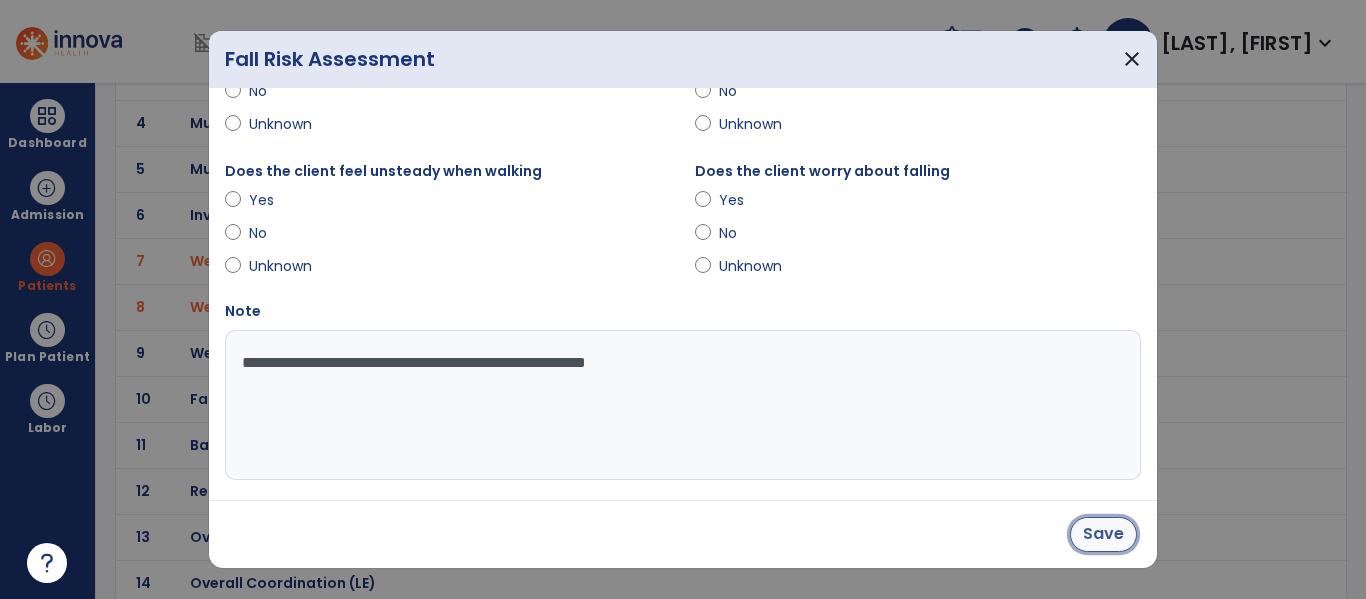 click on "Save" at bounding box center (1103, 534) 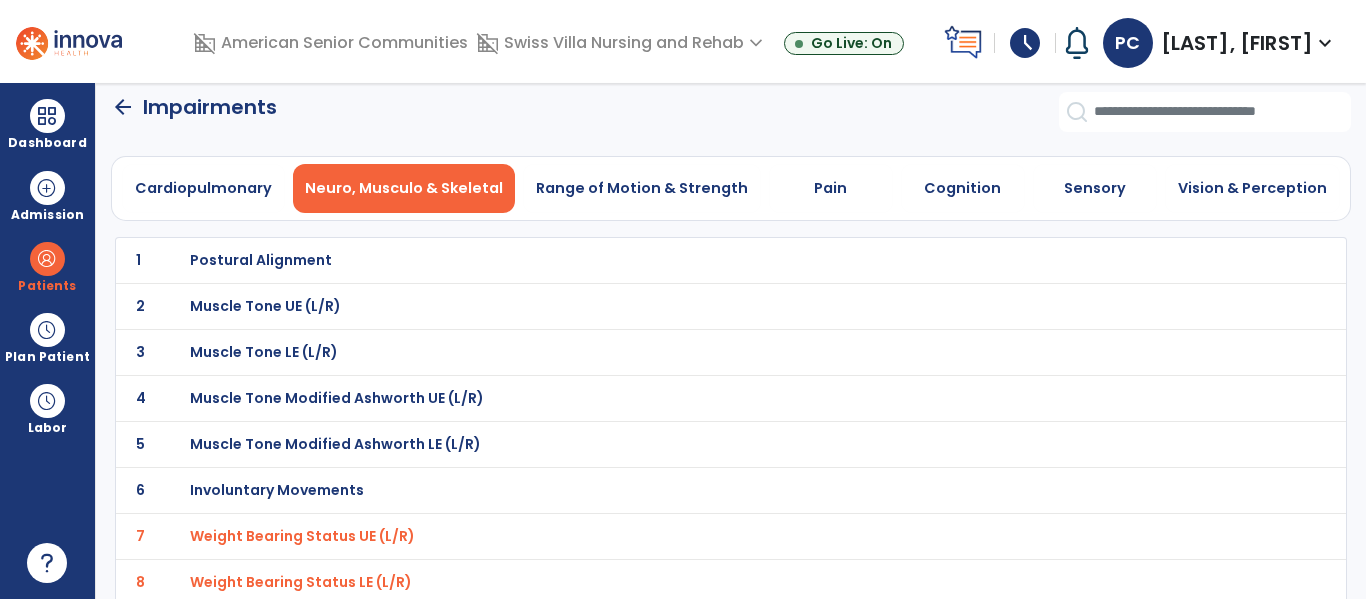 scroll, scrollTop: 0, scrollLeft: 0, axis: both 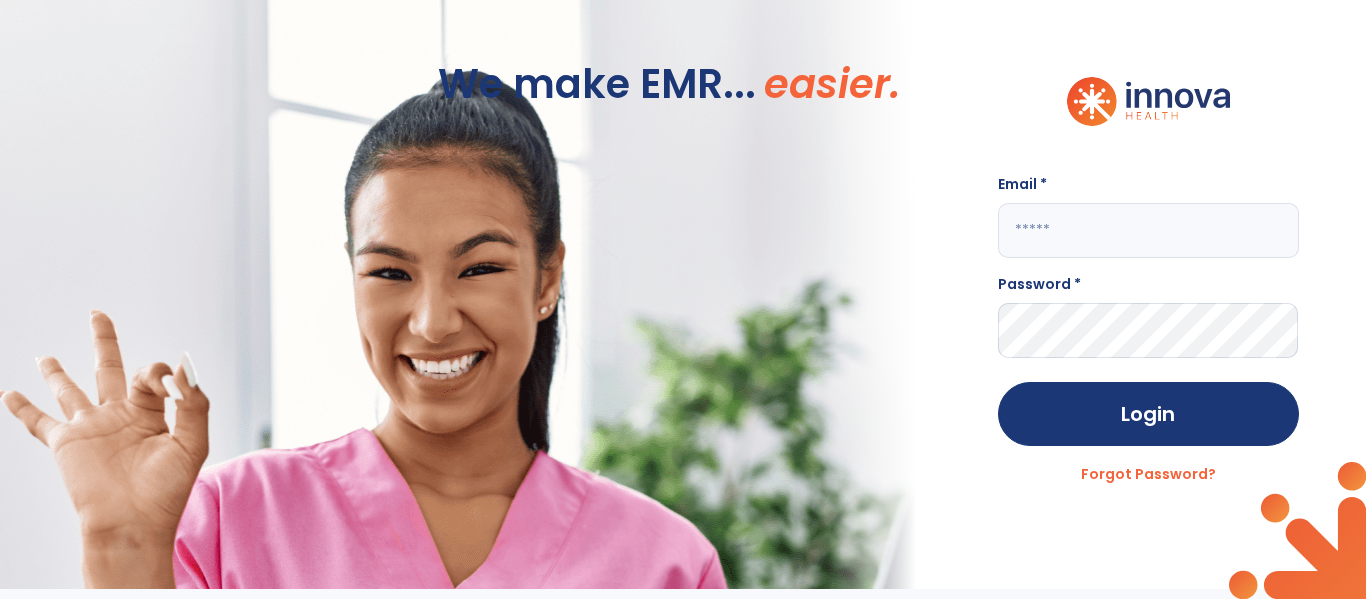 click 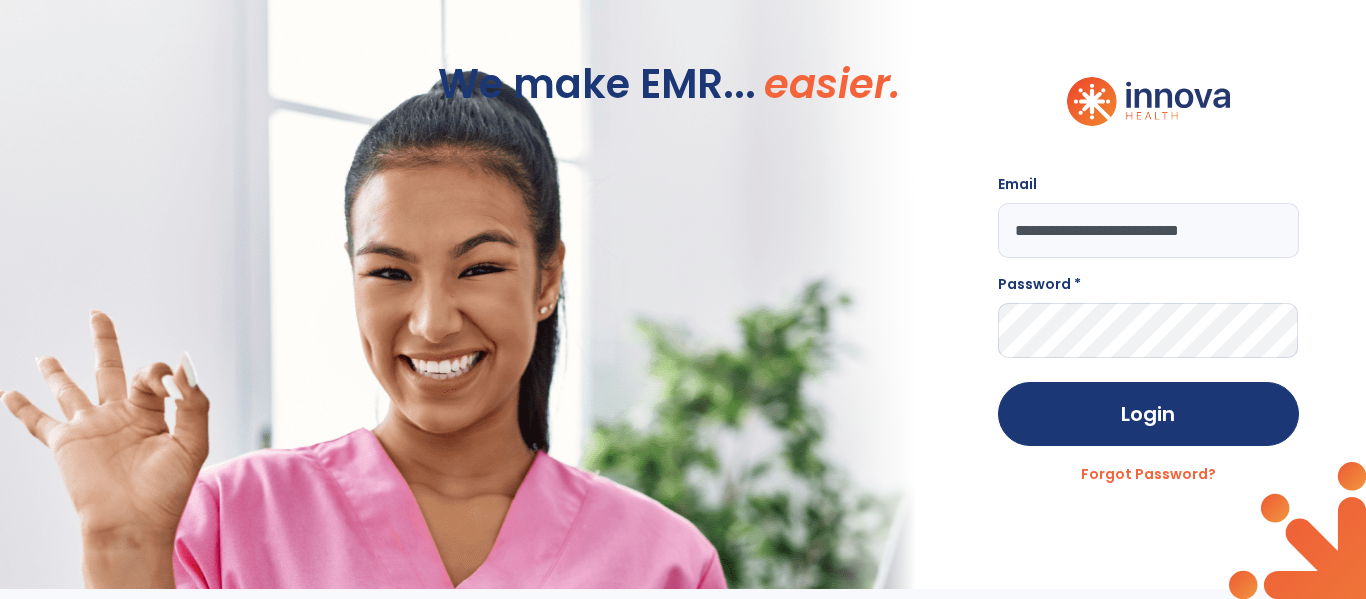 type on "**********" 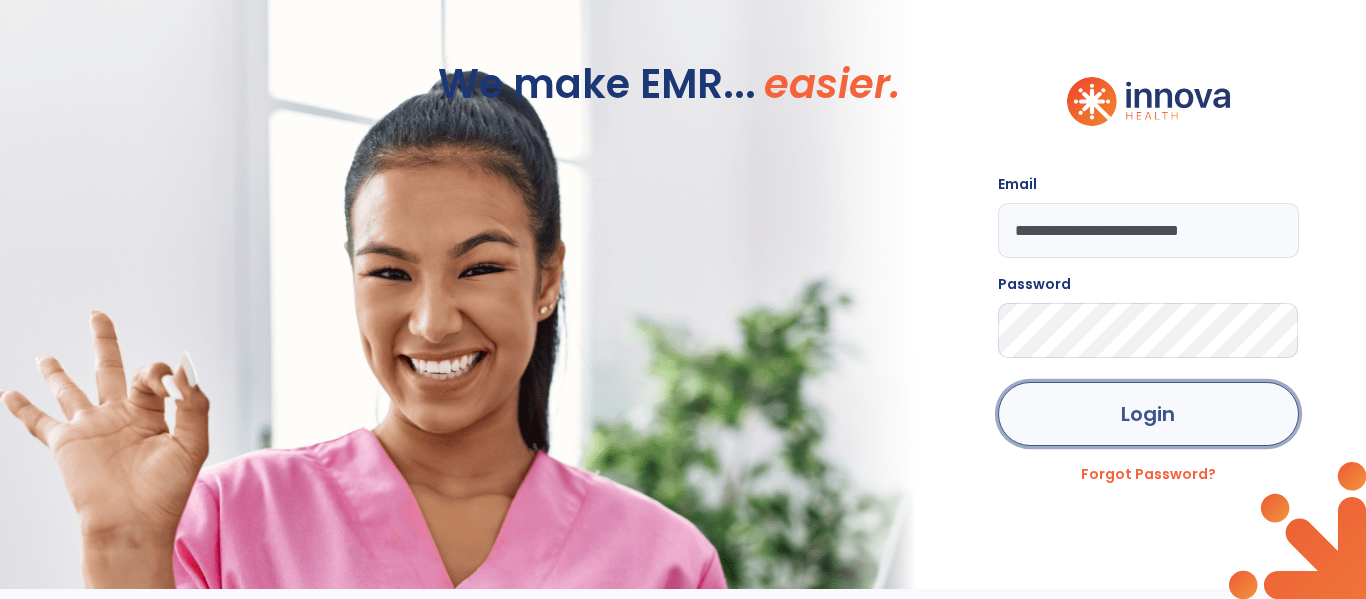 click on "Login" 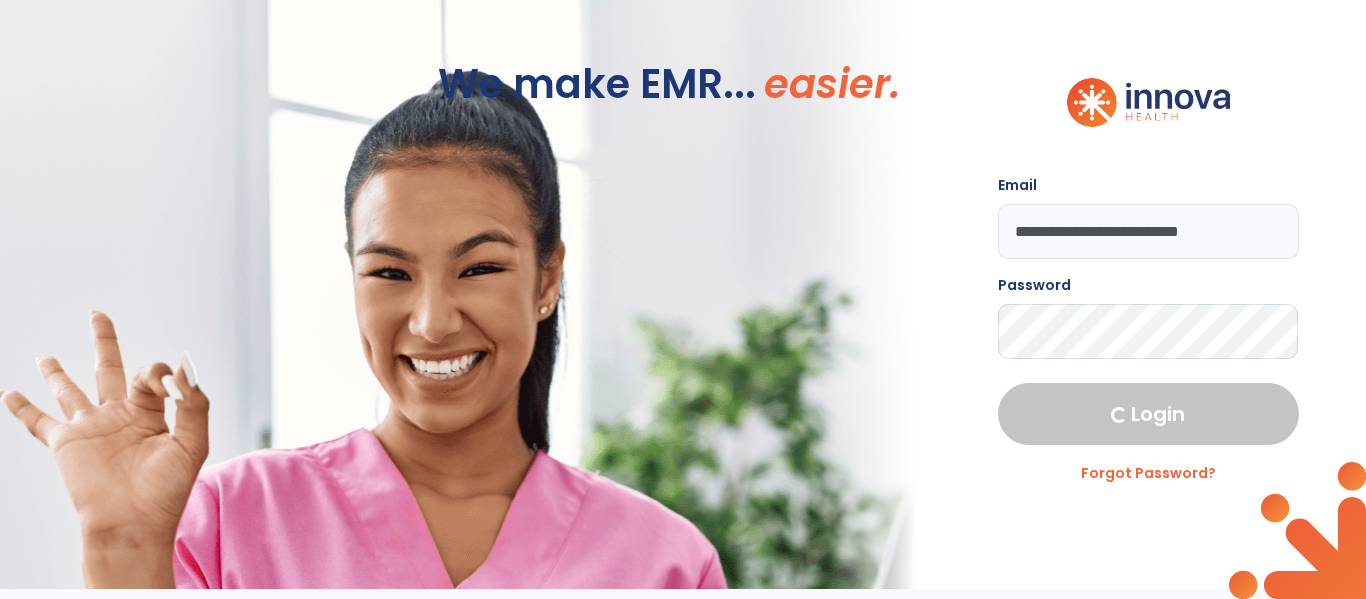 select on "****" 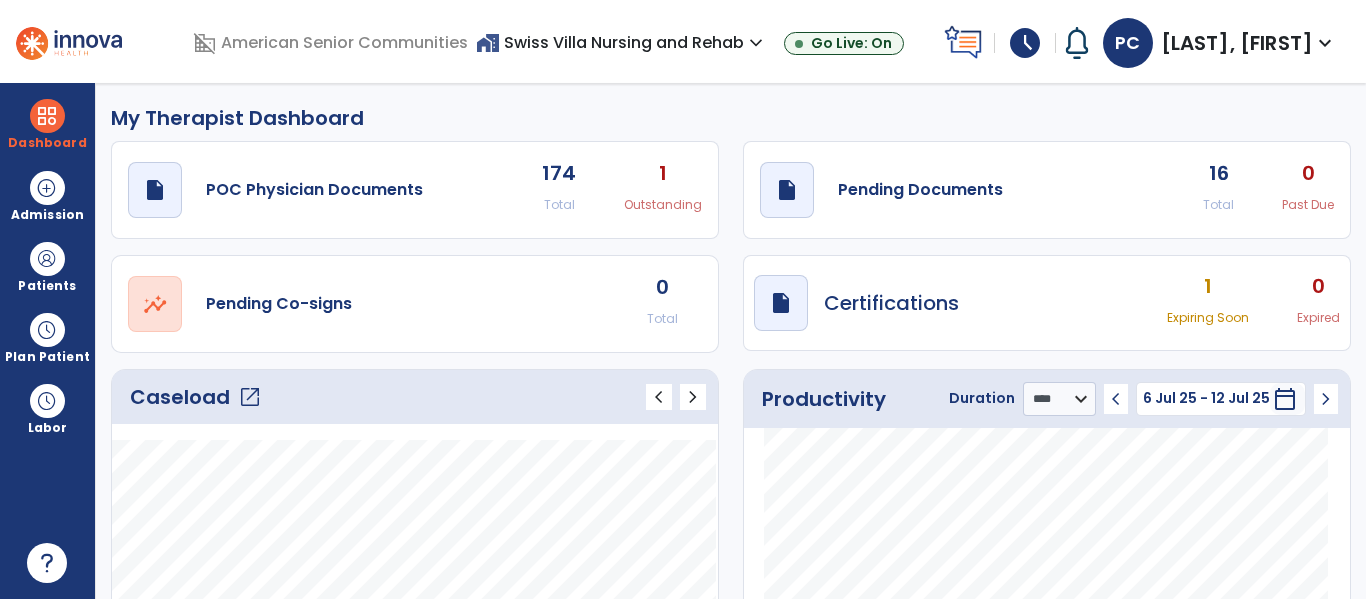 click on "Caseload   open_in_new" 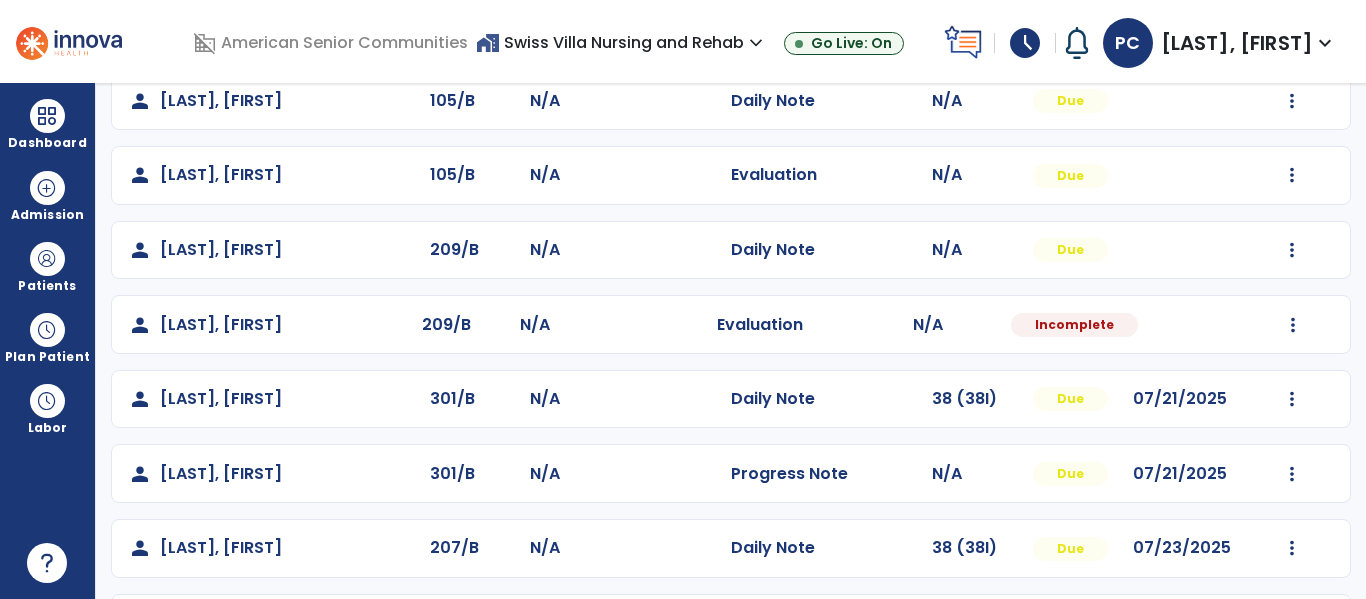 scroll, scrollTop: 635, scrollLeft: 0, axis: vertical 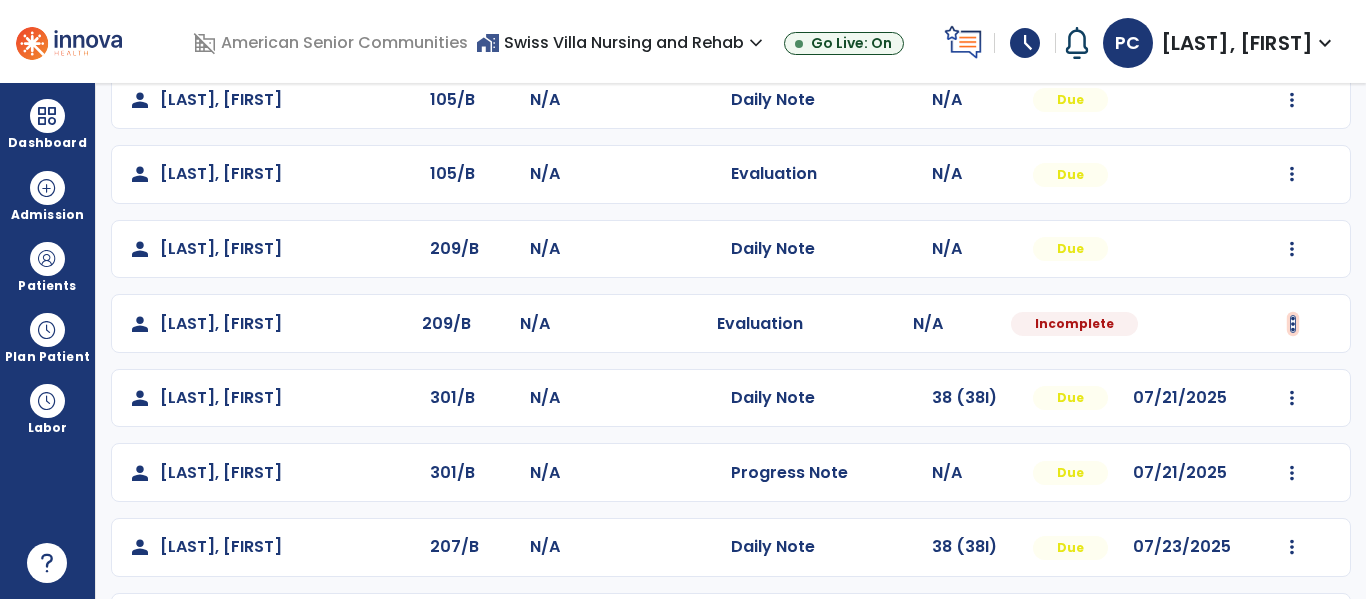 click at bounding box center [1292, -347] 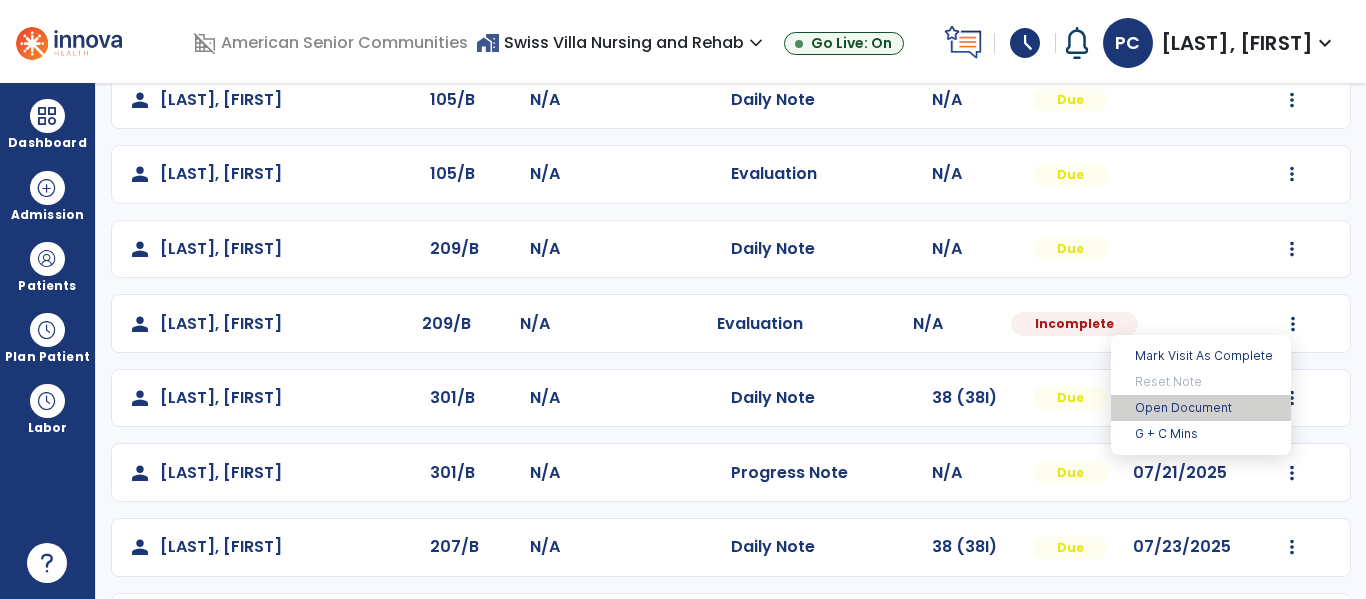 click on "Open Document" at bounding box center [1201, 408] 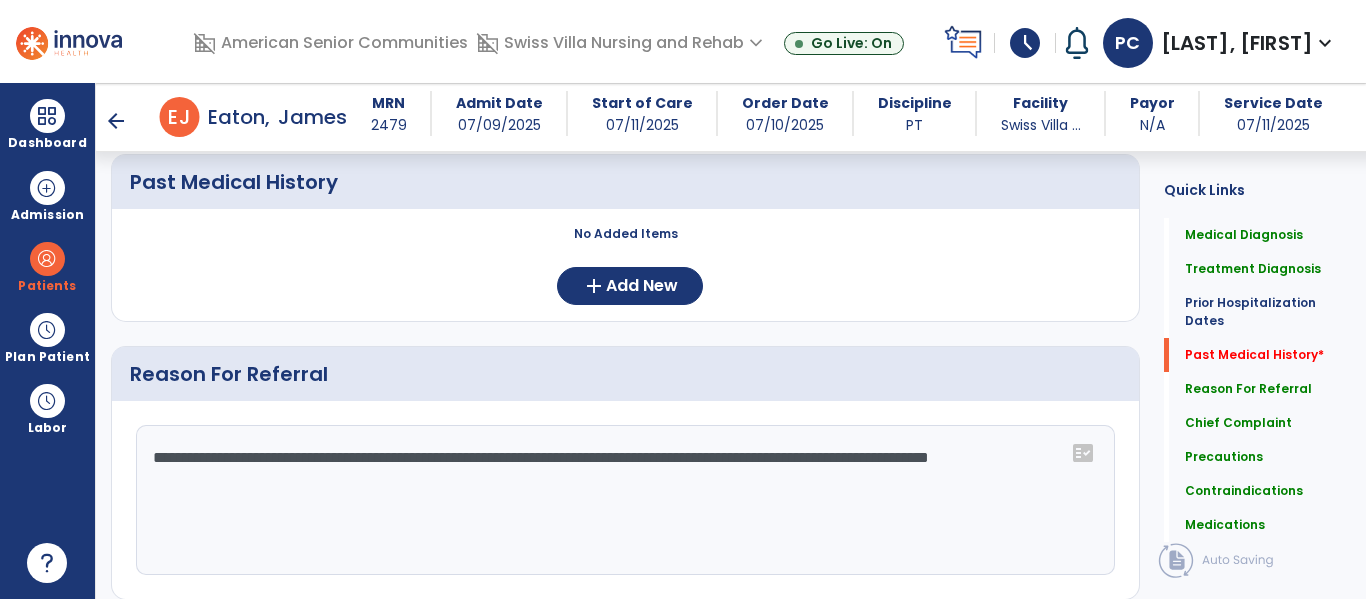 scroll, scrollTop: 975, scrollLeft: 0, axis: vertical 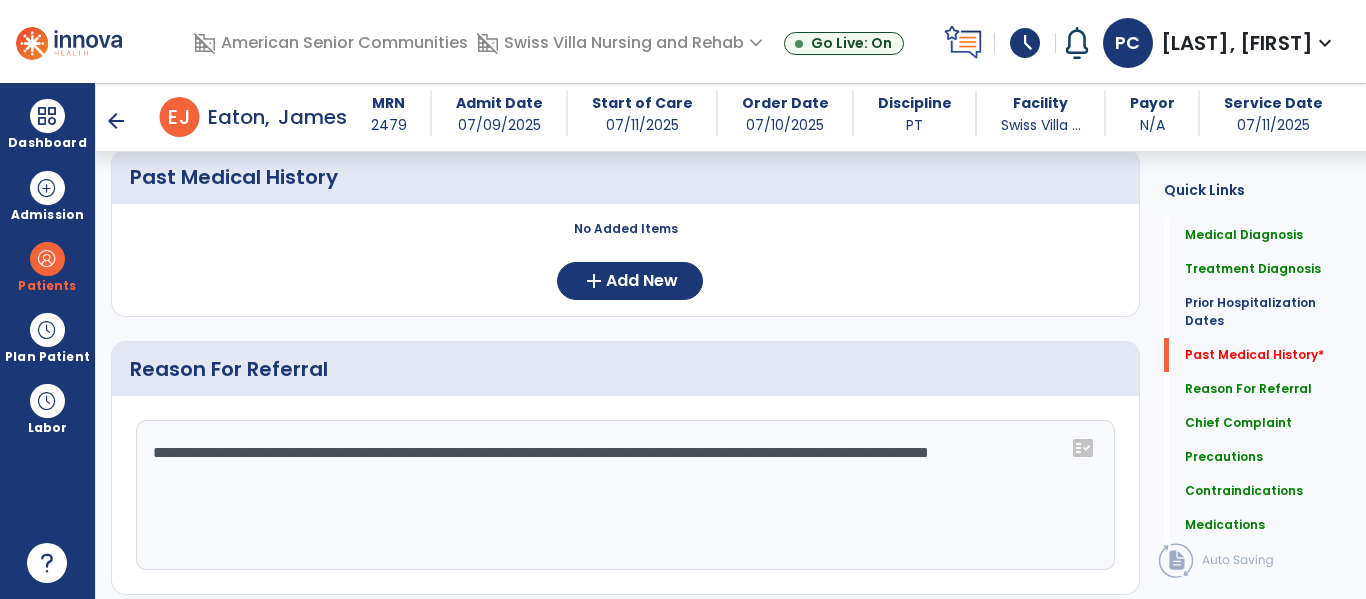 click on "**********" 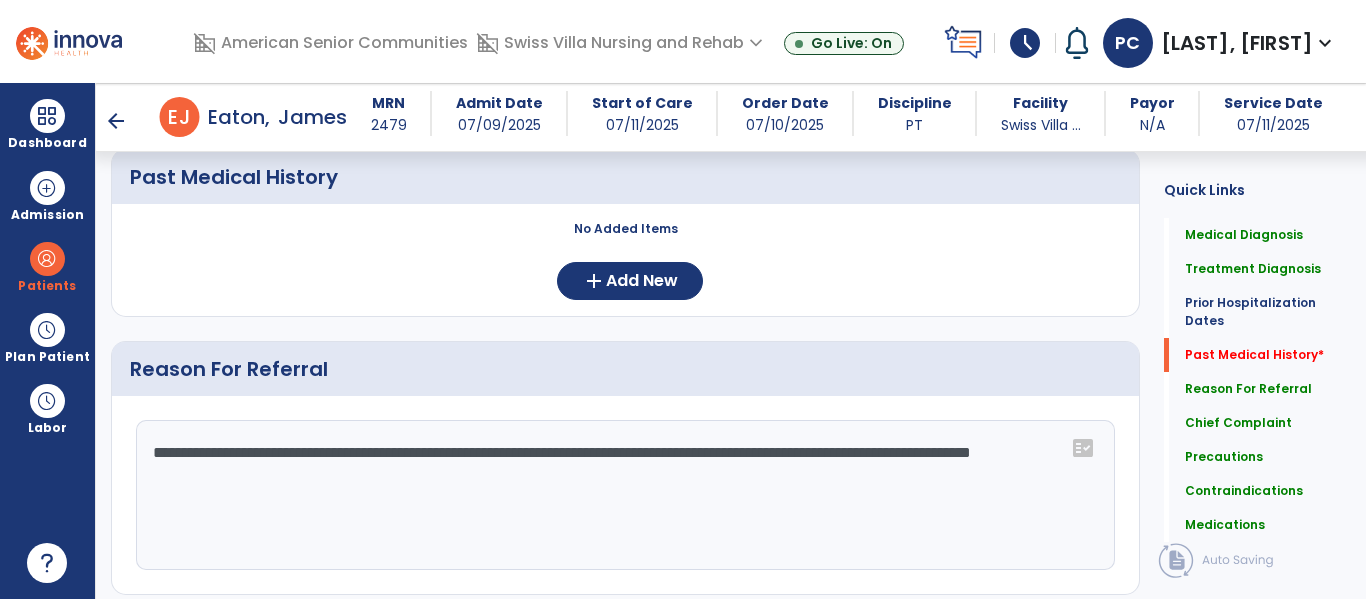 click on "**********" 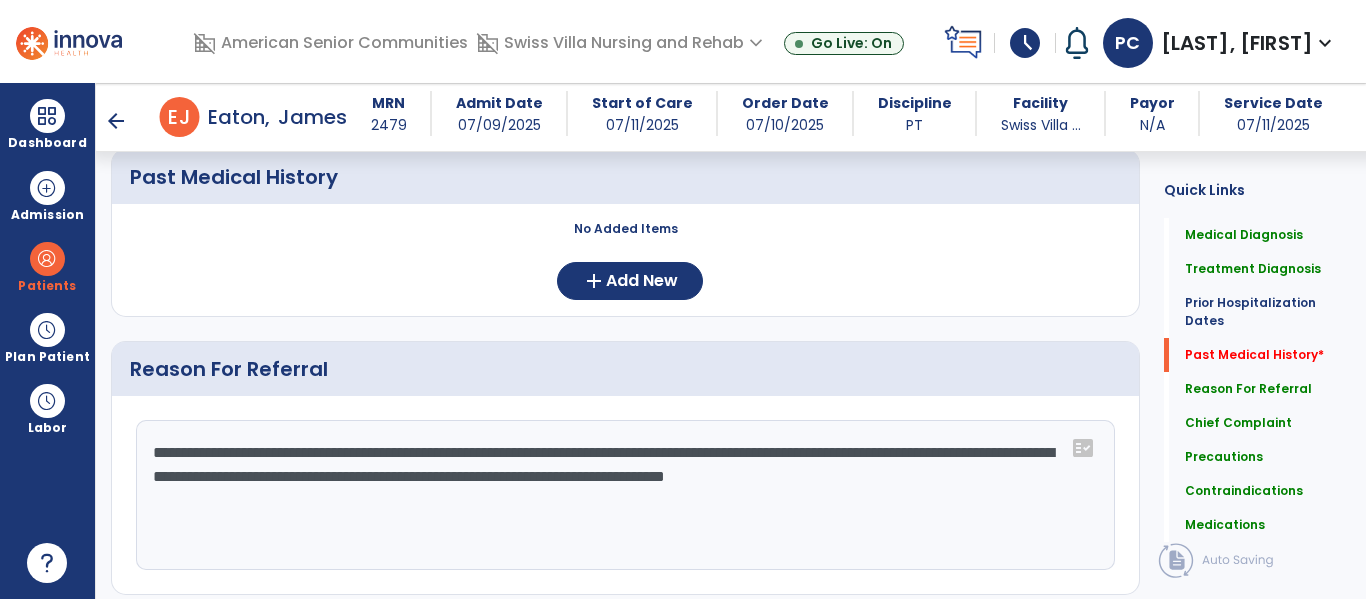 click on "**********" 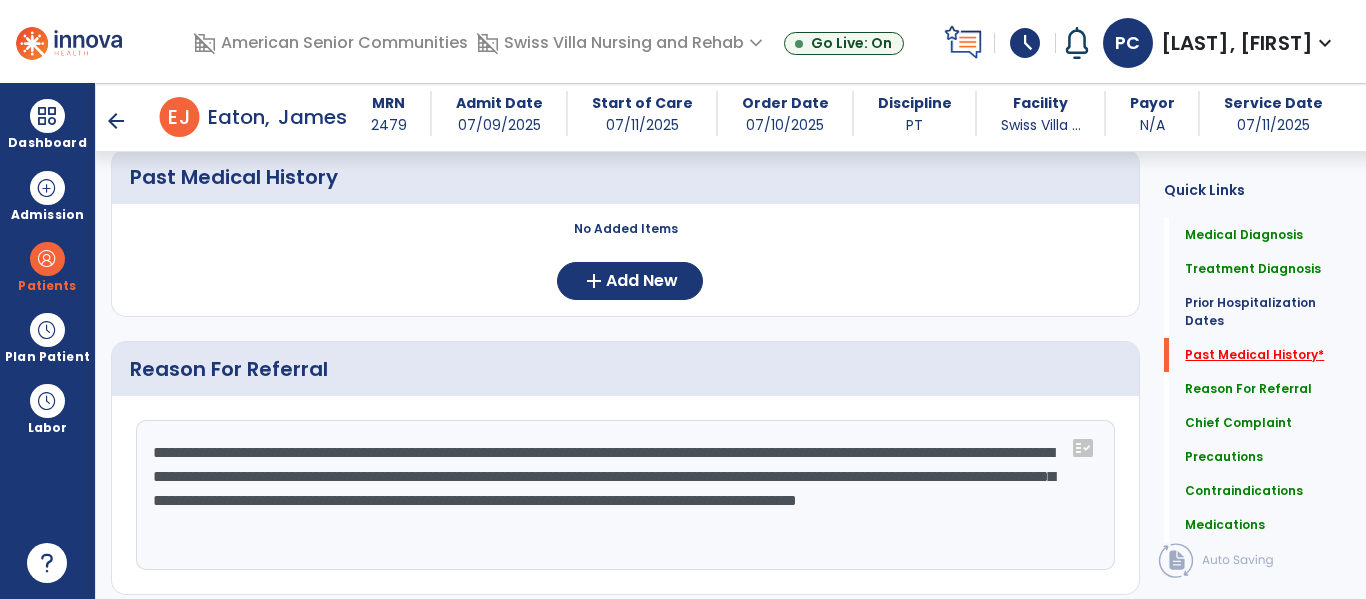 type on "**********" 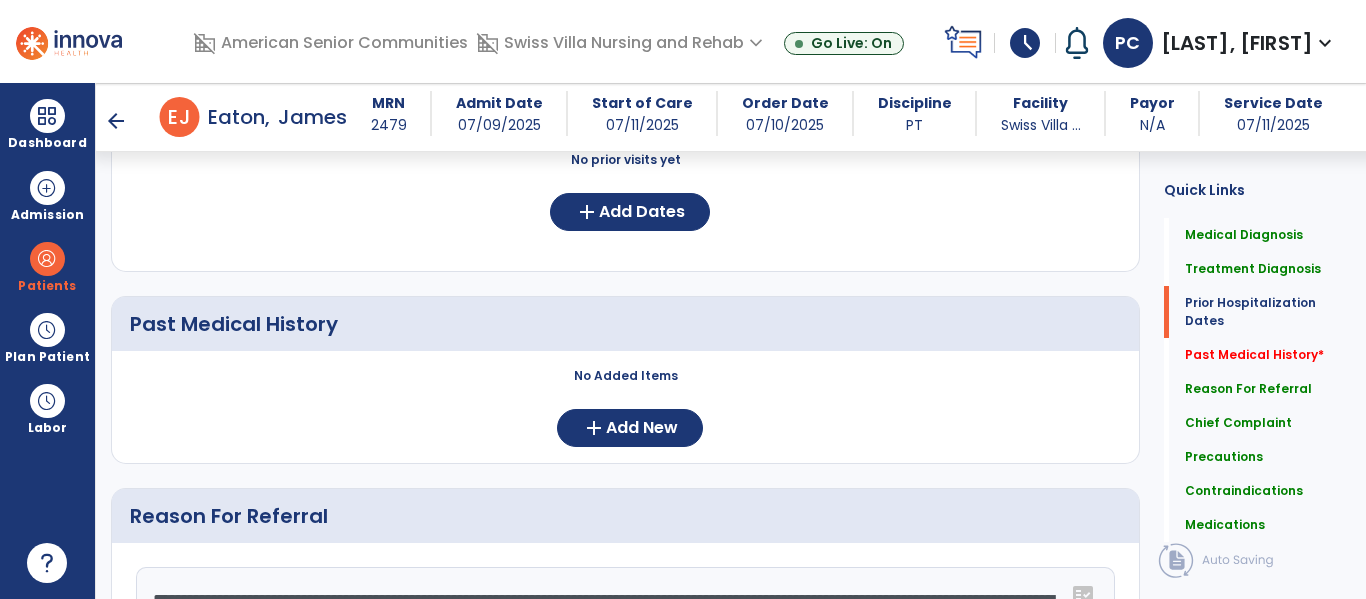 scroll, scrollTop: 799, scrollLeft: 0, axis: vertical 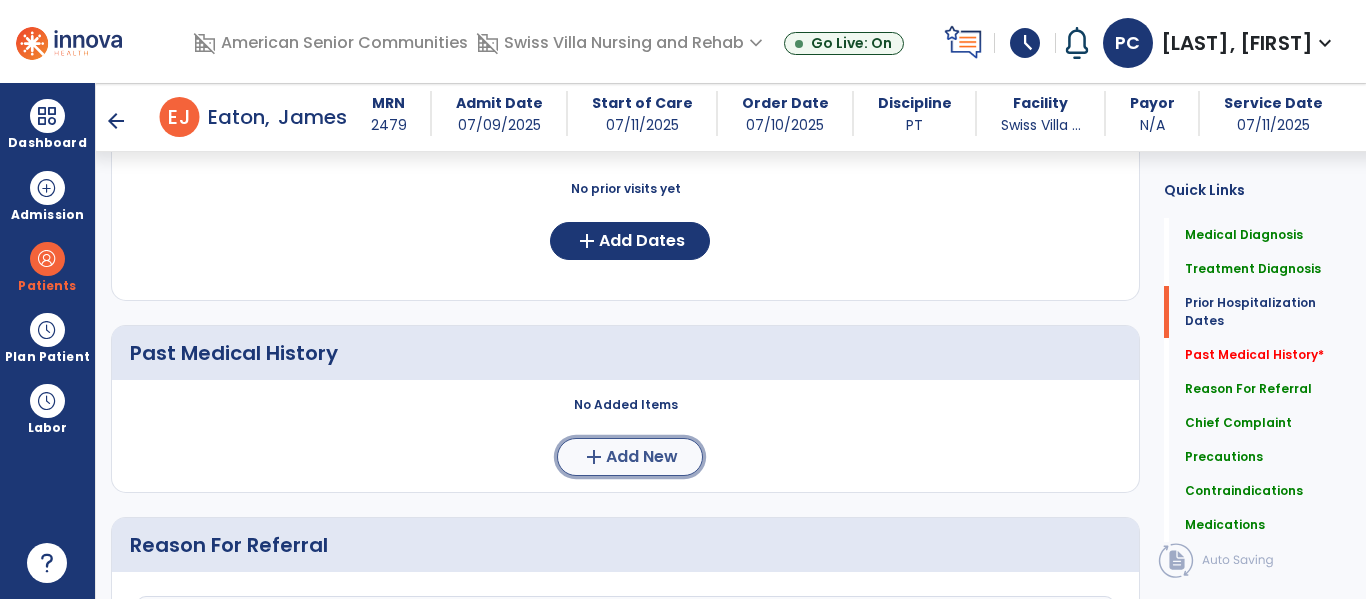 click on "Add New" 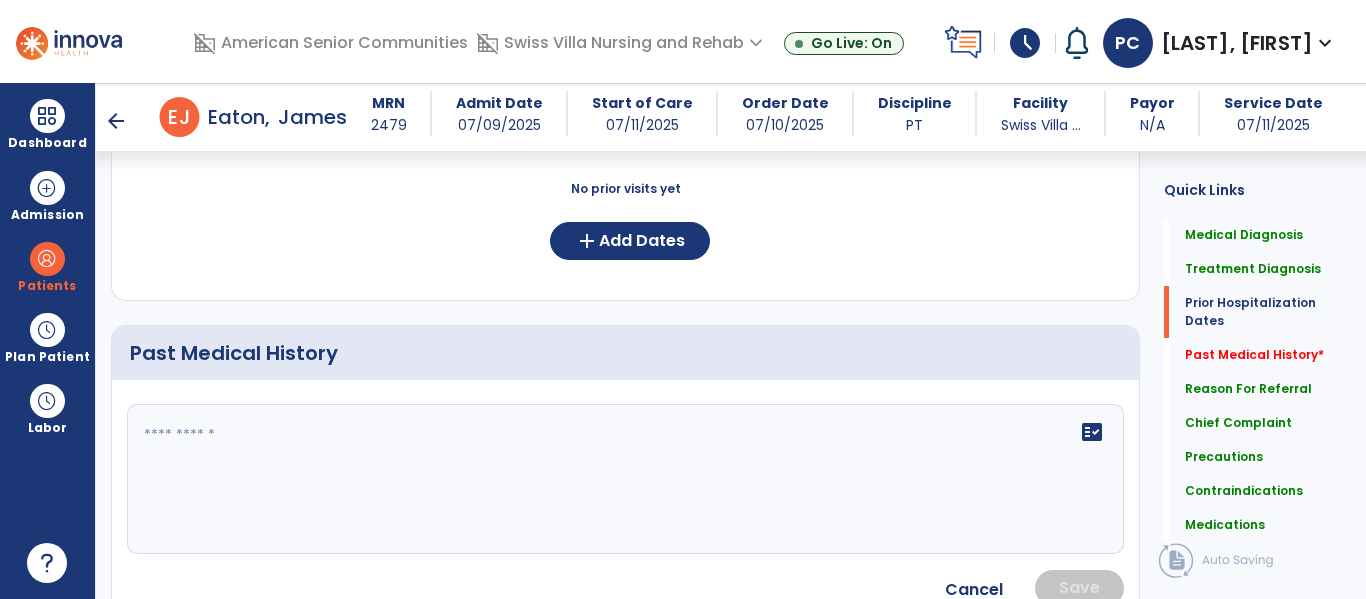 click on "fact_check" 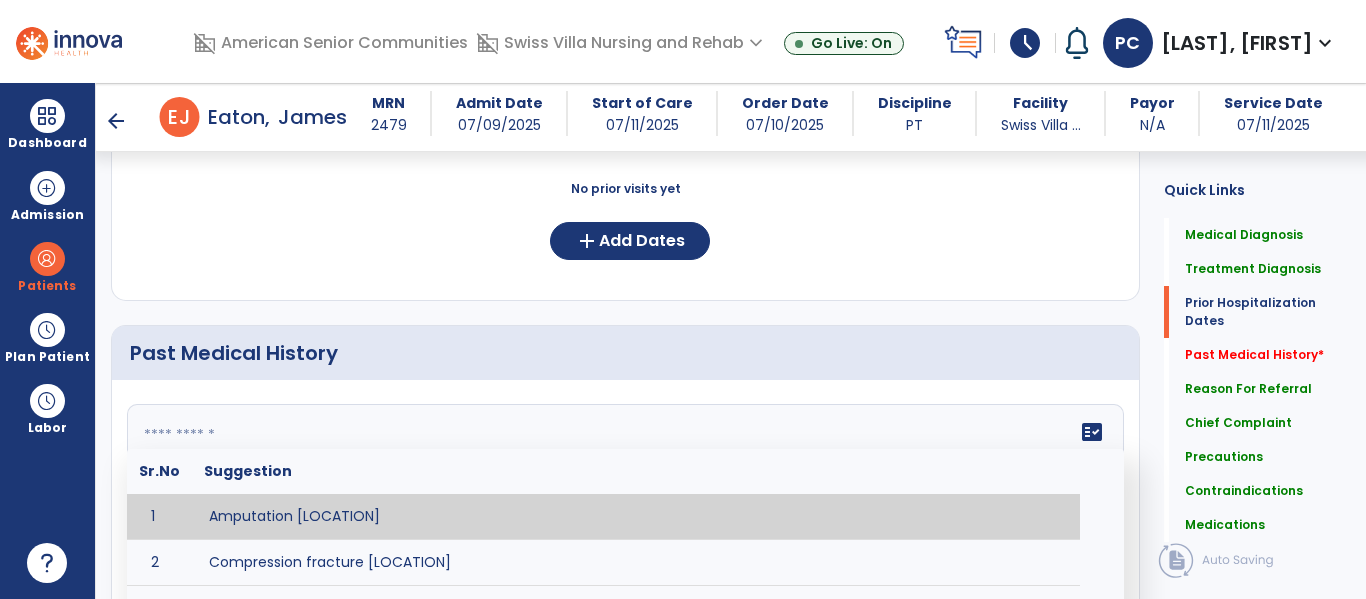 paste on "**********" 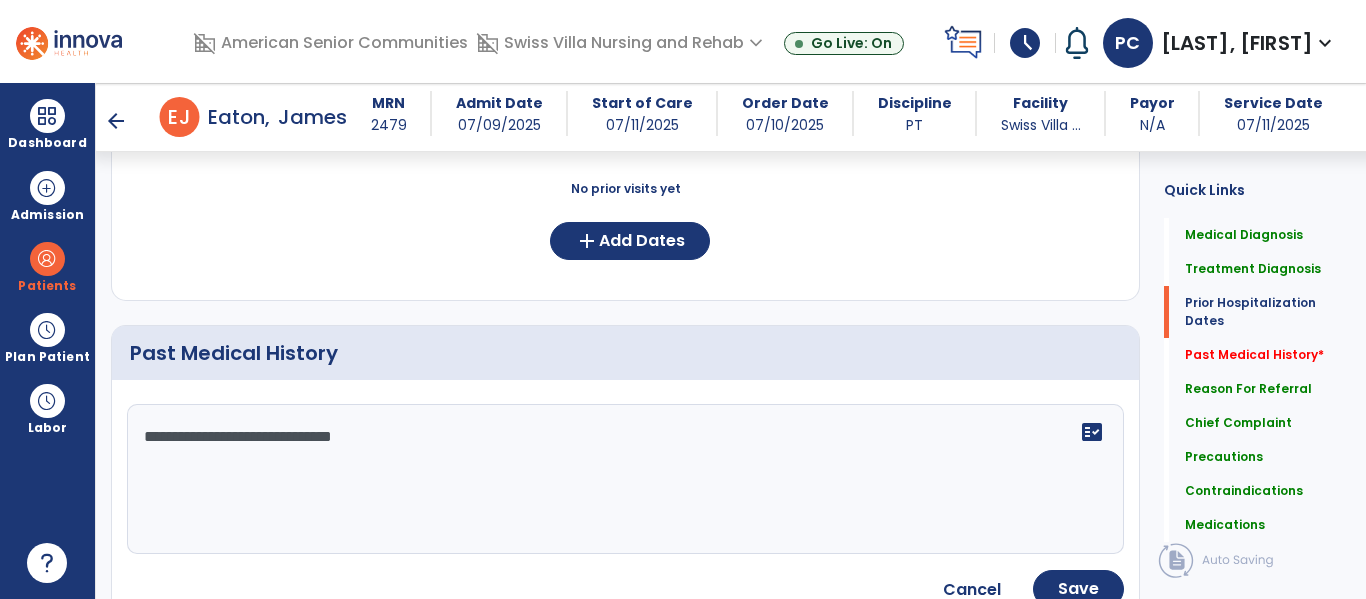 click on "No prior visits yet  add  Add Dates" 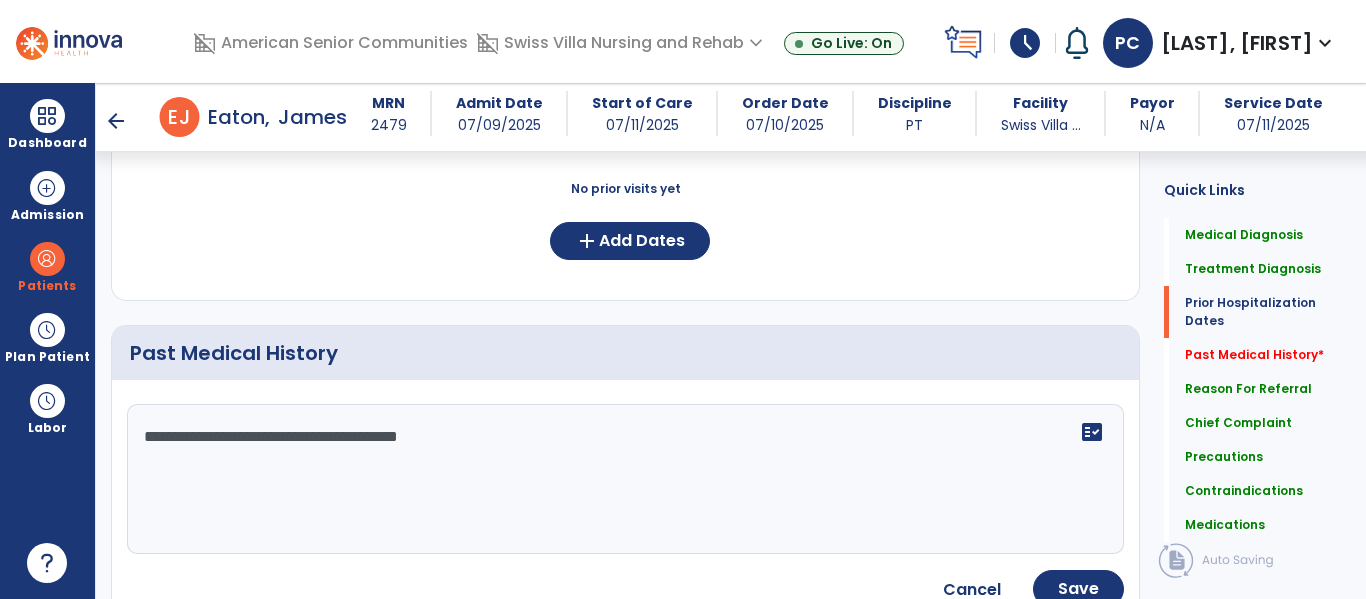 paste on "**********" 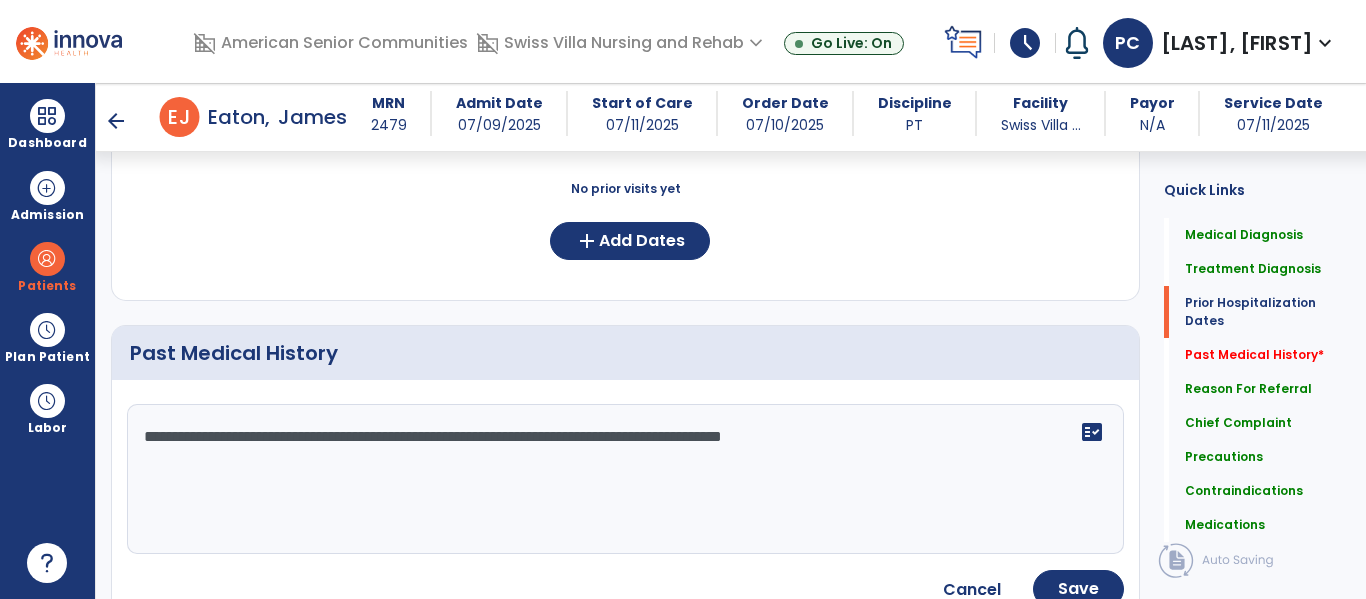 paste on "**********" 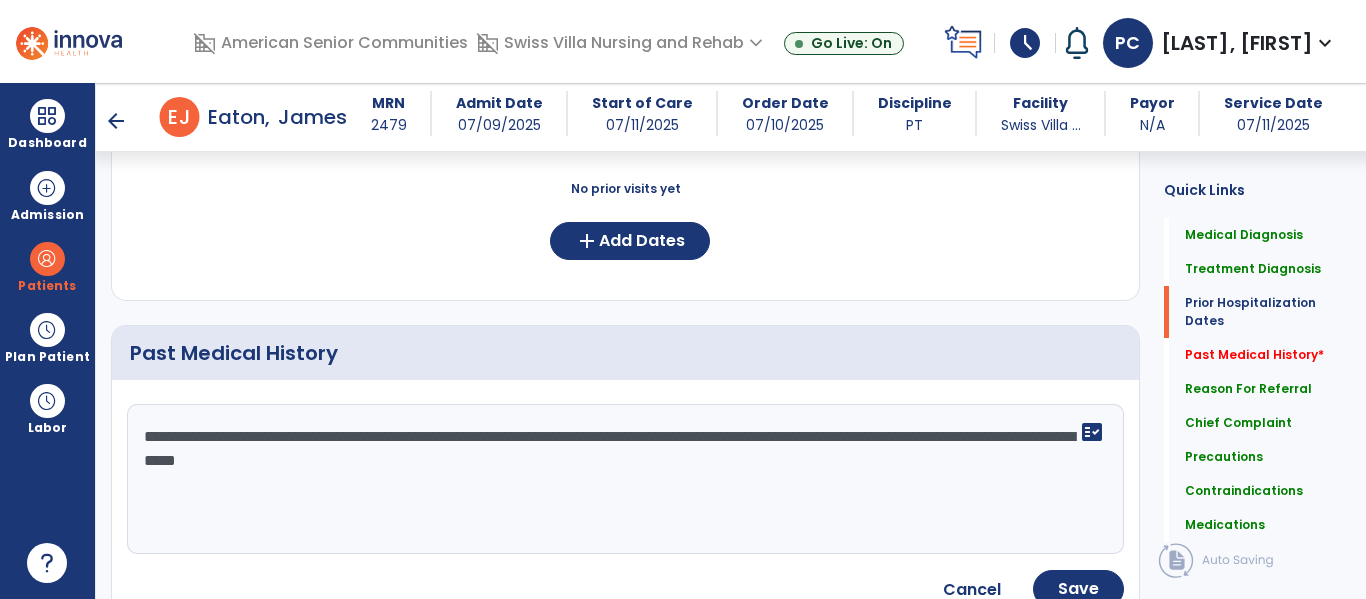 paste on "**********" 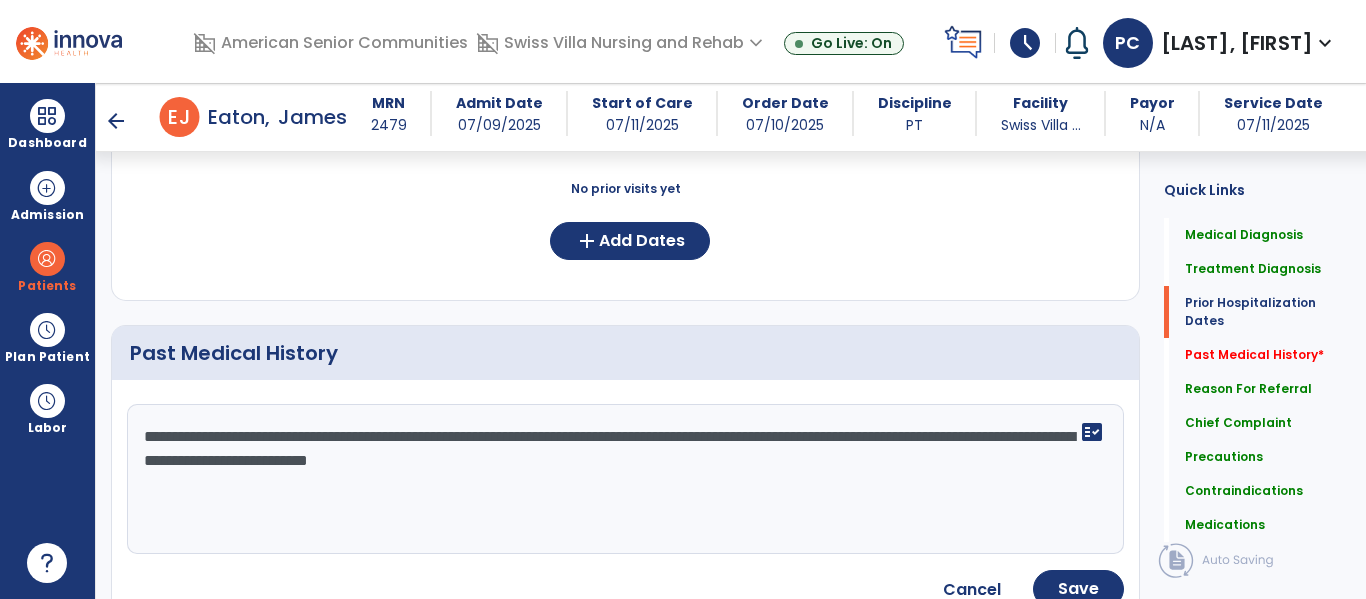 paste on "**********" 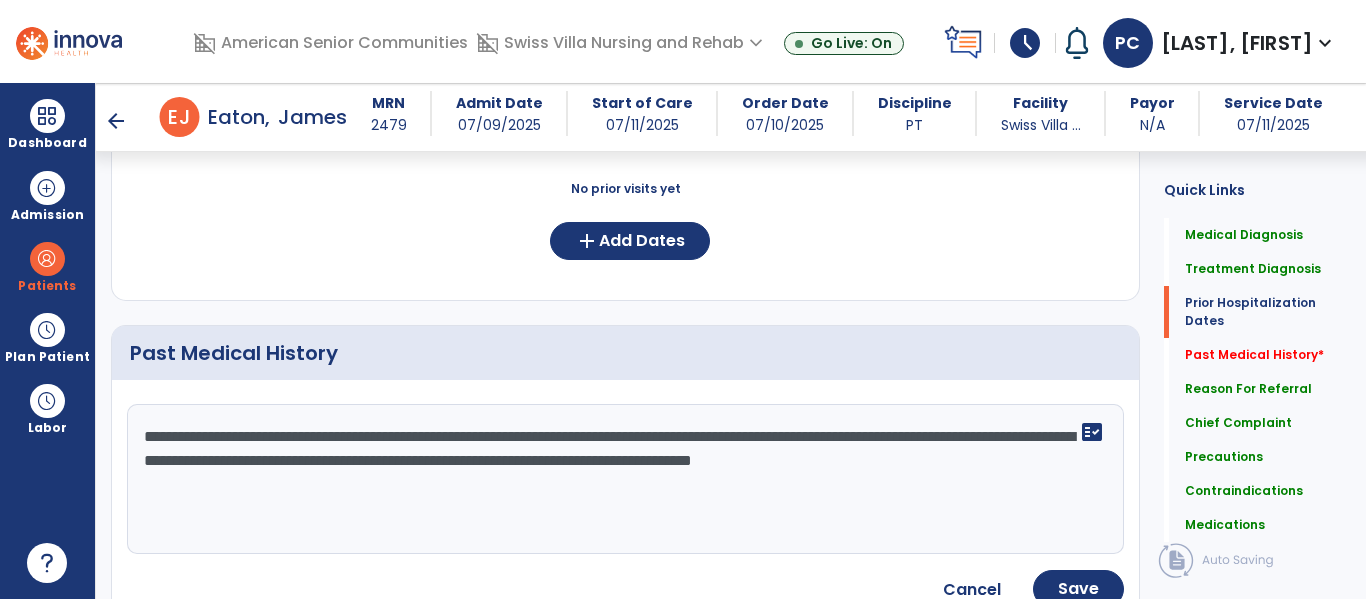 paste on "**********" 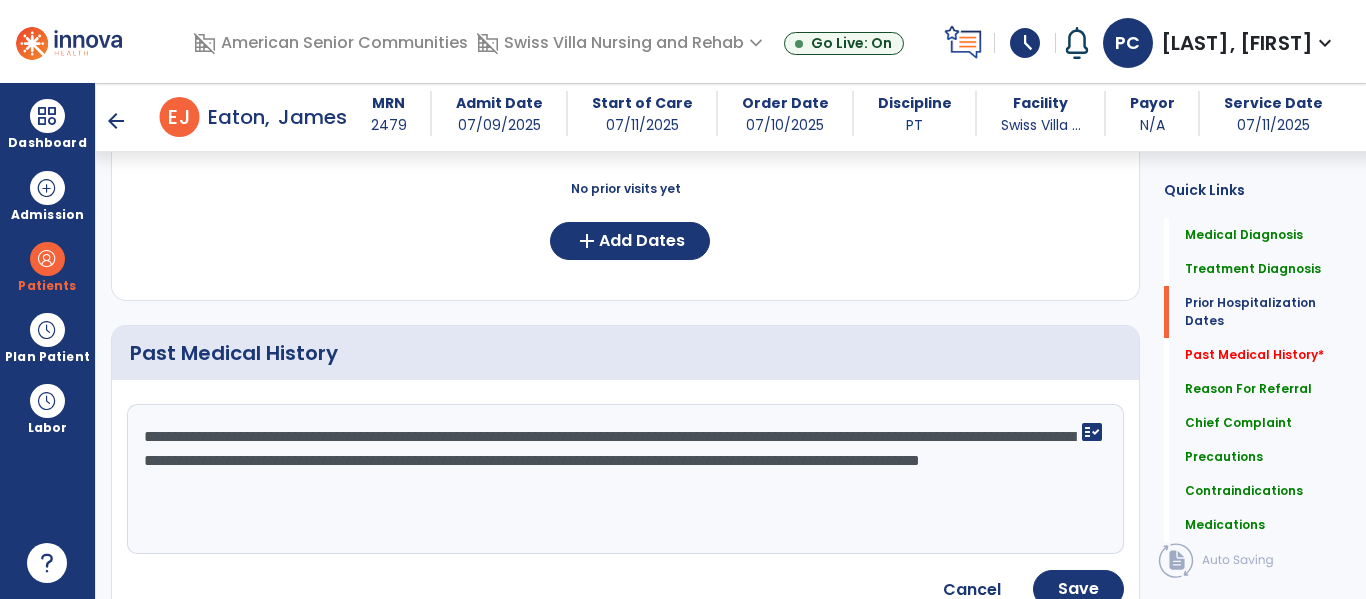 paste on "**********" 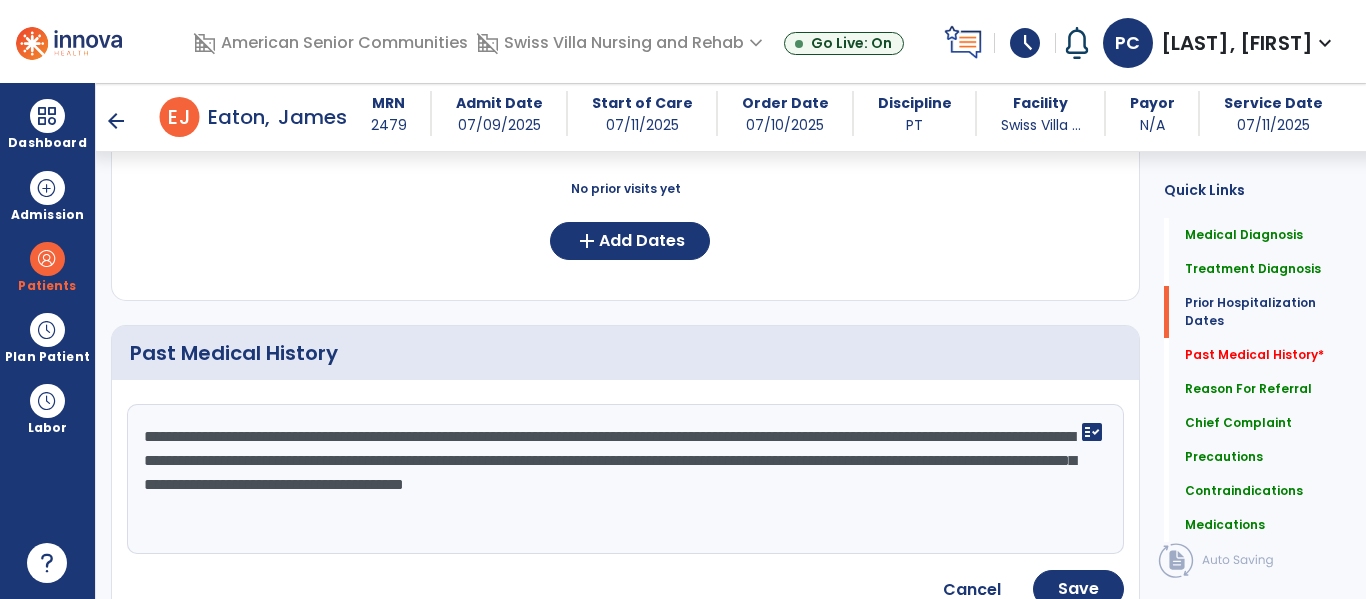 paste on "**********" 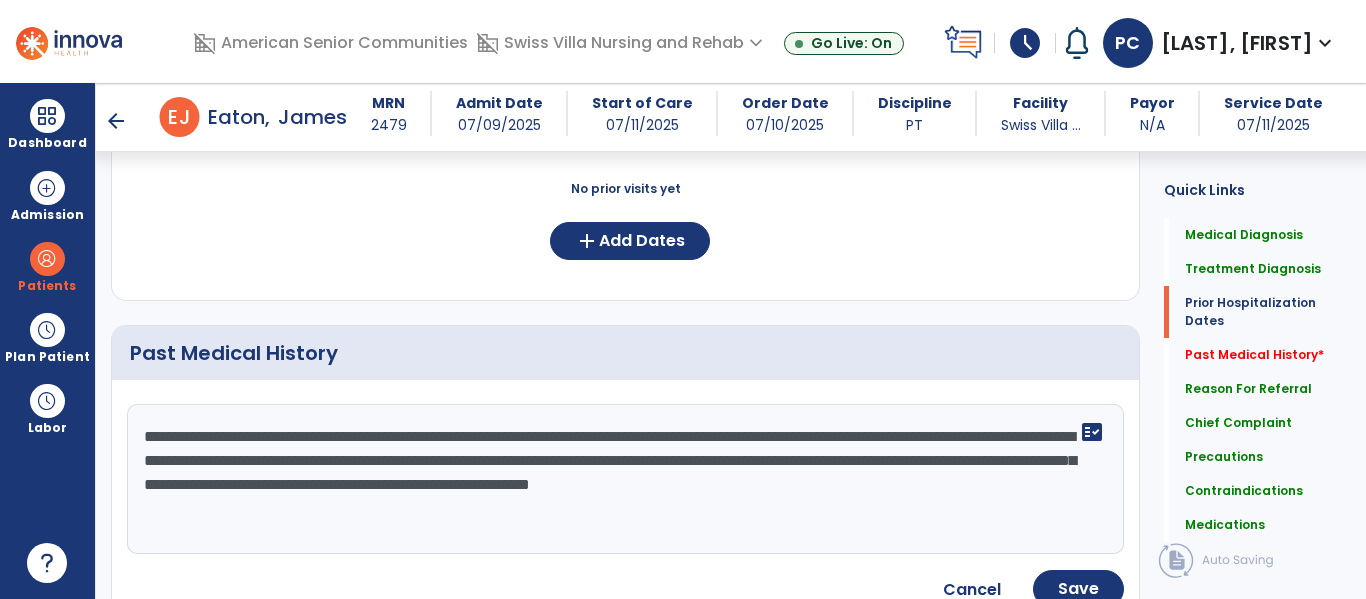 paste on "**********" 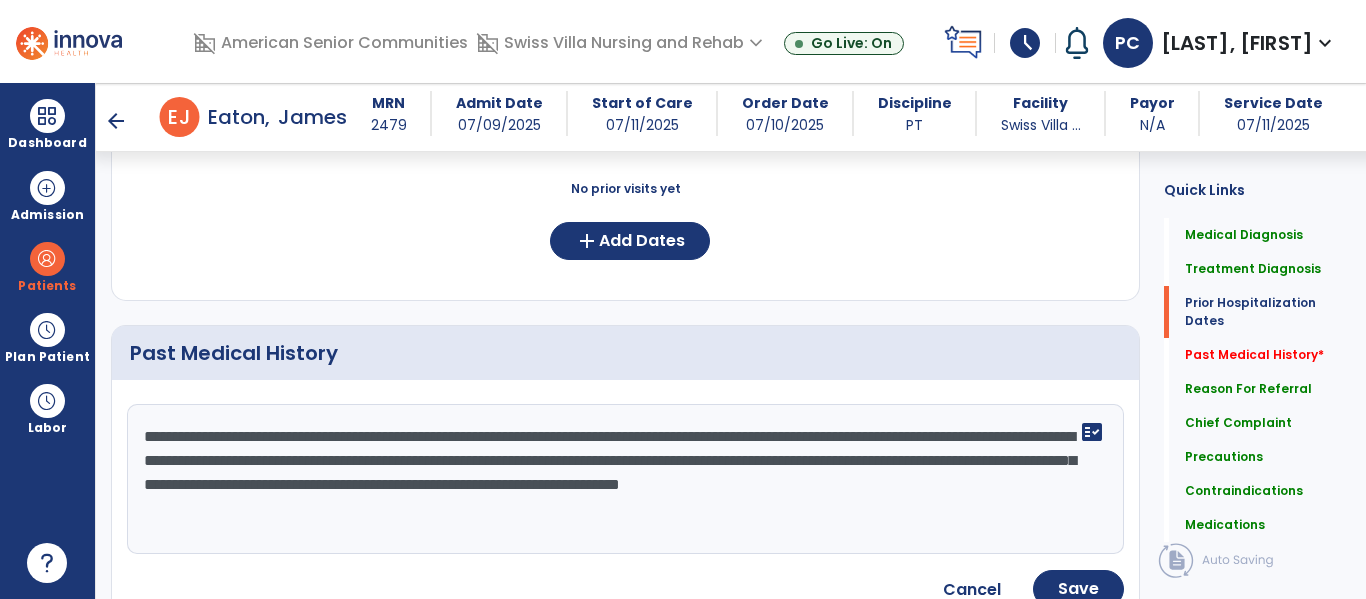 type on "**********" 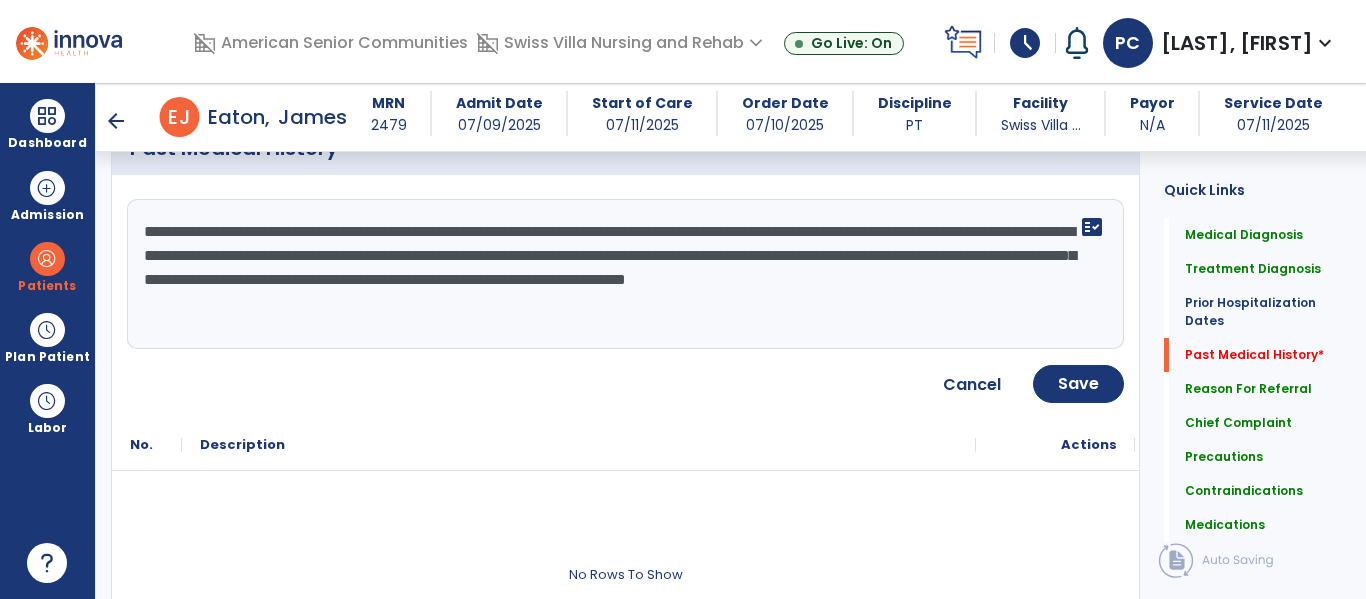 scroll, scrollTop: 1005, scrollLeft: 0, axis: vertical 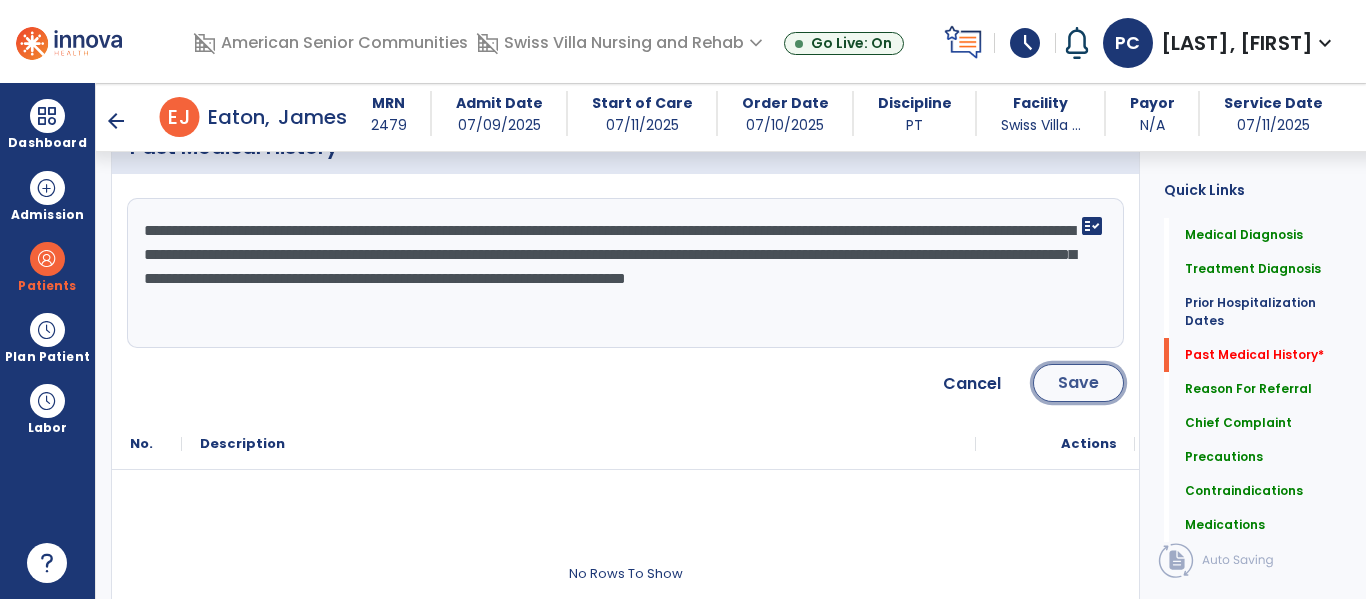 click on "Save" 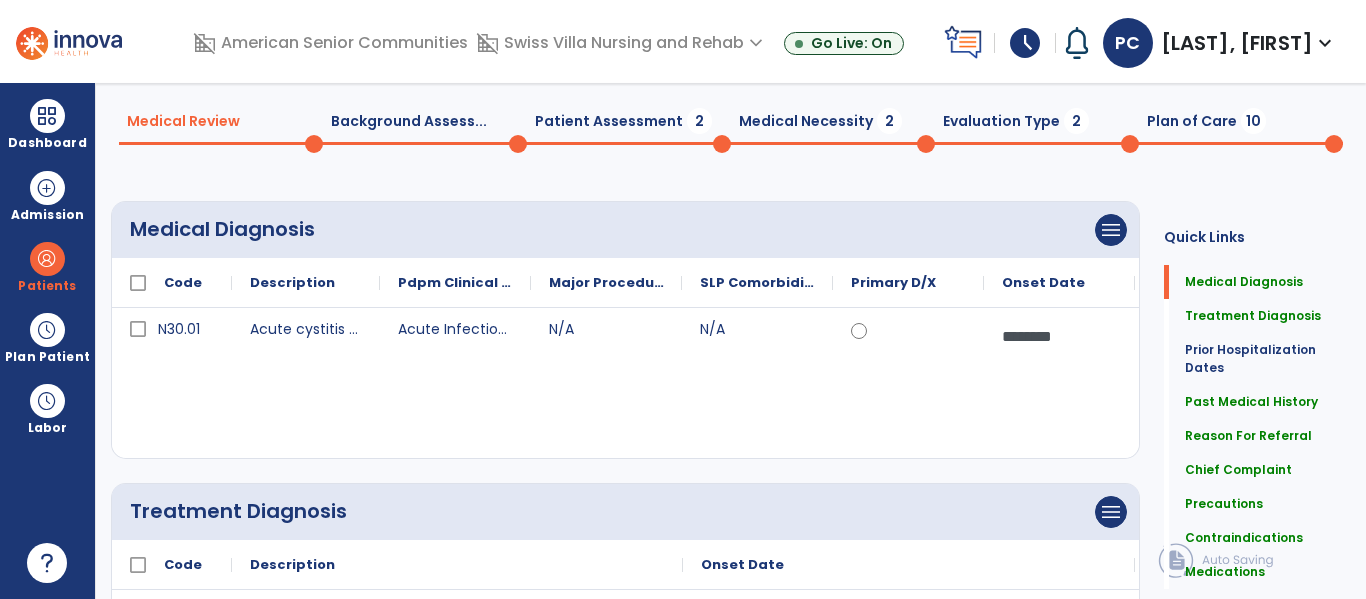 scroll, scrollTop: 0, scrollLeft: 0, axis: both 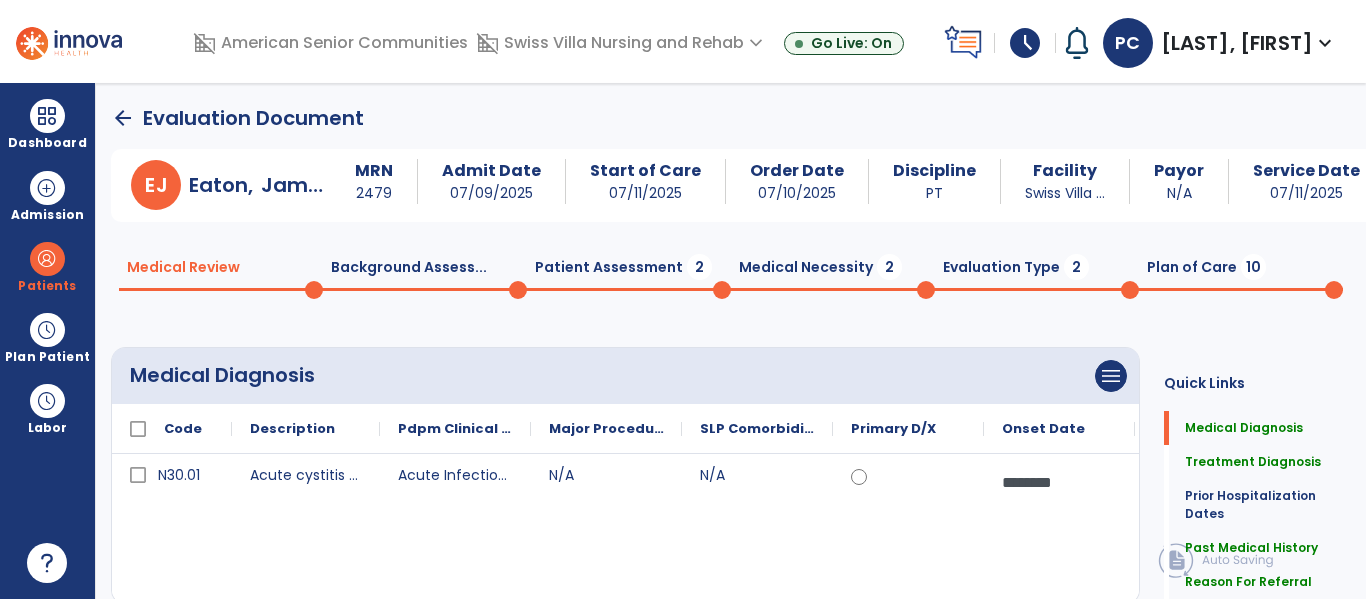 click on "Patient Assessment  2" 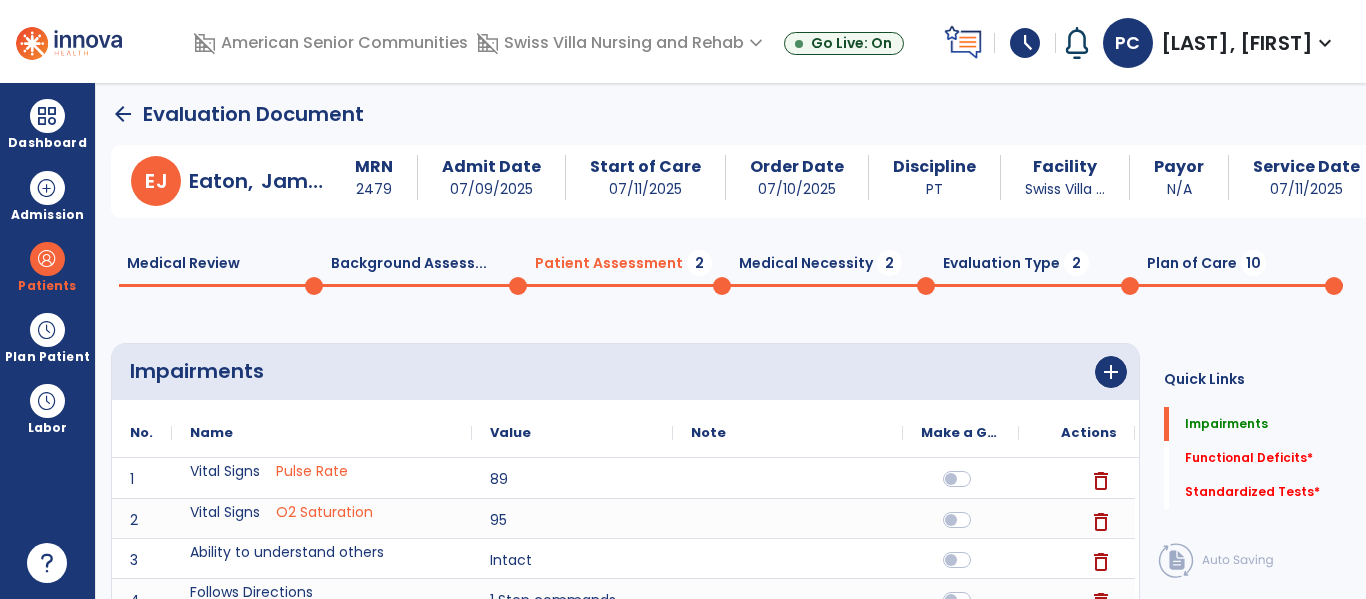 scroll, scrollTop: 5, scrollLeft: 0, axis: vertical 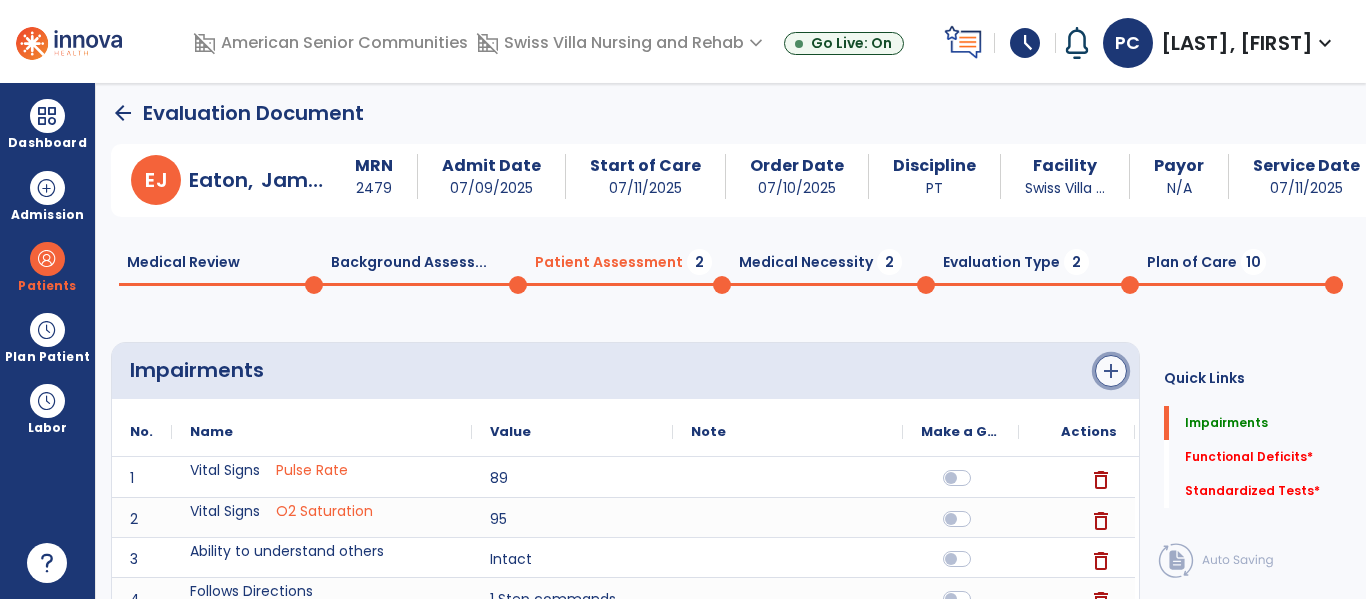 click on "add" 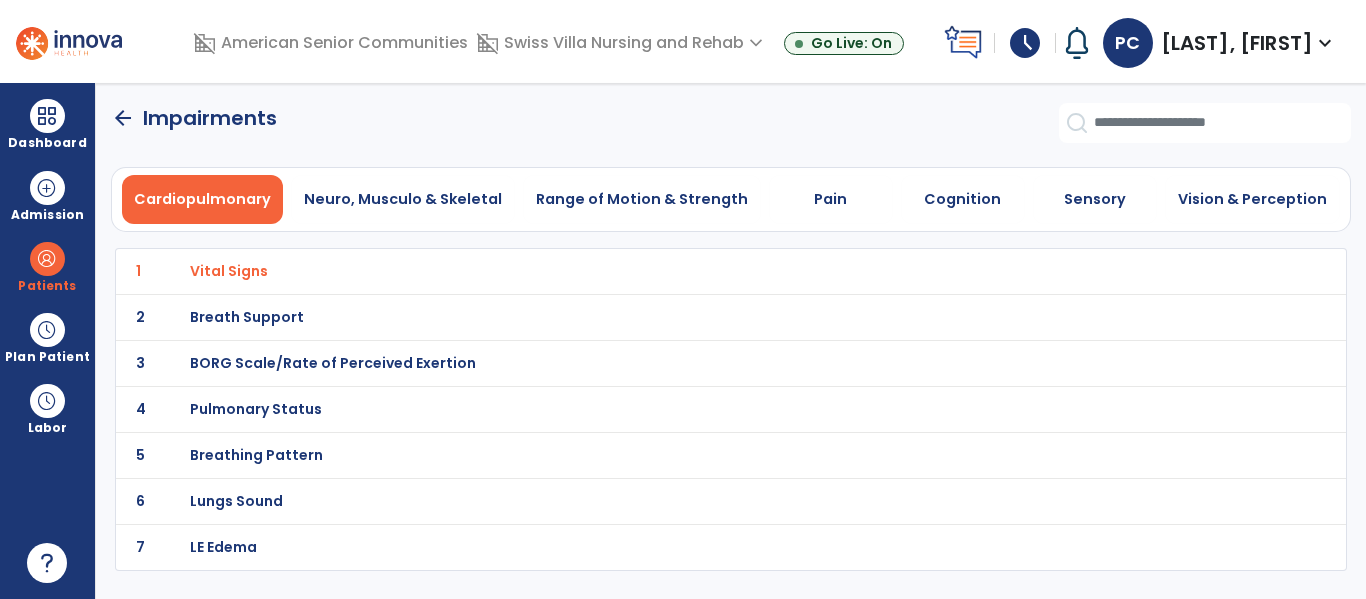 scroll, scrollTop: 0, scrollLeft: 0, axis: both 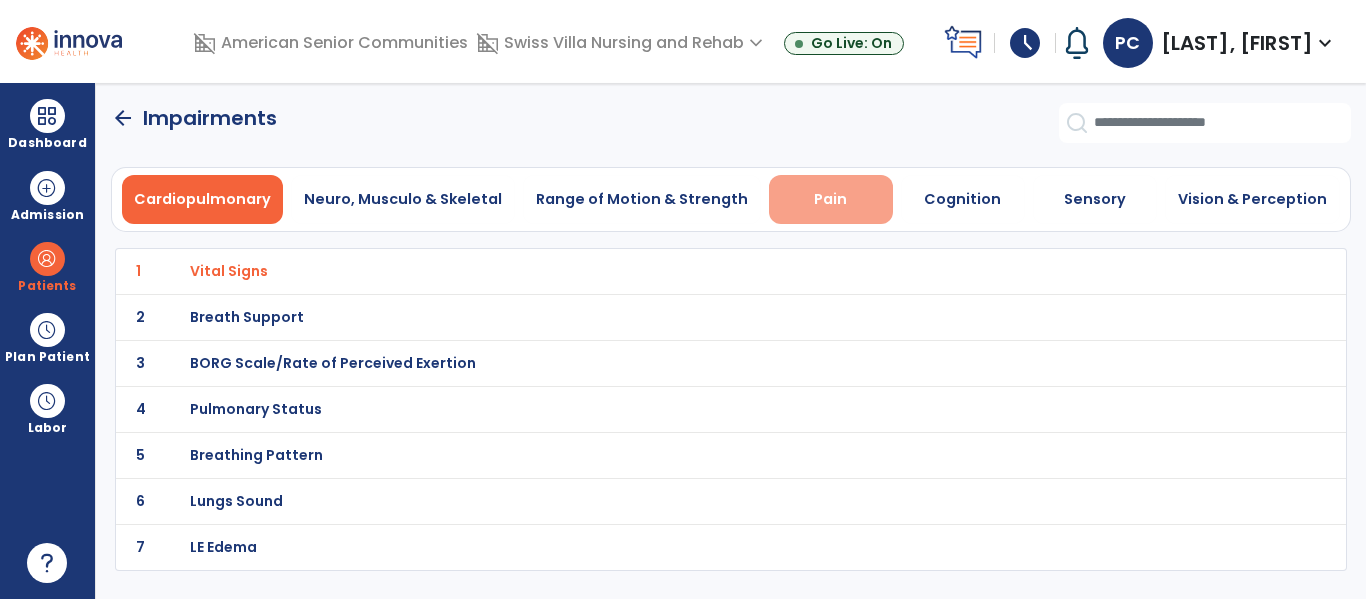 click on "Pain" at bounding box center [830, 199] 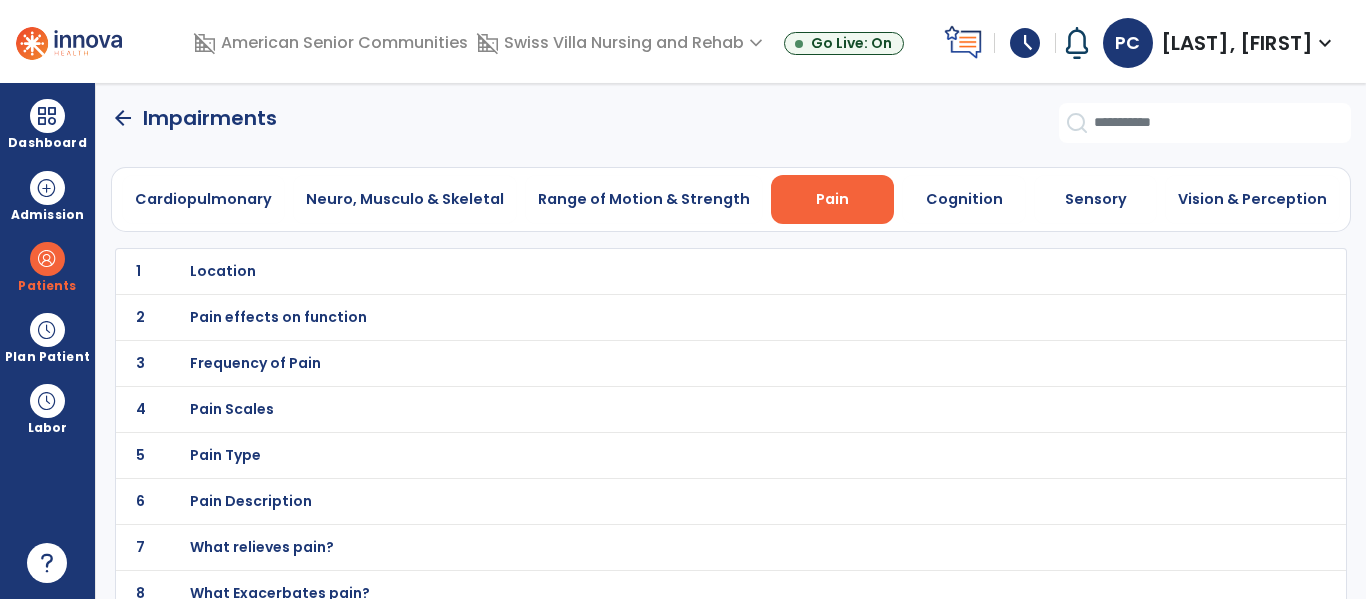 click on "Pain Scales" at bounding box center (687, 271) 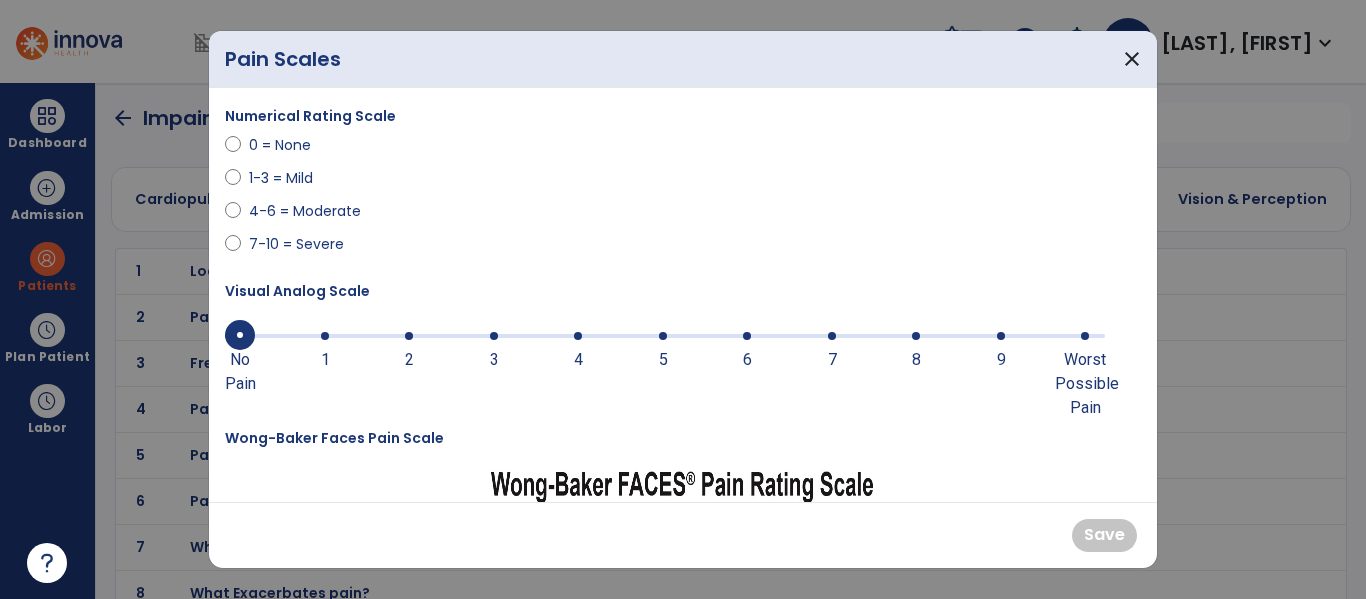 click at bounding box center (665, 336) 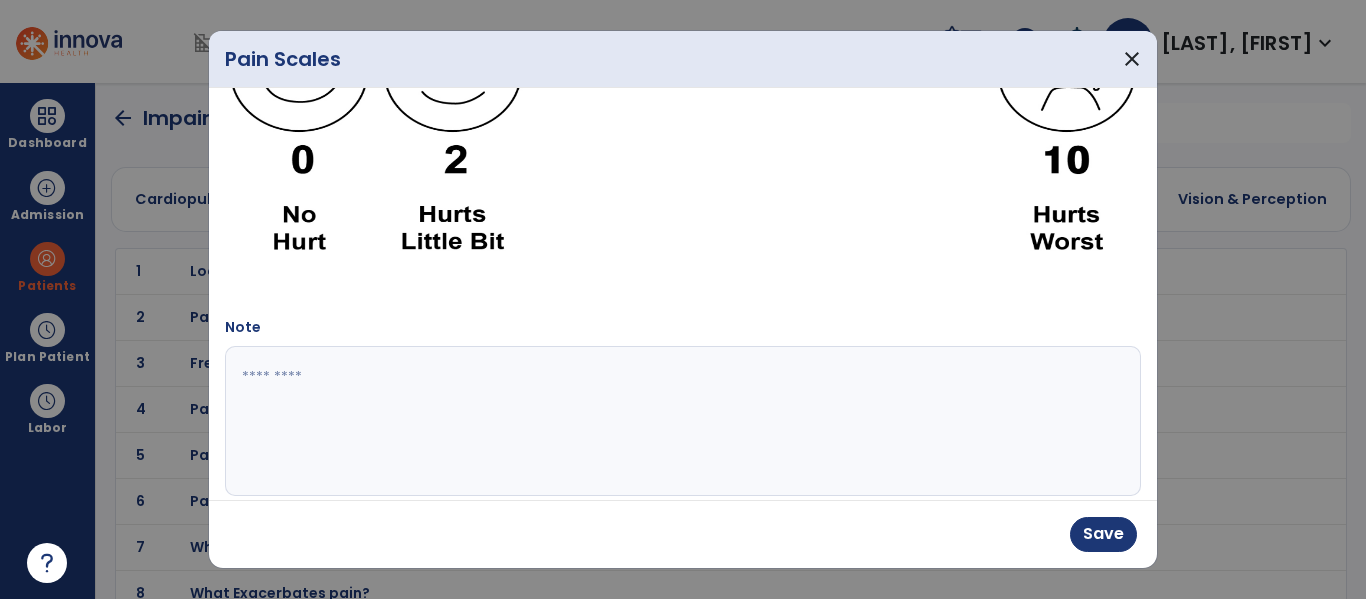 scroll, scrollTop: 532, scrollLeft: 0, axis: vertical 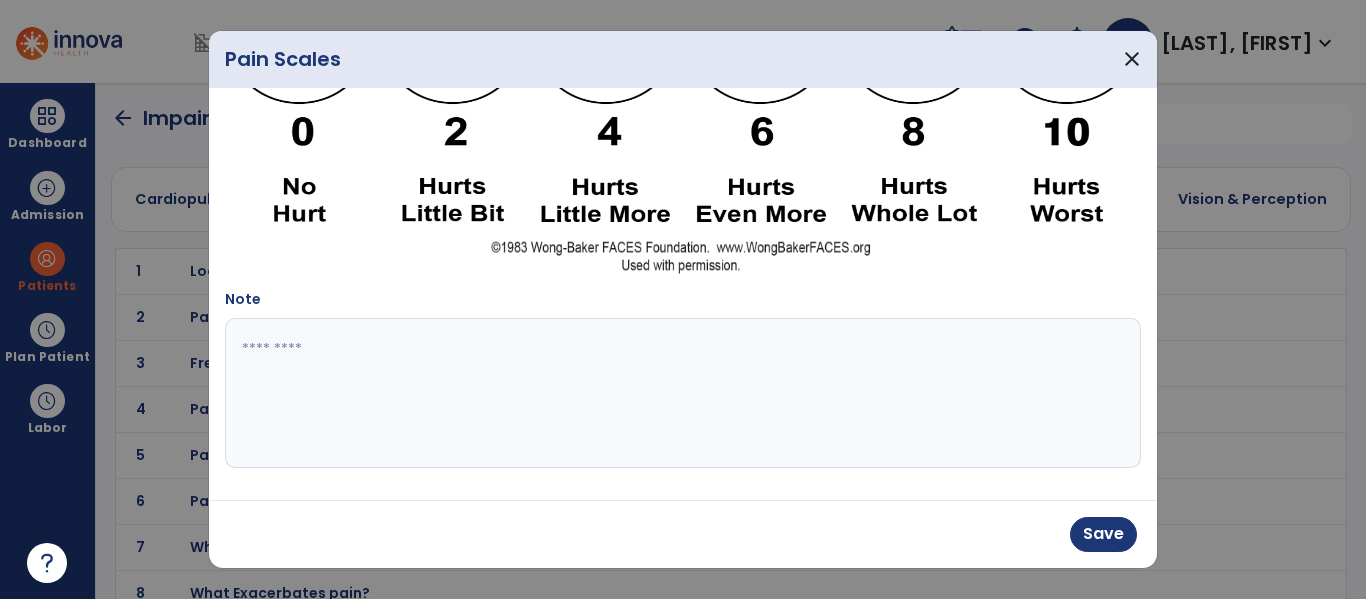 click at bounding box center [680, 393] 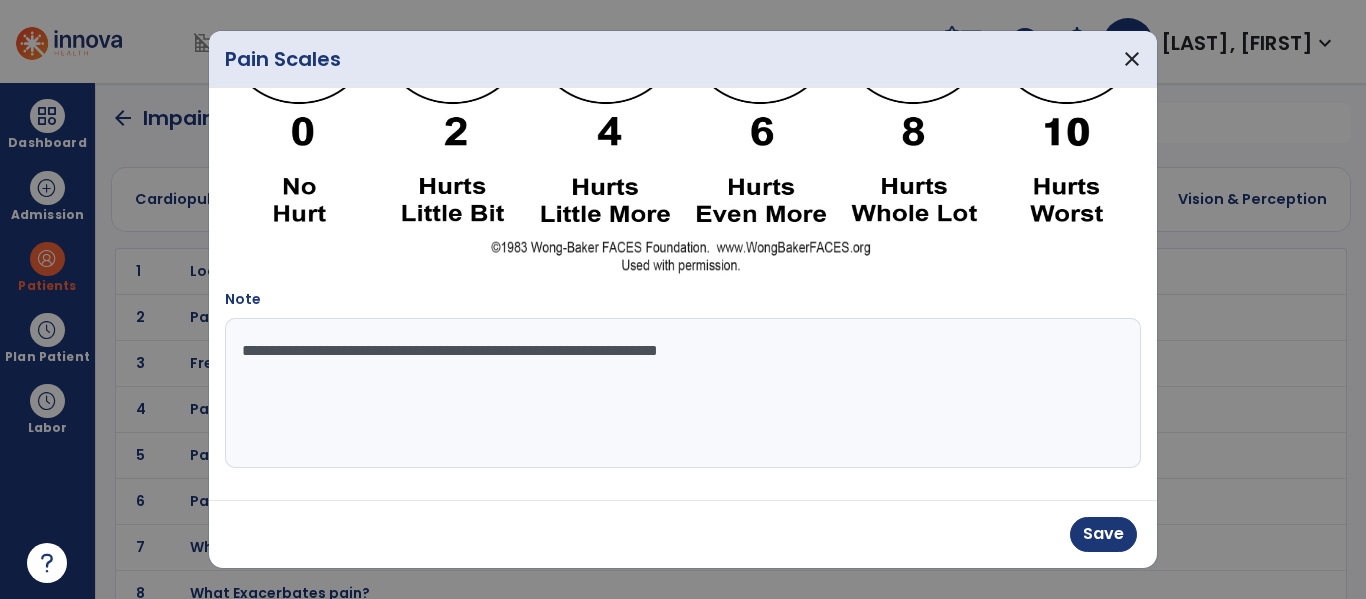 type on "**********" 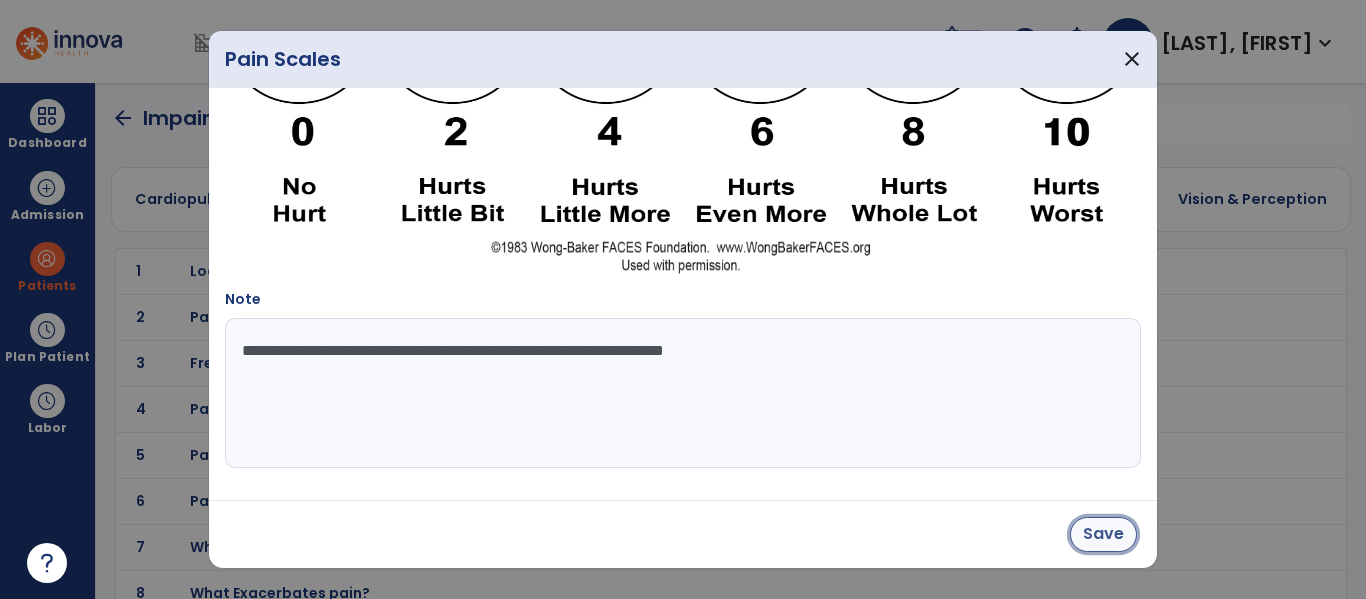 click on "Save" at bounding box center [1103, 534] 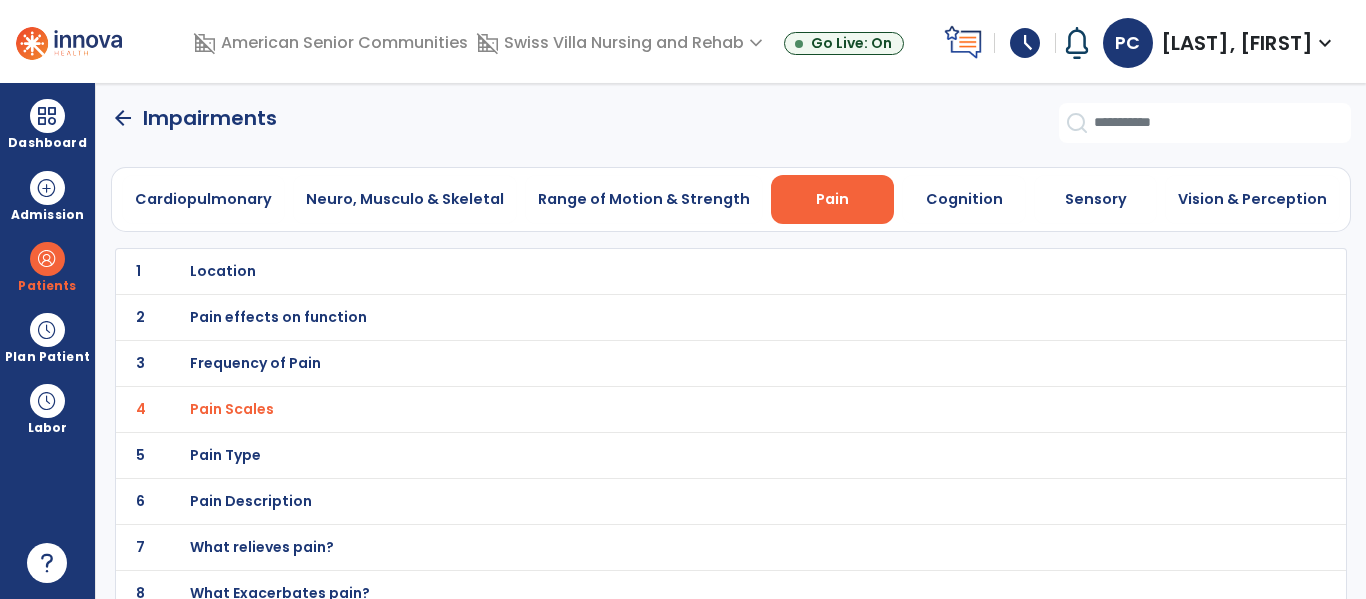 click on "1 Location" 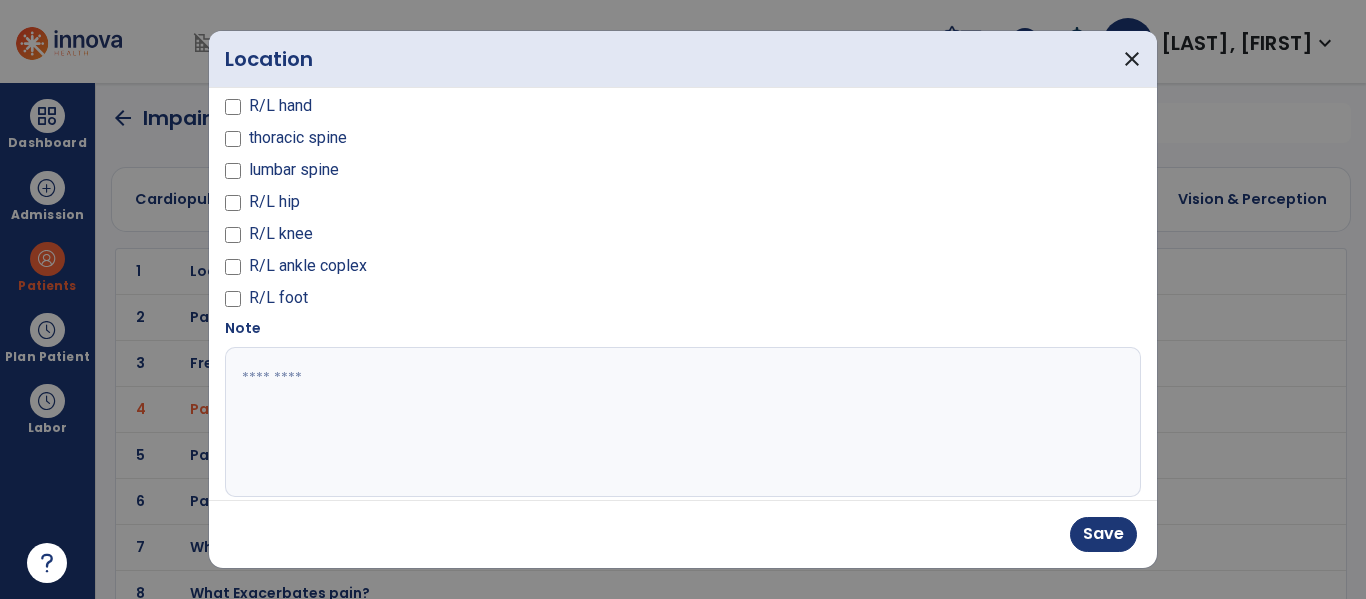 scroll, scrollTop: 171, scrollLeft: 0, axis: vertical 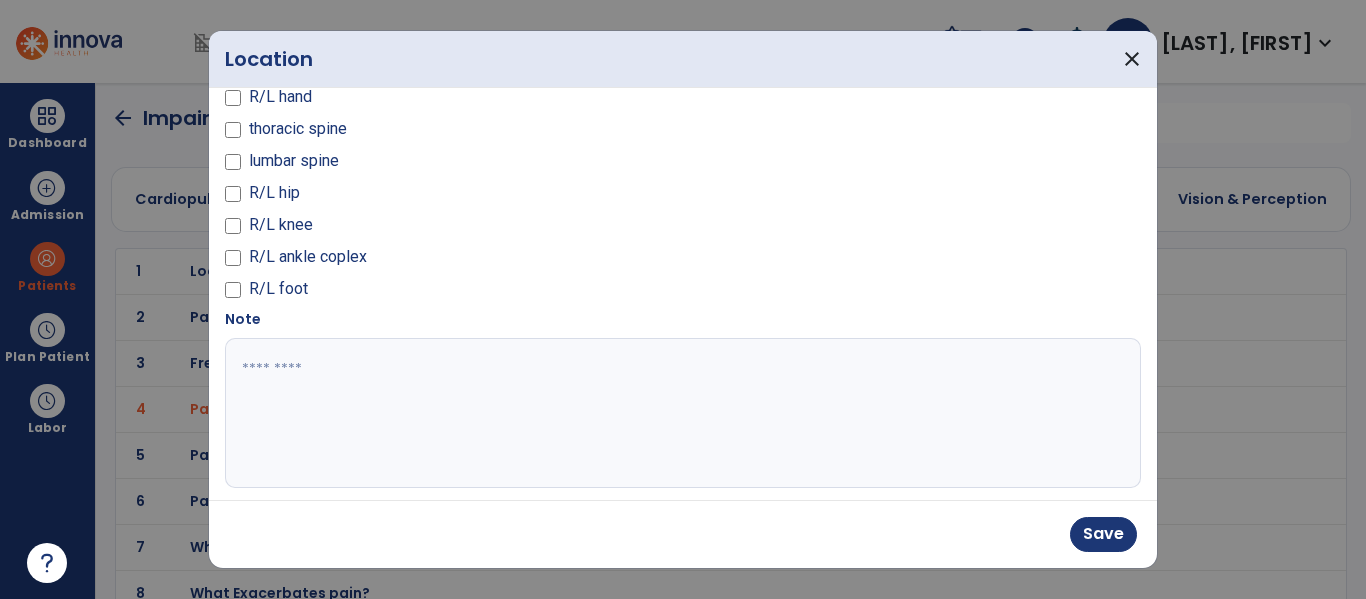 click at bounding box center (680, 413) 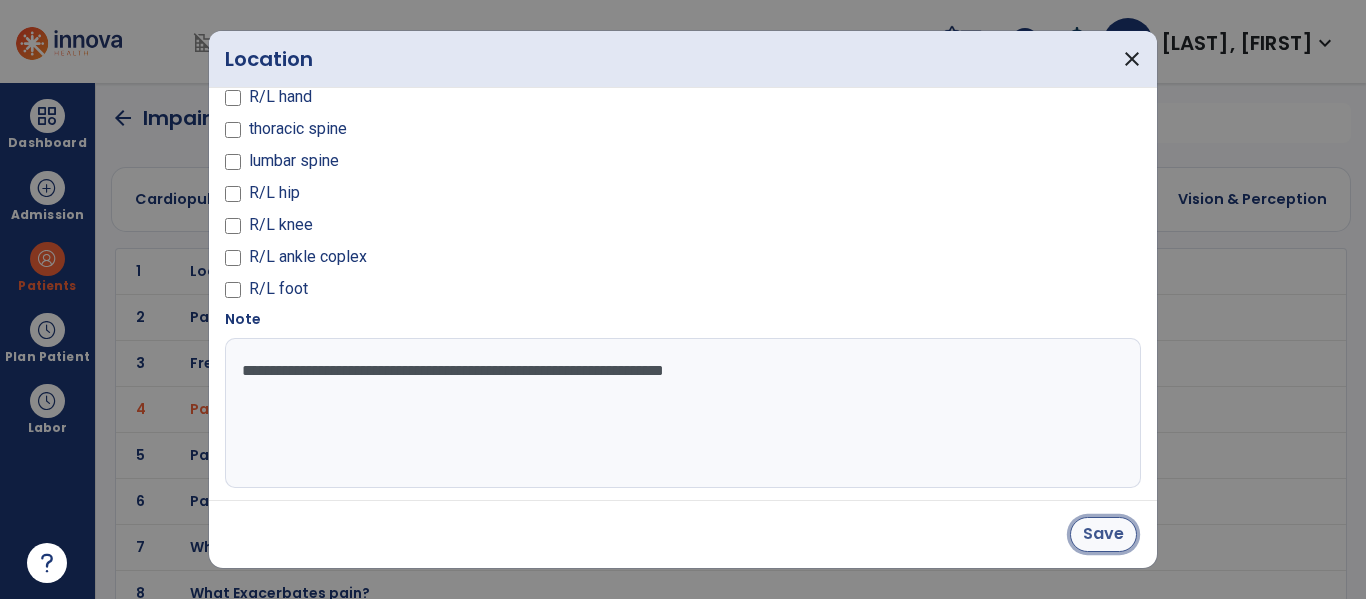 click on "Save" at bounding box center (1103, 534) 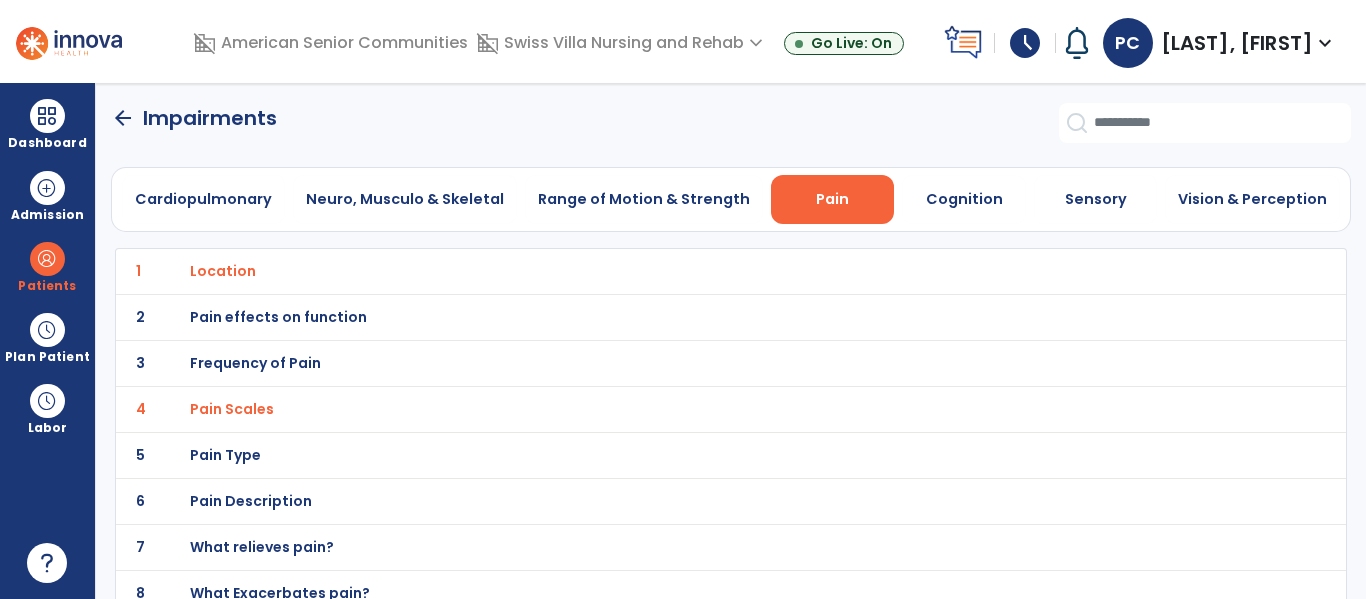 click on "Pain effects on function" at bounding box center [687, 271] 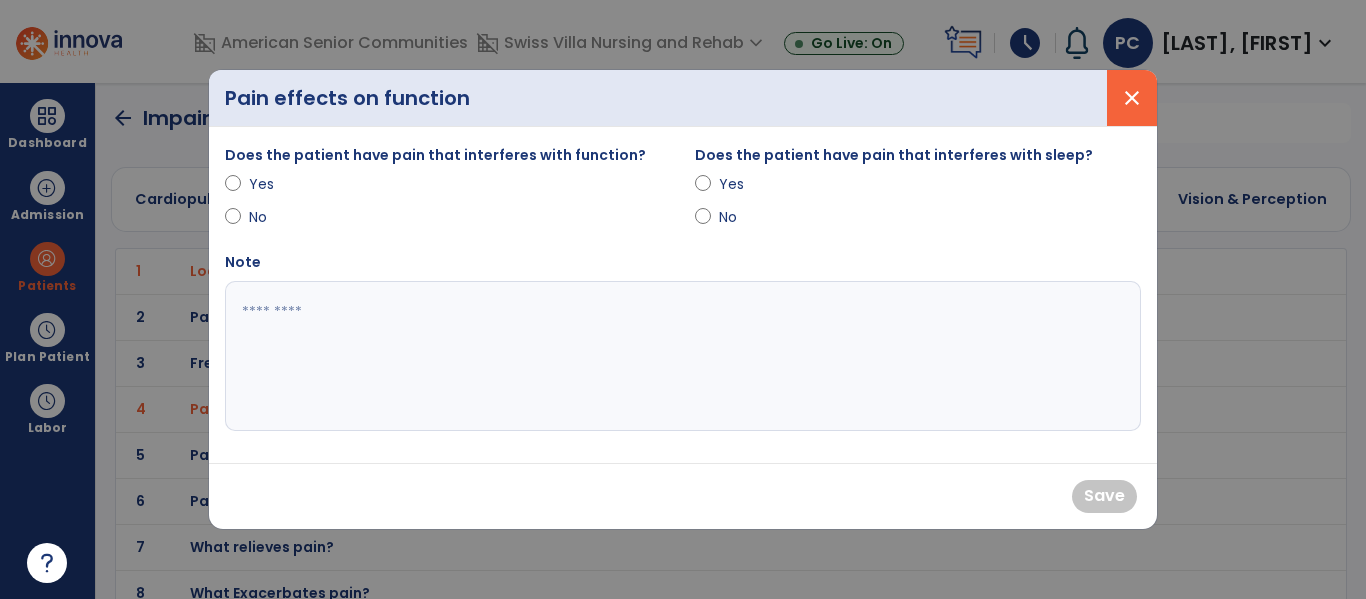 click on "close" at bounding box center (1132, 98) 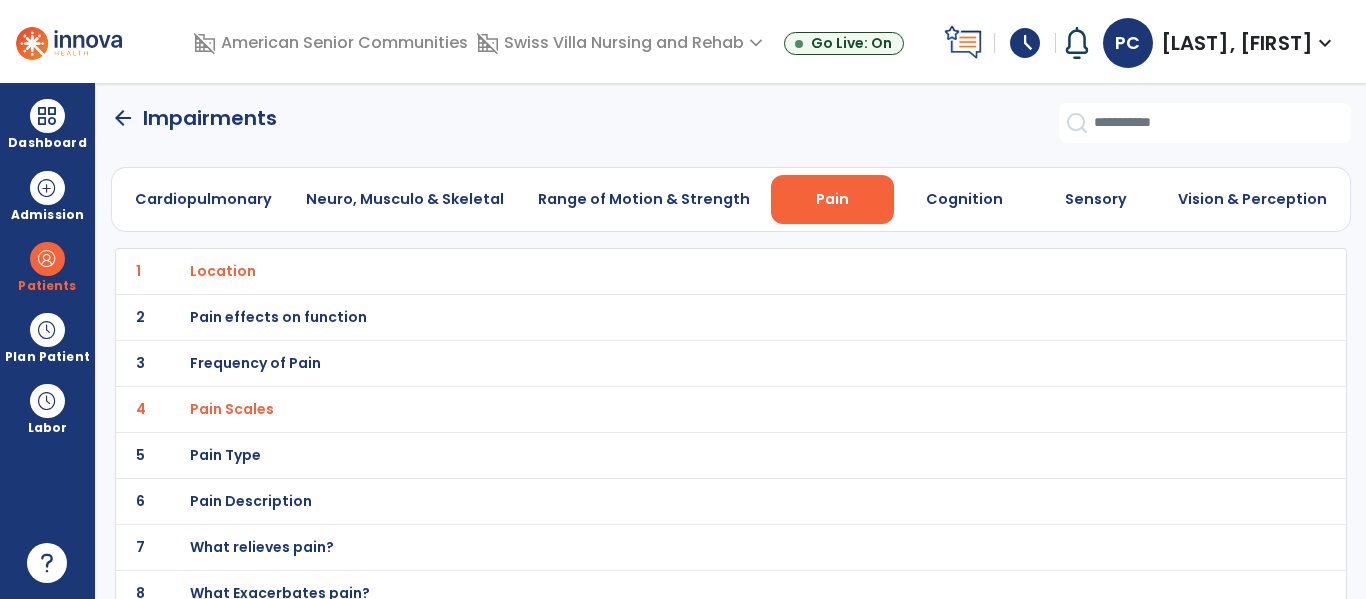 click on "Frequency of Pain" at bounding box center [223, 271] 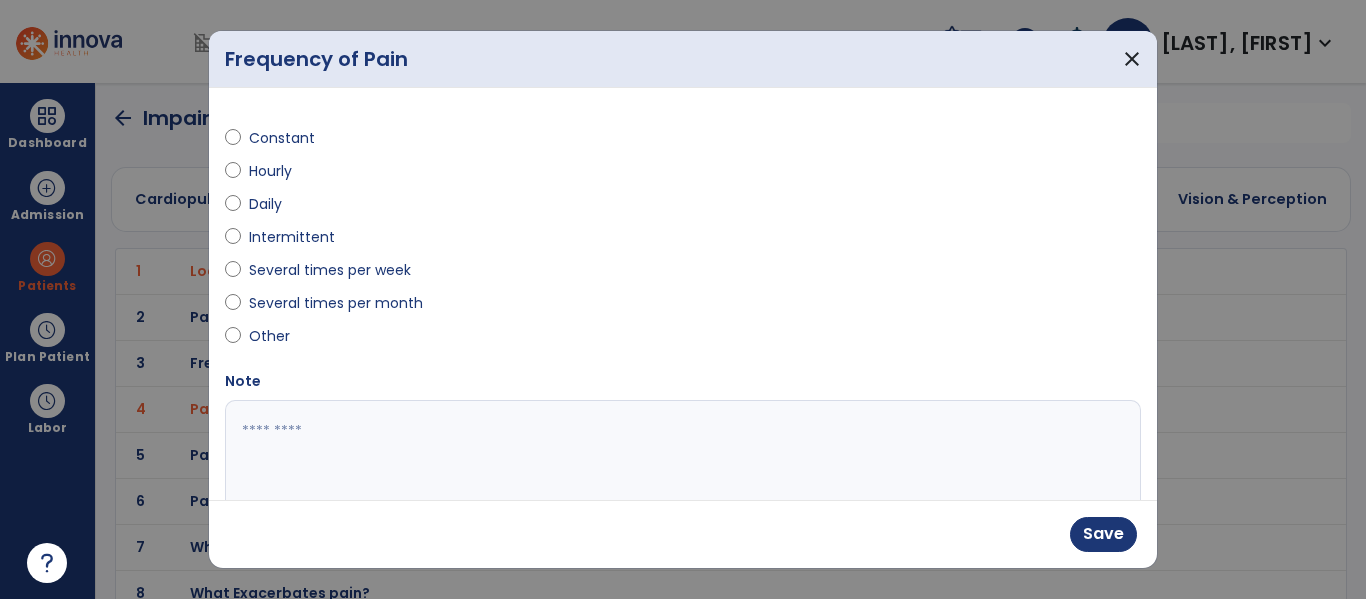 click on "Save" at bounding box center (683, 534) 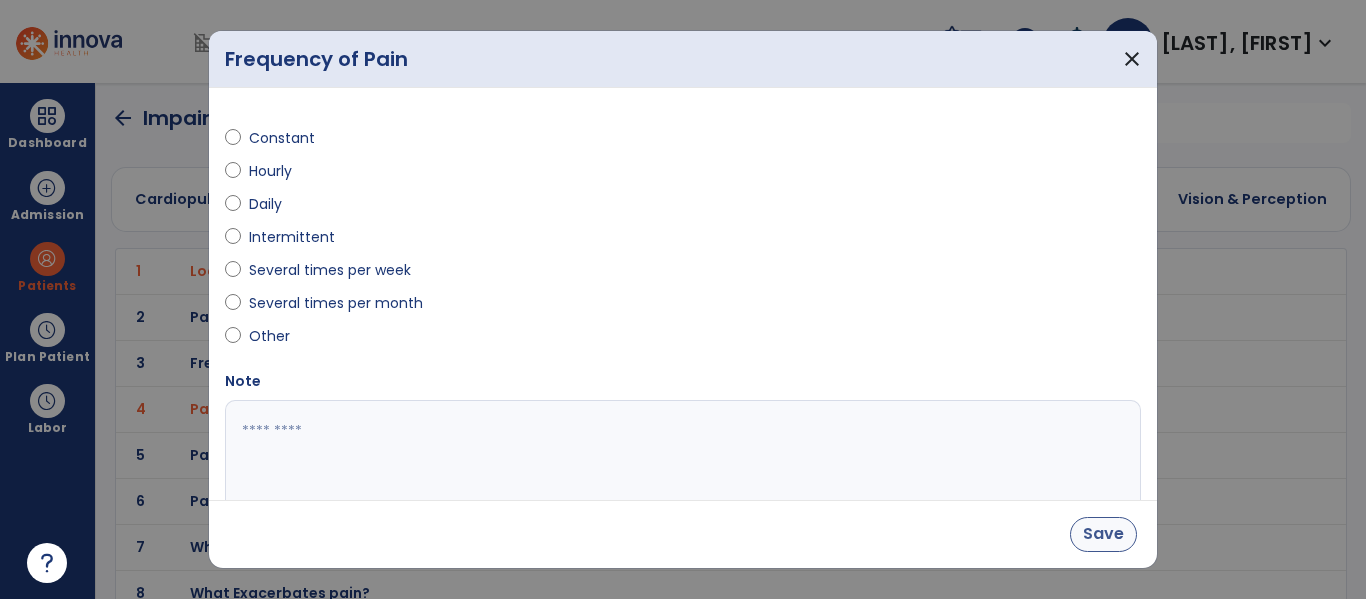 click on "Save" at bounding box center [1103, 534] 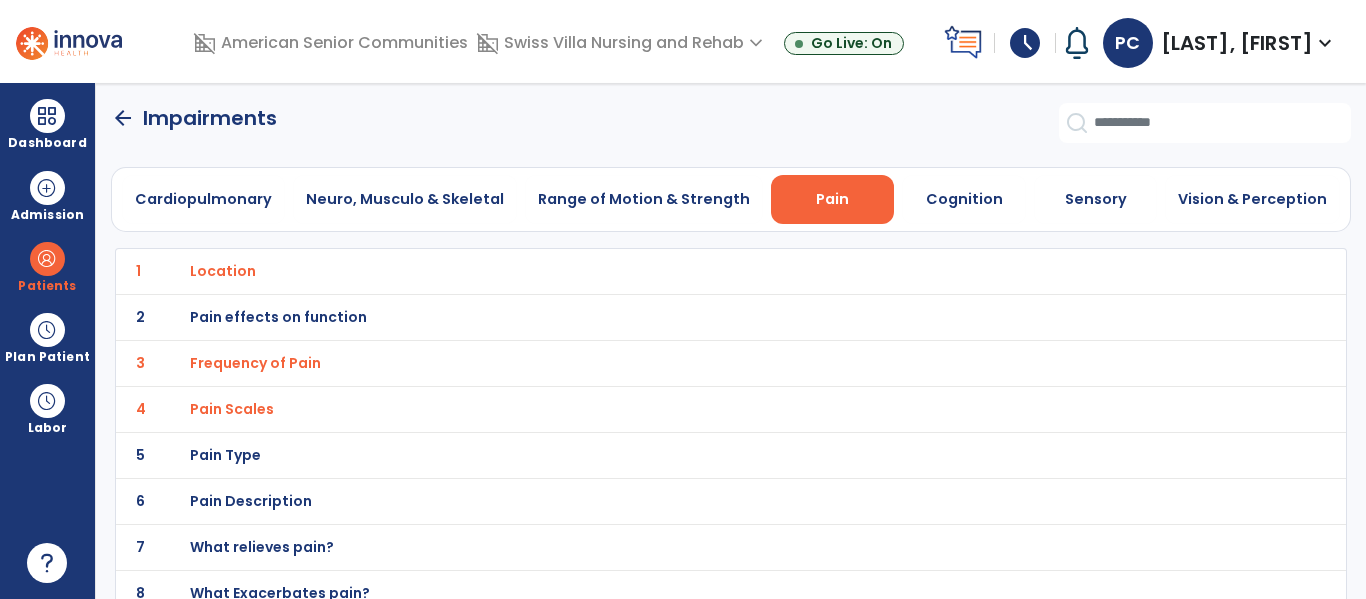 scroll, scrollTop: 110, scrollLeft: 0, axis: vertical 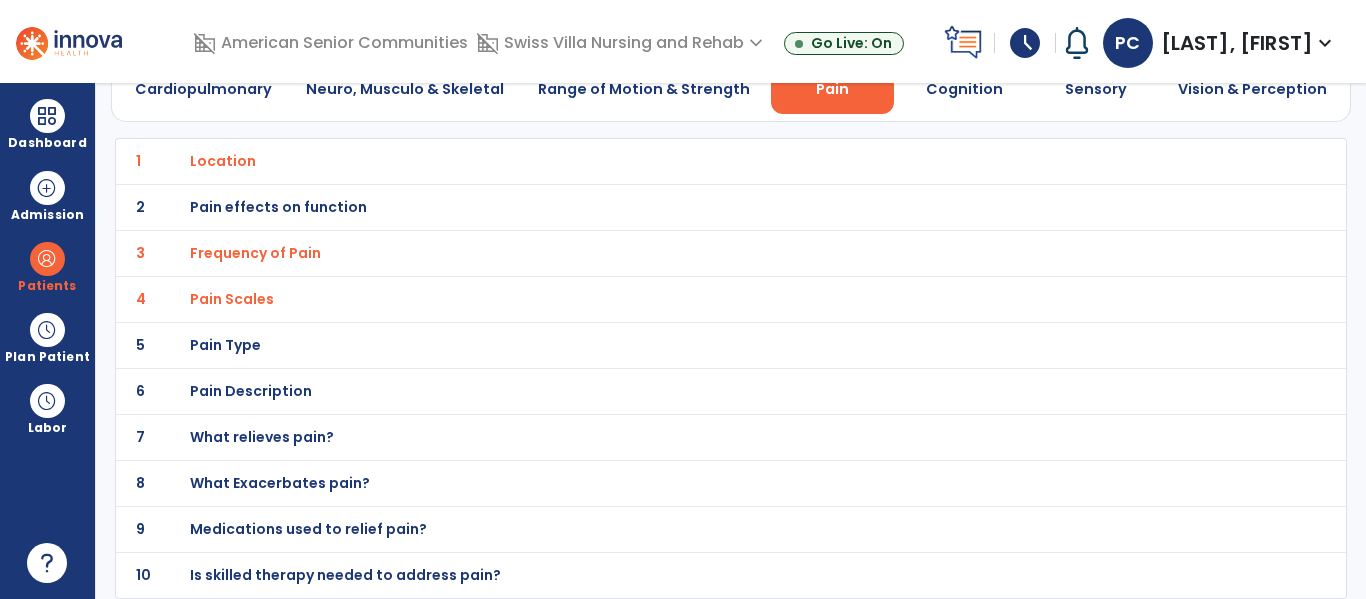 click on "Pain Type" at bounding box center [687, 161] 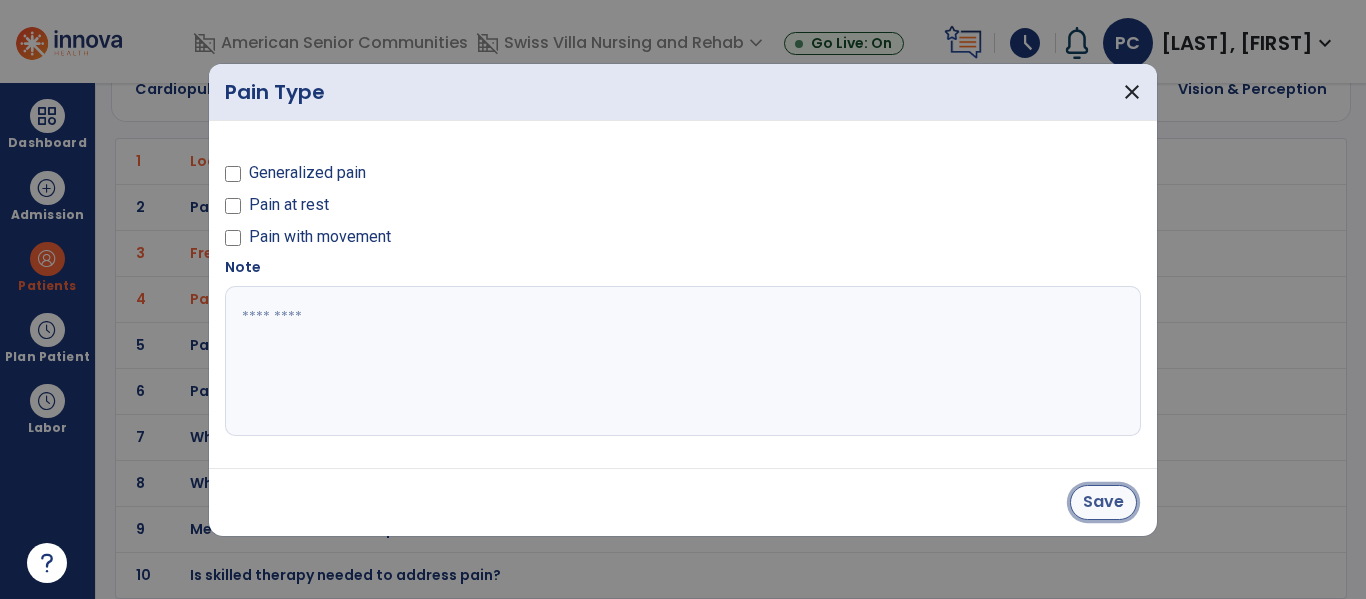 click on "Save" at bounding box center [1103, 502] 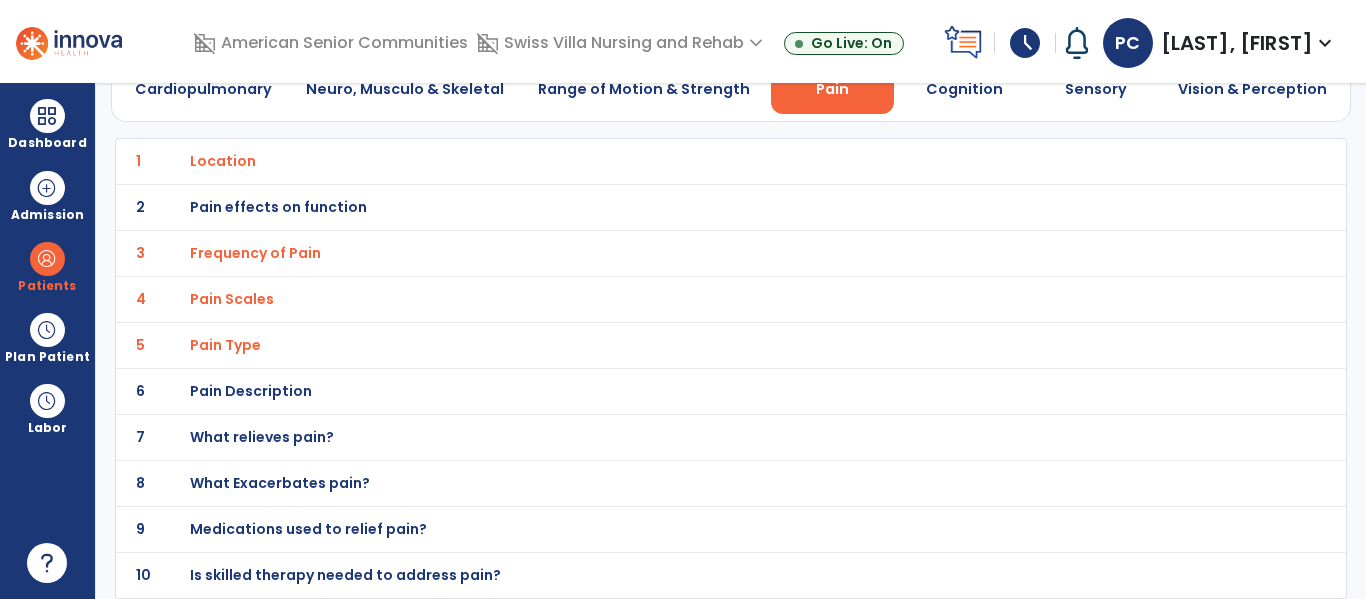 click on "Pain Description" at bounding box center (687, 161) 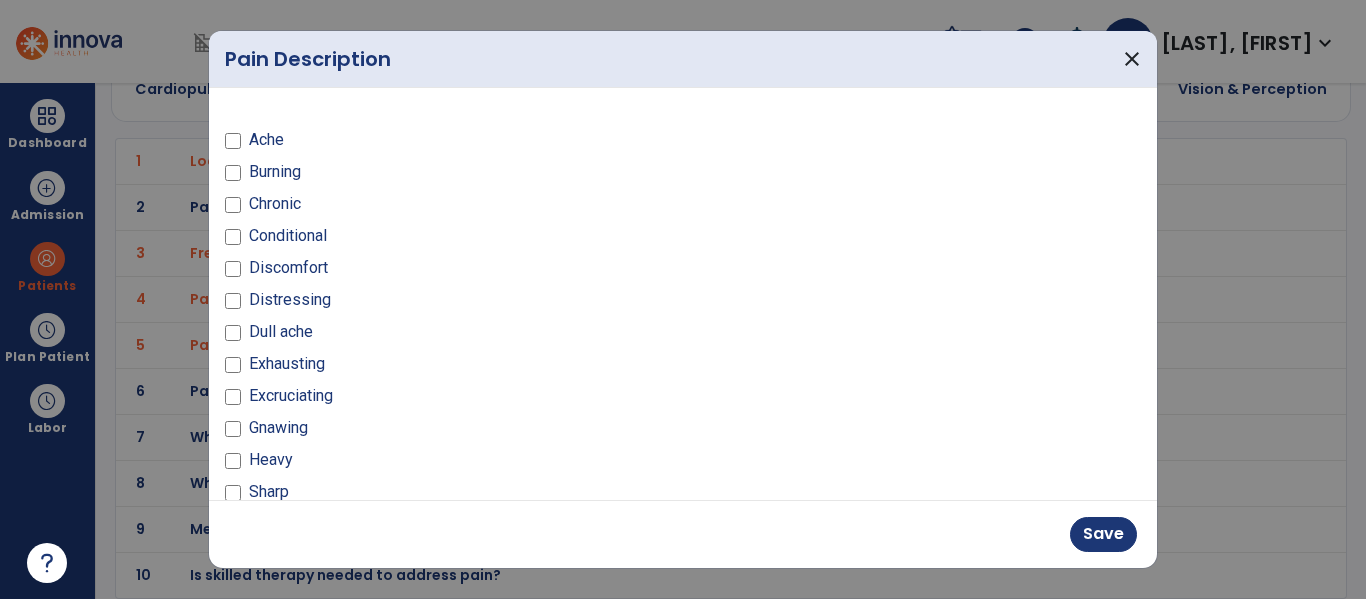 click on "Discomfort" at bounding box center [288, 268] 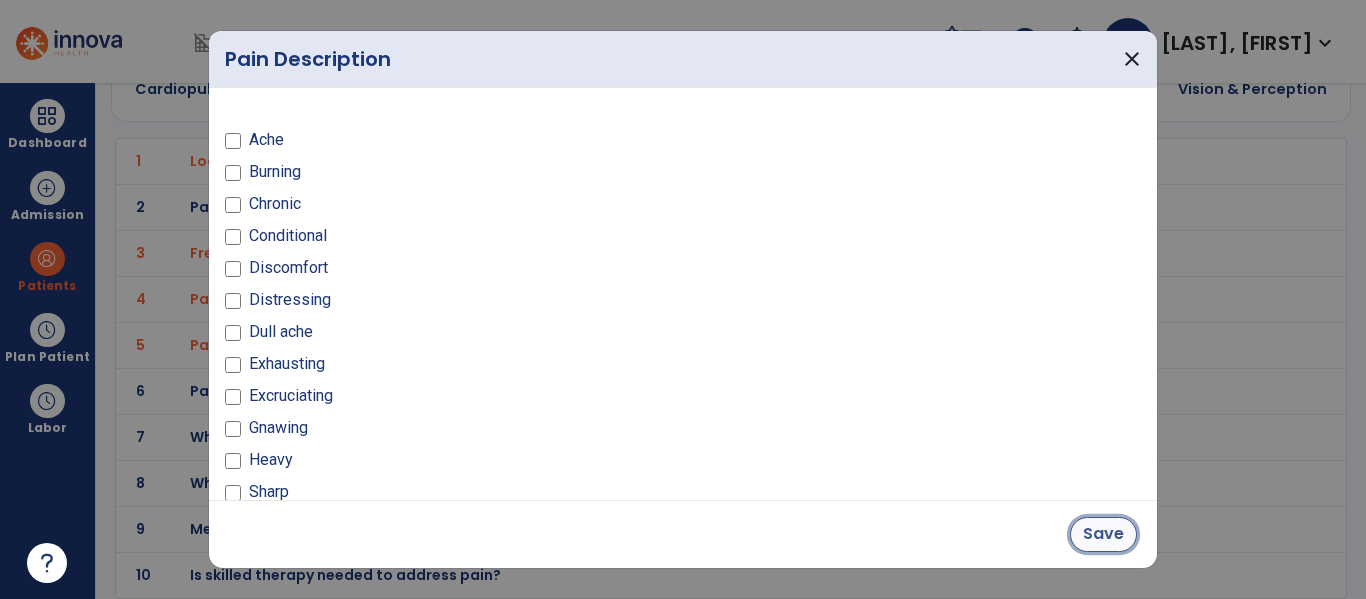 click on "Save" at bounding box center [1103, 534] 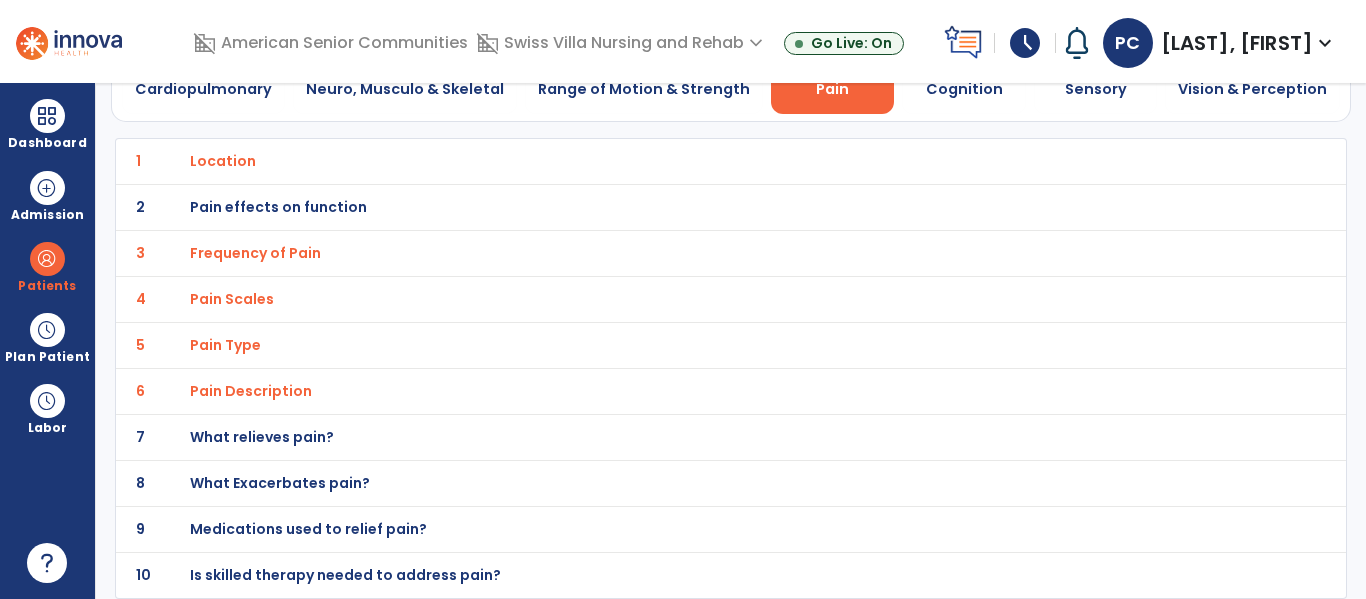 click on "7 What relieves pain?" 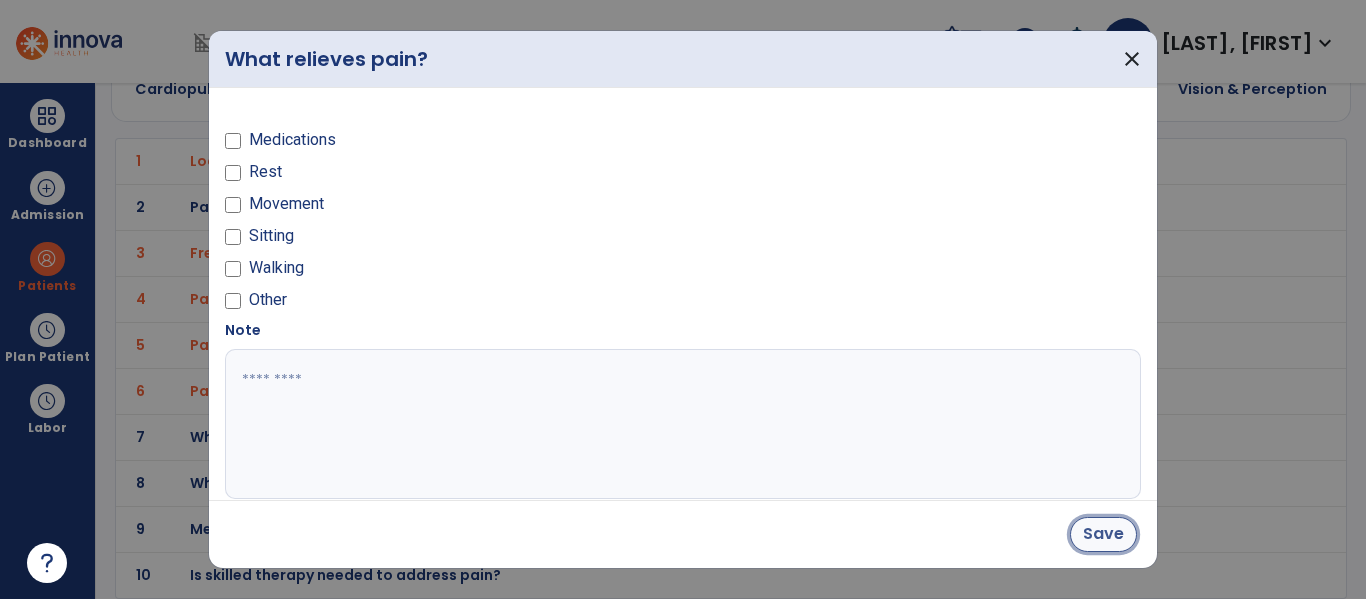 click on "Save" at bounding box center (1103, 534) 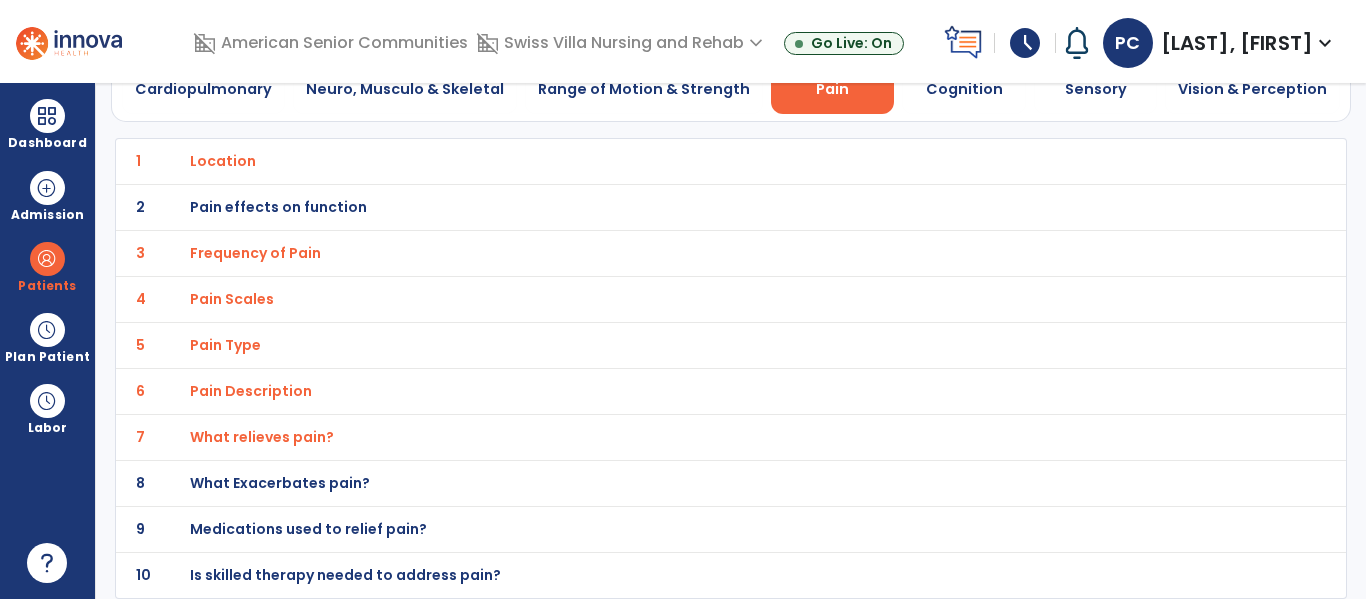 click on "Medications used to relief pain?" at bounding box center (223, 161) 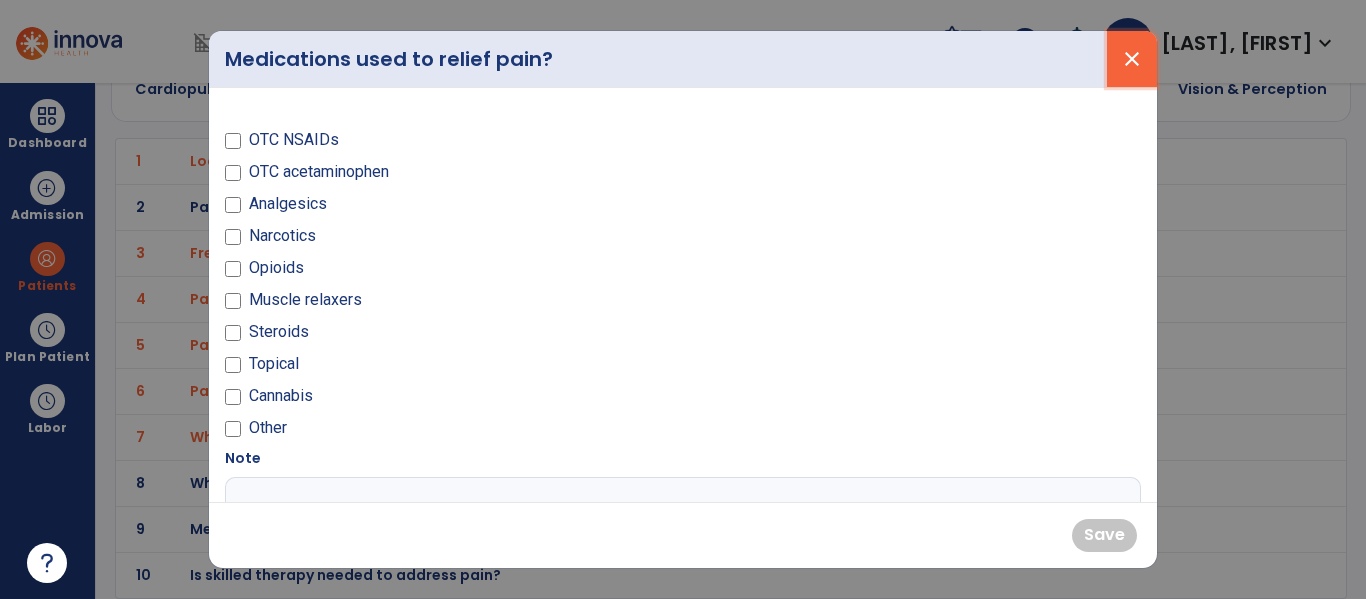 click on "close" at bounding box center (1132, 59) 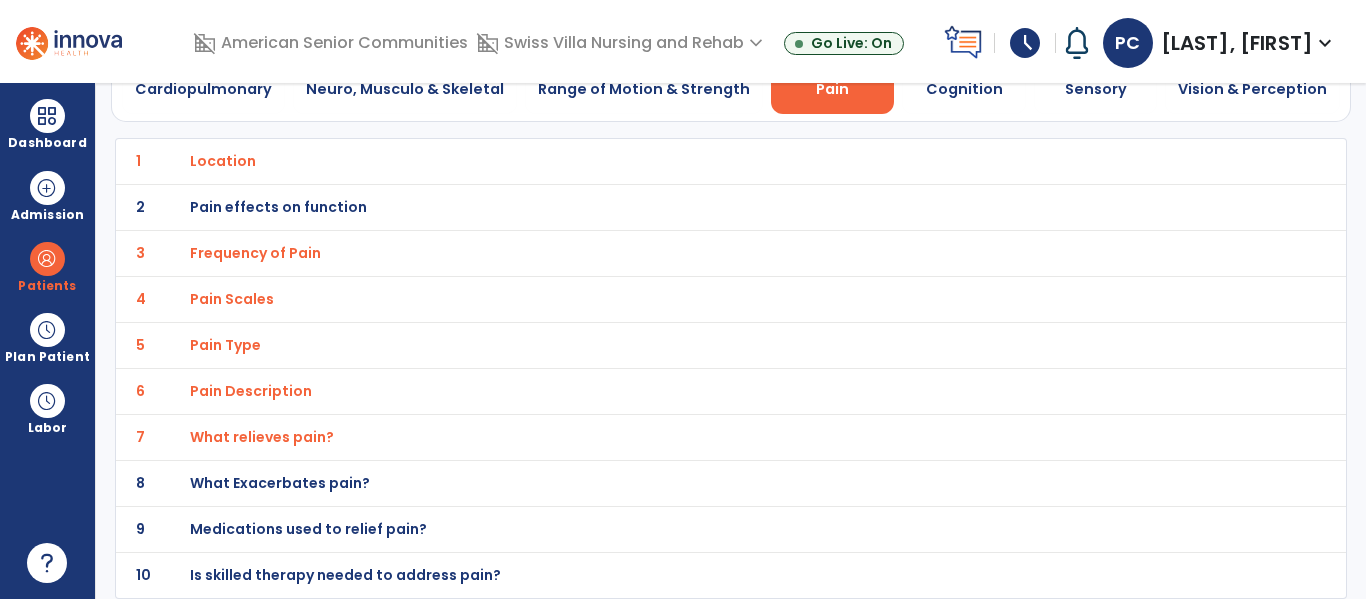 click on "Is skilled therapy needed to address pain?" at bounding box center (223, 161) 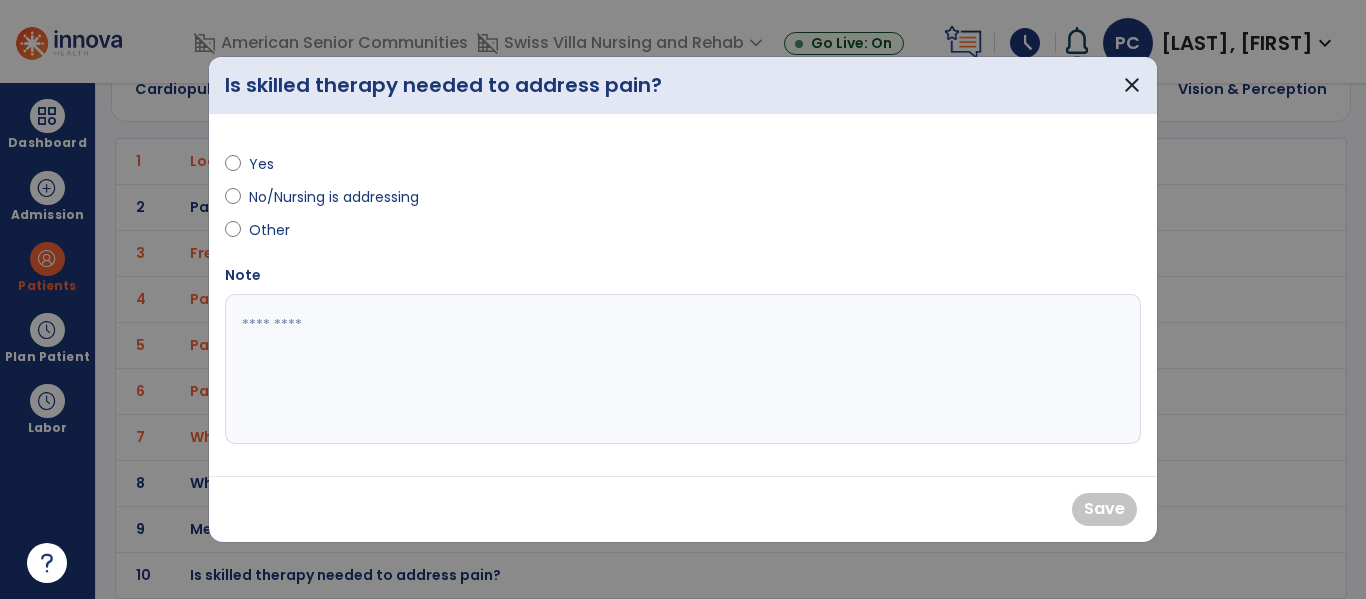 click on "No/Nursing is addressing" at bounding box center [334, 197] 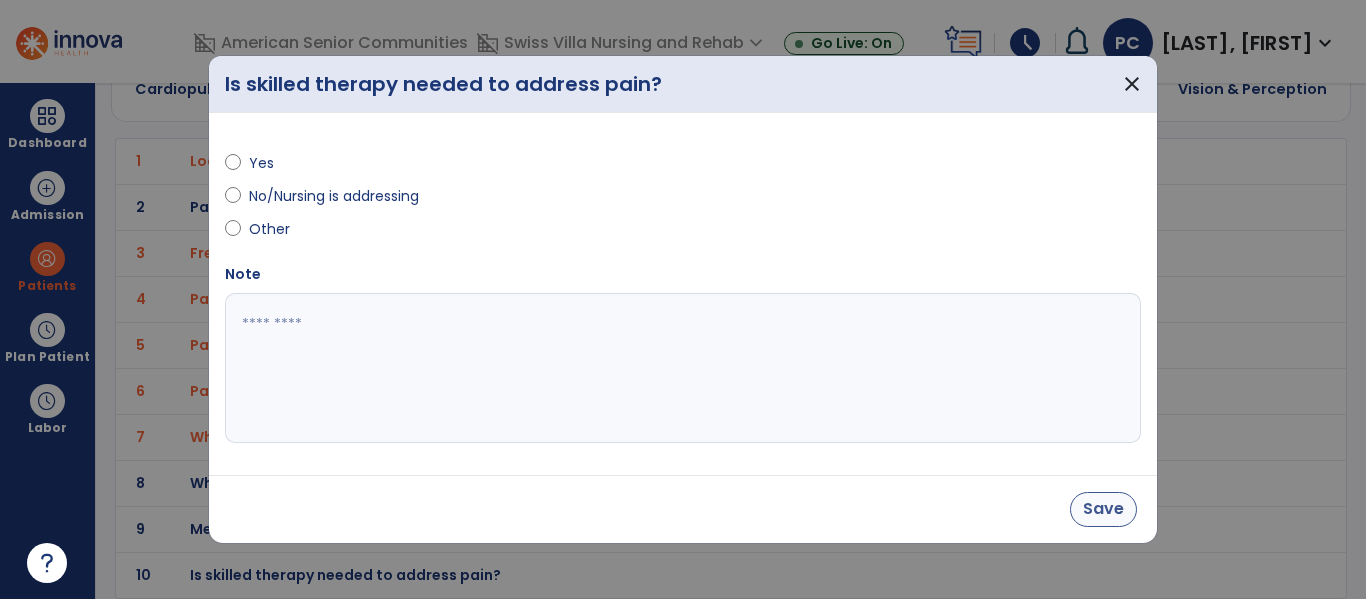 click on "Save" at bounding box center [1103, 509] 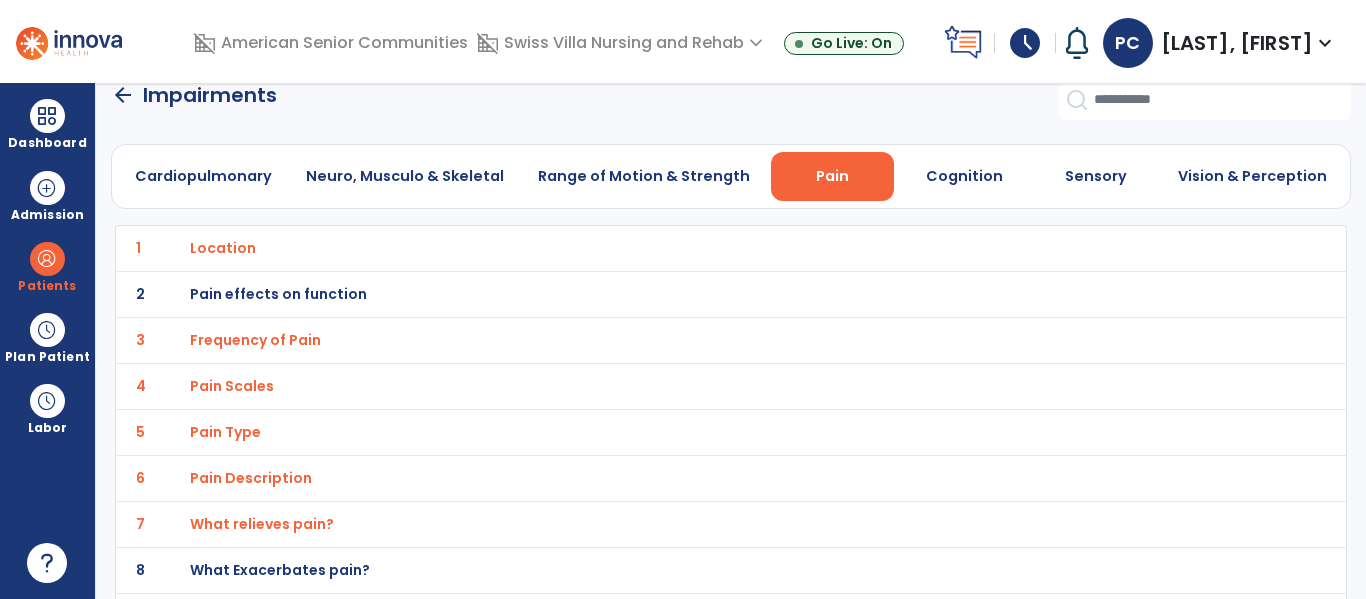 scroll, scrollTop: 4, scrollLeft: 0, axis: vertical 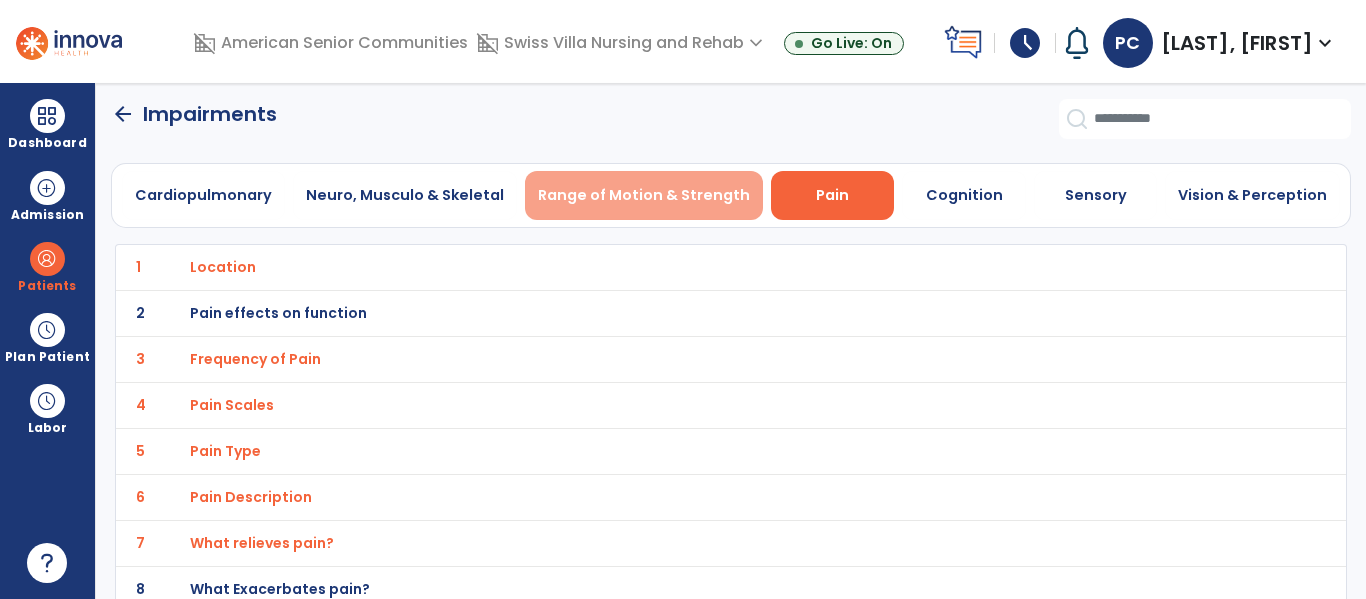 click on "Range of Motion & Strength" at bounding box center [644, 195] 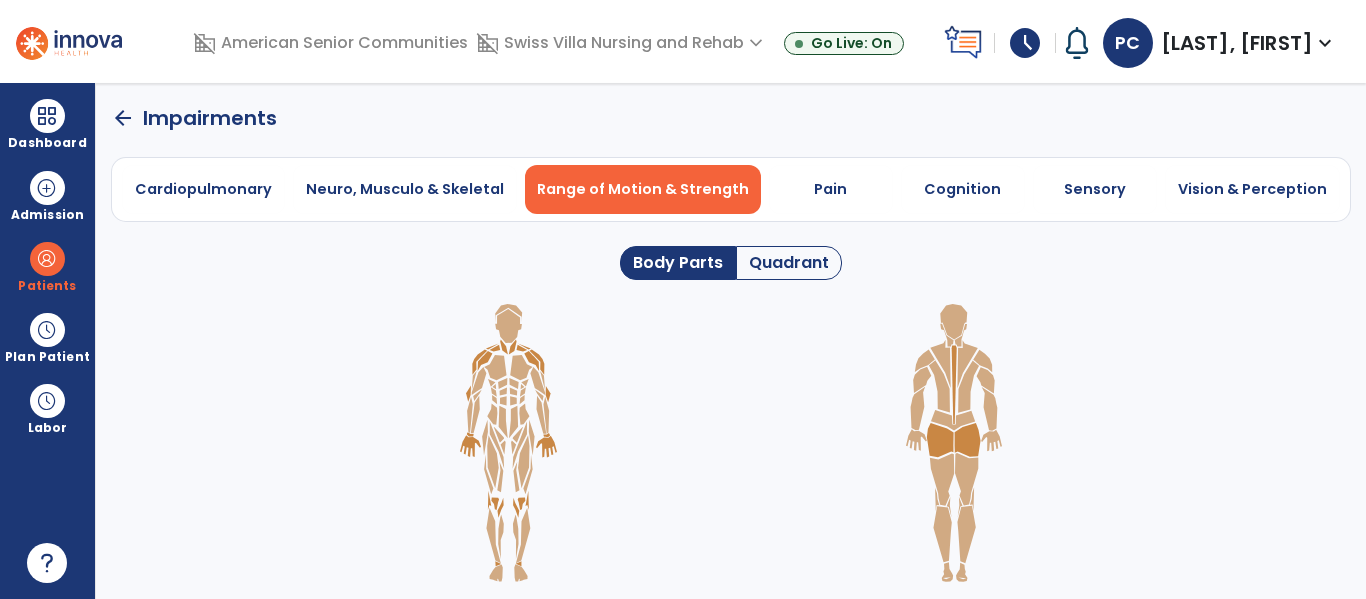 scroll, scrollTop: 0, scrollLeft: 0, axis: both 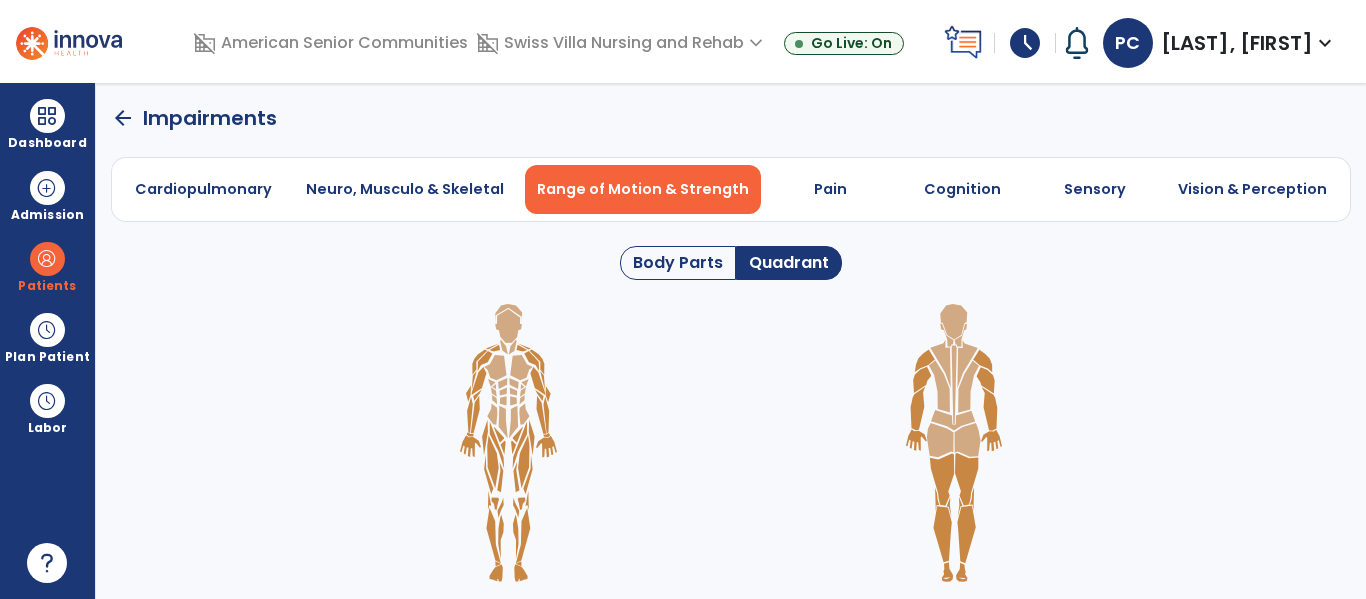 click 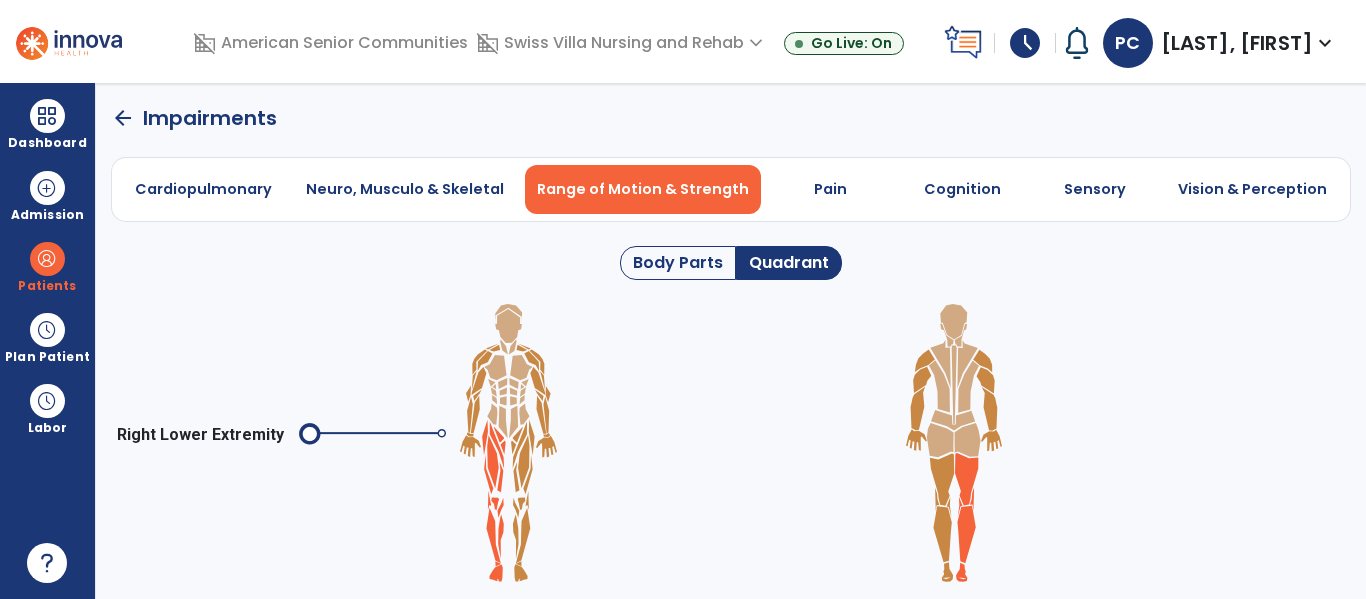 click 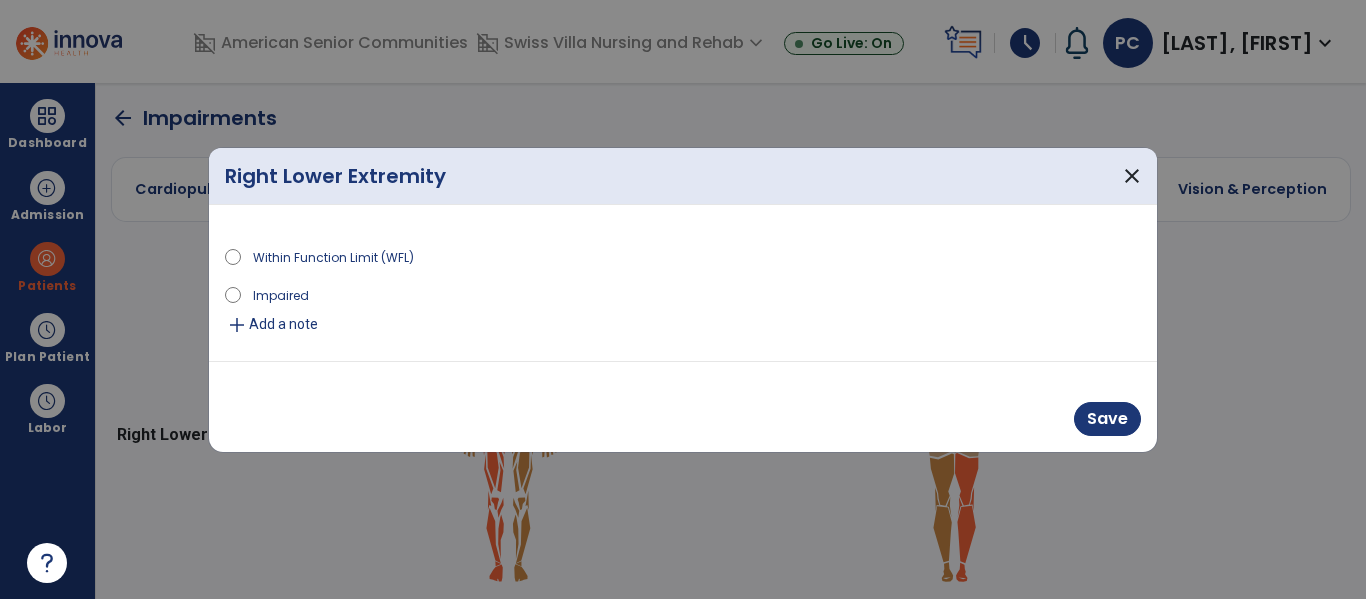click on "Impaired" at bounding box center [281, 294] 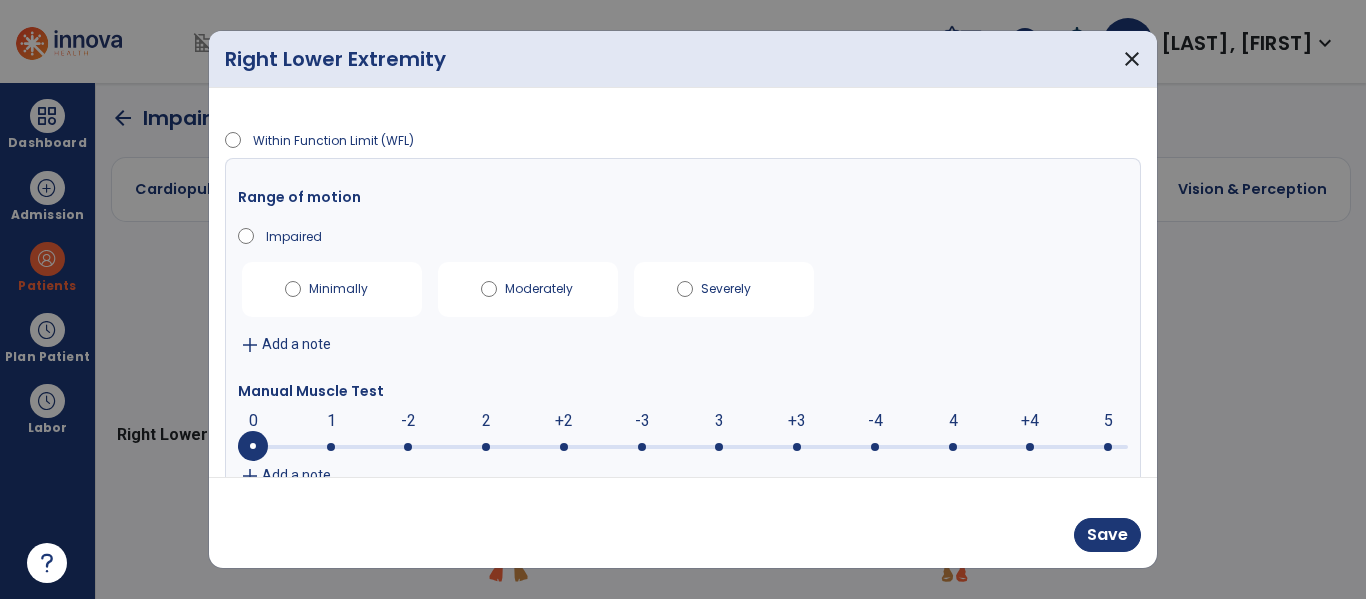 click at bounding box center (797, 447) 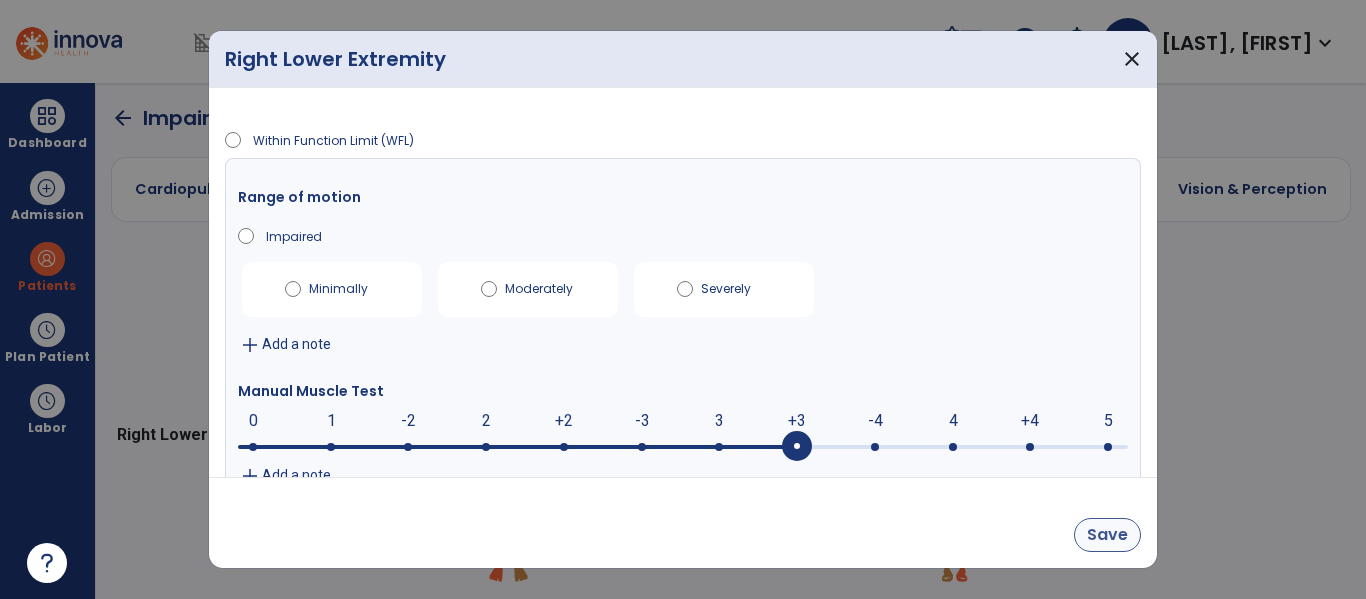 click on "Save" at bounding box center [1107, 535] 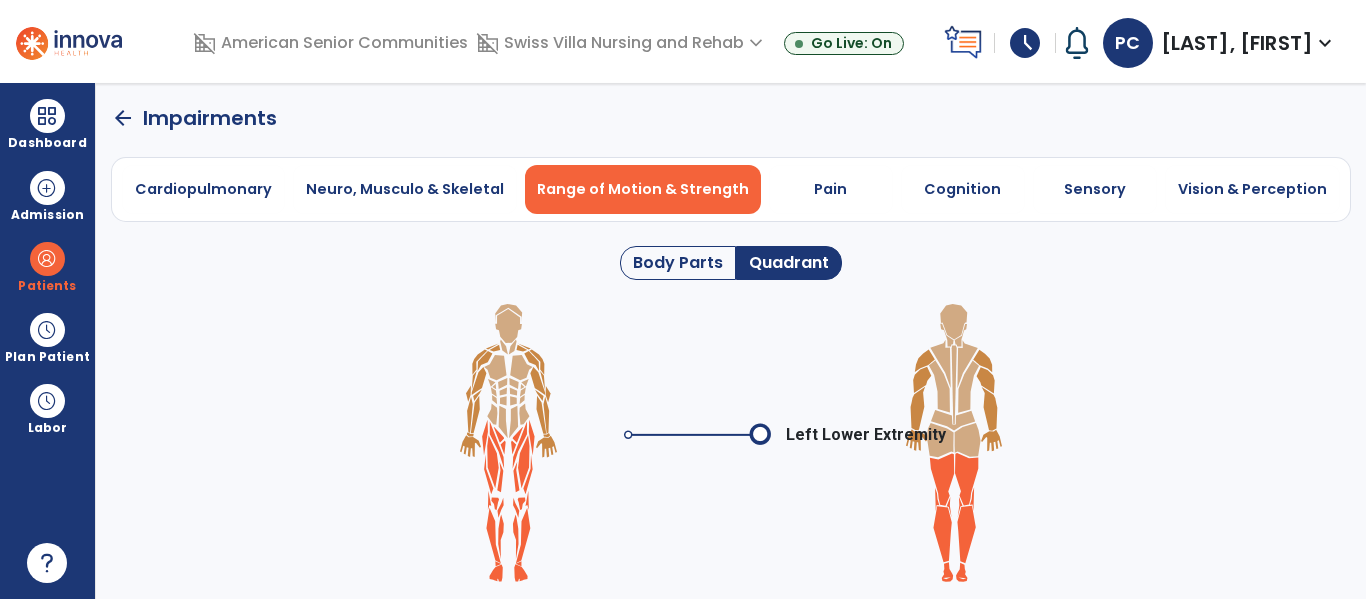 click 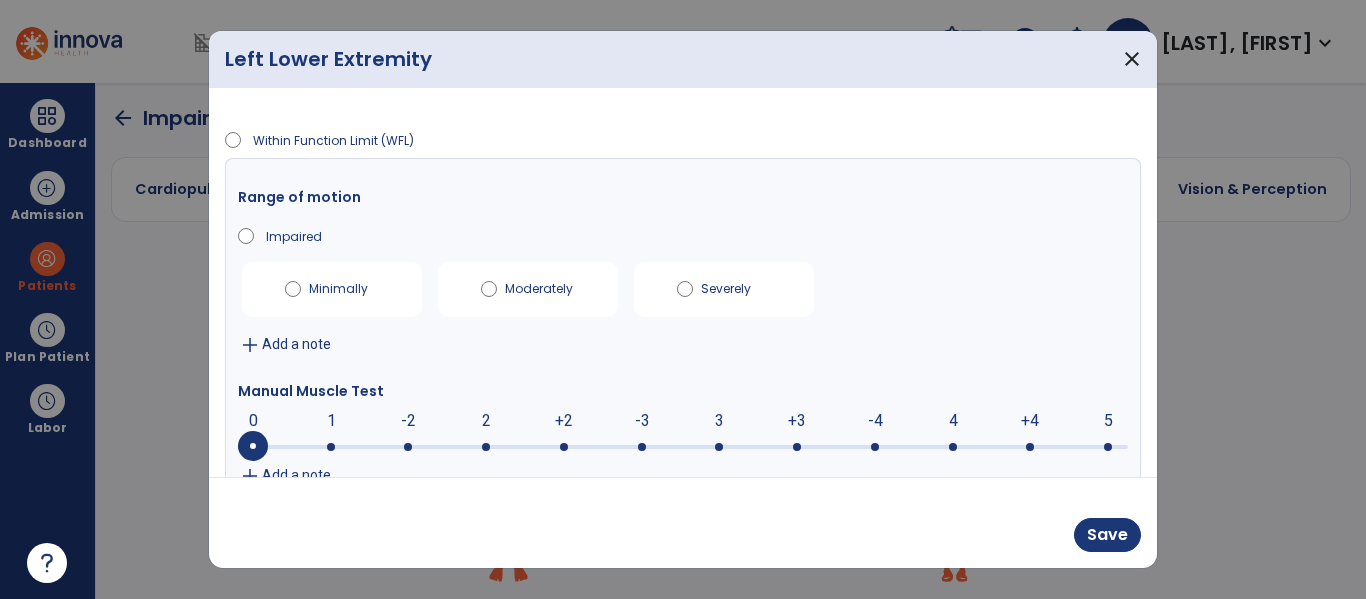 click at bounding box center [683, 447] 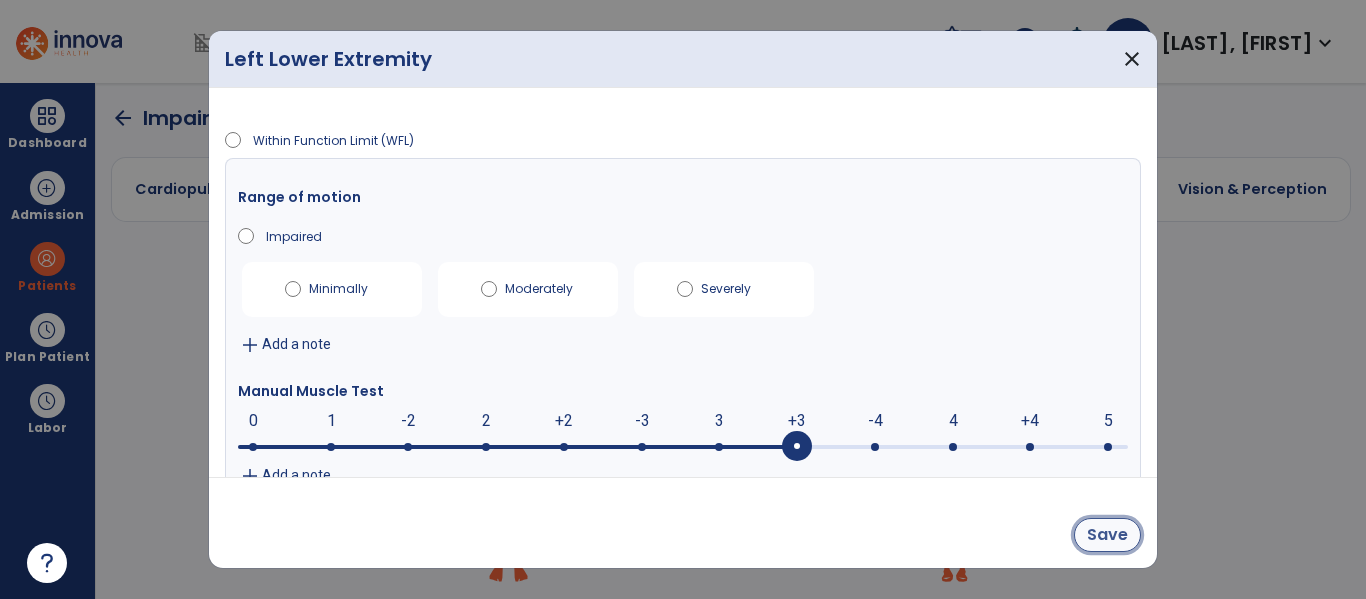 click on "Save" at bounding box center [1107, 535] 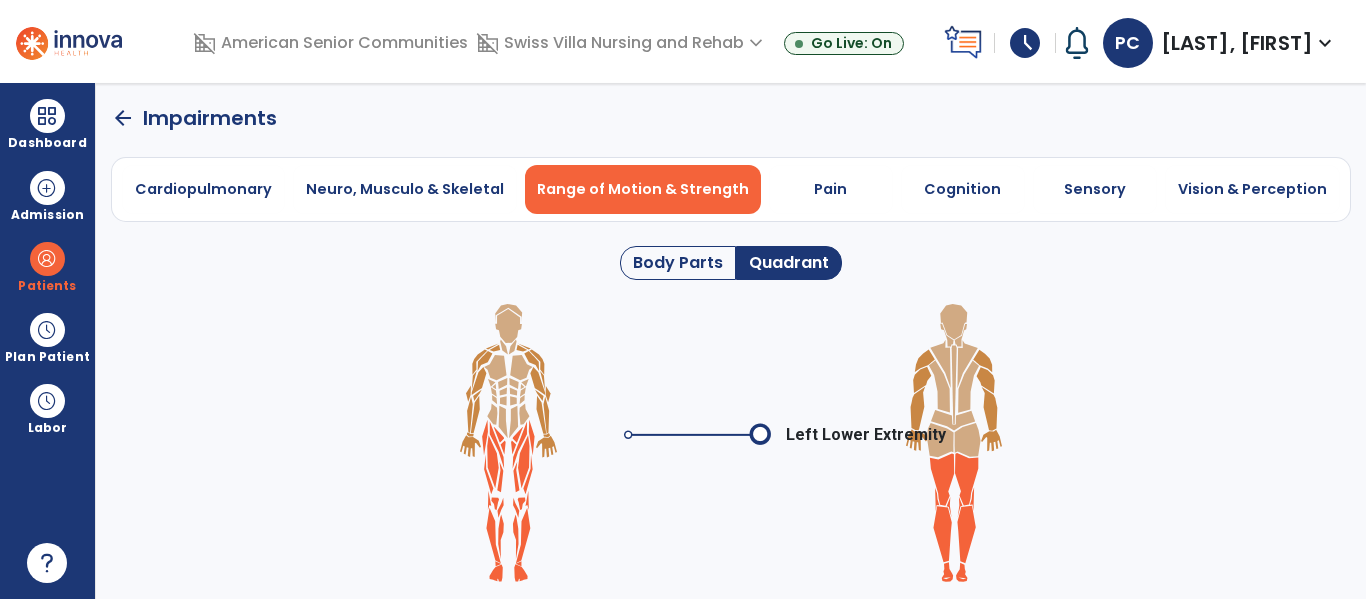 click on "arrow_back" 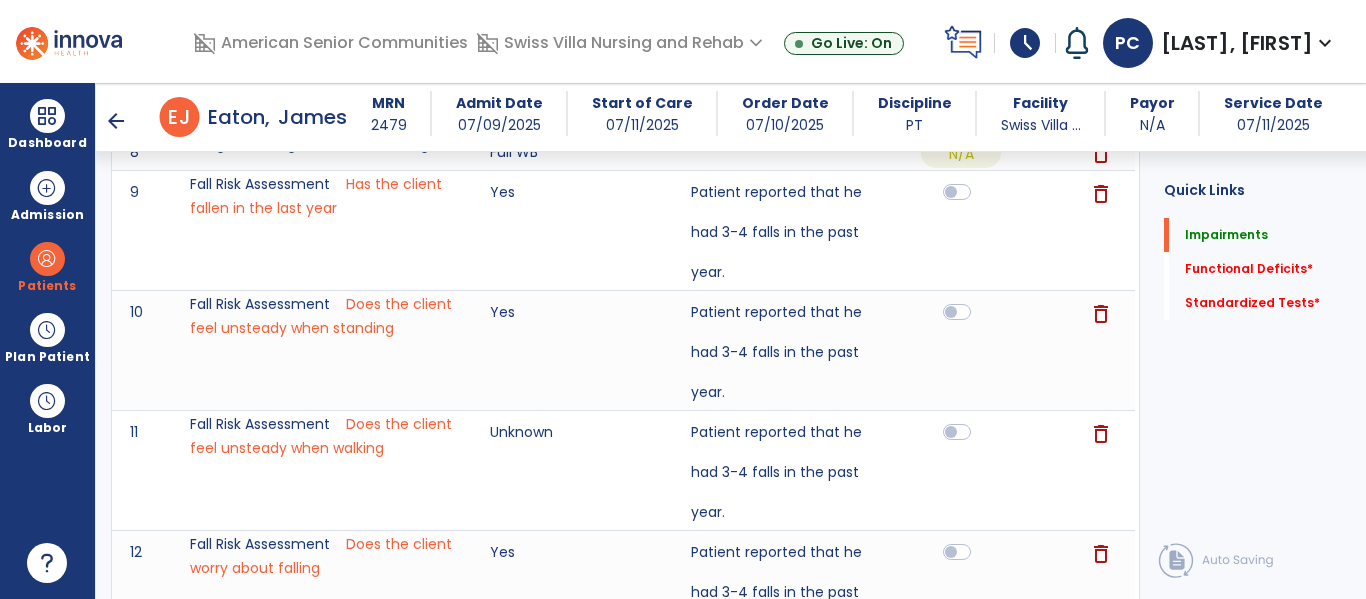 scroll, scrollTop: 1739, scrollLeft: 0, axis: vertical 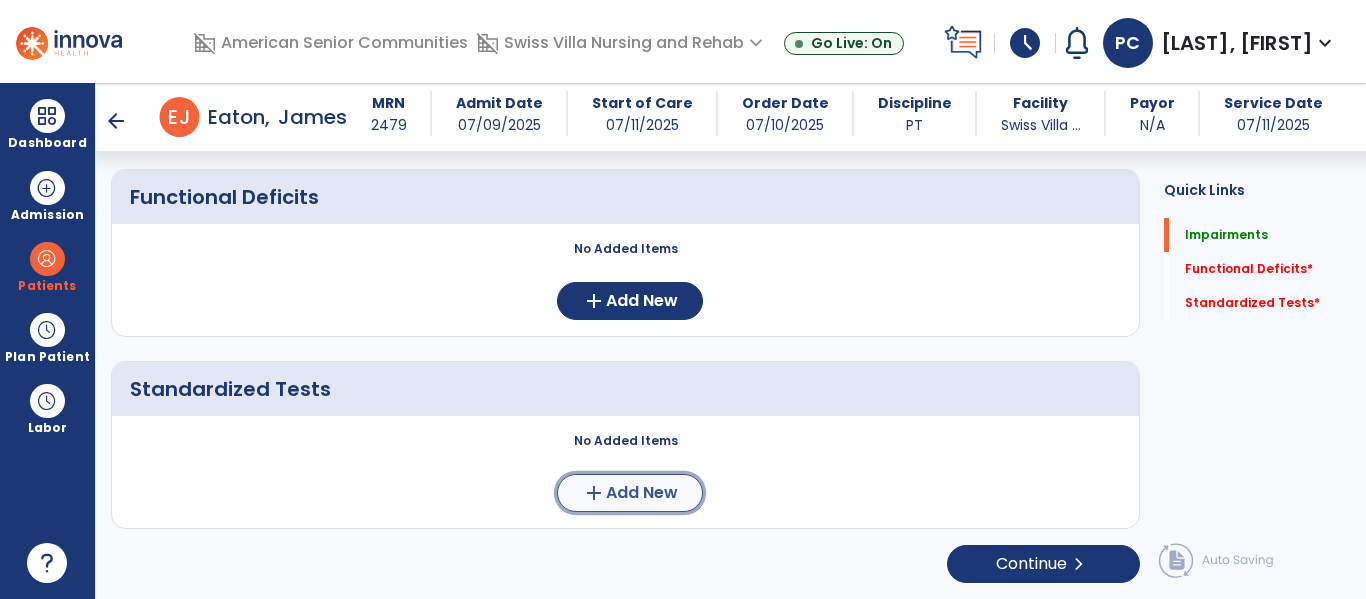 click on "Add New" 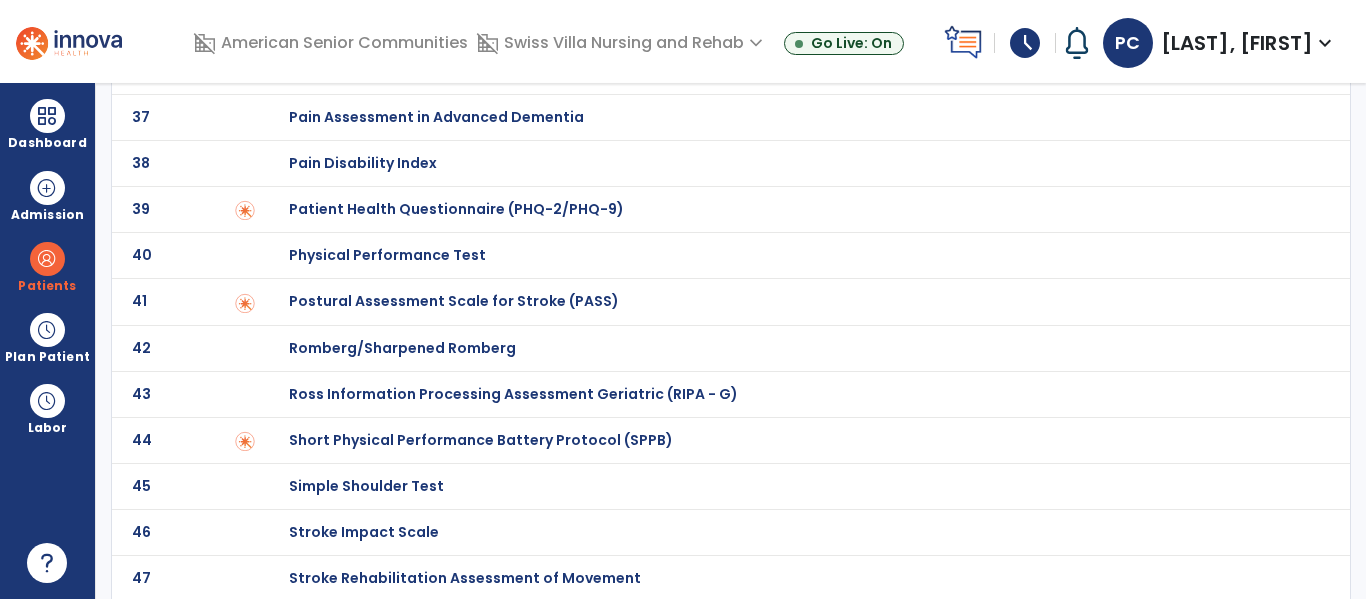 scroll, scrollTop: 0, scrollLeft: 0, axis: both 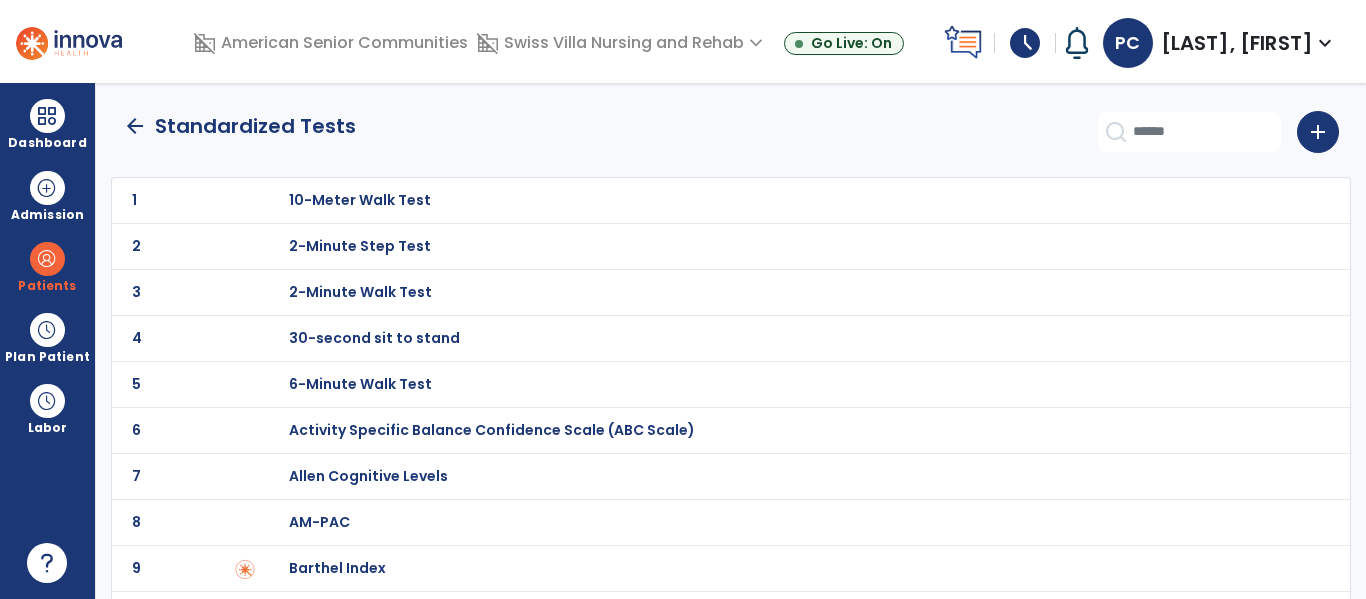 click on "30-second sit to stand" at bounding box center [360, 200] 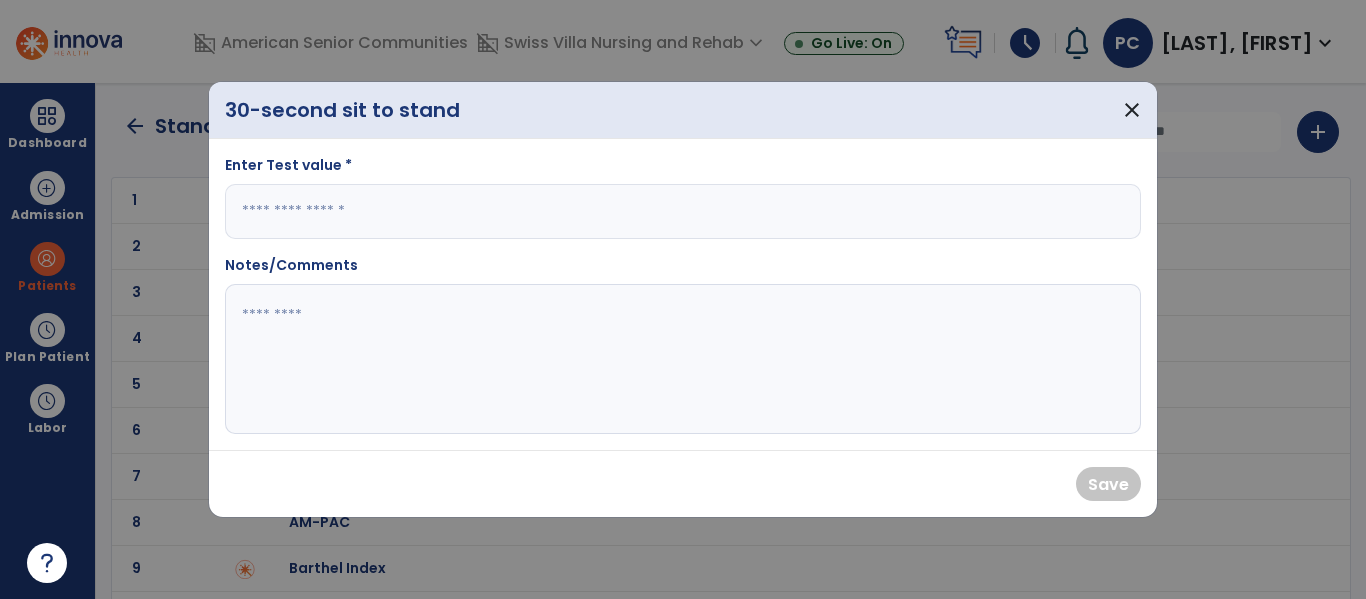click at bounding box center [683, 211] 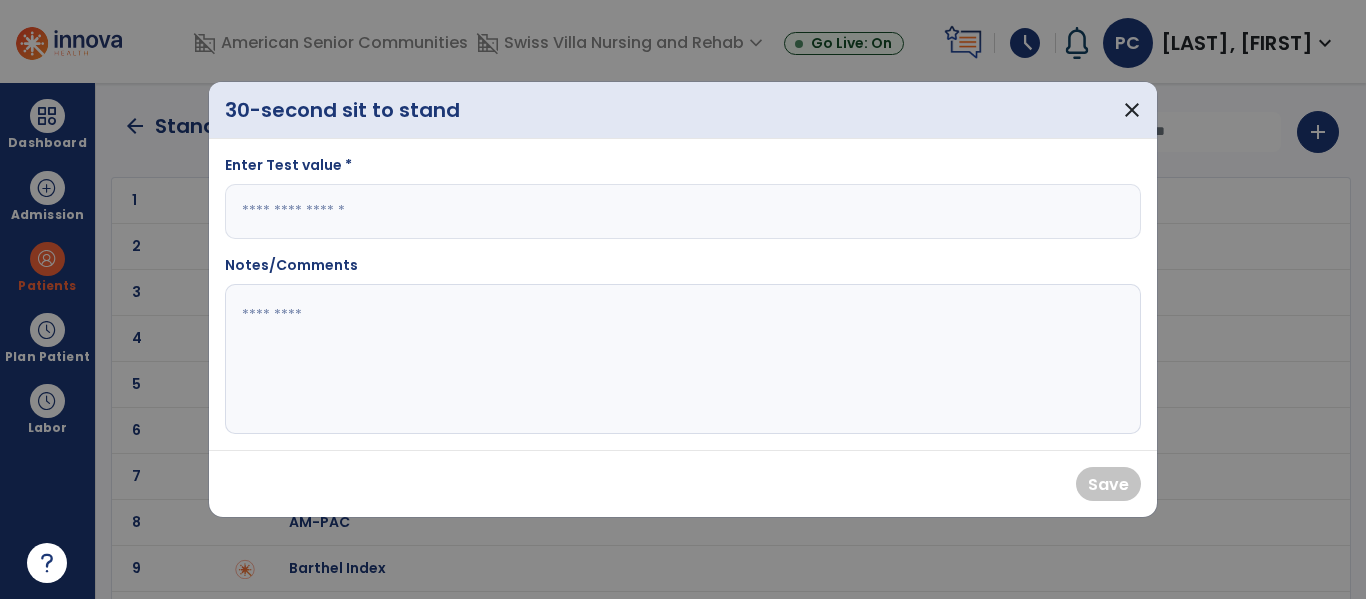 type on "*" 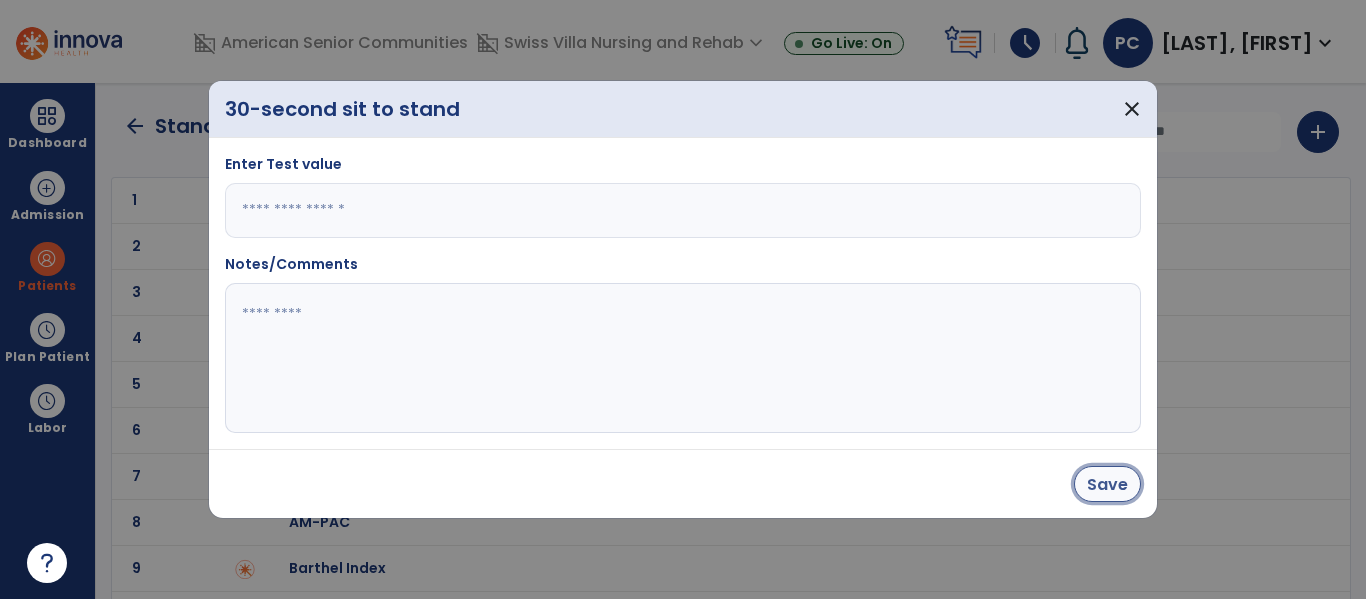 click on "Save" at bounding box center [1107, 484] 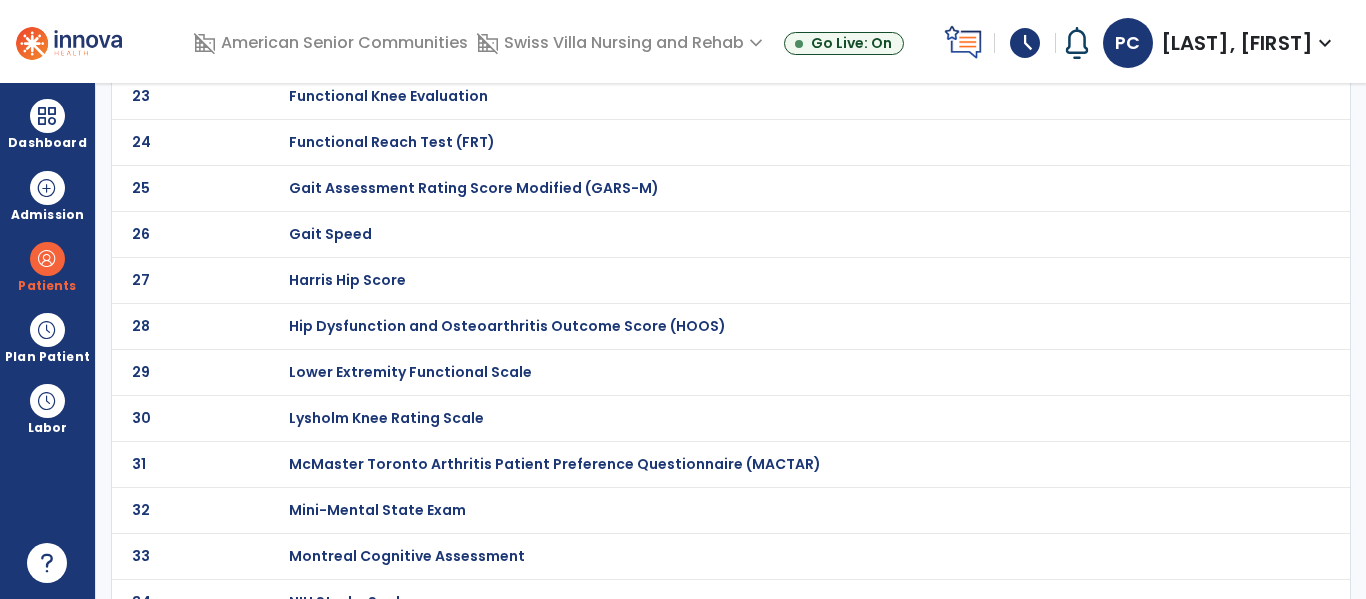 scroll, scrollTop: 1124, scrollLeft: 0, axis: vertical 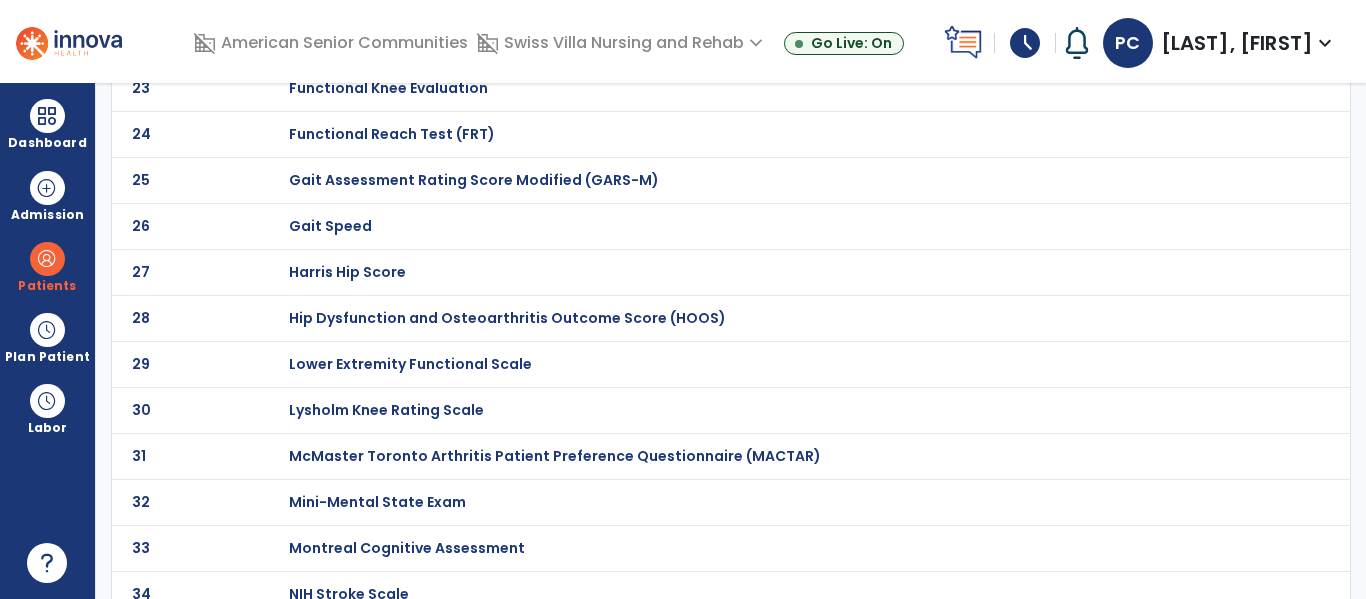 click on "Functional Reach Test (FRT)" at bounding box center (789, -924) 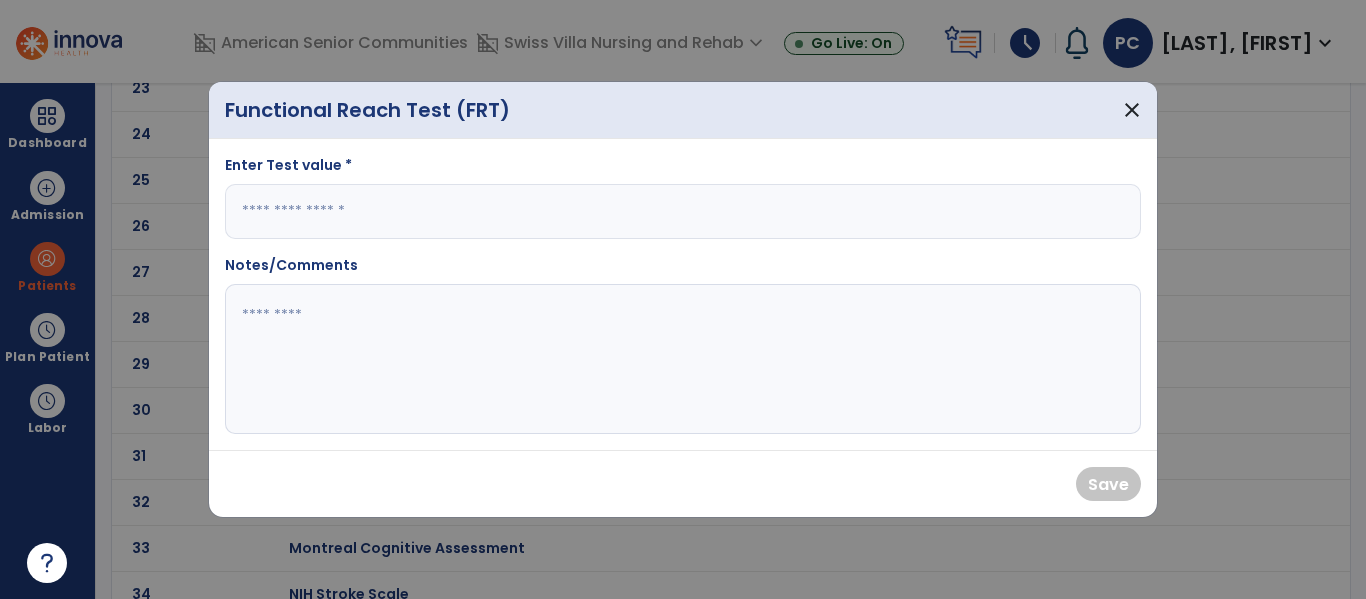 click at bounding box center [683, 211] 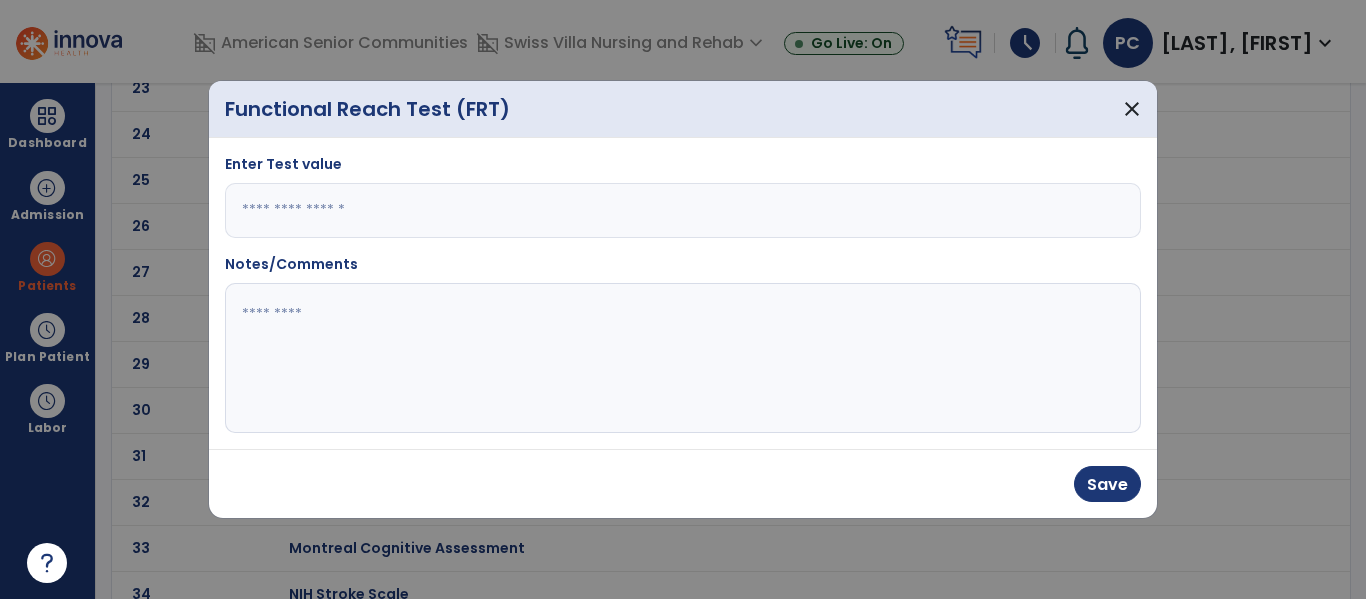type on "*" 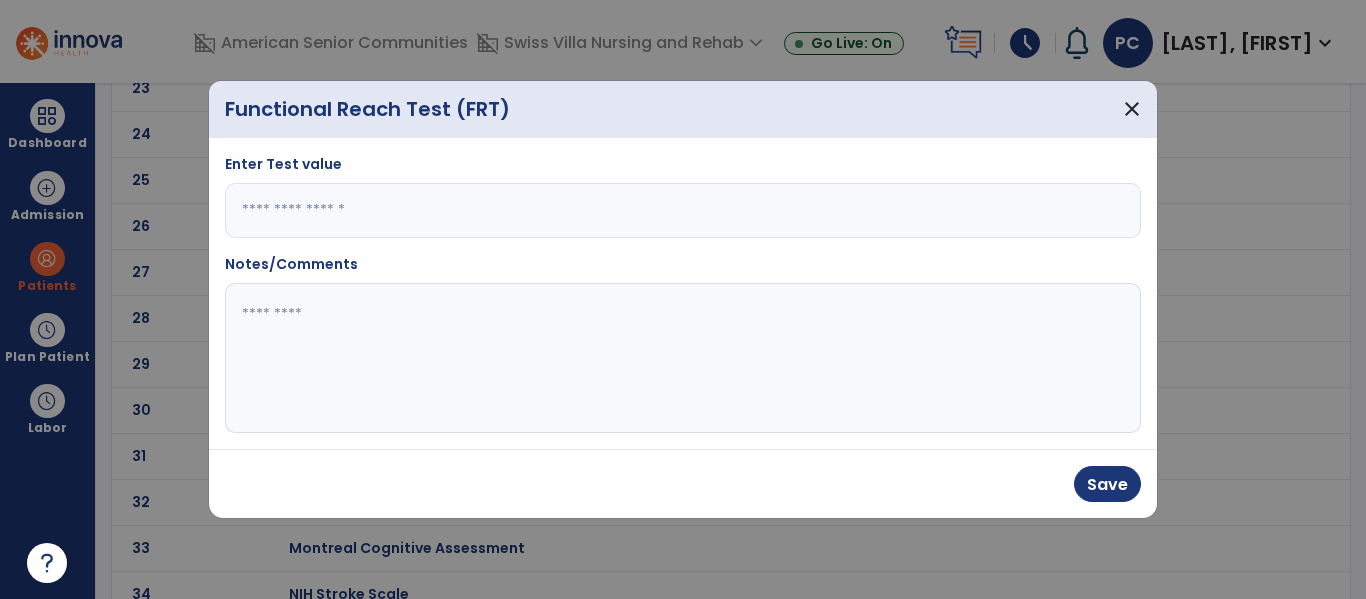 click 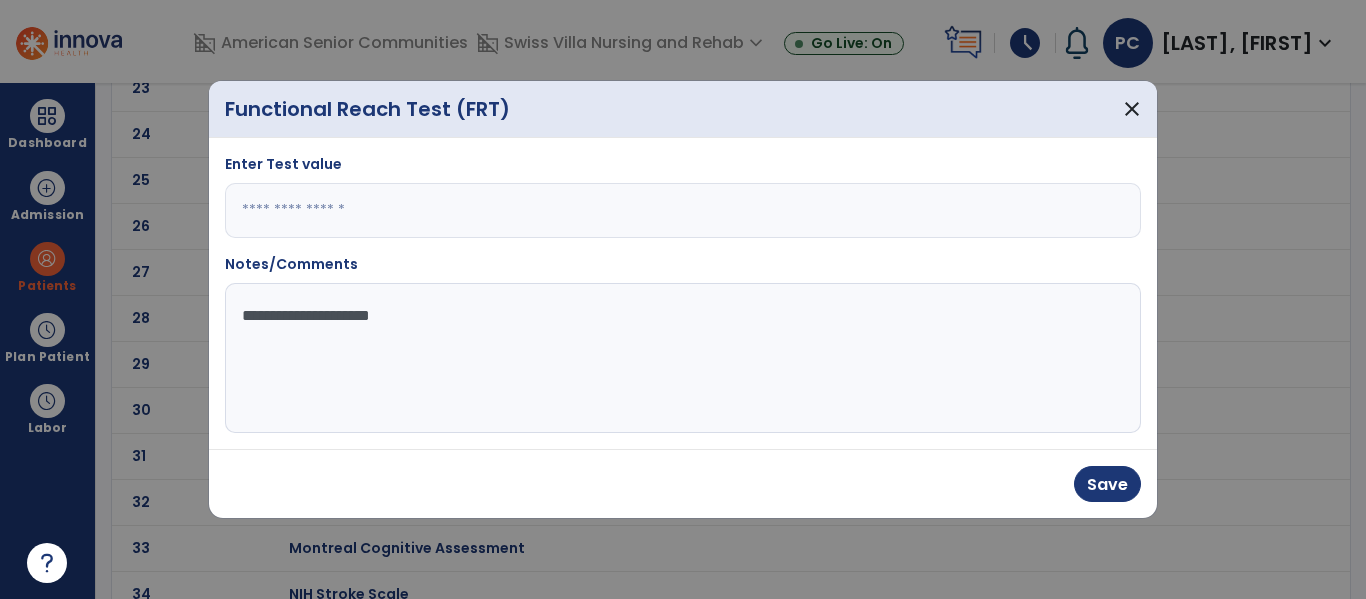 type on "**********" 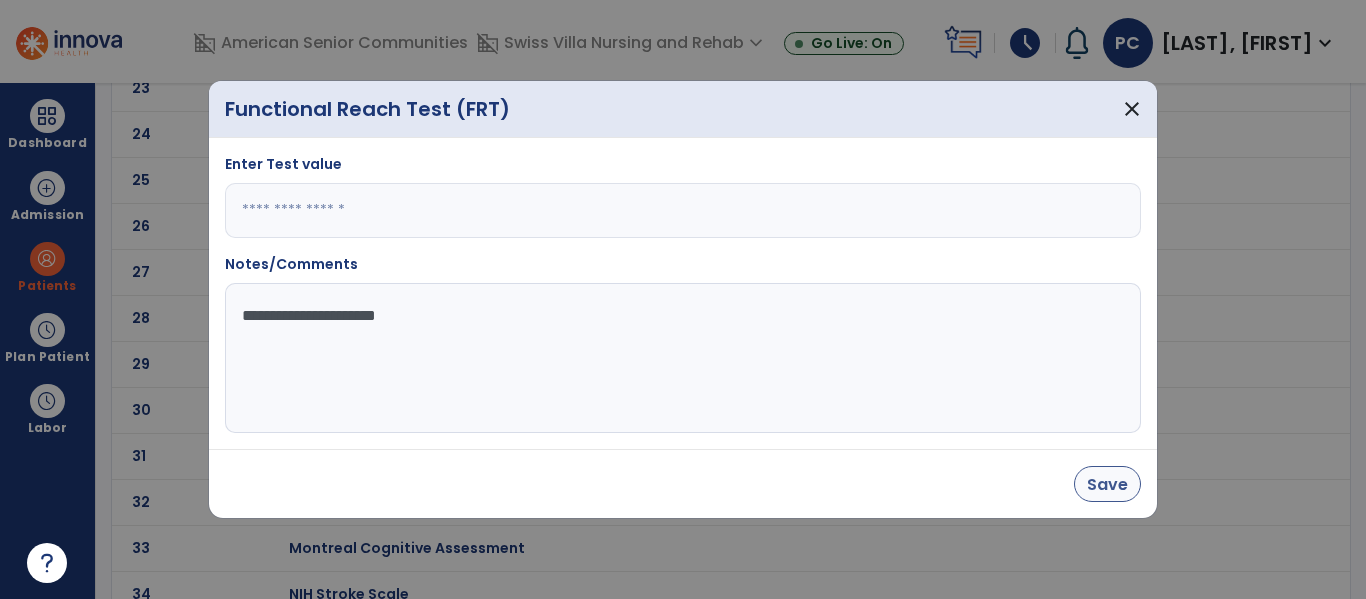 click on "Save" at bounding box center [1107, 484] 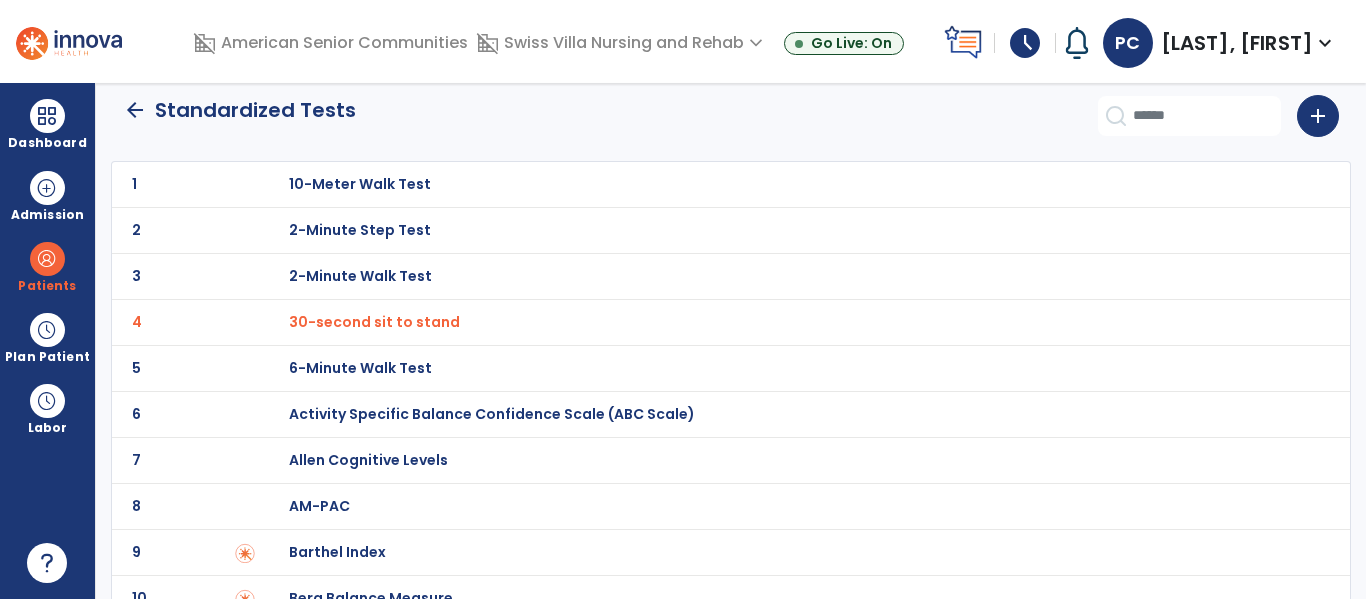 scroll, scrollTop: 0, scrollLeft: 0, axis: both 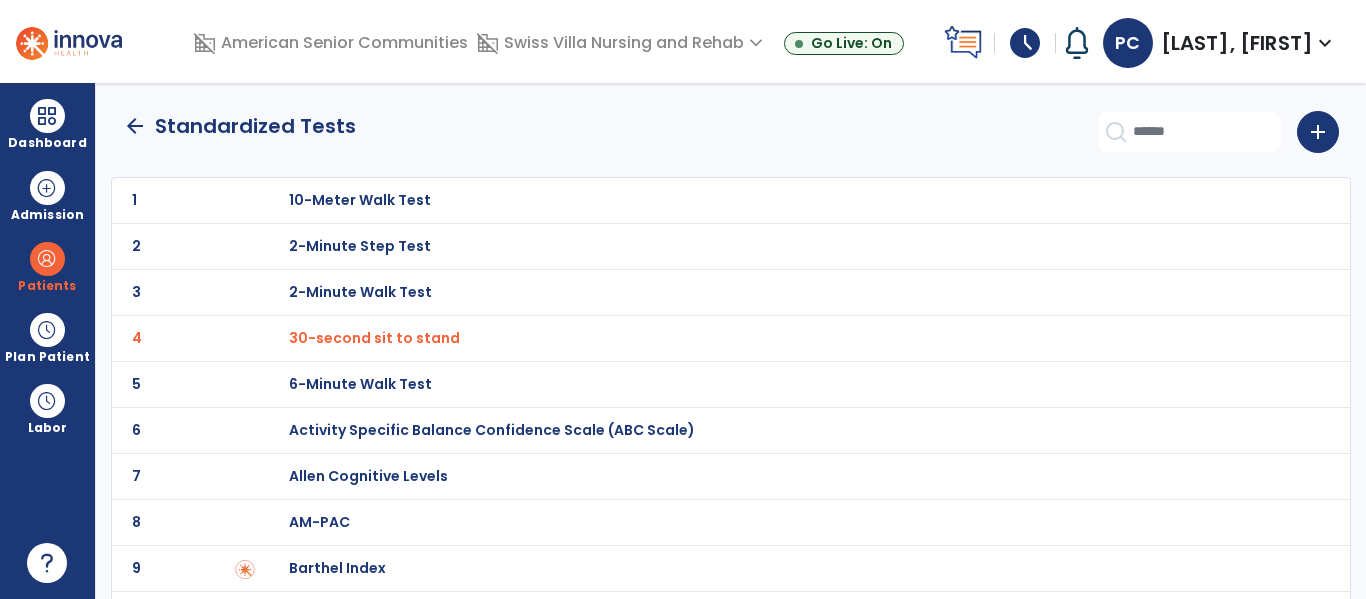 click on "arrow_back" 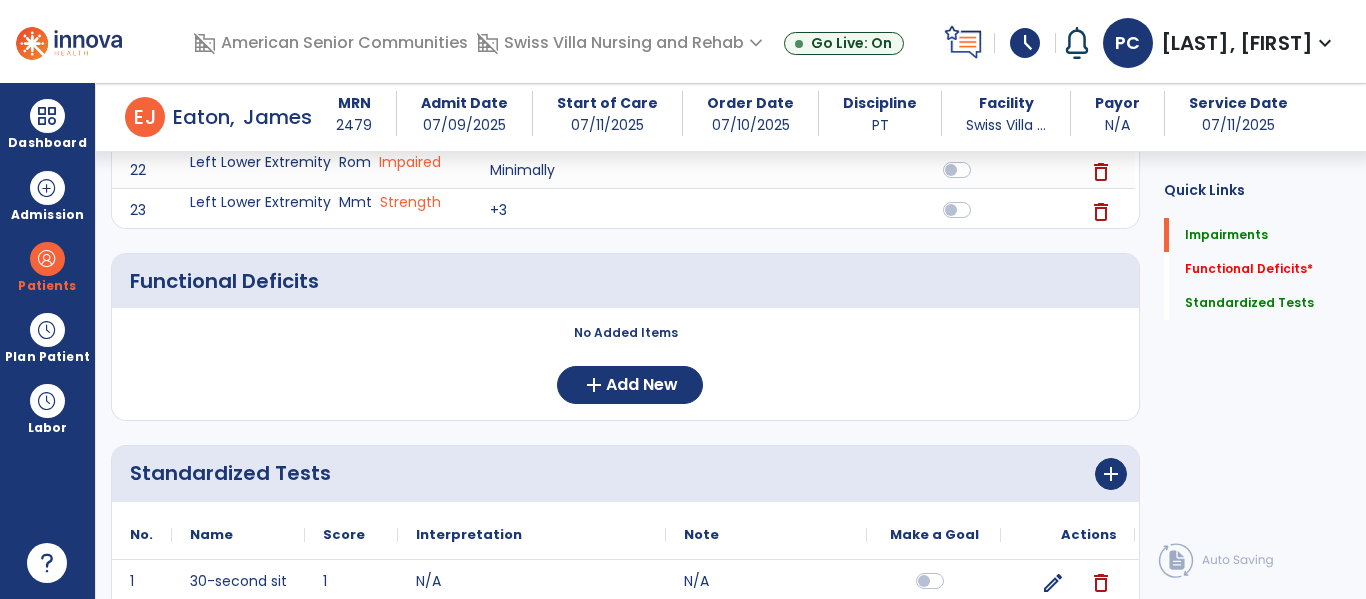 scroll, scrollTop: 1656, scrollLeft: 0, axis: vertical 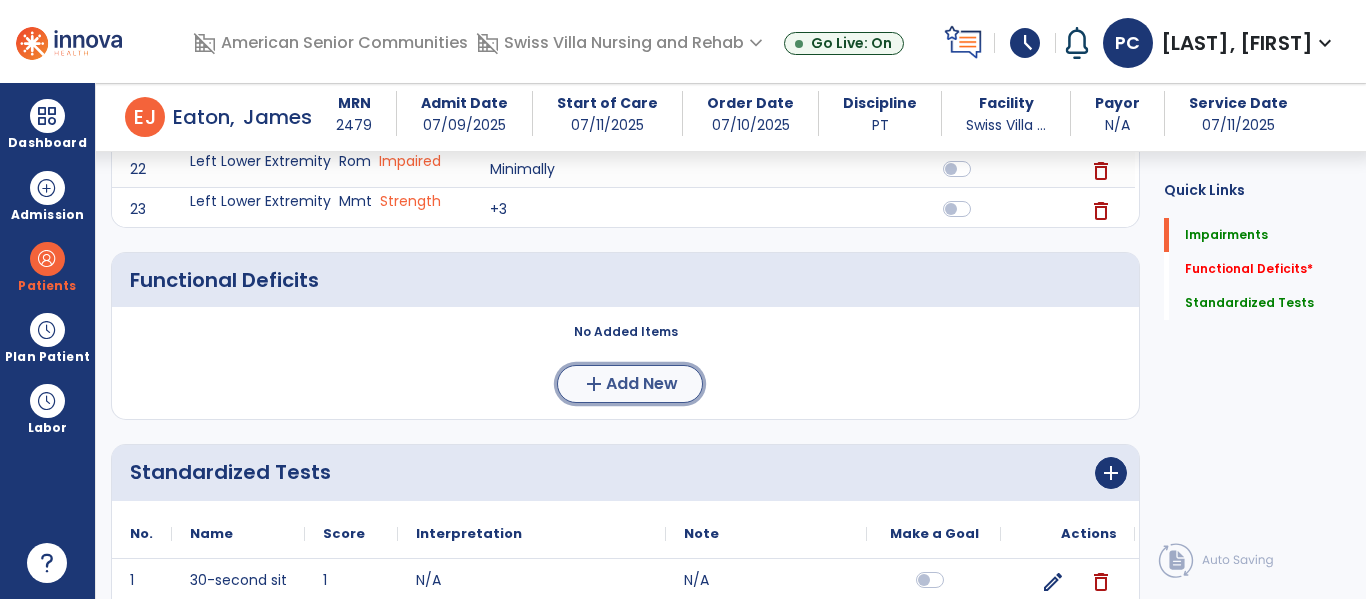 click on "Add New" 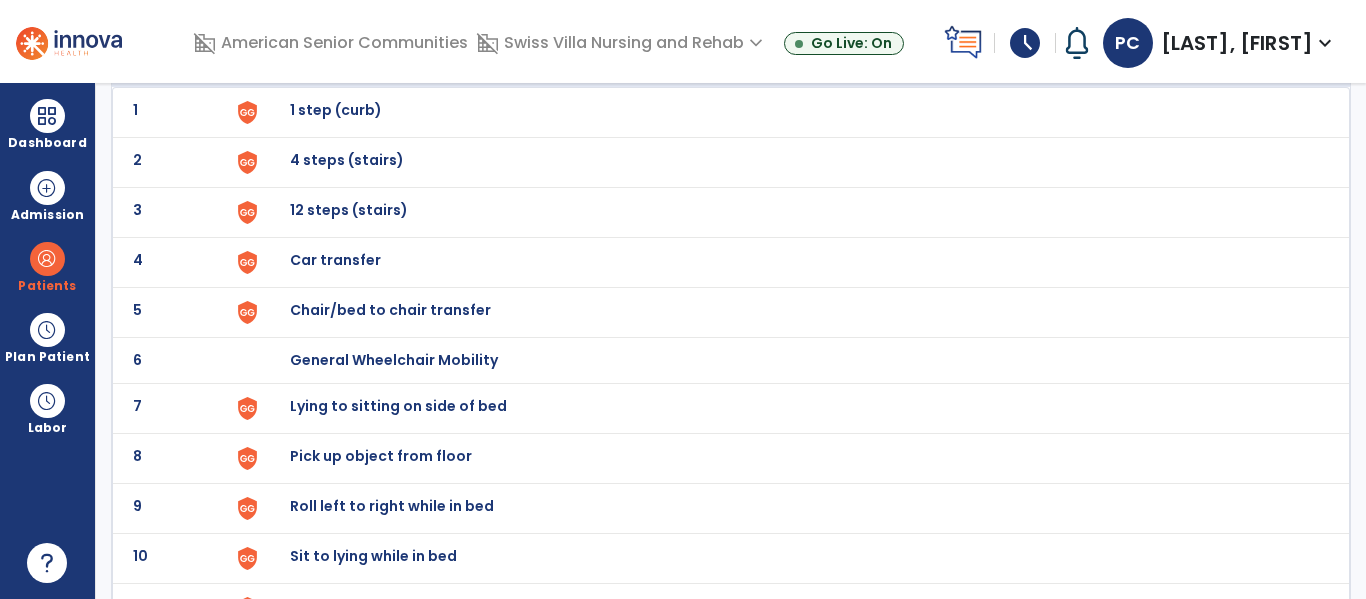 scroll, scrollTop: 156, scrollLeft: 0, axis: vertical 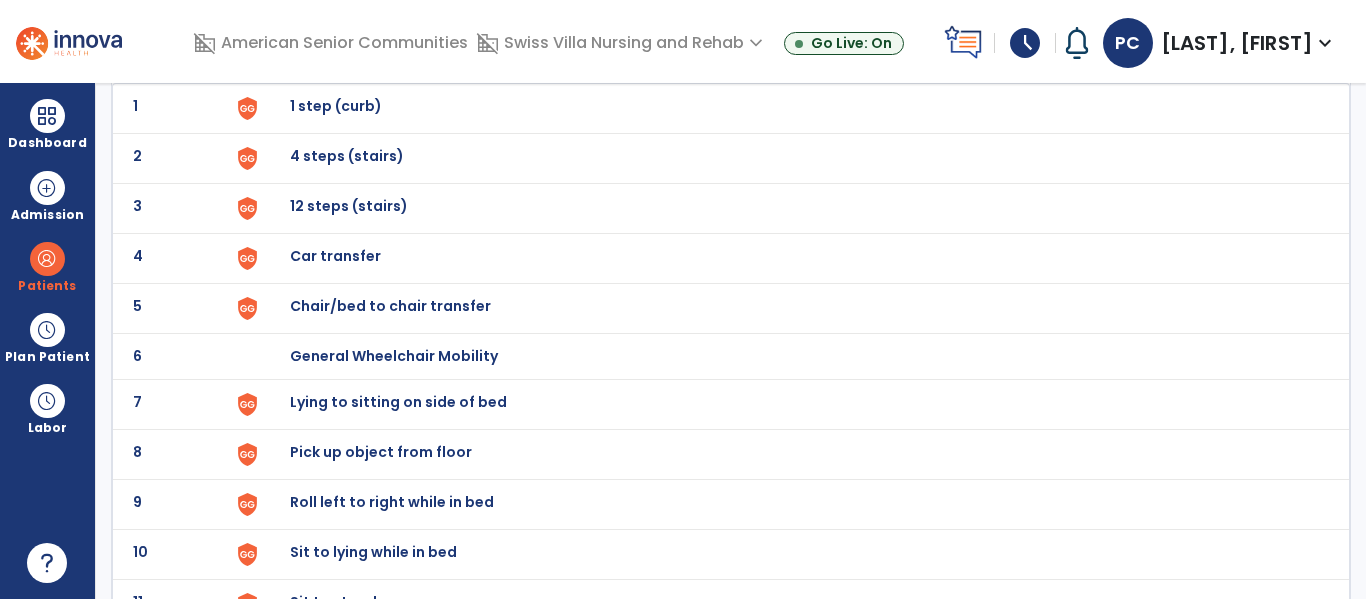 click on "Chair/bed to chair transfer" at bounding box center (336, 106) 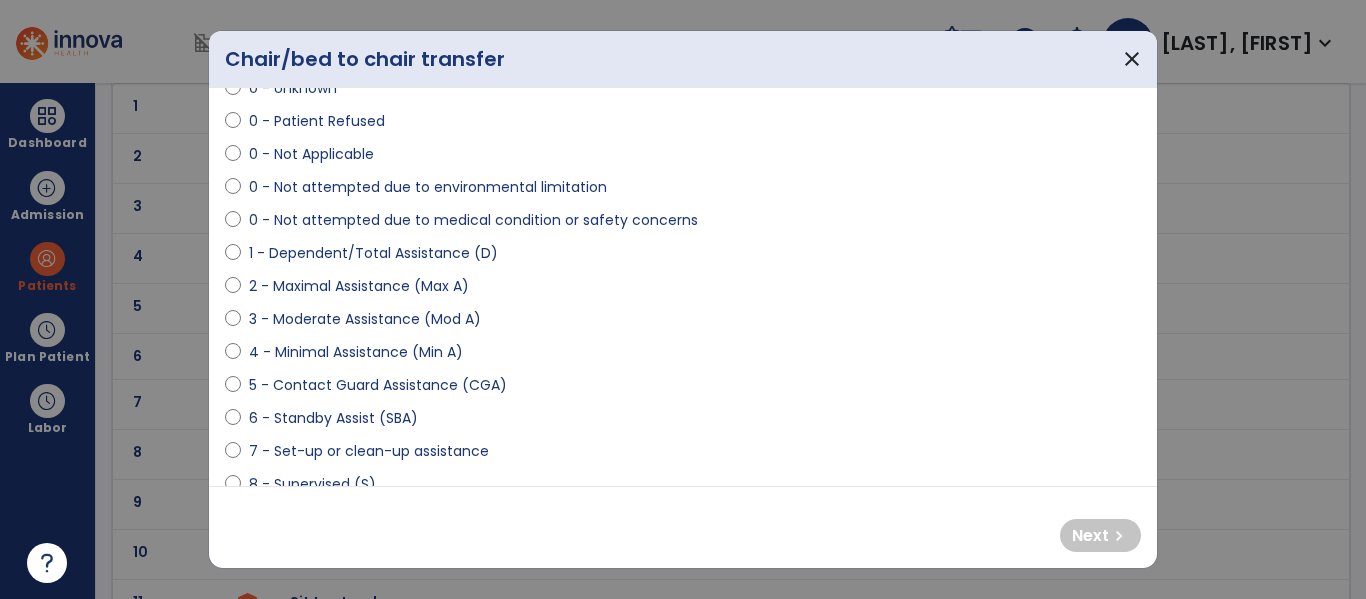 scroll, scrollTop: 89, scrollLeft: 0, axis: vertical 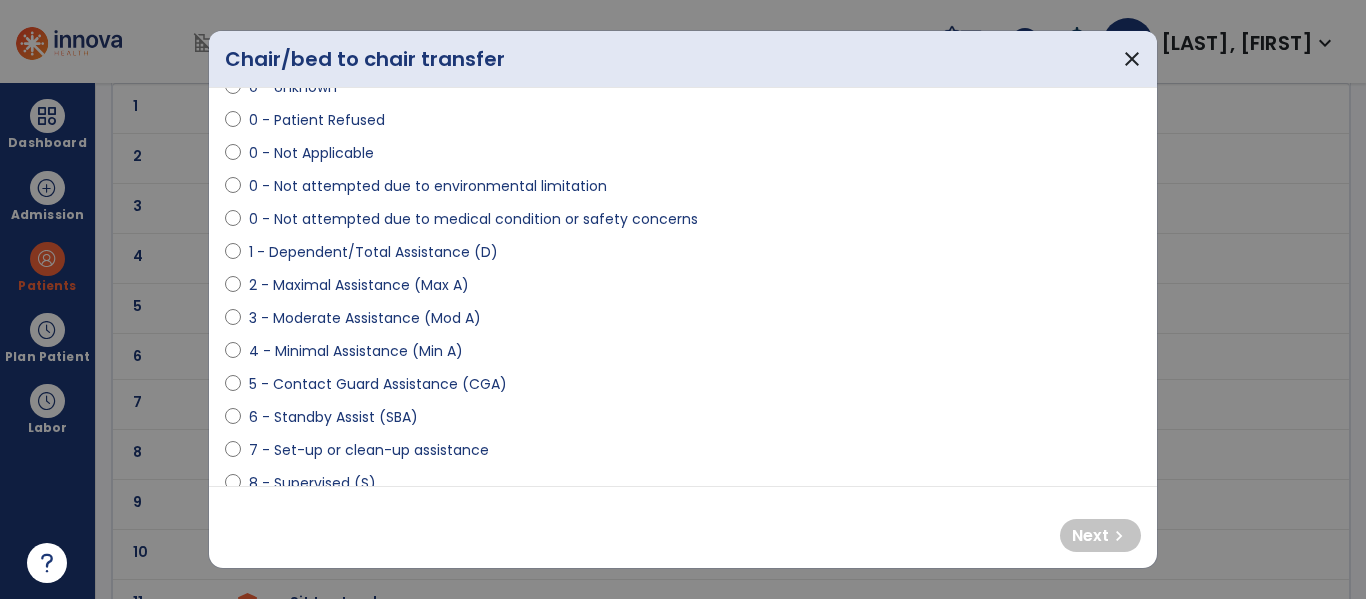 click on "1 - Dependent/Total Assistance (D)" at bounding box center (373, 252) 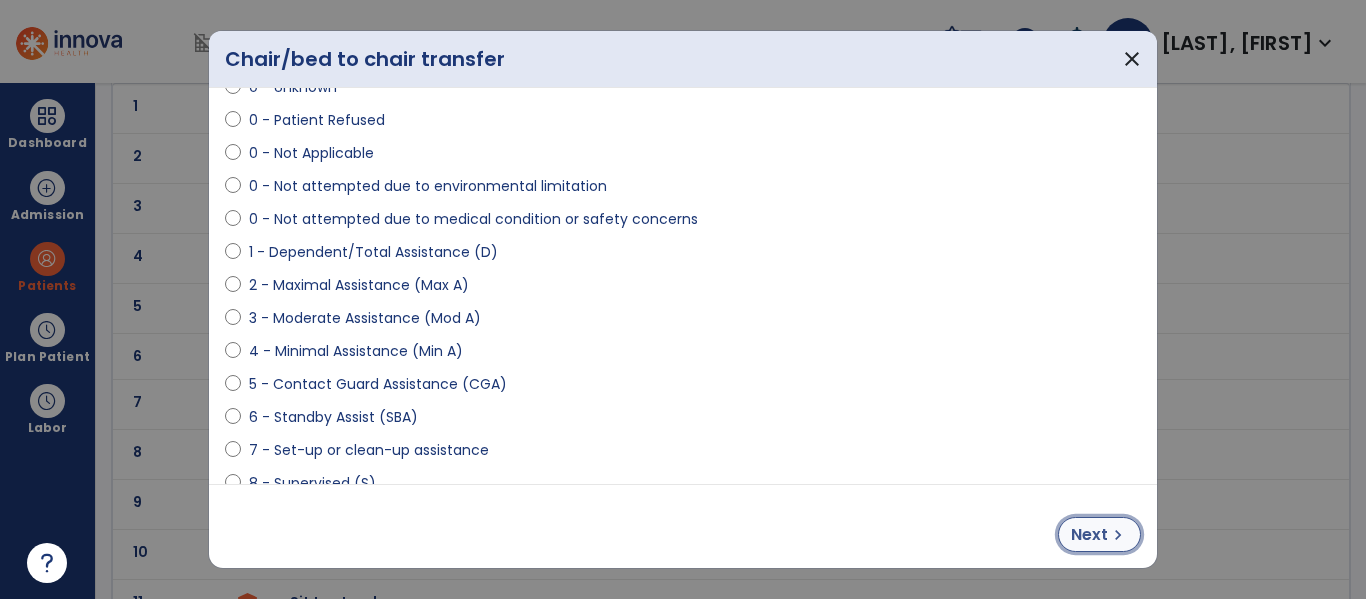 click on "chevron_right" at bounding box center [1118, 535] 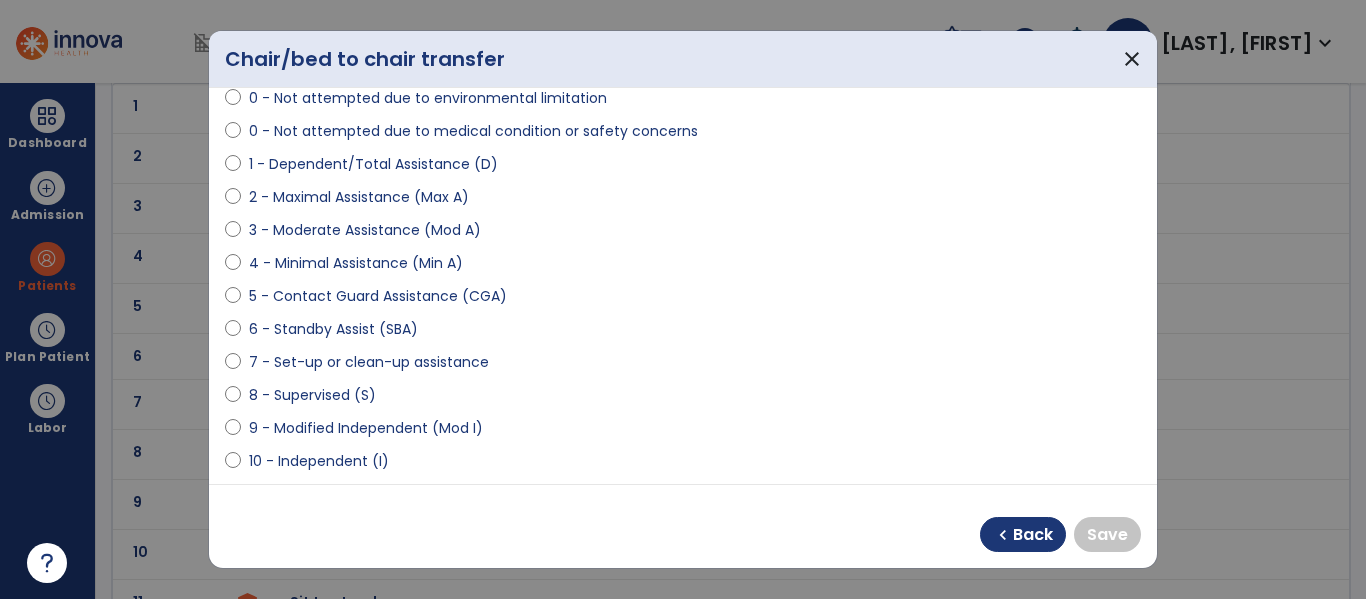 scroll, scrollTop: 230, scrollLeft: 0, axis: vertical 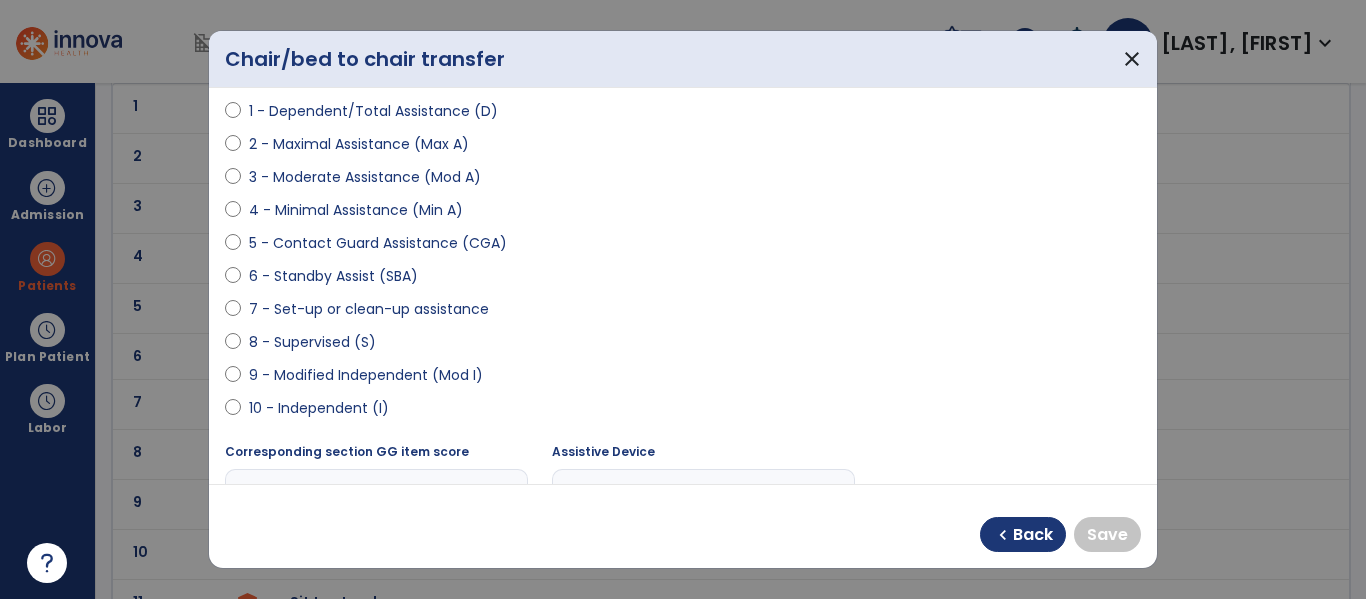 click on "9 - Modified Independent (Mod I)" at bounding box center [366, 375] 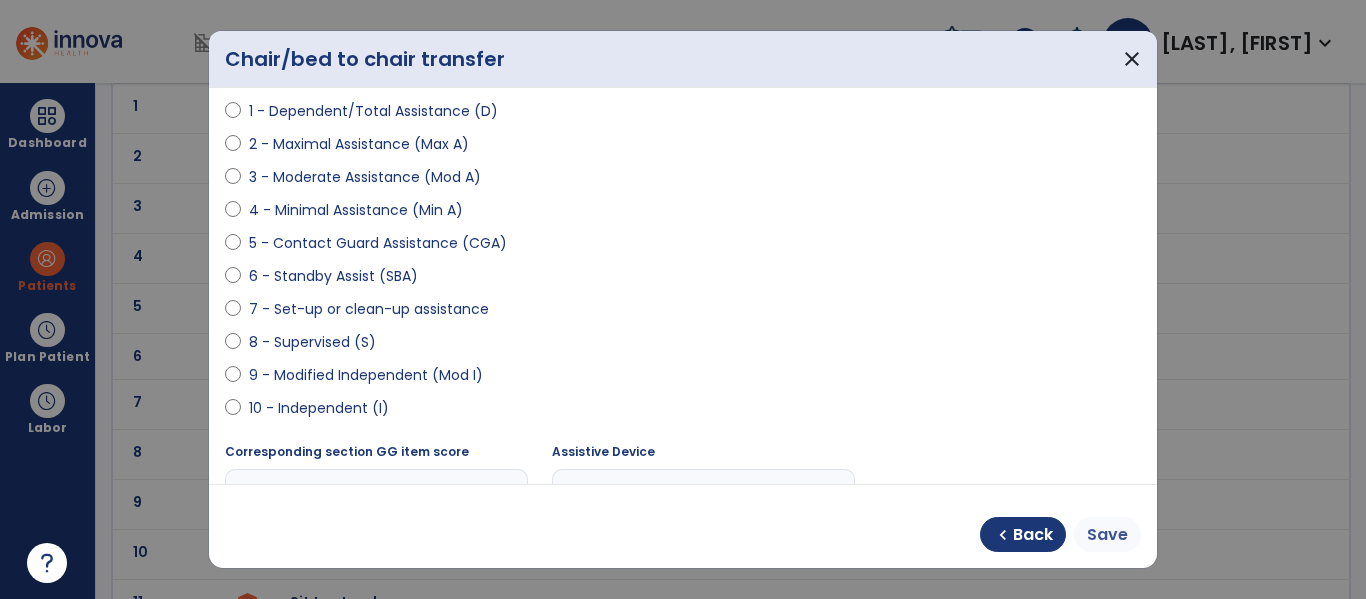 click on "Save" at bounding box center (1107, 535) 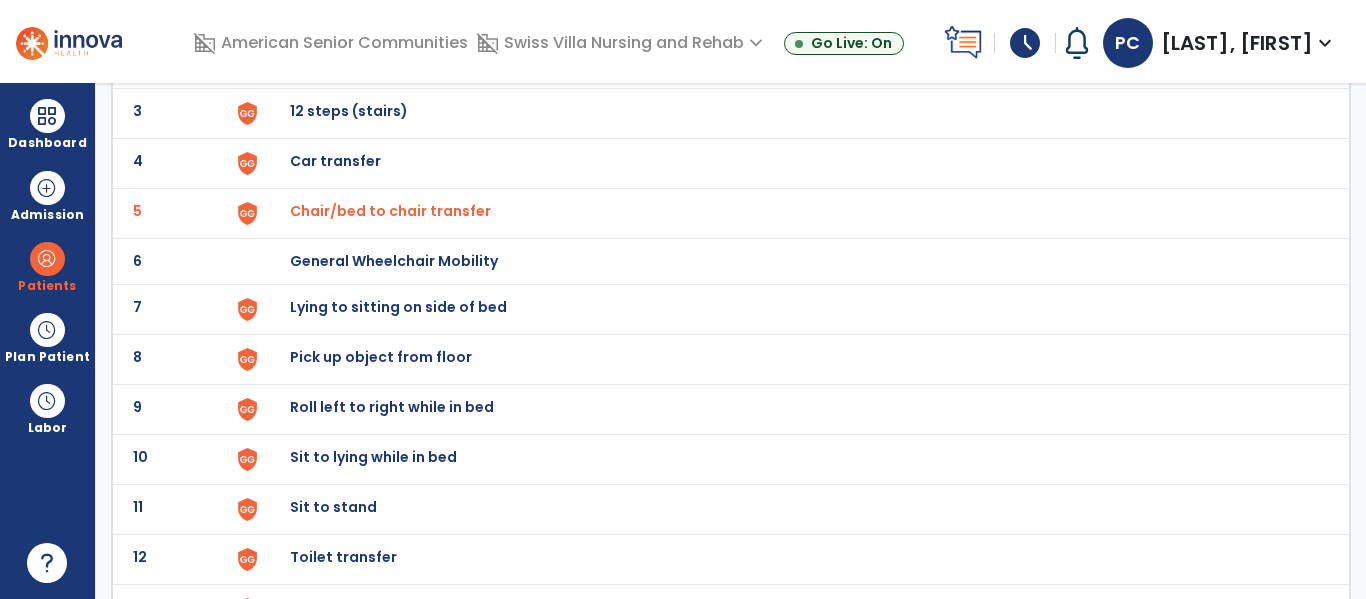 scroll, scrollTop: 254, scrollLeft: 0, axis: vertical 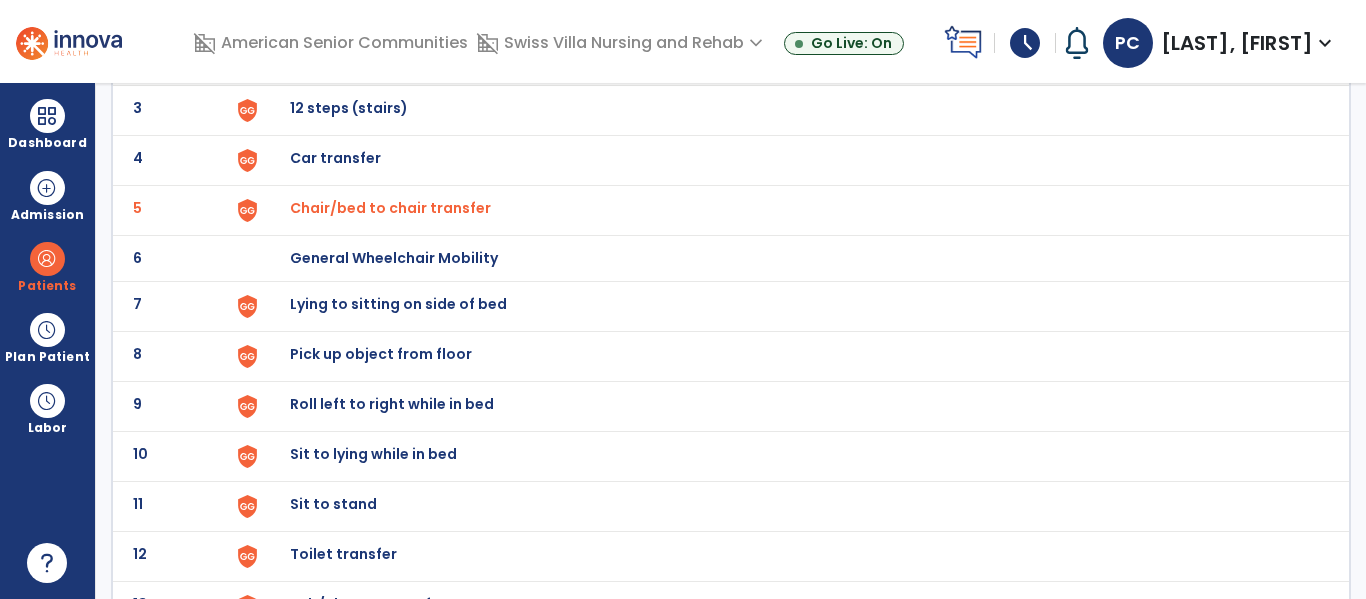 click on "Lying to sitting on side of bed" at bounding box center [789, 10] 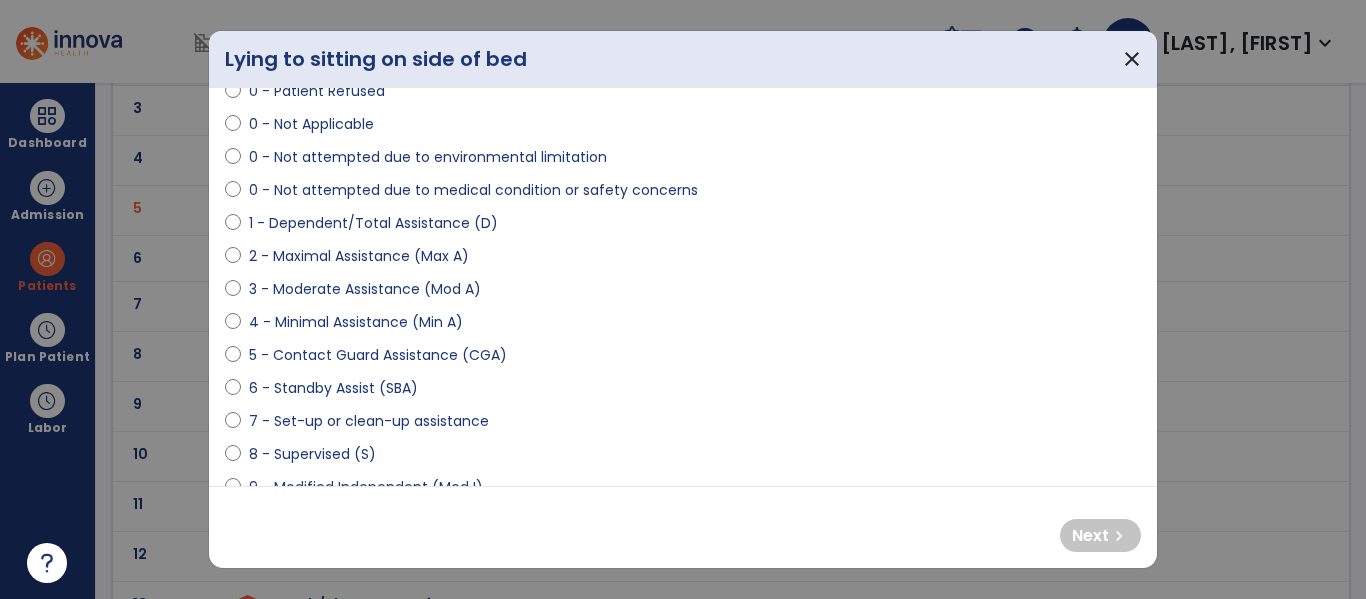 scroll, scrollTop: 127, scrollLeft: 0, axis: vertical 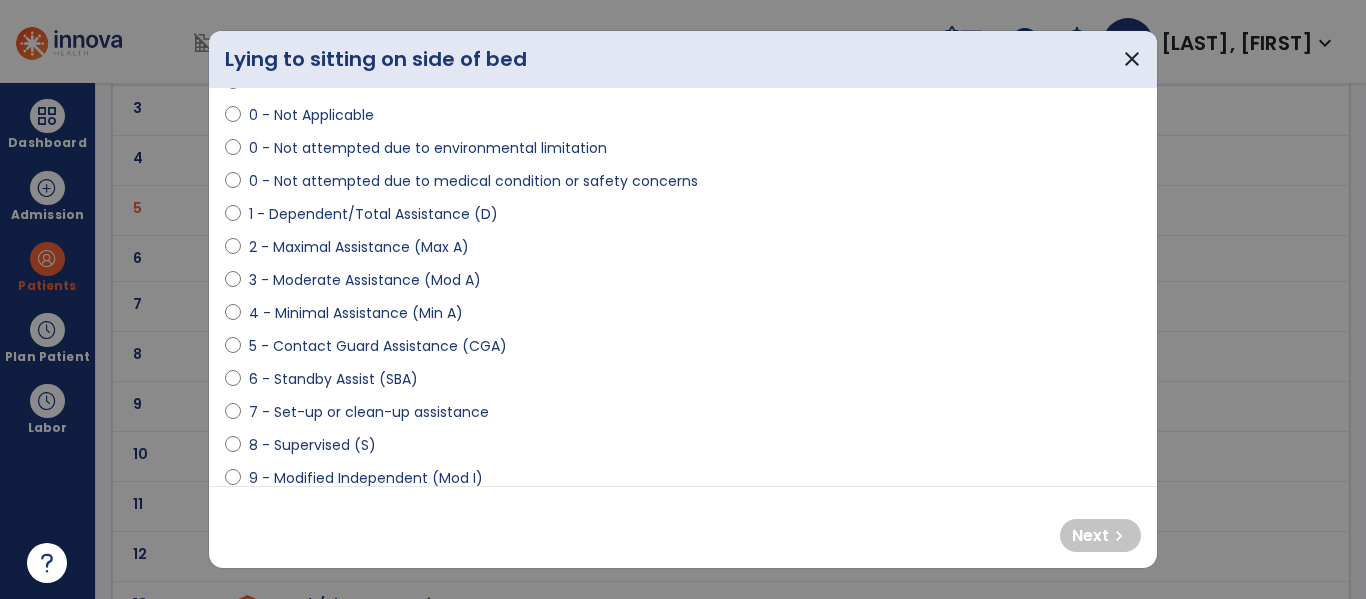 click on "2 - Maximal Assistance (Max A)" at bounding box center [359, 247] 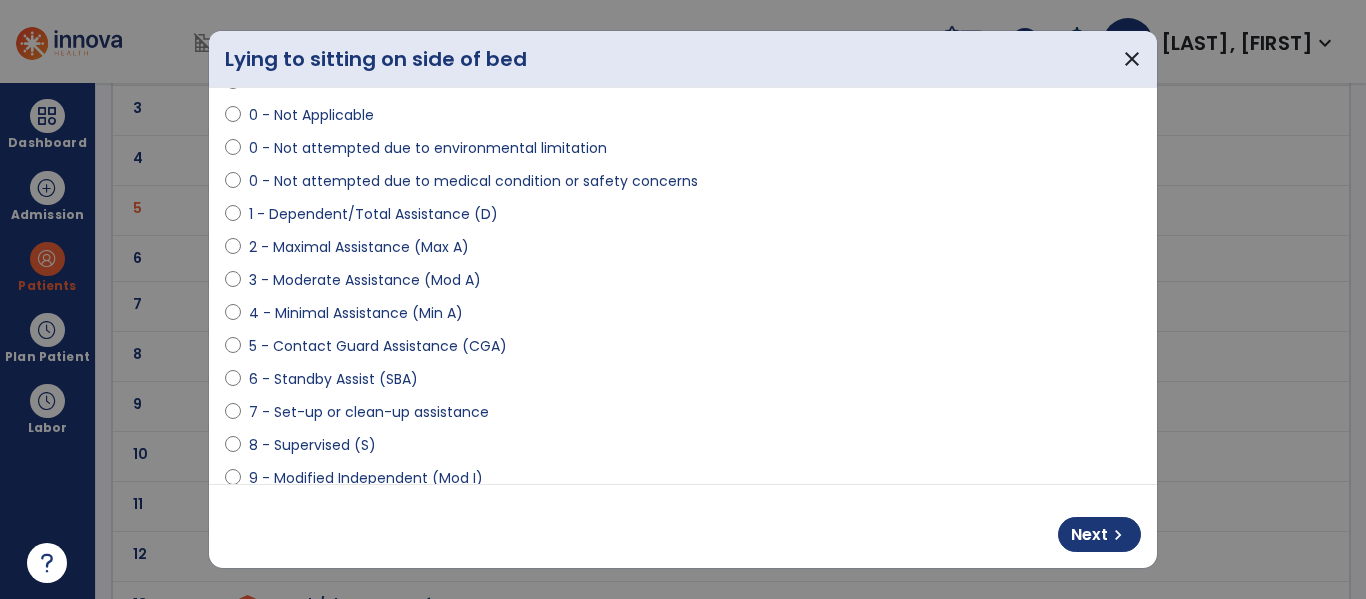 click on "3 - Moderate Assistance (Mod A)" at bounding box center (365, 280) 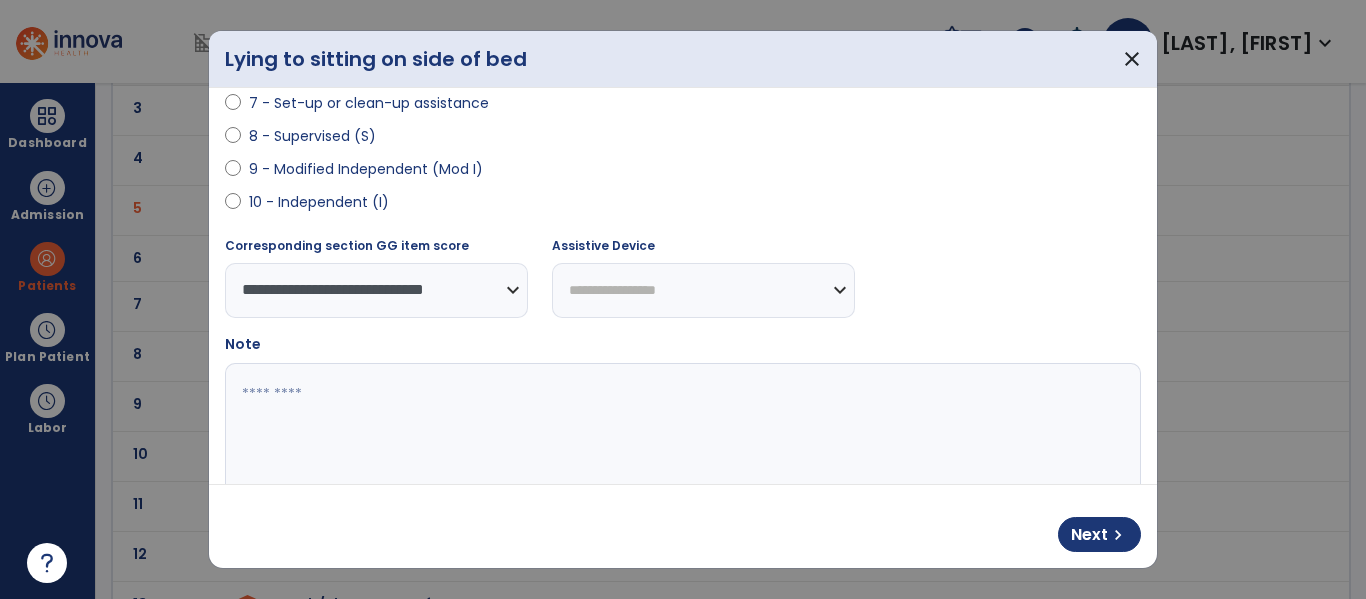 scroll, scrollTop: 448, scrollLeft: 0, axis: vertical 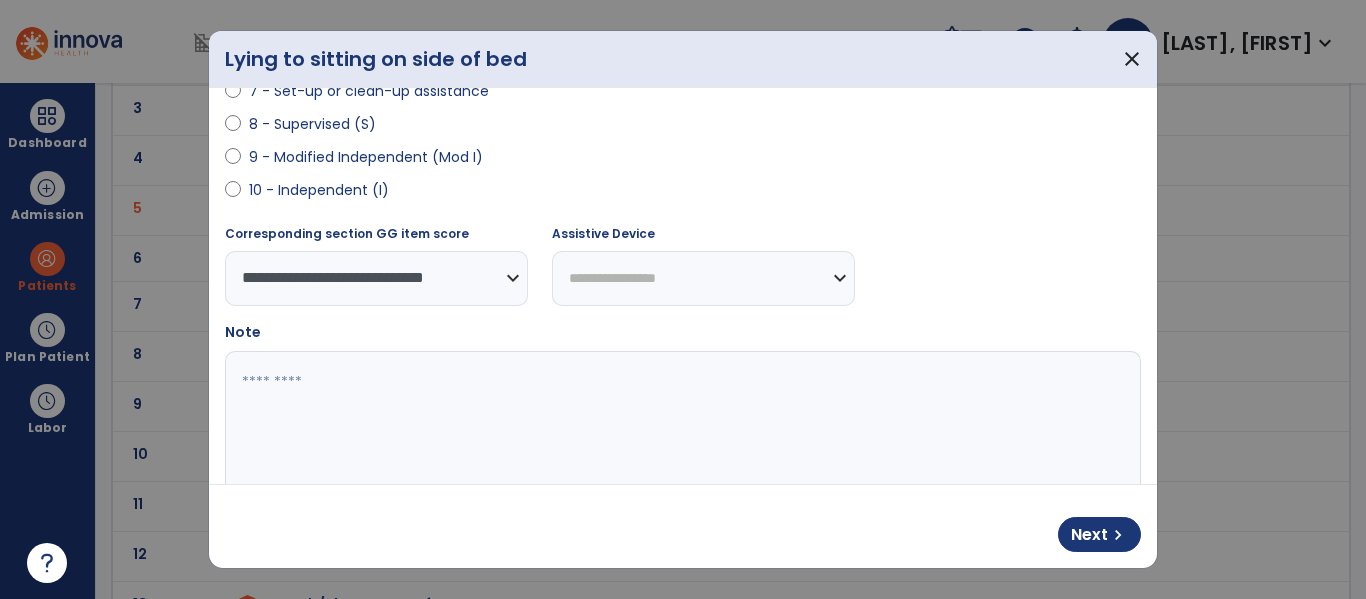 click at bounding box center (680, 426) 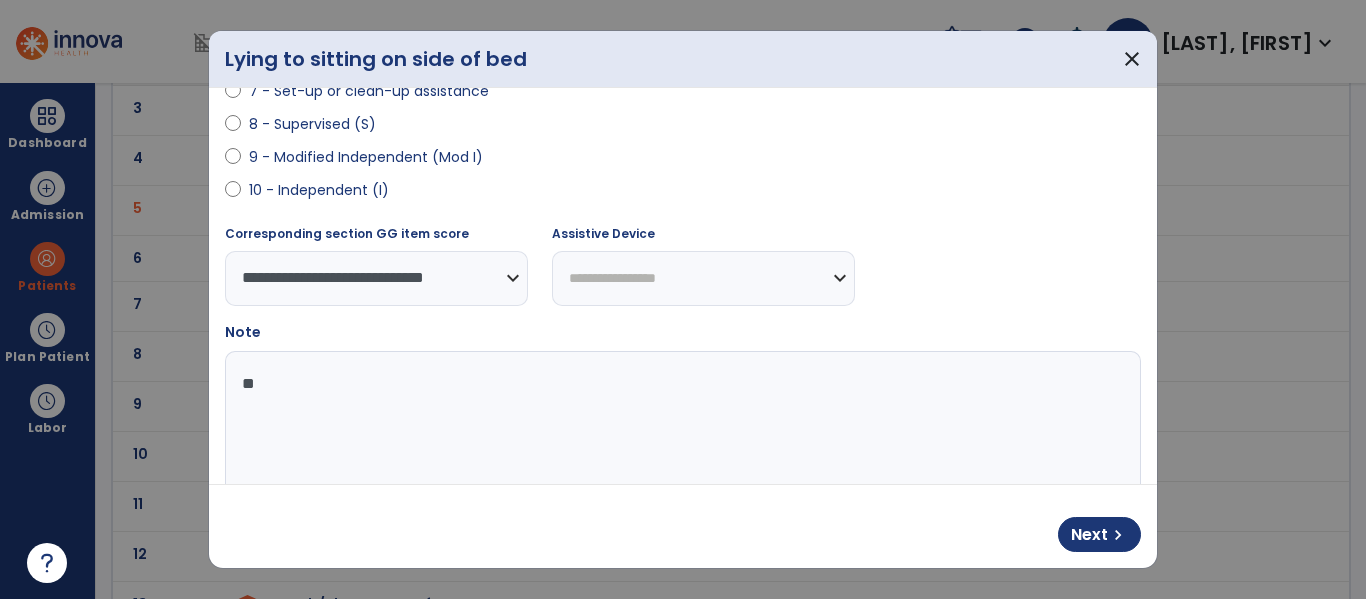 type on "*" 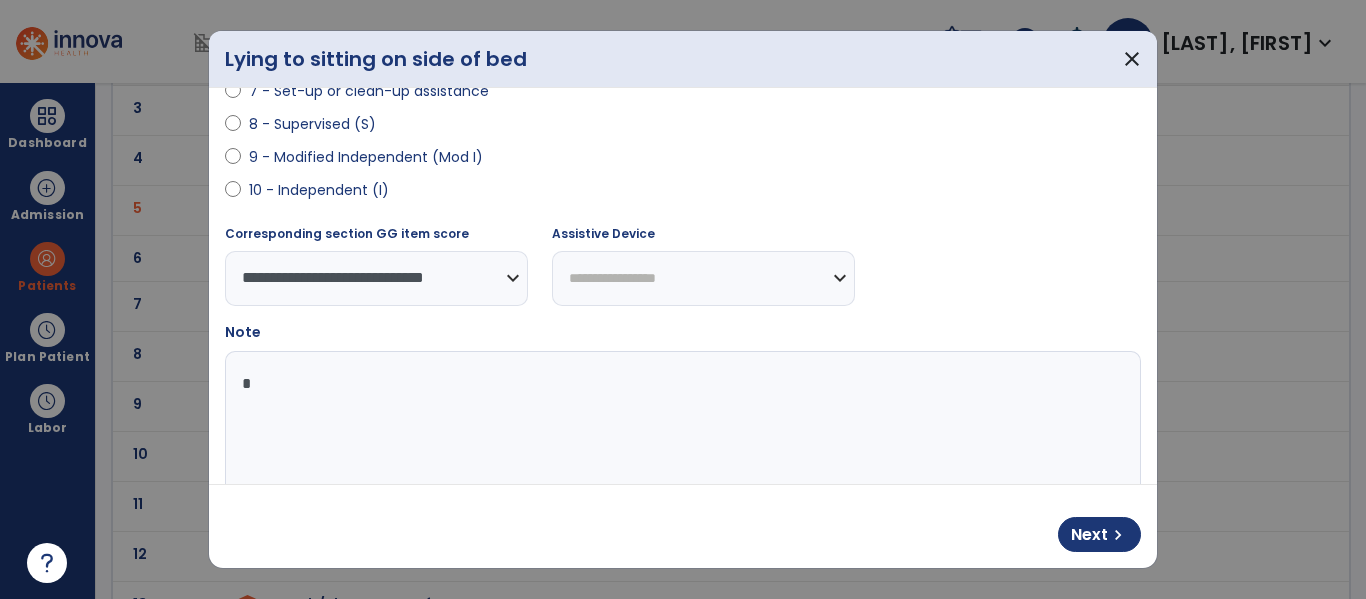 type 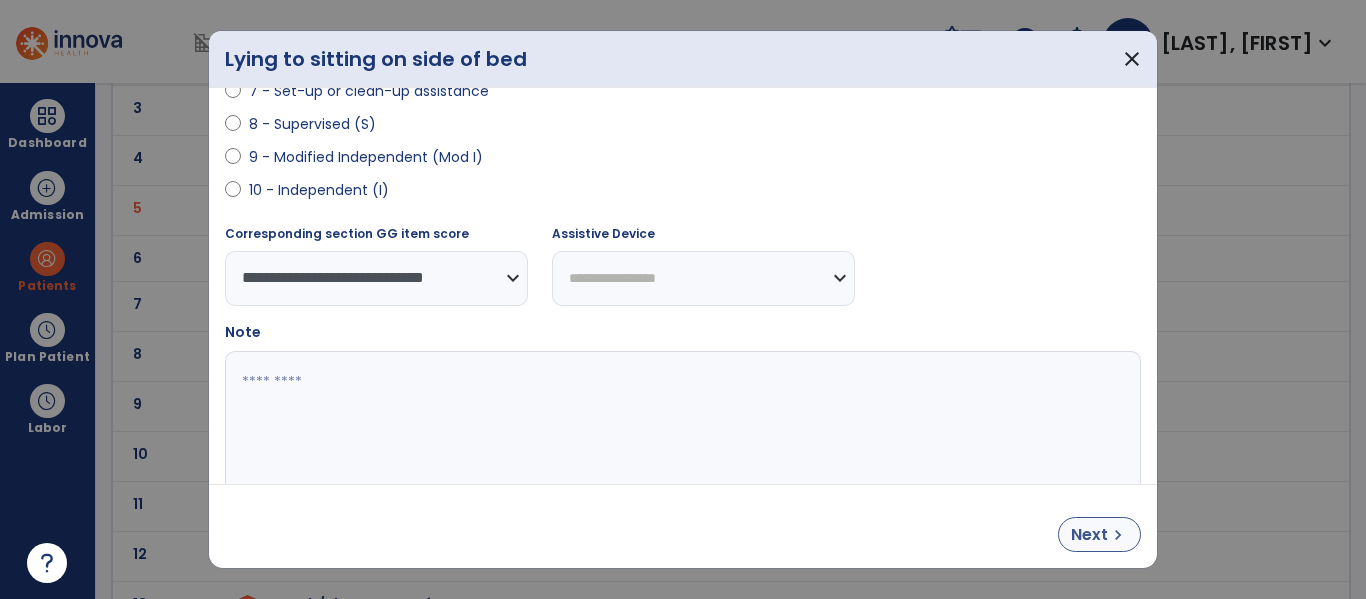 click on "Next" at bounding box center (1089, 535) 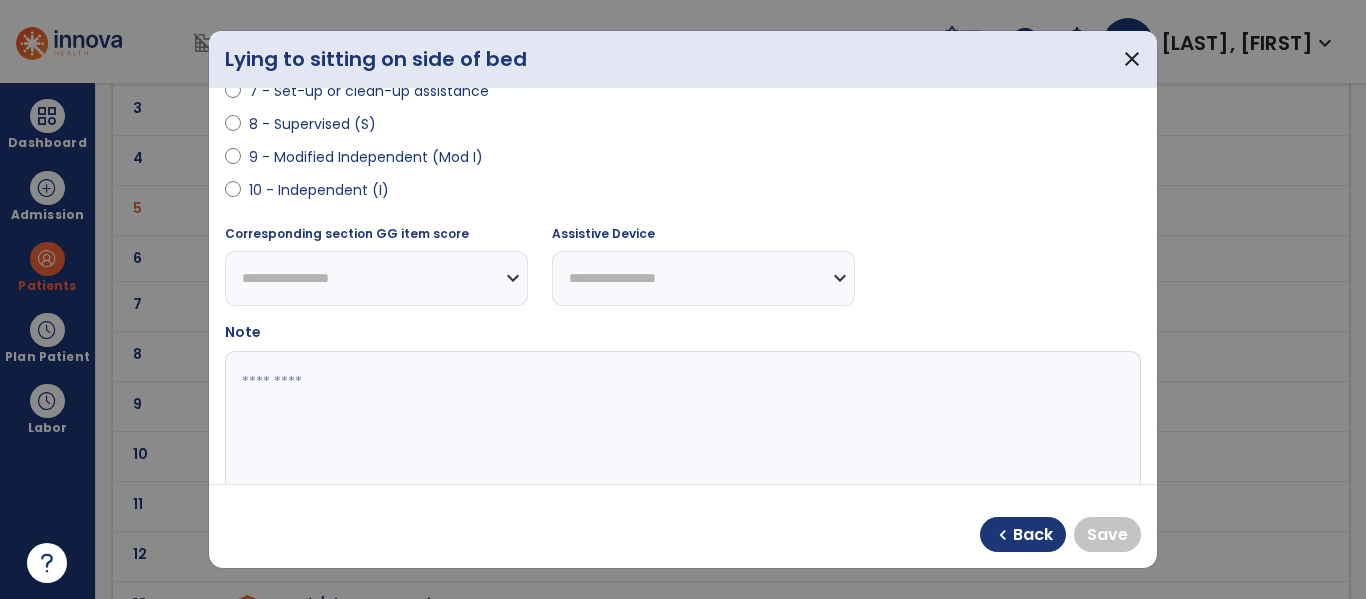 click on "9 - Modified Independent (Mod I)" at bounding box center [366, 157] 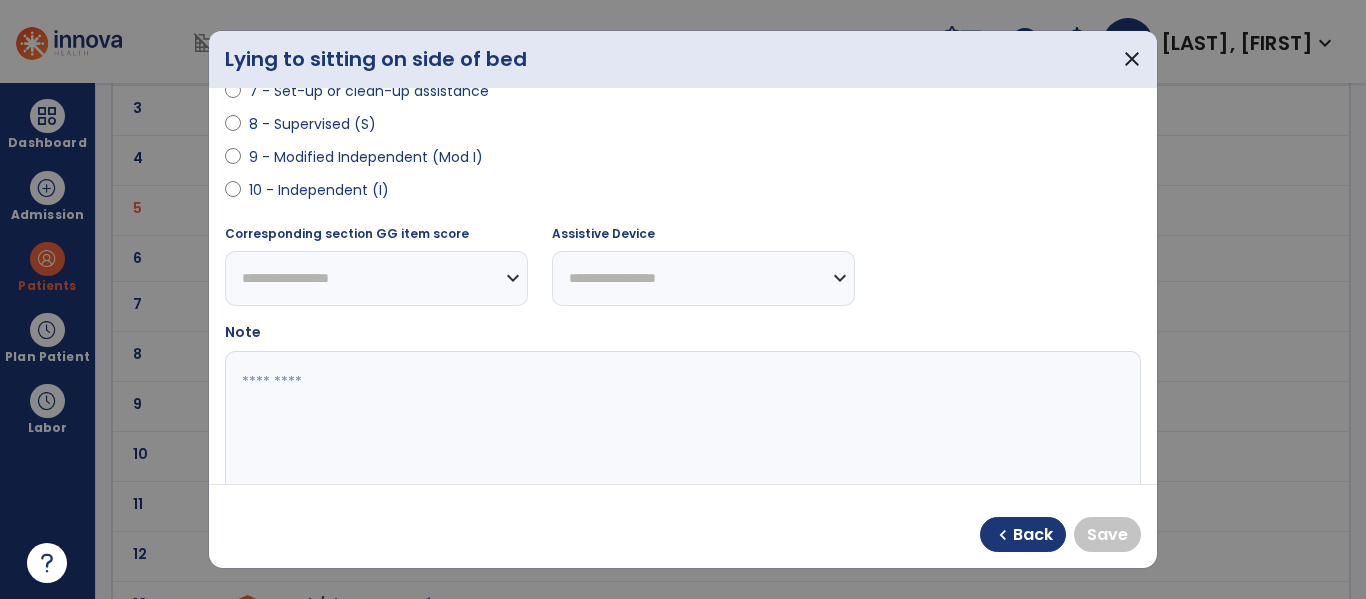 select on "**********" 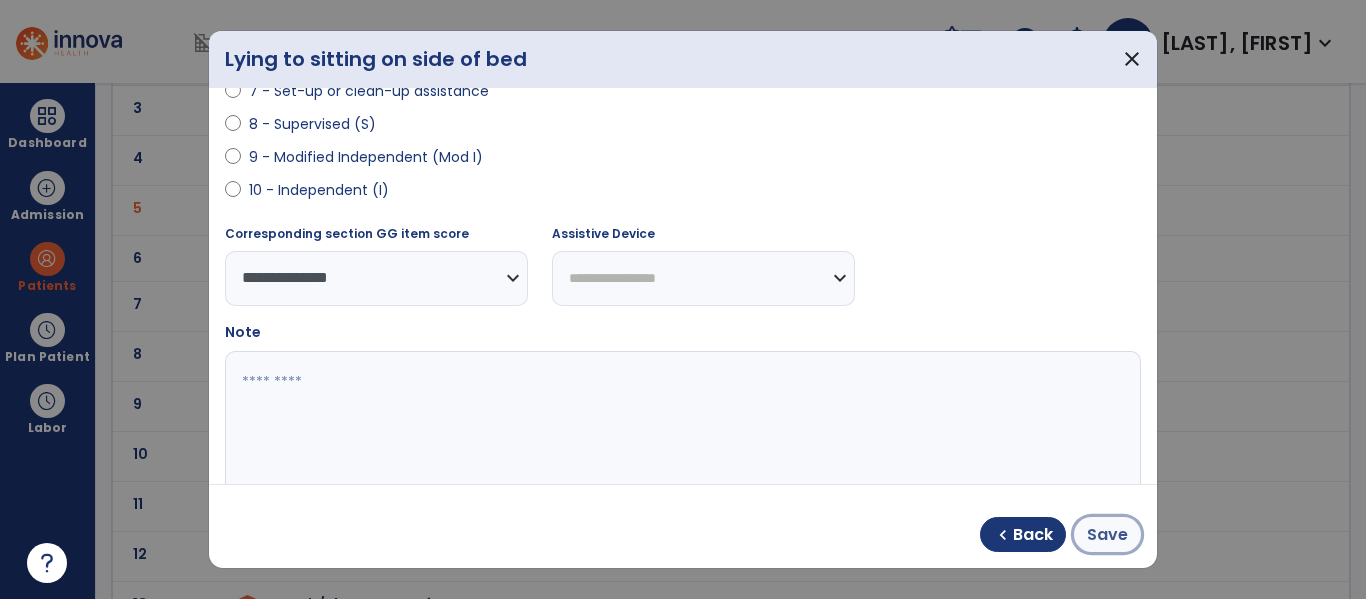 click on "Save" at bounding box center [1107, 535] 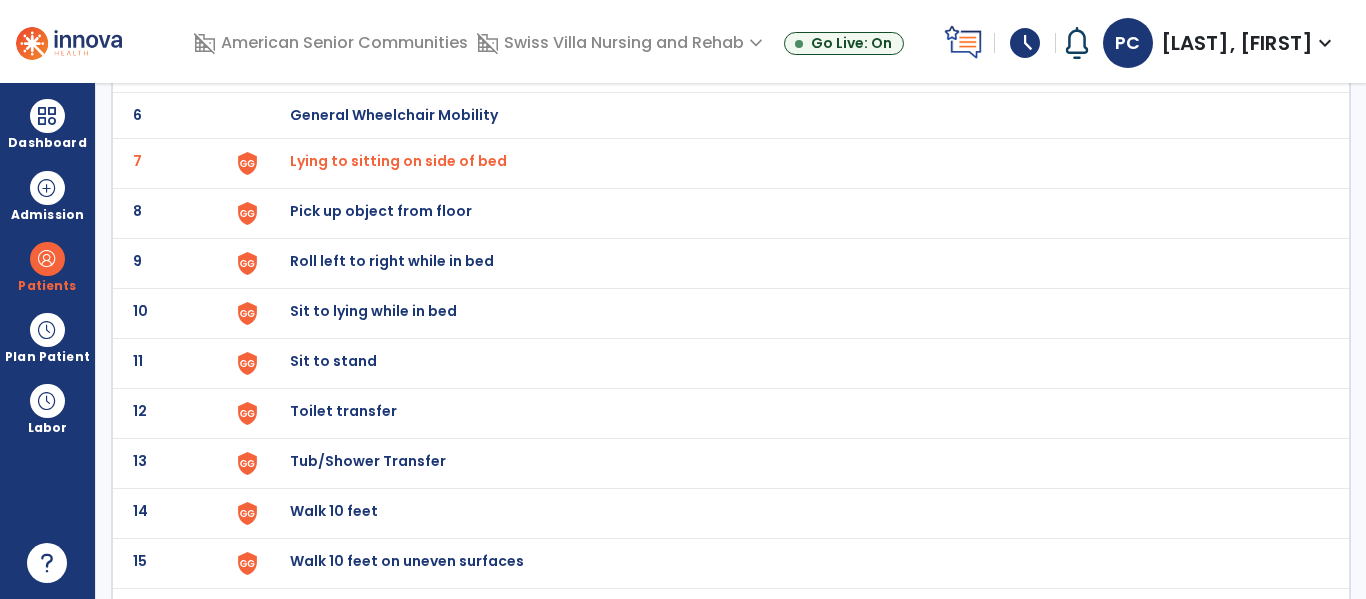 scroll, scrollTop: 398, scrollLeft: 0, axis: vertical 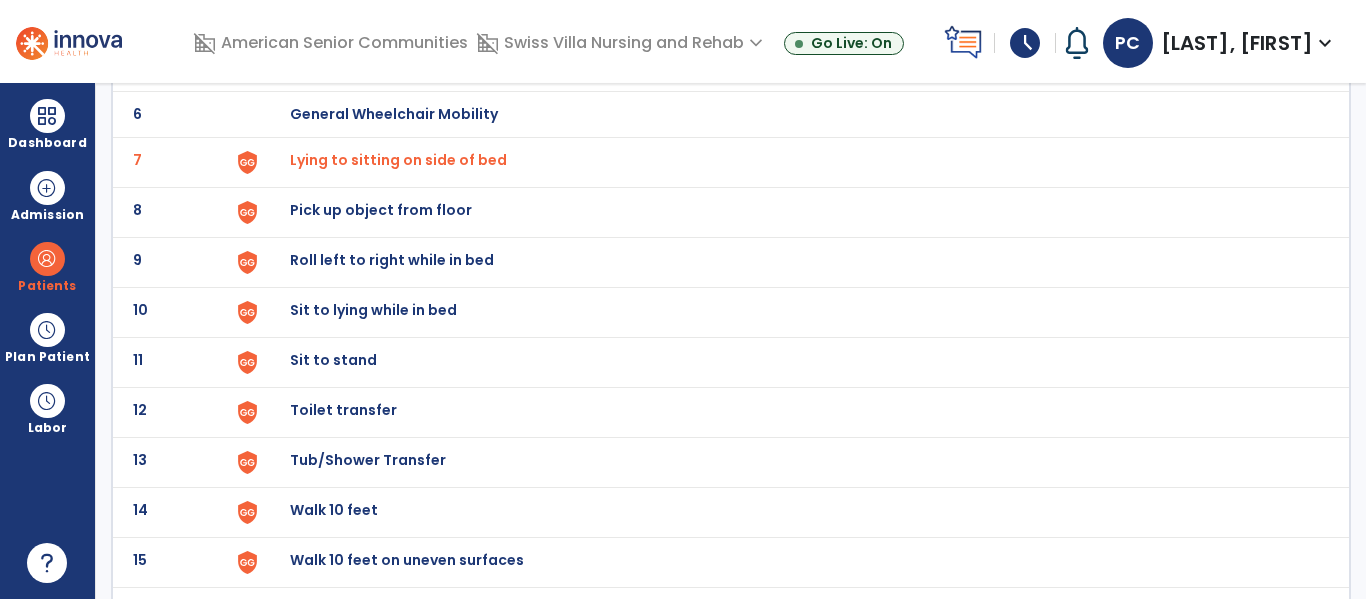 click on "Sit to lying while in bed" at bounding box center [336, -136] 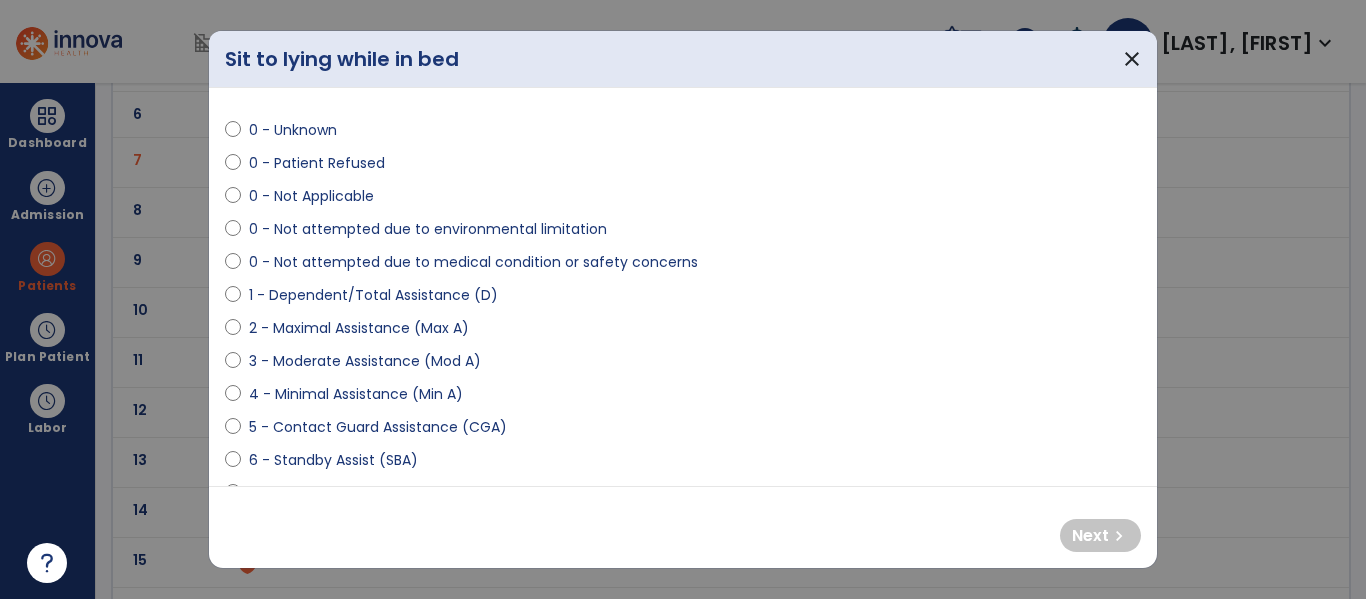 scroll, scrollTop: 61, scrollLeft: 0, axis: vertical 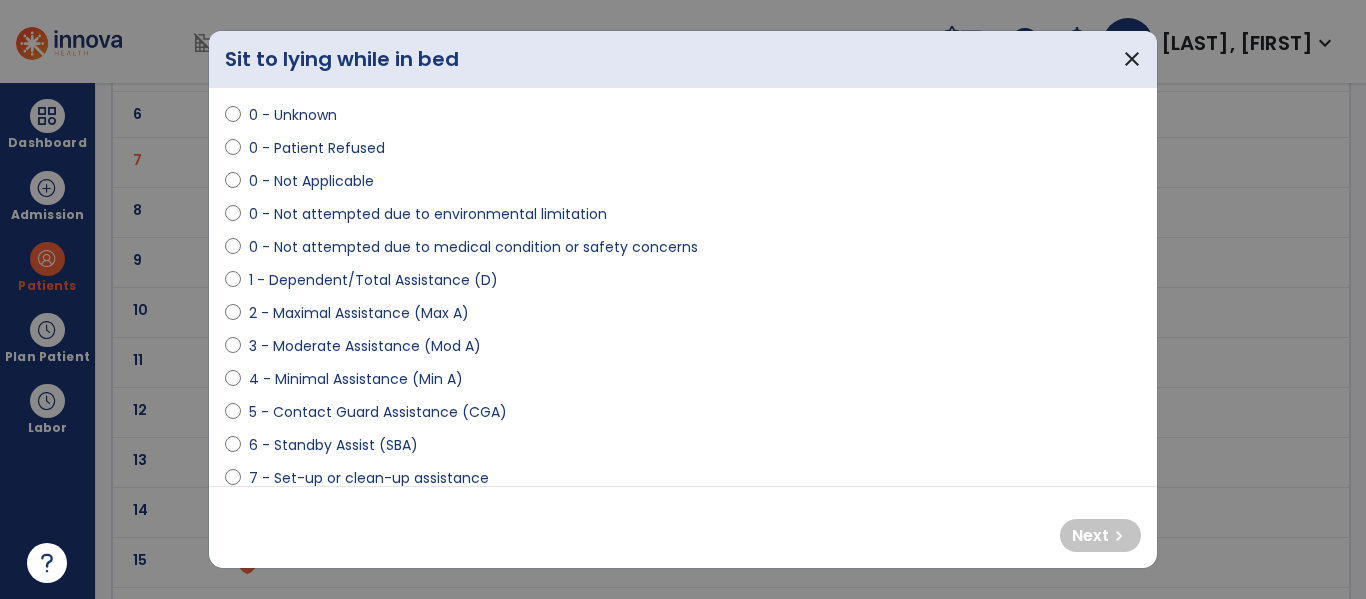 select on "**********" 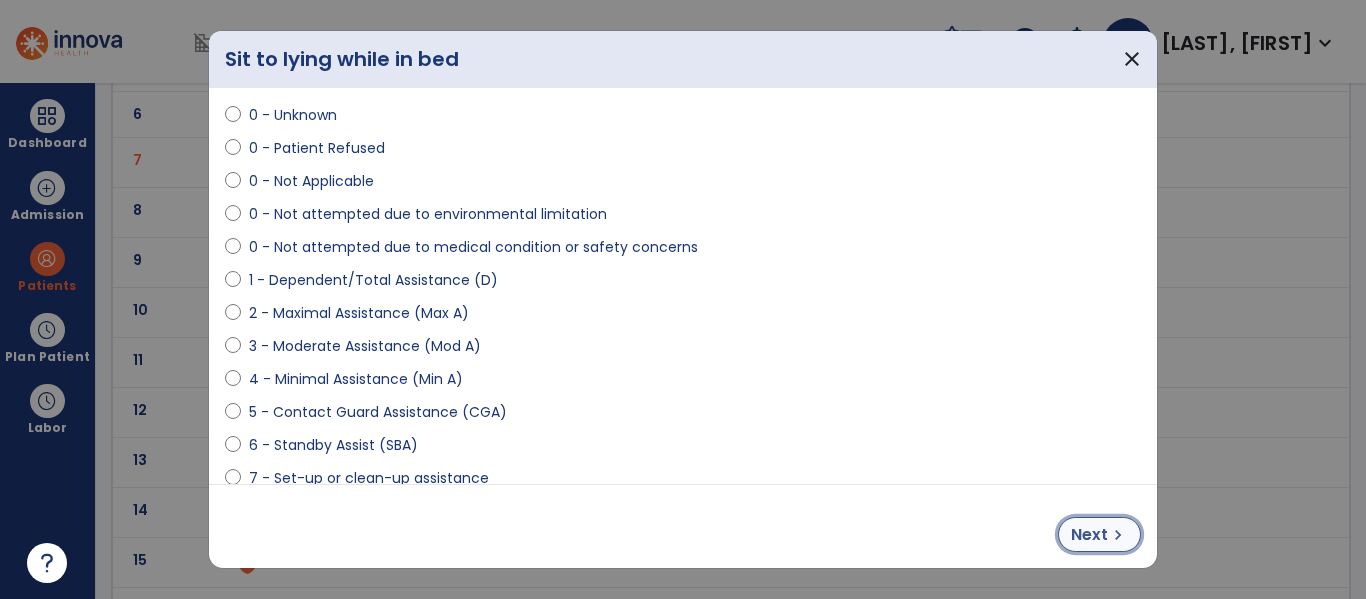 click on "Next" at bounding box center [1089, 535] 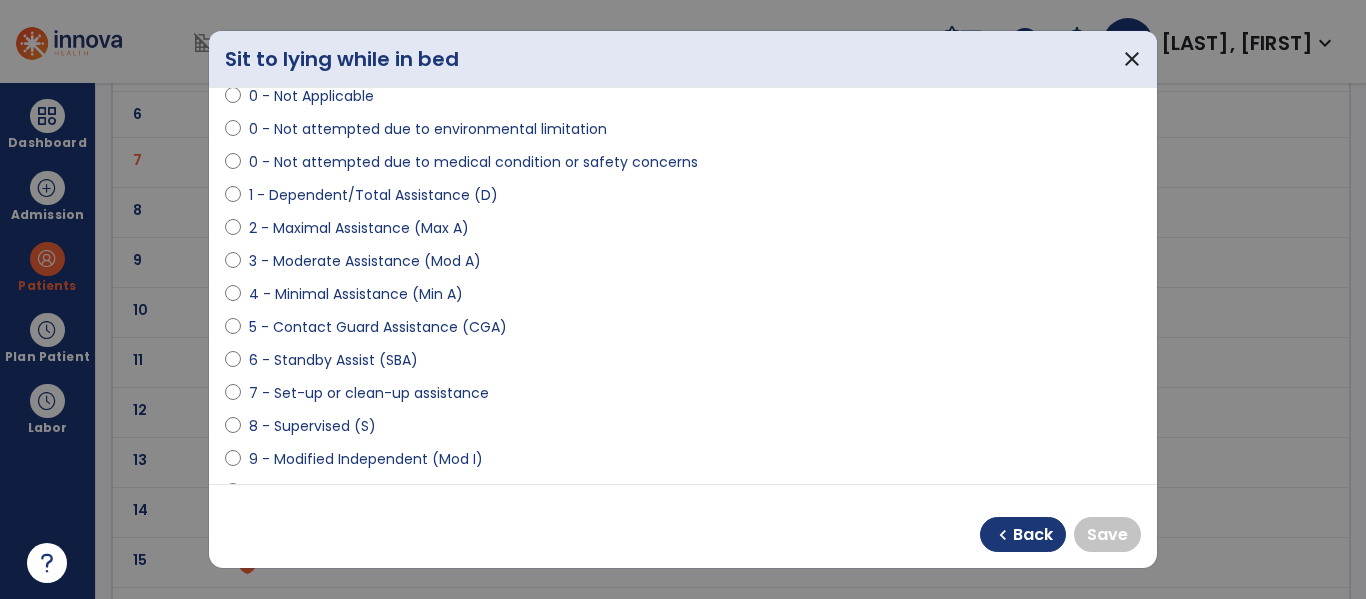 scroll, scrollTop: 172, scrollLeft: 0, axis: vertical 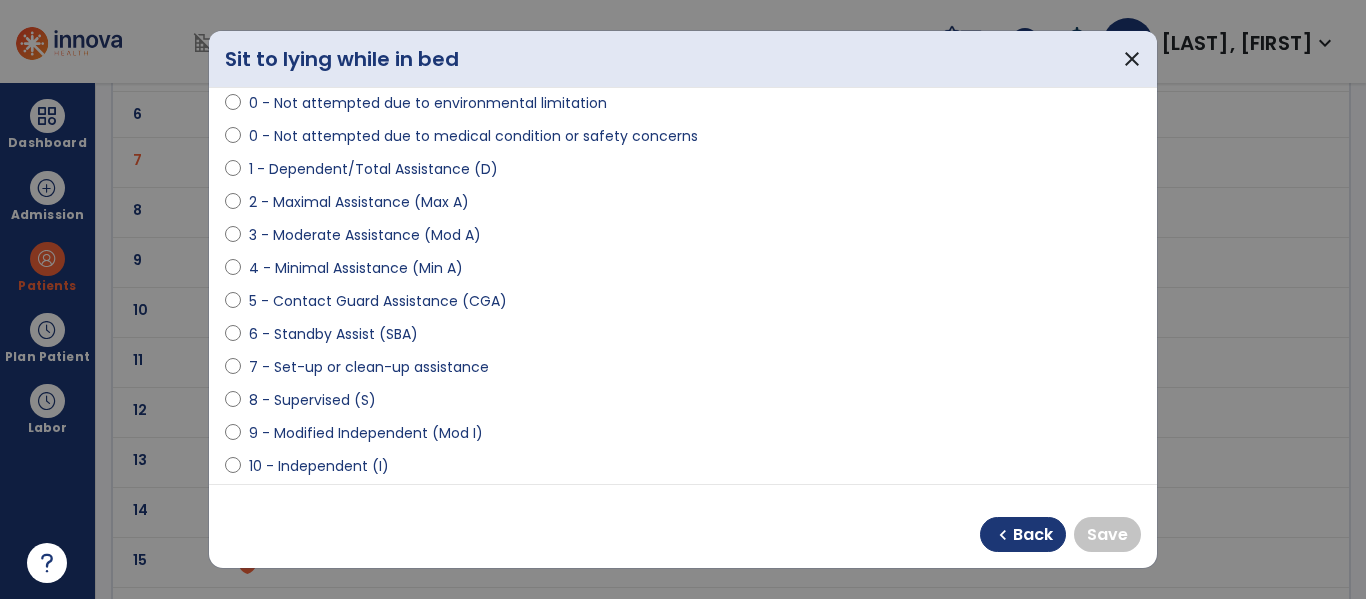 click on "9 - Modified Independent (Mod I)" at bounding box center [366, 433] 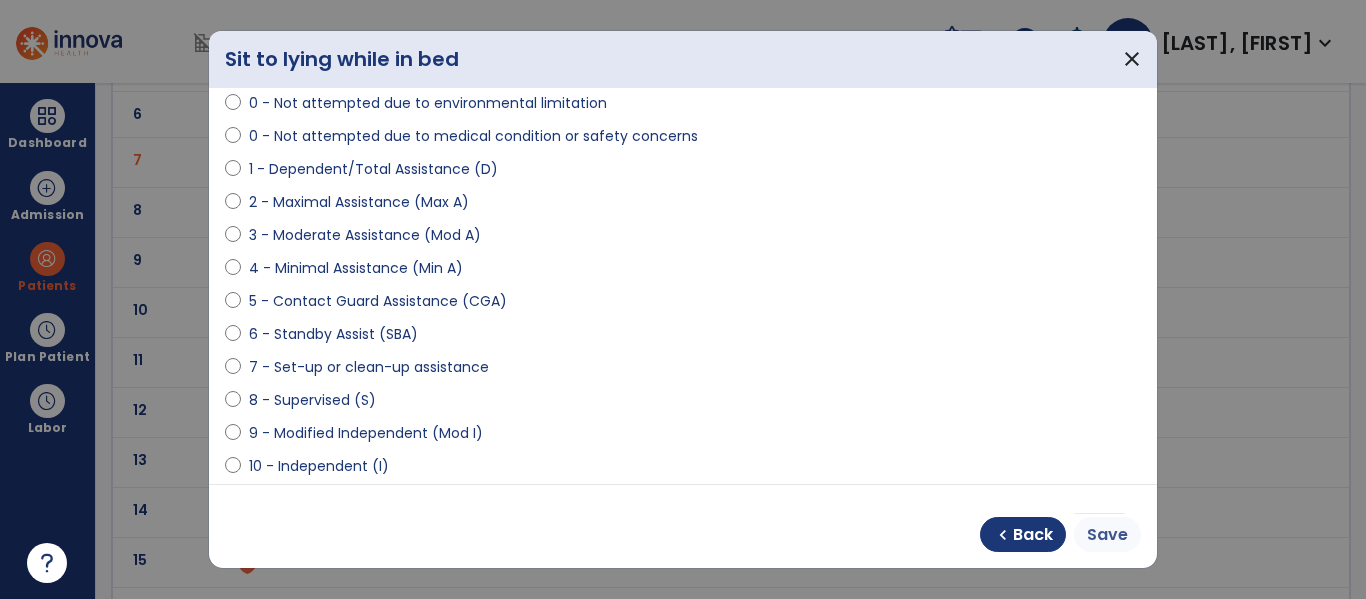 click on "Save" at bounding box center [1107, 535] 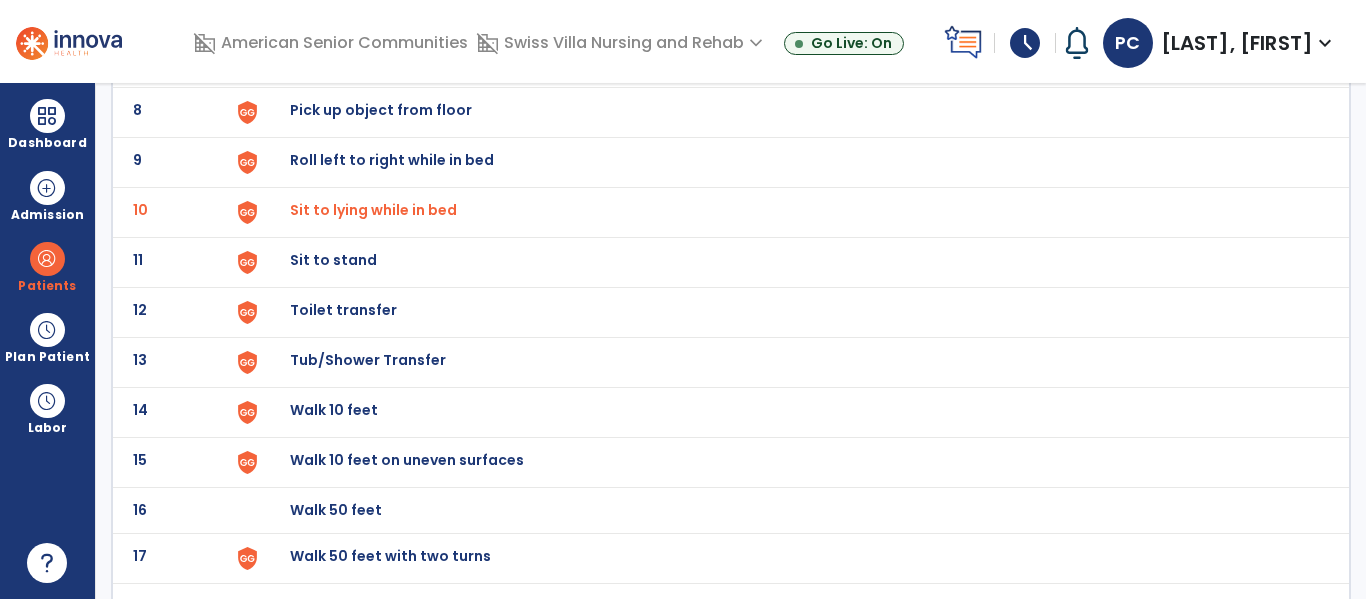 scroll, scrollTop: 509, scrollLeft: 0, axis: vertical 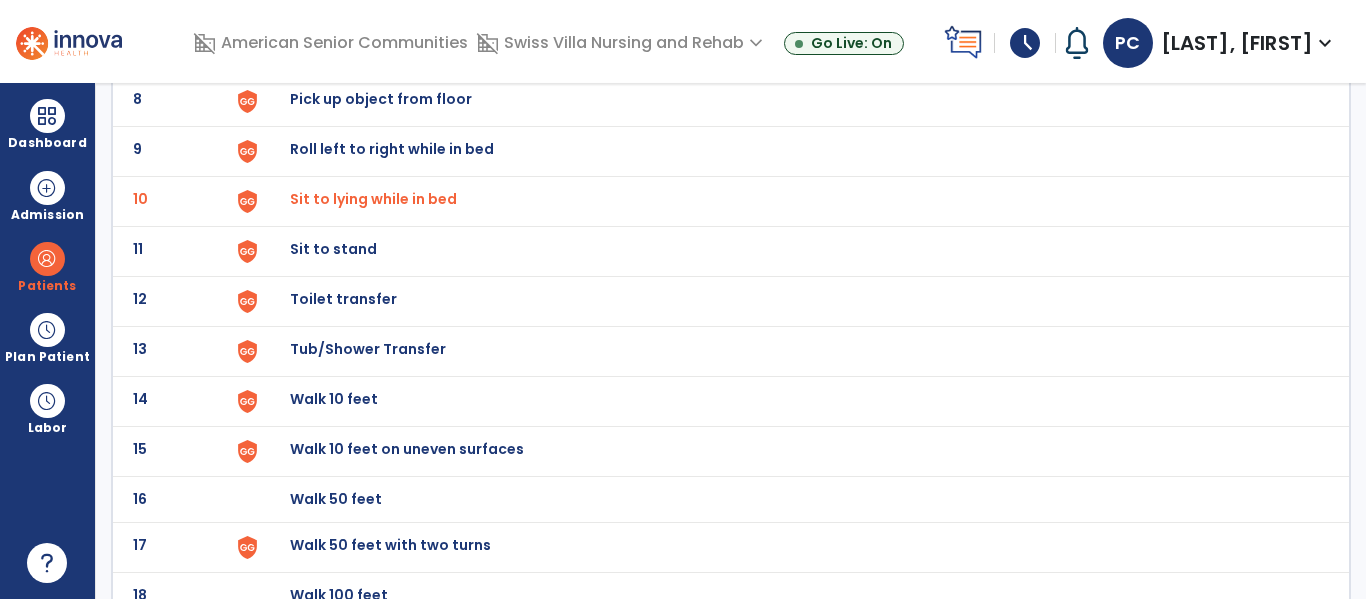 click on "Sit to stand" at bounding box center [789, -245] 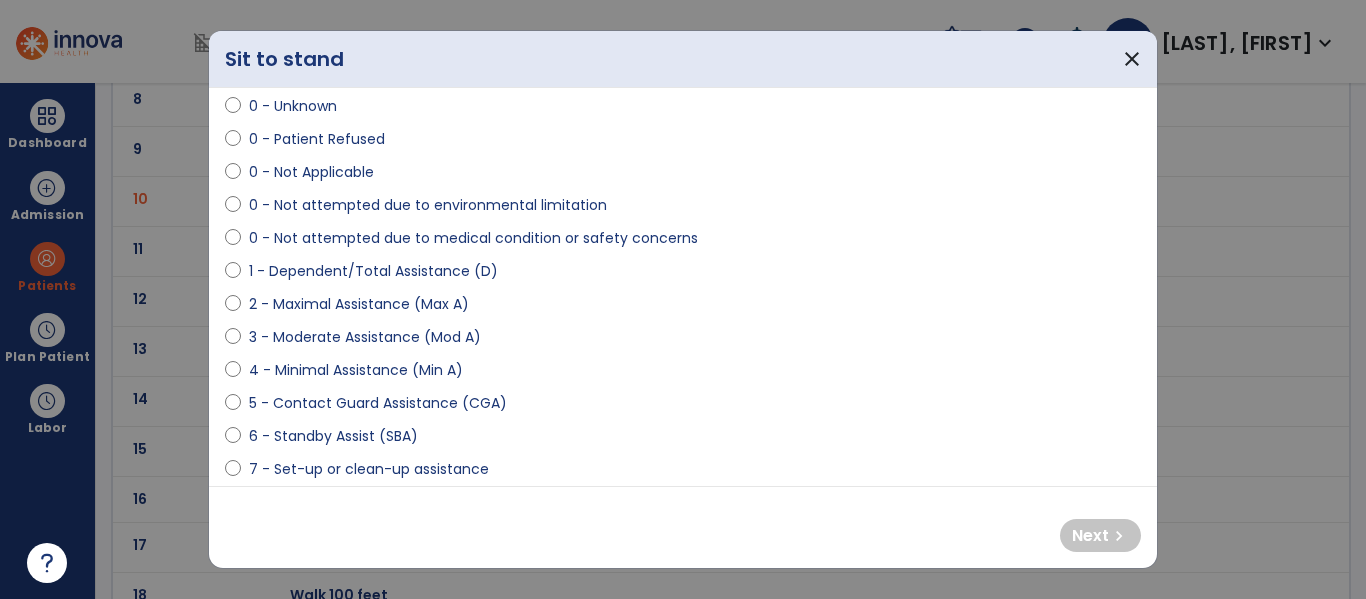 scroll, scrollTop: 71, scrollLeft: 0, axis: vertical 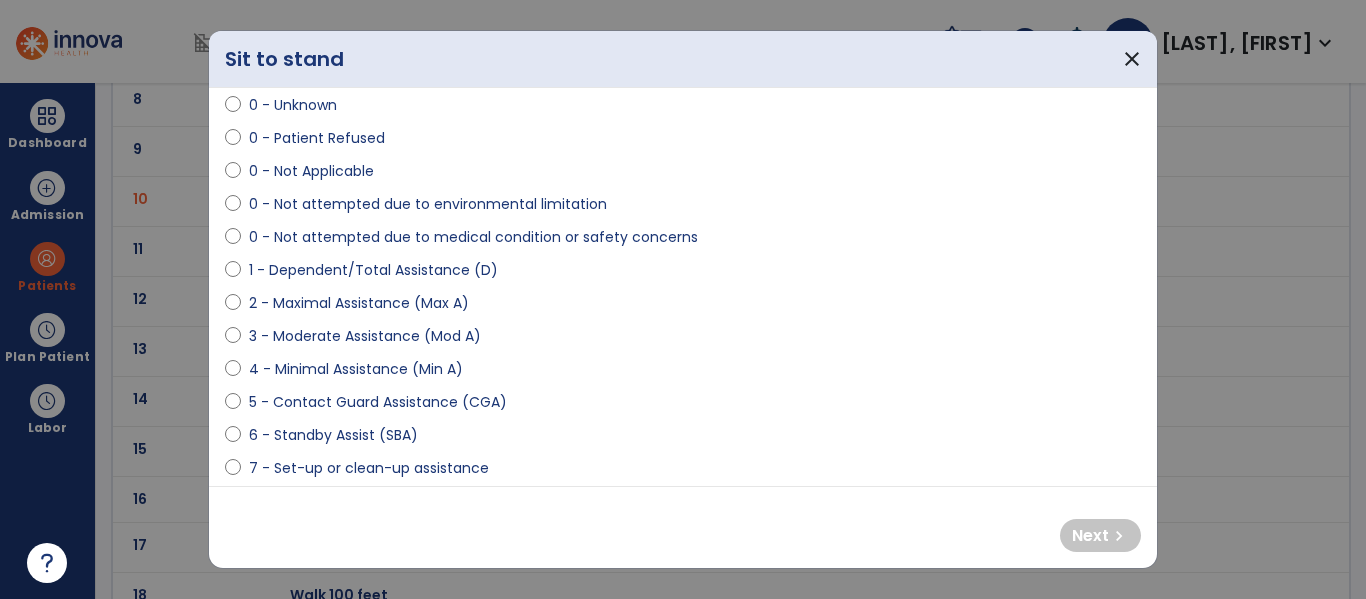 click on "2 - Maximal Assistance (Max A)" at bounding box center (359, 303) 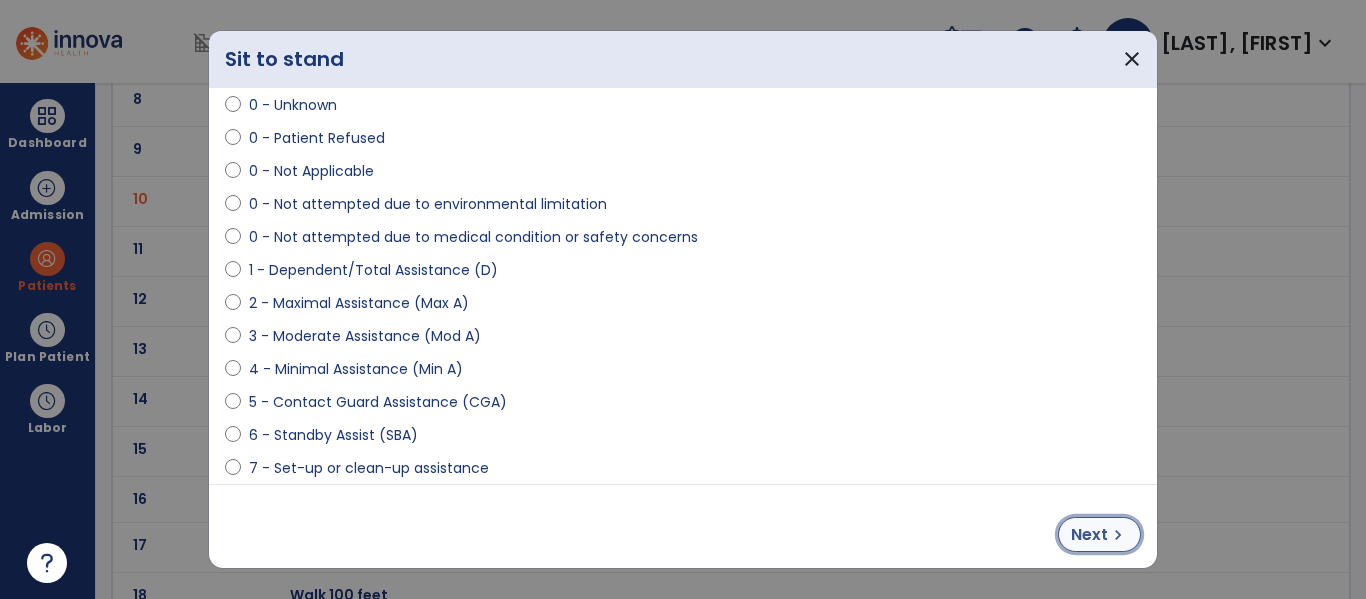 click on "Next" at bounding box center (1089, 535) 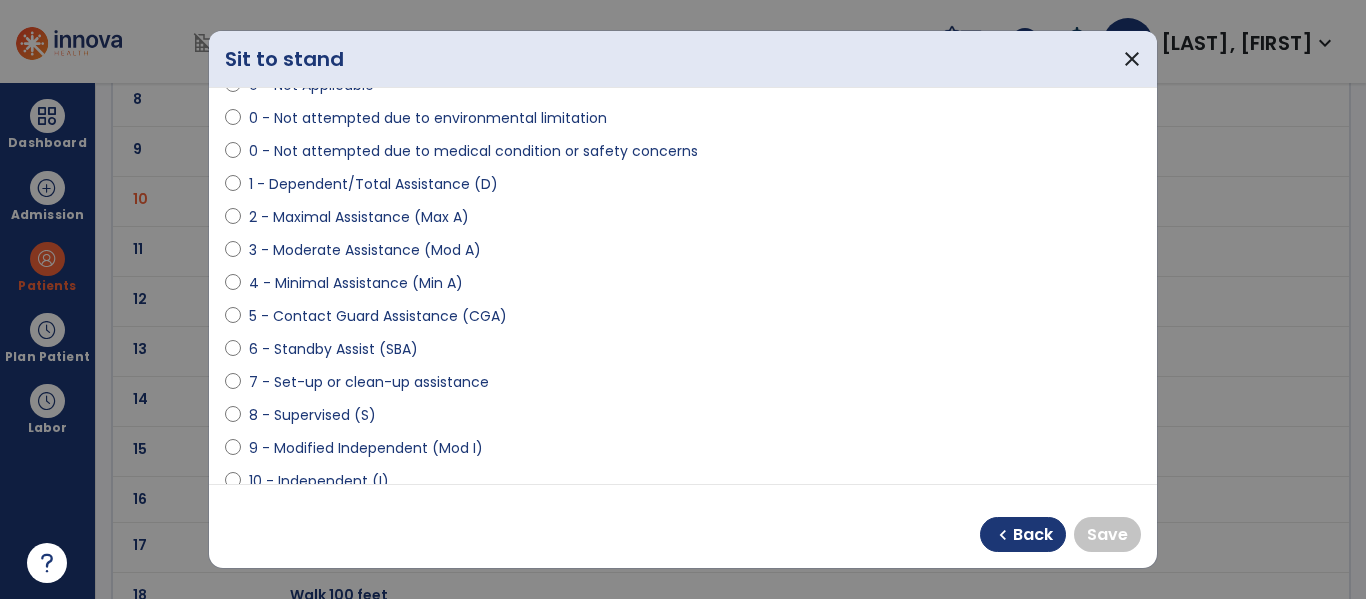 scroll, scrollTop: 267, scrollLeft: 0, axis: vertical 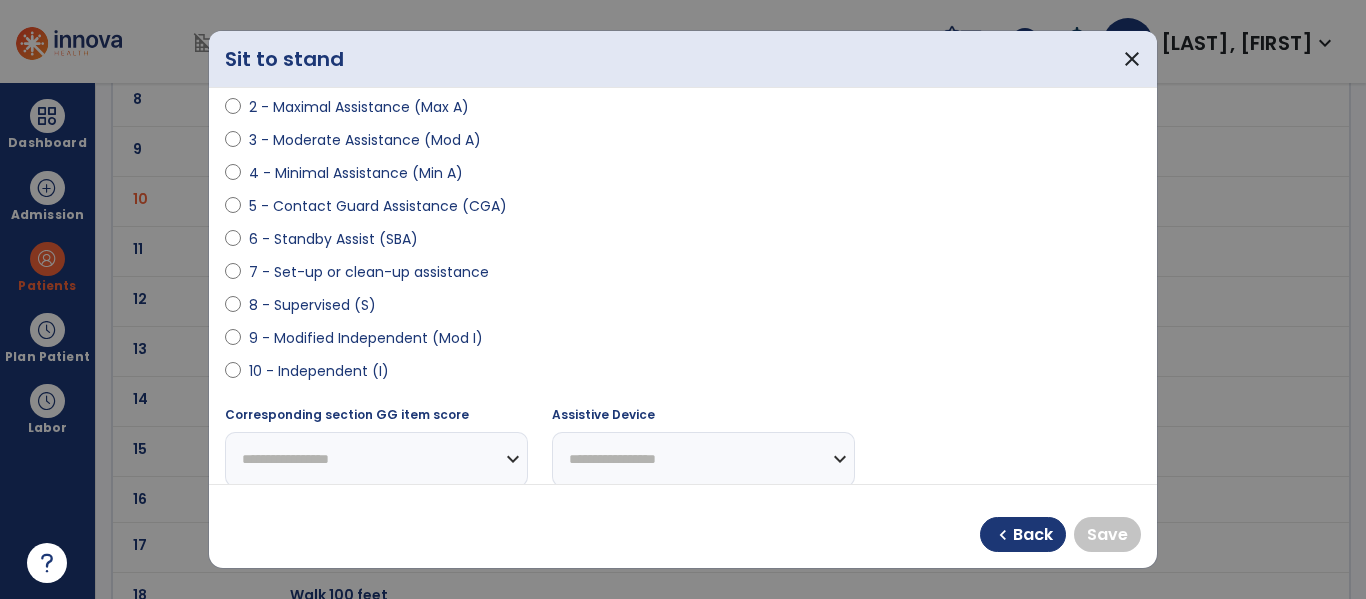 click on "9 - Modified Independent (Mod I)" at bounding box center (366, 338) 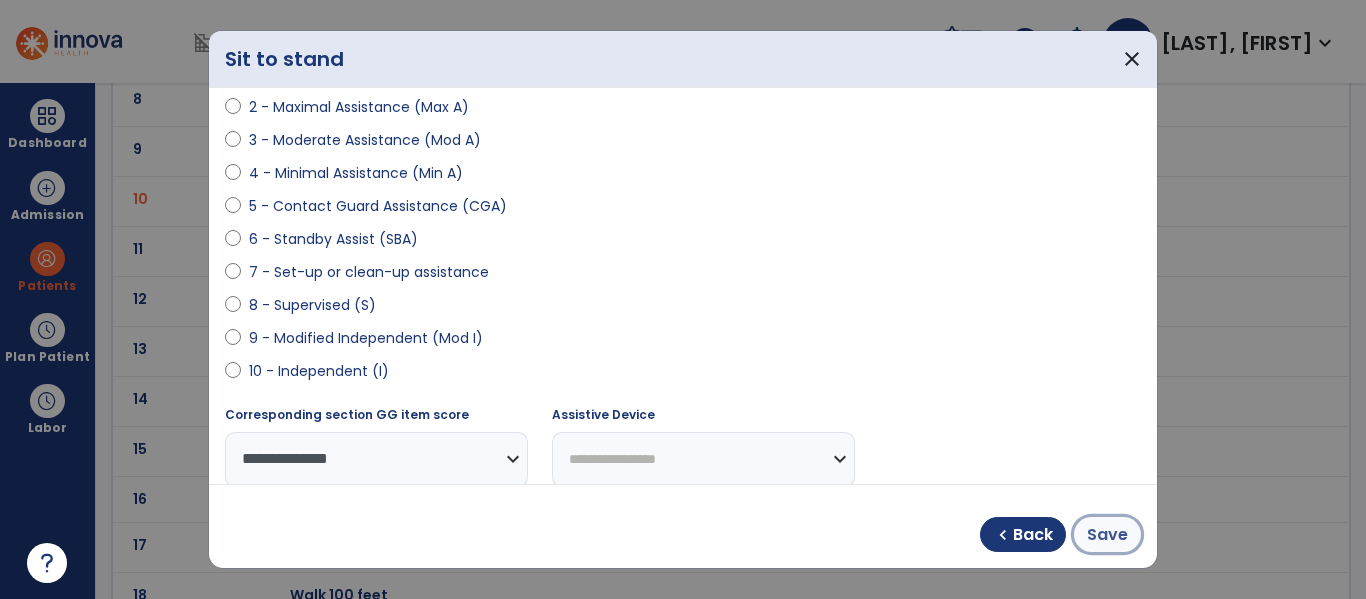 click on "Save" at bounding box center [1107, 535] 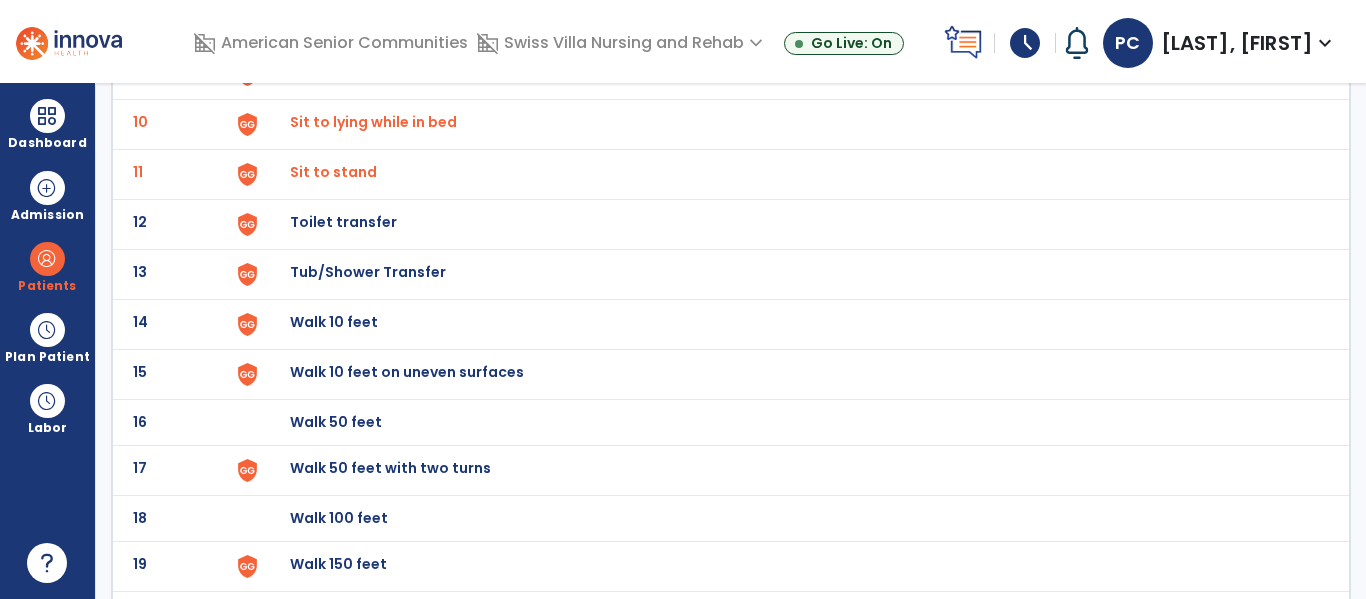 scroll, scrollTop: 588, scrollLeft: 0, axis: vertical 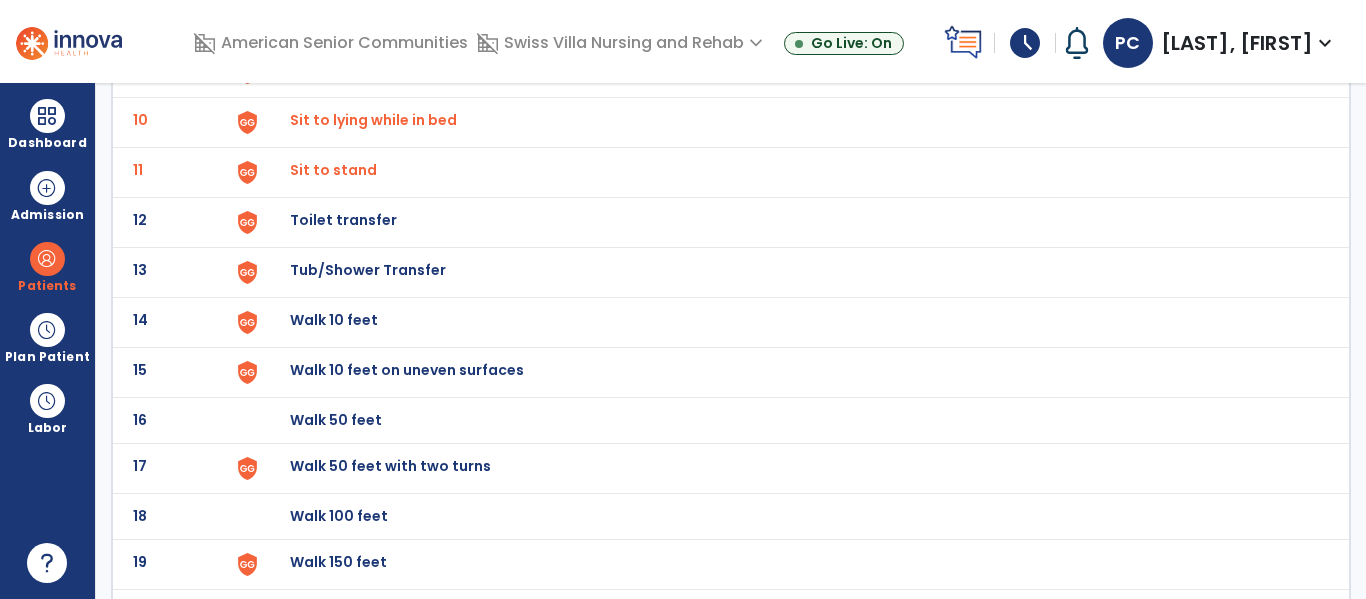 click on "Walk 10 feet" at bounding box center (789, -324) 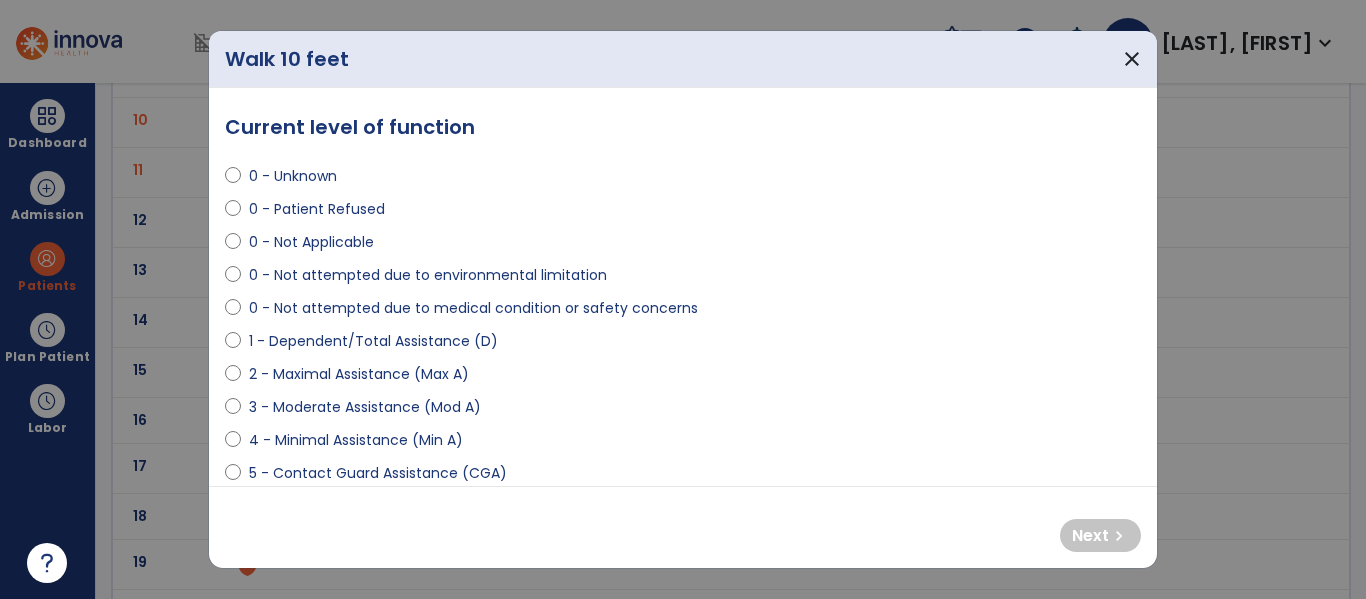 click on "0 - Not attempted due to medical condition or safety concerns" at bounding box center [473, 308] 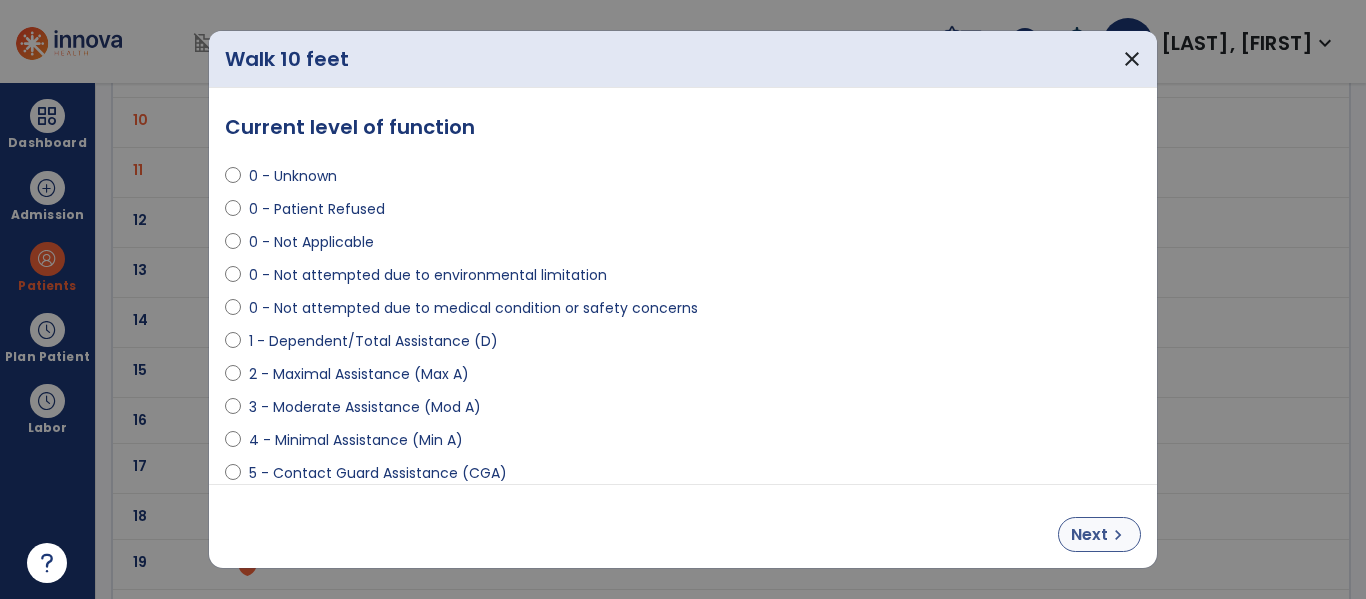 click on "chevron_right" at bounding box center [1118, 535] 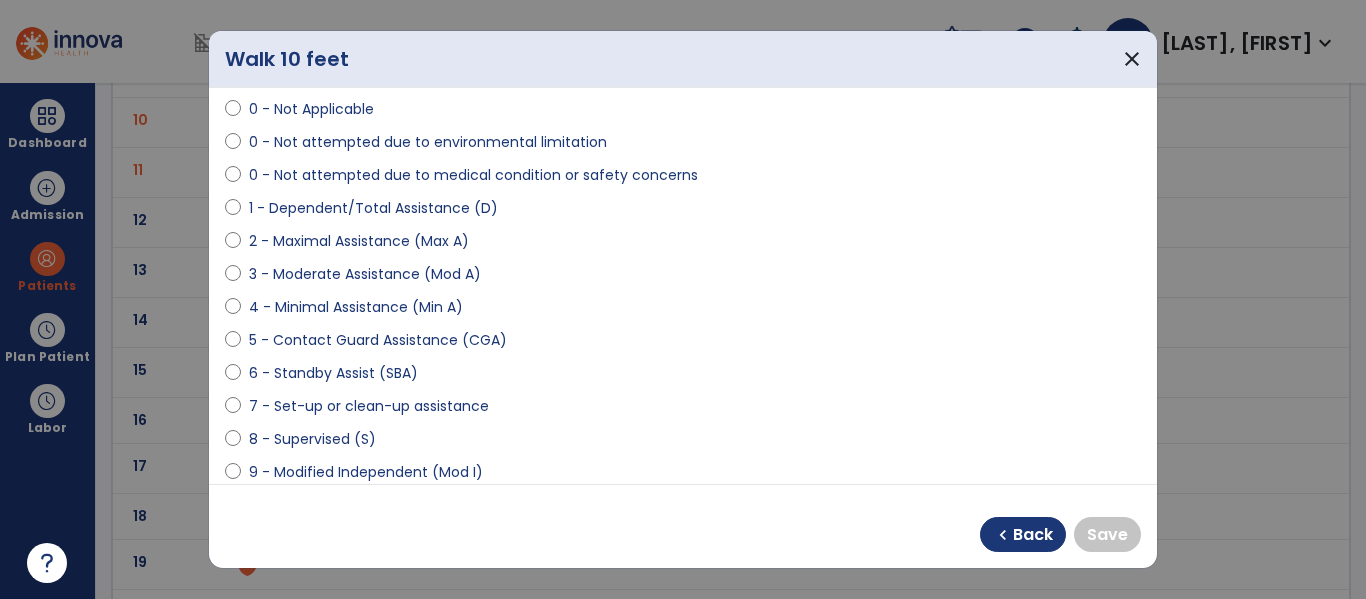 scroll, scrollTop: 175, scrollLeft: 0, axis: vertical 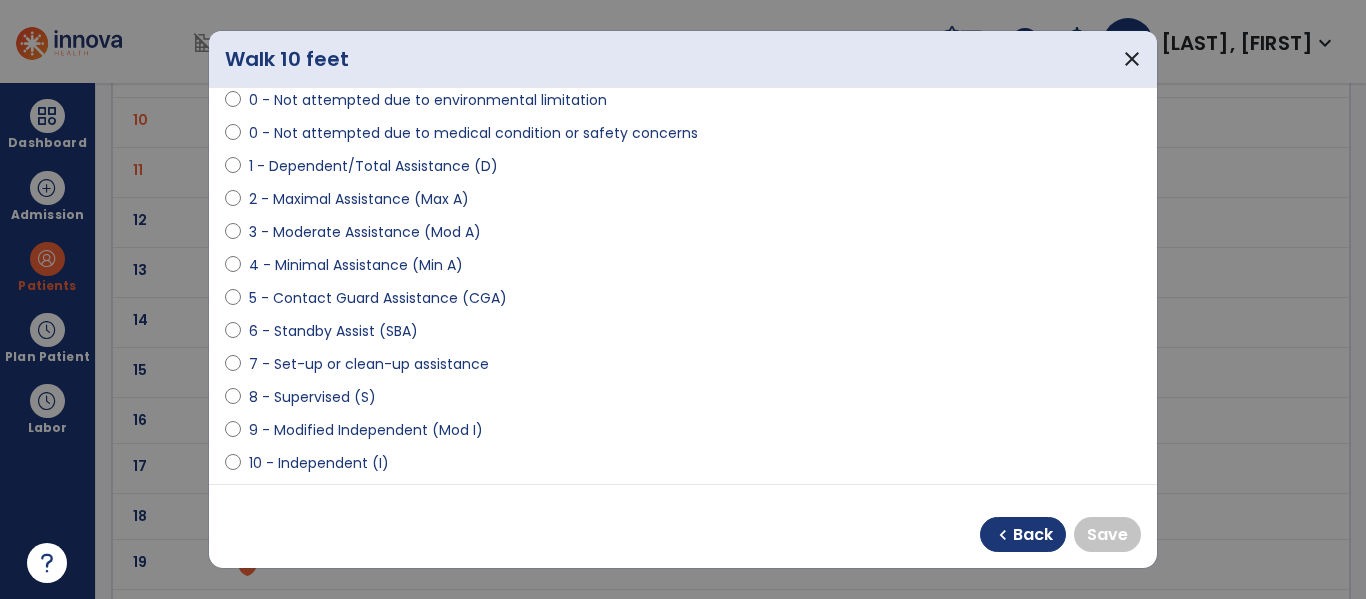 click on "9 - Modified Independent (Mod I)" at bounding box center [366, 430] 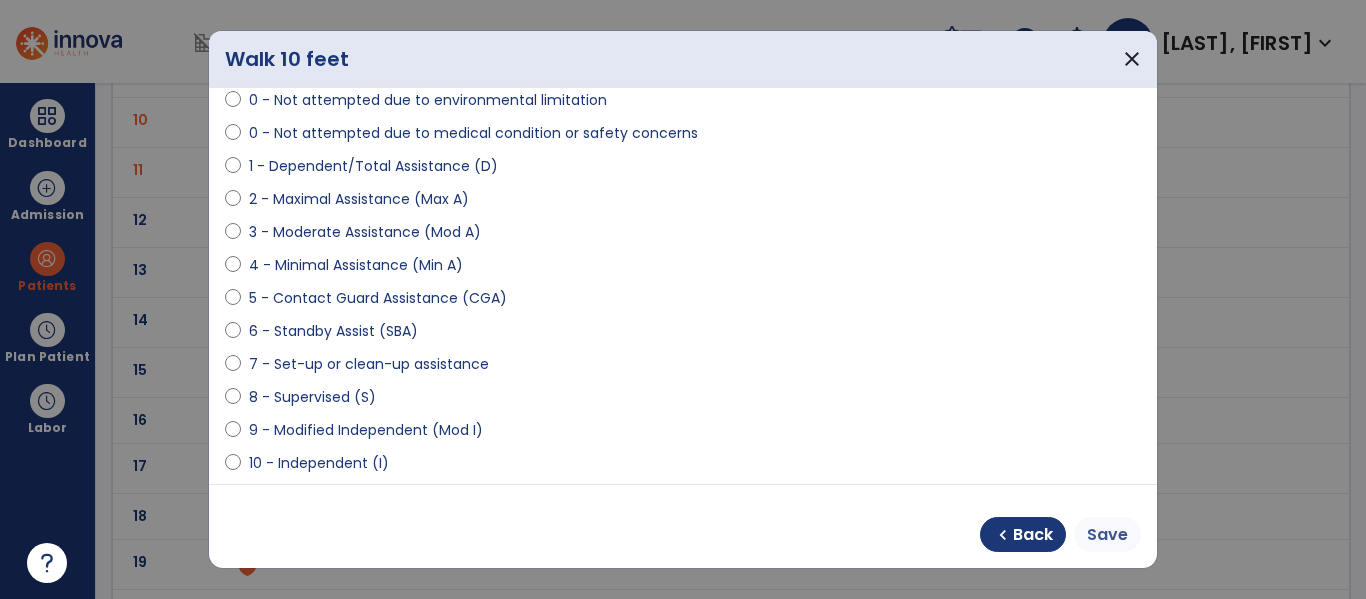 click on "Save" at bounding box center [1107, 535] 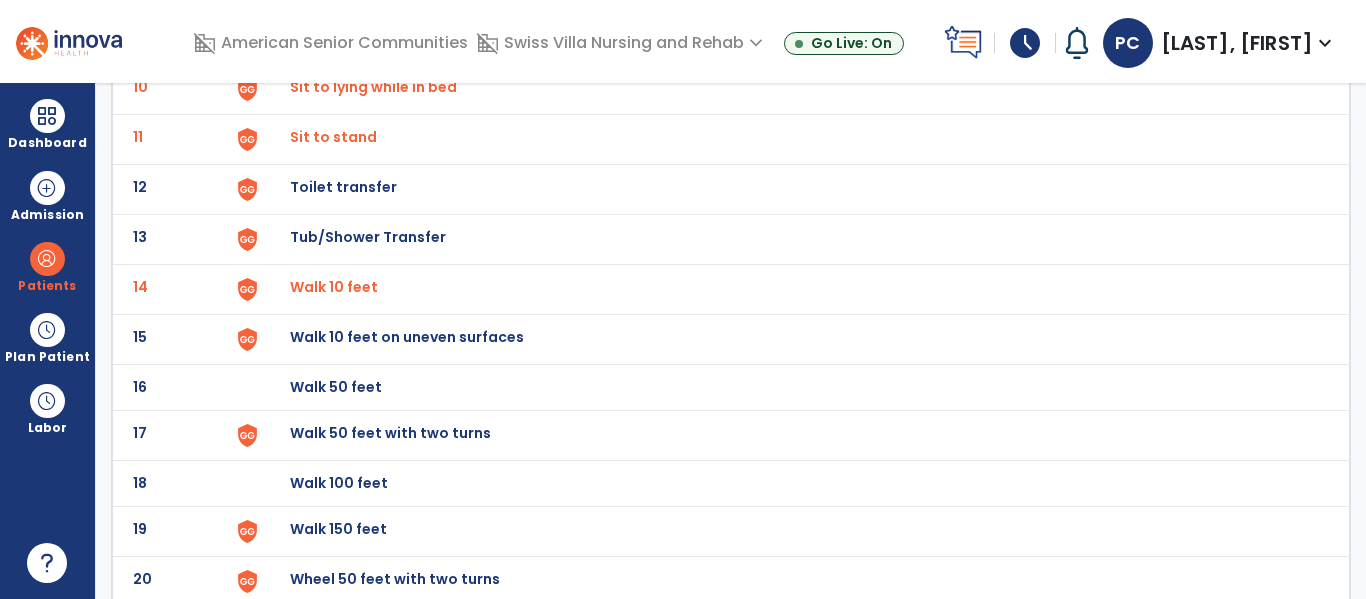 scroll, scrollTop: 641, scrollLeft: 0, axis: vertical 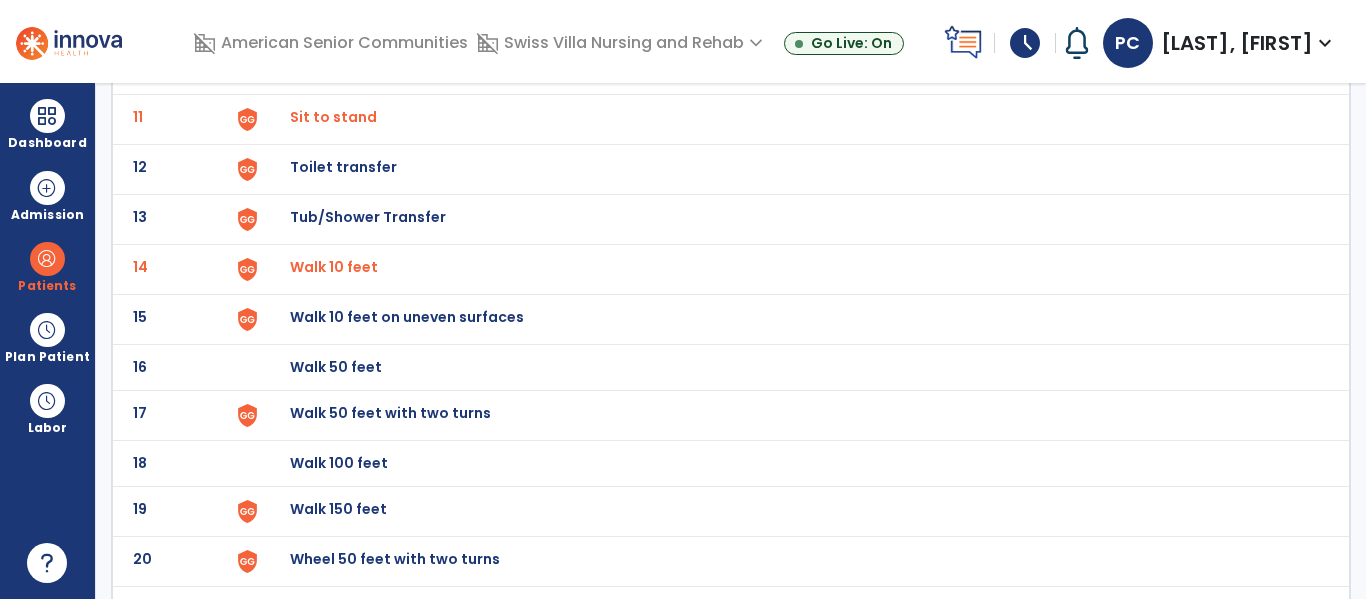 click on "Walk 50 feet" at bounding box center [789, -377] 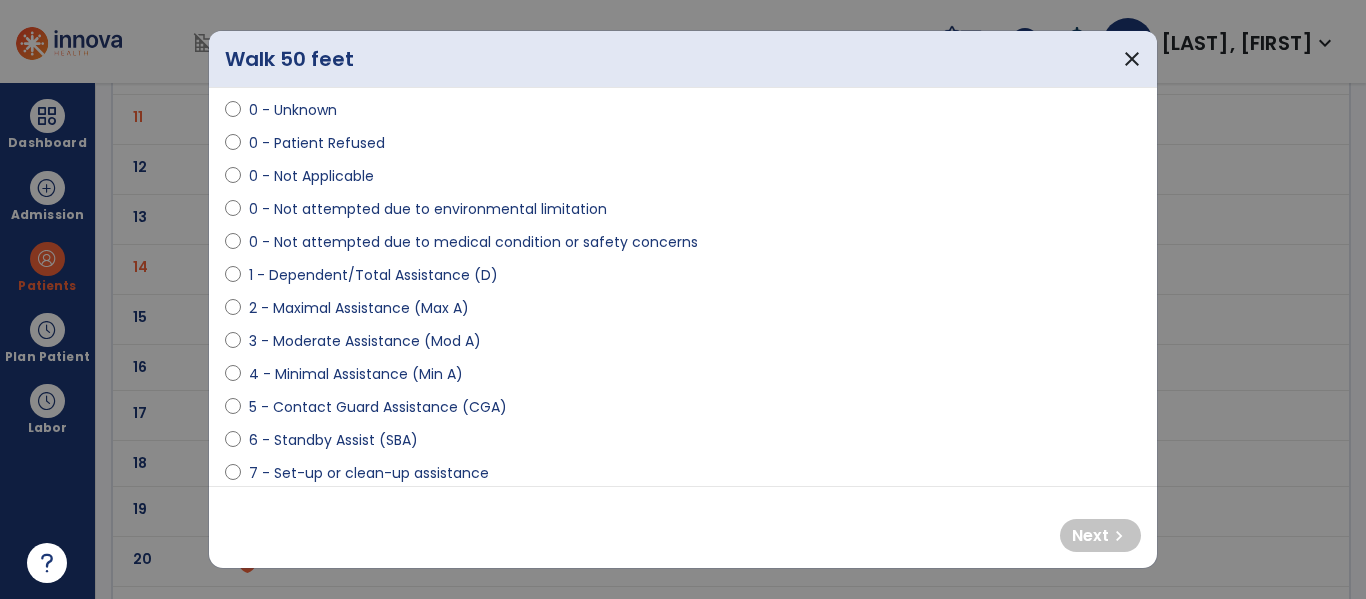 scroll, scrollTop: 101, scrollLeft: 0, axis: vertical 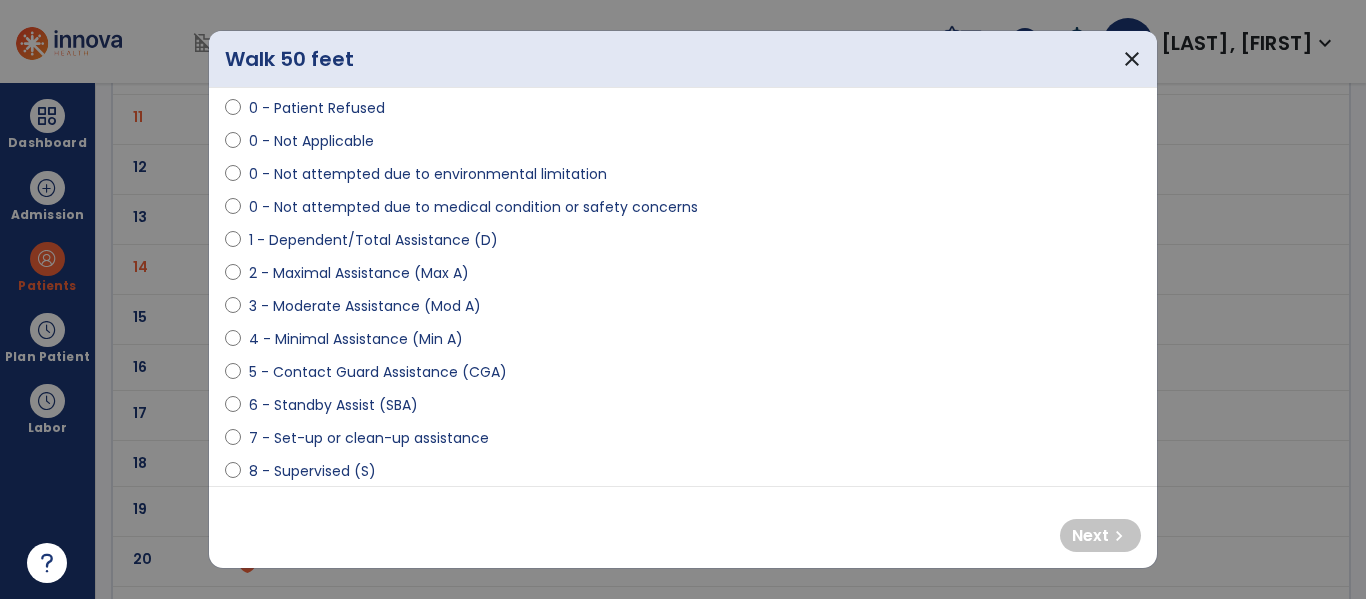click on "0 - Not attempted due to medical condition or safety concerns" at bounding box center (473, 207) 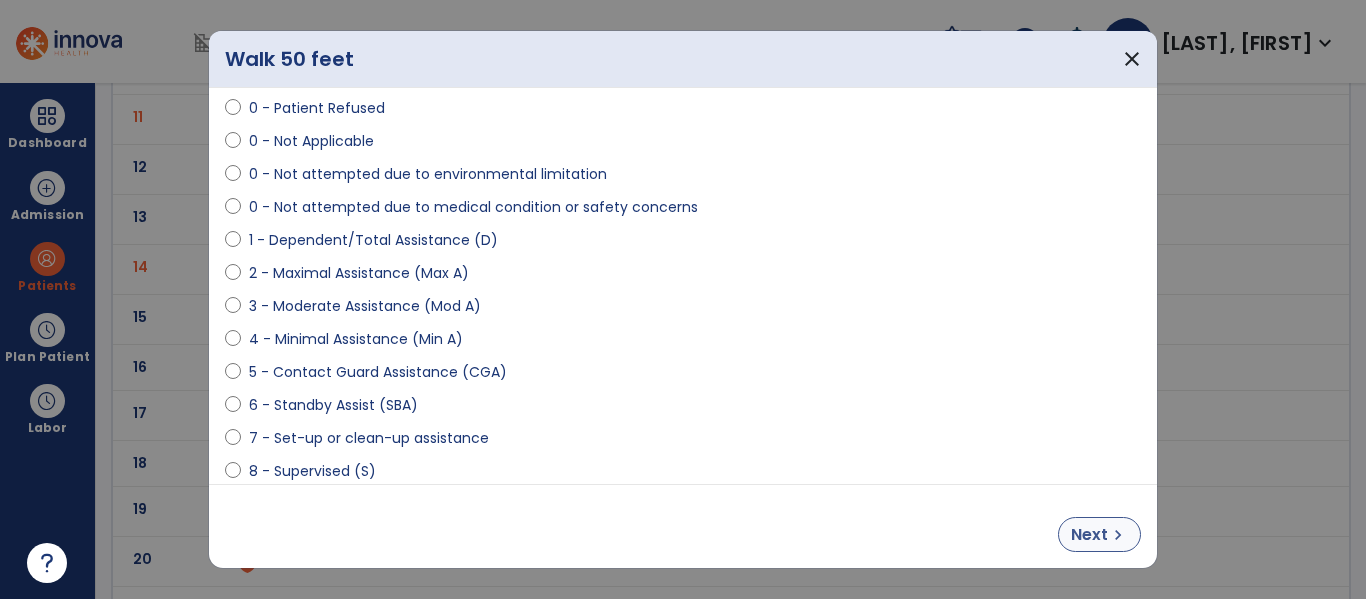 click on "Next" at bounding box center (1089, 535) 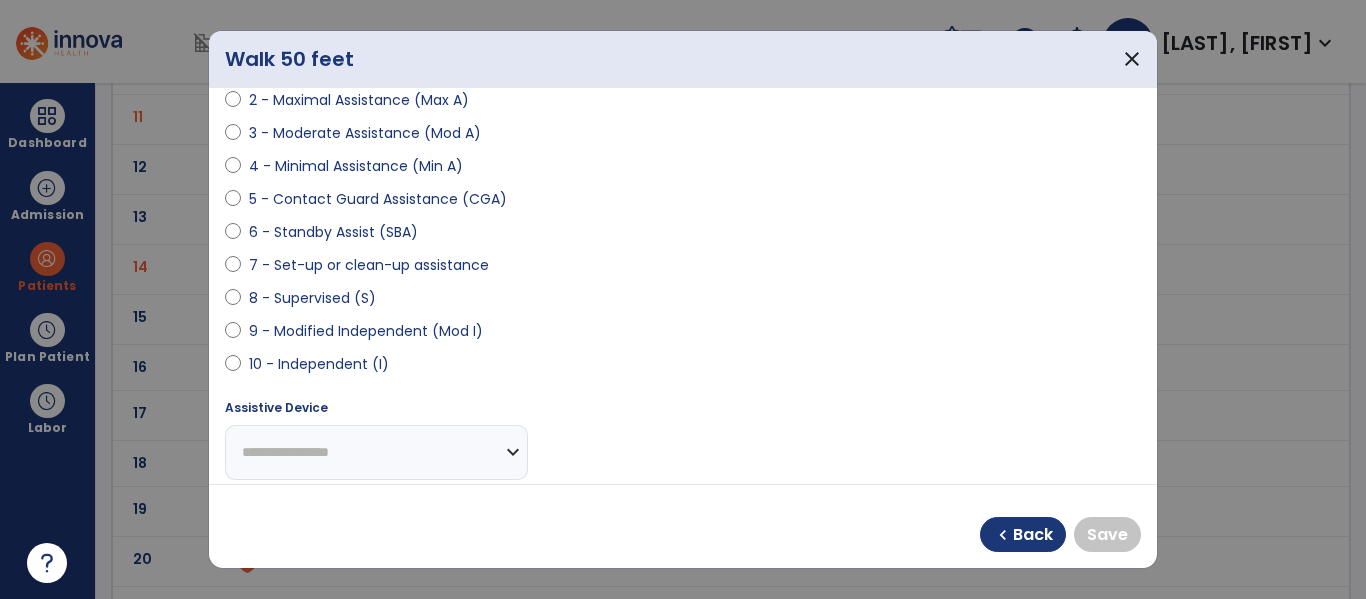 scroll, scrollTop: 277, scrollLeft: 0, axis: vertical 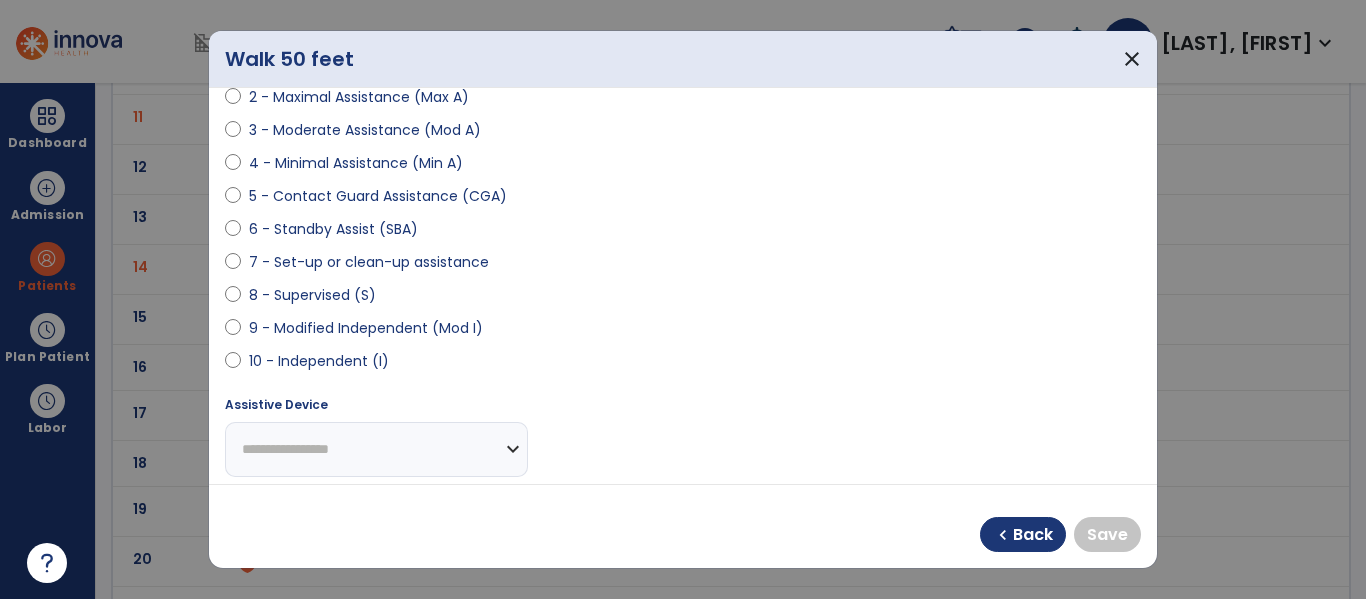click on "9 - Modified Independent (Mod I)" at bounding box center (366, 328) 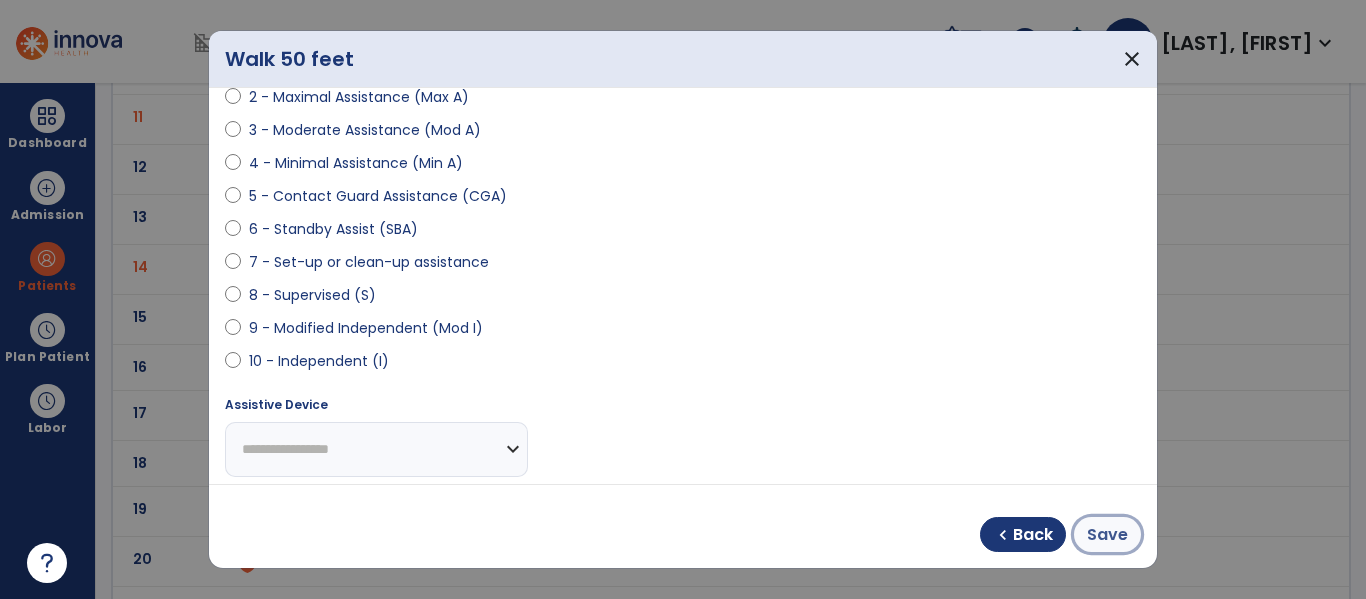 click on "Save" at bounding box center (1107, 535) 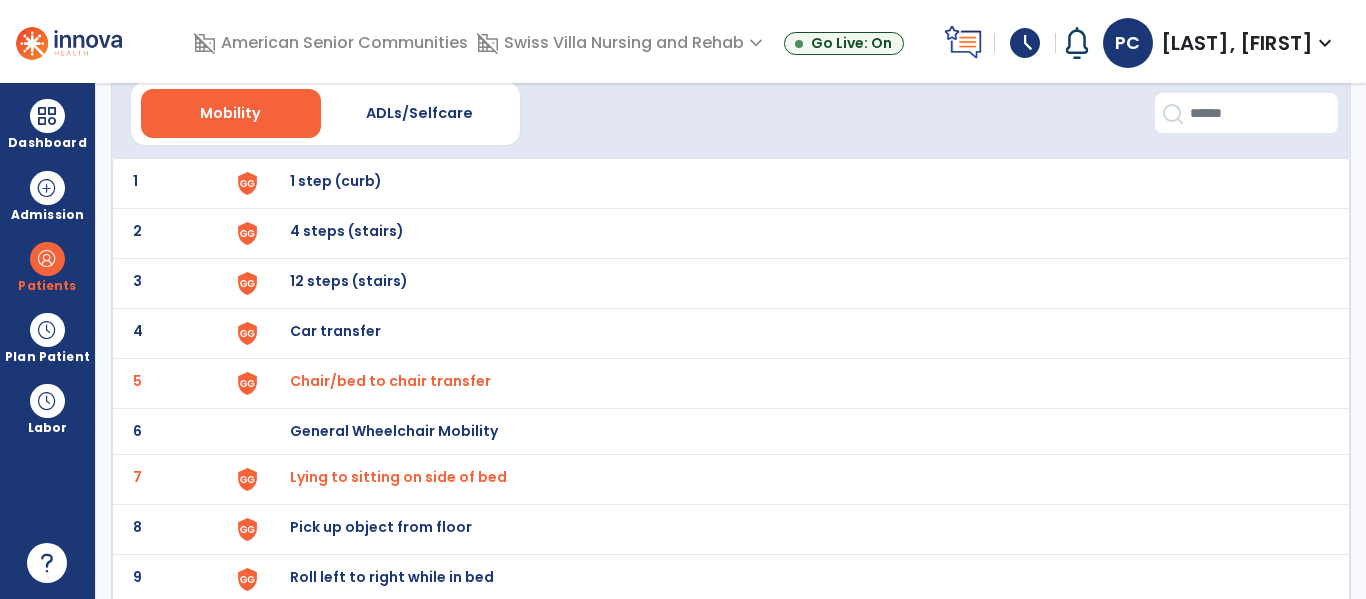 scroll, scrollTop: 0, scrollLeft: 0, axis: both 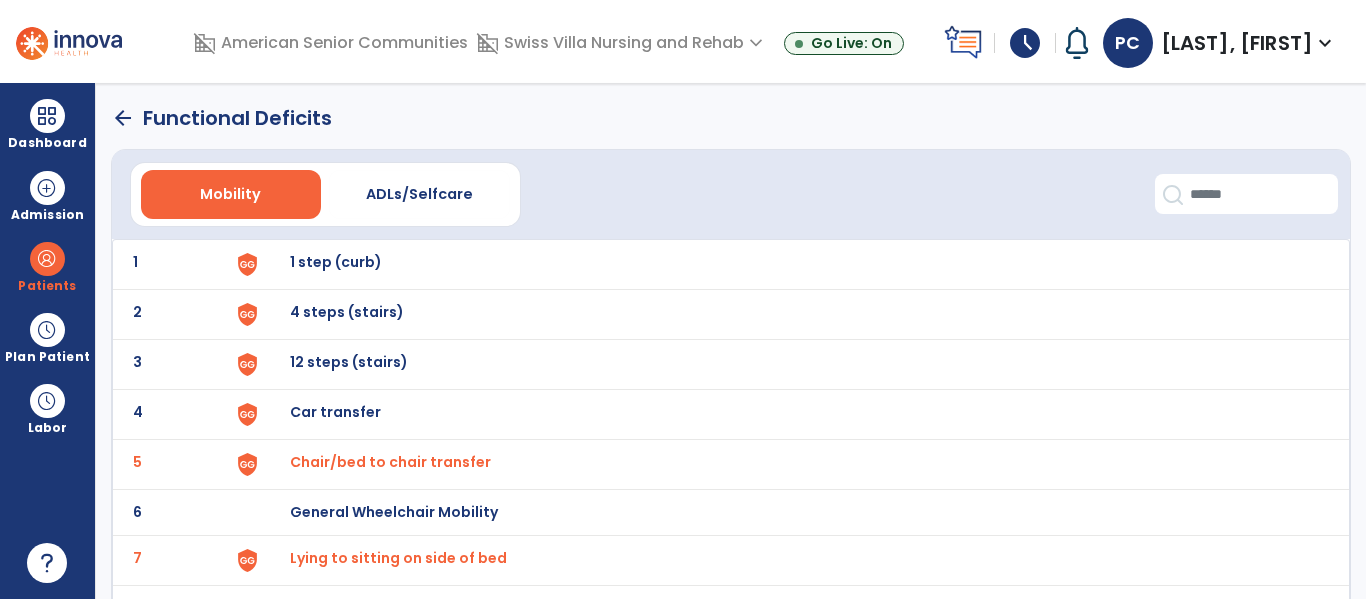click on "arrow_back" 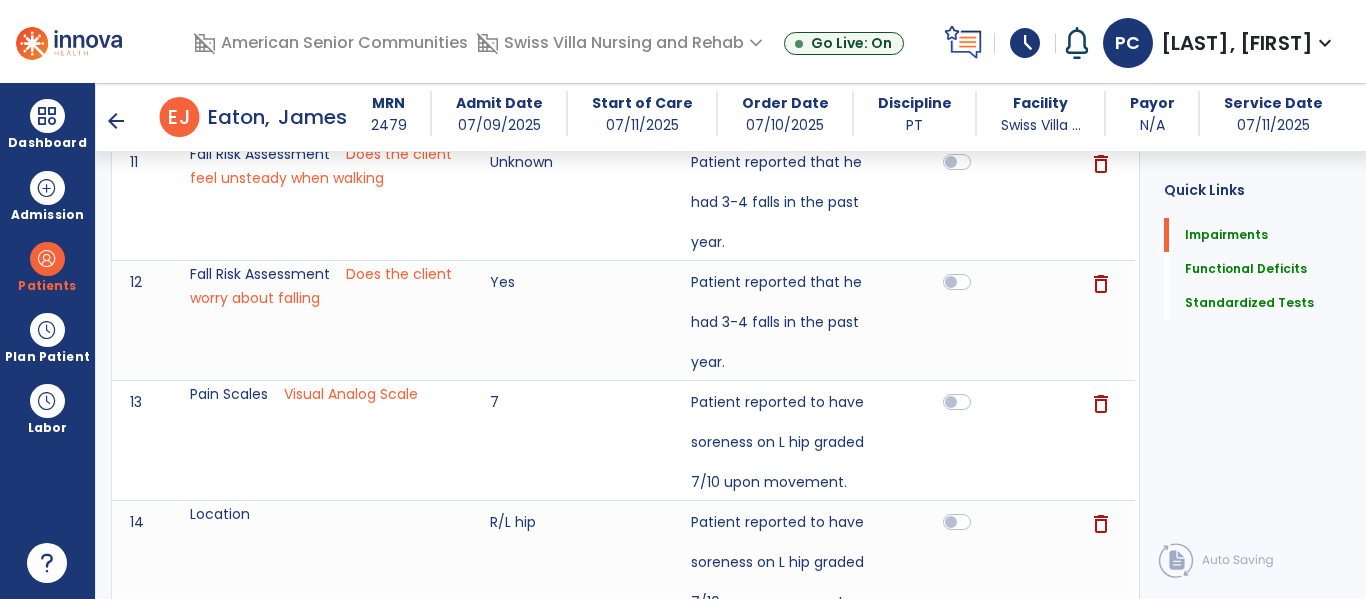 scroll, scrollTop: 0, scrollLeft: 0, axis: both 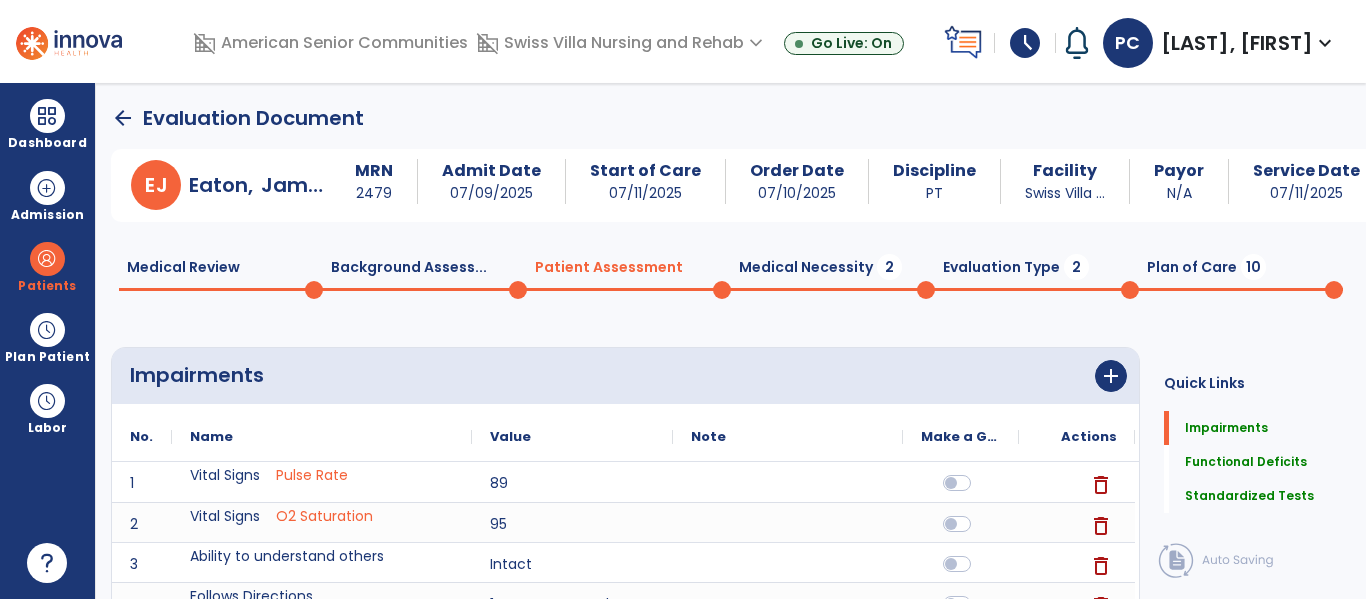 click on "Medical Necessity  2" 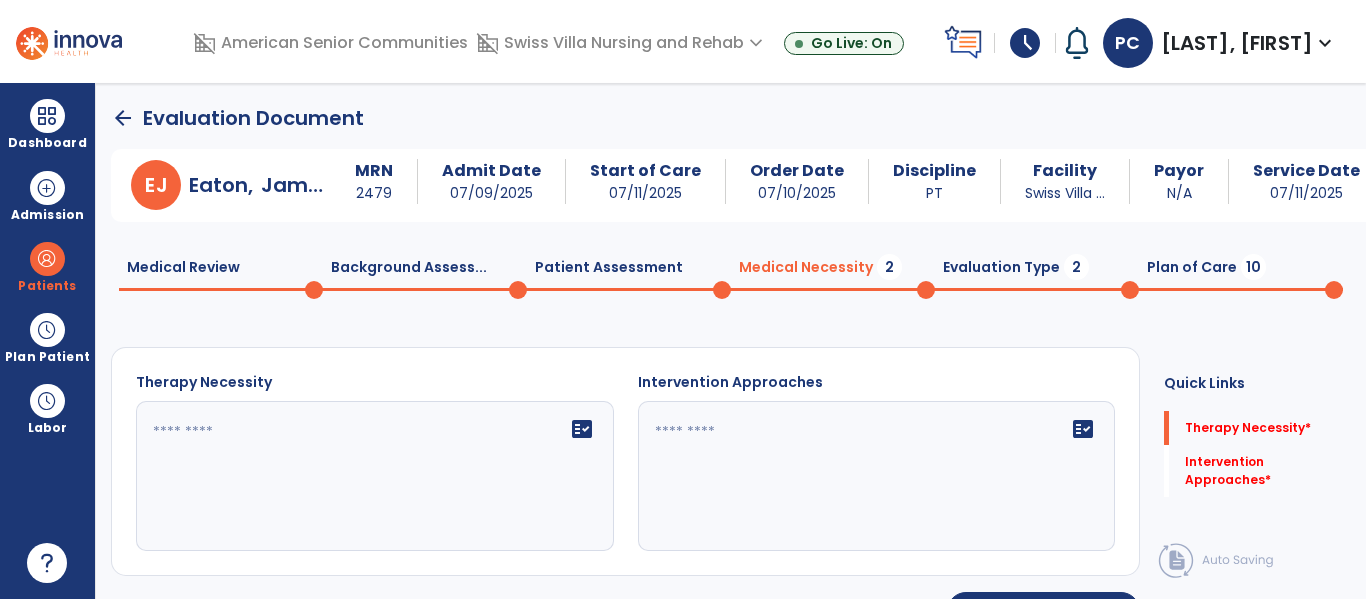 click on "fact_check" 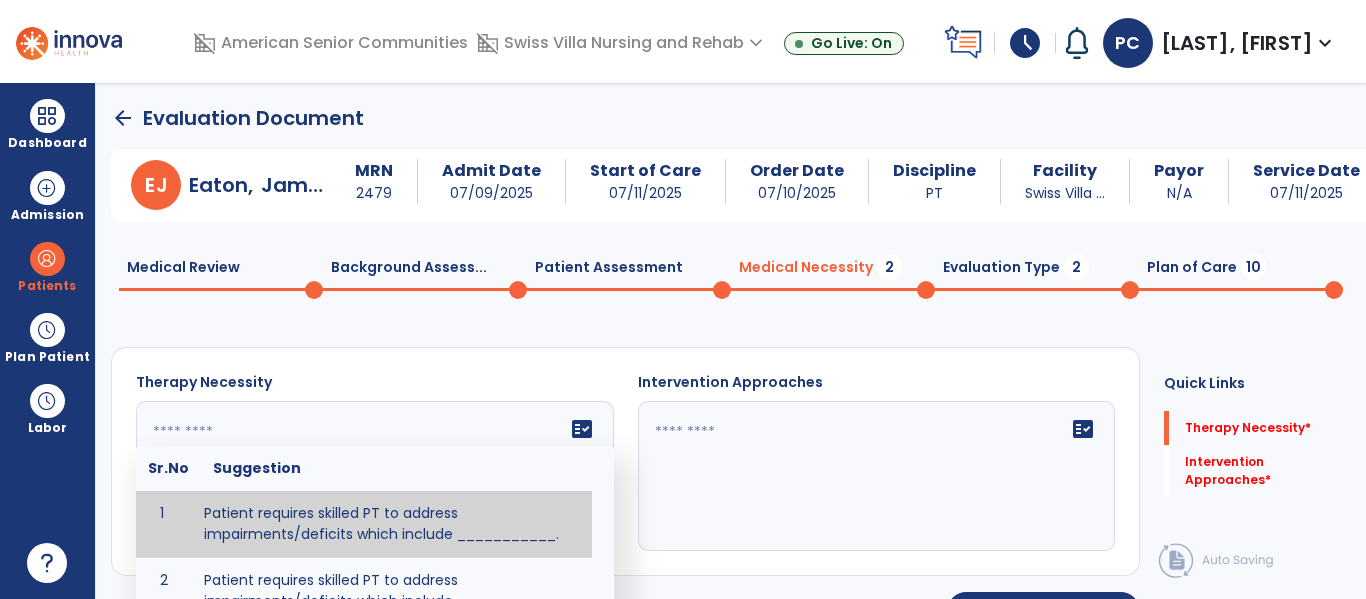 type on "**********" 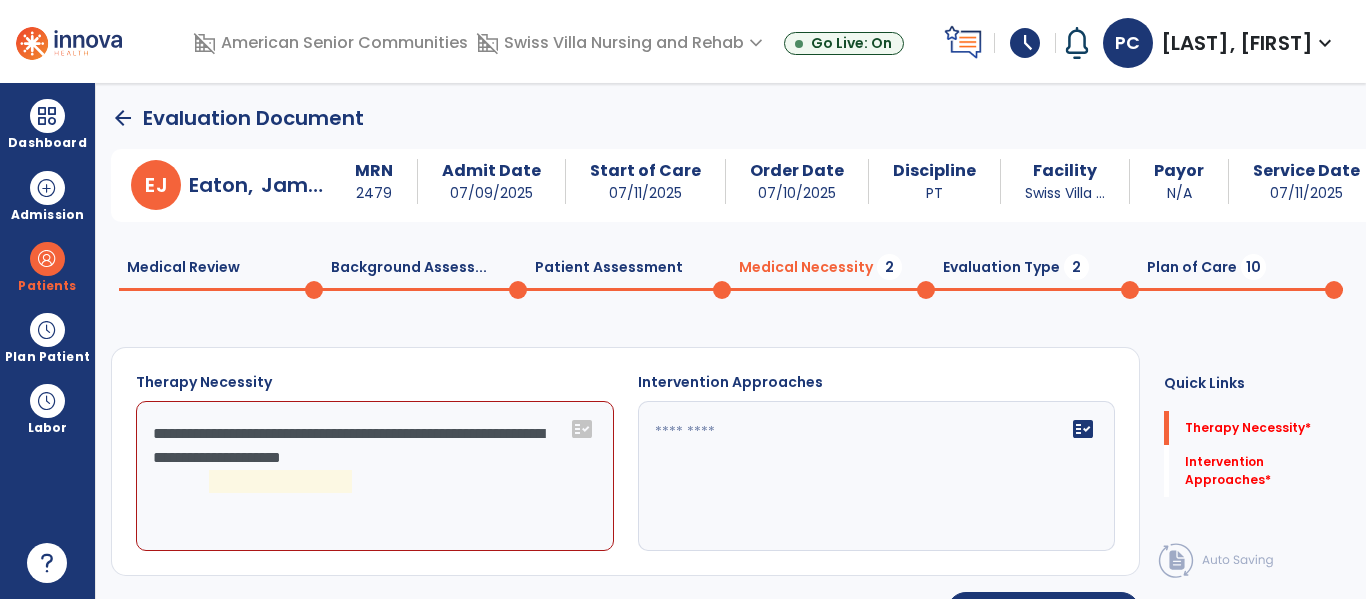 click 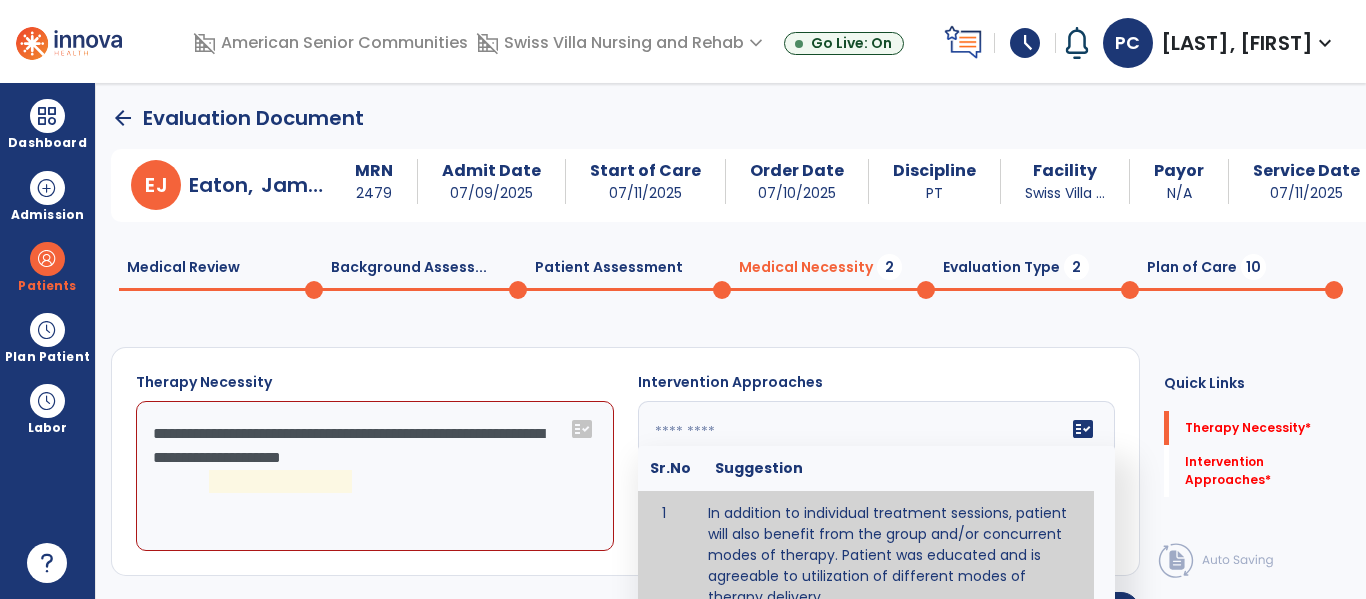 type on "**********" 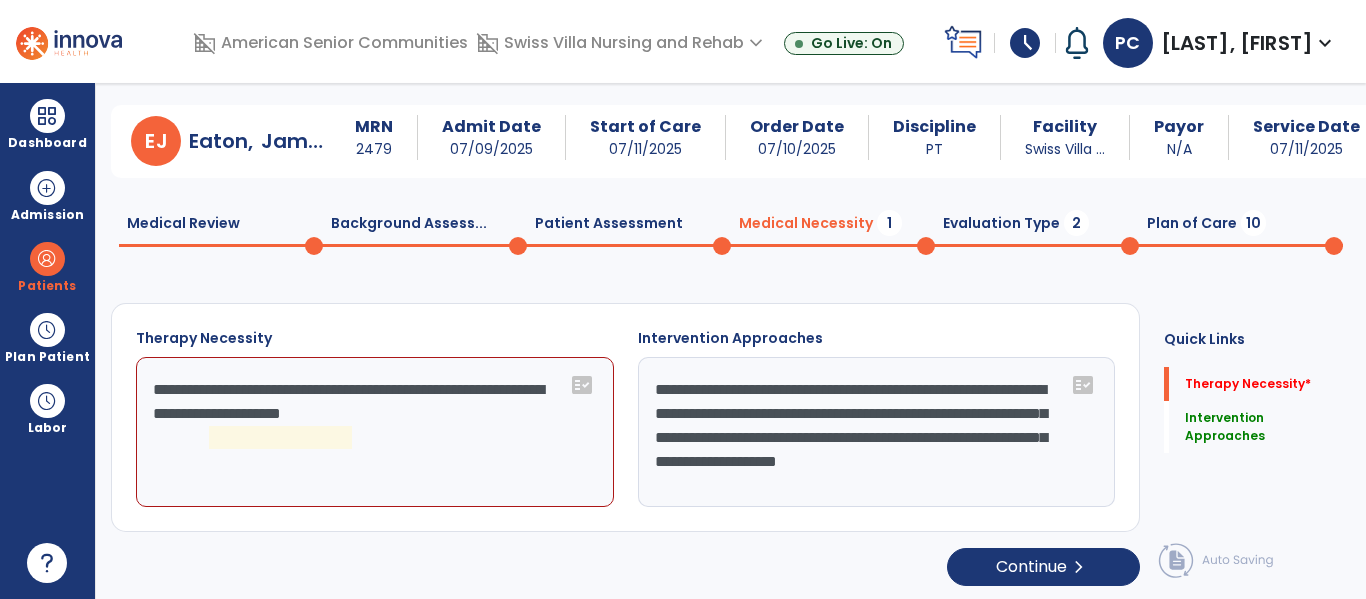 scroll, scrollTop: 47, scrollLeft: 0, axis: vertical 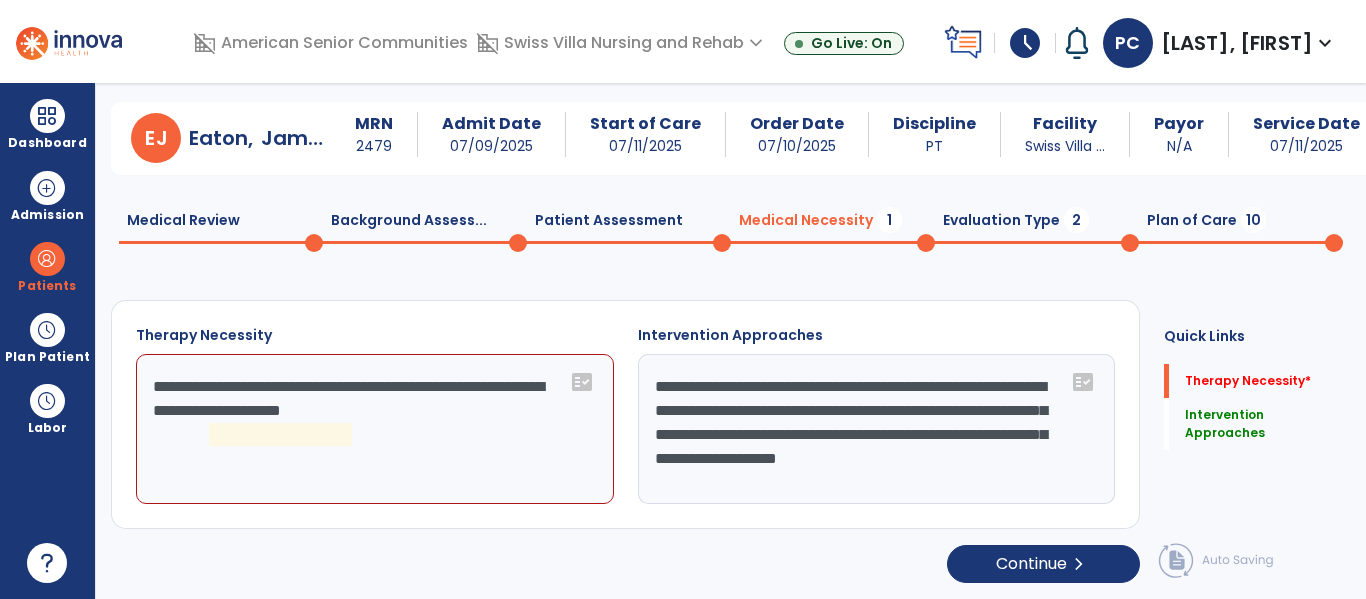 click on "Evaluation Type  2" 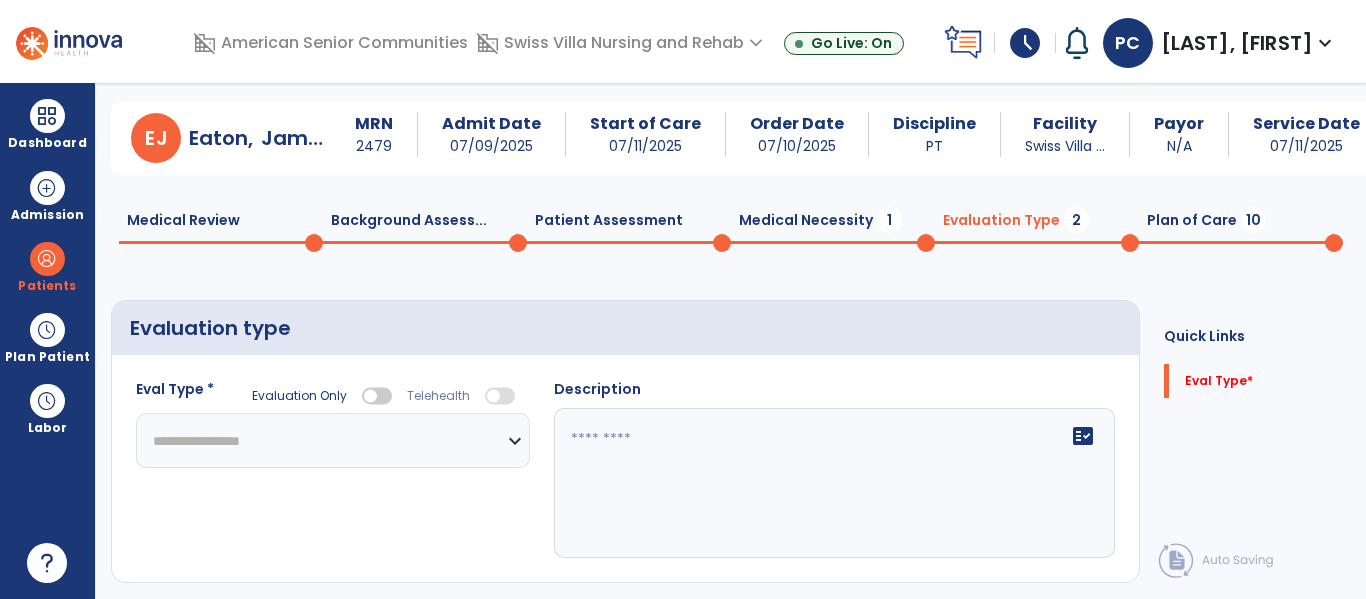 click on "**********" 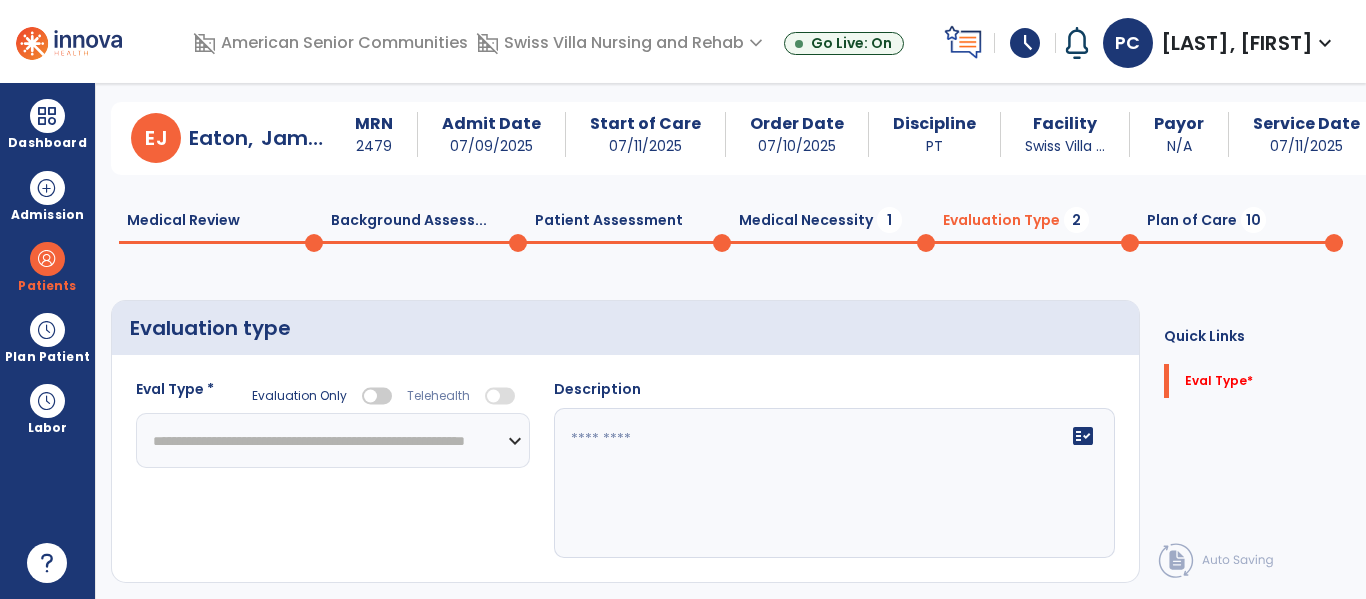 click on "**********" 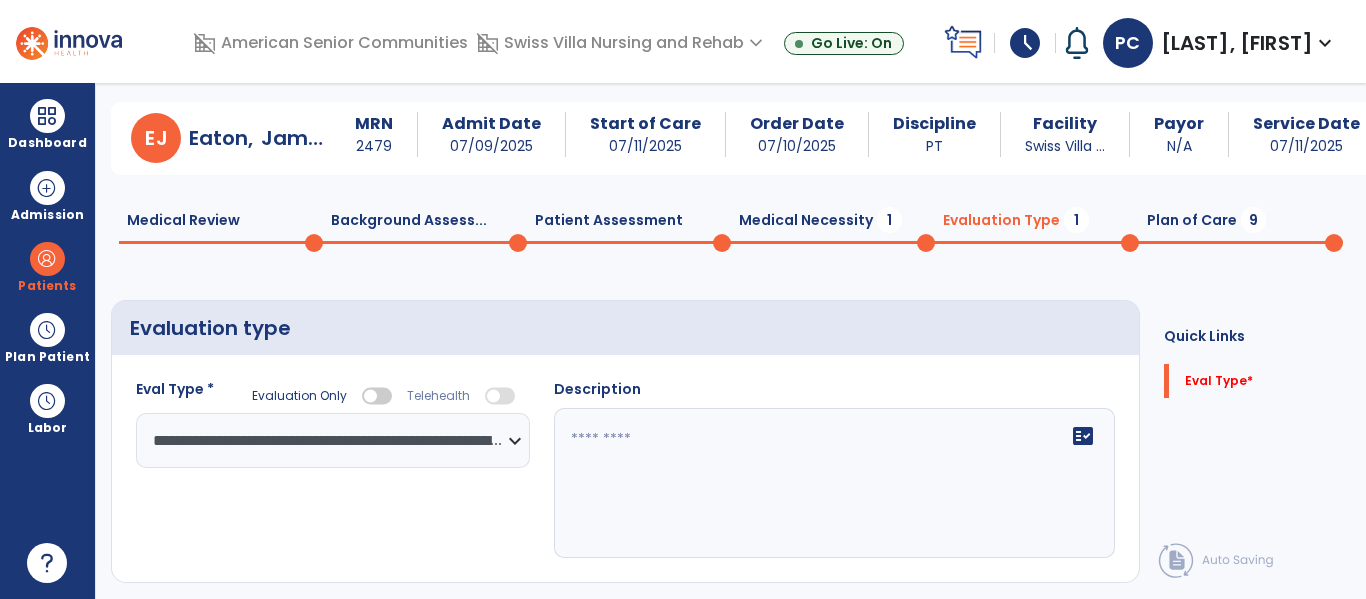 click on "fact_check" 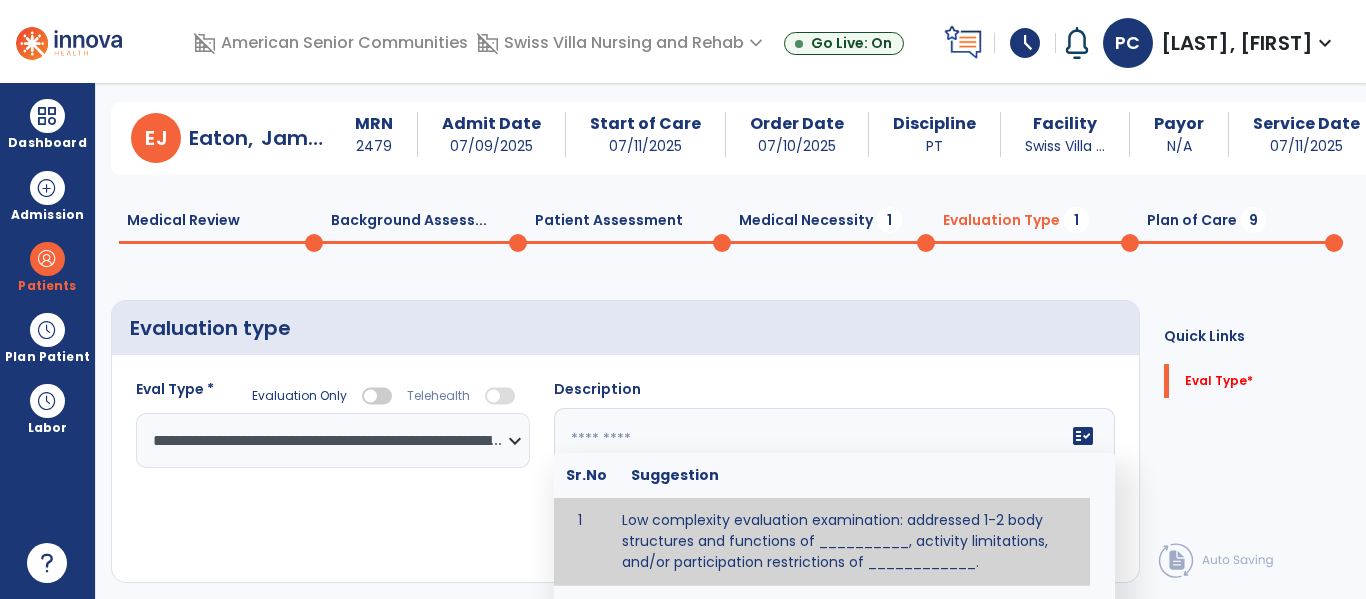 type on "**********" 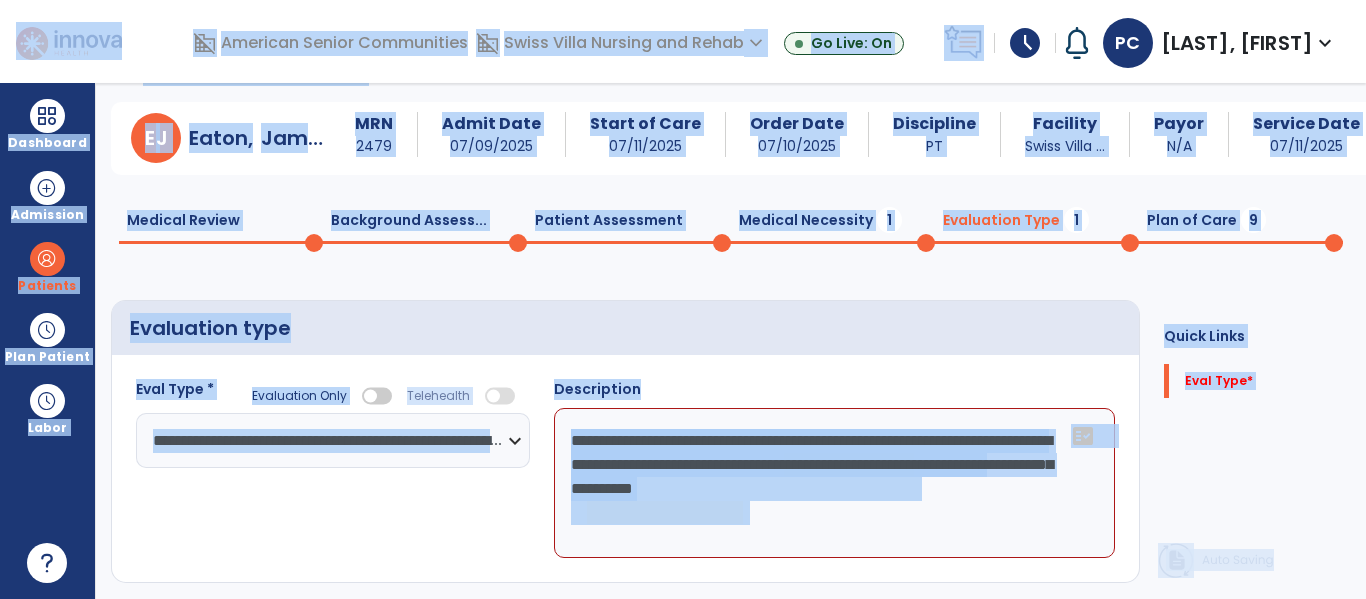 click on "Quick Links  Eval Type   *  Eval Type   *" 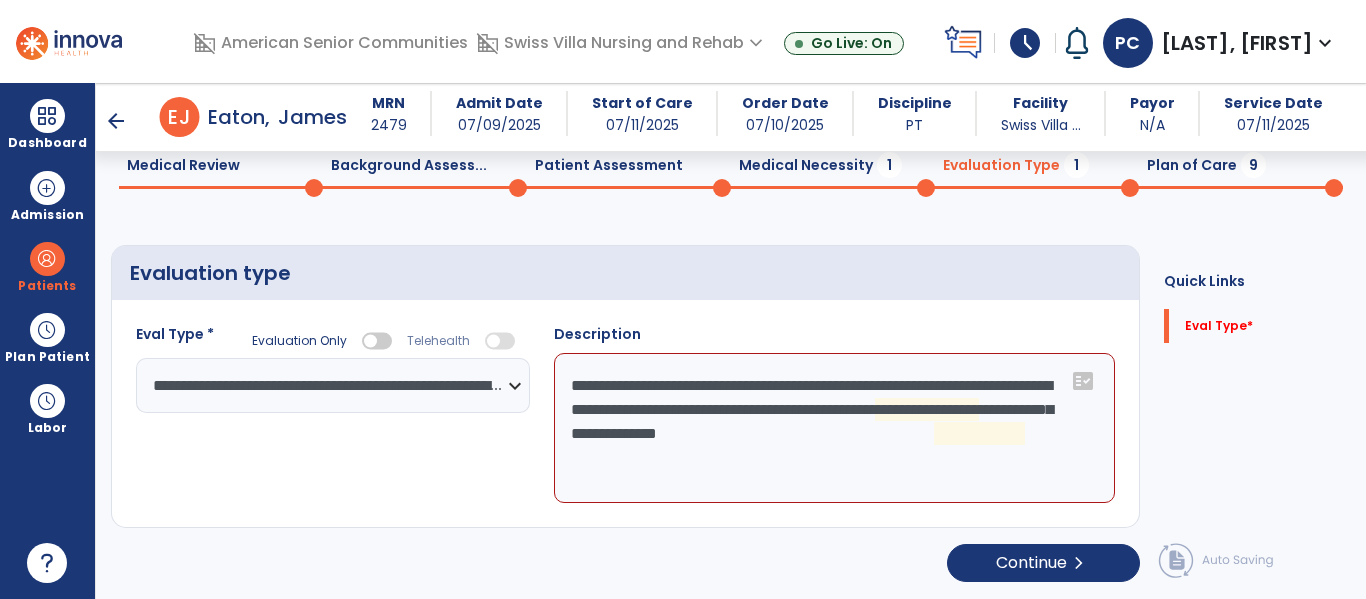 scroll, scrollTop: 83, scrollLeft: 0, axis: vertical 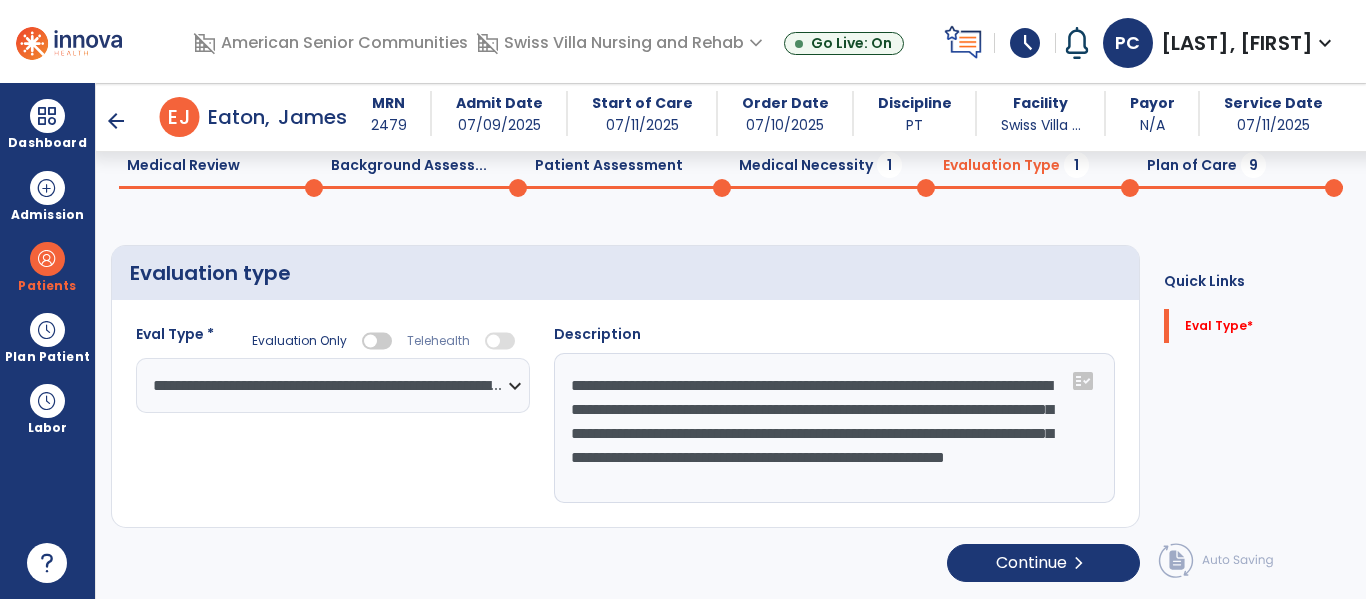 click on "**********" 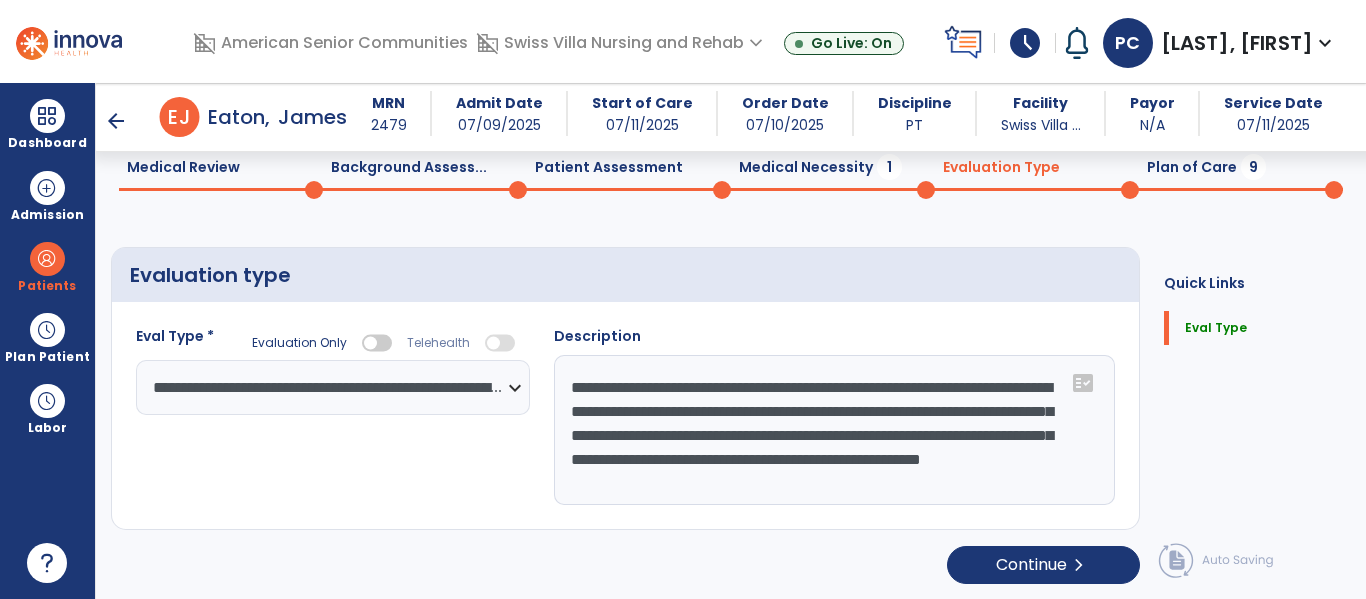 scroll, scrollTop: 83, scrollLeft: 0, axis: vertical 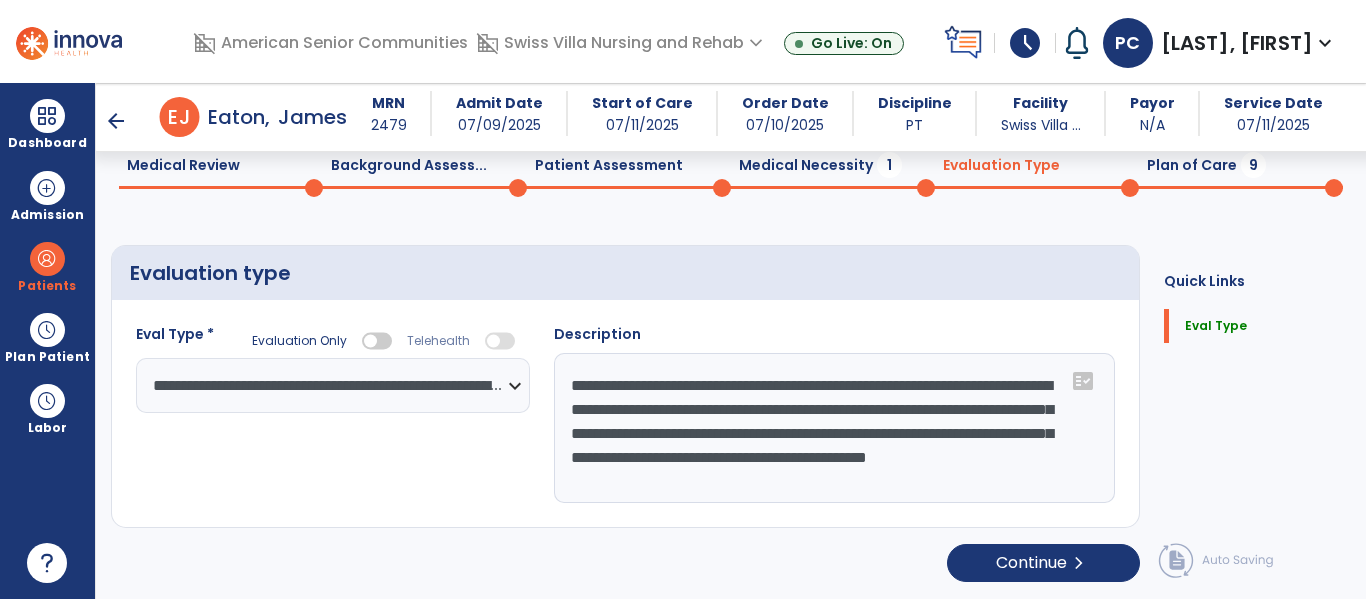 click on "**********" 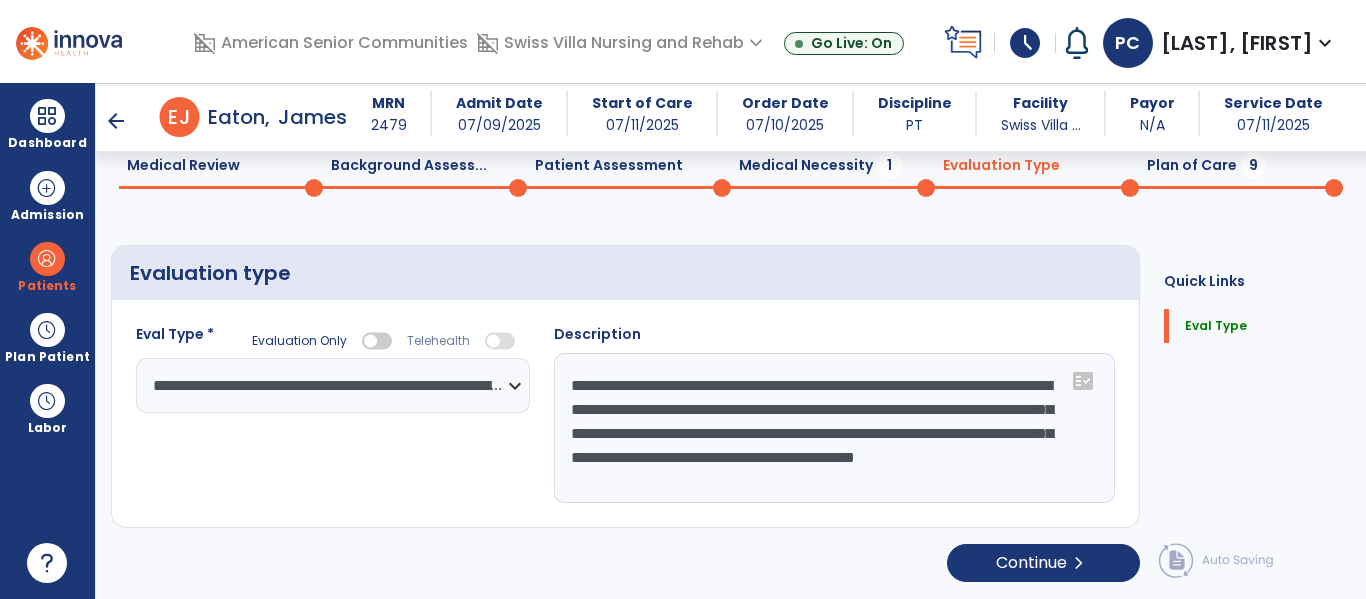 scroll, scrollTop: 83, scrollLeft: 0, axis: vertical 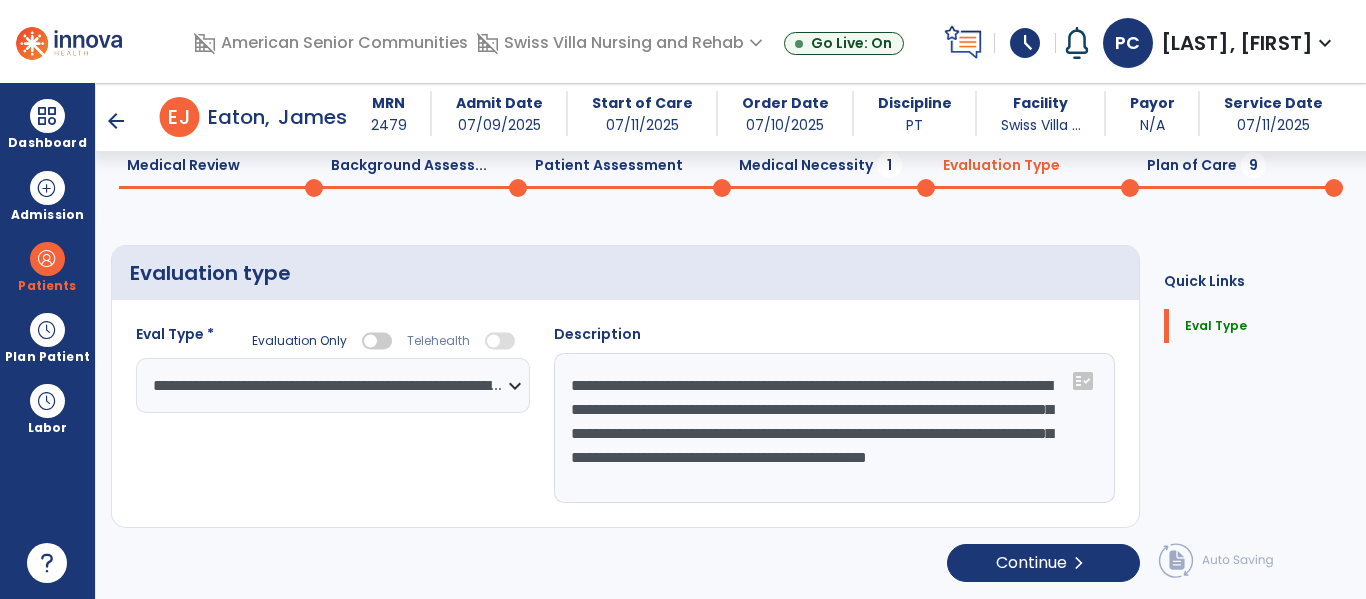 type on "**********" 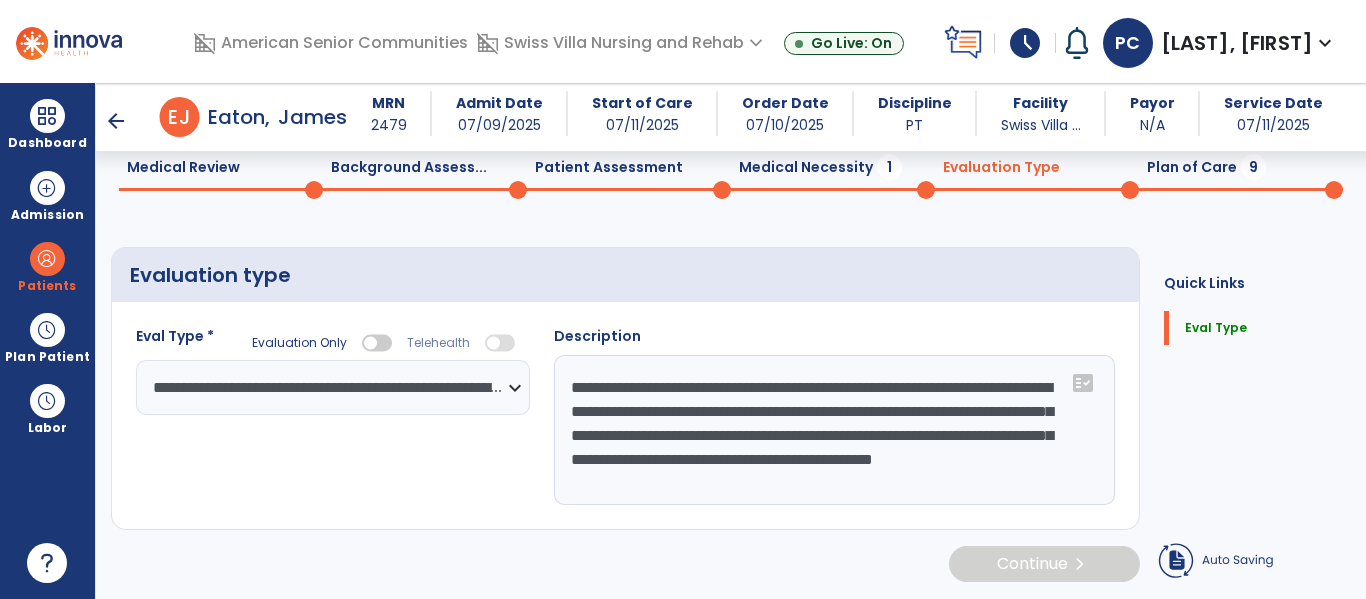 scroll, scrollTop: 83, scrollLeft: 0, axis: vertical 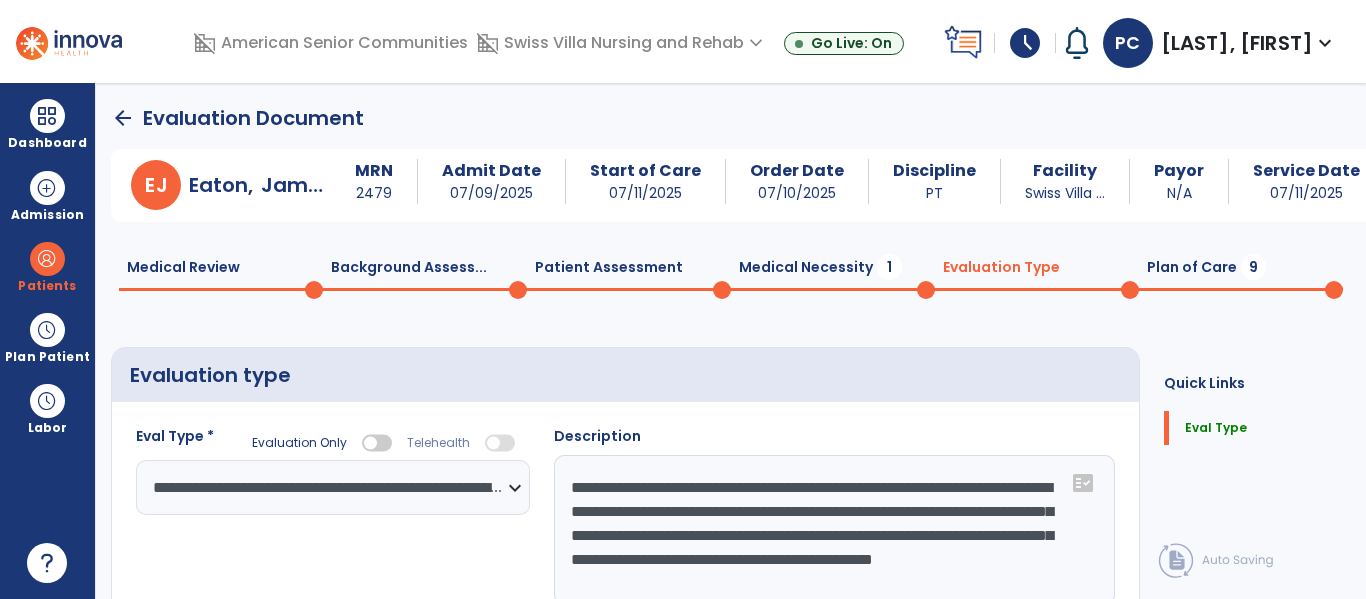 click on "Medical Necessity  1" 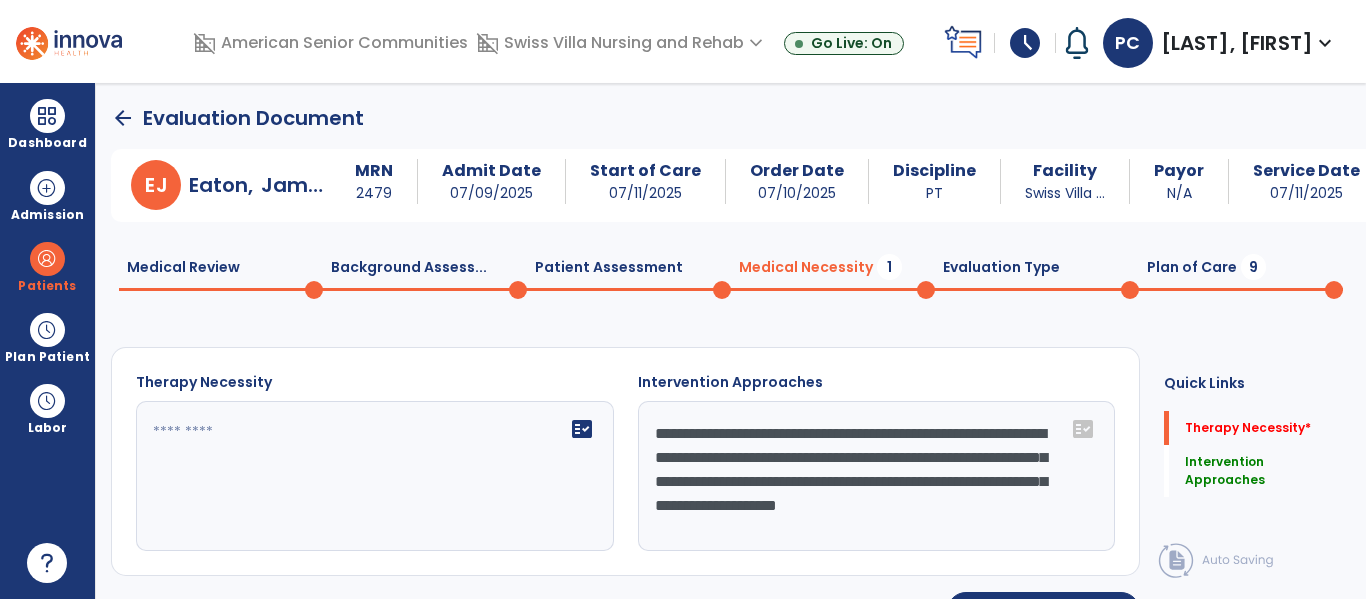 click on "fact_check" 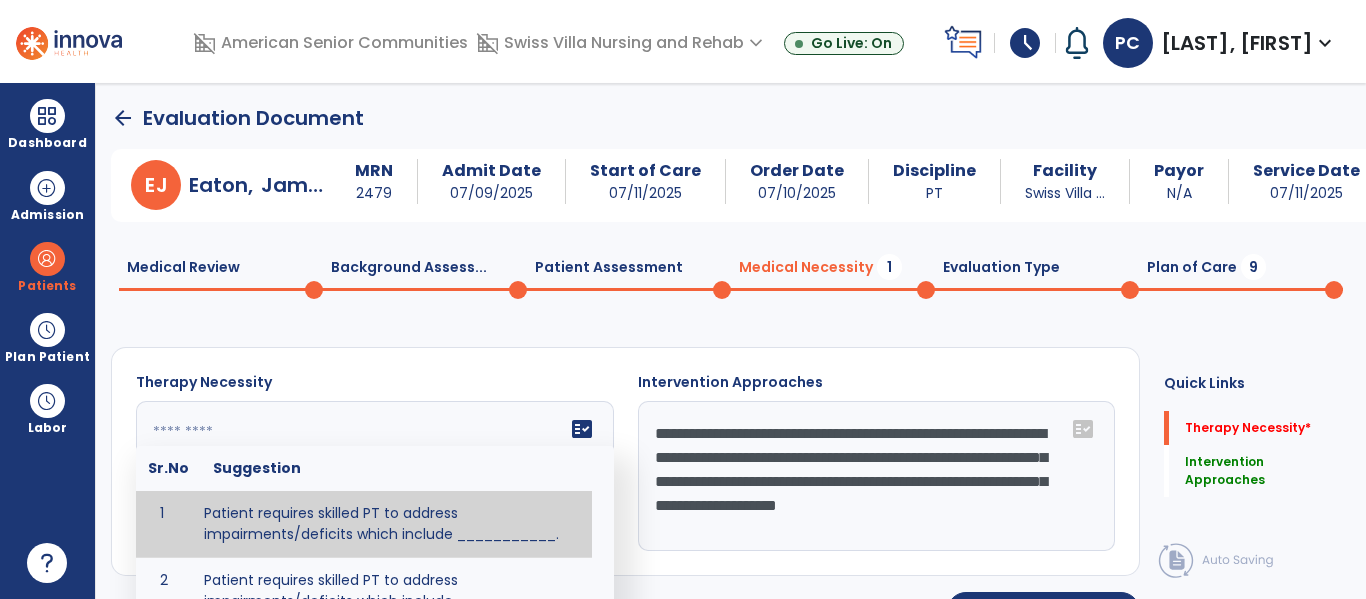 paste on "**********" 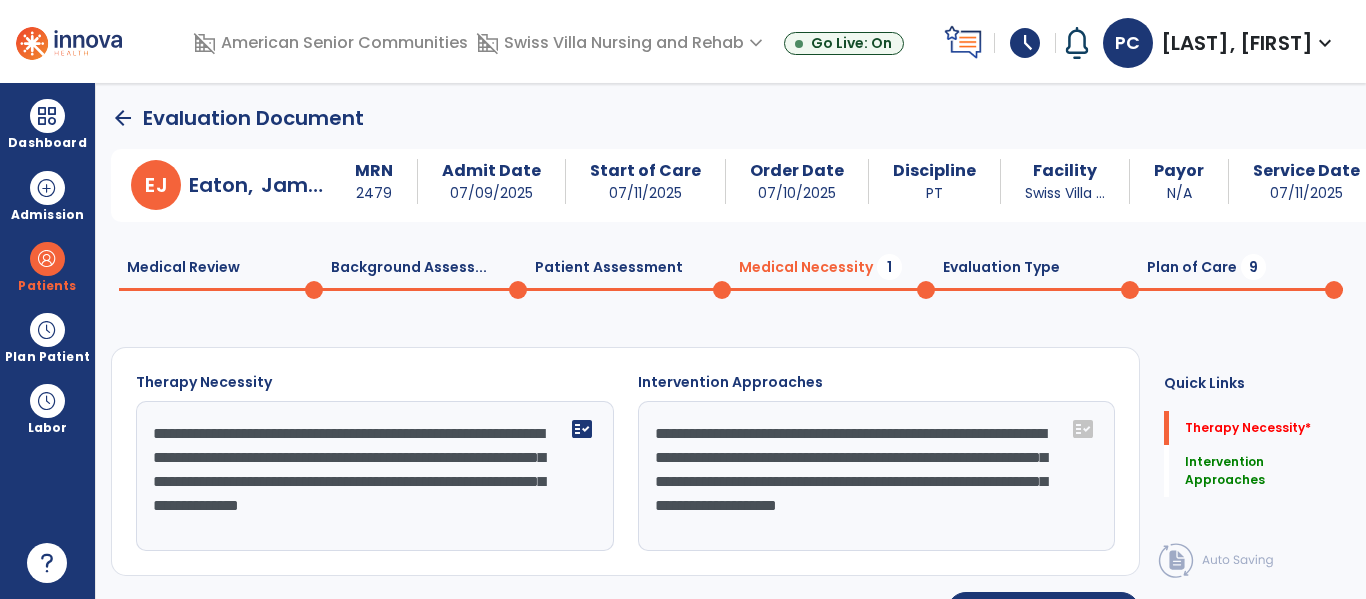 scroll, scrollTop: 16, scrollLeft: 0, axis: vertical 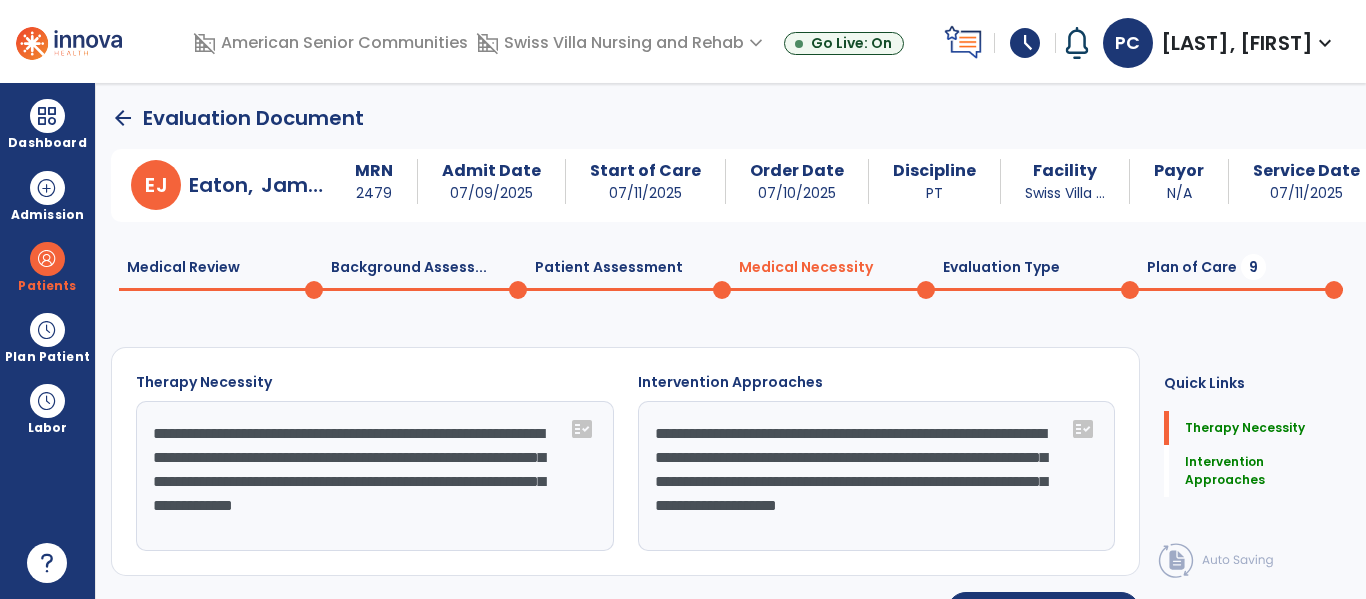 click on "Evaluation Type  0" 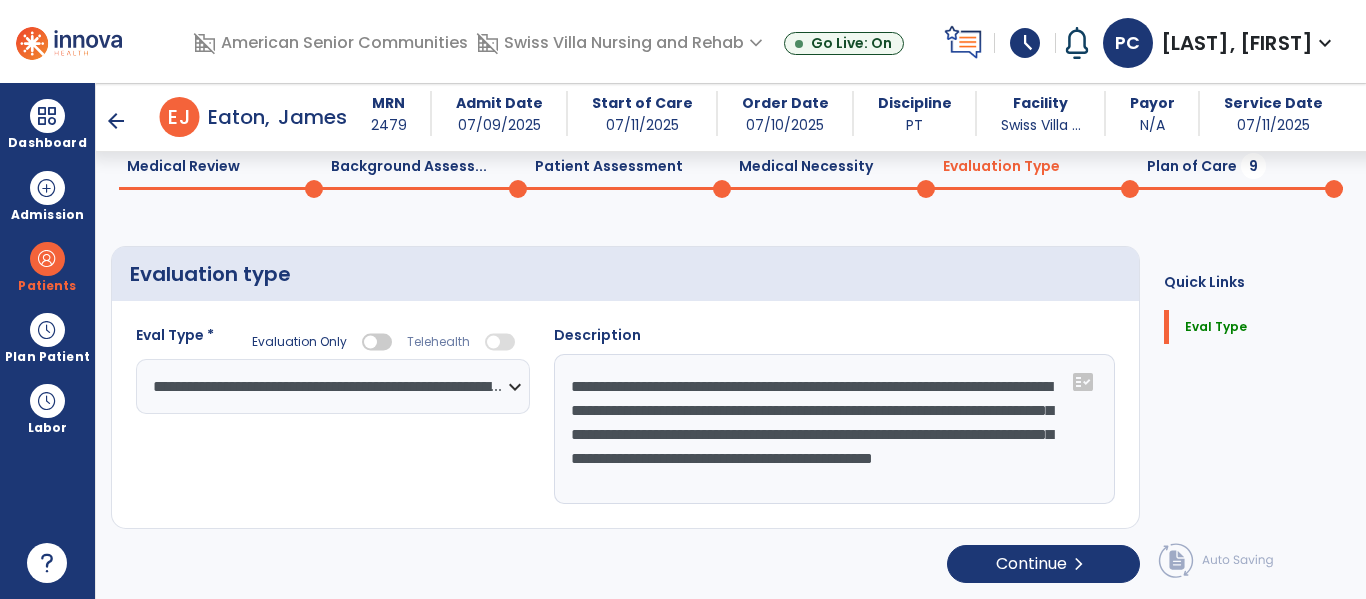 click on "Eval Type   Eval Type" 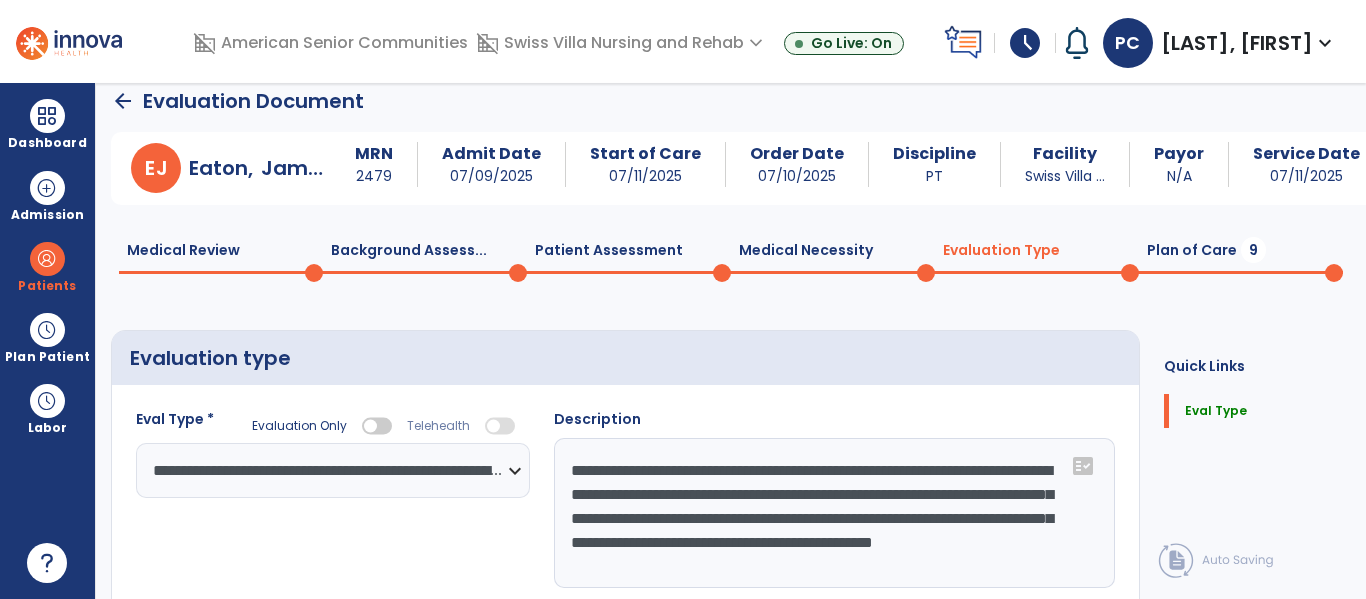 scroll, scrollTop: 0, scrollLeft: 0, axis: both 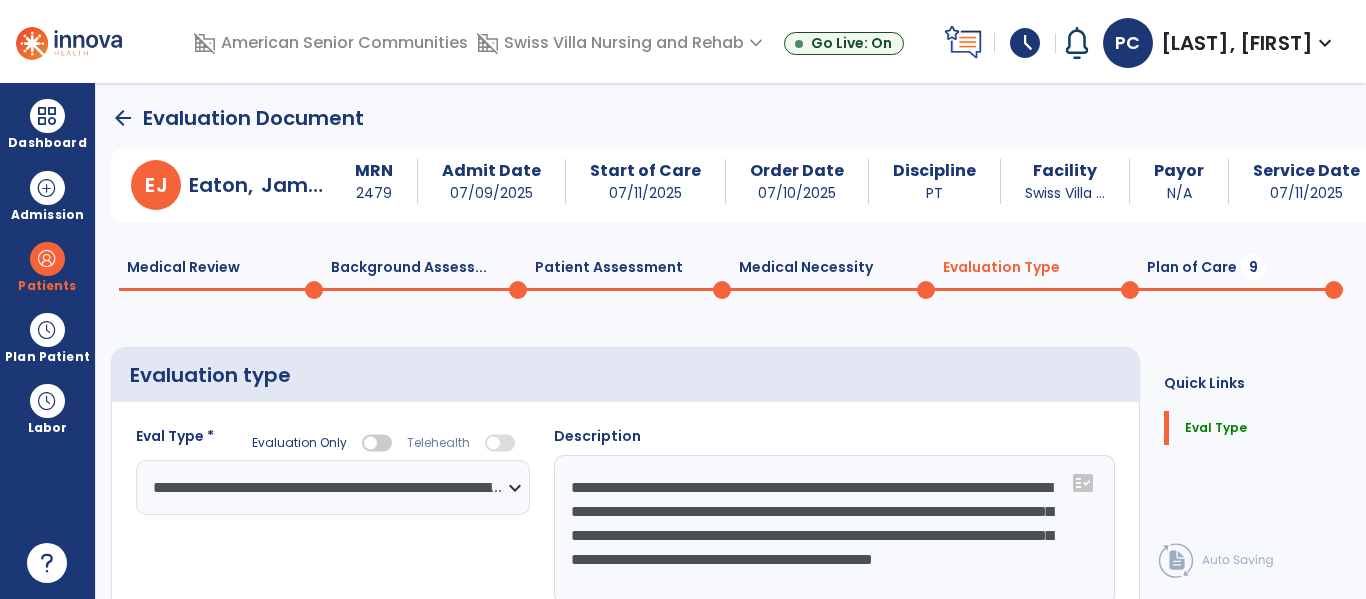 click on "Plan of Care  9" 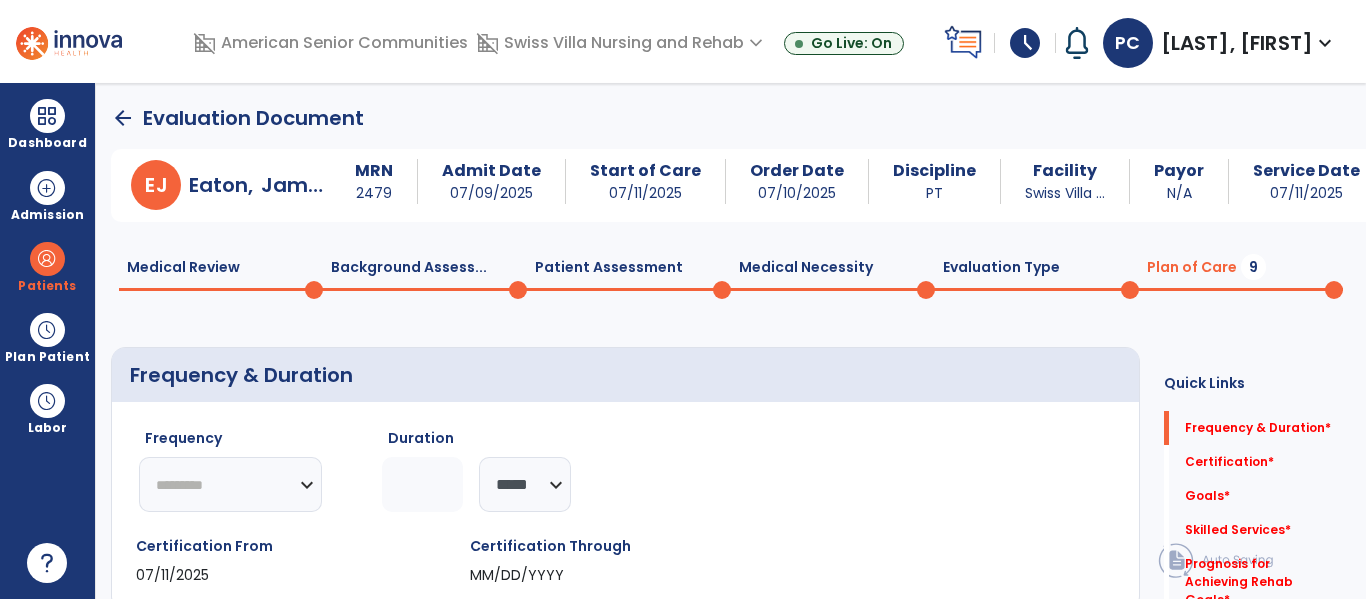 click on "********* ** ** ** ** ** ** **" 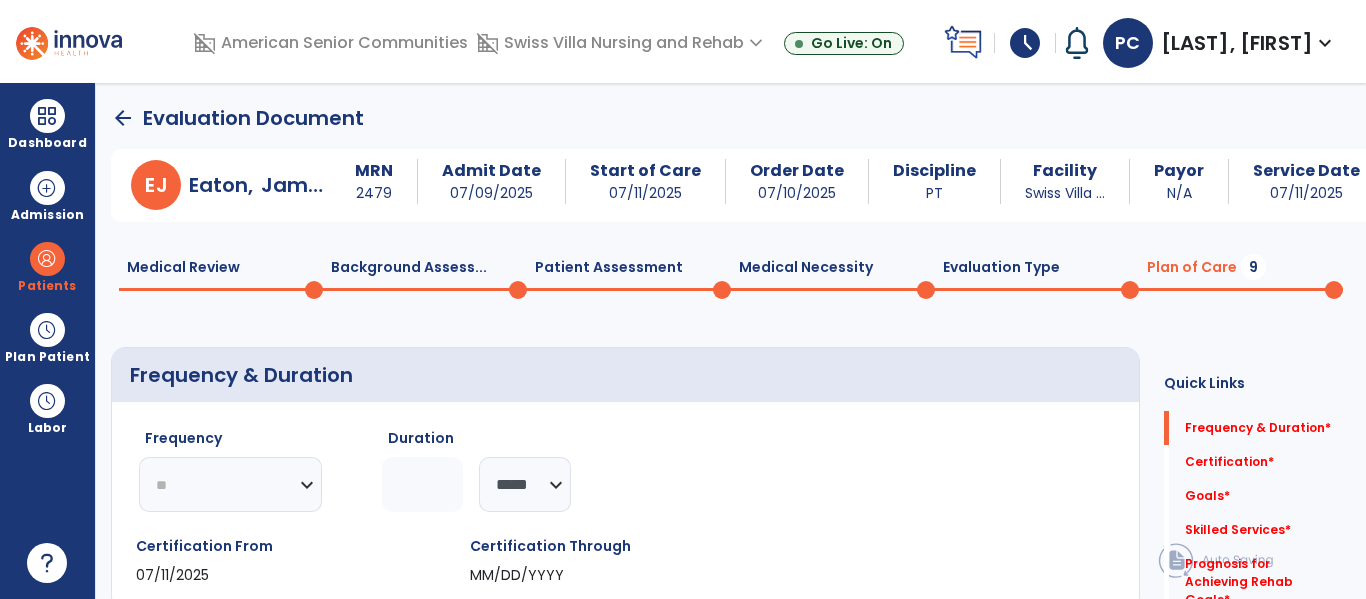 click on "********* ** ** ** ** ** ** **" 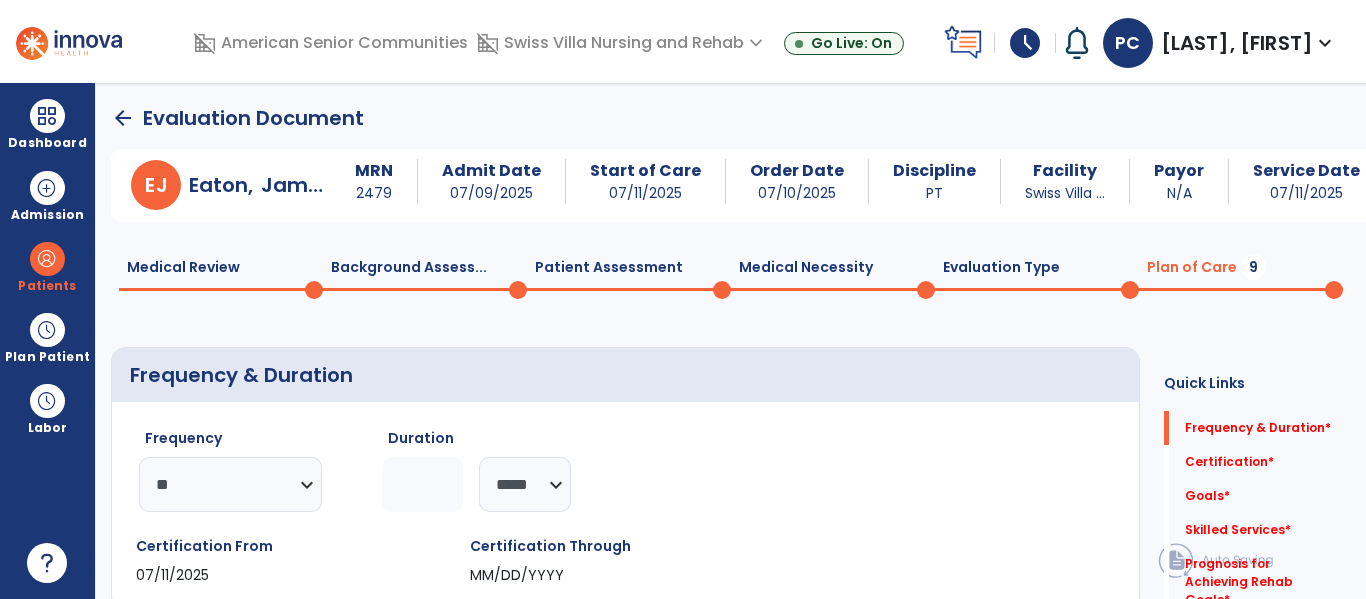 click 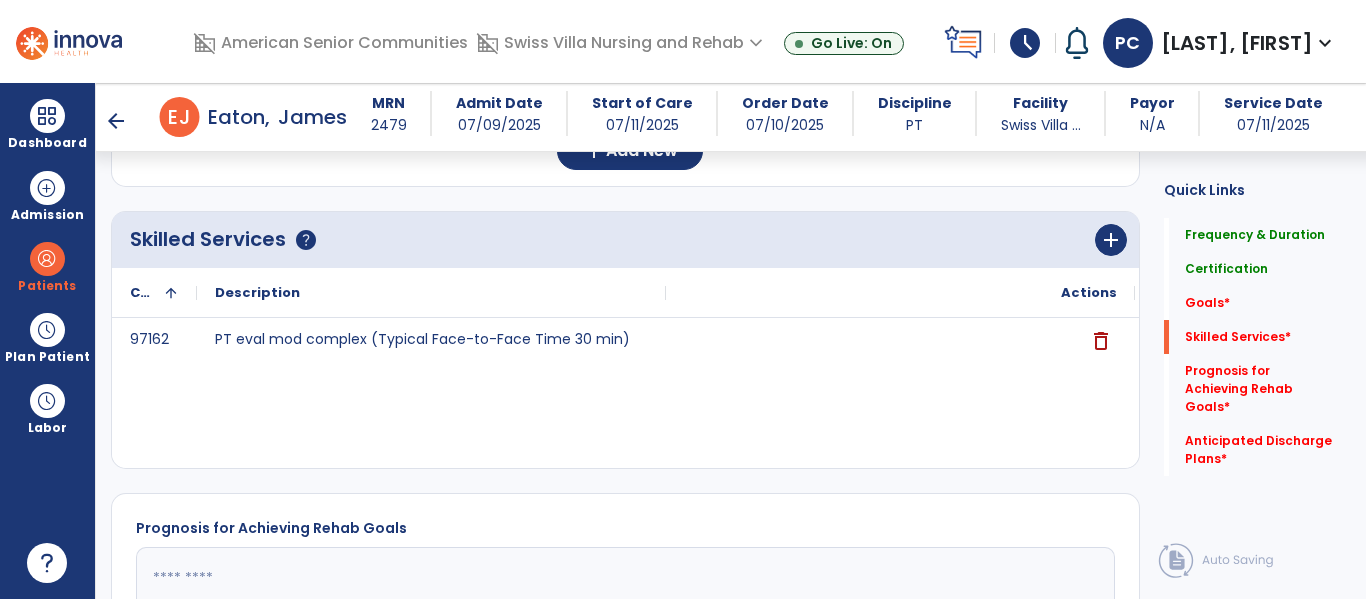 scroll, scrollTop: 598, scrollLeft: 0, axis: vertical 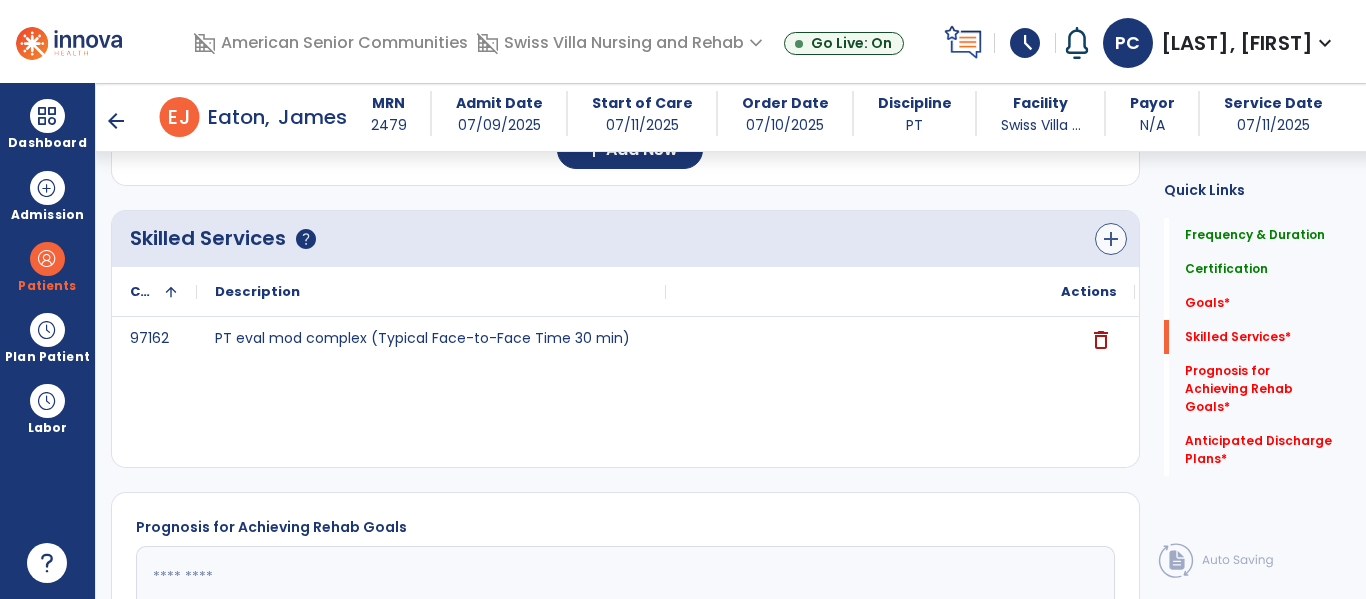 type on "*" 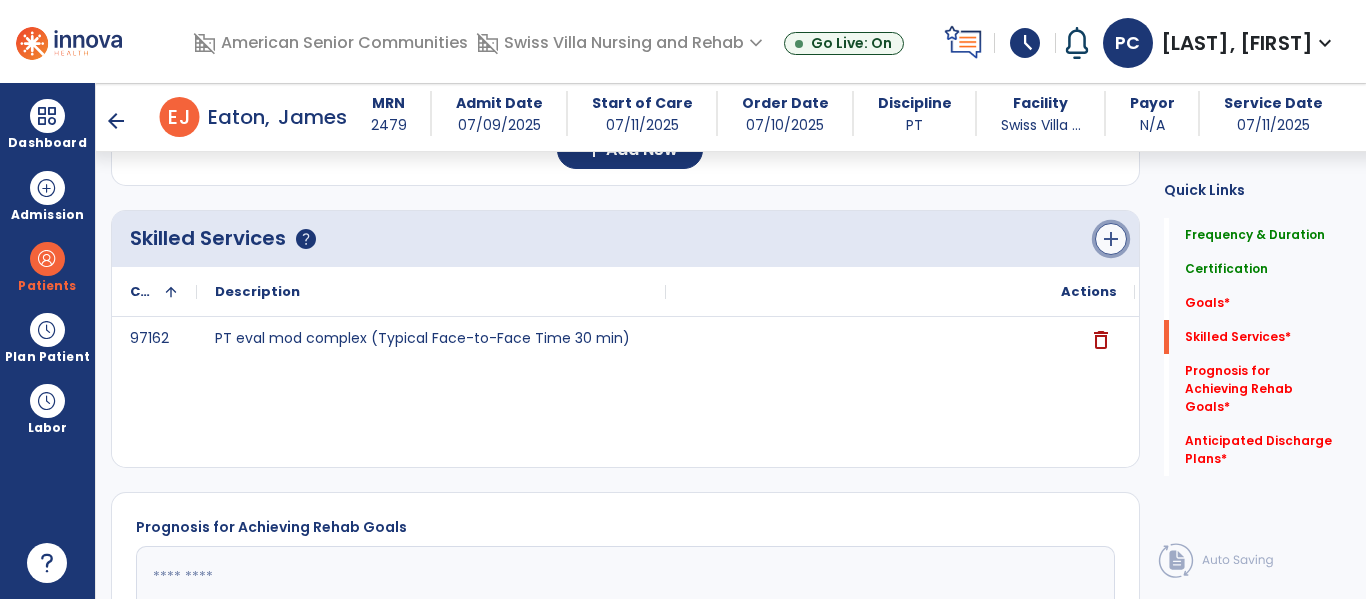 click on "add" 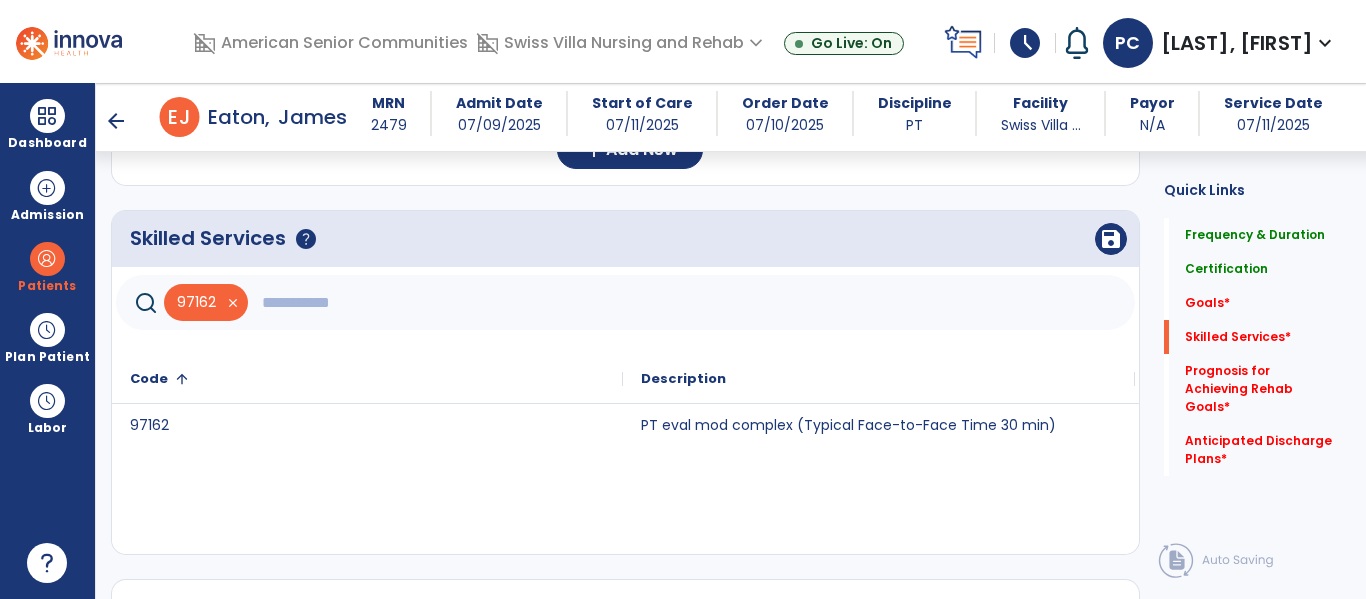 click 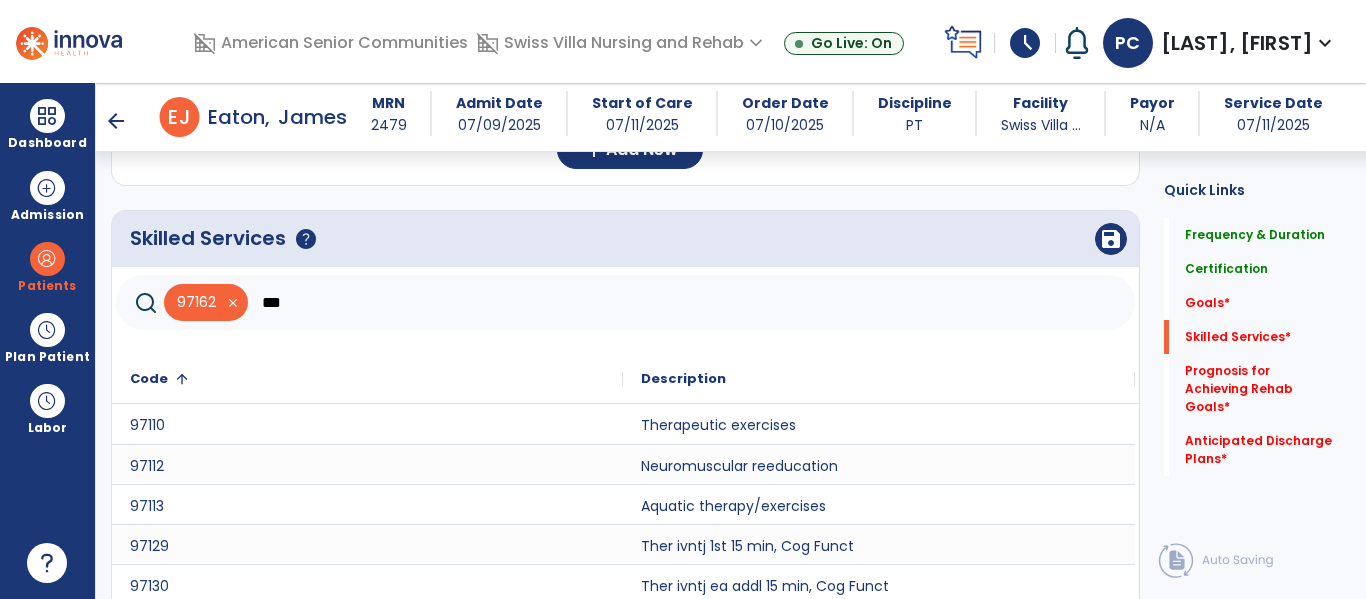 scroll, scrollTop: 849, scrollLeft: 0, axis: vertical 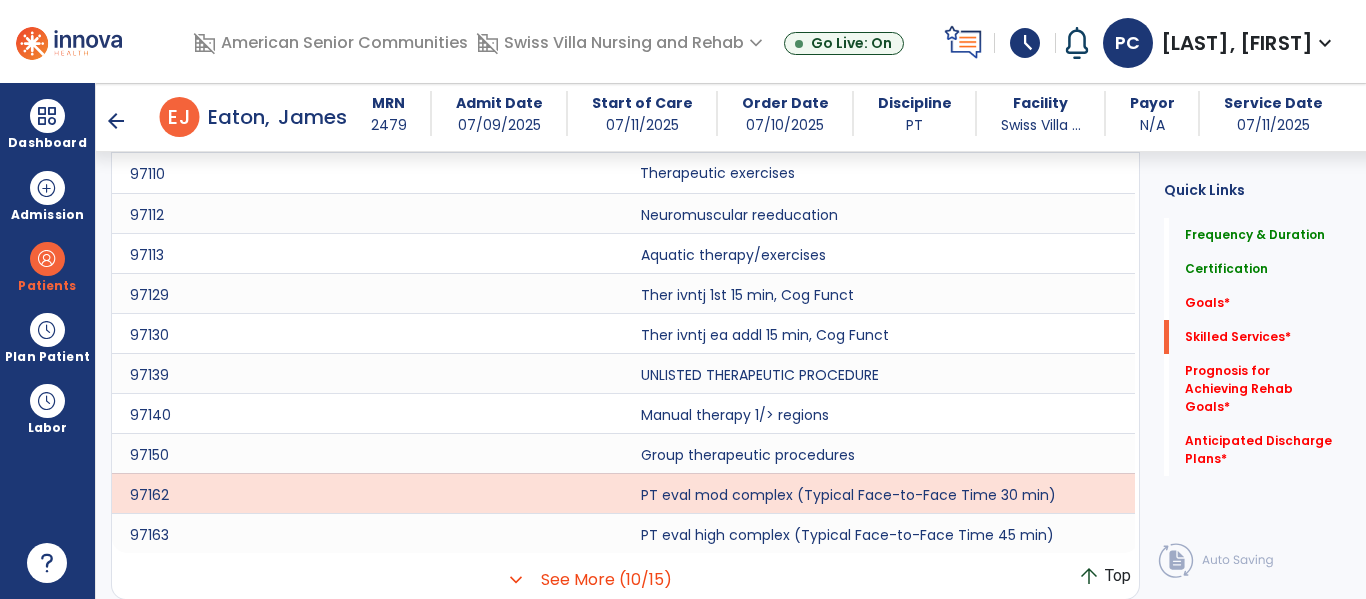 click on "Therapeutic exercises" 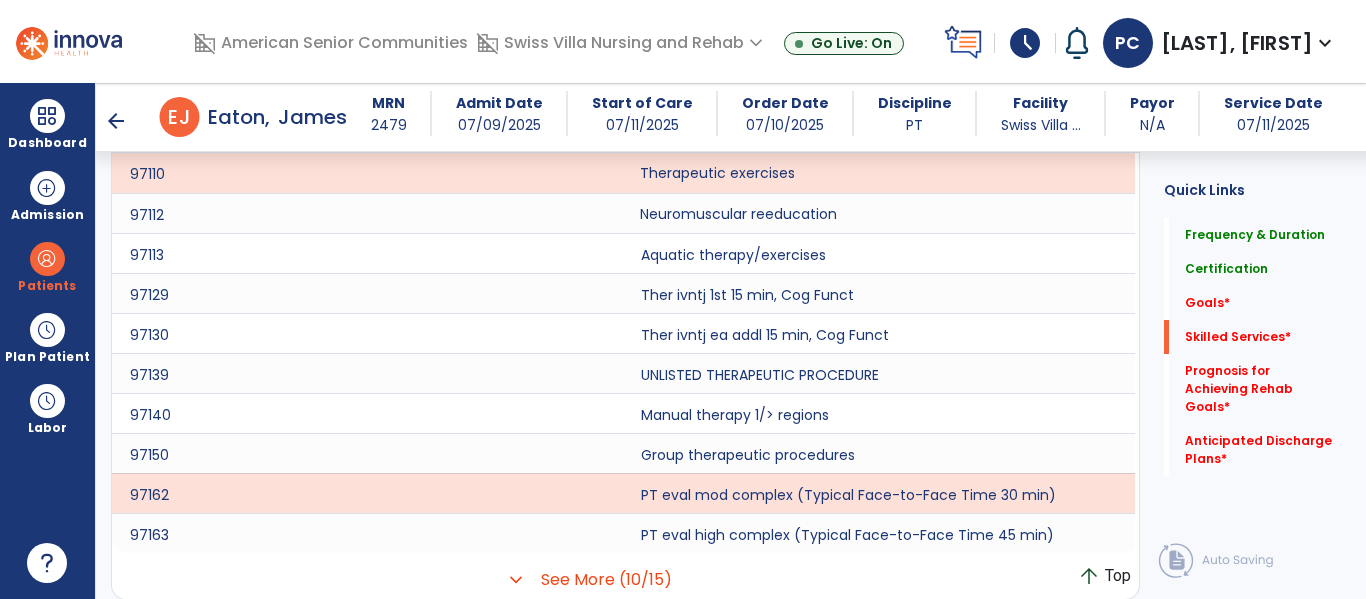 click on "Neuromuscular reeducation" 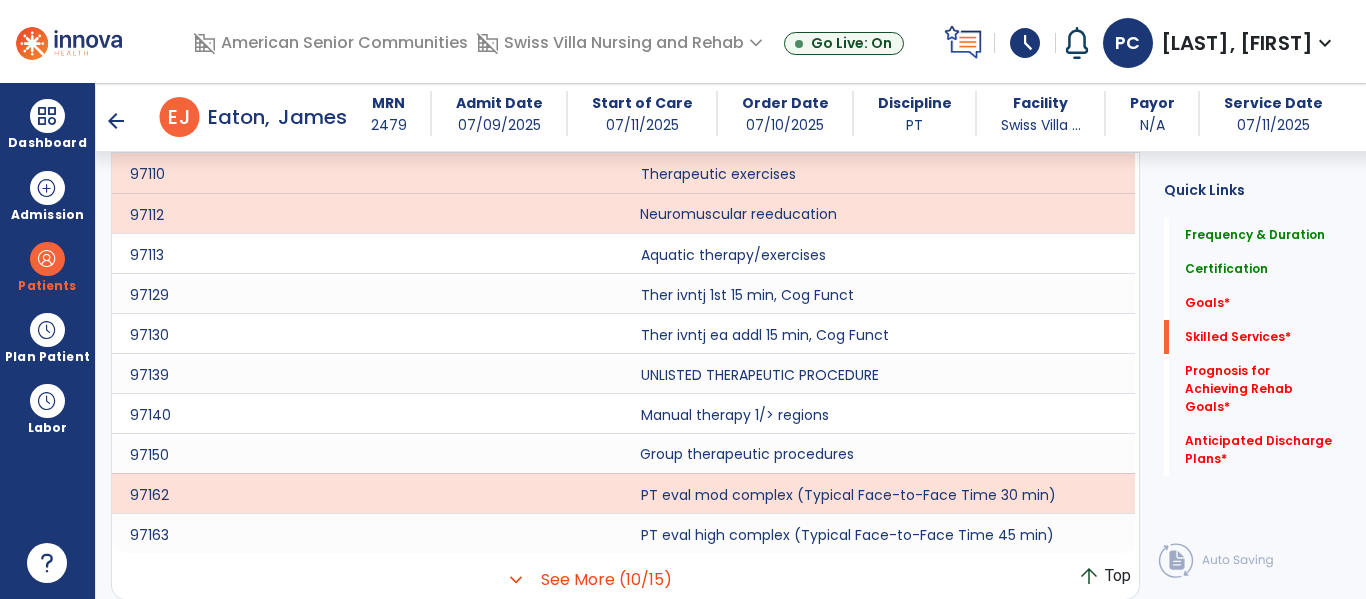 click on "Group therapeutic procedures" 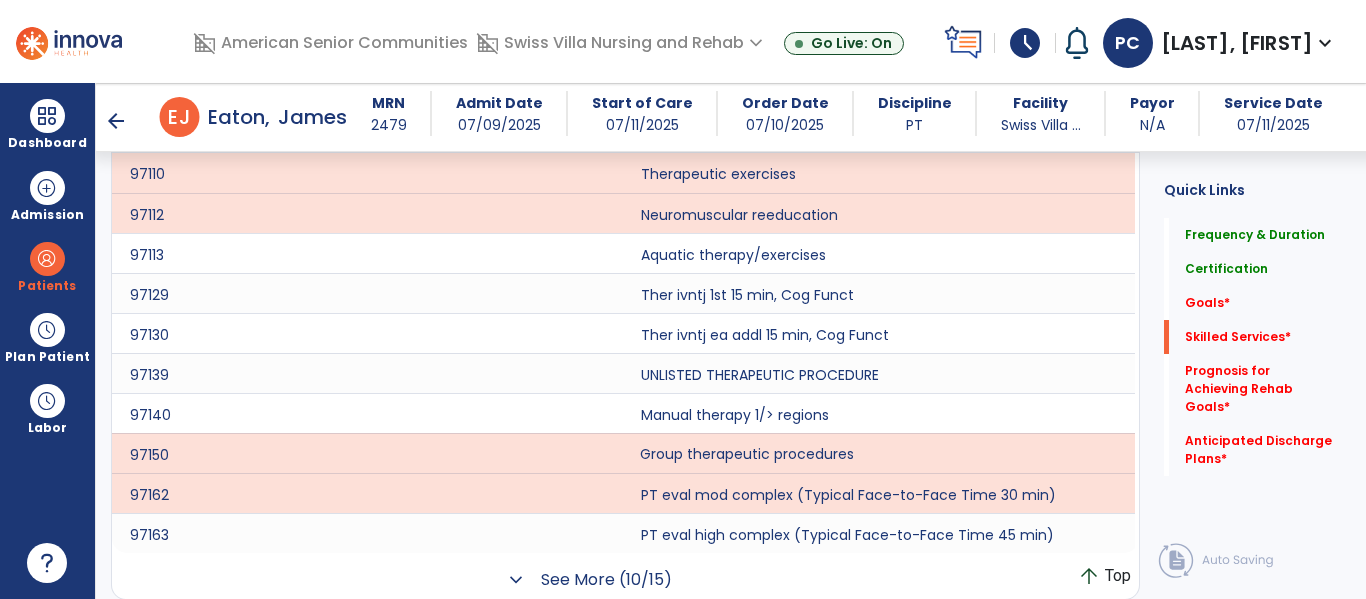 click on "See More (10/15)" 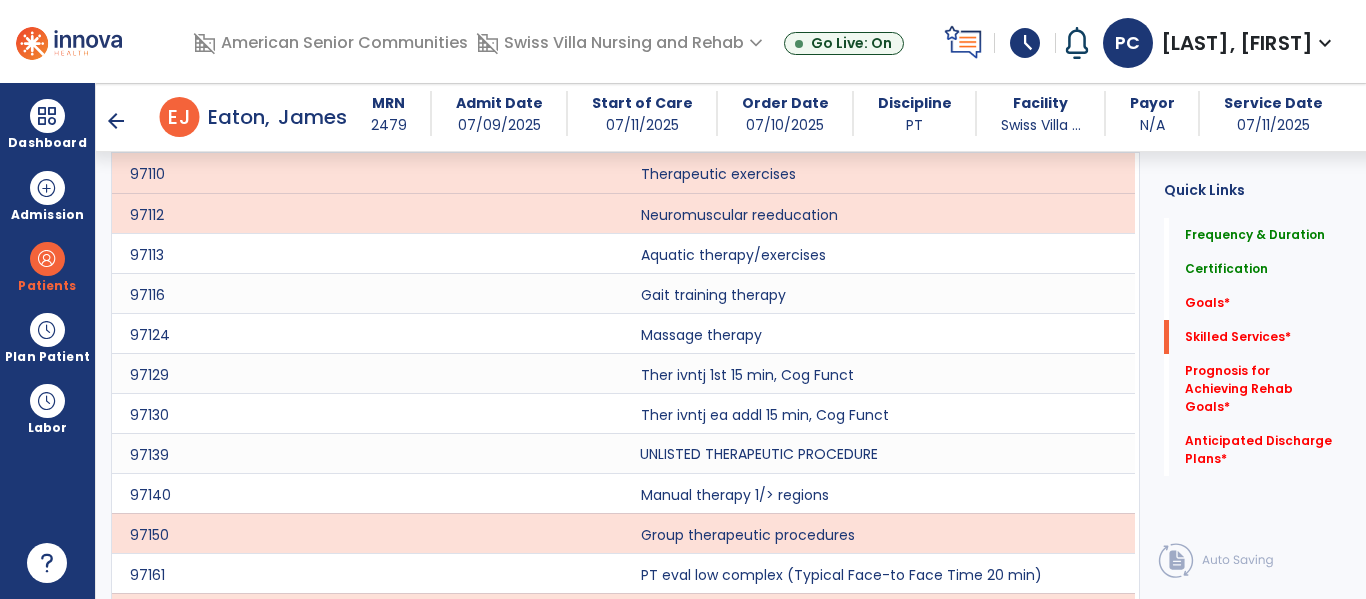 scroll, scrollTop: 865, scrollLeft: 0, axis: vertical 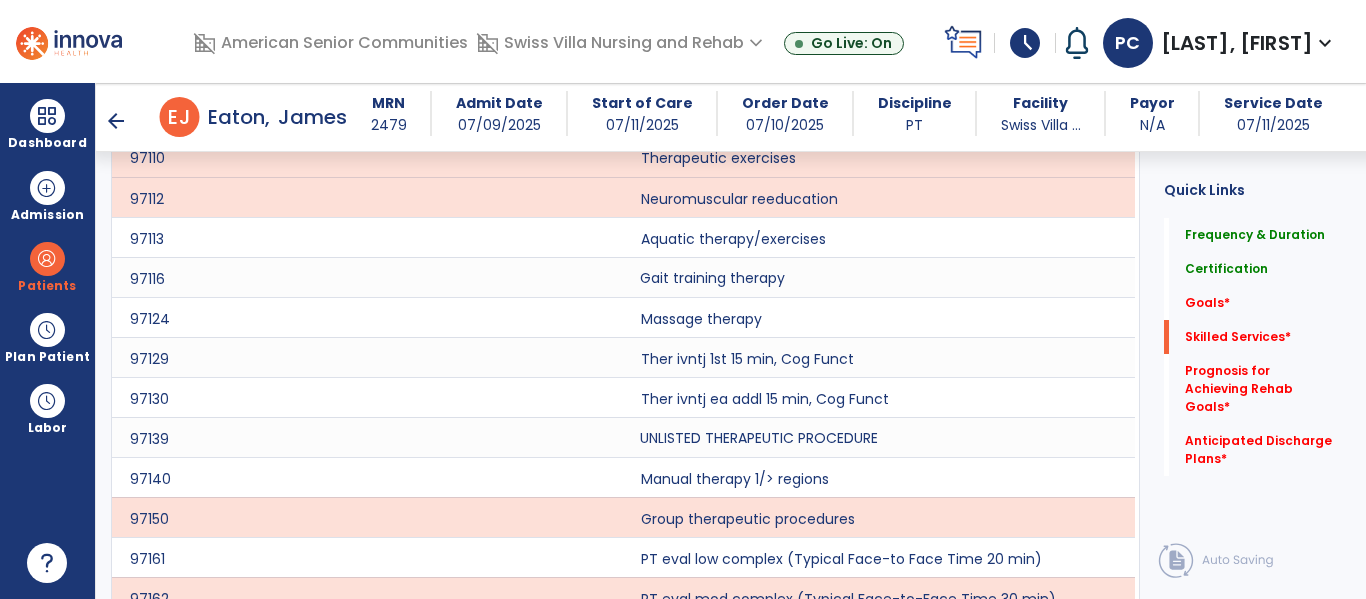 click on "Gait training therapy" 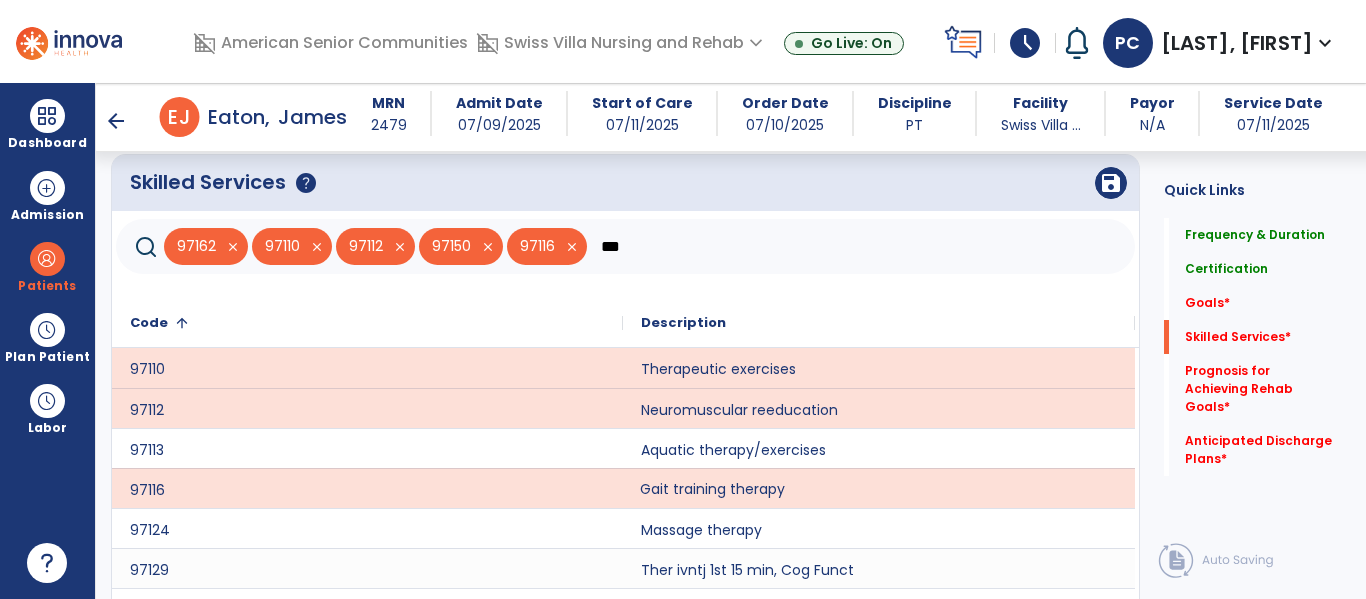 scroll, scrollTop: 609, scrollLeft: 0, axis: vertical 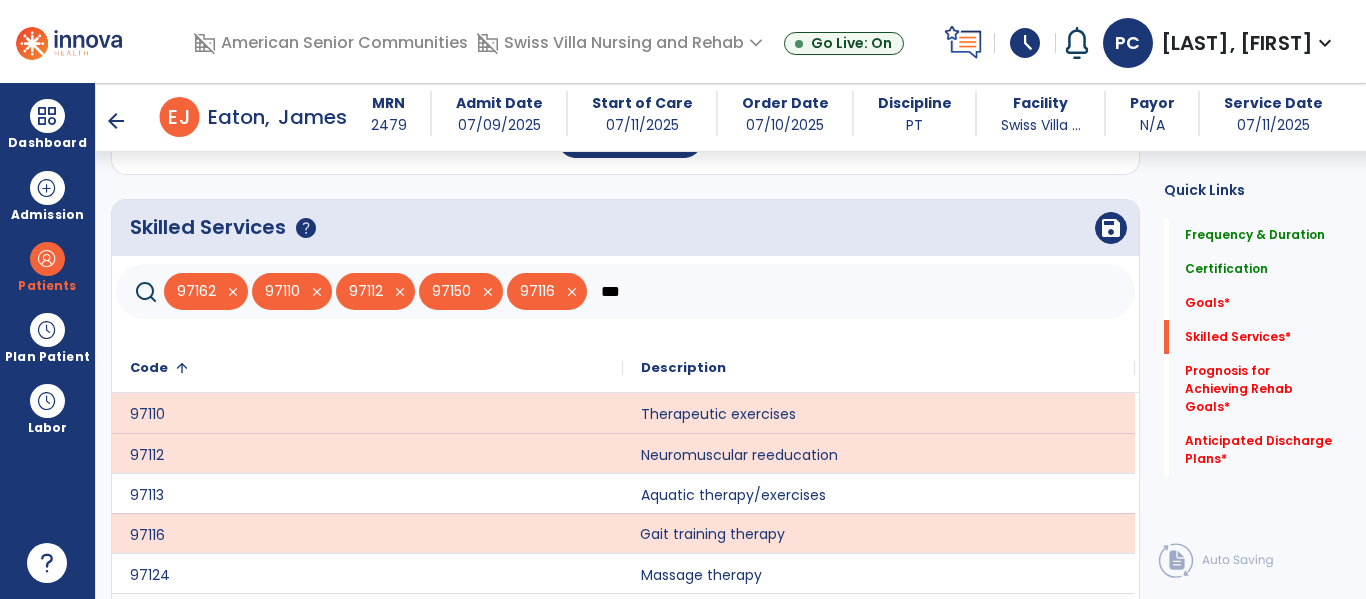 click on "***" 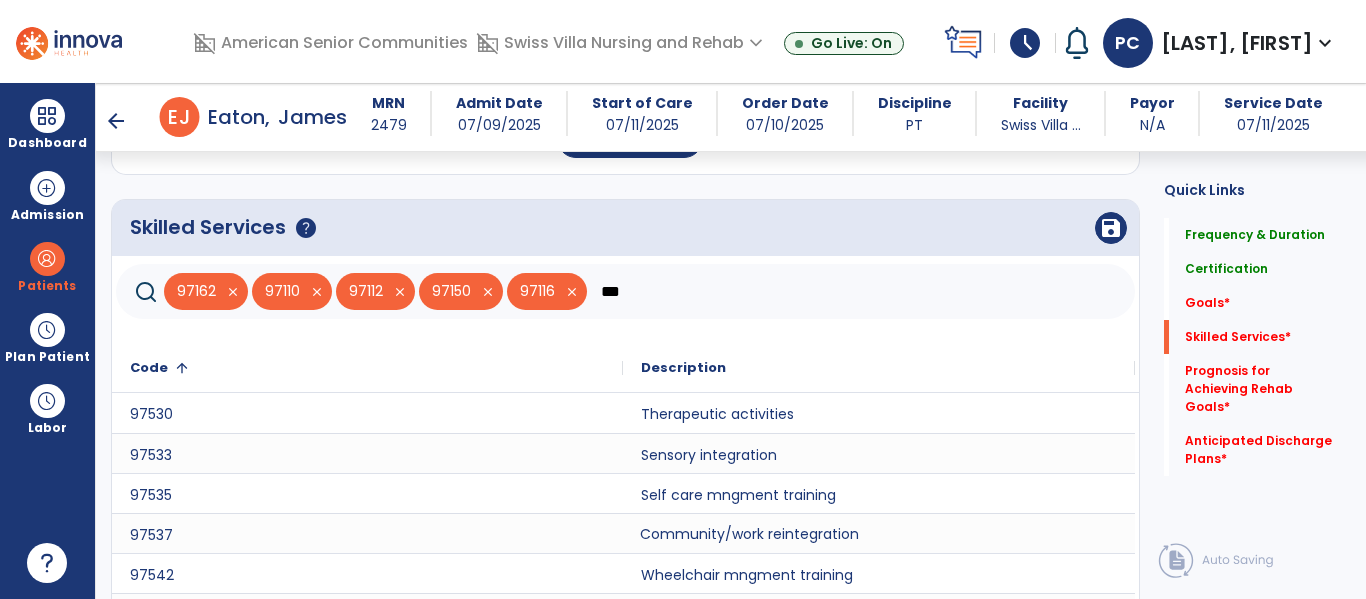 type on "***" 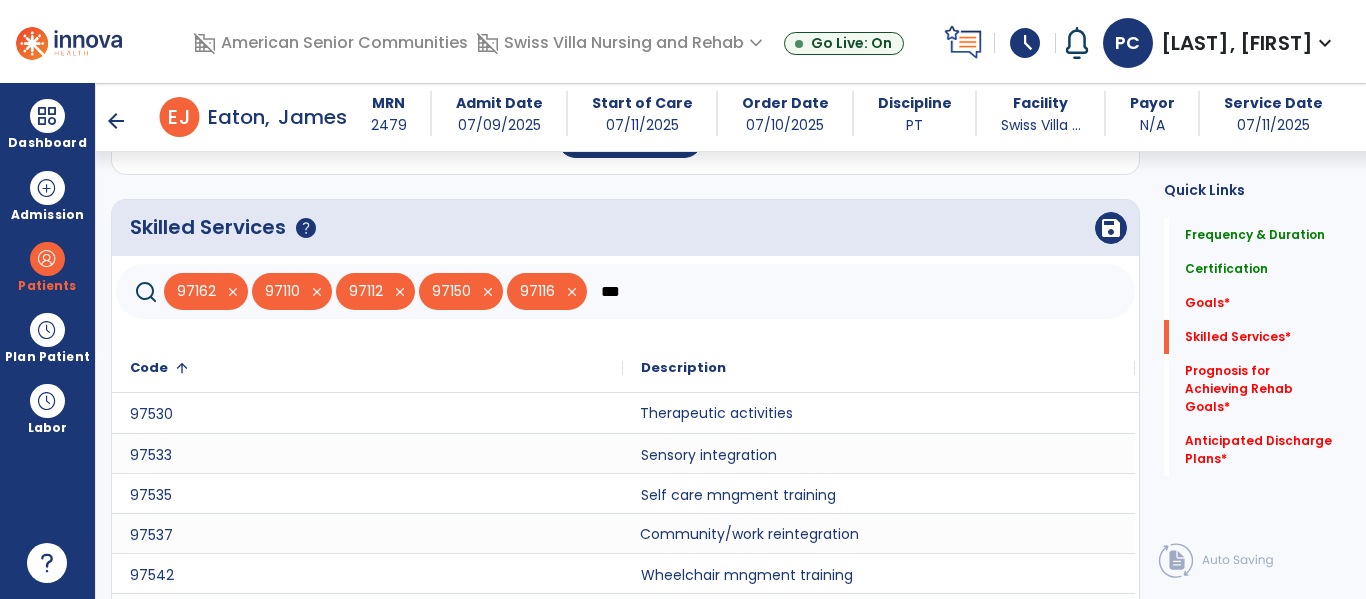 click on "Therapeutic activities" 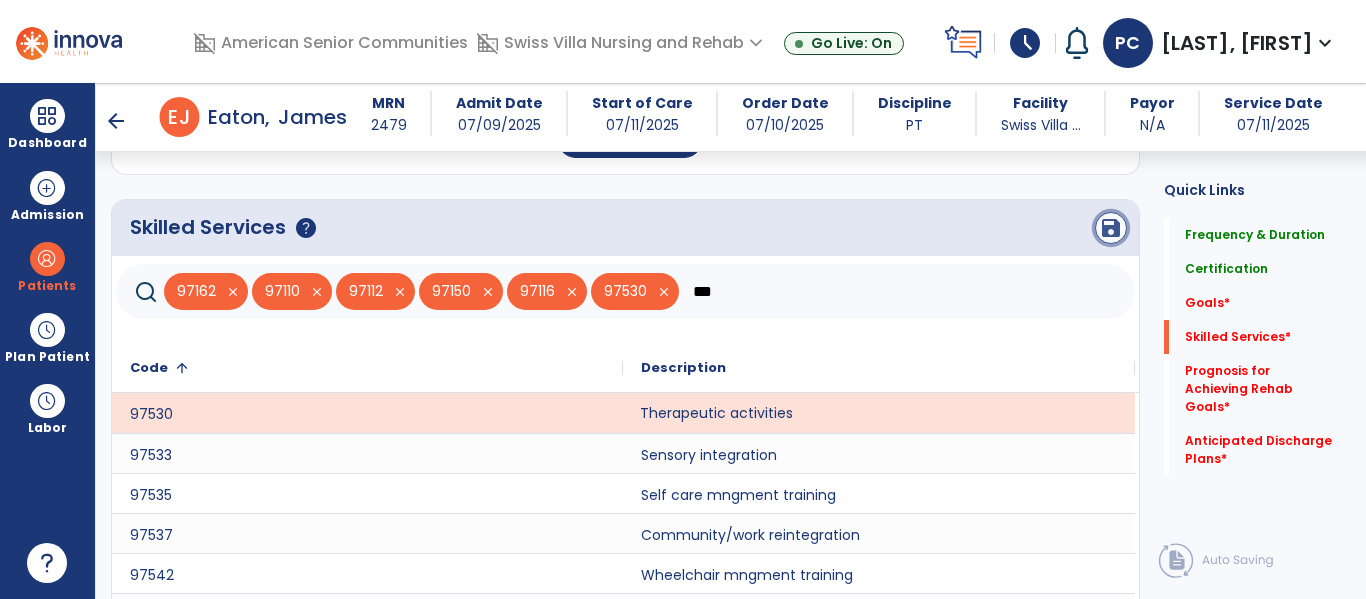 click on "save" 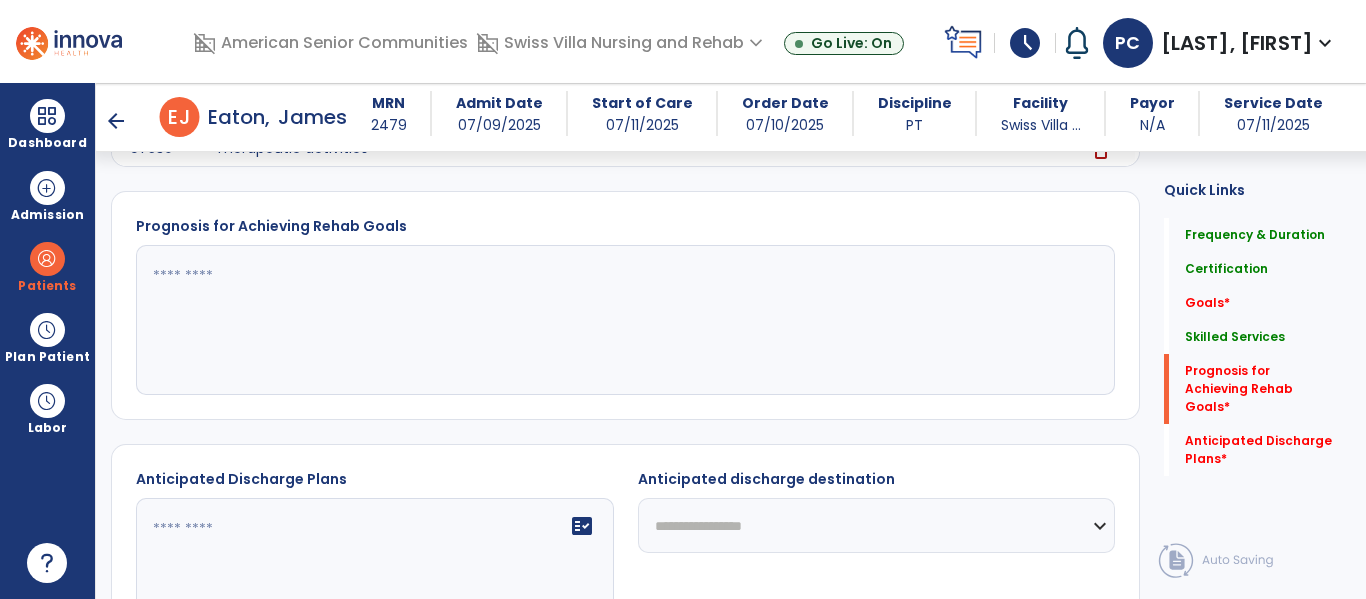 scroll, scrollTop: 1067, scrollLeft: 0, axis: vertical 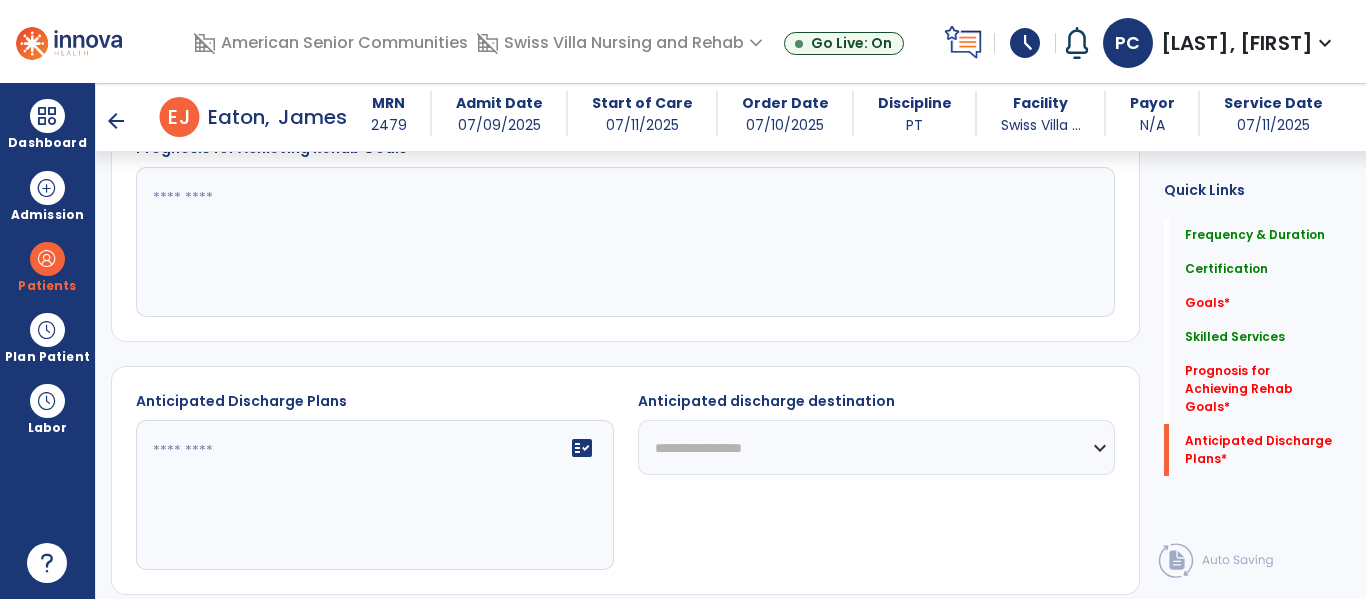 click on "**********" 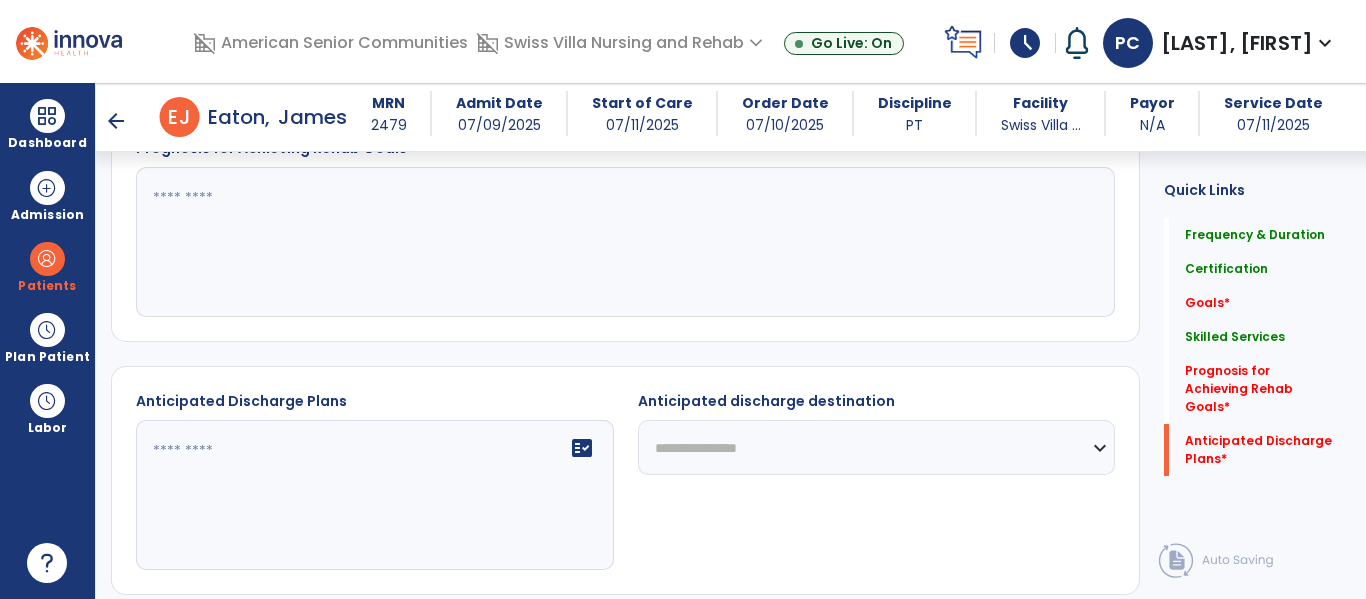 click on "**********" 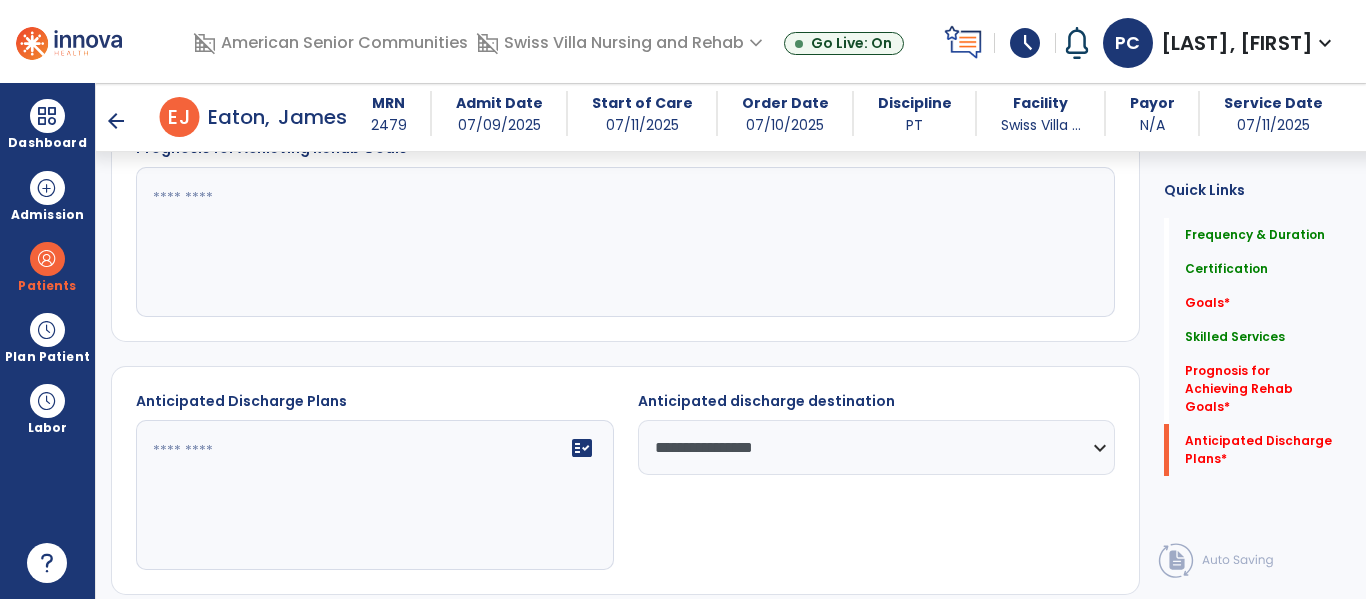 click on "fact_check" 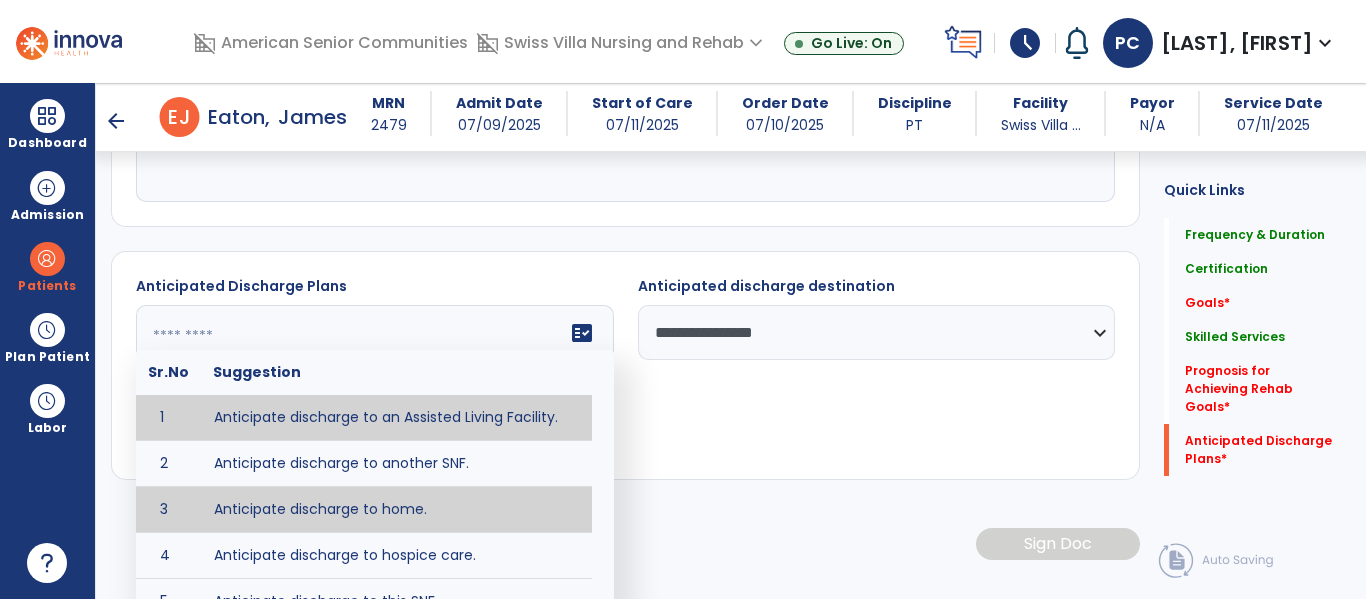 type on "**********" 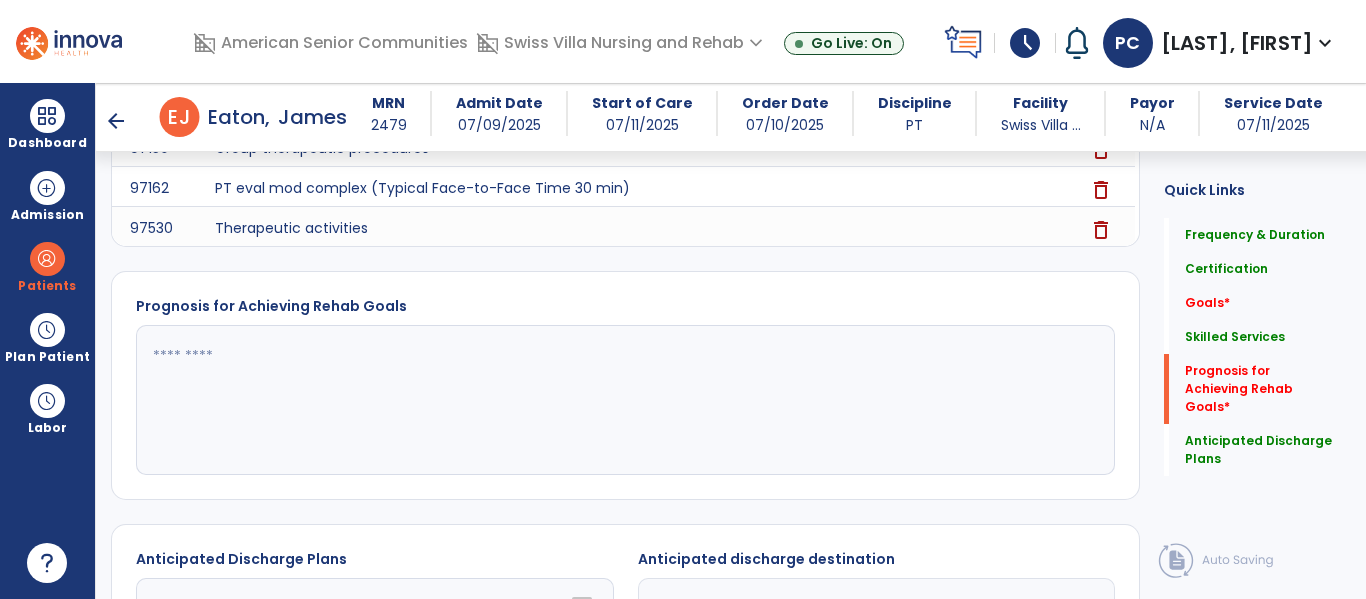 scroll, scrollTop: 905, scrollLeft: 0, axis: vertical 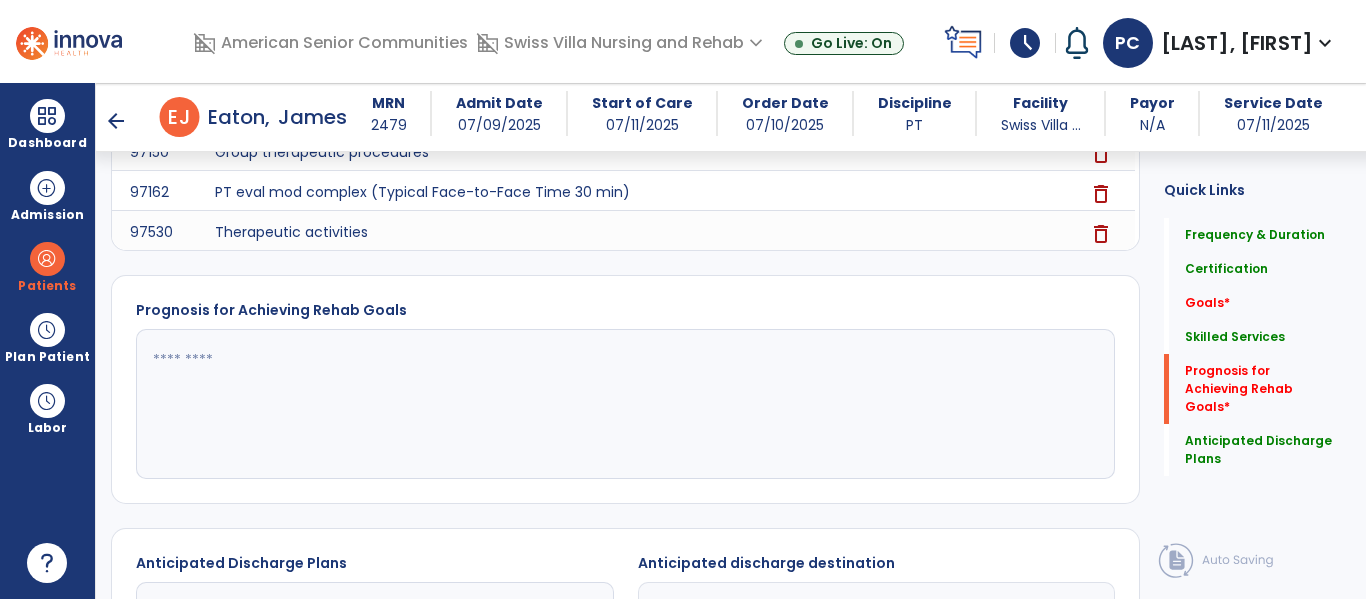 click 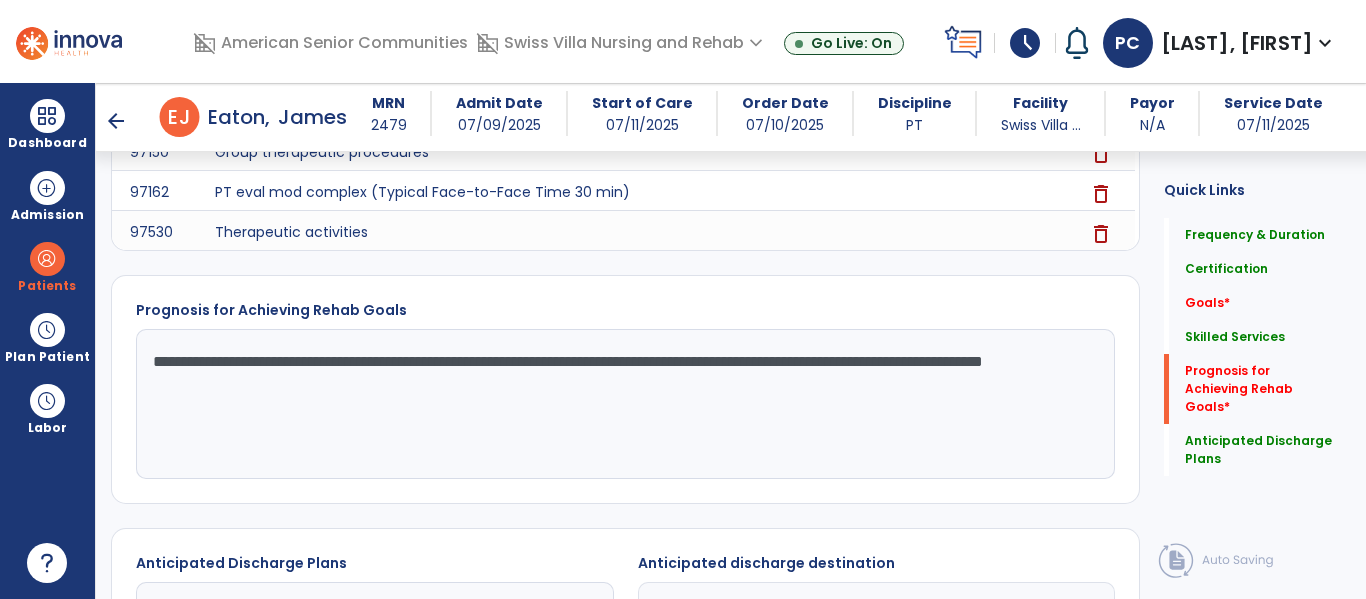 click on "**********" 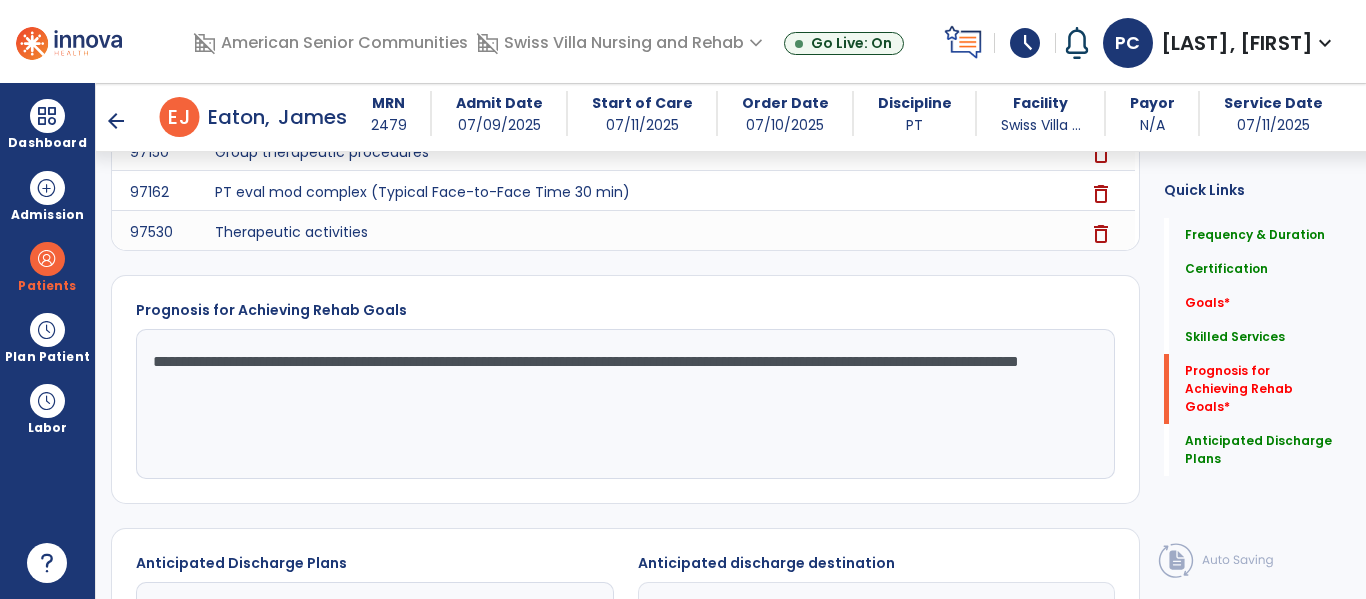 click on "**********" 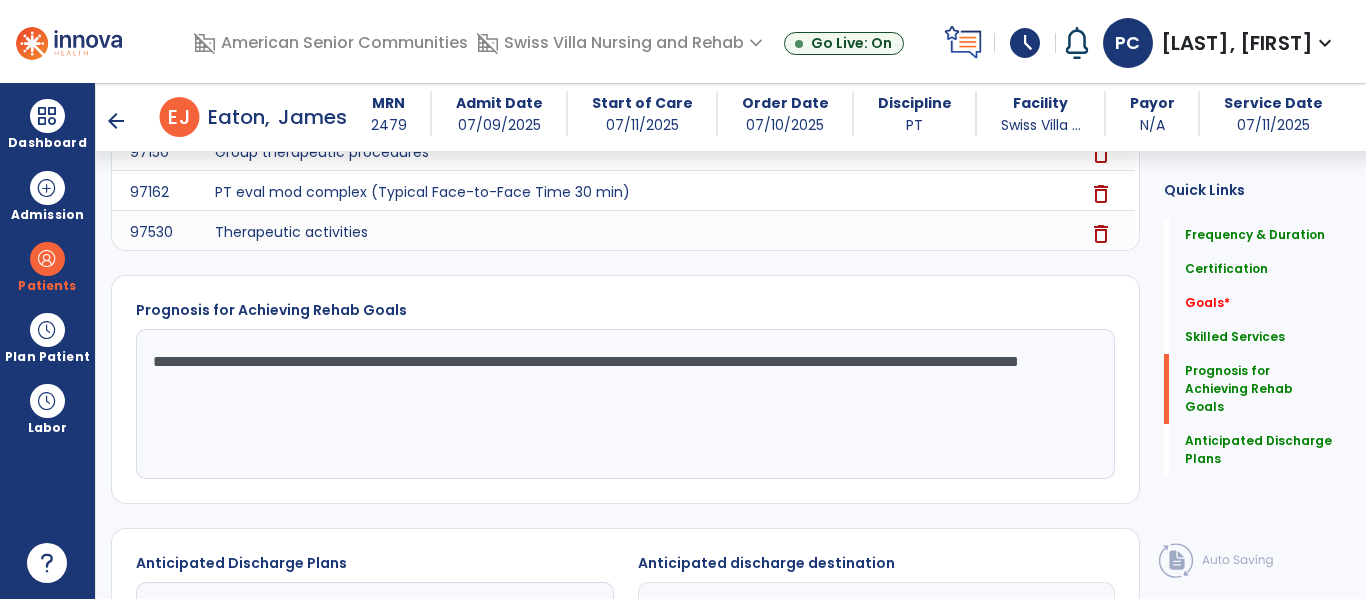 click on "**********" 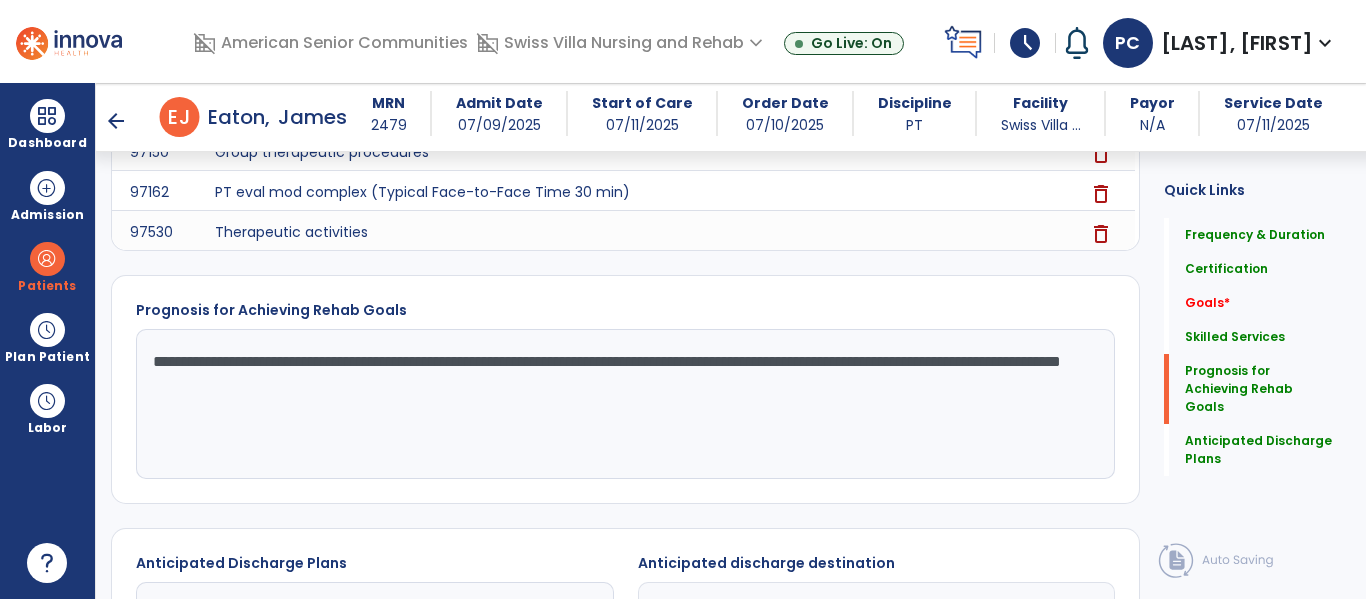 click on "**********" 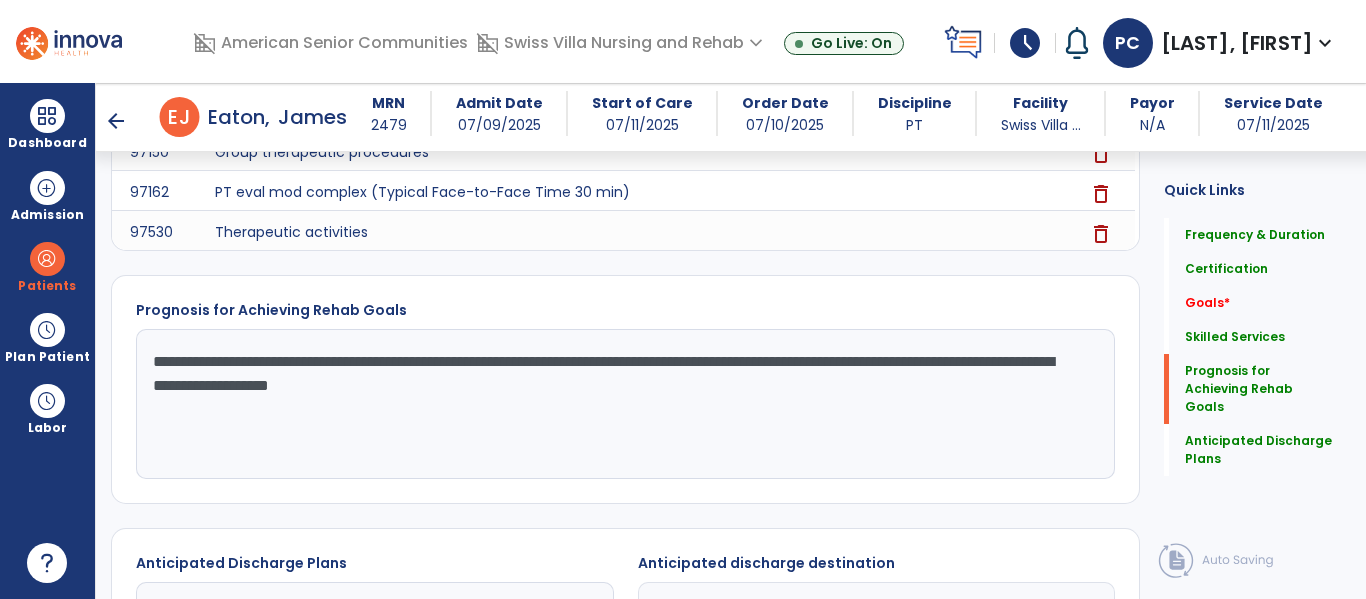 type on "**********" 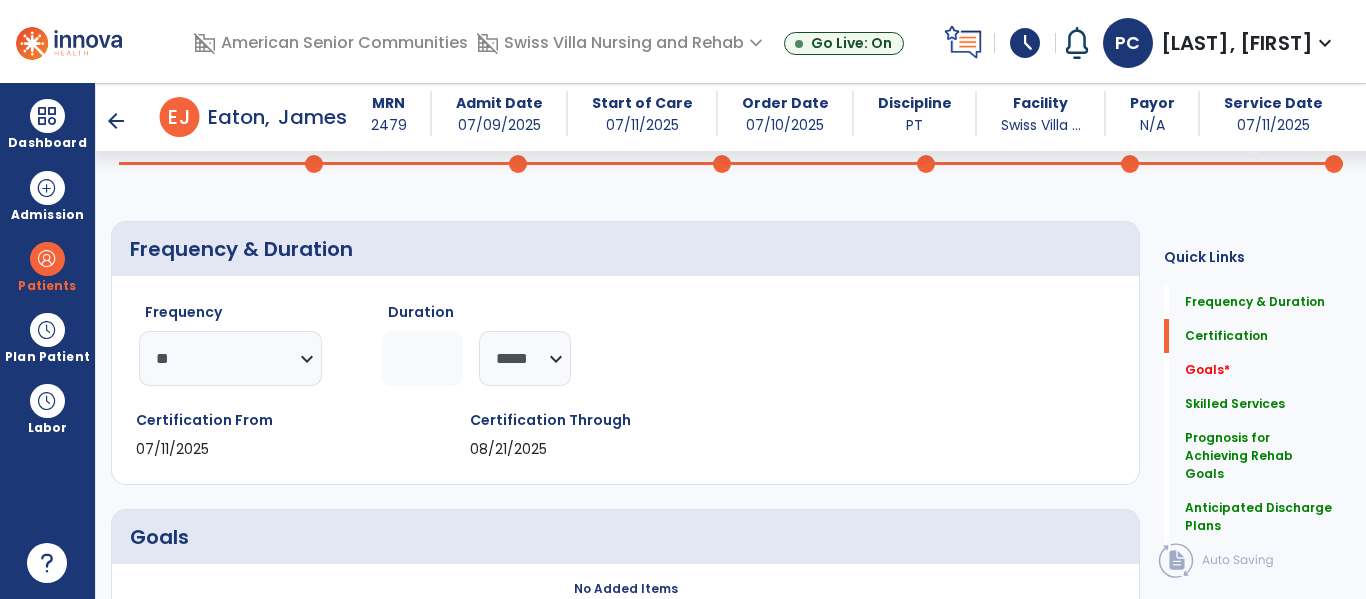 scroll, scrollTop: 0, scrollLeft: 0, axis: both 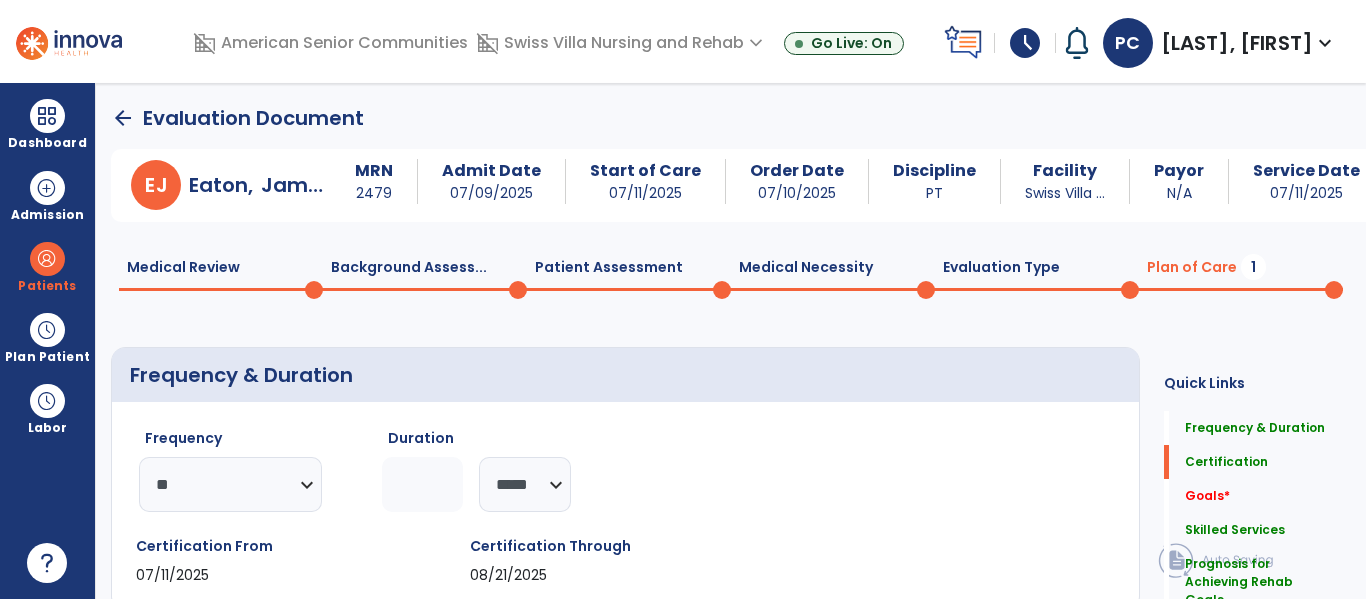 click on "Background Assess...  0" 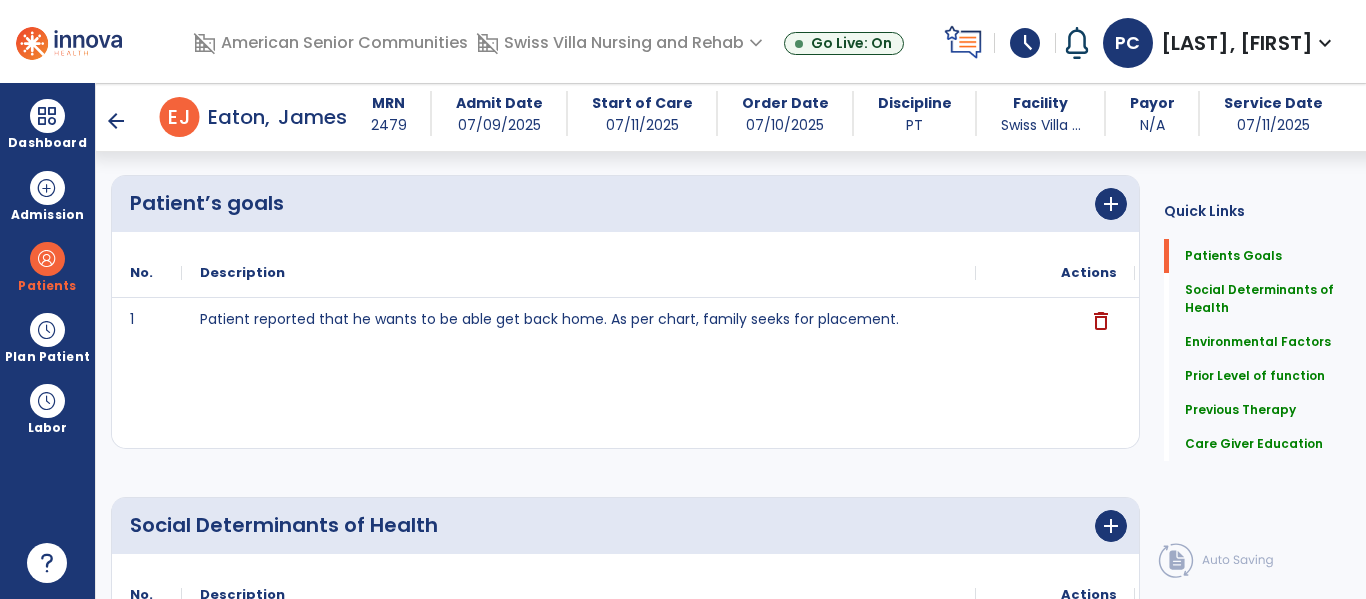scroll, scrollTop: 159, scrollLeft: 0, axis: vertical 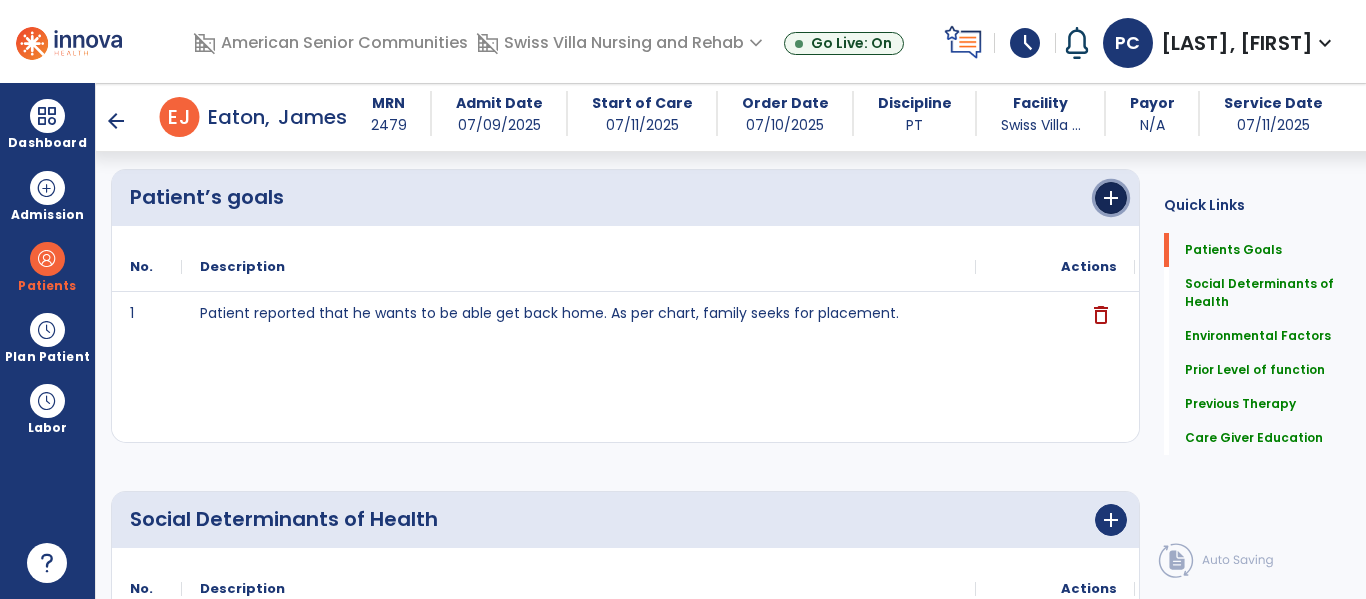 click on "add" 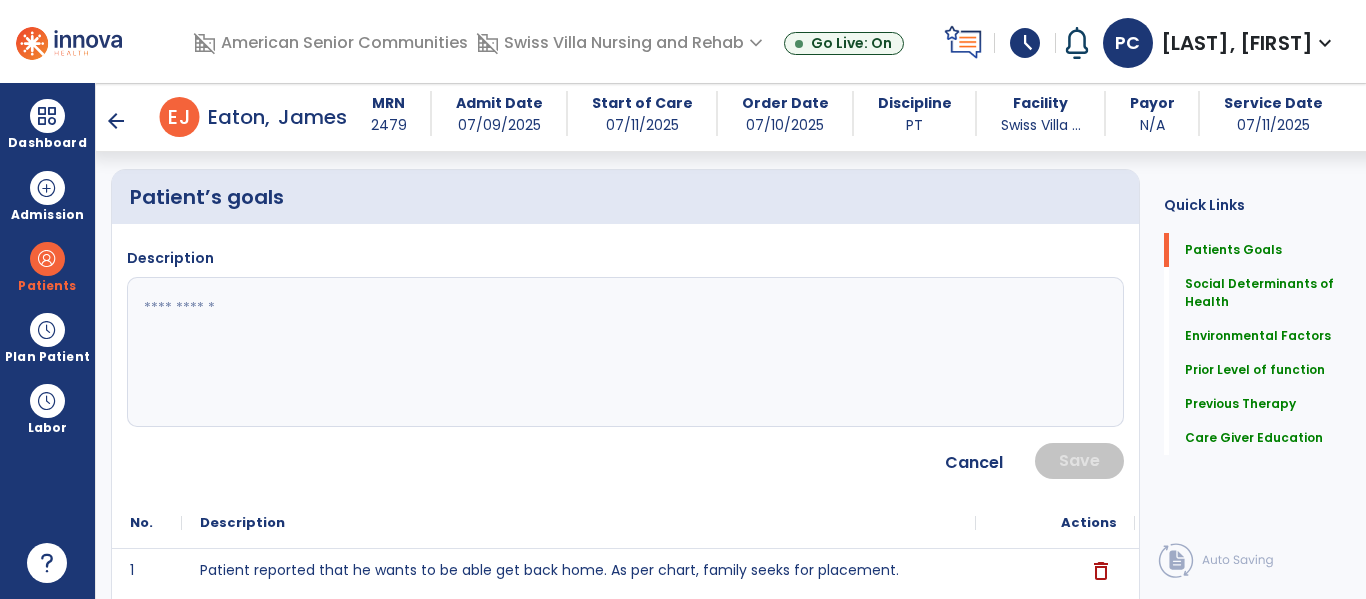 click 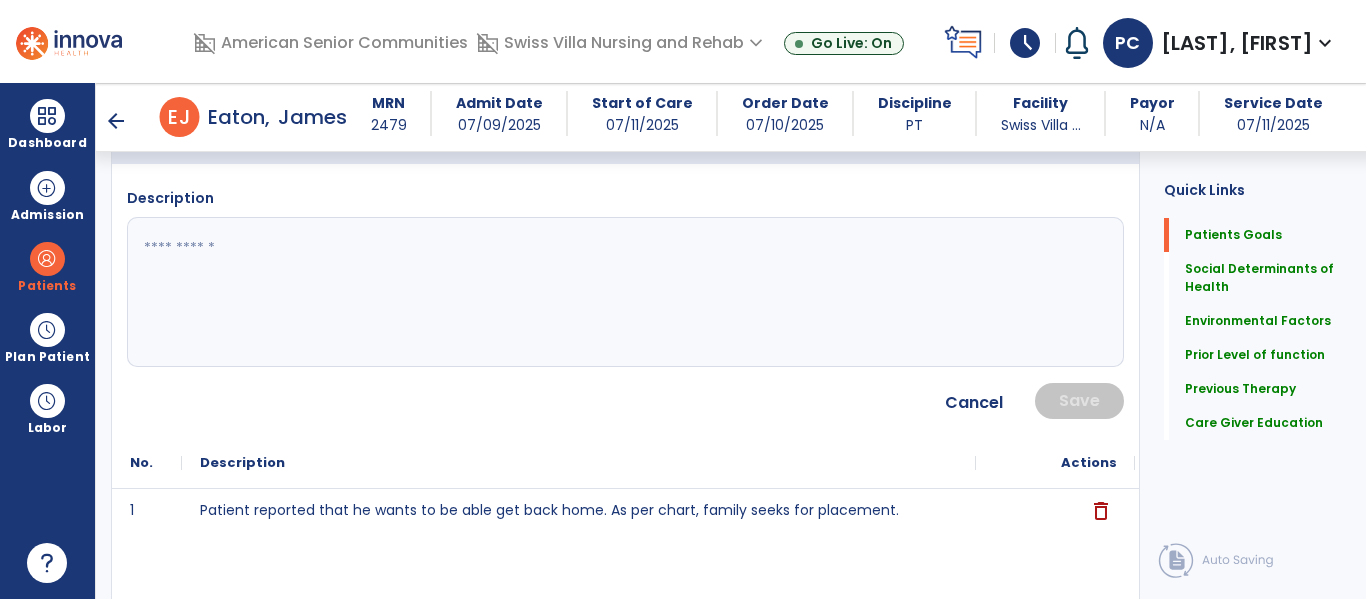 scroll, scrollTop: 234, scrollLeft: 0, axis: vertical 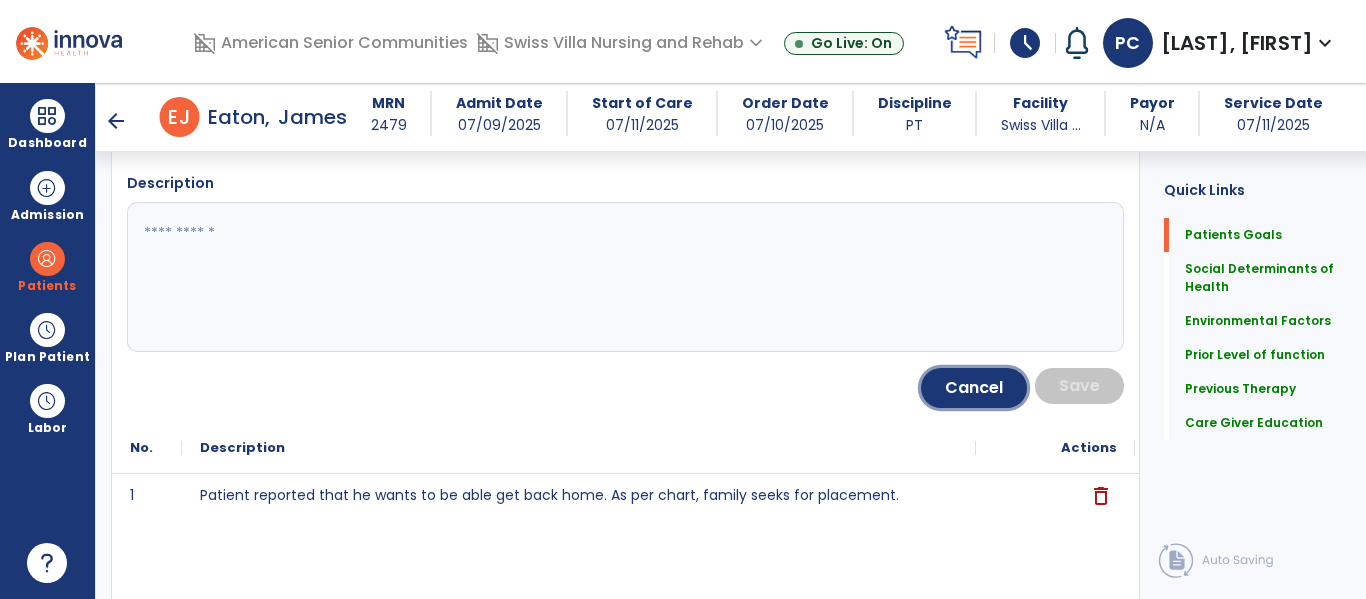 click on "Cancel" 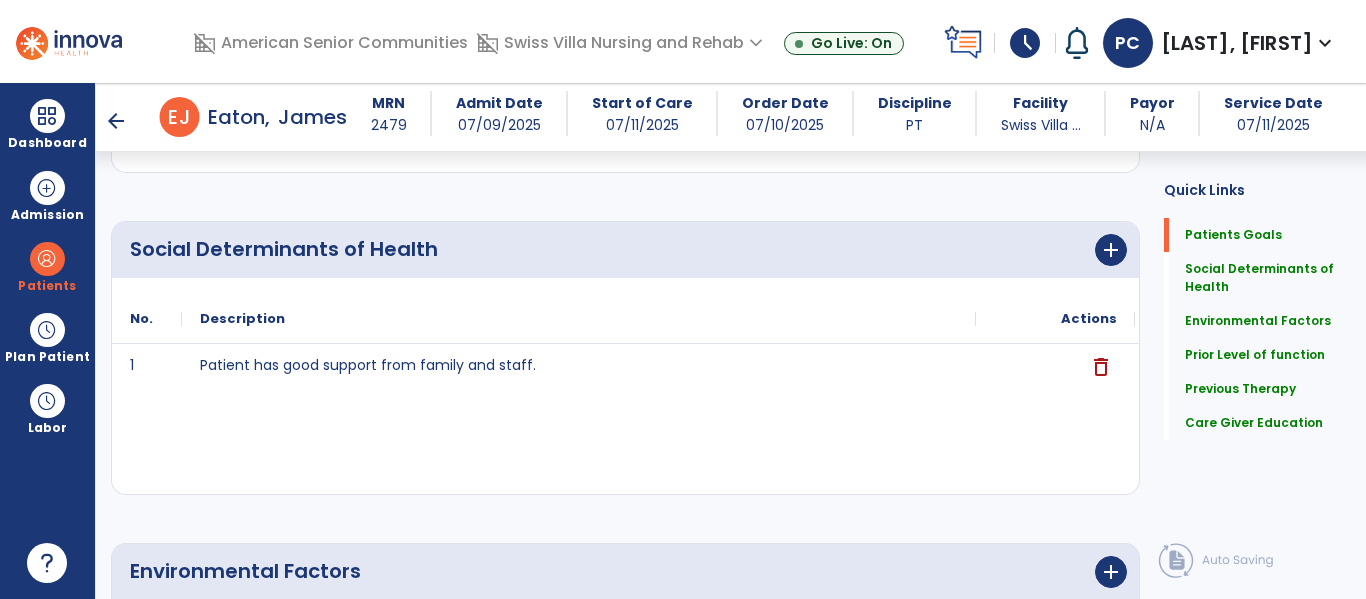 scroll, scrollTop: 431, scrollLeft: 0, axis: vertical 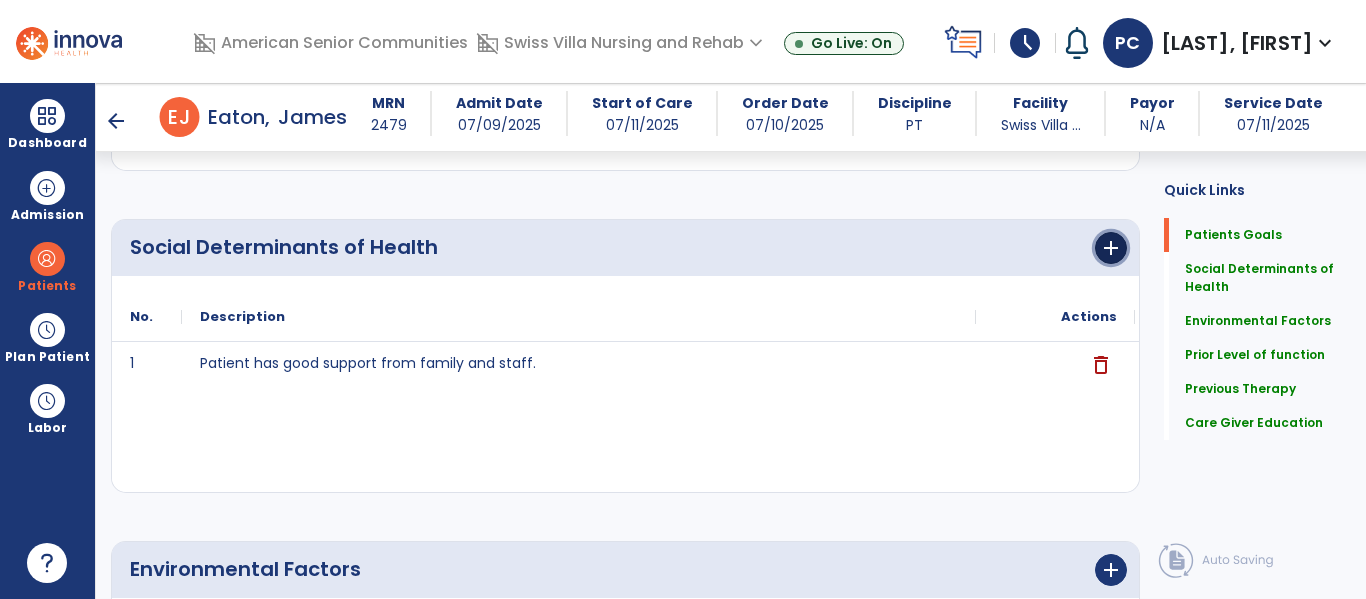 click on "add" 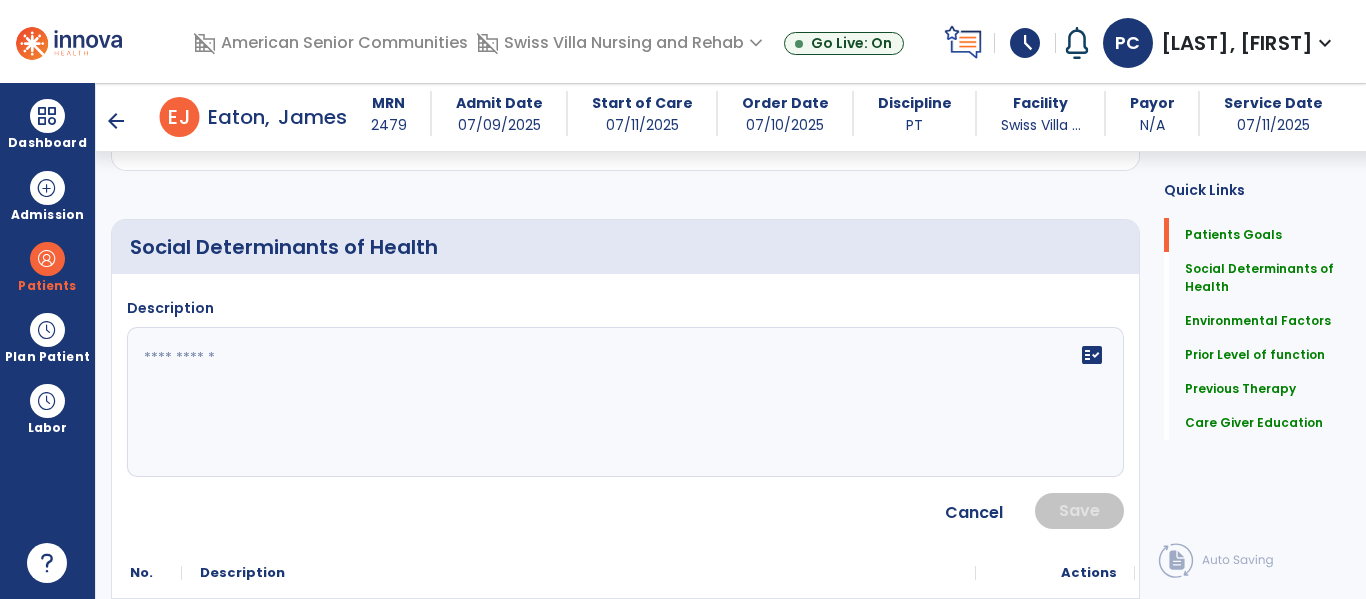 click on "fact_check" 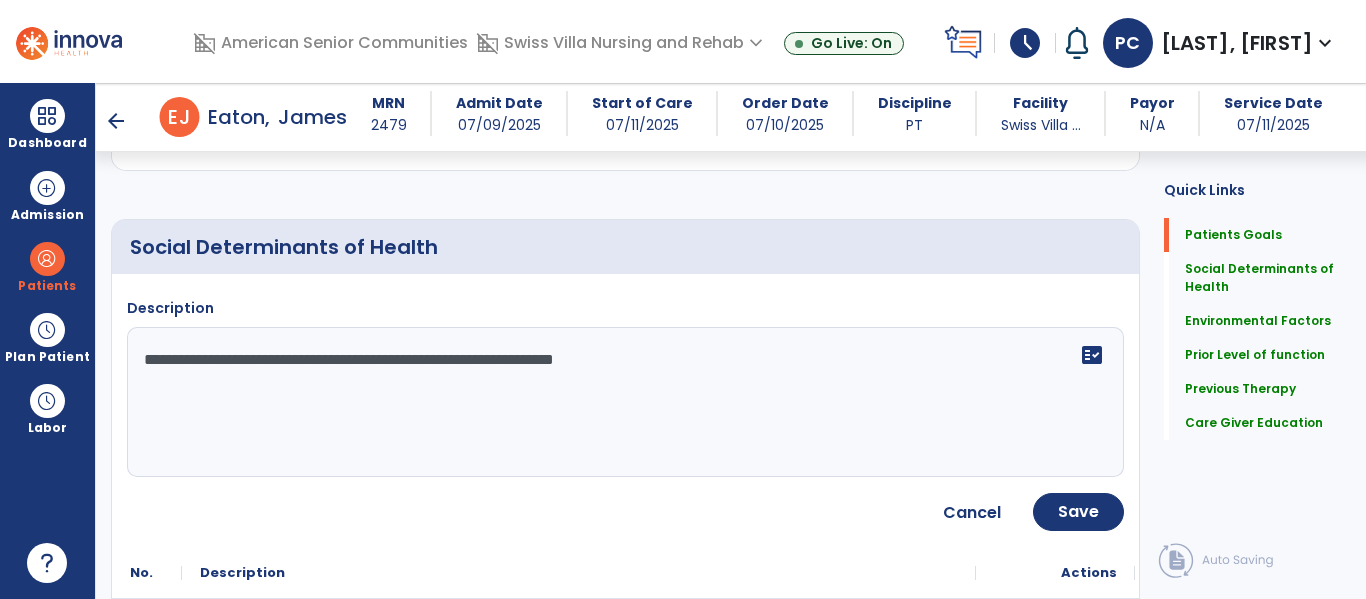 type on "**********" 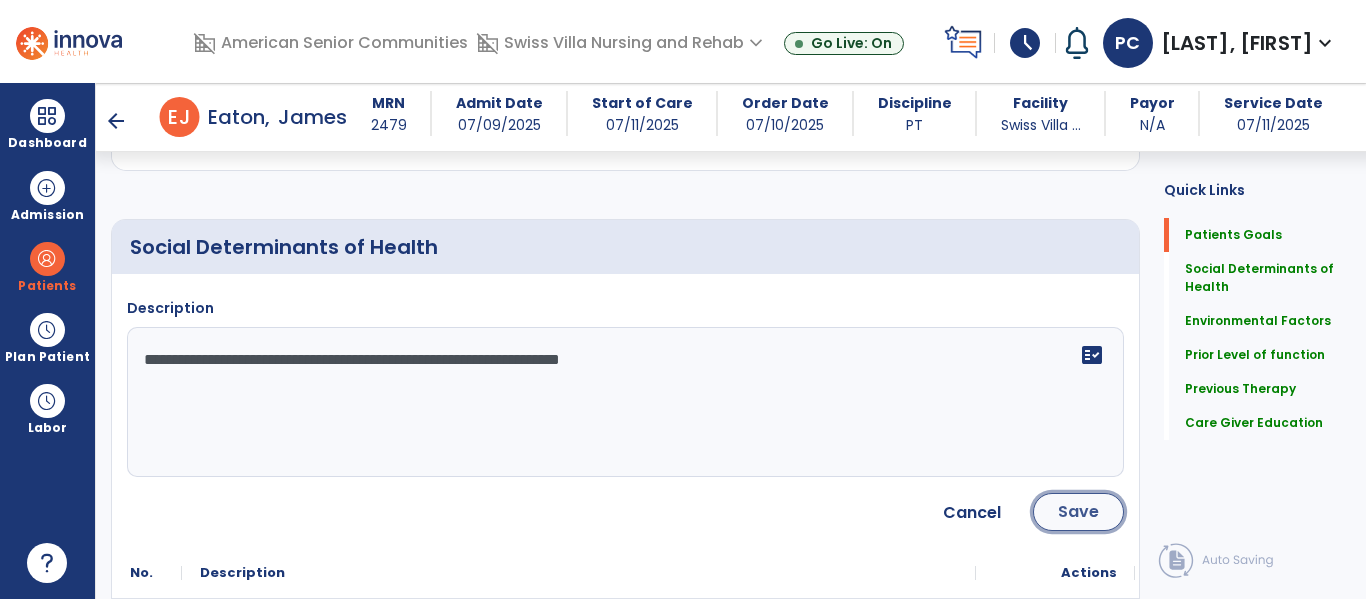 click on "Save" 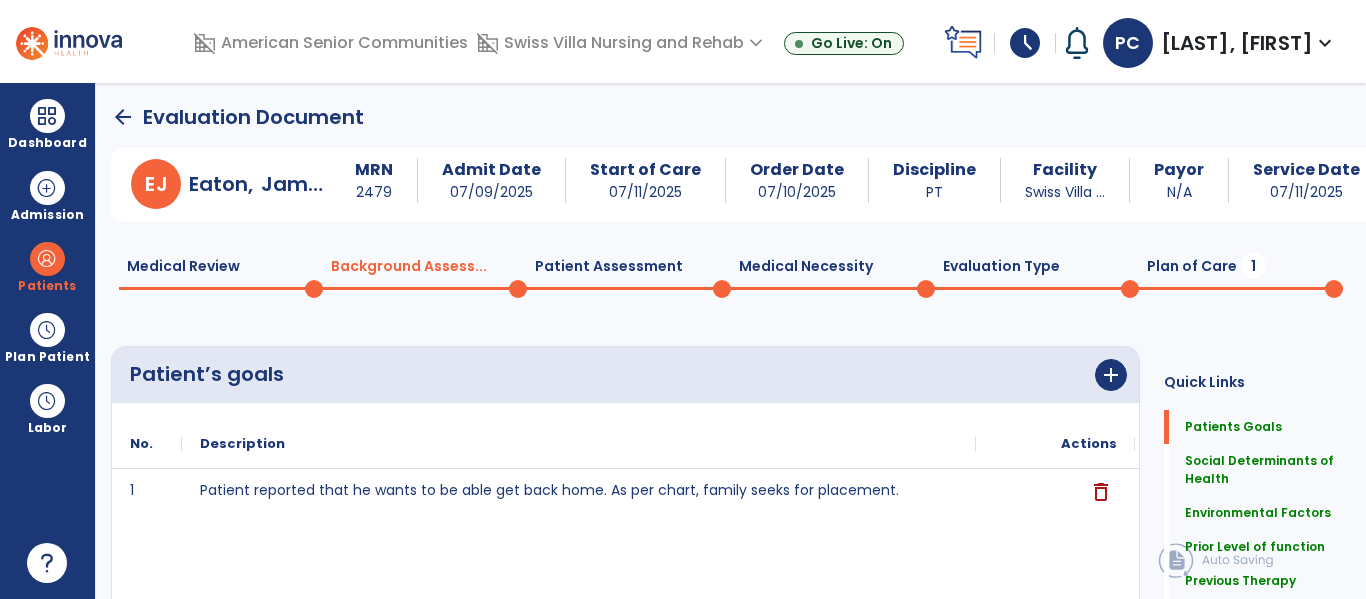 scroll, scrollTop: 0, scrollLeft: 0, axis: both 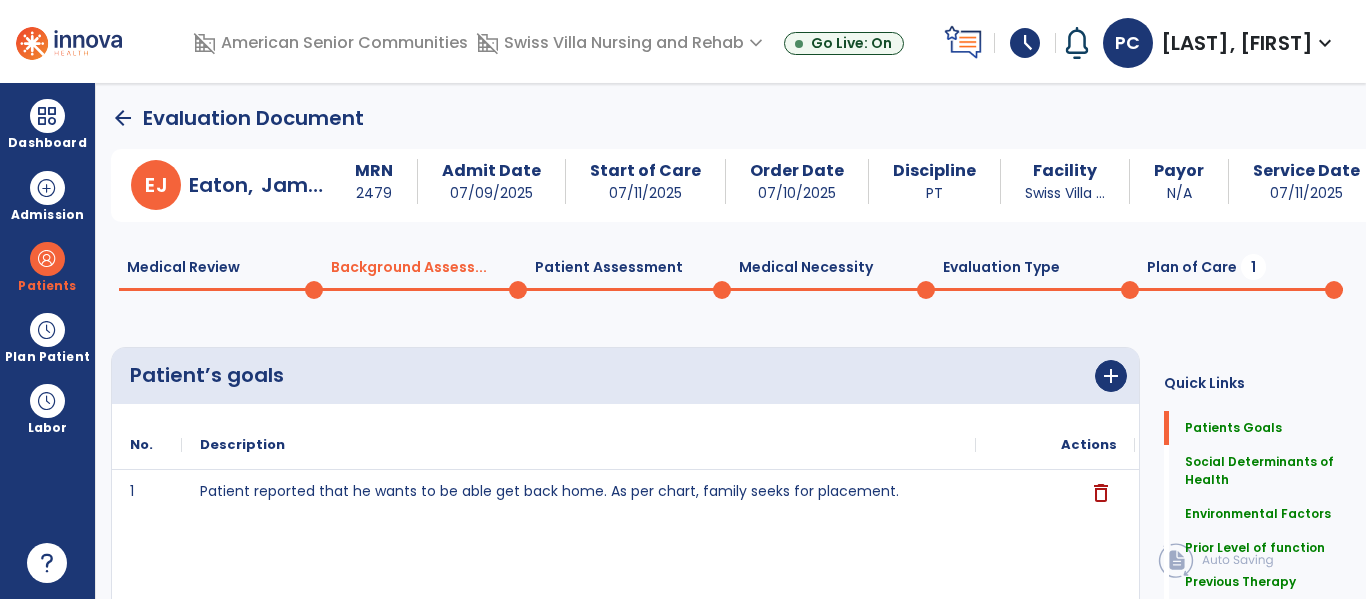 click on "Plan of Care  1" 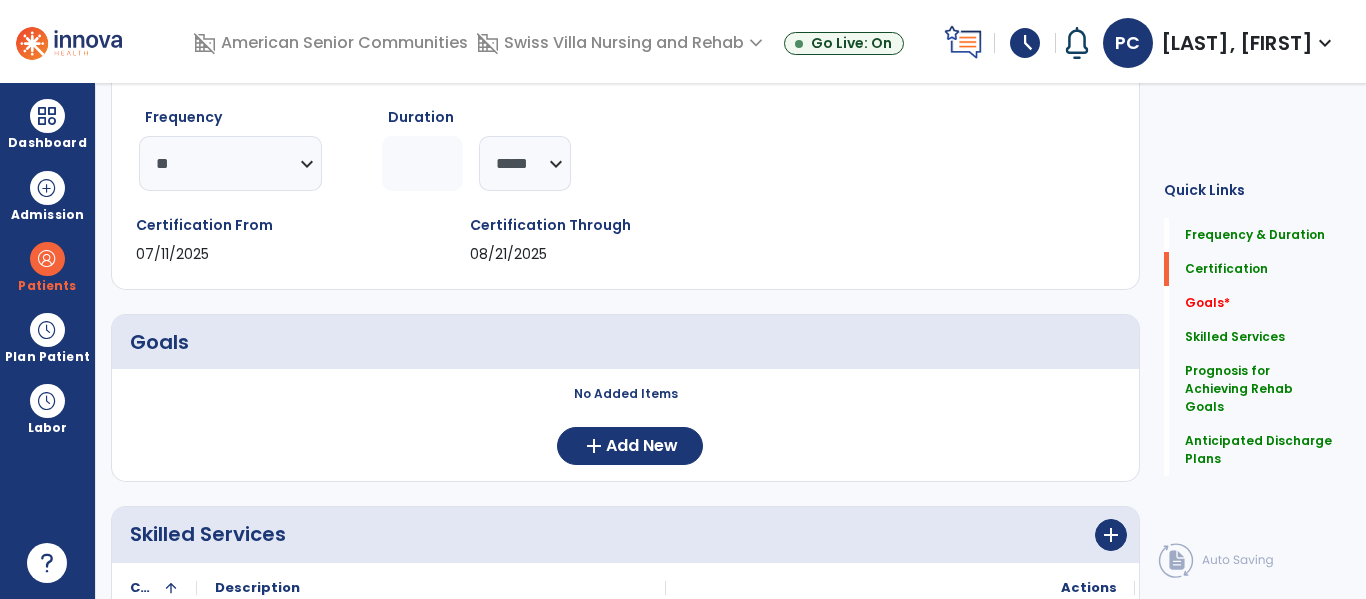 scroll, scrollTop: 0, scrollLeft: 0, axis: both 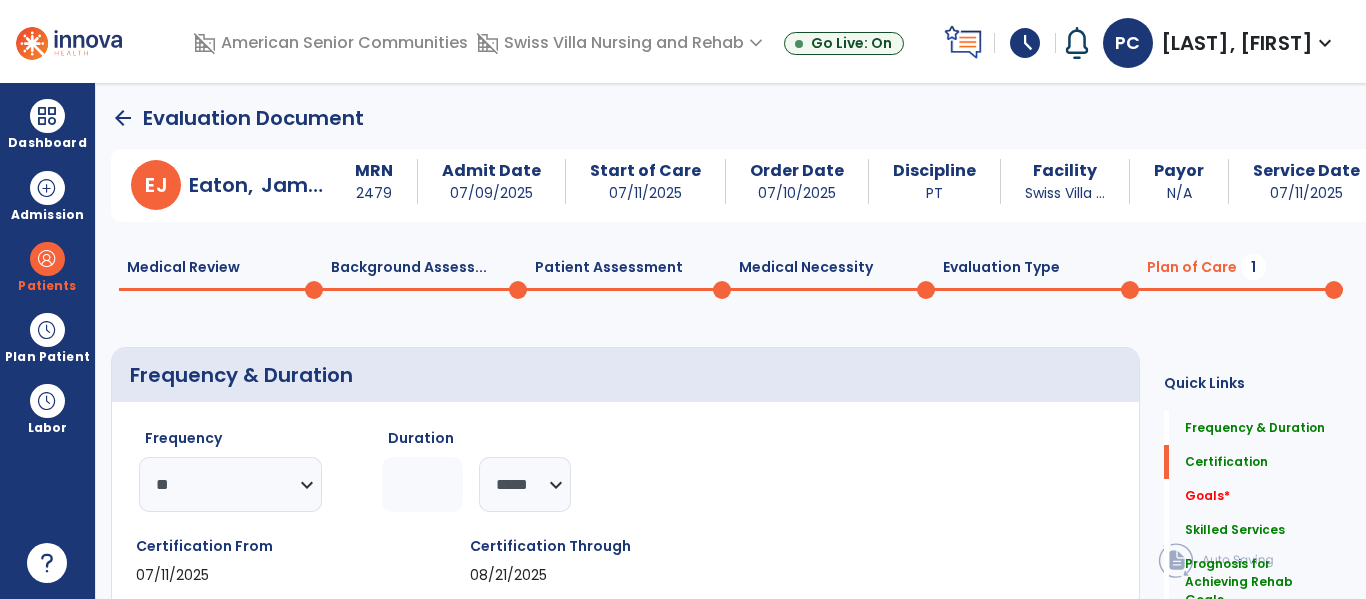 click on "Evaluation Type  0" 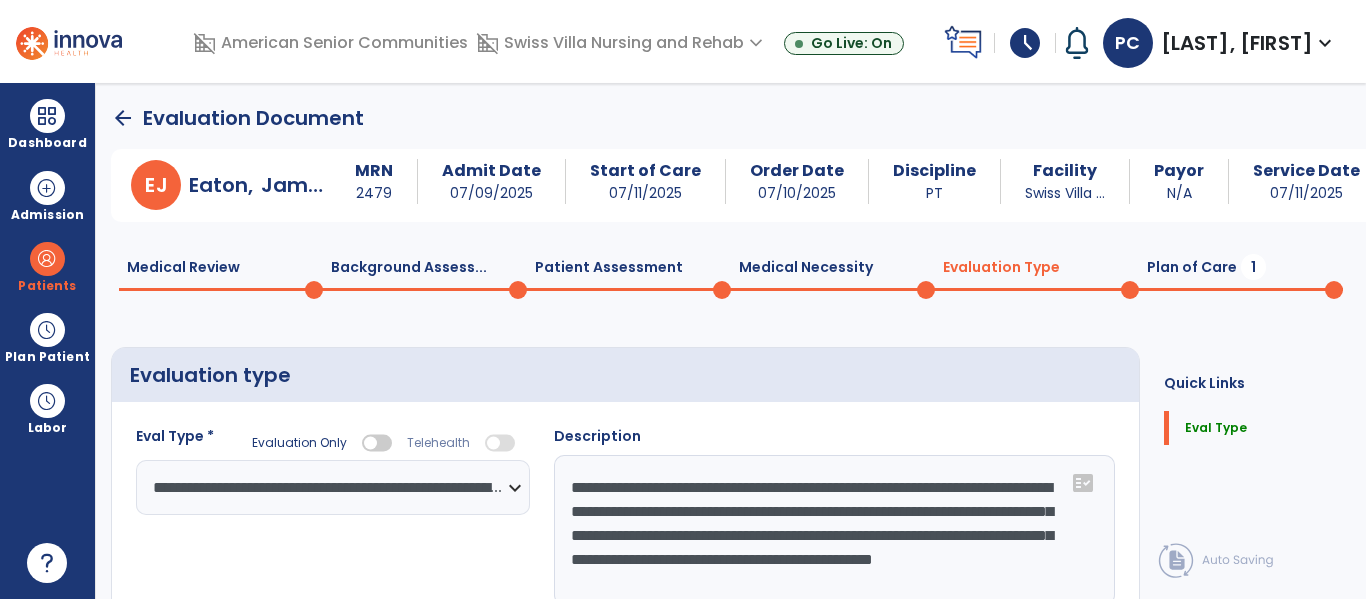 click on "Medical Necessity  0" 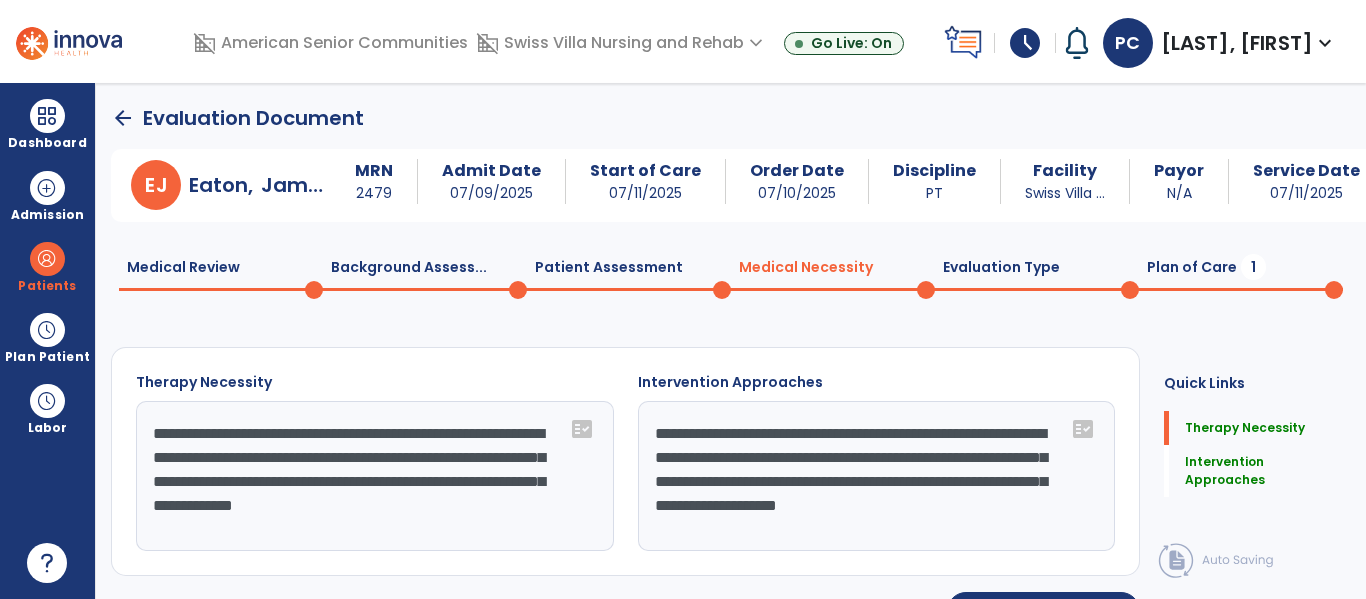 click on "Patient Assessment  0" 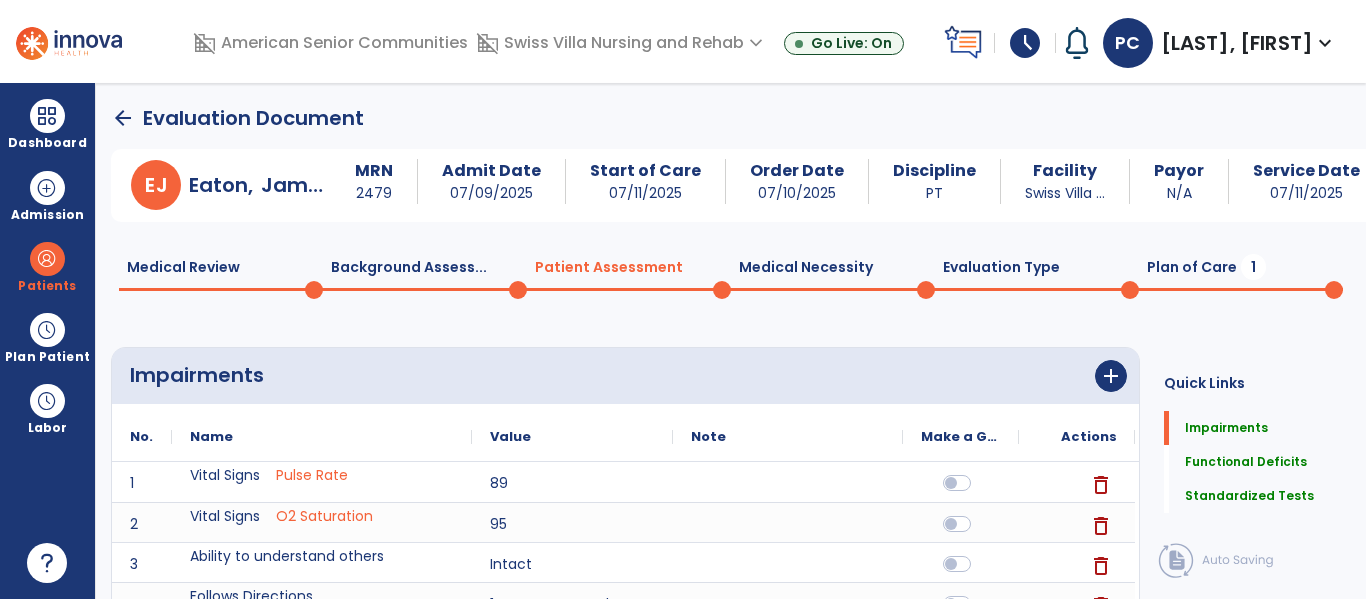 scroll, scrollTop: 962, scrollLeft: 0, axis: vertical 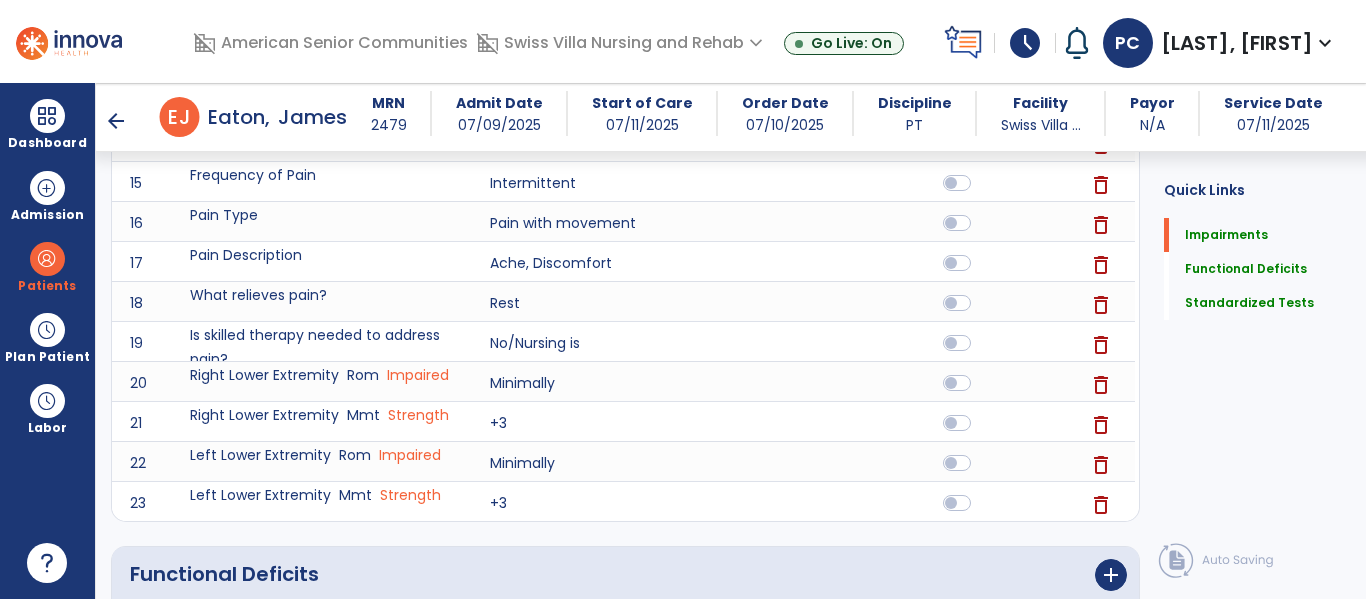 click on "Impairments      add
No.
Name
Value" 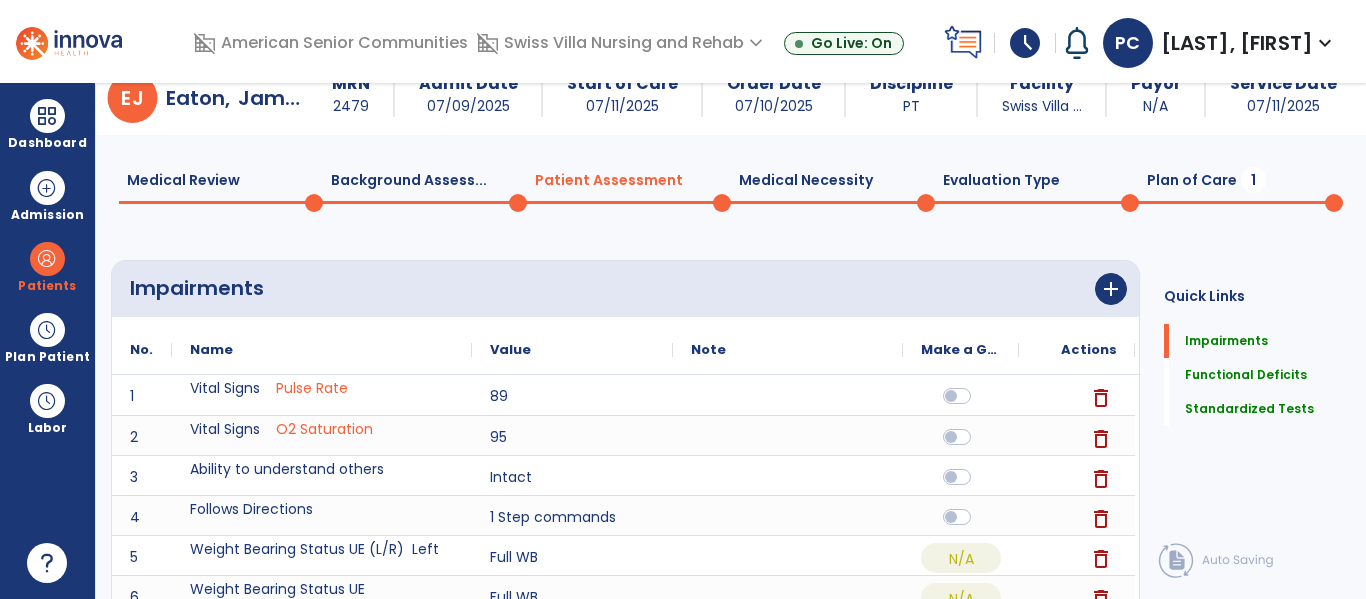 scroll, scrollTop: 44, scrollLeft: 0, axis: vertical 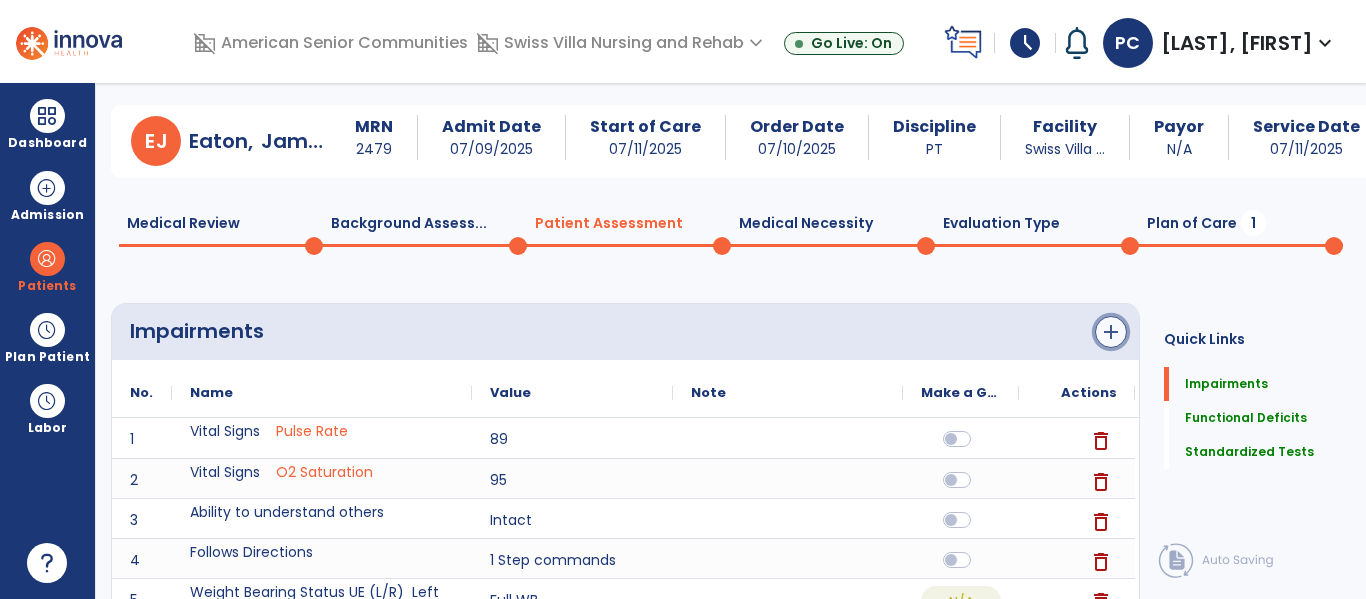 click on "add" 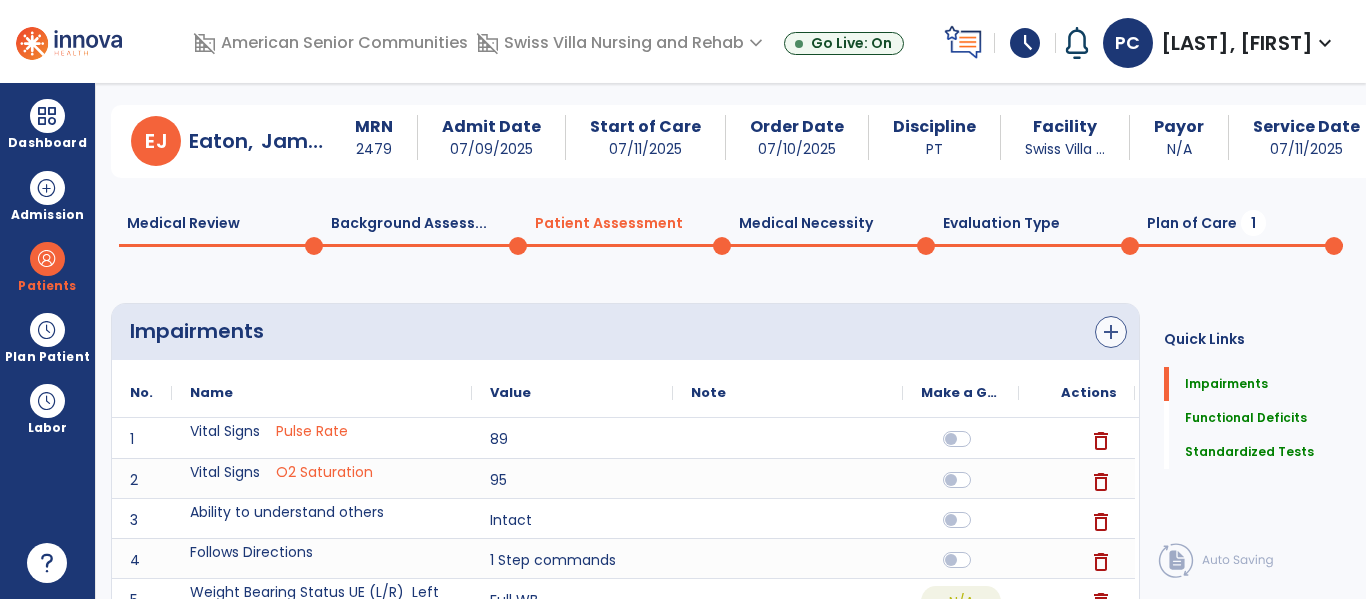 scroll, scrollTop: 0, scrollLeft: 0, axis: both 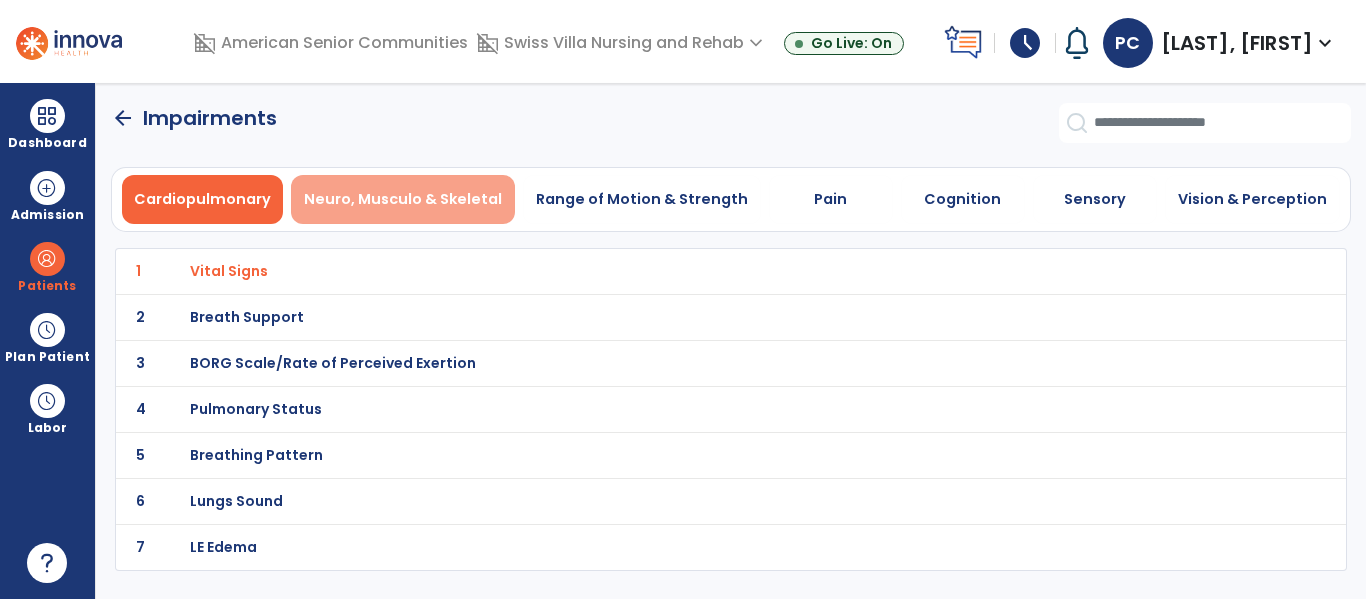 click on "Neuro, Musculo & Skeletal" at bounding box center (403, 199) 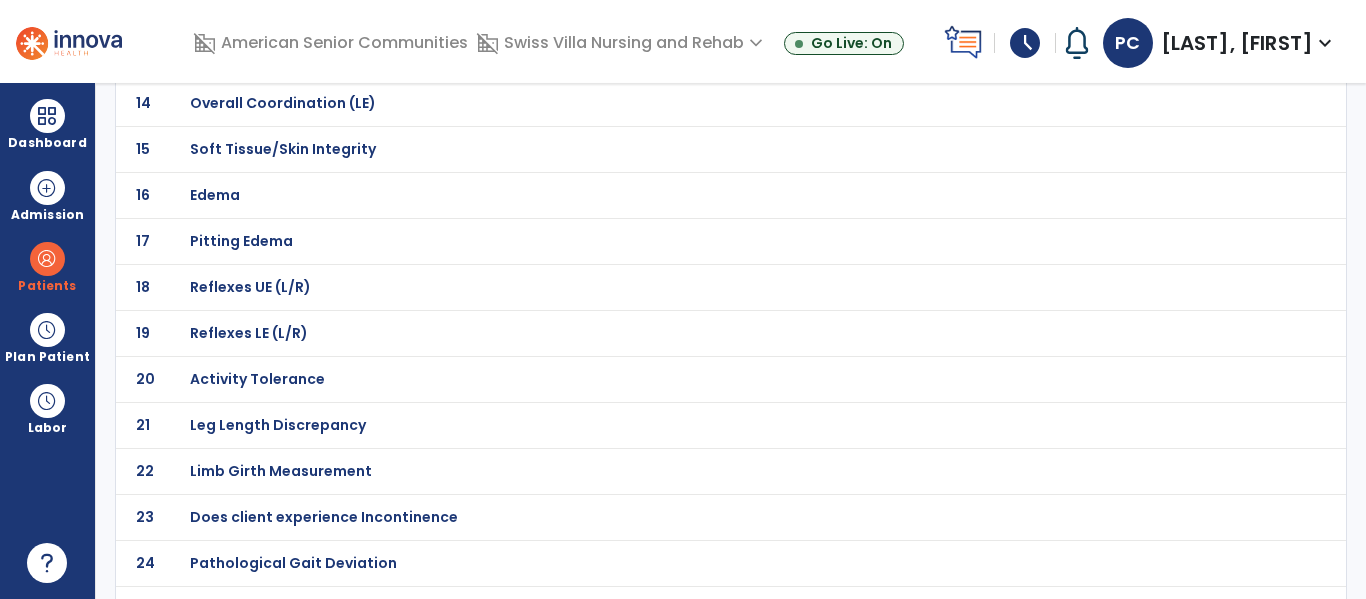 scroll, scrollTop: 800, scrollLeft: 0, axis: vertical 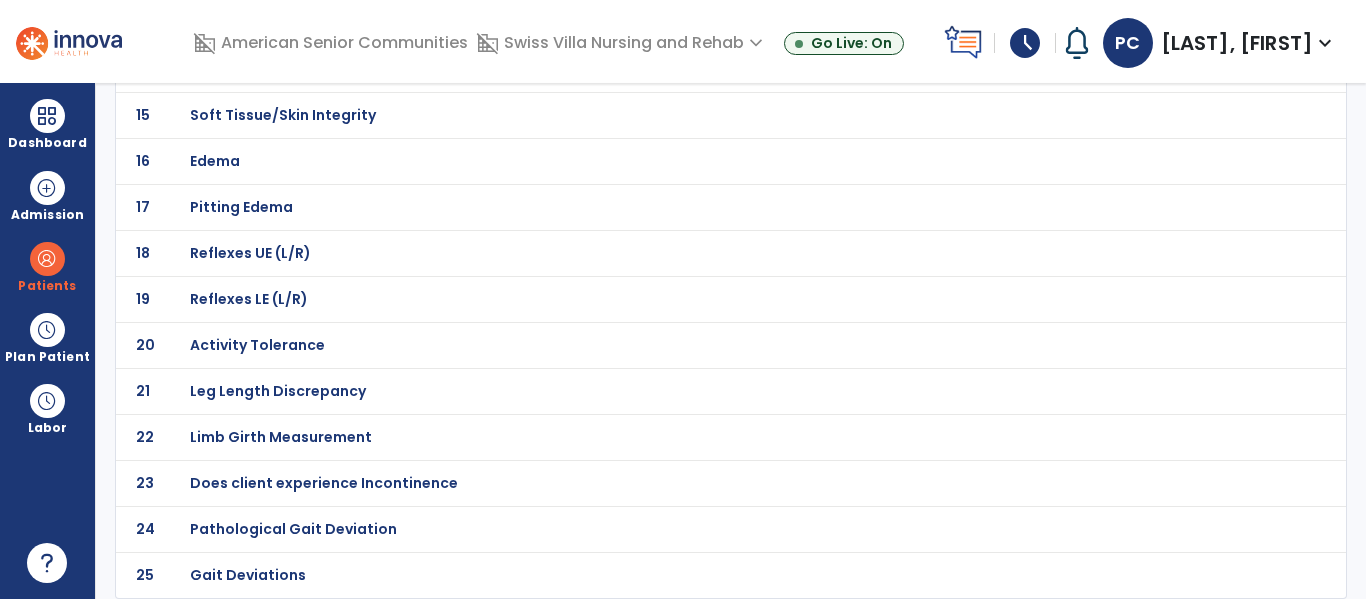 click on "Activity Tolerance" at bounding box center (261, -529) 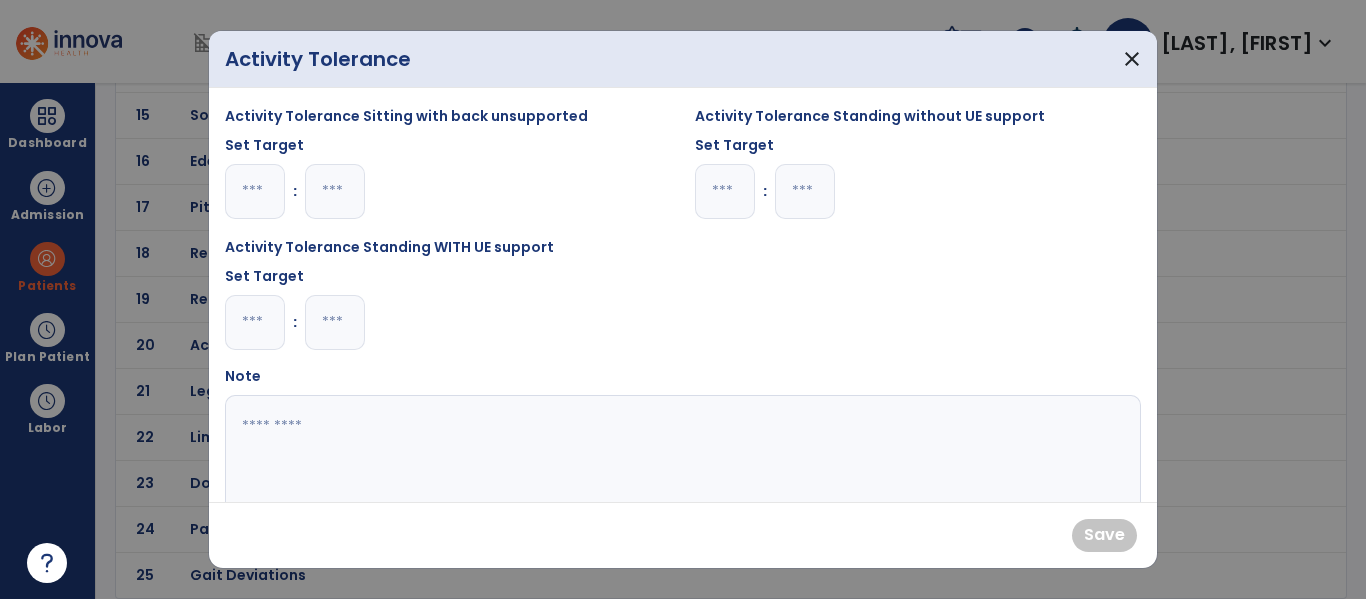 click at bounding box center (255, 322) 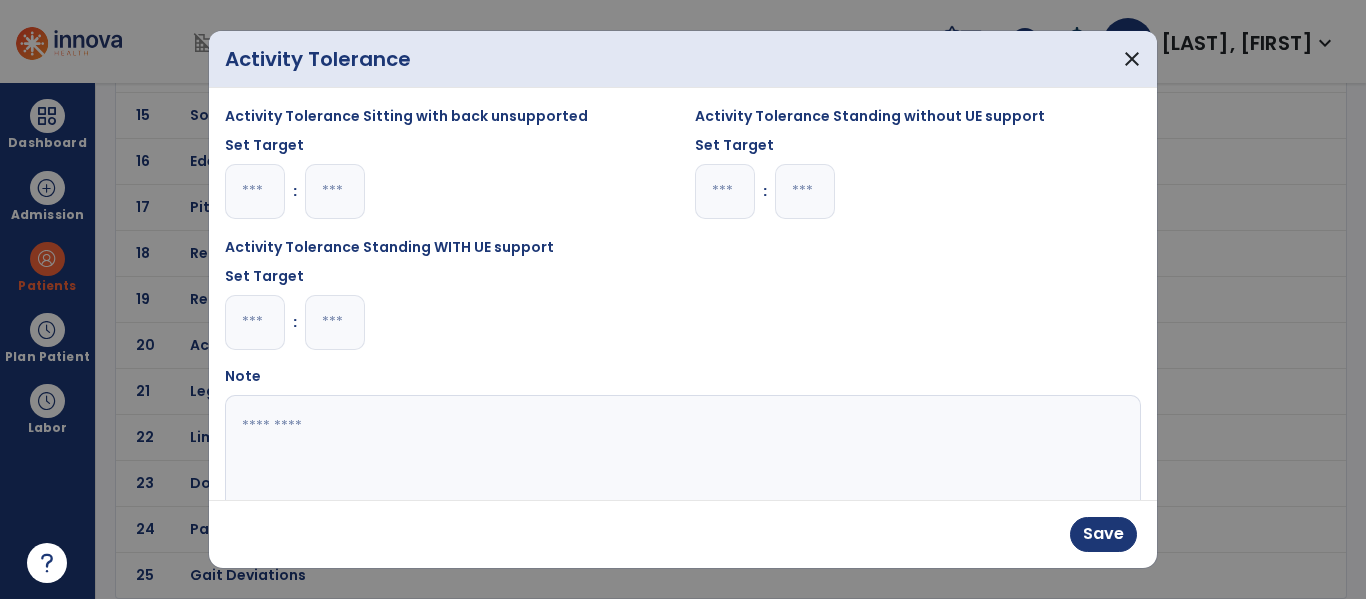 type on "*" 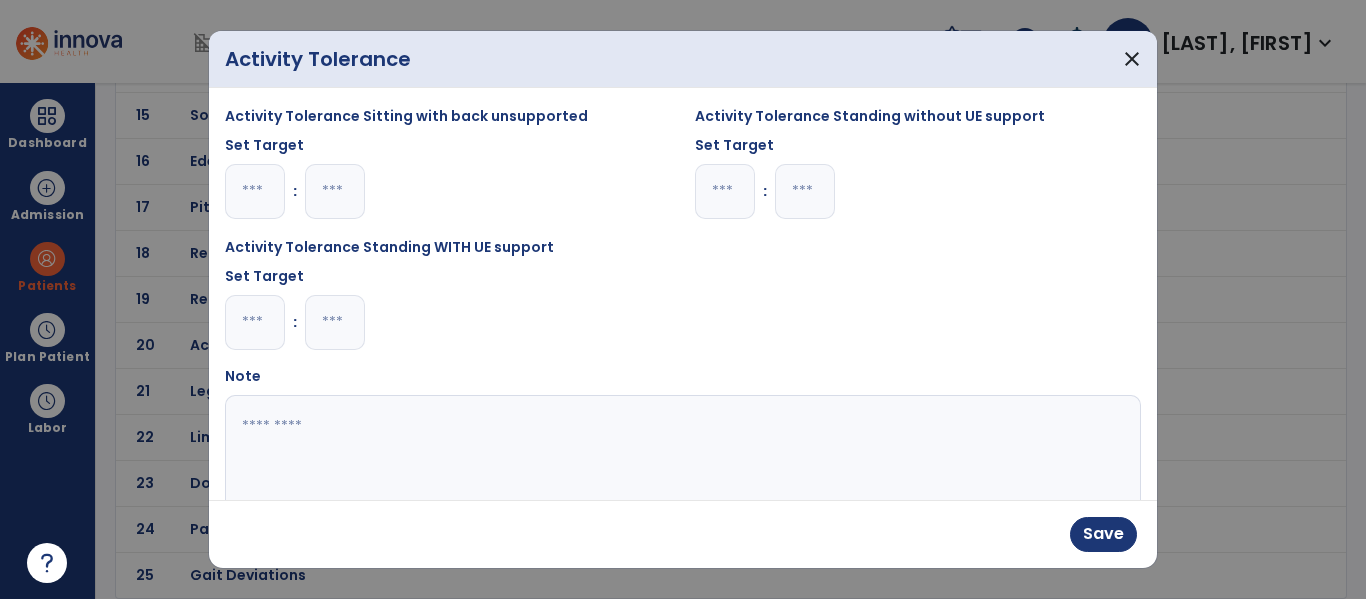 scroll, scrollTop: 29, scrollLeft: 0, axis: vertical 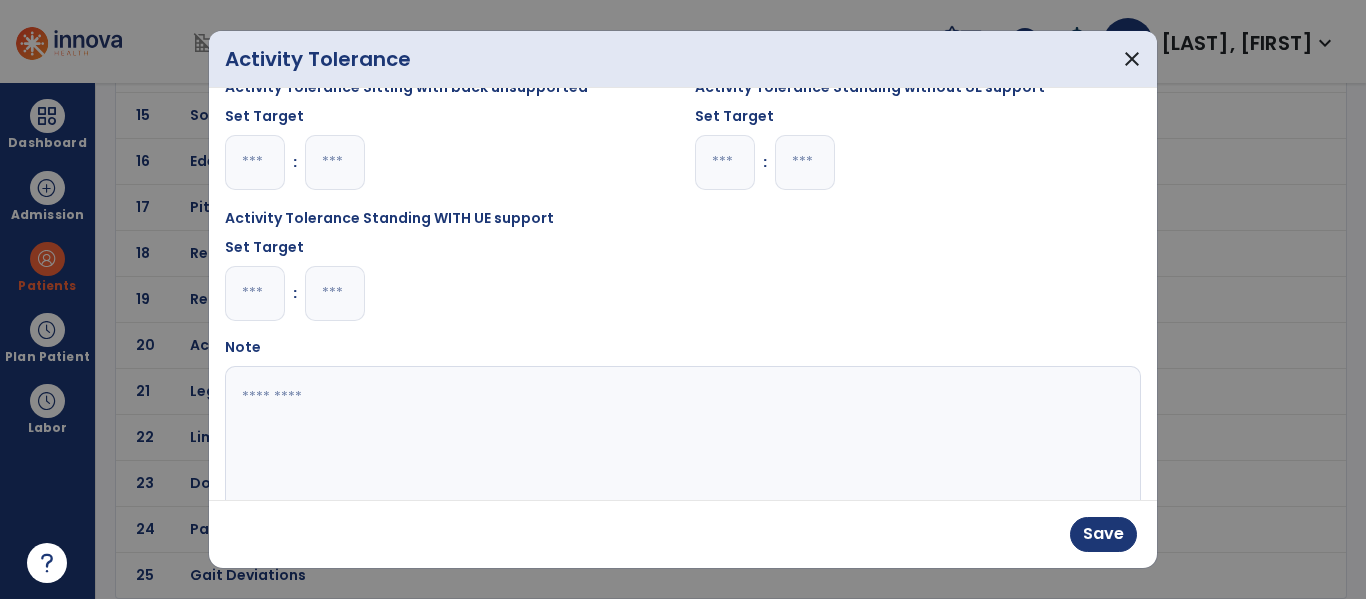click at bounding box center [680, 441] 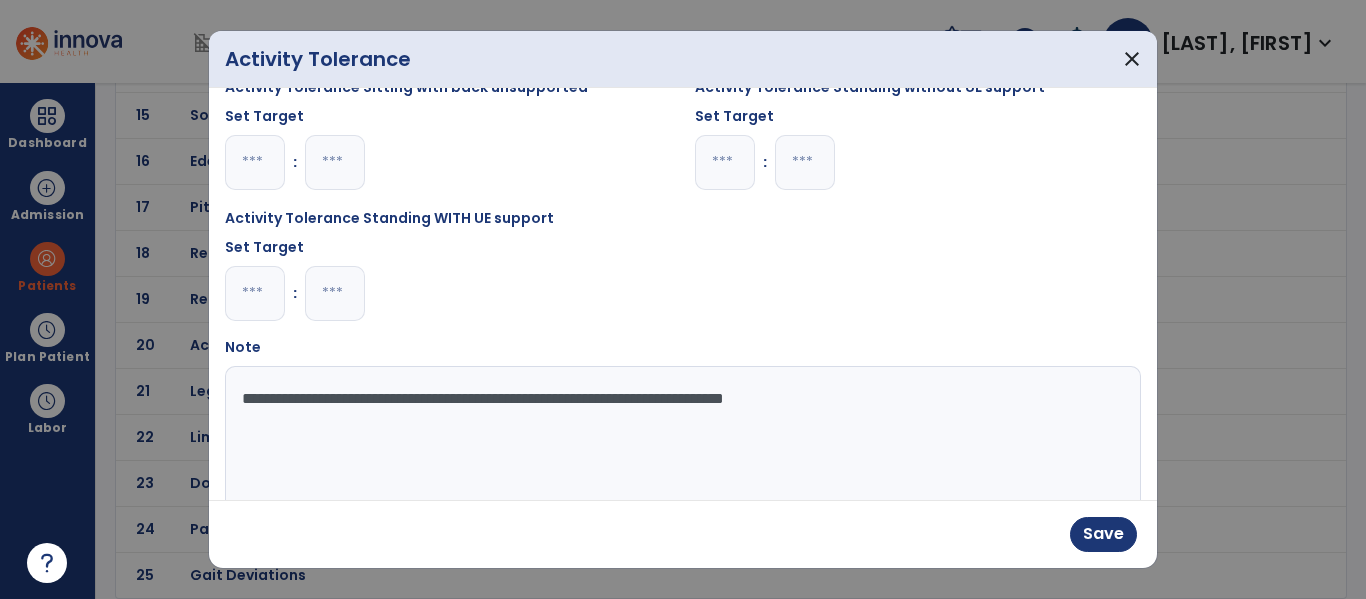 click on "**********" at bounding box center [680, 441] 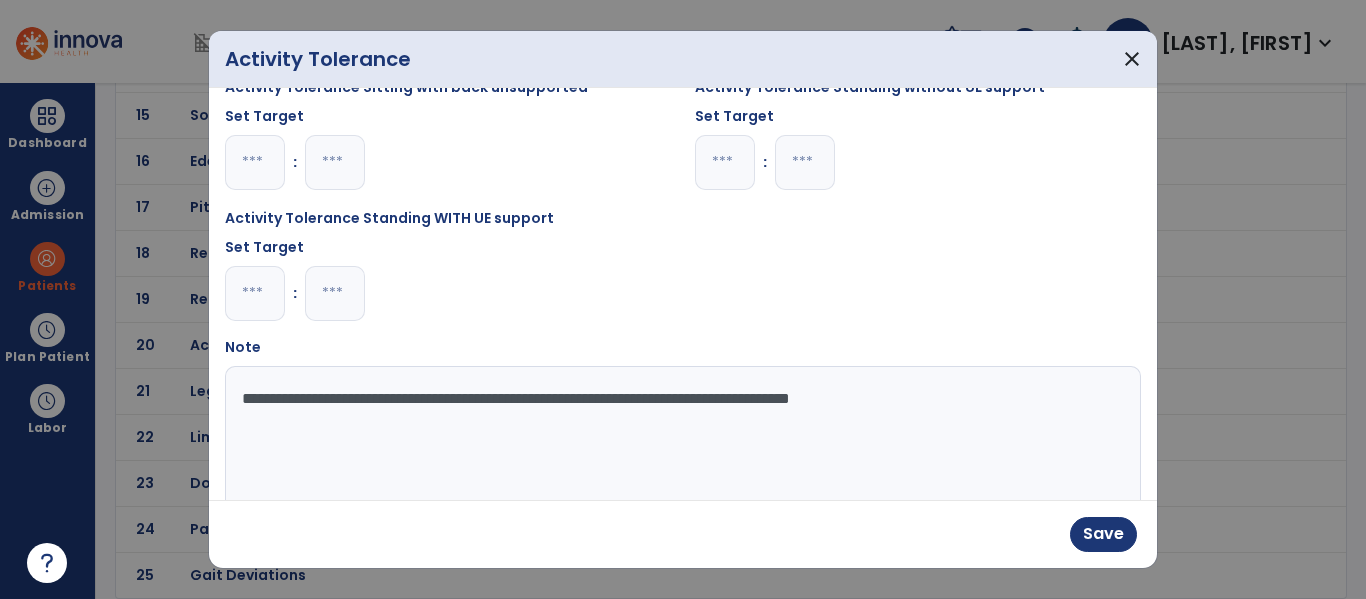 click on "**********" at bounding box center (680, 441) 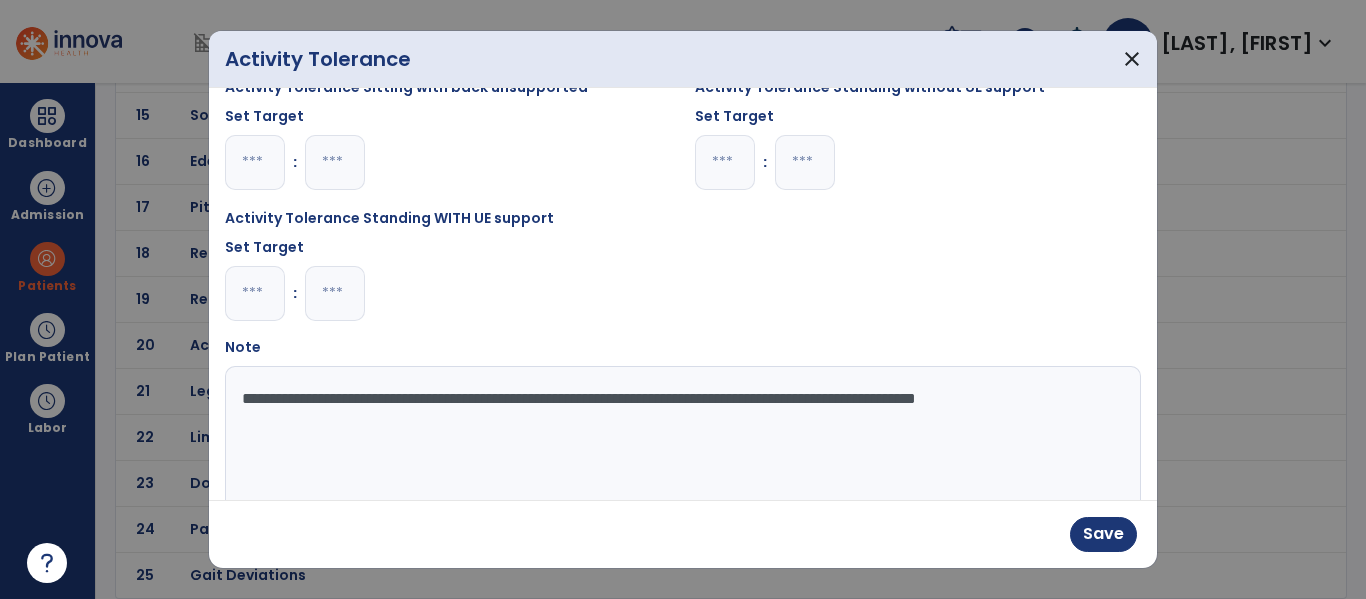 click on "**********" at bounding box center (680, 441) 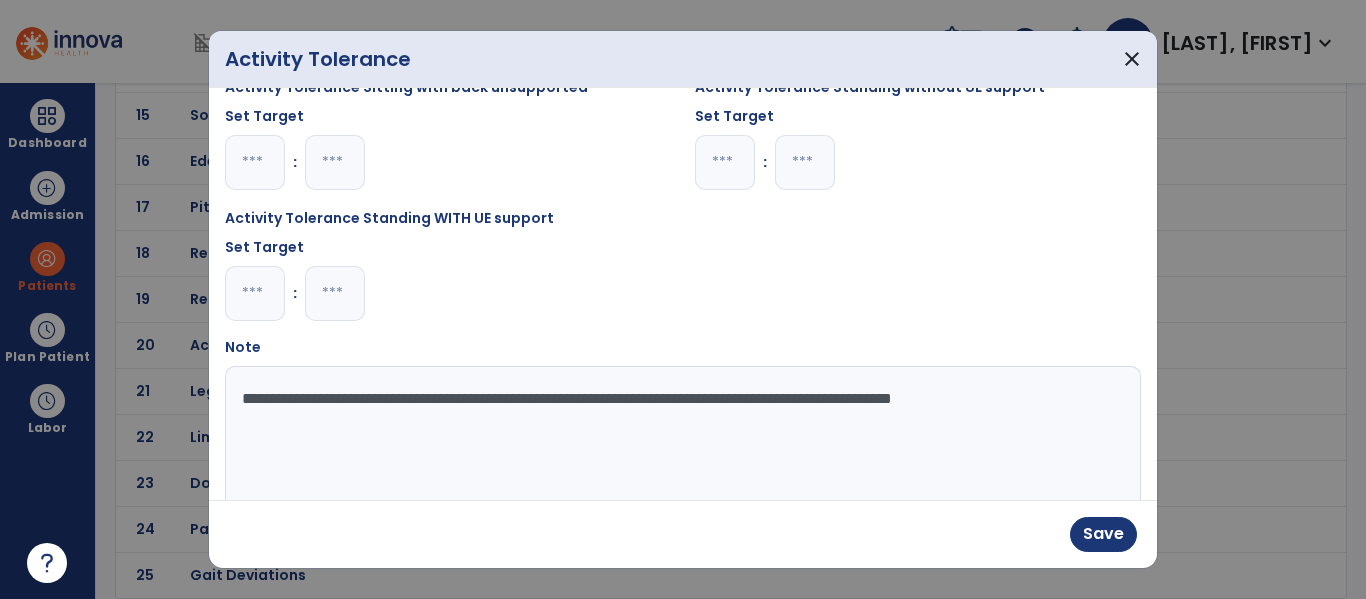type on "**********" 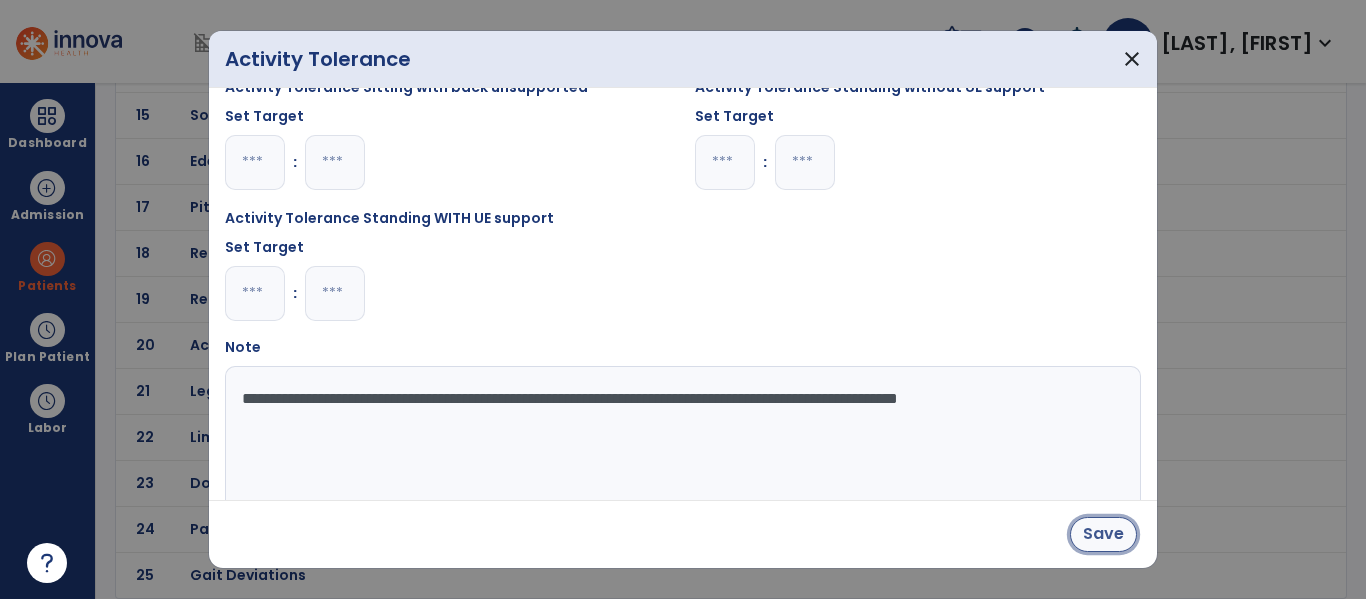 click on "Save" at bounding box center (1103, 534) 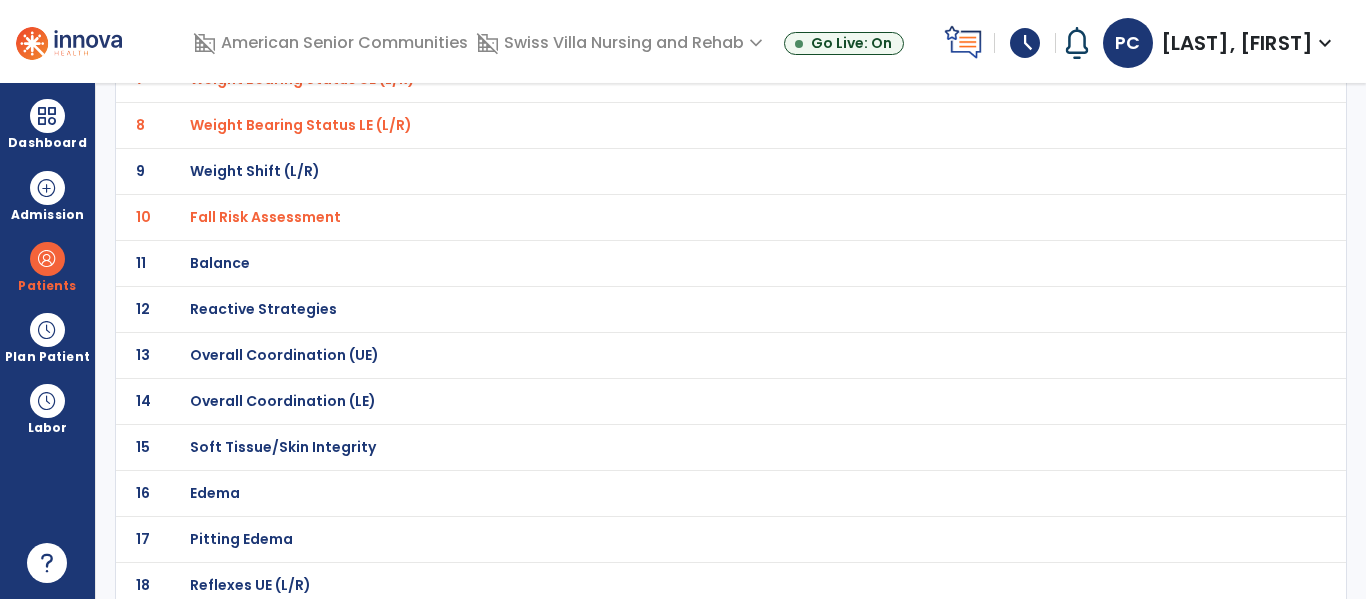 scroll, scrollTop: 0, scrollLeft: 0, axis: both 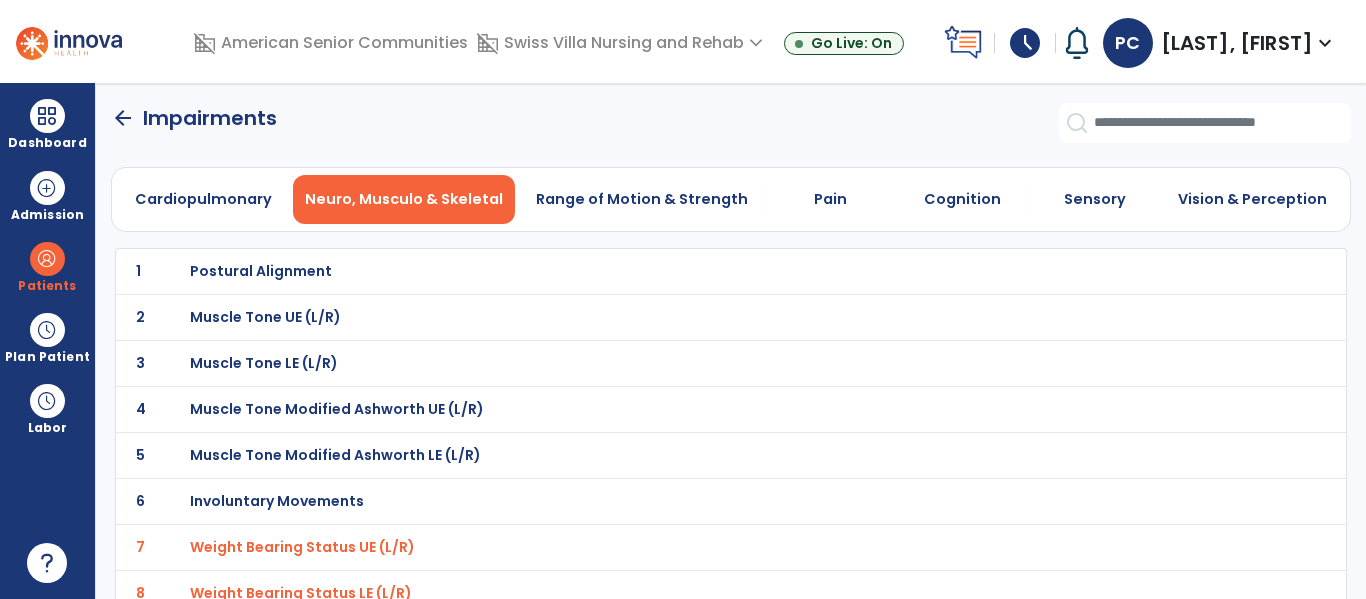 click on "arrow_back" 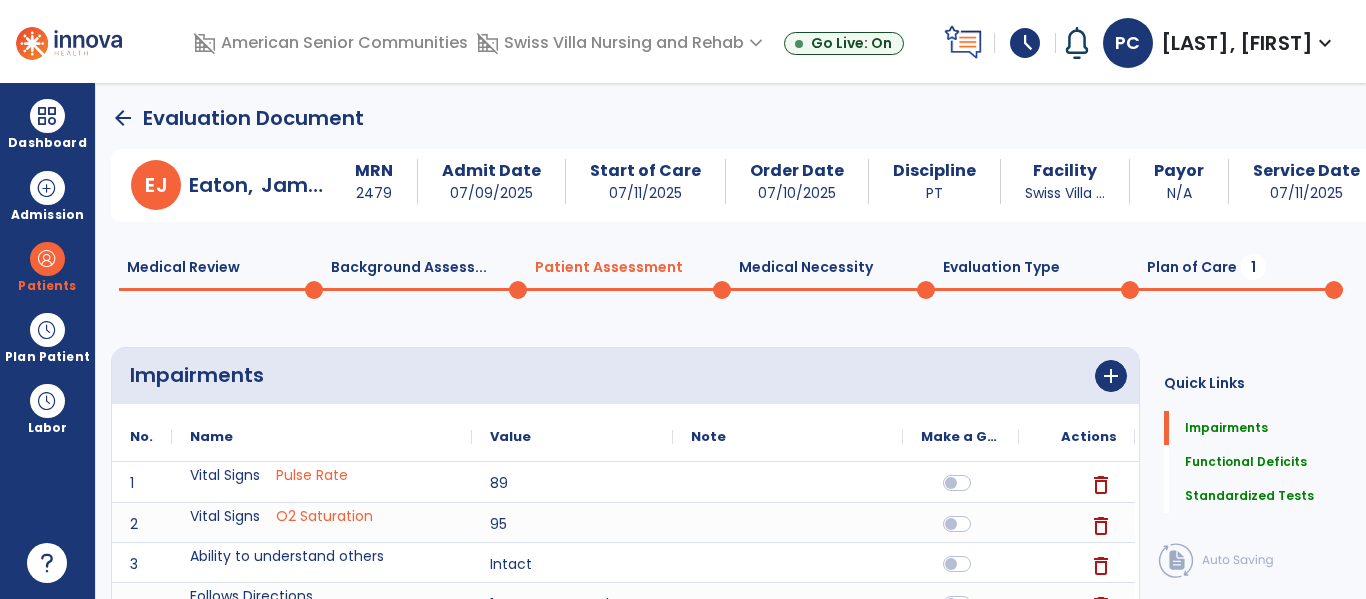 click on "Plan of Care  1" 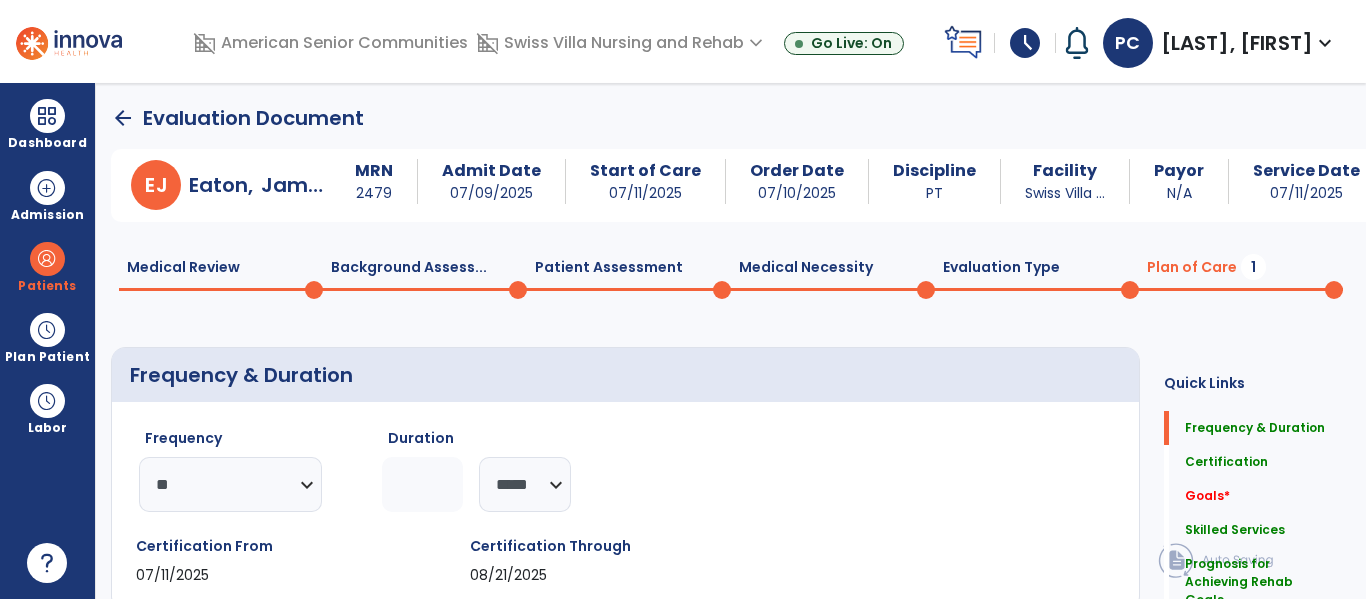 click on "Evaluation Type  0" 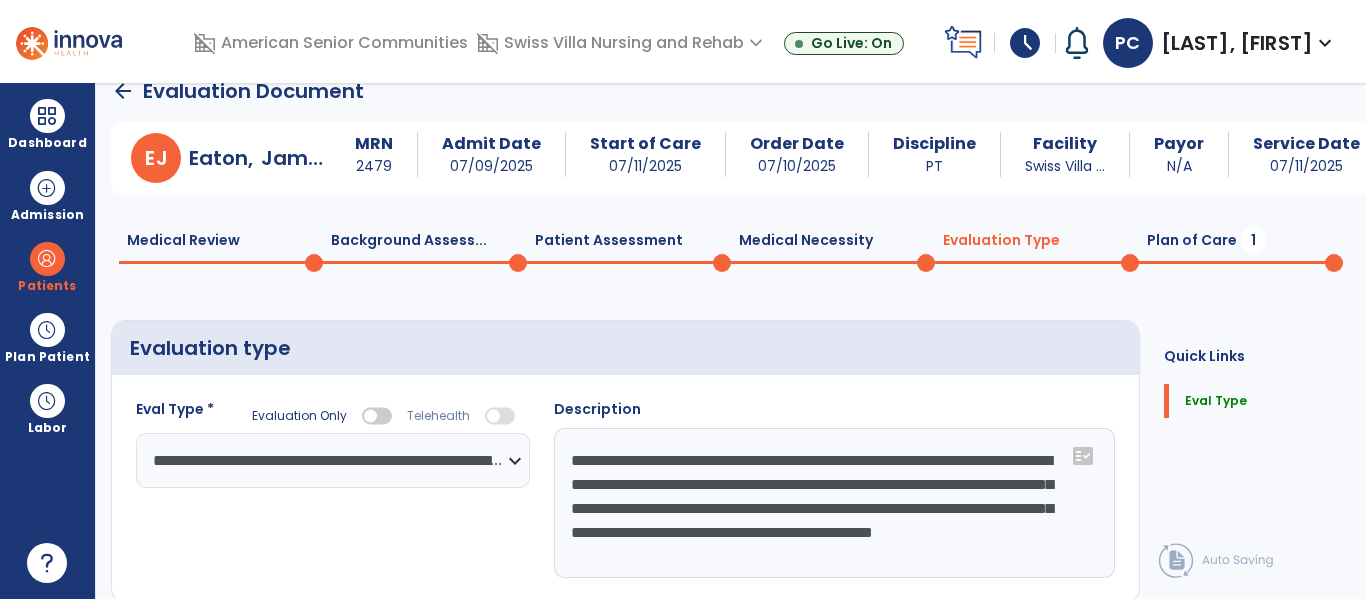 scroll, scrollTop: 0, scrollLeft: 0, axis: both 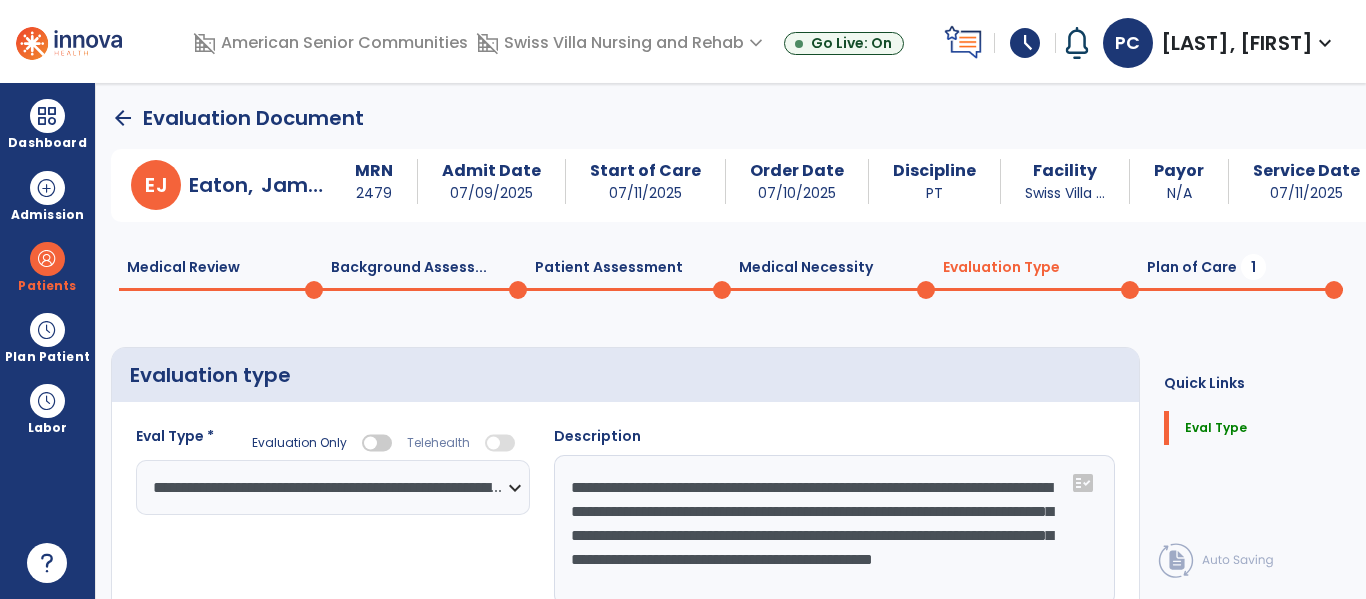 click on "Patient Assessment  0" 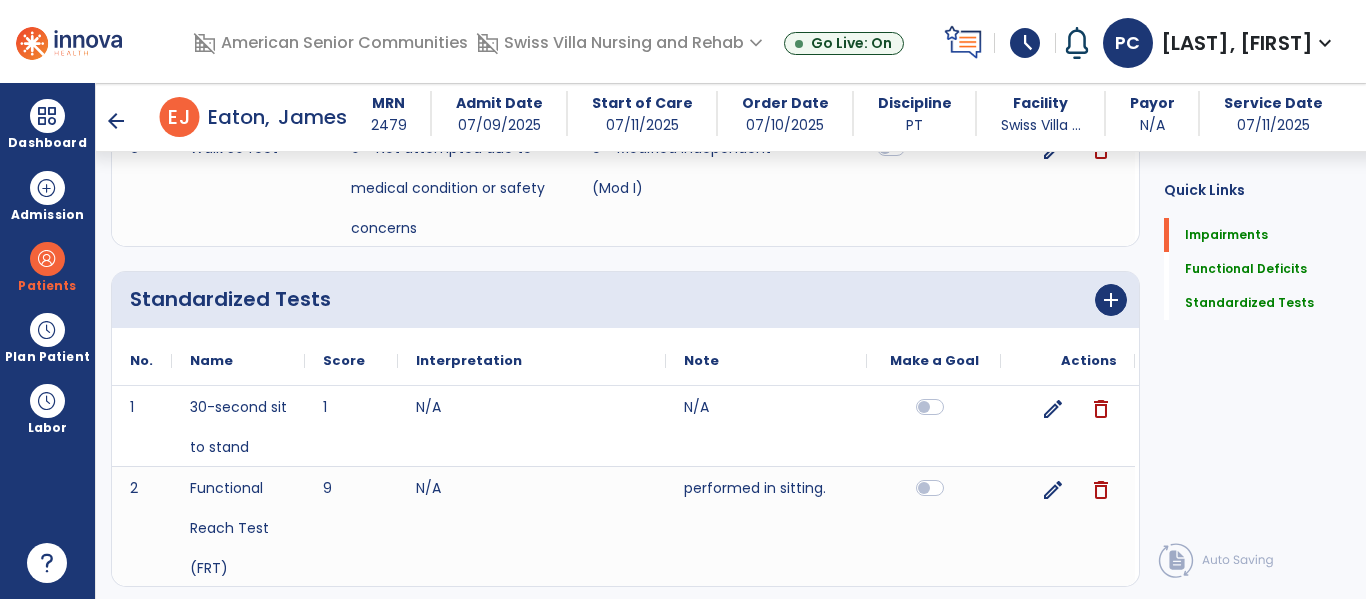 scroll, scrollTop: 2542, scrollLeft: 0, axis: vertical 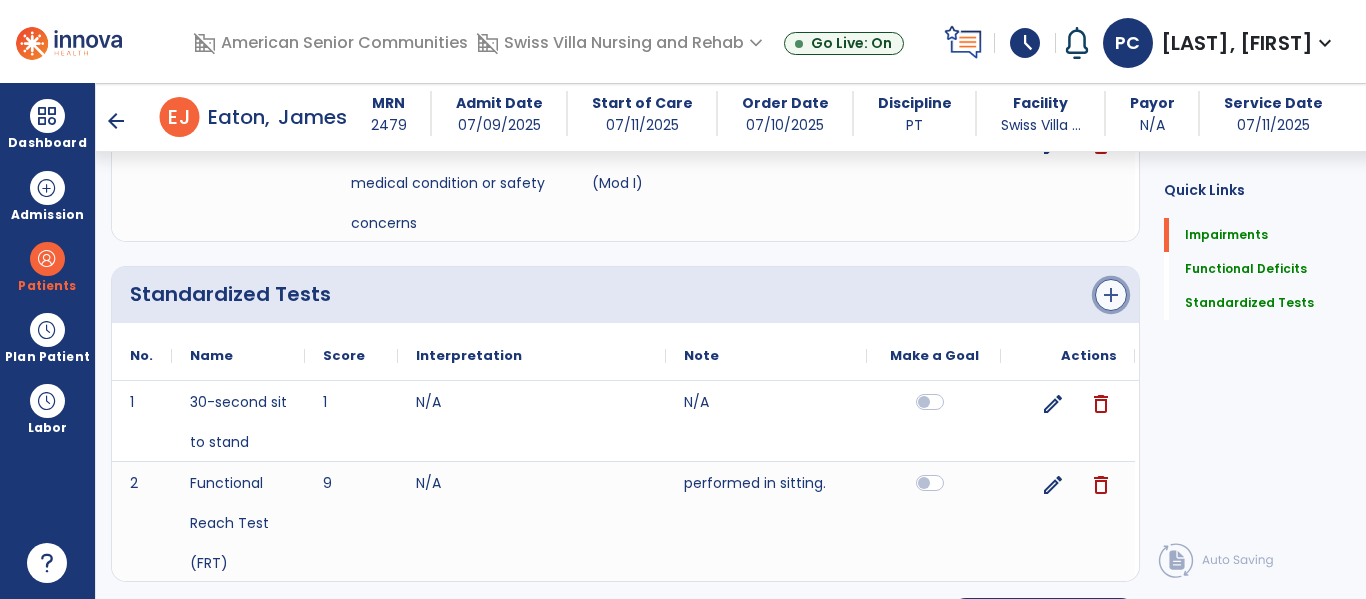 click on "add" 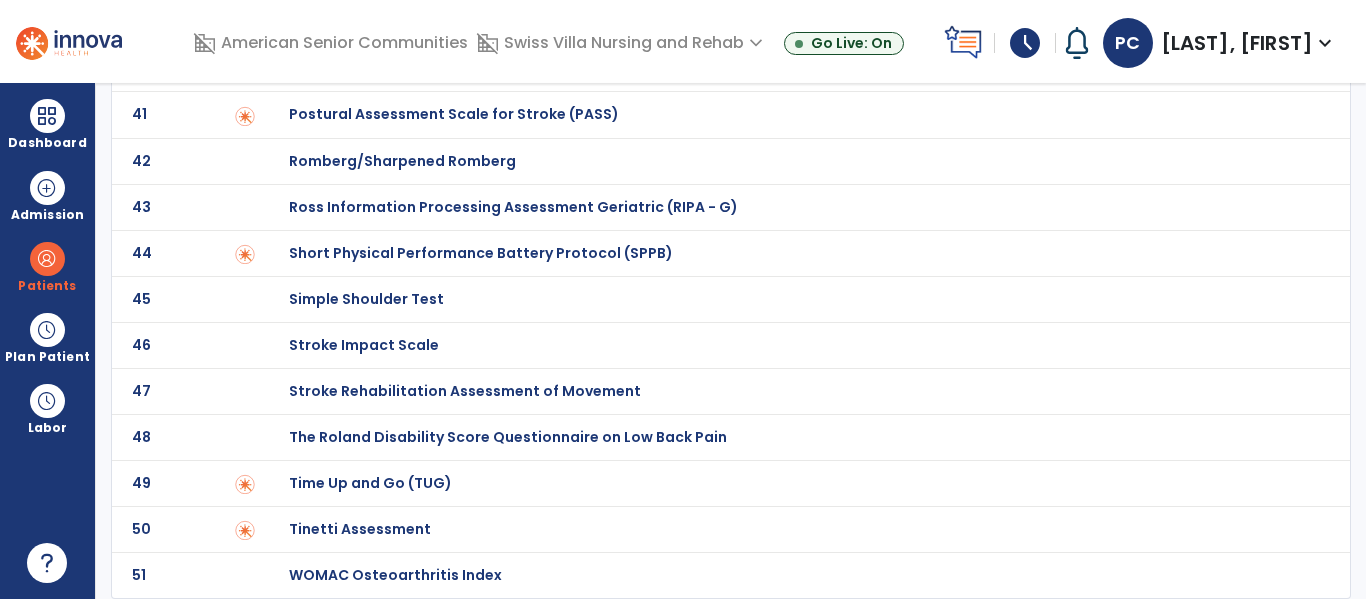 scroll, scrollTop: 0, scrollLeft: 0, axis: both 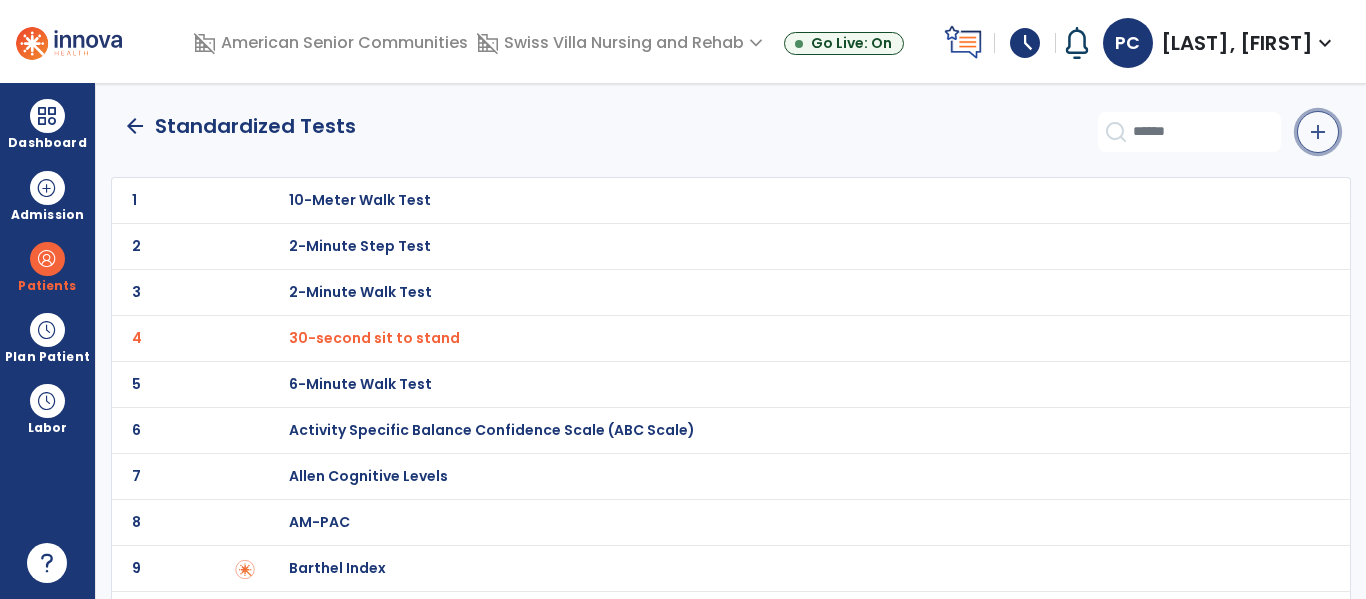 click on "add" 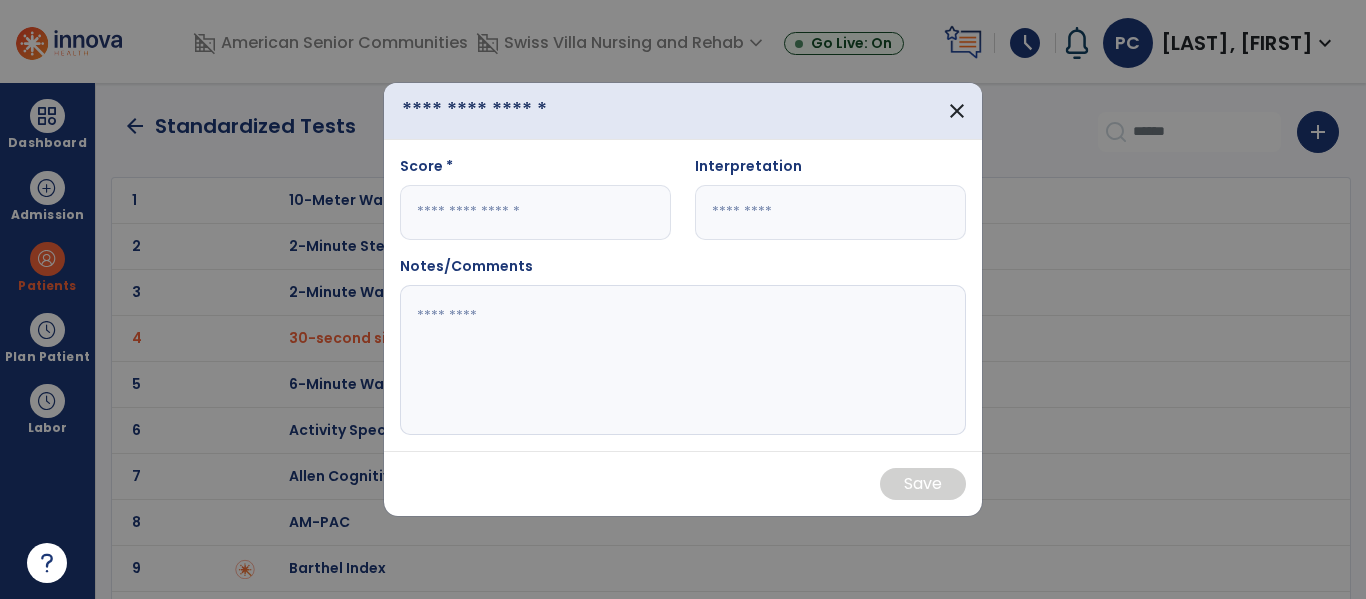 click at bounding box center (502, 111) 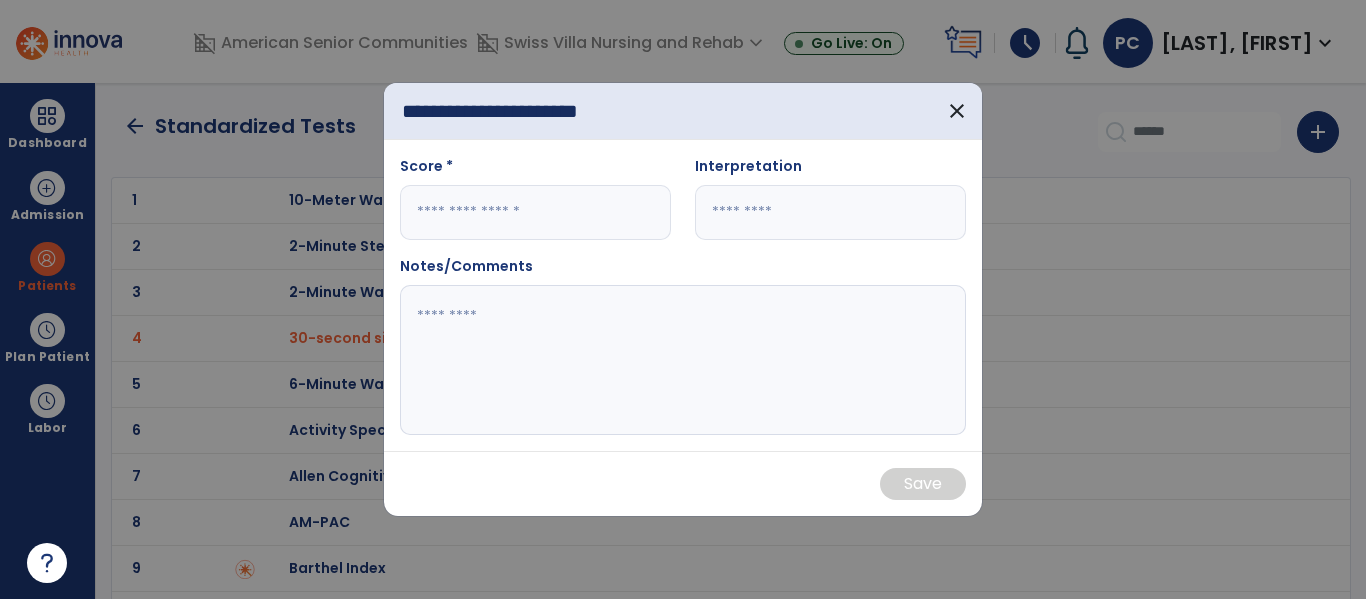 type on "**********" 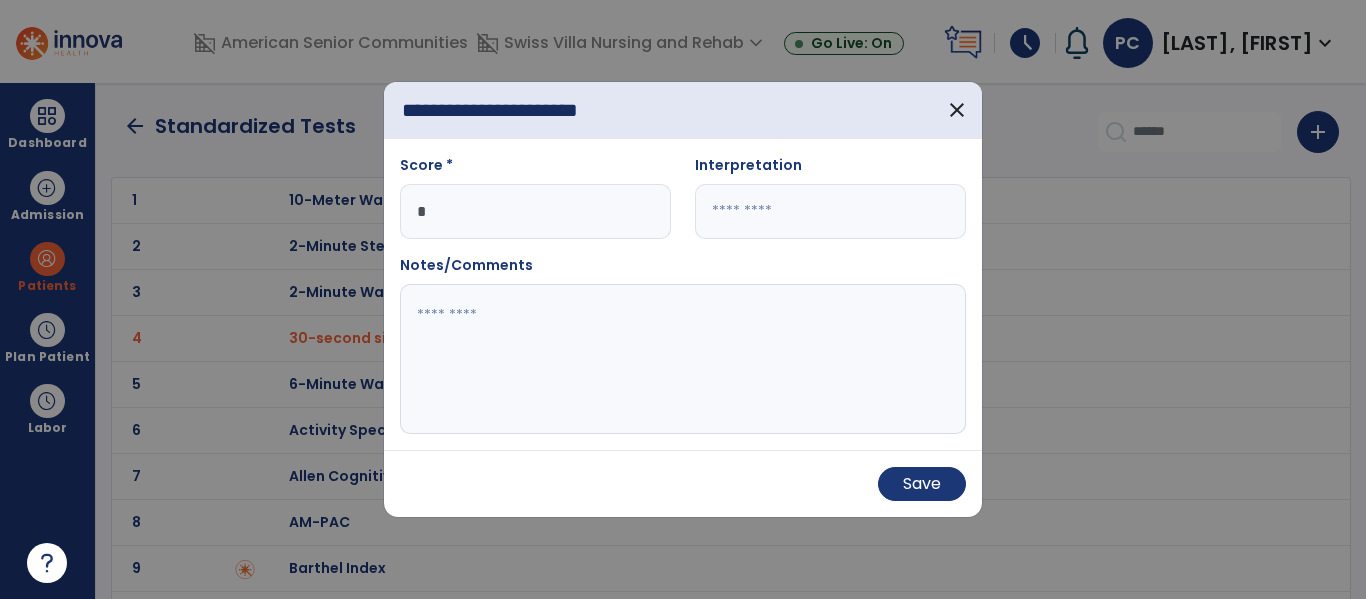 type on "*" 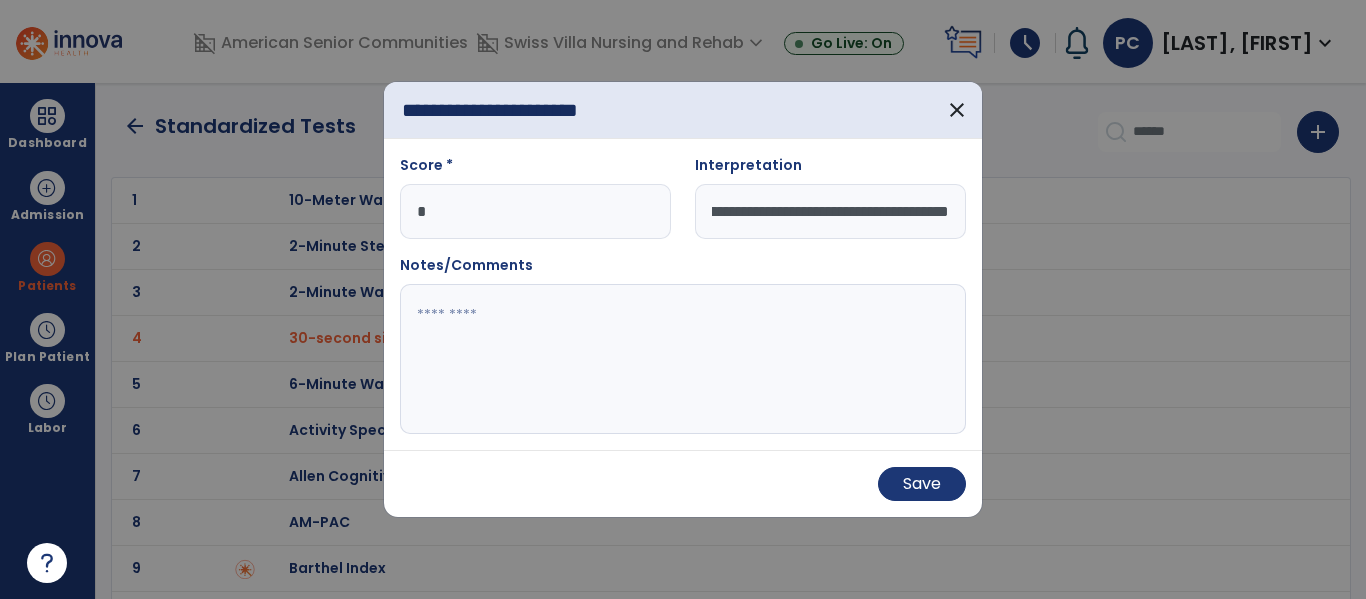 type on "**********" 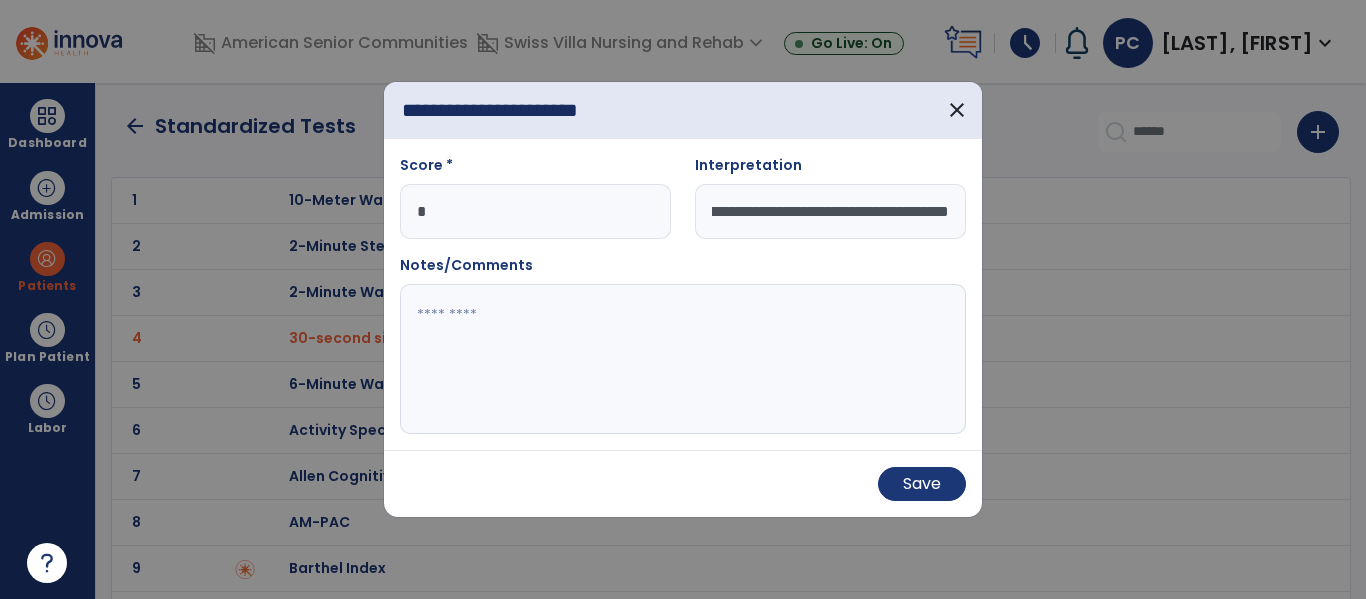 scroll, scrollTop: 0, scrollLeft: 122, axis: horizontal 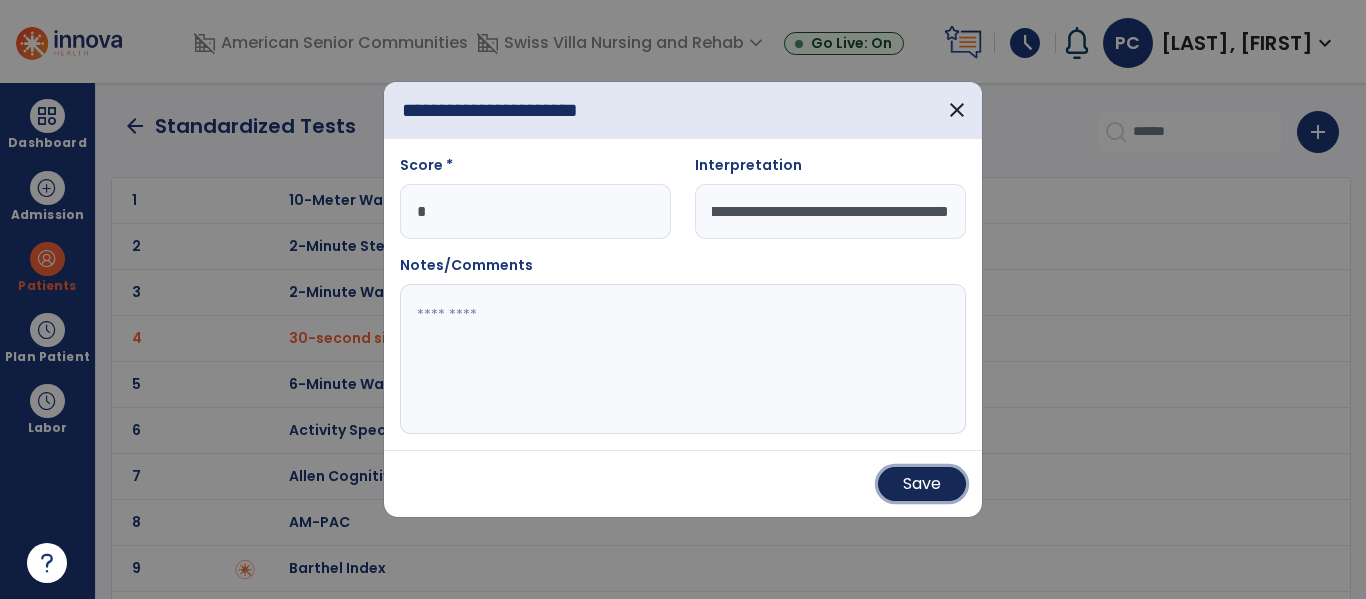 click on "Save" at bounding box center (922, 484) 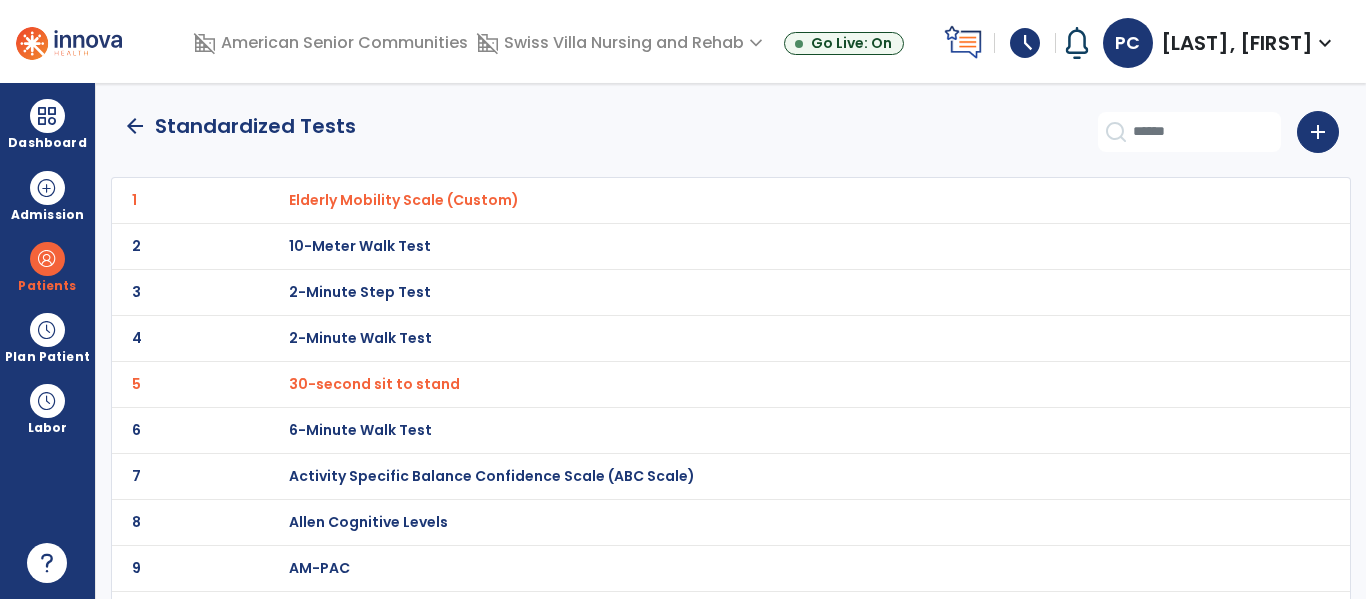 click on "arrow_back" 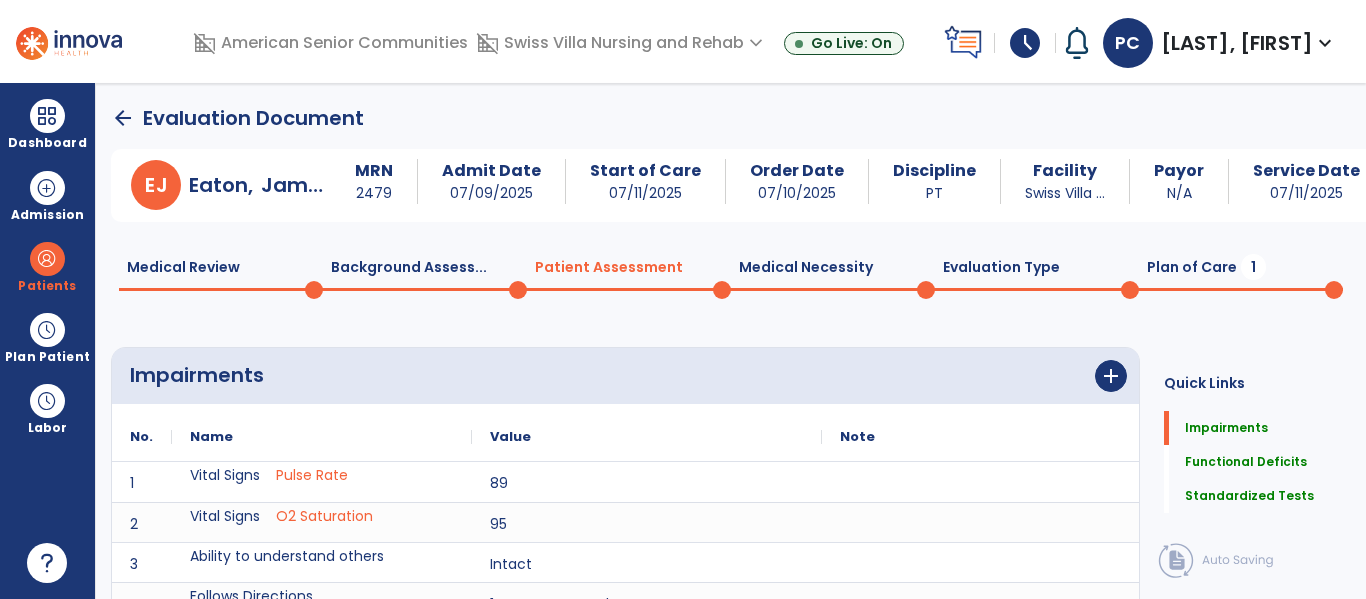 click on "Plan of Care  1" 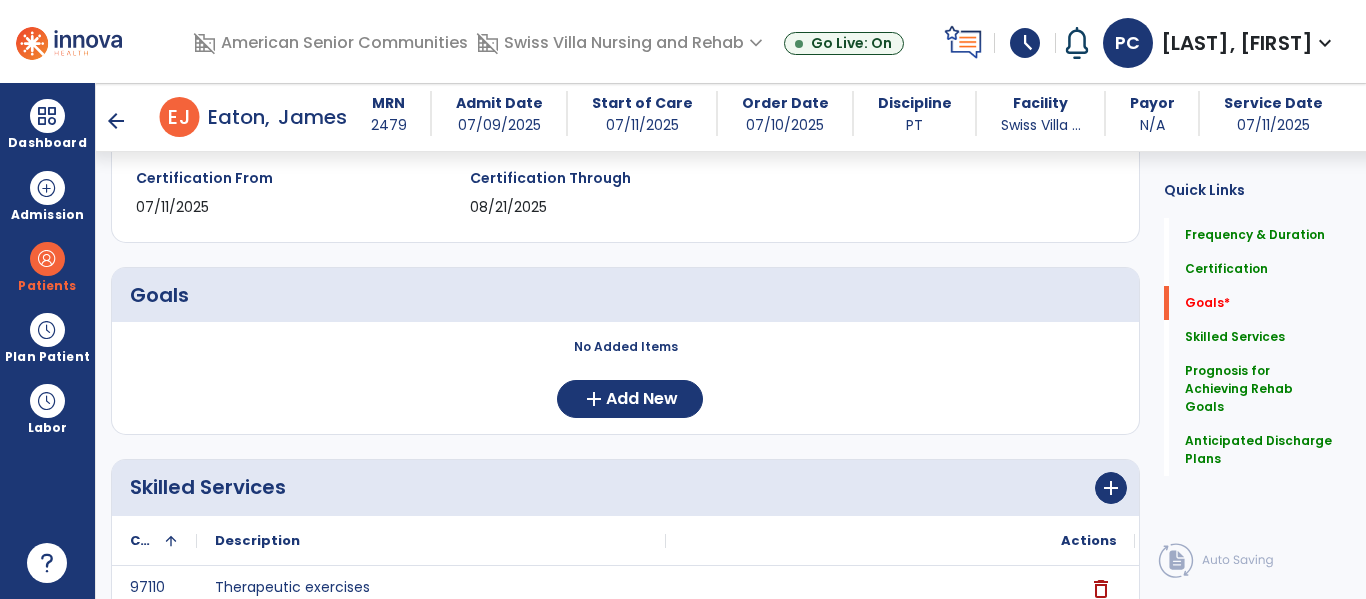 scroll, scrollTop: 346, scrollLeft: 0, axis: vertical 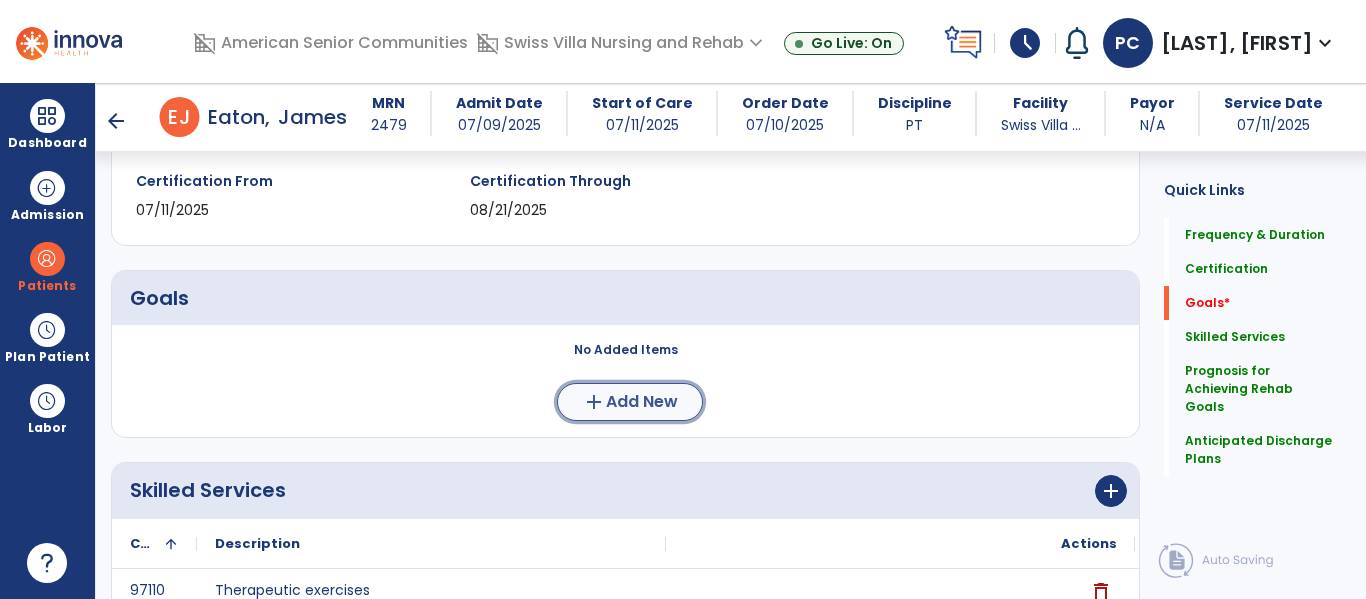 click on "Add New" at bounding box center (642, 402) 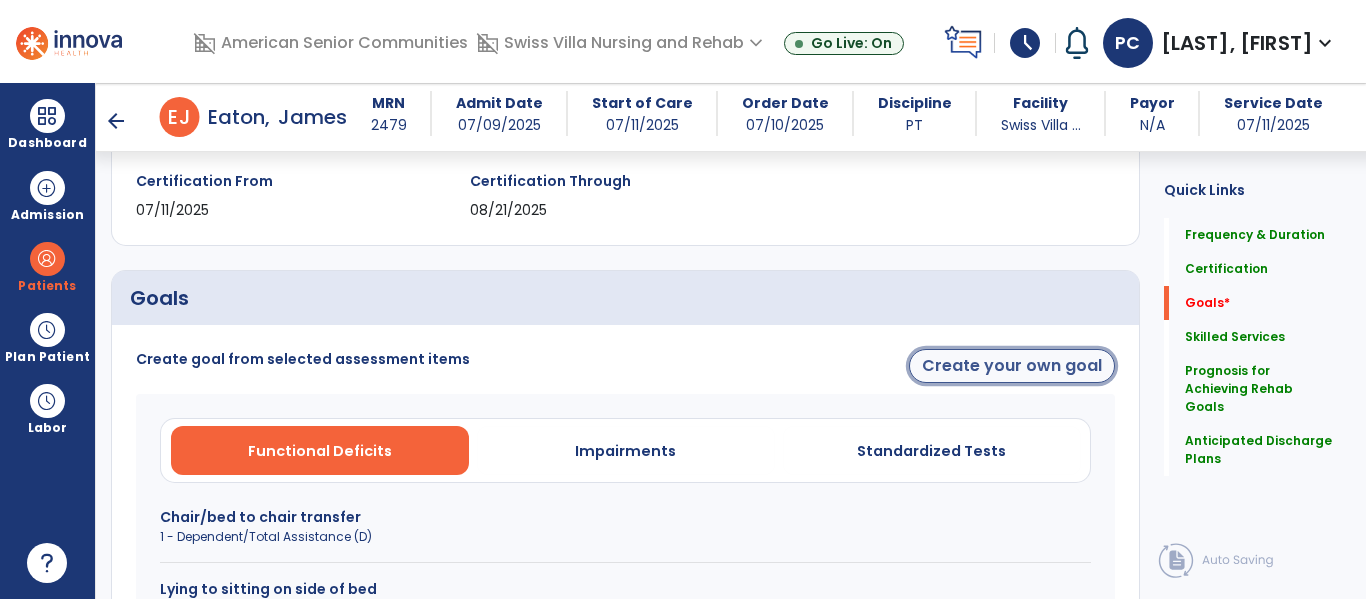 click on "Create your own goal" at bounding box center (1012, 366) 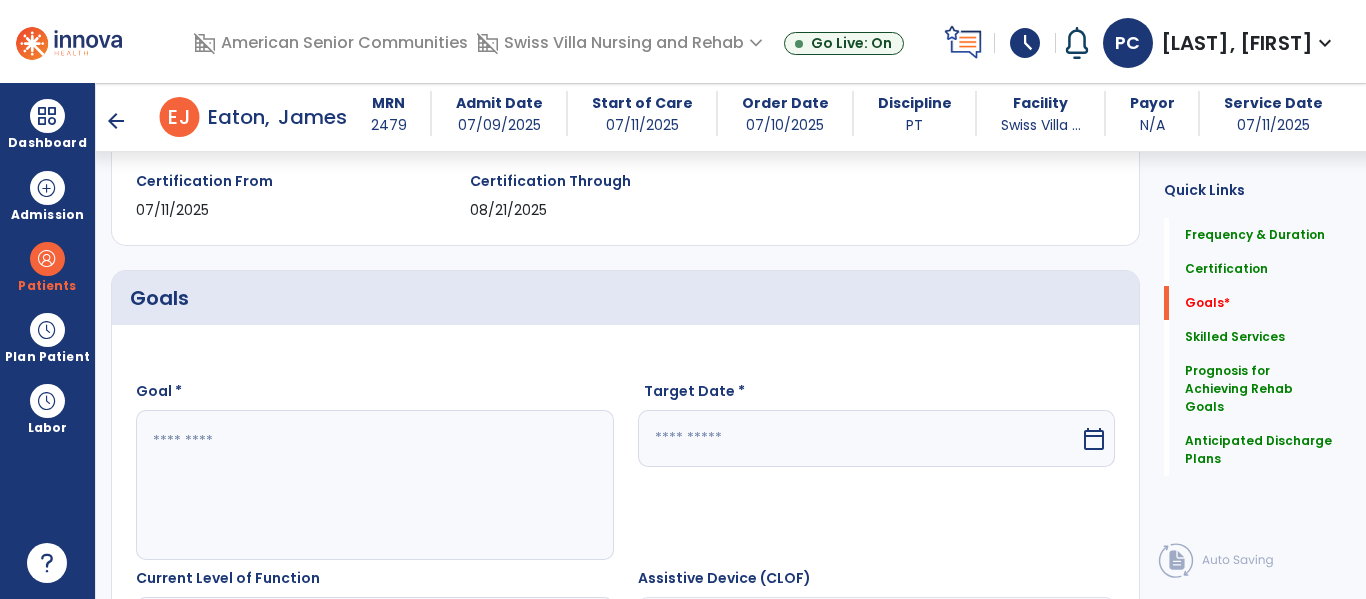 click at bounding box center [374, 485] 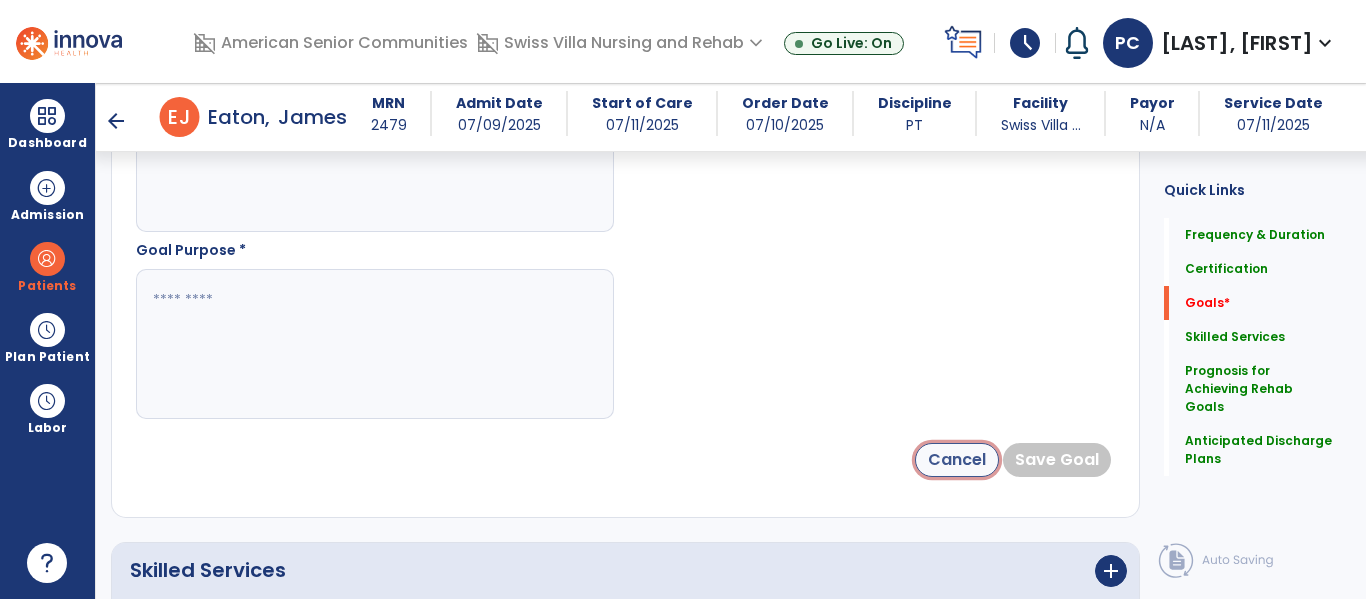 click on "Cancel" at bounding box center (957, 460) 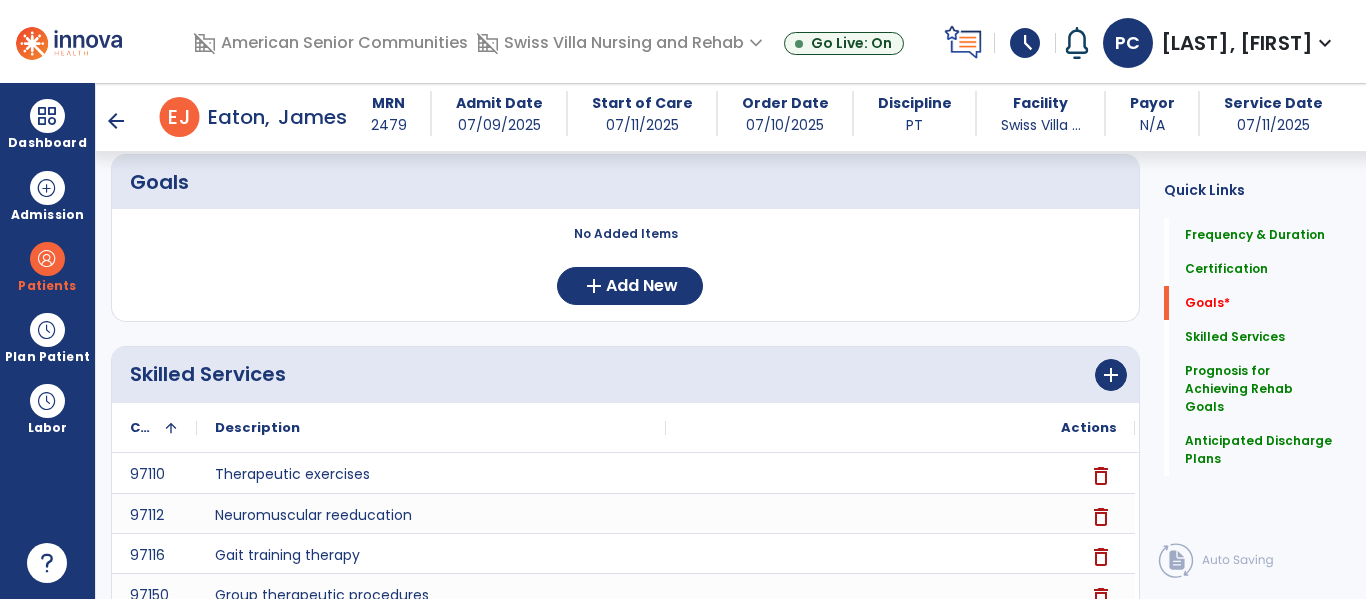 scroll, scrollTop: 466, scrollLeft: 0, axis: vertical 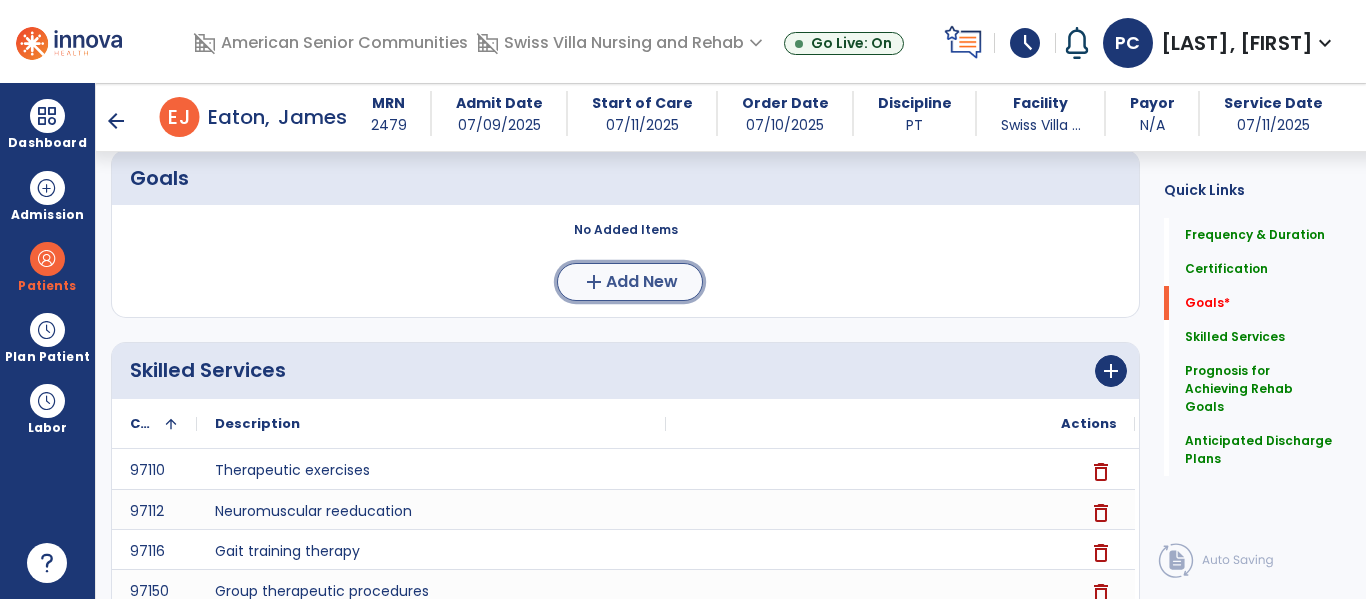 click on "Add New" at bounding box center (642, 282) 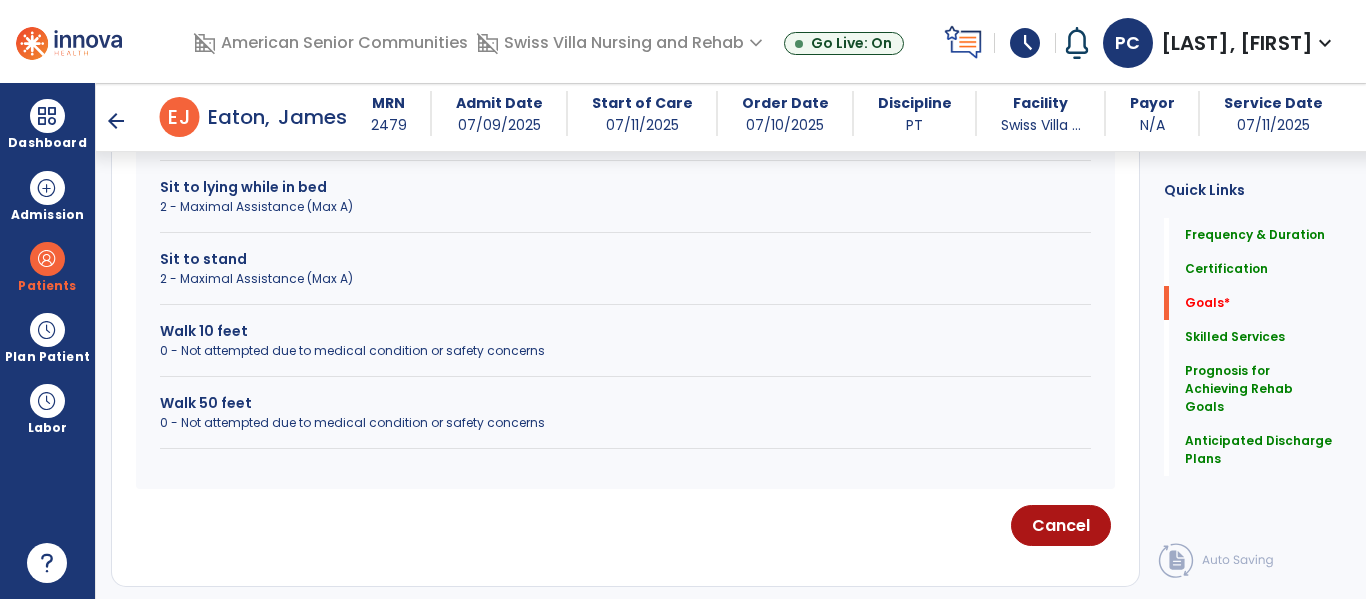 scroll, scrollTop: 816, scrollLeft: 0, axis: vertical 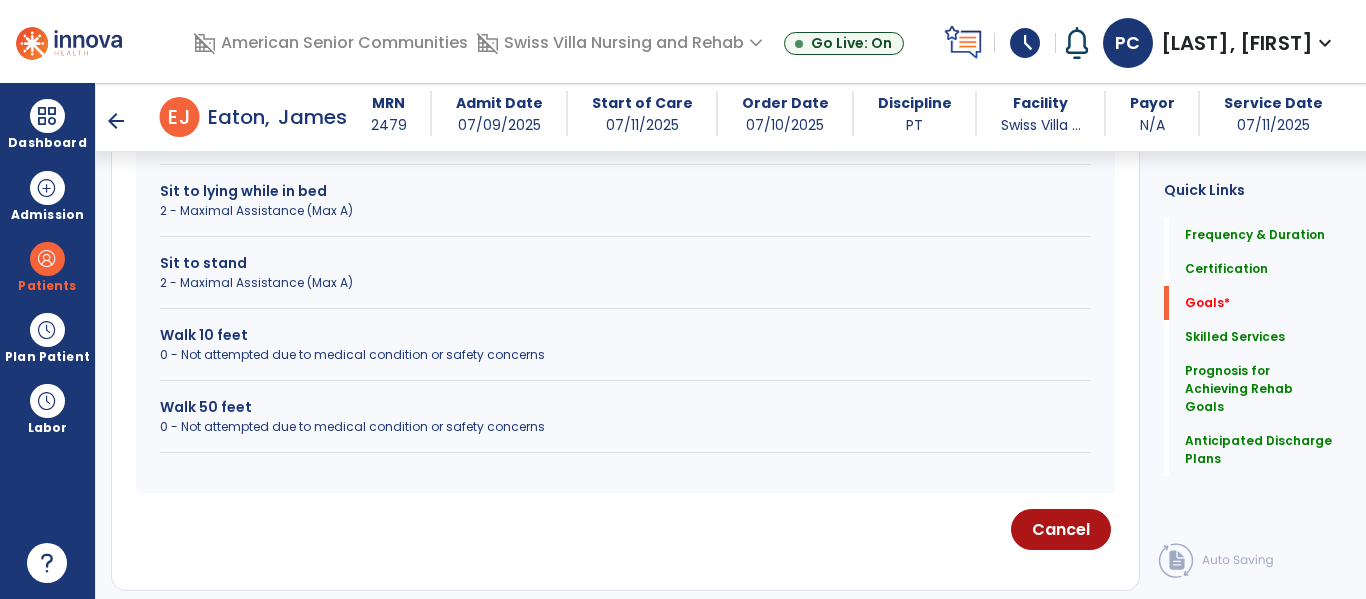 click on "0 - Not attempted due to medical condition or safety concerns" at bounding box center [625, 427] 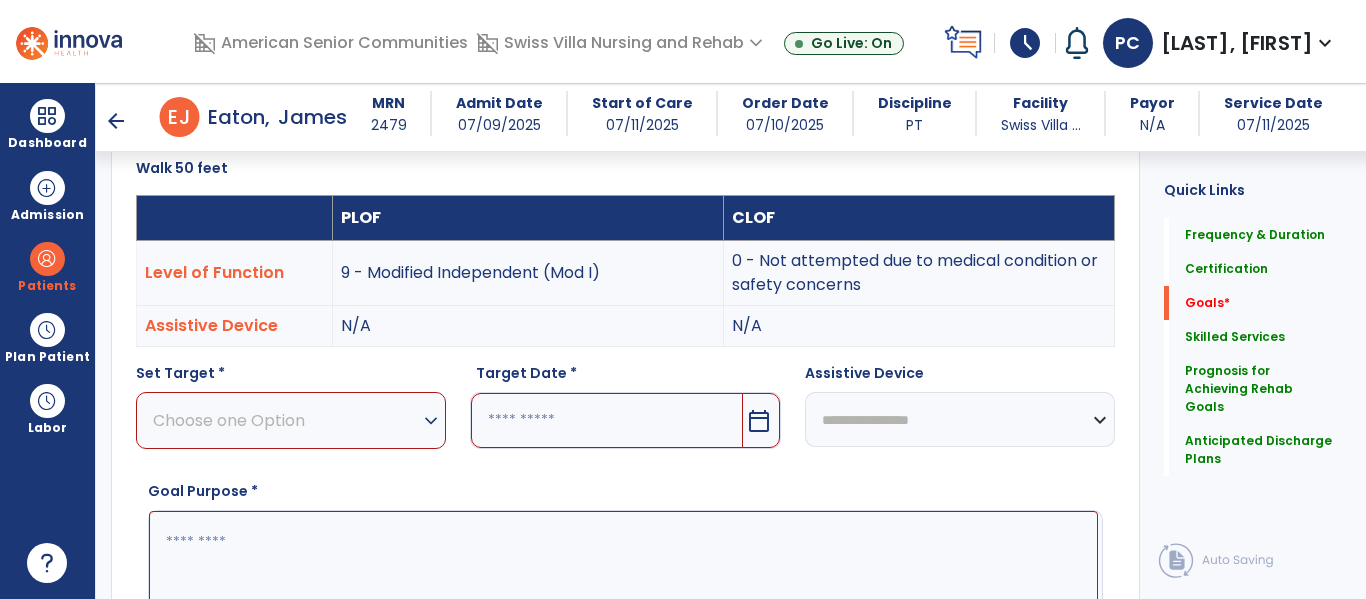 scroll, scrollTop: 556, scrollLeft: 0, axis: vertical 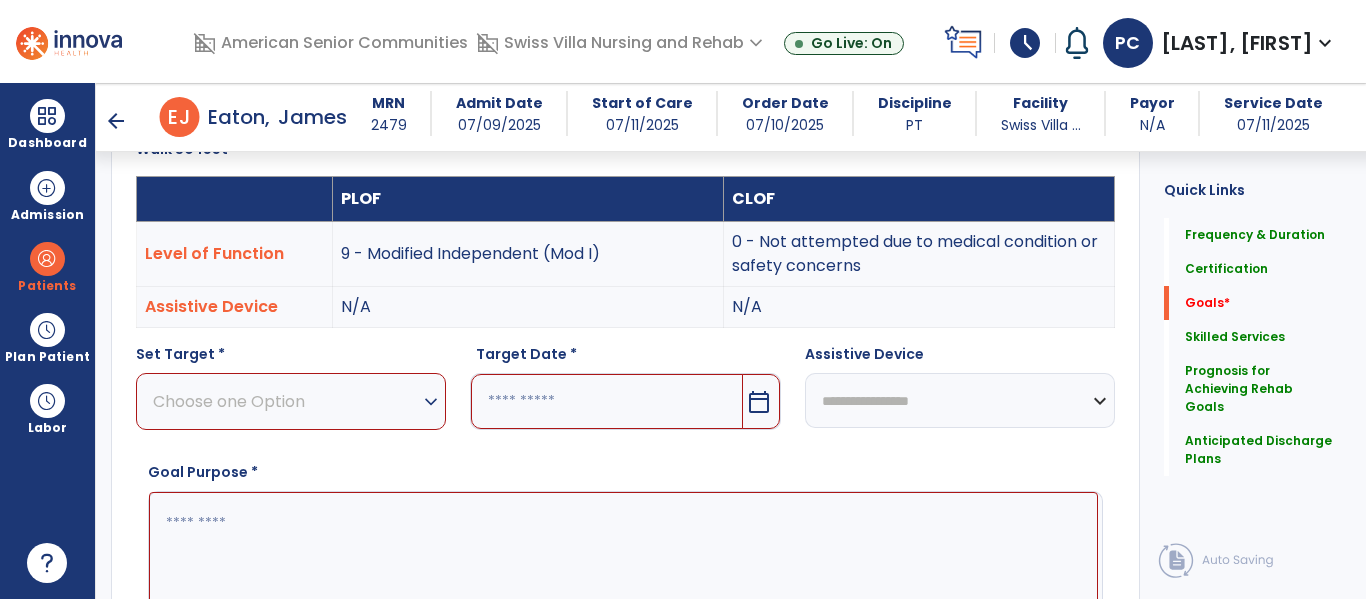 click on "Choose one Option" at bounding box center (286, 401) 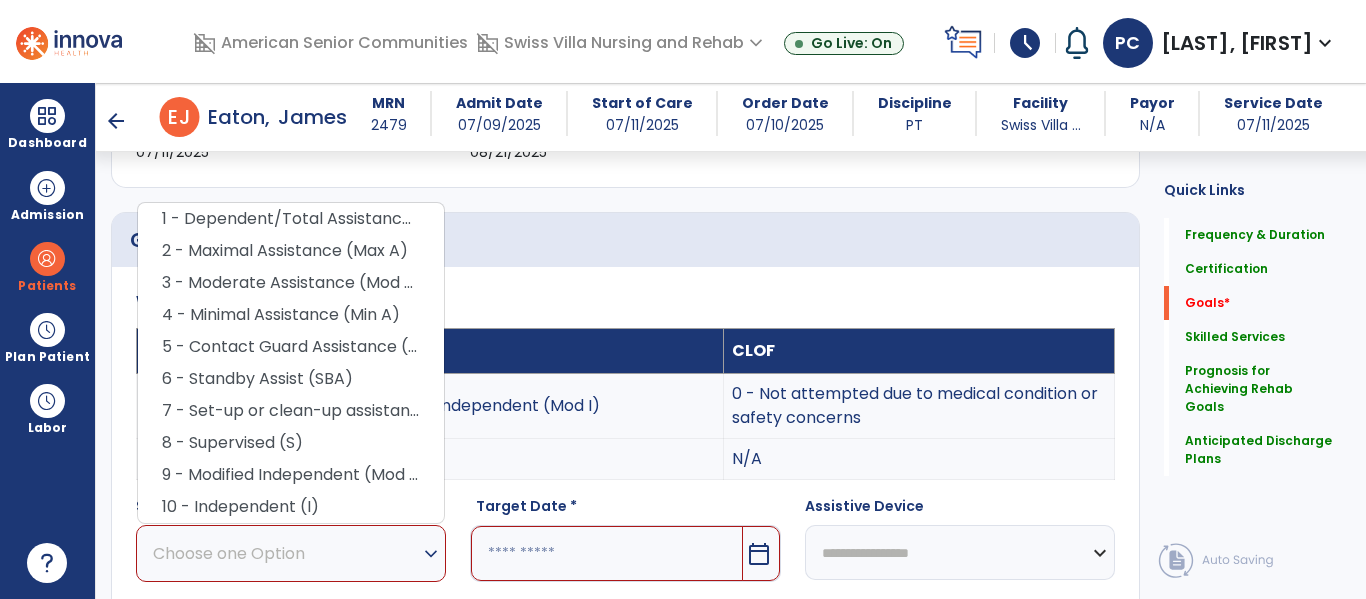 scroll, scrollTop: 388, scrollLeft: 0, axis: vertical 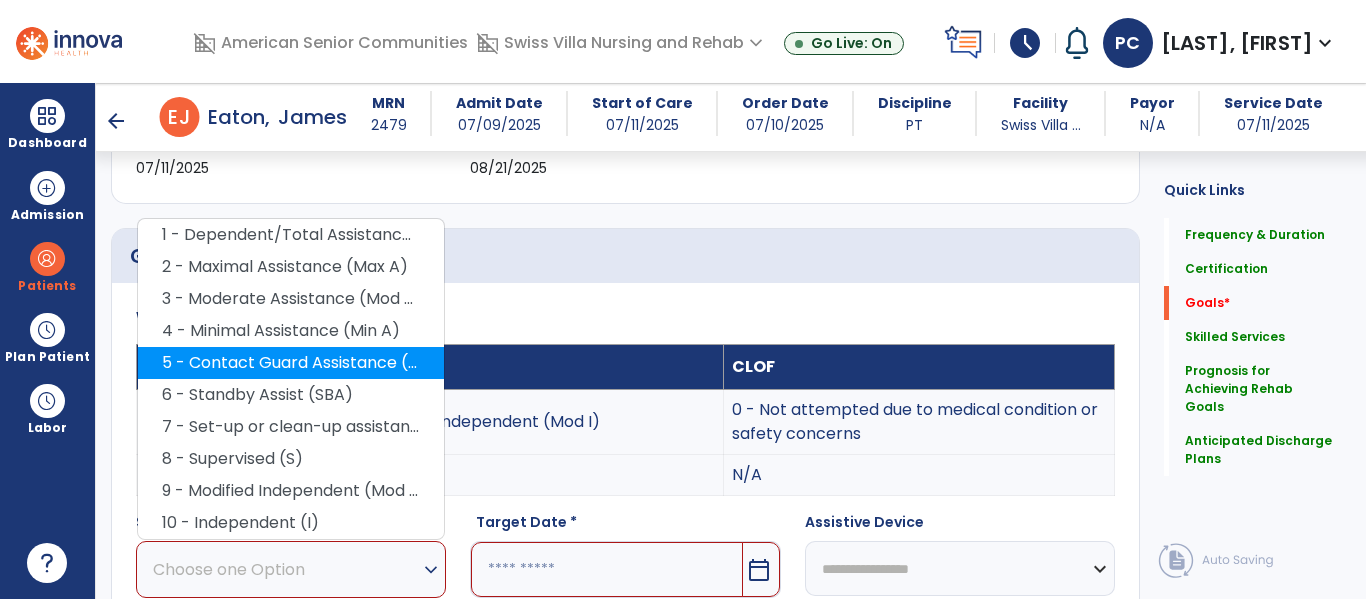 click on "5 - Contact Guard Assistance (CGA)" at bounding box center (291, 363) 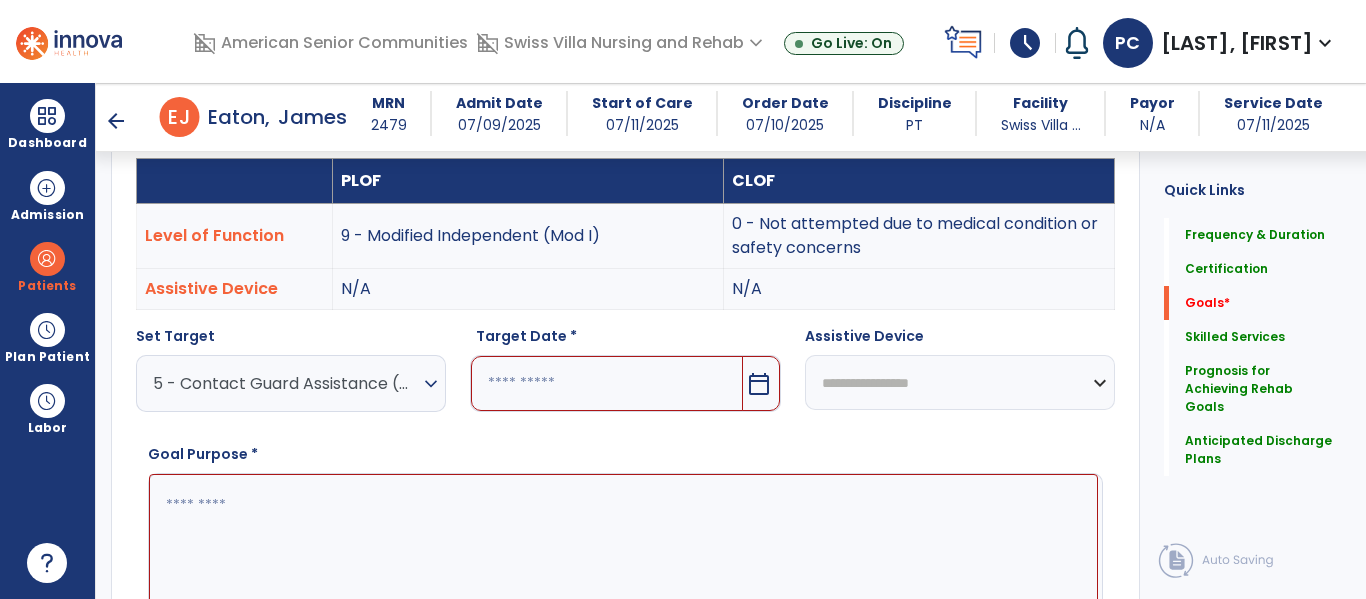 scroll, scrollTop: 590, scrollLeft: 0, axis: vertical 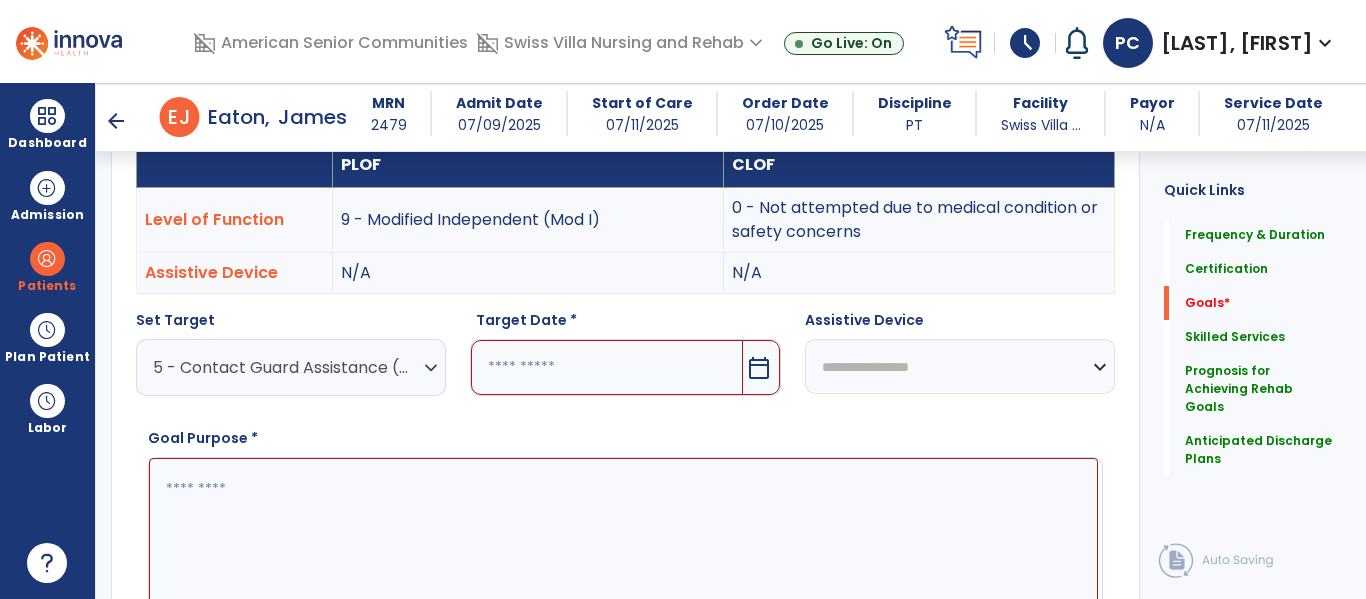 click on "calendar_today" at bounding box center [759, 368] 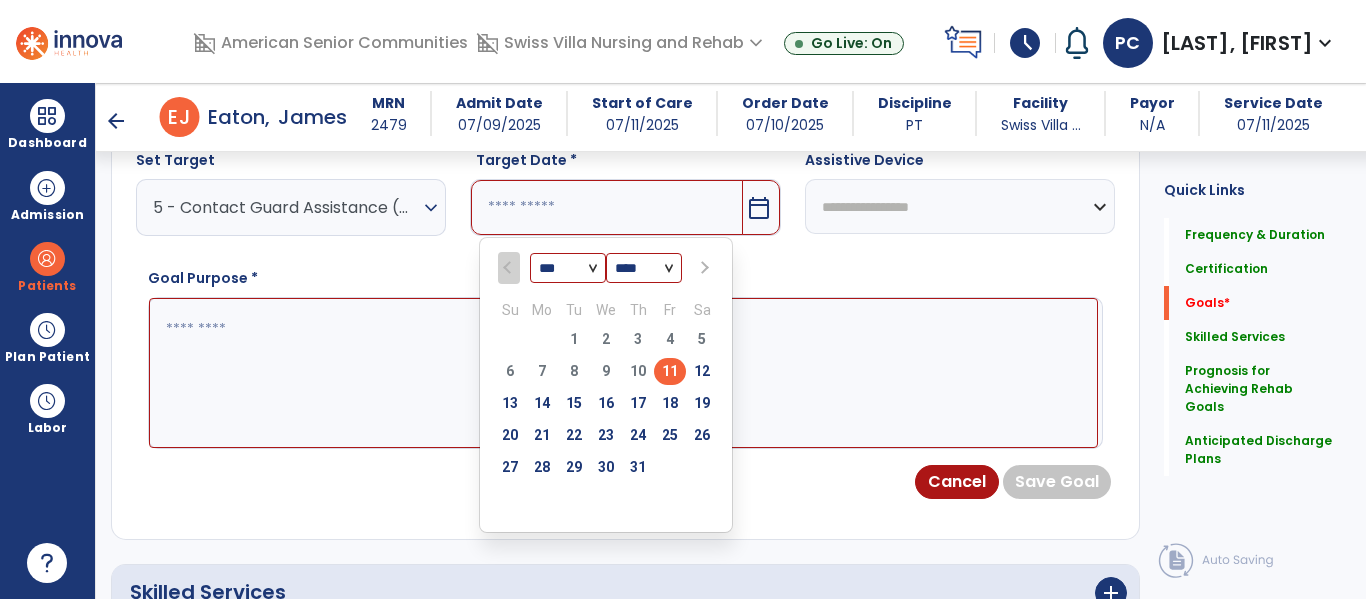 scroll, scrollTop: 752, scrollLeft: 0, axis: vertical 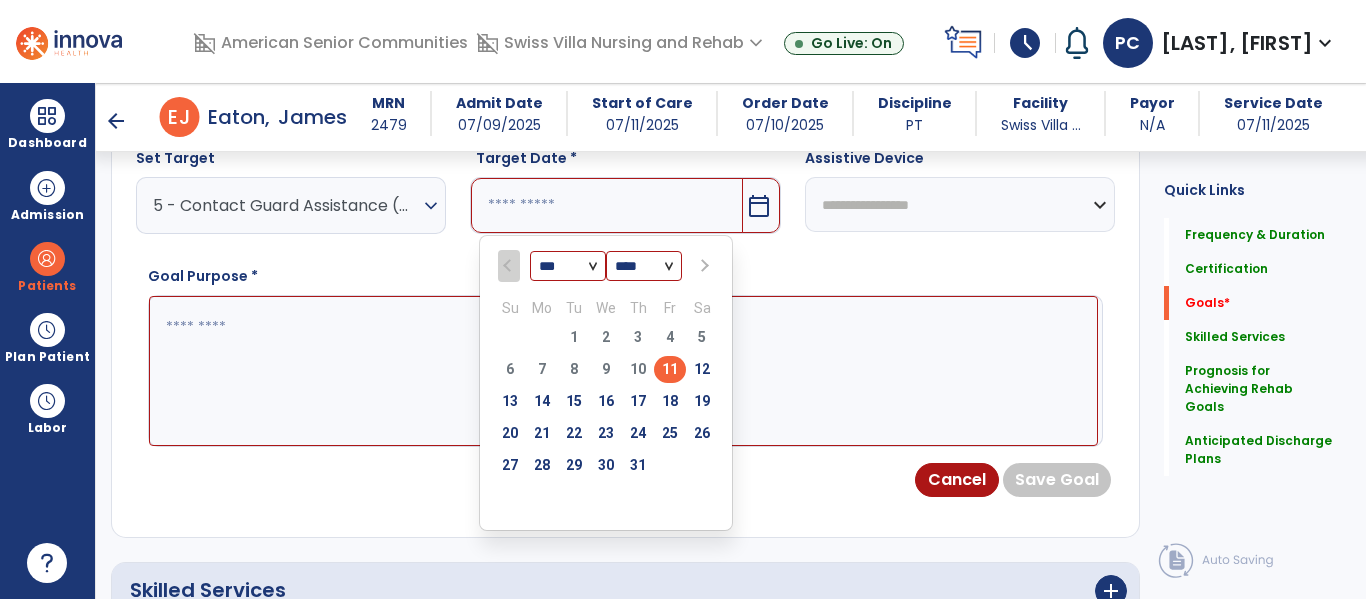 click on "*** ***" at bounding box center [568, 267] 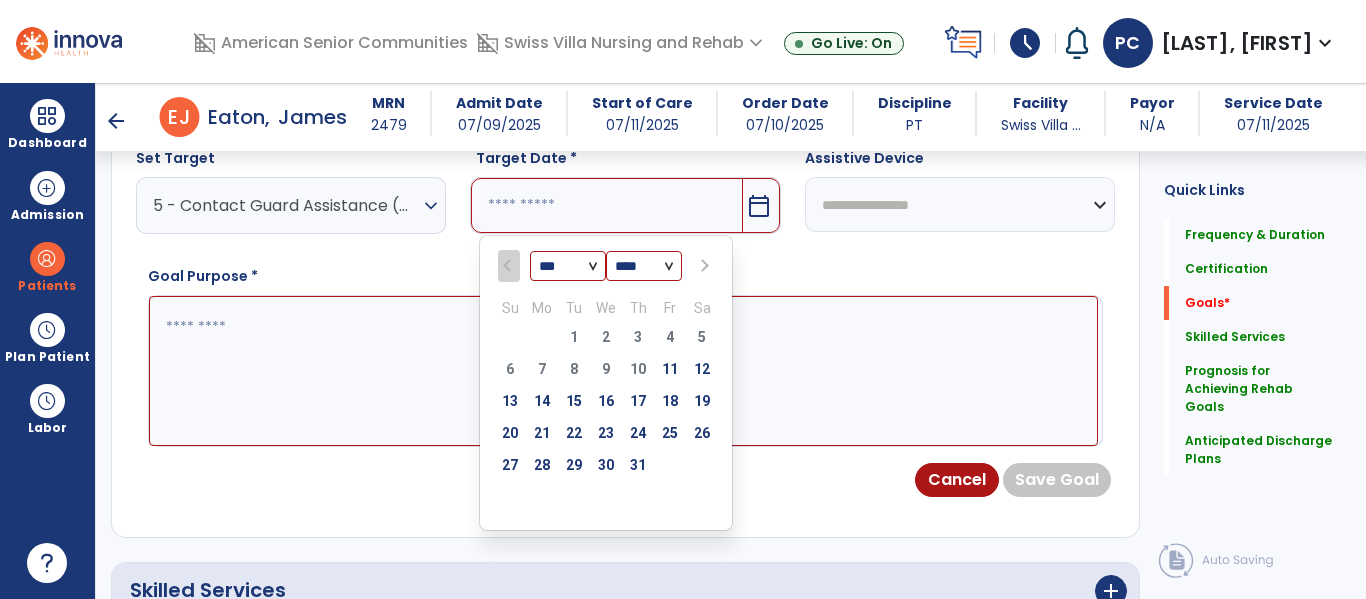 select on "*" 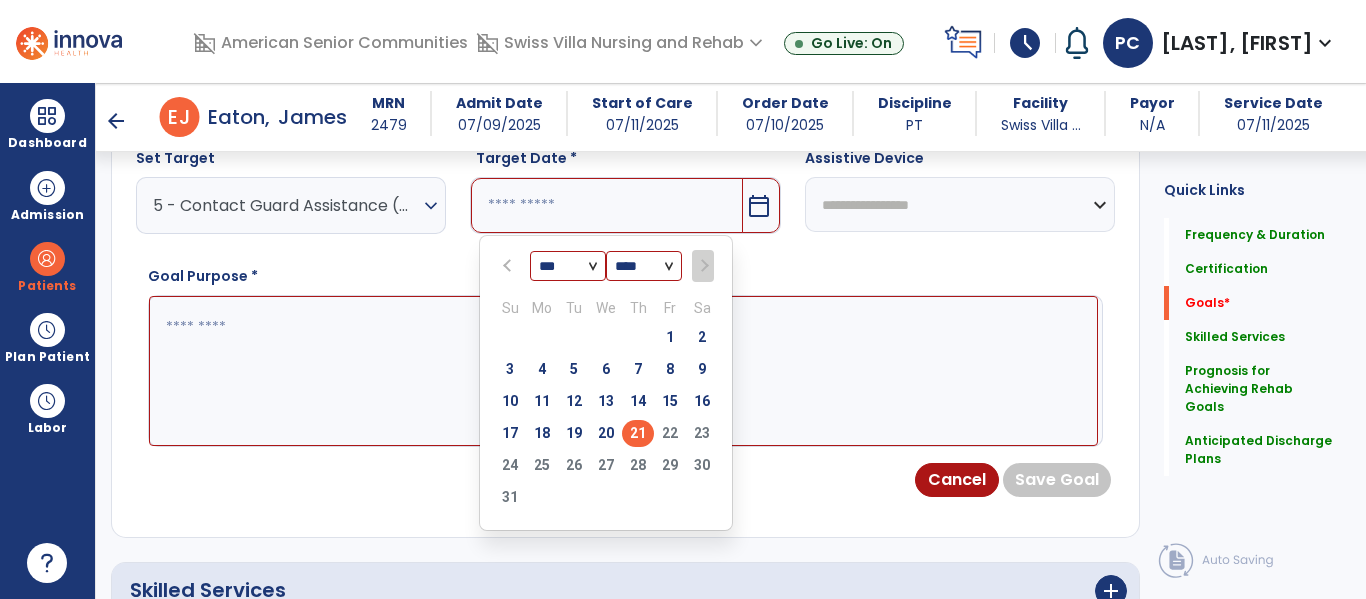 click on "21" at bounding box center [638, 433] 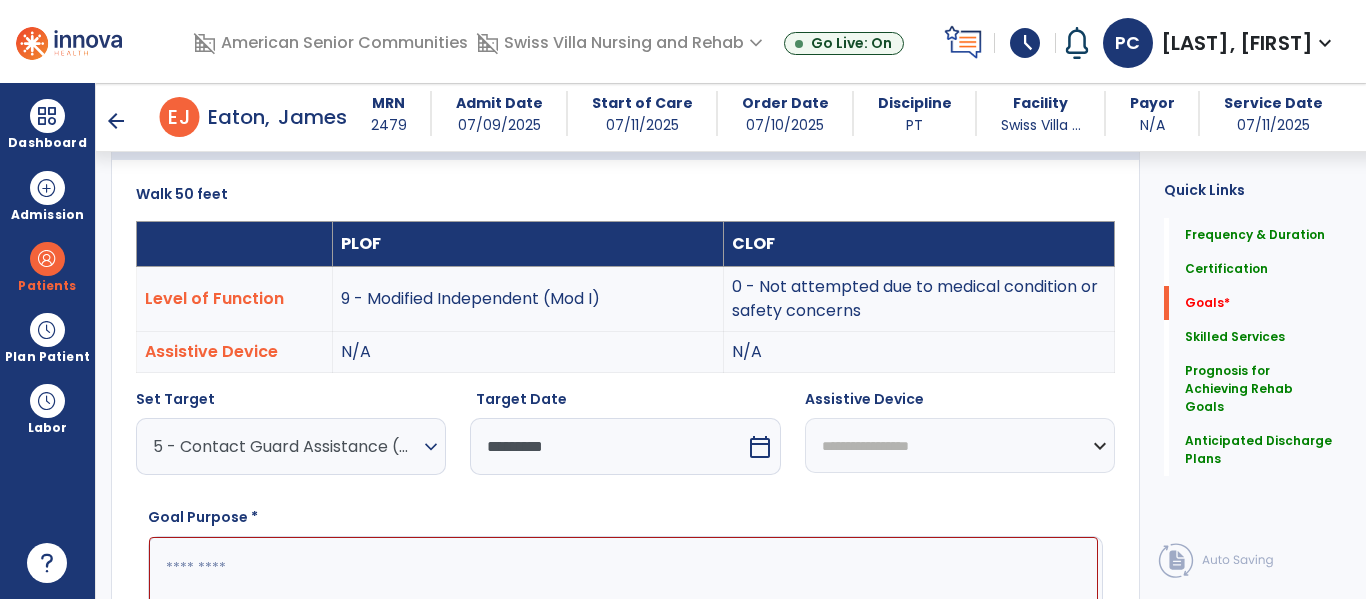 scroll, scrollTop: 483, scrollLeft: 0, axis: vertical 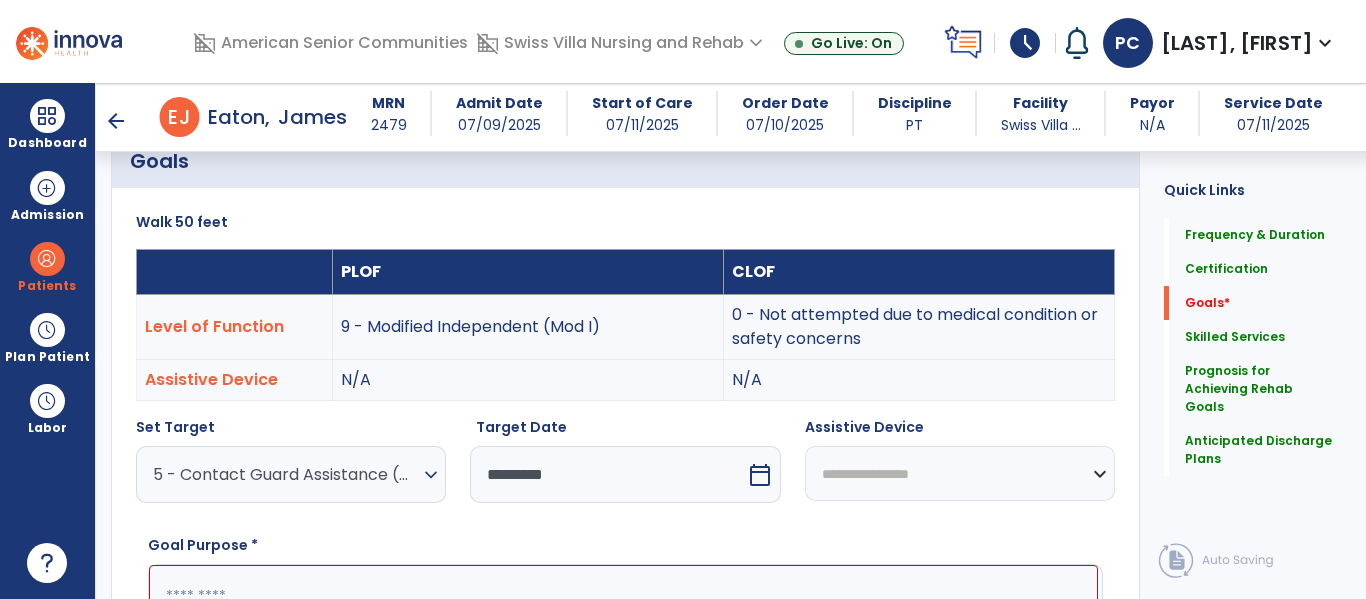 click on "5 - Contact Guard Assistance (CGA)" at bounding box center (286, 474) 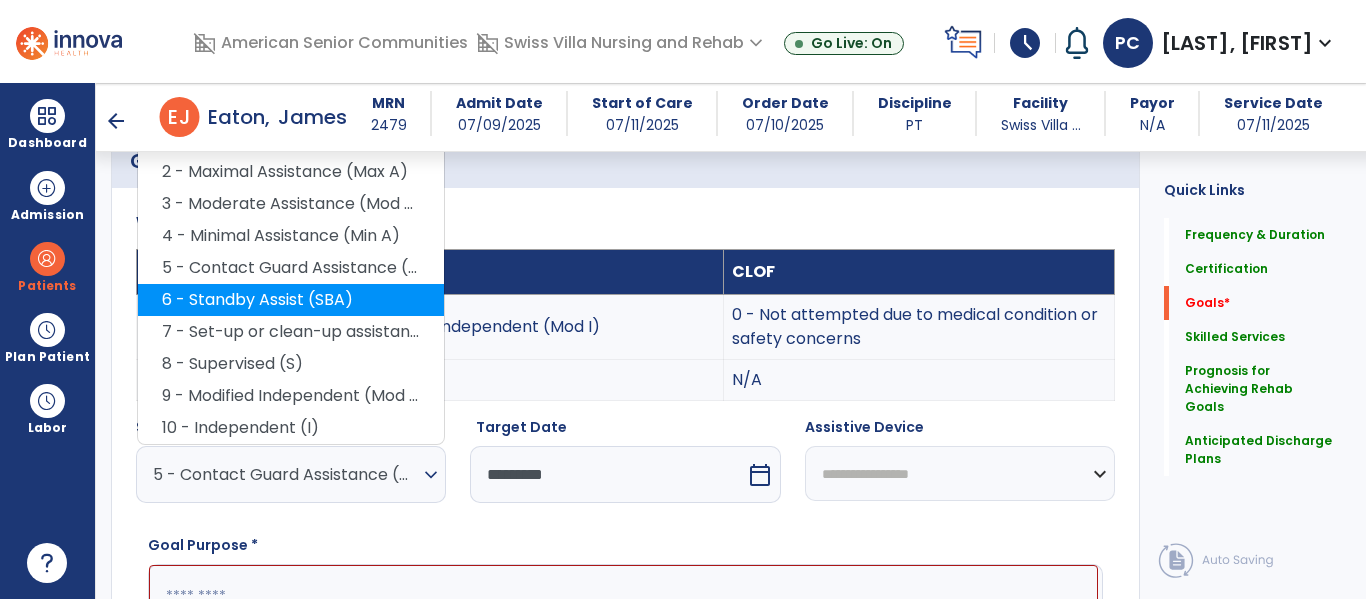 click on "6 - Standby Assist (SBA)" at bounding box center (291, 300) 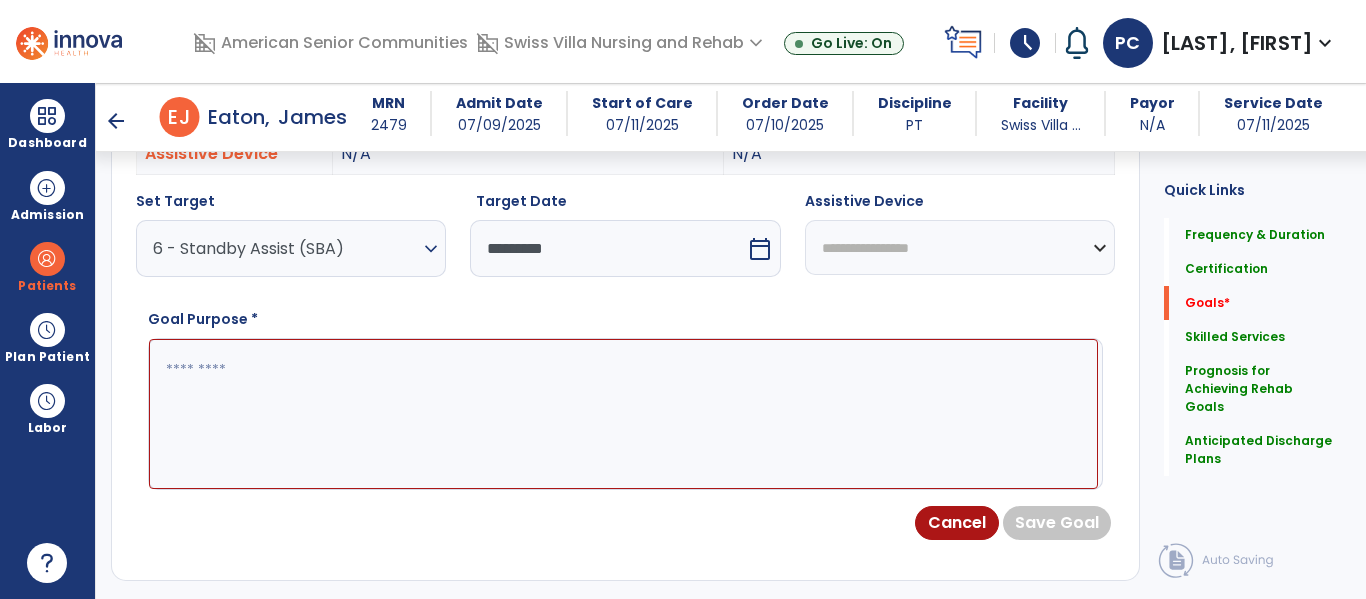 scroll, scrollTop: 713, scrollLeft: 0, axis: vertical 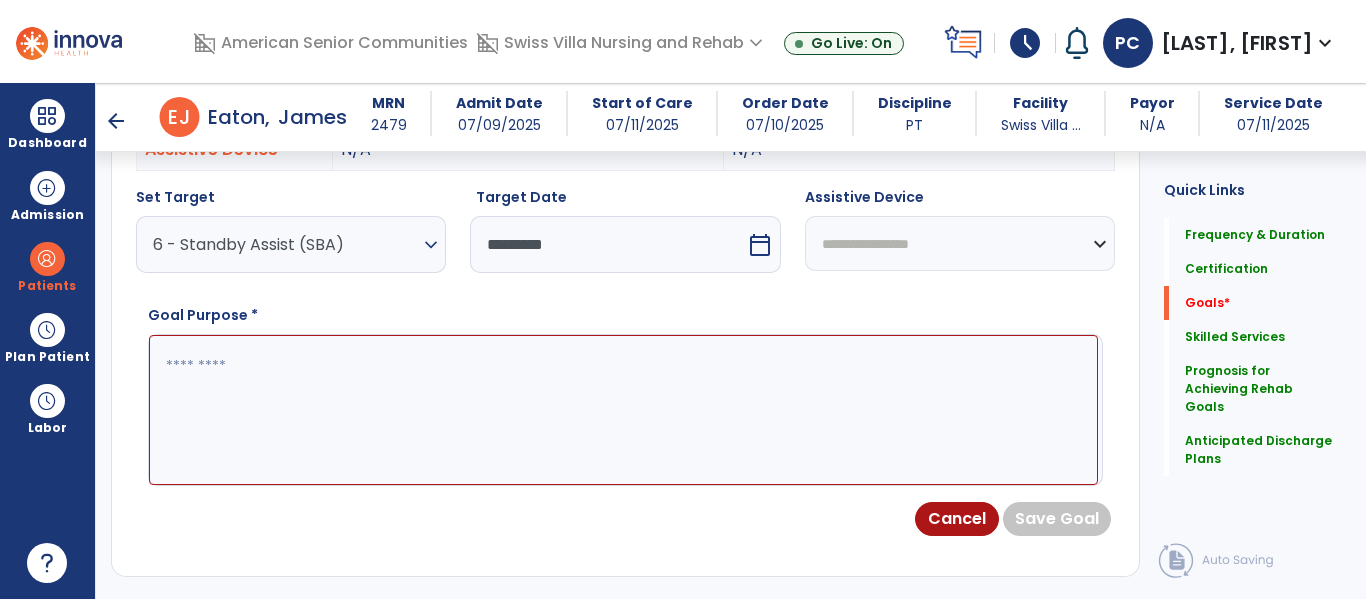 click at bounding box center [623, 410] 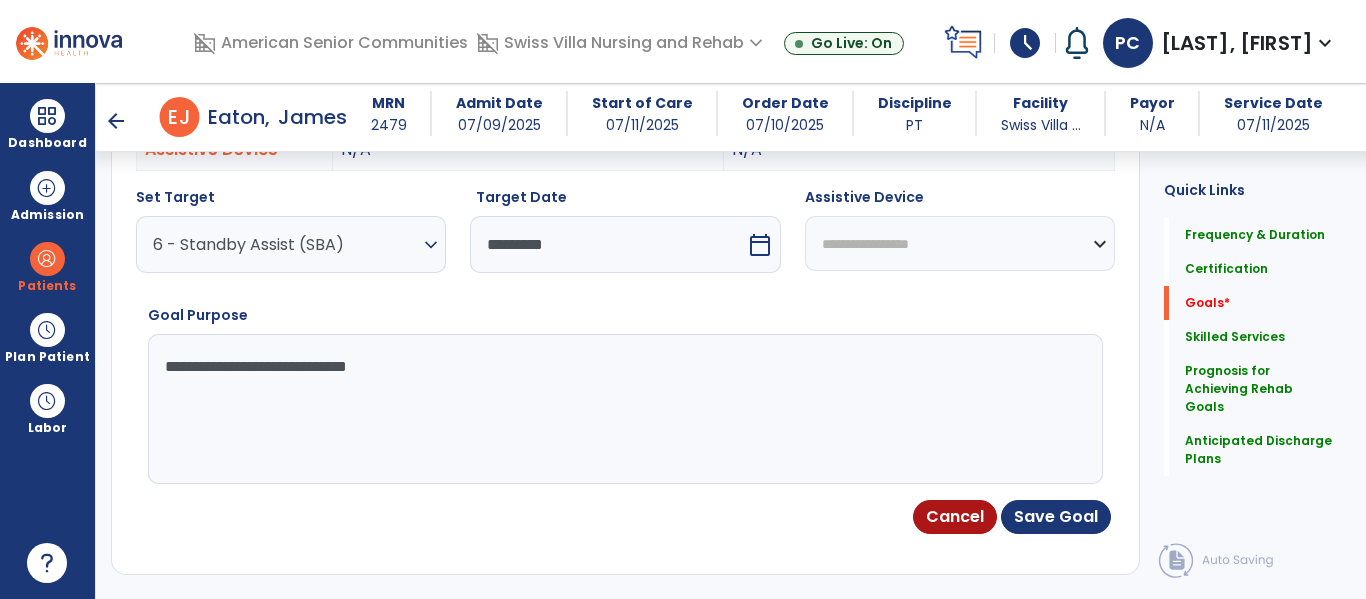 click on "**********" at bounding box center (623, 409) 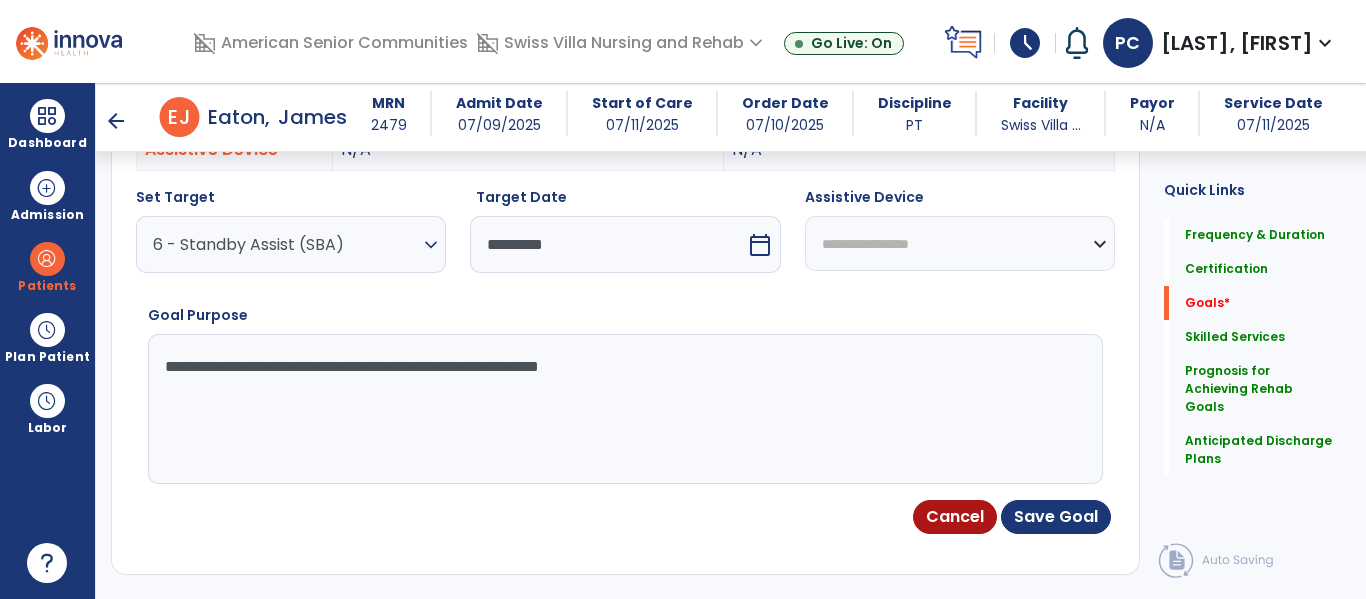 type on "**********" 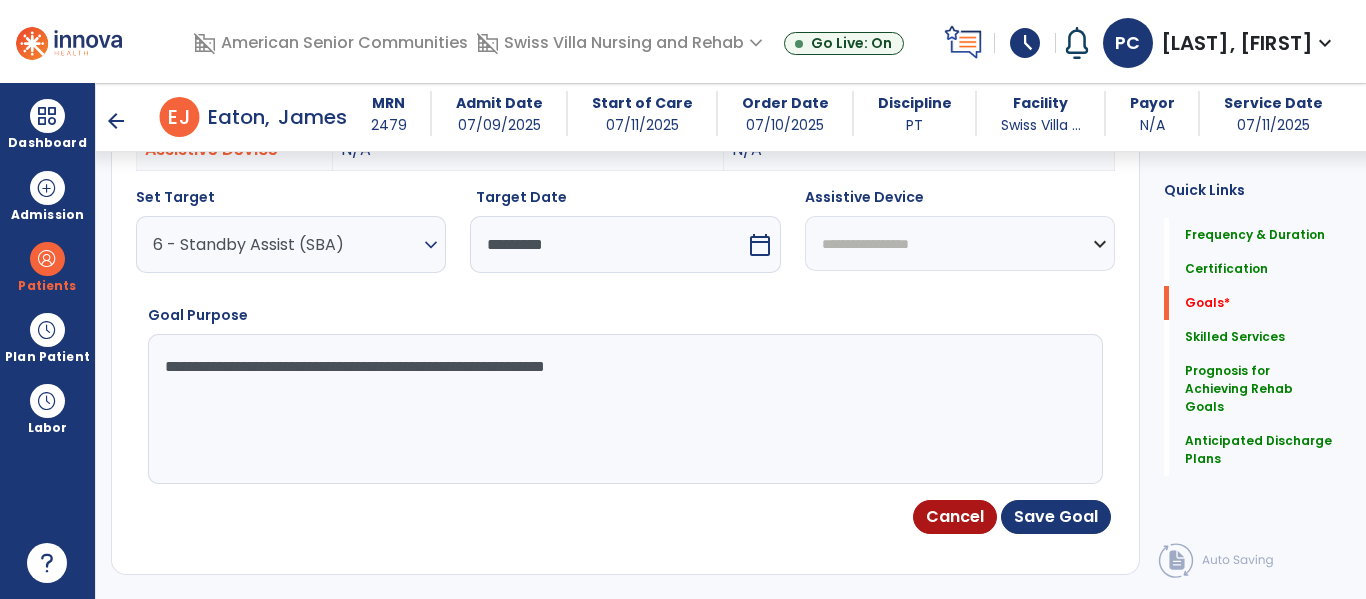 click on "**********" at bounding box center (623, 409) 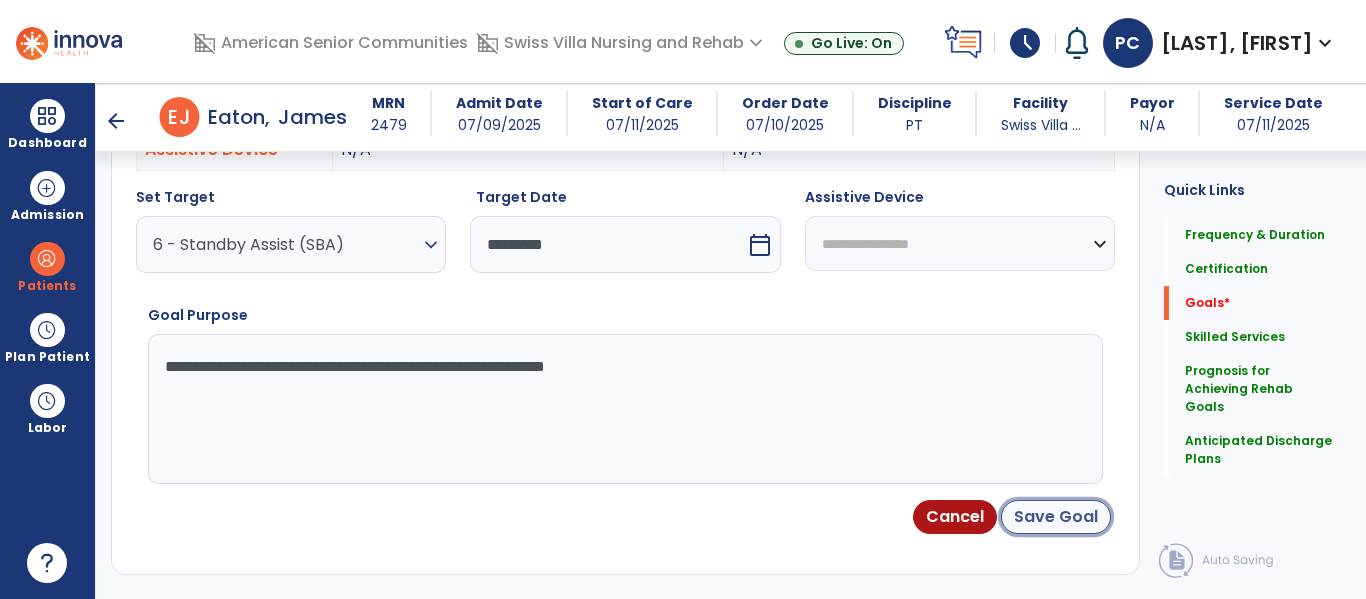 click on "Save Goal" at bounding box center (1056, 517) 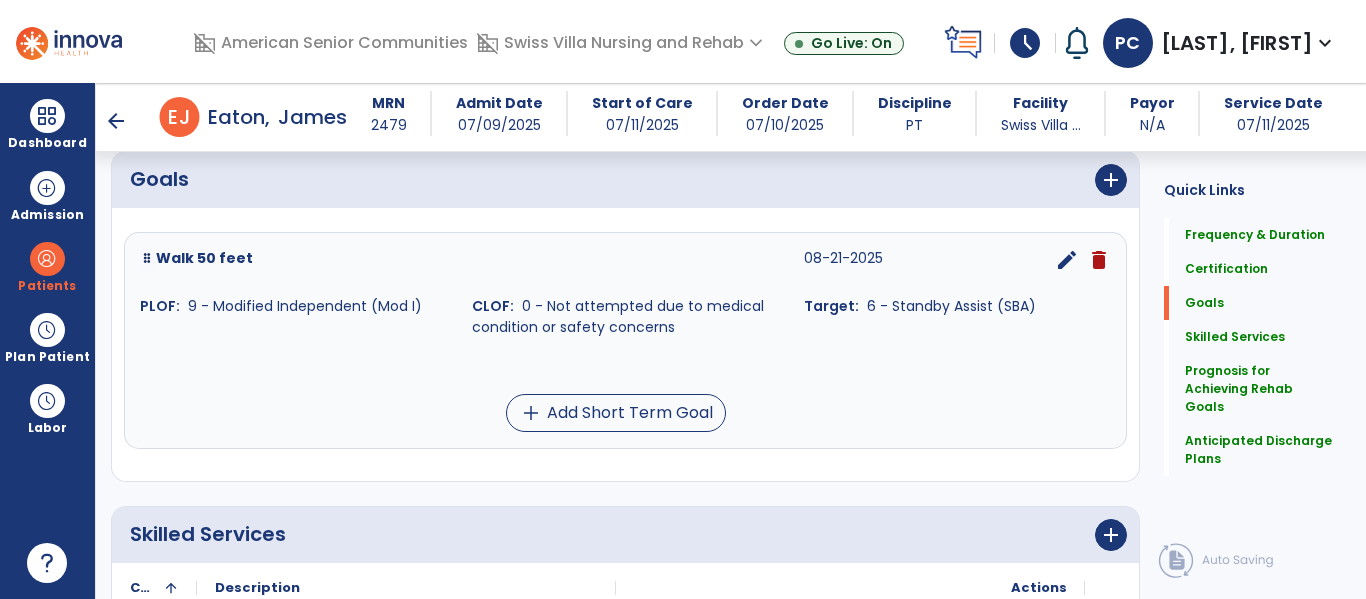 scroll, scrollTop: 463, scrollLeft: 0, axis: vertical 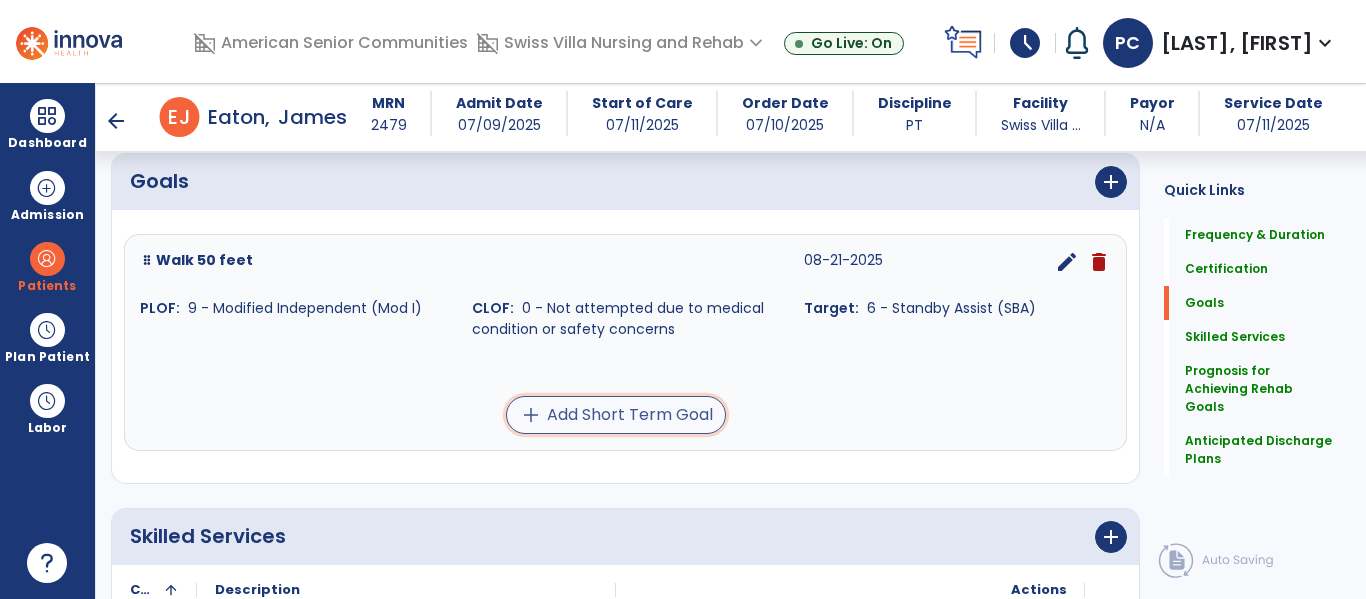 click on "add  Add Short Term Goal" at bounding box center (616, 415) 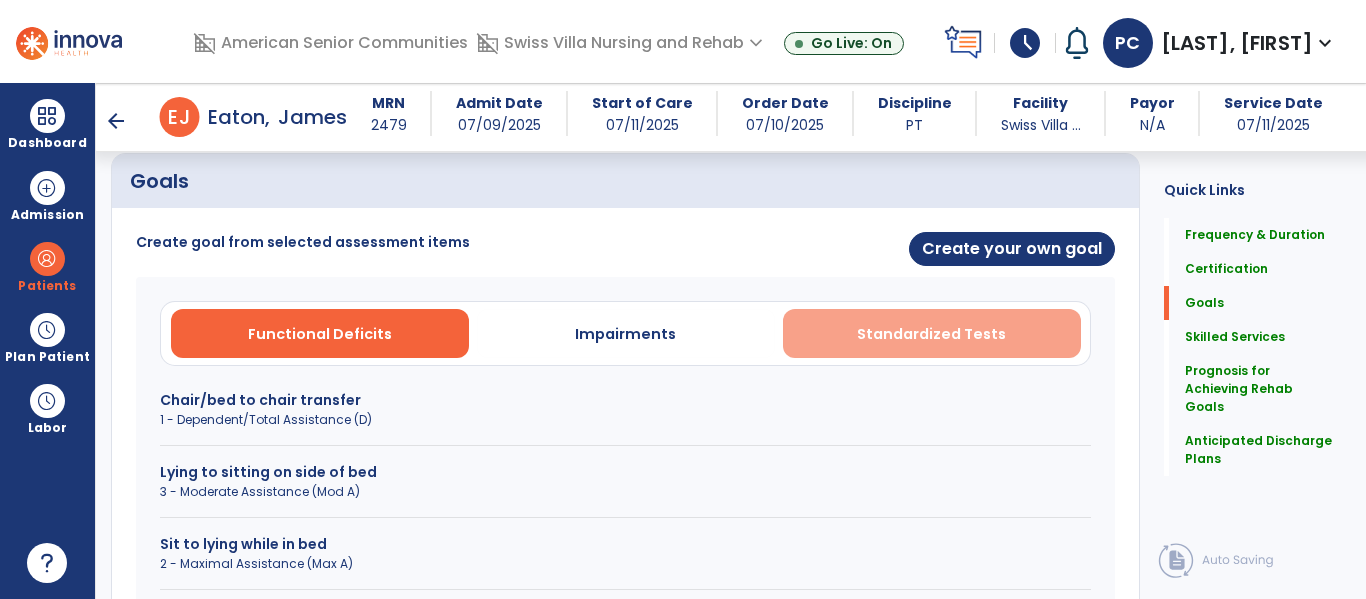 click on "Standardized Tests" at bounding box center (931, 334) 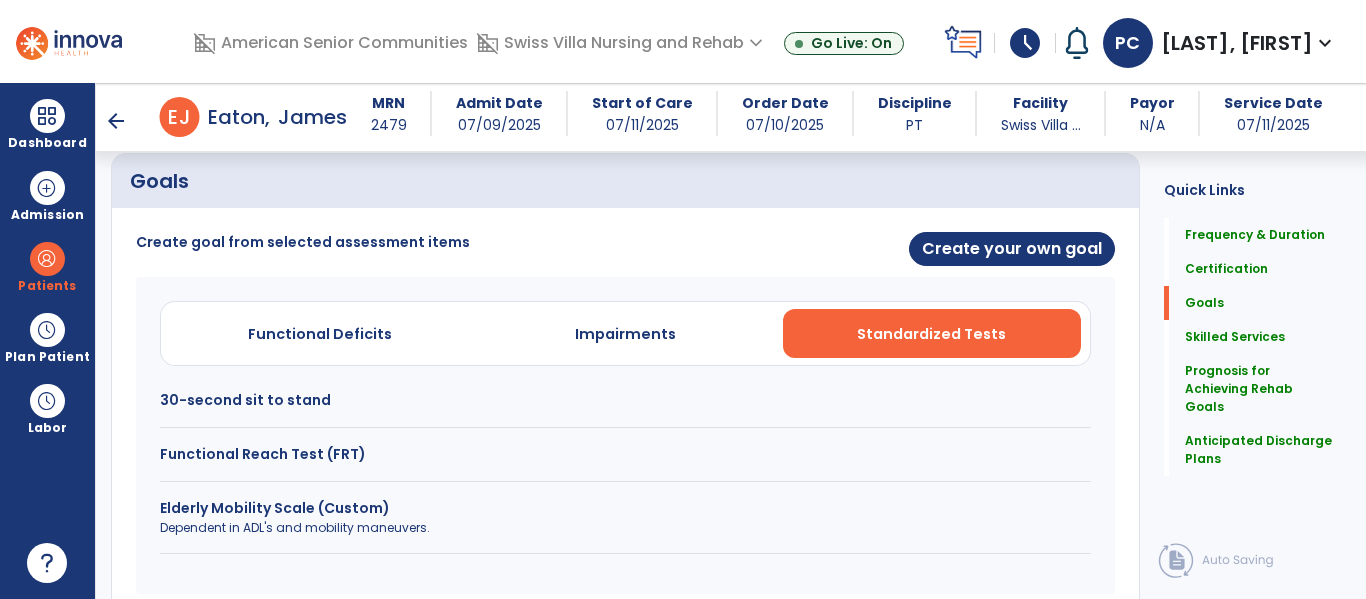 click on "30-second sit to stand" at bounding box center [625, 400] 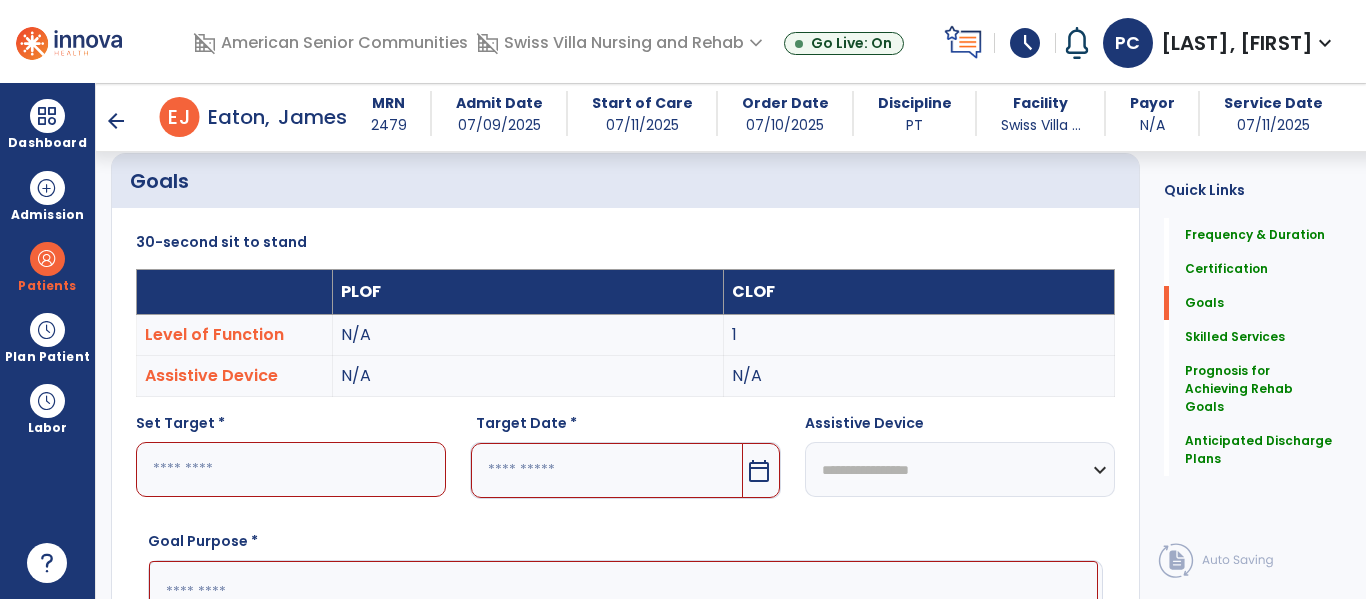click at bounding box center [291, 469] 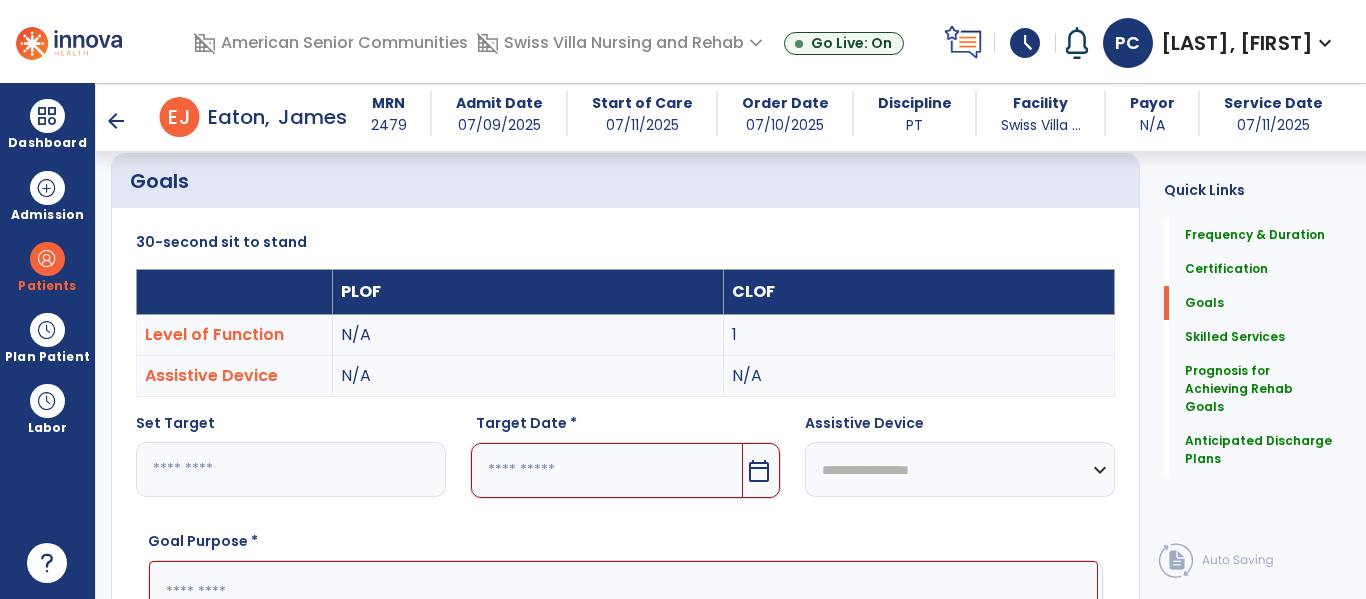 type on "*" 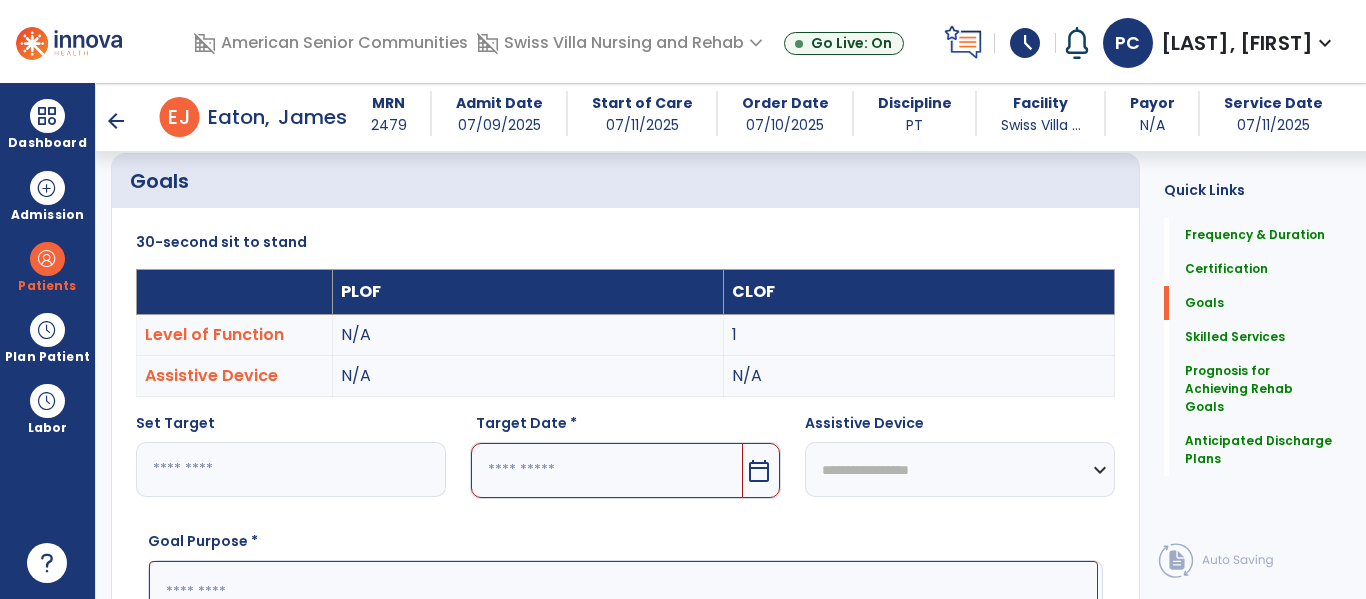 click on "calendar_today" at bounding box center (761, 470) 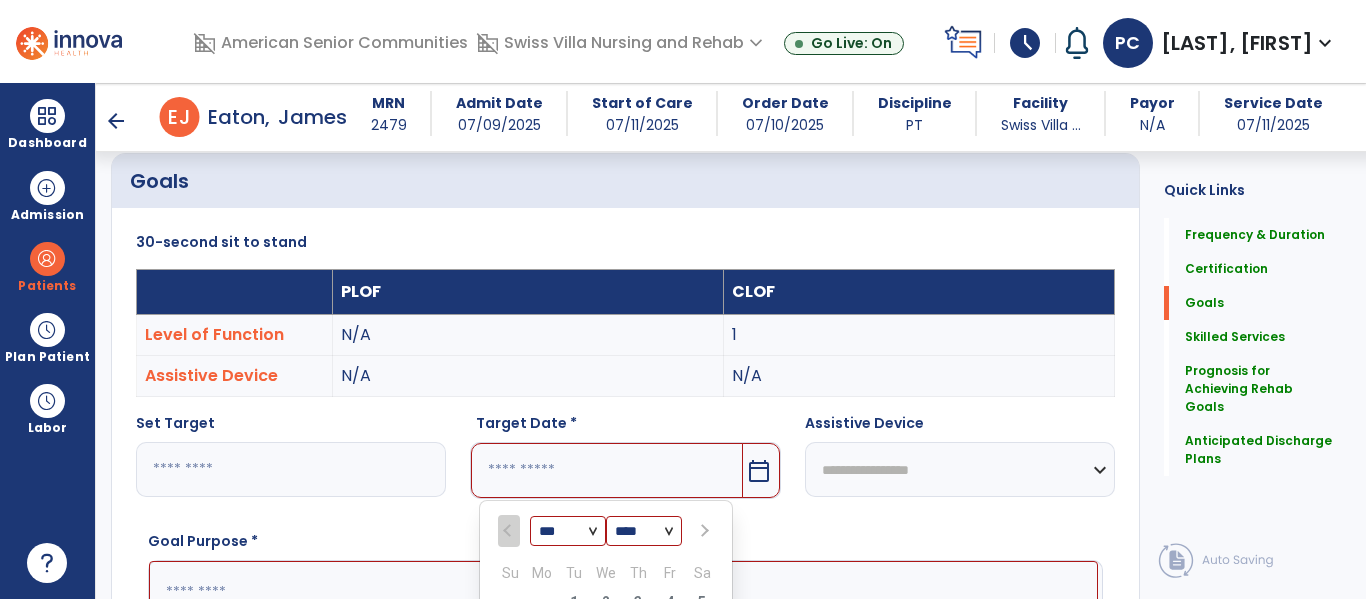 scroll, scrollTop: 760, scrollLeft: 0, axis: vertical 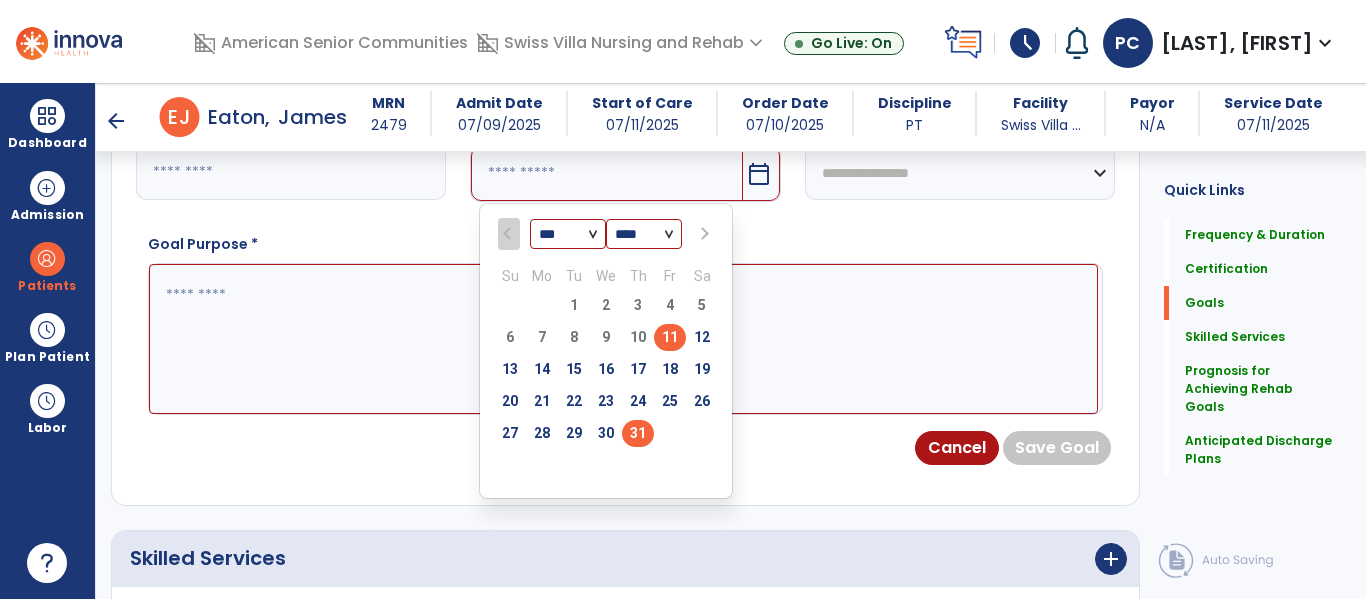 click on "31" at bounding box center [638, 433] 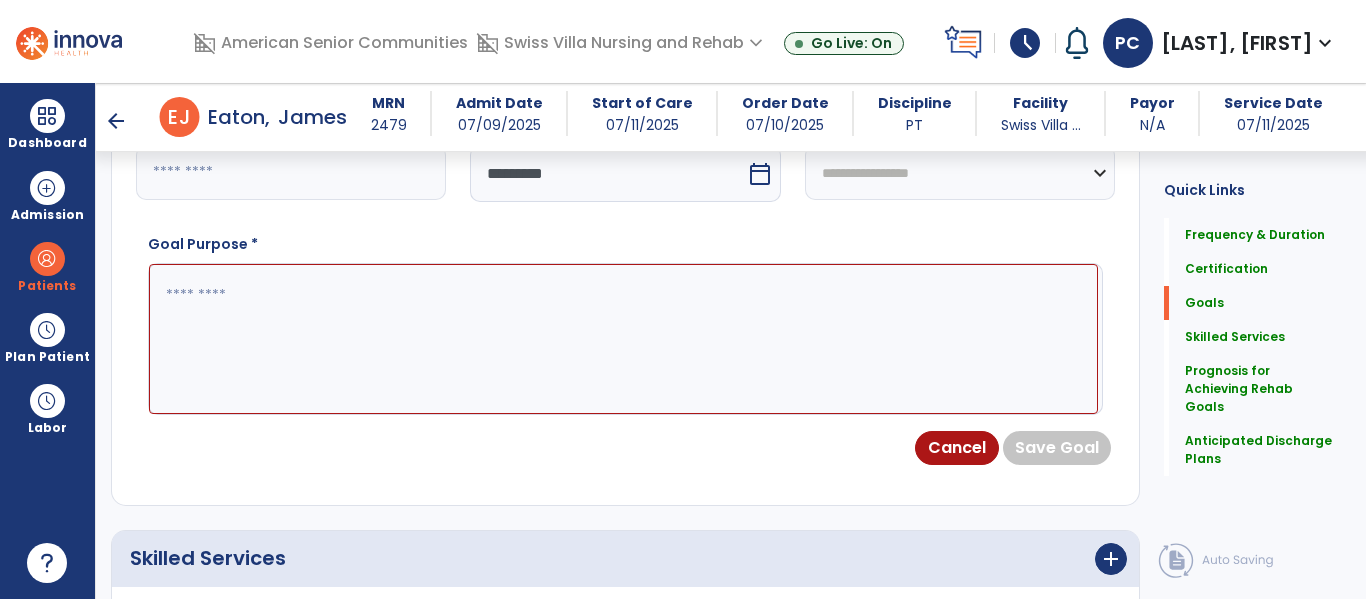 click at bounding box center (623, 339) 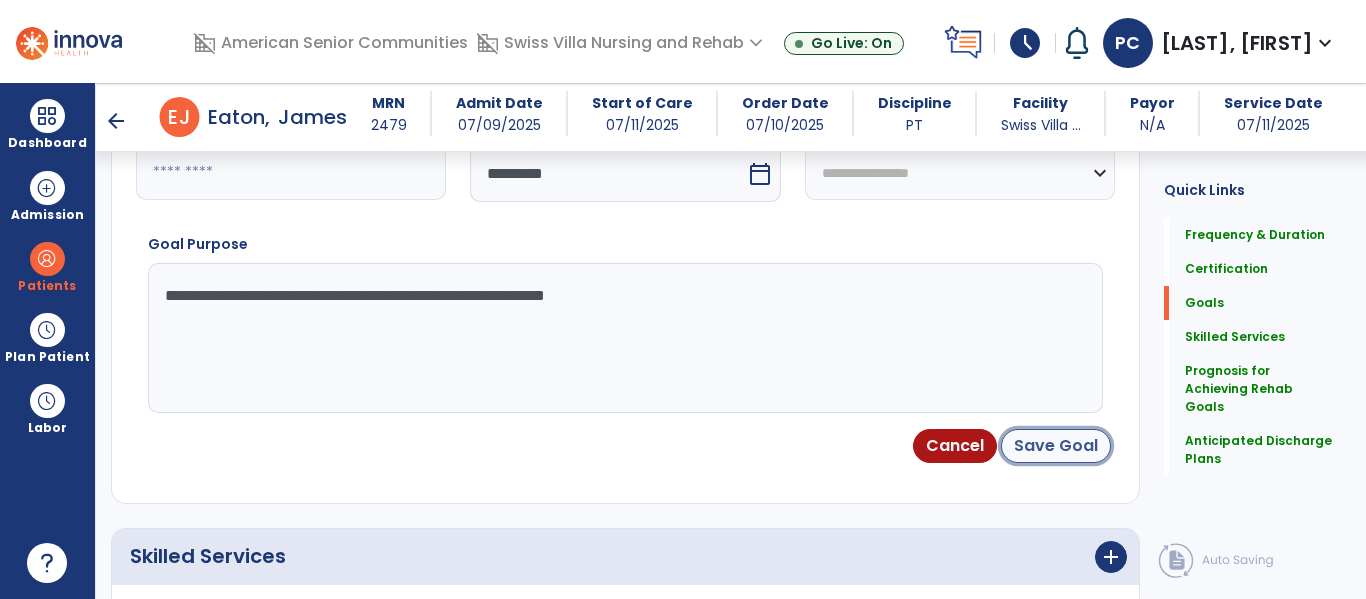 click on "Save Goal" at bounding box center [1056, 446] 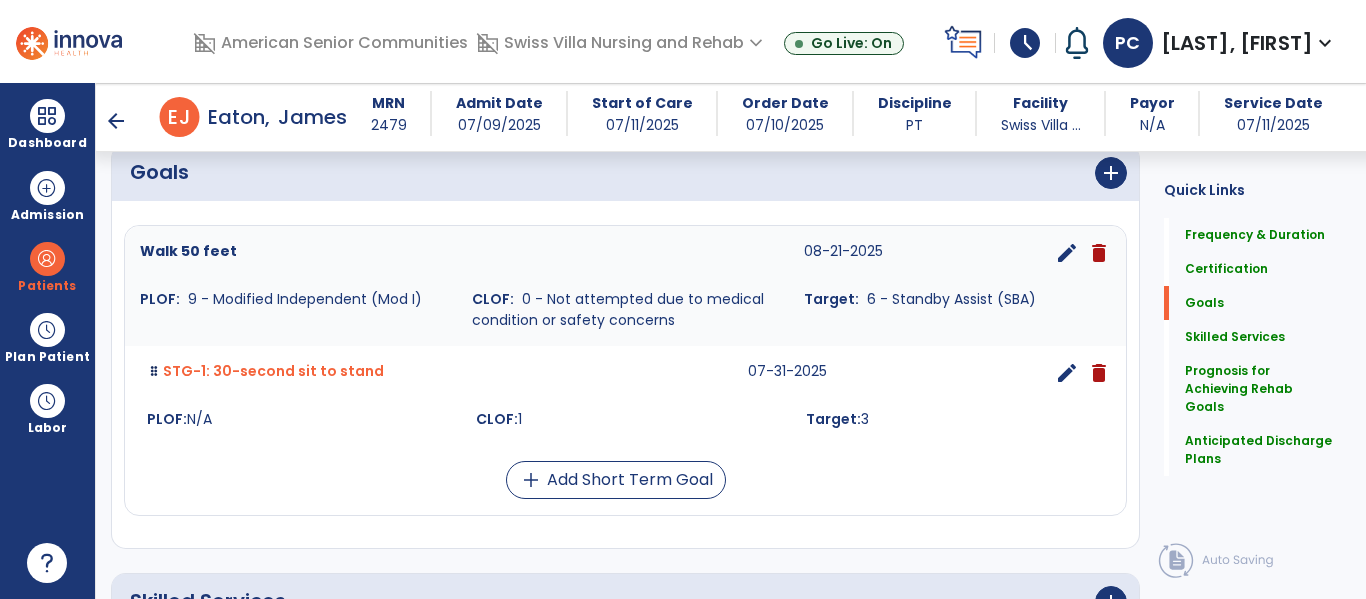 scroll, scrollTop: 471, scrollLeft: 0, axis: vertical 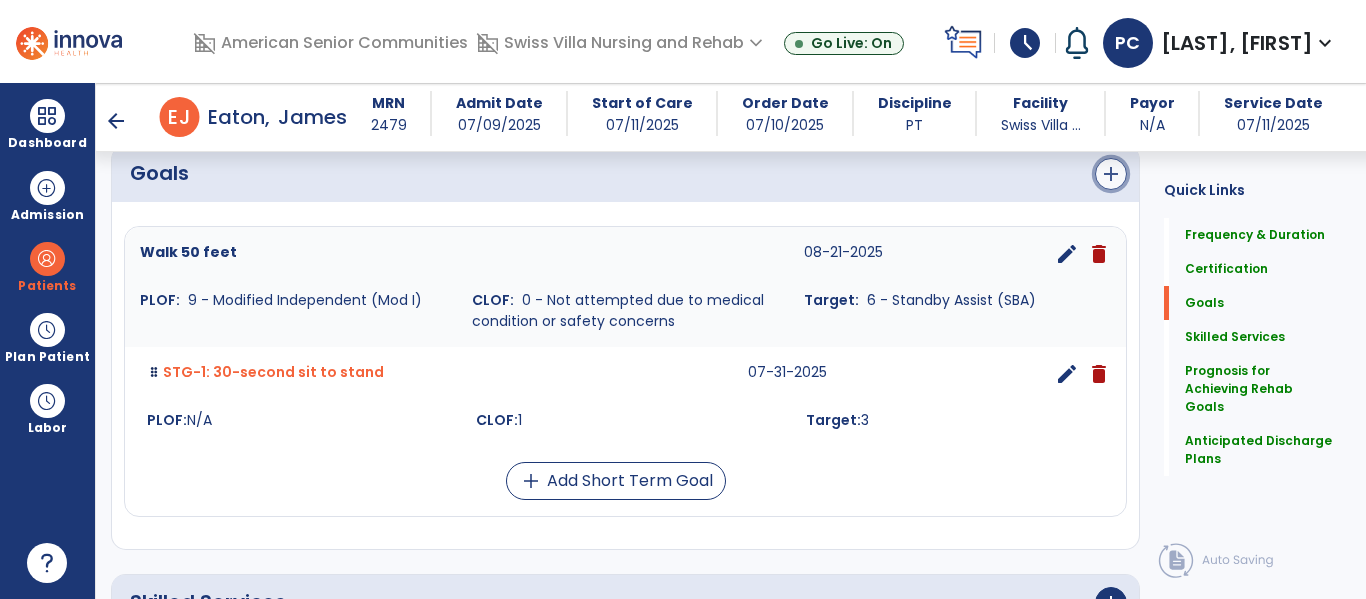 click on "add" at bounding box center [1111, 174] 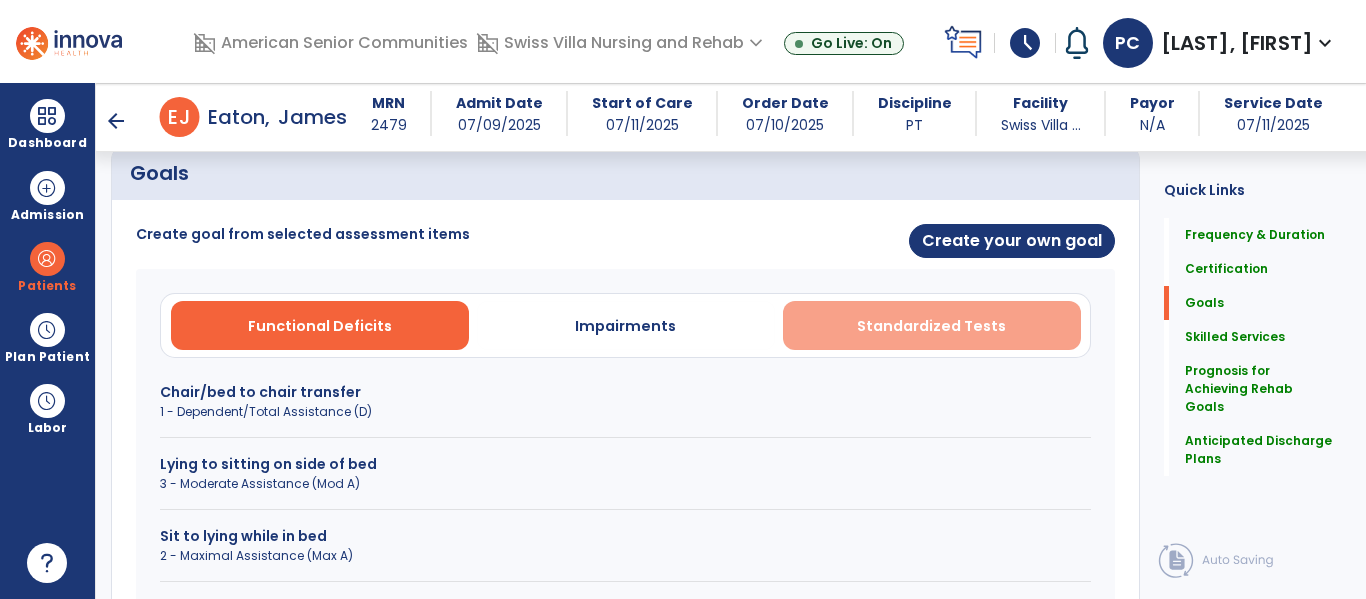 click on "Standardized Tests" at bounding box center [931, 326] 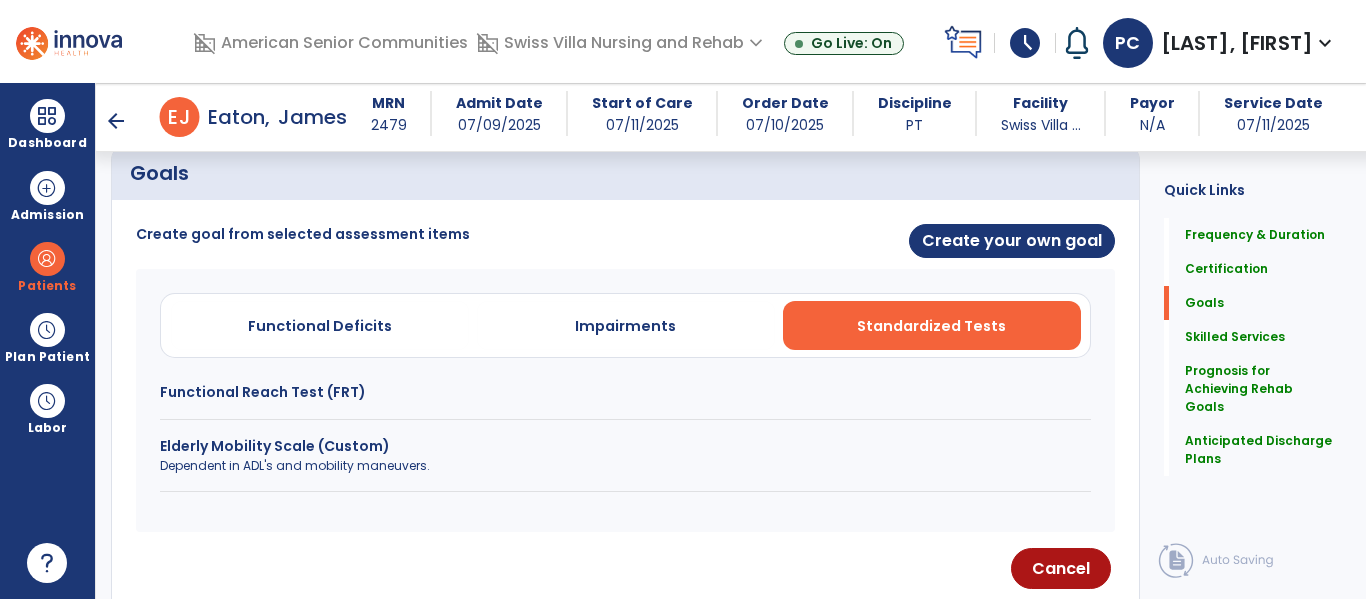 click on "Dependent in ADL's and mobility maneuvers." at bounding box center [625, 466] 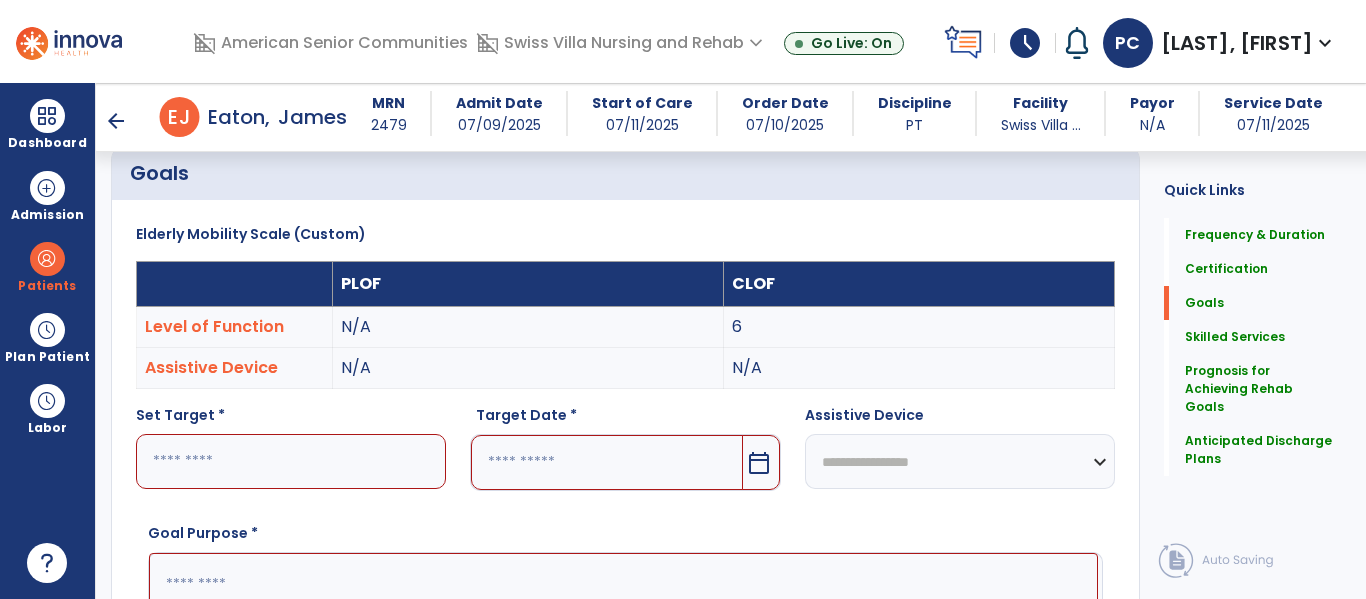 click at bounding box center [291, 461] 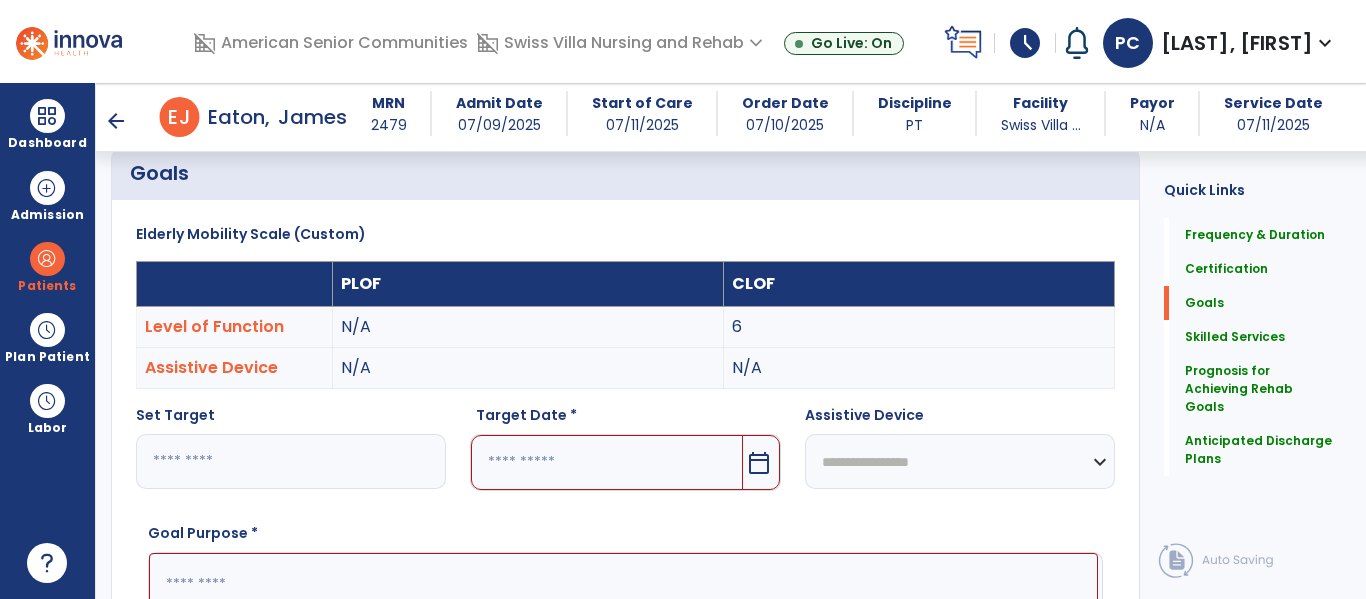 type on "**" 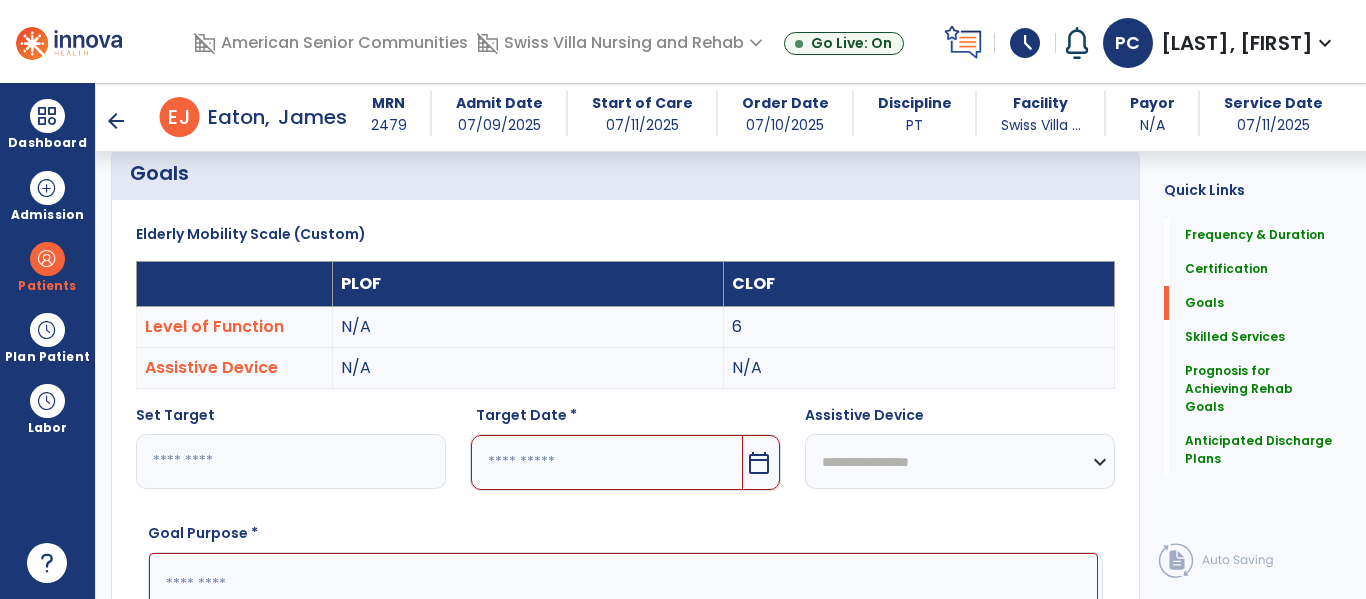 click on "calendar_today" at bounding box center (761, 462) 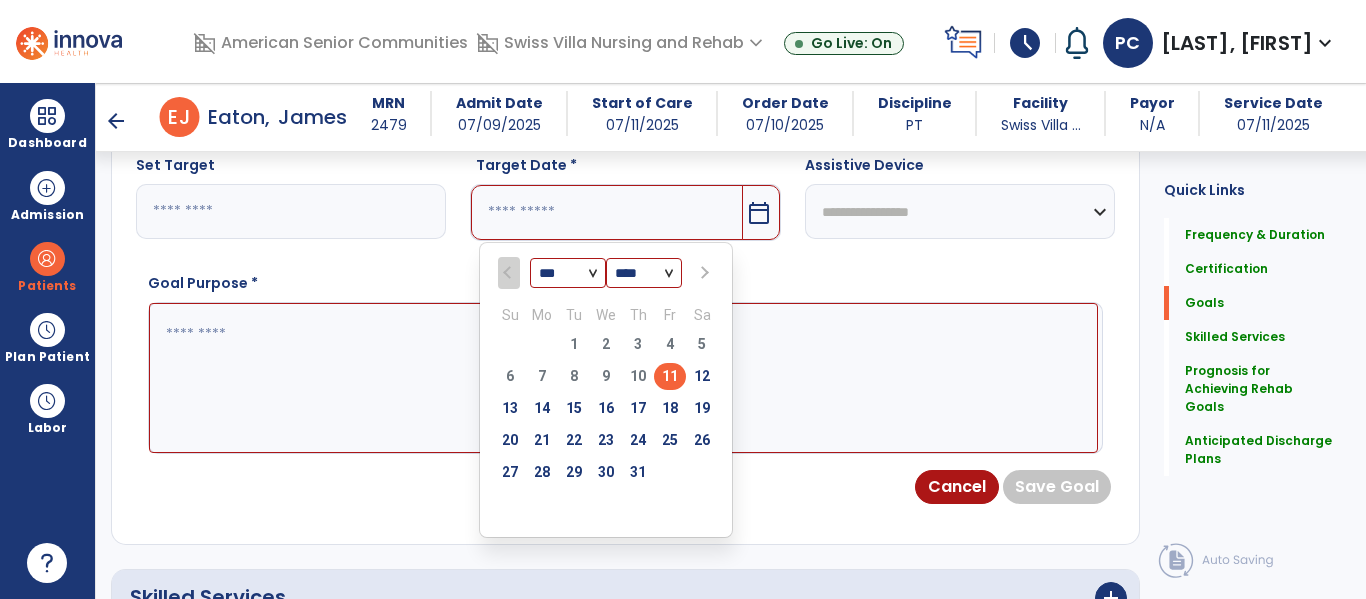scroll, scrollTop: 718, scrollLeft: 0, axis: vertical 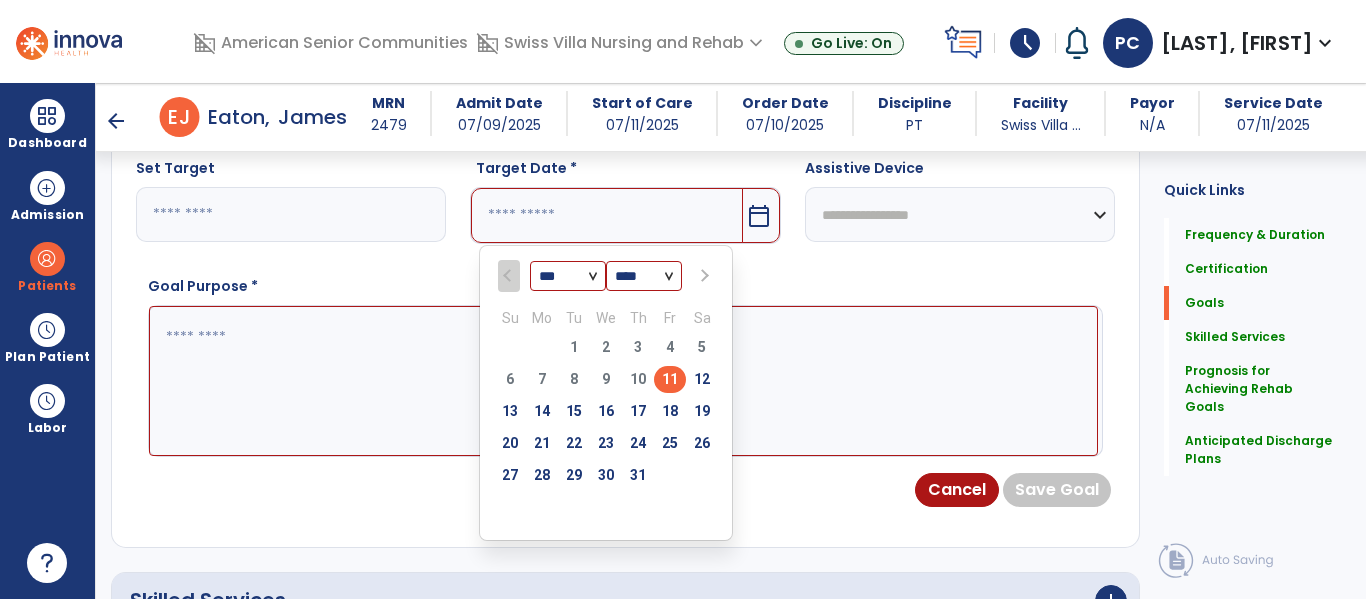 click on "*** ***" at bounding box center (568, 277) 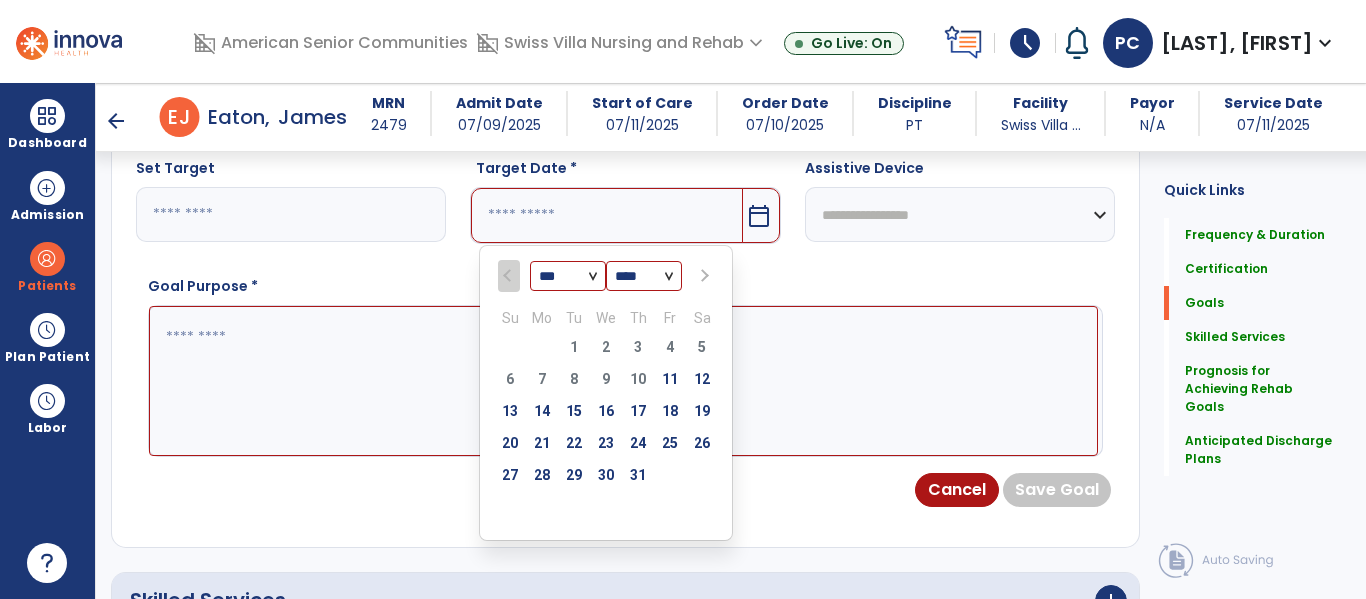 select on "*" 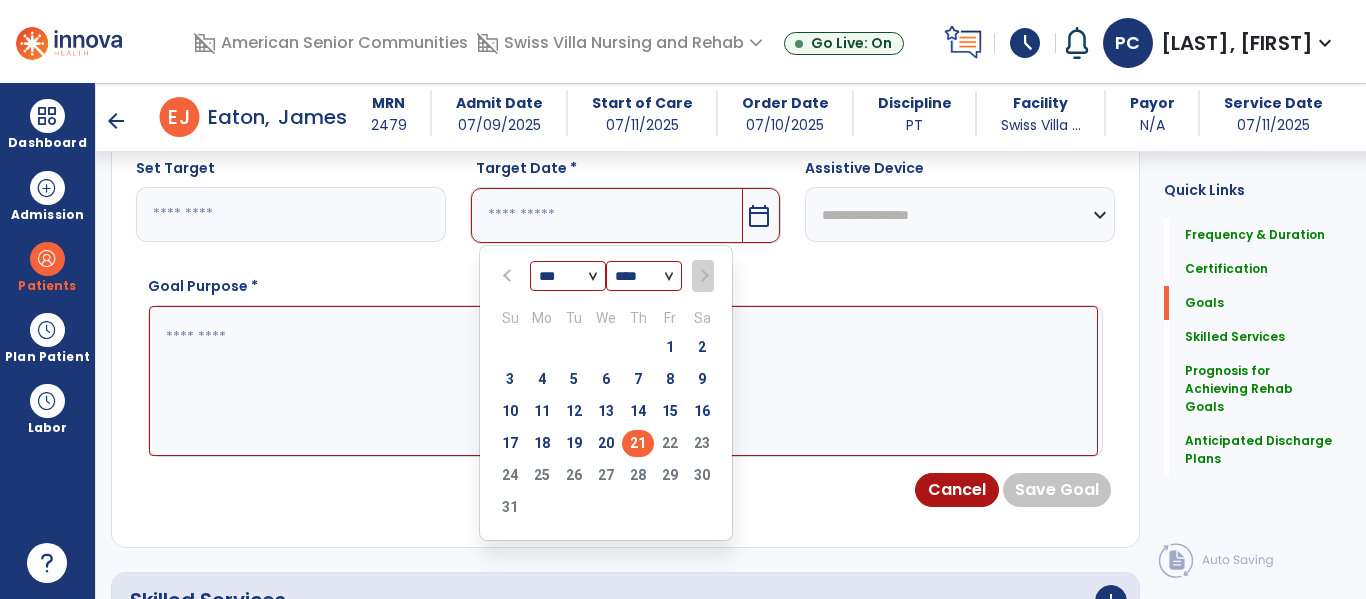 click on "21" at bounding box center [638, 443] 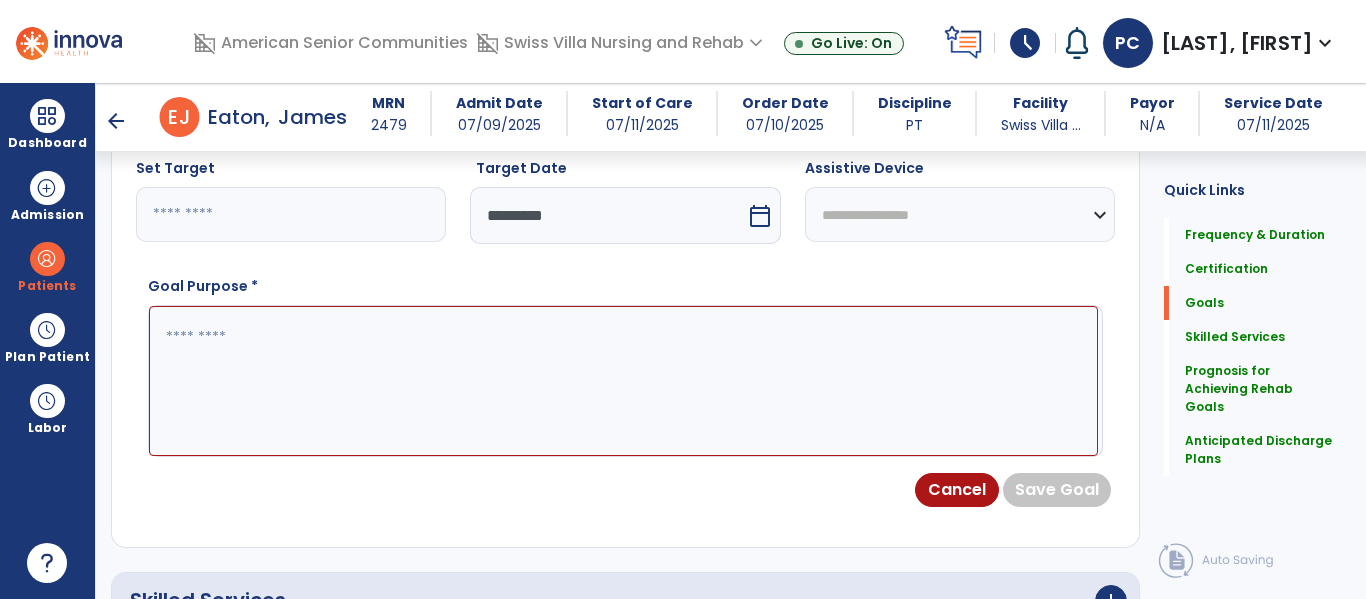 click at bounding box center [623, 381] 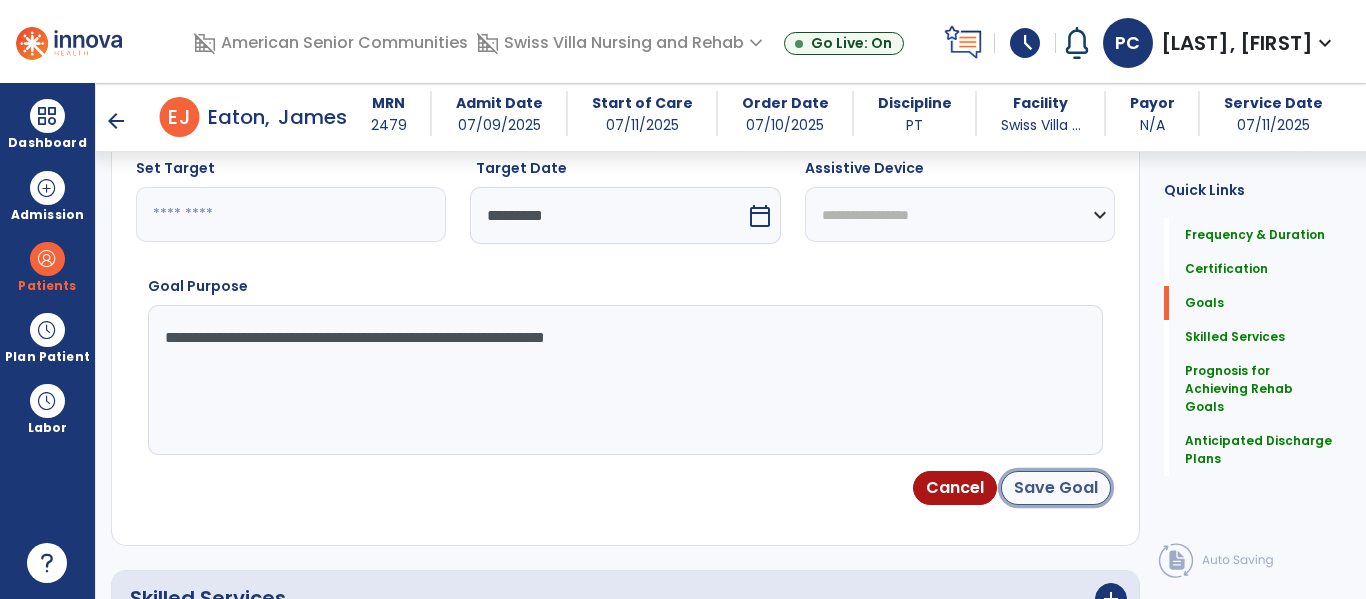 click on "Save Goal" at bounding box center [1056, 488] 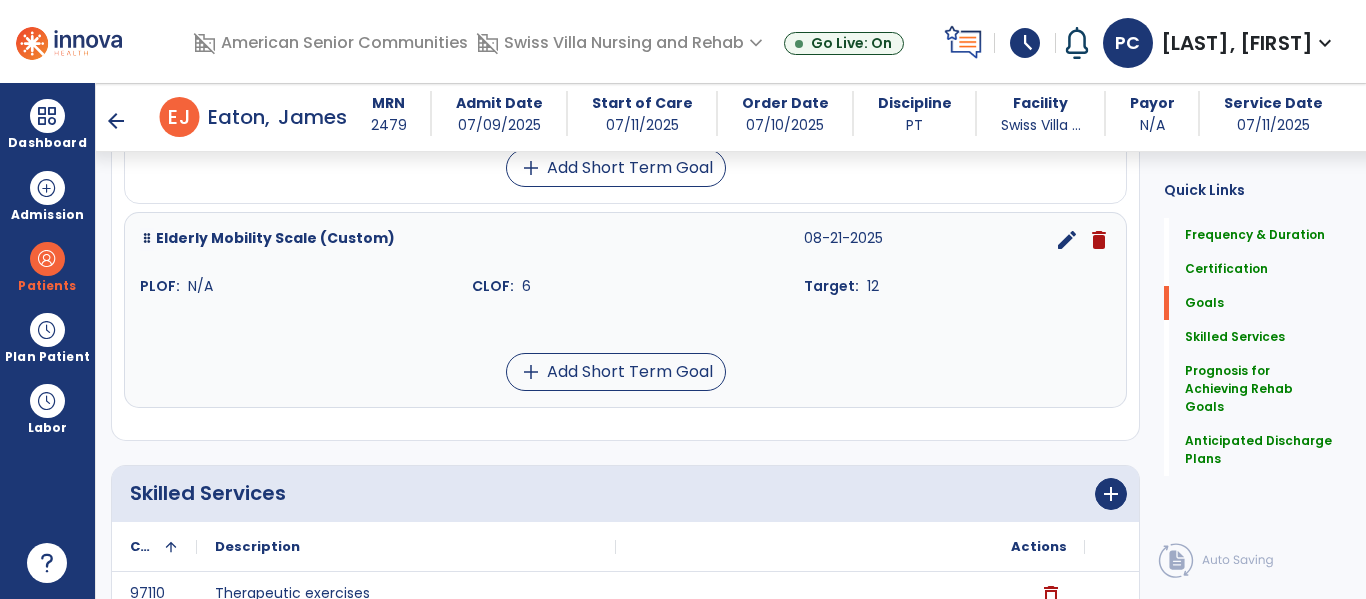 scroll, scrollTop: 722, scrollLeft: 0, axis: vertical 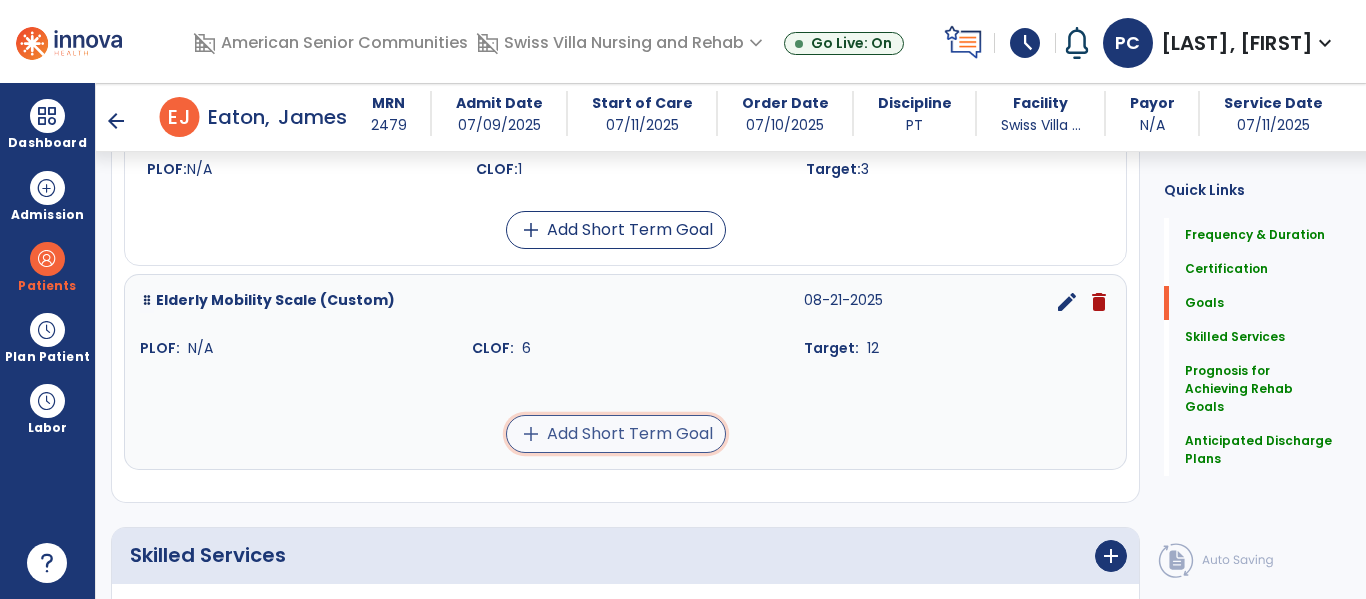 click on "add  Add Short Term Goal" at bounding box center [616, 434] 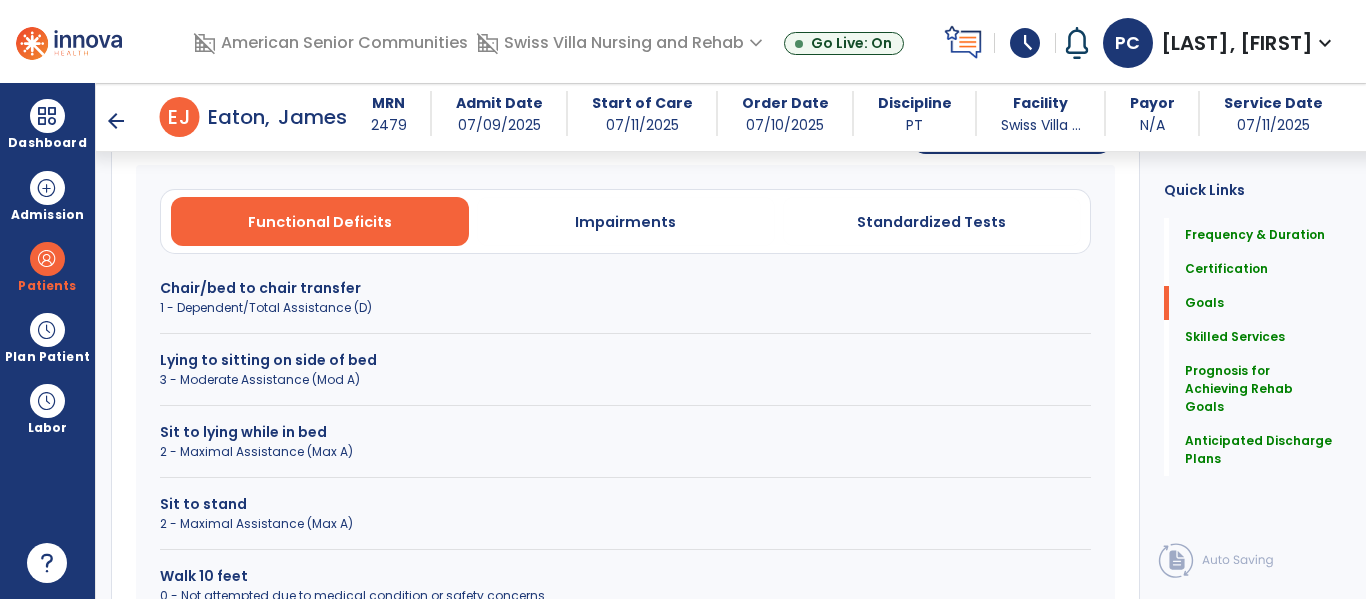 scroll, scrollTop: 574, scrollLeft: 0, axis: vertical 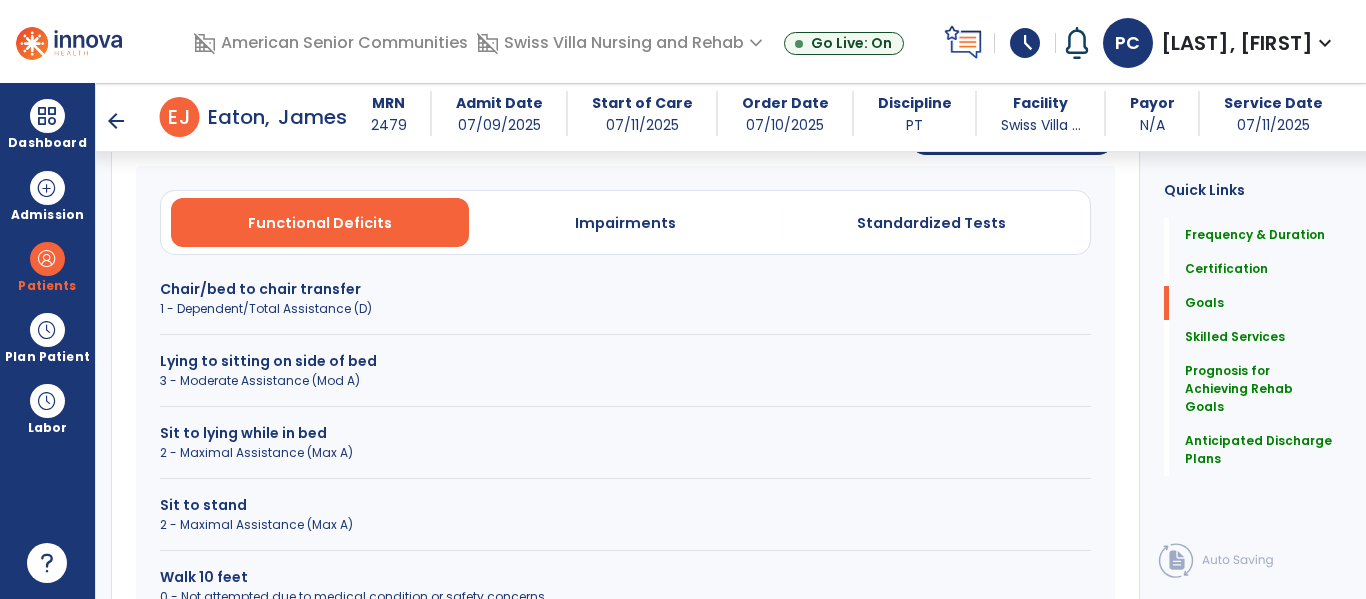 click on "3 - Moderate Assistance (Mod A)" at bounding box center [625, 381] 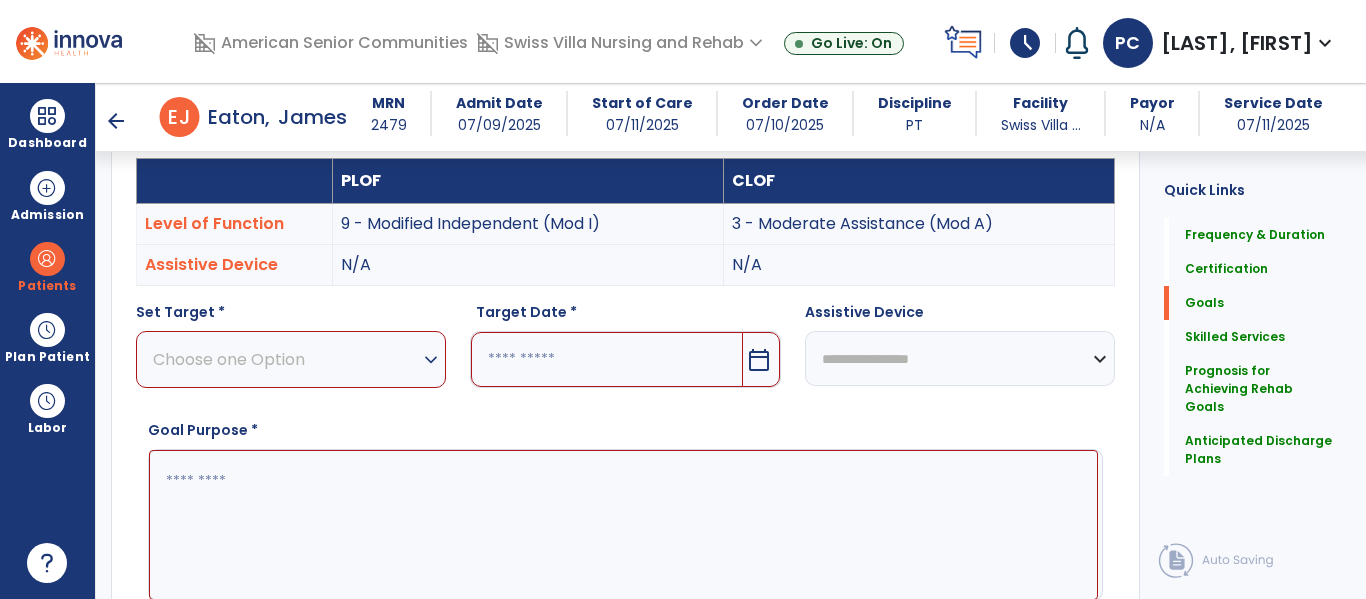 click on "Choose one Option" at bounding box center [286, 359] 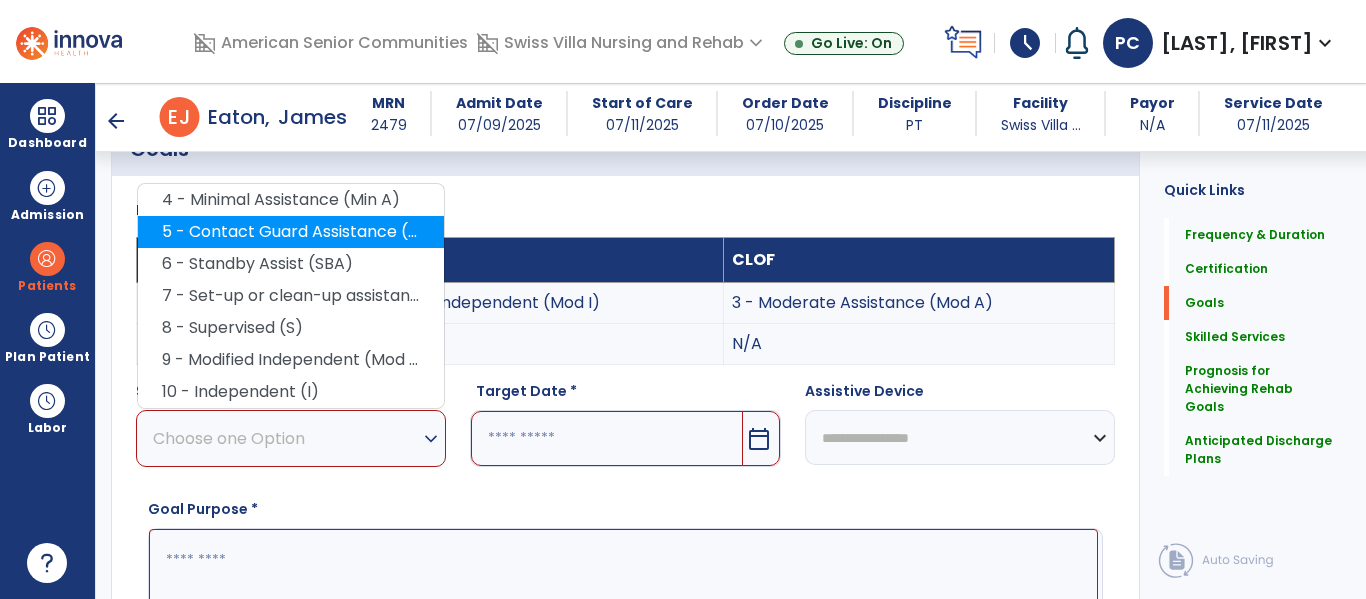 click on "5 - Contact Guard Assistance (CGA)" at bounding box center (291, 232) 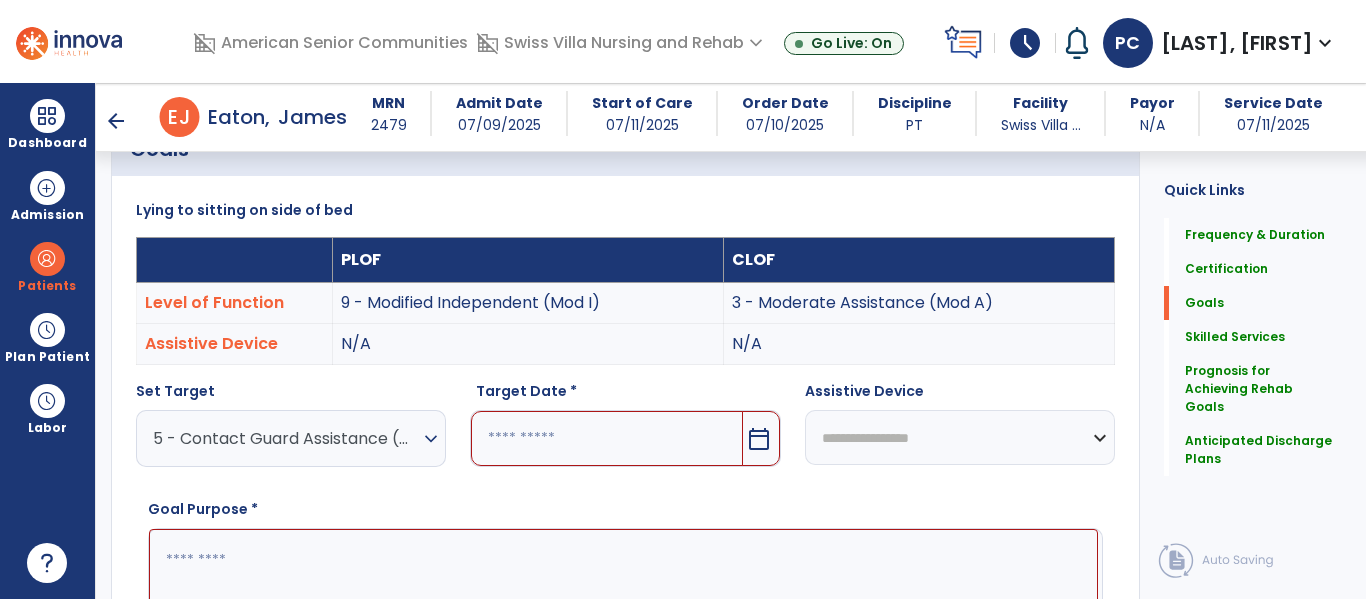 click on "calendar_today" at bounding box center (759, 439) 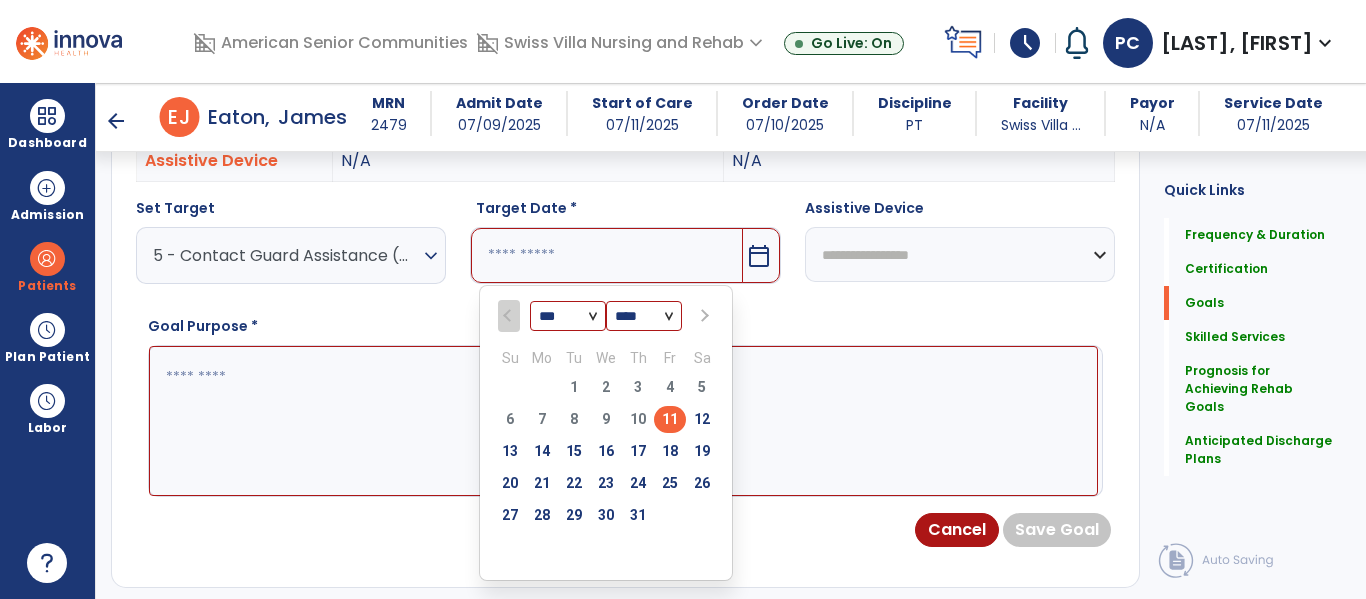 scroll, scrollTop: 682, scrollLeft: 0, axis: vertical 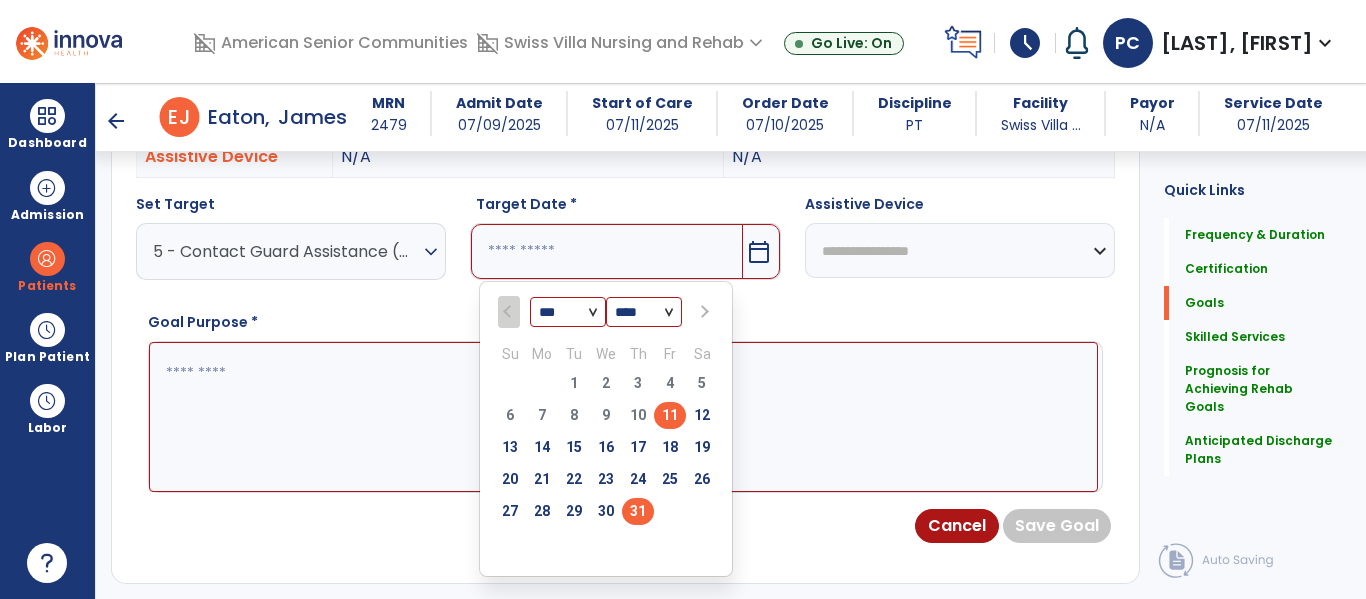 click on "31" at bounding box center (638, 511) 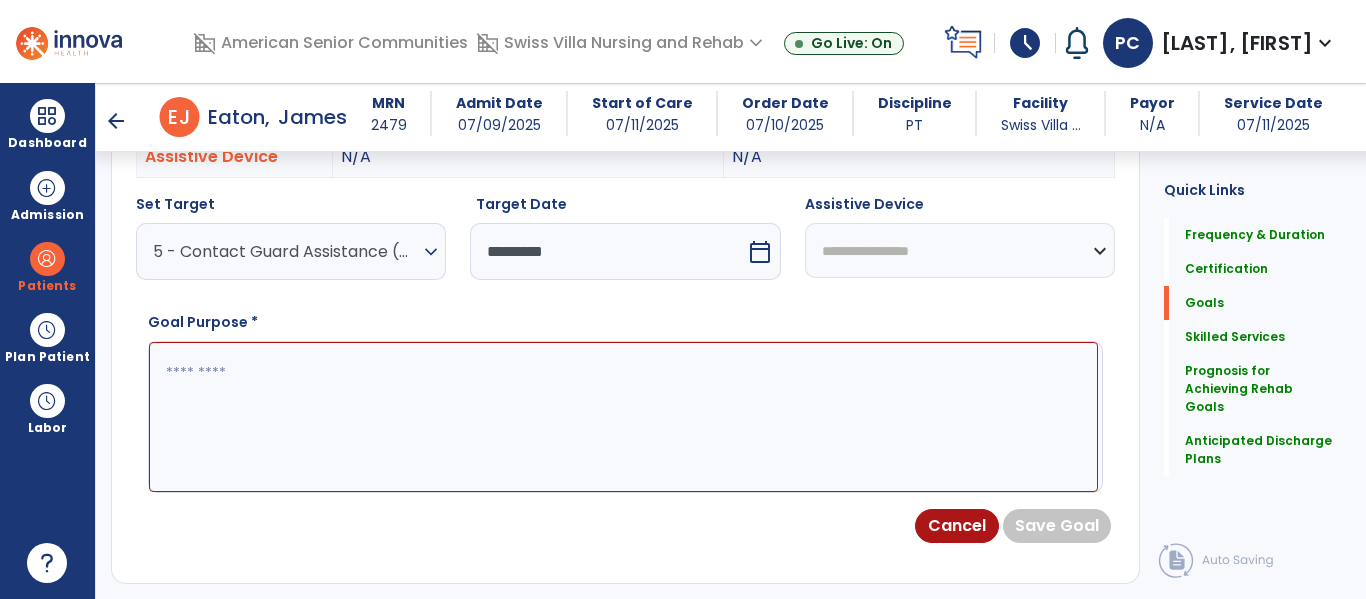 click at bounding box center (623, 417) 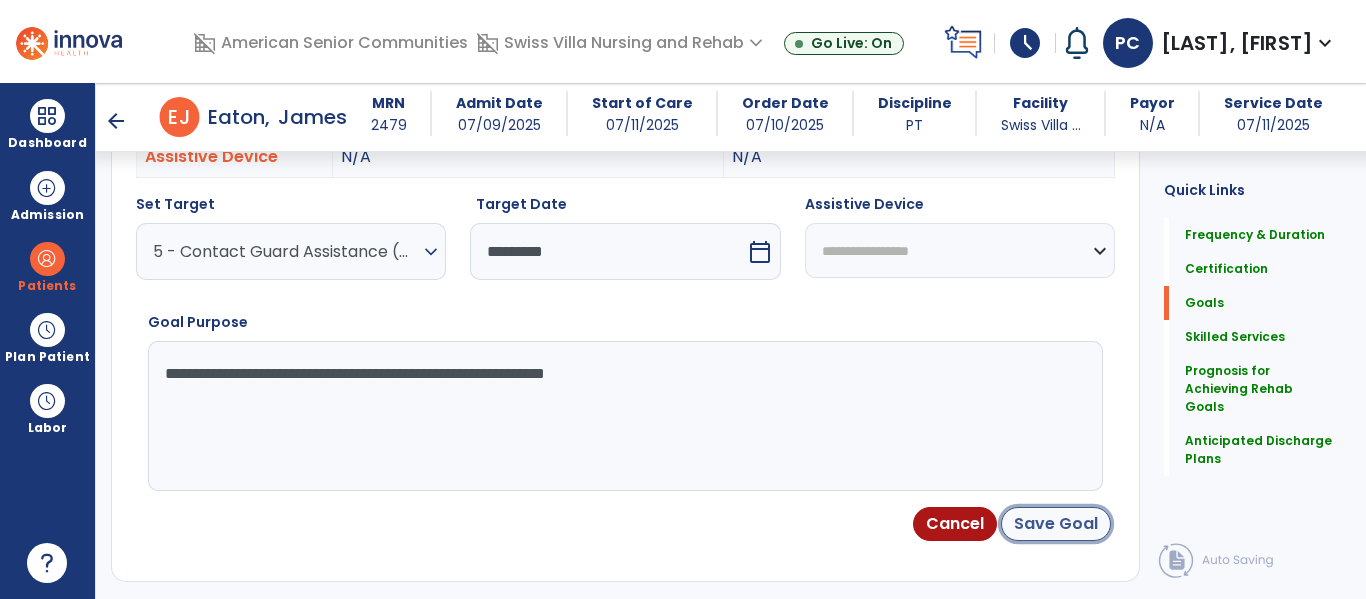 click on "Save Goal" at bounding box center [1056, 524] 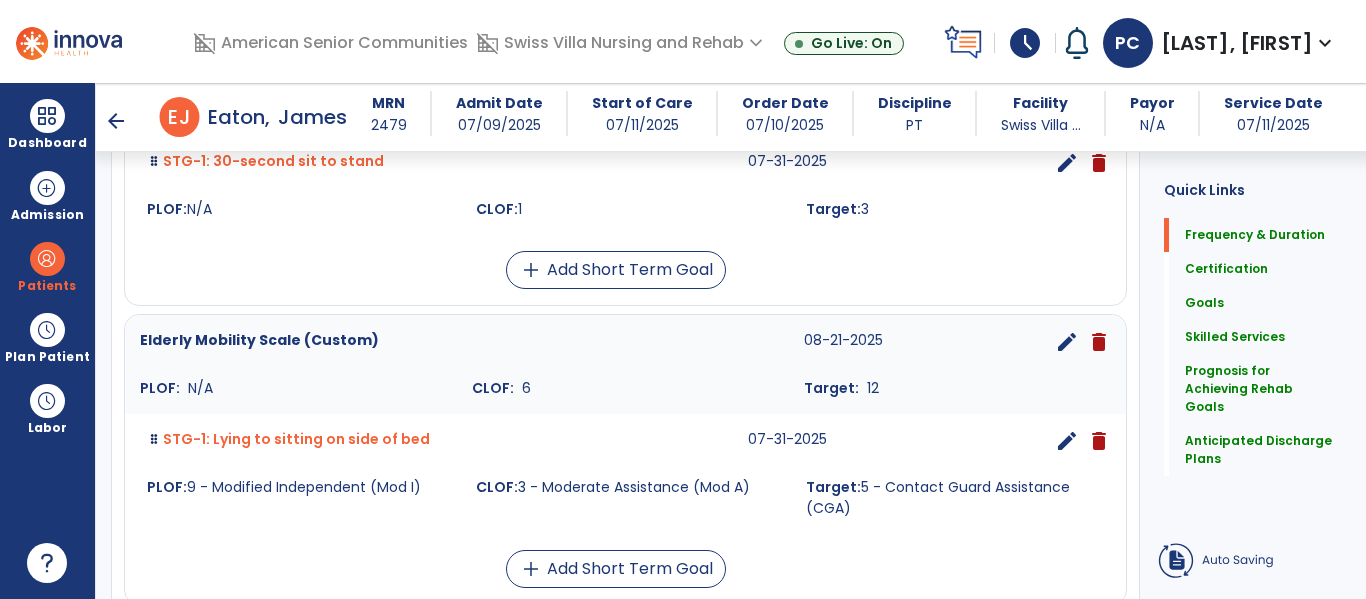 scroll, scrollTop: 92, scrollLeft: 0, axis: vertical 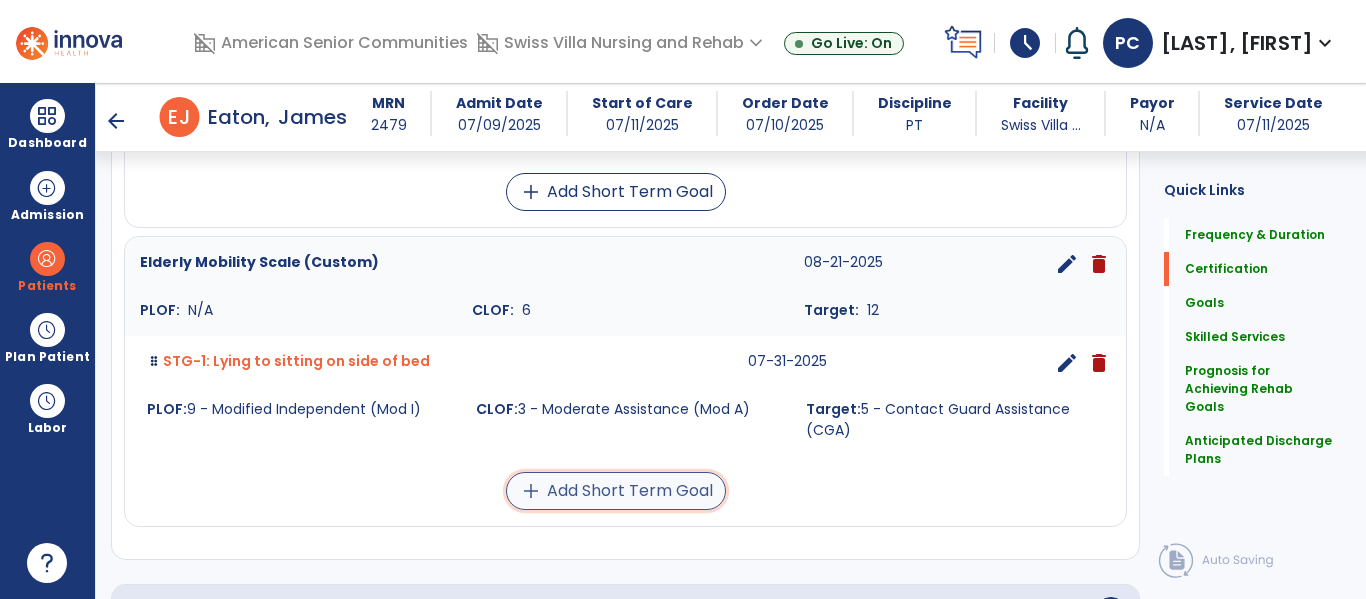 click on "add  Add Short Term Goal" at bounding box center (616, 491) 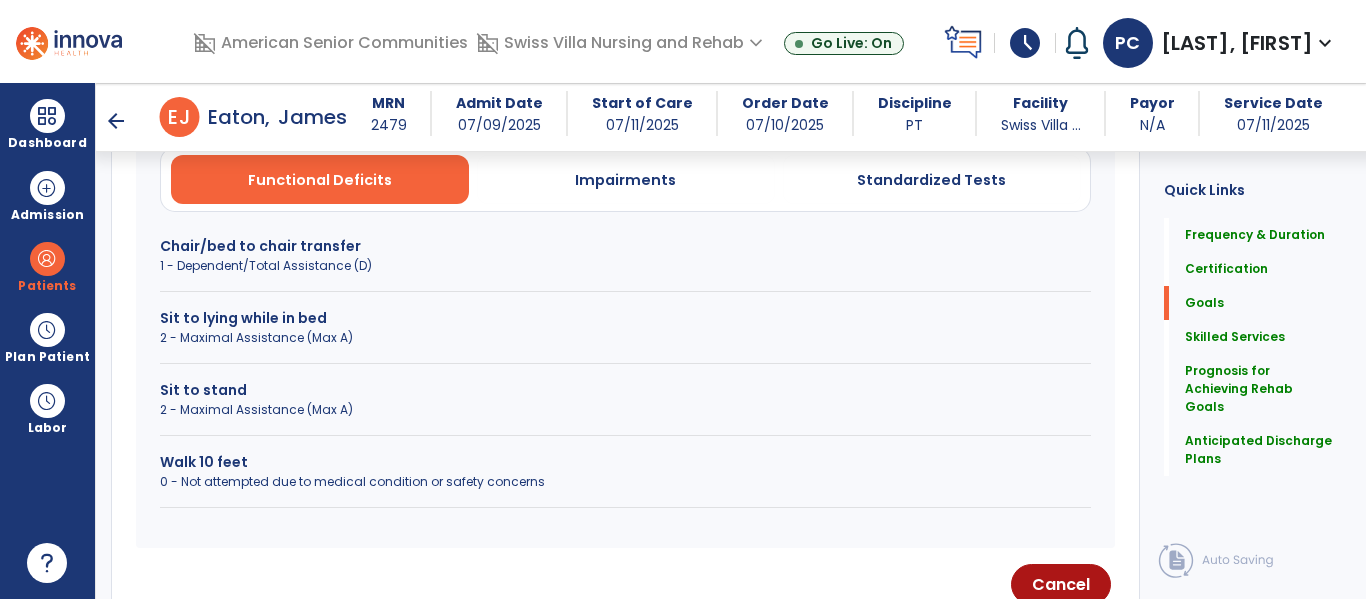 scroll, scrollTop: 595, scrollLeft: 0, axis: vertical 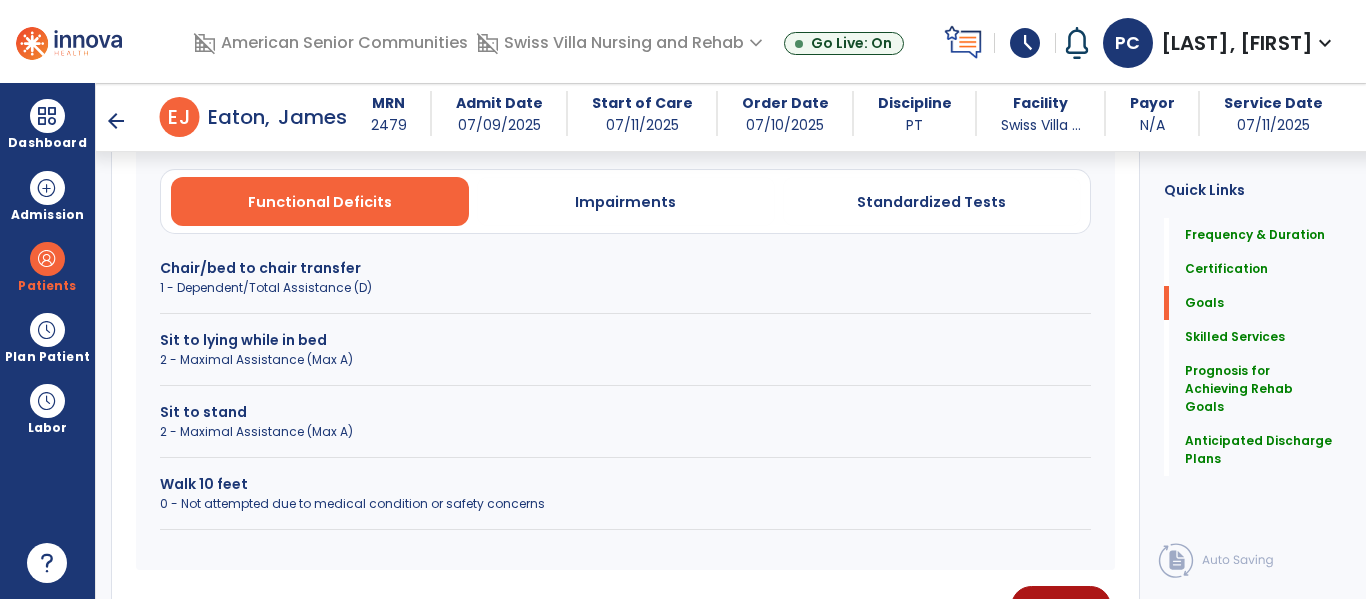 click on "2 - Maximal Assistance (Max A)" at bounding box center (625, 360) 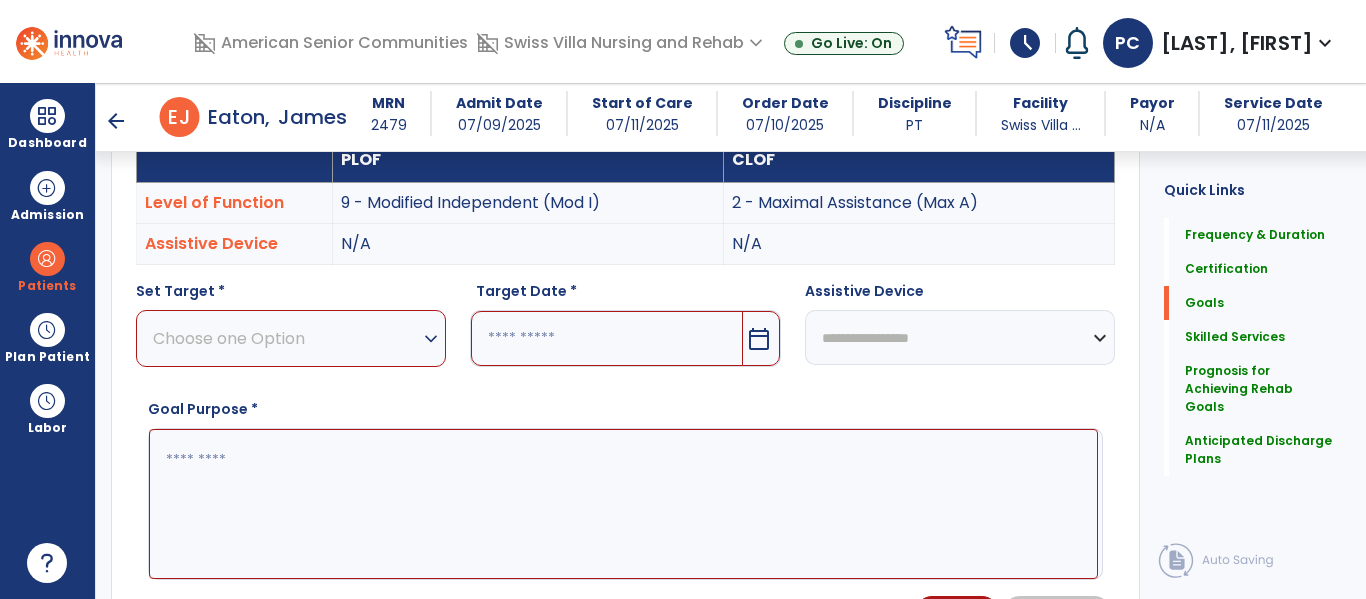 click on "Choose one Option" at bounding box center [286, 338] 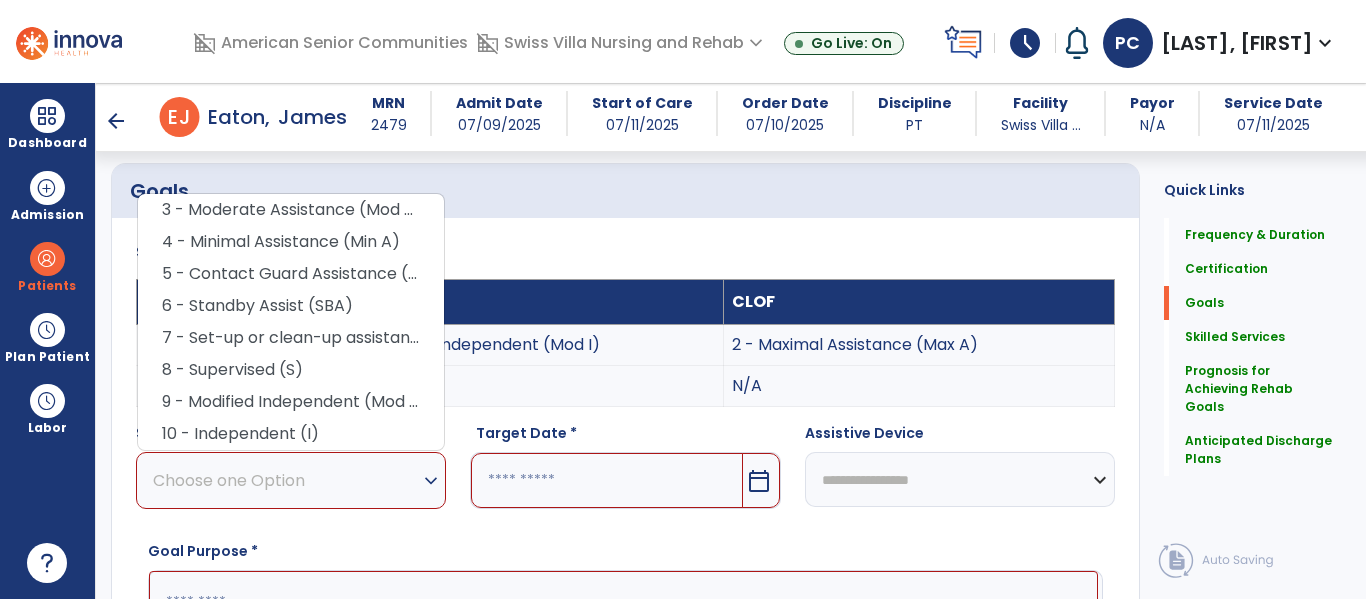 scroll, scrollTop: 447, scrollLeft: 0, axis: vertical 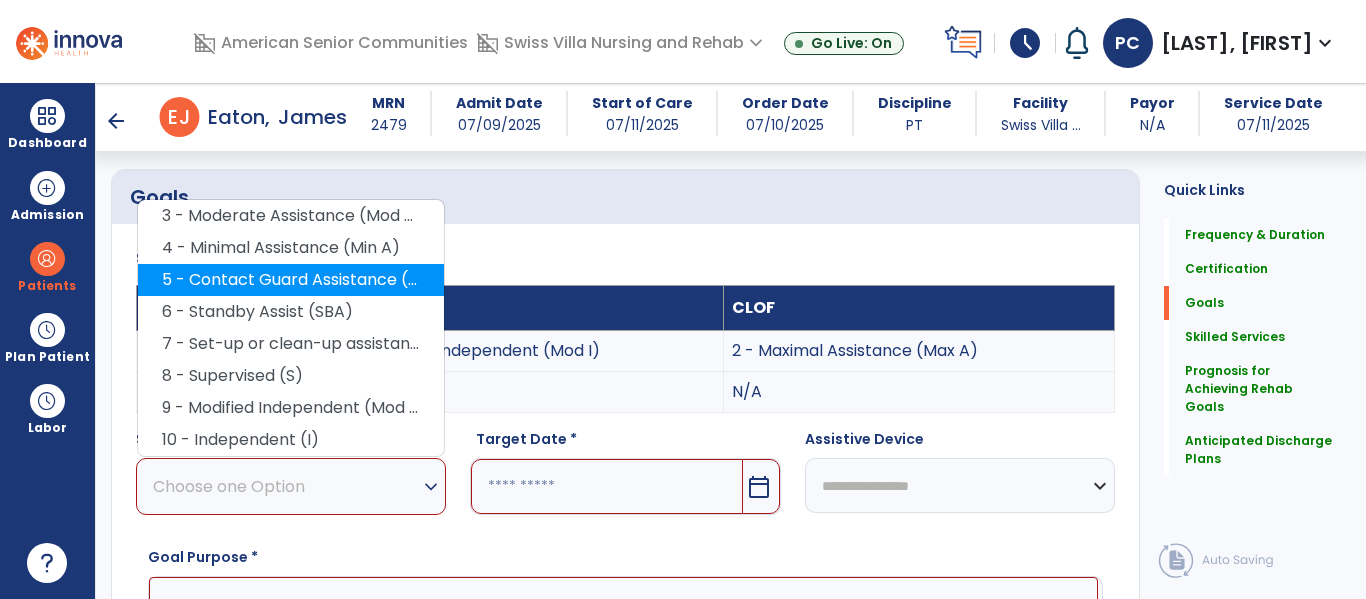 click on "5 - Contact Guard Assistance (CGA)" at bounding box center [291, 280] 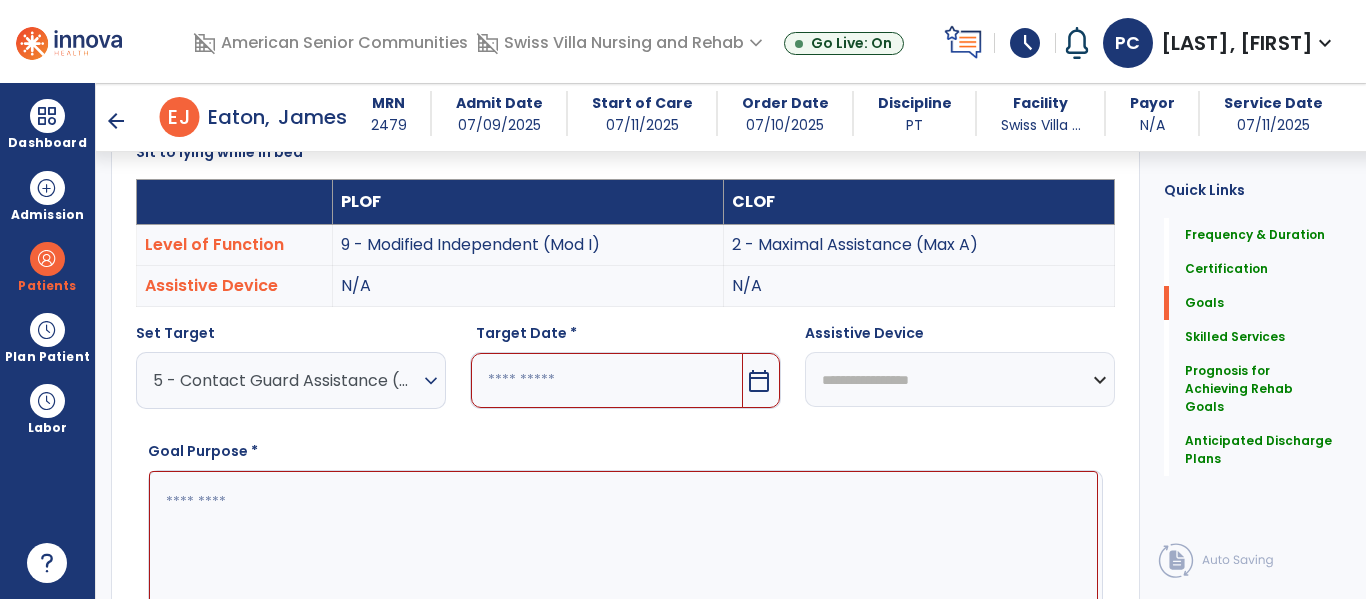 click on "calendar_today" at bounding box center (759, 381) 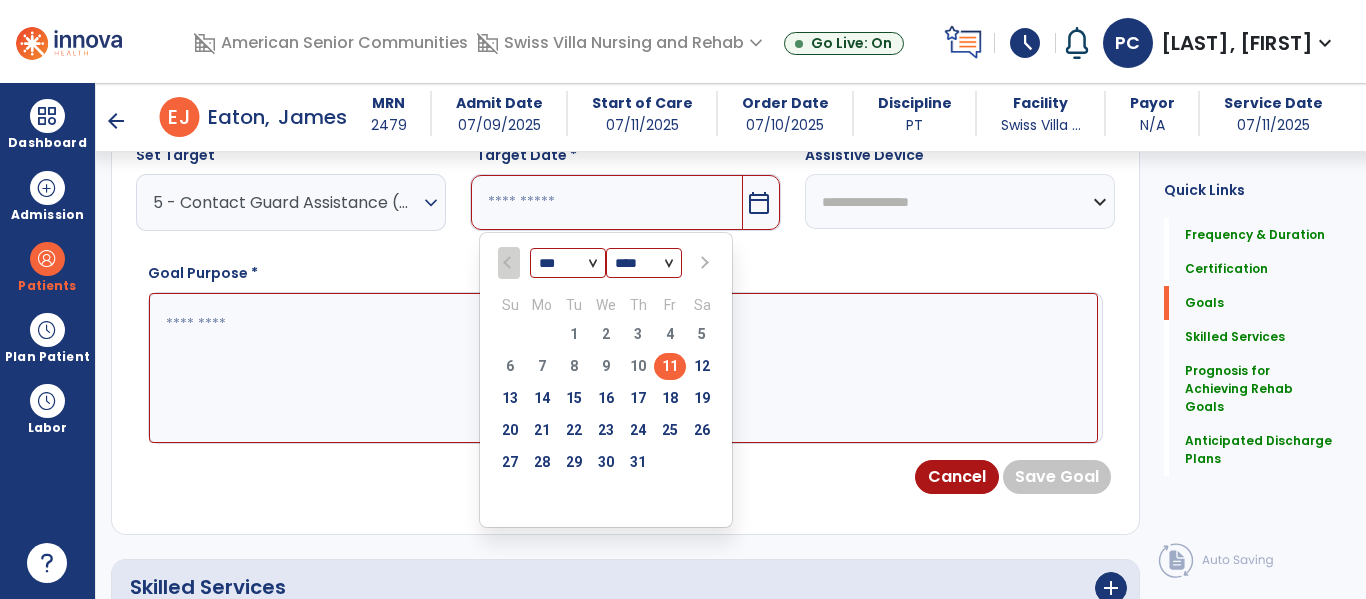 scroll, scrollTop: 737, scrollLeft: 0, axis: vertical 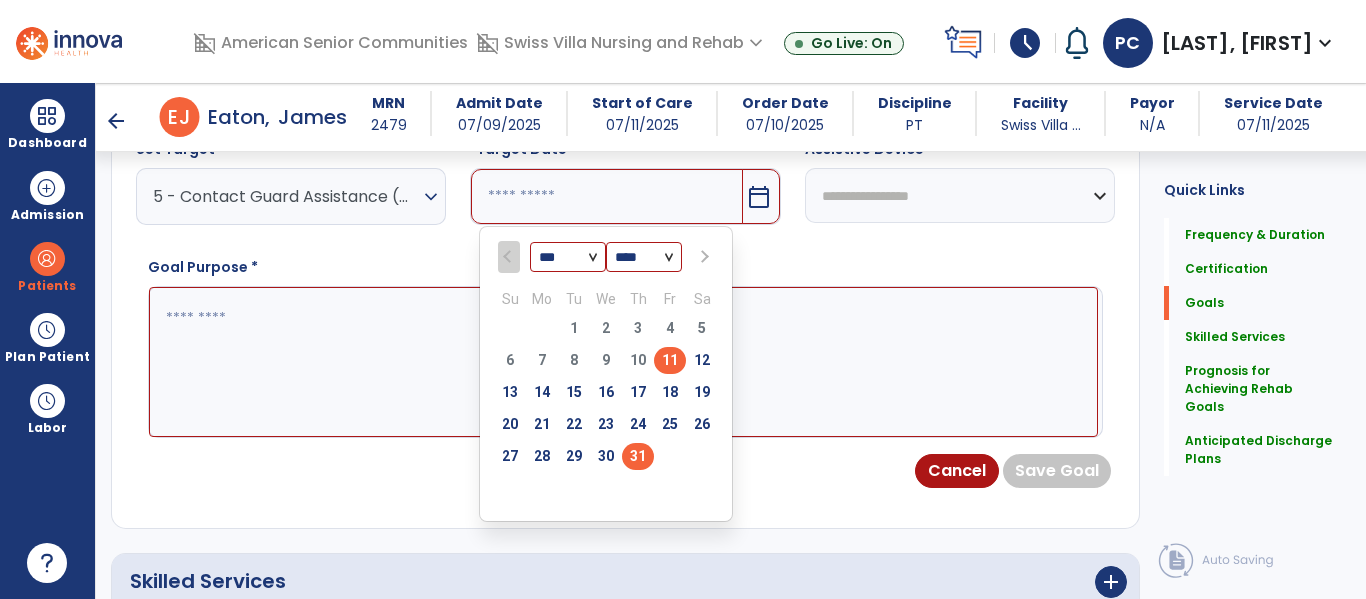 click on "31" at bounding box center (638, 456) 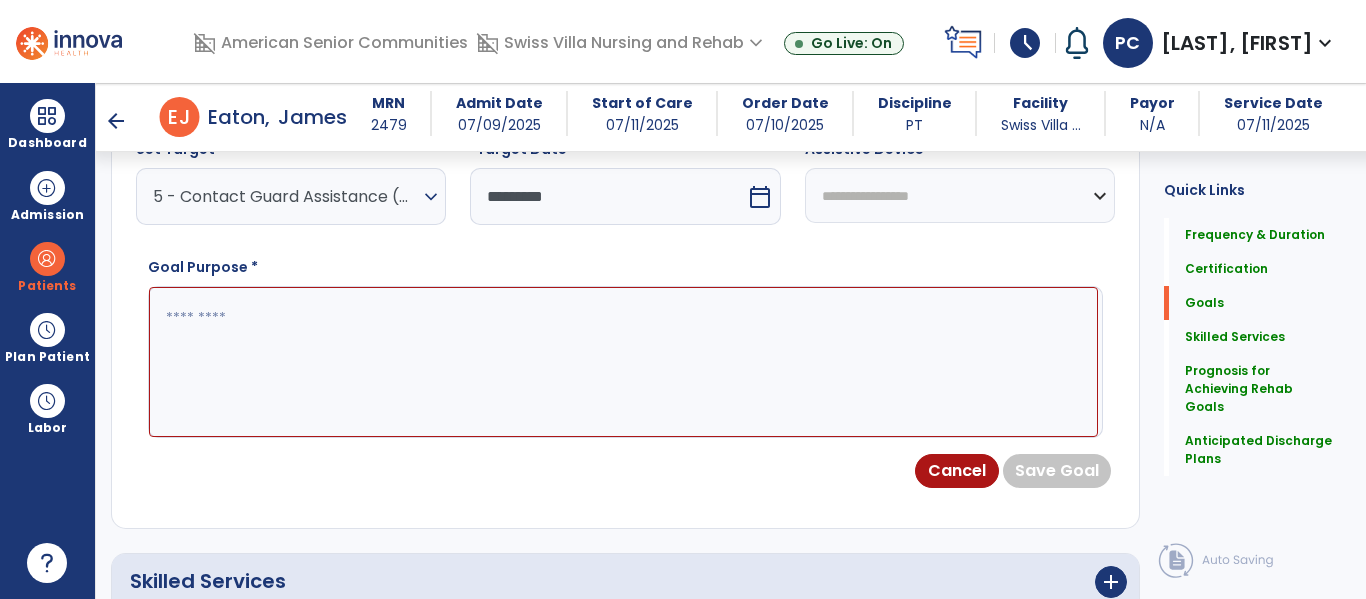 click at bounding box center (623, 362) 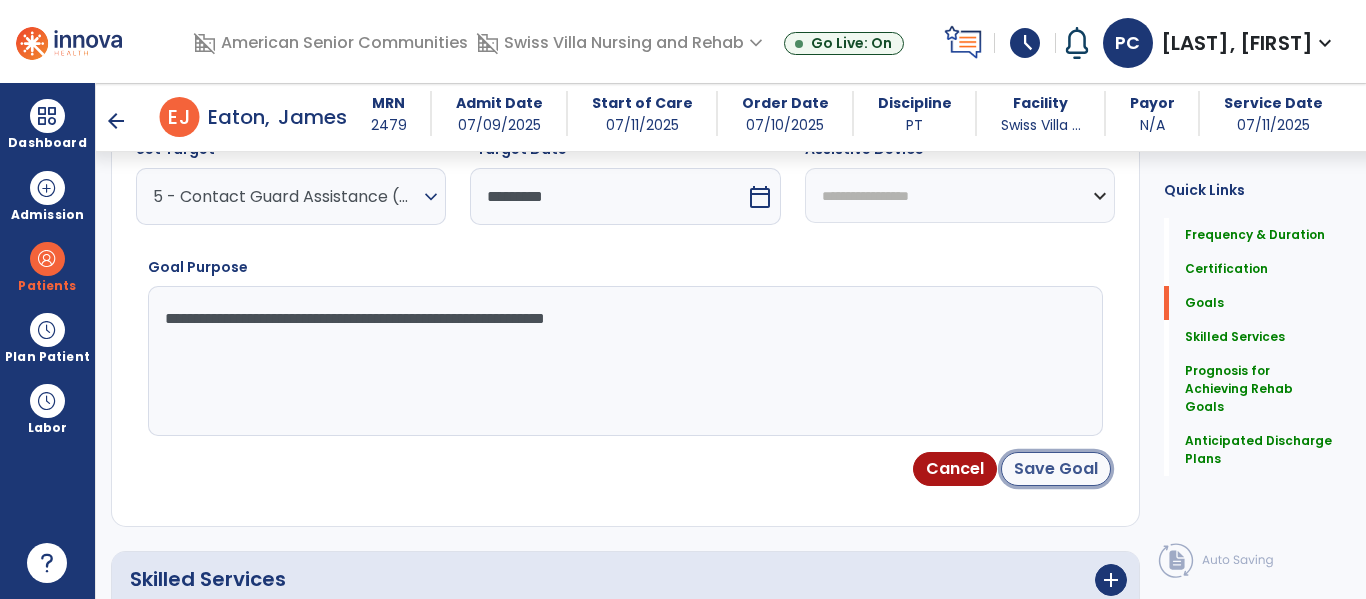 click on "Save Goal" at bounding box center (1056, 469) 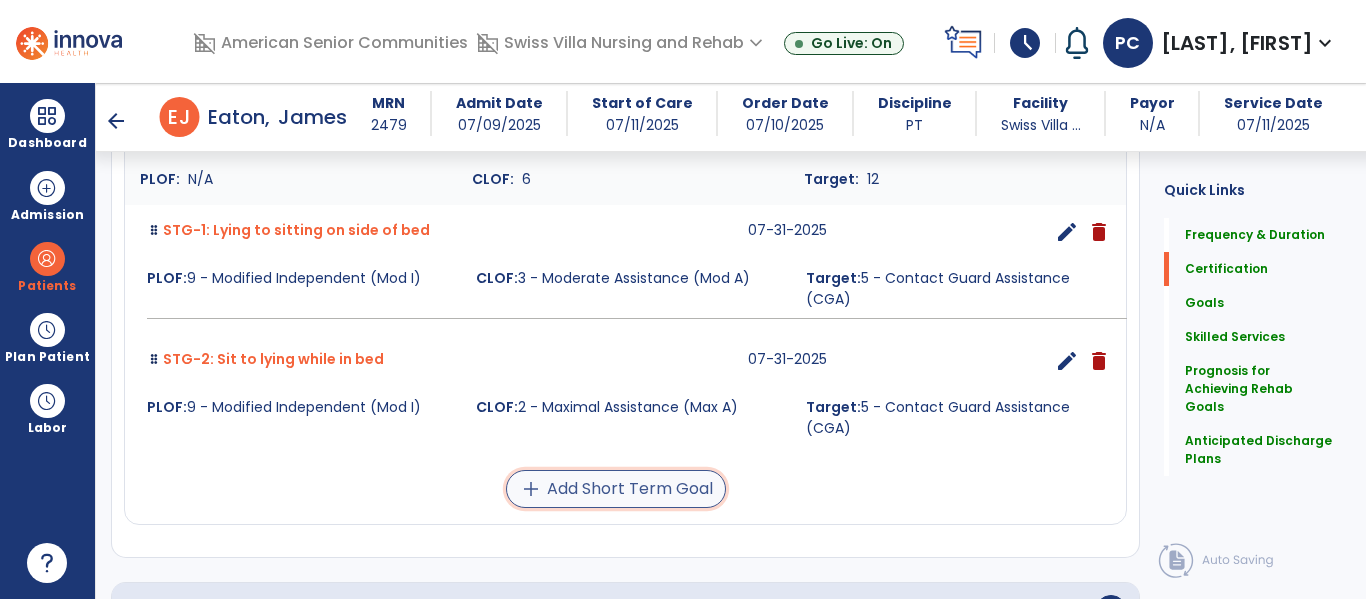 click on "add  Add Short Term Goal" at bounding box center [616, 489] 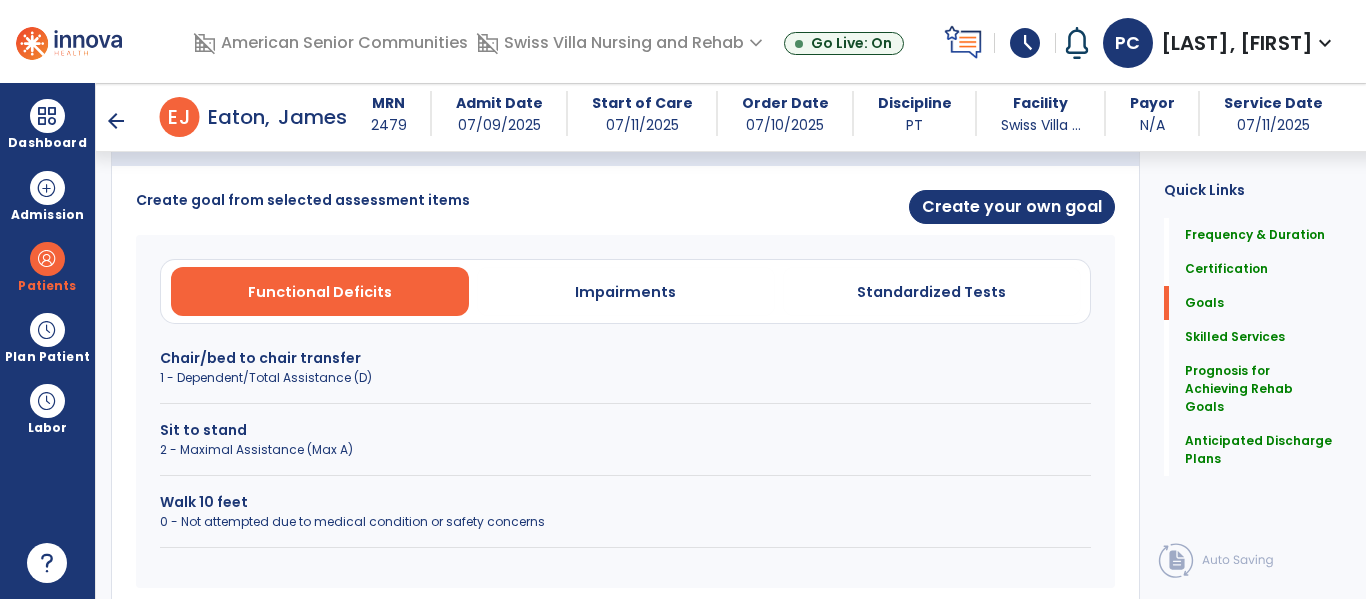 scroll, scrollTop: 503, scrollLeft: 0, axis: vertical 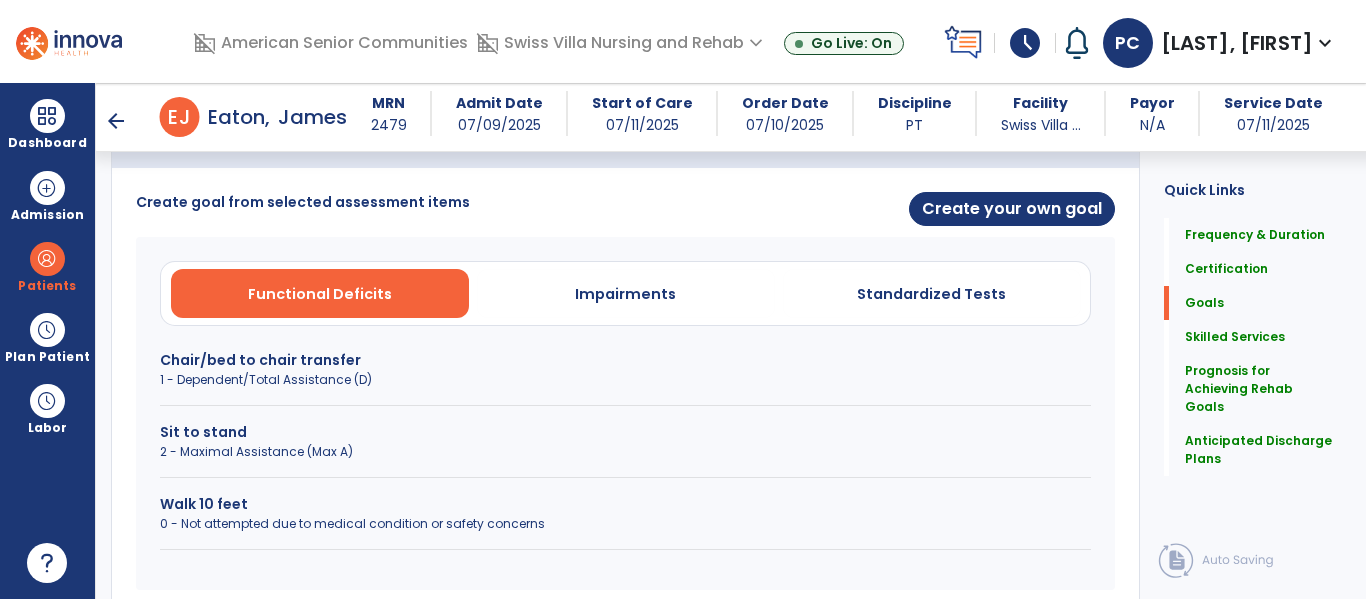 click on "1 - Dependent/Total Assistance (D)" at bounding box center [625, 380] 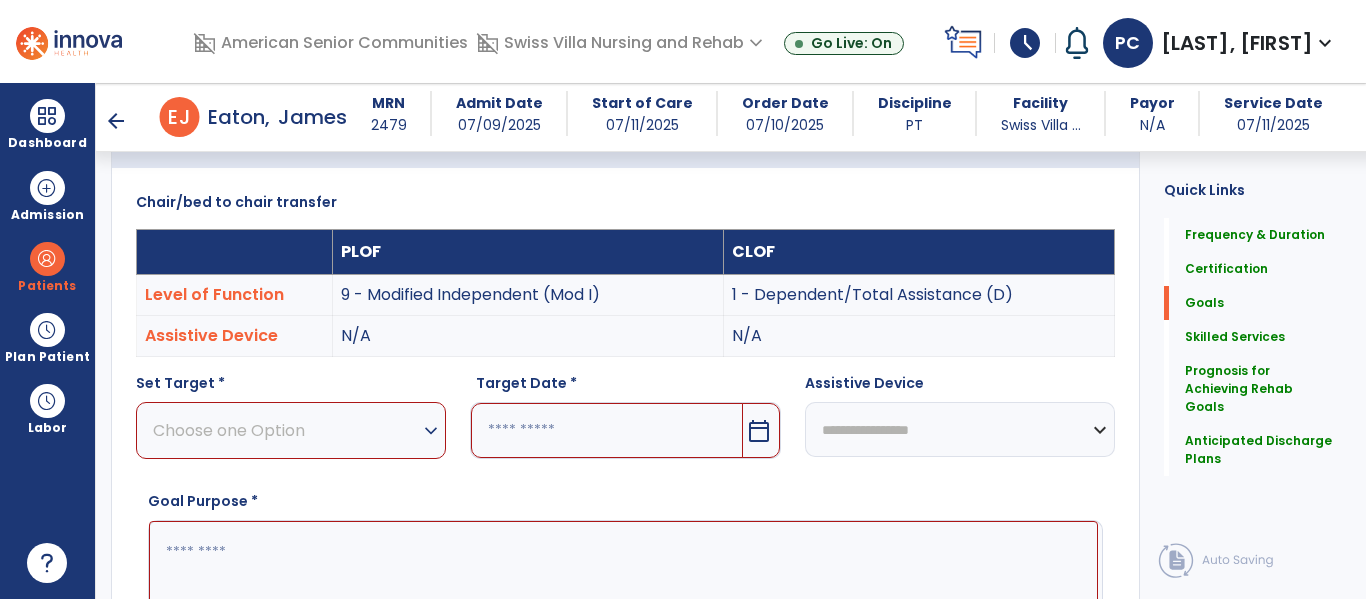 click on "Choose one Option" at bounding box center (286, 430) 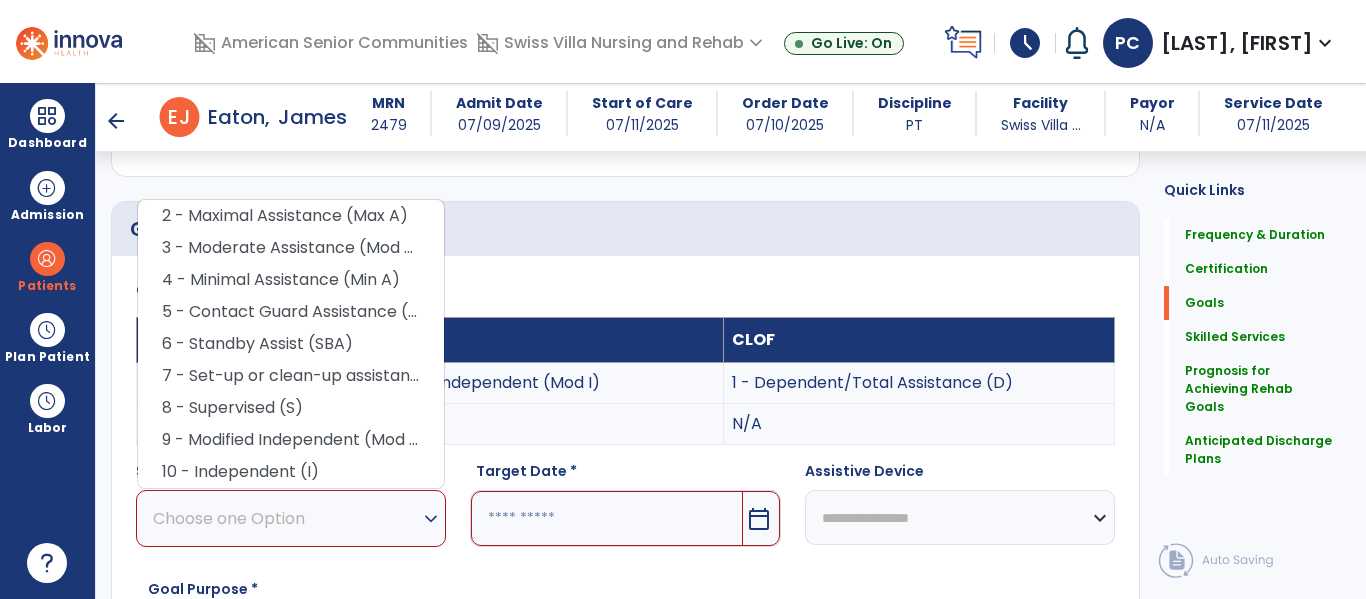 scroll, scrollTop: 411, scrollLeft: 0, axis: vertical 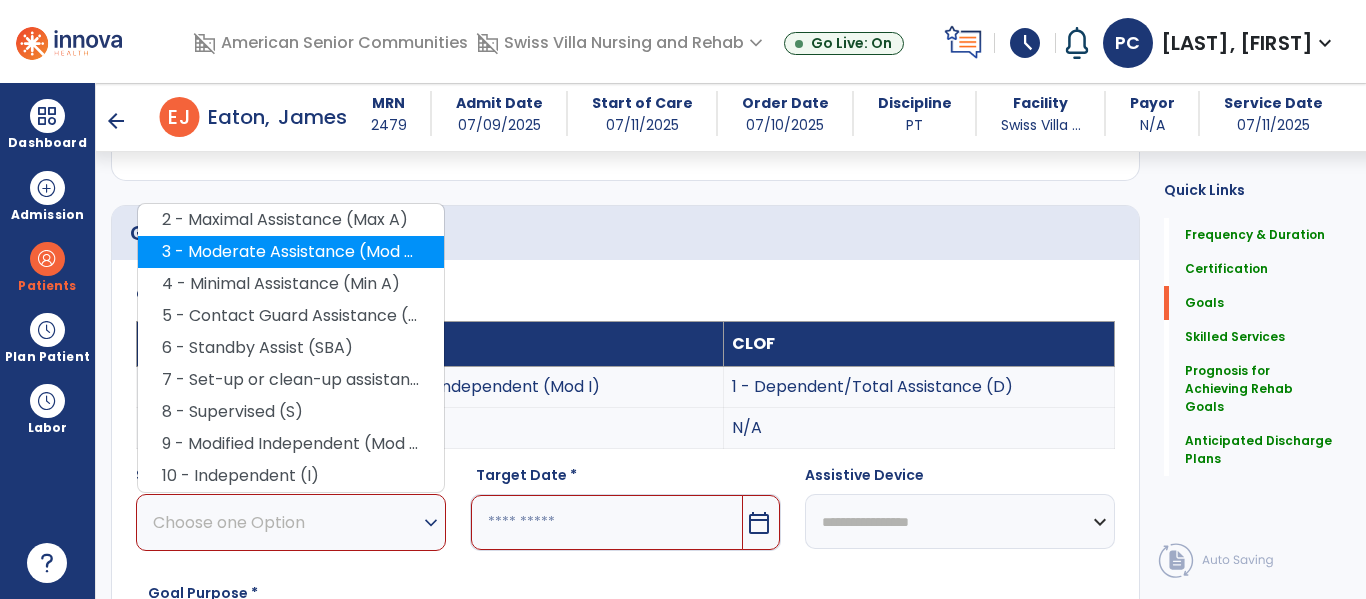 click on "3 - Moderate Assistance (Mod A)" at bounding box center [291, 252] 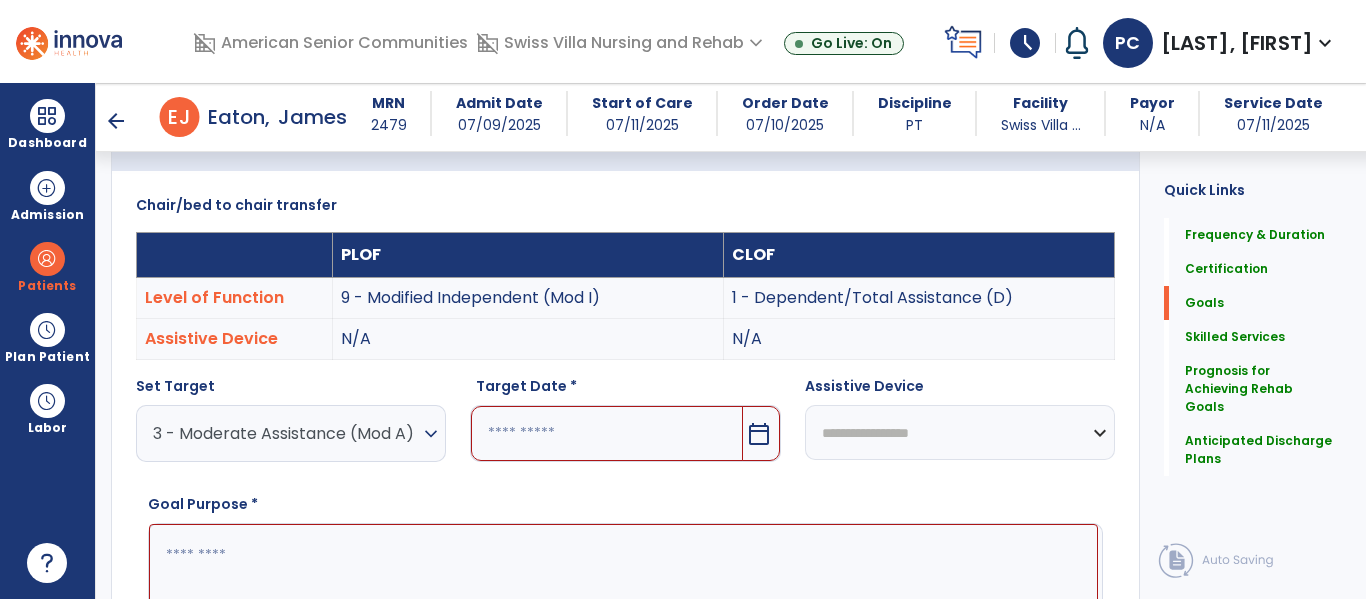 click on "calendar_today" at bounding box center (759, 434) 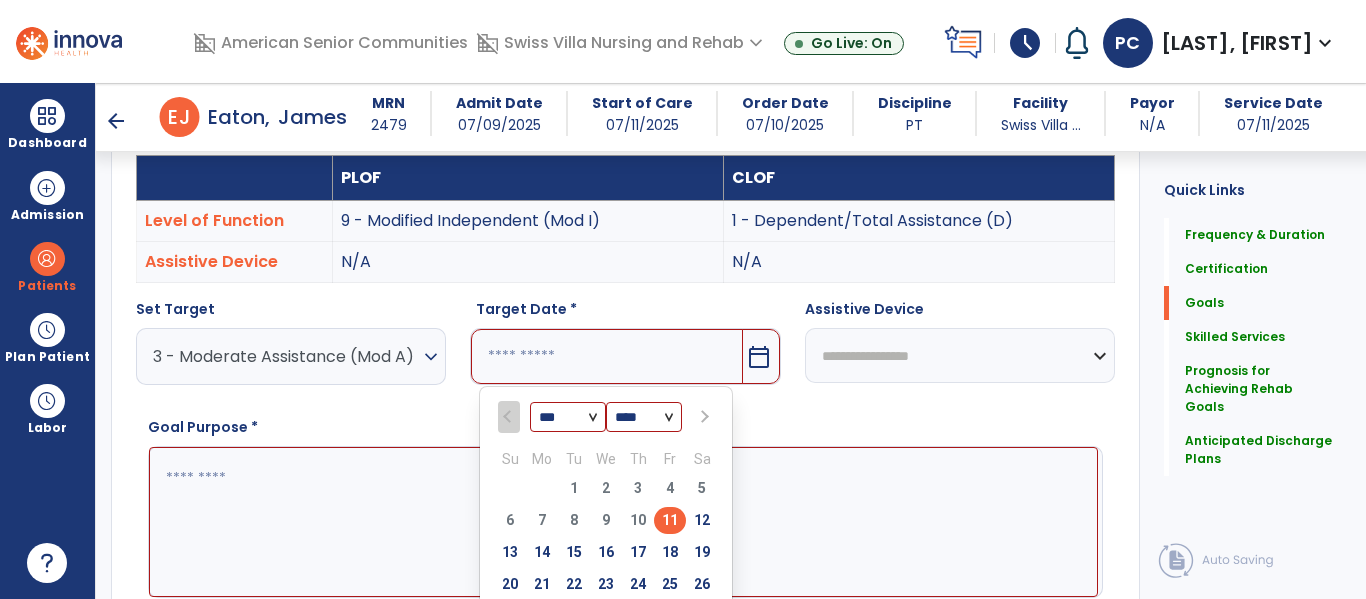 scroll, scrollTop: 656, scrollLeft: 0, axis: vertical 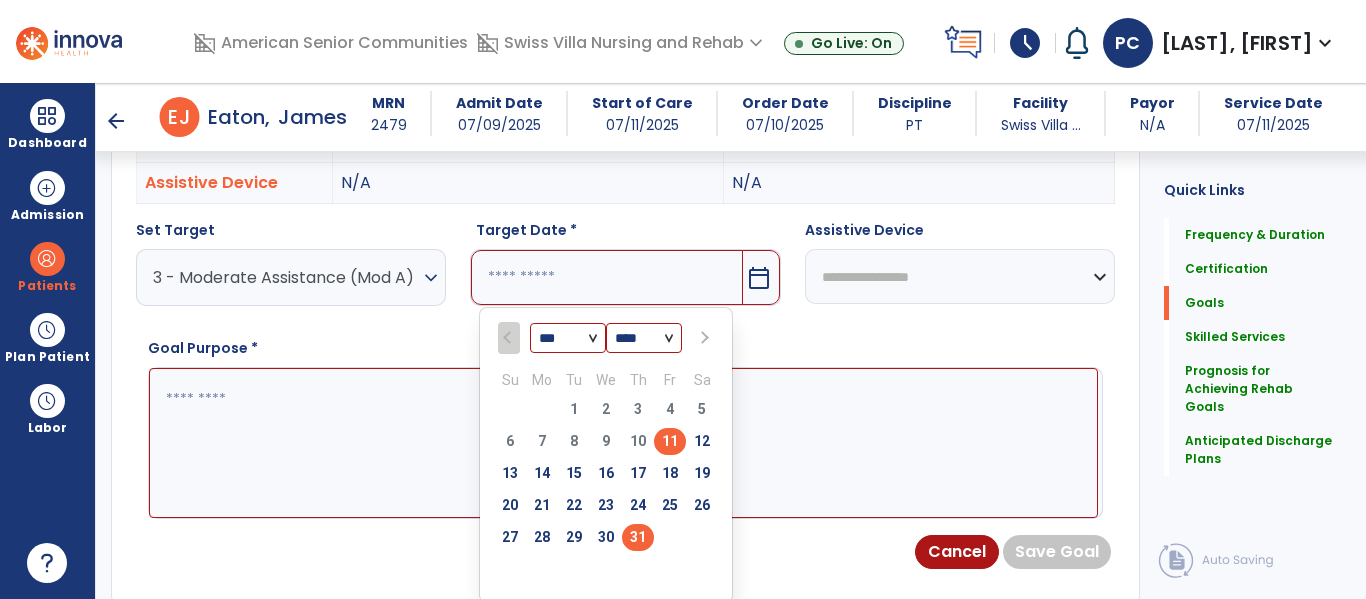 click on "31" at bounding box center [638, 537] 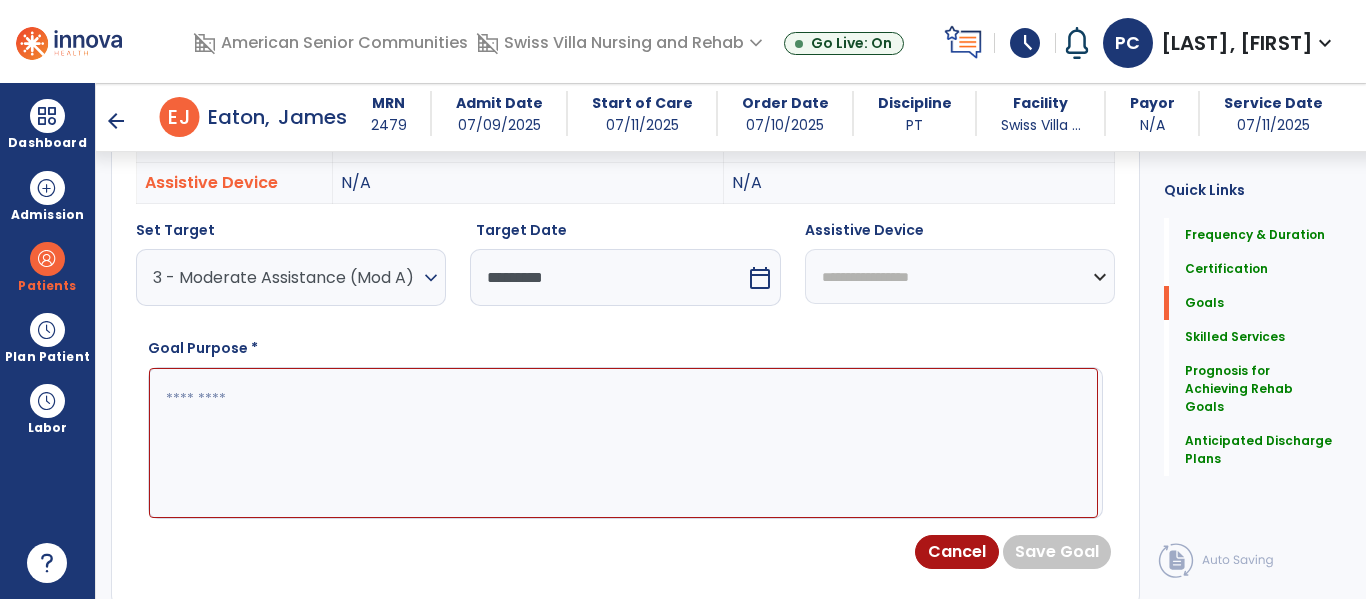 click at bounding box center [623, 443] 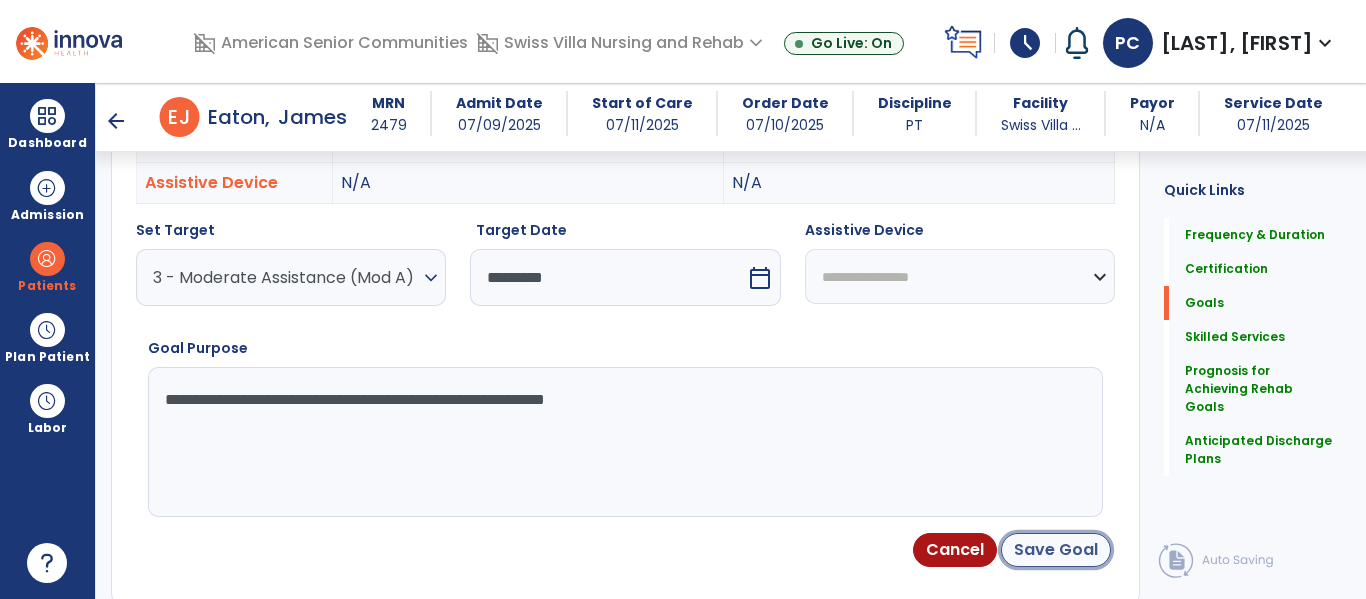 click on "Save Goal" at bounding box center (1056, 550) 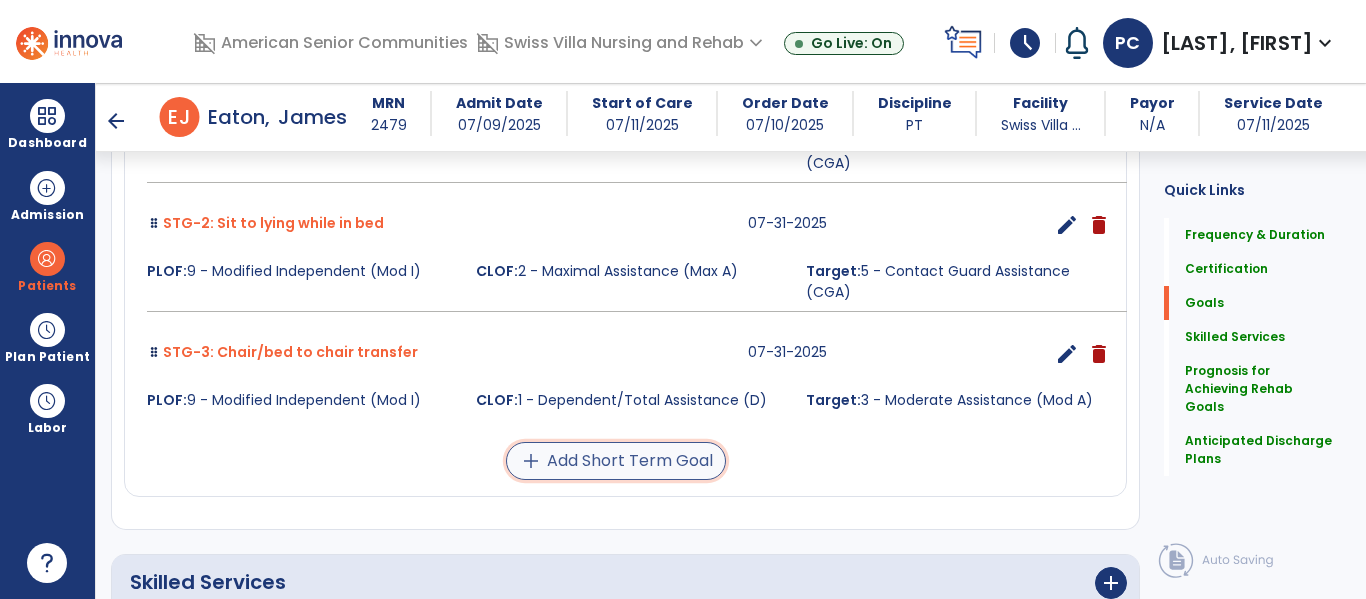 click on "add  Add Short Term Goal" at bounding box center [616, 461] 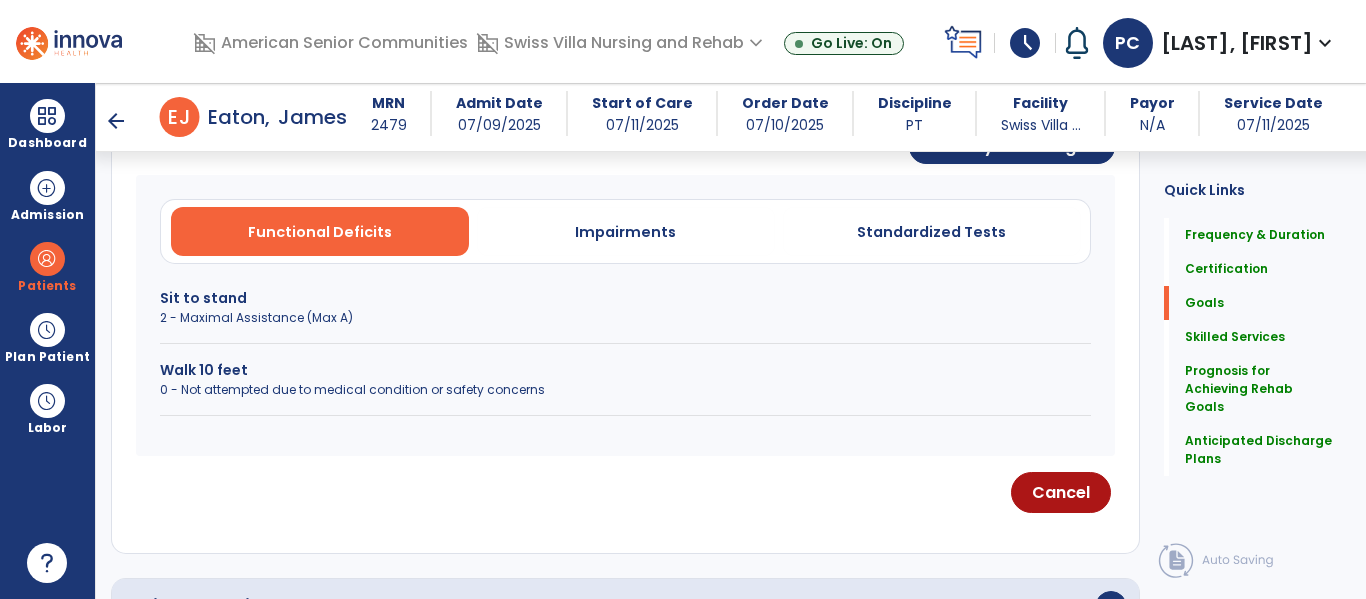 scroll, scrollTop: 538, scrollLeft: 0, axis: vertical 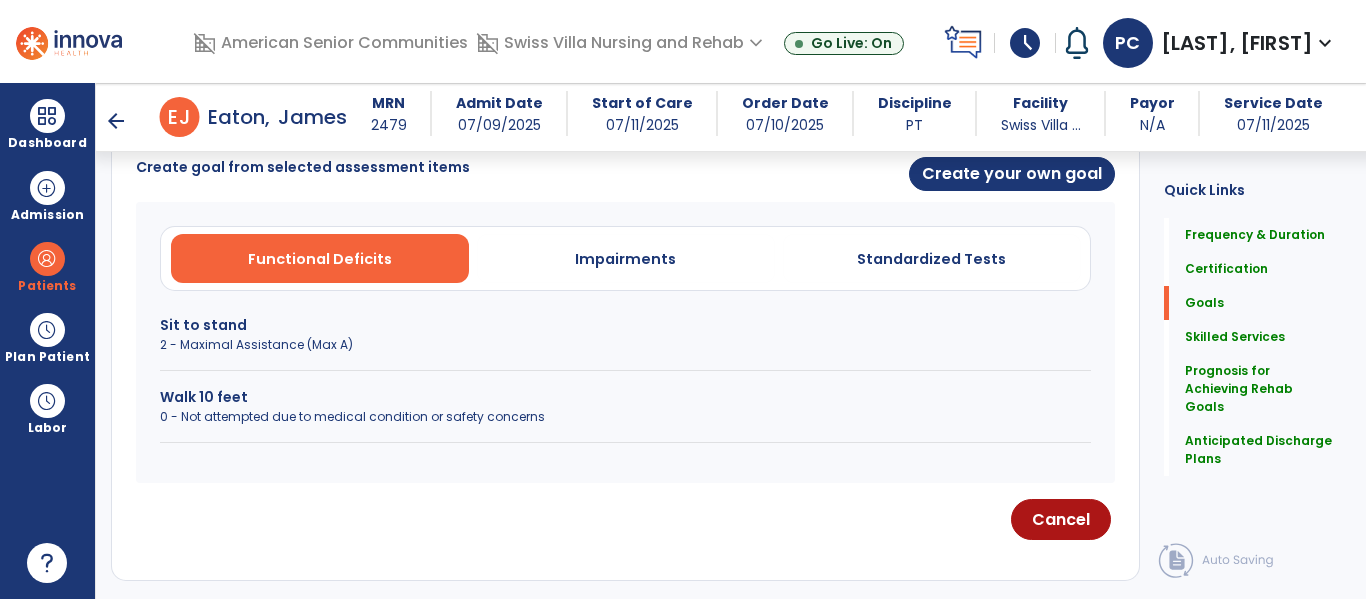 click on "2 - Maximal Assistance (Max A)" at bounding box center (625, 345) 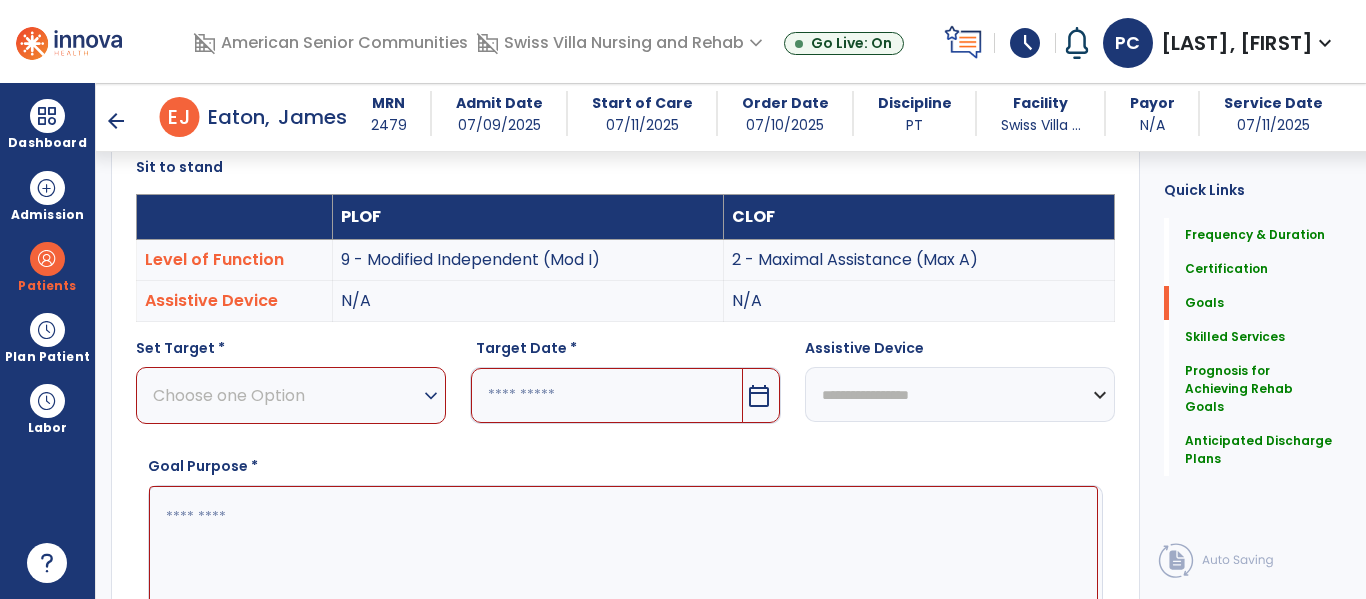 click on "Choose one Option" at bounding box center (286, 395) 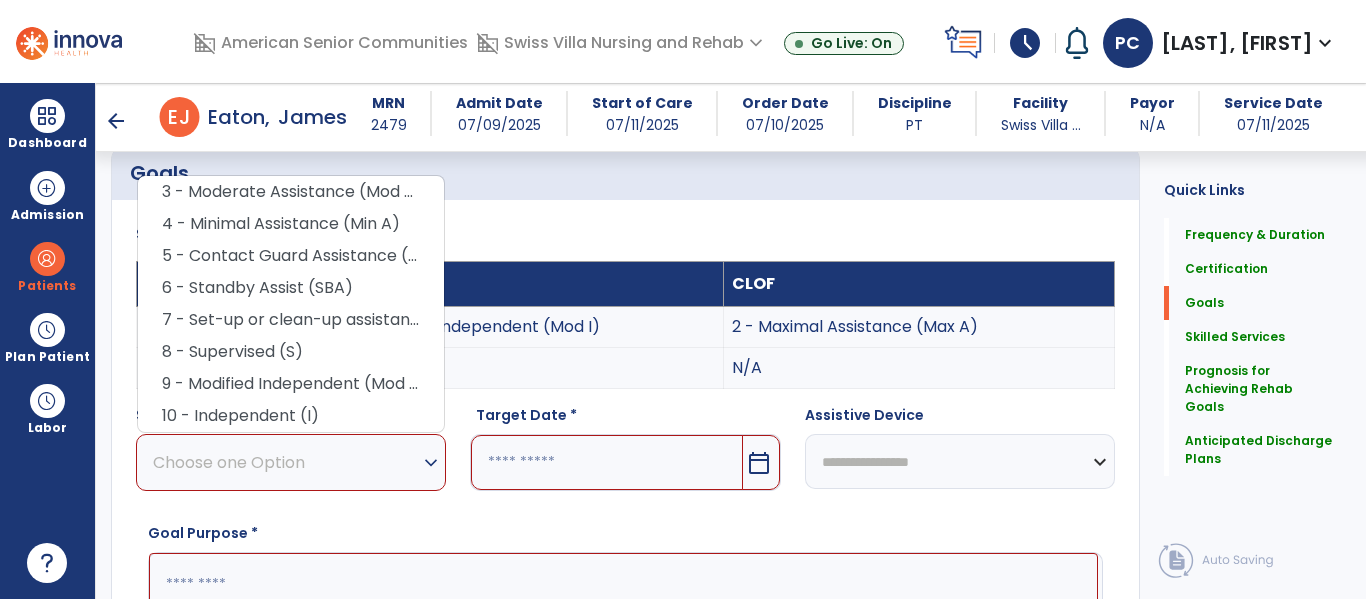 scroll, scrollTop: 439, scrollLeft: 0, axis: vertical 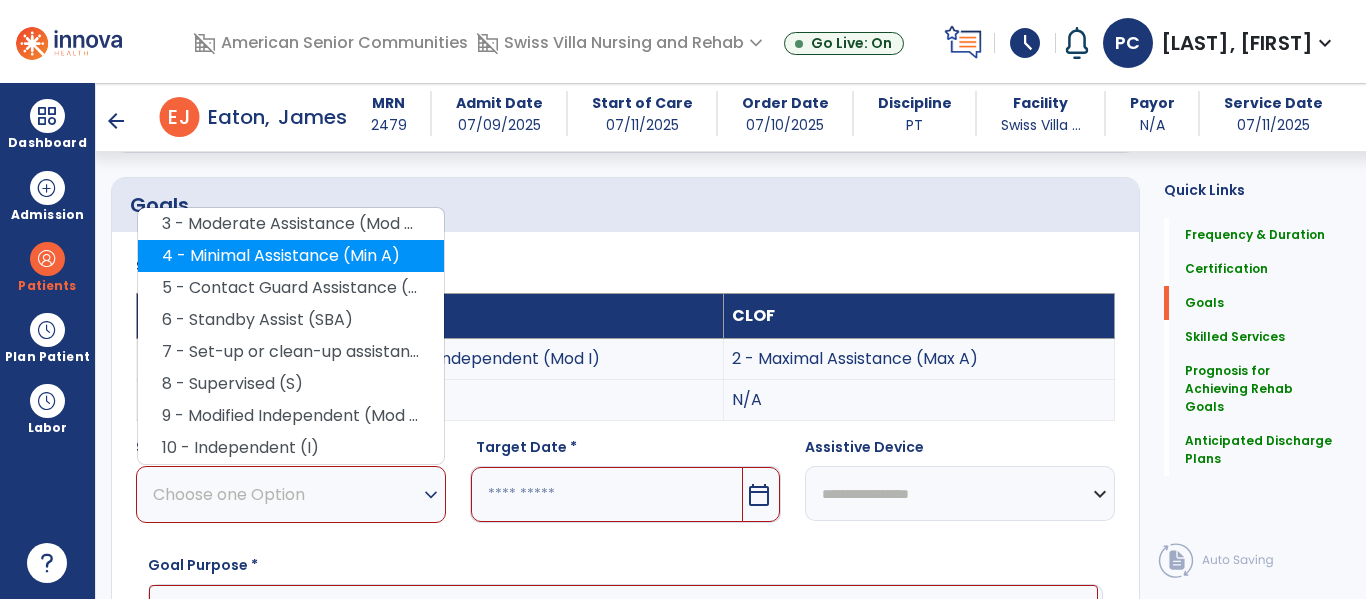click on "4 - Minimal Assistance (Min A)" at bounding box center [291, 256] 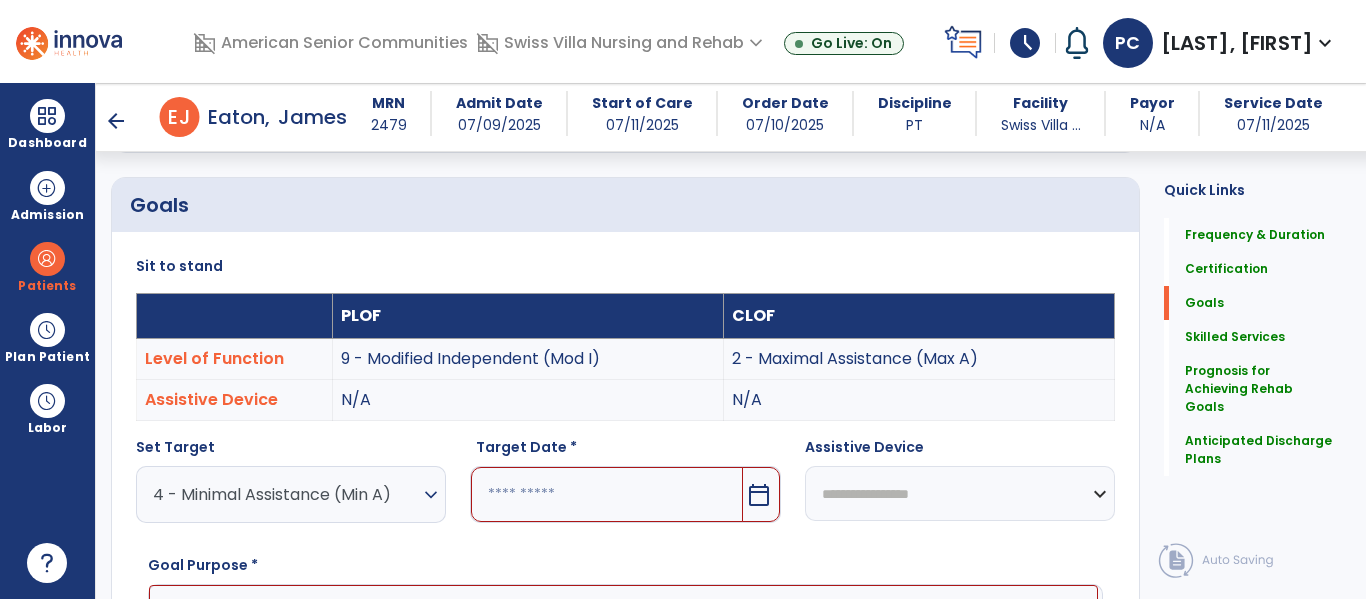 click on "calendar_today" at bounding box center (759, 495) 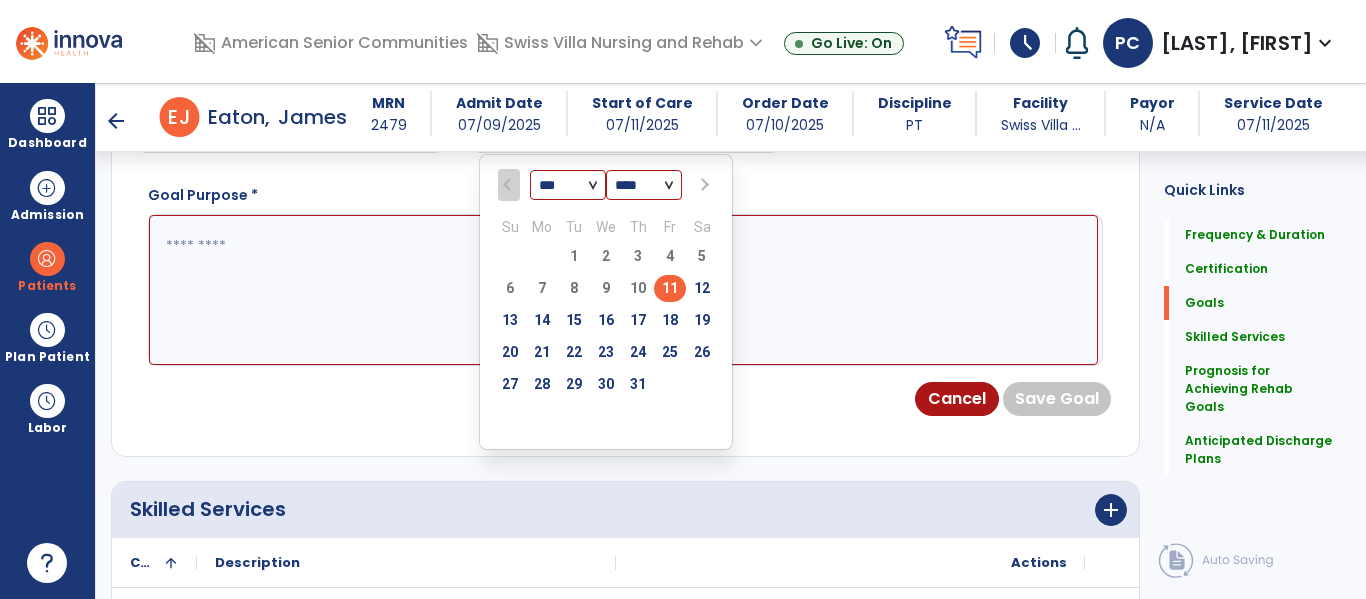 scroll, scrollTop: 825, scrollLeft: 0, axis: vertical 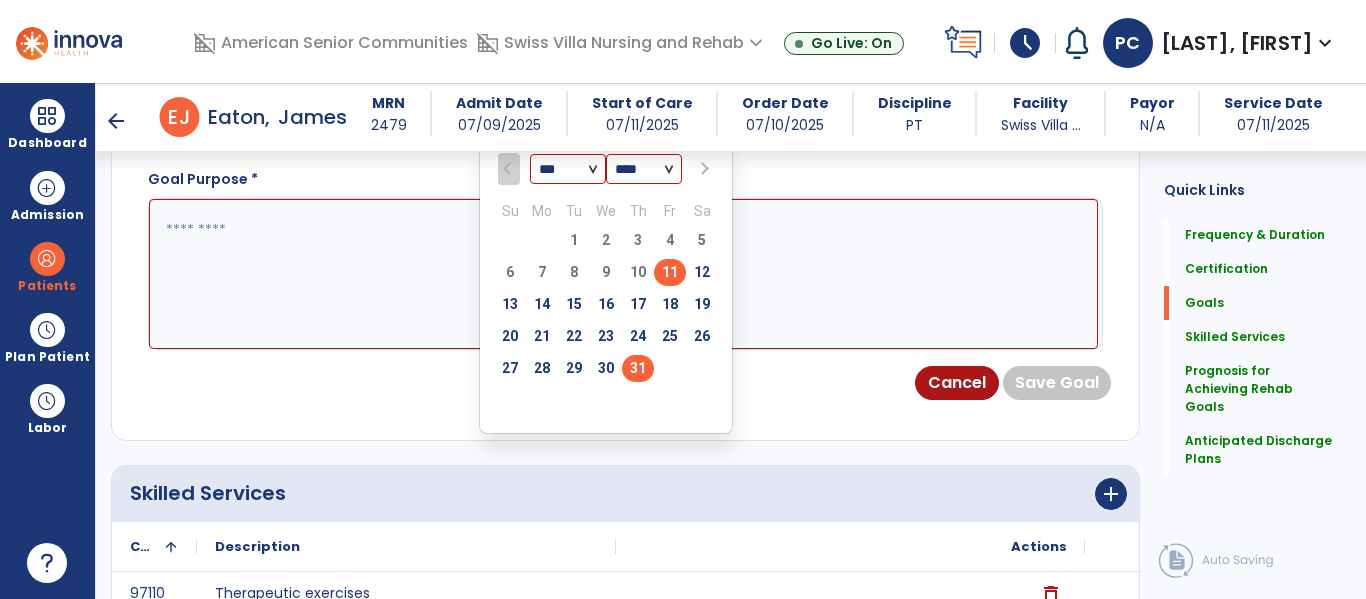 click on "31" at bounding box center (638, 368) 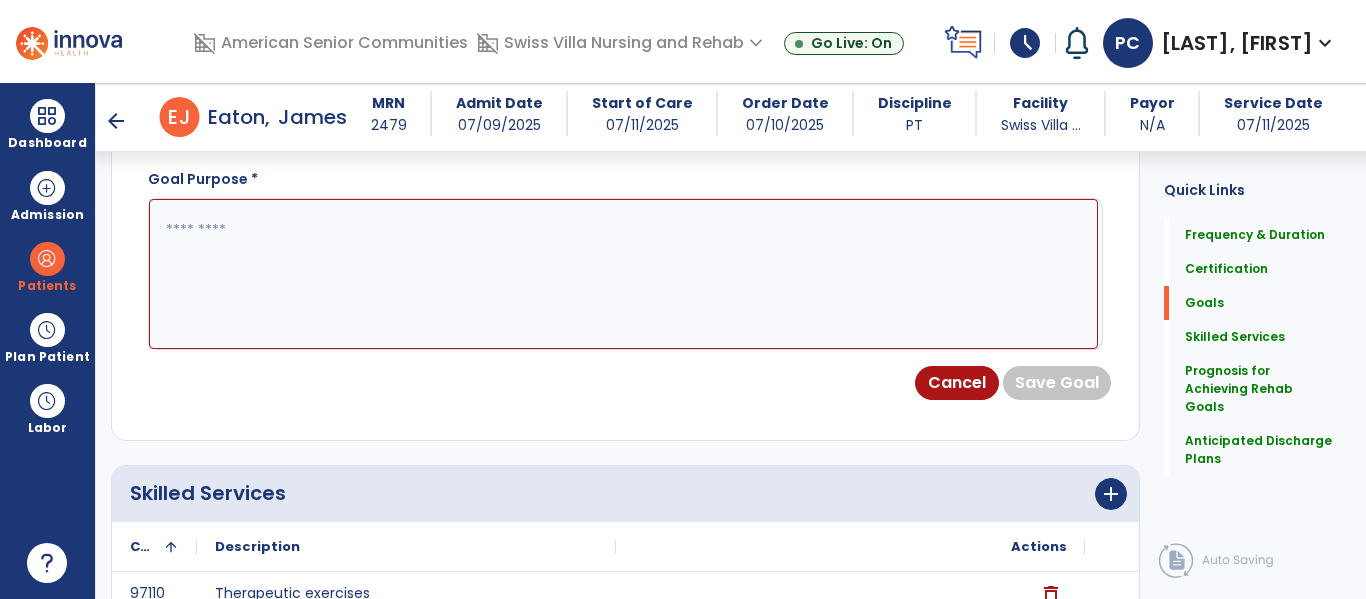 click at bounding box center (623, 274) 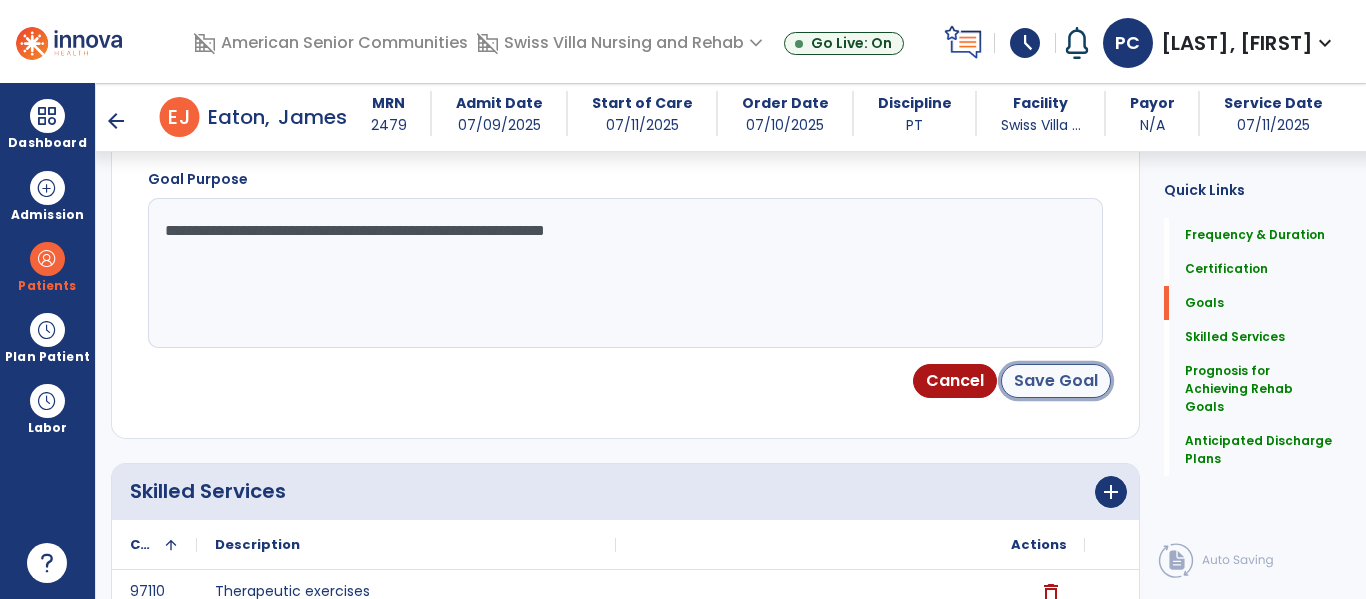click on "Save Goal" at bounding box center (1056, 381) 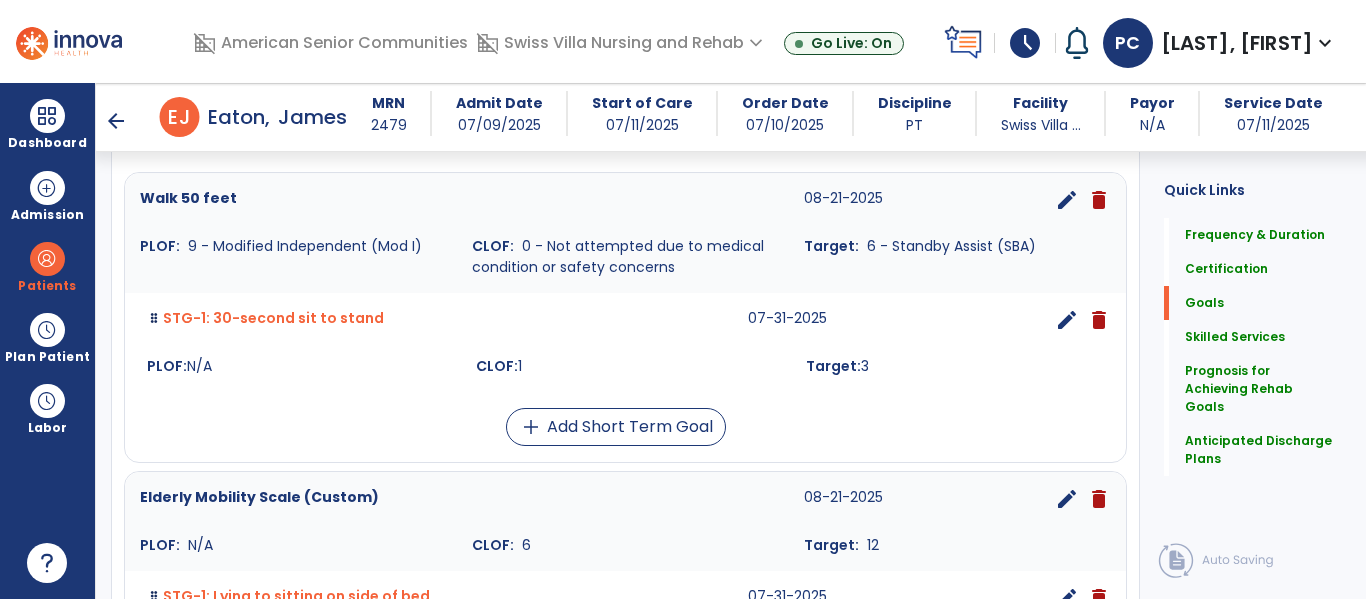 scroll, scrollTop: 509, scrollLeft: 0, axis: vertical 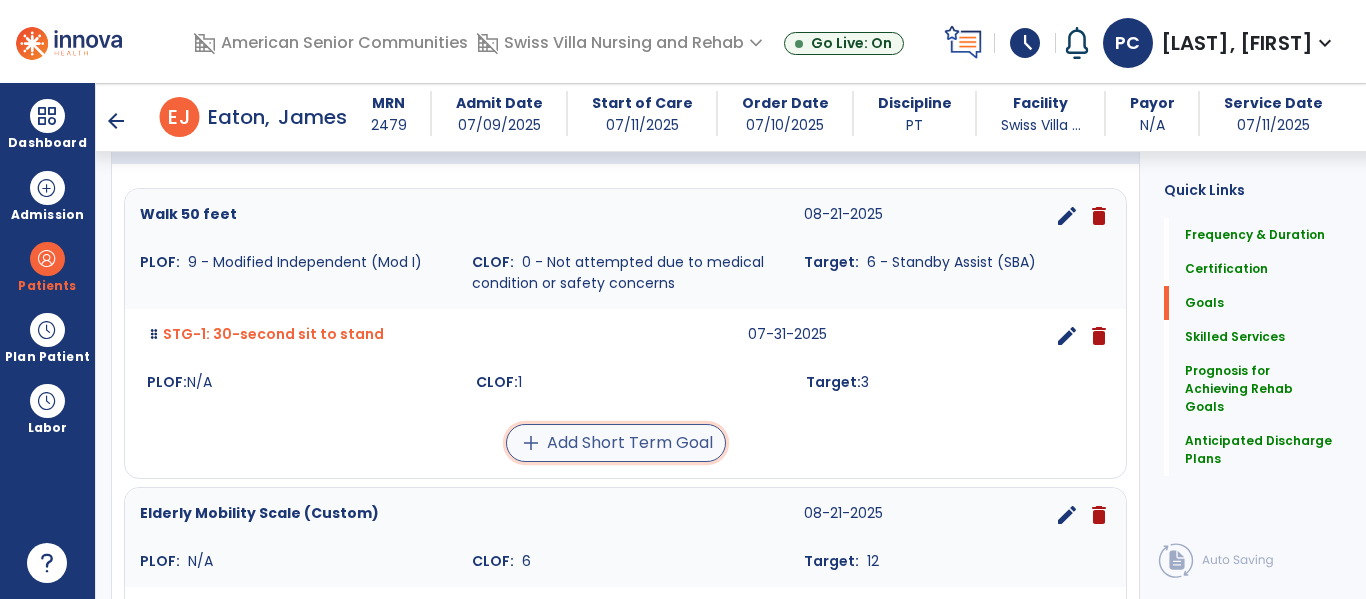 click on "add  Add Short Term Goal" at bounding box center [616, 443] 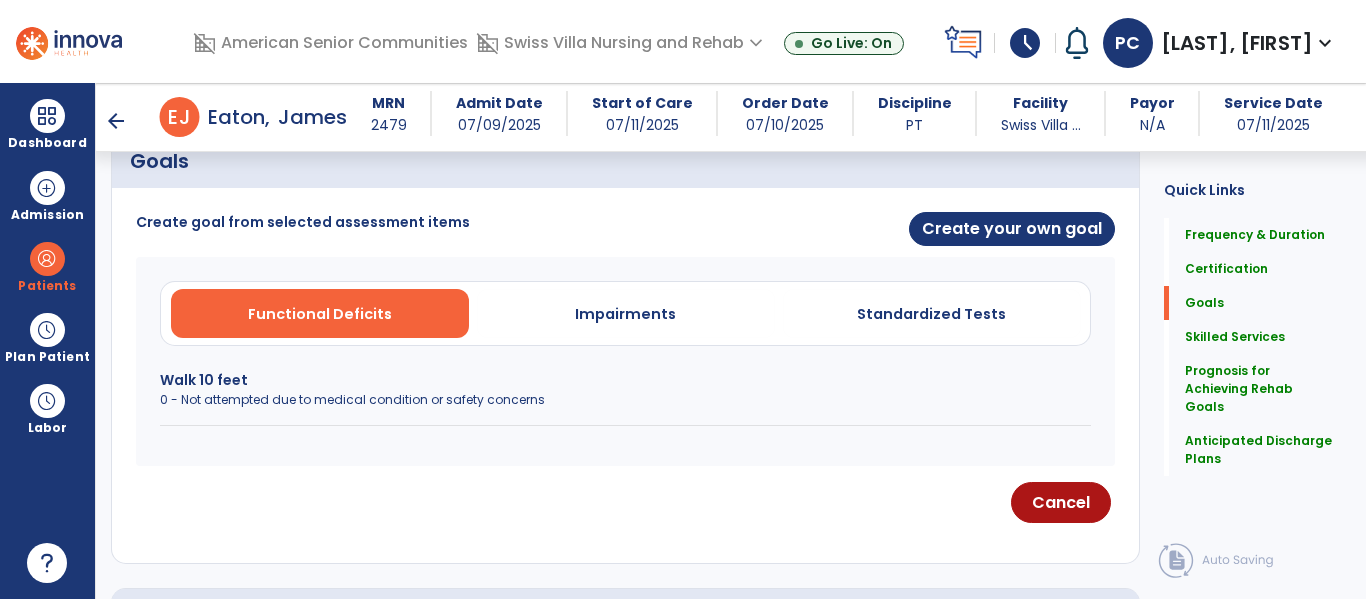 scroll, scrollTop: 477, scrollLeft: 0, axis: vertical 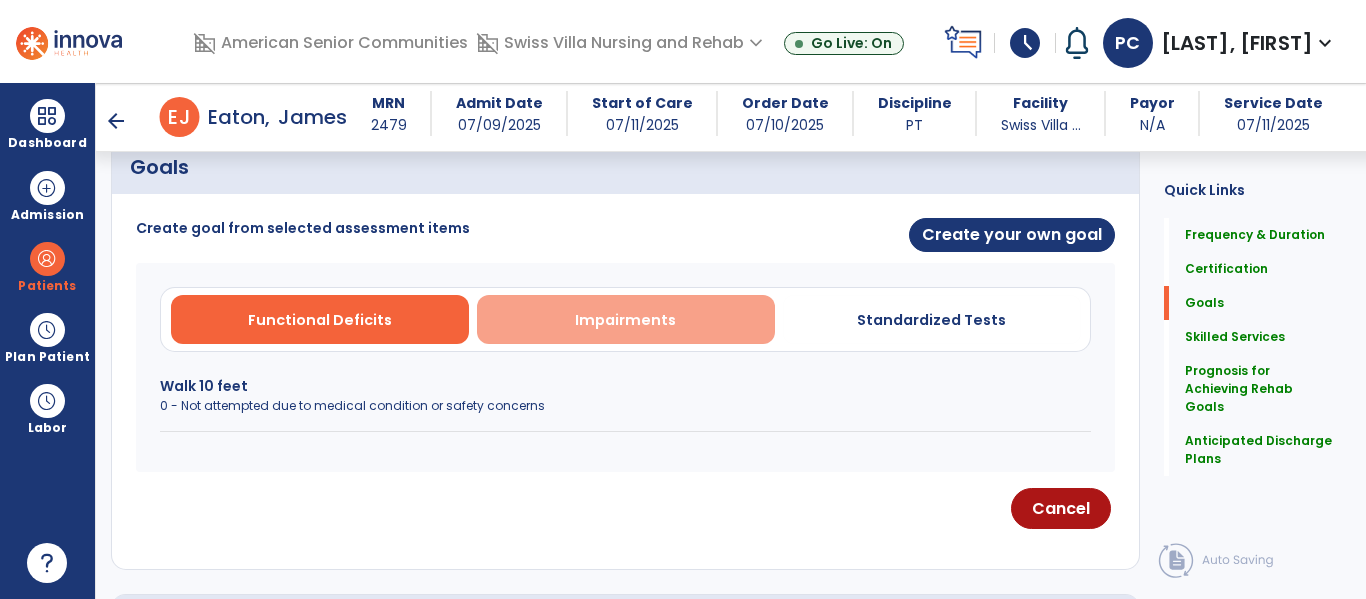 click on "Impairments" at bounding box center (625, 320) 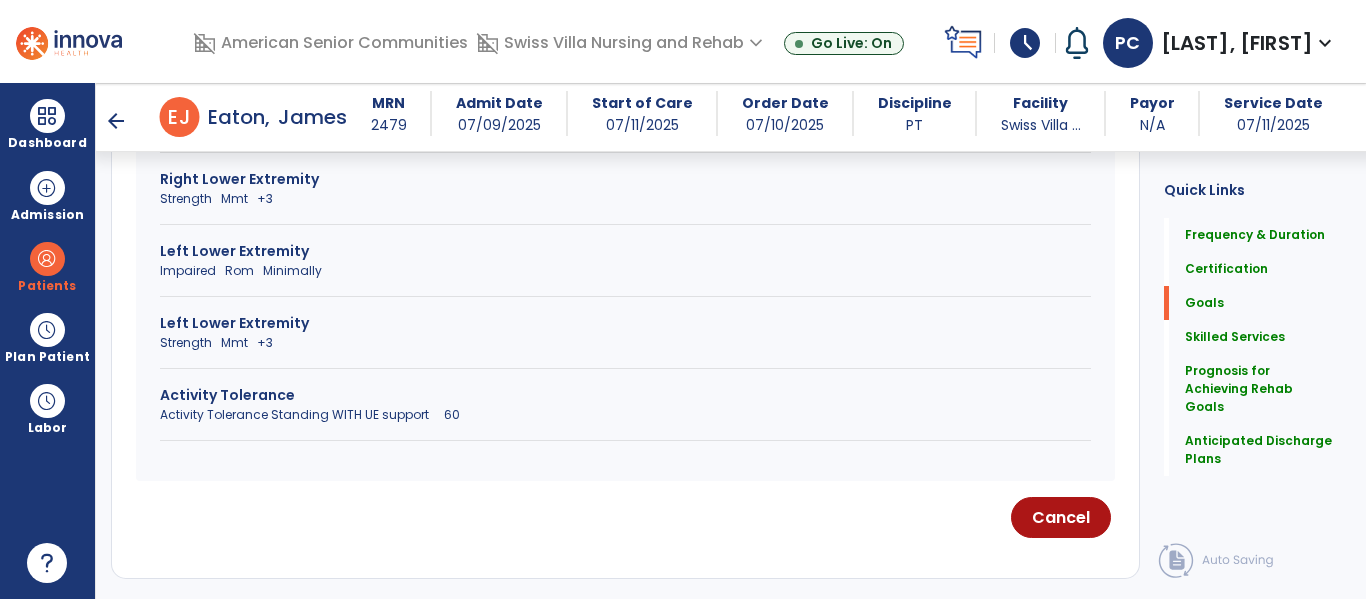 click on "Activity Tolerance Standing WITH UE support      60" at bounding box center (625, 415) 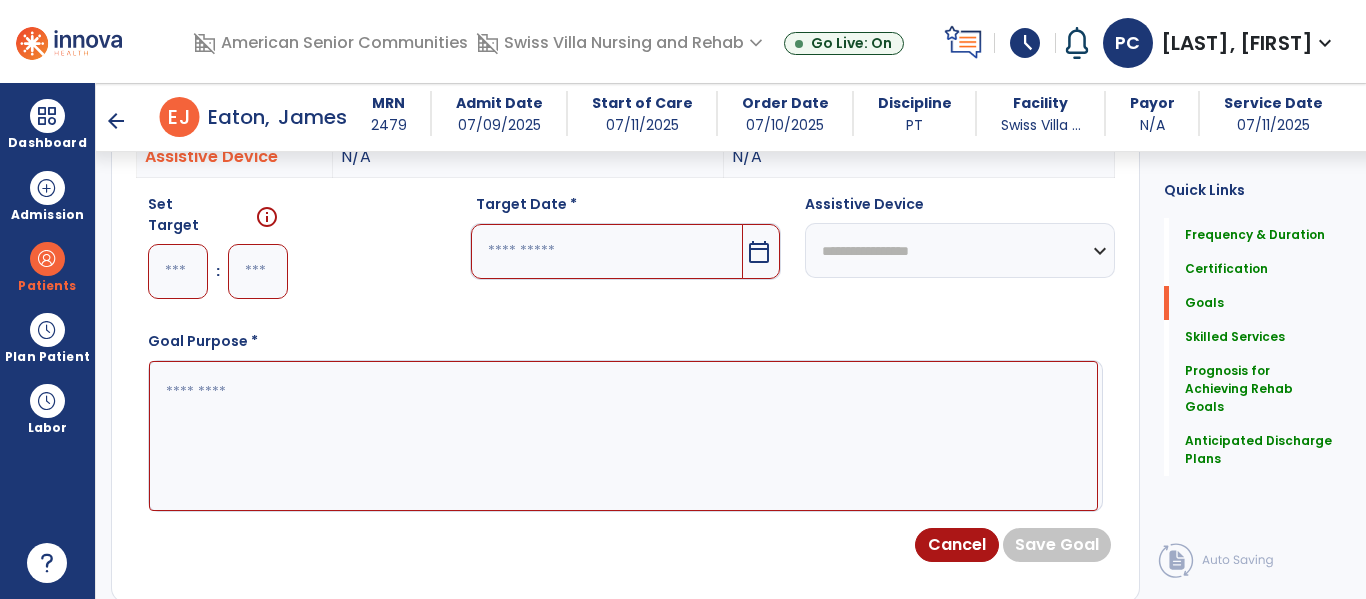 scroll, scrollTop: 564, scrollLeft: 0, axis: vertical 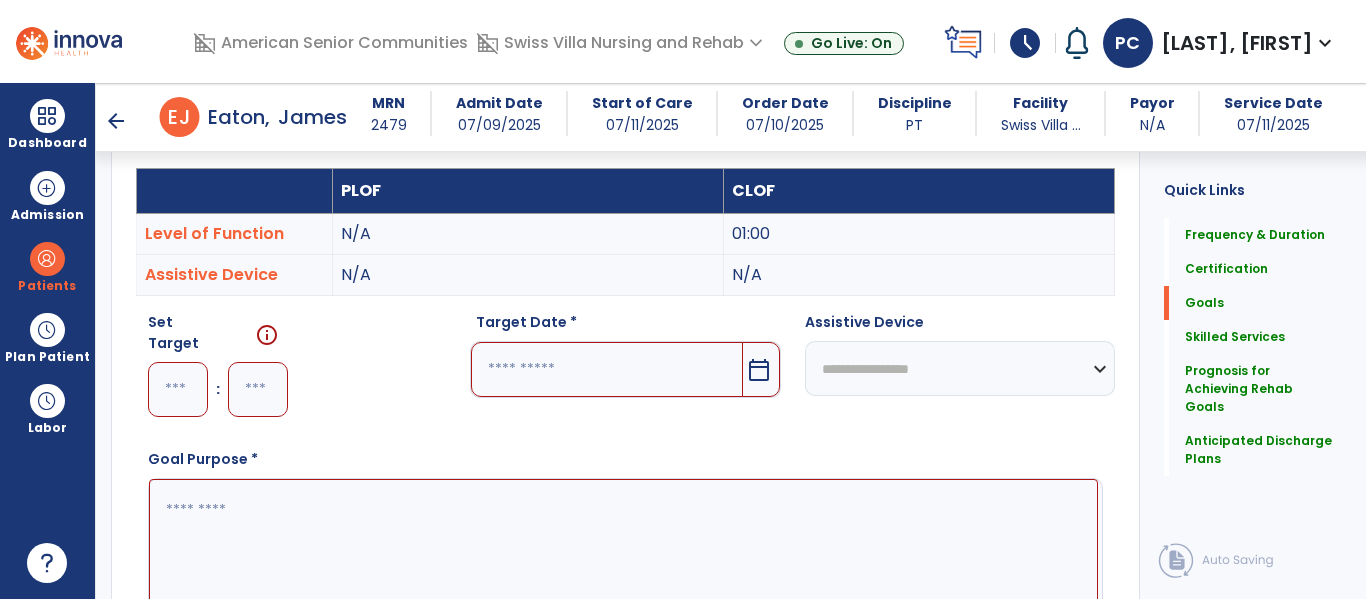 click at bounding box center (178, 389) 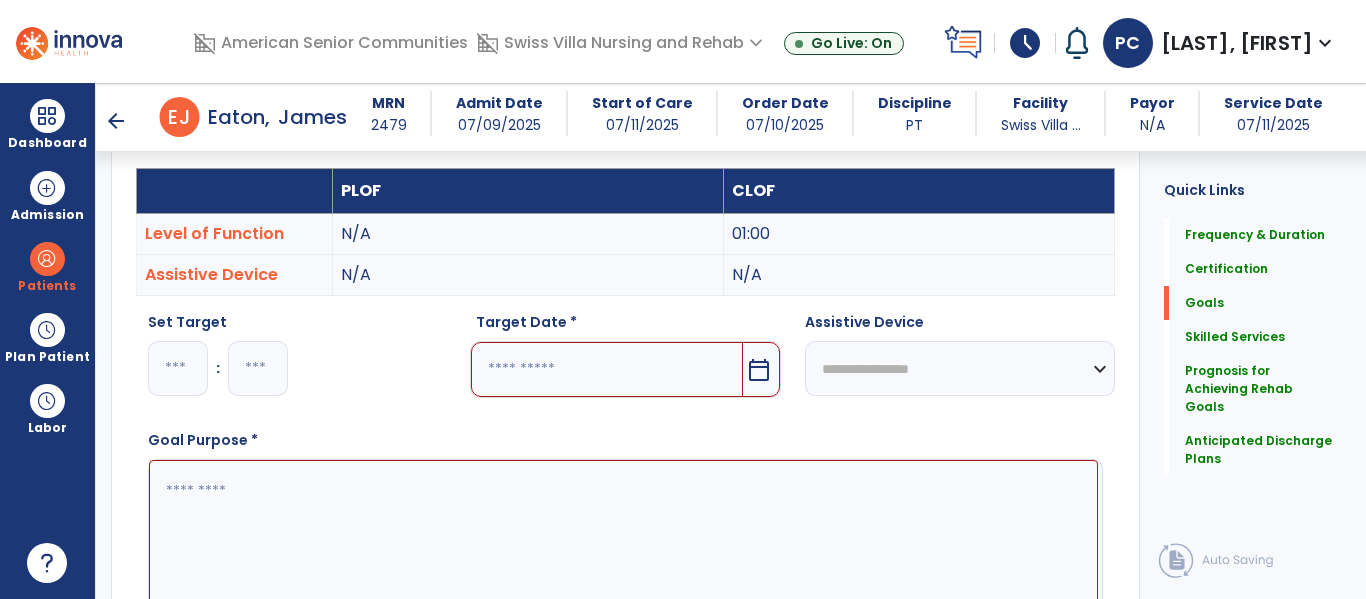 type on "*" 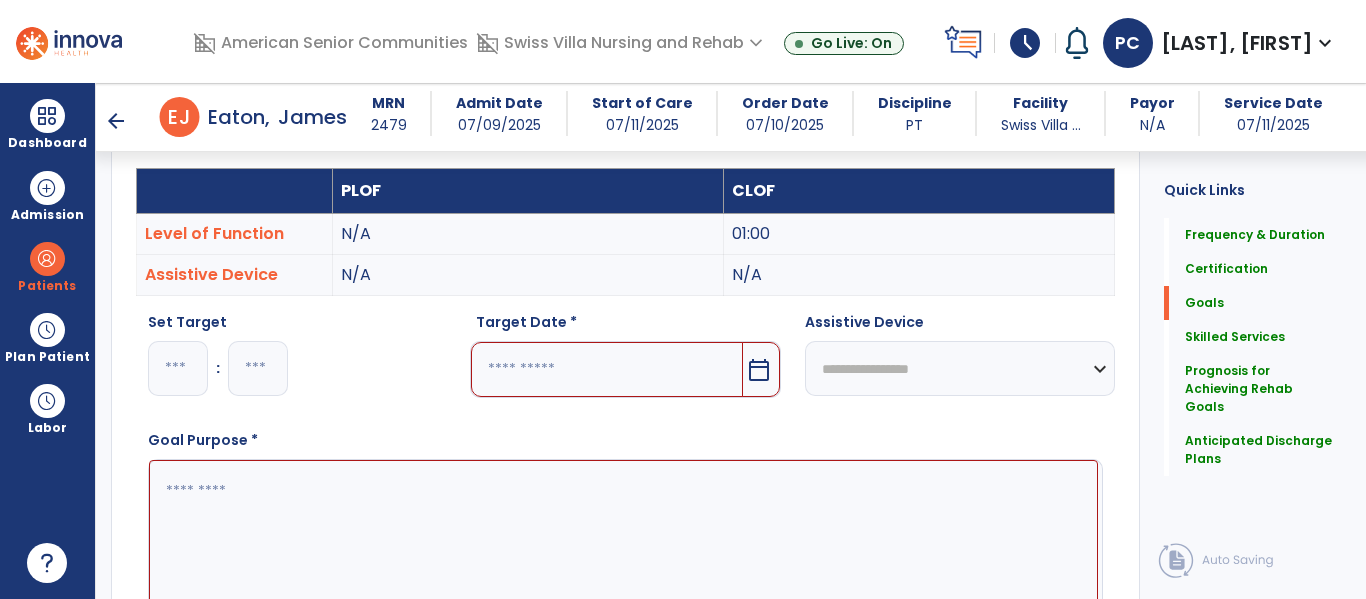 click on "calendar_today" at bounding box center [759, 370] 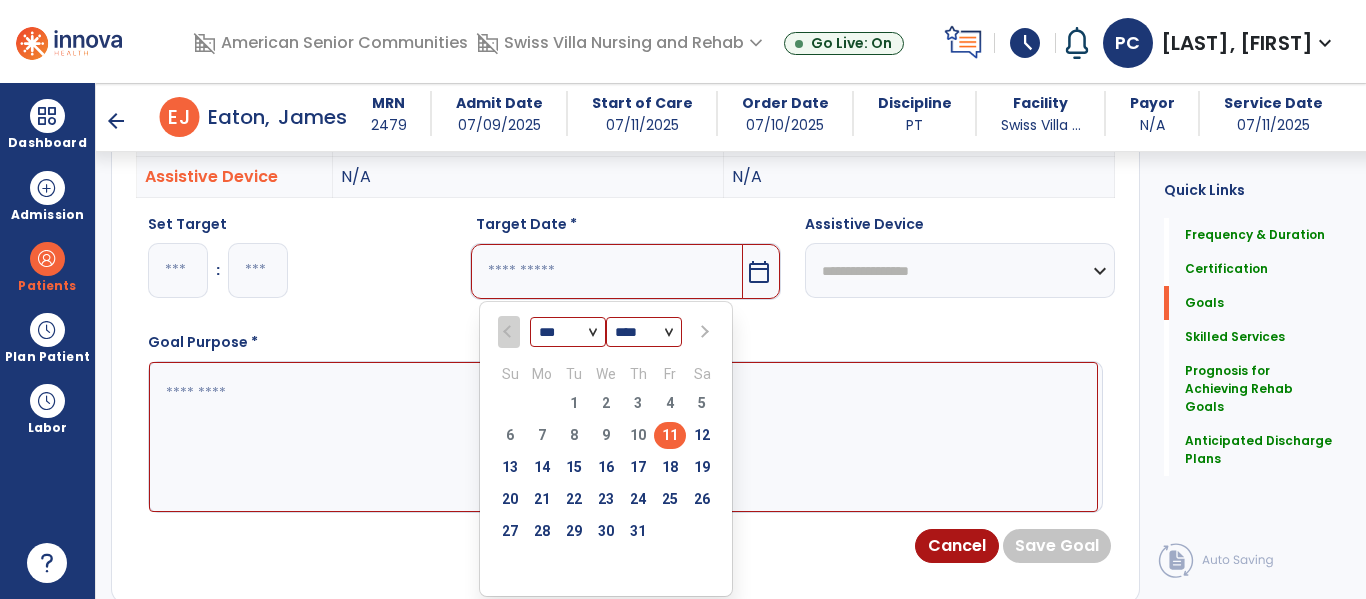 scroll, scrollTop: 663, scrollLeft: 0, axis: vertical 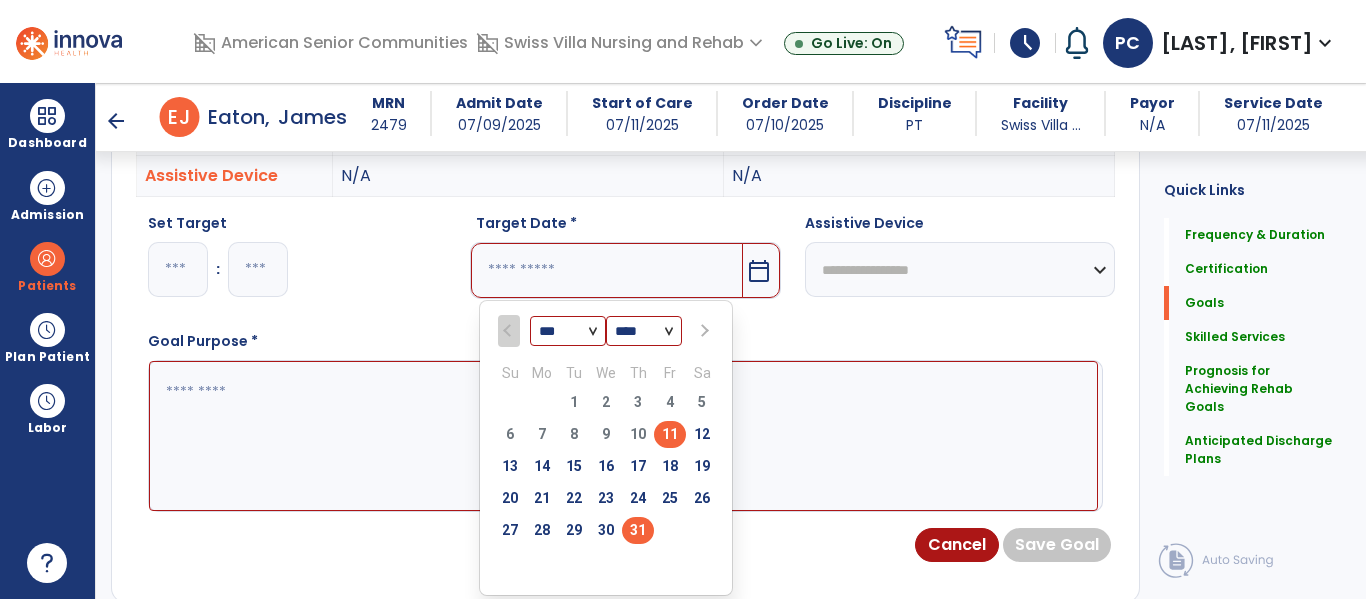 click on "31" at bounding box center [638, 530] 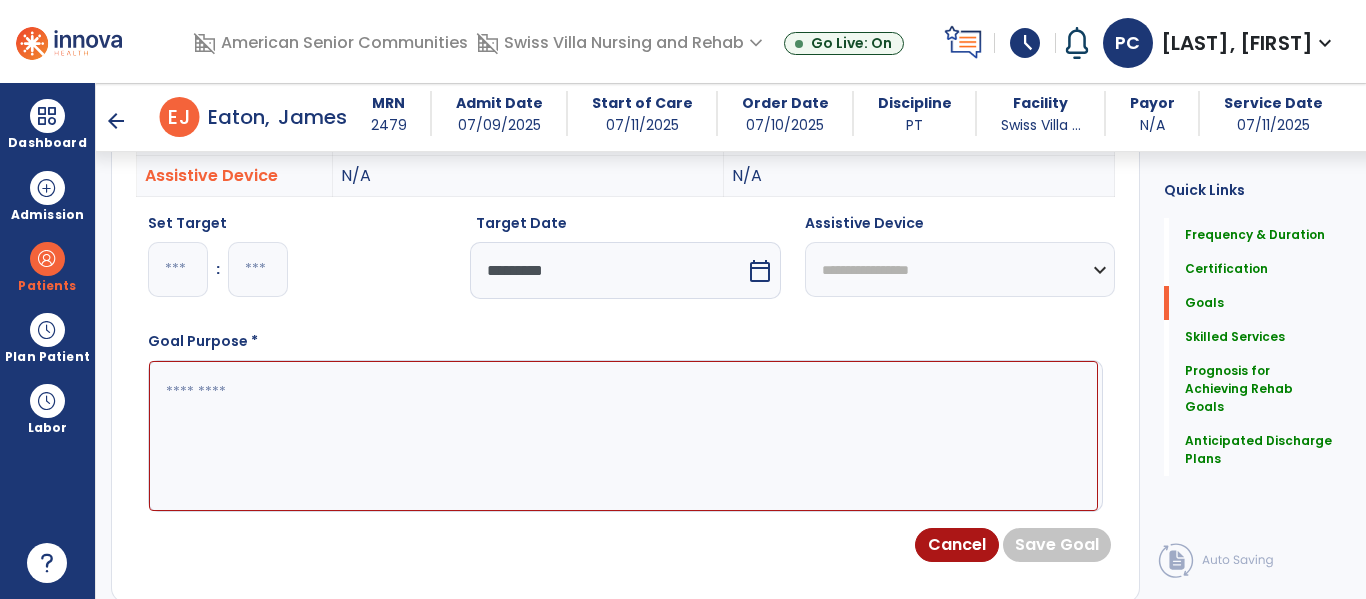 click at bounding box center [623, 436] 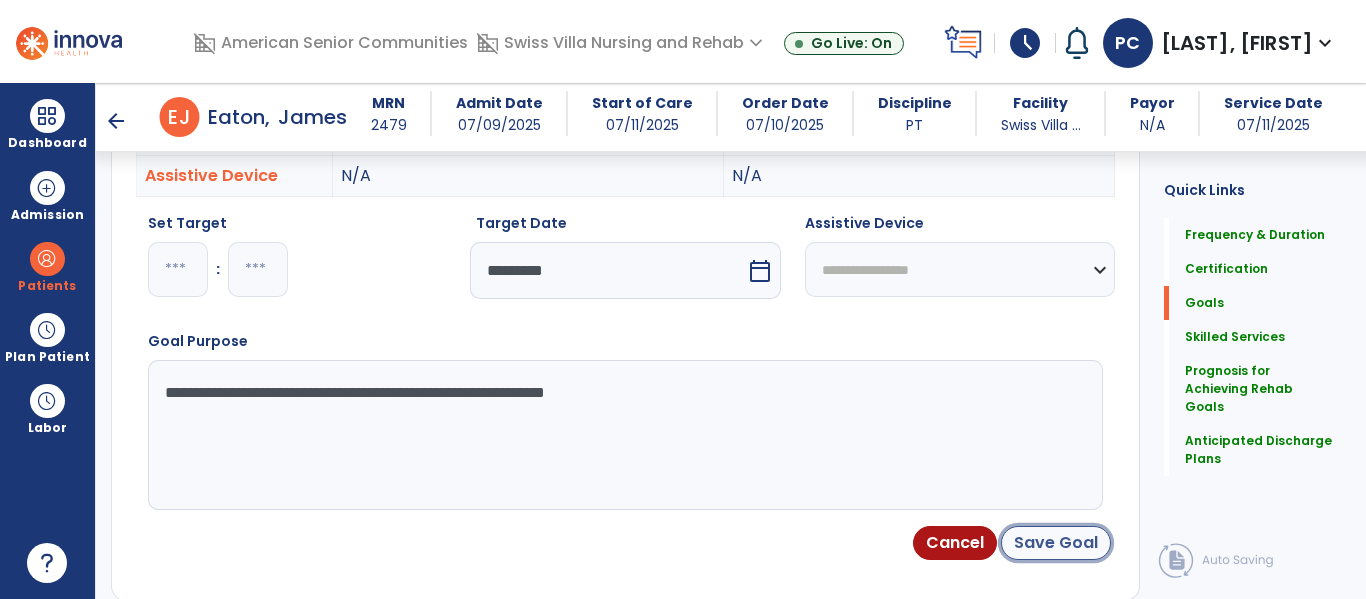 click on "Save Goal" at bounding box center (1056, 543) 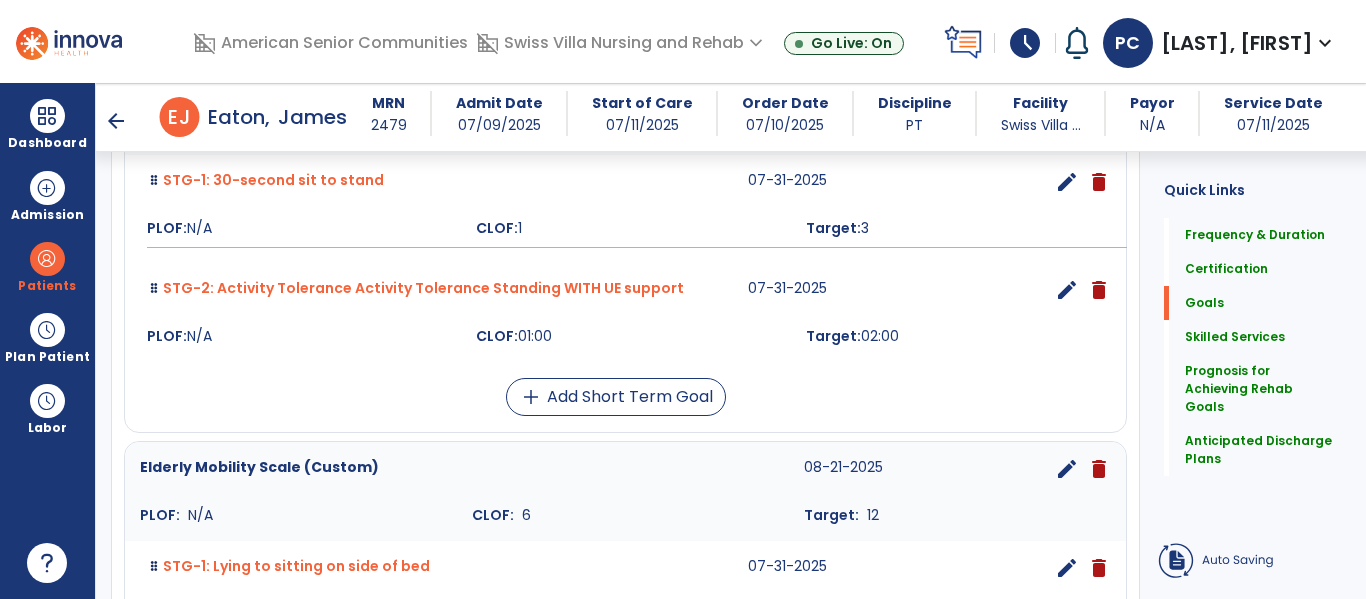 scroll, scrollTop: 665, scrollLeft: 0, axis: vertical 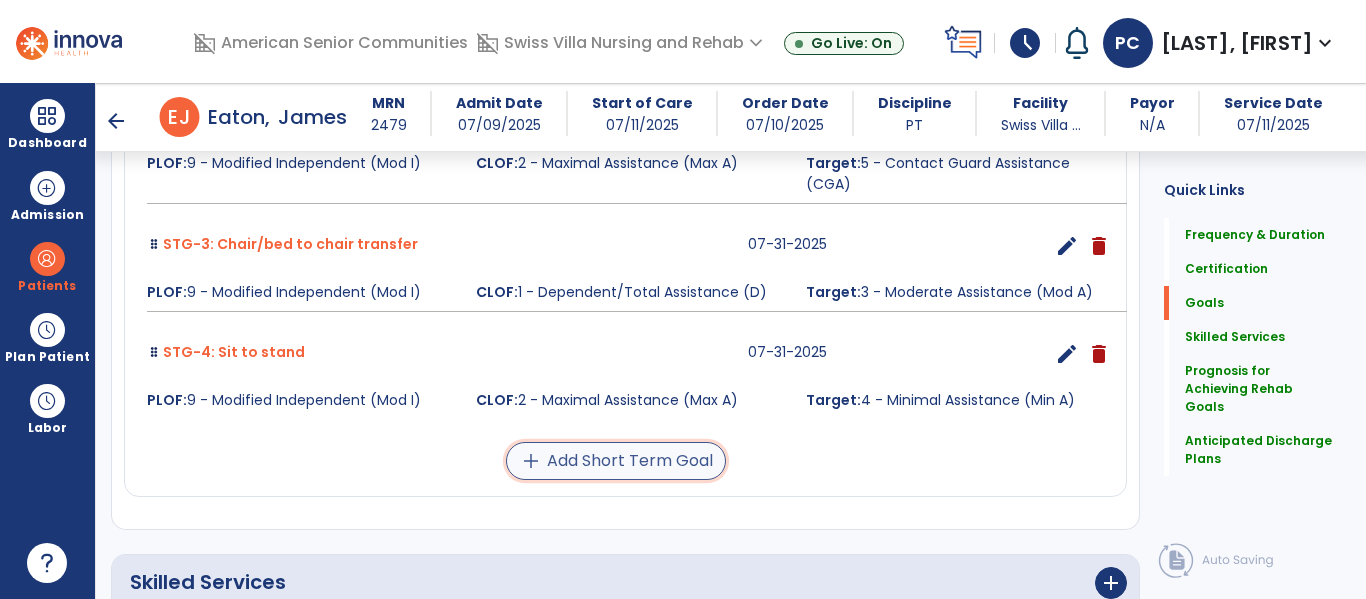 click on "add  Add Short Term Goal" at bounding box center (616, 461) 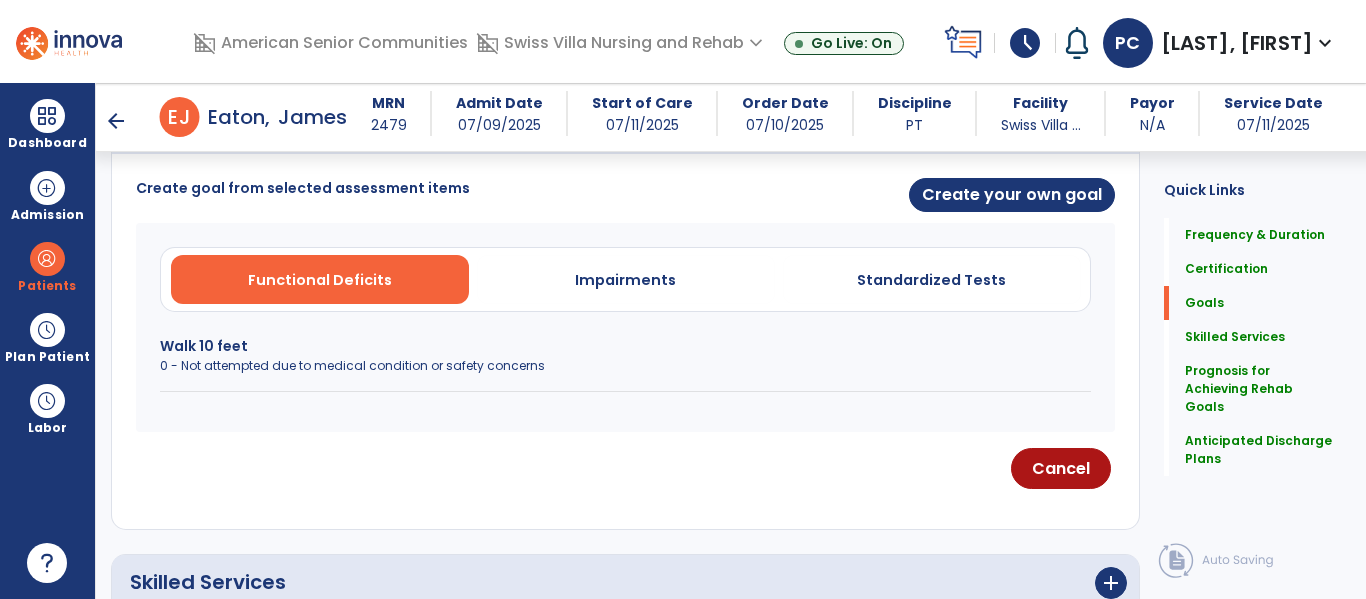 scroll, scrollTop: 526, scrollLeft: 0, axis: vertical 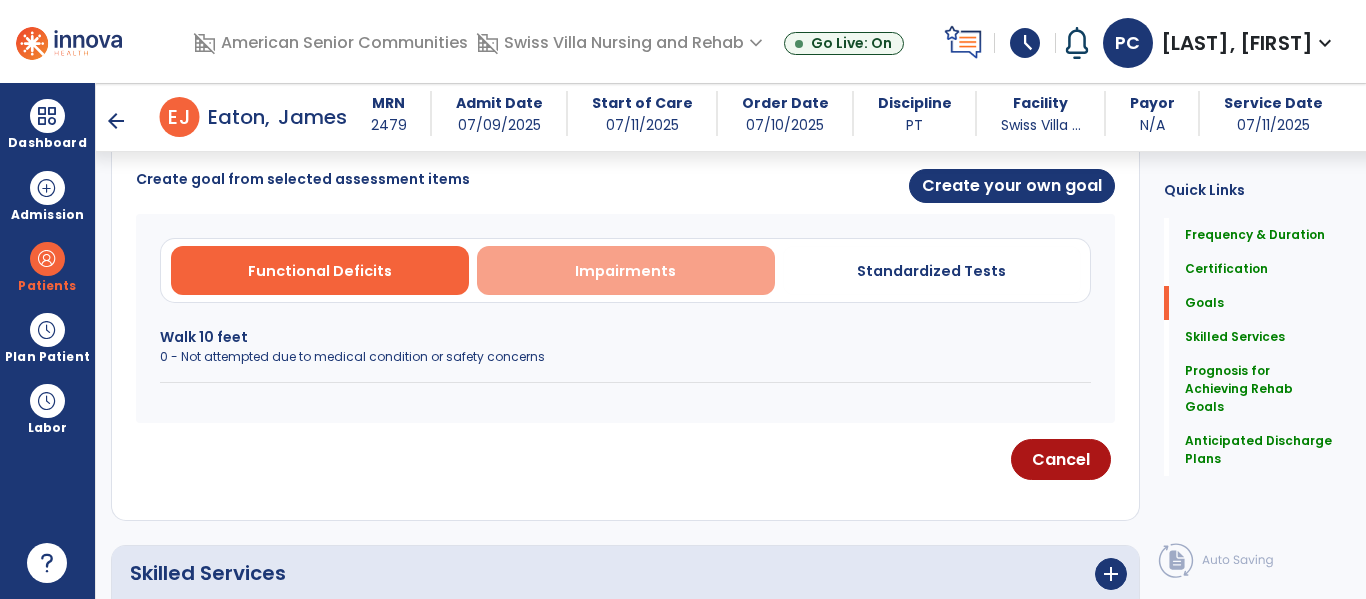 click on "Impairments" at bounding box center [625, 271] 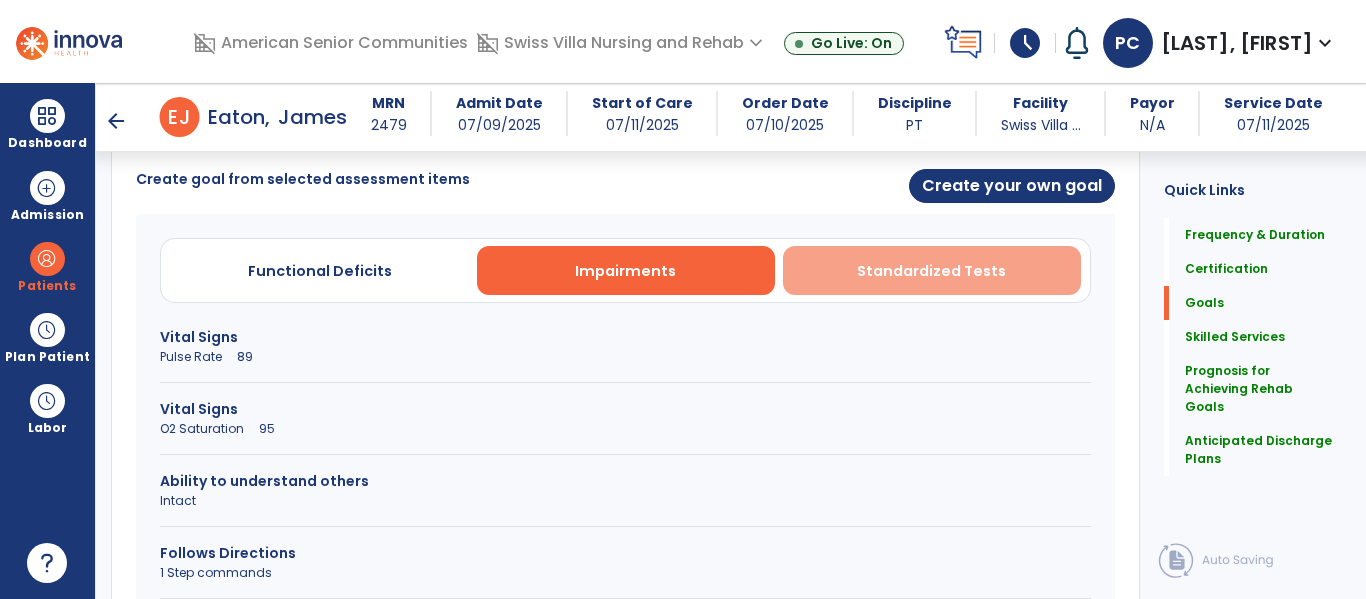 click on "Standardized Tests" at bounding box center [931, 271] 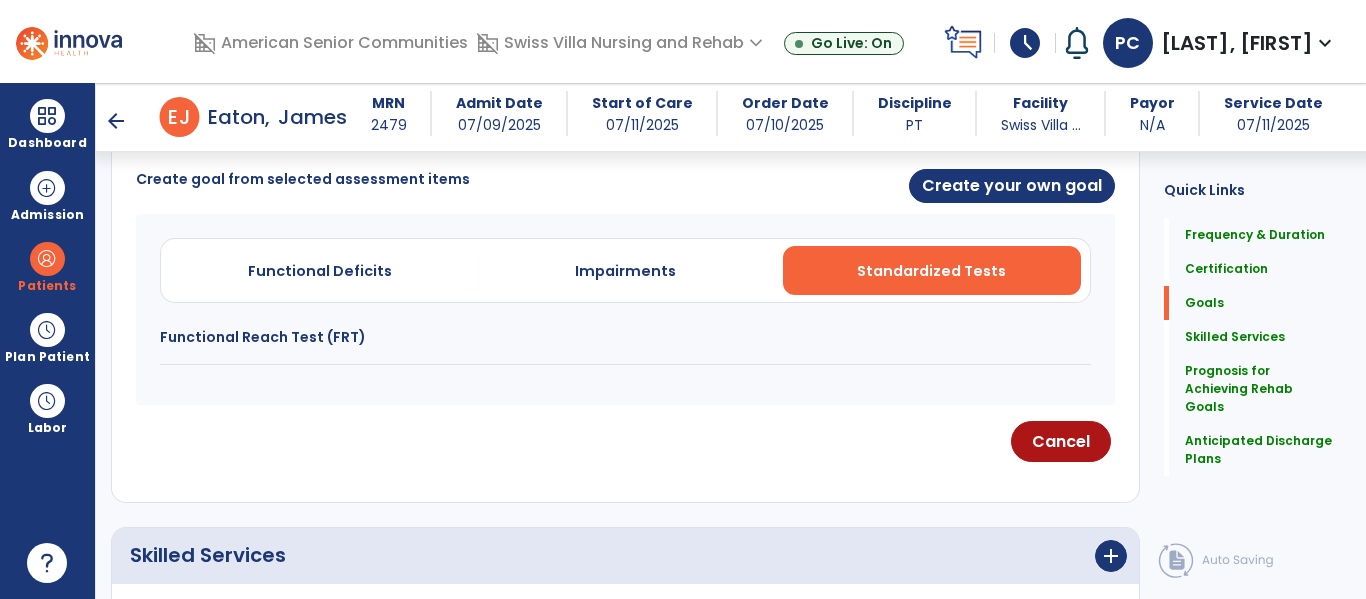 click on "Functional Reach Test (FRT)" at bounding box center (625, 337) 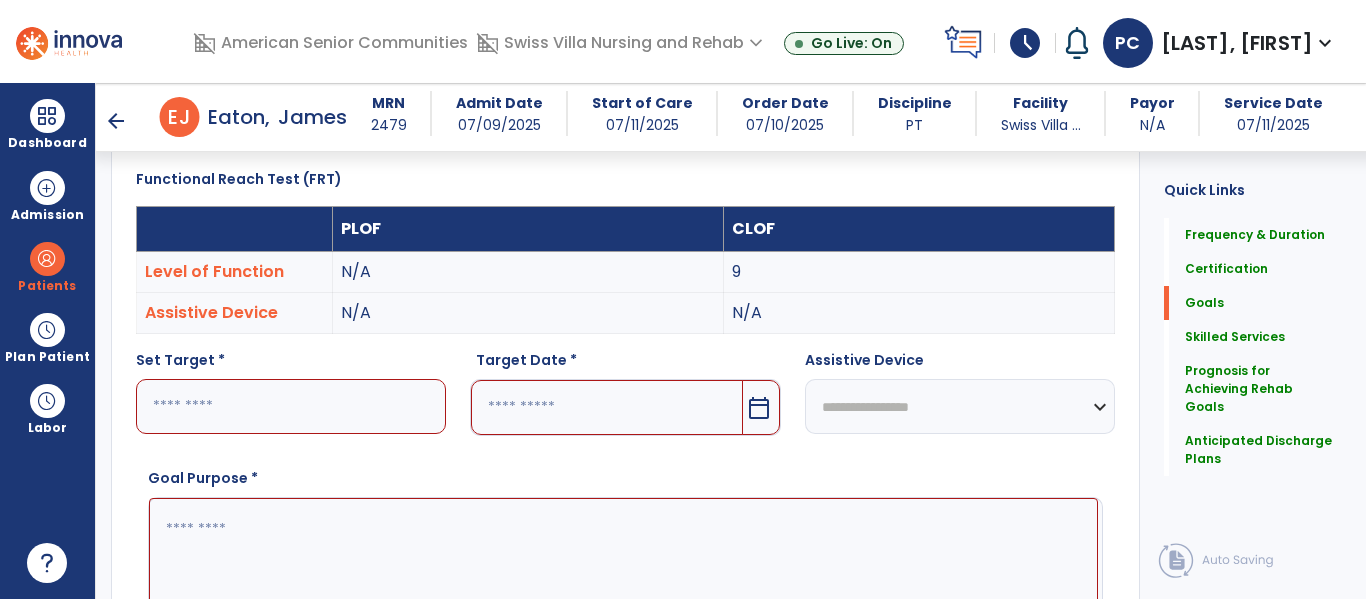 click at bounding box center (291, 406) 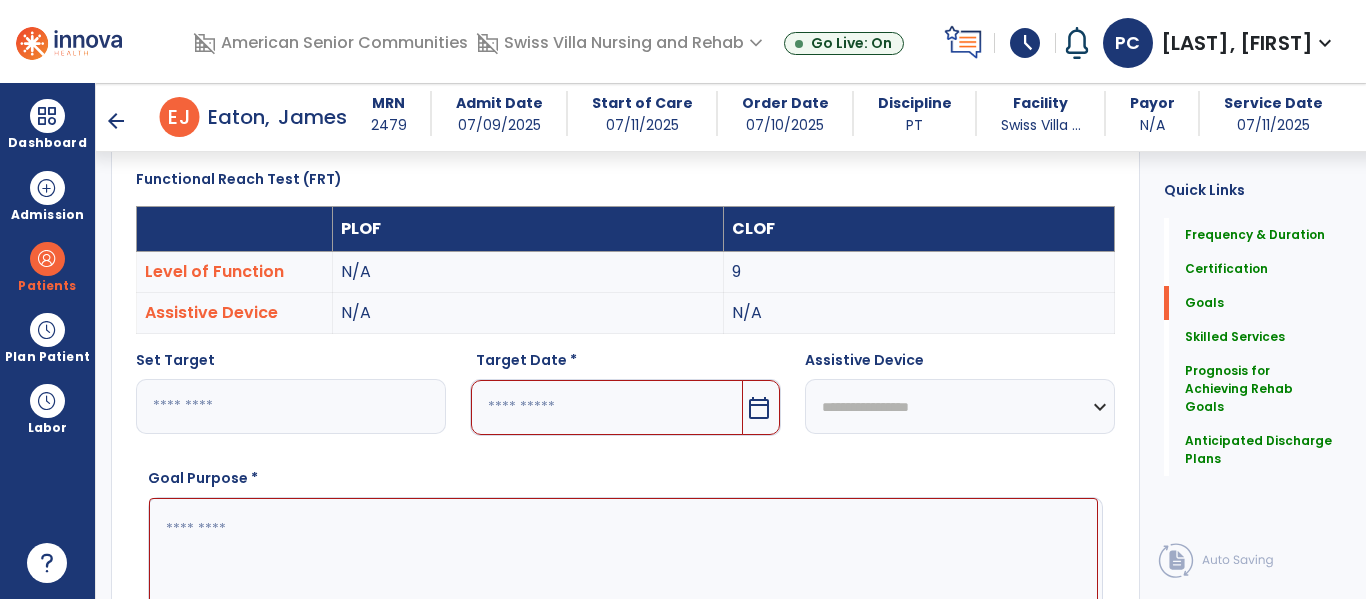 type on "**" 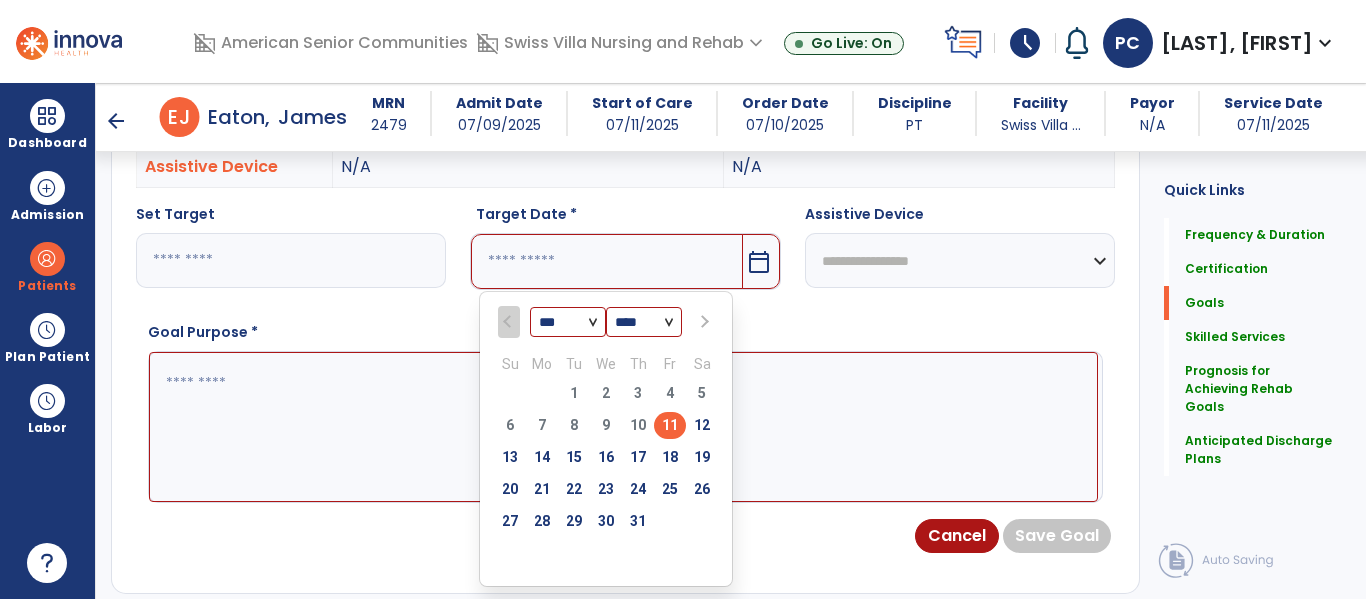 scroll, scrollTop: 673, scrollLeft: 0, axis: vertical 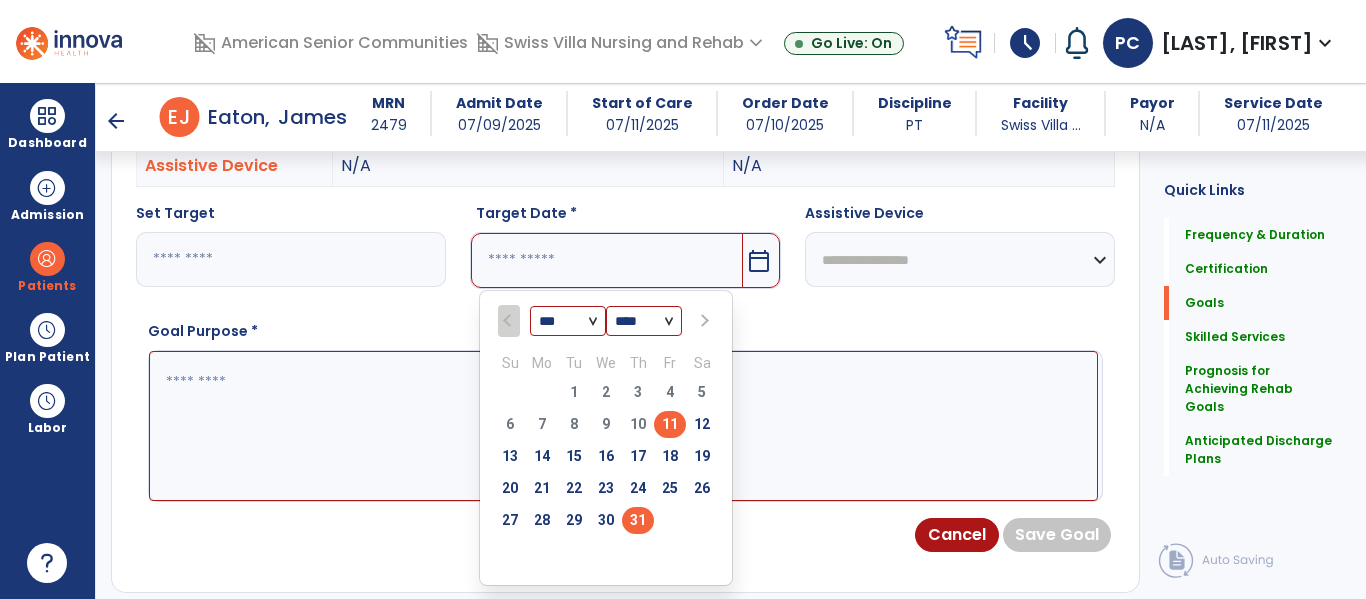 click on "31" at bounding box center [638, 520] 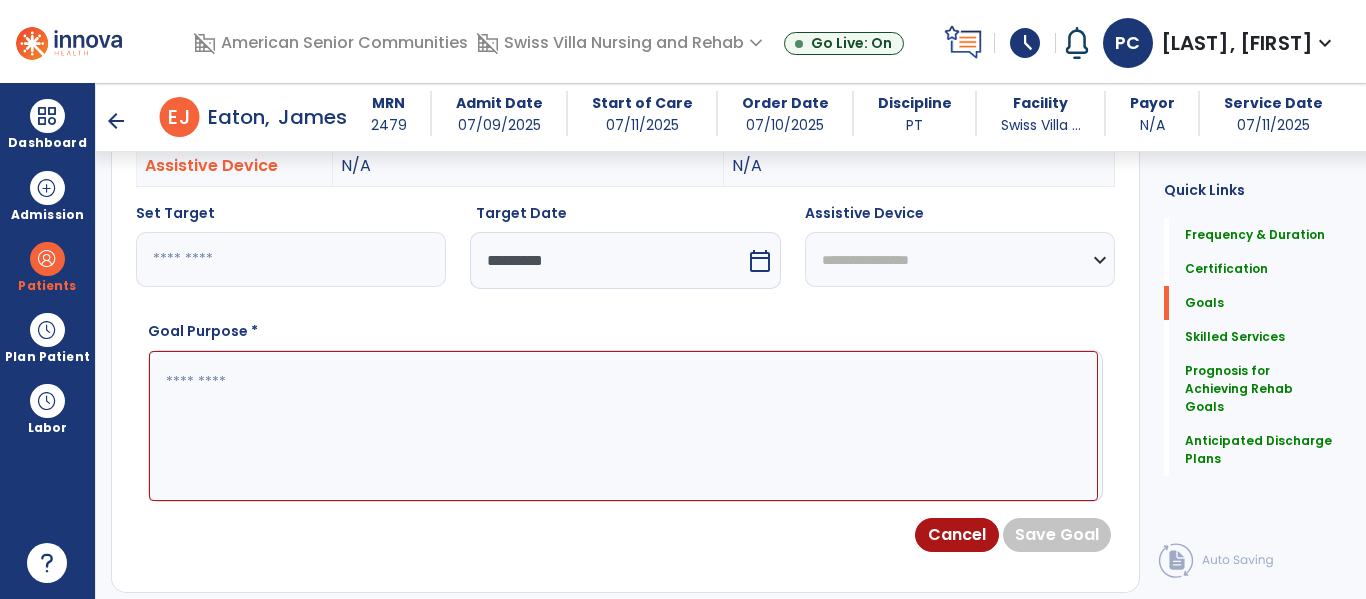 click at bounding box center (623, 426) 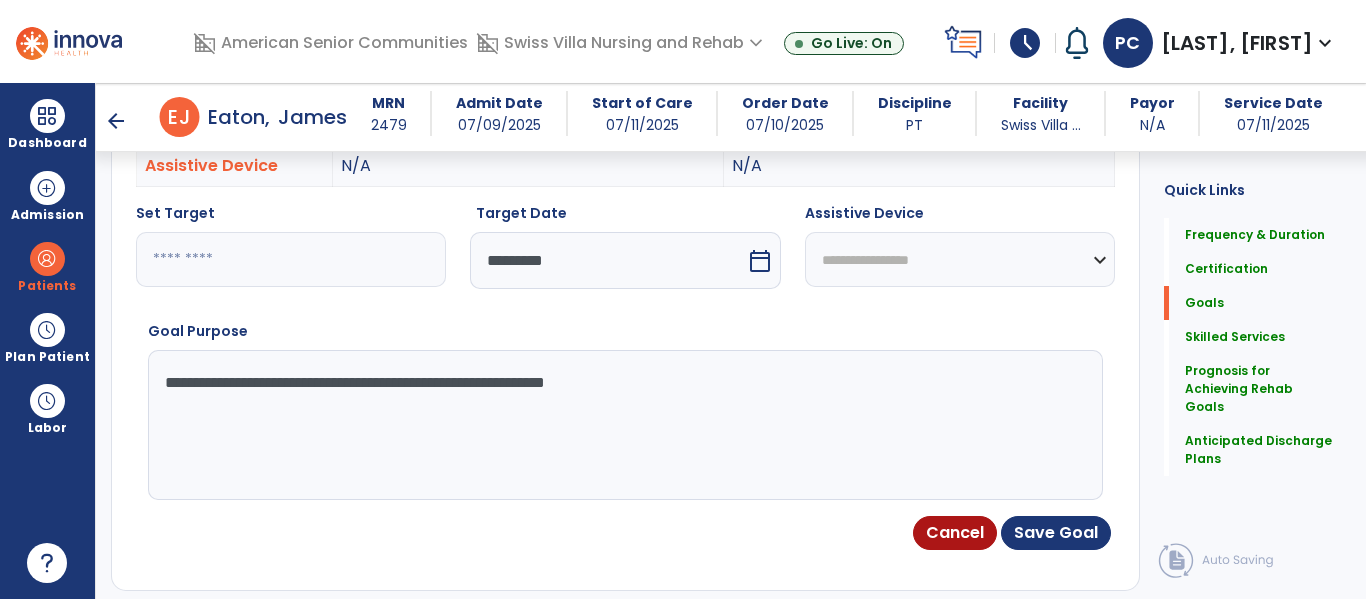 click on "**********" at bounding box center (623, 425) 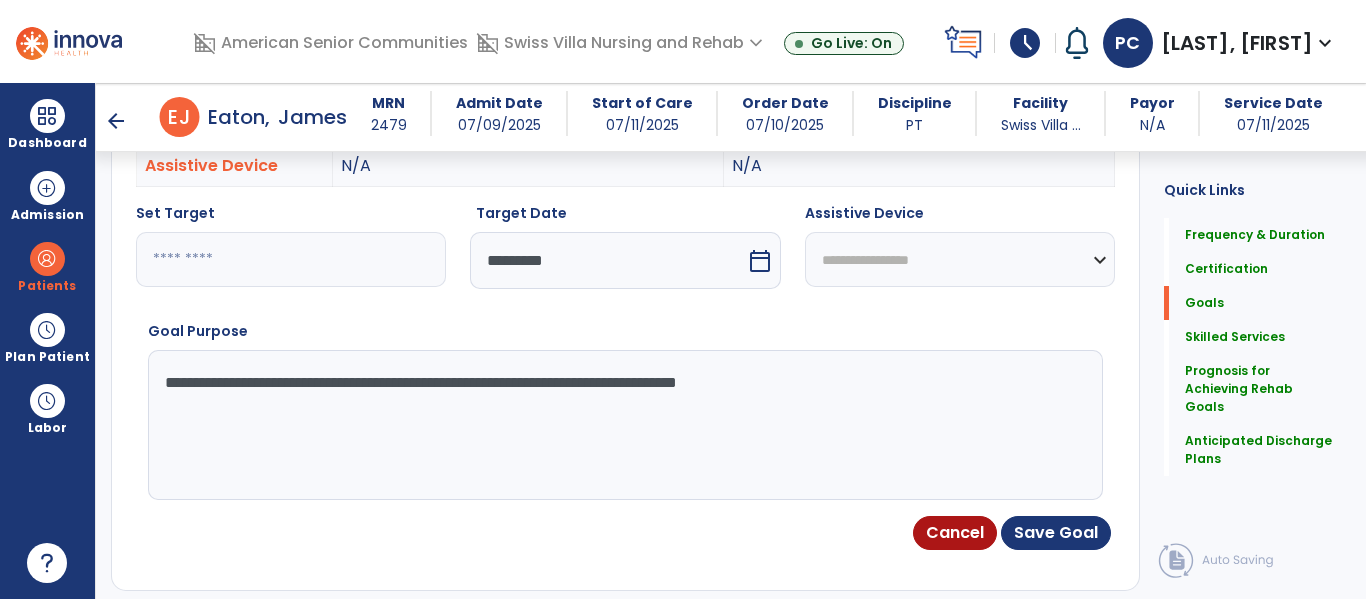 type on "**********" 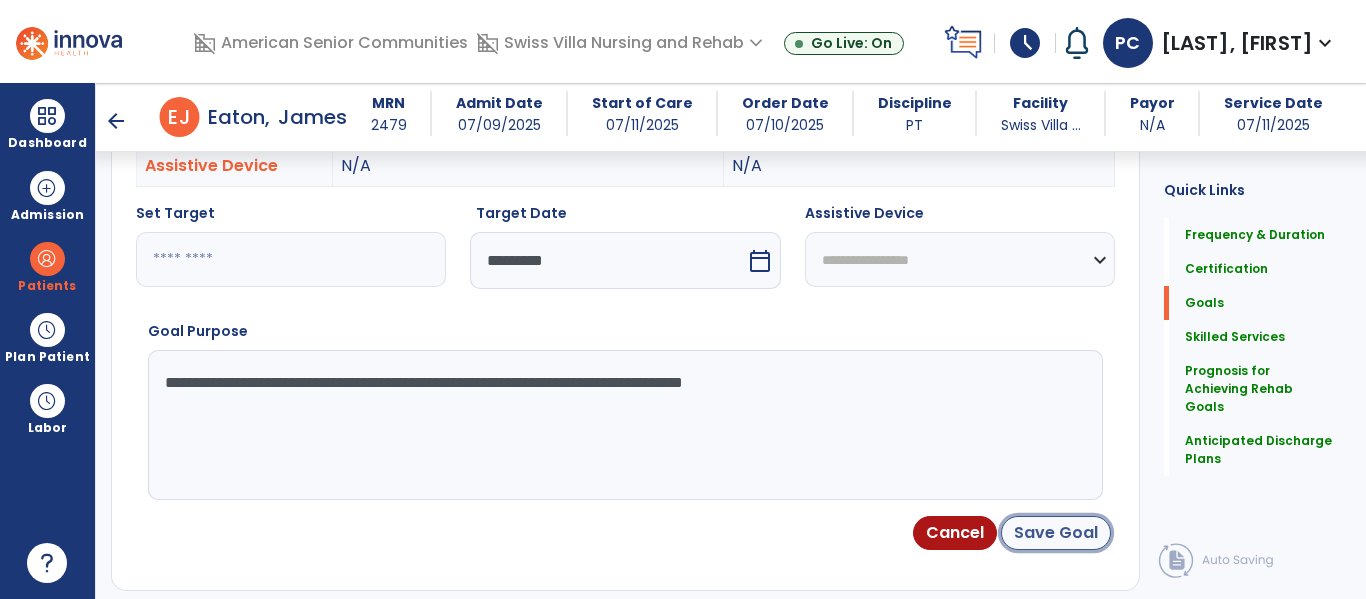 click on "Save Goal" at bounding box center (1056, 533) 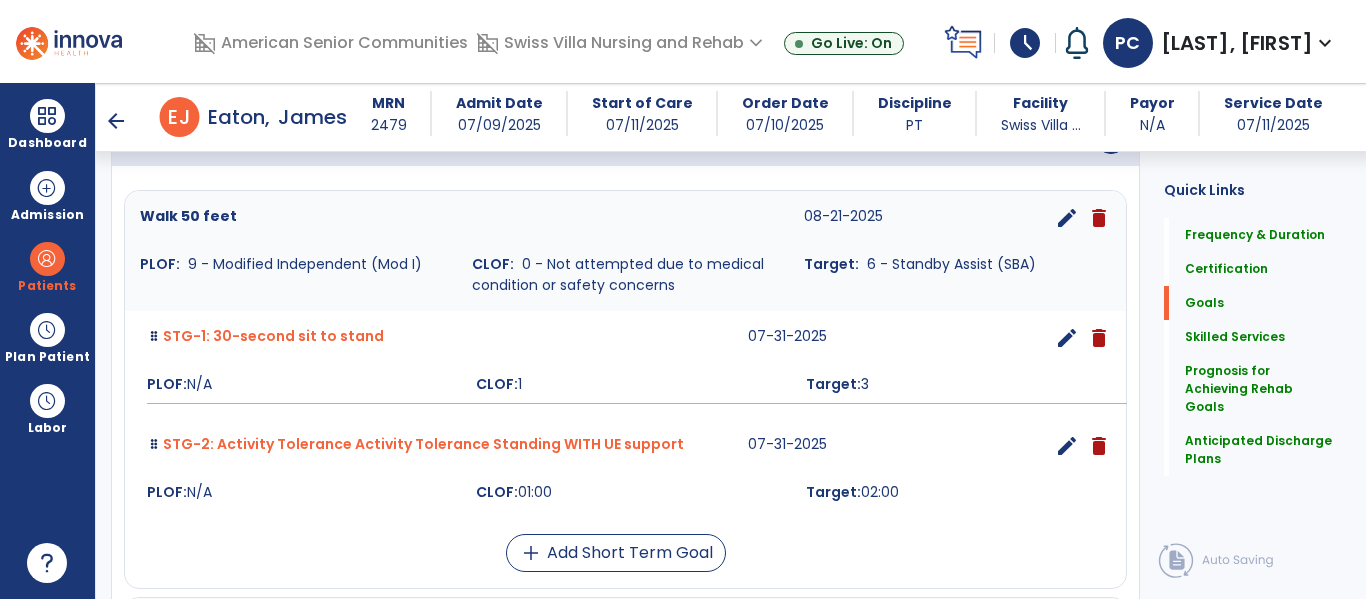 scroll, scrollTop: 566, scrollLeft: 0, axis: vertical 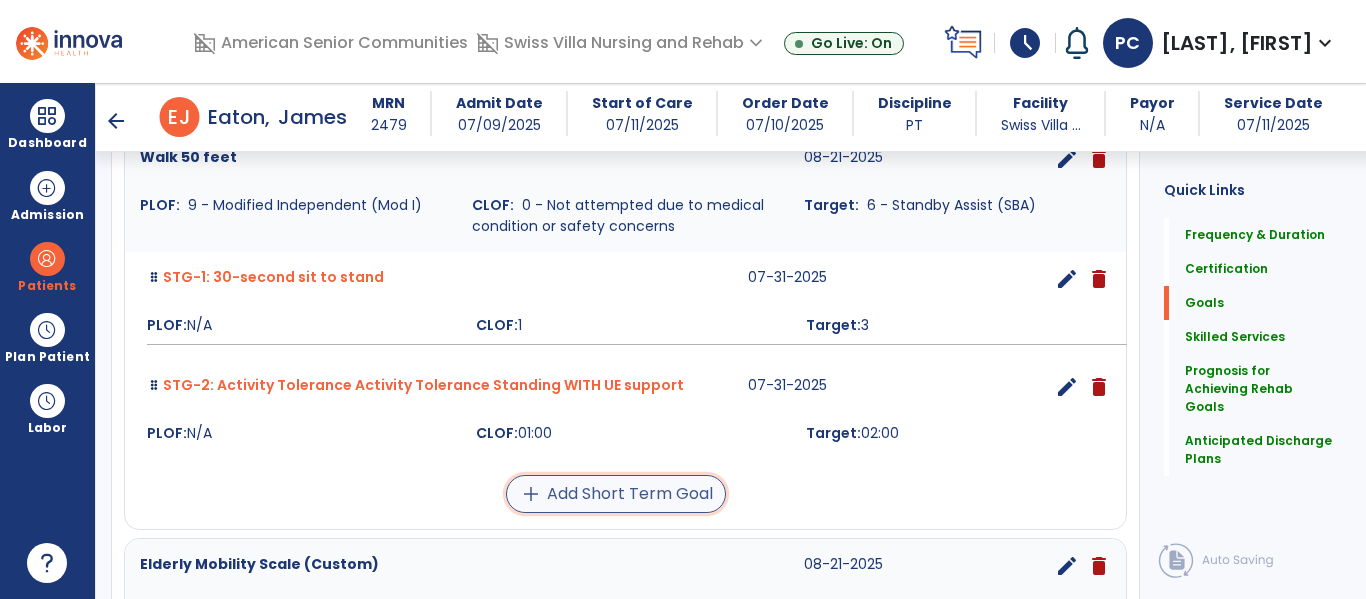 click on "add  Add Short Term Goal" at bounding box center [616, 494] 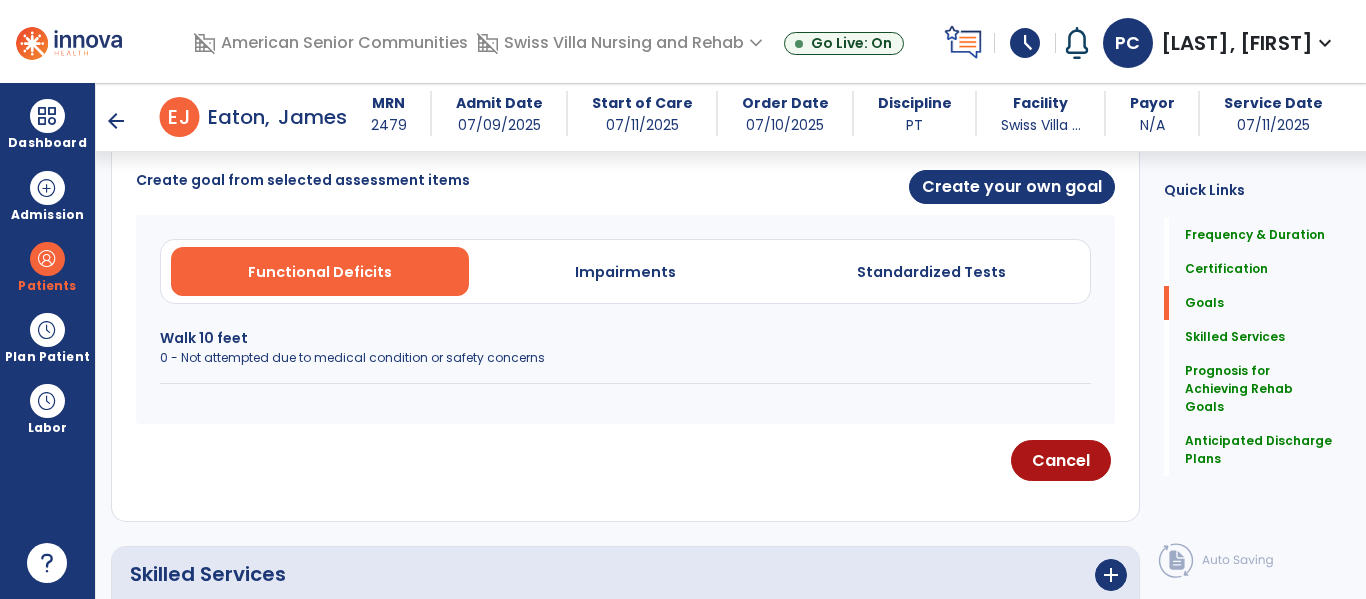 scroll, scrollTop: 521, scrollLeft: 0, axis: vertical 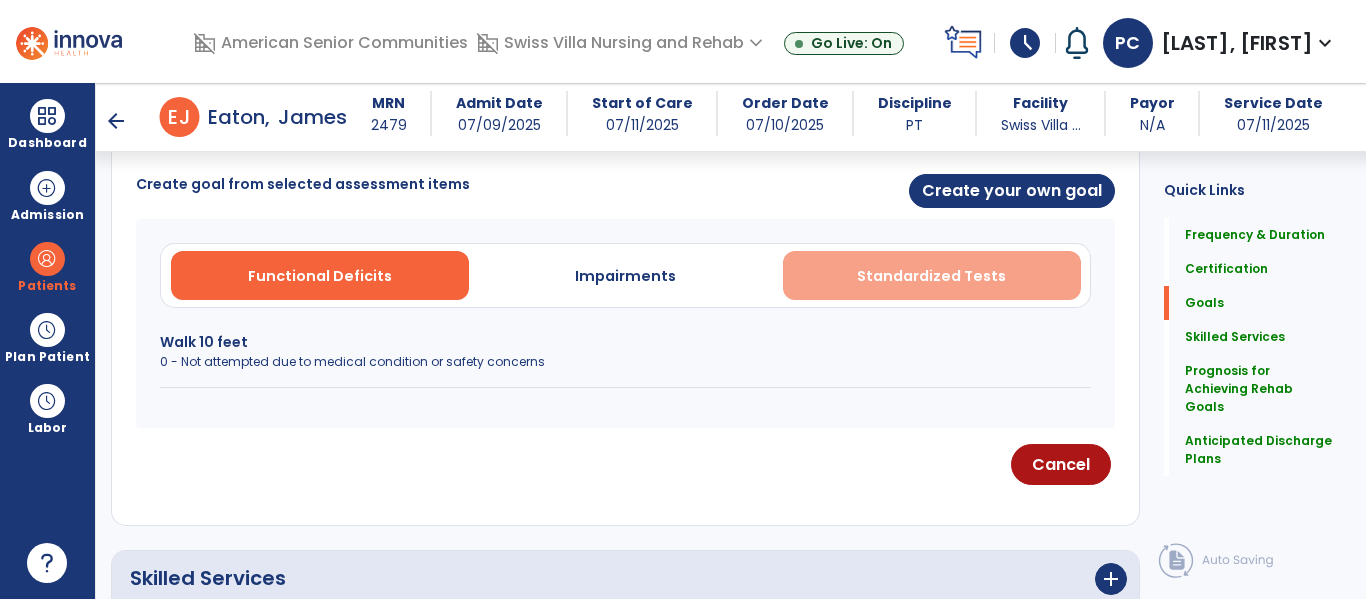 click on "Standardized Tests" at bounding box center (931, 276) 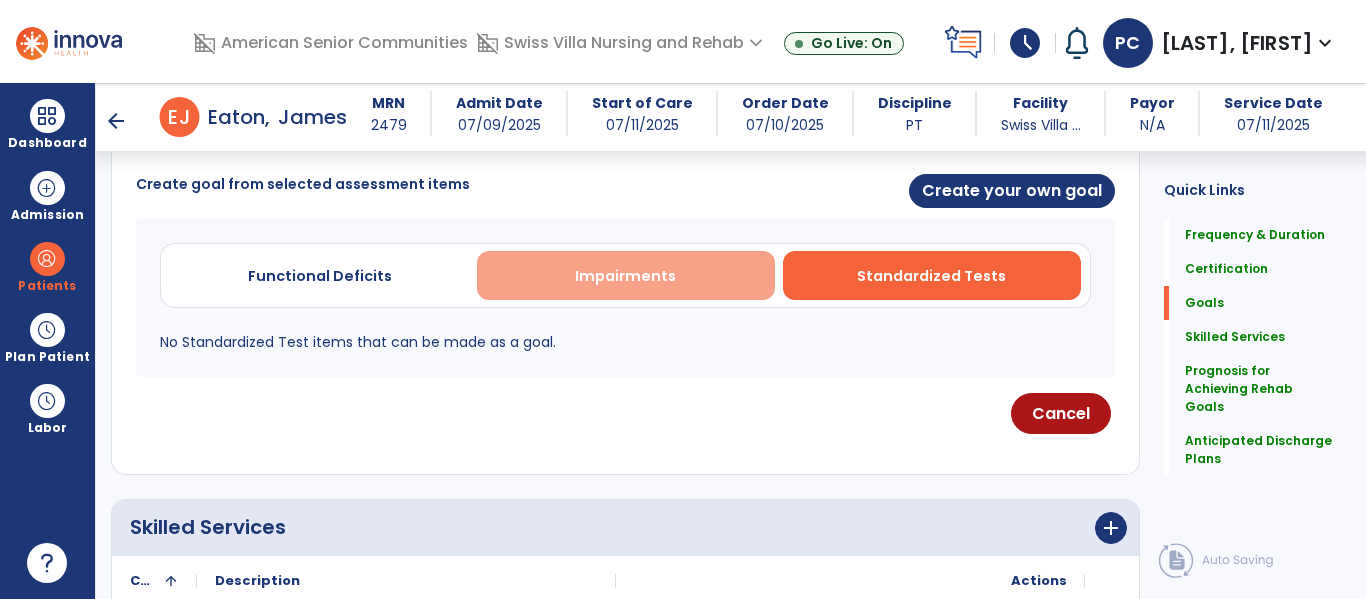 click on "Impairments" at bounding box center (625, 276) 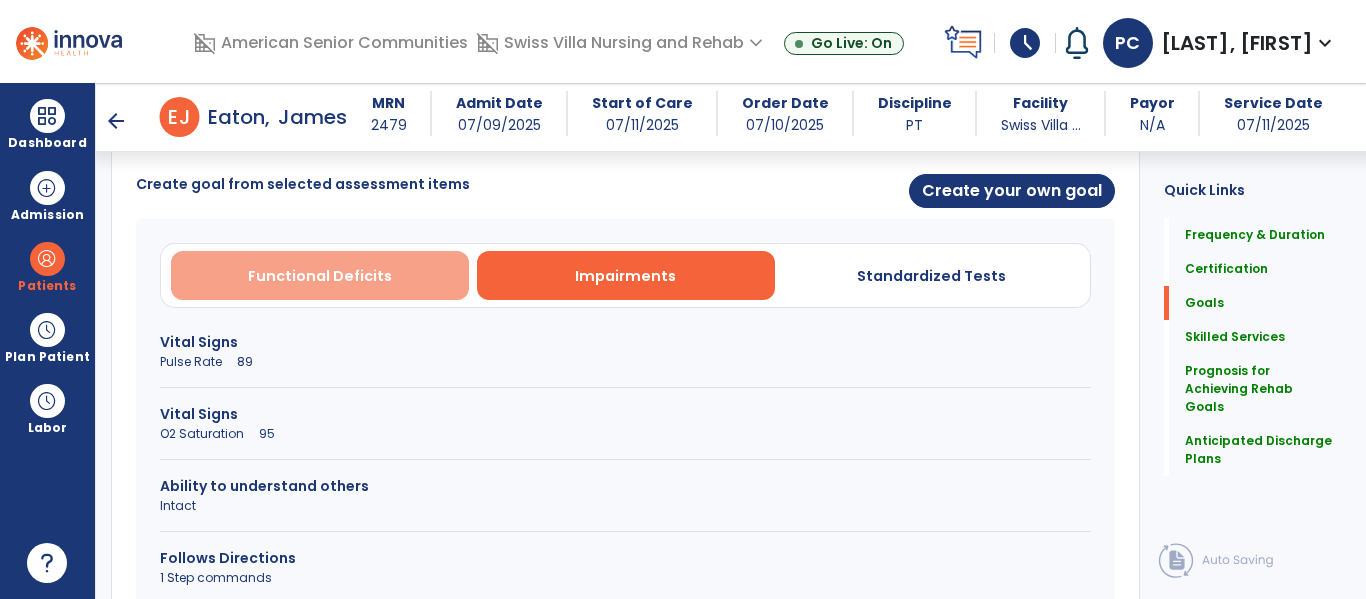 click on "Functional Deficits" at bounding box center (320, 276) 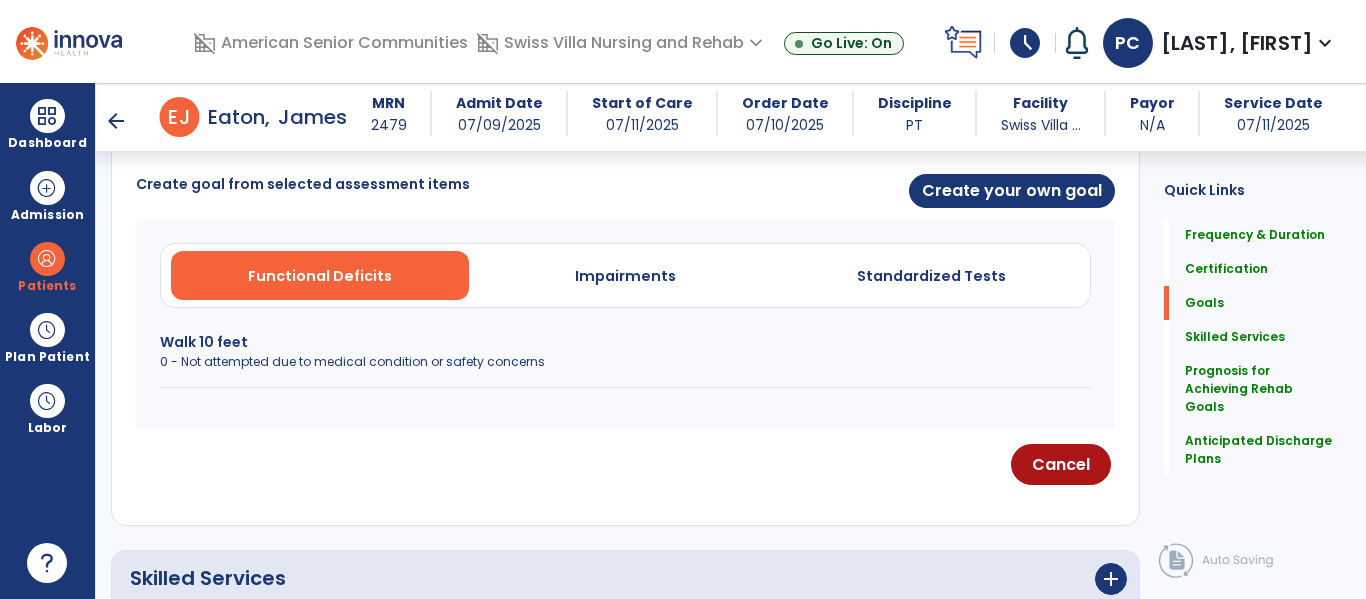click on "0 - Not attempted due to medical condition or safety concerns" at bounding box center [625, 362] 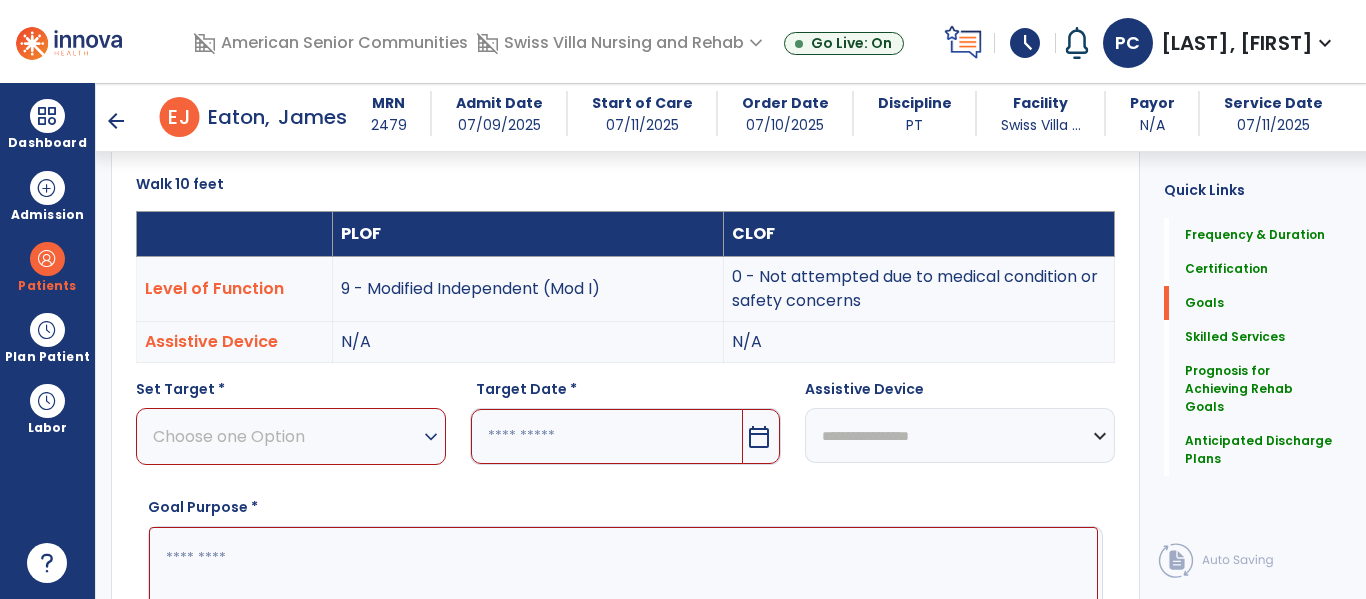 click on "Choose one Option" at bounding box center (286, 436) 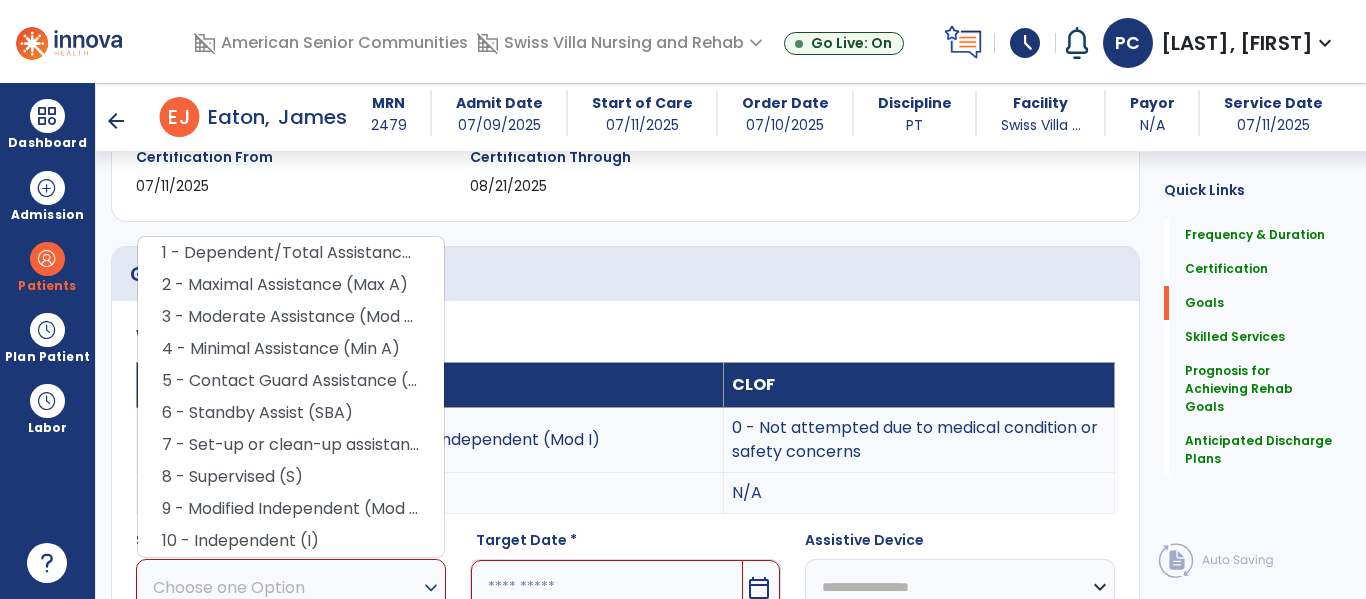 scroll, scrollTop: 361, scrollLeft: 0, axis: vertical 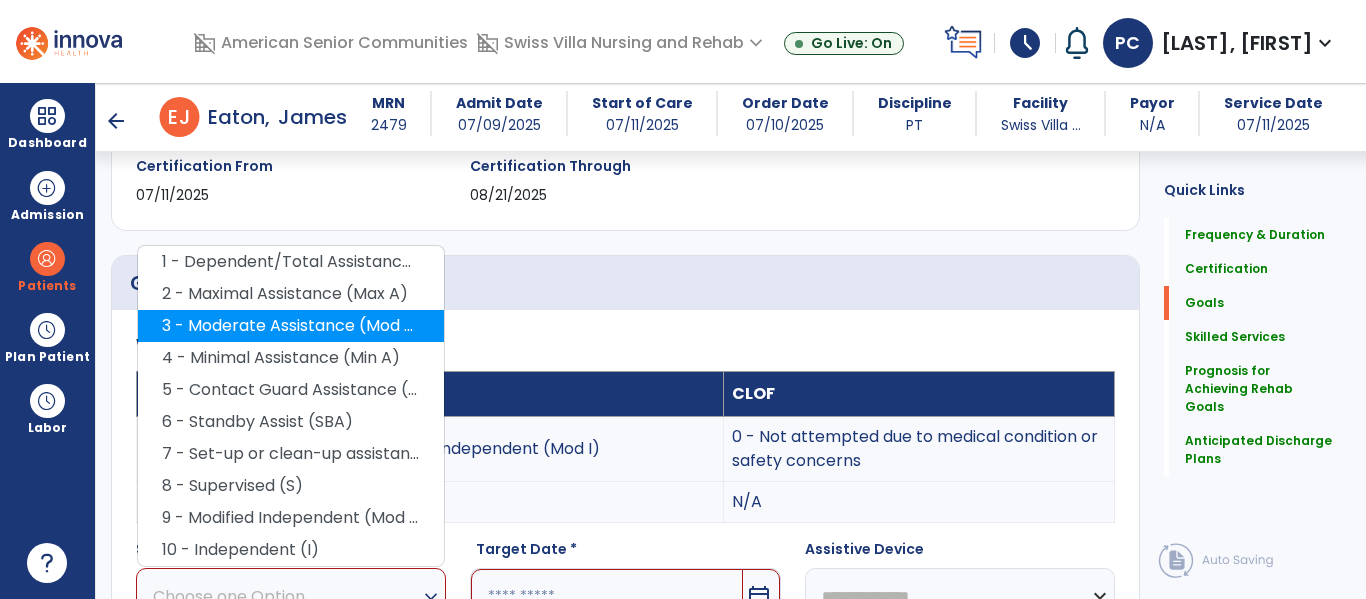 click on "3 - Moderate Assistance (Mod A)" at bounding box center [291, 326] 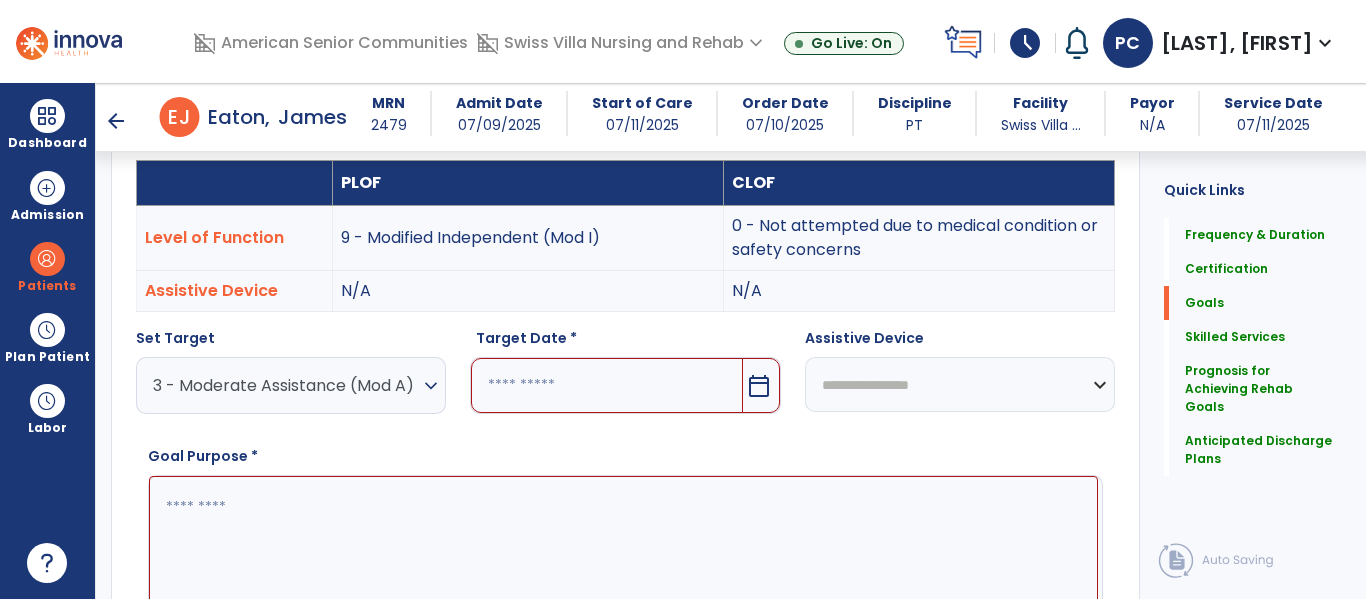 scroll, scrollTop: 573, scrollLeft: 0, axis: vertical 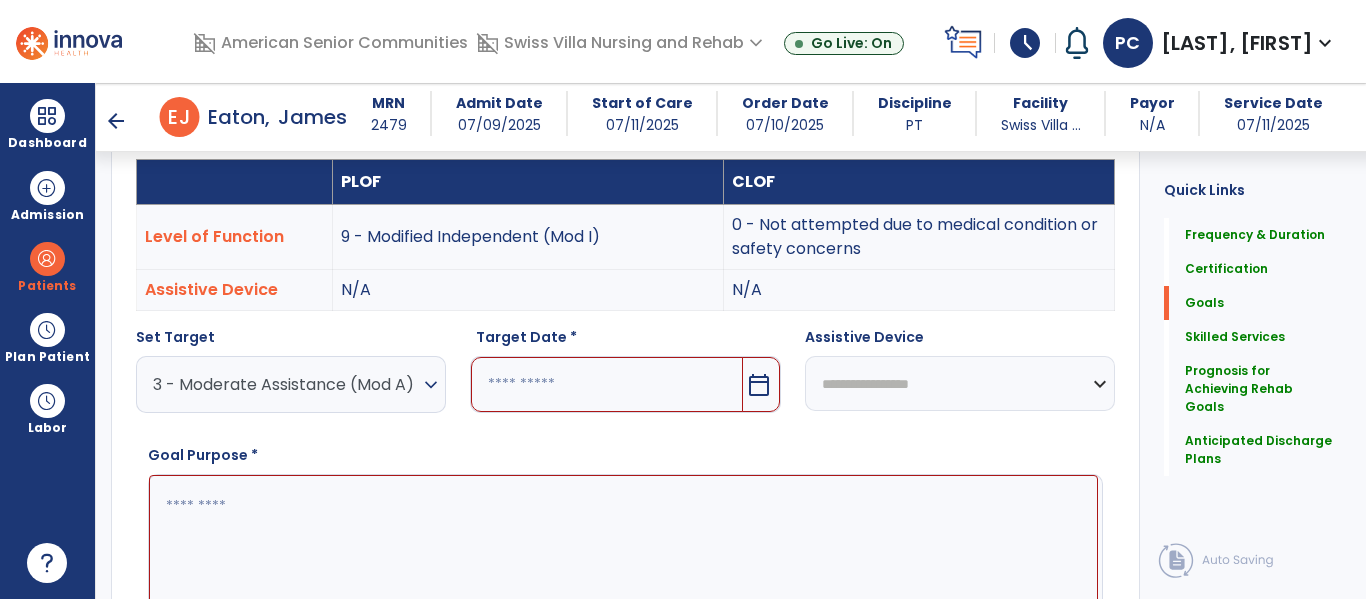 click on "calendar_today" at bounding box center (759, 385) 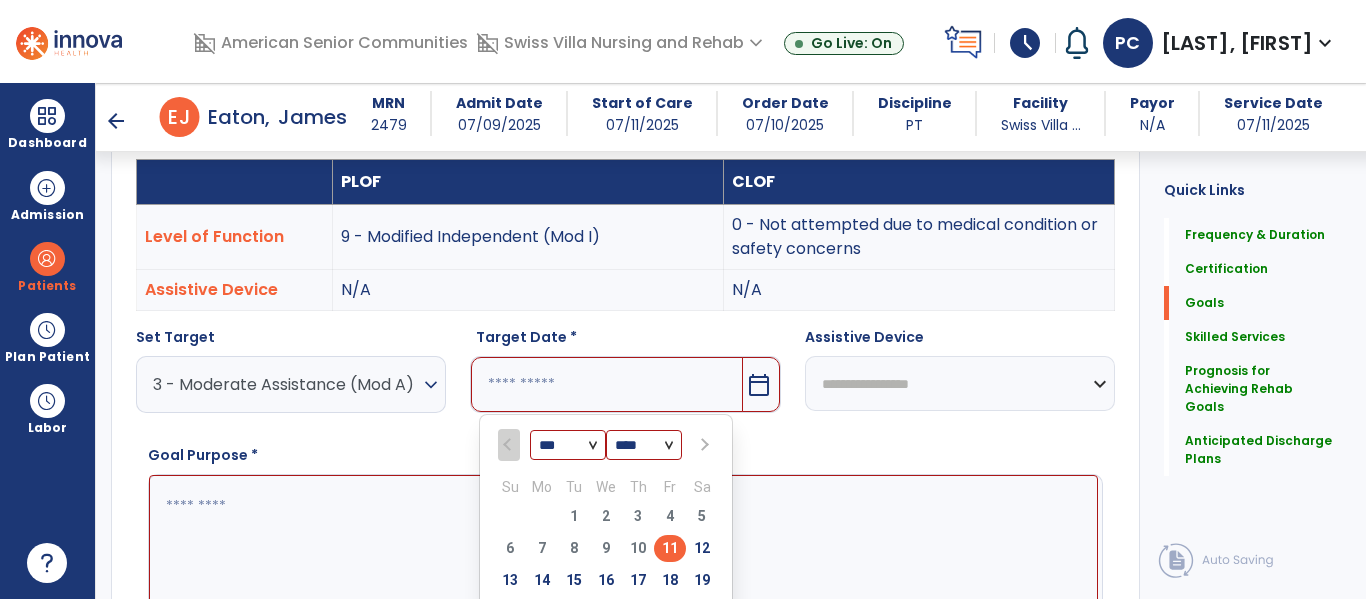 scroll, scrollTop: 705, scrollLeft: 0, axis: vertical 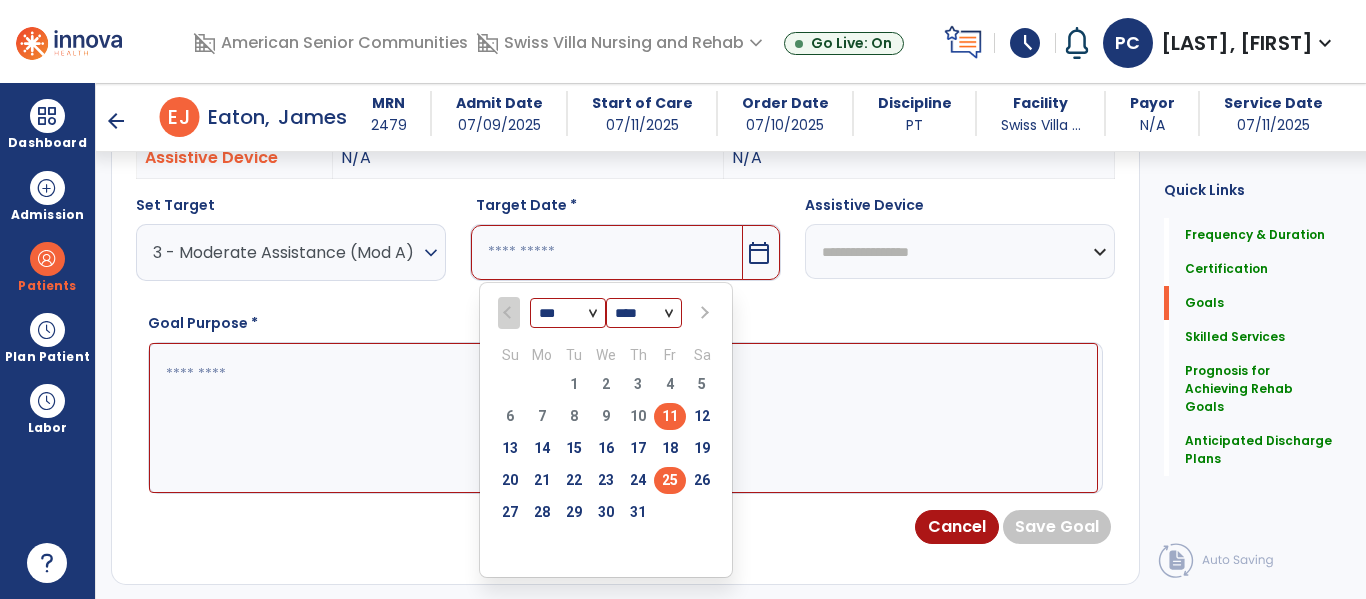 click on "25" at bounding box center [670, 480] 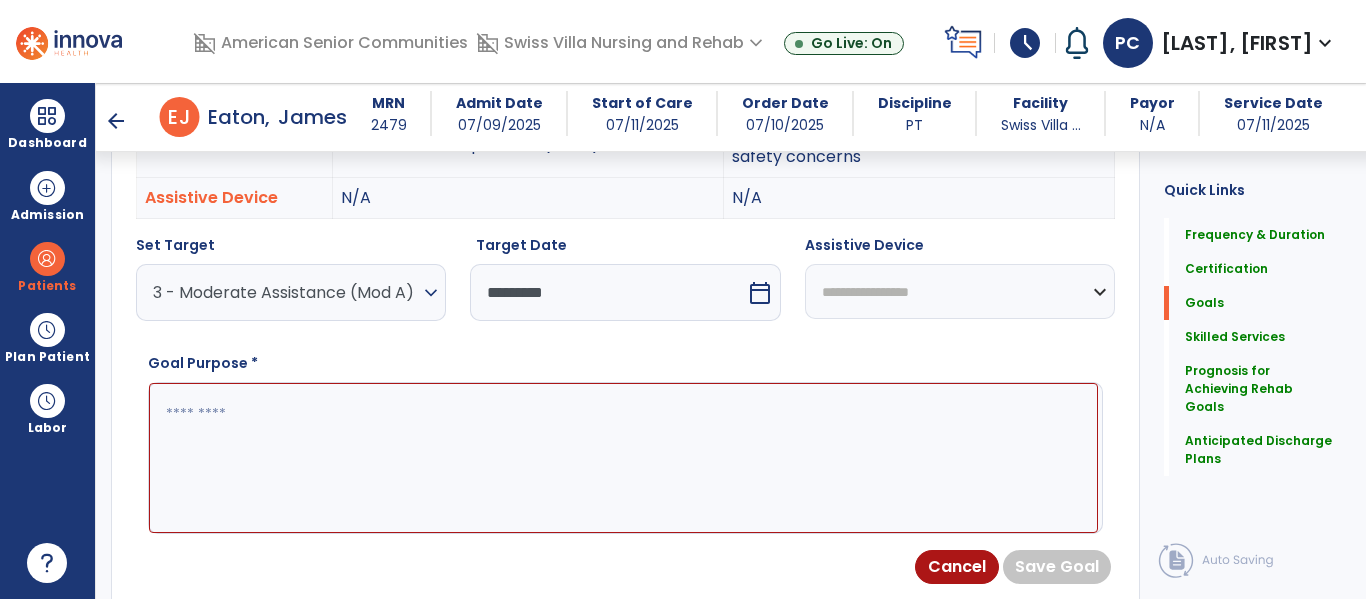 scroll, scrollTop: 668, scrollLeft: 0, axis: vertical 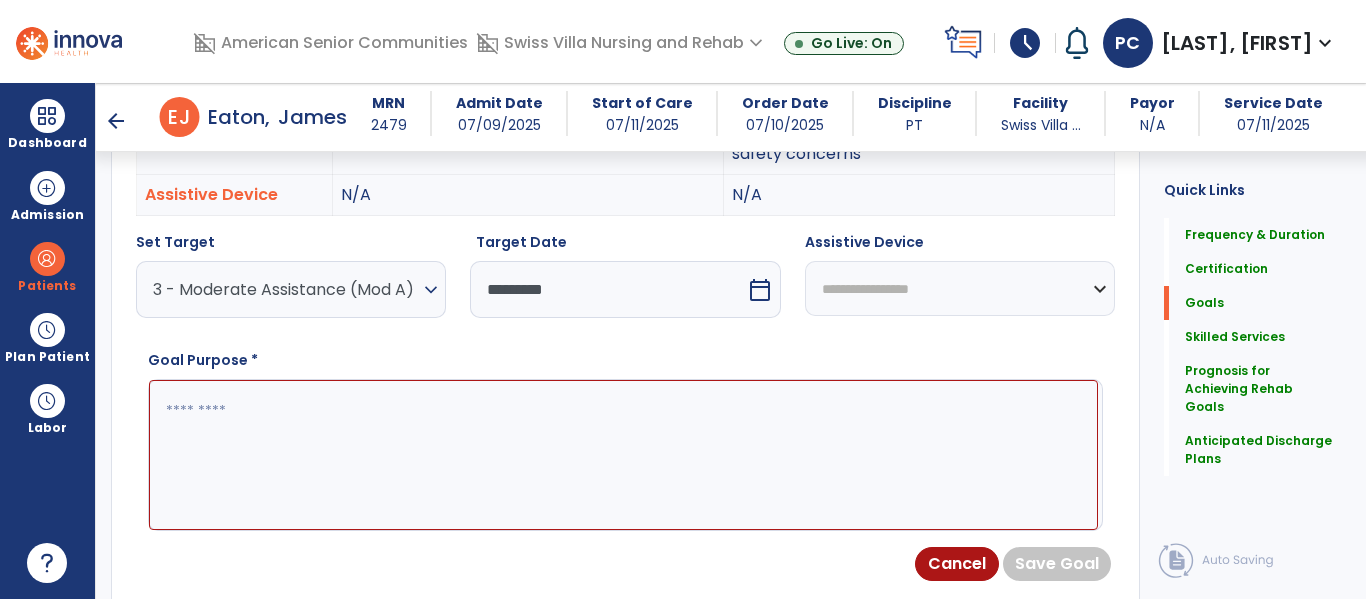 click on "calendar_today" at bounding box center (760, 290) 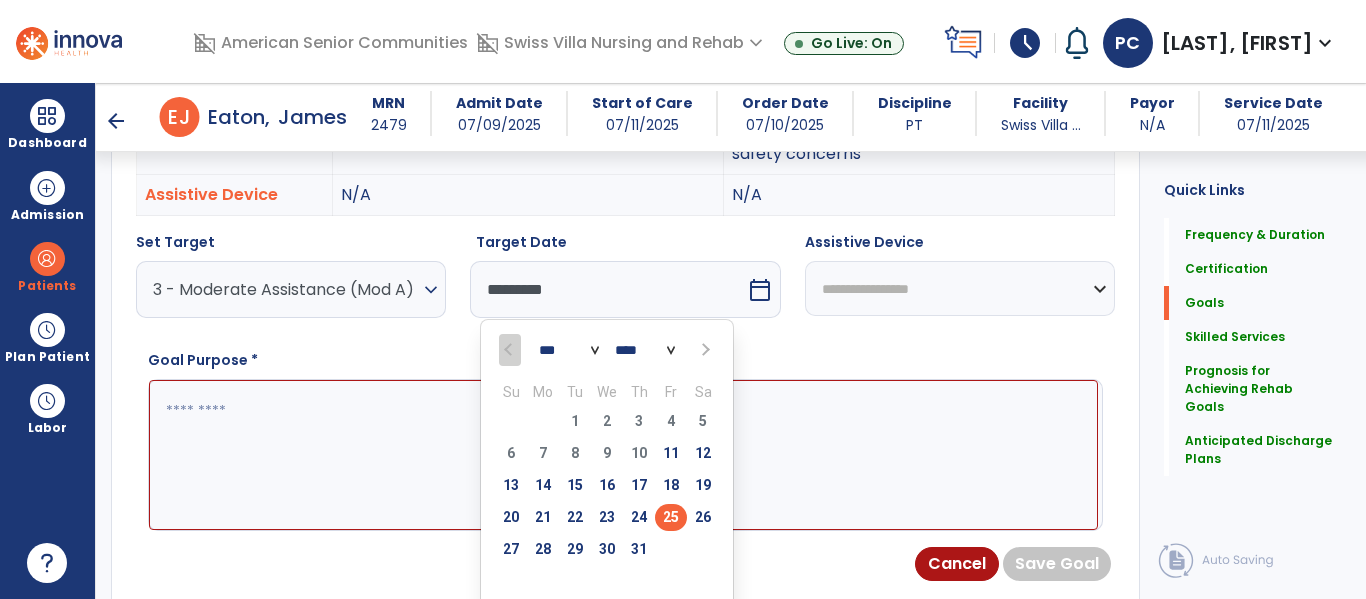 click at bounding box center [623, 455] 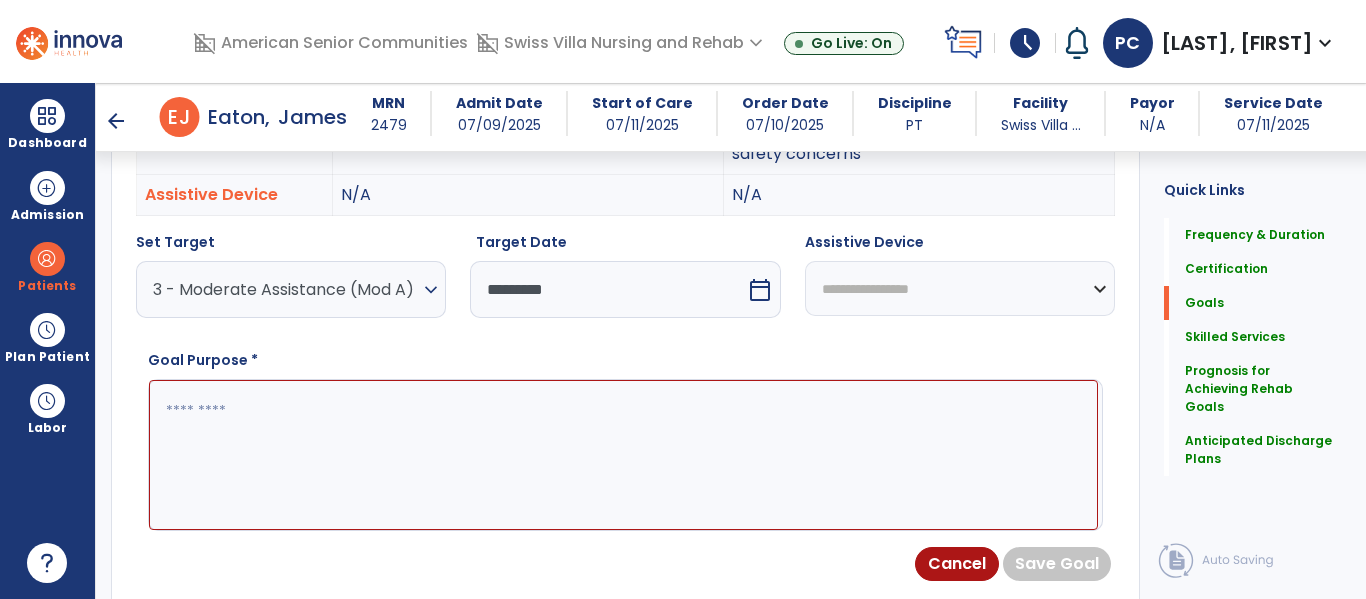 paste on "**********" 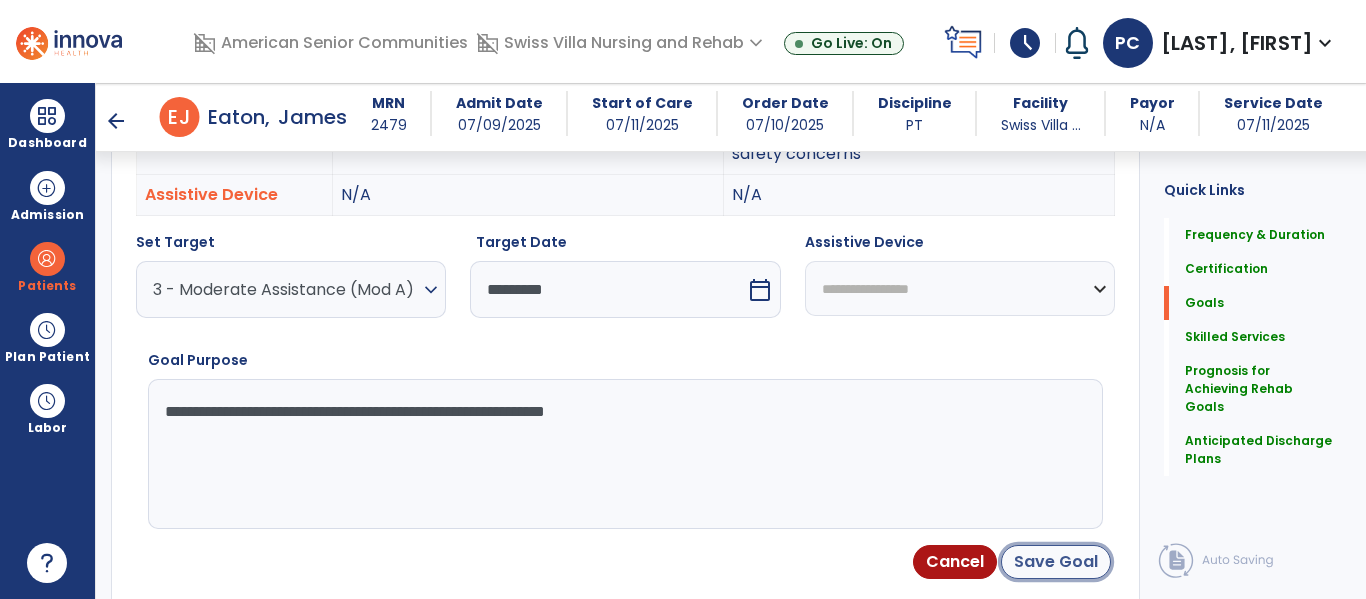 click on "Save Goal" at bounding box center (1056, 562) 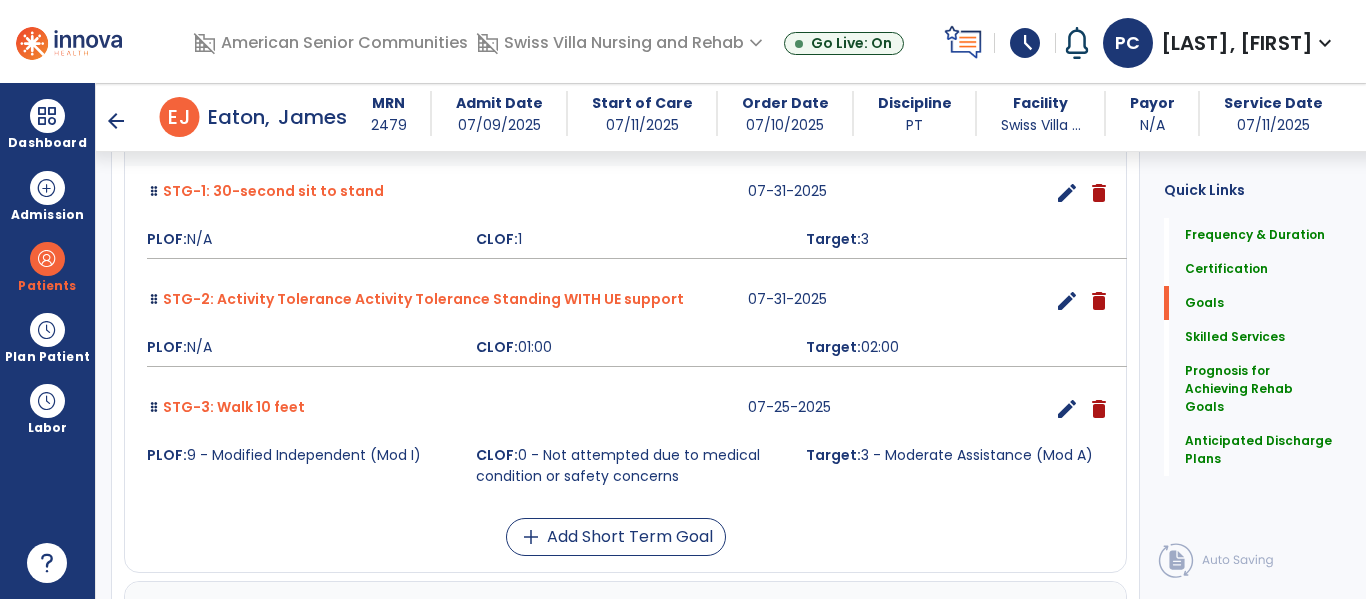 scroll, scrollTop: 654, scrollLeft: 0, axis: vertical 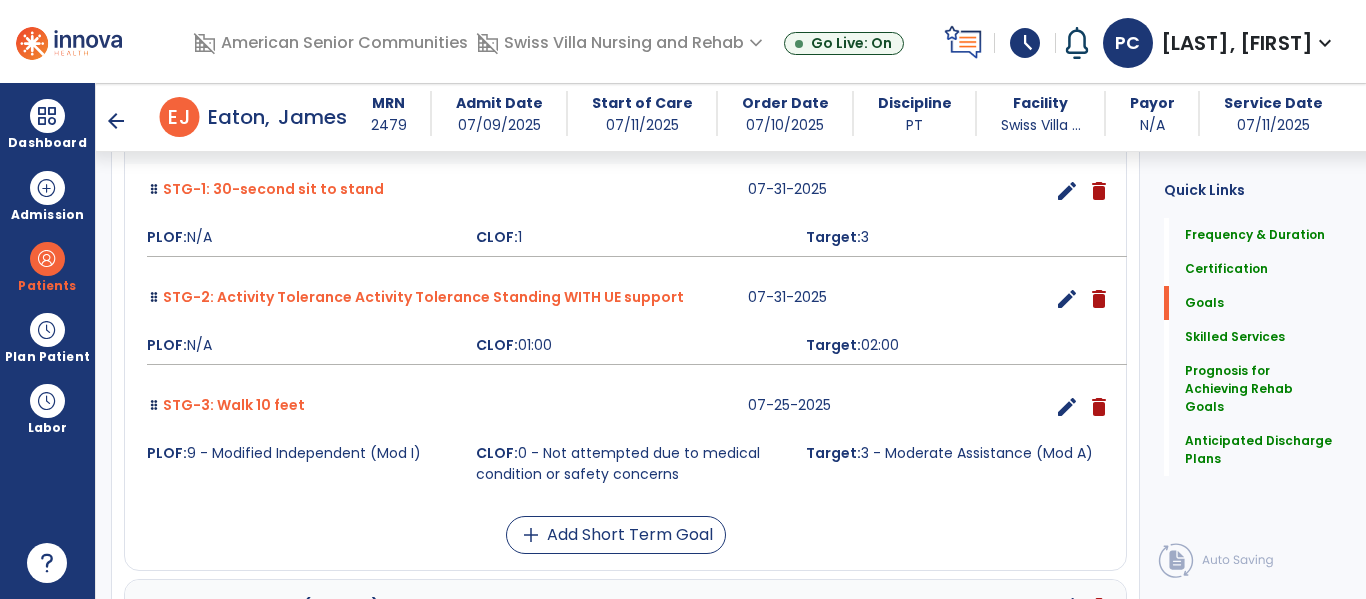 click on "edit" at bounding box center [1067, 299] 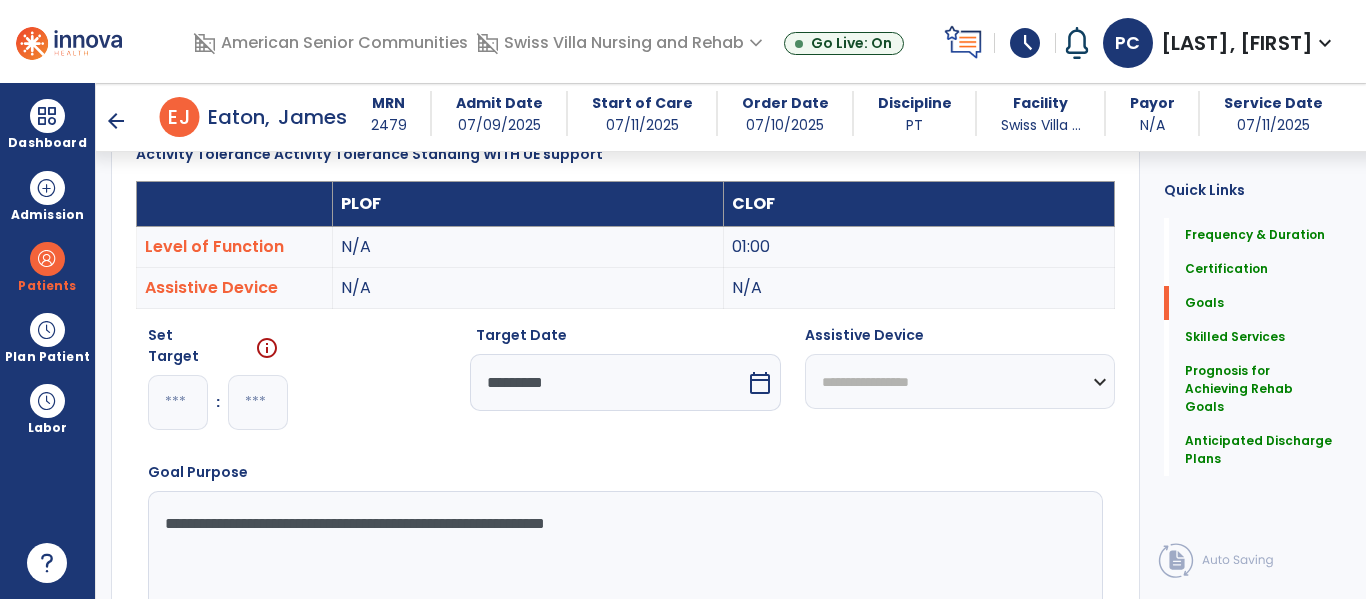 scroll, scrollTop: 534, scrollLeft: 0, axis: vertical 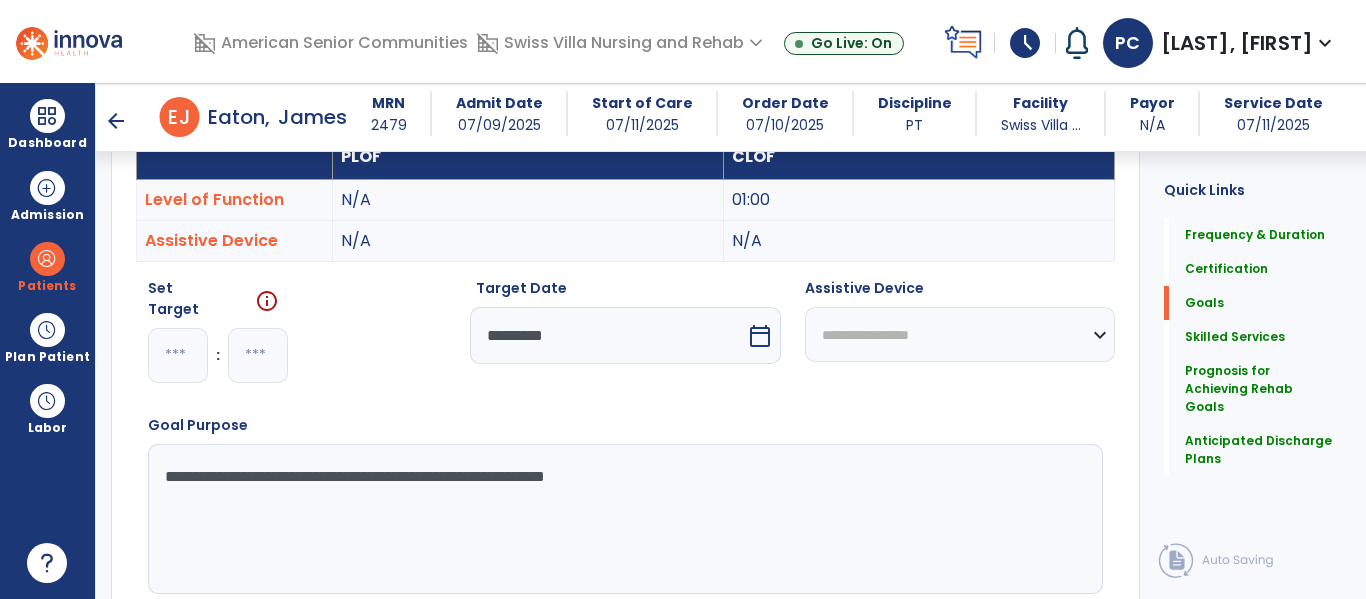 click on "calendar_today" at bounding box center (760, 336) 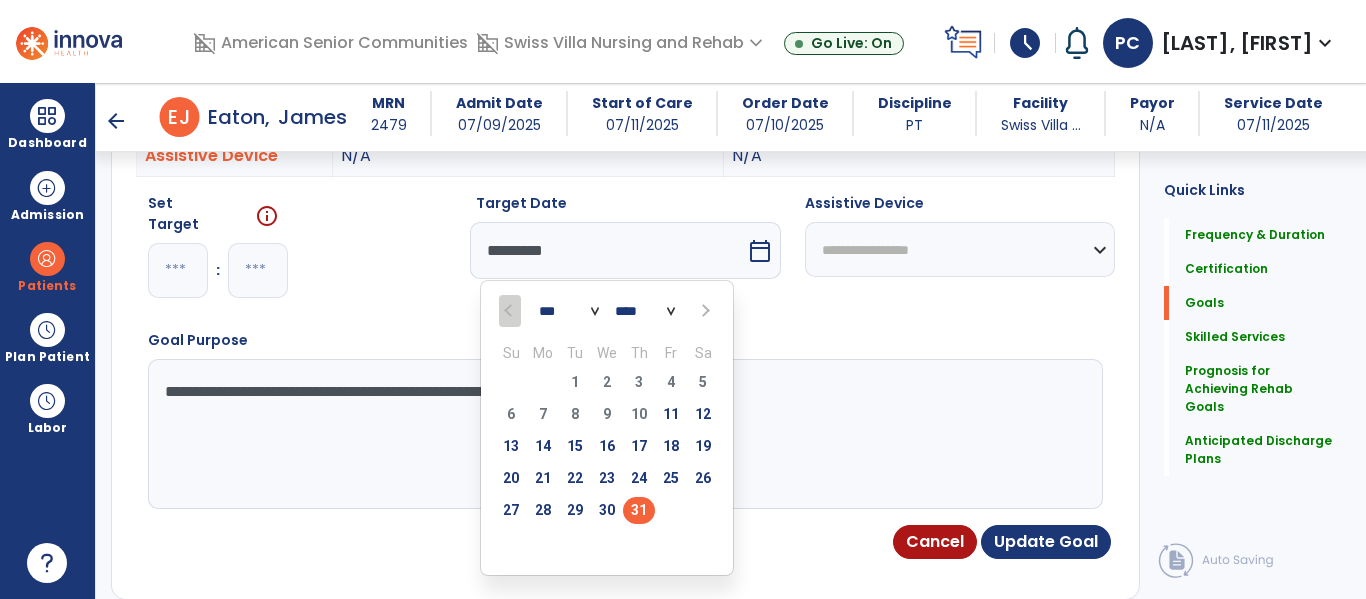 scroll, scrollTop: 672, scrollLeft: 0, axis: vertical 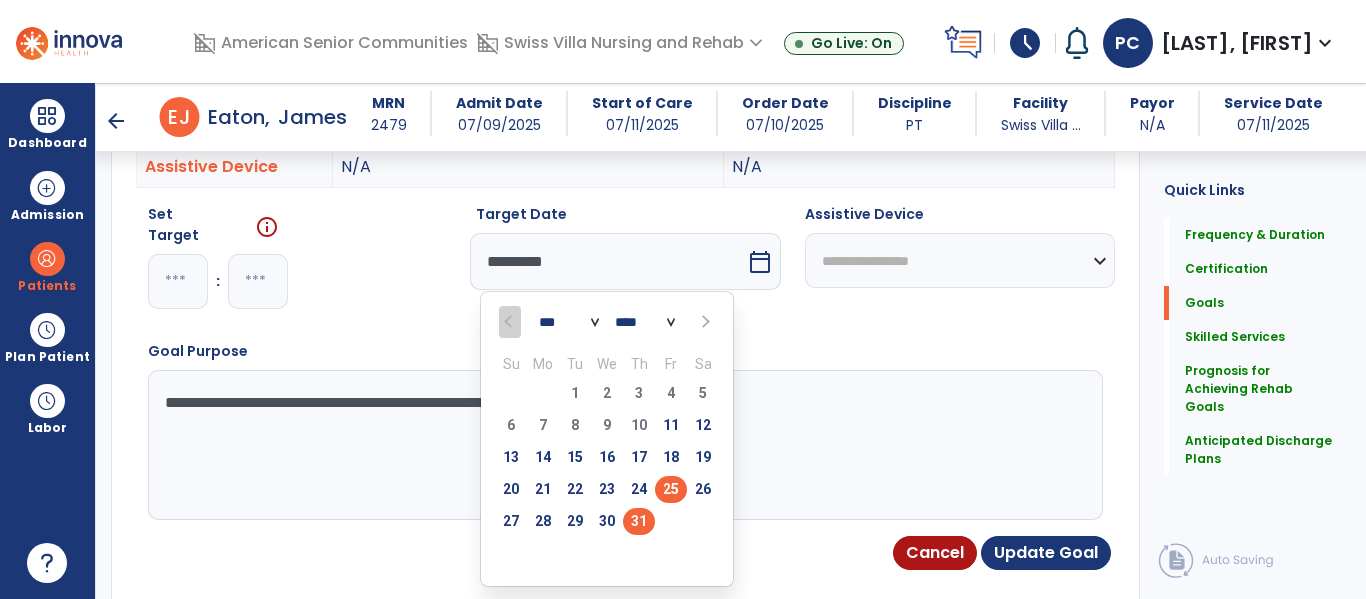 click on "25" at bounding box center [671, 489] 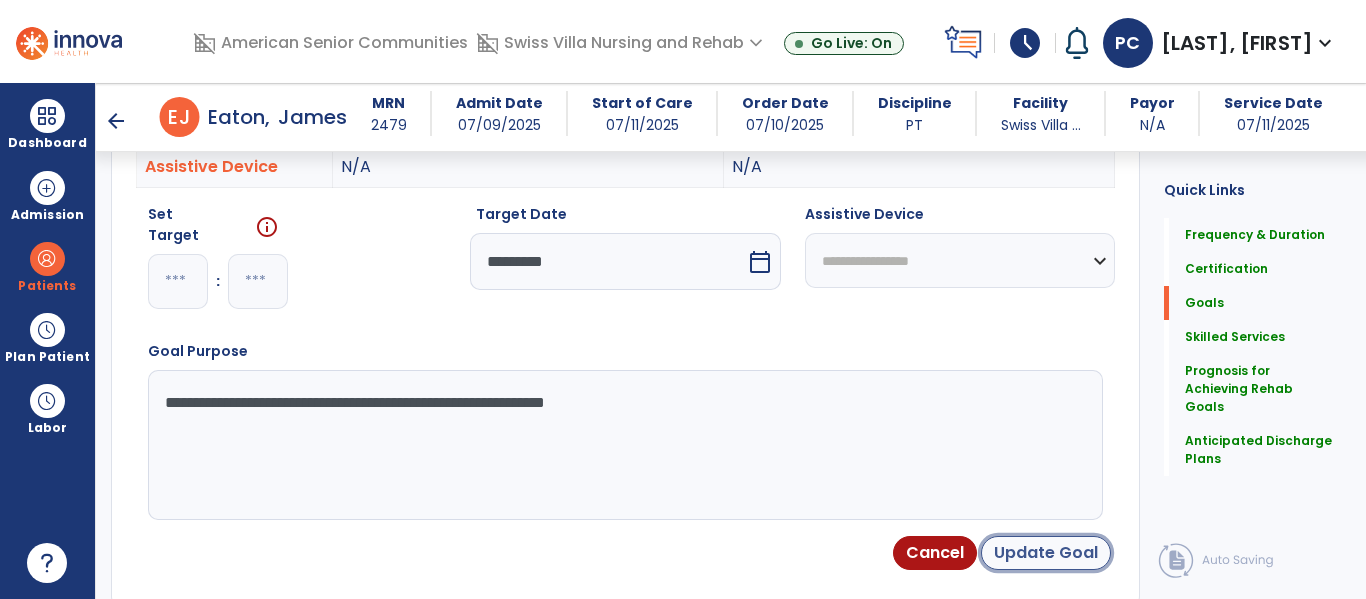 click on "Update Goal" at bounding box center (1046, 553) 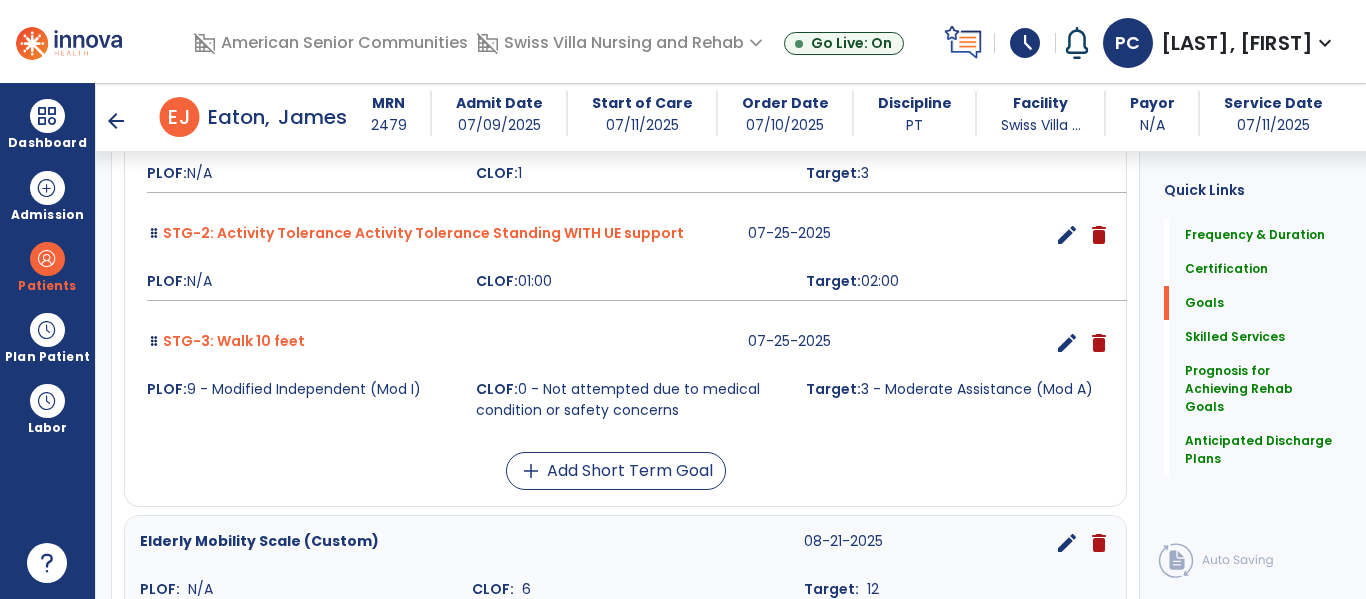 click on "edit" at bounding box center [1067, 235] 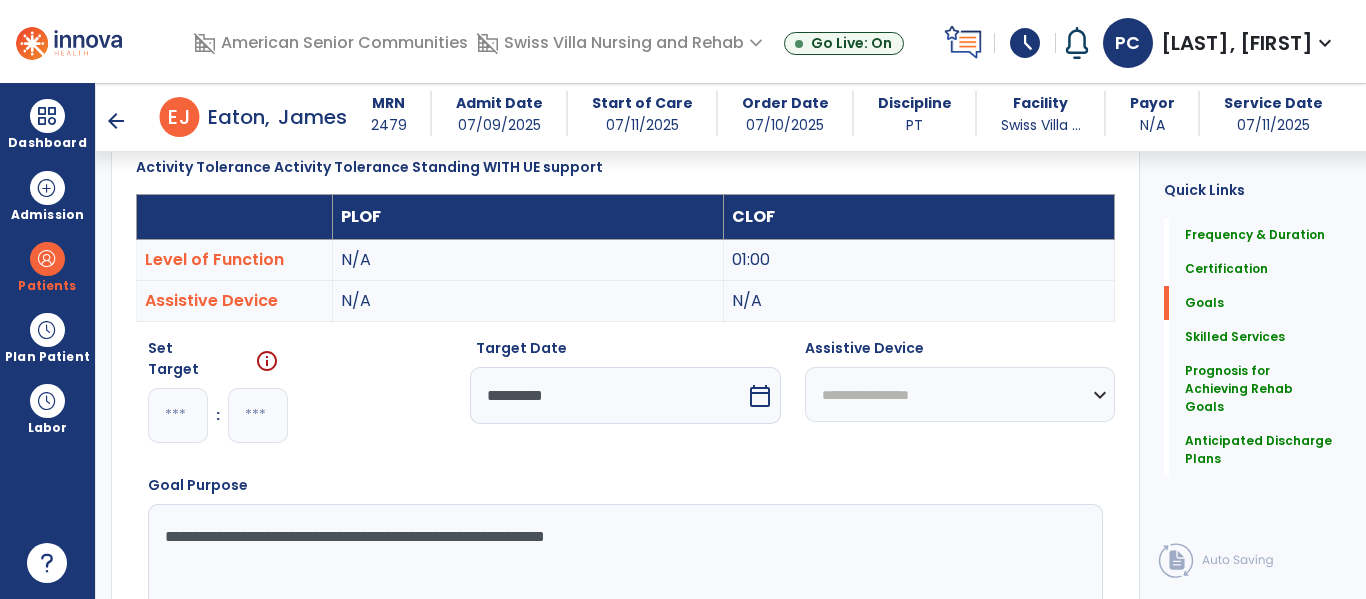 scroll, scrollTop: 534, scrollLeft: 0, axis: vertical 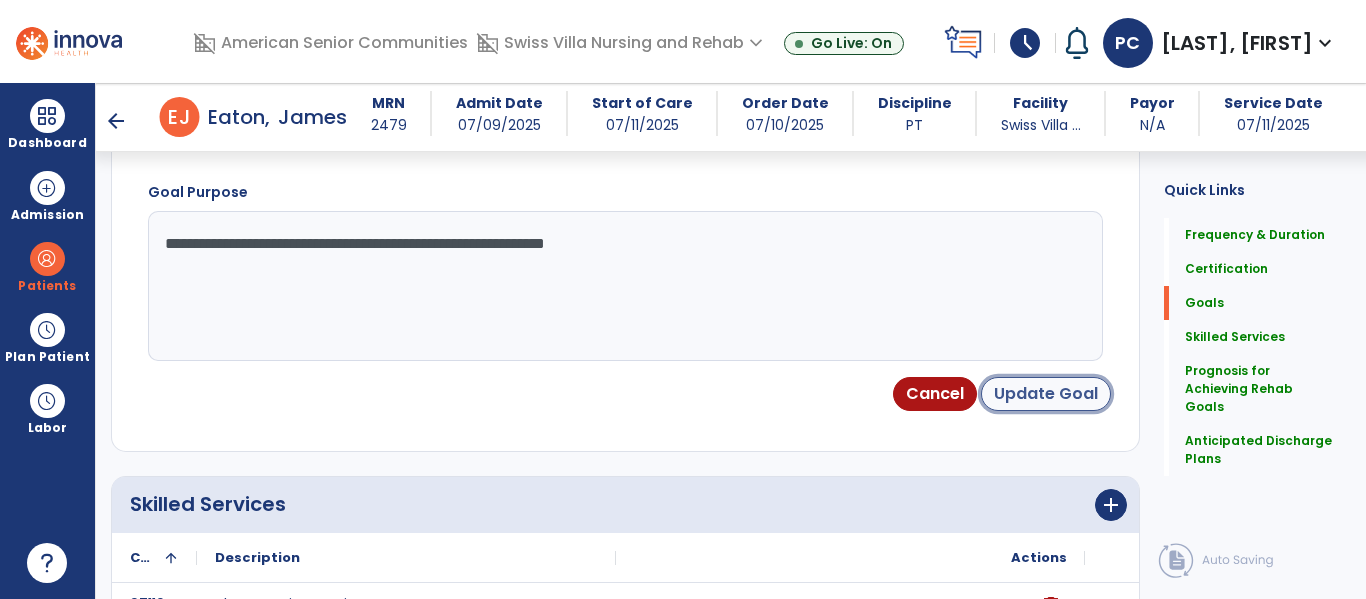 click on "Update Goal" at bounding box center (1046, 394) 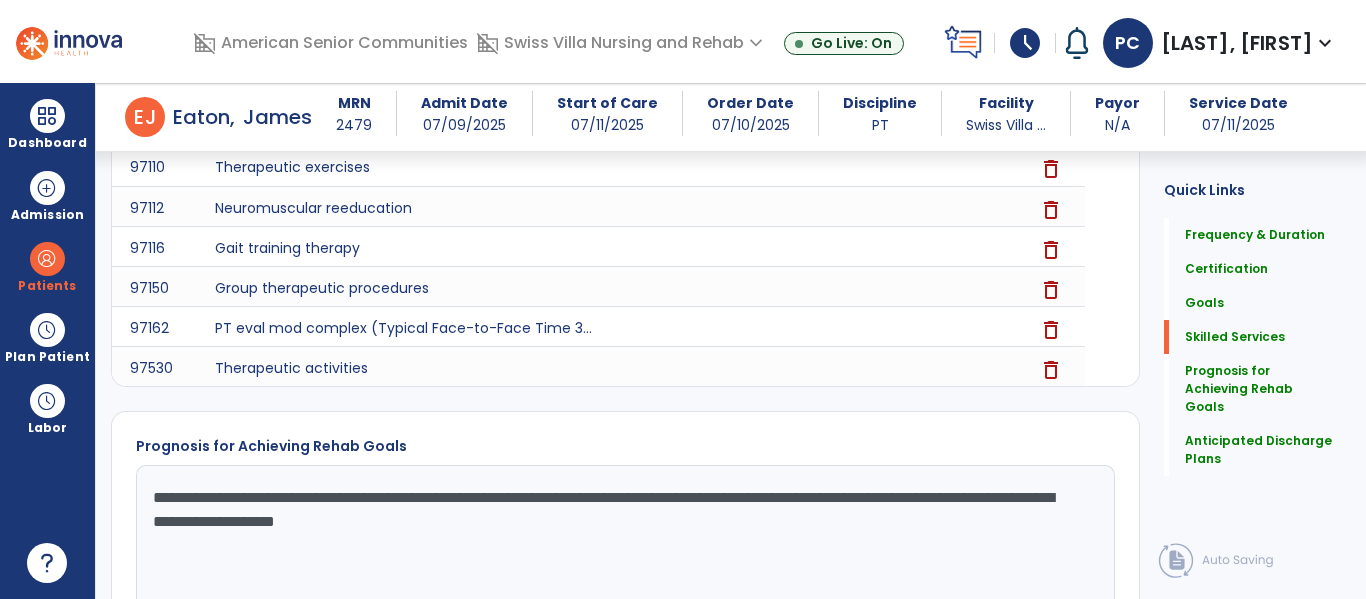 scroll, scrollTop: 2387, scrollLeft: 0, axis: vertical 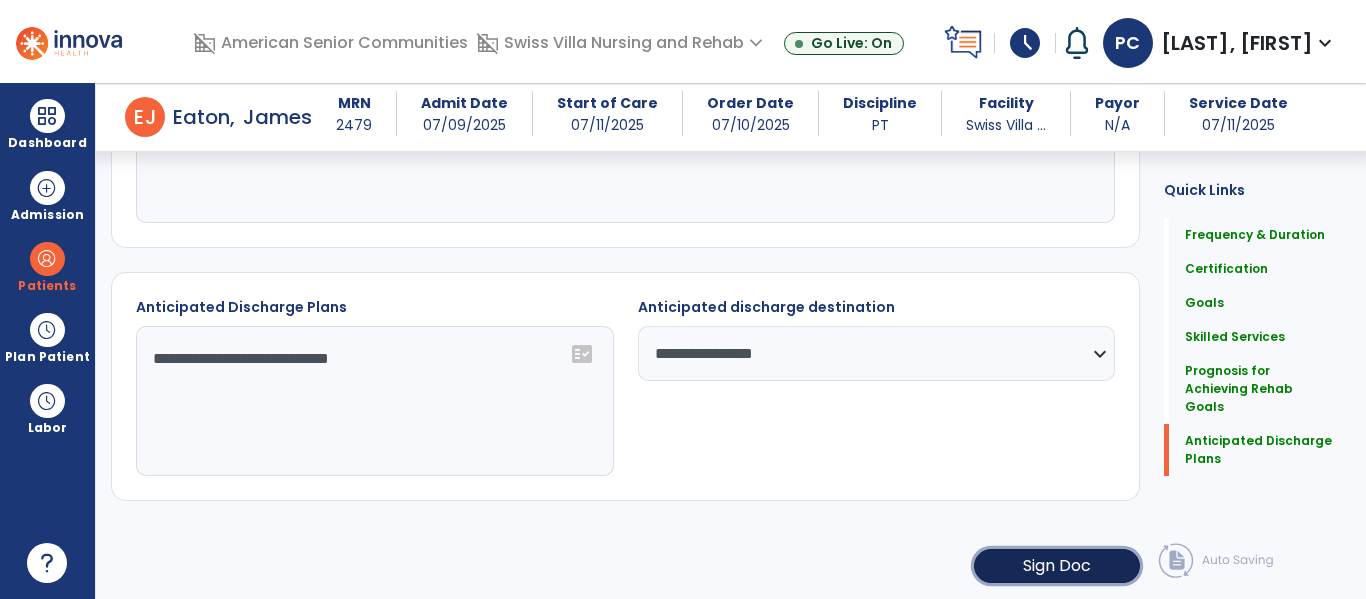 click on "Sign Doc" 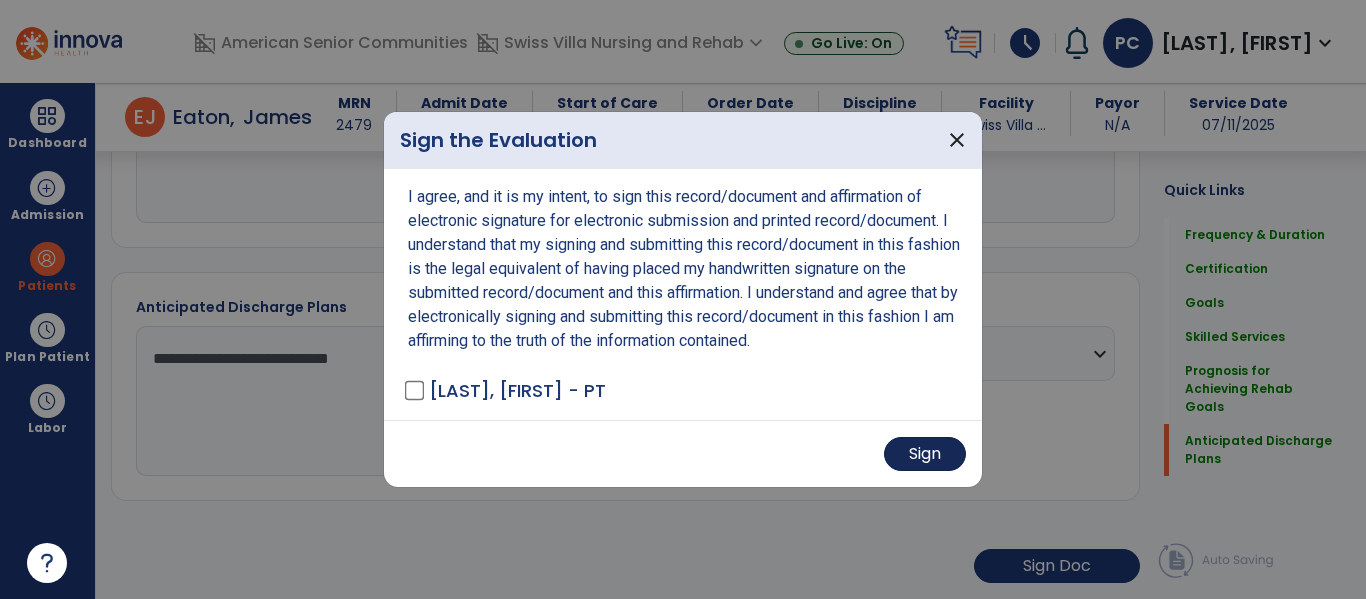 click on "Sign" at bounding box center (925, 454) 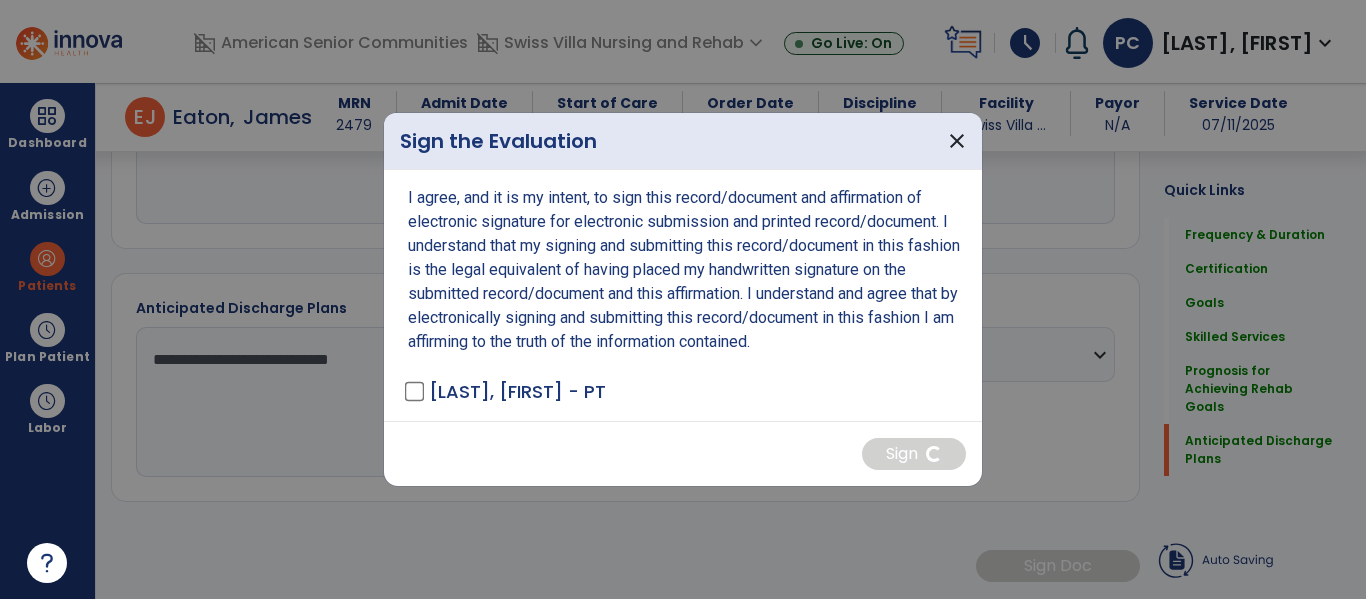 scroll, scrollTop: 2386, scrollLeft: 0, axis: vertical 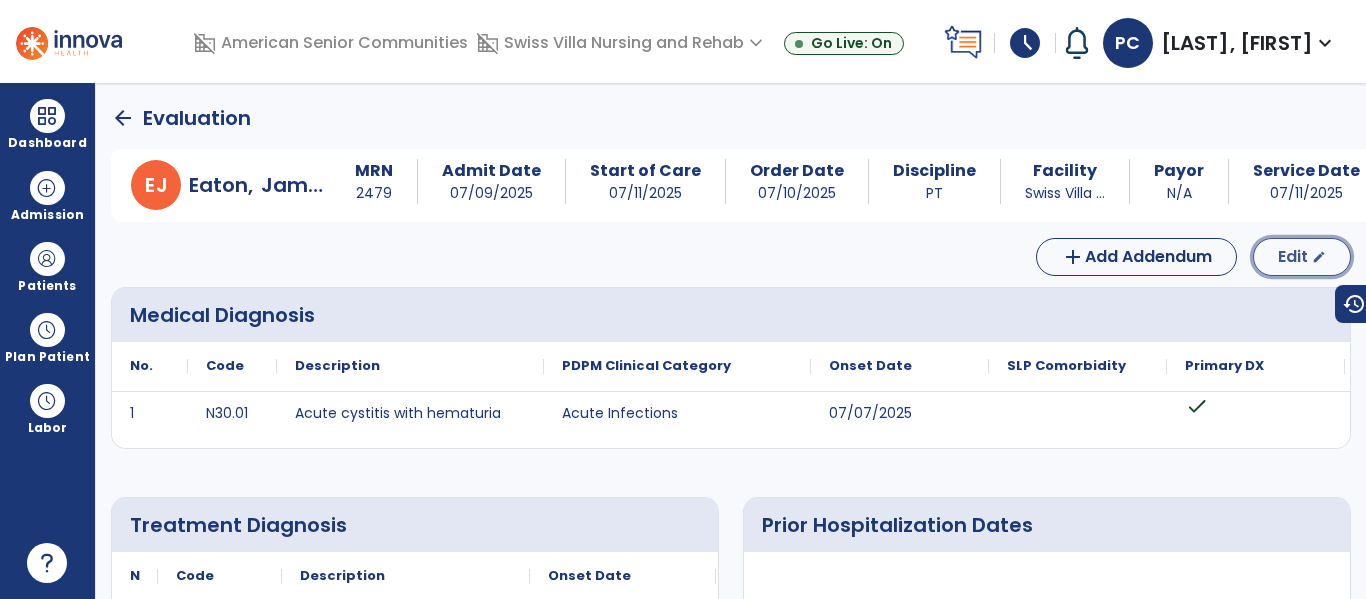 click on "Edit  edit" 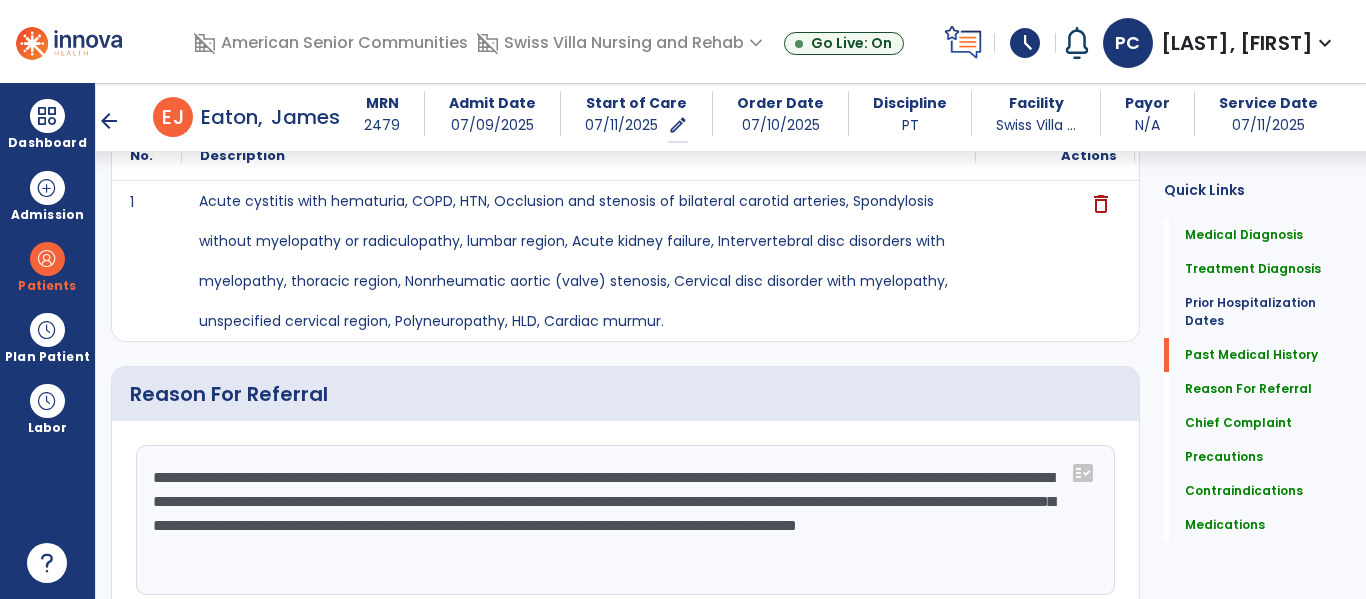 click on "Acute cystitis with hematuria, COPD, HTN, Occlusion and stenosis of bilateral carotid arteries, Spondylosis without myelopathy or radiculopathy, lumbar region, Acute kidney failure, Intervertebral disc disorders with myelopathy, thoracic region, Nonrheumatic aortic (valve) stenosis, Cervical disc disorder with myelopathy, unspecified cervical region, Polyneuropathy, HLD, Cardiac murmur." 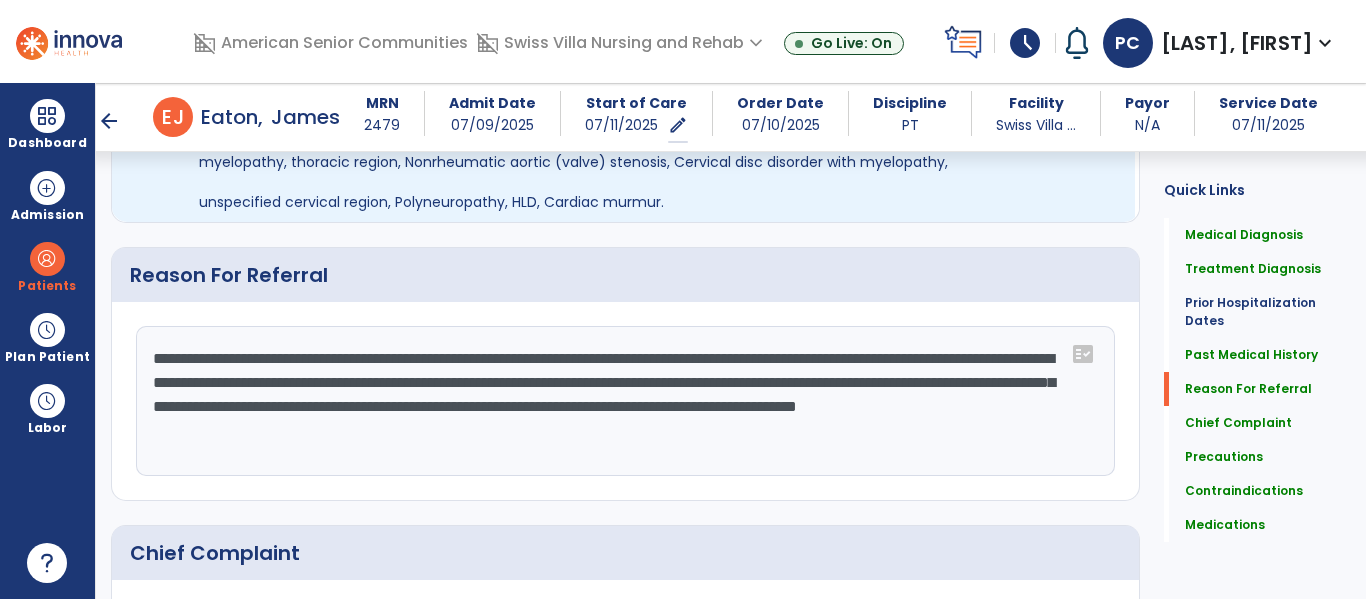 scroll, scrollTop: 1009, scrollLeft: 0, axis: vertical 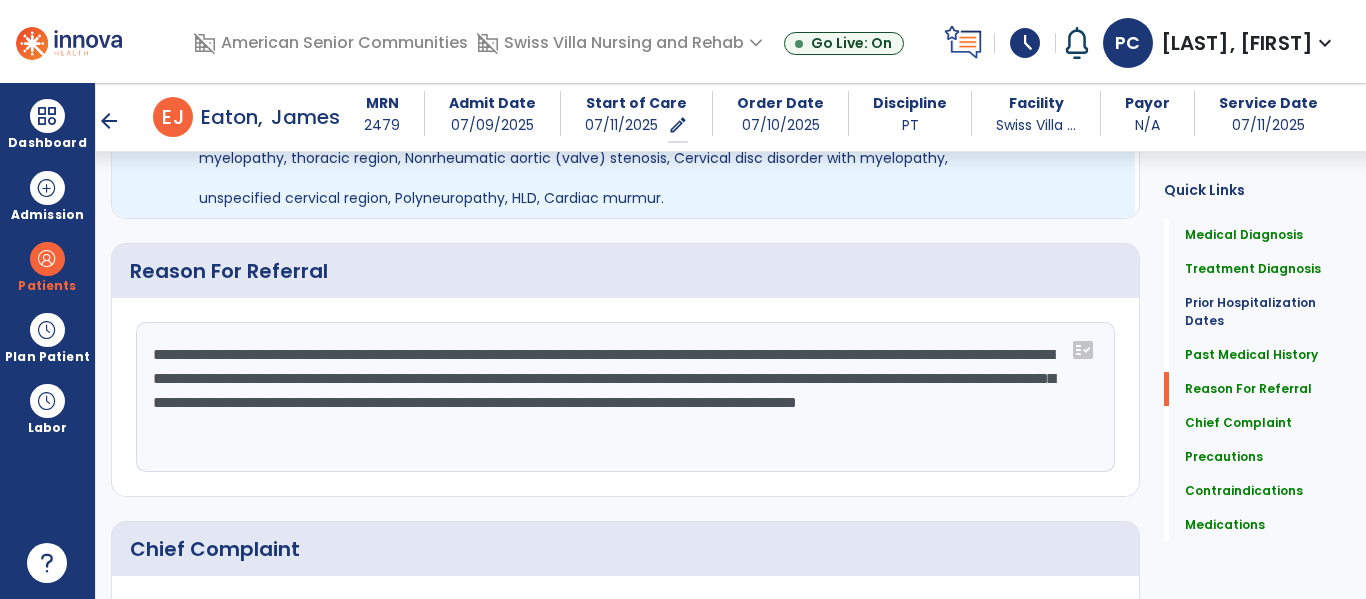click on "**********" 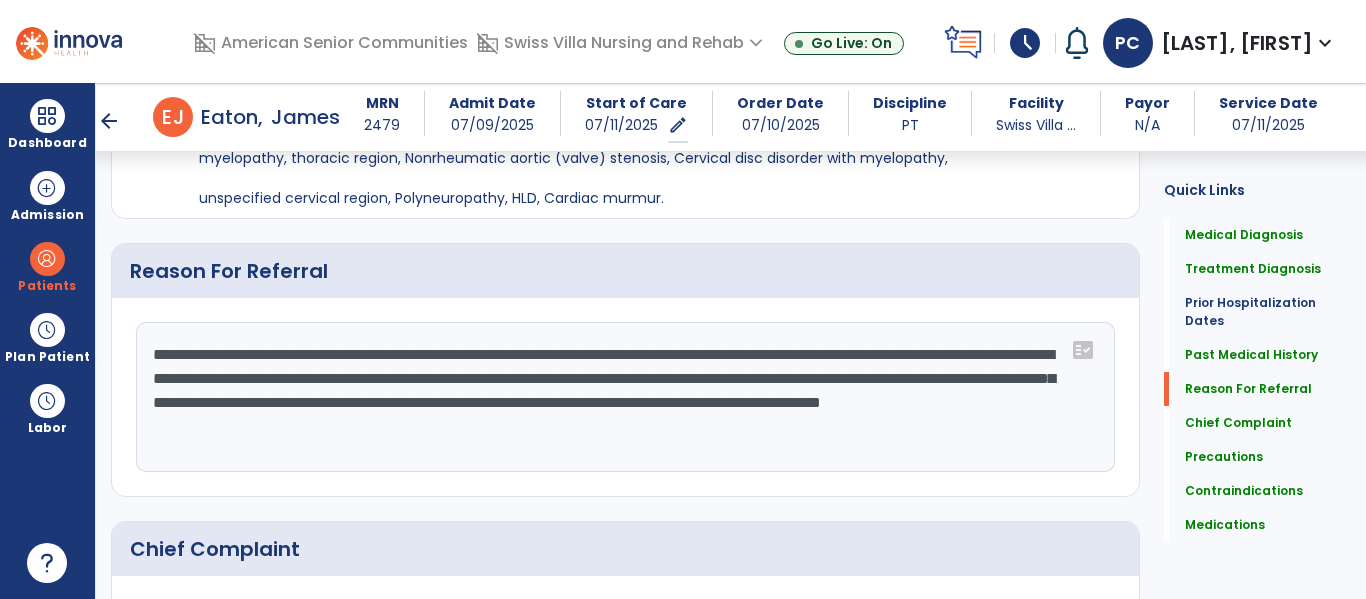 type on "**********" 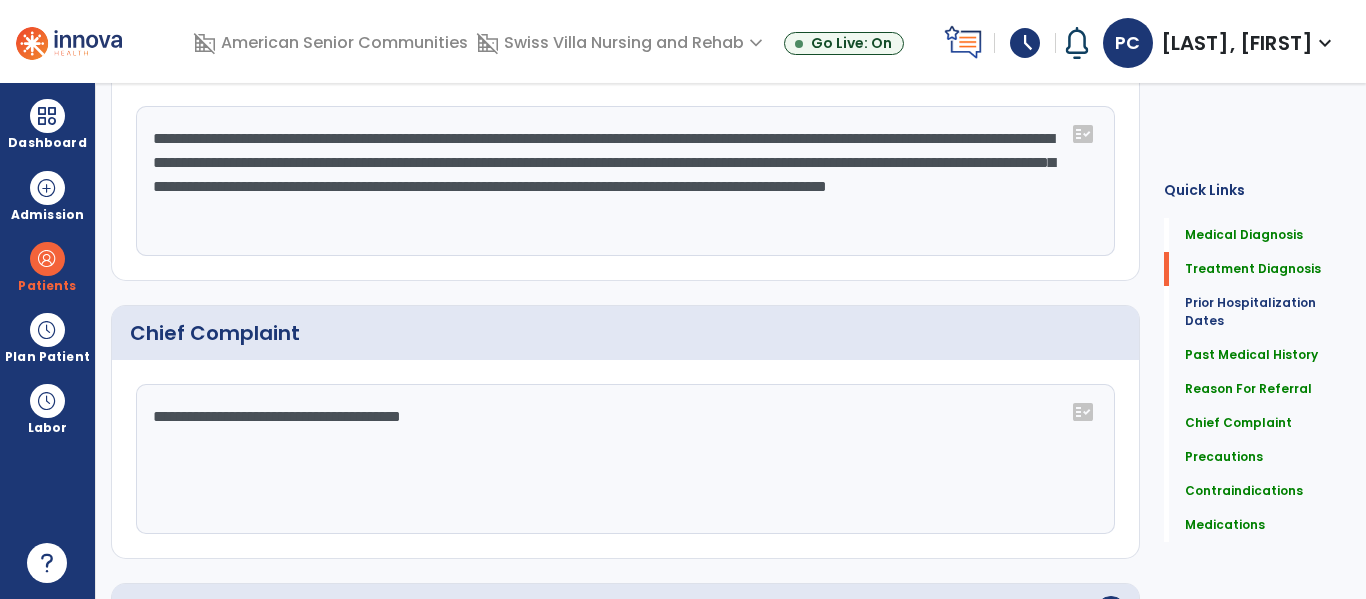 scroll, scrollTop: 0, scrollLeft: 0, axis: both 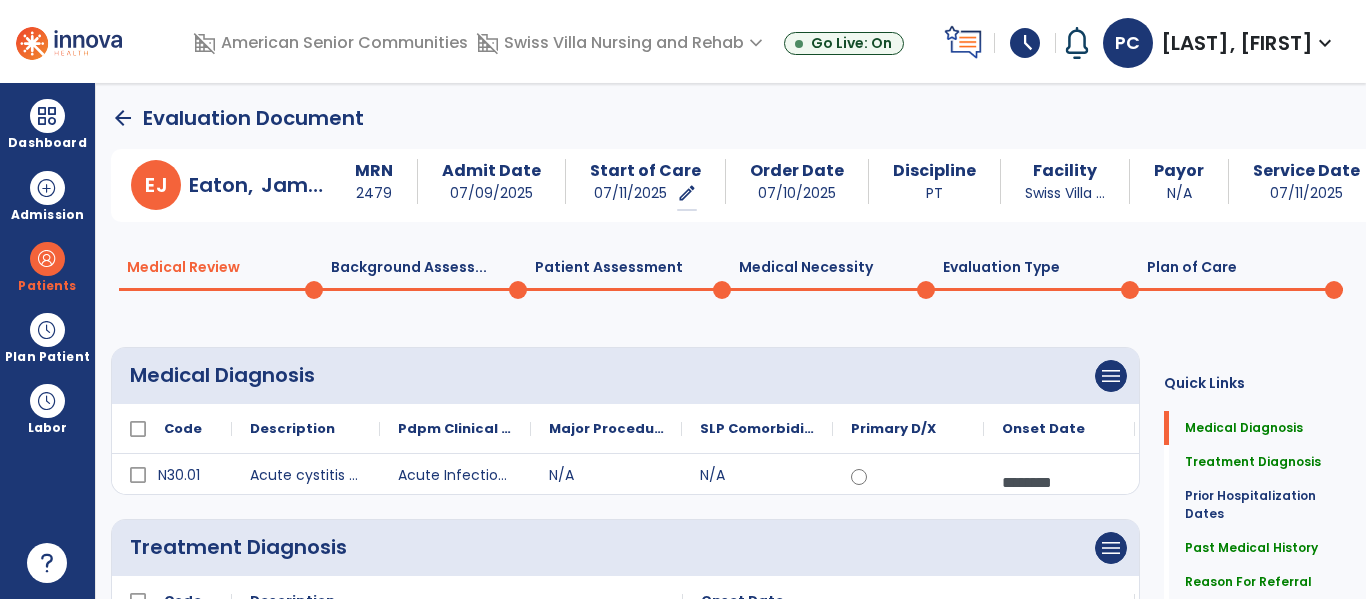 click 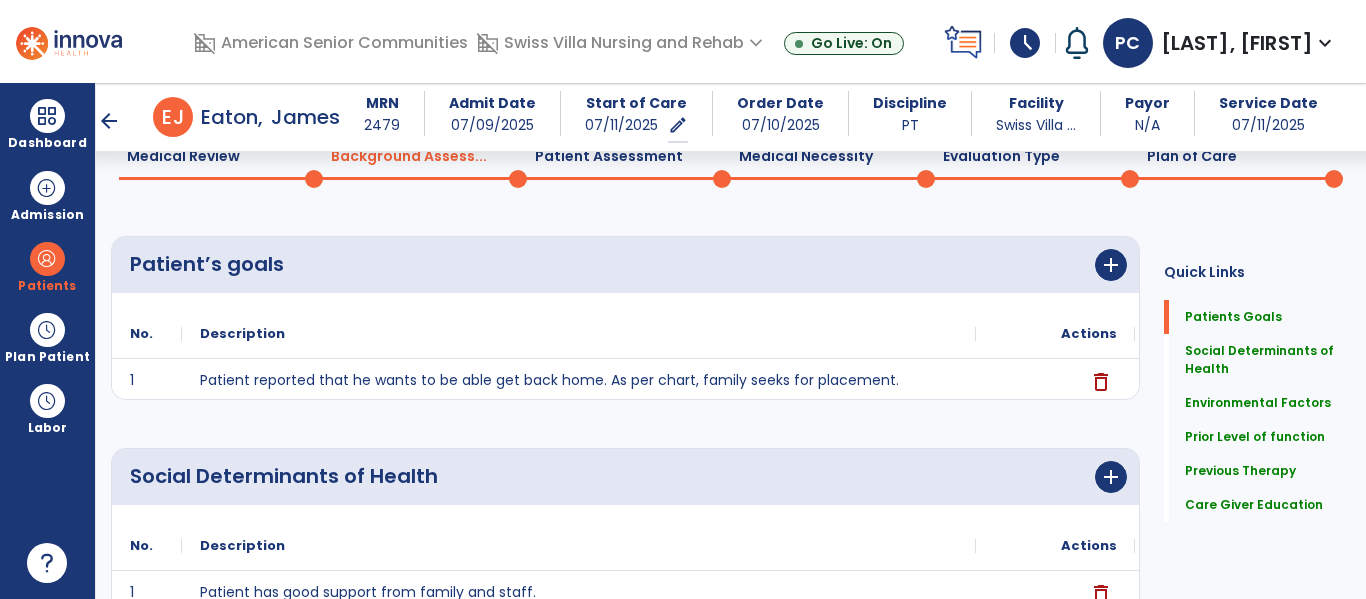 scroll, scrollTop: 86, scrollLeft: 0, axis: vertical 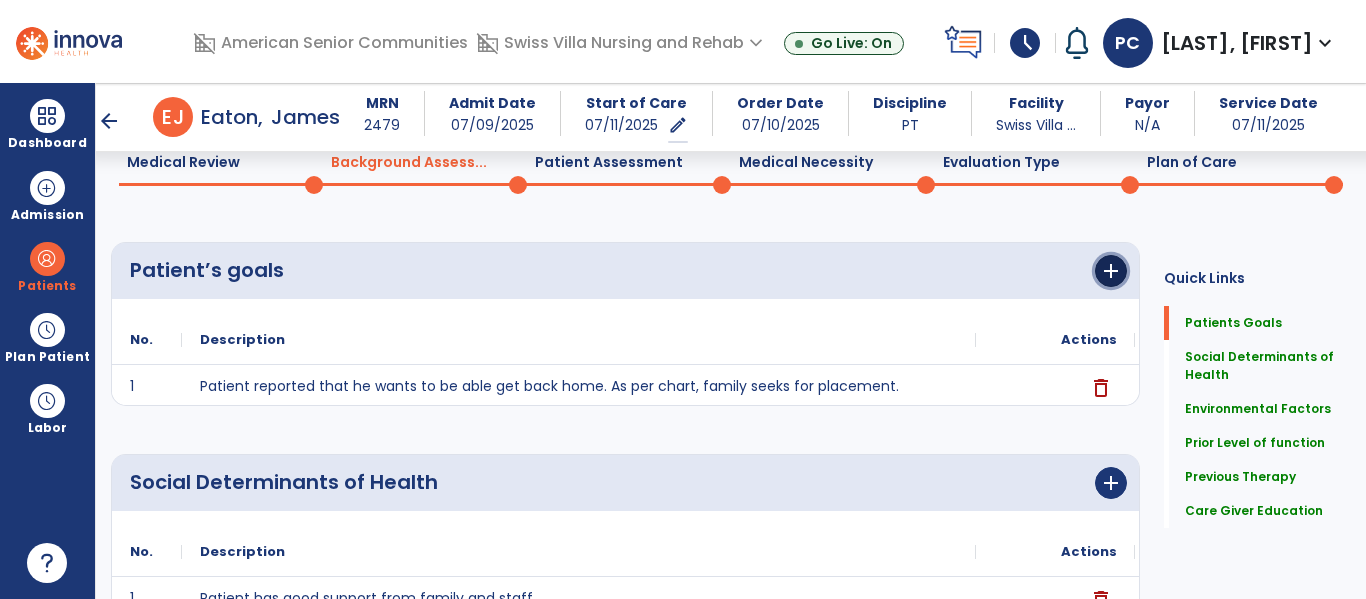 click on "add" 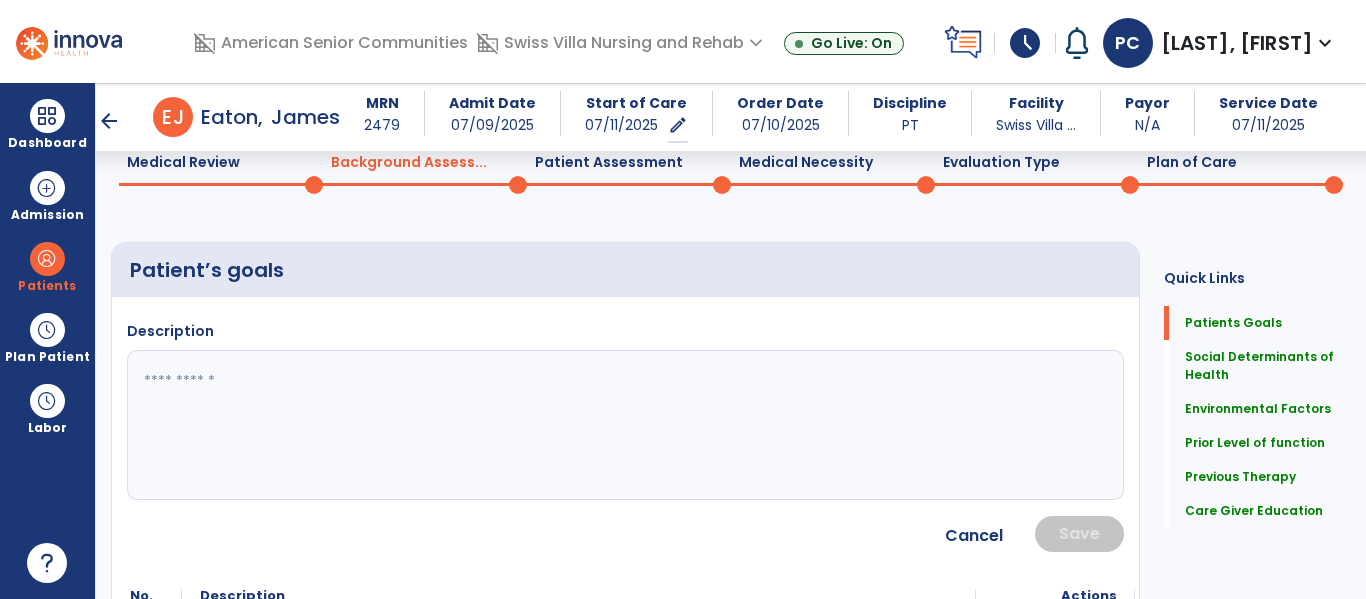 click 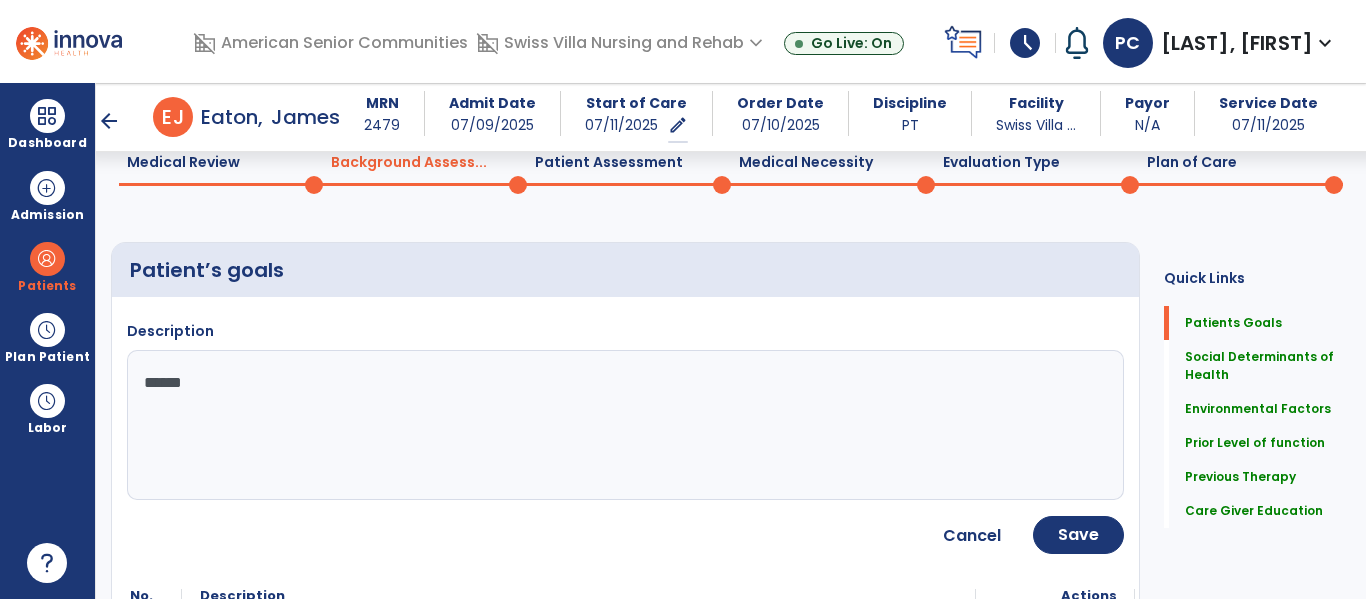 type on "*******" 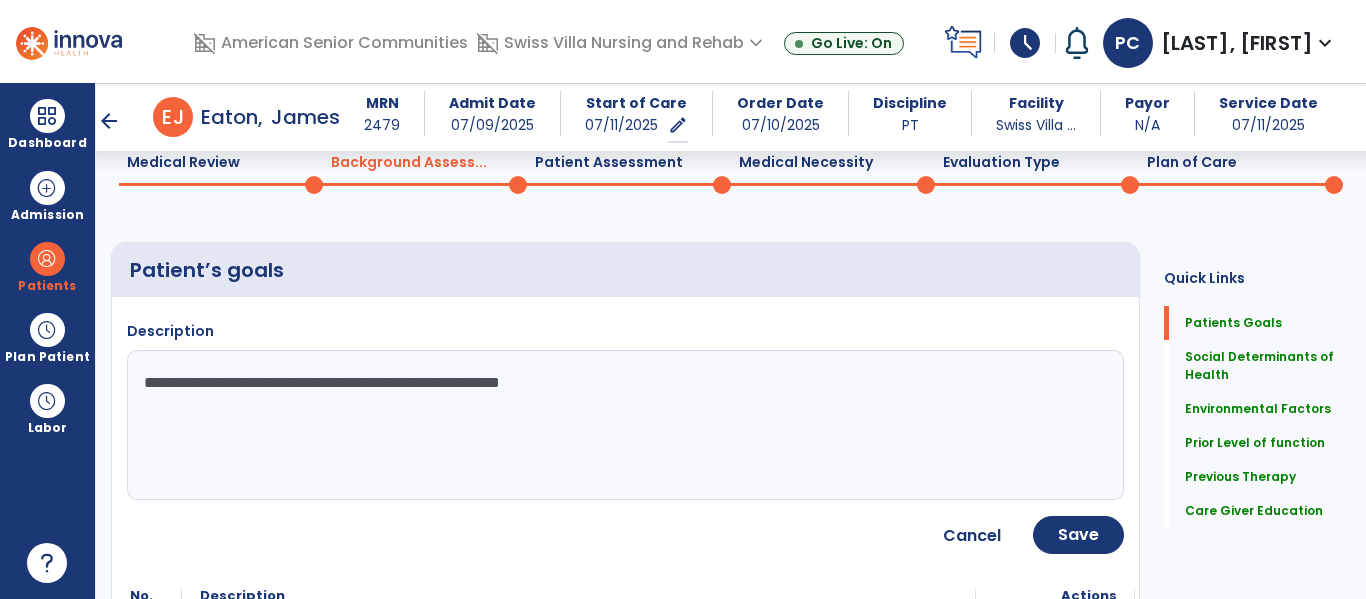type on "**********" 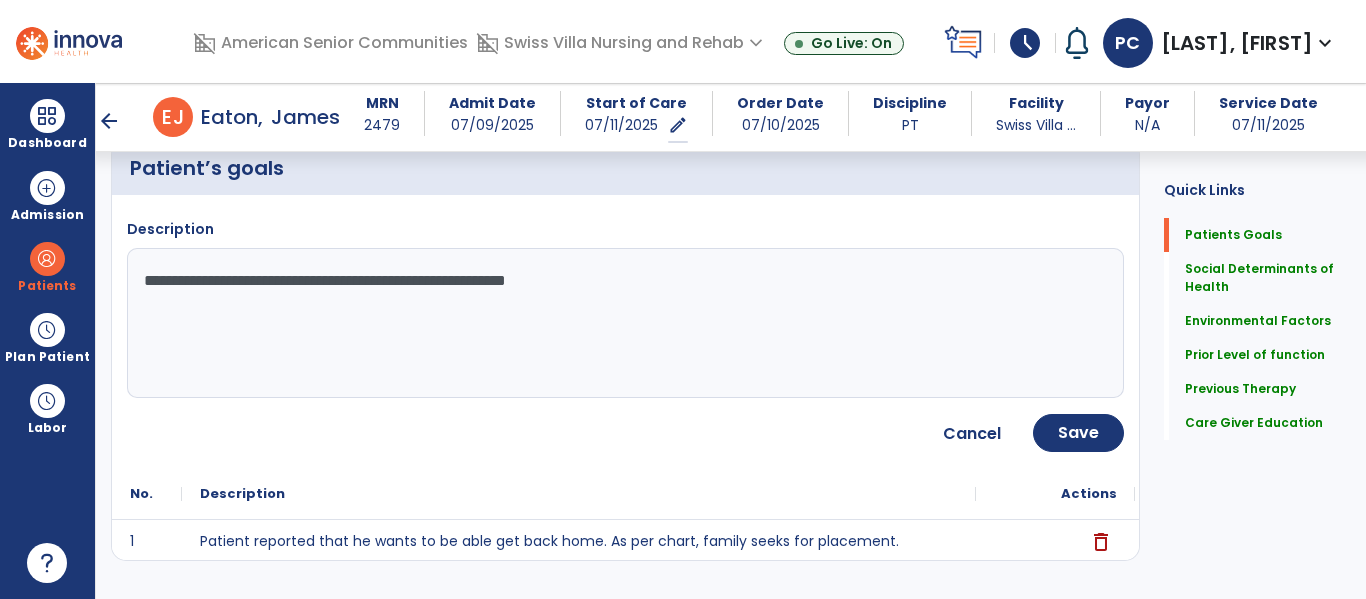 scroll, scrollTop: 191, scrollLeft: 0, axis: vertical 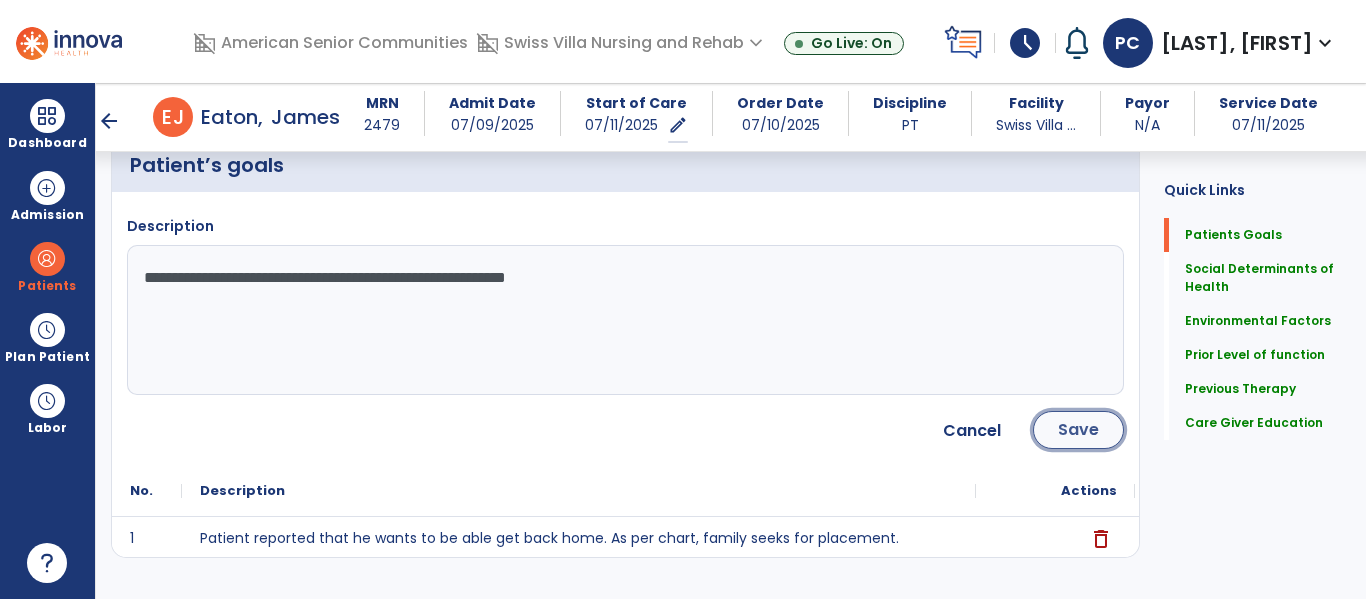 click on "Save" 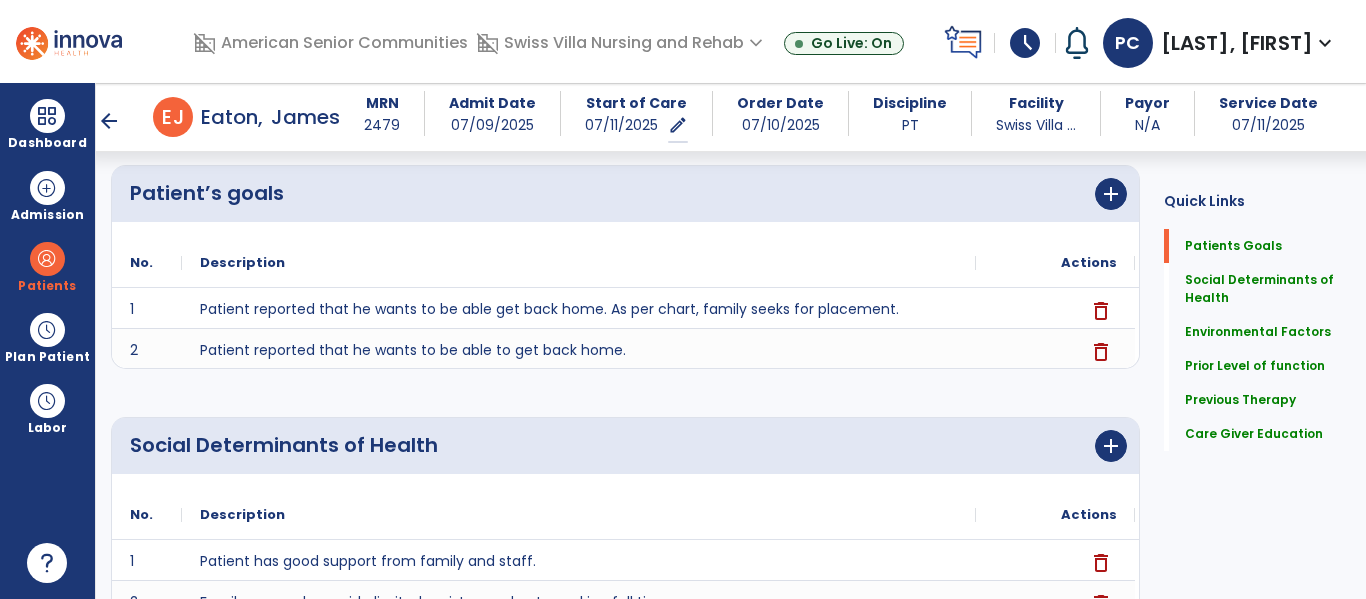 scroll, scrollTop: 158, scrollLeft: 0, axis: vertical 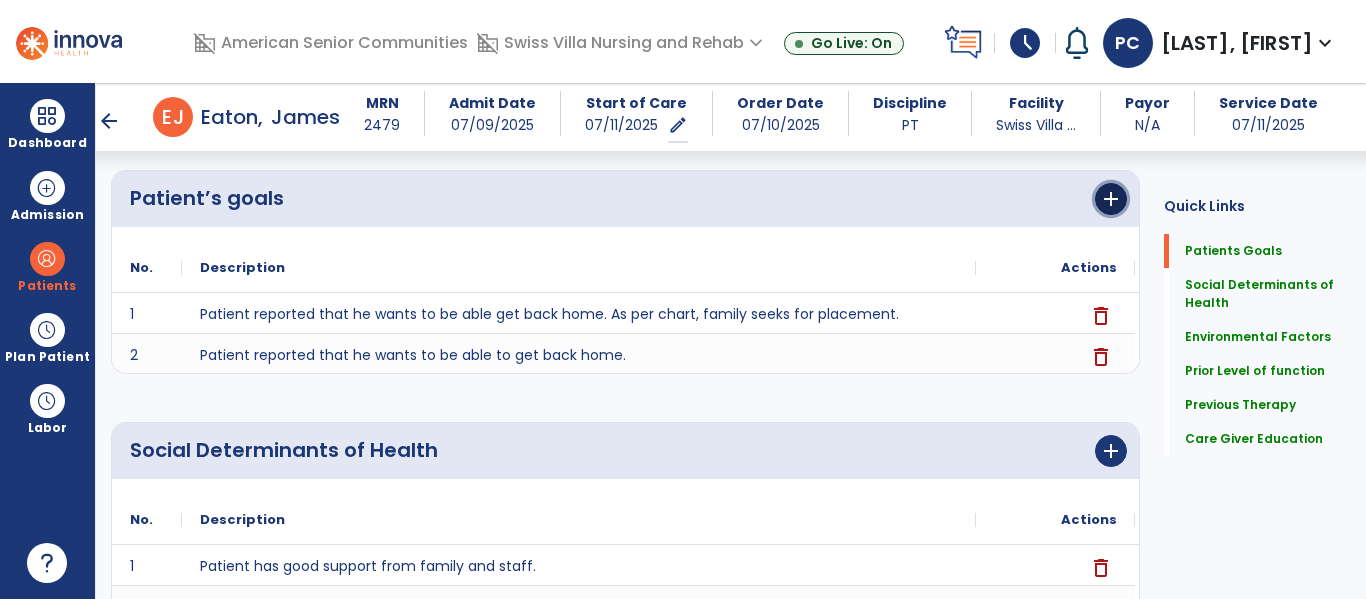 click on "add" 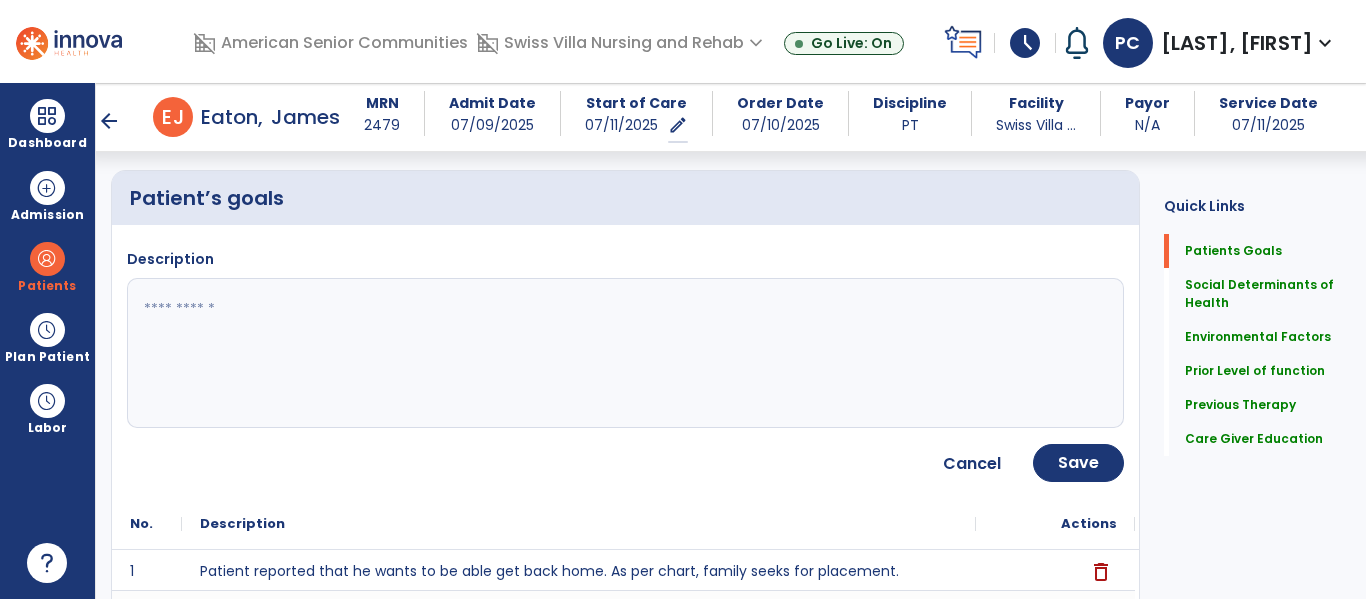 click 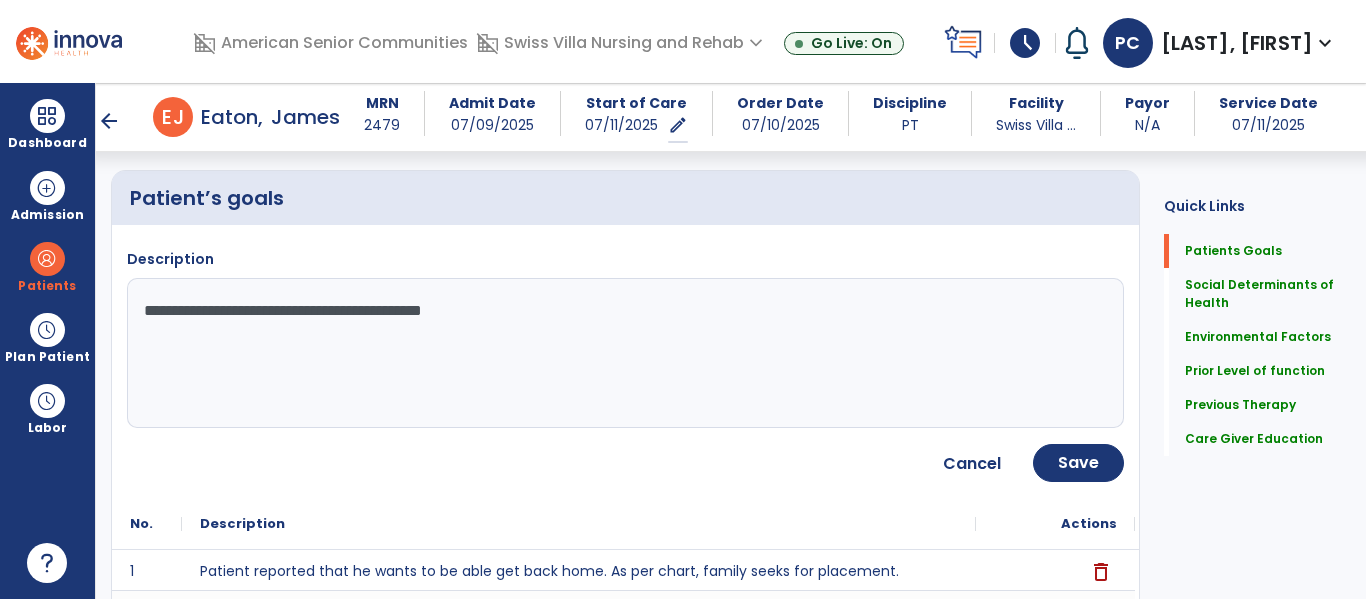 type on "**********" 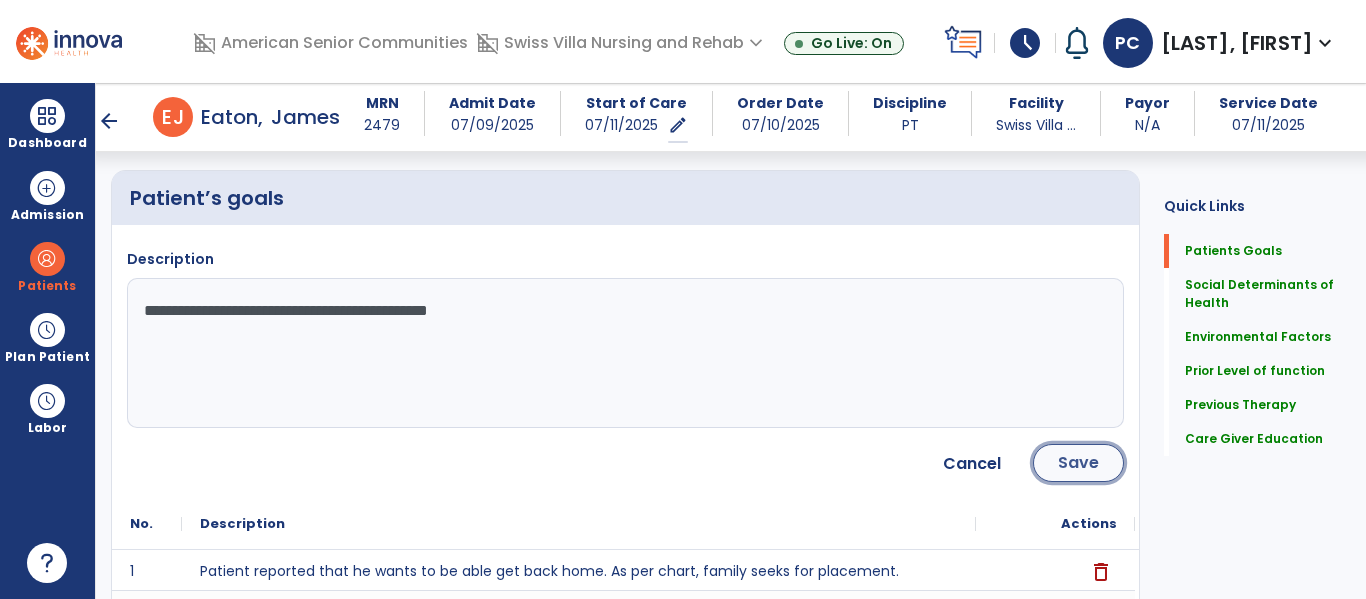 click on "Save" 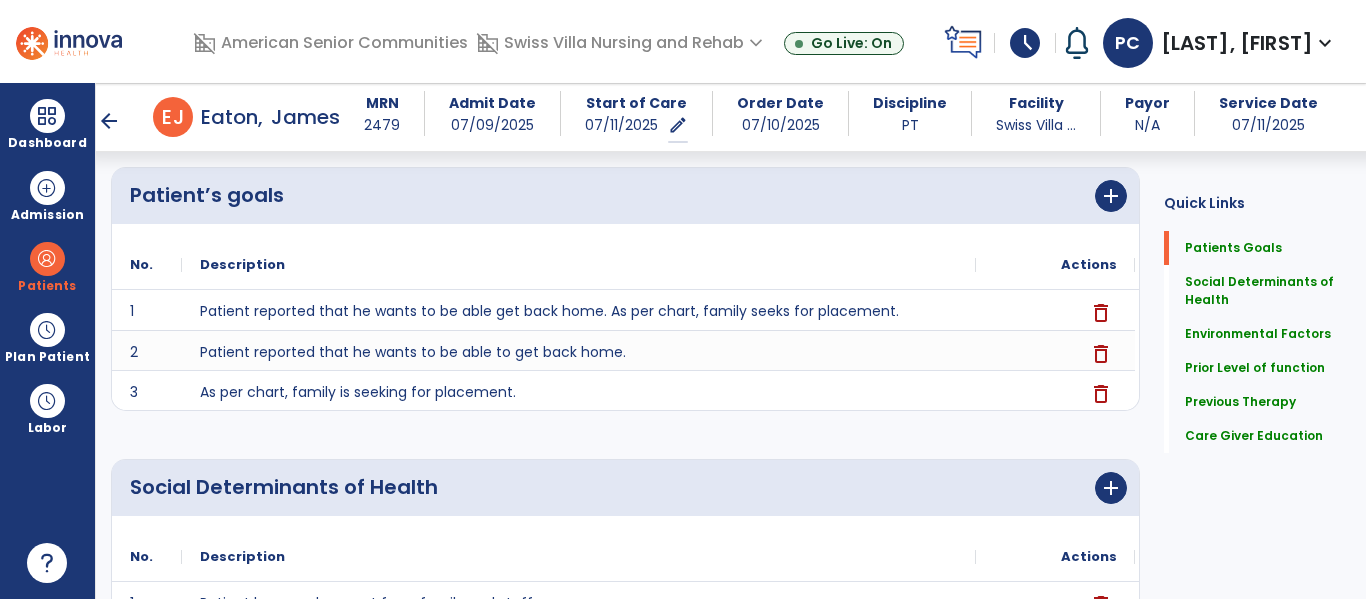 scroll, scrollTop: 160, scrollLeft: 0, axis: vertical 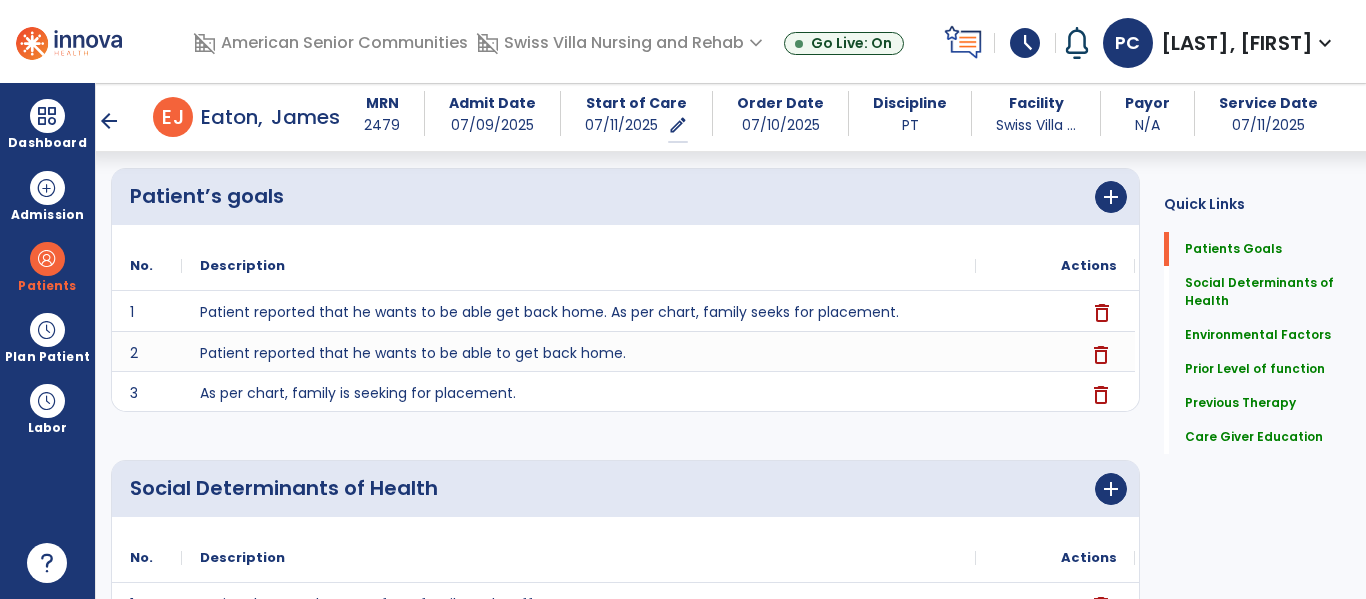 click on "delete" 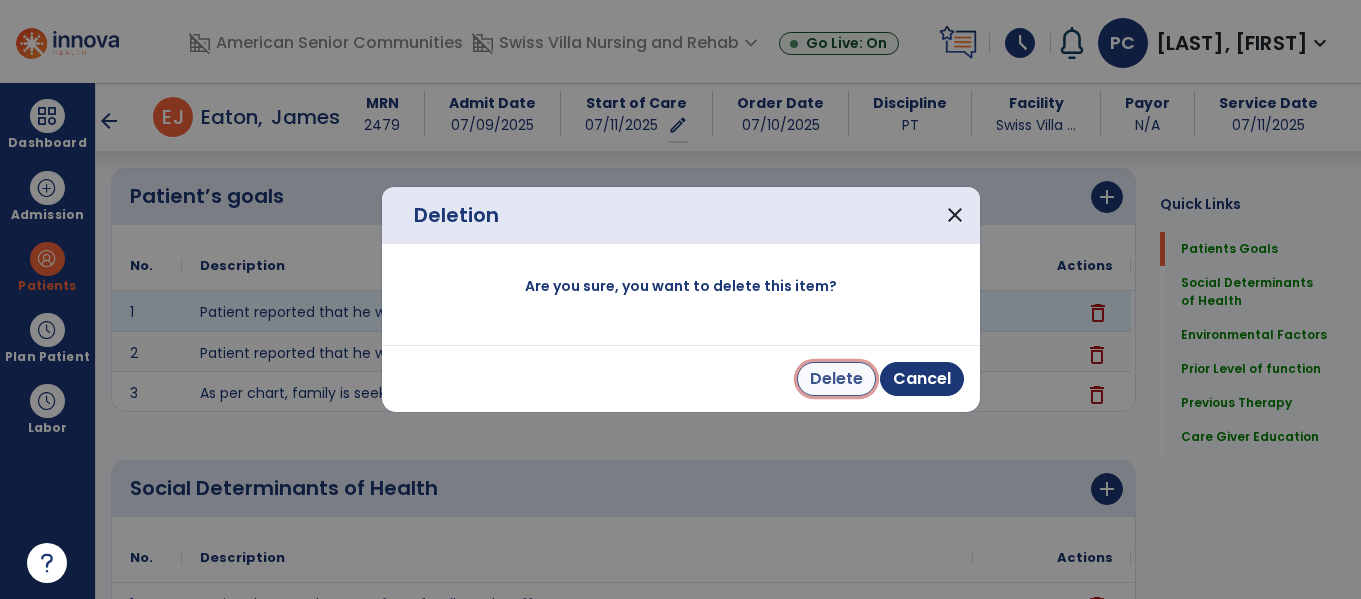 click on "Delete" at bounding box center [836, 379] 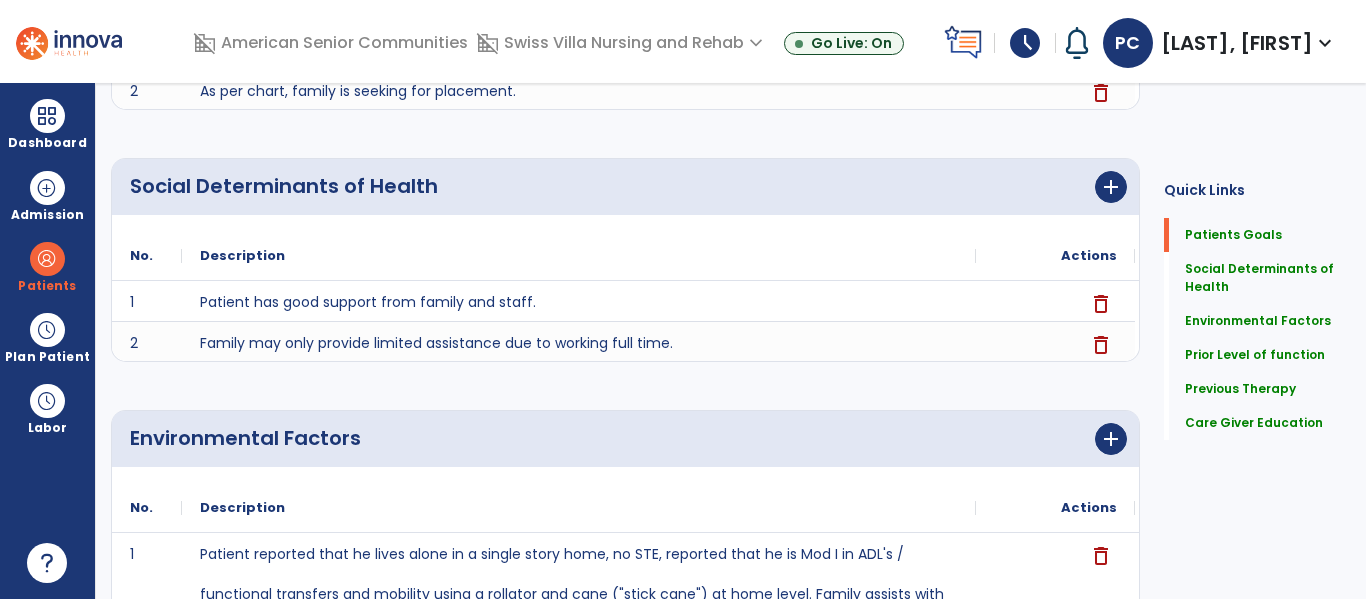 scroll, scrollTop: 0, scrollLeft: 0, axis: both 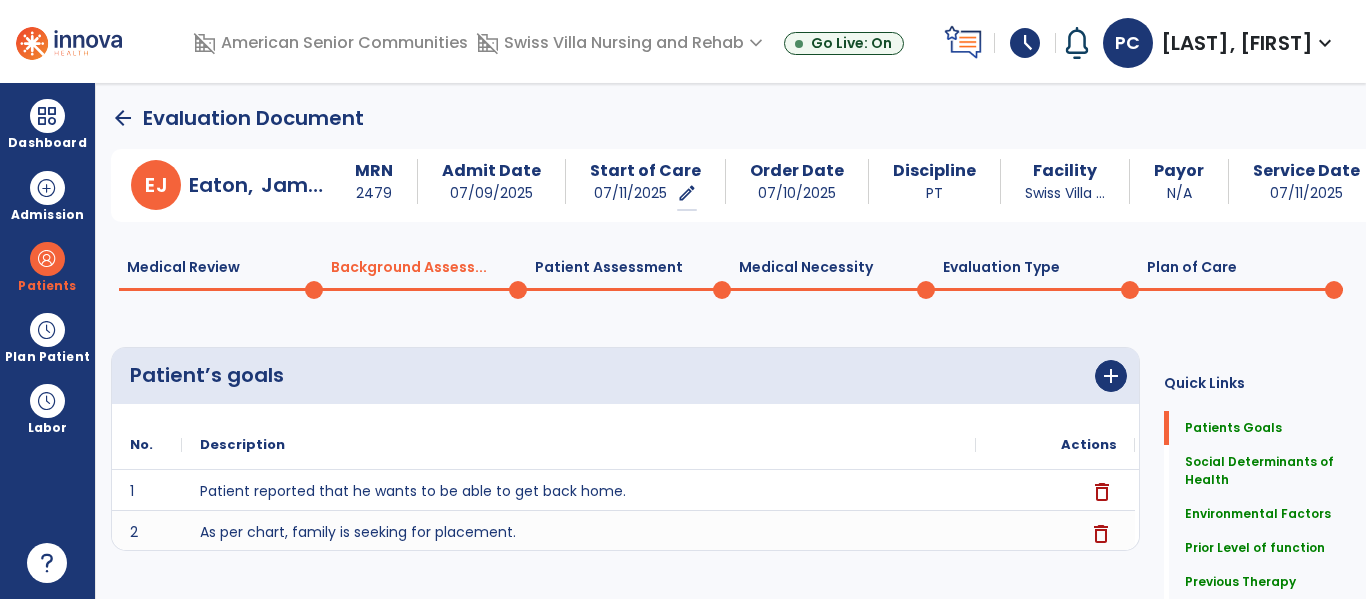 click 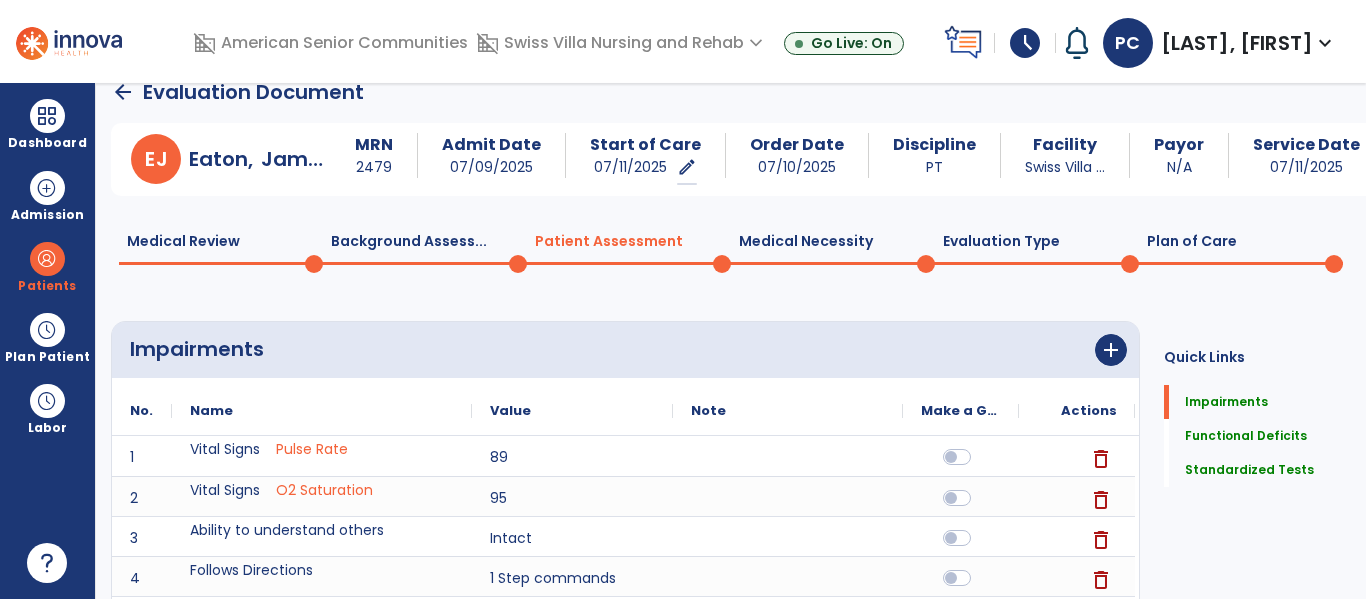 scroll, scrollTop: 15, scrollLeft: 0, axis: vertical 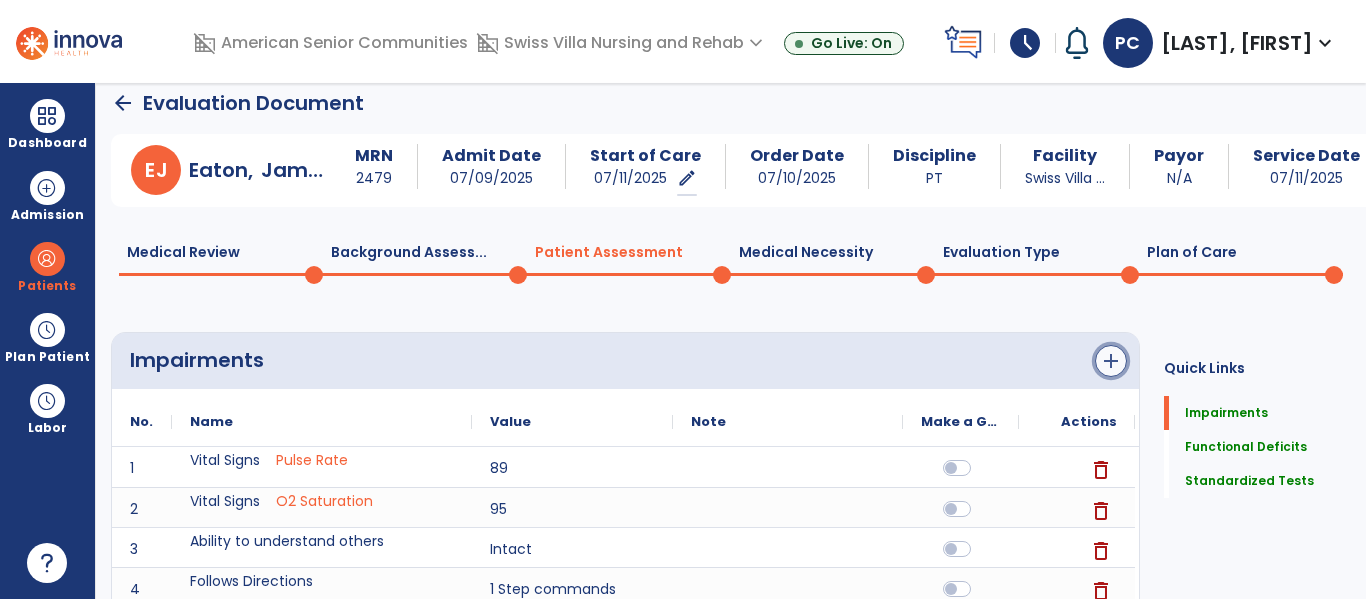 click on "add" 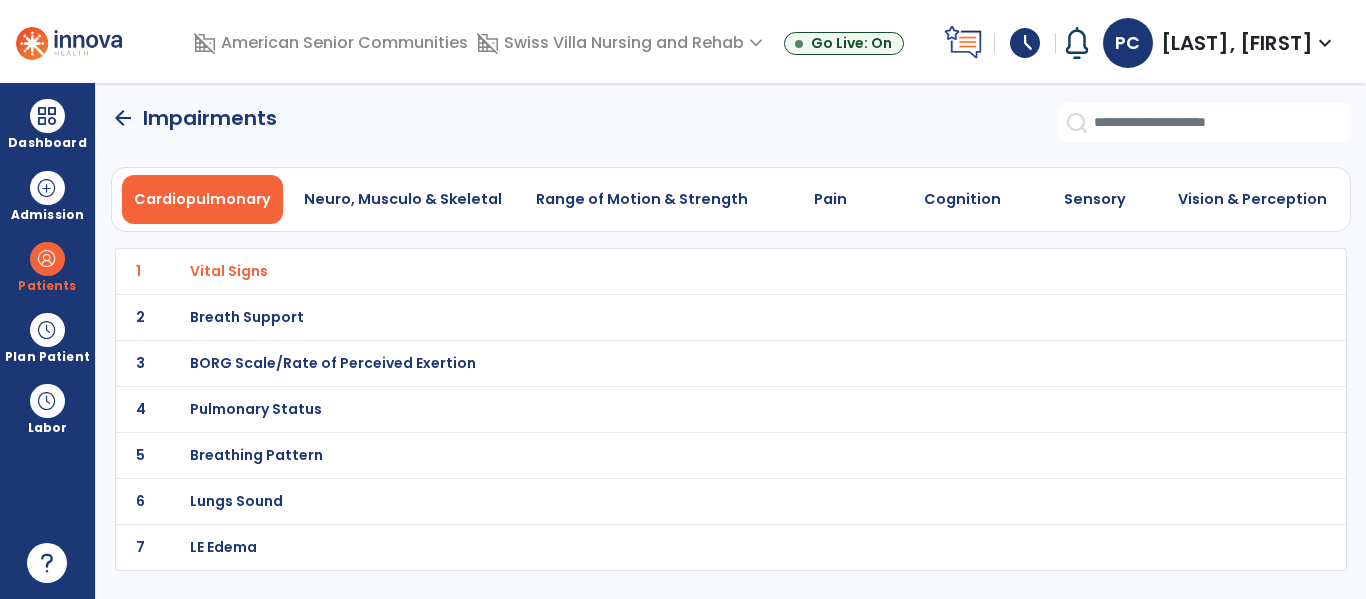 scroll, scrollTop: 0, scrollLeft: 0, axis: both 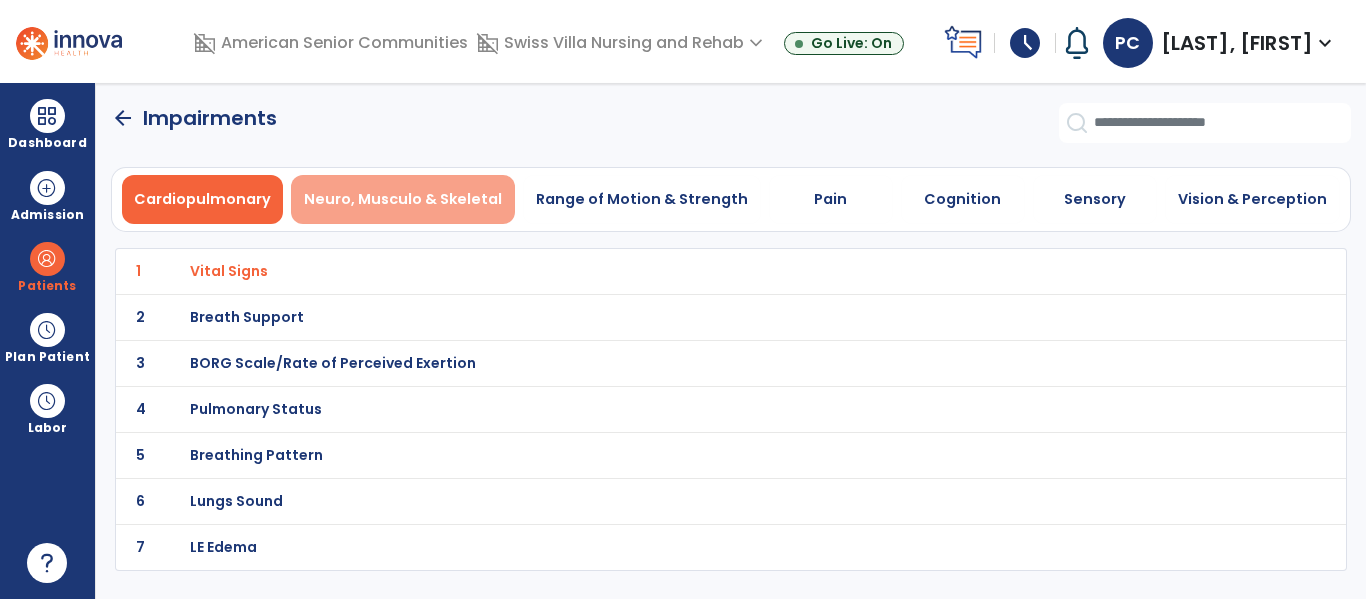 click on "Neuro, Musculo & Skeletal" at bounding box center (403, 199) 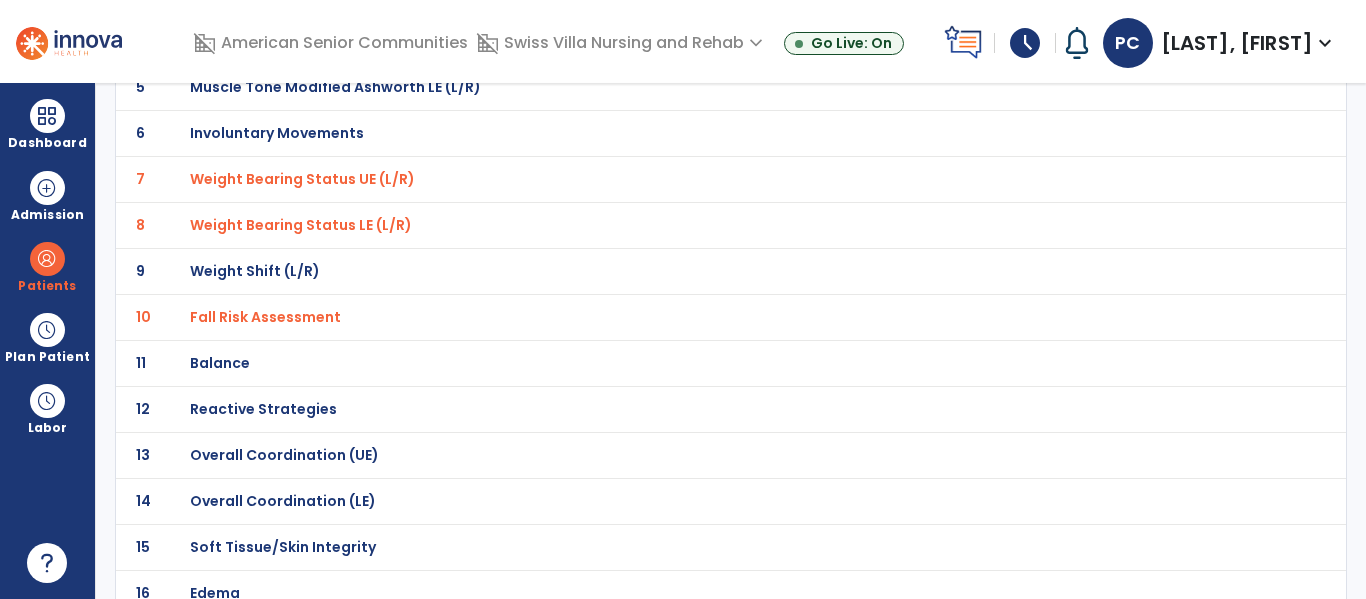 scroll, scrollTop: 371, scrollLeft: 0, axis: vertical 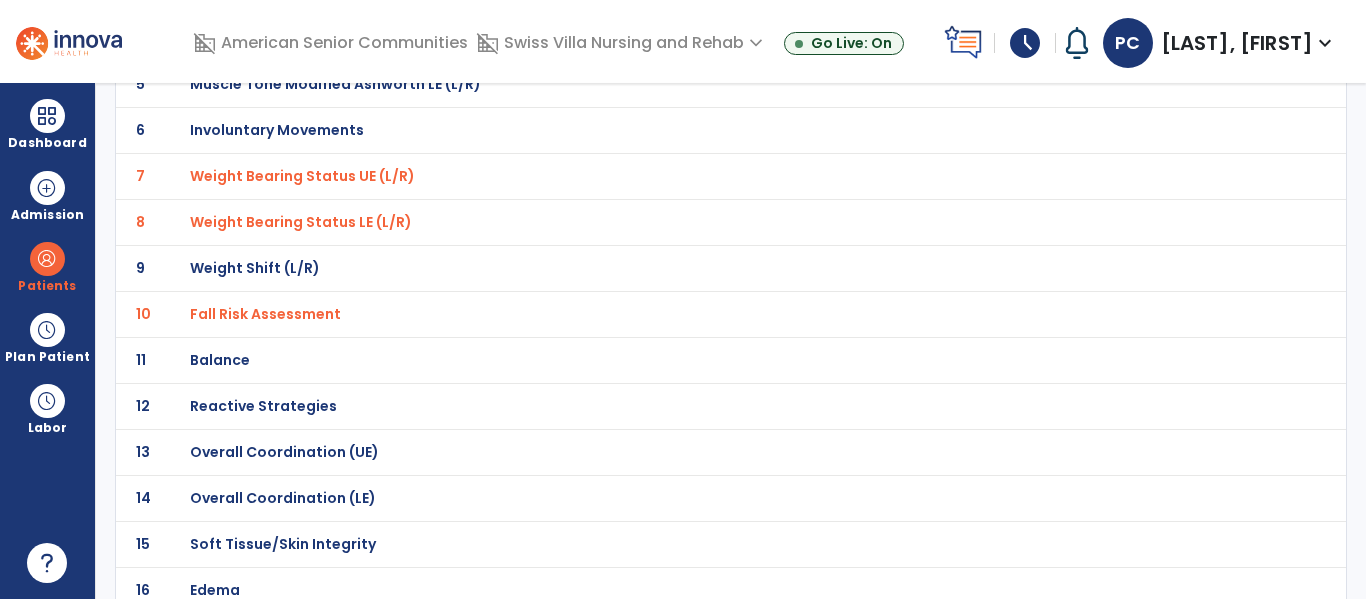 click on "Balance" at bounding box center (687, -100) 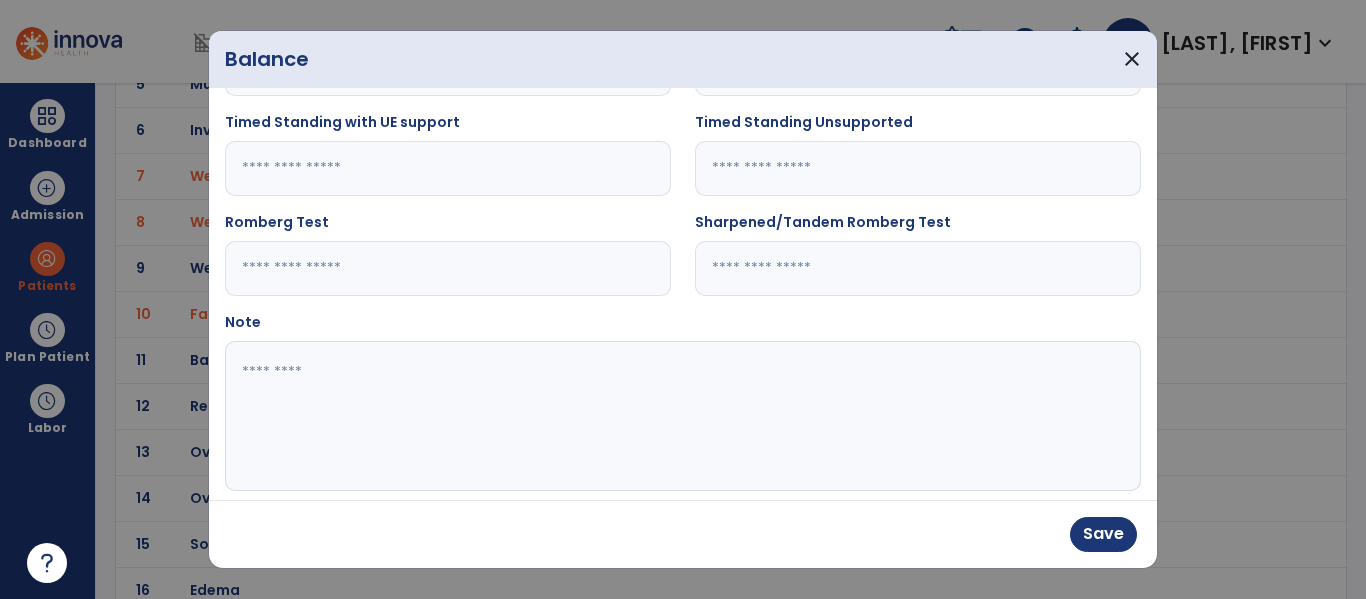 scroll, scrollTop: 383, scrollLeft: 0, axis: vertical 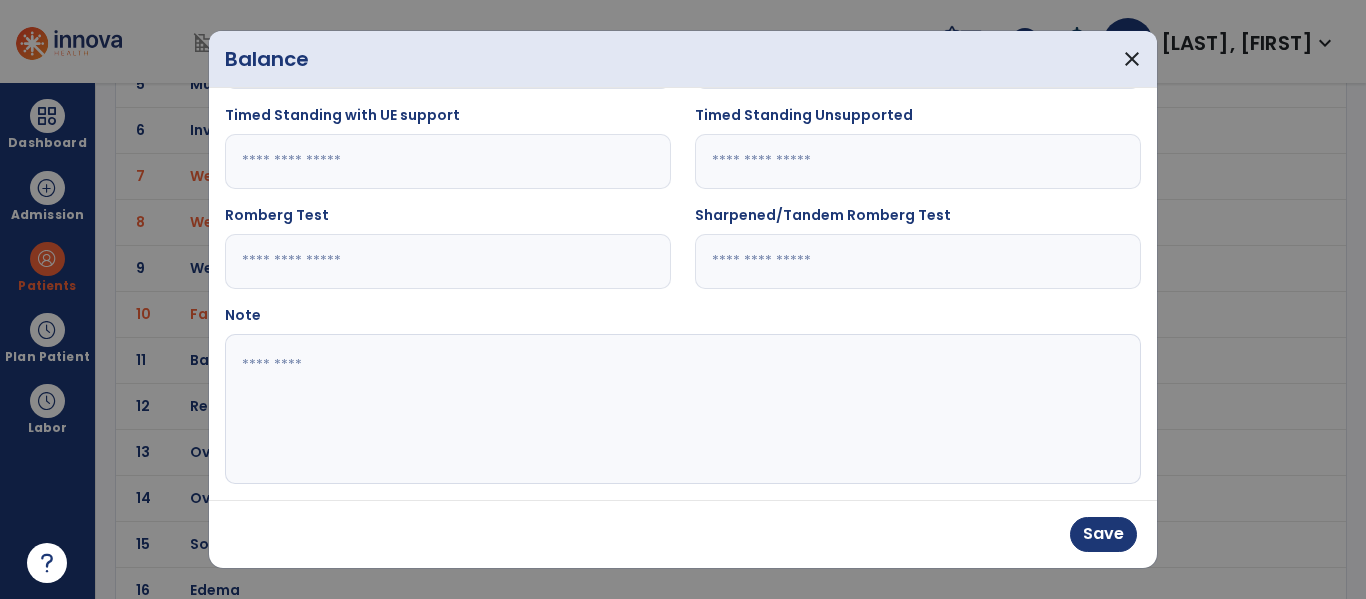 click at bounding box center [680, 409] 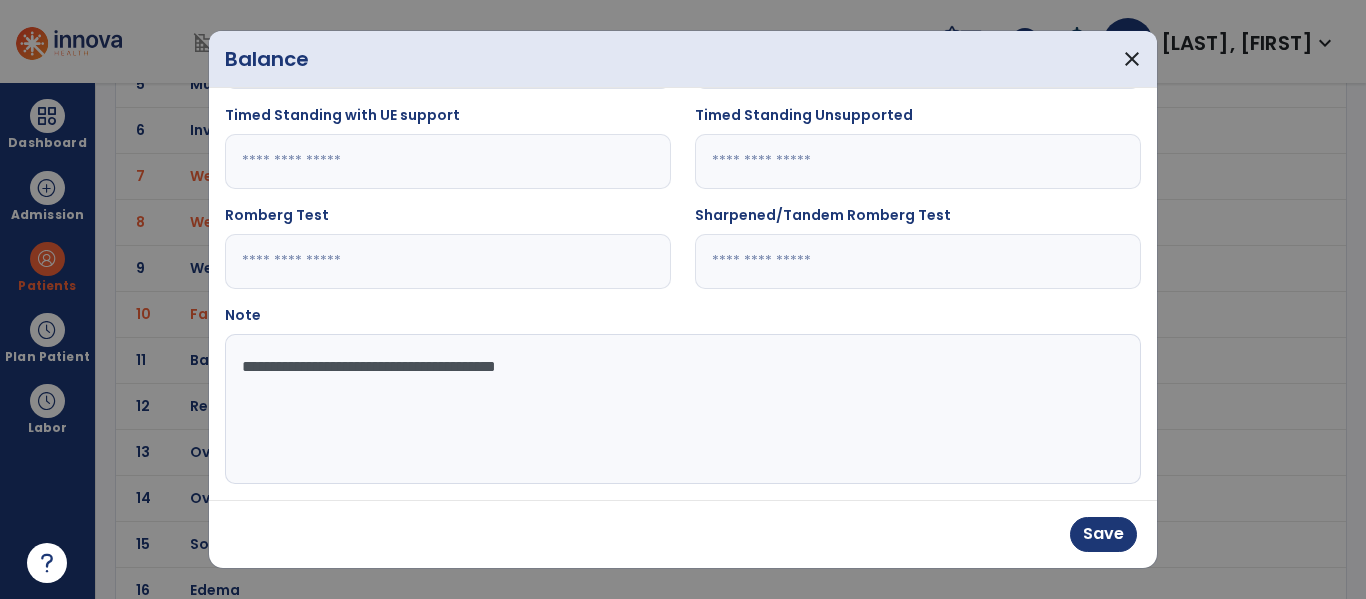 type on "**********" 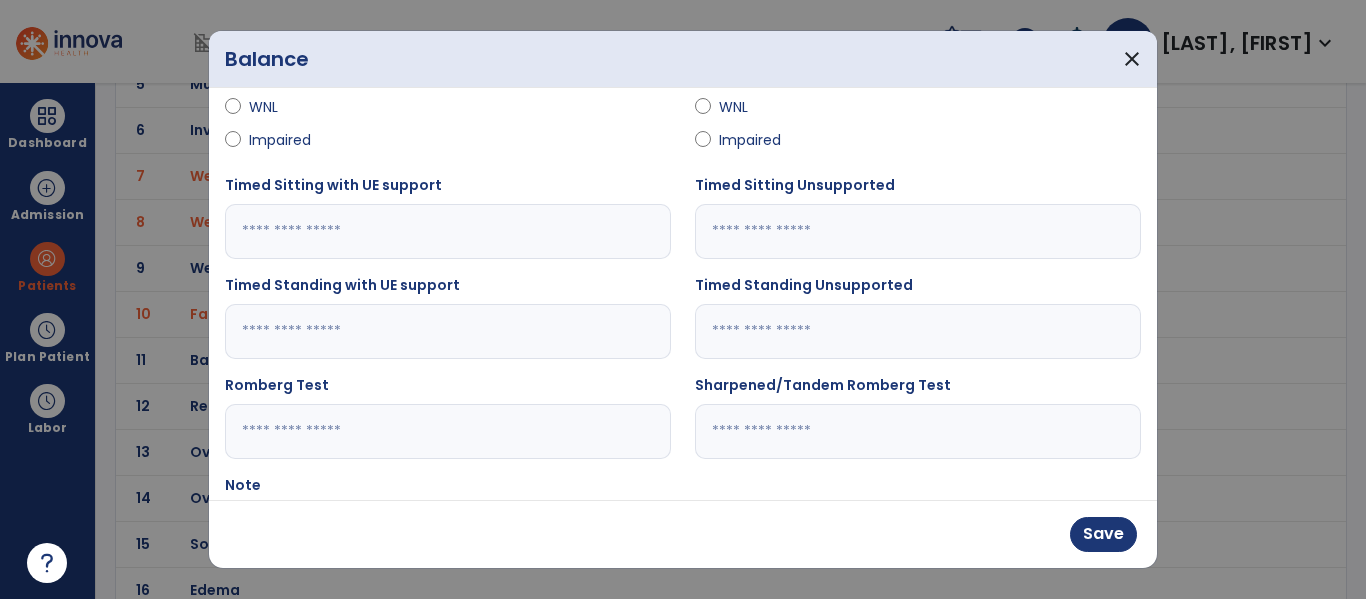 scroll, scrollTop: 268, scrollLeft: 0, axis: vertical 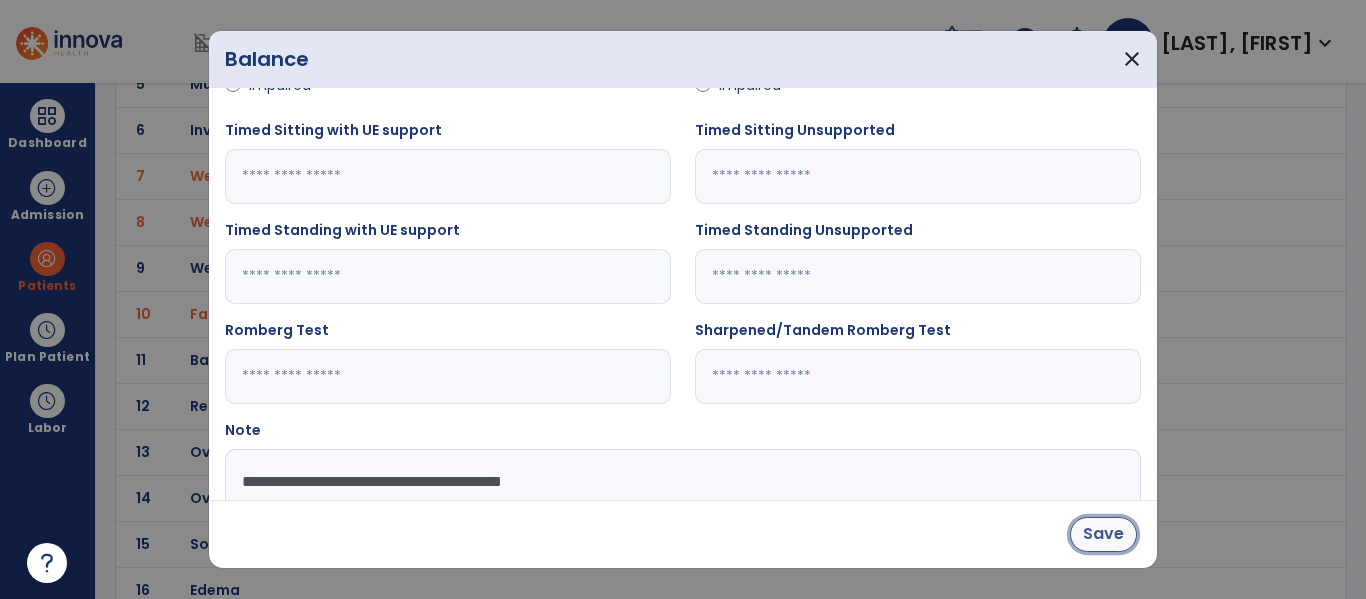click on "Save" at bounding box center [1103, 534] 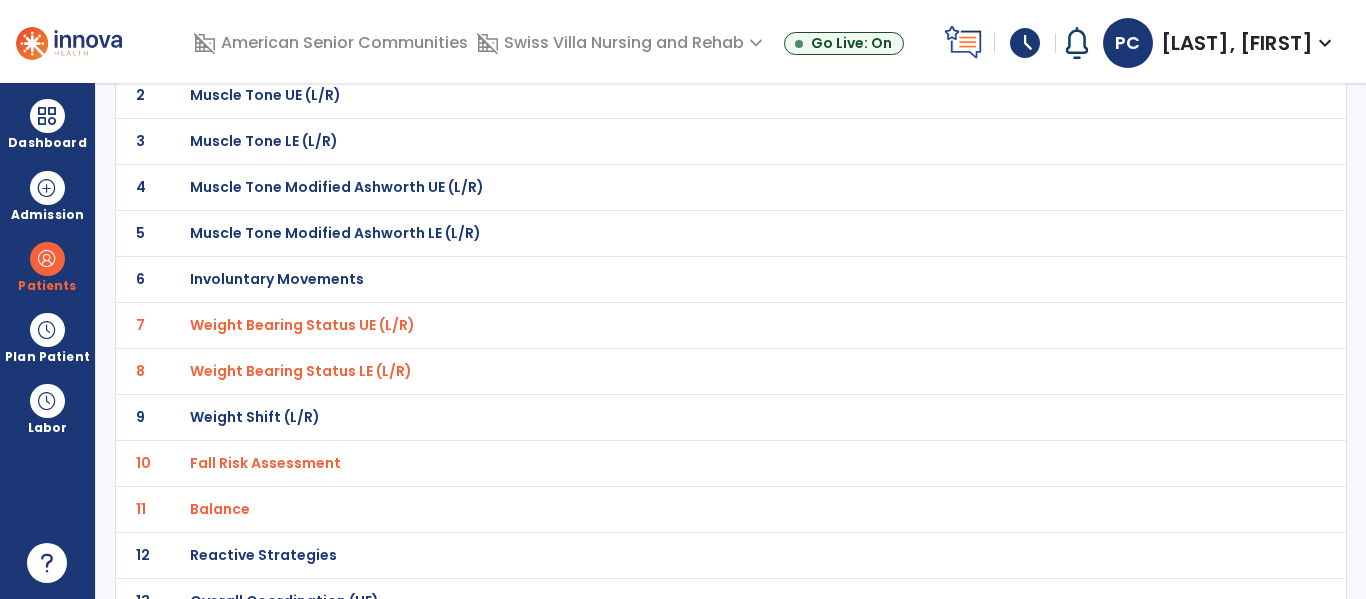 scroll, scrollTop: 0, scrollLeft: 0, axis: both 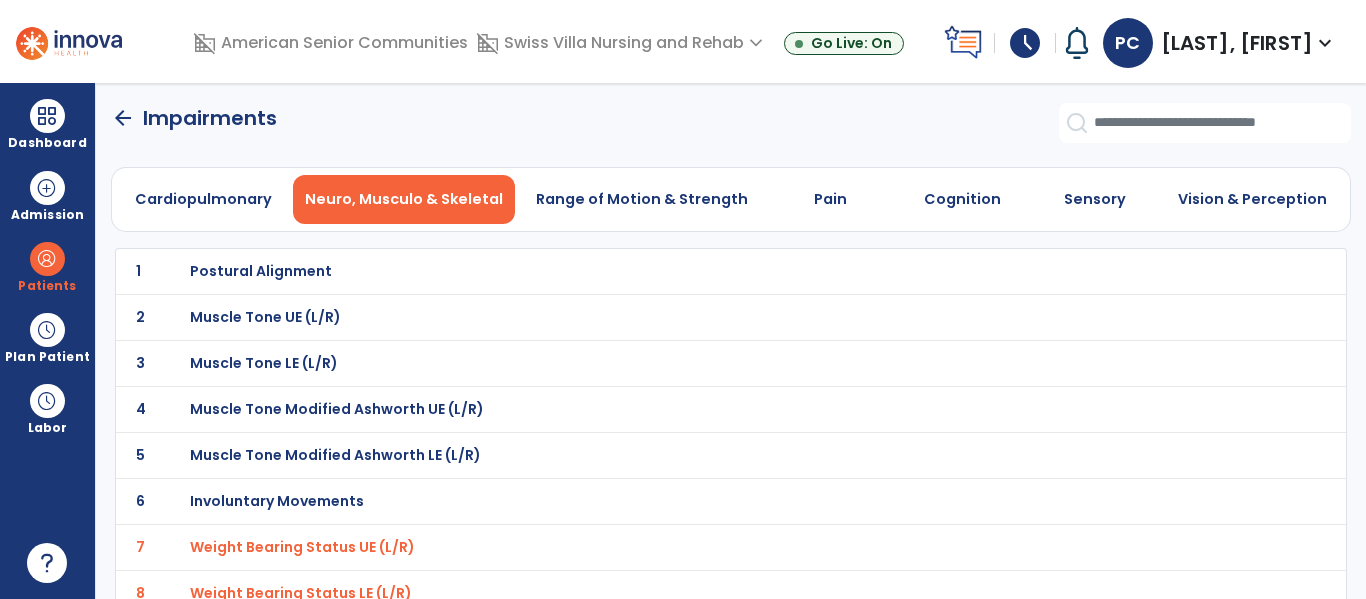 click on "arrow_back" 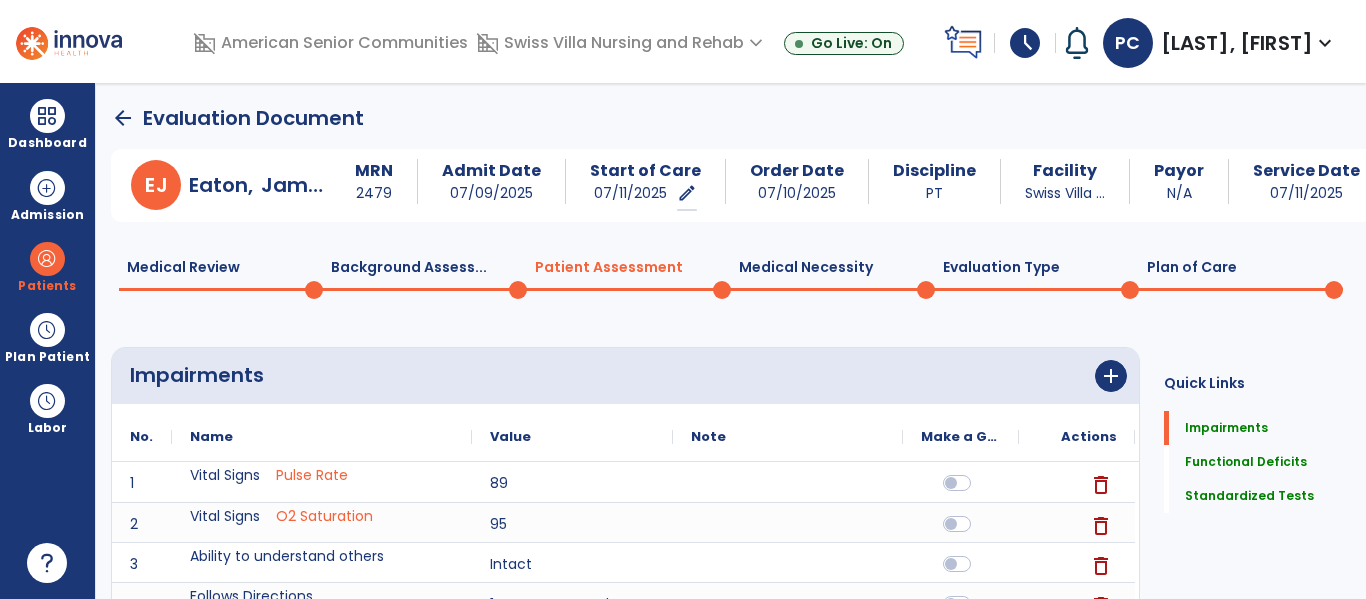 click on "Quick Links  Impairments   Impairments   Functional Deficits   Functional Deficits   Standardized Tests   Standardized Tests" 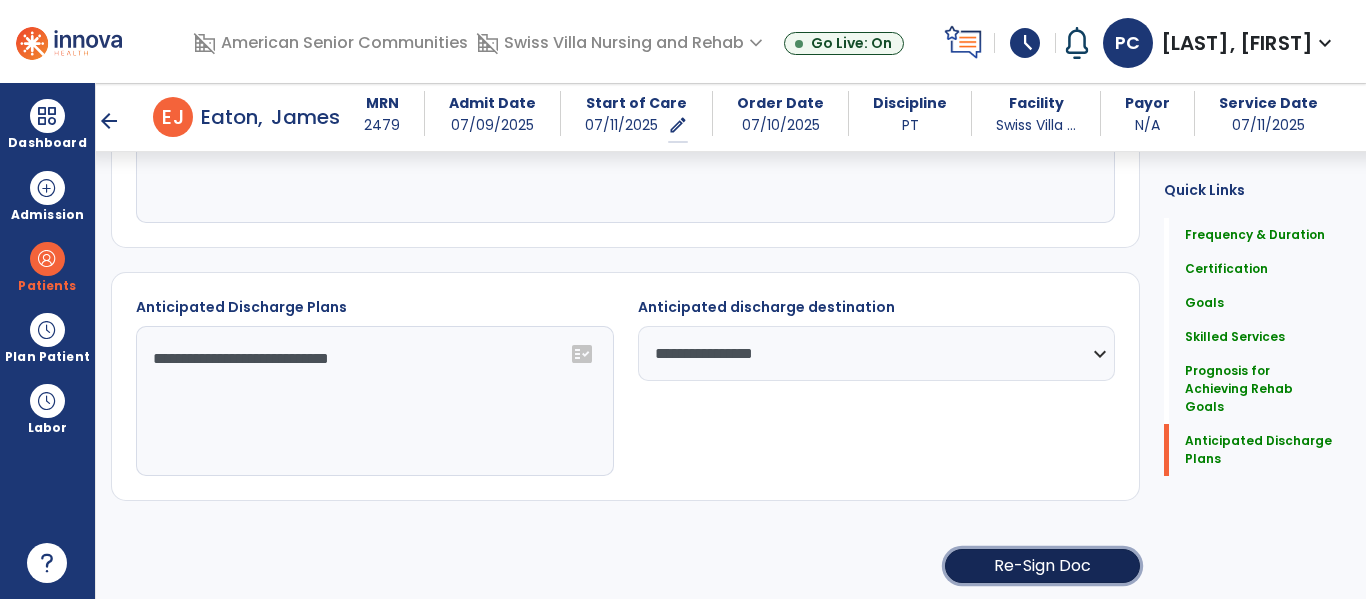 click on "Re-Sign Doc" 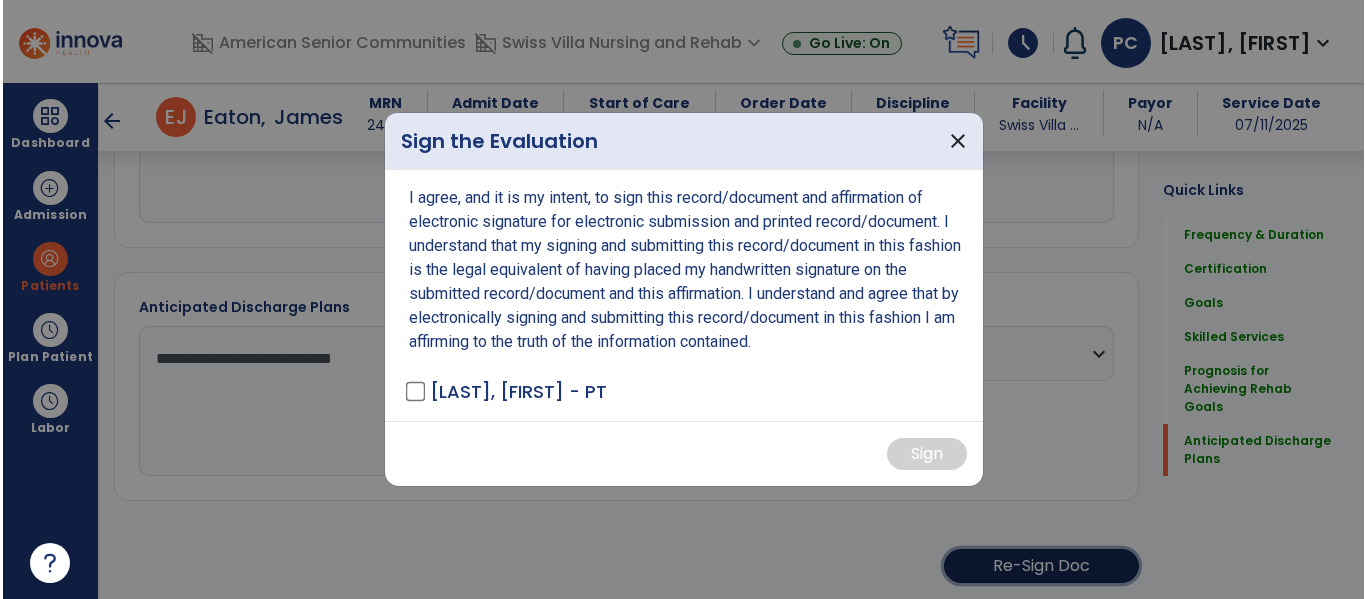 scroll, scrollTop: 2387, scrollLeft: 0, axis: vertical 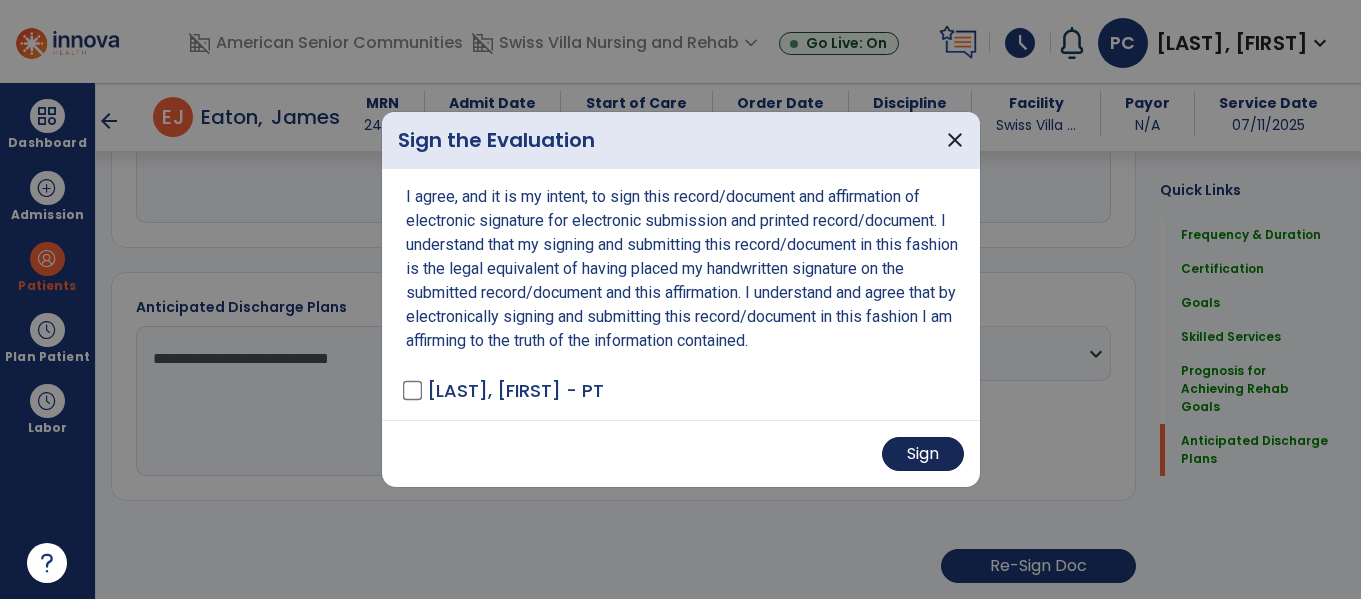 click on "Sign" at bounding box center [923, 454] 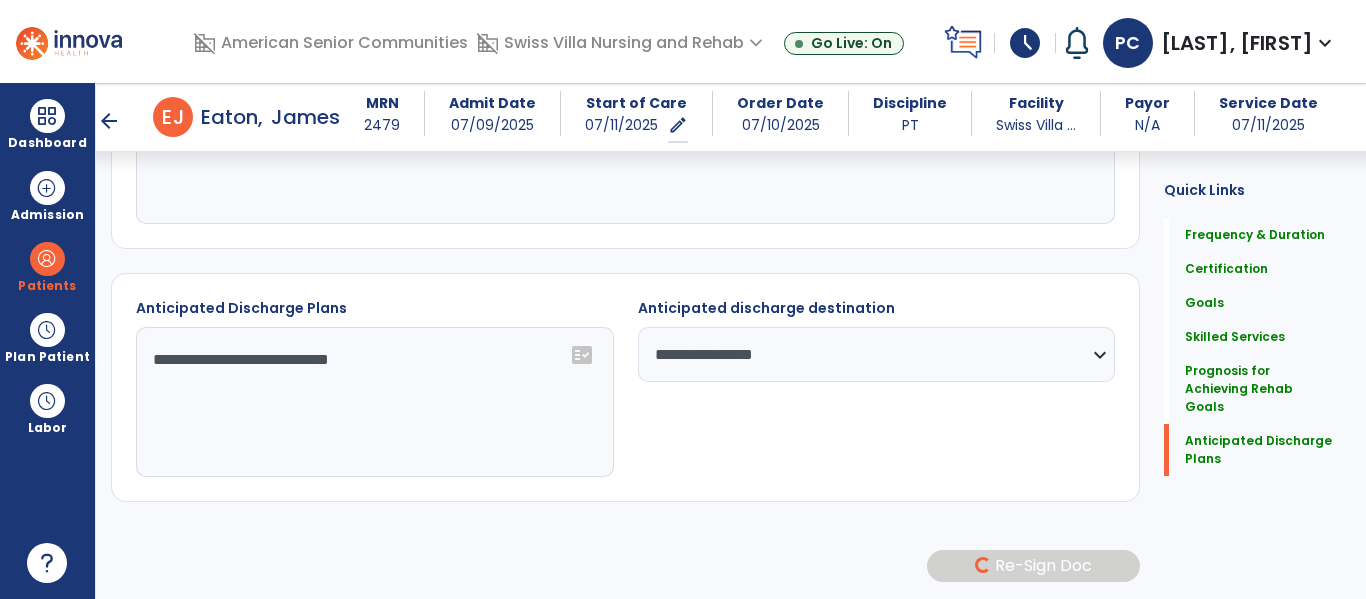 scroll, scrollTop: 2386, scrollLeft: 0, axis: vertical 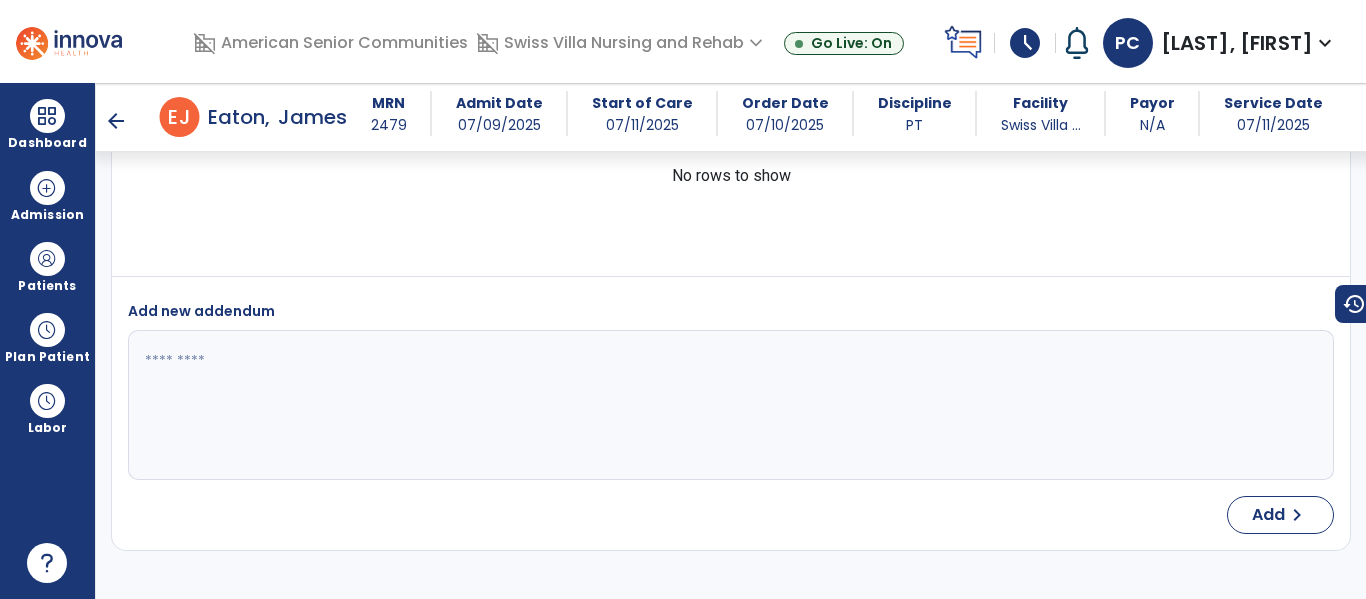 click on "arrow_back" at bounding box center [116, 121] 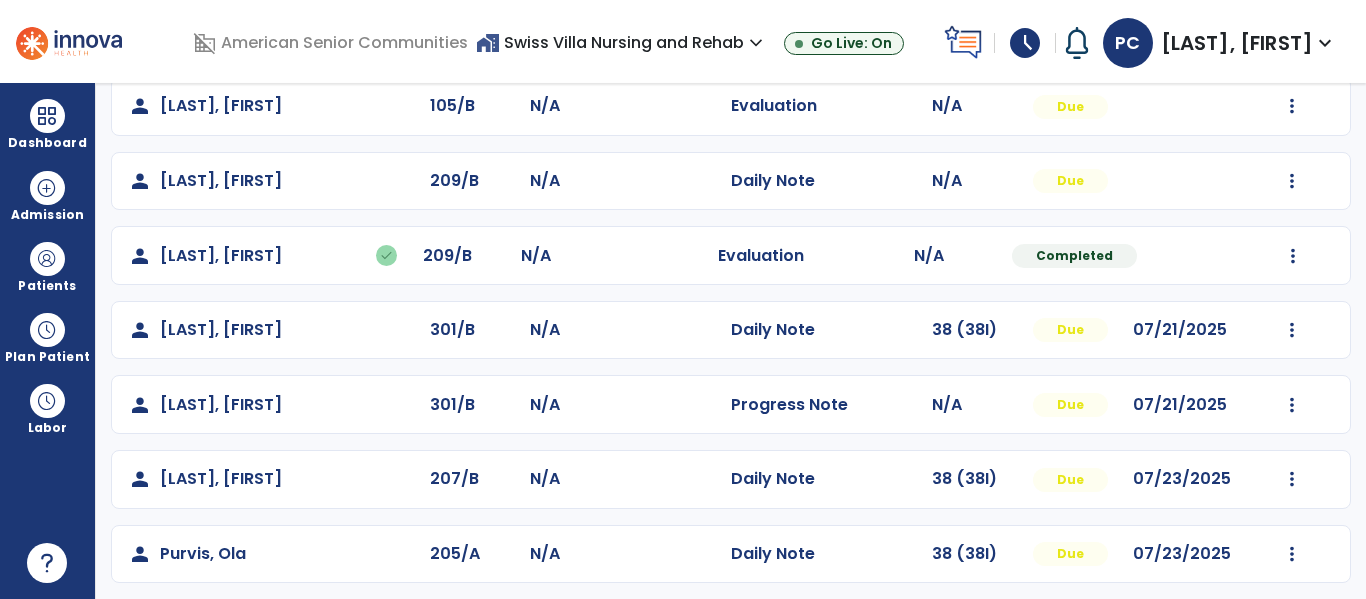 scroll, scrollTop: 681, scrollLeft: 0, axis: vertical 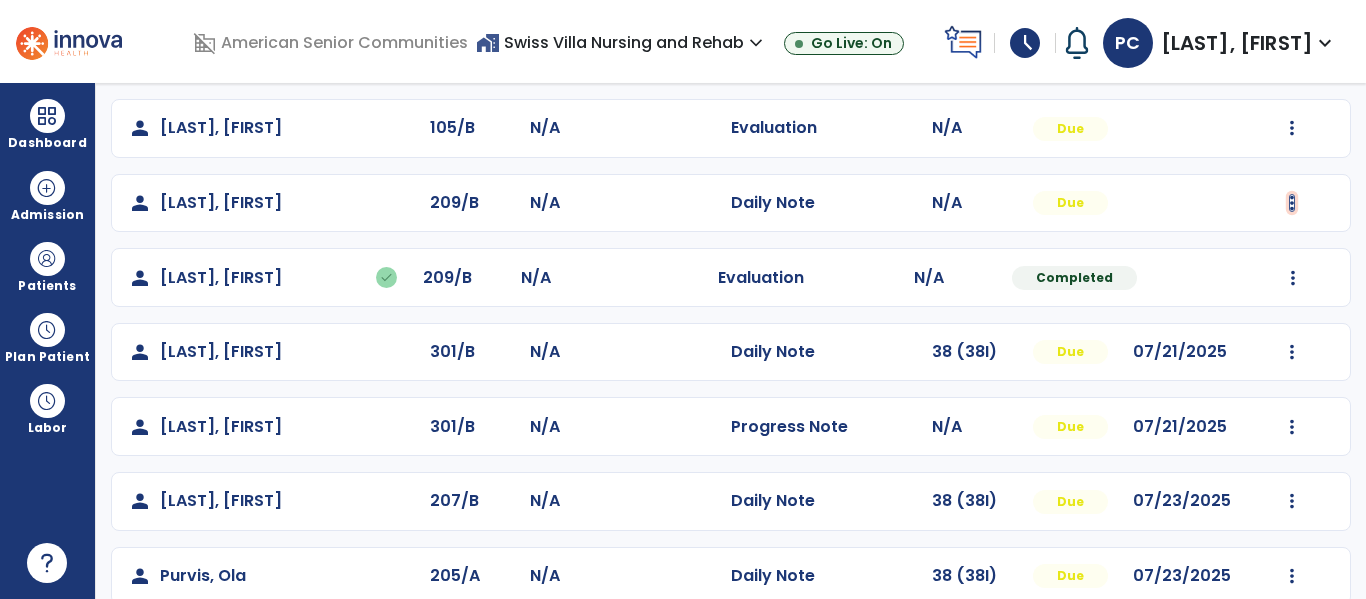 click at bounding box center [1292, -393] 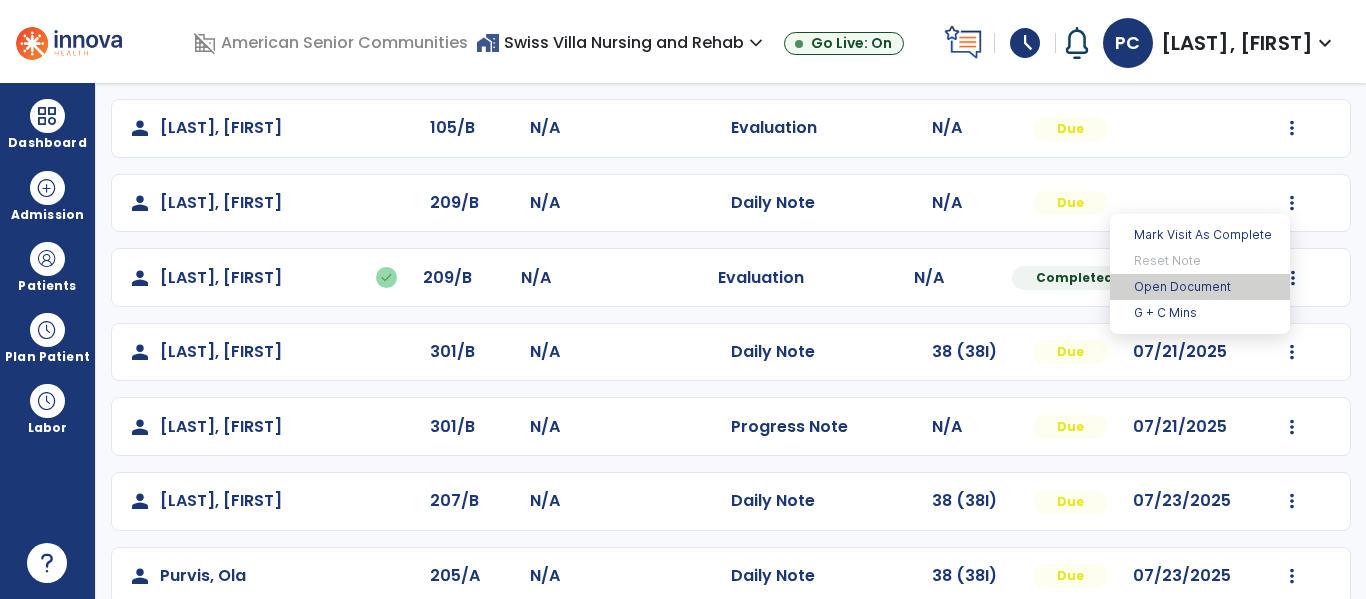 click on "Open Document" at bounding box center (1200, 287) 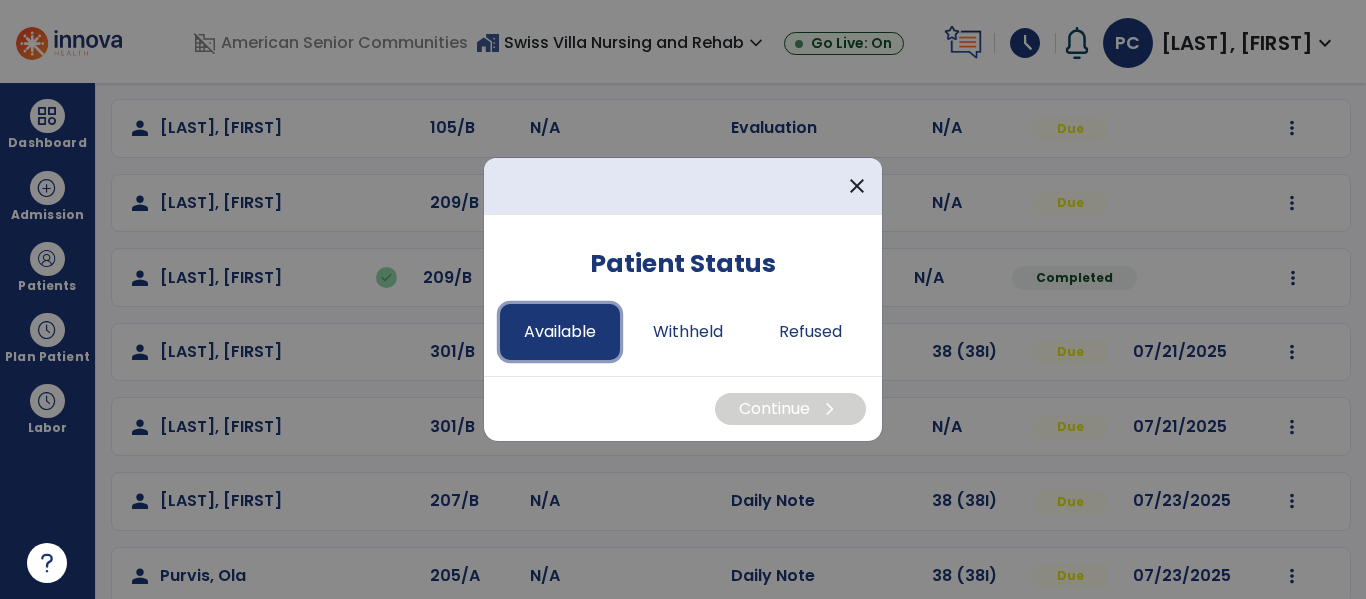 click on "Available" at bounding box center [560, 332] 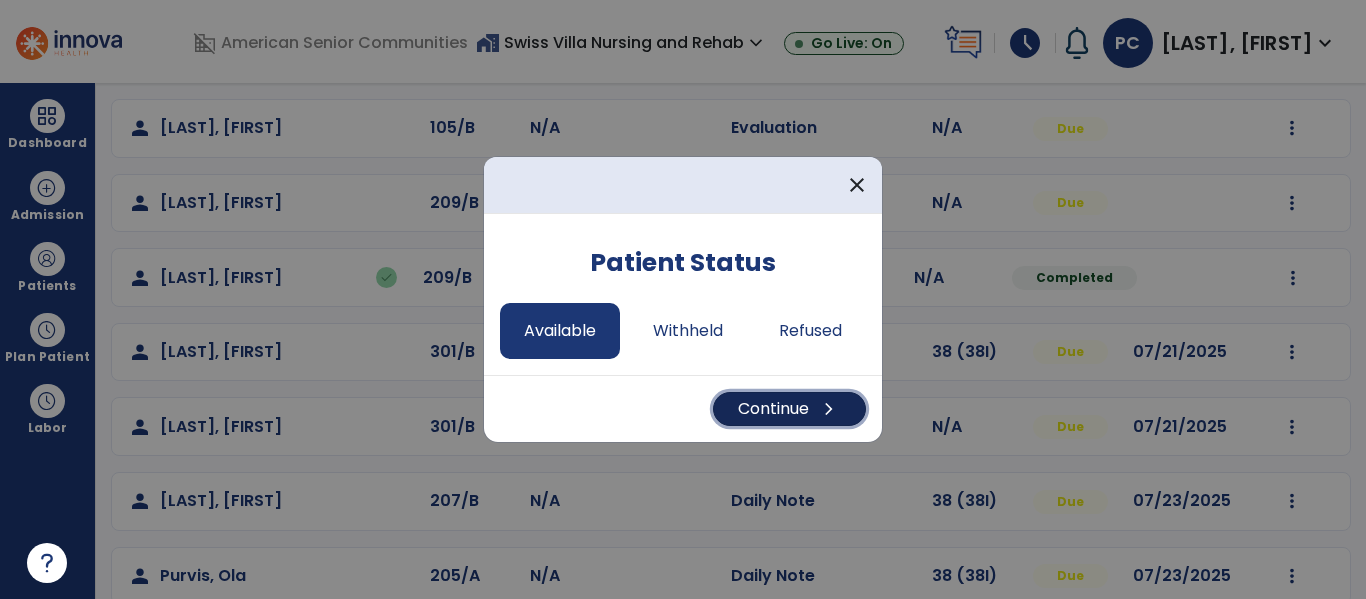click on "Continue   chevron_right" at bounding box center (789, 409) 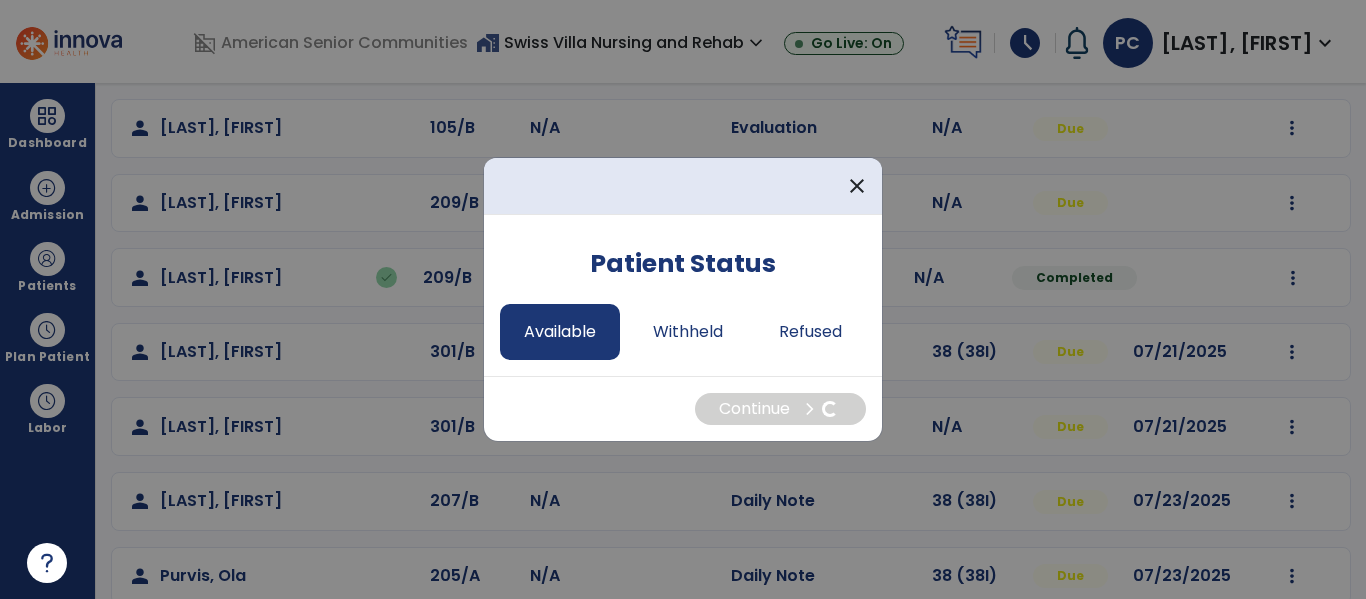select on "*" 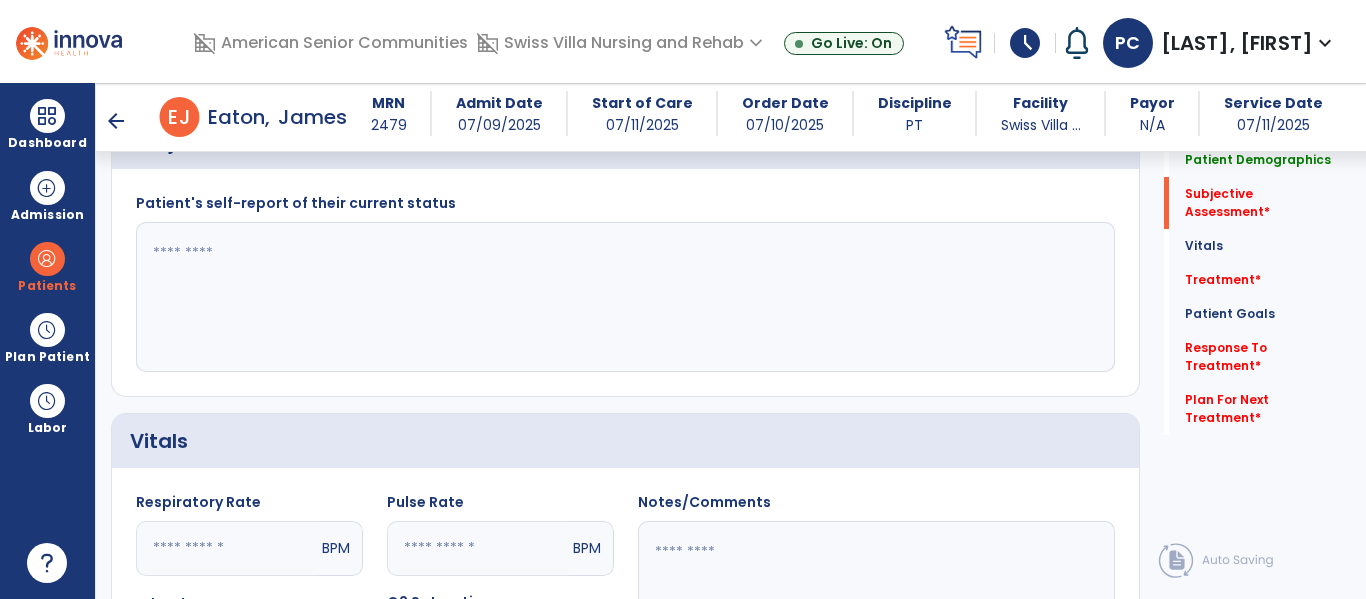scroll, scrollTop: 411, scrollLeft: 0, axis: vertical 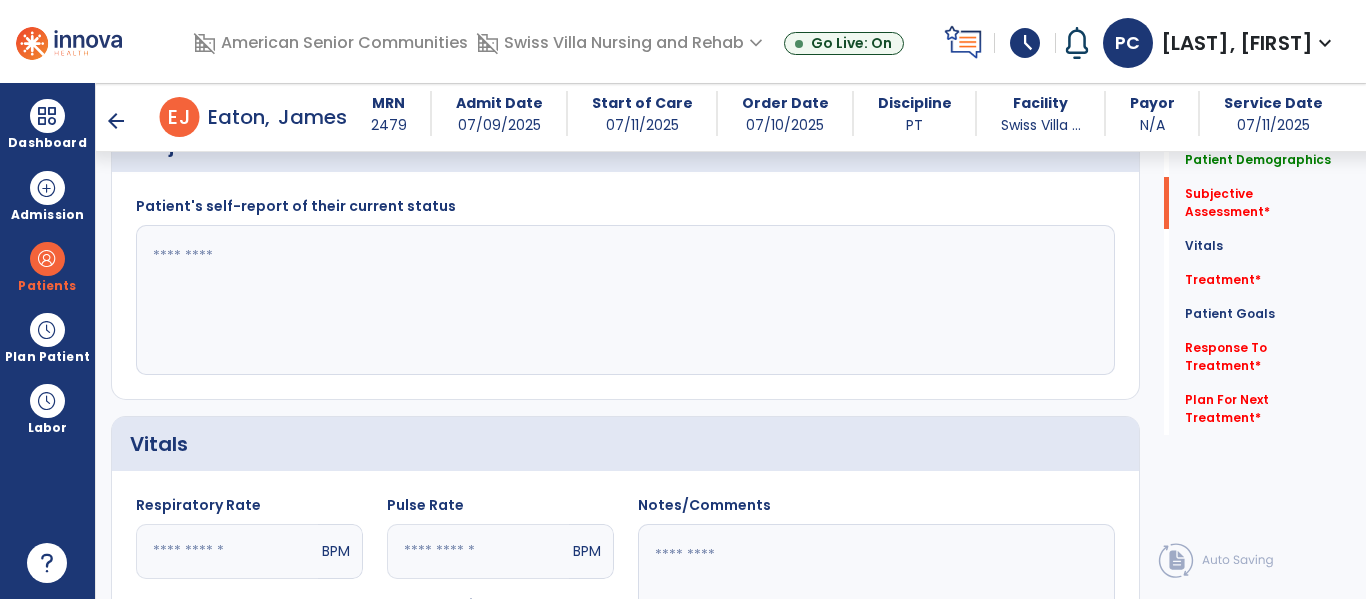 click 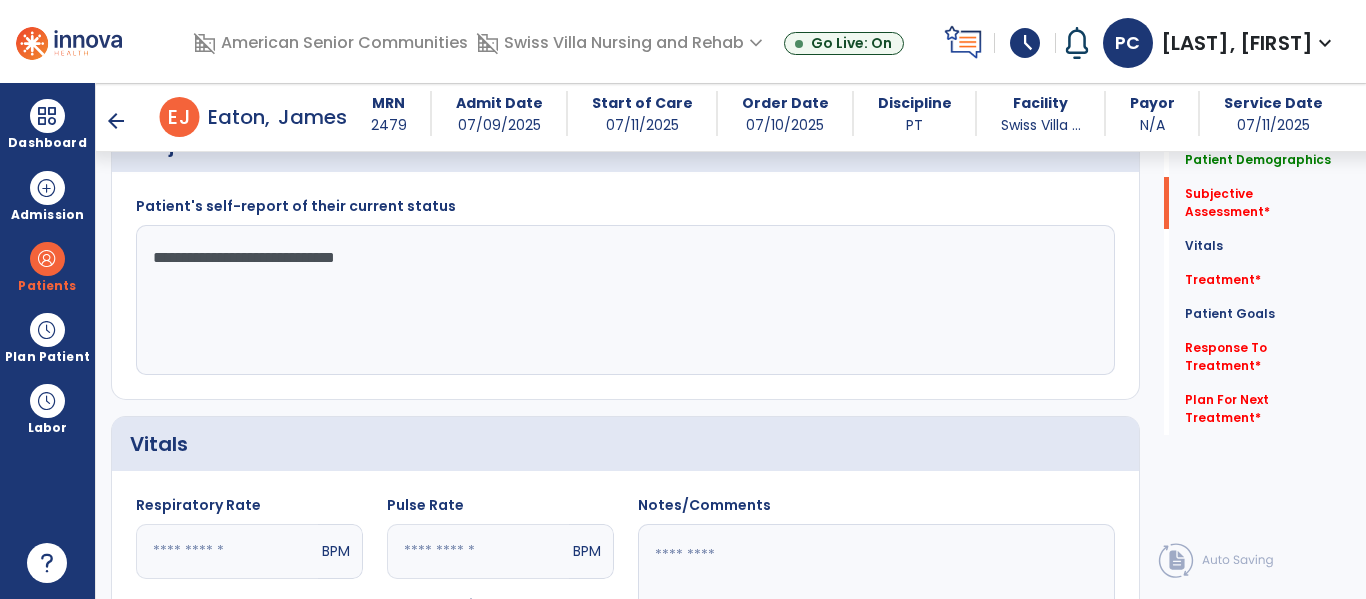 click on "**********" 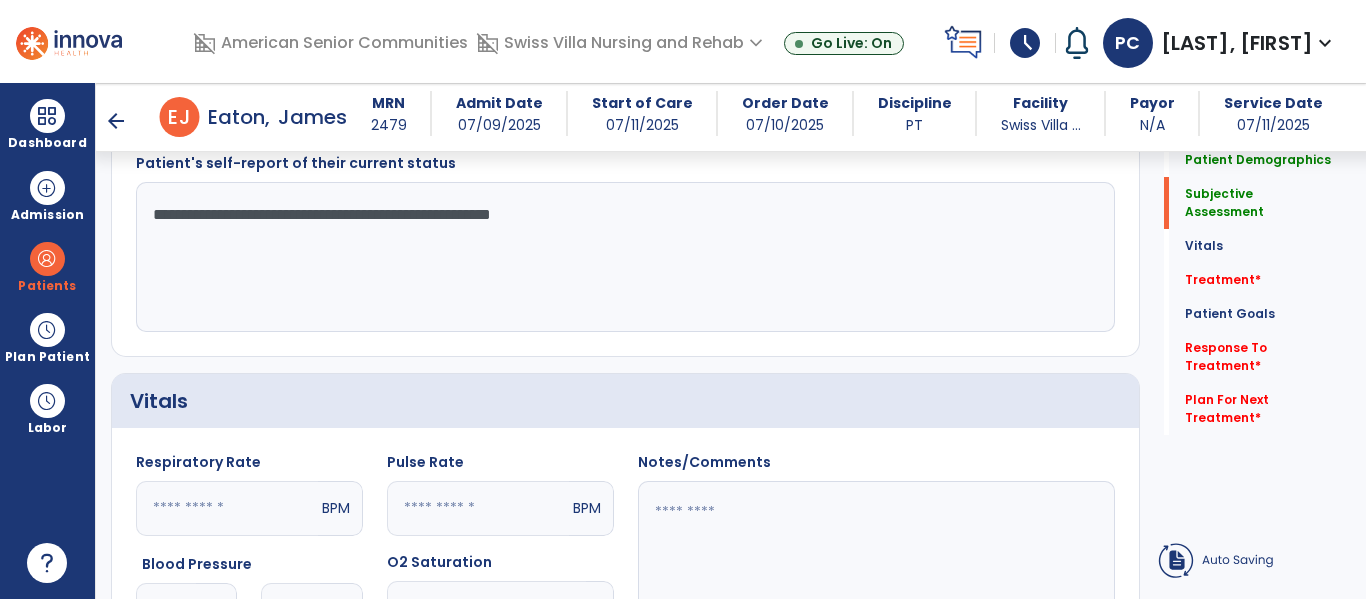scroll, scrollTop: 449, scrollLeft: 0, axis: vertical 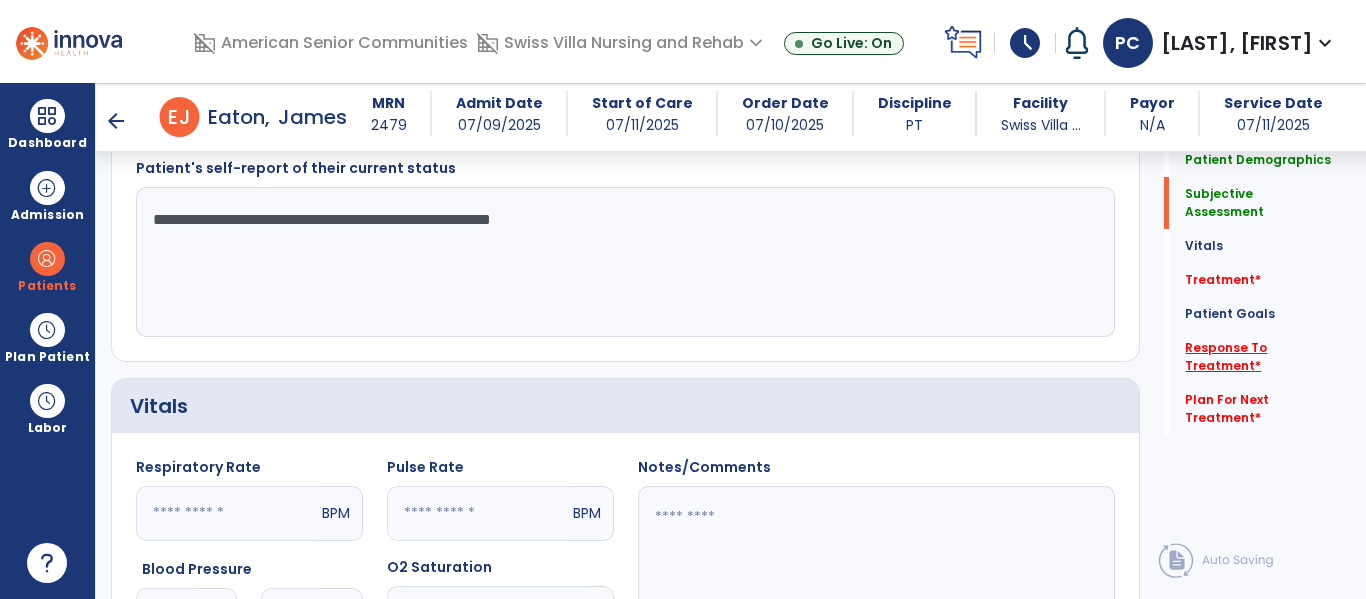 type on "**********" 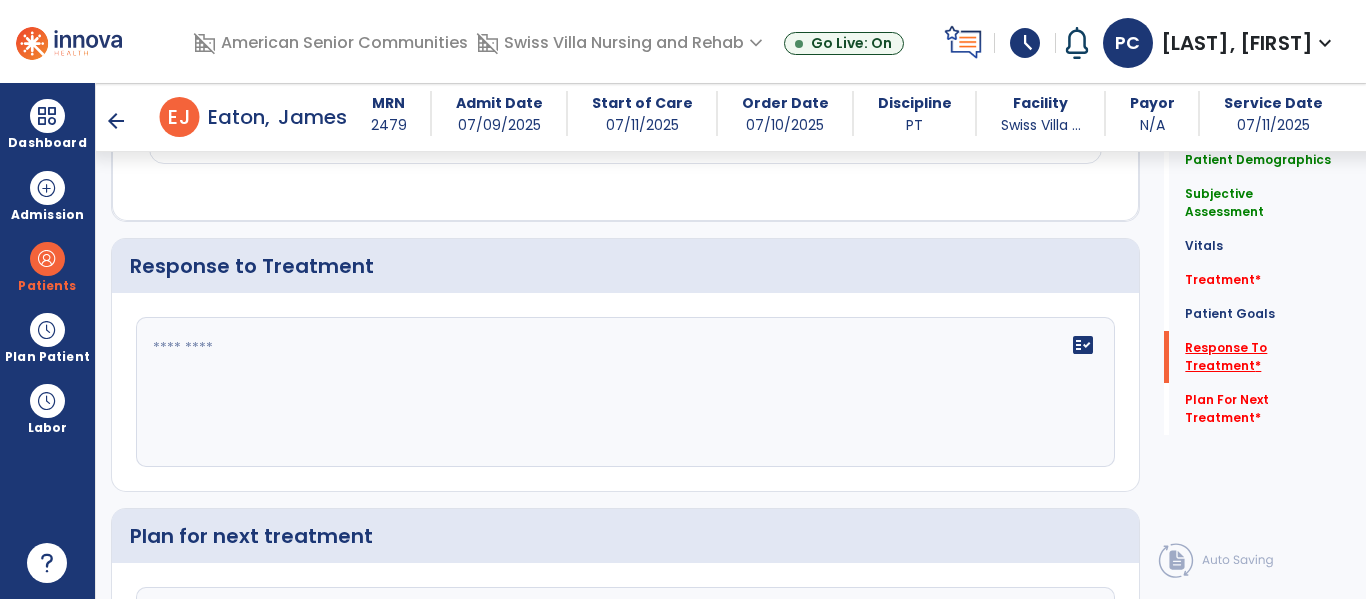 scroll, scrollTop: 2849, scrollLeft: 0, axis: vertical 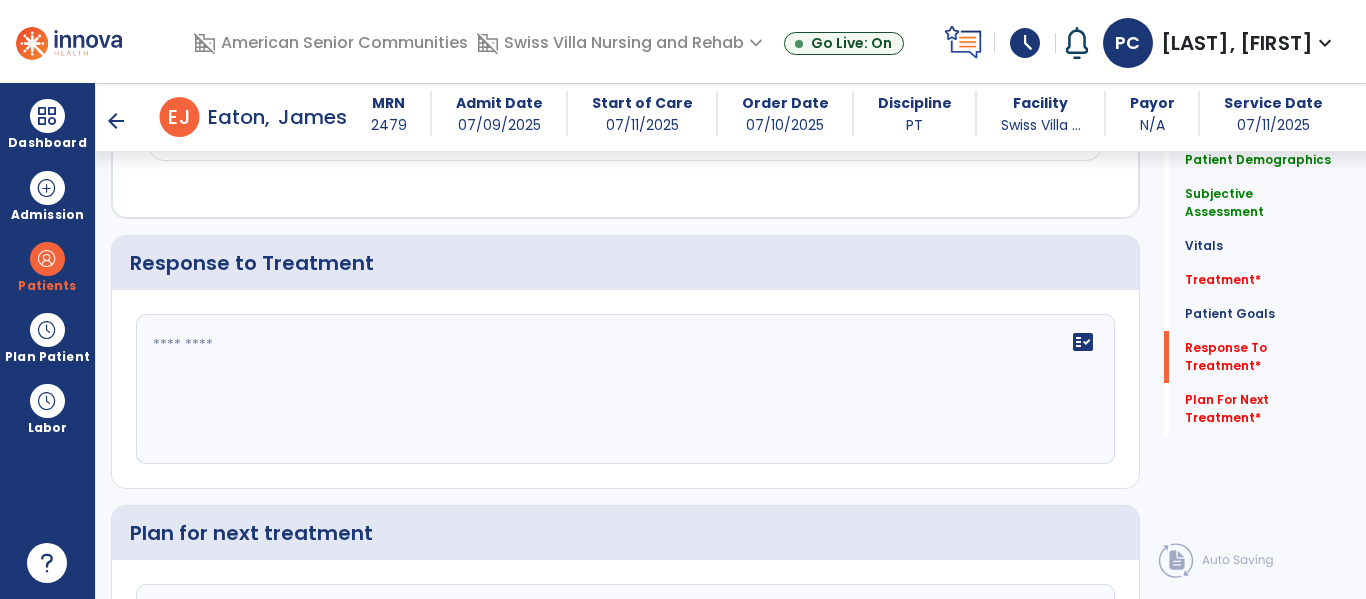 click 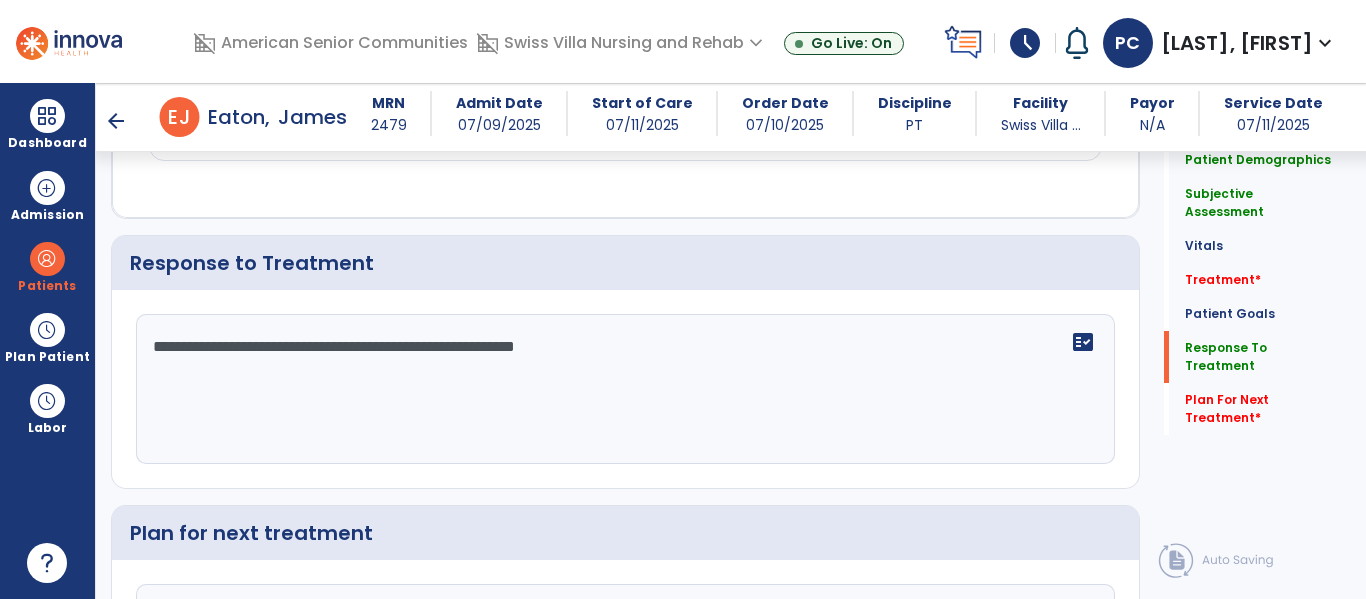 click on "**********" 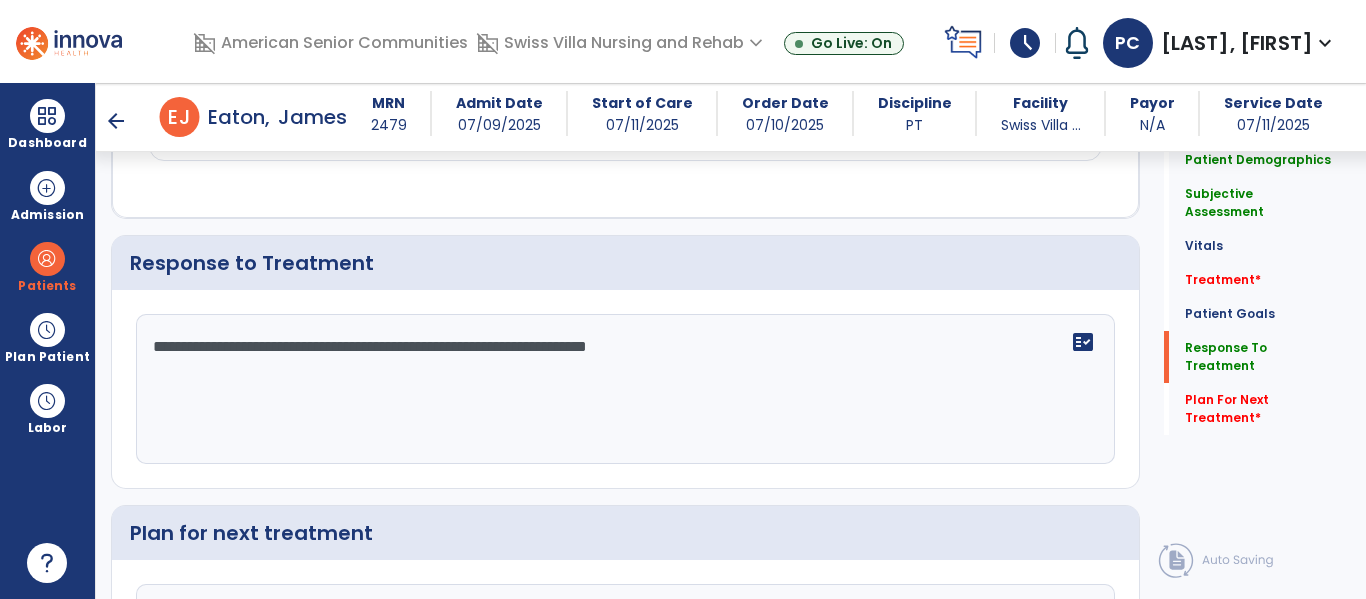 type on "**********" 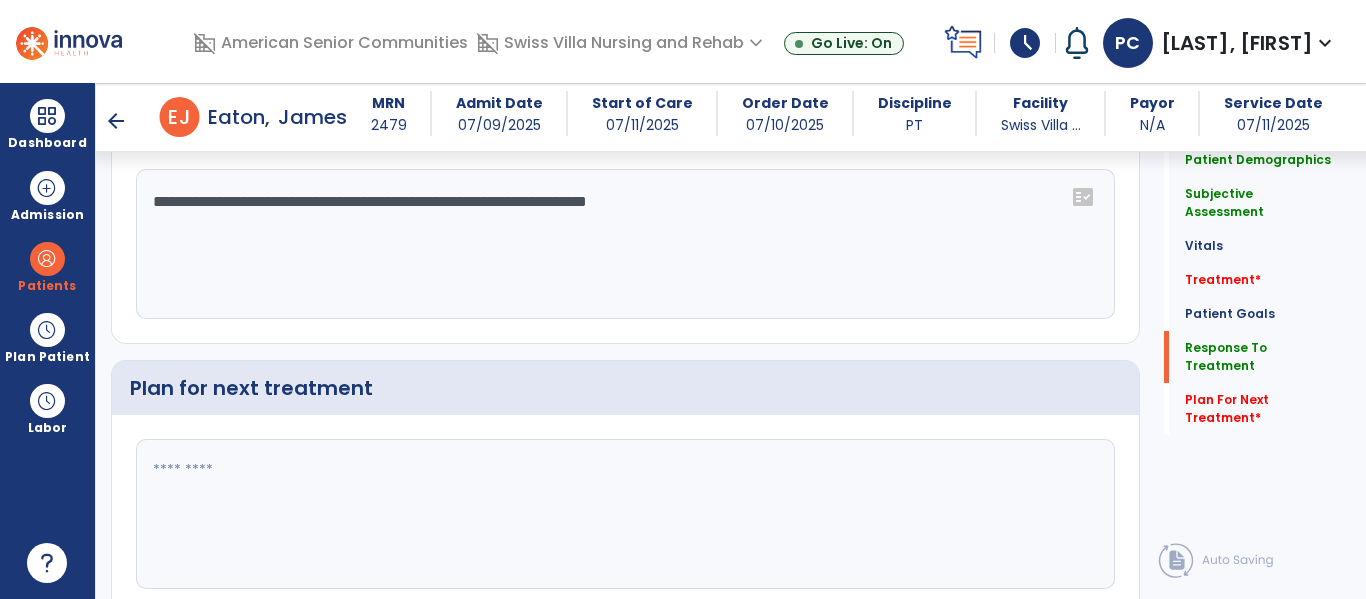scroll, scrollTop: 3025, scrollLeft: 0, axis: vertical 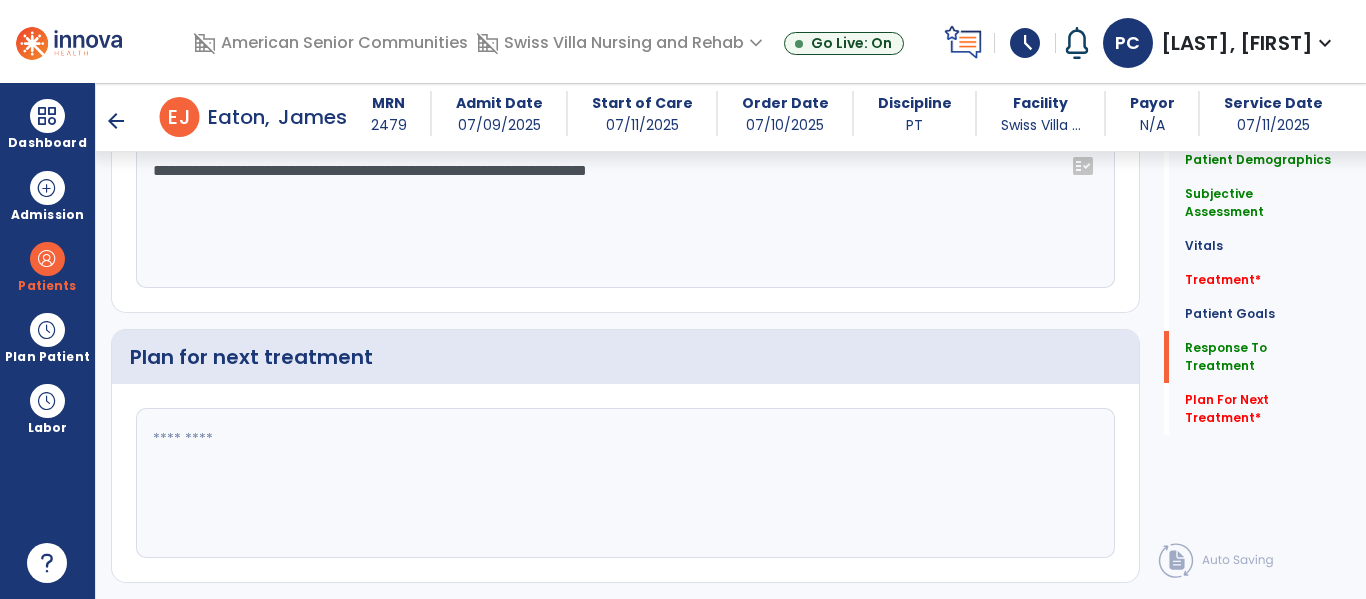 click 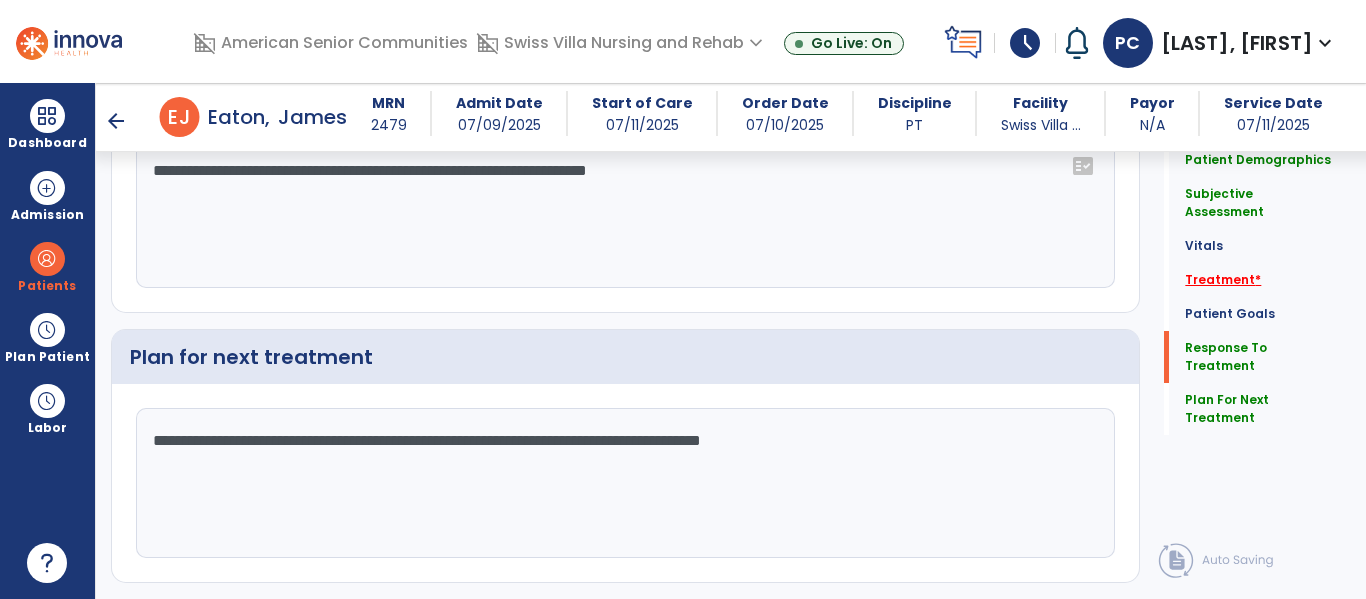 type on "**********" 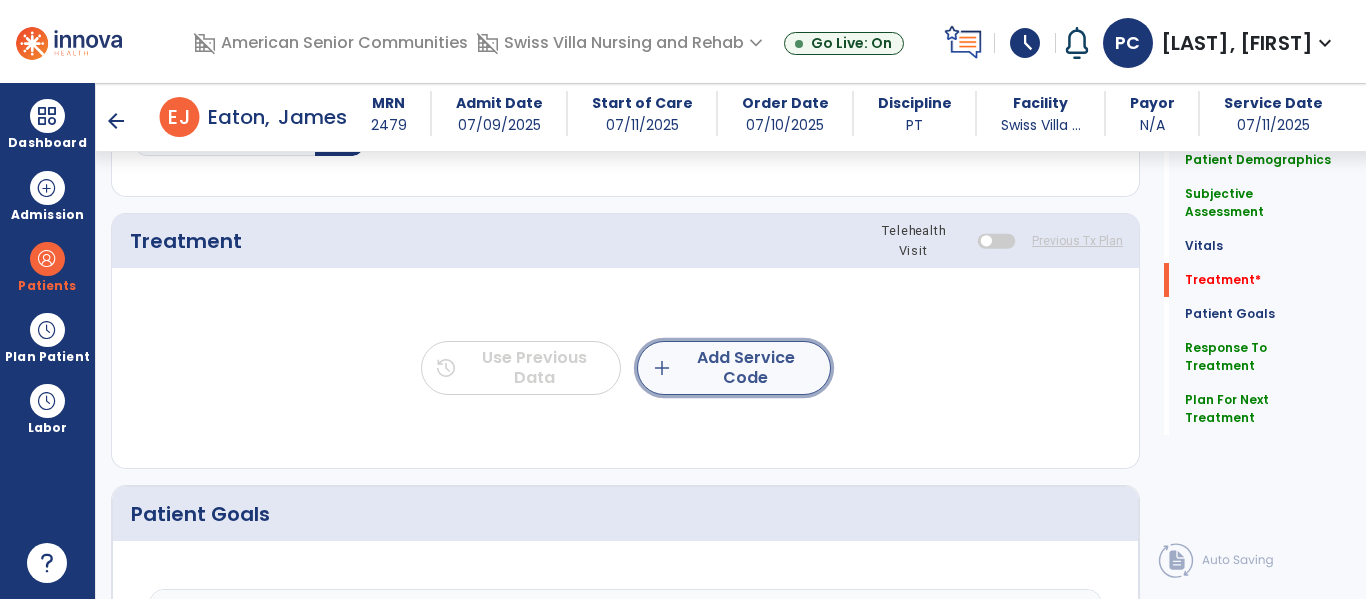 click on "add  Add Service Code" 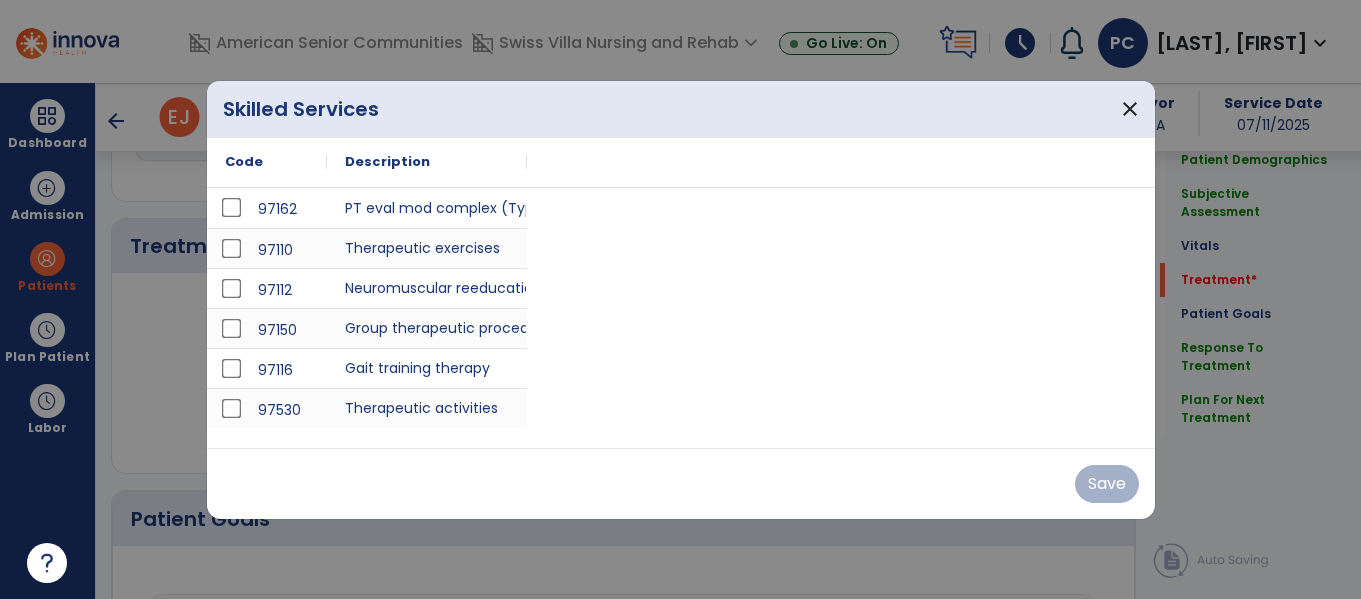 scroll, scrollTop: 1036, scrollLeft: 0, axis: vertical 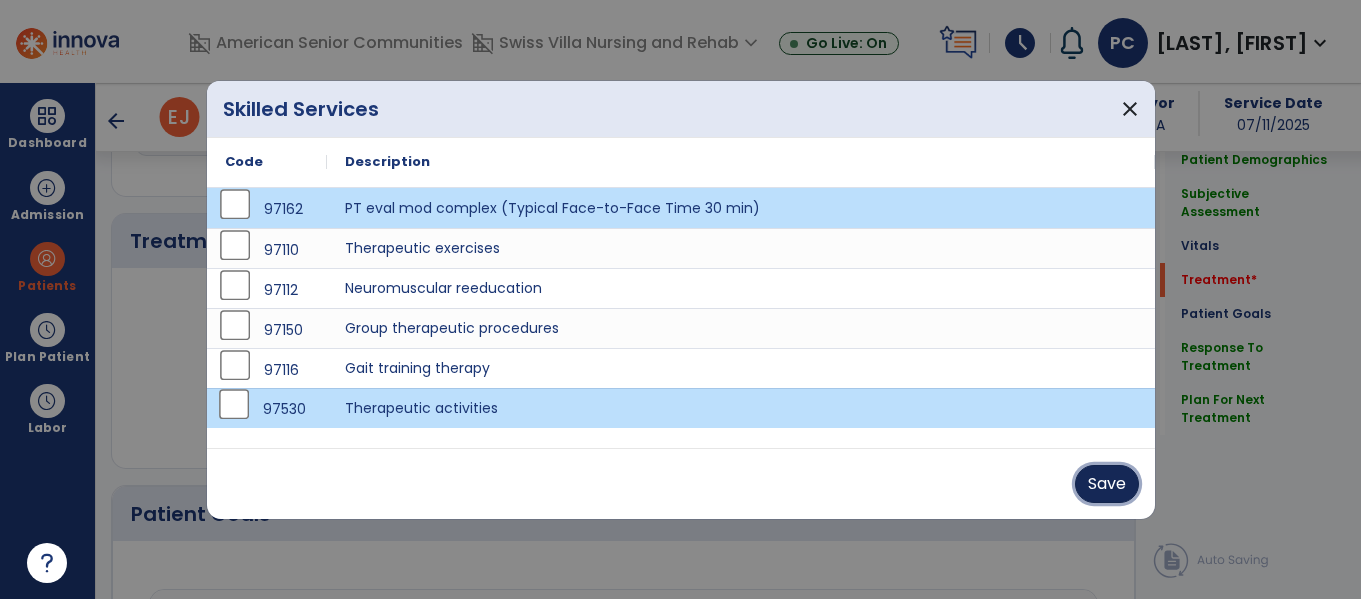 click on "Save" at bounding box center (1107, 484) 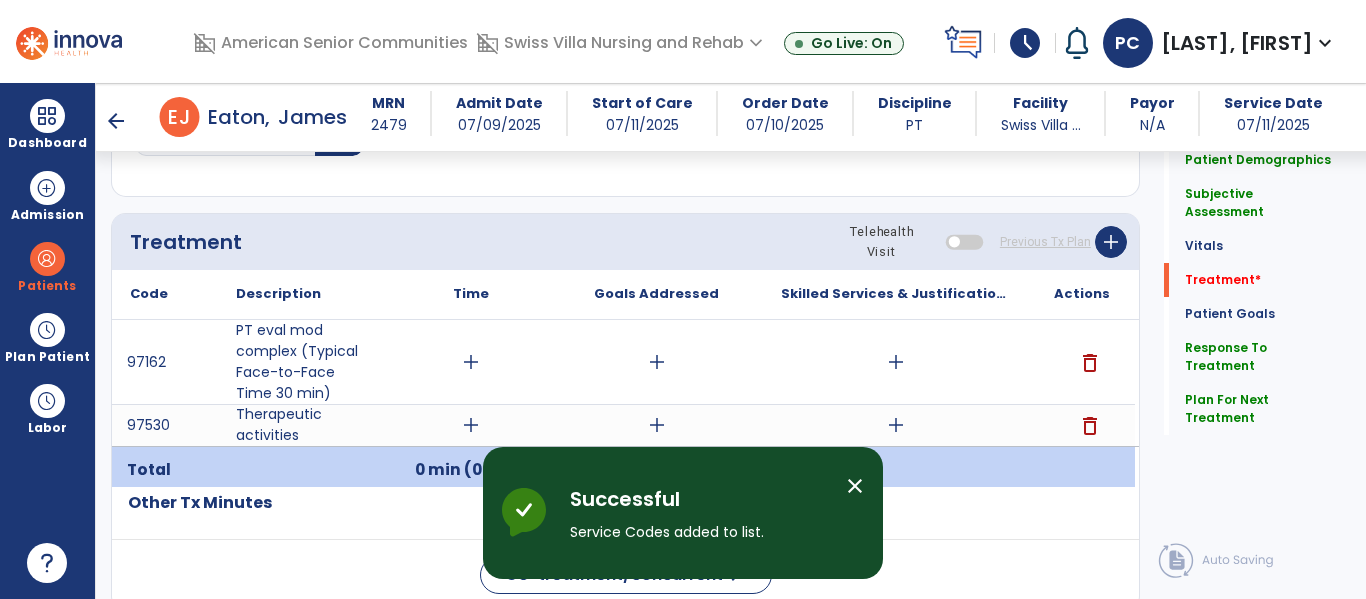 click on "add" at bounding box center (471, 362) 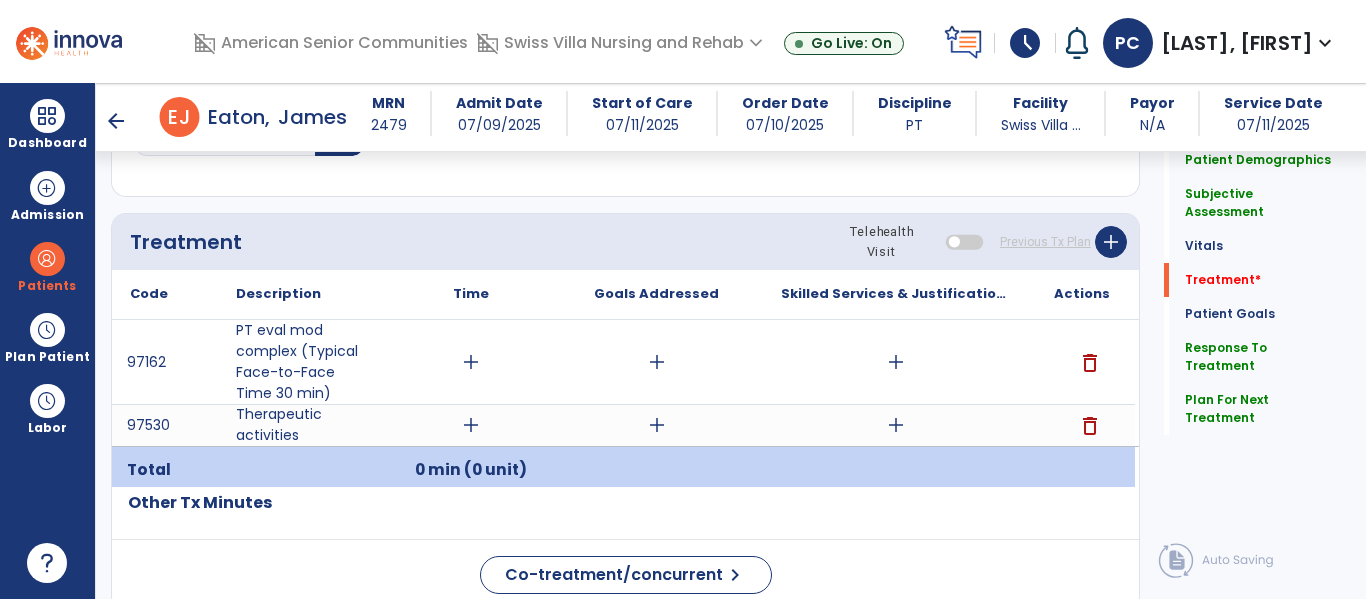 click on "add" at bounding box center [471, 425] 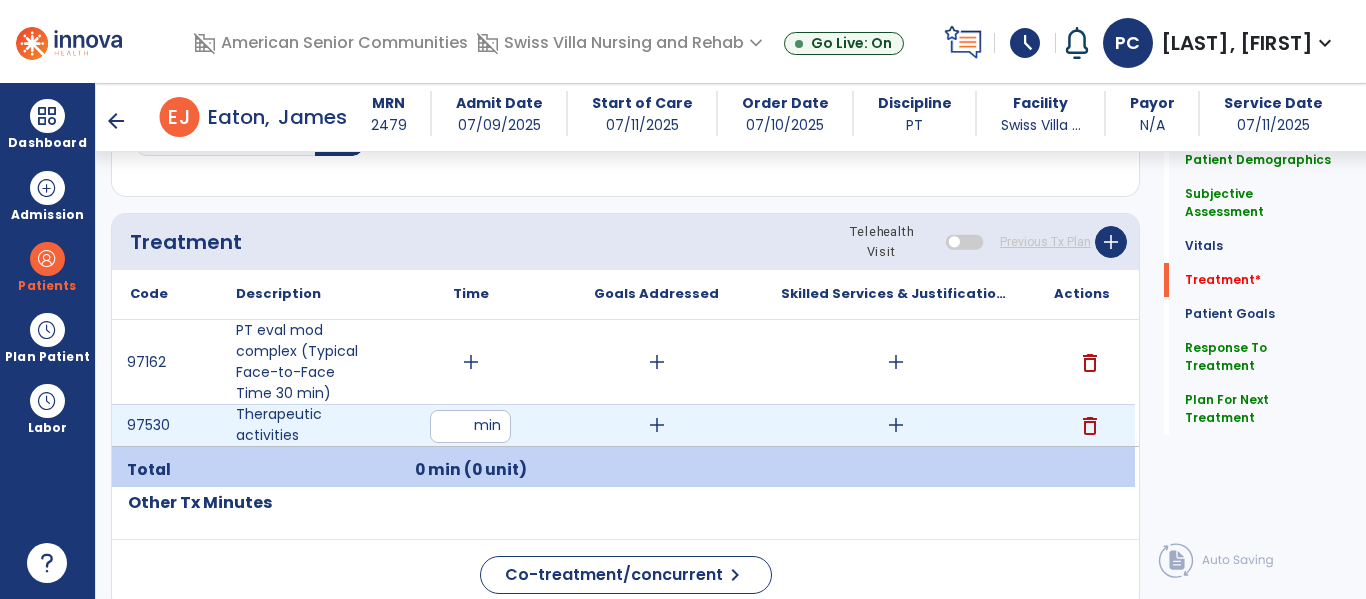 type on "**" 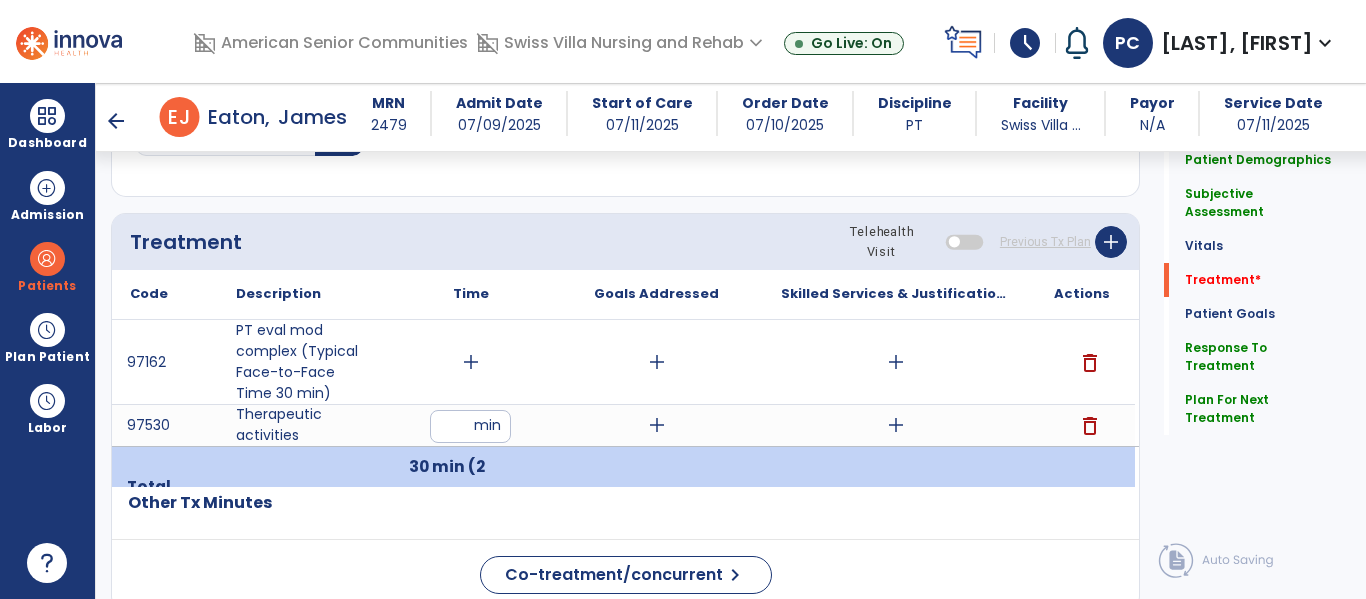 click on "add" at bounding box center (656, 362) 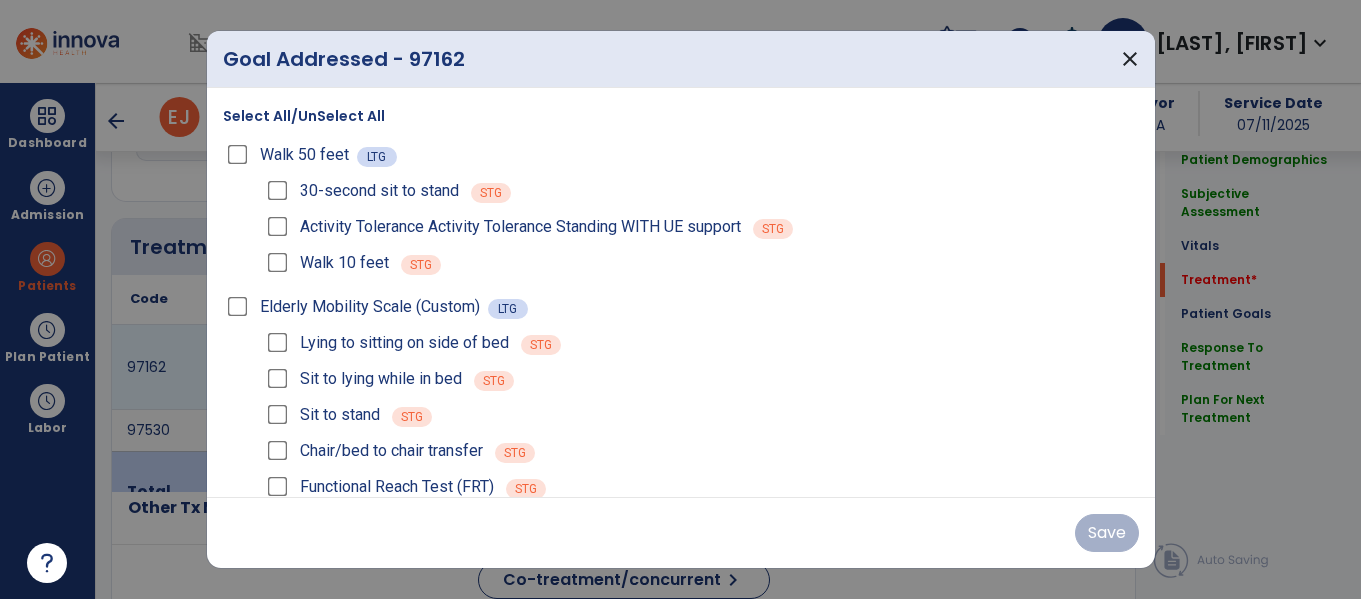 scroll, scrollTop: 1036, scrollLeft: 0, axis: vertical 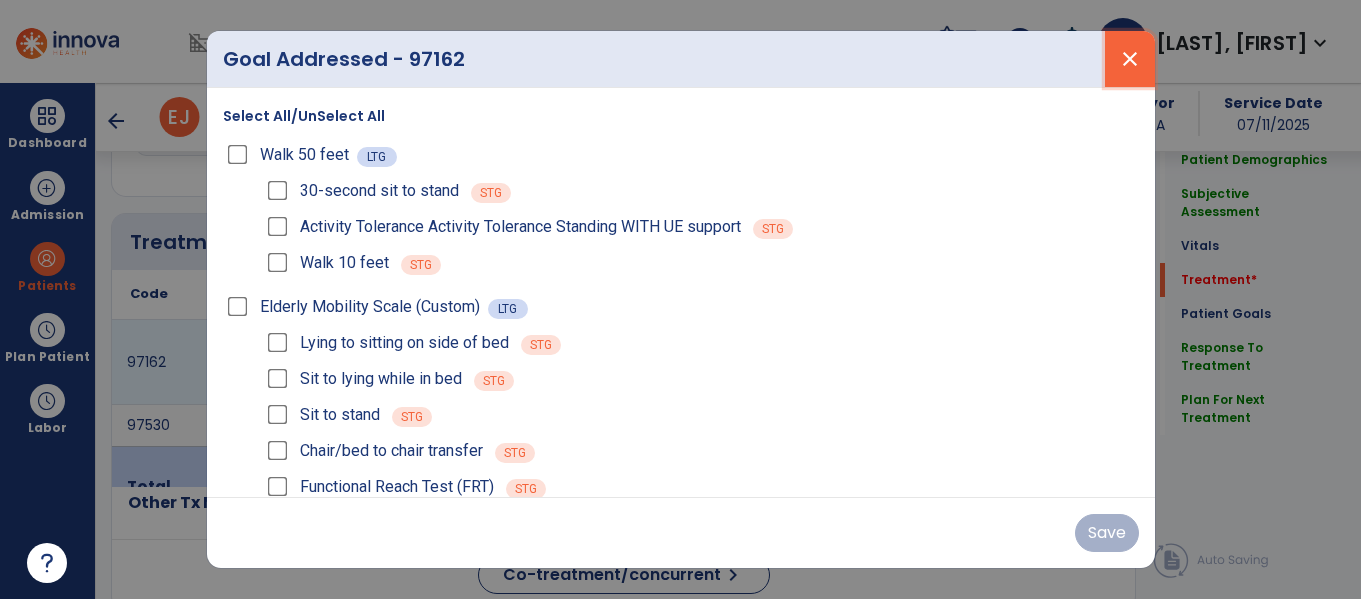 click on "close" at bounding box center (1130, 59) 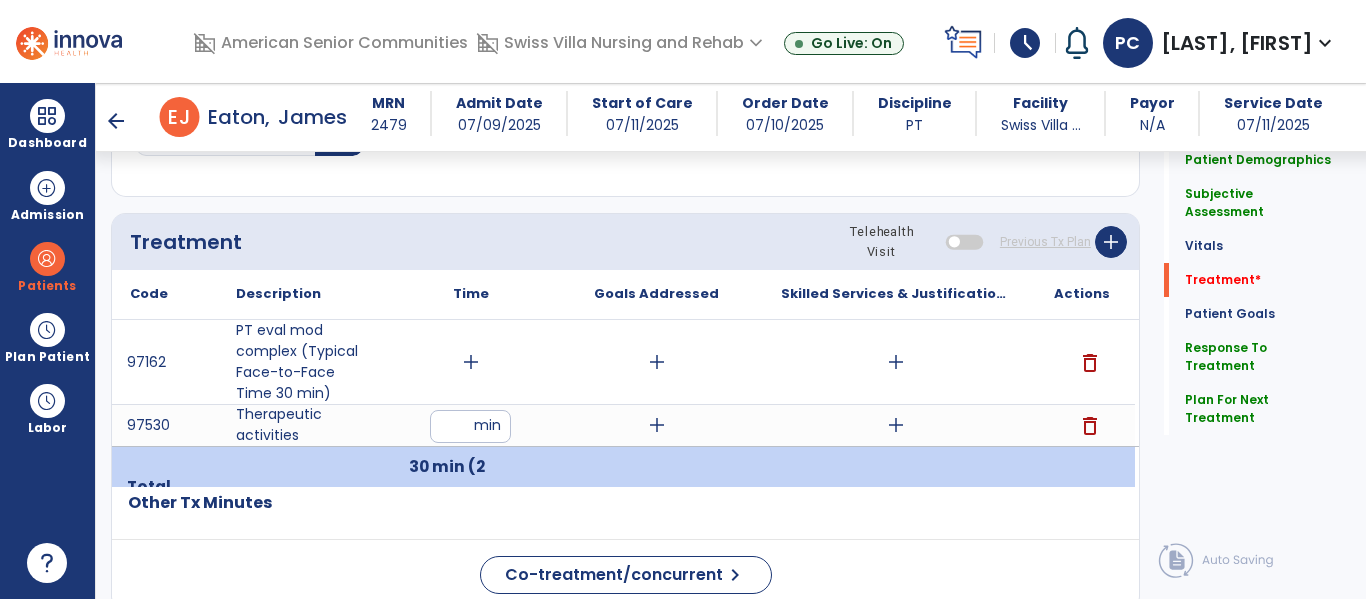click on "add" at bounding box center [657, 425] 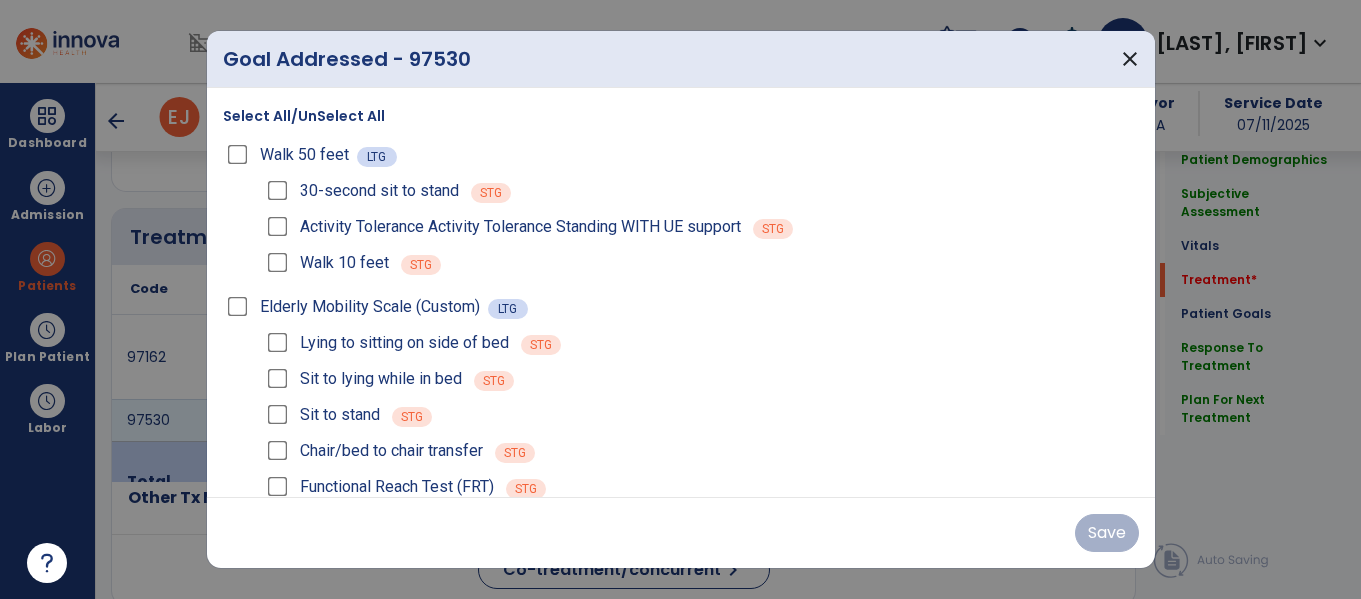 scroll, scrollTop: 1036, scrollLeft: 0, axis: vertical 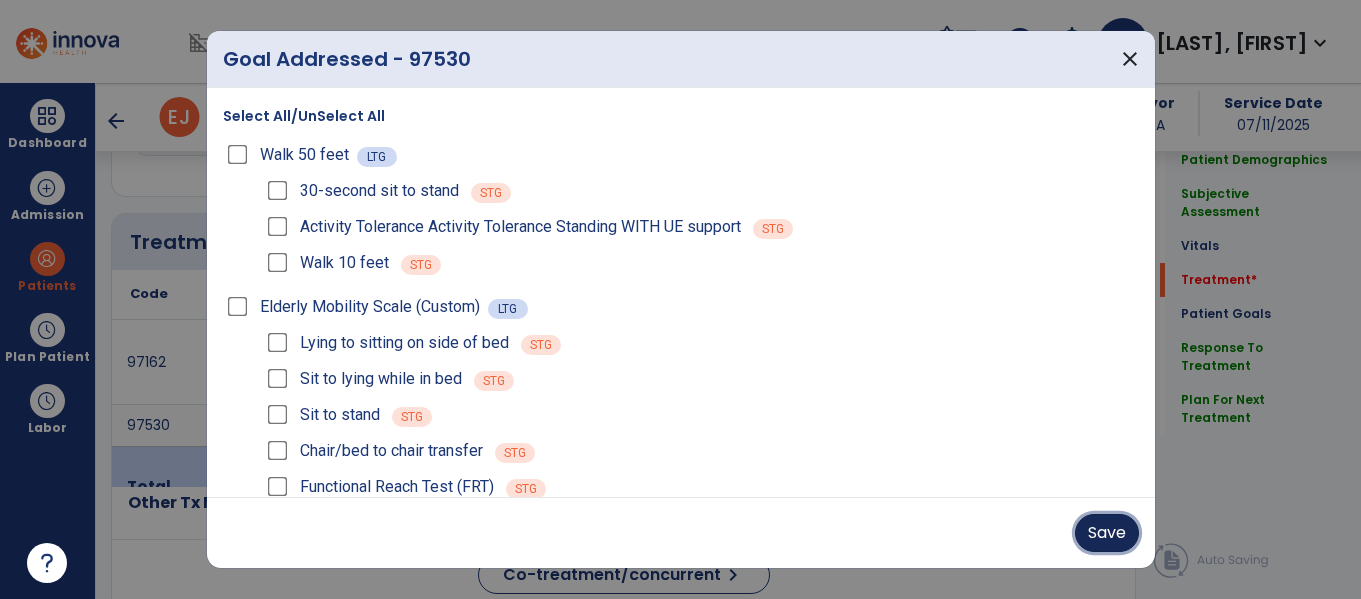 click on "Save" at bounding box center [1107, 533] 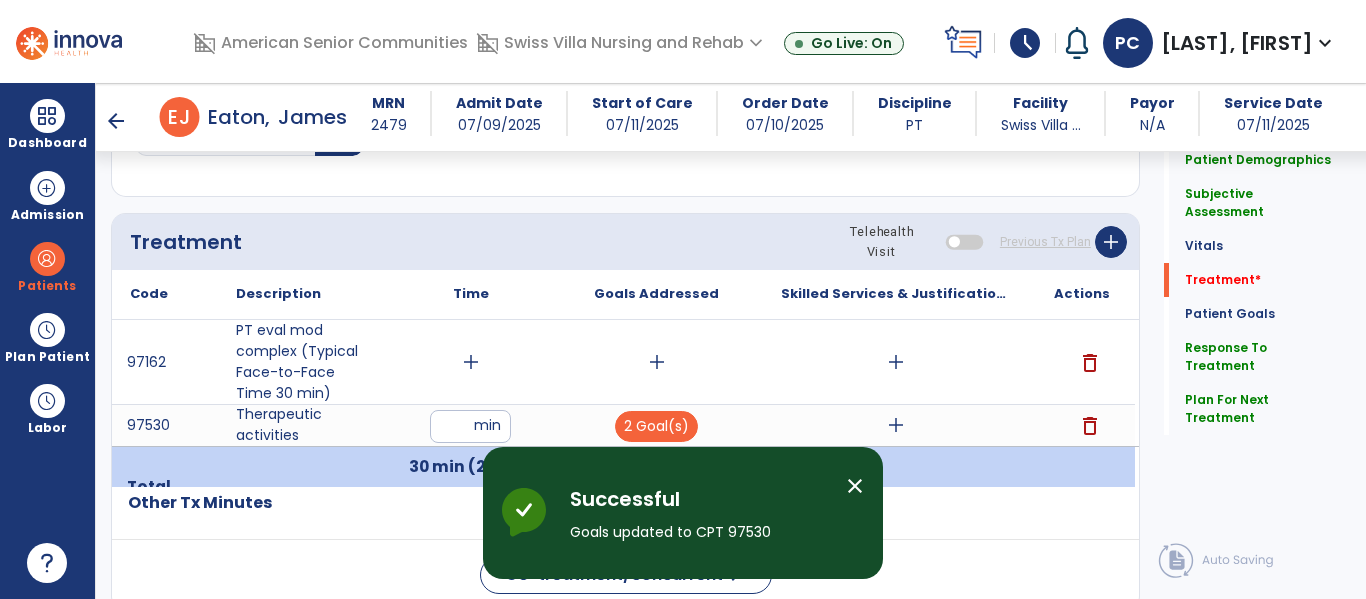 click on "add" at bounding box center [896, 425] 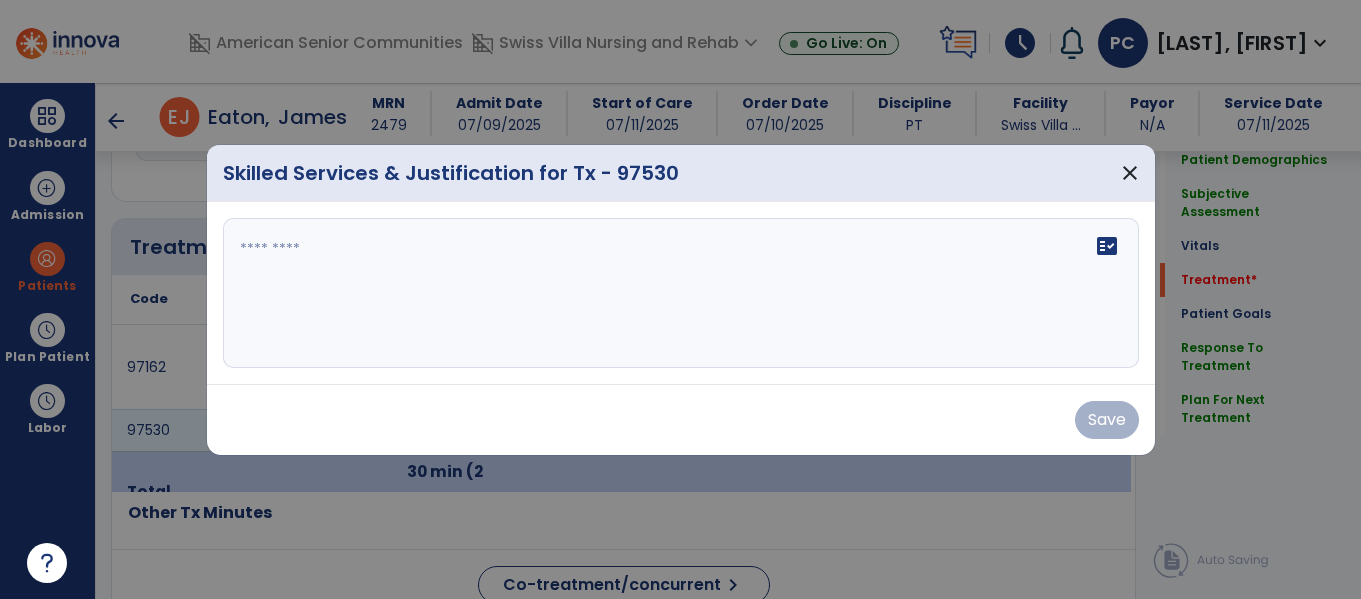 scroll, scrollTop: 1036, scrollLeft: 0, axis: vertical 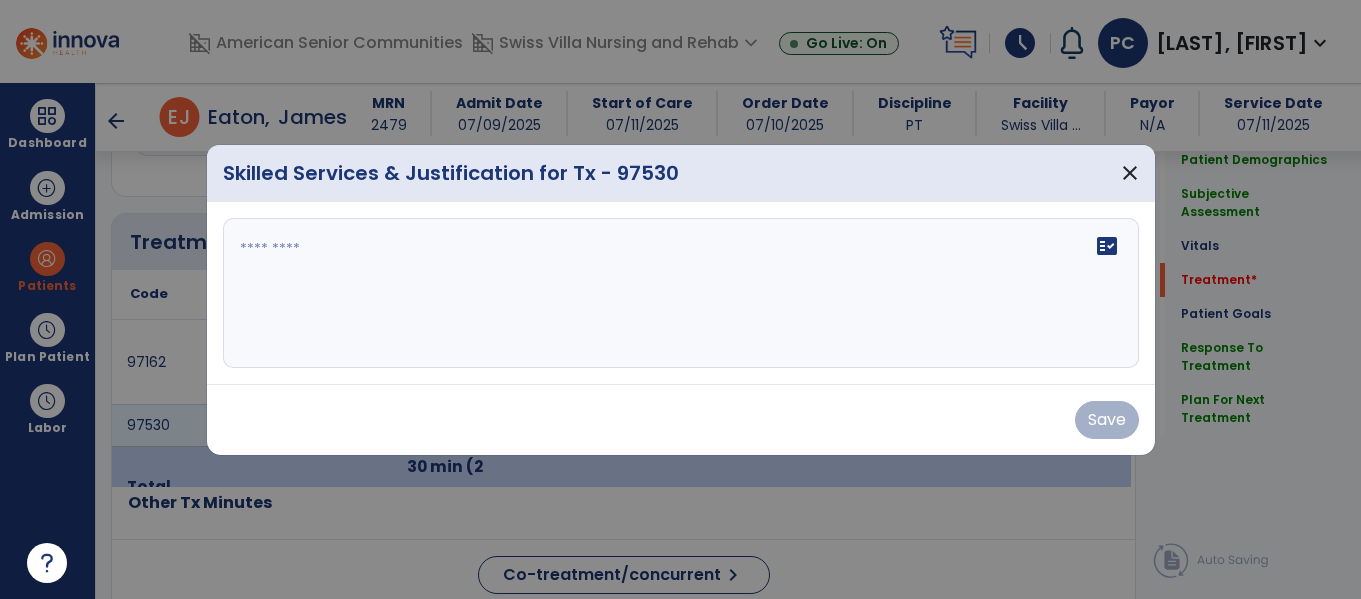 click on "fact_check" at bounding box center [681, 293] 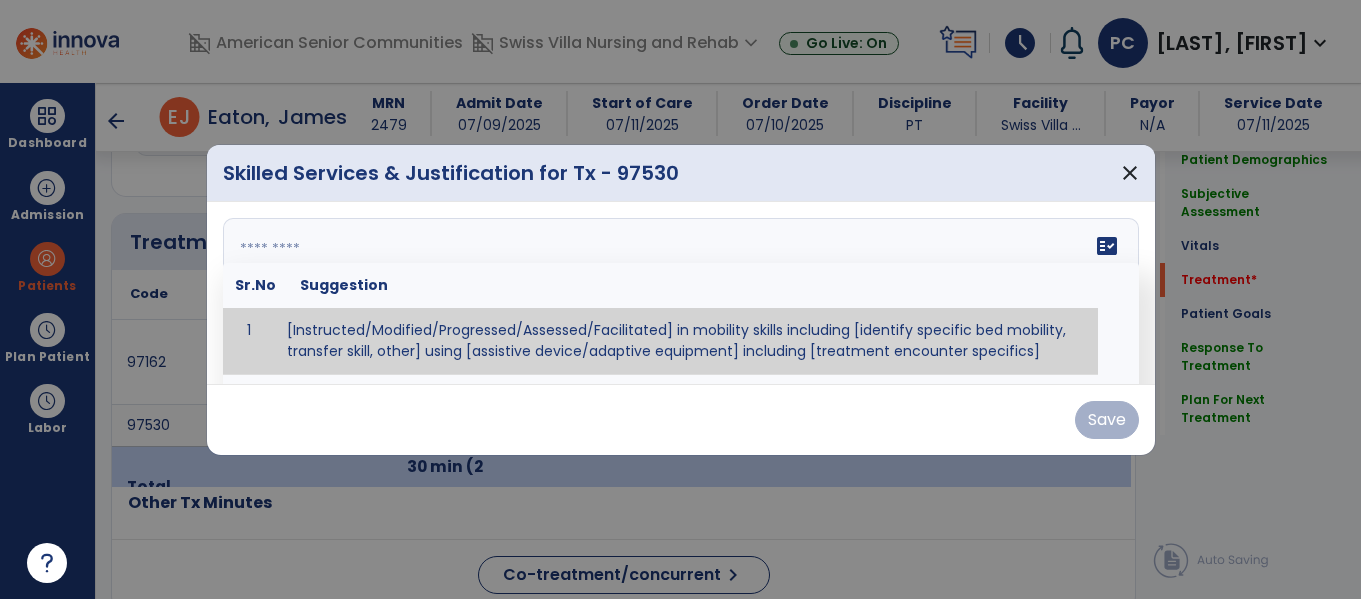 paste on "**********" 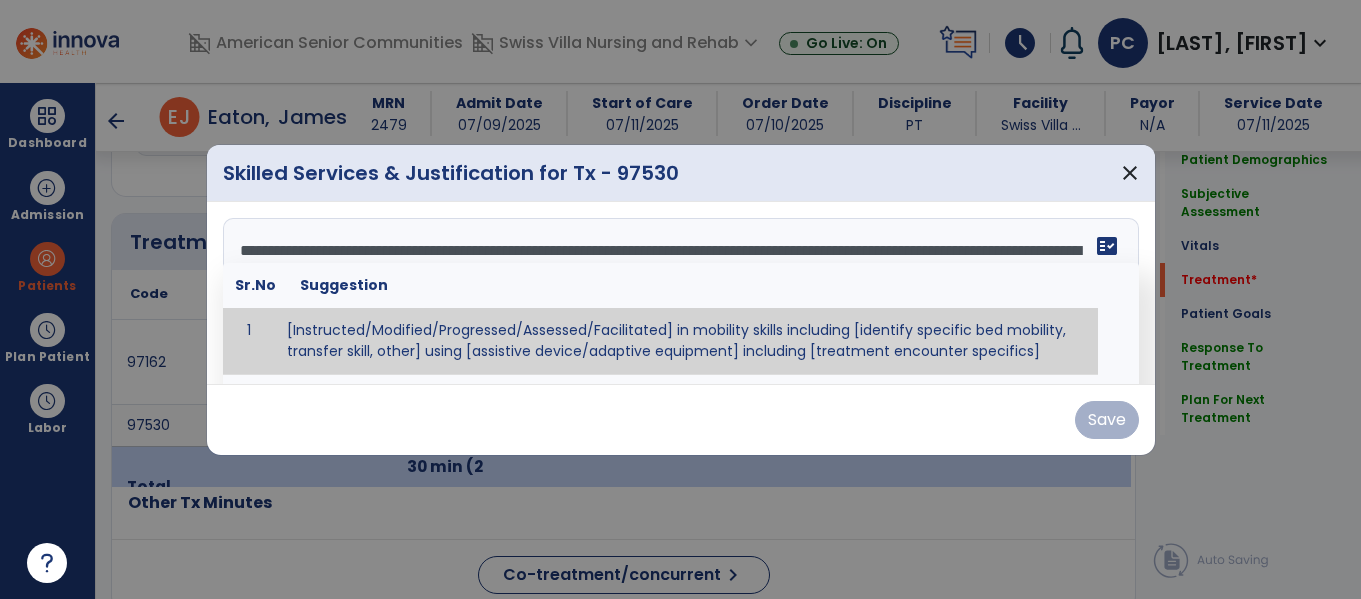 scroll, scrollTop: 40, scrollLeft: 0, axis: vertical 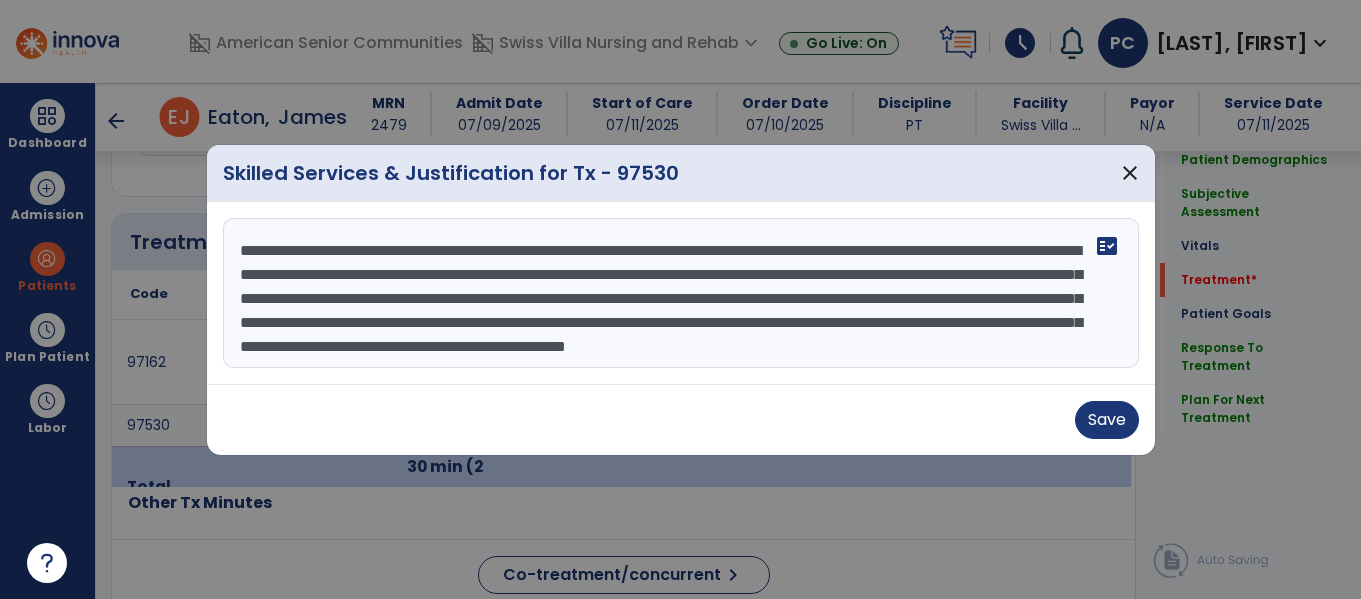 click on "**********" at bounding box center (681, 293) 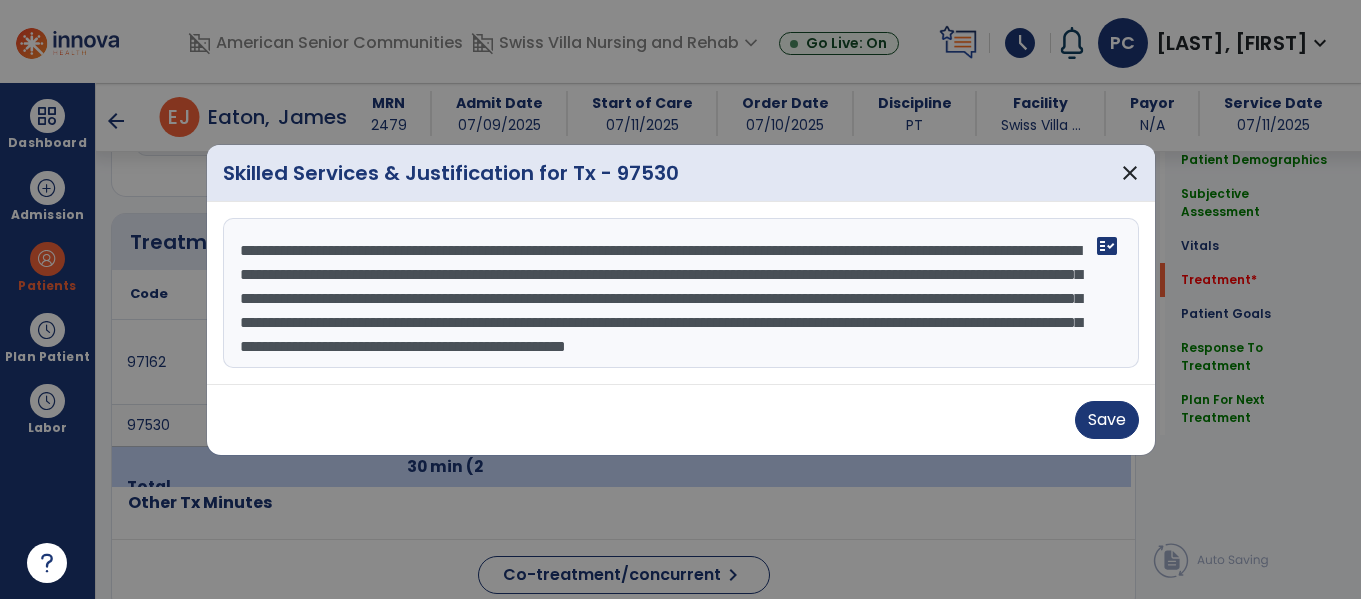 paste on "**********" 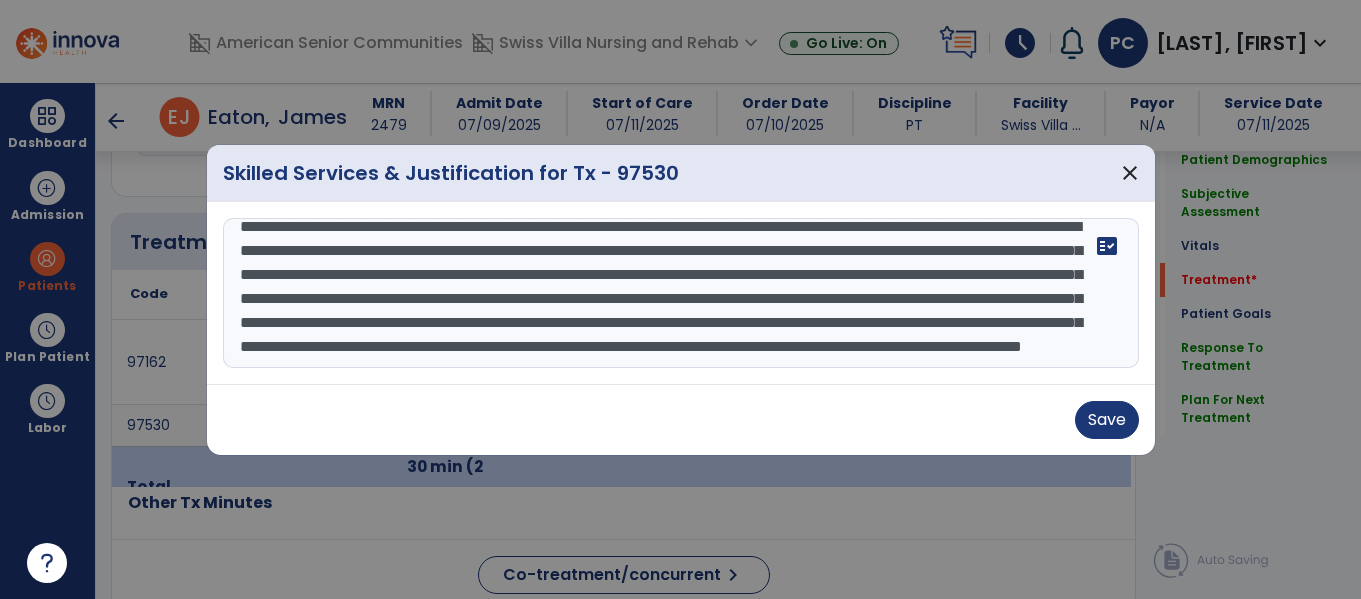 scroll, scrollTop: 88, scrollLeft: 0, axis: vertical 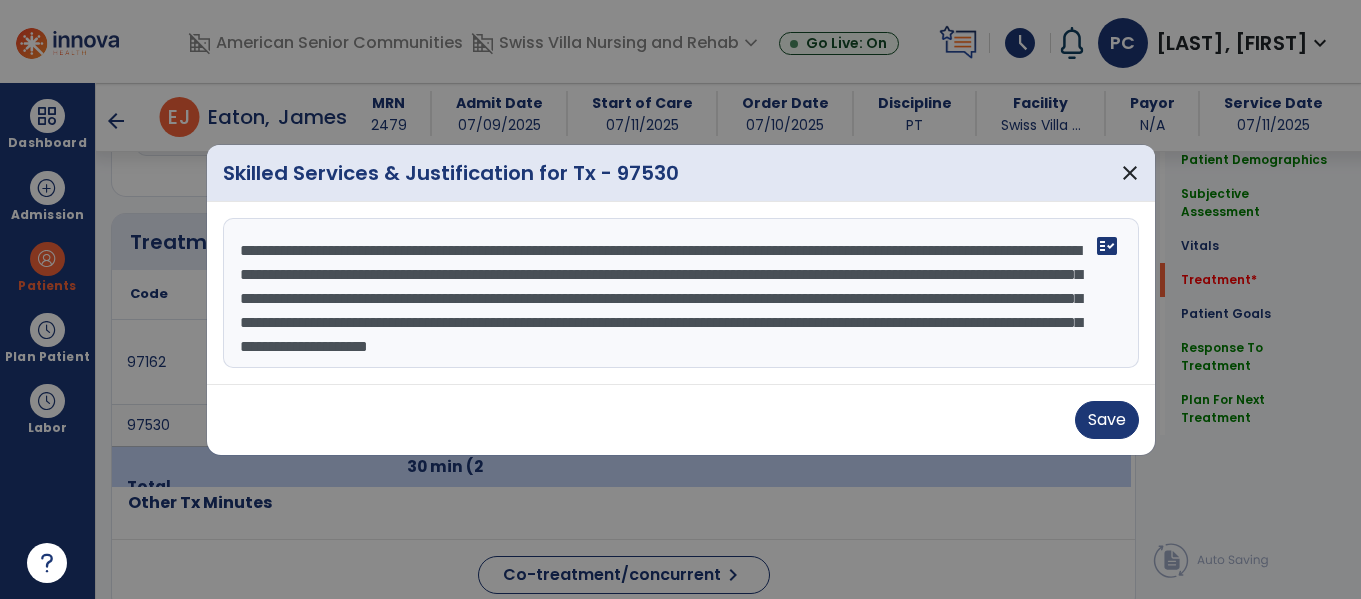 click on "**********" at bounding box center [681, 293] 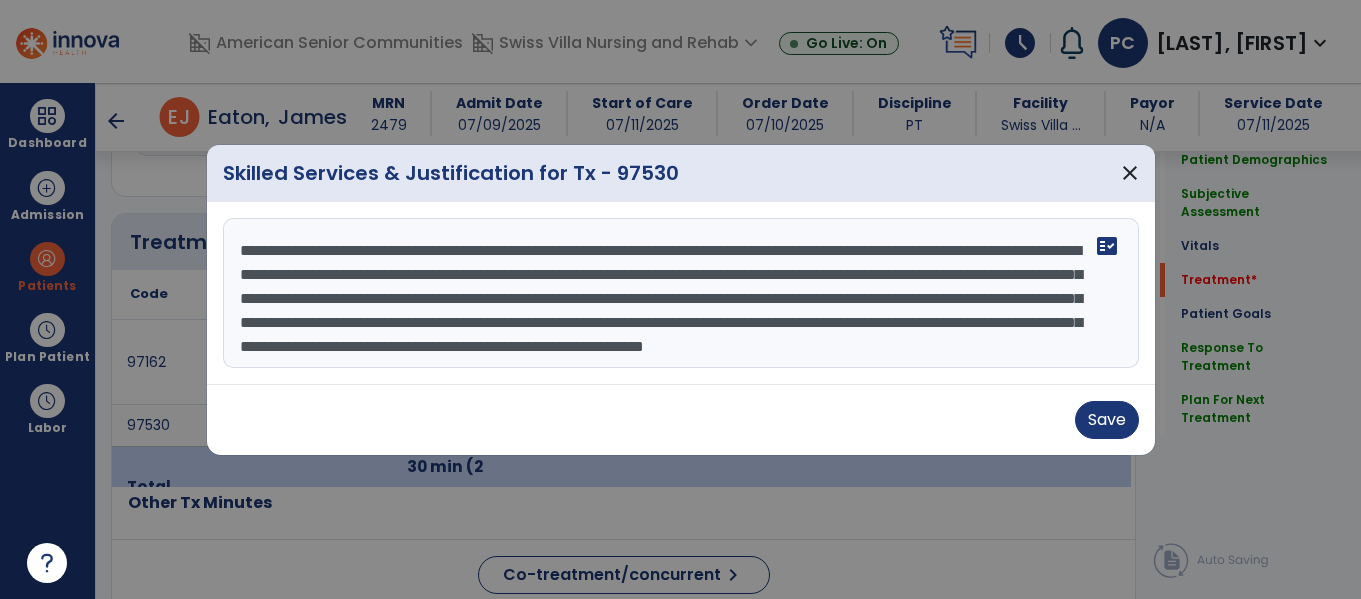 click on "**********" at bounding box center (681, 293) 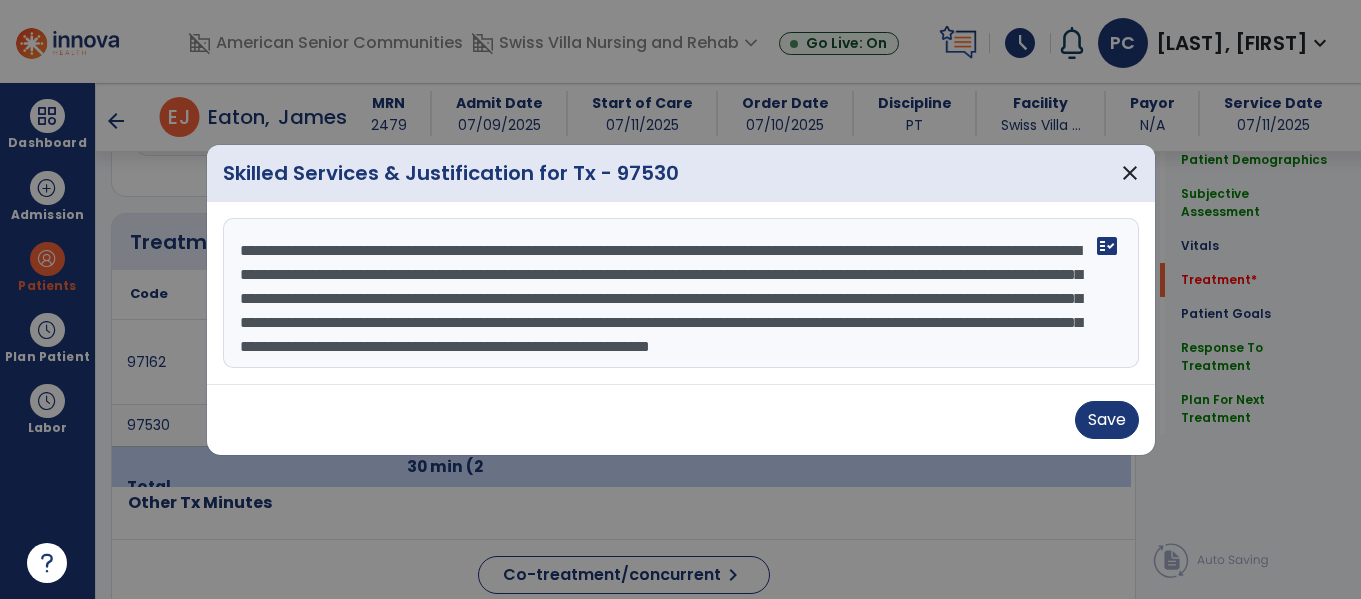 click on "**********" at bounding box center [681, 293] 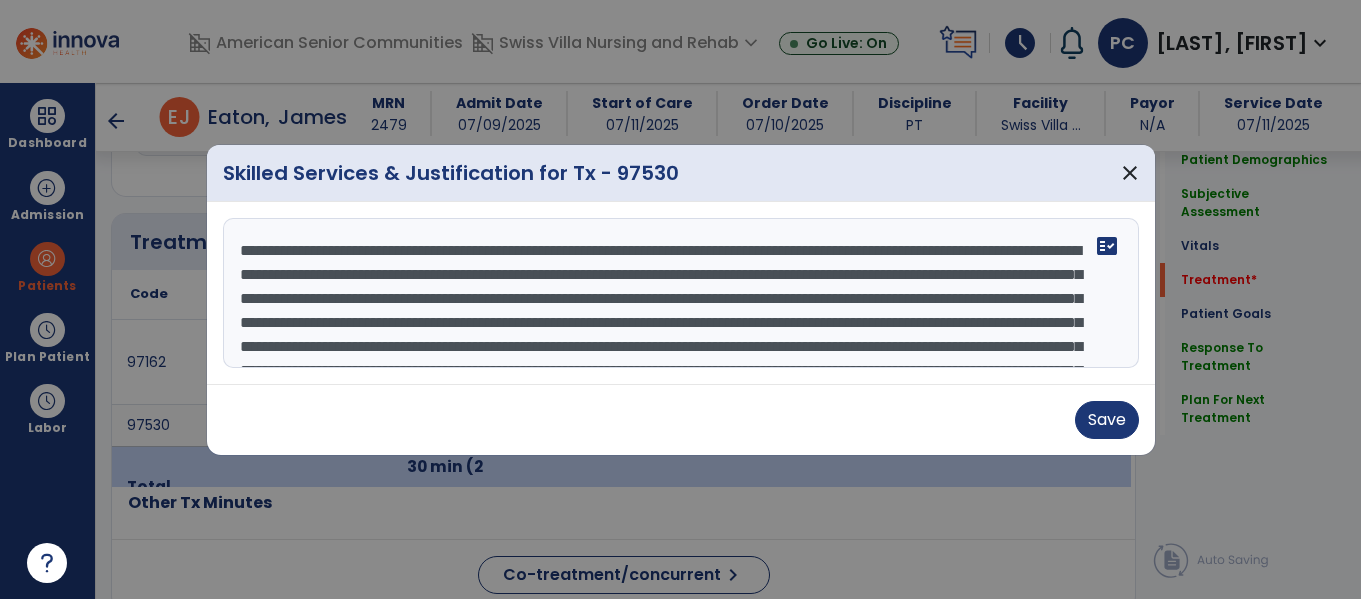 scroll, scrollTop: 33, scrollLeft: 0, axis: vertical 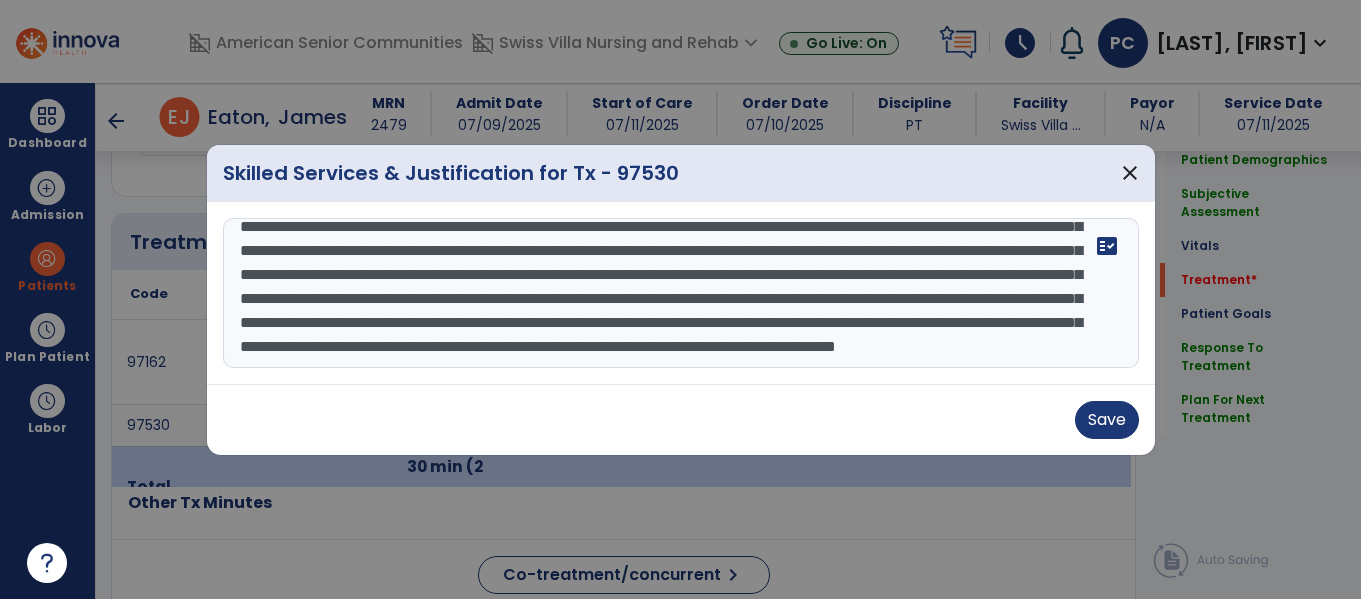 type on "**********" 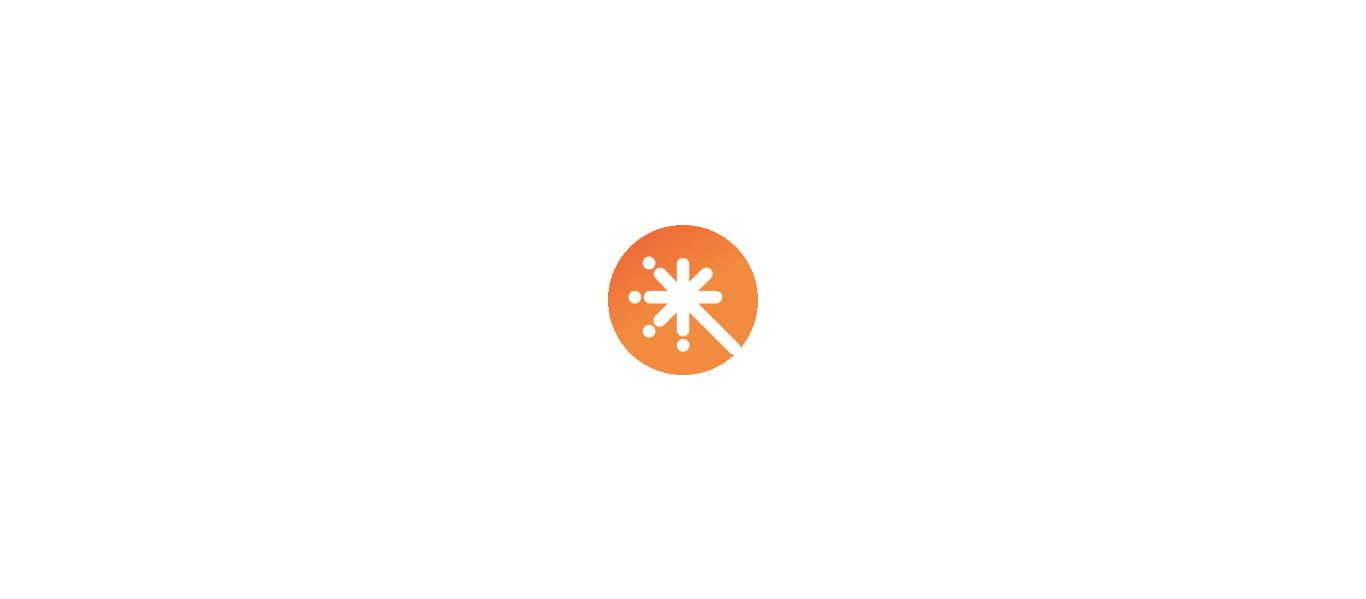 scroll, scrollTop: 0, scrollLeft: 0, axis: both 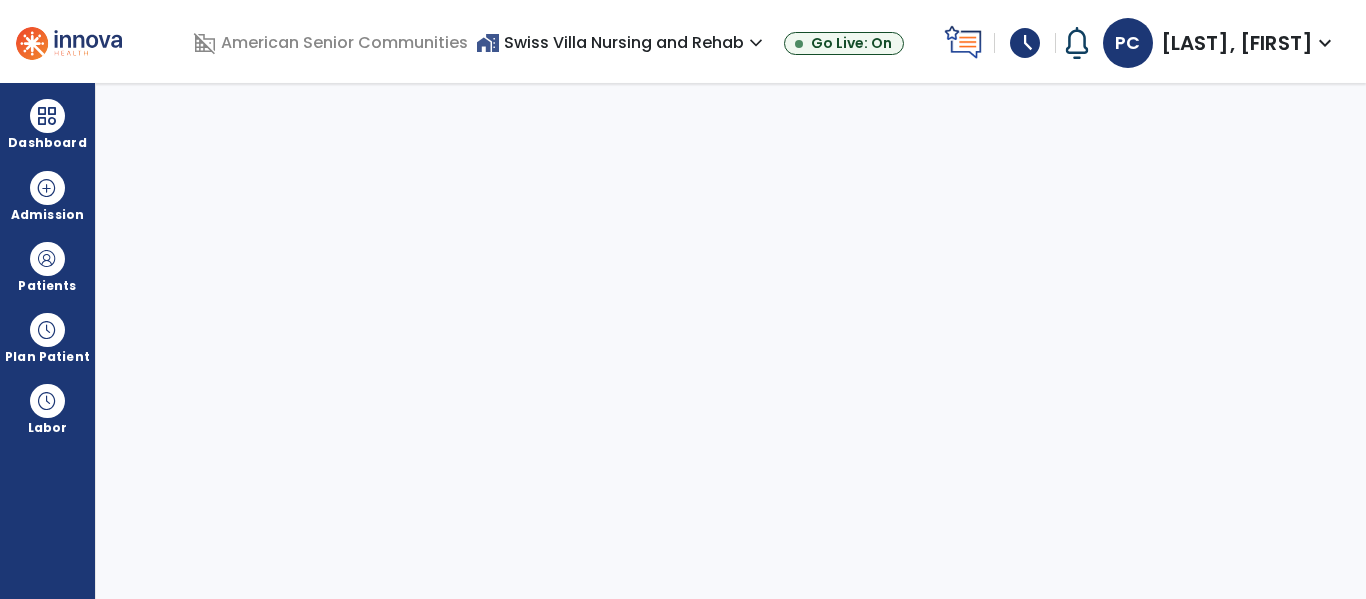 select on "****" 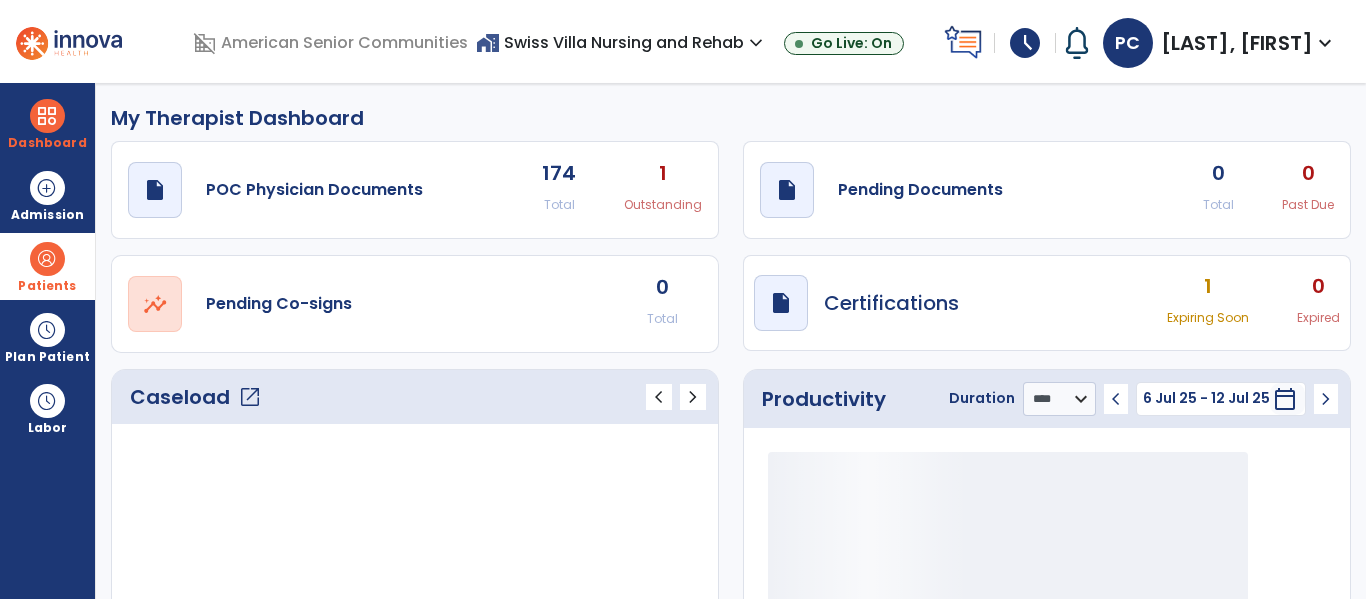 click on "Patients" at bounding box center (47, 286) 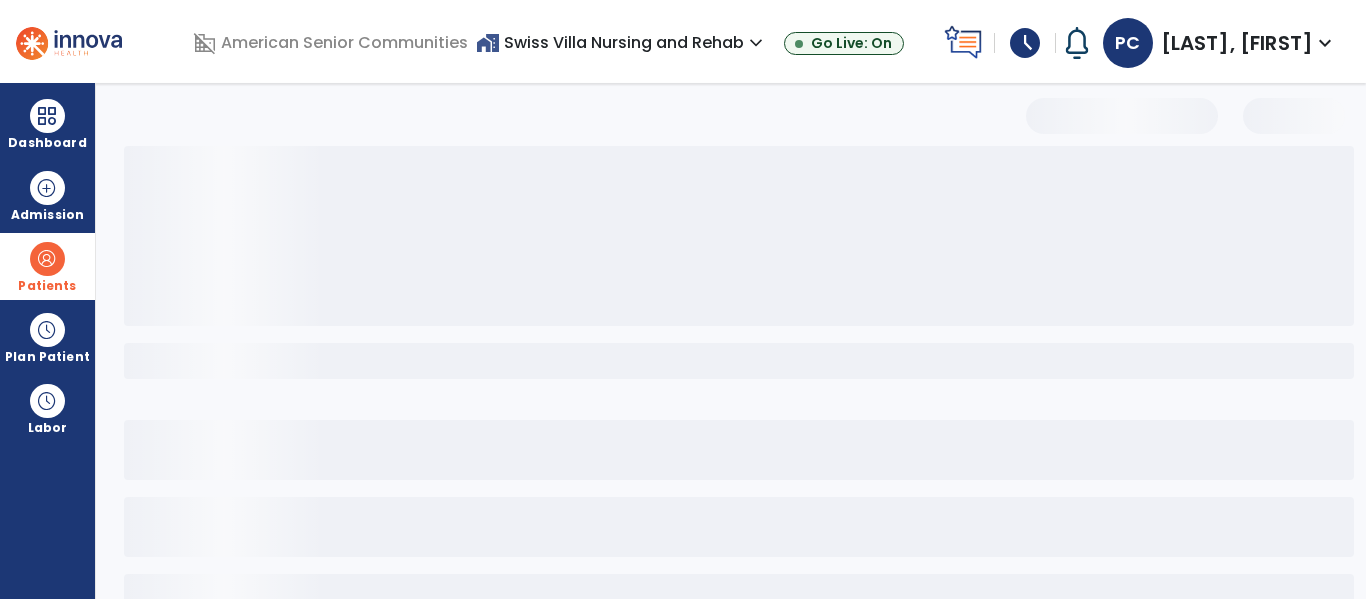 select on "***" 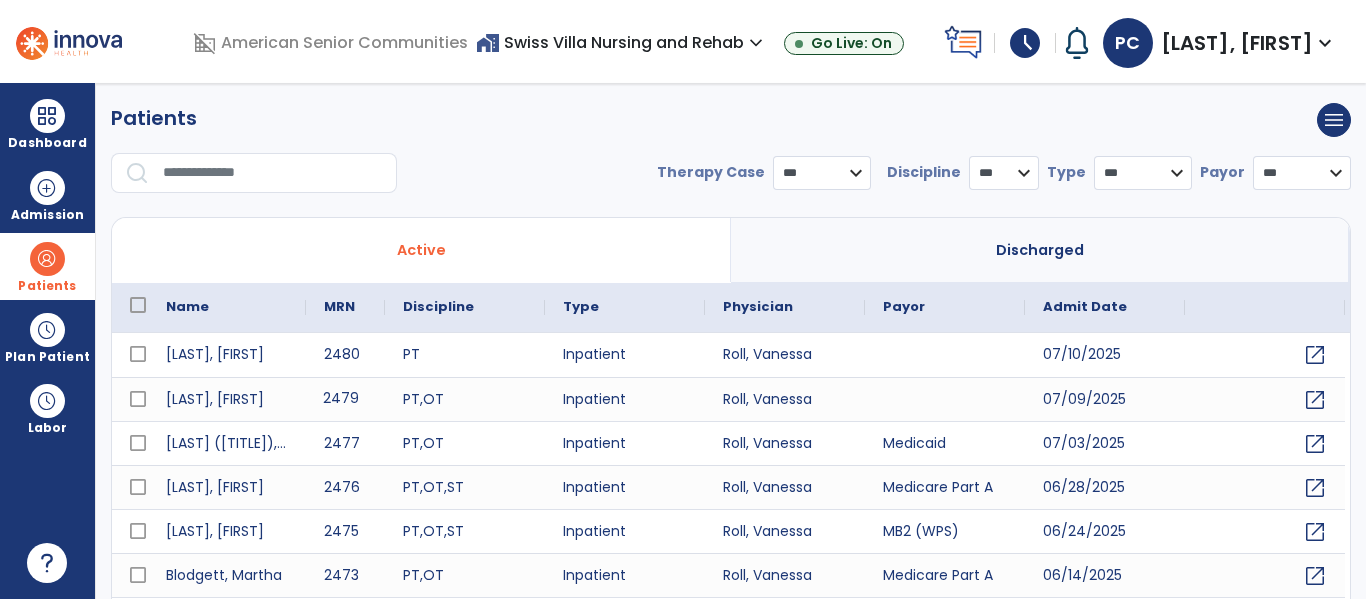 click on "2479" at bounding box center [345, 399] 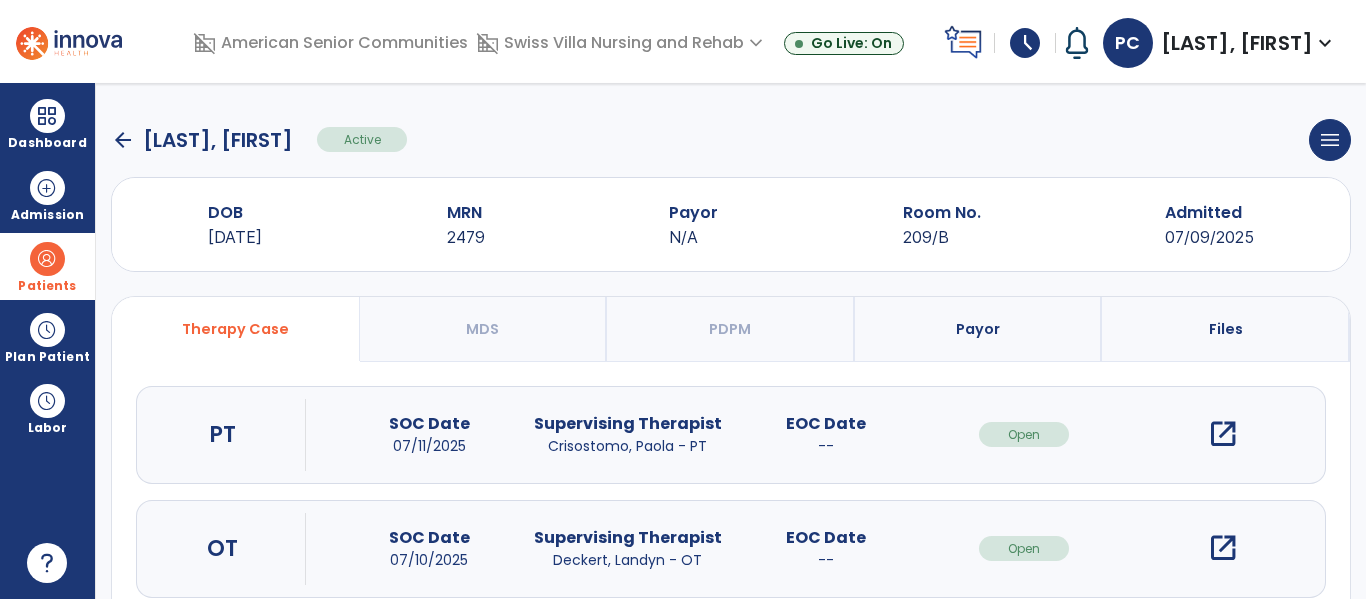 click on "open_in_new" at bounding box center [1223, 548] 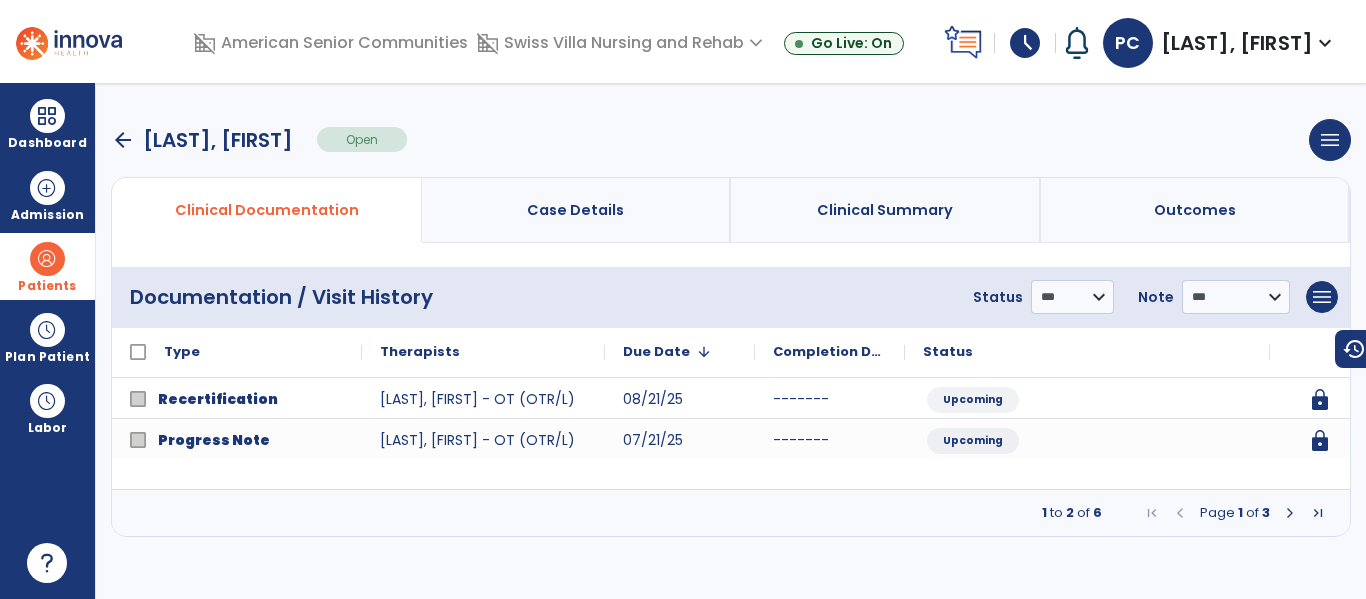 click at bounding box center [1290, 513] 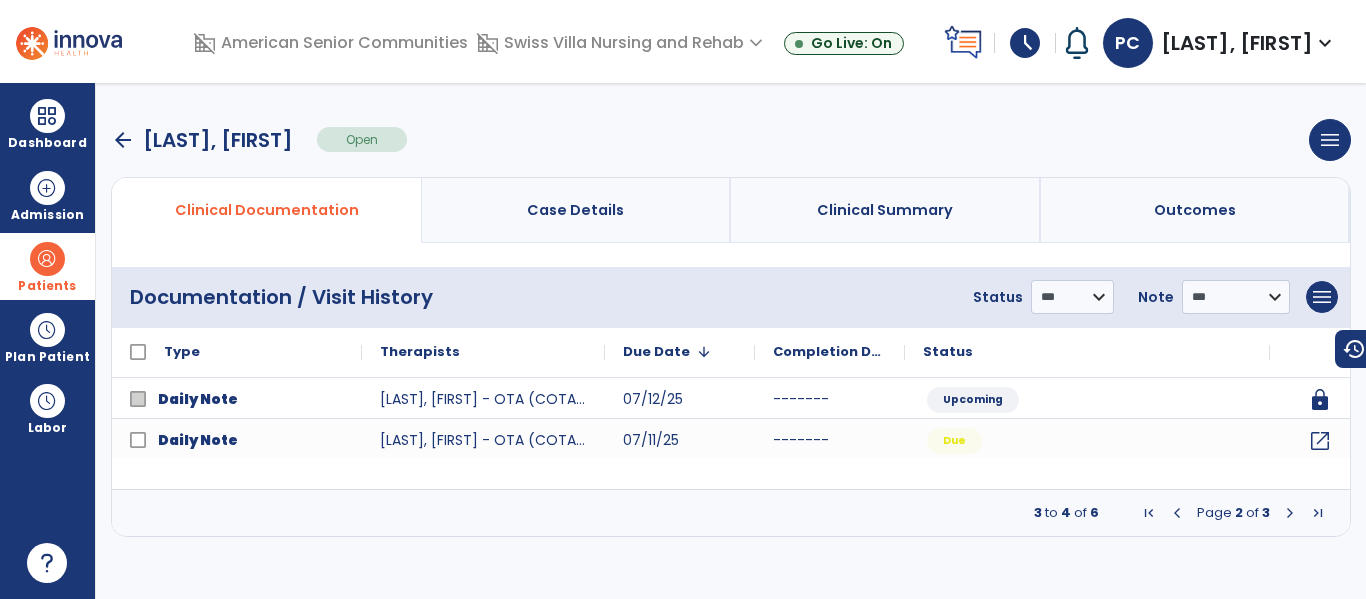 click at bounding box center (1290, 513) 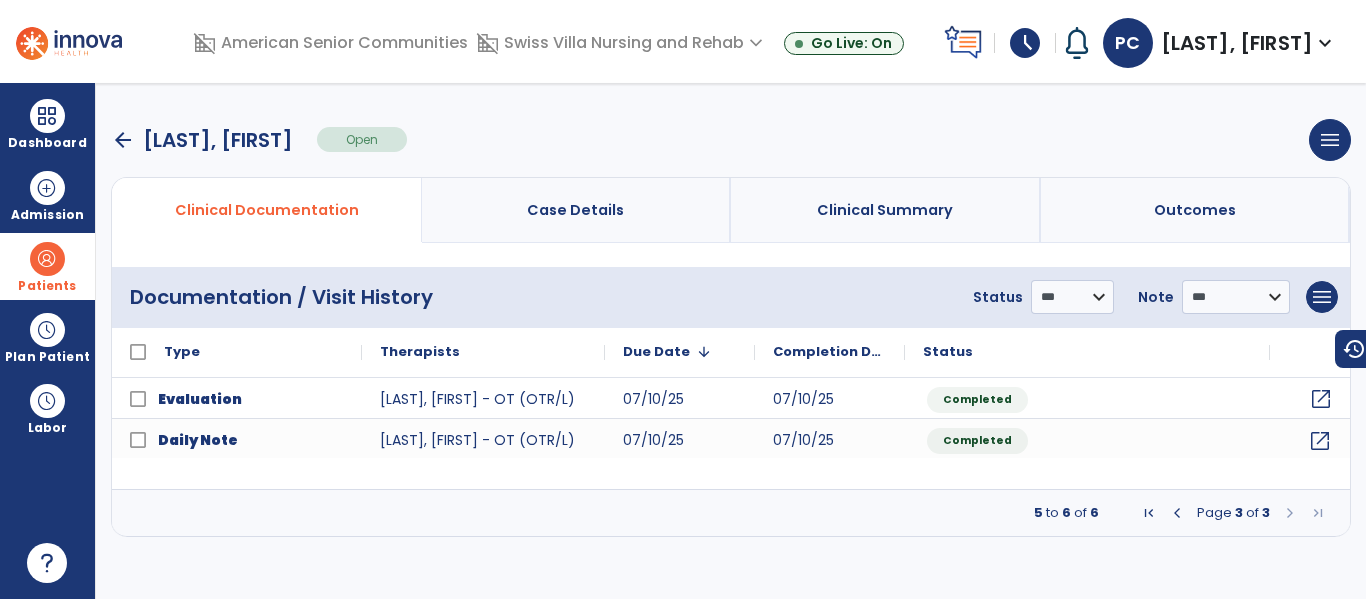 click on "open_in_new" 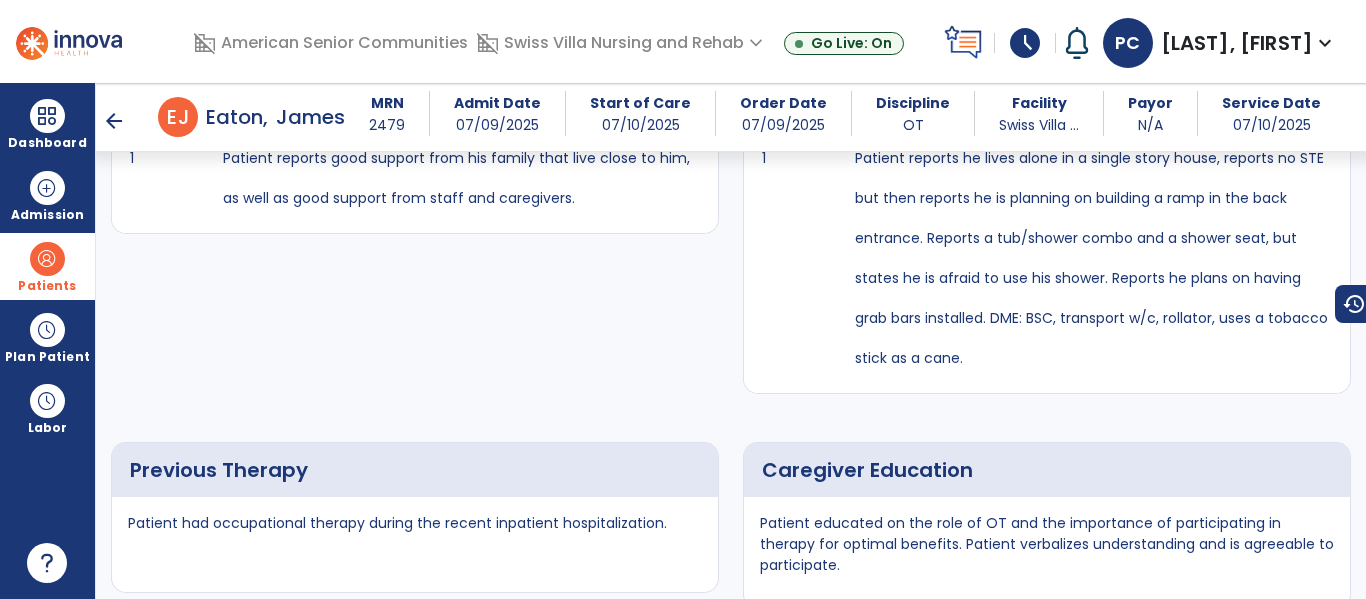 scroll, scrollTop: 1807, scrollLeft: 0, axis: vertical 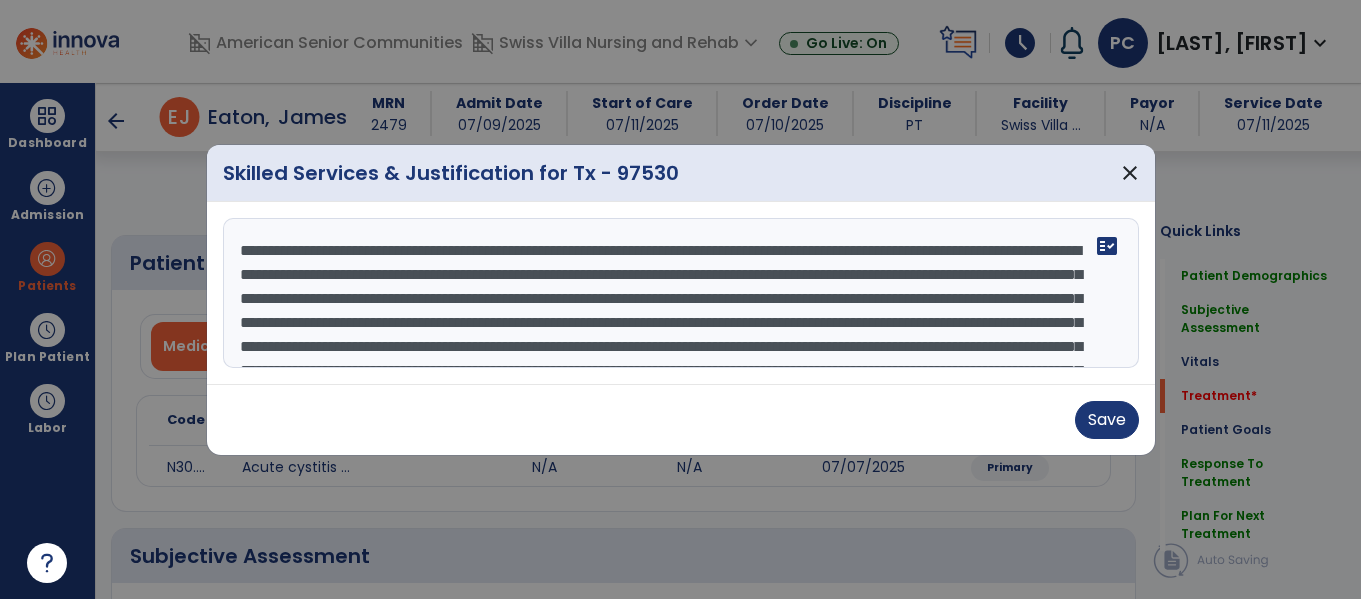select on "*" 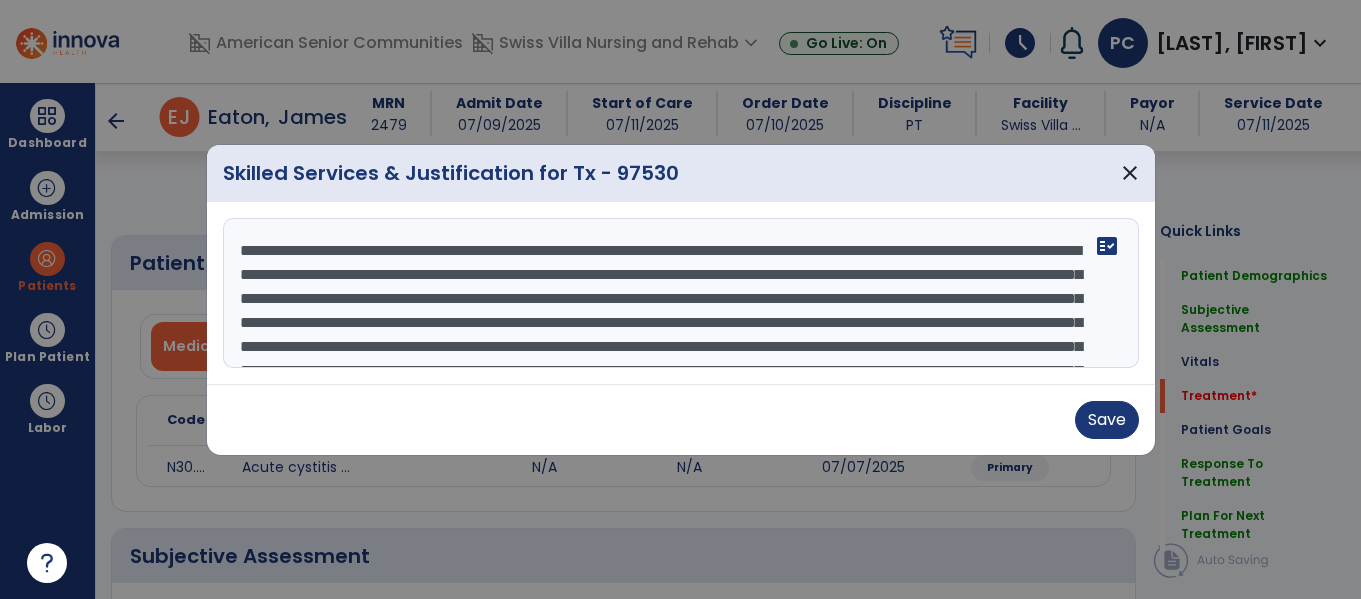 scroll, scrollTop: 0, scrollLeft: 0, axis: both 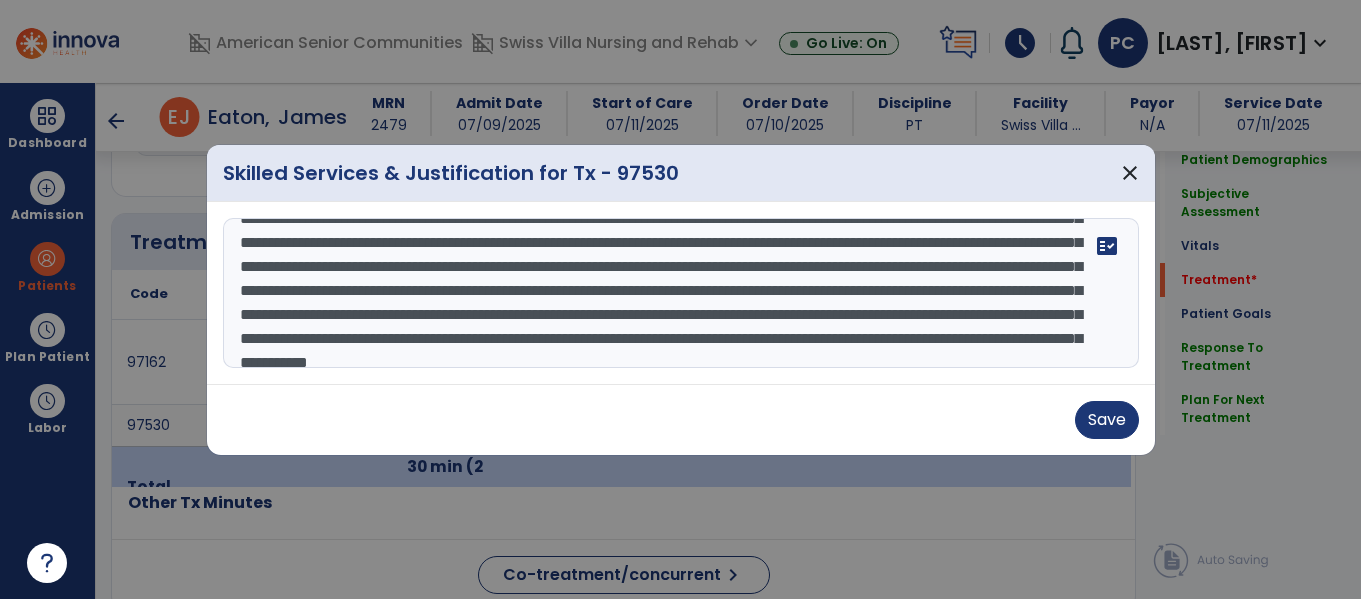 click on "**********" at bounding box center (681, 293) 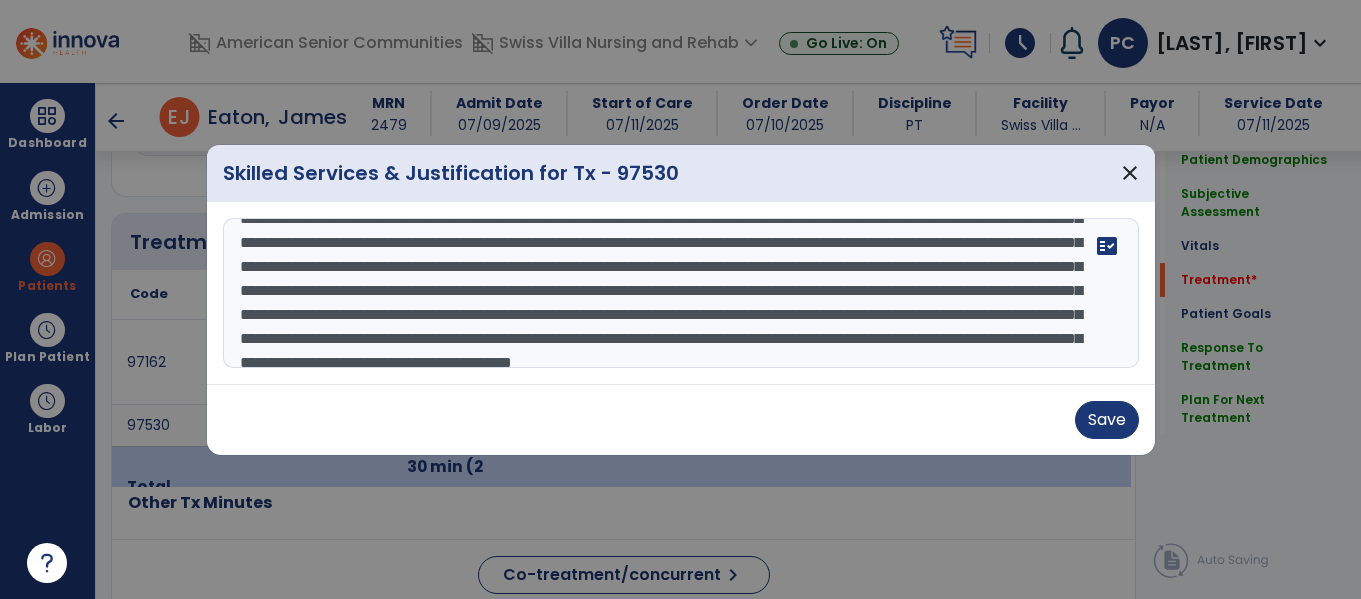 scroll, scrollTop: 64, scrollLeft: 0, axis: vertical 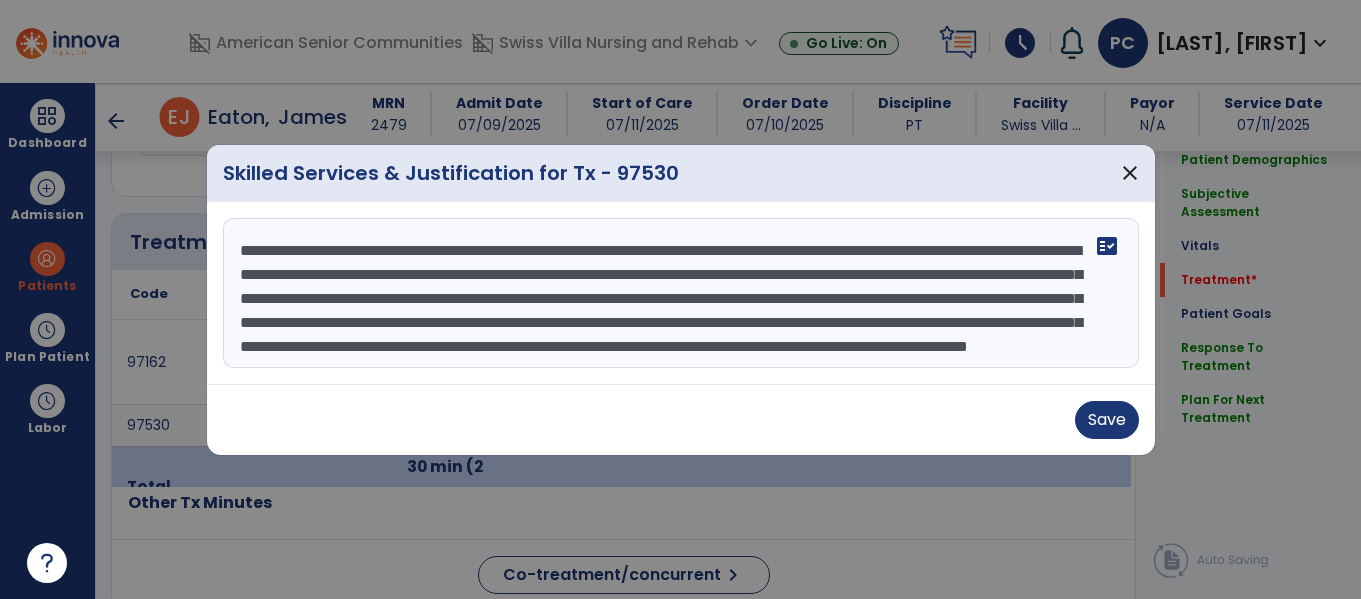 click on "**********" at bounding box center (681, 293) 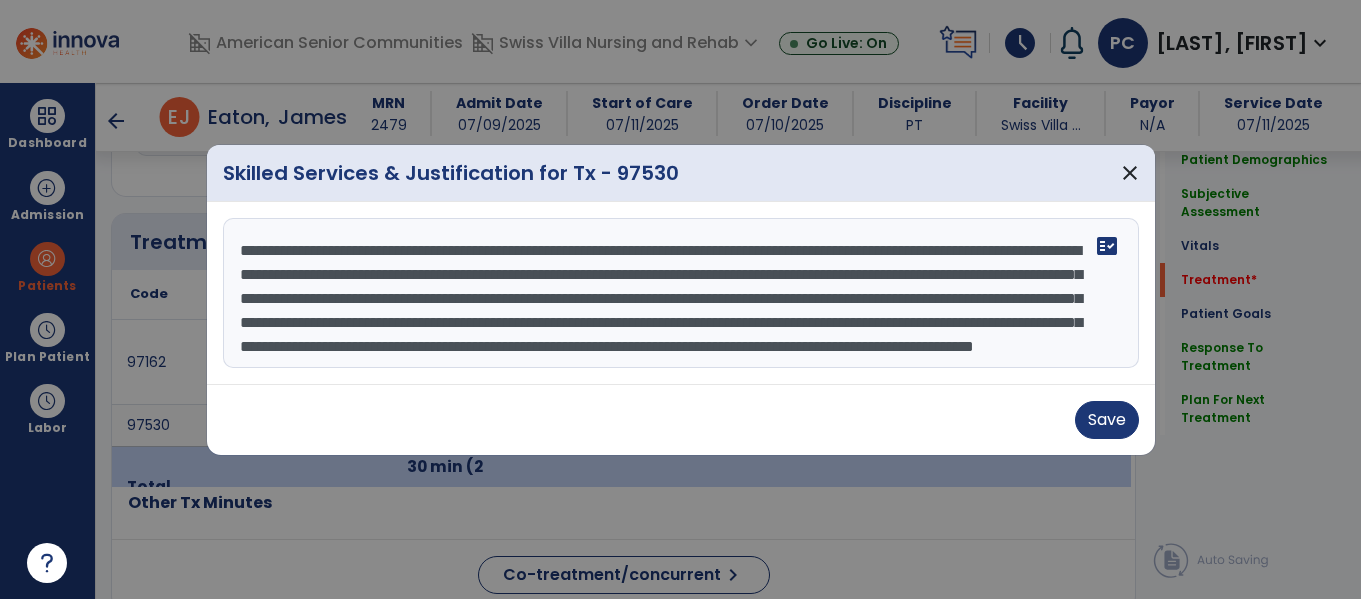 scroll, scrollTop: 36, scrollLeft: 0, axis: vertical 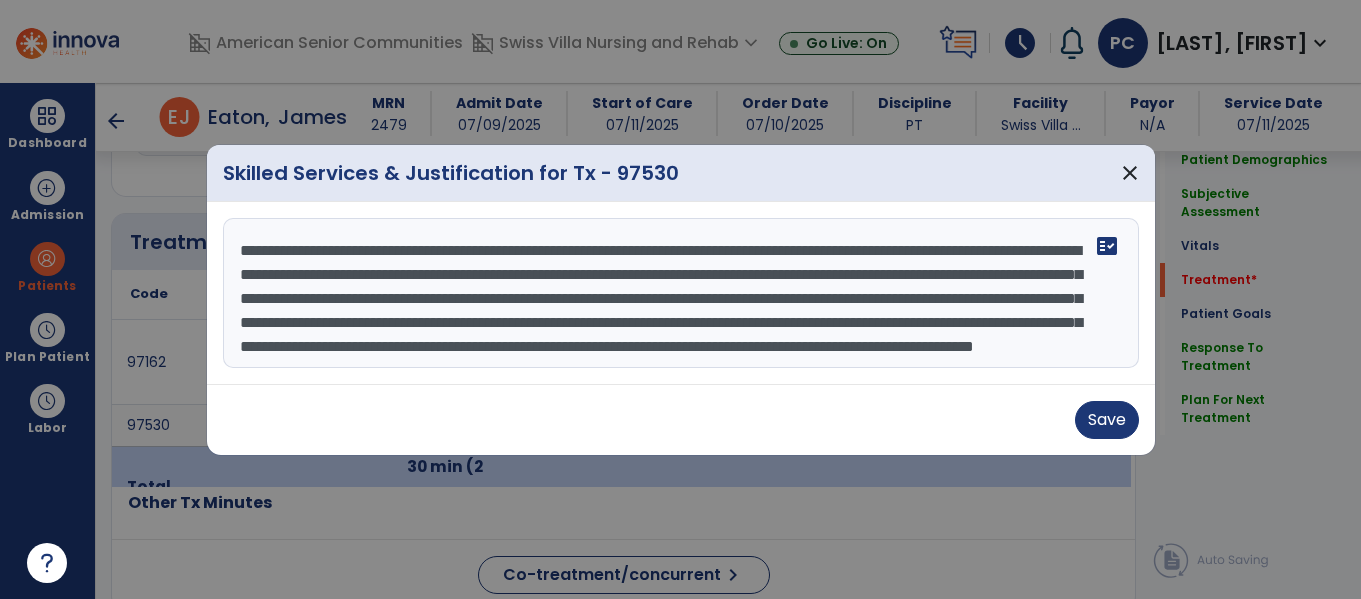 click on "**********" at bounding box center (681, 293) 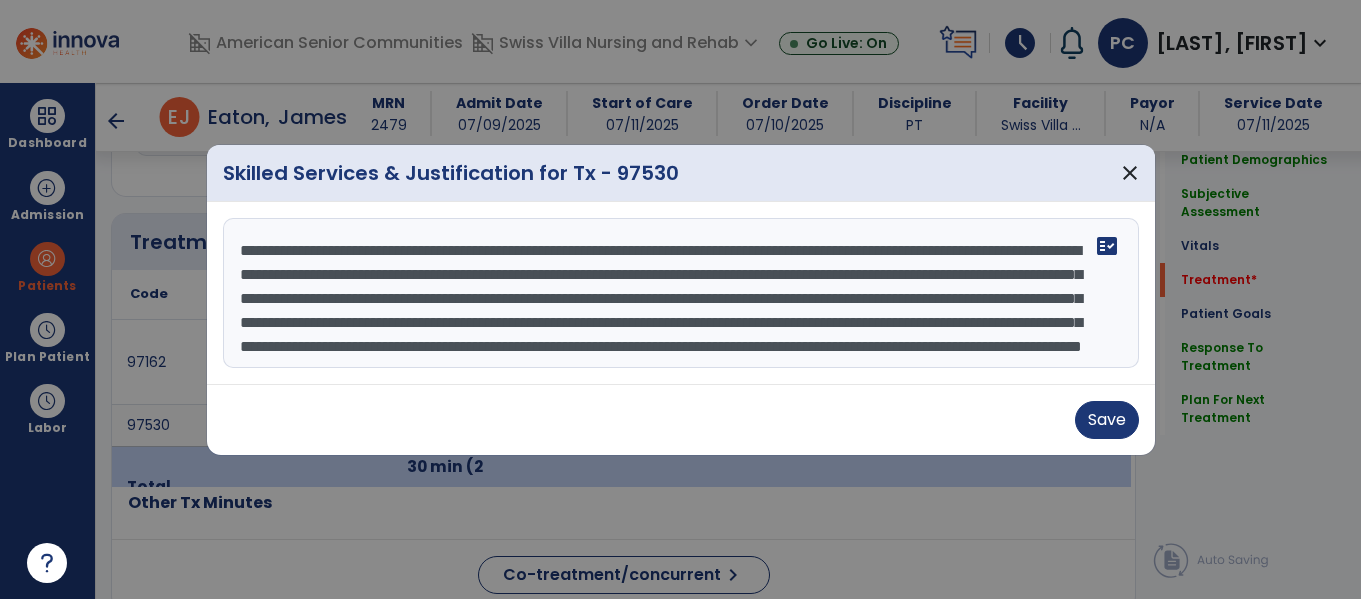click on "**********" at bounding box center [681, 293] 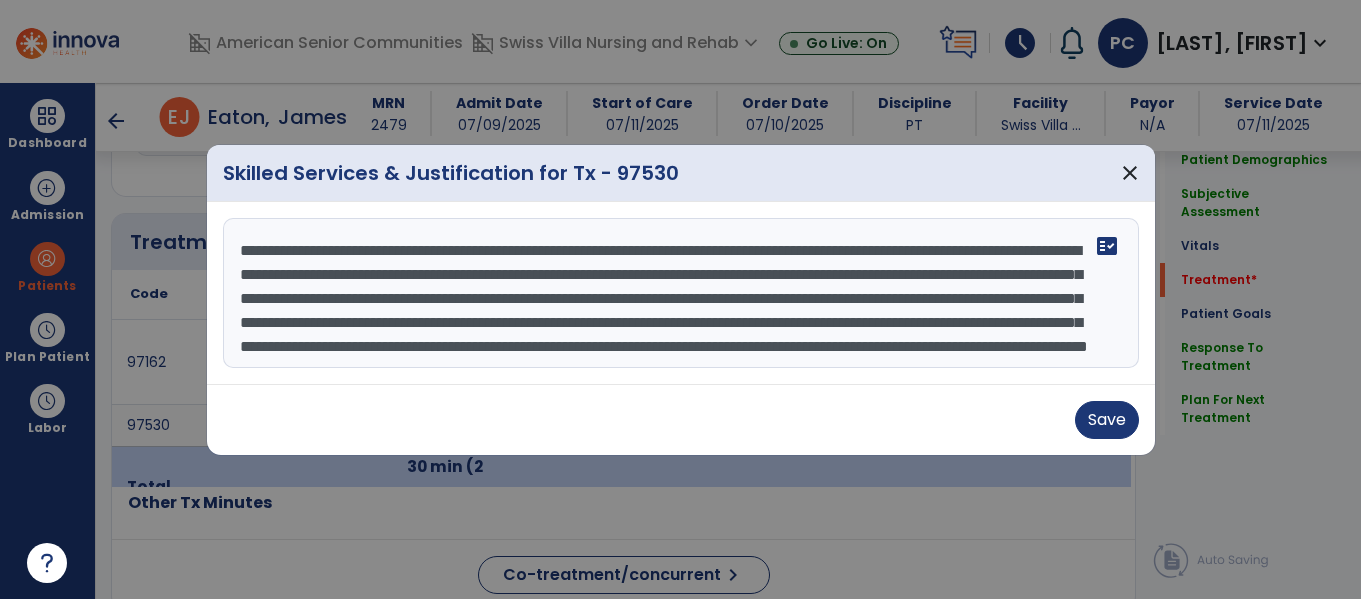 scroll, scrollTop: 39, scrollLeft: 0, axis: vertical 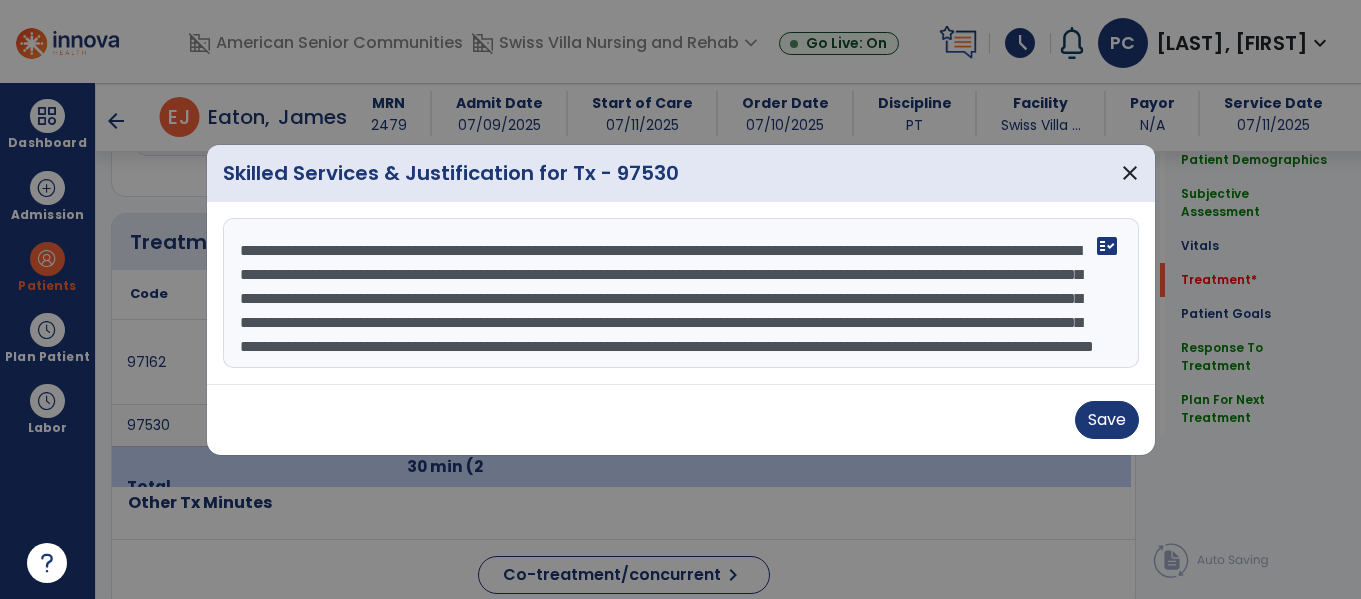 click on "**********" at bounding box center (681, 293) 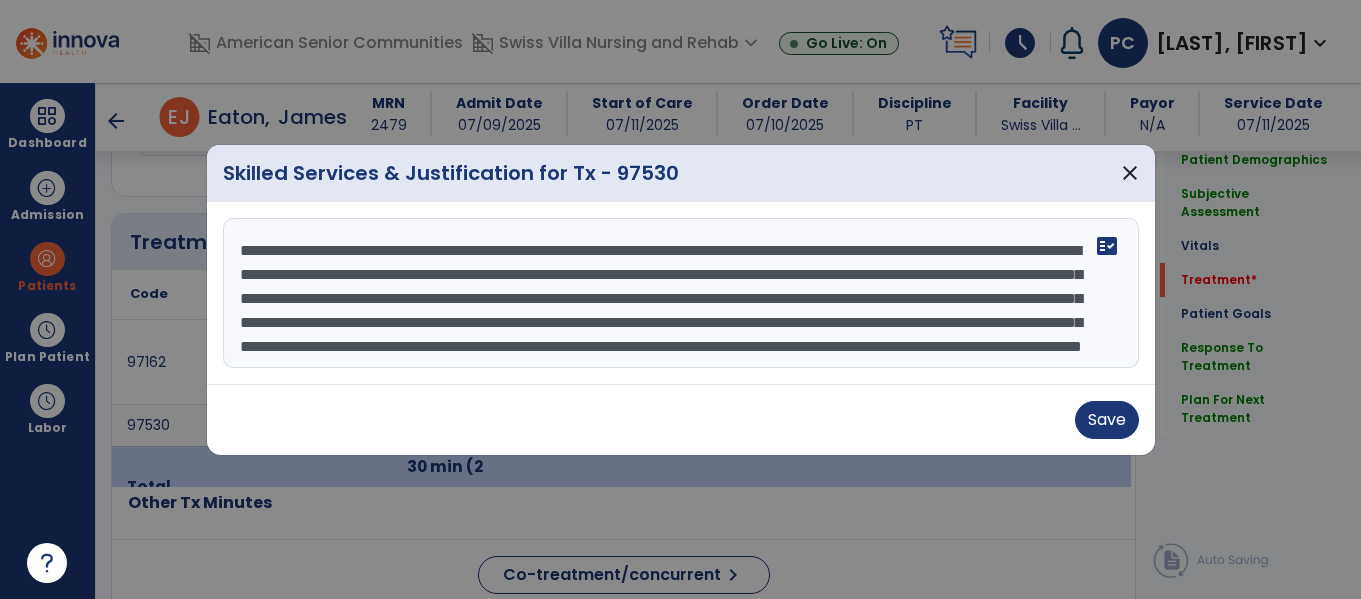 click on "**********" at bounding box center (681, 293) 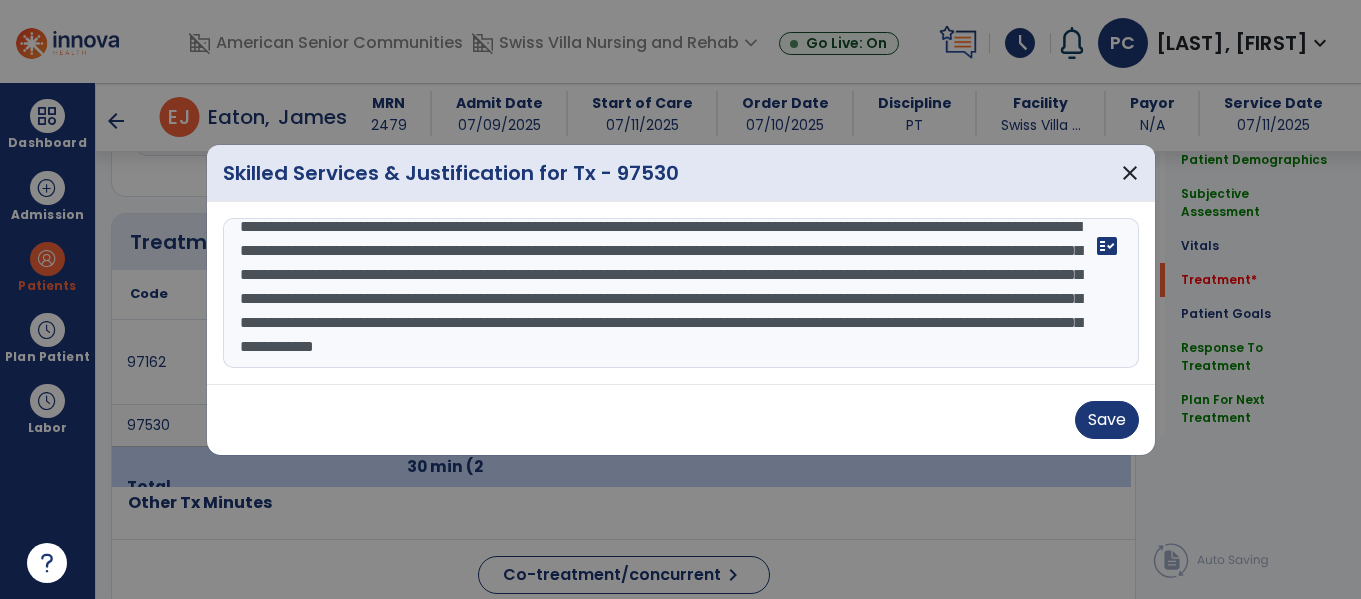 scroll, scrollTop: 47, scrollLeft: 0, axis: vertical 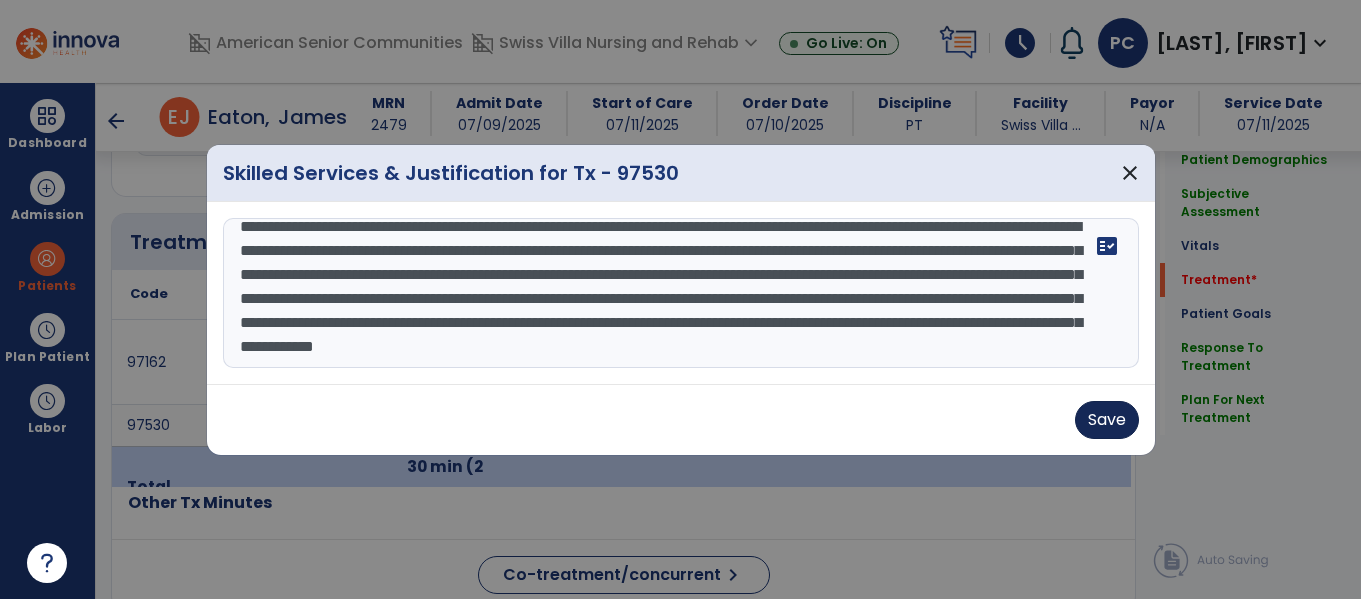 type on "**********" 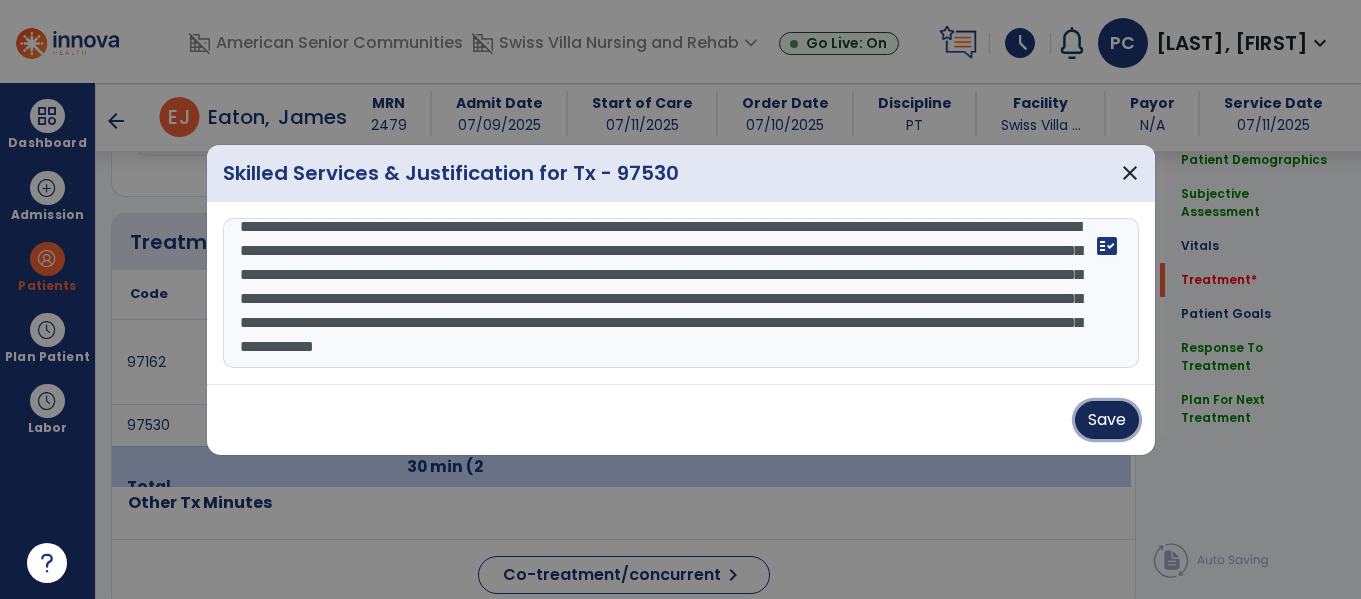 click on "Save" at bounding box center (1107, 420) 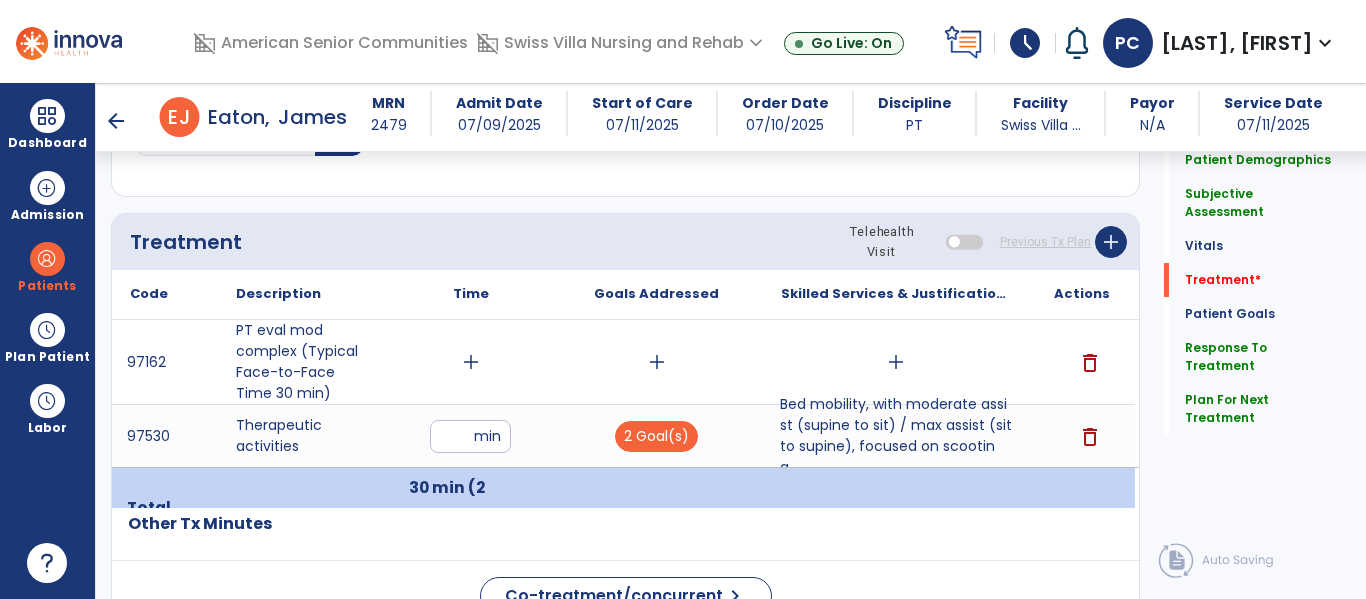 click on "add" at bounding box center [471, 362] 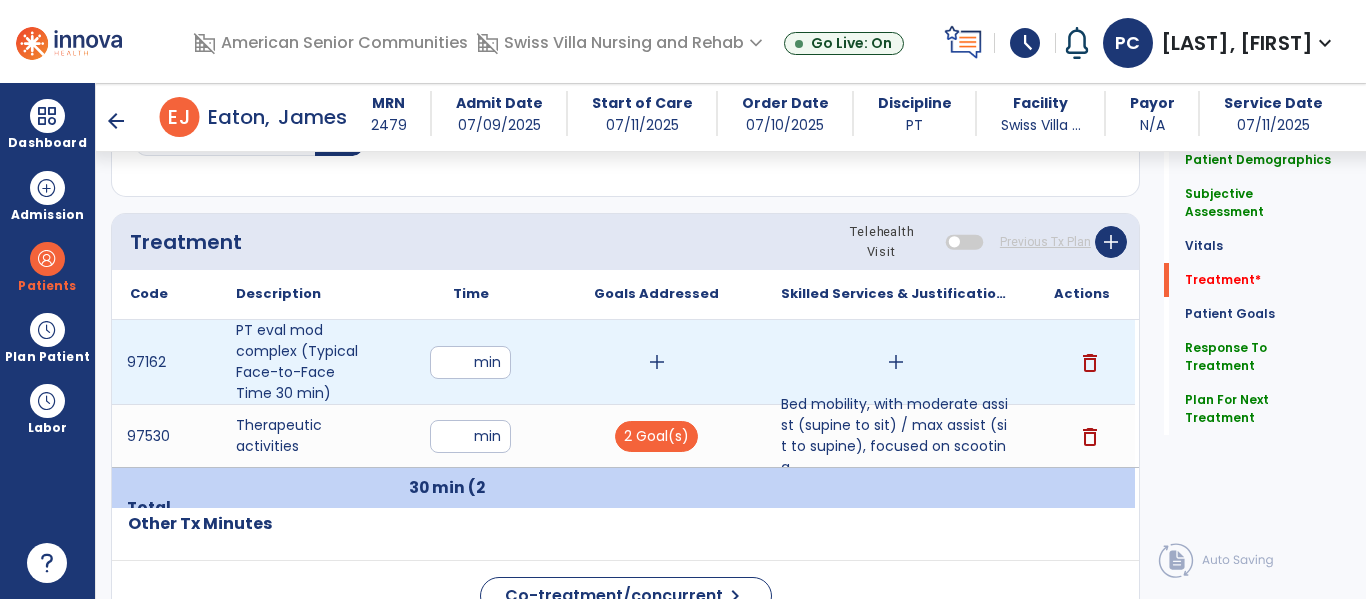 type on "**" 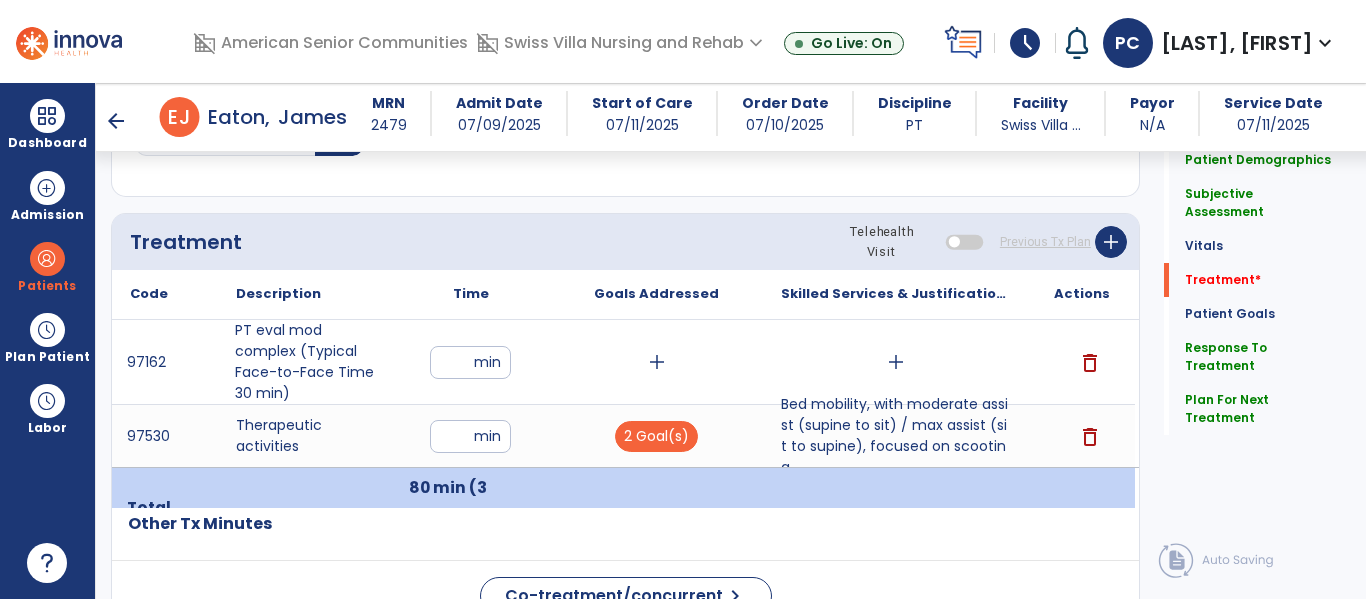 click on "PT eval mod complex (Typical Face-to-Face Time 30 min)" at bounding box center (304, 362) 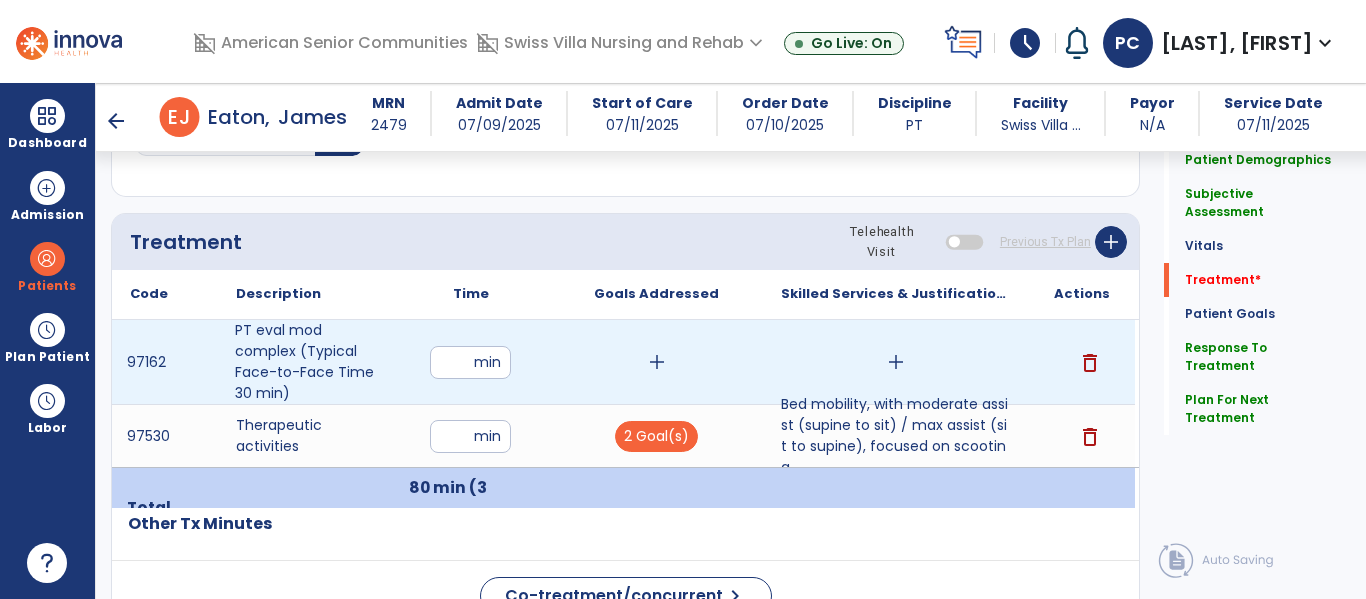 click on "add" at bounding box center [896, 362] 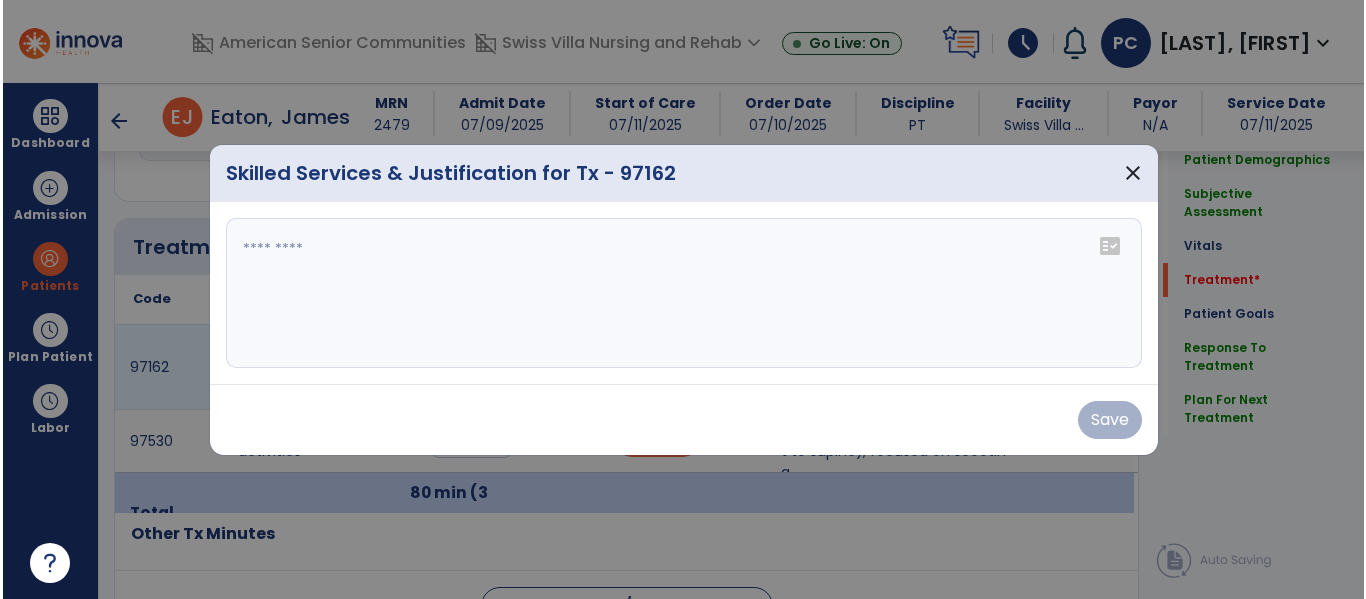 scroll, scrollTop: 1036, scrollLeft: 0, axis: vertical 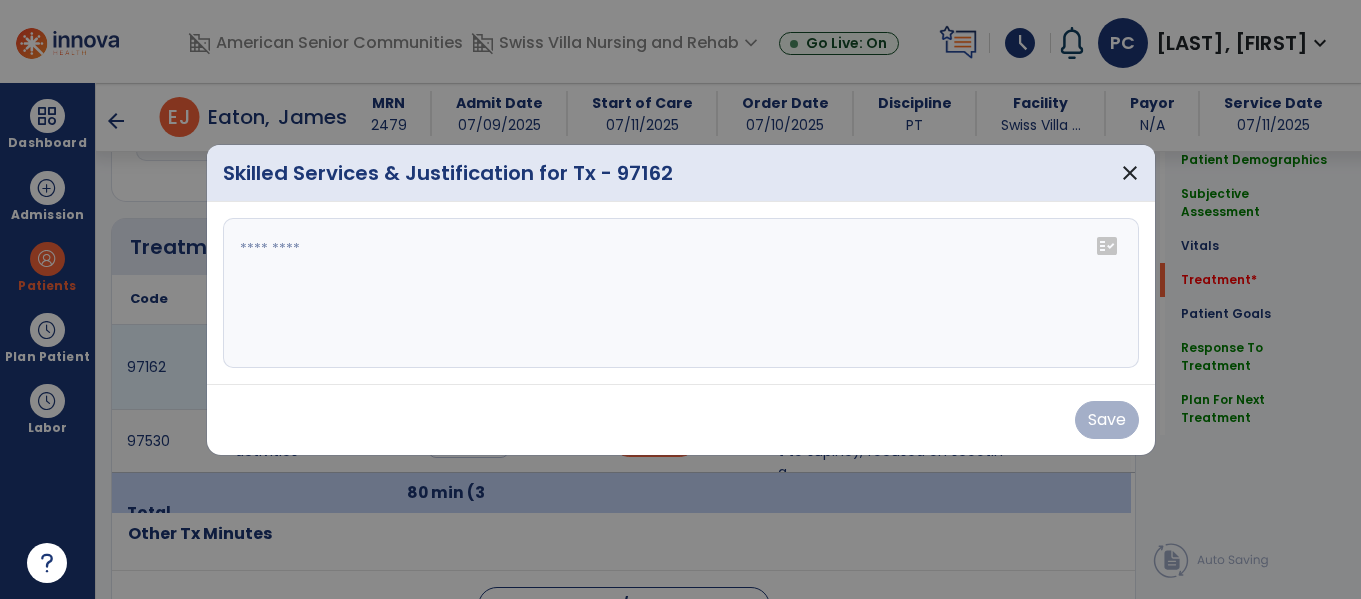 click at bounding box center [681, 293] 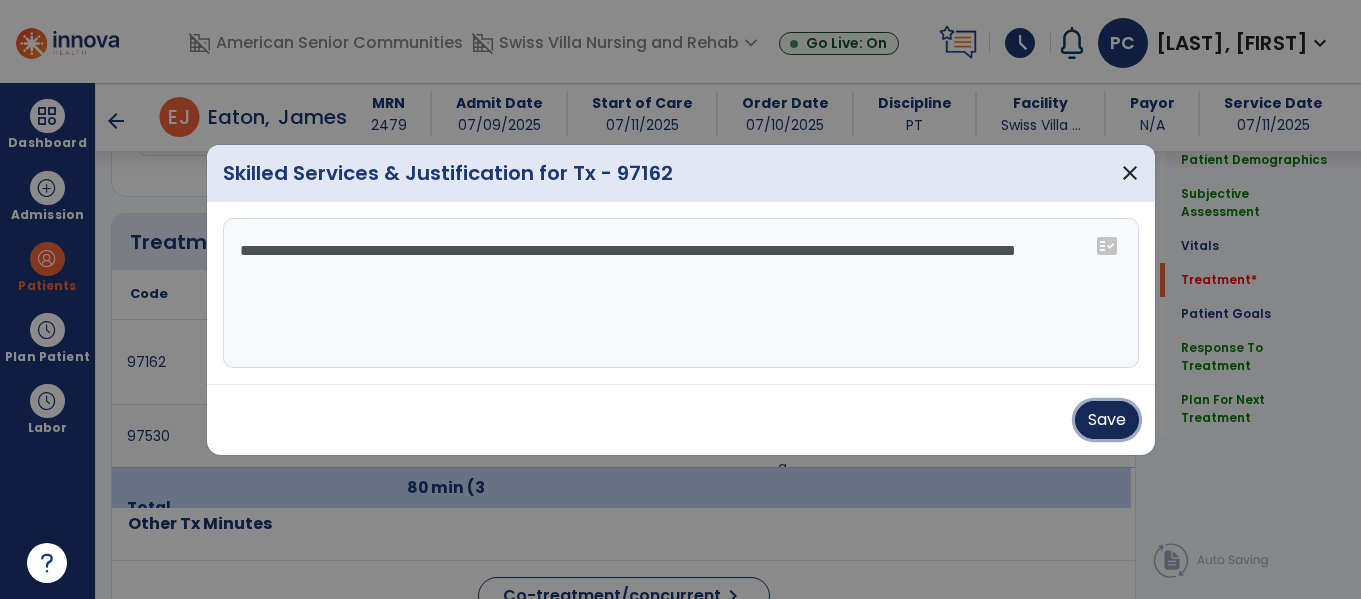 click on "Save" at bounding box center (1107, 420) 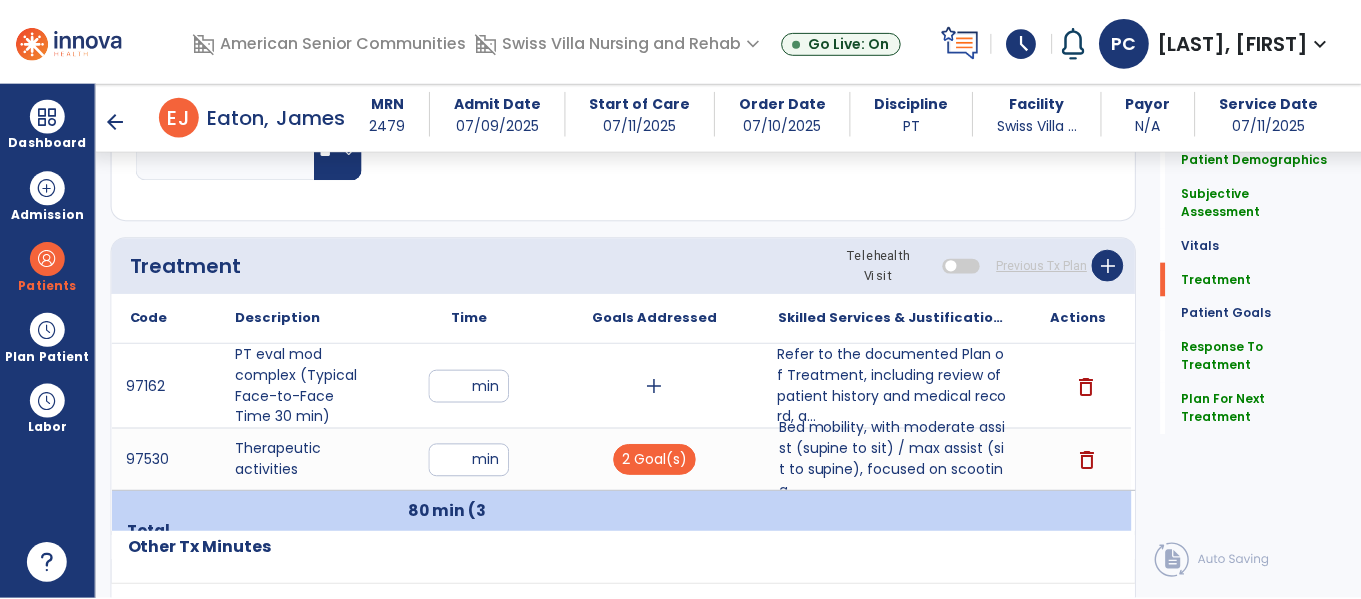 scroll, scrollTop: 1009, scrollLeft: 0, axis: vertical 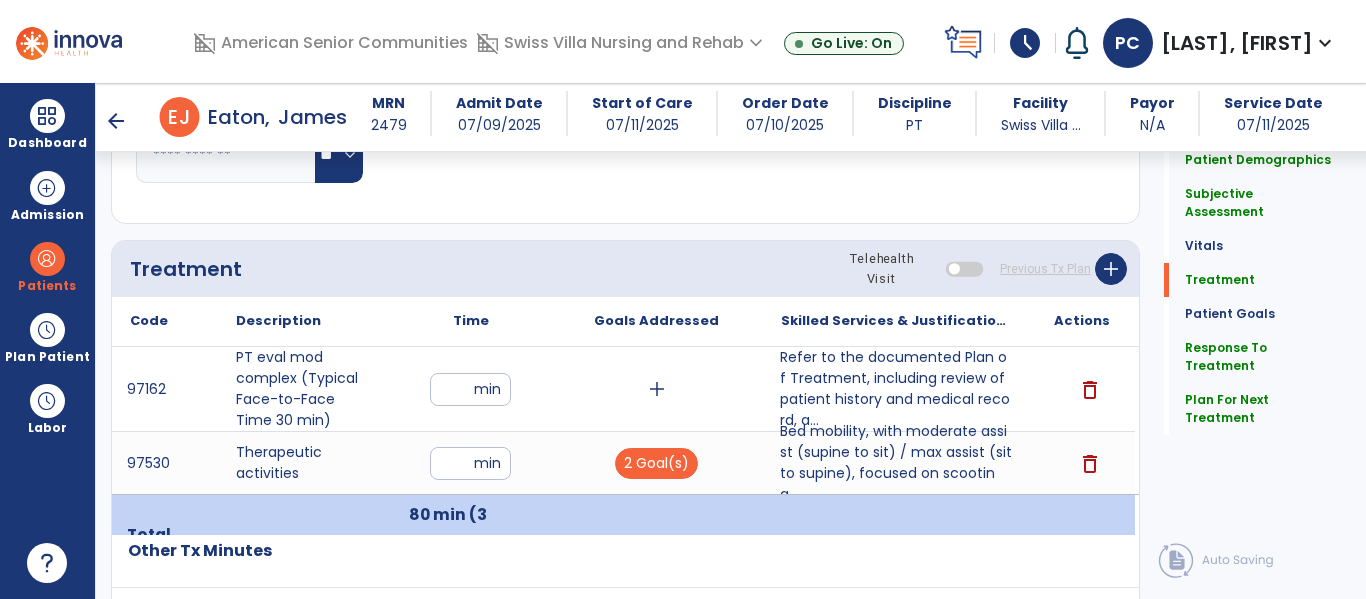 click on "Bed mobility, with moderate assist (supine to sit) / max assist (sit to supine), focused on scooting..." at bounding box center [896, 463] 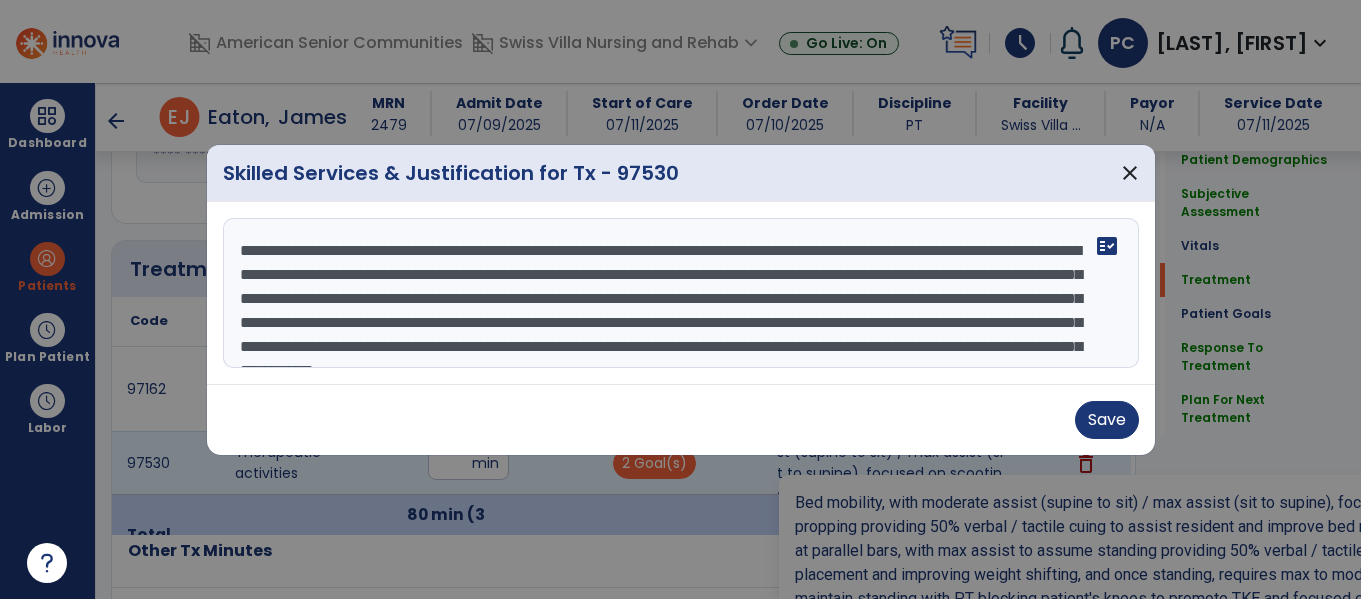 scroll, scrollTop: 1009, scrollLeft: 0, axis: vertical 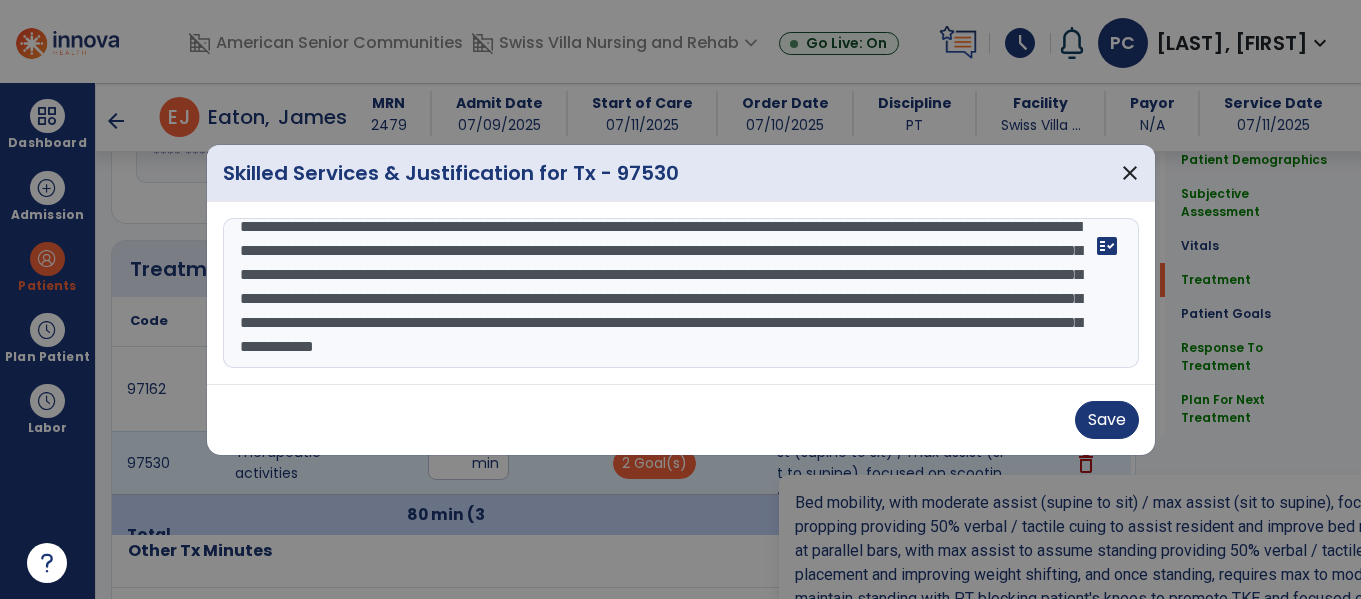 click on "**********" at bounding box center (681, 293) 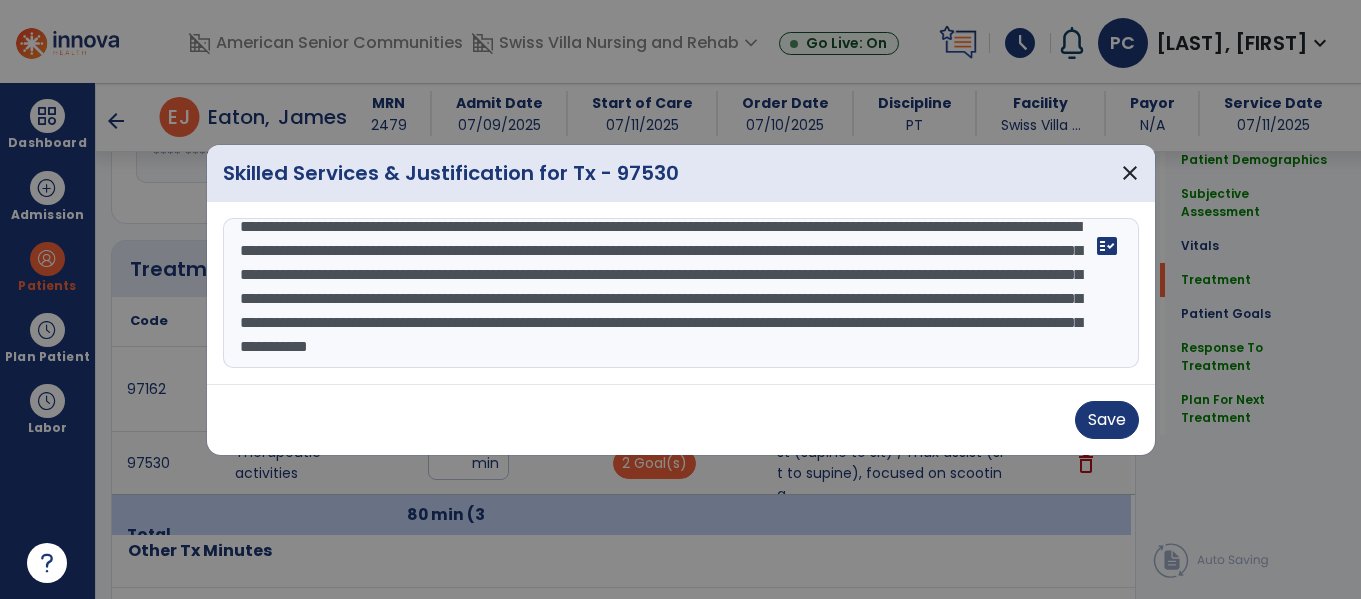 scroll, scrollTop: 27, scrollLeft: 0, axis: vertical 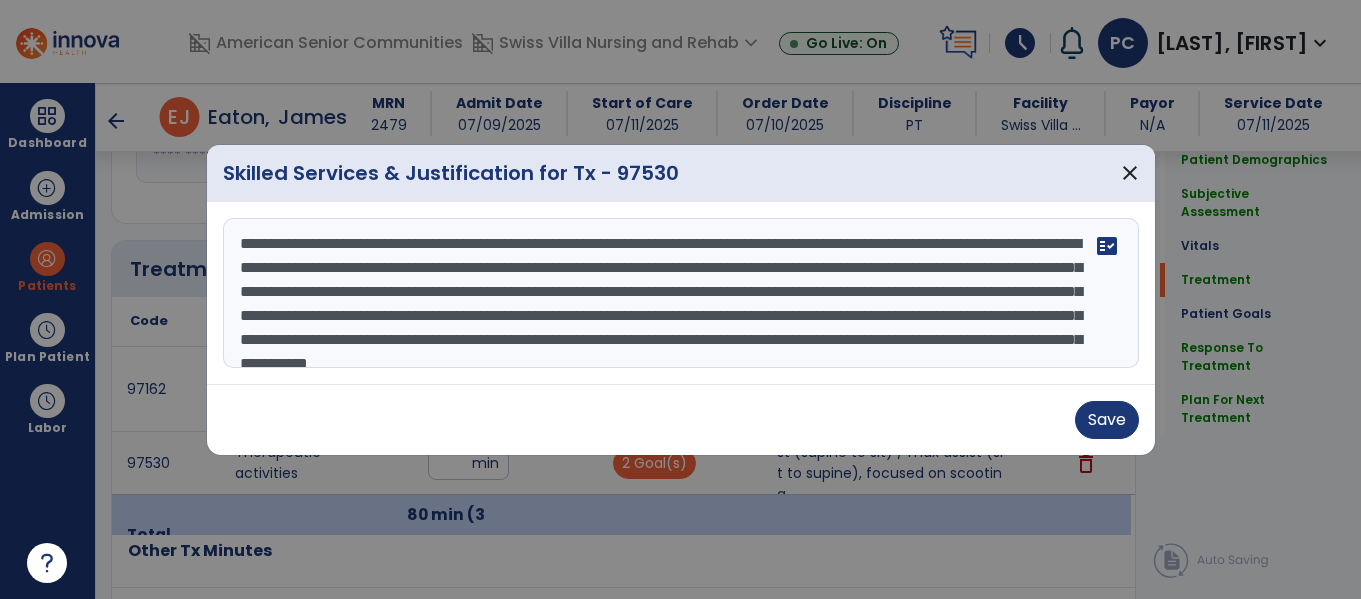 click on "**********" at bounding box center (681, 293) 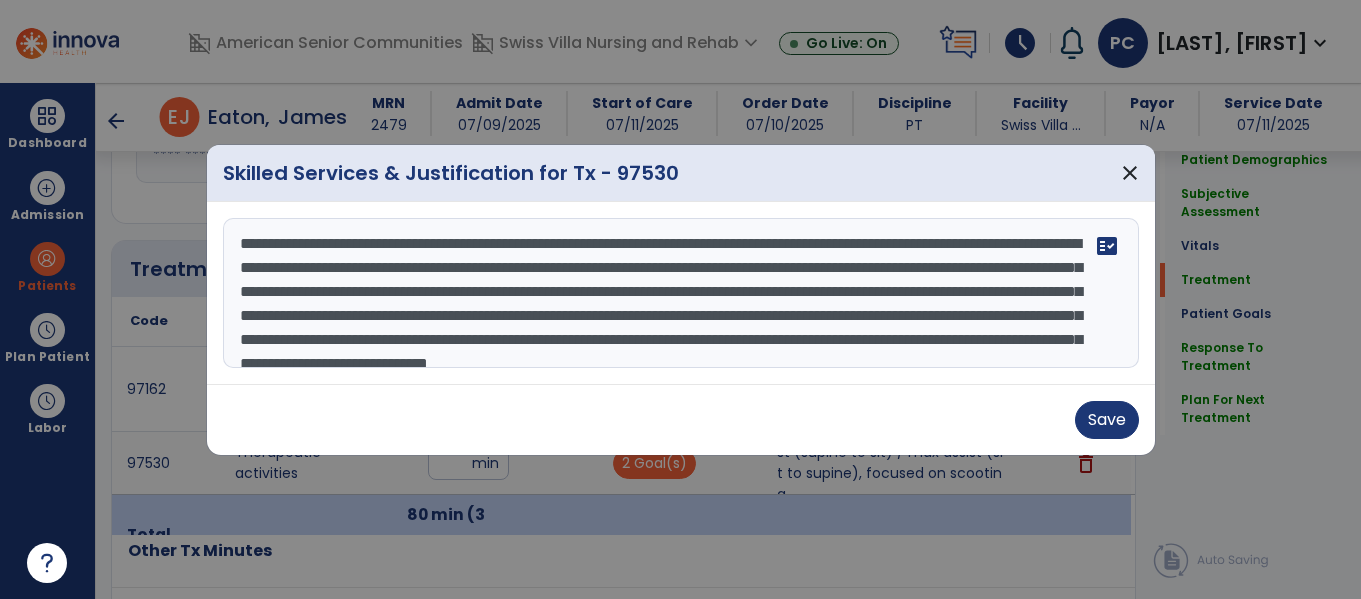 type on "**********" 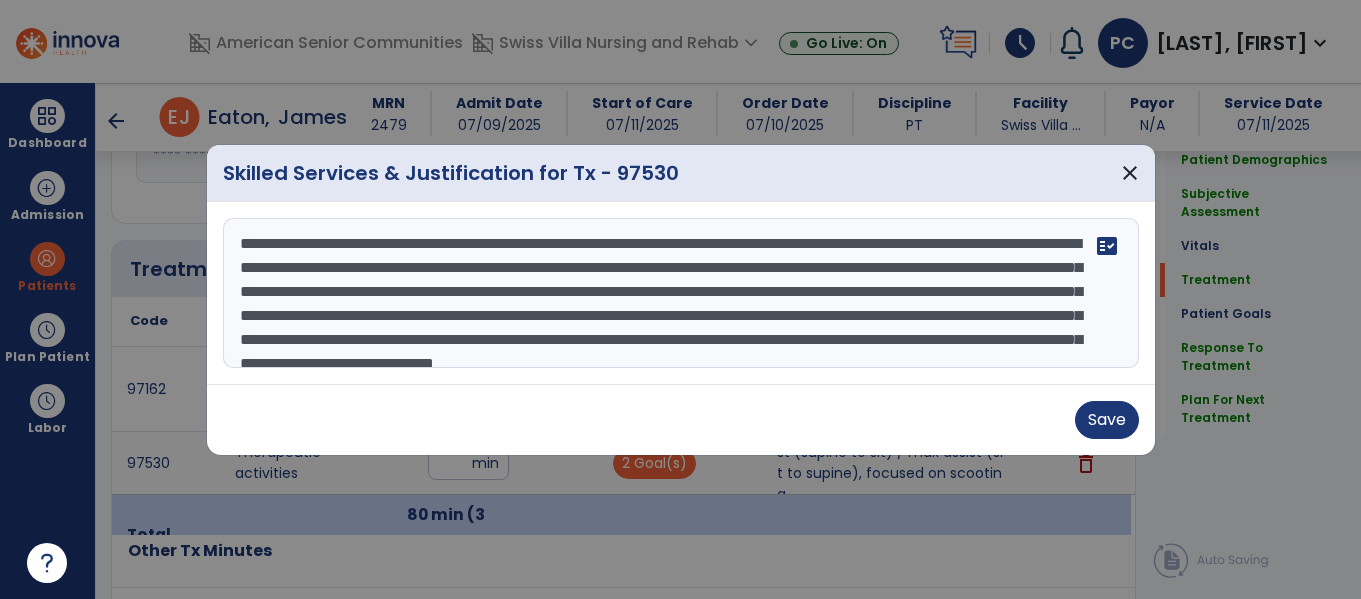scroll, scrollTop: 72, scrollLeft: 0, axis: vertical 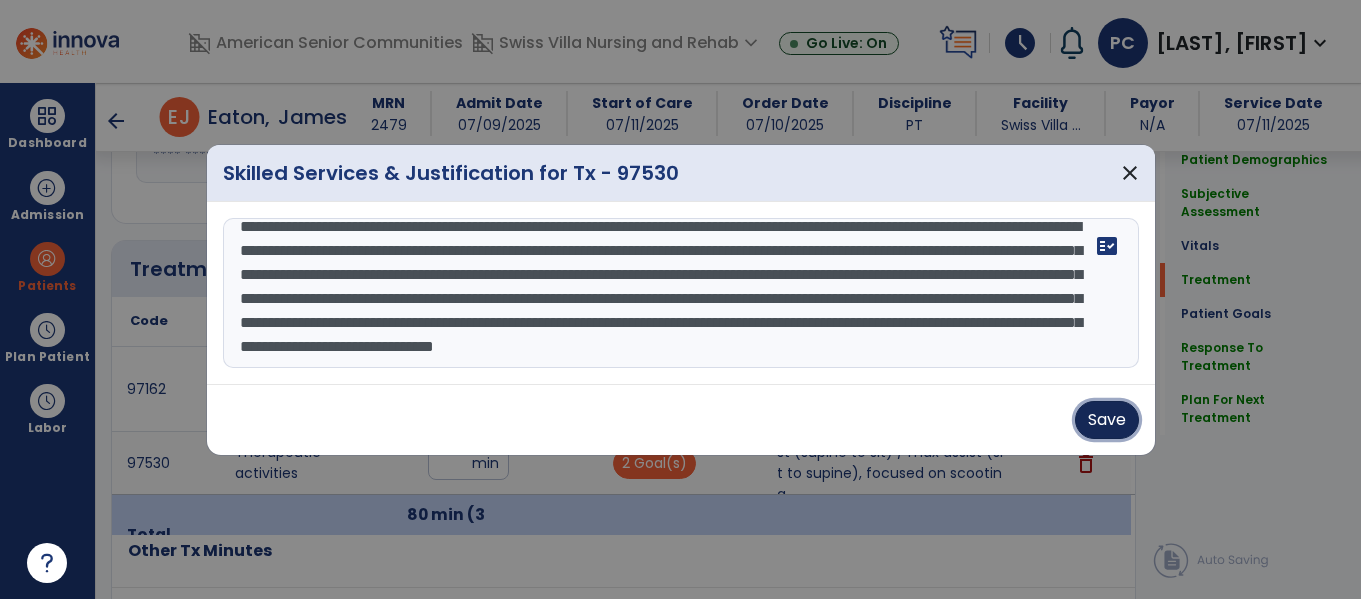 click on "Save" at bounding box center [1107, 420] 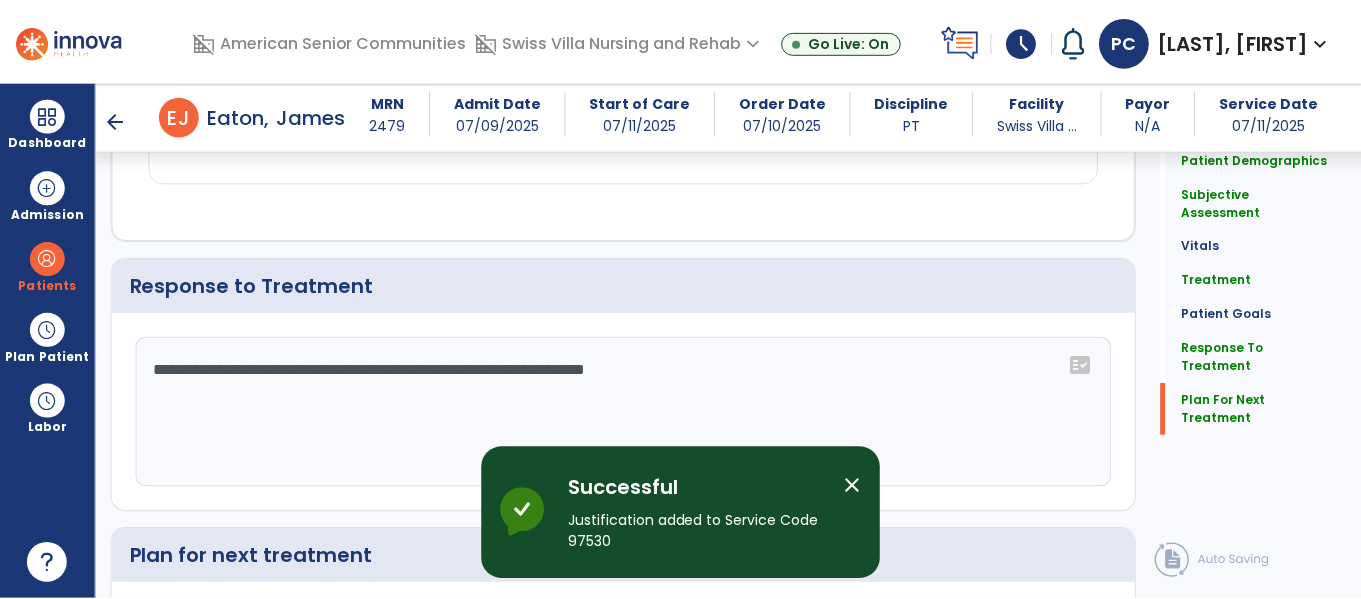 scroll, scrollTop: 3217, scrollLeft: 0, axis: vertical 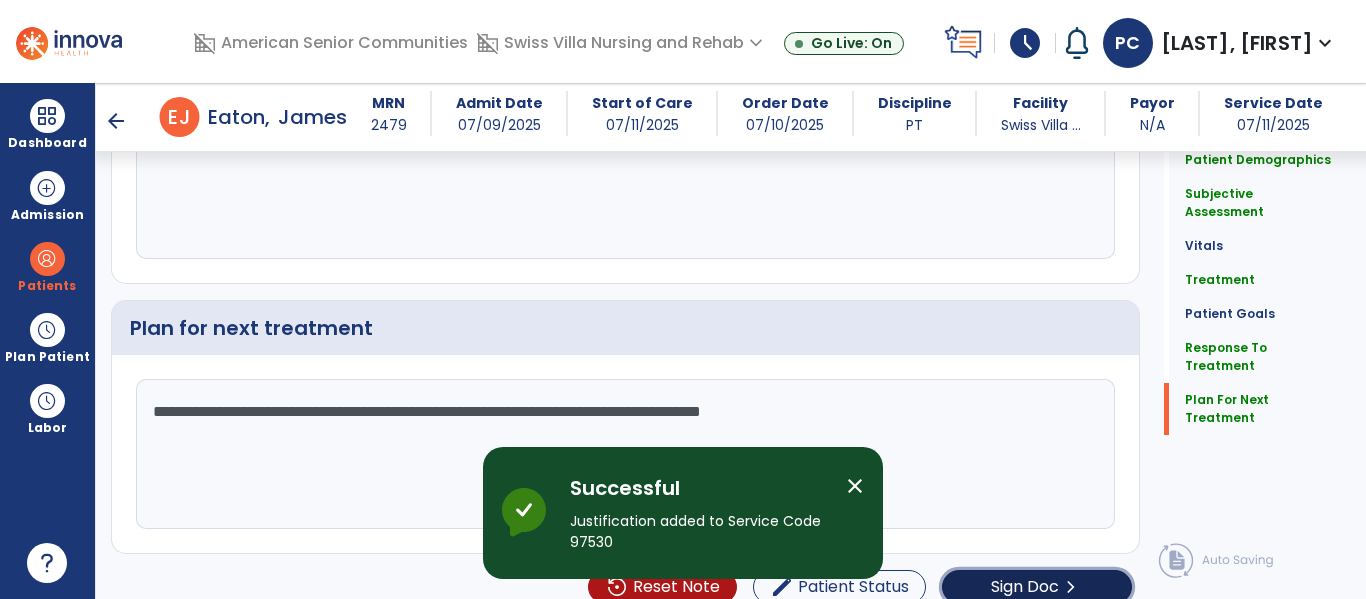click on "chevron_right" 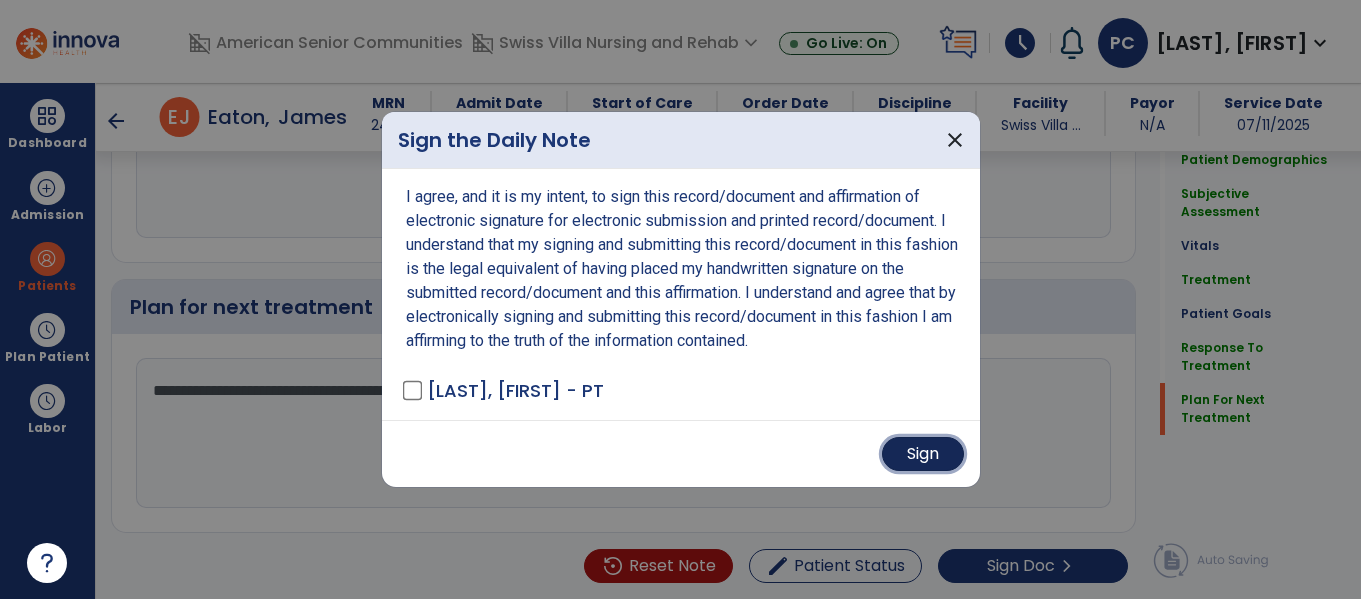 click on "Sign" at bounding box center [923, 454] 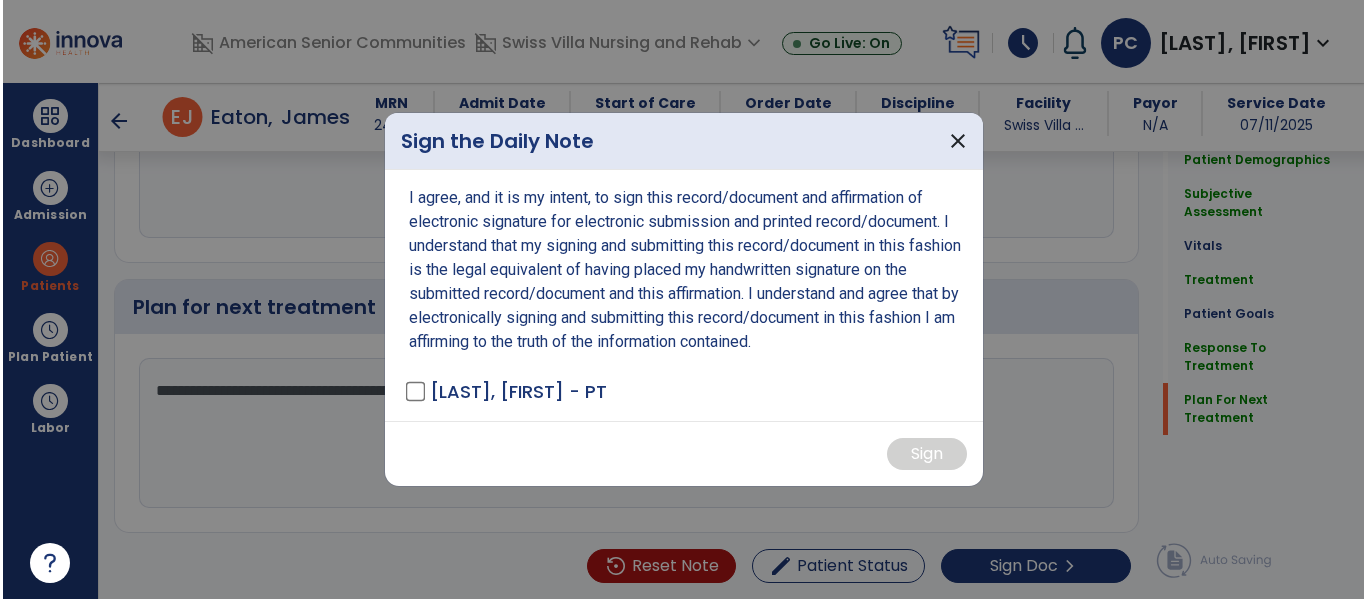 scroll, scrollTop: 3238, scrollLeft: 0, axis: vertical 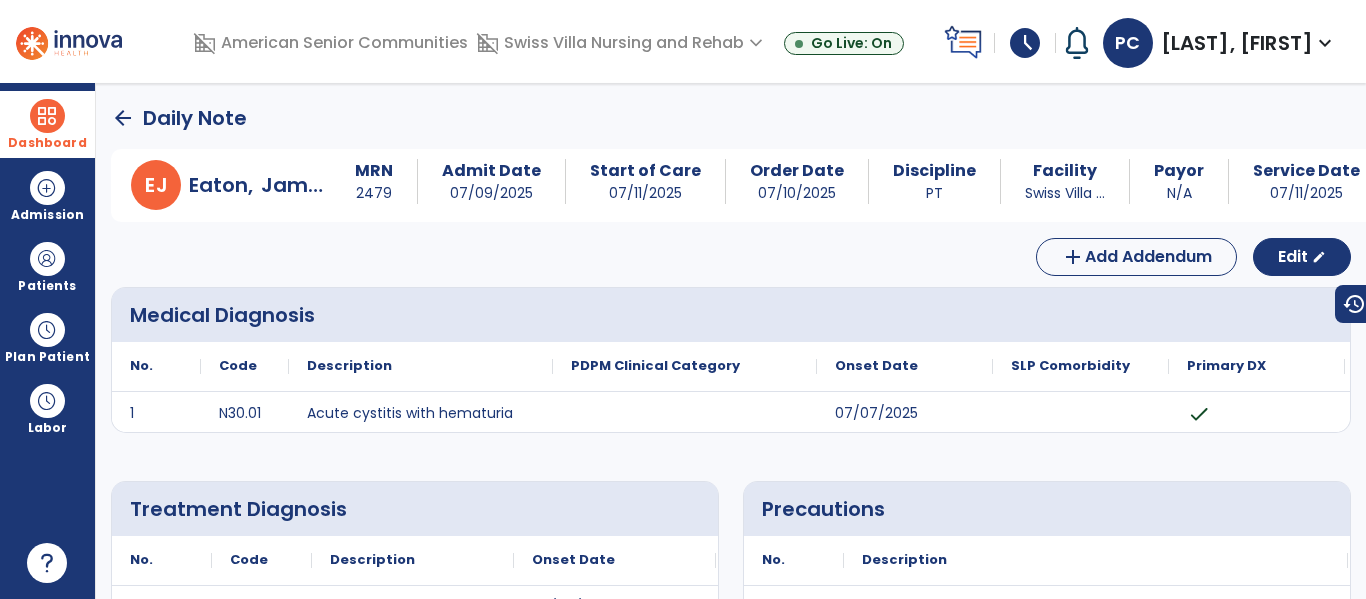 click on "Dashboard" at bounding box center [47, 124] 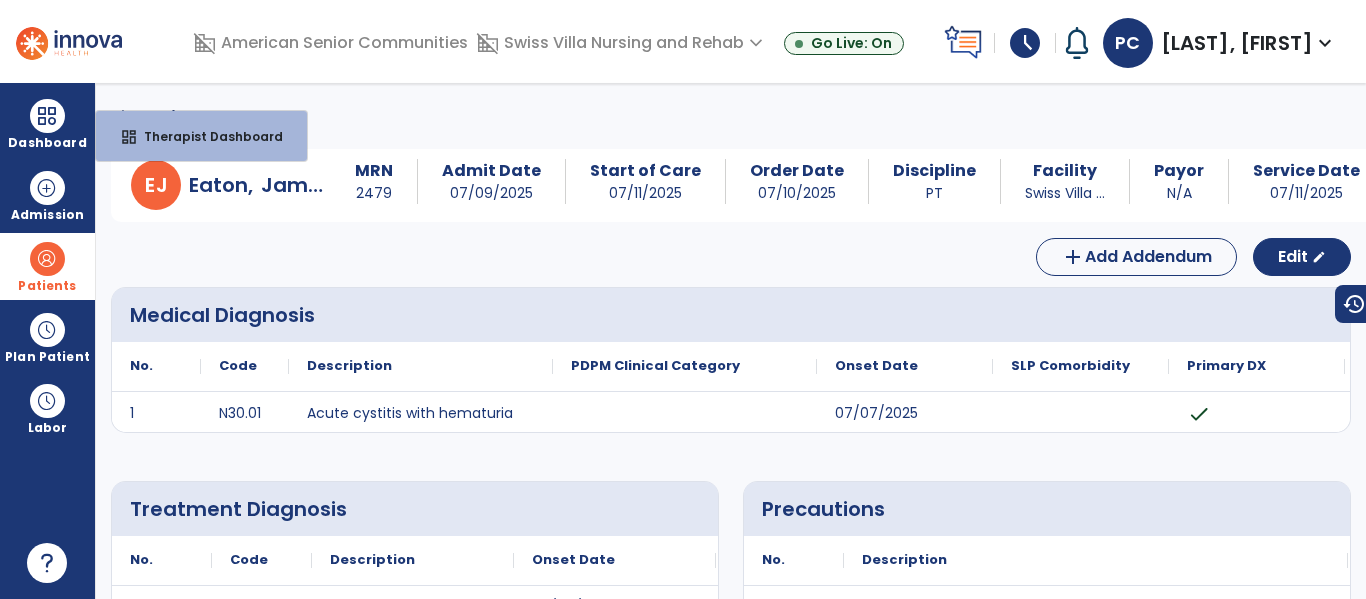 click at bounding box center (47, 259) 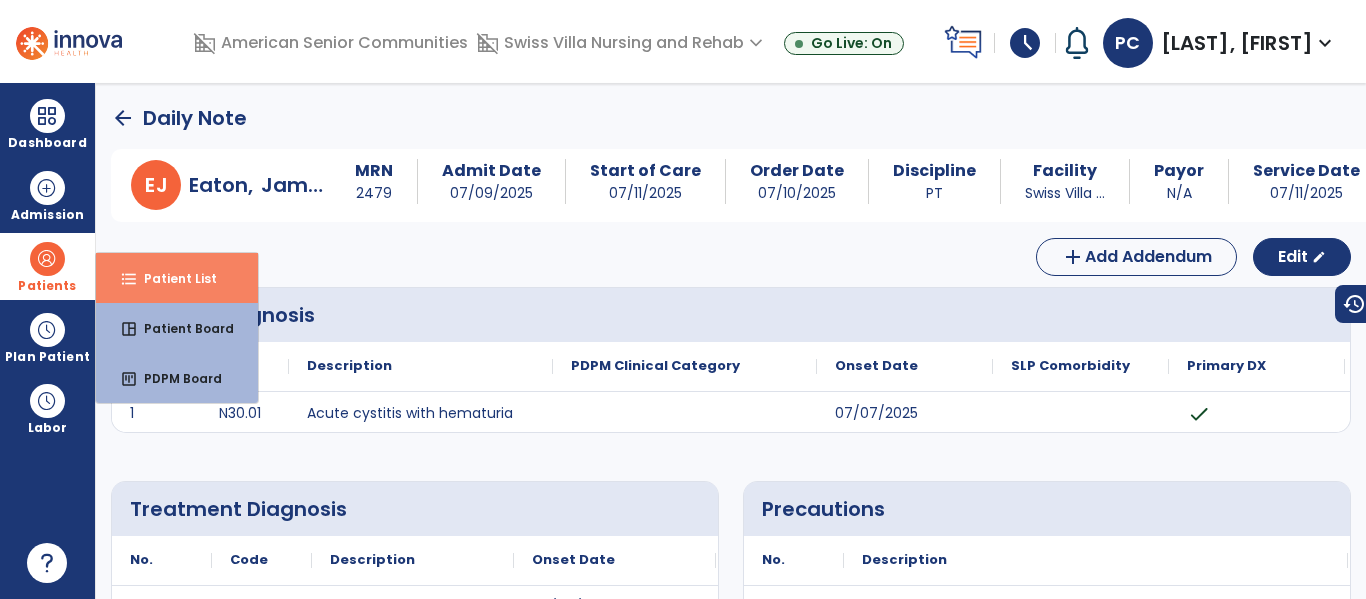 click on "Patient List" at bounding box center (172, 278) 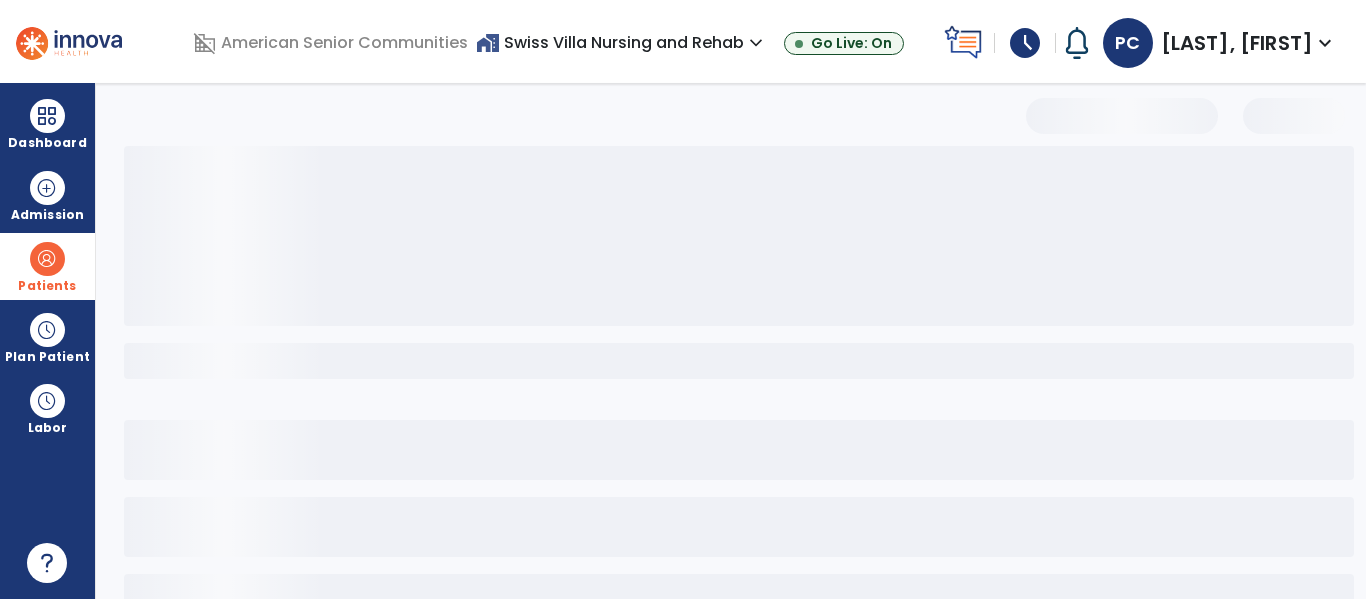 select on "***" 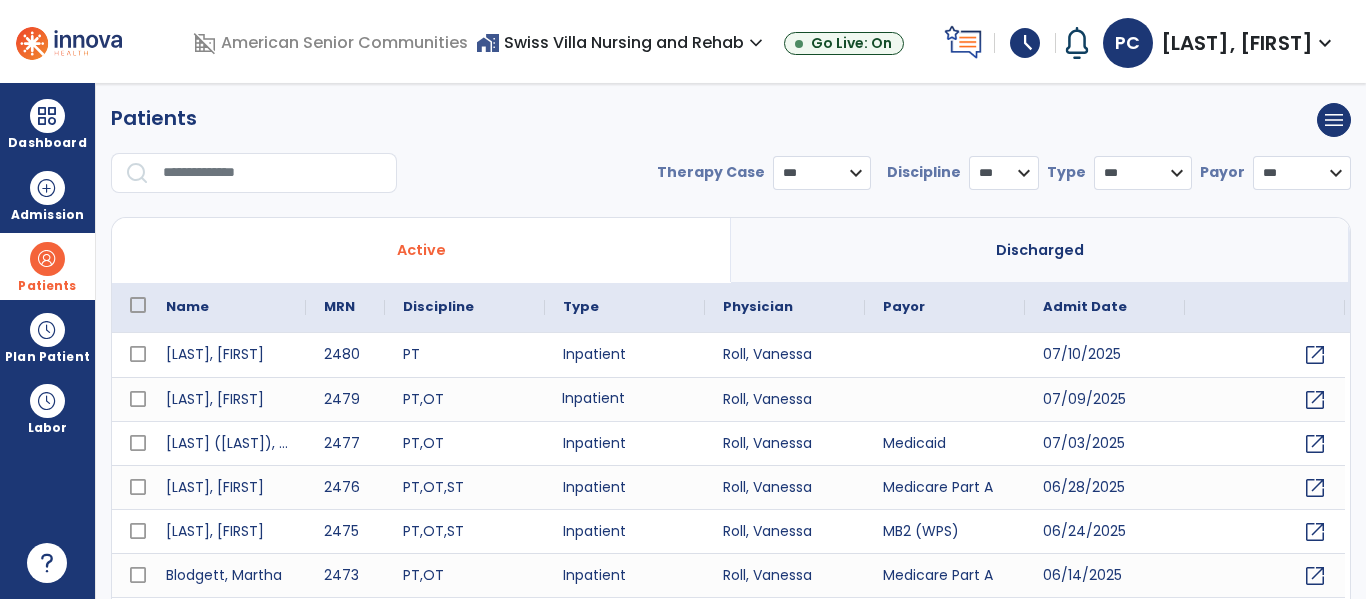 click on "Inpatient" at bounding box center (625, 399) 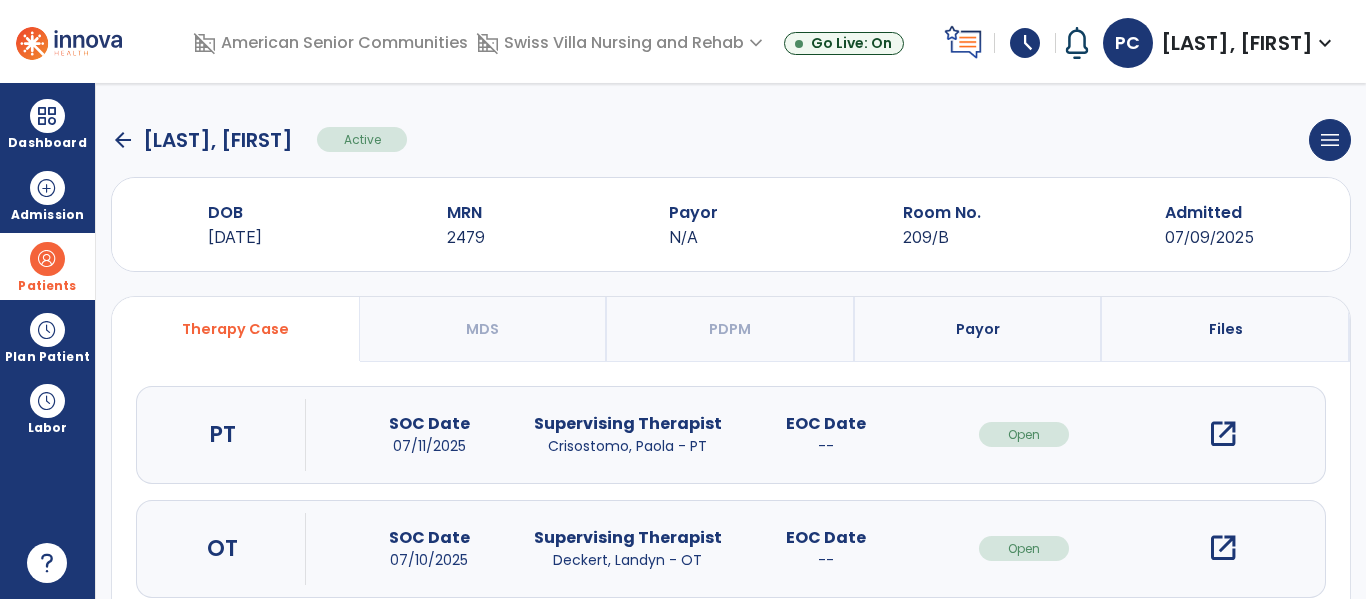 click on "open_in_new" at bounding box center [1223, 434] 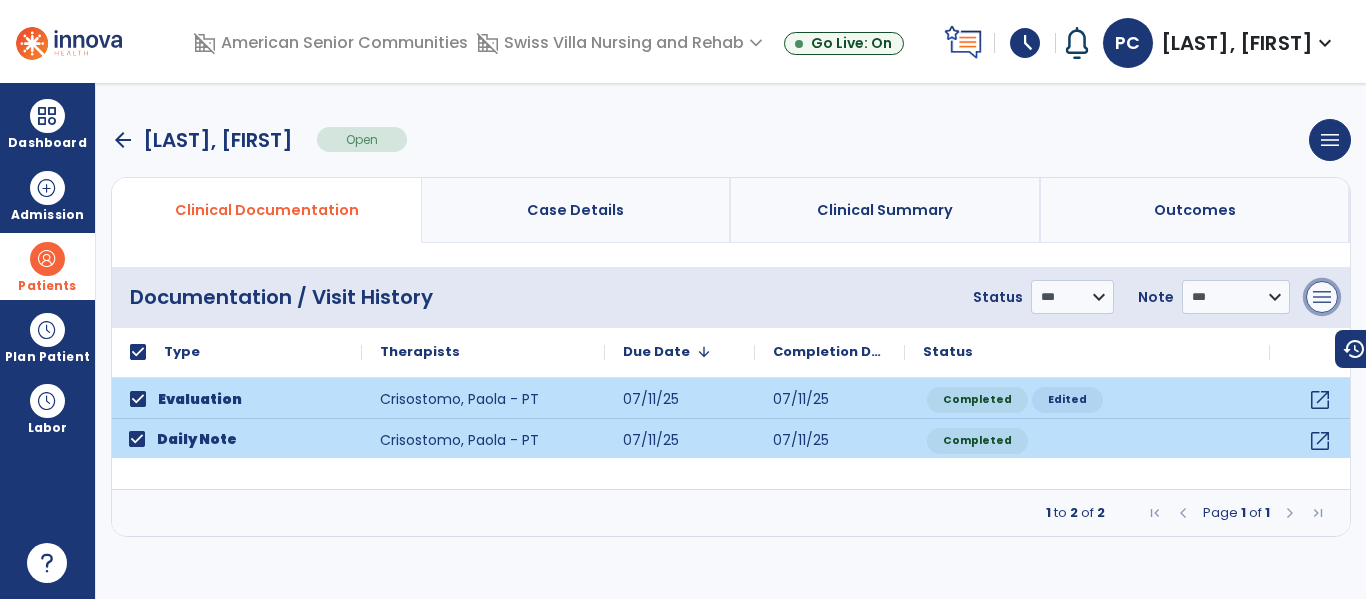 click on "menu" at bounding box center [1322, 297] 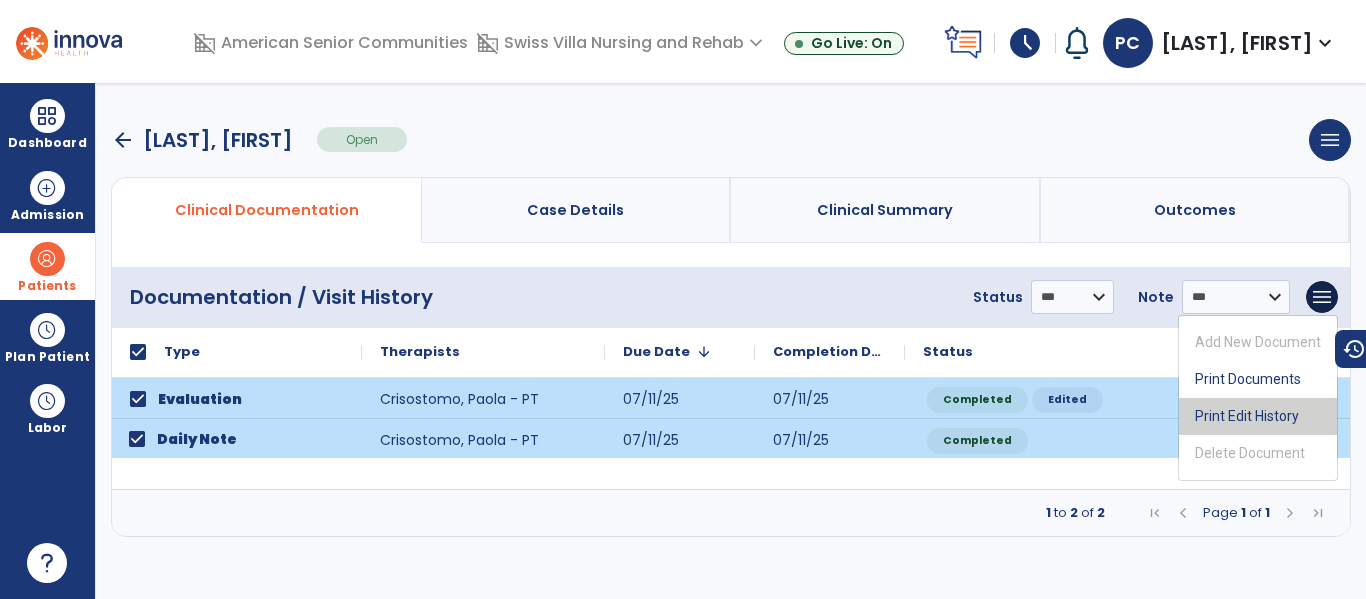 click on "Print Edit History" at bounding box center [1258, 416] 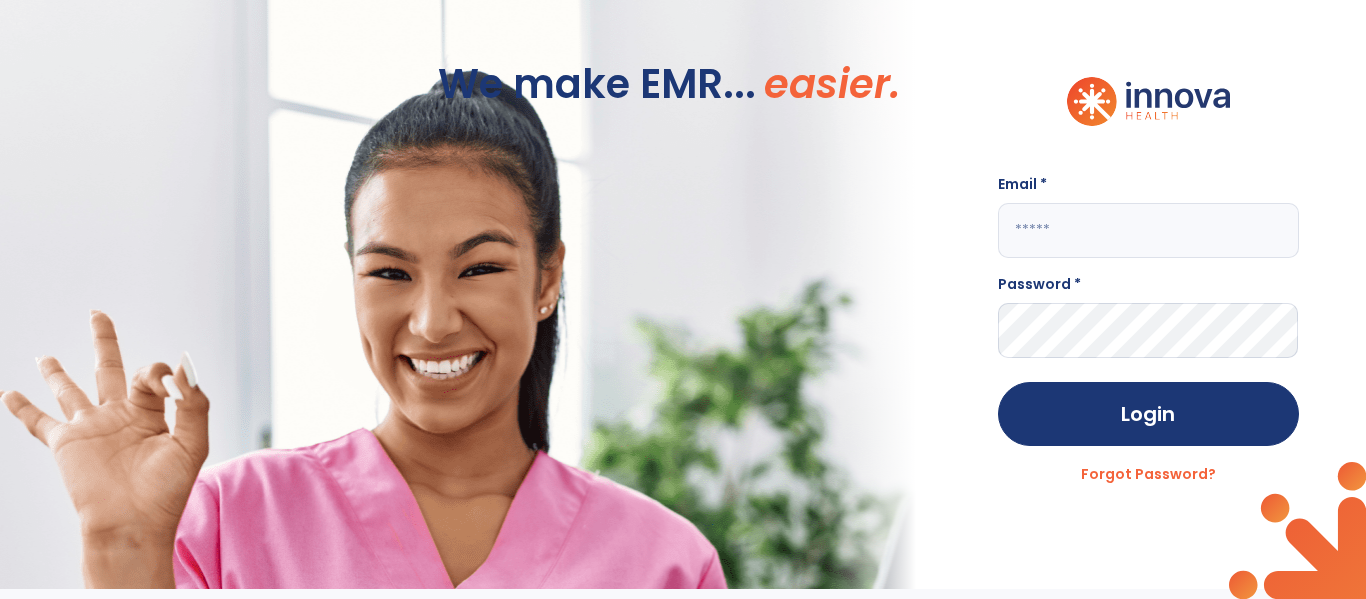 click 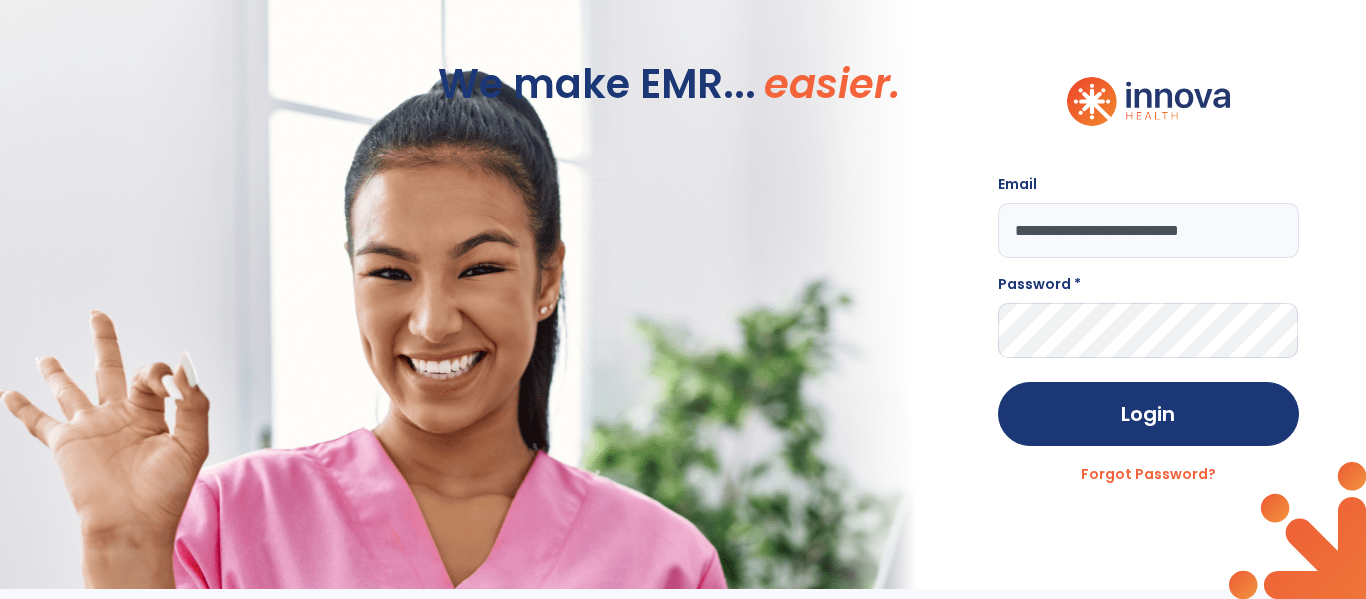 type on "**********" 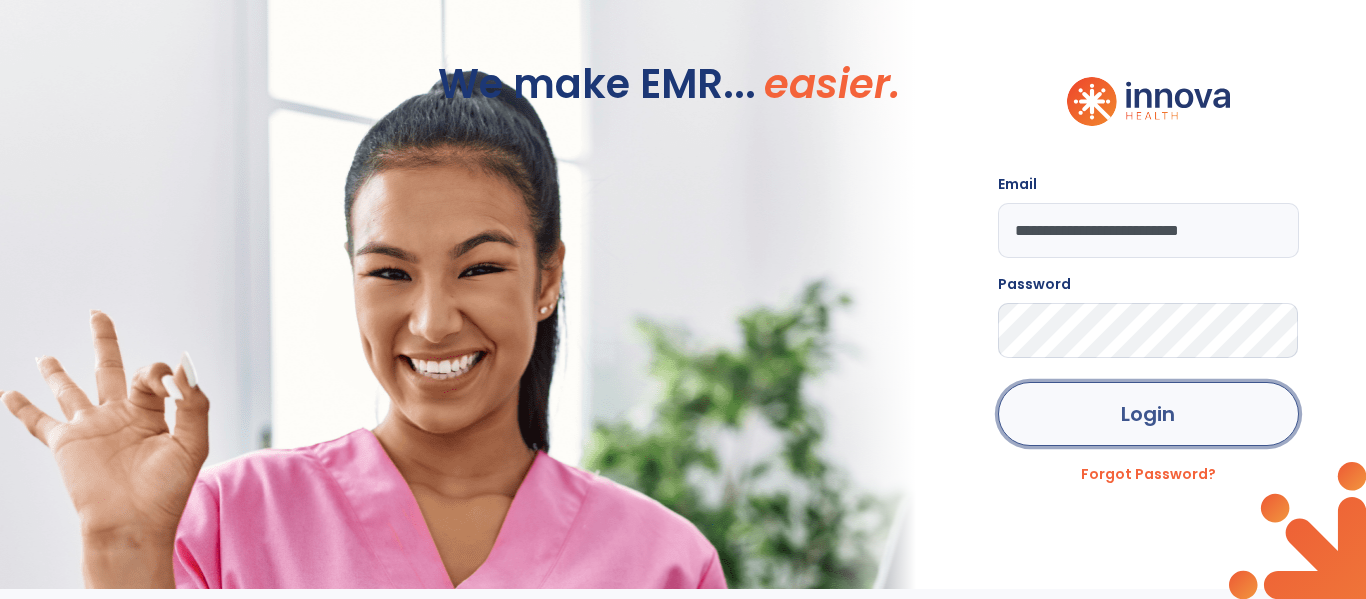 click on "Login" 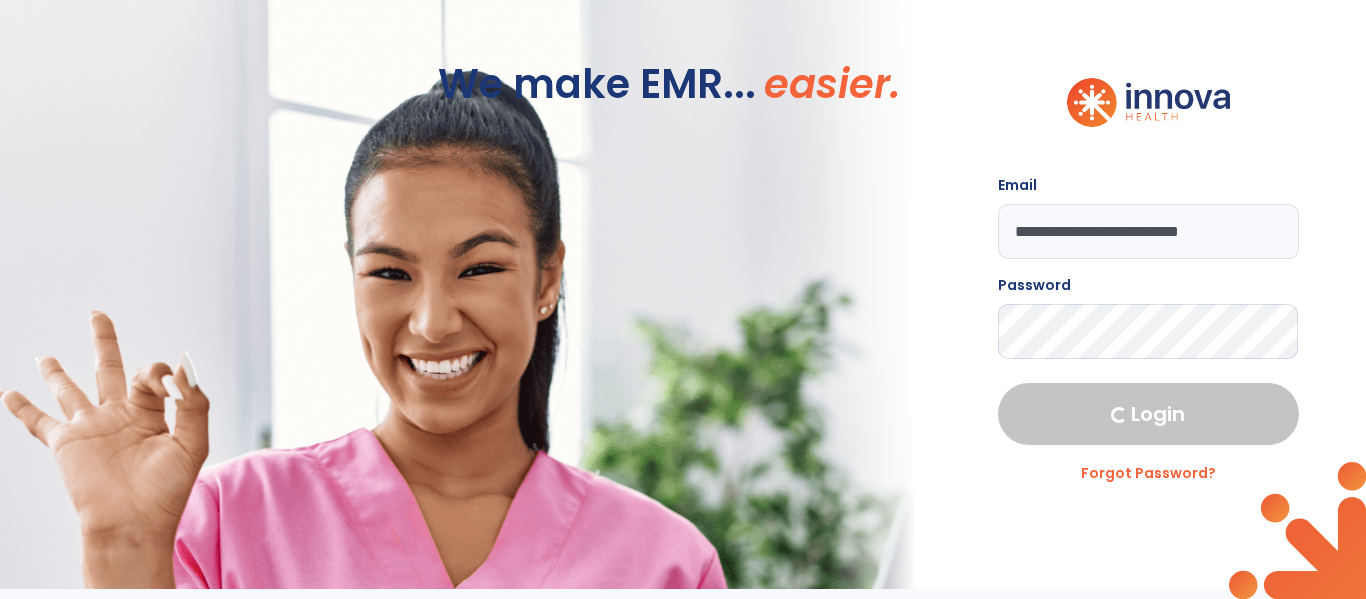 select on "****" 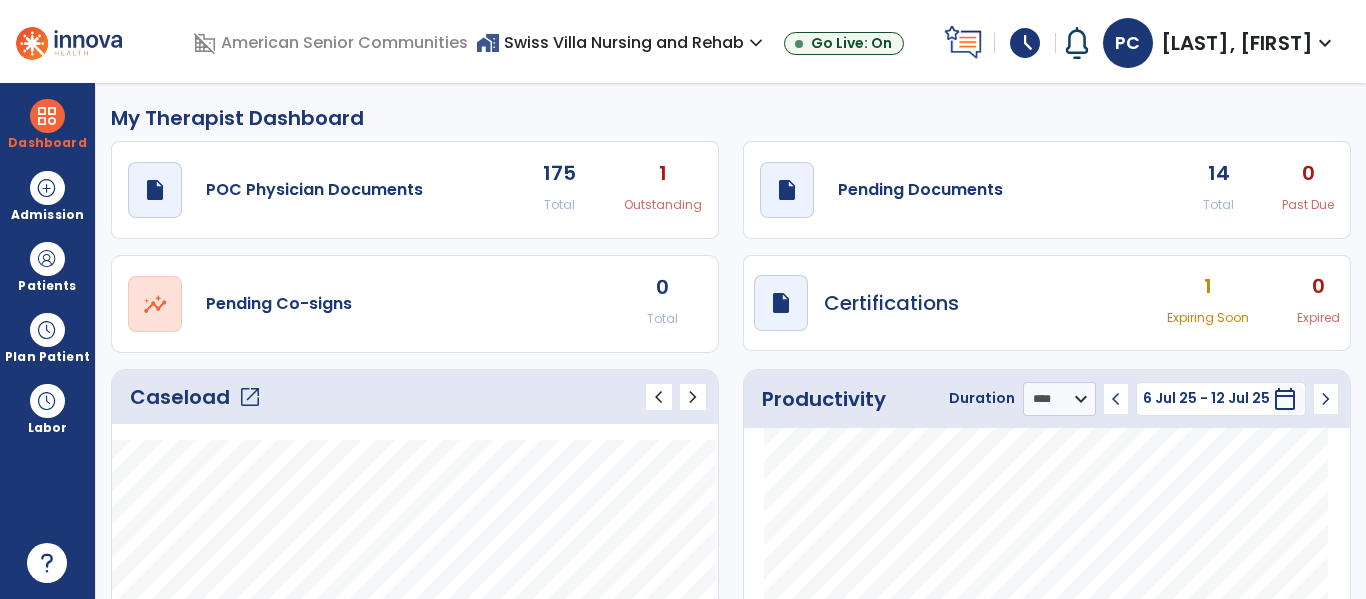 click on "Caseload   open_in_new" 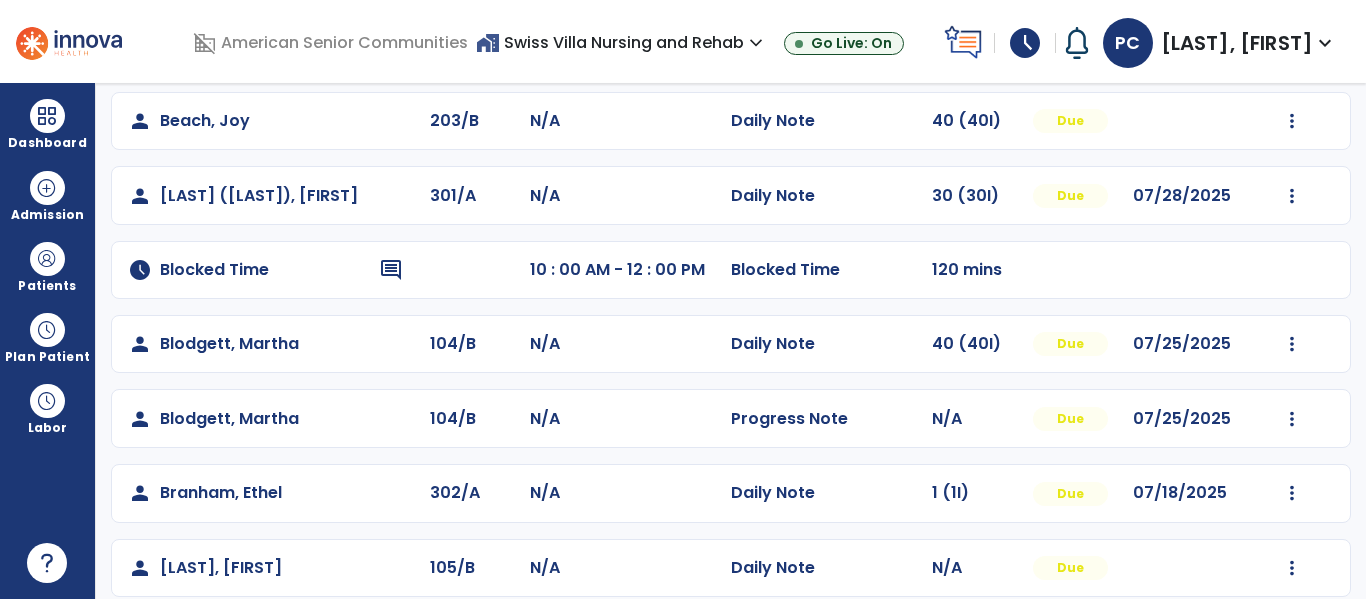 scroll, scrollTop: 180, scrollLeft: 0, axis: vertical 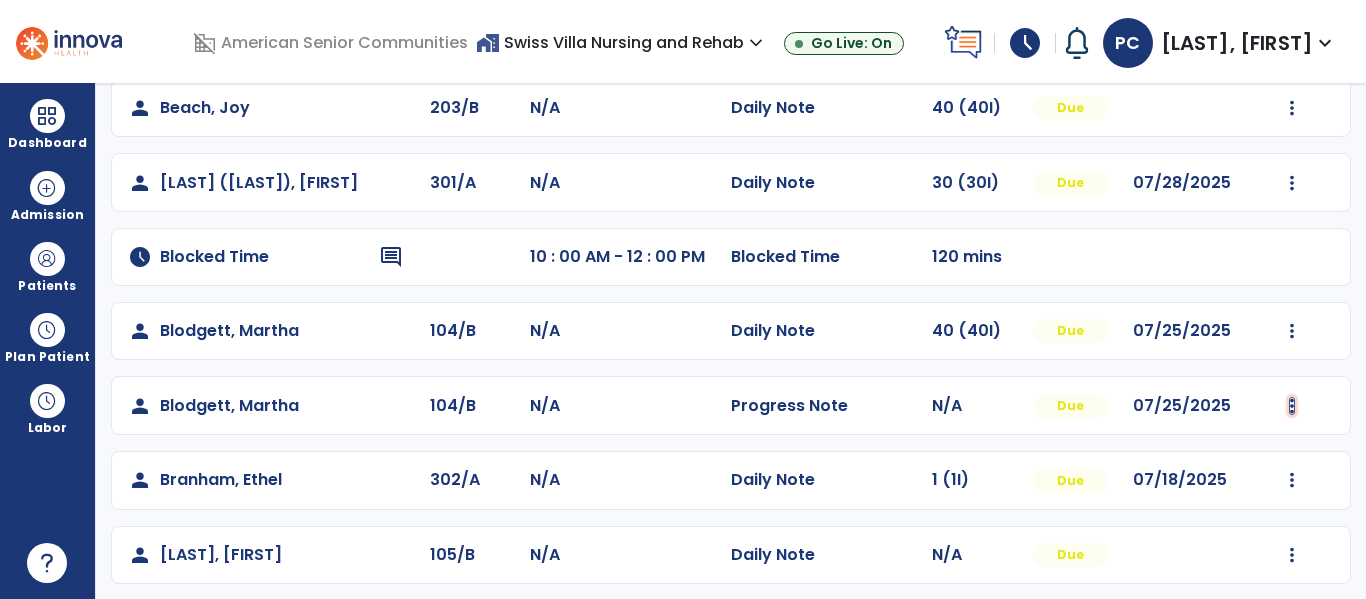 click at bounding box center [1292, 108] 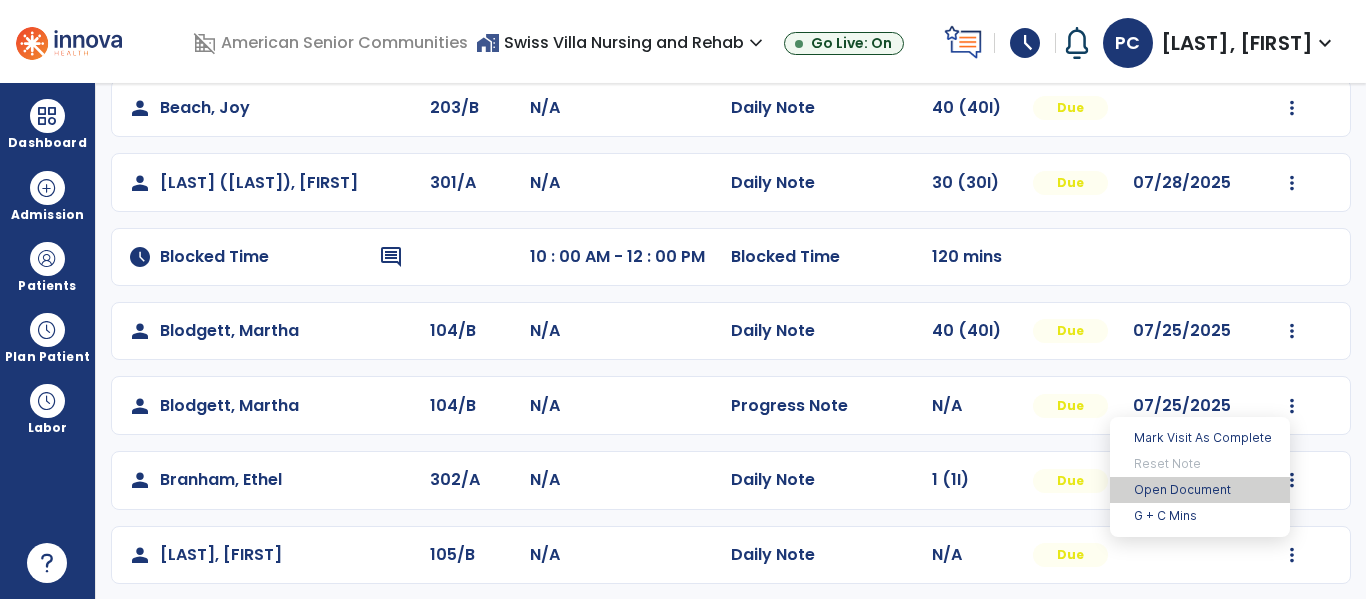 click on "Open Document" at bounding box center [1200, 490] 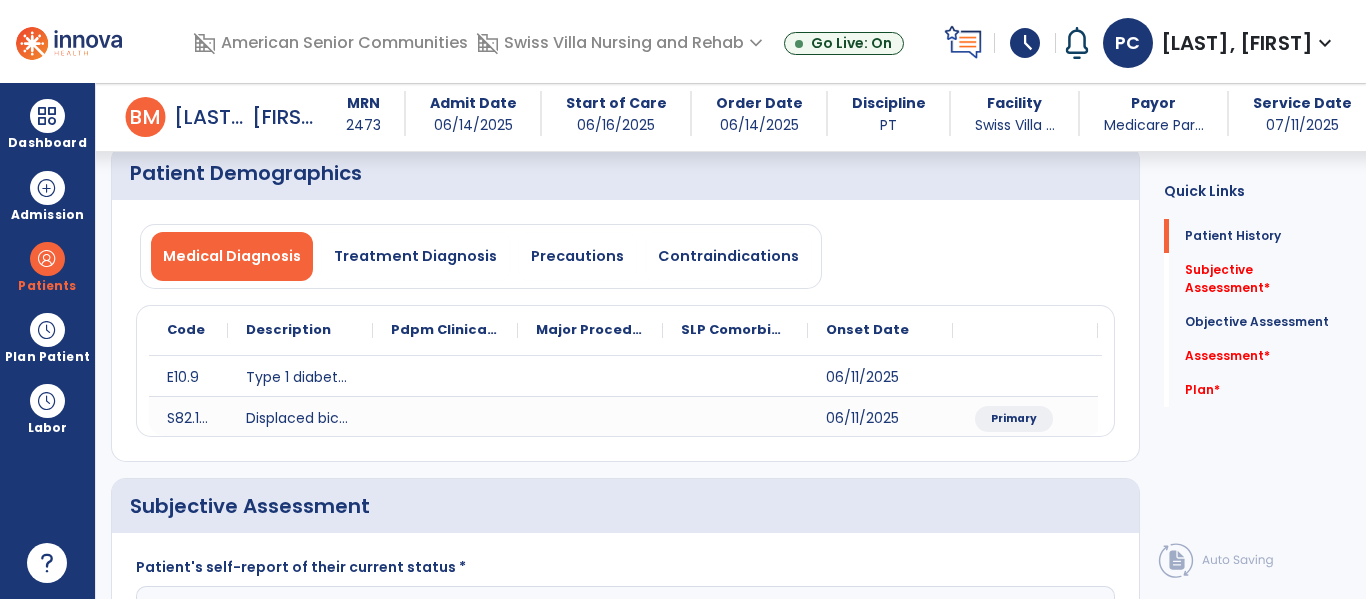 scroll, scrollTop: 0, scrollLeft: 0, axis: both 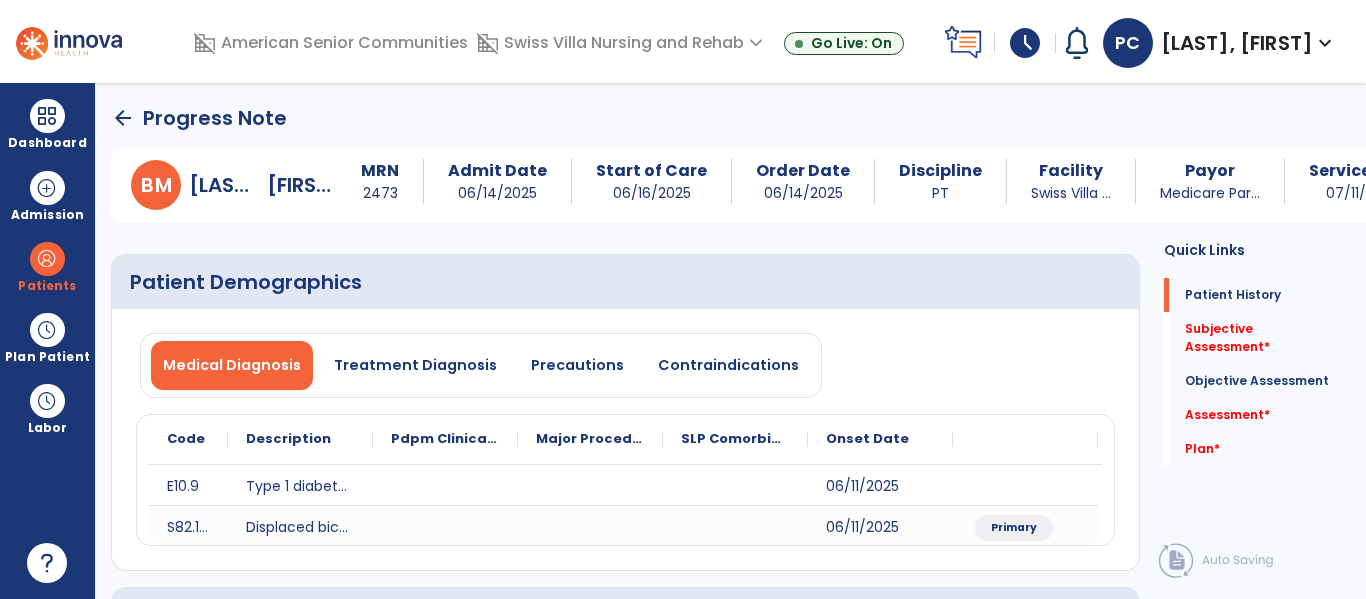 click on "arrow_back" 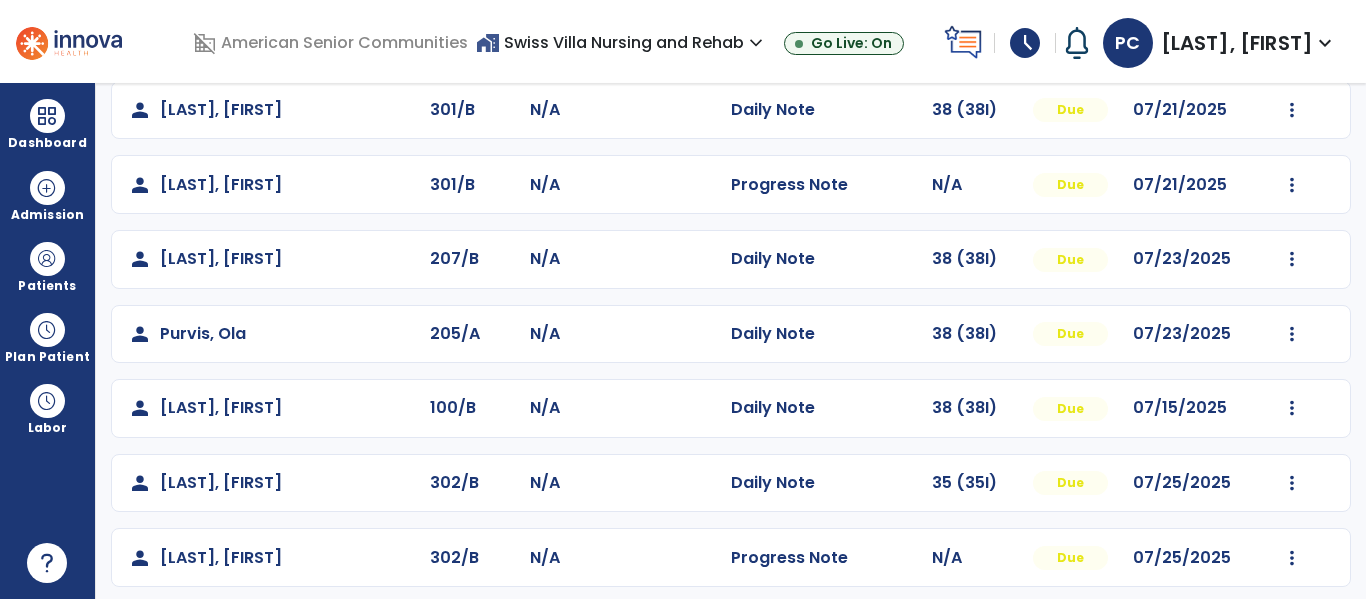 scroll, scrollTop: 935, scrollLeft: 0, axis: vertical 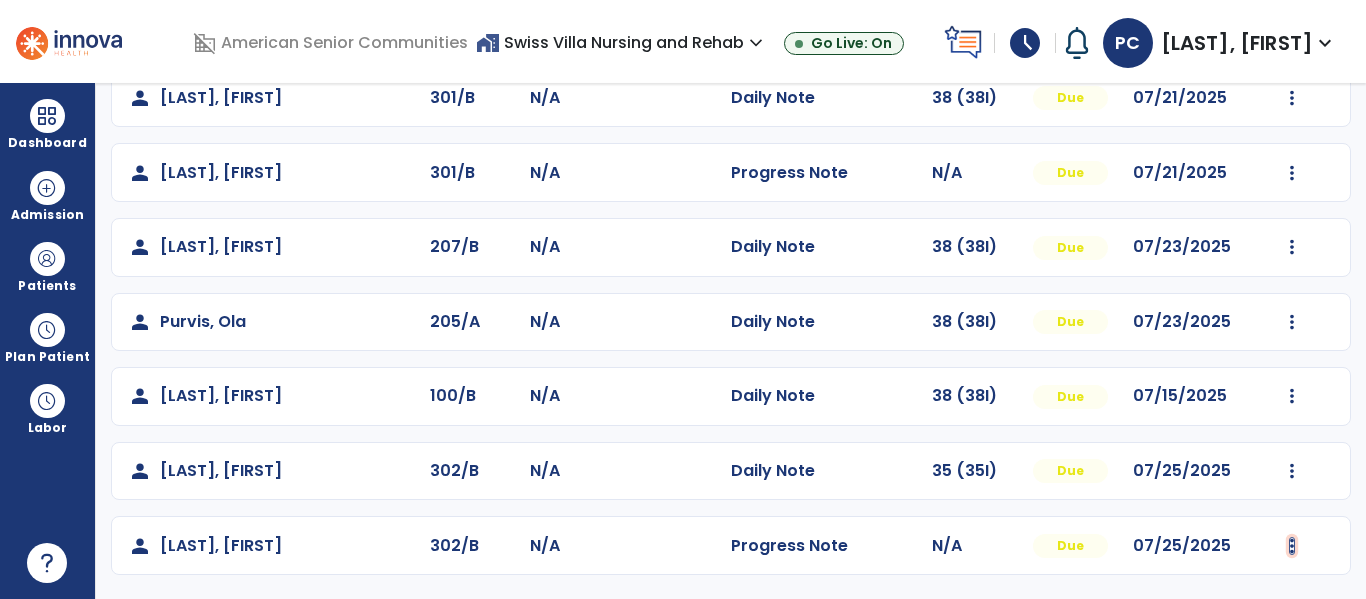 click at bounding box center (1292, -647) 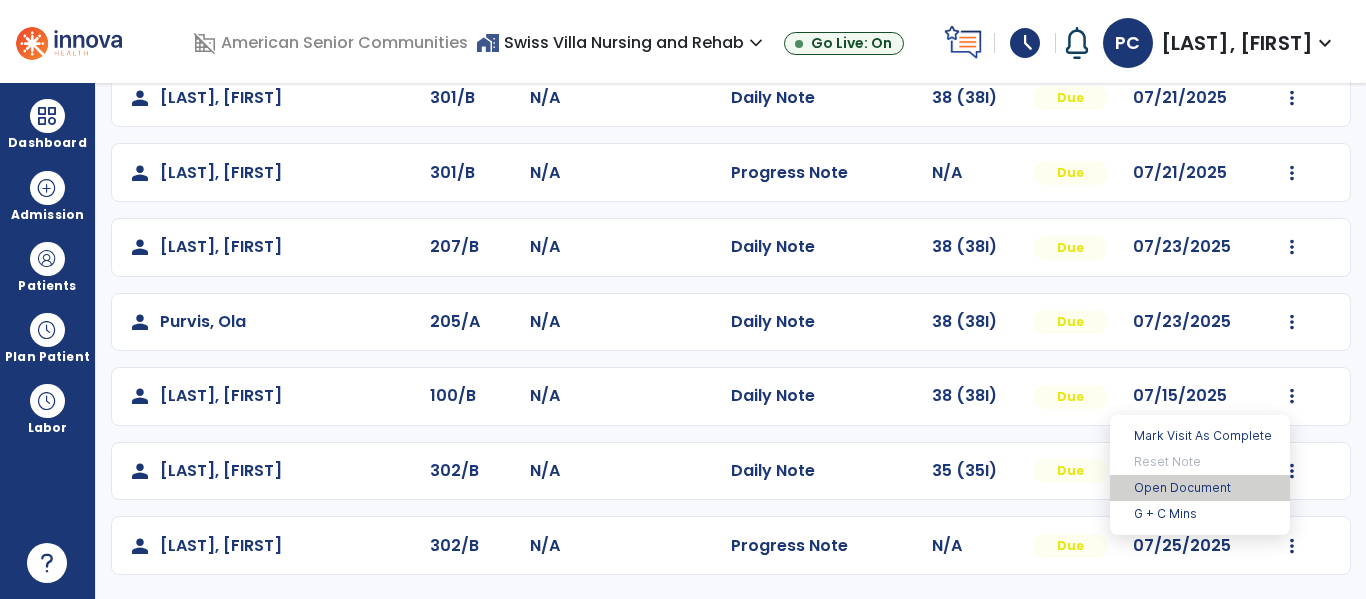 click on "Open Document" at bounding box center [1200, 488] 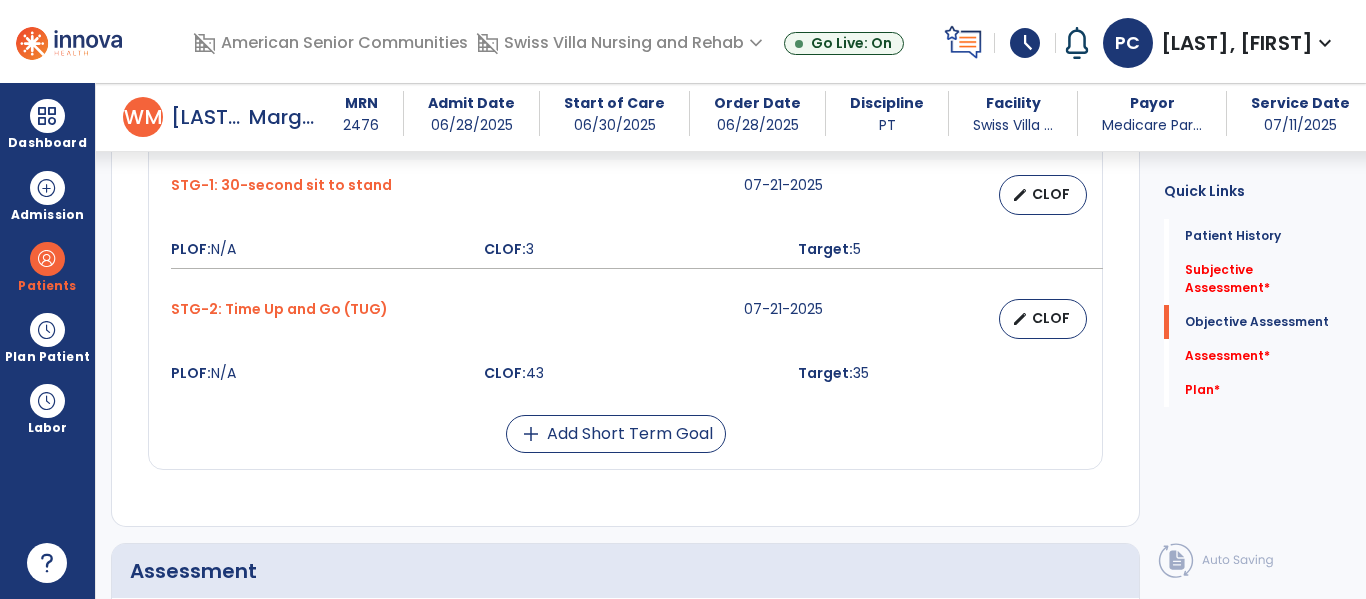 scroll, scrollTop: 1844, scrollLeft: 0, axis: vertical 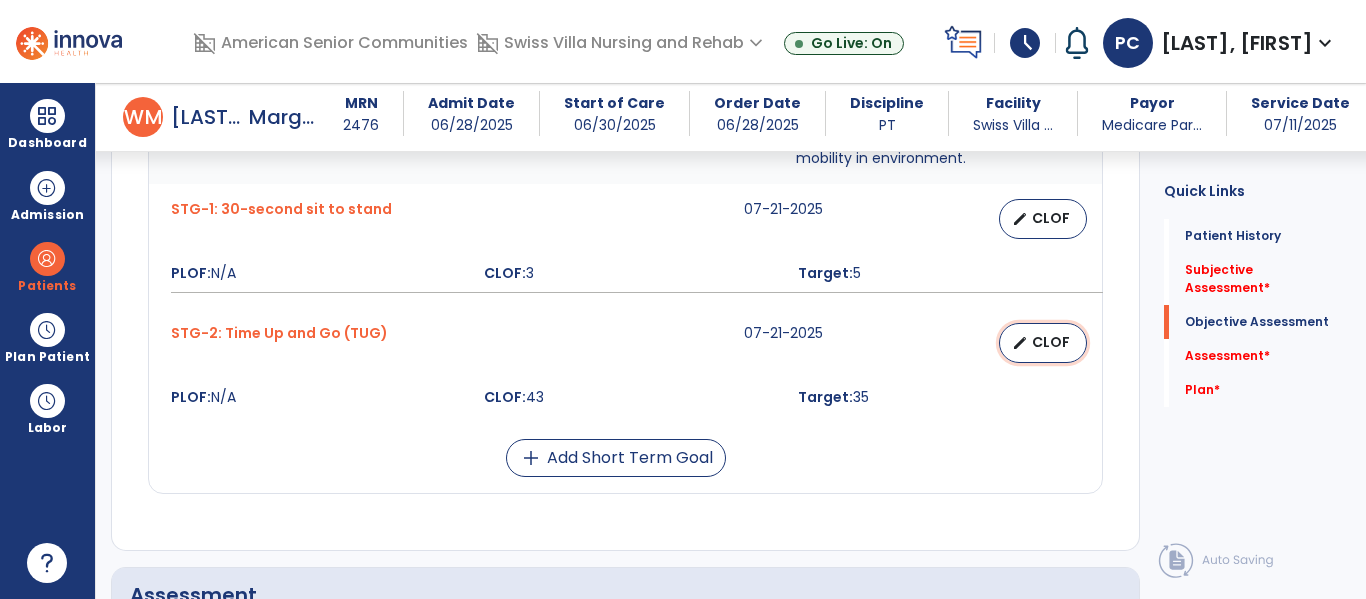 click on "edit   CLOF" at bounding box center [1043, 343] 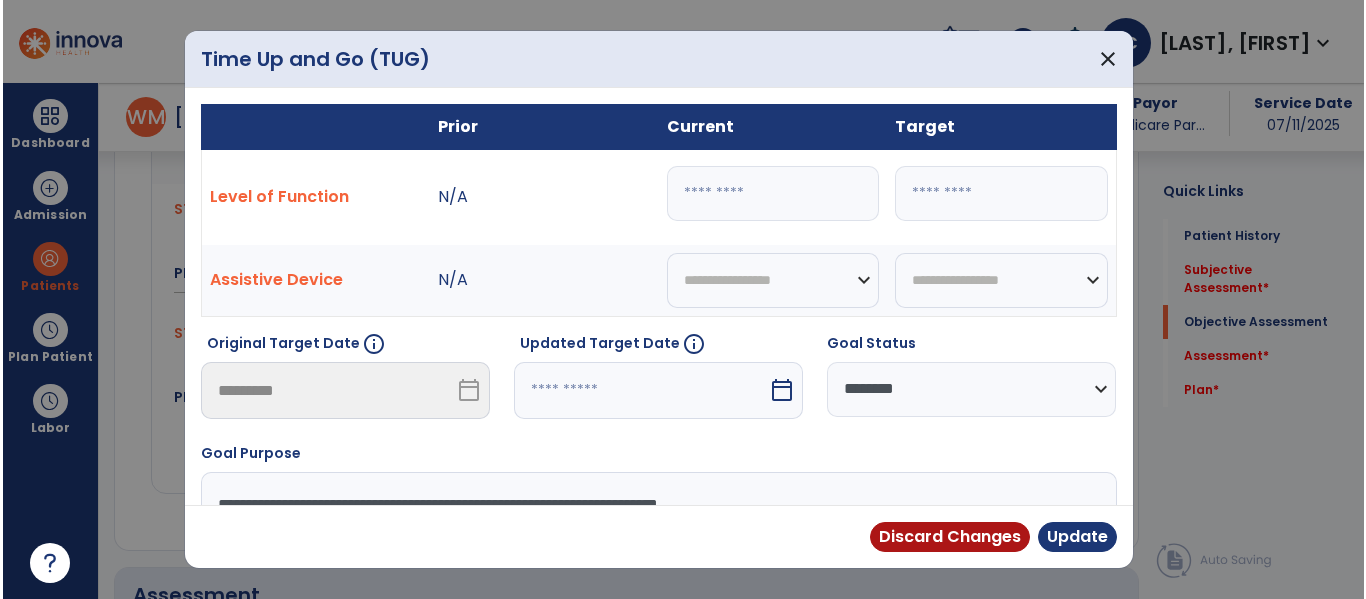 scroll, scrollTop: 1817, scrollLeft: 0, axis: vertical 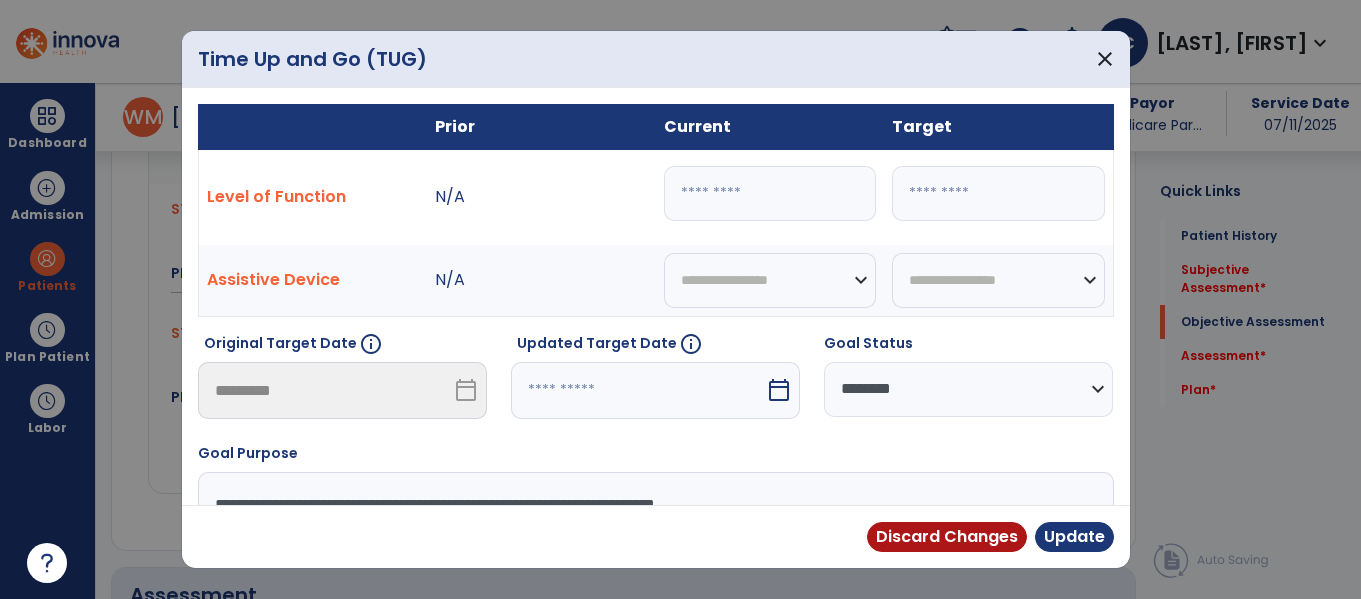 click on "**" at bounding box center (770, 193) 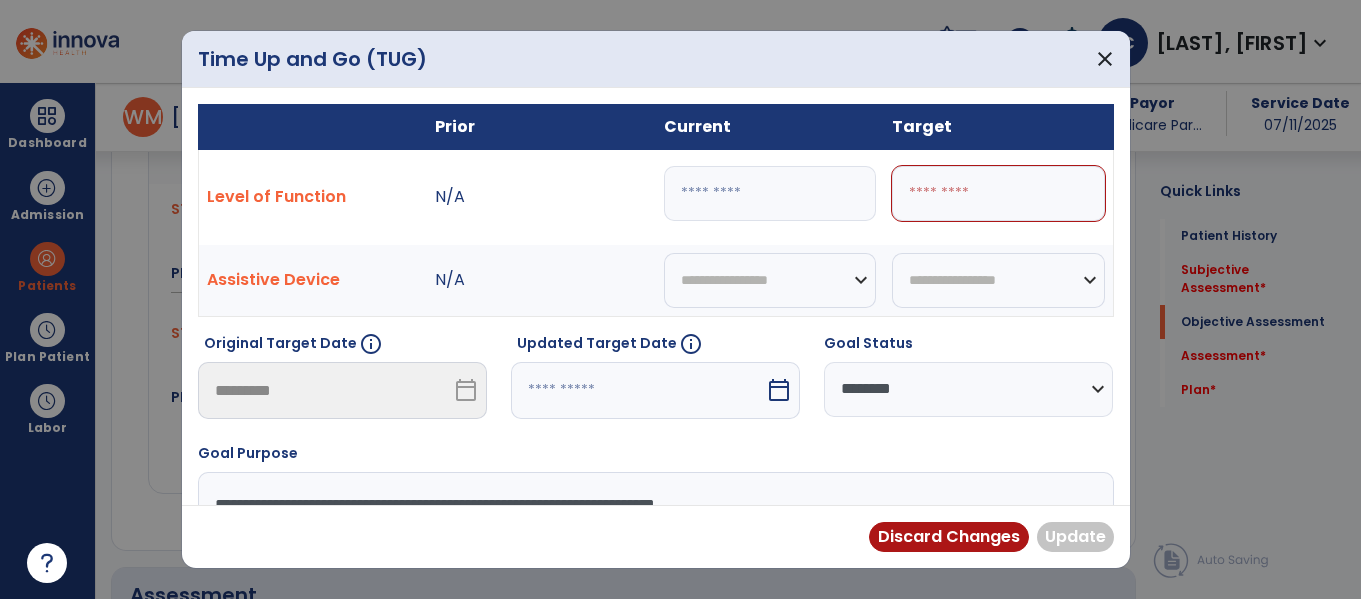 type on "**" 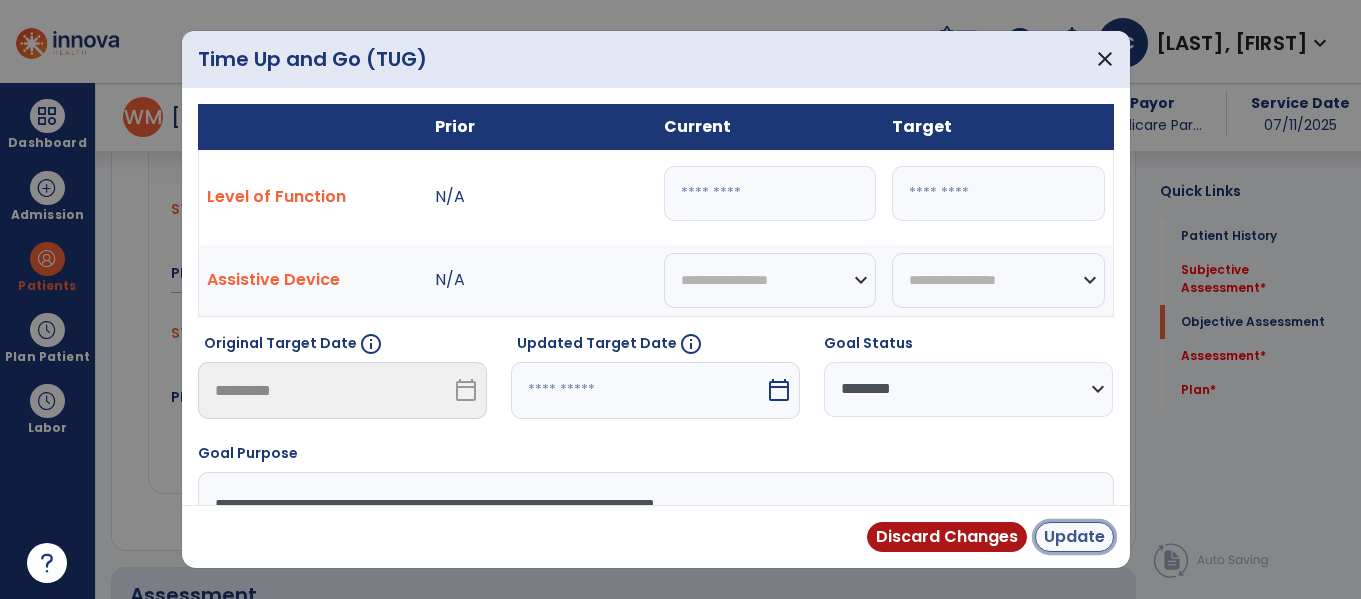 click on "Update" at bounding box center [1074, 537] 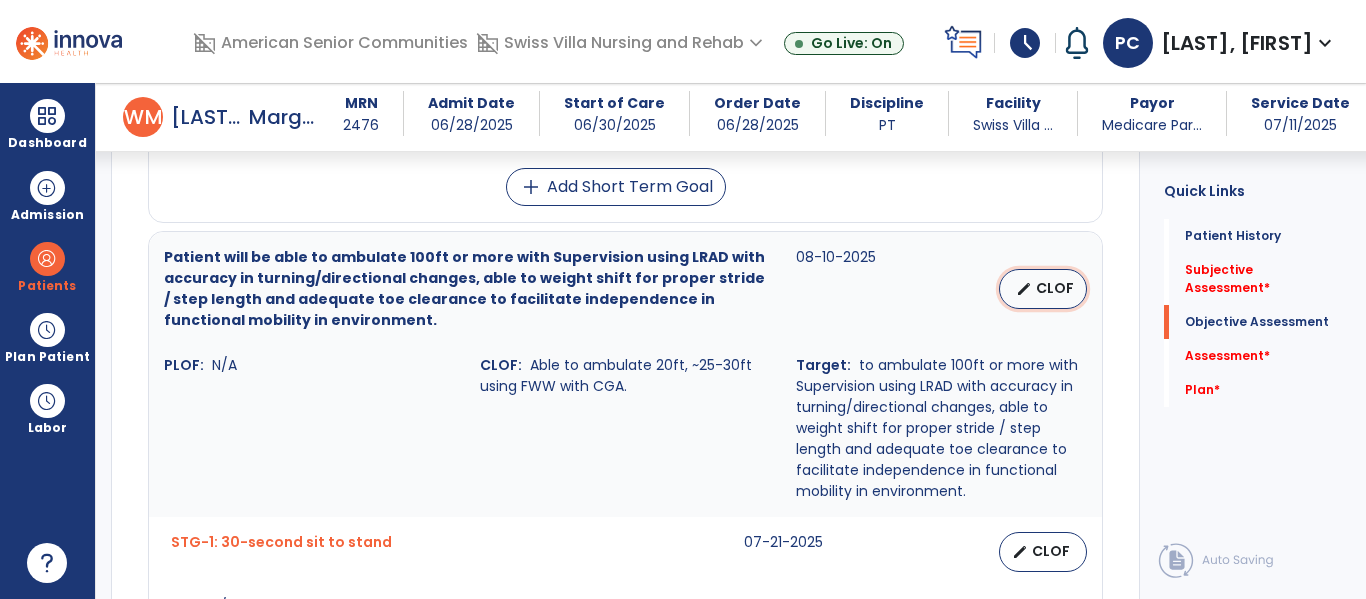 click on "CLOF" at bounding box center [1055, 288] 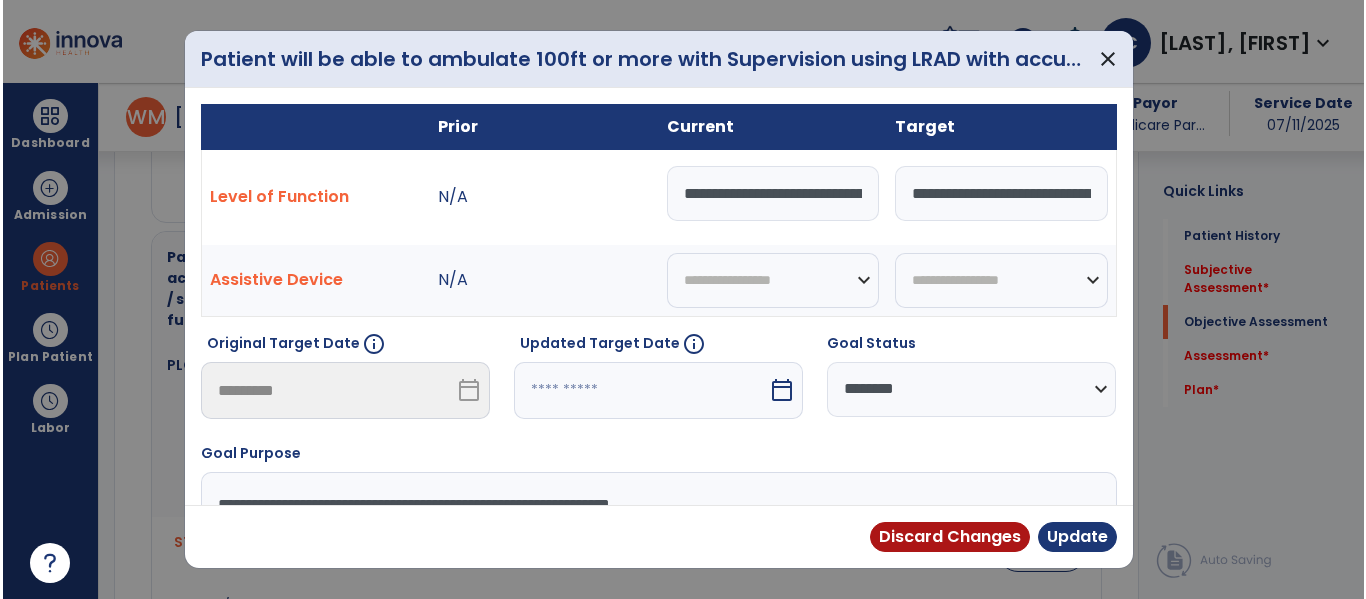 scroll, scrollTop: 1484, scrollLeft: 0, axis: vertical 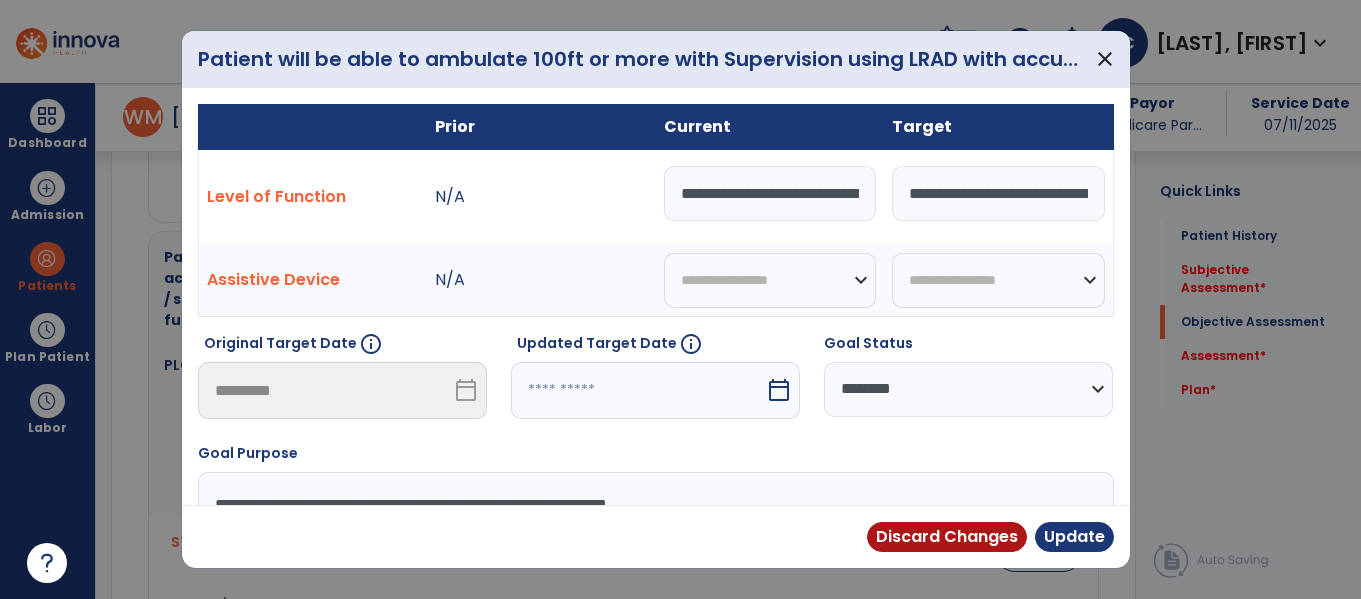 click on "**********" at bounding box center (770, 193) 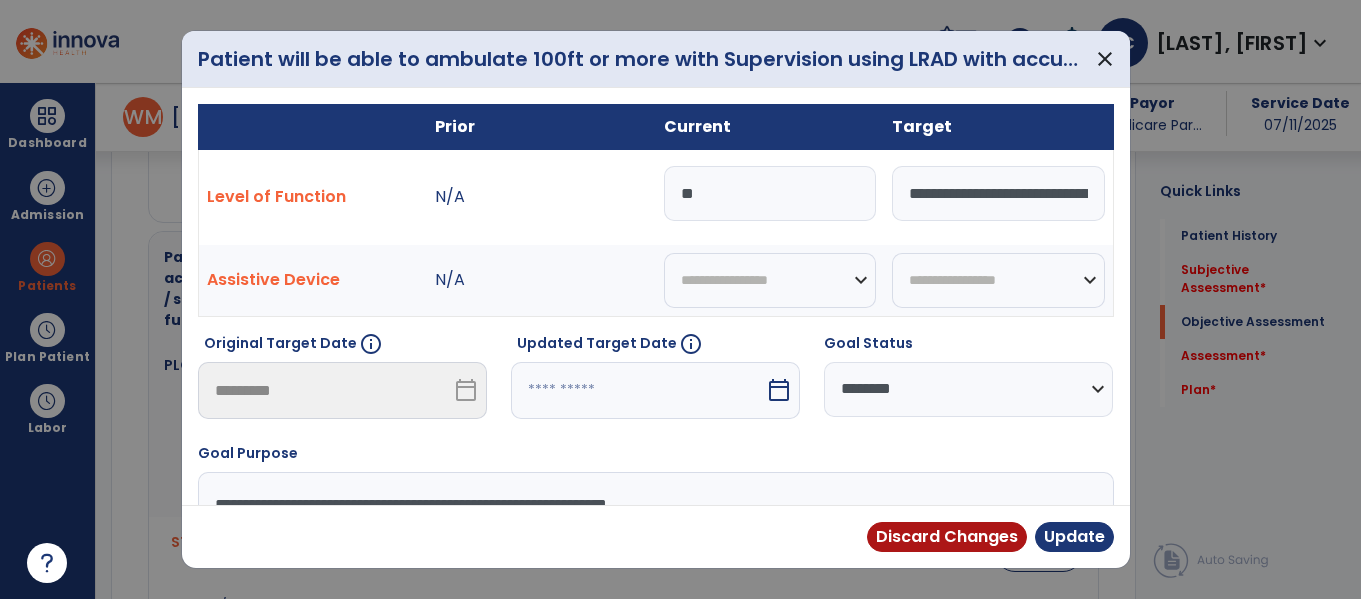 type on "***" 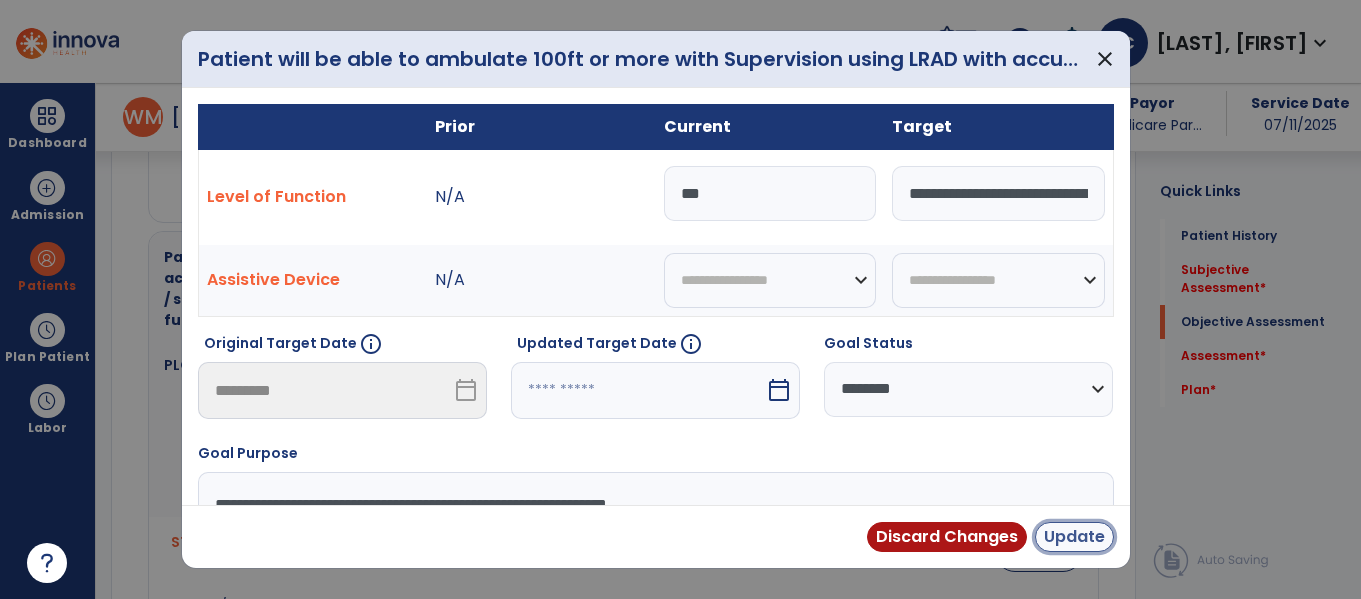 click on "Update" at bounding box center (1074, 537) 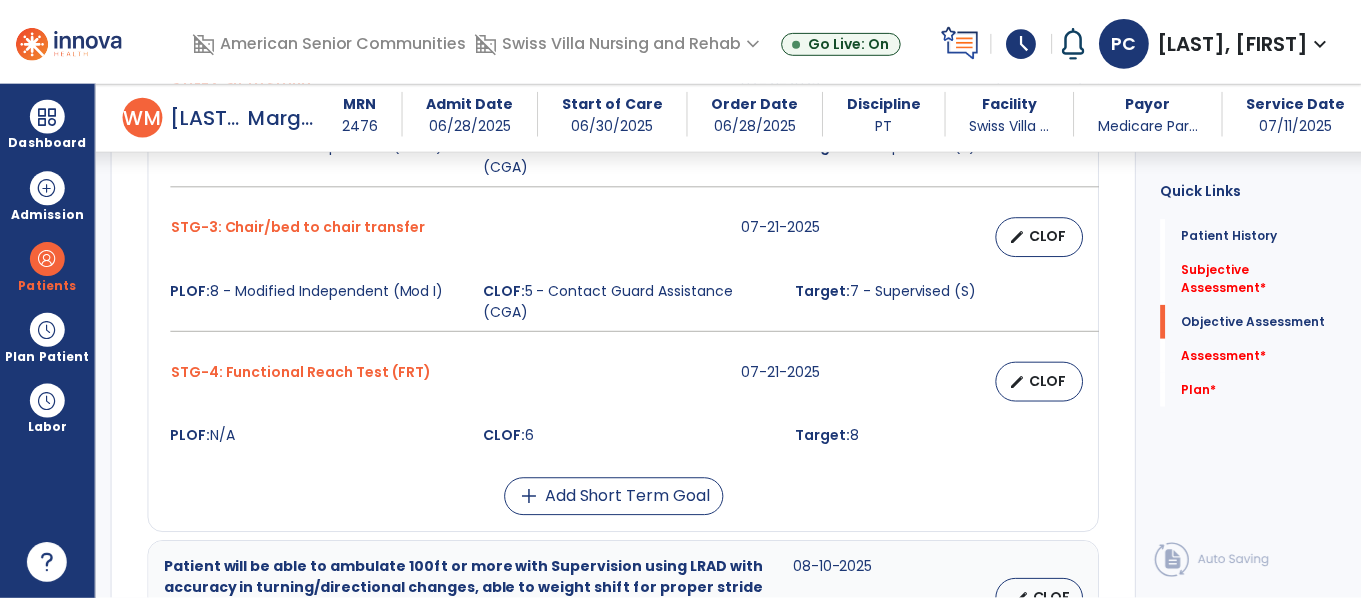 scroll, scrollTop: 1150, scrollLeft: 0, axis: vertical 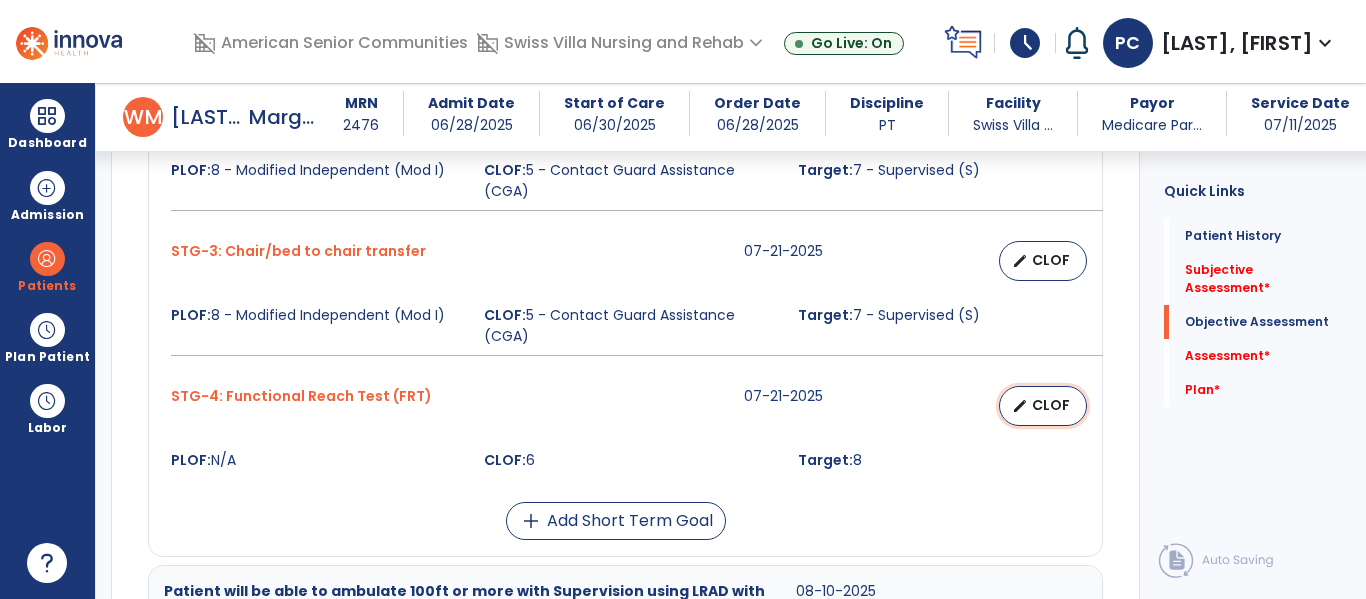 click on "CLOF" at bounding box center [1051, 405] 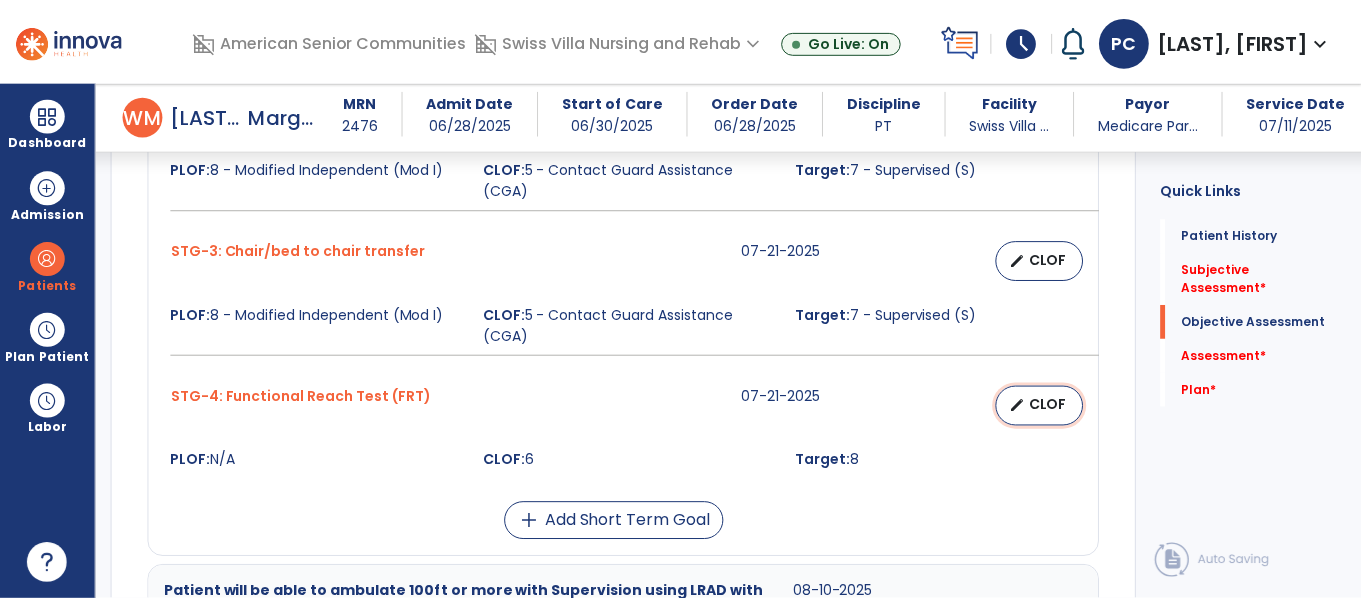 select on "********" 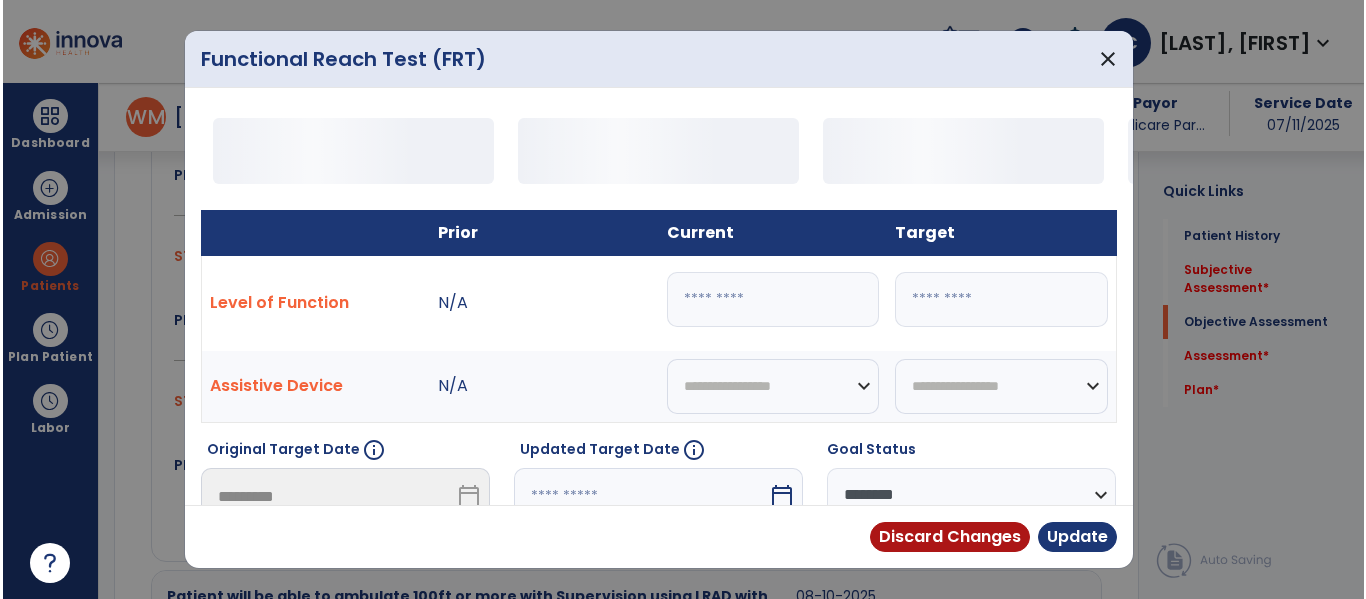 scroll, scrollTop: 1150, scrollLeft: 0, axis: vertical 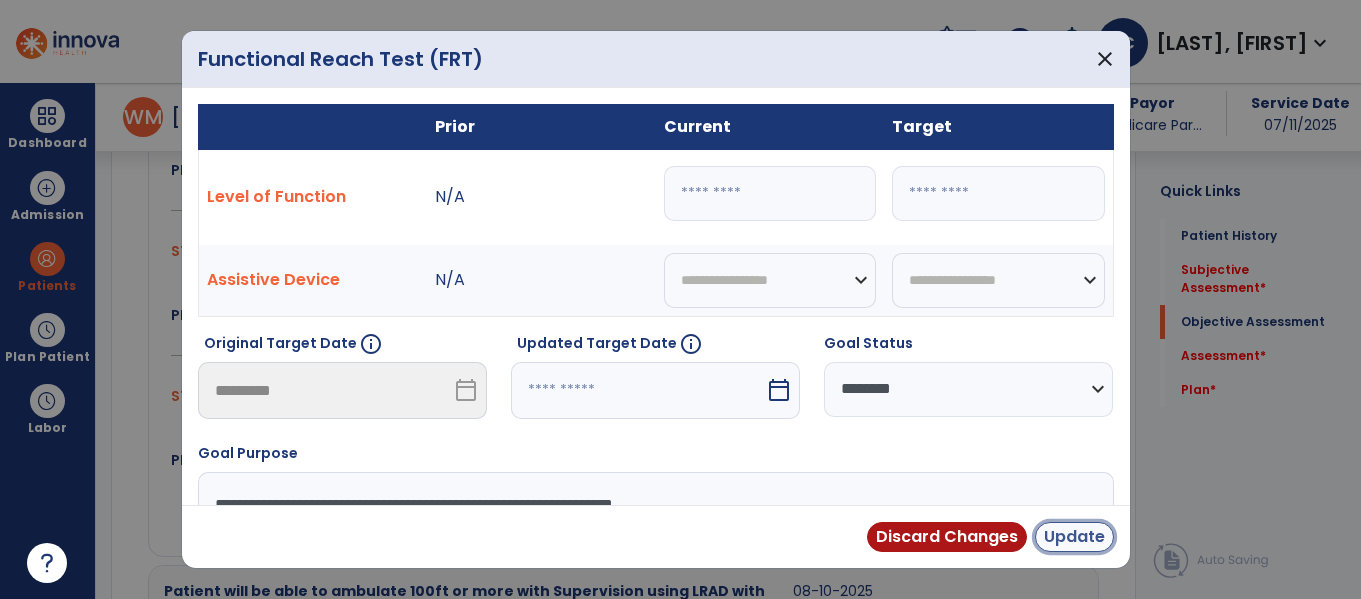 click on "Update" at bounding box center [1074, 537] 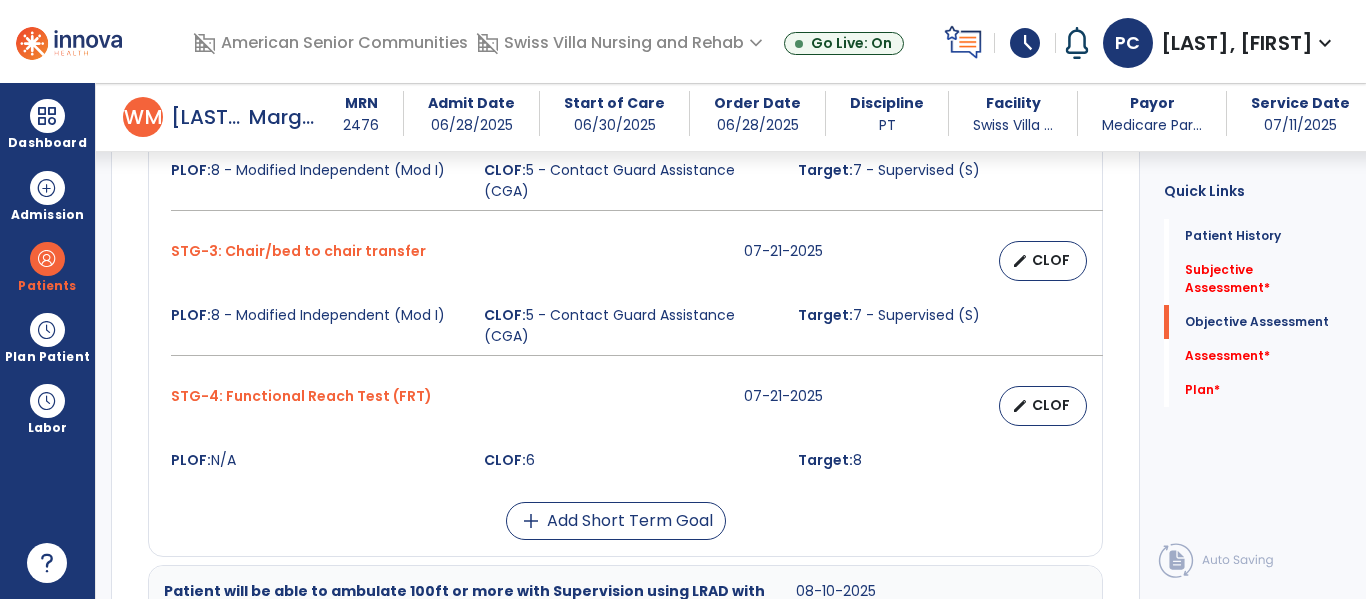 scroll, scrollTop: 1111, scrollLeft: 0, axis: vertical 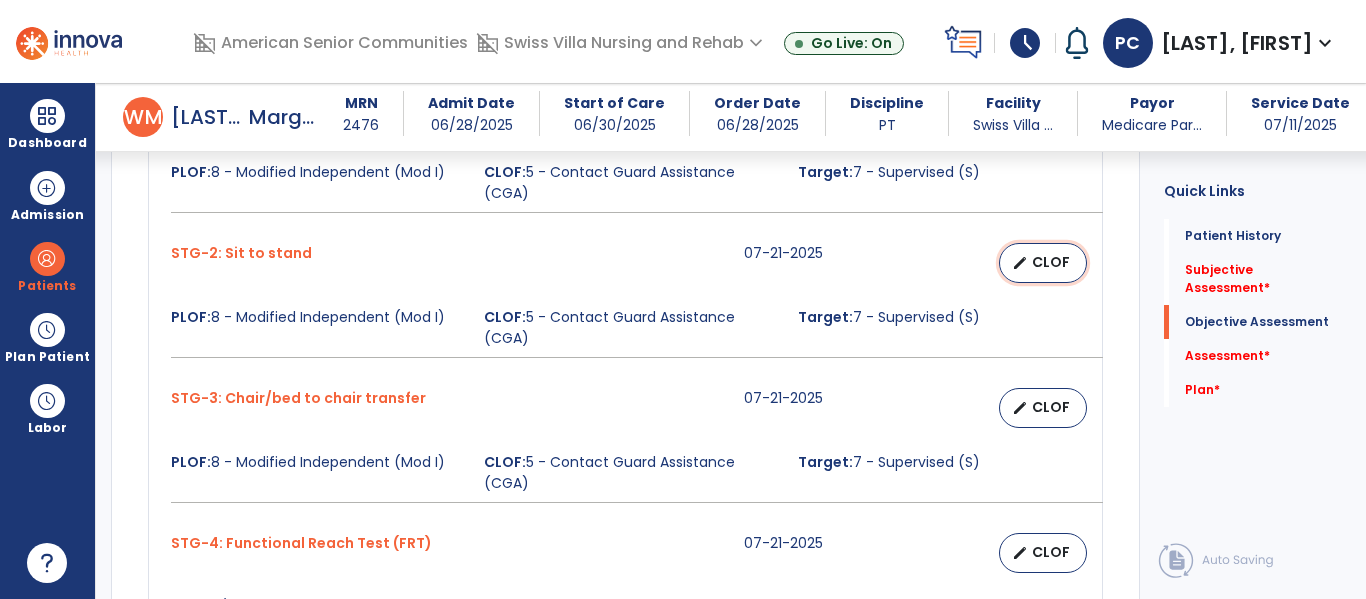 click on "CLOF" at bounding box center [1051, 262] 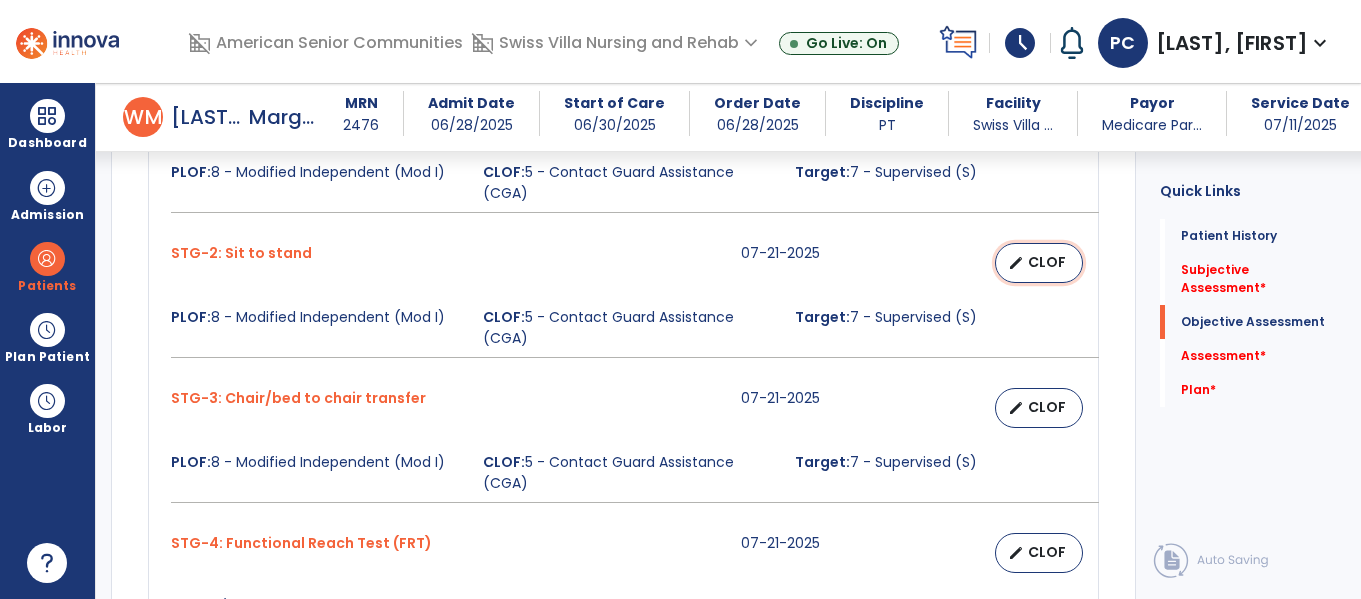 select on "********" 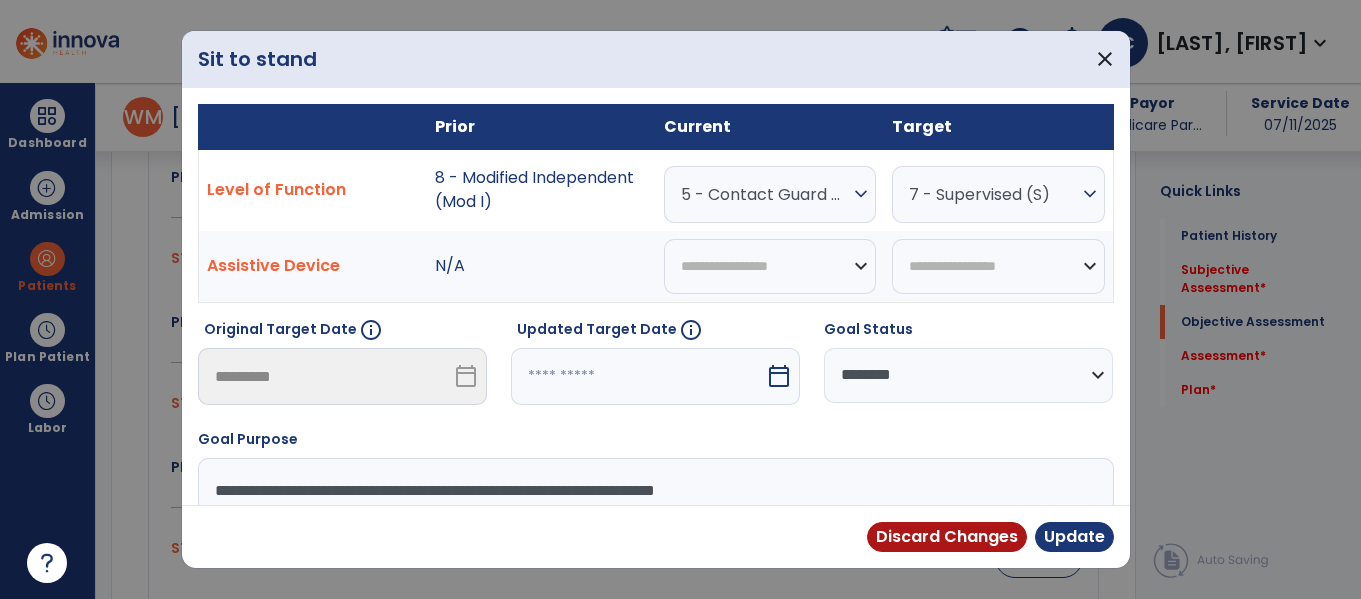 scroll, scrollTop: 1003, scrollLeft: 0, axis: vertical 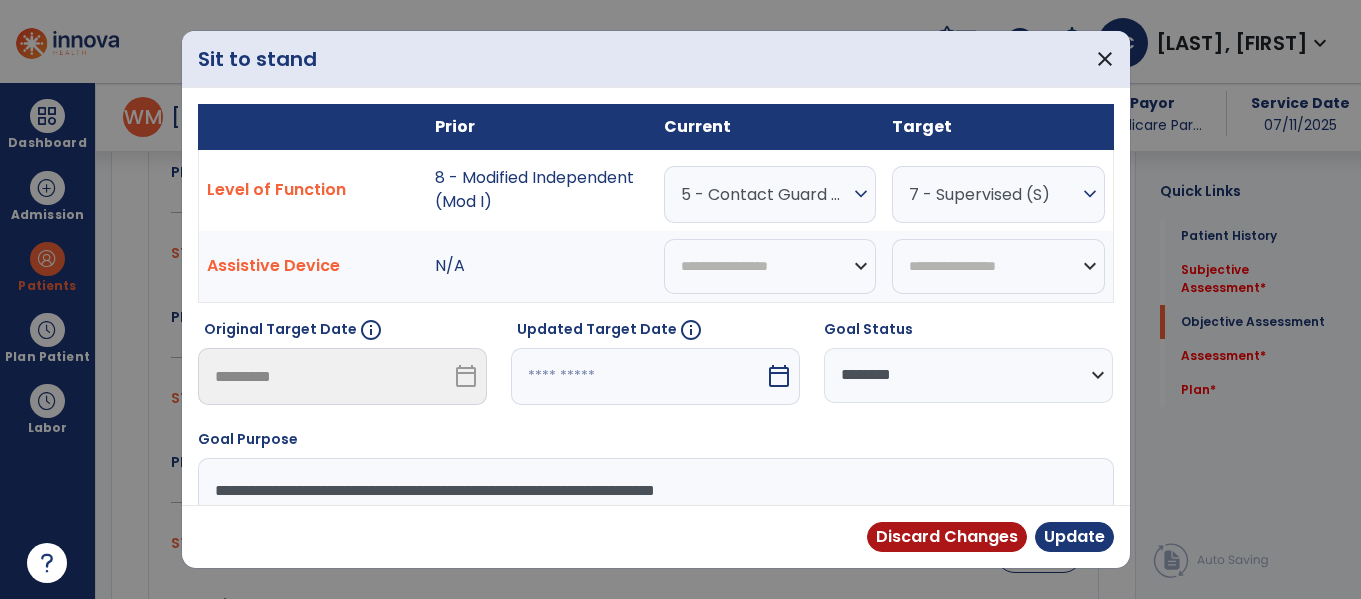 click on "5 - Contact Guard Assistance (CGA)" at bounding box center [765, 194] 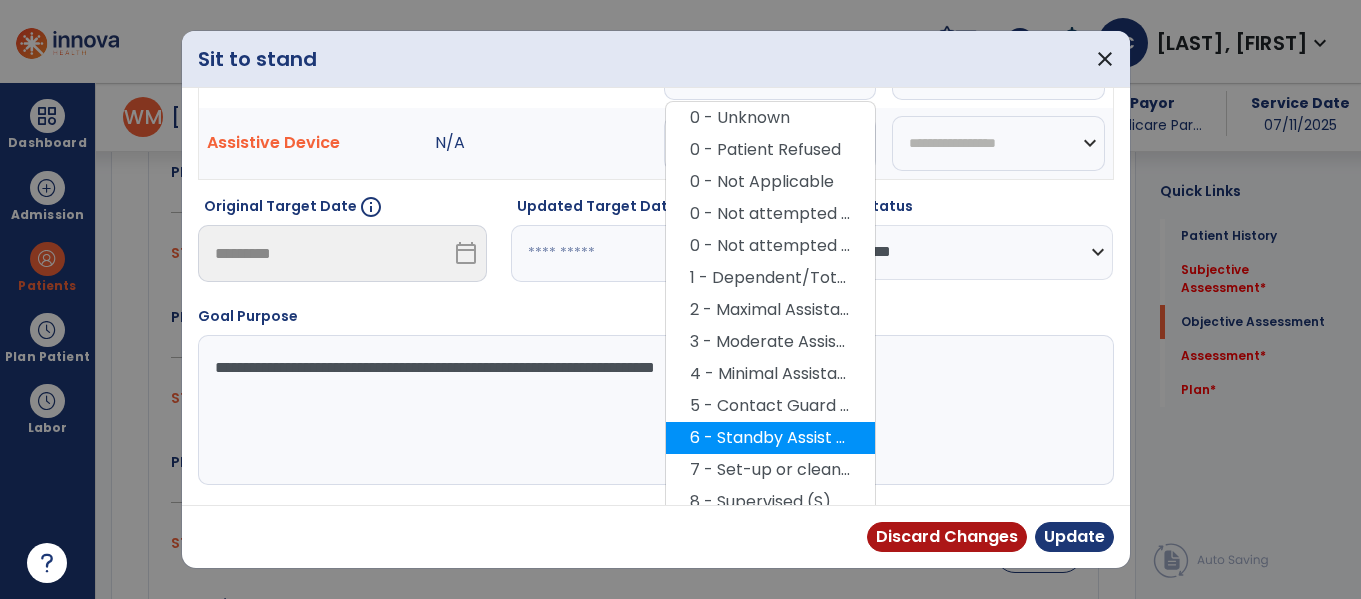 click on "6 - Standby Assist (SBA)" at bounding box center [770, 438] 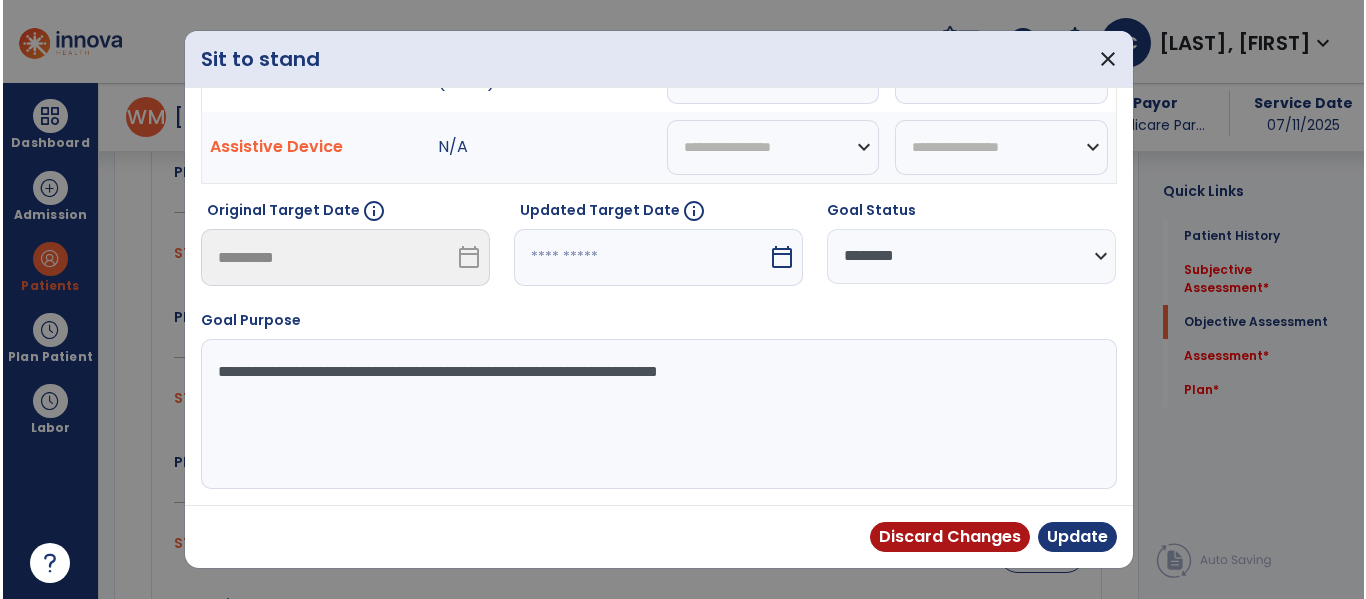 scroll, scrollTop: 119, scrollLeft: 0, axis: vertical 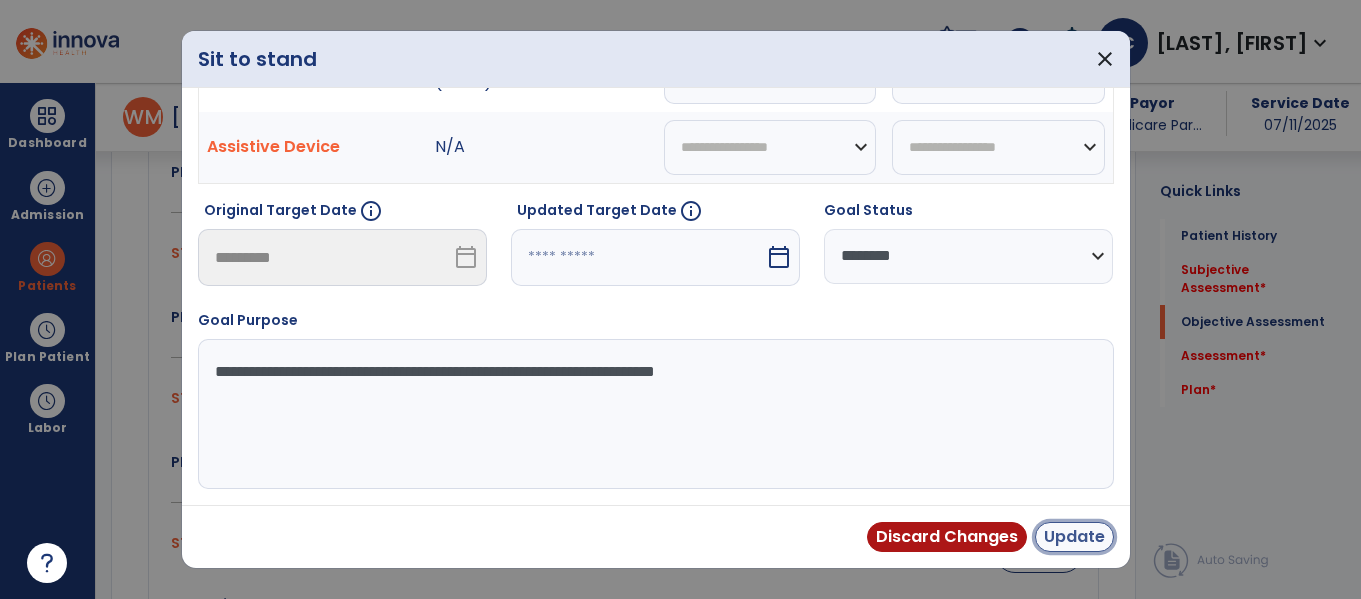 click on "Update" at bounding box center (1074, 537) 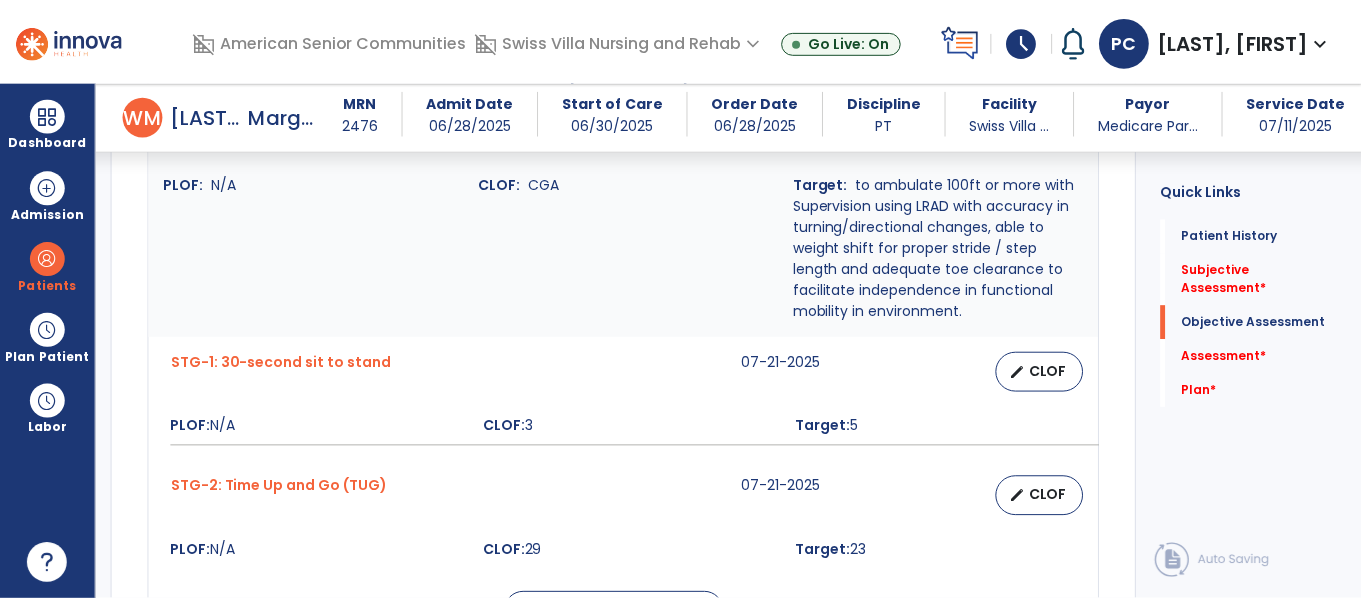 scroll, scrollTop: 1711, scrollLeft: 0, axis: vertical 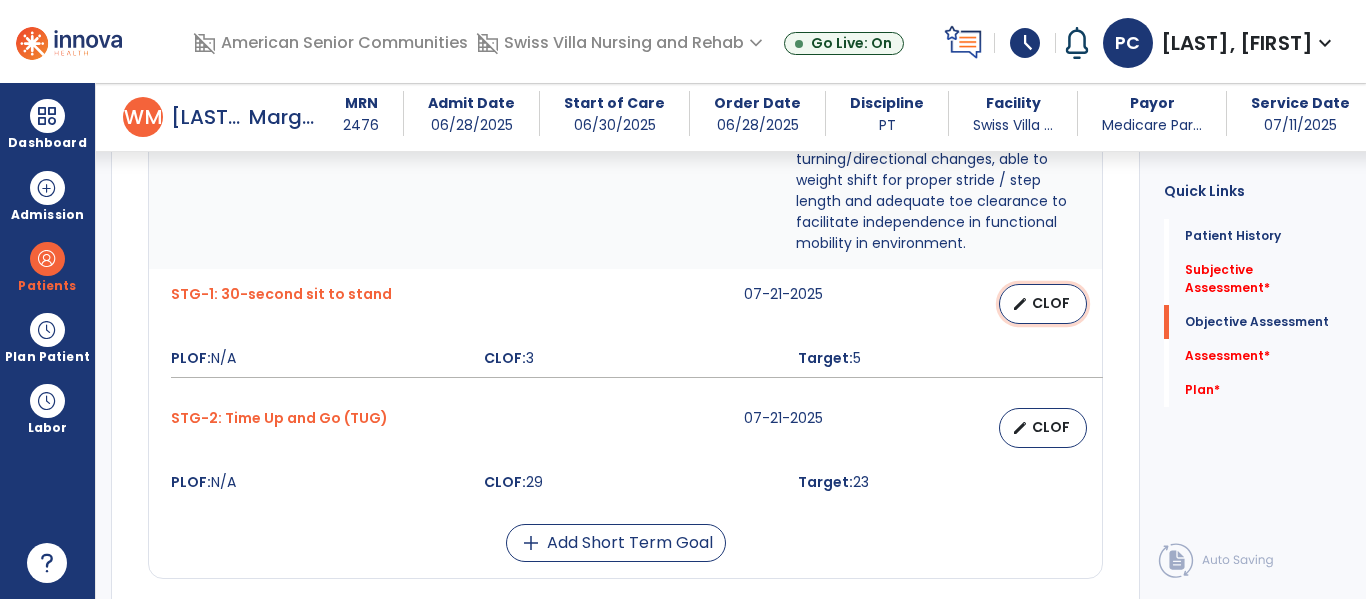 click on "CLOF" at bounding box center (1051, 303) 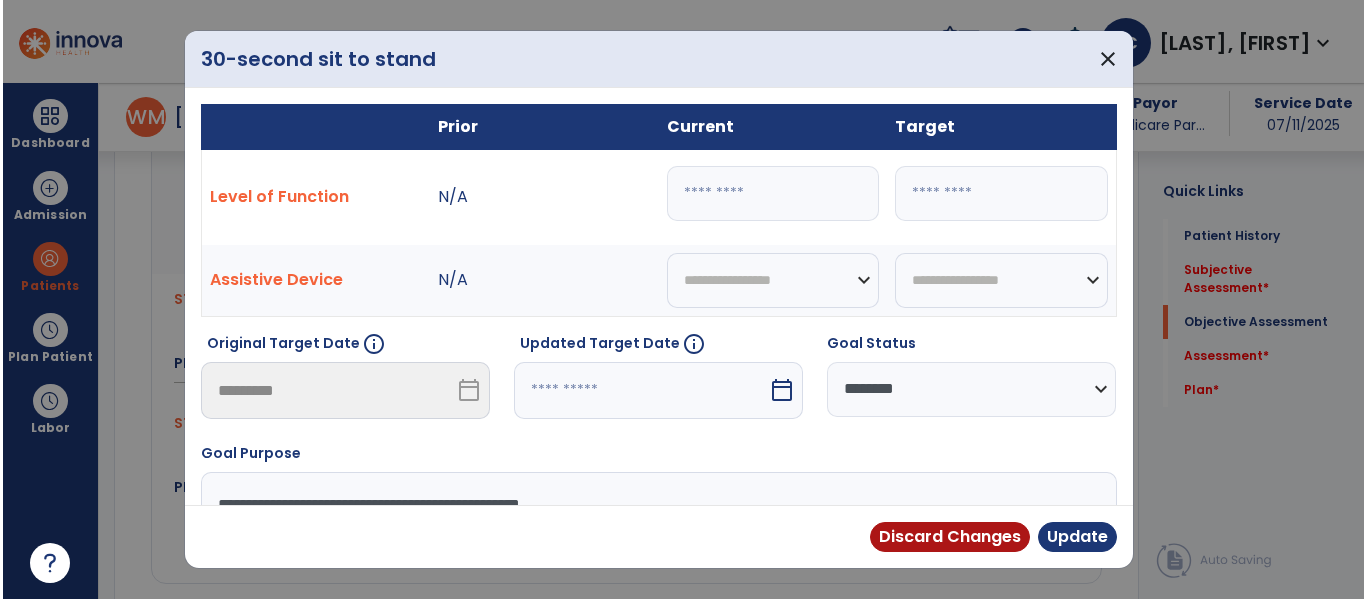 scroll, scrollTop: 1711, scrollLeft: 0, axis: vertical 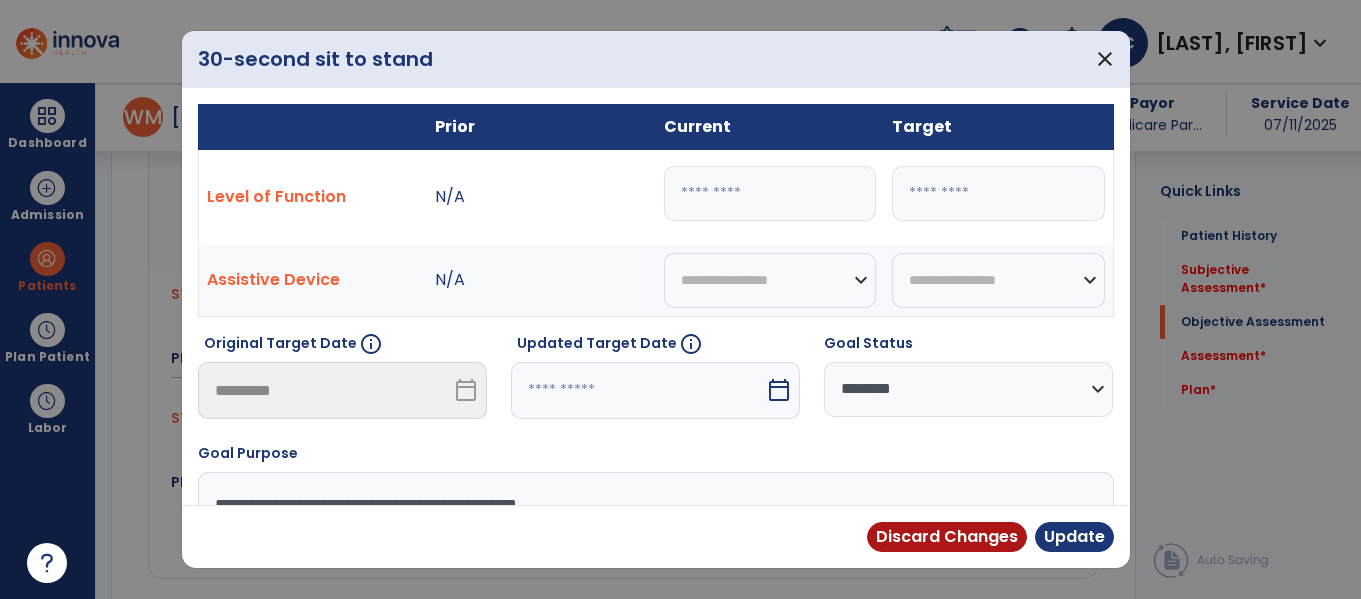 click on "*" at bounding box center (770, 193) 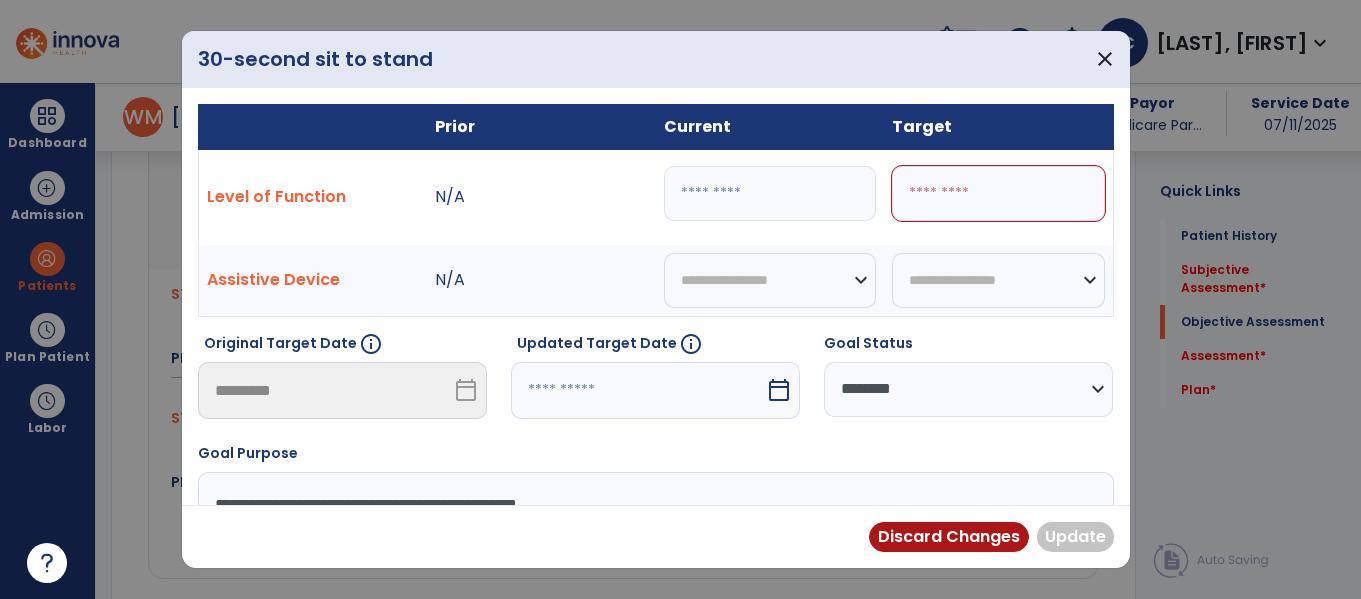 type on "*" 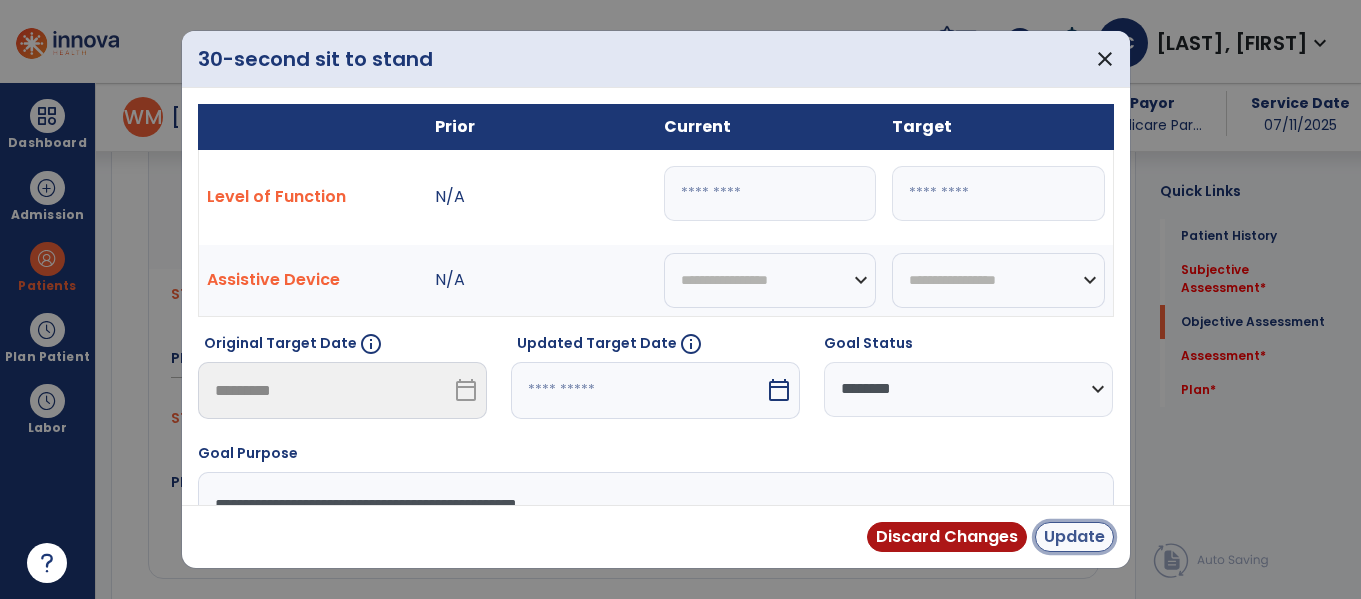 click on "Update" at bounding box center (1074, 537) 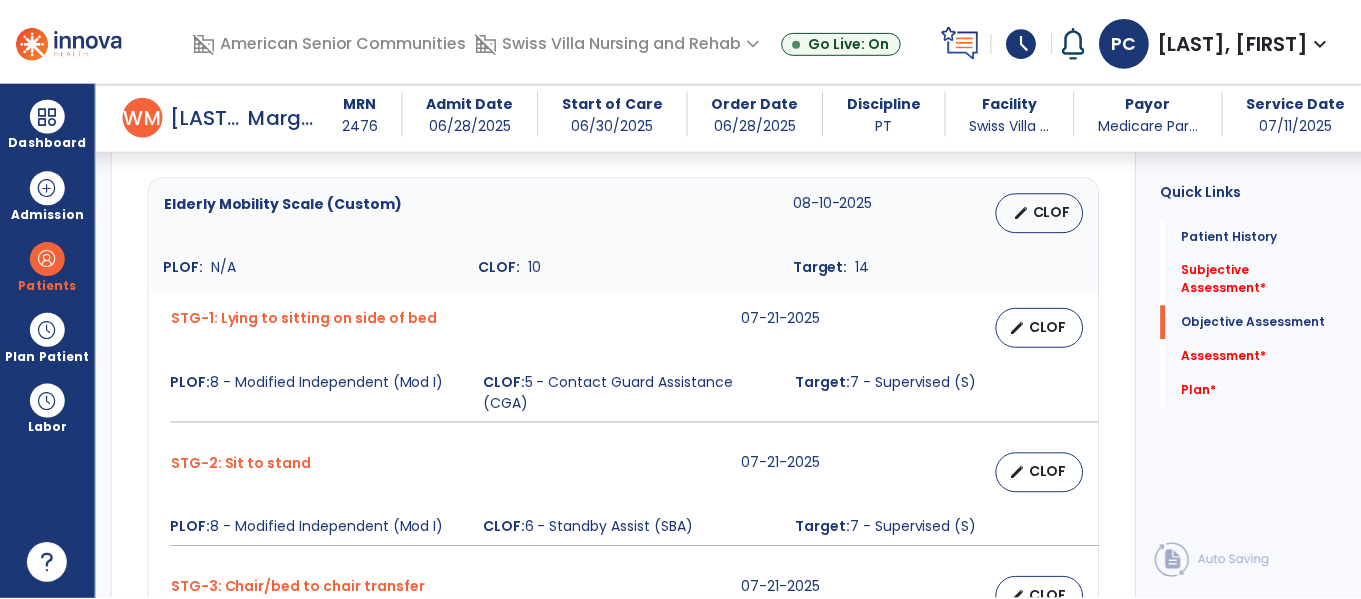 scroll, scrollTop: 776, scrollLeft: 0, axis: vertical 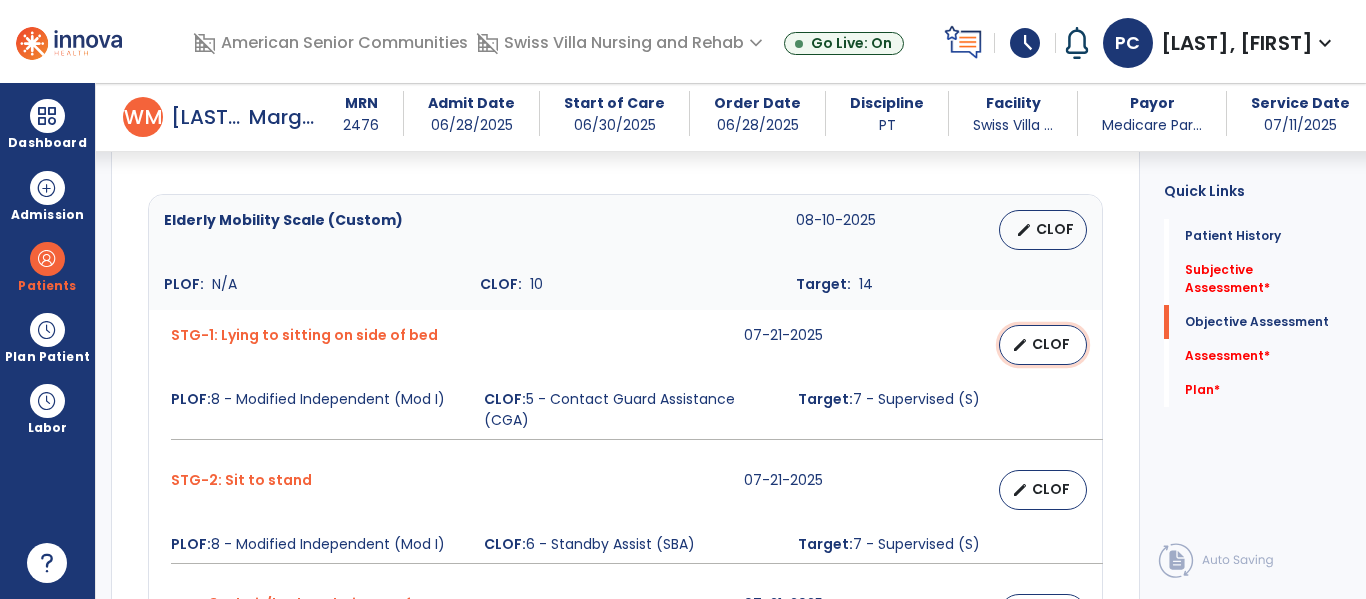 click on "CLOF" at bounding box center [1051, 344] 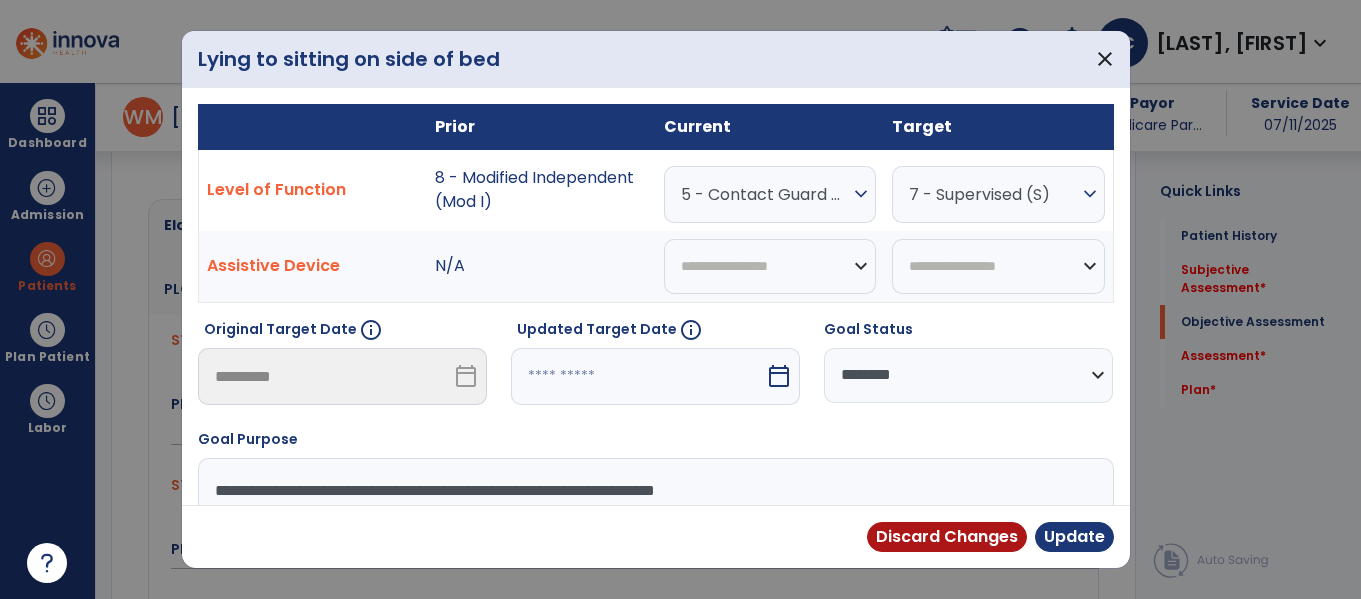 scroll, scrollTop: 776, scrollLeft: 0, axis: vertical 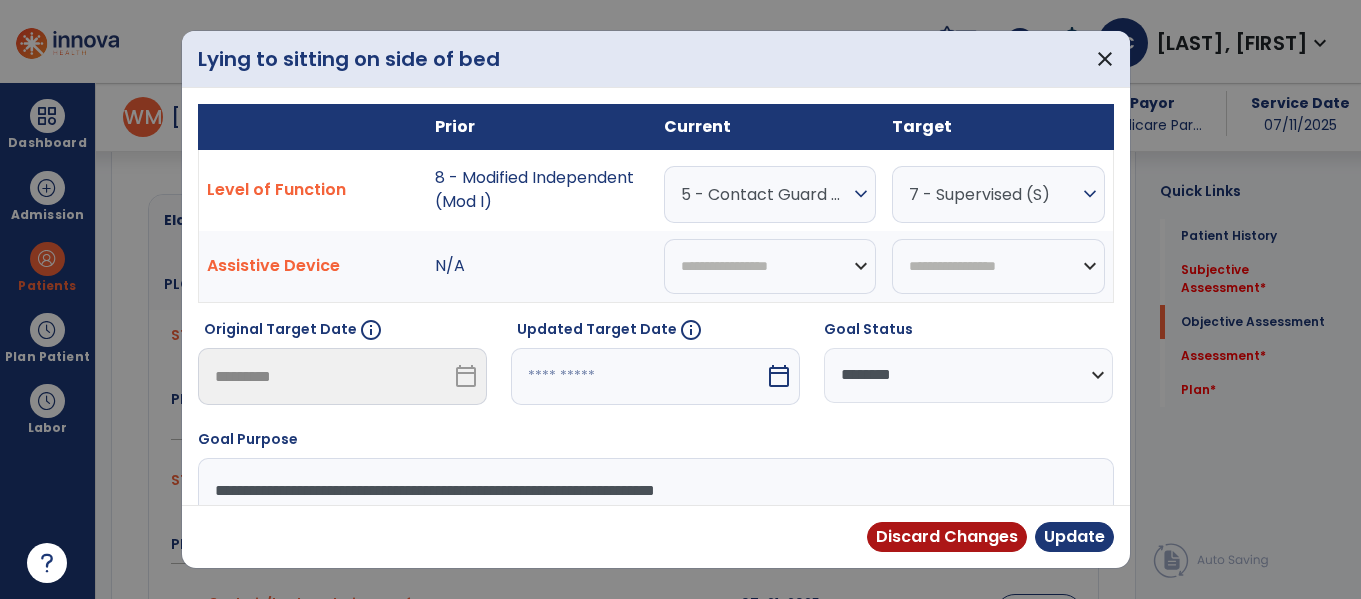 click on "5 - Contact Guard Assistance (CGA)" at bounding box center [765, 194] 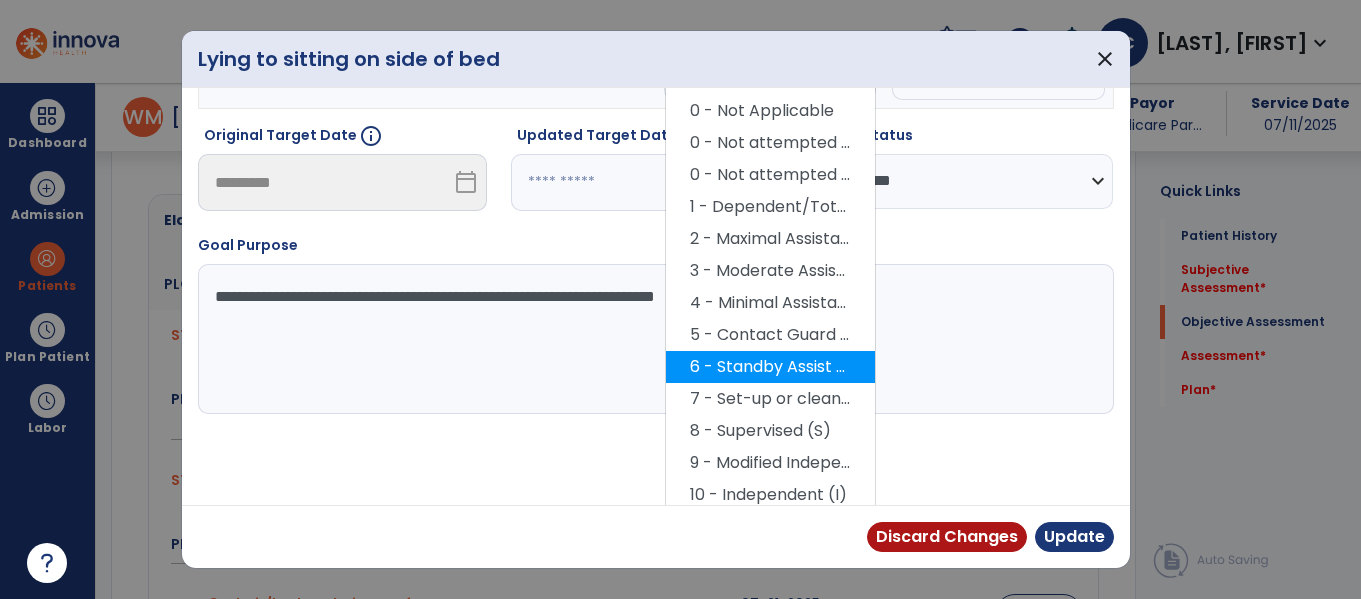 click on "6 - Standby Assist (SBA)" at bounding box center (770, 367) 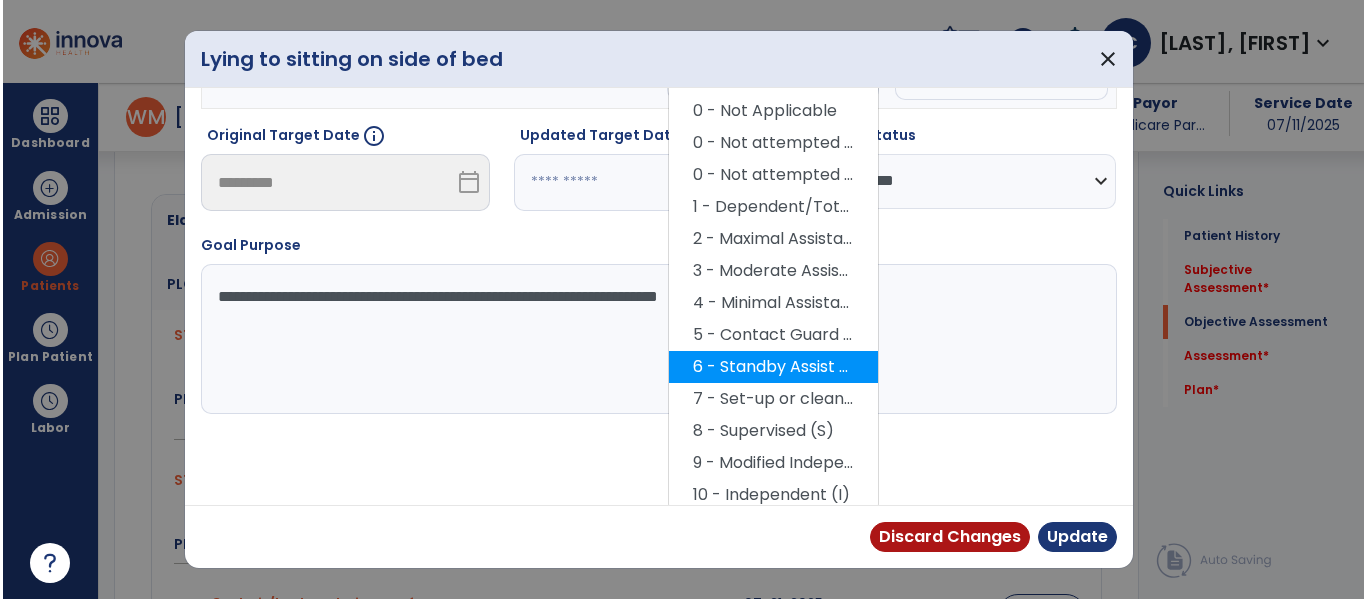 scroll, scrollTop: 119, scrollLeft: 0, axis: vertical 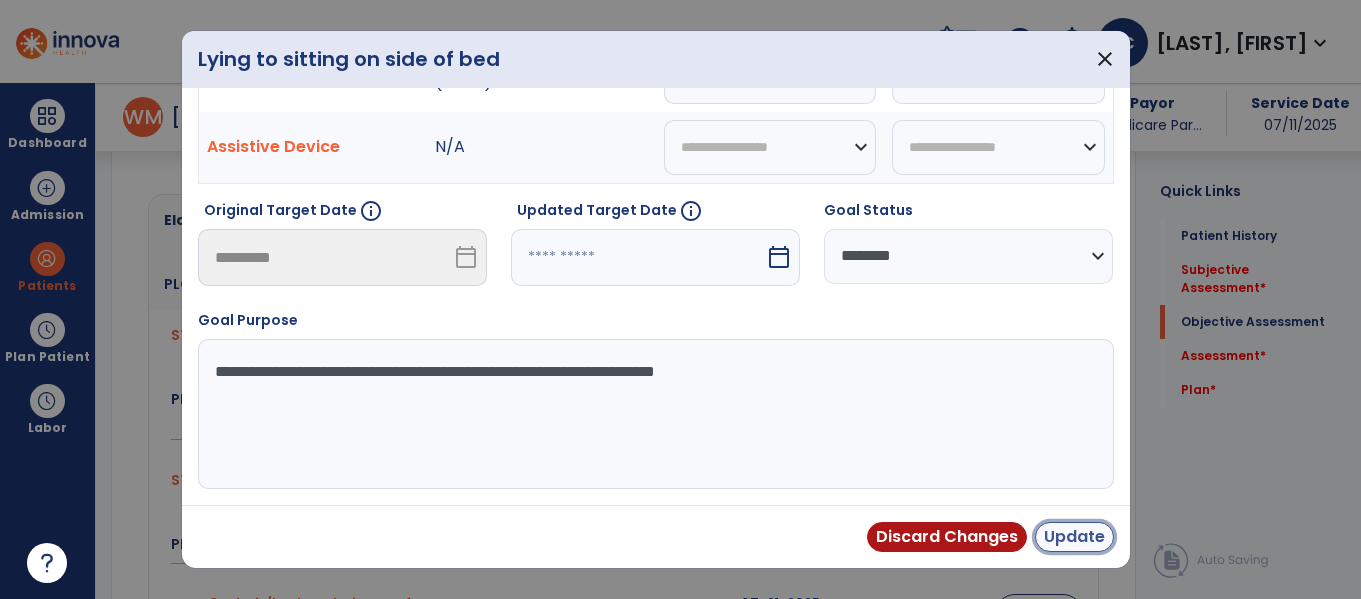 click on "Update" at bounding box center [1074, 537] 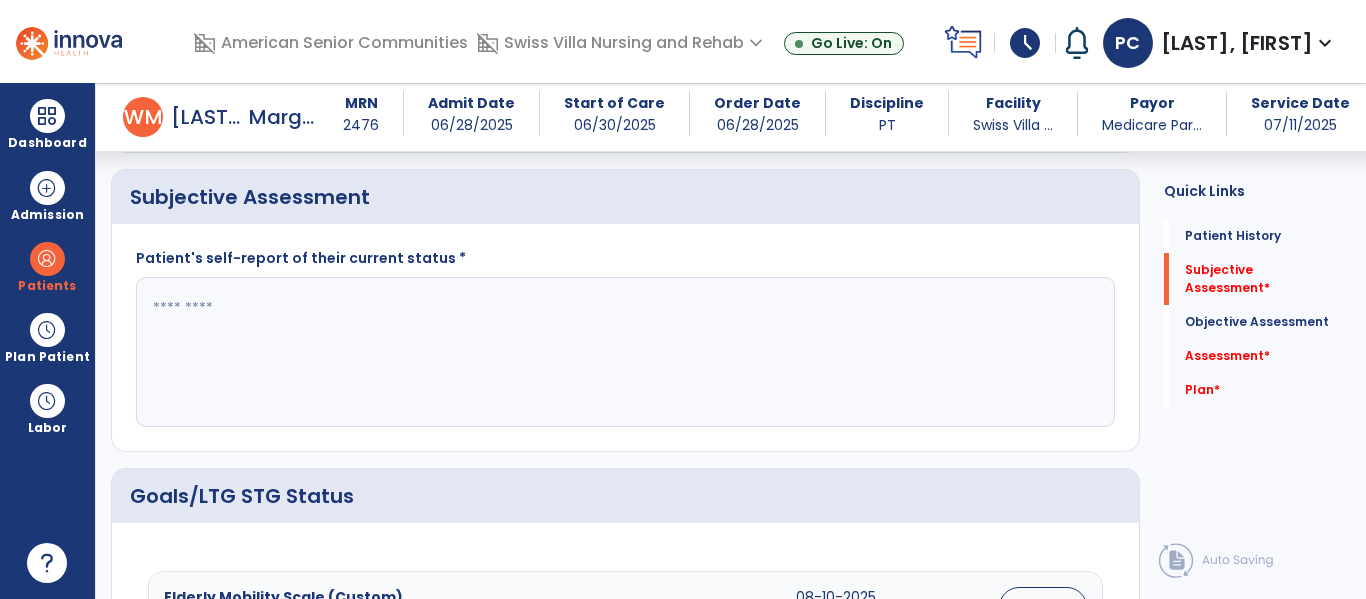 scroll, scrollTop: 403, scrollLeft: 0, axis: vertical 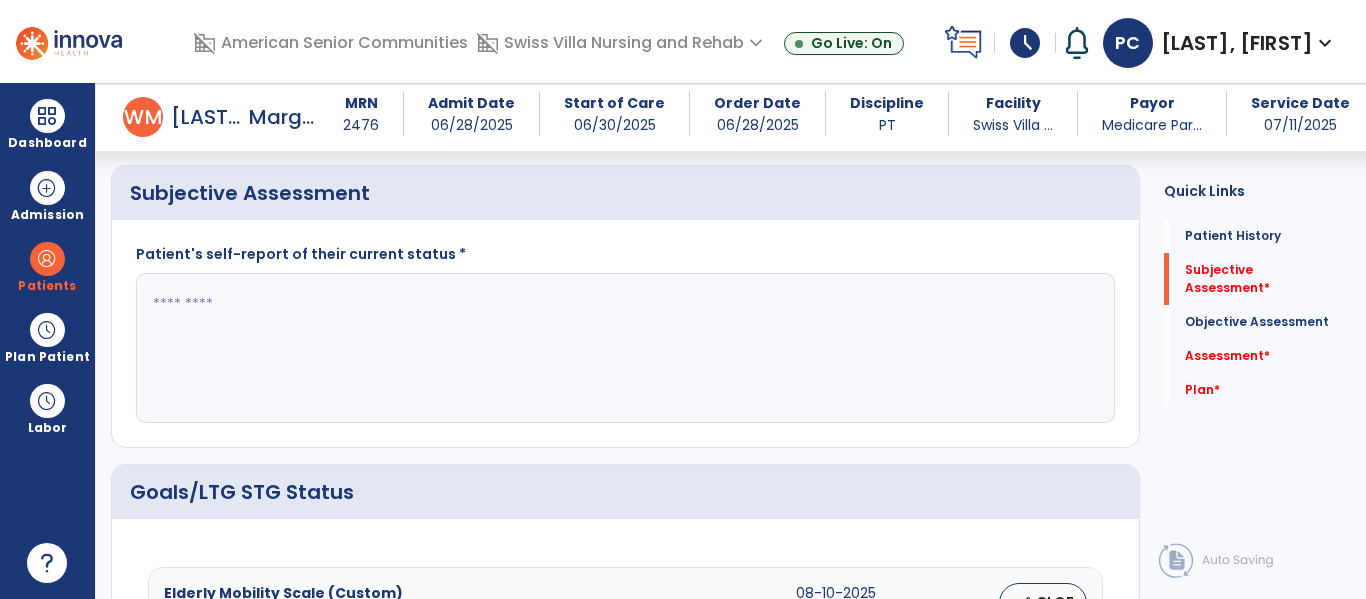 click 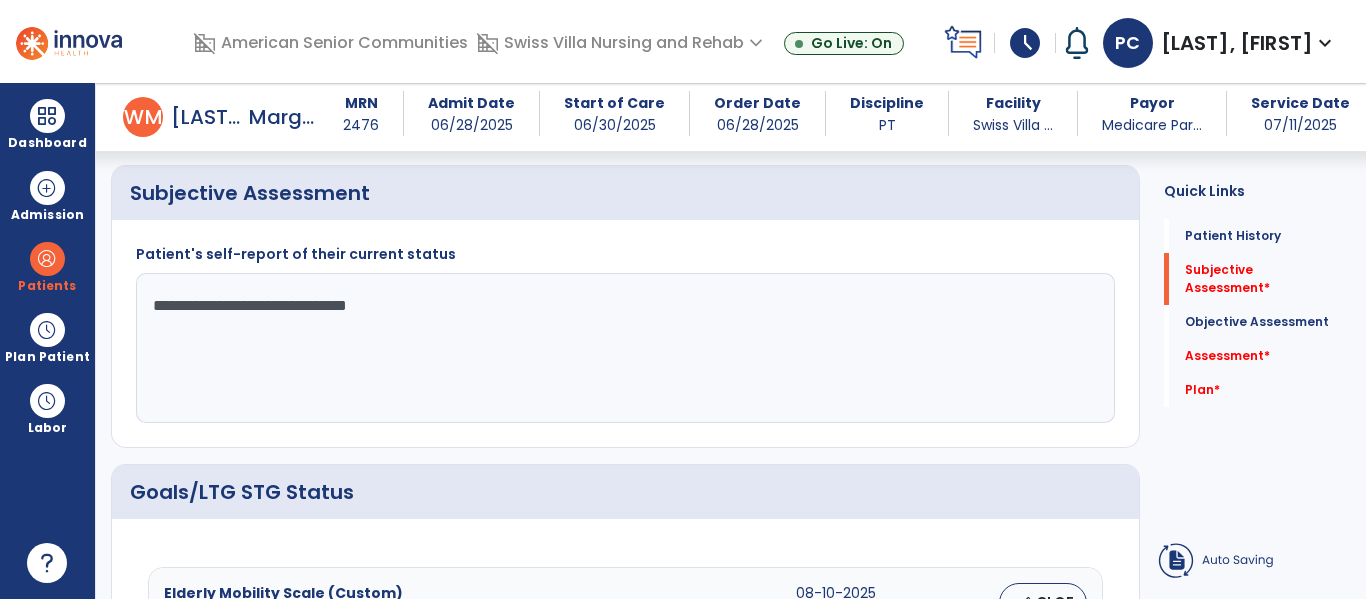 click on "**********" 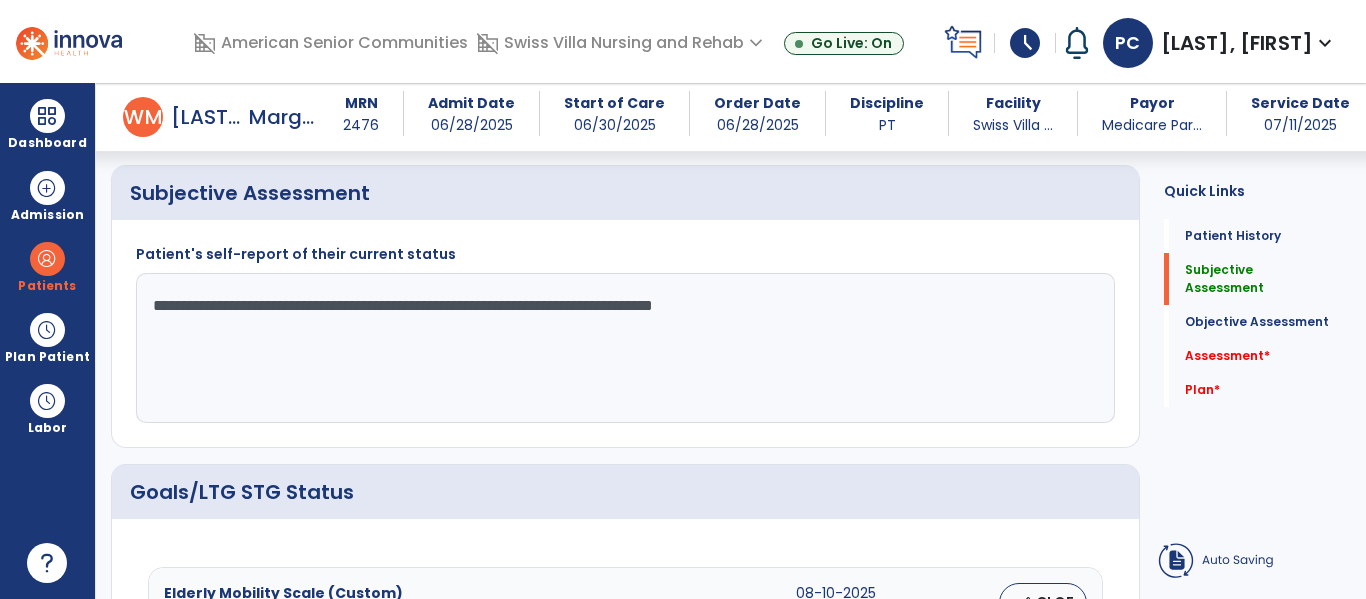 click on "**********" 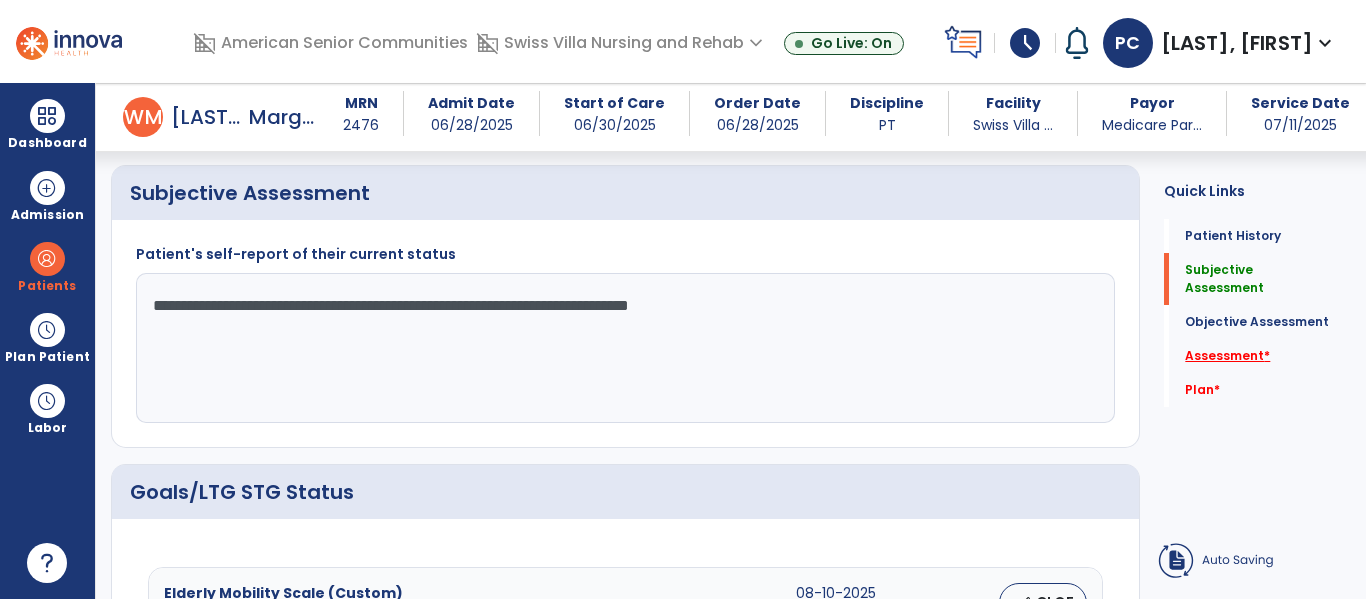 type on "**********" 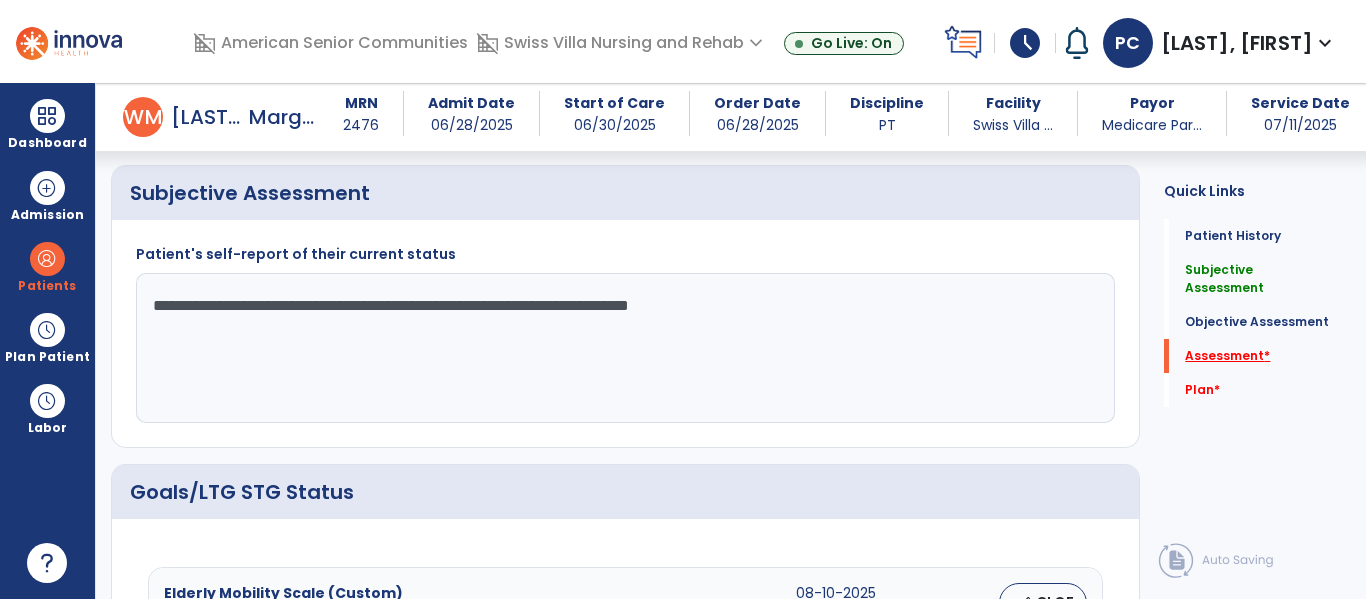 scroll, scrollTop: 42, scrollLeft: 0, axis: vertical 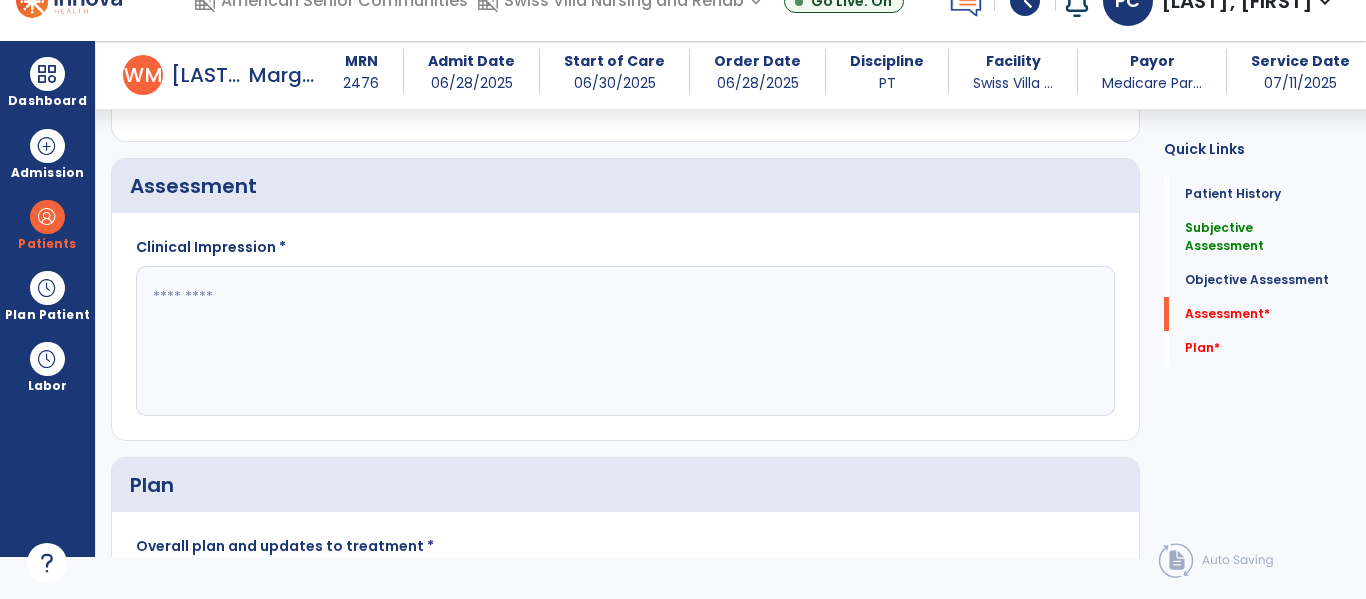click 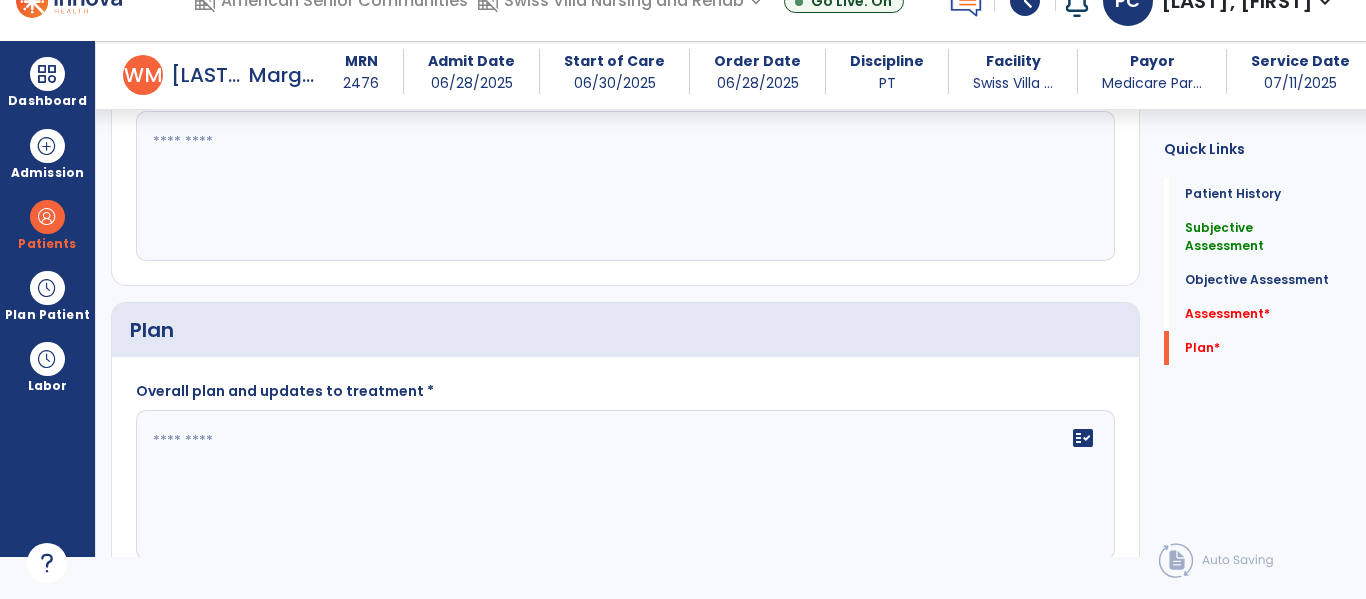 scroll, scrollTop: 2298, scrollLeft: 0, axis: vertical 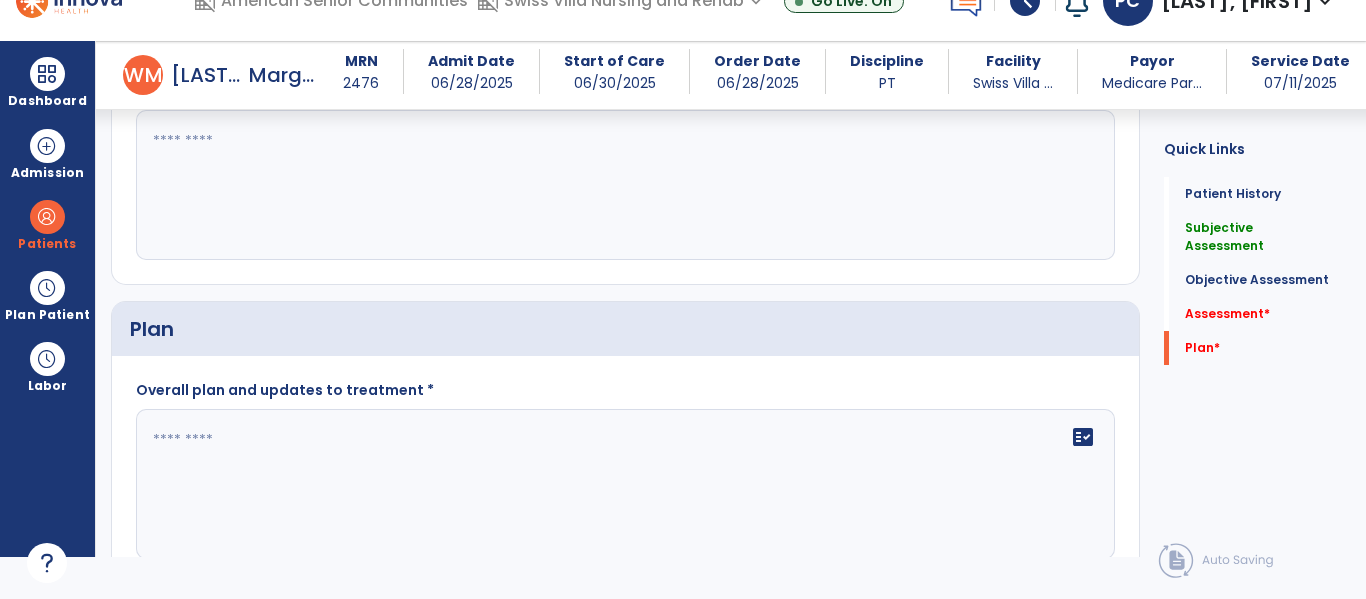 click on "fact_check" 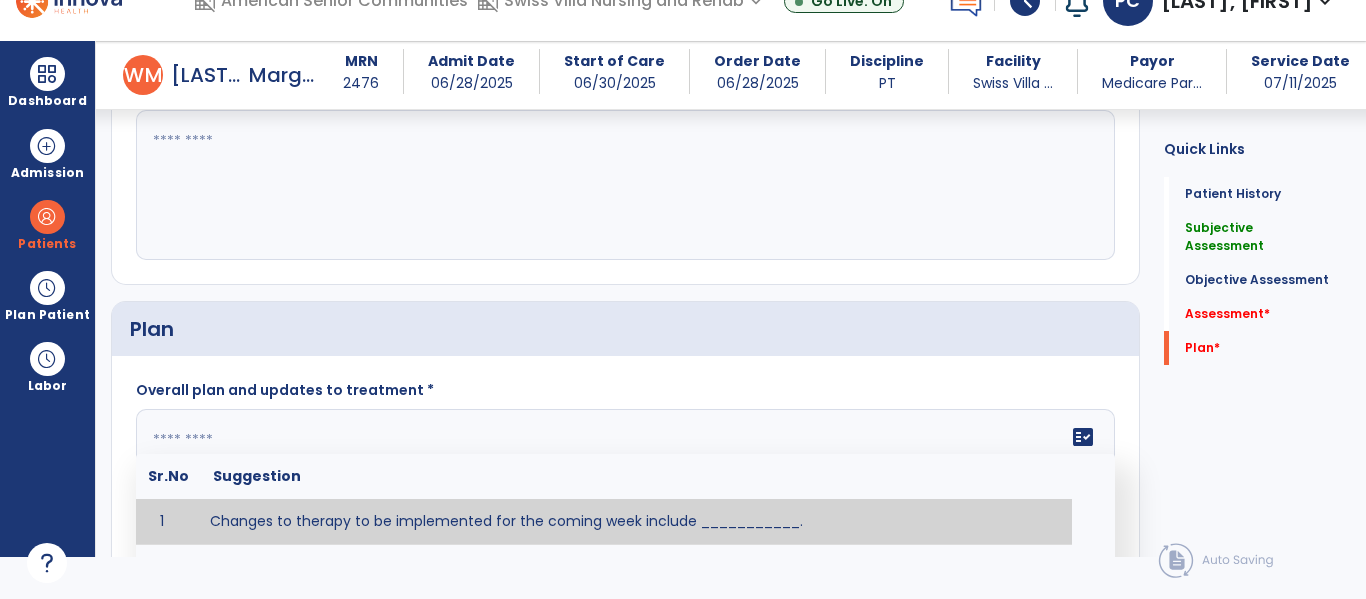 scroll, scrollTop: 0, scrollLeft: 0, axis: both 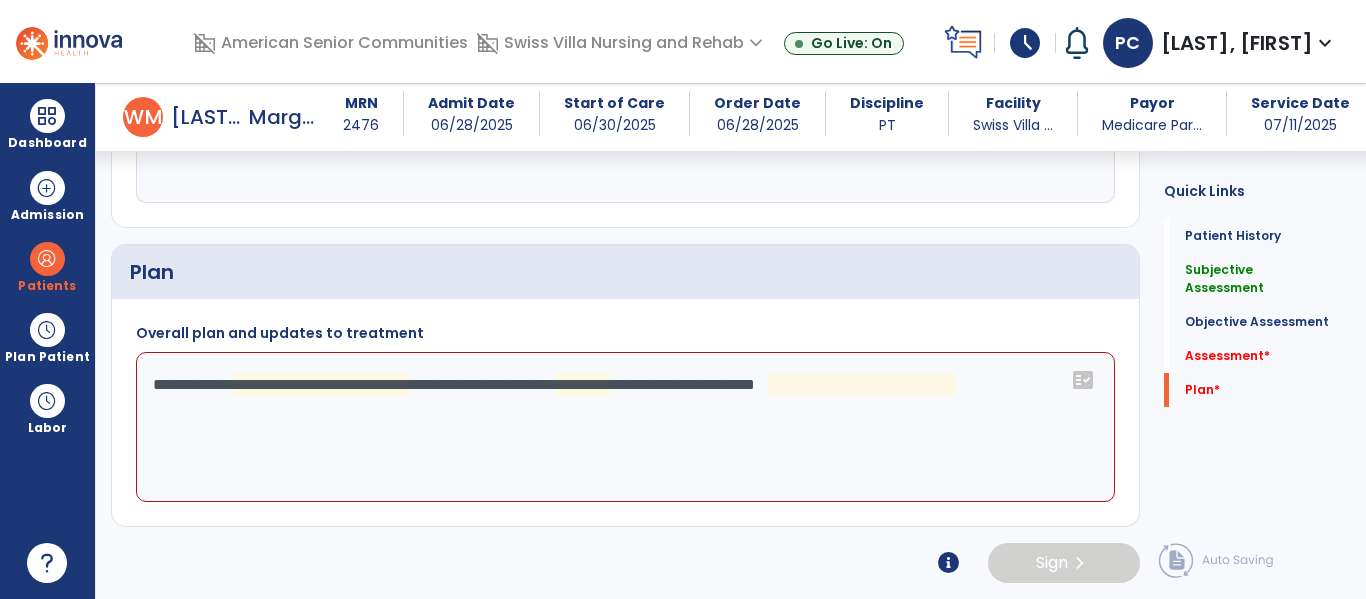 click on "**********" 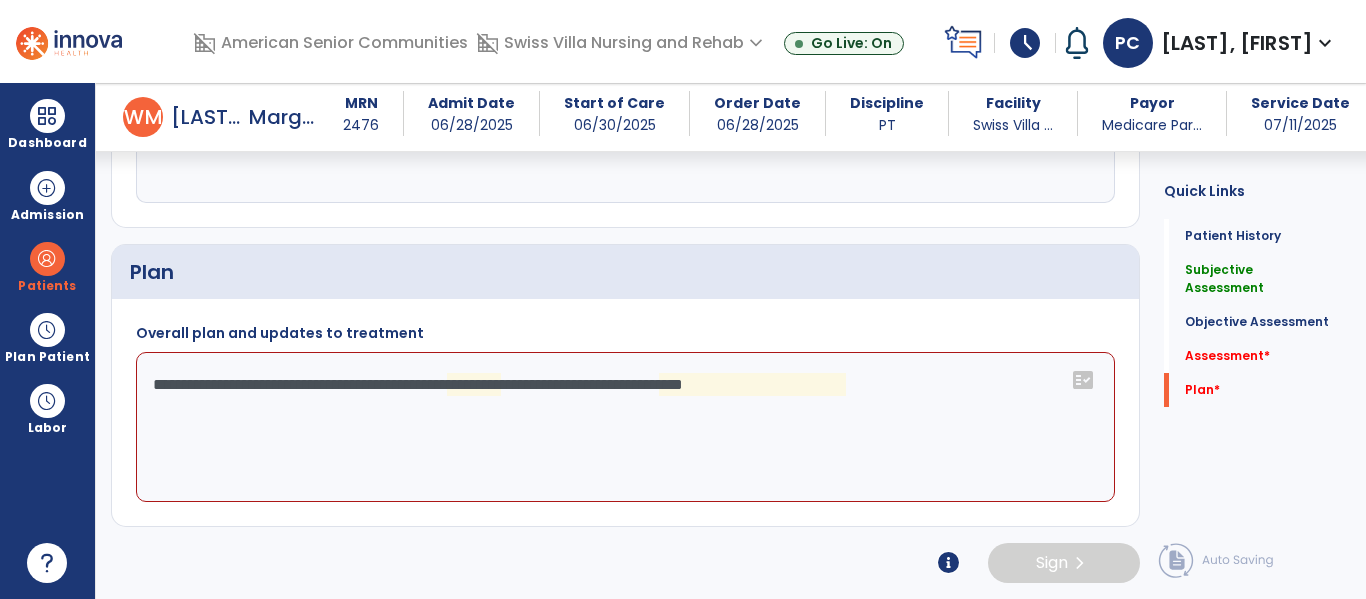 click on "**********" 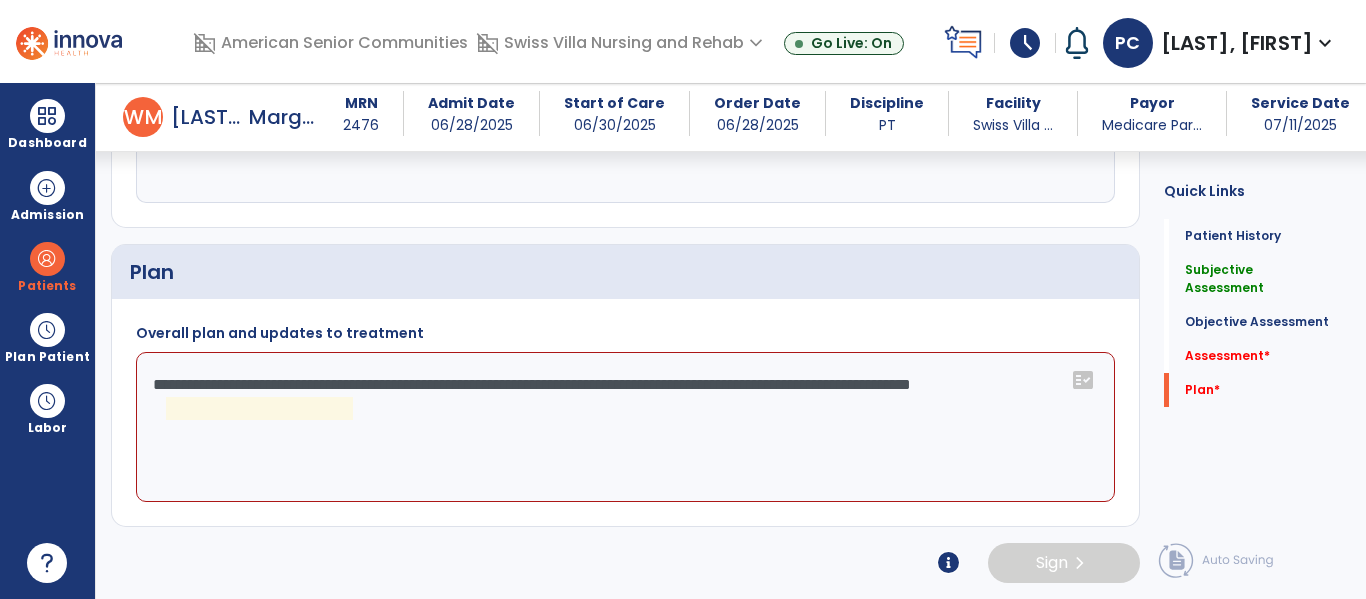 click on "**********" 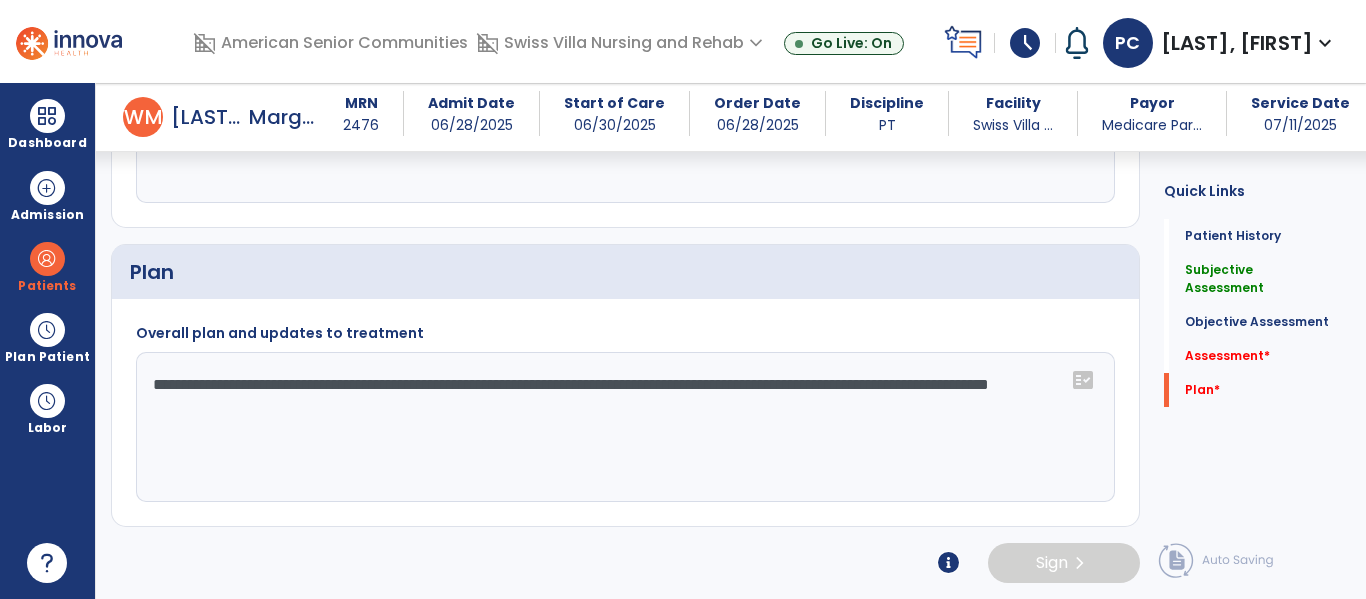 type on "**********" 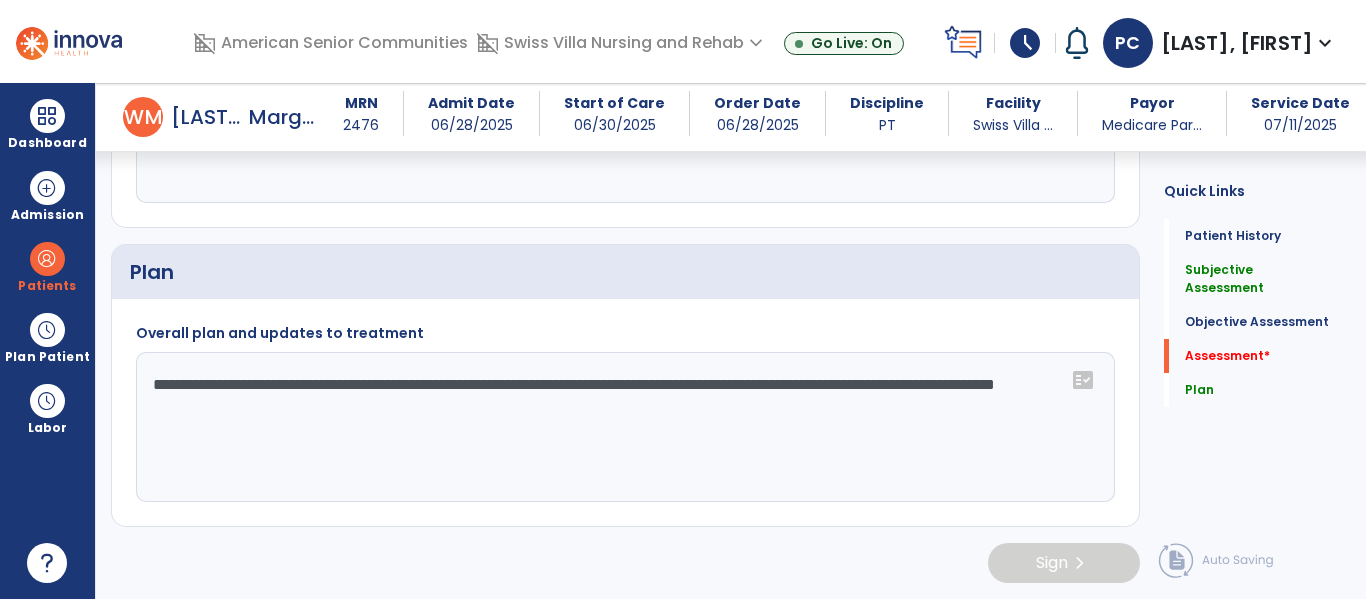 scroll, scrollTop: 2300, scrollLeft: 0, axis: vertical 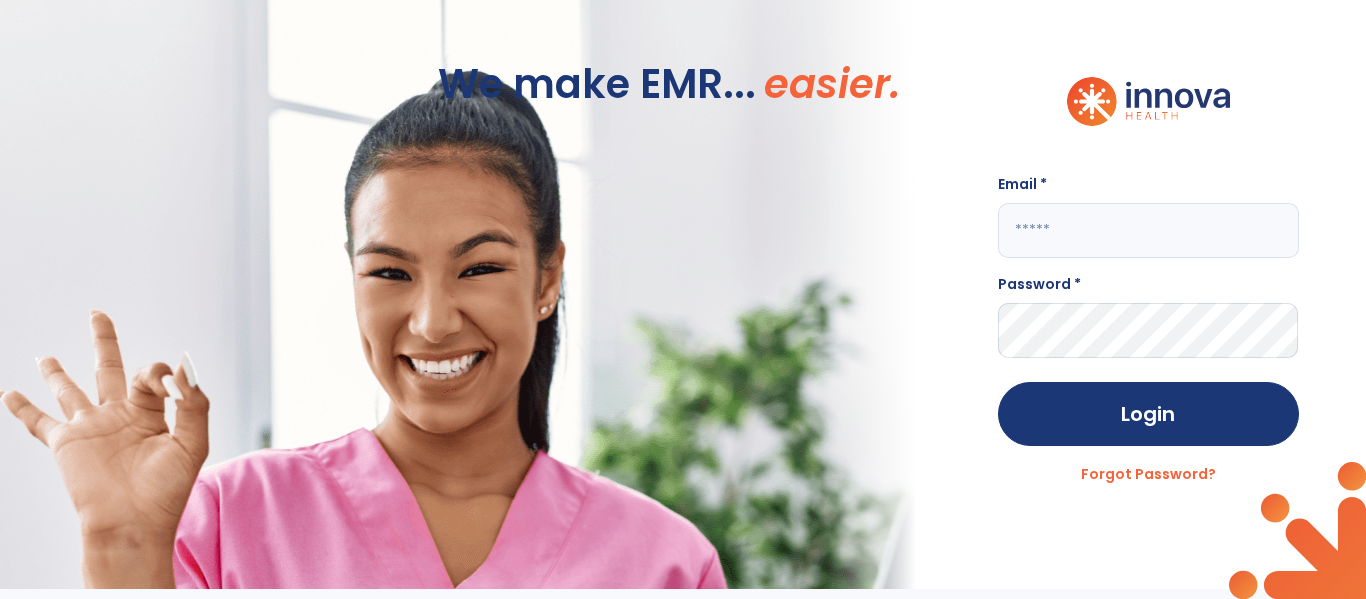click 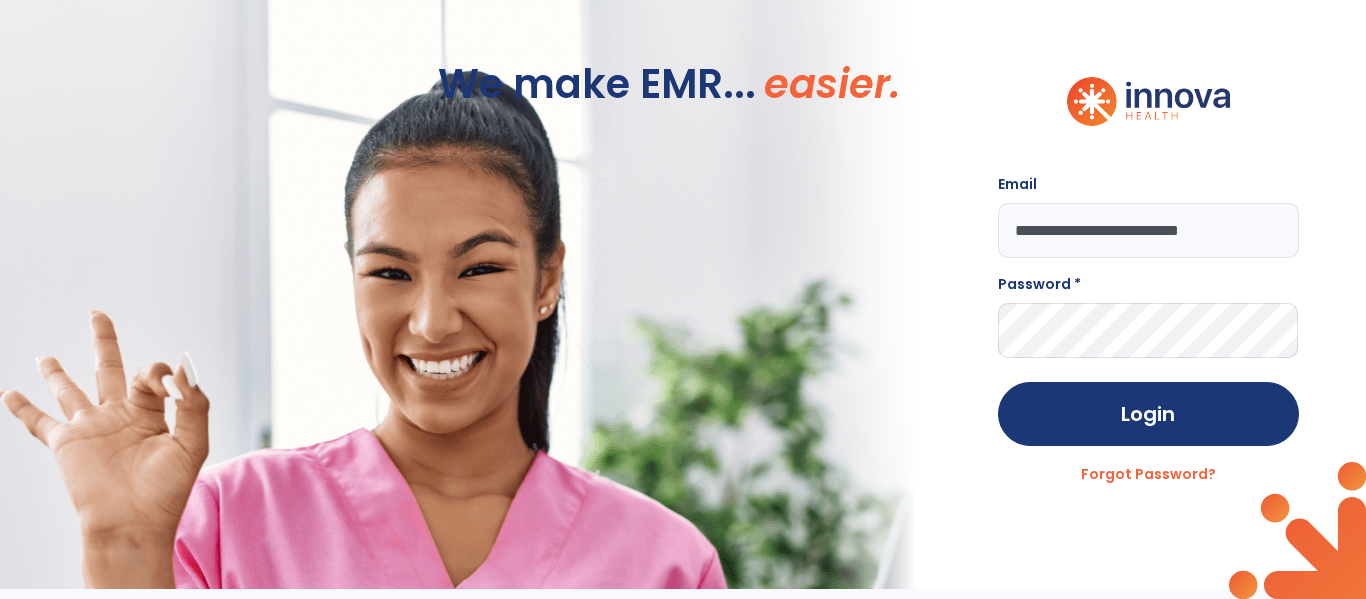 type on "**********" 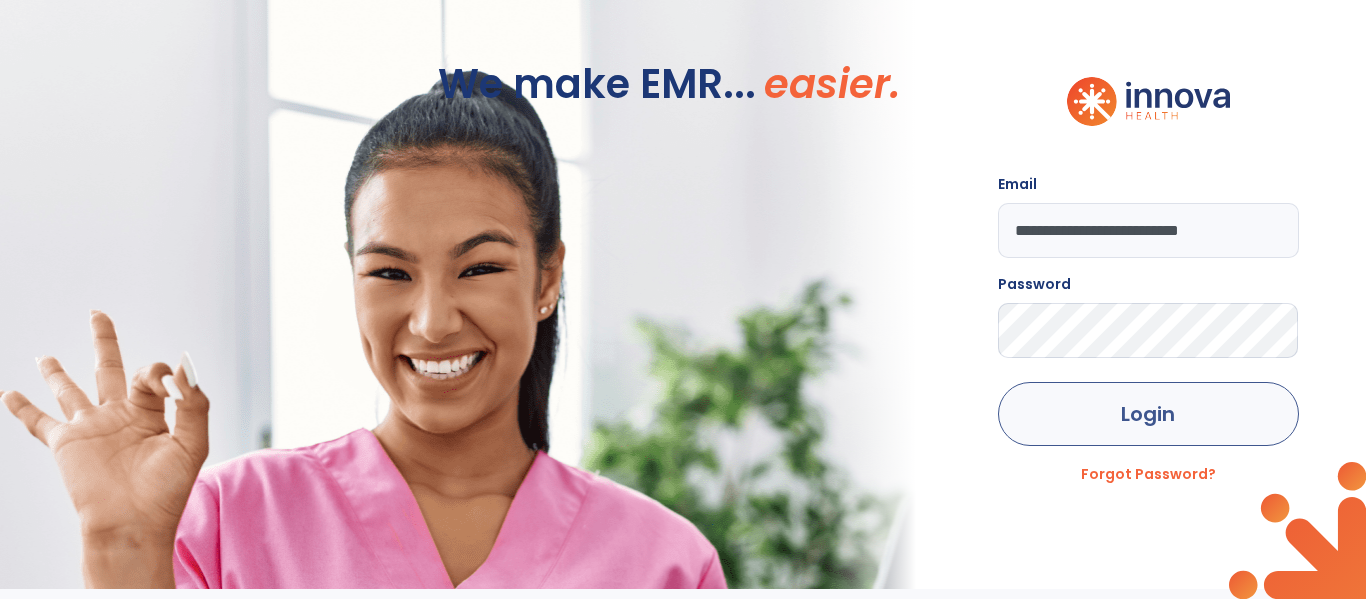 click on "Login" 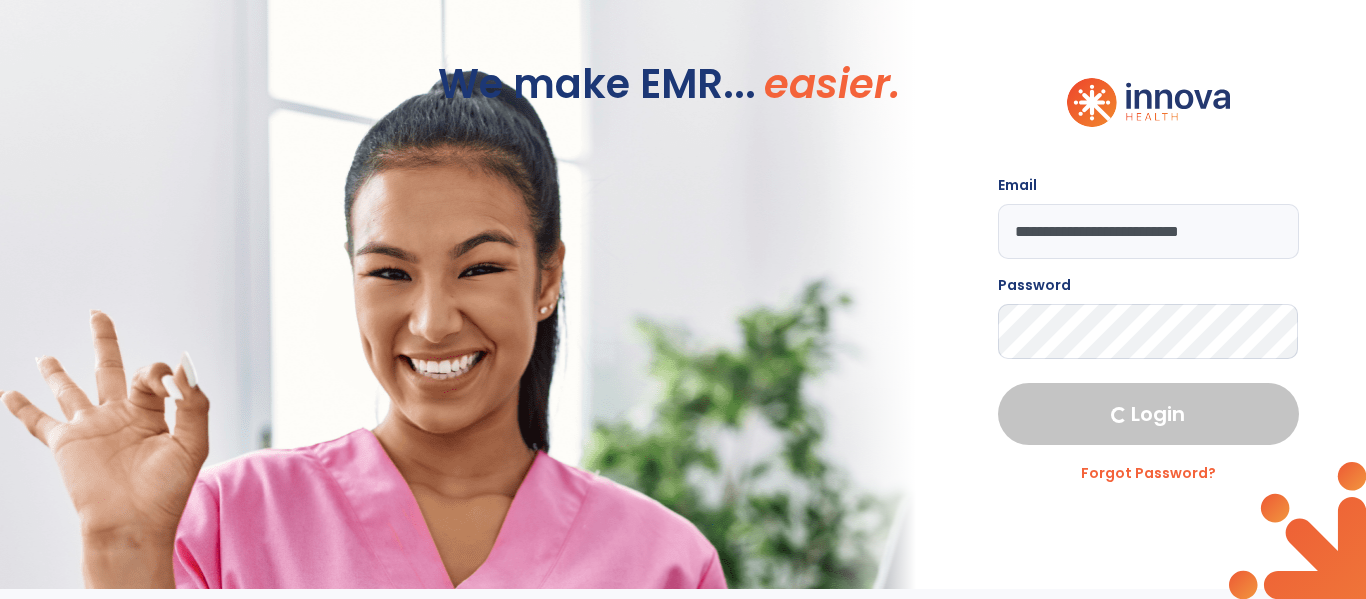 select on "****" 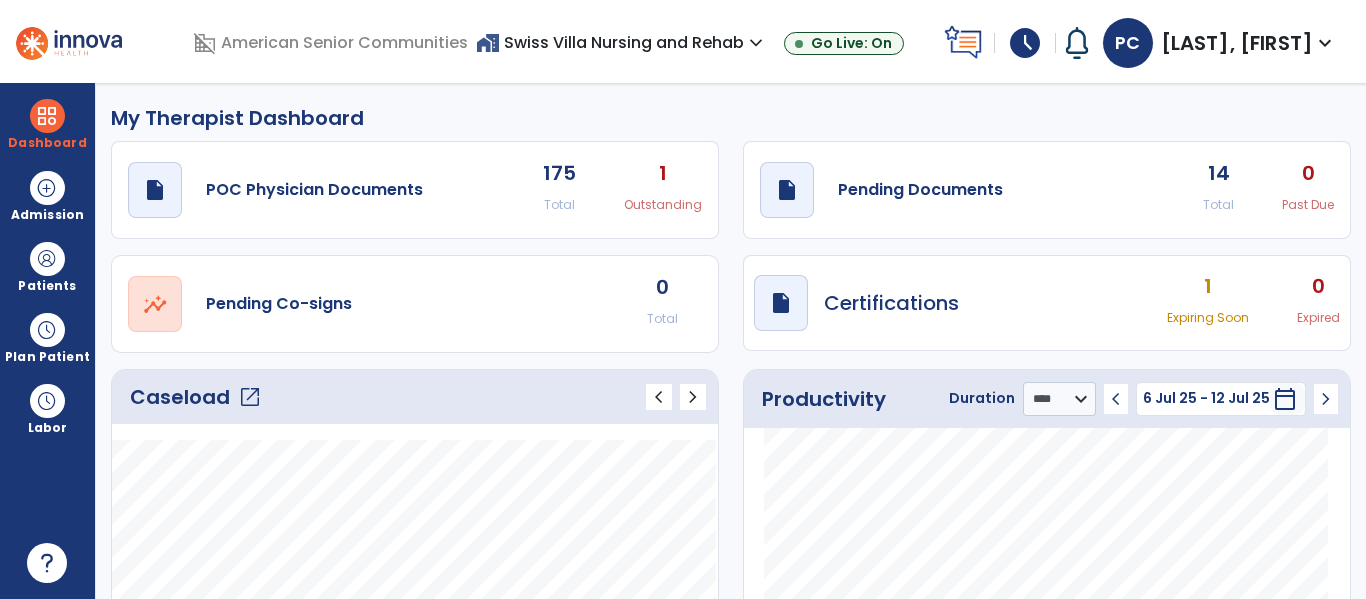 click on "1" at bounding box center (1208, 286) 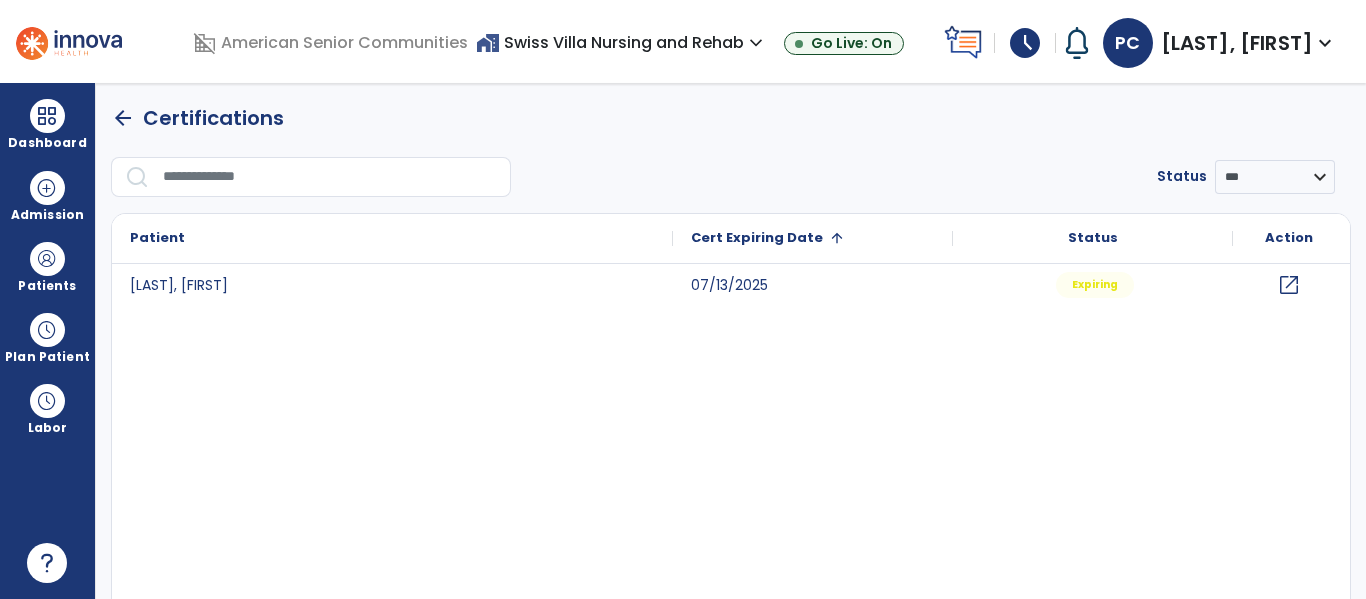 click on "arrow_back" 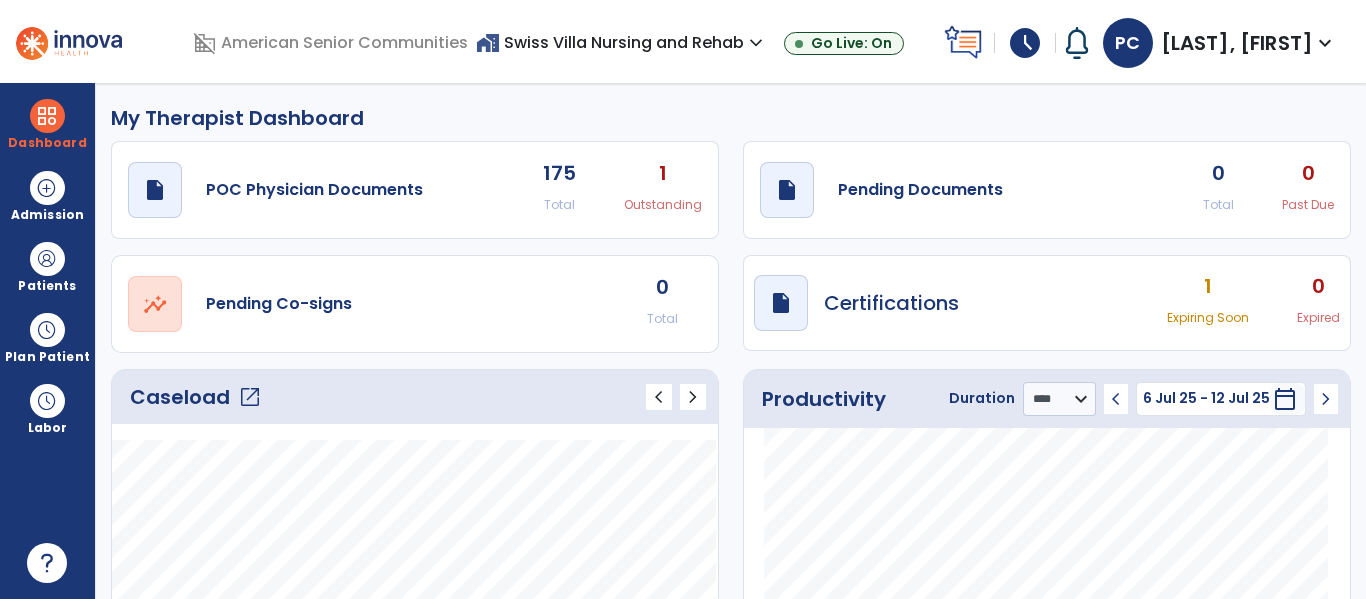 click on "Caseload   open_in_new" 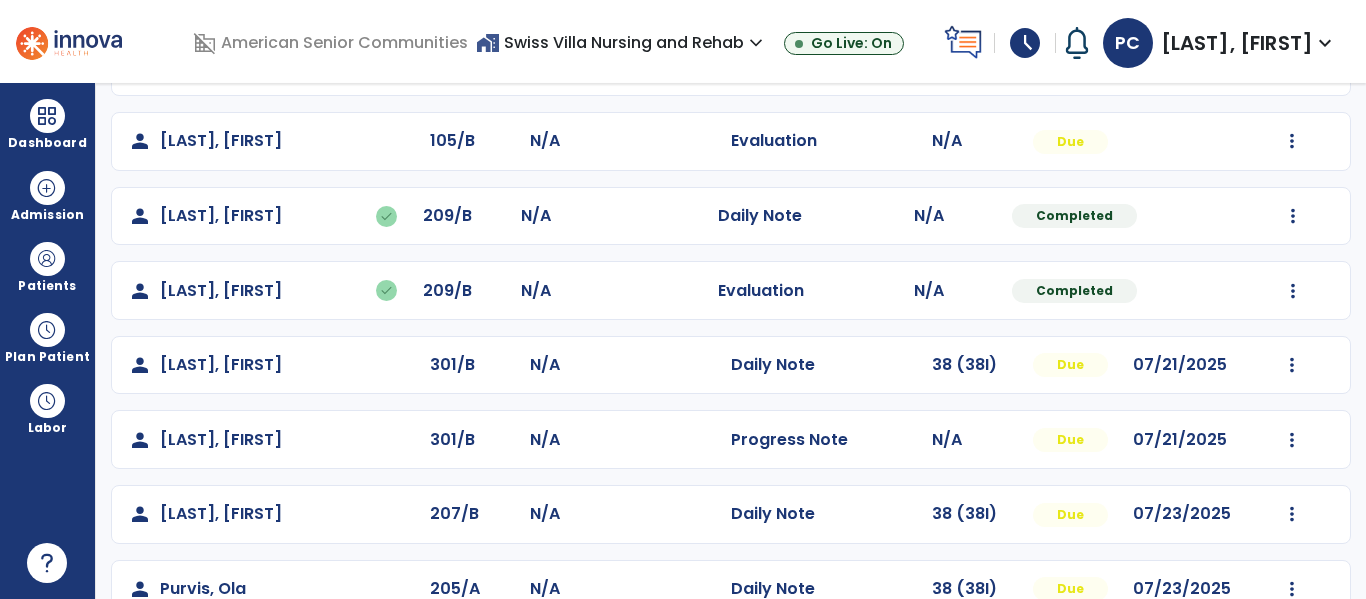 scroll, scrollTop: 935, scrollLeft: 0, axis: vertical 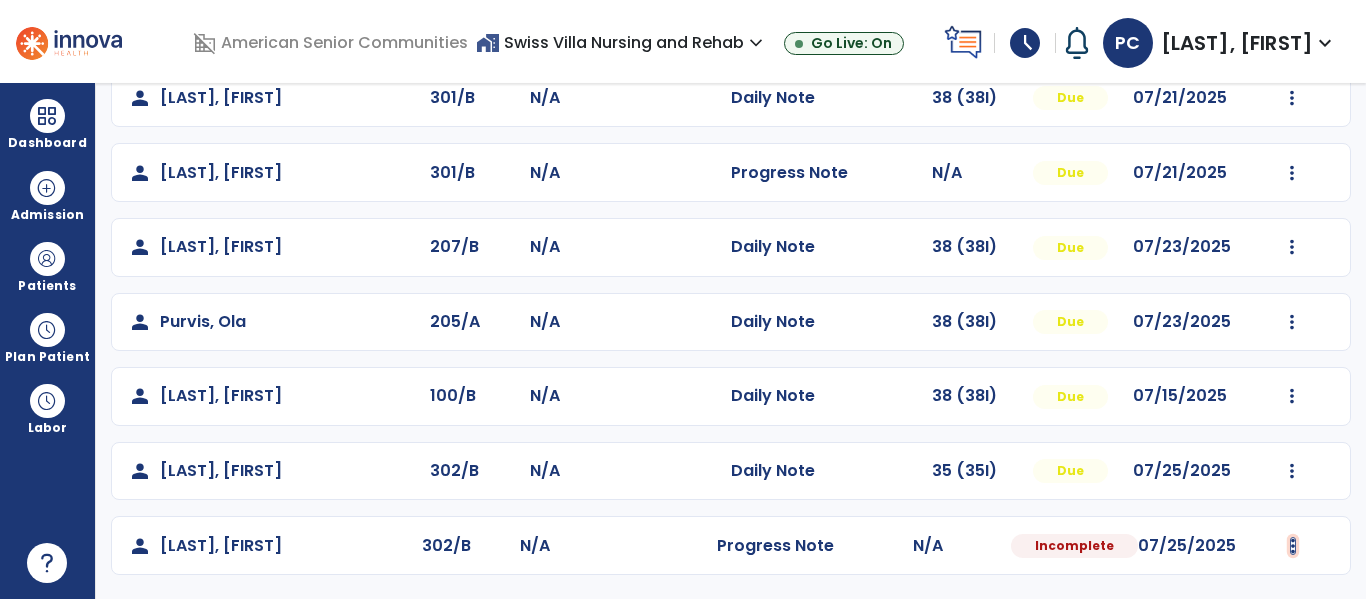 click at bounding box center [1292, -647] 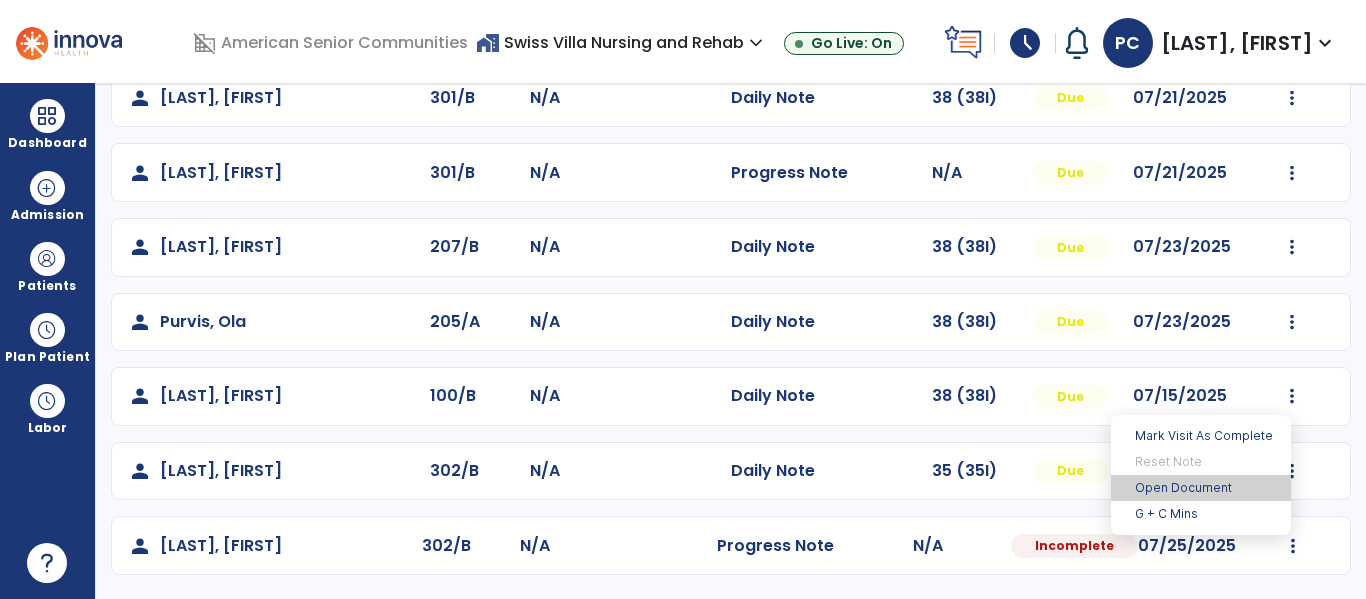click on "Open Document" at bounding box center [1201, 488] 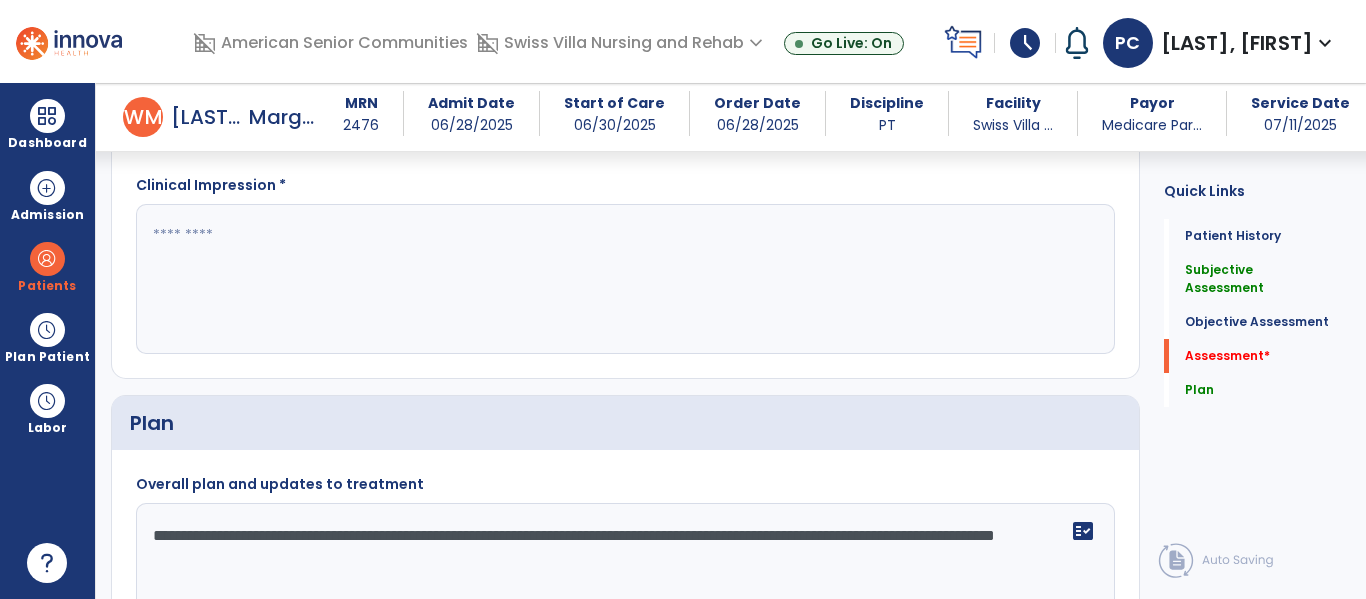 scroll, scrollTop: 2233, scrollLeft: 0, axis: vertical 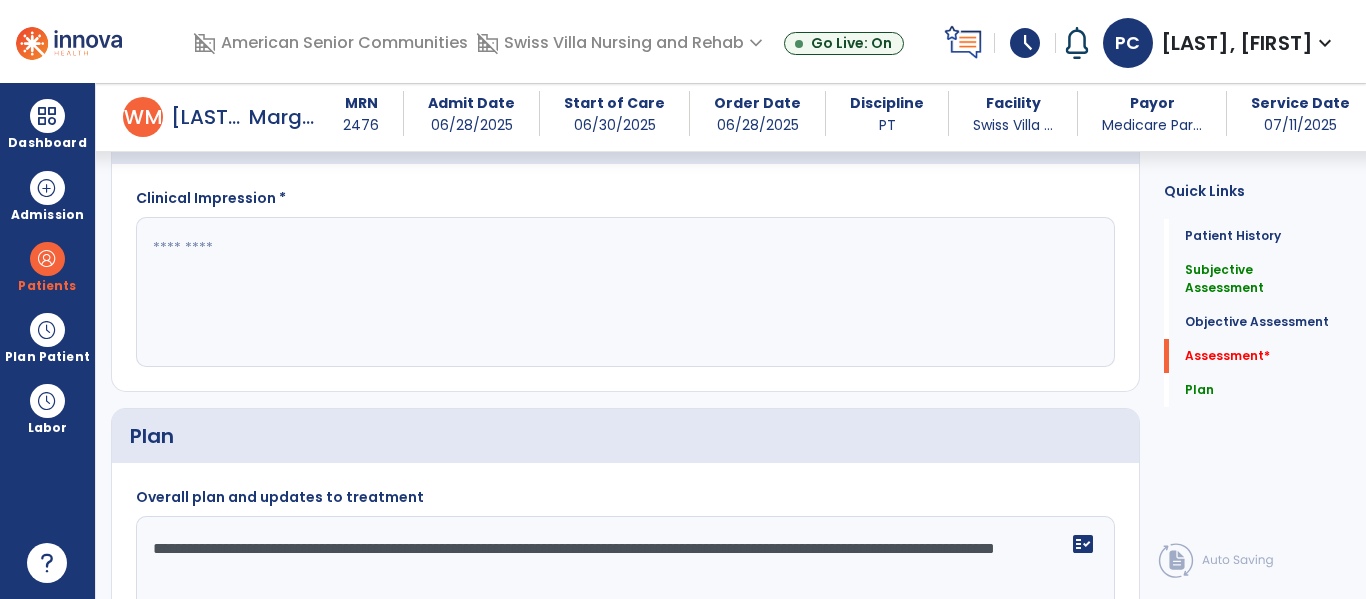 click 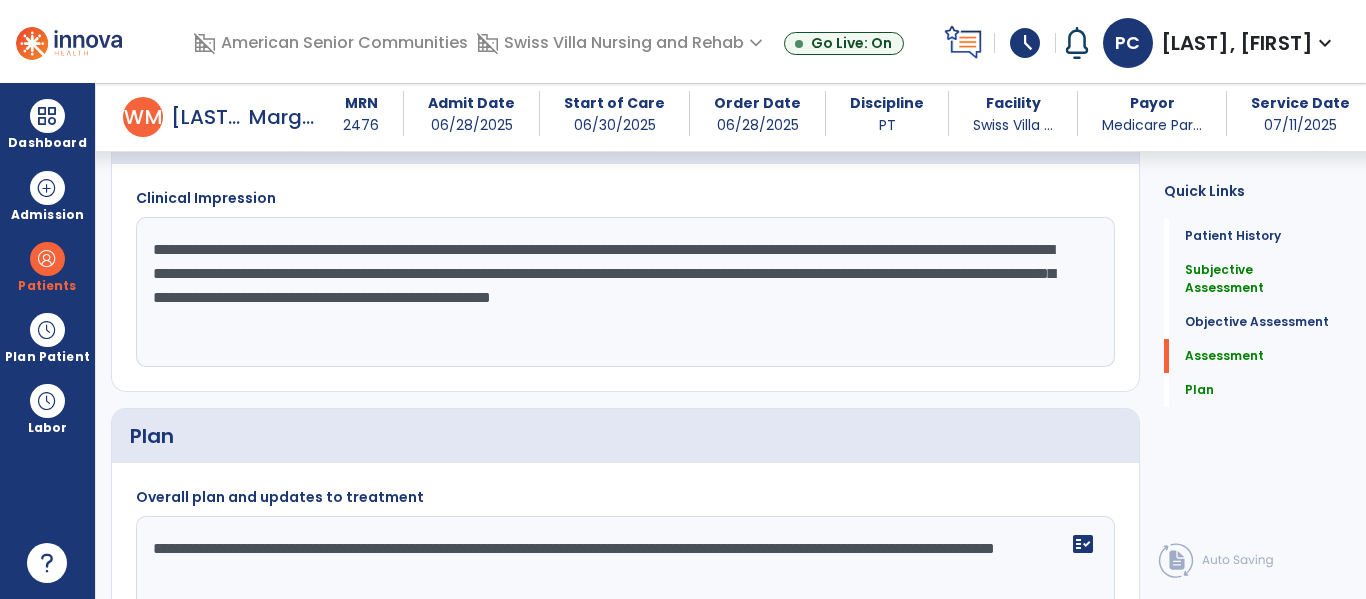 click on "**********" 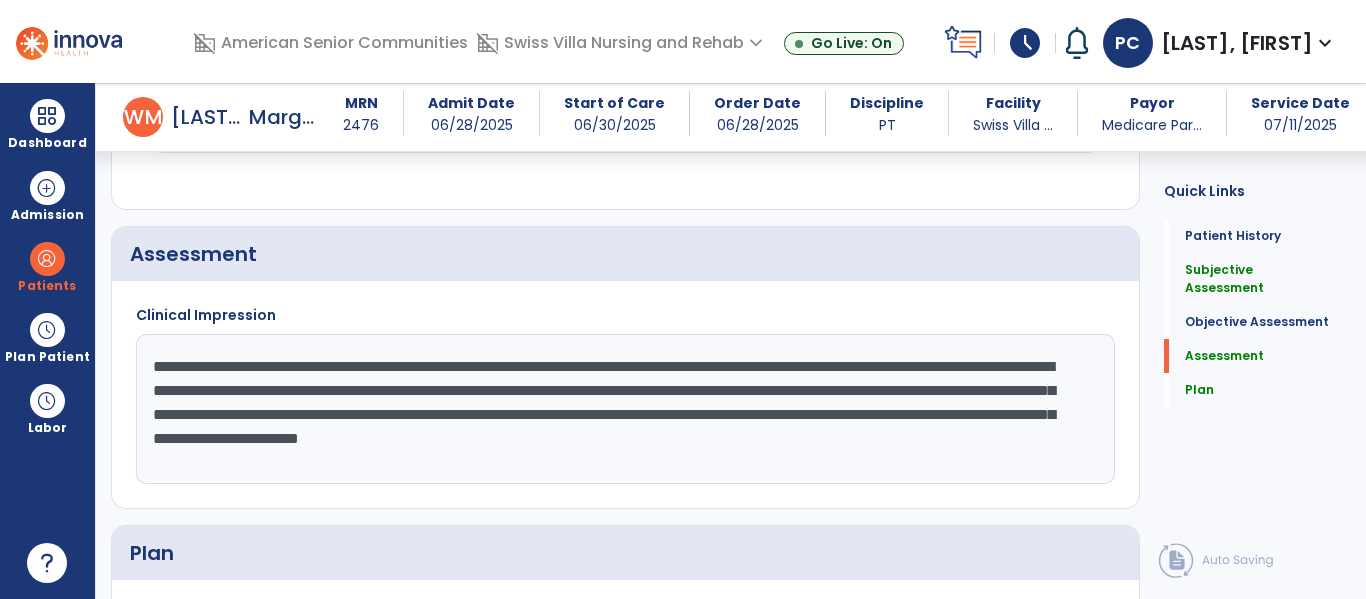 scroll, scrollTop: 2115, scrollLeft: 0, axis: vertical 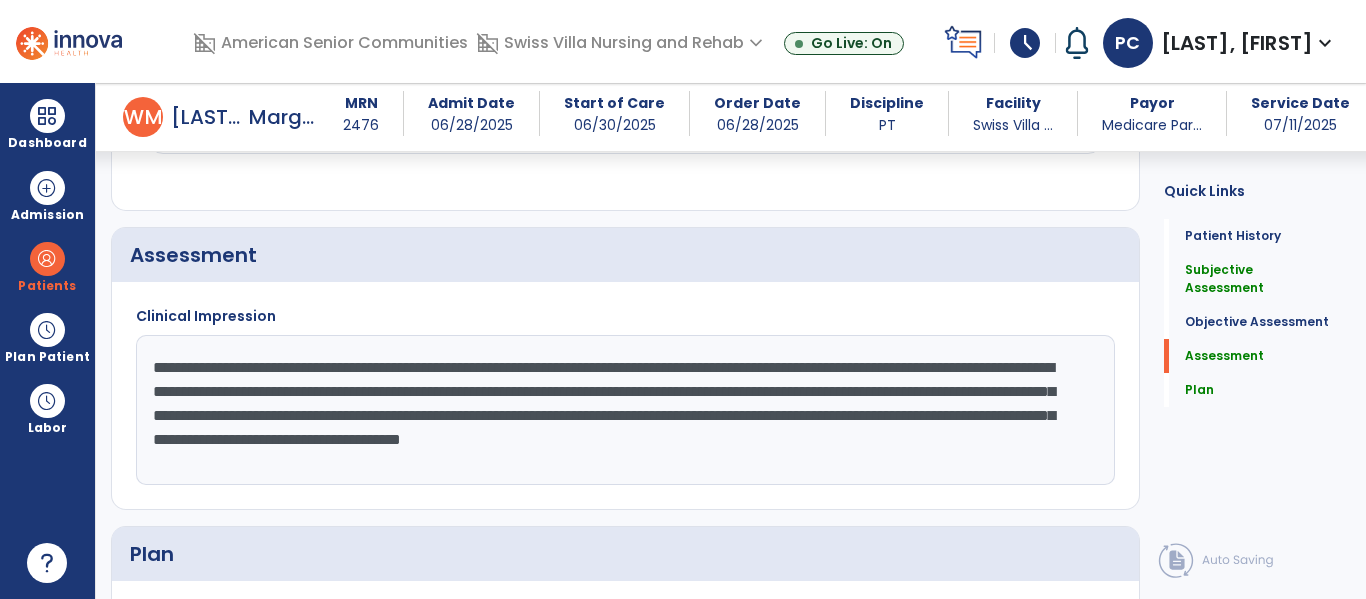 click on "**********" 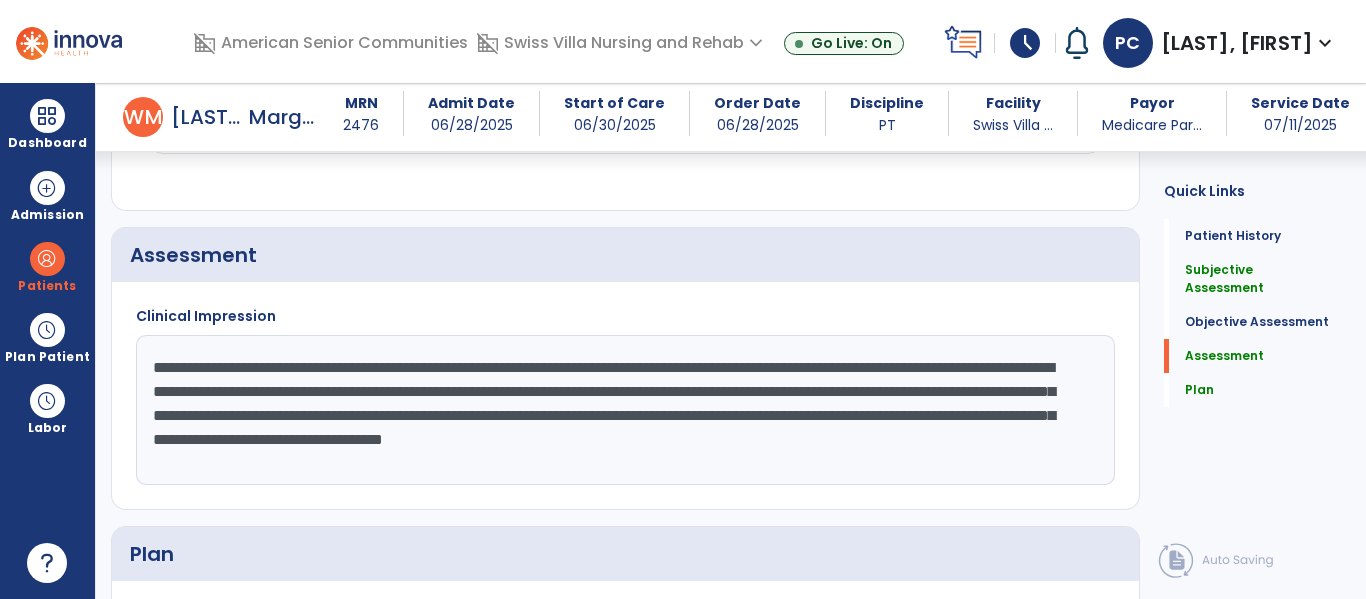 click on "**********" 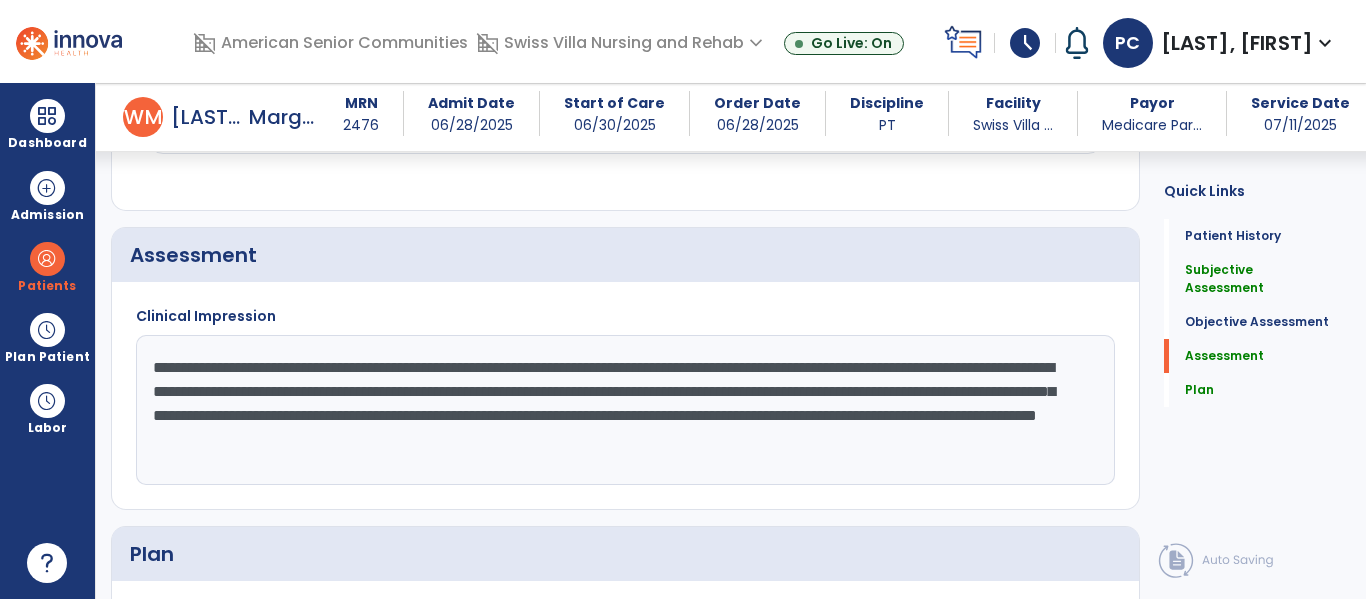 click on "**********" 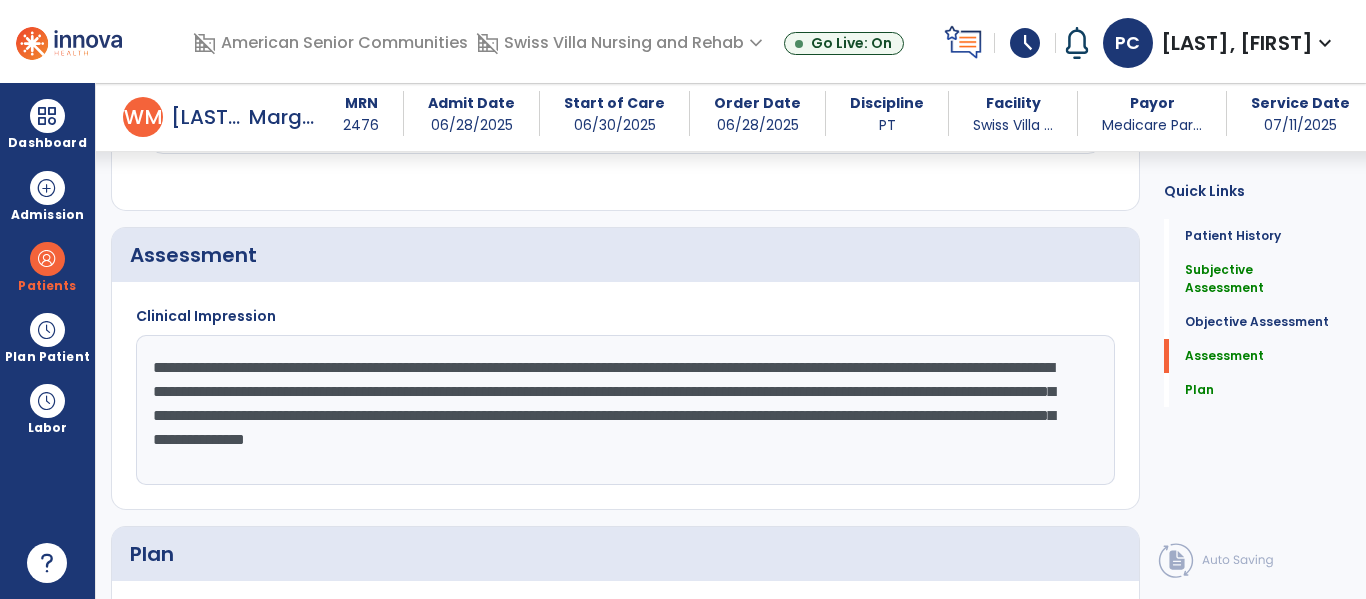 click on "**********" 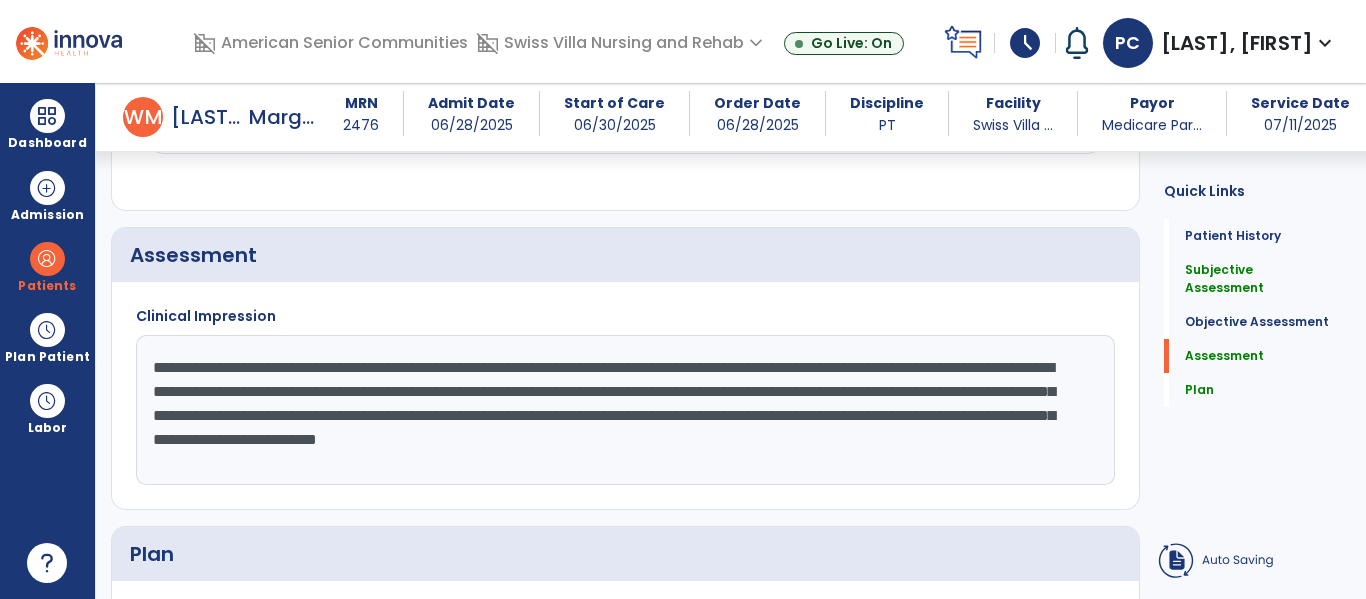 click on "**********" 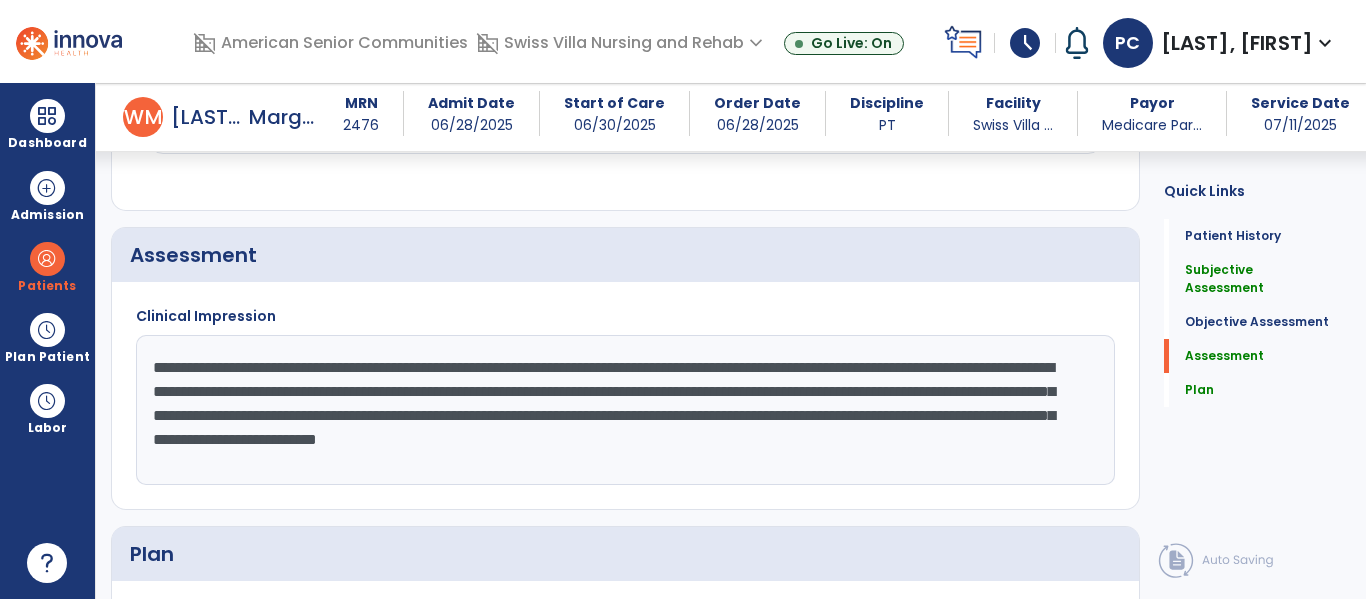 click on "**********" 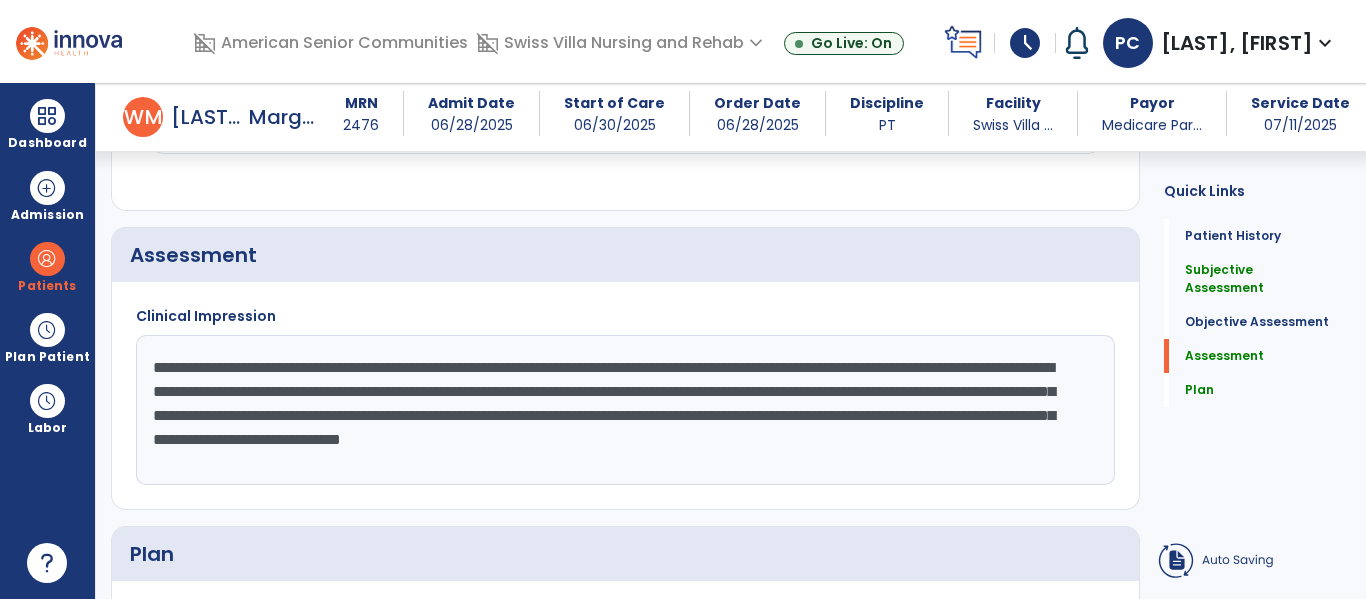 click on "**********" 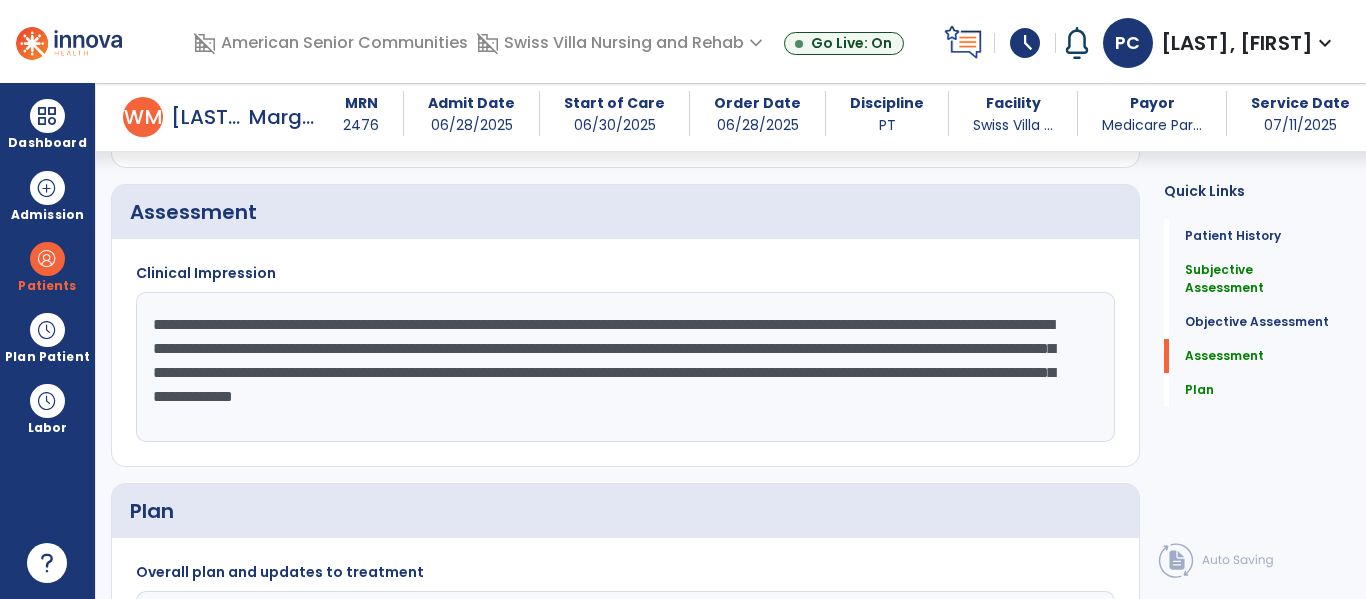 scroll, scrollTop: 2162, scrollLeft: 0, axis: vertical 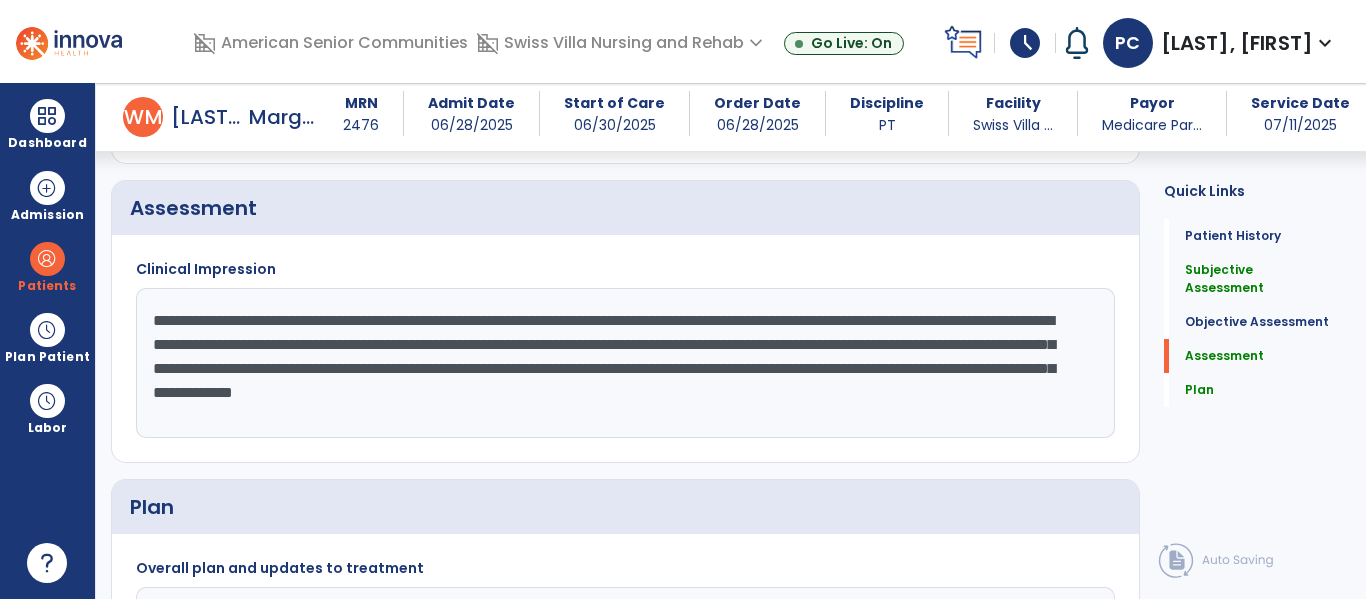 click on "**********" 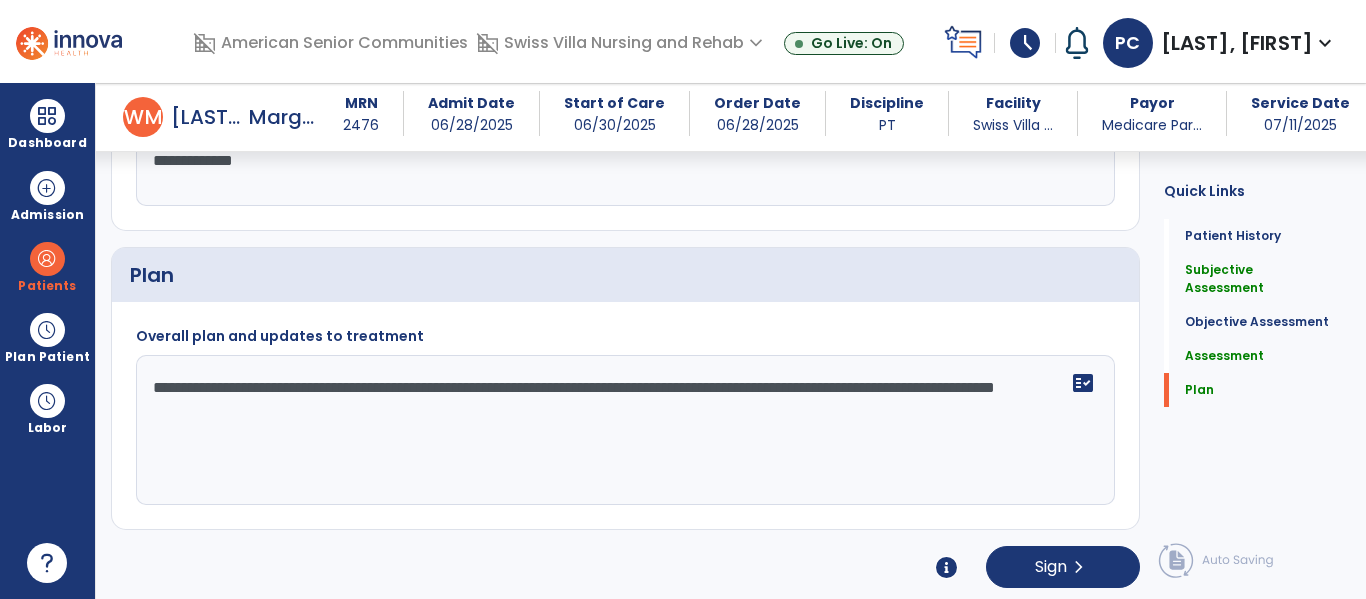 scroll, scrollTop: 2393, scrollLeft: 0, axis: vertical 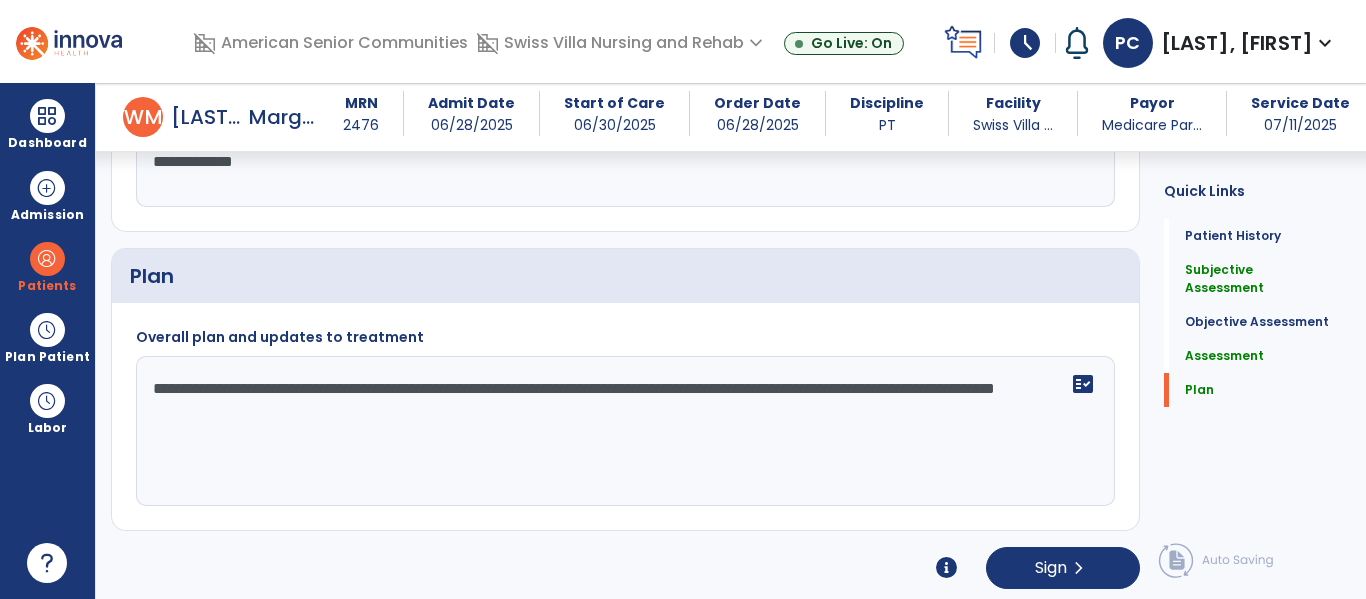 click on "**********" 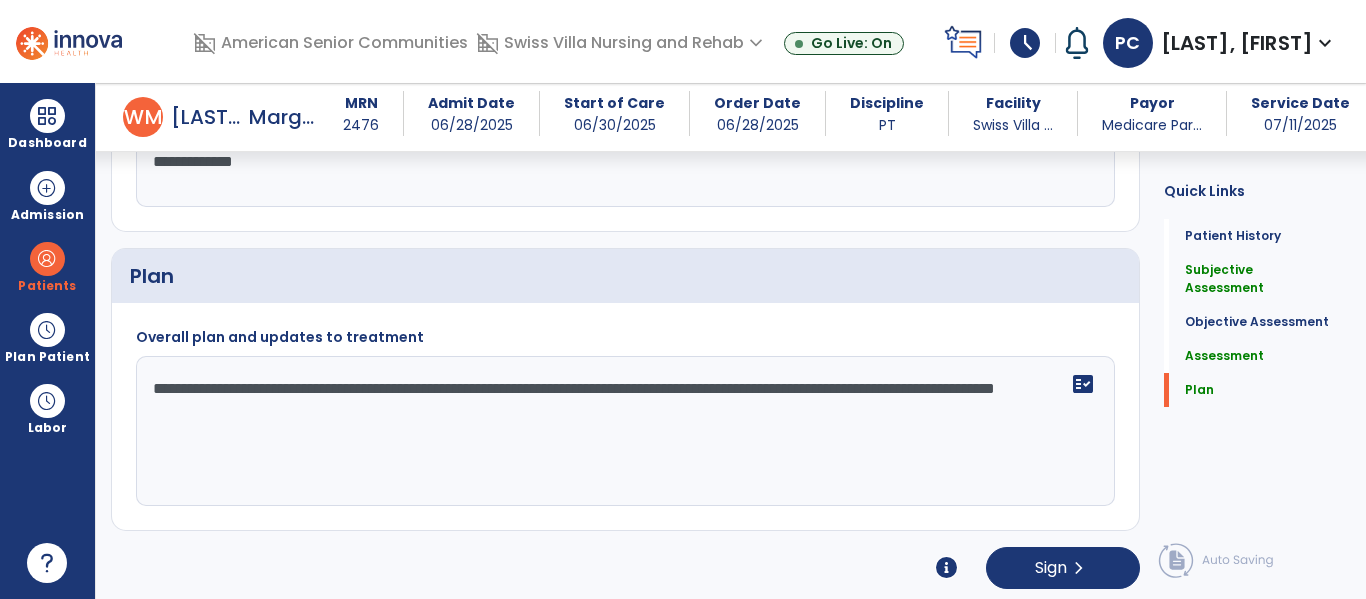 click on "**********" 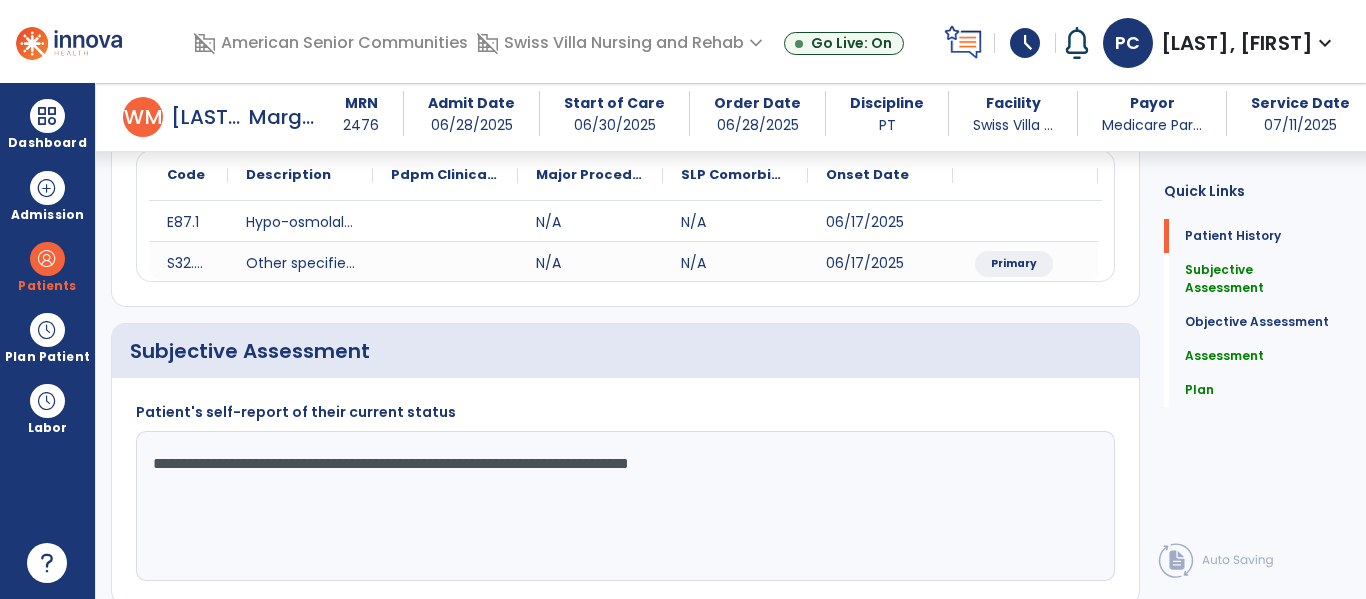 scroll, scrollTop: 280, scrollLeft: 0, axis: vertical 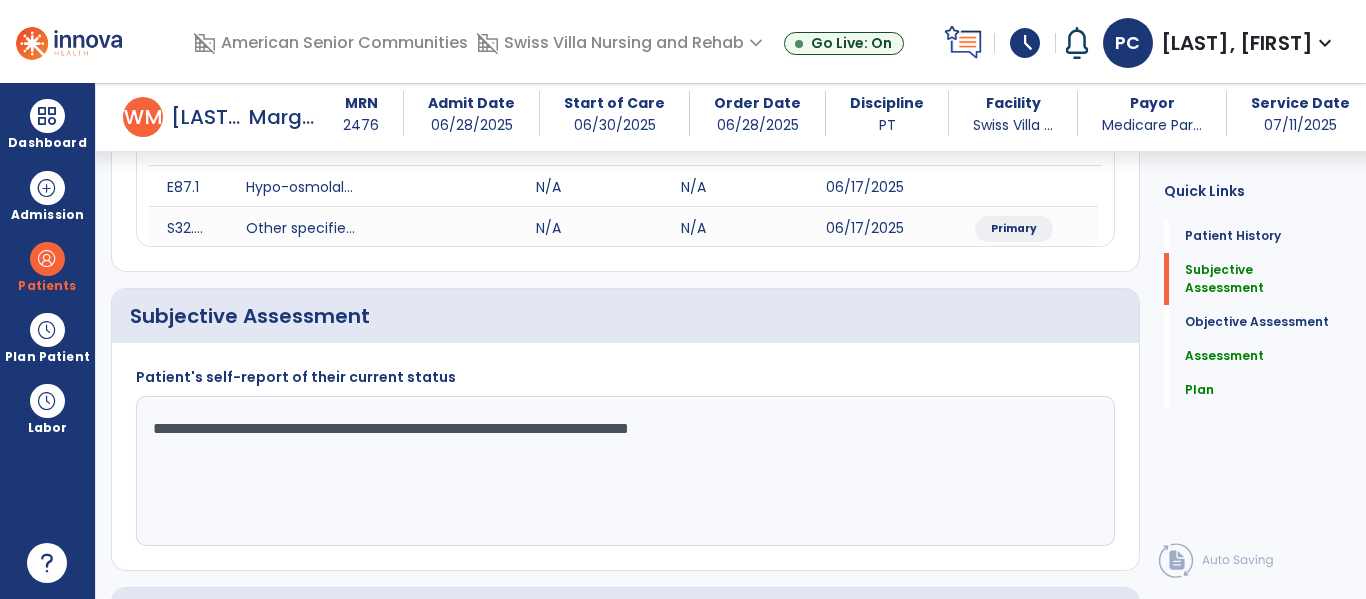 click on "**********" 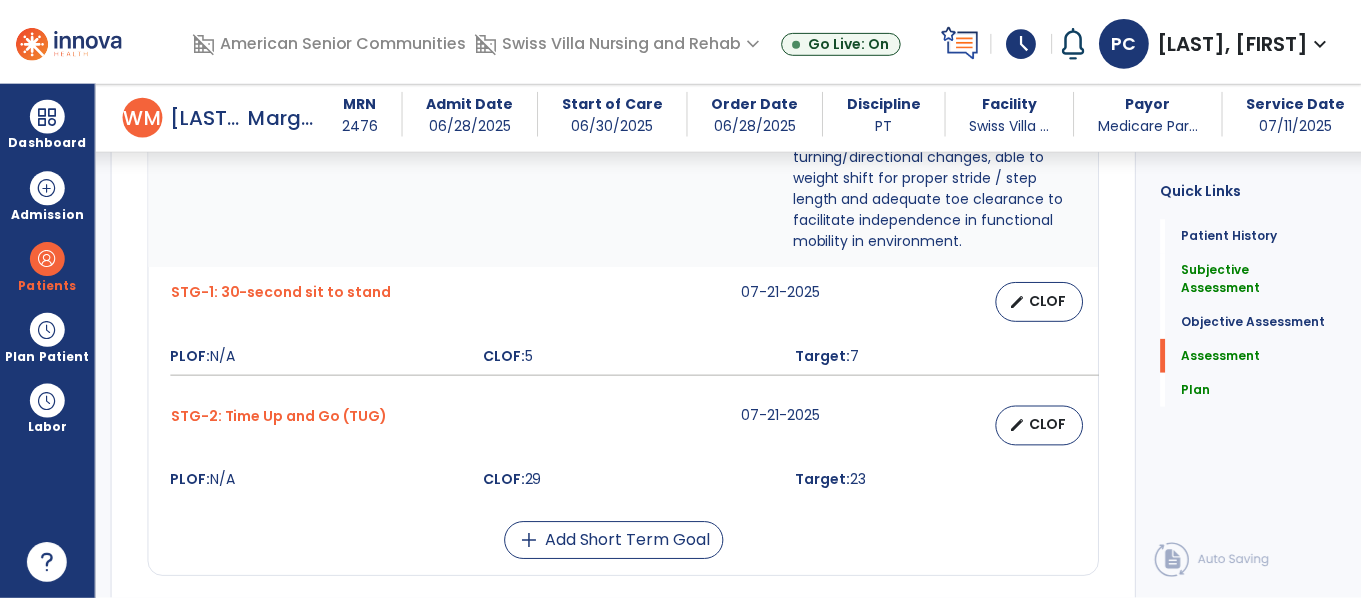 scroll, scrollTop: 2399, scrollLeft: 0, axis: vertical 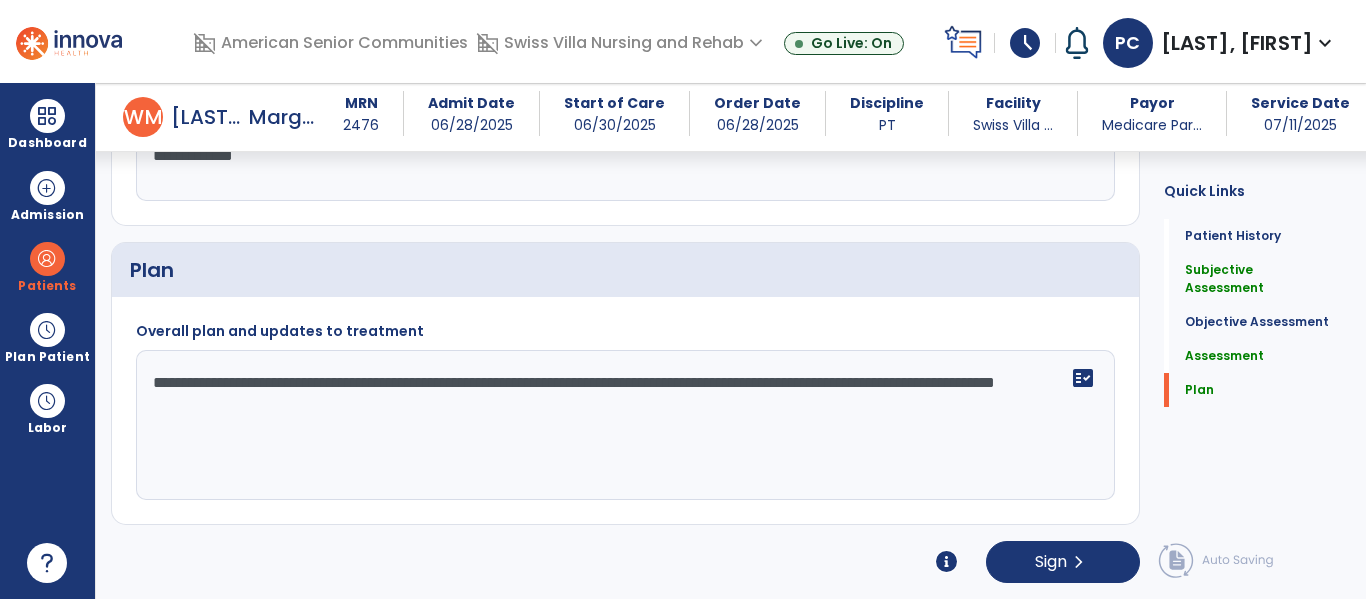click on "fact_check" 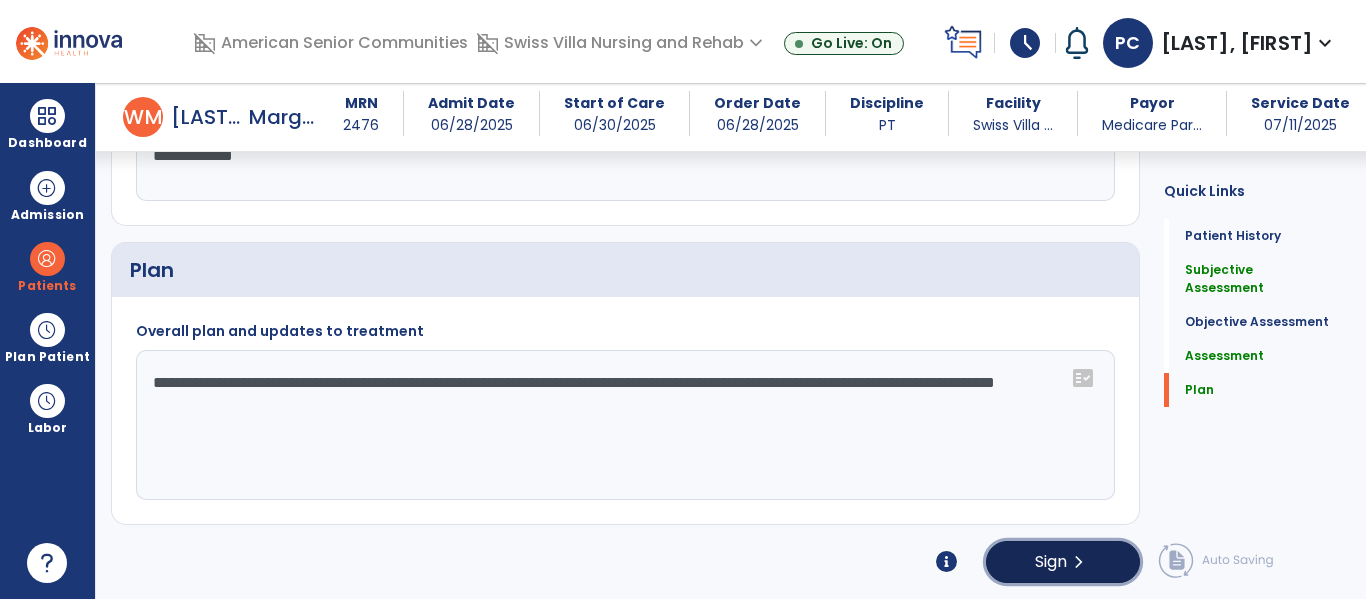 click on "chevron_right" 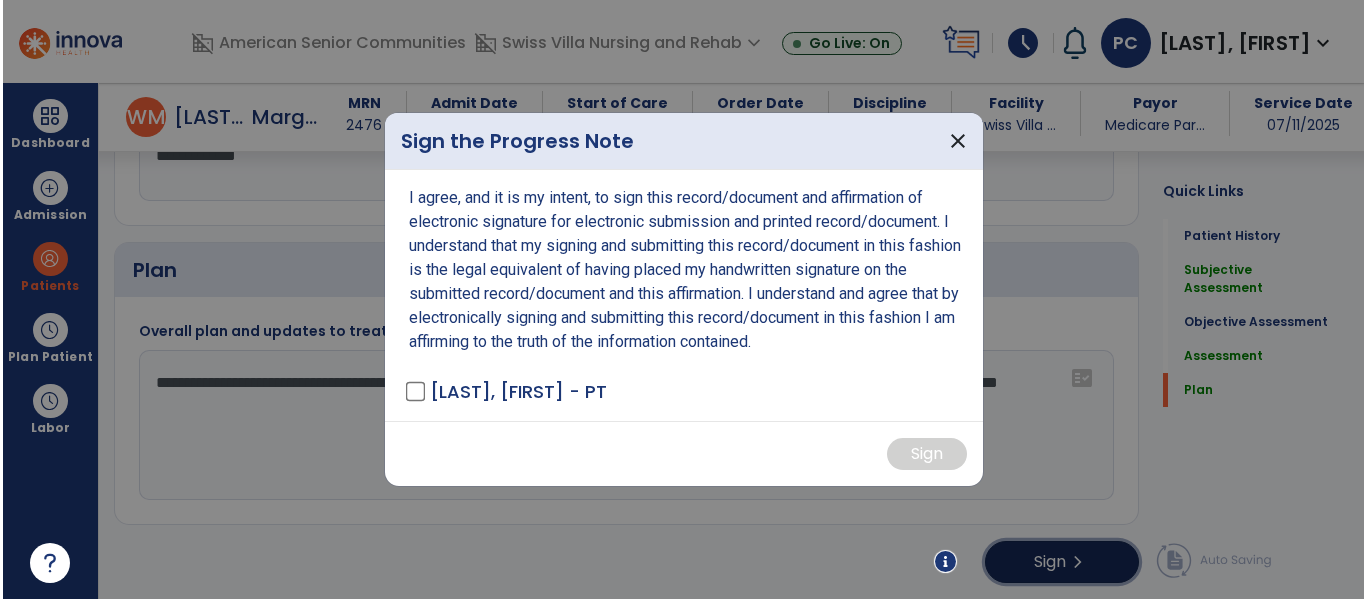 scroll, scrollTop: 2399, scrollLeft: 0, axis: vertical 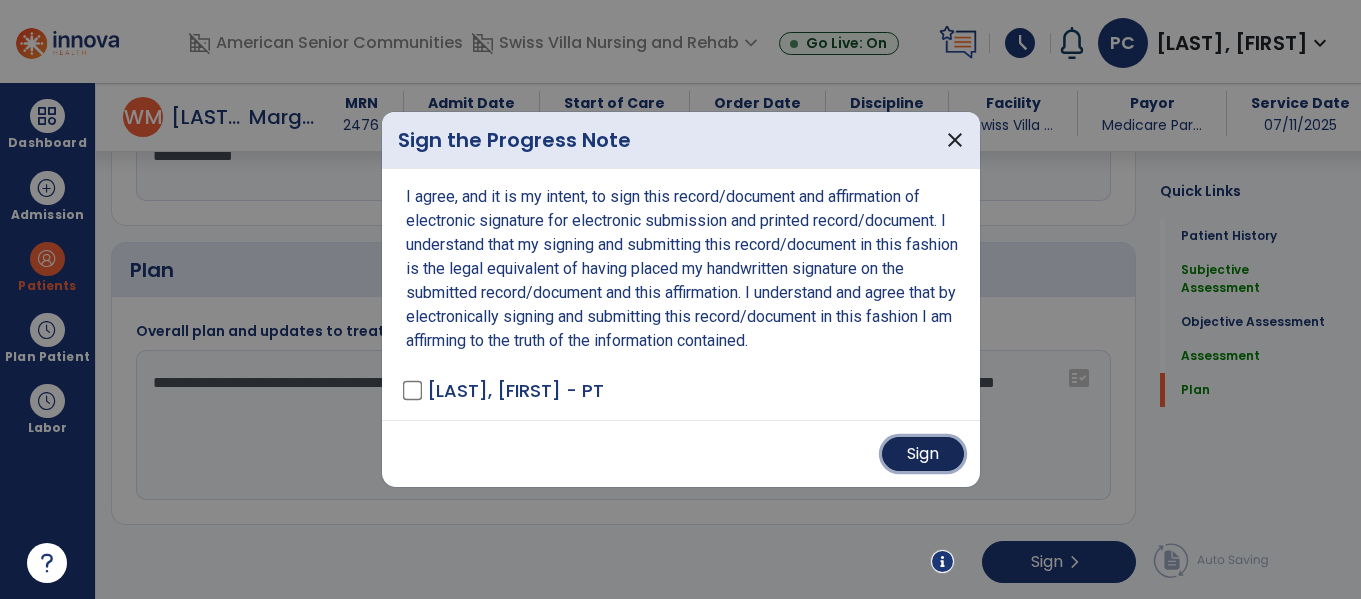click on "Sign" at bounding box center [923, 454] 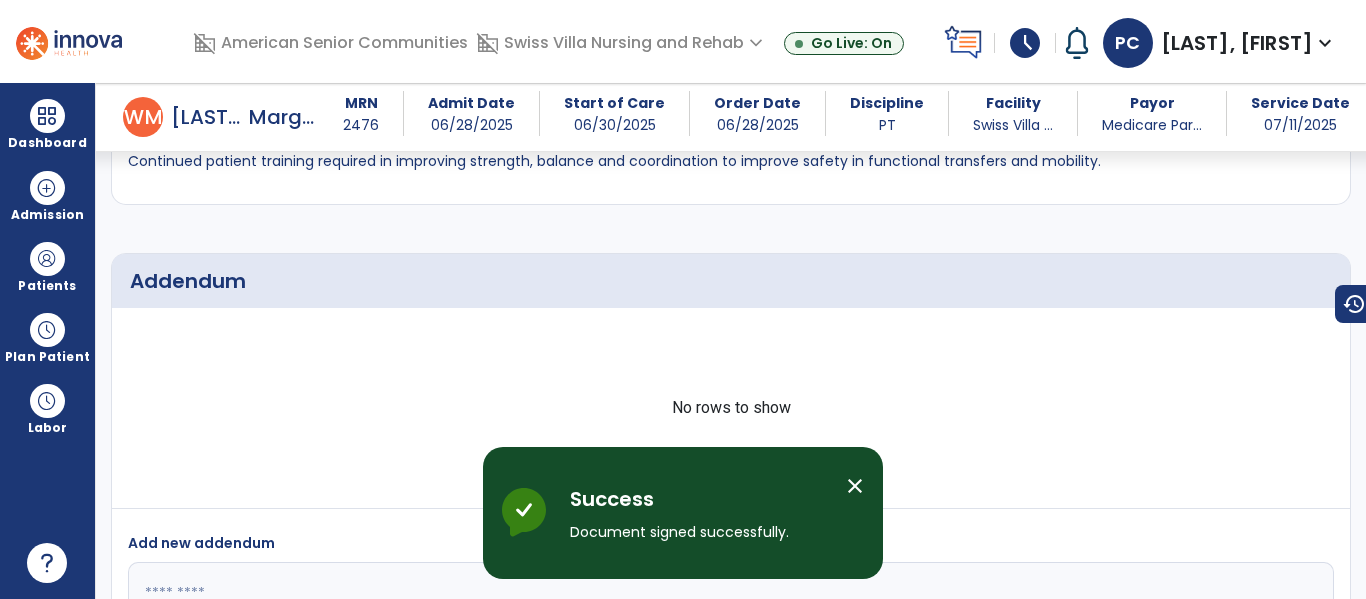 scroll, scrollTop: 0, scrollLeft: 0, axis: both 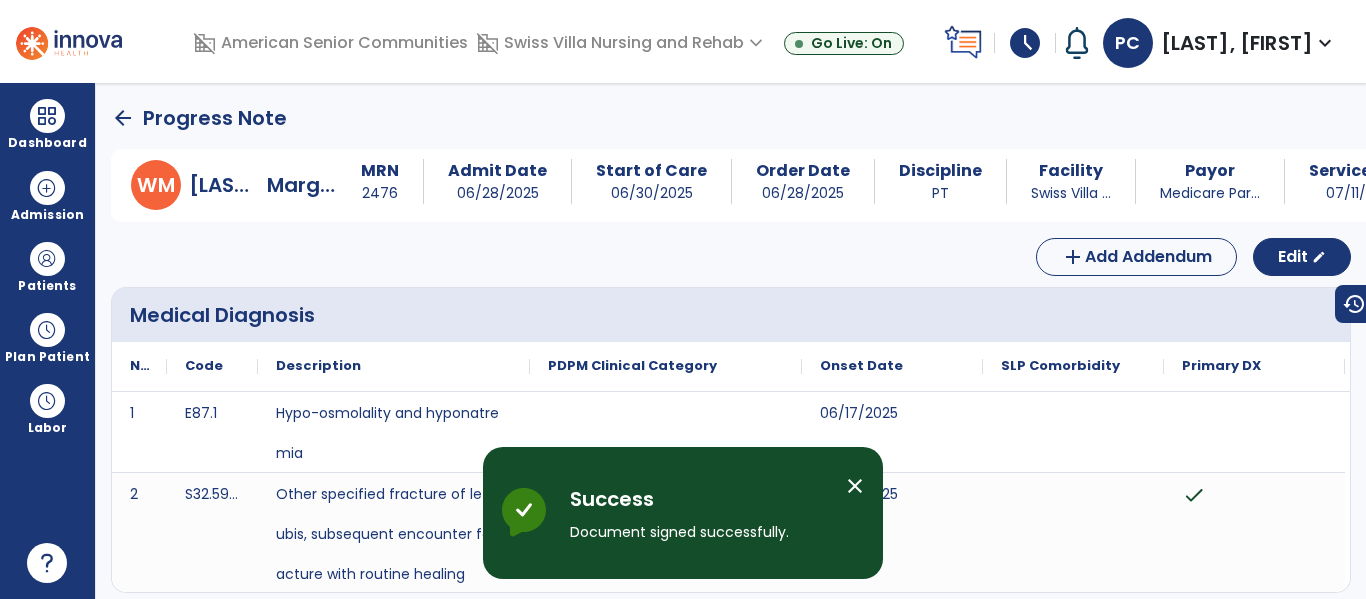 click on "arrow_back" 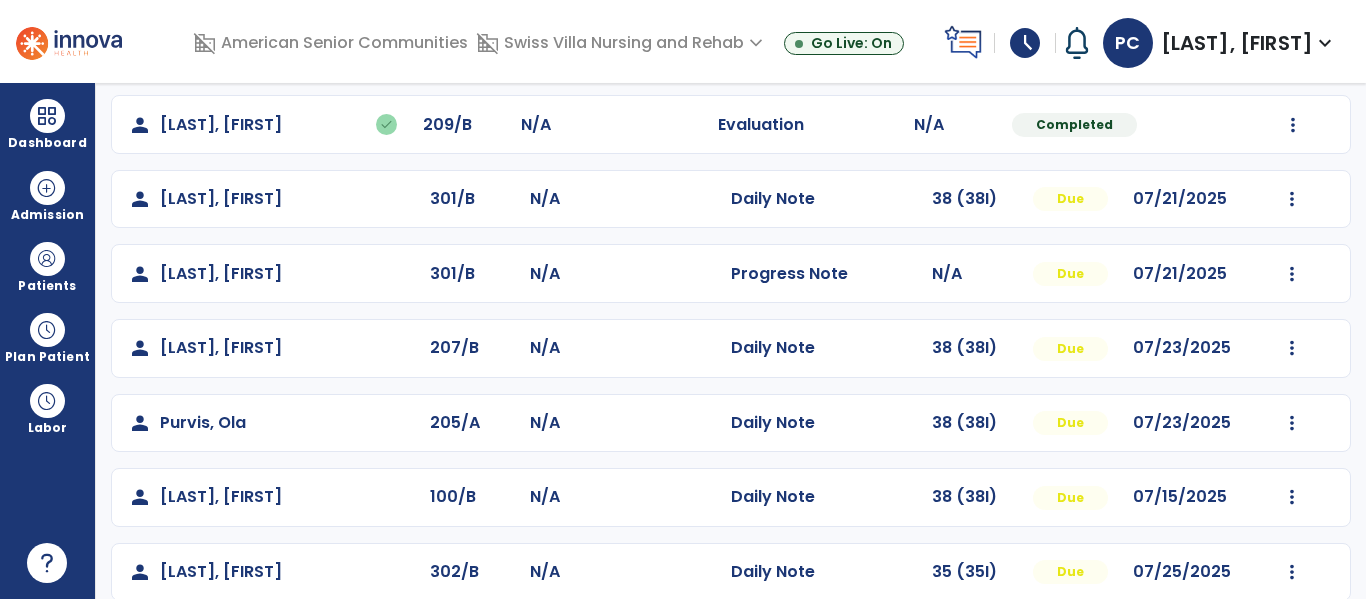 scroll, scrollTop: 935, scrollLeft: 0, axis: vertical 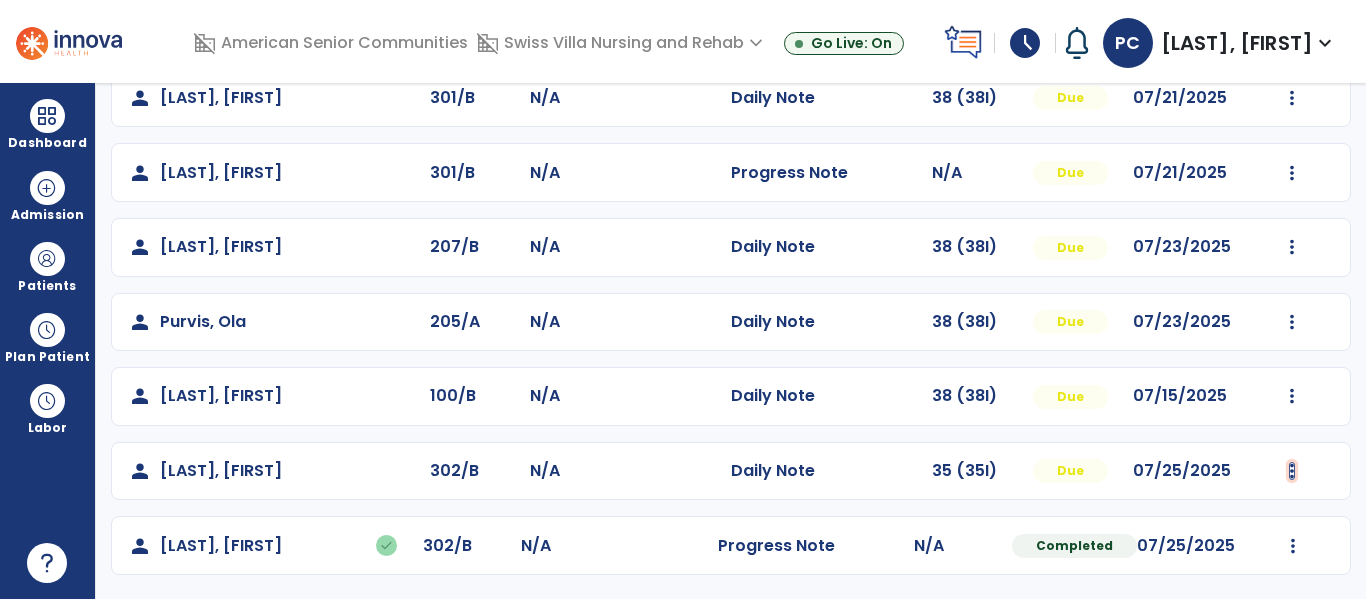 click at bounding box center [1292, -647] 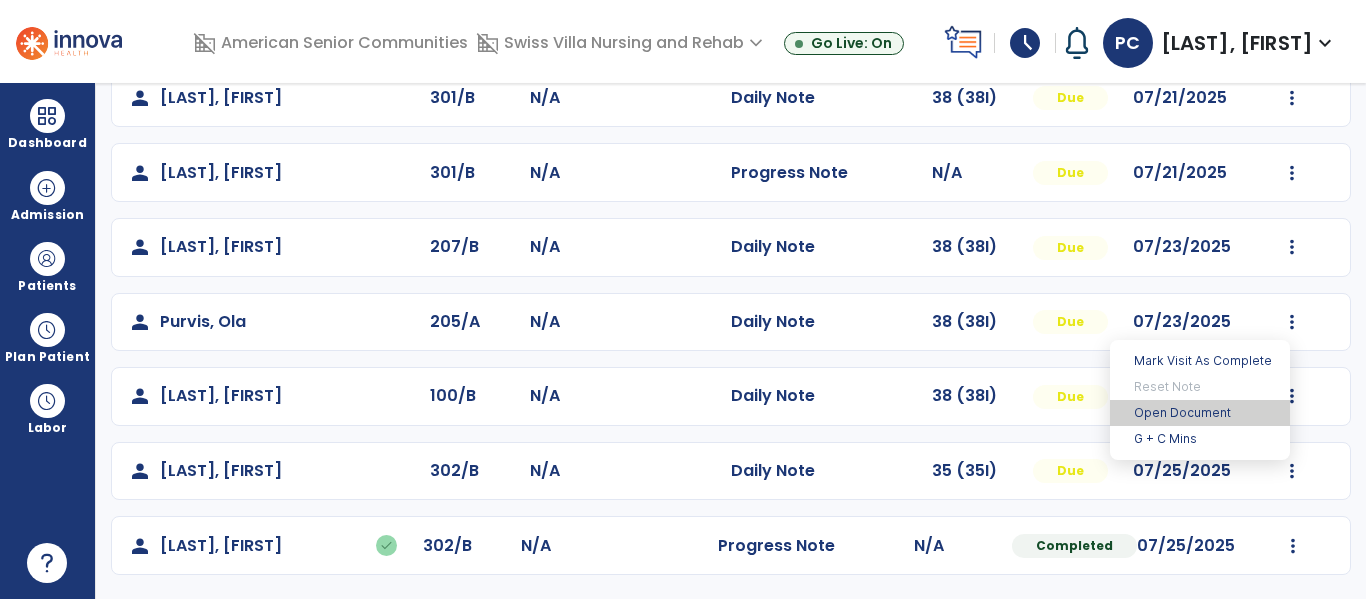 click on "Open Document" at bounding box center (1200, 413) 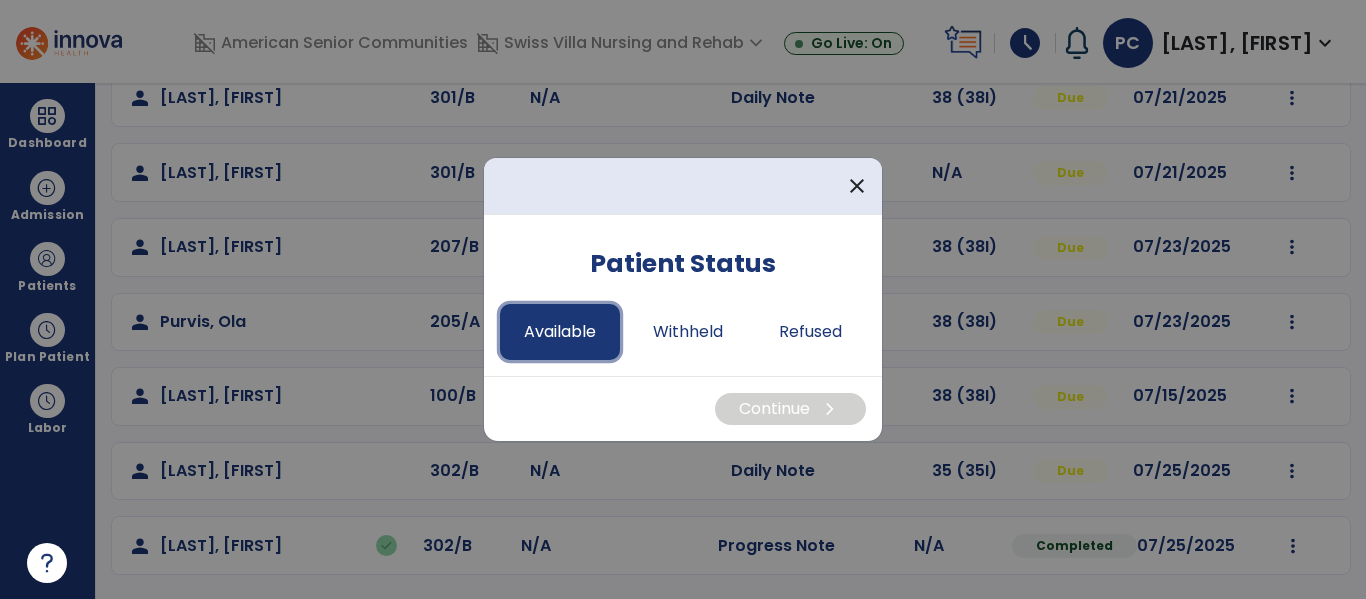 click on "Available" at bounding box center (560, 332) 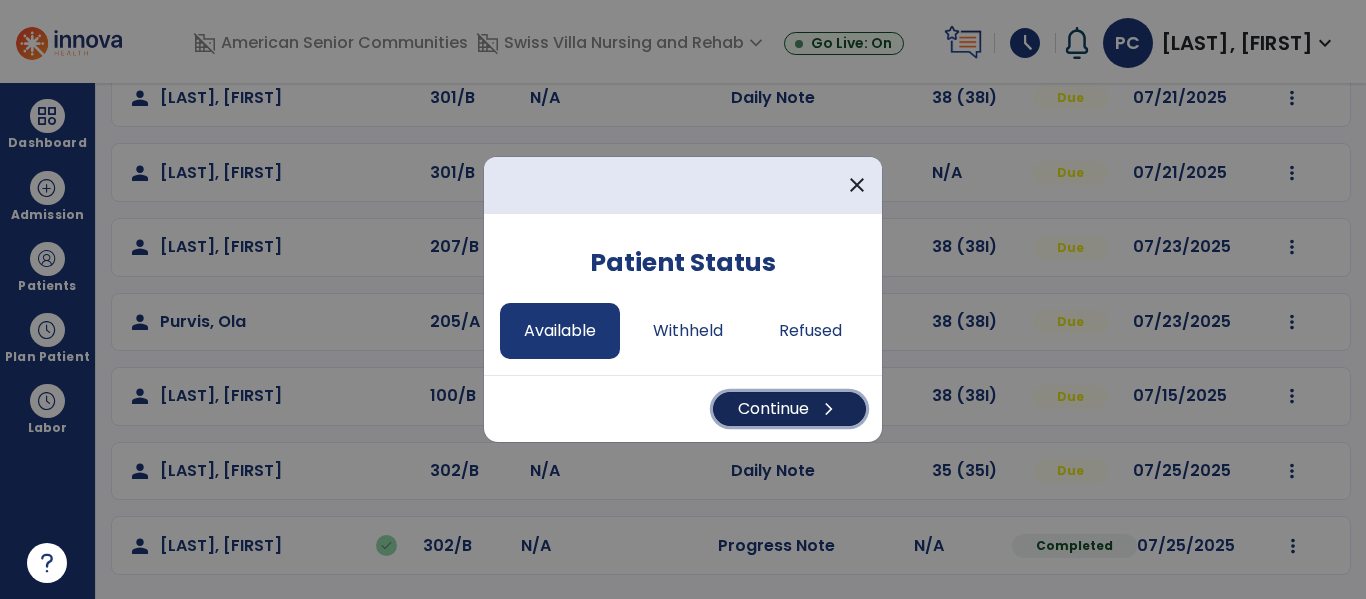 click on "Continue   chevron_right" at bounding box center [789, 409] 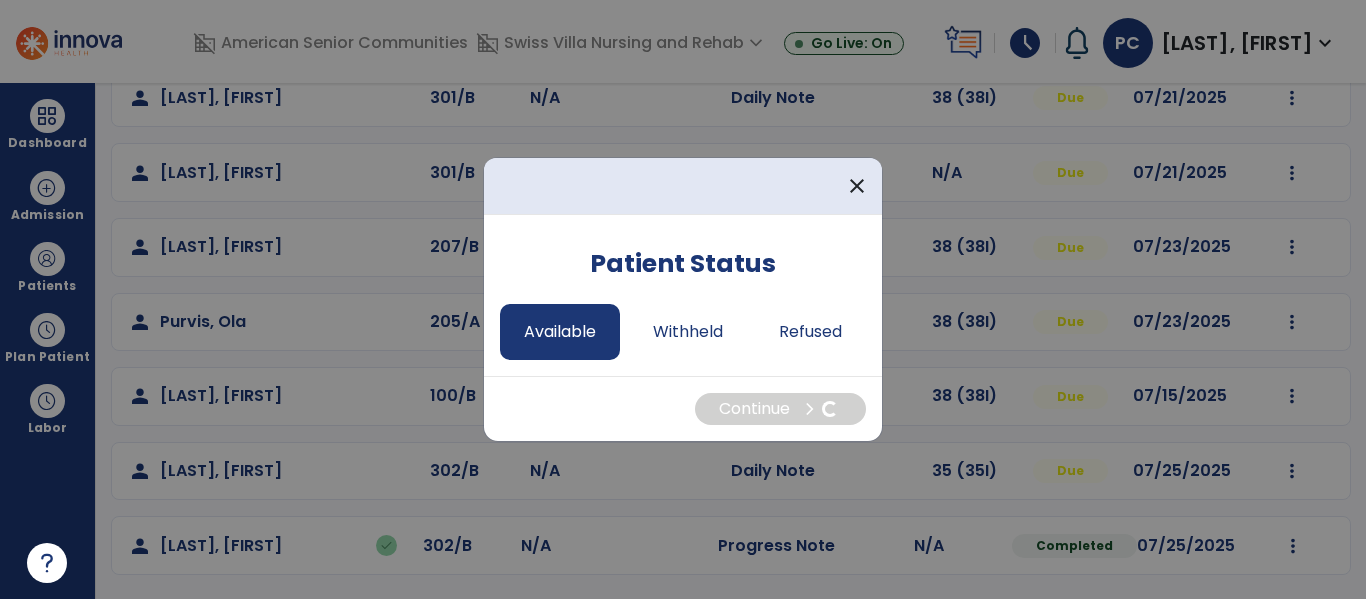 select on "*" 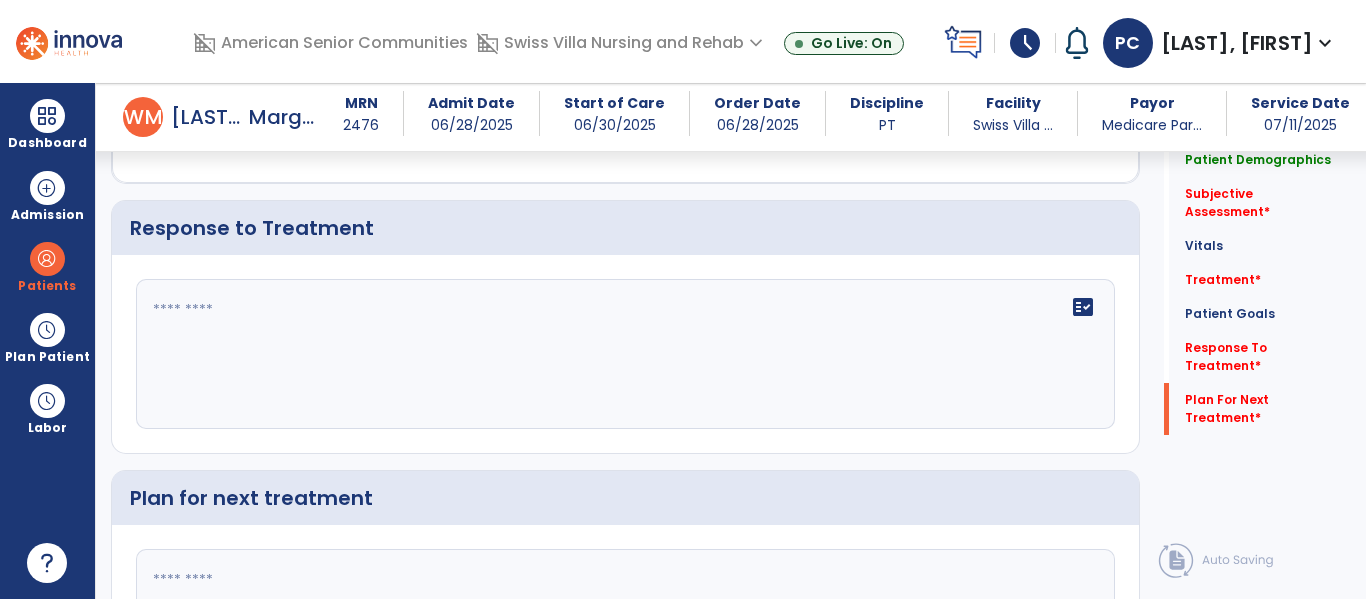 scroll, scrollTop: 2953, scrollLeft: 0, axis: vertical 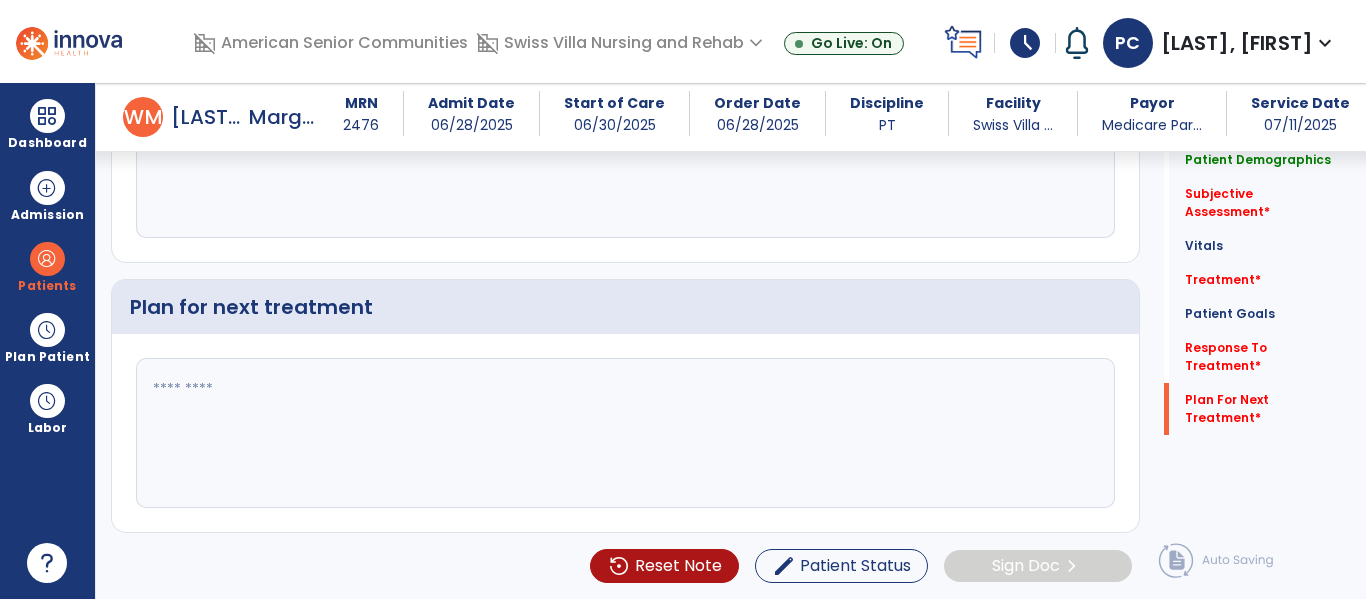 click 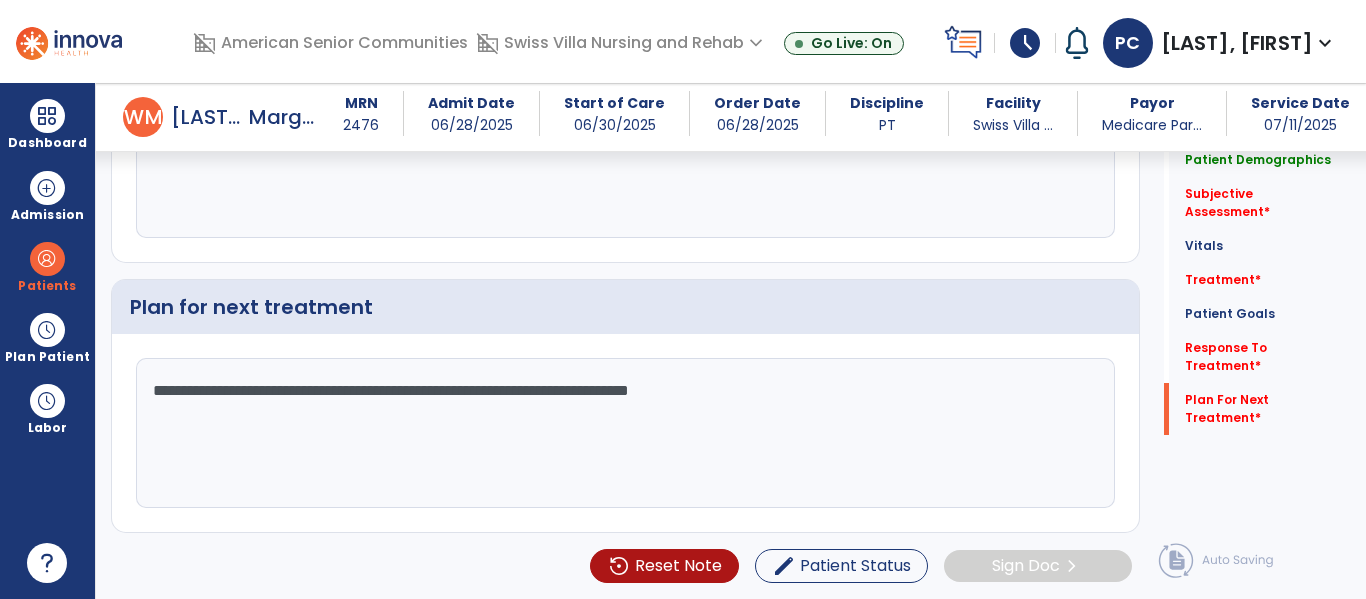 type 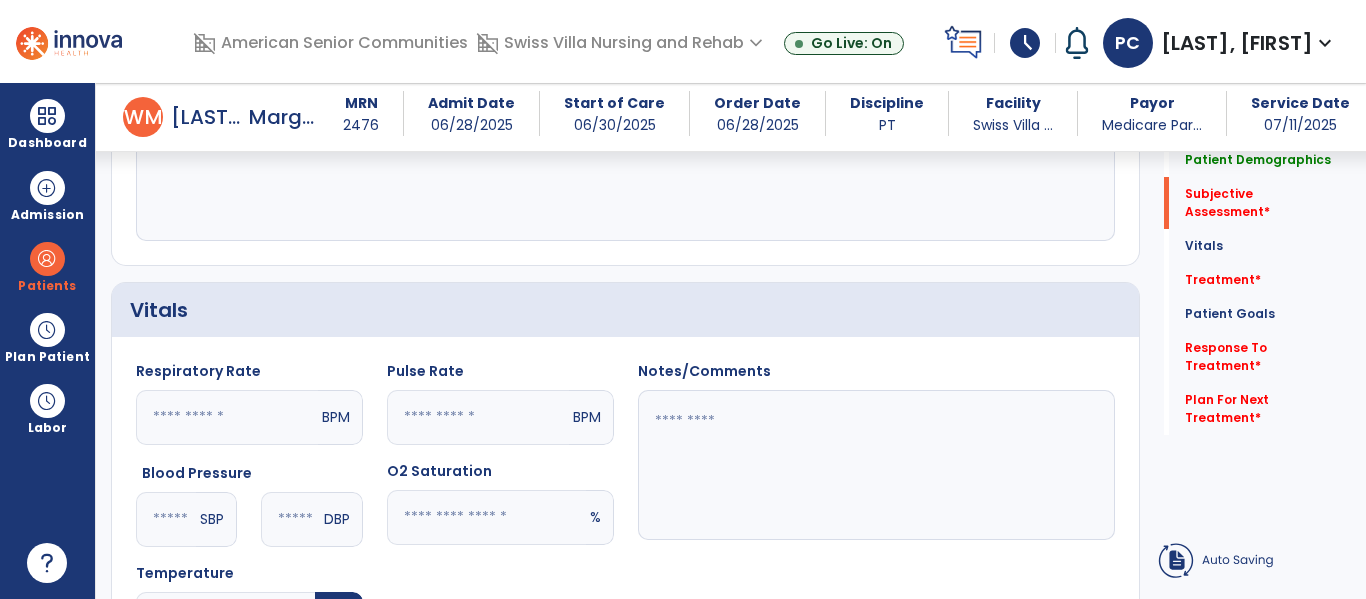 scroll, scrollTop: 306, scrollLeft: 0, axis: vertical 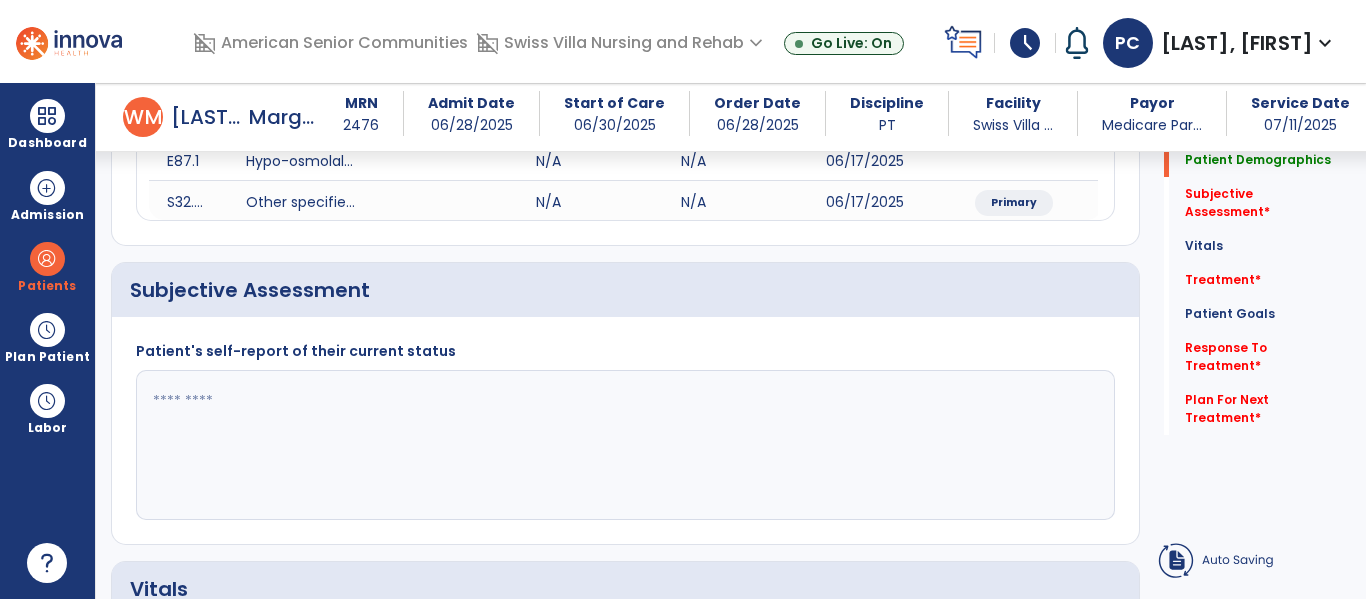 click 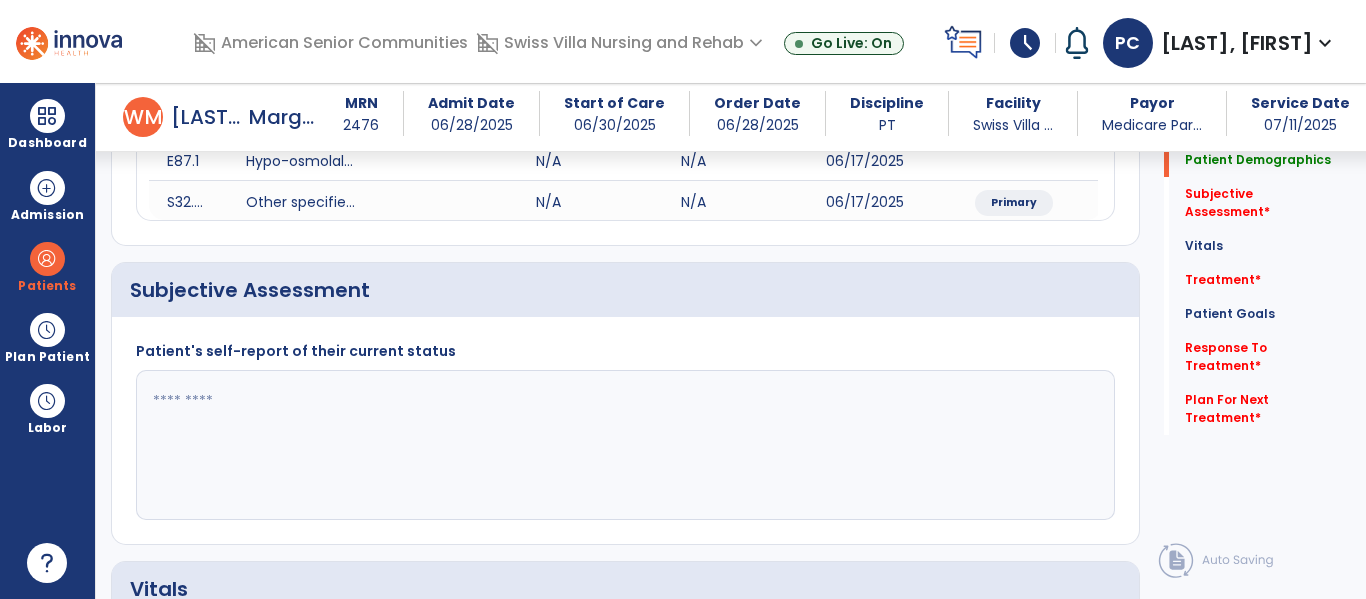 paste on "**********" 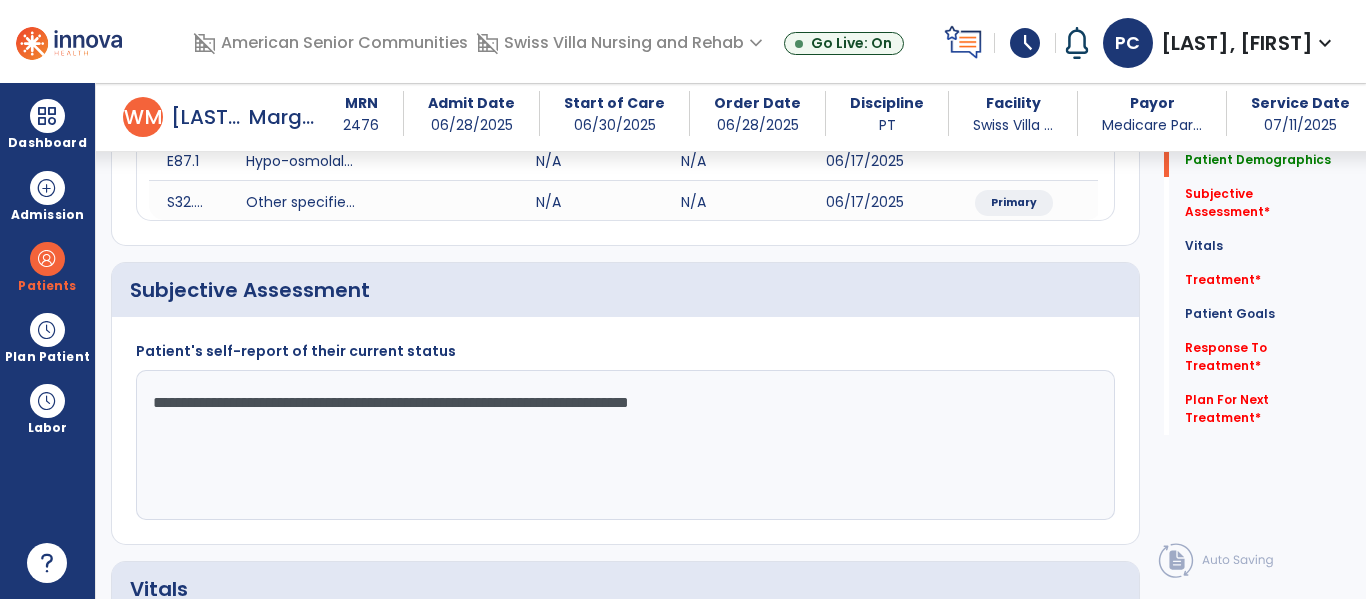 type on "**********" 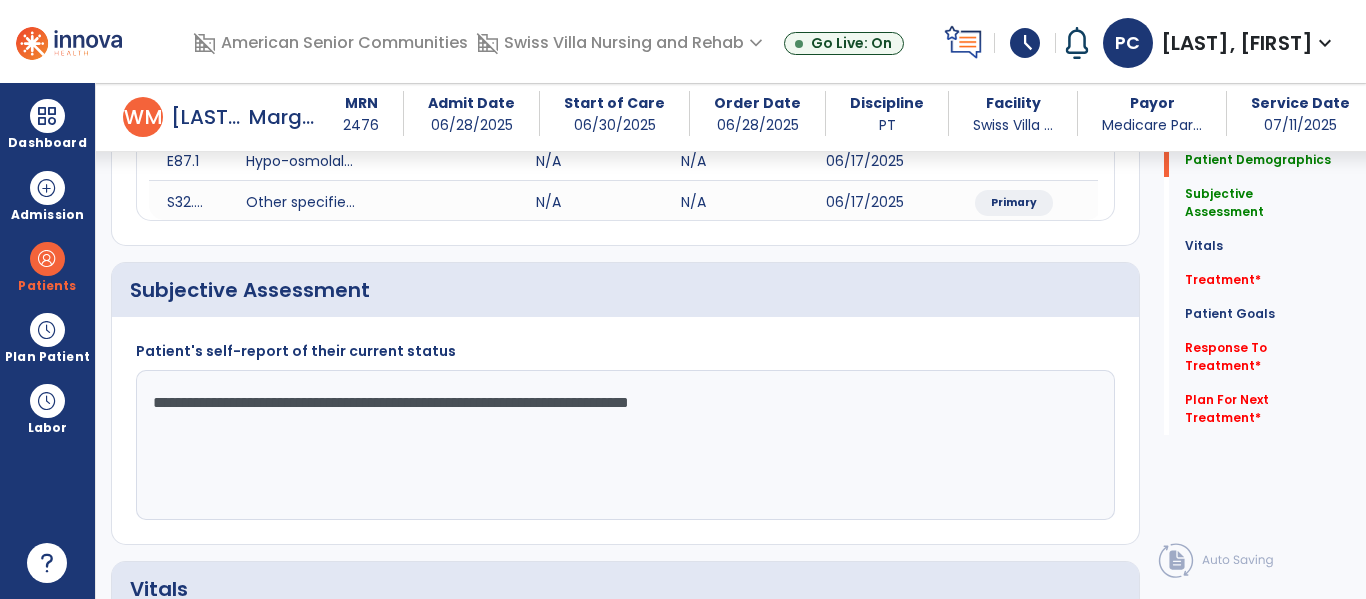 click on "**********" 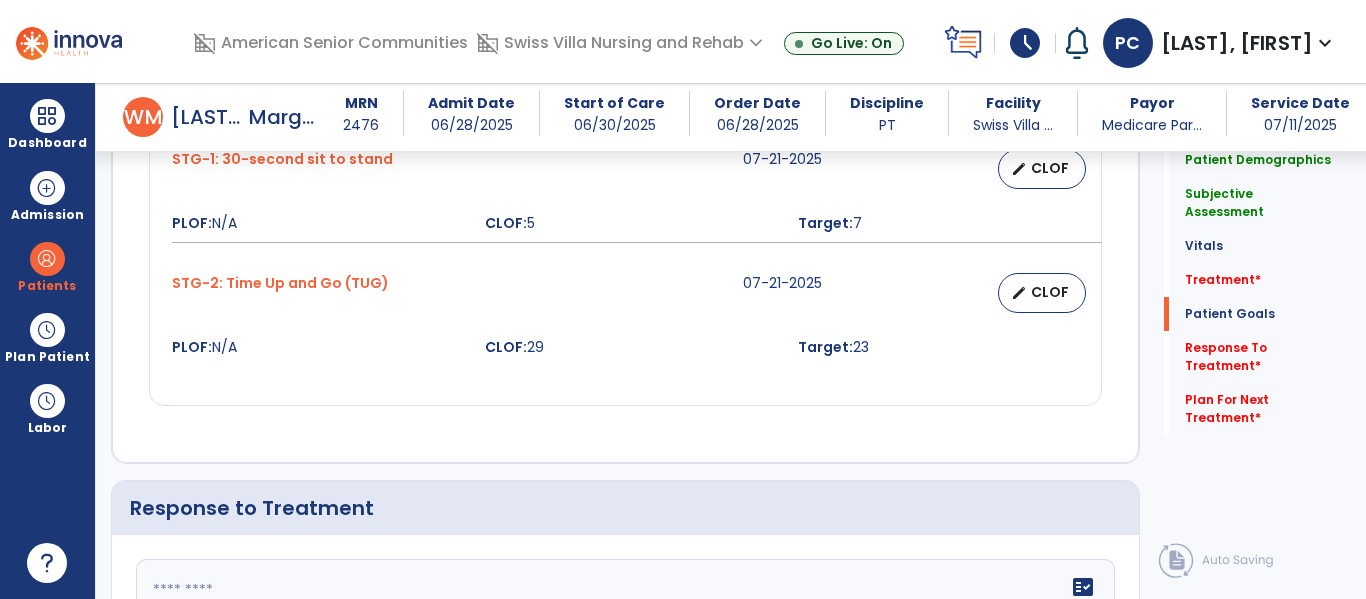 scroll, scrollTop: 2953, scrollLeft: 0, axis: vertical 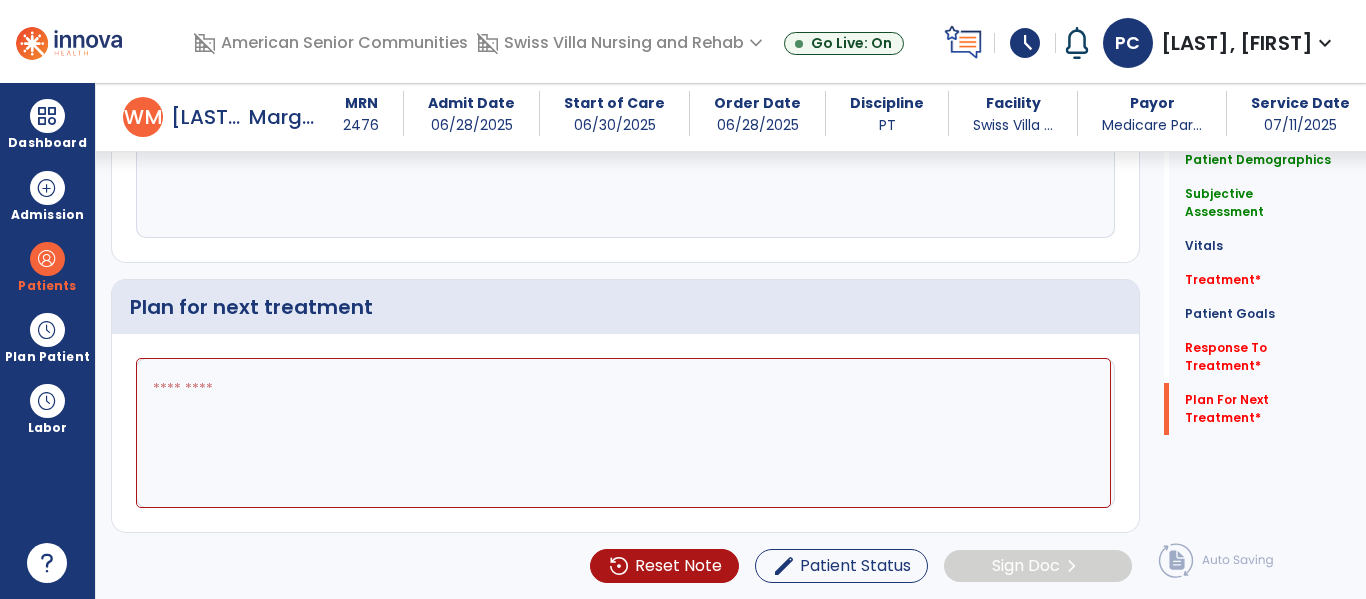click 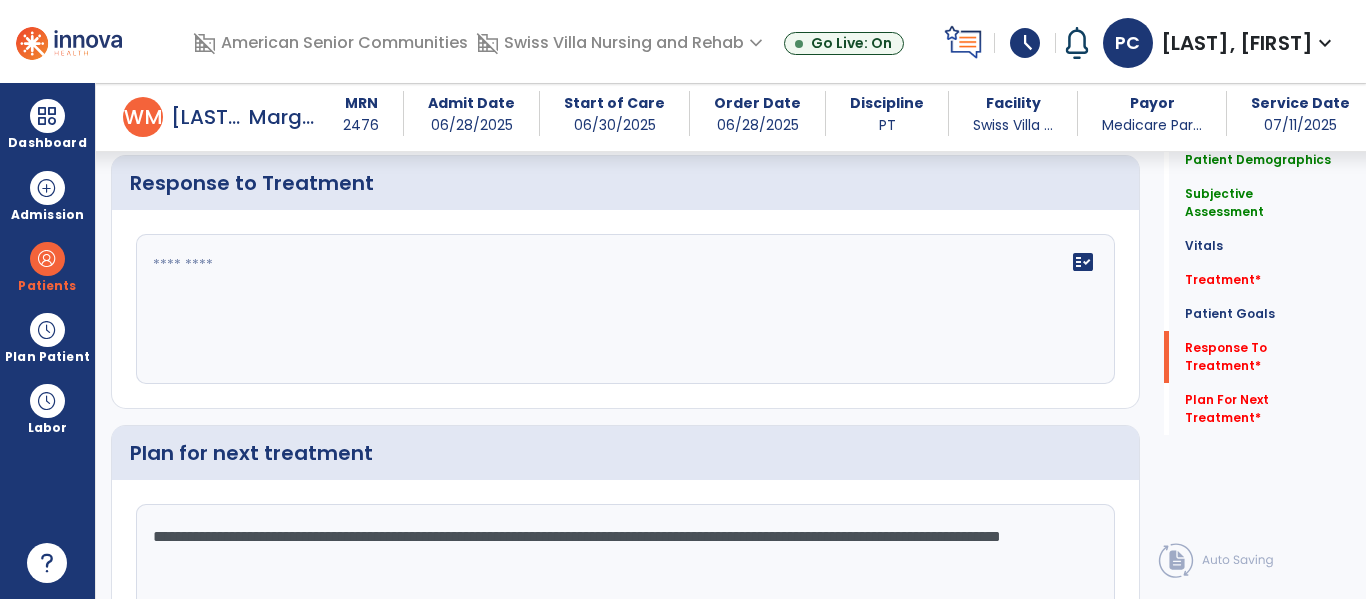 scroll, scrollTop: 2805, scrollLeft: 0, axis: vertical 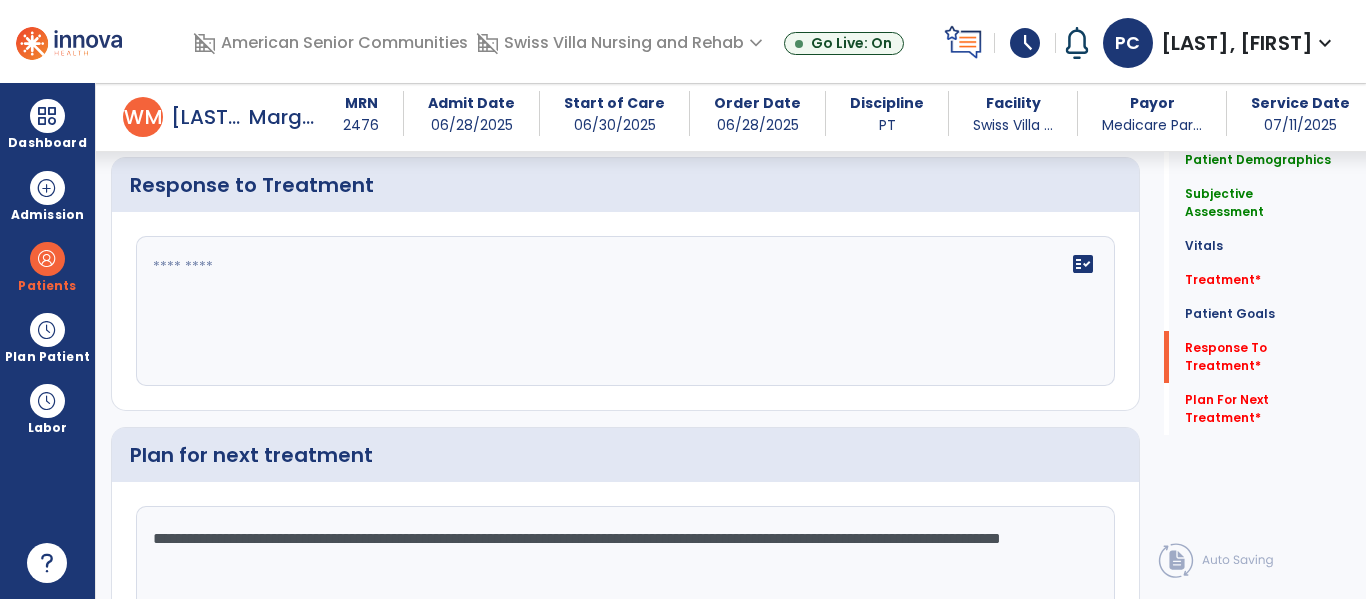 type on "**********" 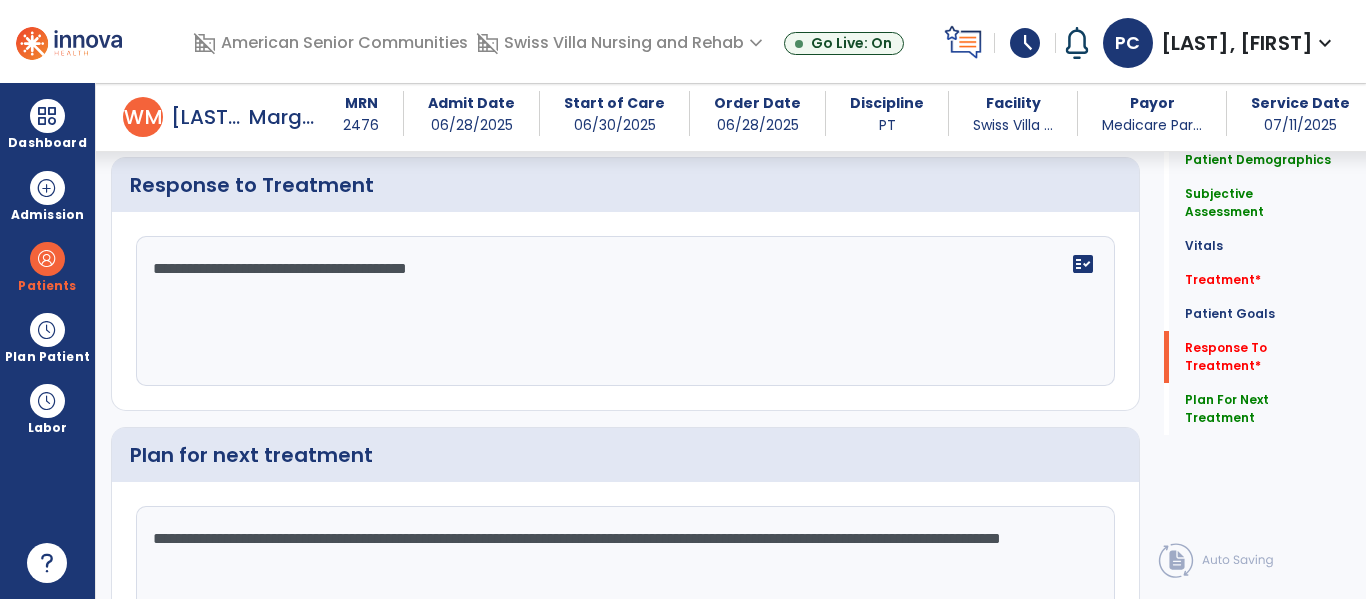 click on "**********" 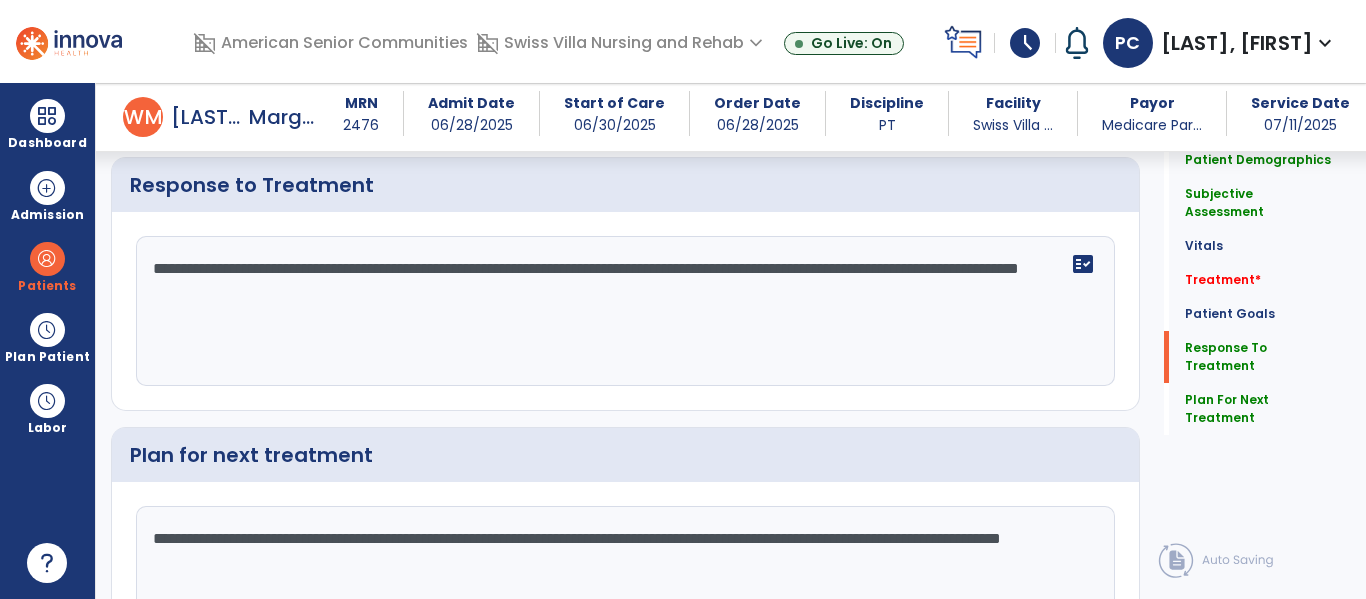 click on "**********" 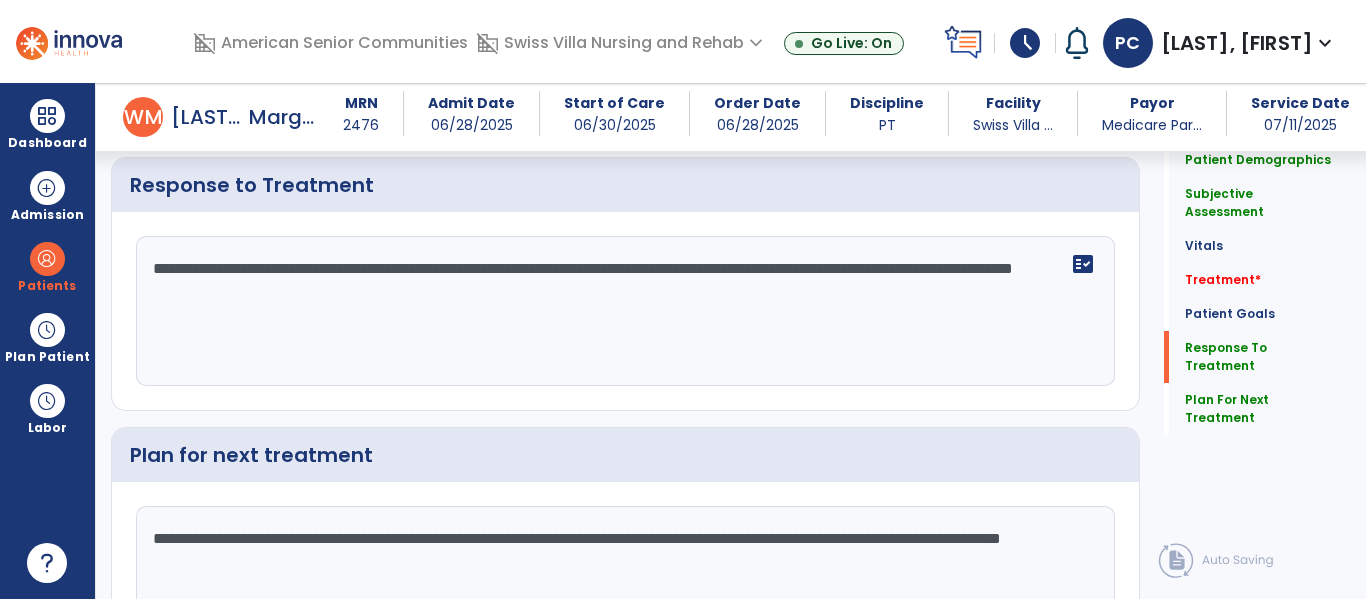 click on "**********" 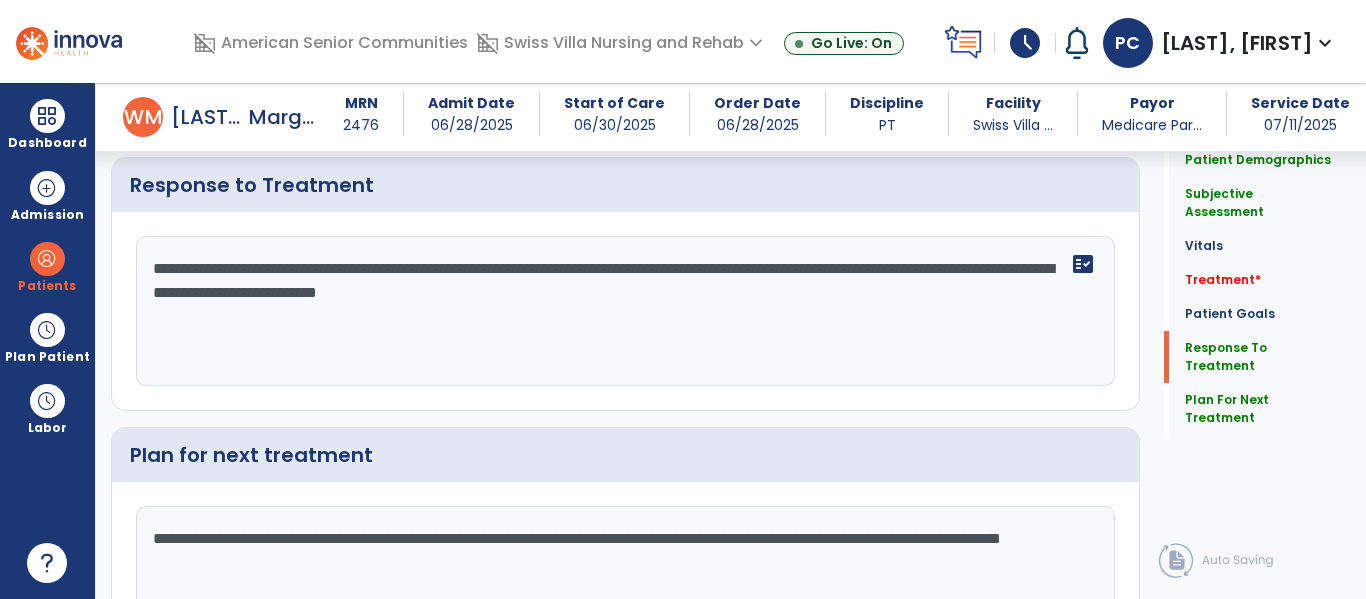 click on "**********" 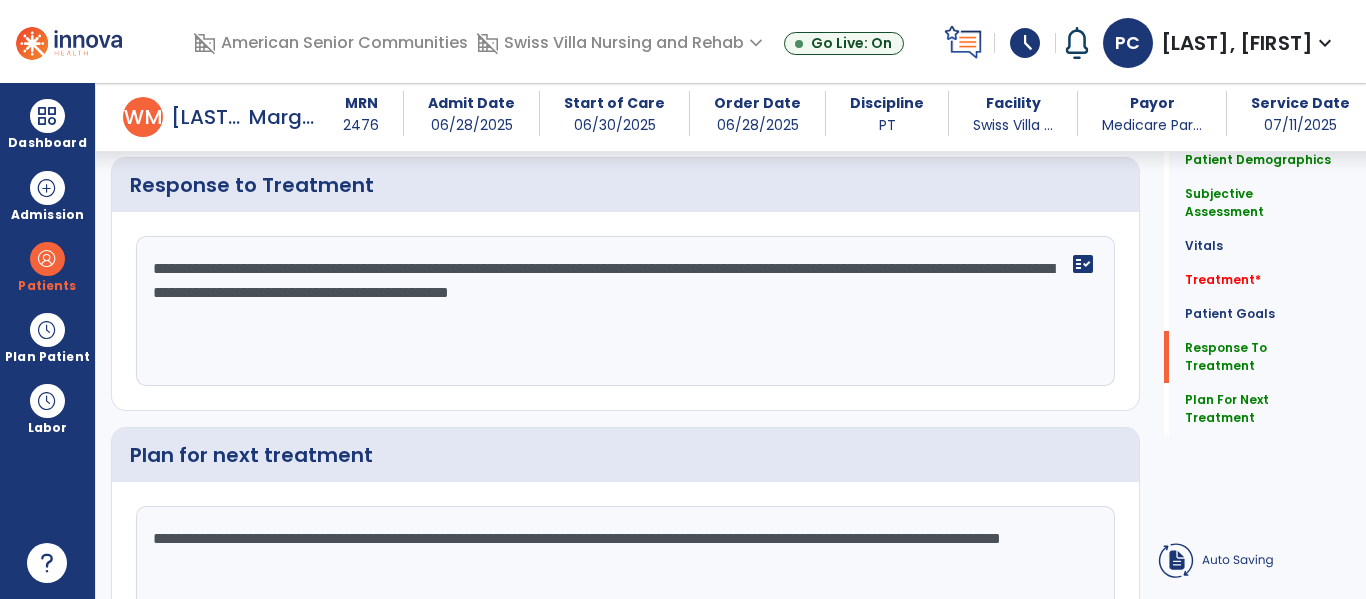 click on "**********" 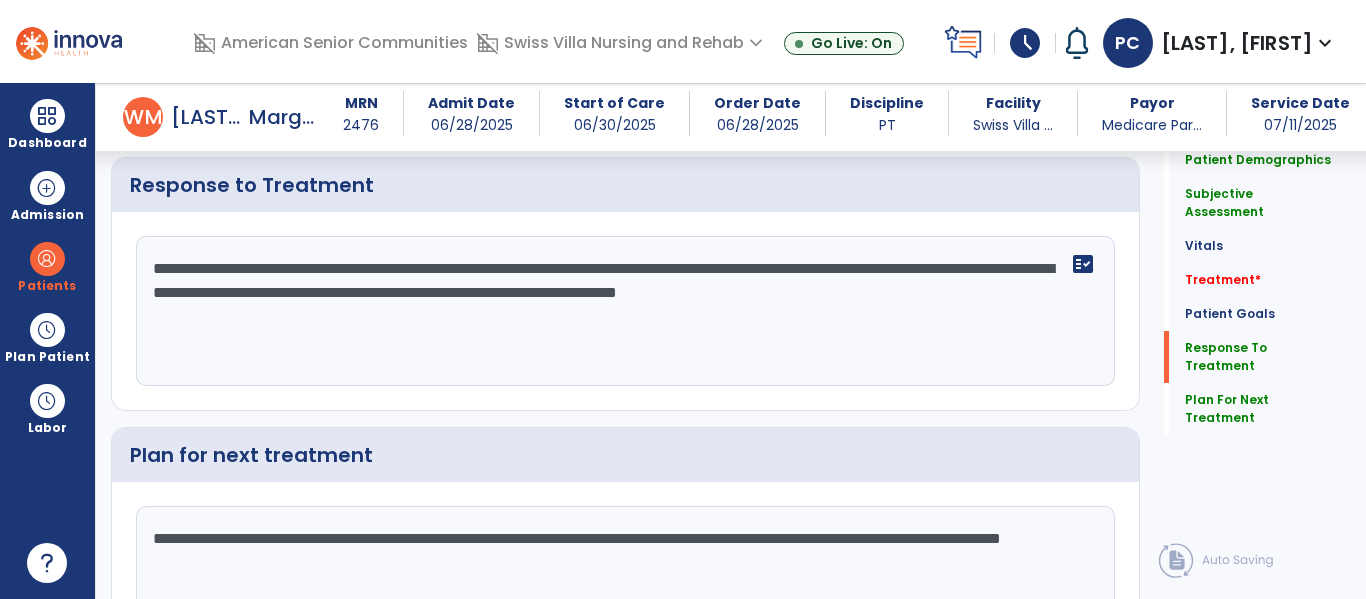 type on "**********" 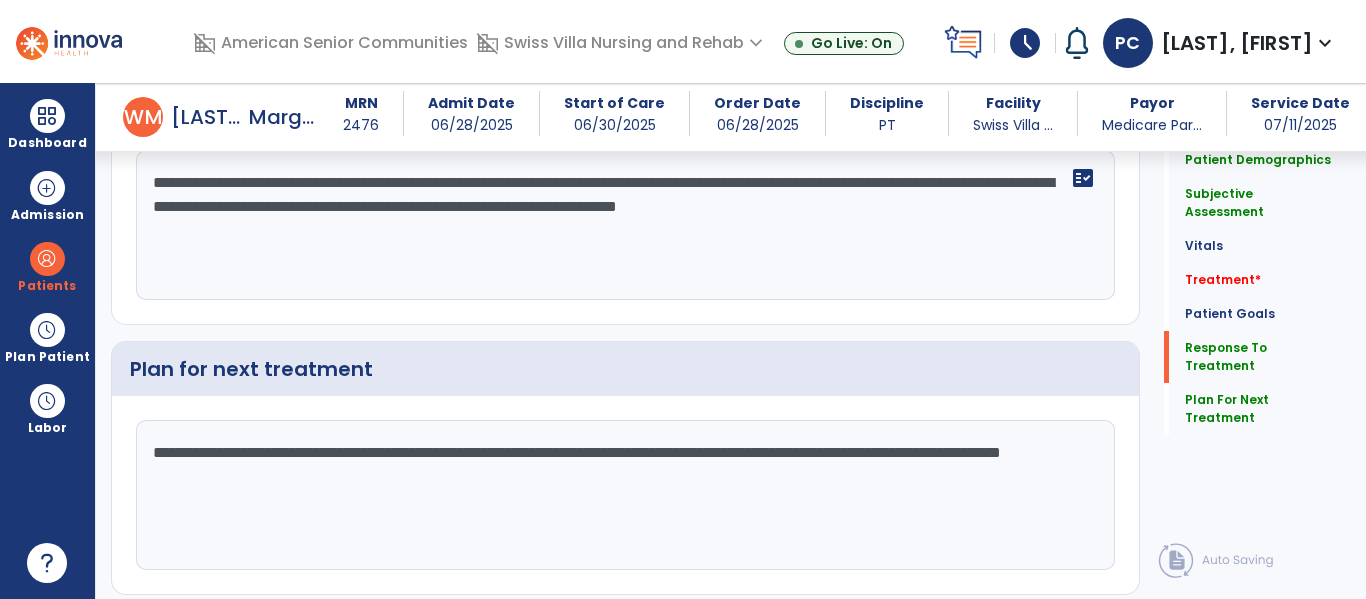 scroll, scrollTop: 2892, scrollLeft: 0, axis: vertical 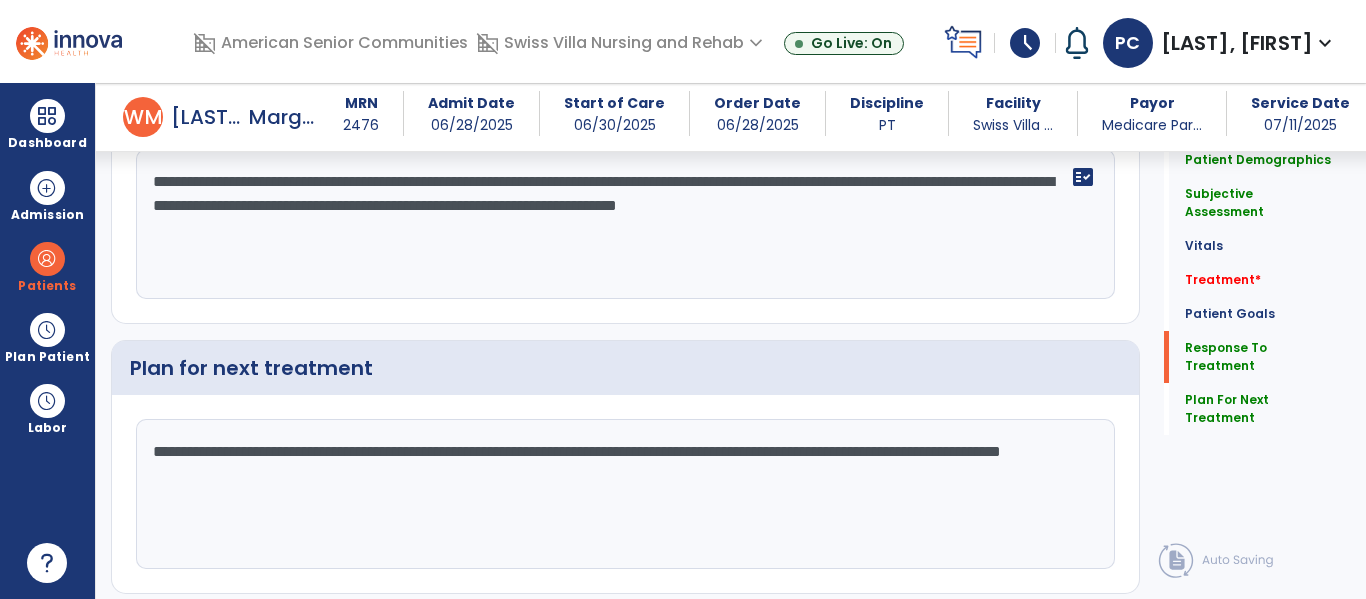click on "**********" 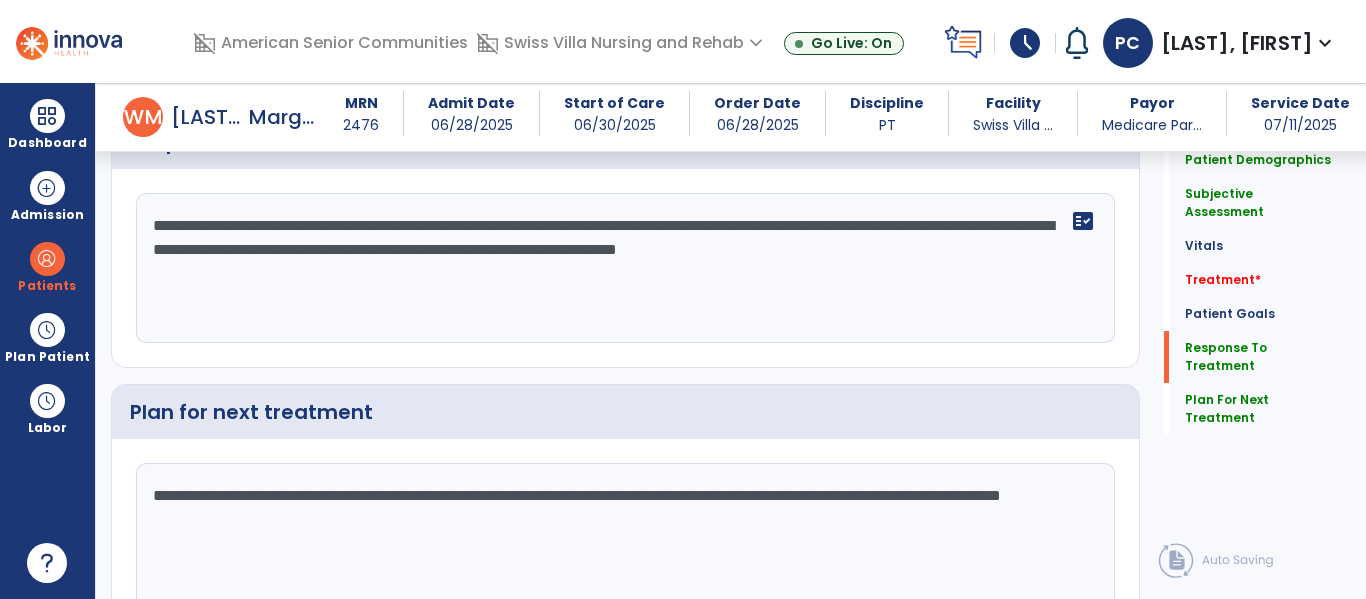 scroll, scrollTop: 2849, scrollLeft: 0, axis: vertical 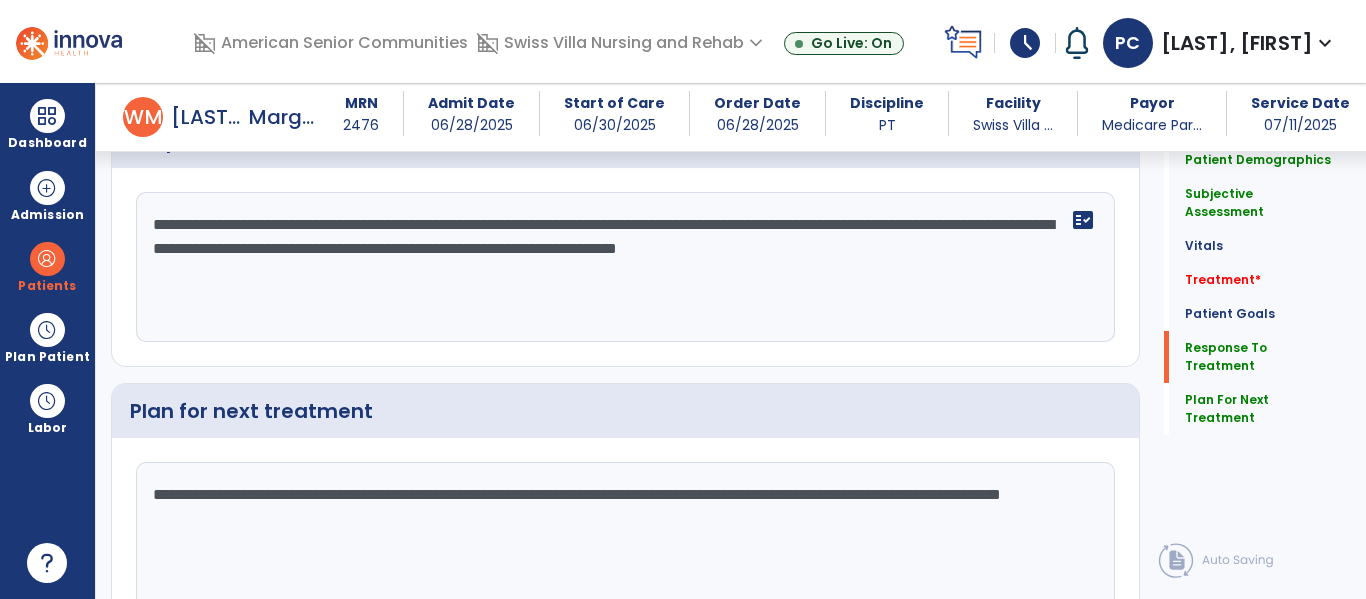click on "fact_check" 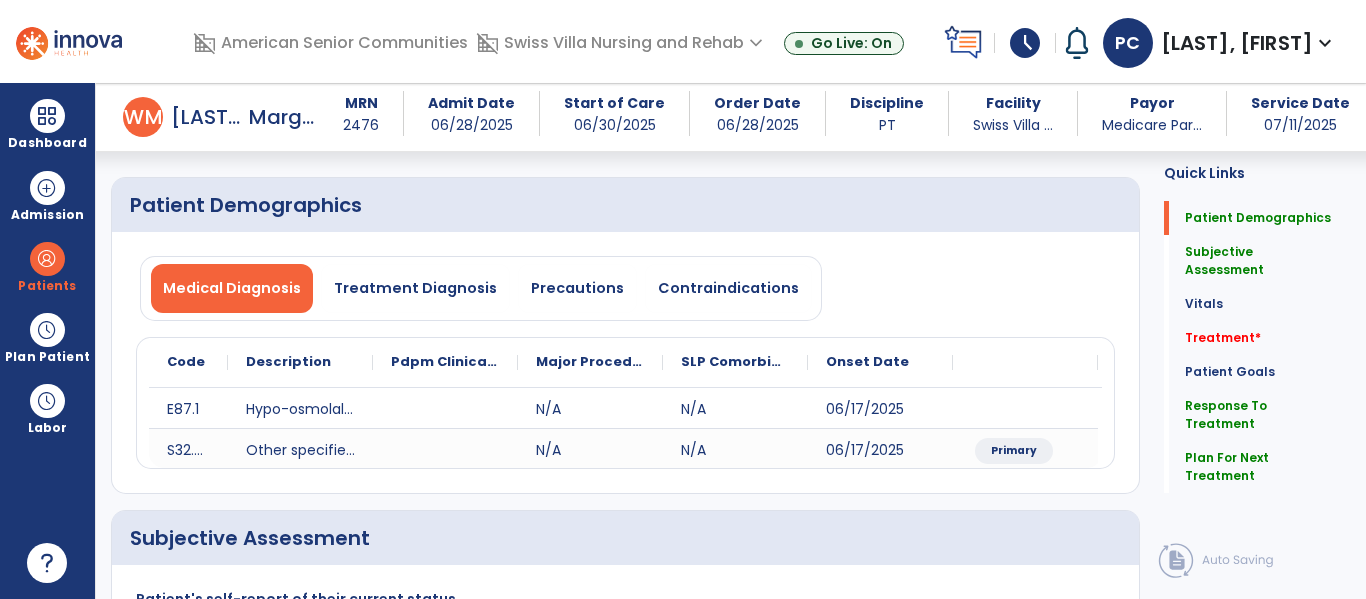 scroll, scrollTop: 0, scrollLeft: 0, axis: both 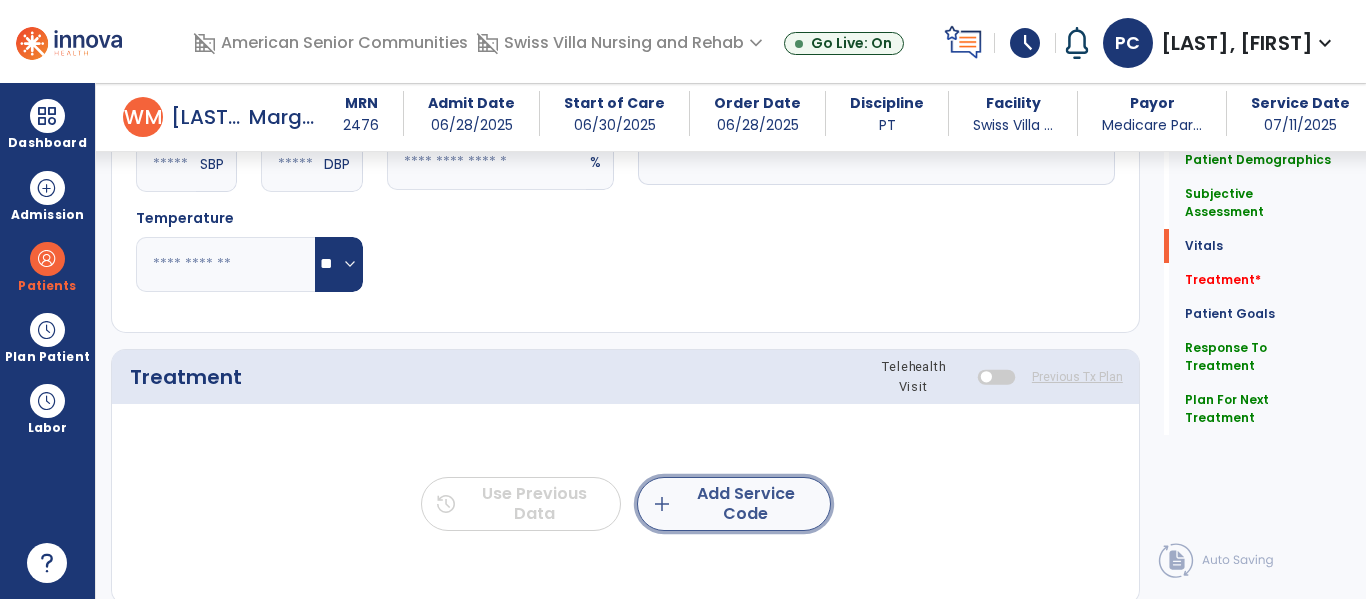 click on "add  Add Service Code" 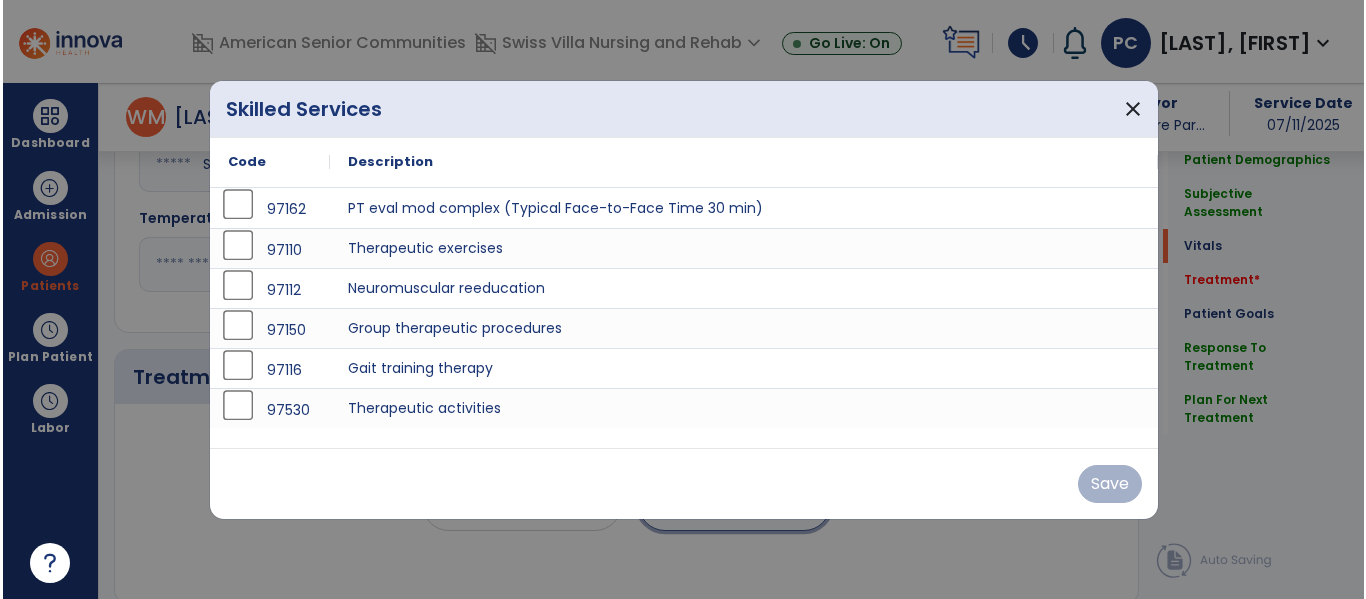 scroll, scrollTop: 940, scrollLeft: 0, axis: vertical 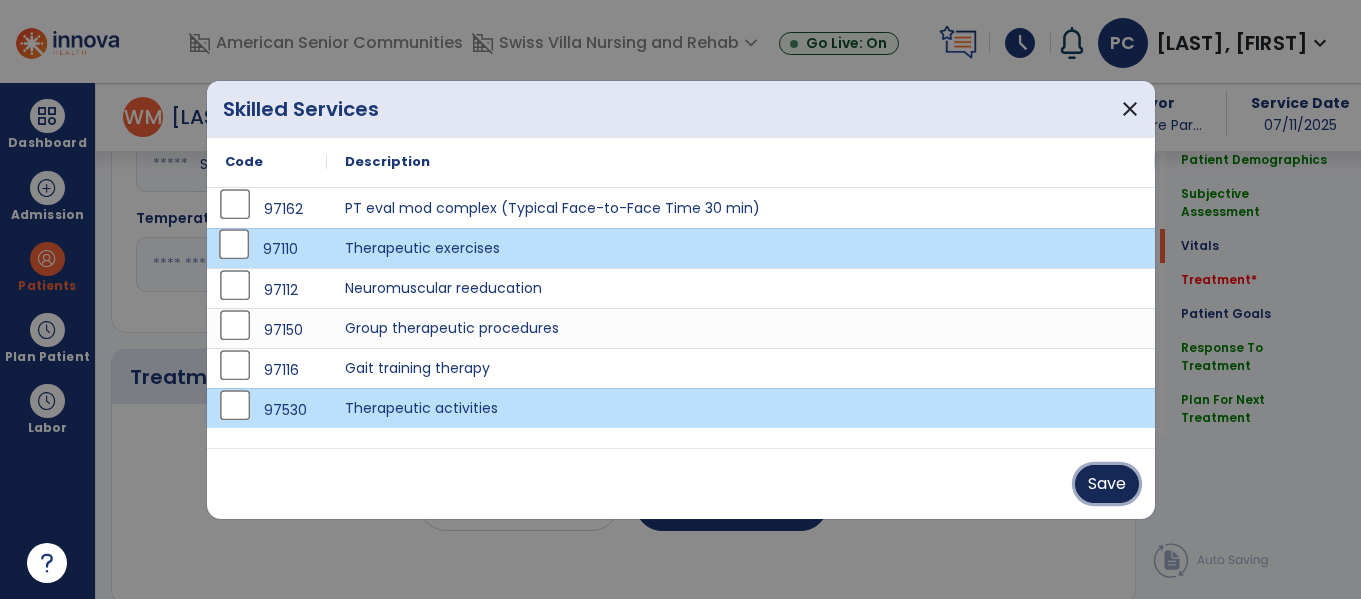 click on "Save" at bounding box center (1107, 484) 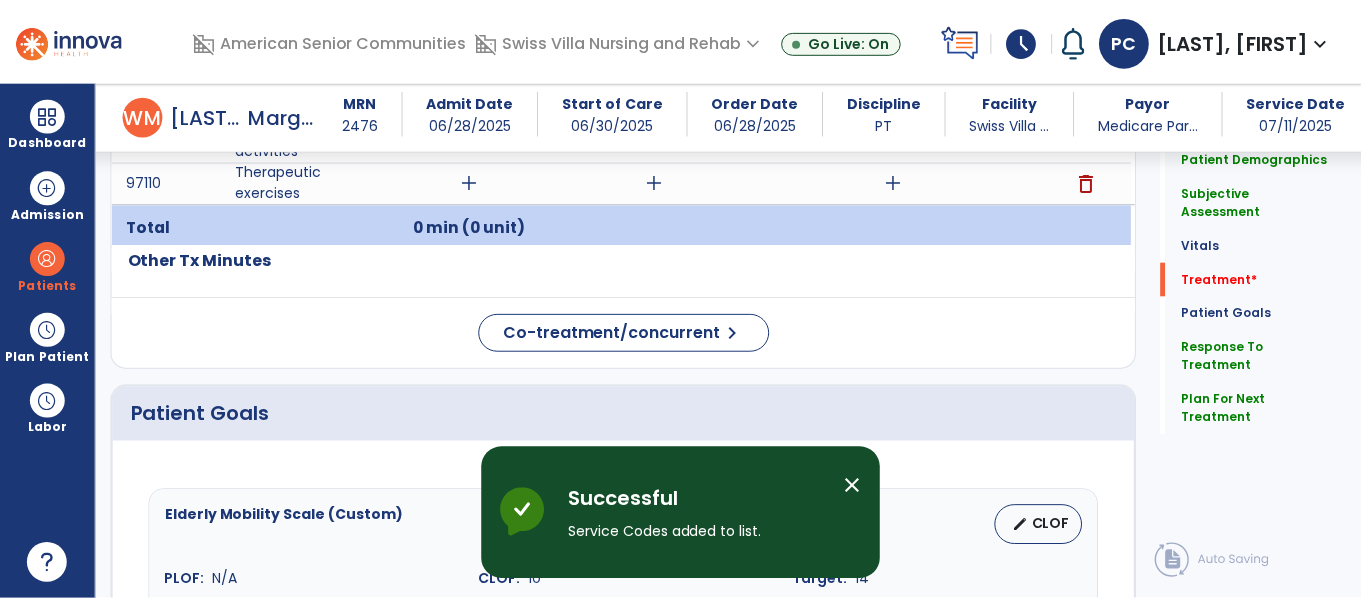 scroll, scrollTop: 1279, scrollLeft: 0, axis: vertical 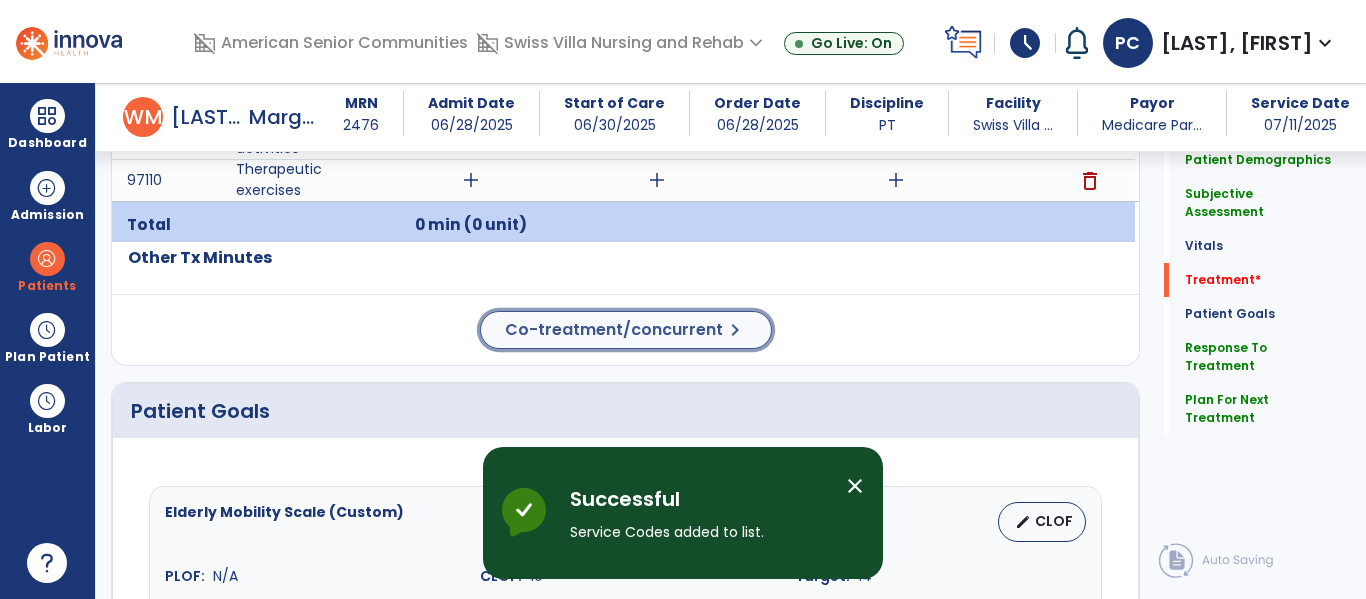 click on "Co-treatment/concurrent" 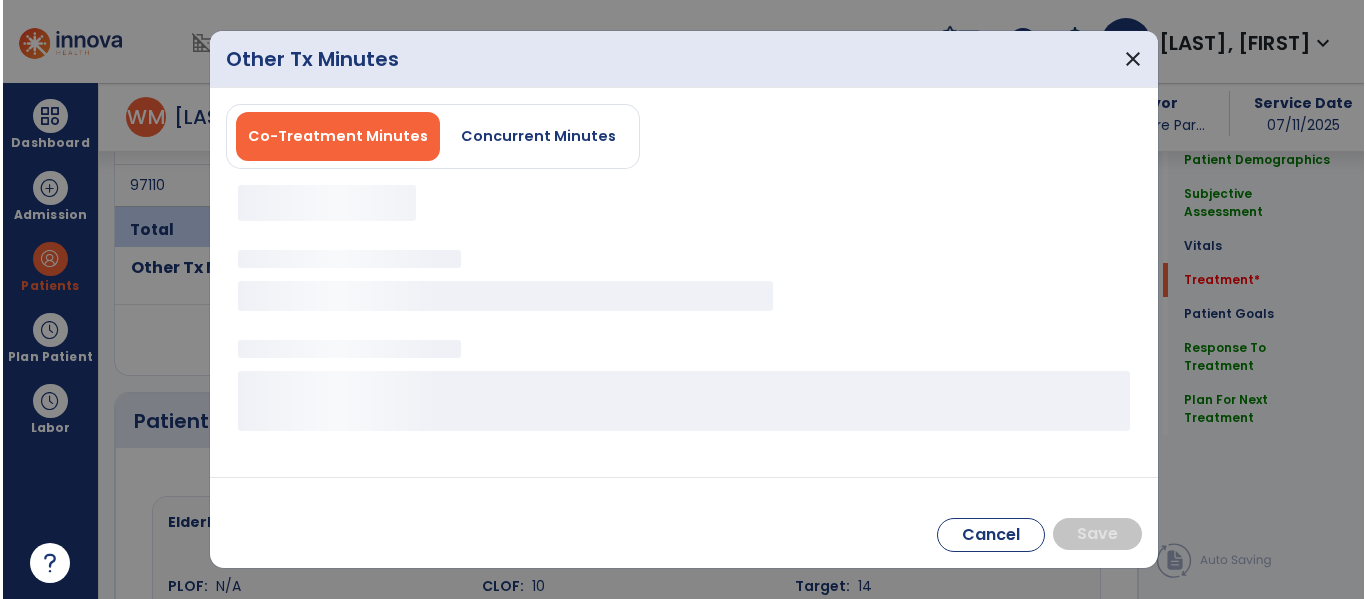 scroll, scrollTop: 1279, scrollLeft: 0, axis: vertical 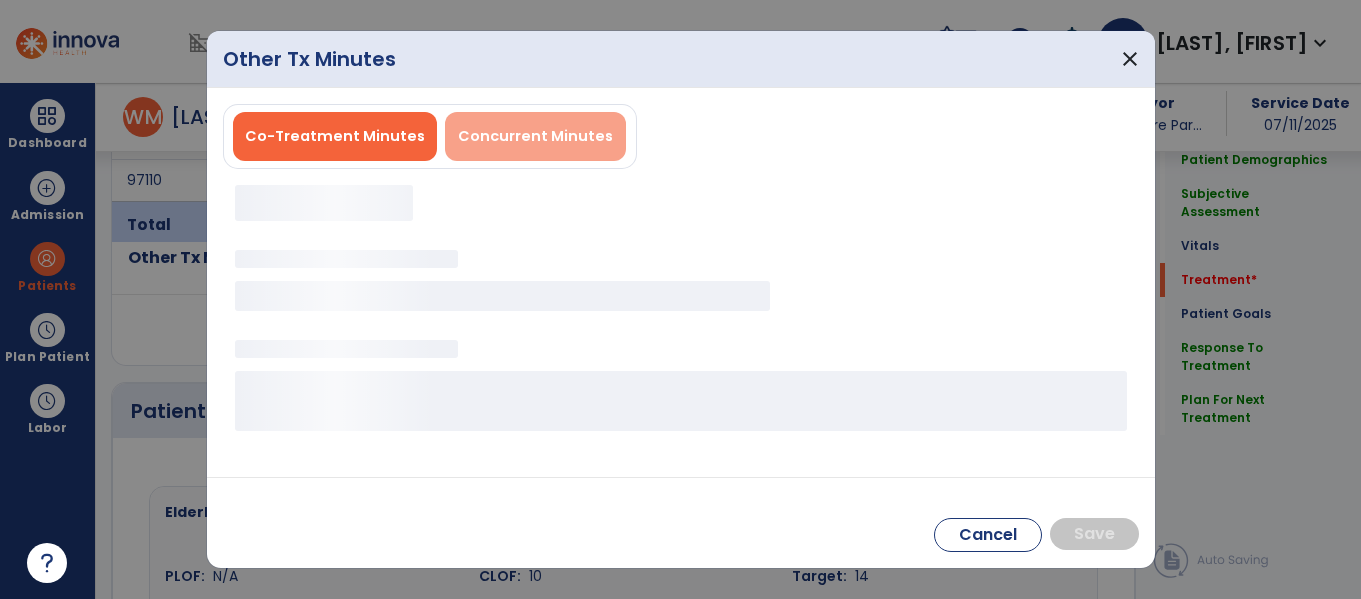 click on "Concurrent Minutes" at bounding box center (535, 136) 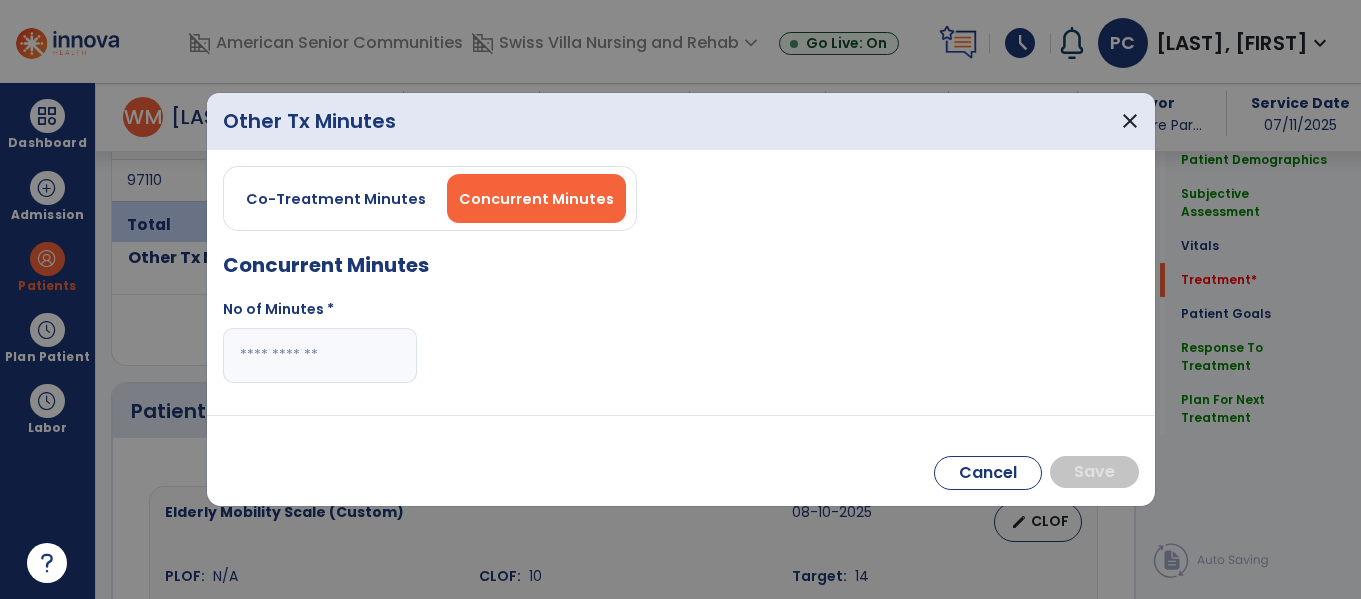 click at bounding box center (320, 355) 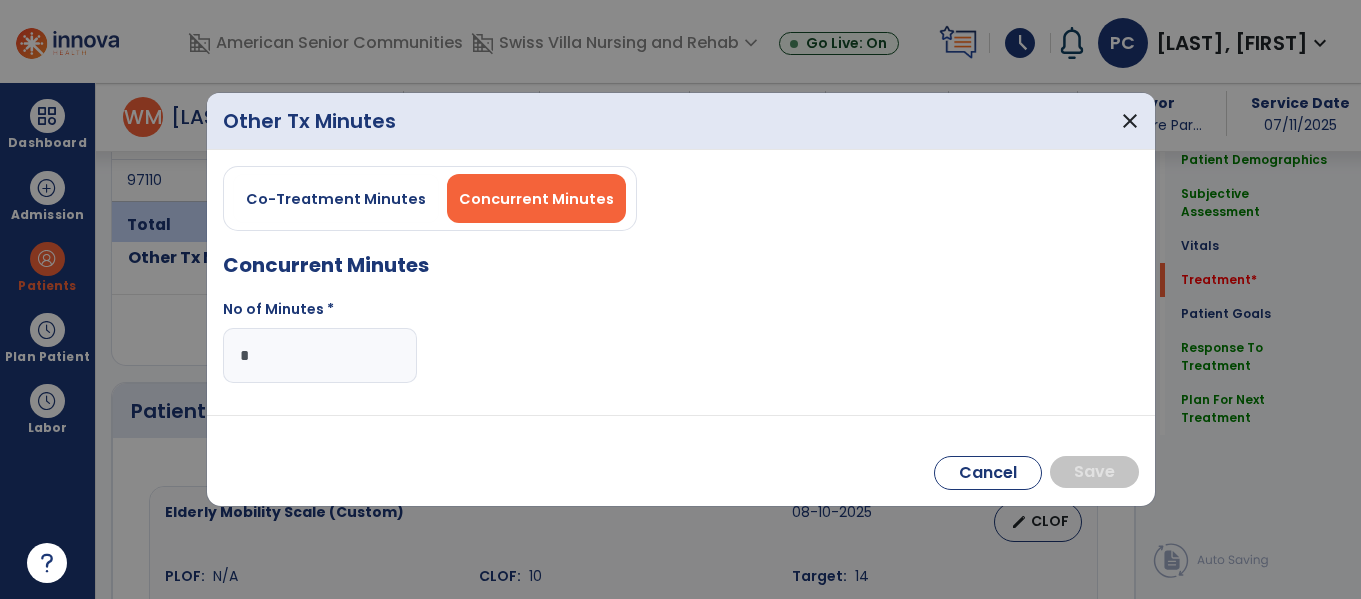 type on "**" 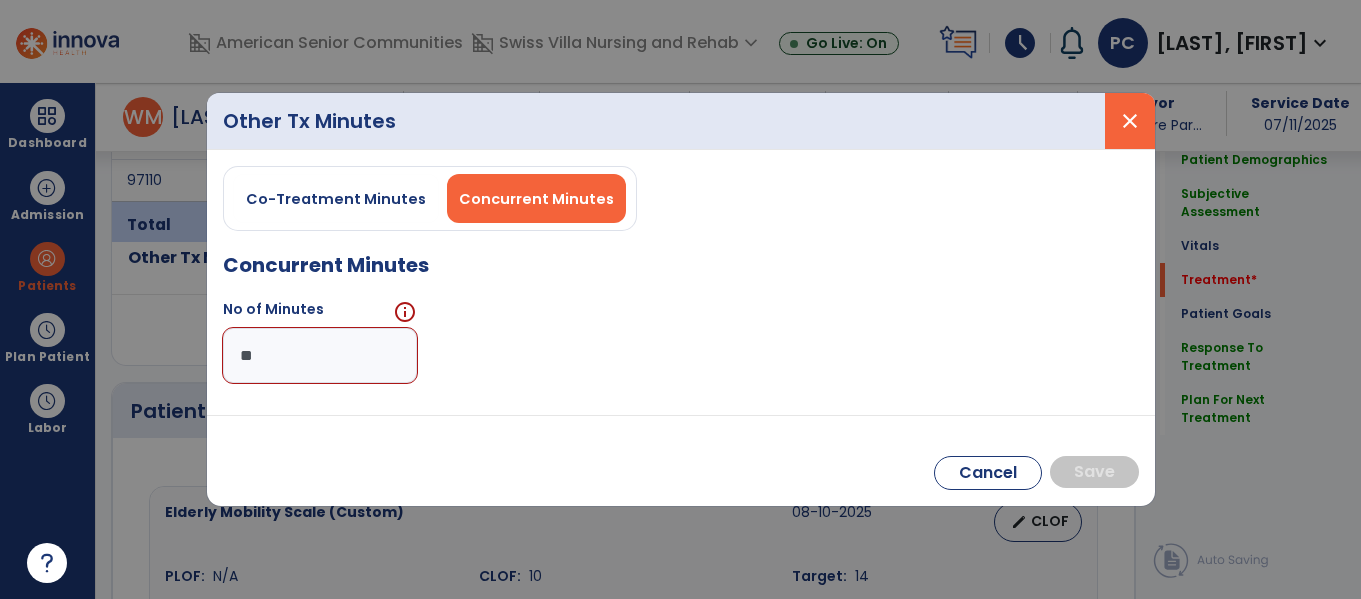 click on "close" at bounding box center (1130, 121) 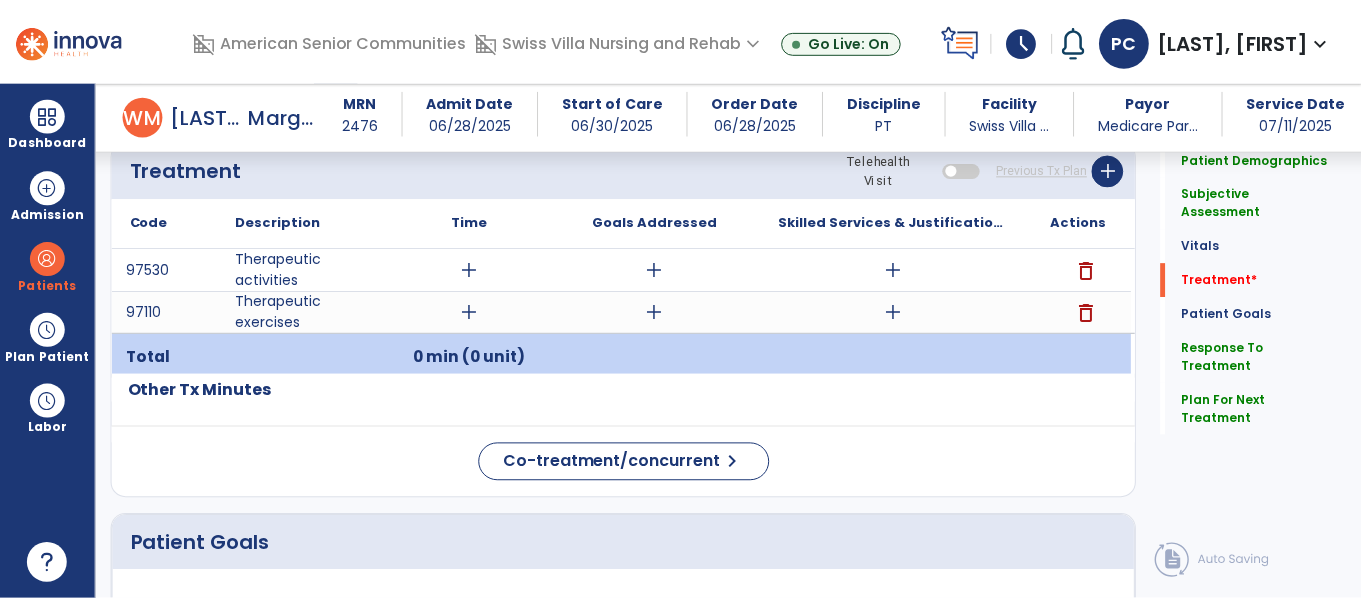 scroll, scrollTop: 1109, scrollLeft: 0, axis: vertical 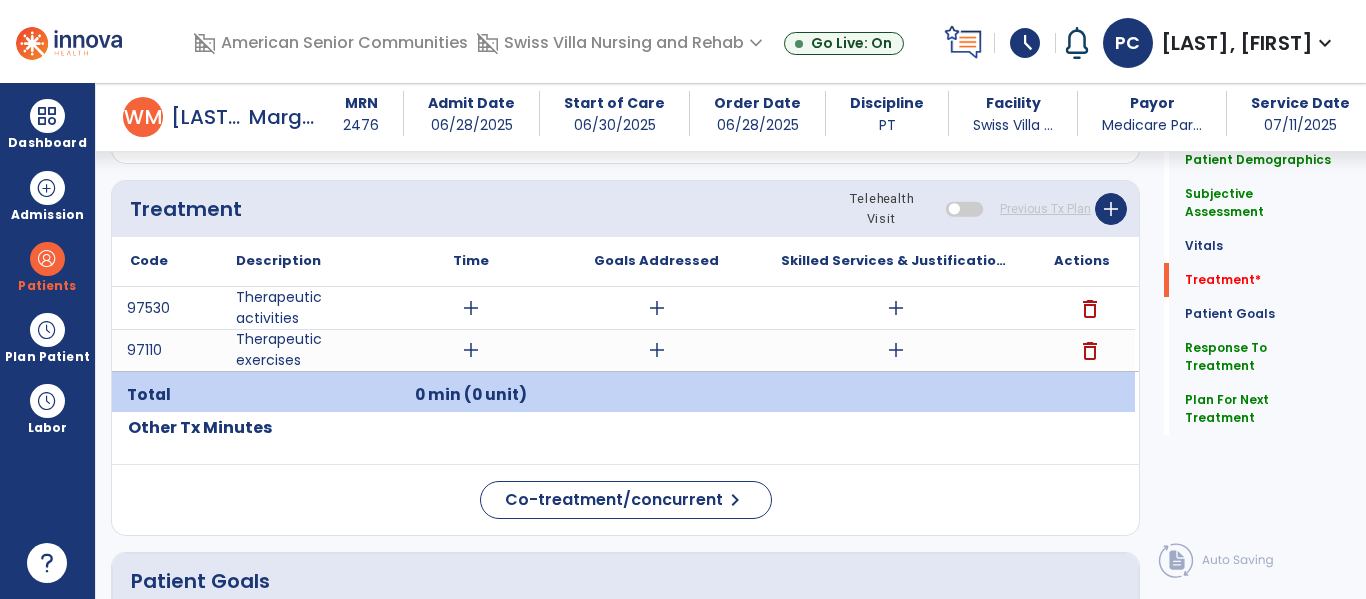 click on "add" at bounding box center [471, 308] 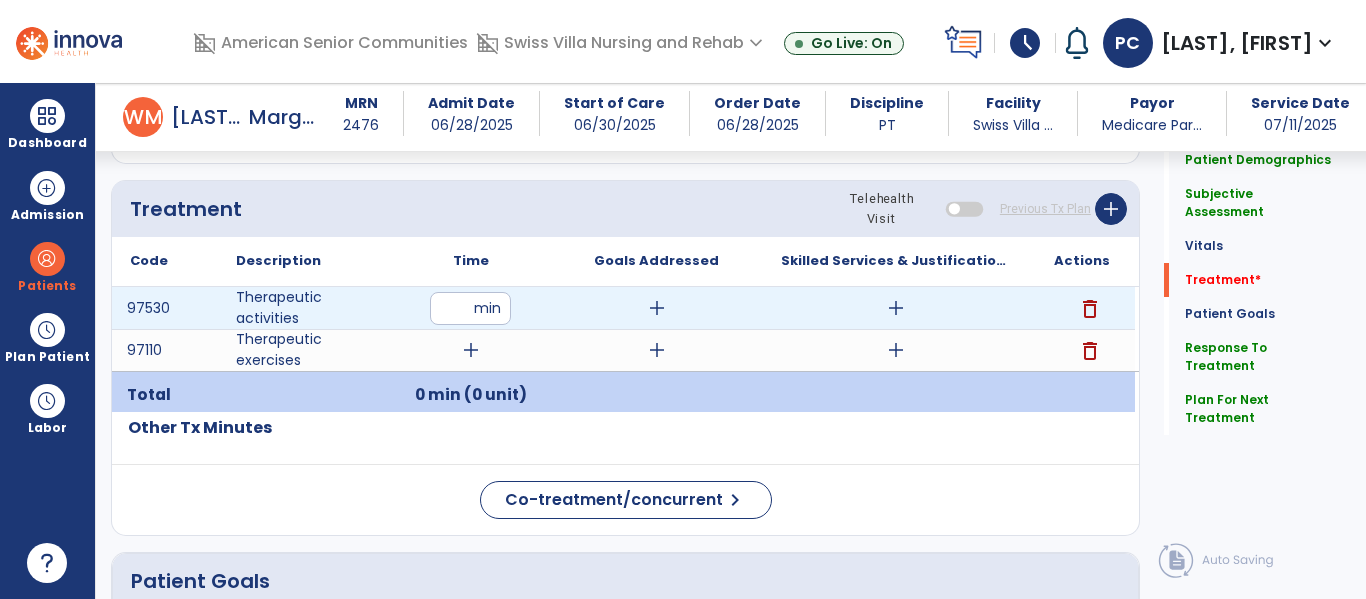 type on "**" 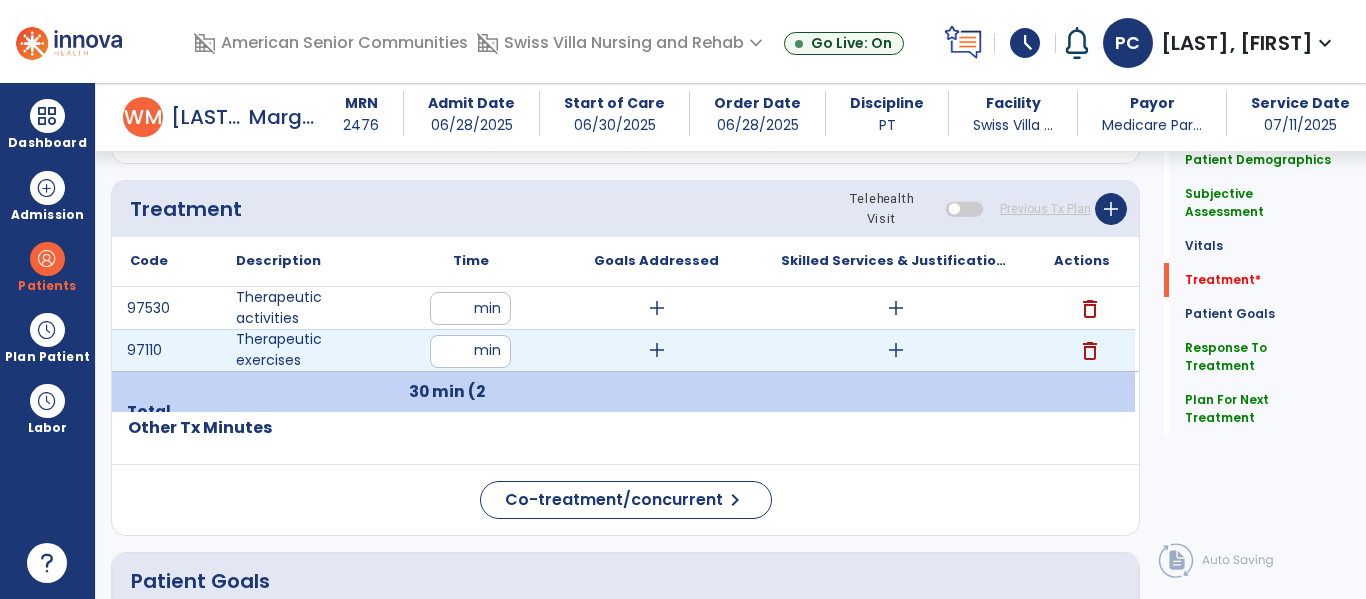 type on "*" 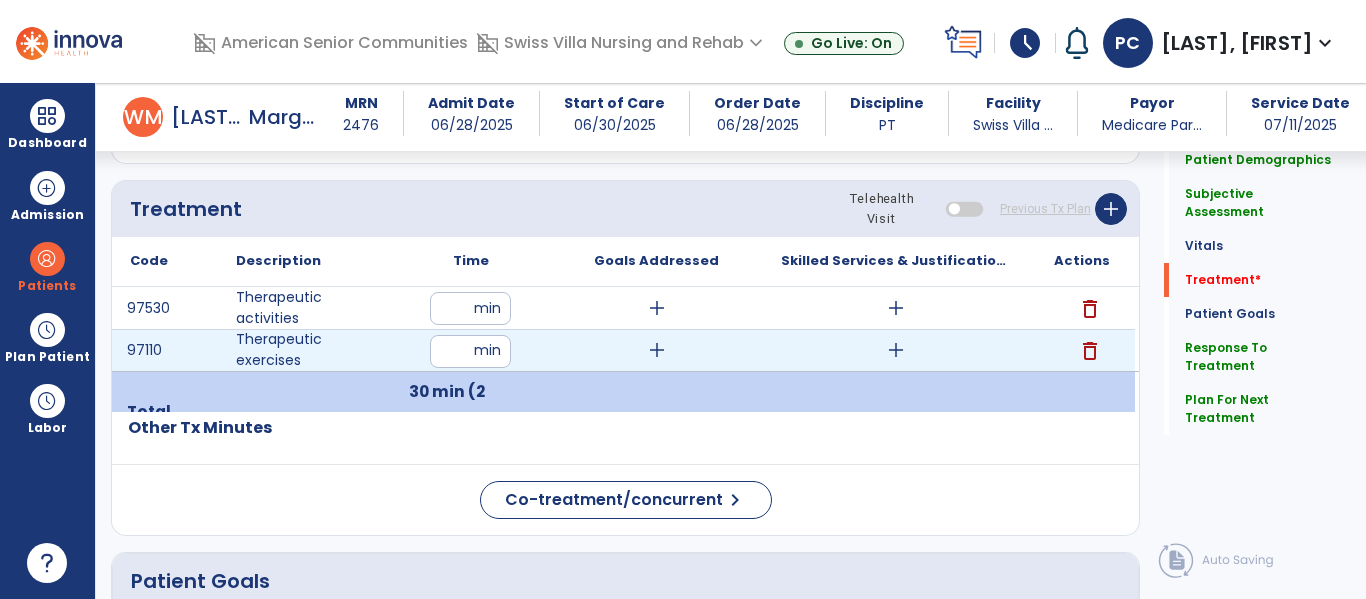 type on "*" 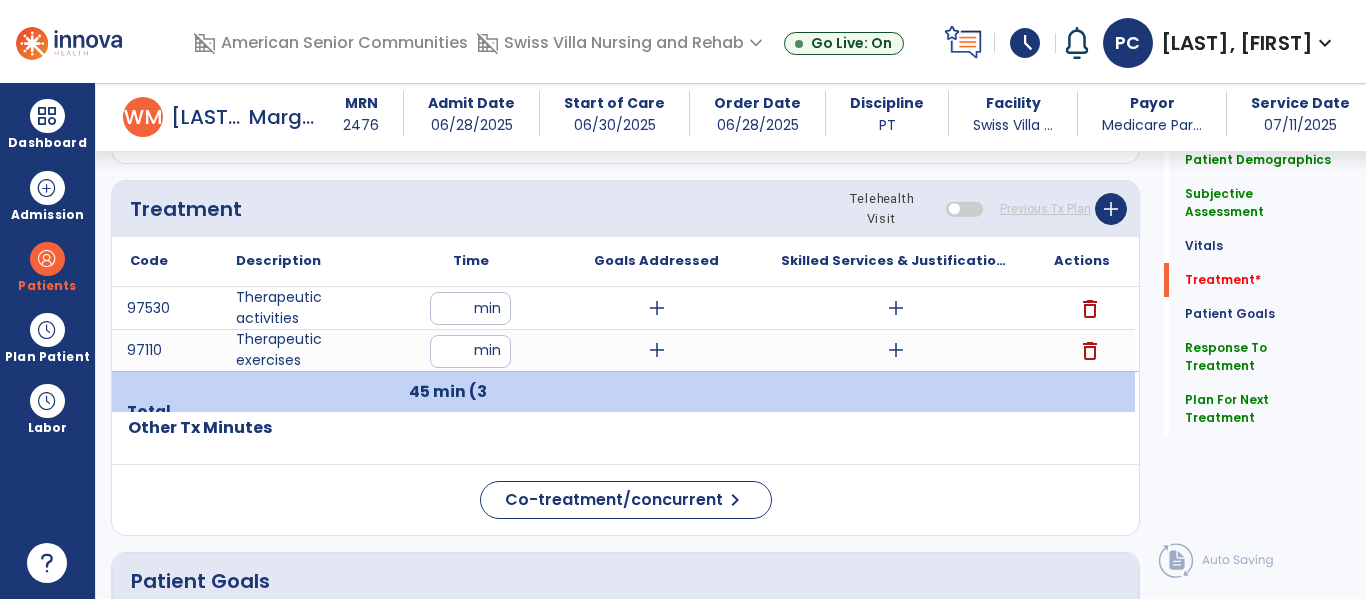click on "**" at bounding box center [470, 308] 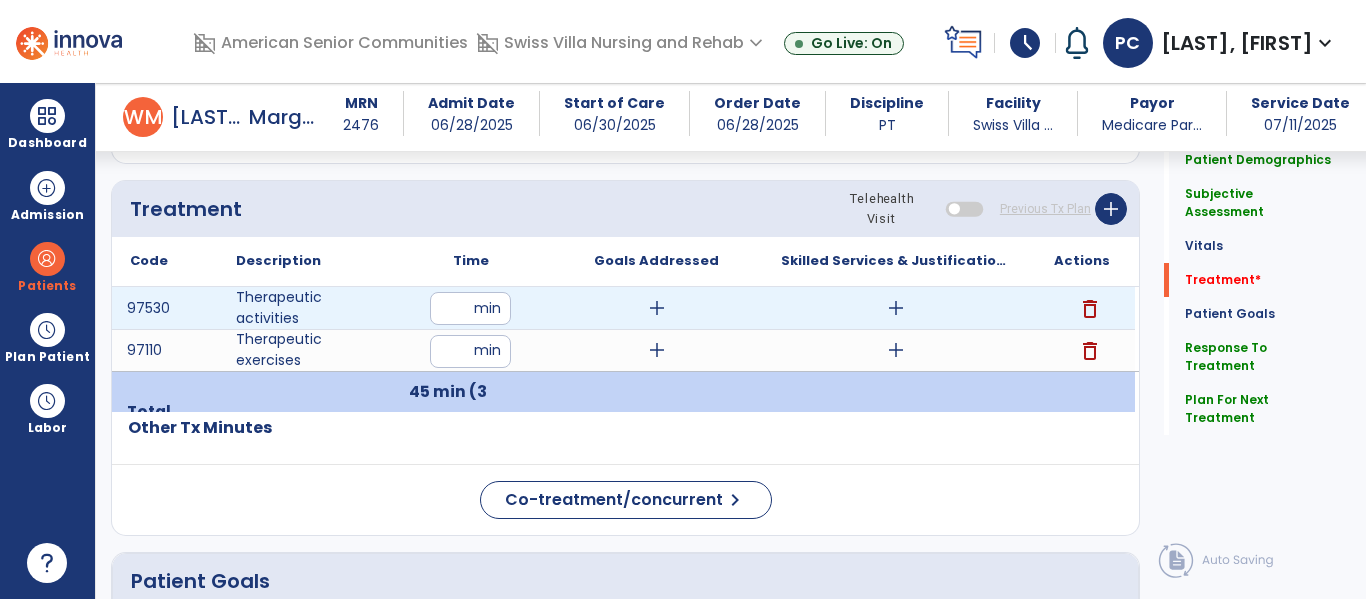 type on "*" 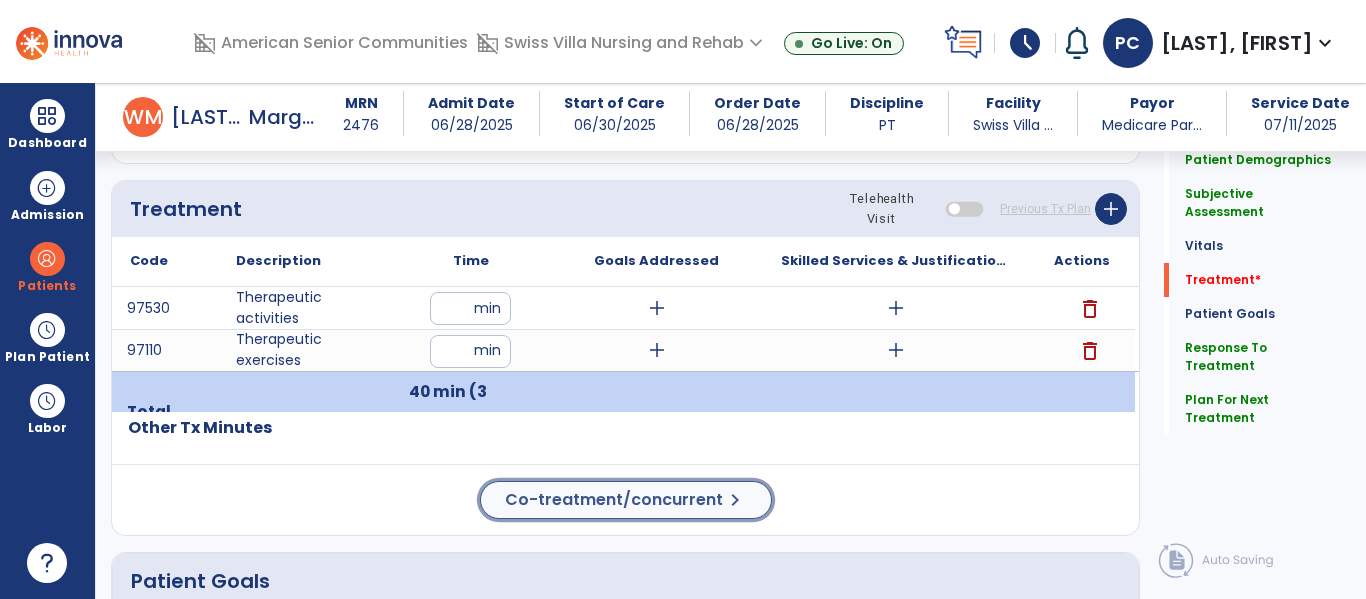 click on "Co-treatment/concurrent  chevron_right" 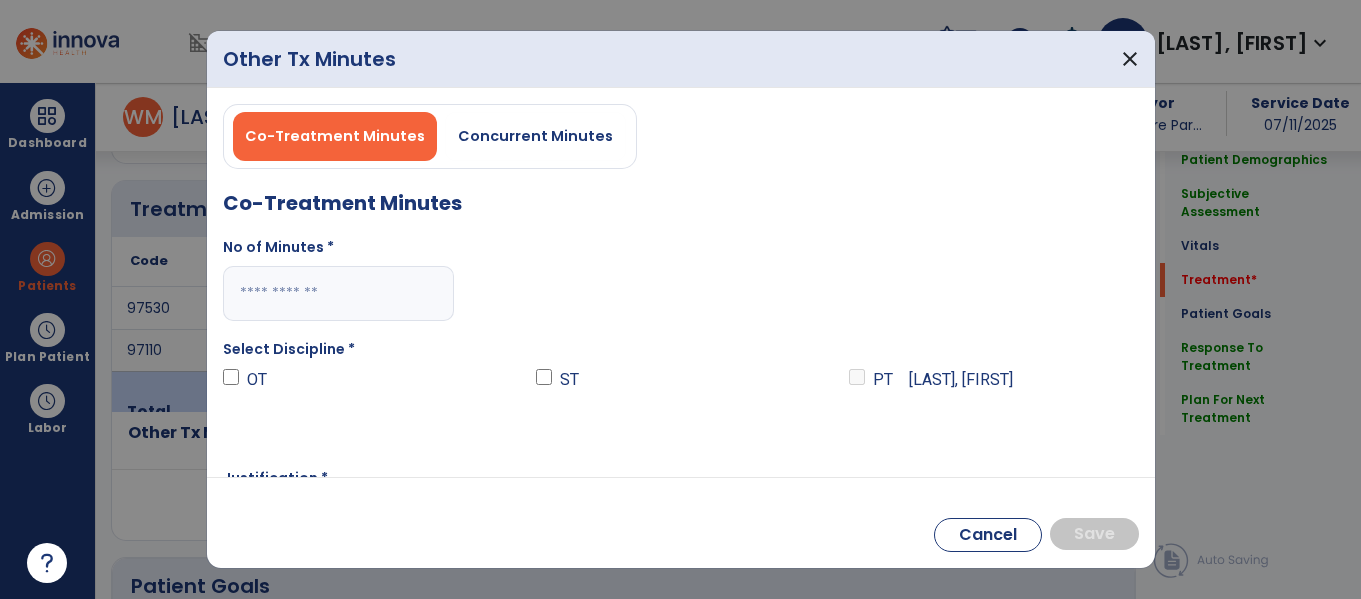 scroll, scrollTop: 1109, scrollLeft: 0, axis: vertical 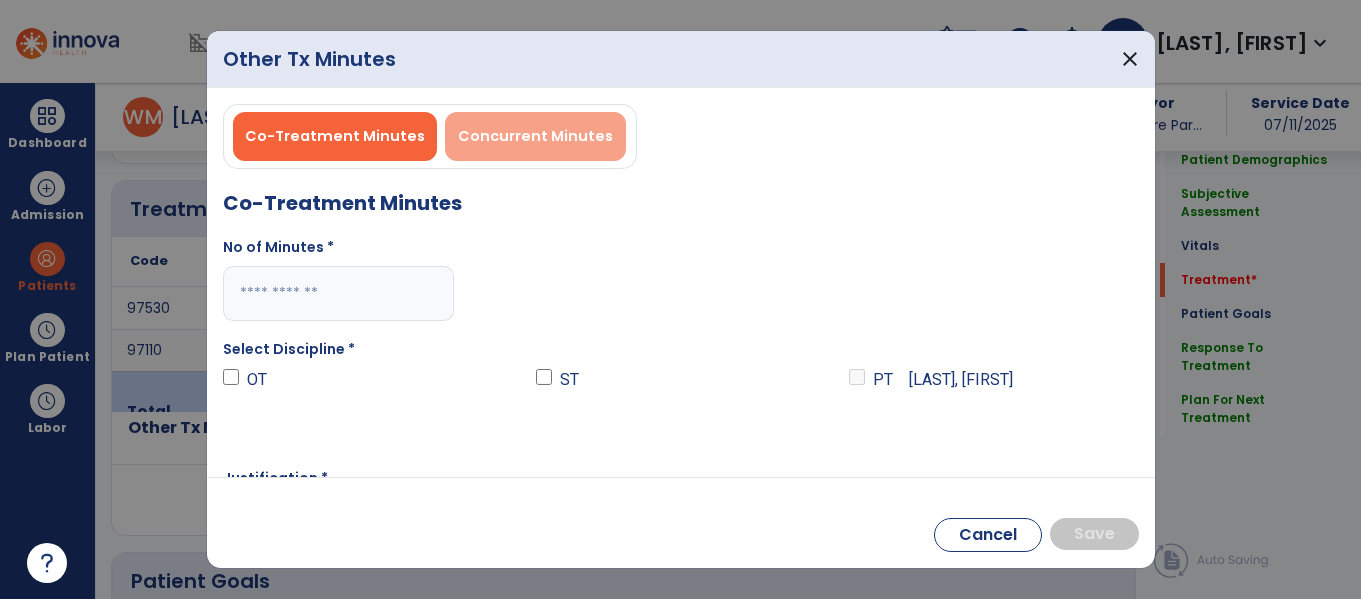 click on "Concurrent Minutes" at bounding box center [535, 136] 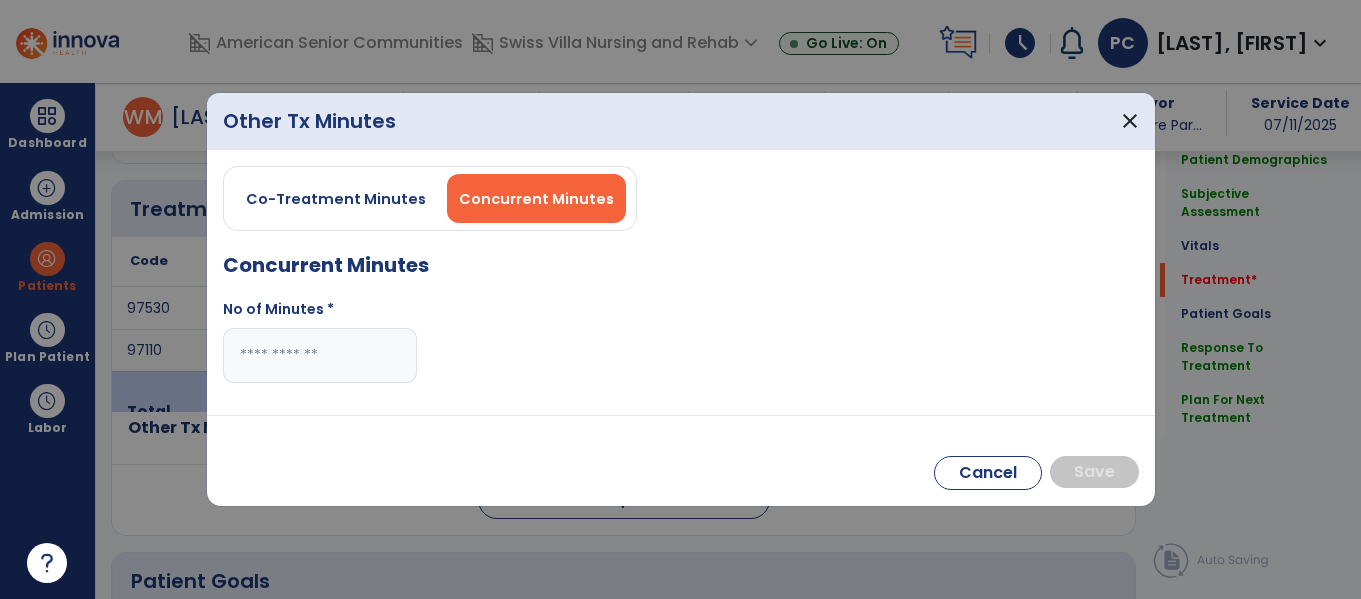 click at bounding box center (320, 355) 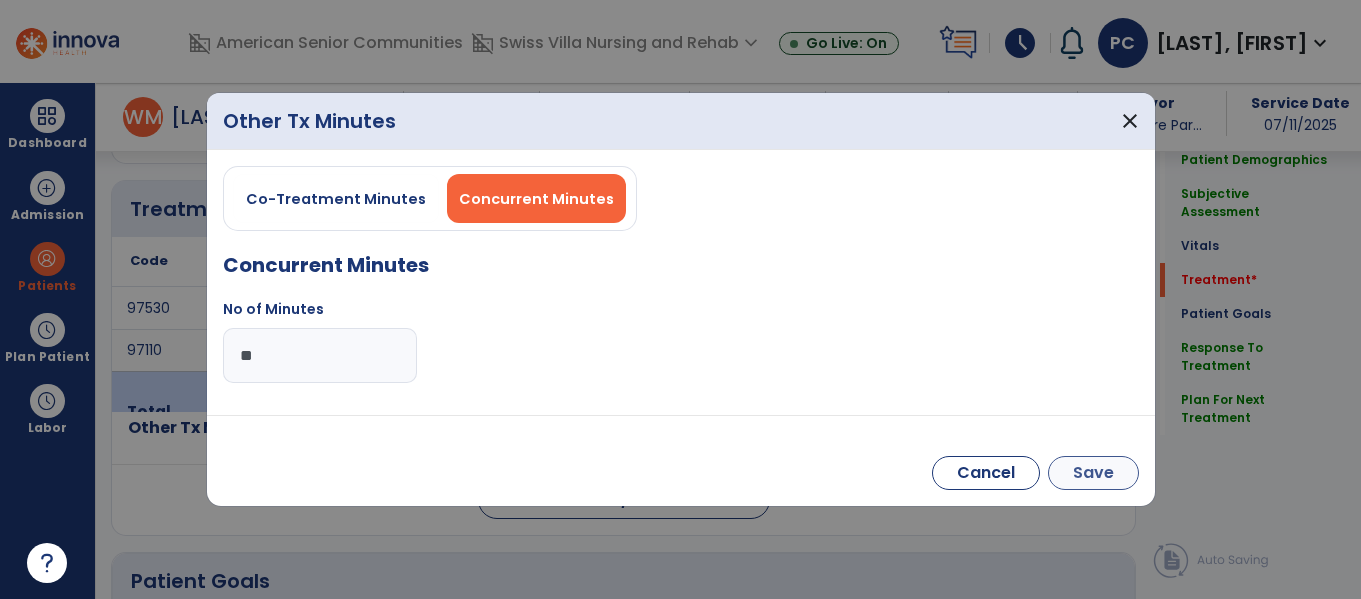 type on "**" 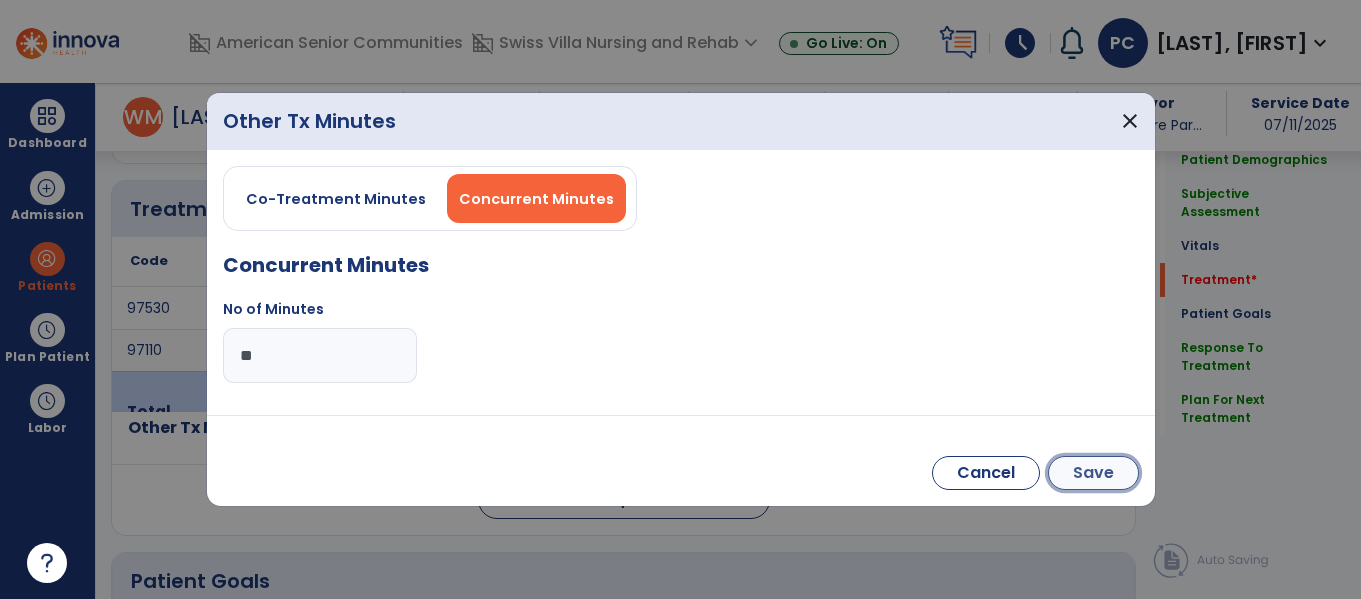 click on "Save" at bounding box center (1093, 473) 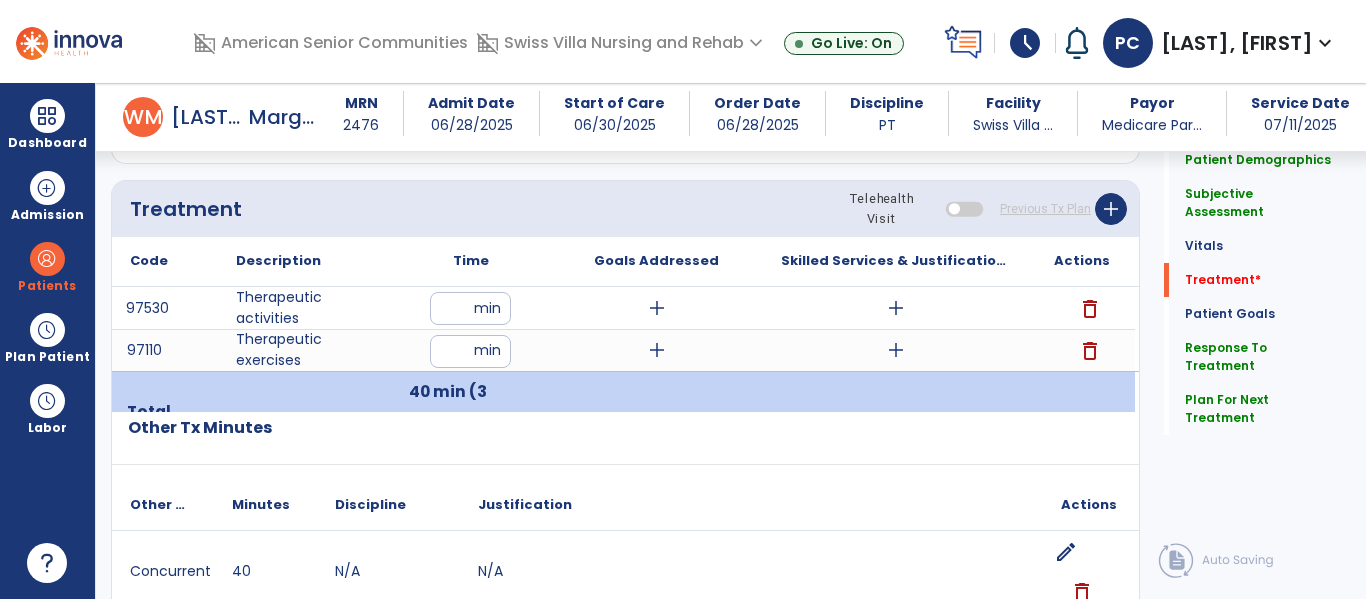 click on "97530" at bounding box center [165, 308] 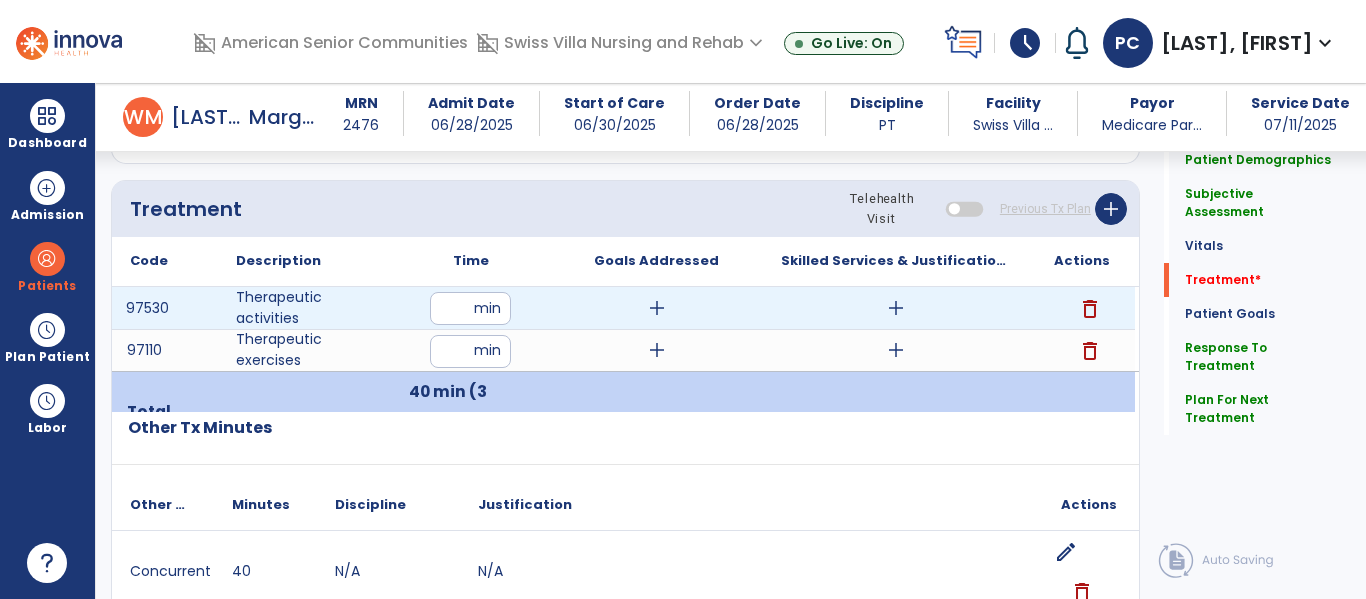 click on "add" at bounding box center (896, 308) 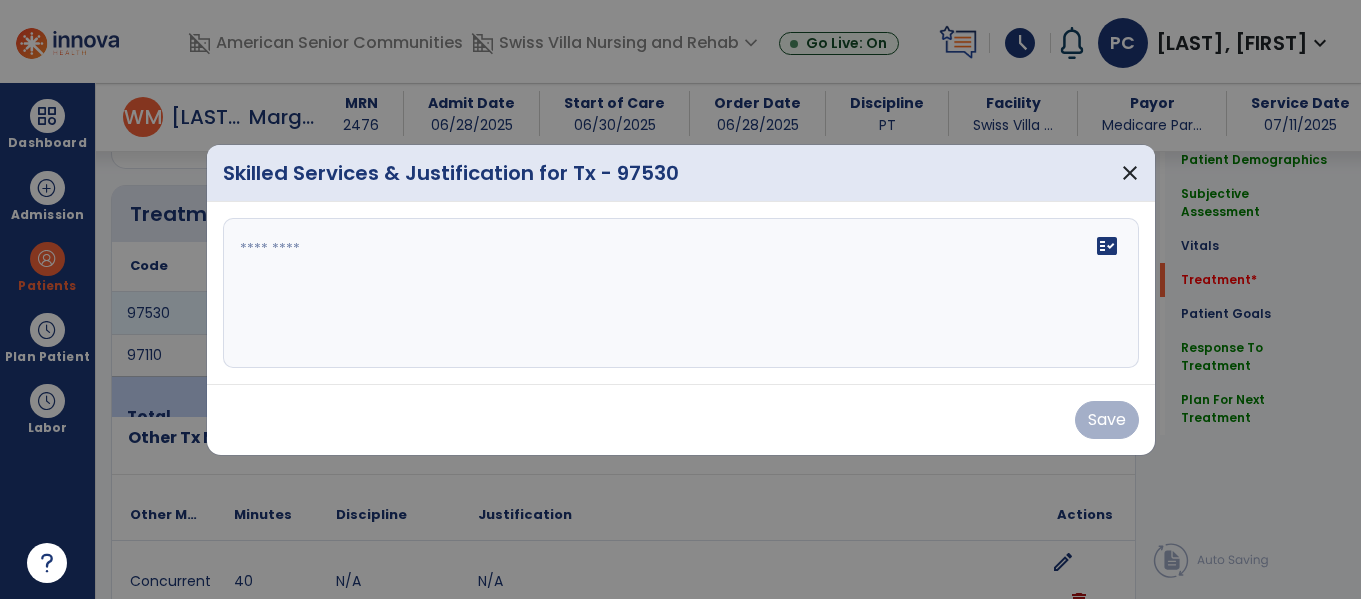 scroll, scrollTop: 1109, scrollLeft: 0, axis: vertical 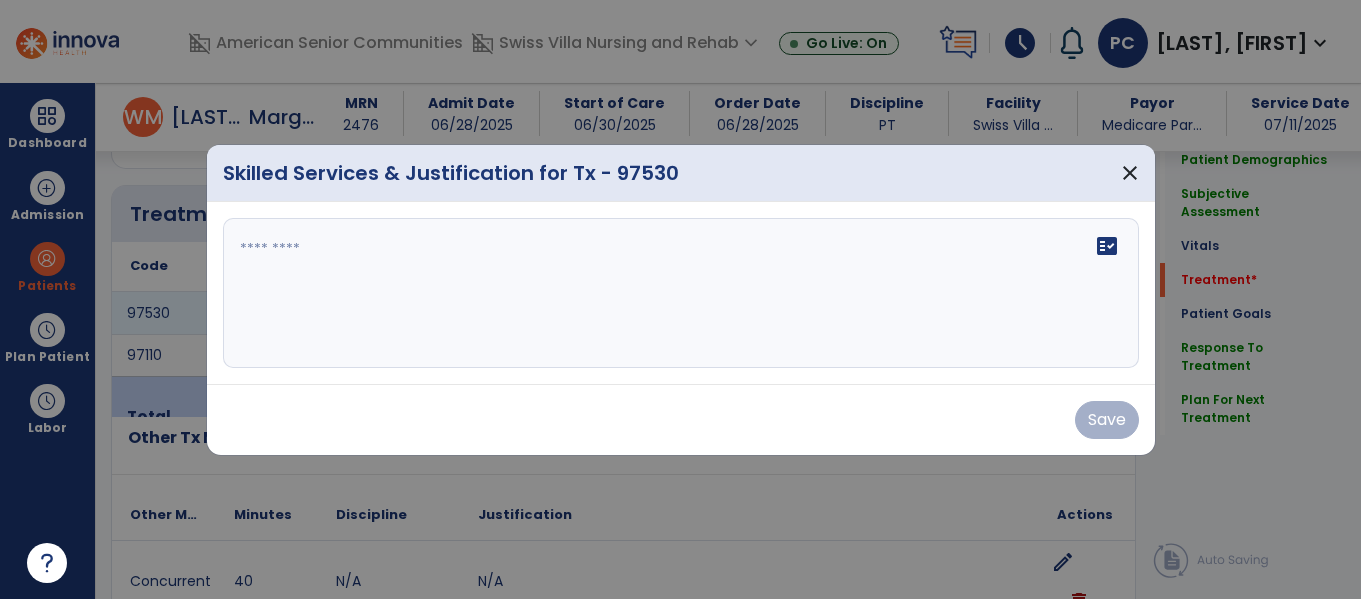 click on "fact_check" at bounding box center [681, 293] 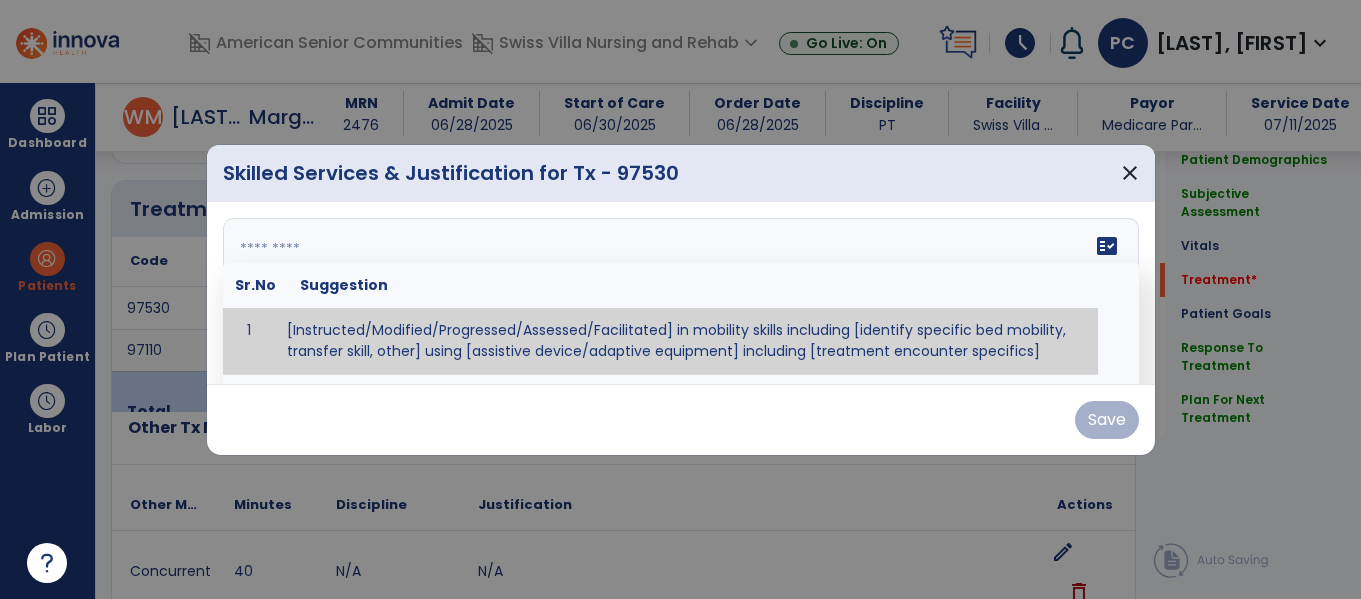 paste on "**********" 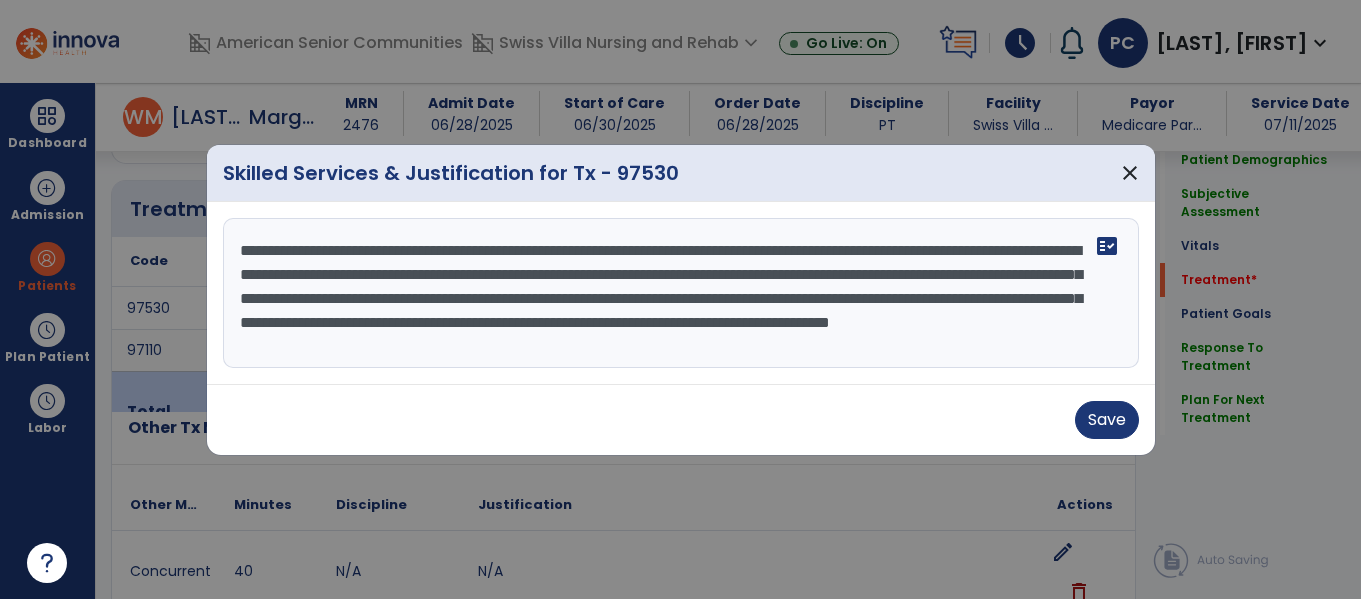 scroll, scrollTop: 40, scrollLeft: 0, axis: vertical 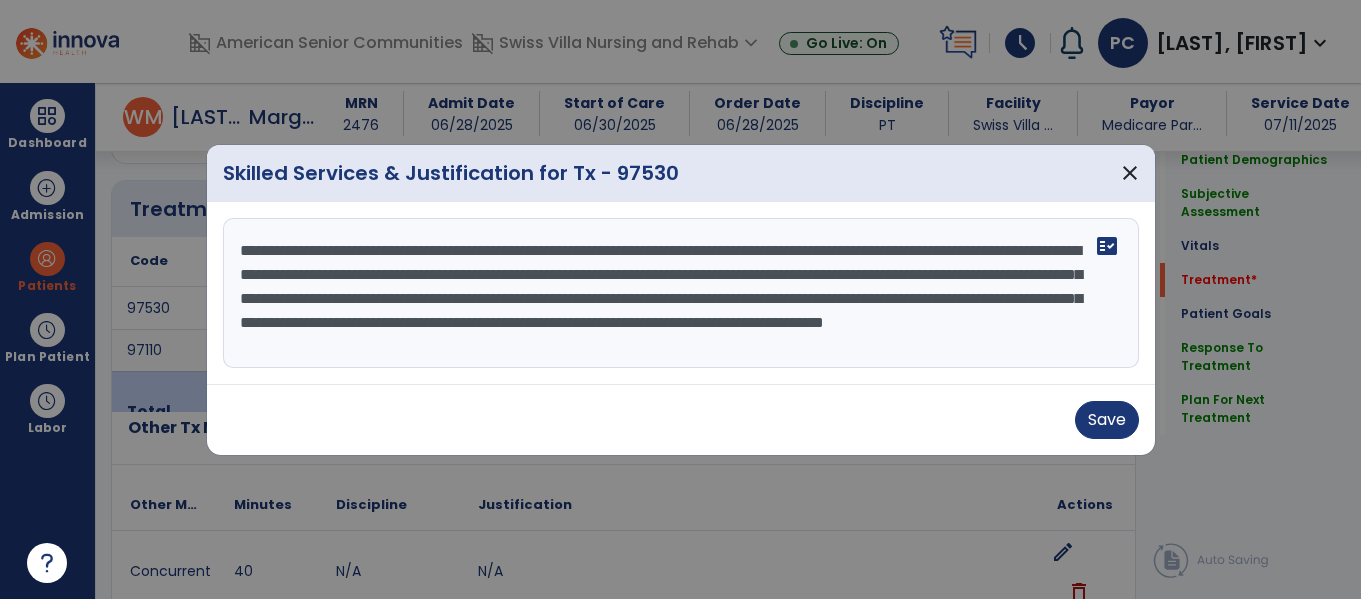 click on "**********" at bounding box center [681, 293] 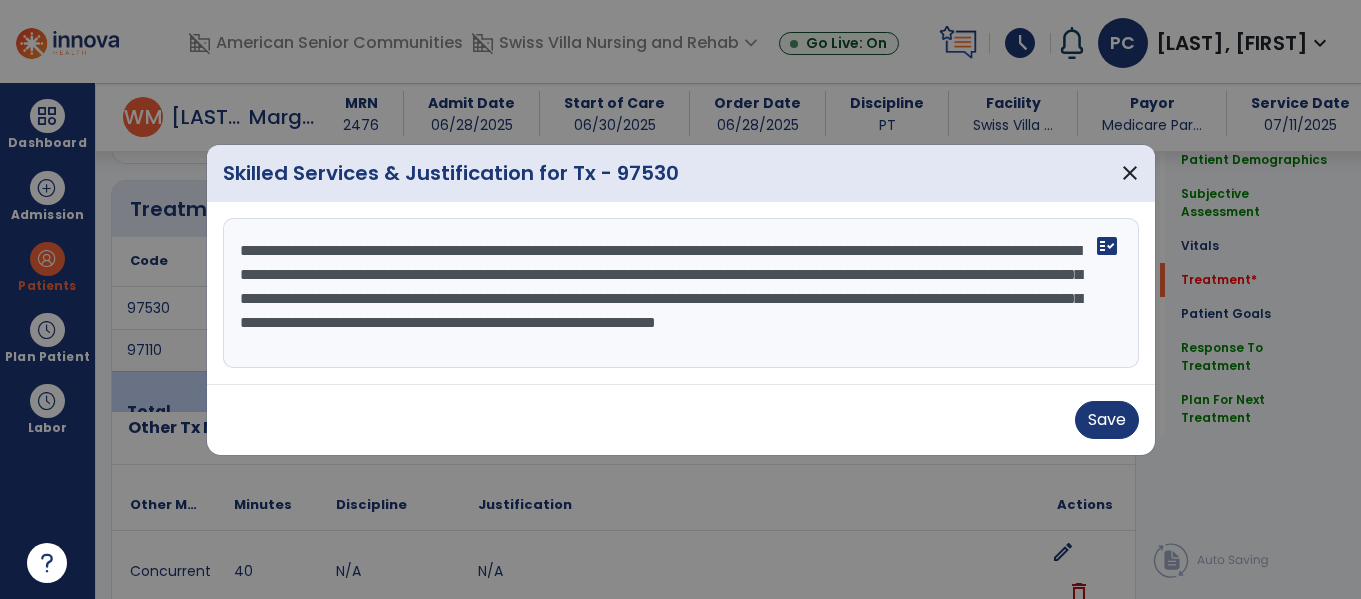 click on "**********" at bounding box center (681, 293) 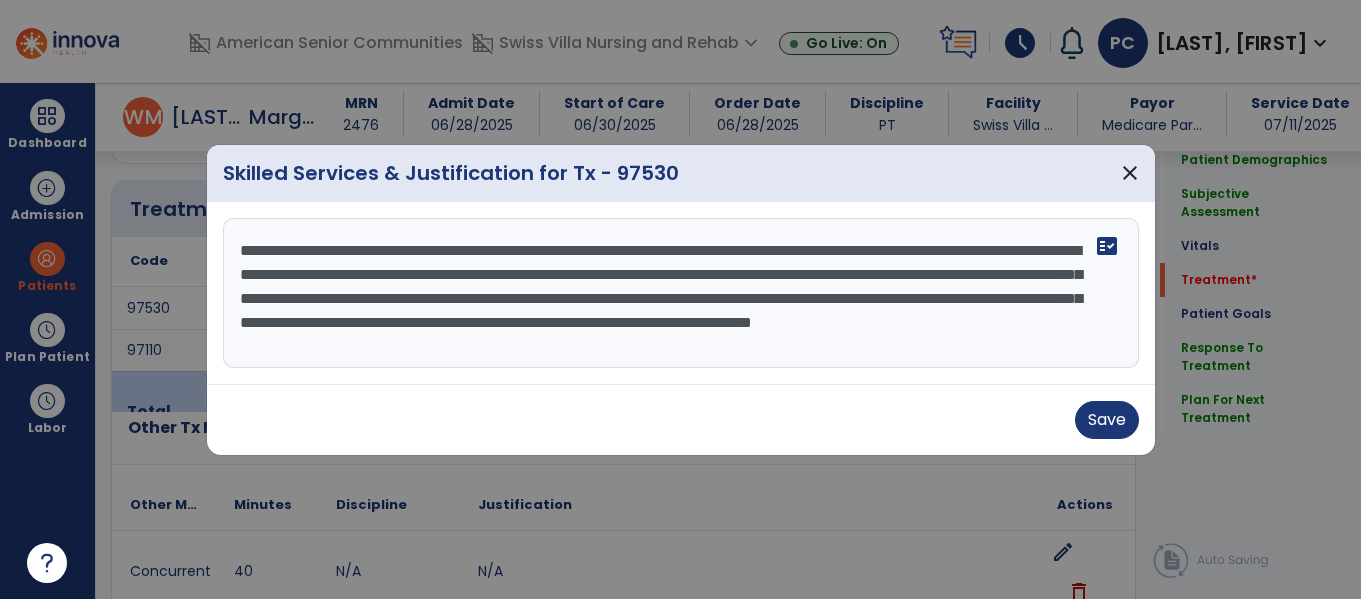 click on "**********" at bounding box center [681, 293] 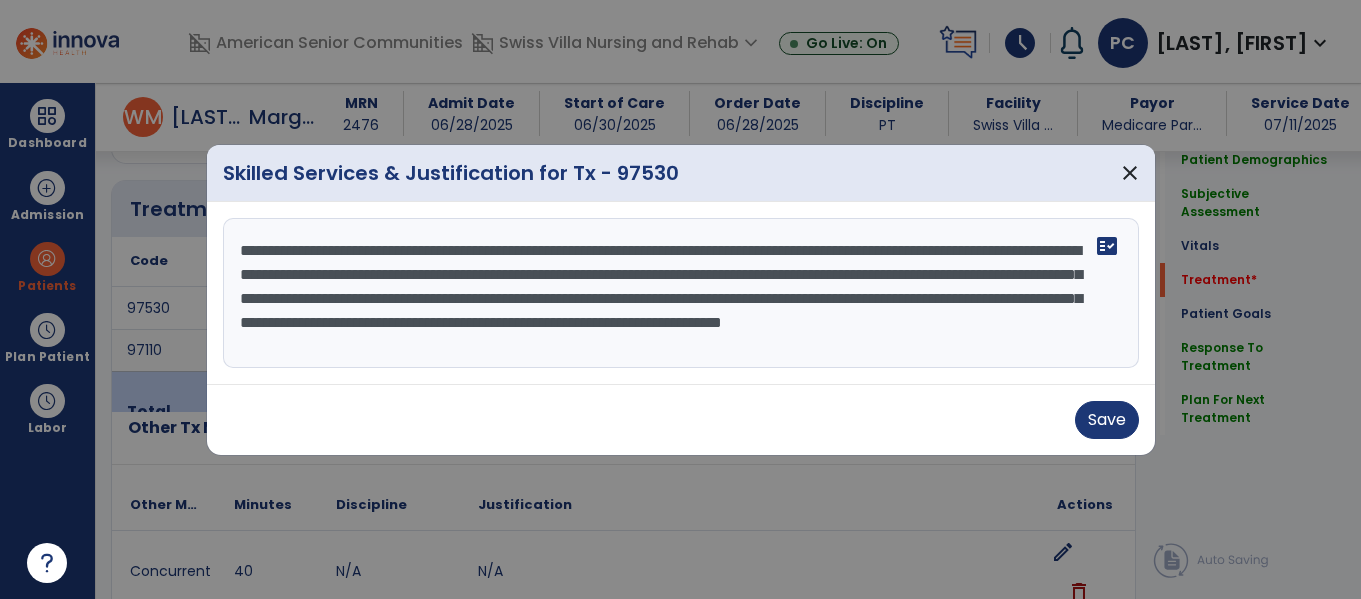 click on "**********" at bounding box center (681, 293) 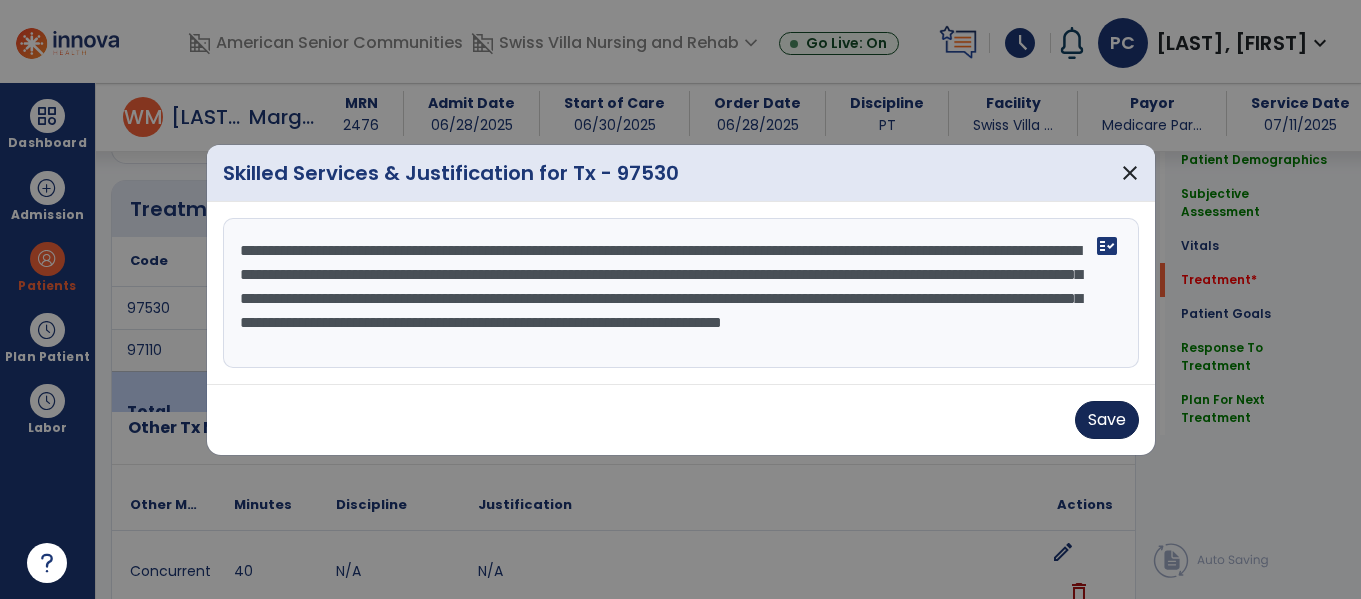 type on "**********" 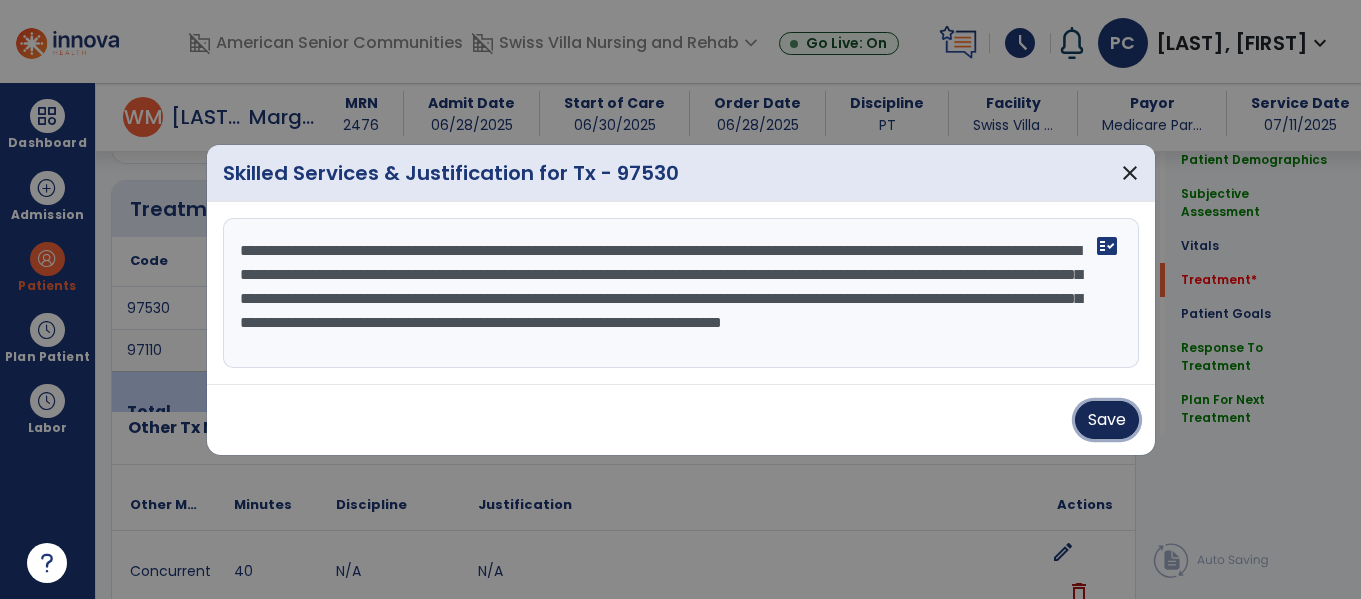 click on "Save" at bounding box center (1107, 420) 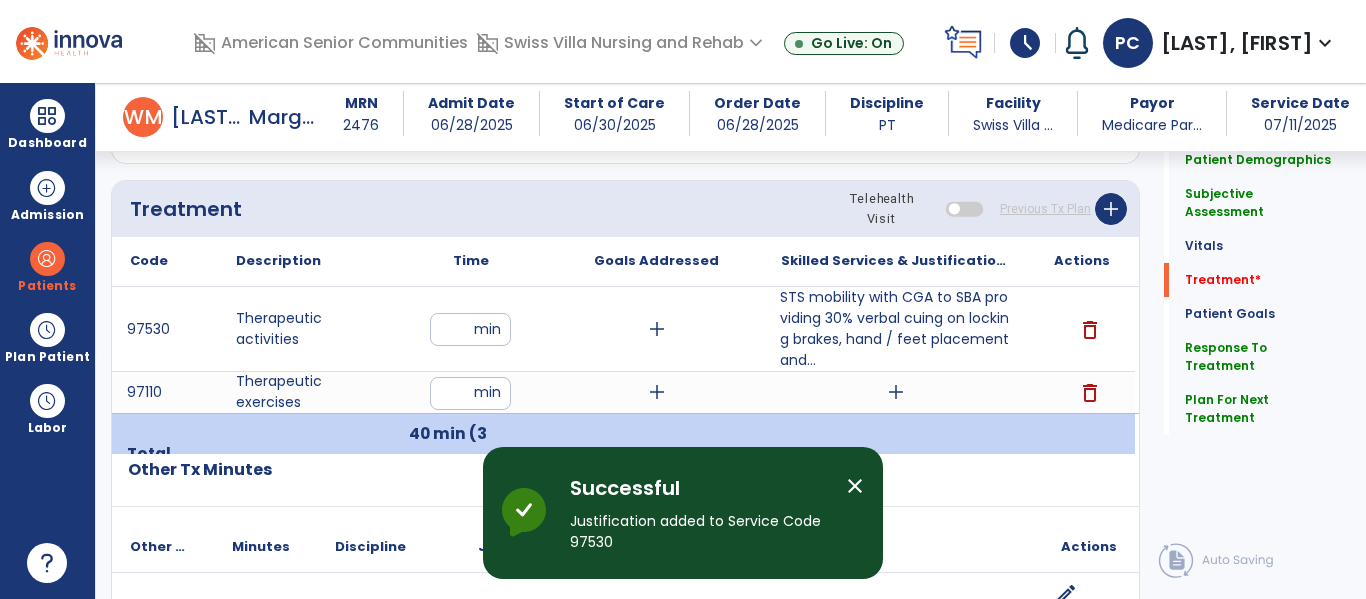 click on "add" at bounding box center (657, 329) 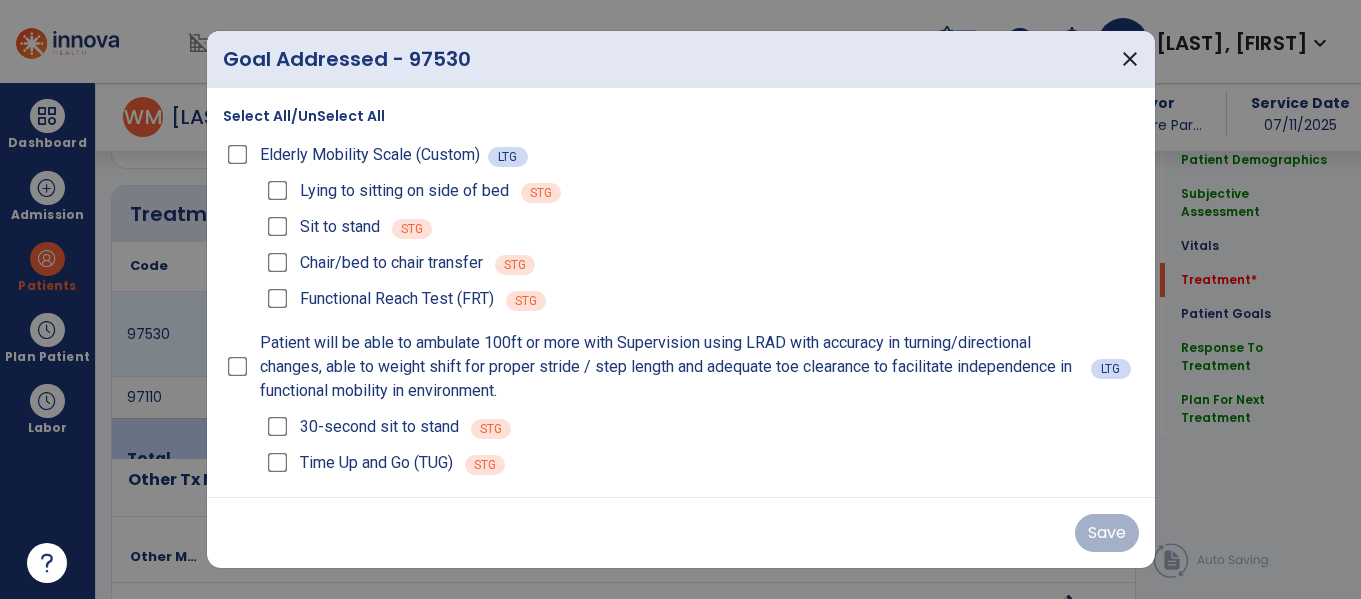 scroll, scrollTop: 1109, scrollLeft: 0, axis: vertical 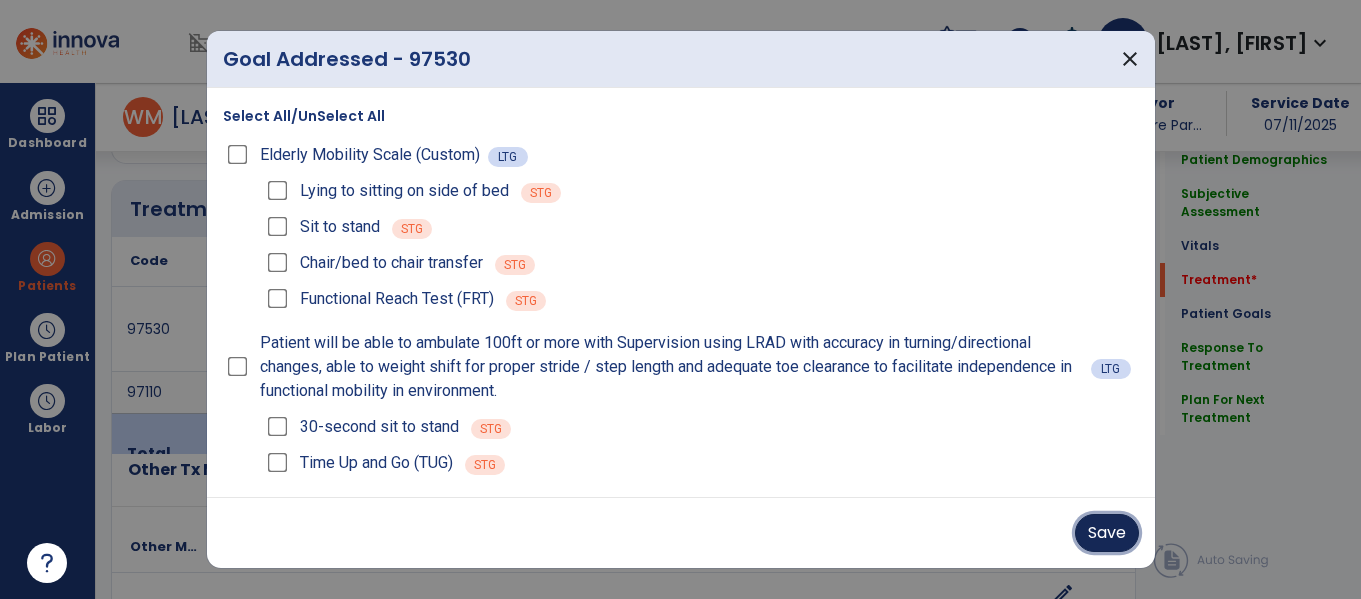 click on "Save" at bounding box center [1107, 533] 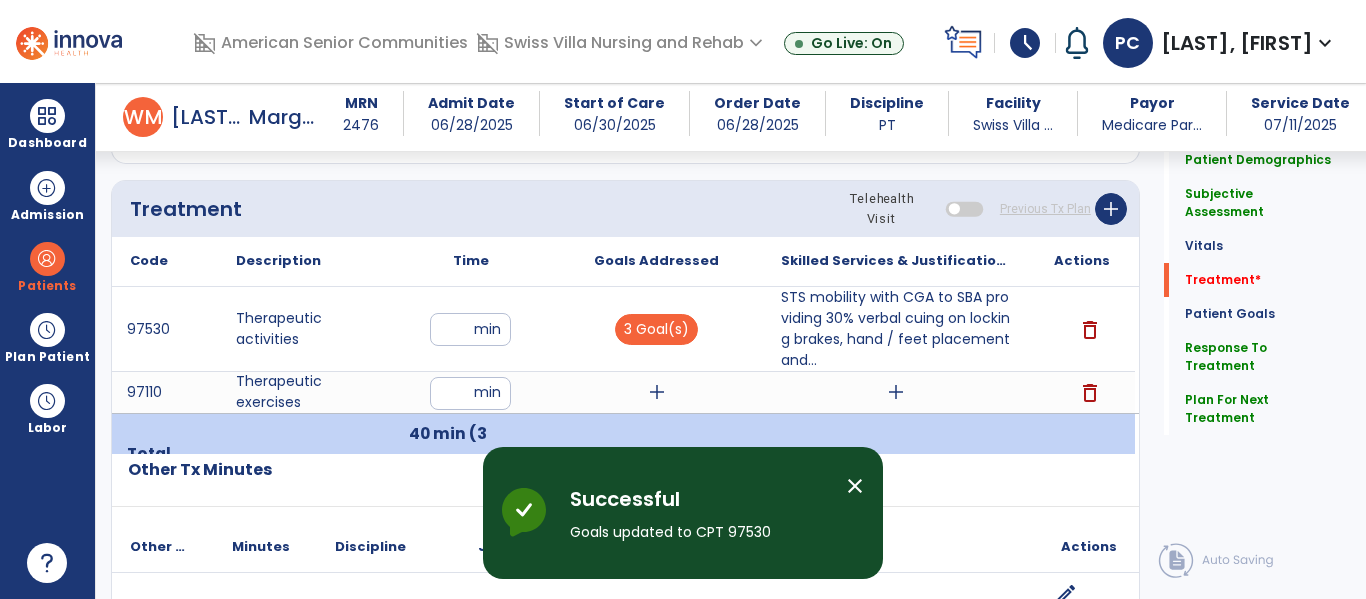 click on "close" at bounding box center (855, 486) 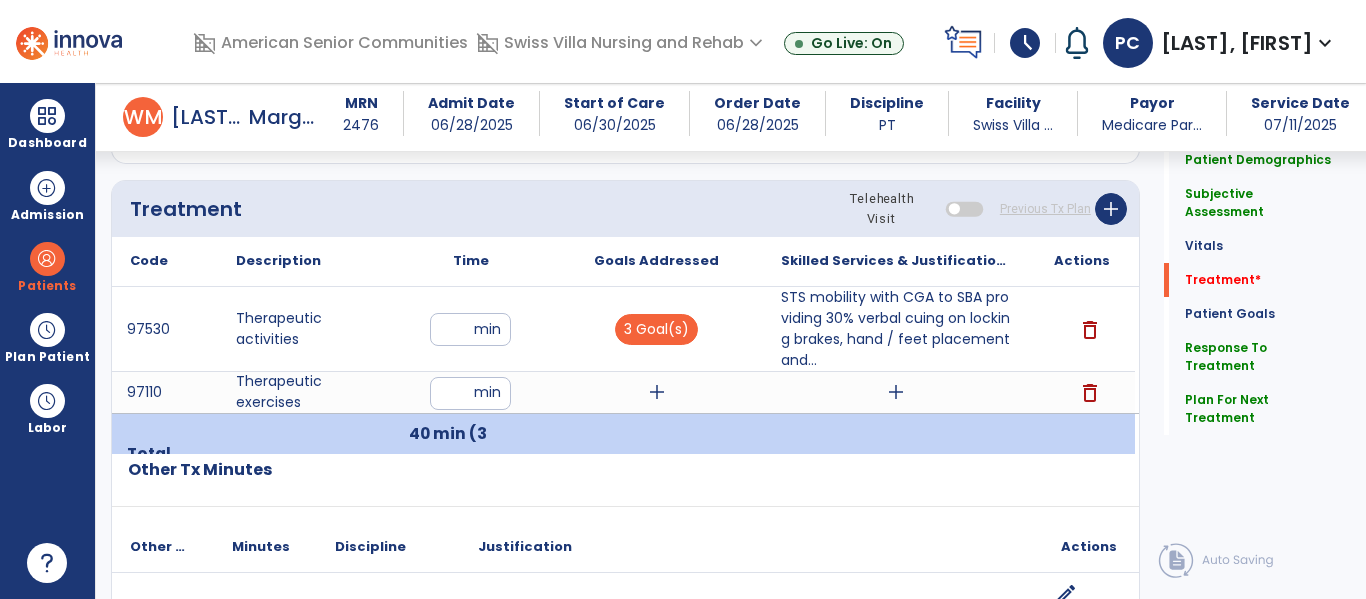 click on "add" at bounding box center (656, 392) 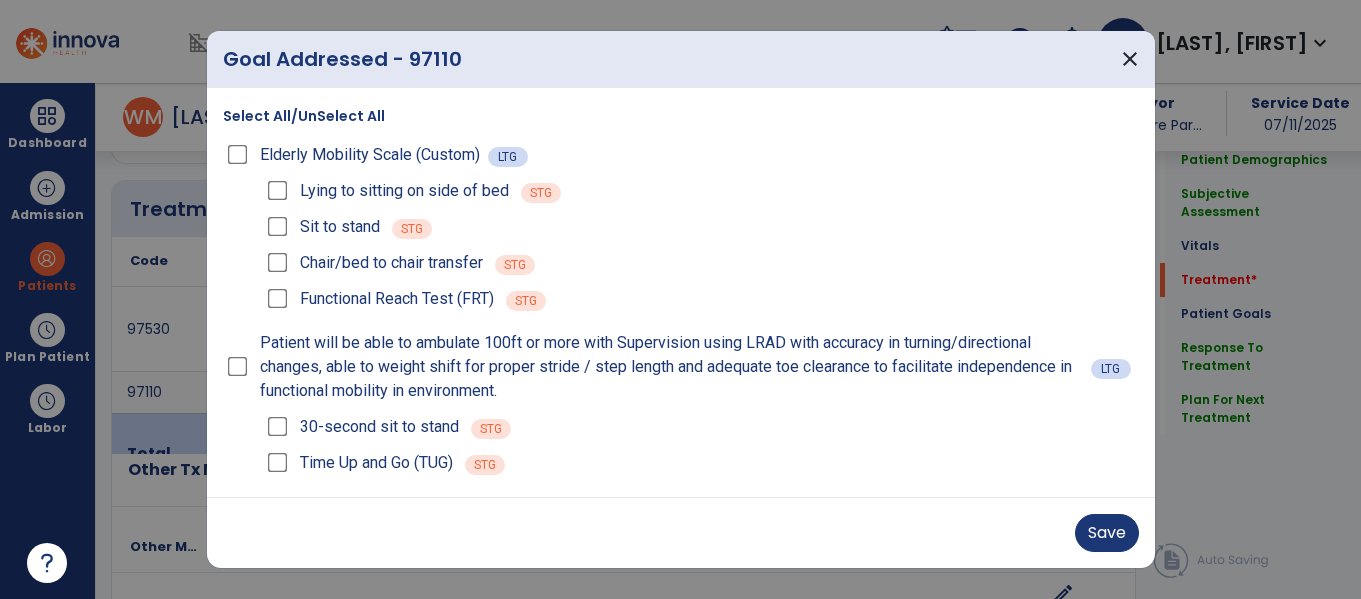 scroll, scrollTop: 1109, scrollLeft: 0, axis: vertical 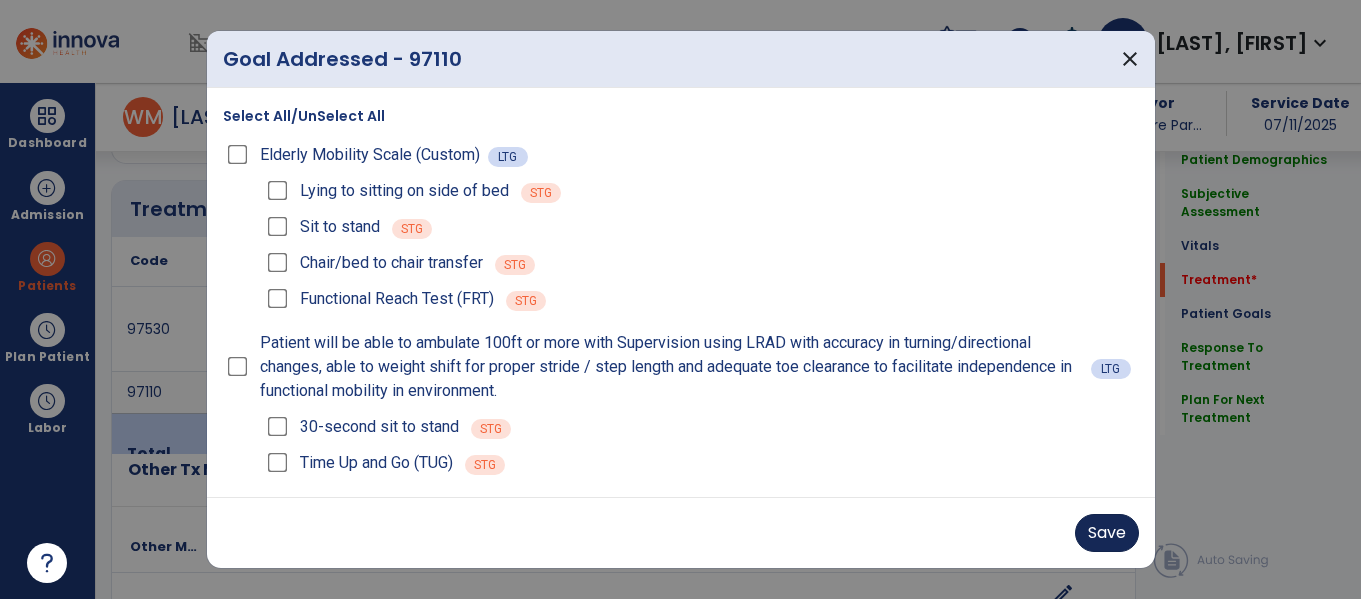 click on "Save" at bounding box center (1107, 533) 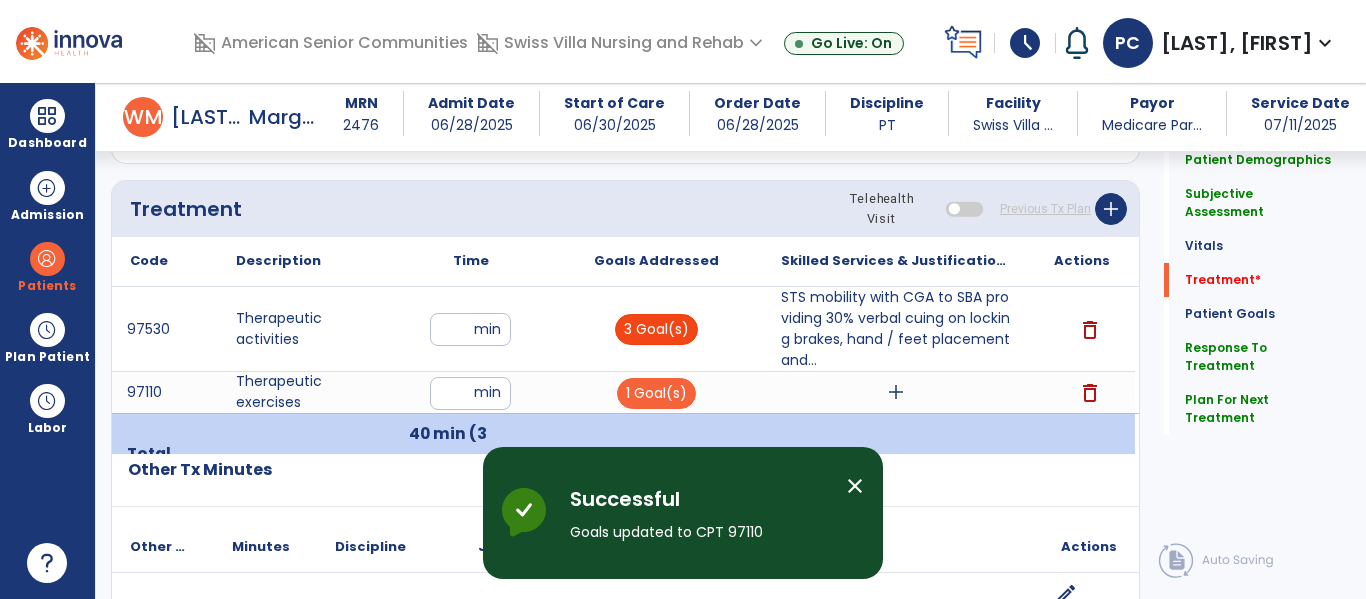 click on "3 Goal(s)" at bounding box center [656, 329] 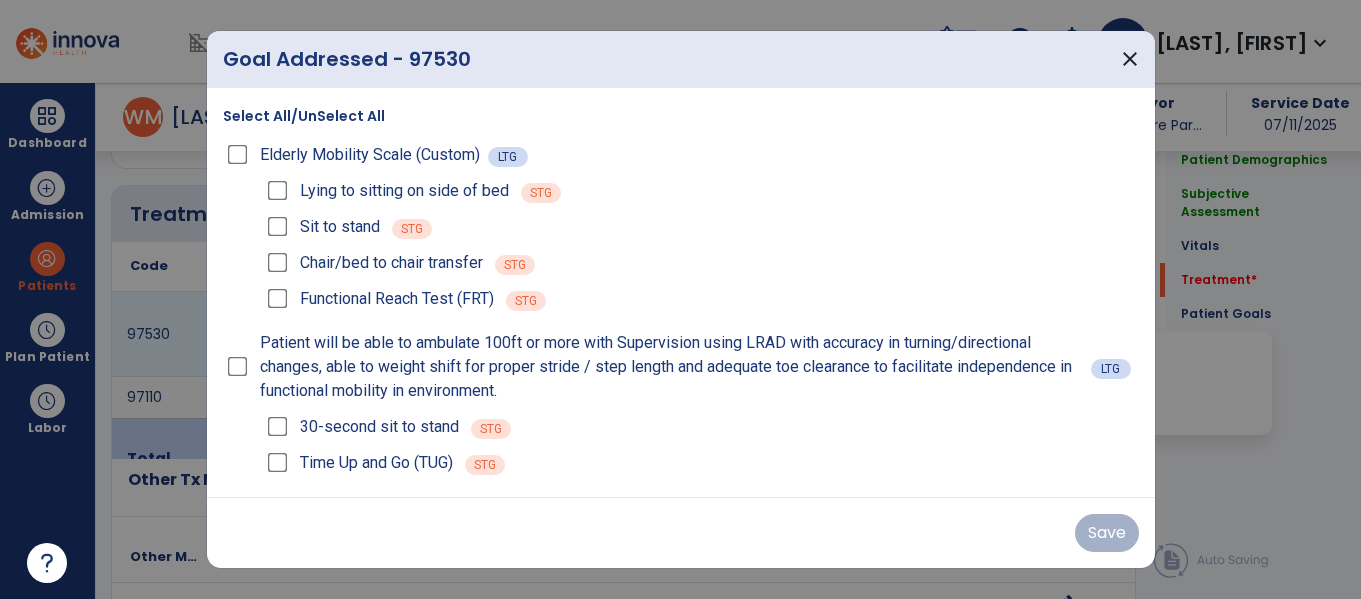 scroll, scrollTop: 1109, scrollLeft: 0, axis: vertical 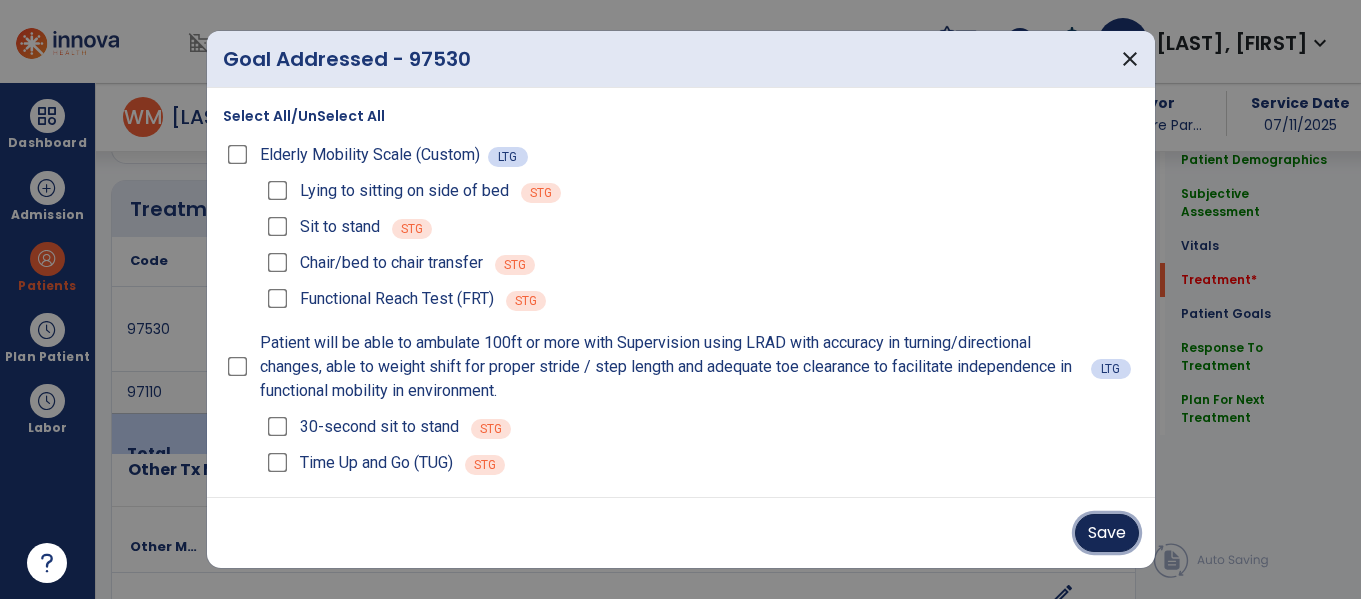 click on "Save" at bounding box center [1107, 533] 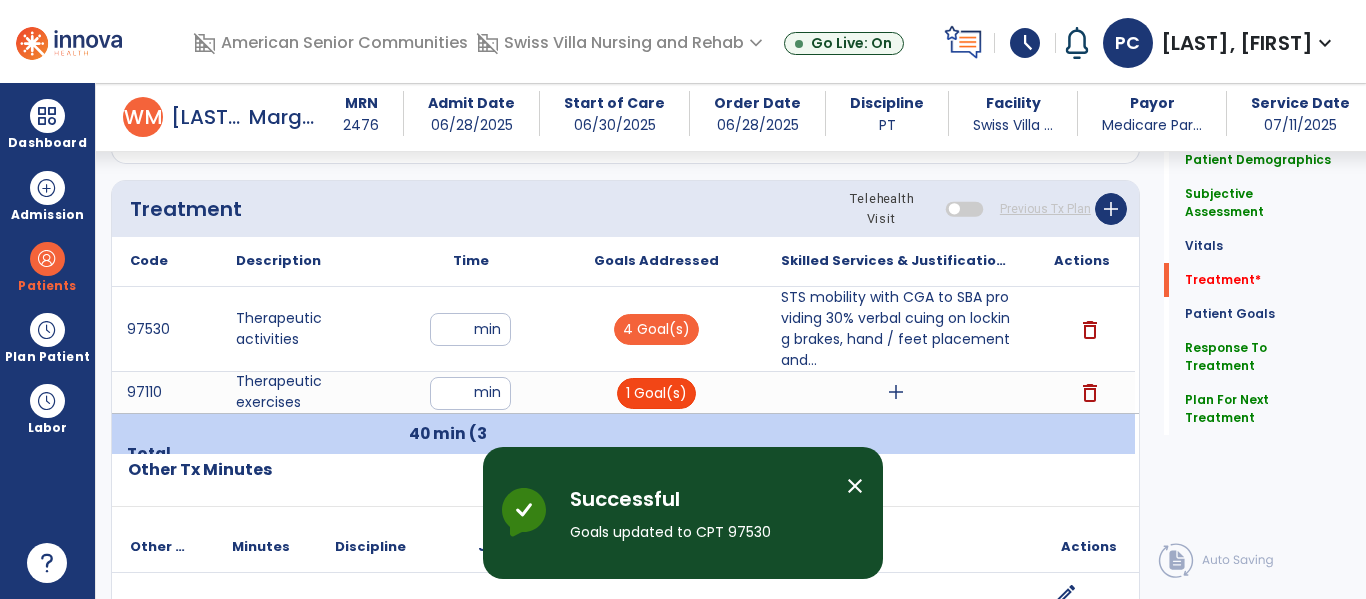 click on "1 Goal(s)" at bounding box center [656, 393] 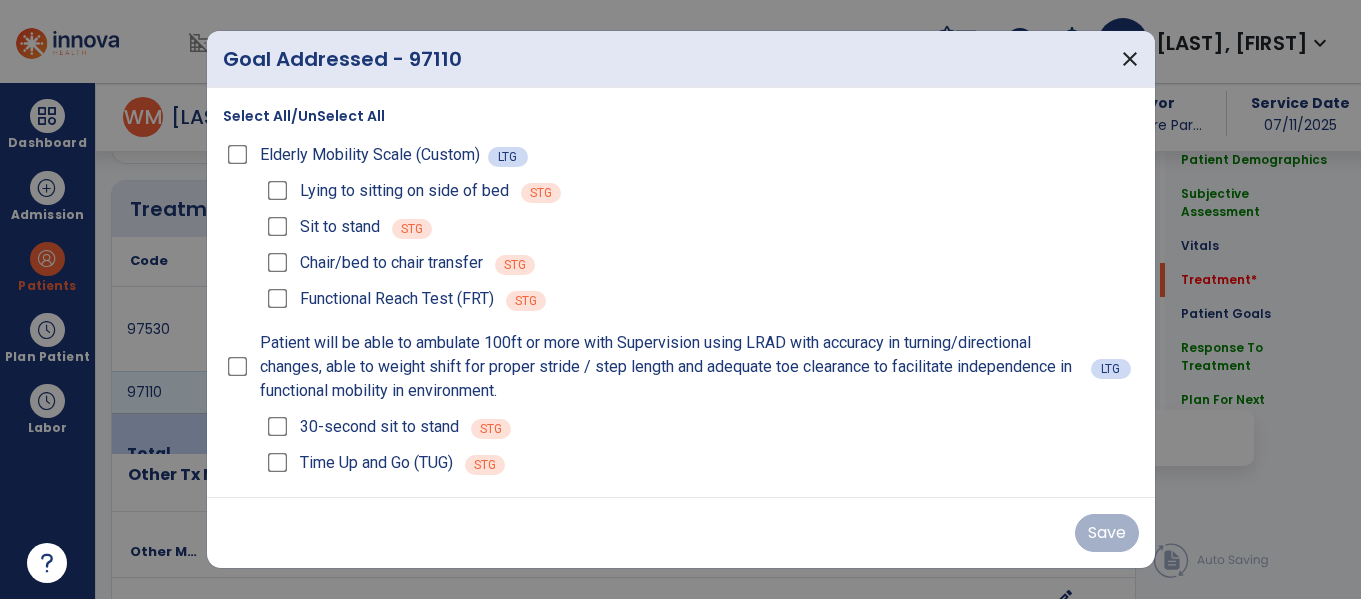 scroll, scrollTop: 1109, scrollLeft: 0, axis: vertical 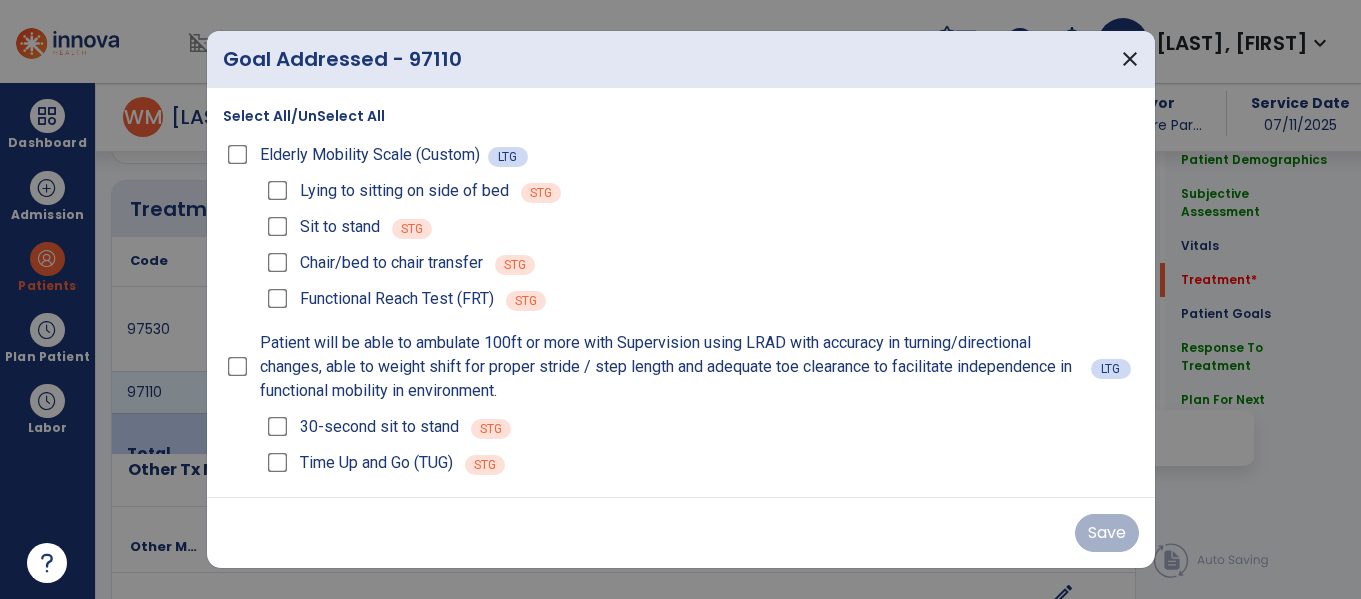 click on "Save" at bounding box center [681, 533] 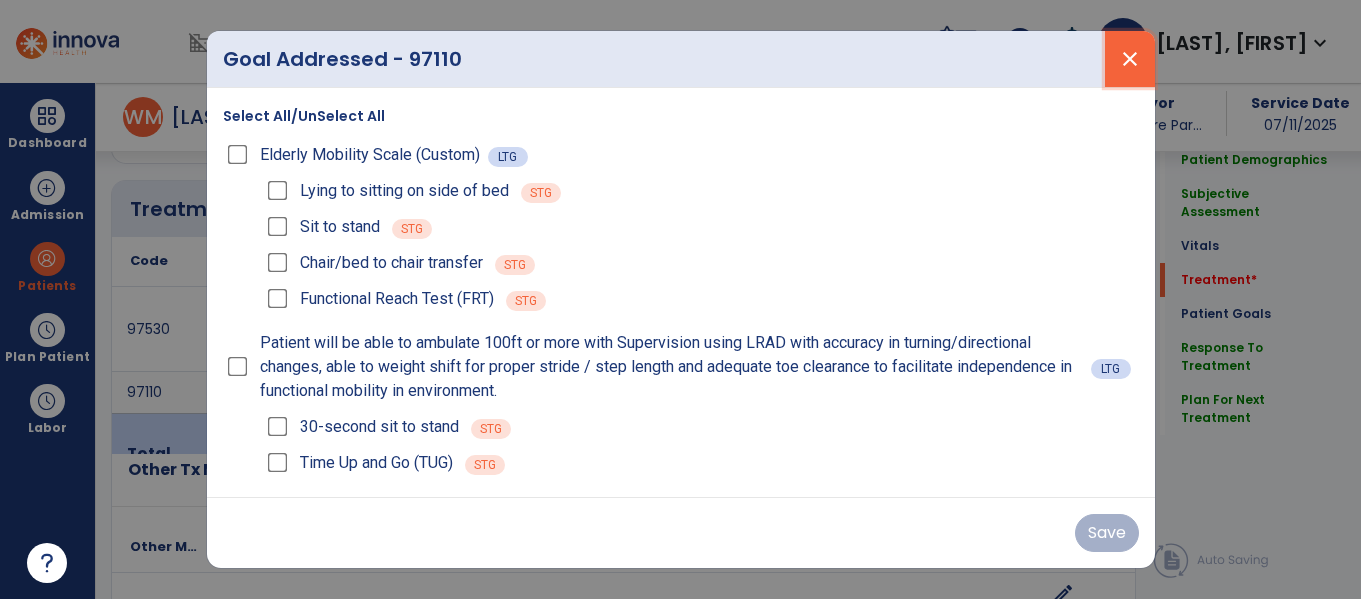 click on "close" at bounding box center [1130, 59] 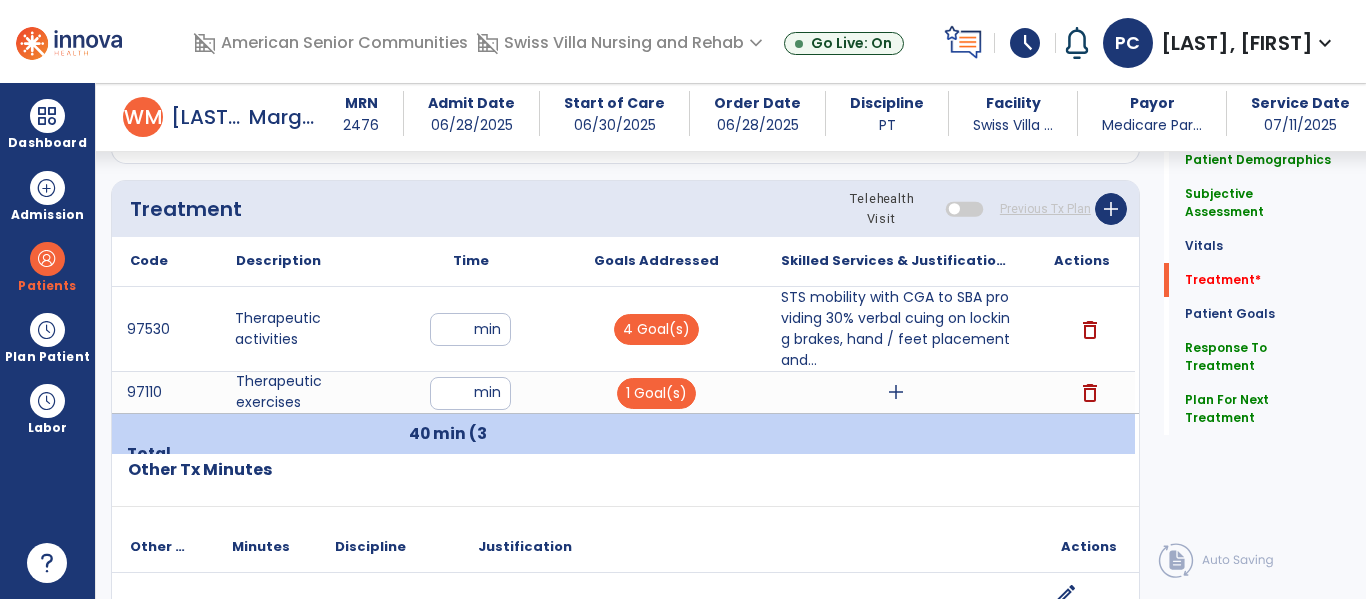 click on "Therapeutic activities" at bounding box center [304, 329] 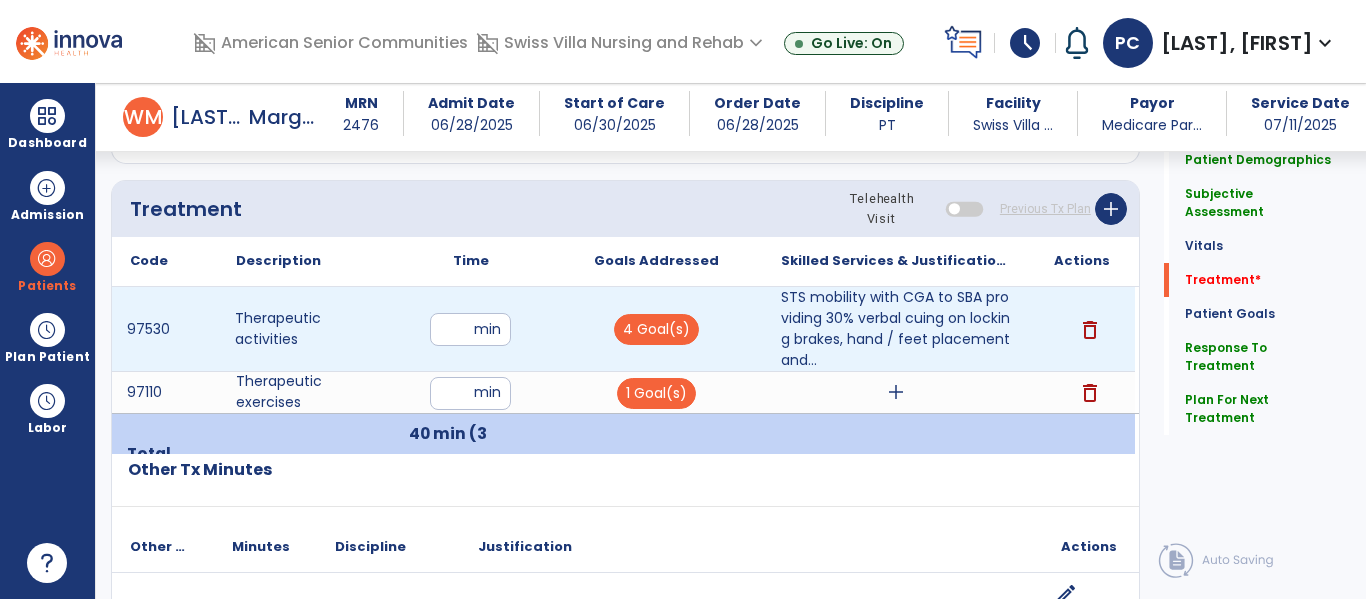 click on "add" at bounding box center (896, 392) 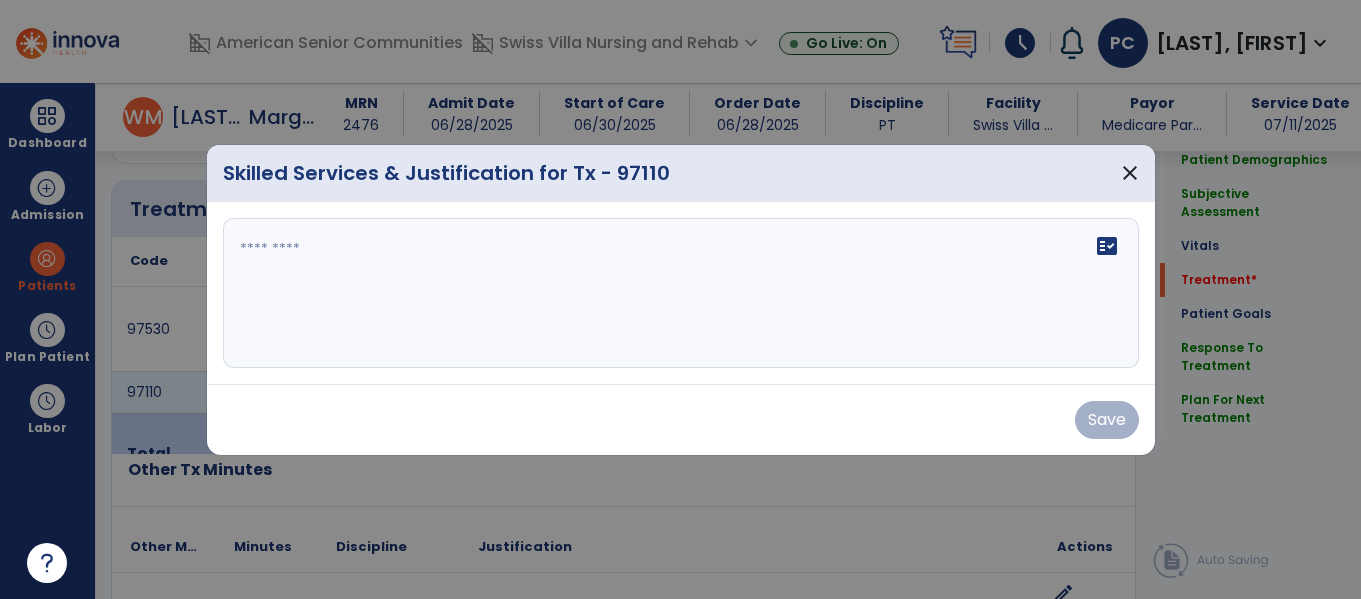 click on "fact_check" at bounding box center [681, 293] 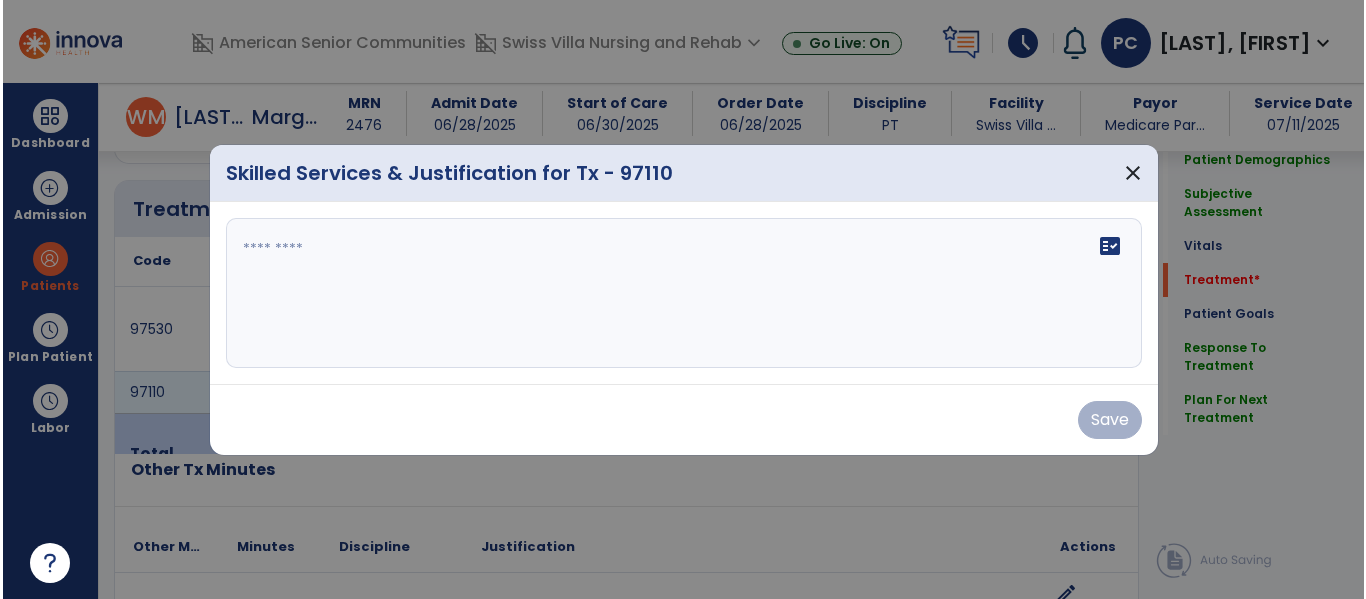 scroll, scrollTop: 1109, scrollLeft: 0, axis: vertical 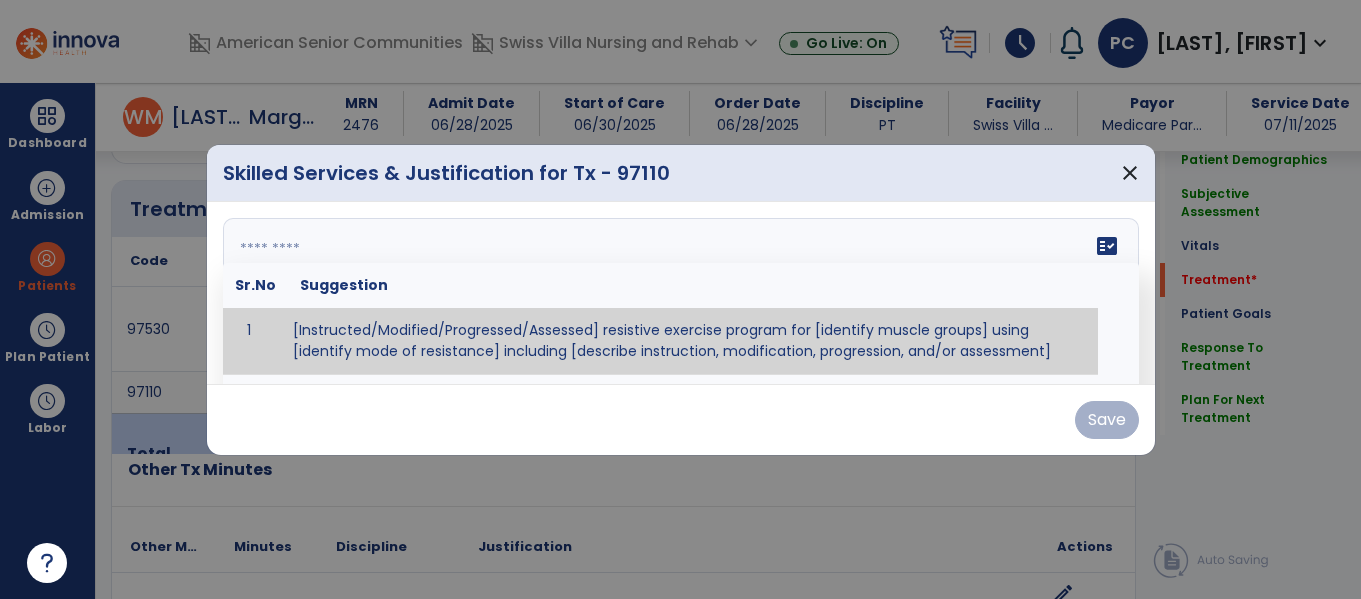 paste on "**********" 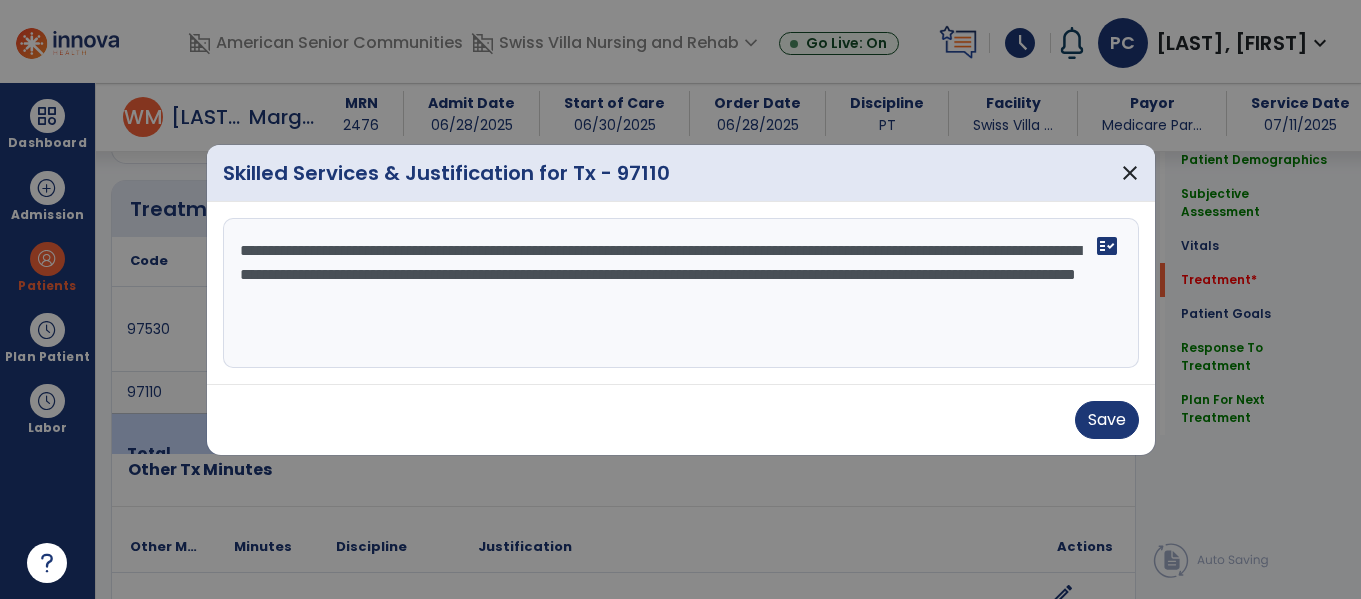 click on "**********" at bounding box center [681, 293] 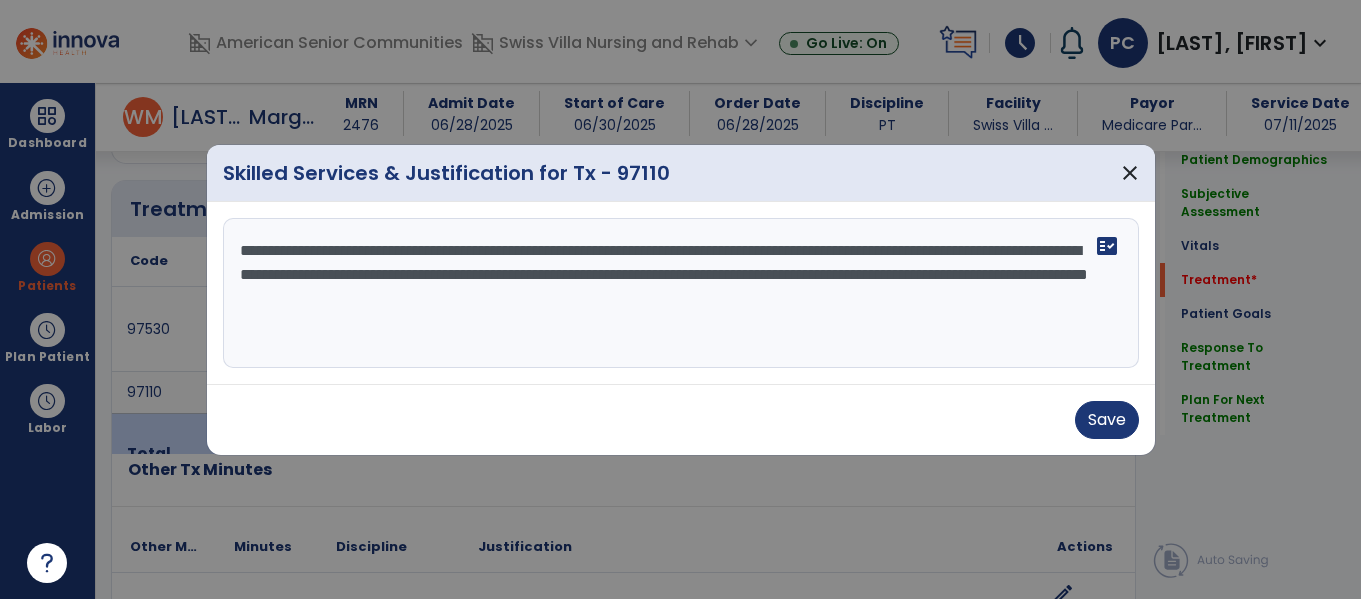 click on "**********" at bounding box center [681, 293] 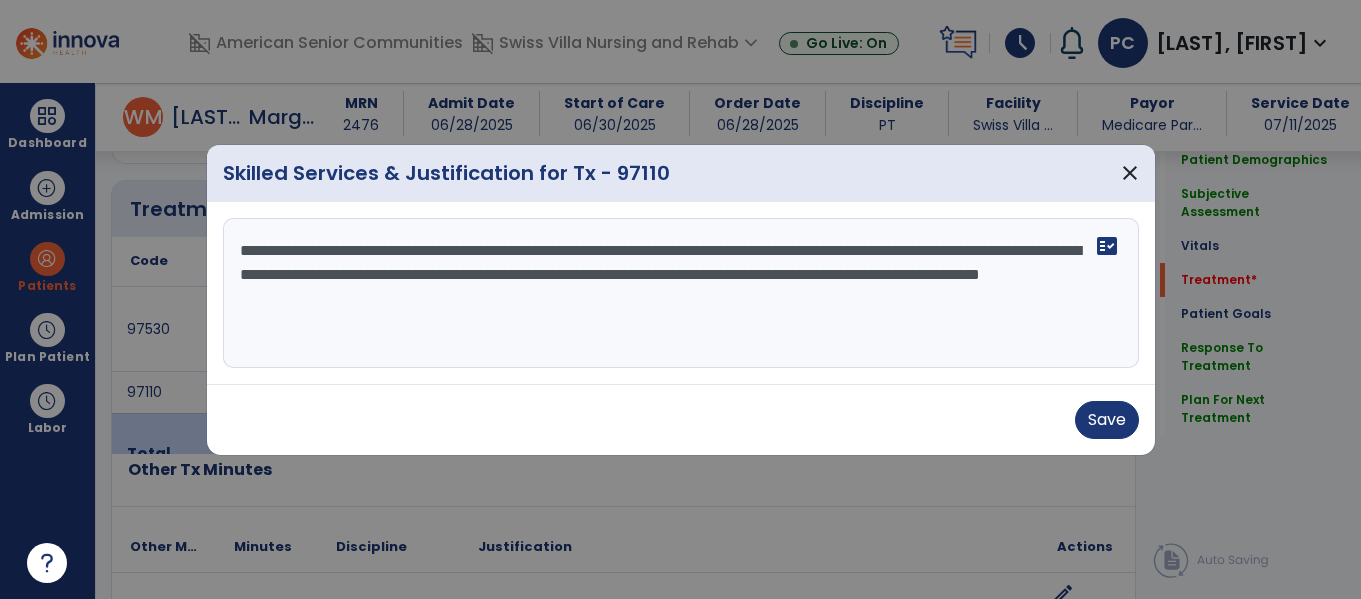 click on "**********" at bounding box center [681, 293] 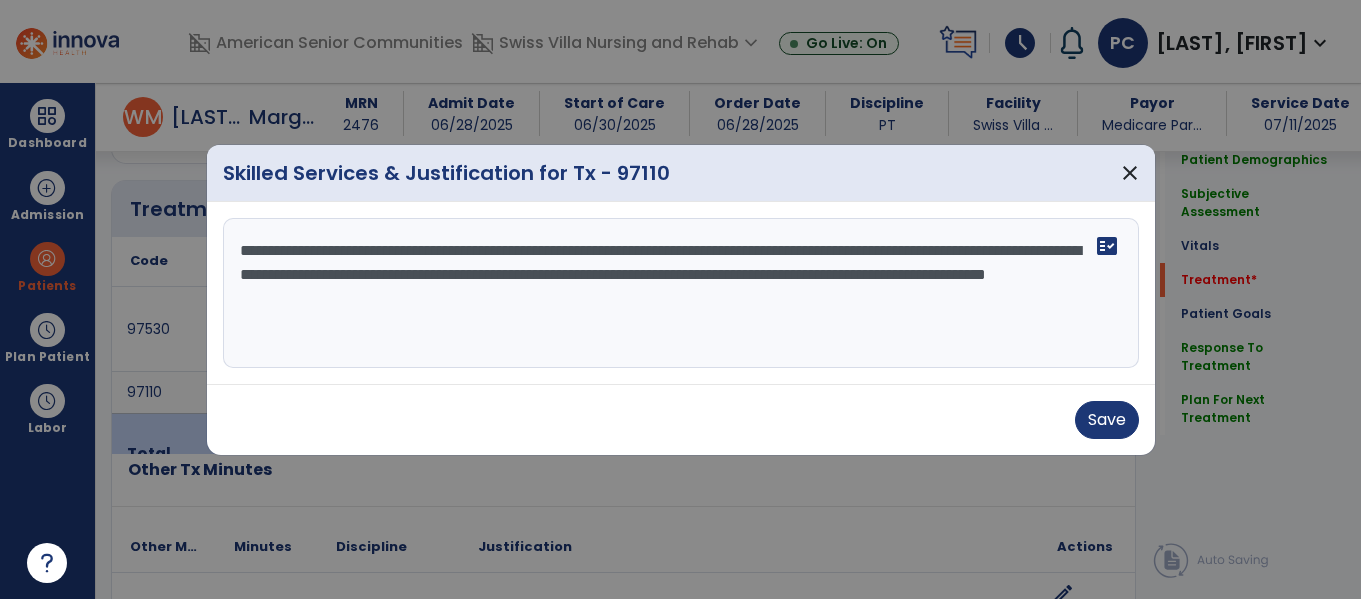 click on "**********" at bounding box center (681, 293) 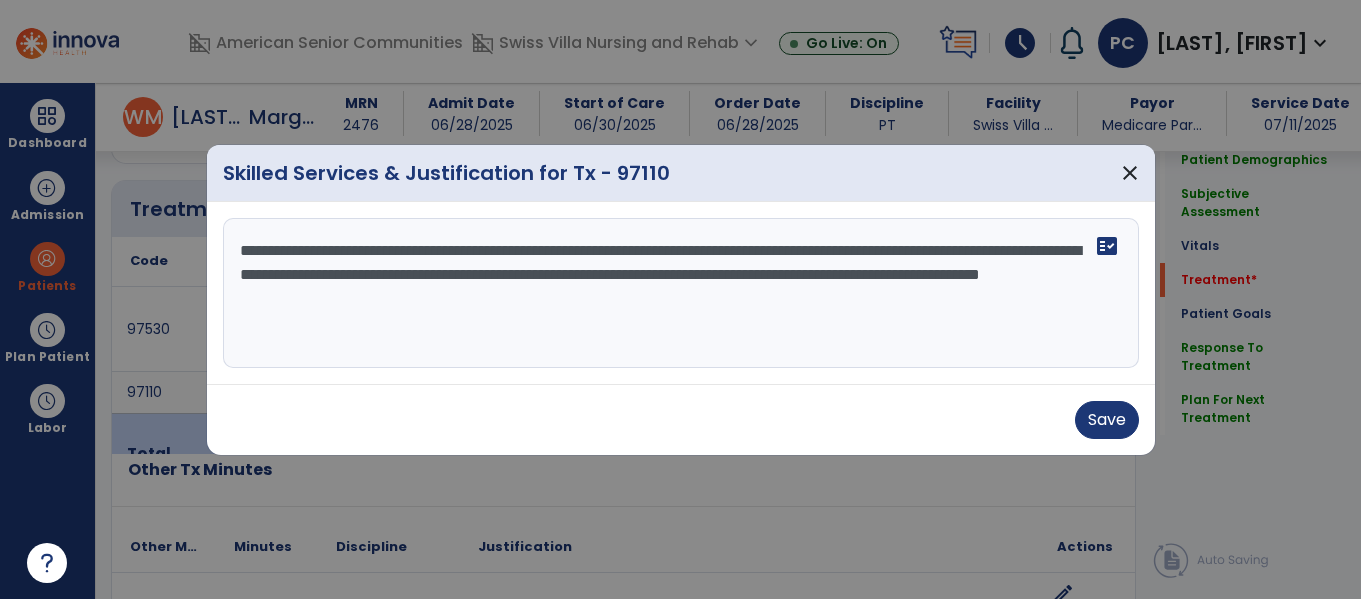 click on "**********" at bounding box center [681, 293] 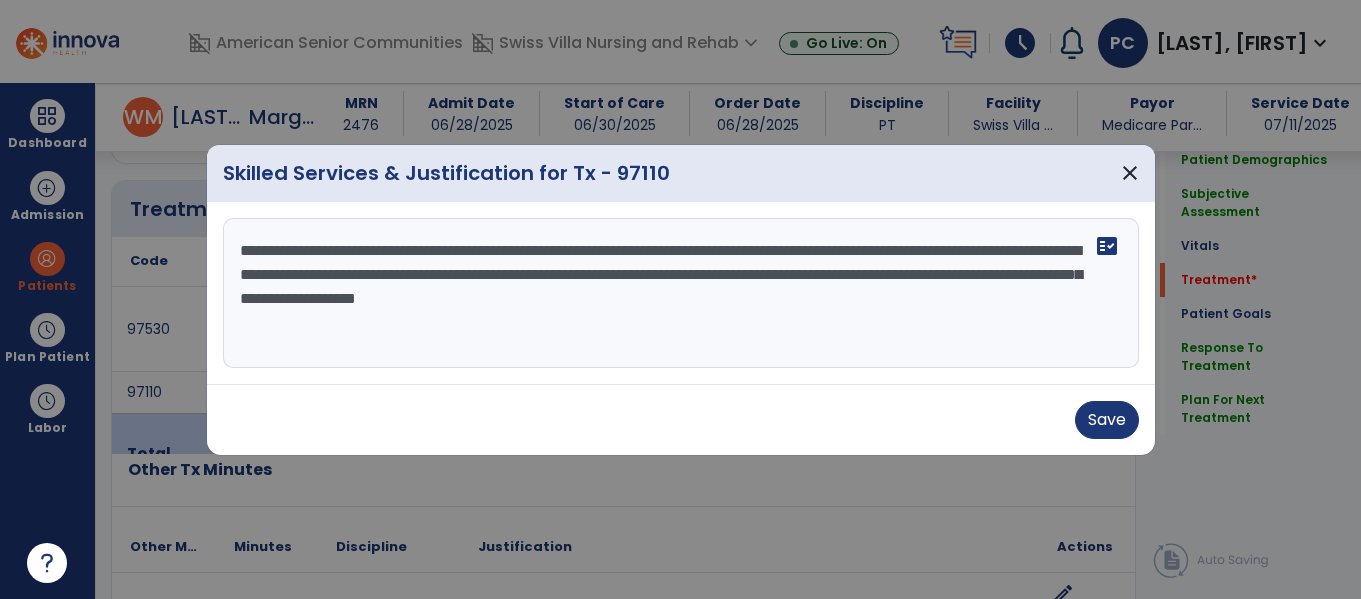 type on "**********" 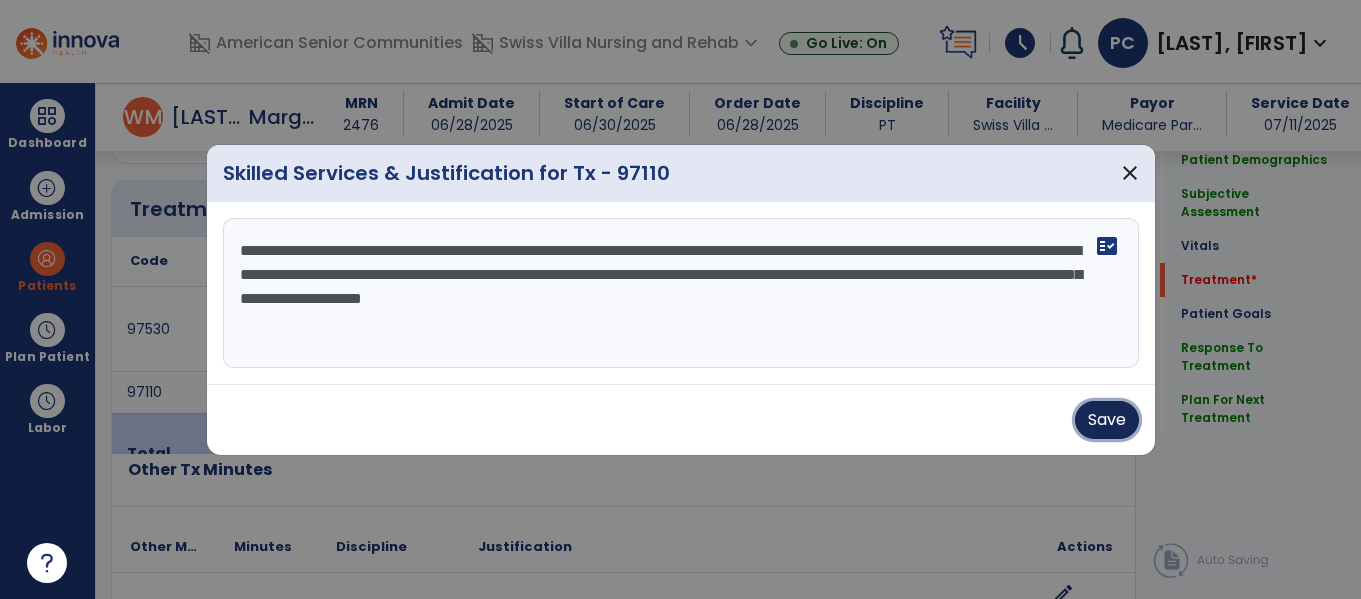 click on "Save" at bounding box center [1107, 420] 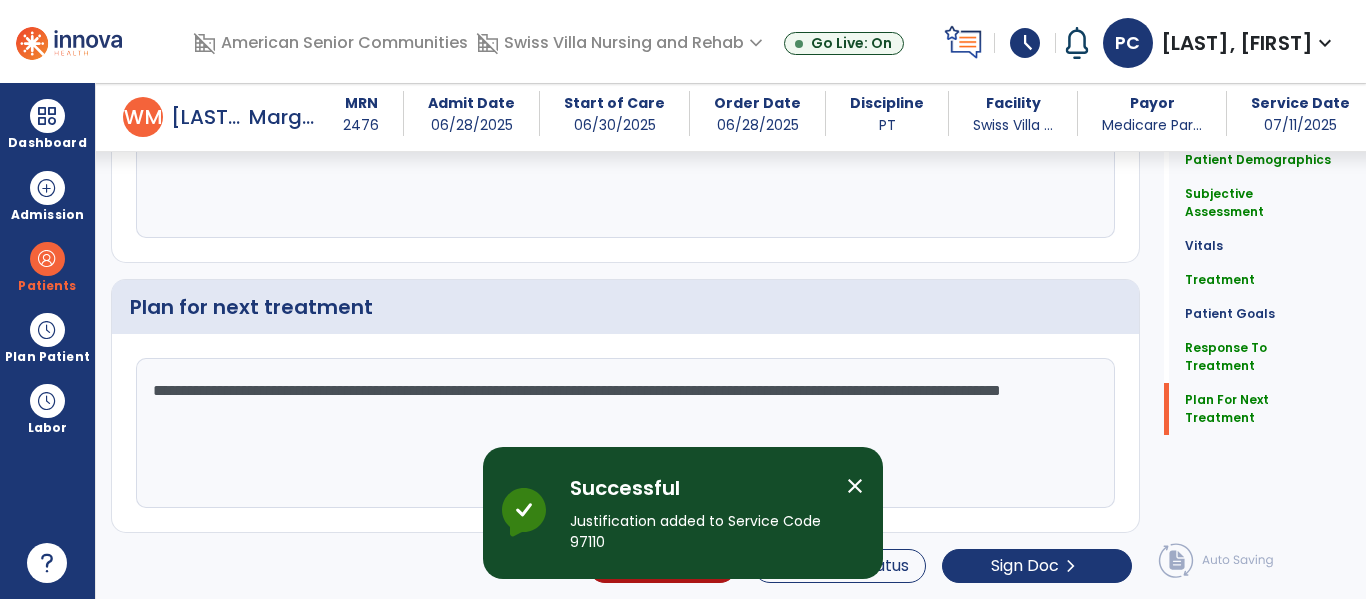 scroll, scrollTop: 3187, scrollLeft: 0, axis: vertical 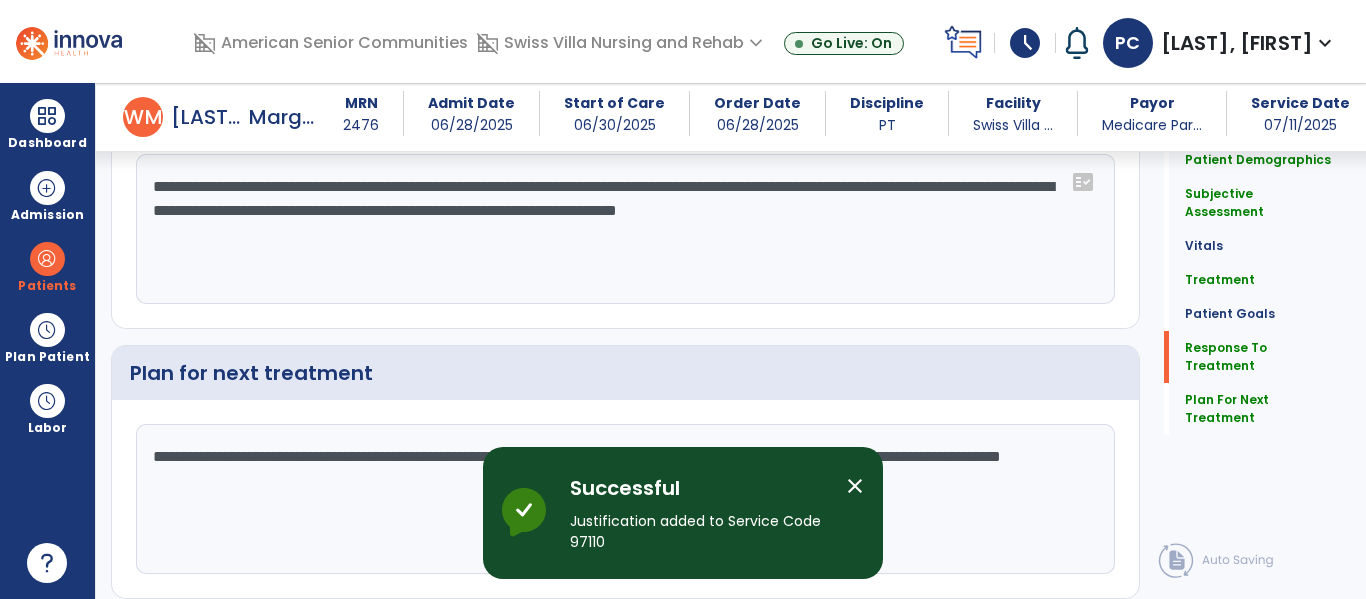 click on "**********" 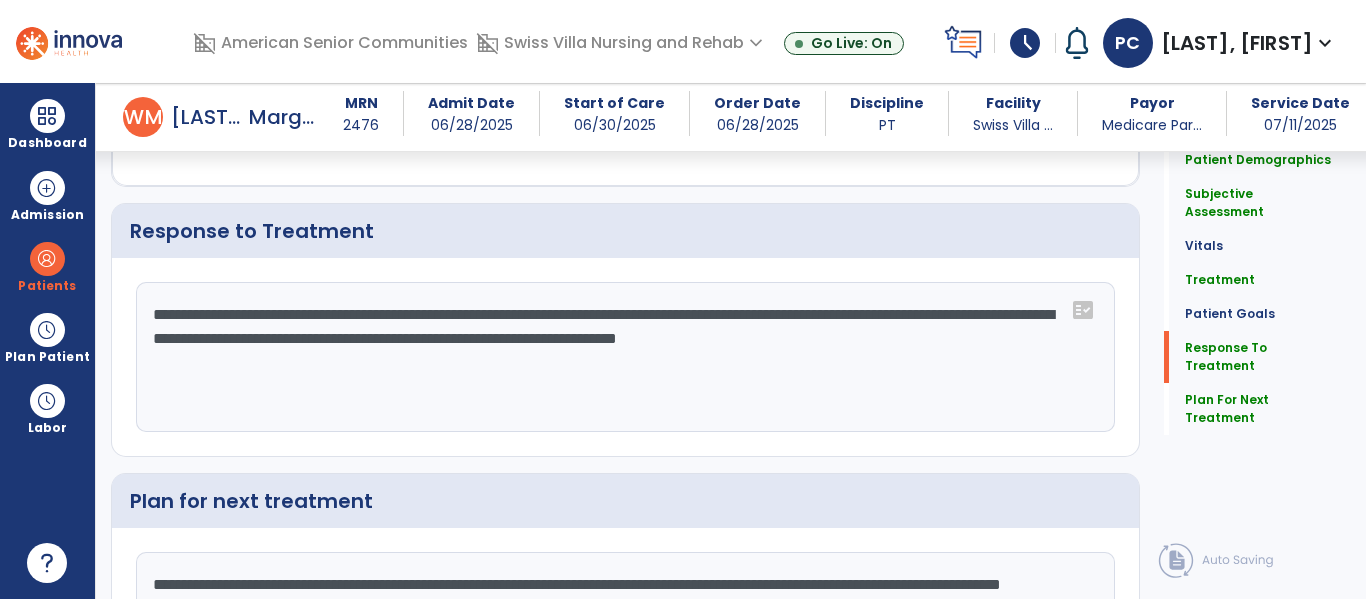 scroll, scrollTop: 3187, scrollLeft: 0, axis: vertical 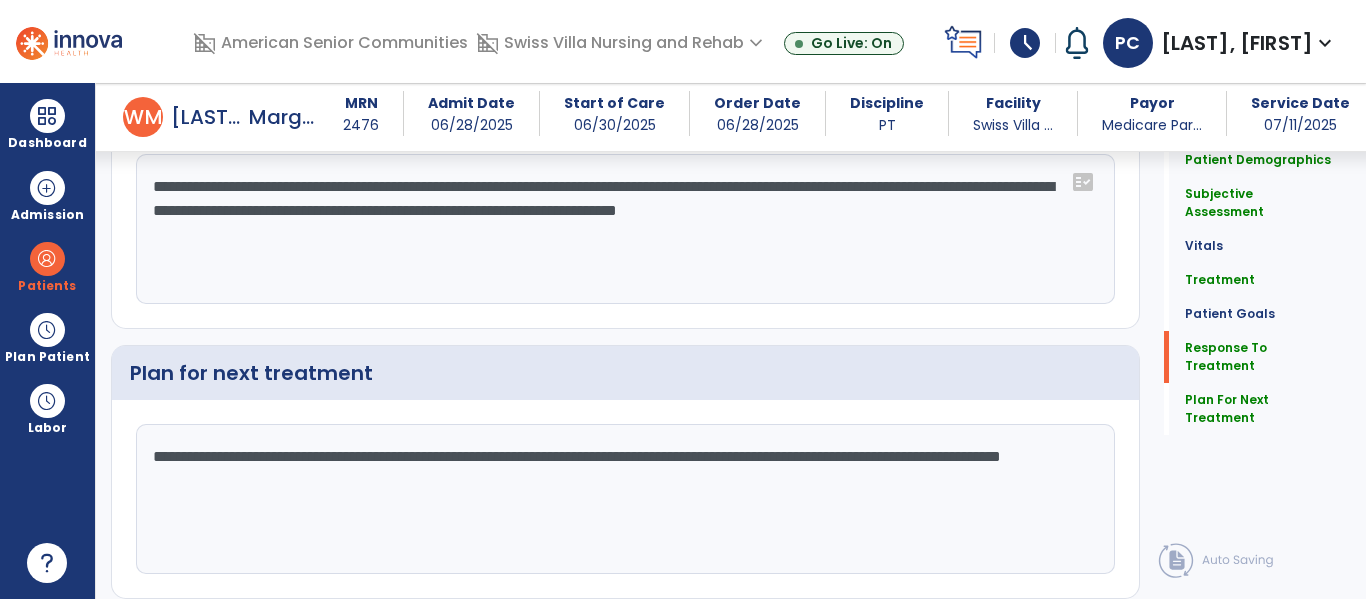 click on "**********" 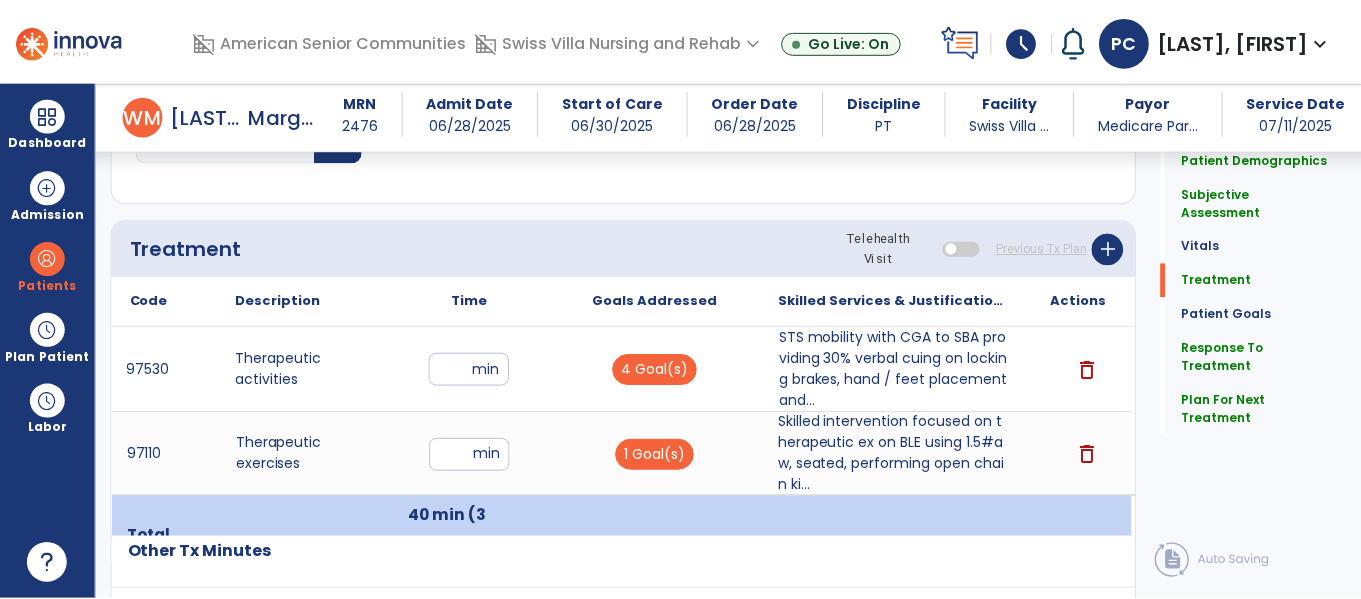 scroll, scrollTop: 1072, scrollLeft: 0, axis: vertical 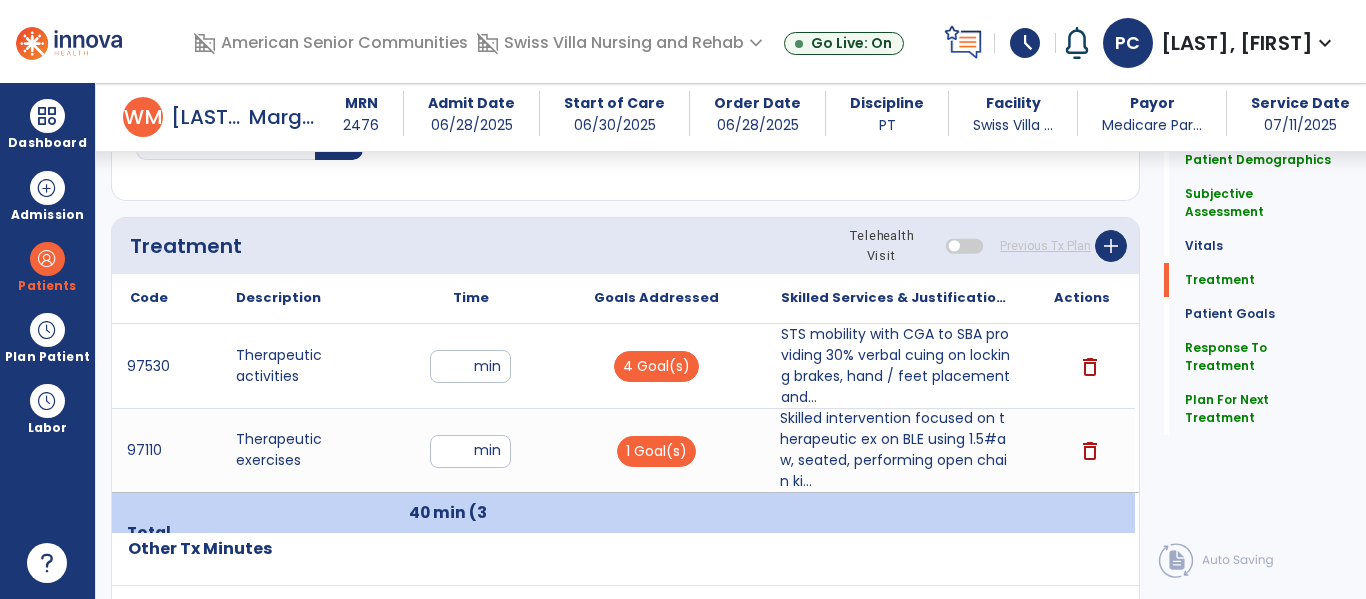 click on "Skilled intervention focused on therapeutic ex on BLE using 1.5#aw, seated, performing open chain ki..." at bounding box center [896, 450] 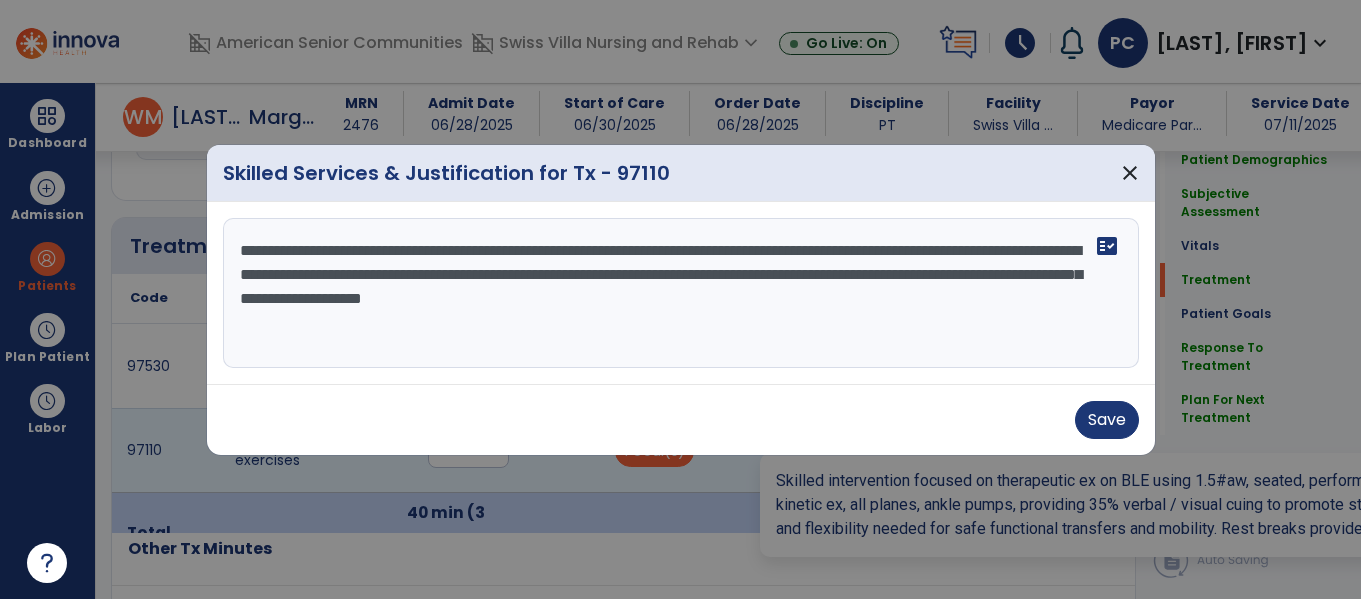 click on "**********" at bounding box center [681, 293] 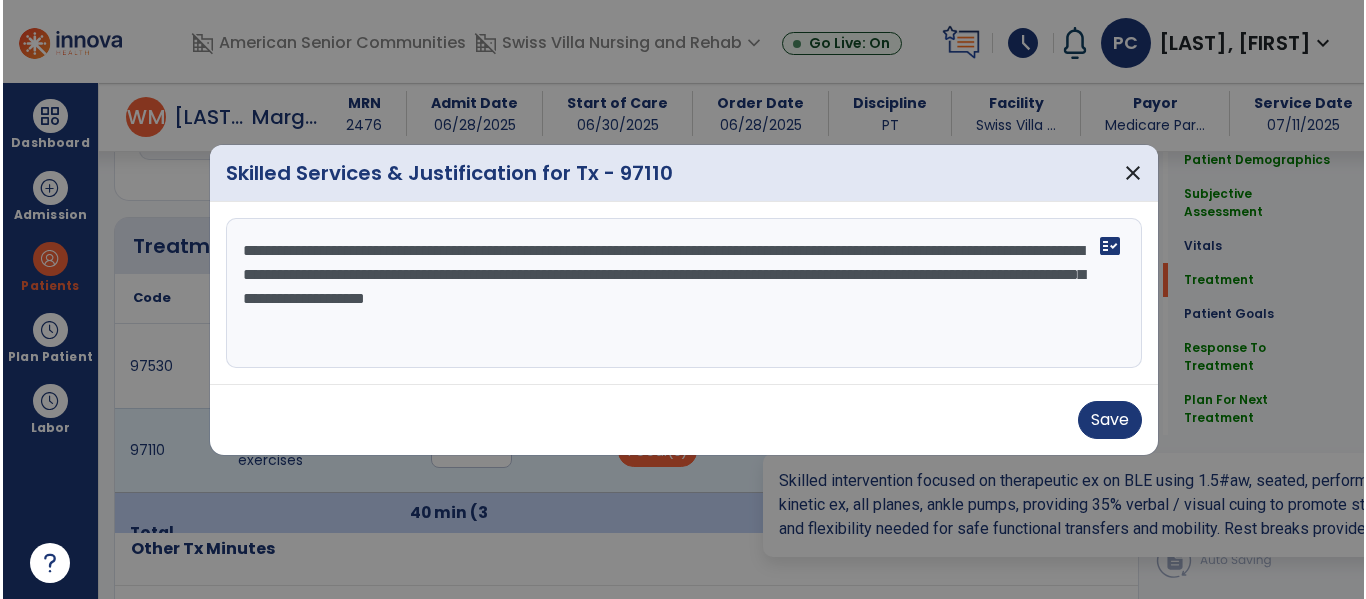 scroll, scrollTop: 1072, scrollLeft: 0, axis: vertical 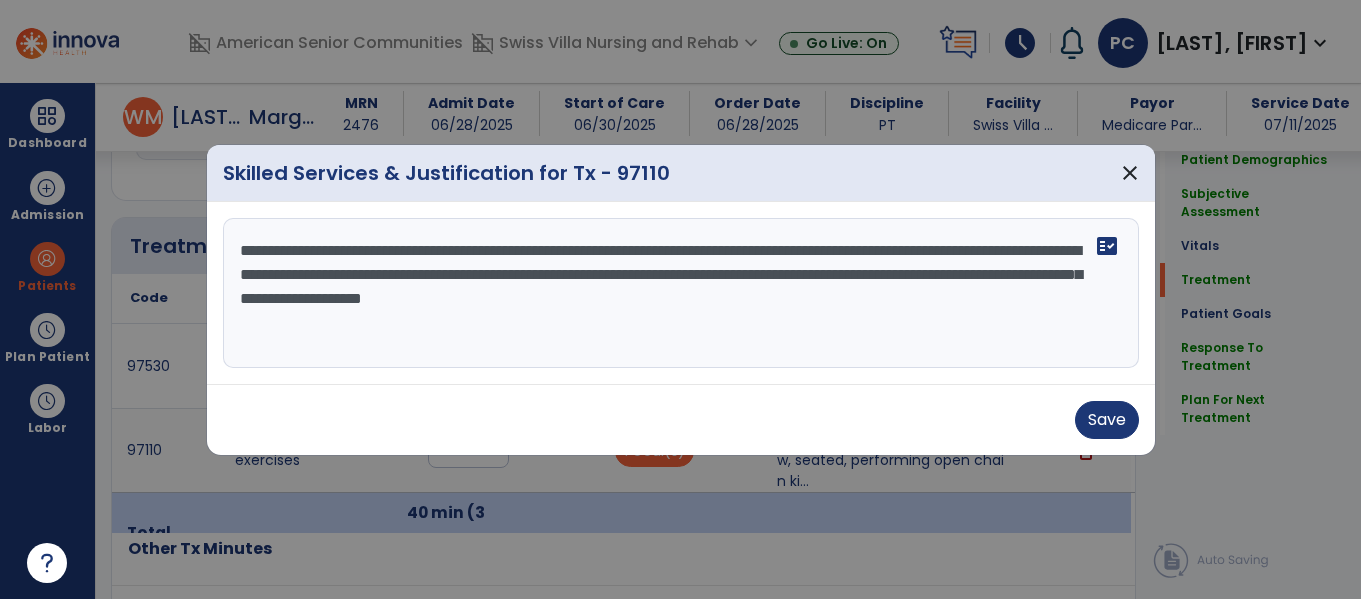click on "**********" at bounding box center [681, 293] 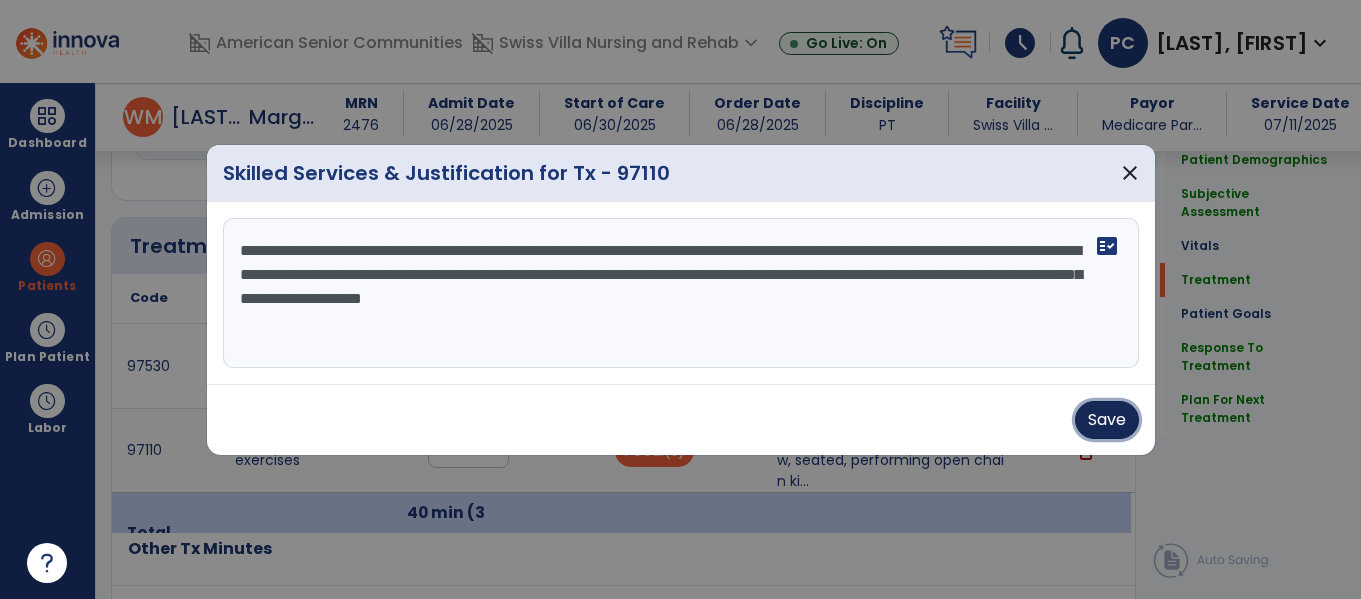 click on "Save" at bounding box center (1107, 420) 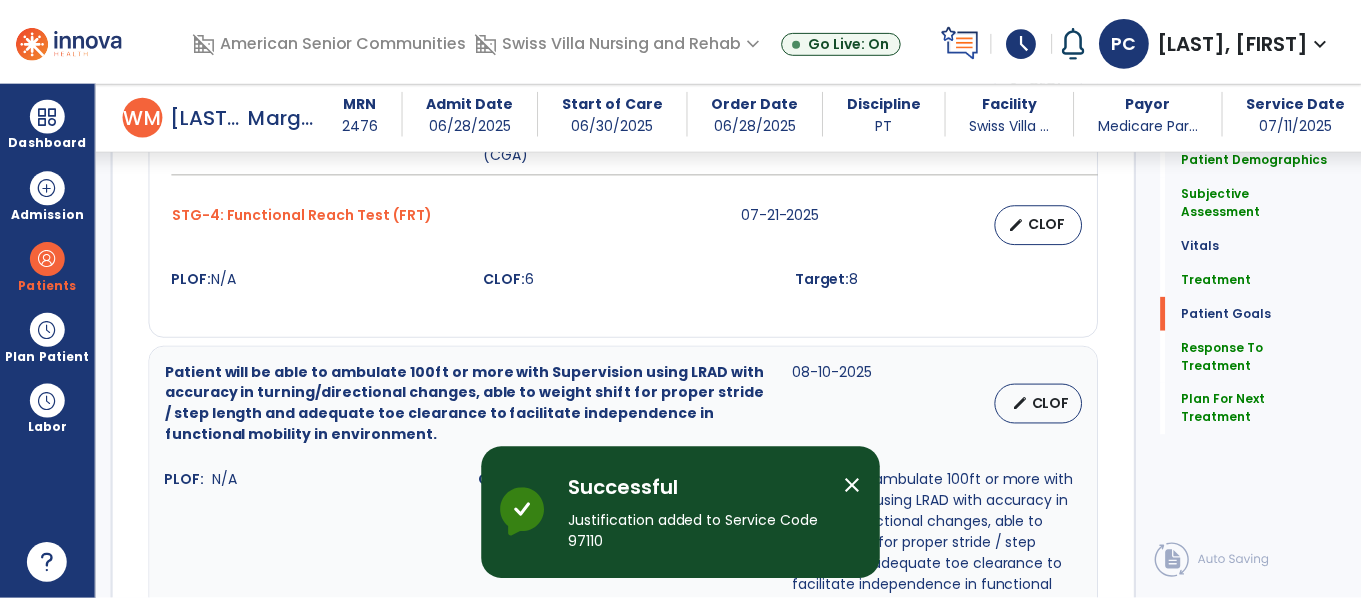 scroll, scrollTop: 3253, scrollLeft: 0, axis: vertical 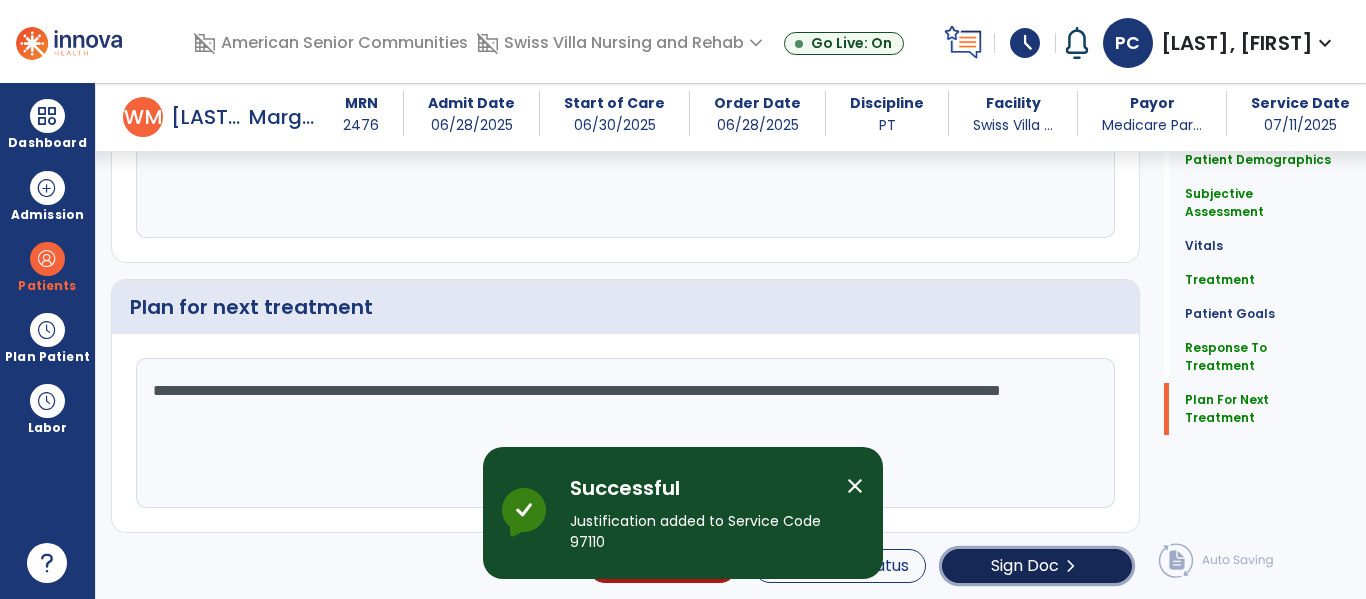 click on "Sign Doc  chevron_right" 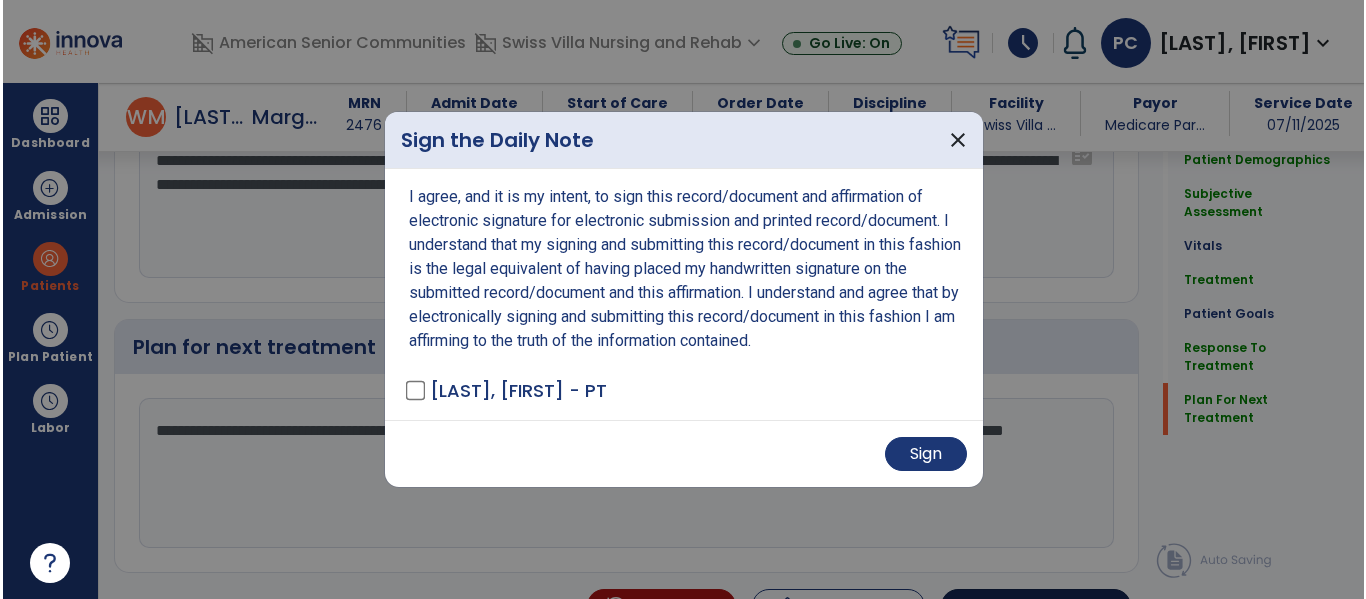 scroll, scrollTop: 3293, scrollLeft: 0, axis: vertical 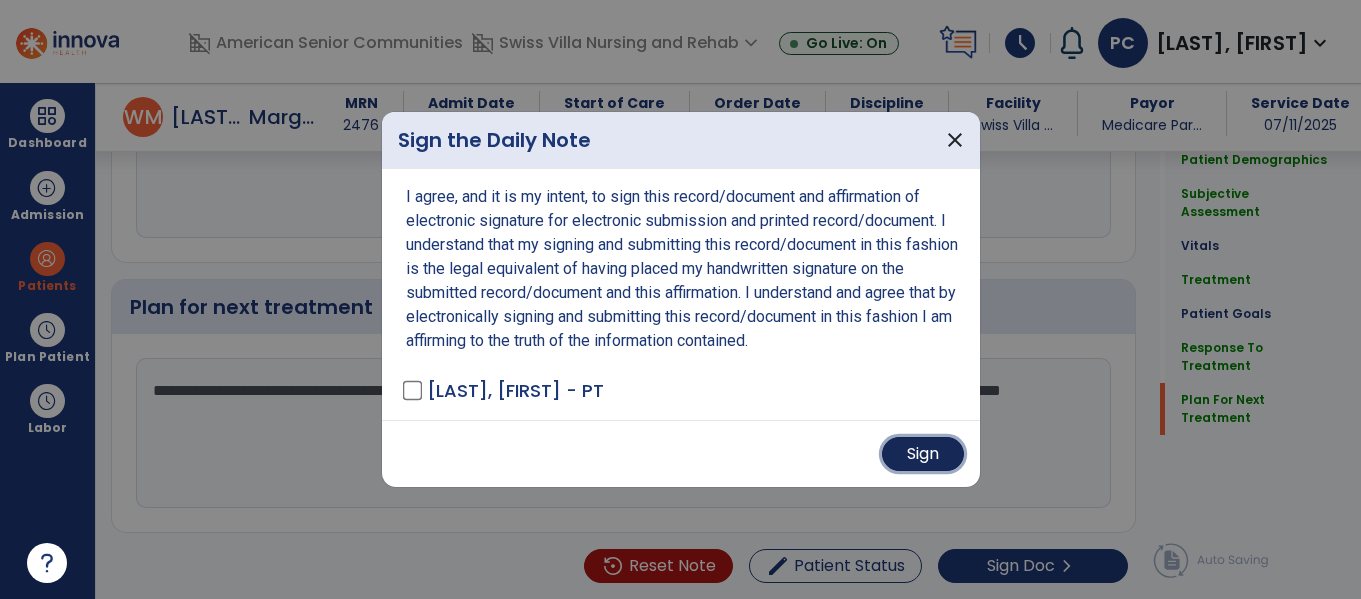 click on "Sign" at bounding box center [923, 454] 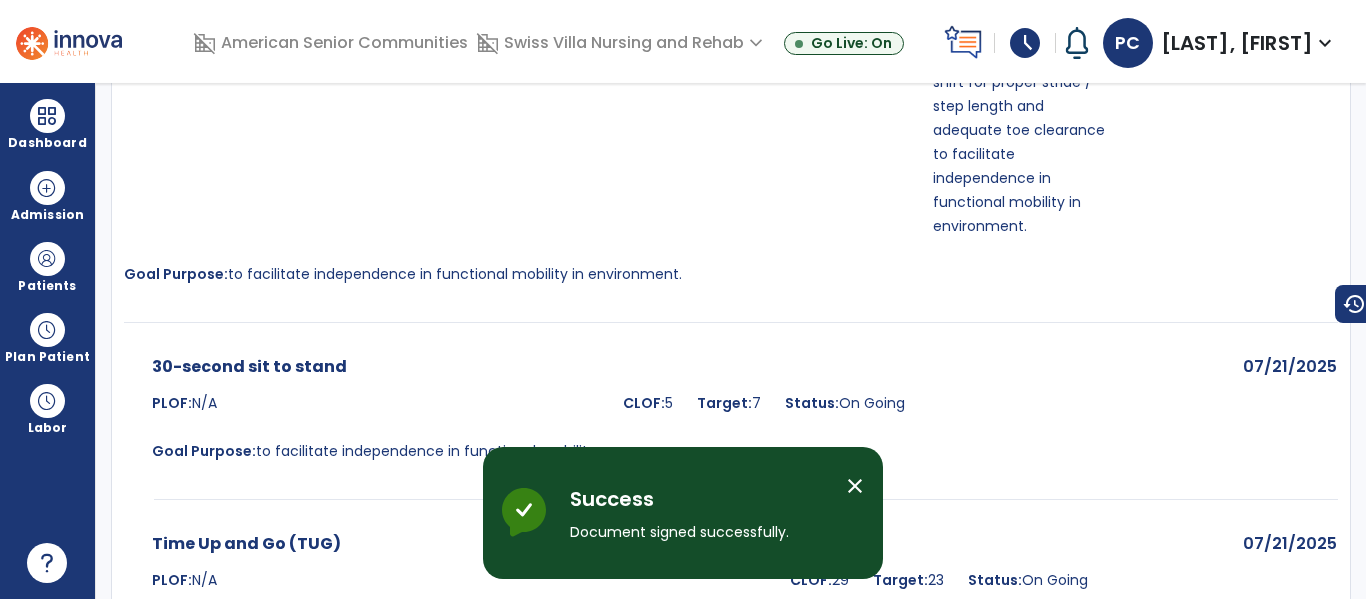 scroll, scrollTop: 0, scrollLeft: 0, axis: both 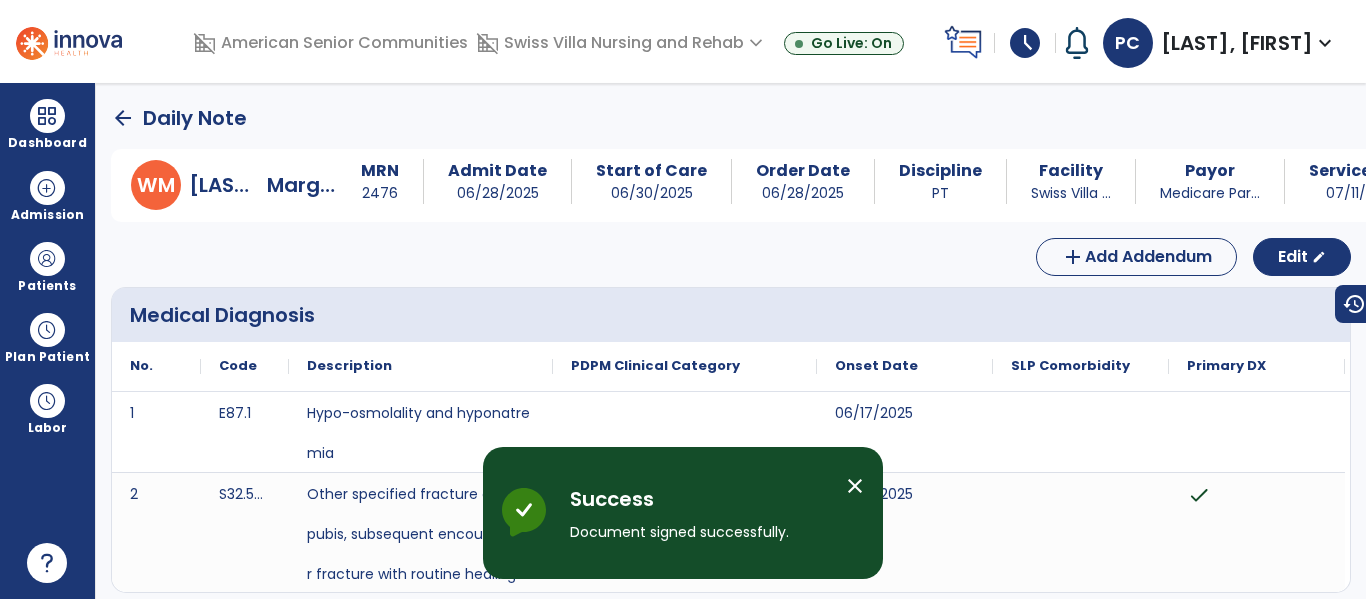 click on "arrow_back" 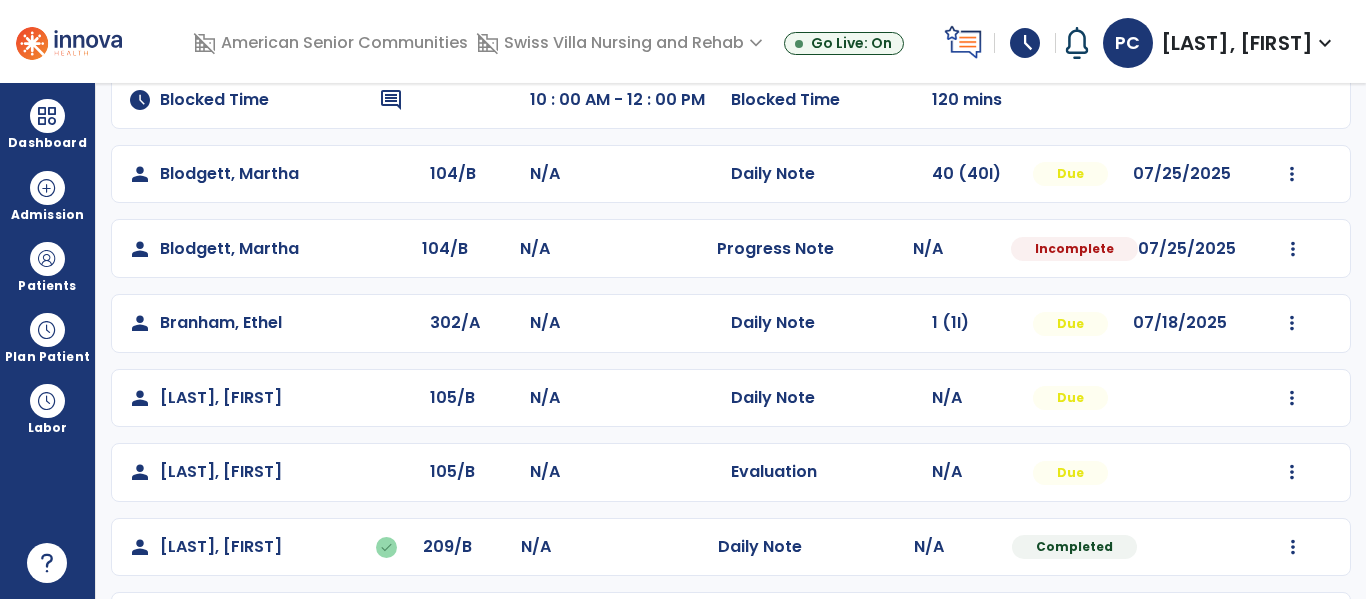 scroll, scrollTop: 311, scrollLeft: 0, axis: vertical 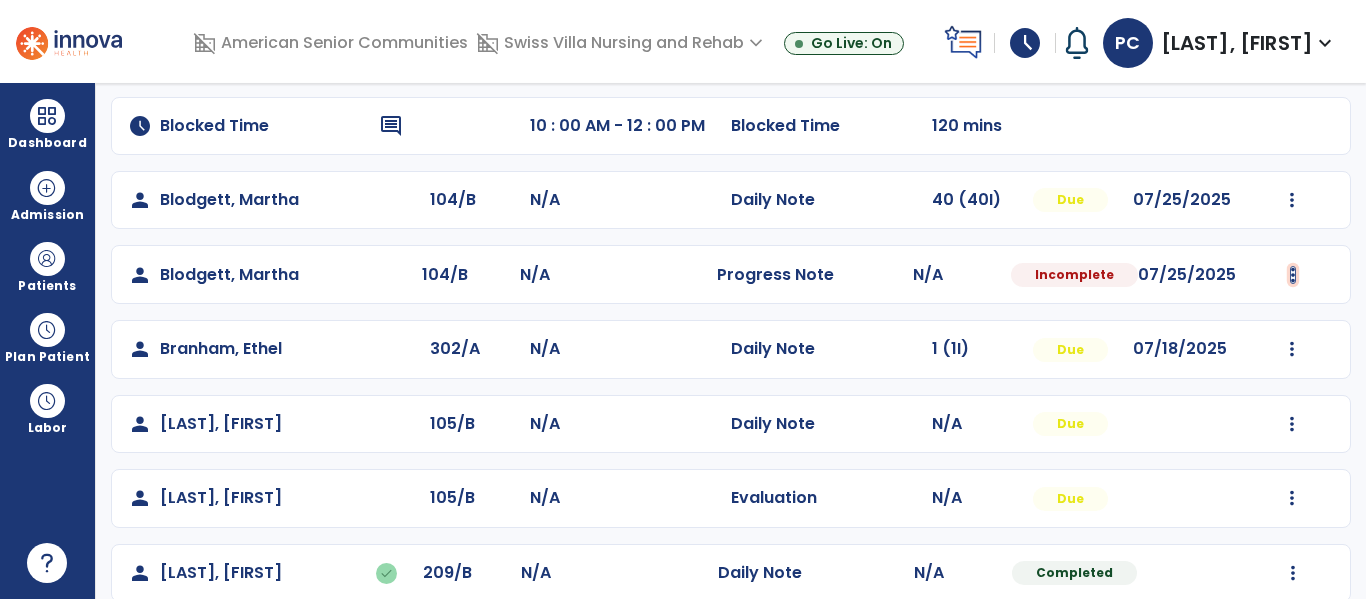 click at bounding box center [1292, -23] 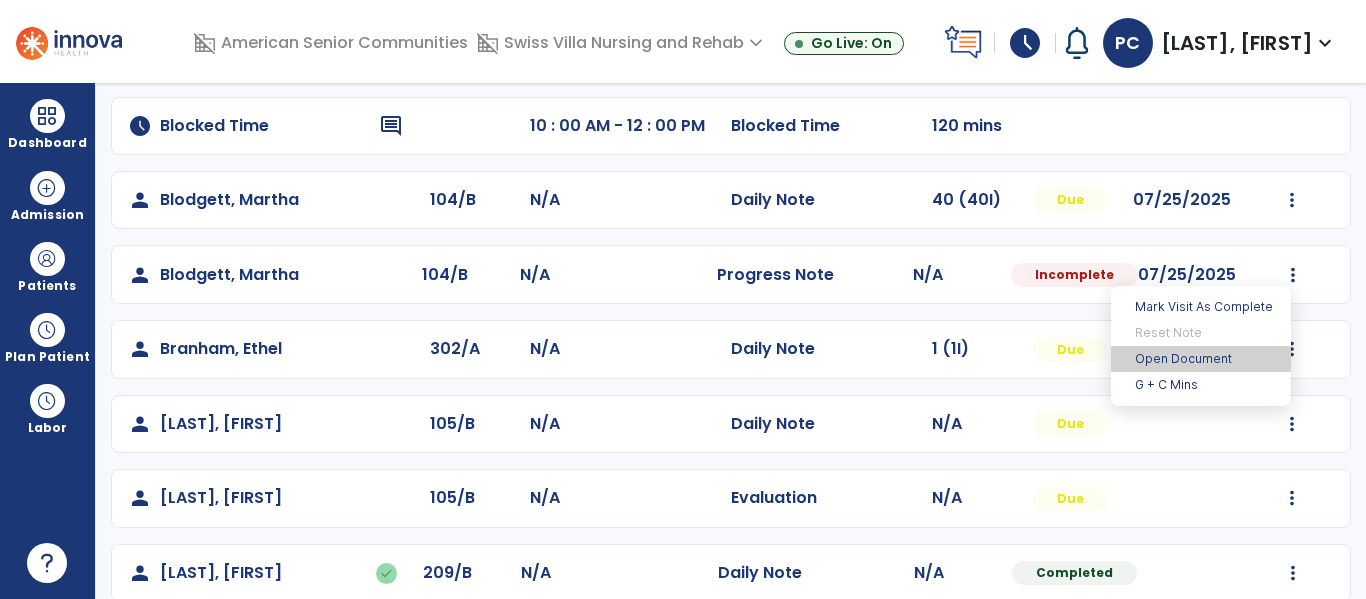 click on "Open Document" at bounding box center (1201, 359) 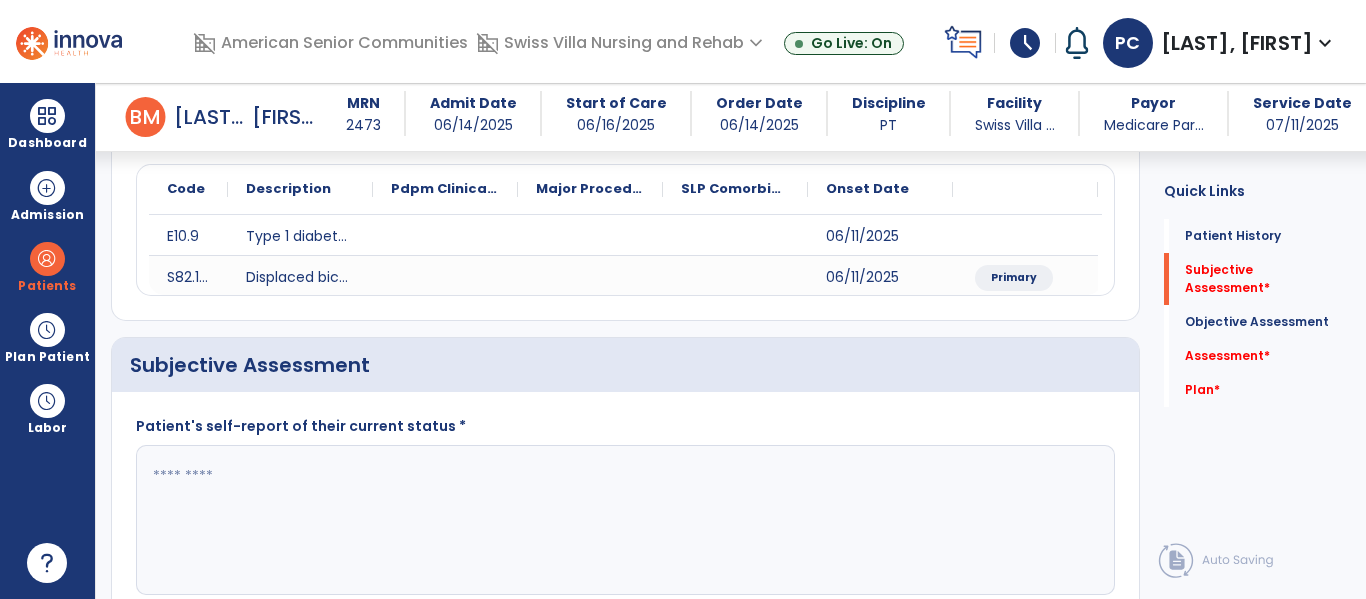 scroll, scrollTop: 313, scrollLeft: 0, axis: vertical 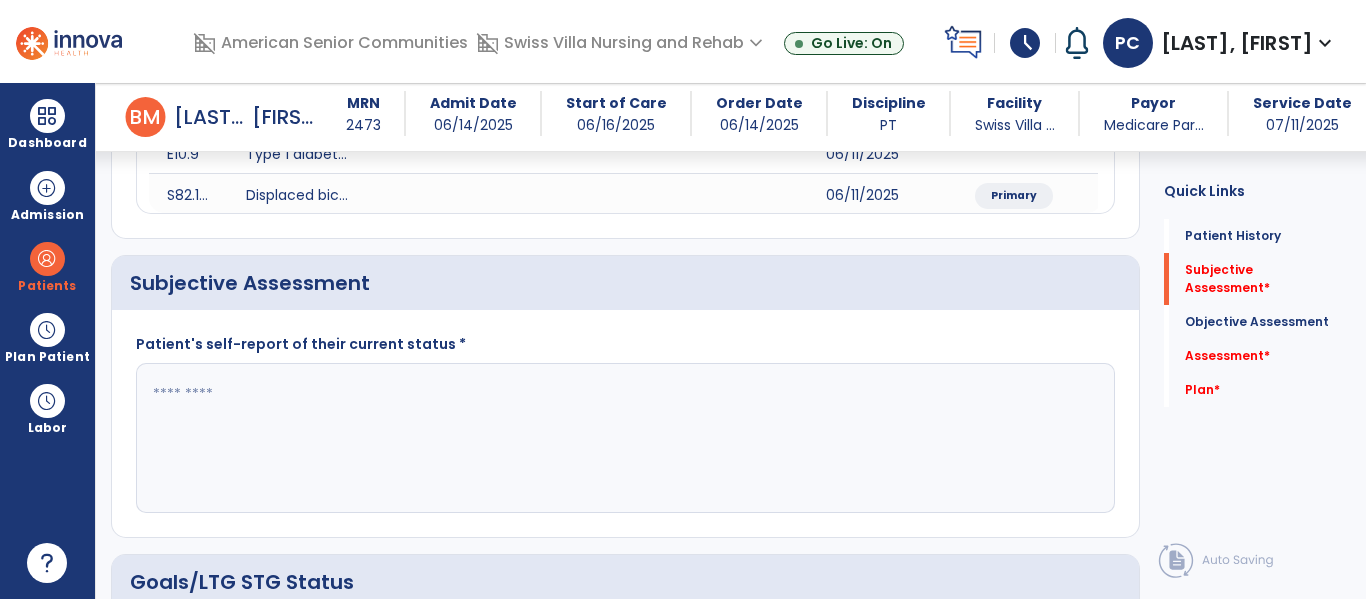click 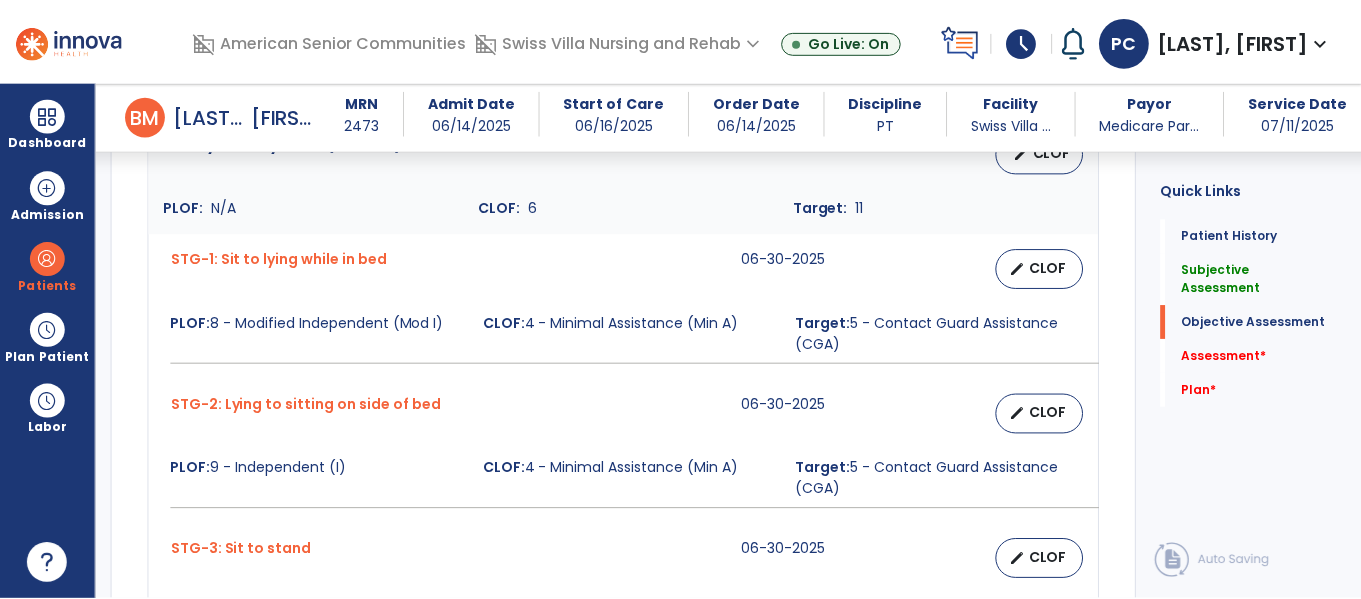 scroll, scrollTop: 863, scrollLeft: 0, axis: vertical 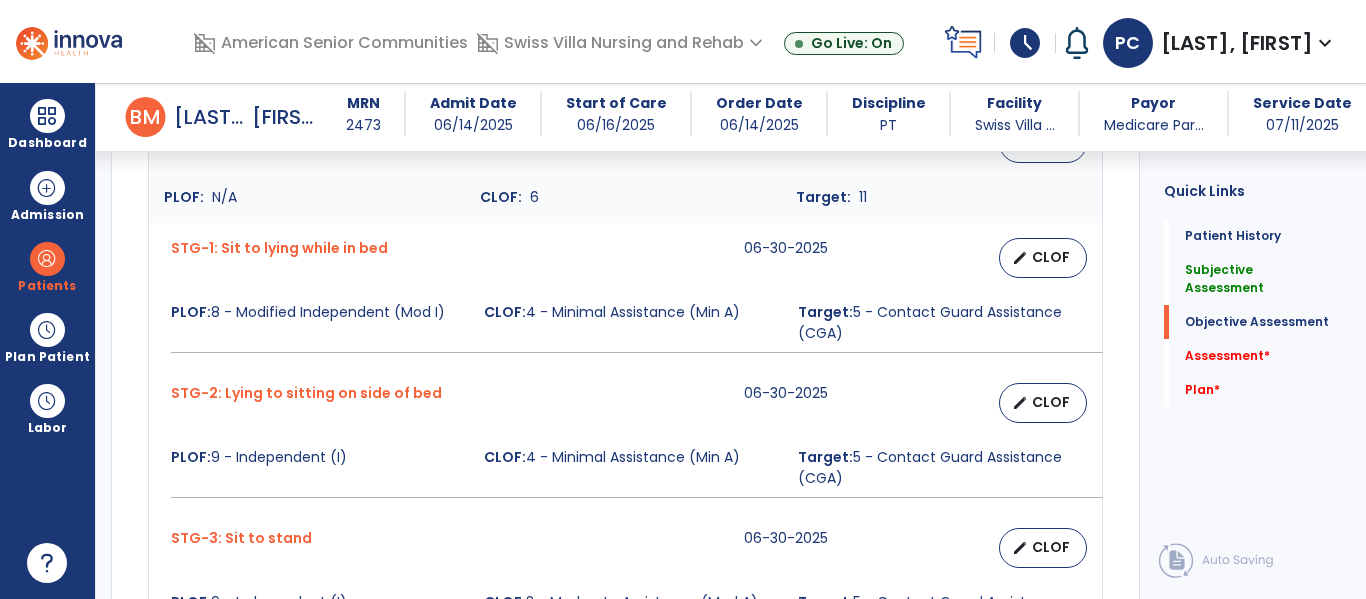 type on "**********" 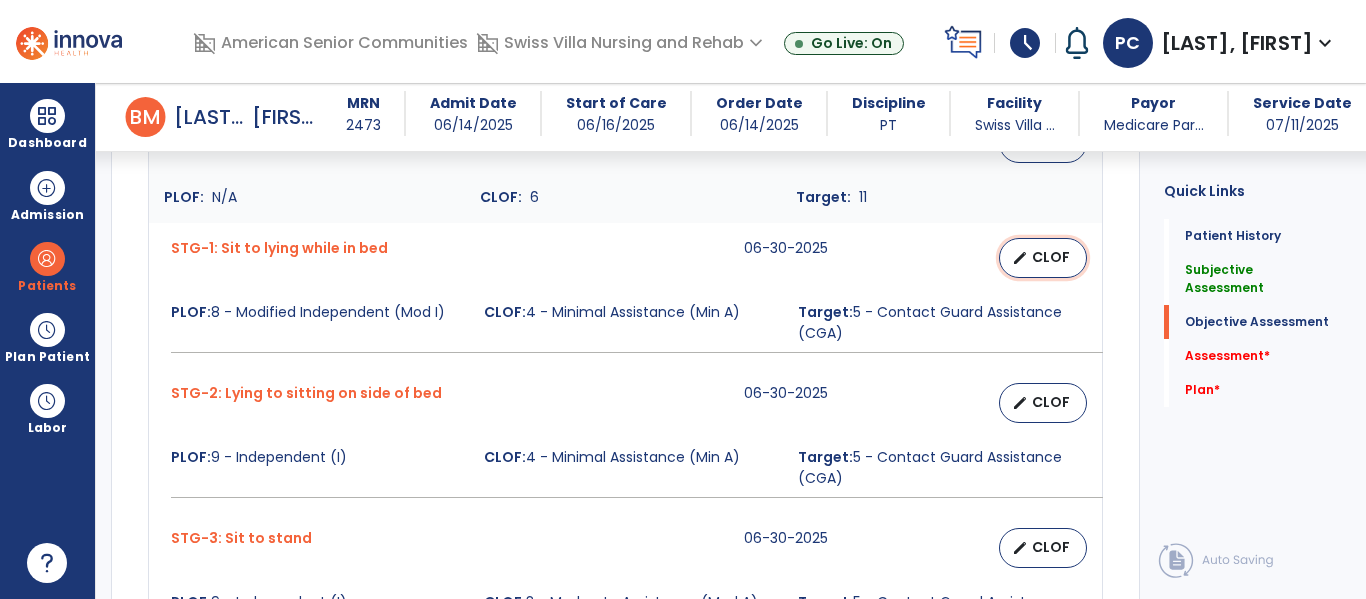 select on "********" 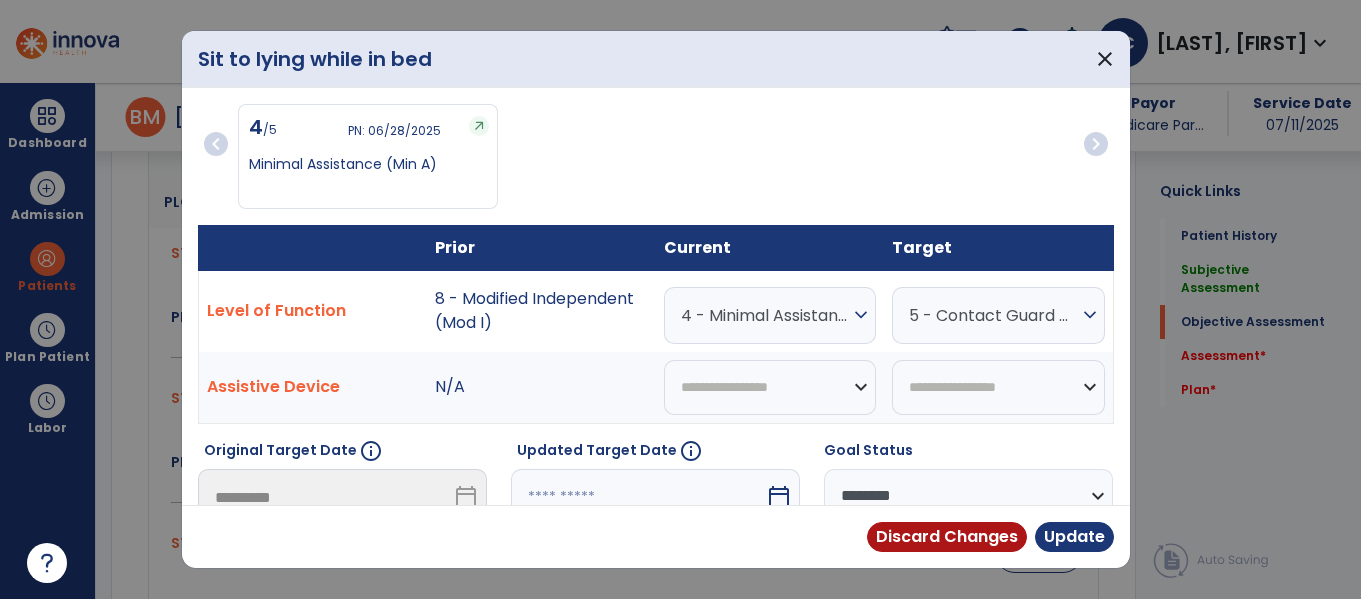 scroll, scrollTop: 863, scrollLeft: 0, axis: vertical 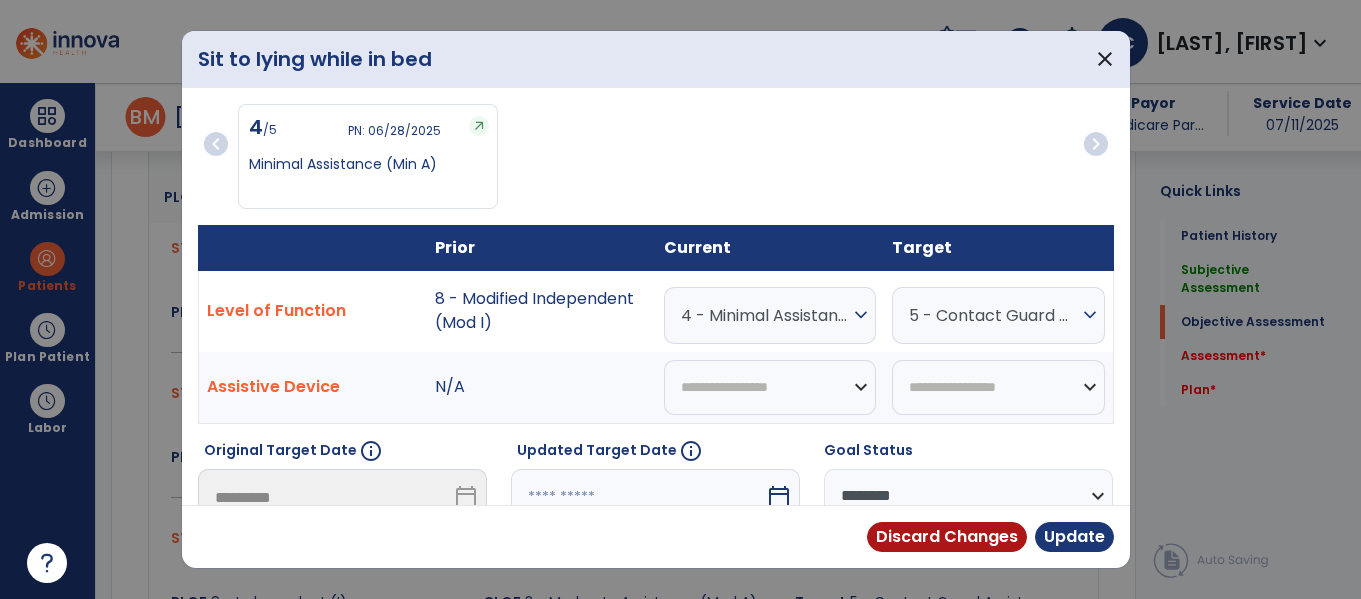 click on "4 - Minimal Assistance (Min A)" at bounding box center (765, 315) 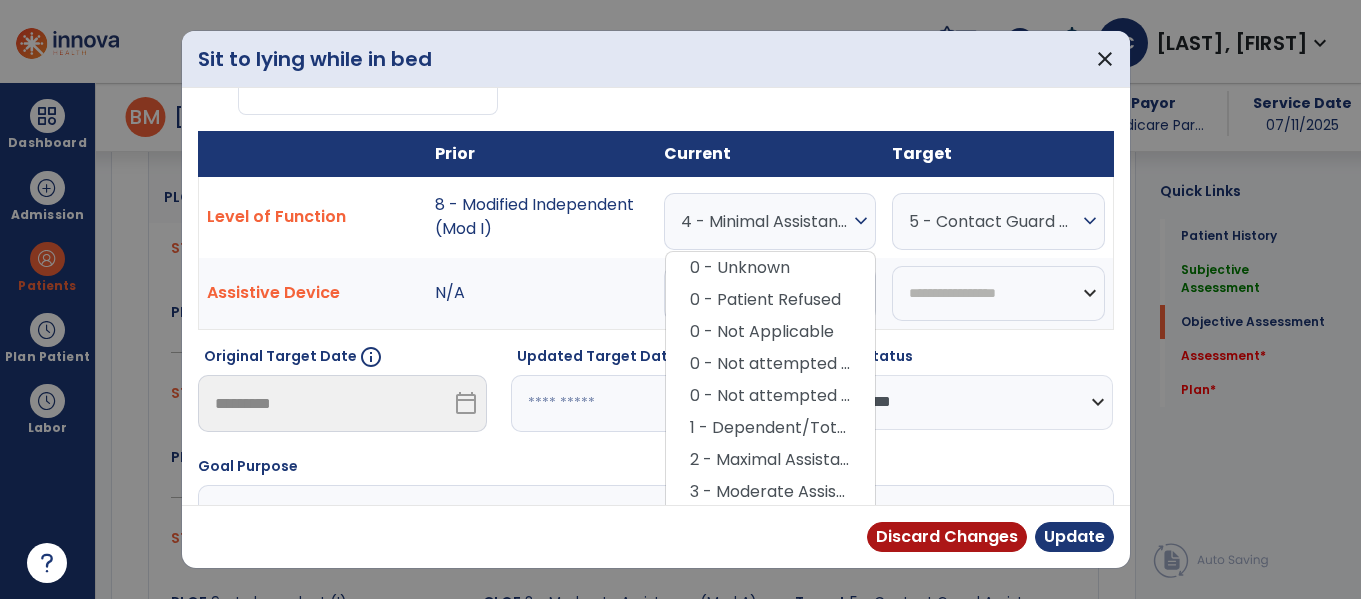 scroll, scrollTop: 179, scrollLeft: 0, axis: vertical 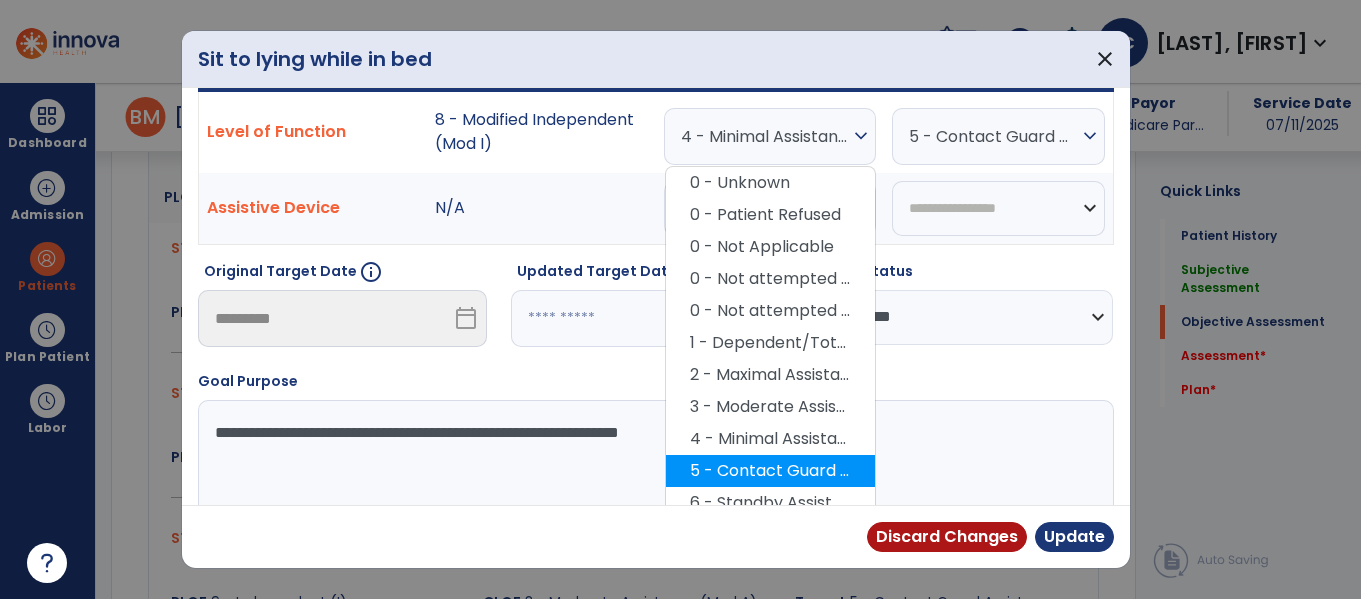 click on "5 - Contact Guard Assistance (CGA)" at bounding box center (770, 471) 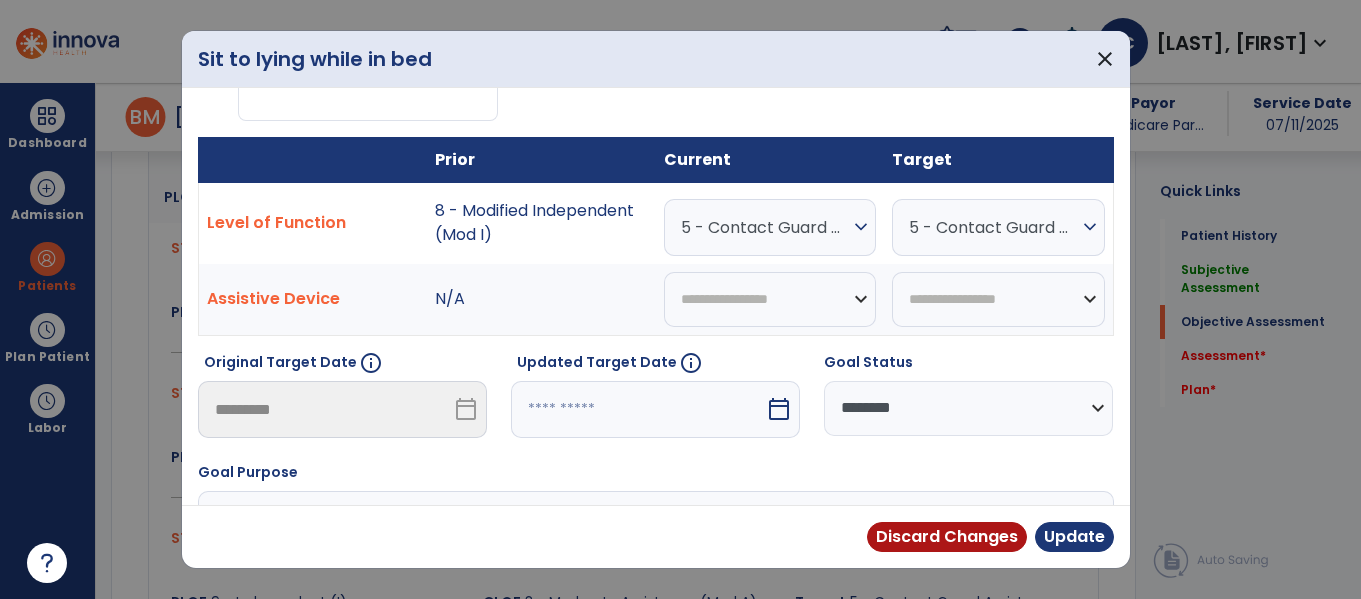 scroll, scrollTop: 35, scrollLeft: 0, axis: vertical 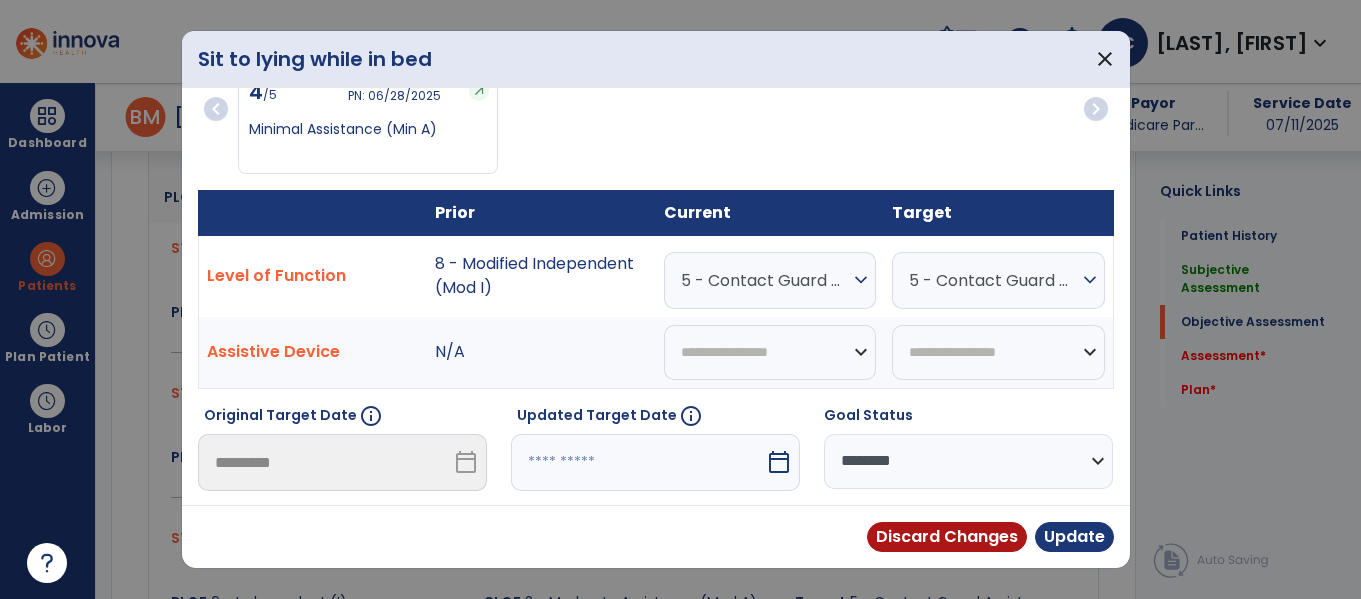 click on "5 - Contact Guard Assistance (CGA)" at bounding box center [993, 280] 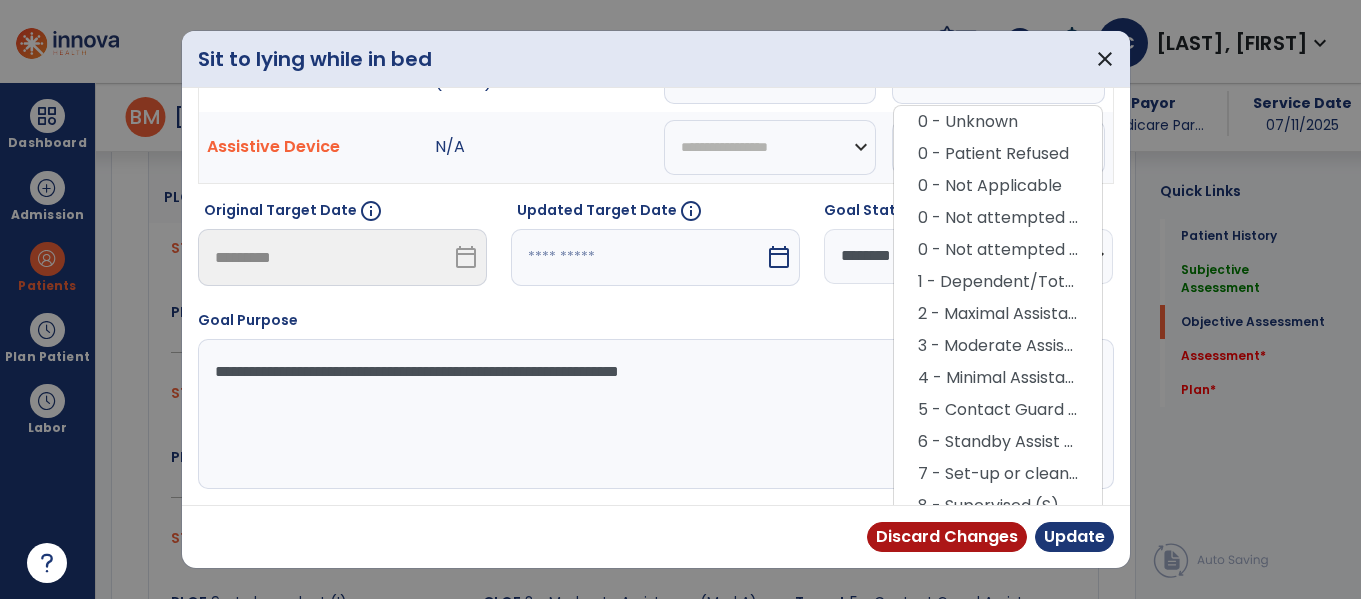scroll, scrollTop: 243, scrollLeft: 0, axis: vertical 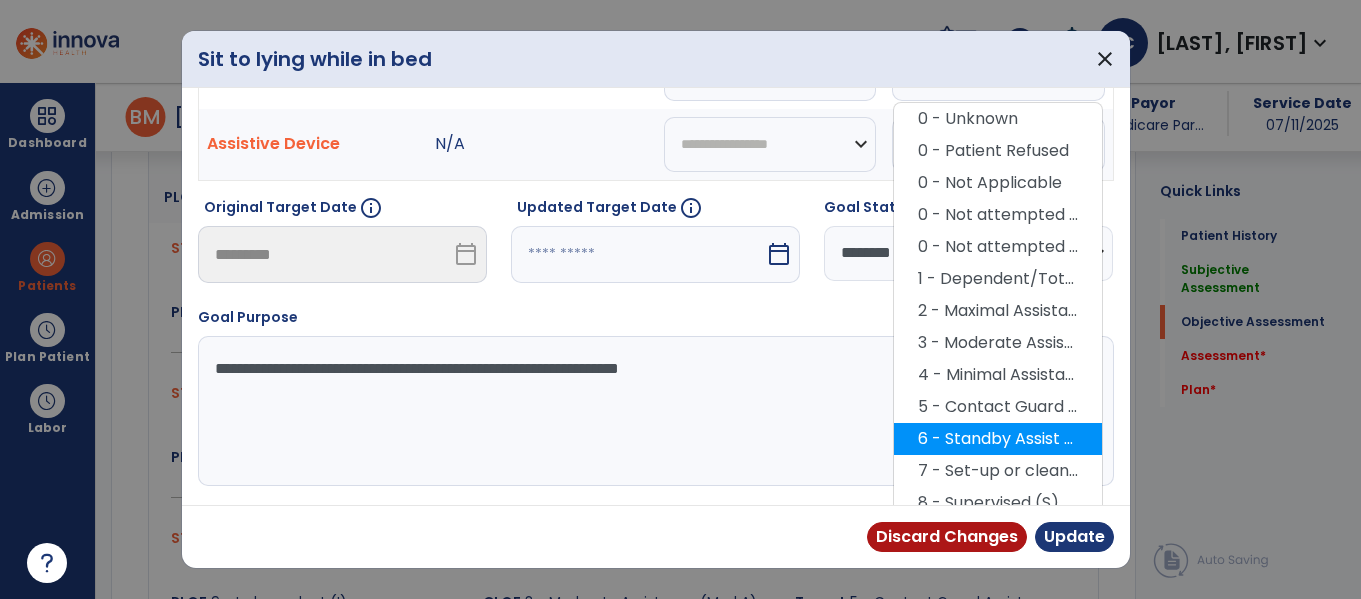 click on "6 - Standby Assist (SBA)" at bounding box center [998, 439] 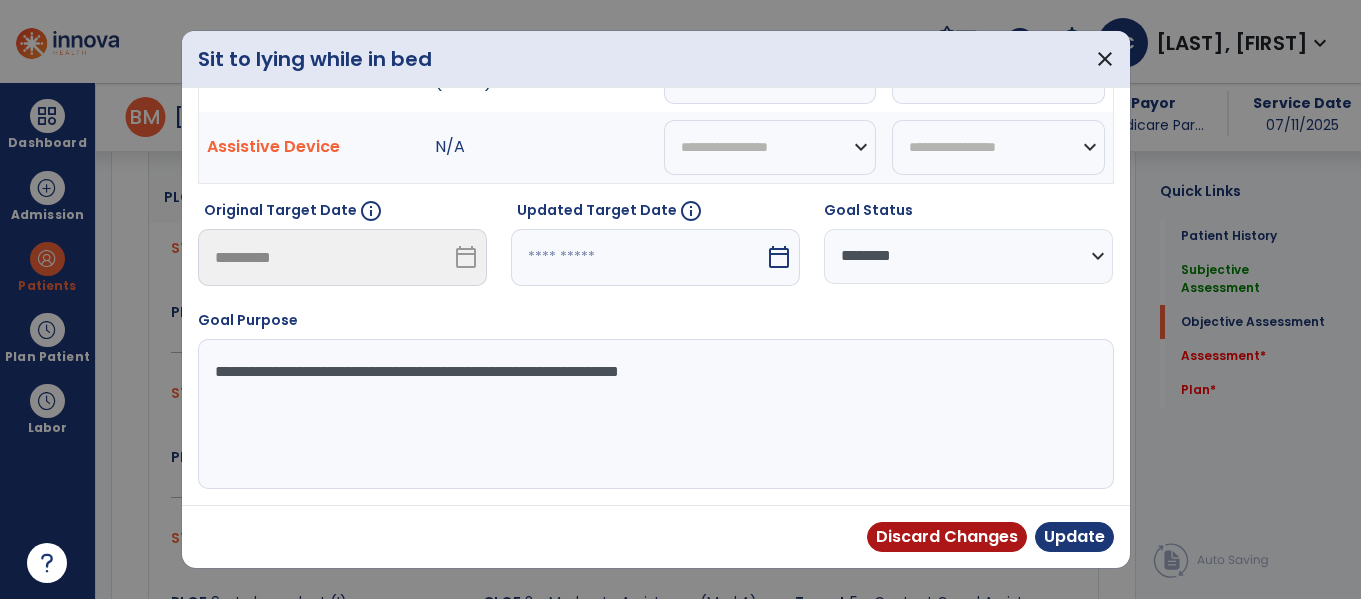 scroll, scrollTop: 240, scrollLeft: 0, axis: vertical 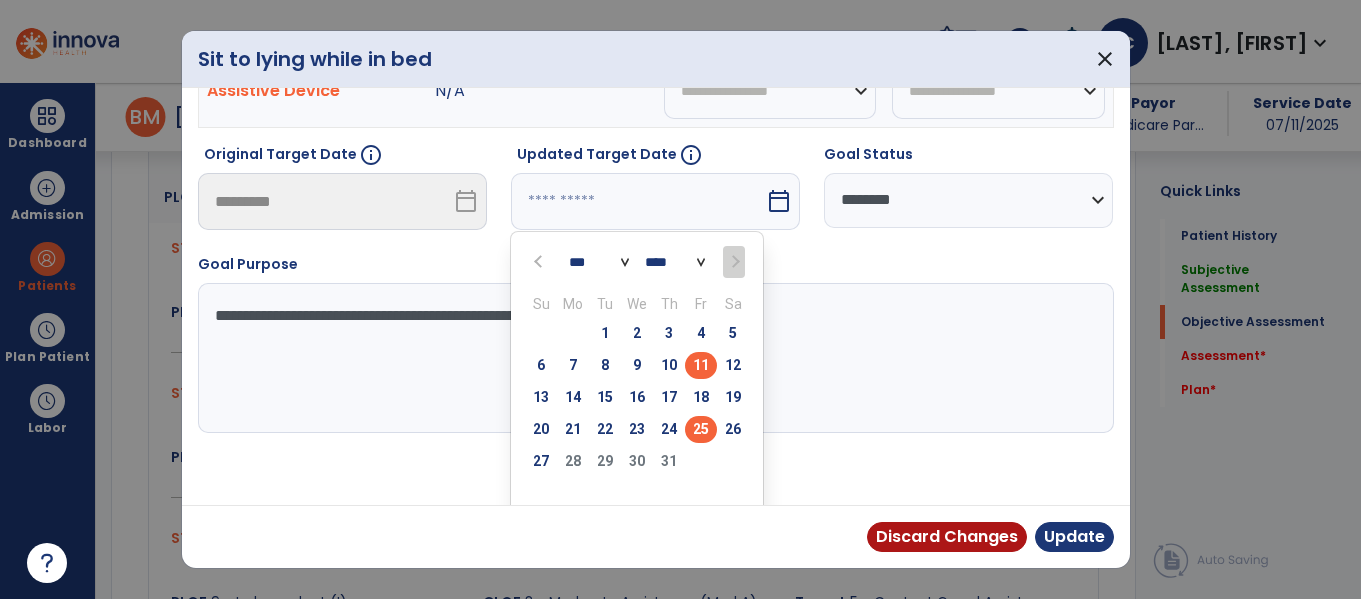 click on "25" at bounding box center (701, 429) 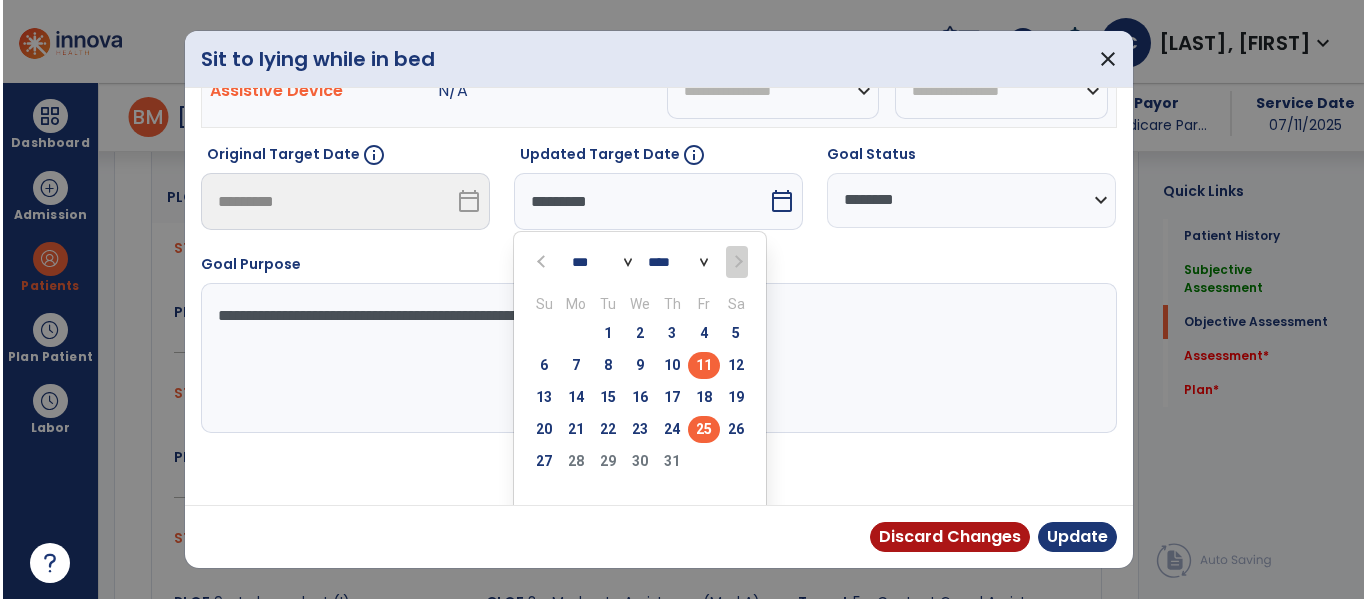 scroll, scrollTop: 240, scrollLeft: 0, axis: vertical 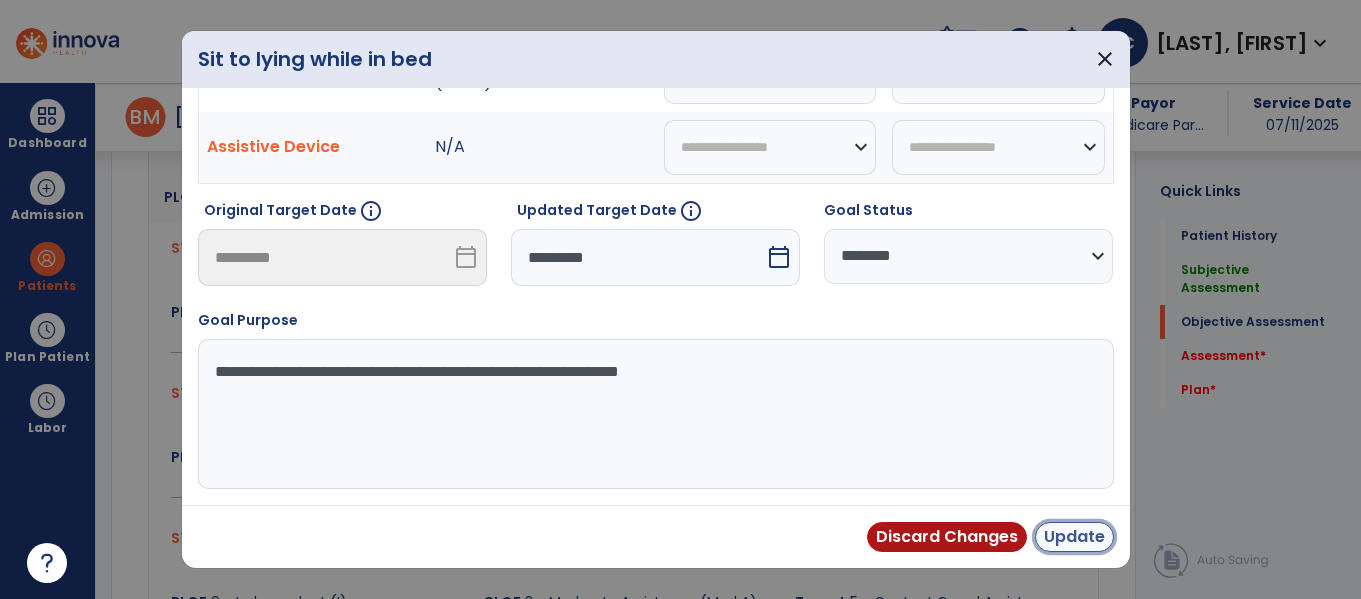 click on "Update" at bounding box center [1074, 537] 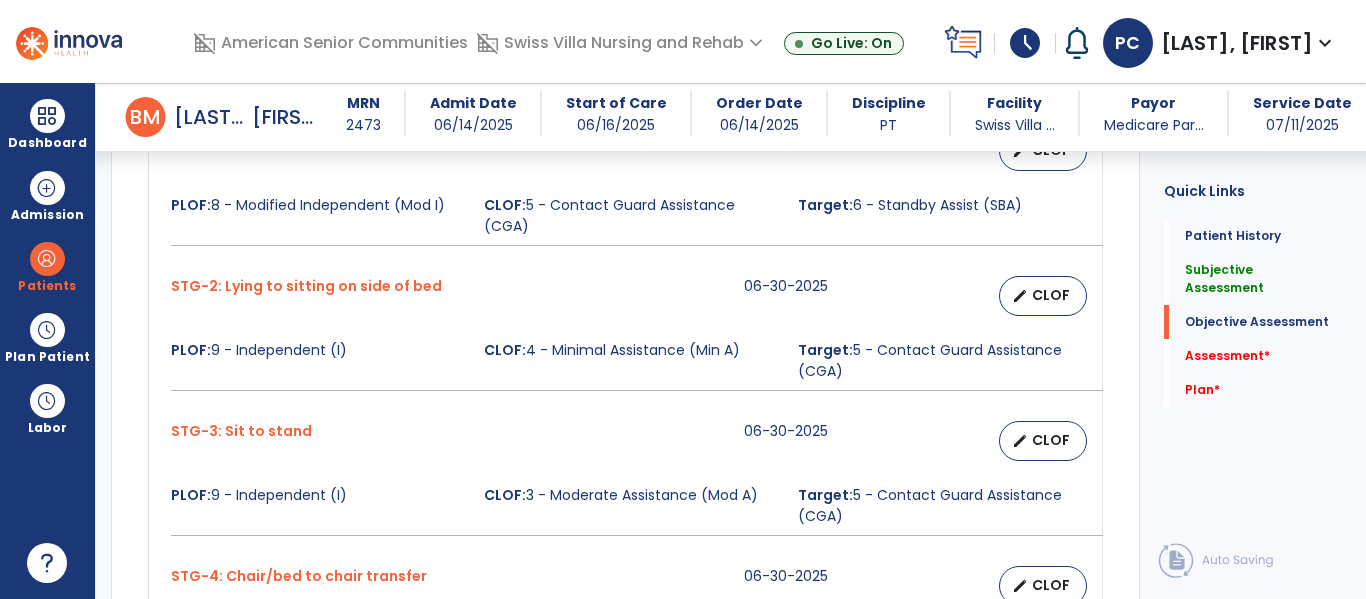 scroll, scrollTop: 977, scrollLeft: 0, axis: vertical 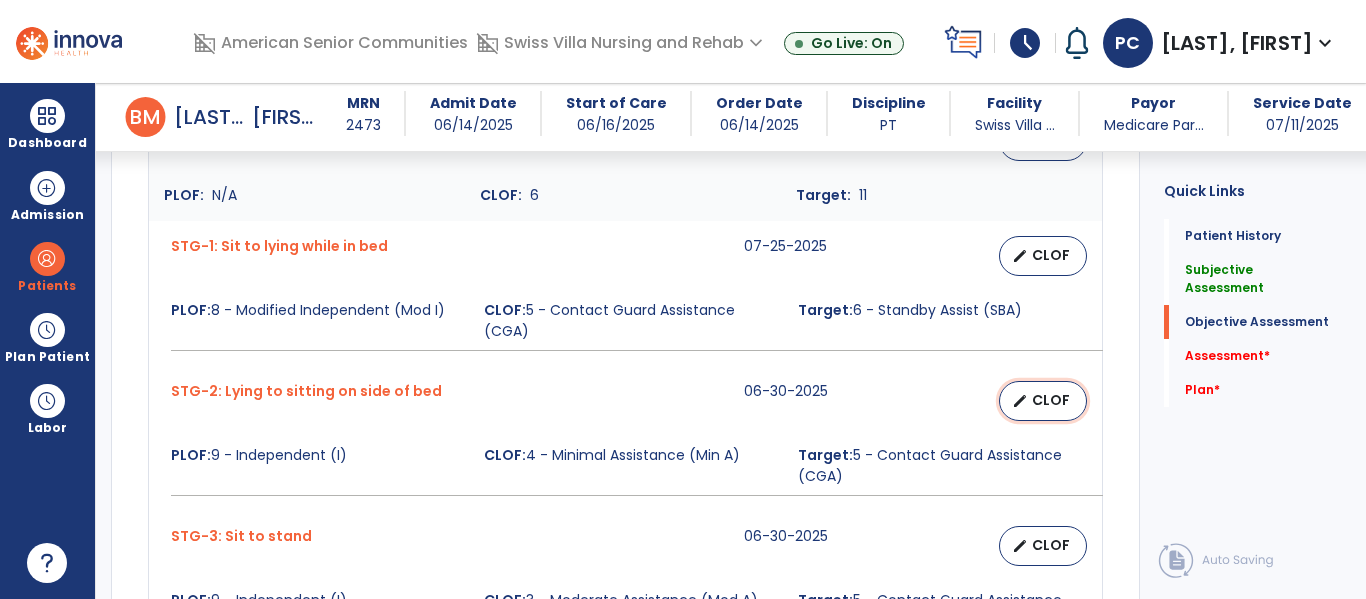 click on "CLOF" at bounding box center (1051, 400) 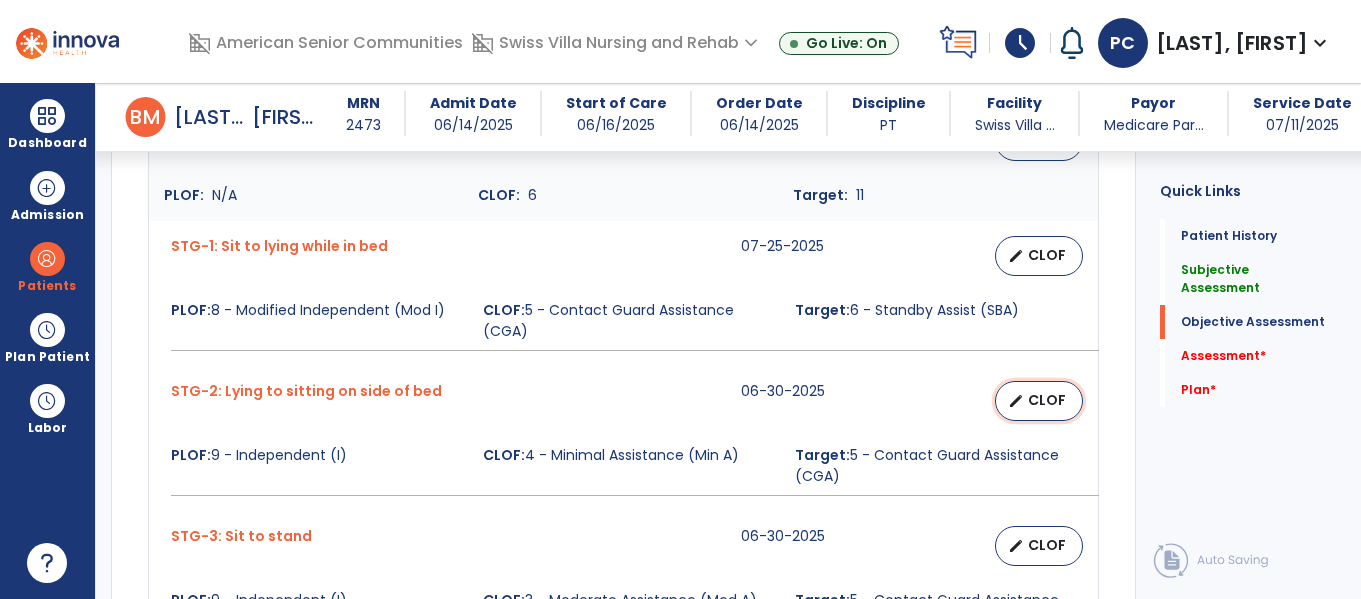 select on "********" 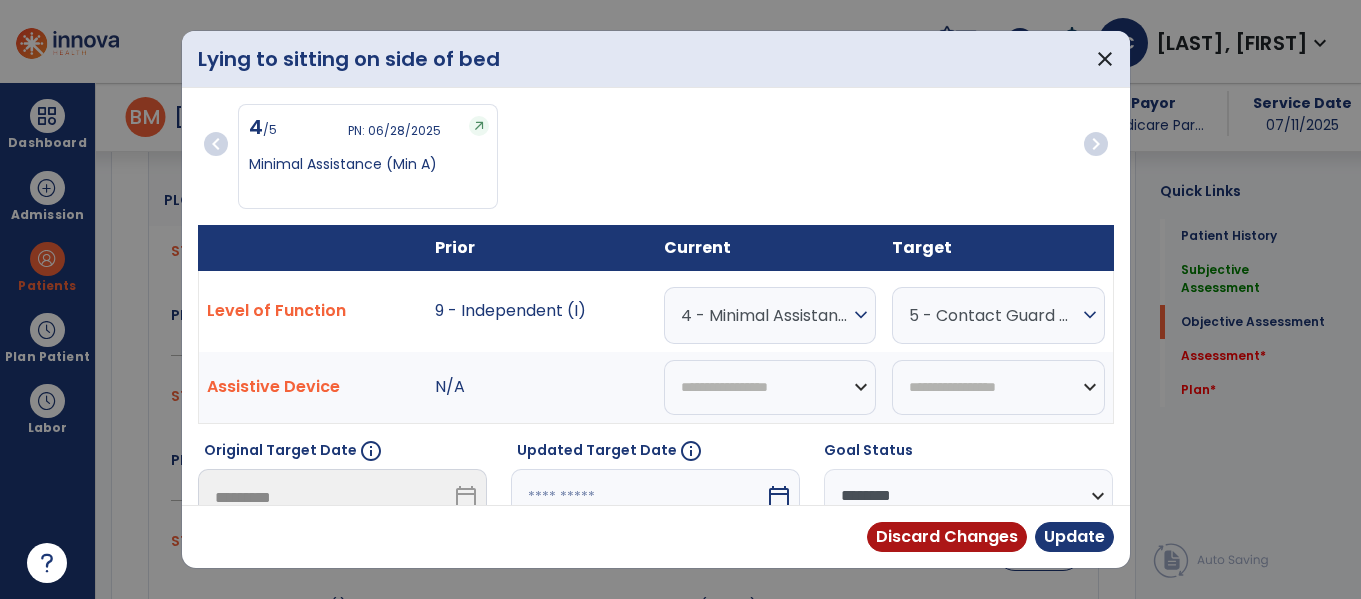 scroll, scrollTop: 865, scrollLeft: 0, axis: vertical 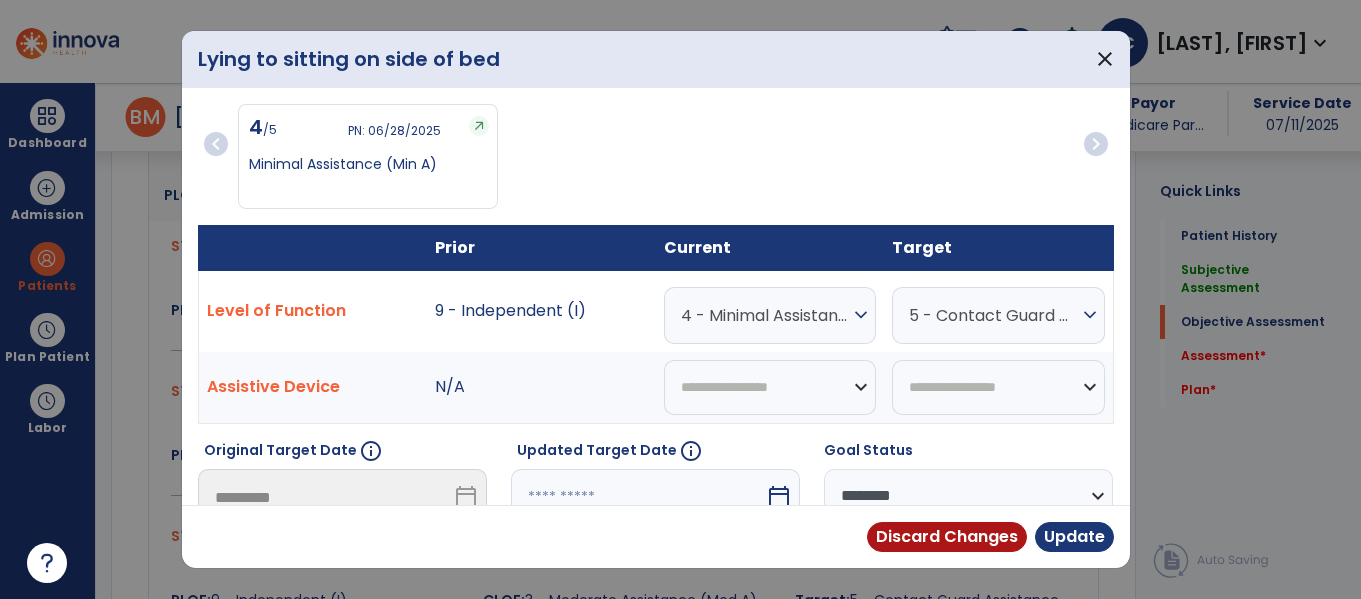 click on "expand_more" at bounding box center (861, 315) 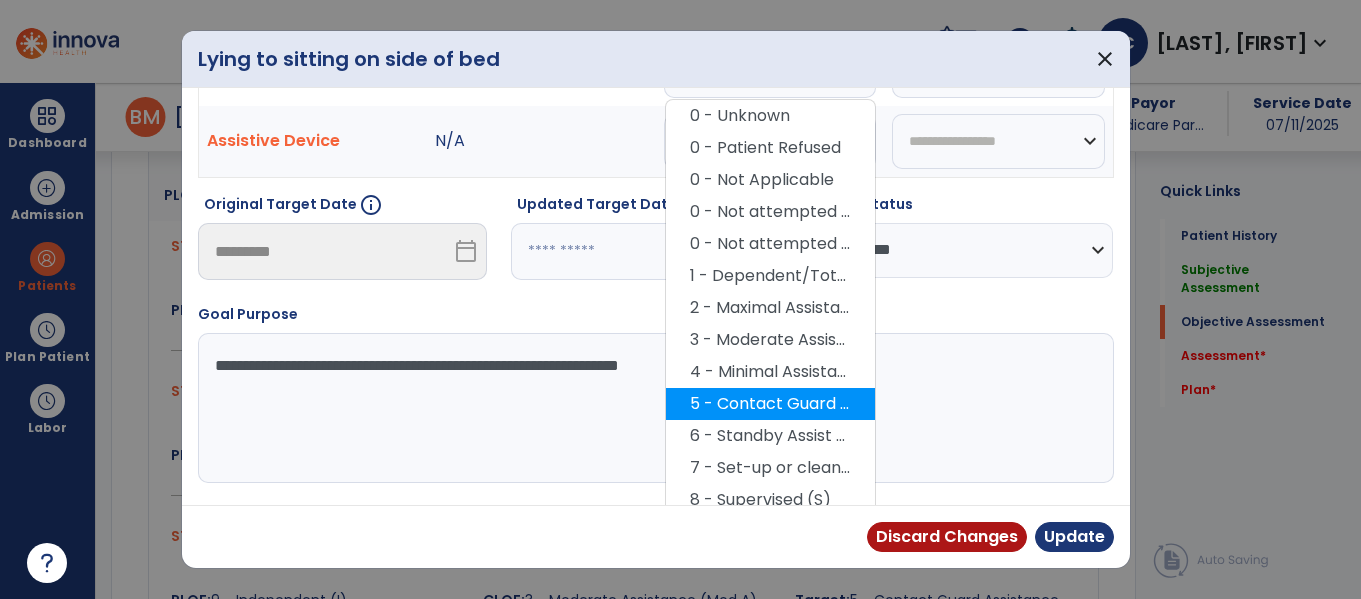 click on "5 - Contact Guard Assistance (CGA)" at bounding box center (770, 404) 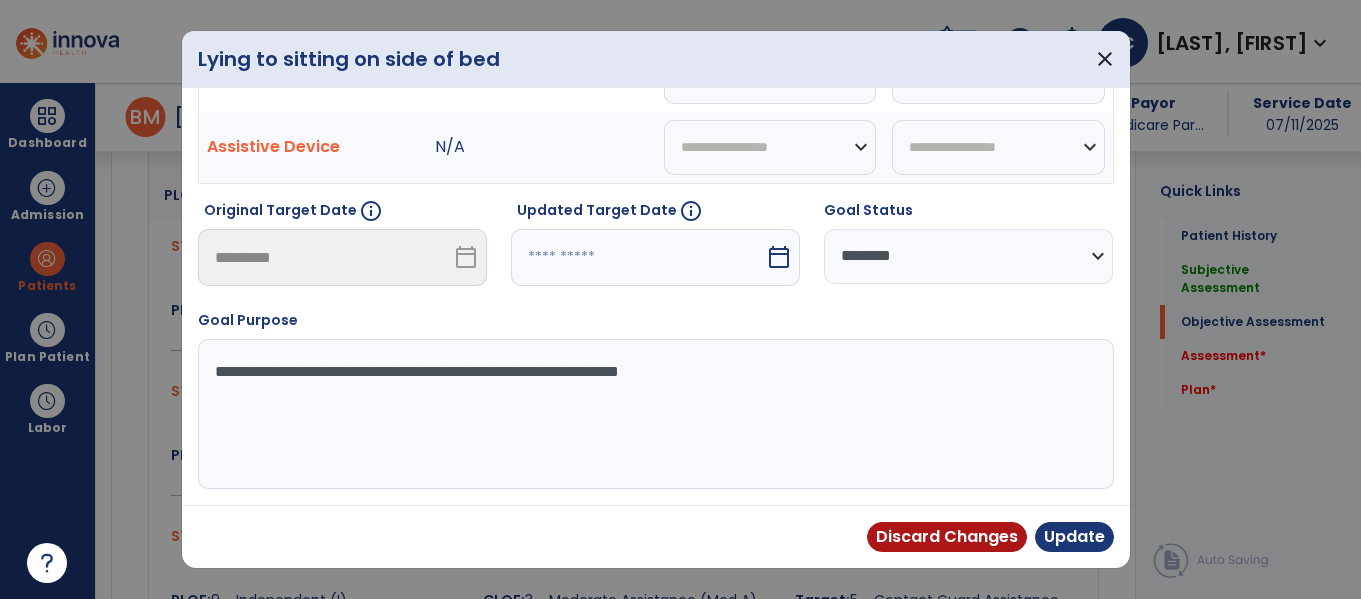 click on "calendar_today" at bounding box center (779, 257) 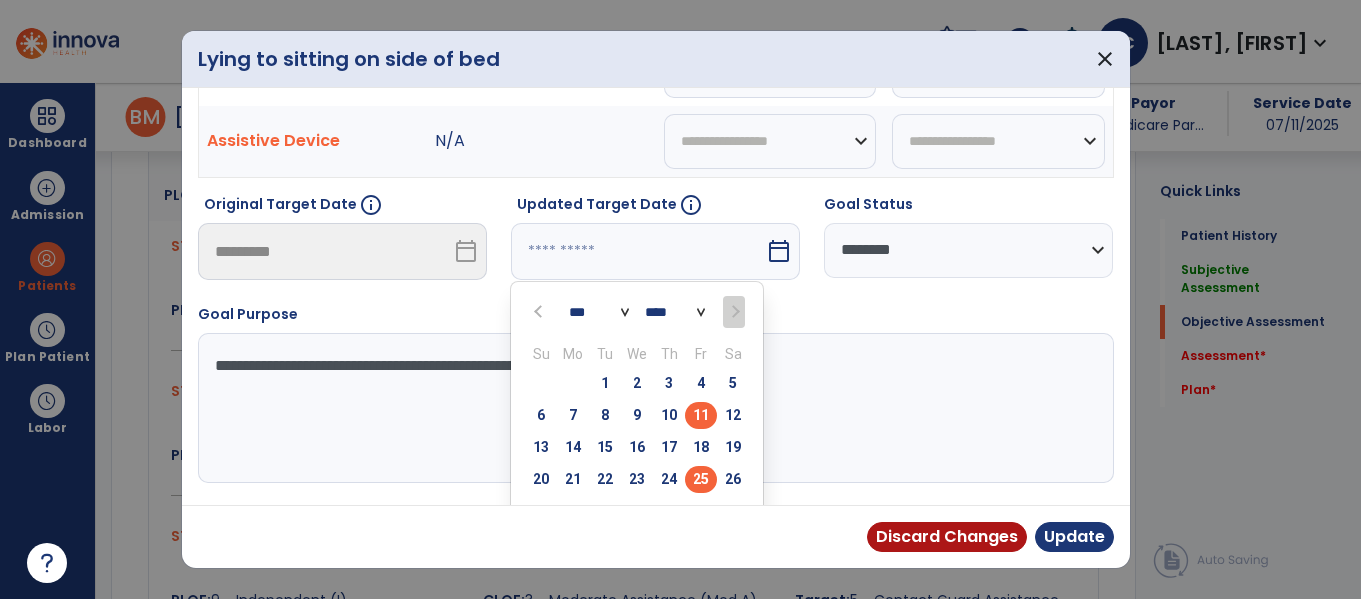 click on "25" at bounding box center [701, 479] 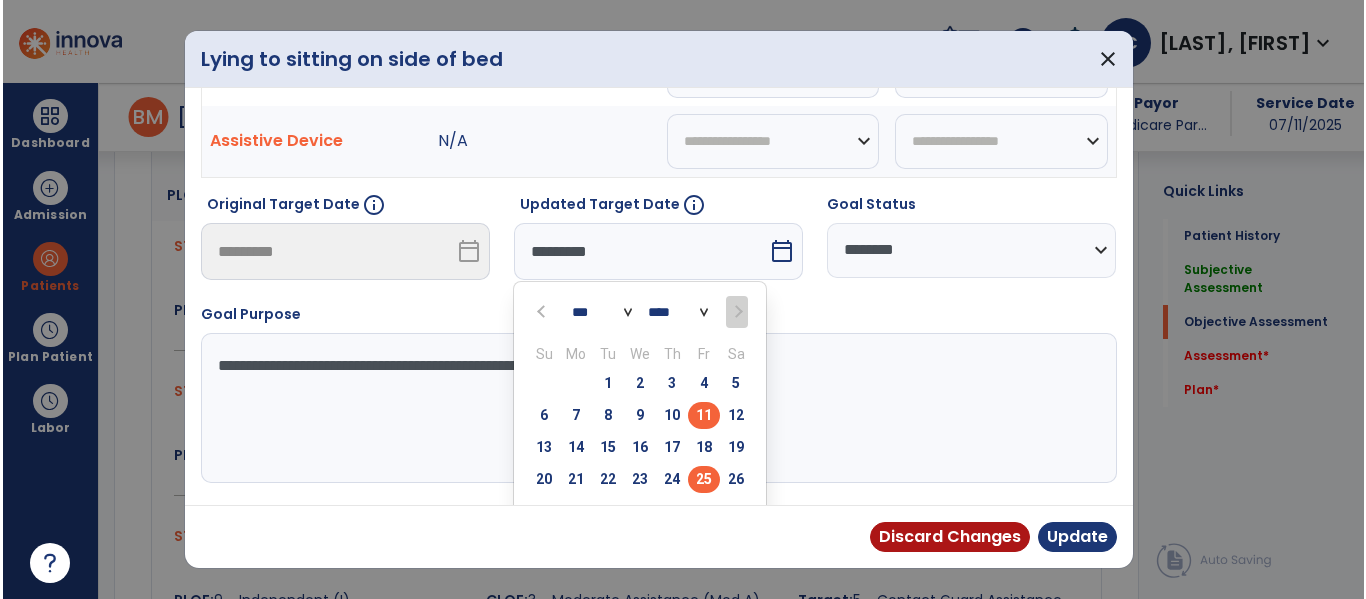 scroll, scrollTop: 240, scrollLeft: 0, axis: vertical 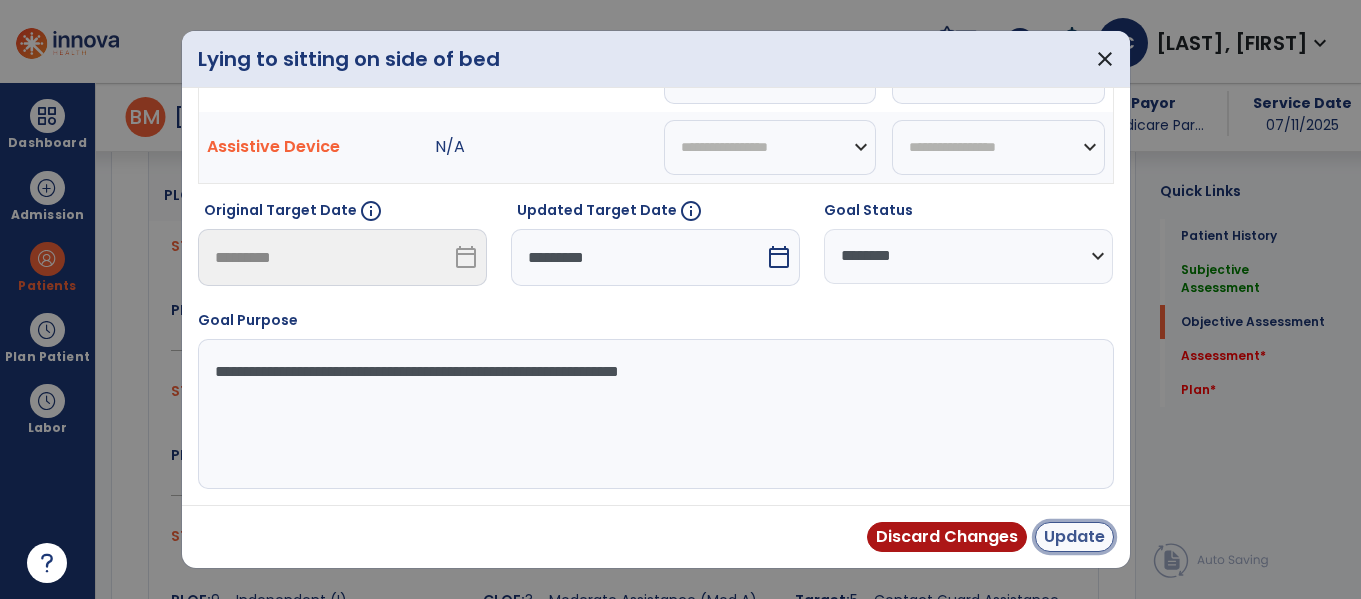 click on "Update" at bounding box center [1074, 537] 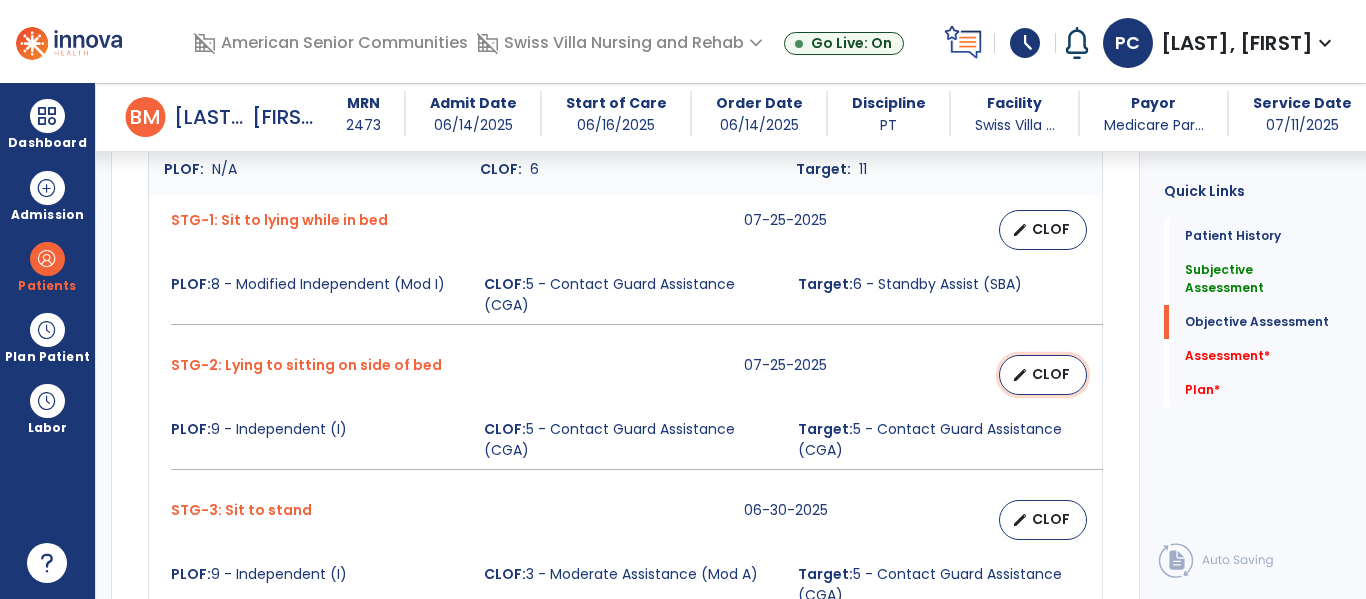 click on "CLOF" at bounding box center [1051, 374] 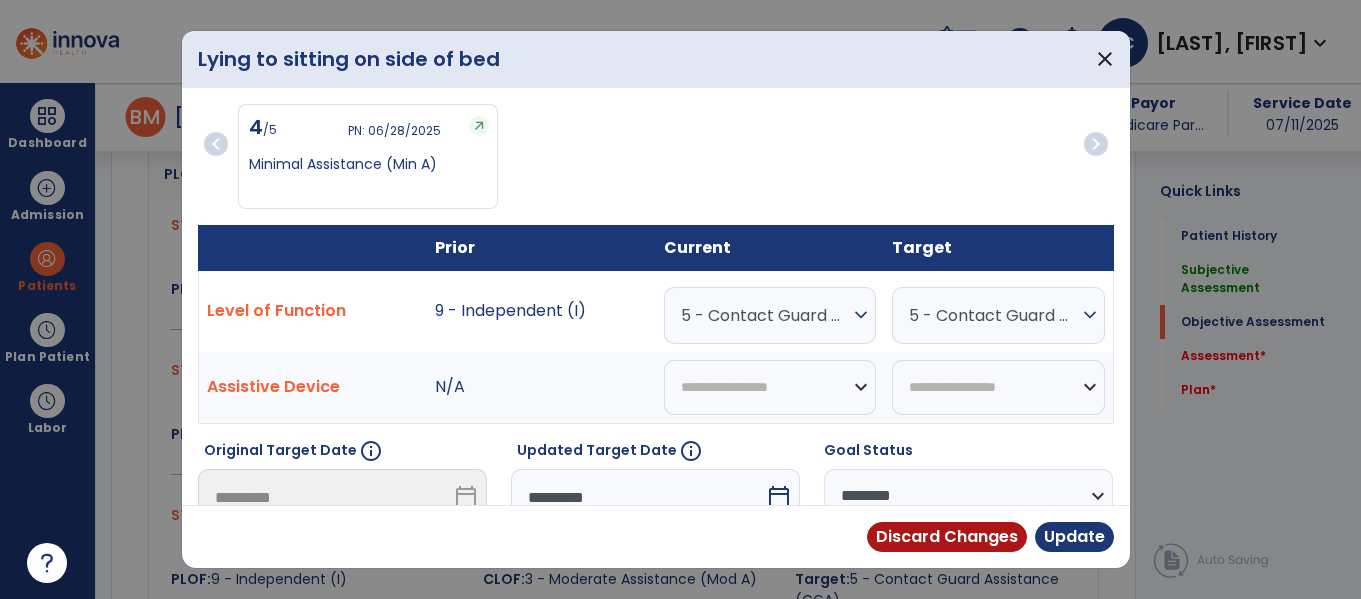 scroll, scrollTop: 891, scrollLeft: 0, axis: vertical 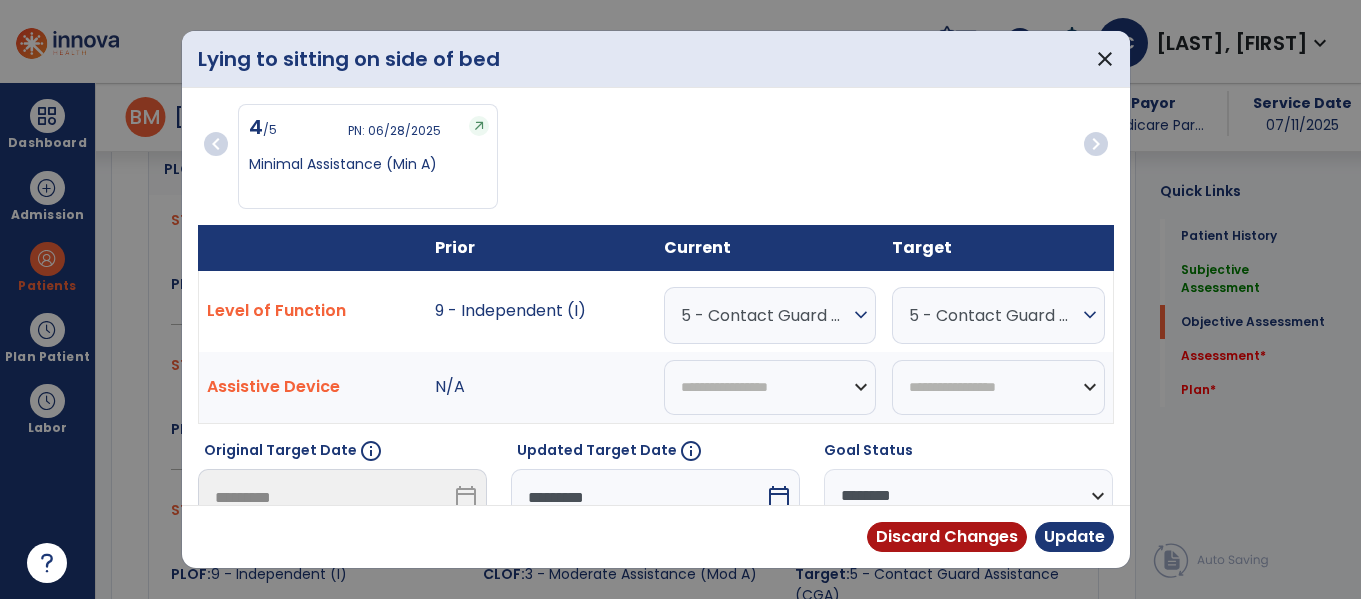 click on "5 - Contact Guard Assistance (CGA)" at bounding box center (765, 315) 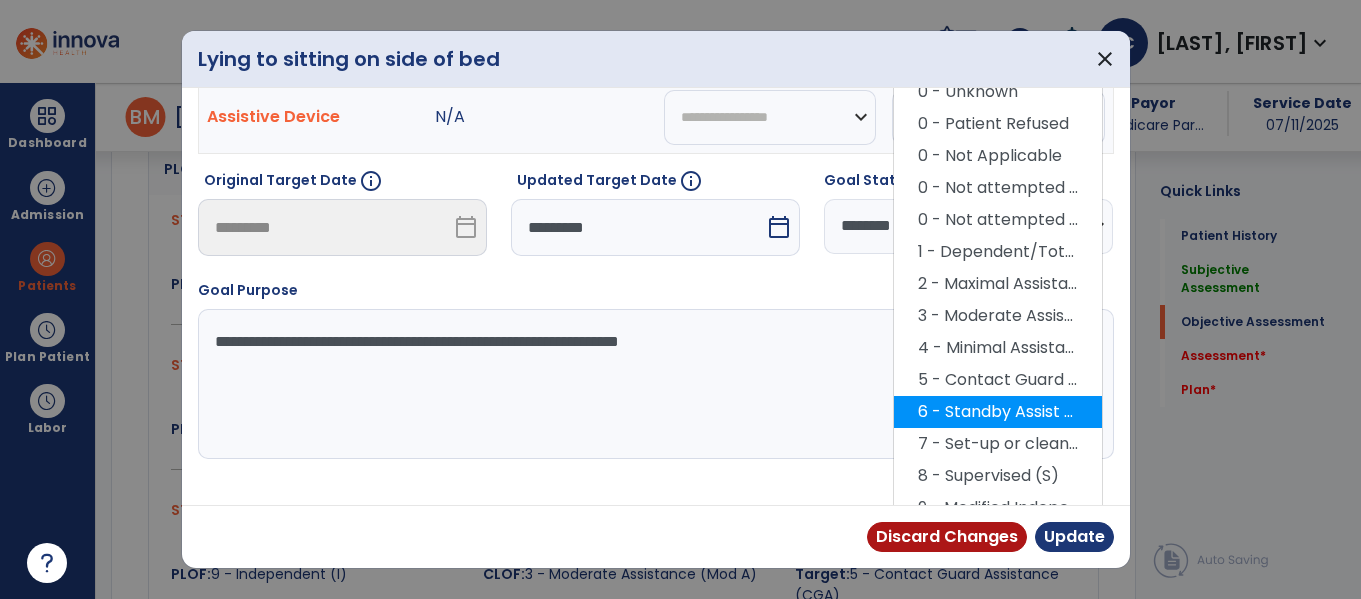 click on "6 - Standby Assist (SBA)" at bounding box center [998, 412] 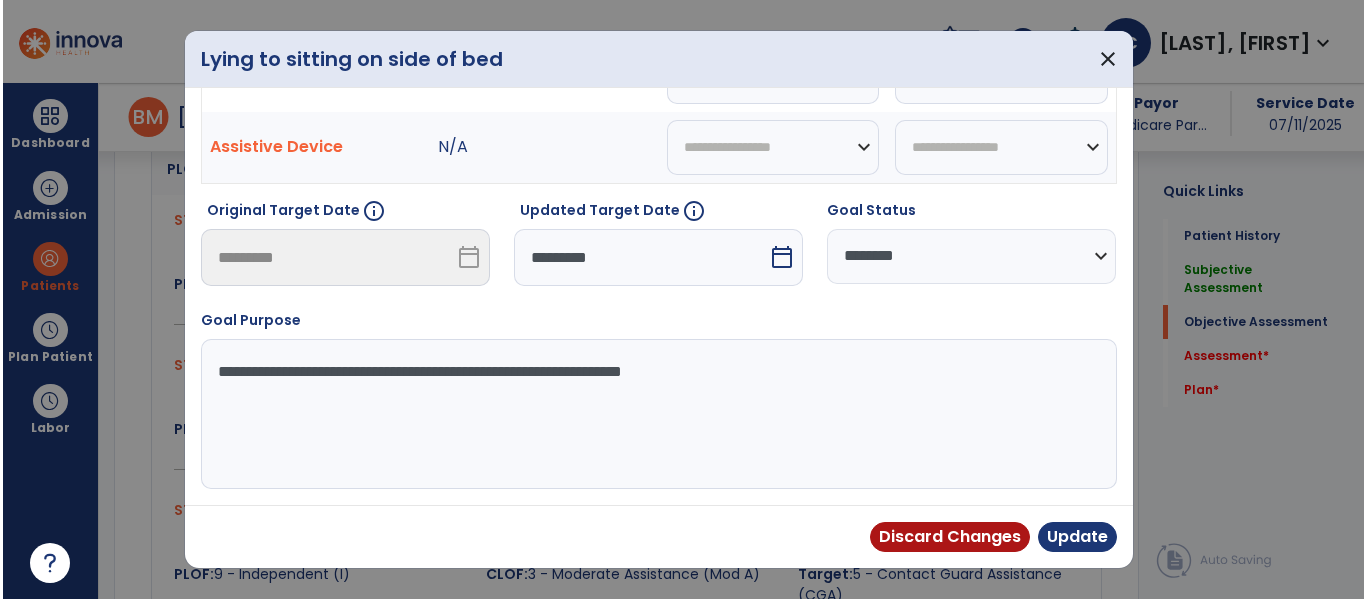 scroll, scrollTop: 240, scrollLeft: 0, axis: vertical 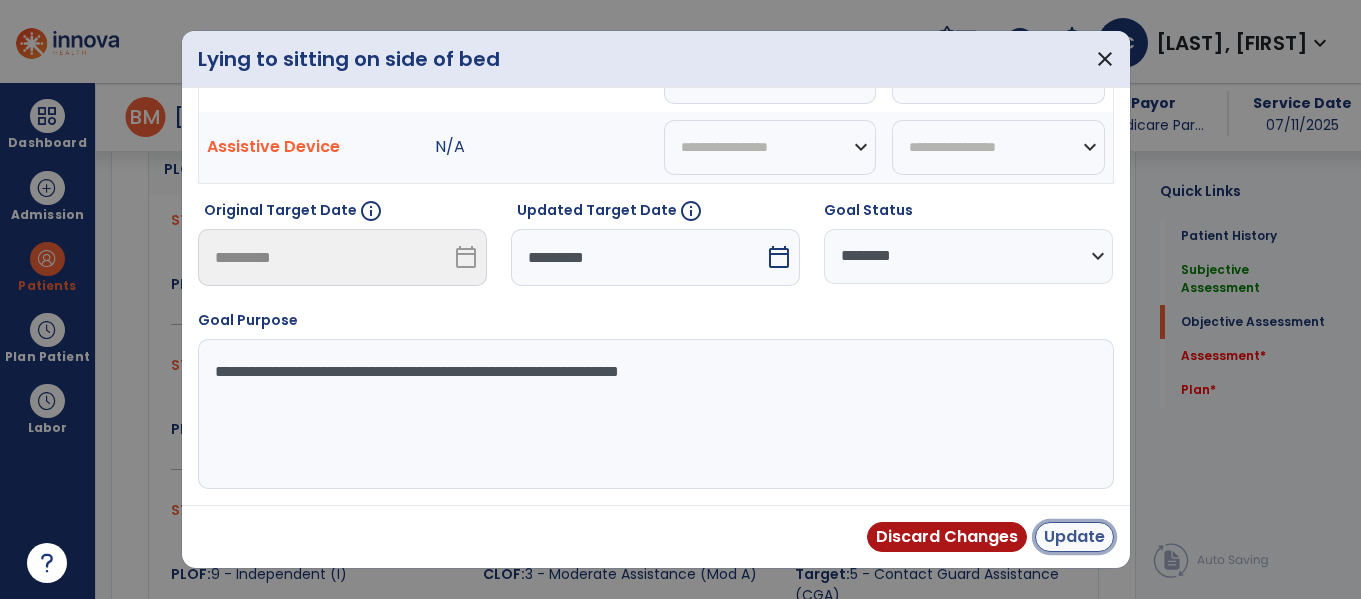 click on "Update" at bounding box center [1074, 537] 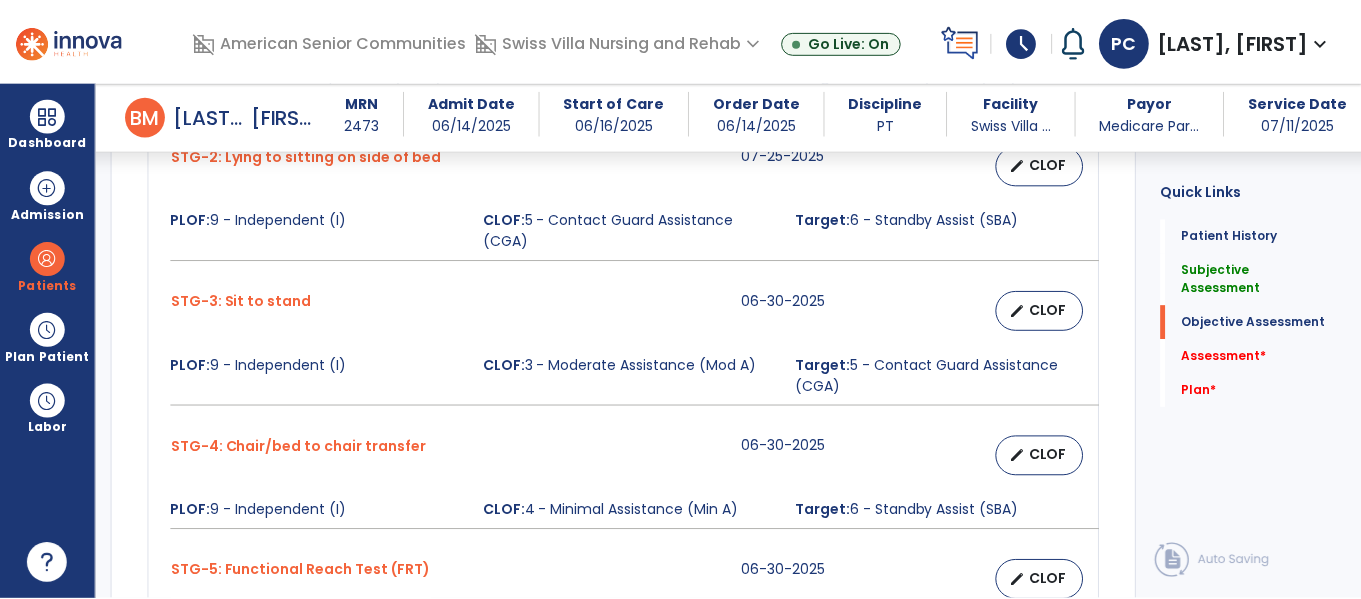 scroll, scrollTop: 1105, scrollLeft: 0, axis: vertical 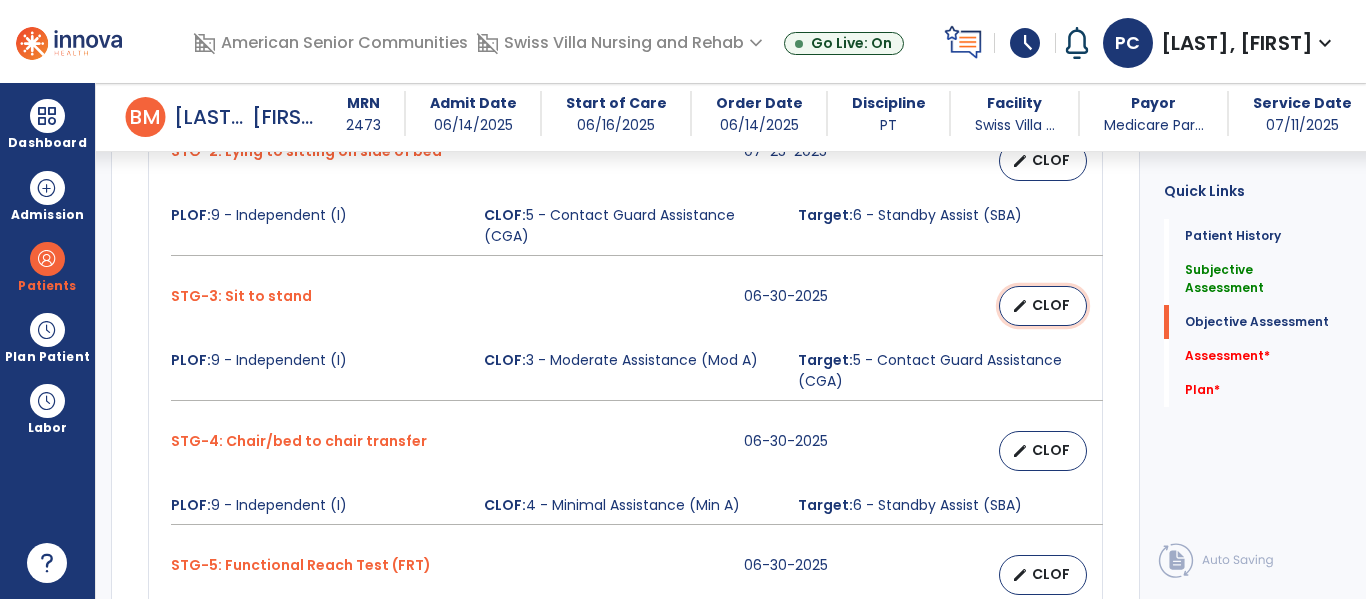click on "CLOF" at bounding box center (1051, 305) 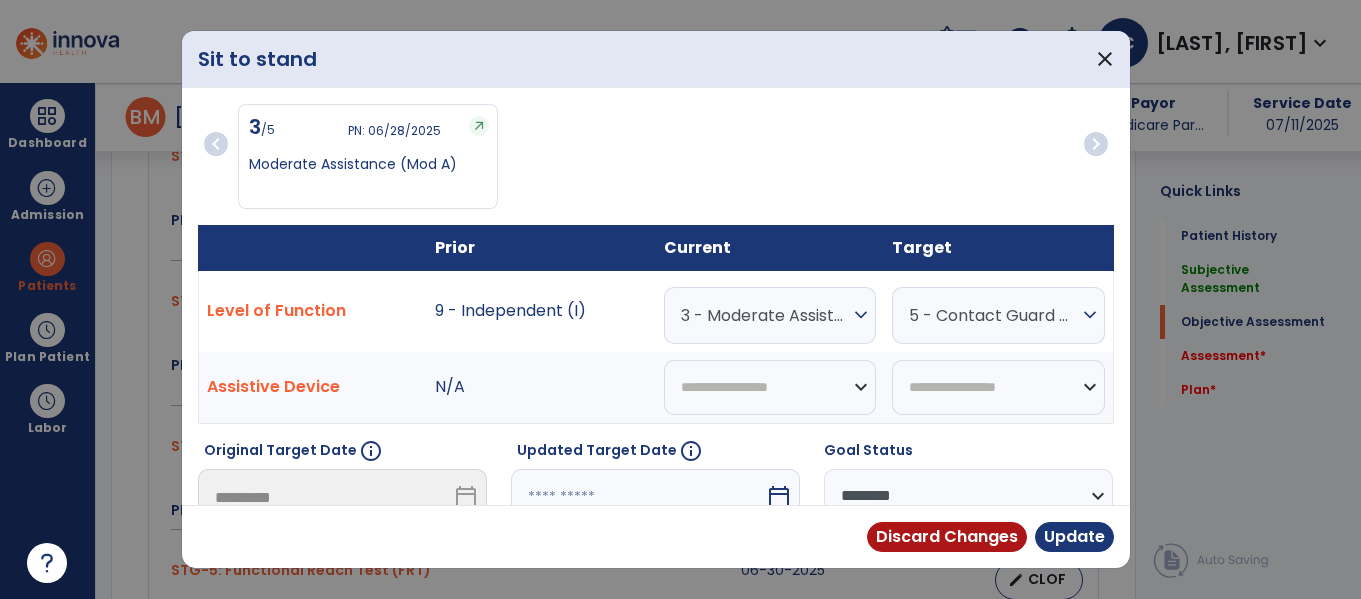 scroll, scrollTop: 1105, scrollLeft: 0, axis: vertical 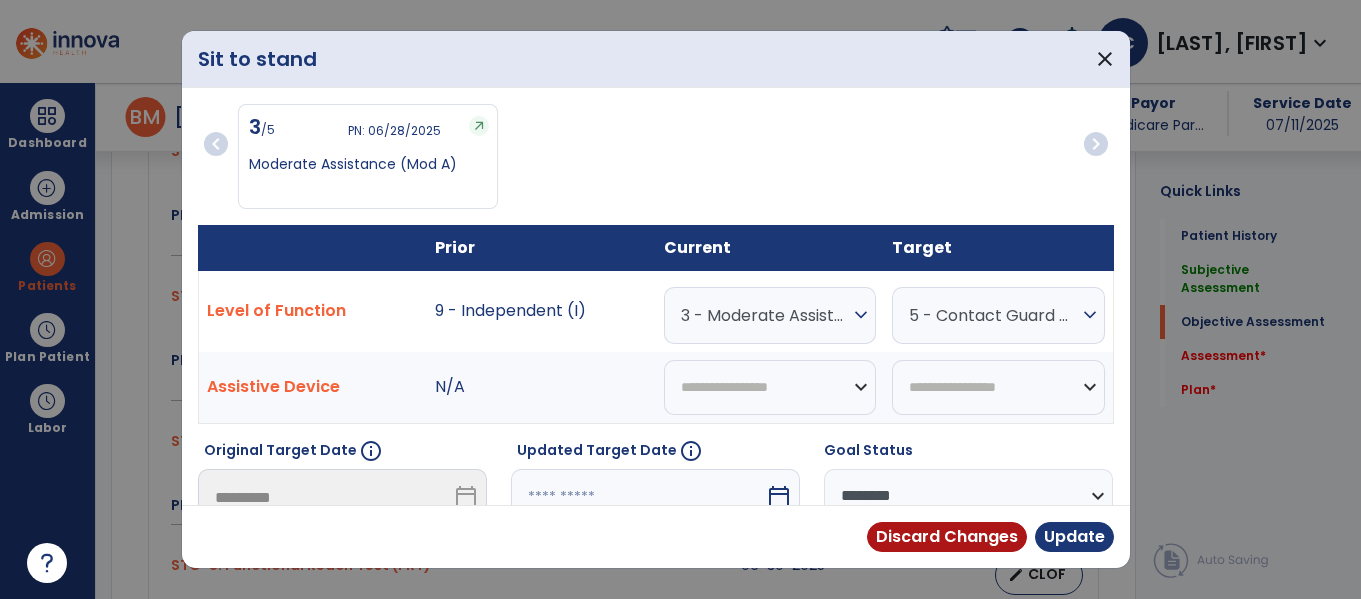 click on "3 - Moderate Assistance (Mod A)" at bounding box center (765, 315) 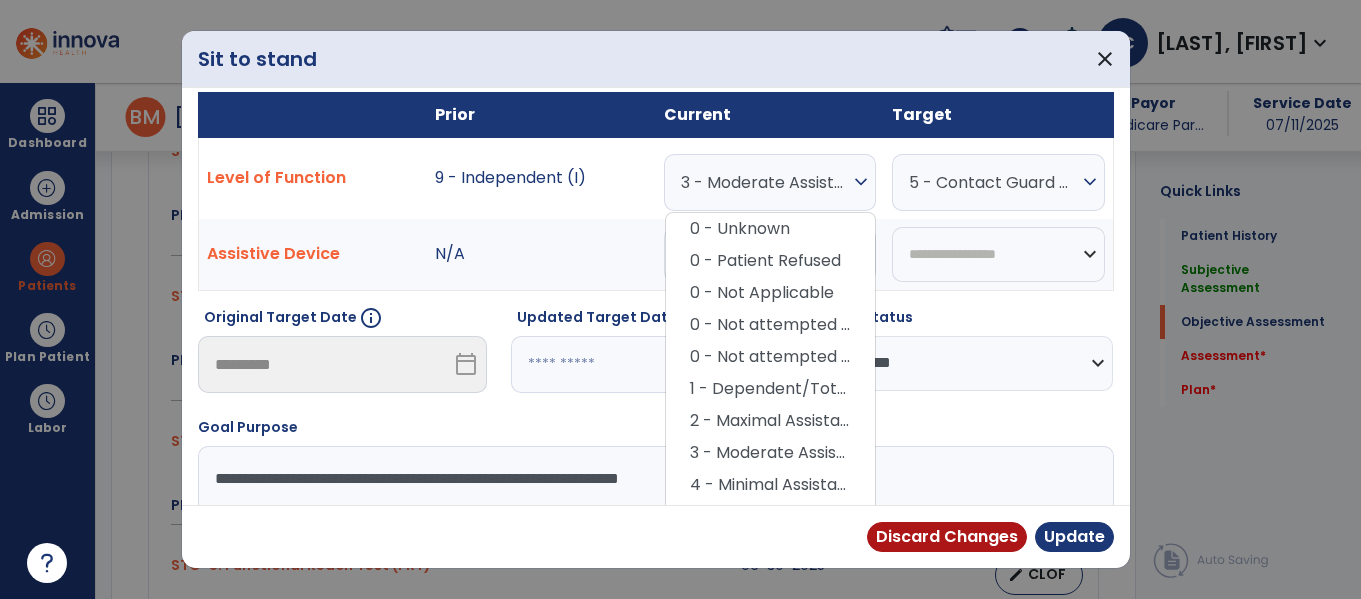 scroll, scrollTop: 136, scrollLeft: 0, axis: vertical 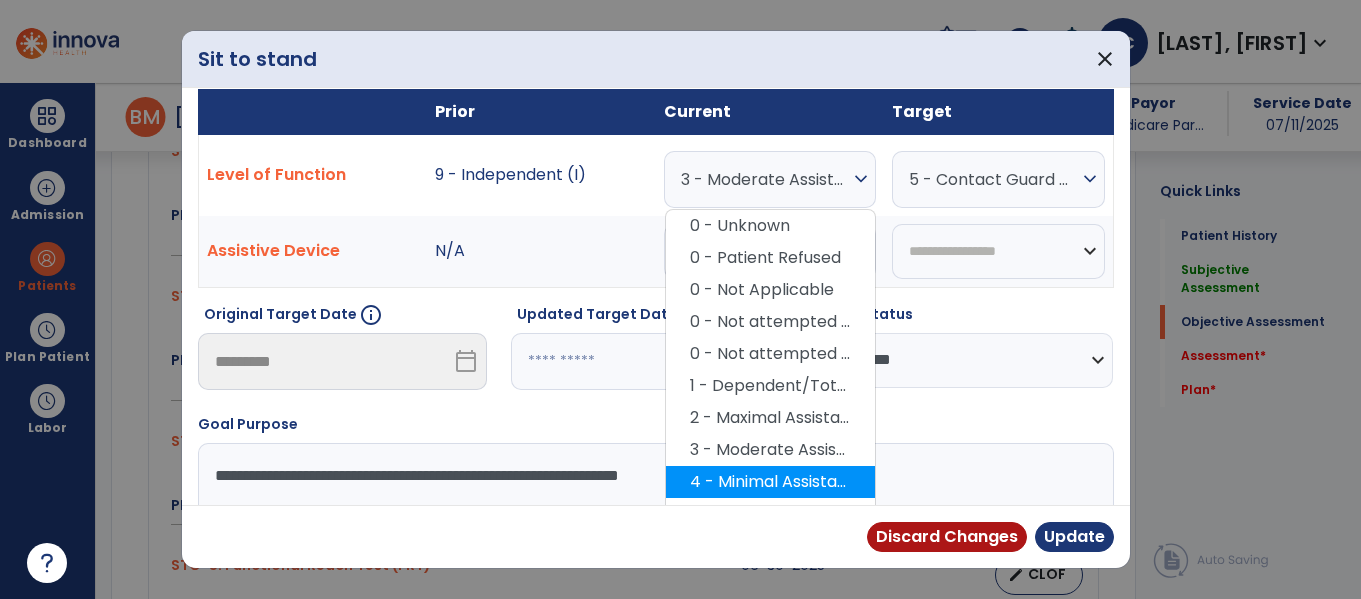 click on "4 - Minimal Assistance (Min A)" at bounding box center [770, 482] 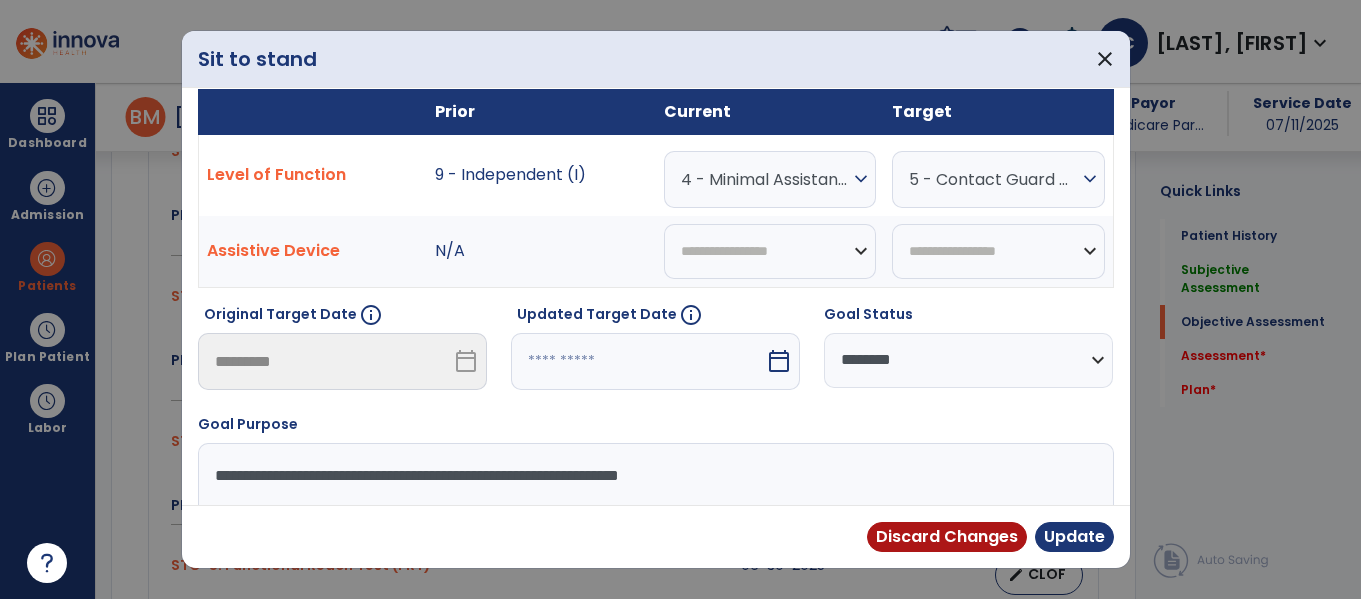 click on "calendar_today" at bounding box center (779, 361) 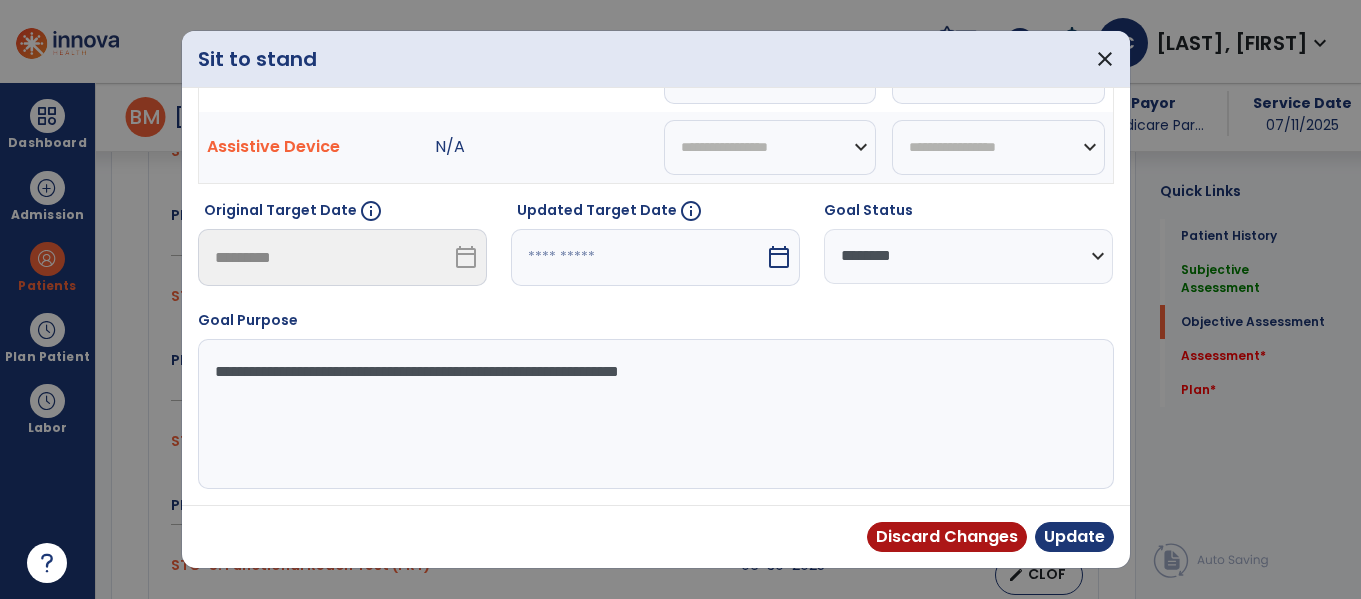select on "*" 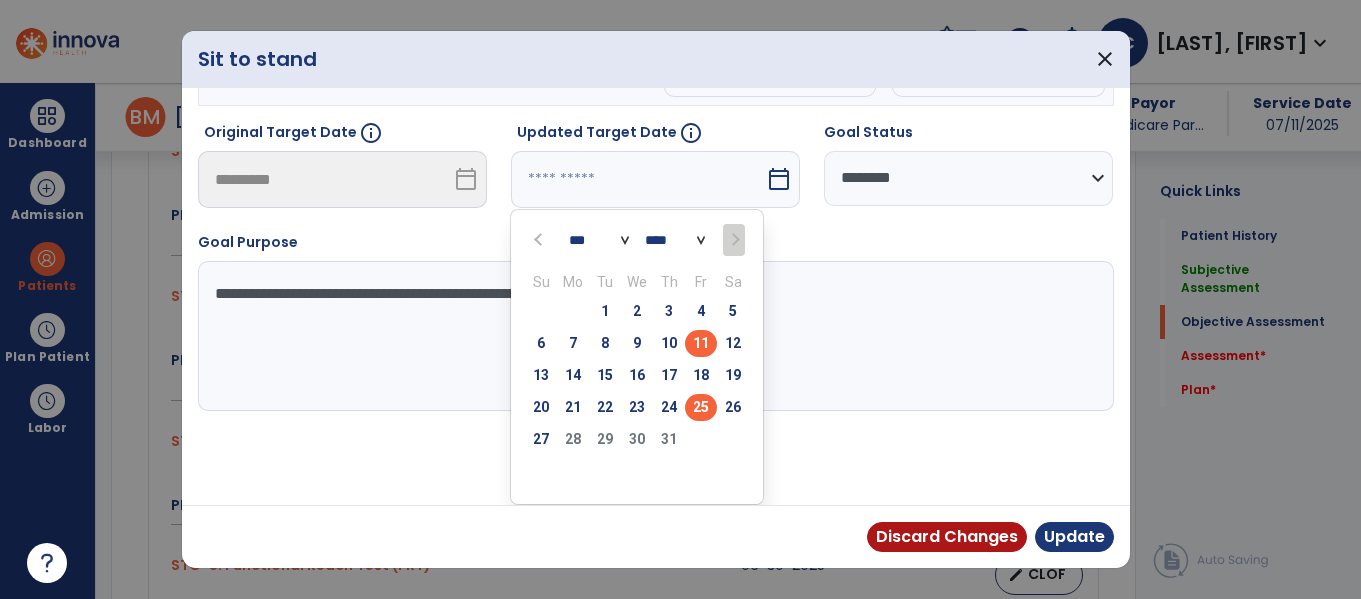 click on "25" at bounding box center (701, 407) 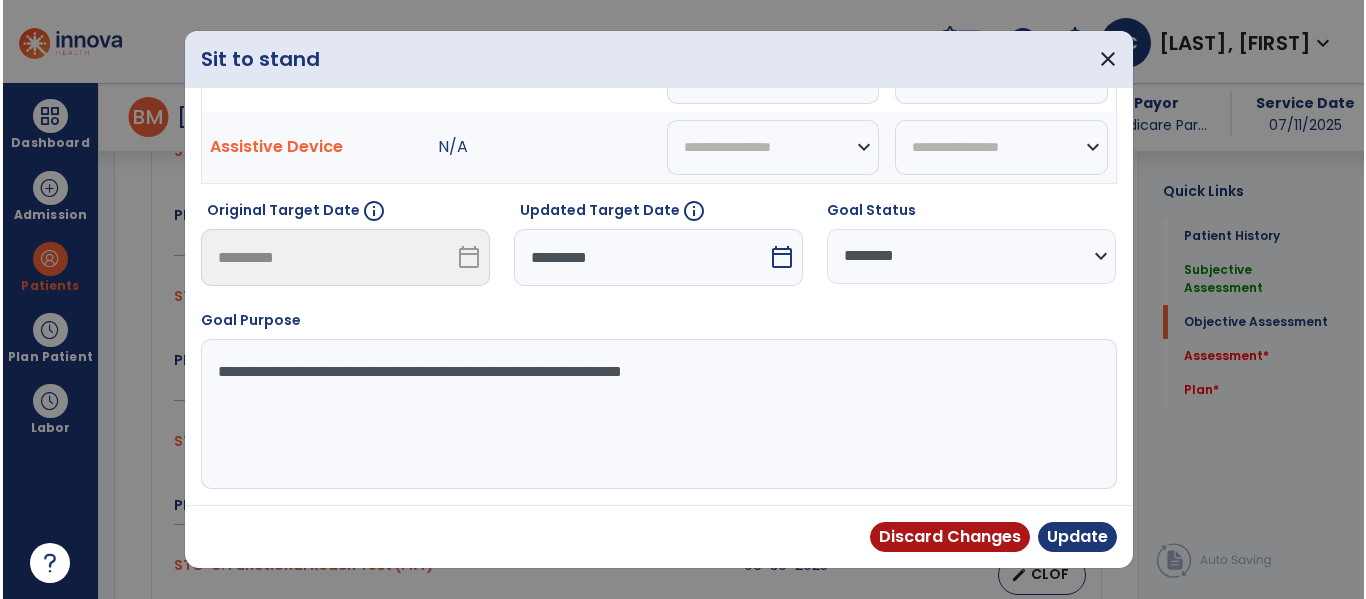 scroll, scrollTop: 240, scrollLeft: 0, axis: vertical 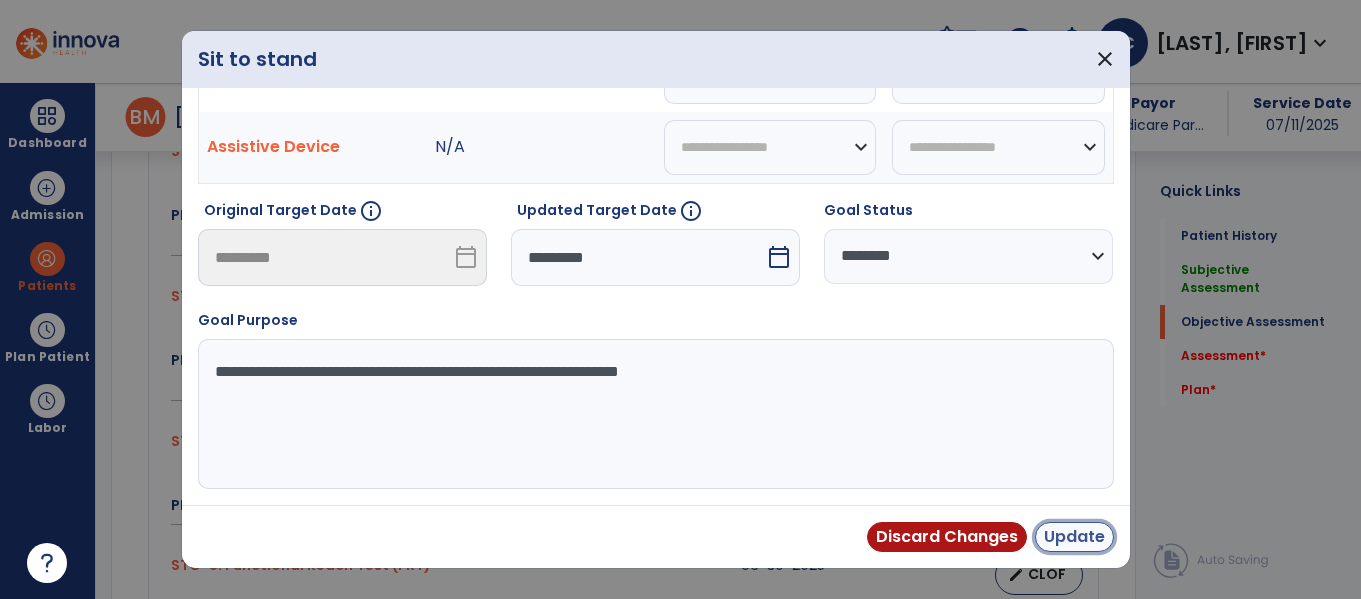 click on "Update" at bounding box center [1074, 537] 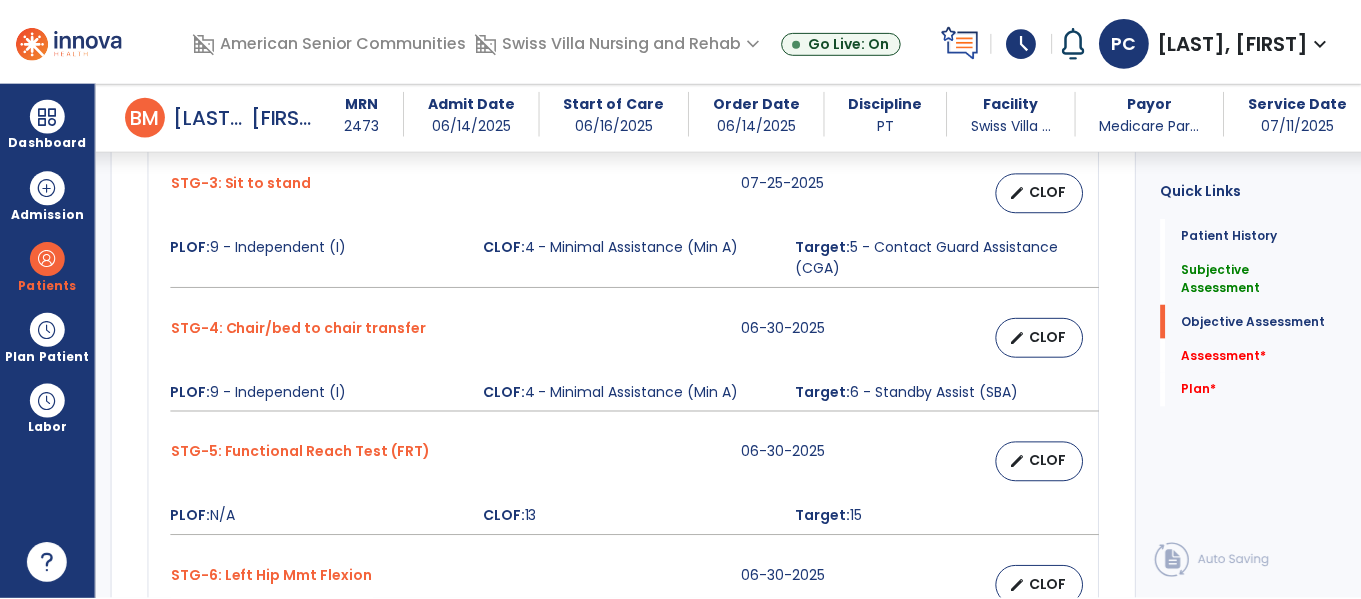 scroll, scrollTop: 1222, scrollLeft: 0, axis: vertical 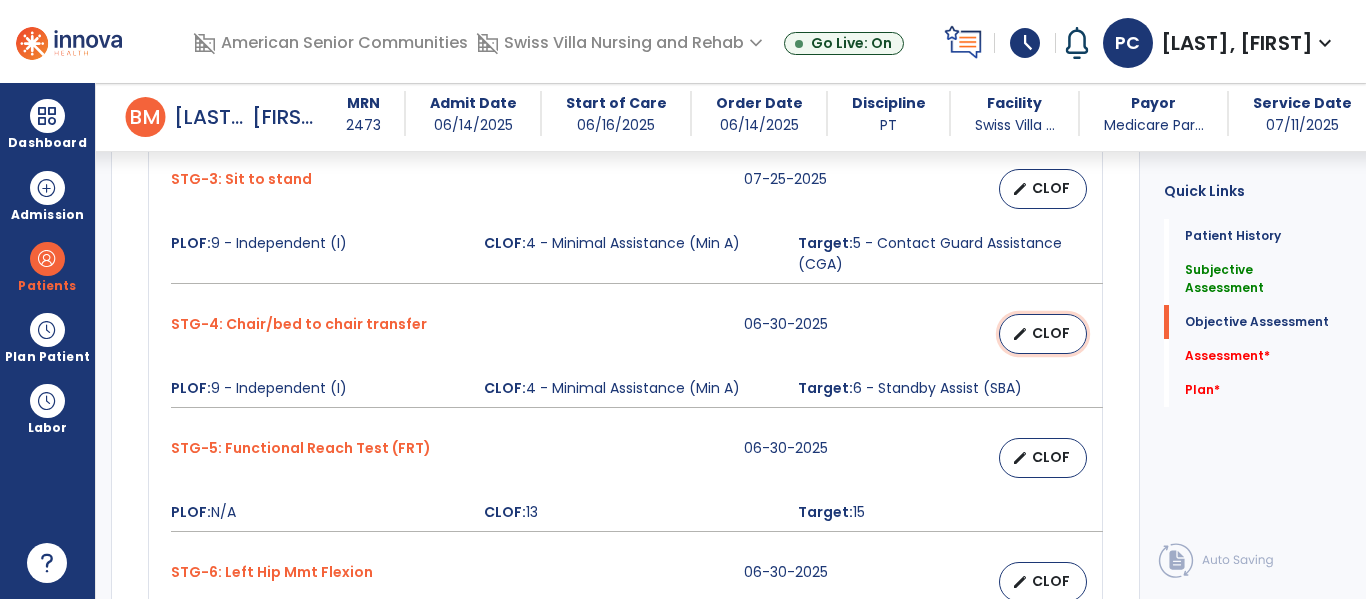 click on "CLOF" at bounding box center (1051, 333) 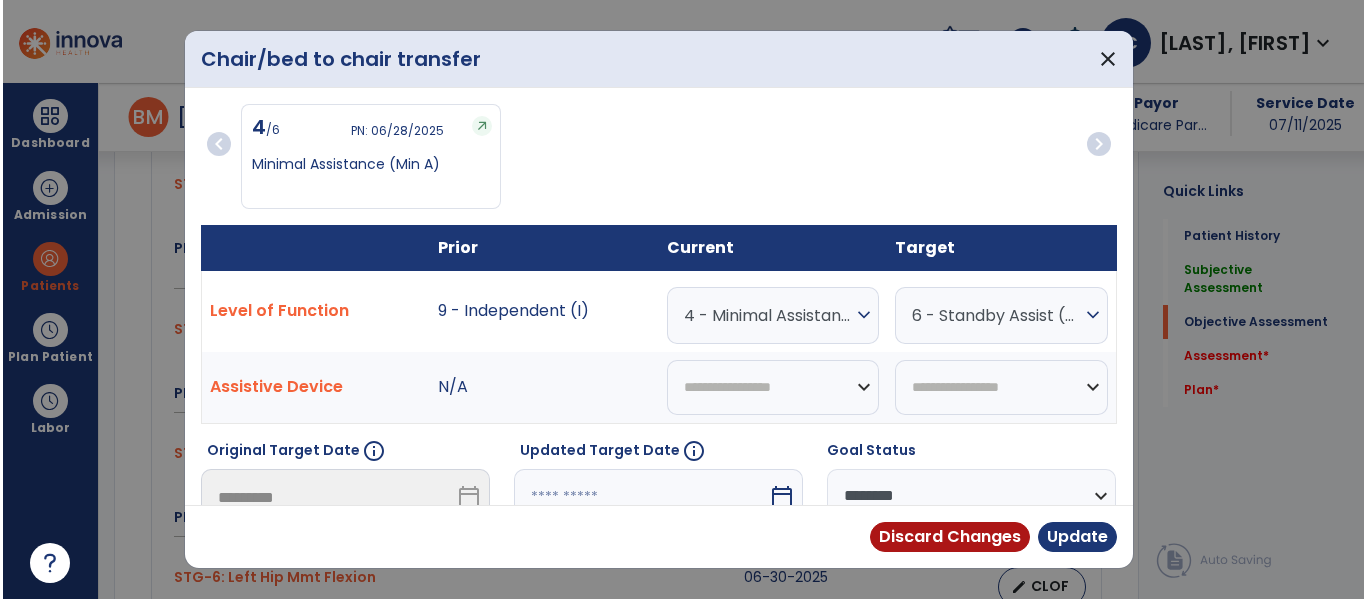 scroll, scrollTop: 1222, scrollLeft: 0, axis: vertical 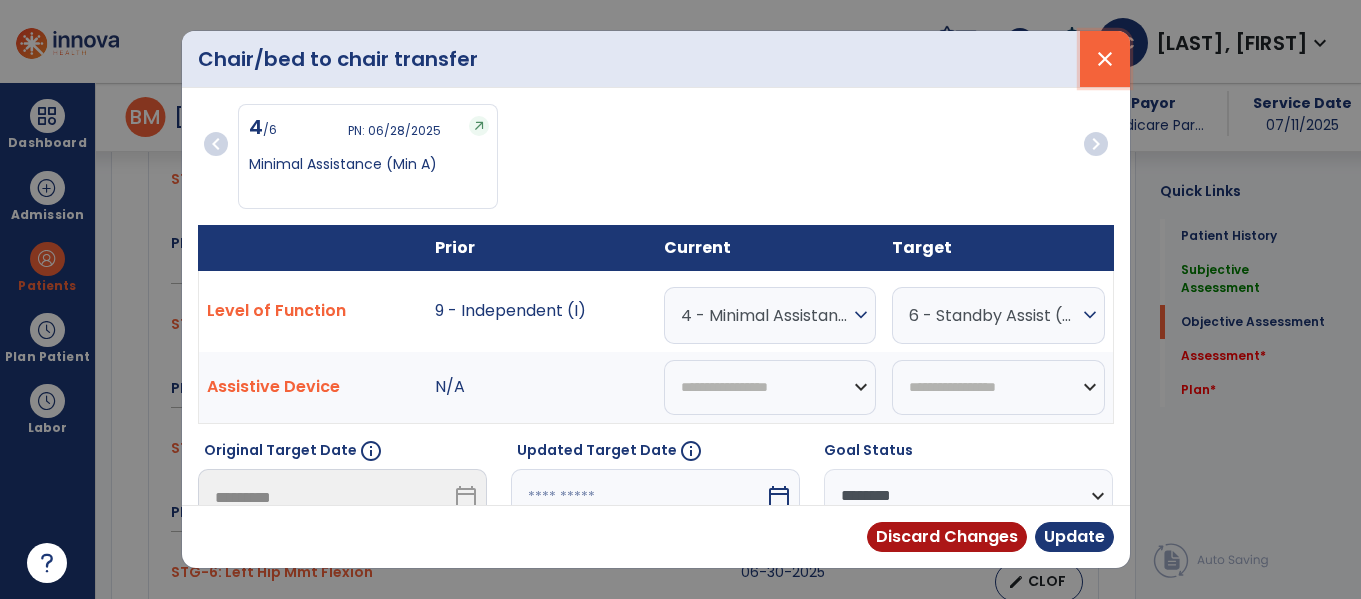 click on "close" at bounding box center [1105, 59] 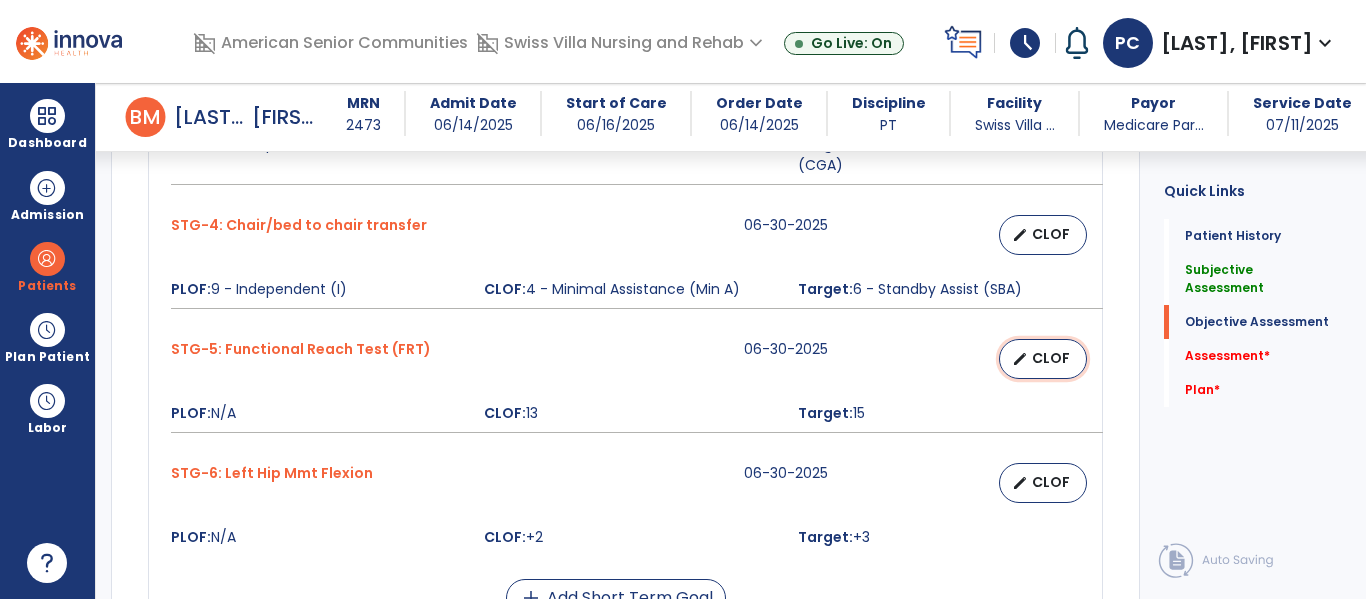 click on "edit   CLOF" at bounding box center (1043, 359) 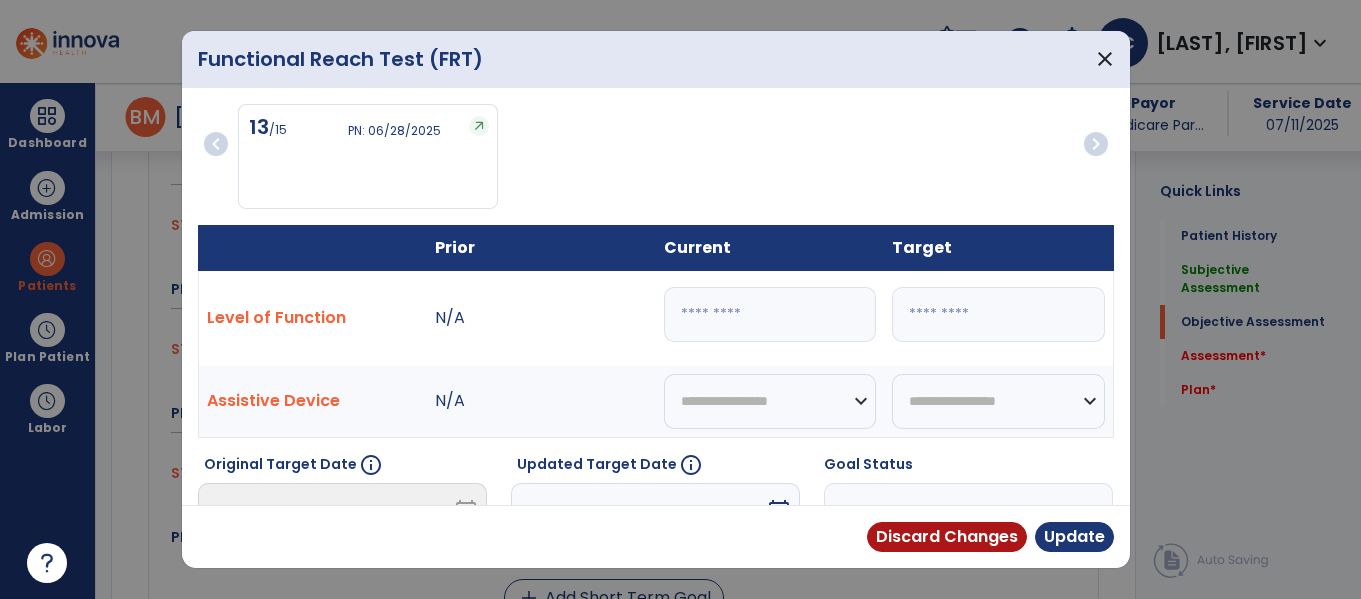 scroll, scrollTop: 1321, scrollLeft: 0, axis: vertical 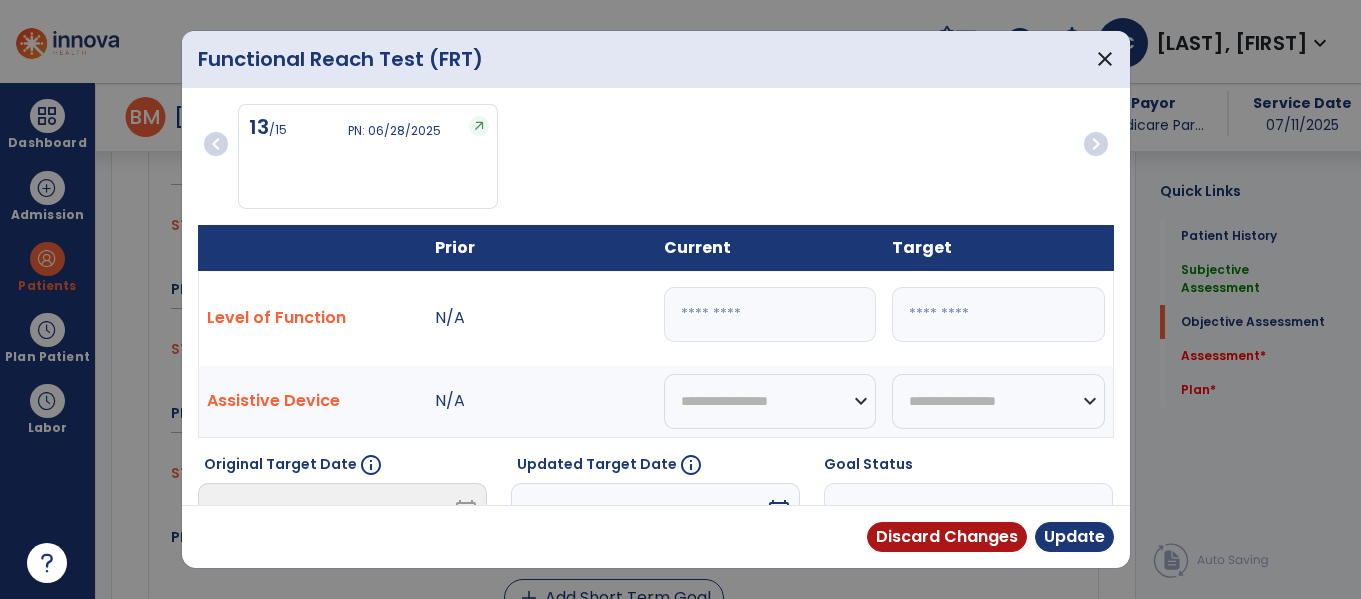 click on "**" at bounding box center (770, 314) 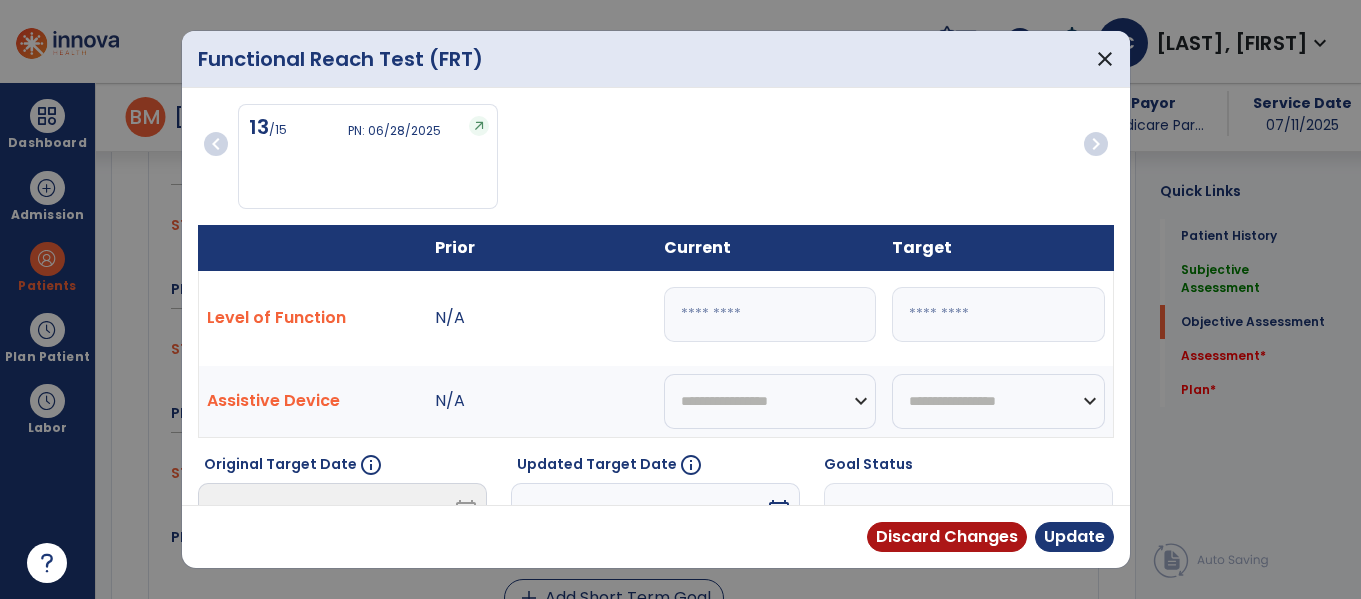 type on "*" 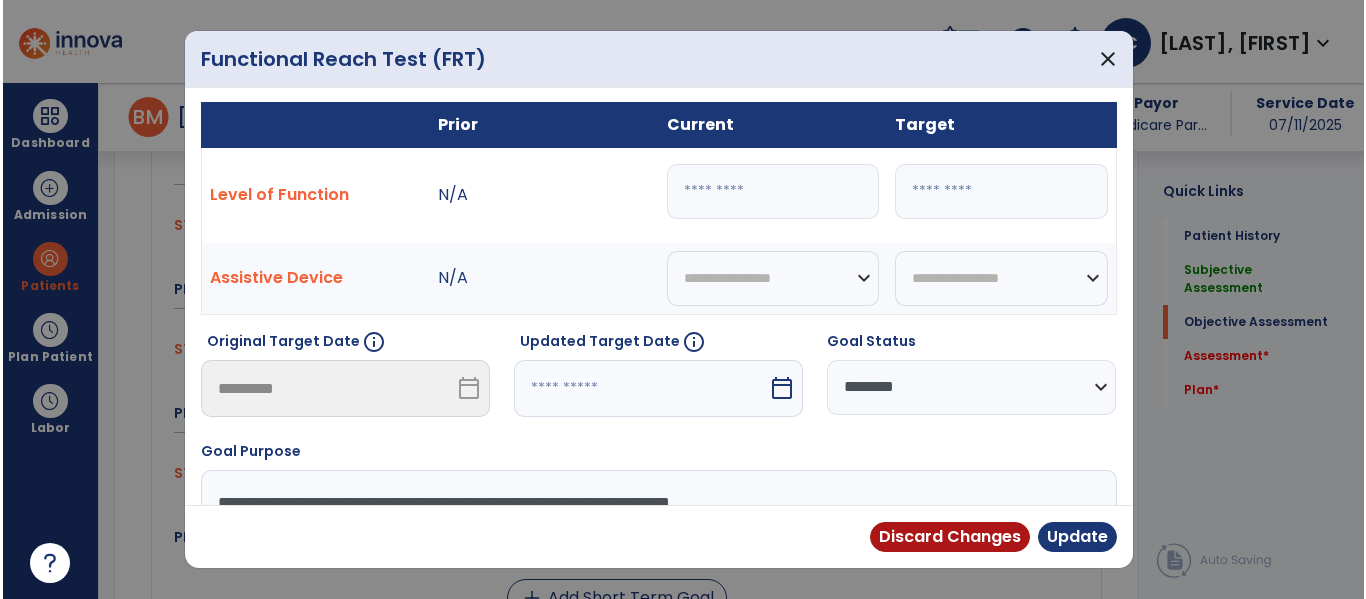 scroll, scrollTop: 151, scrollLeft: 0, axis: vertical 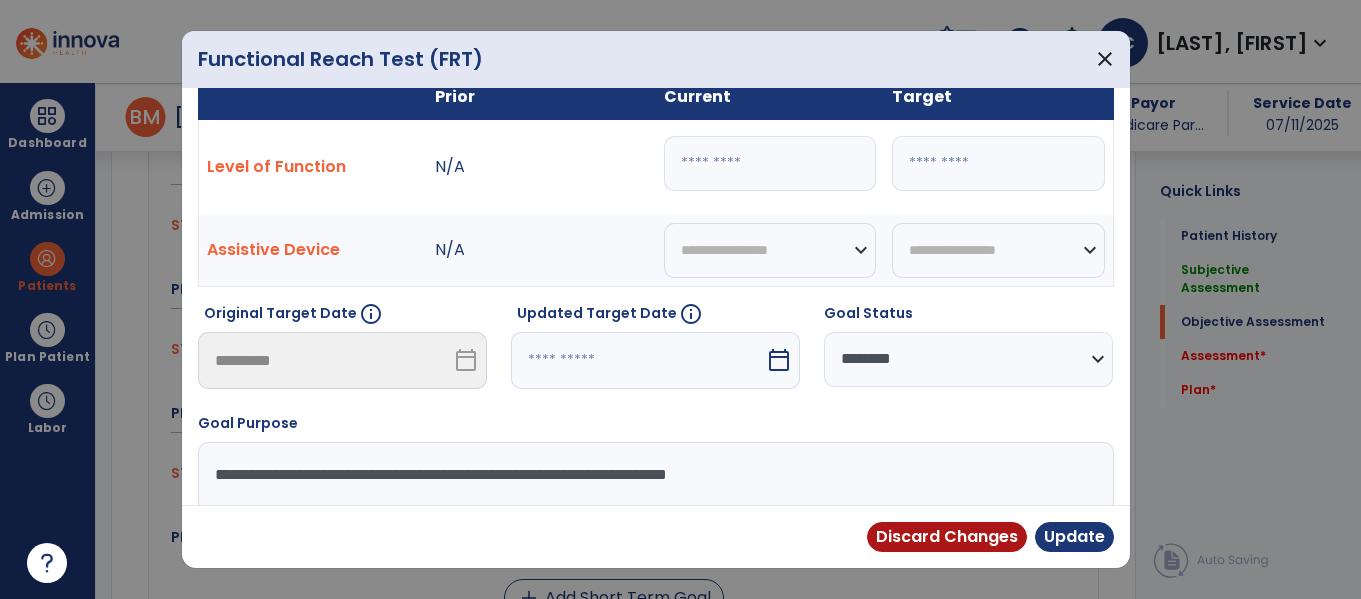type on "**" 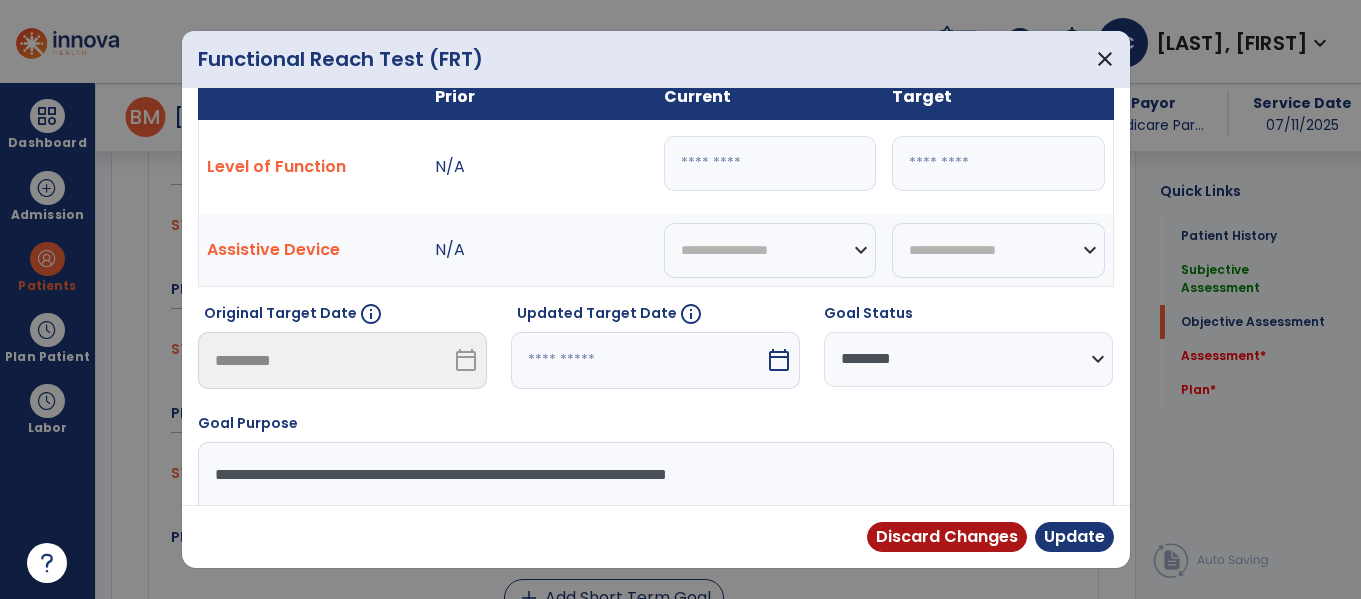 click on "**********" at bounding box center [968, 359] 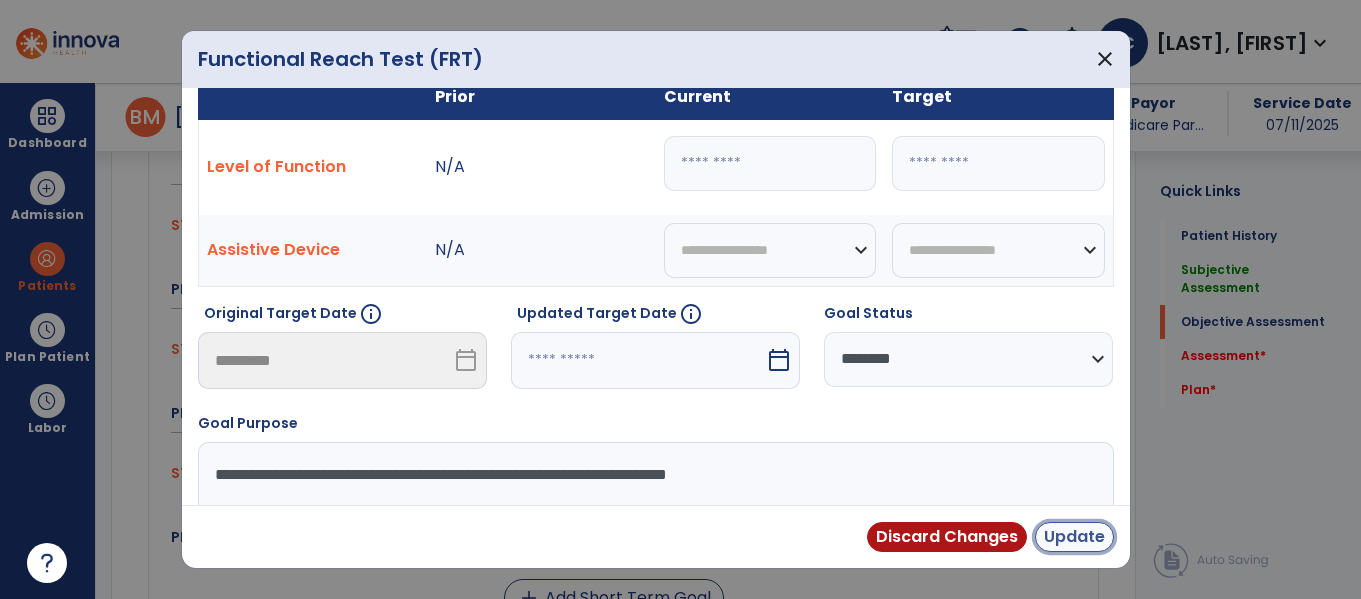 click on "Update" at bounding box center (1074, 537) 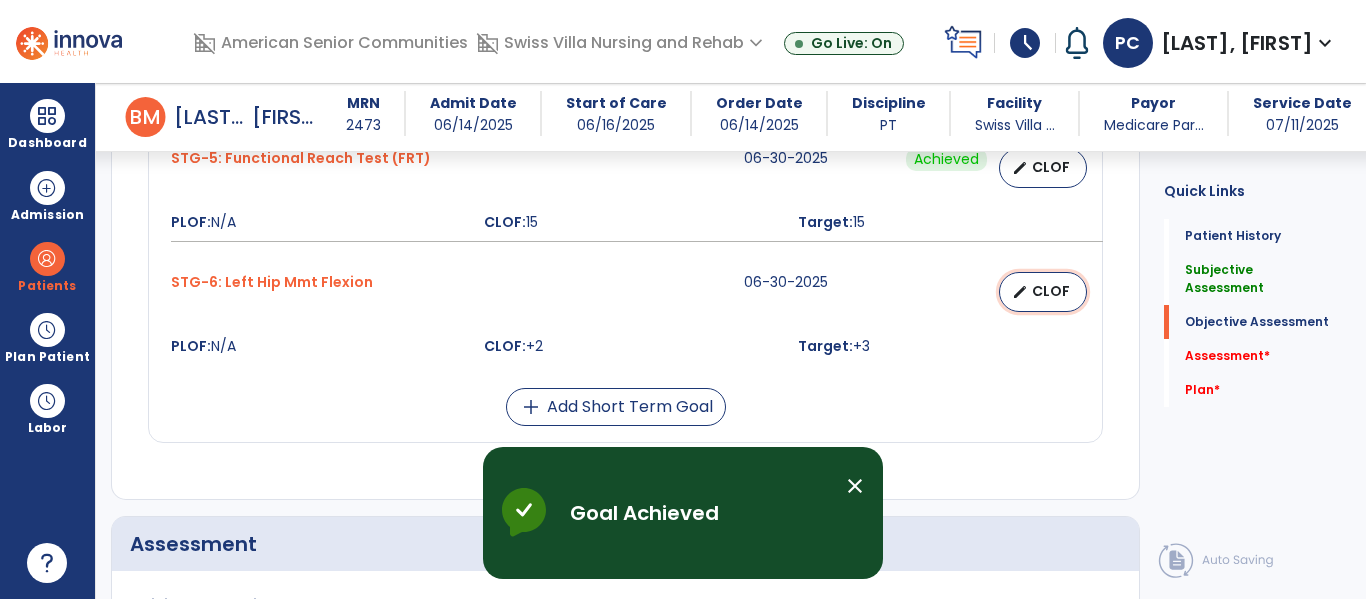 click on "CLOF" at bounding box center [1051, 291] 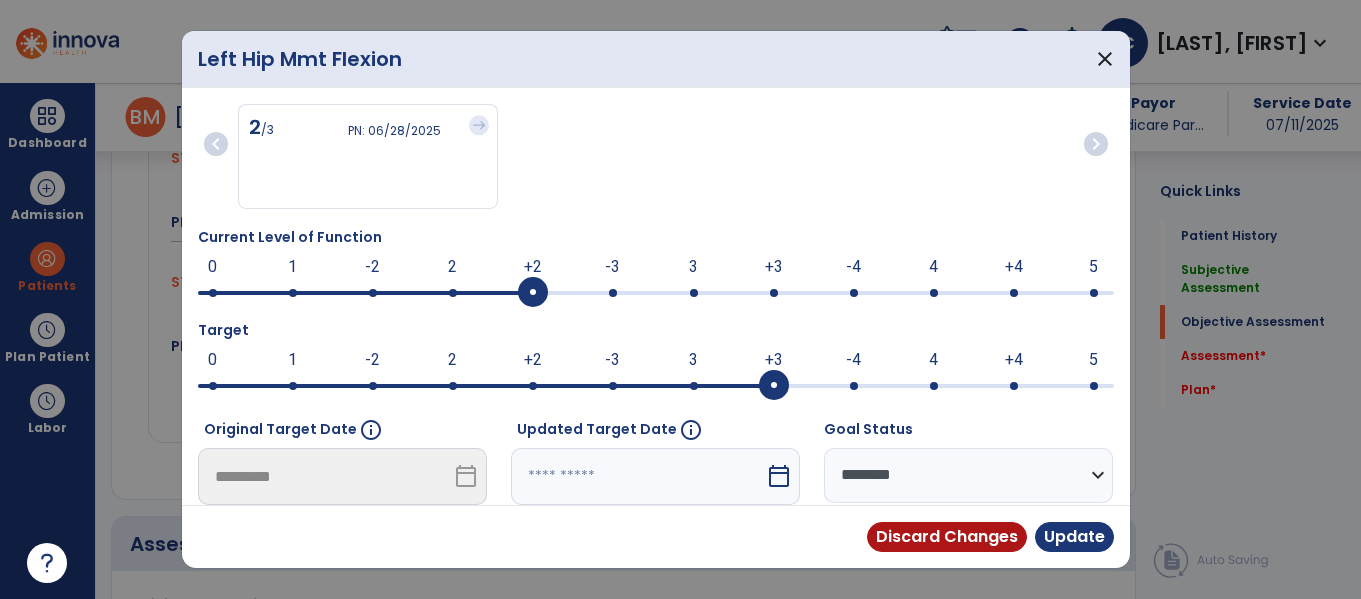 scroll, scrollTop: 1512, scrollLeft: 0, axis: vertical 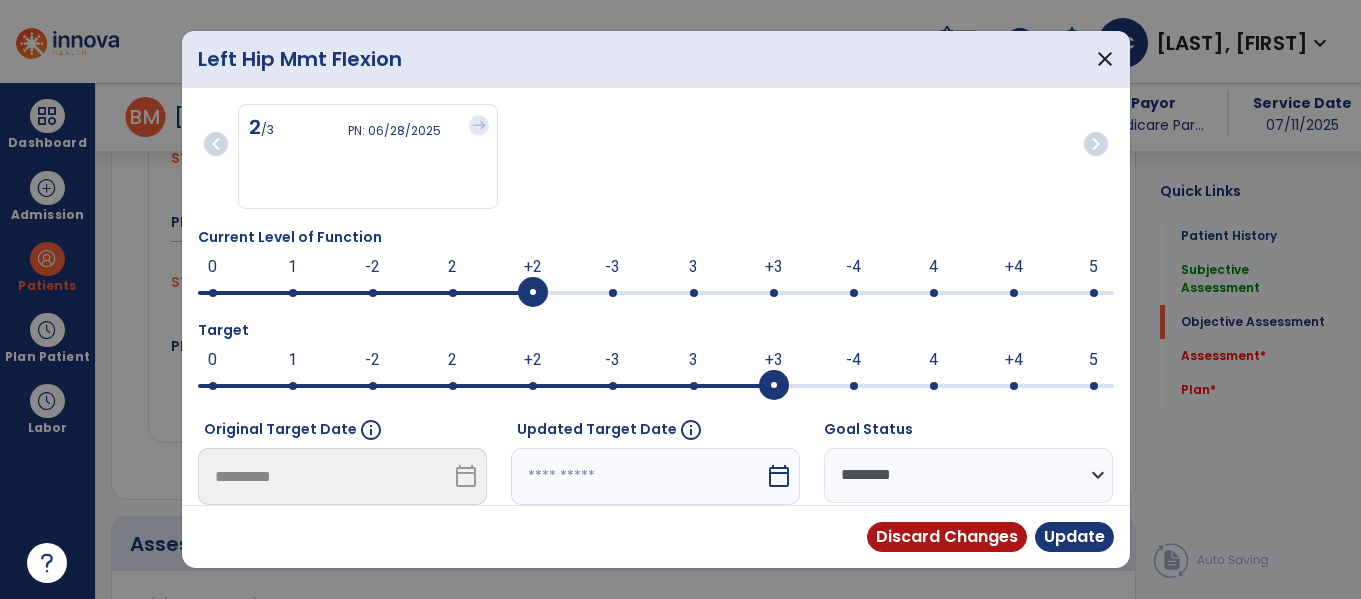 click at bounding box center [694, 293] 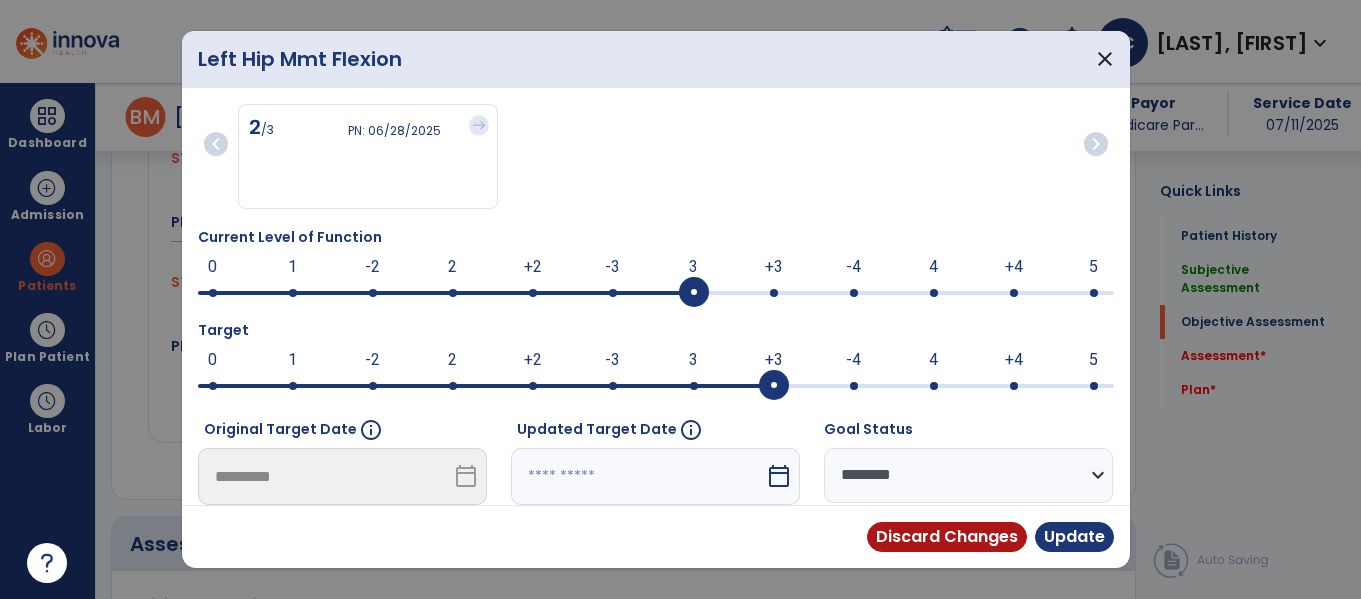 click at bounding box center (613, 293) 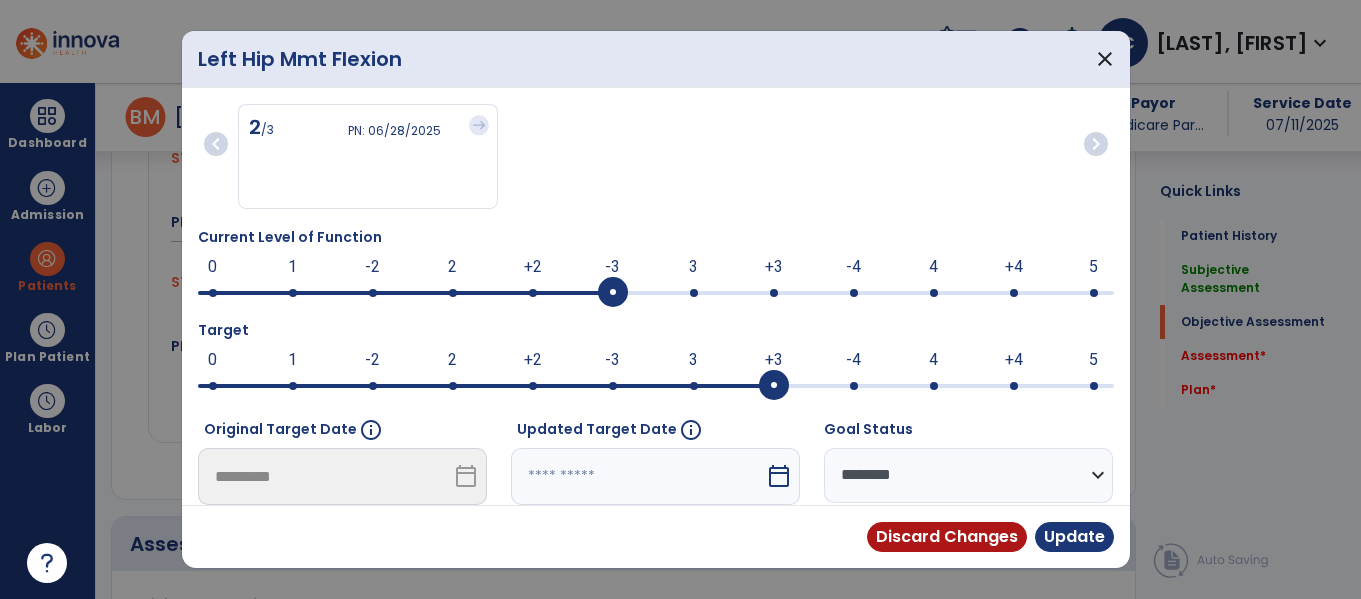 click on "calendar_today" at bounding box center (779, 476) 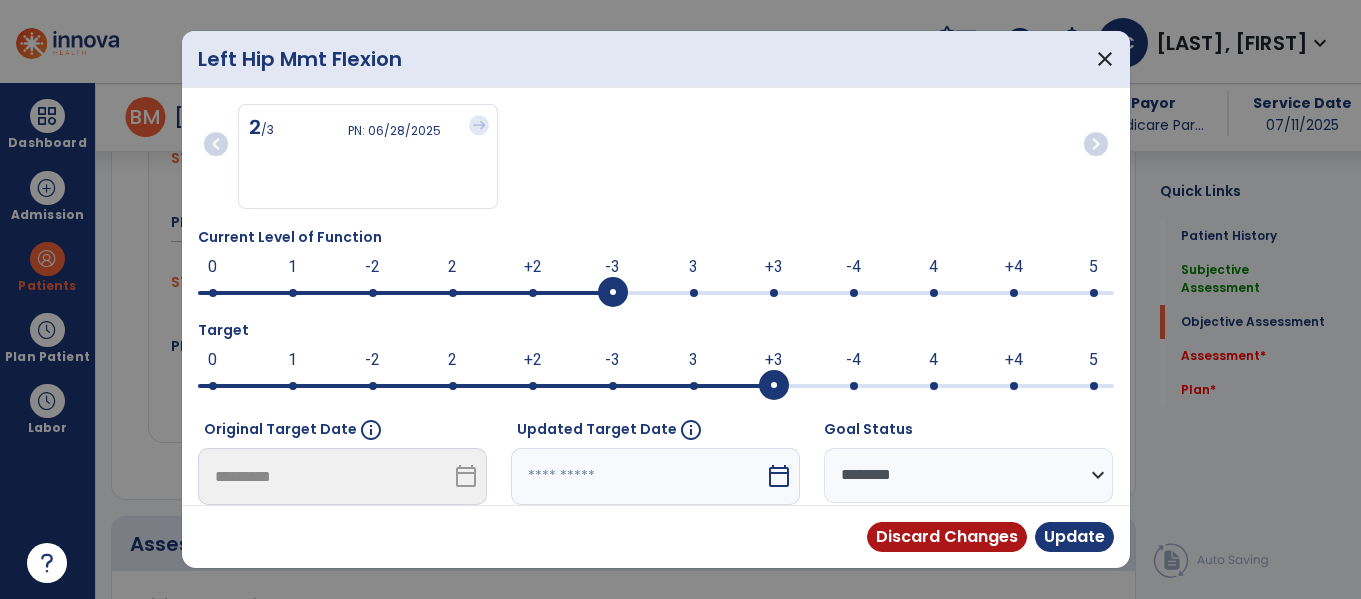 select on "*" 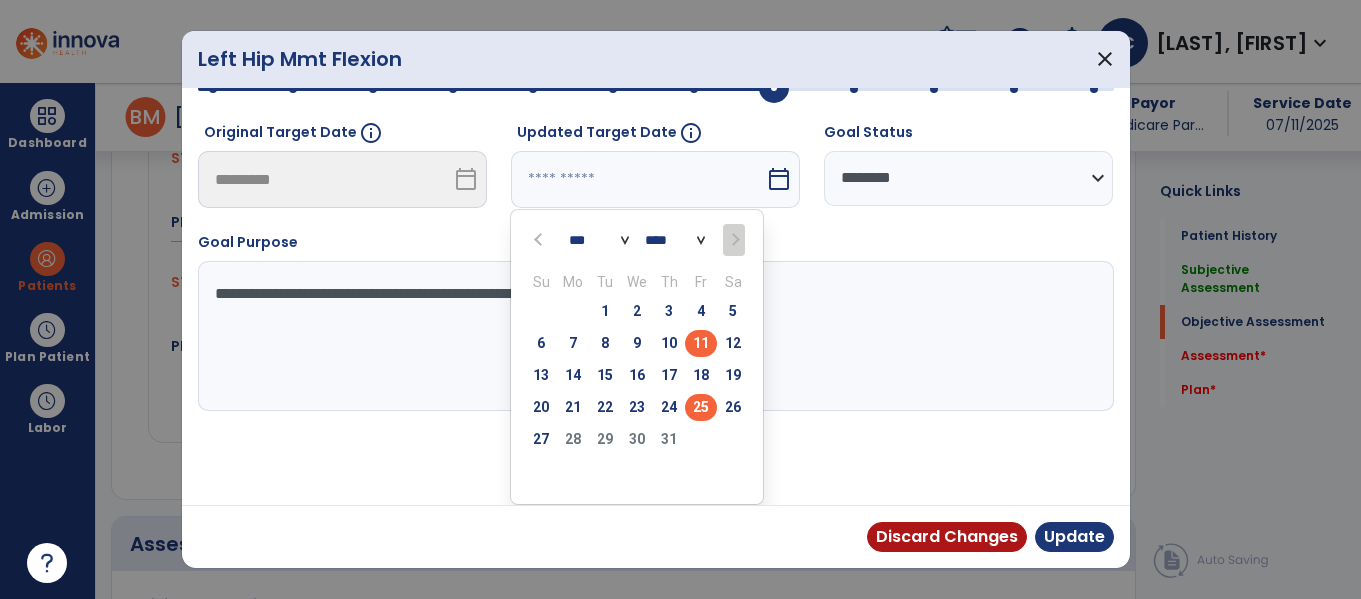 click on "25" at bounding box center [701, 407] 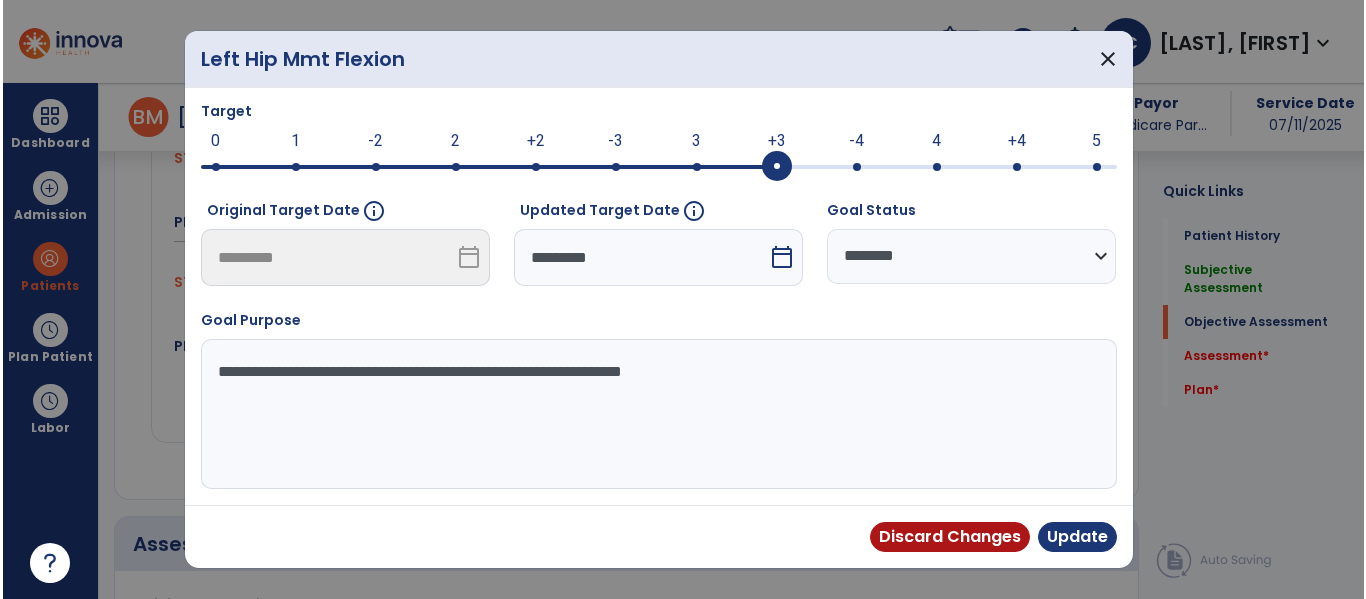scroll, scrollTop: 219, scrollLeft: 0, axis: vertical 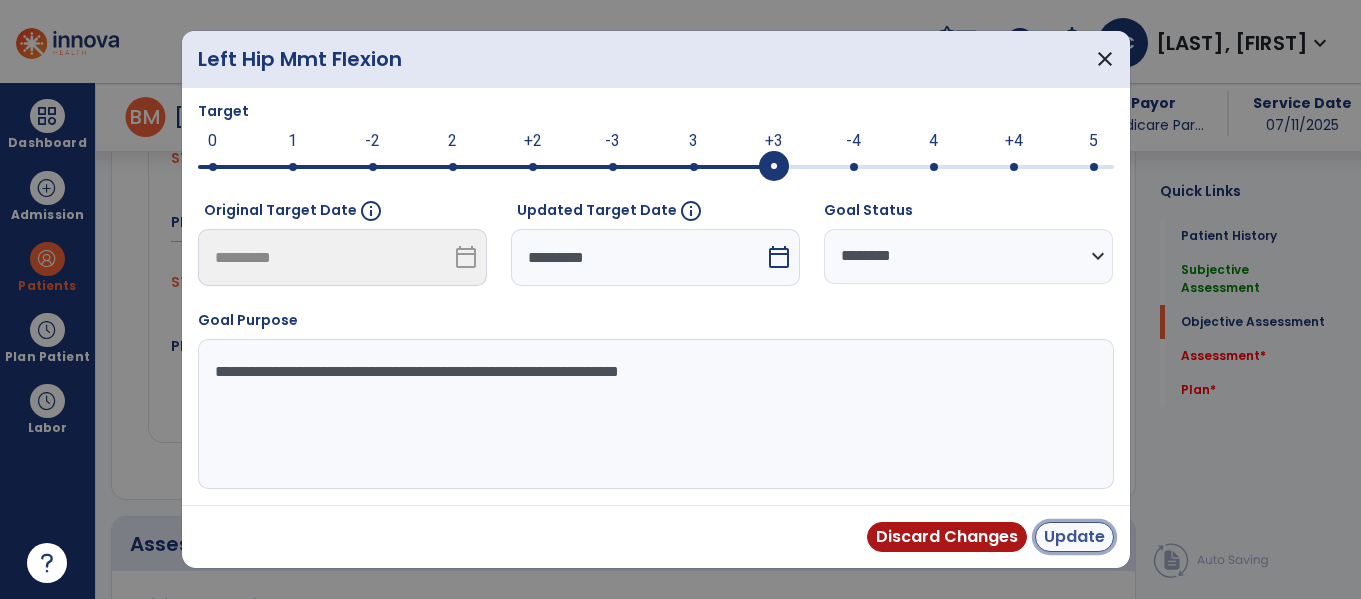 click on "Update" at bounding box center (1074, 537) 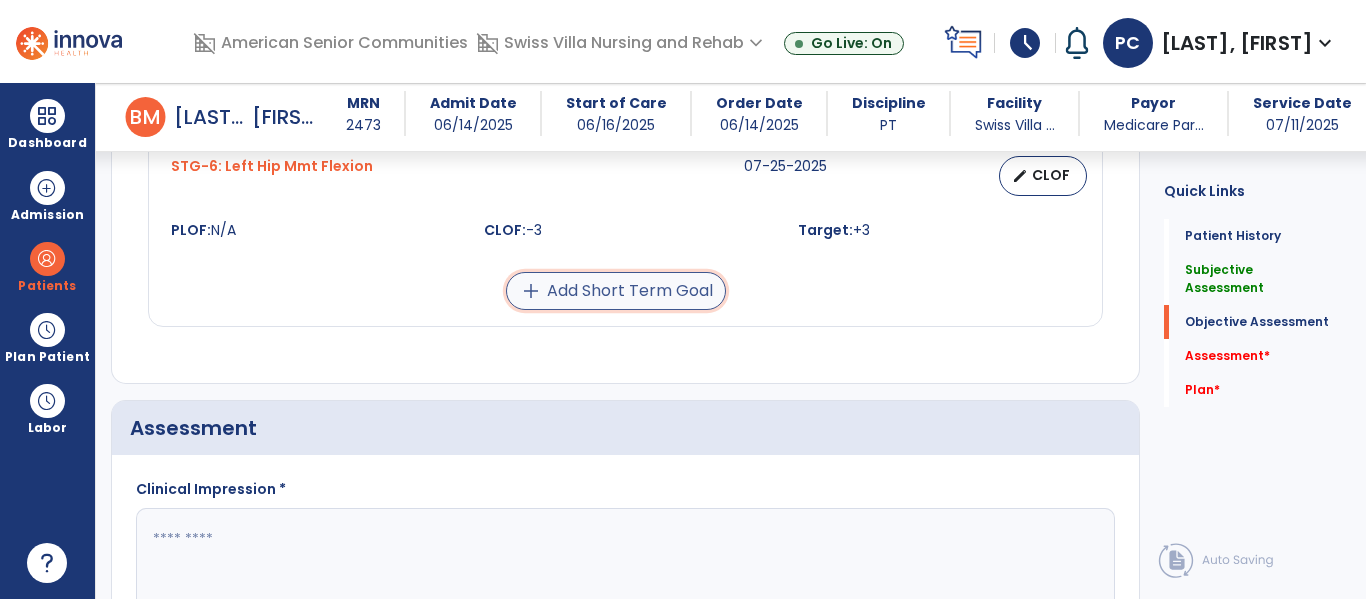 click on "add  Add Short Term Goal" at bounding box center [616, 291] 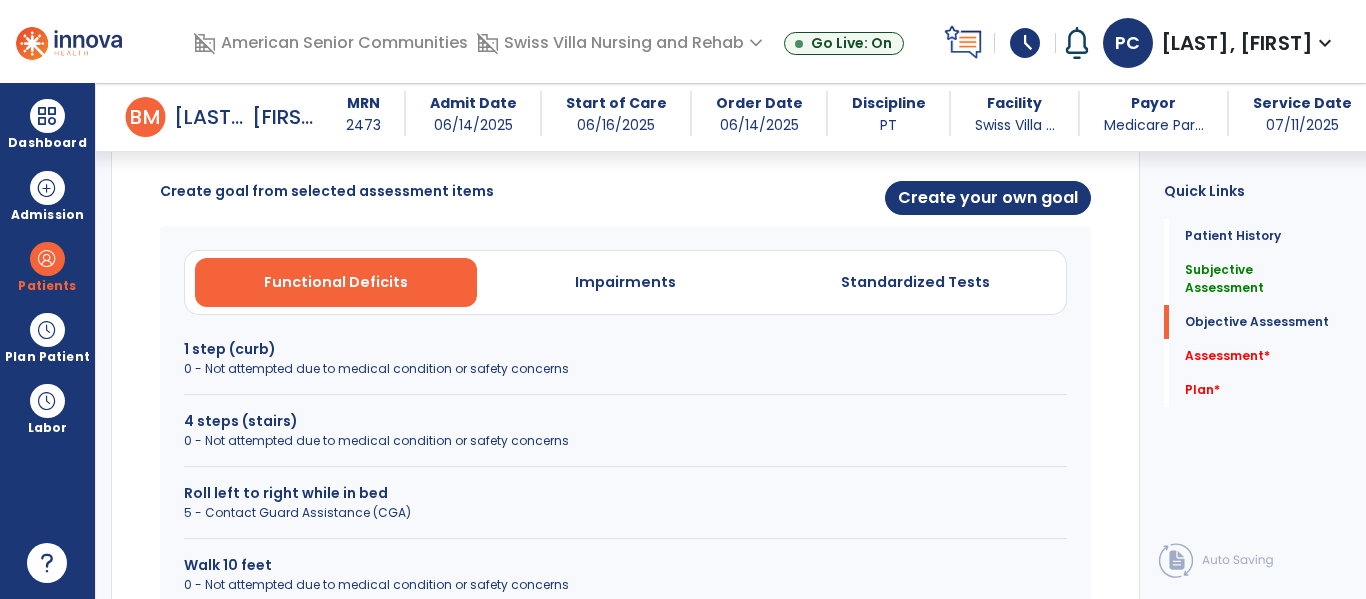 scroll, scrollTop: 803, scrollLeft: 0, axis: vertical 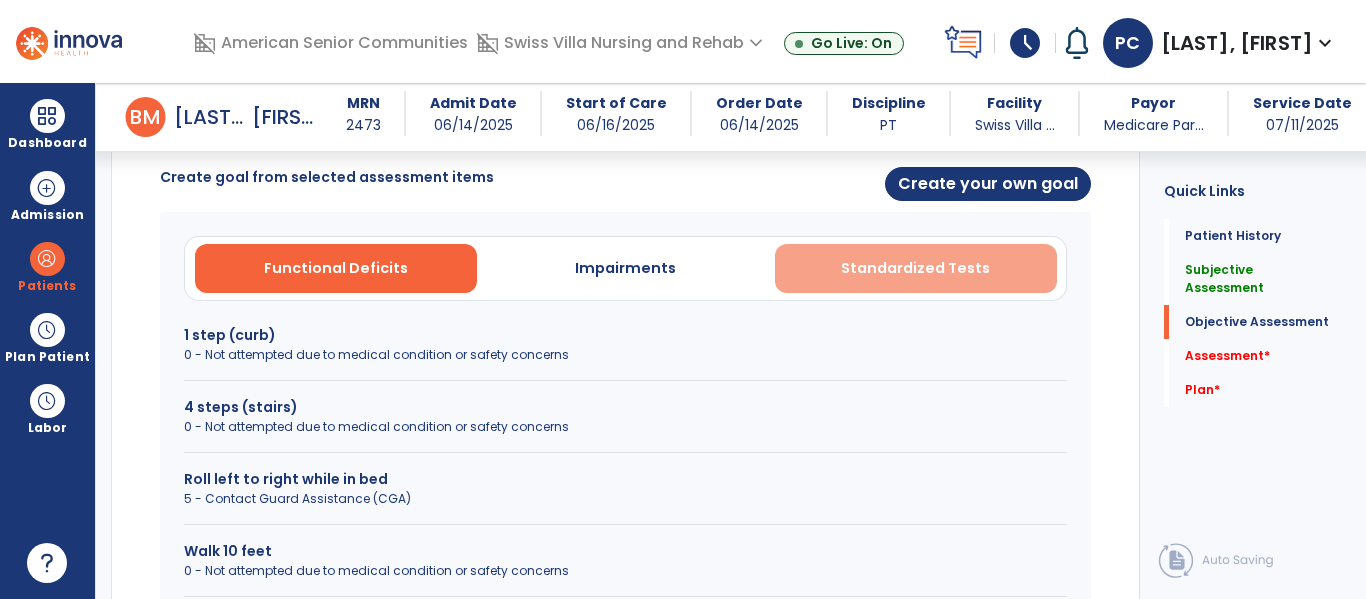 click on "Standardized Tests" at bounding box center [916, 268] 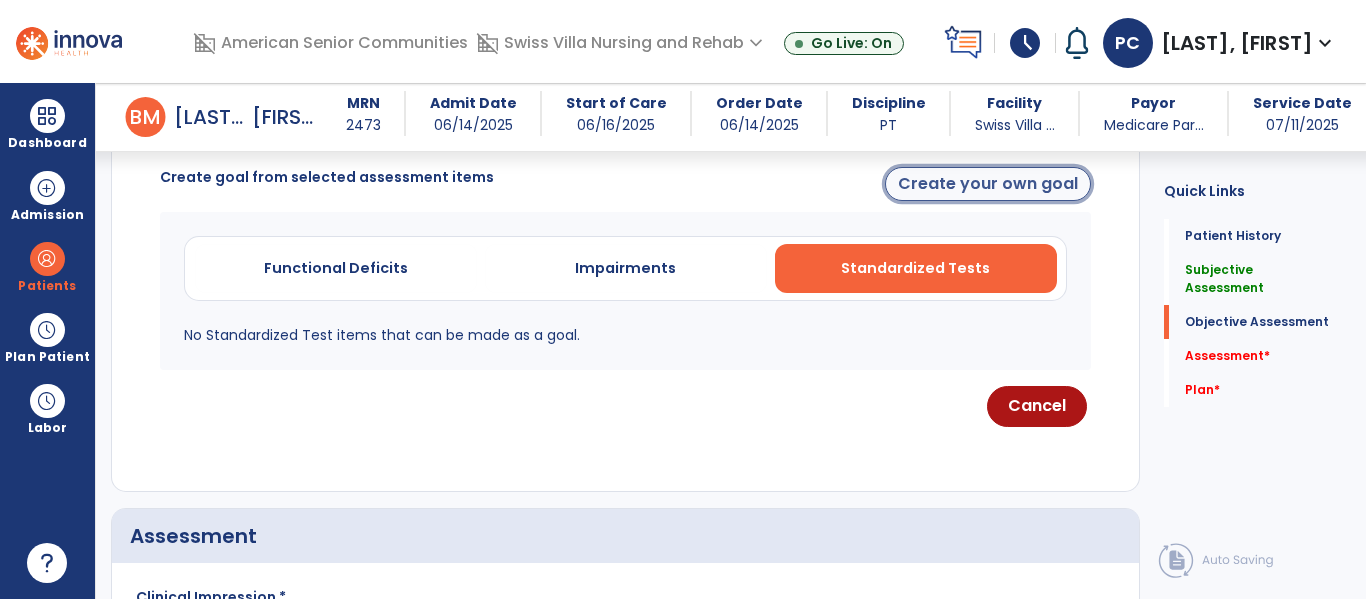 click on "Create your own goal" 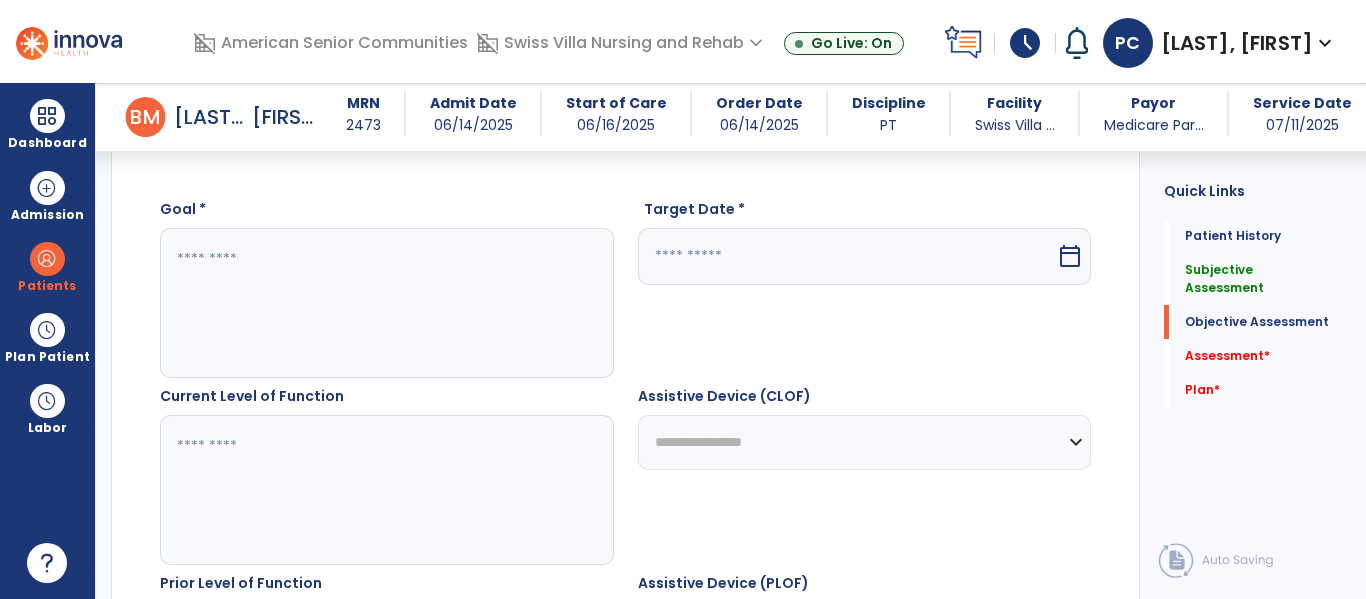 click 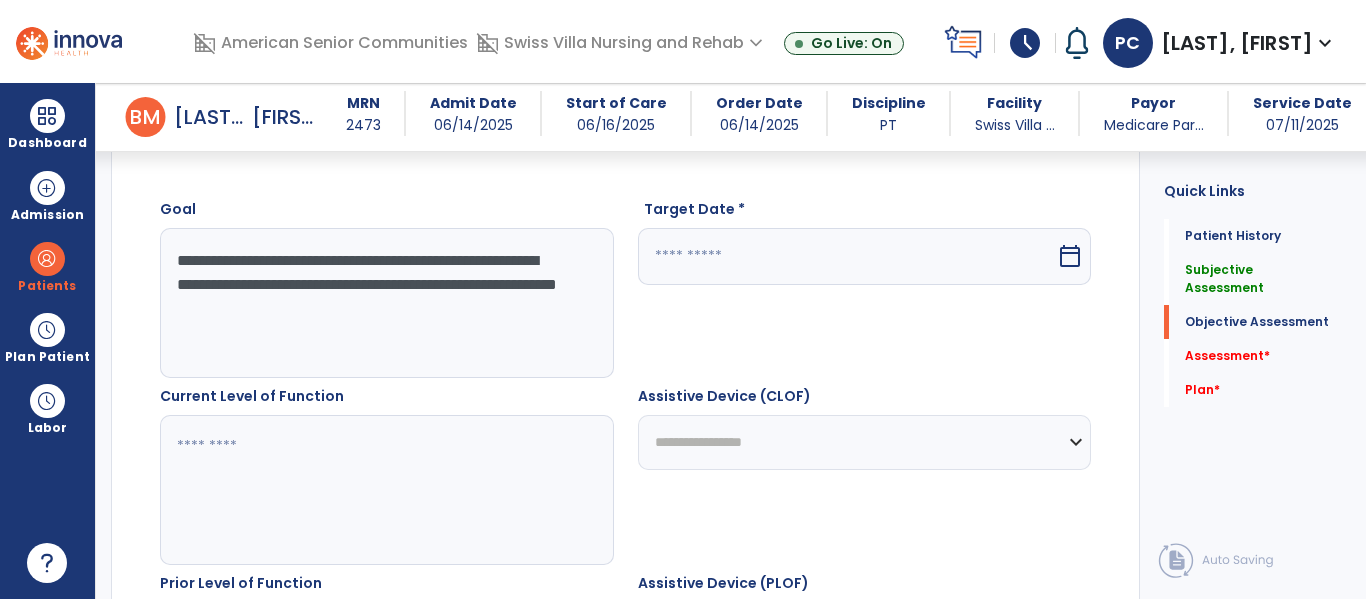 click on "**********" 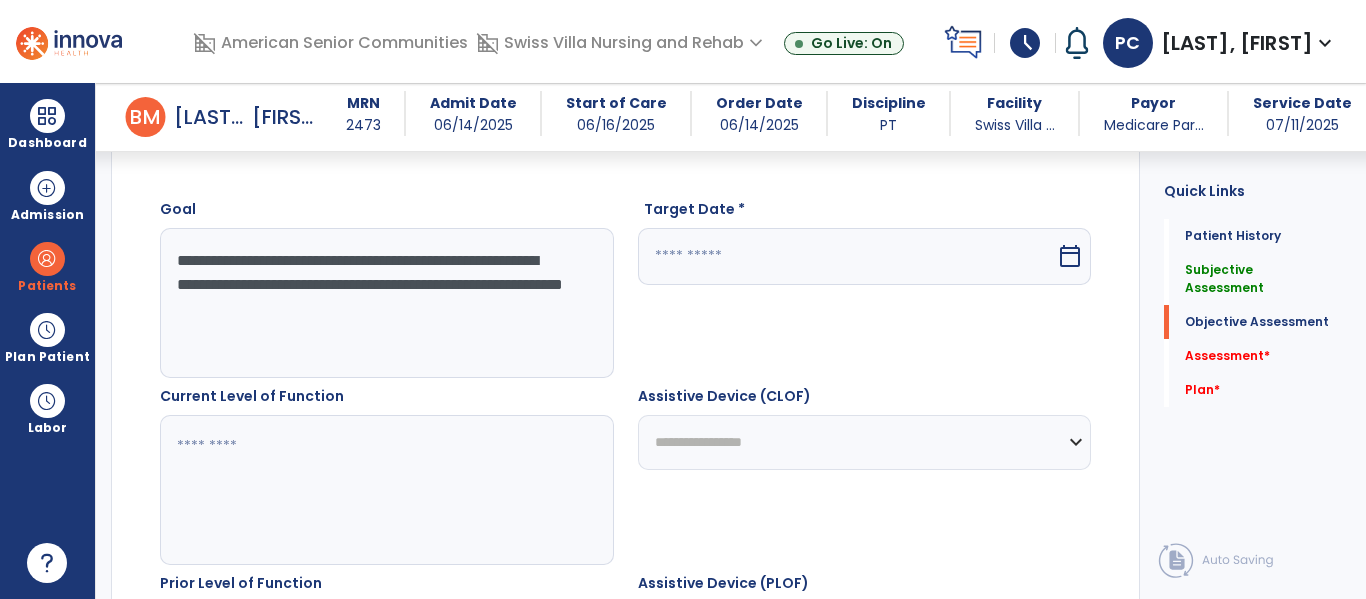 click on "**********" 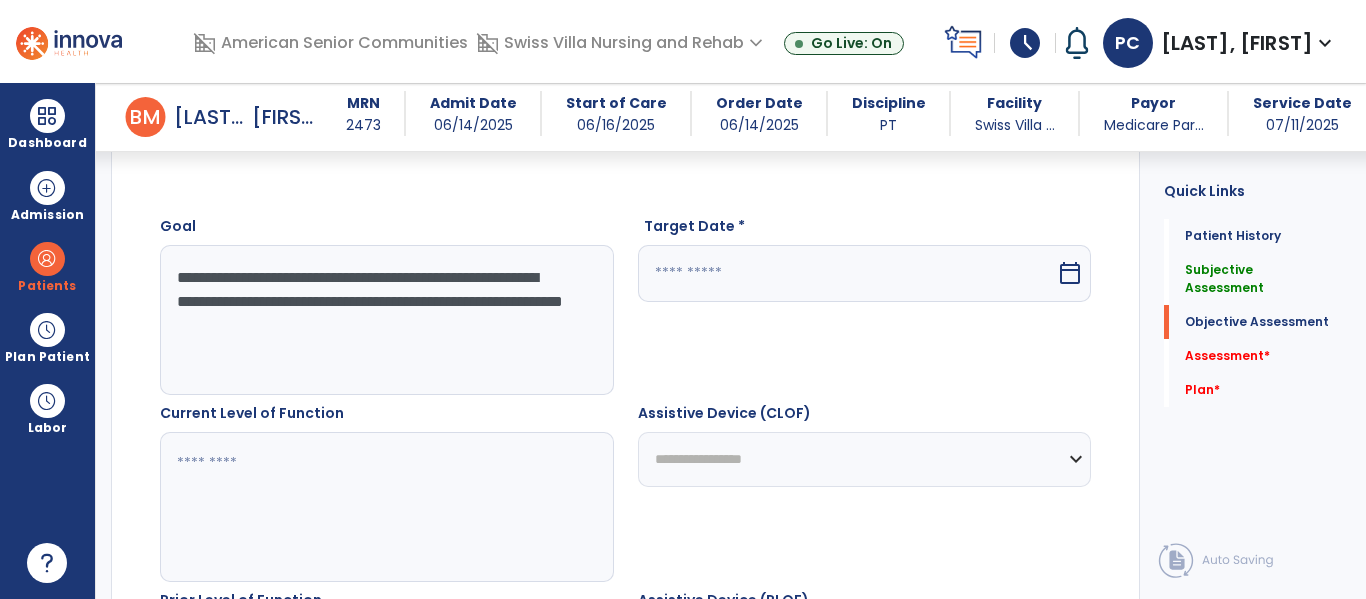 scroll, scrollTop: 755, scrollLeft: 0, axis: vertical 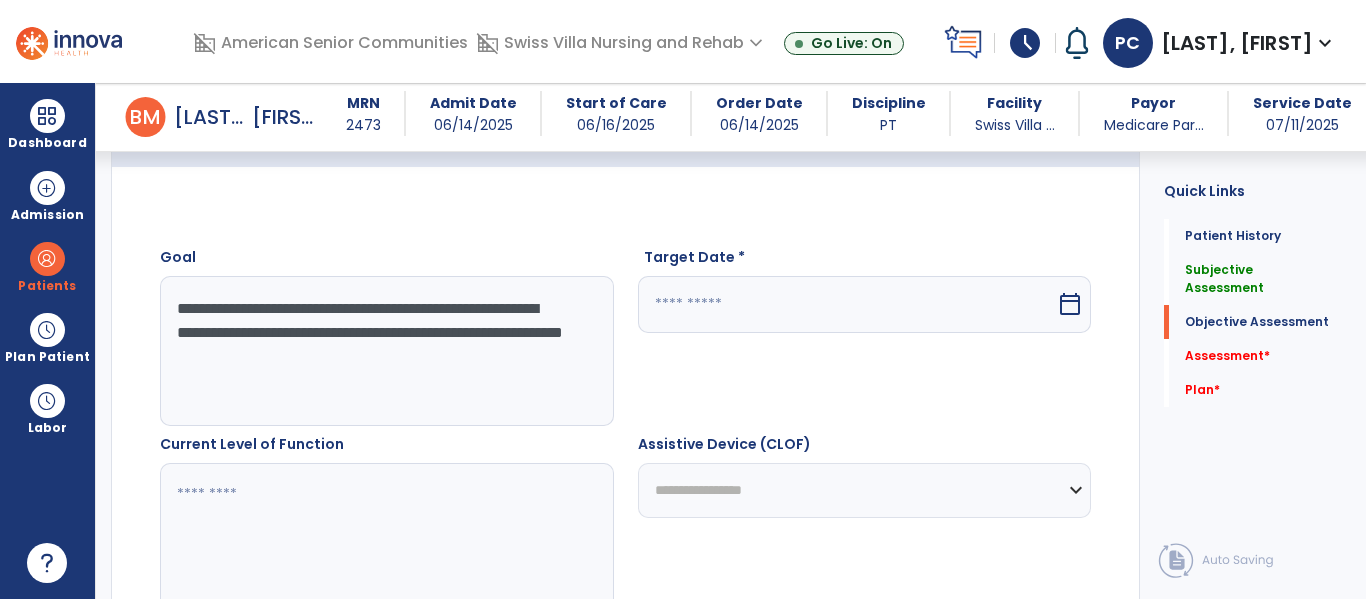 type on "**********" 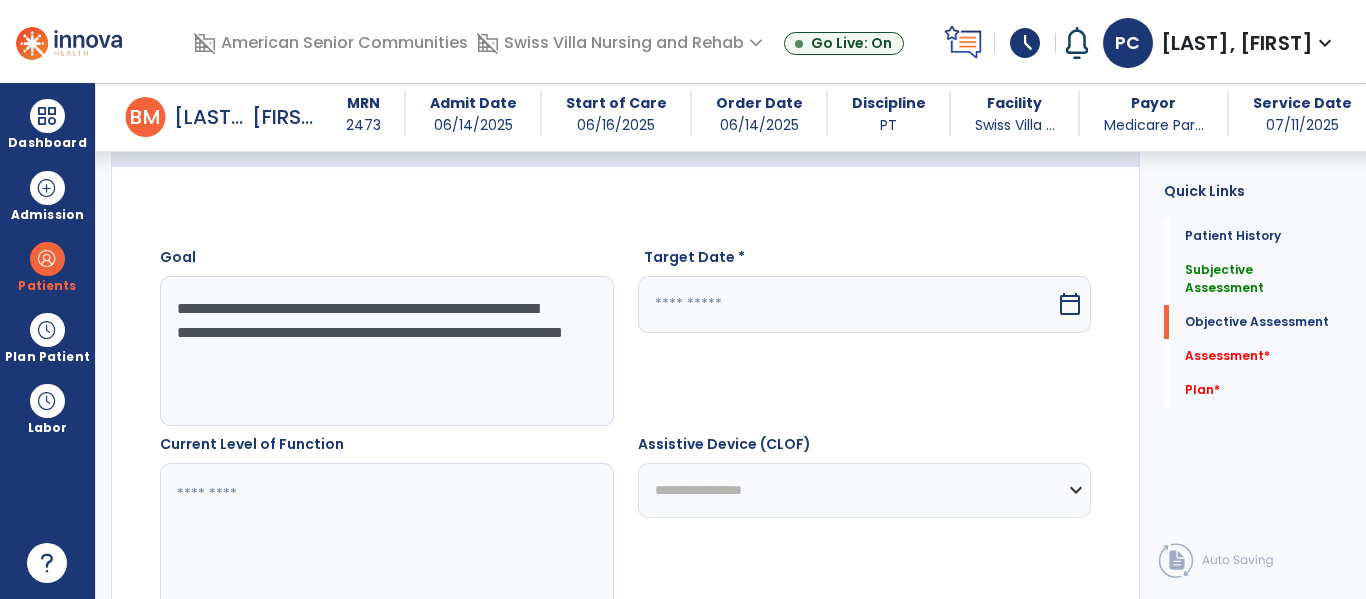 click at bounding box center [847, 304] 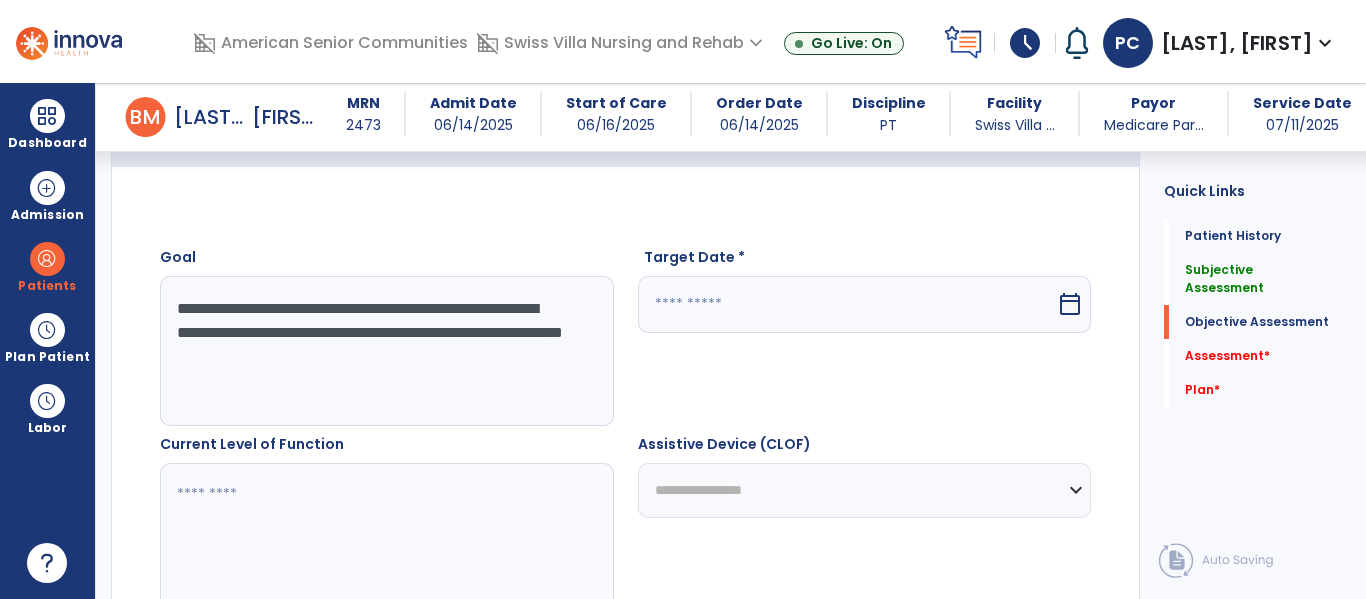 select on "*" 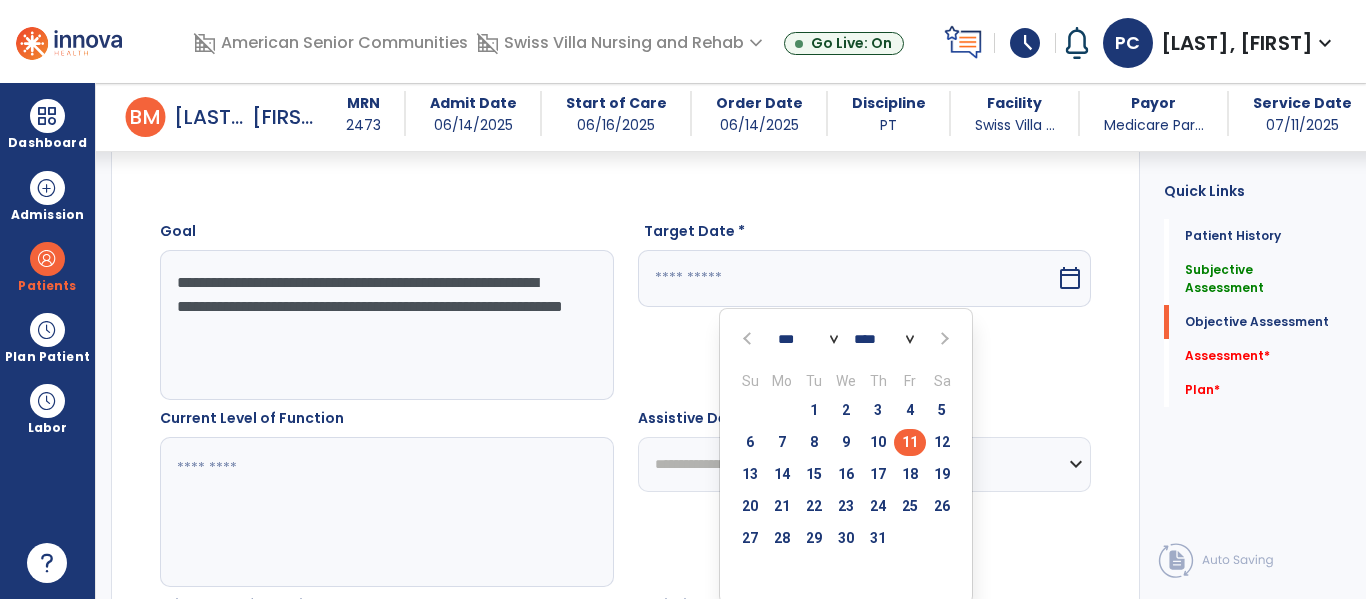 scroll, scrollTop: 825, scrollLeft: 0, axis: vertical 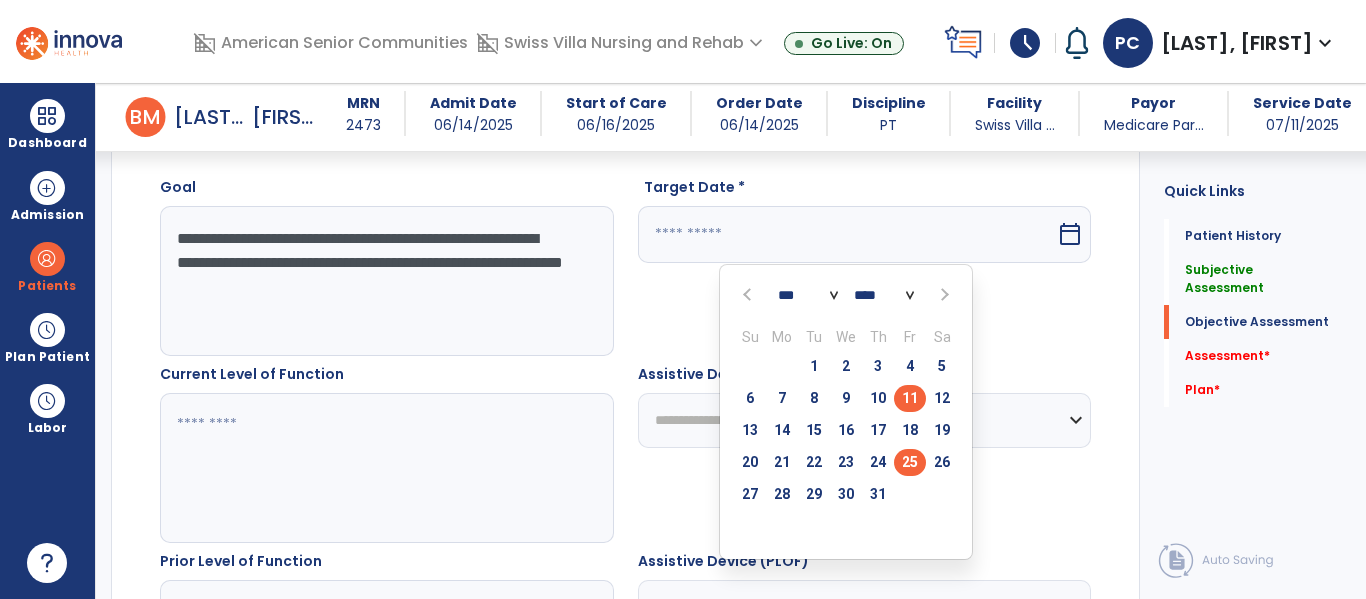 click on "25" at bounding box center [910, 462] 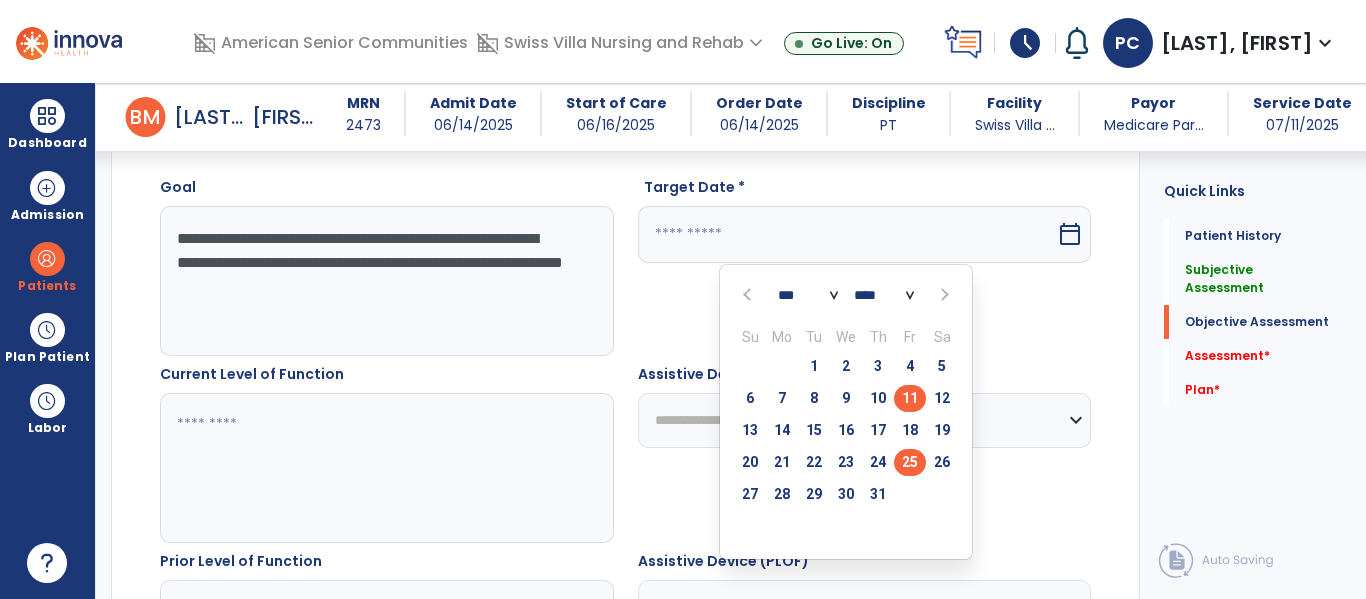 type on "*********" 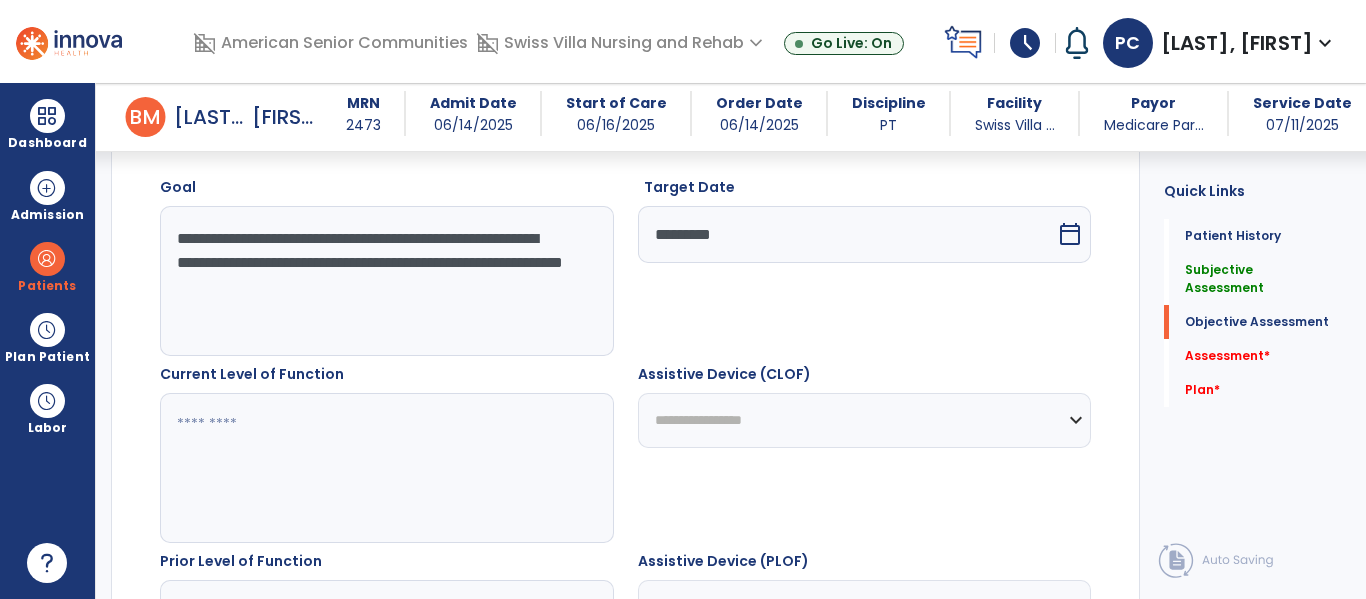 click on "**********" 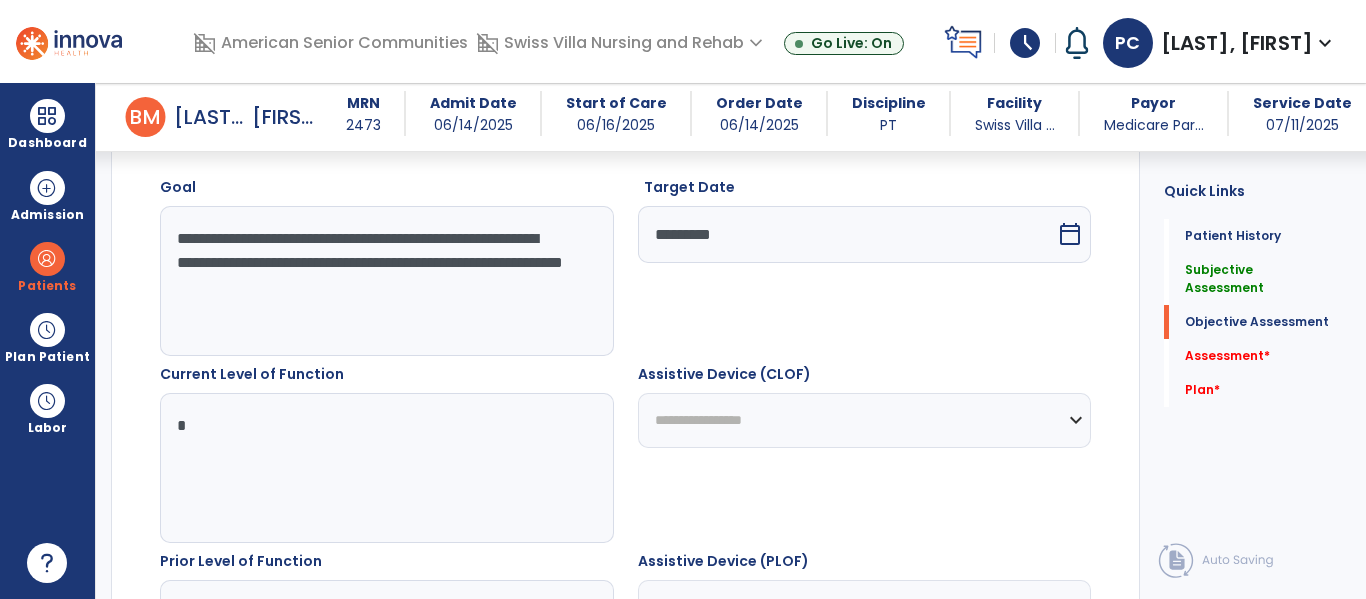 type on "*" 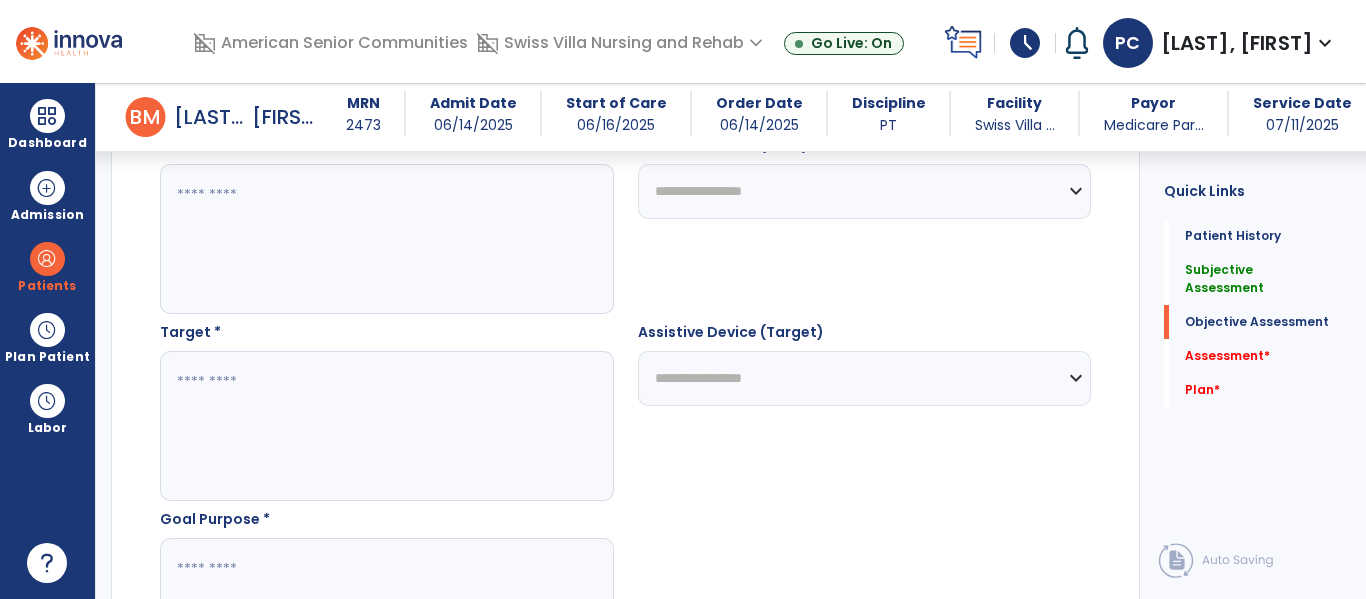 scroll, scrollTop: 1286, scrollLeft: 0, axis: vertical 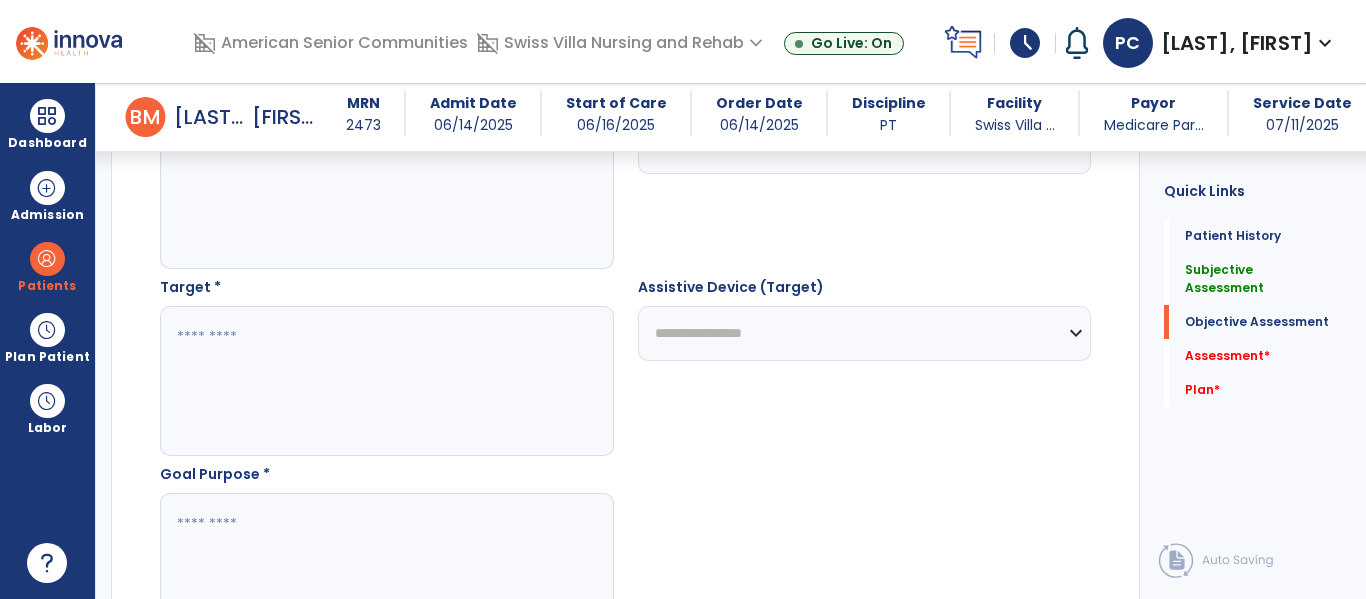click 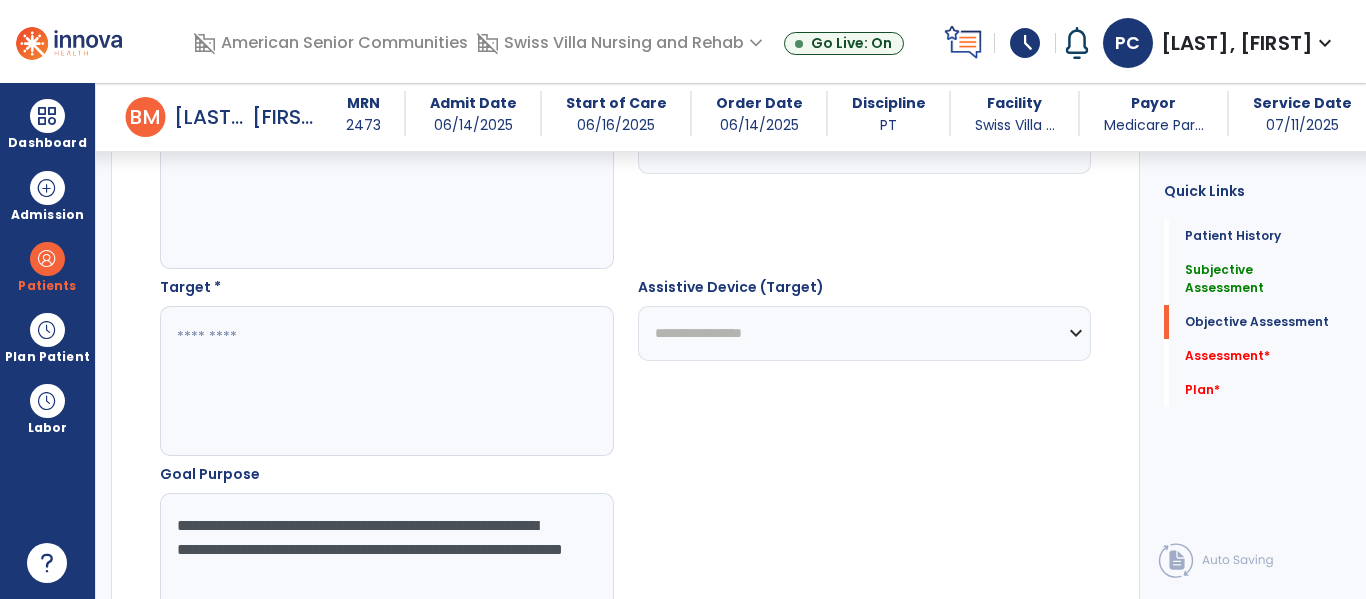 type on "**********" 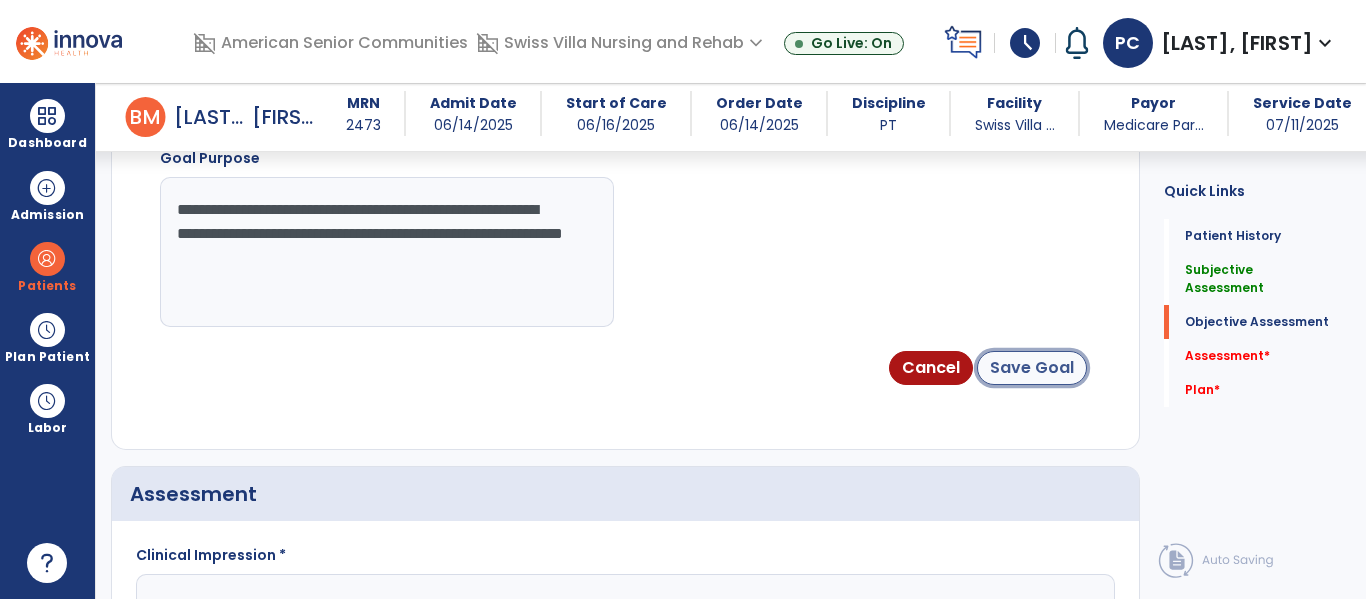 click on "Save Goal" 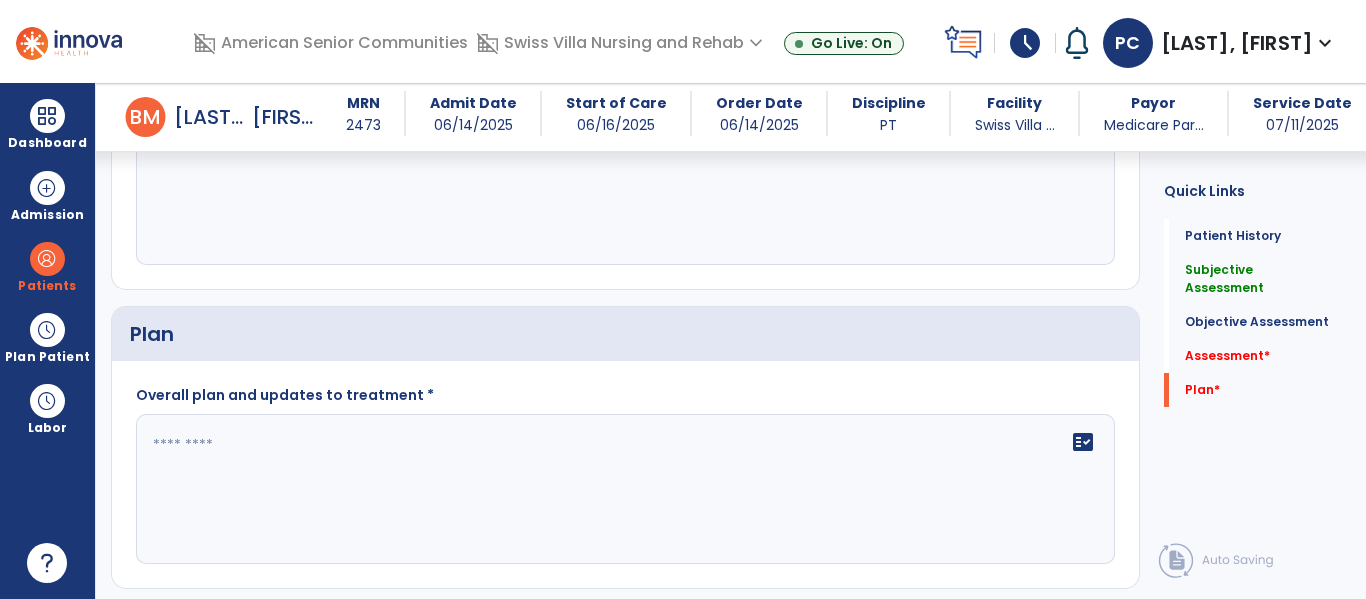 scroll, scrollTop: 2256, scrollLeft: 0, axis: vertical 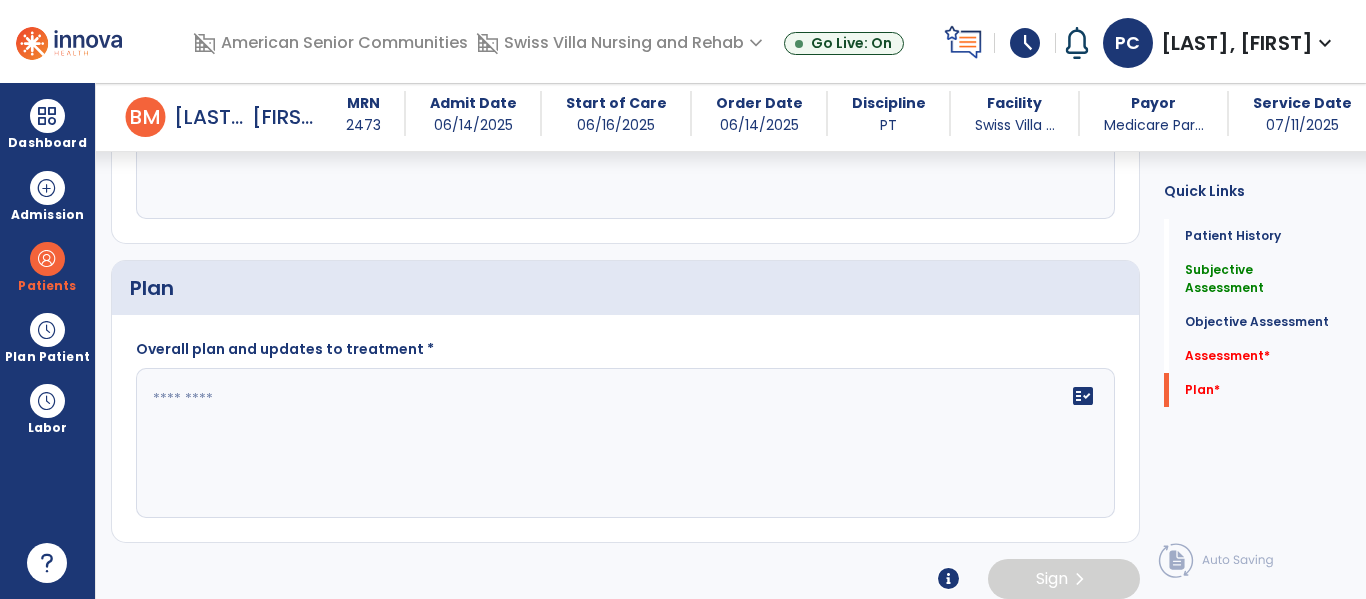 click on "fact_check" 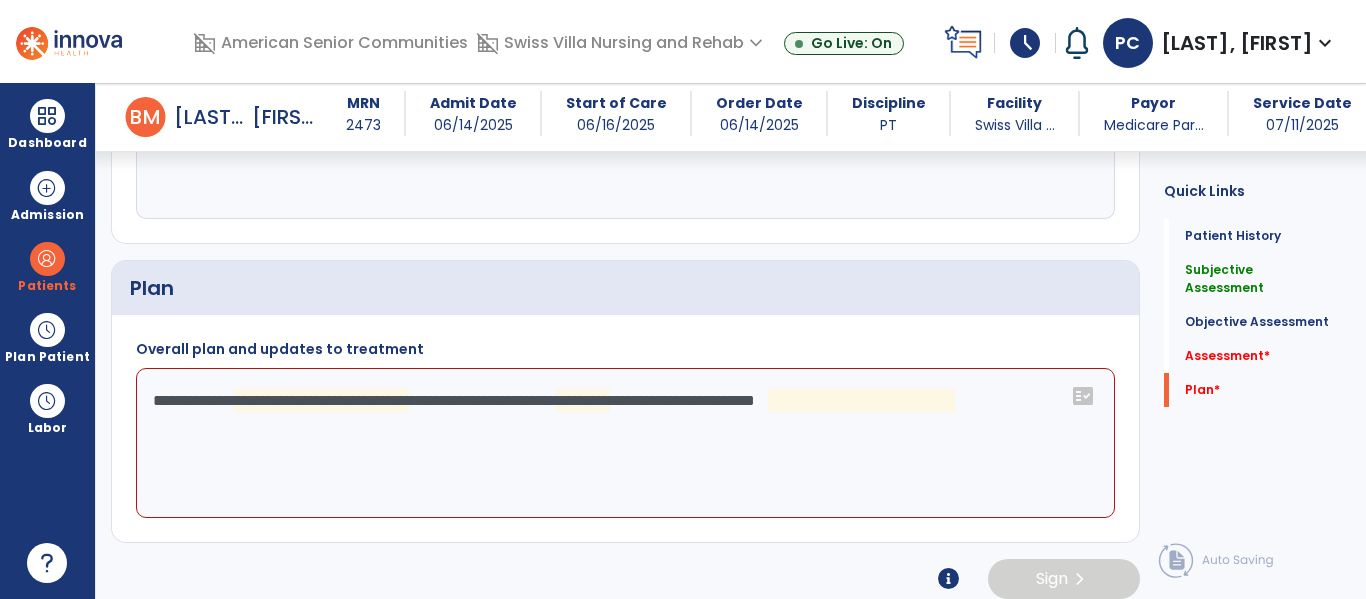 click on "**********" 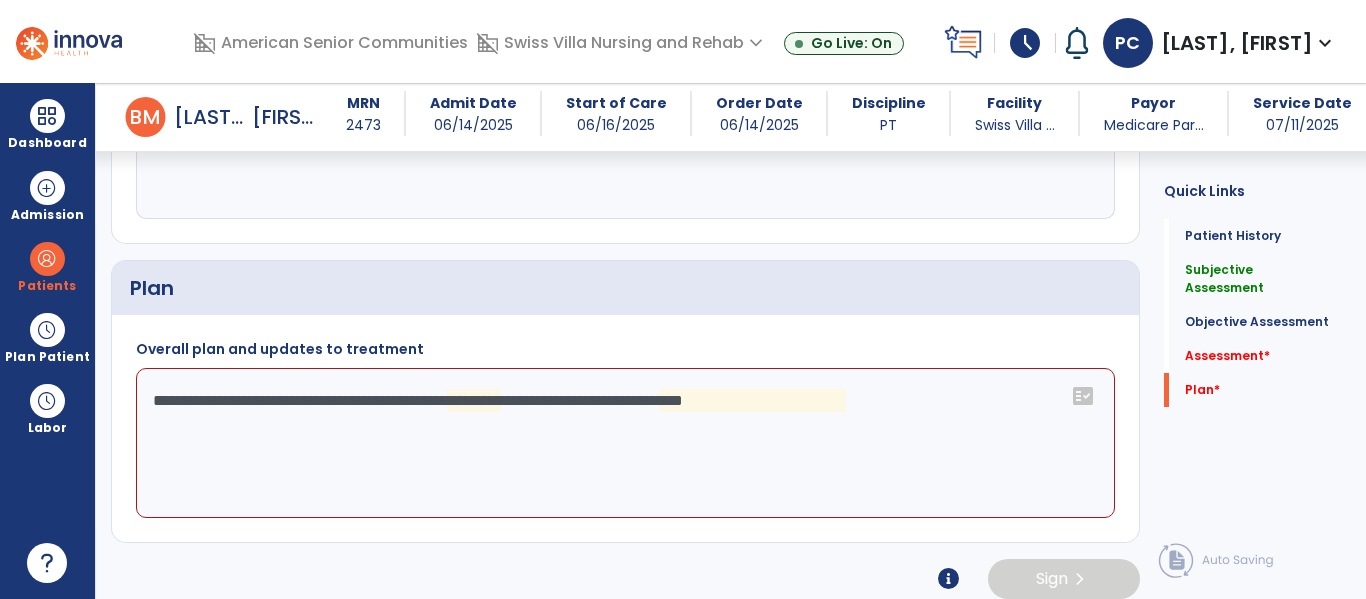 click on "**********" 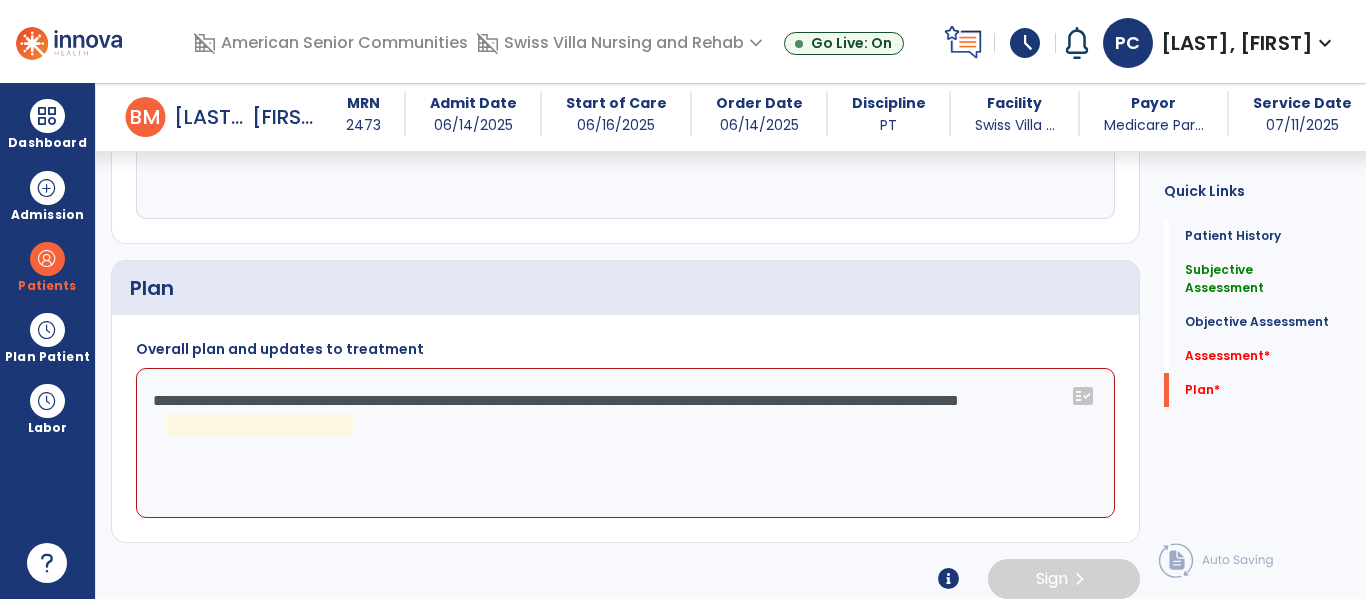 click on "**********" 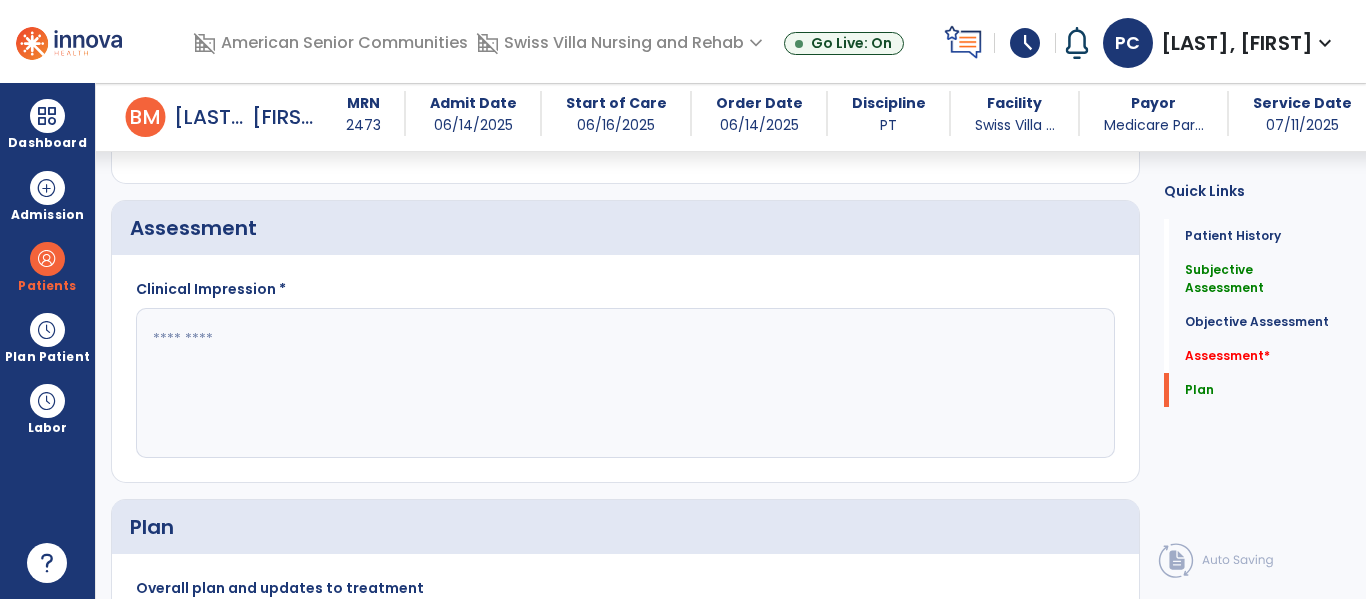 scroll, scrollTop: 2012, scrollLeft: 0, axis: vertical 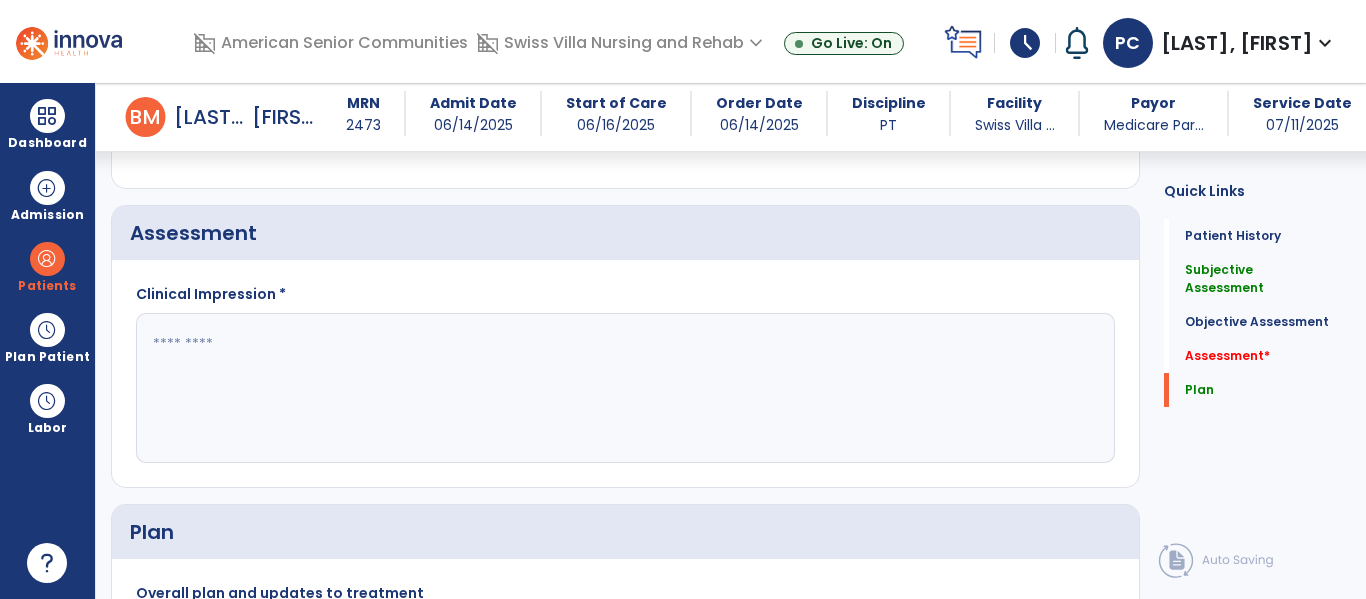type on "**********" 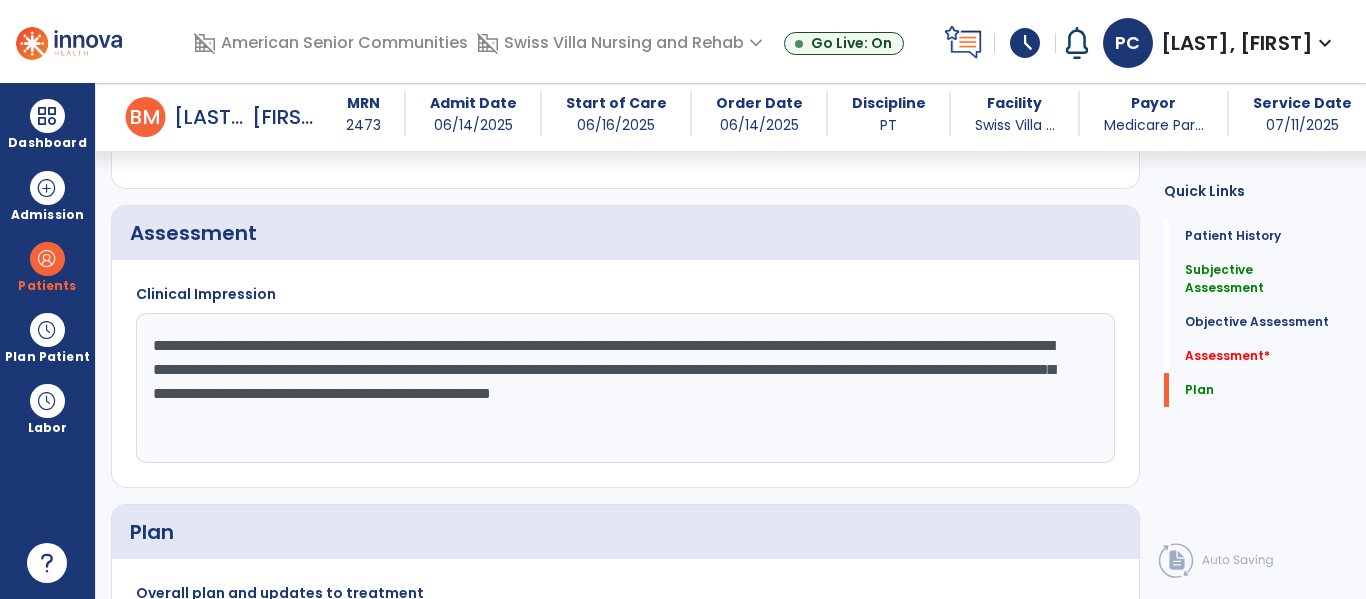 click on "**********" 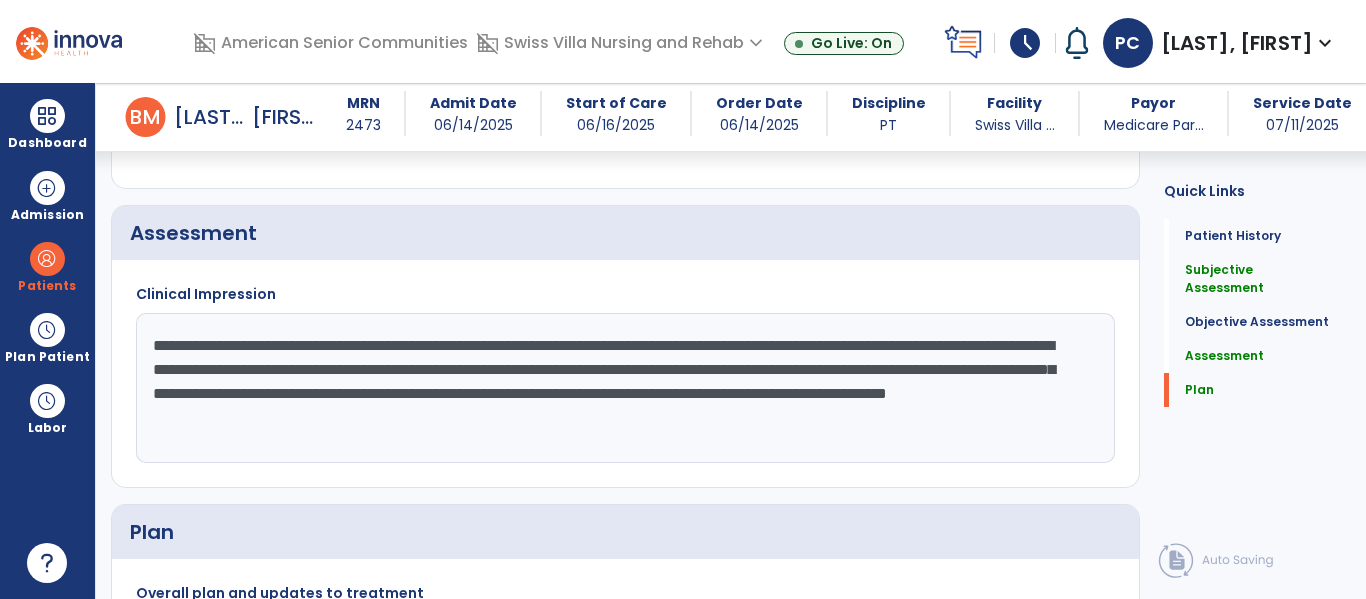 click on "**********" 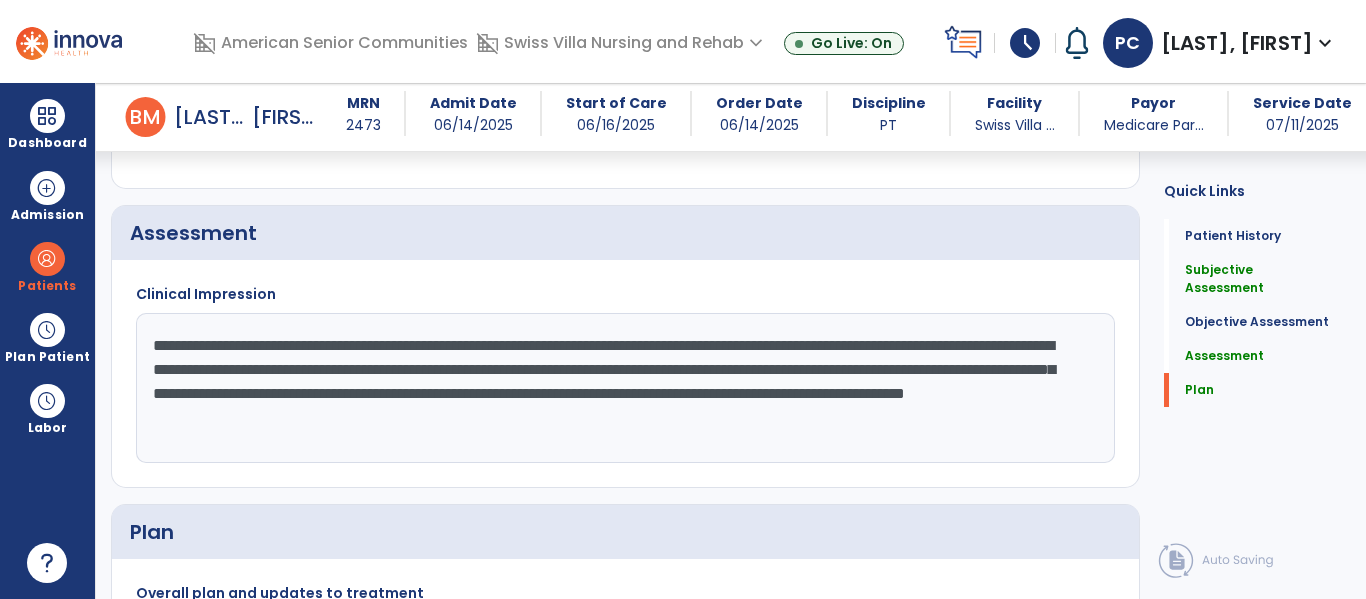 click on "**********" 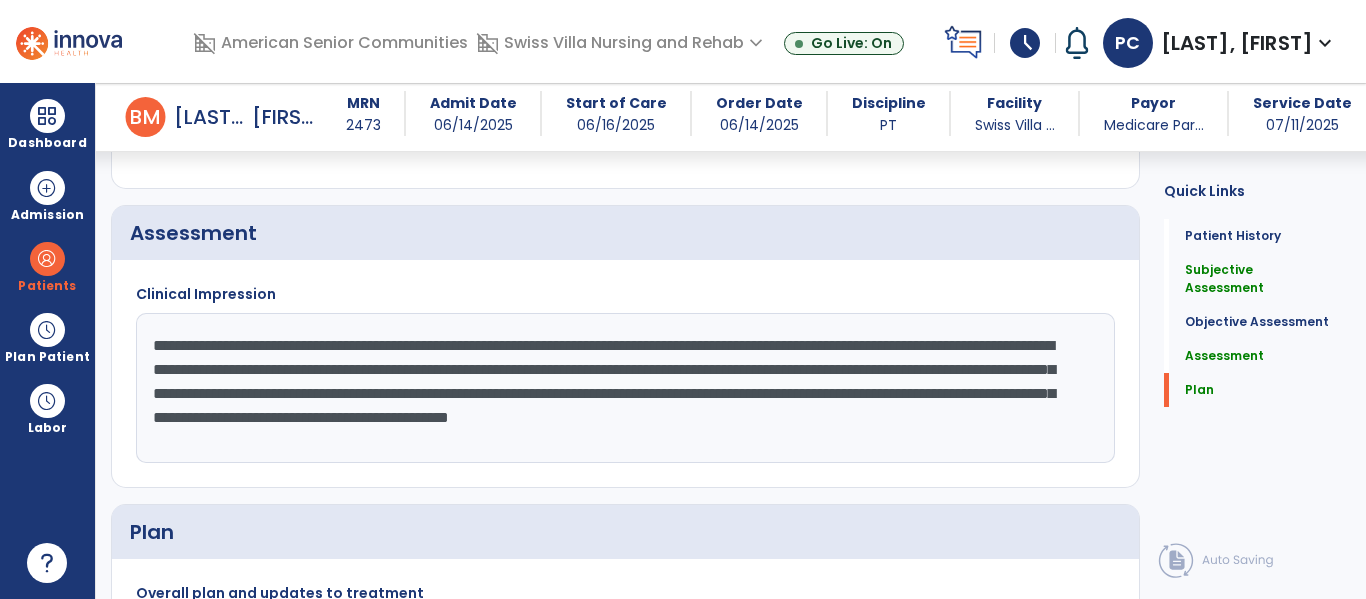 click on "**********" 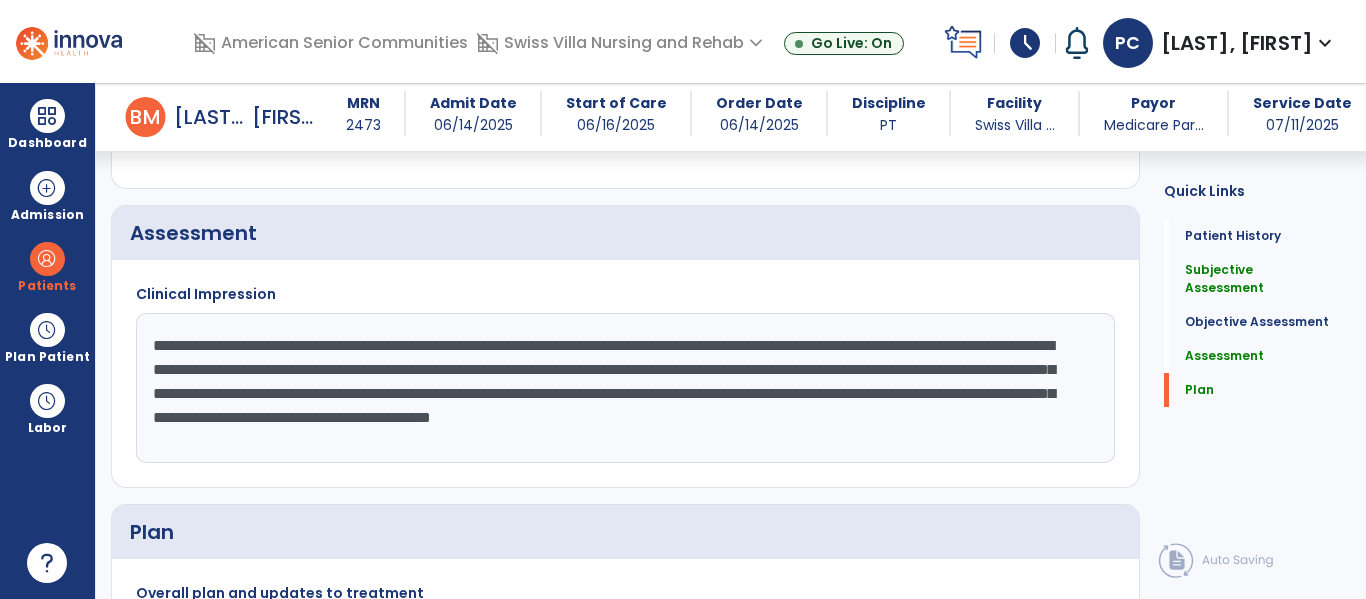 click on "**********" 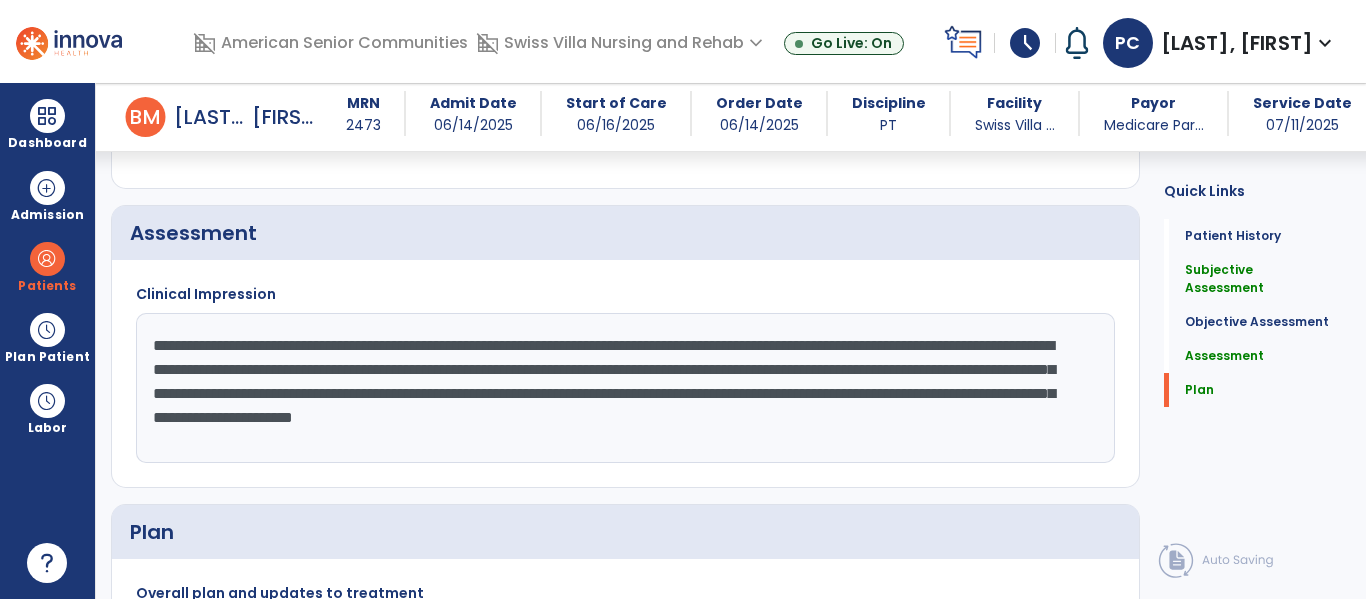 click on "**********" 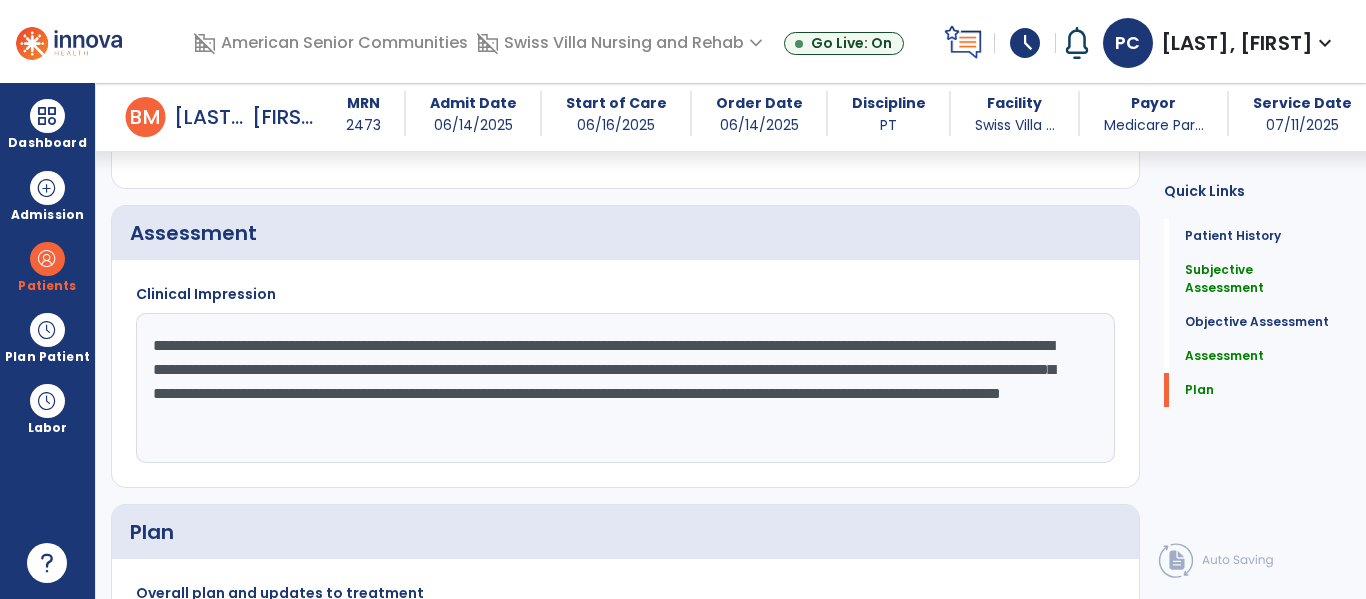 click on "**********" 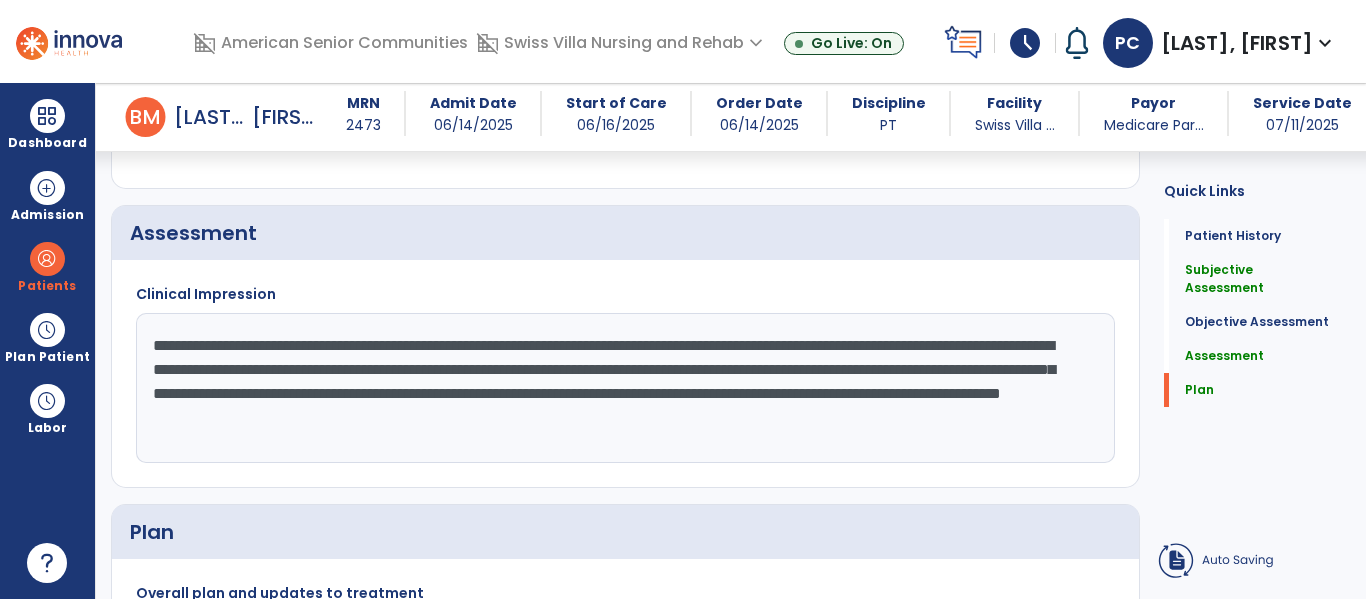 click on "**********" 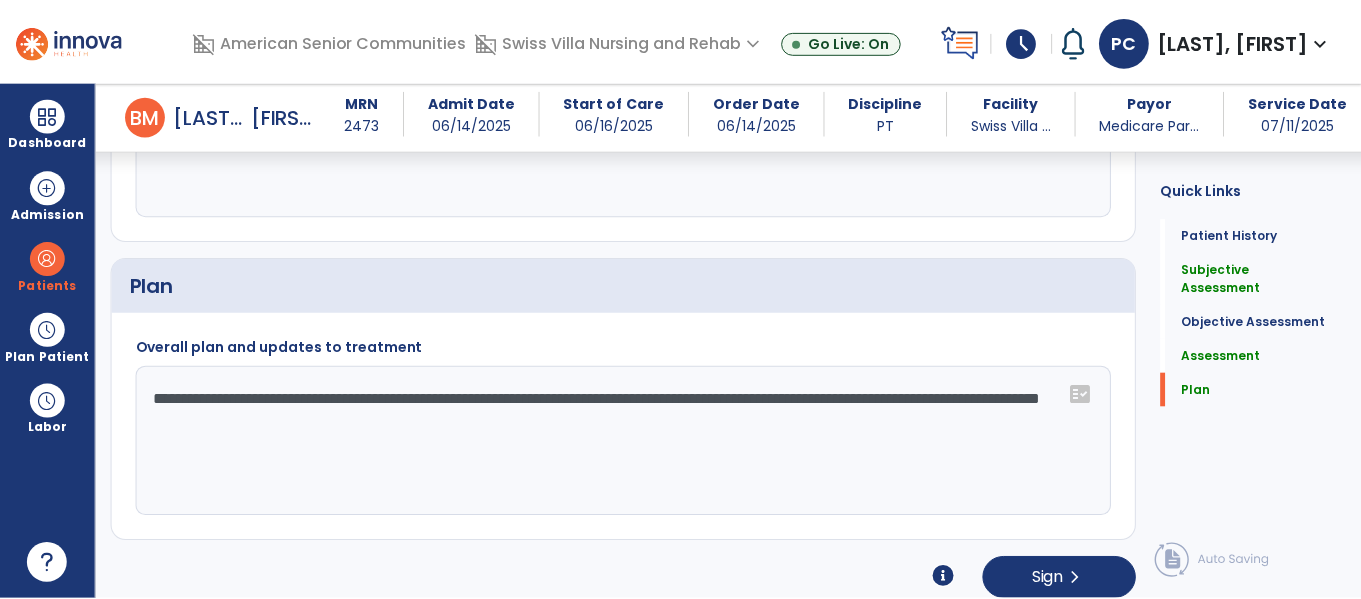 scroll, scrollTop: 2274, scrollLeft: 0, axis: vertical 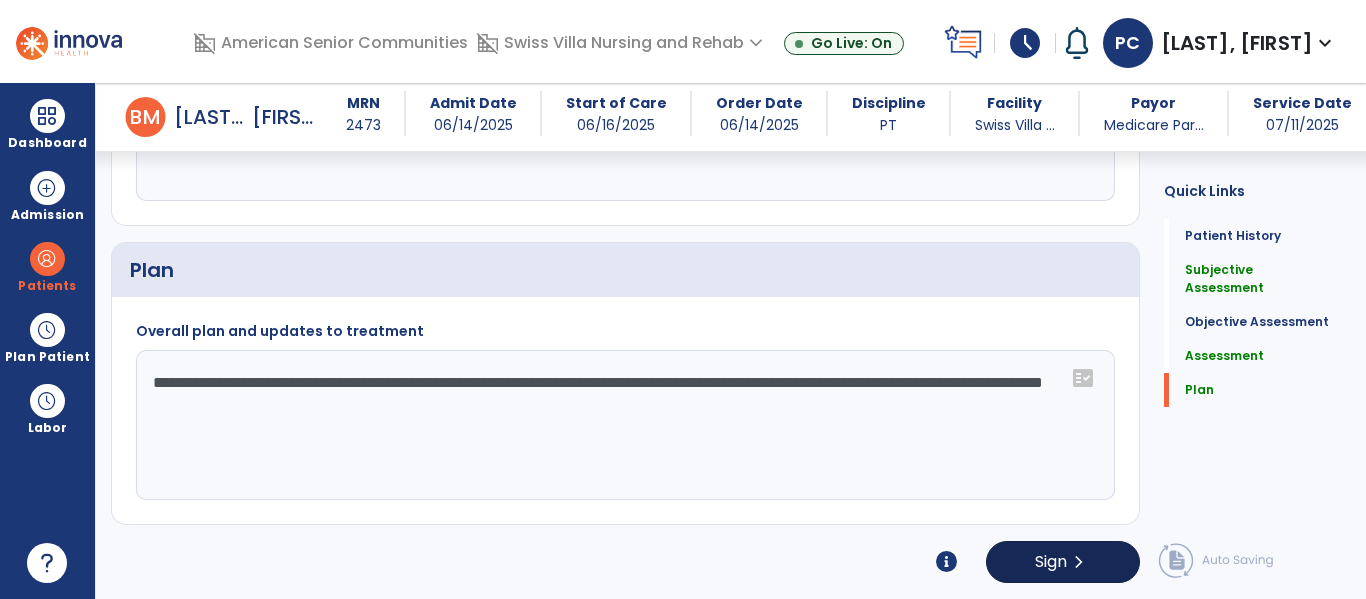type on "**********" 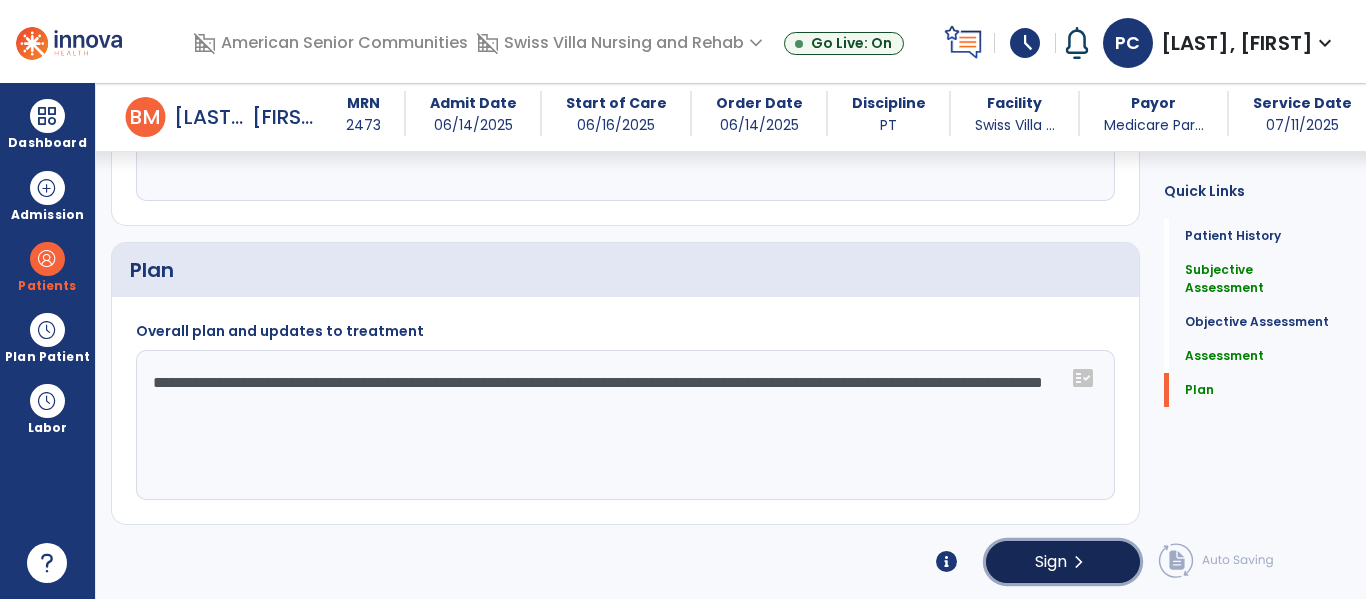 click on "Sign" 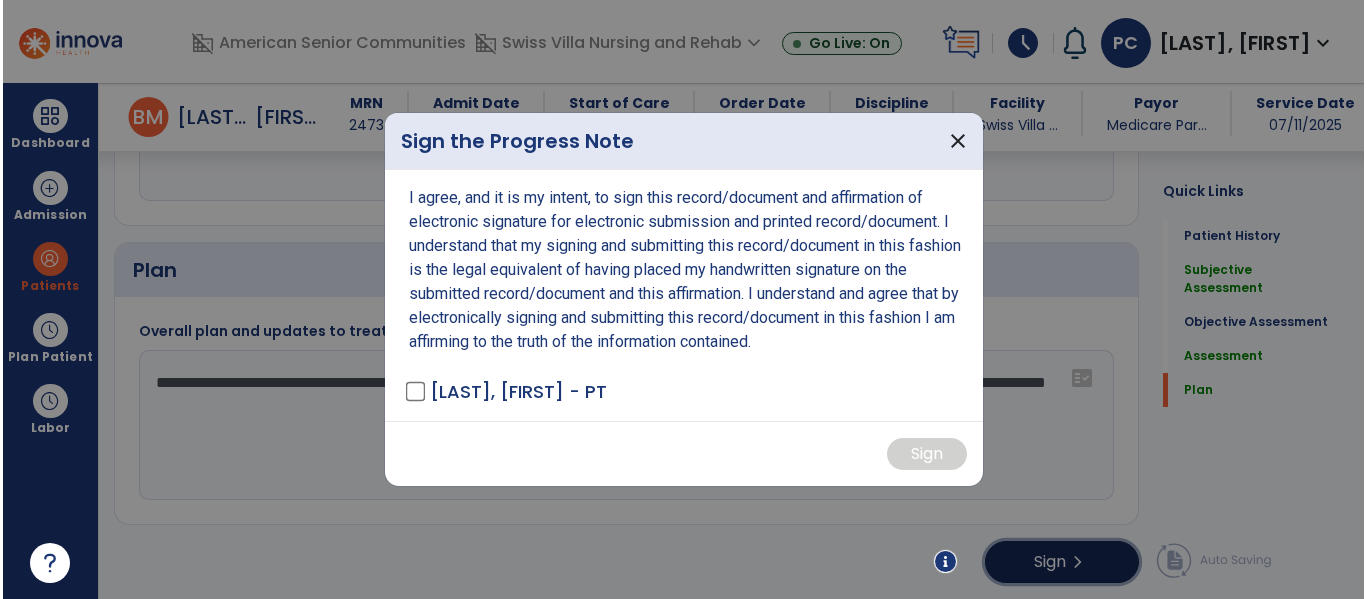 scroll, scrollTop: 2274, scrollLeft: 0, axis: vertical 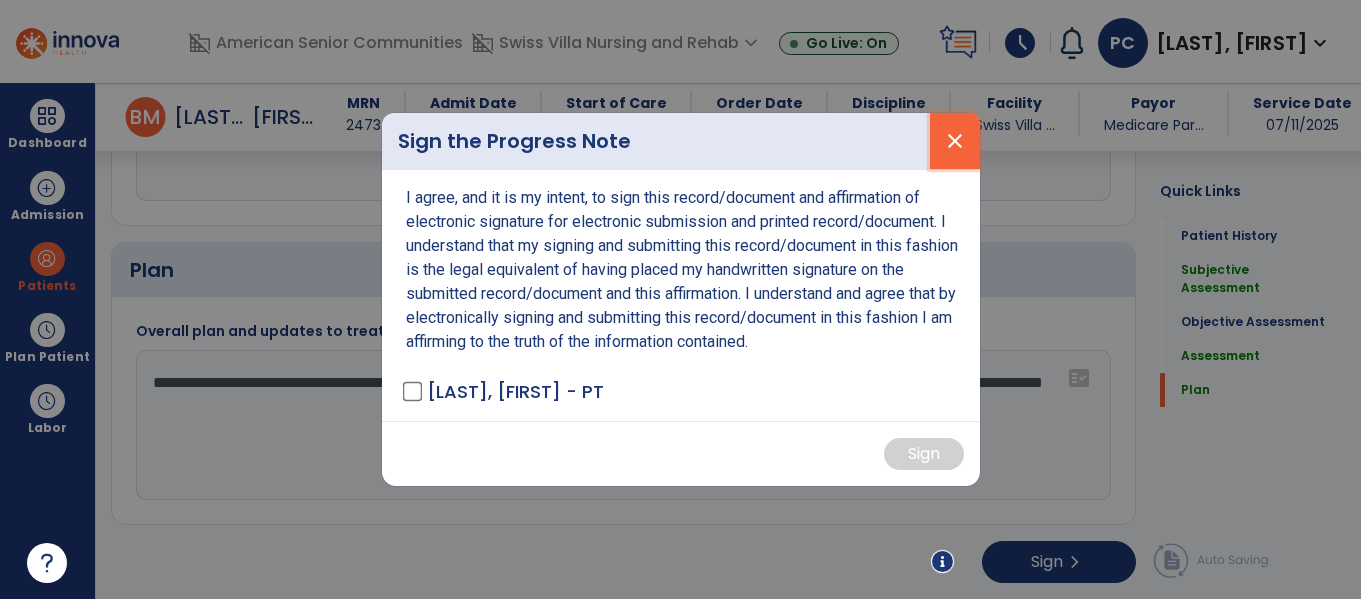 click on "close" at bounding box center (955, 141) 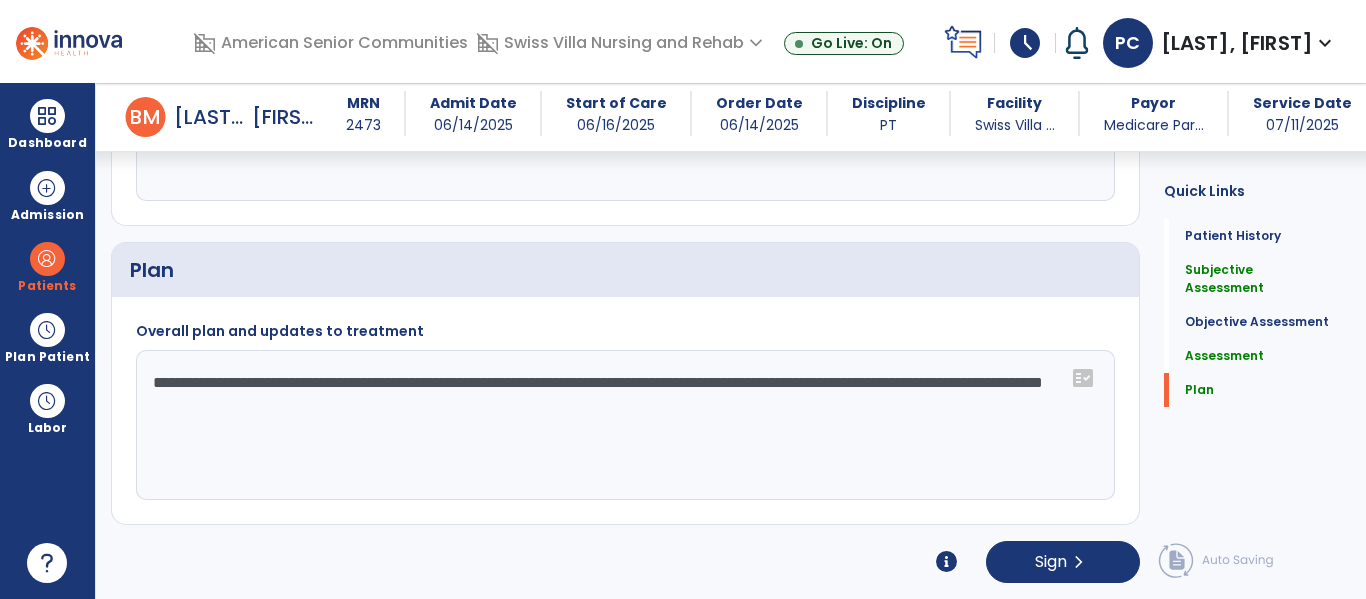 click on "**********" 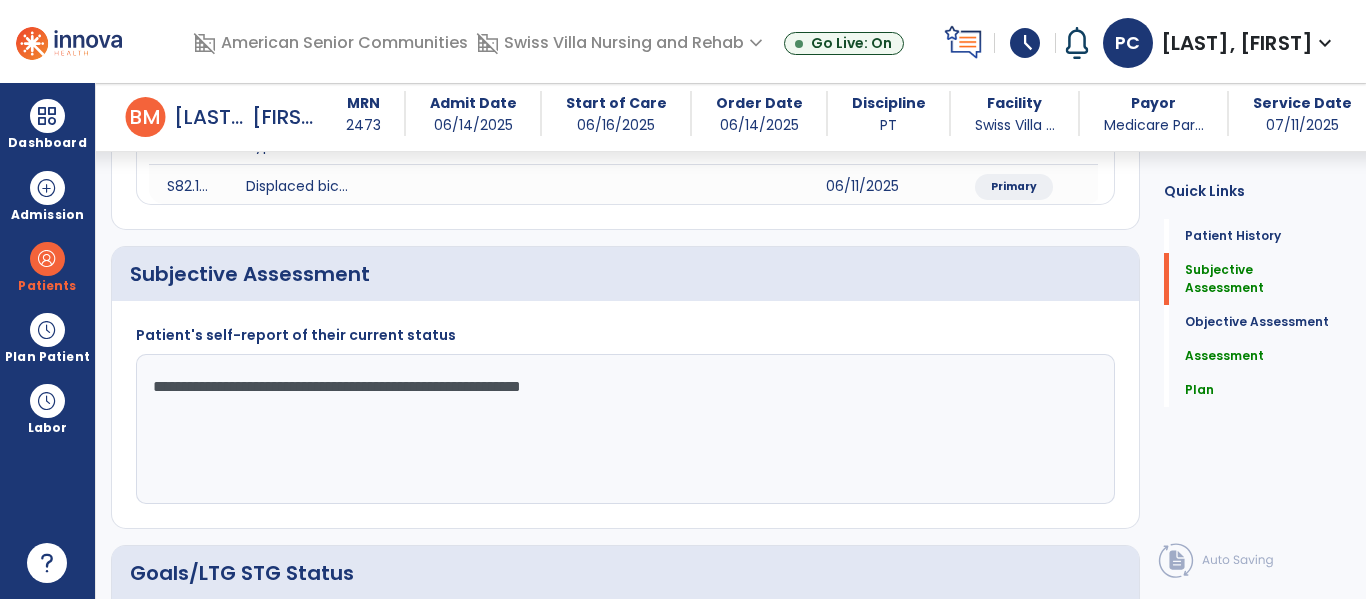 scroll, scrollTop: 335, scrollLeft: 0, axis: vertical 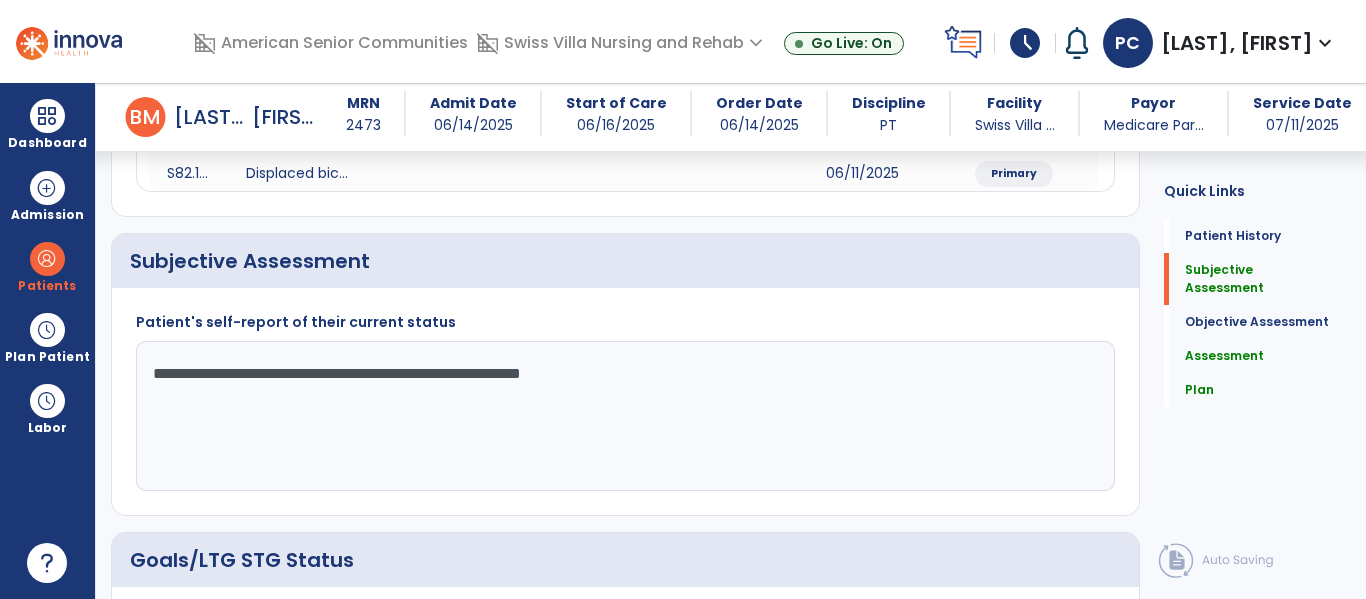click on "**********" 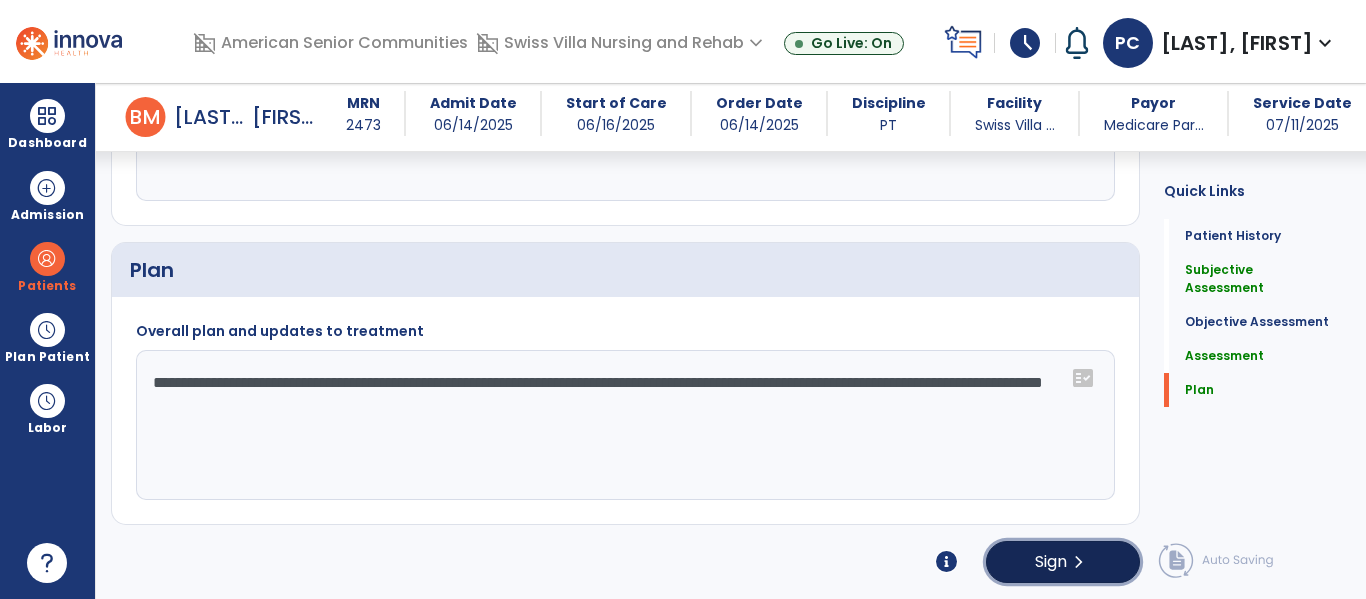 click on "Sign  chevron_right" 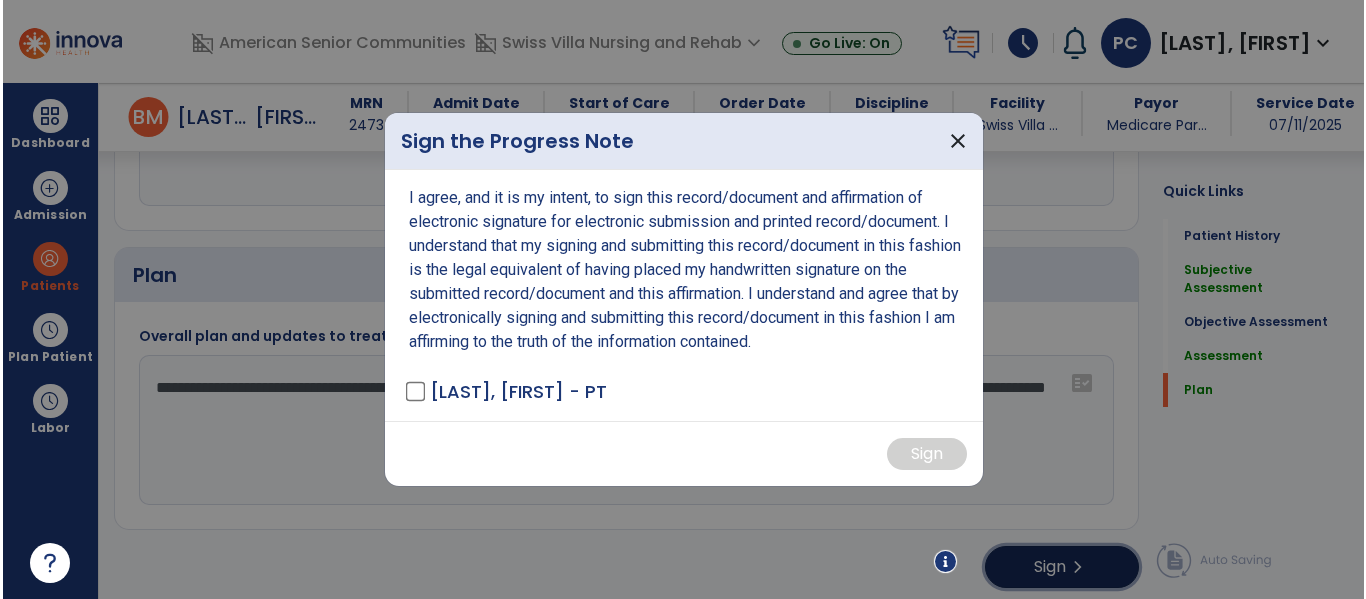 scroll, scrollTop: 2274, scrollLeft: 0, axis: vertical 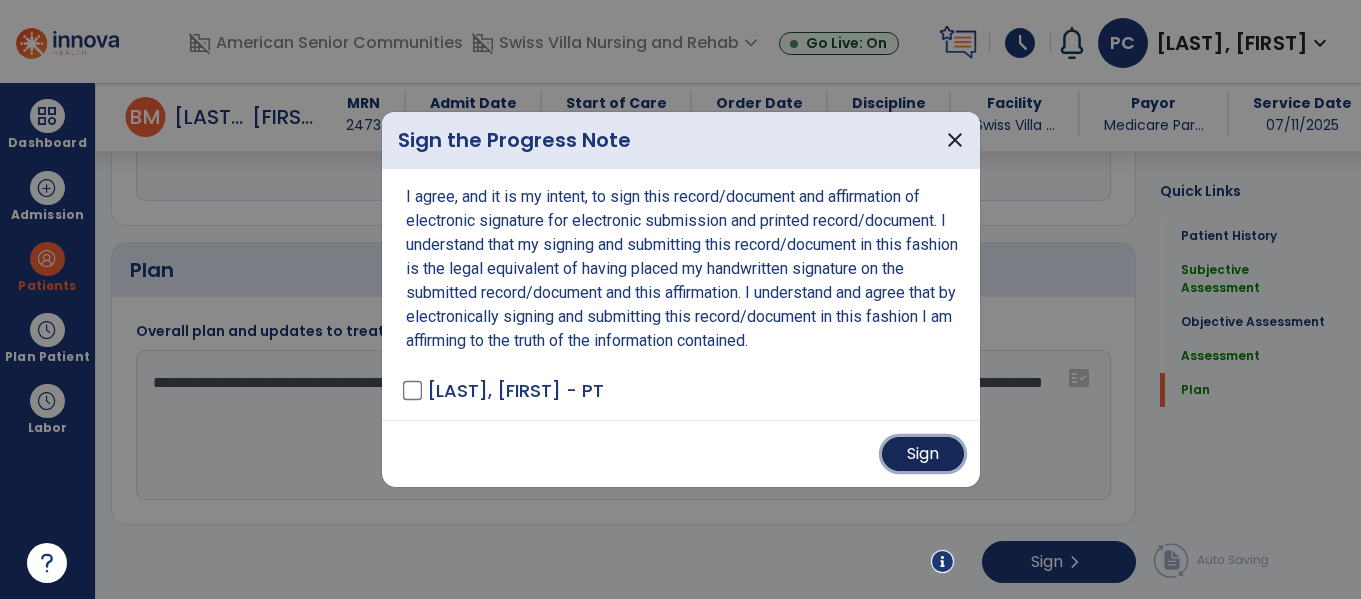 click on "Sign" at bounding box center (923, 454) 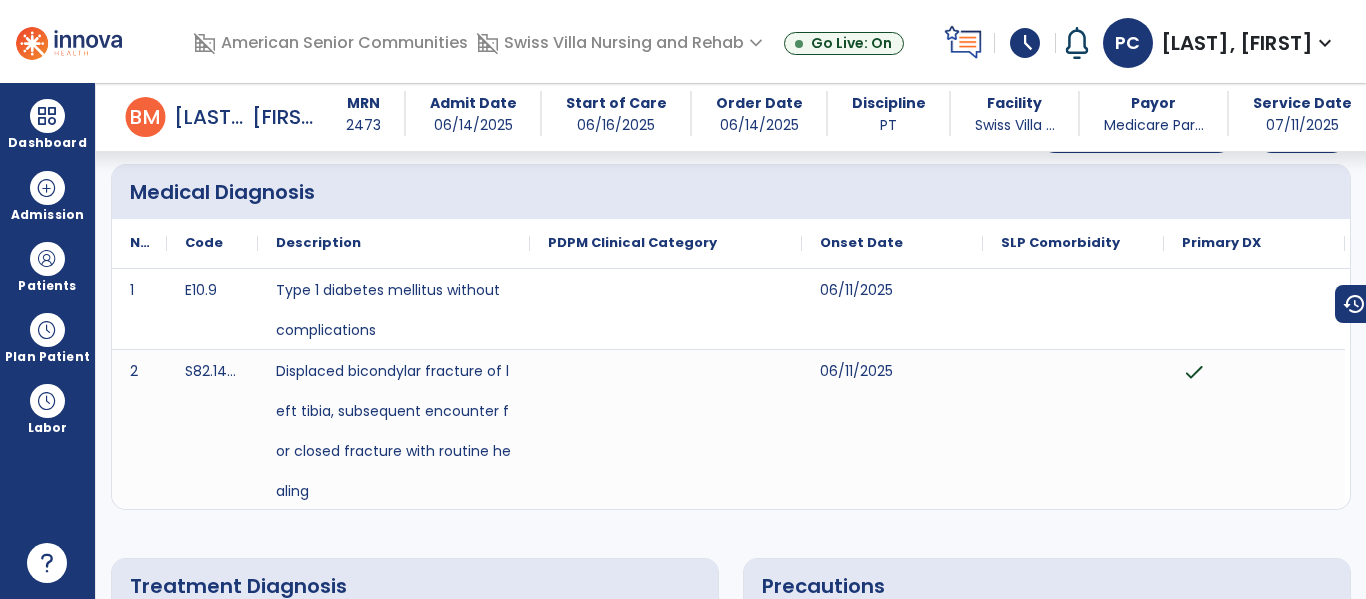 scroll, scrollTop: 0, scrollLeft: 0, axis: both 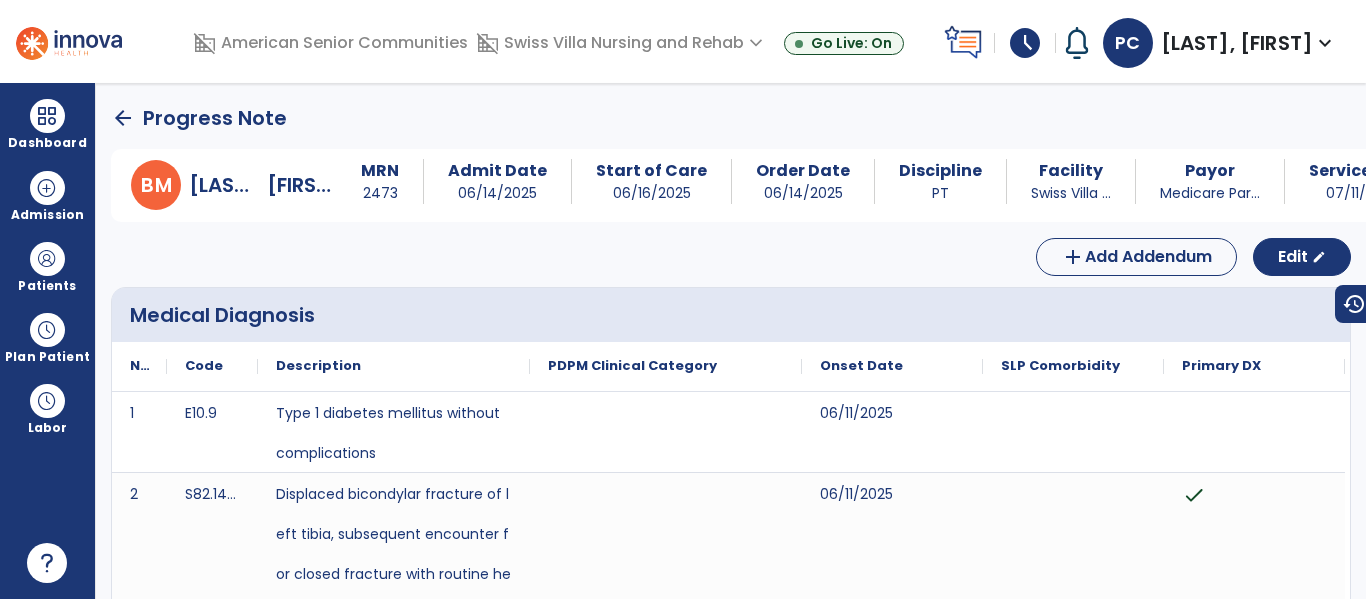 click on "arrow_back" 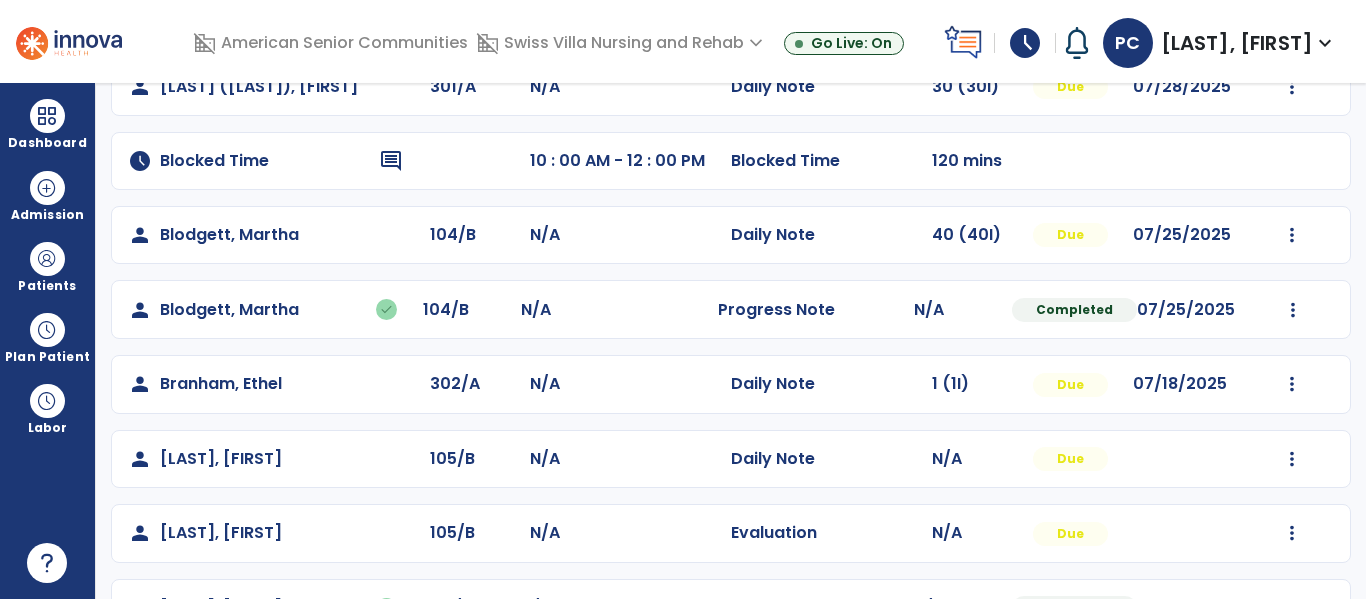 scroll, scrollTop: 271, scrollLeft: 0, axis: vertical 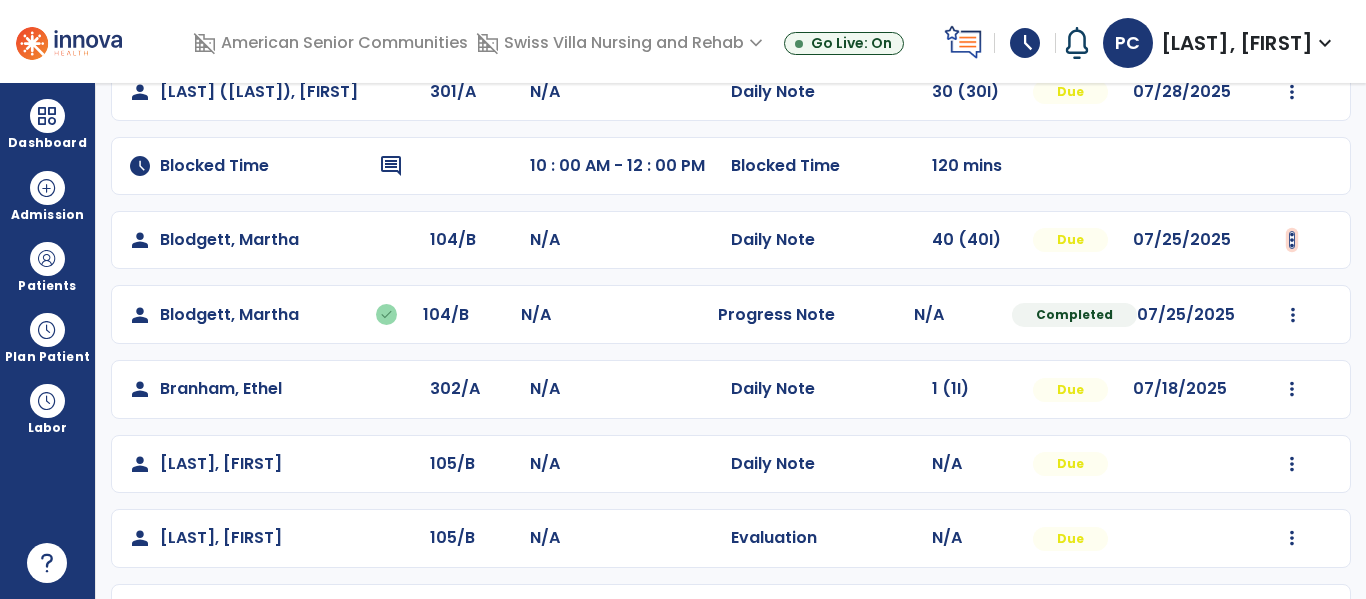 click at bounding box center [1292, 17] 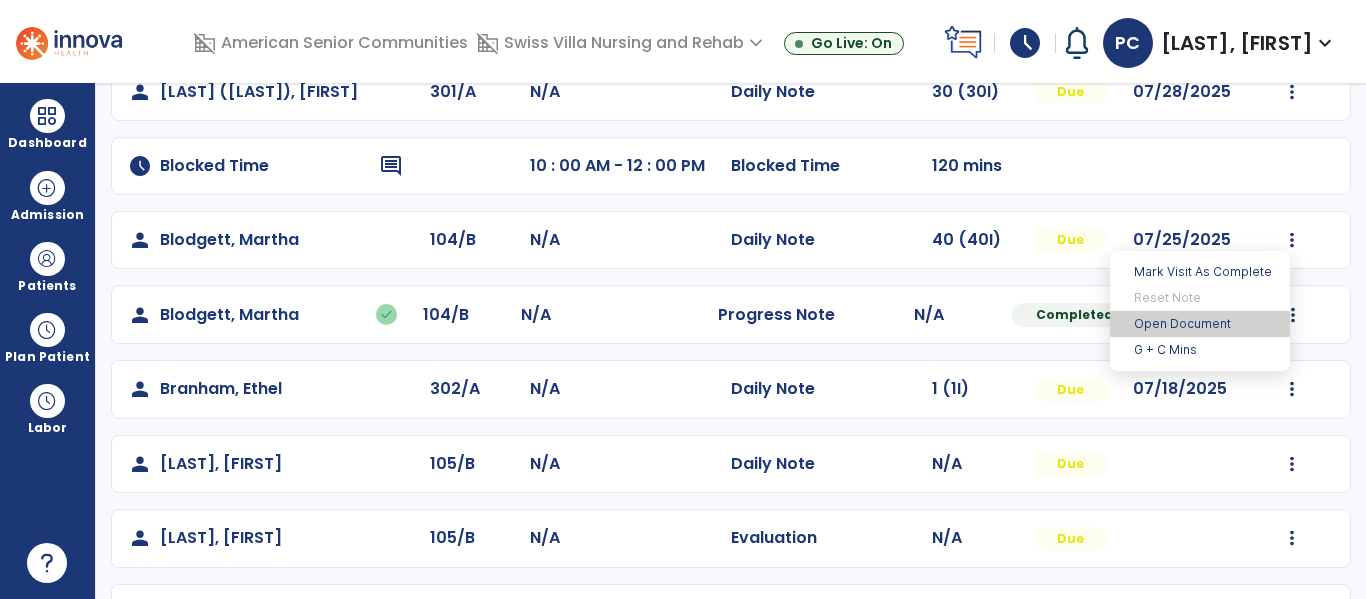 click on "Open Document" at bounding box center (1200, 324) 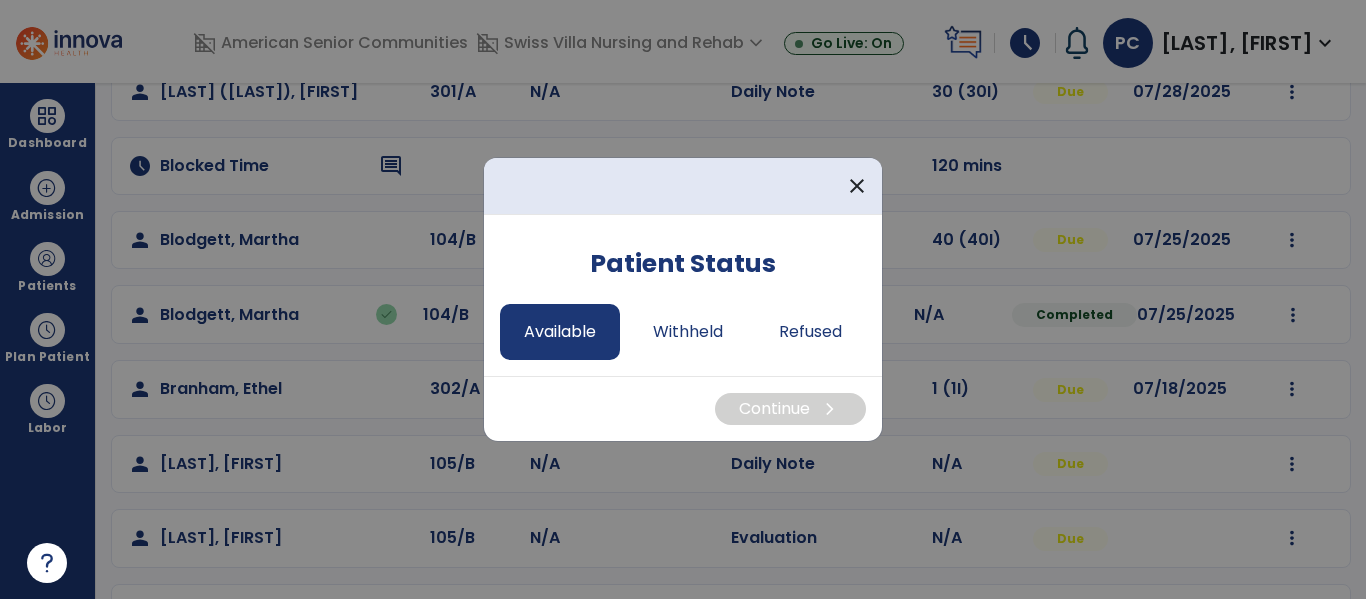 click on "Available" at bounding box center [560, 332] 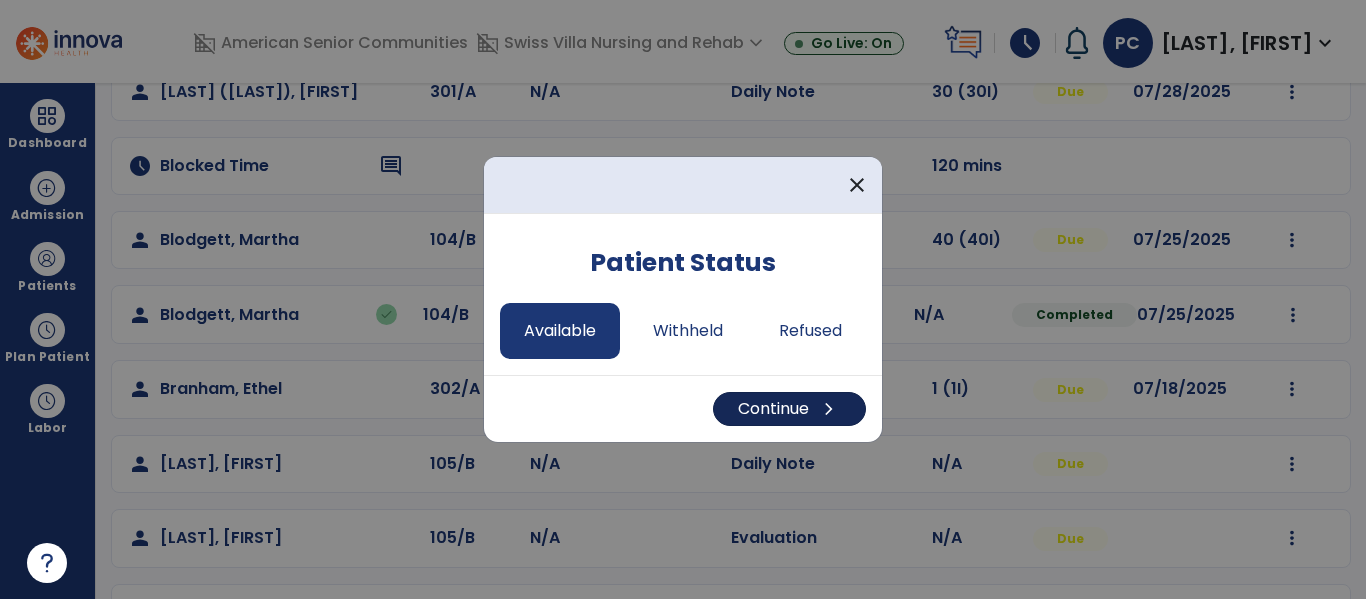 click on "Continue   chevron_right" at bounding box center (789, 409) 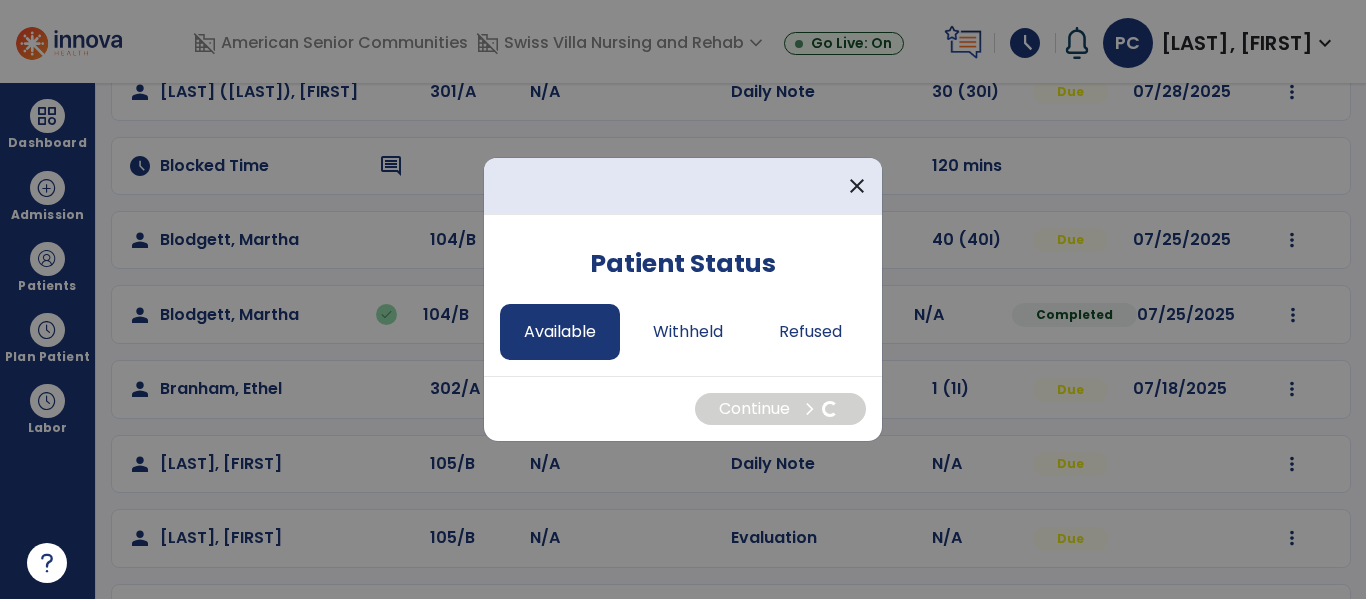 select on "*" 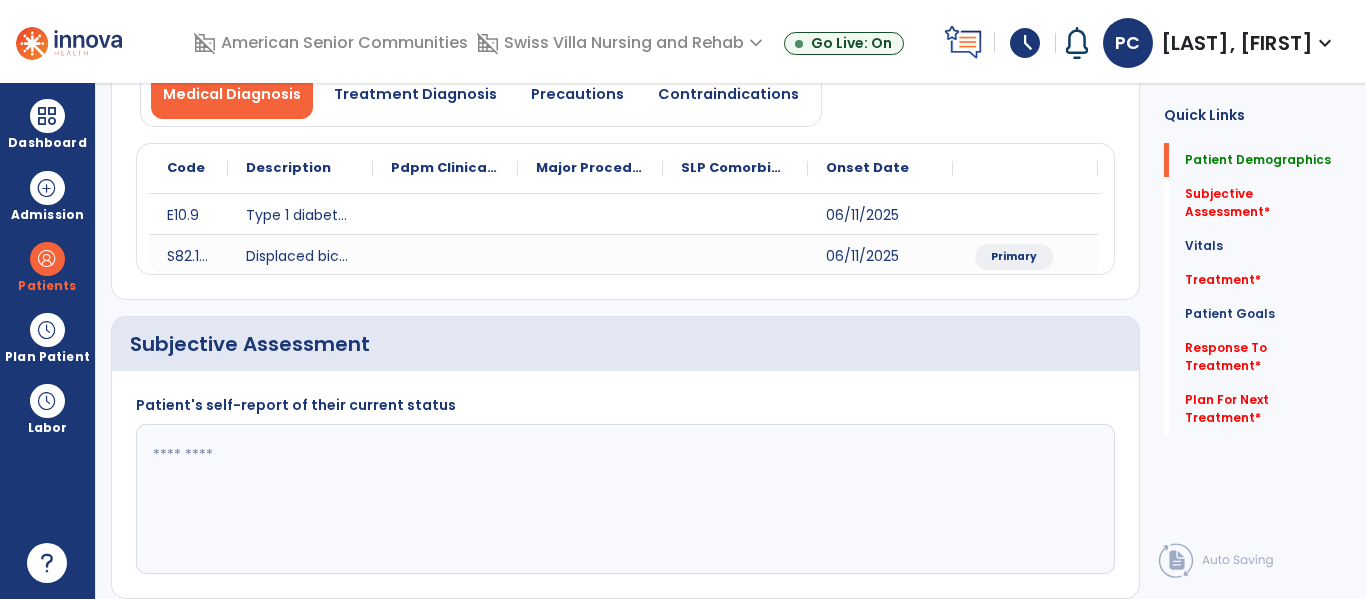 click 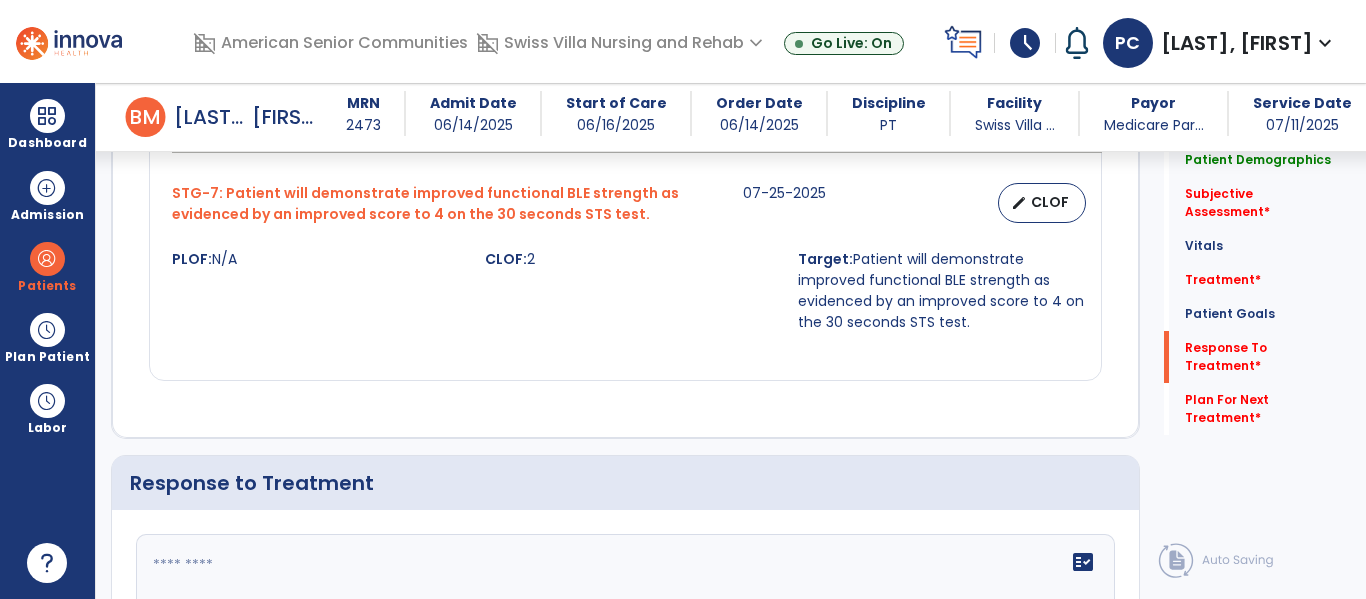 scroll, scrollTop: 2849, scrollLeft: 0, axis: vertical 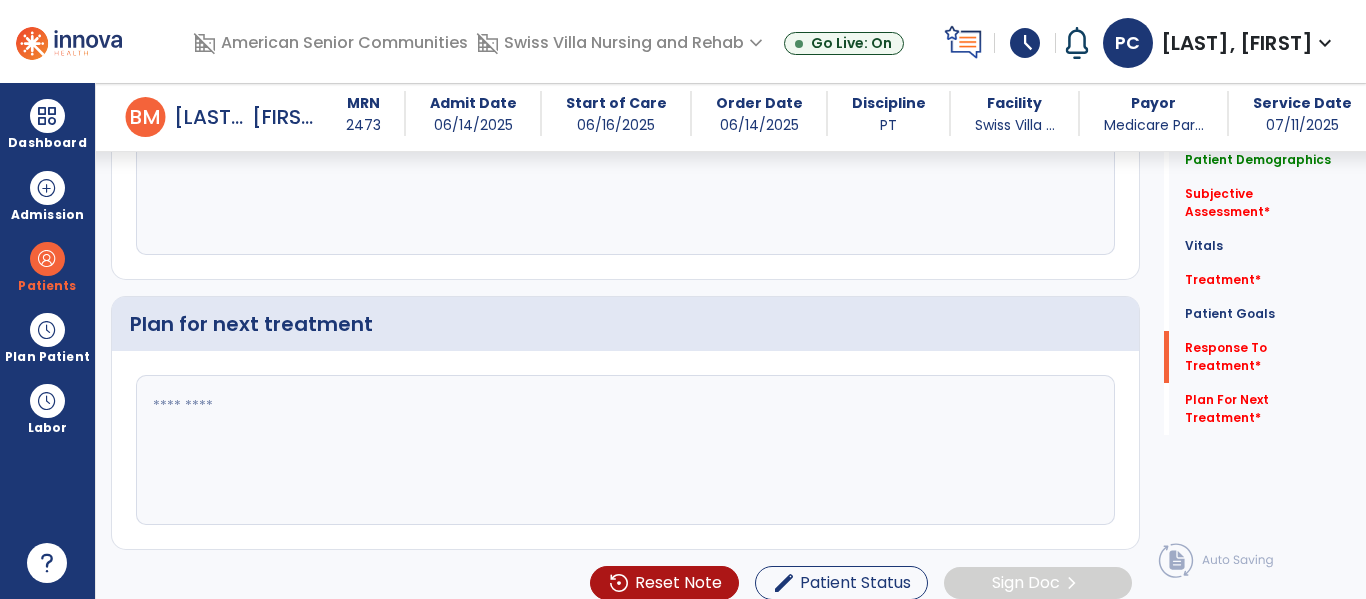 type on "**********" 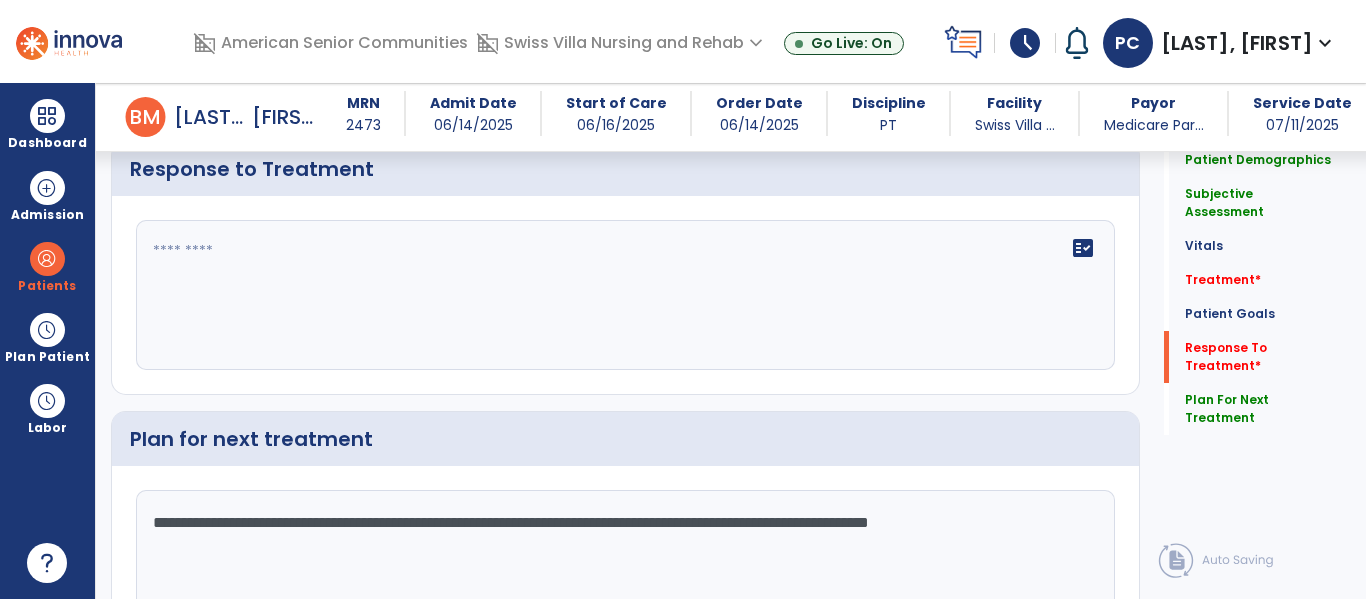 scroll, scrollTop: 2710, scrollLeft: 0, axis: vertical 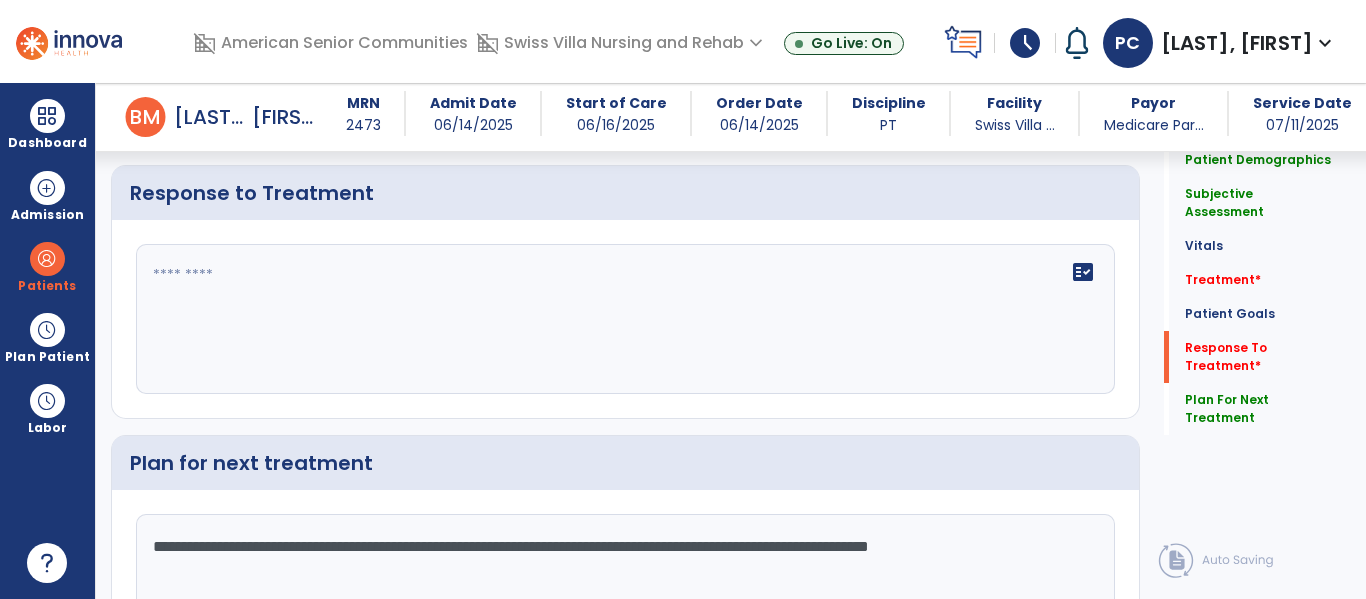 type on "**********" 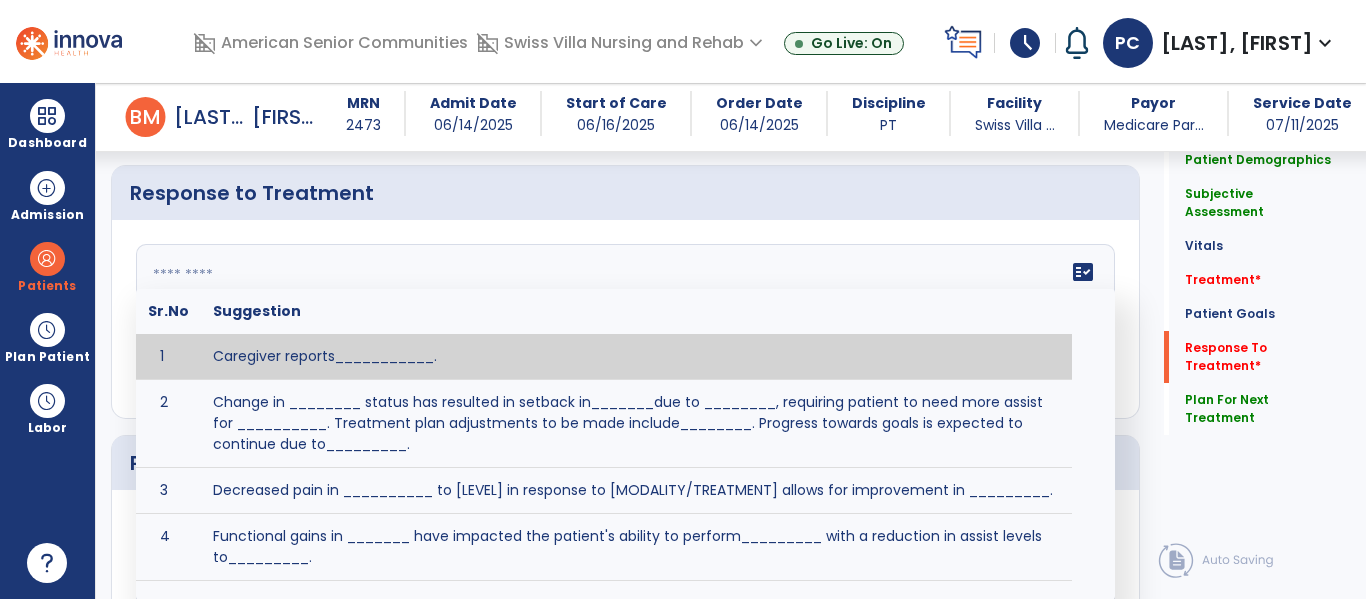 scroll, scrollTop: 2700, scrollLeft: 0, axis: vertical 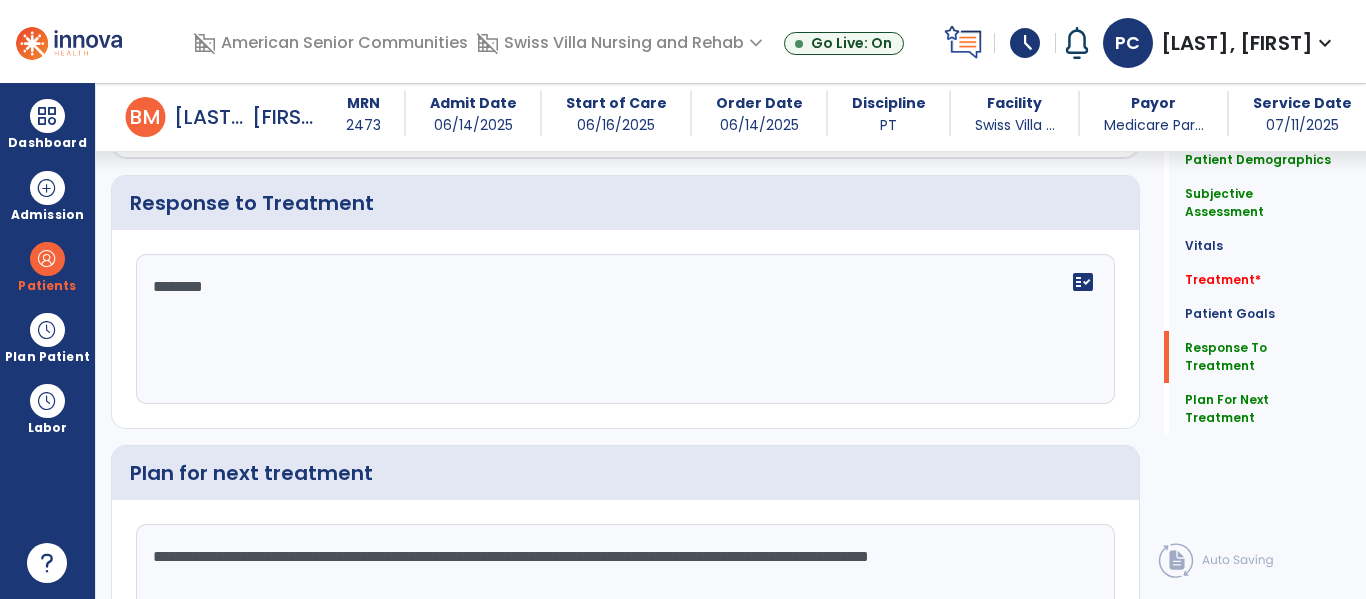 click on "*******" 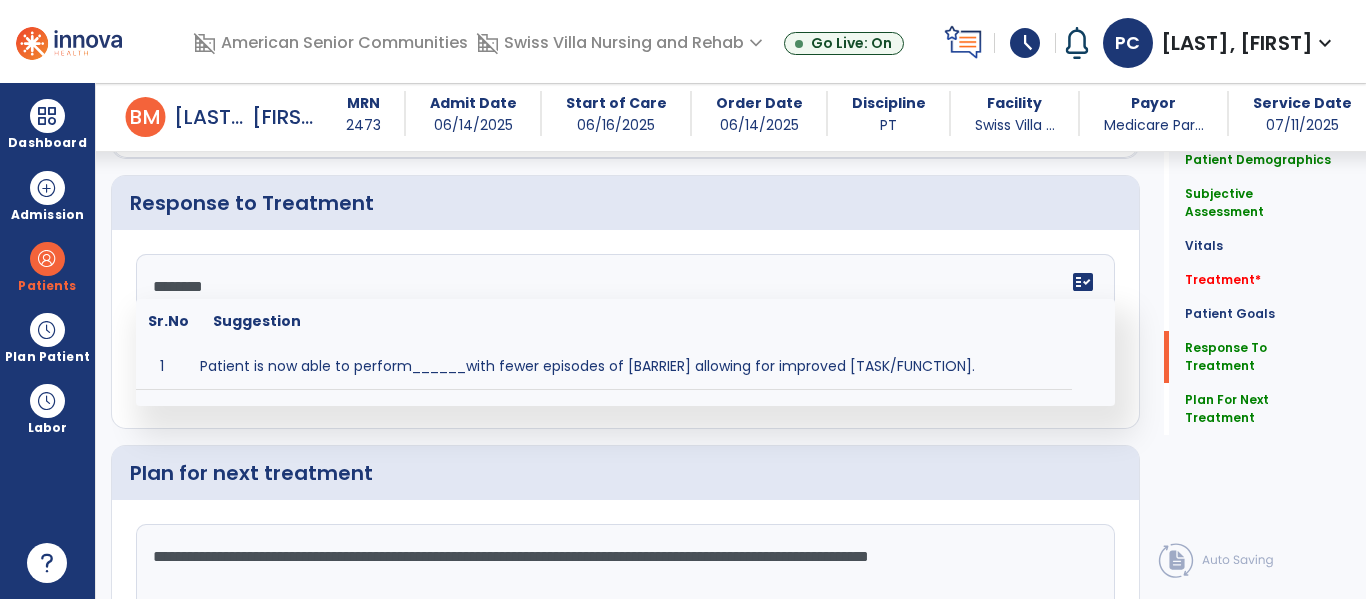 paste on "**********" 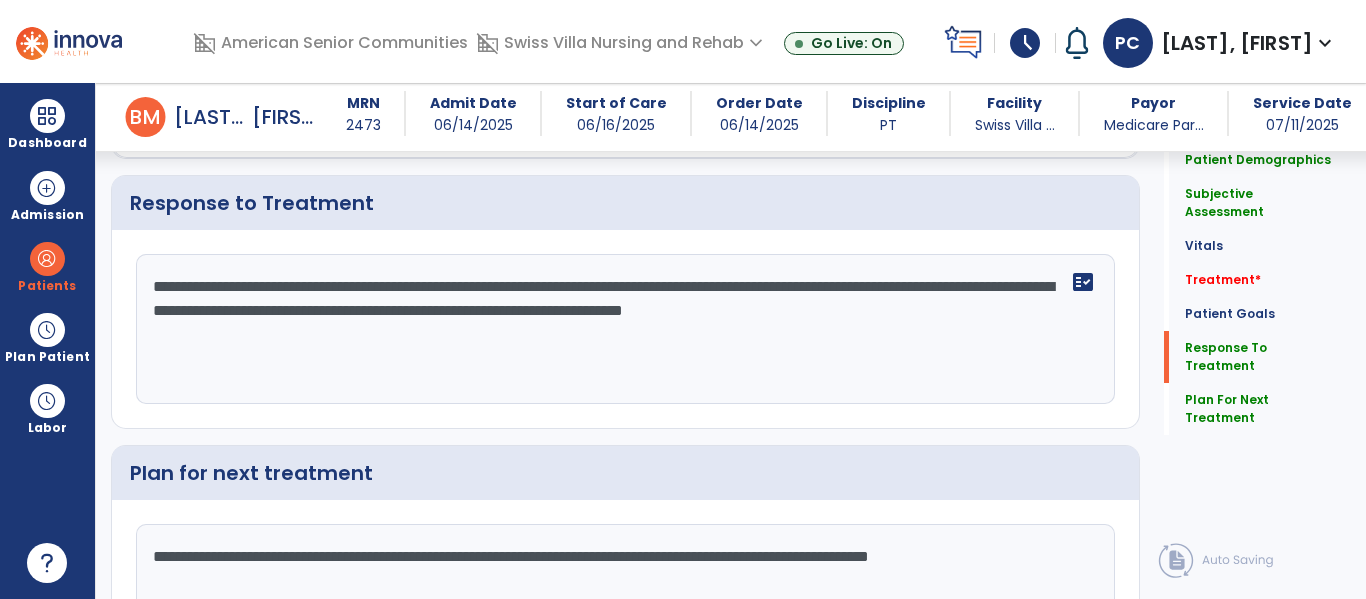scroll, scrollTop: 2561, scrollLeft: 0, axis: vertical 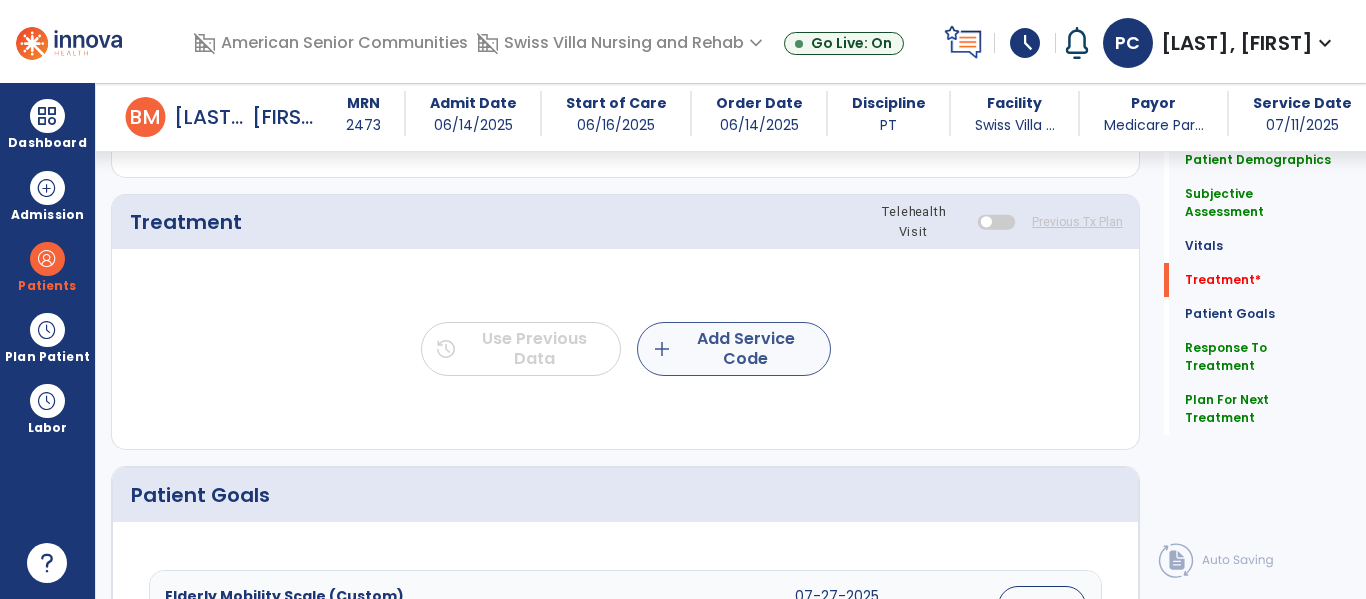 type on "**********" 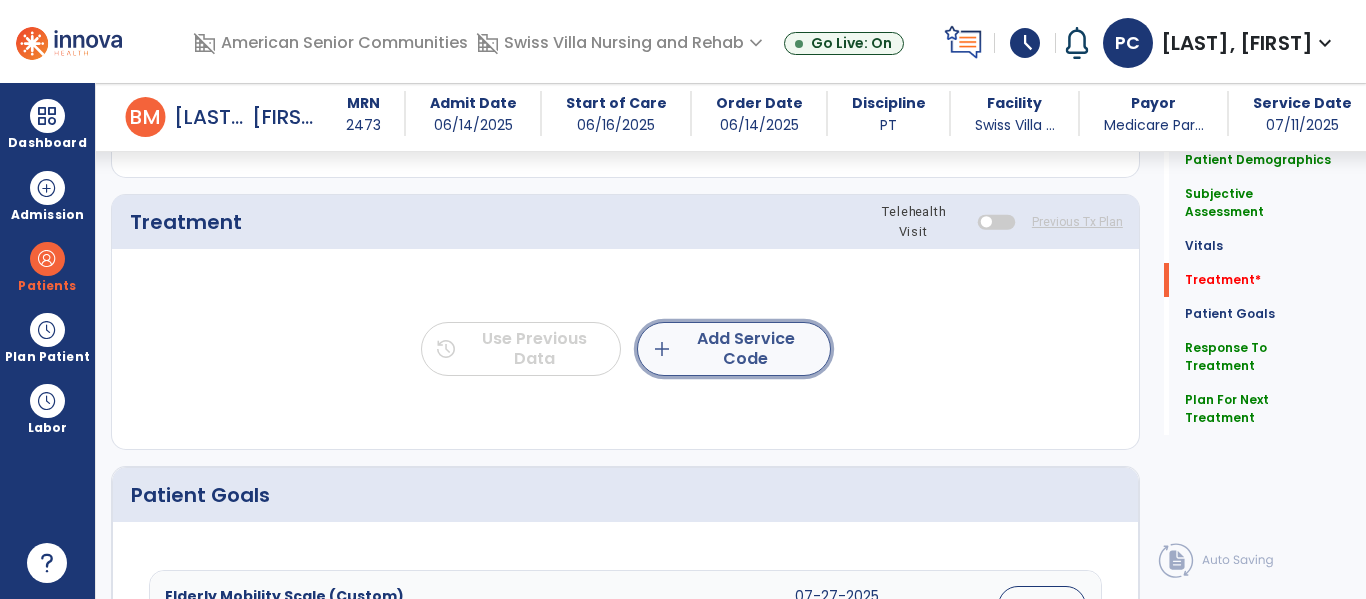 click on "add  Add Service Code" 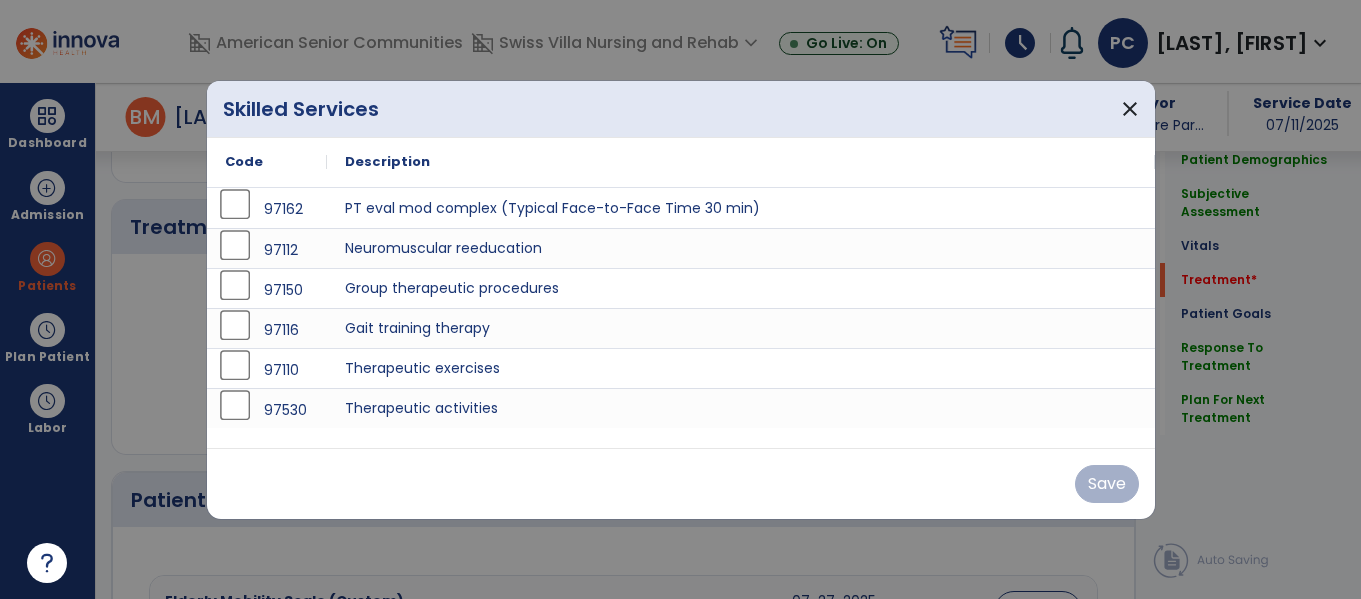 scroll, scrollTop: 1095, scrollLeft: 0, axis: vertical 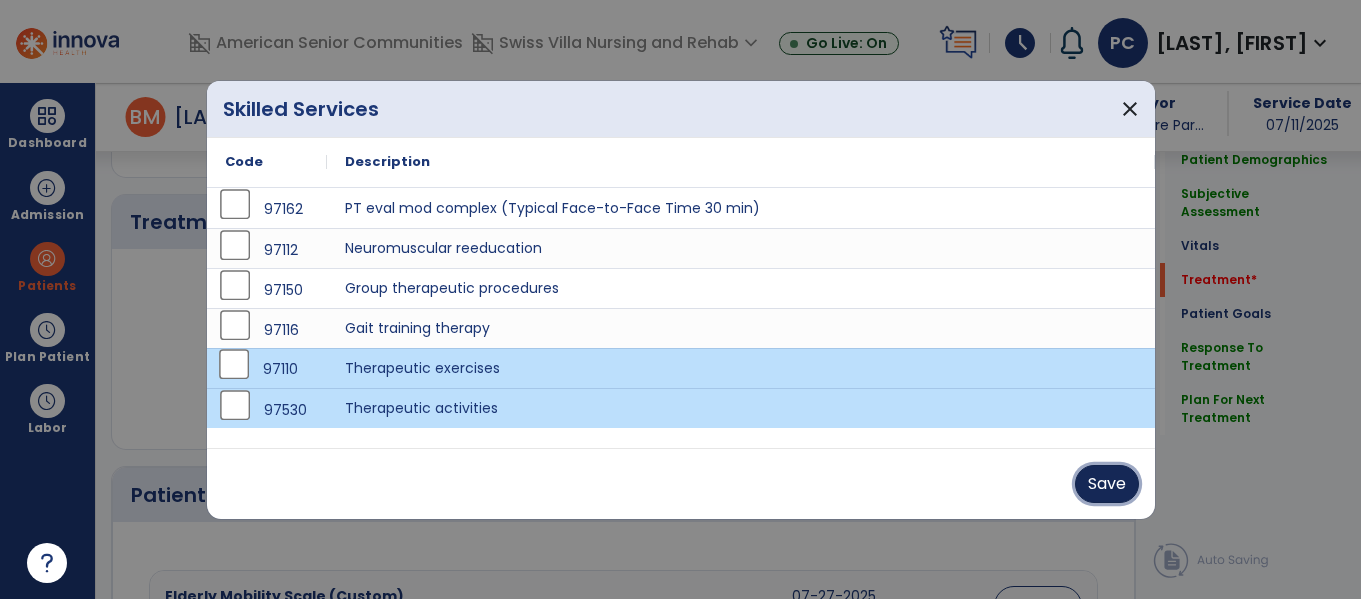 click on "Save" at bounding box center [1107, 484] 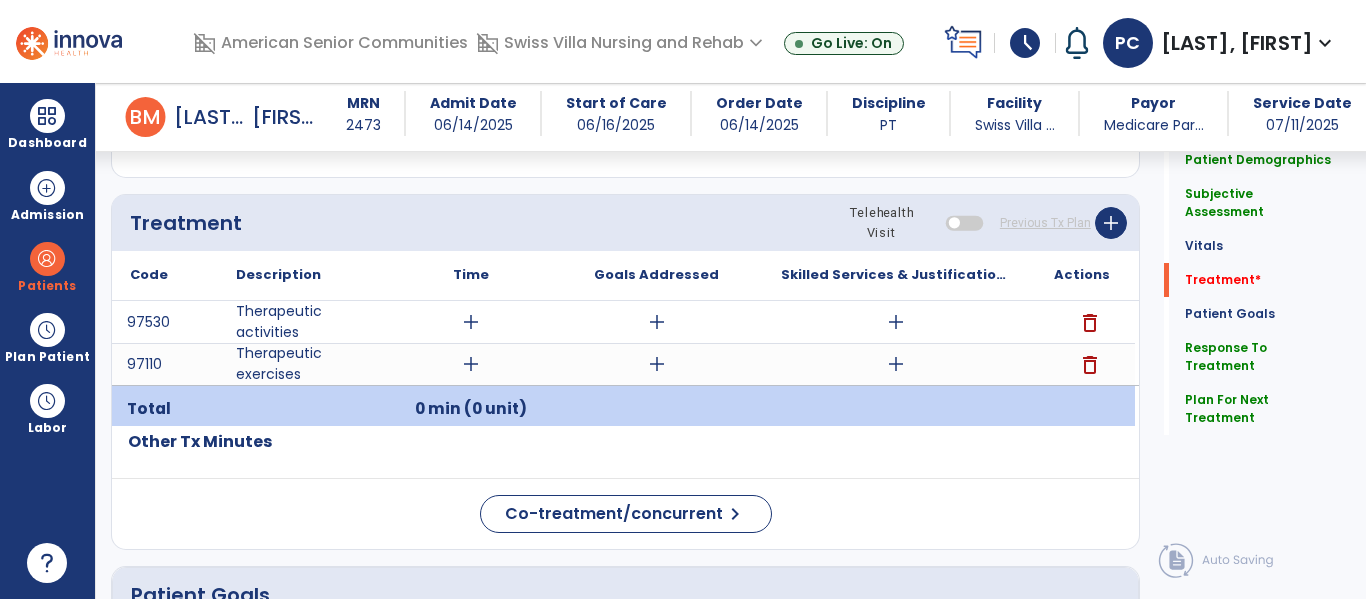 click at bounding box center [304, 409] 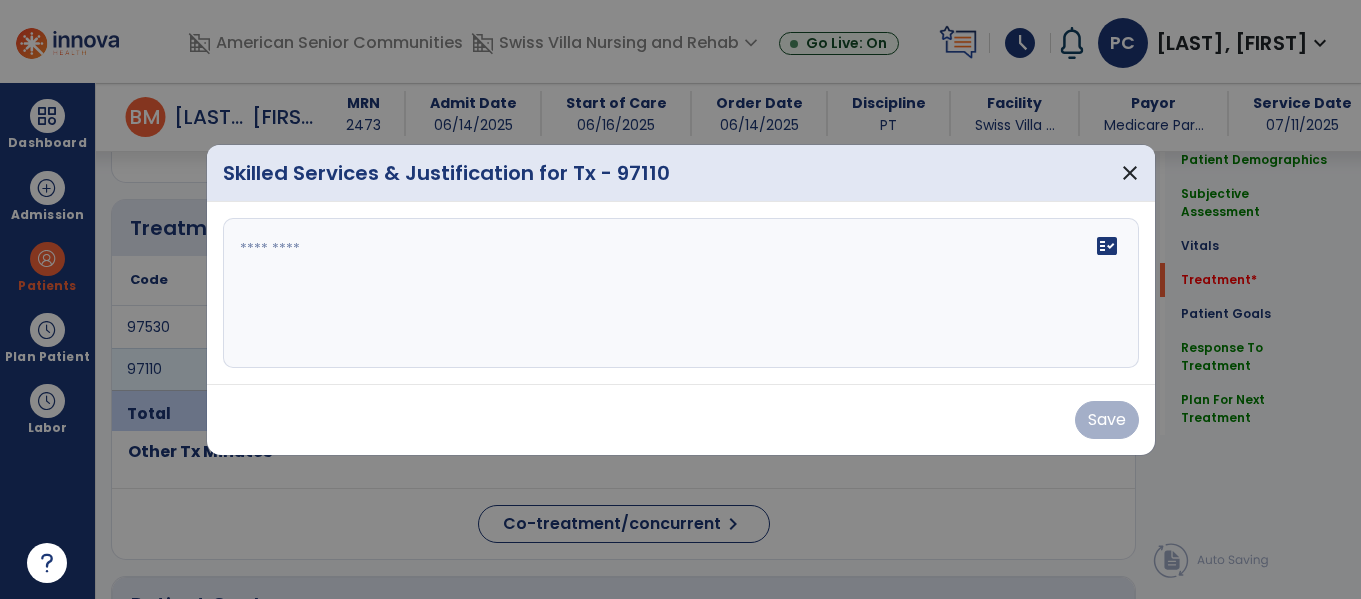scroll, scrollTop: 1095, scrollLeft: 0, axis: vertical 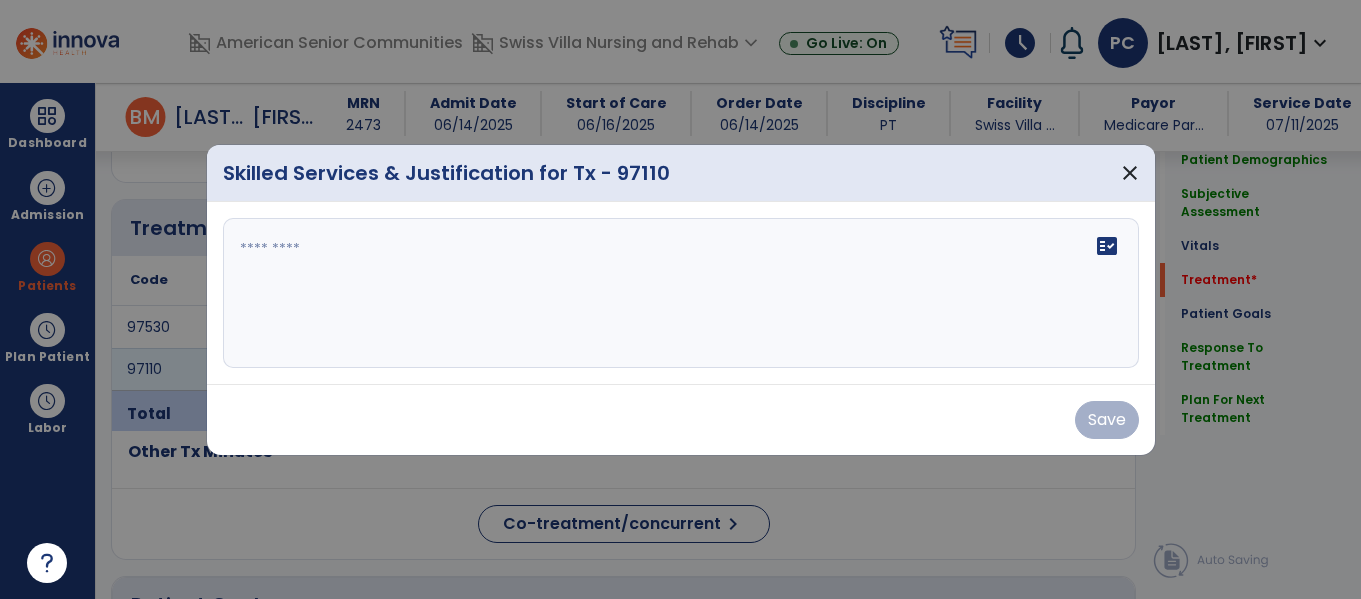 click on "fact_check" at bounding box center [681, 293] 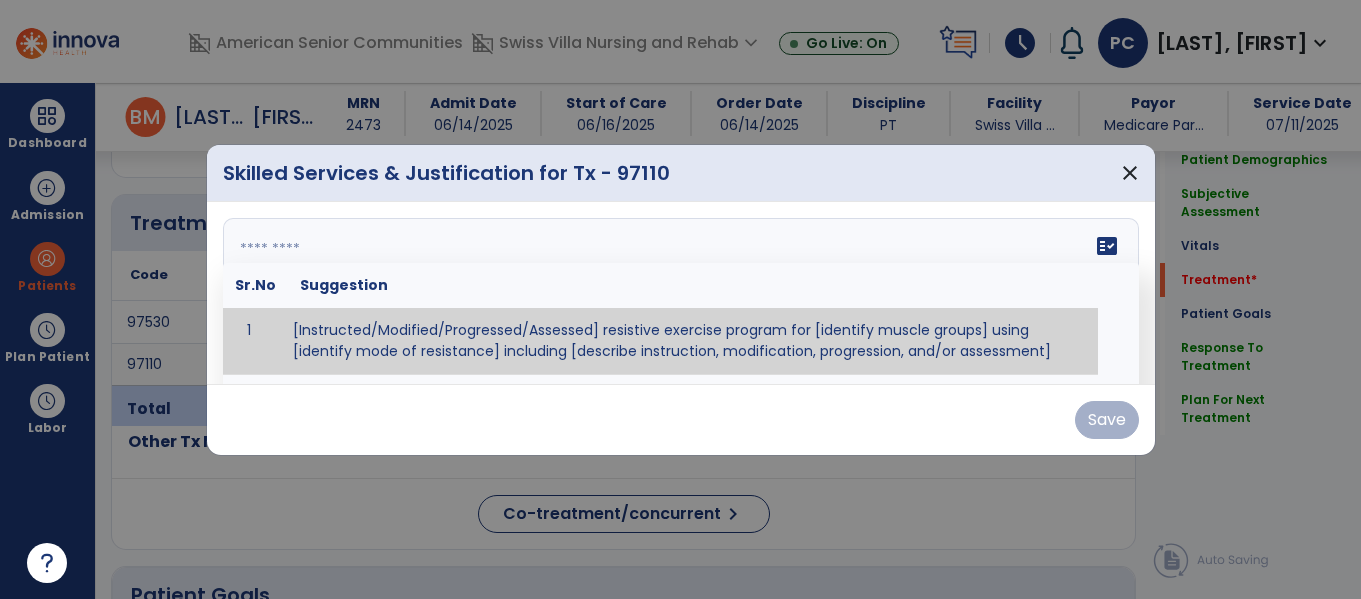 paste on "**********" 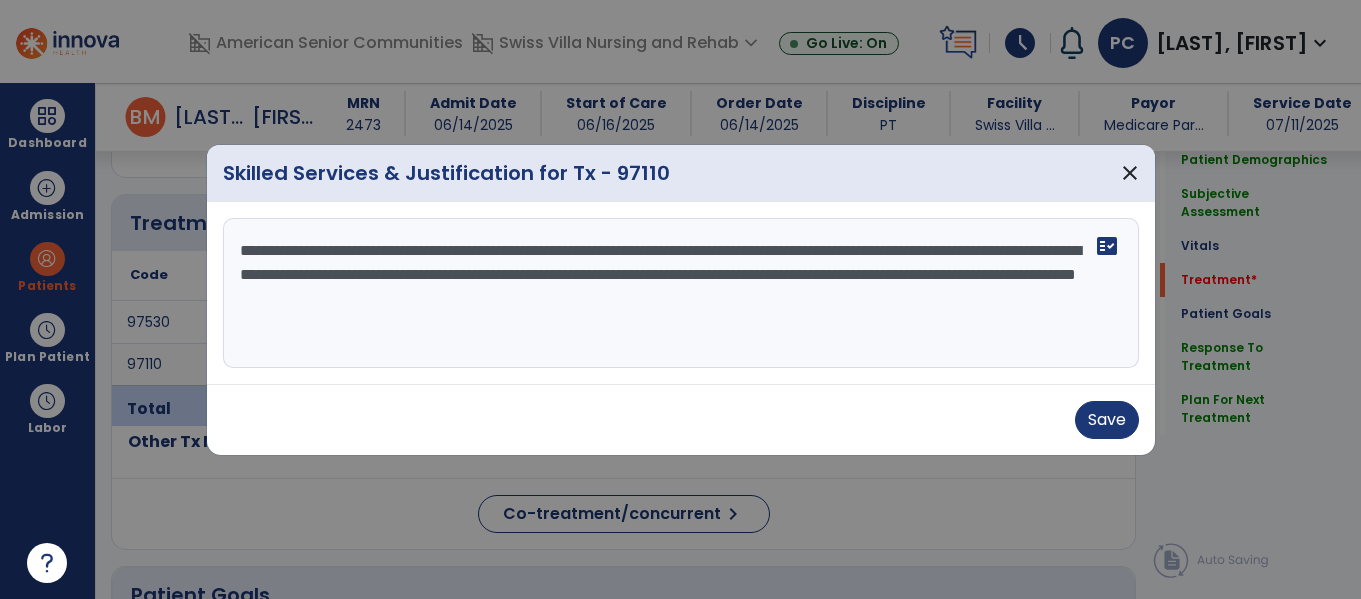 click on "**********" at bounding box center [681, 293] 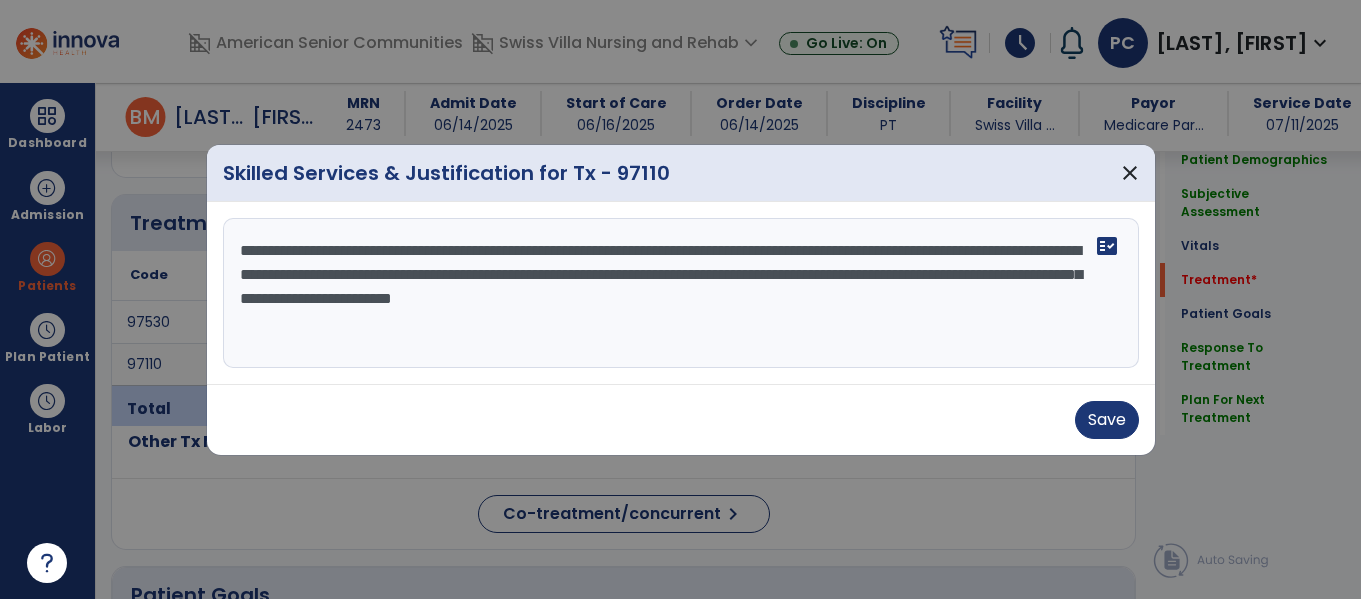 click on "**********" at bounding box center [681, 293] 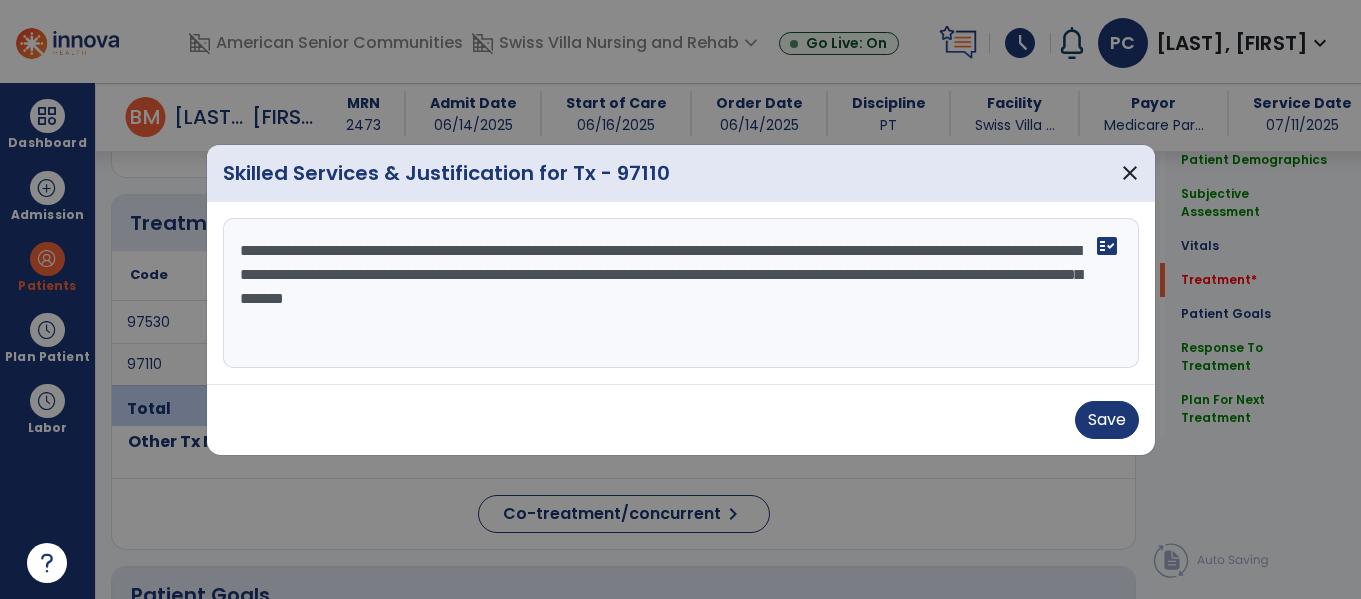 click on "**********" at bounding box center (681, 293) 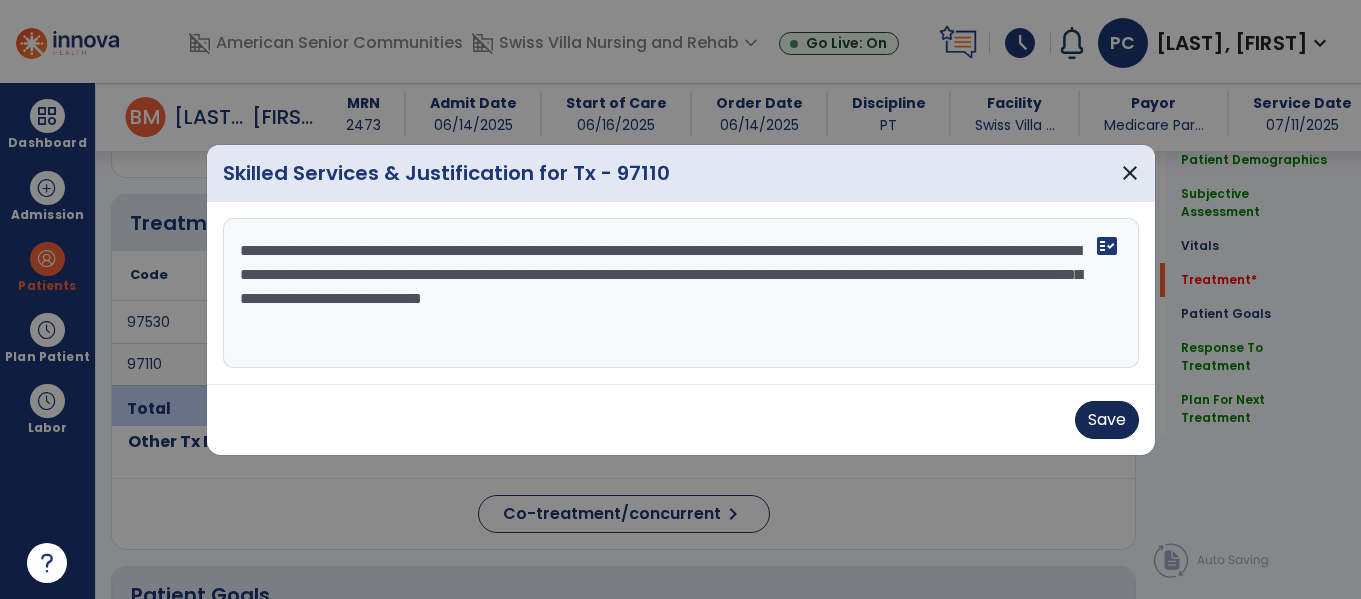type on "**********" 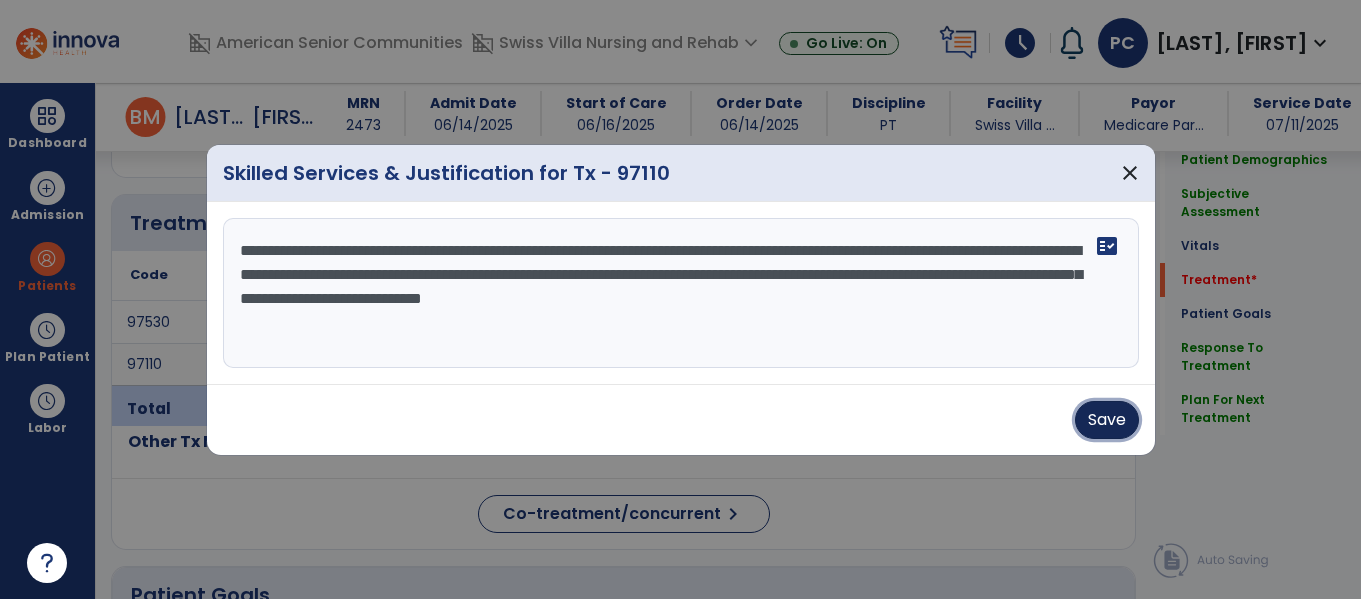 click on "Save" at bounding box center [1107, 420] 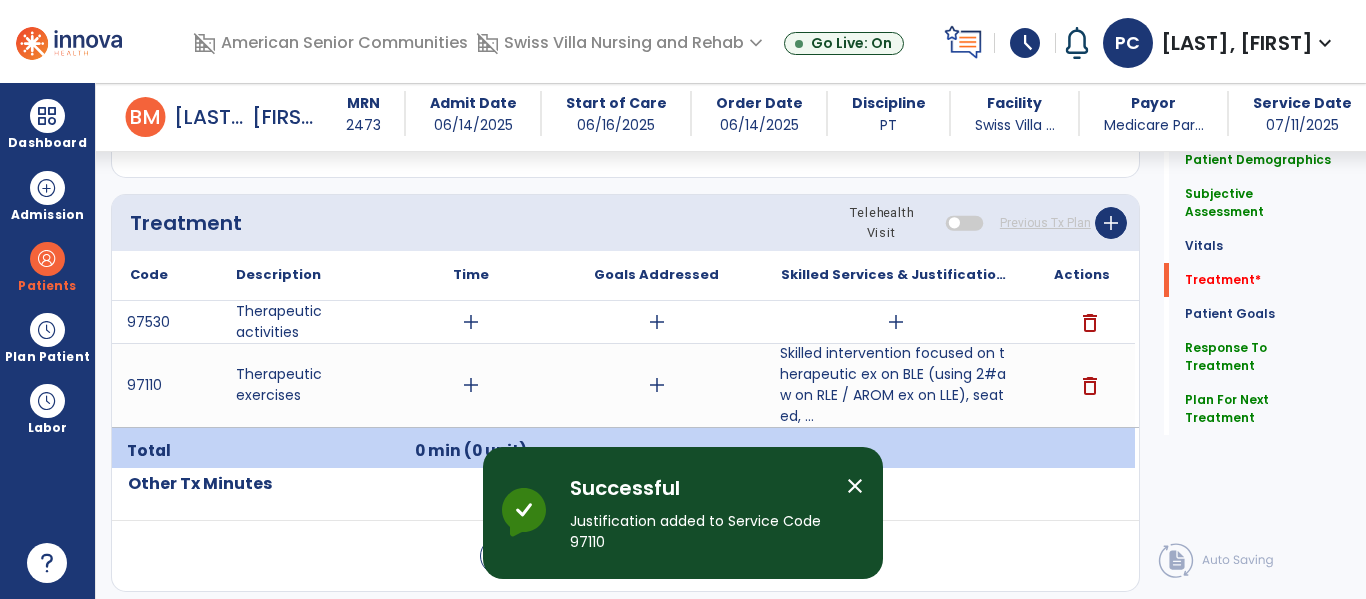 click on "close" at bounding box center [855, 486] 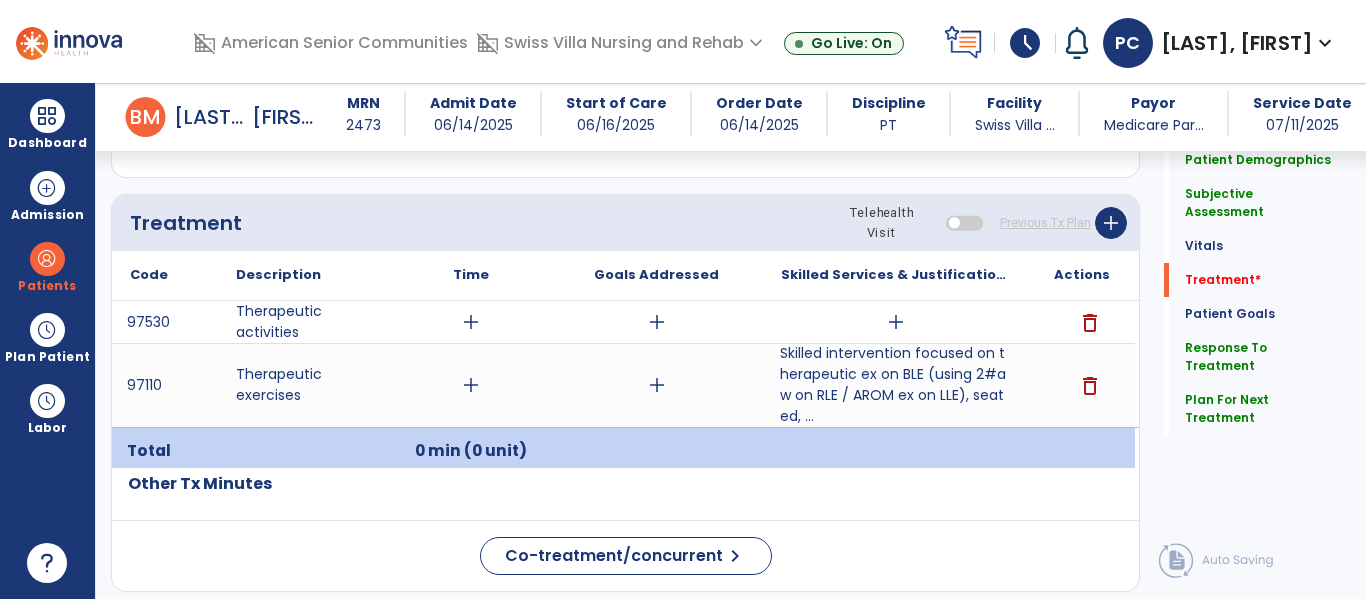 click on "Skilled intervention focused on therapeutic ex on BLE (using 2#aw on RLE / AROM ex on LLE), seated, ..." at bounding box center [896, 385] 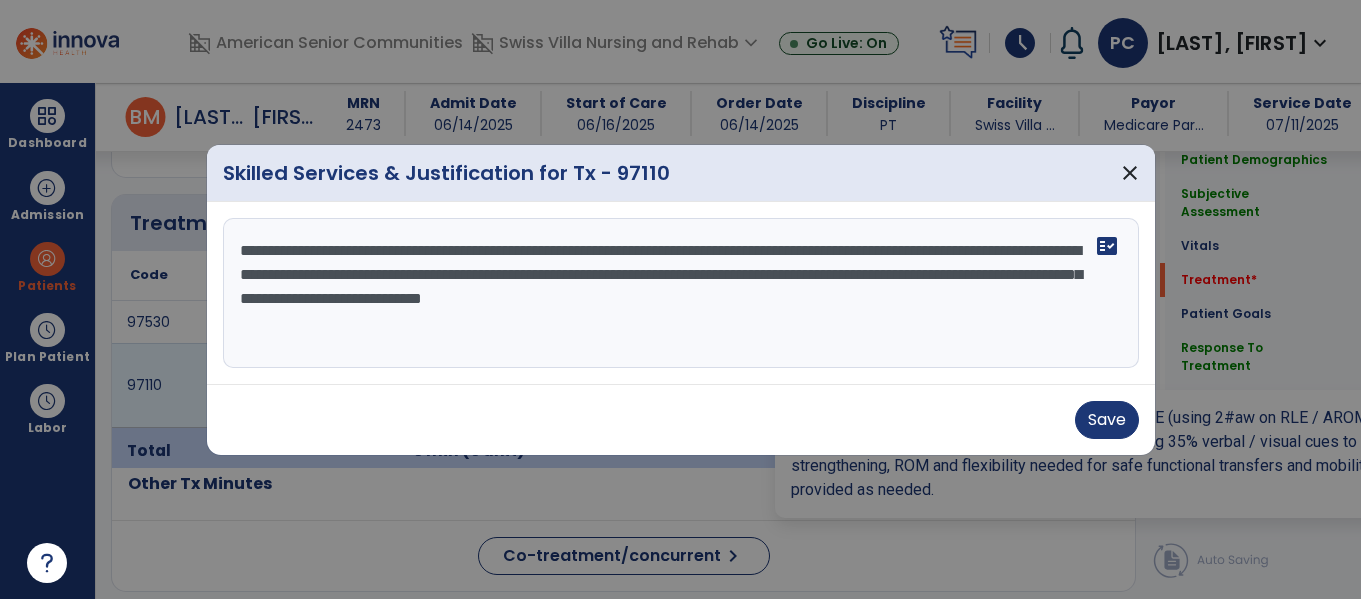 scroll, scrollTop: 1095, scrollLeft: 0, axis: vertical 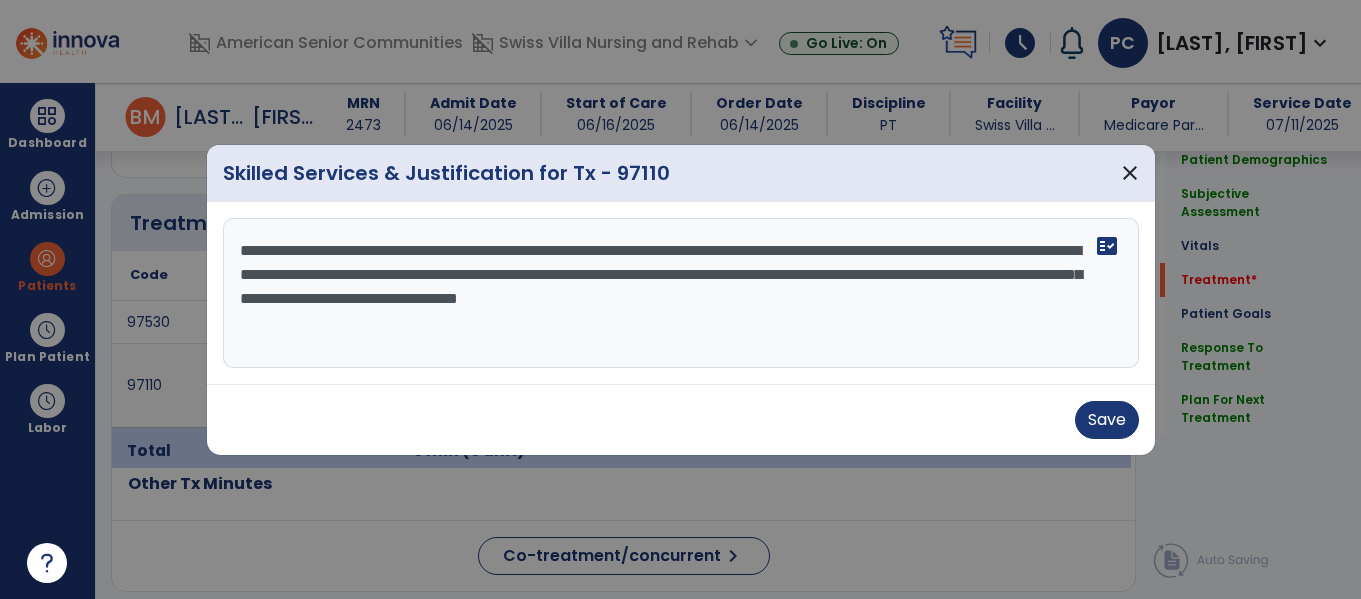 type on "**********" 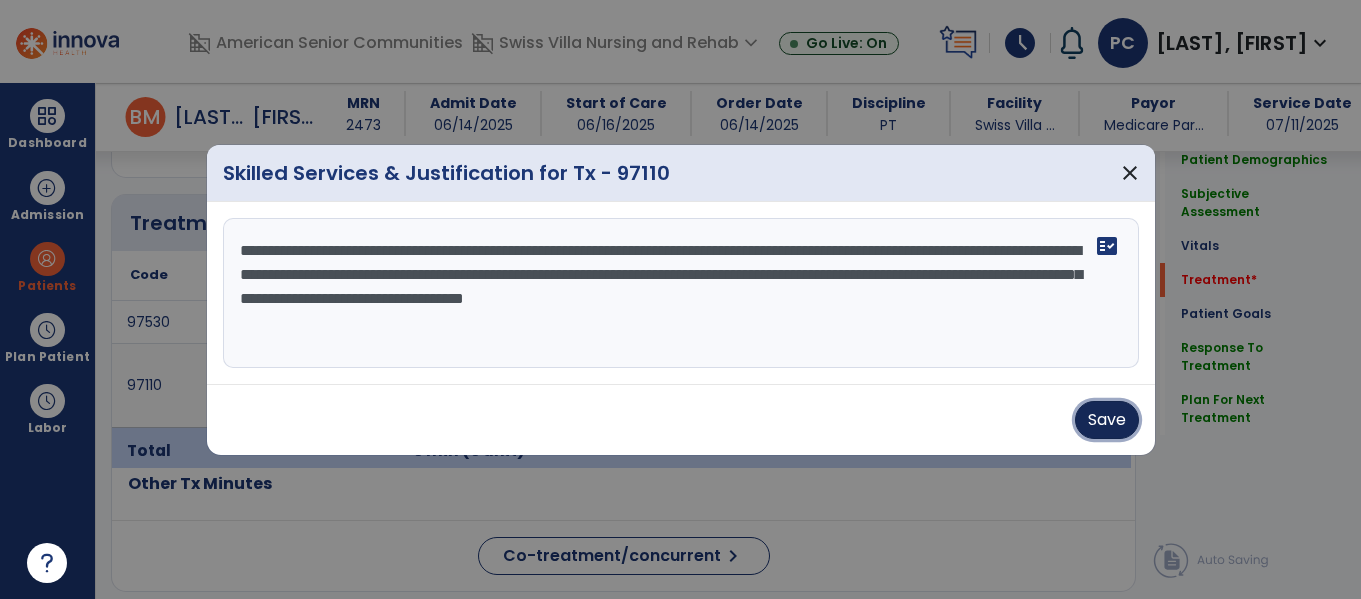 click on "Save" at bounding box center [1107, 420] 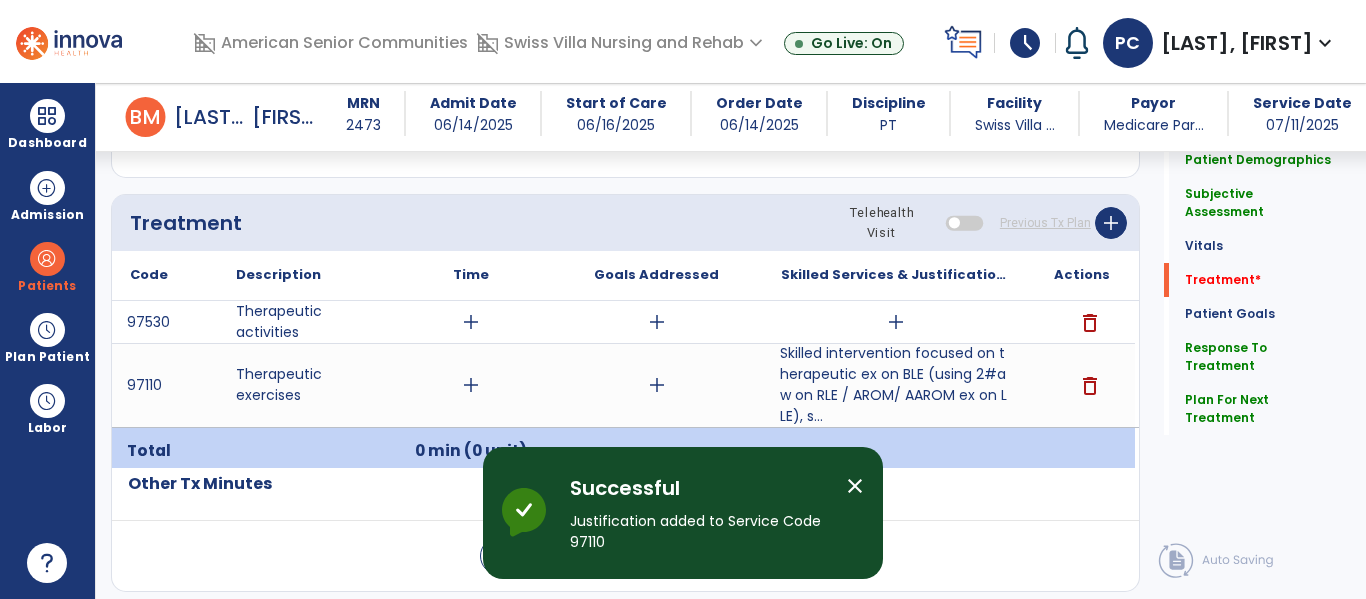 click on "add" at bounding box center (471, 385) 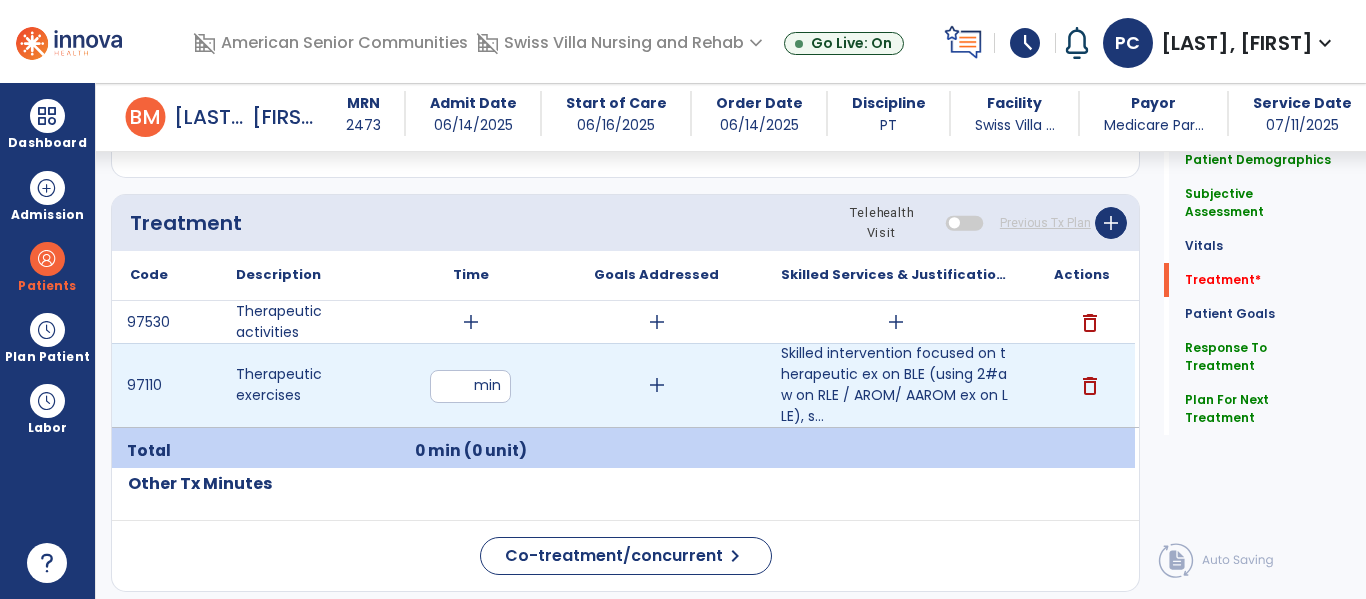 type on "**" 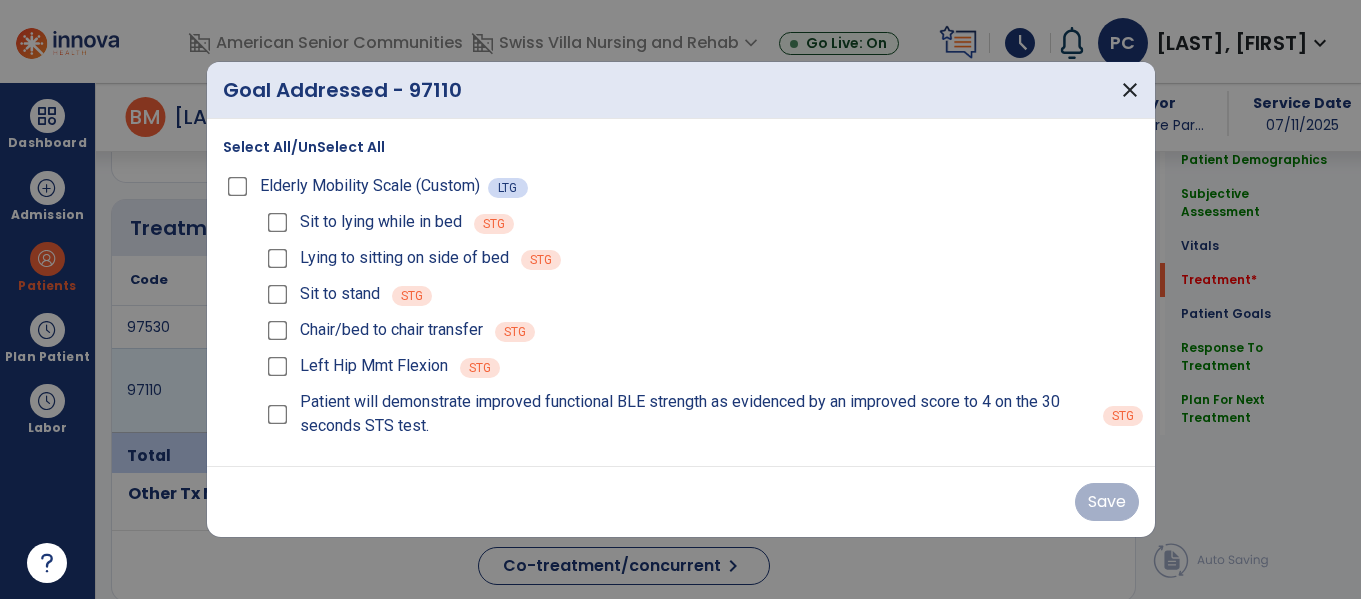 scroll, scrollTop: 1095, scrollLeft: 0, axis: vertical 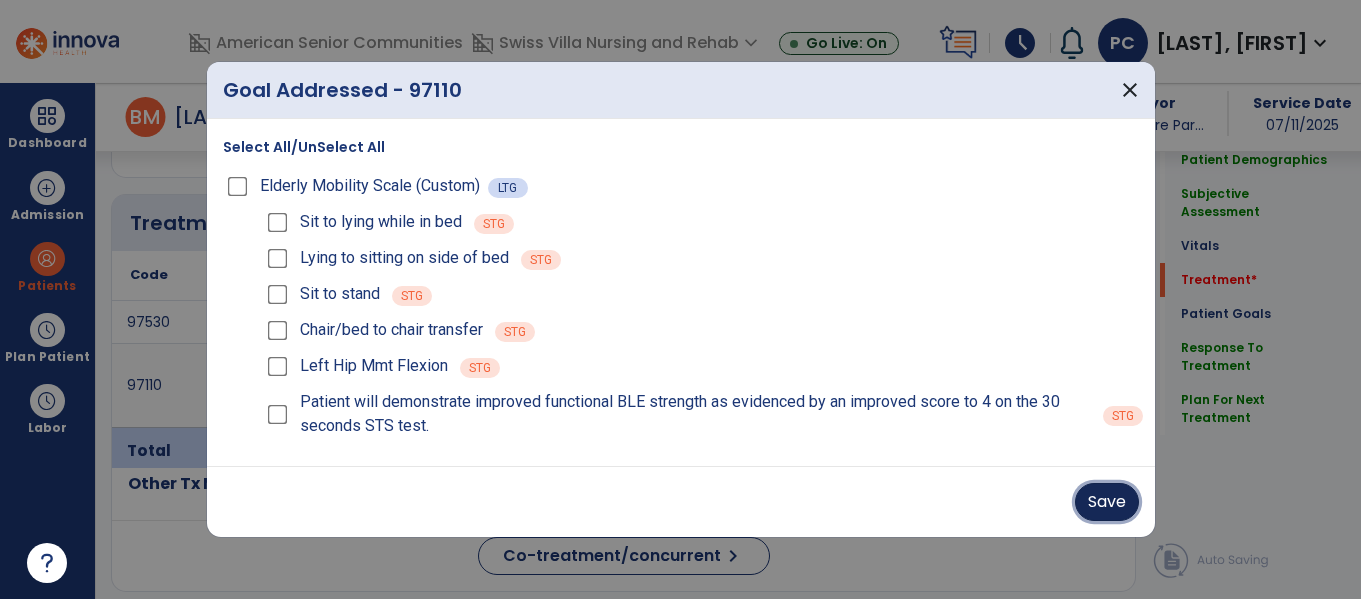 click on "Save" at bounding box center (1107, 502) 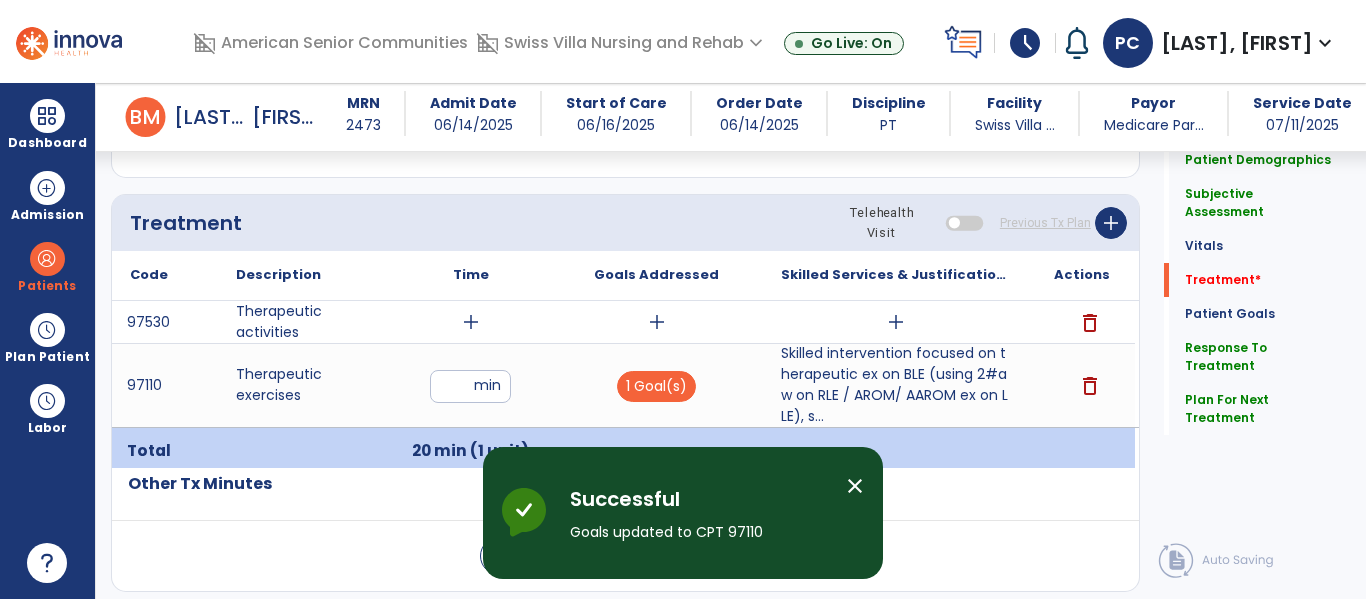 click on "add" at bounding box center (471, 322) 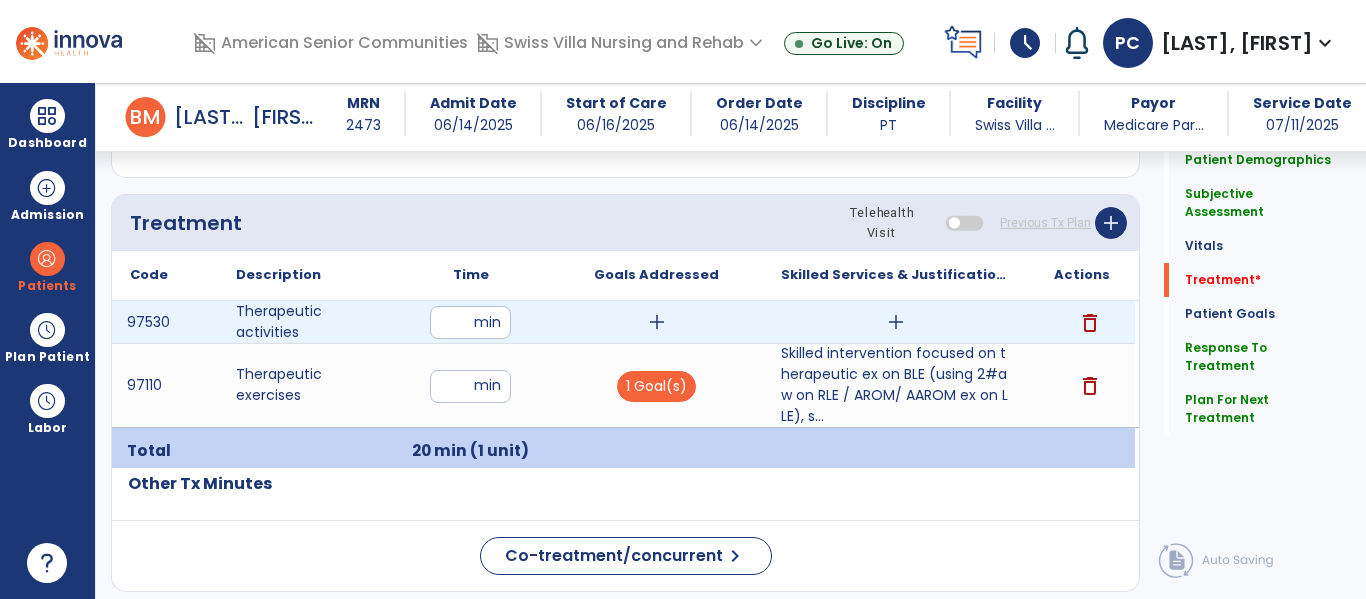 type on "*" 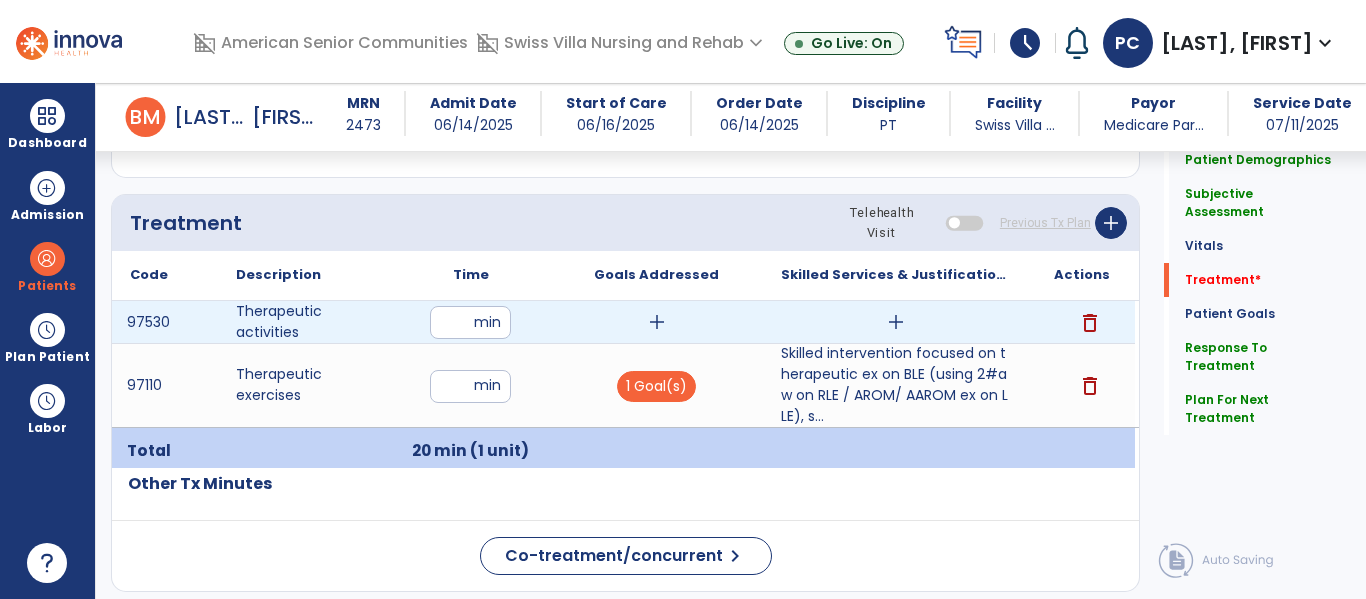 type on "**" 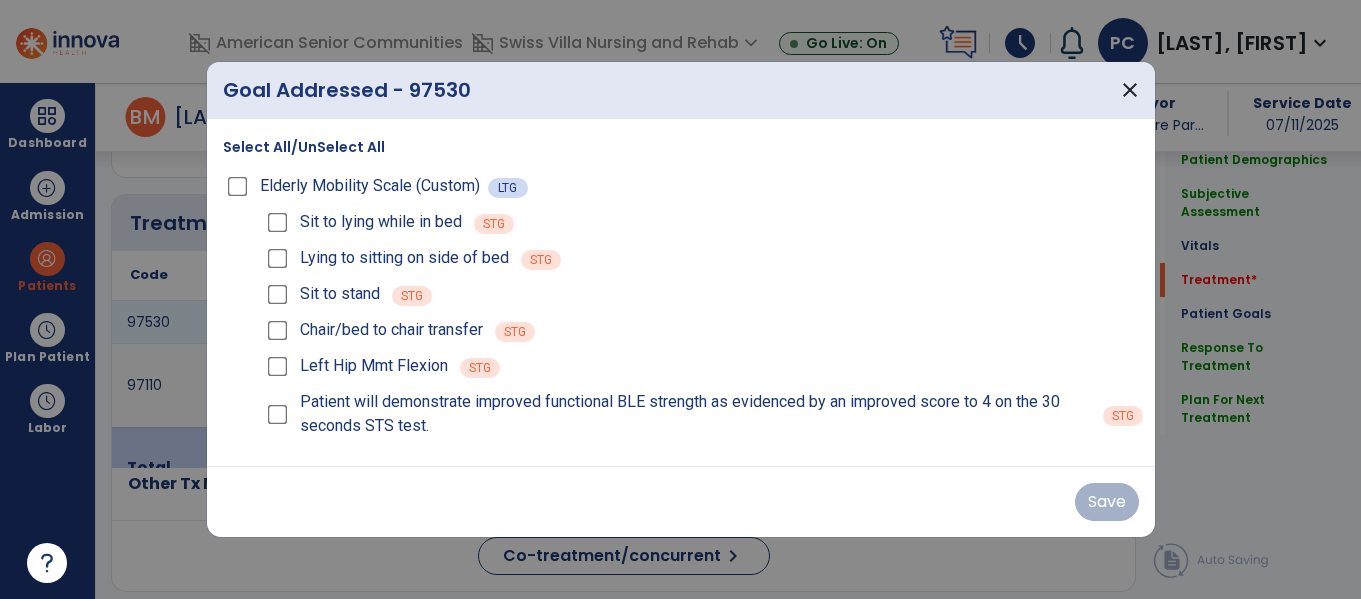 scroll, scrollTop: 1095, scrollLeft: 0, axis: vertical 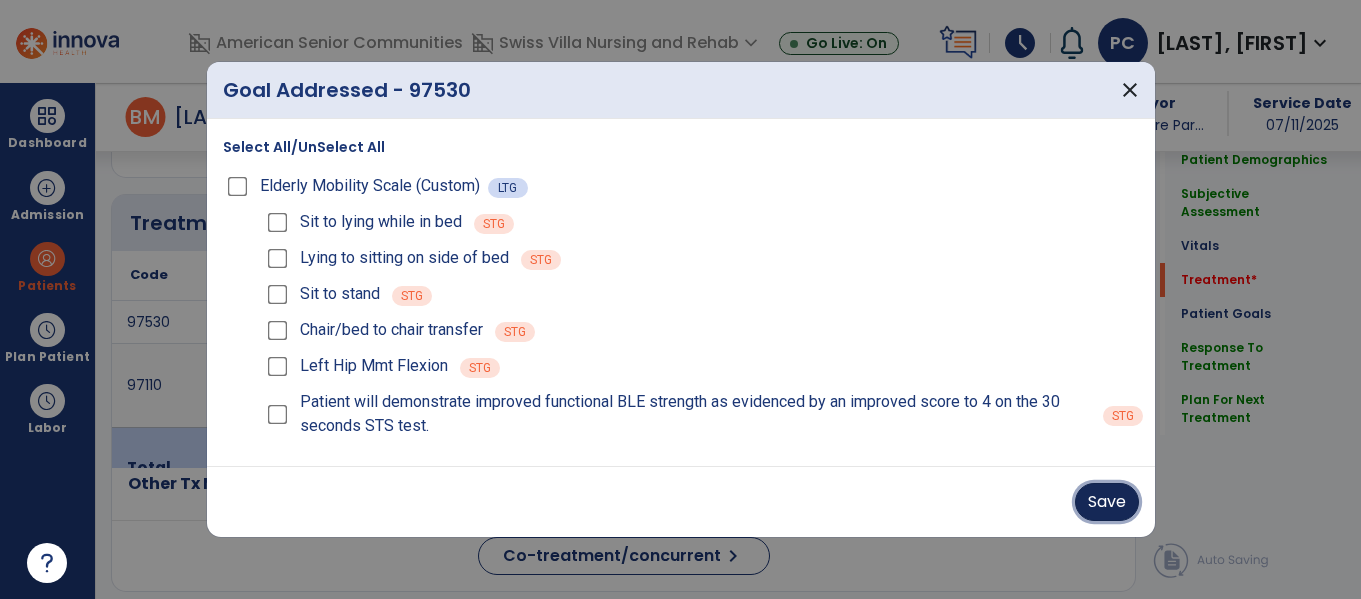 click on "Save" at bounding box center (1107, 502) 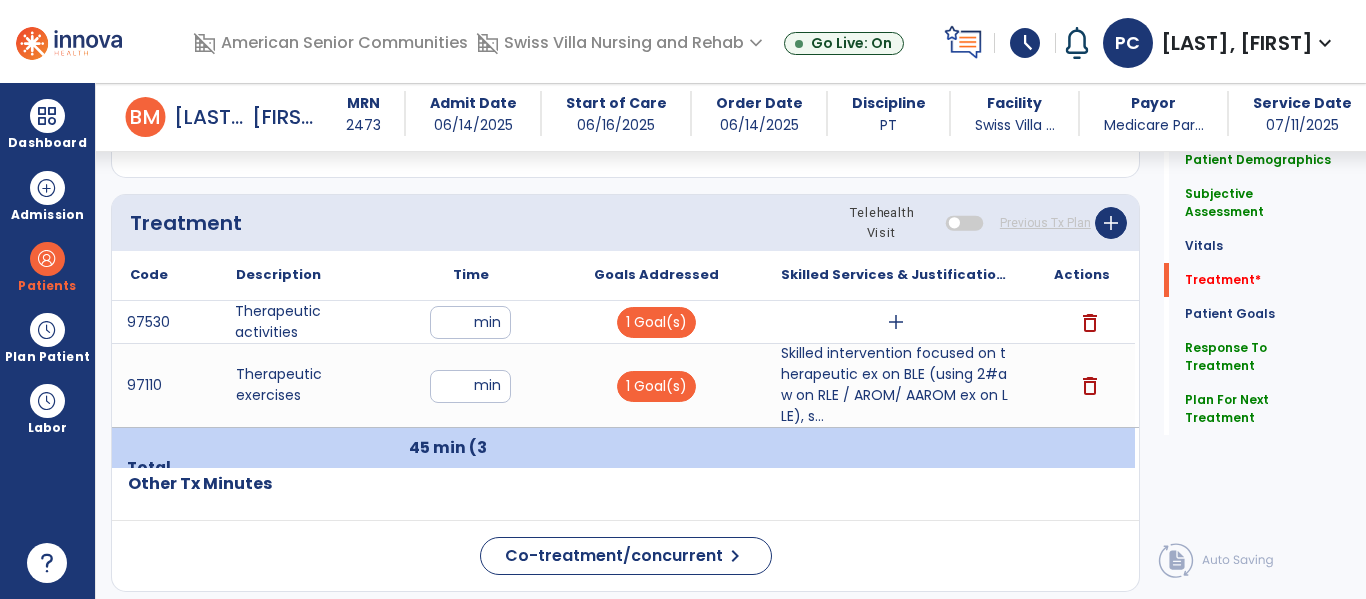 click on "Therapeutic activities" at bounding box center (304, 322) 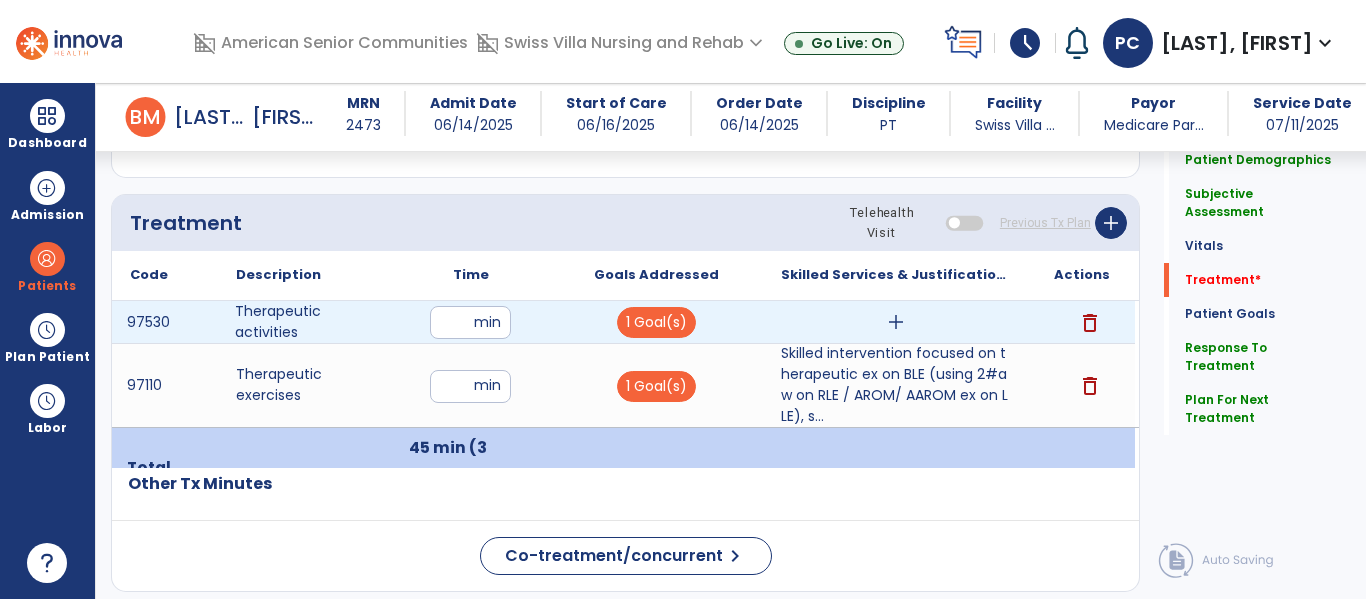 click on "add" at bounding box center [896, 322] 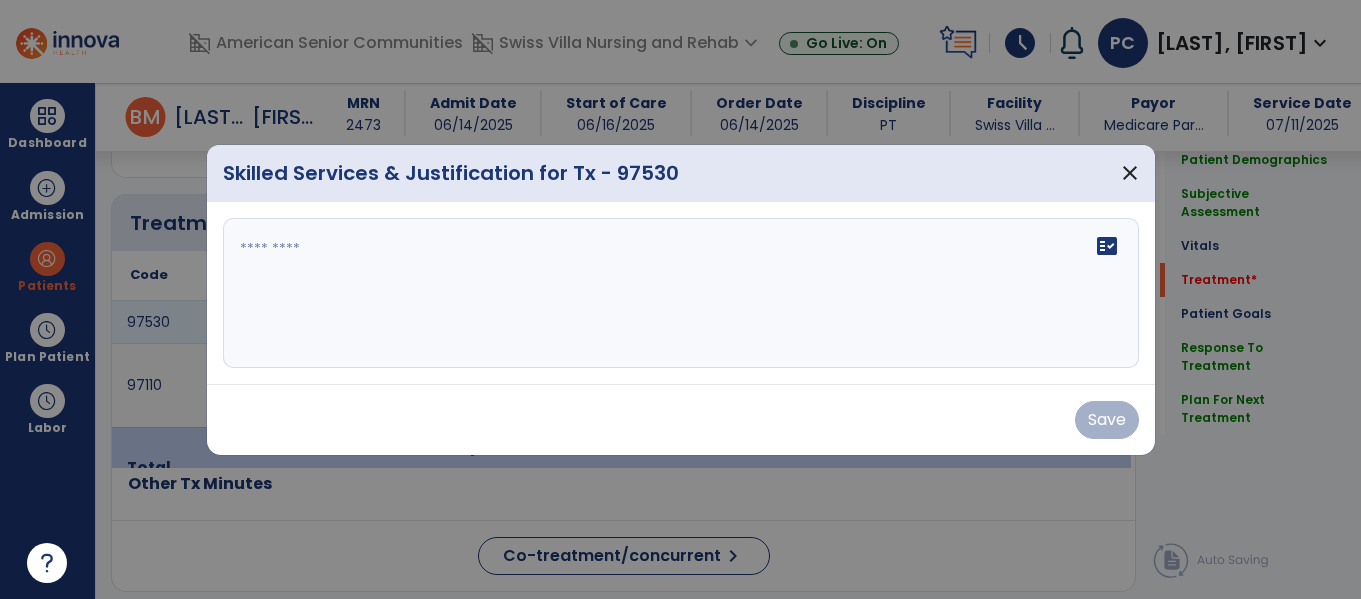 scroll, scrollTop: 1095, scrollLeft: 0, axis: vertical 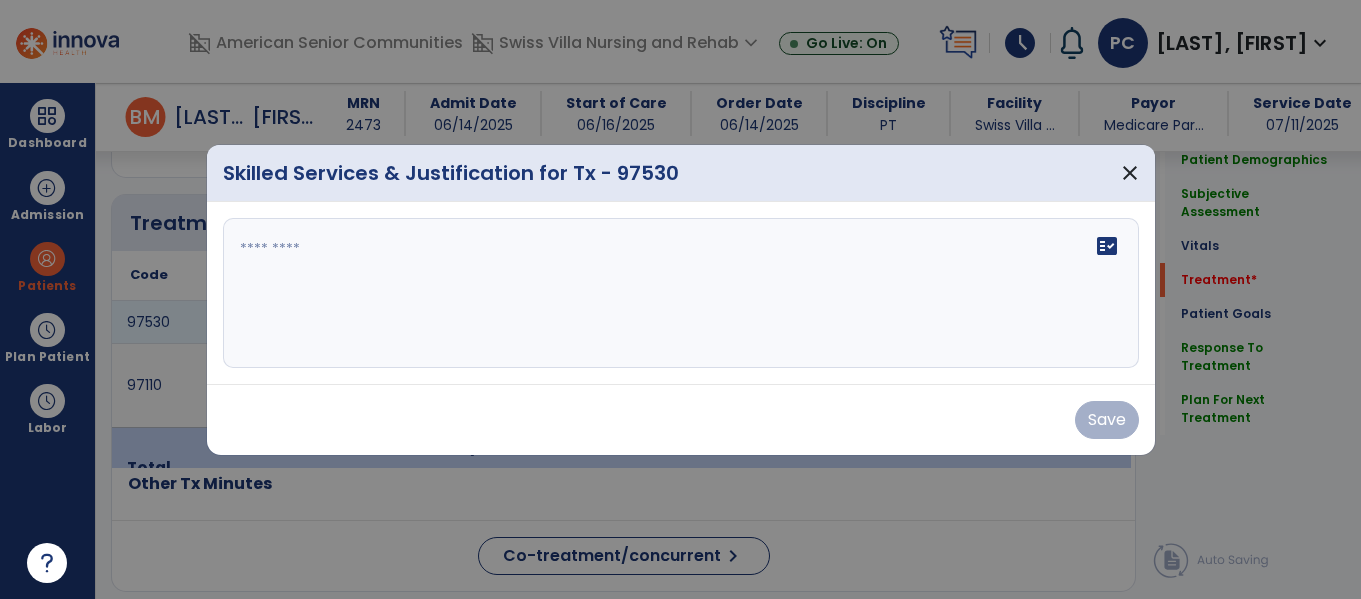 click on "fact_check" at bounding box center (681, 293) 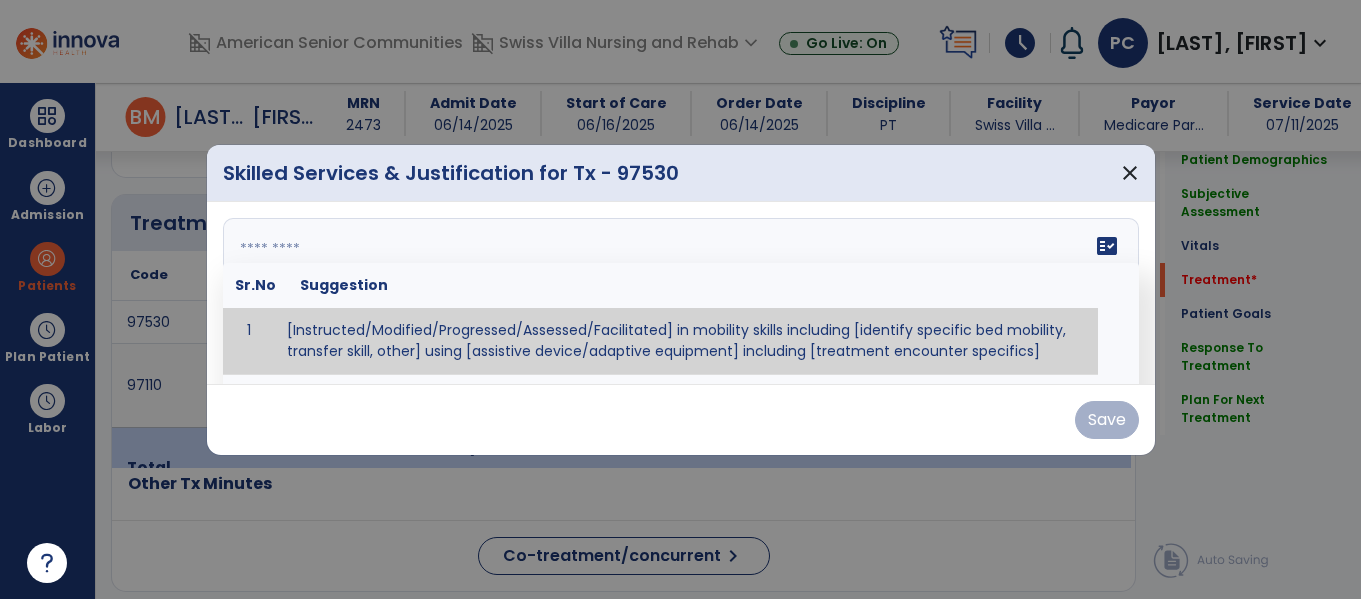 paste on "**********" 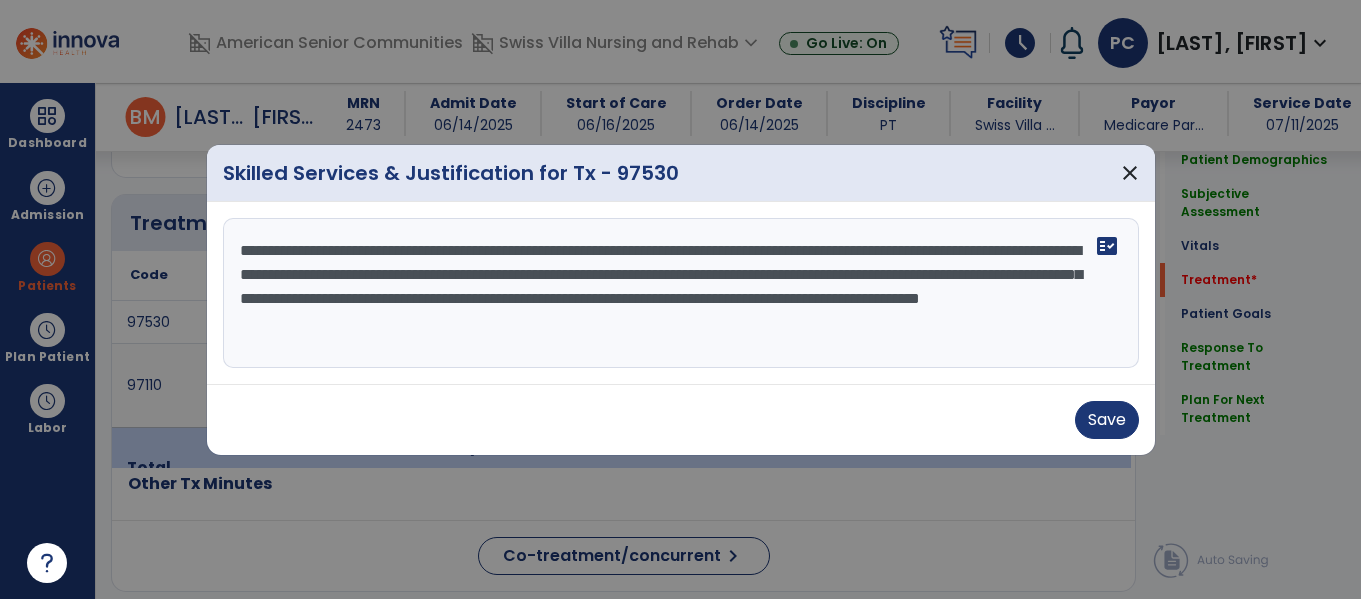 click on "**********" at bounding box center [681, 293] 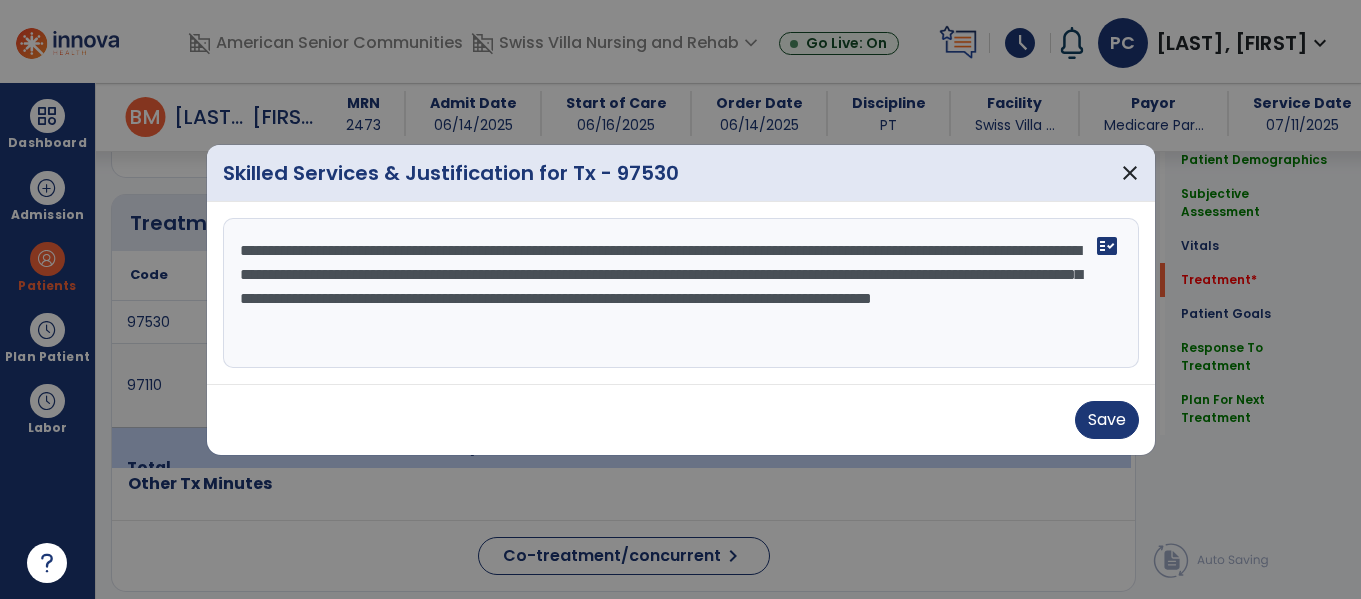 click on "**********" at bounding box center (681, 293) 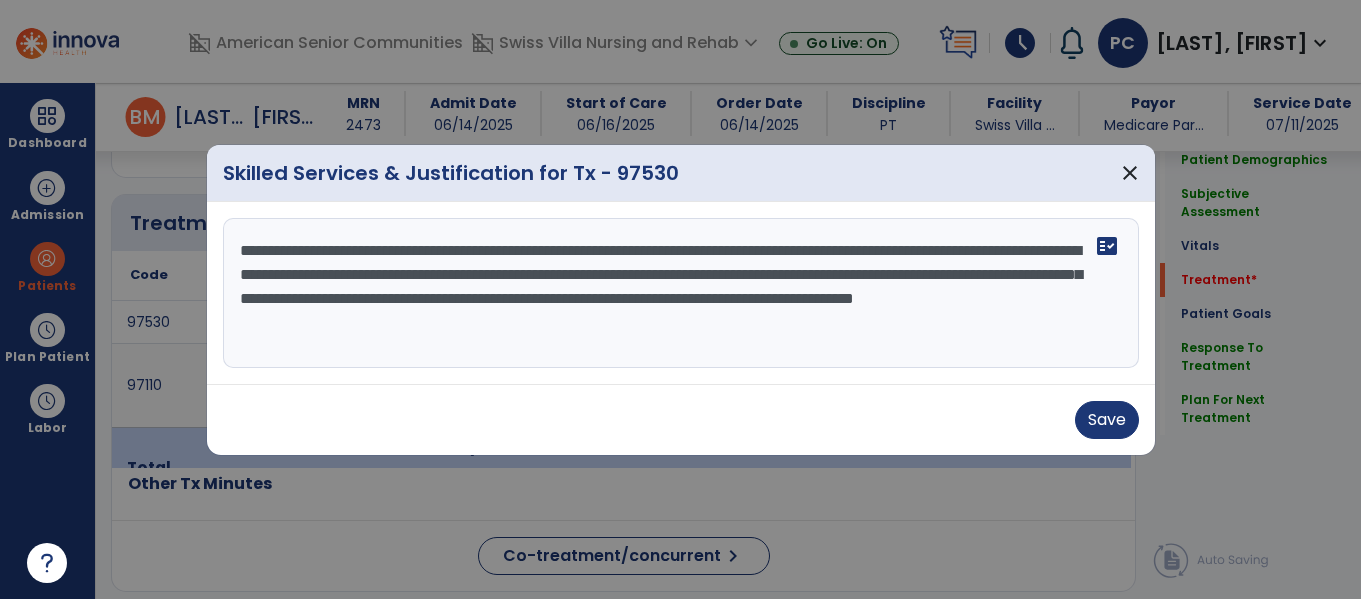click on "**********" at bounding box center (681, 293) 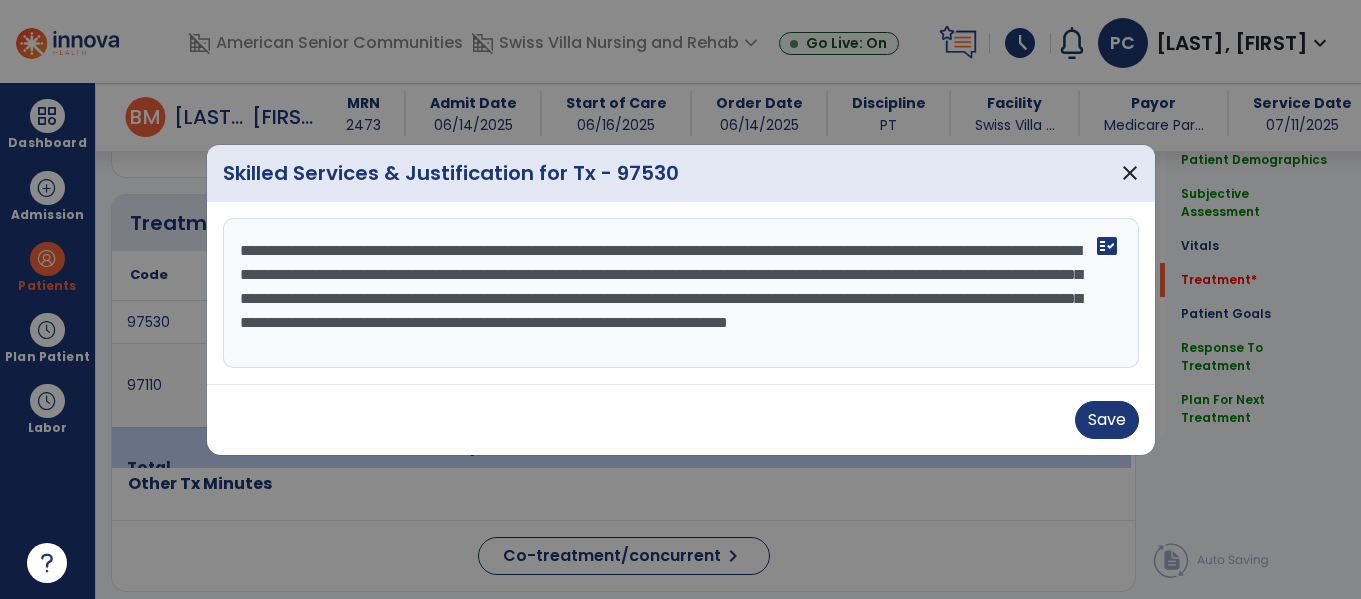 click on "**********" at bounding box center [681, 293] 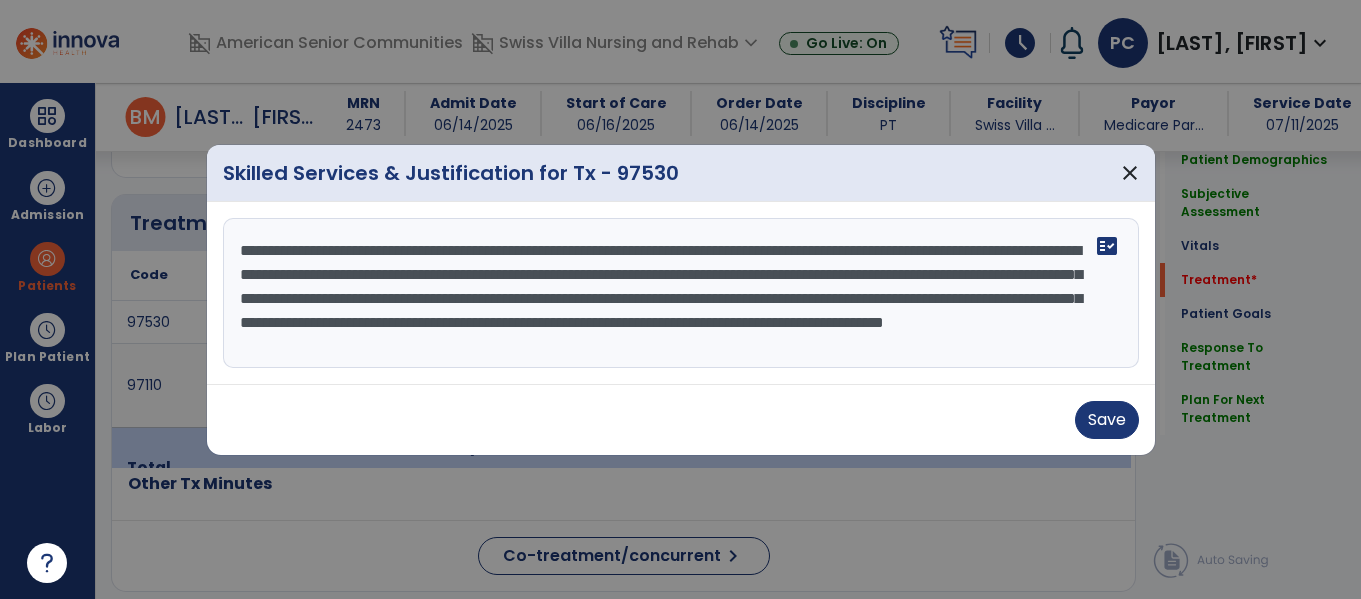 click on "**********" at bounding box center [681, 293] 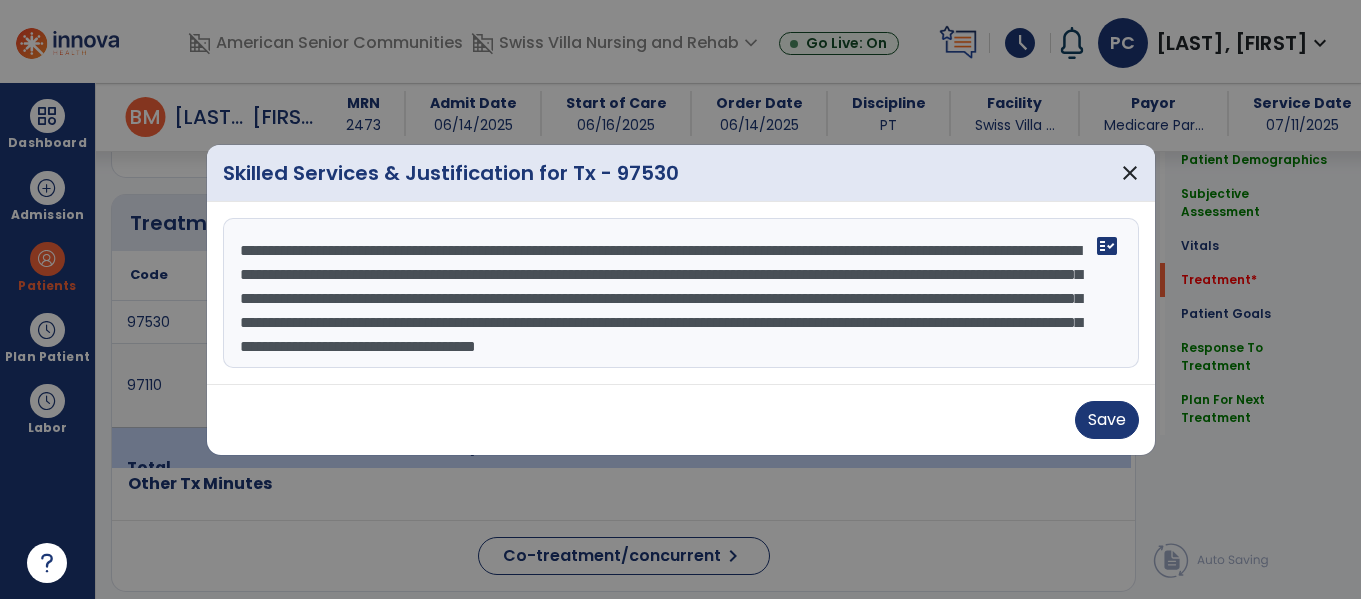 click on "**********" at bounding box center (681, 293) 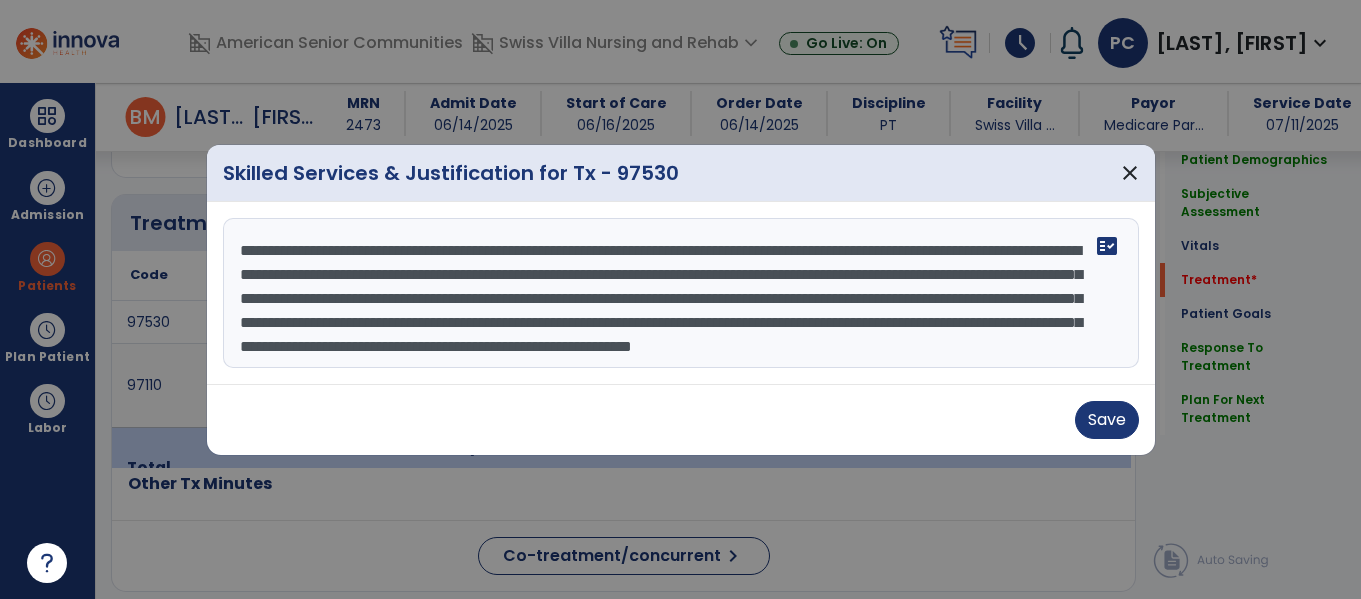 scroll, scrollTop: 39, scrollLeft: 0, axis: vertical 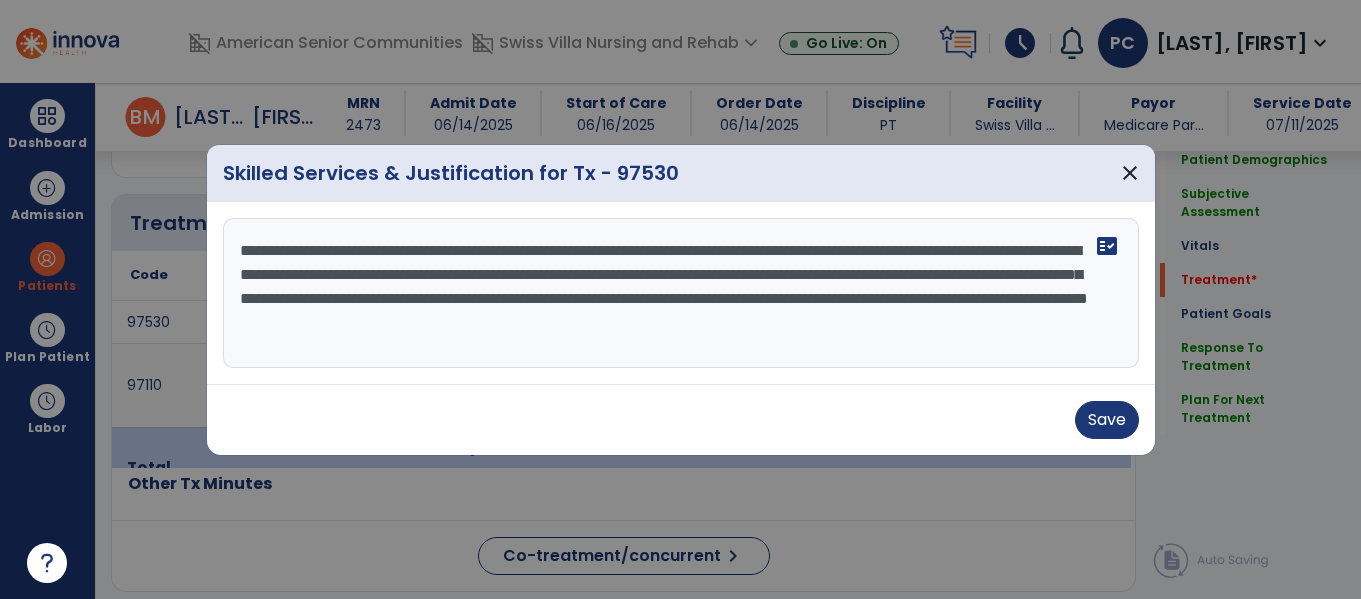 click on "**********" at bounding box center [681, 293] 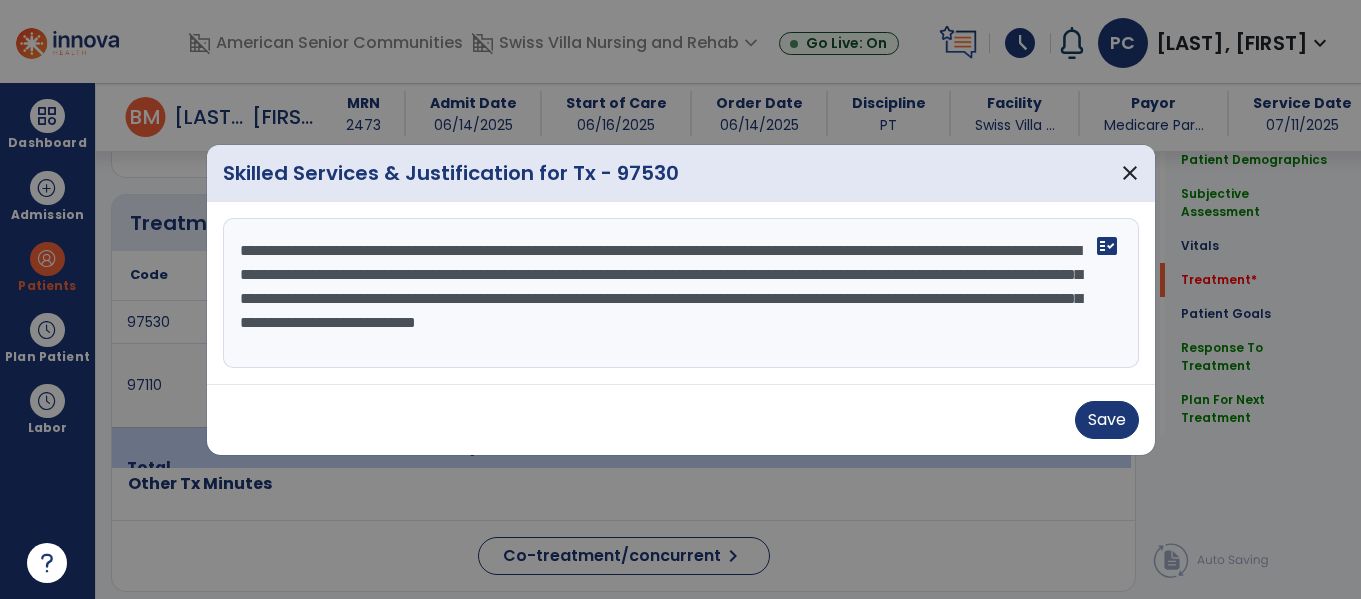 click on "**********" at bounding box center (681, 293) 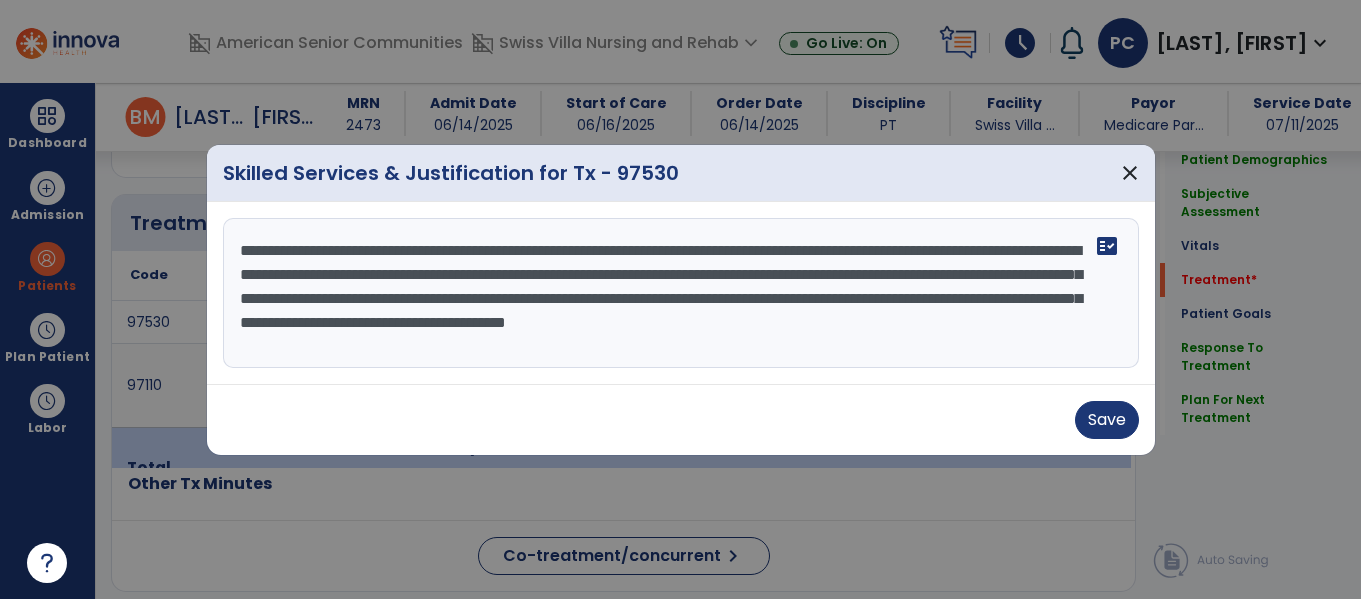 click on "**********" at bounding box center [681, 293] 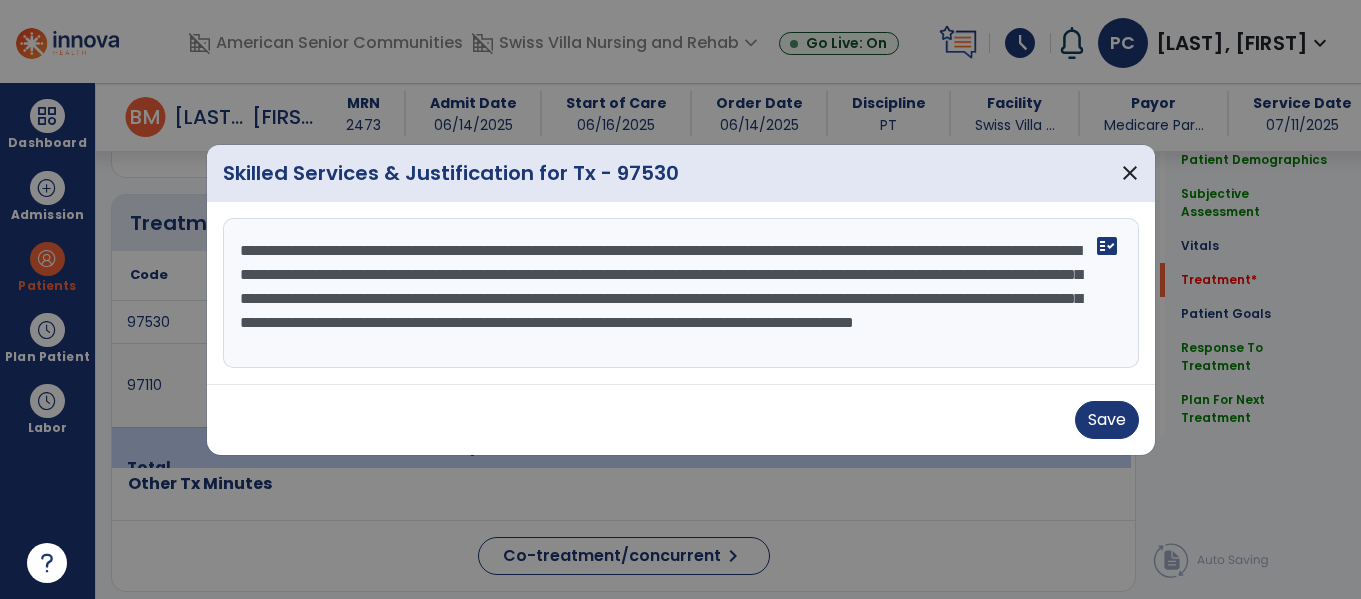 scroll, scrollTop: 16, scrollLeft: 0, axis: vertical 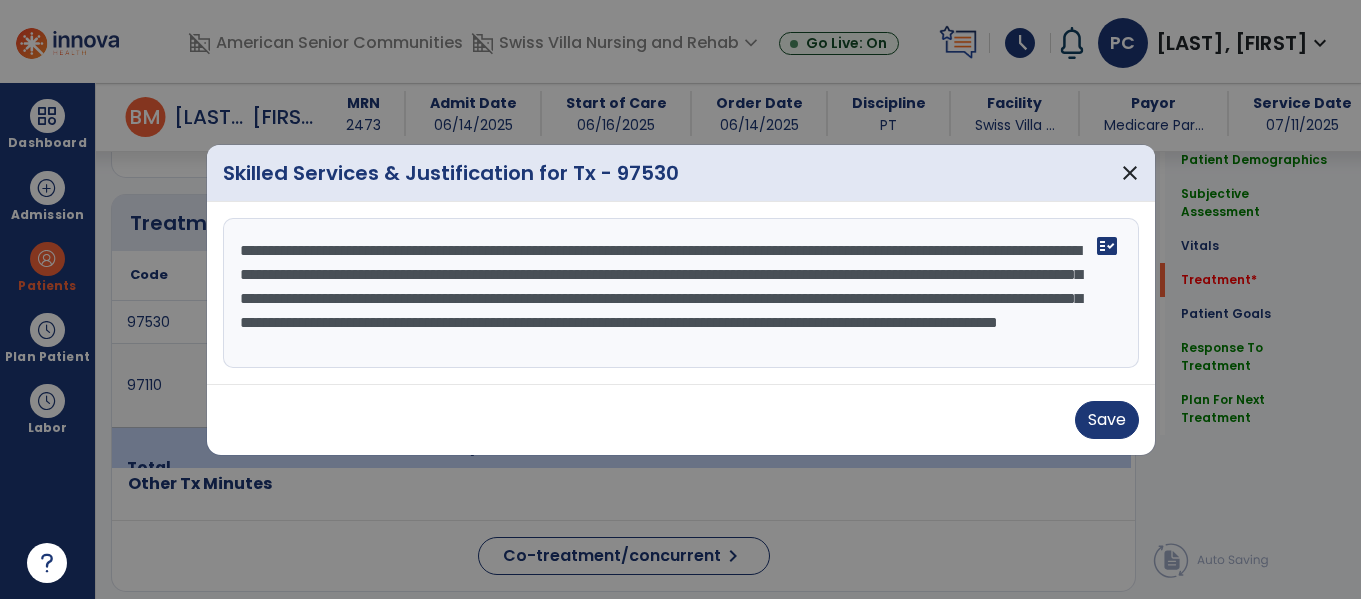 click on "**********" at bounding box center [681, 293] 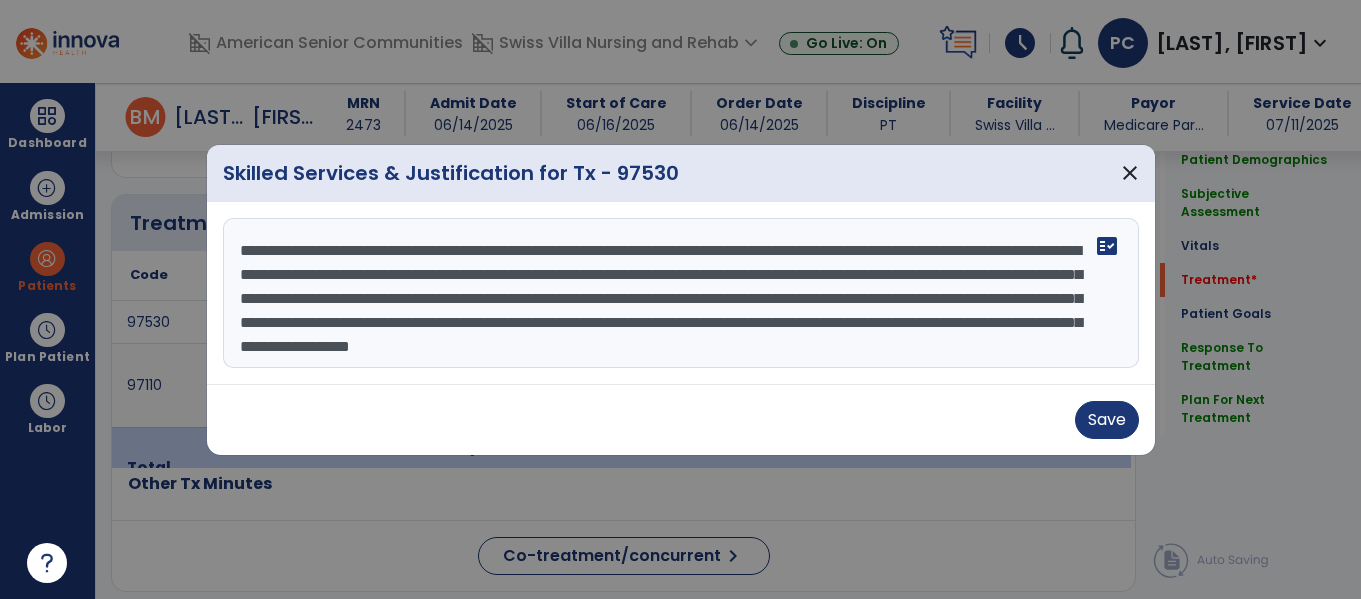 click on "**********" at bounding box center [681, 293] 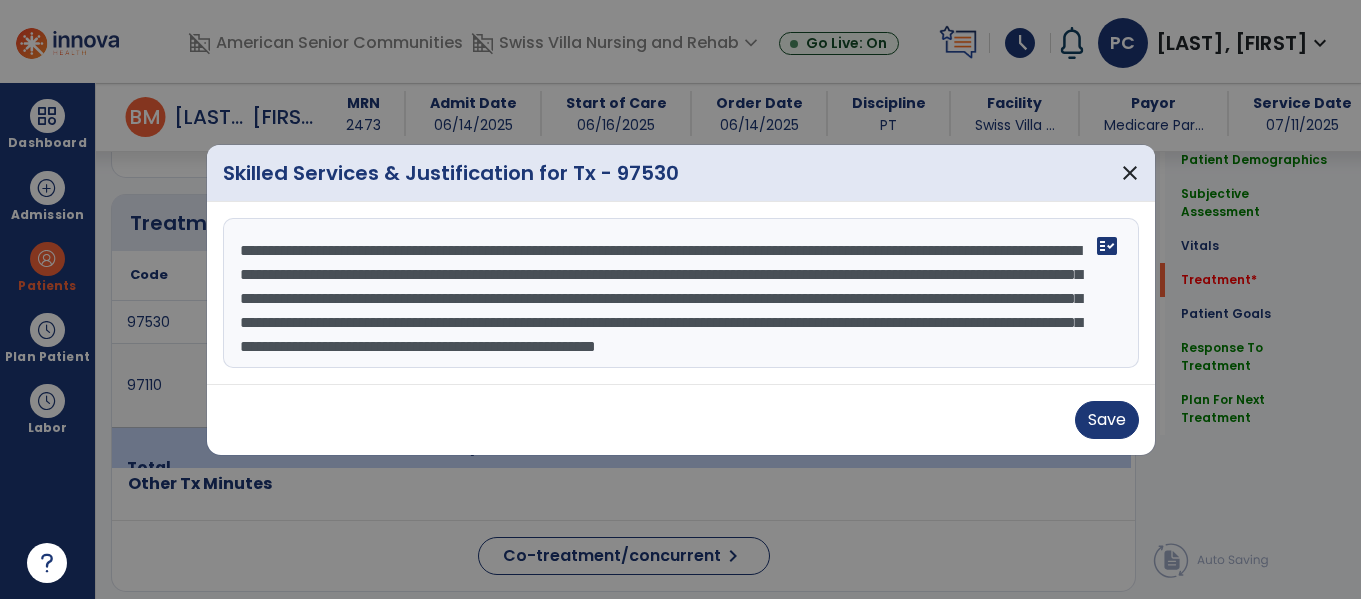 scroll, scrollTop: 40, scrollLeft: 0, axis: vertical 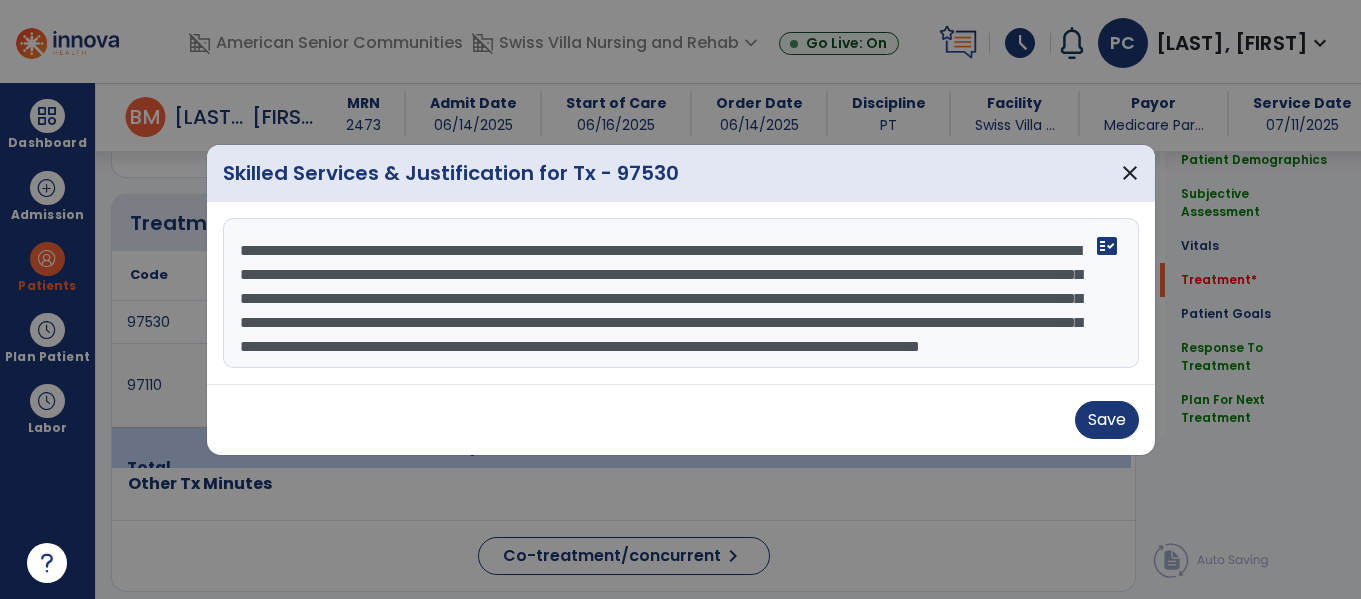 click on "**********" at bounding box center (681, 293) 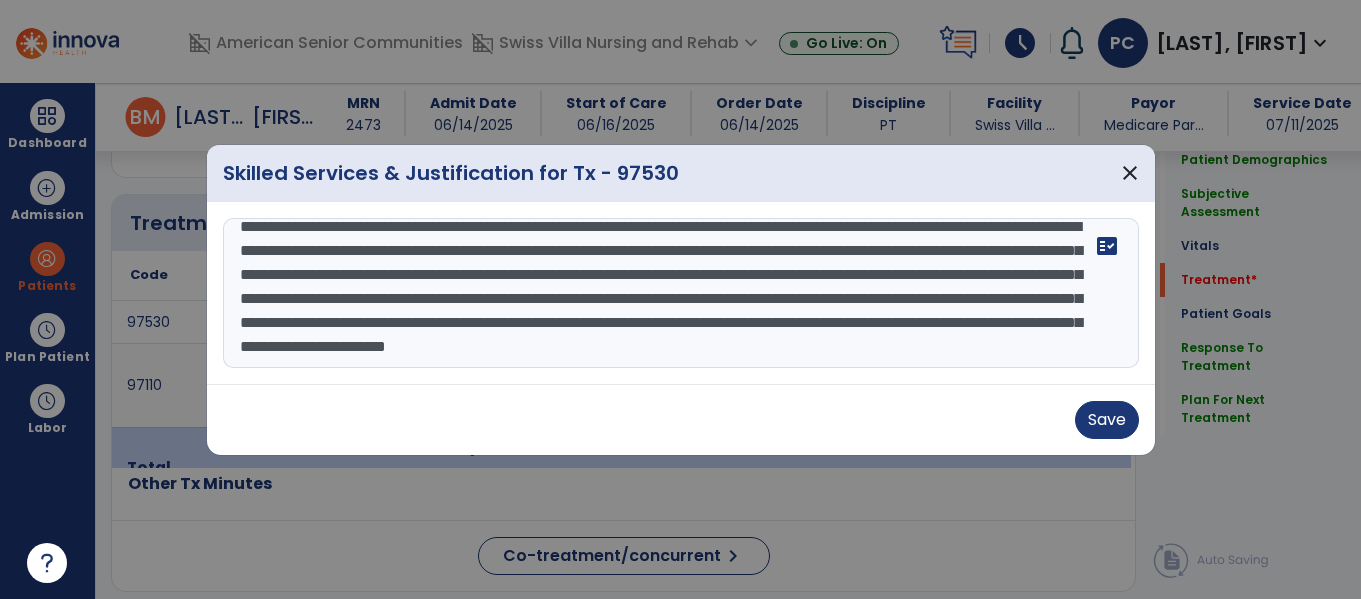 scroll, scrollTop: 64, scrollLeft: 0, axis: vertical 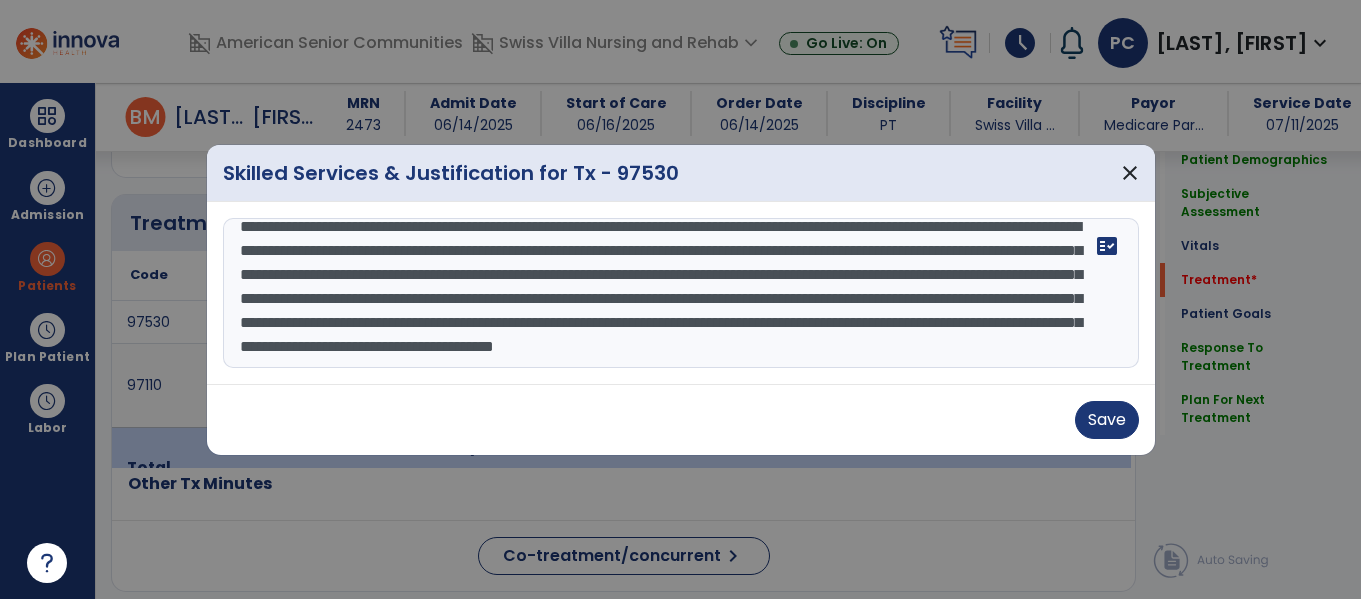 click on "**********" at bounding box center [681, 293] 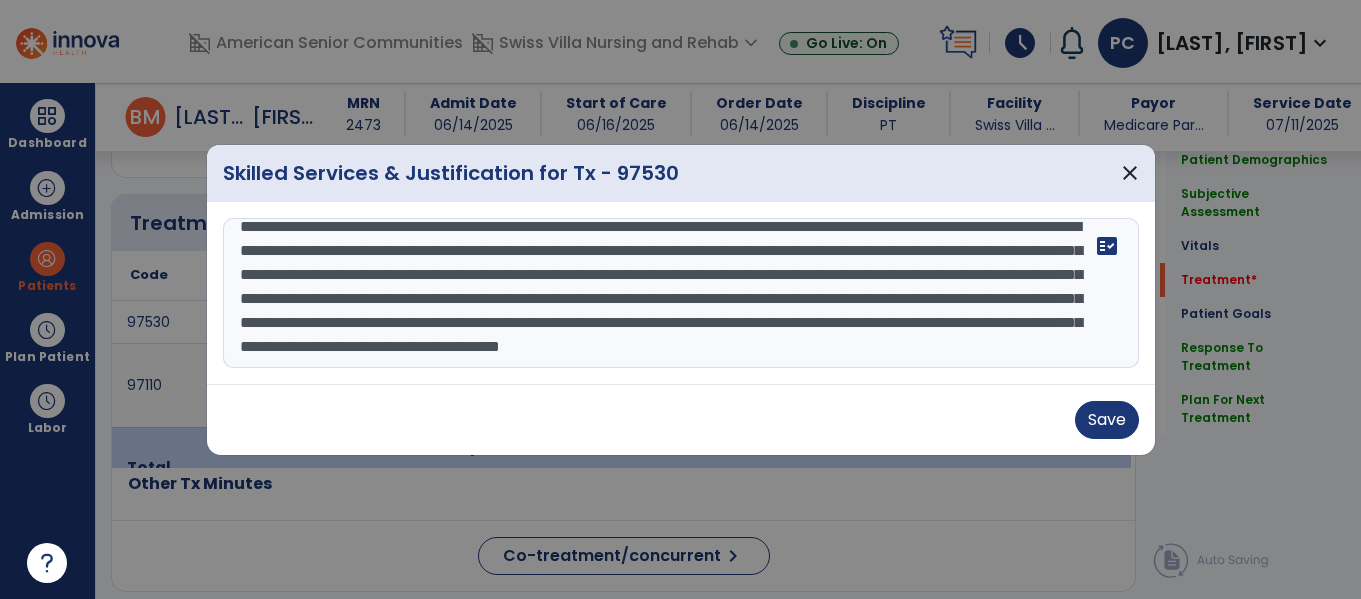 click on "**********" at bounding box center (681, 293) 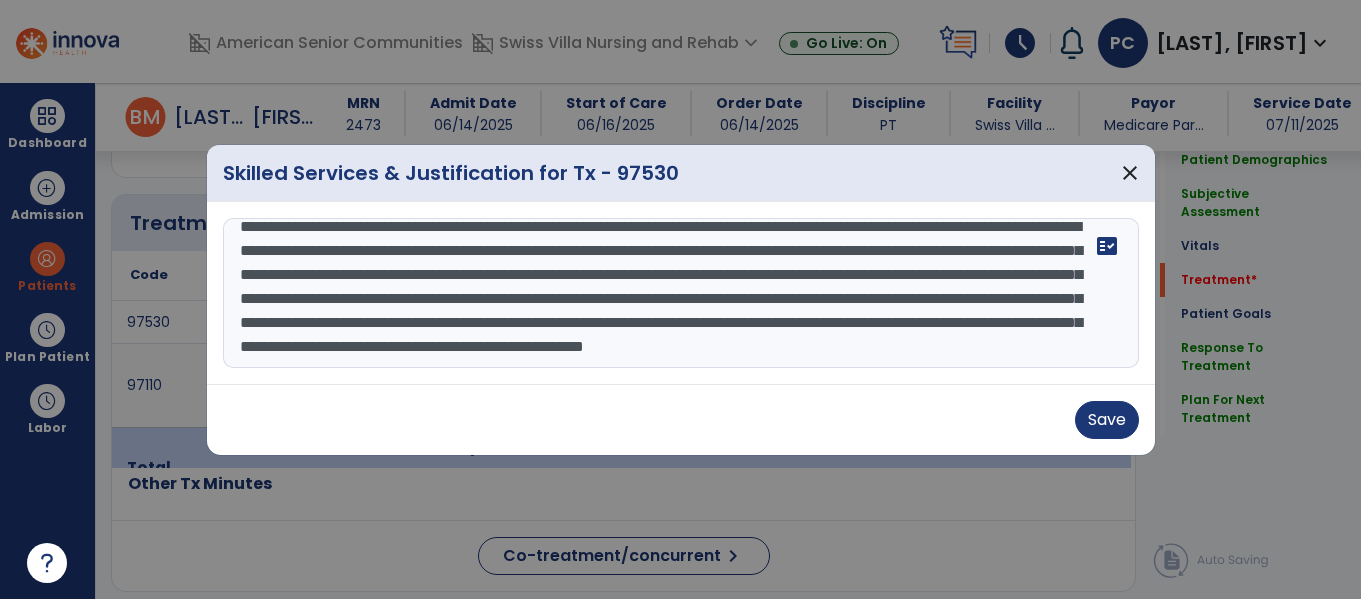 scroll, scrollTop: 32, scrollLeft: 0, axis: vertical 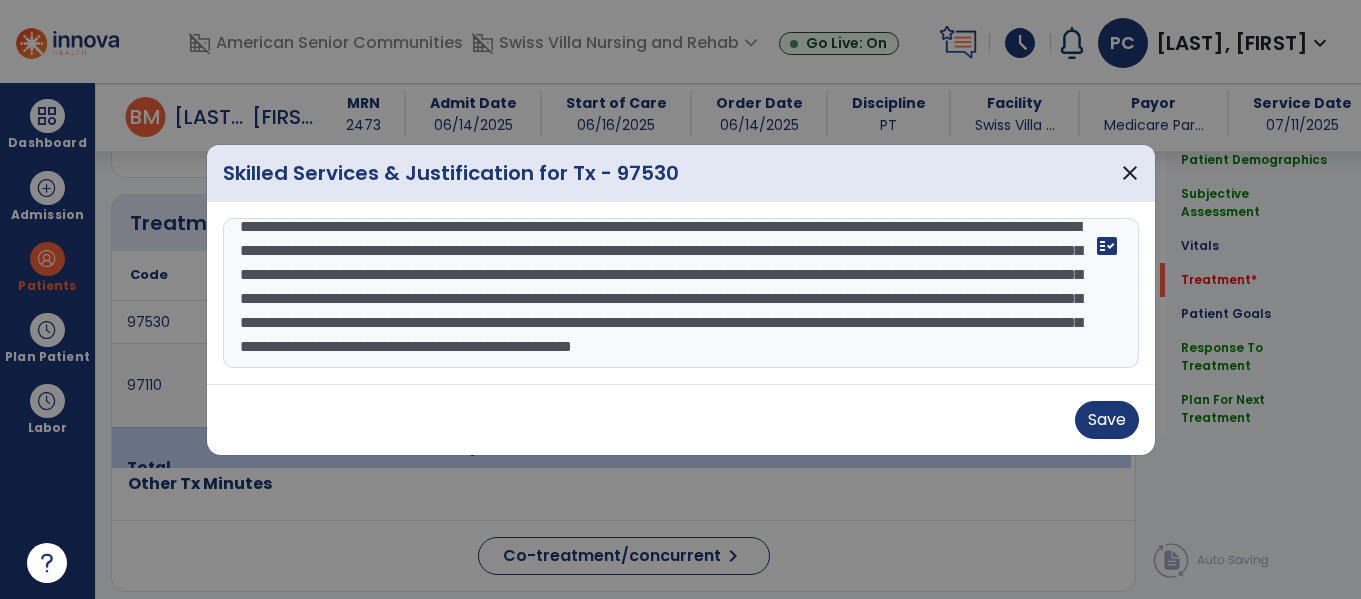 click on "**********" at bounding box center (681, 293) 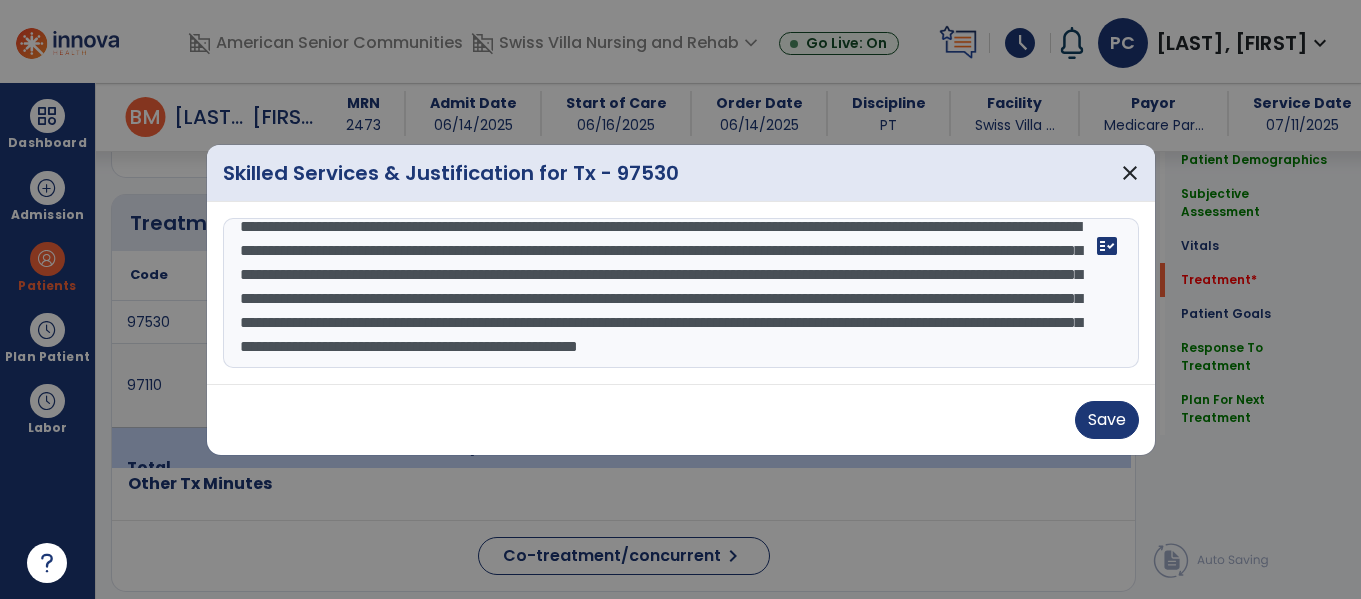 paste on "*********" 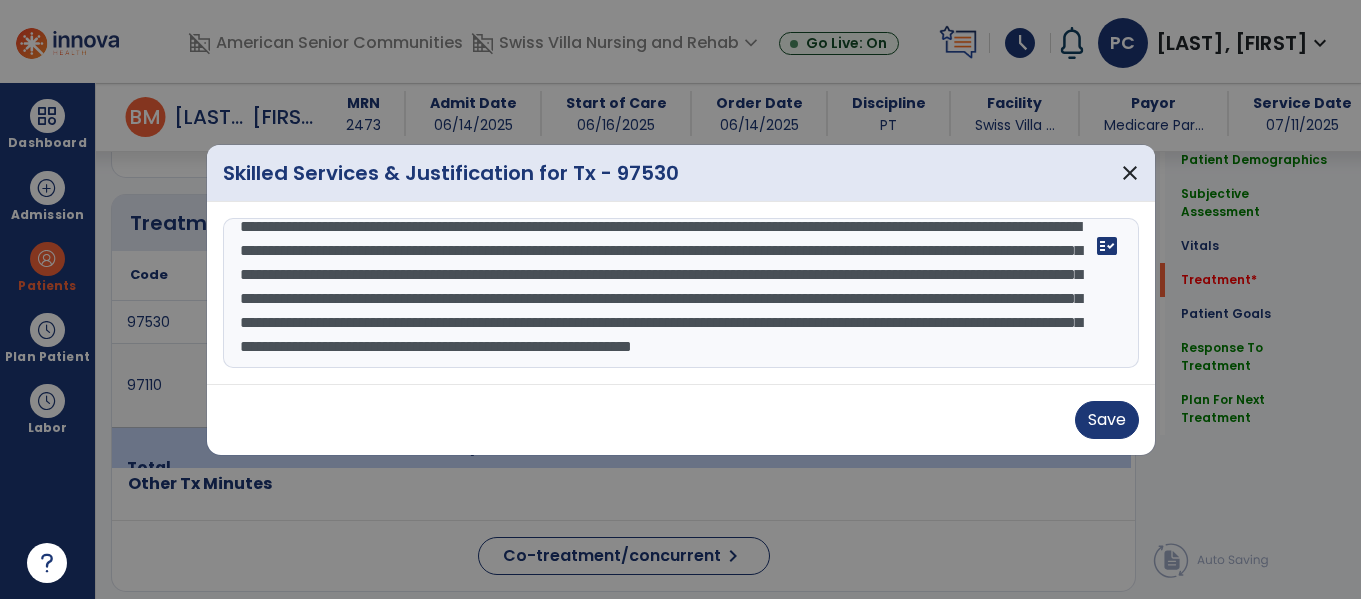 scroll, scrollTop: 58, scrollLeft: 0, axis: vertical 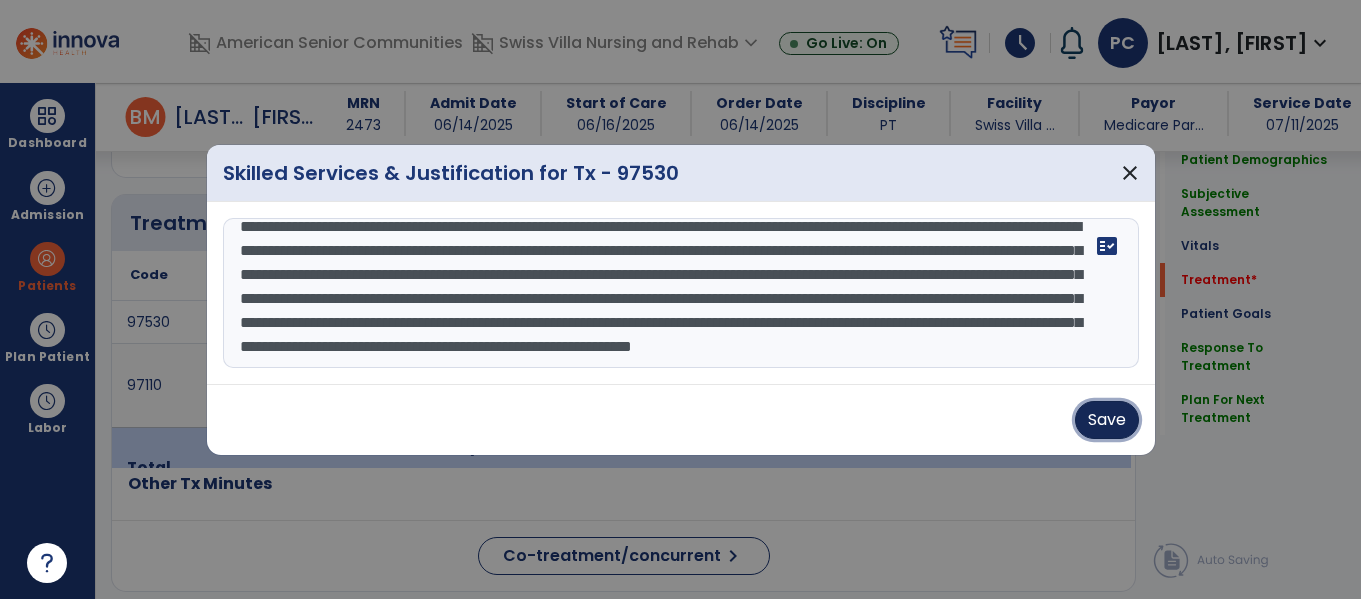 click on "Save" at bounding box center [1107, 420] 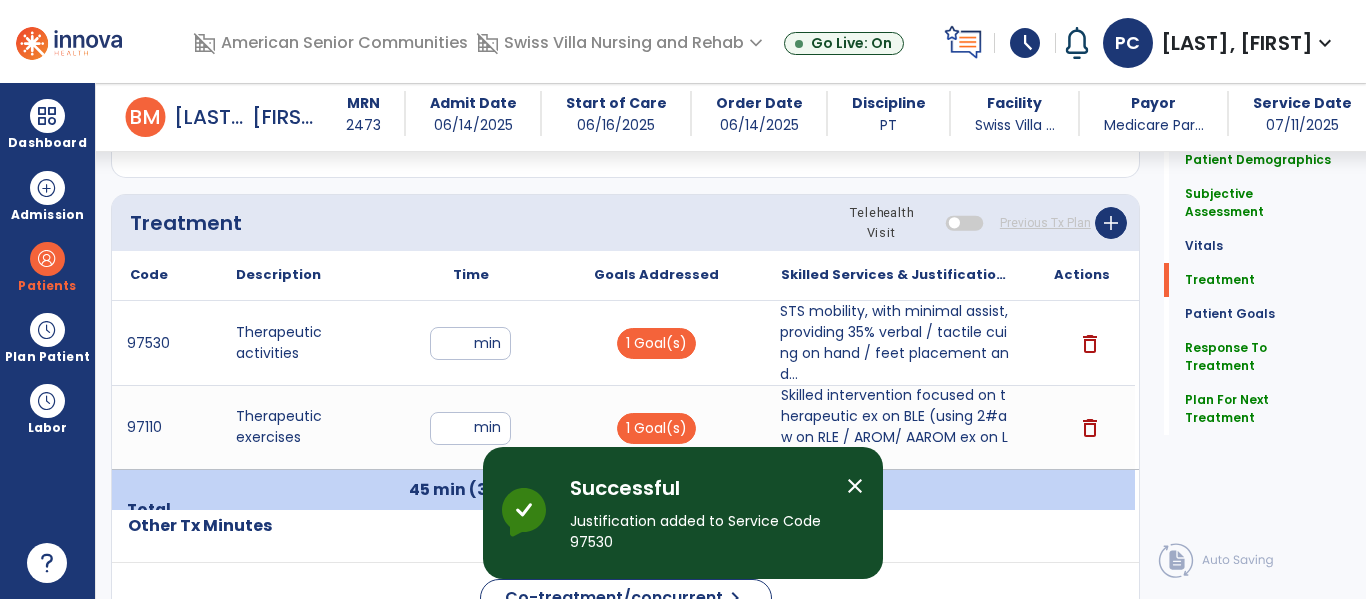 click on "close" at bounding box center [855, 486] 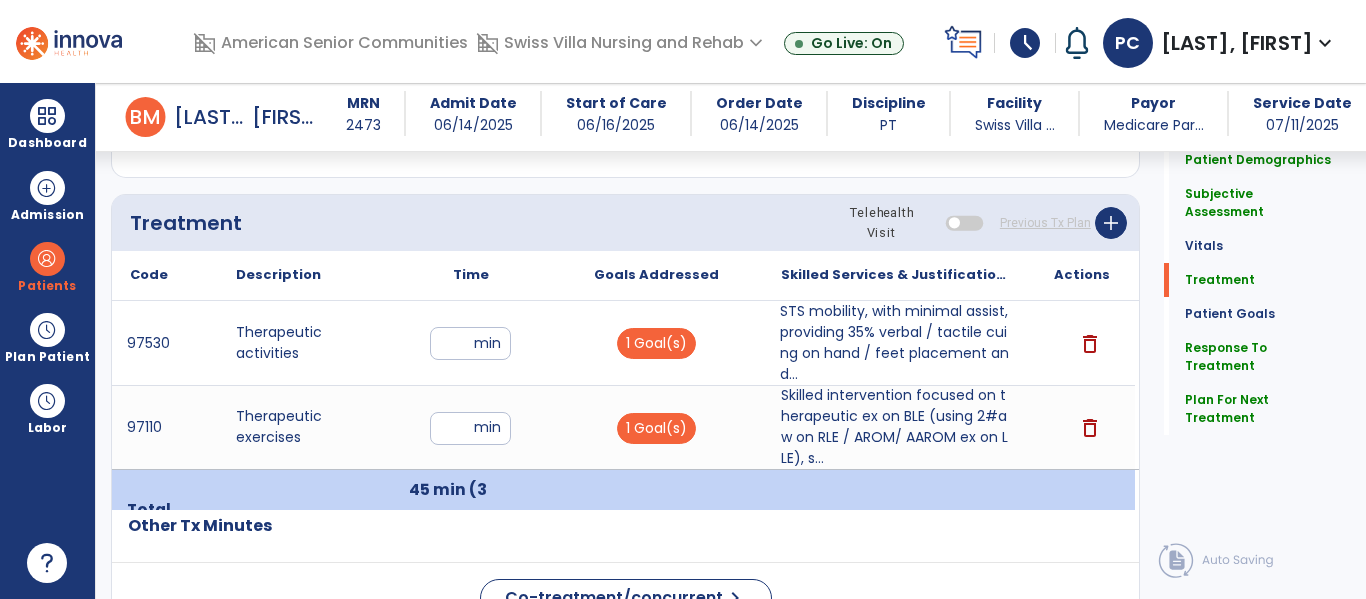 click on "**" at bounding box center [470, 428] 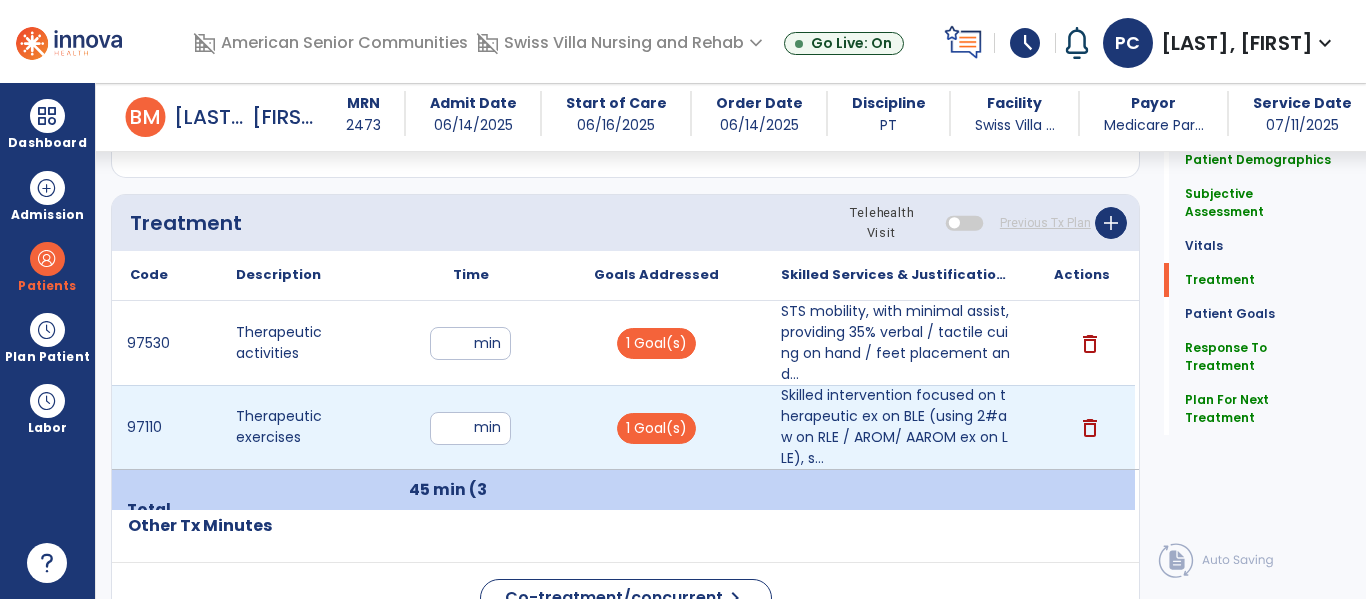 type on "*" 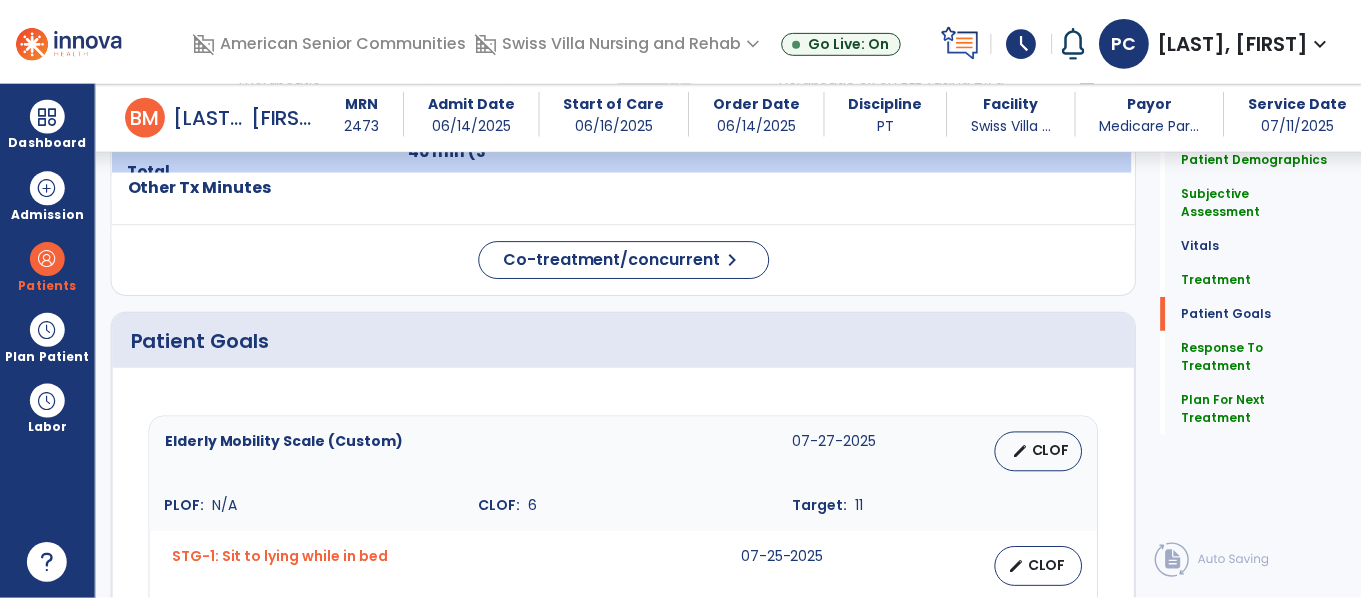 scroll, scrollTop: 1373, scrollLeft: 0, axis: vertical 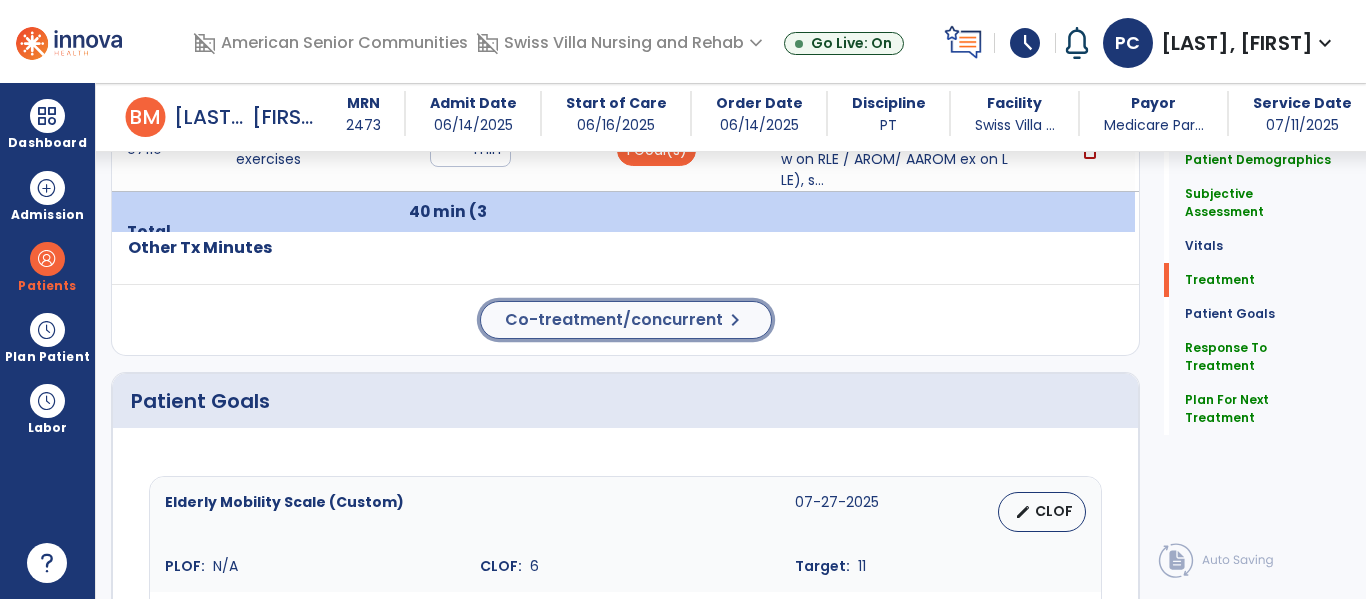 click on "chevron_right" 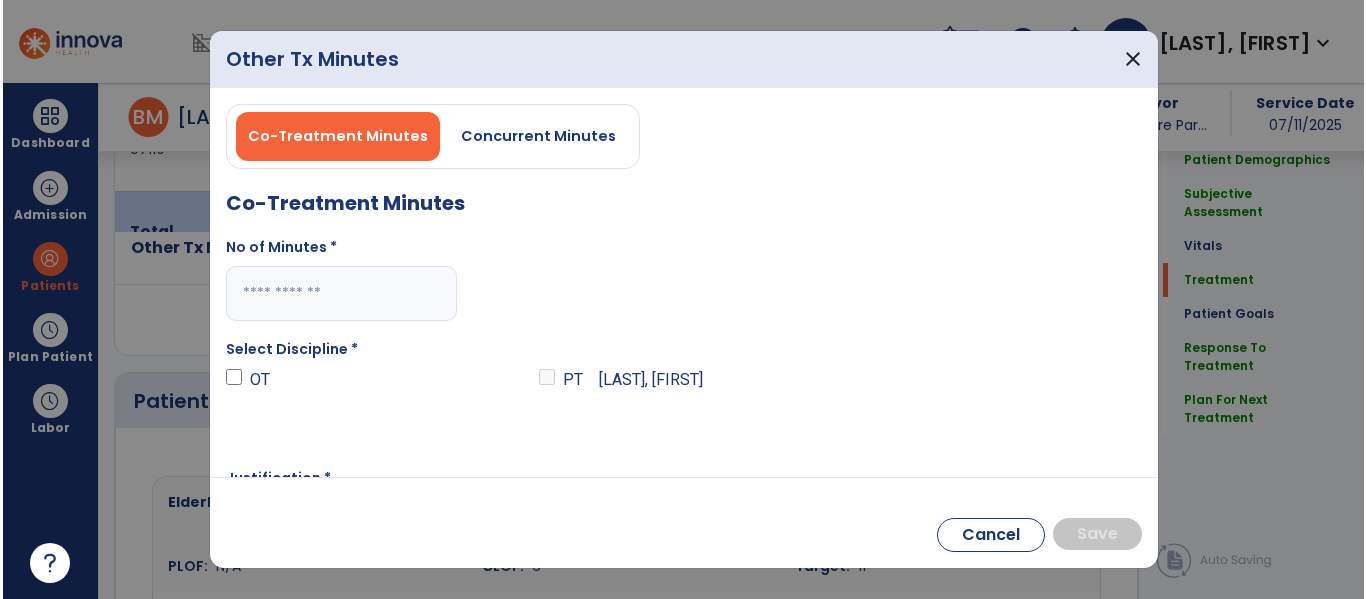 scroll, scrollTop: 1373, scrollLeft: 0, axis: vertical 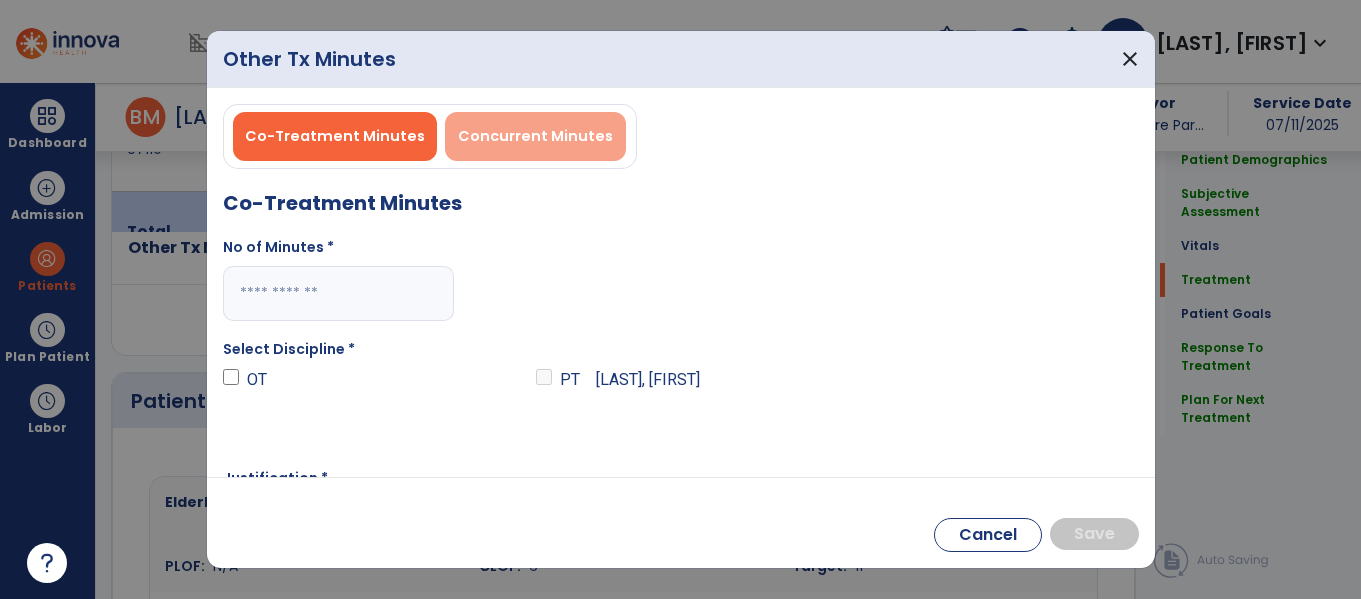 click on "Concurrent Minutes" at bounding box center (535, 136) 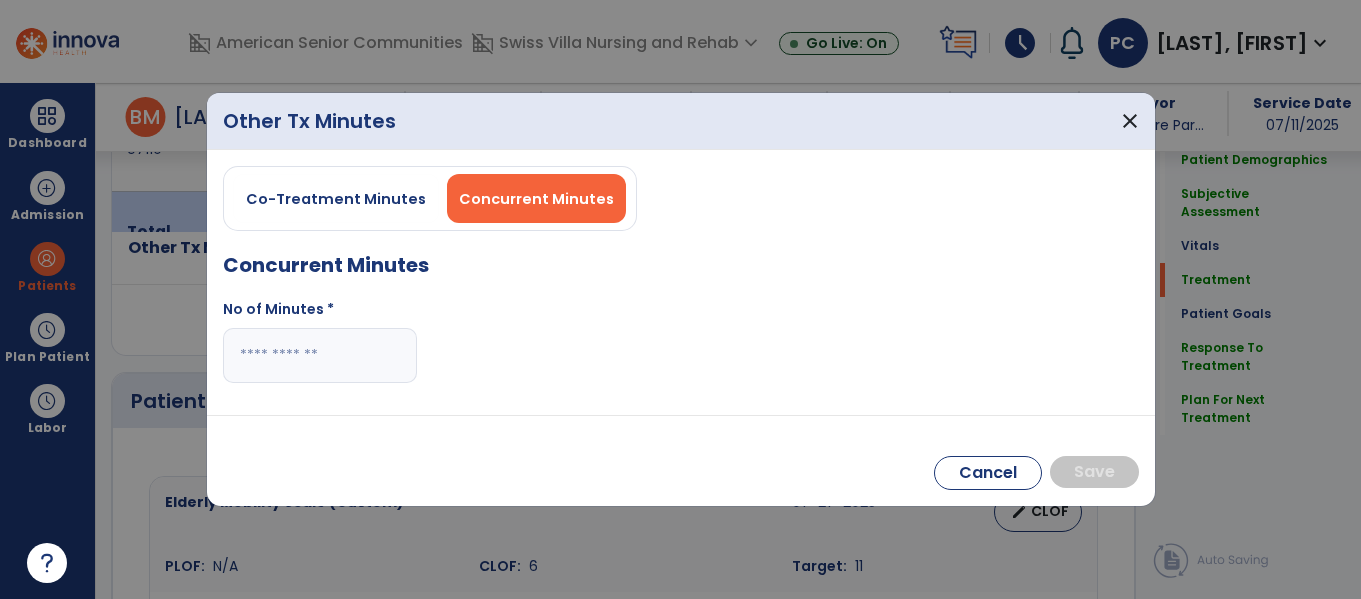 click at bounding box center [320, 355] 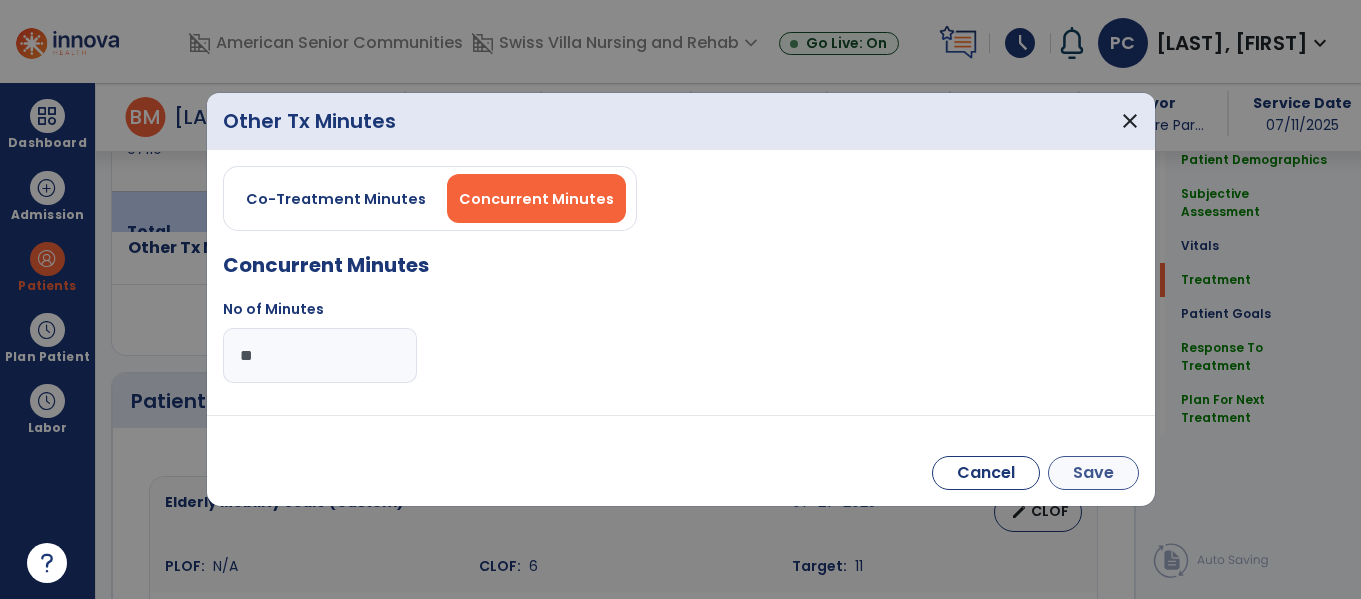 type on "**" 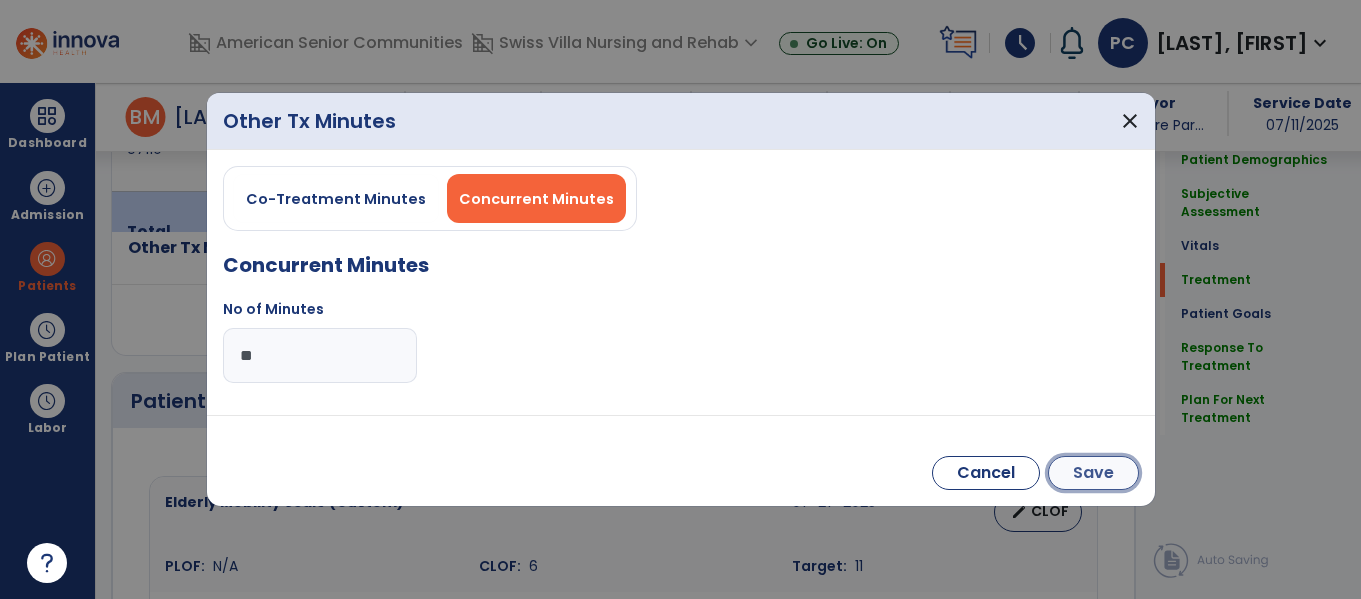 click on "Save" at bounding box center (1093, 473) 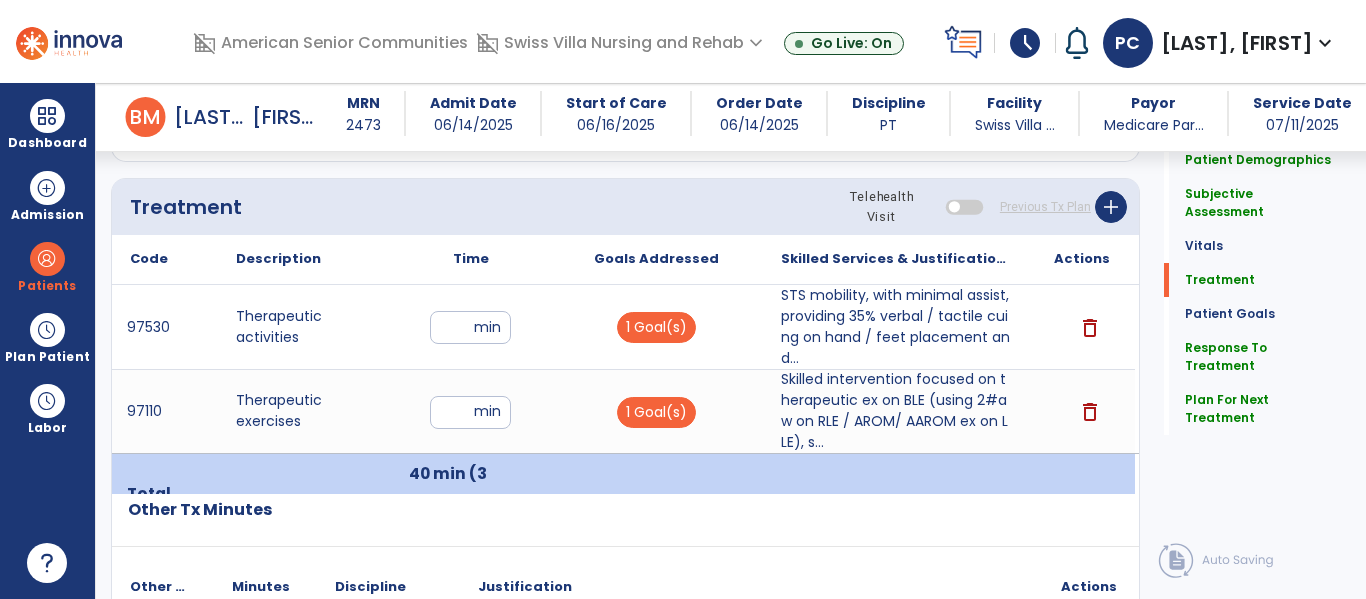 scroll, scrollTop: 1106, scrollLeft: 0, axis: vertical 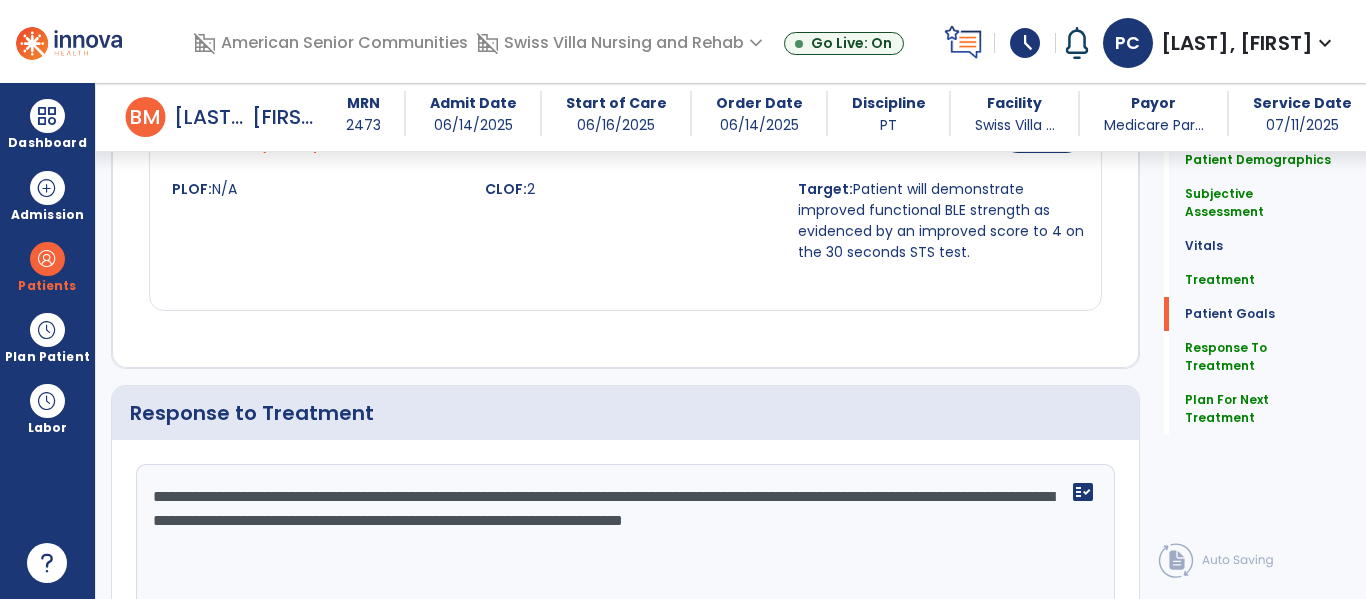 click on "fact_check" 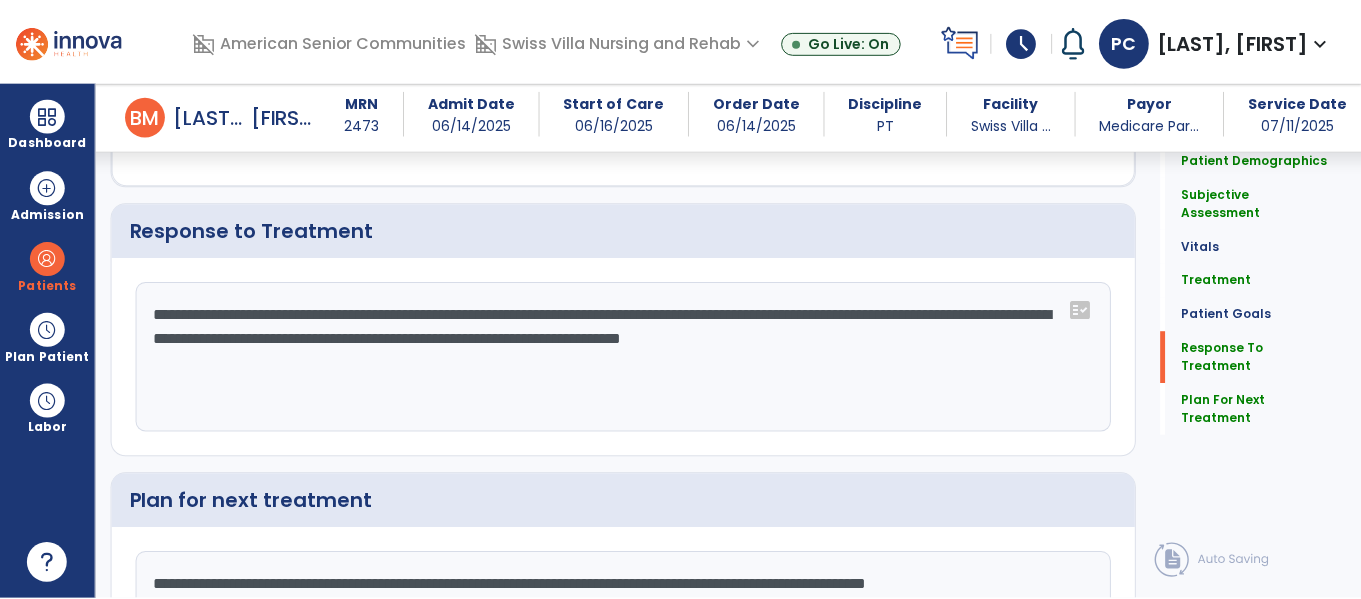 scroll, scrollTop: 3166, scrollLeft: 0, axis: vertical 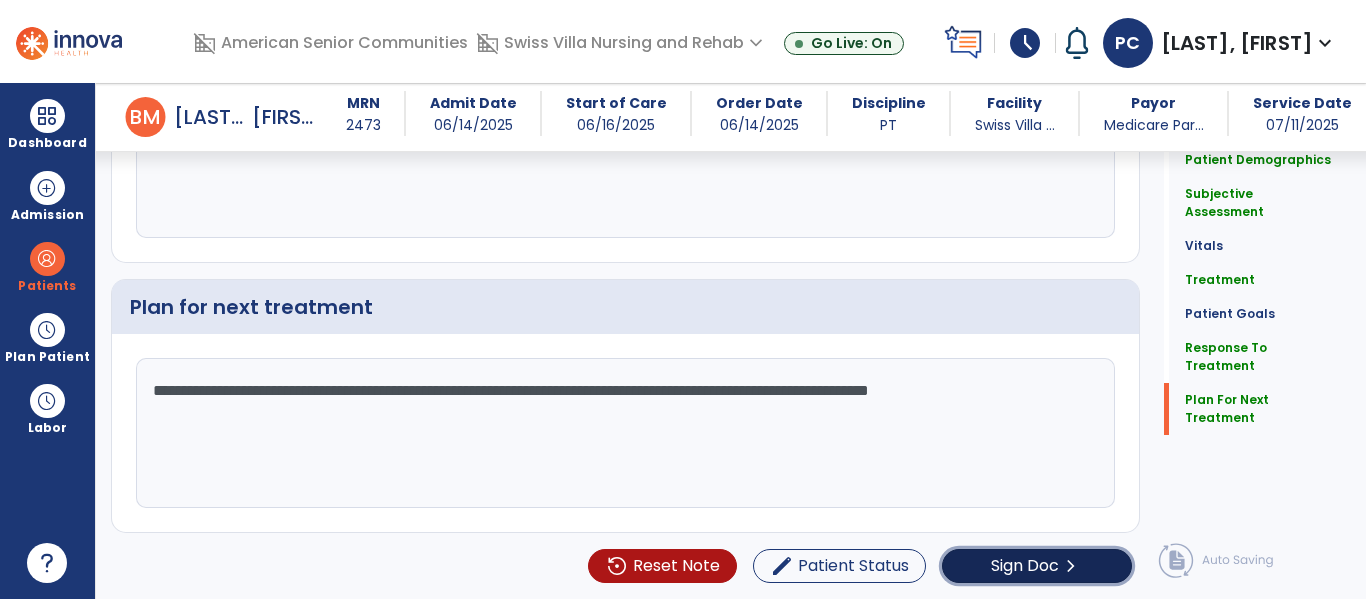 click on "Sign Doc  chevron_right" 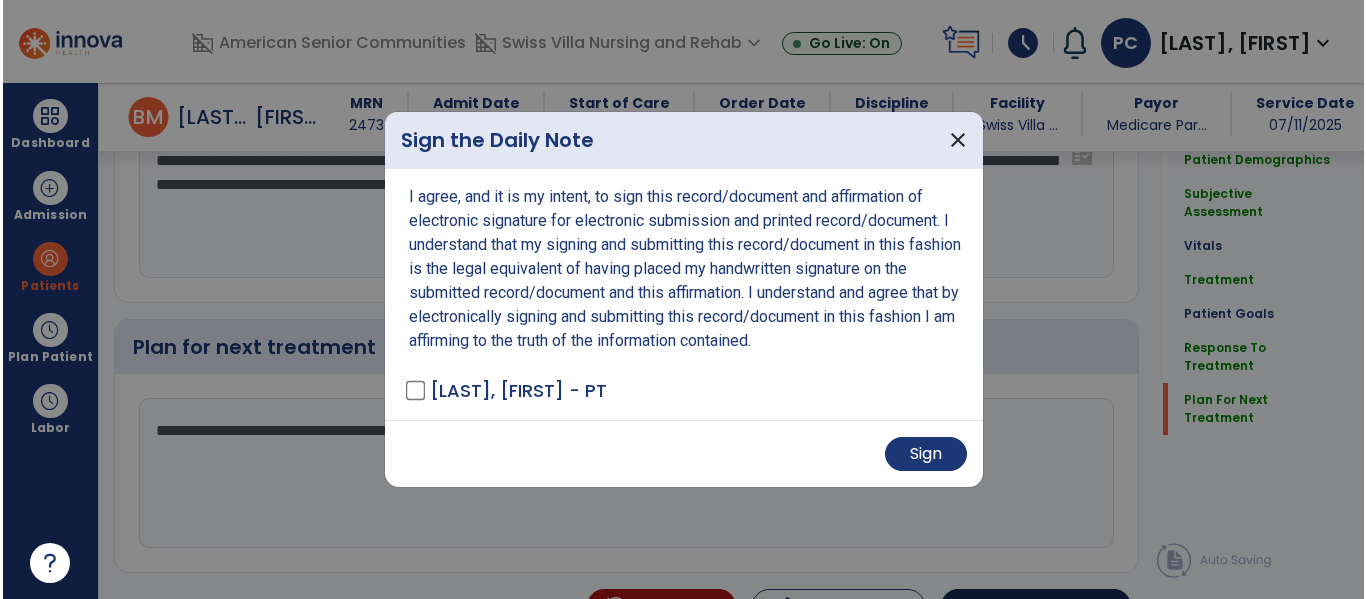 scroll, scrollTop: 3206, scrollLeft: 0, axis: vertical 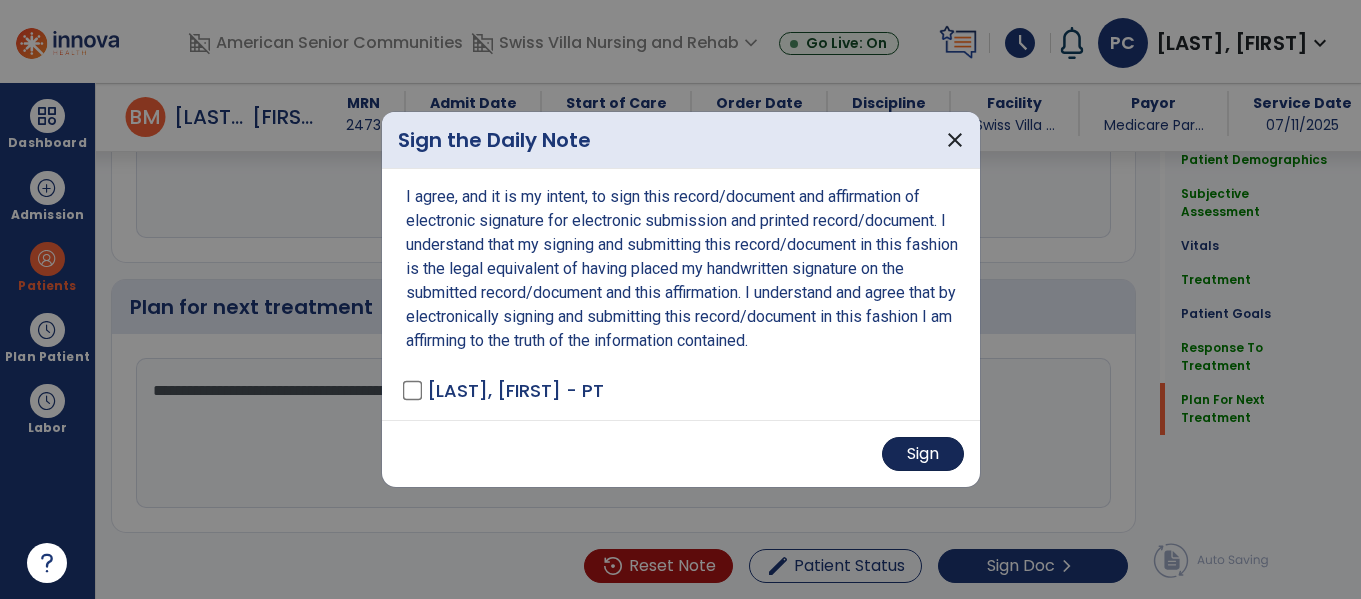 click on "Sign" at bounding box center [923, 454] 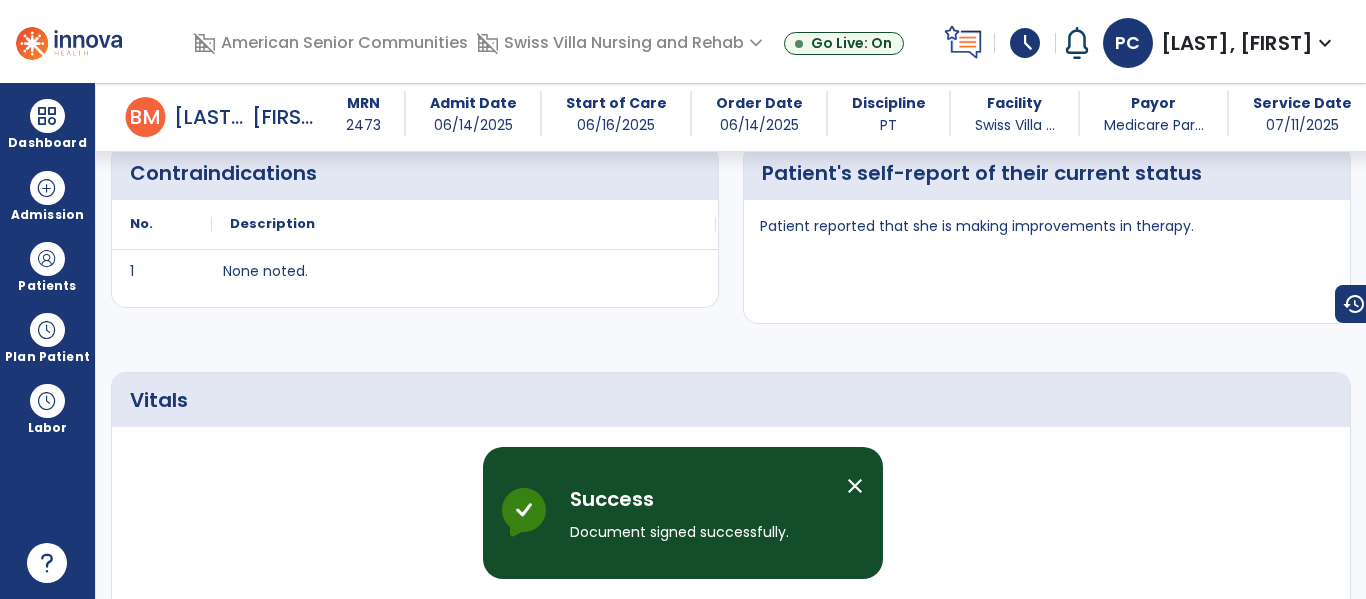 scroll, scrollTop: 0, scrollLeft: 0, axis: both 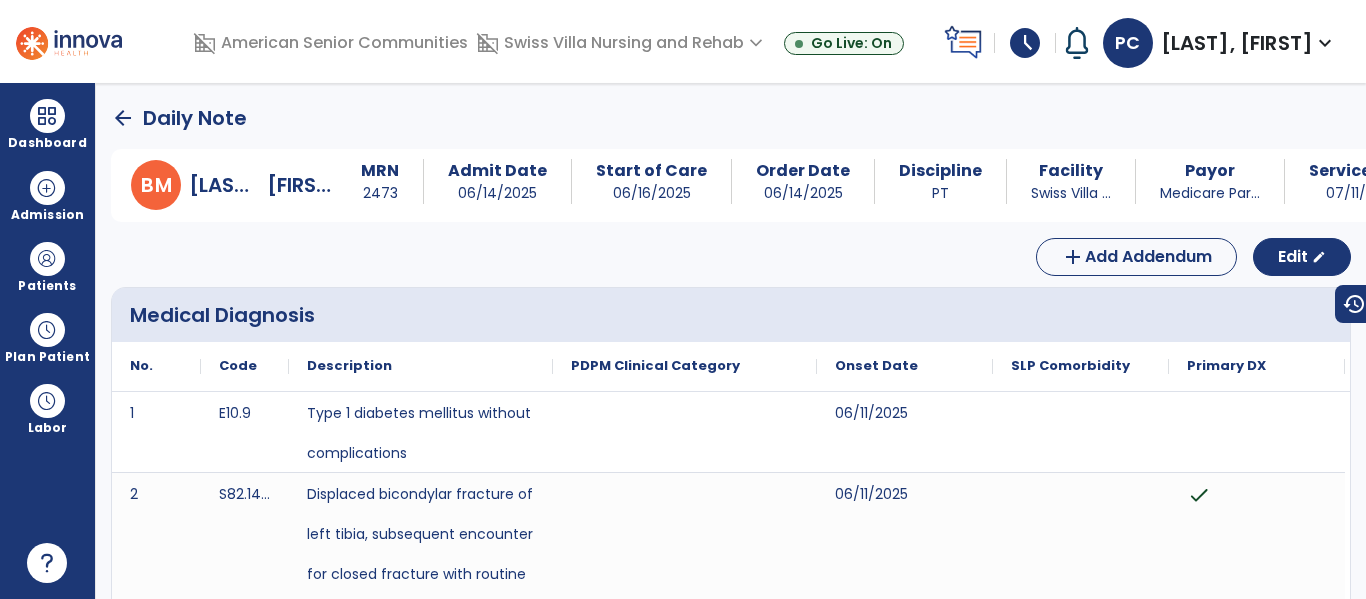 click on "arrow_back" 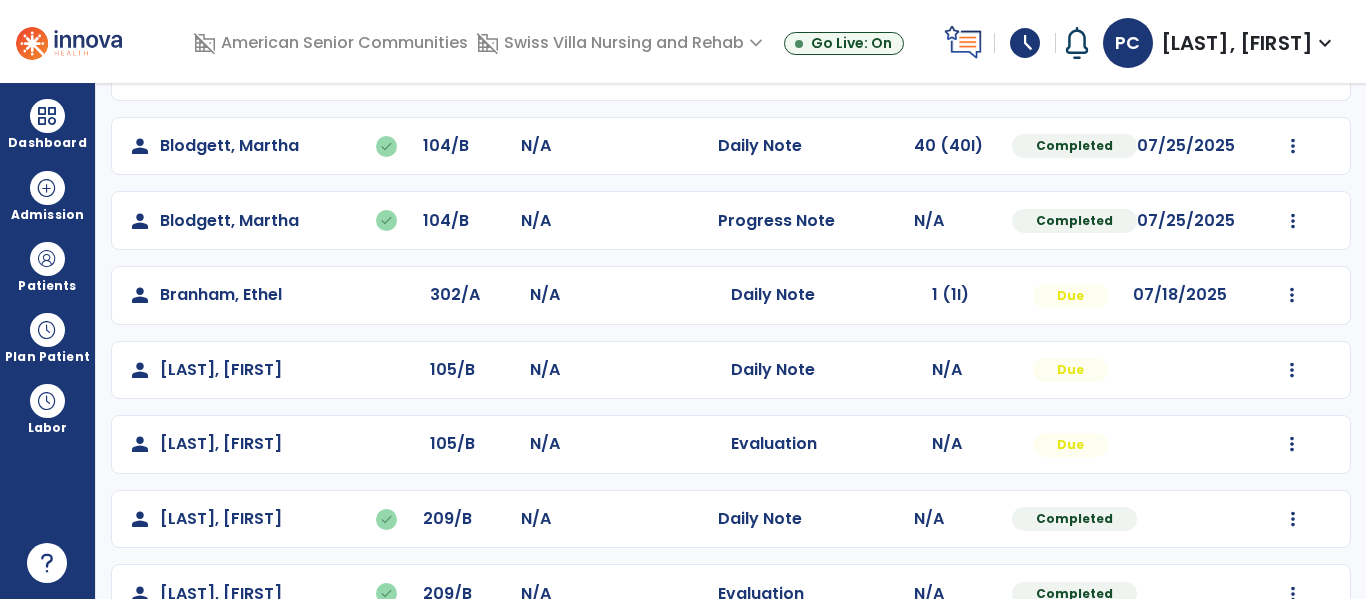 scroll, scrollTop: 367, scrollLeft: 0, axis: vertical 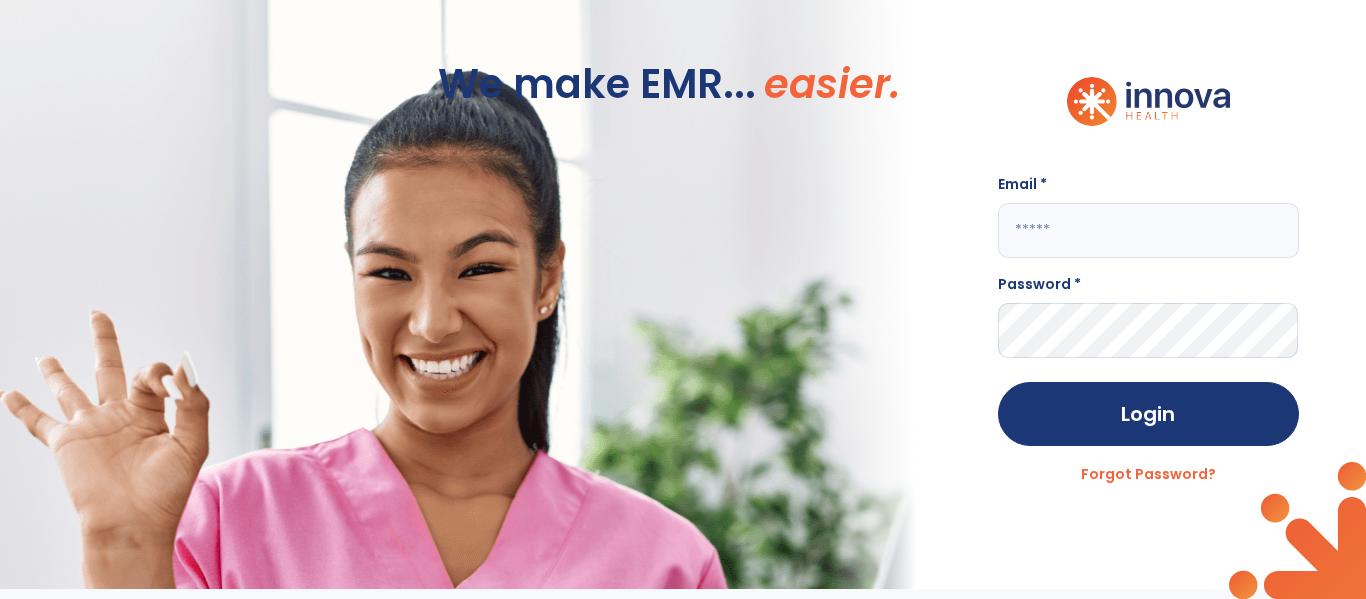 click 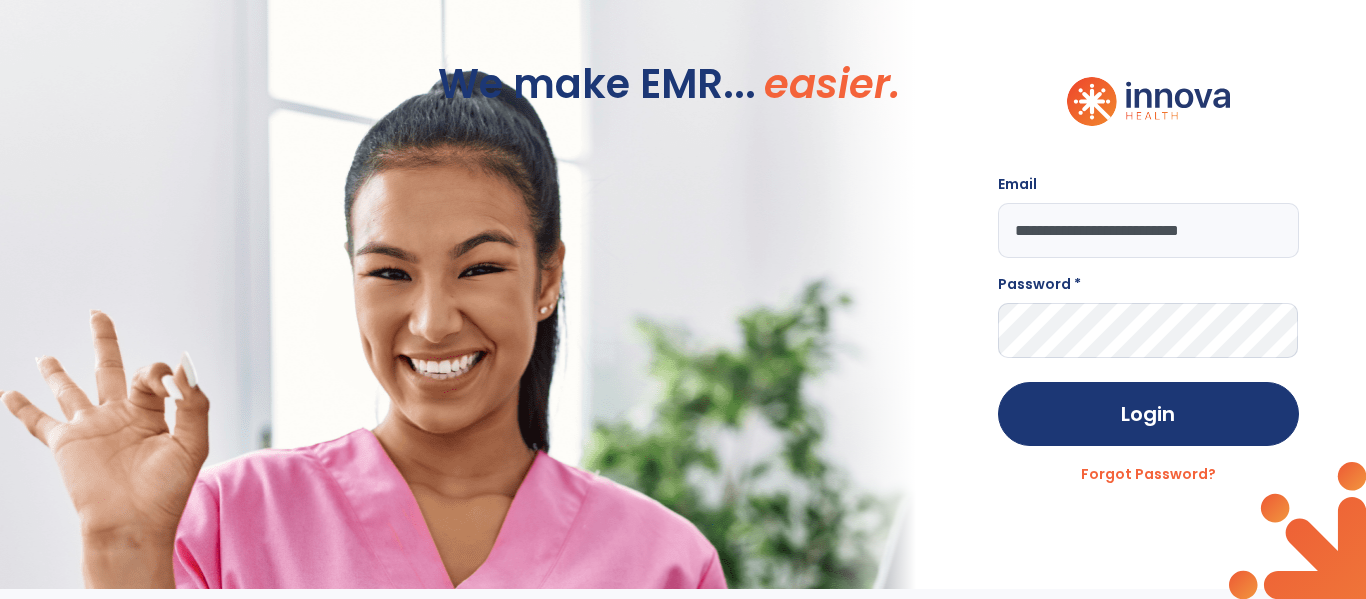 type on "**********" 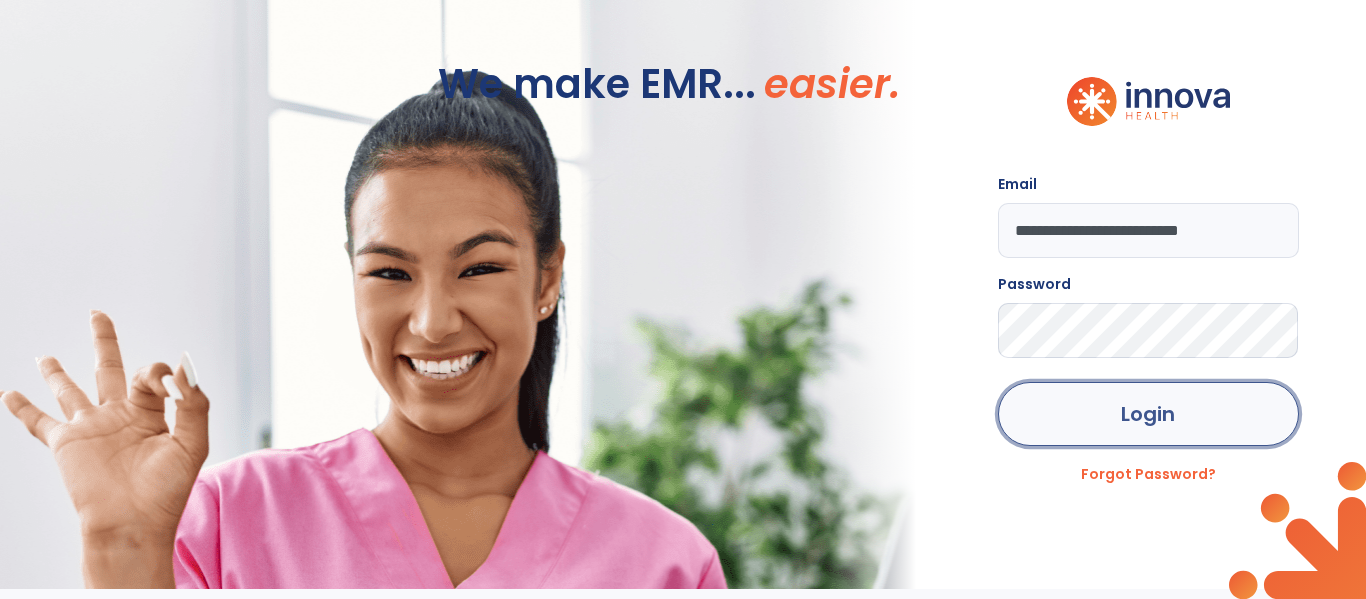 click on "Login" 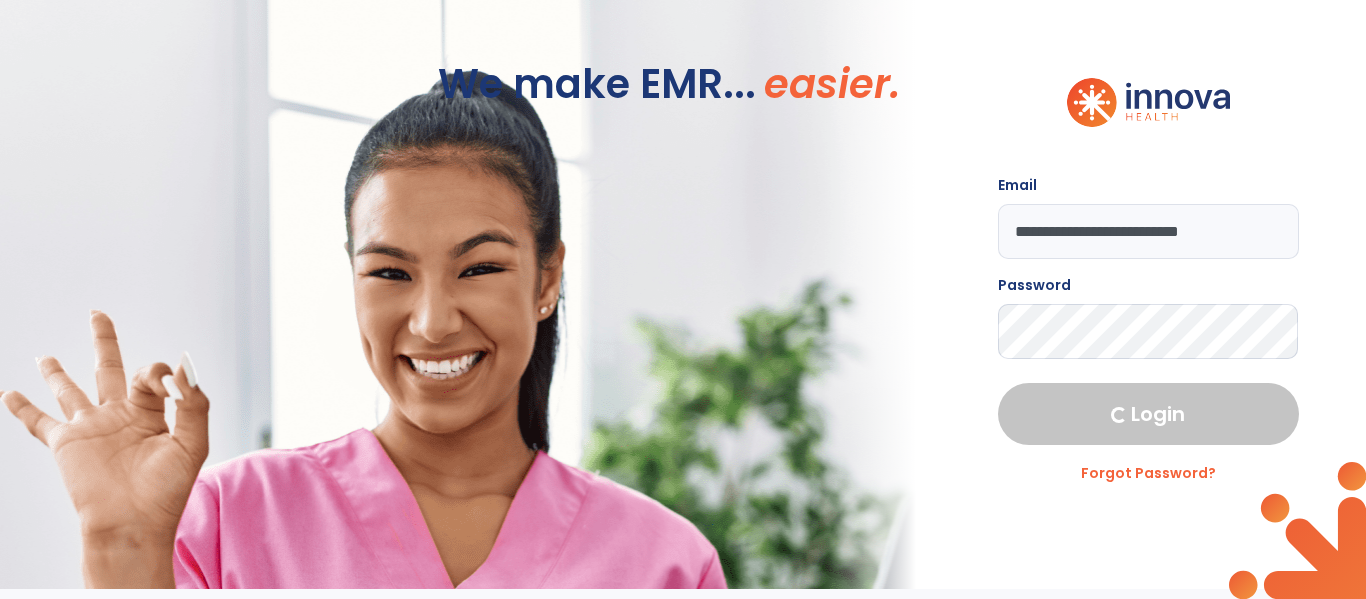 select on "****" 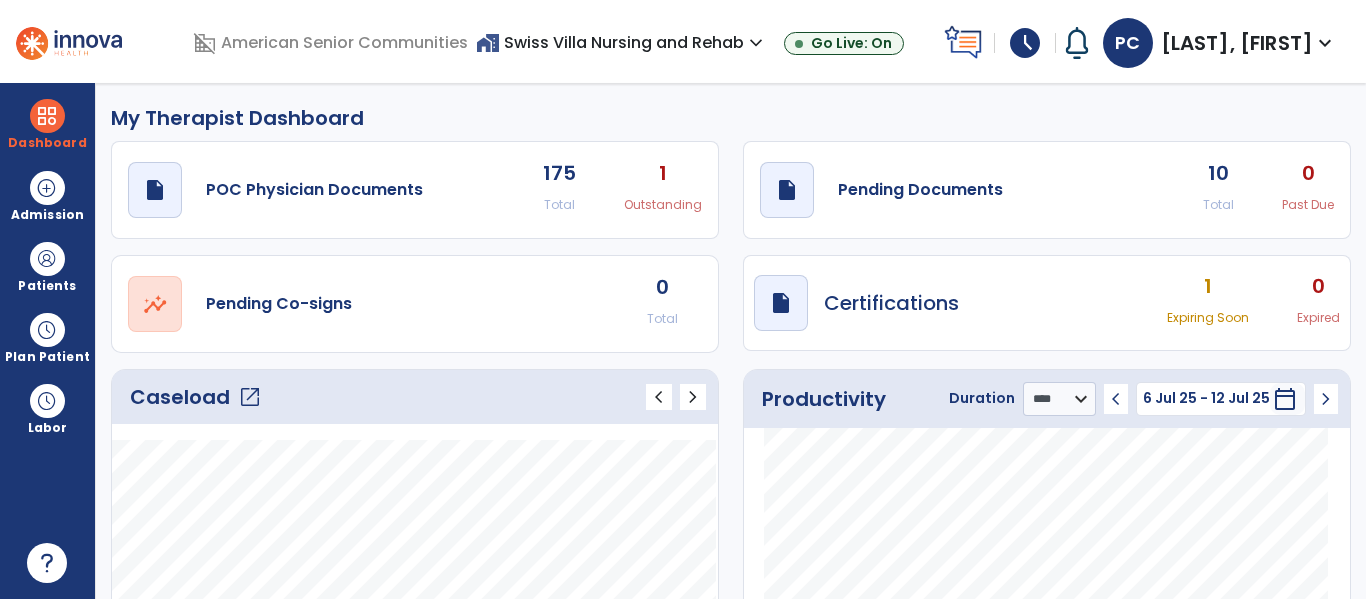 click on "Caseload   open_in_new" 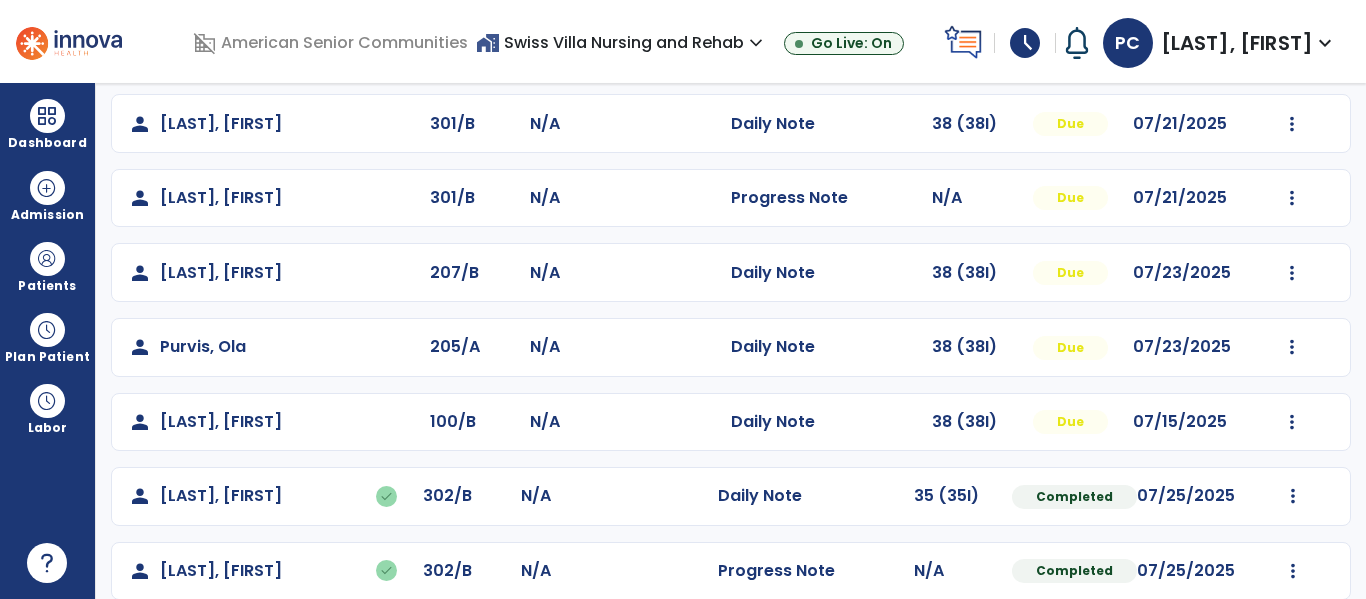 scroll, scrollTop: 935, scrollLeft: 0, axis: vertical 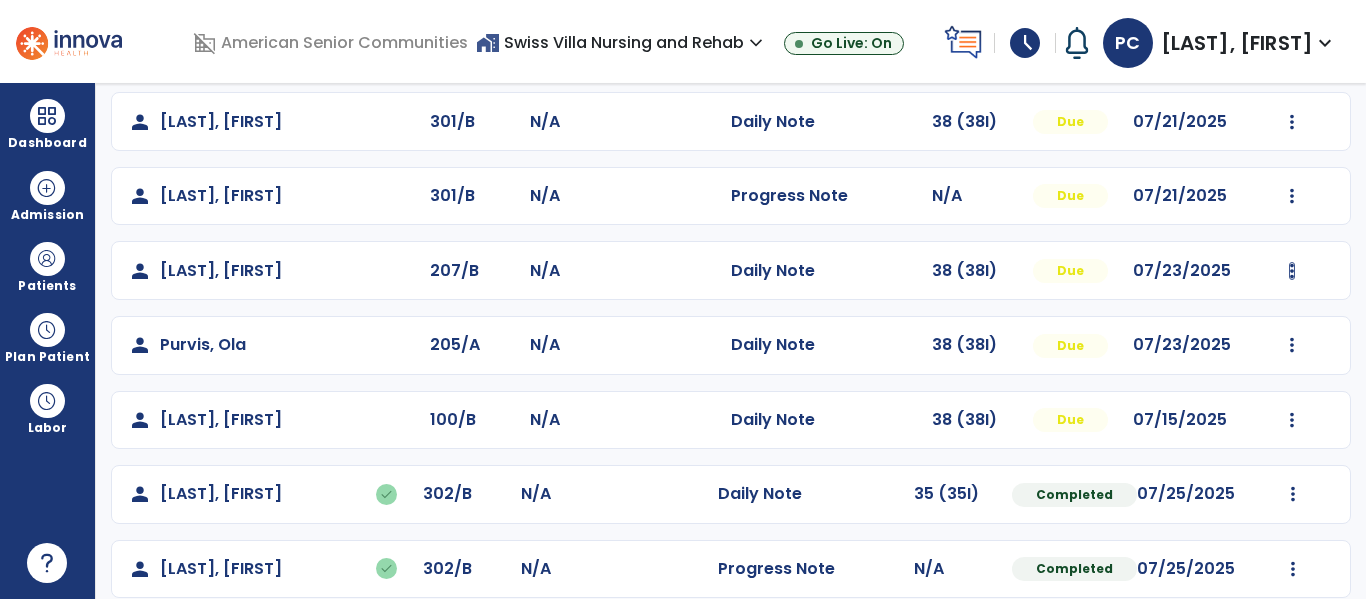 click at bounding box center (1292, -647) 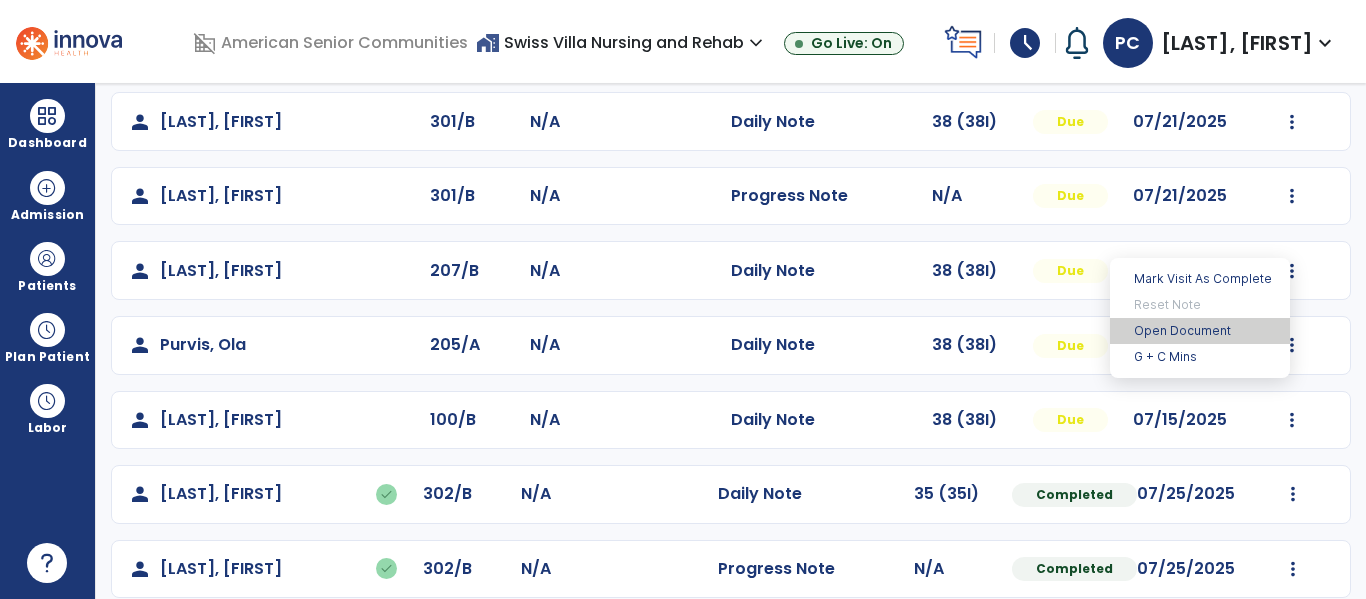 click on "Open Document" at bounding box center (1200, 331) 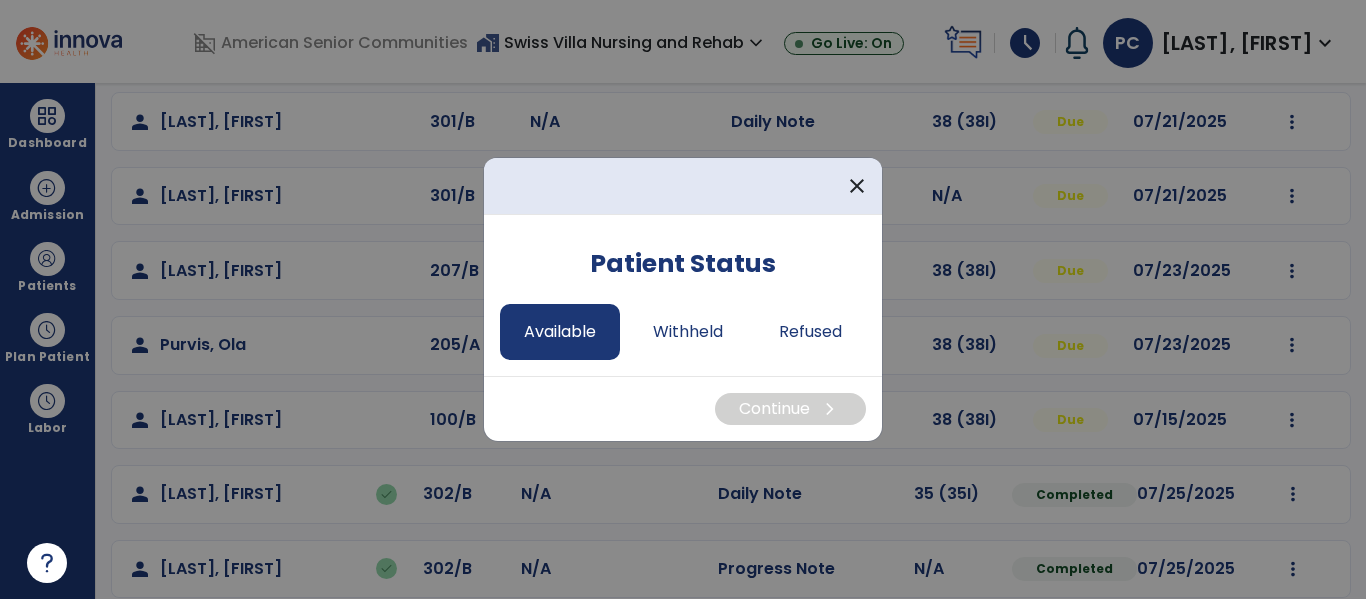 click on "Available" at bounding box center (560, 332) 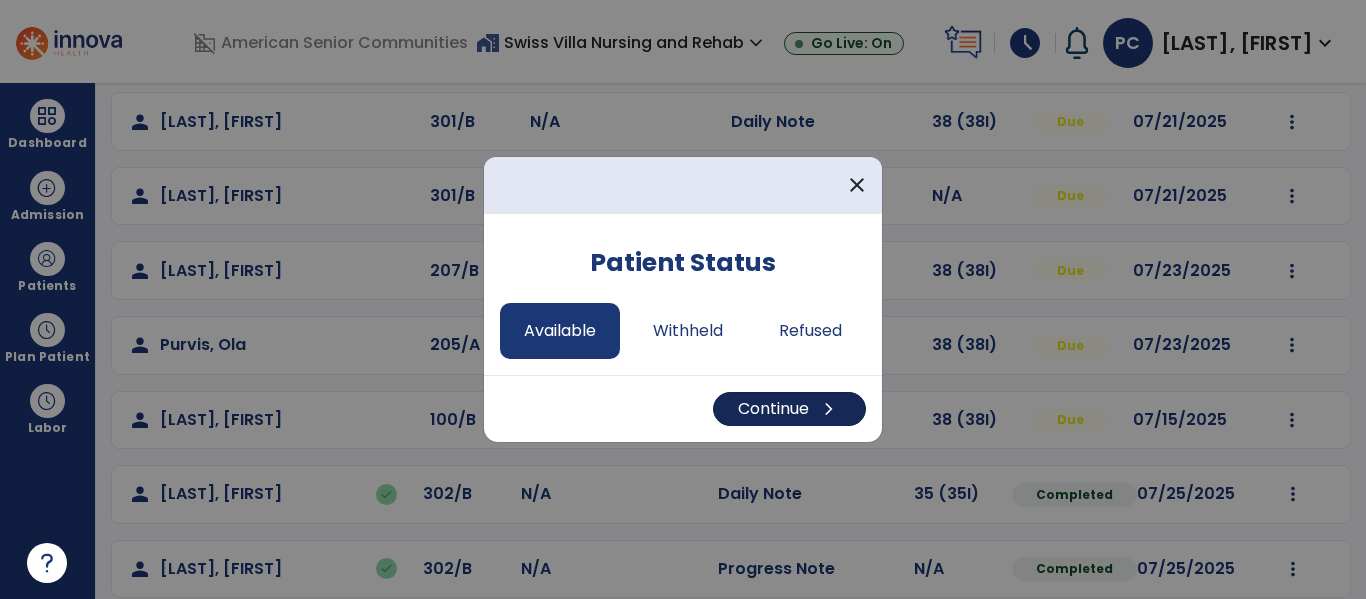 click on "Continue   chevron_right" at bounding box center (789, 409) 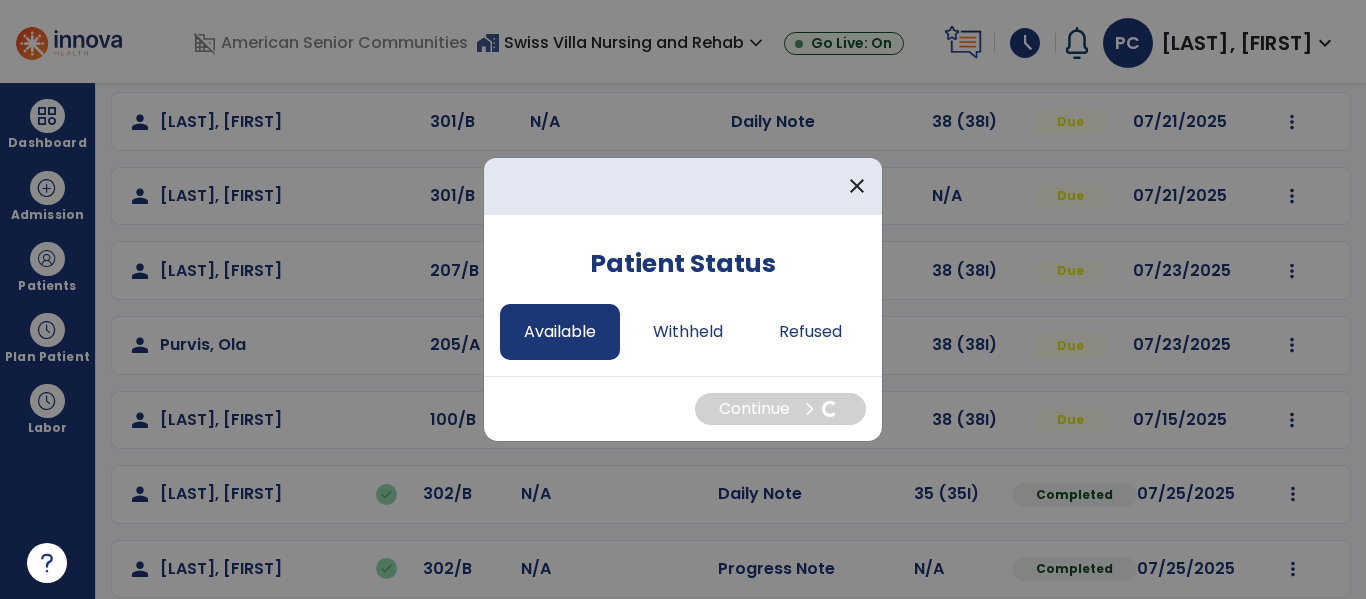 select on "*" 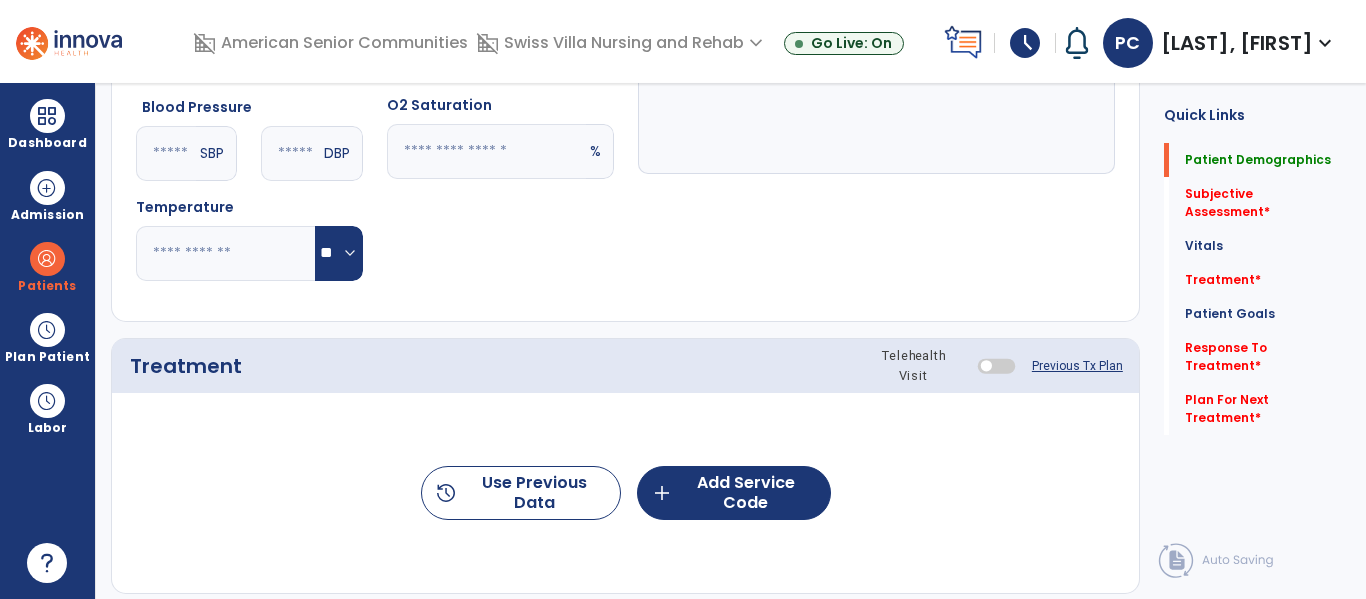 scroll, scrollTop: 0, scrollLeft: 0, axis: both 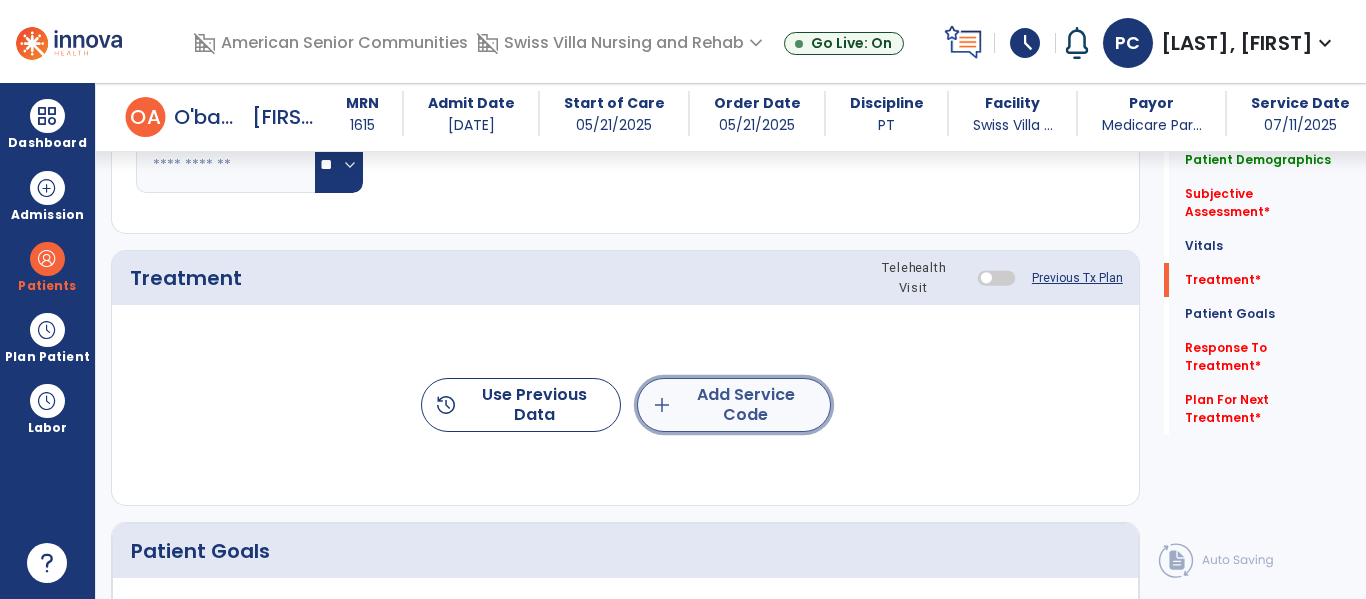 click on "add  Add Service Code" 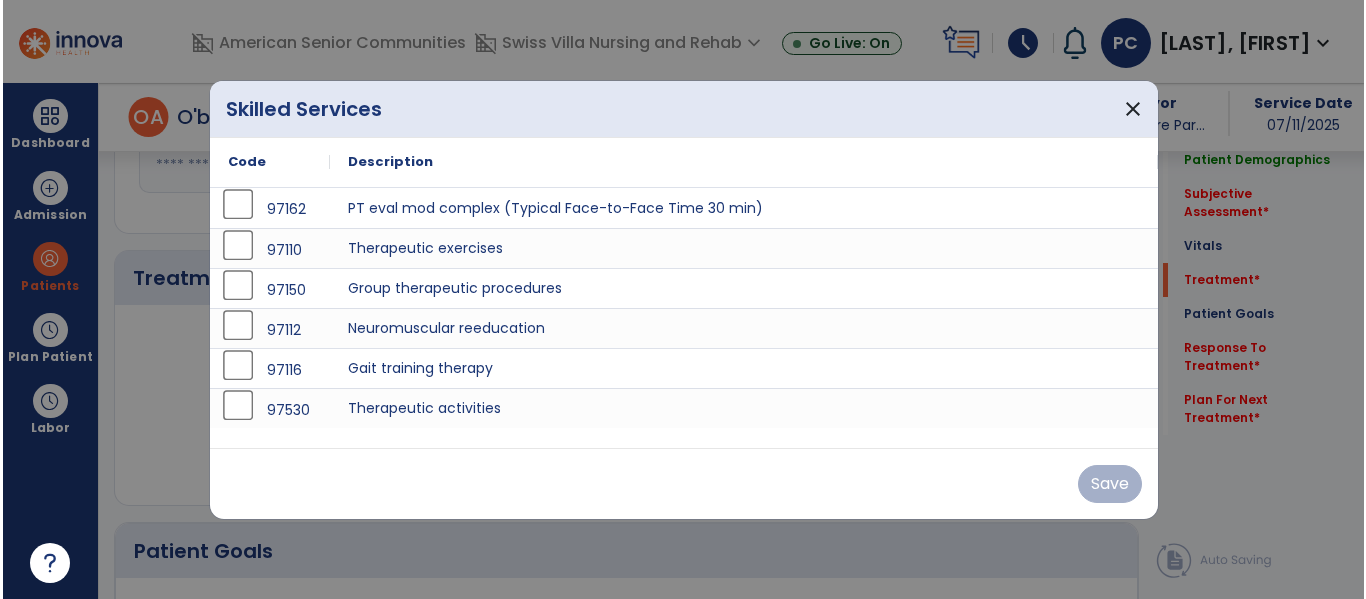 scroll, scrollTop: 999, scrollLeft: 0, axis: vertical 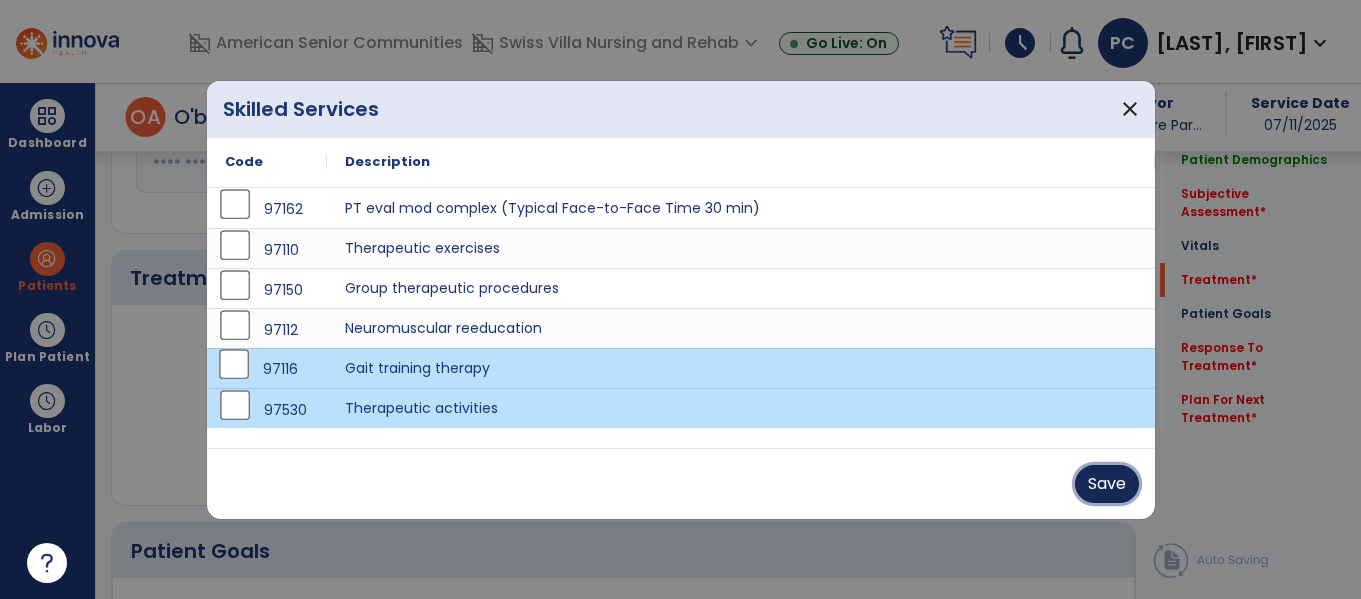 click on "Save" at bounding box center [1107, 484] 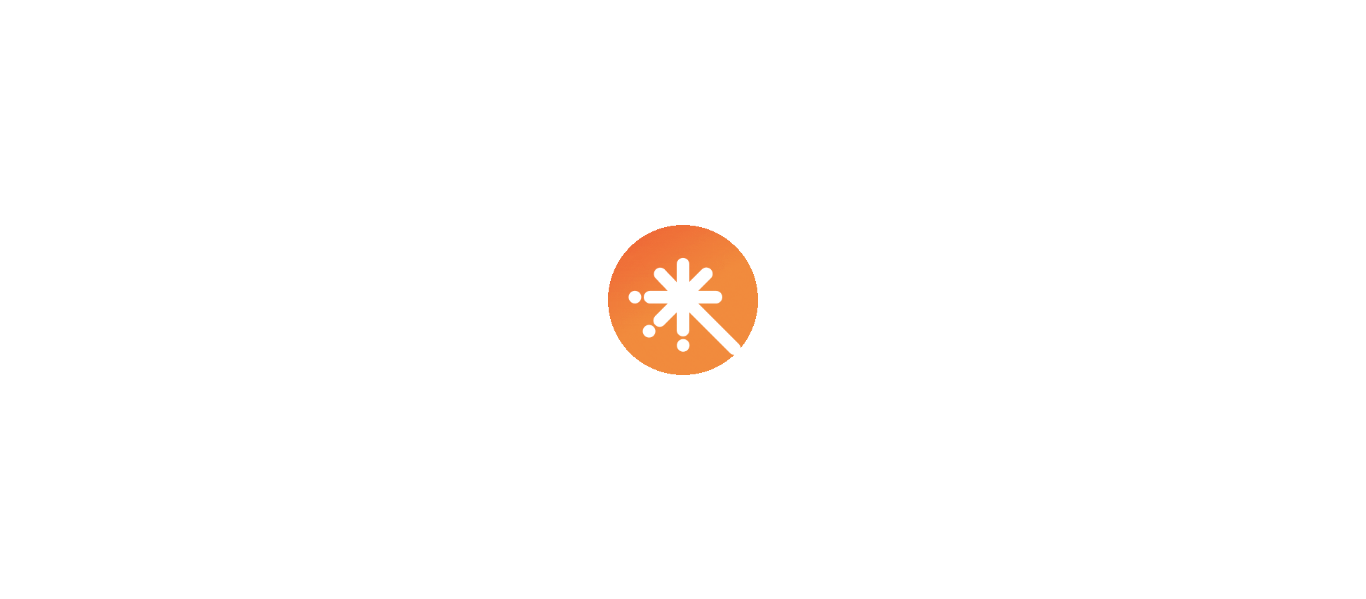 scroll, scrollTop: 0, scrollLeft: 0, axis: both 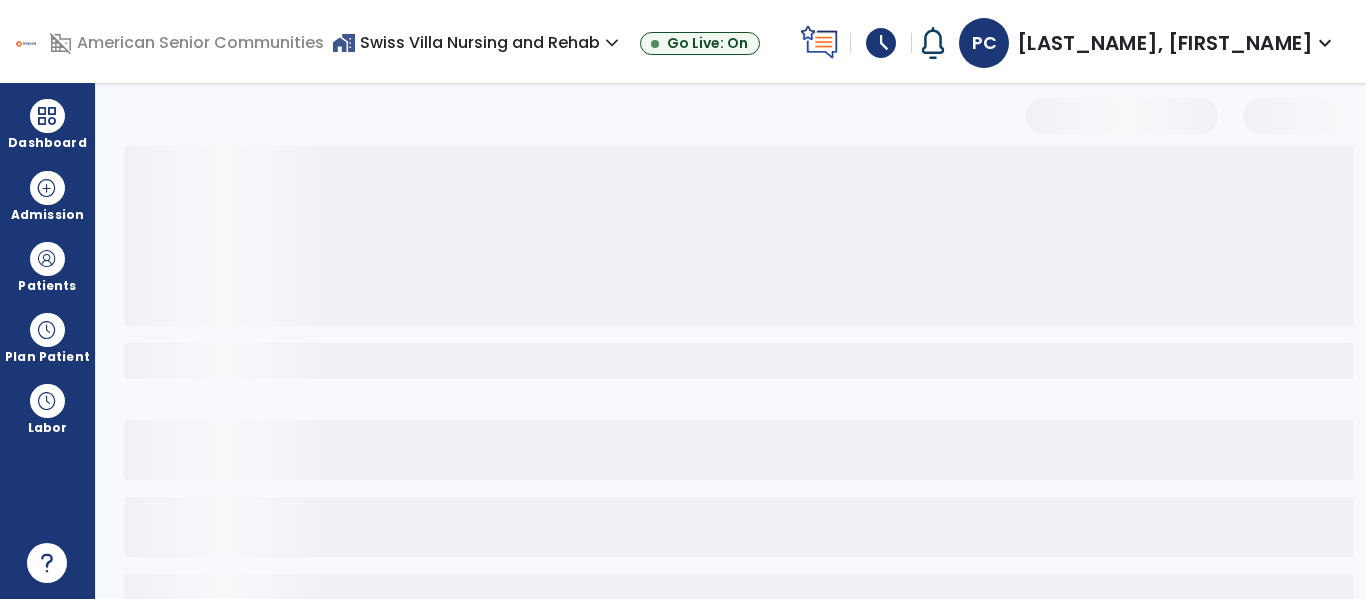 select on "*" 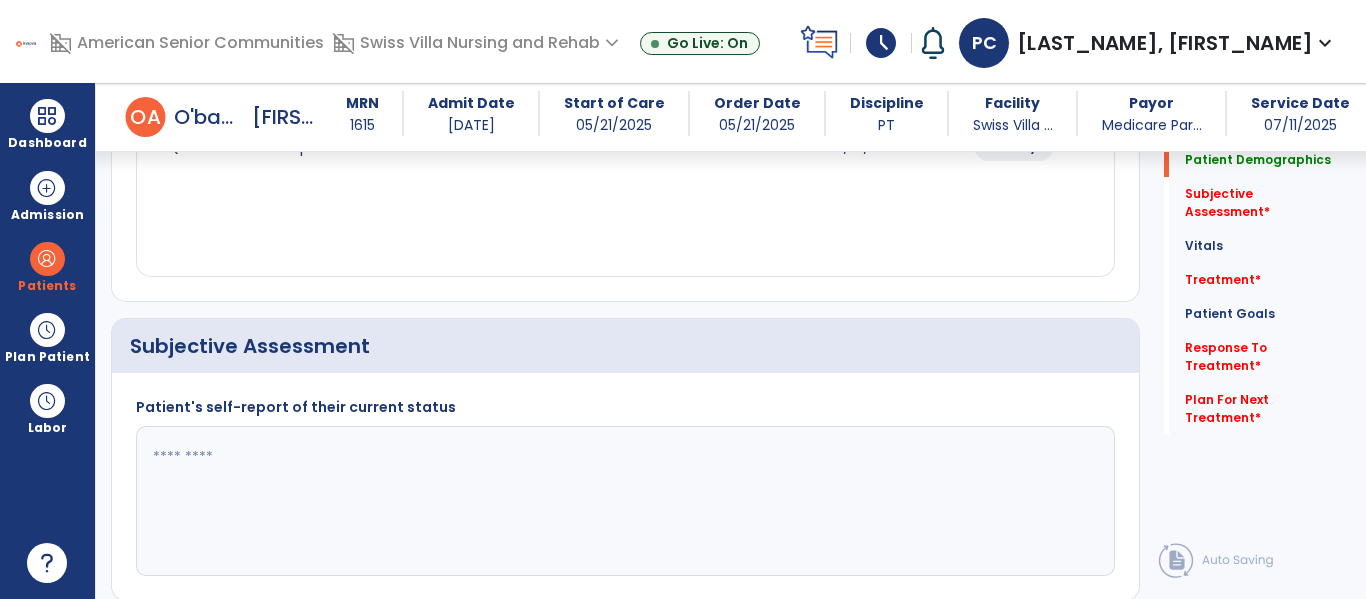 scroll, scrollTop: 369, scrollLeft: 0, axis: vertical 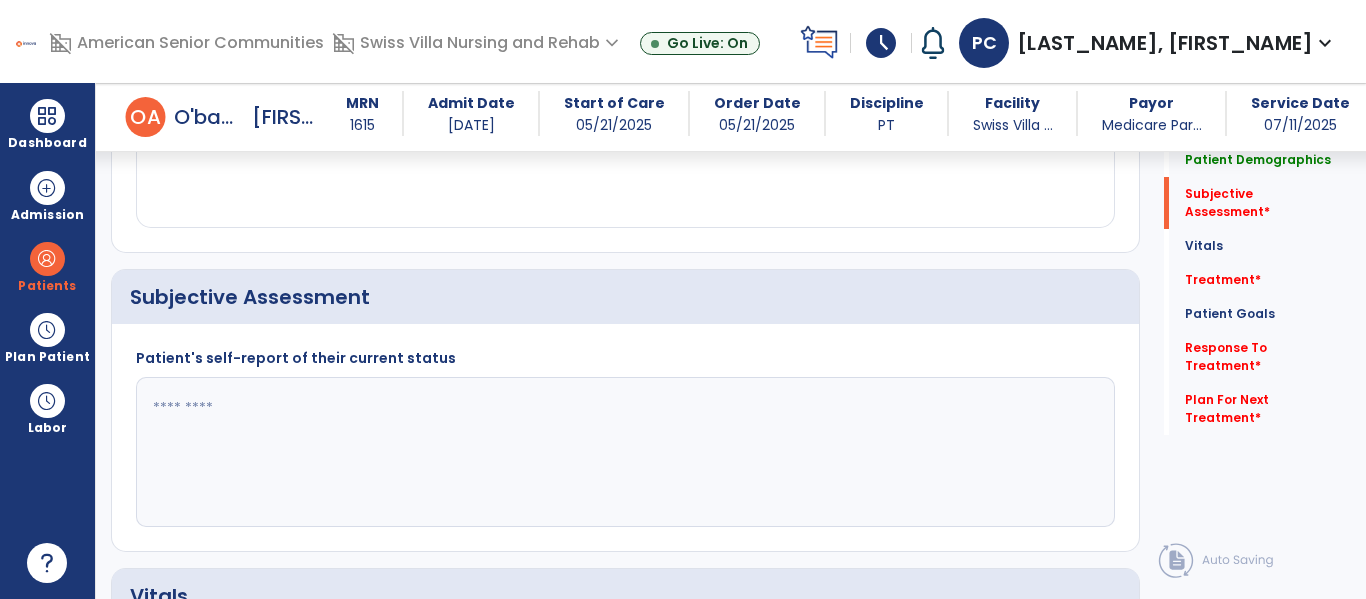 click 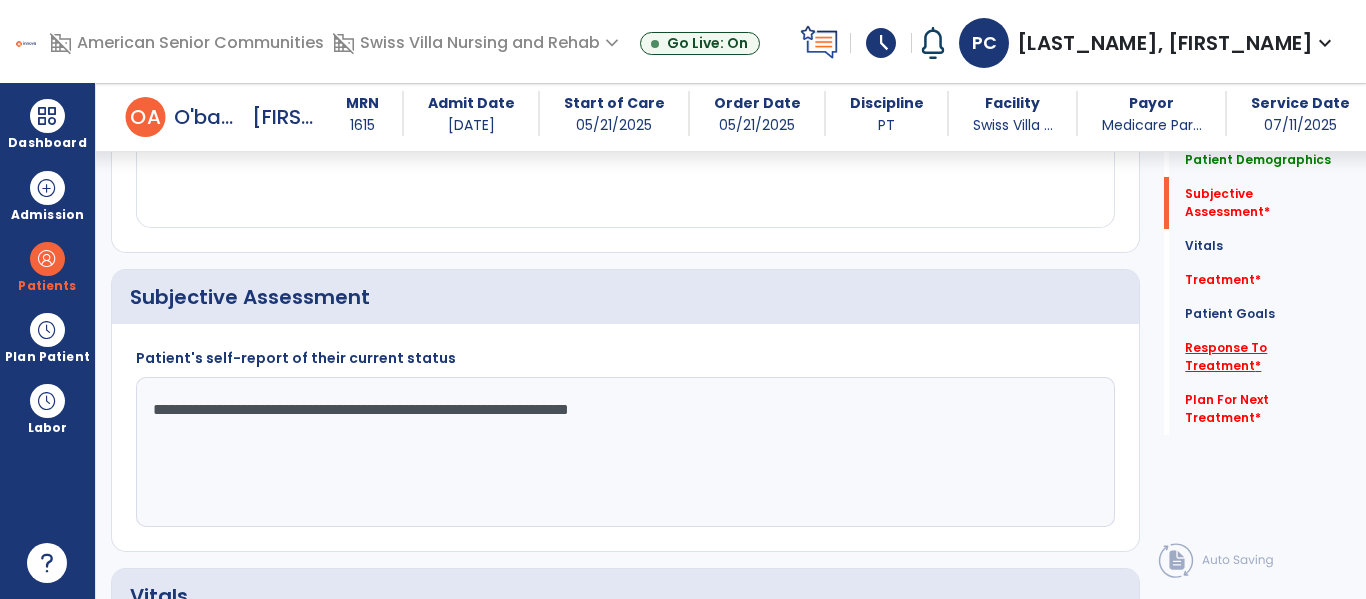 type on "**********" 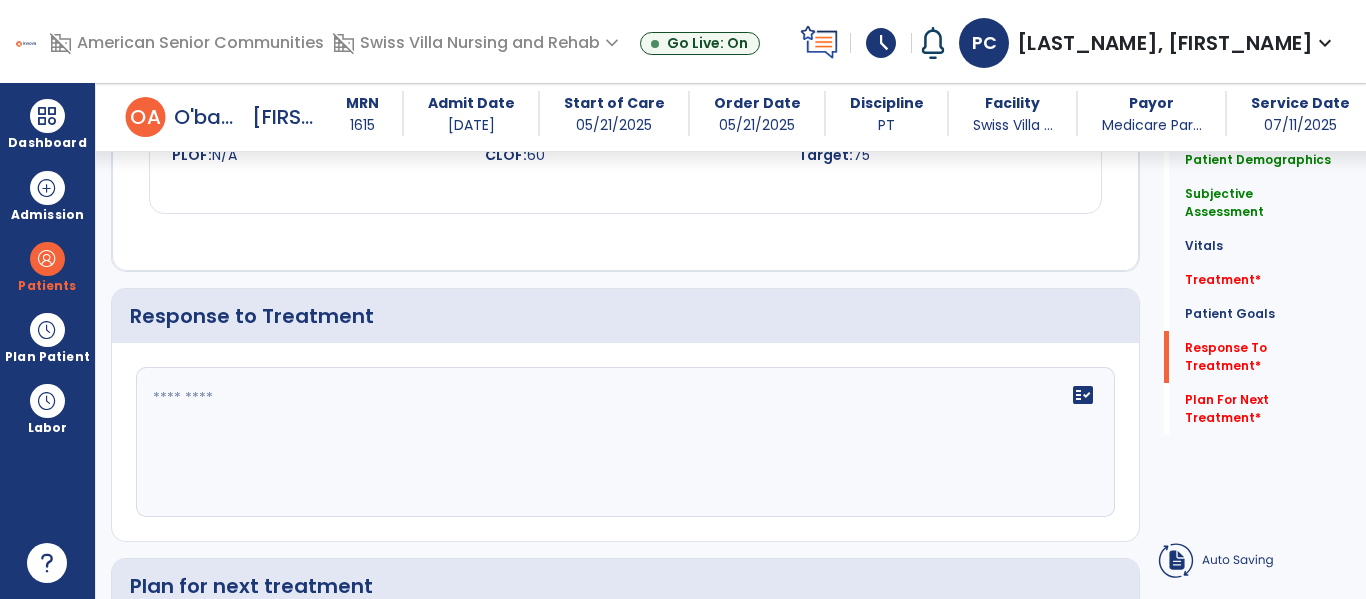 click on "fact_check" 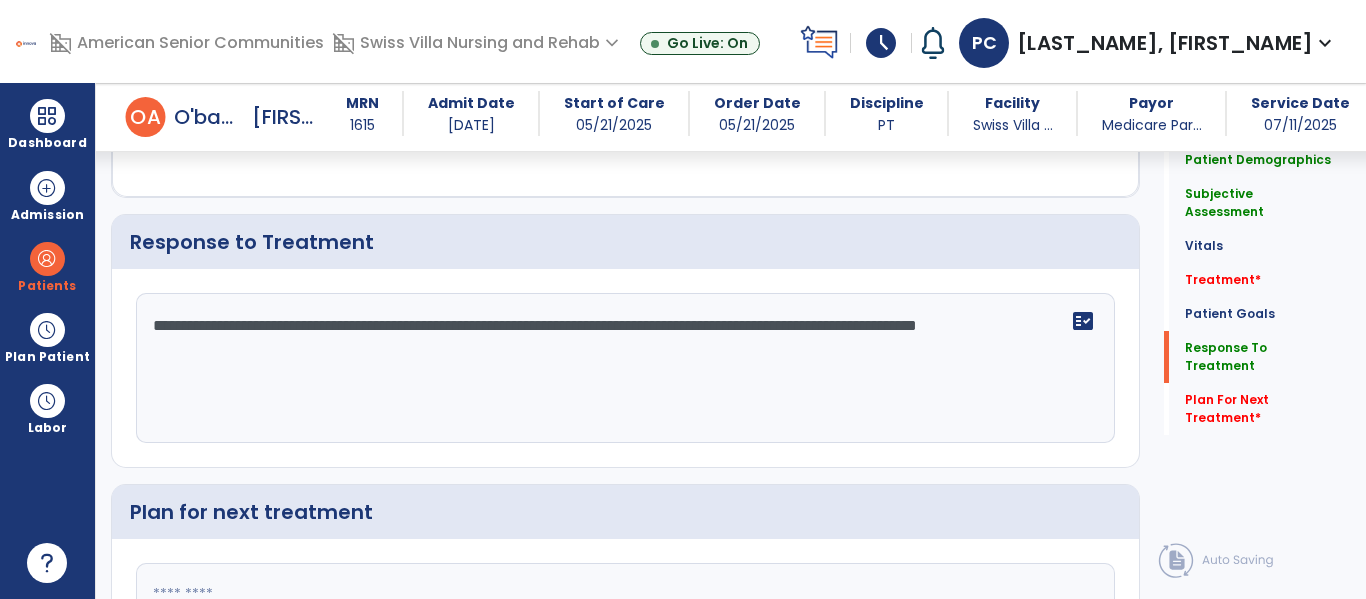 click on "**********" 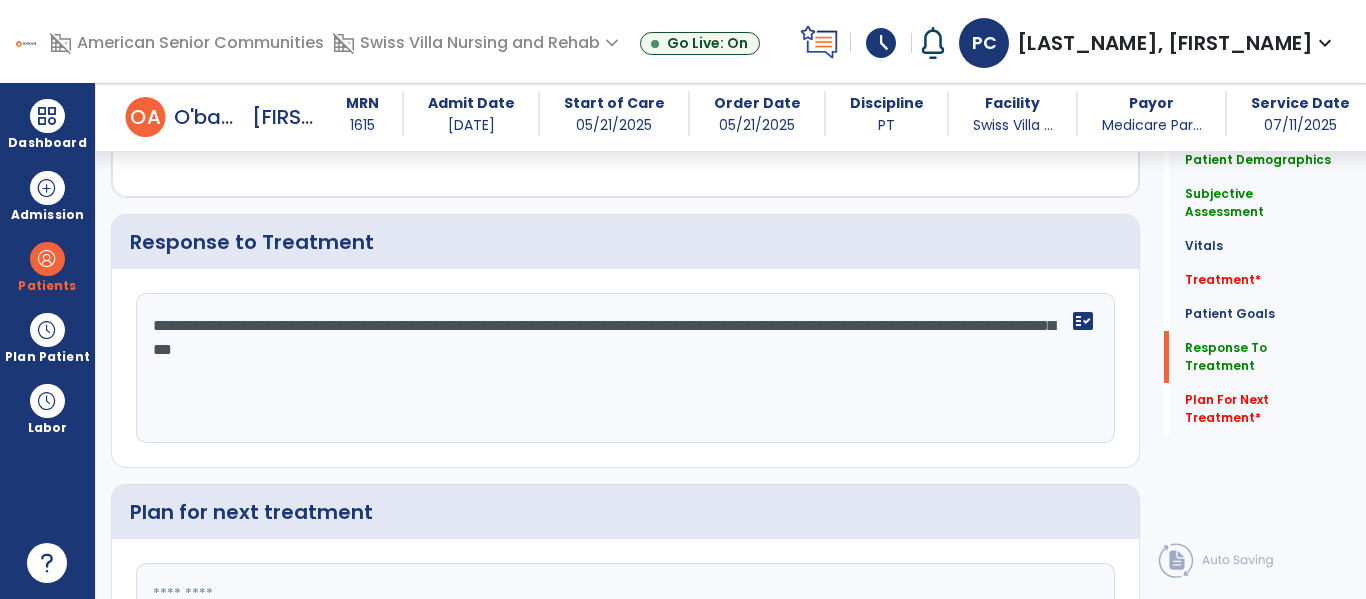 type on "**********" 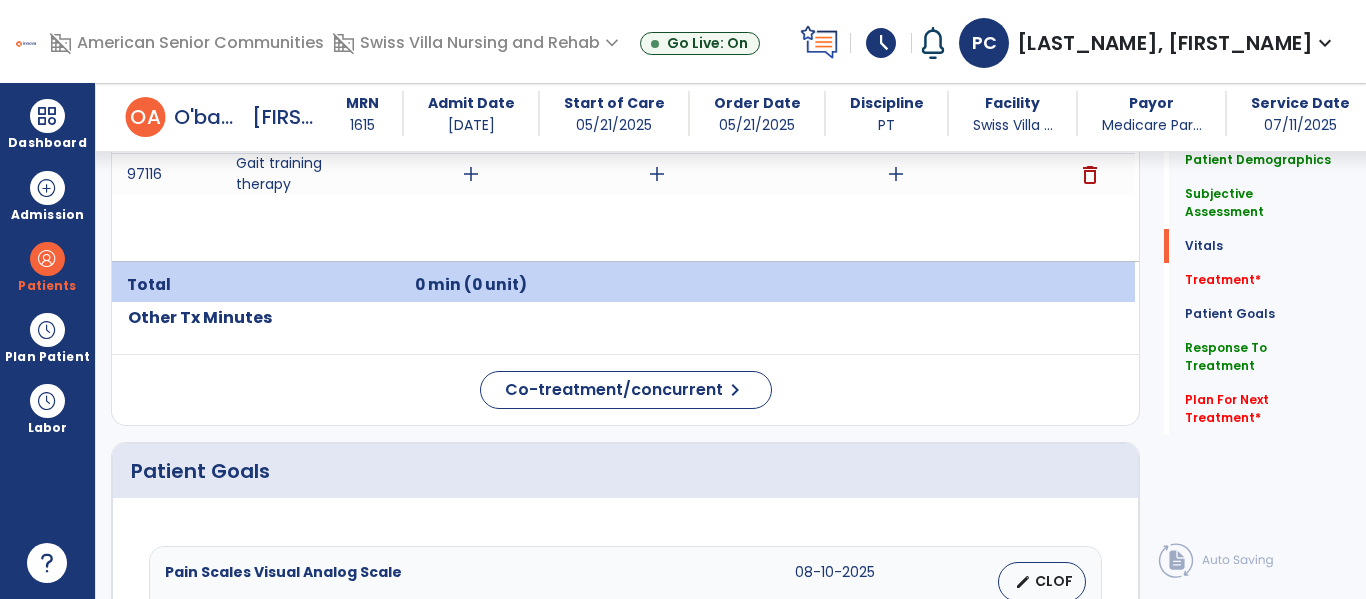 scroll, scrollTop: 0, scrollLeft: 0, axis: both 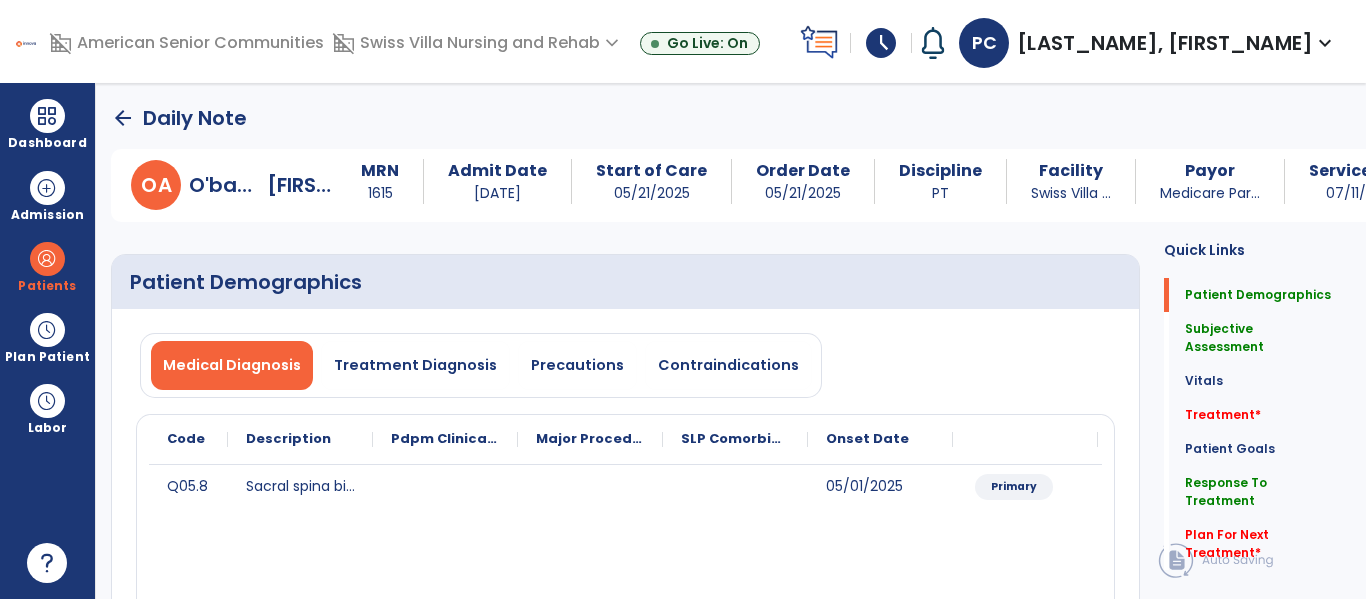 click on "arrow_back" 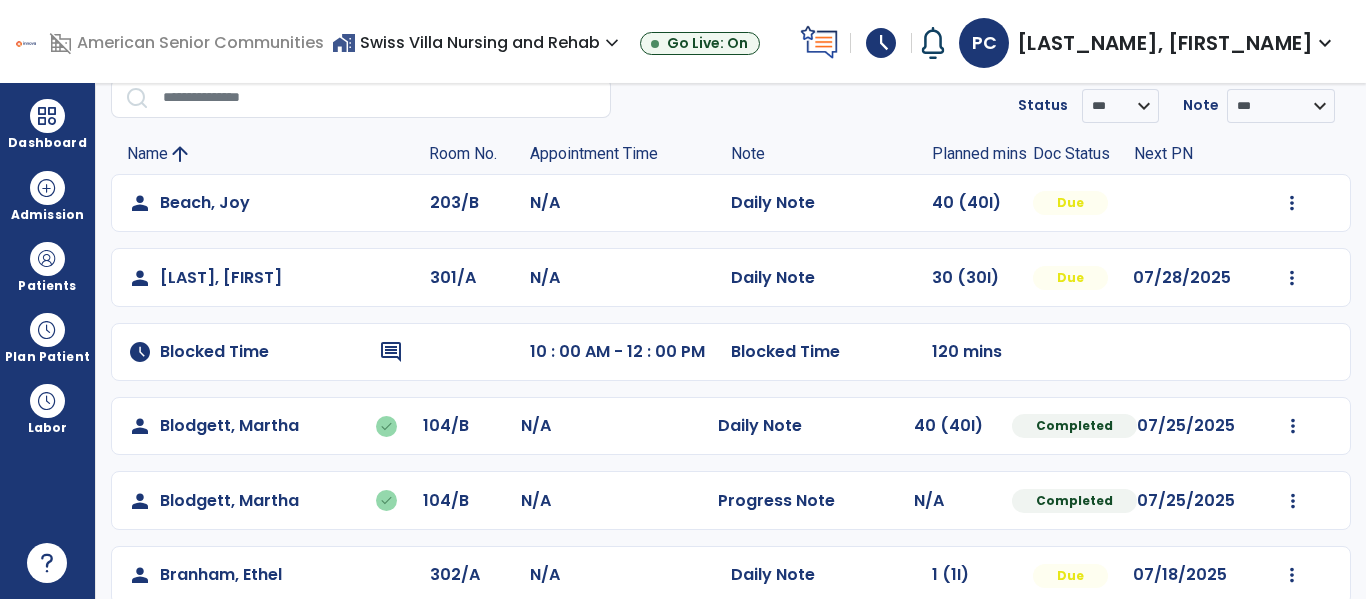 scroll, scrollTop: 81, scrollLeft: 0, axis: vertical 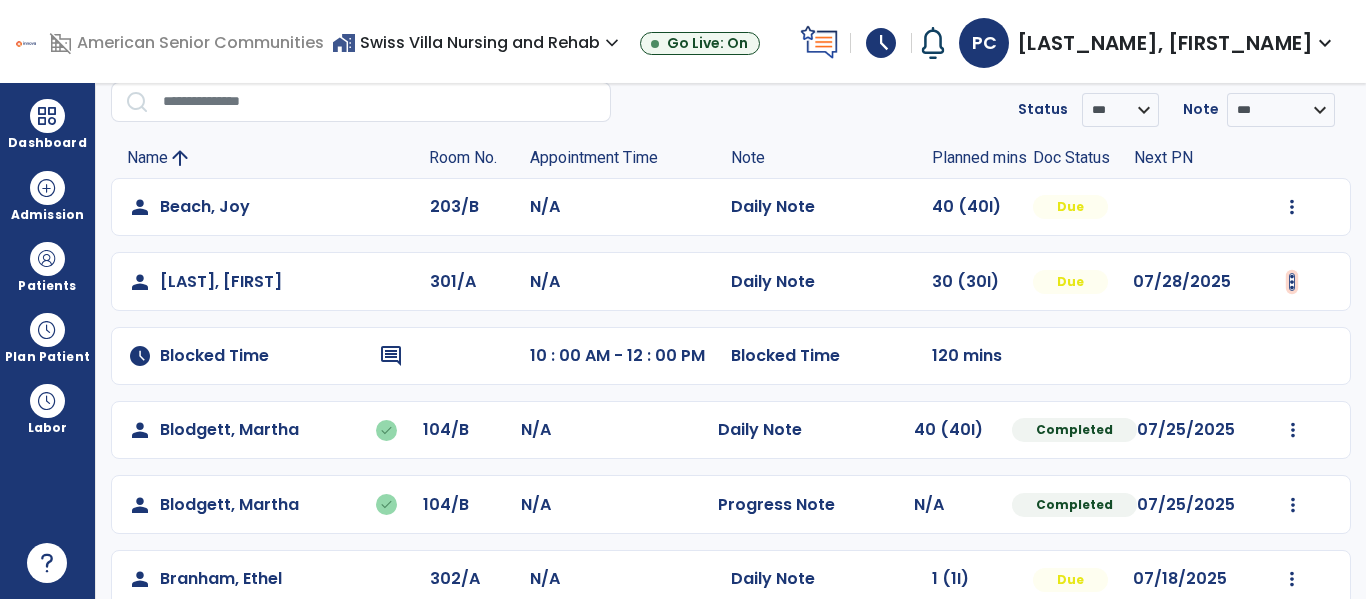 click at bounding box center [1292, 207] 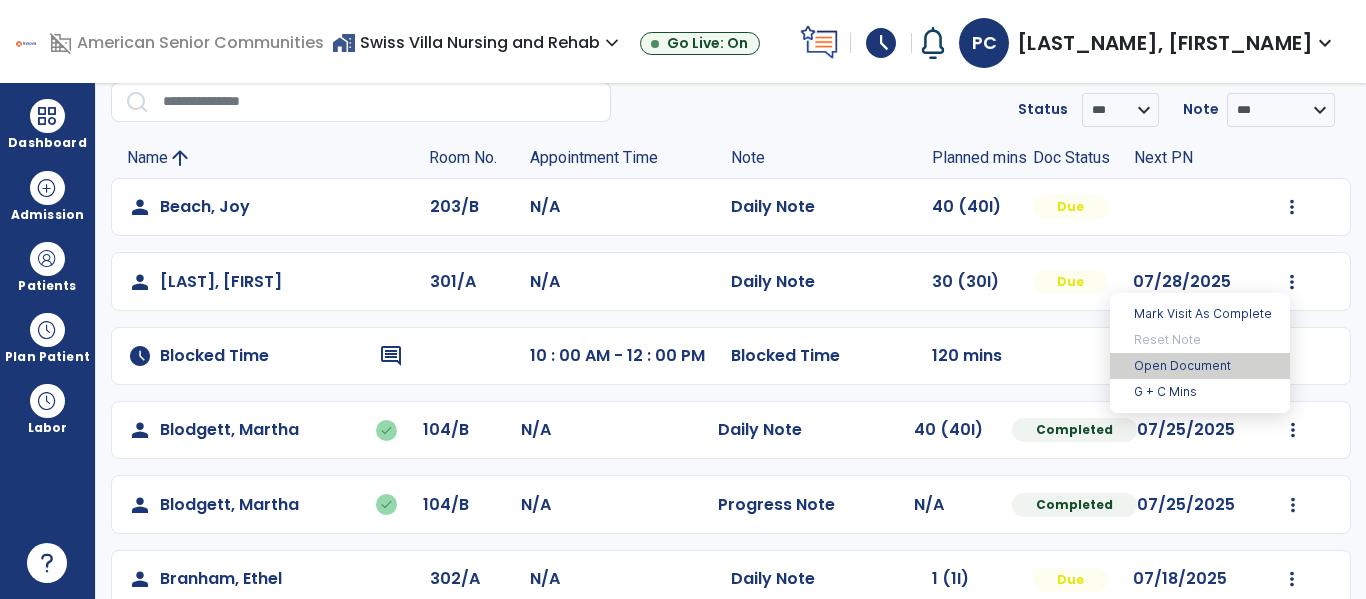 click on "Open Document" at bounding box center [1200, 366] 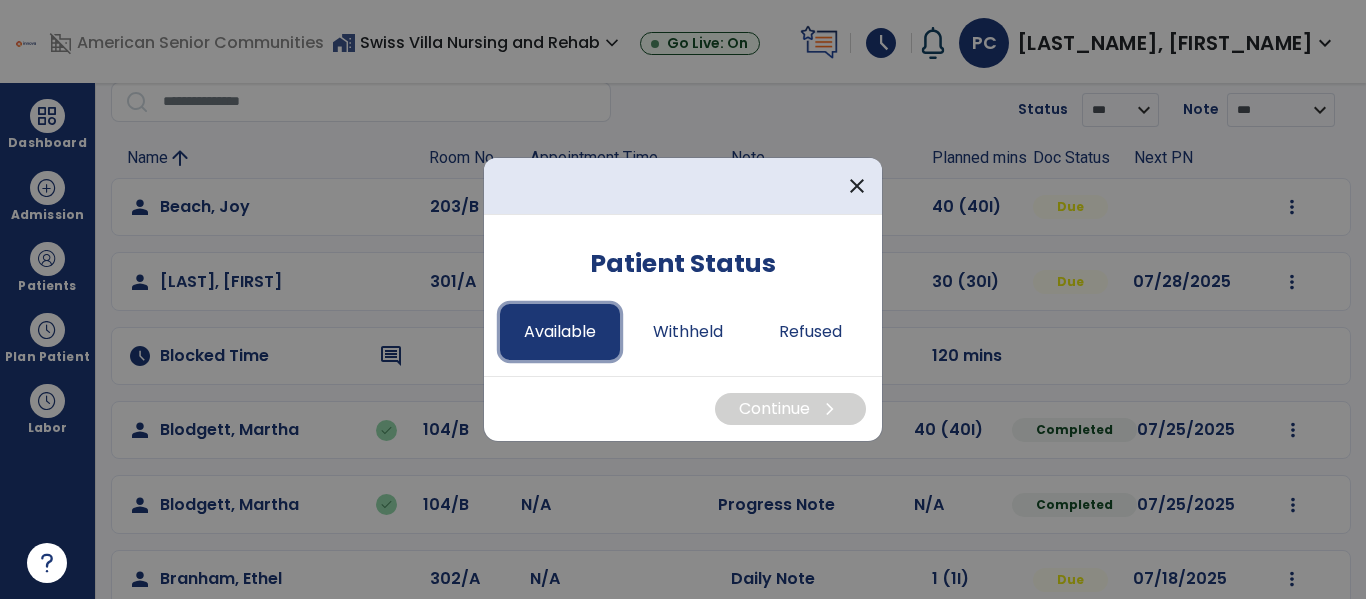 click on "Available" at bounding box center (560, 332) 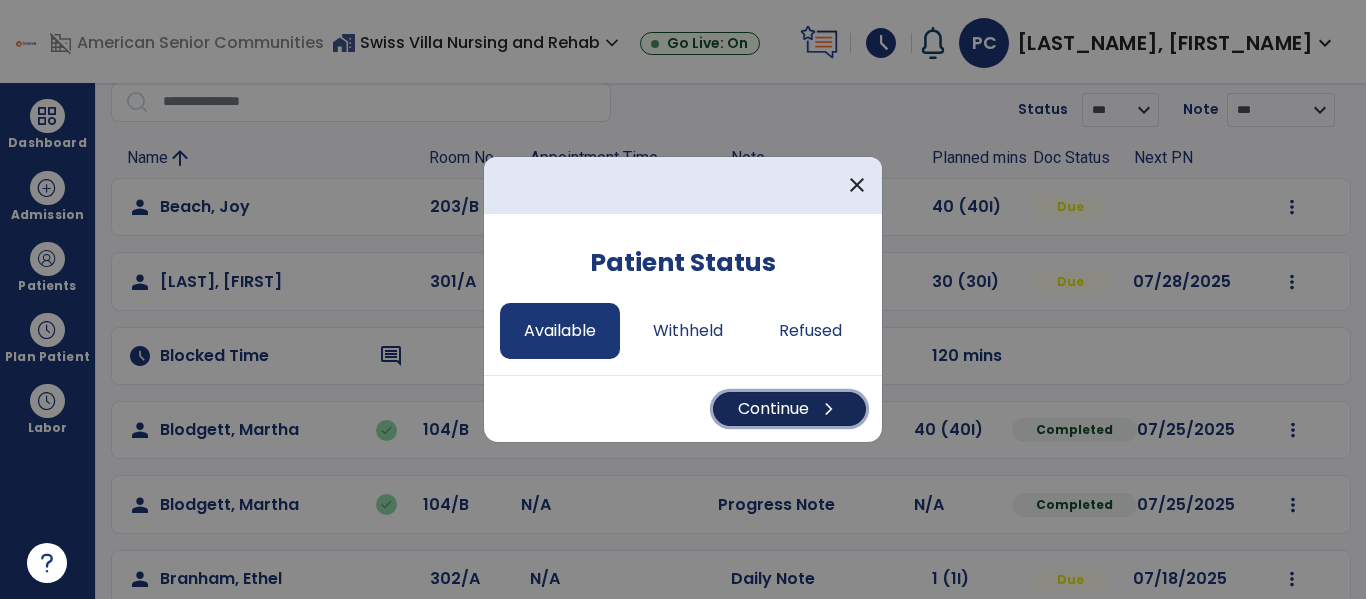 click on "Continue   chevron_right" at bounding box center [789, 409] 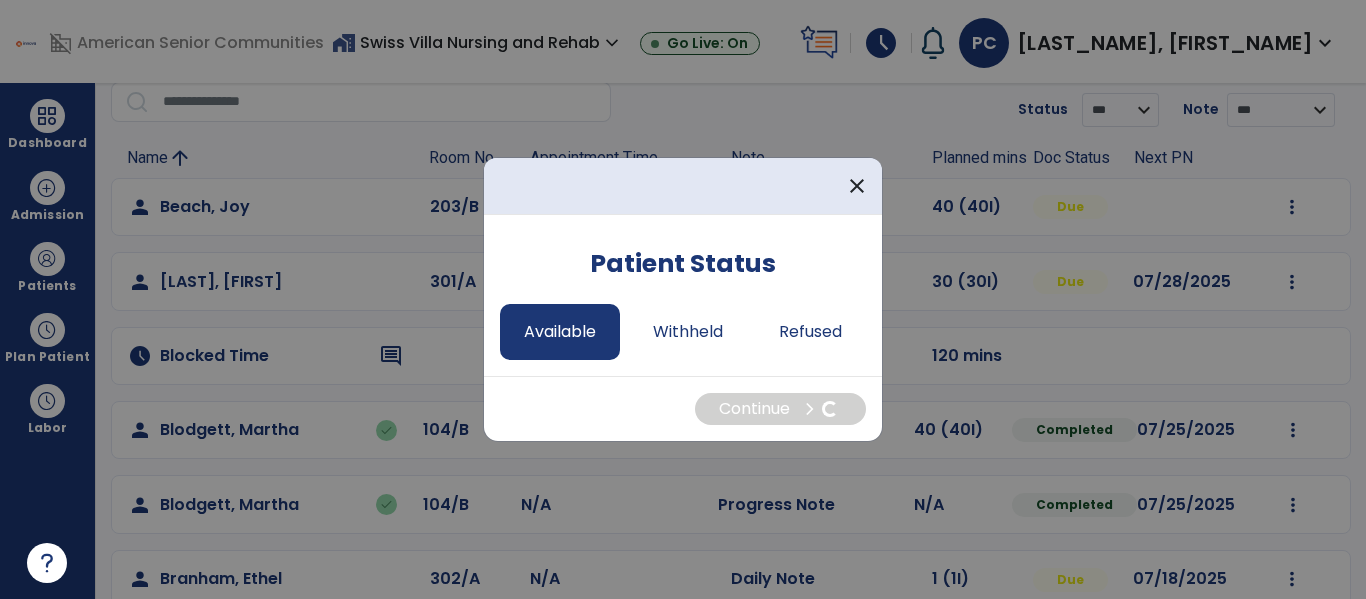 select on "*" 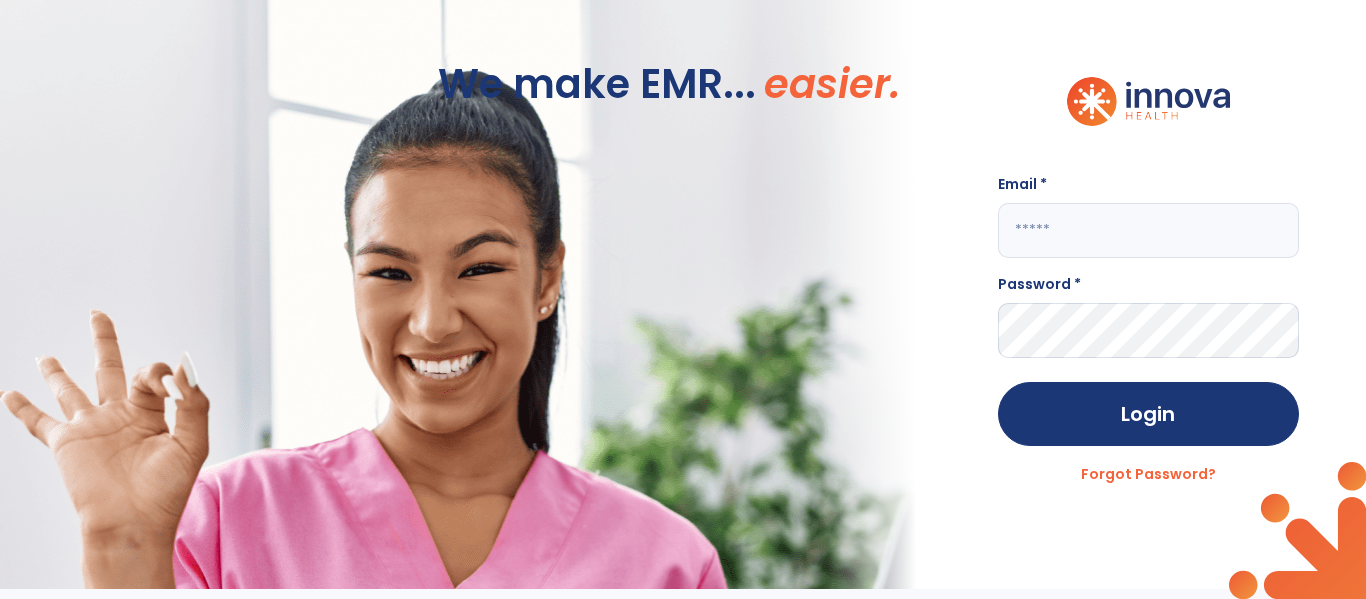scroll, scrollTop: 0, scrollLeft: 0, axis: both 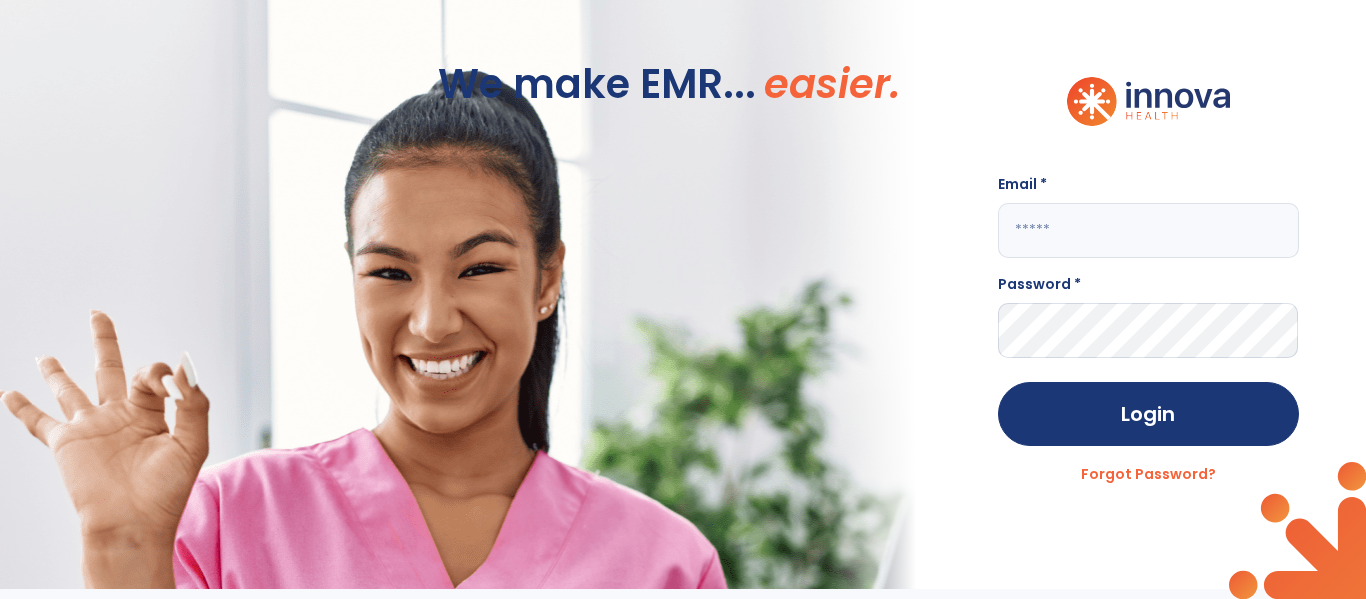click 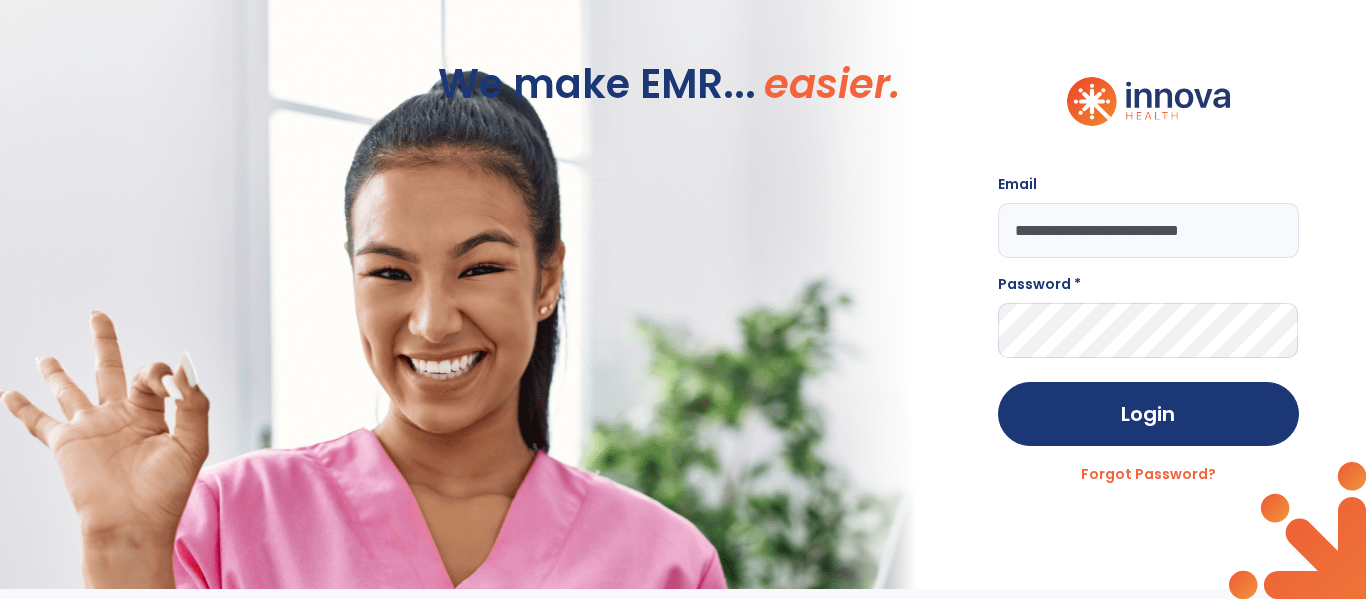 type on "**********" 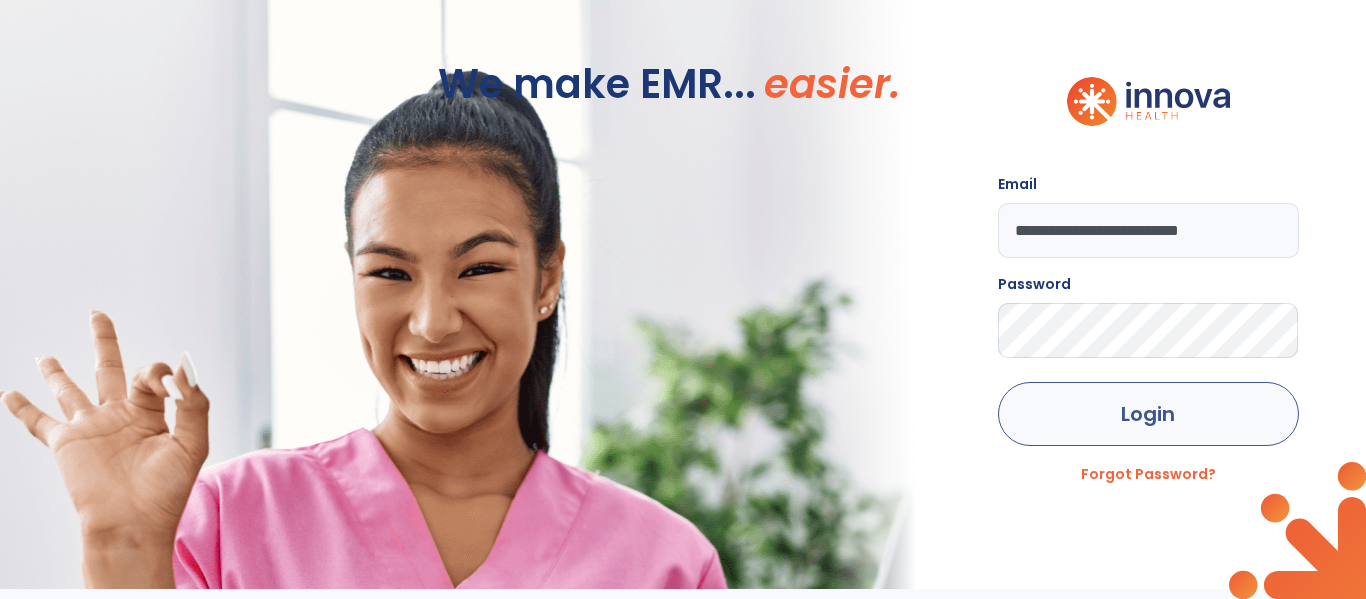 click on "Login" 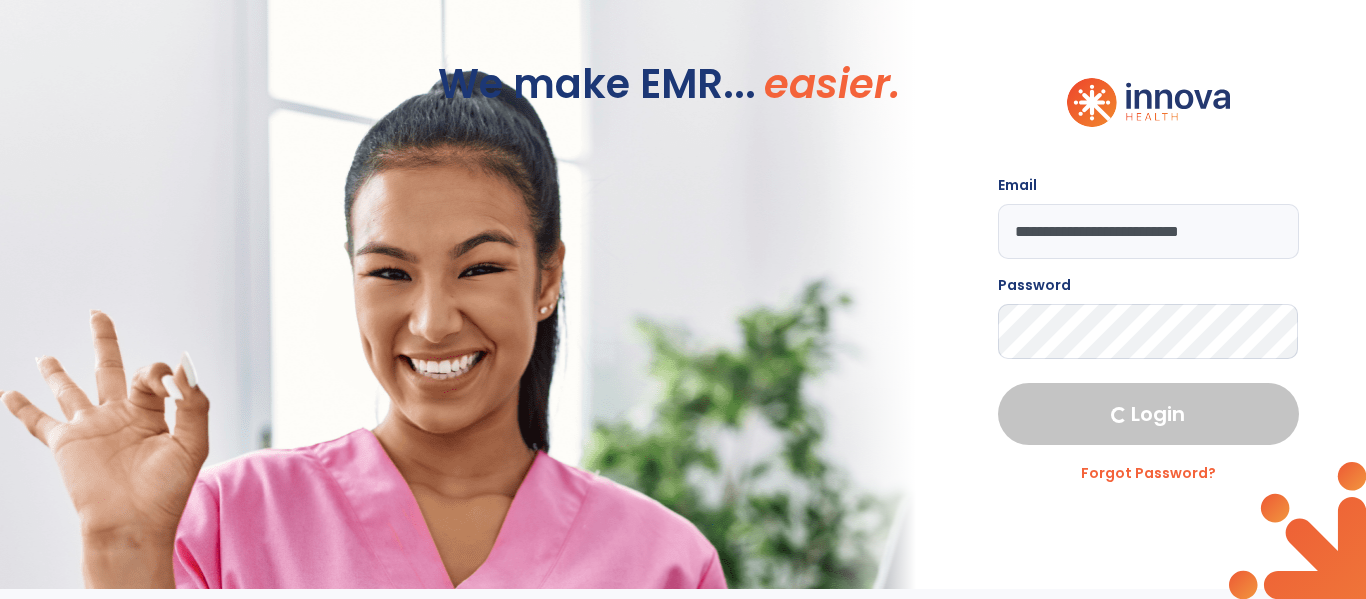 select on "****" 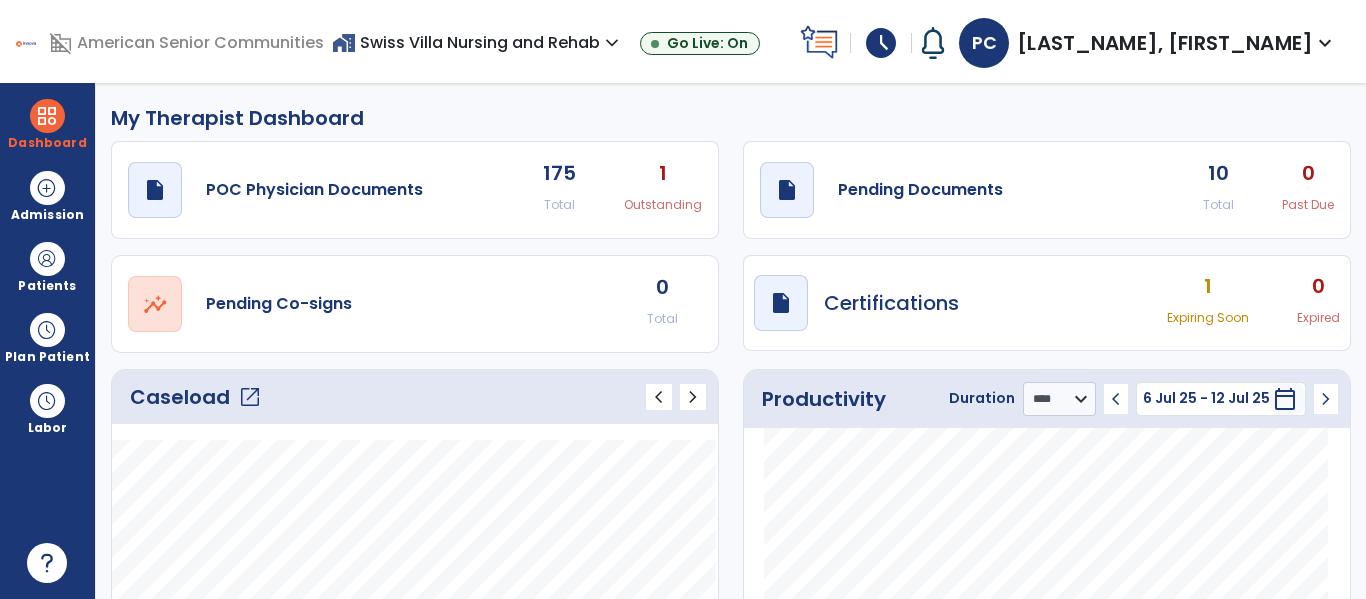 click on "Caseload   open_in_new" 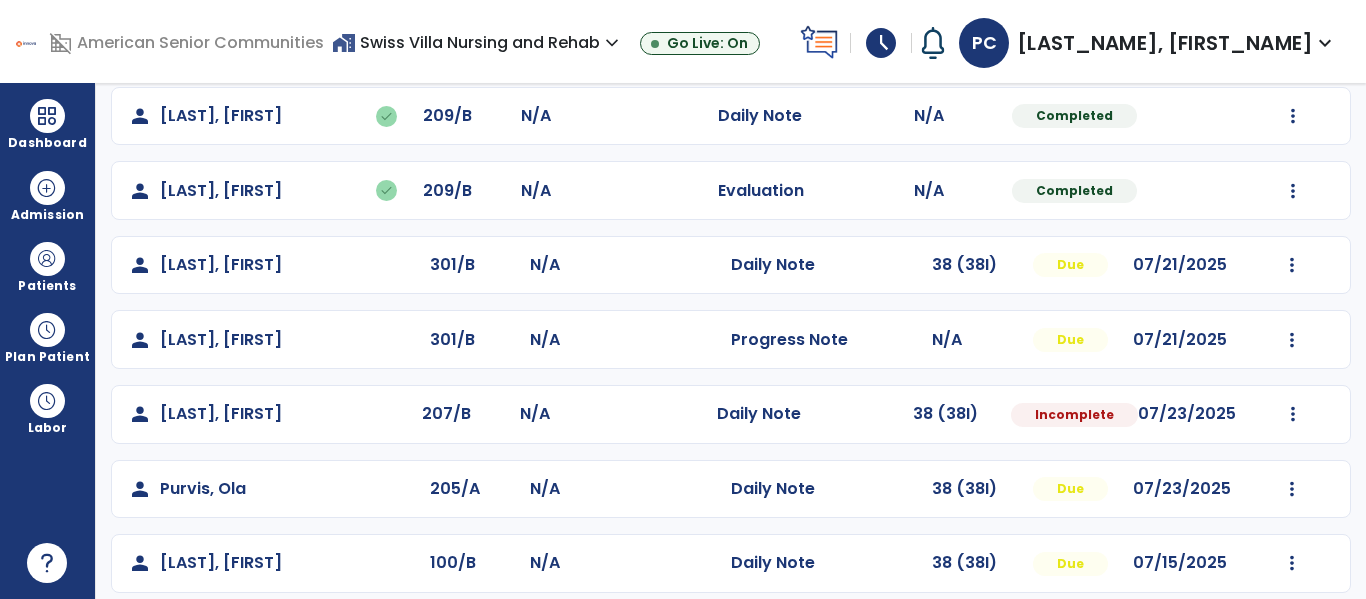 scroll, scrollTop: 935, scrollLeft: 0, axis: vertical 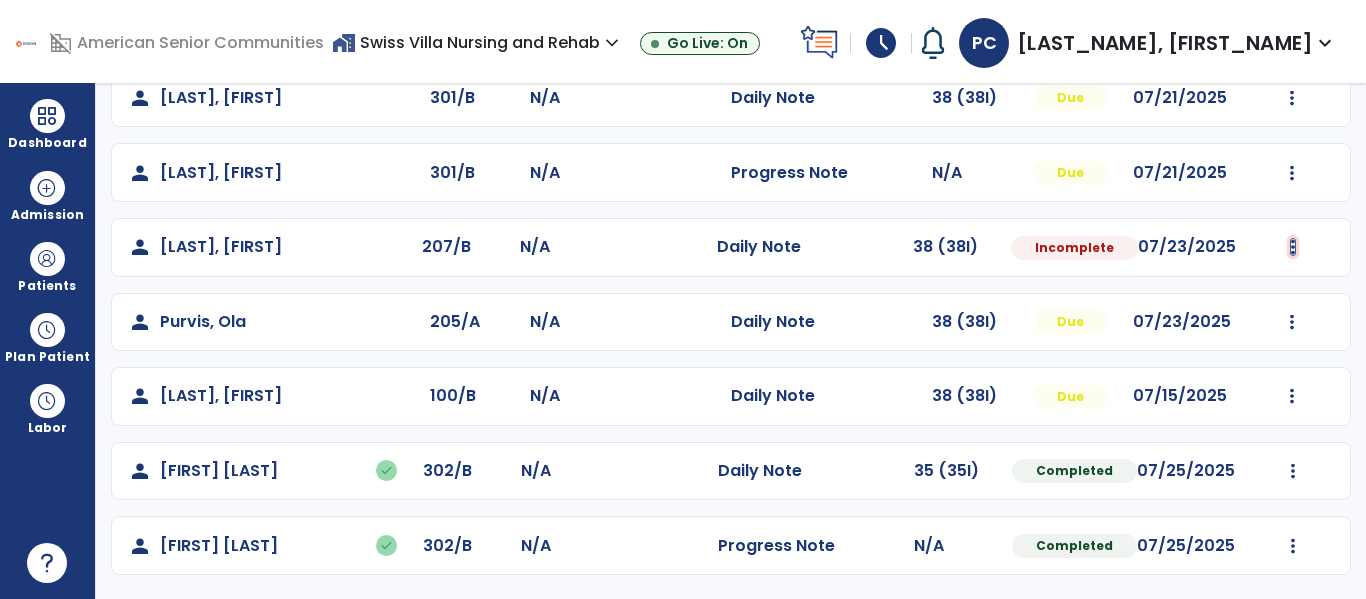 click at bounding box center (1292, -647) 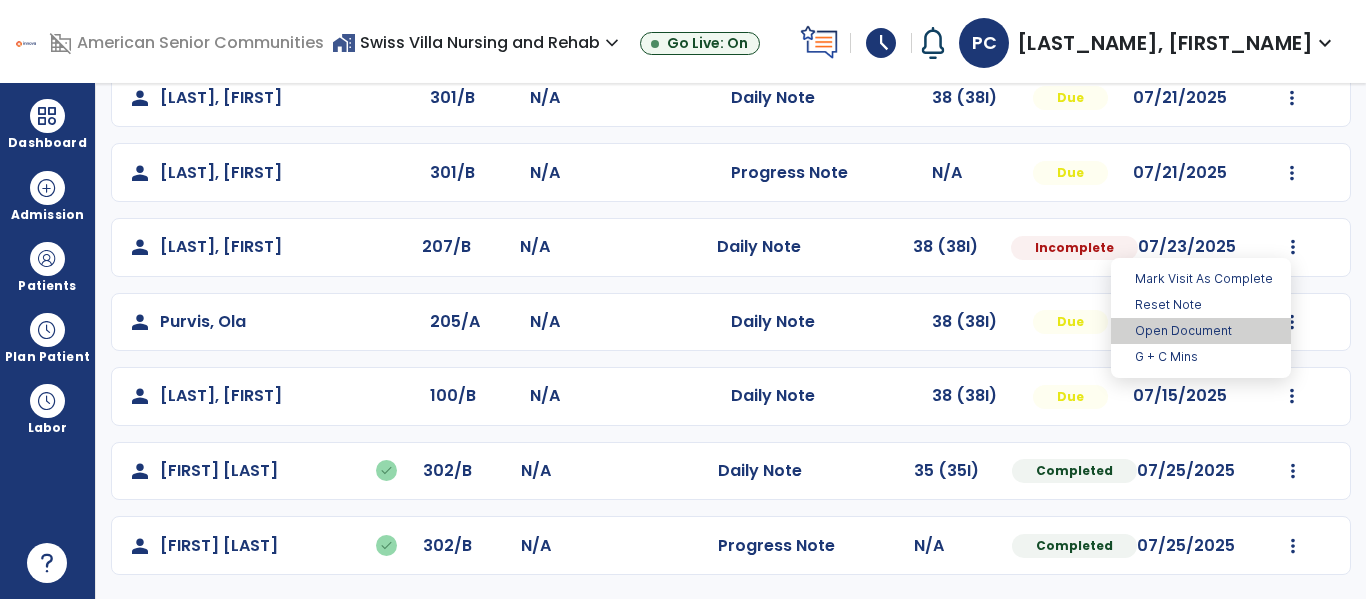 click on "Open Document" at bounding box center (1201, 331) 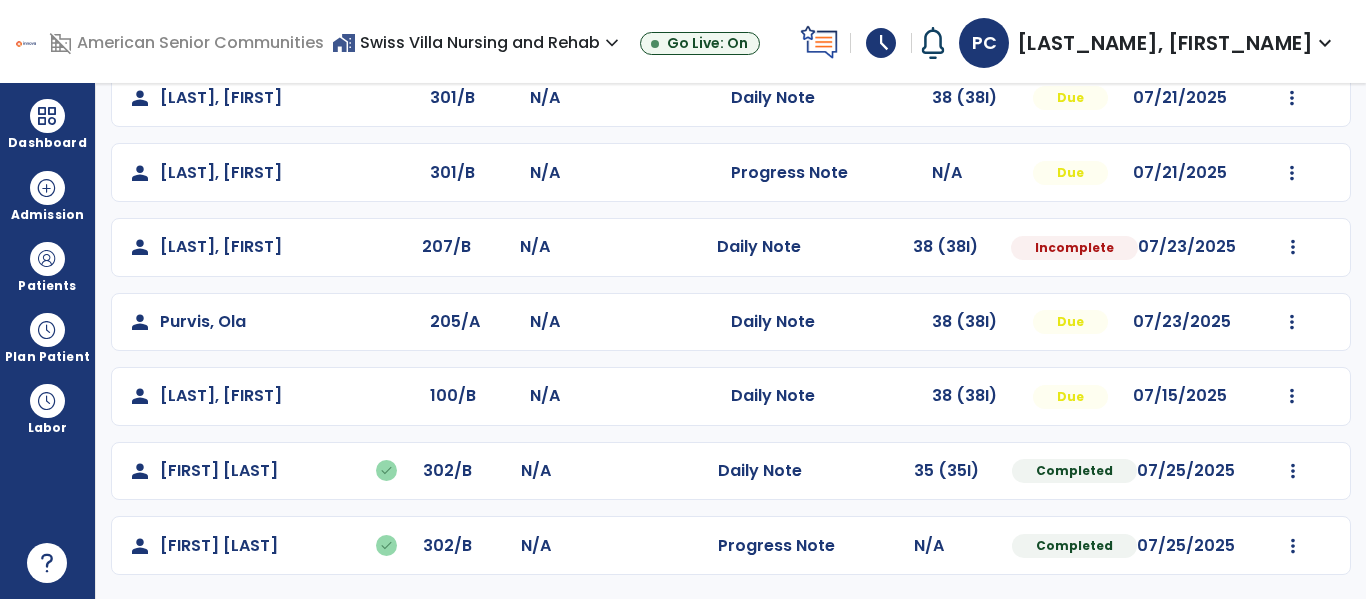 select on "*" 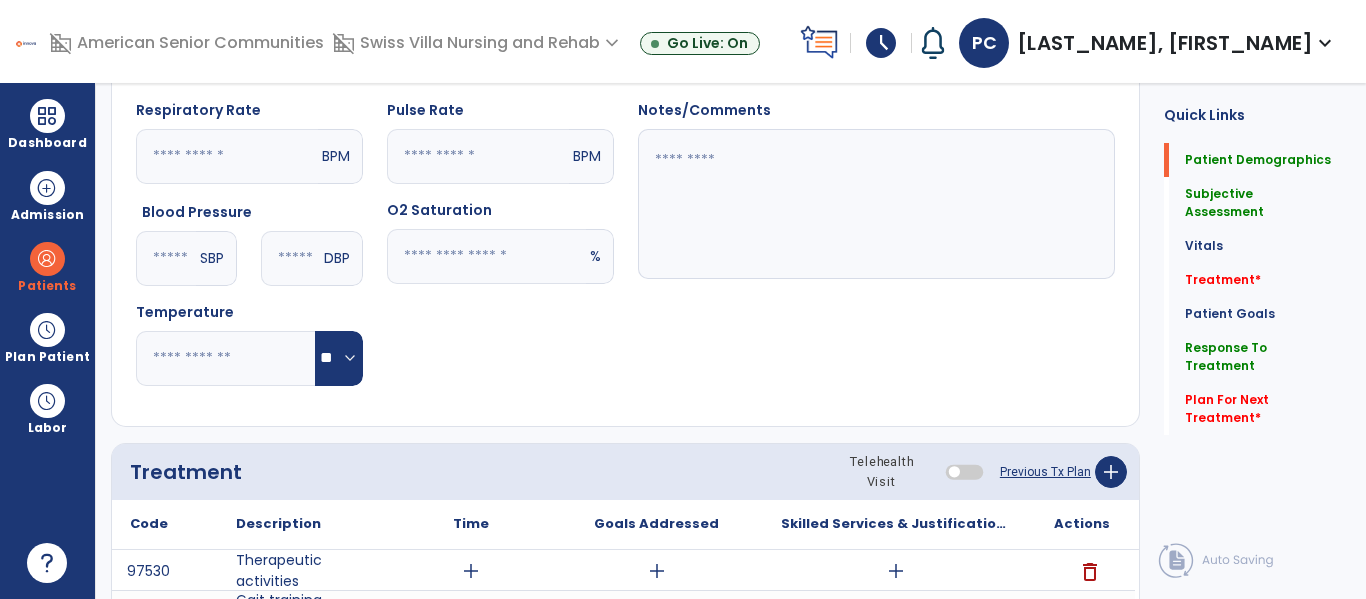 scroll, scrollTop: 0, scrollLeft: 0, axis: both 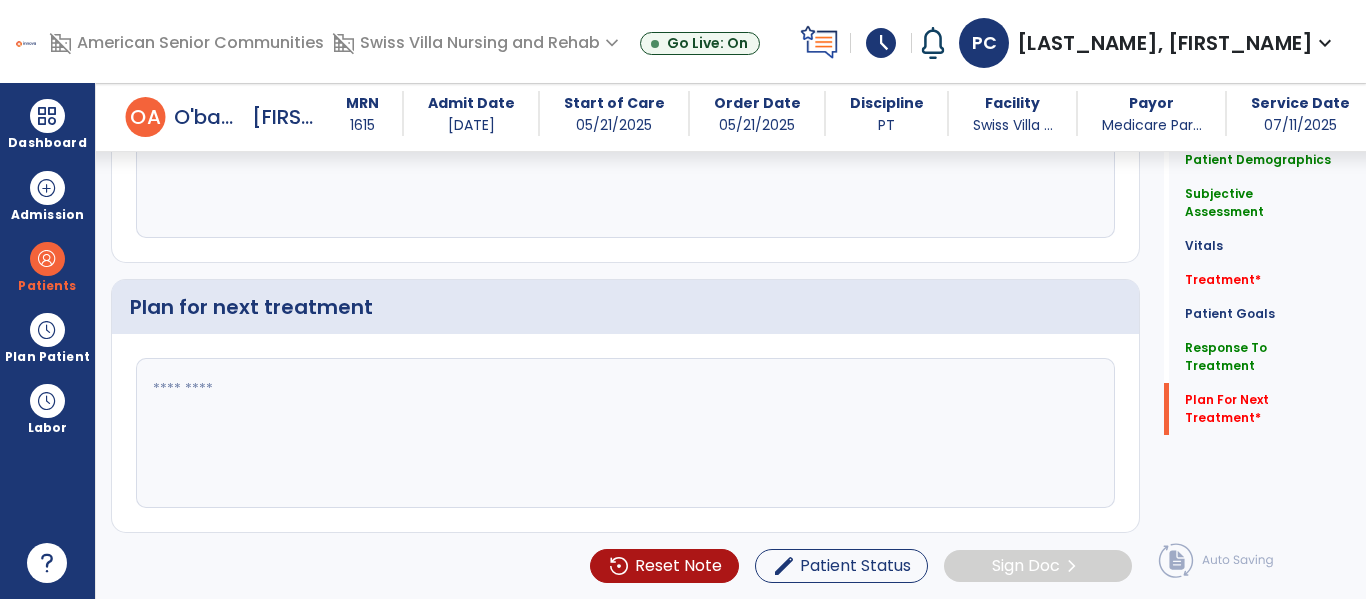 click 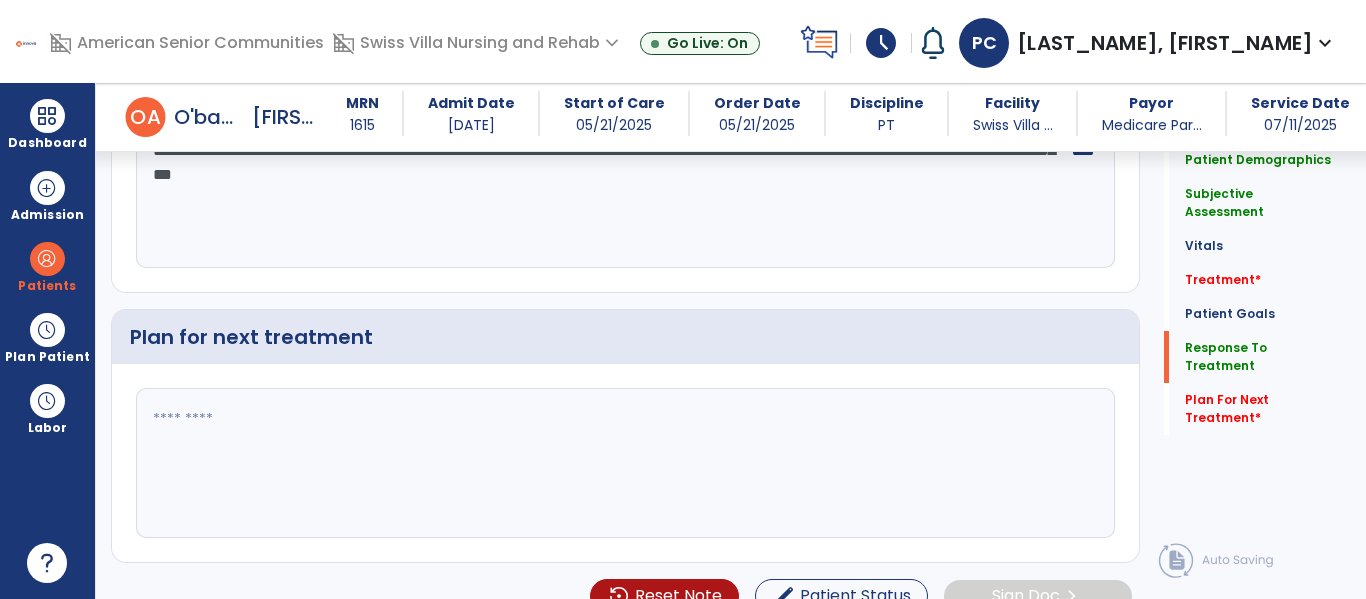 scroll, scrollTop: 3157, scrollLeft: 0, axis: vertical 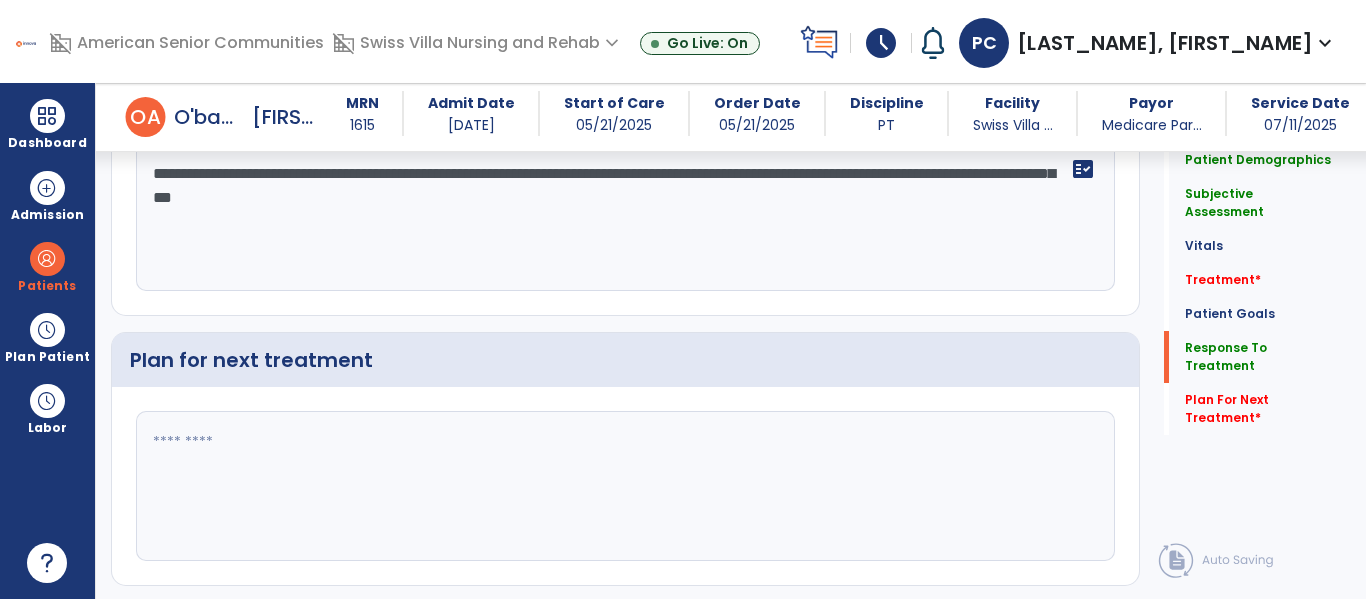click 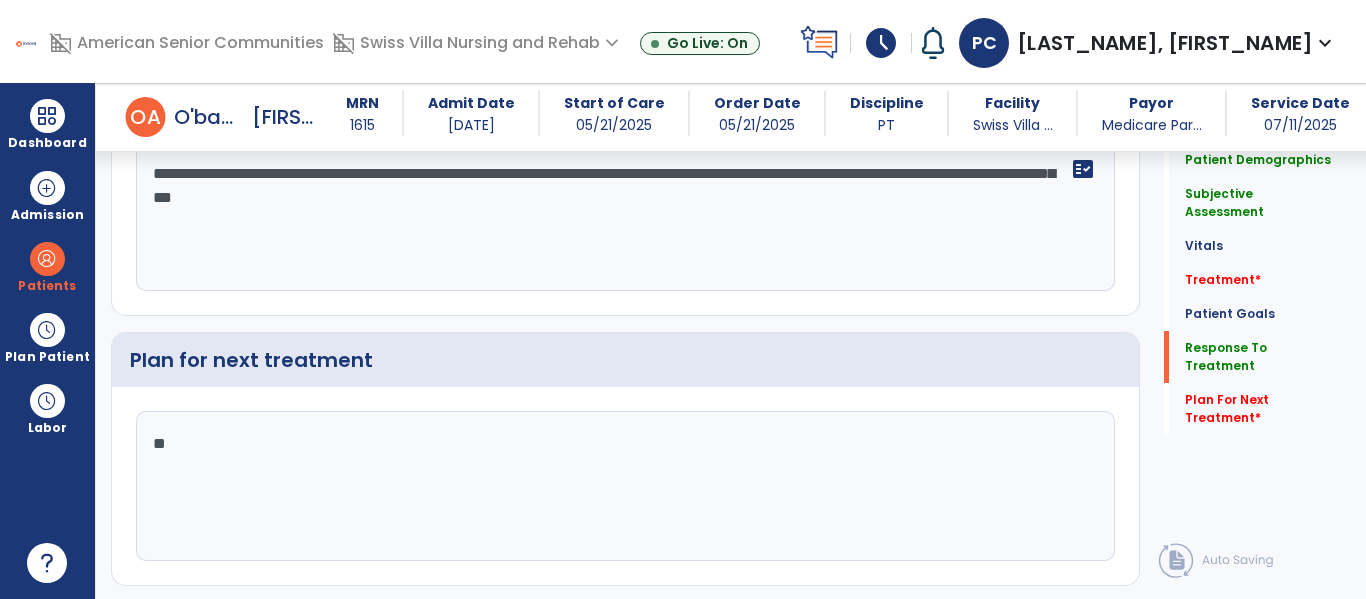 type on "*" 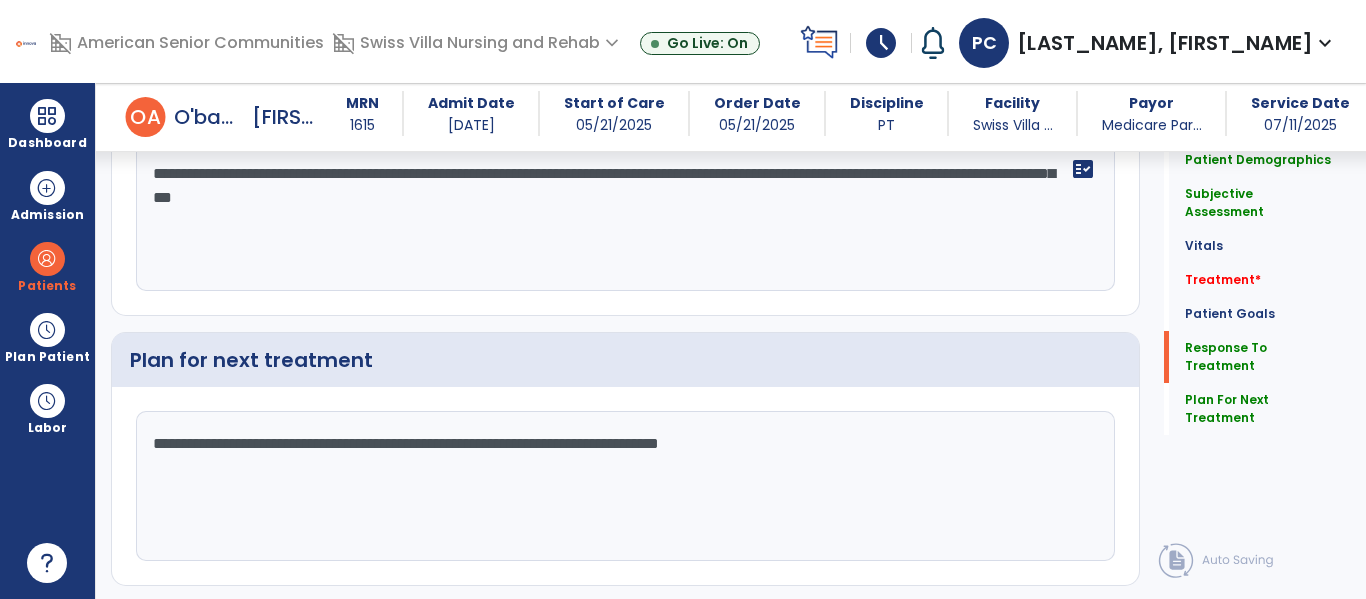 click on "**********" 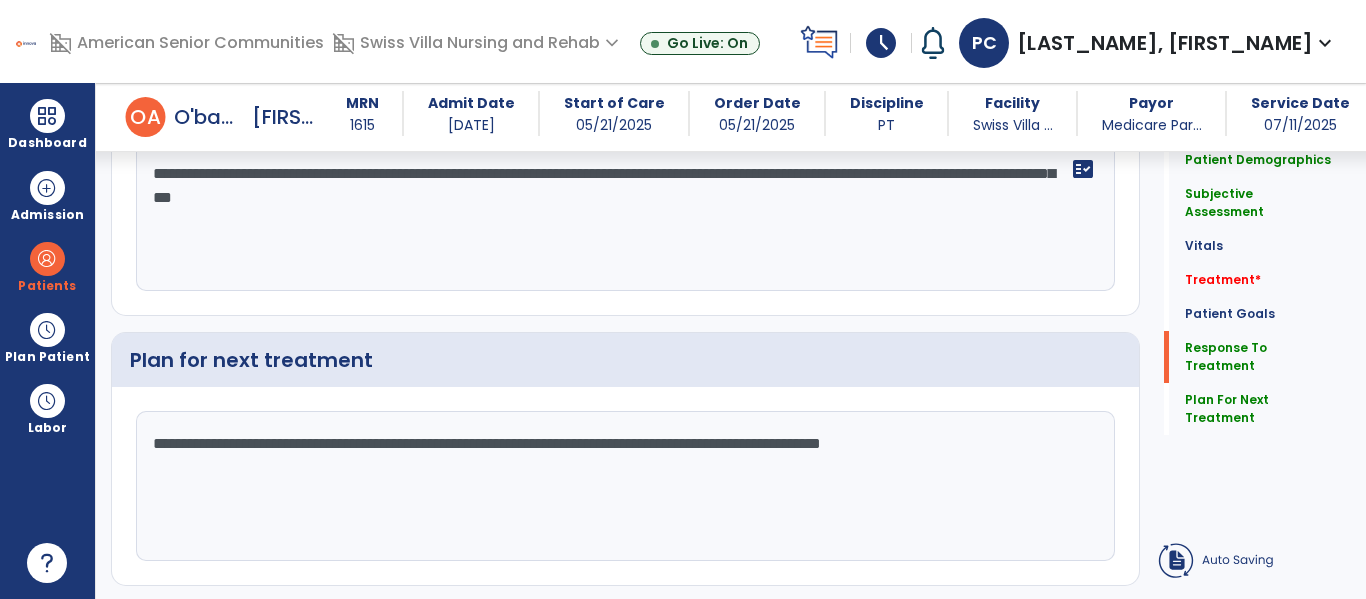 click on "**********" 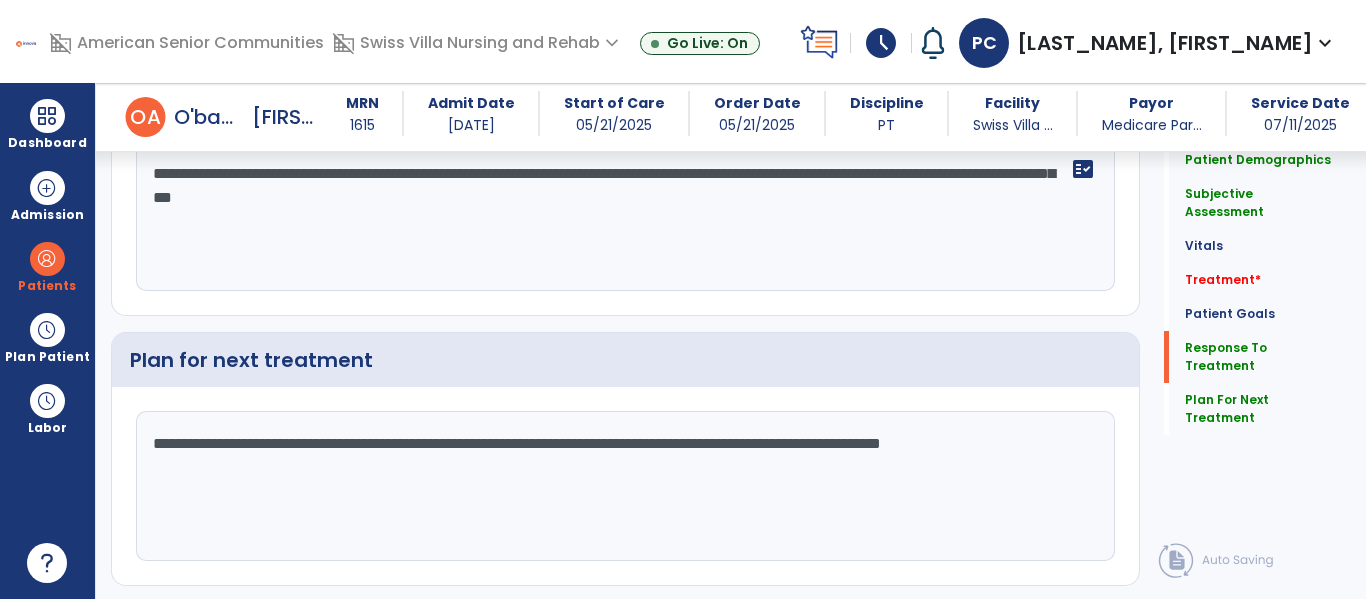 click on "**********" 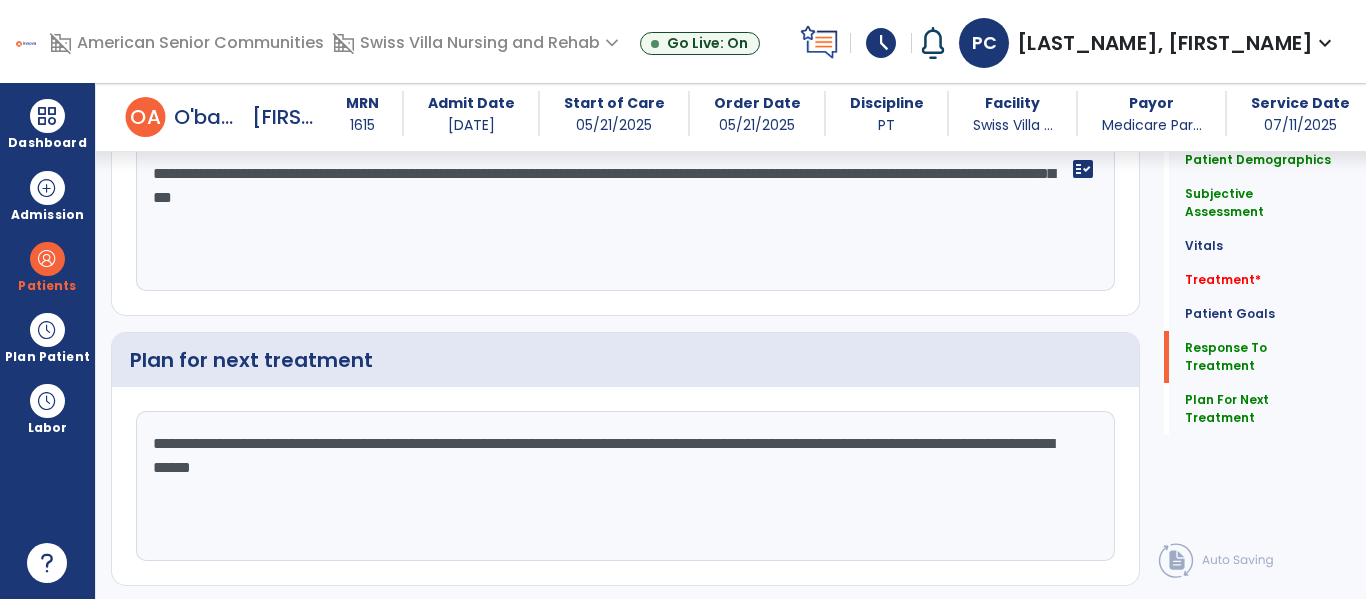 click on "**********" 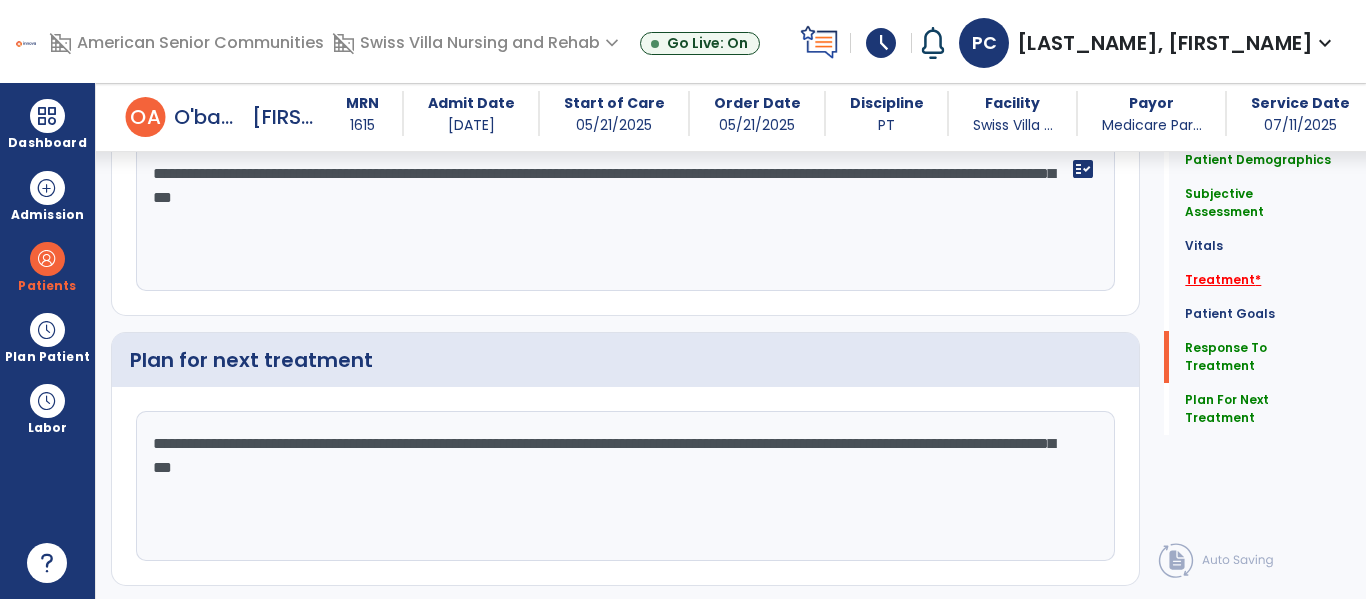 type on "**********" 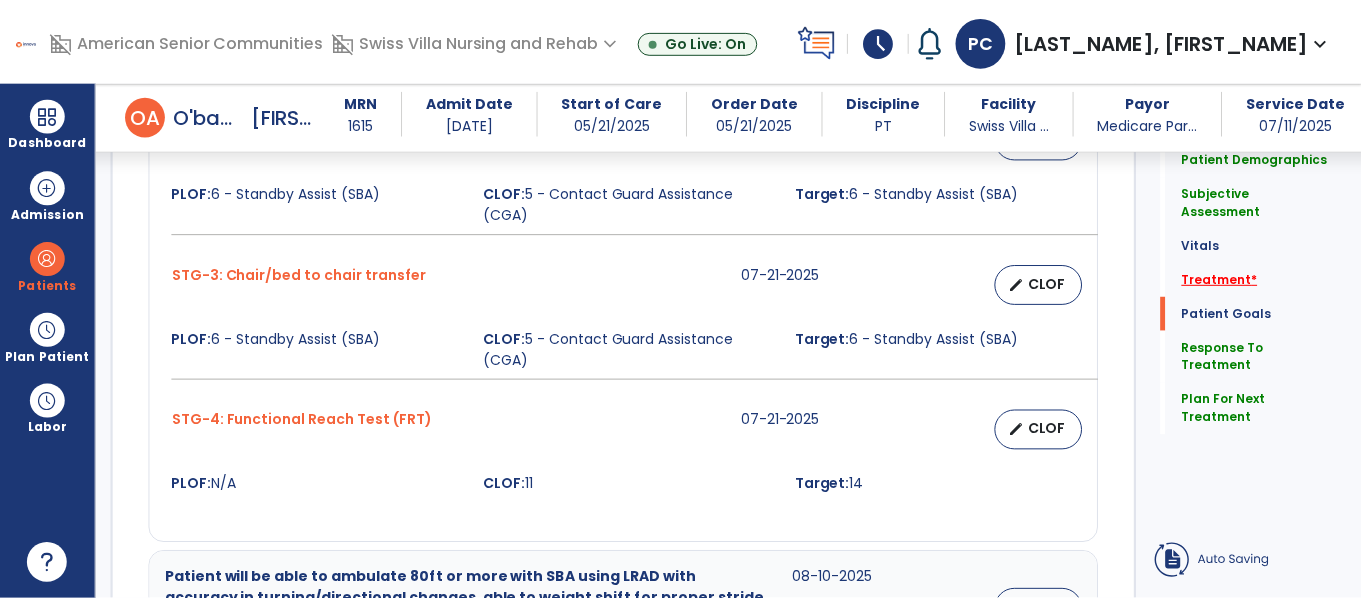 scroll, scrollTop: 1229, scrollLeft: 0, axis: vertical 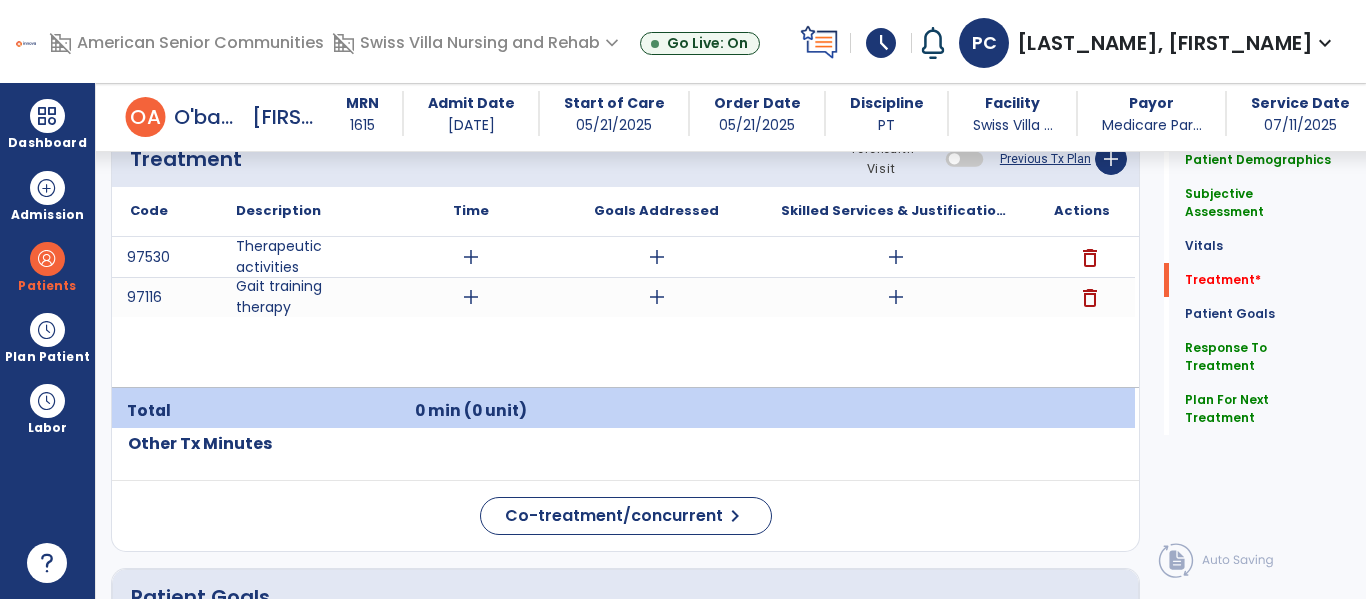 click on "add" at bounding box center (471, 297) 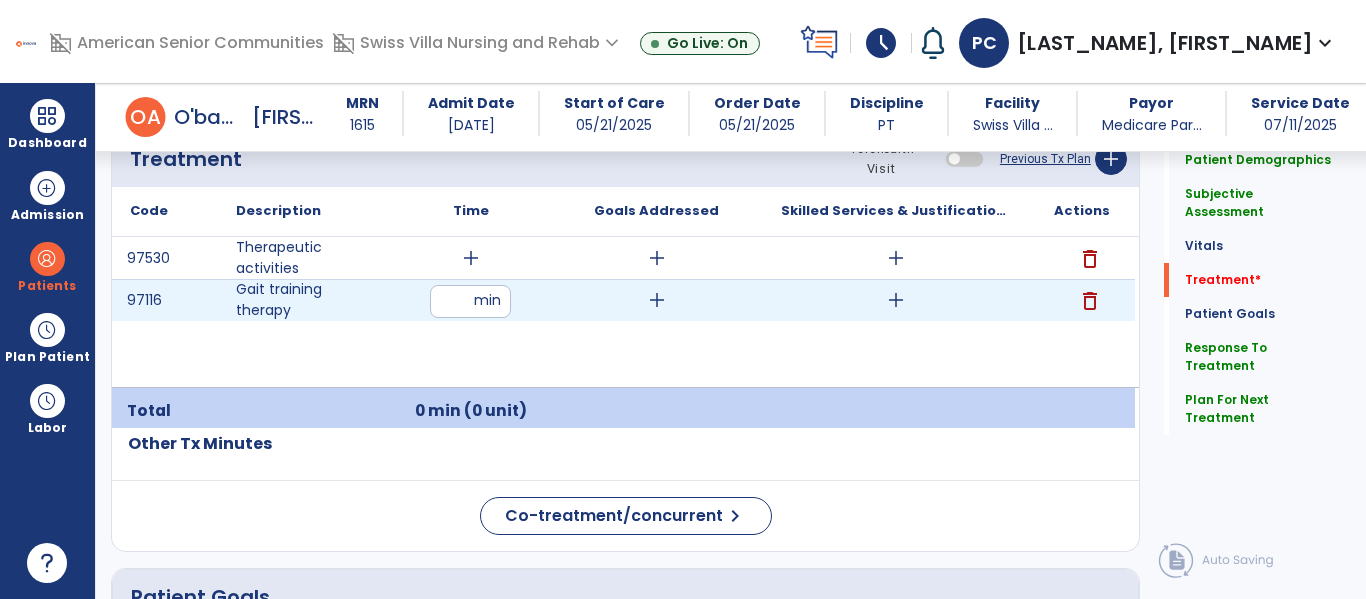 type on "**" 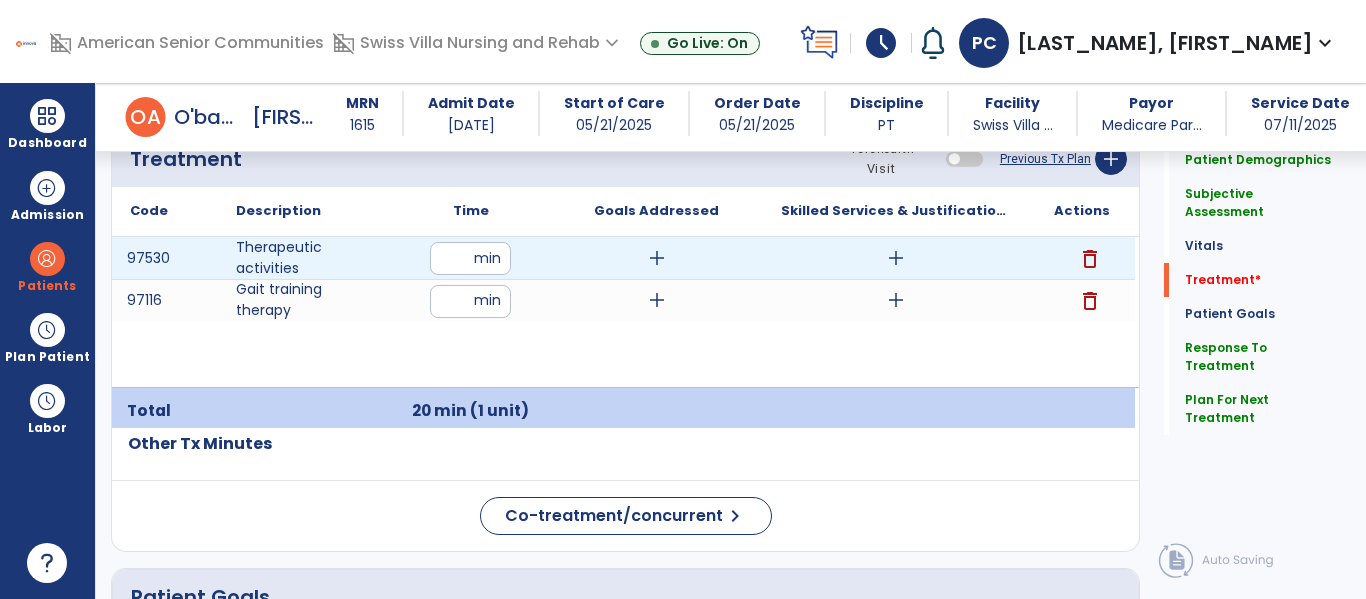 type on "**" 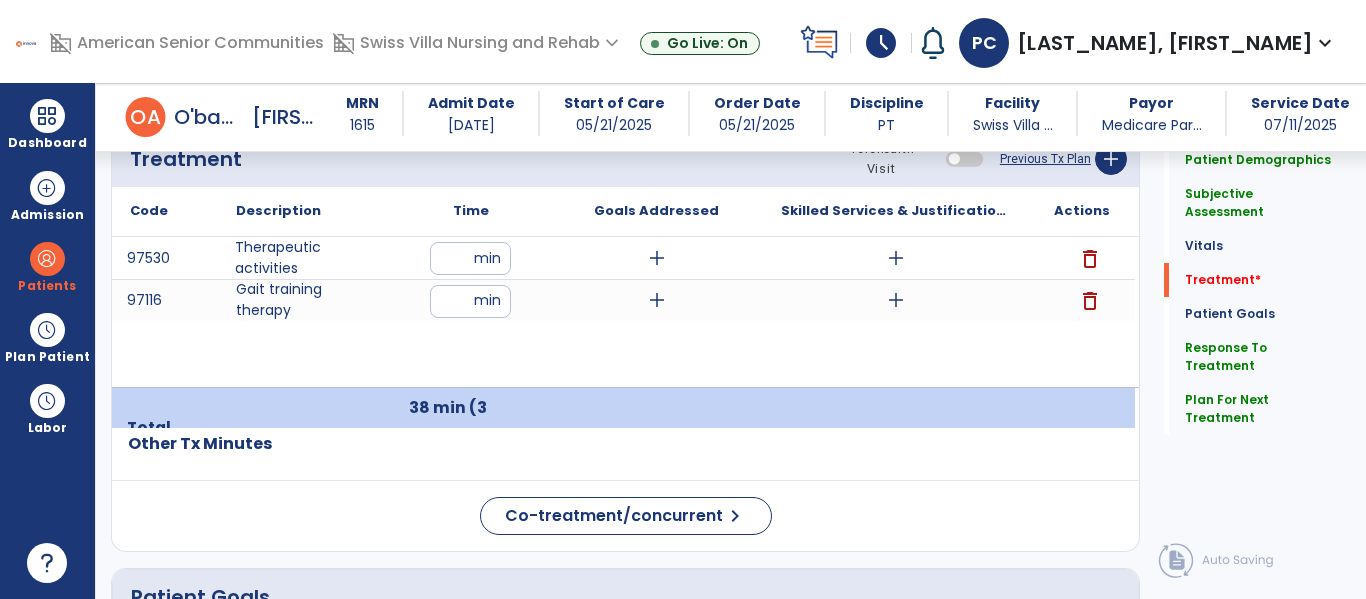 click on "Therapeutic activities" at bounding box center [304, 258] 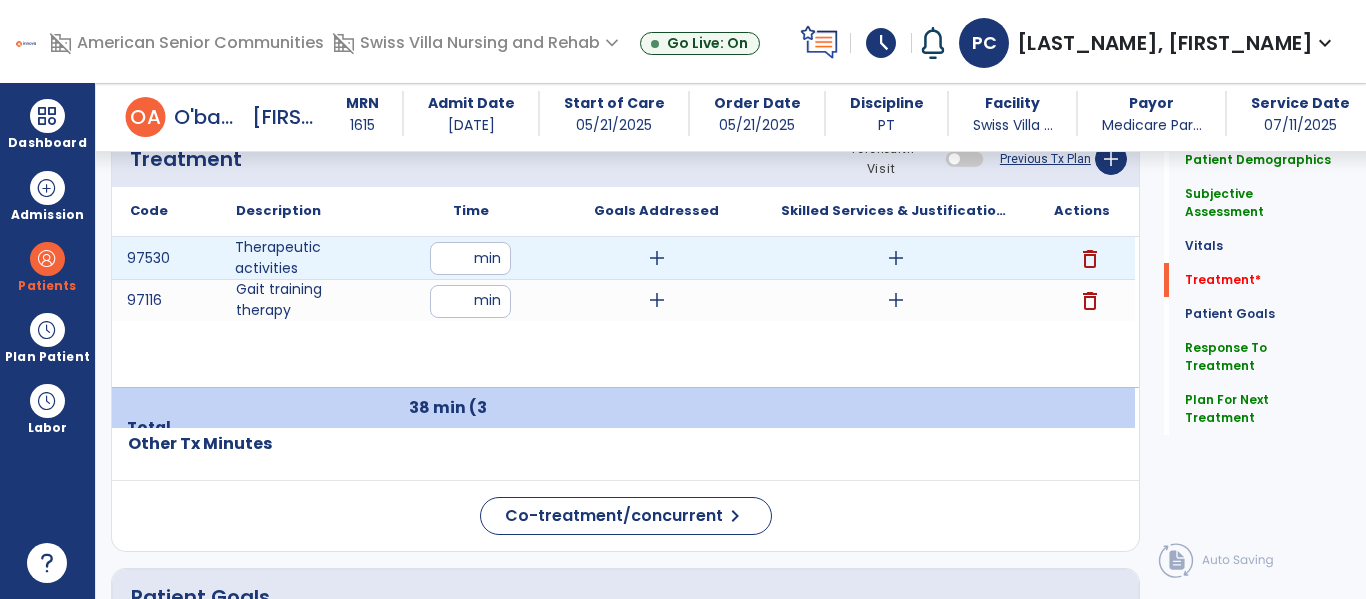 click on "add" at bounding box center [896, 258] 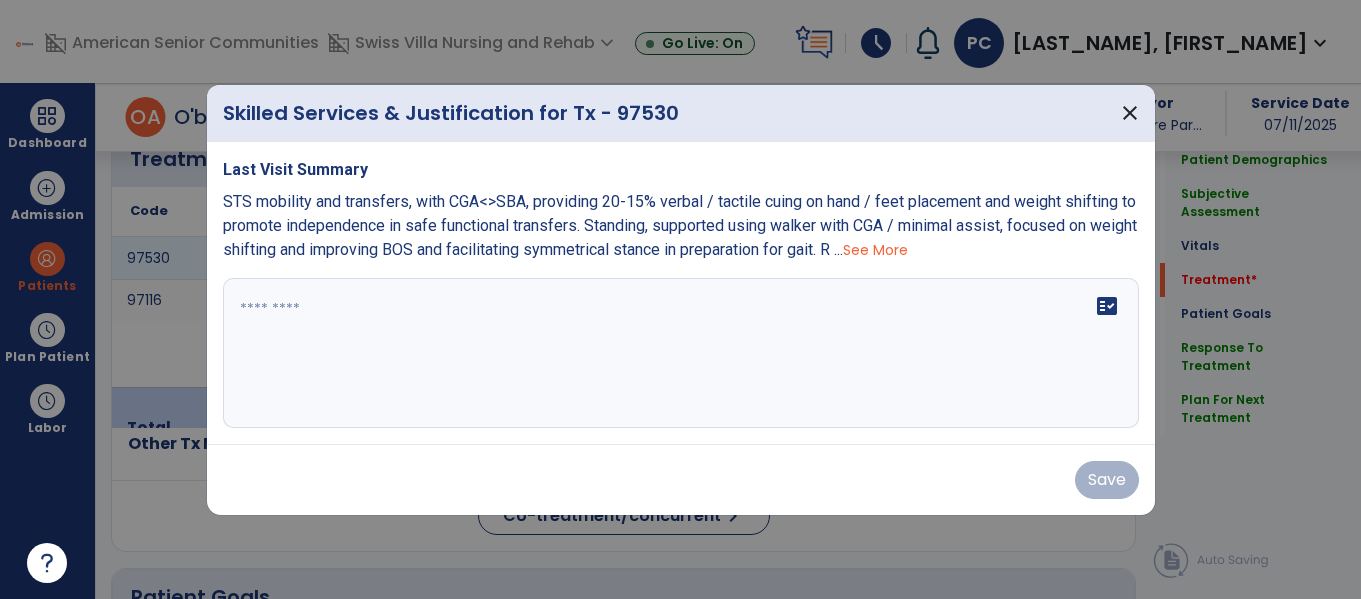 scroll, scrollTop: 1229, scrollLeft: 0, axis: vertical 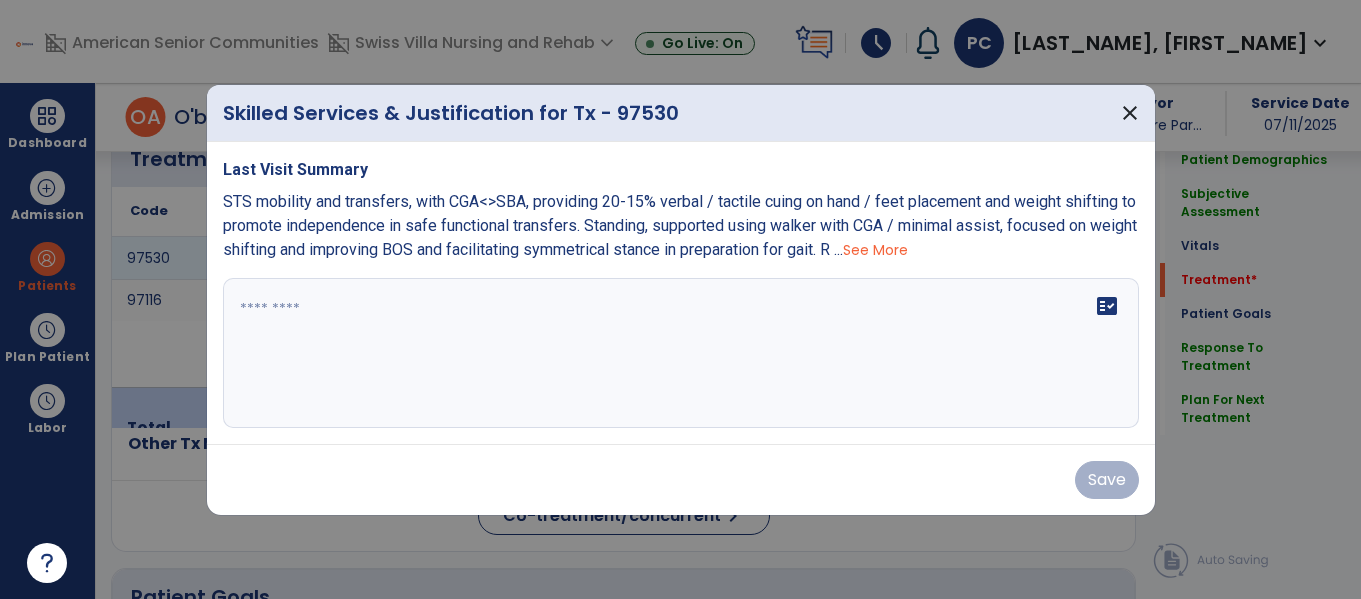 click on "fact_check" at bounding box center [681, 353] 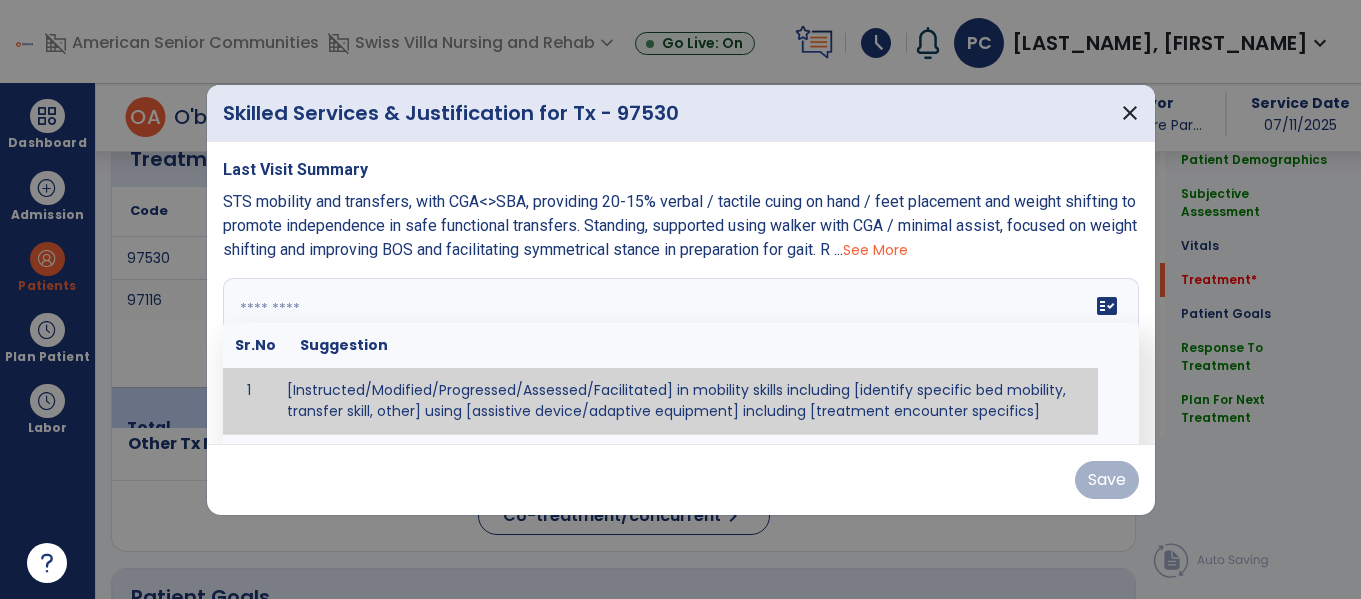 paste on "**********" 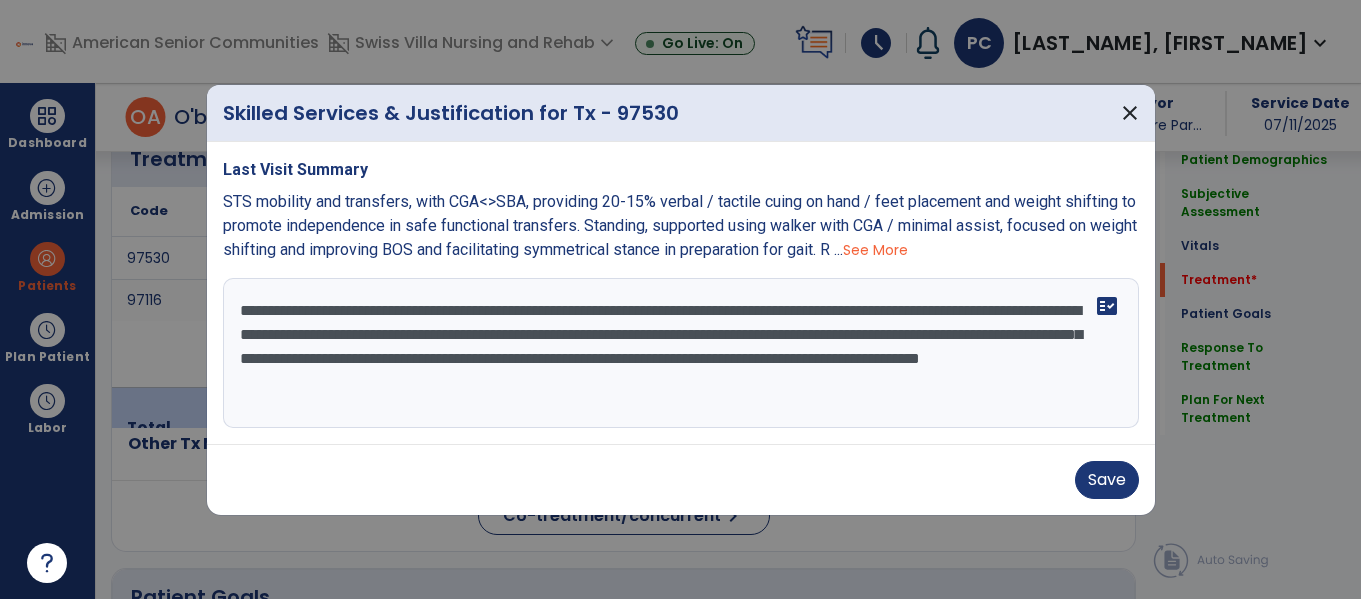 click on "**********" at bounding box center [681, 353] 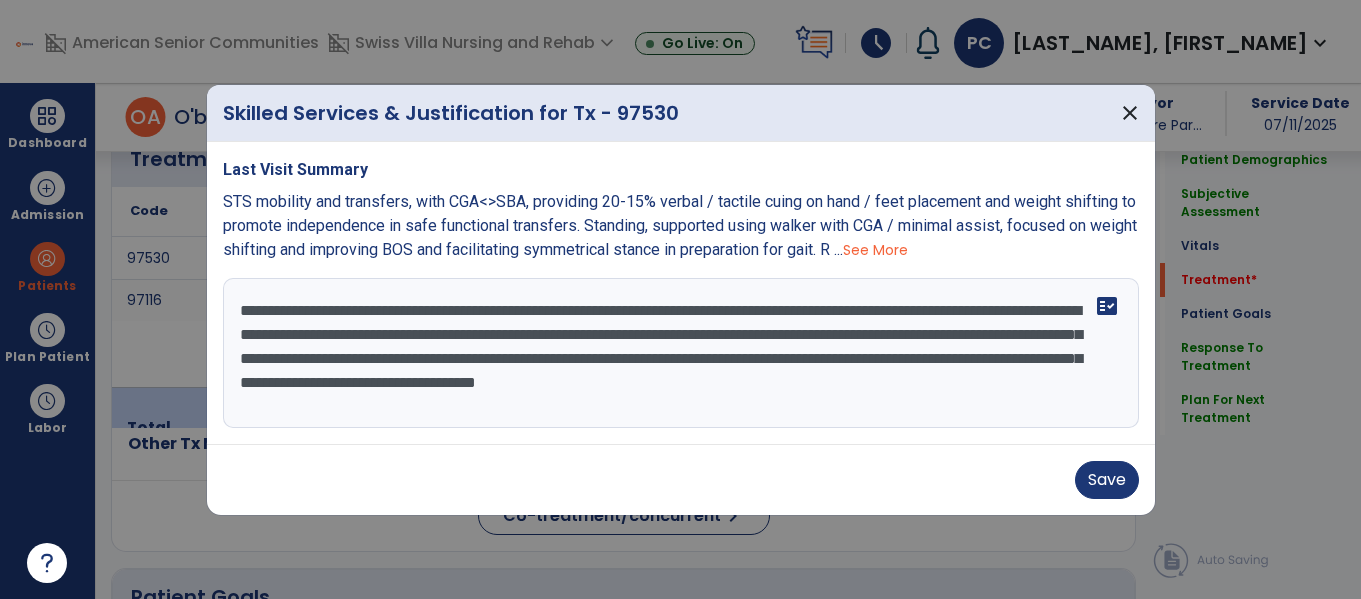 click on "**********" at bounding box center (681, 353) 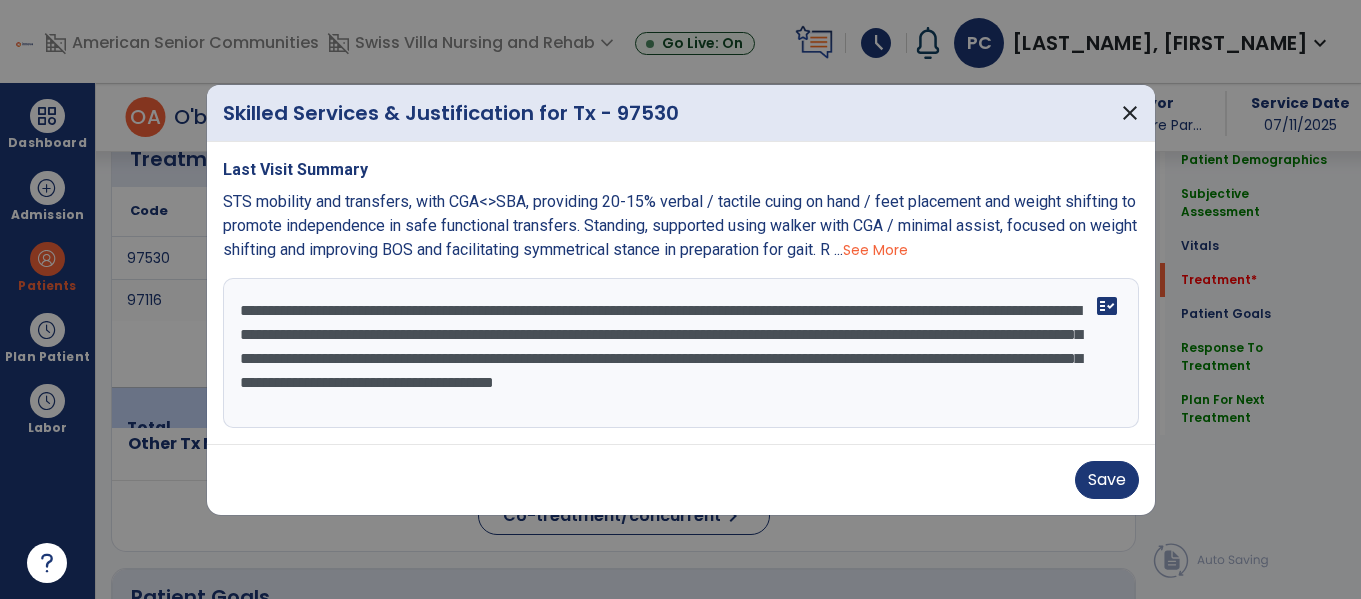click on "**********" at bounding box center [681, 353] 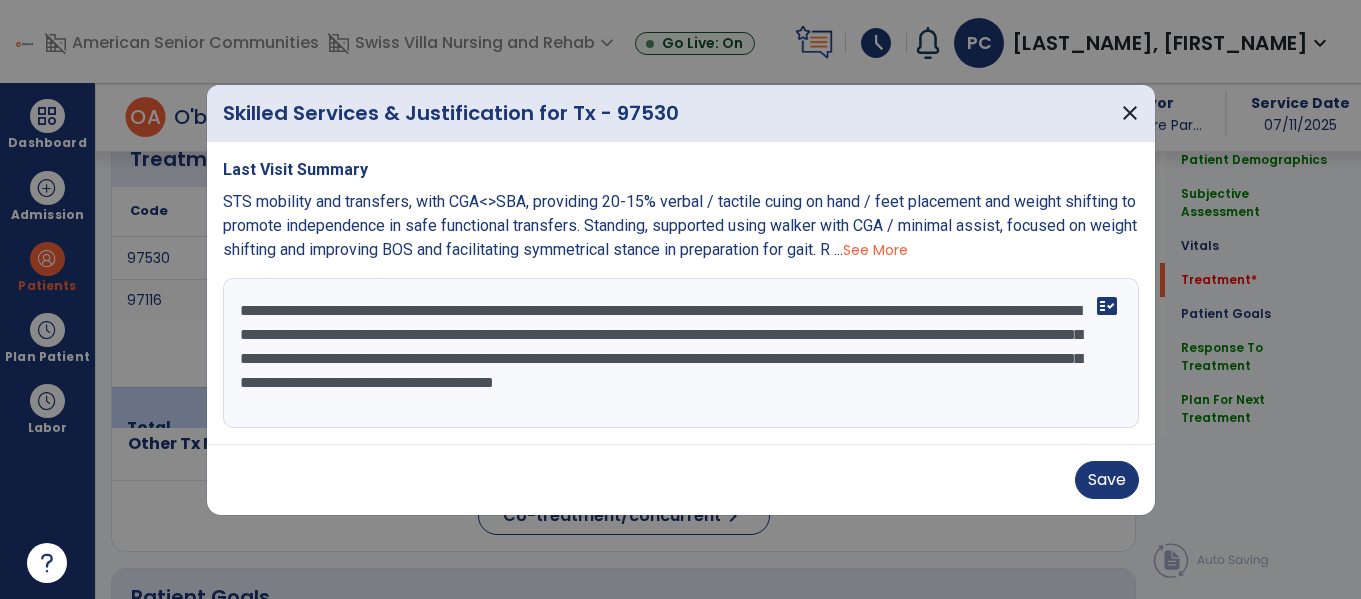 click on "**********" at bounding box center [681, 353] 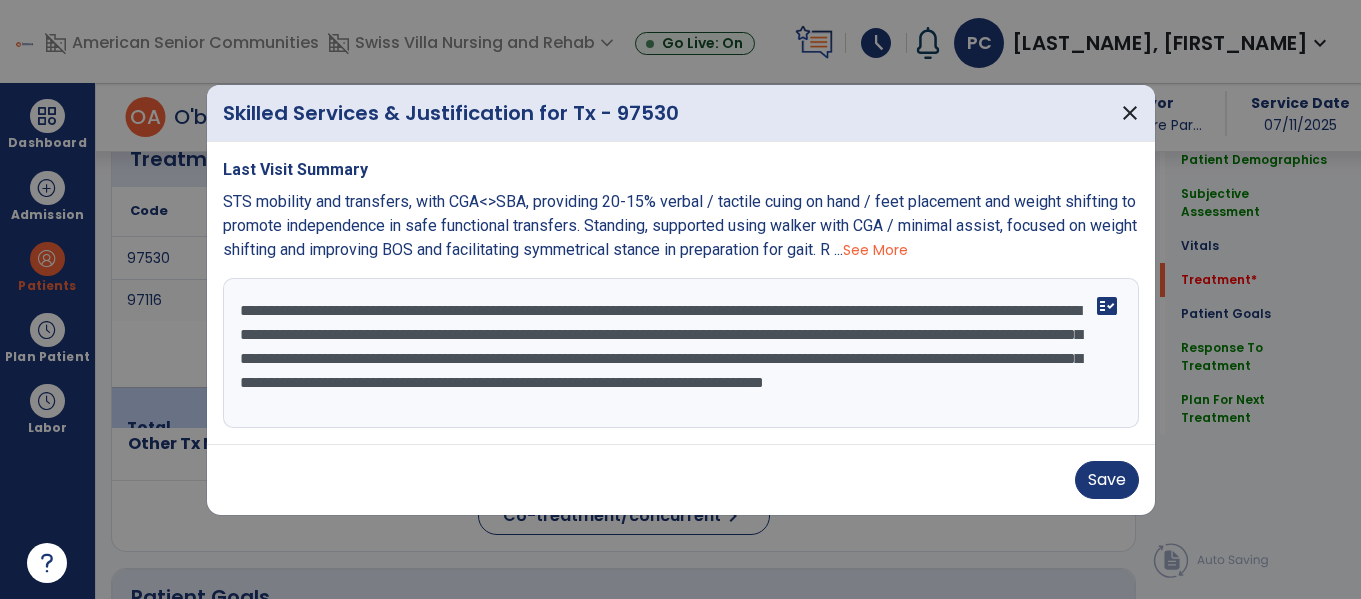 click on "**********" at bounding box center [681, 353] 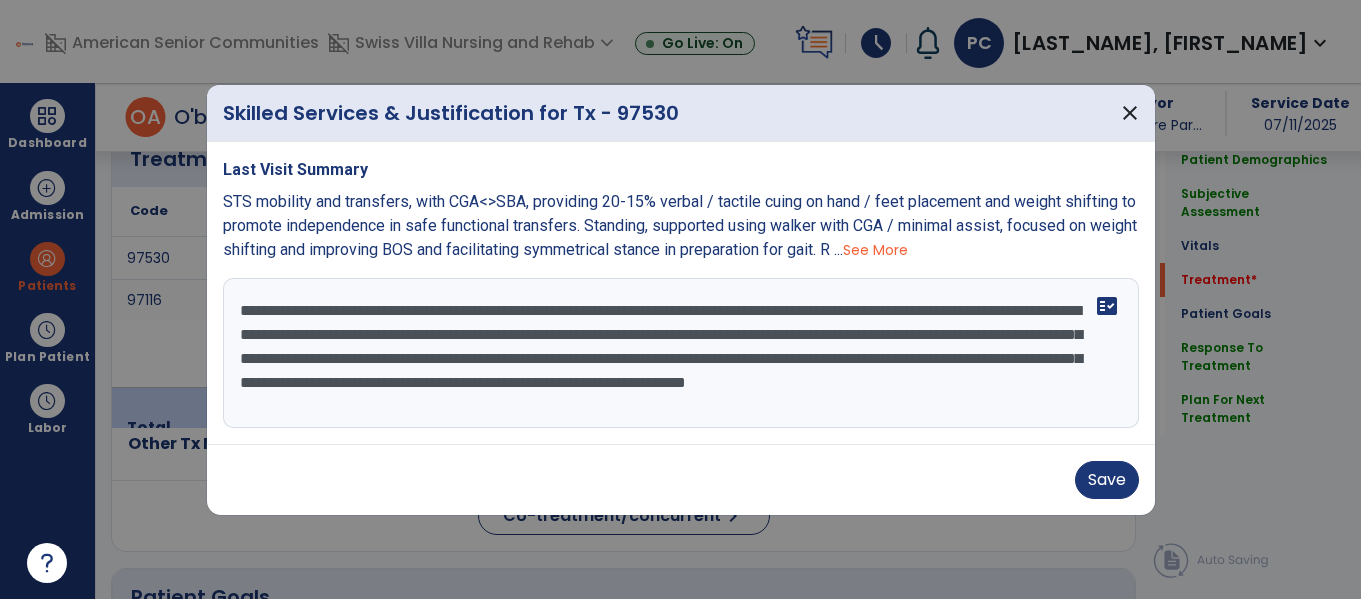 click on "**********" at bounding box center (681, 353) 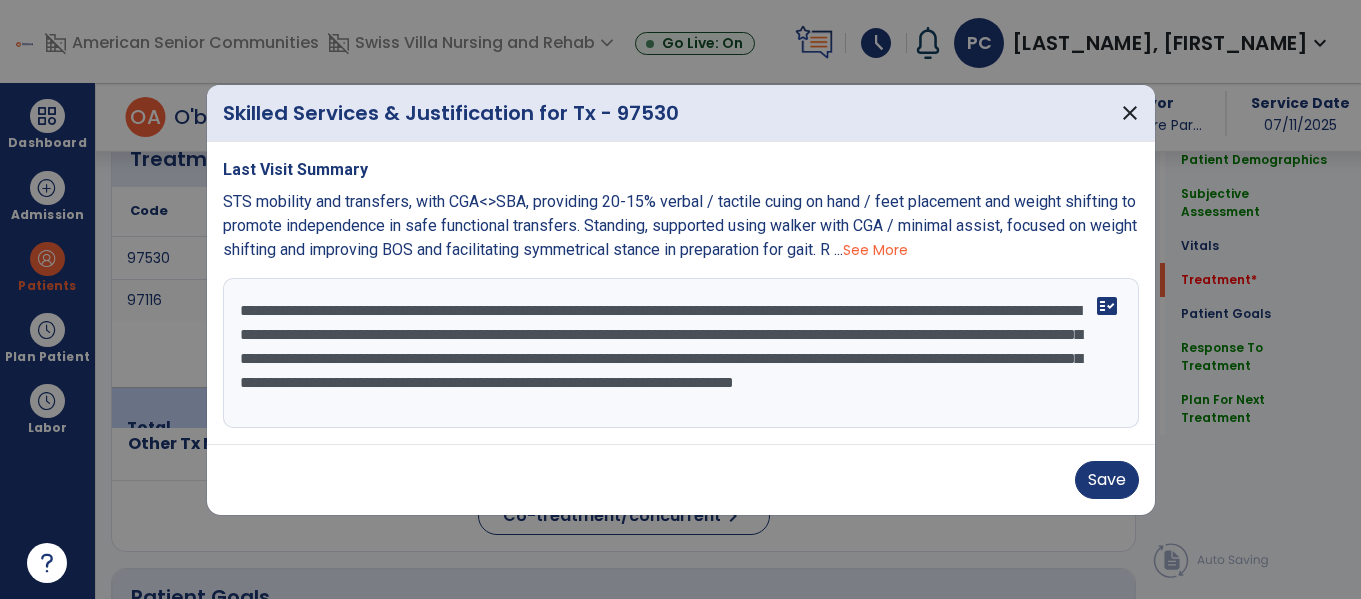 click on "**********" at bounding box center (681, 353) 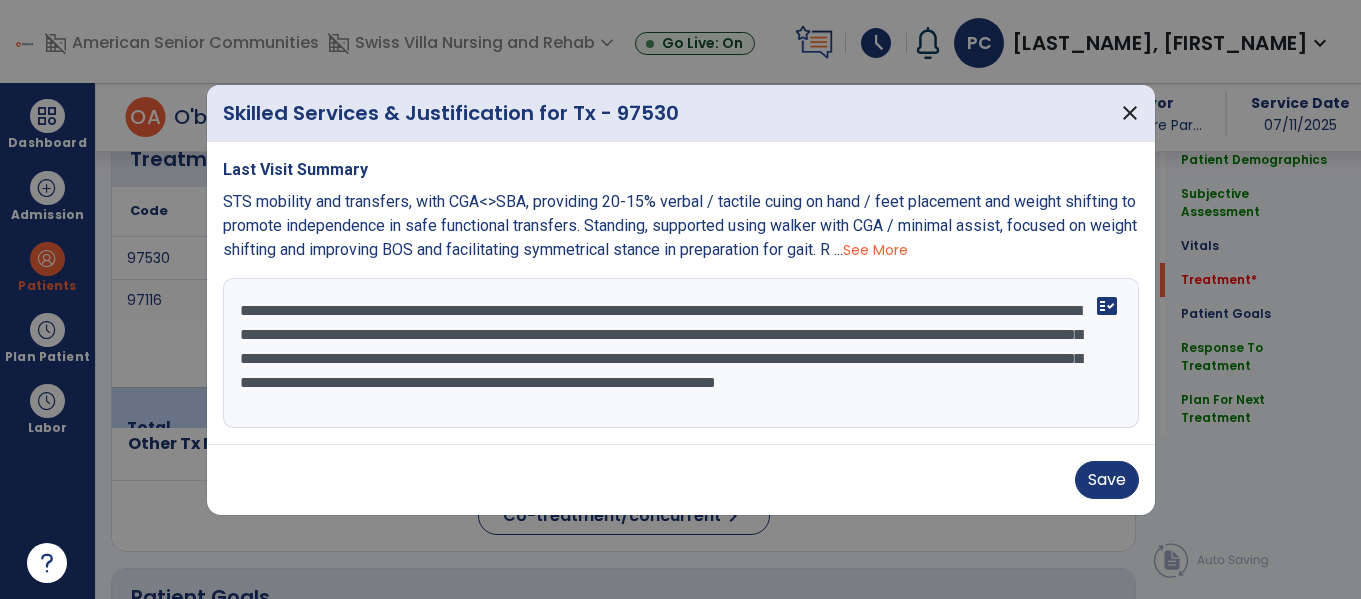 click on "**********" at bounding box center (681, 353) 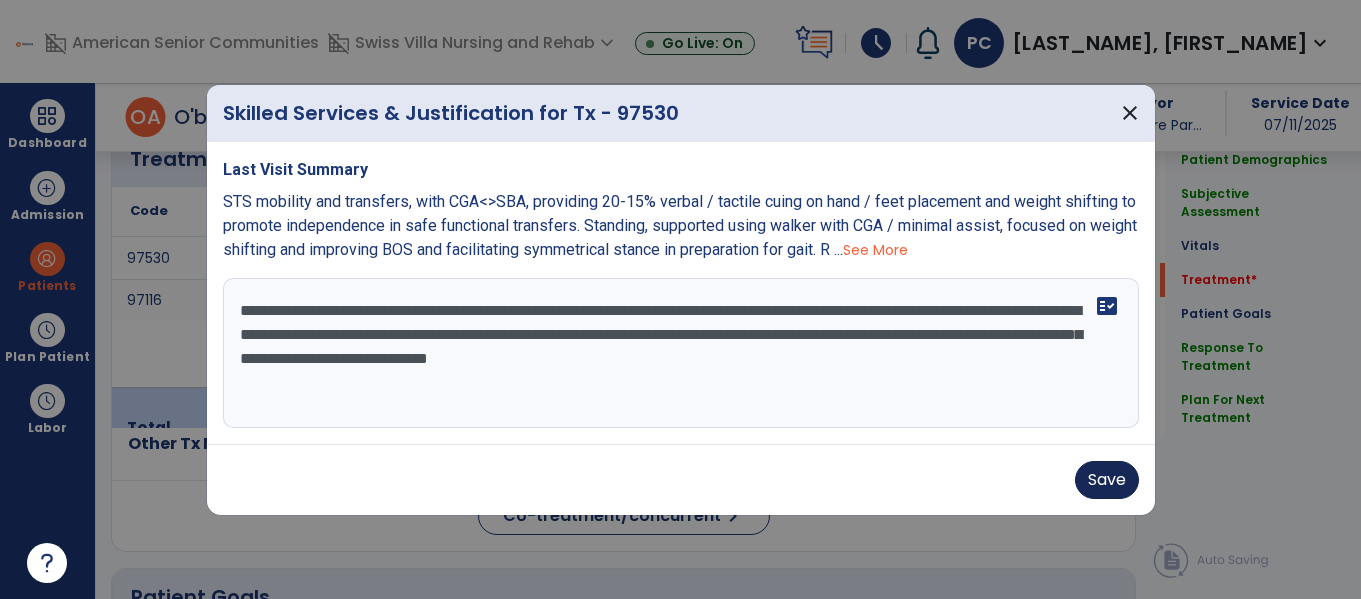 type on "**********" 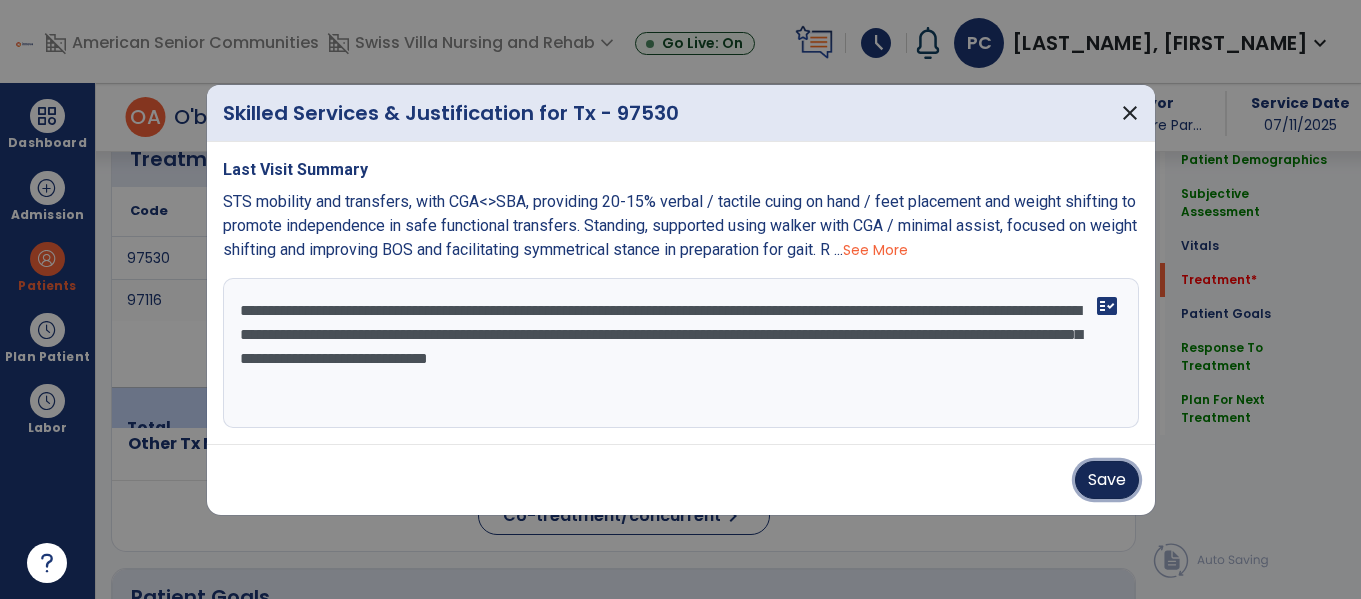 click on "Save" at bounding box center (1107, 480) 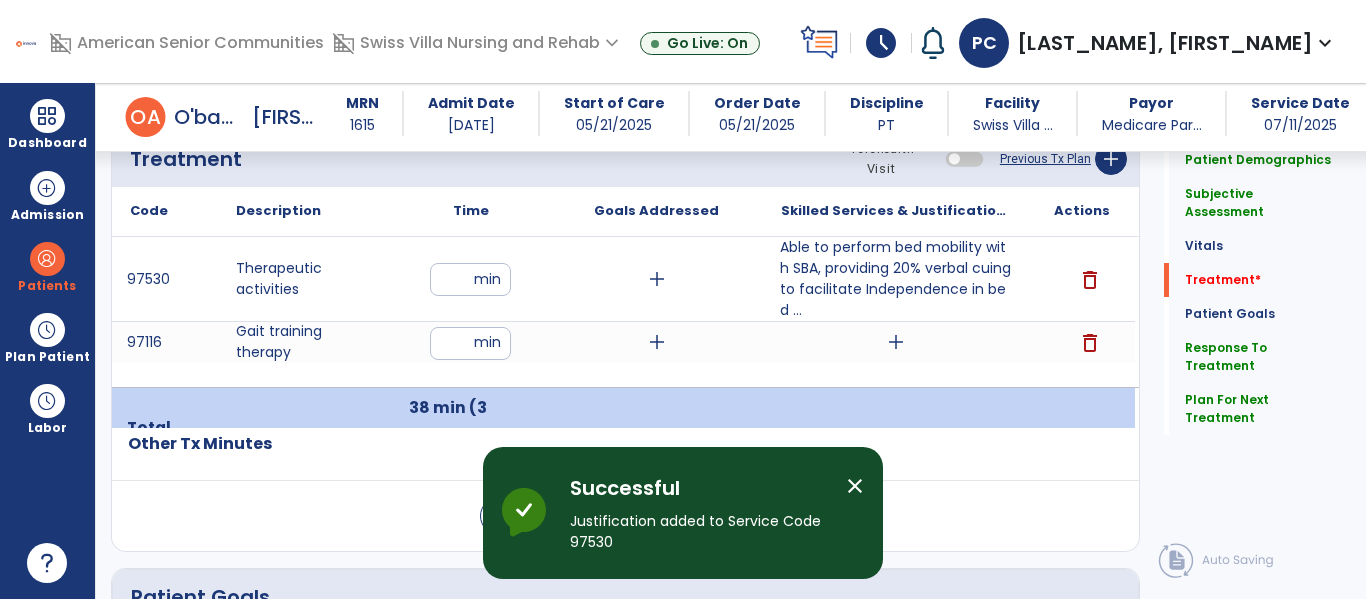 click on "**" at bounding box center [470, 279] 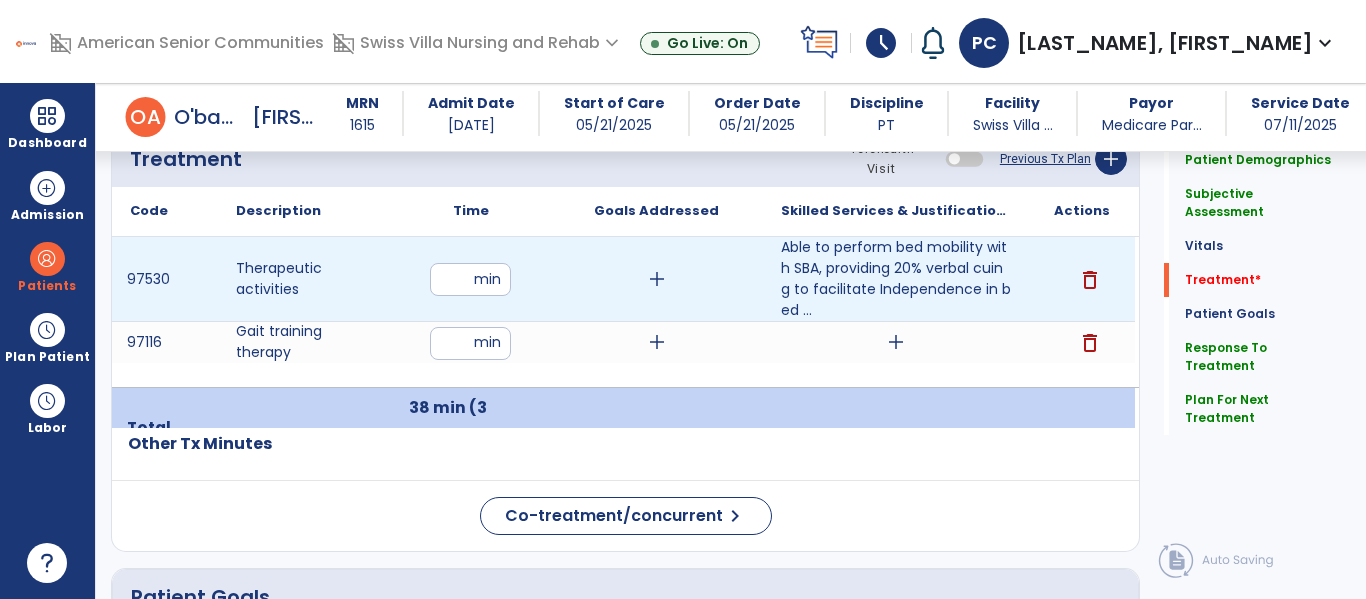 type on "**" 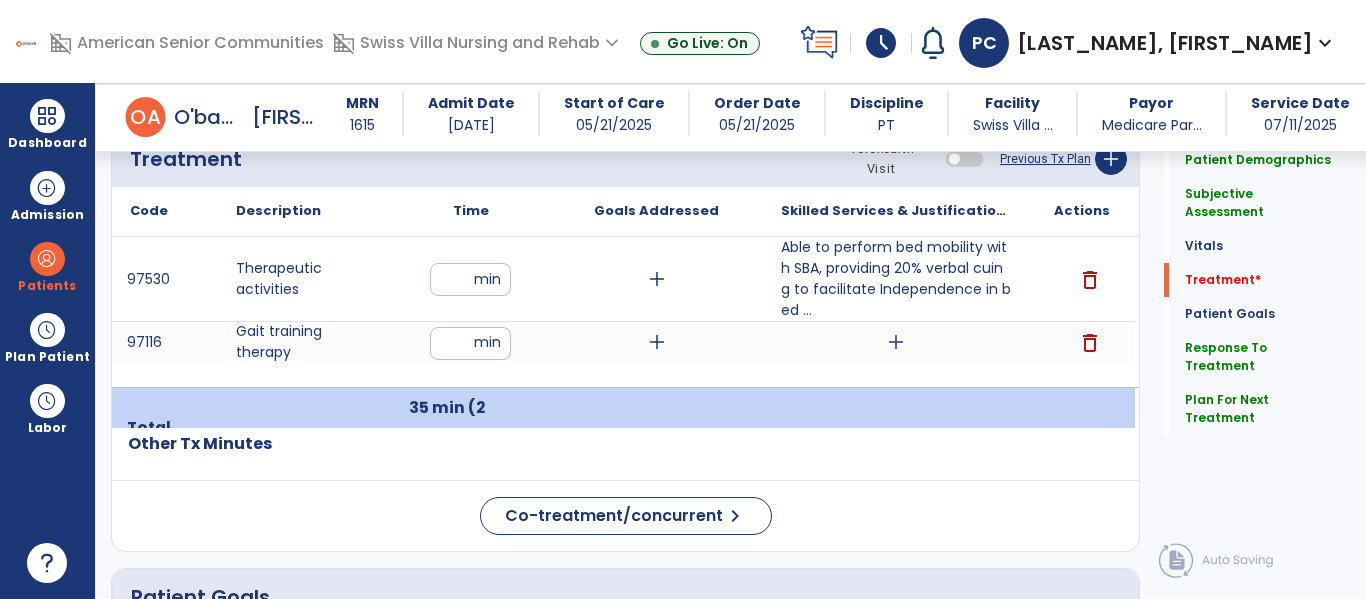 click on "**" at bounding box center (470, 343) 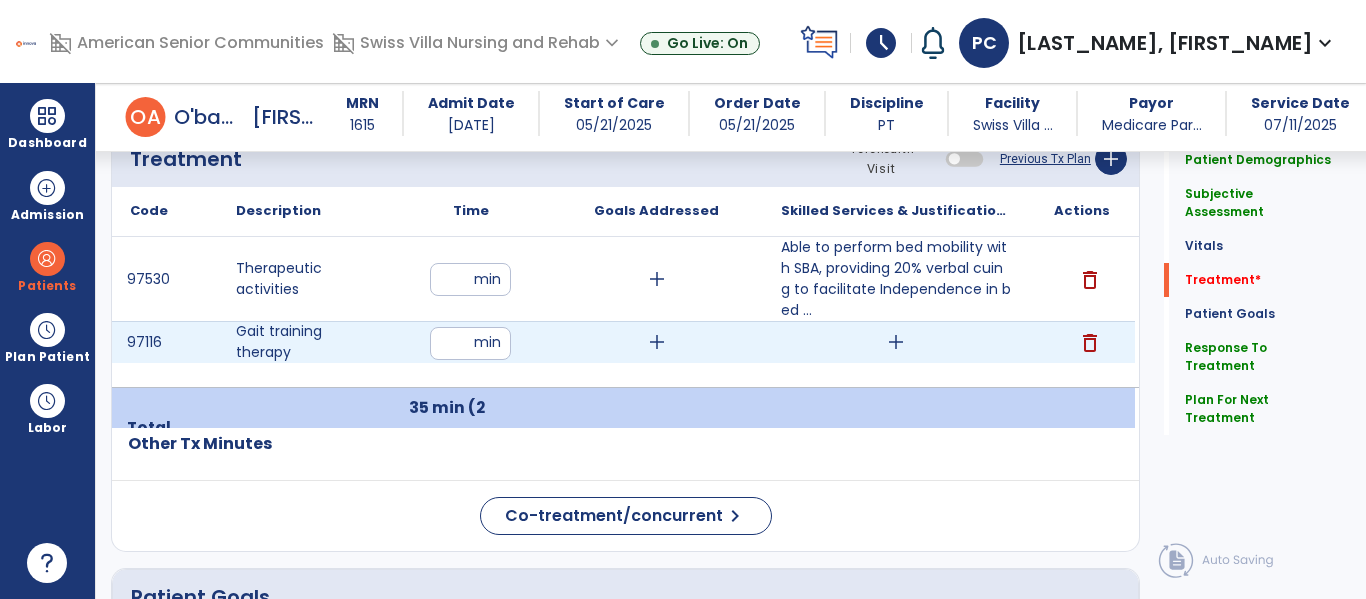 type on "**" 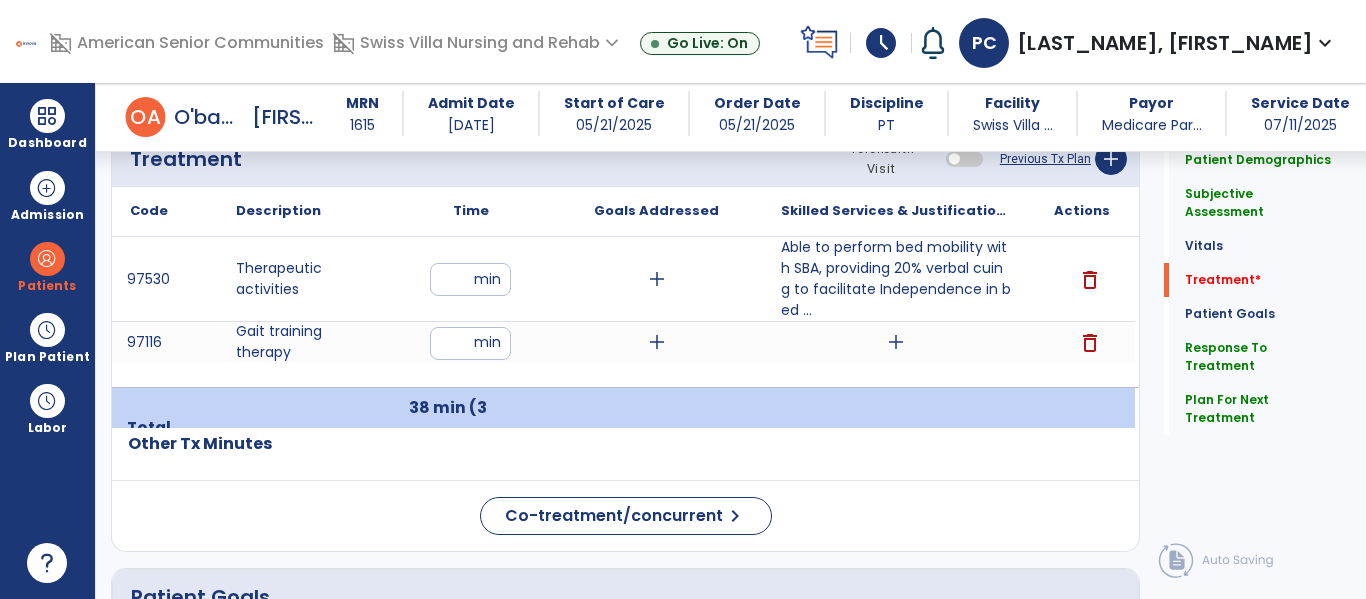 click on "add" at bounding box center [656, 279] 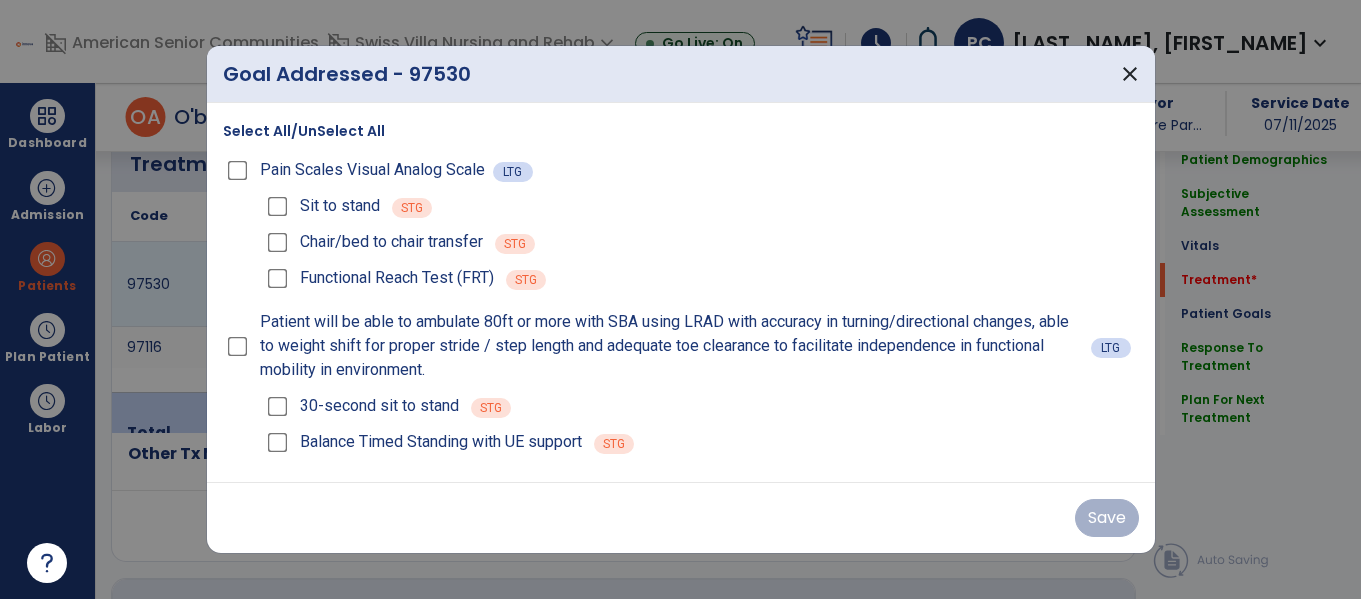 scroll, scrollTop: 1229, scrollLeft: 0, axis: vertical 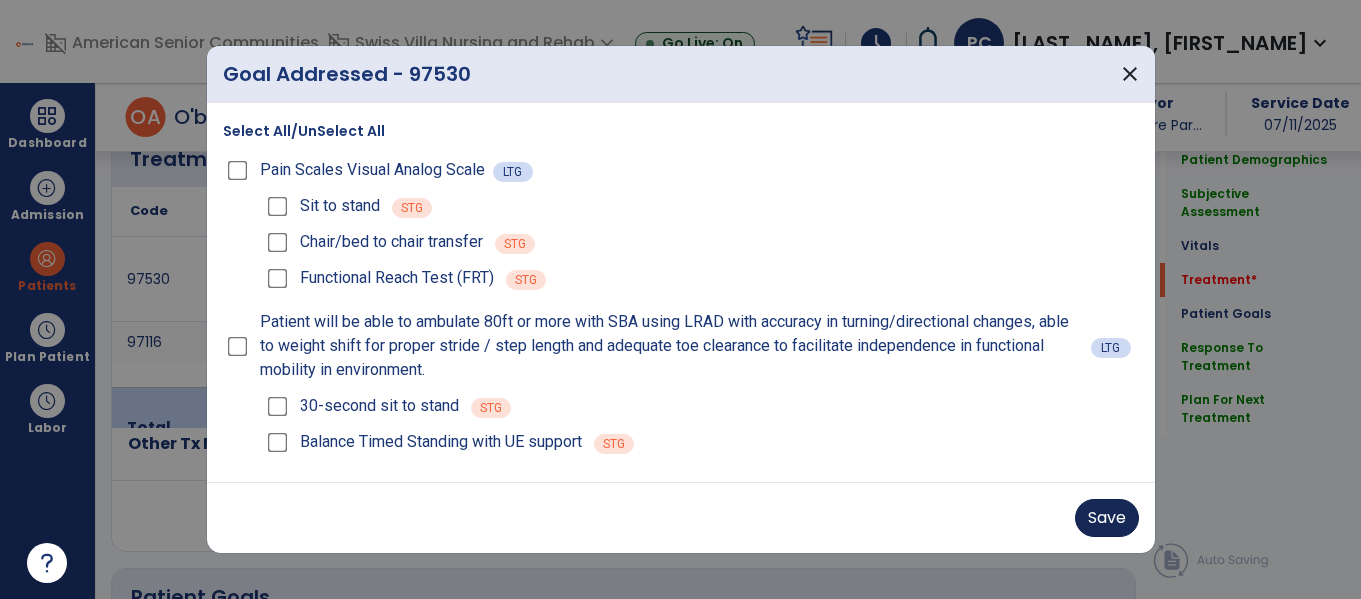 click on "Save" at bounding box center (1107, 518) 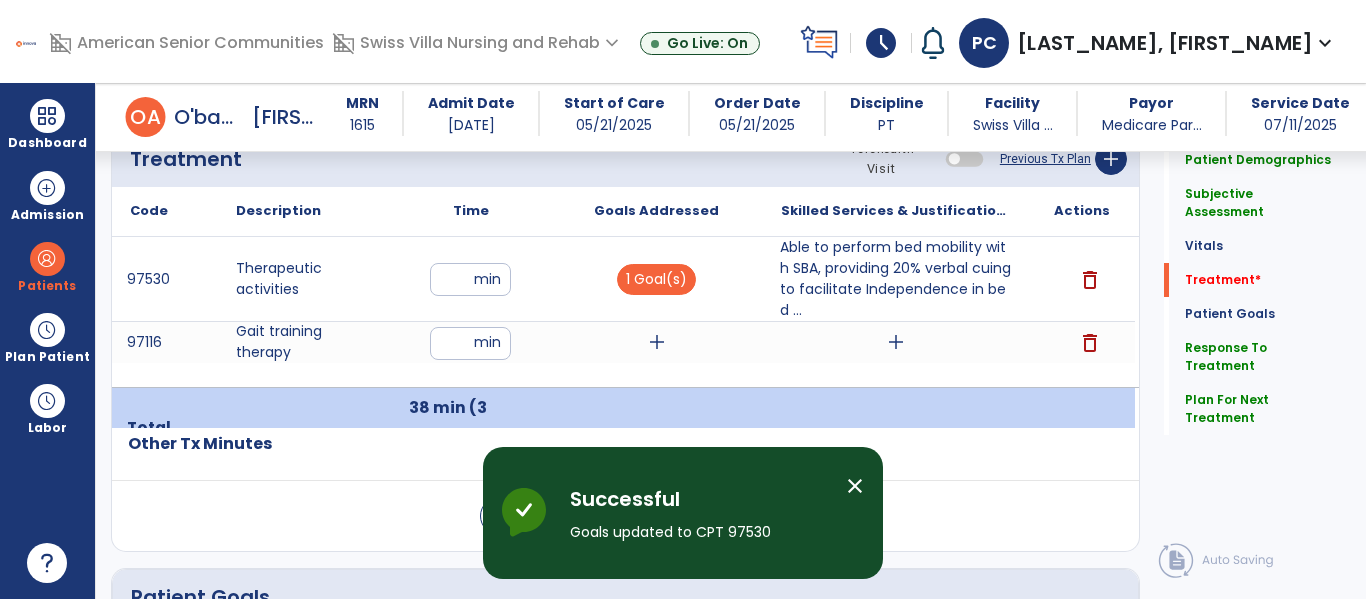 click on "Able to perform bed mobility with SBA, providing 20% verbal cuing to facilitate Independence in bed ..." at bounding box center [896, 279] 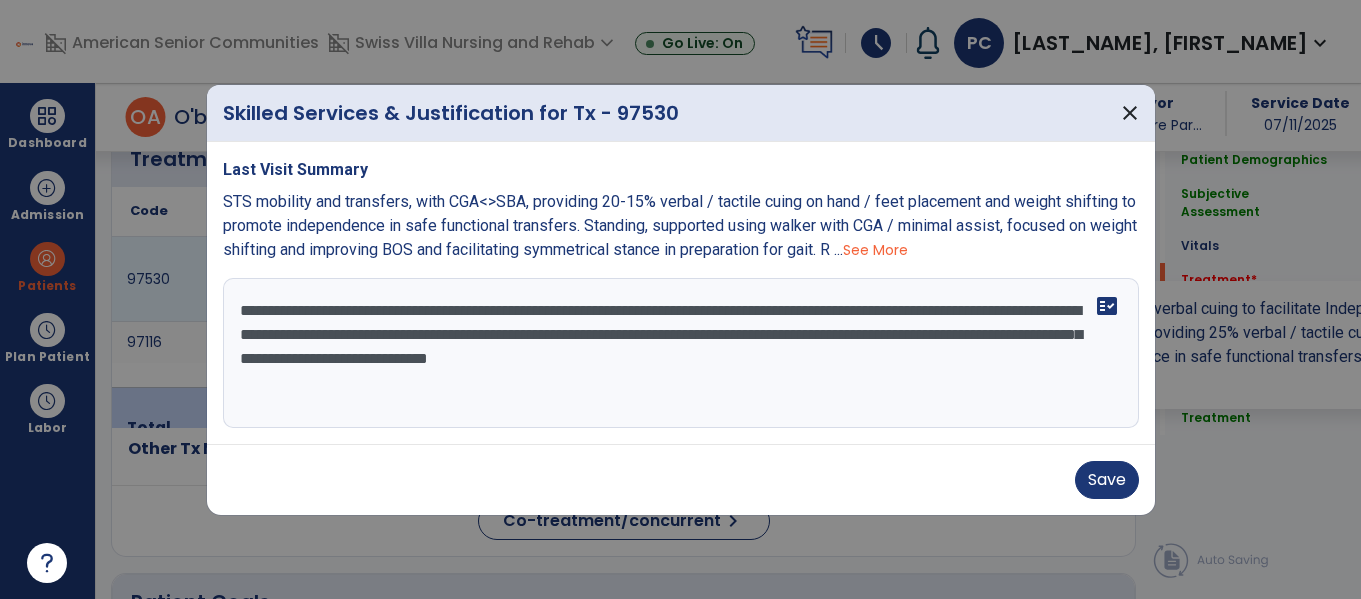 scroll, scrollTop: 1229, scrollLeft: 0, axis: vertical 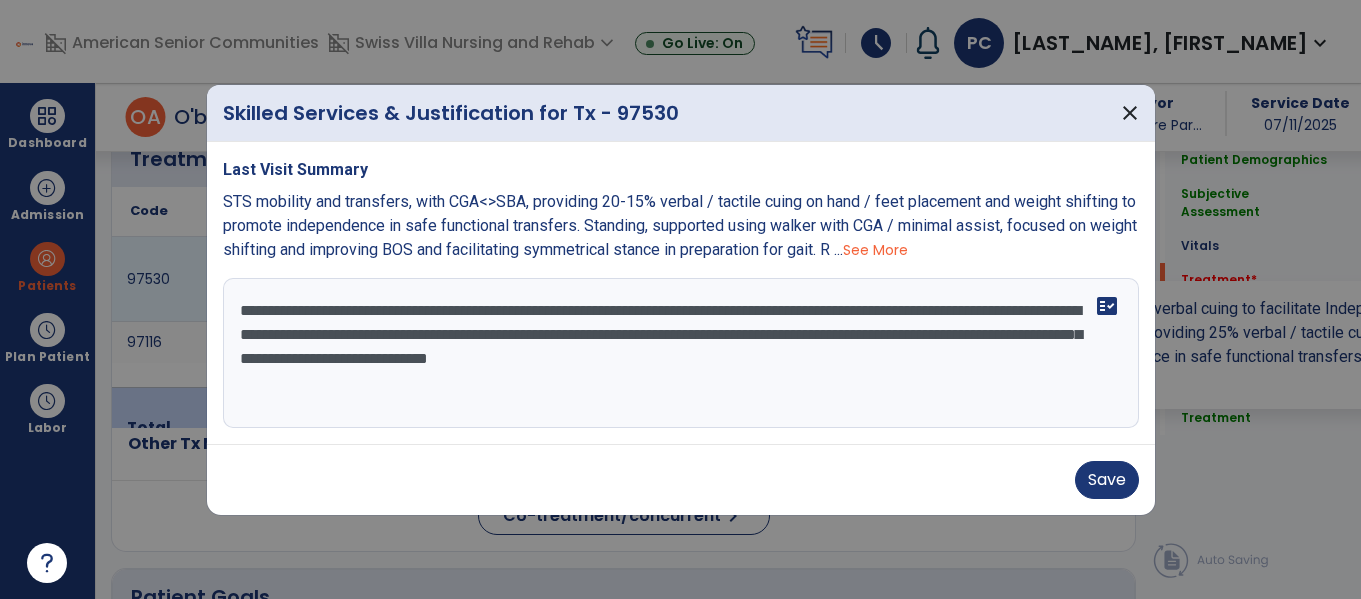 click on "**********" at bounding box center (681, 353) 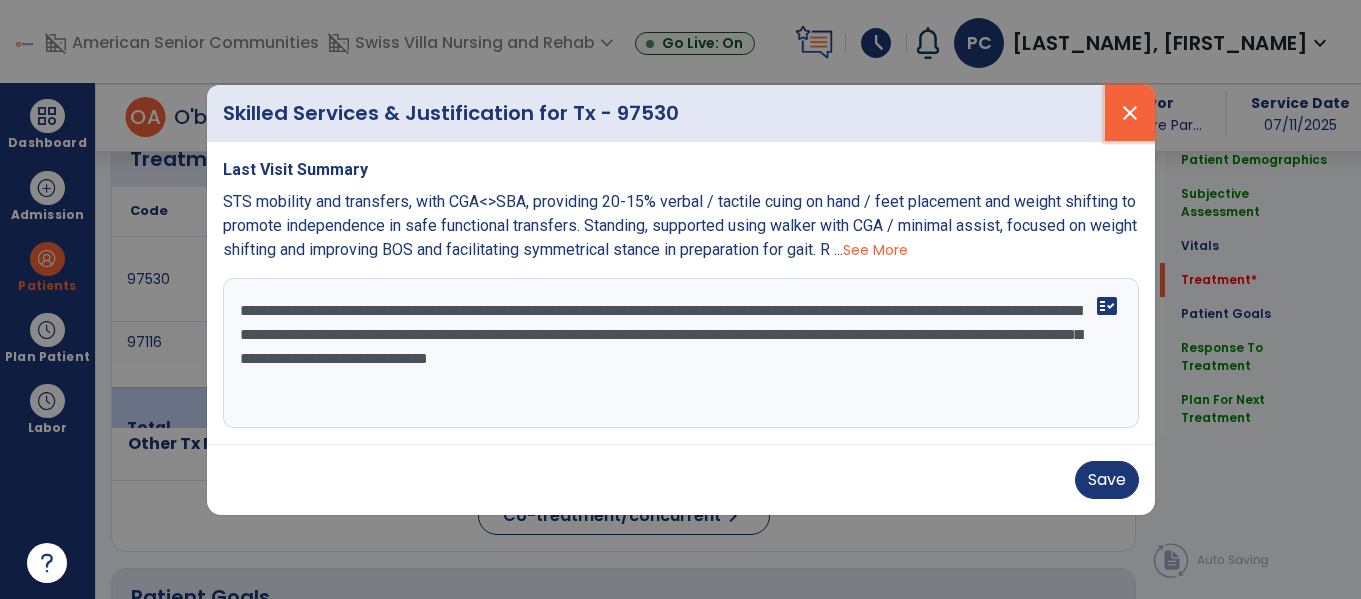 click on "close" at bounding box center (1130, 113) 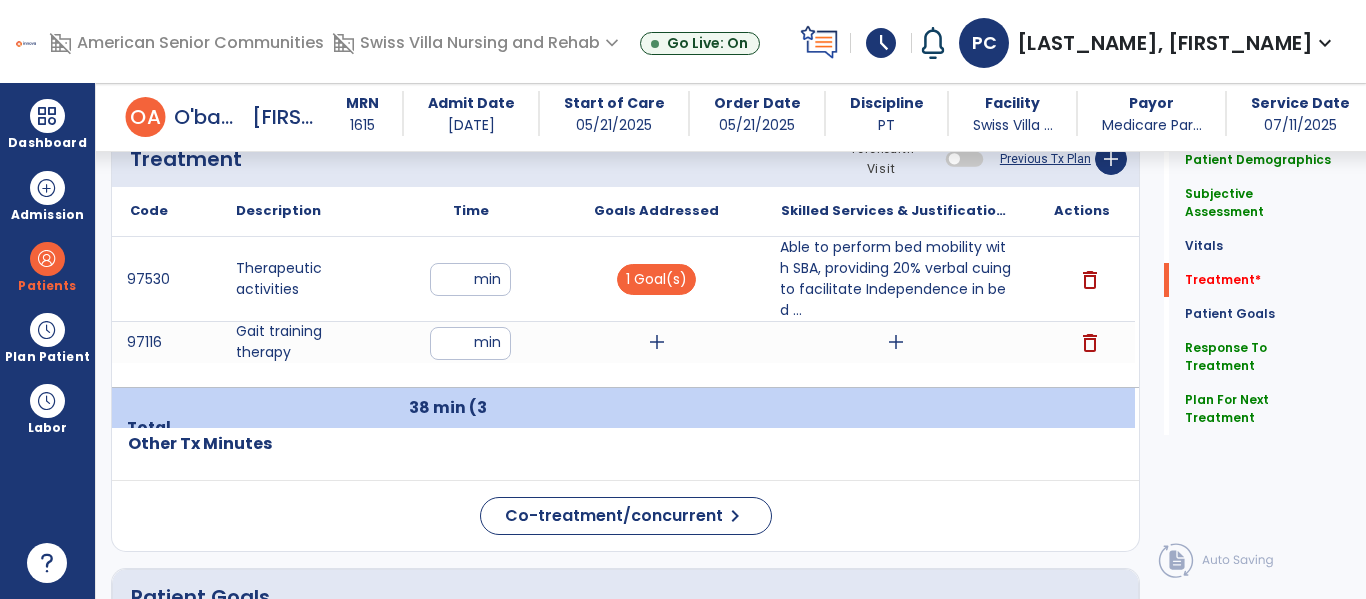 click on "add" at bounding box center [657, 342] 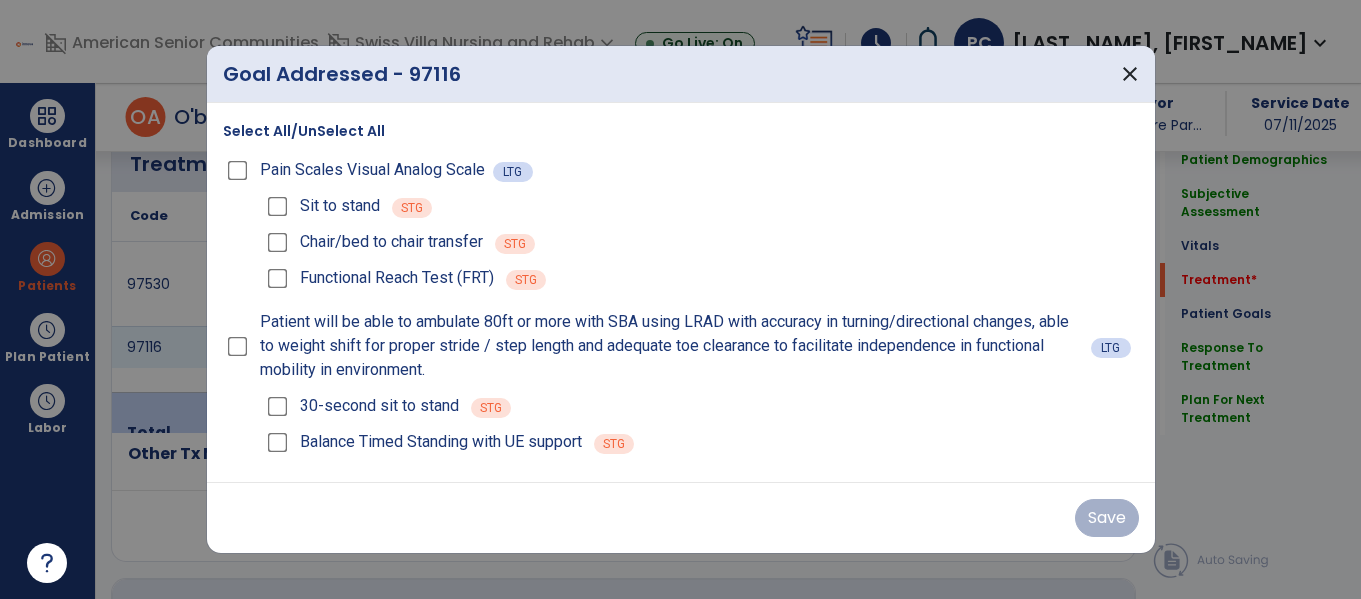 scroll, scrollTop: 1229, scrollLeft: 0, axis: vertical 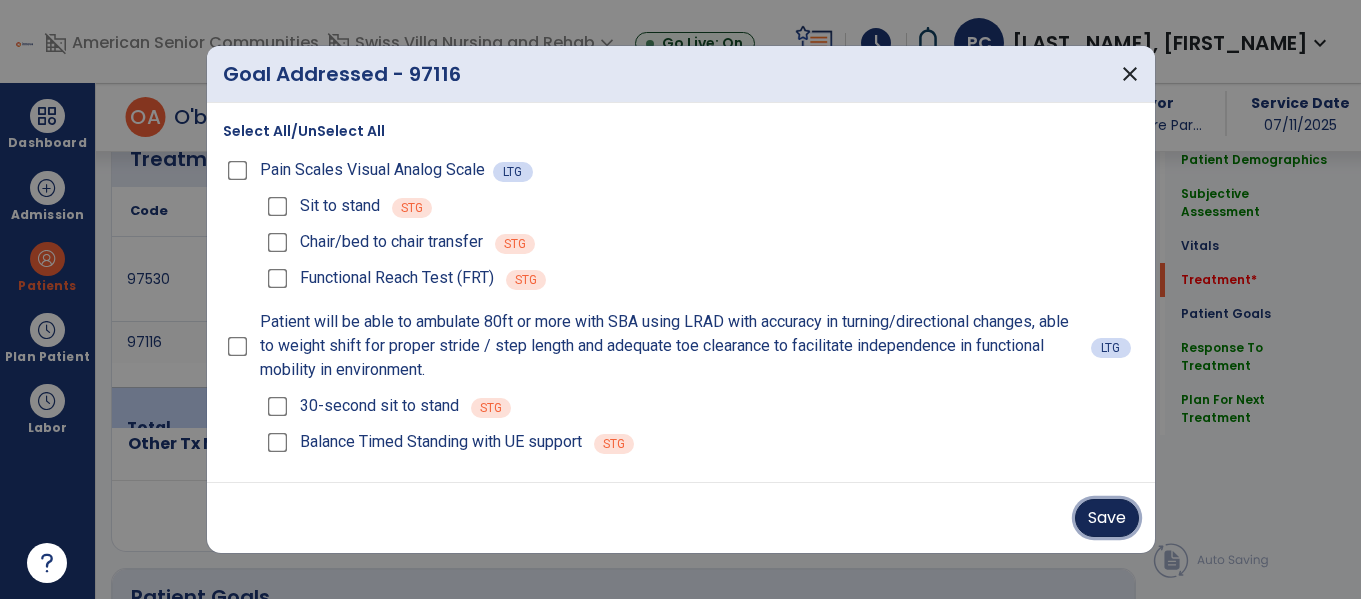 click on "Save" at bounding box center [1107, 518] 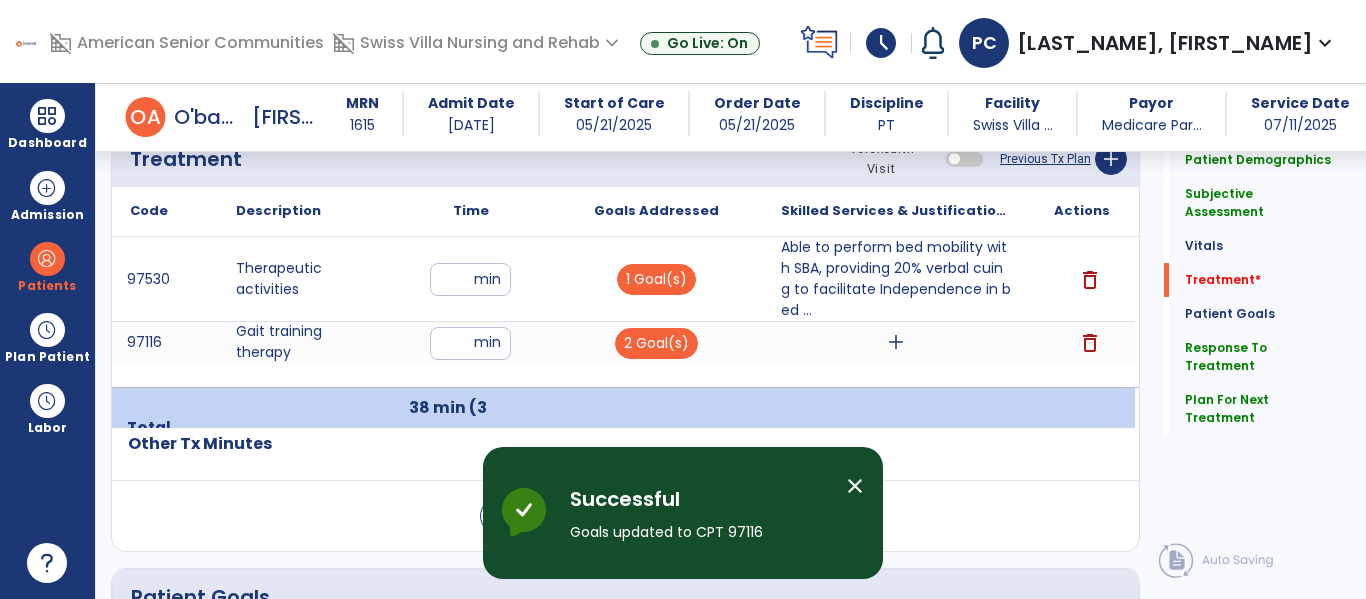 click on "add" at bounding box center (896, 342) 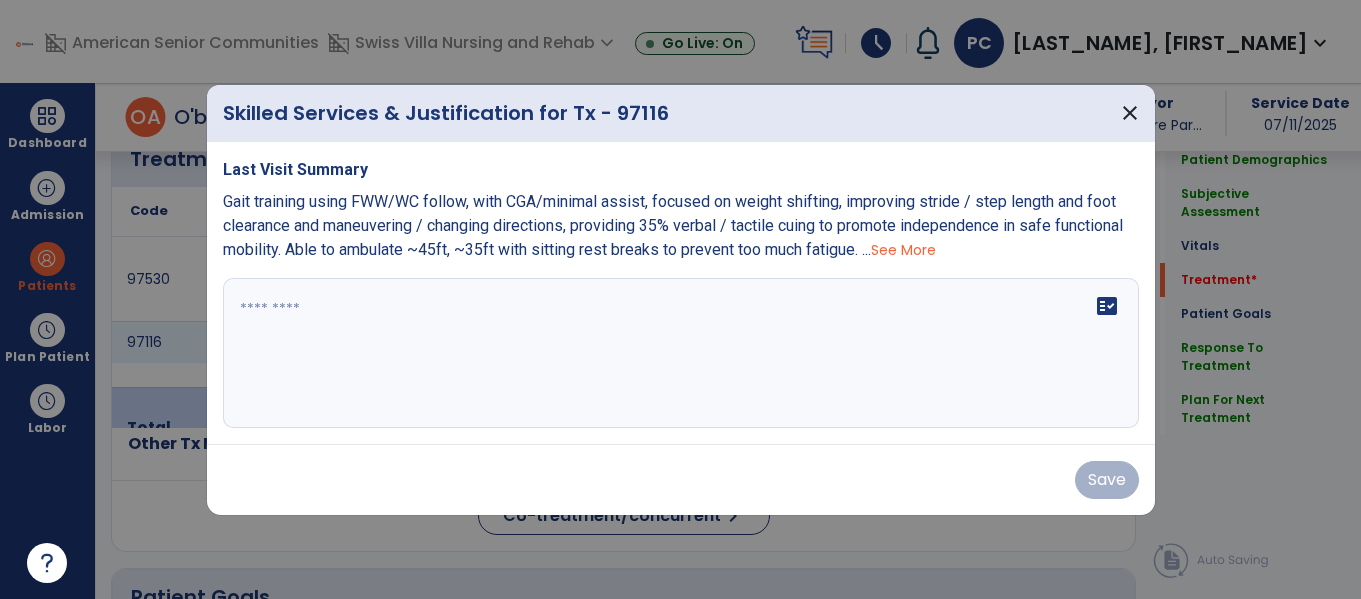 scroll, scrollTop: 1229, scrollLeft: 0, axis: vertical 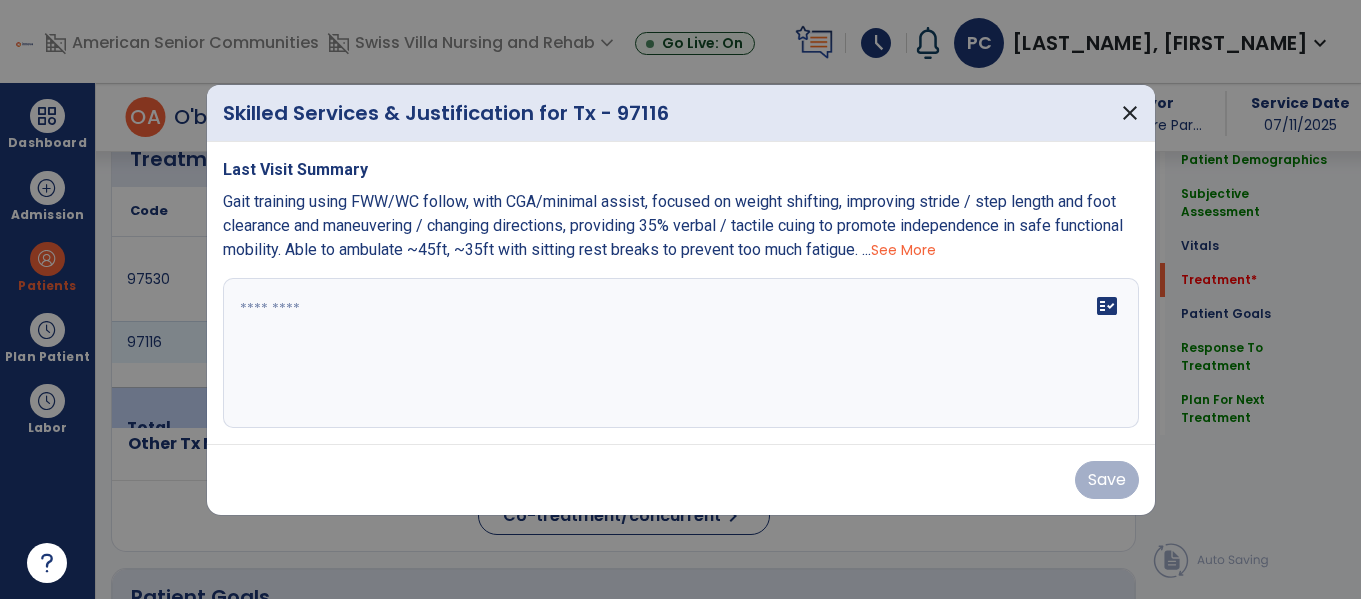 click on "See More" at bounding box center [903, 250] 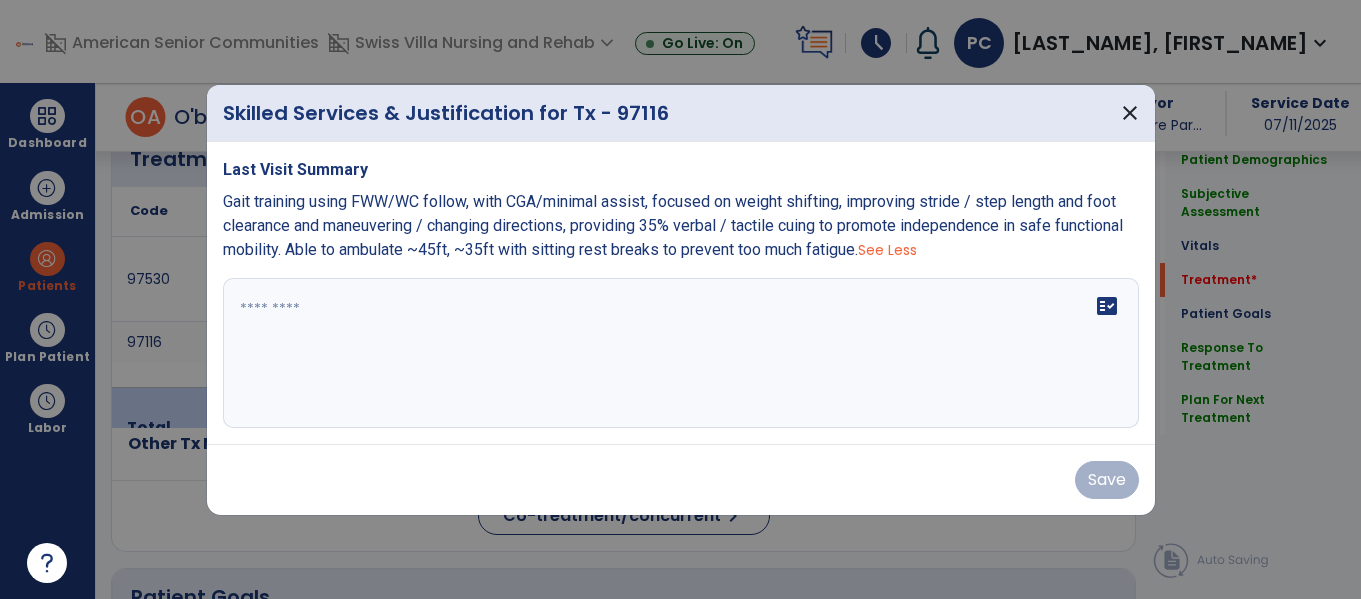 click on "fact_check" at bounding box center [681, 353] 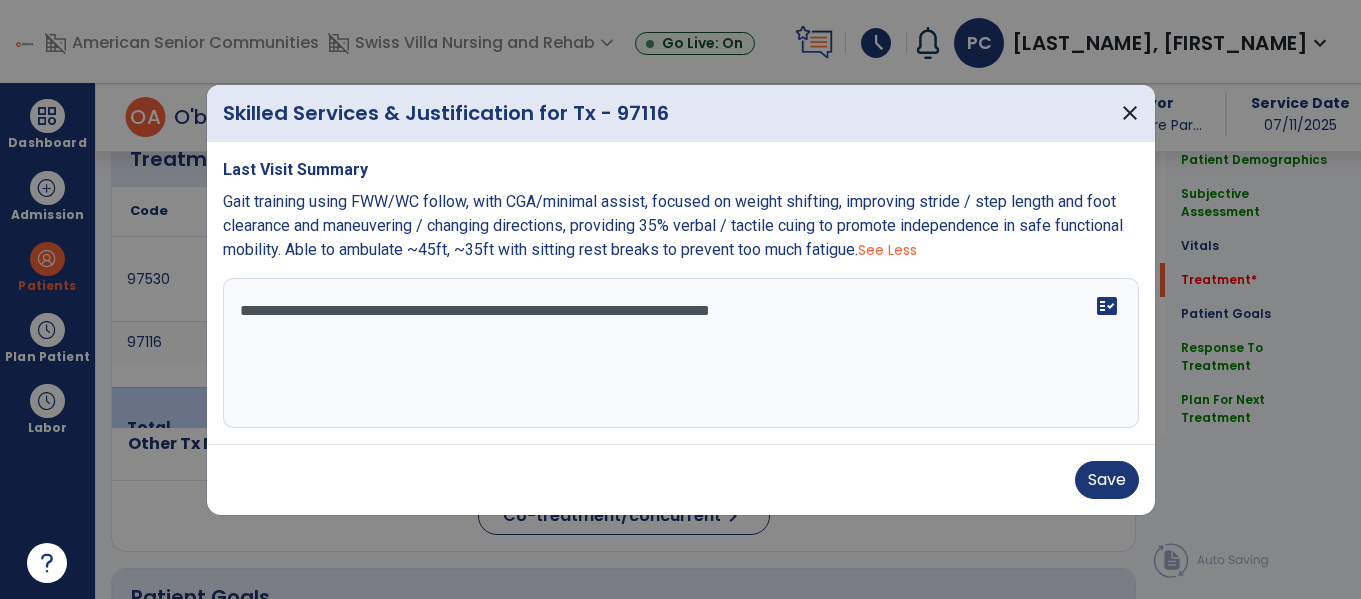 click on "**********" at bounding box center (681, 353) 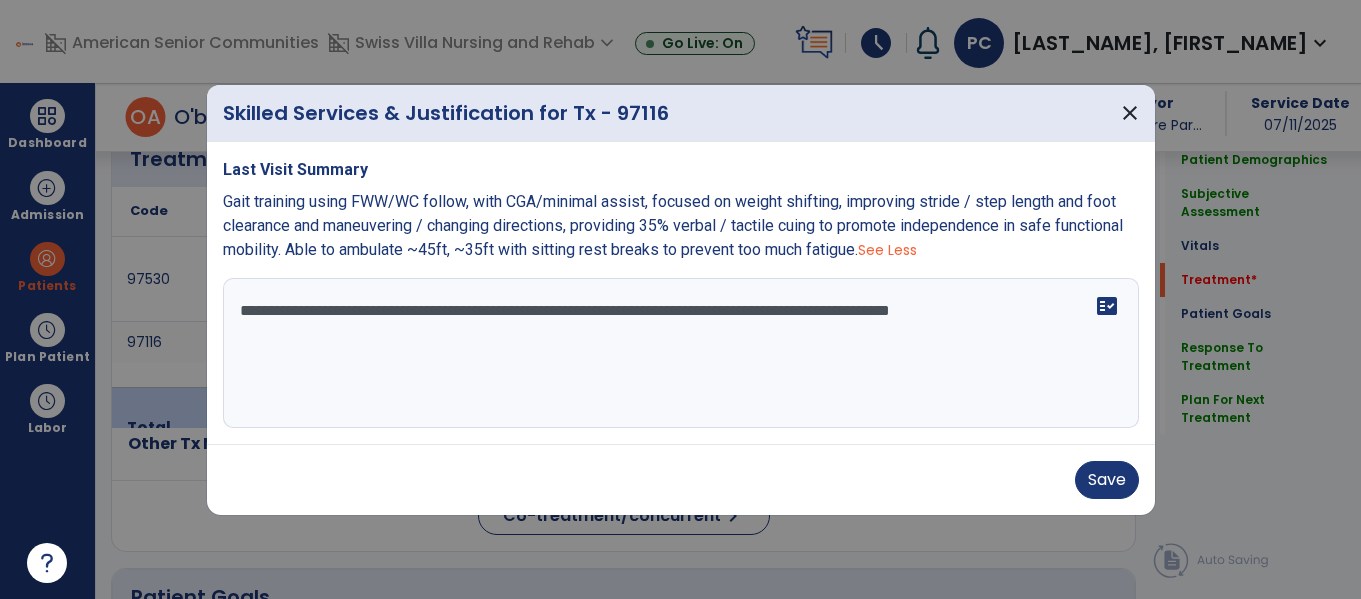 click on "**********" at bounding box center (681, 353) 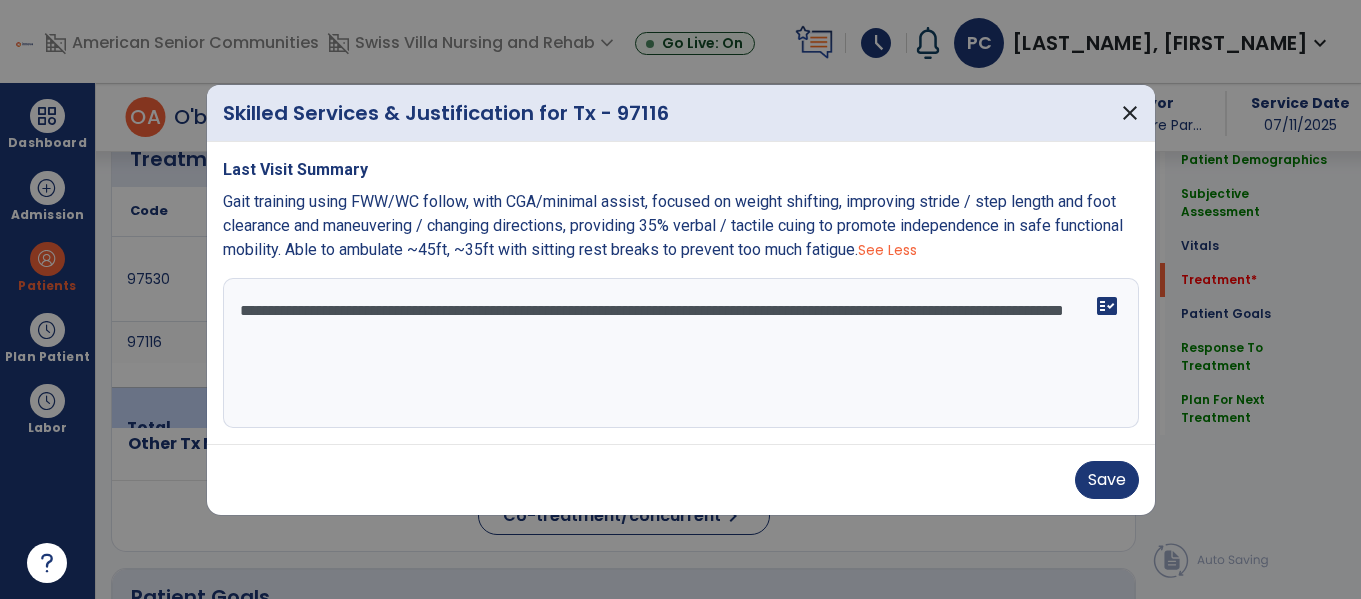 click on "**********" at bounding box center [681, 353] 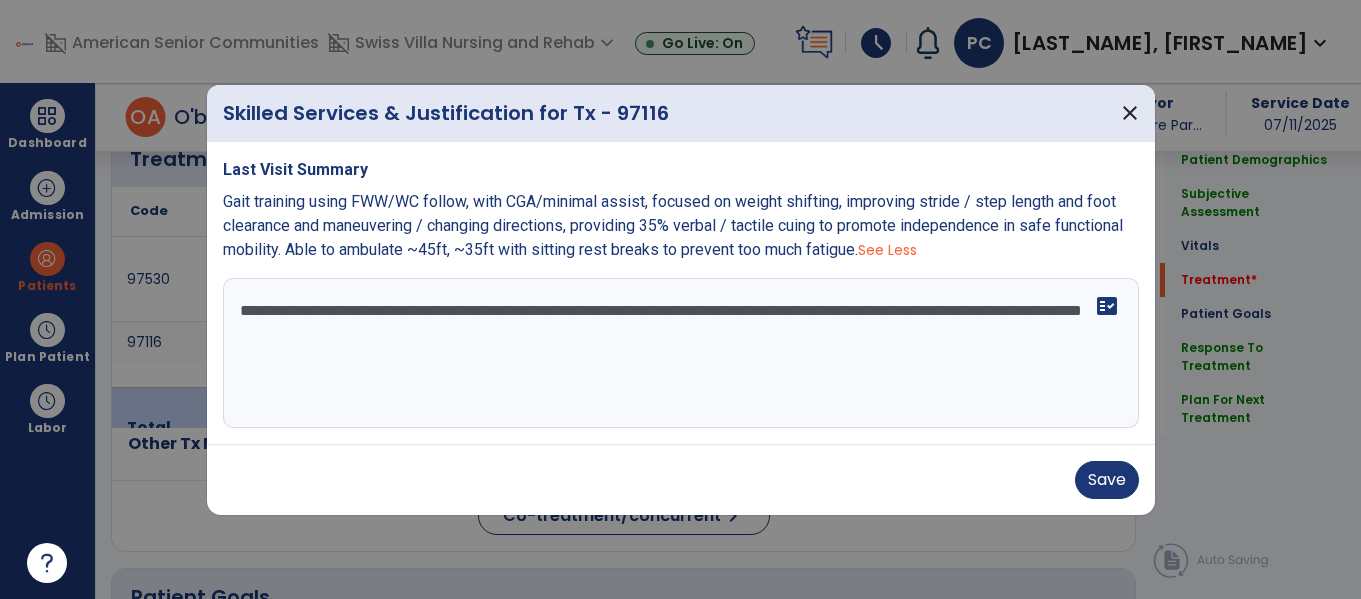click on "**********" at bounding box center (681, 353) 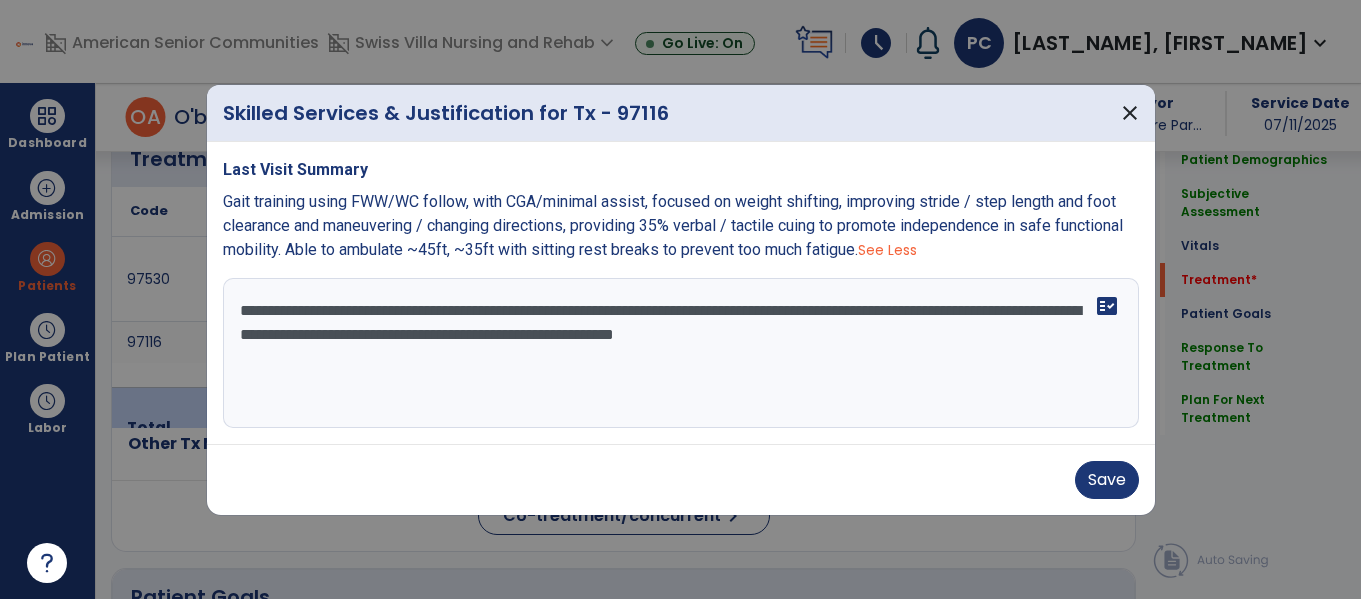 click on "**********" at bounding box center [681, 353] 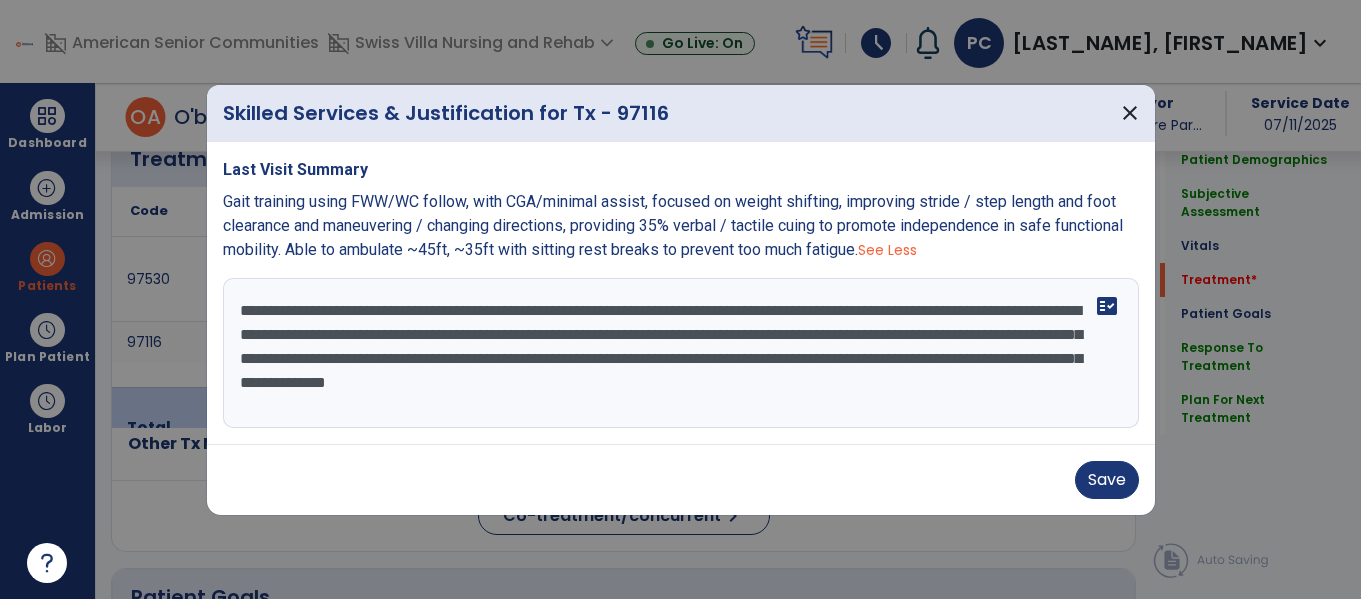 click on "**********" at bounding box center (681, 353) 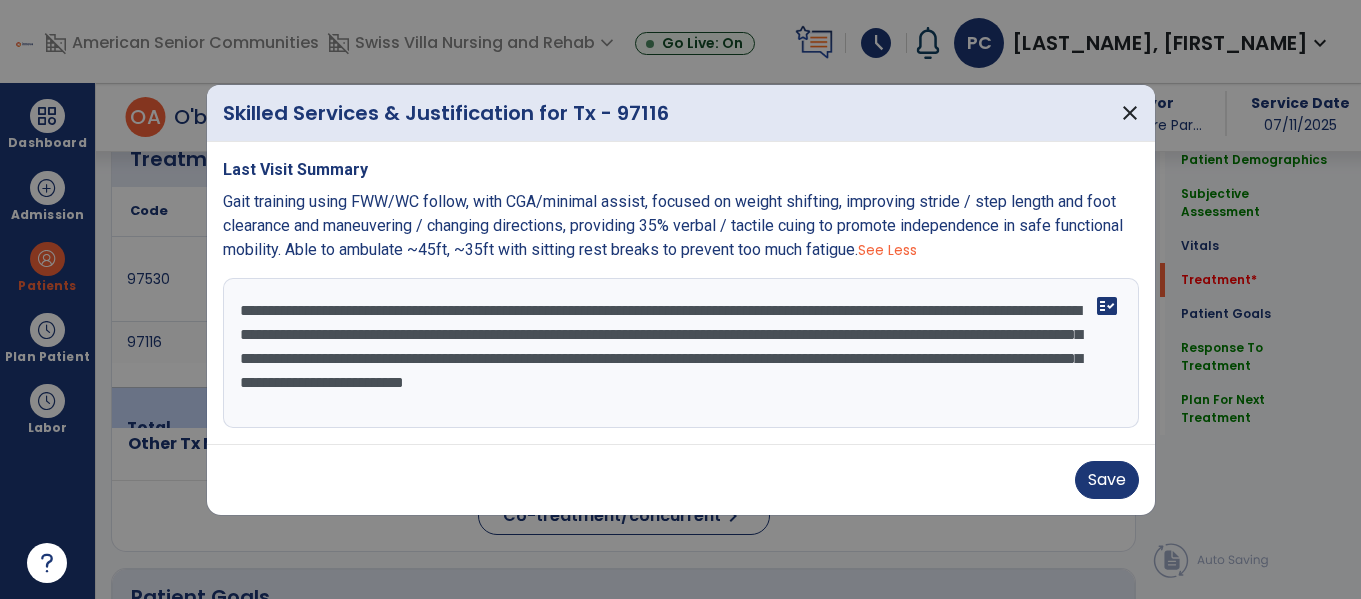 click on "**********" at bounding box center (681, 353) 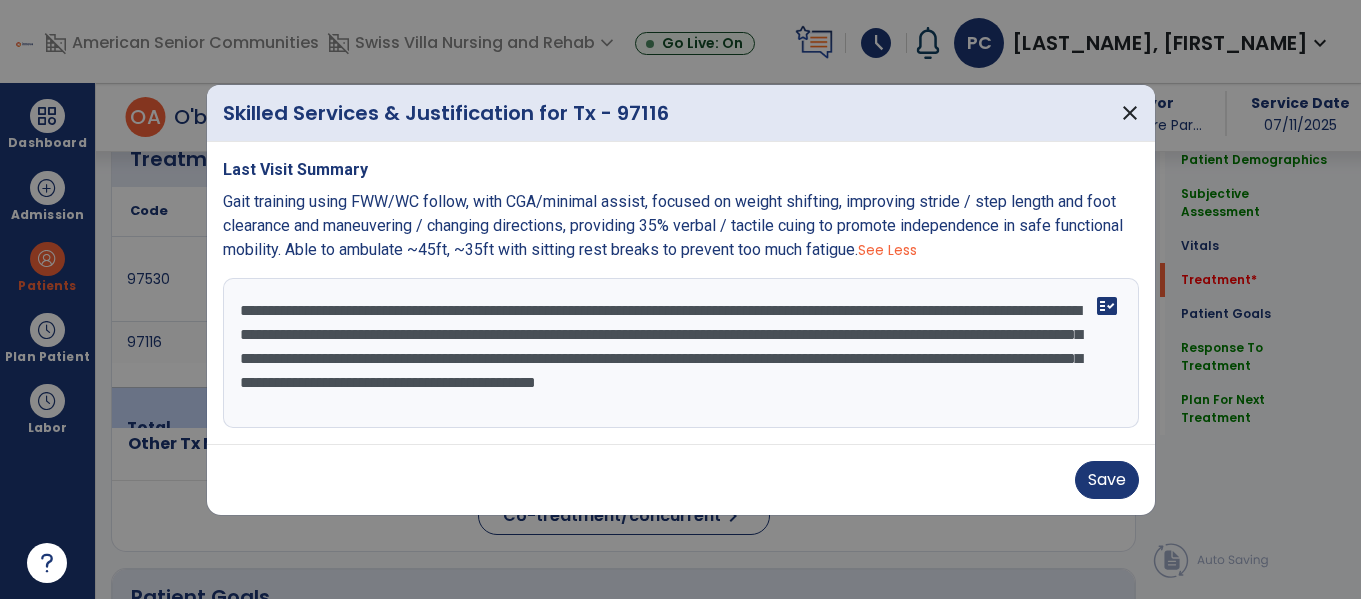 click on "**********" at bounding box center (681, 353) 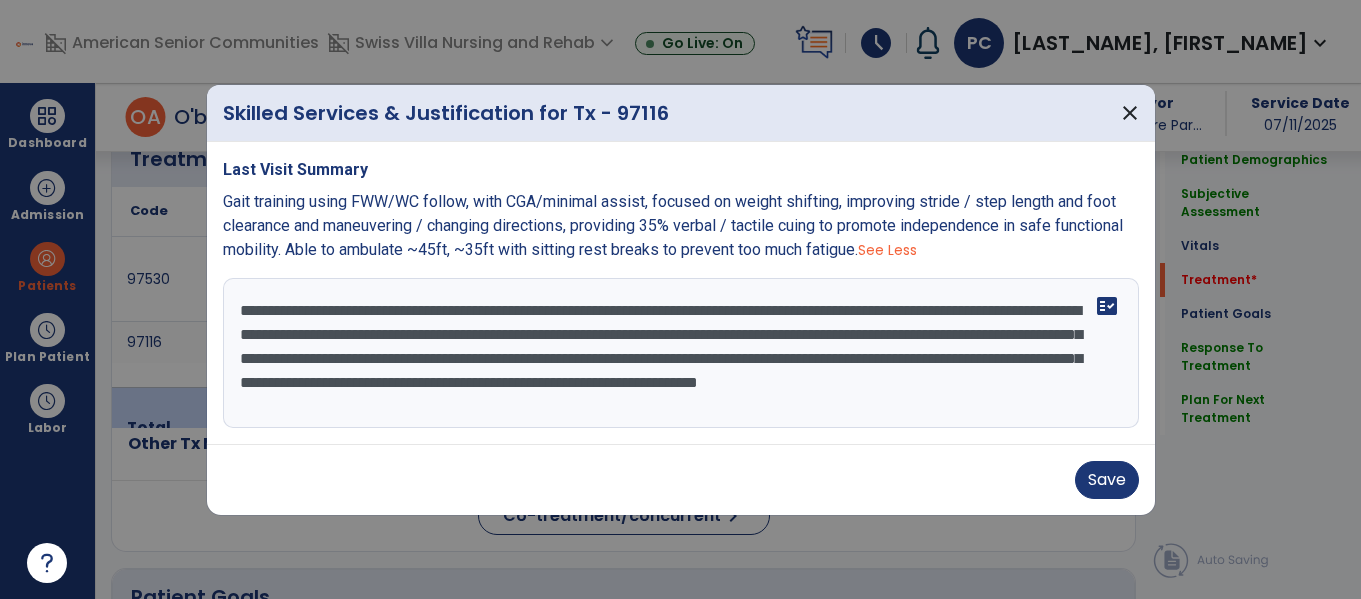 click on "**********" at bounding box center [681, 353] 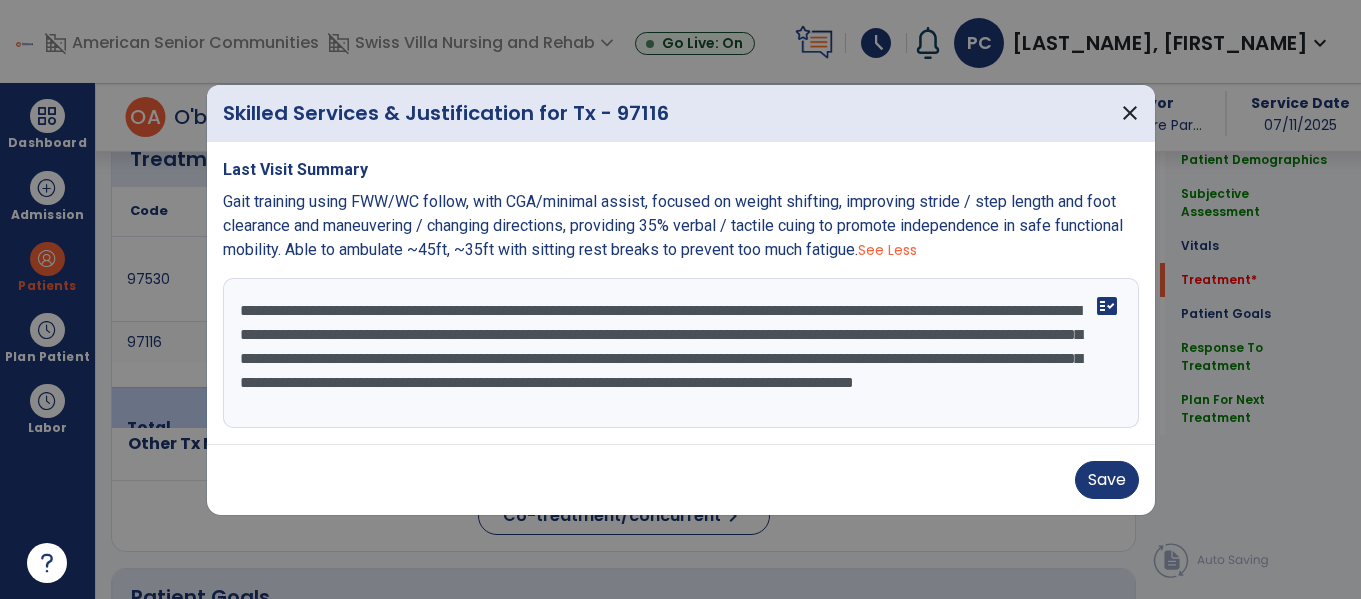 click on "**********" at bounding box center [681, 353] 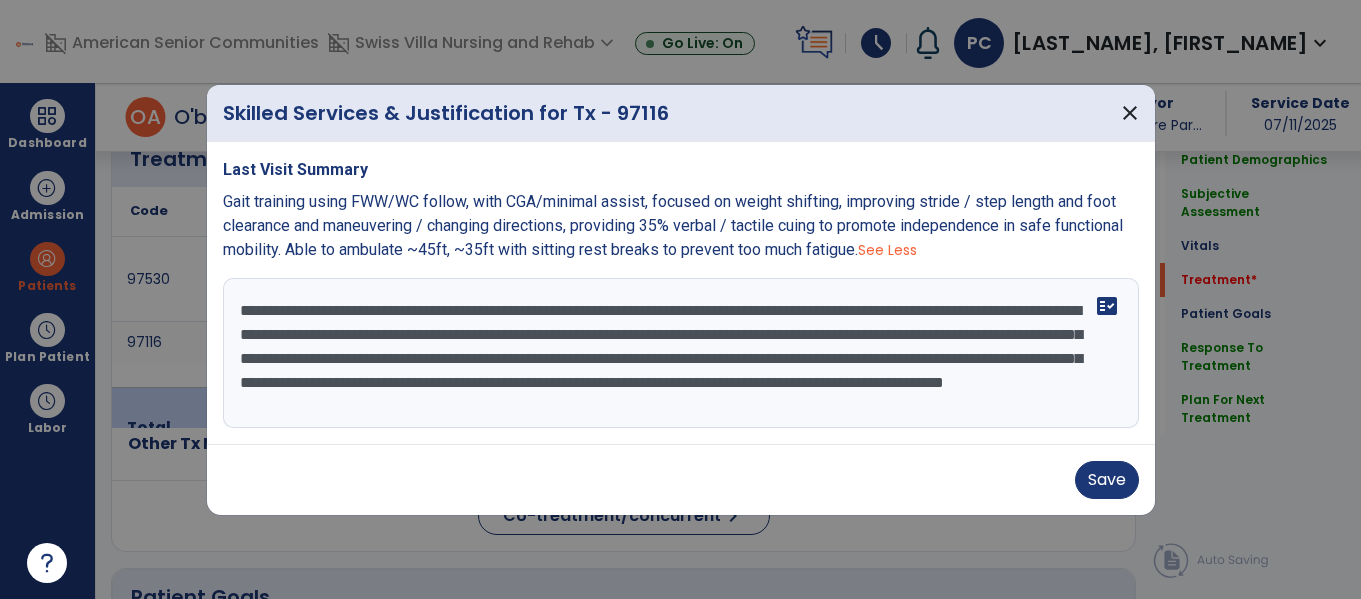 click on "**********" at bounding box center [681, 353] 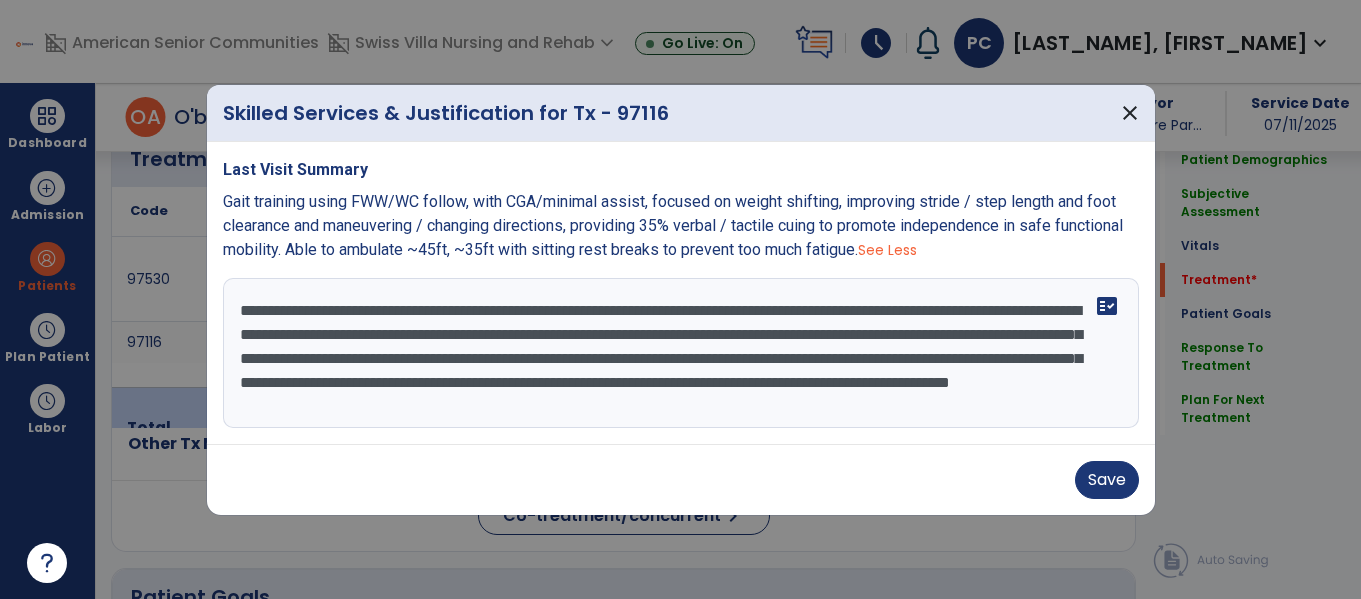 scroll, scrollTop: 24, scrollLeft: 0, axis: vertical 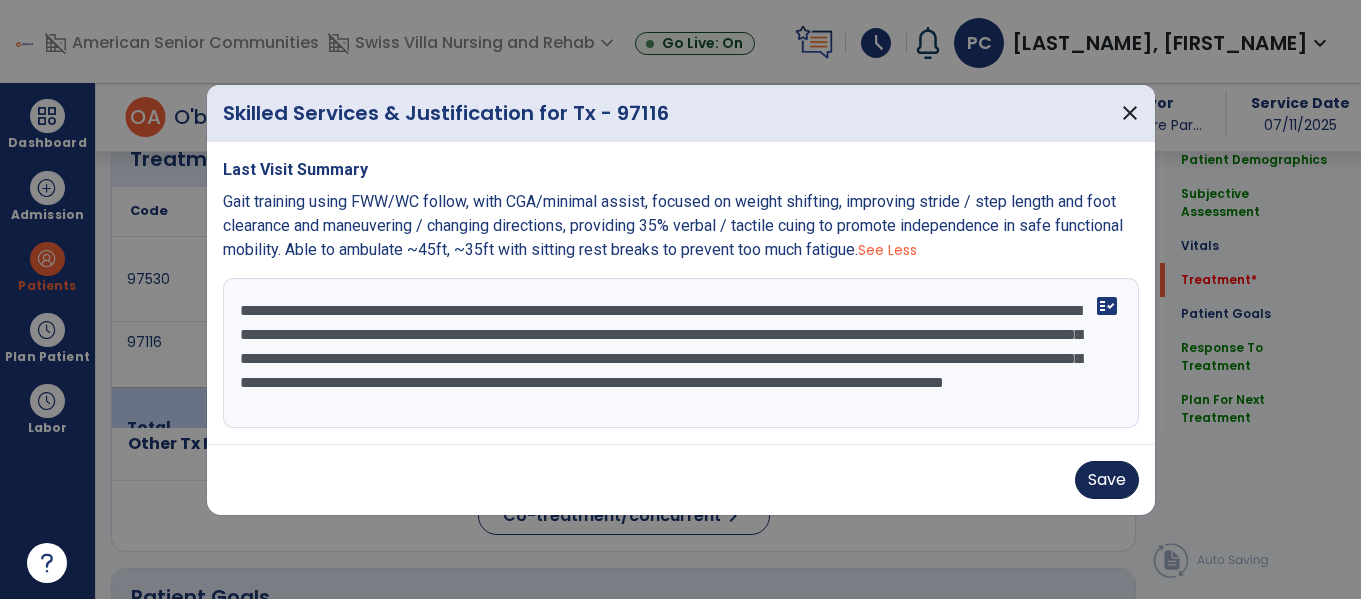 type on "**********" 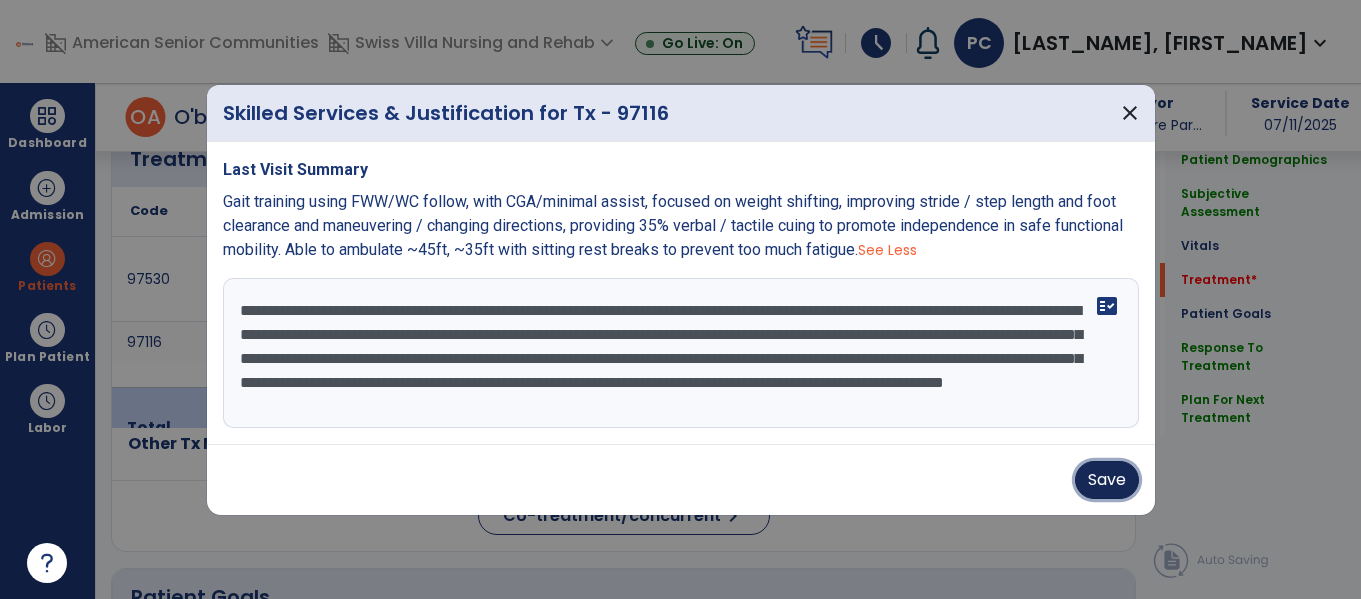 click on "Save" at bounding box center [1107, 480] 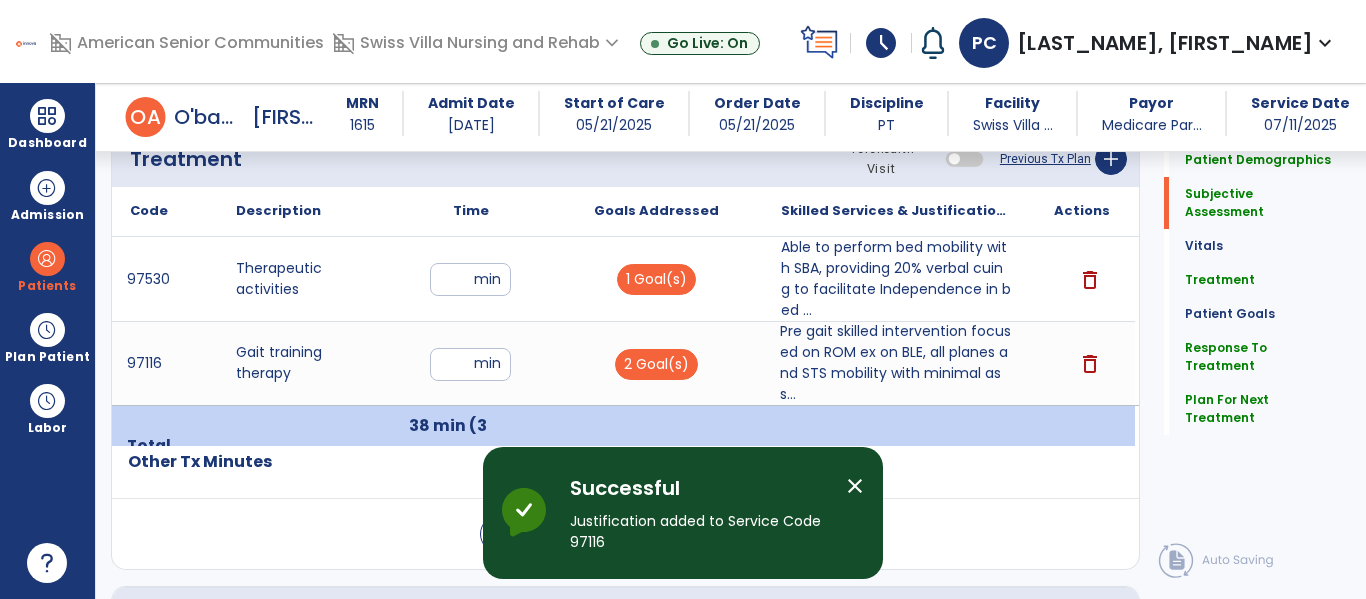 scroll, scrollTop: 0, scrollLeft: 0, axis: both 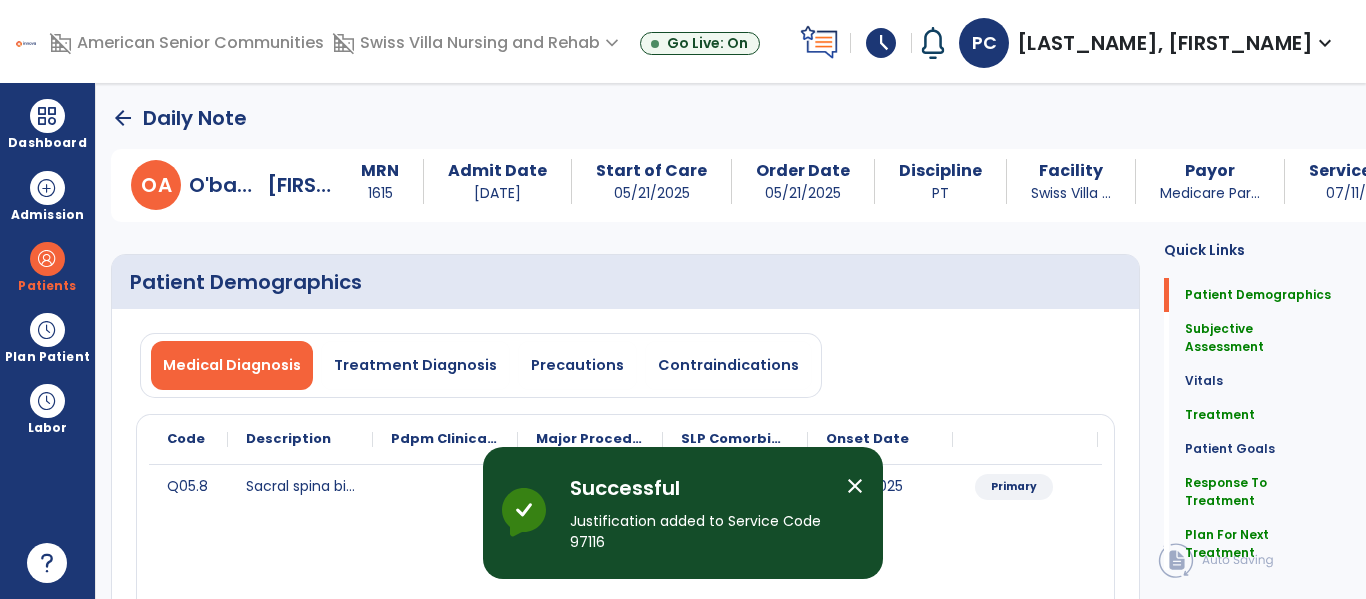 click on "arrow_back" 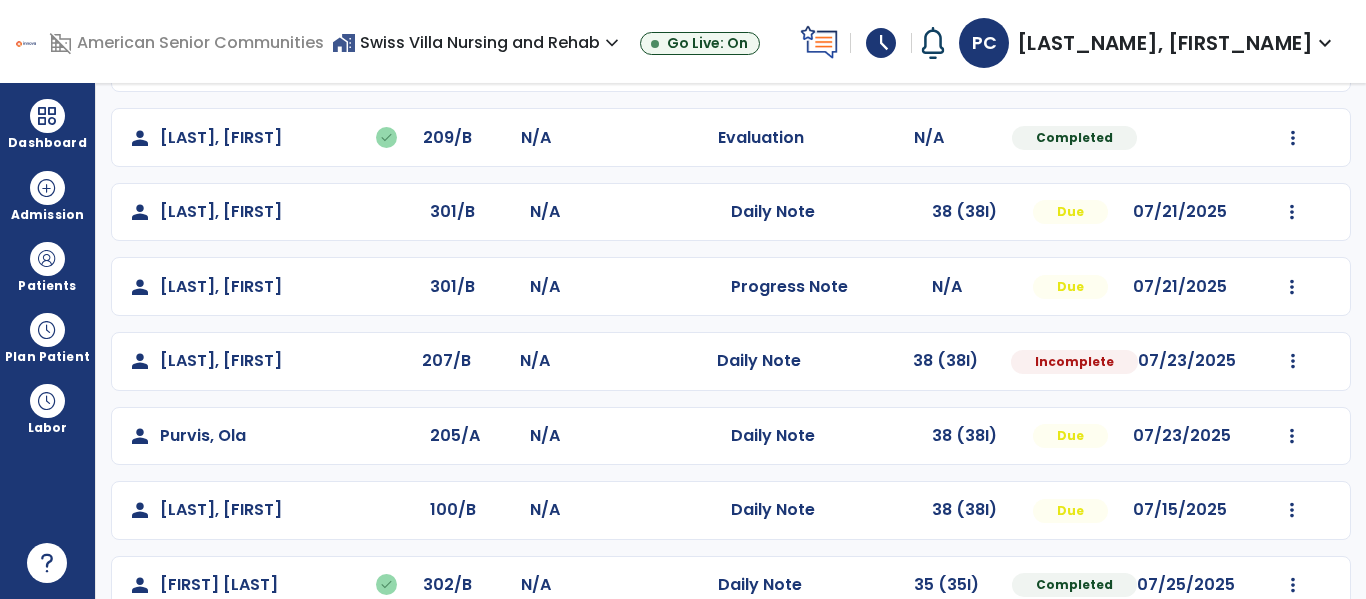scroll, scrollTop: 818, scrollLeft: 0, axis: vertical 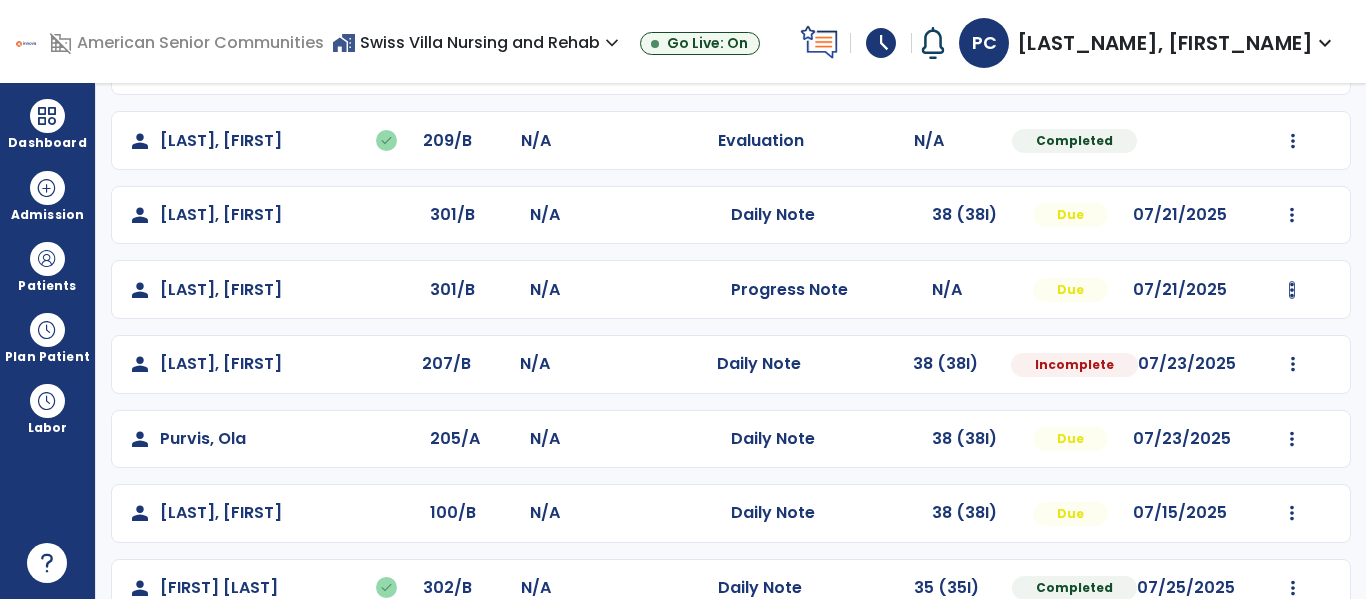 click at bounding box center [1292, -530] 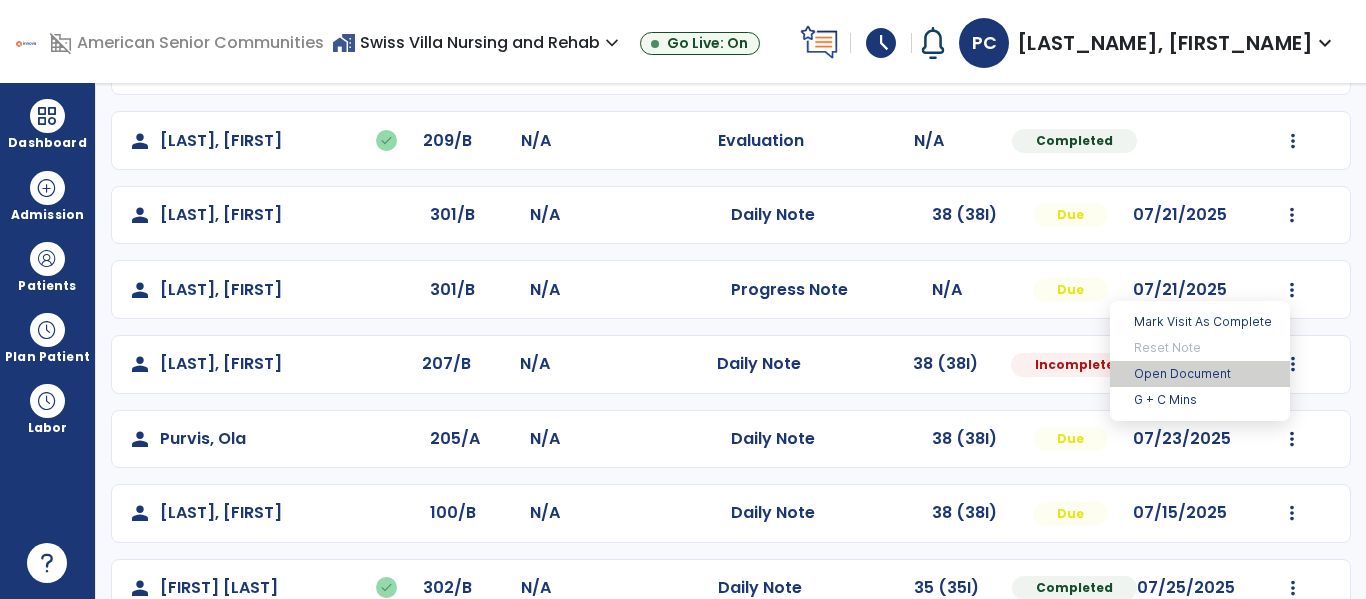 click on "Open Document" at bounding box center (1200, 374) 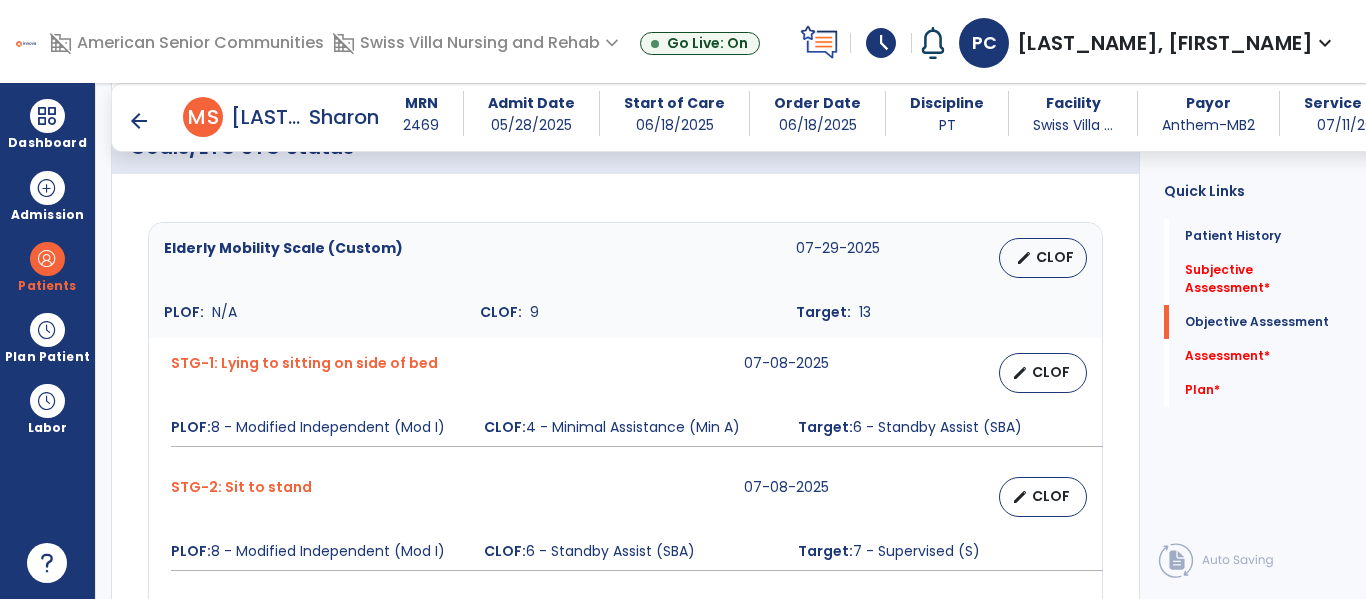 scroll, scrollTop: 813, scrollLeft: 0, axis: vertical 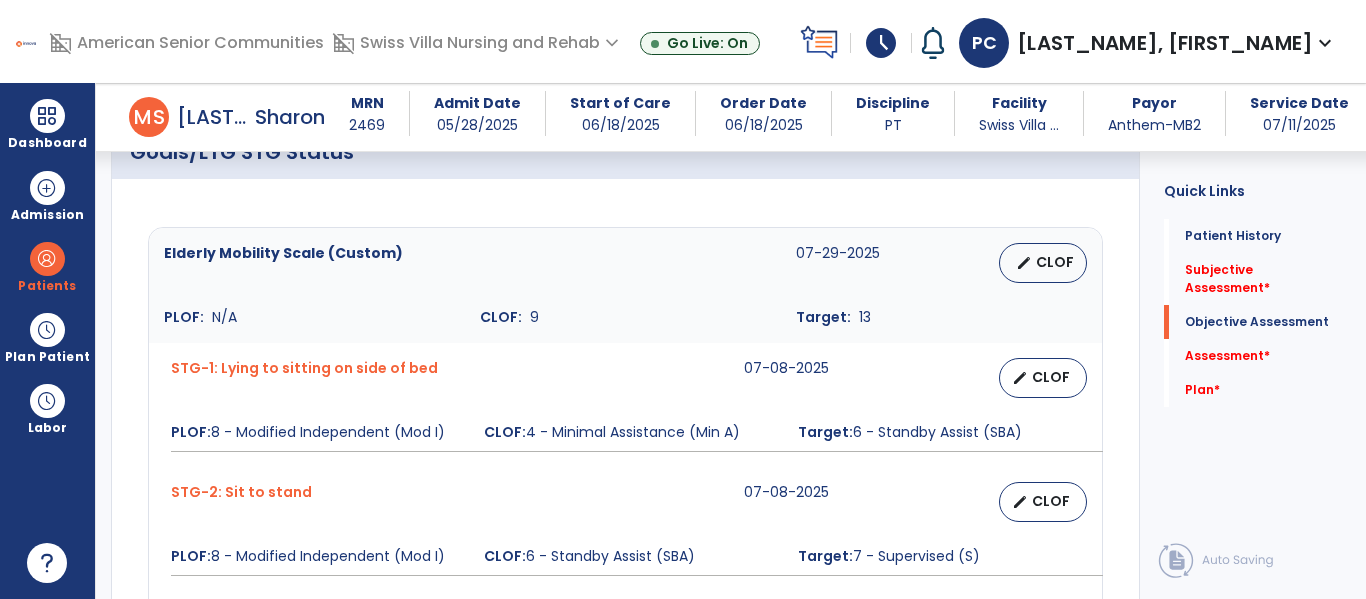 click on "Elderly Mobility Scale (Custom)  07-29-2025   edit   CLOF PLOF:    N/A CLOF:    9 Target:    13" at bounding box center (625, 285) 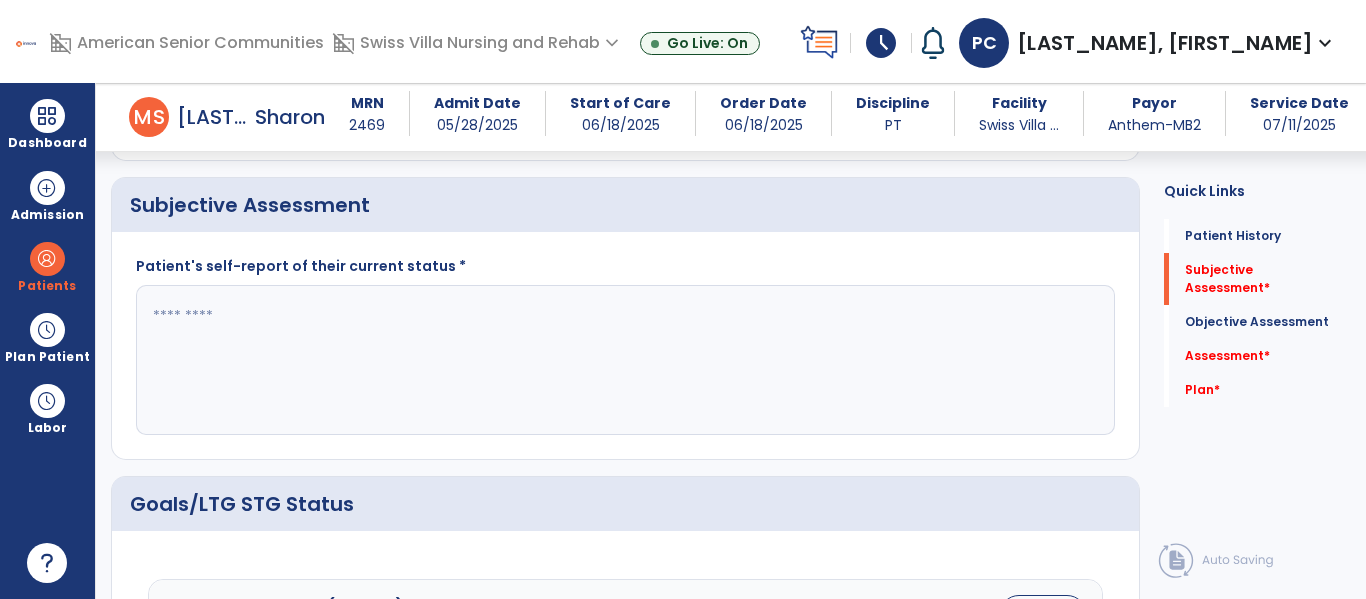 click 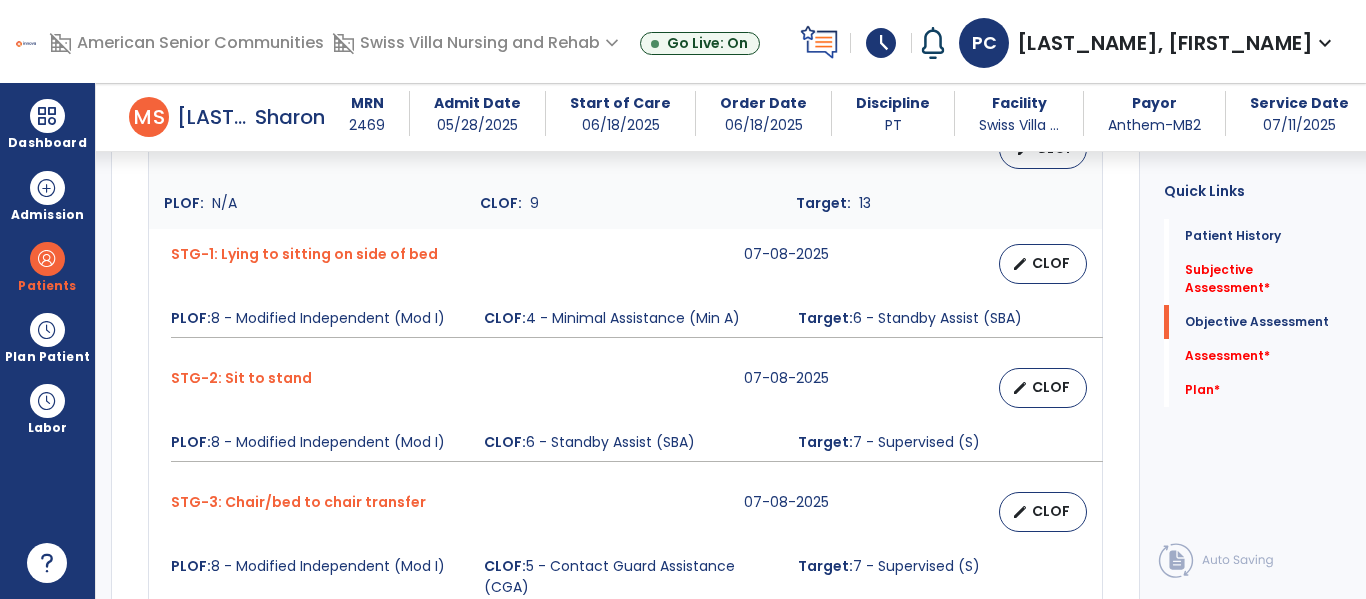 scroll, scrollTop: 924, scrollLeft: 0, axis: vertical 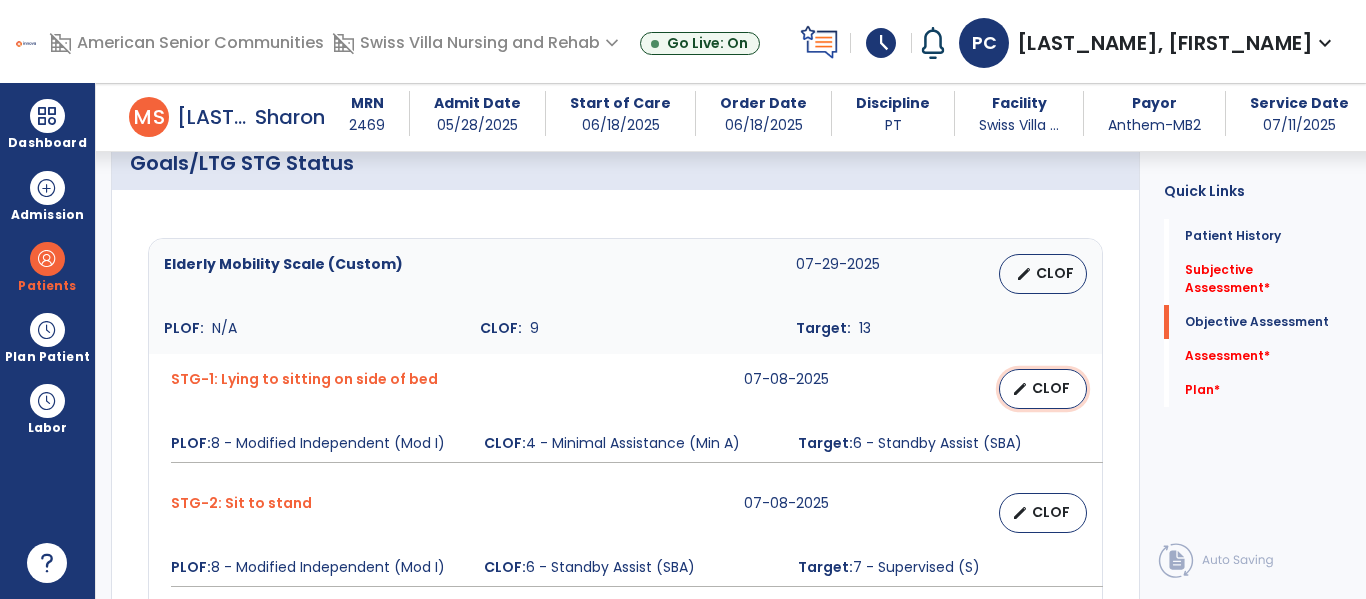 click on "CLOF" at bounding box center [1051, 388] 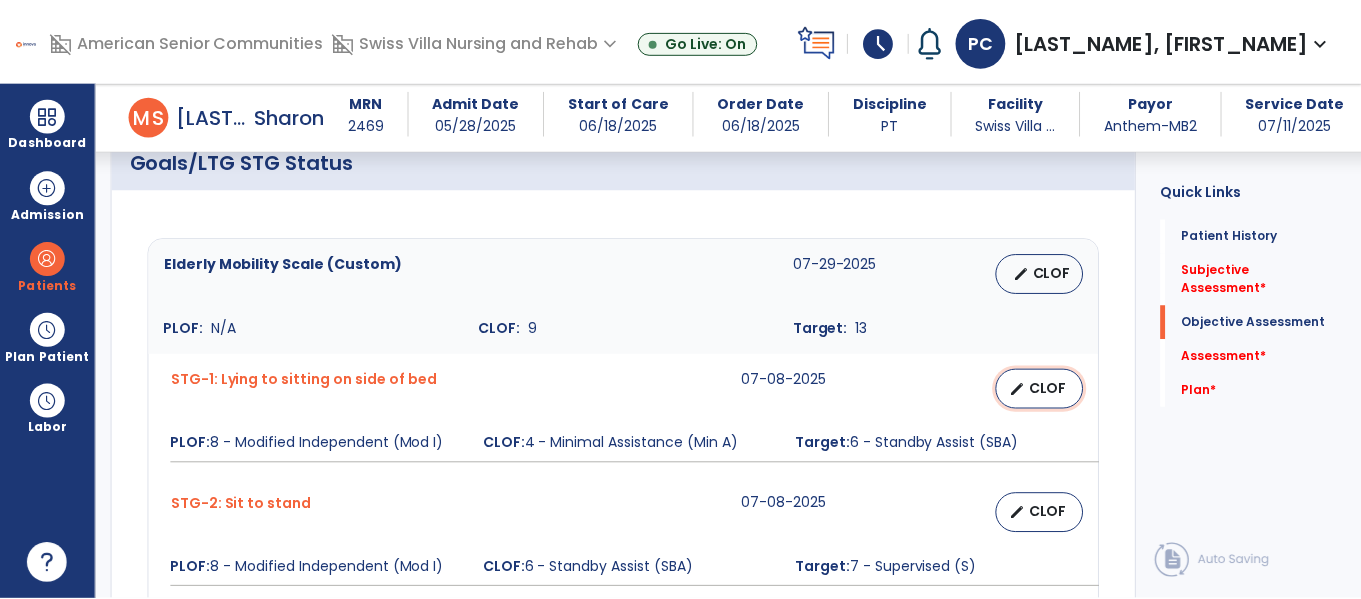 select on "********" 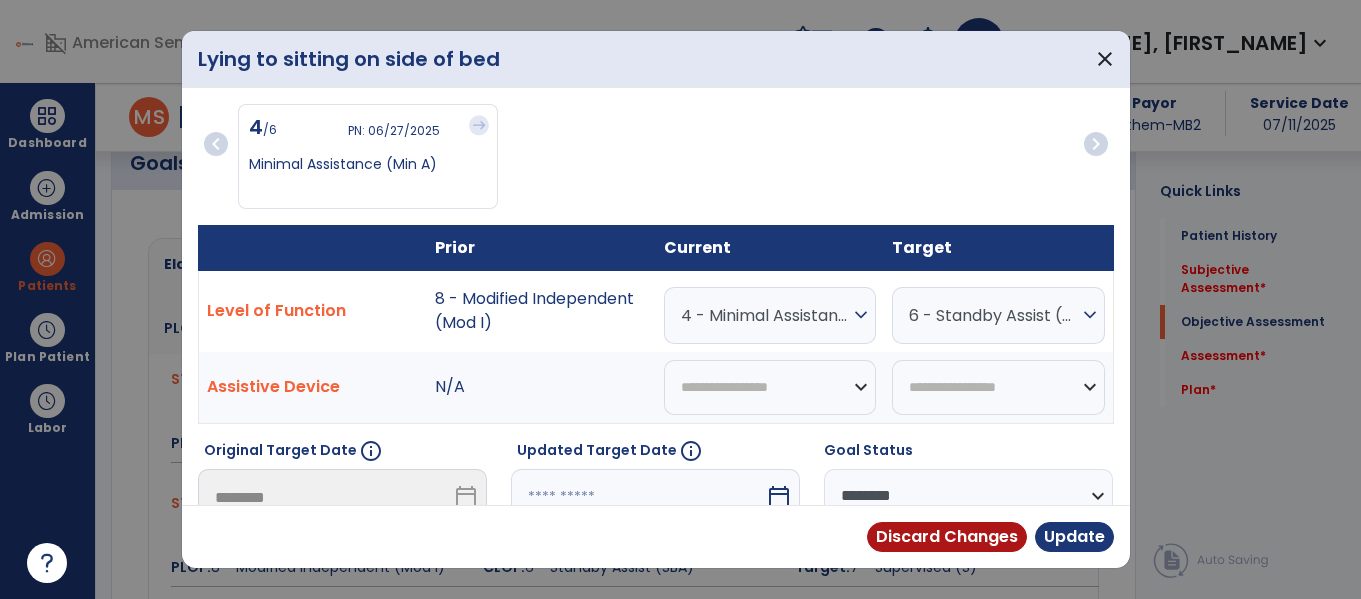 scroll, scrollTop: 802, scrollLeft: 0, axis: vertical 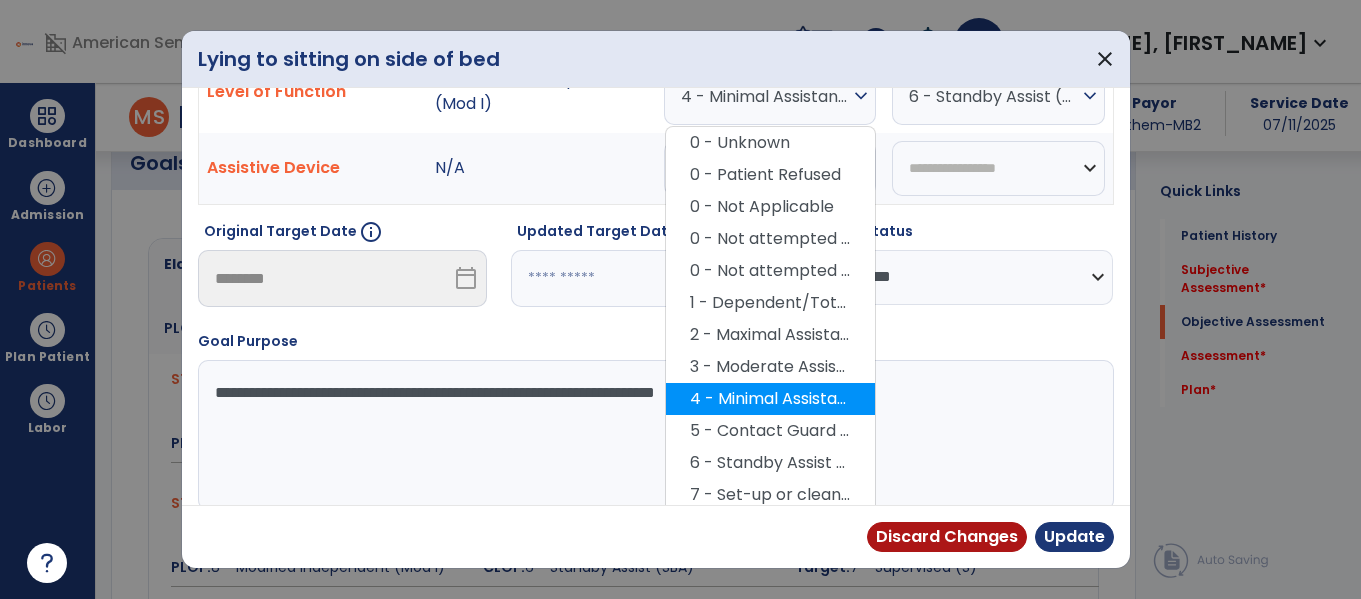 click on "4 - Minimal Assistance (Min A)" at bounding box center (770, 399) 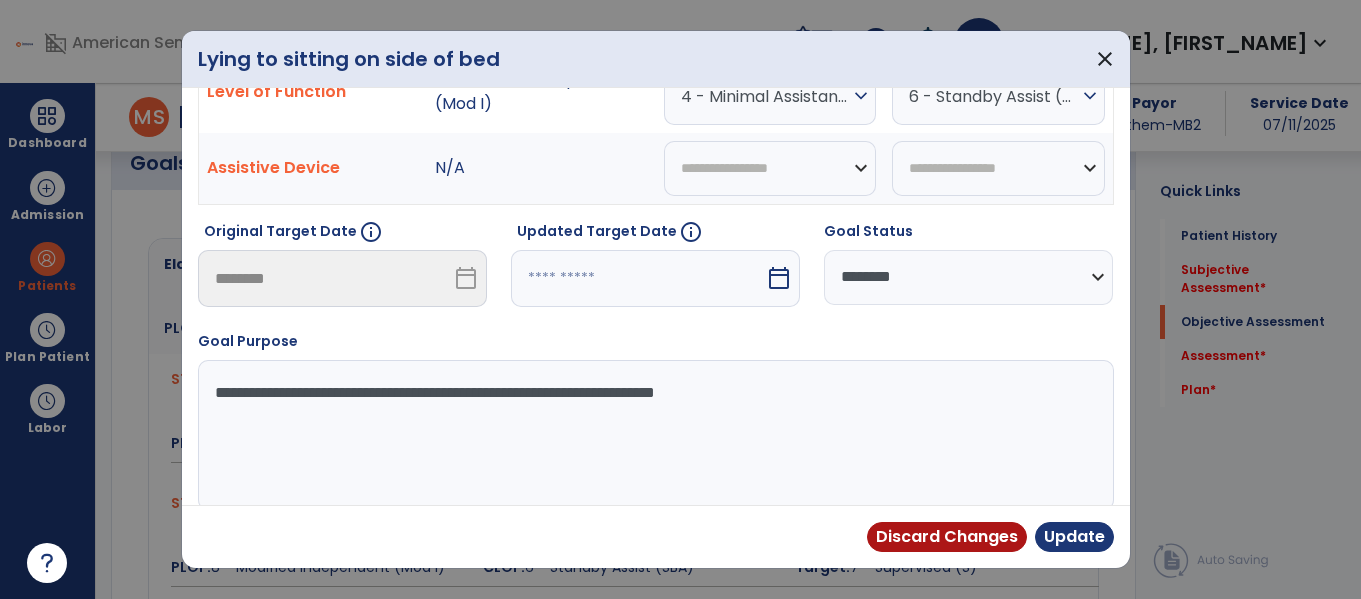 click on "4 - Minimal Assistance (Min A)" at bounding box center [765, 96] 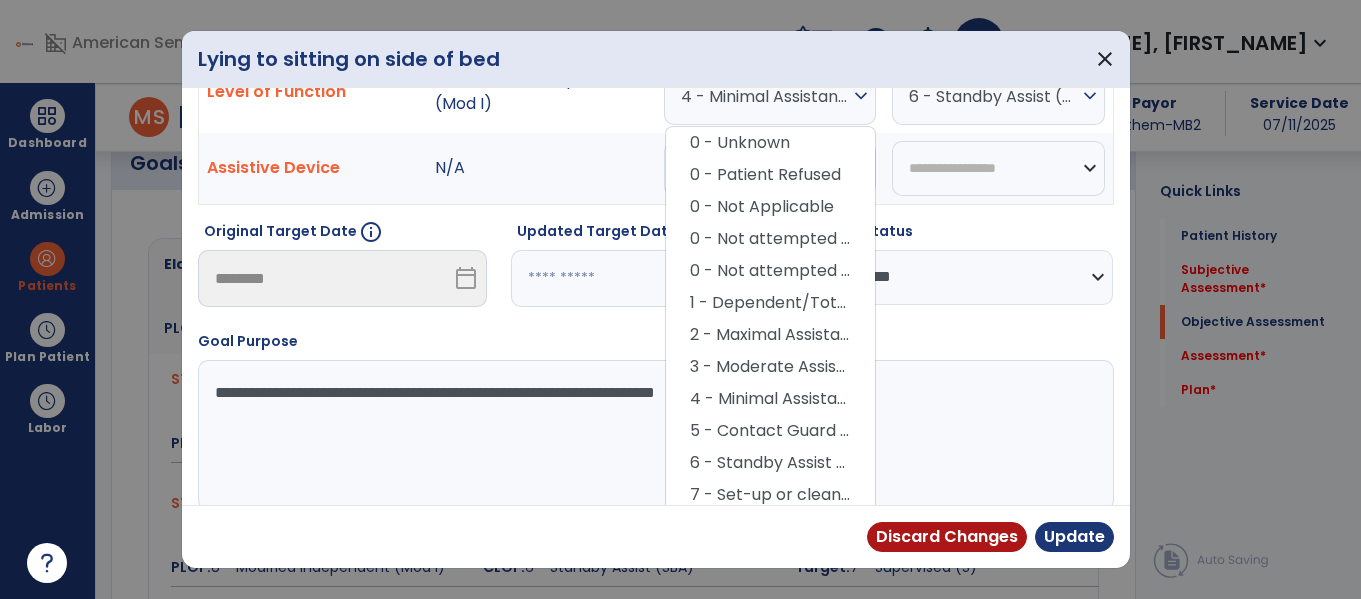 scroll, scrollTop: 322, scrollLeft: 0, axis: vertical 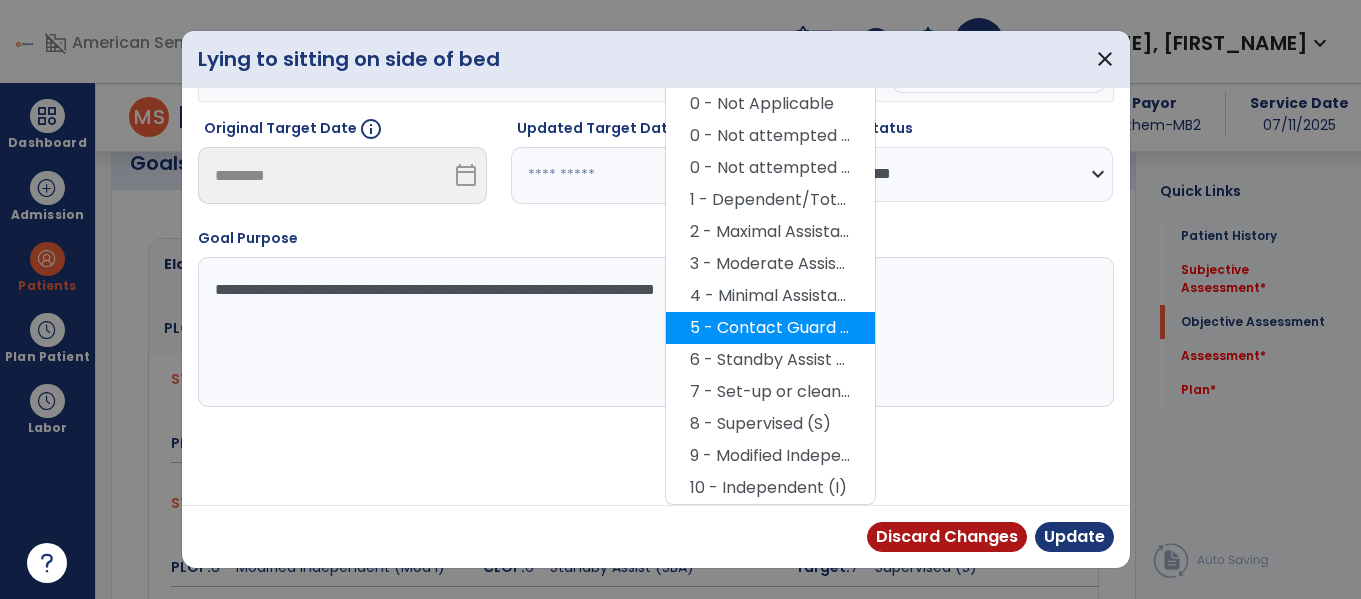 click on "5 - Contact Guard Assistance (CGA)" at bounding box center [770, 328] 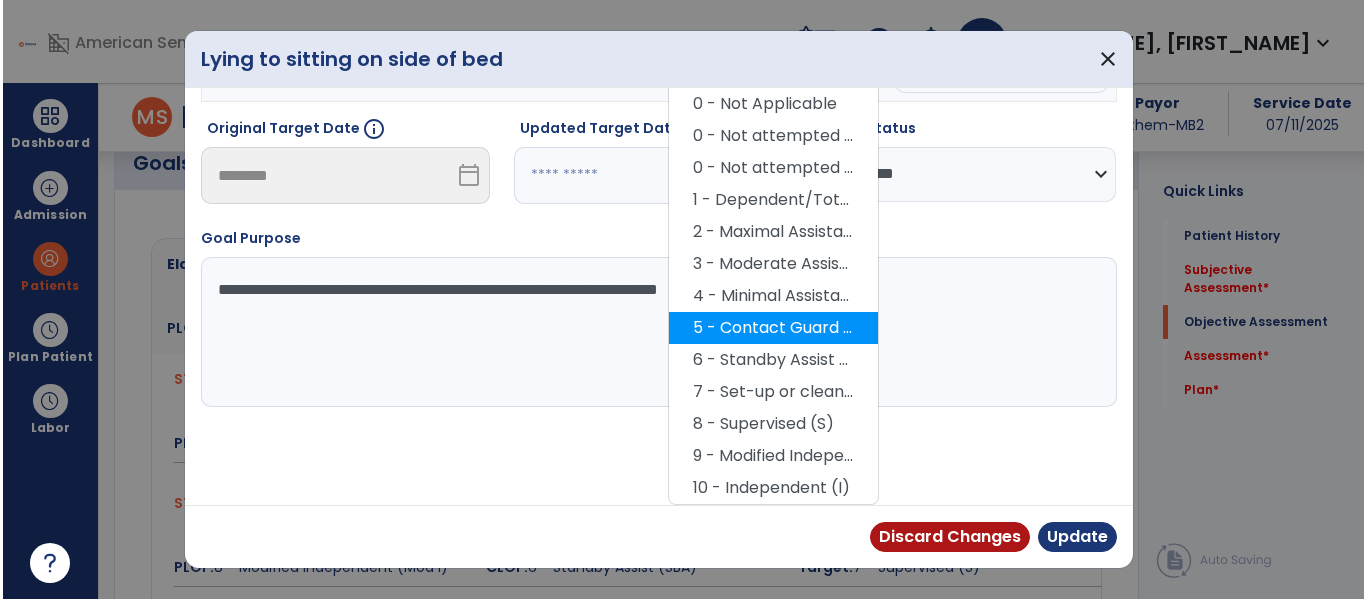 scroll, scrollTop: 240, scrollLeft: 0, axis: vertical 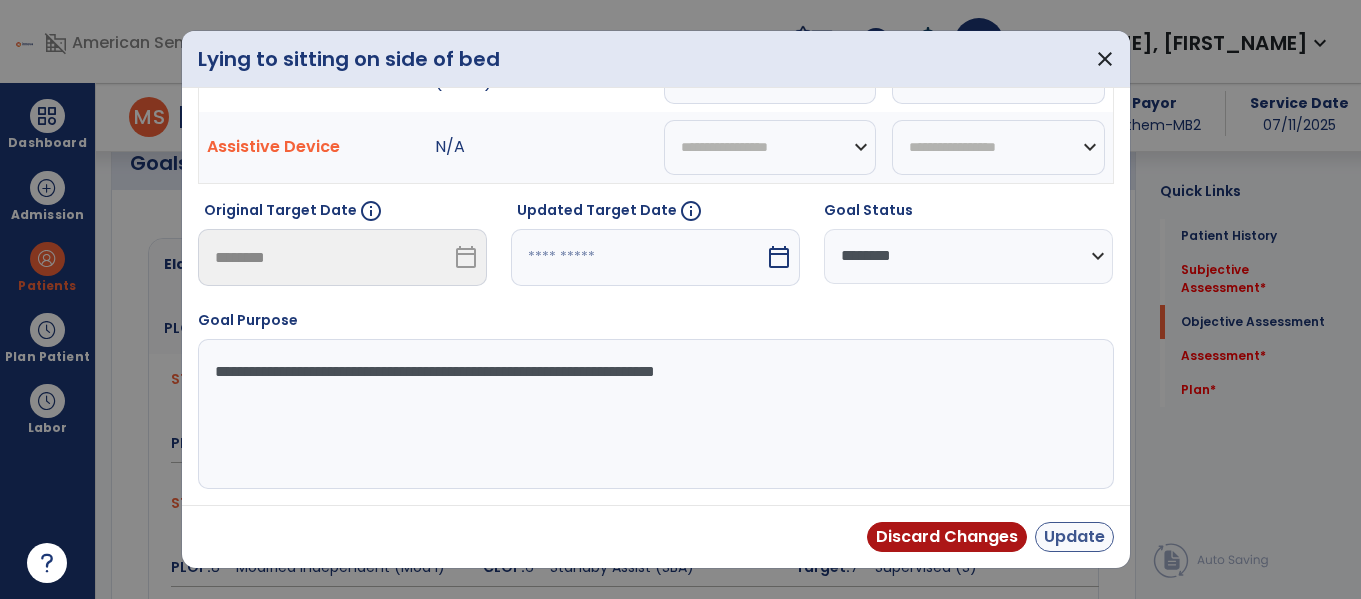 click on "Update" at bounding box center [1074, 537] 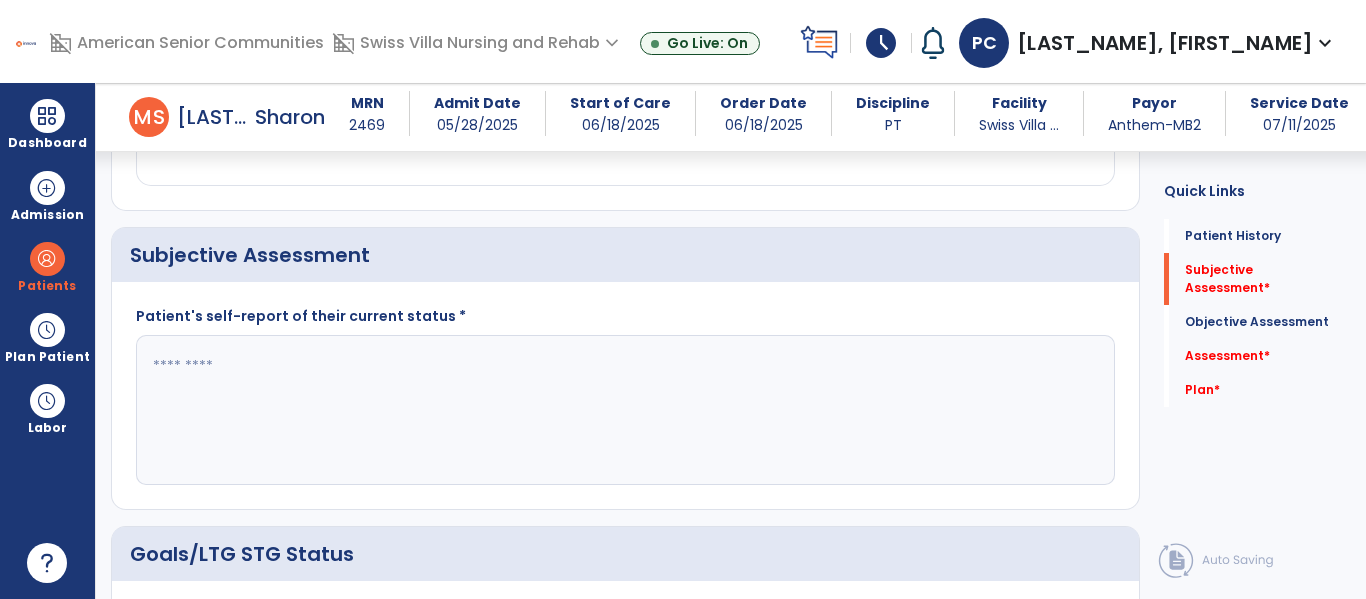 scroll, scrollTop: 405, scrollLeft: 0, axis: vertical 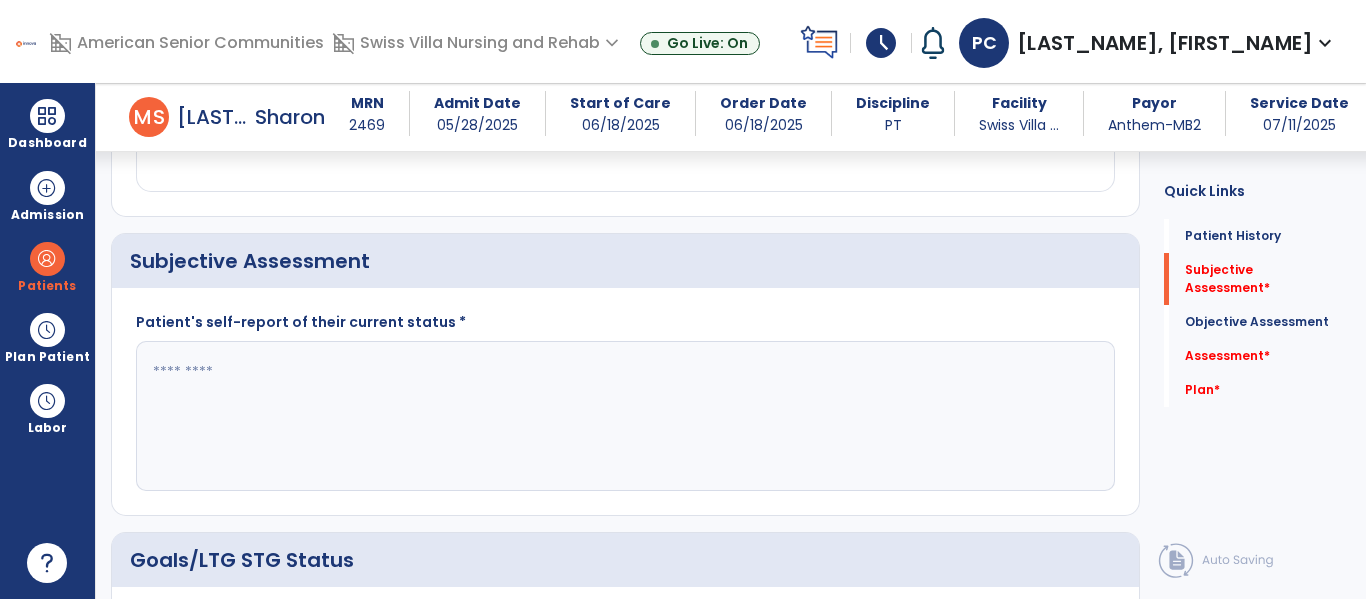 click 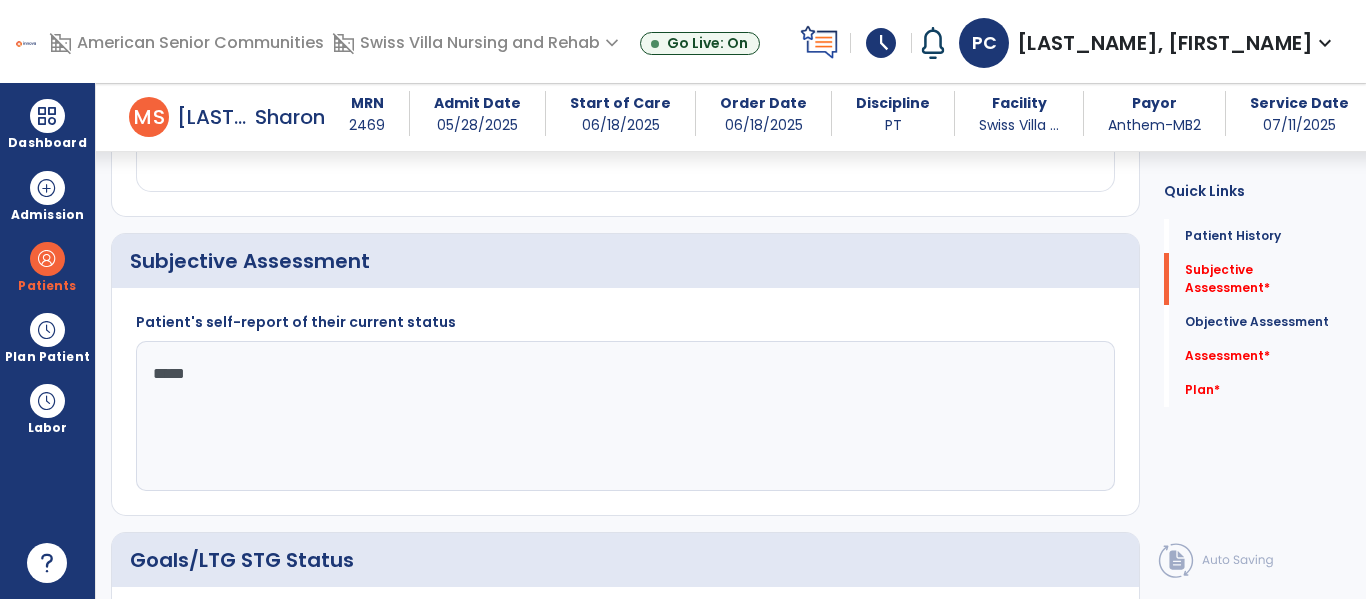 type on "******" 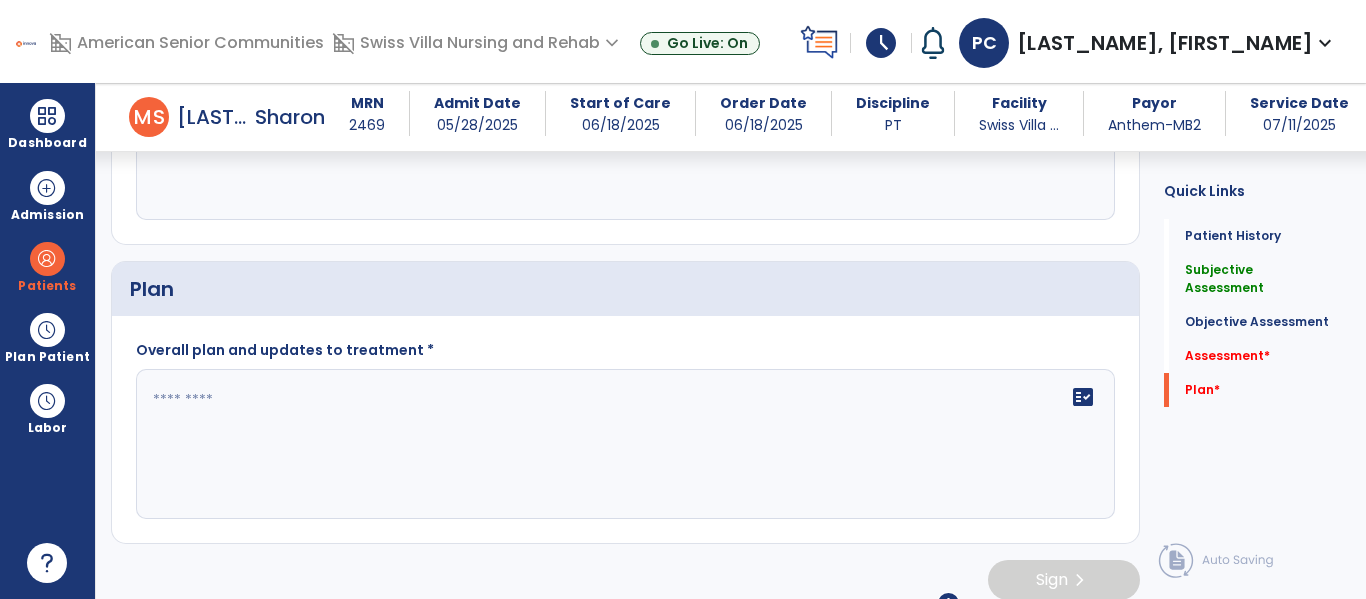 scroll, scrollTop: 2488, scrollLeft: 0, axis: vertical 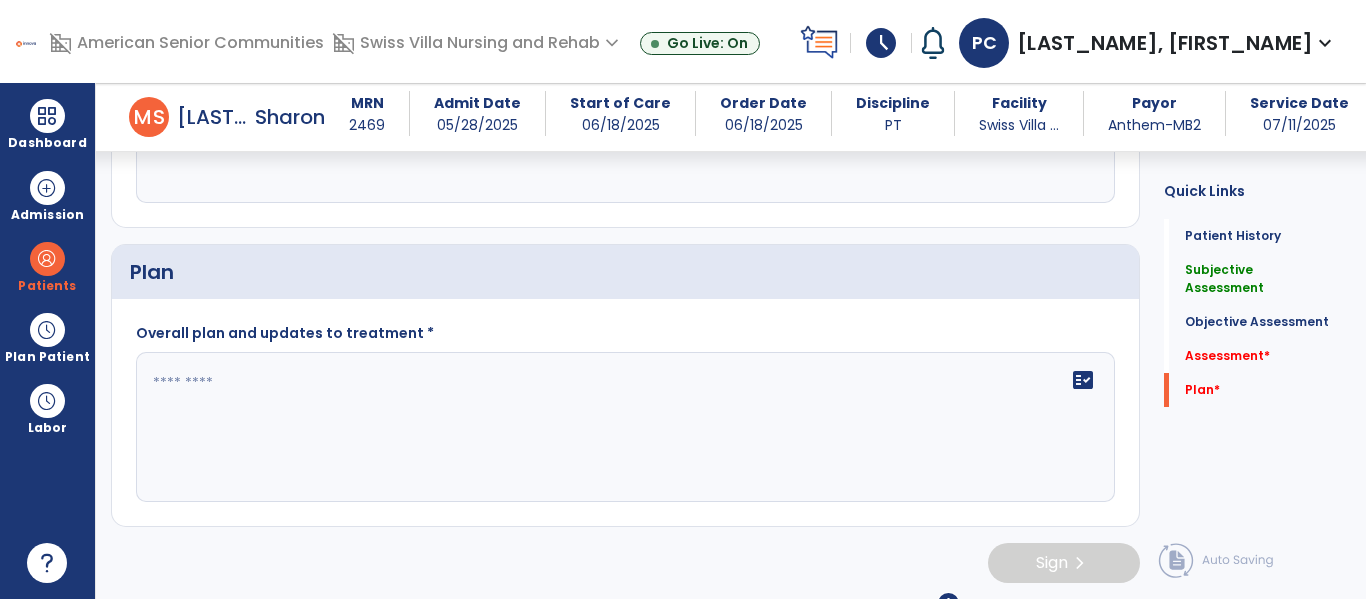 type on "**********" 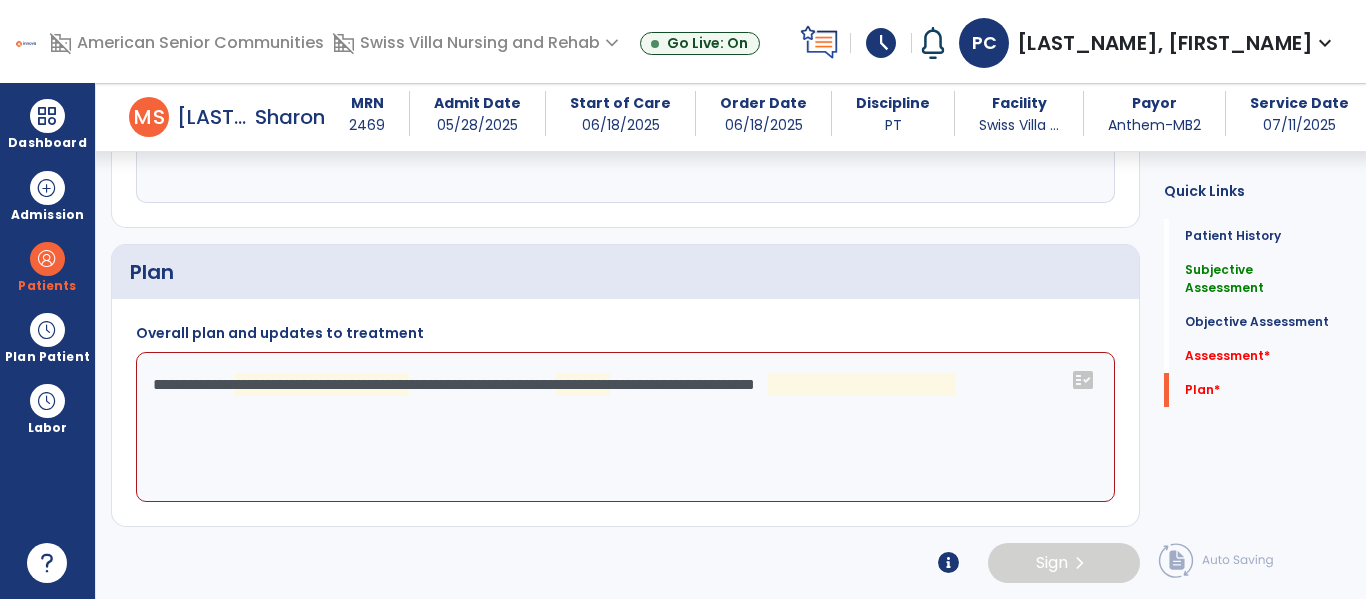 click on "**********" 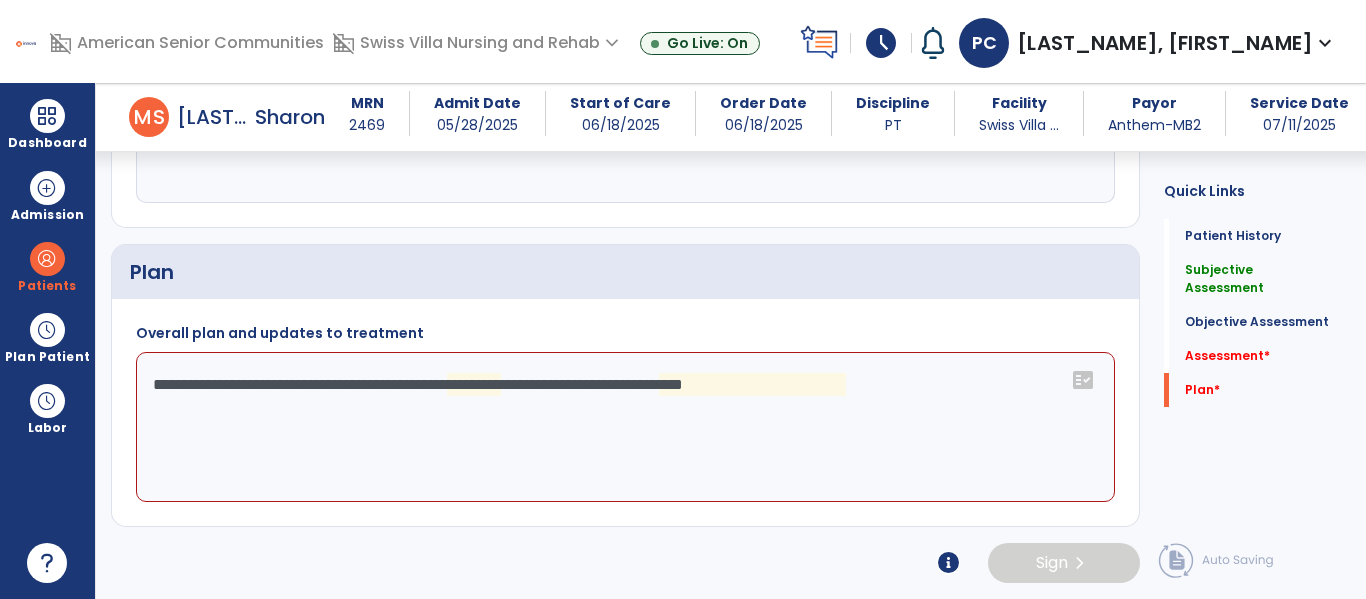 click on "**********" 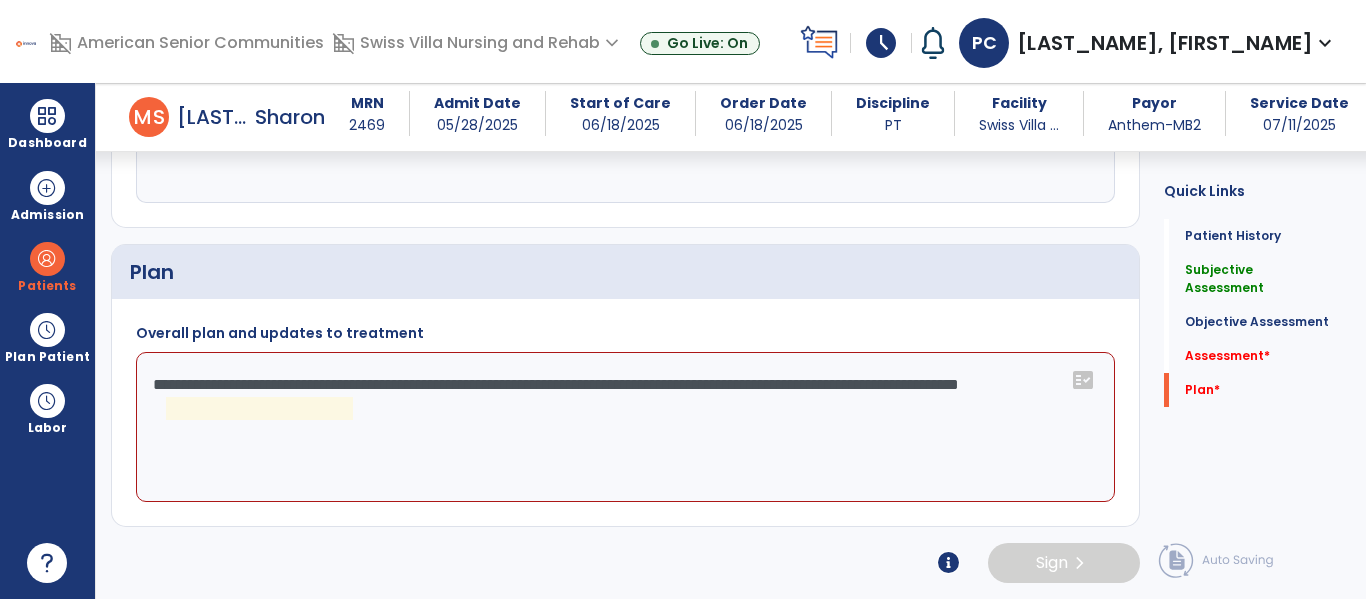click on "**********" 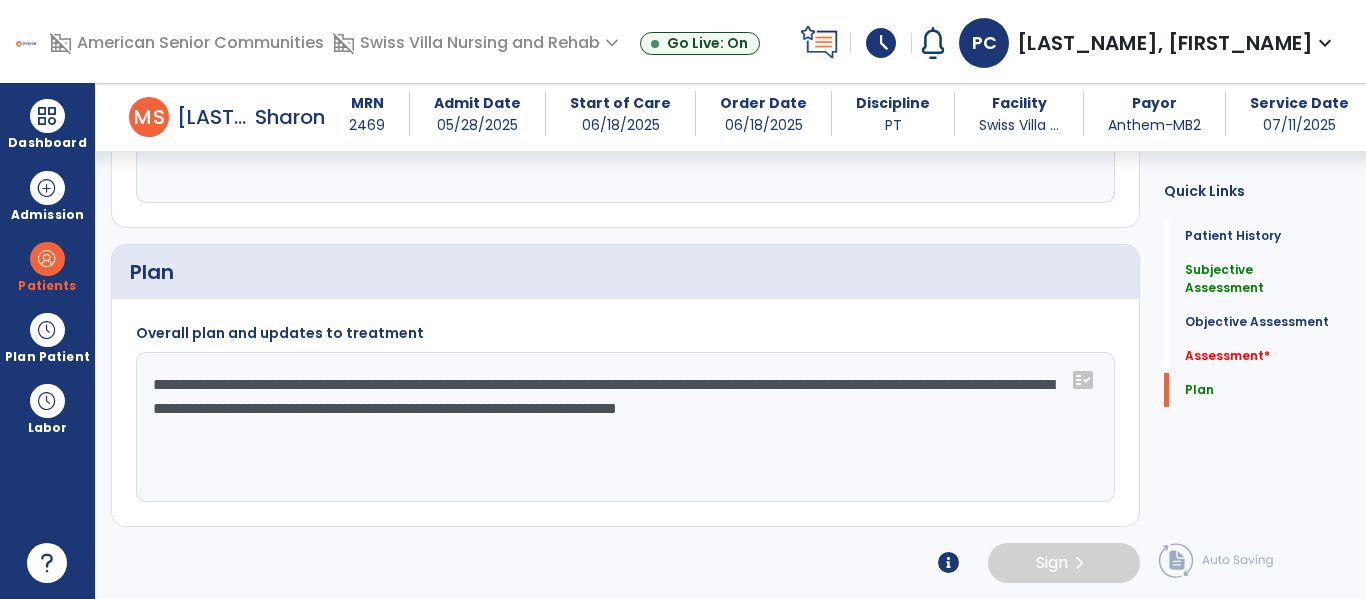 type on "**********" 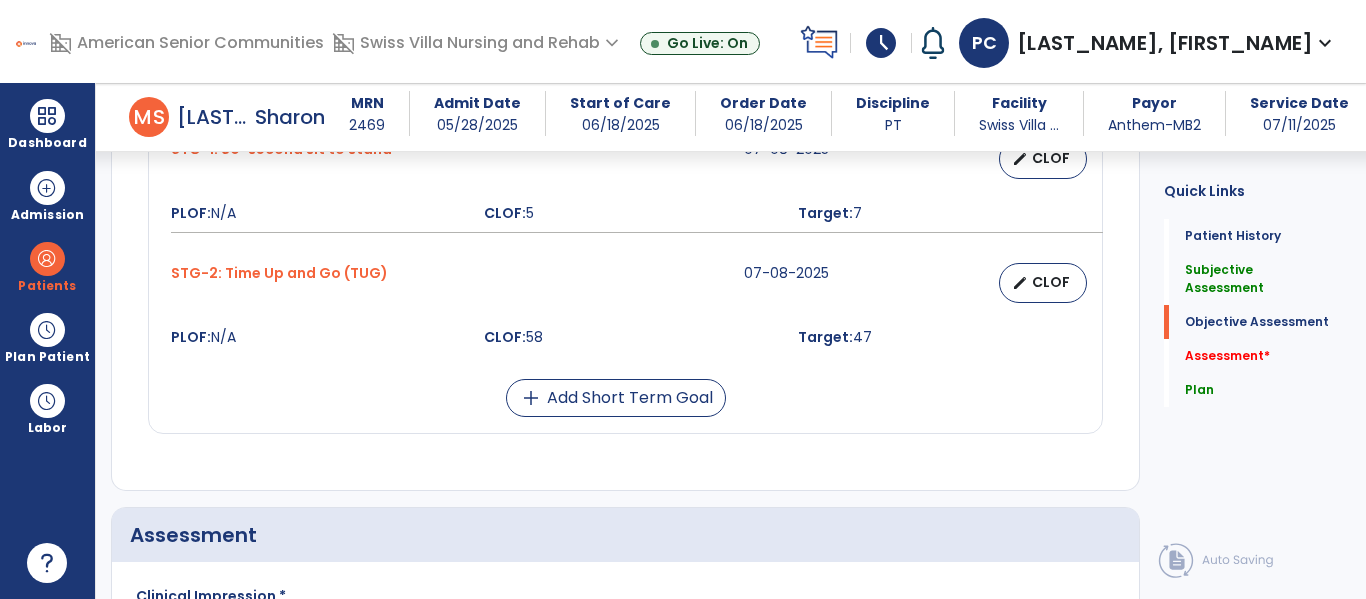 scroll, scrollTop: 1917, scrollLeft: 0, axis: vertical 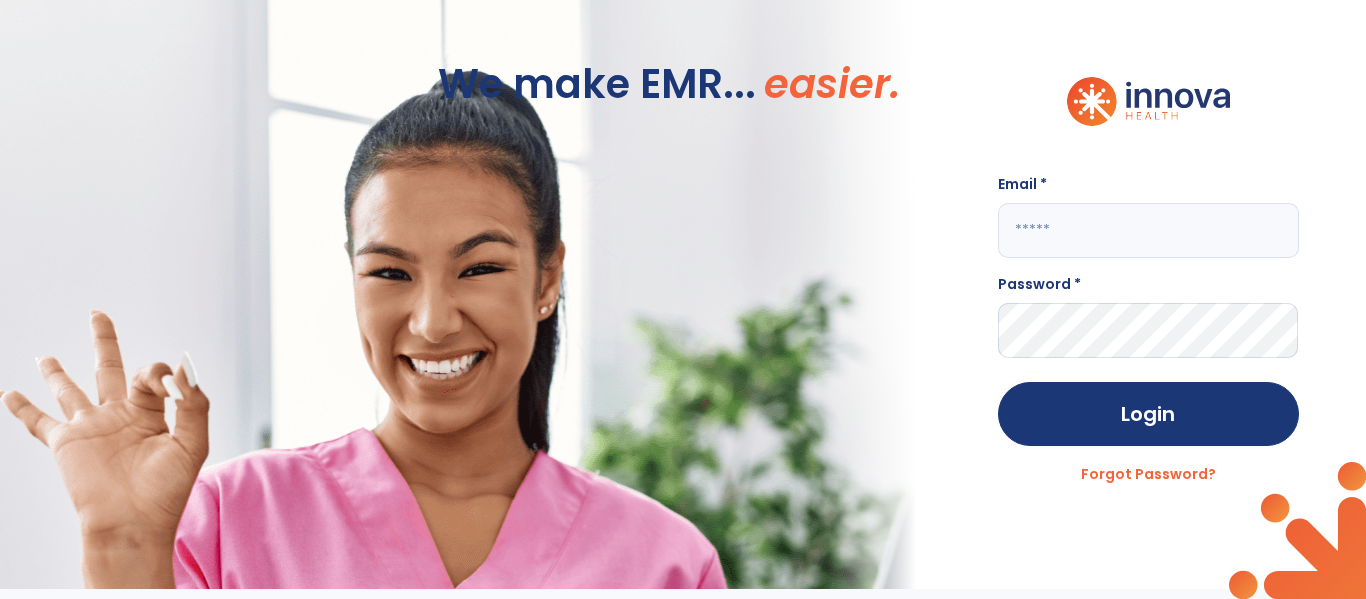 click 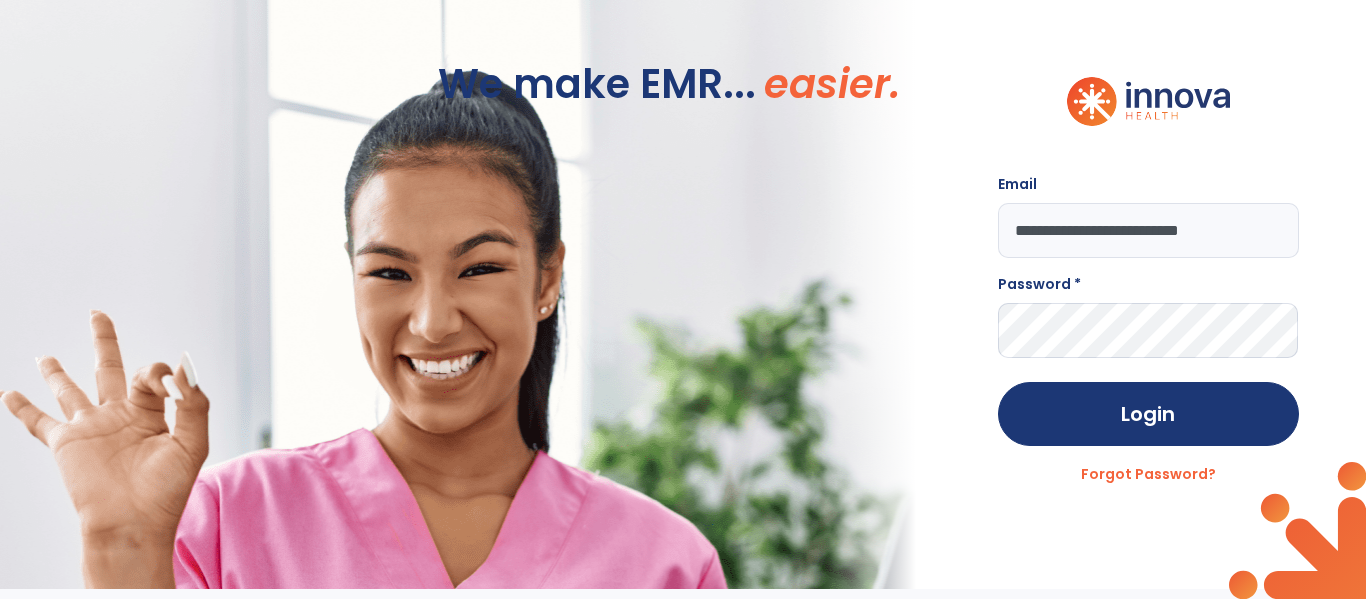 type on "**********" 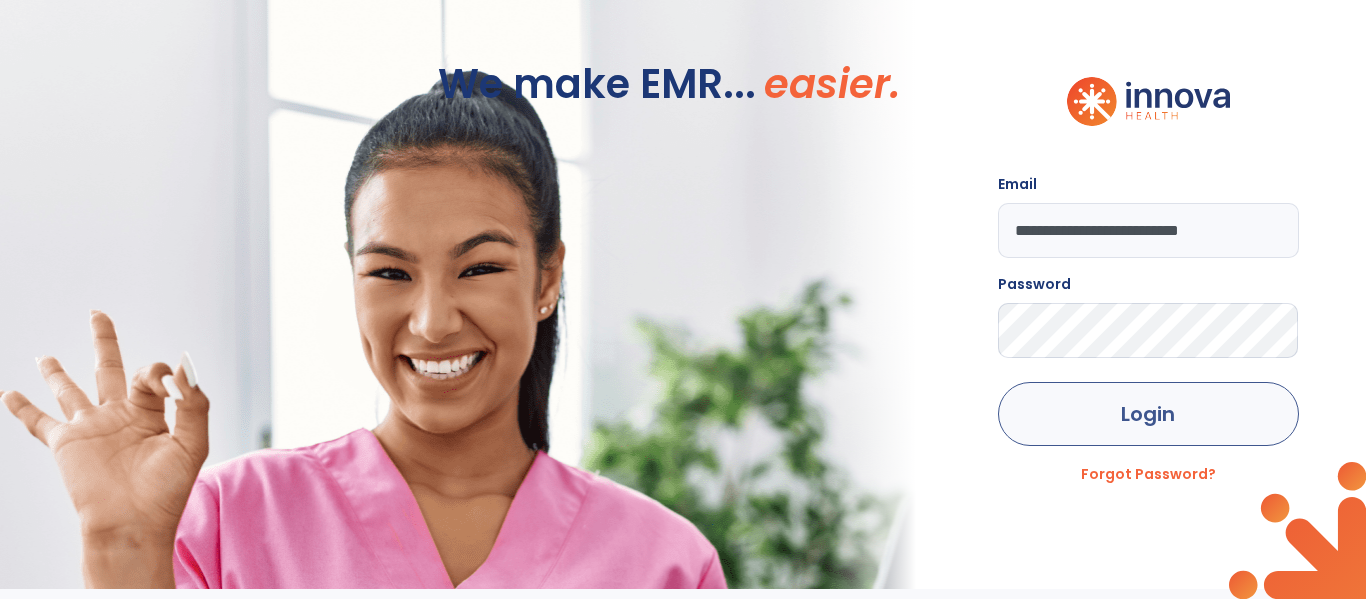 click on "Login" 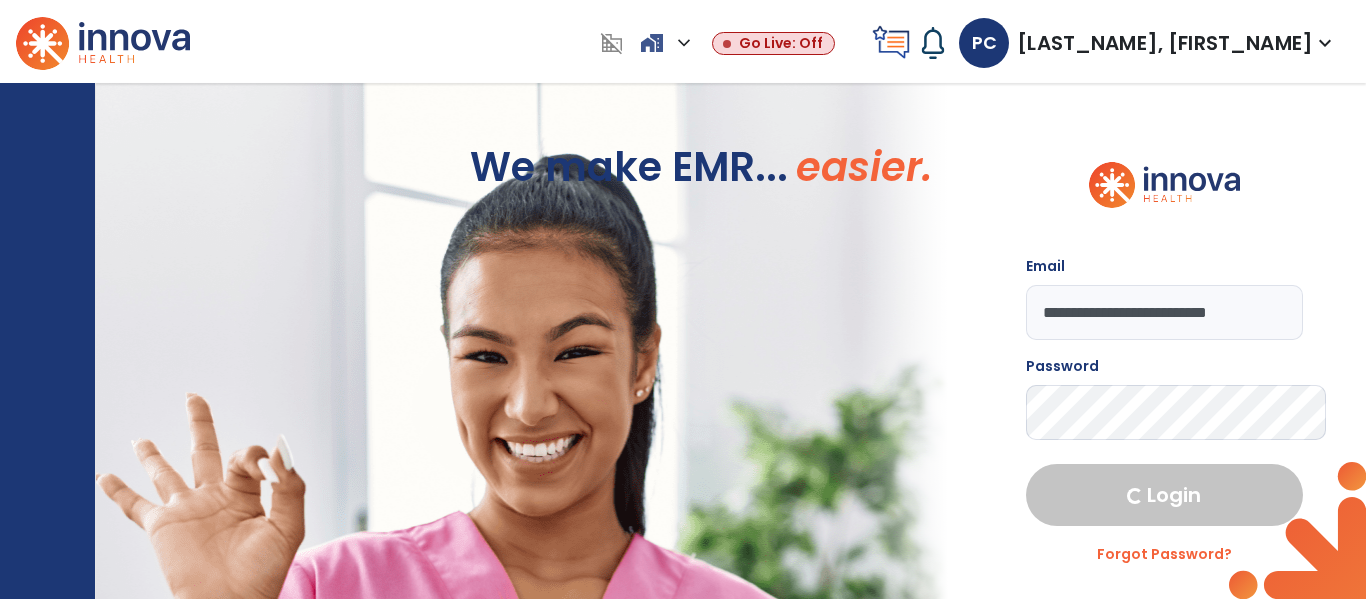select on "****" 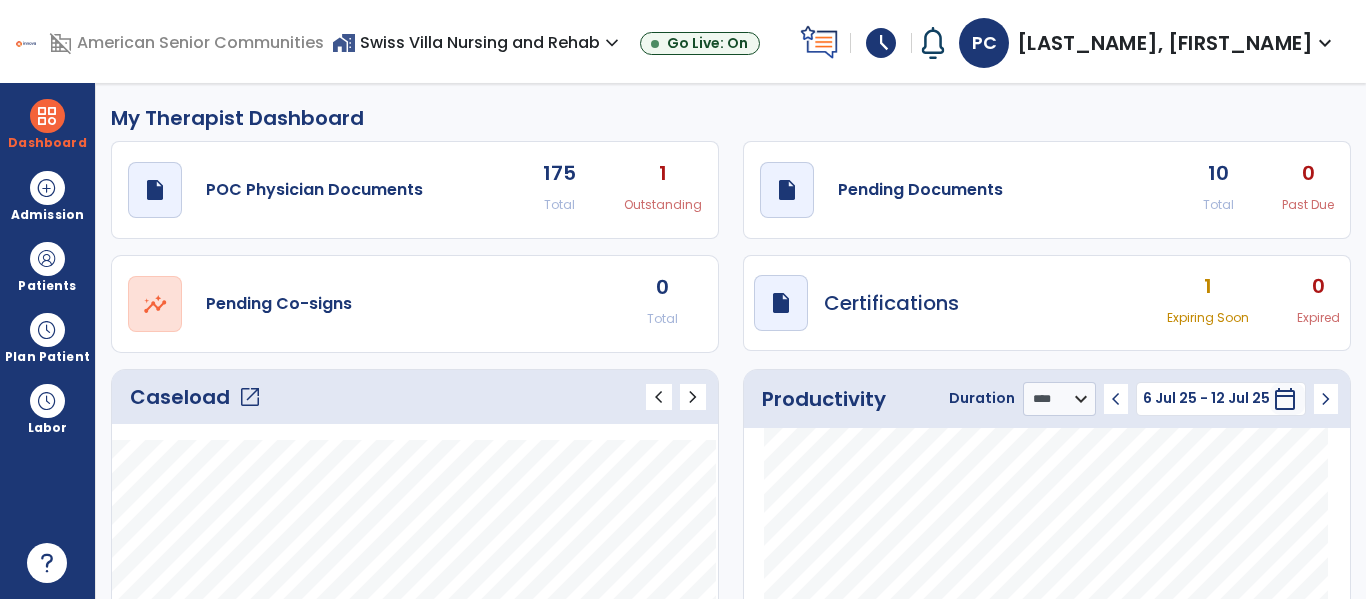click on "Caseload   open_in_new" 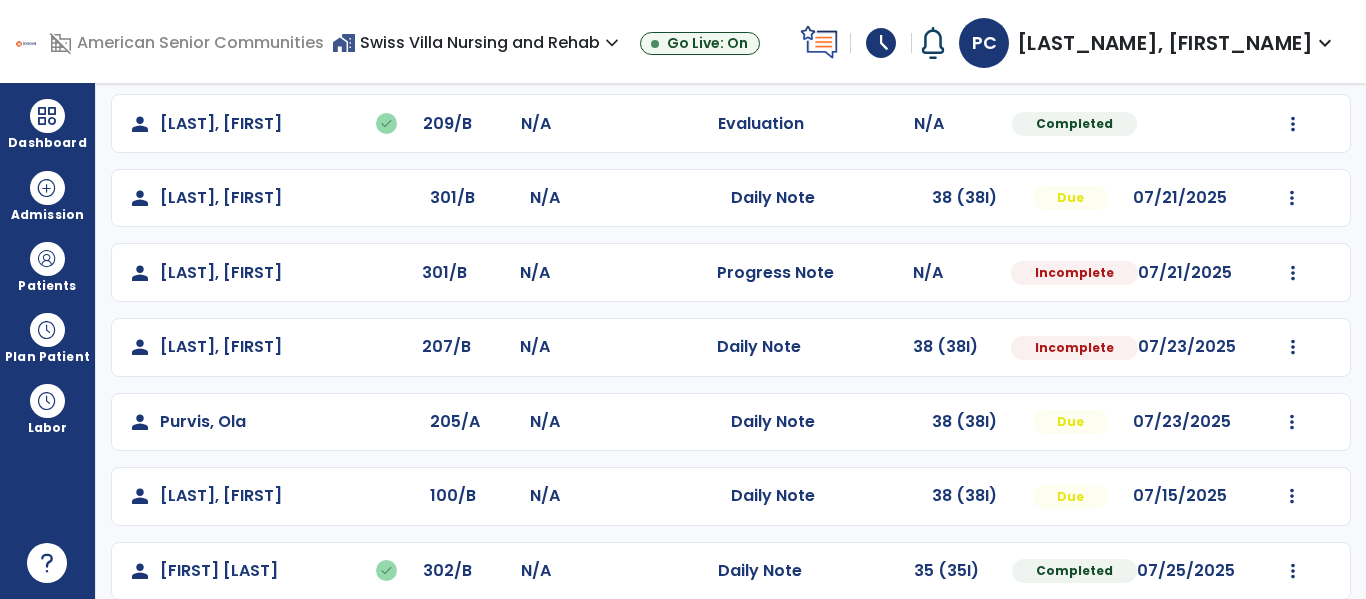 scroll, scrollTop: 808, scrollLeft: 0, axis: vertical 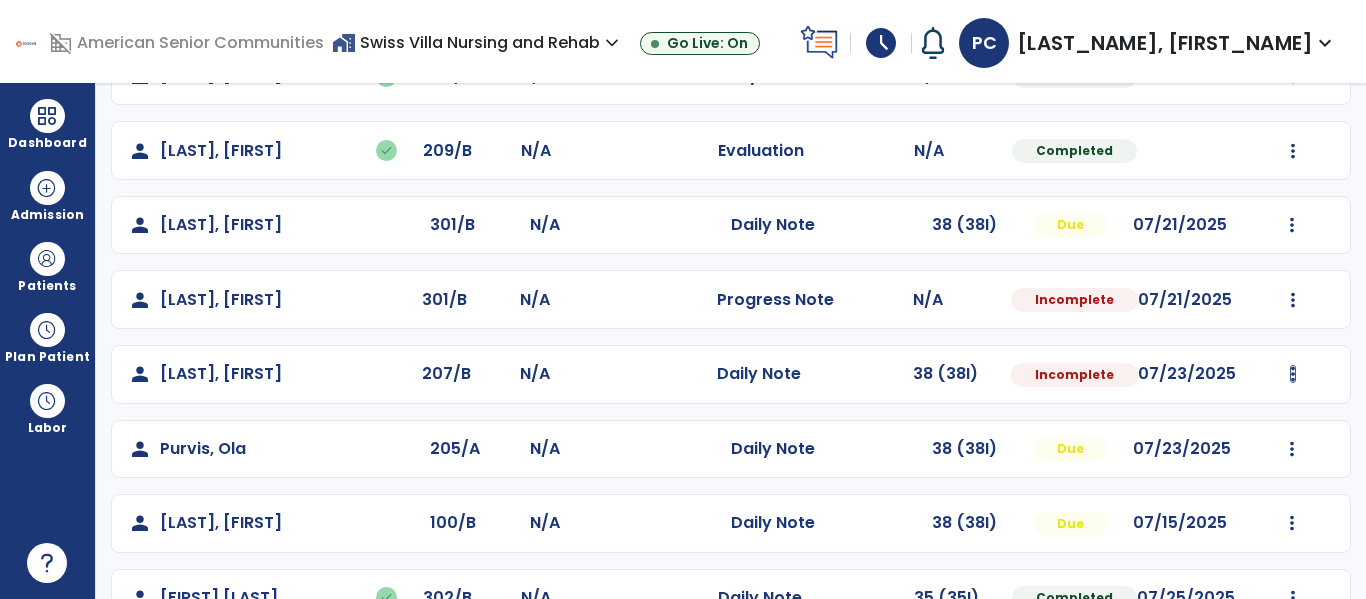 click at bounding box center [1292, -520] 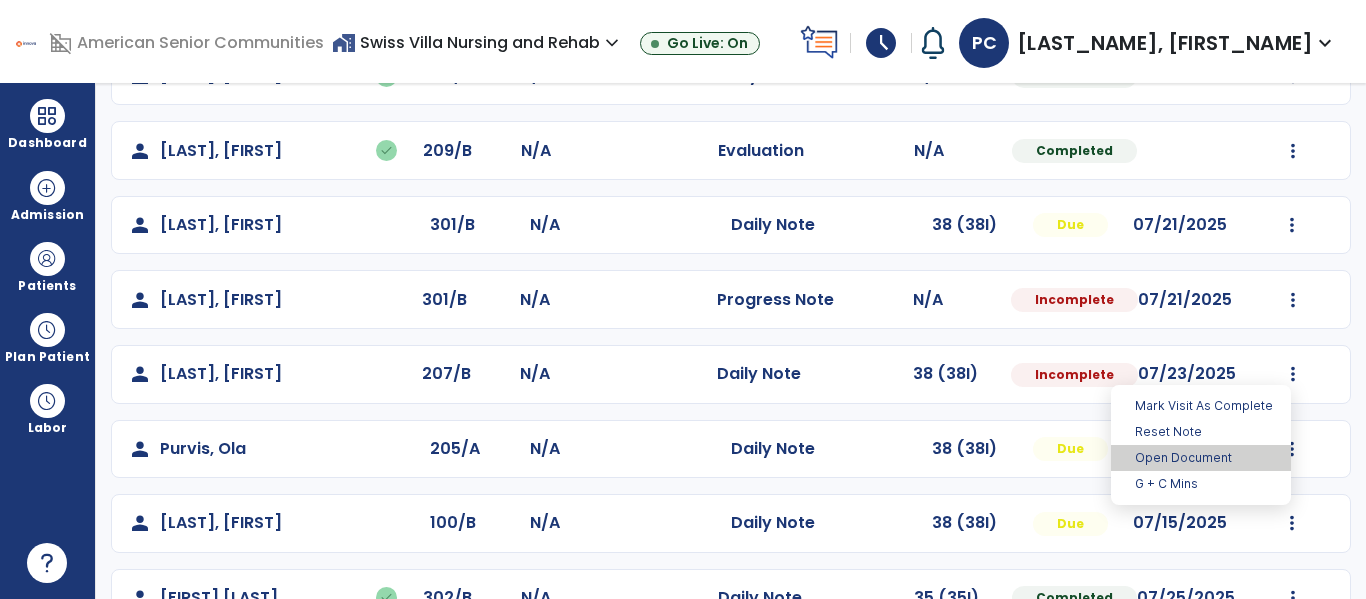 click on "Open Document" at bounding box center [1201, 458] 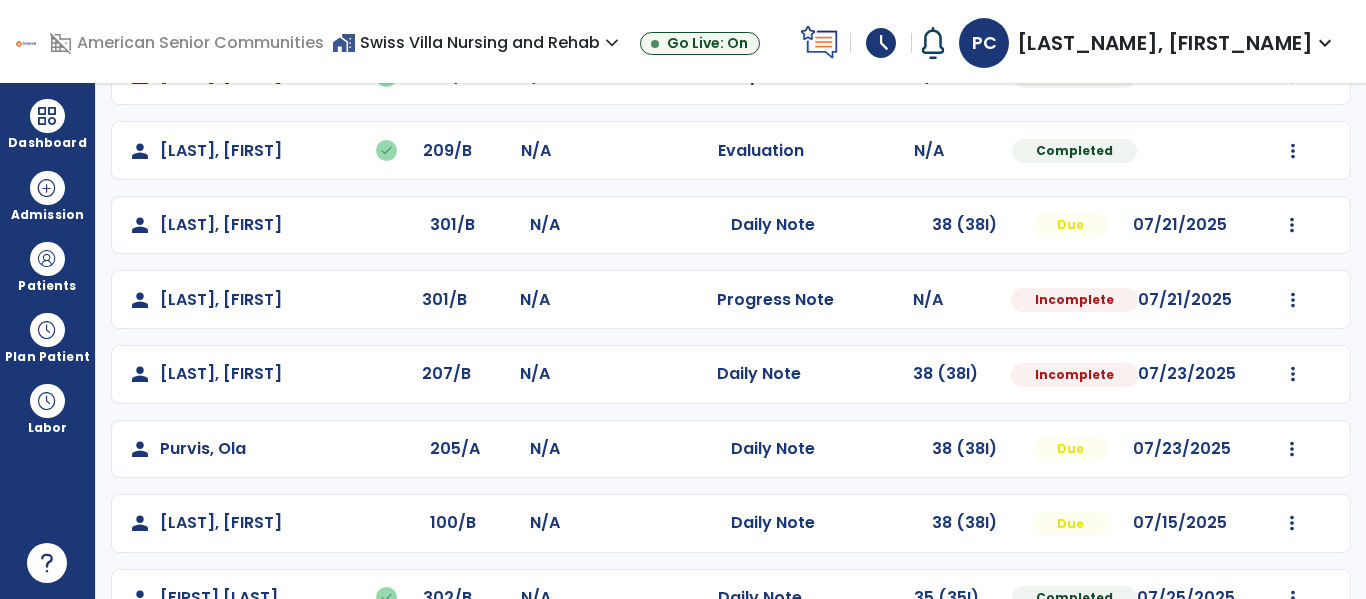 select on "*" 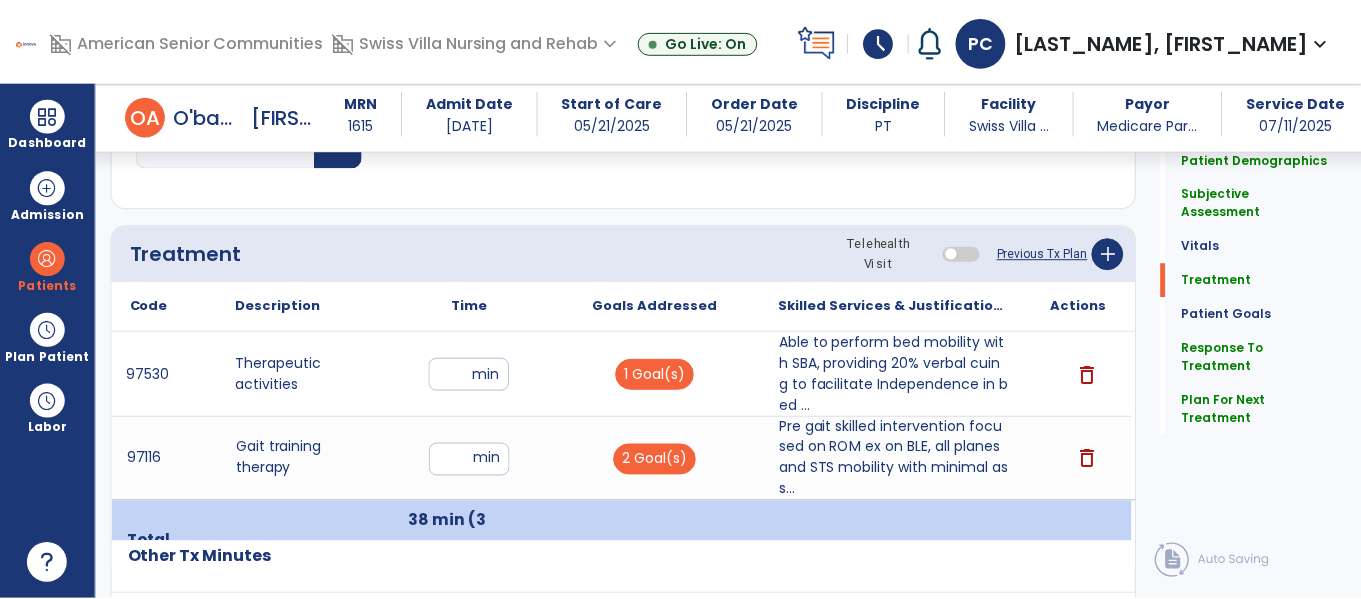 scroll, scrollTop: 1140, scrollLeft: 0, axis: vertical 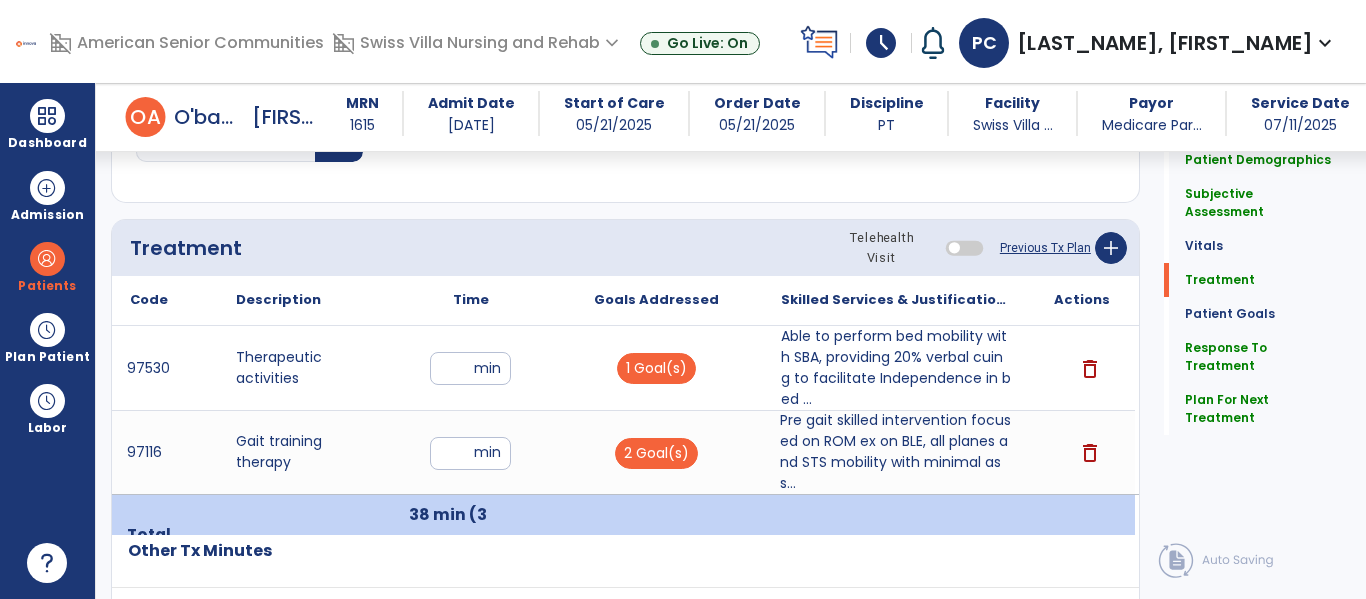 click on "Pre gait skilled intervention focused on ROM ex on BLE, all planes and STS mobility with minimal ass..." at bounding box center (896, 452) 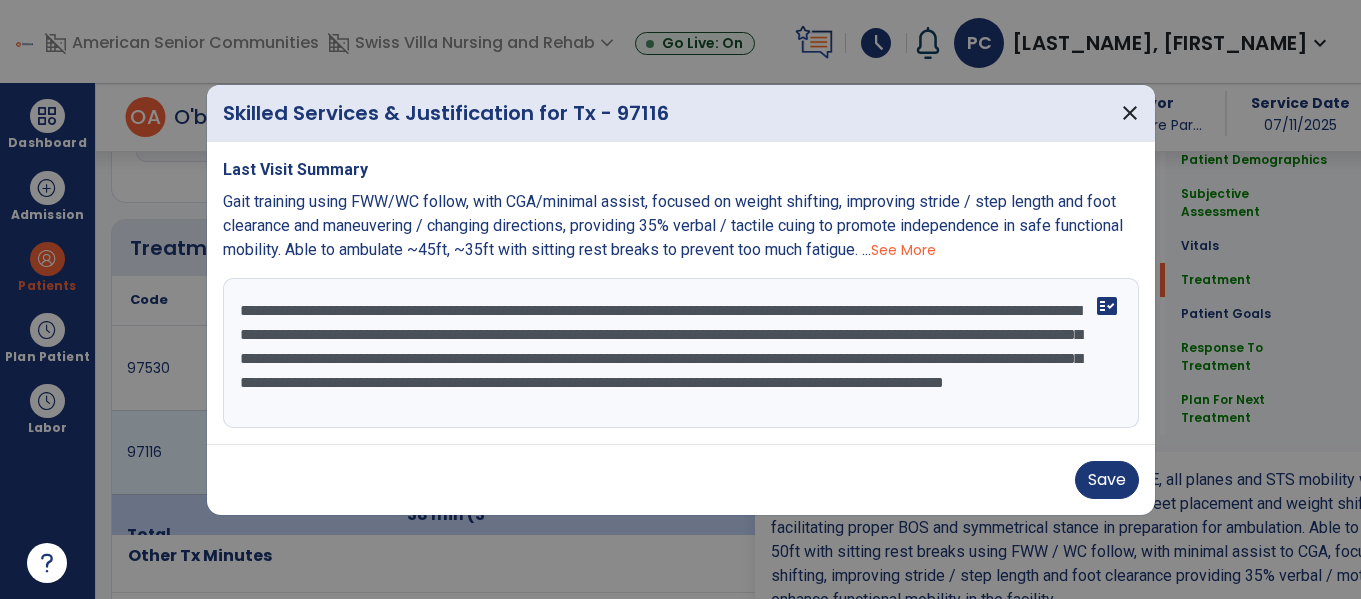 scroll, scrollTop: 1140, scrollLeft: 0, axis: vertical 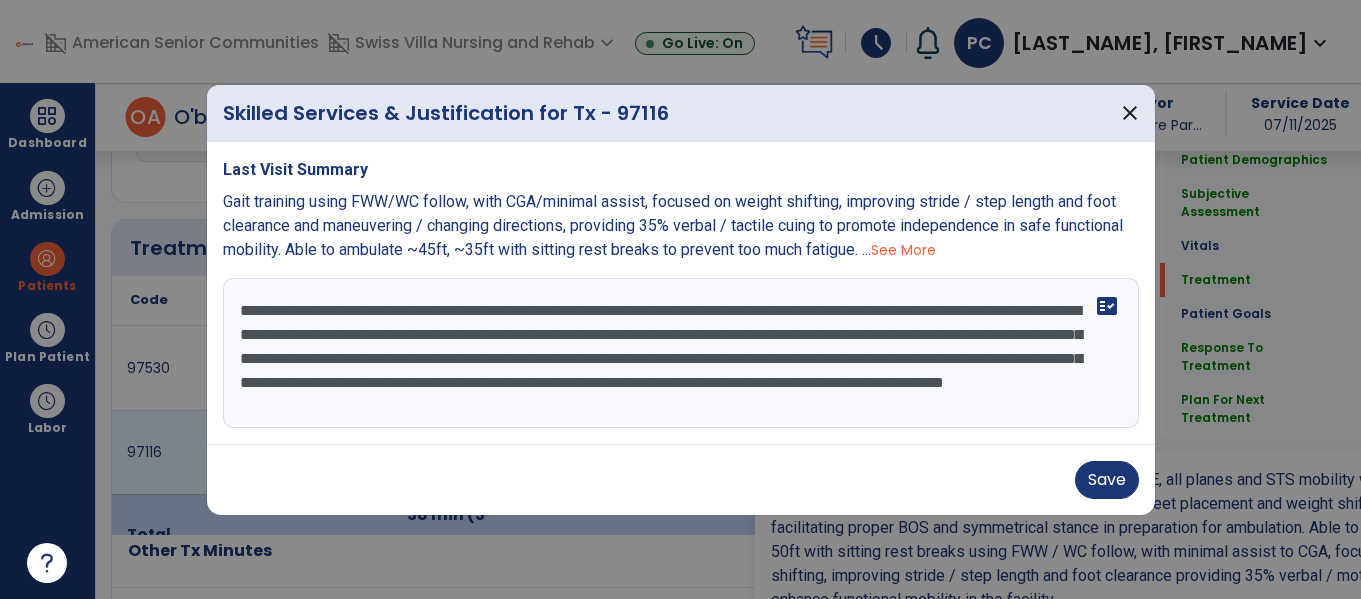 click on "**********" at bounding box center (681, 353) 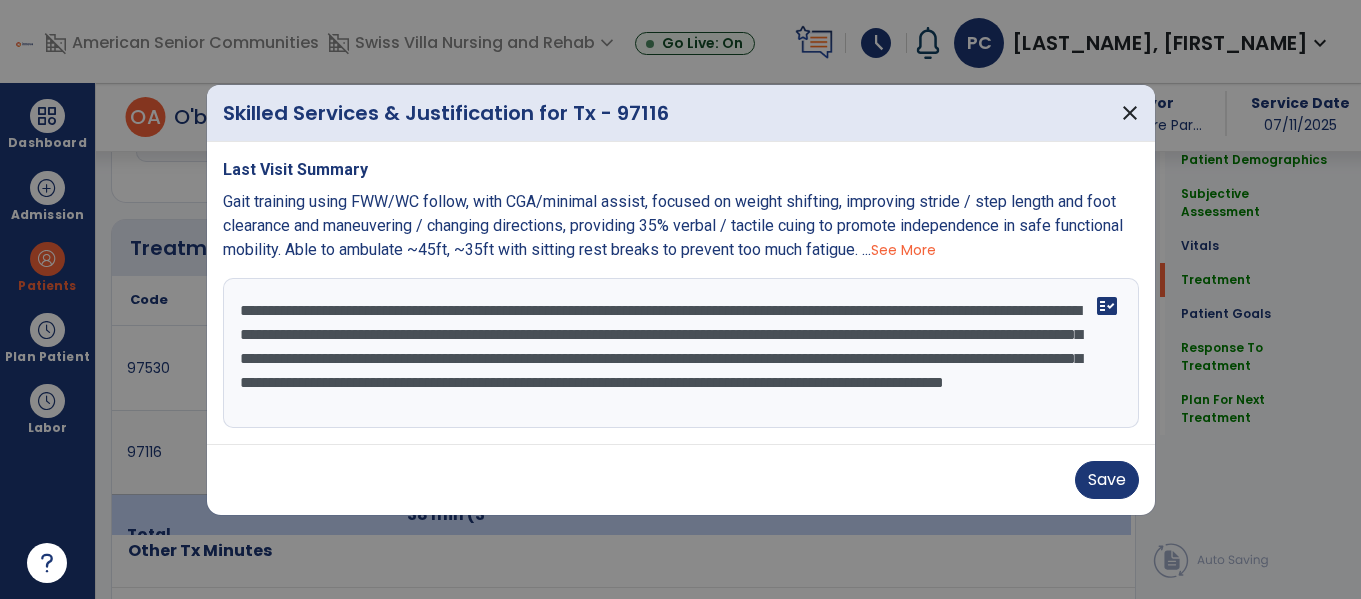 scroll, scrollTop: 0, scrollLeft: 0, axis: both 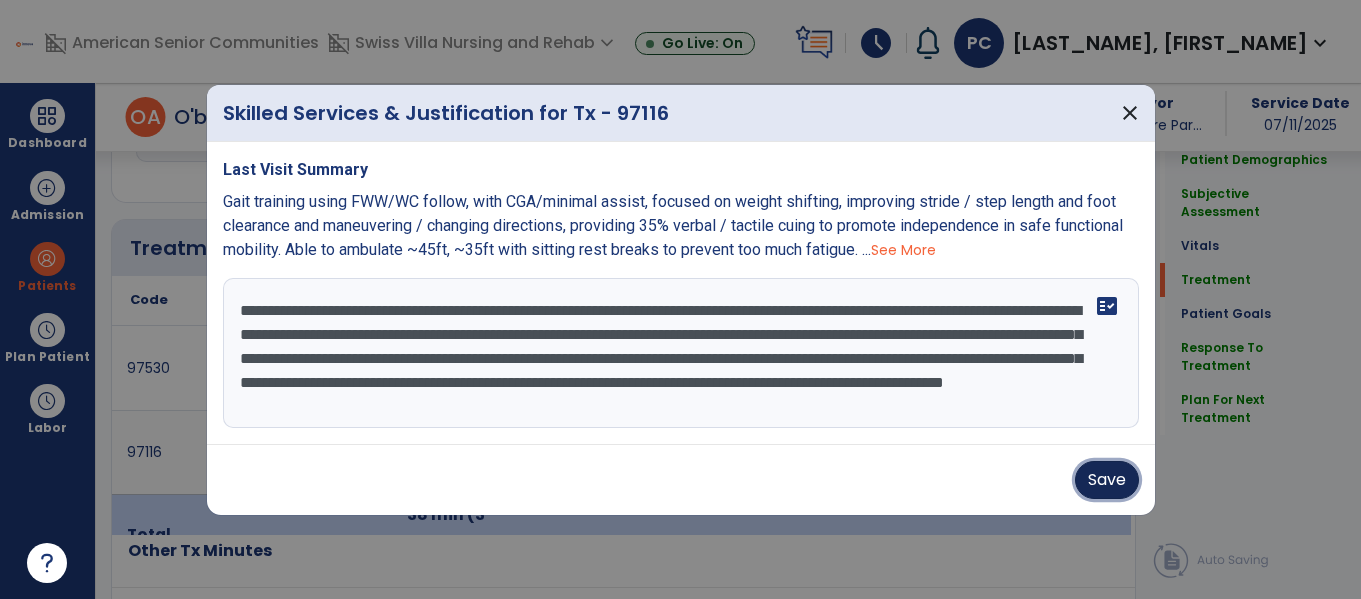 click on "Save" at bounding box center [1107, 480] 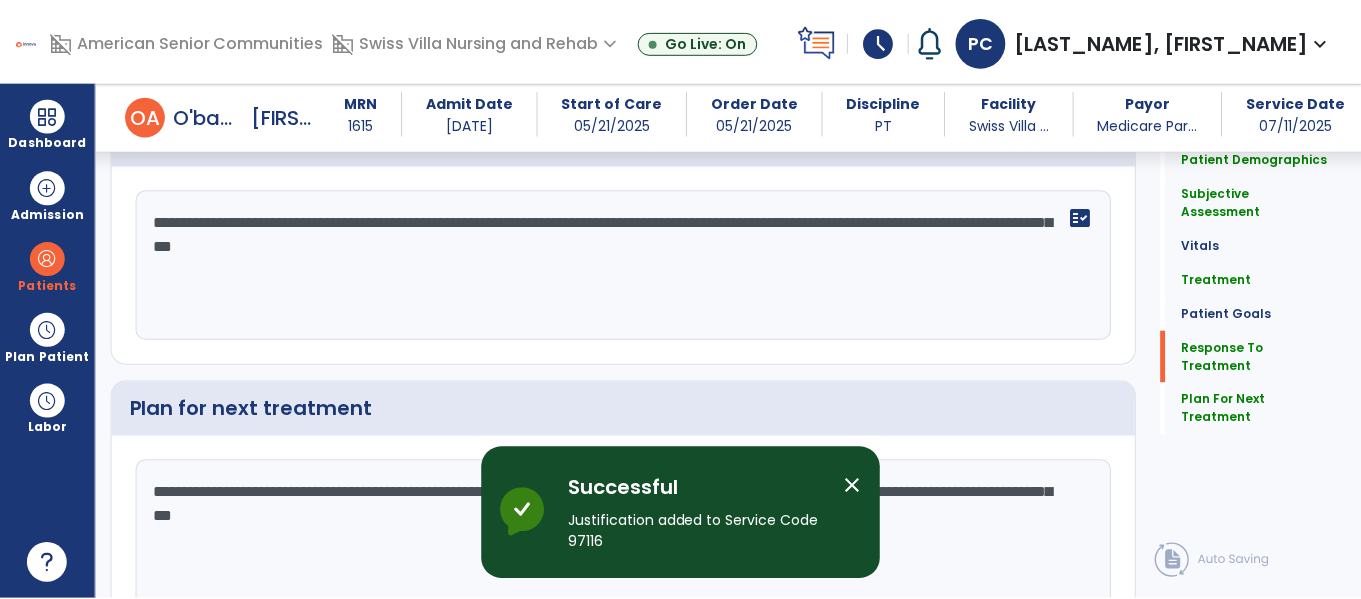 scroll, scrollTop: 3228, scrollLeft: 0, axis: vertical 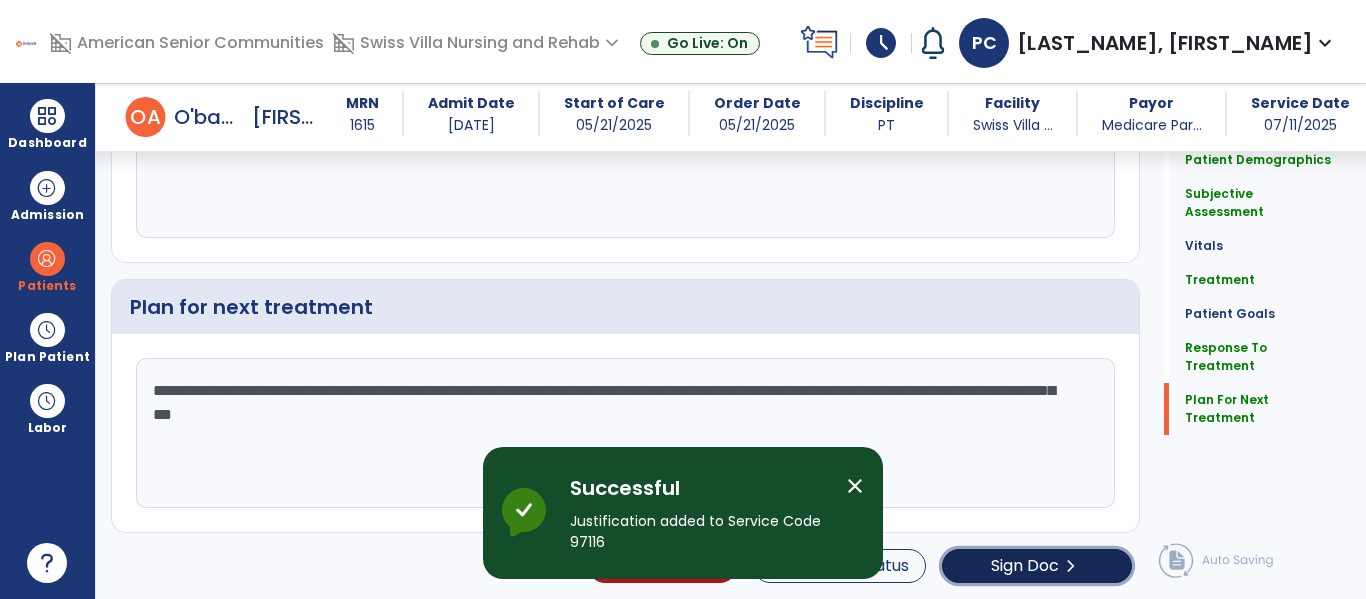 click on "chevron_right" 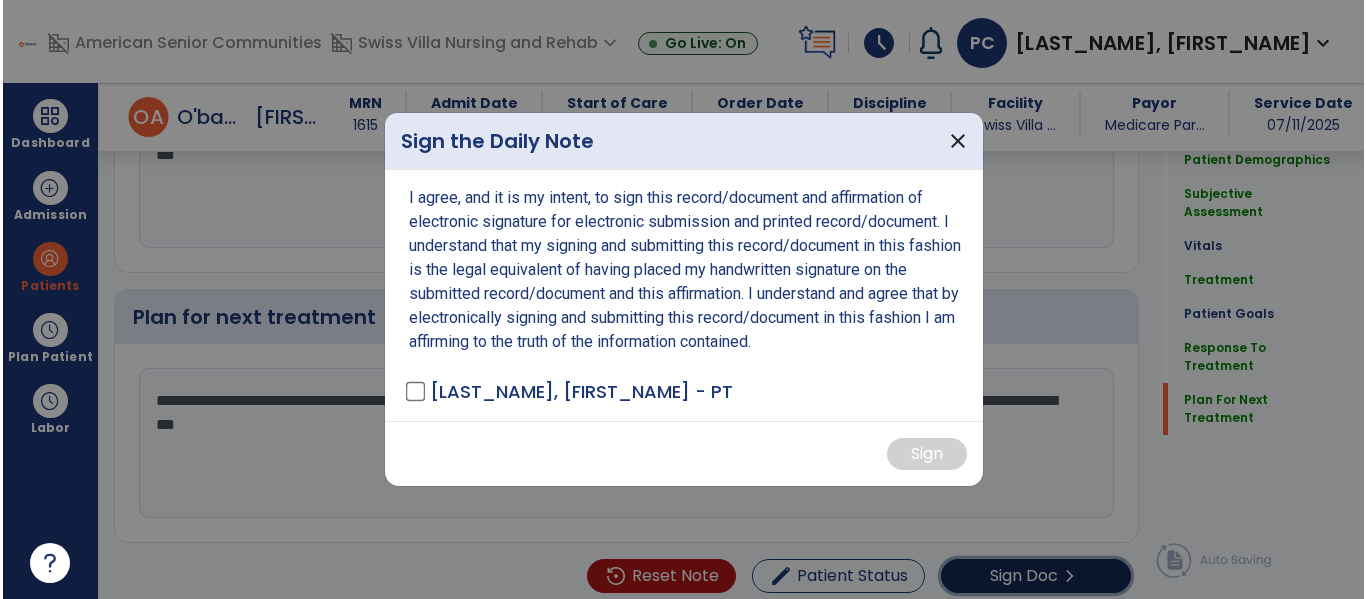 scroll, scrollTop: 3228, scrollLeft: 0, axis: vertical 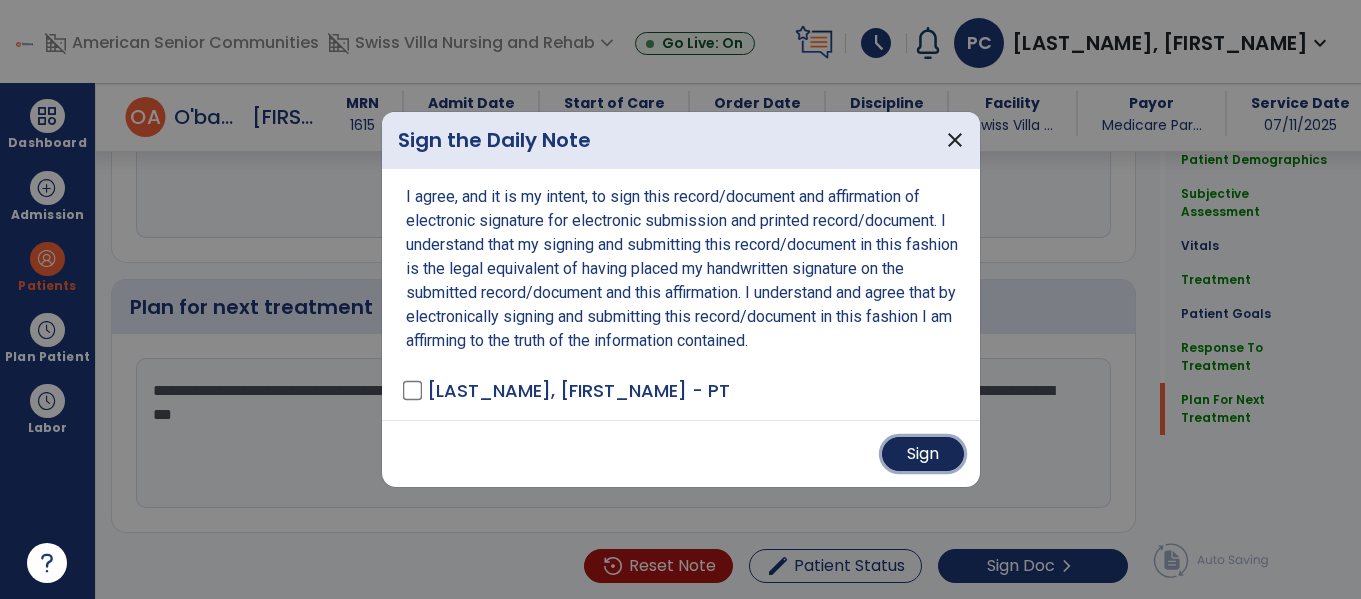 click on "Sign" at bounding box center [923, 454] 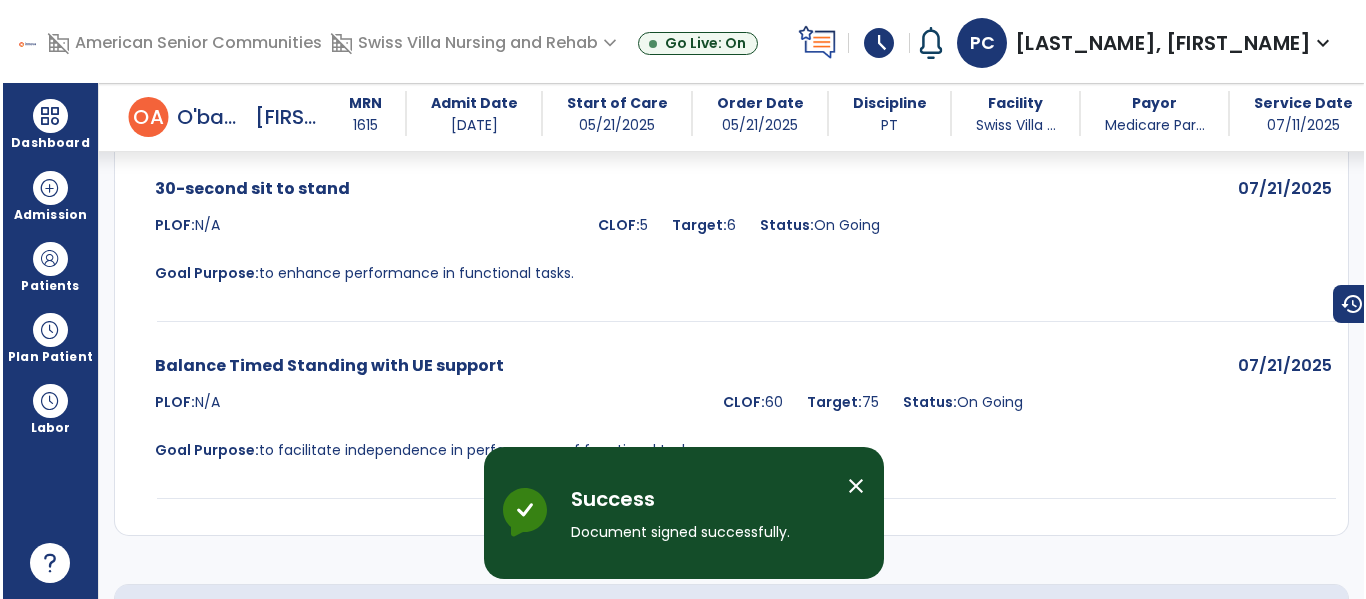 scroll, scrollTop: 3937, scrollLeft: 0, axis: vertical 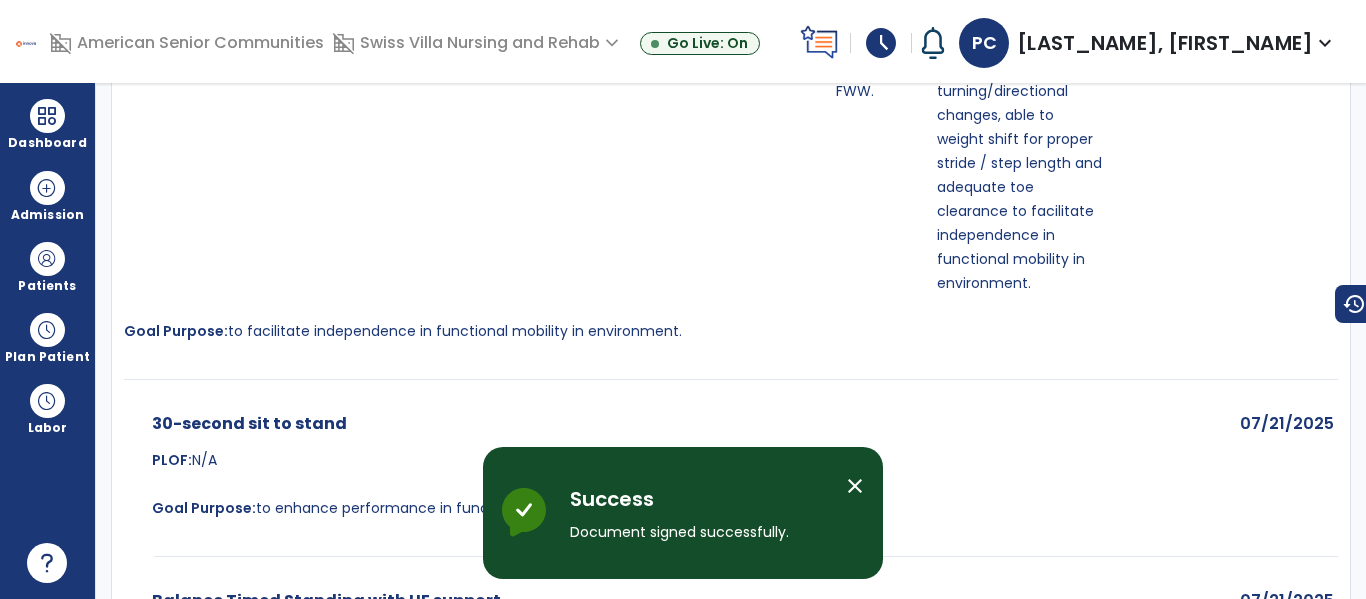 click on "arrow_back" 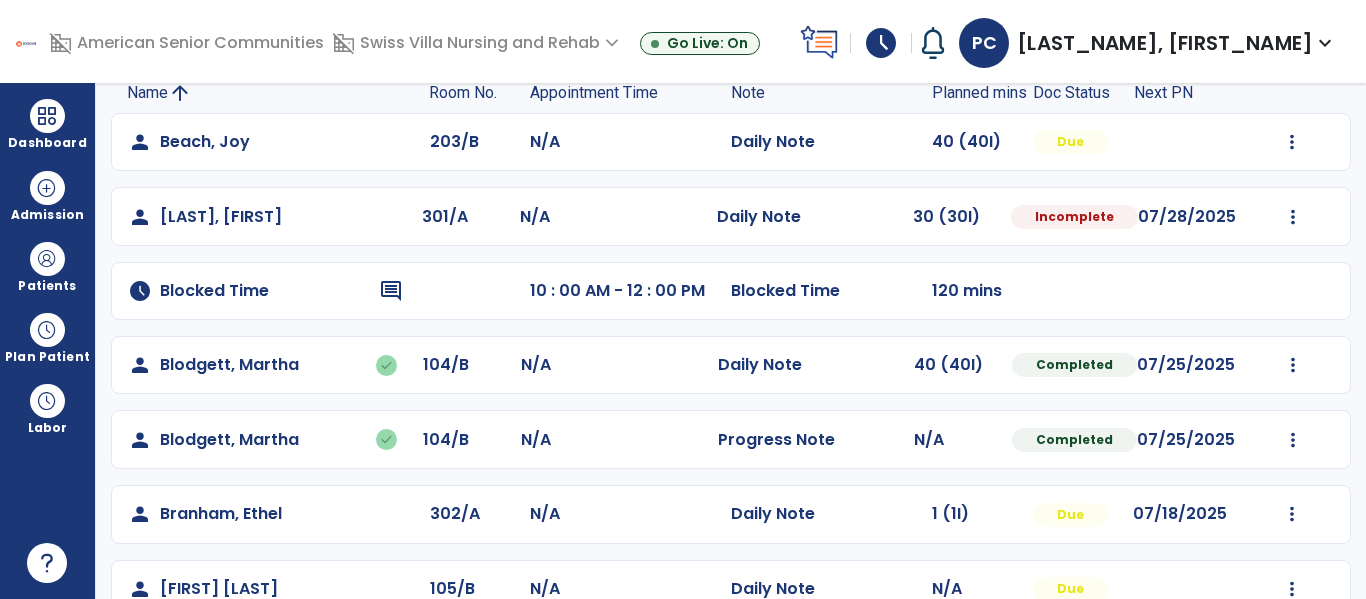 scroll, scrollTop: 153, scrollLeft: 0, axis: vertical 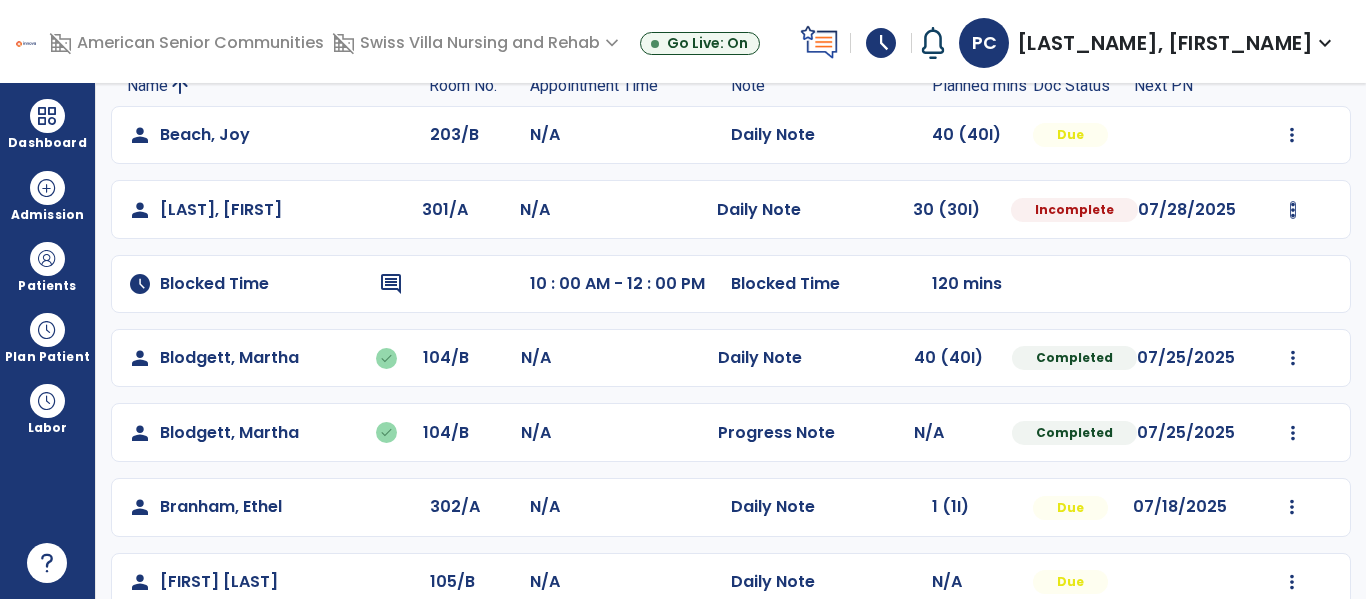 click at bounding box center [1292, 135] 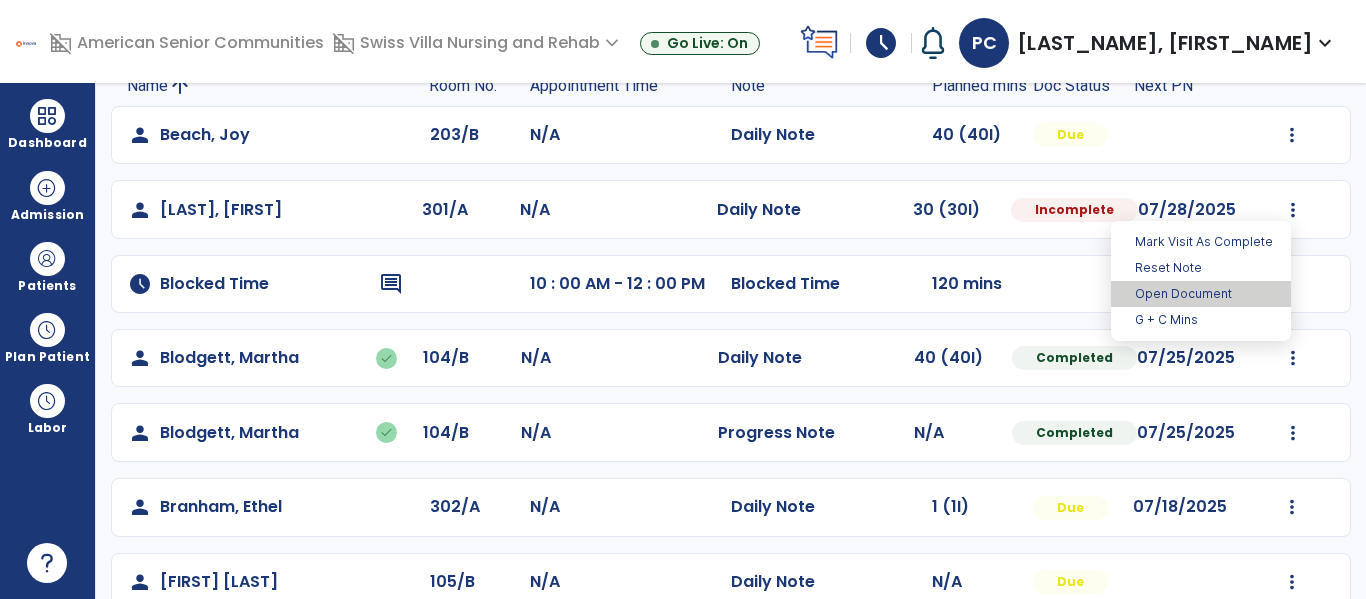 click on "Open Document" at bounding box center (1201, 294) 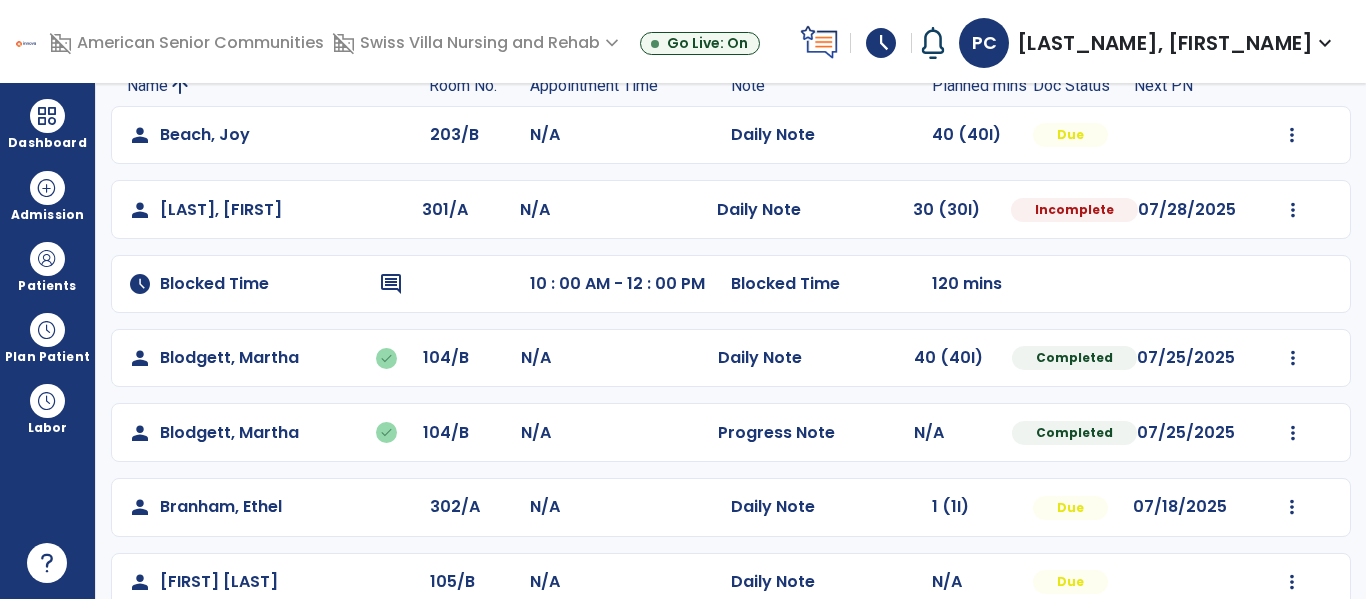 select on "*" 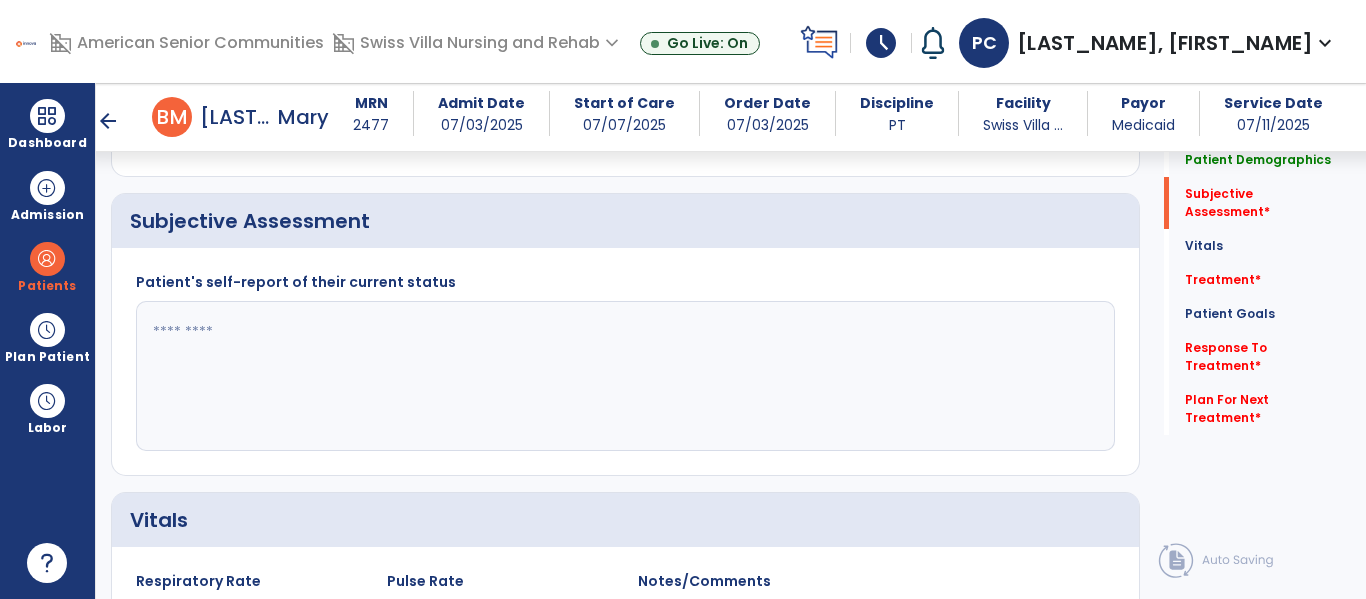 scroll, scrollTop: 413, scrollLeft: 0, axis: vertical 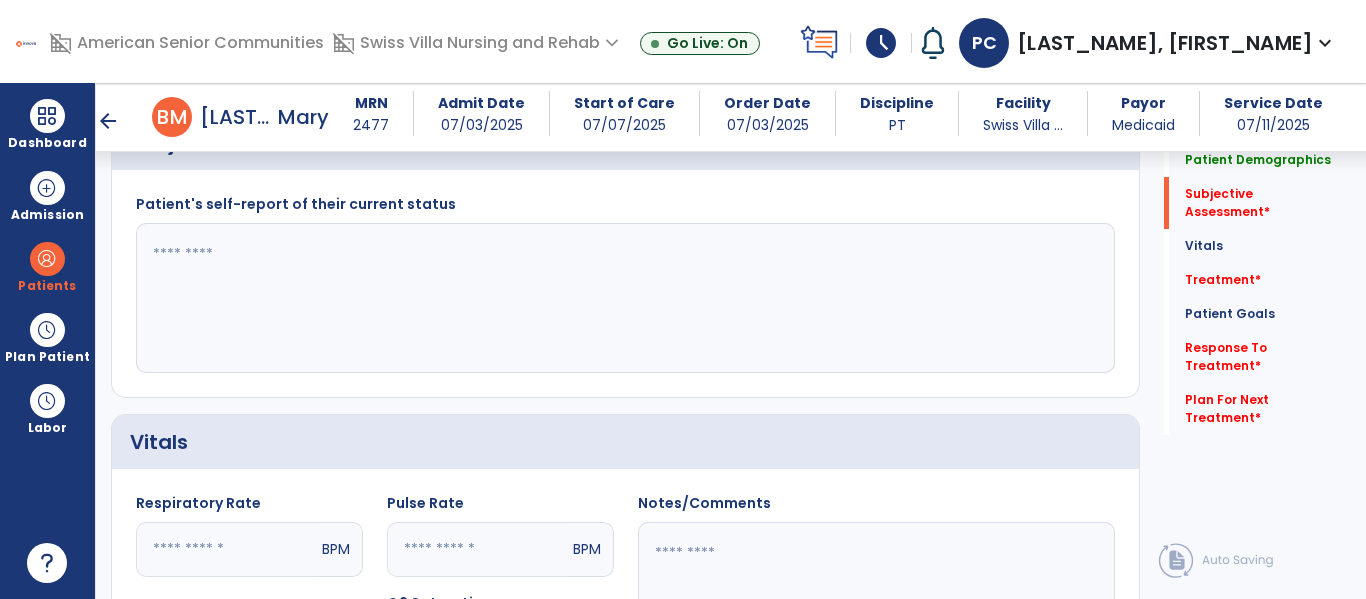 click 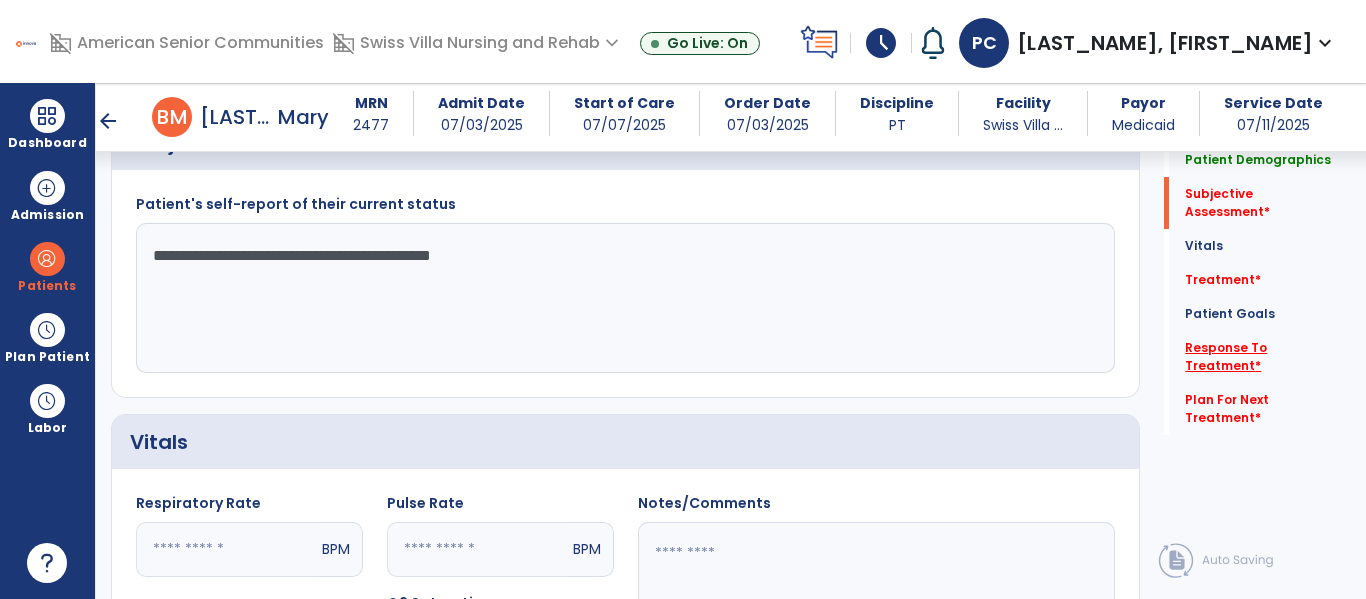 type on "**********" 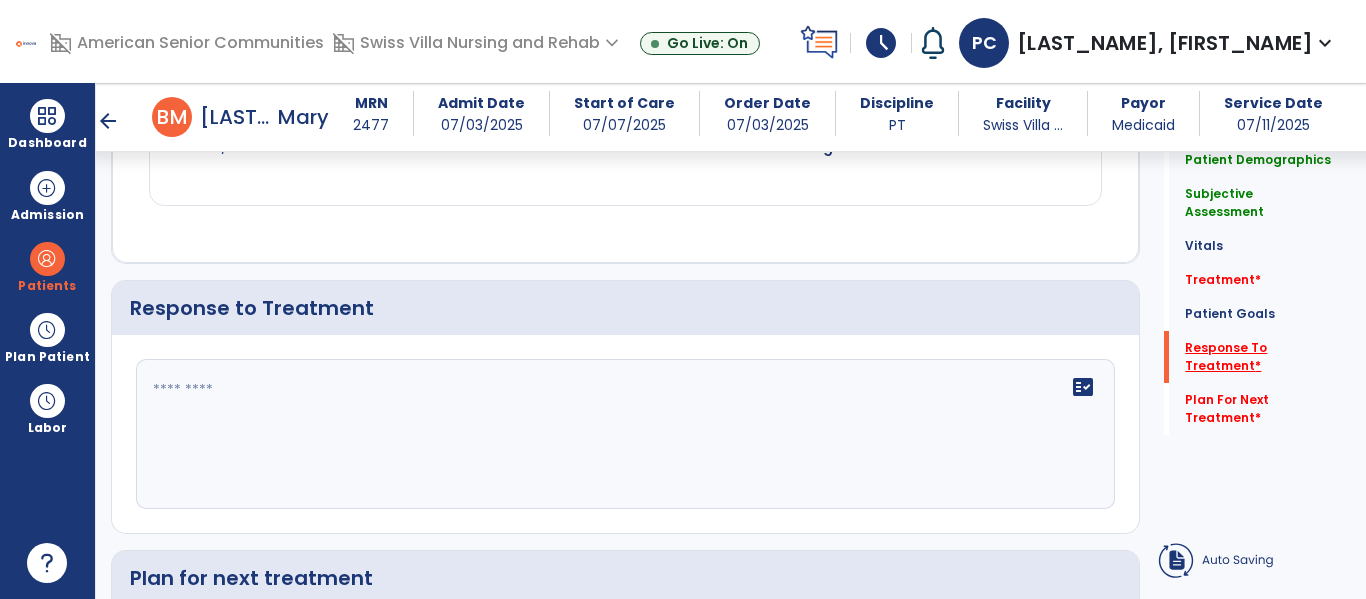 scroll, scrollTop: 2750, scrollLeft: 0, axis: vertical 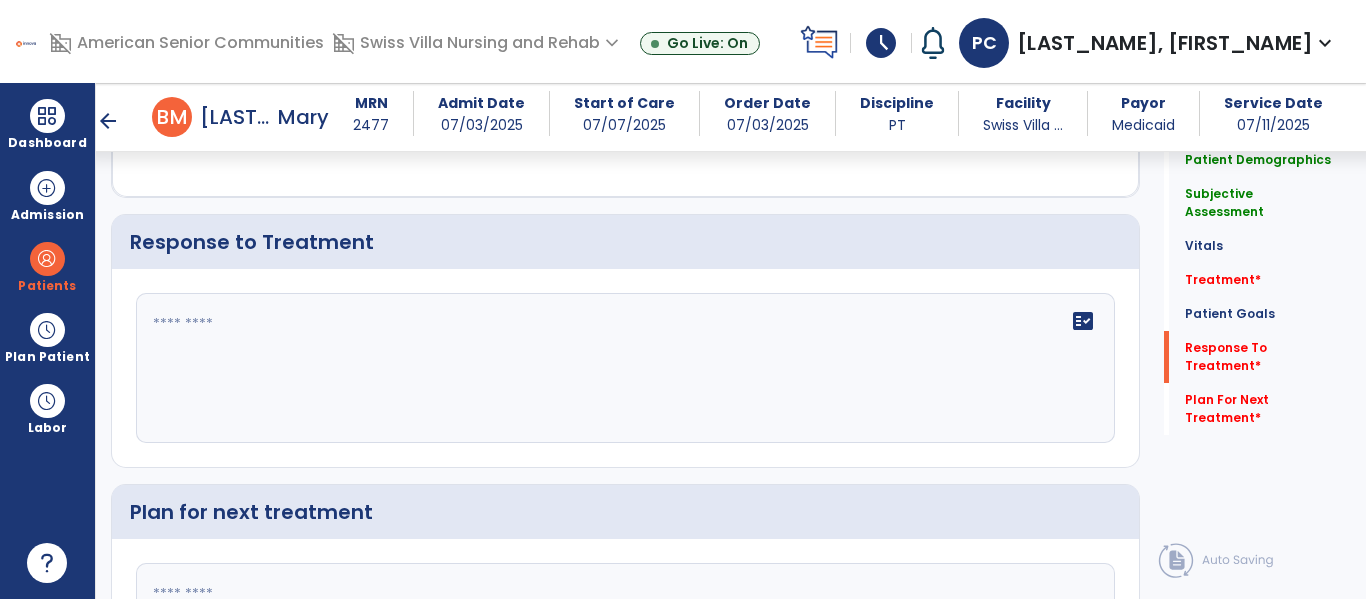 click on "fact_check" 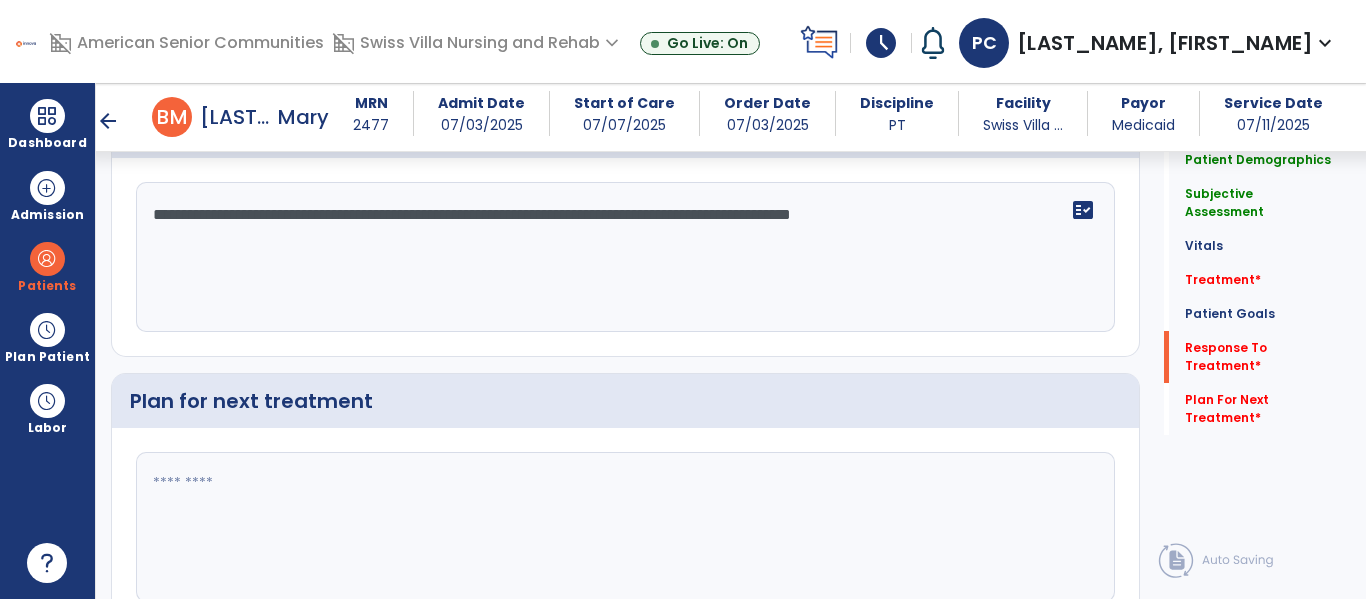 scroll, scrollTop: 2865, scrollLeft: 0, axis: vertical 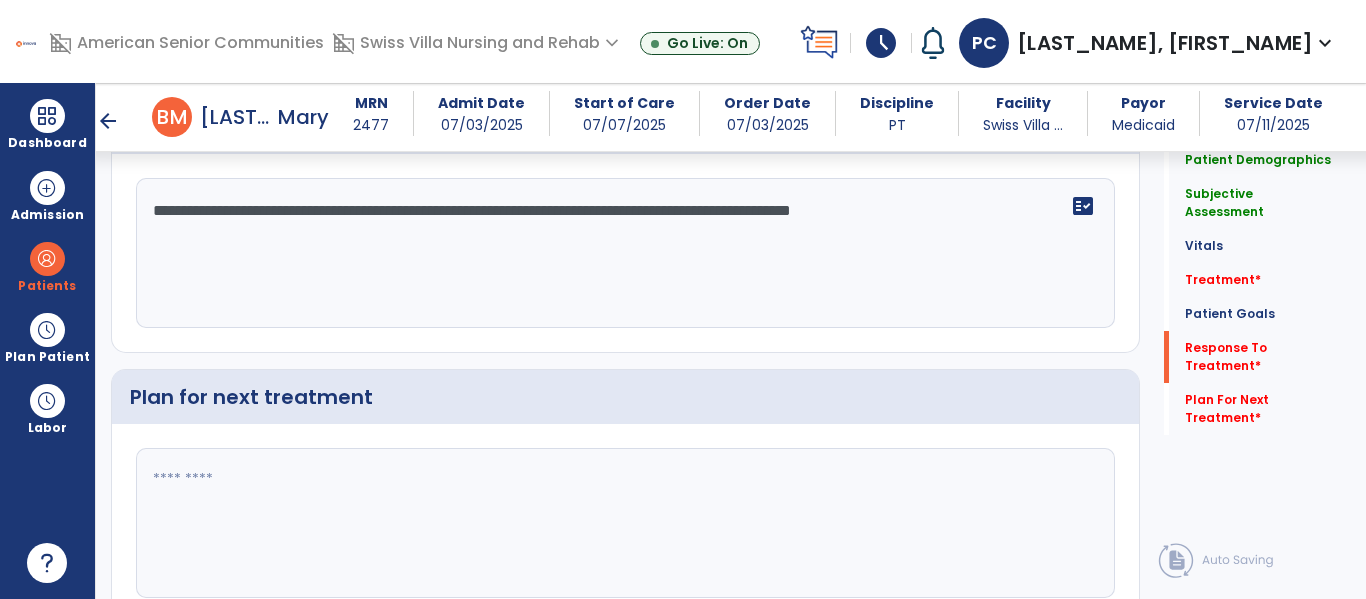 type on "**********" 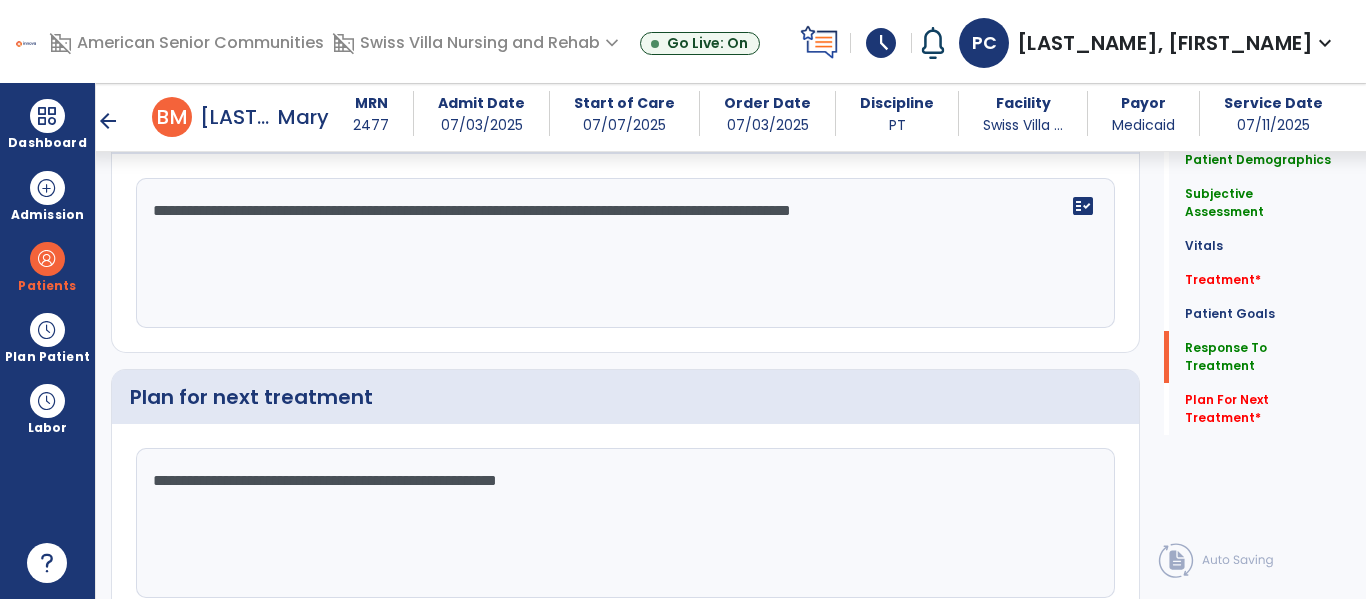 type on "**********" 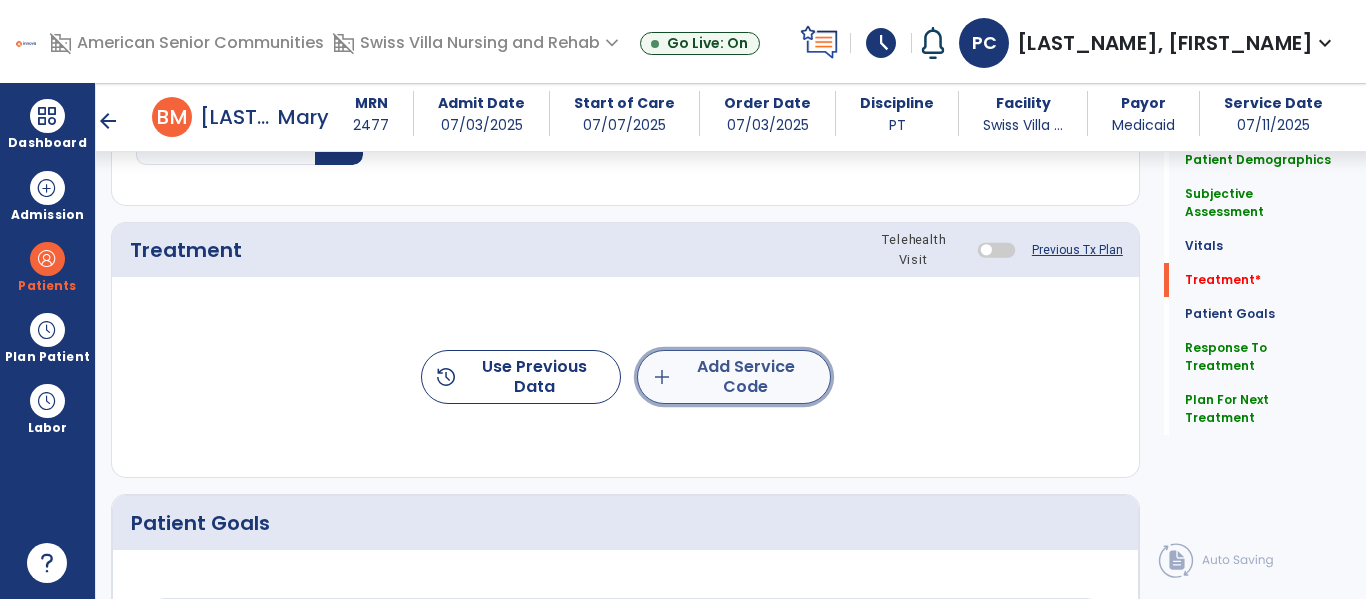 click on "add  Add Service Code" 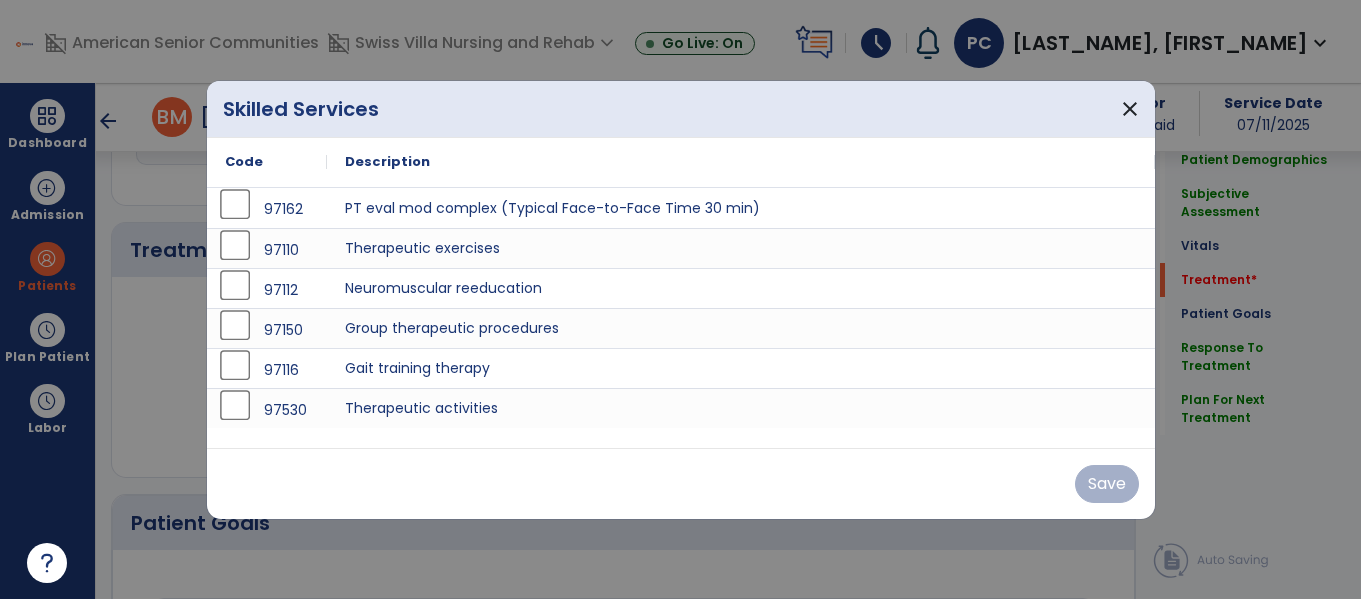 scroll, scrollTop: 1027, scrollLeft: 0, axis: vertical 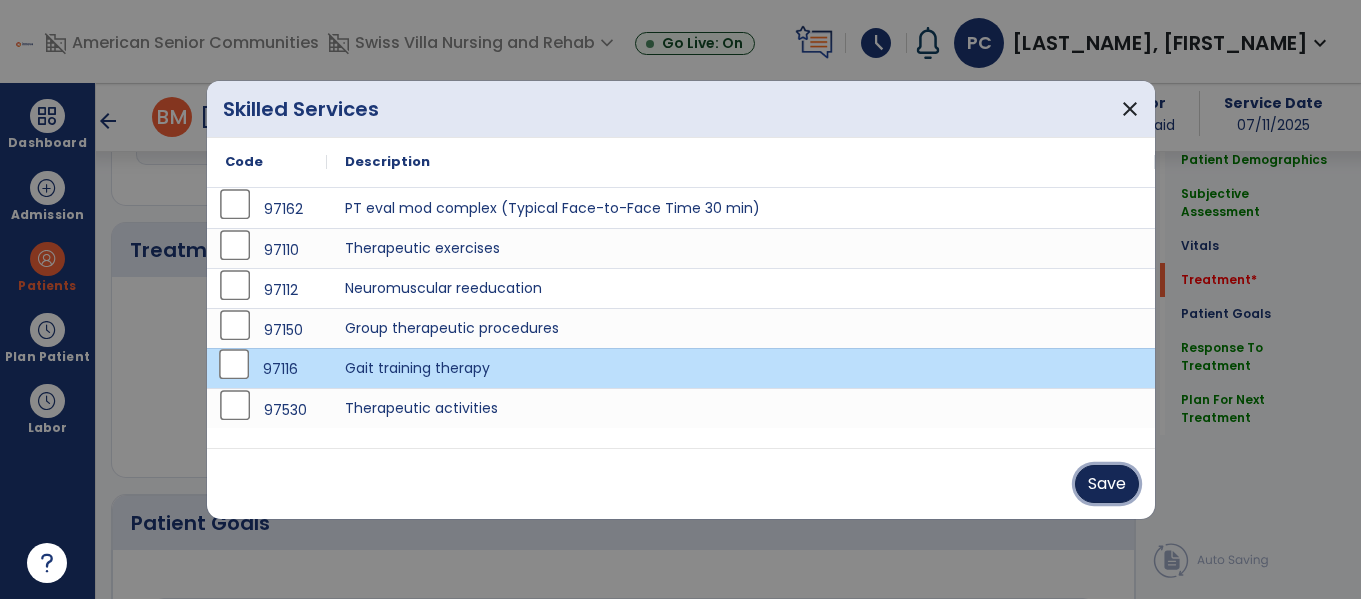 click on "Save" at bounding box center [1107, 484] 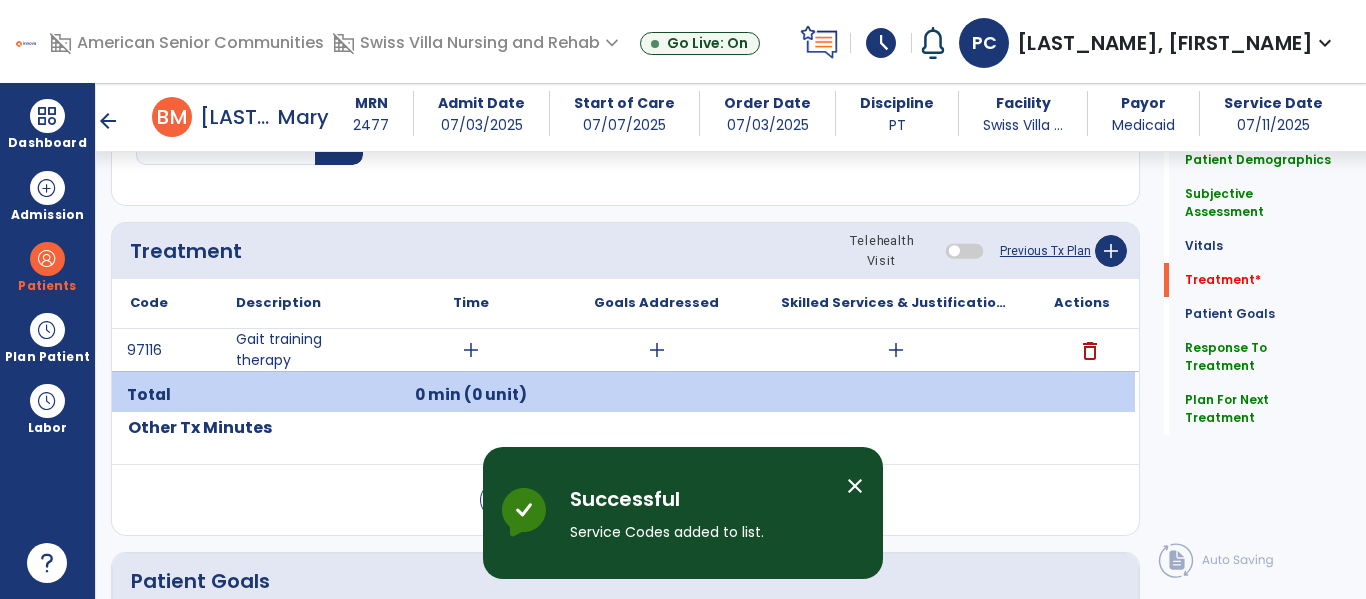 click on "add" at bounding box center [471, 350] 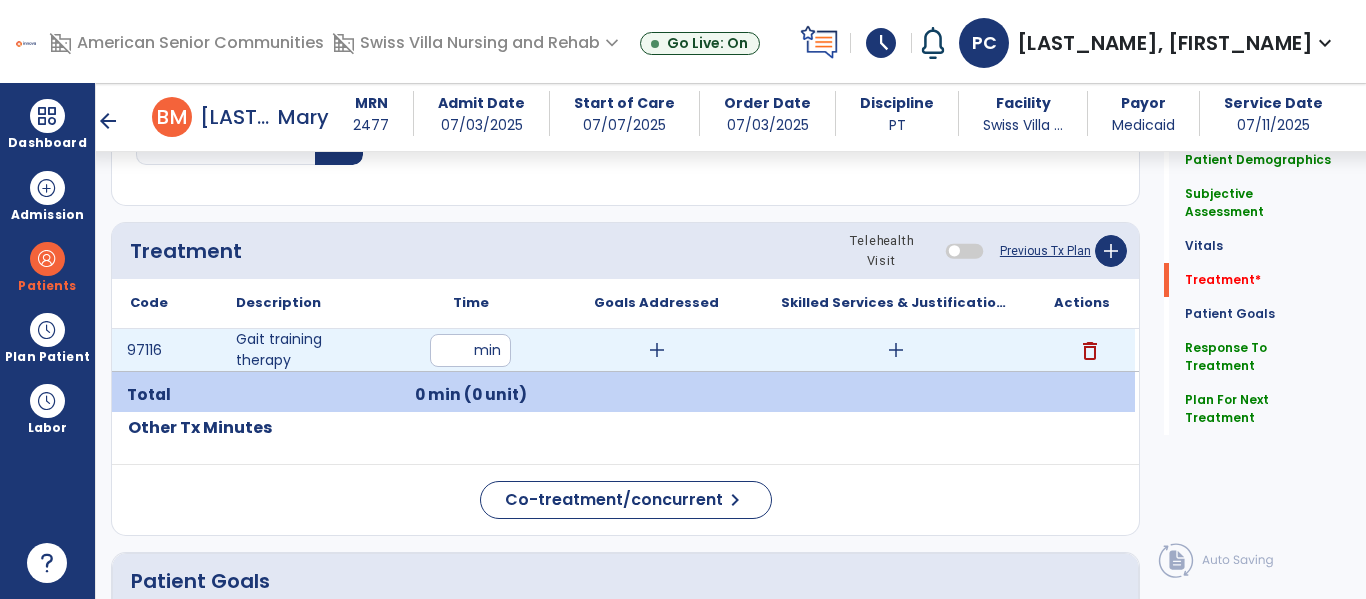 type on "**" 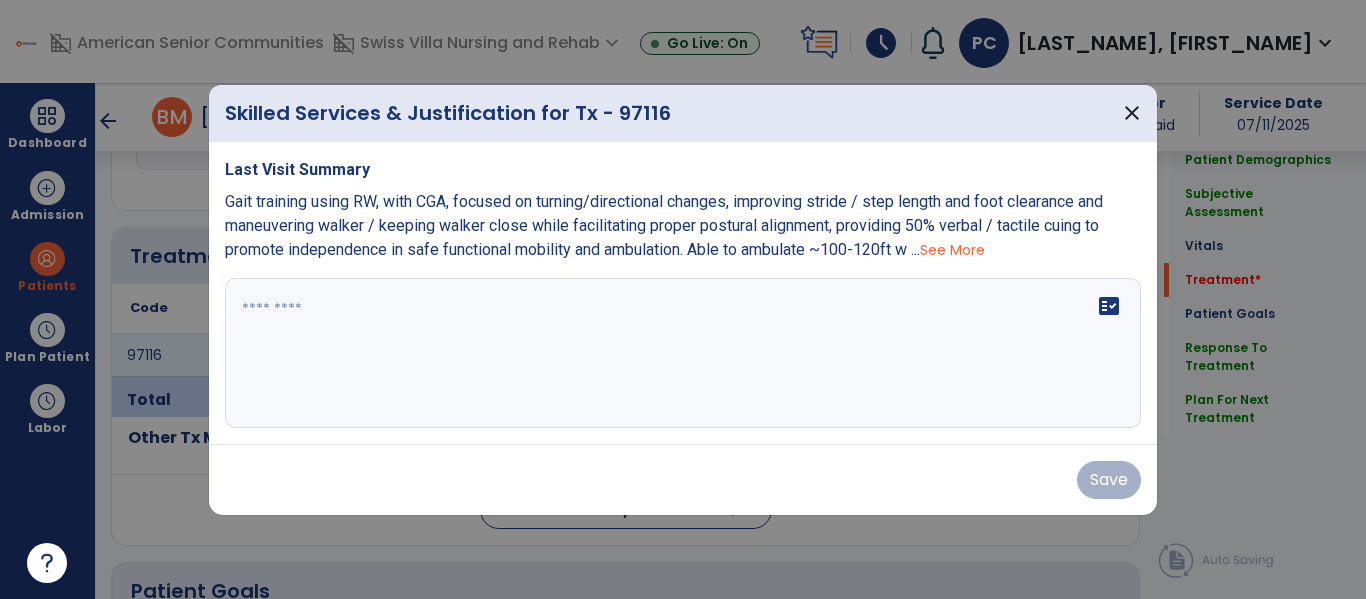 click on "fact_check" at bounding box center (683, 353) 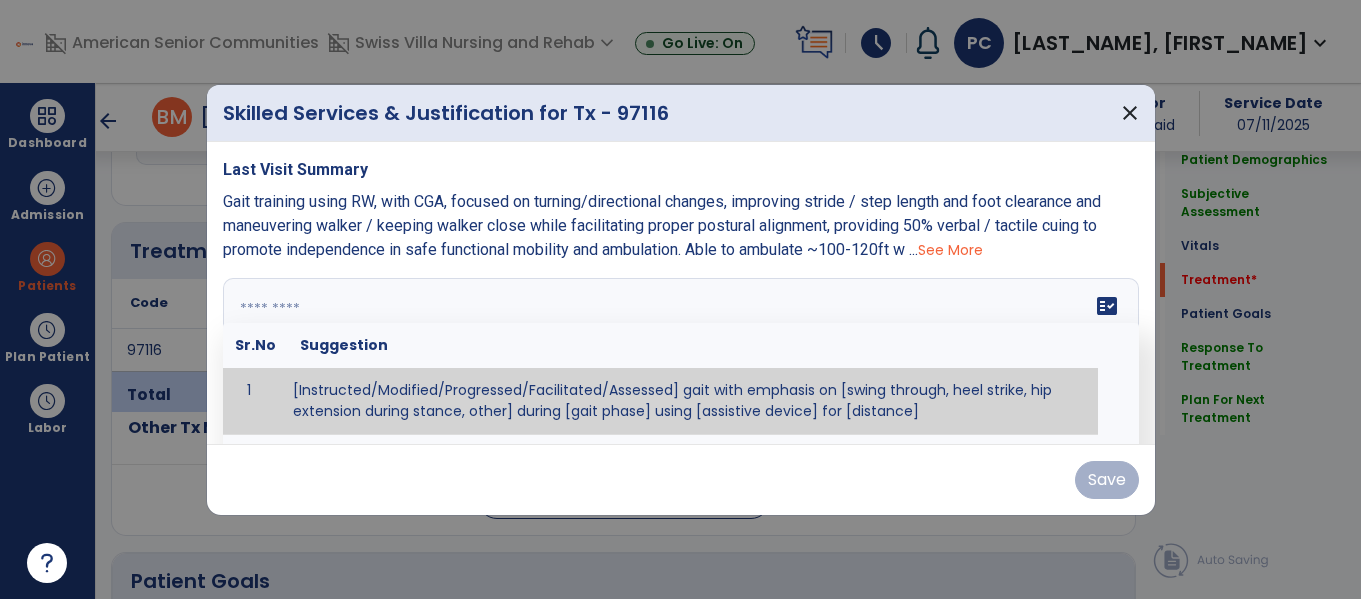 scroll, scrollTop: 1027, scrollLeft: 0, axis: vertical 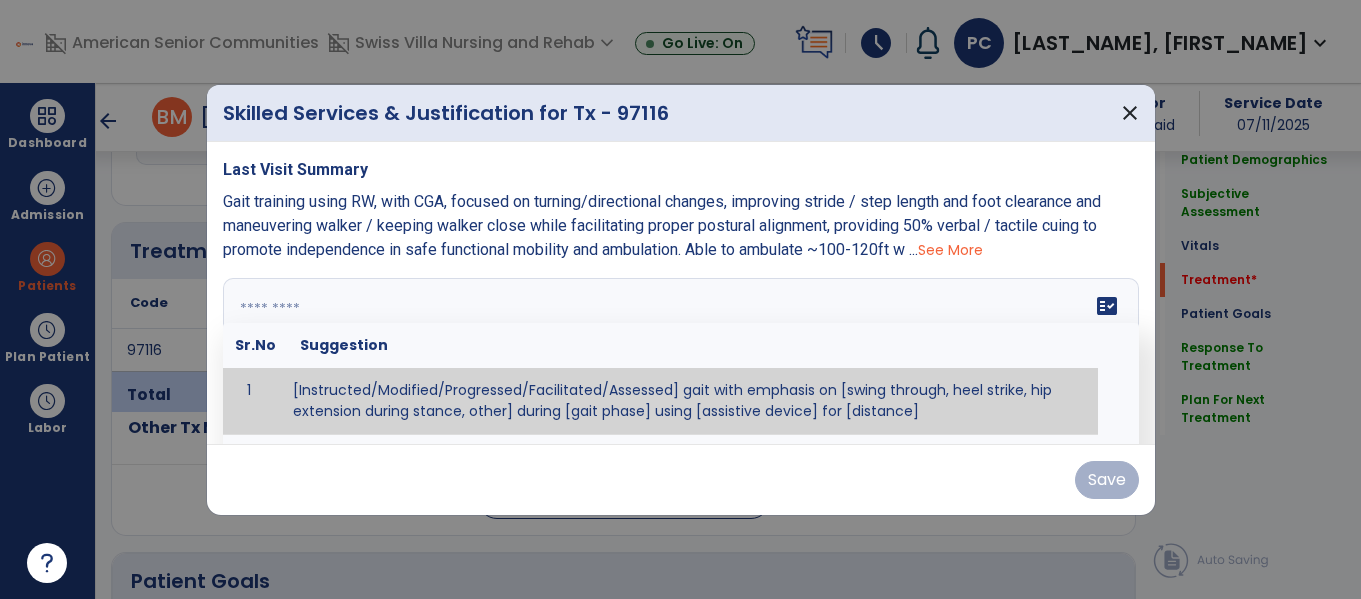 paste on "**********" 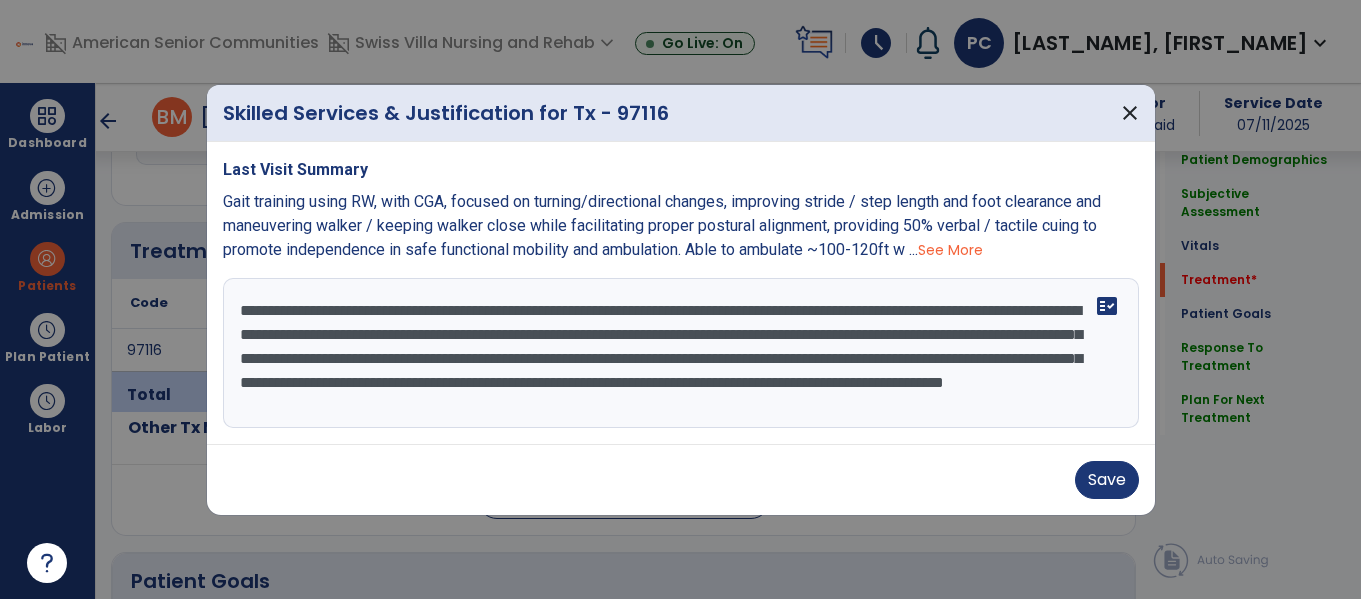 scroll, scrollTop: 16, scrollLeft: 0, axis: vertical 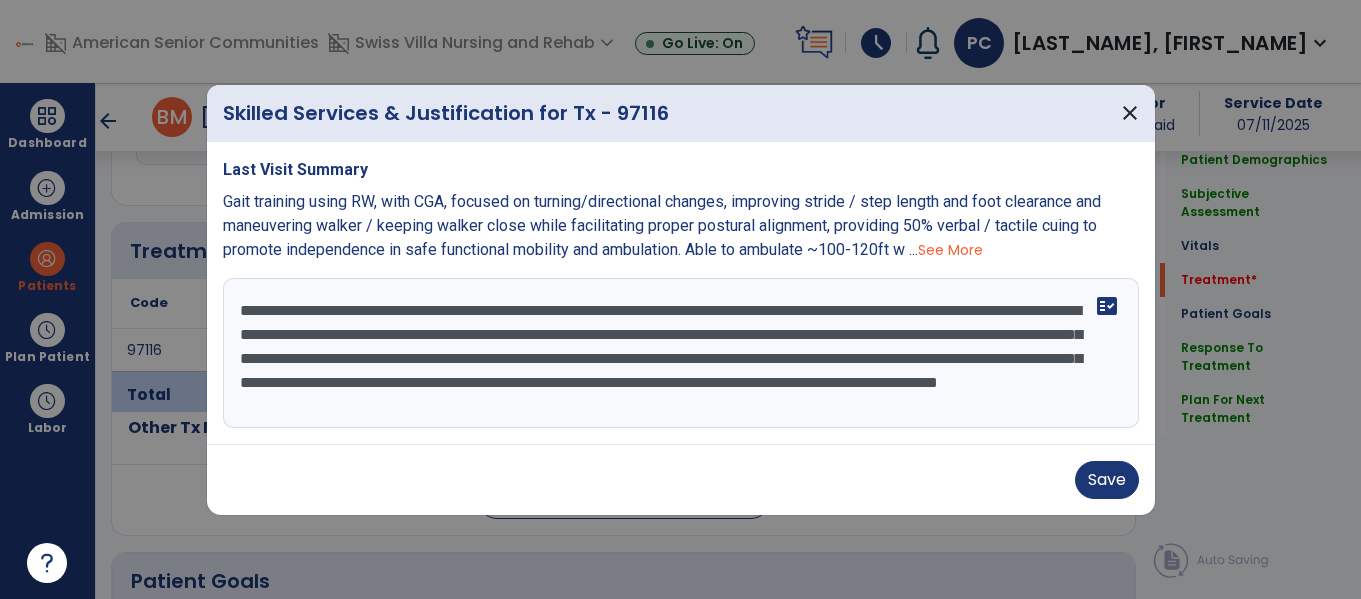click on "**********" at bounding box center (681, 353) 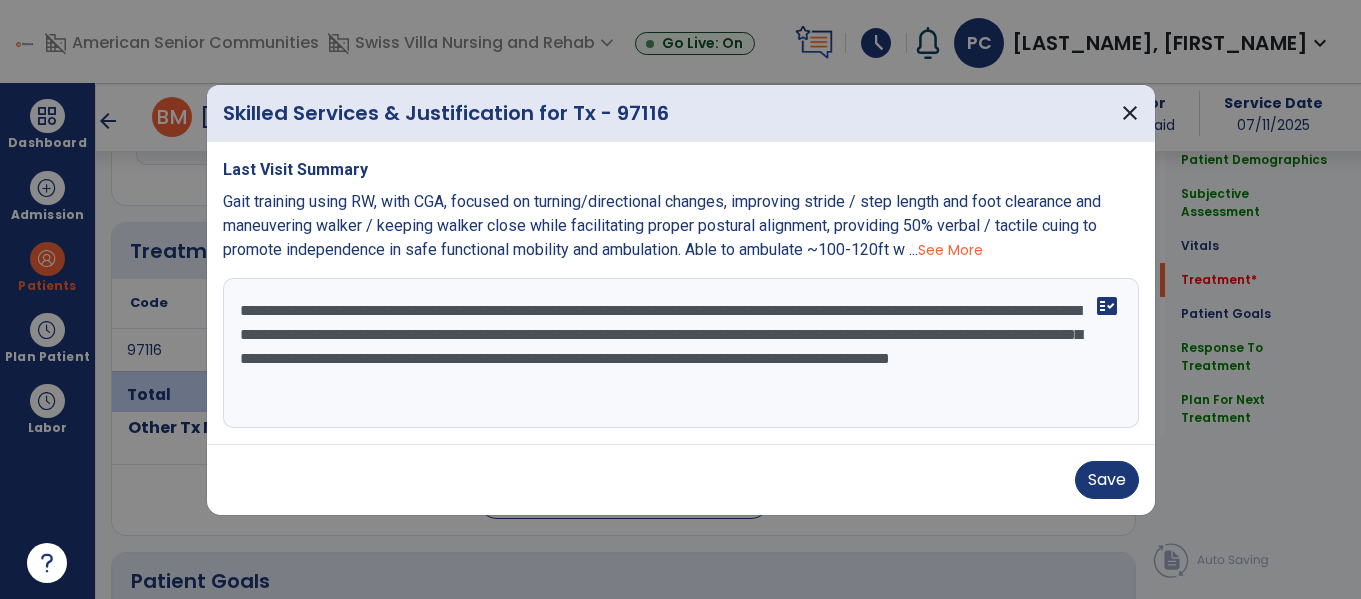 scroll, scrollTop: 0, scrollLeft: 0, axis: both 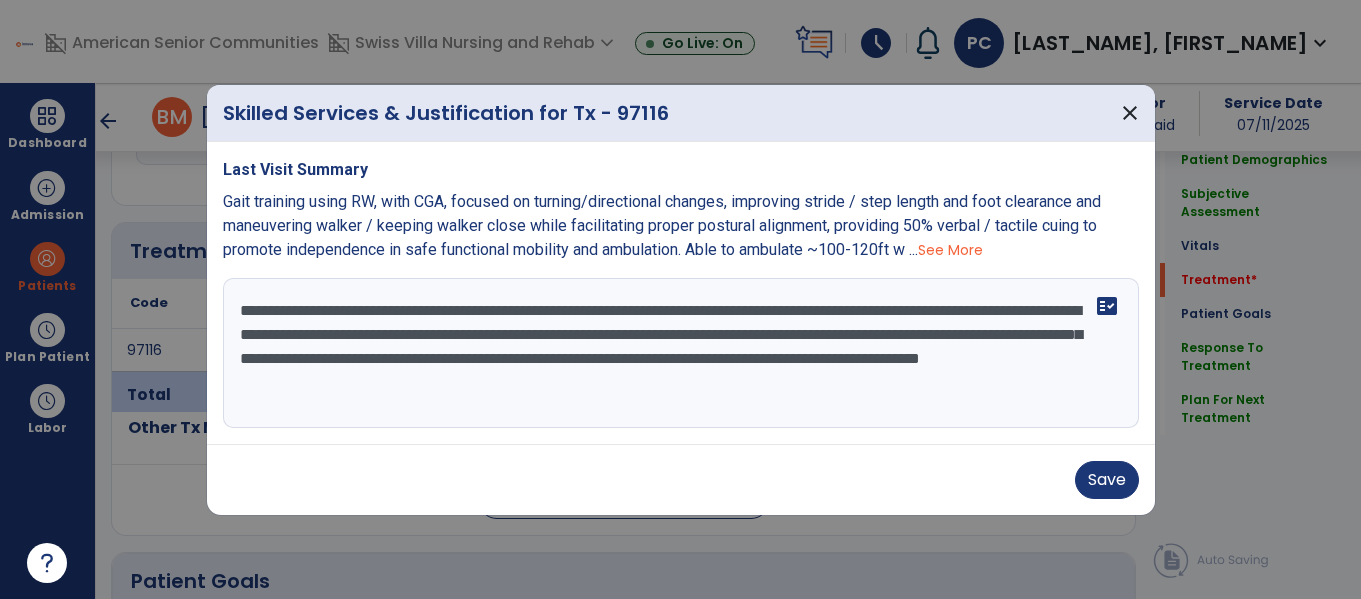 click on "**********" at bounding box center [681, 353] 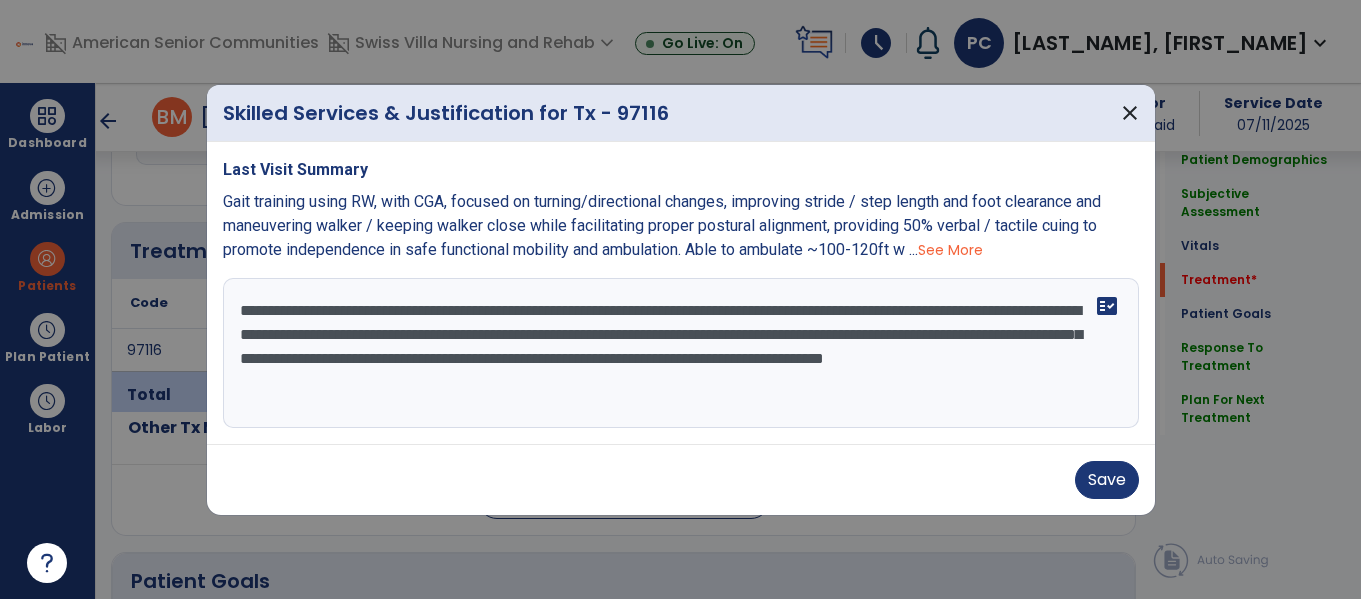 click on "**********" at bounding box center (681, 353) 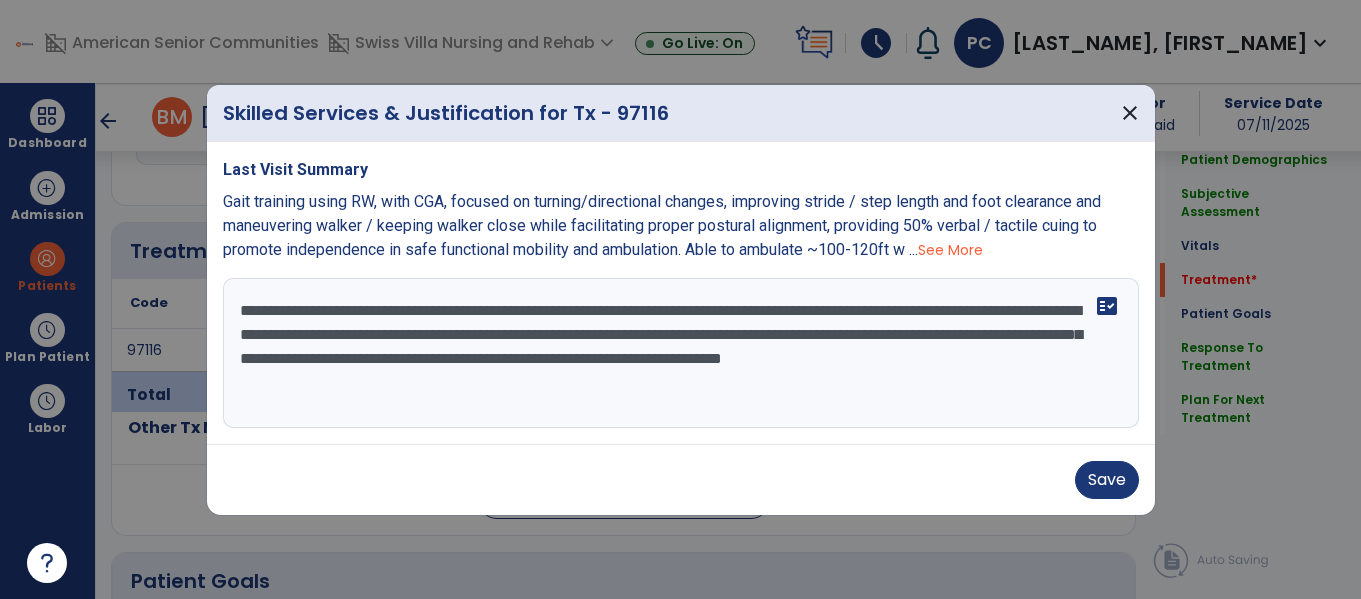 click on "**********" at bounding box center [681, 353] 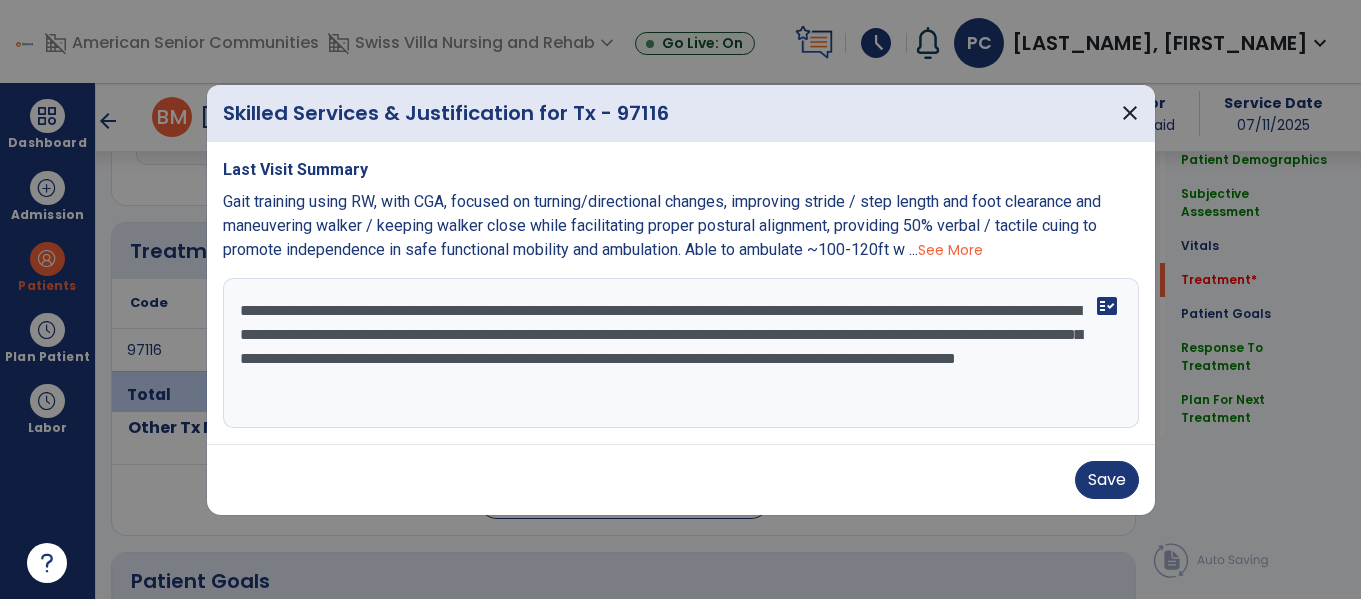 click on "**********" at bounding box center (681, 353) 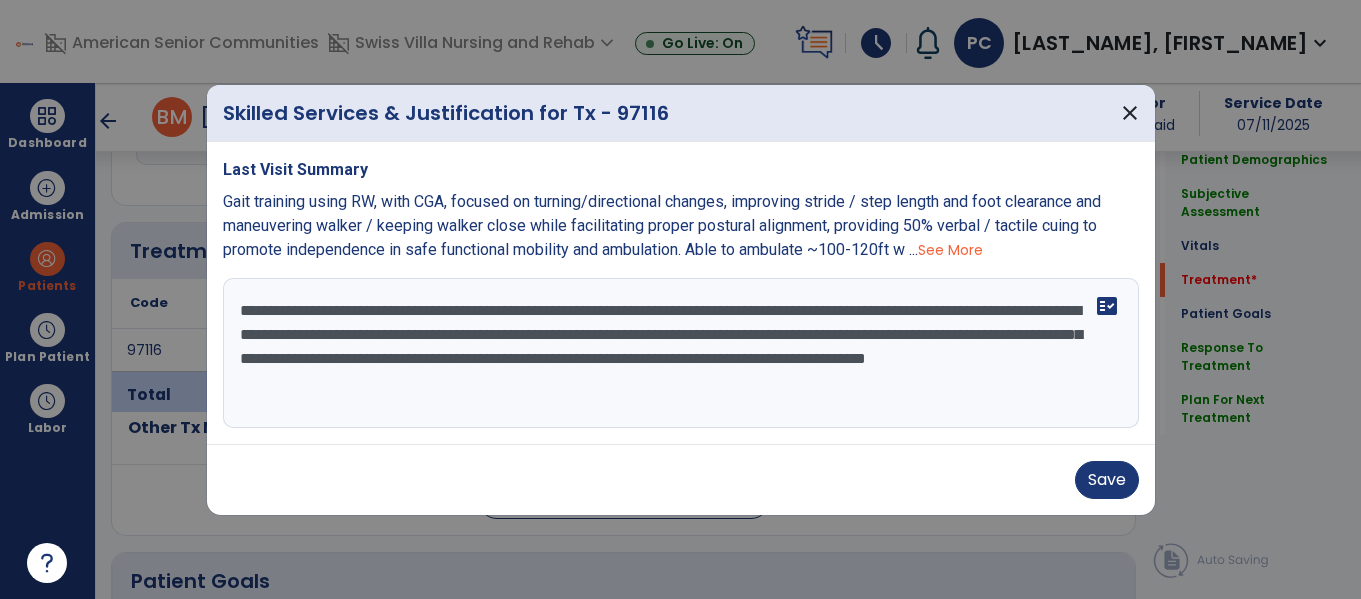 click on "**********" at bounding box center [681, 353] 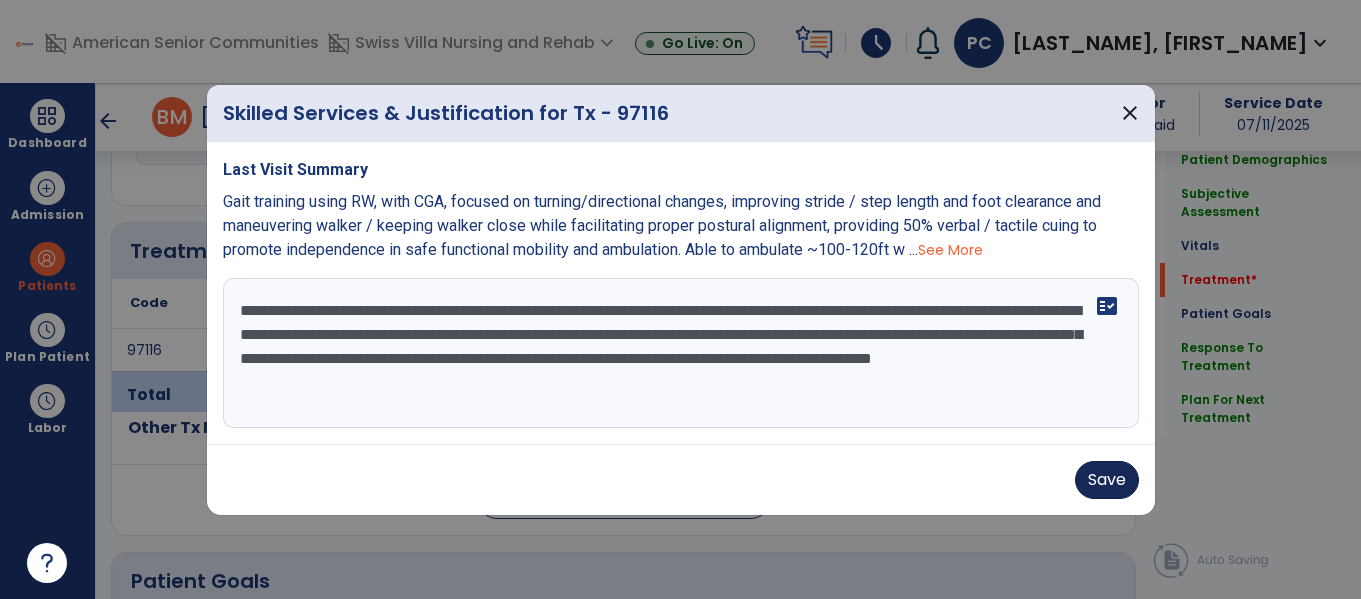 type on "**********" 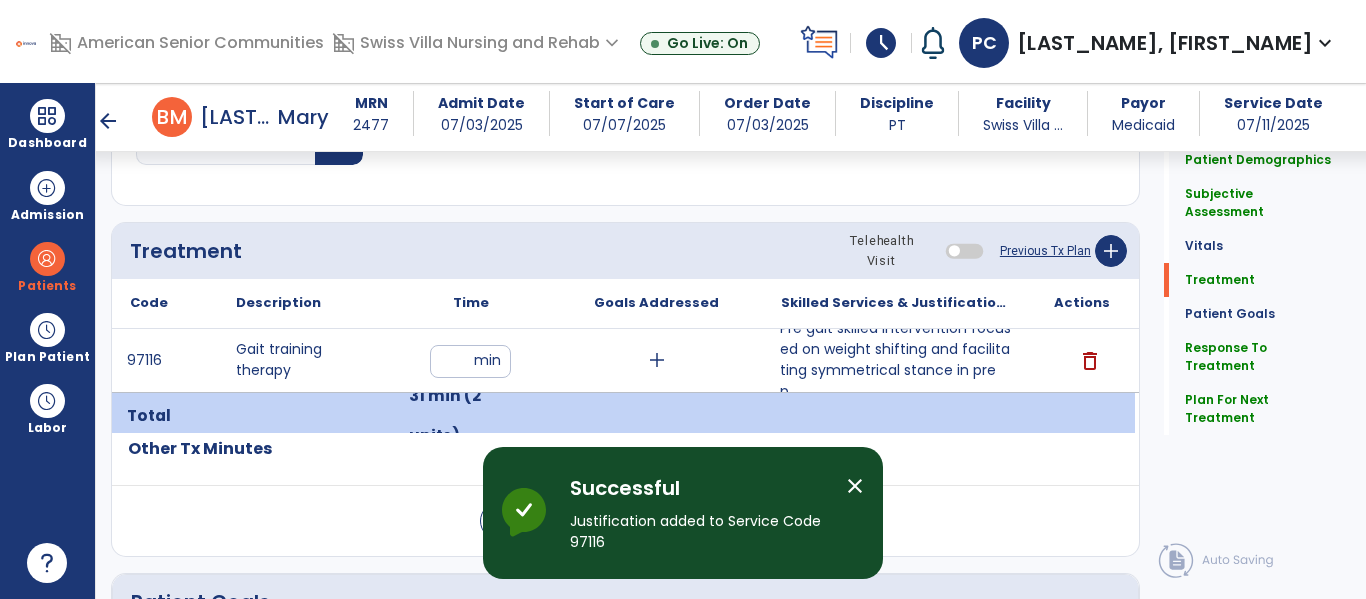 click on "add" at bounding box center (656, 360) 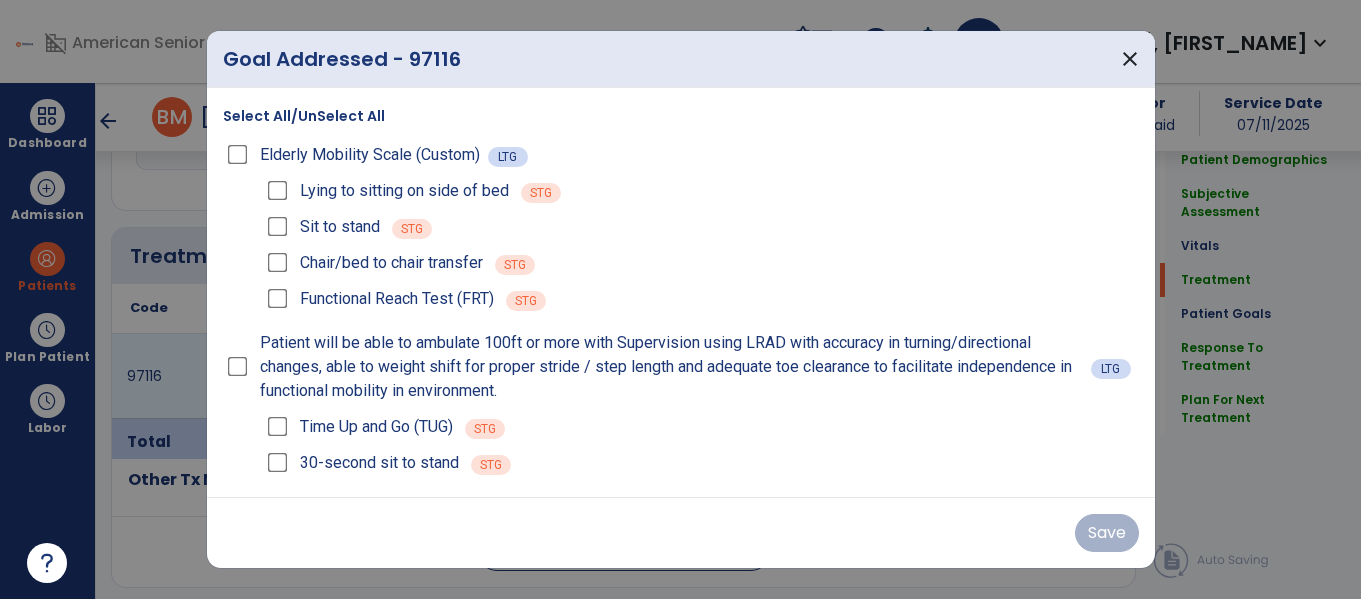 scroll, scrollTop: 1027, scrollLeft: 0, axis: vertical 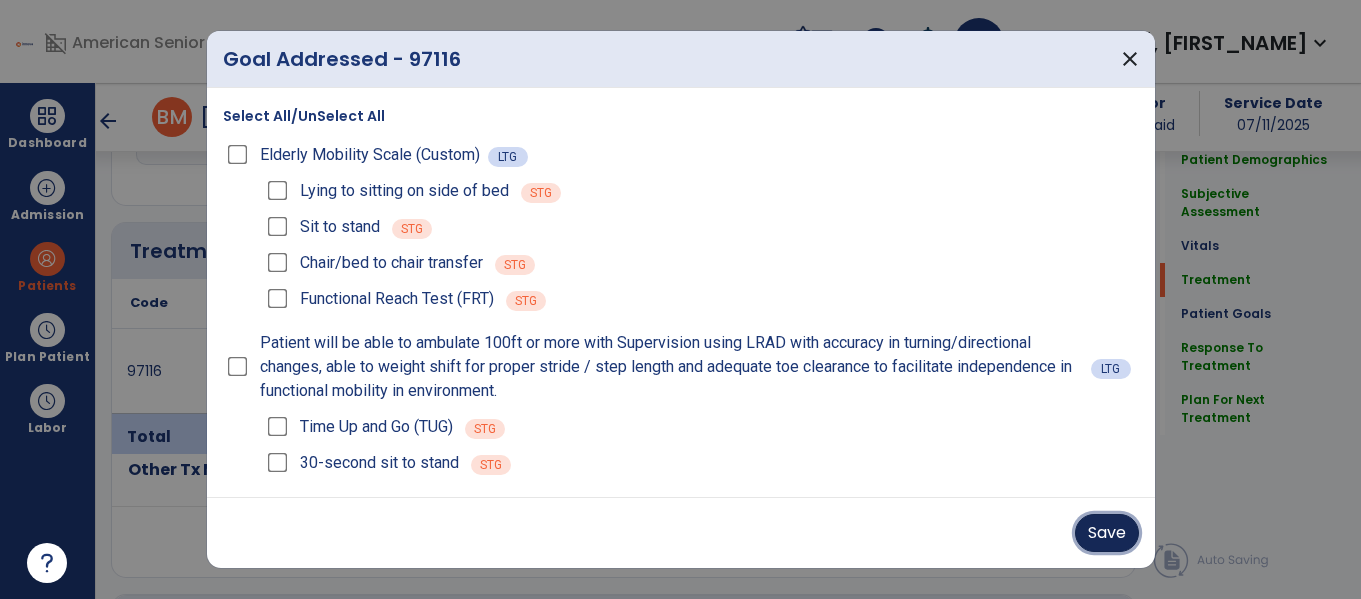click on "Save" at bounding box center [1107, 533] 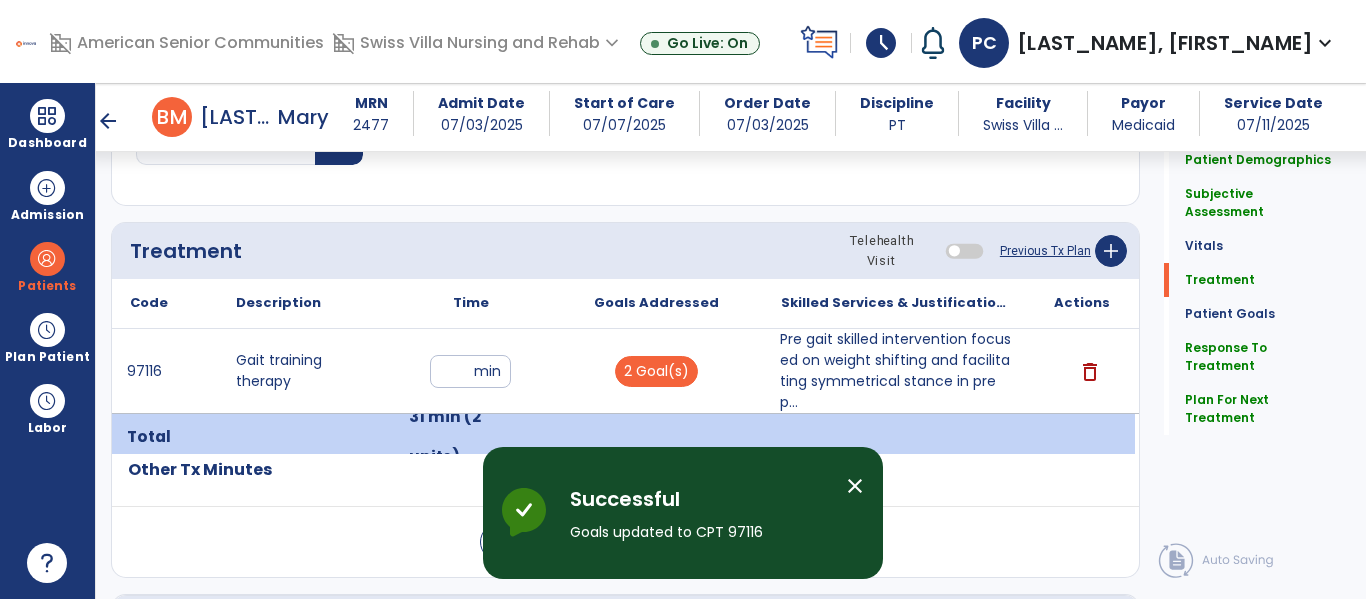 click on "Pre gait skilled intervention focused on weight shifting and facilitating symmetrical stance in prep..." at bounding box center [896, 371] 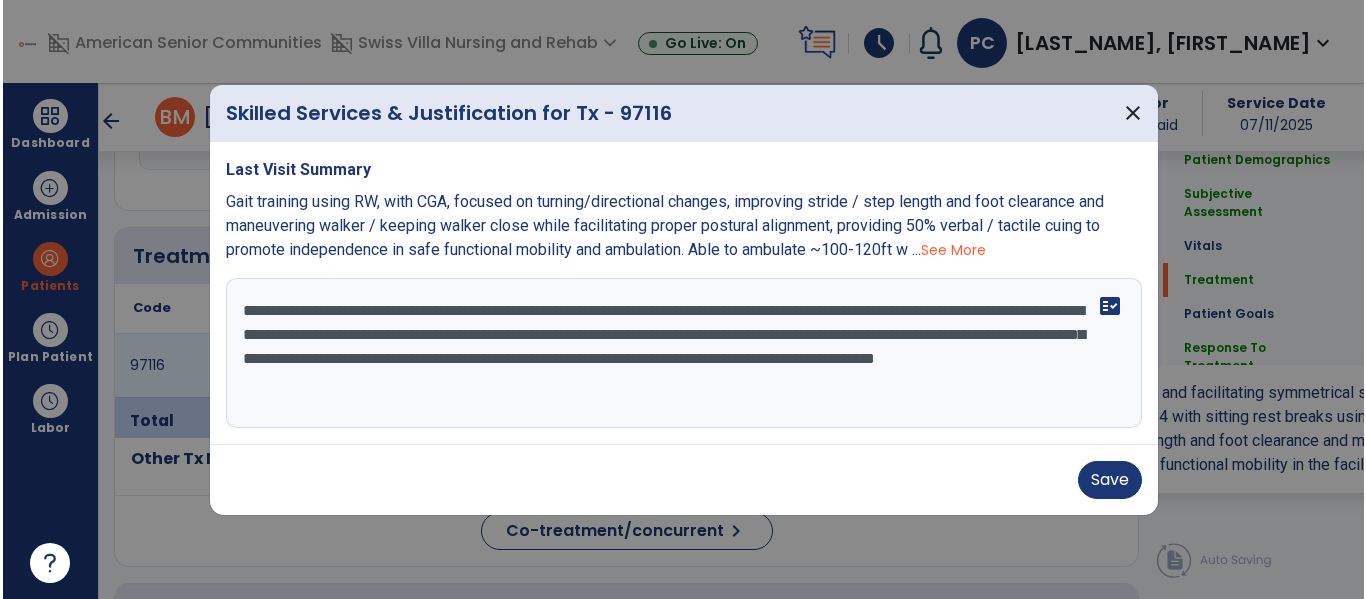 scroll, scrollTop: 1027, scrollLeft: 0, axis: vertical 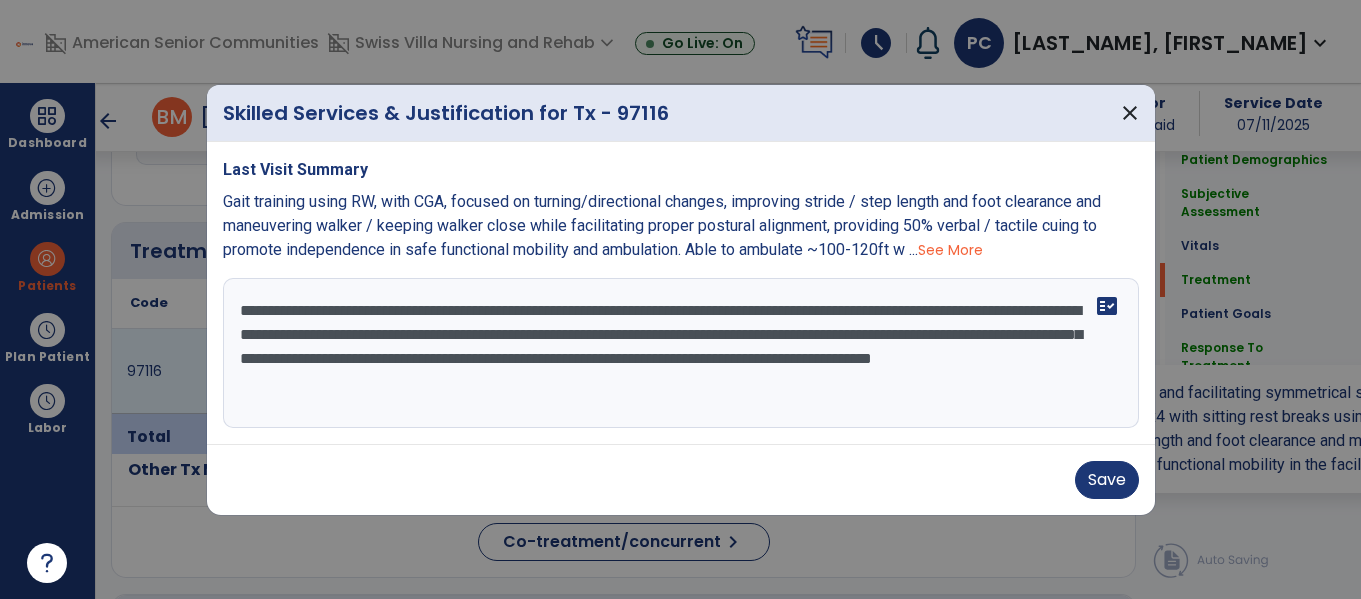 click on "**********" at bounding box center (681, 353) 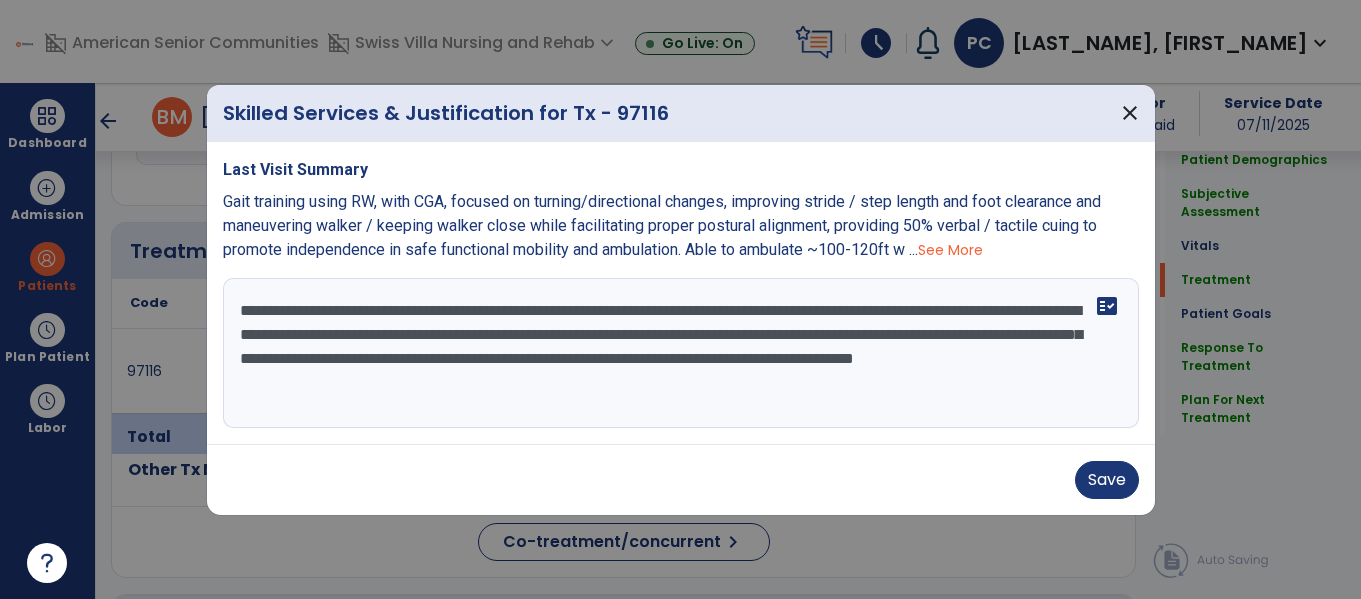click on "**********" at bounding box center (681, 353) 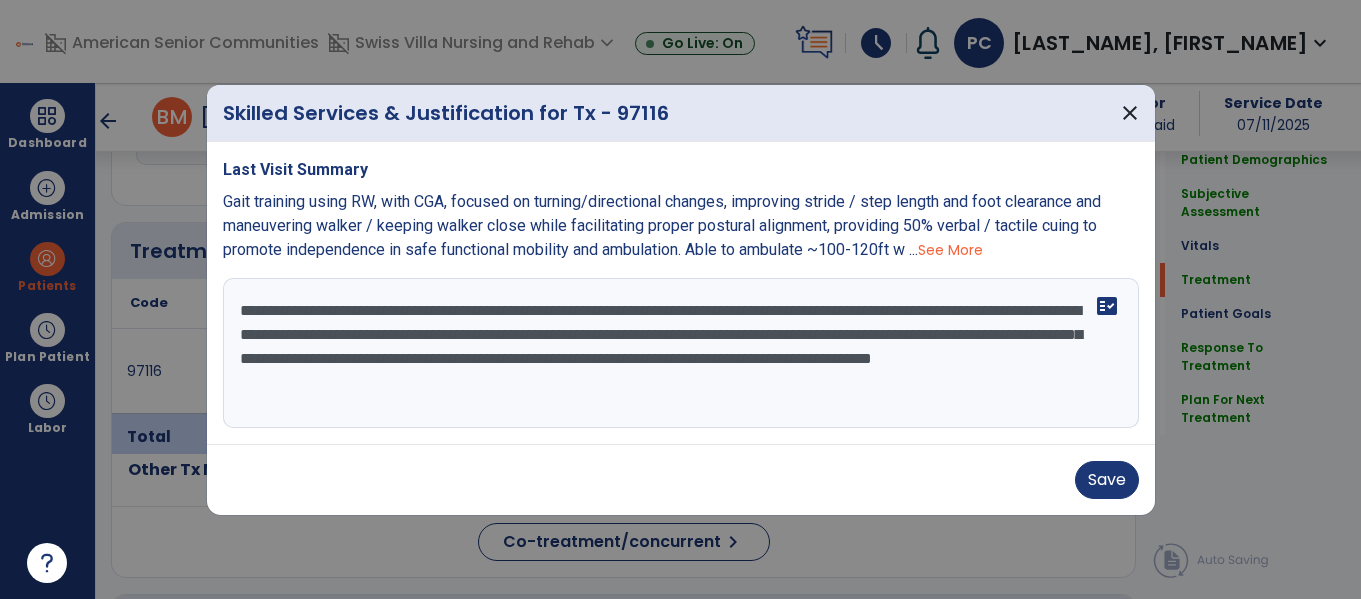 click on "**********" at bounding box center [681, 353] 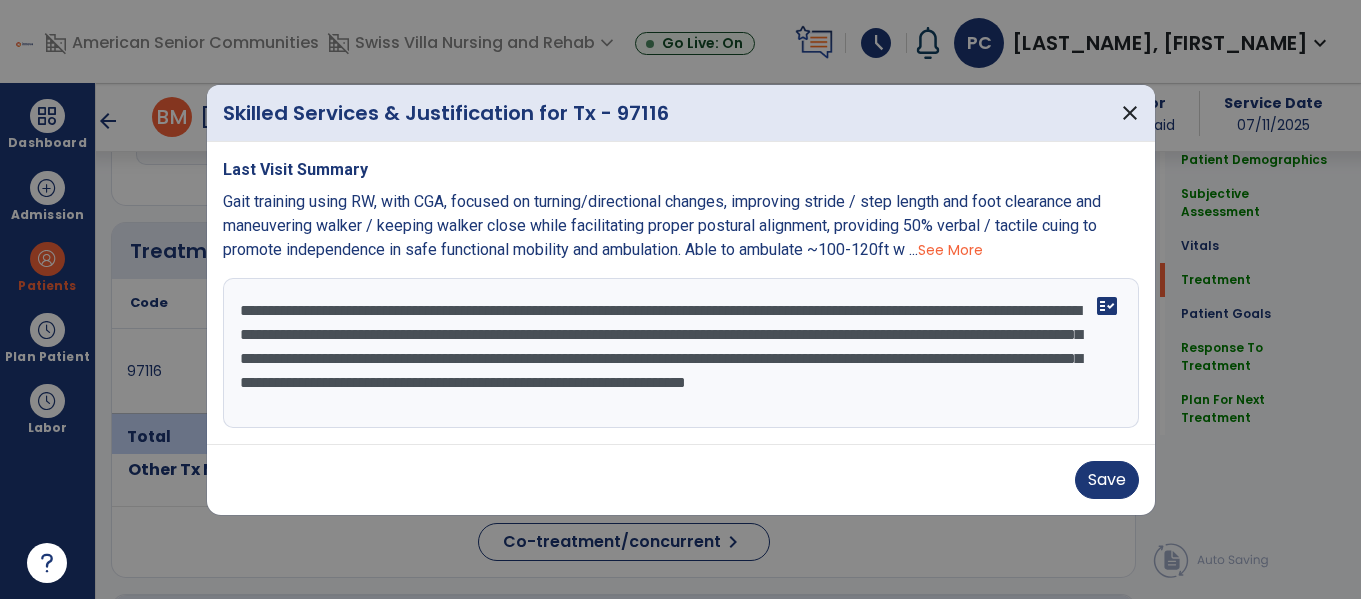 type on "**********" 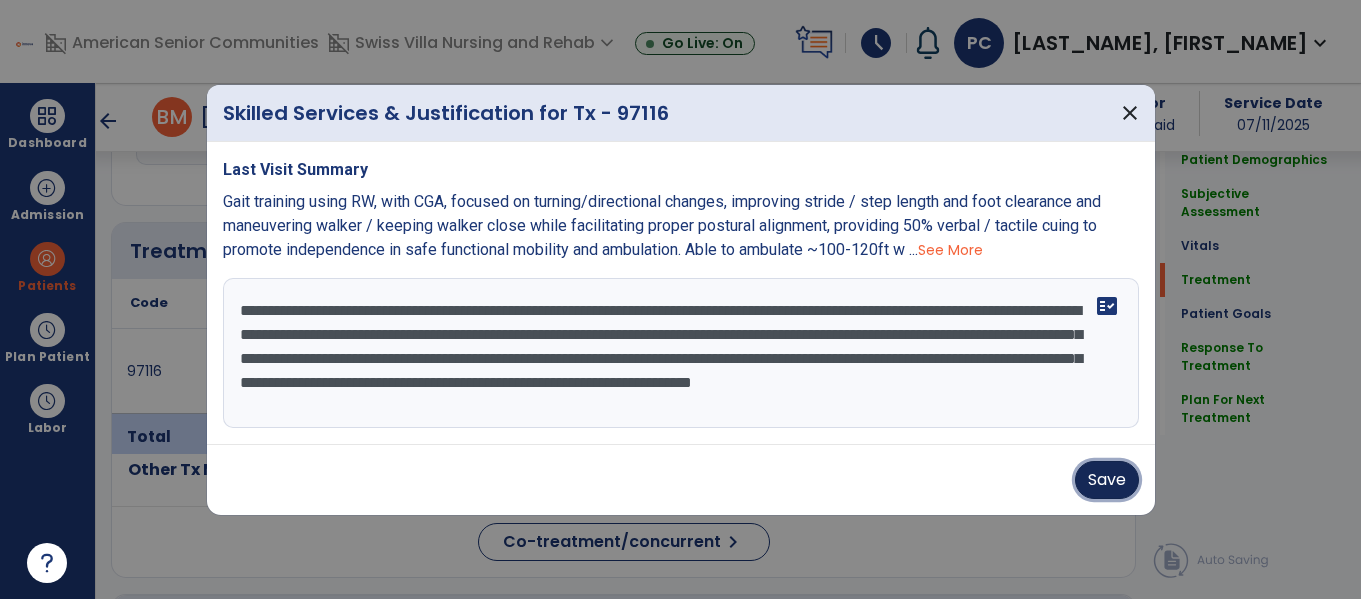click on "Save" at bounding box center [1107, 480] 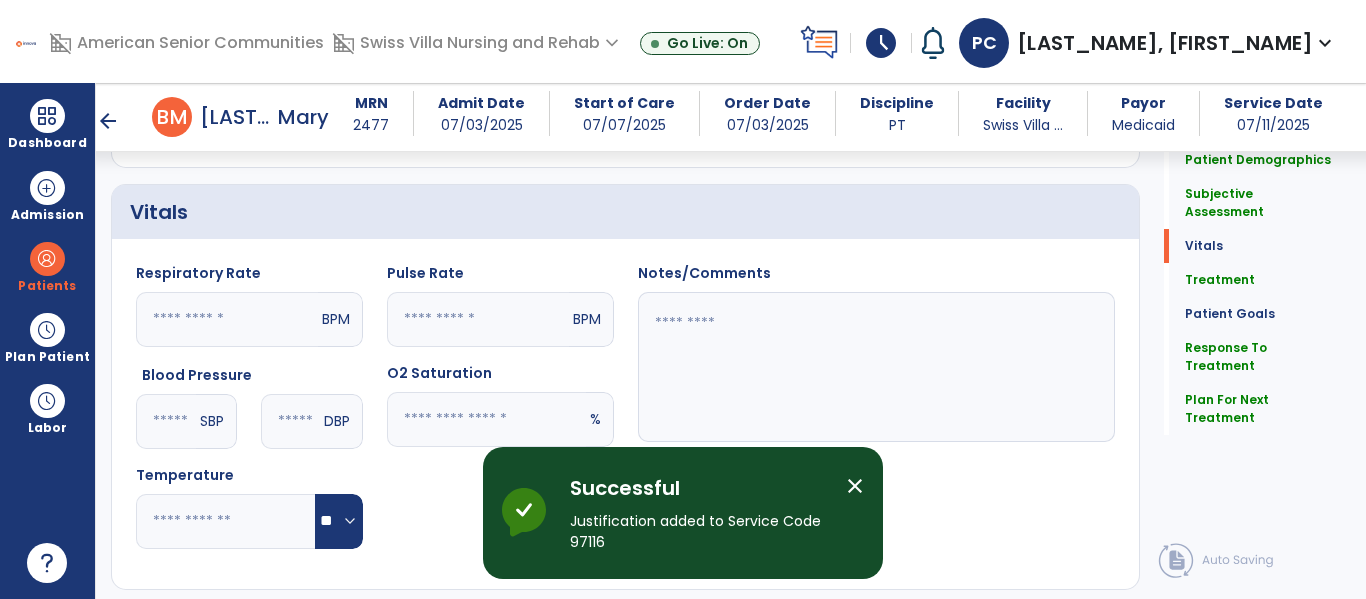 scroll, scrollTop: 656, scrollLeft: 0, axis: vertical 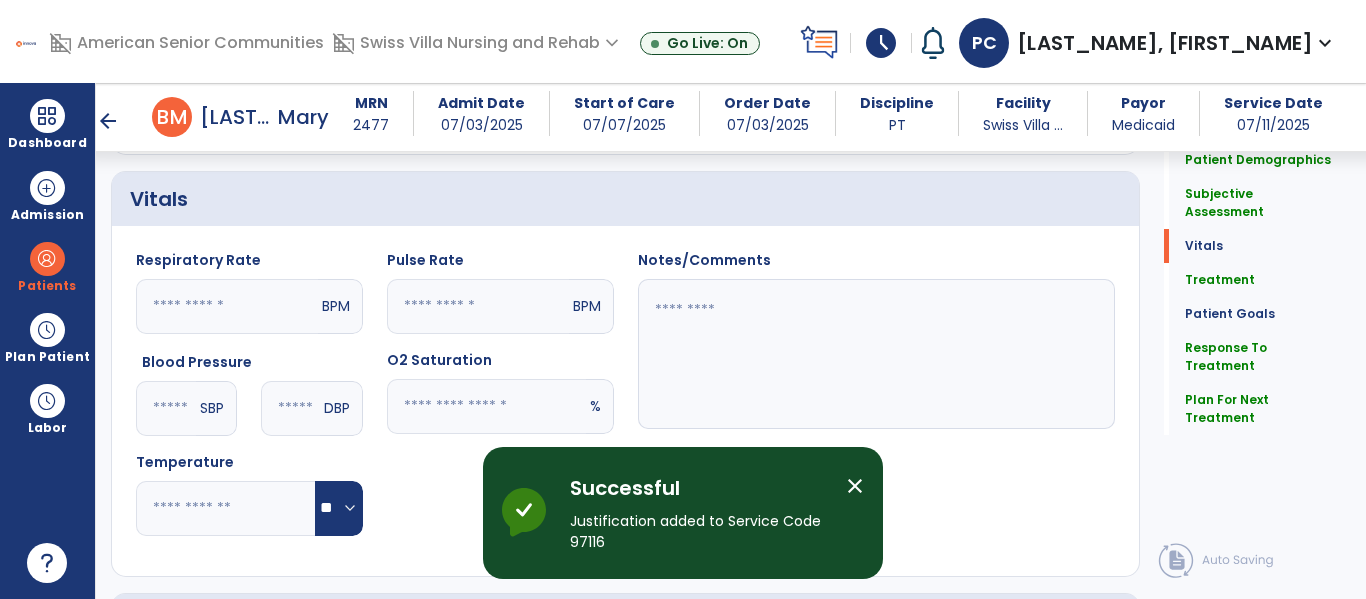 click 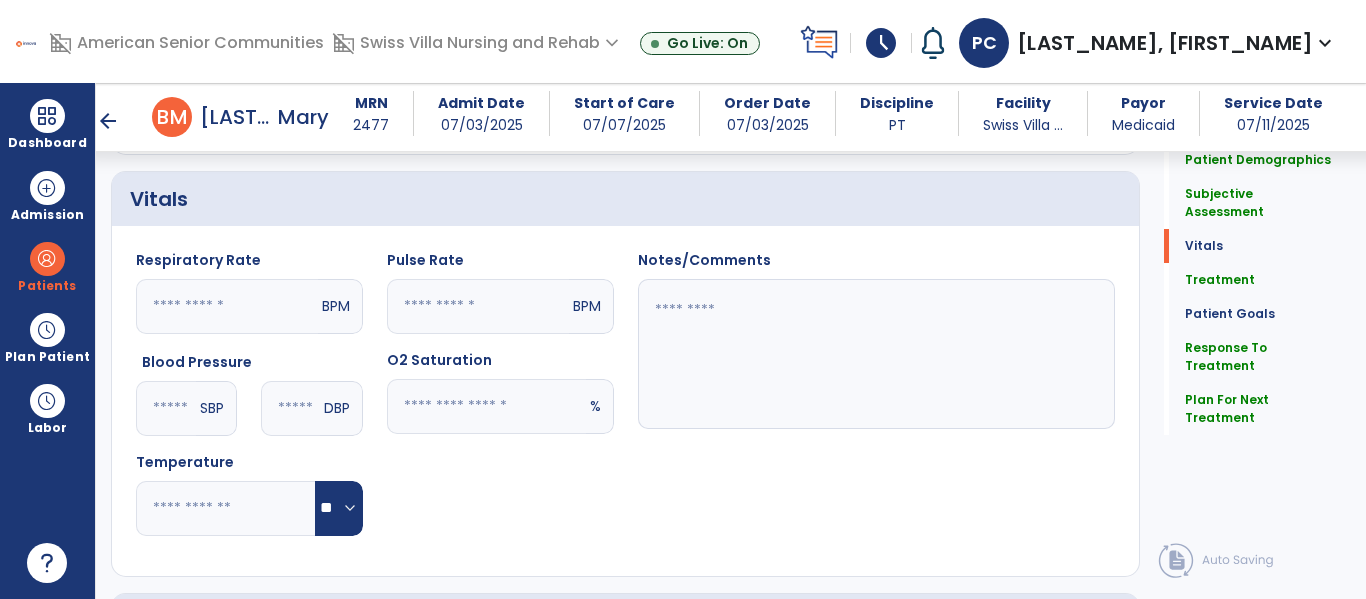 type on "**" 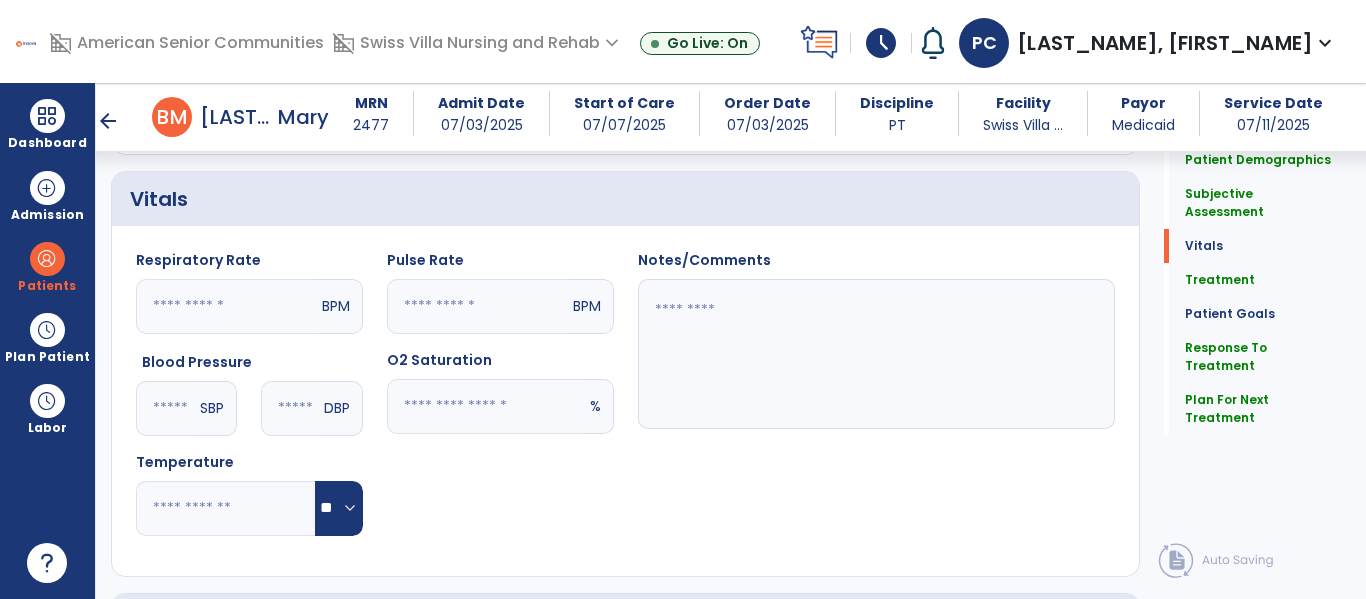 click 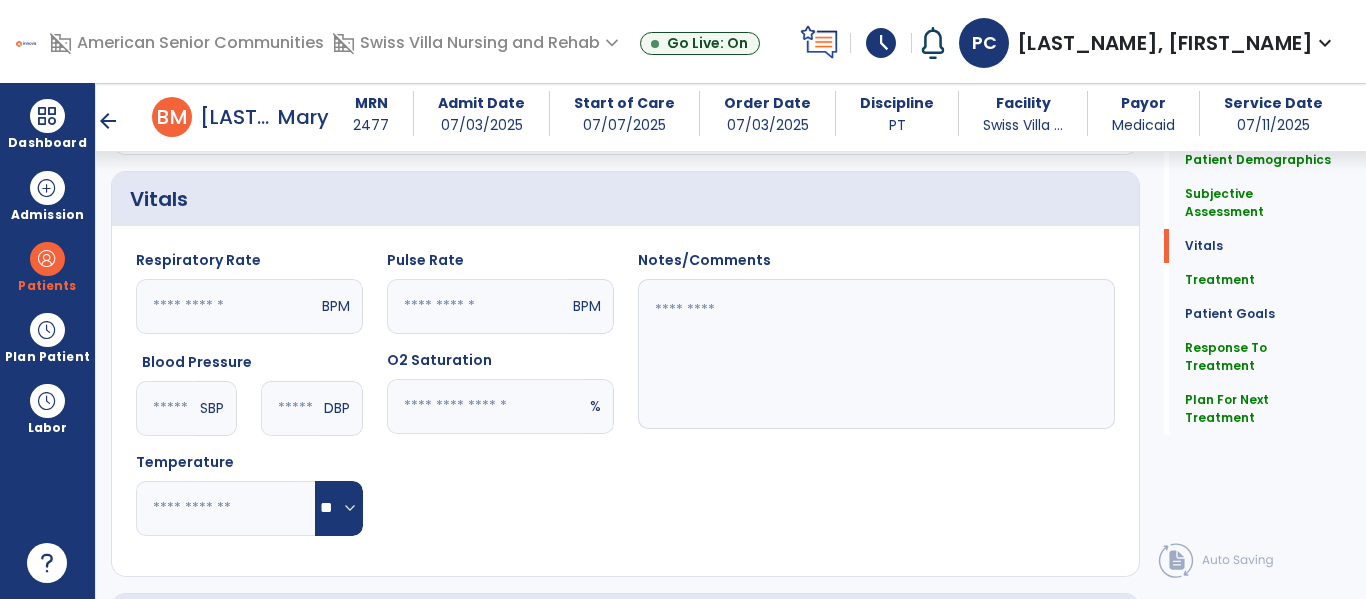 type on "**" 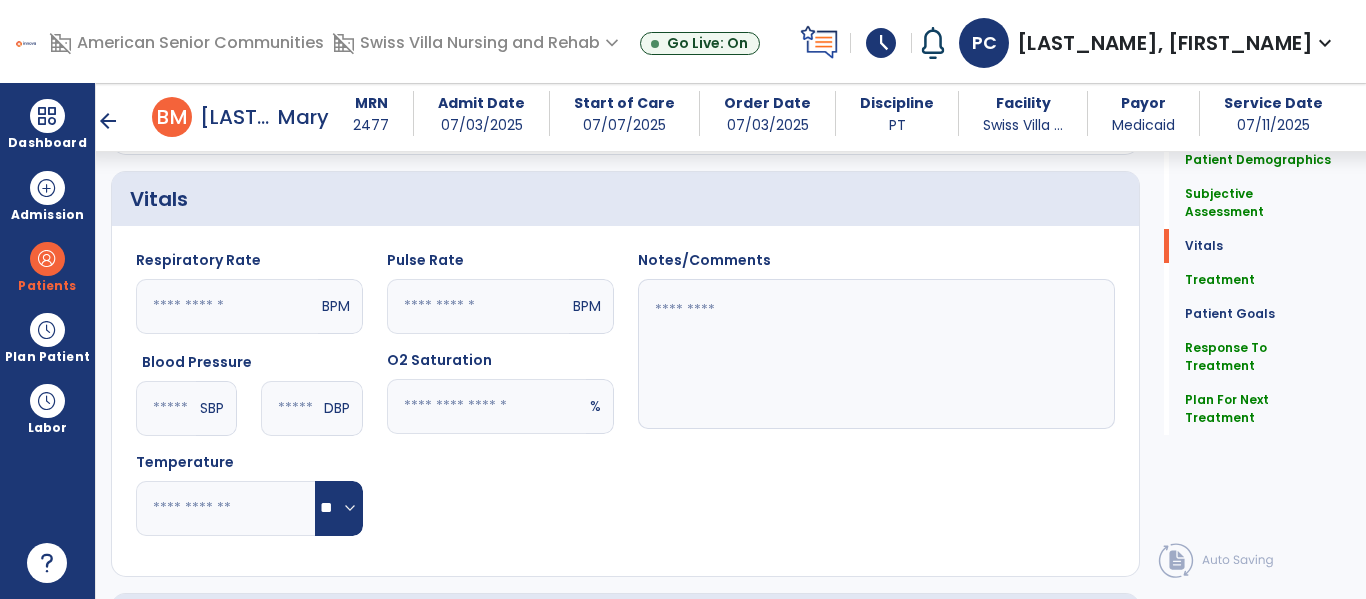 click 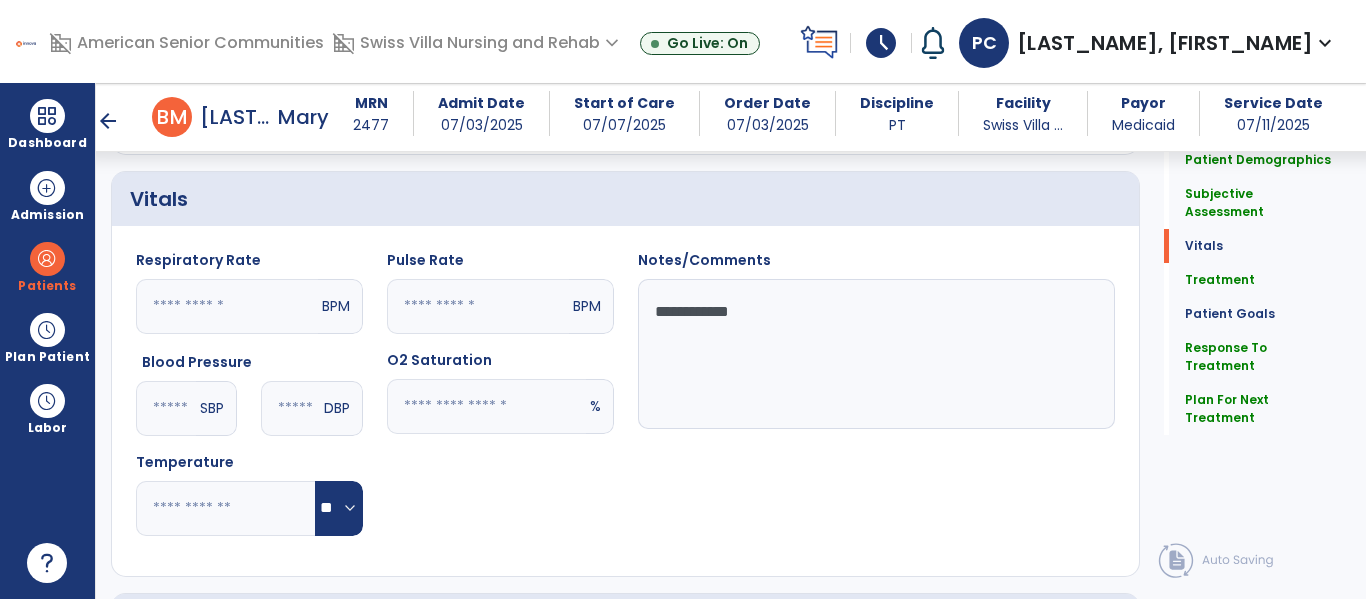 type on "**********" 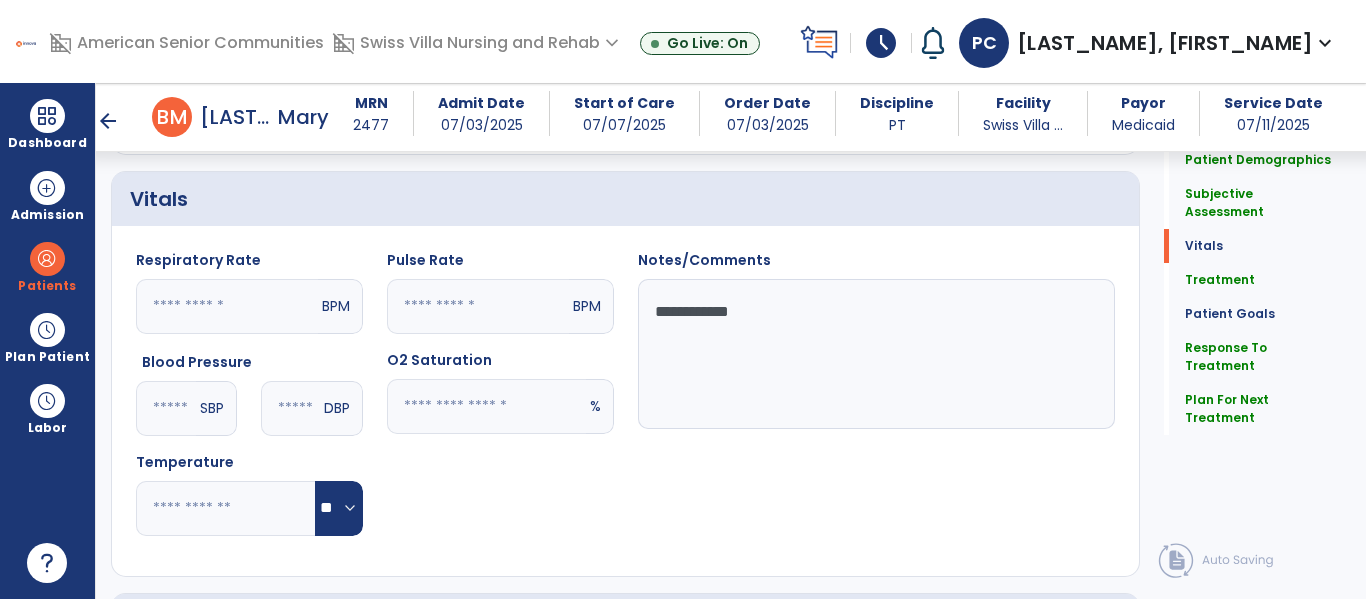 click on "**" 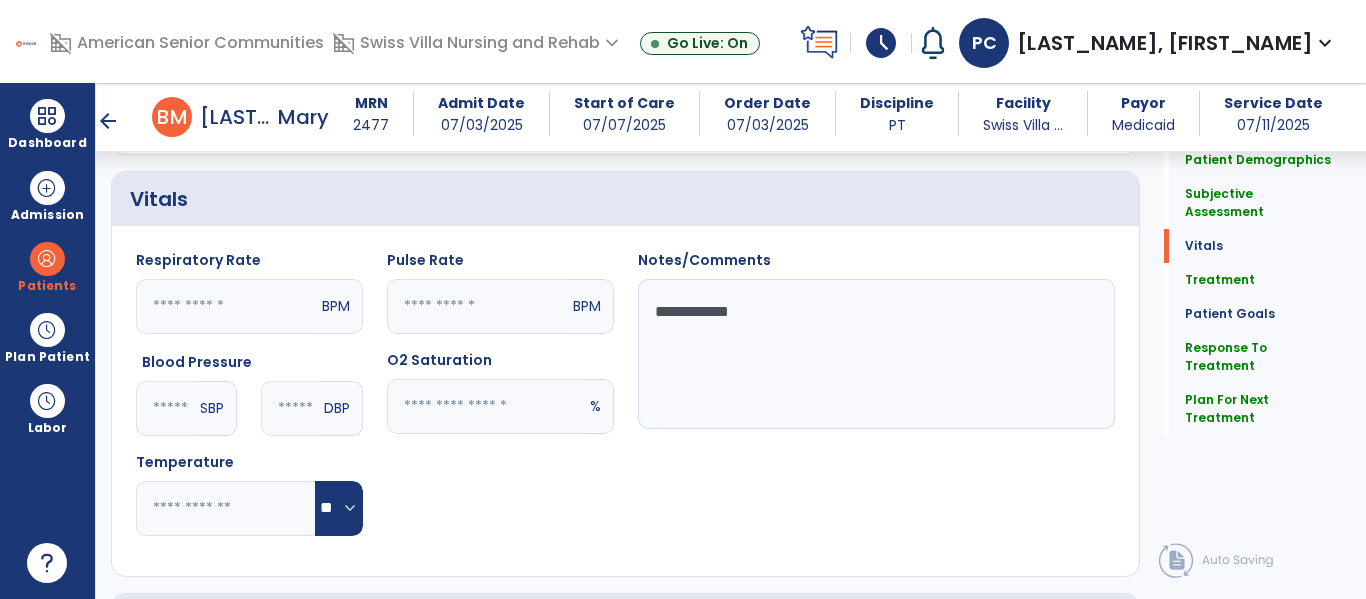 click on "**********" 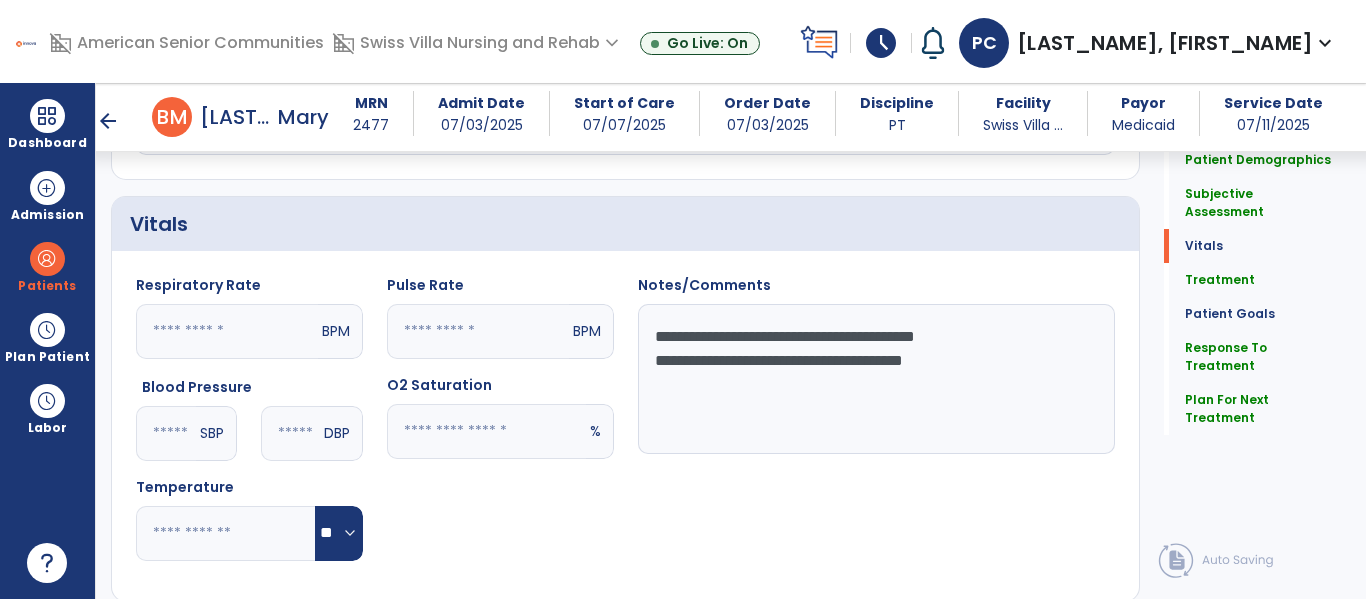 scroll, scrollTop: 628, scrollLeft: 0, axis: vertical 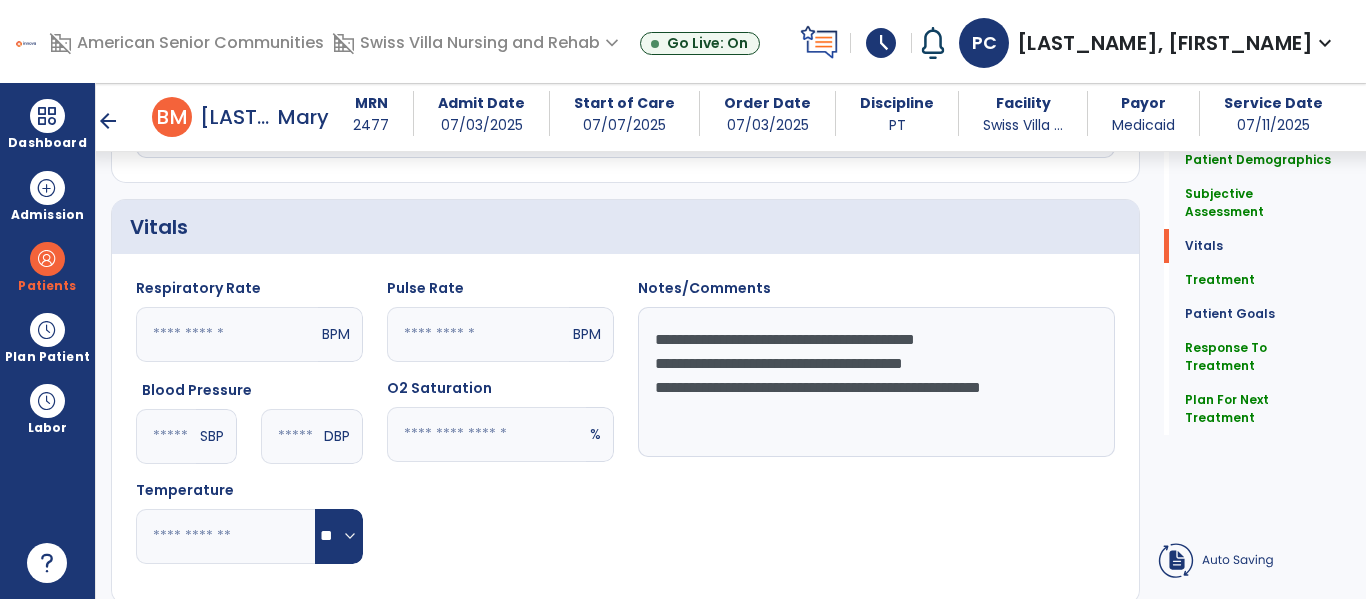 click on "**********" 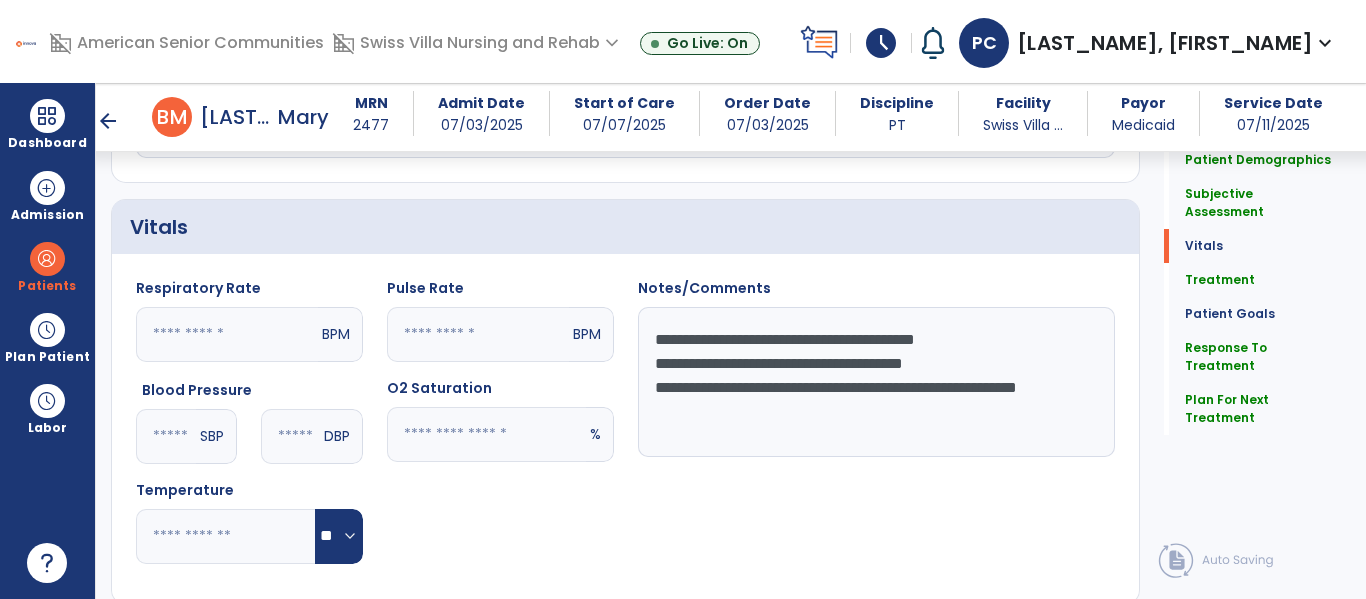 click on "**********" 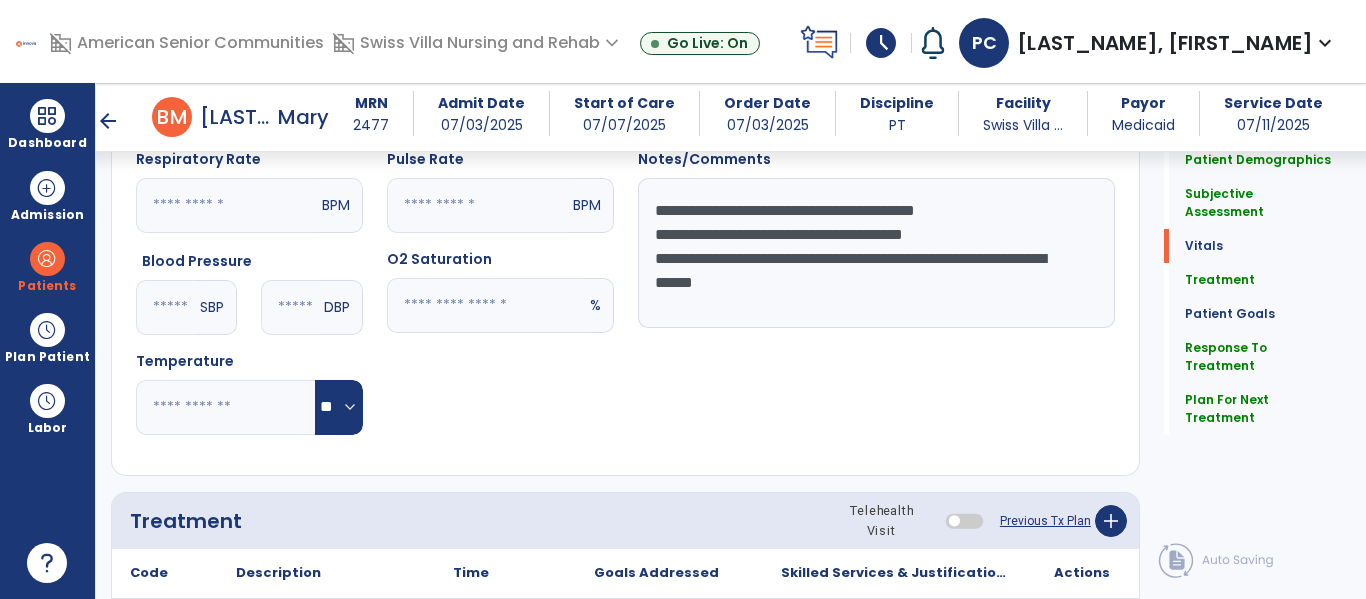 scroll, scrollTop: 760, scrollLeft: 0, axis: vertical 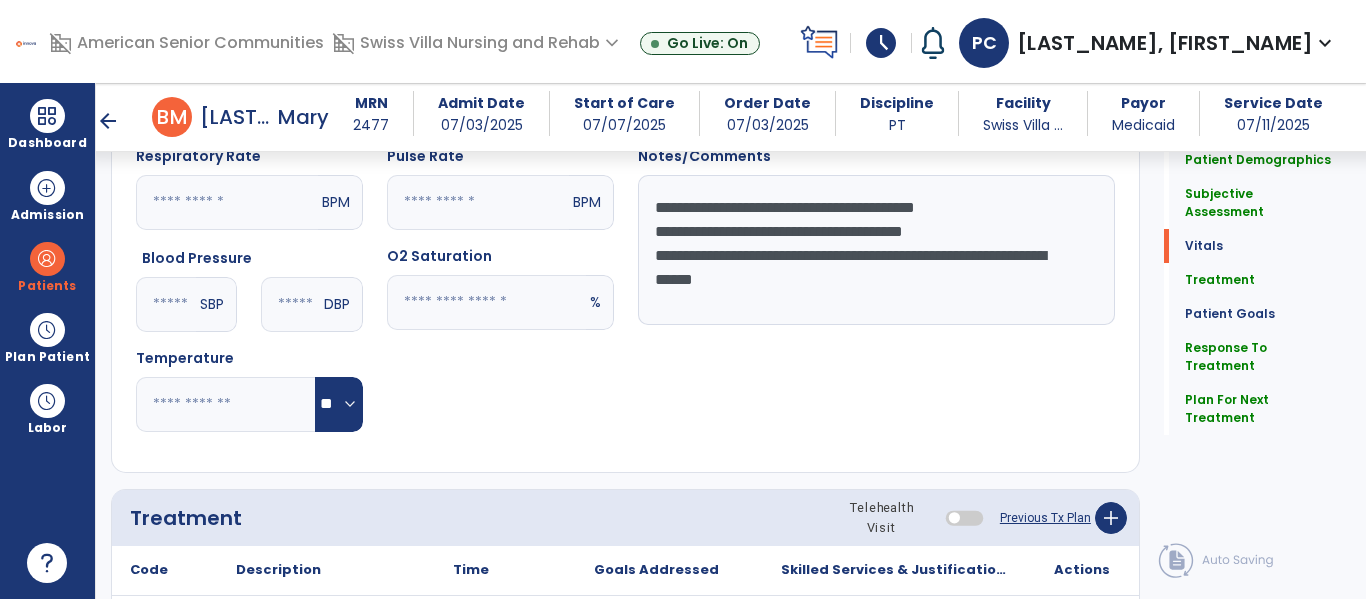 click on "**********" 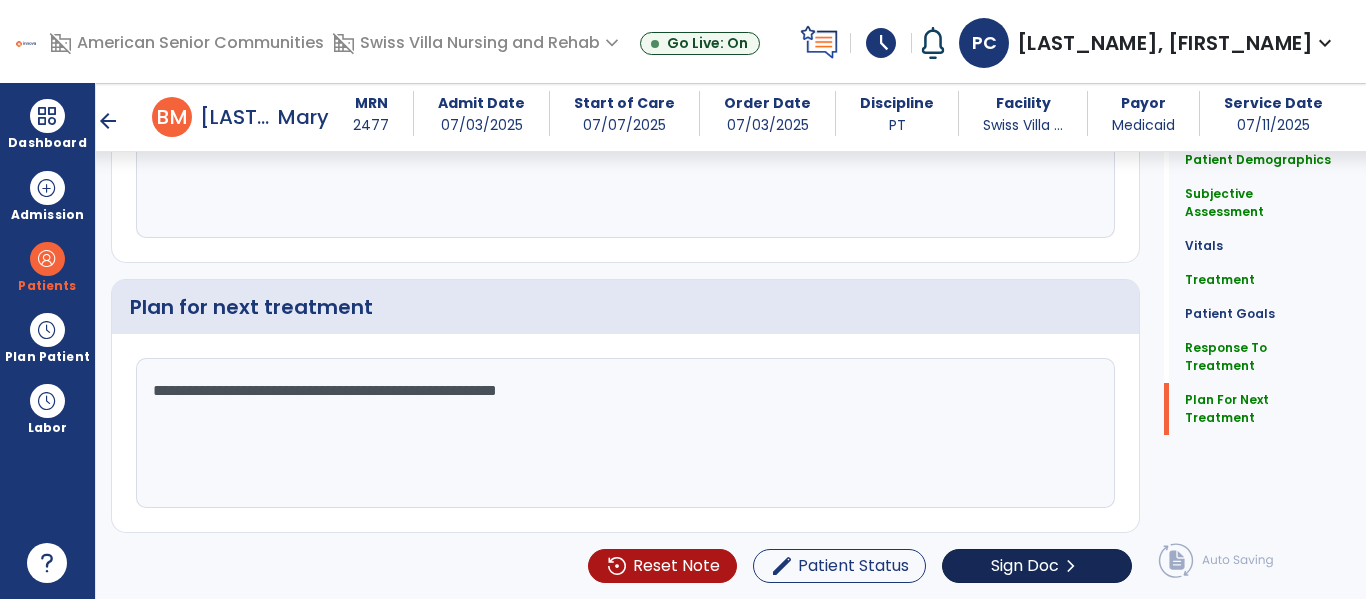 type on "**********" 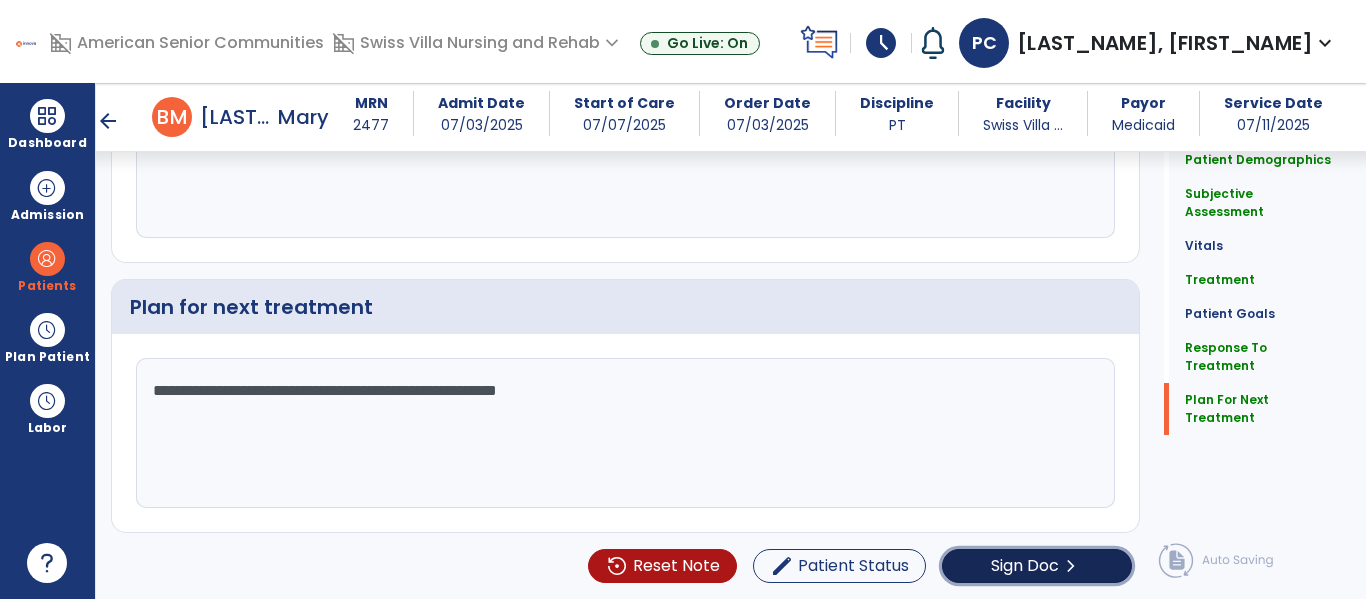click on "Sign Doc  chevron_right" 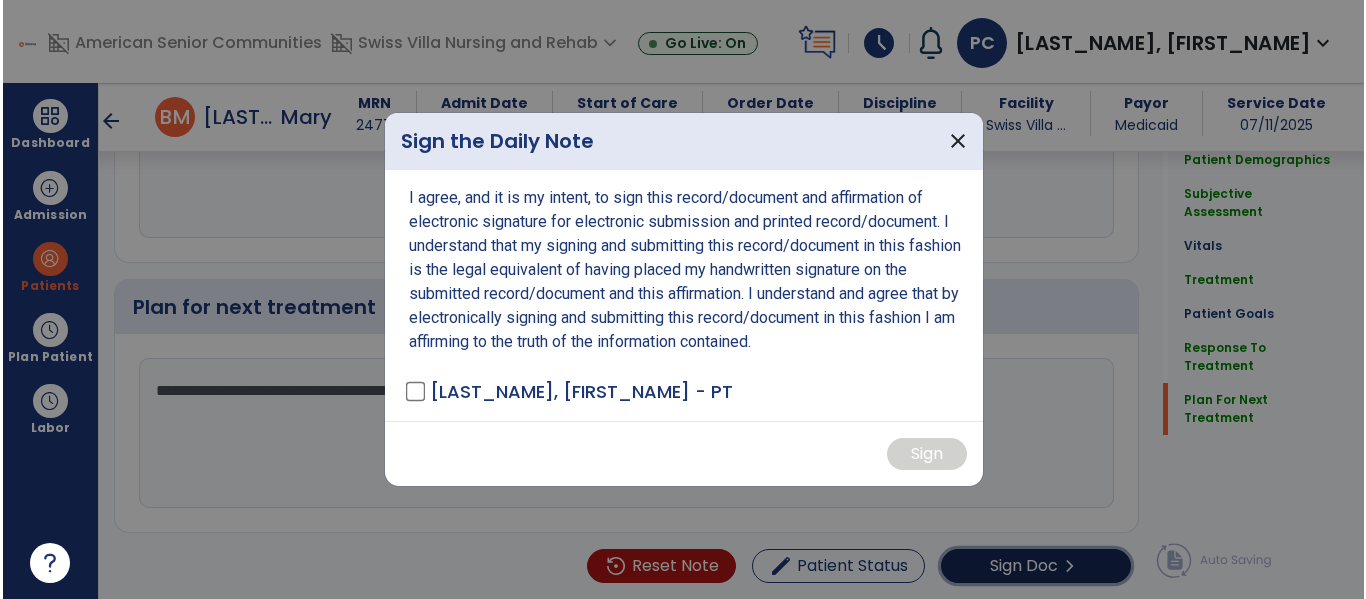 scroll, scrollTop: 3055, scrollLeft: 0, axis: vertical 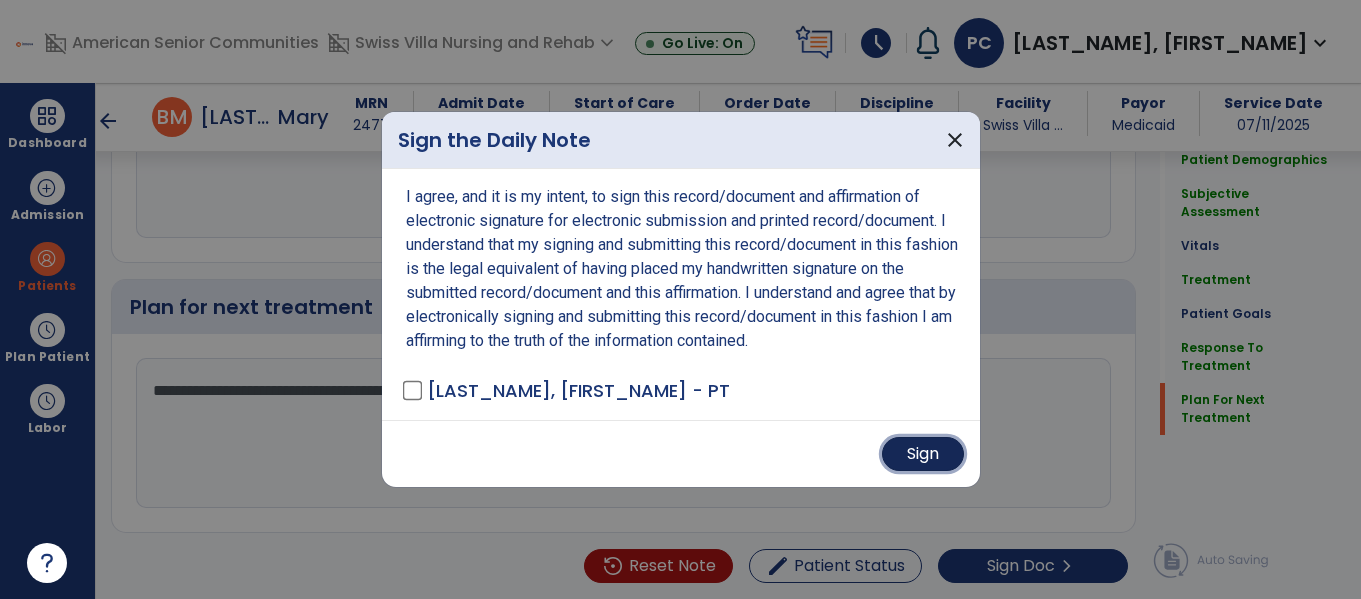 click on "Sign" at bounding box center (923, 454) 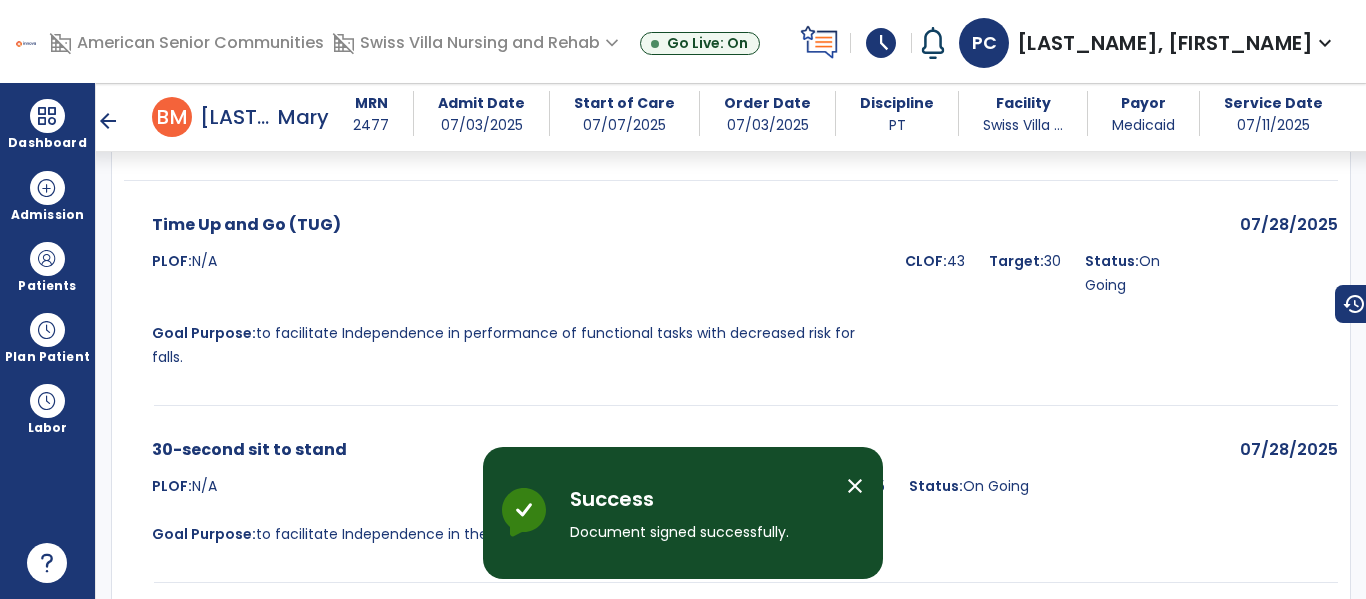 scroll, scrollTop: 2192, scrollLeft: 0, axis: vertical 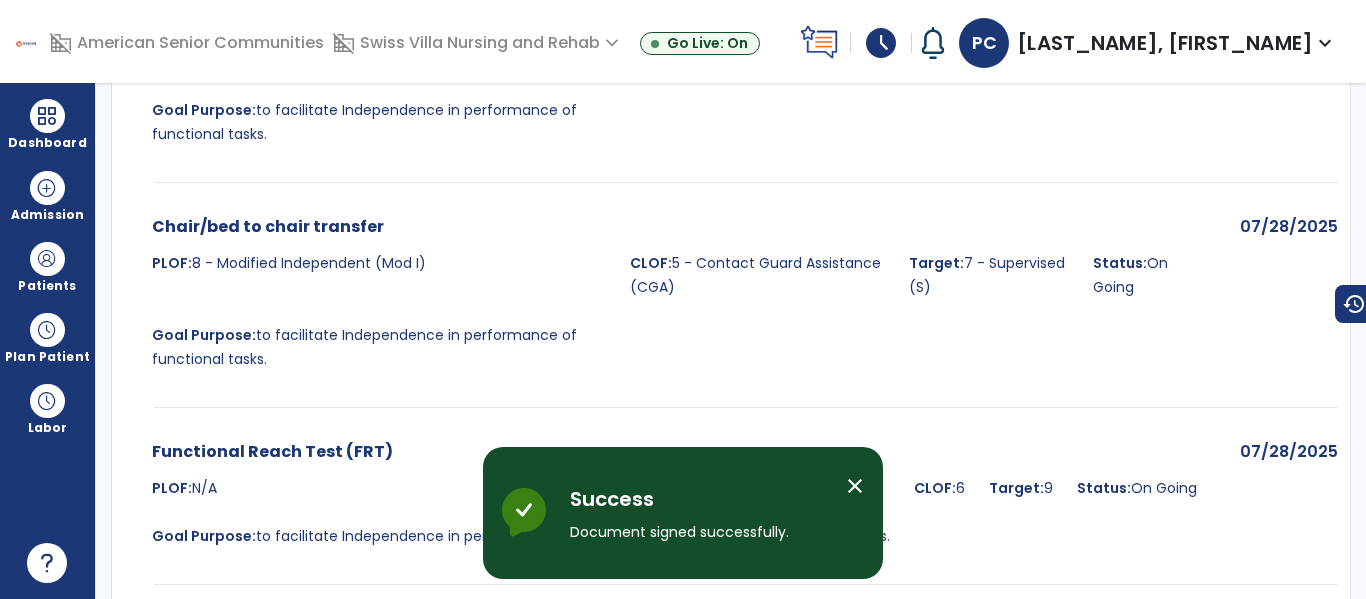 click on "arrow_back" 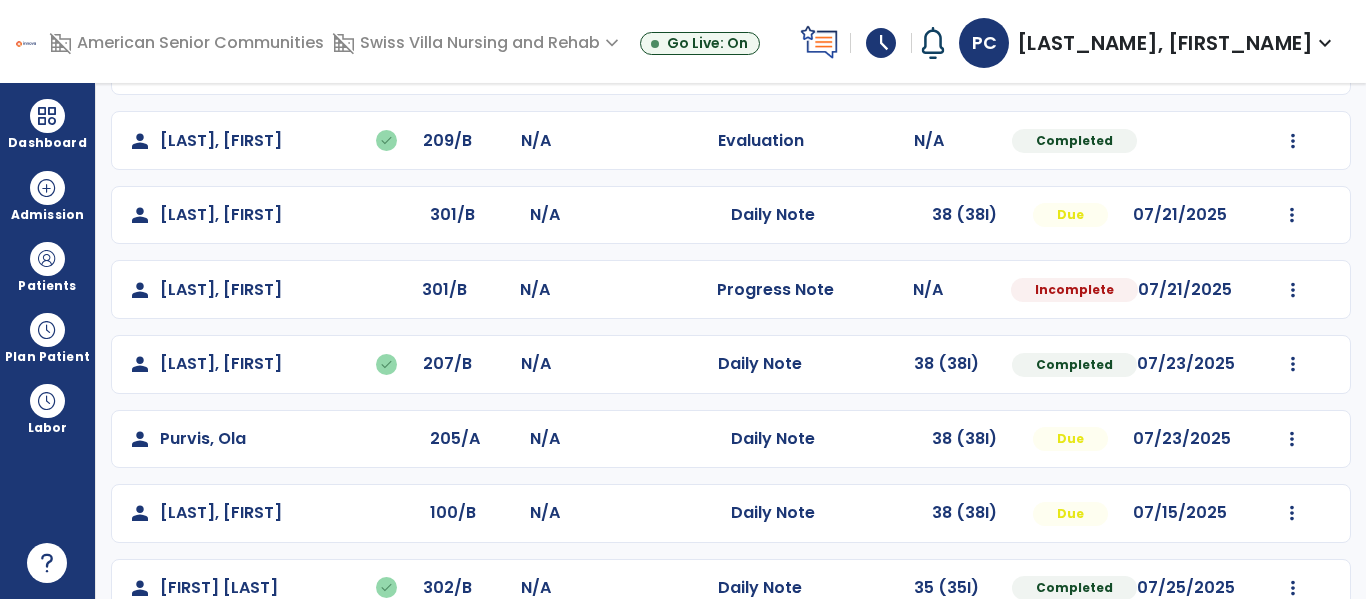 scroll, scrollTop: 824, scrollLeft: 0, axis: vertical 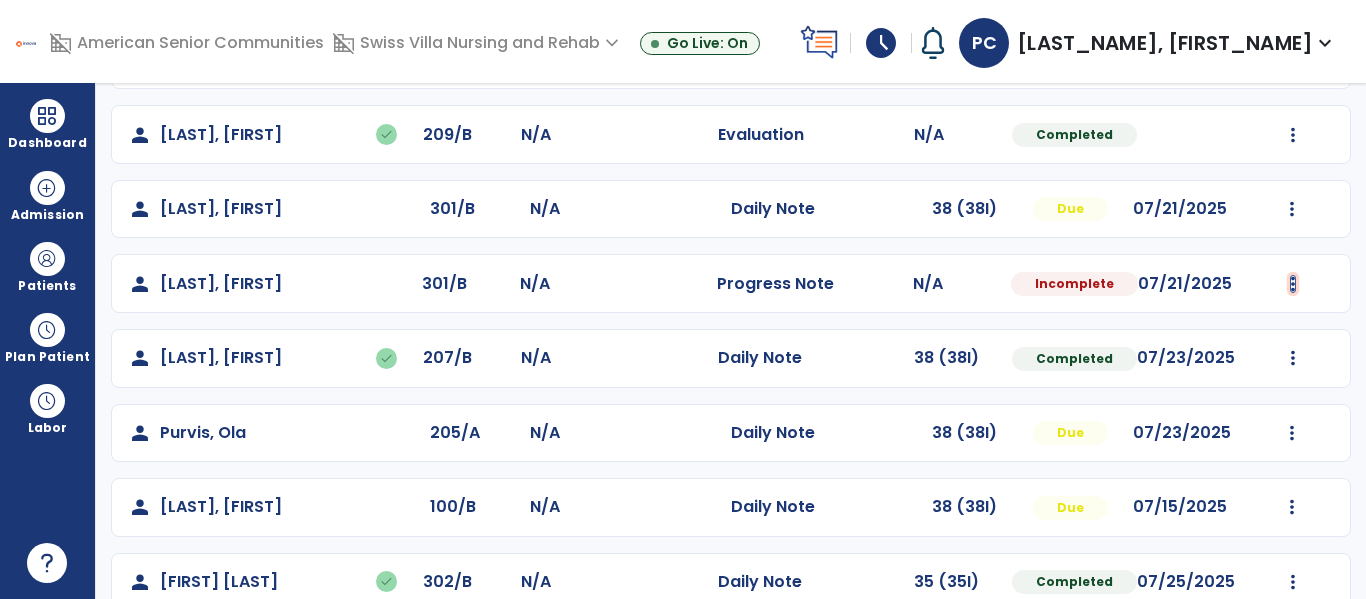click at bounding box center (1292, -536) 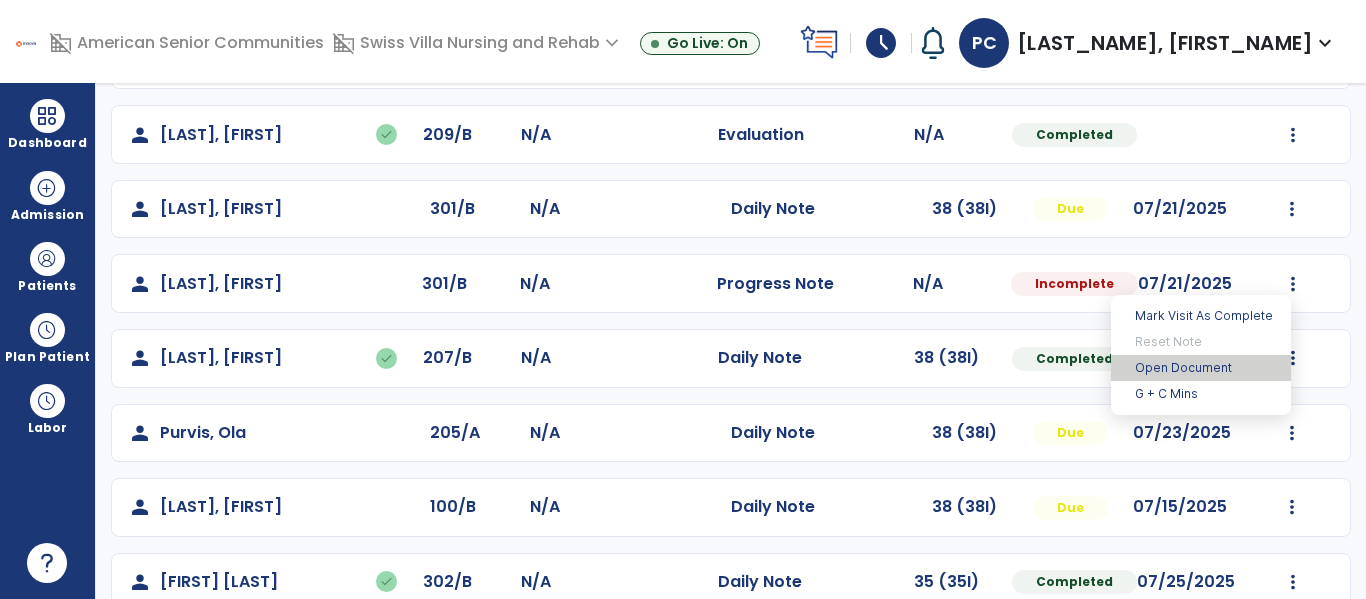 click on "Open Document" at bounding box center [1201, 368] 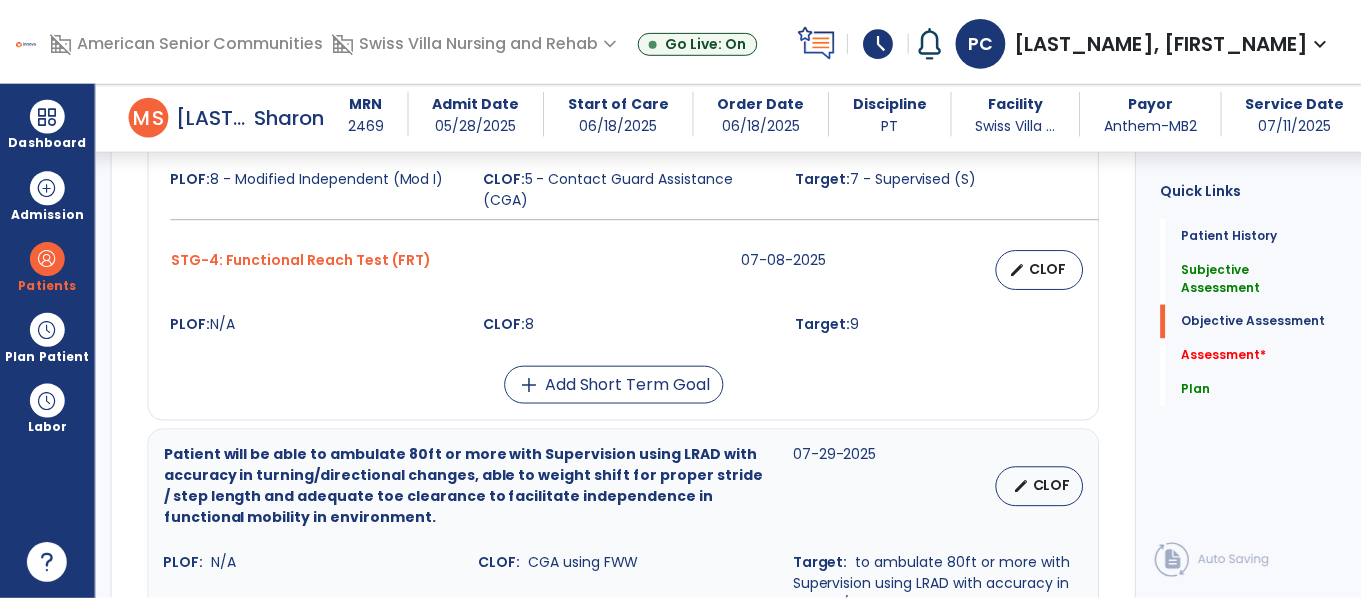 scroll, scrollTop: 1266, scrollLeft: 0, axis: vertical 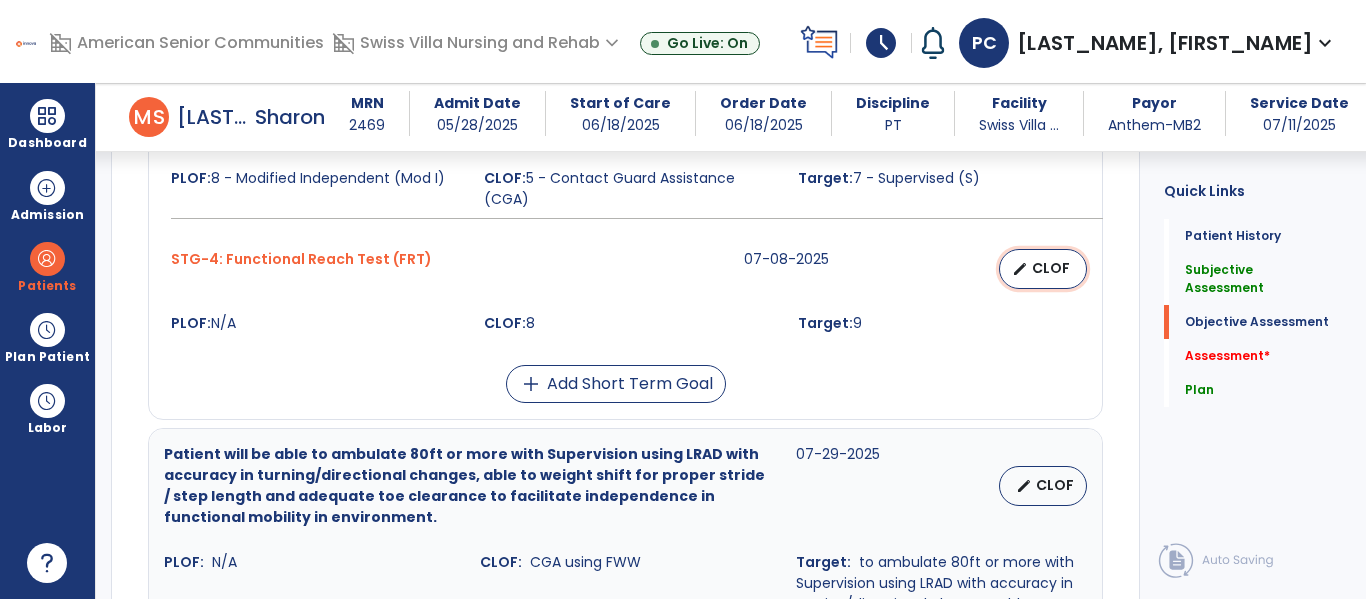 click on "edit   CLOF" at bounding box center [1043, 269] 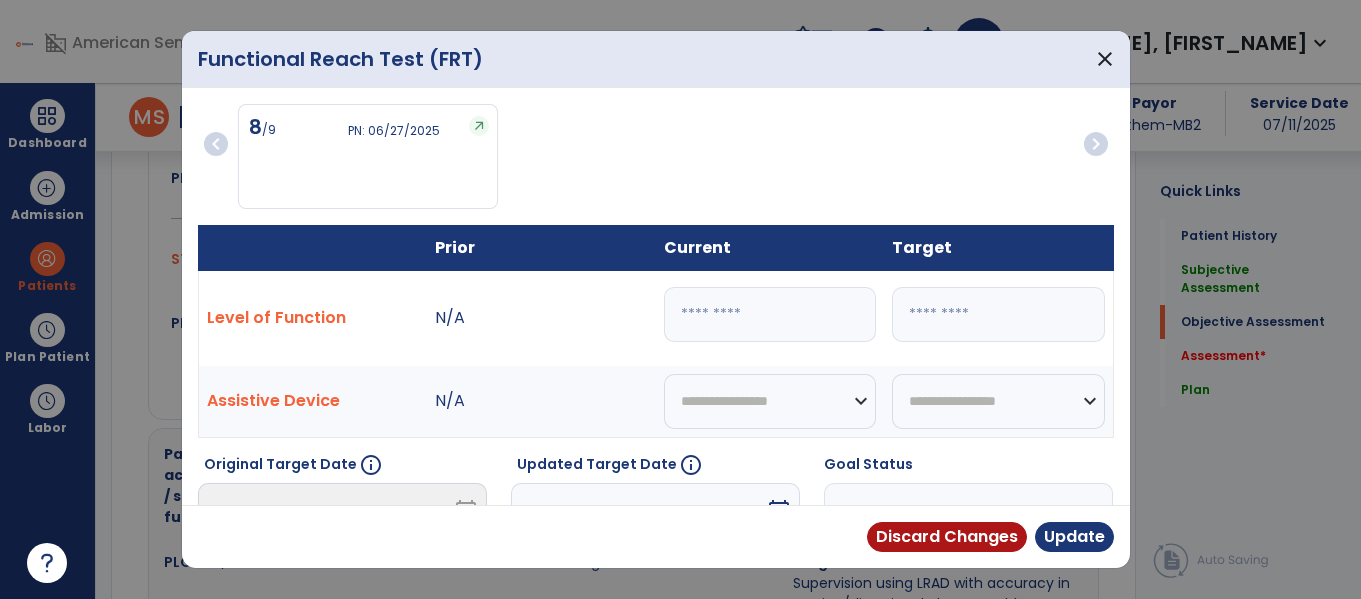 scroll, scrollTop: 1266, scrollLeft: 0, axis: vertical 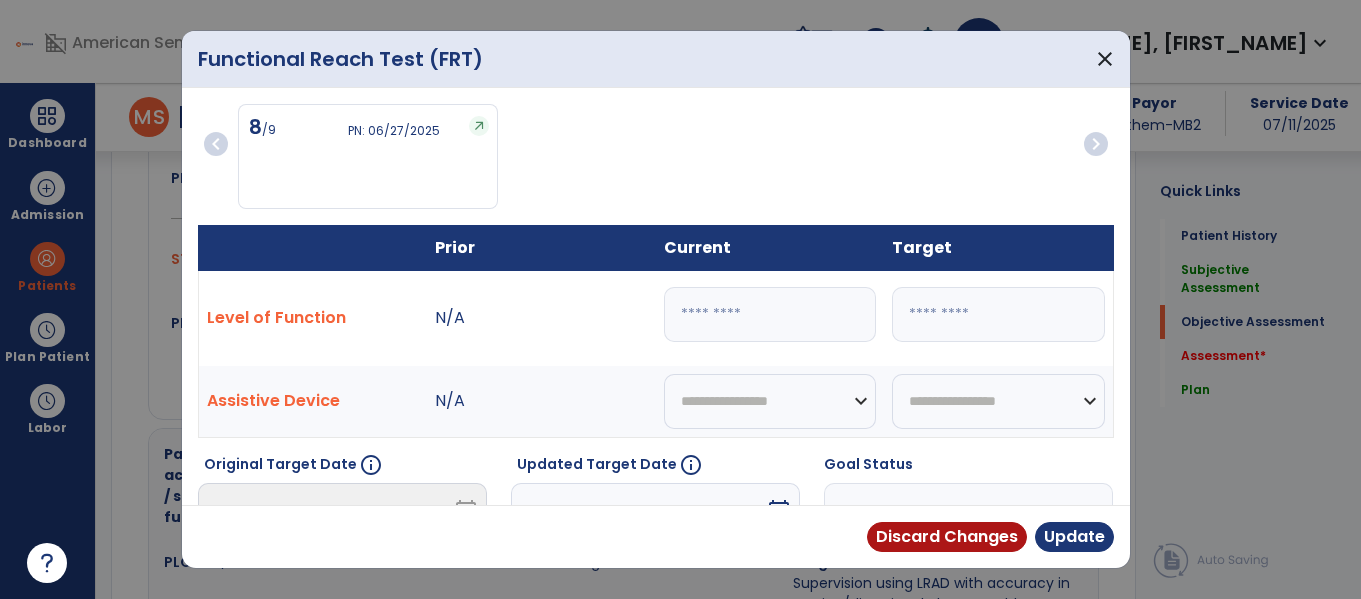 click on "*" at bounding box center (770, 314) 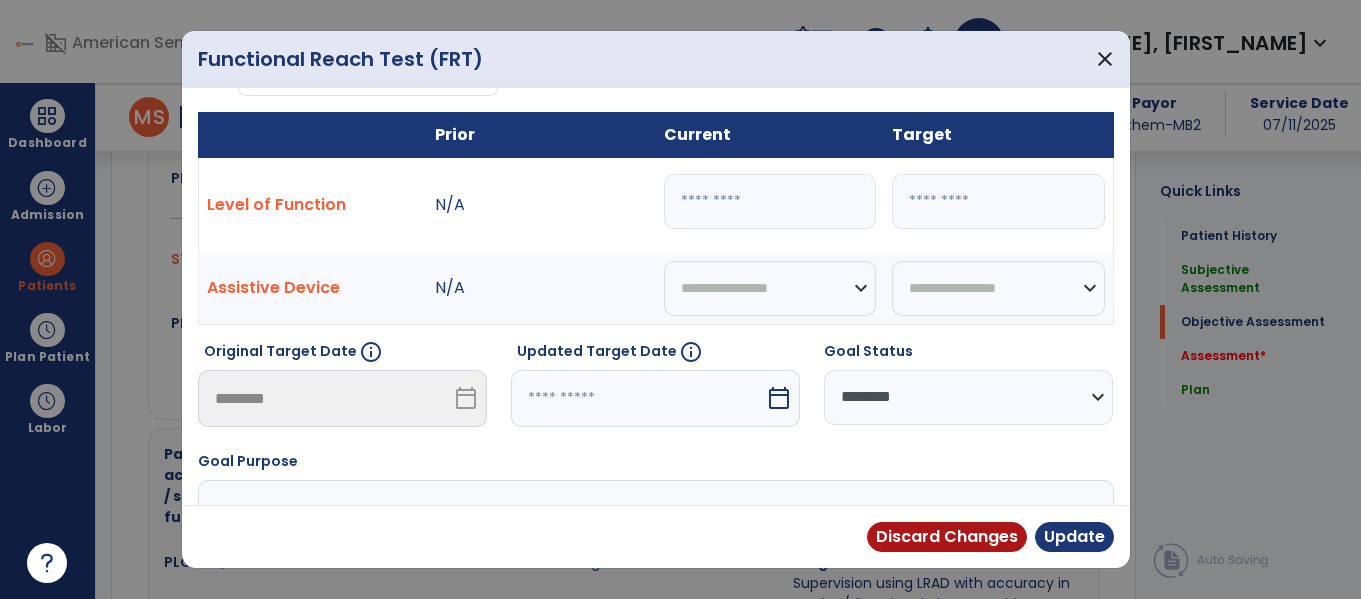 scroll, scrollTop: 117, scrollLeft: 0, axis: vertical 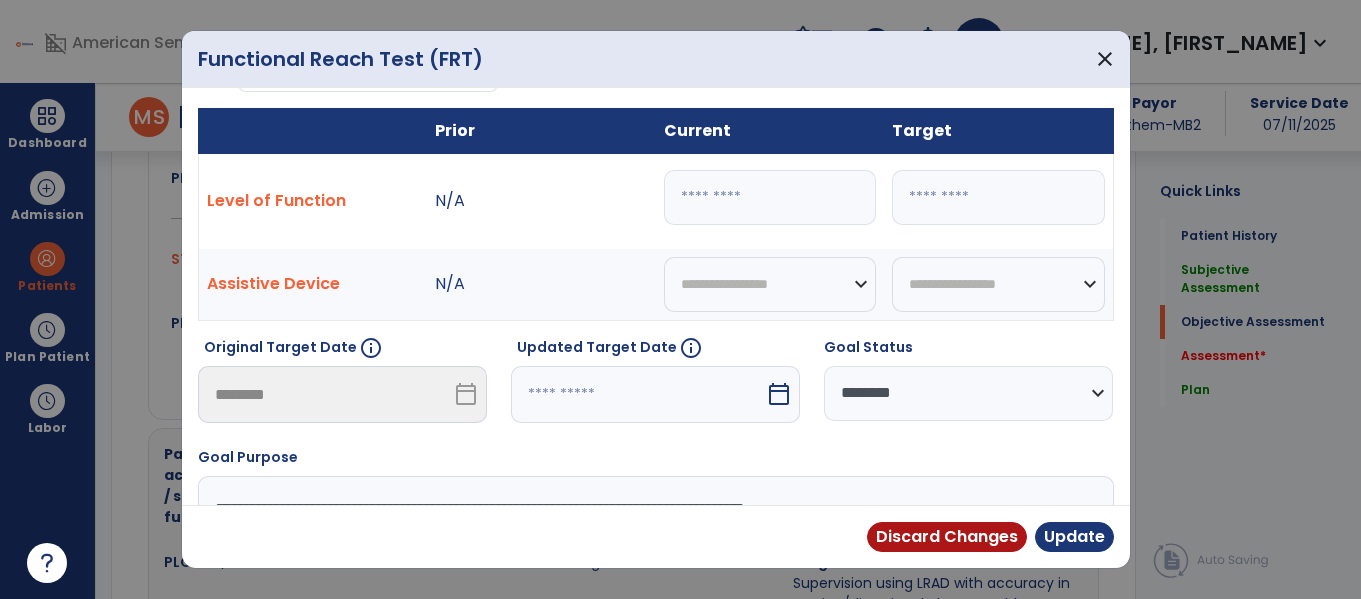 type on "**" 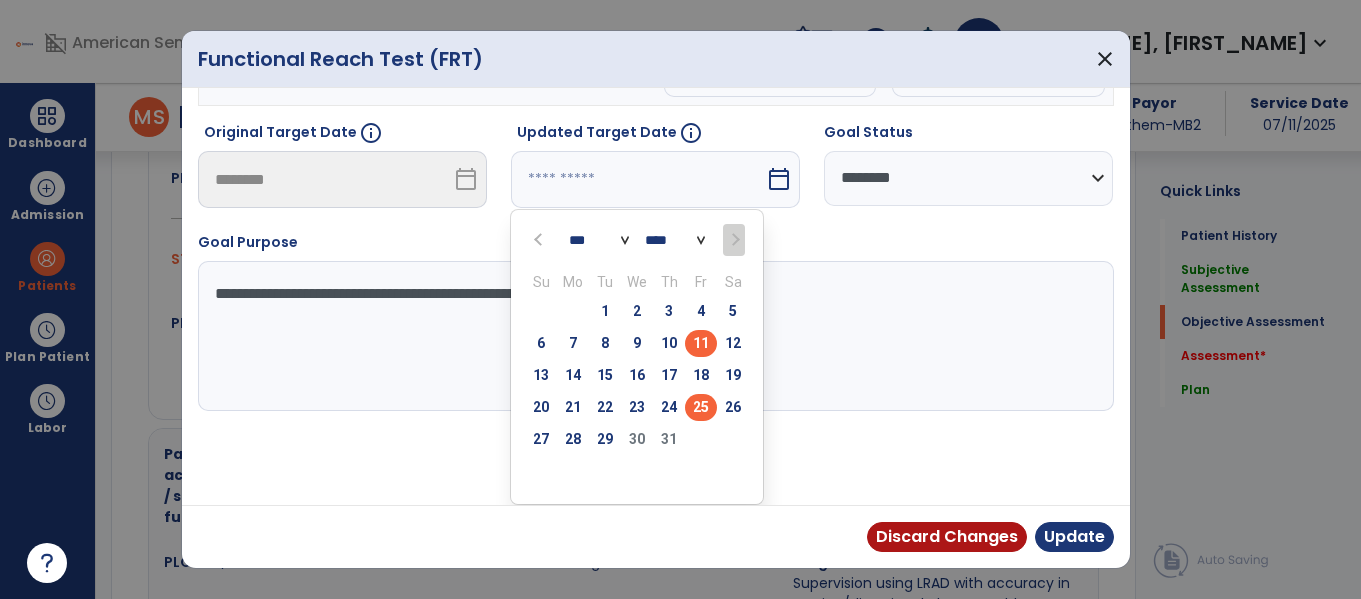 click on "25" at bounding box center [701, 407] 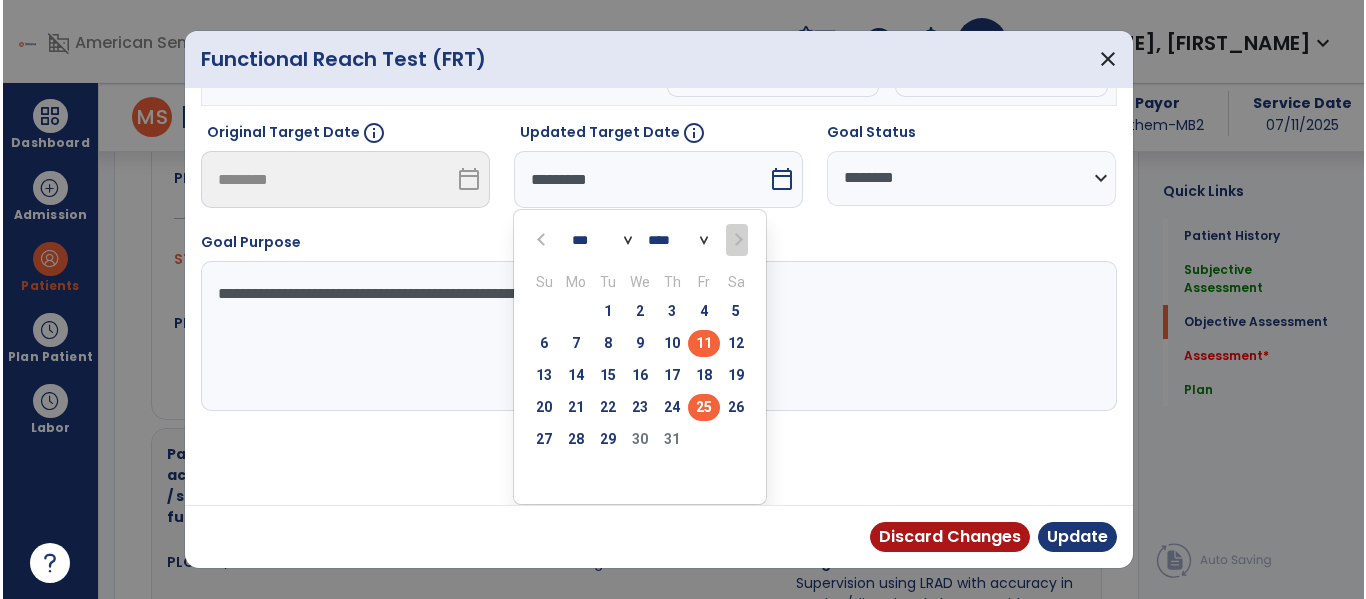 scroll, scrollTop: 254, scrollLeft: 0, axis: vertical 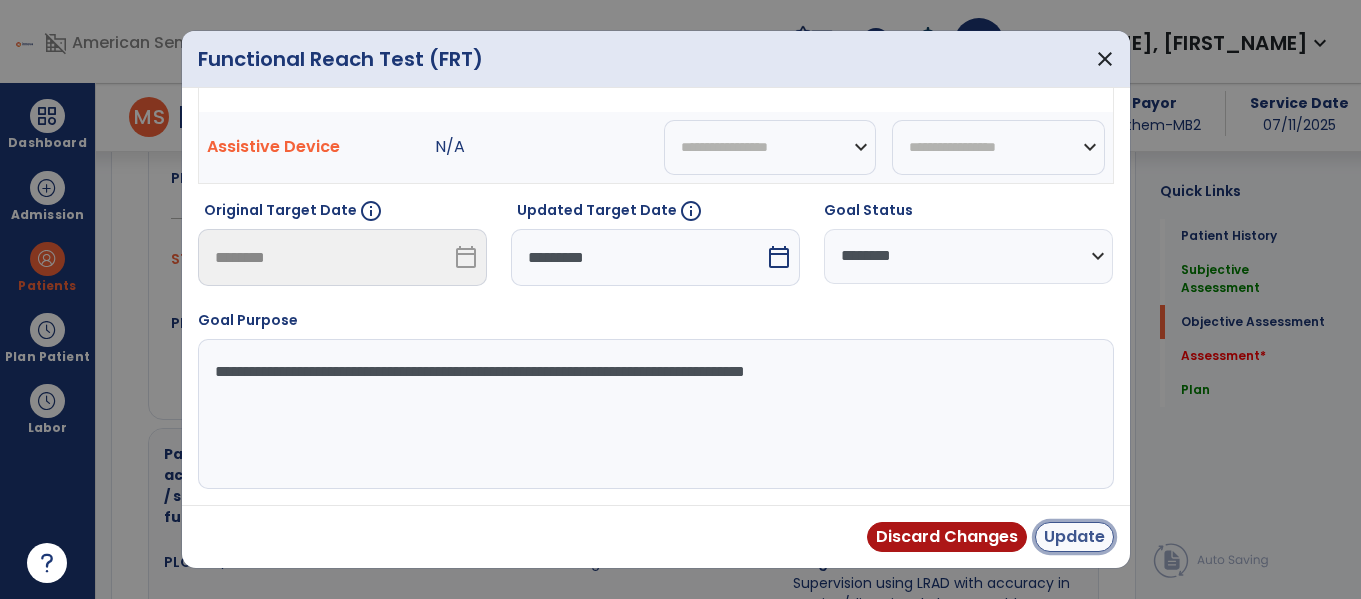 click on "Update" at bounding box center [1074, 537] 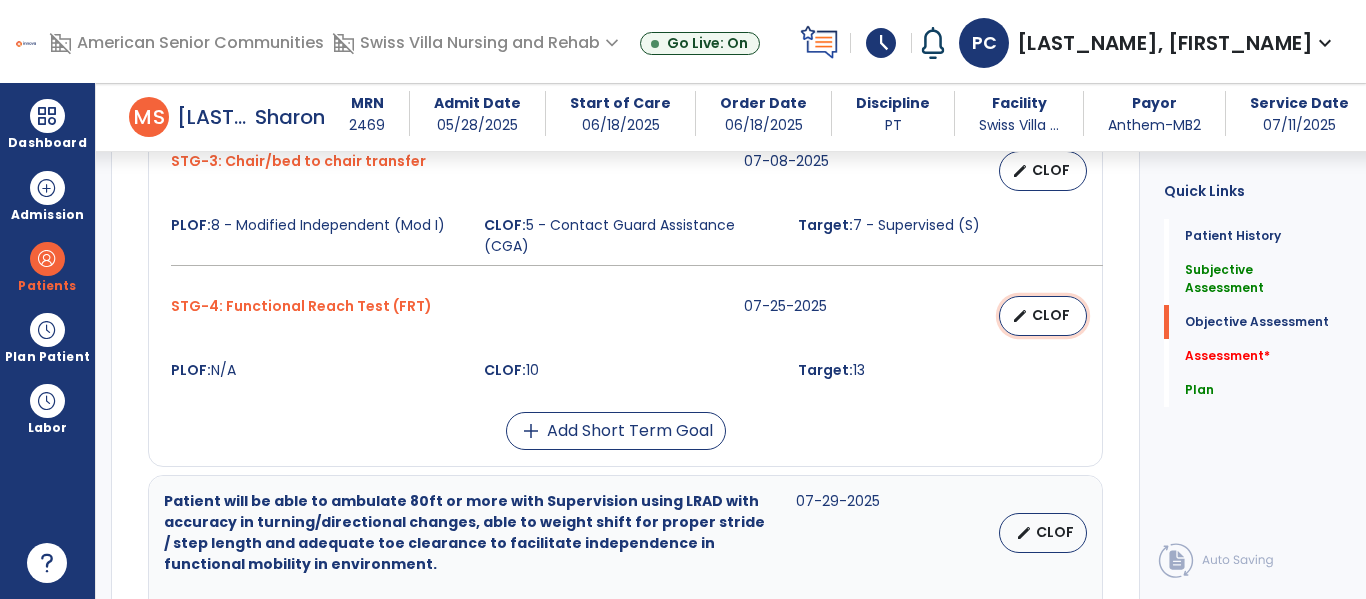 click on "CLOF" at bounding box center (1051, 315) 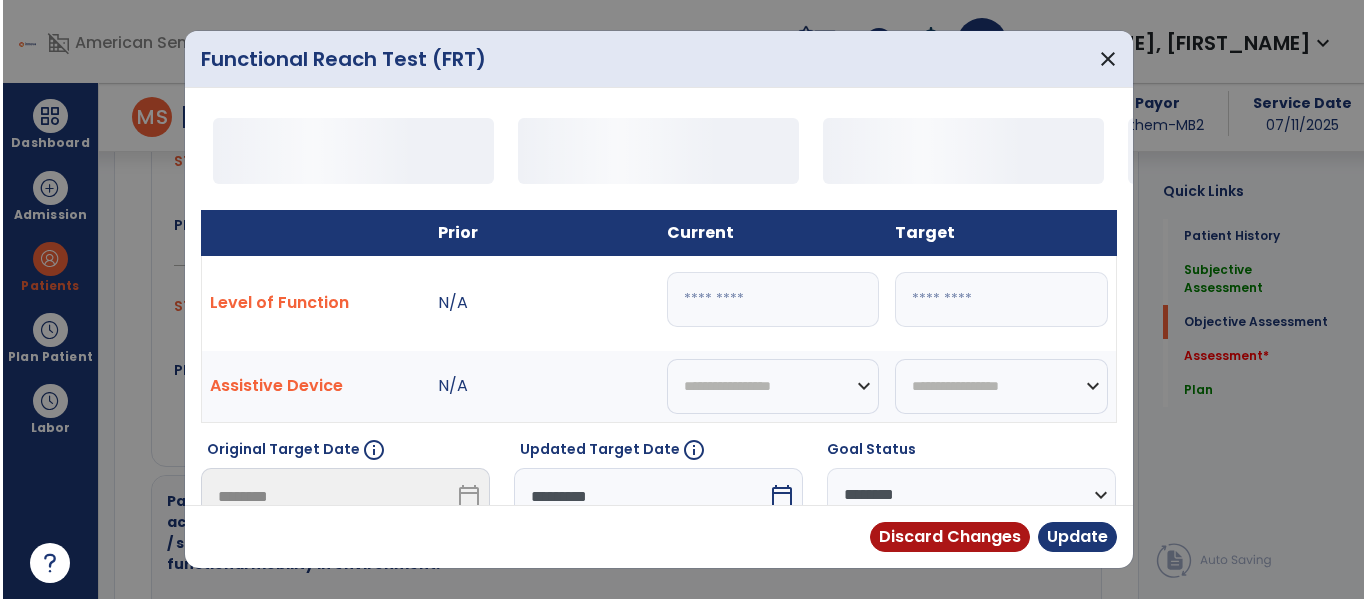 scroll, scrollTop: 1219, scrollLeft: 0, axis: vertical 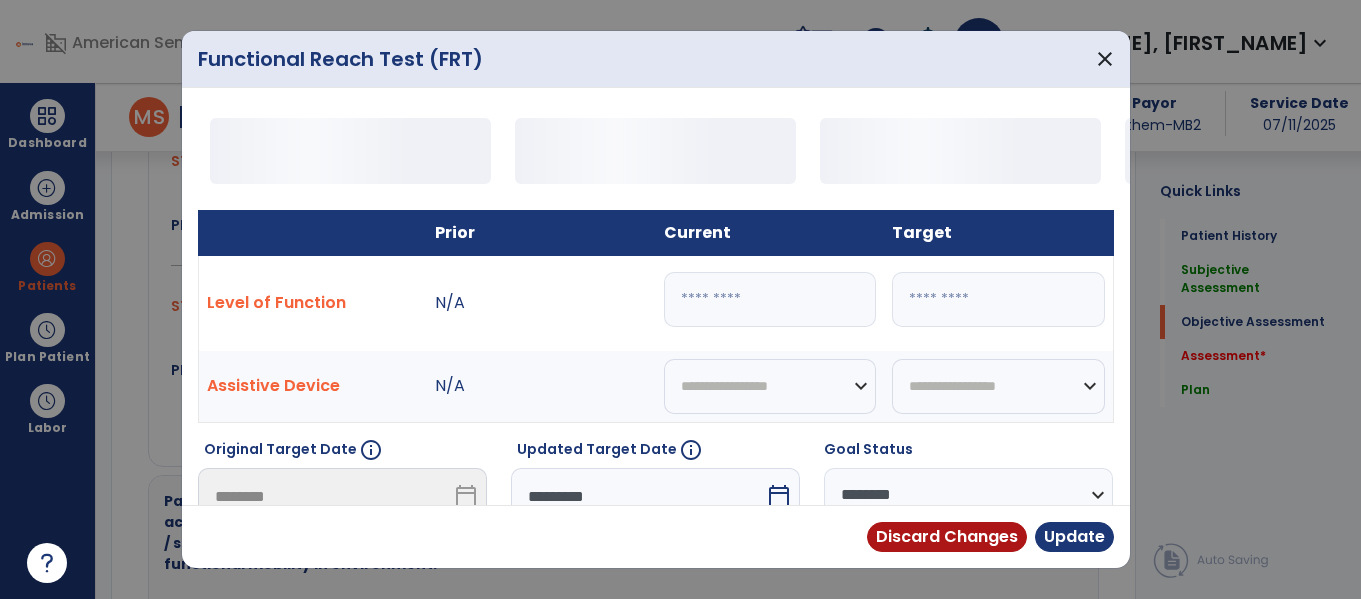 click on "**" at bounding box center [998, 299] 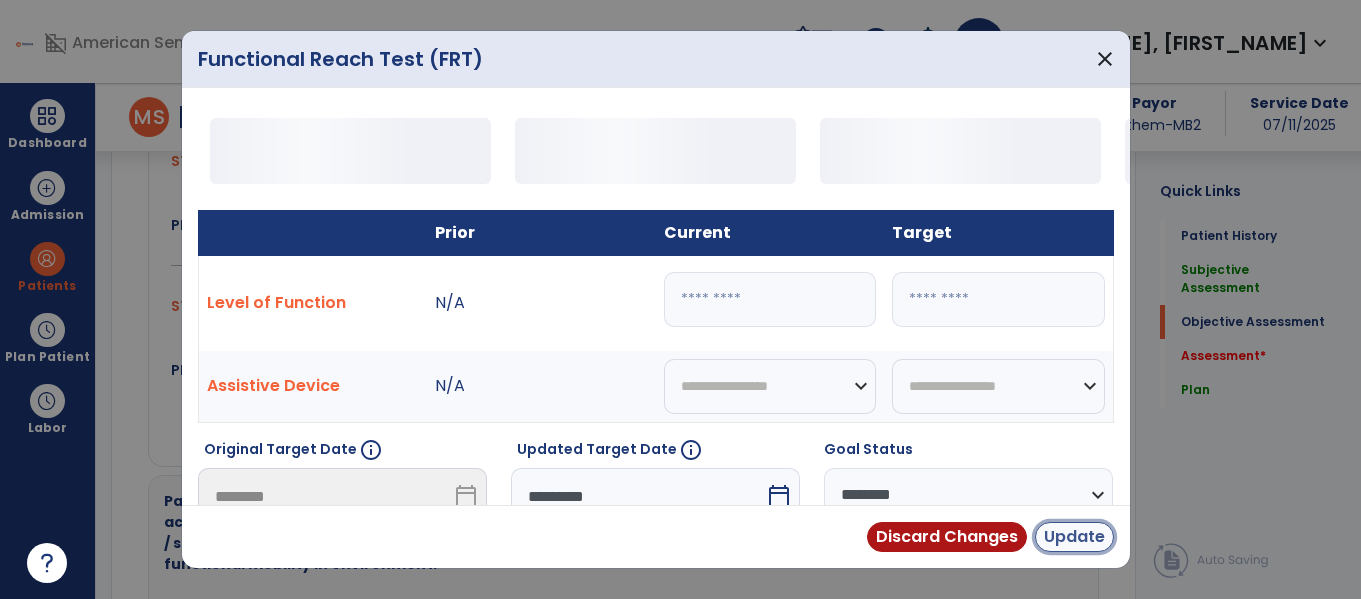 click on "Update" at bounding box center (1074, 537) 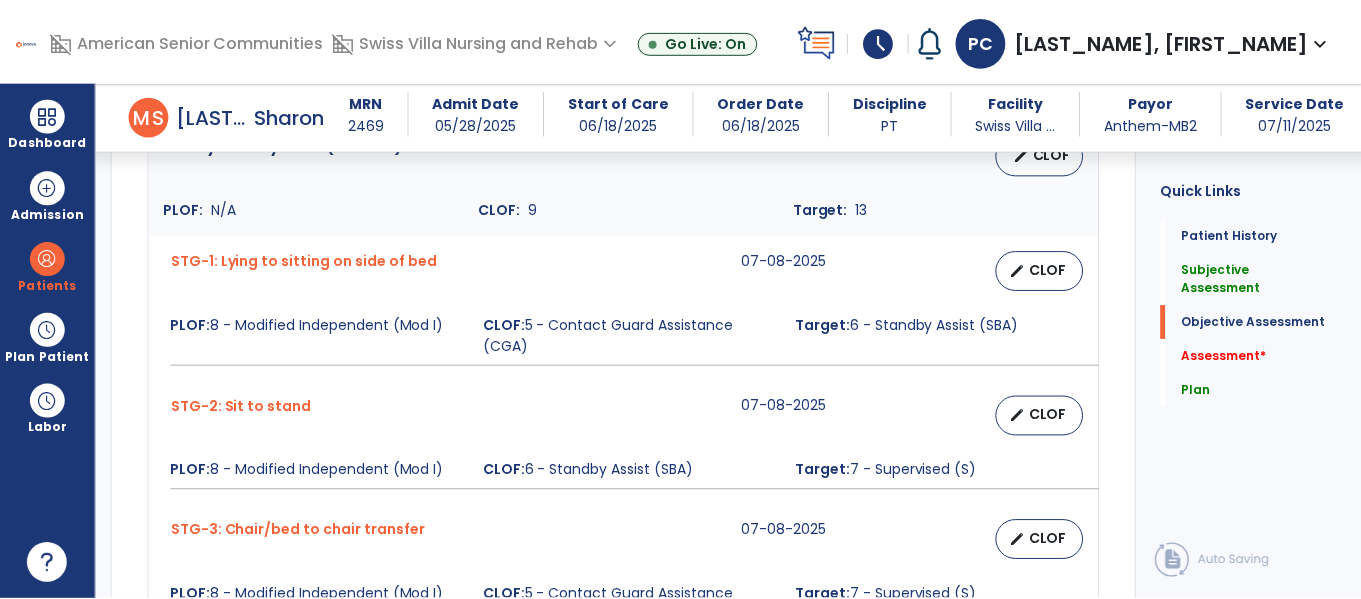 scroll, scrollTop: 844, scrollLeft: 0, axis: vertical 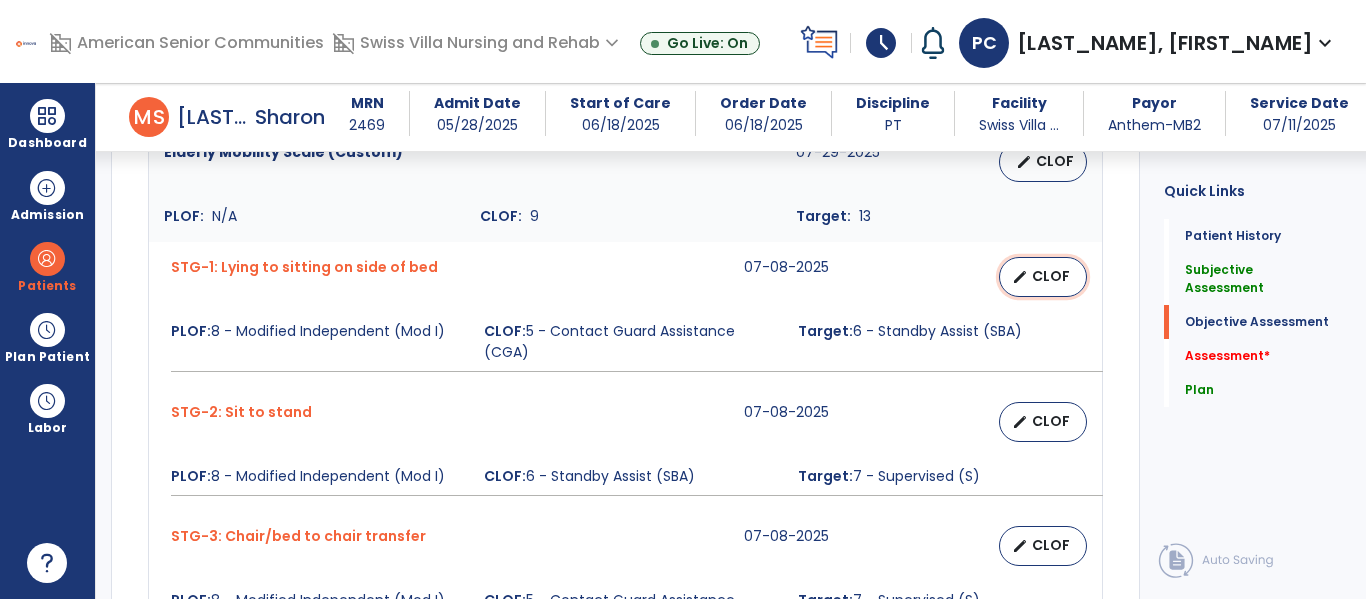 click on "CLOF" at bounding box center [1051, 276] 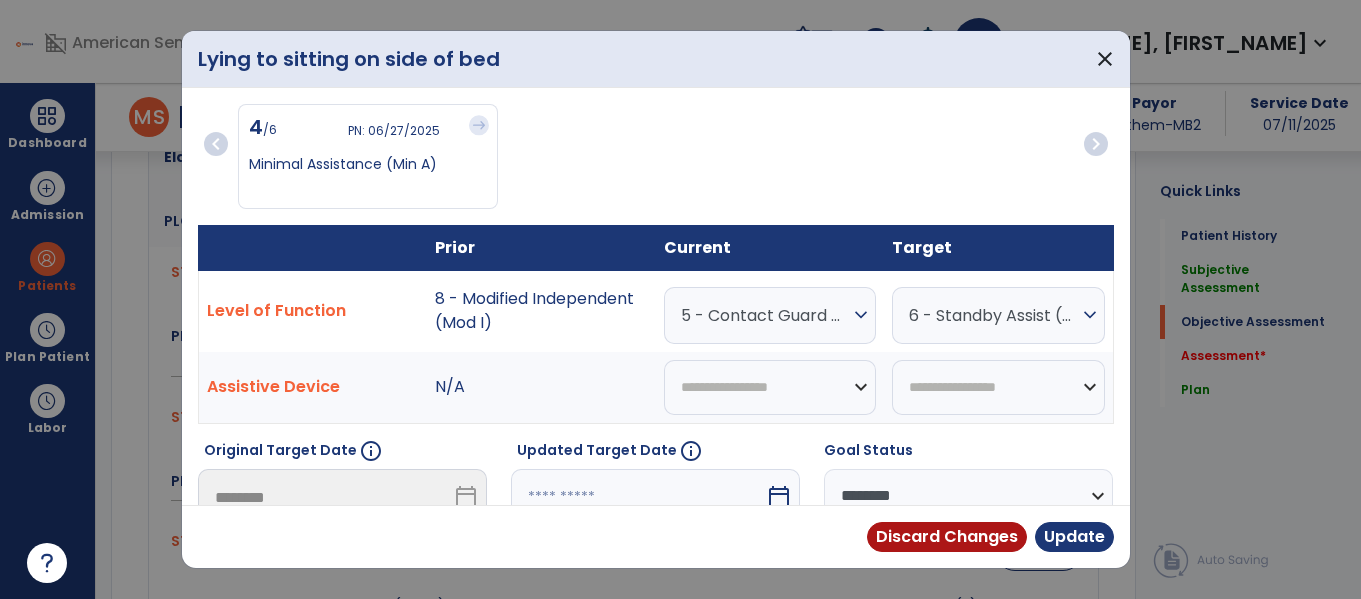 scroll, scrollTop: 844, scrollLeft: 0, axis: vertical 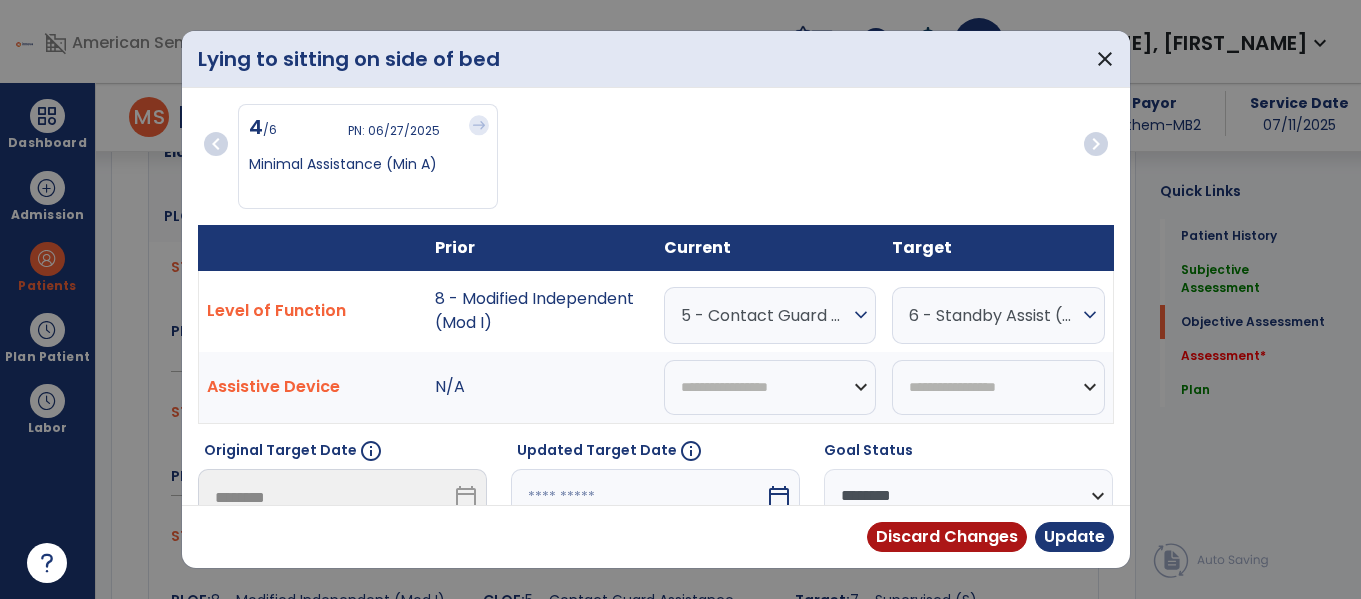 click on "5 - Contact Guard Assistance (CGA)" at bounding box center (765, 315) 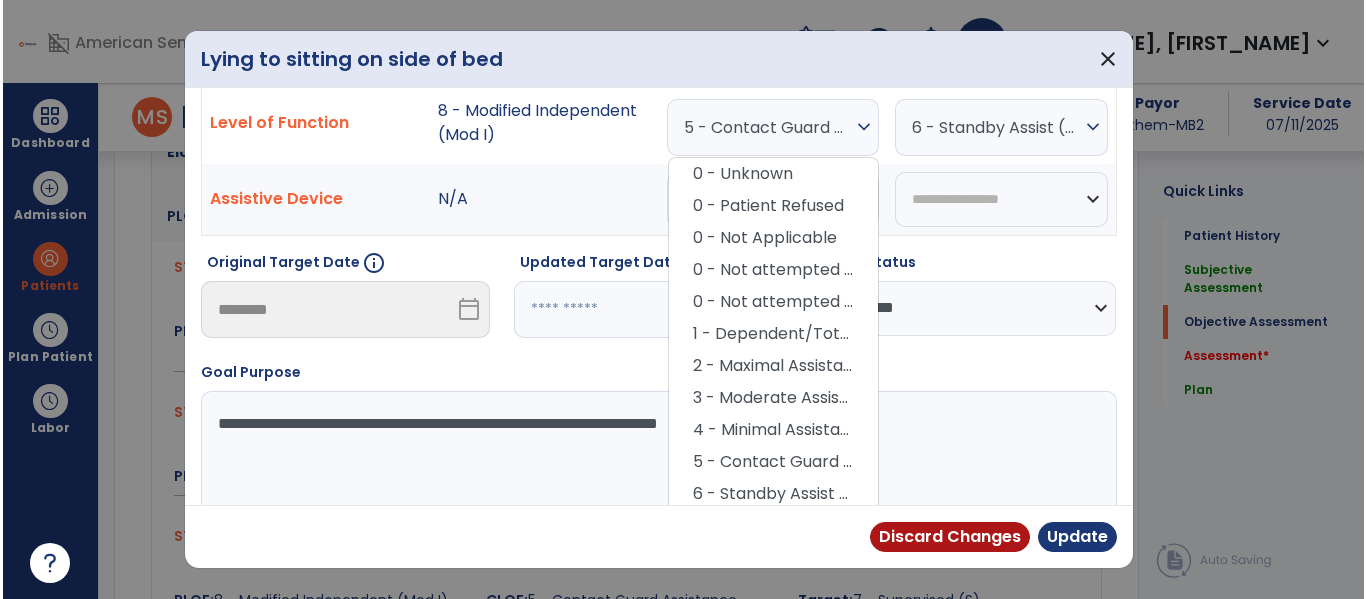 scroll, scrollTop: 190, scrollLeft: 0, axis: vertical 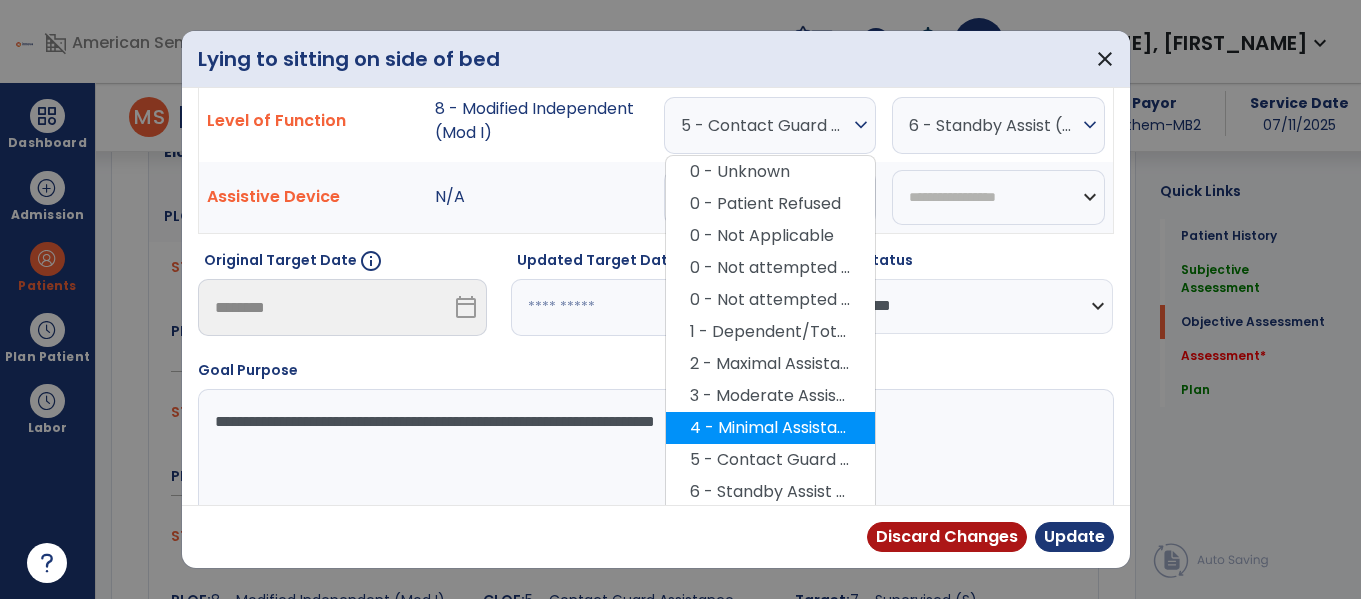 click on "4 - Minimal Assistance (Min A)" at bounding box center [770, 428] 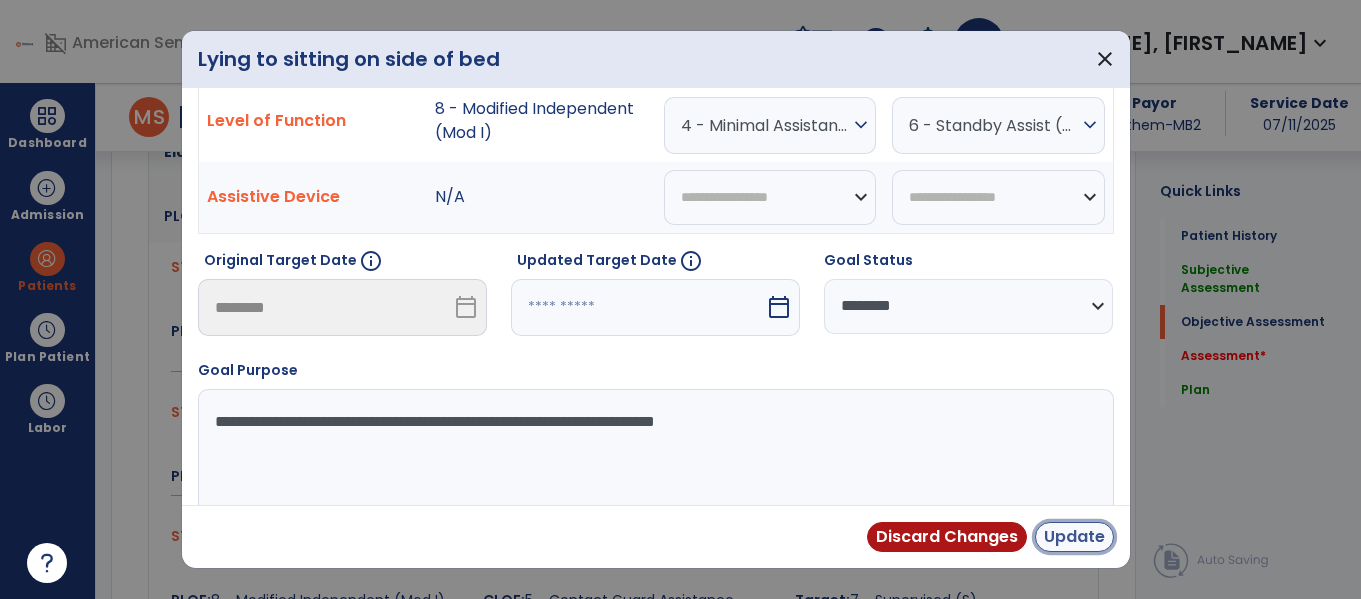 click on "Update" at bounding box center [1074, 537] 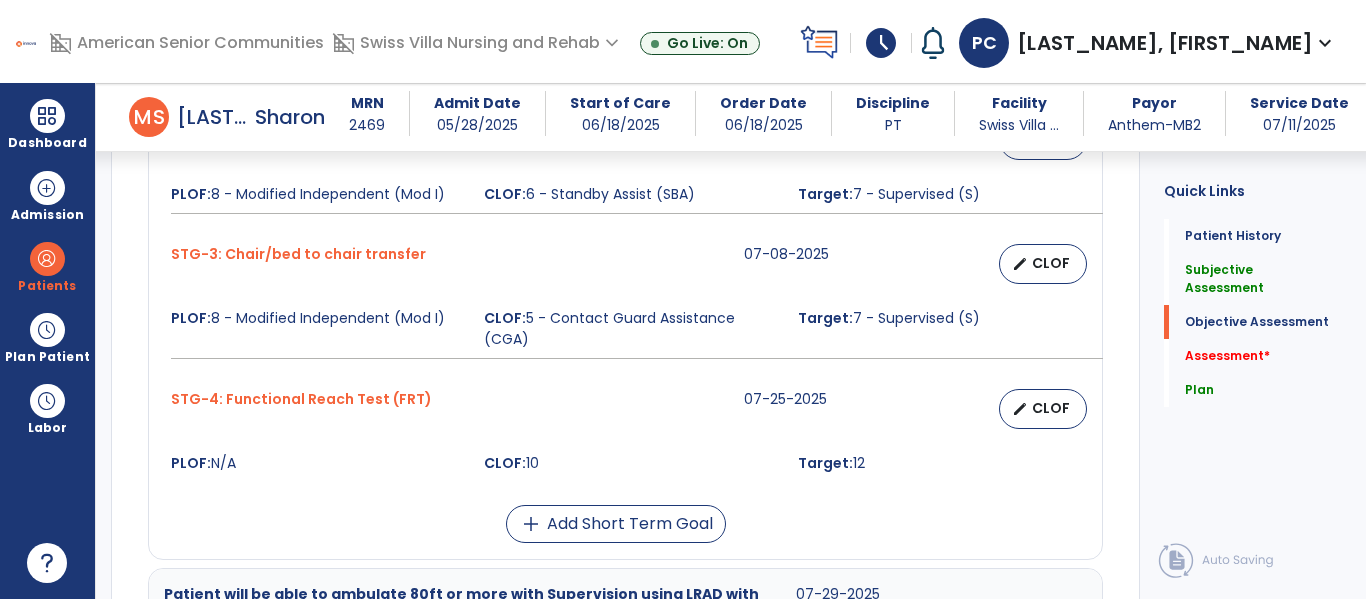 scroll, scrollTop: 1106, scrollLeft: 0, axis: vertical 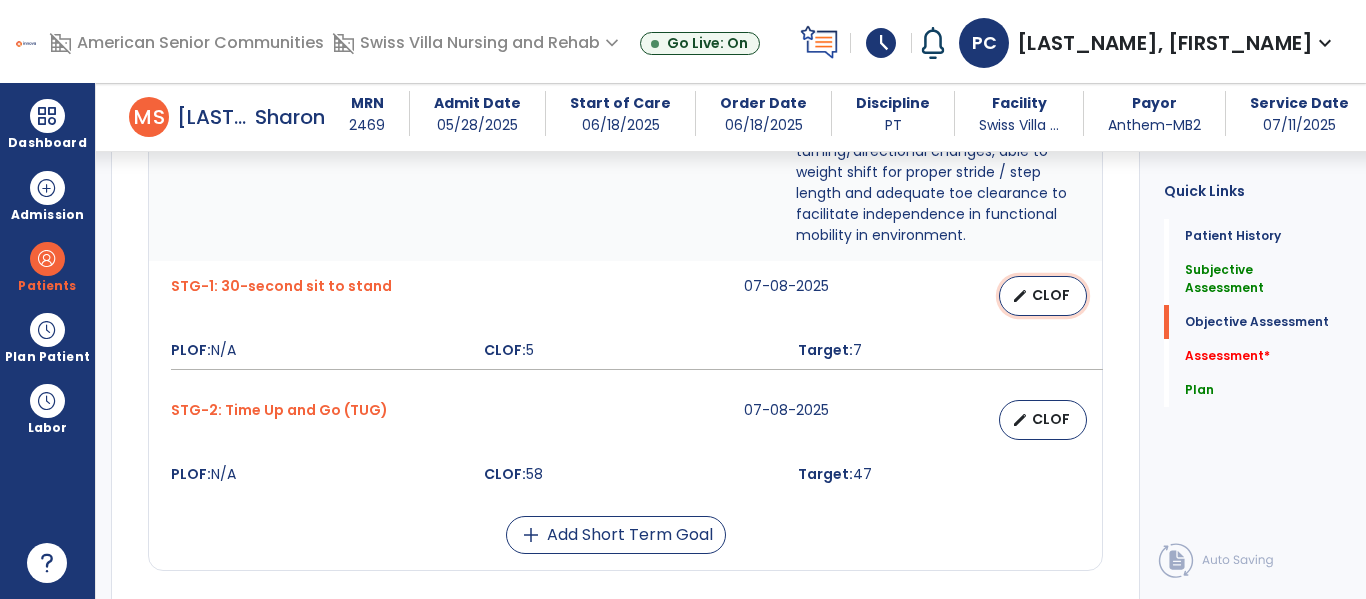 click on "edit   CLOF" at bounding box center (1043, 296) 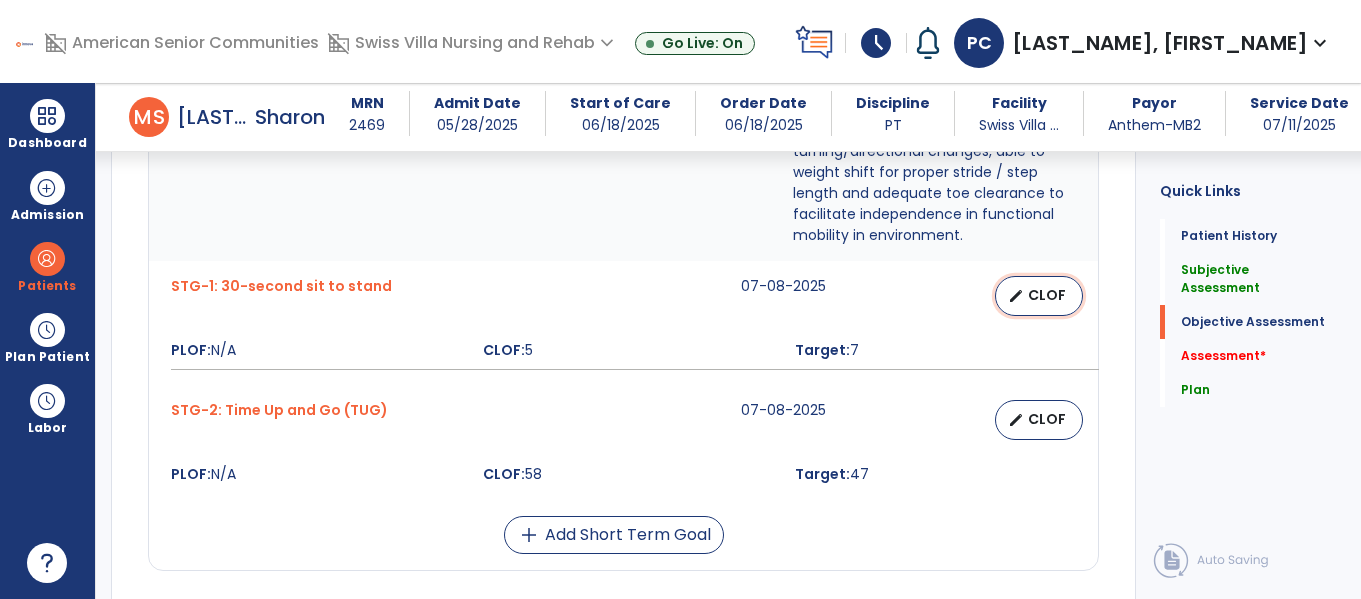 select on "********" 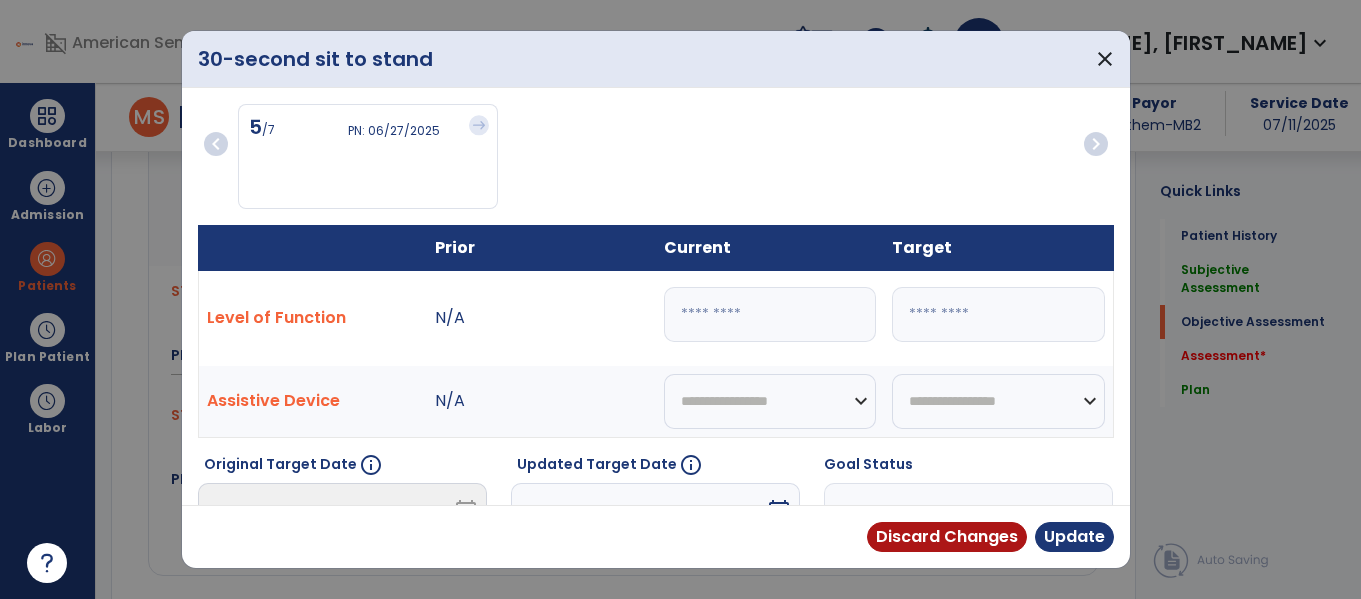 scroll, scrollTop: 1698, scrollLeft: 0, axis: vertical 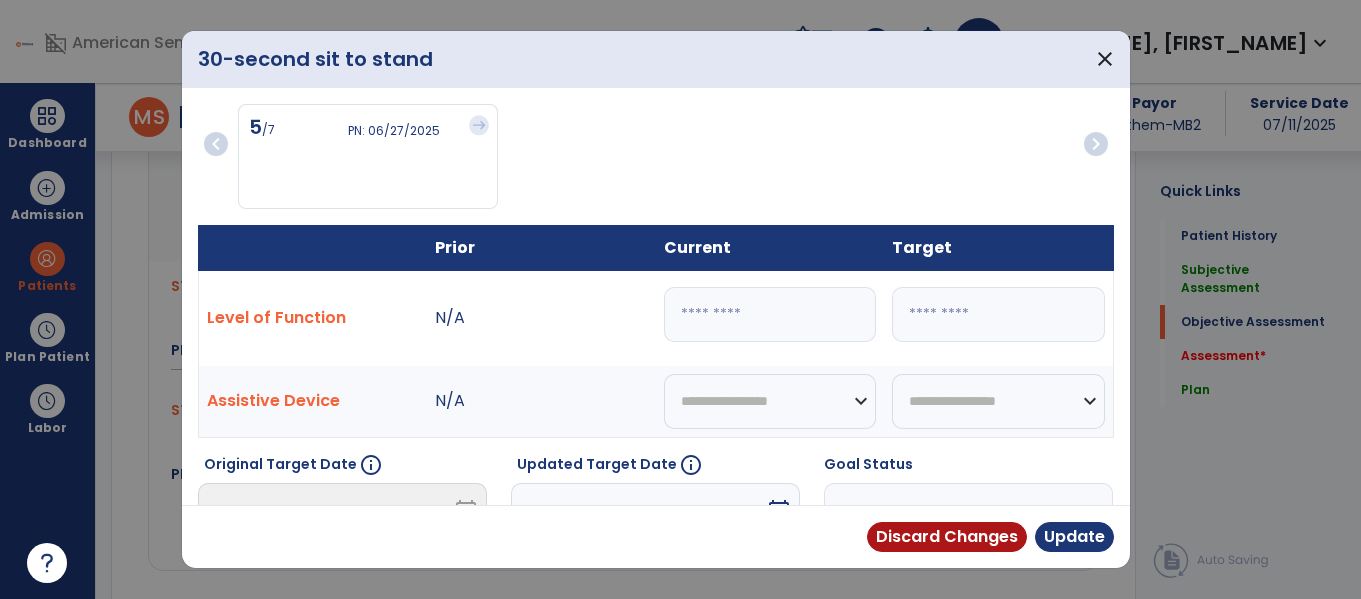click on "*" at bounding box center (770, 314) 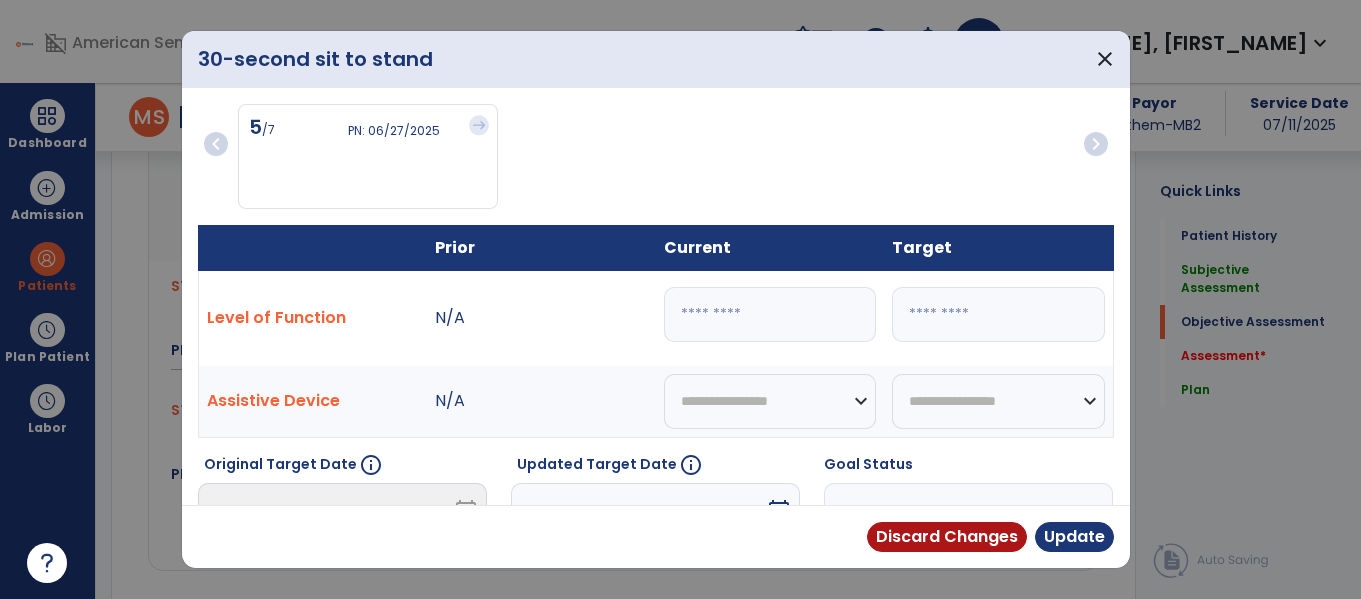 type on "*" 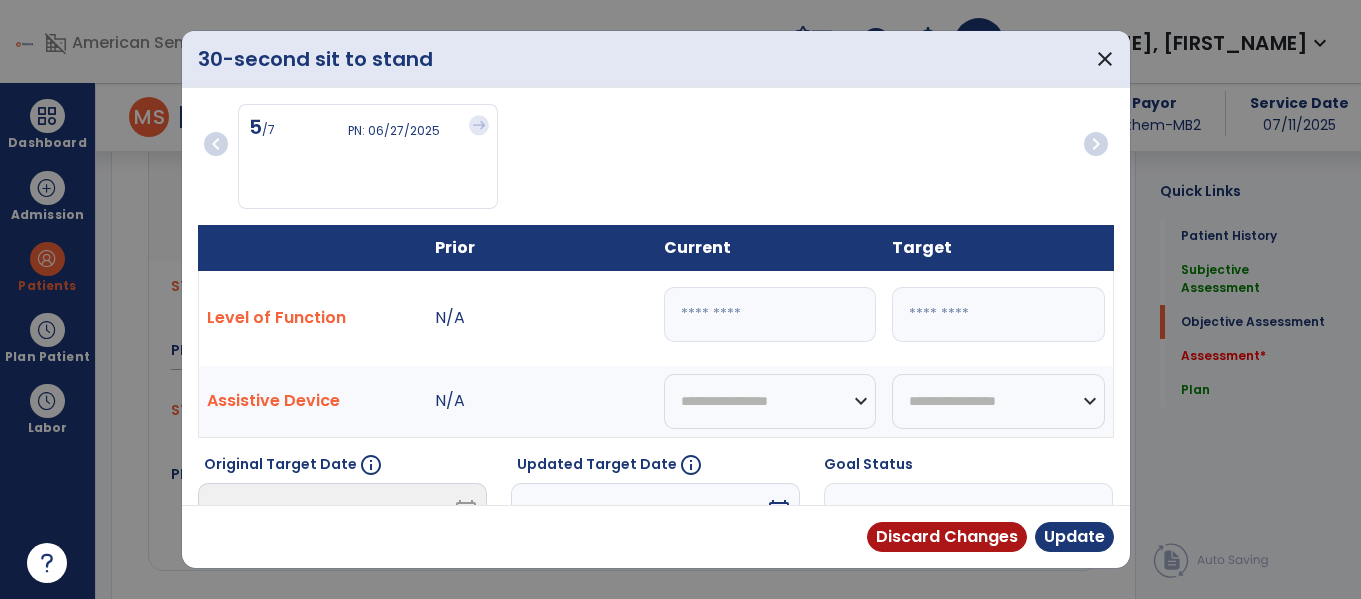 click on "*" at bounding box center (998, 314) 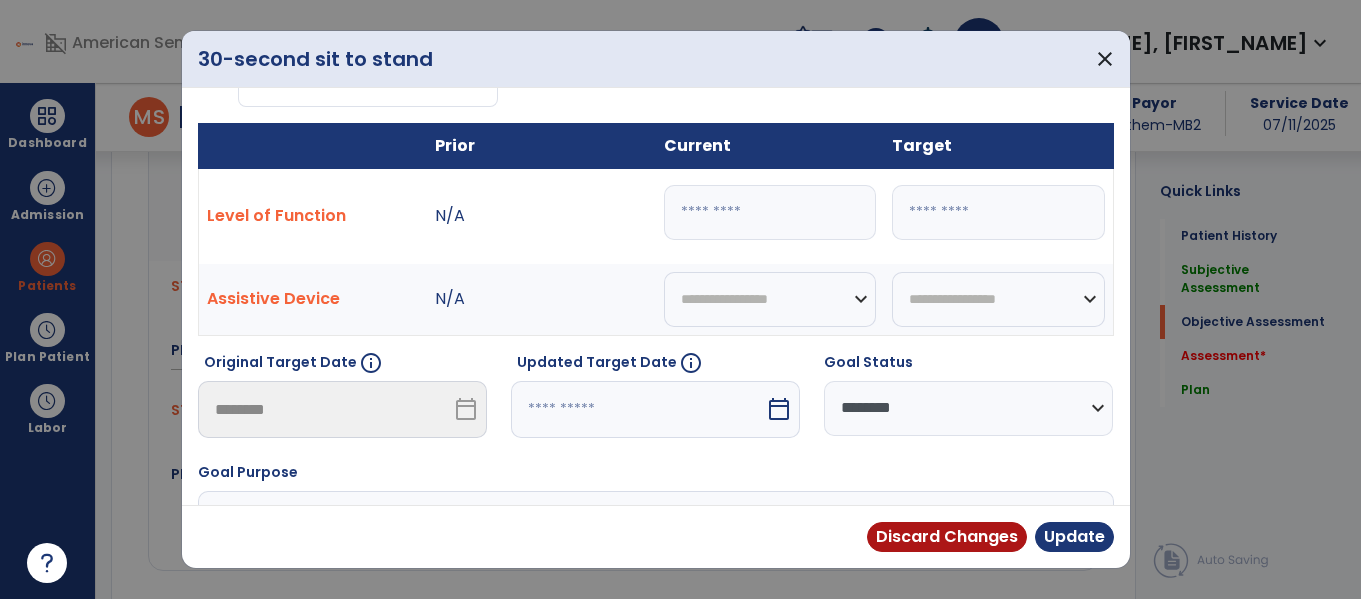 scroll, scrollTop: 126, scrollLeft: 0, axis: vertical 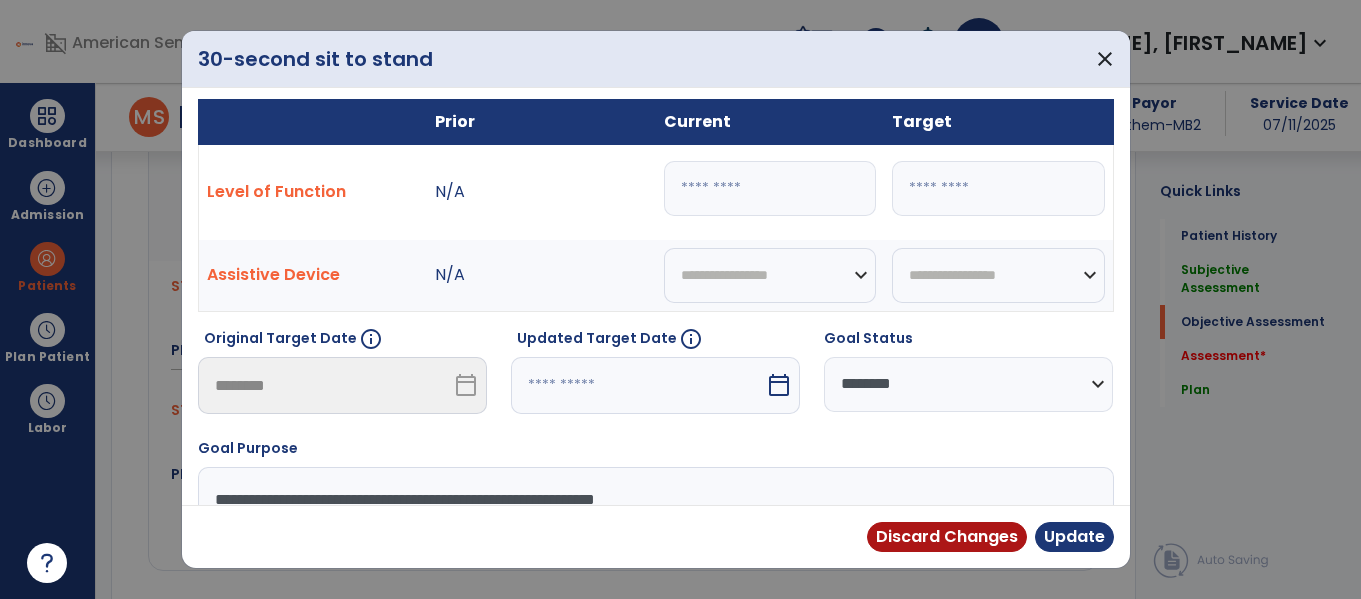 type on "*" 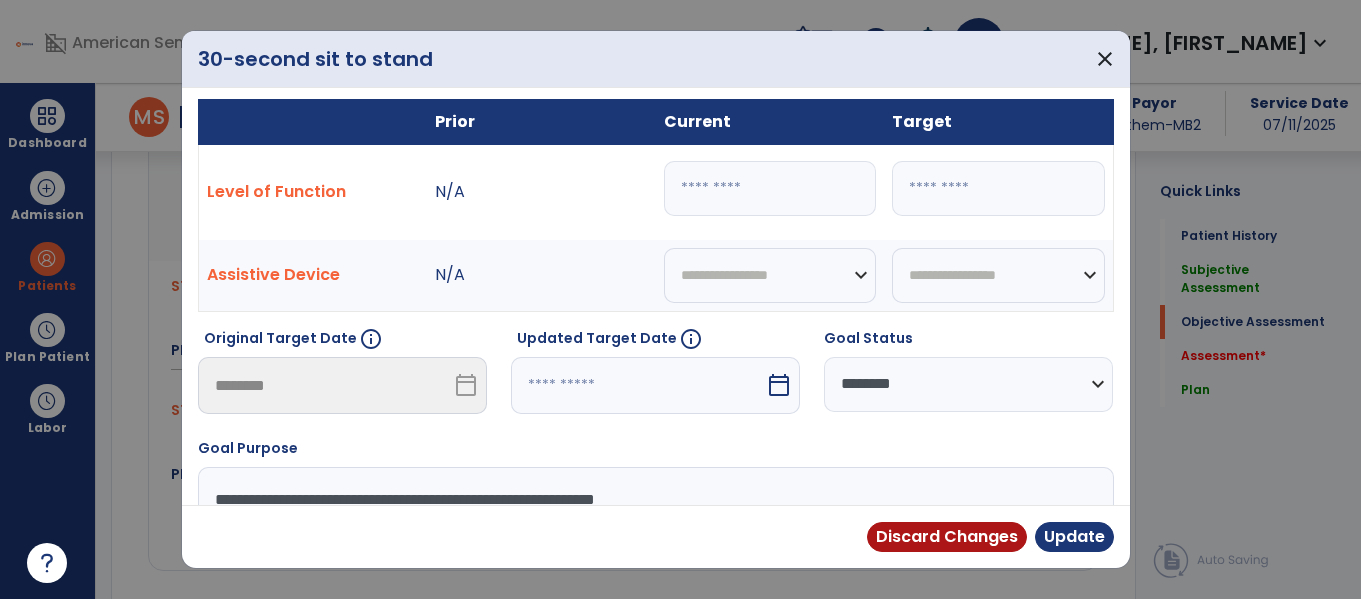 click on "calendar_today" at bounding box center (781, 385) 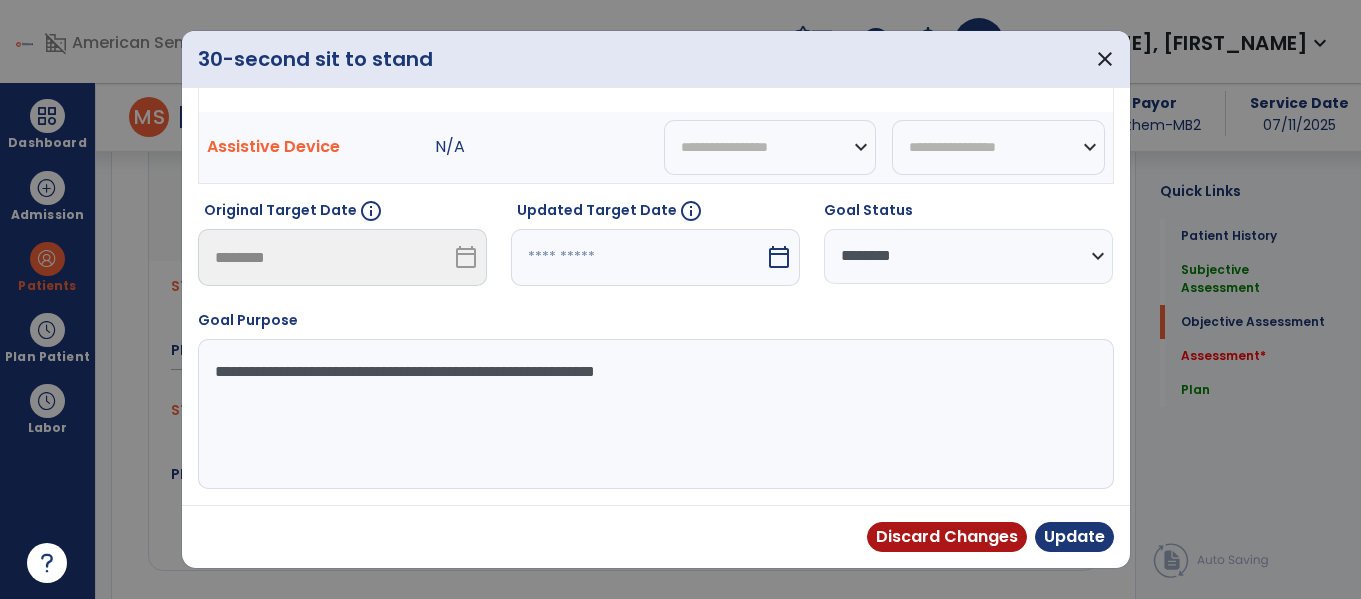 select on "*" 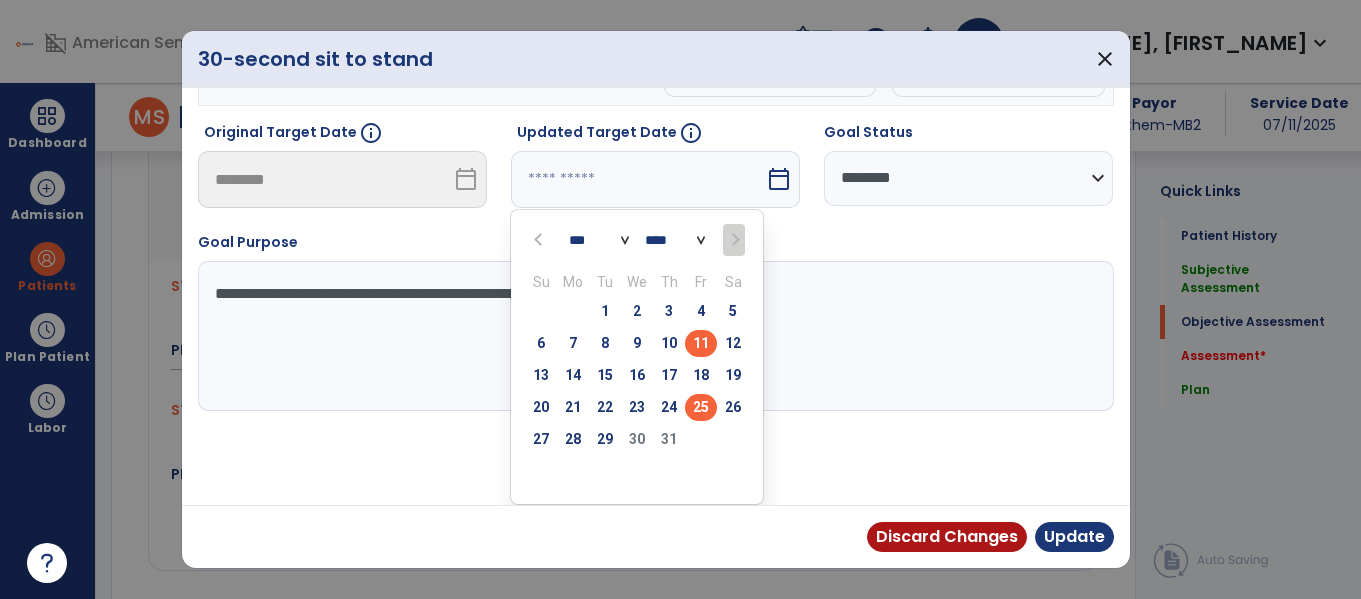 click on "25" at bounding box center (701, 407) 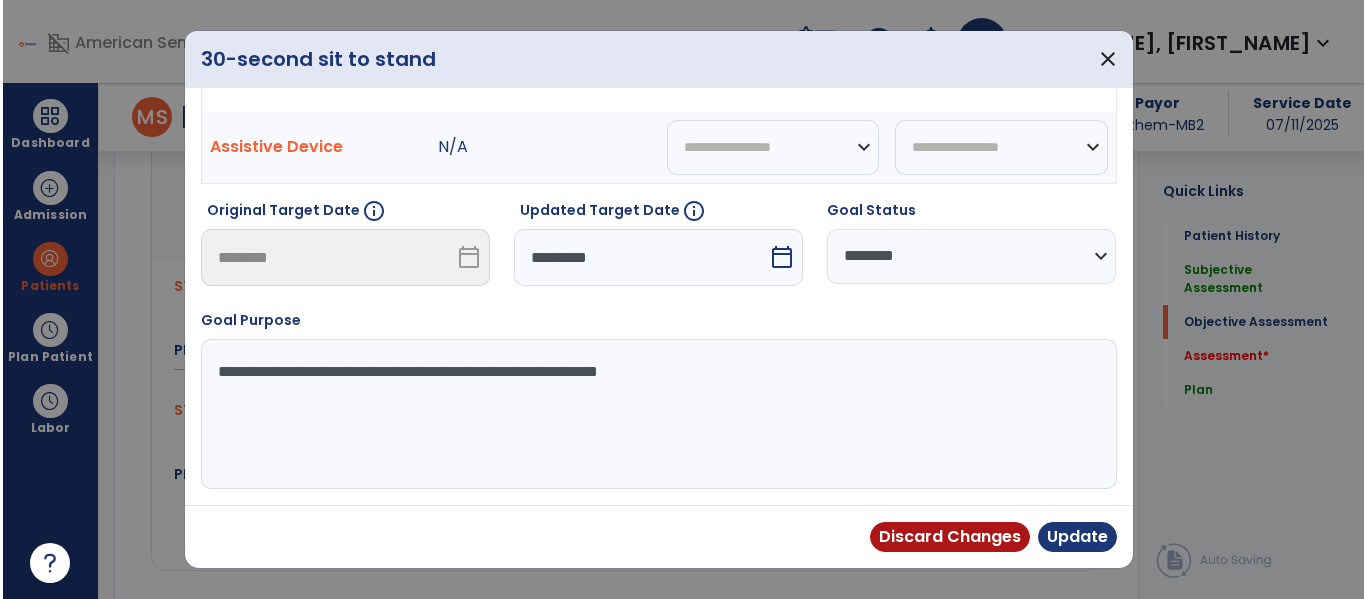 scroll, scrollTop: 254, scrollLeft: 0, axis: vertical 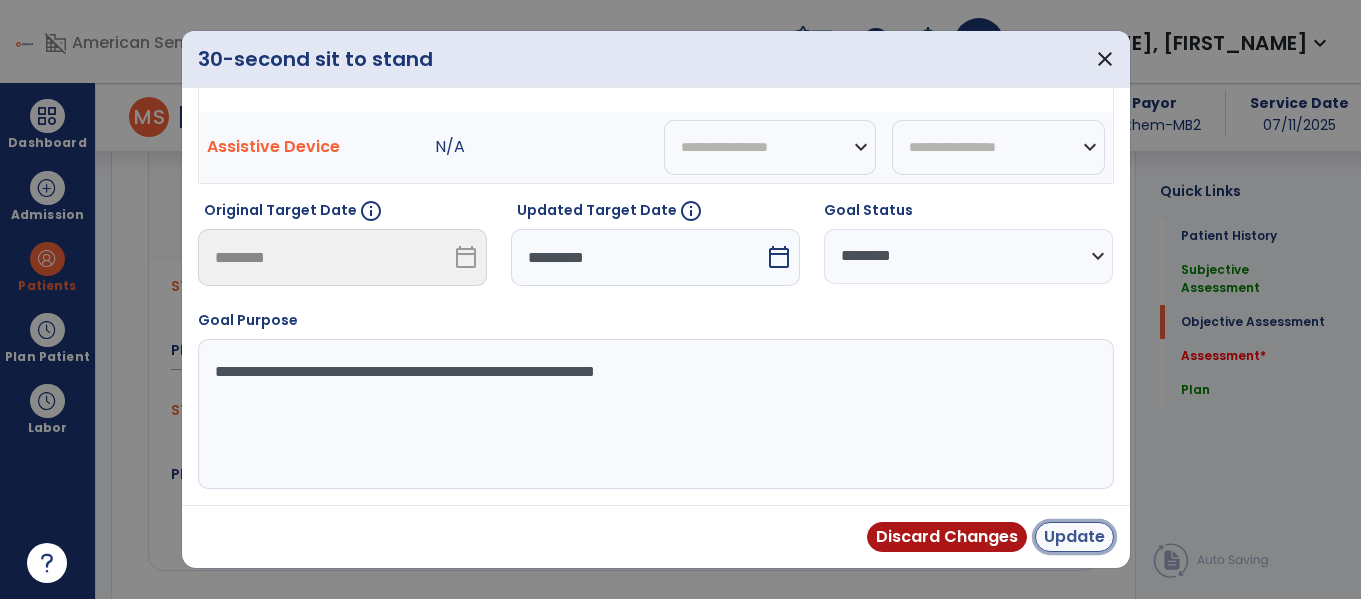 click on "Update" at bounding box center [1074, 537] 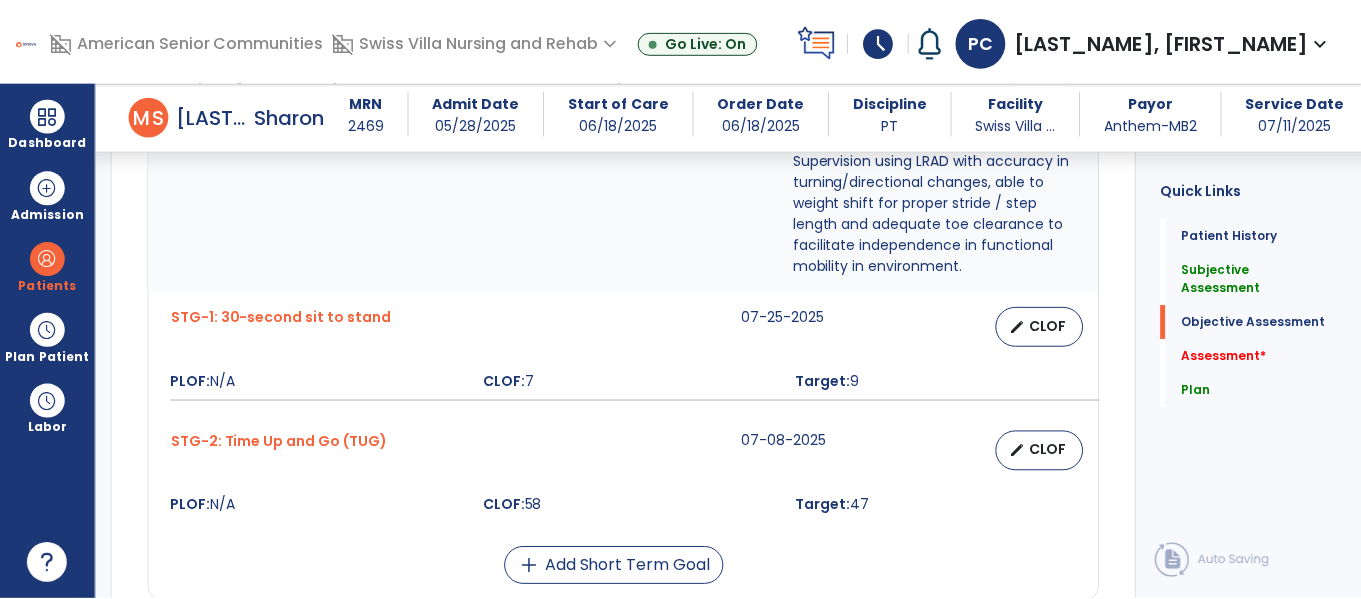 scroll, scrollTop: 1657, scrollLeft: 0, axis: vertical 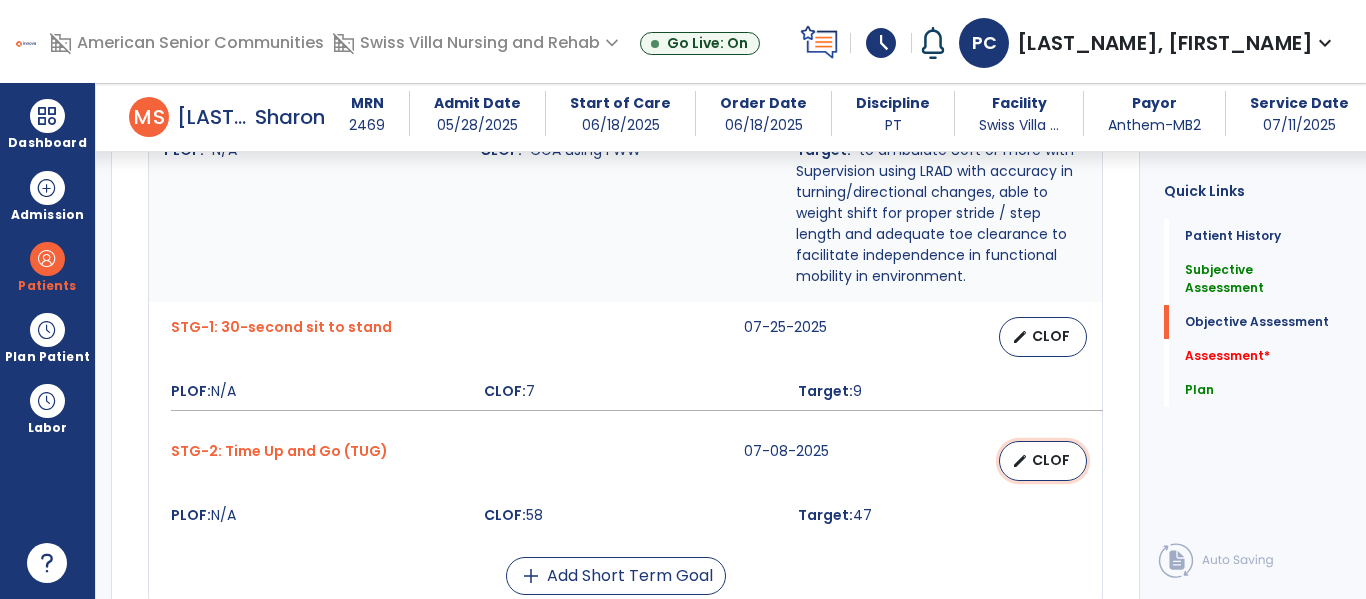 click on "edit   CLOF" at bounding box center [1043, 461] 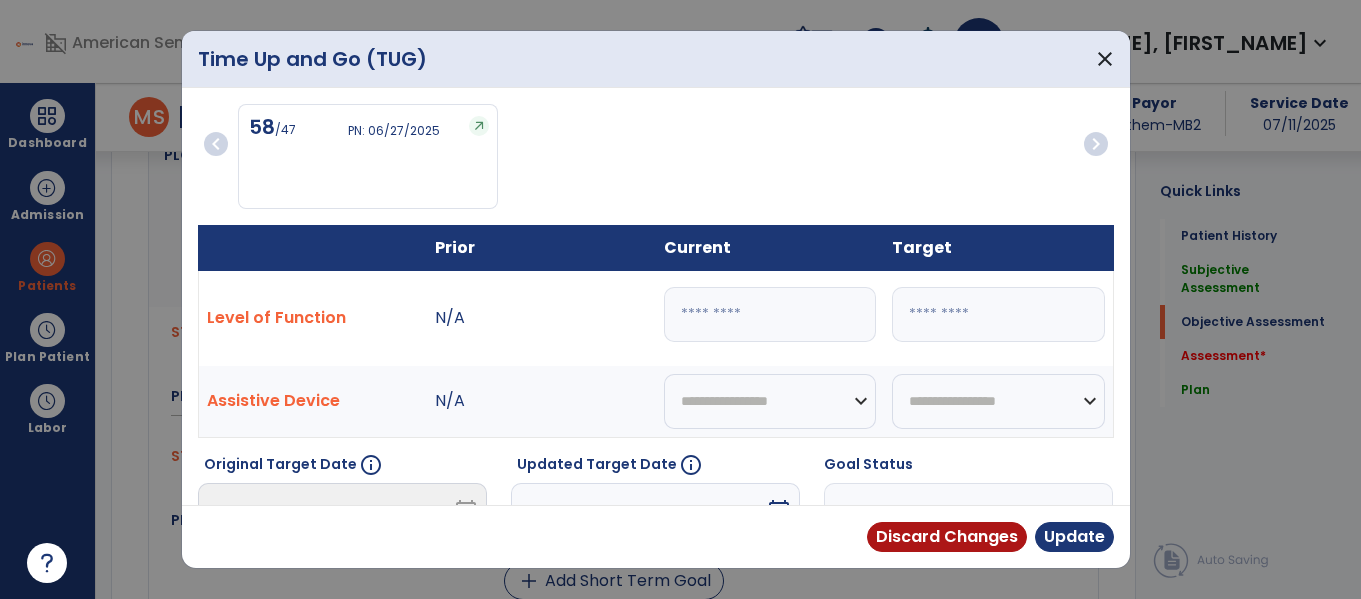 scroll, scrollTop: 1657, scrollLeft: 0, axis: vertical 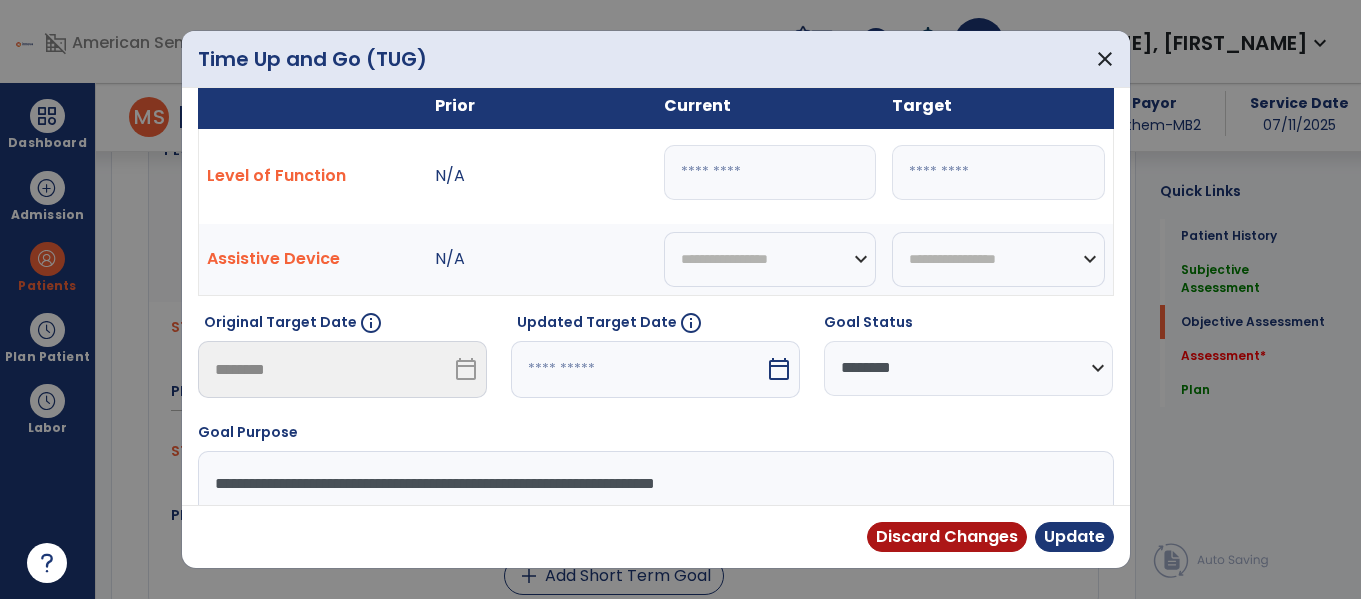 click on "calendar_today" at bounding box center (779, 369) 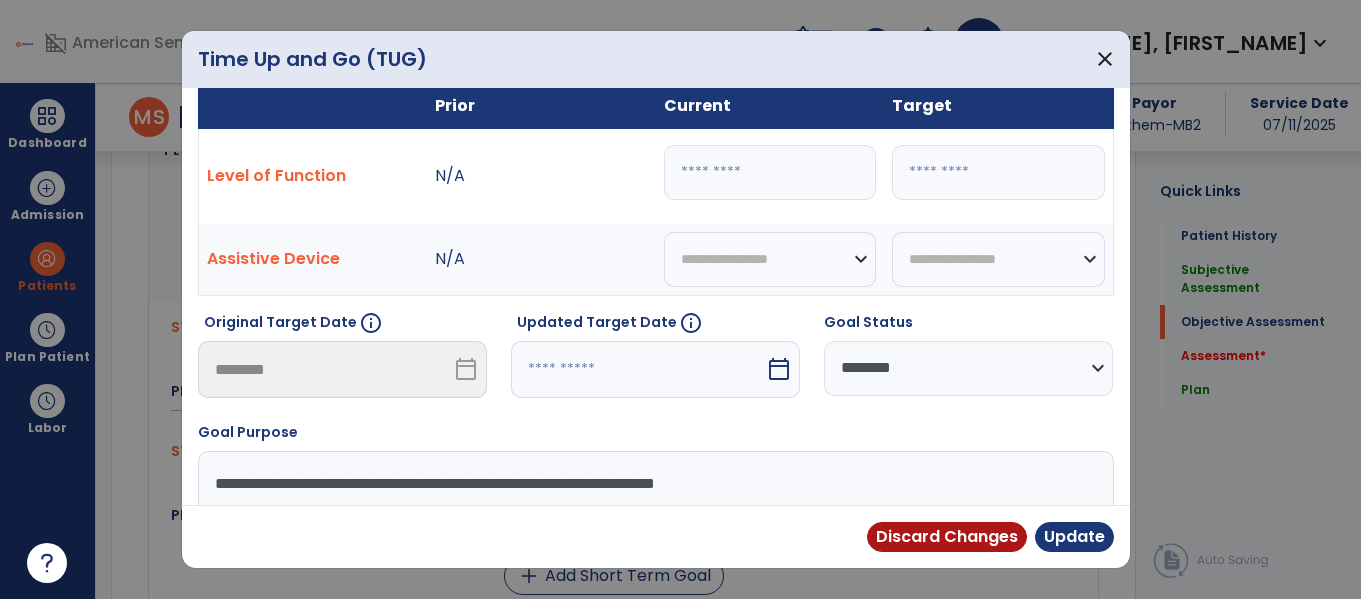 select on "*" 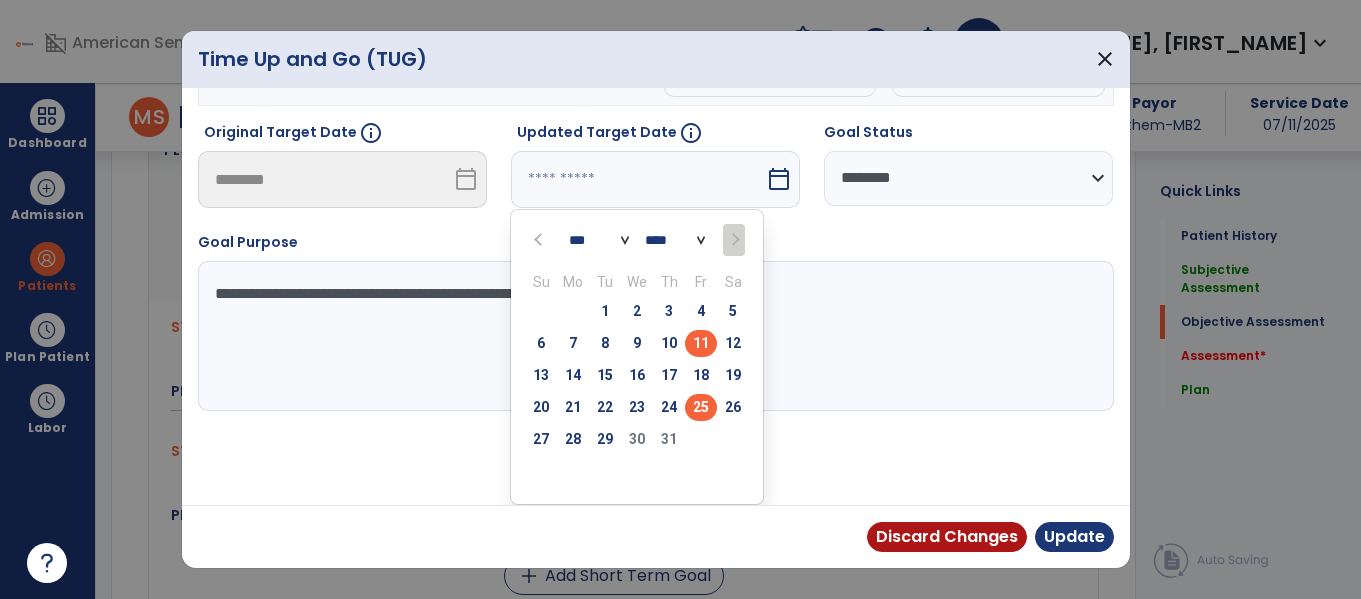 click on "25" at bounding box center (701, 407) 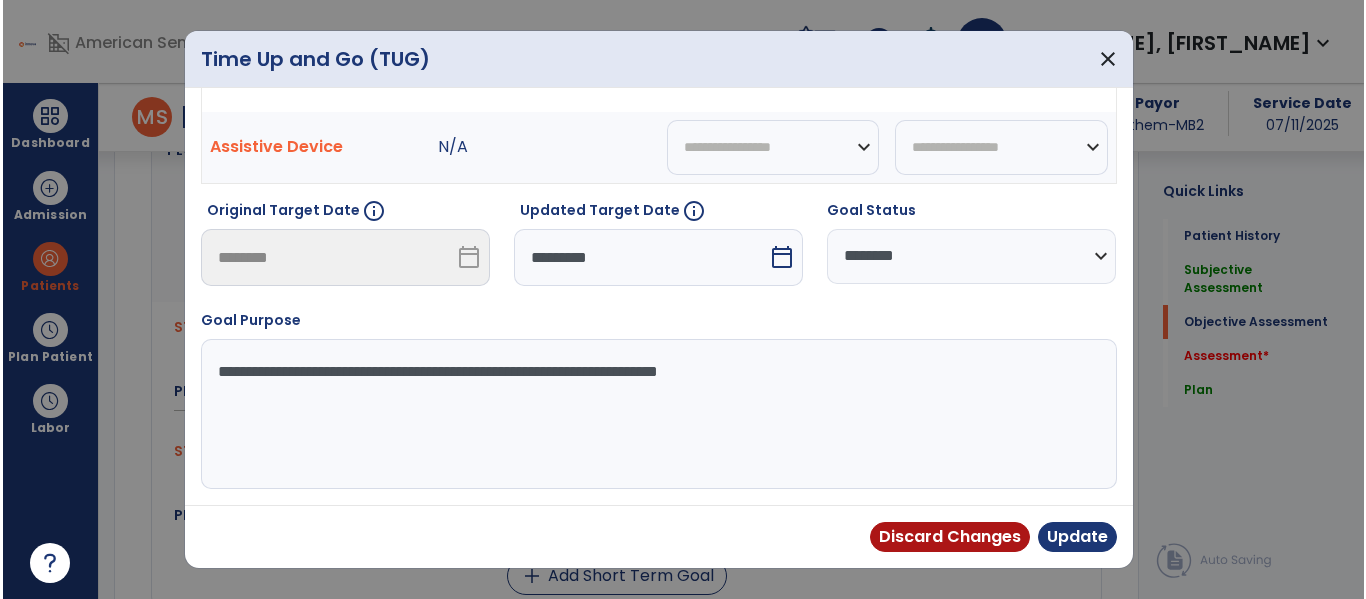 scroll, scrollTop: 254, scrollLeft: 0, axis: vertical 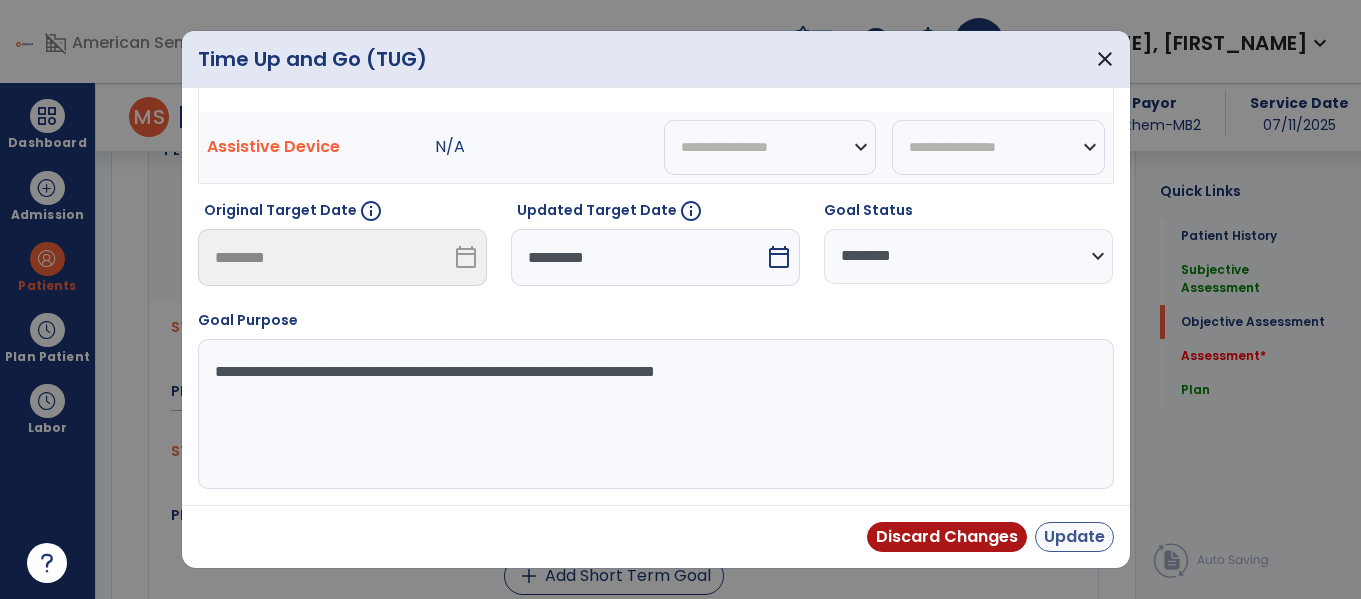 click on "Update" at bounding box center (1074, 537) 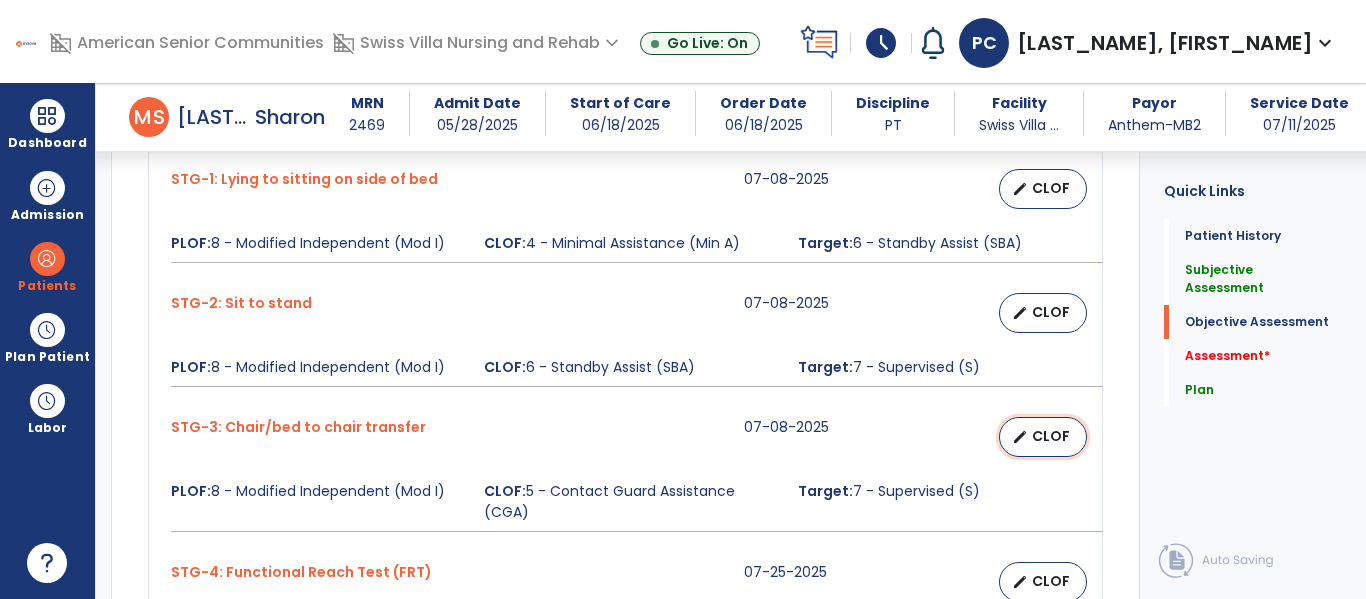 click on "CLOF" at bounding box center [1051, 436] 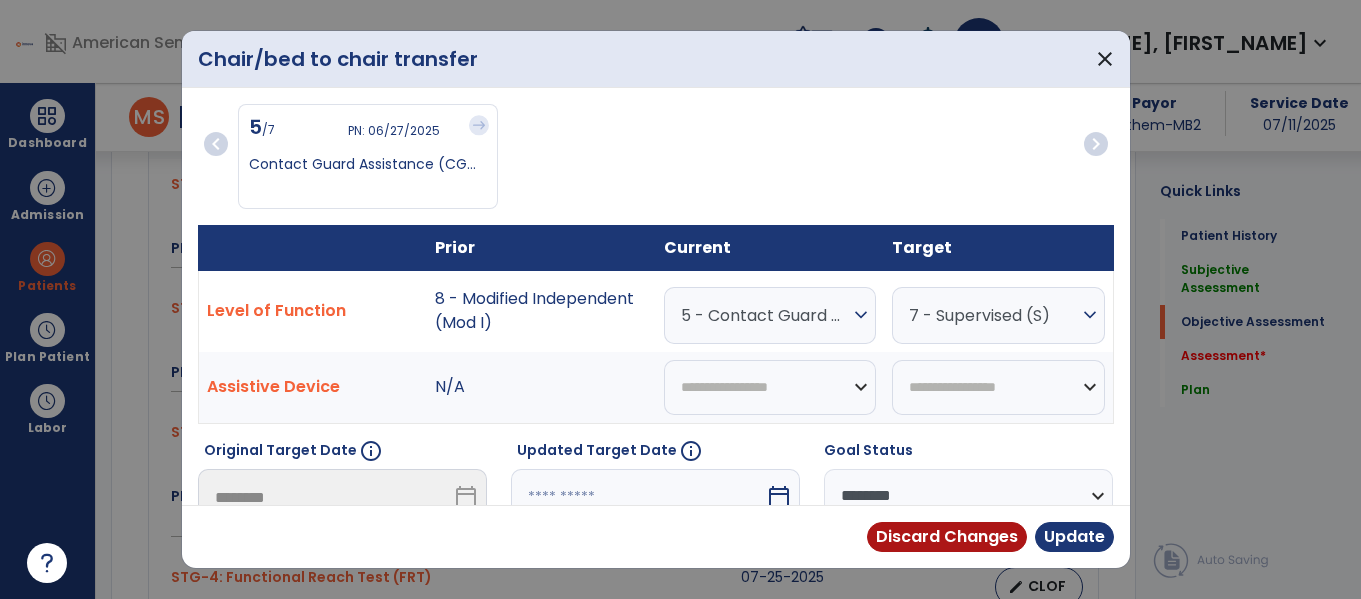 scroll, scrollTop: 932, scrollLeft: 0, axis: vertical 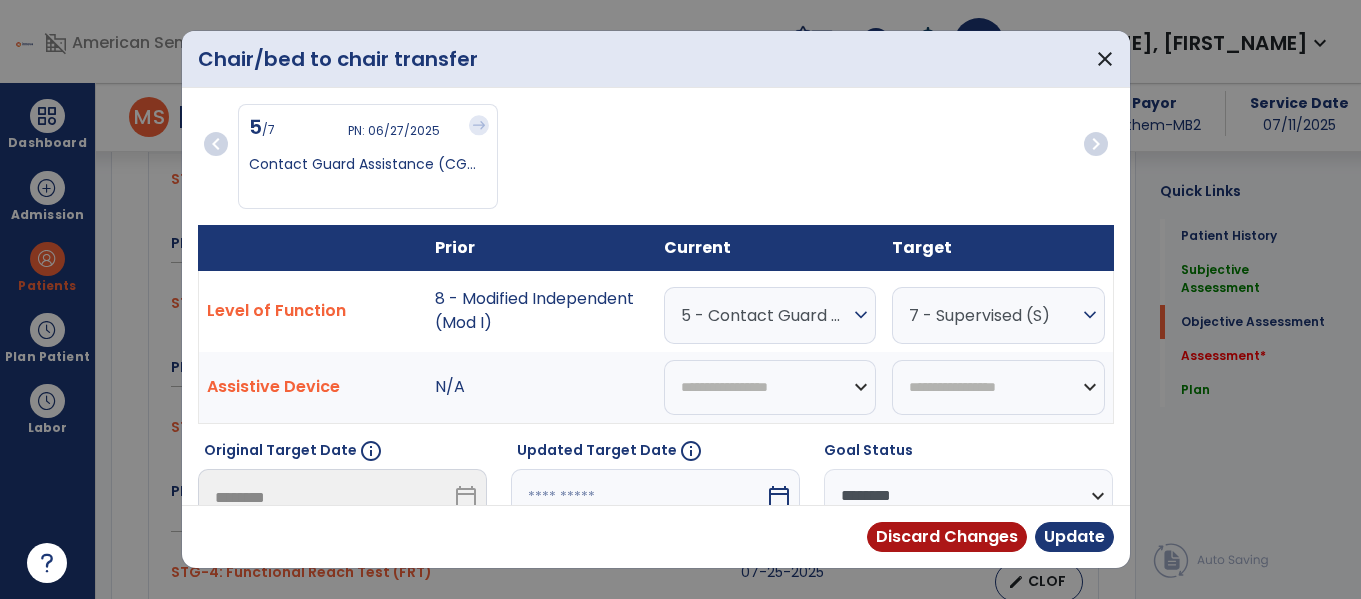 click on "5 - Contact Guard Assistance (CGA)" at bounding box center [765, 315] 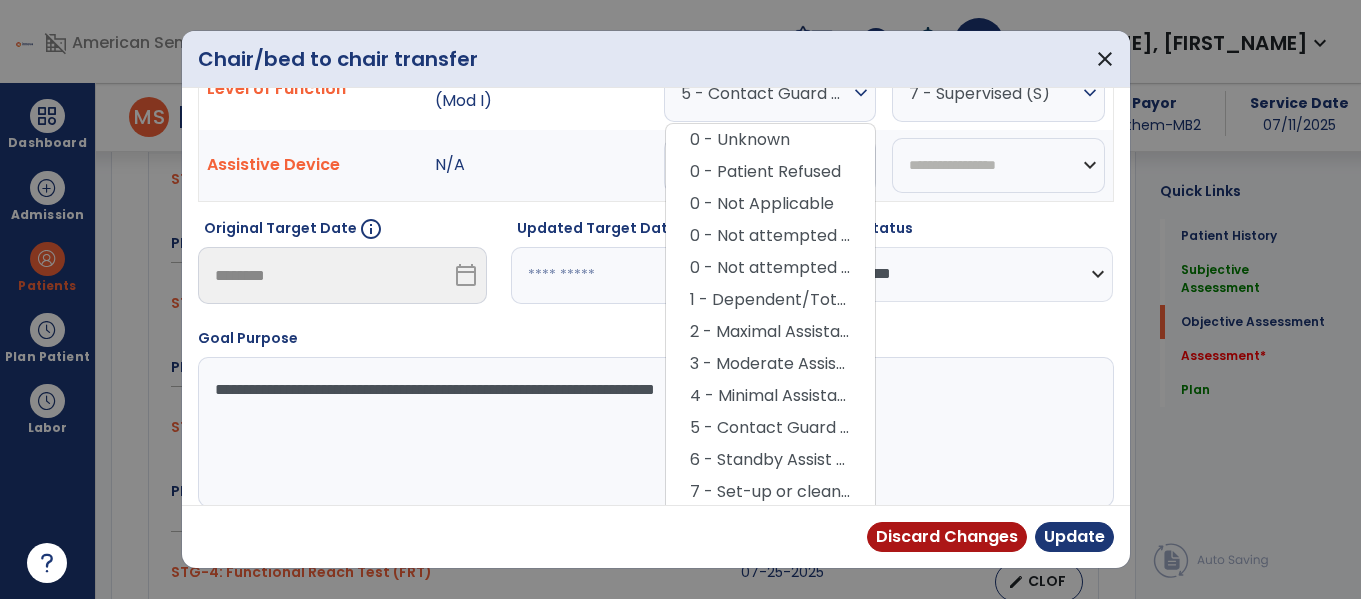 scroll, scrollTop: 267, scrollLeft: 0, axis: vertical 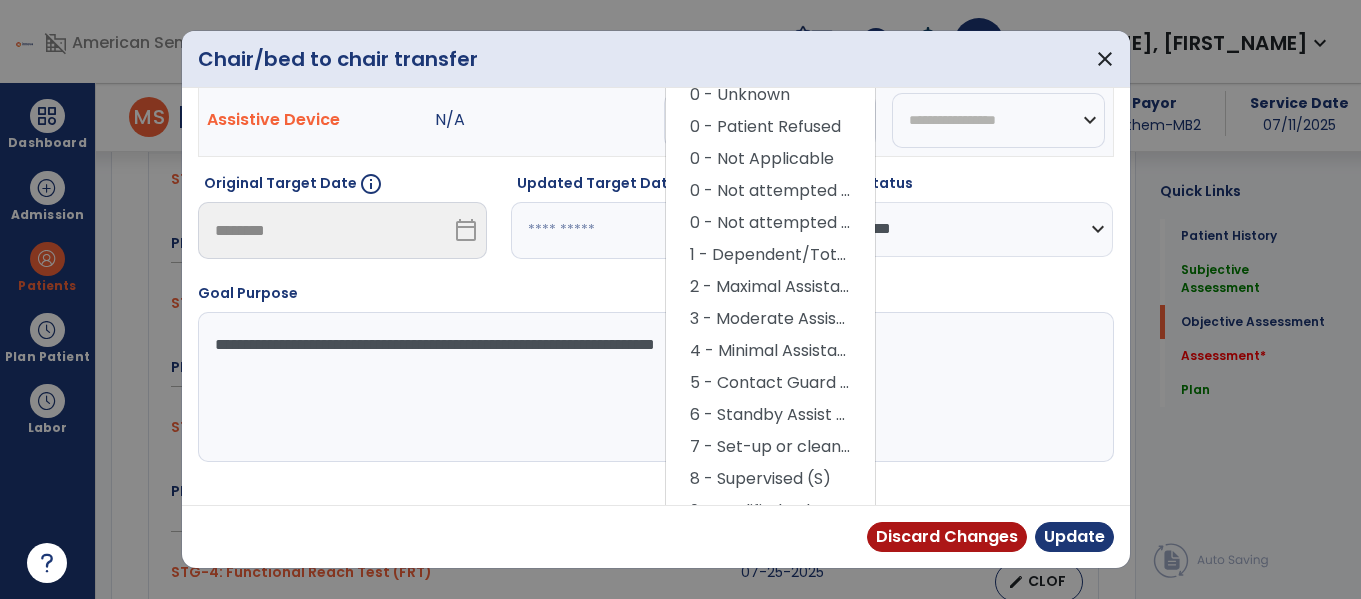 click on "**********" at bounding box center (656, 372) 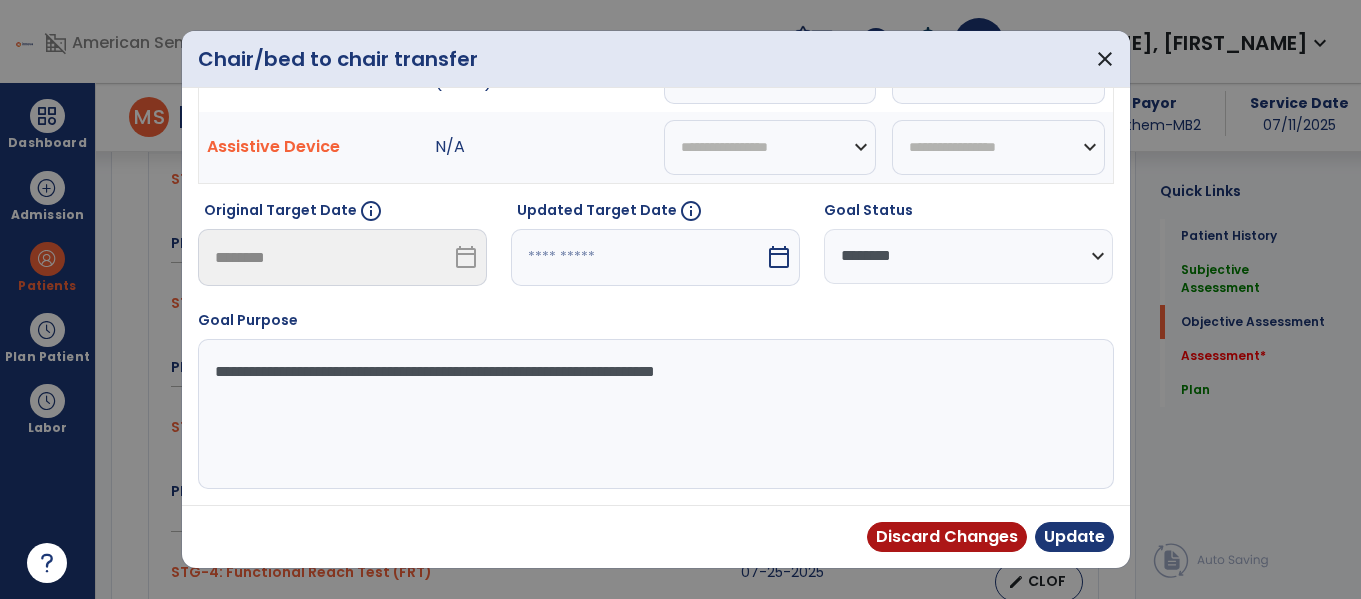 click on "calendar_today" at bounding box center (779, 257) 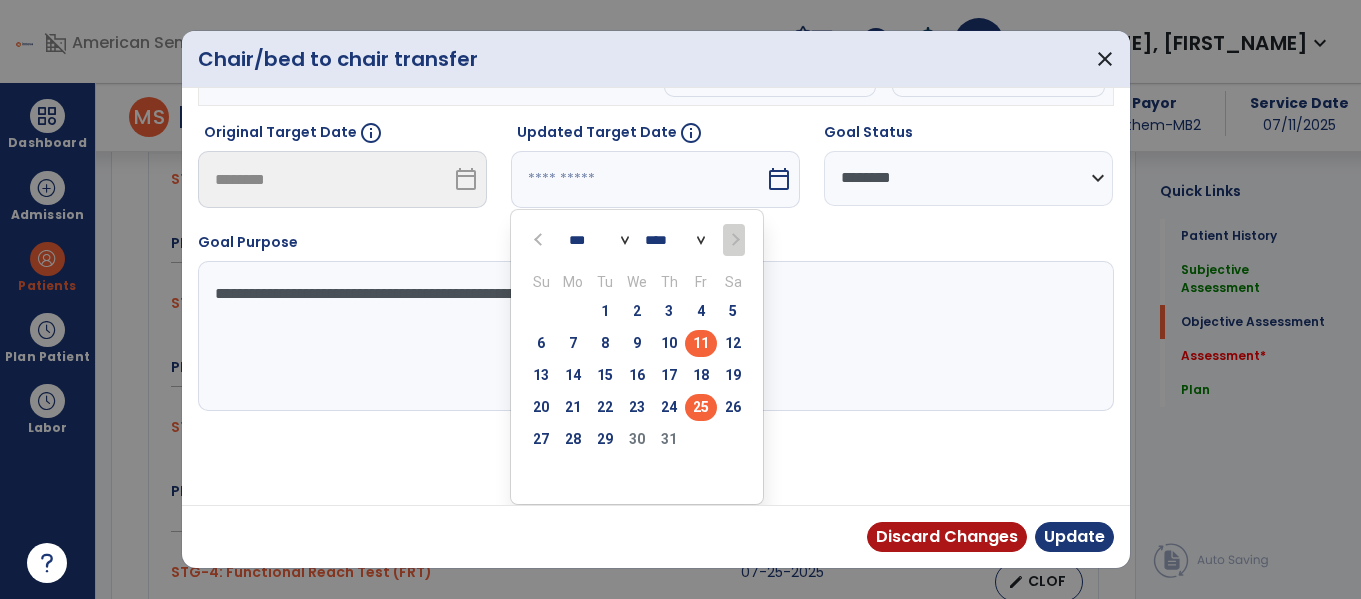 click on "25" at bounding box center [701, 407] 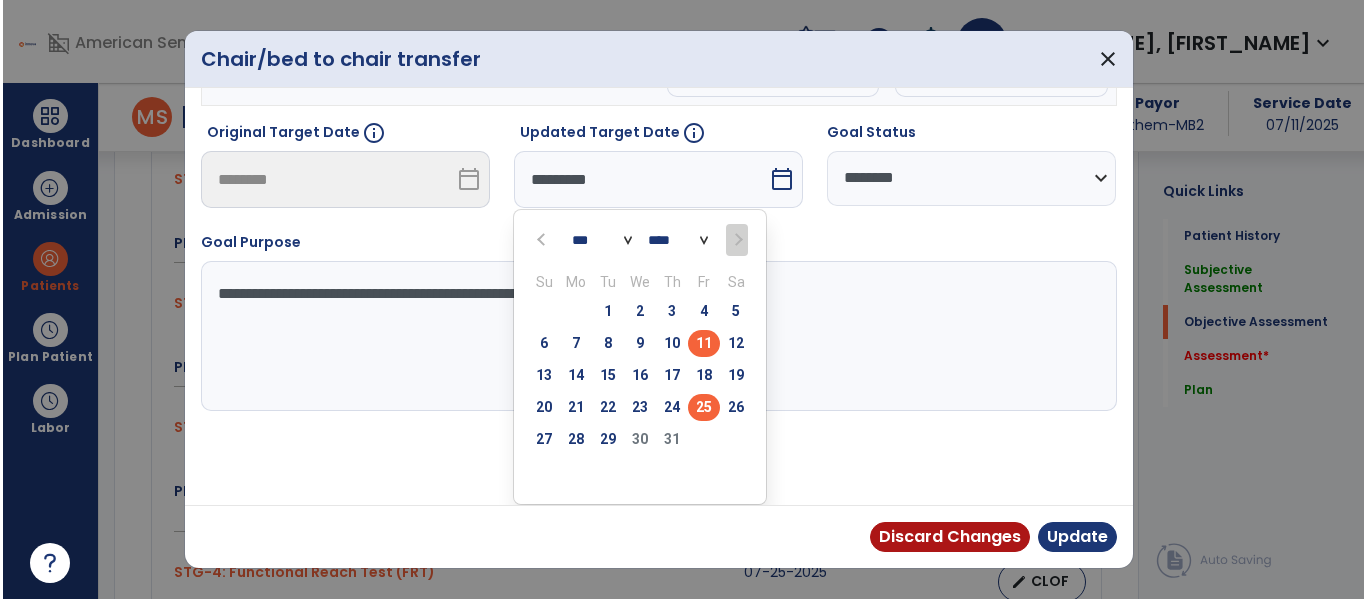 scroll, scrollTop: 240, scrollLeft: 0, axis: vertical 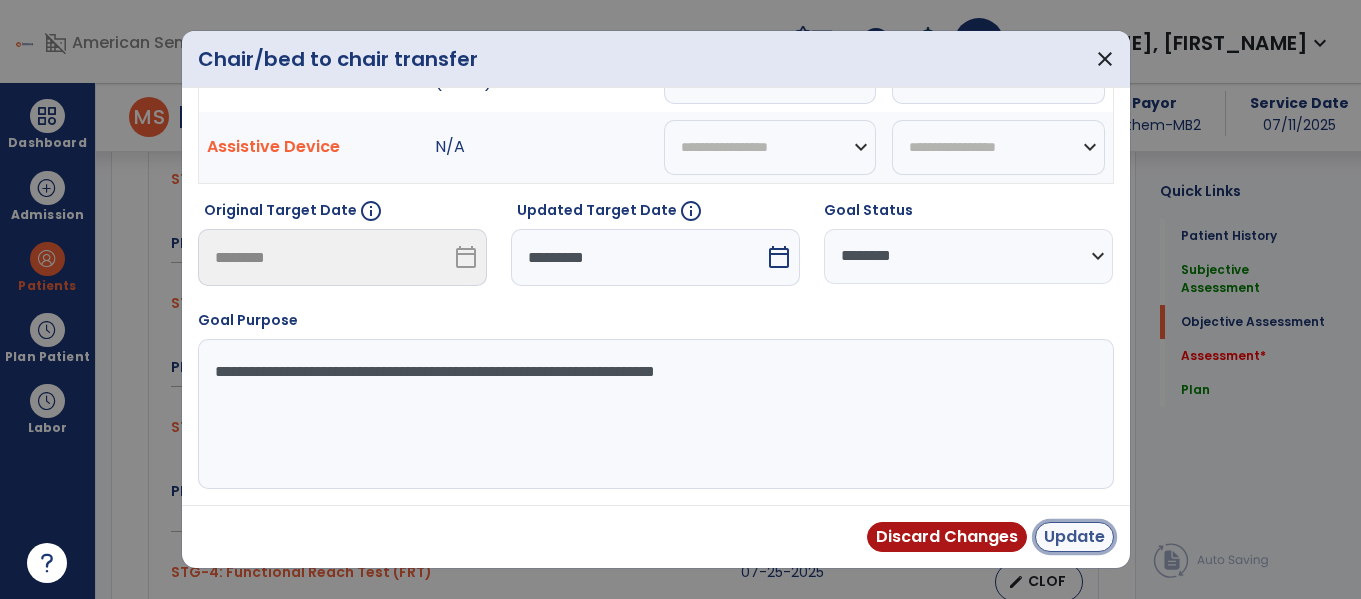 click on "Update" at bounding box center (1074, 537) 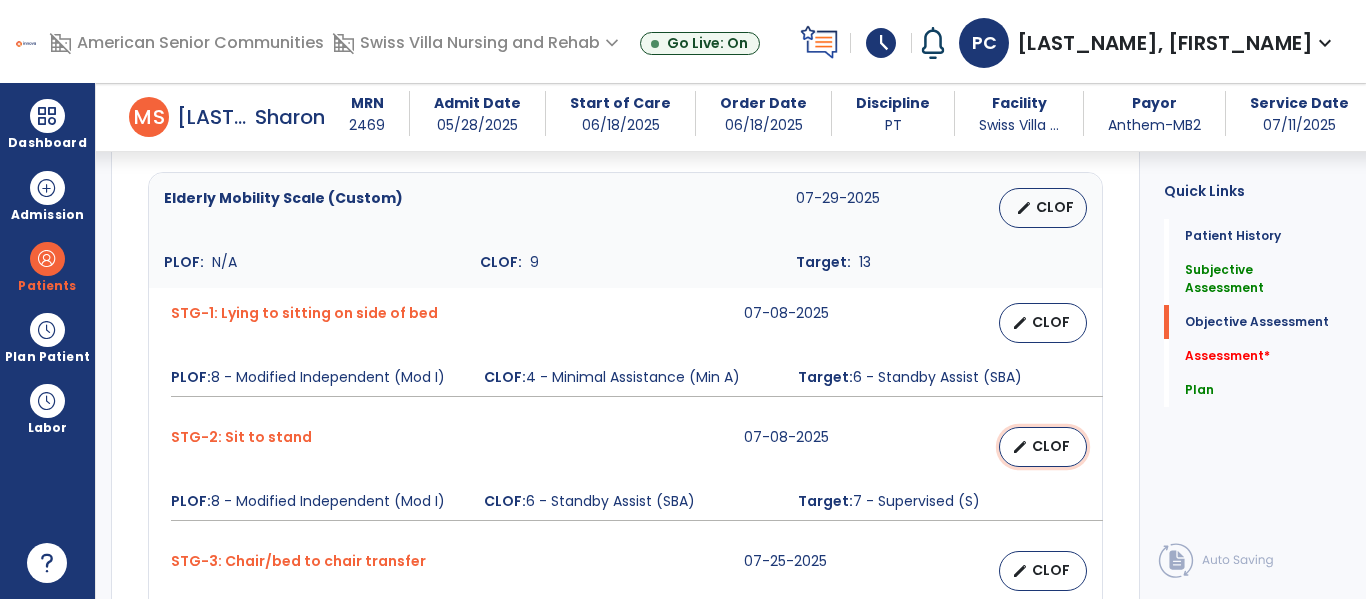 click on "CLOF" at bounding box center [1051, 446] 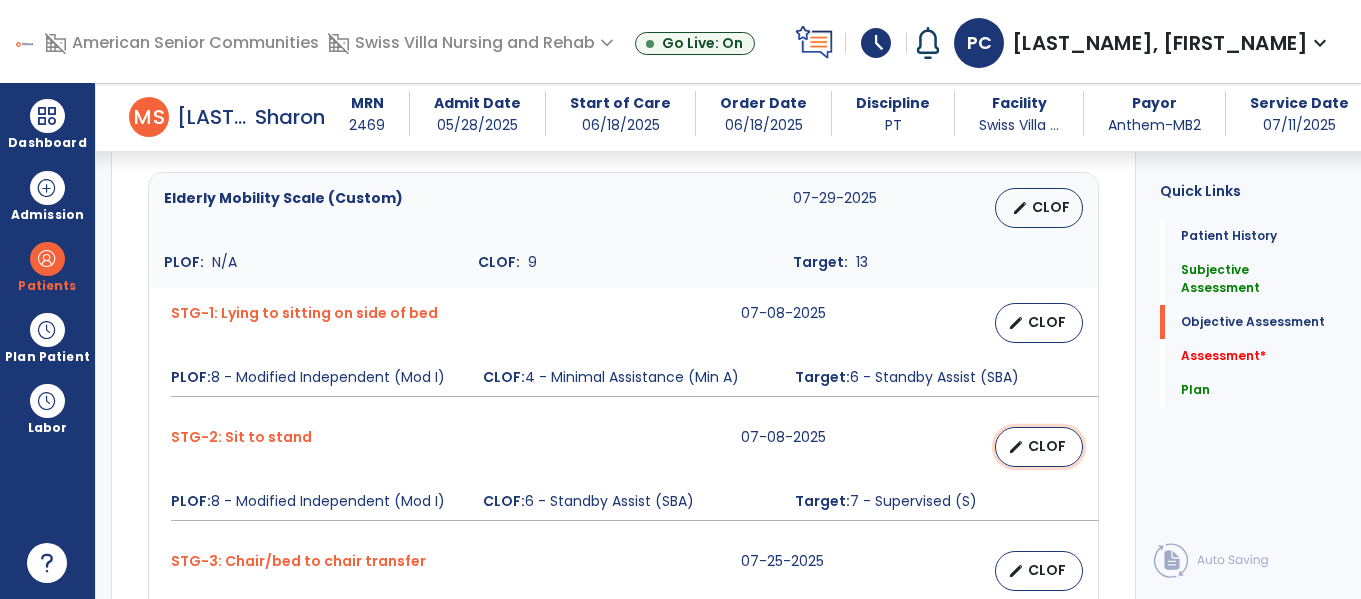 select on "********" 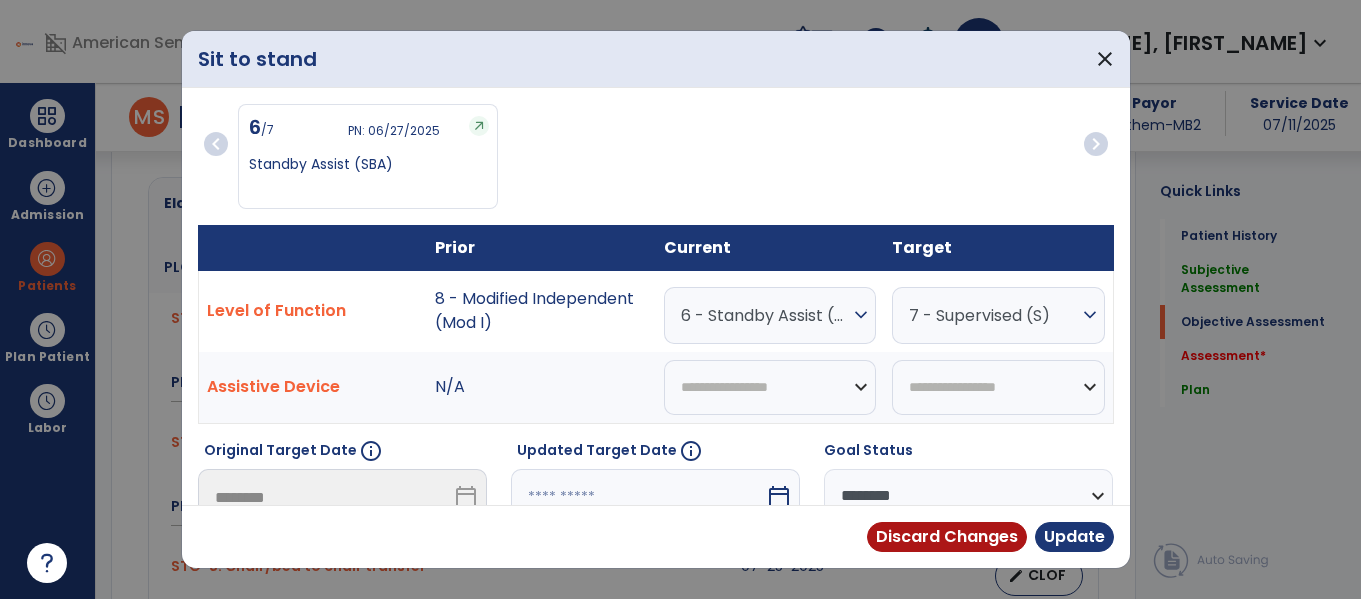 scroll, scrollTop: 798, scrollLeft: 0, axis: vertical 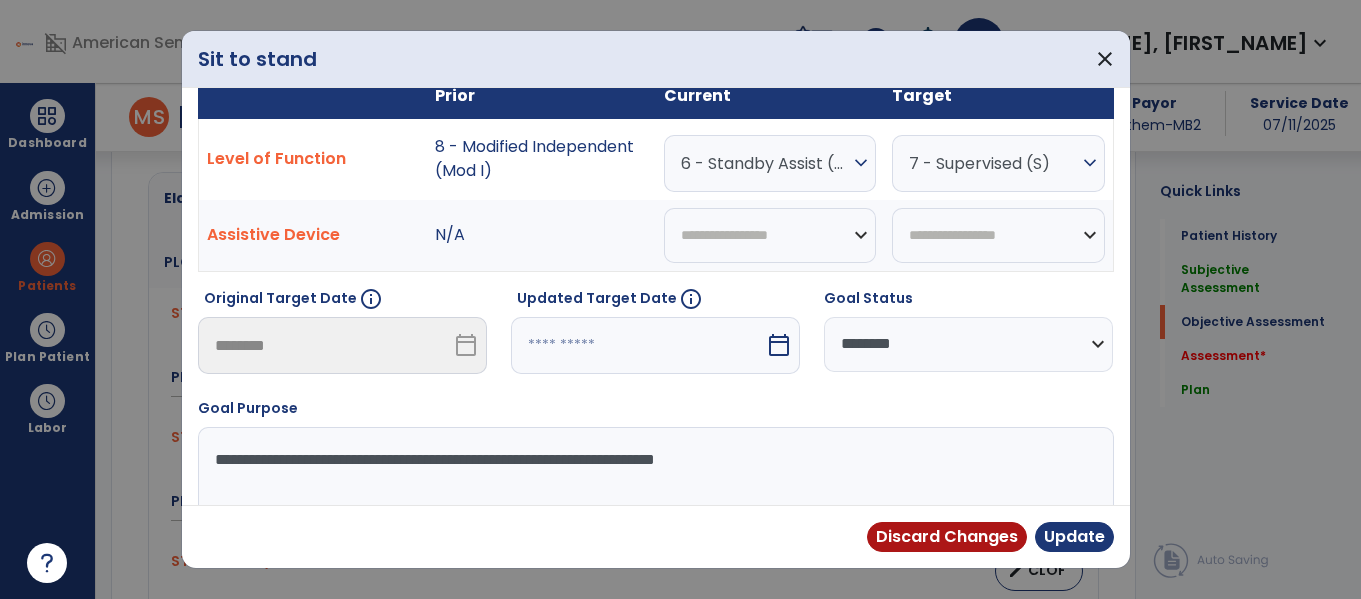 click on "calendar_today" at bounding box center (779, 345) 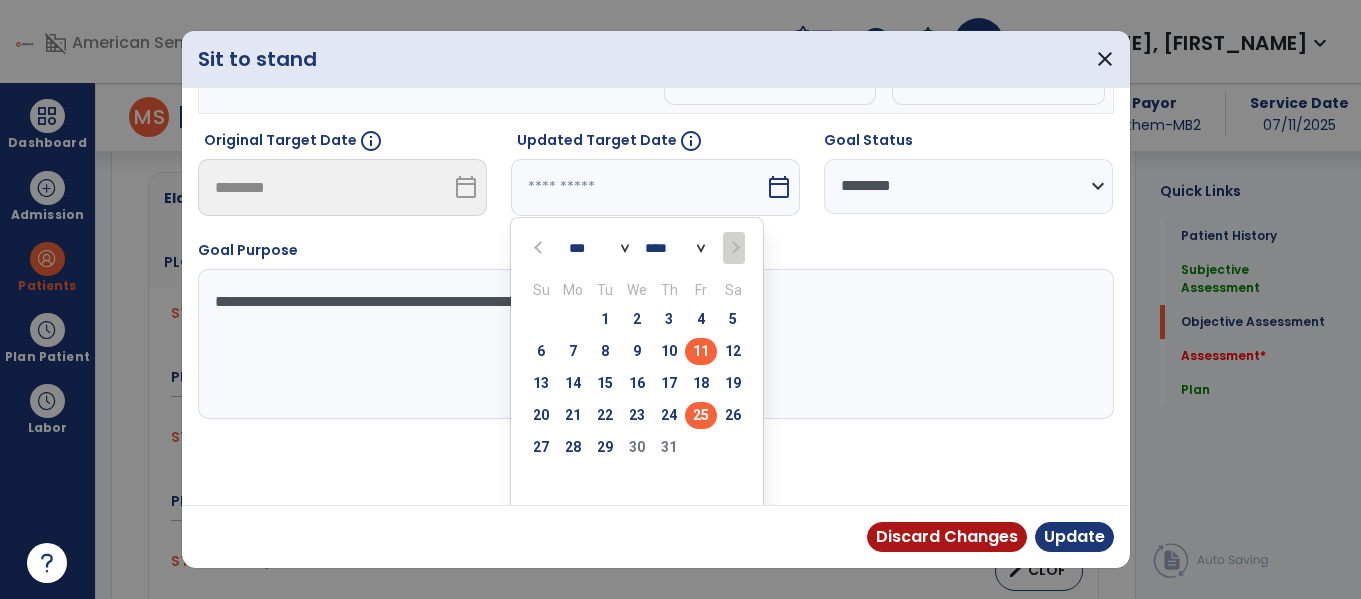 click on "25" at bounding box center [701, 415] 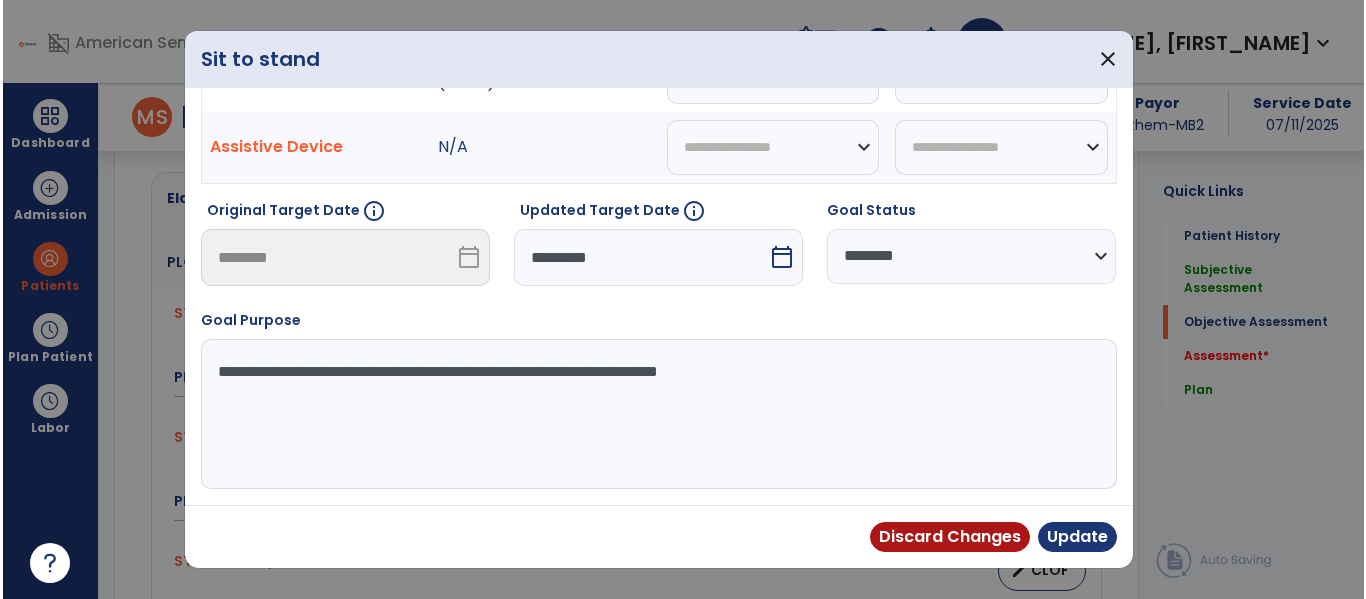 scroll, scrollTop: 240, scrollLeft: 0, axis: vertical 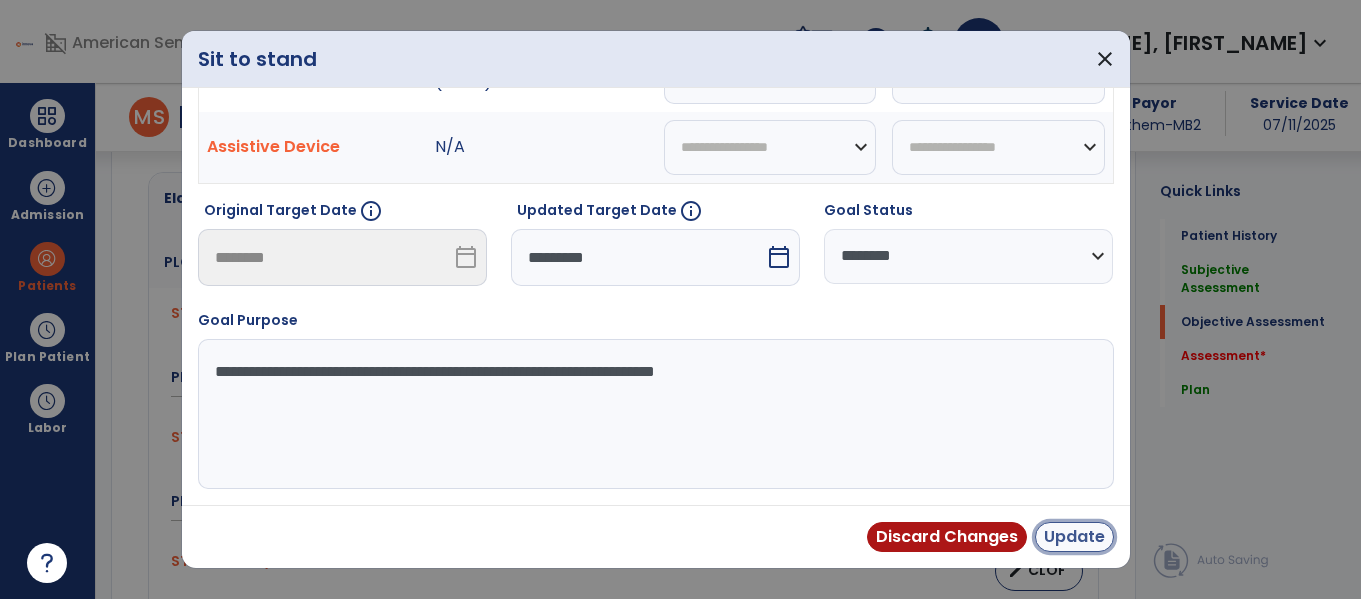 click on "Update" at bounding box center (1074, 537) 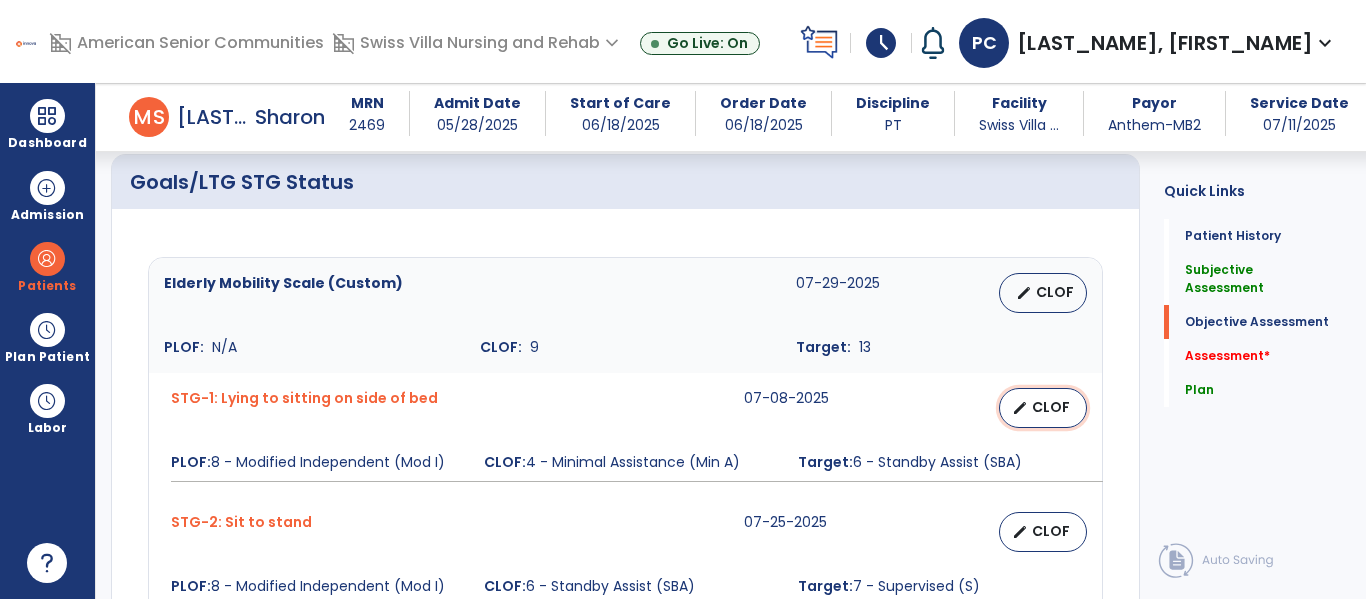 click on "CLOF" at bounding box center [1051, 407] 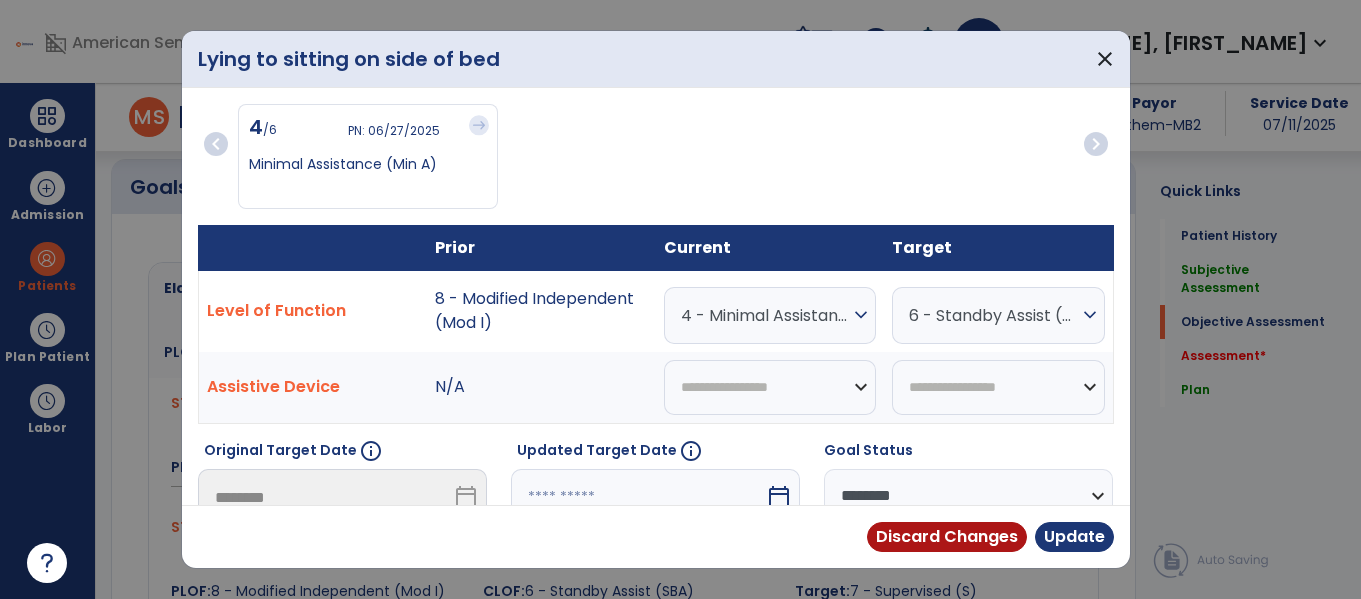scroll, scrollTop: 713, scrollLeft: 0, axis: vertical 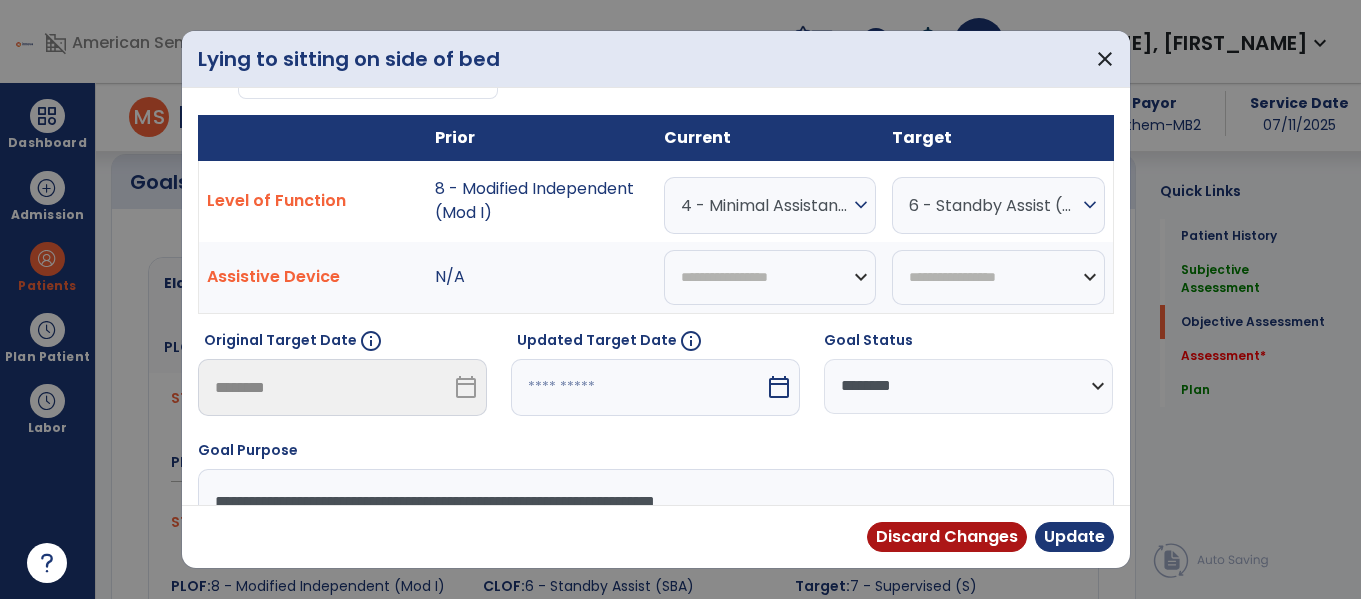 click on "calendar_today" at bounding box center [779, 387] 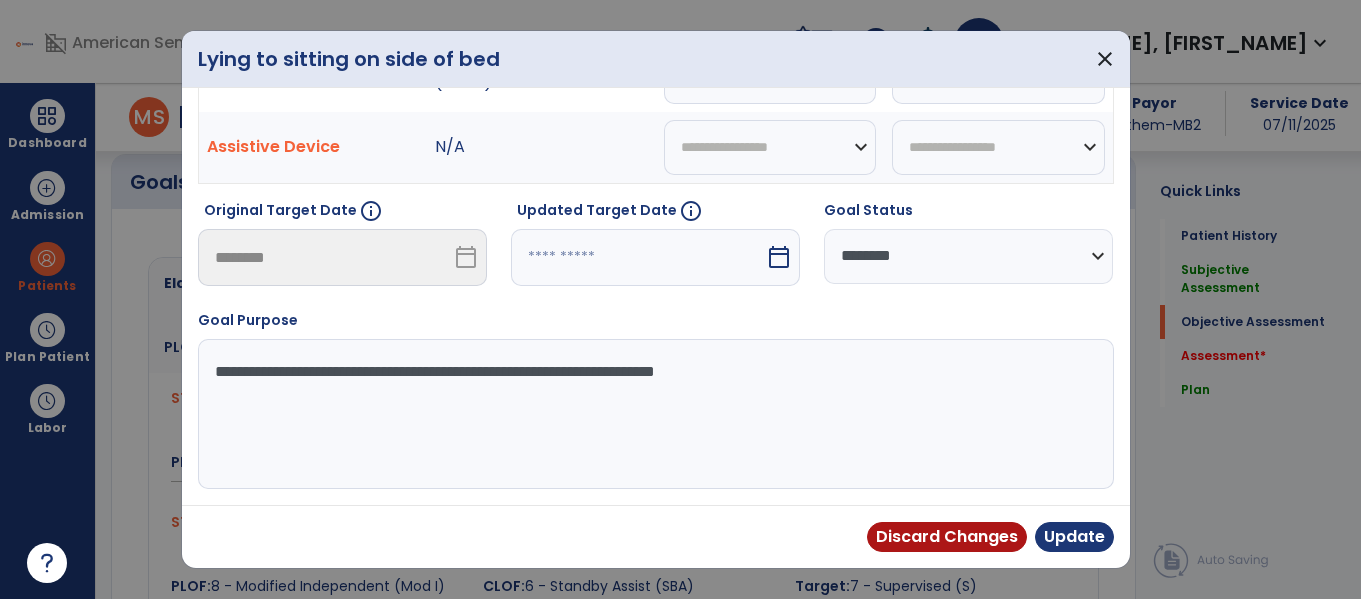 select on "*" 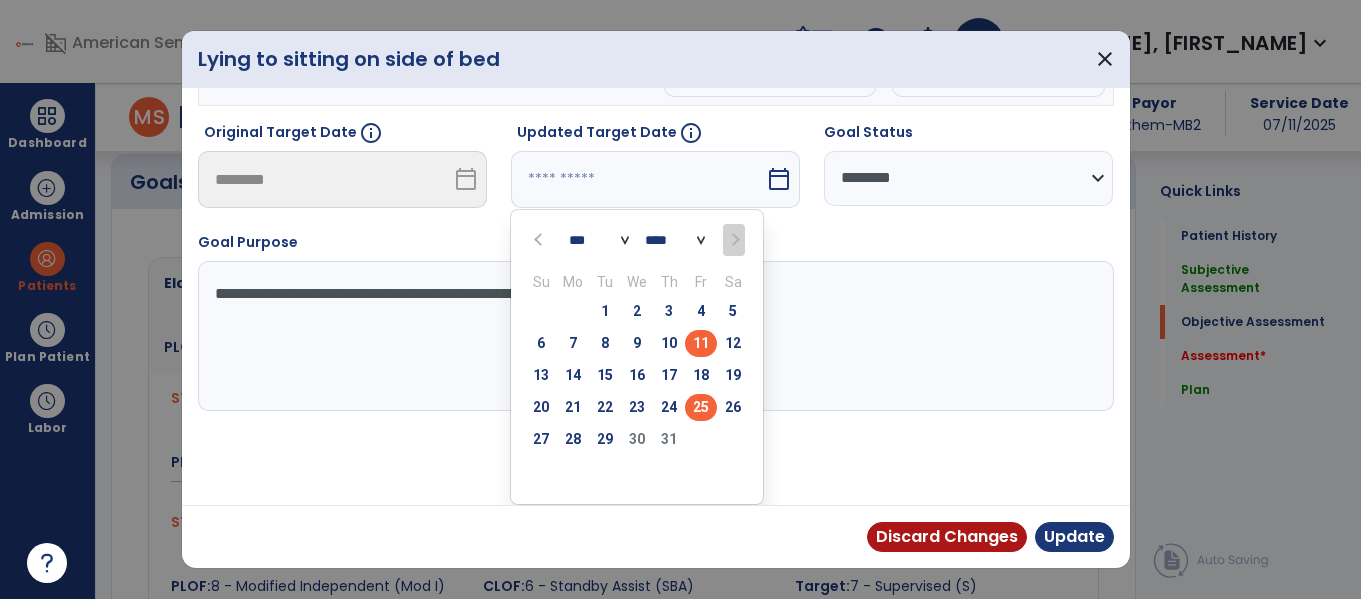 click on "25" at bounding box center [701, 407] 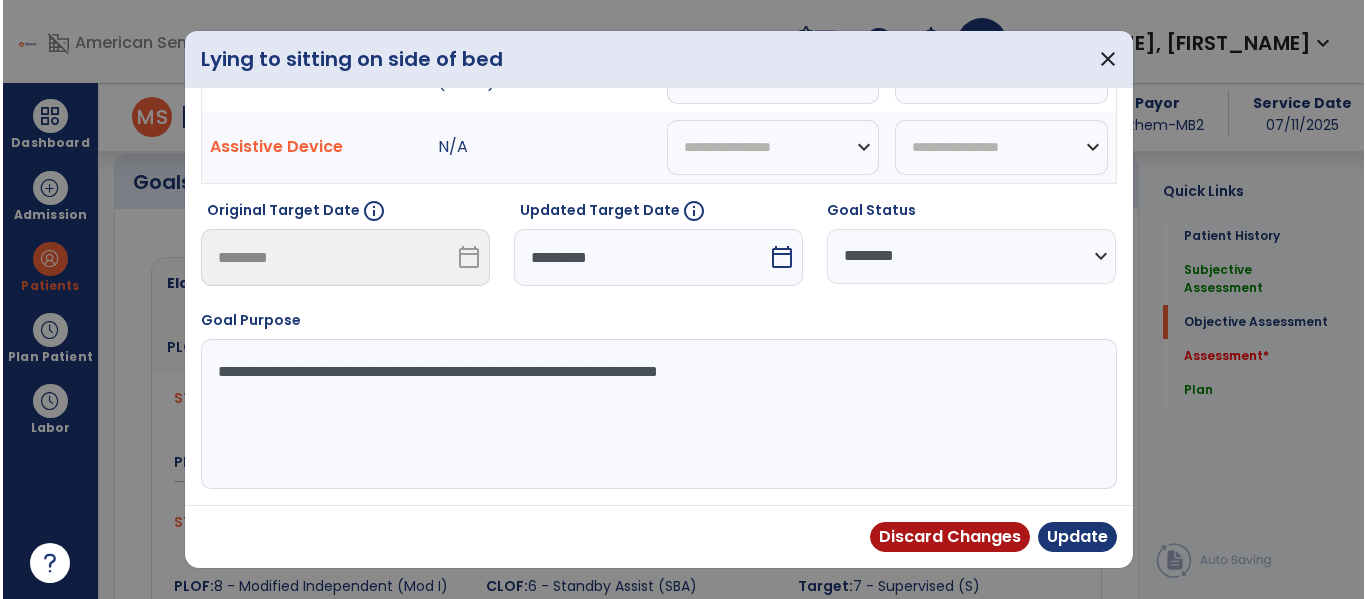 scroll, scrollTop: 240, scrollLeft: 0, axis: vertical 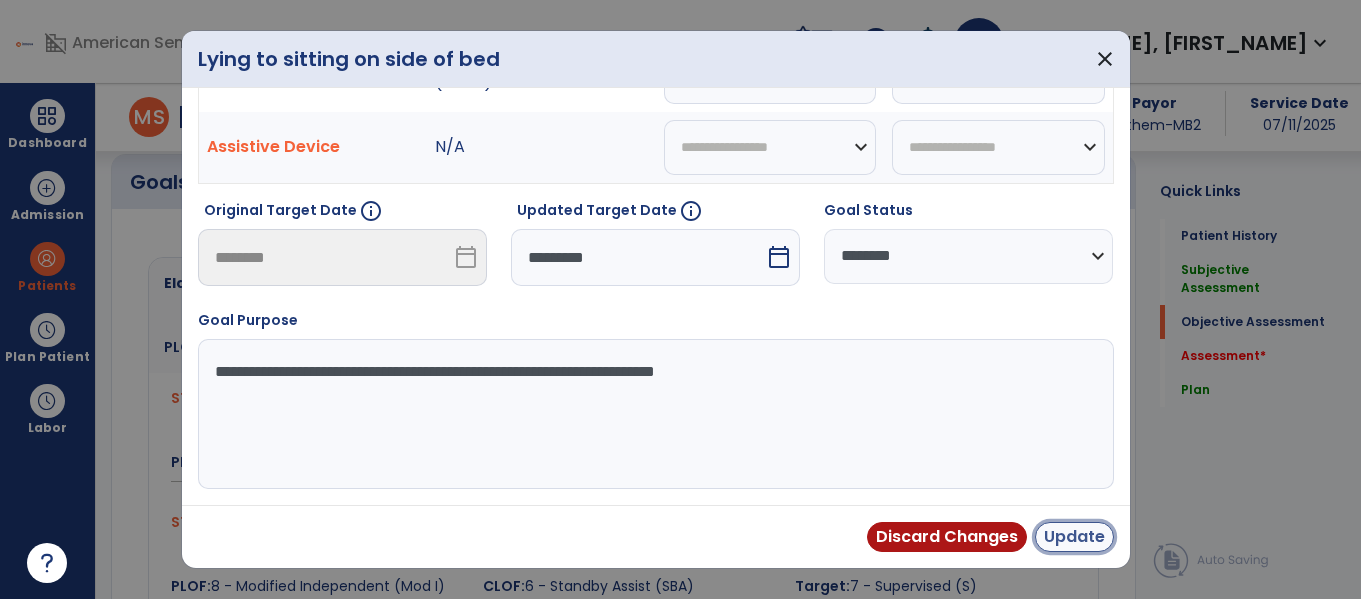 click on "Update" at bounding box center (1074, 537) 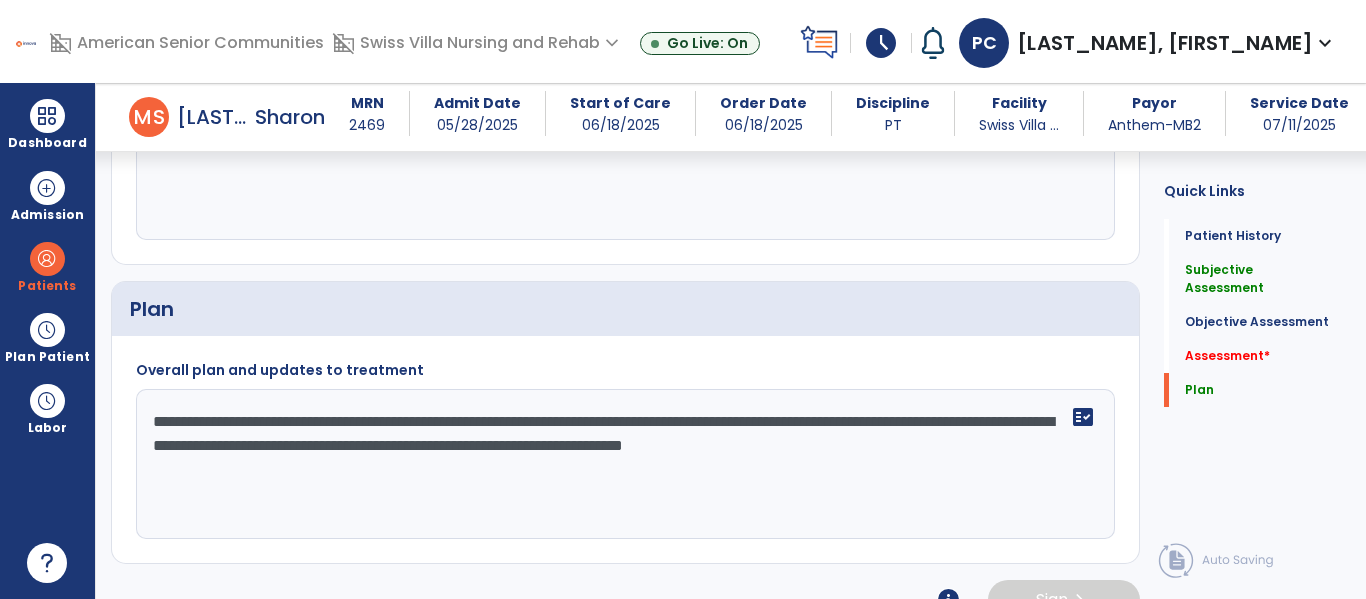 scroll, scrollTop: 2364, scrollLeft: 0, axis: vertical 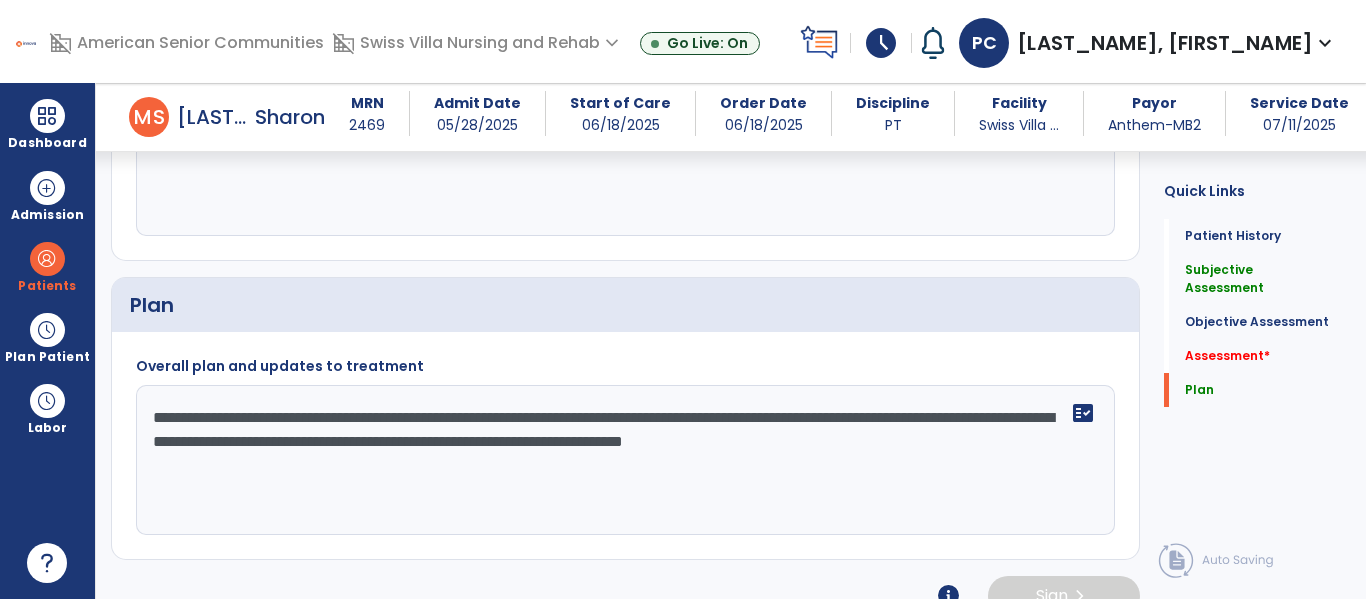 click 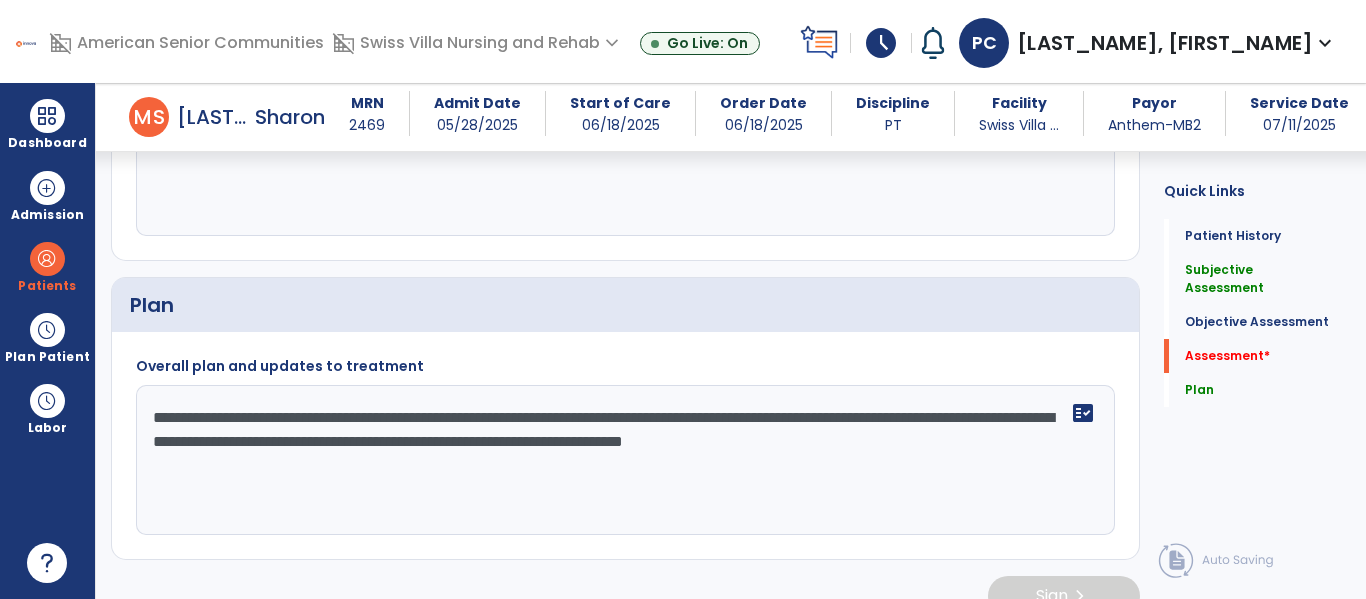 scroll, scrollTop: 2175, scrollLeft: 0, axis: vertical 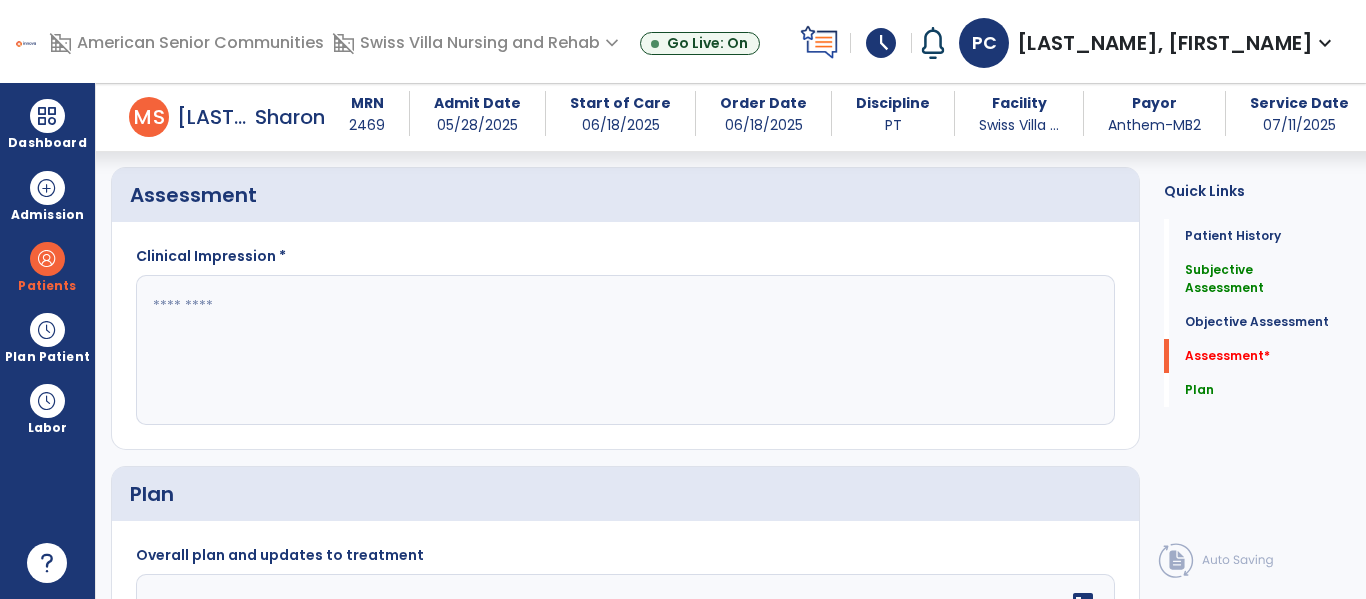 click 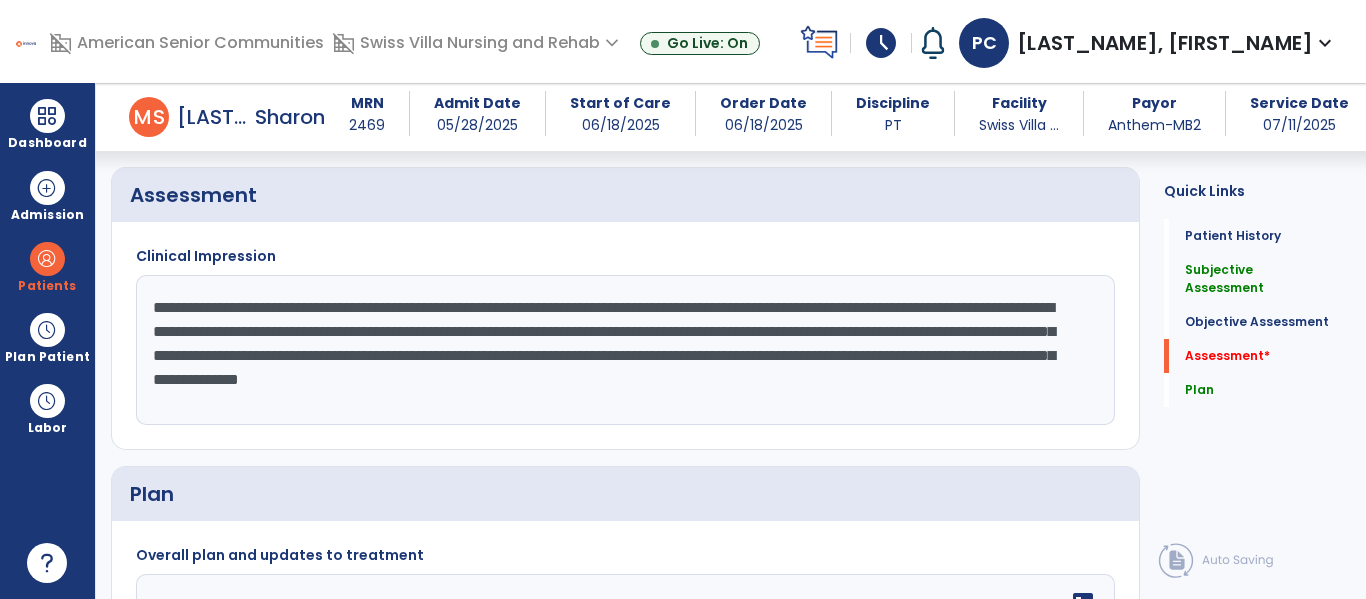 scroll, scrollTop: 15, scrollLeft: 0, axis: vertical 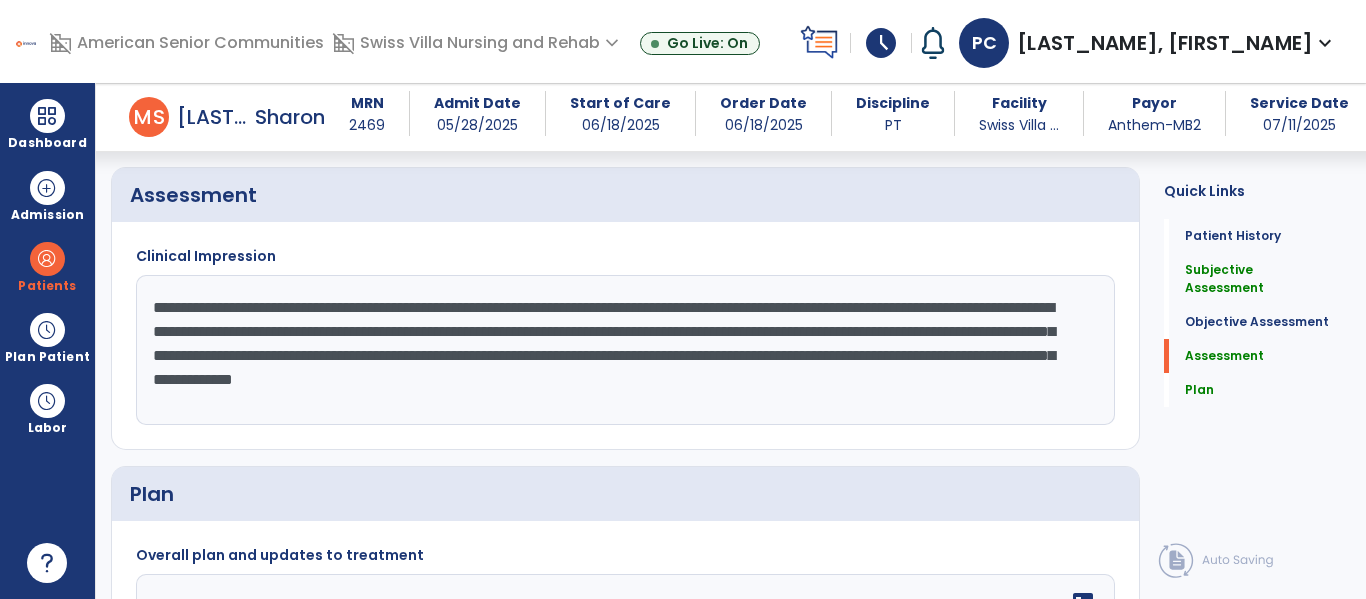 click on "**********" 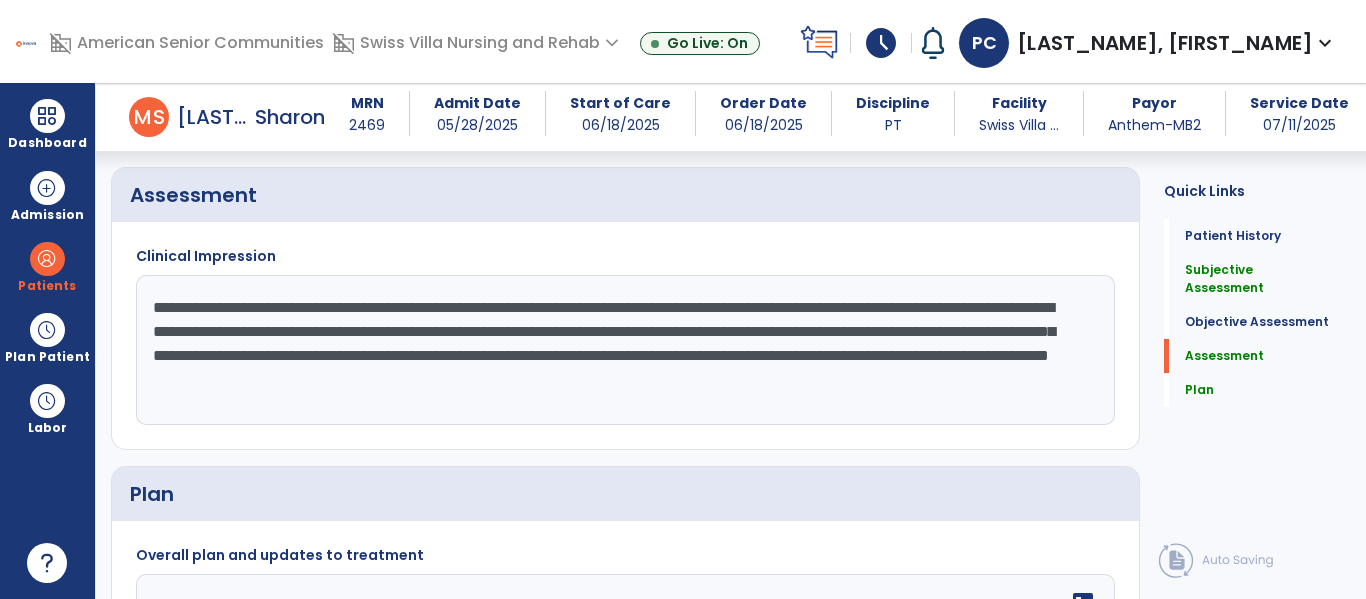 click on "**********" 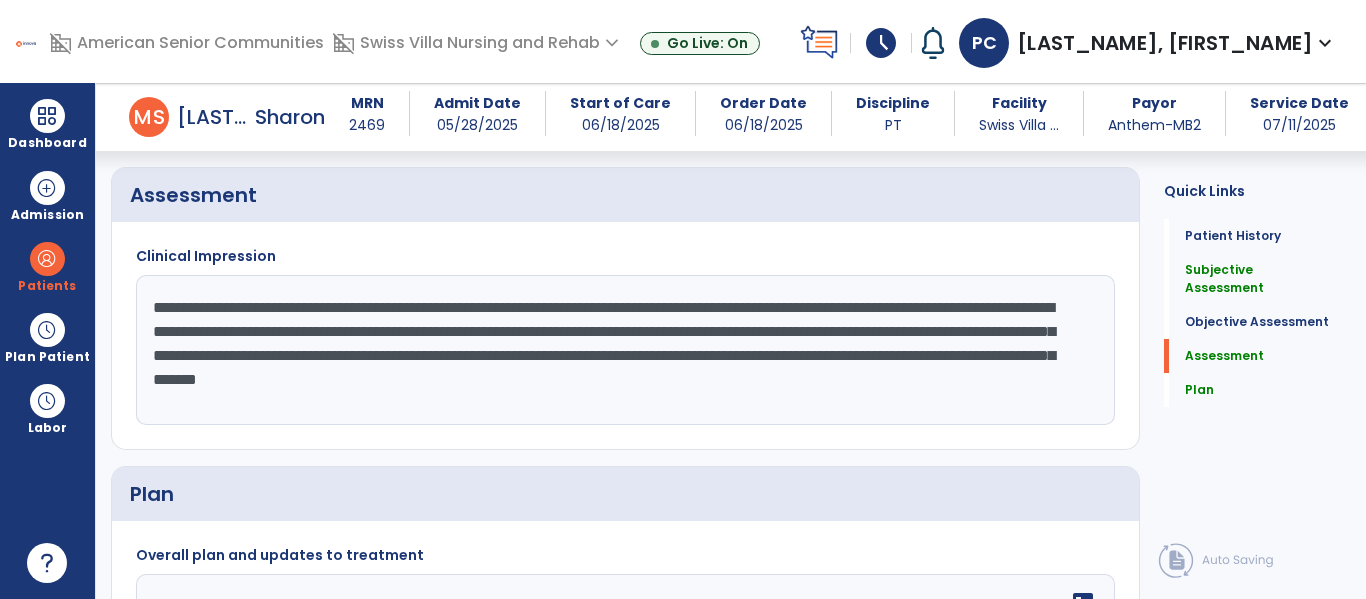 click on "**********" 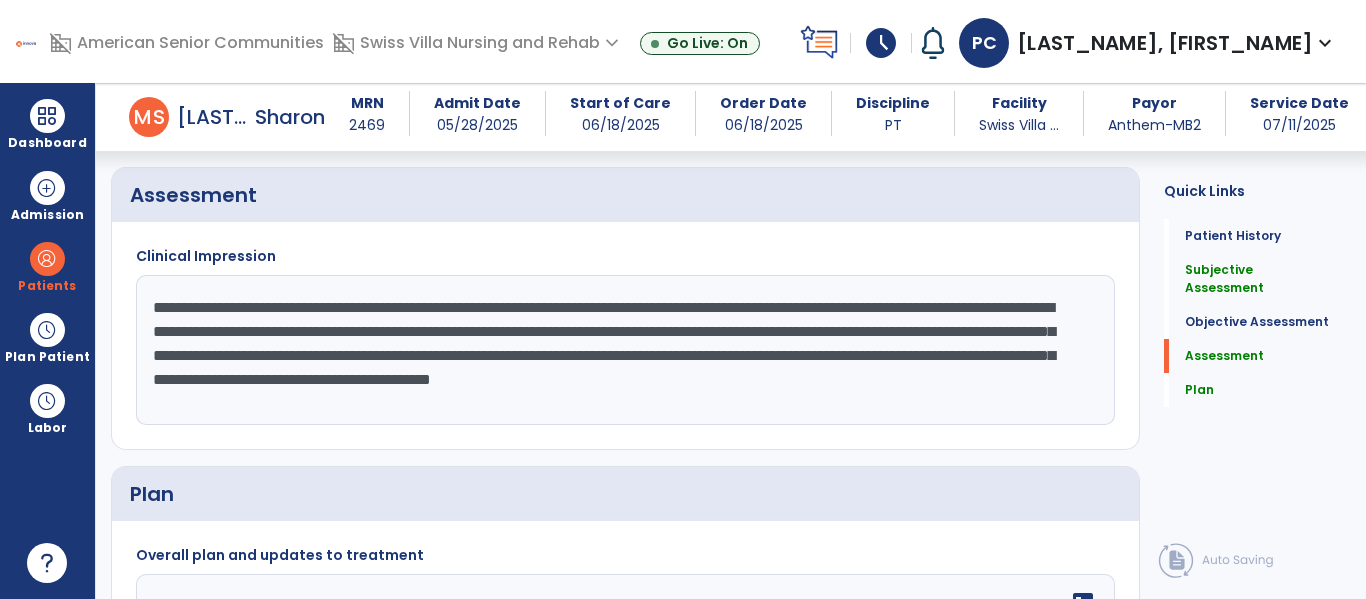 click on "**********" 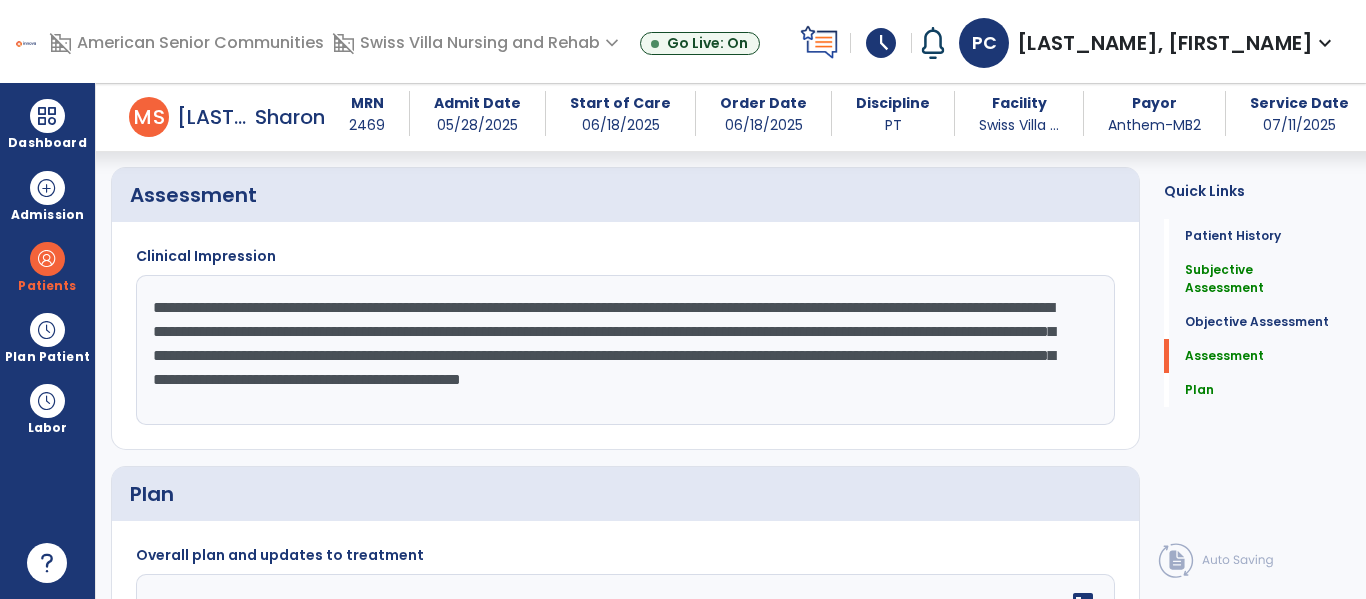 click on "**********" 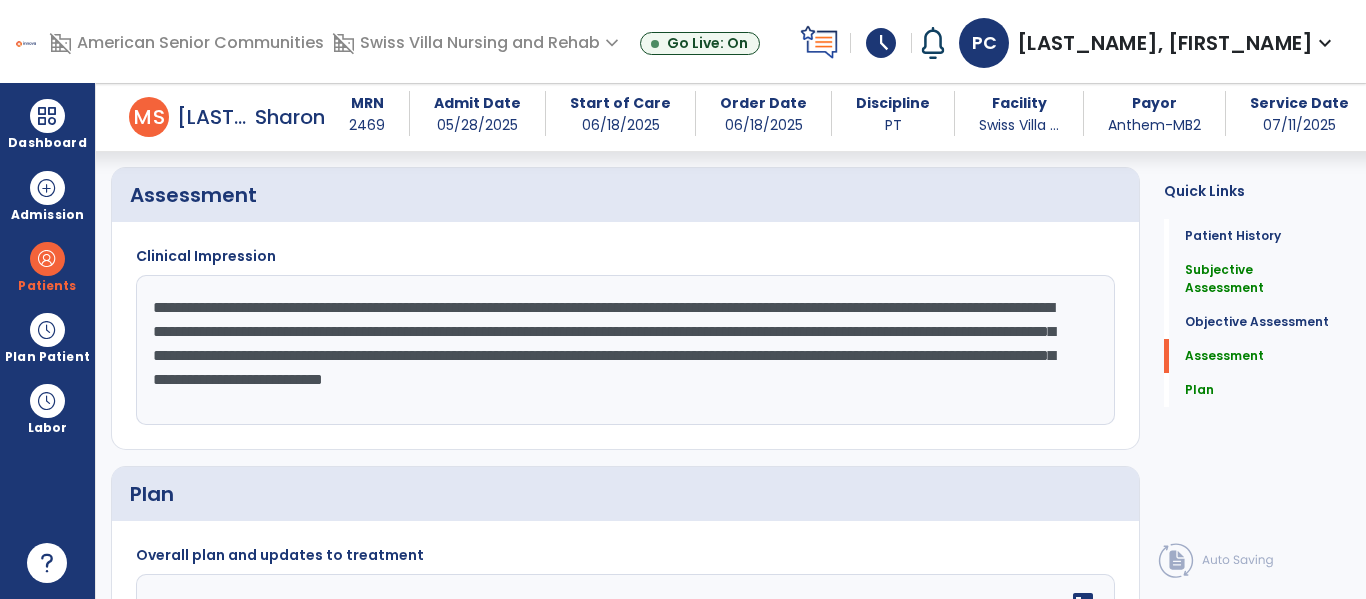 click on "**********" 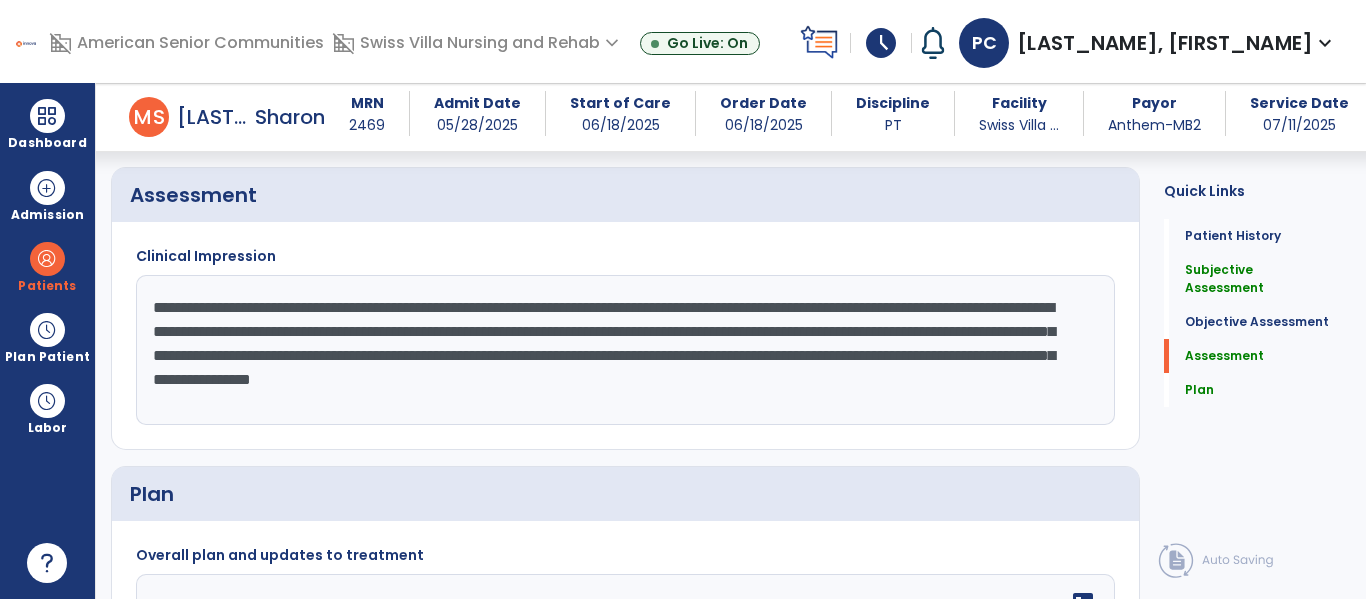 click on "**********" 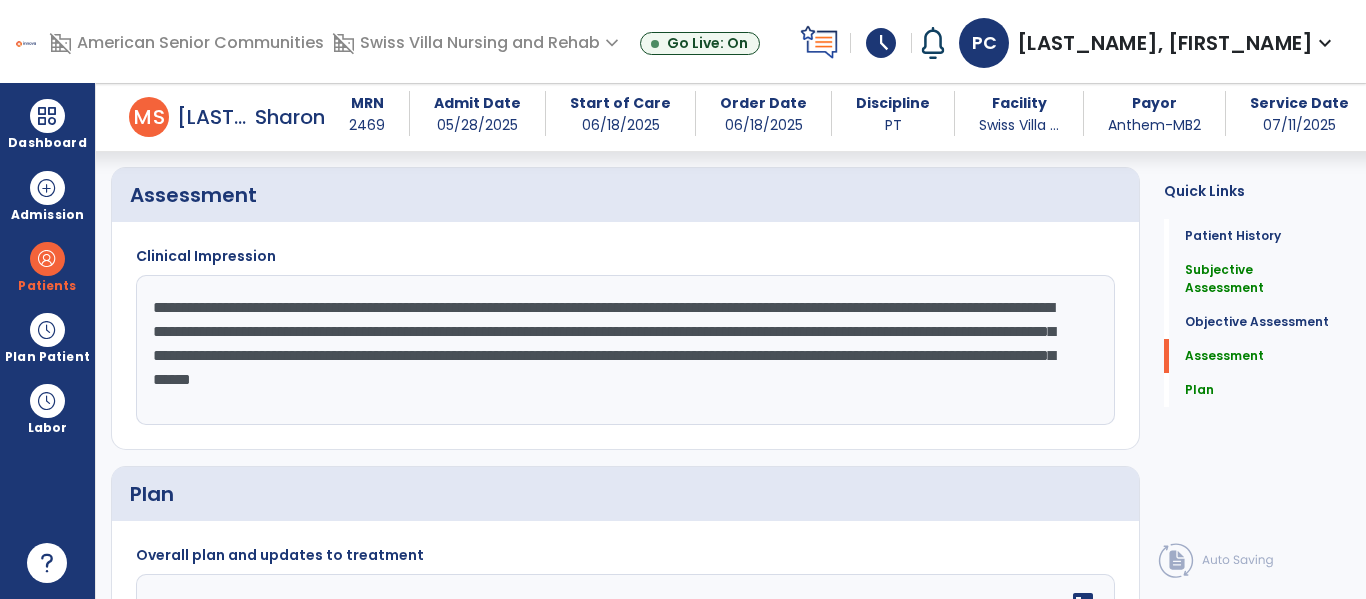 click on "**********" 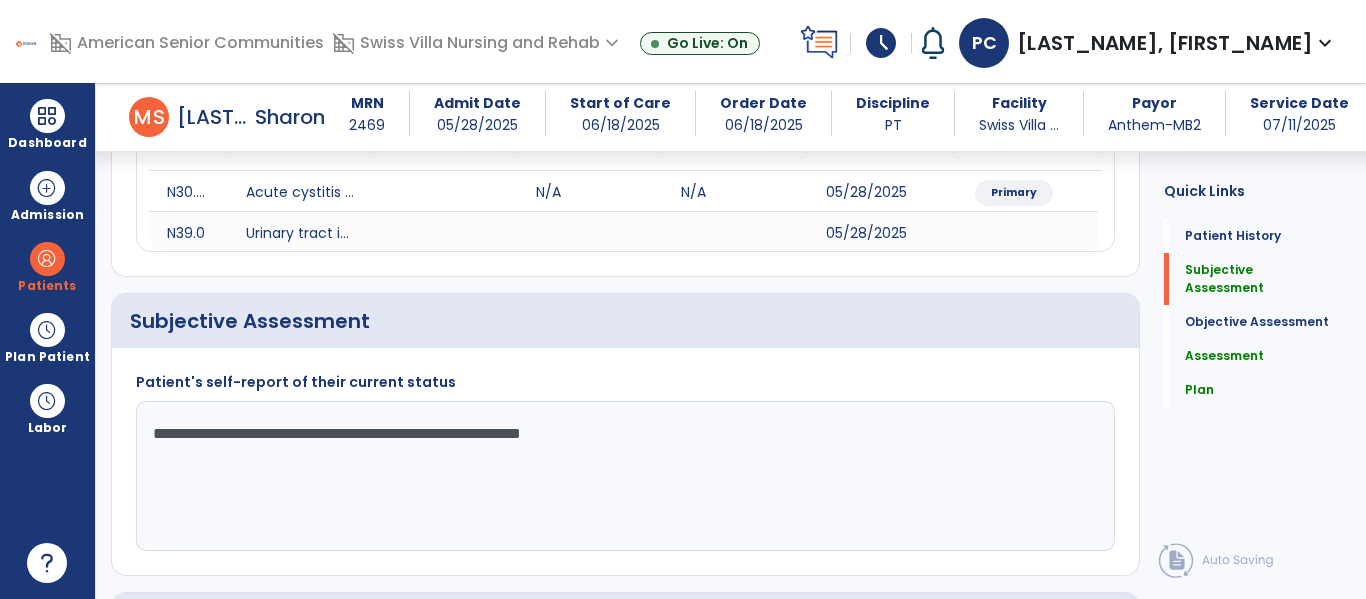 scroll, scrollTop: 353, scrollLeft: 0, axis: vertical 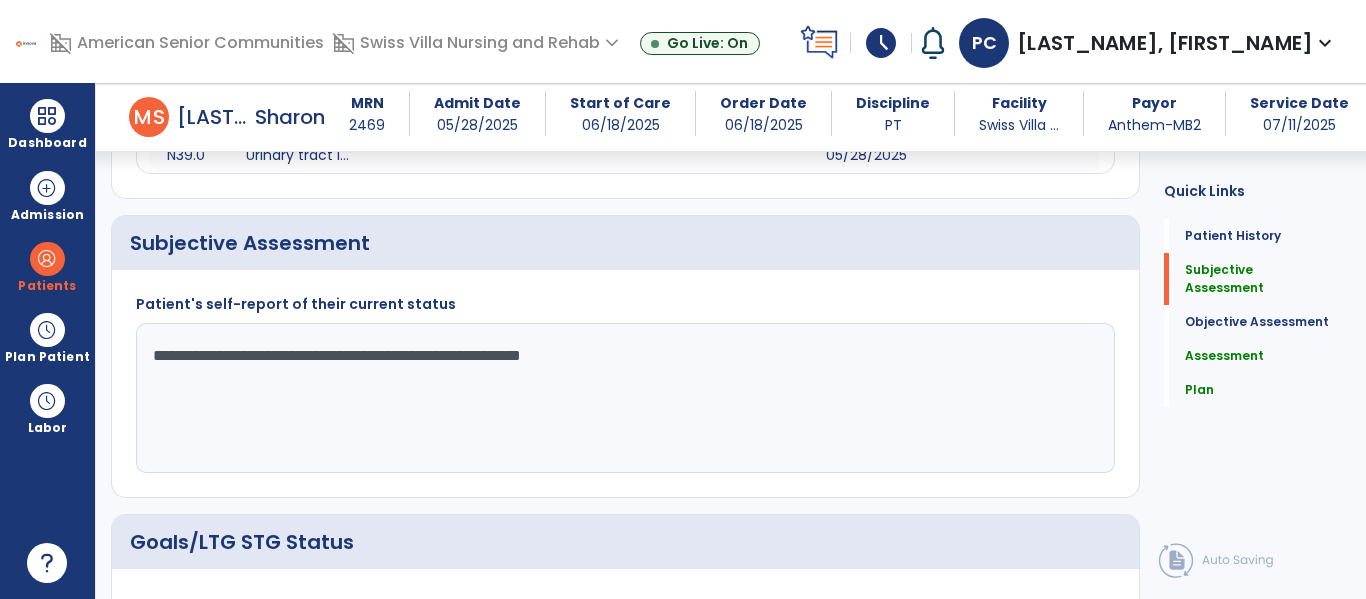 type on "**********" 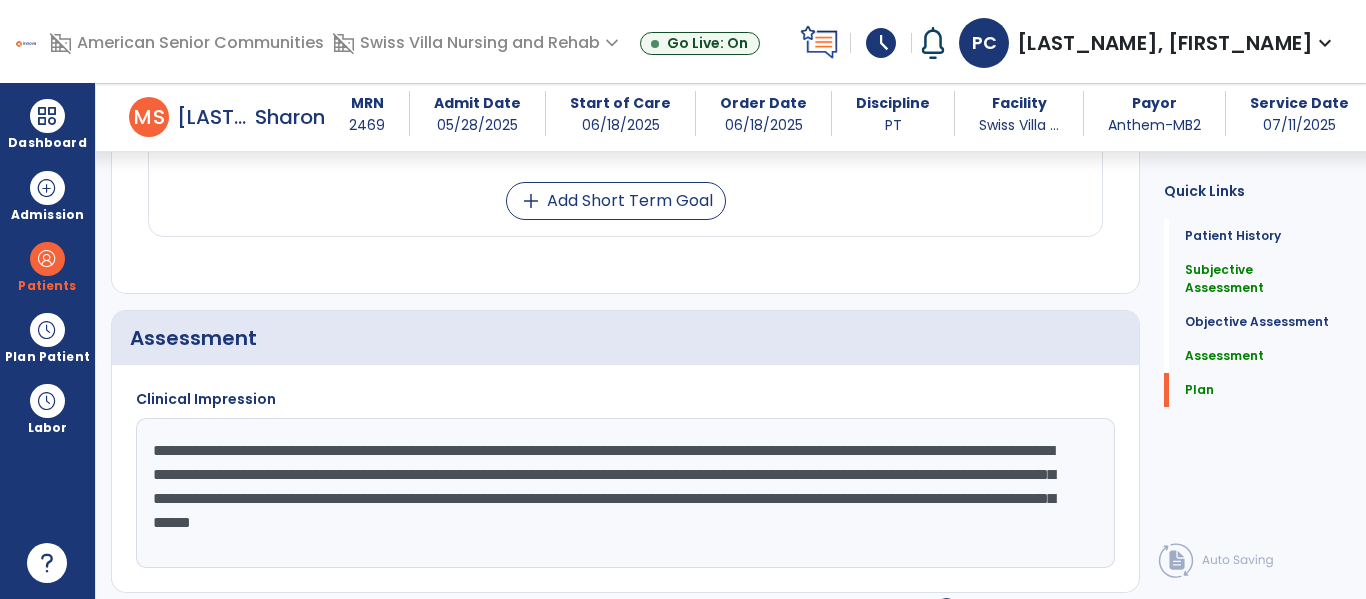 scroll, scrollTop: 2399, scrollLeft: 0, axis: vertical 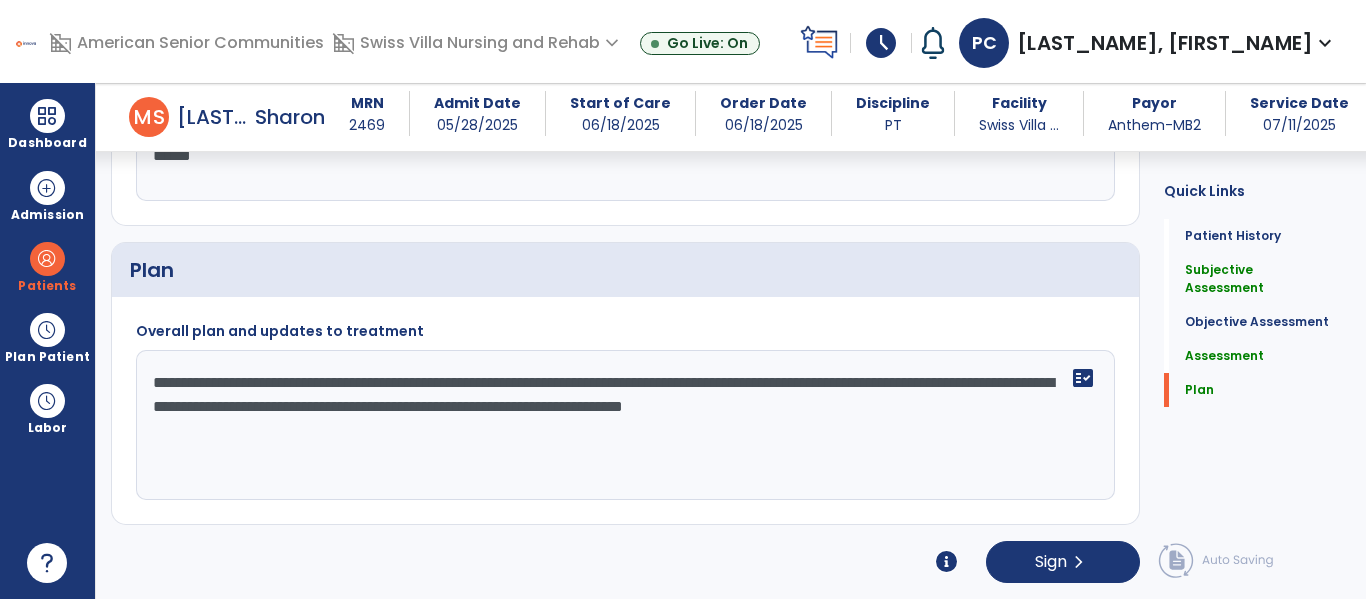 click on "**********" 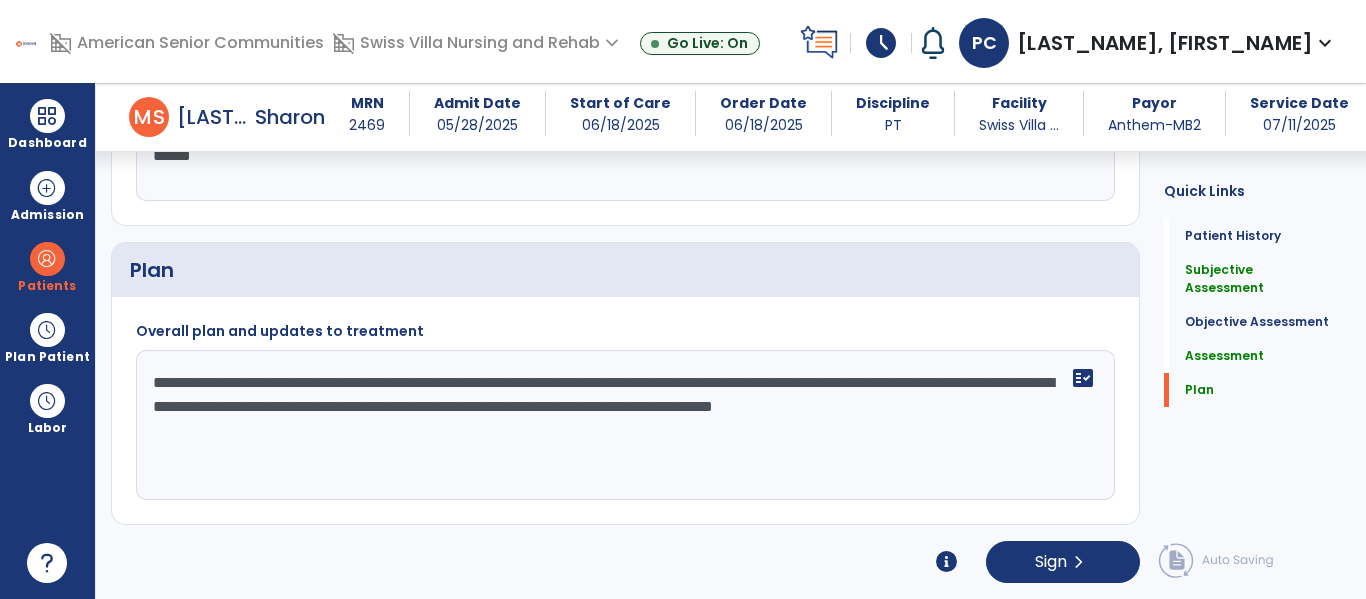click on "**********" 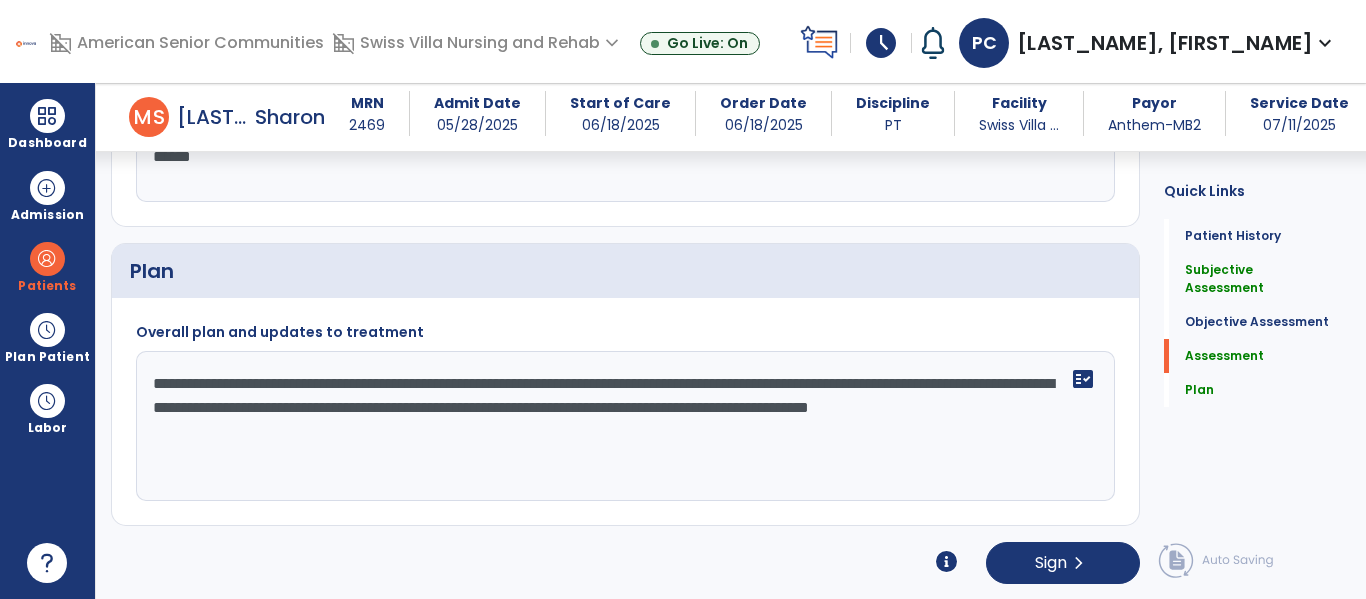 scroll, scrollTop: 2399, scrollLeft: 0, axis: vertical 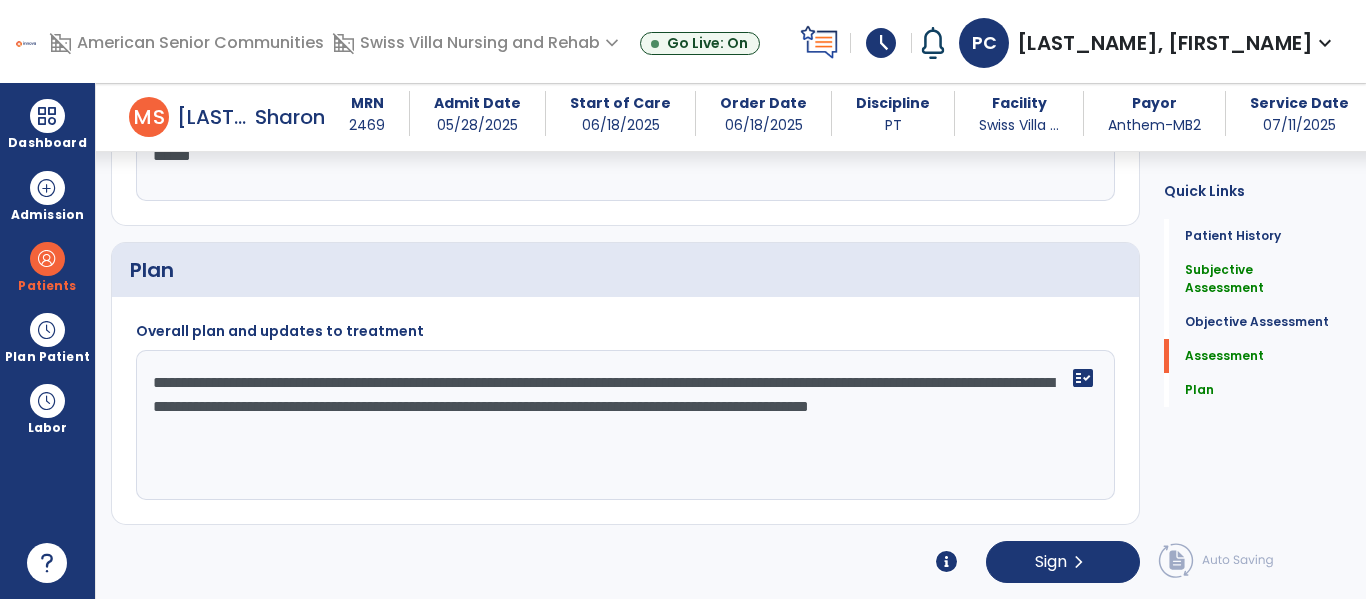 click on "**********" 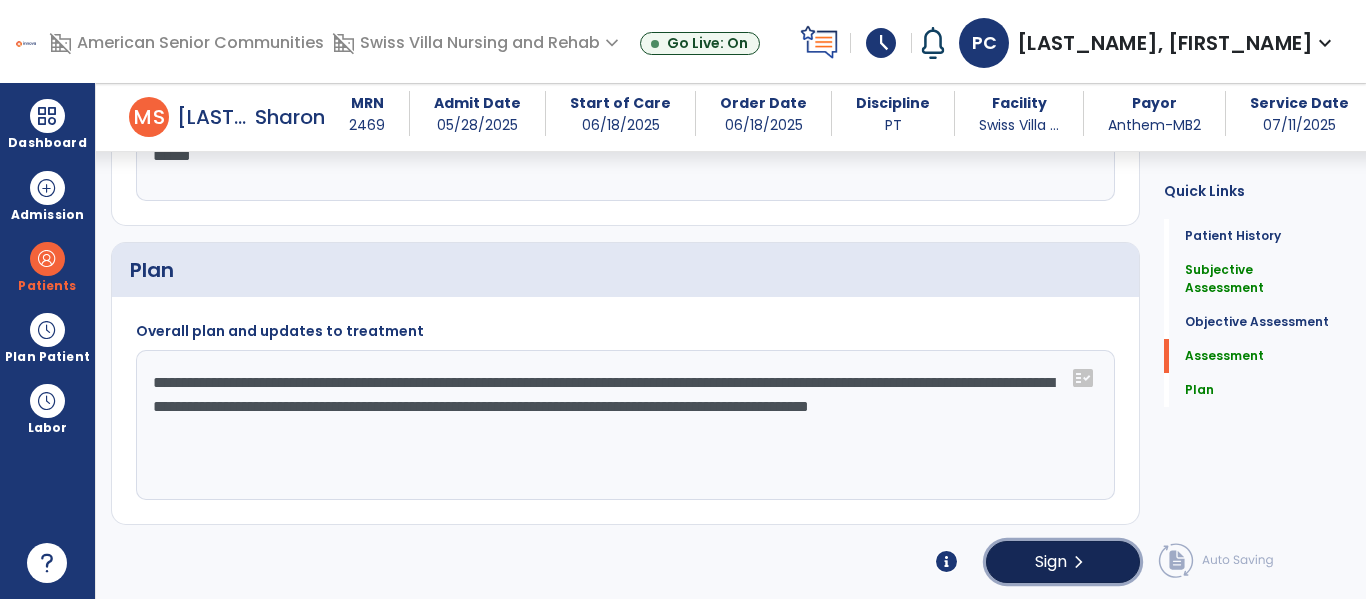 click on "chevron_right" 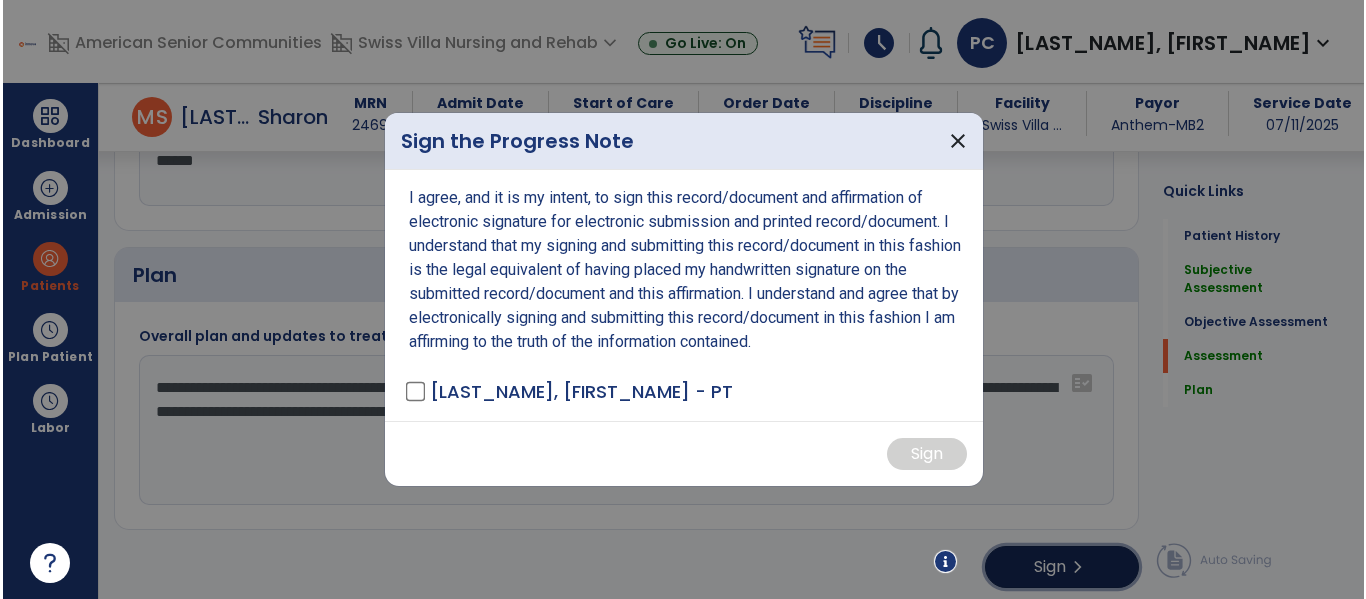 scroll, scrollTop: 2399, scrollLeft: 0, axis: vertical 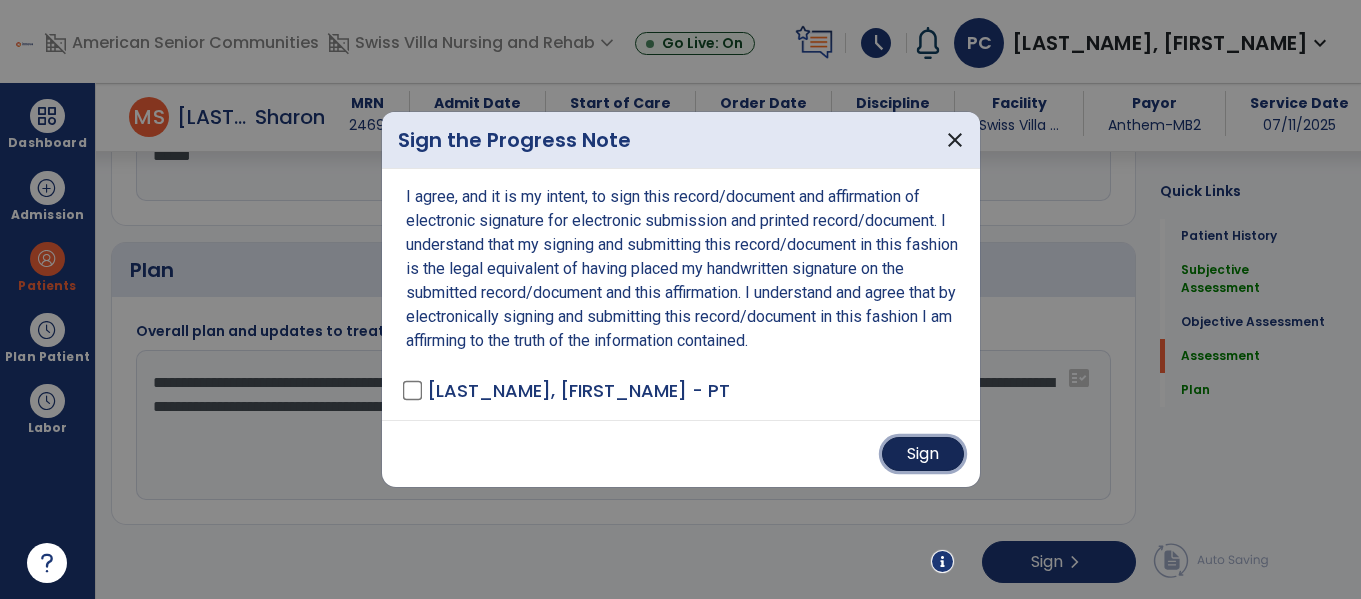 click on "Sign" at bounding box center [923, 454] 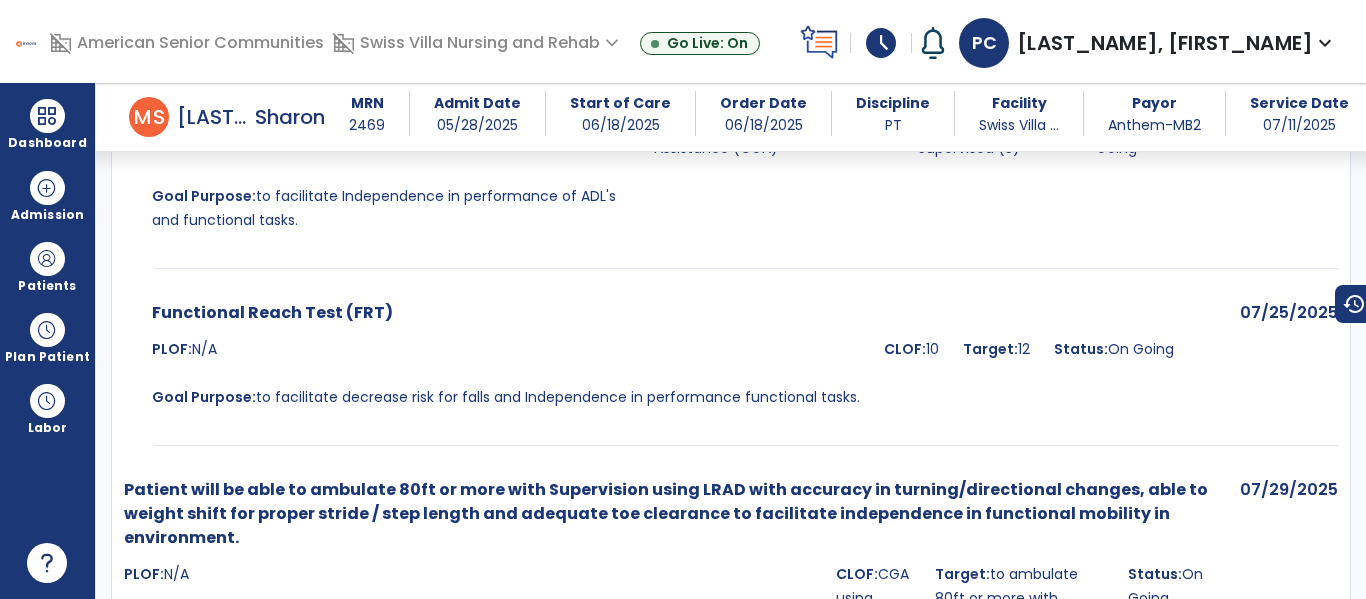 scroll, scrollTop: 0, scrollLeft: 0, axis: both 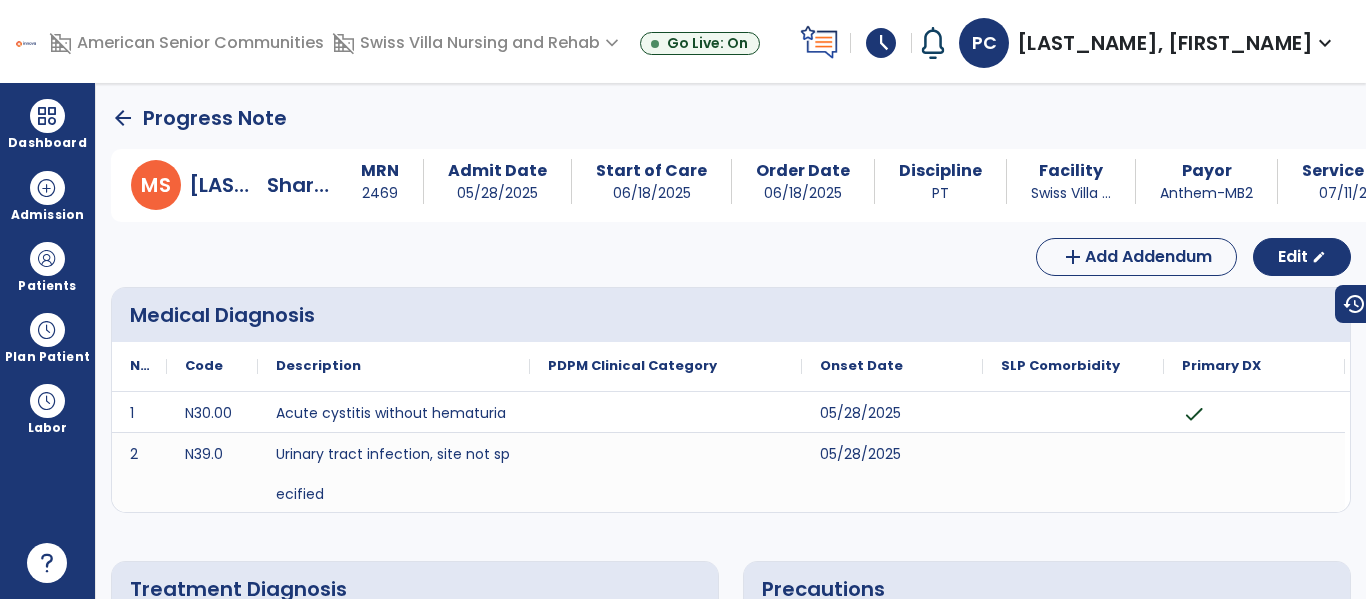 click on "arrow_back" 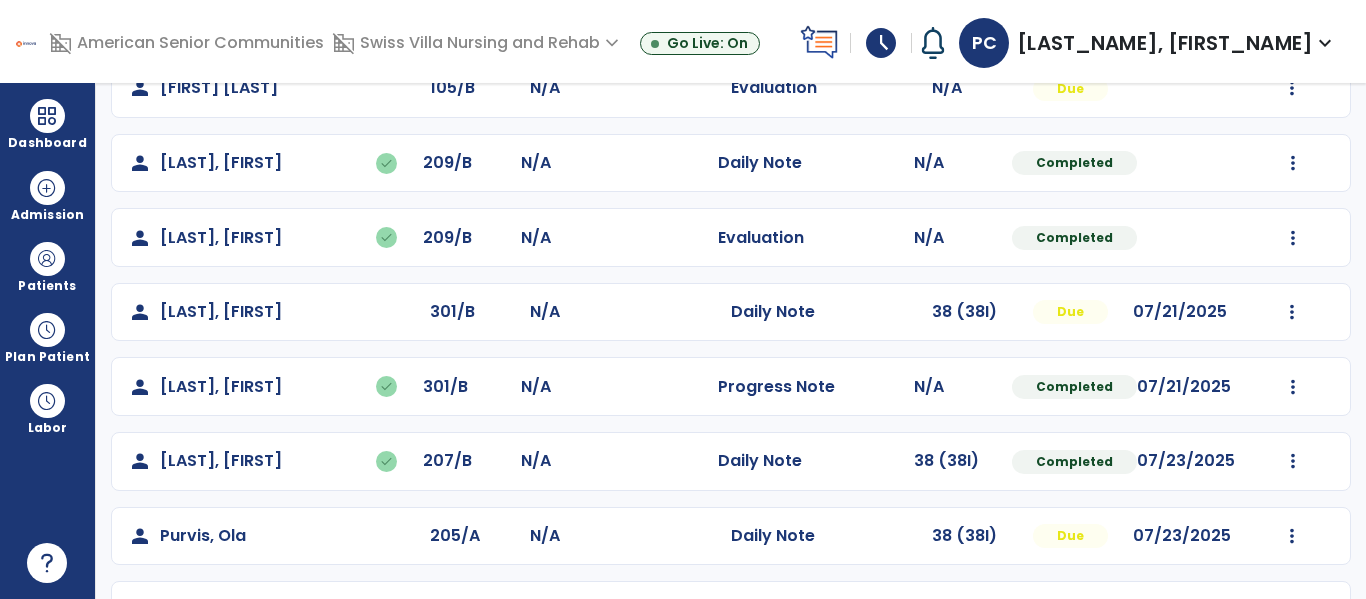scroll, scrollTop: 711, scrollLeft: 0, axis: vertical 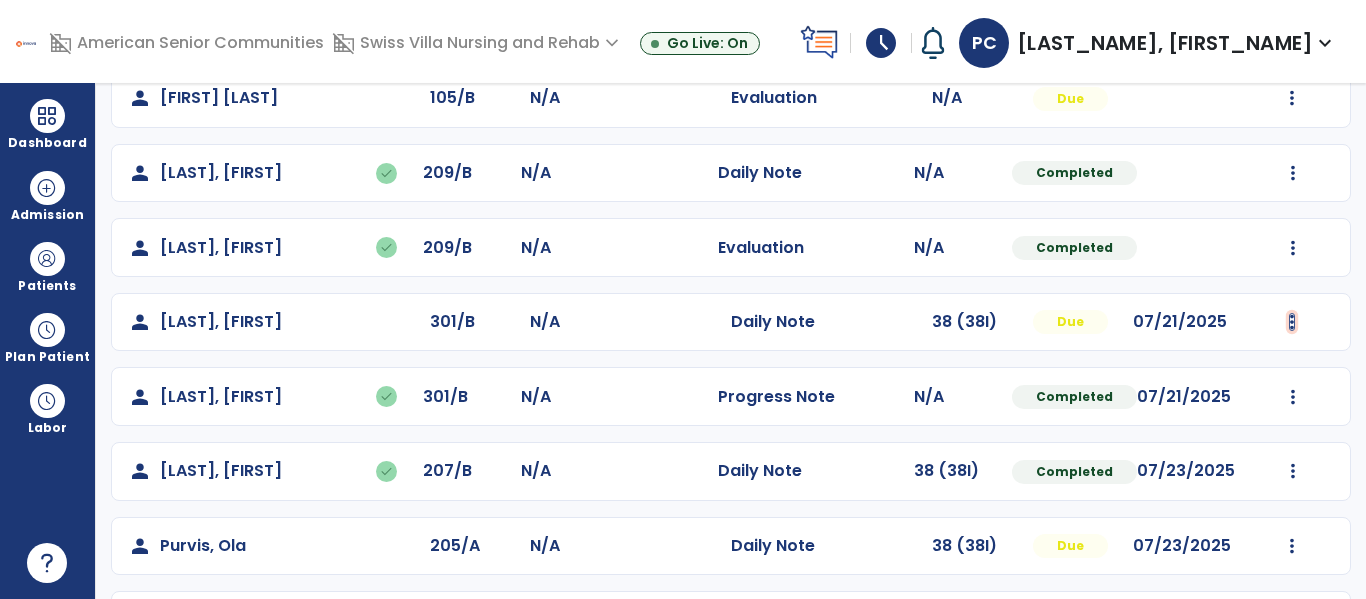click at bounding box center (1292, -423) 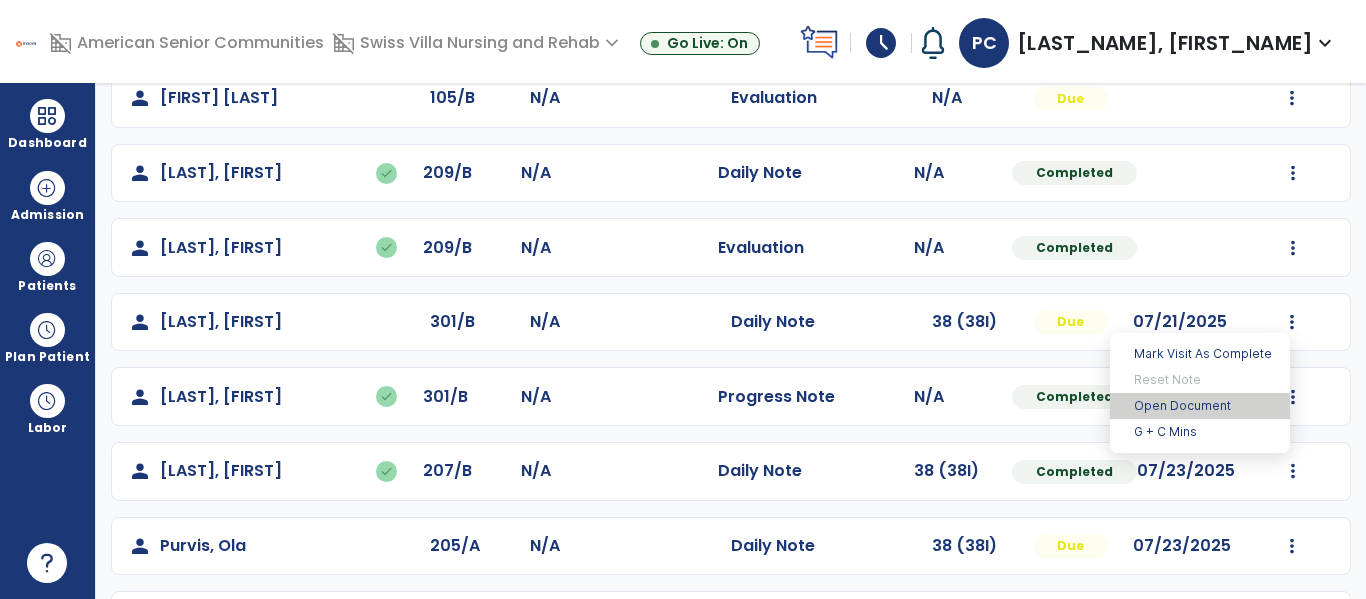 click on "Open Document" at bounding box center [1200, 406] 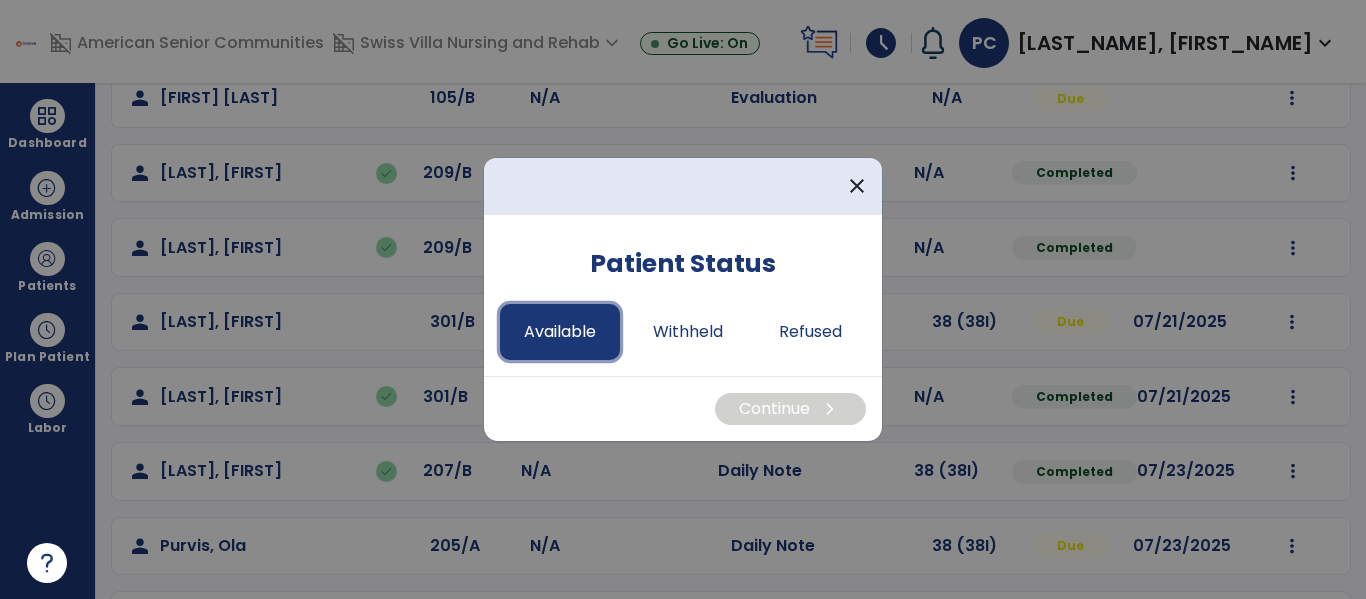 click on "Available" at bounding box center (560, 332) 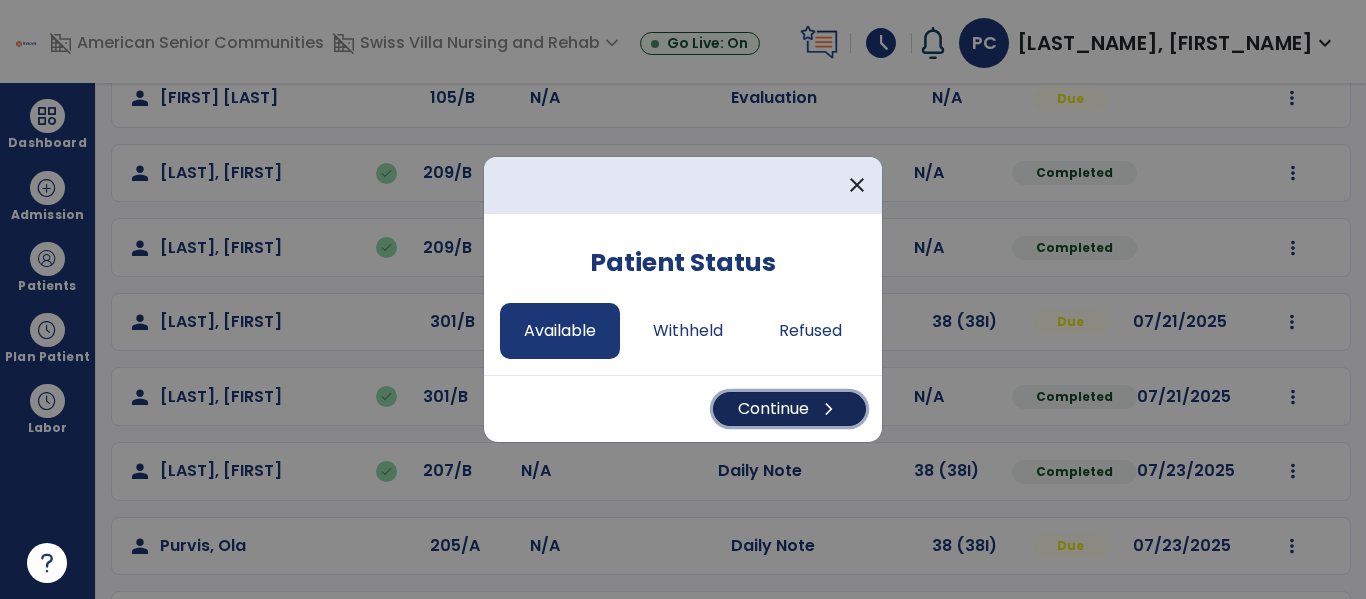 click on "Continue   chevron_right" at bounding box center [789, 409] 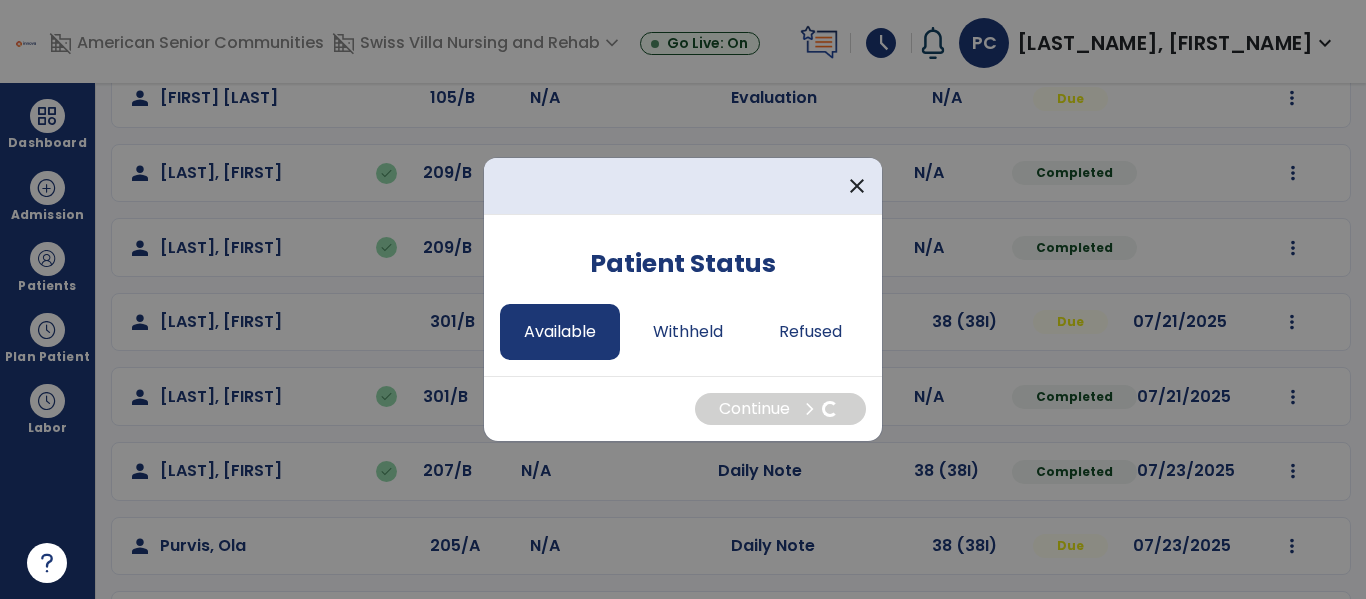 select on "*" 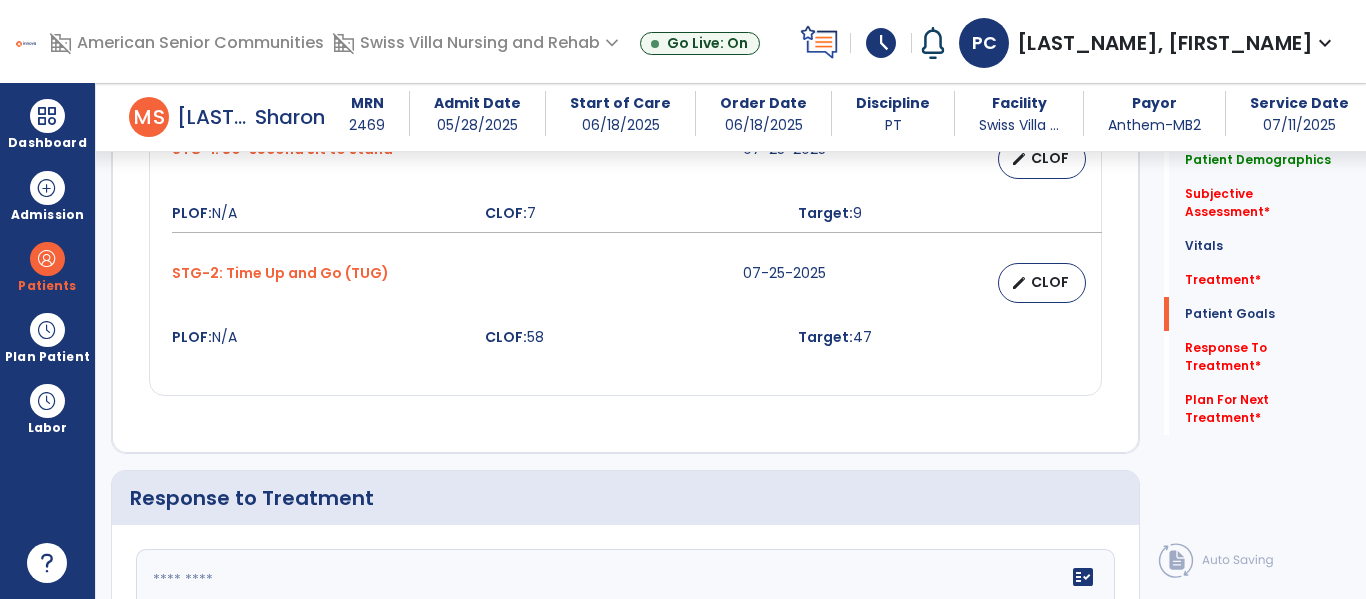 scroll, scrollTop: 2953, scrollLeft: 0, axis: vertical 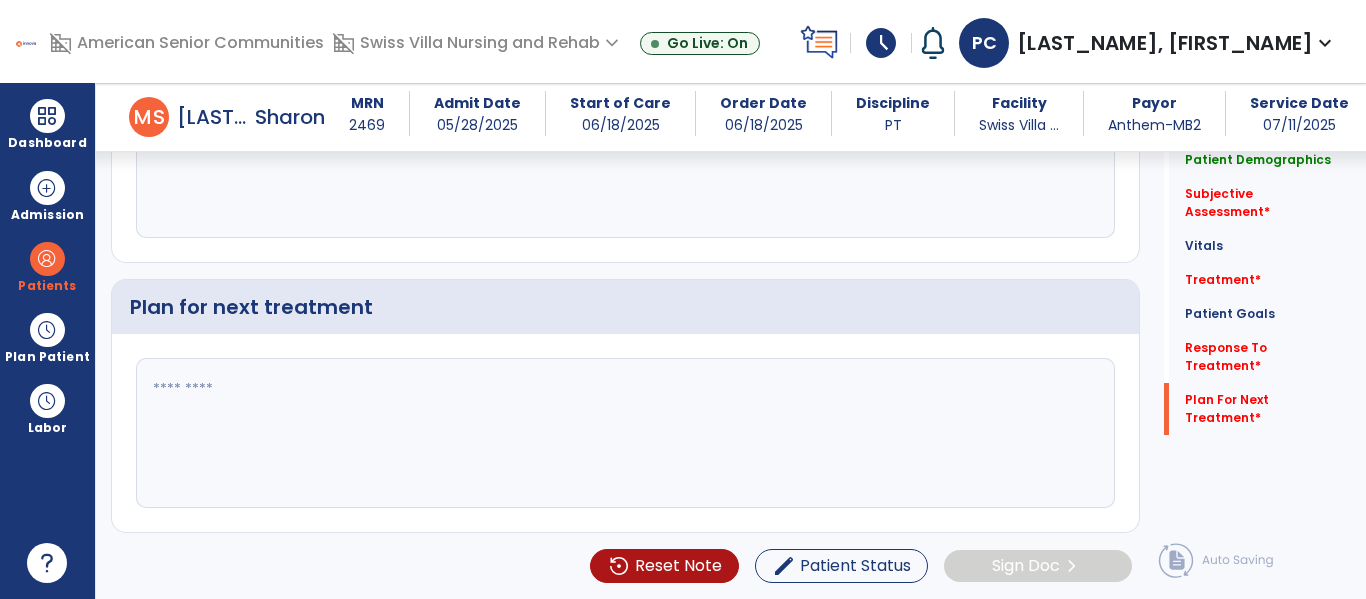 click 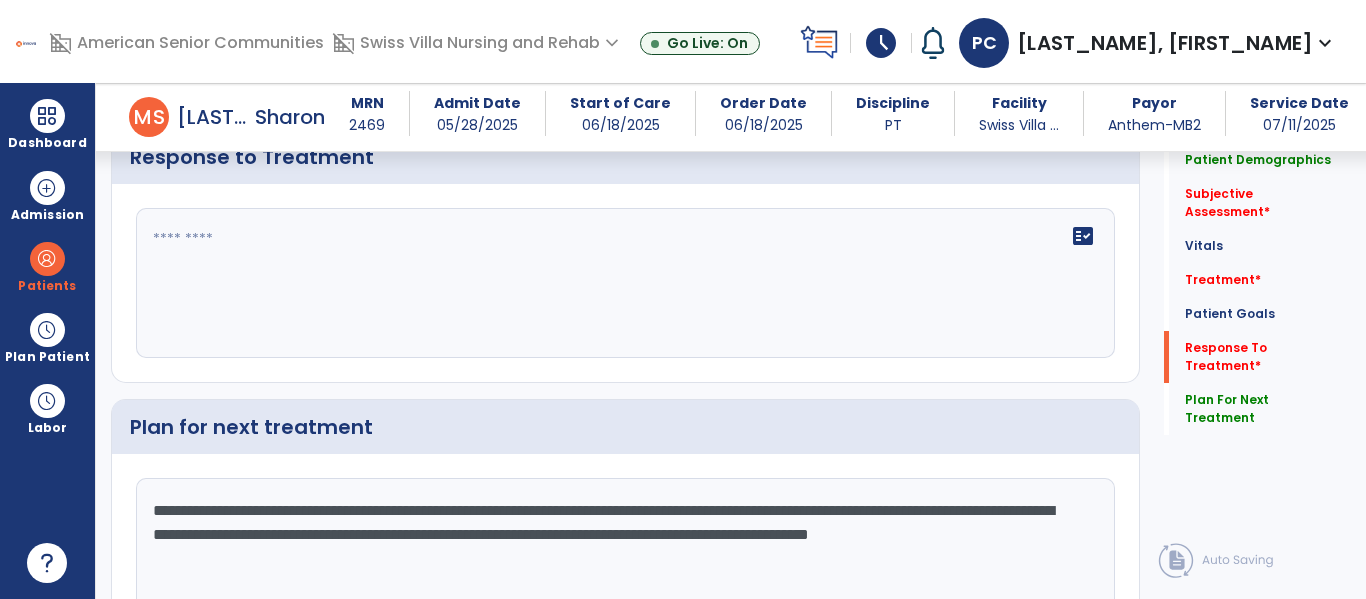 scroll, scrollTop: 2819, scrollLeft: 0, axis: vertical 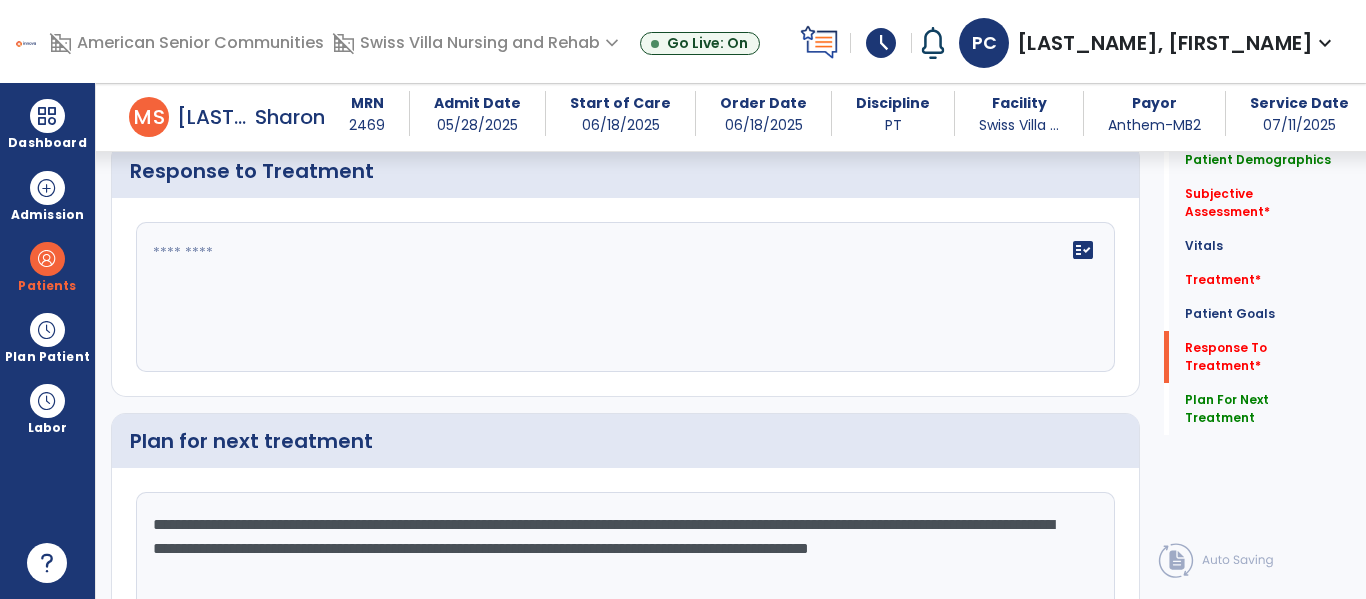 type on "**********" 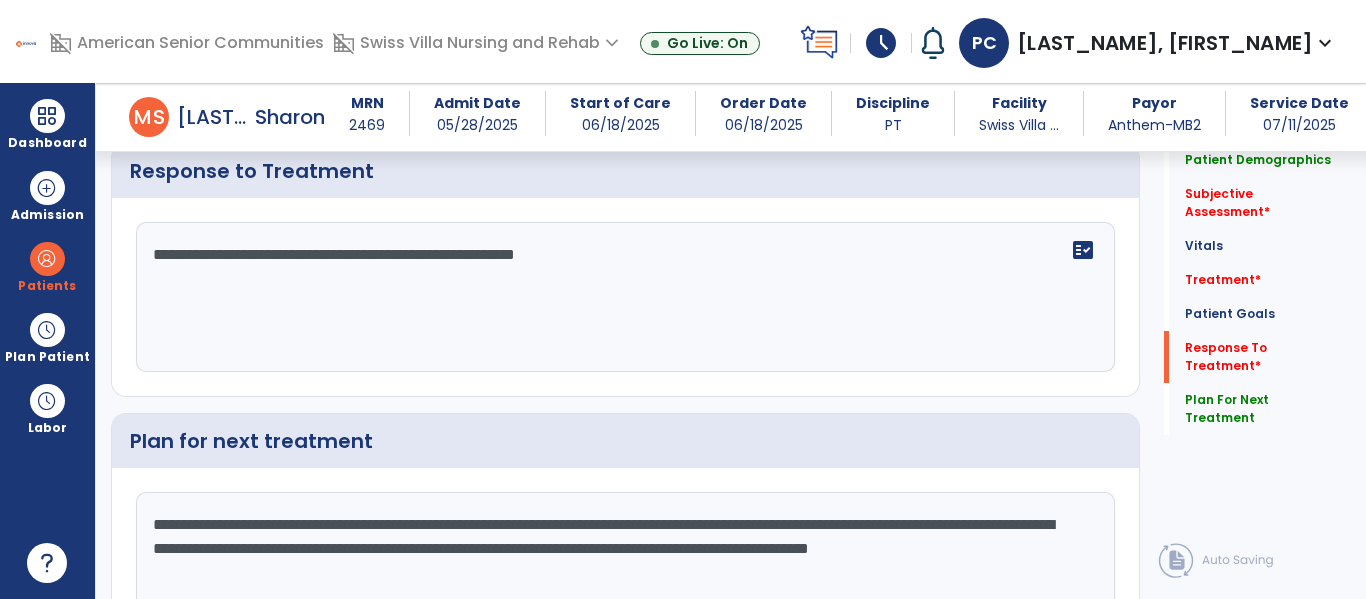 type on "**********" 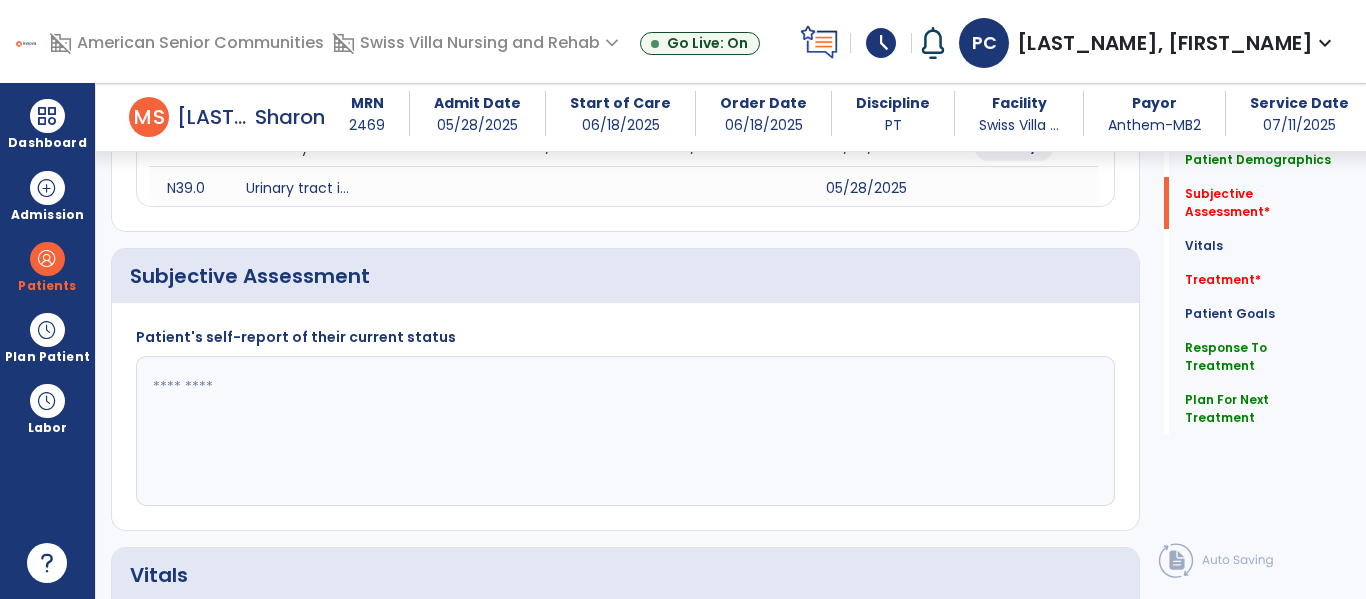 scroll, scrollTop: 326, scrollLeft: 0, axis: vertical 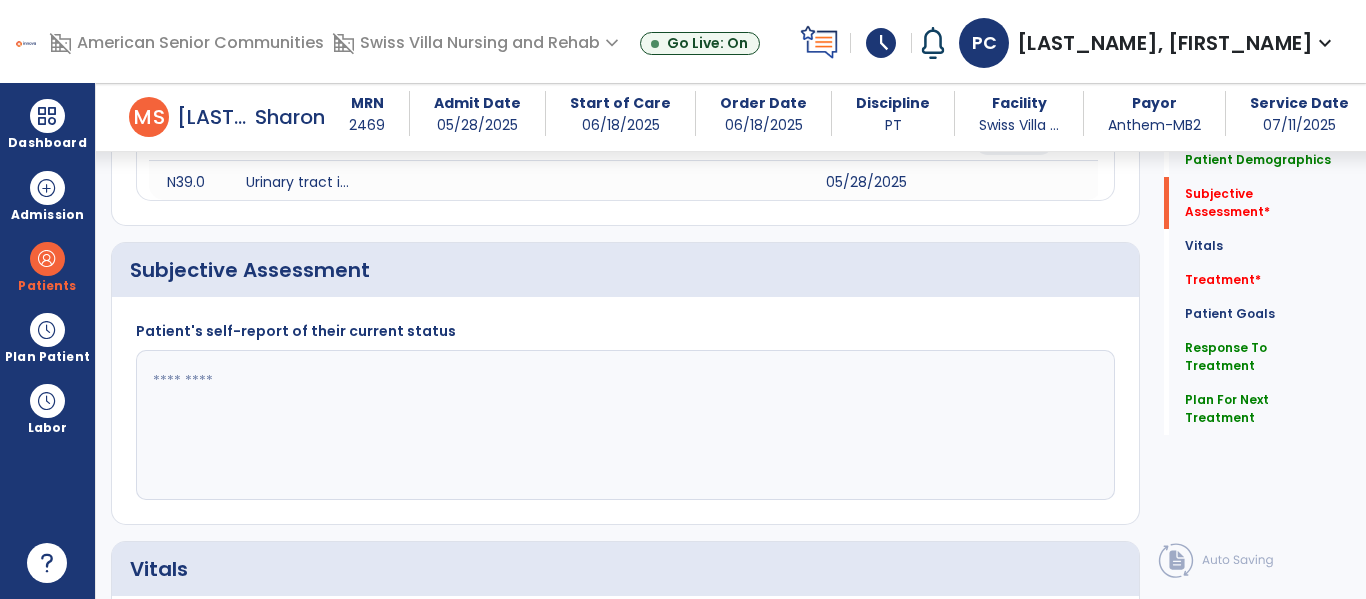 click 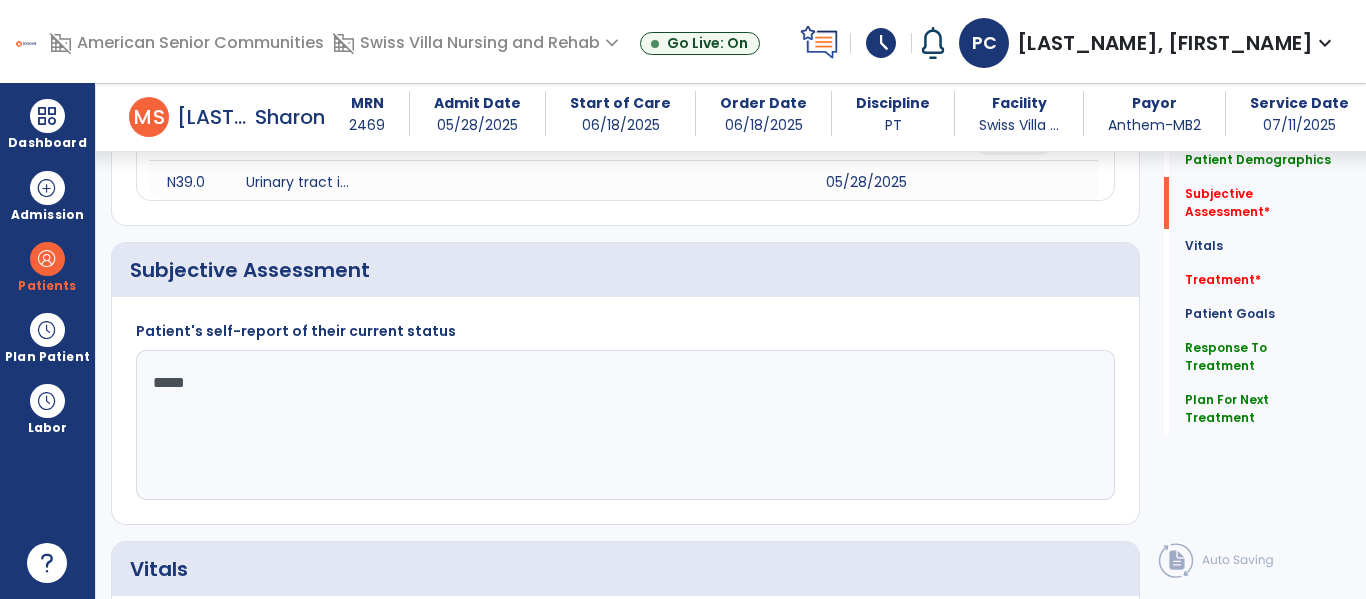 type on "******" 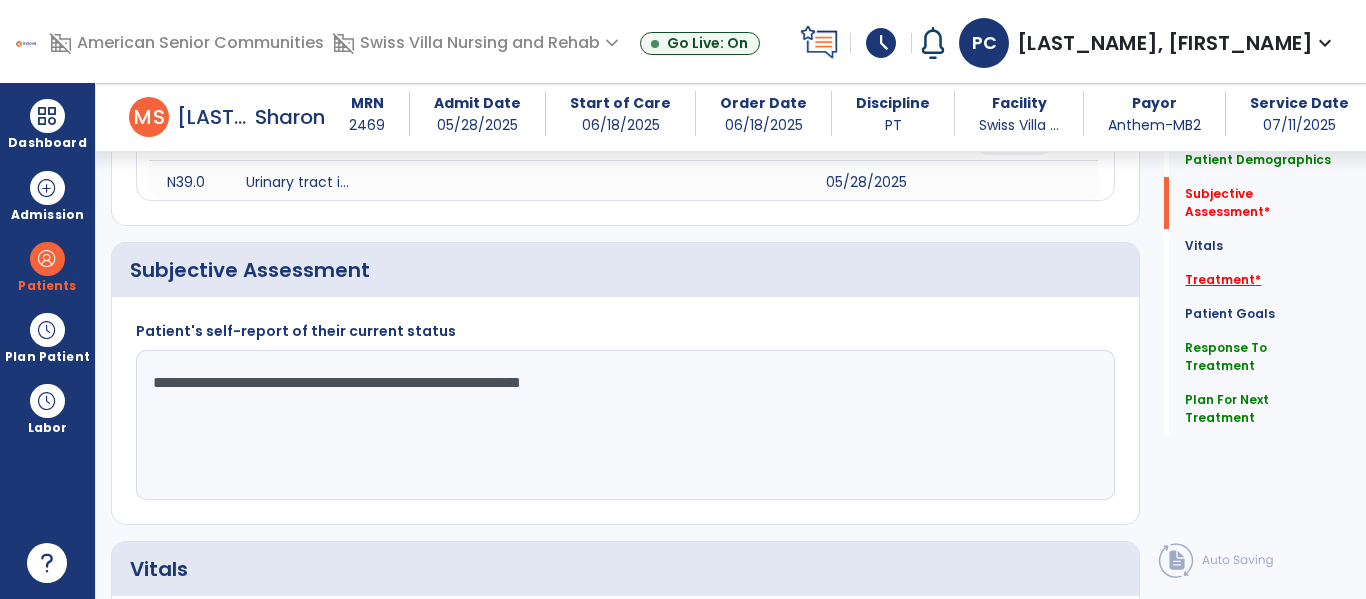 type on "**********" 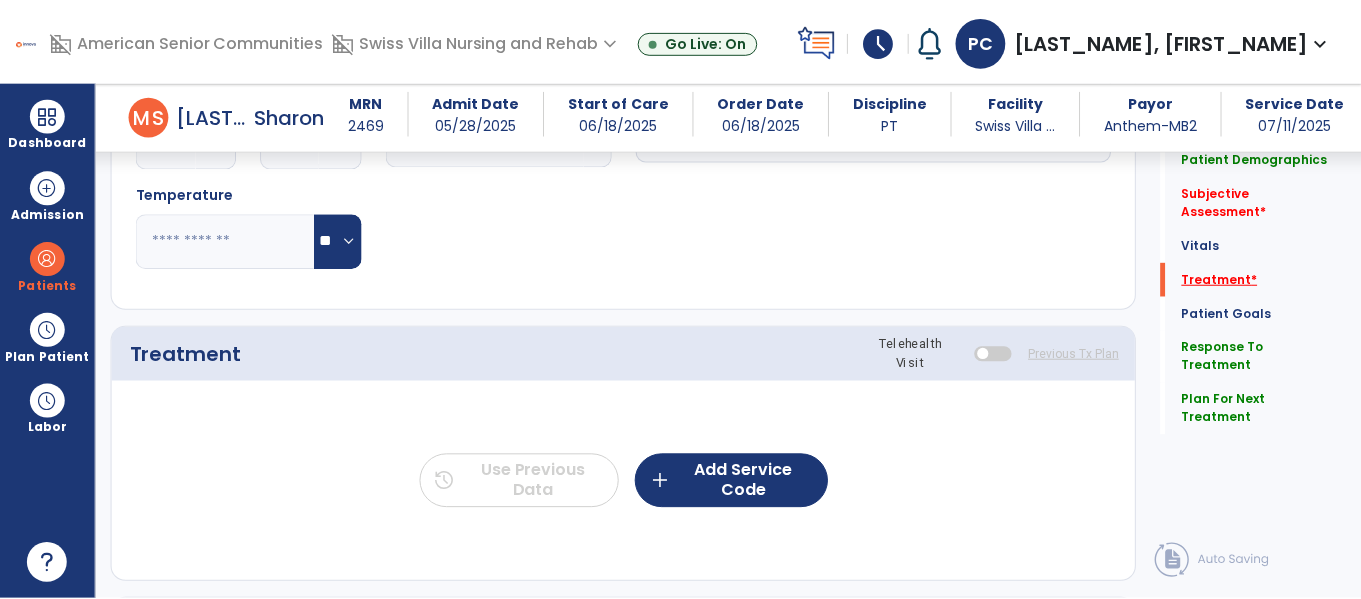 scroll, scrollTop: 1076, scrollLeft: 0, axis: vertical 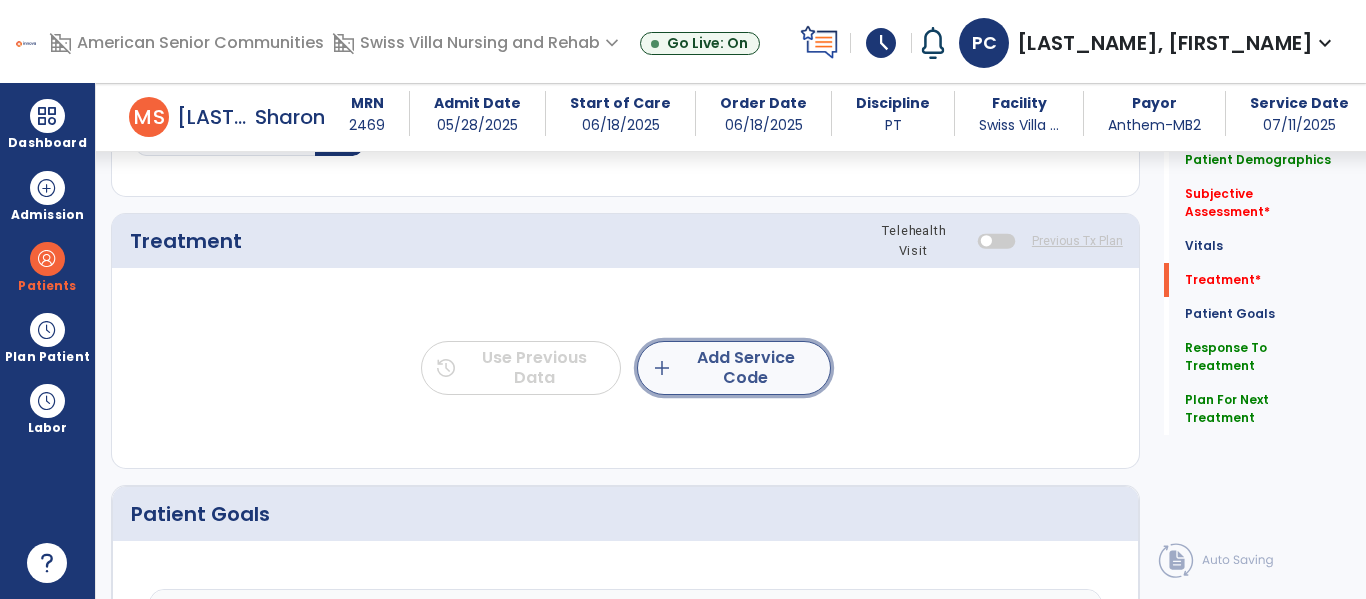 click on "add  Add Service Code" 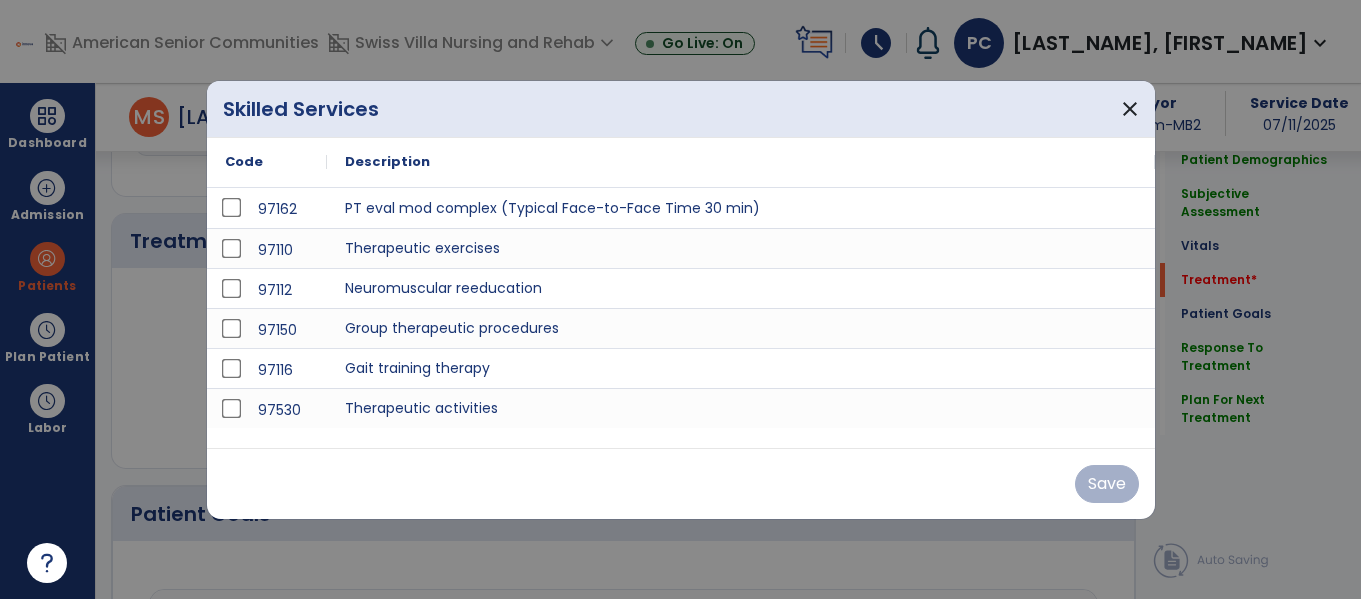 scroll, scrollTop: 1076, scrollLeft: 0, axis: vertical 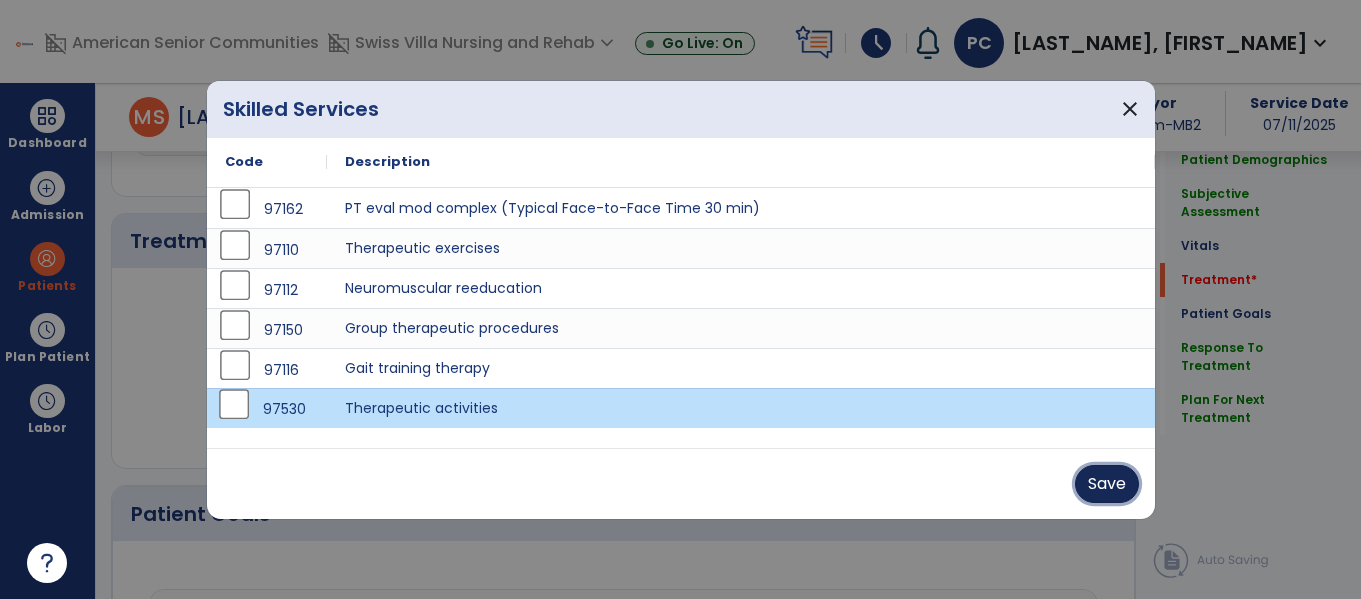 click on "Save" at bounding box center (1107, 484) 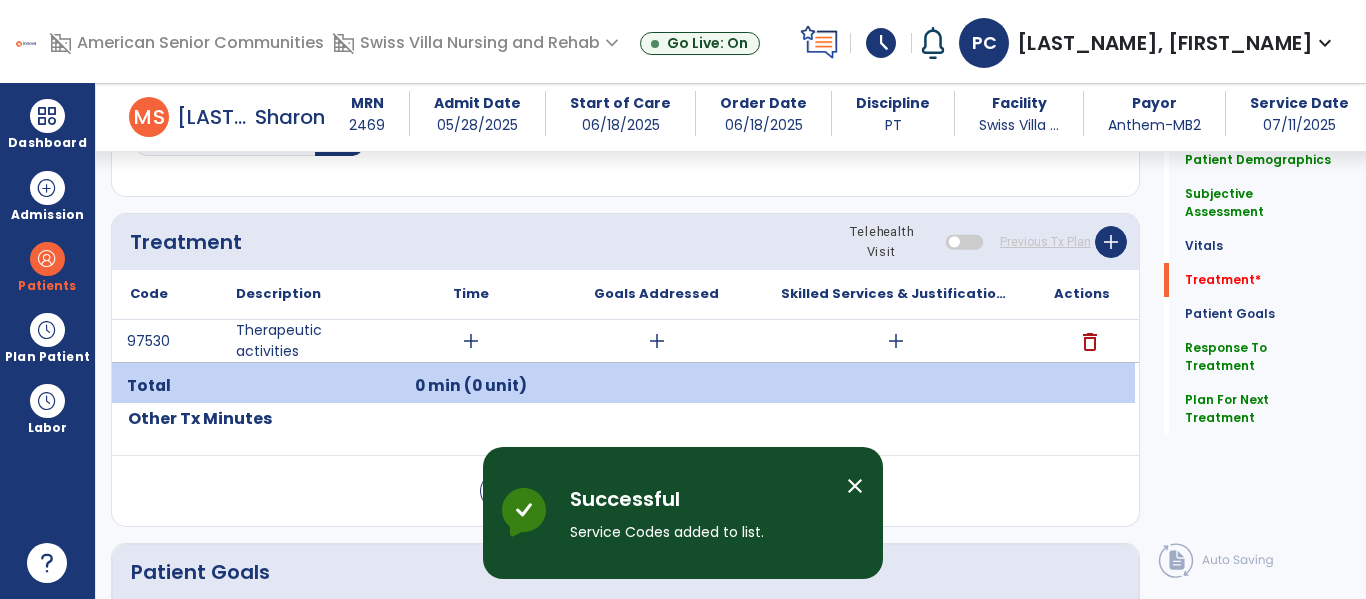 click on "add" at bounding box center [471, 341] 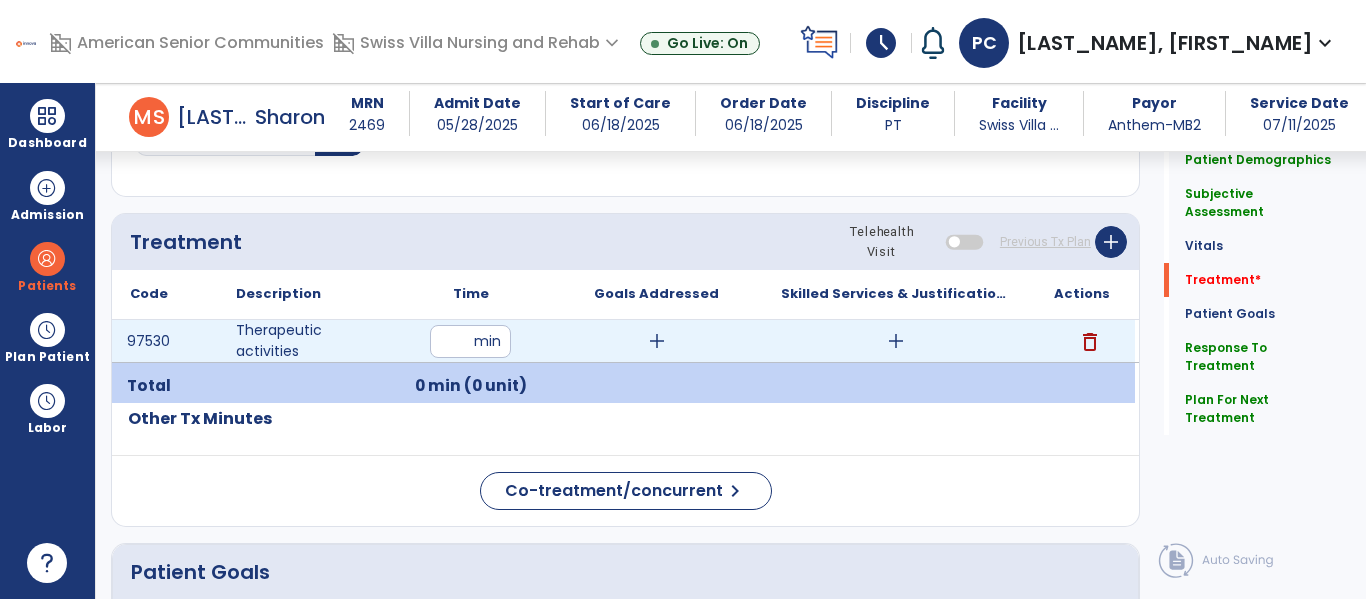 type on "**" 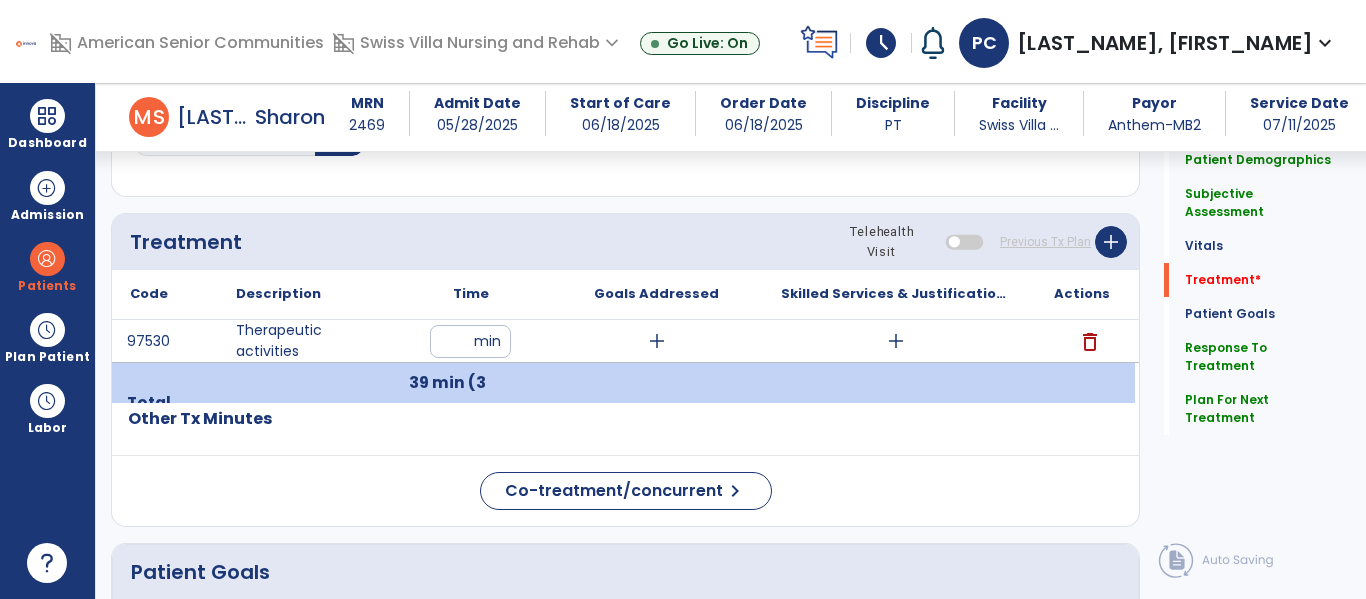 click on "Code
Description
Time" 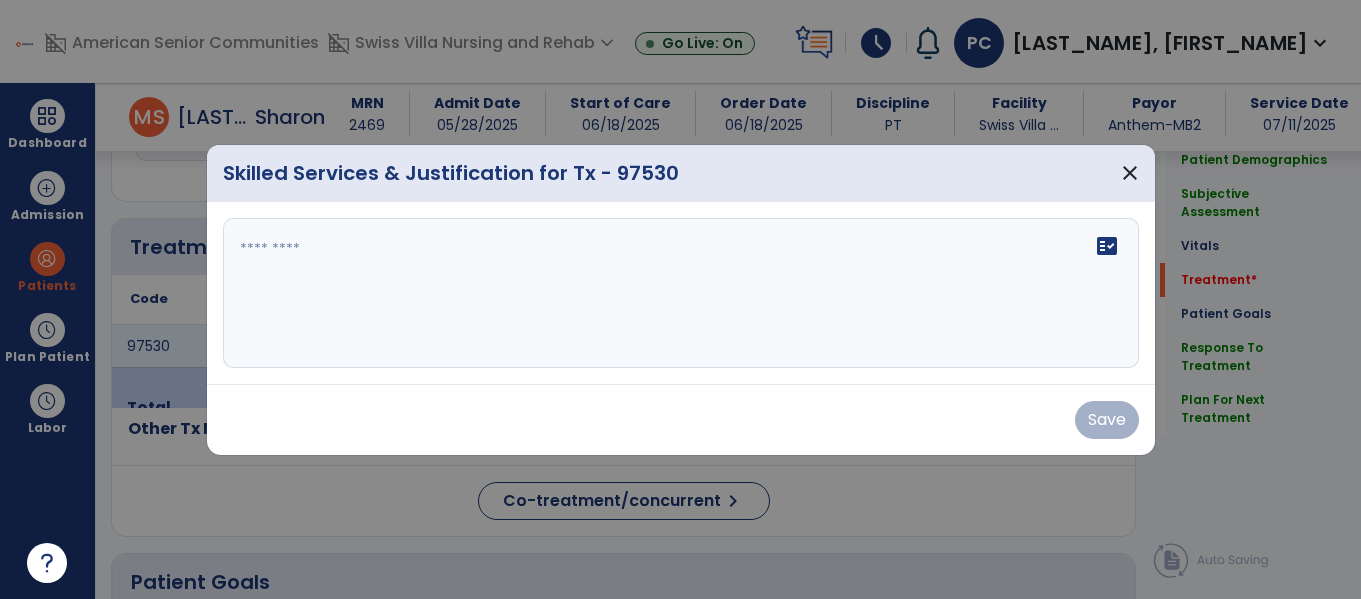 scroll, scrollTop: 1076, scrollLeft: 0, axis: vertical 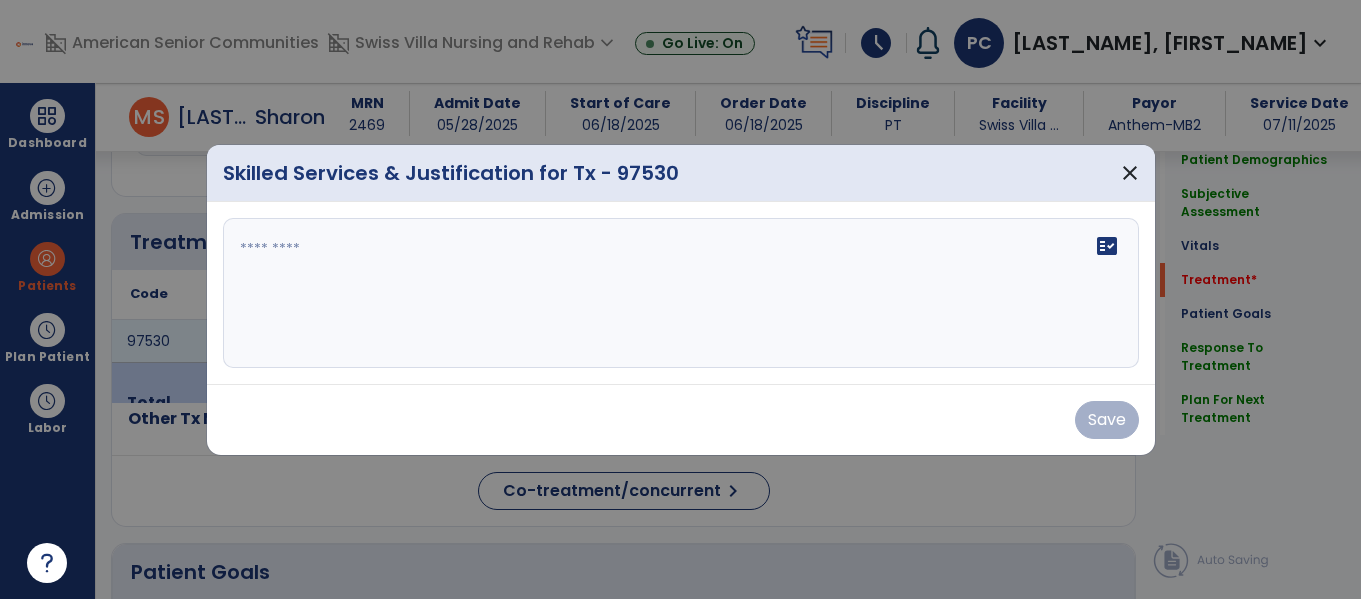 click on "fact_check" at bounding box center (681, 293) 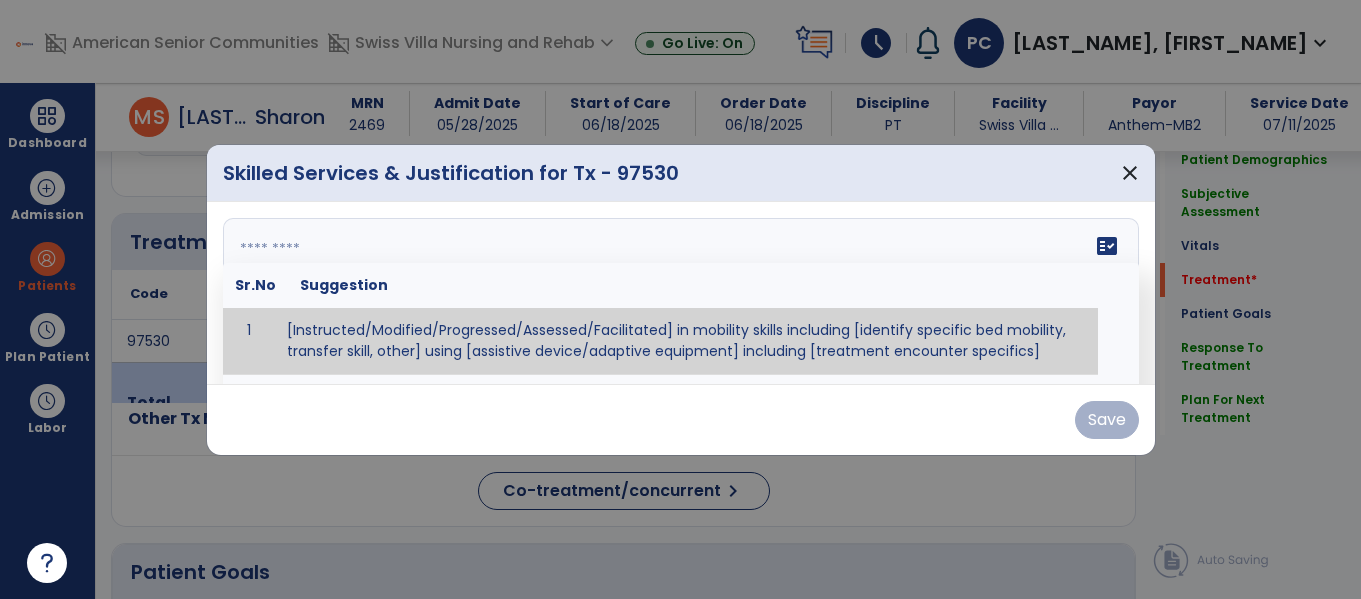 paste on "**********" 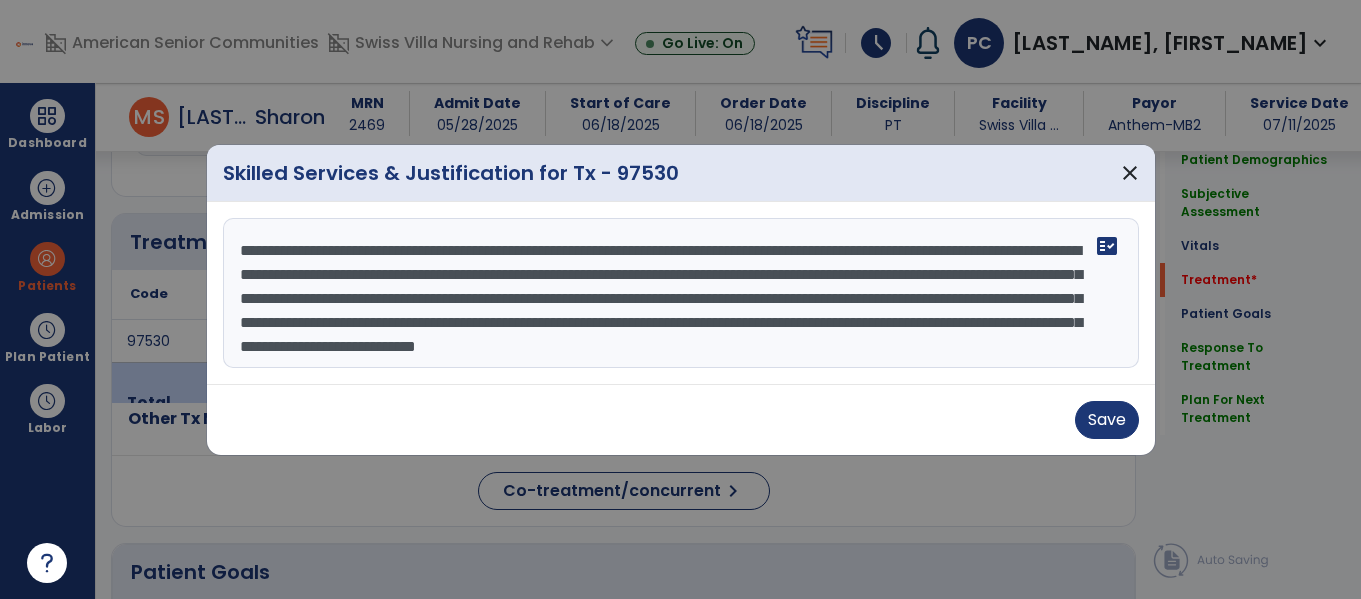 scroll, scrollTop: 40, scrollLeft: 0, axis: vertical 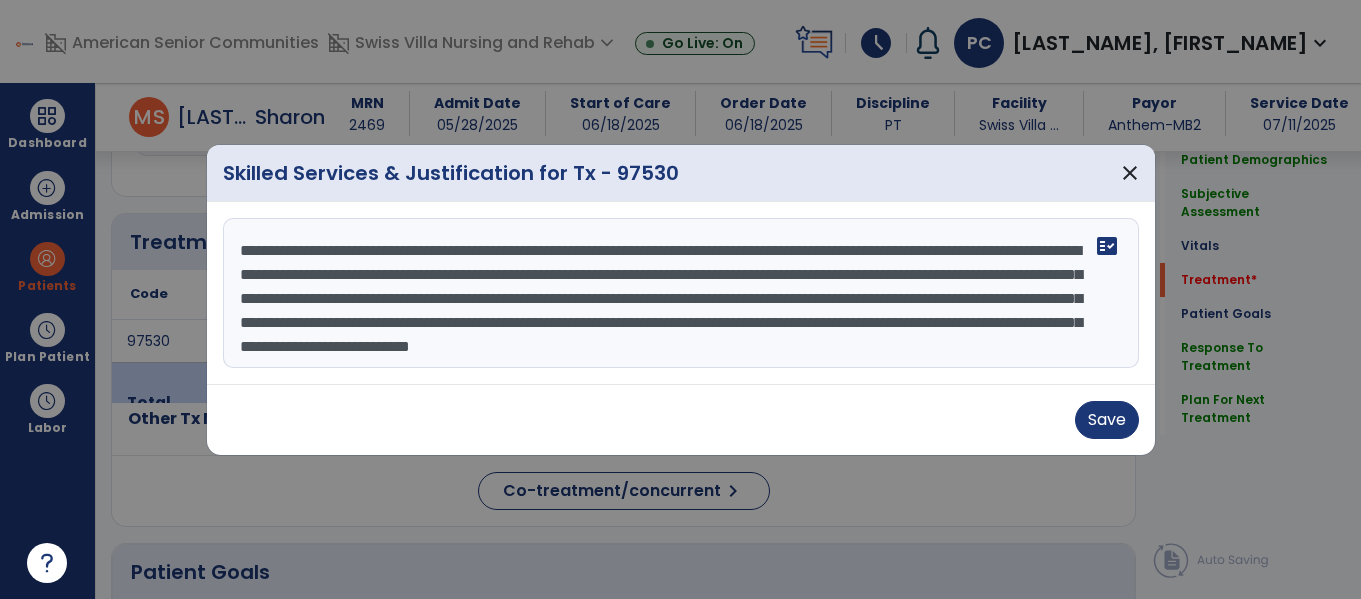 click on "**********" at bounding box center [681, 293] 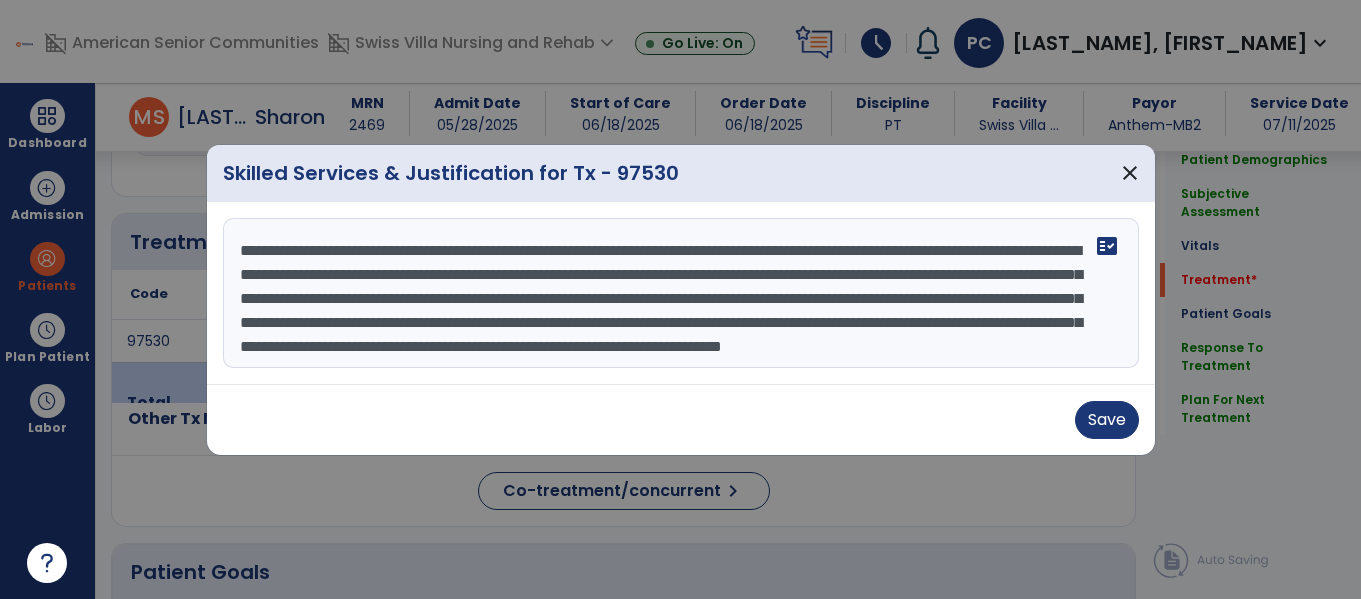 click on "**********" at bounding box center [681, 293] 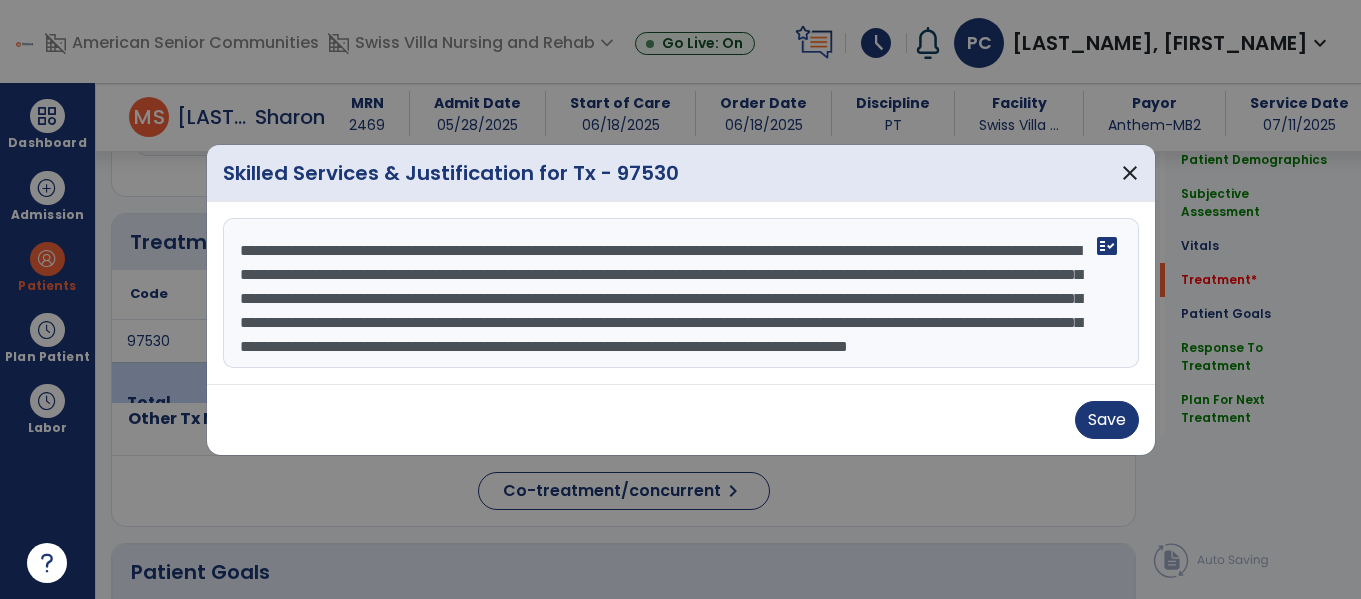 click on "**********" at bounding box center [681, 293] 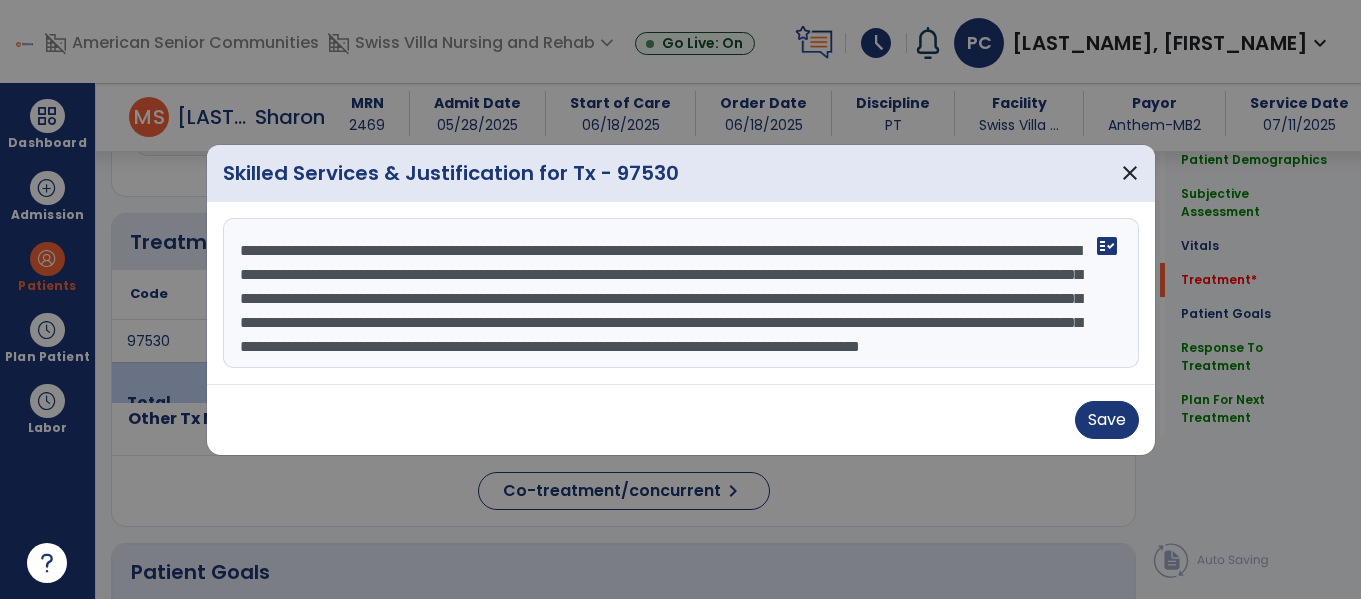 click on "**********" at bounding box center (681, 293) 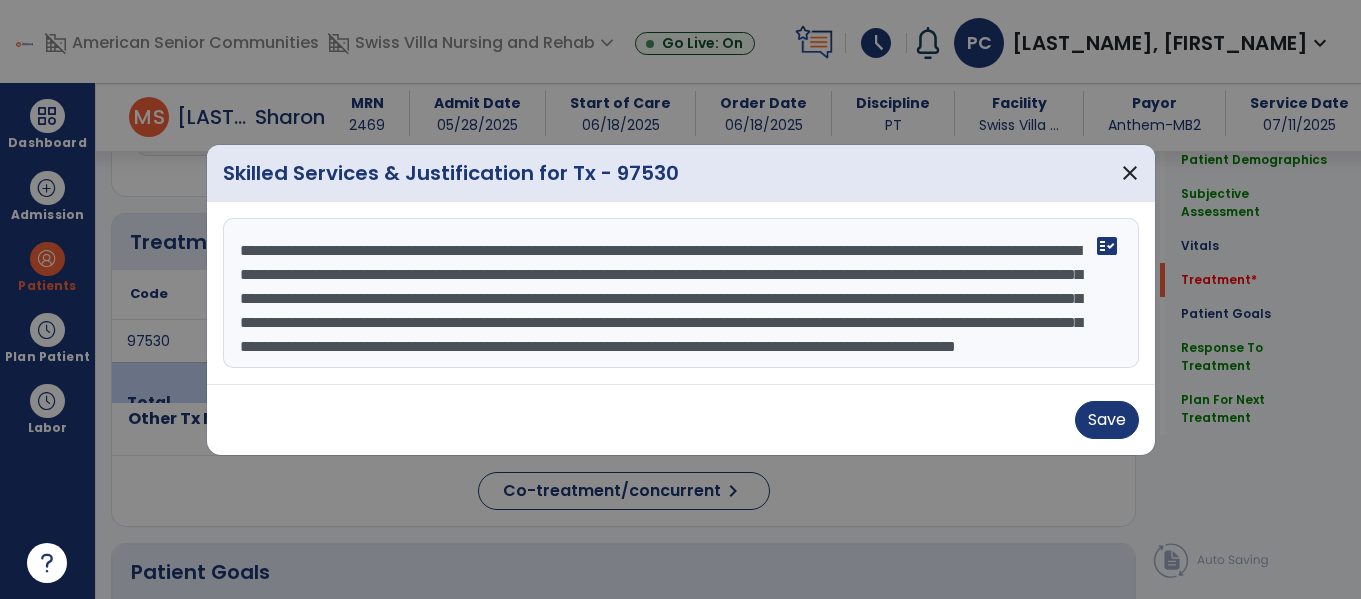 click on "**********" at bounding box center (681, 293) 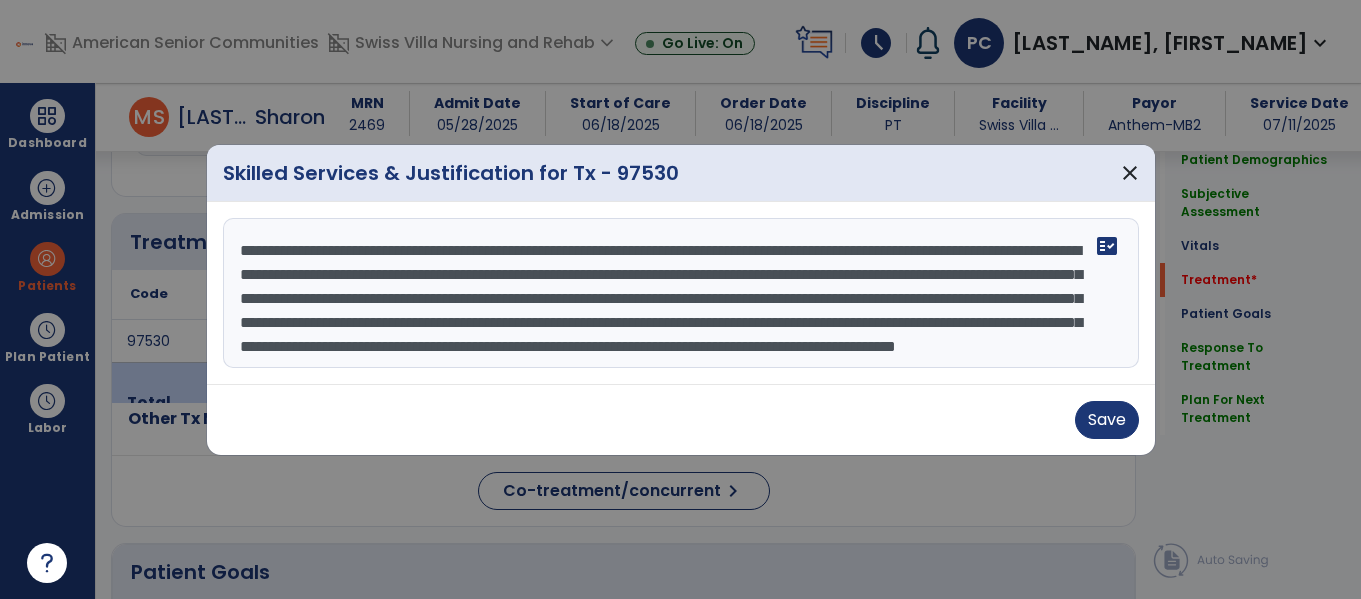 scroll, scrollTop: 25, scrollLeft: 0, axis: vertical 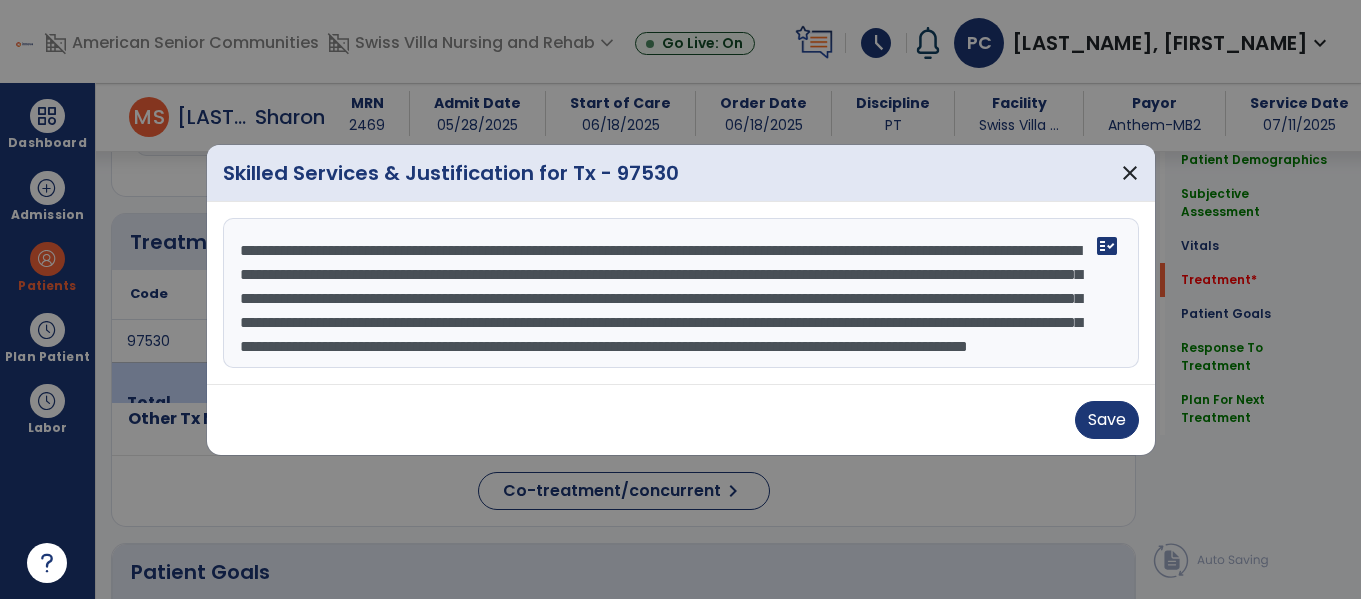 click on "**********" at bounding box center (681, 293) 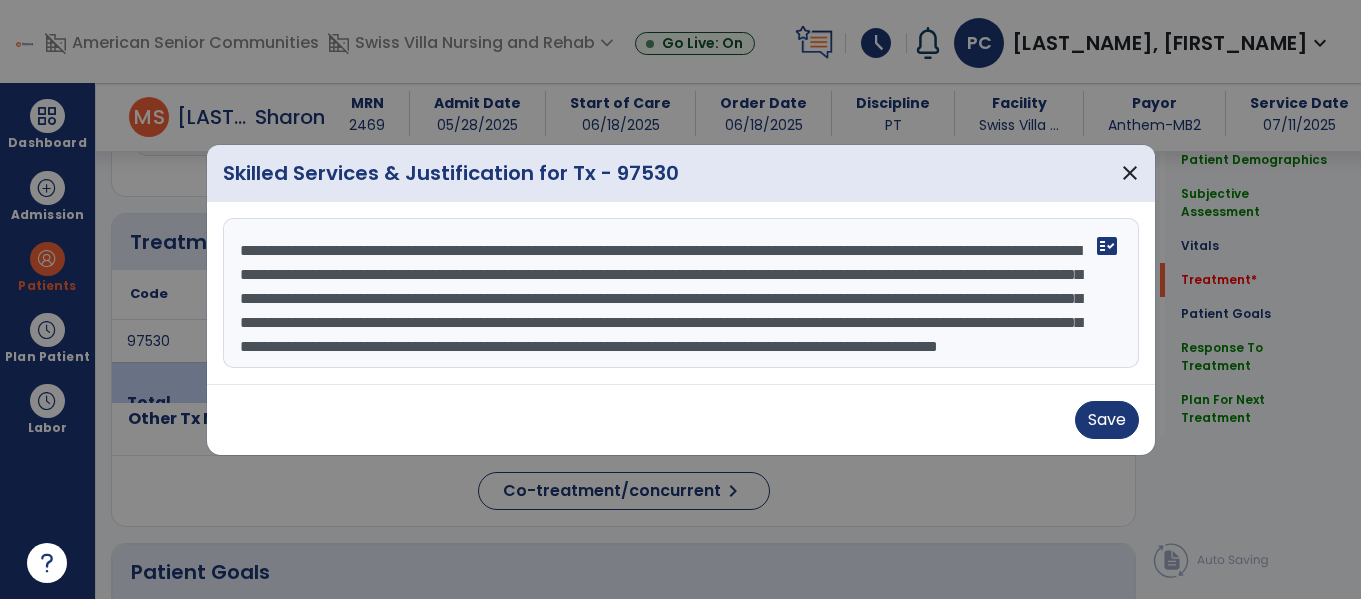 click on "**********" at bounding box center (681, 293) 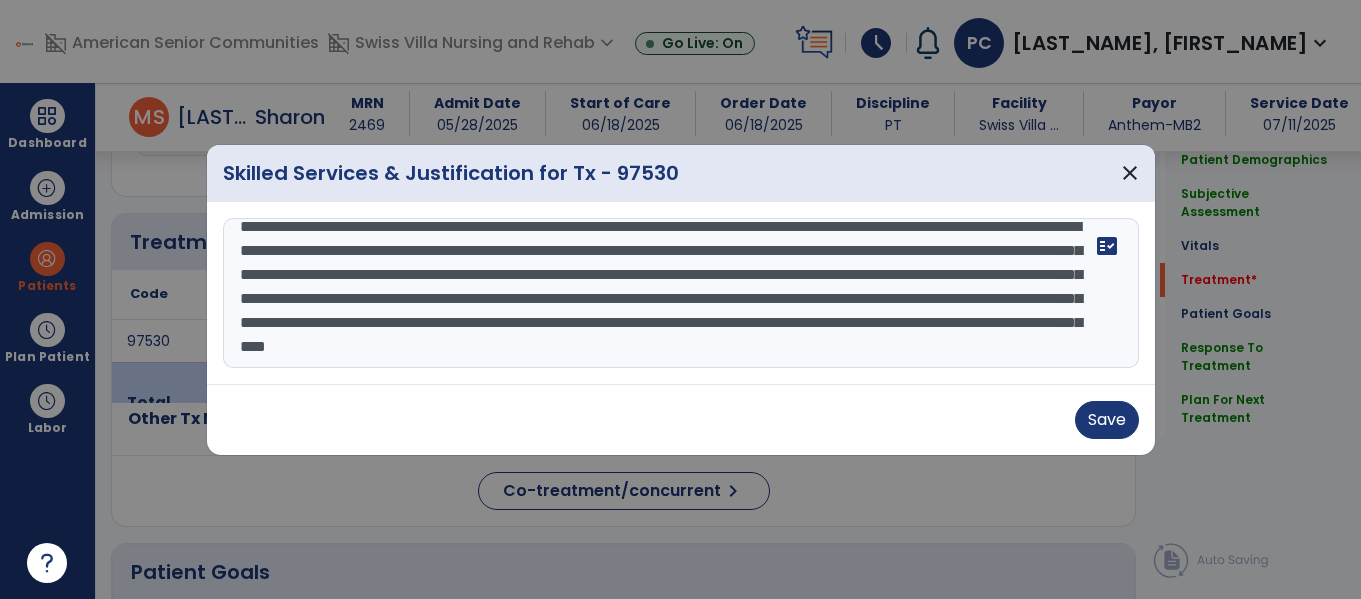scroll, scrollTop: 0, scrollLeft: 0, axis: both 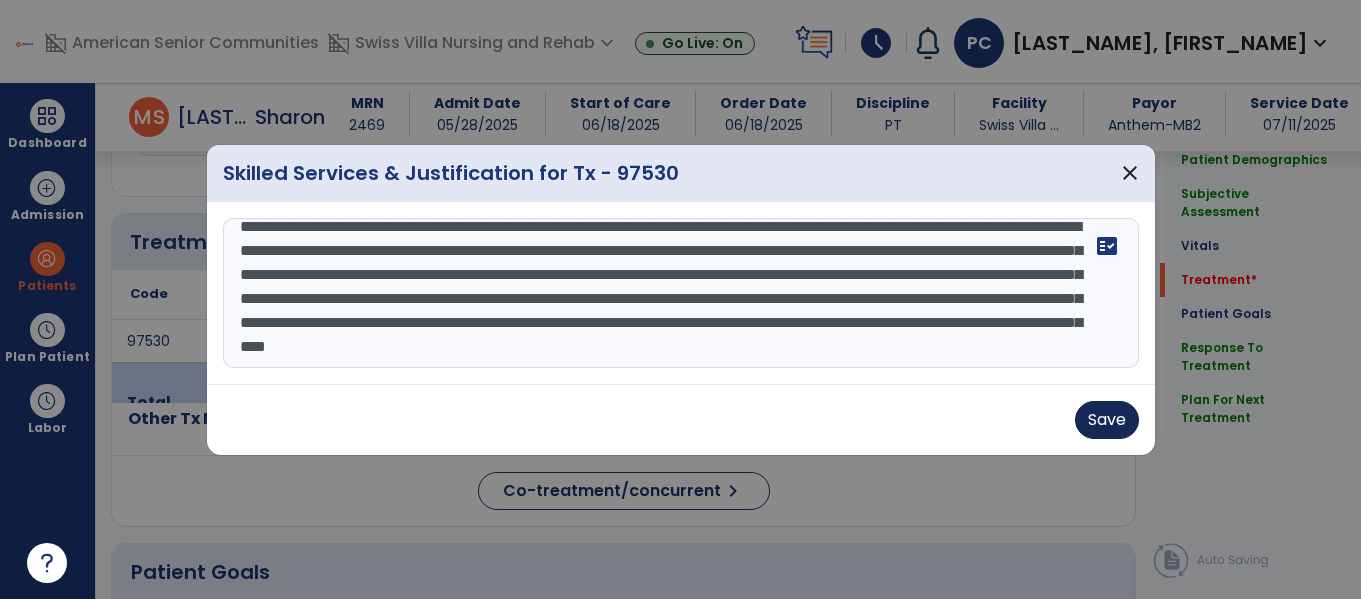 type on "**********" 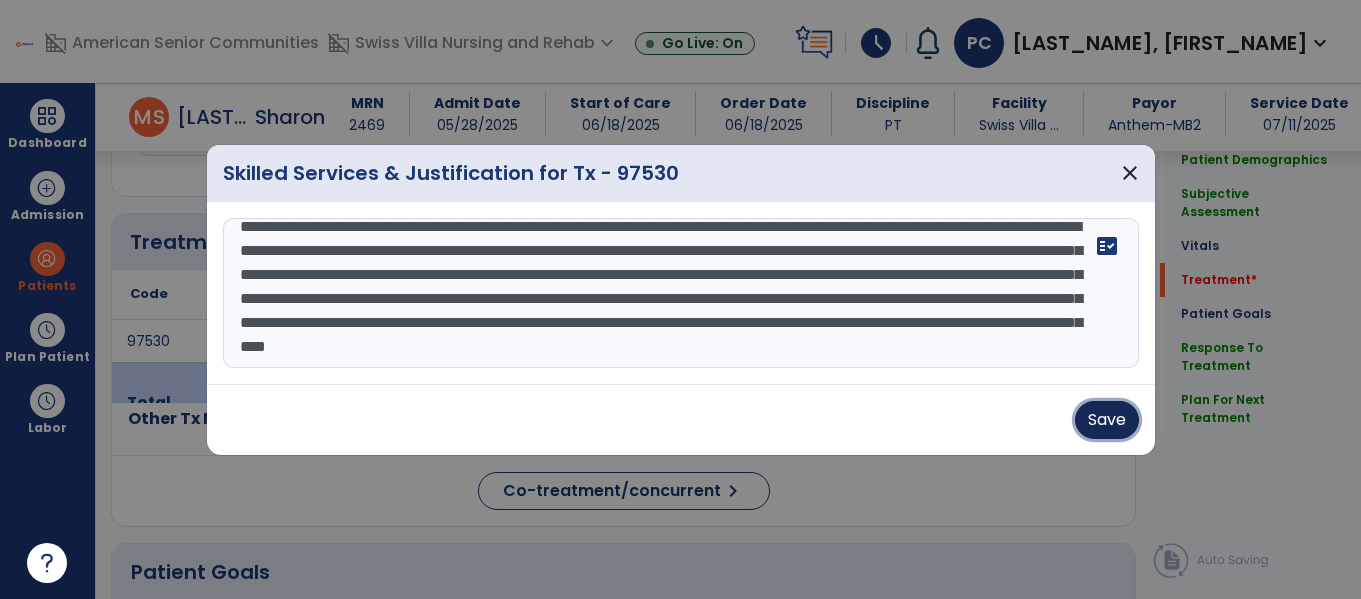 click on "Save" at bounding box center [1107, 420] 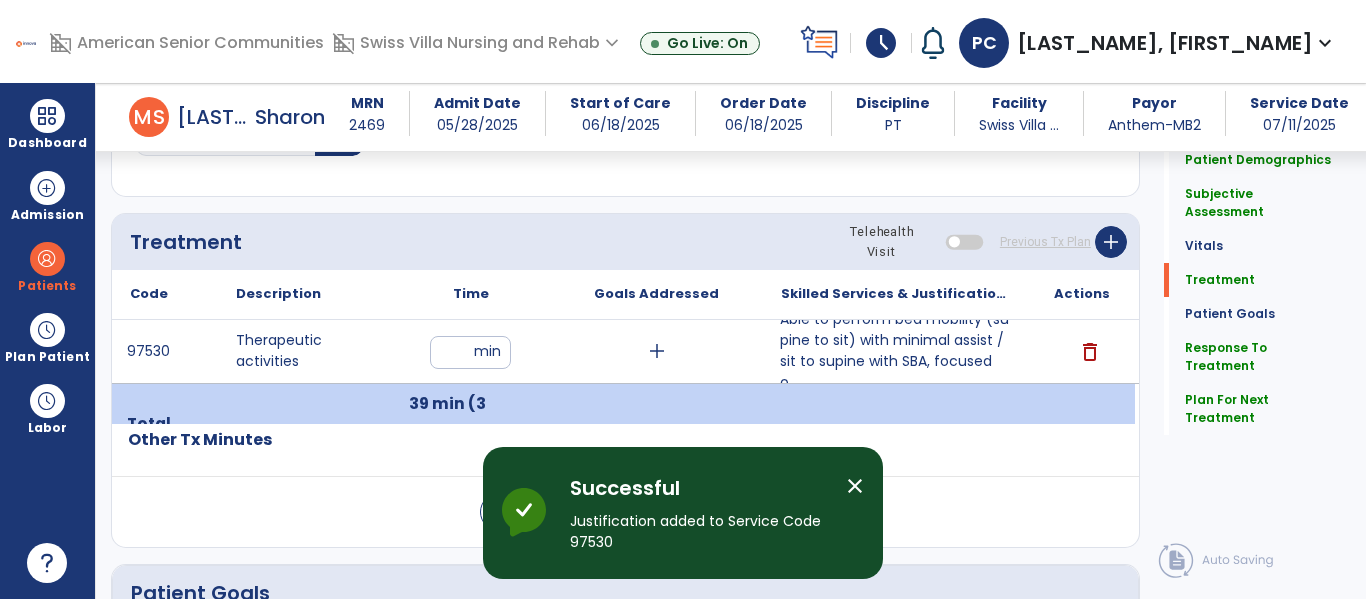 click on "add" at bounding box center (657, 351) 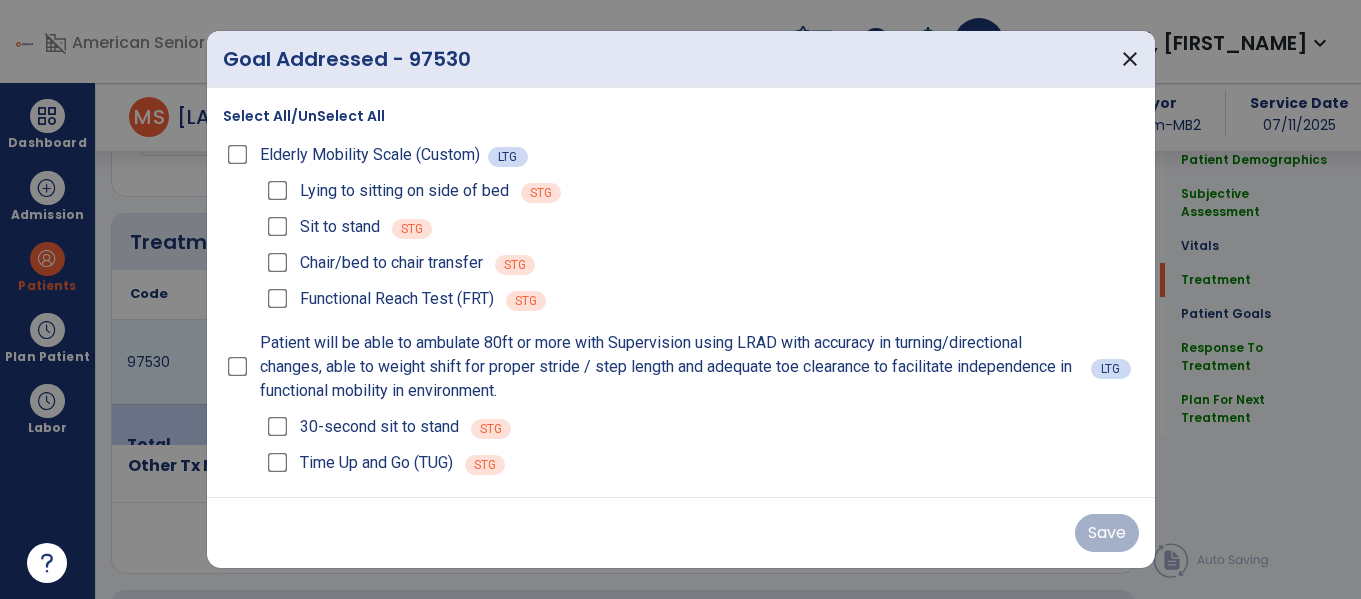 scroll, scrollTop: 1076, scrollLeft: 0, axis: vertical 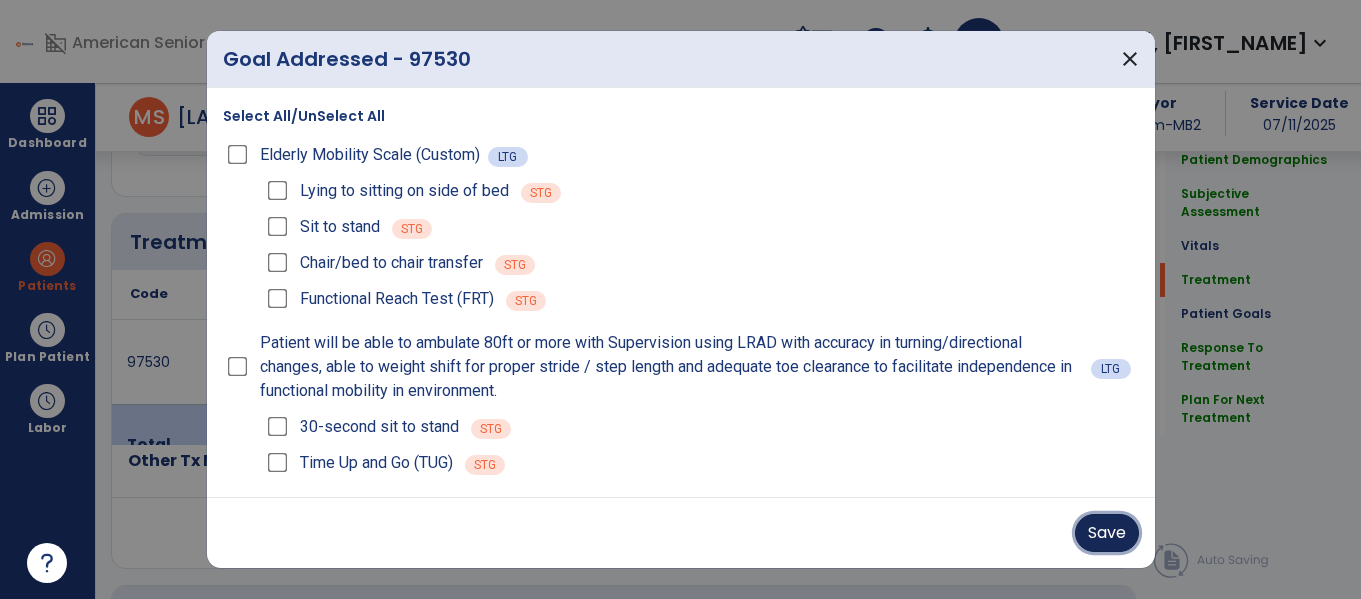 click on "Save" at bounding box center (1107, 533) 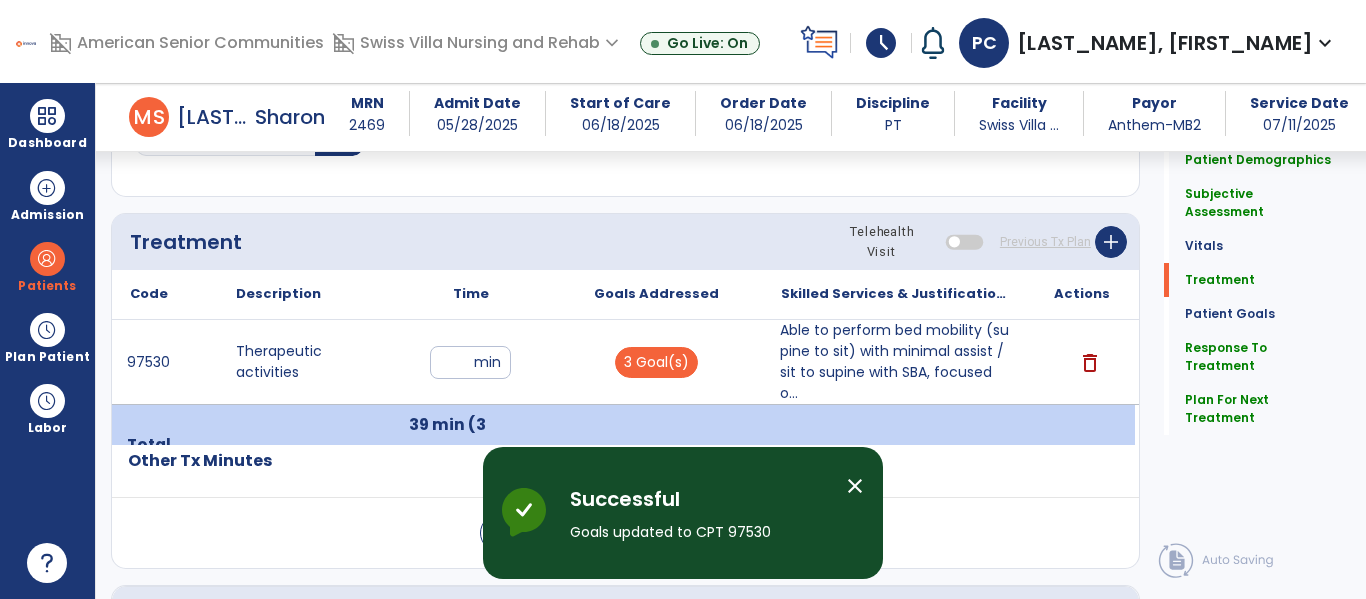 click on "Able to perform bed mobility (supine to sit) with minimal assist / sit to supine with SBA, focused o..." at bounding box center (896, 362) 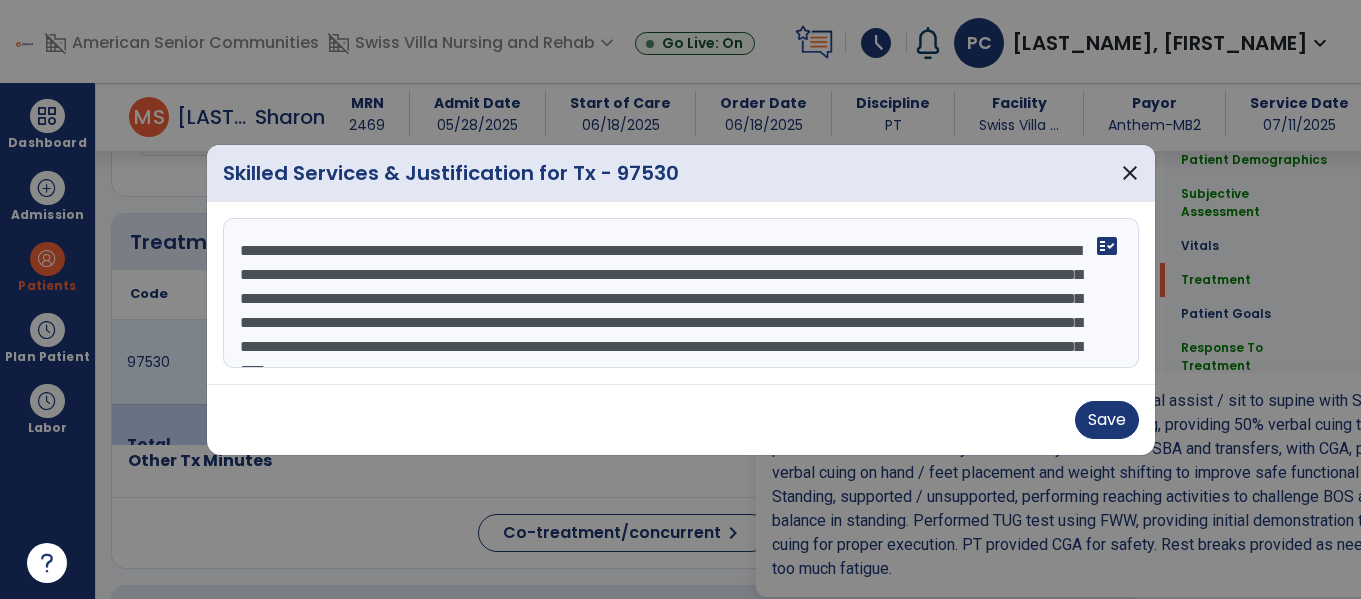scroll, scrollTop: 1076, scrollLeft: 0, axis: vertical 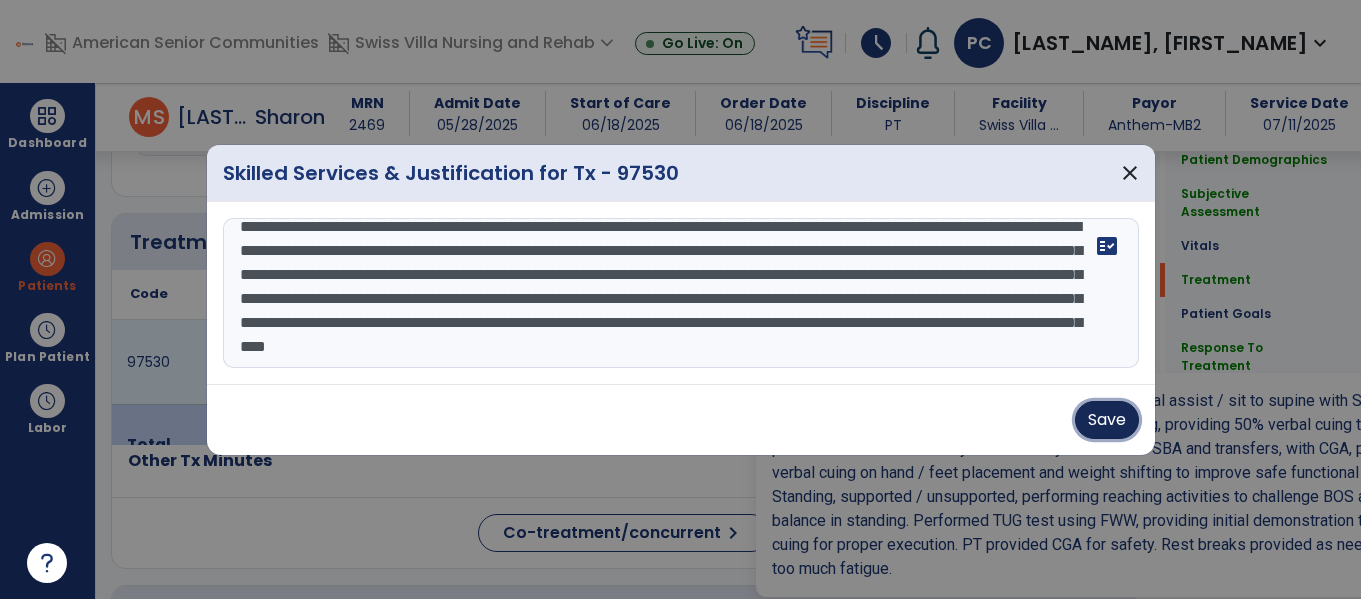 click on "Save" at bounding box center [1107, 420] 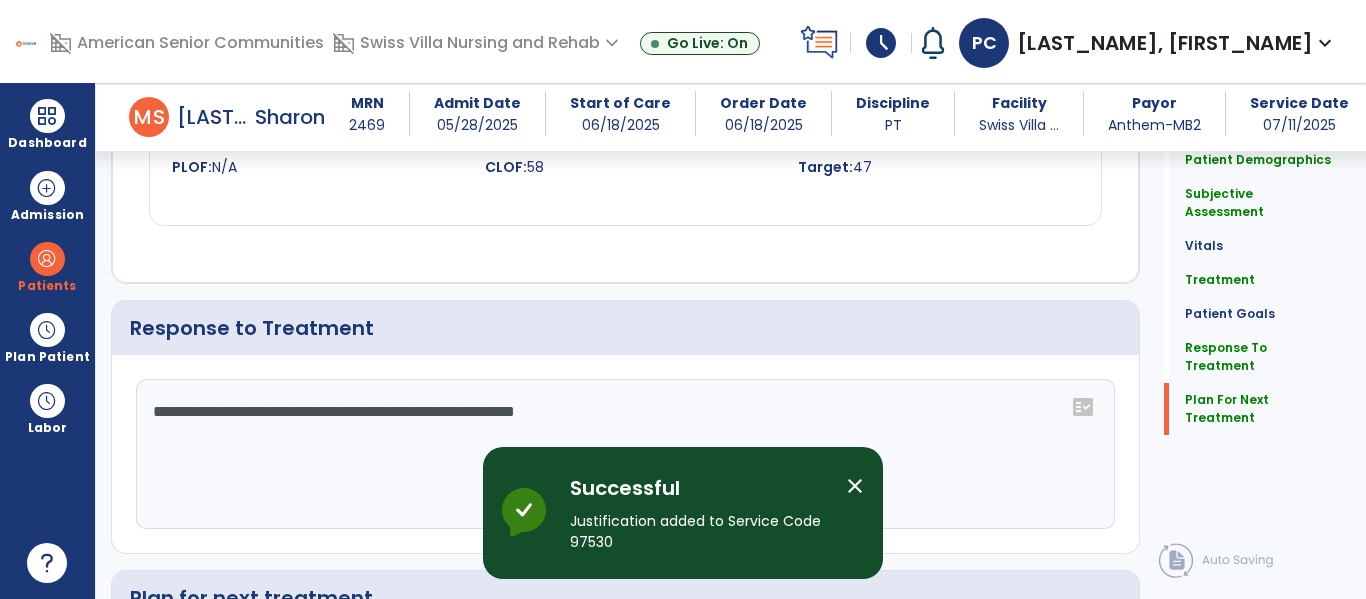 scroll, scrollTop: 3032, scrollLeft: 0, axis: vertical 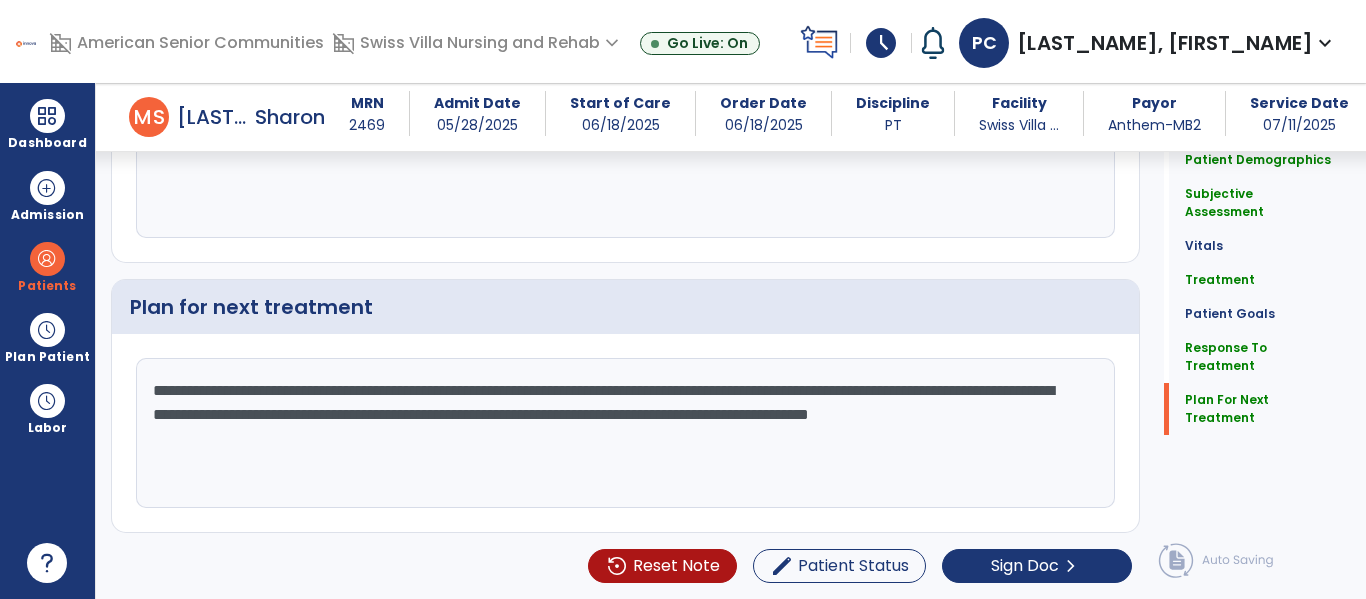 click on "**********" 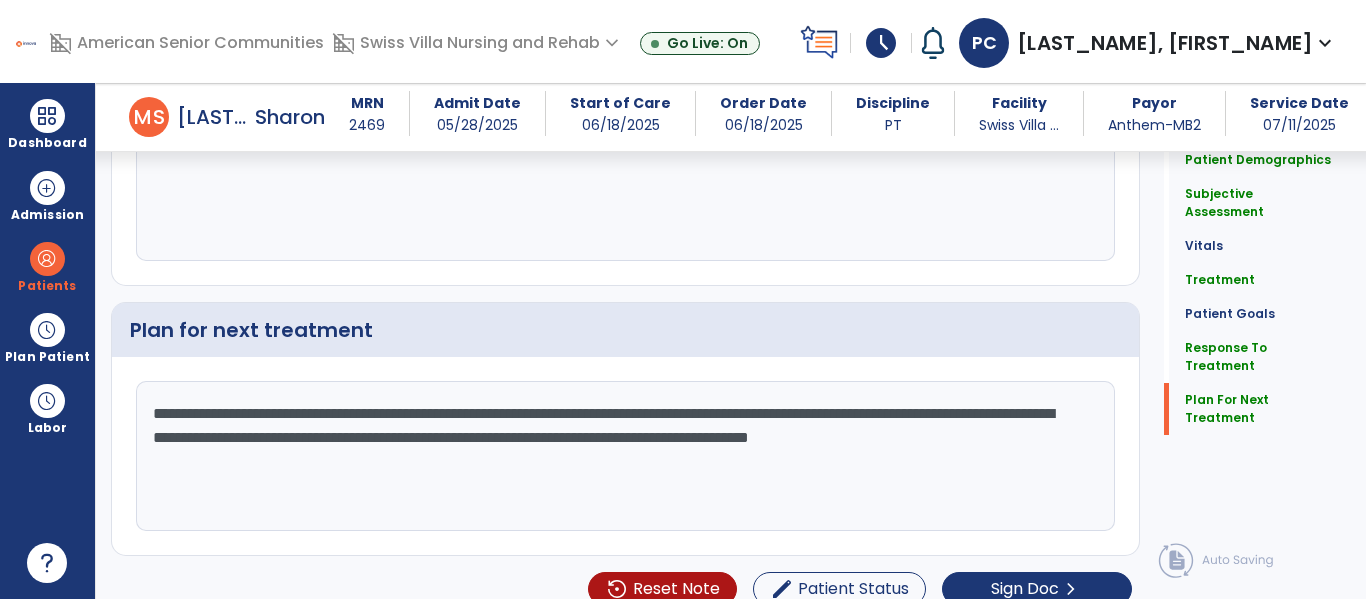 scroll, scrollTop: 3032, scrollLeft: 0, axis: vertical 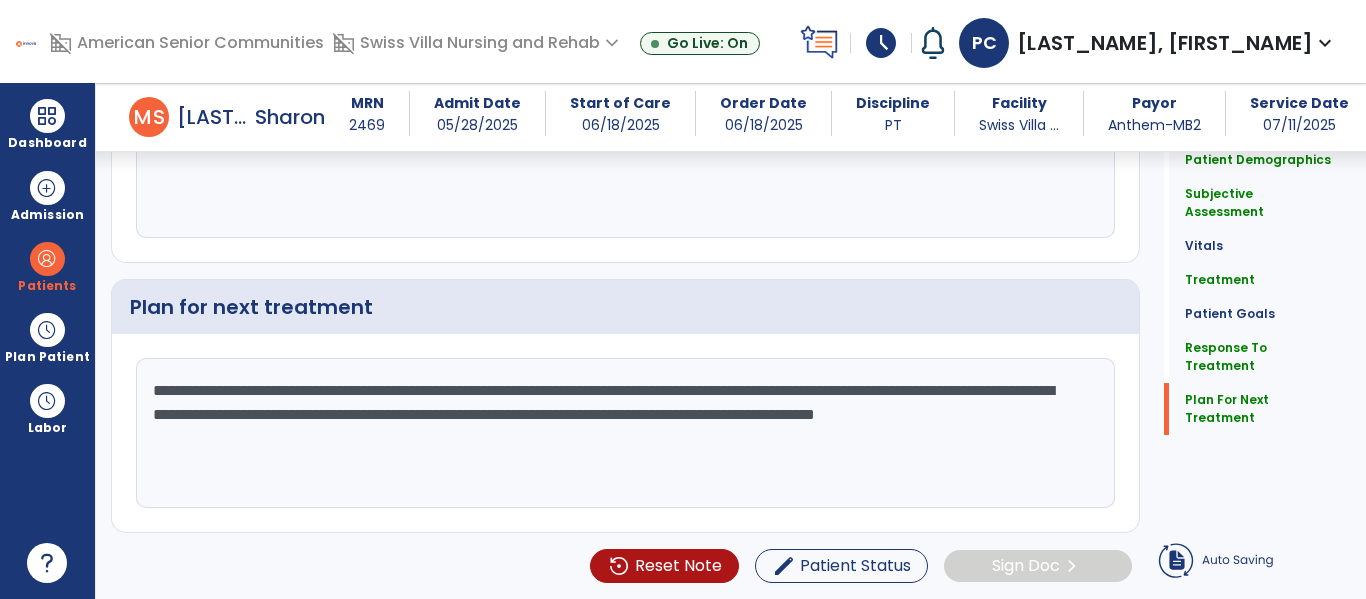 click on "**********" 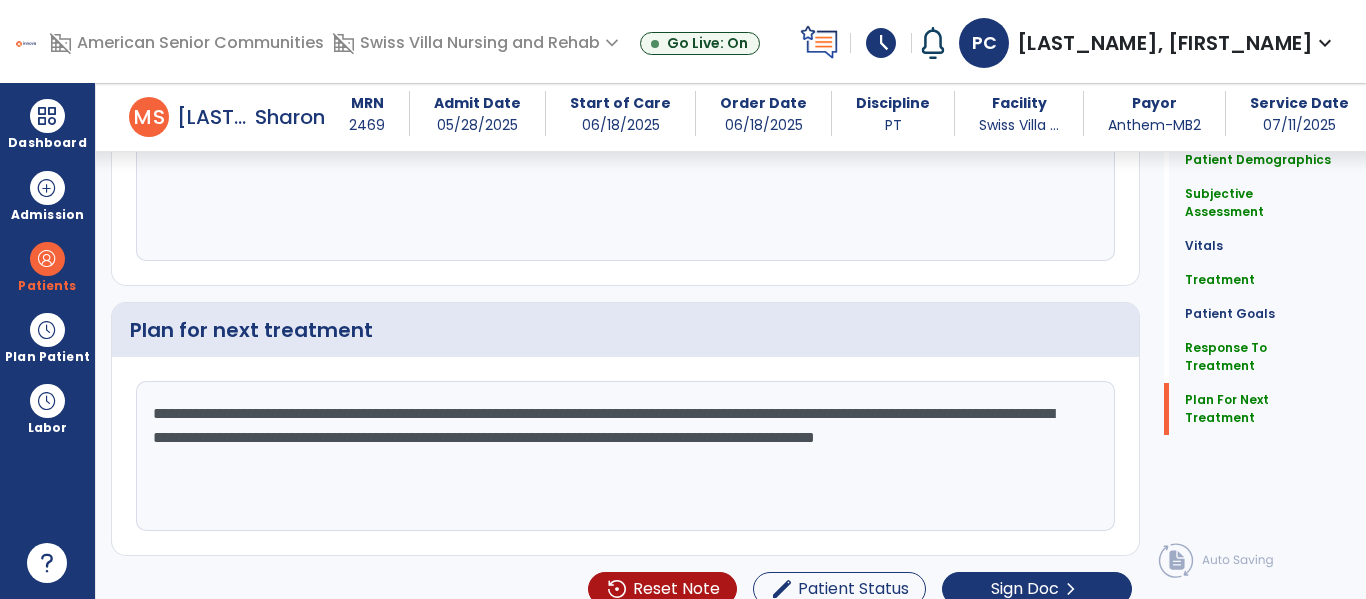 scroll, scrollTop: 3032, scrollLeft: 0, axis: vertical 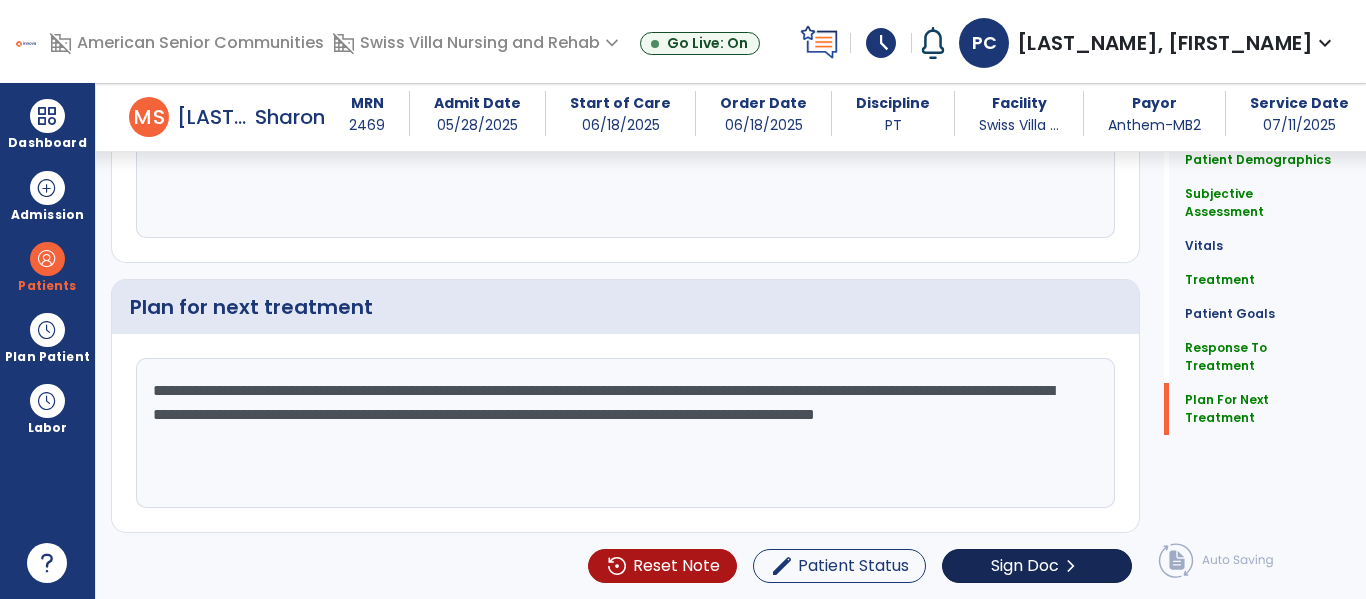 type on "**********" 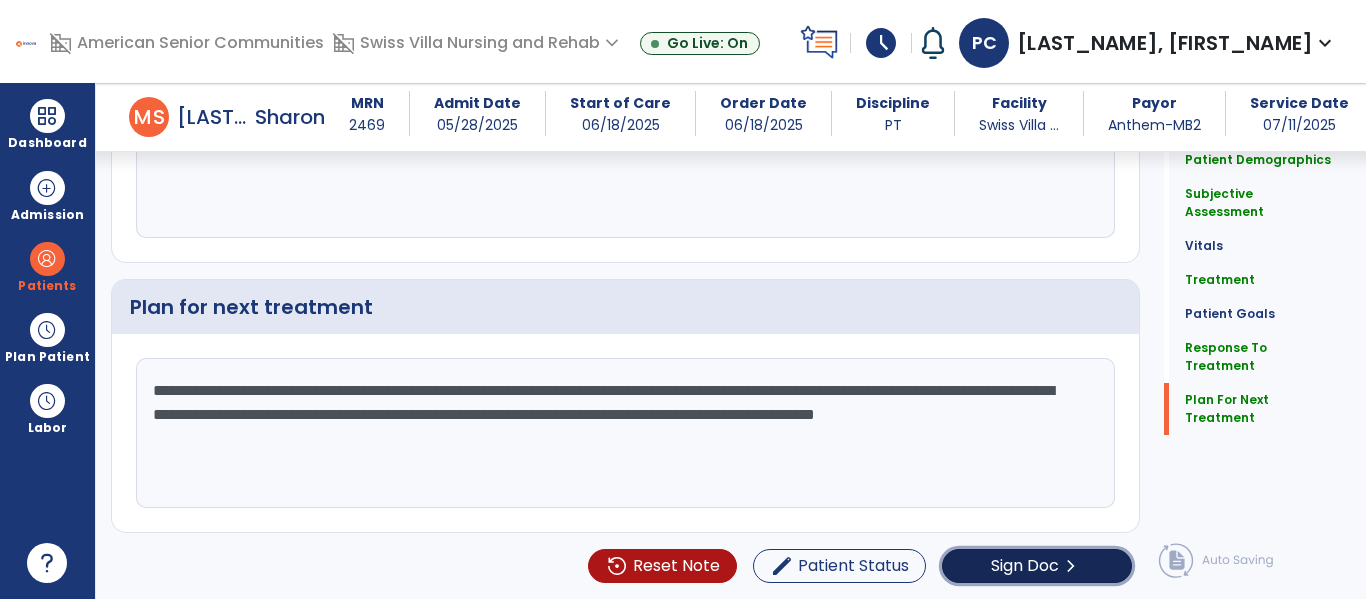 click on "chevron_right" 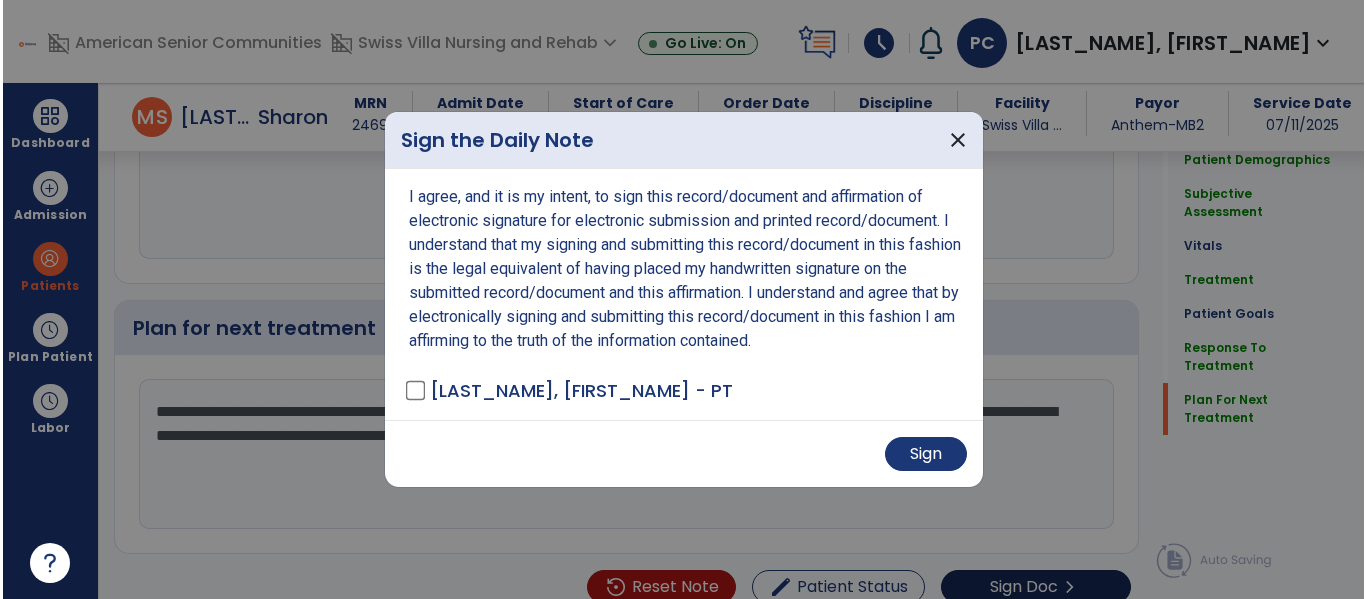 scroll, scrollTop: 3053, scrollLeft: 0, axis: vertical 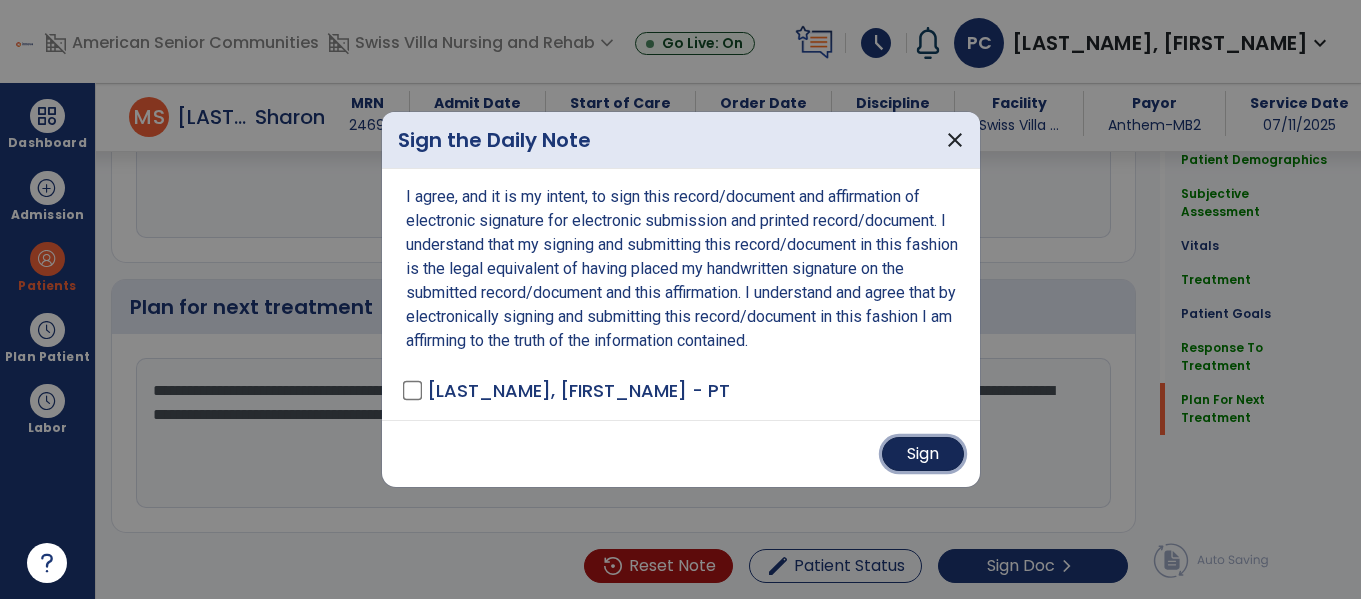 click on "Sign" at bounding box center (923, 454) 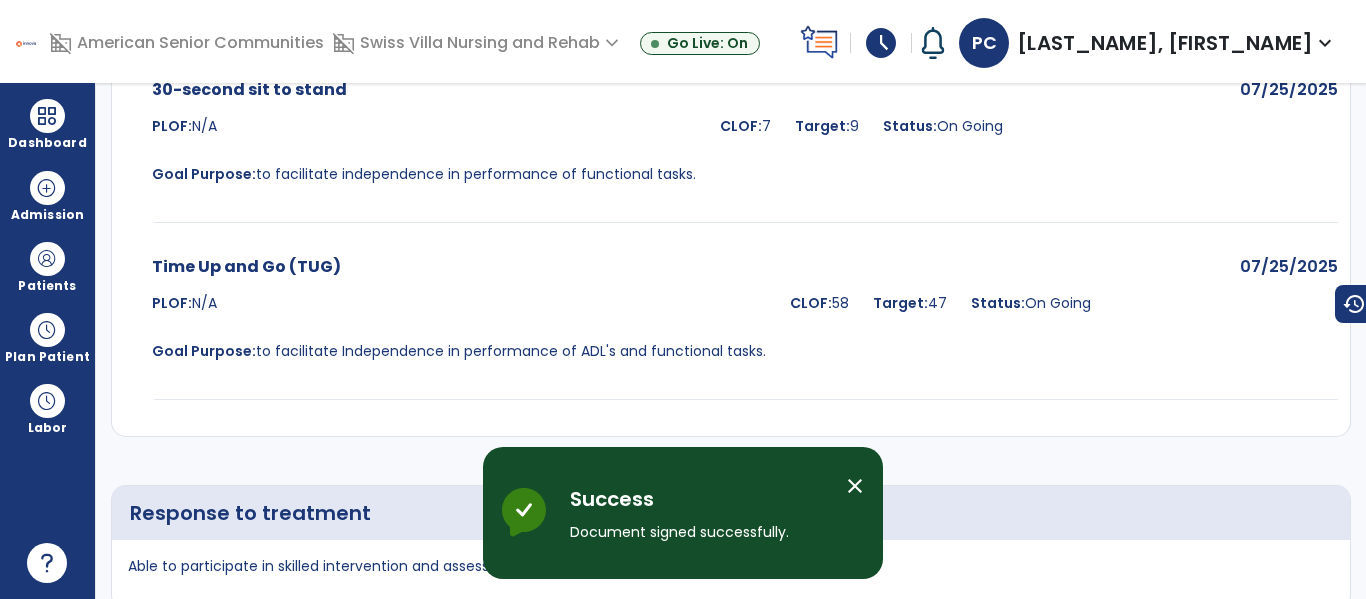 scroll, scrollTop: 0, scrollLeft: 0, axis: both 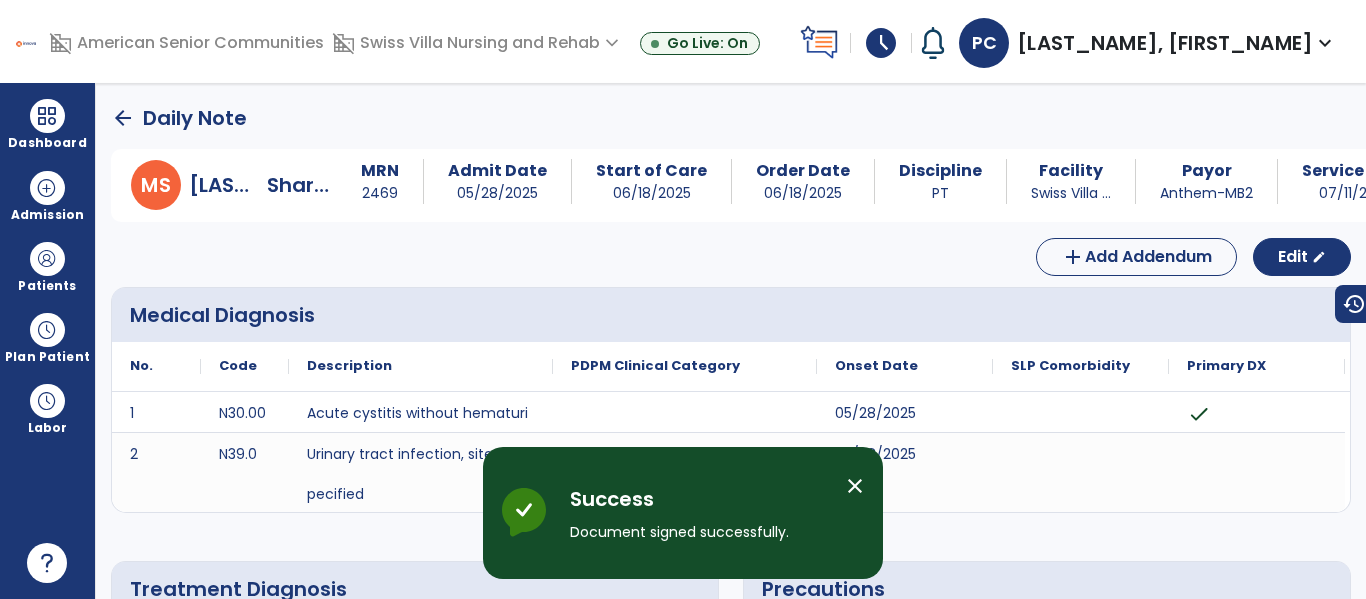 click on "arrow_back" 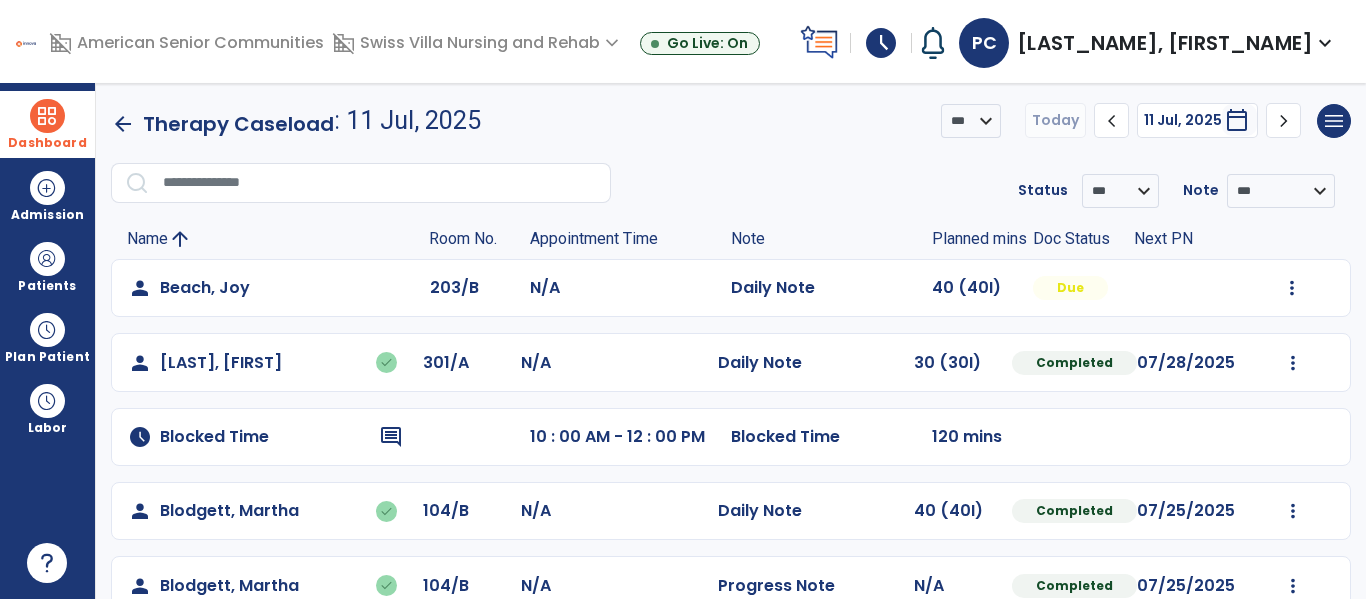 click on "Dashboard" at bounding box center (47, 143) 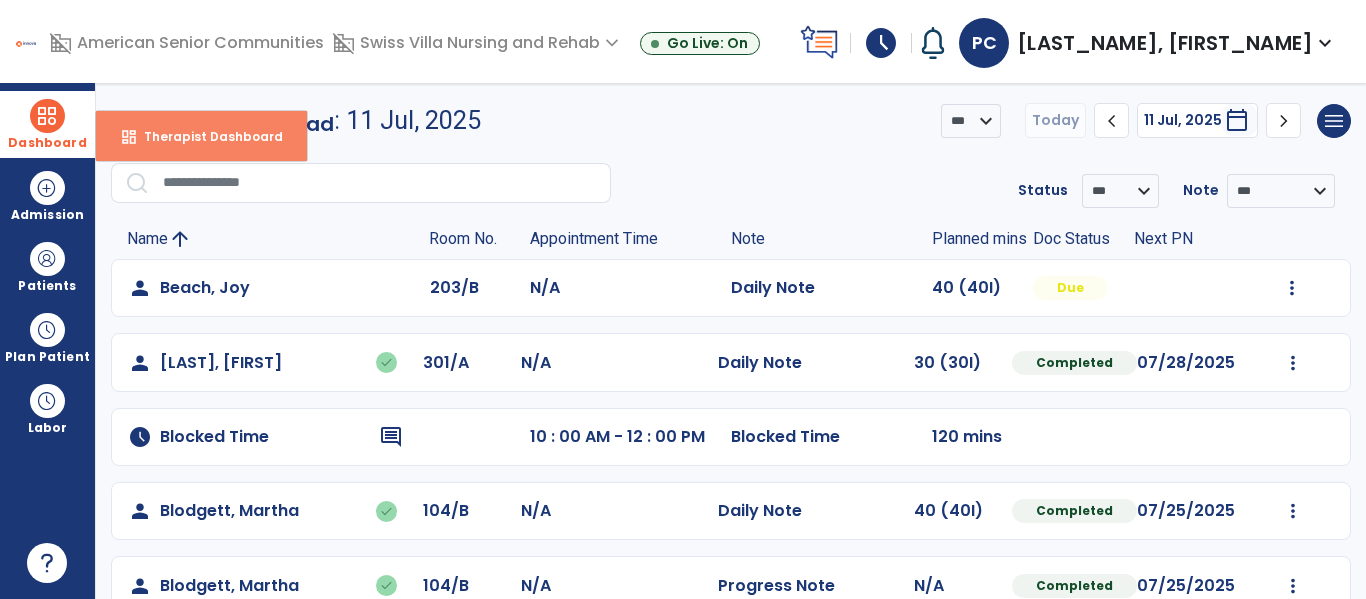 click on "dashboard  Therapist Dashboard" at bounding box center [201, 136] 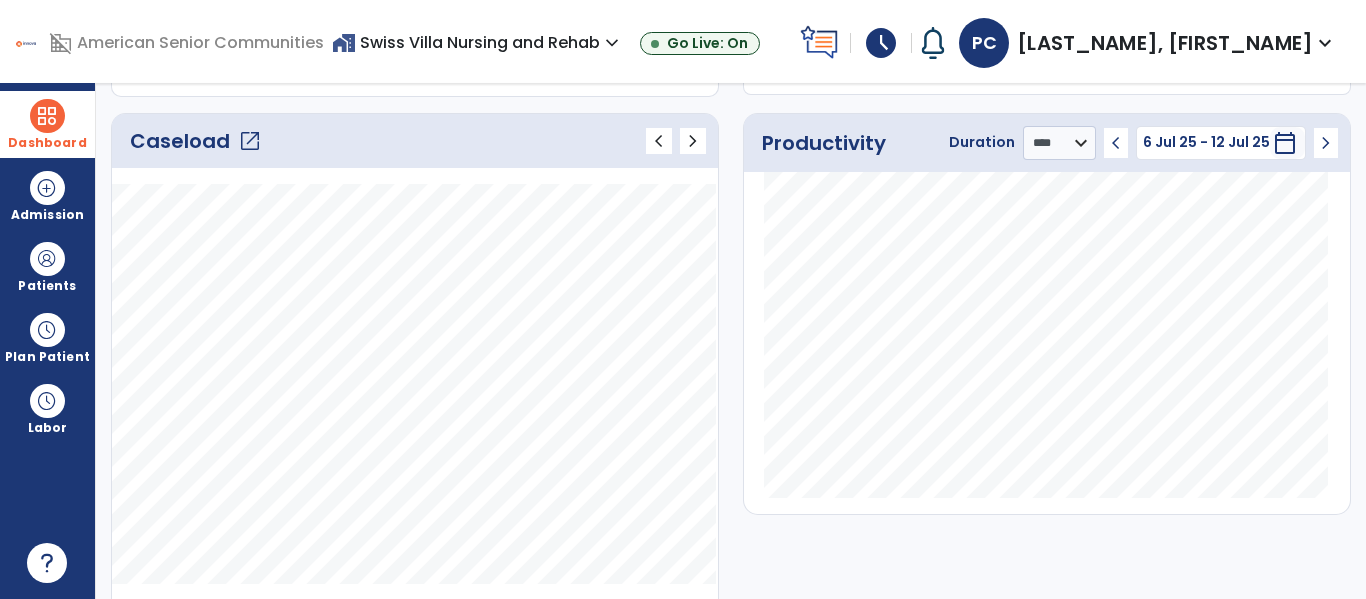 scroll, scrollTop: 176, scrollLeft: 0, axis: vertical 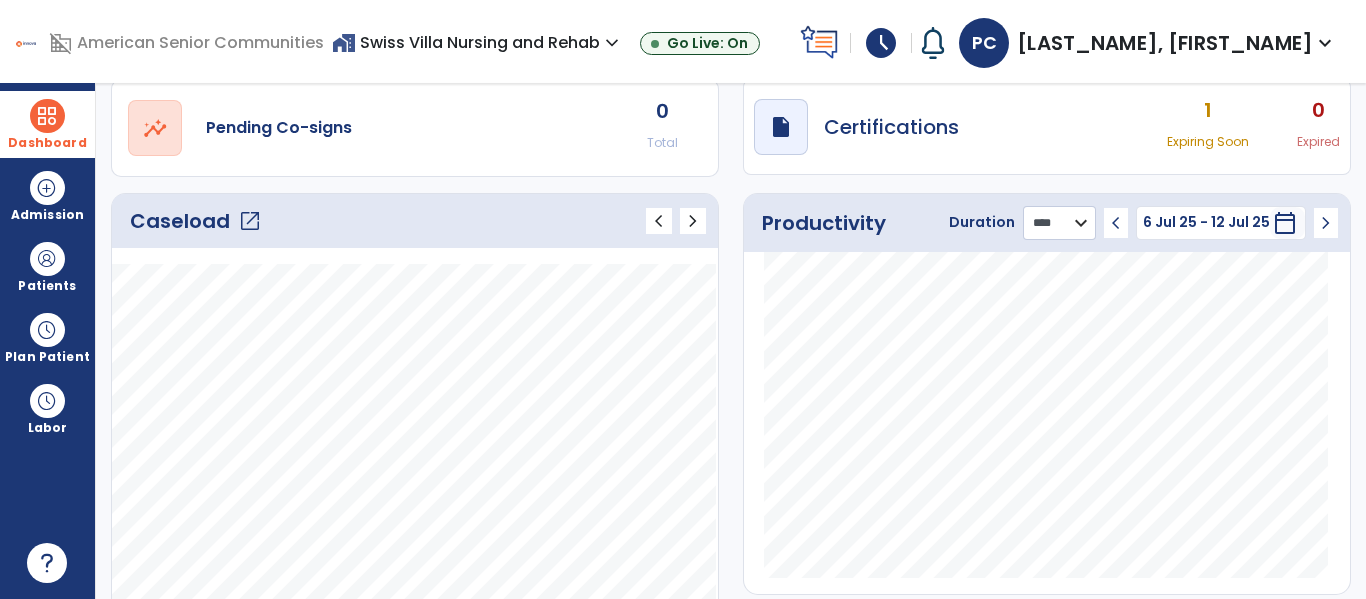 click on "******** **** ***" 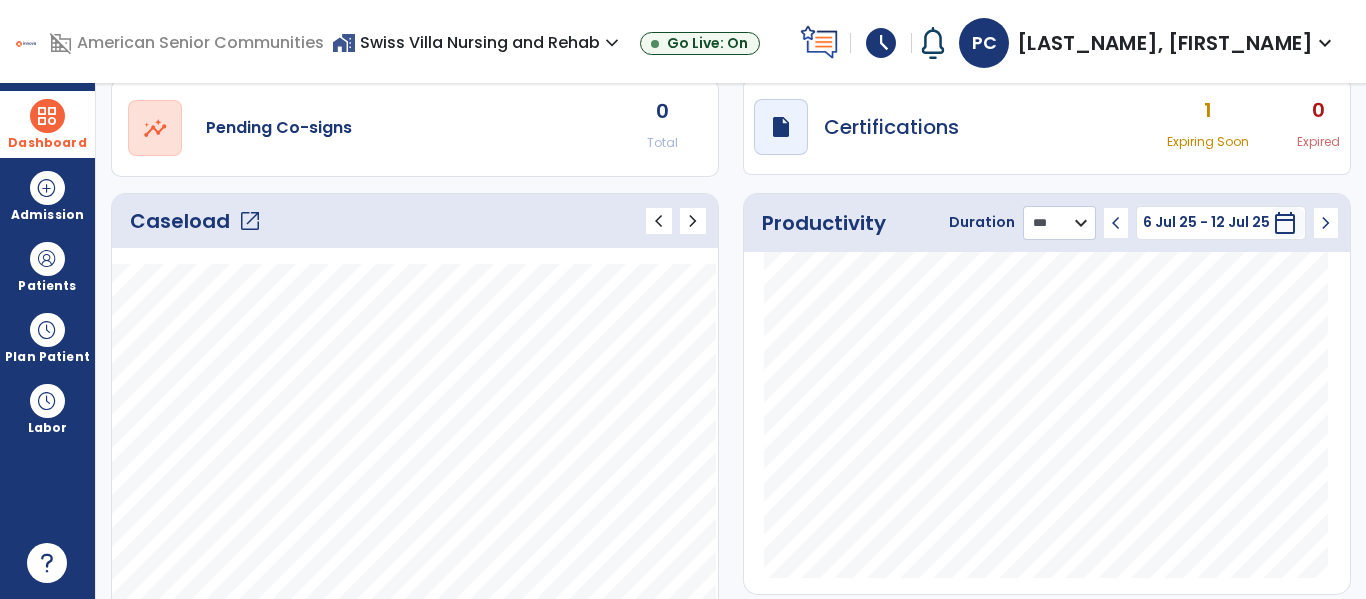 click on "******** **** ***" 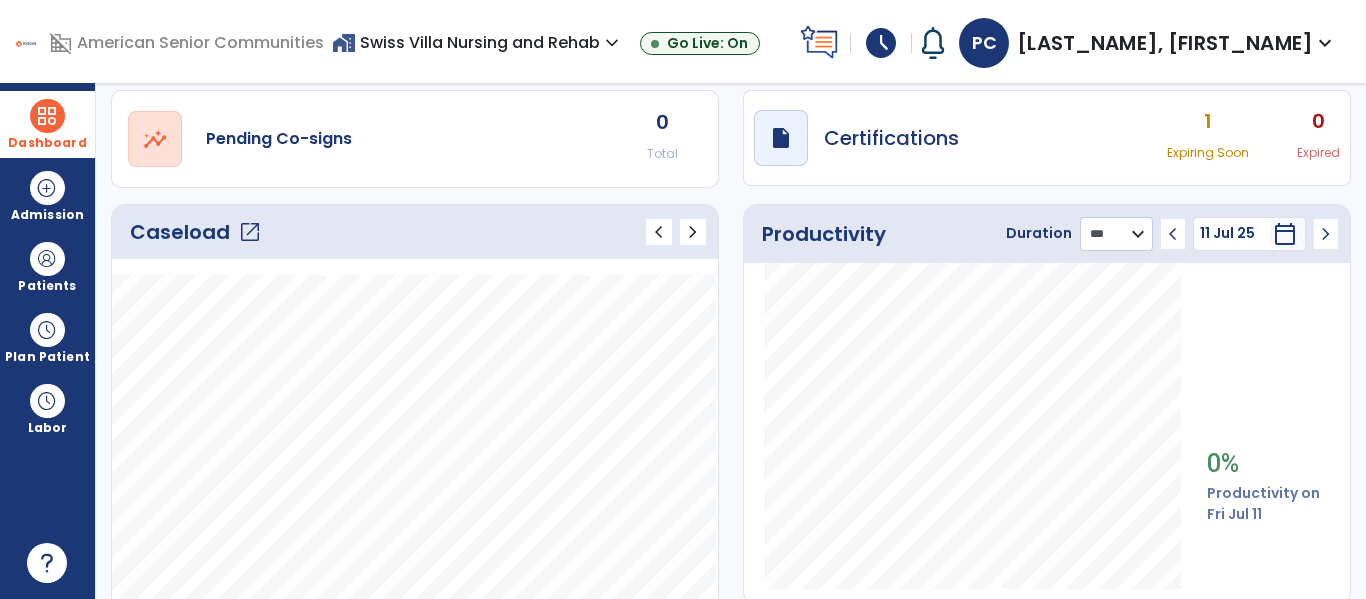 scroll, scrollTop: 0, scrollLeft: 0, axis: both 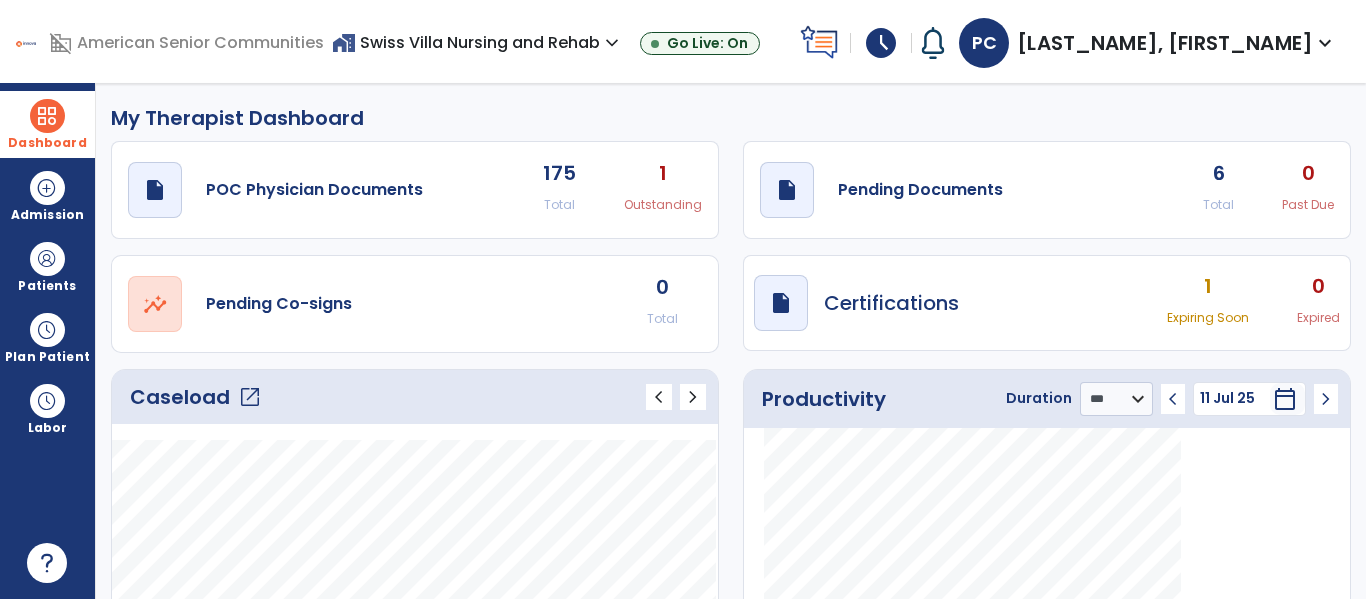 click on "Caseload   open_in_new" 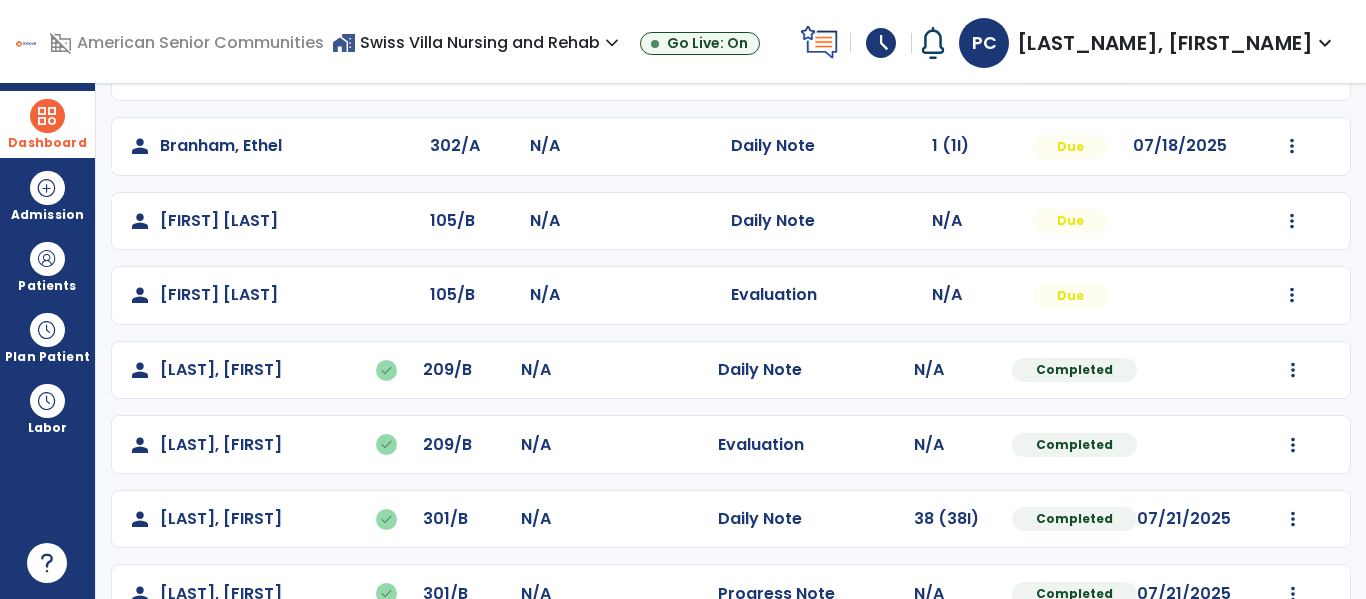 scroll, scrollTop: 503, scrollLeft: 0, axis: vertical 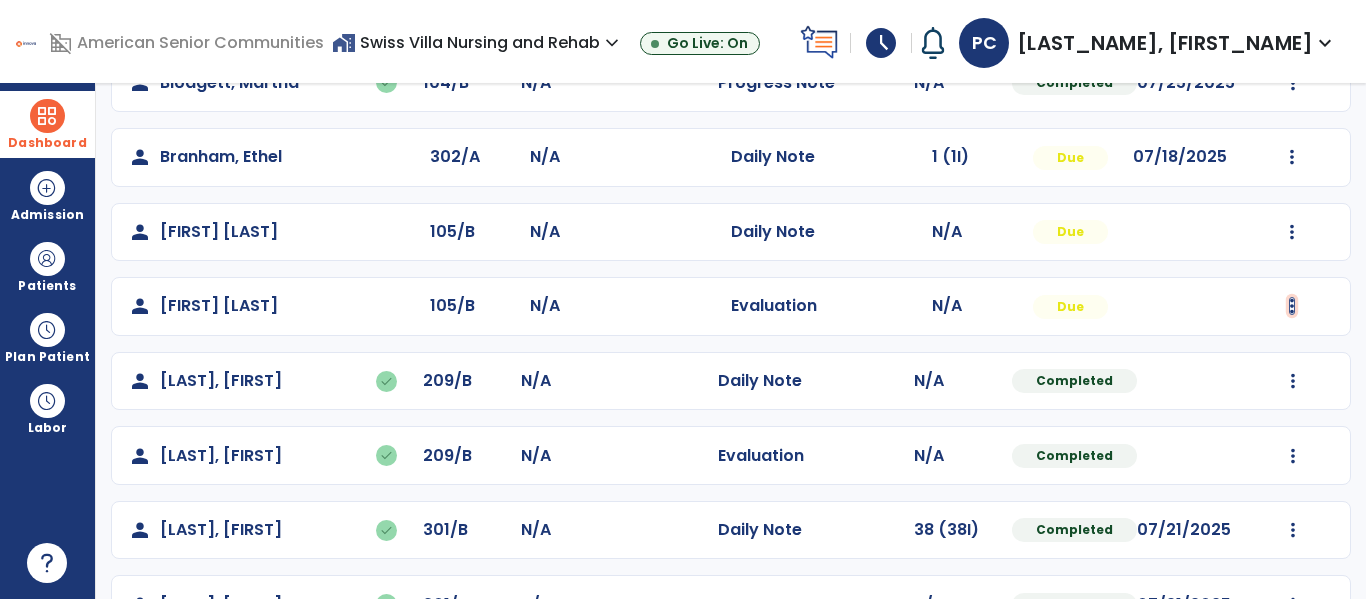 click at bounding box center (1292, -215) 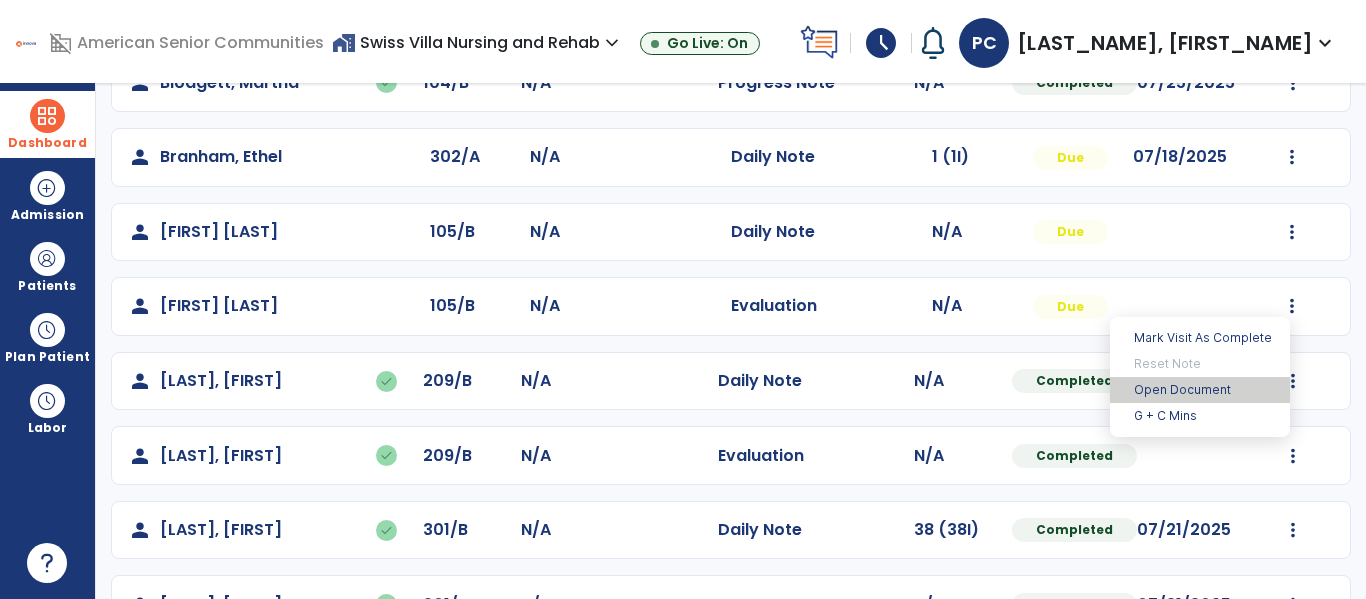 click on "Open Document" at bounding box center [1200, 390] 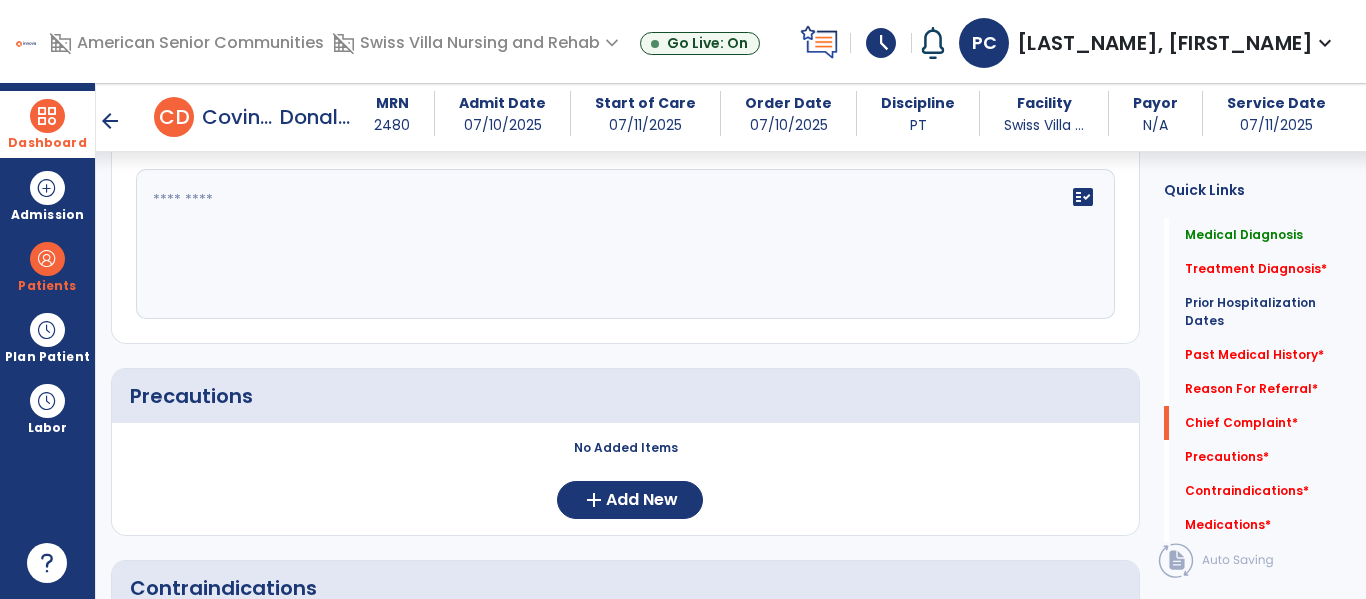 scroll, scrollTop: 1706, scrollLeft: 0, axis: vertical 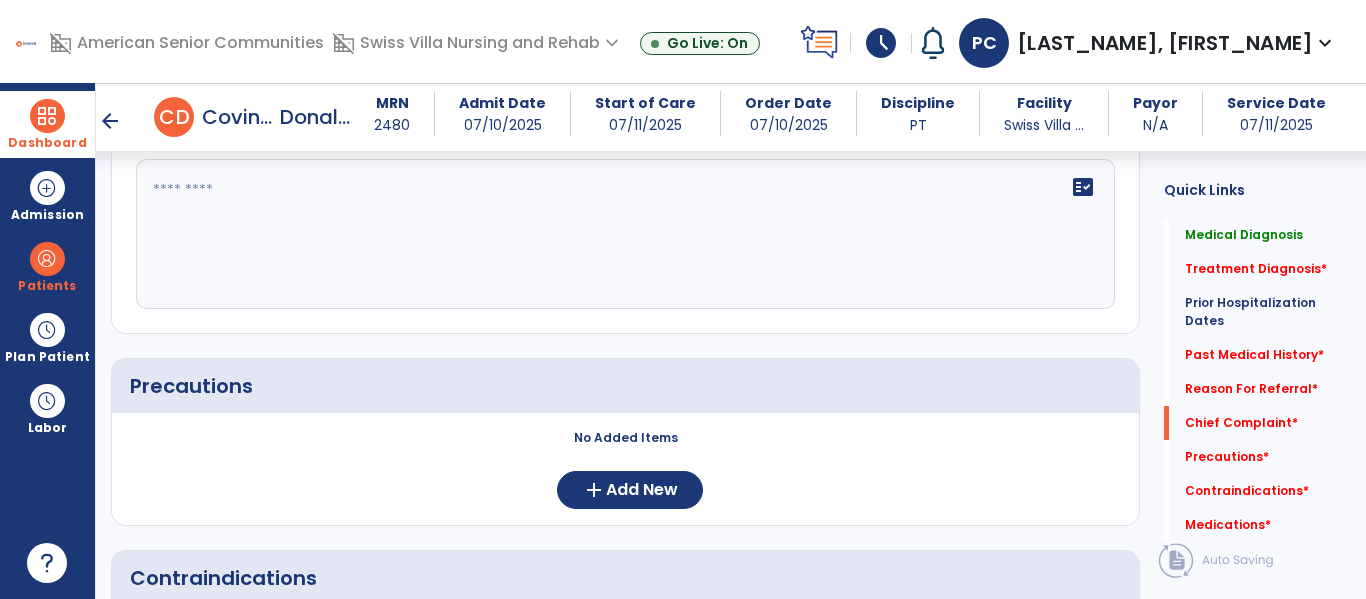 click on "Precautions     No Added Items  add  Add New" 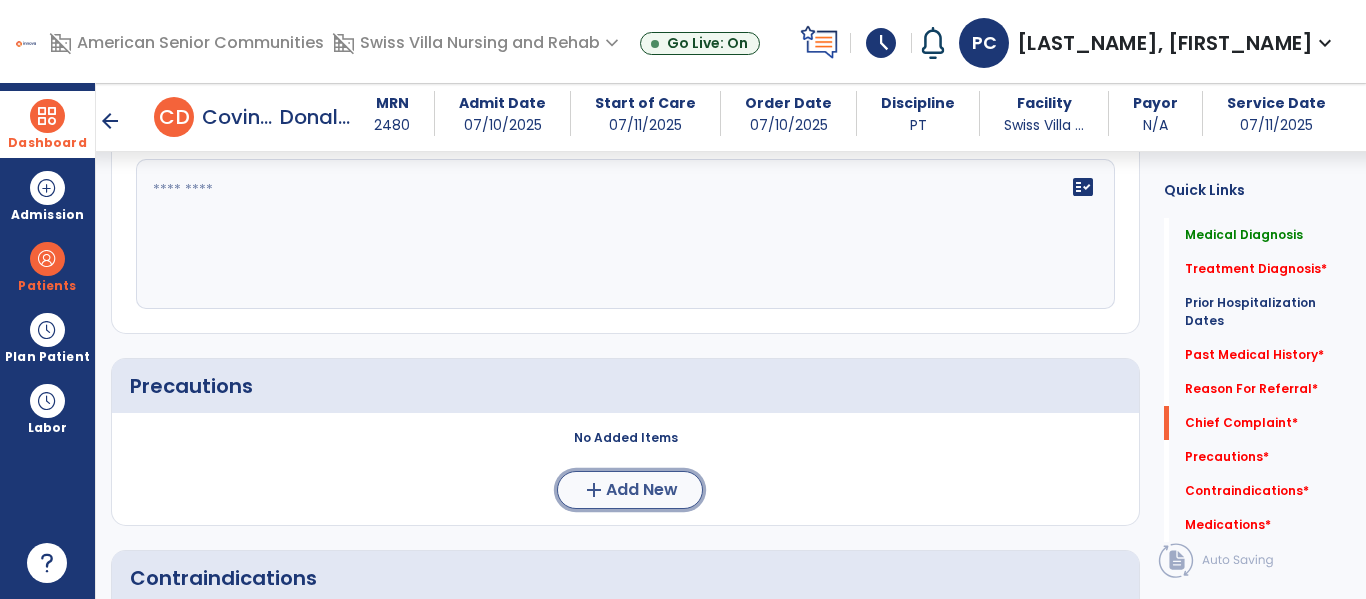 click on "Add New" 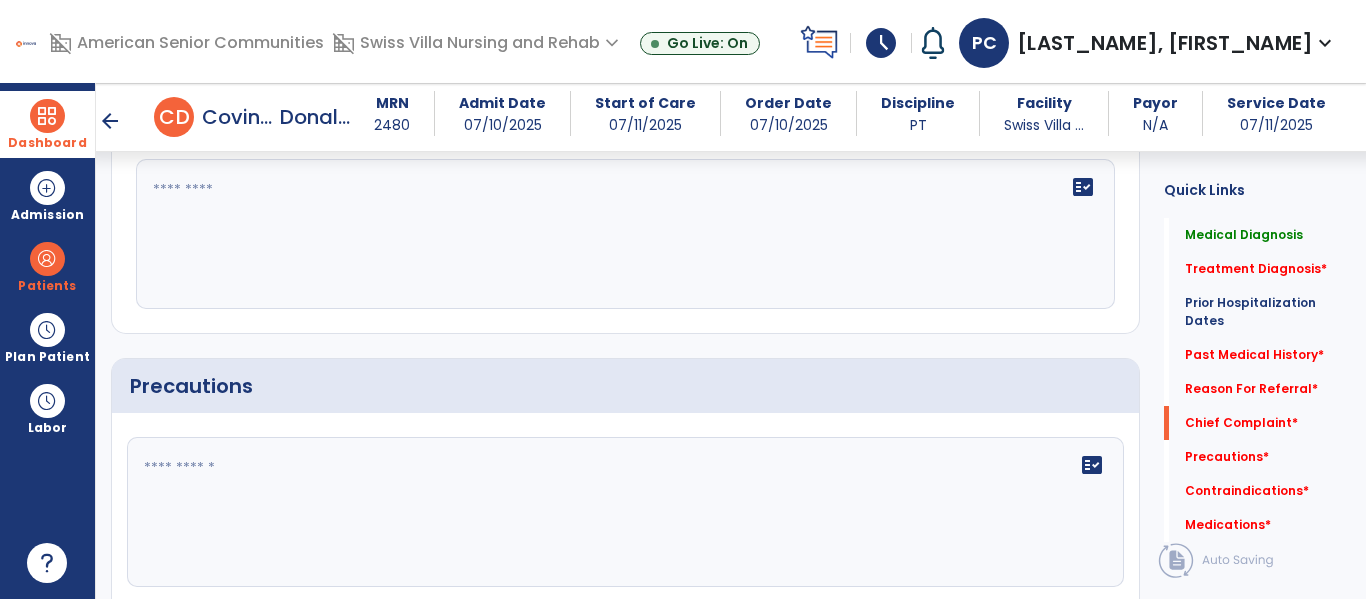 click 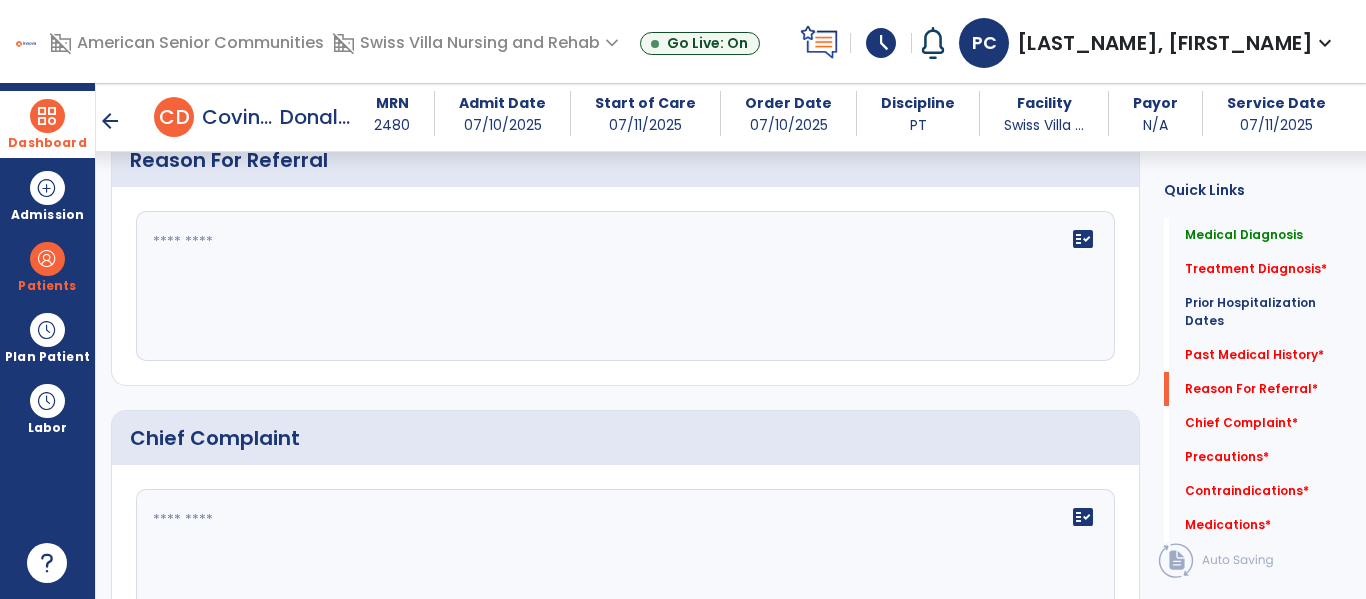 scroll, scrollTop: 1334, scrollLeft: 0, axis: vertical 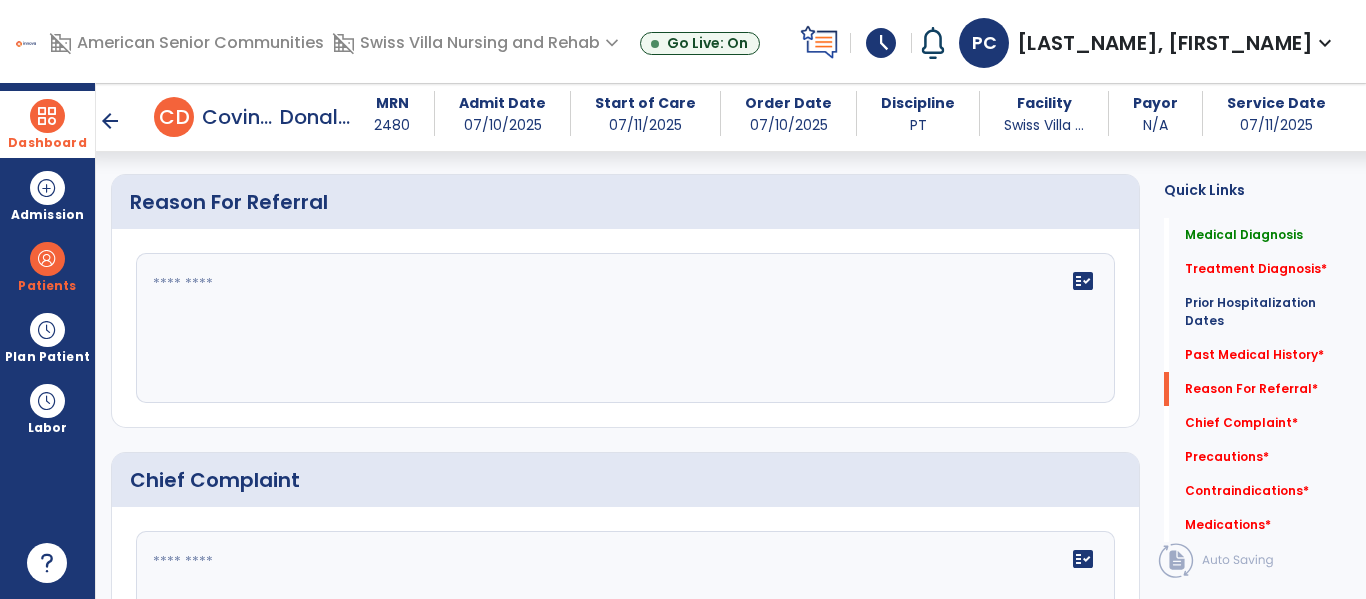click 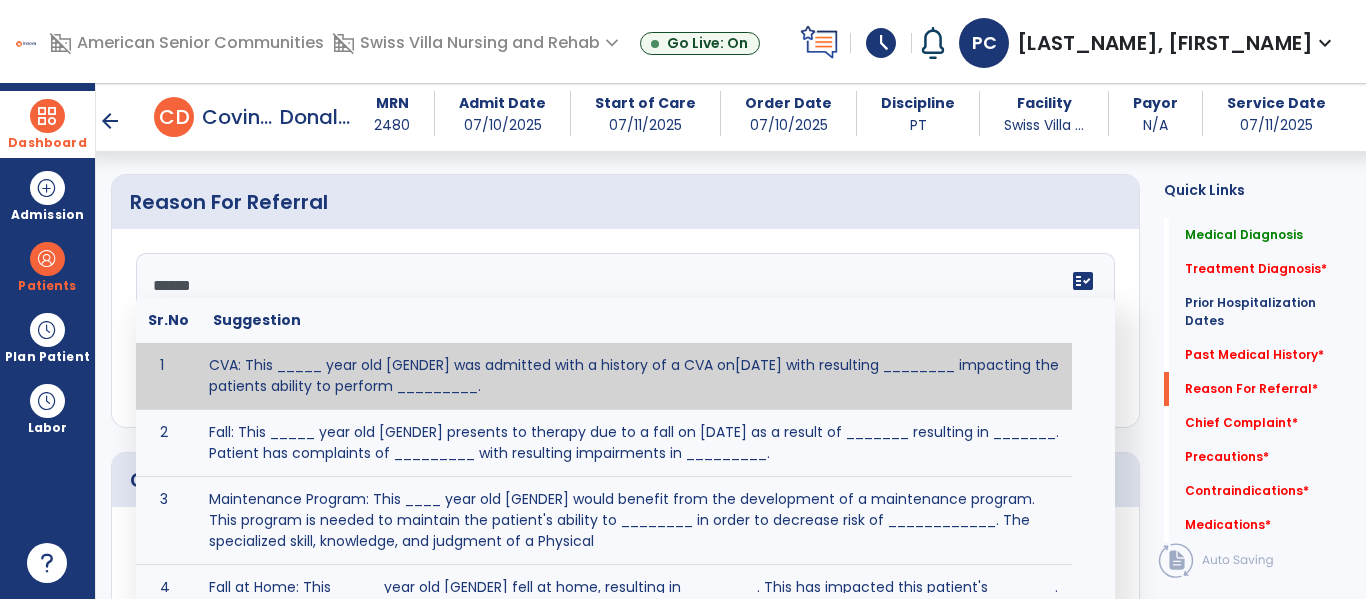 type on "*******" 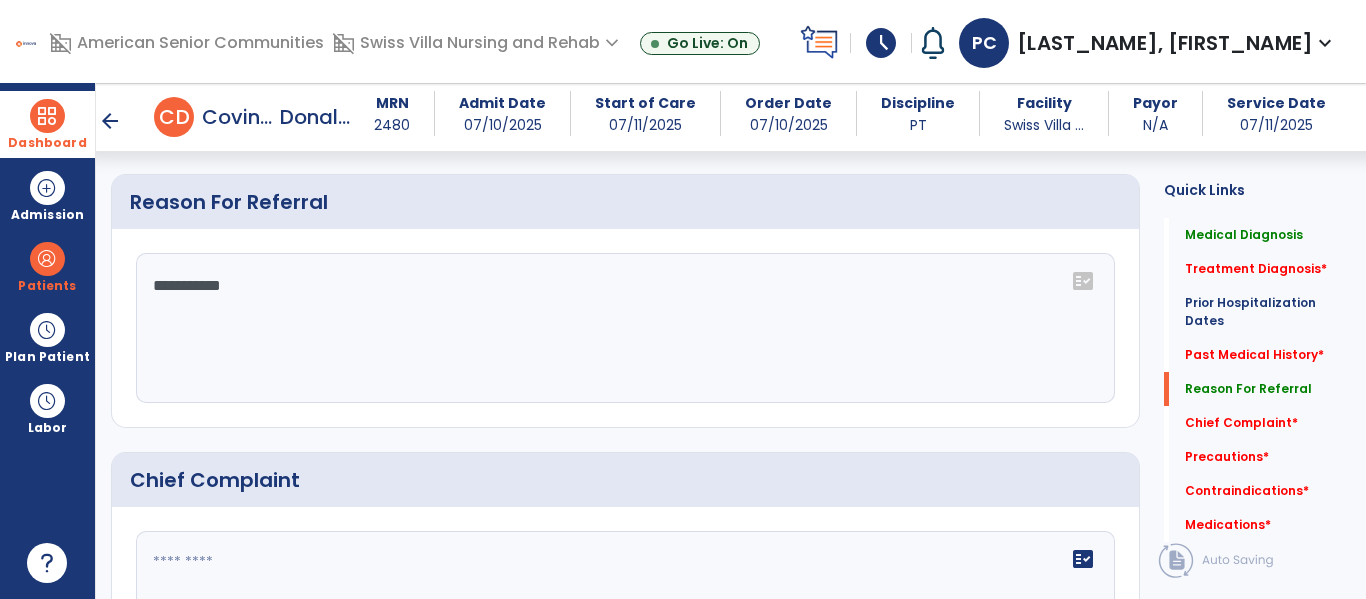 click on "**********" 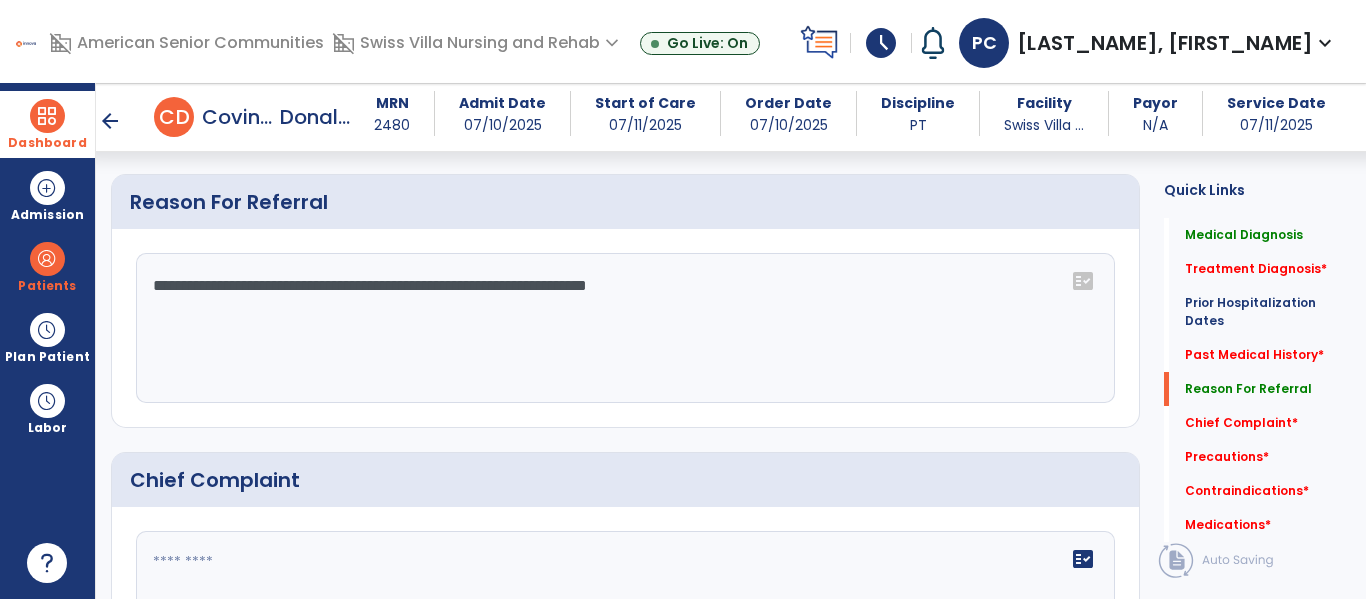 click on "**********" 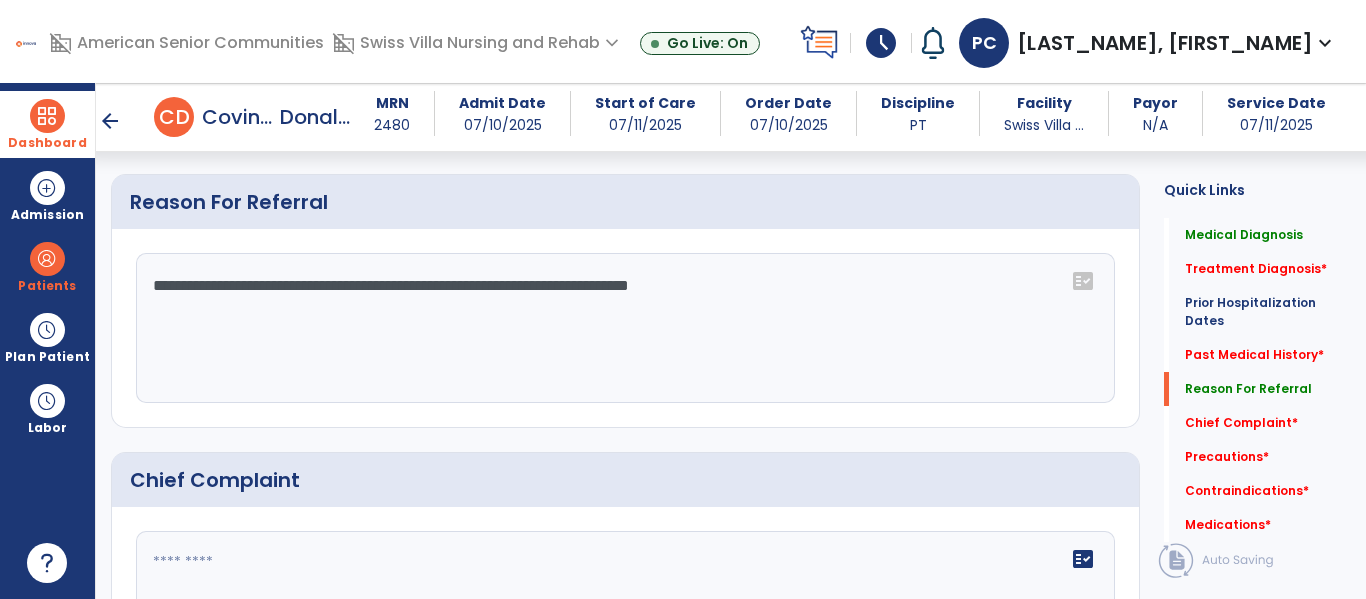 click on "**********" 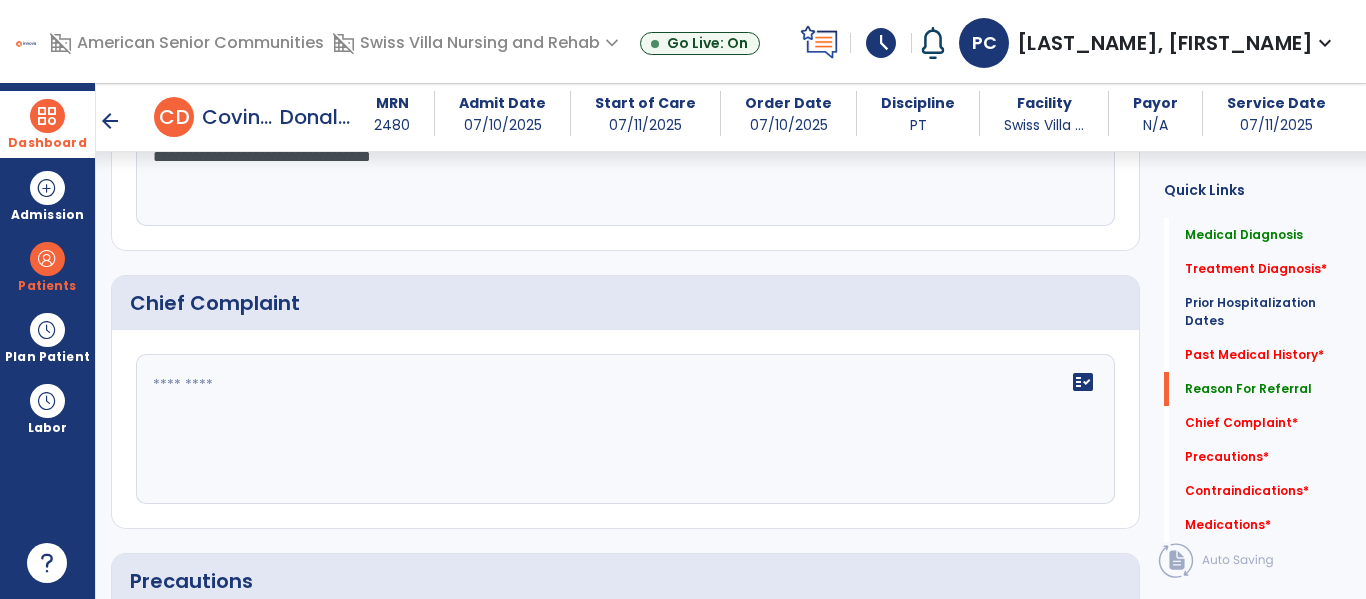 scroll, scrollTop: 1512, scrollLeft: 0, axis: vertical 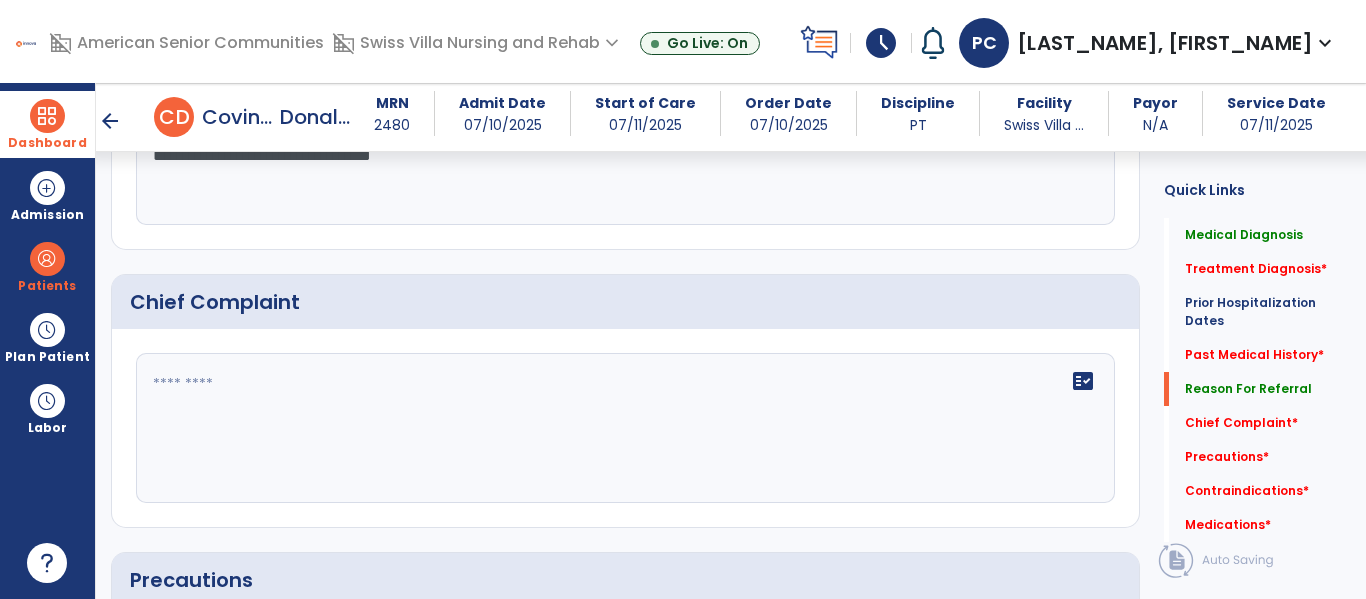type on "**********" 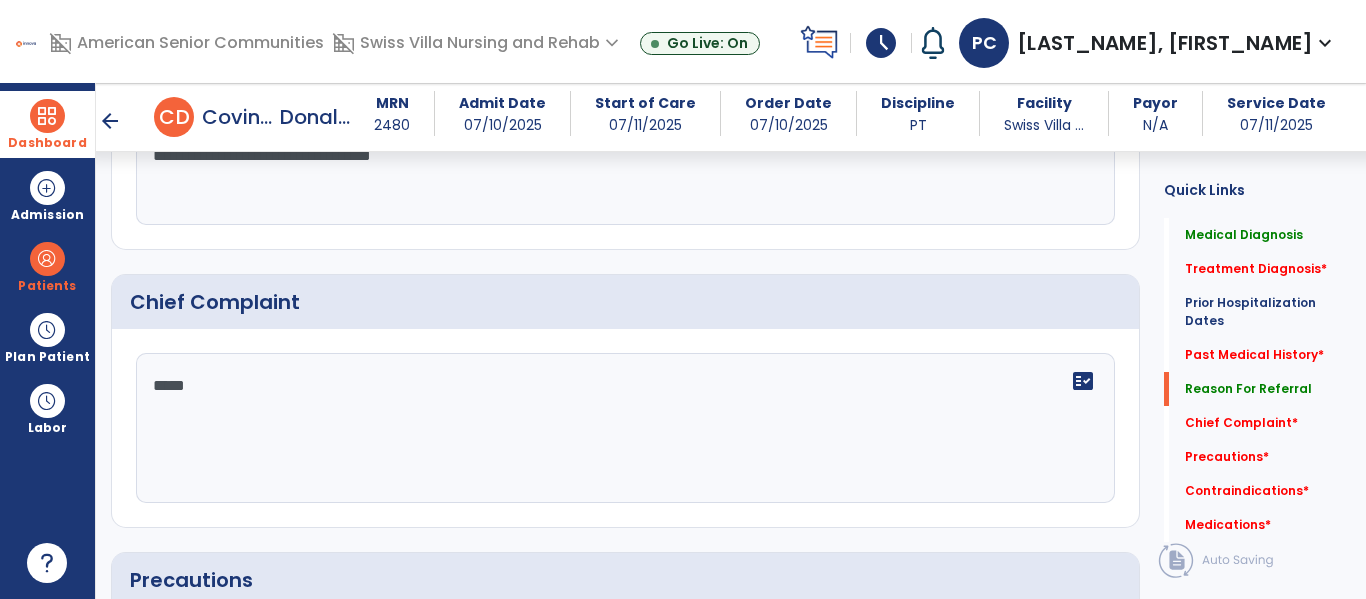 type on "******" 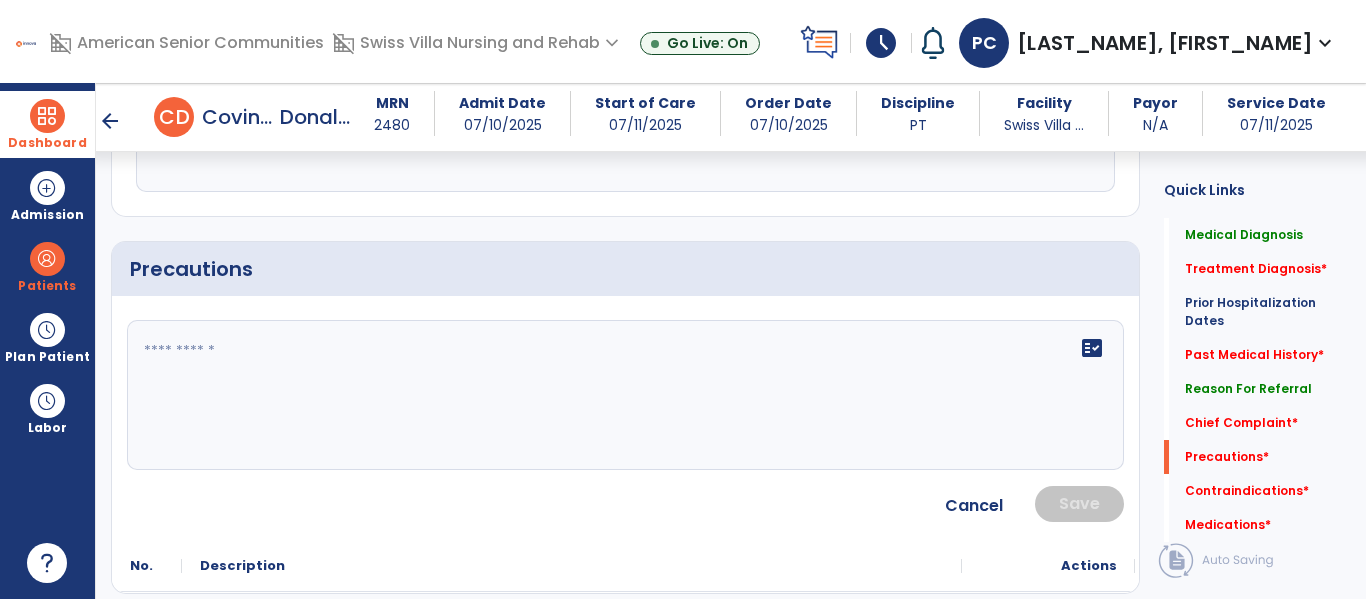 scroll, scrollTop: 1835, scrollLeft: 0, axis: vertical 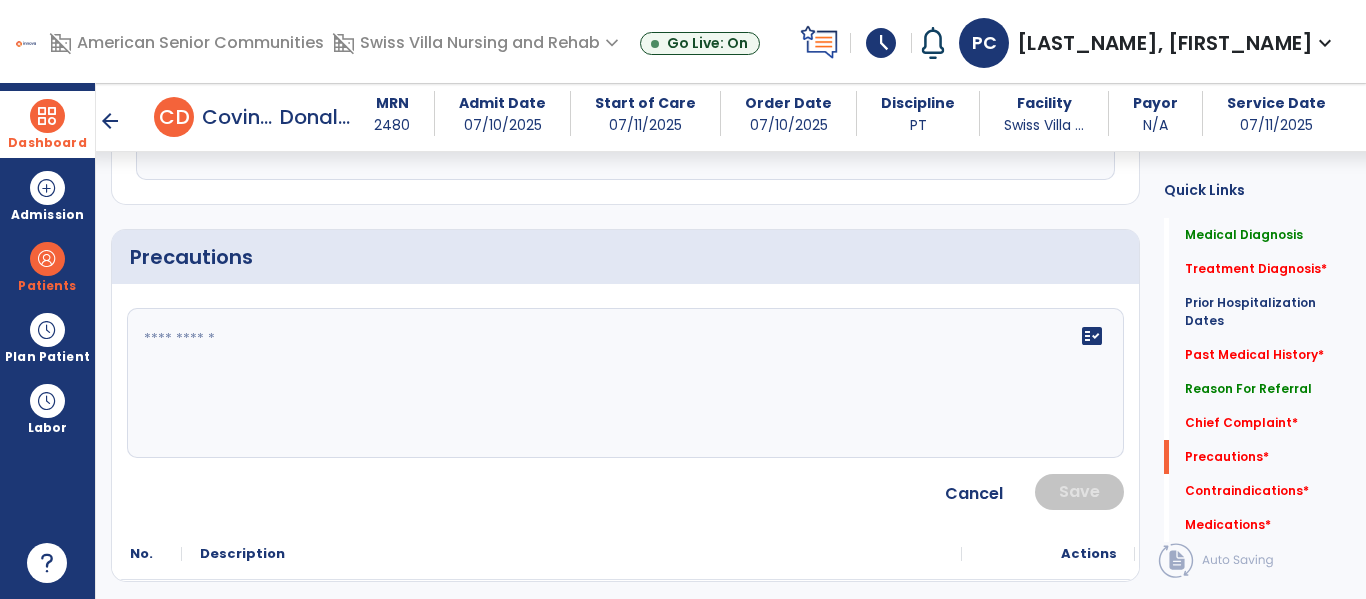 type on "**********" 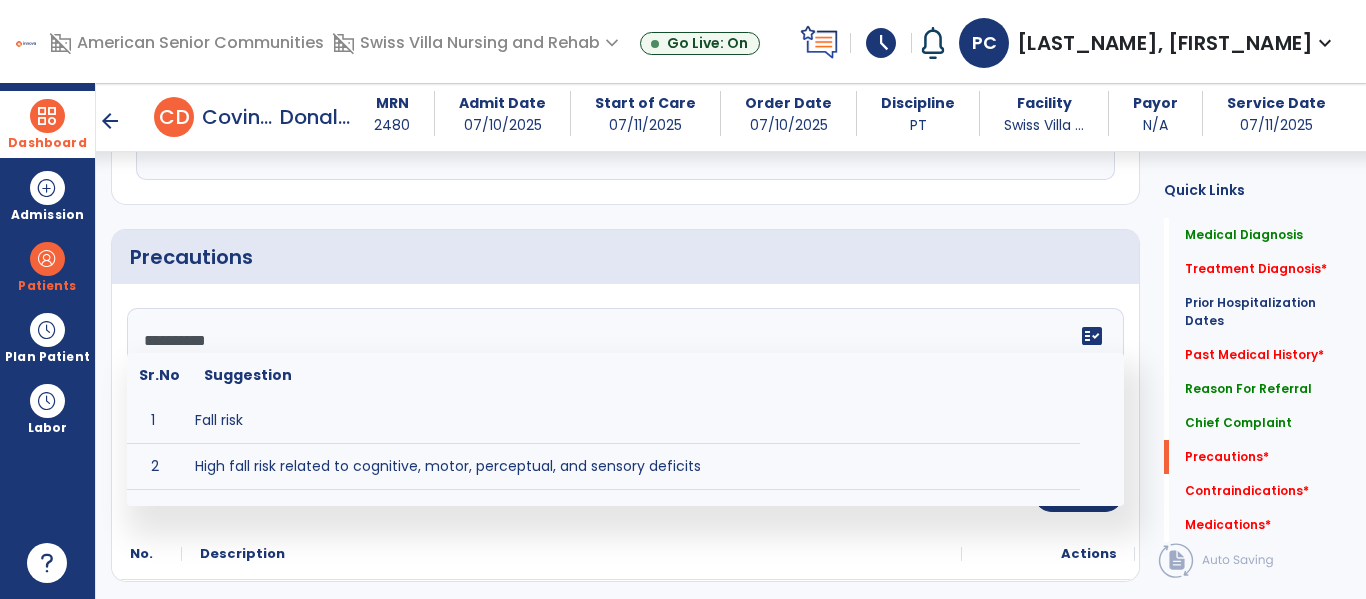type on "**********" 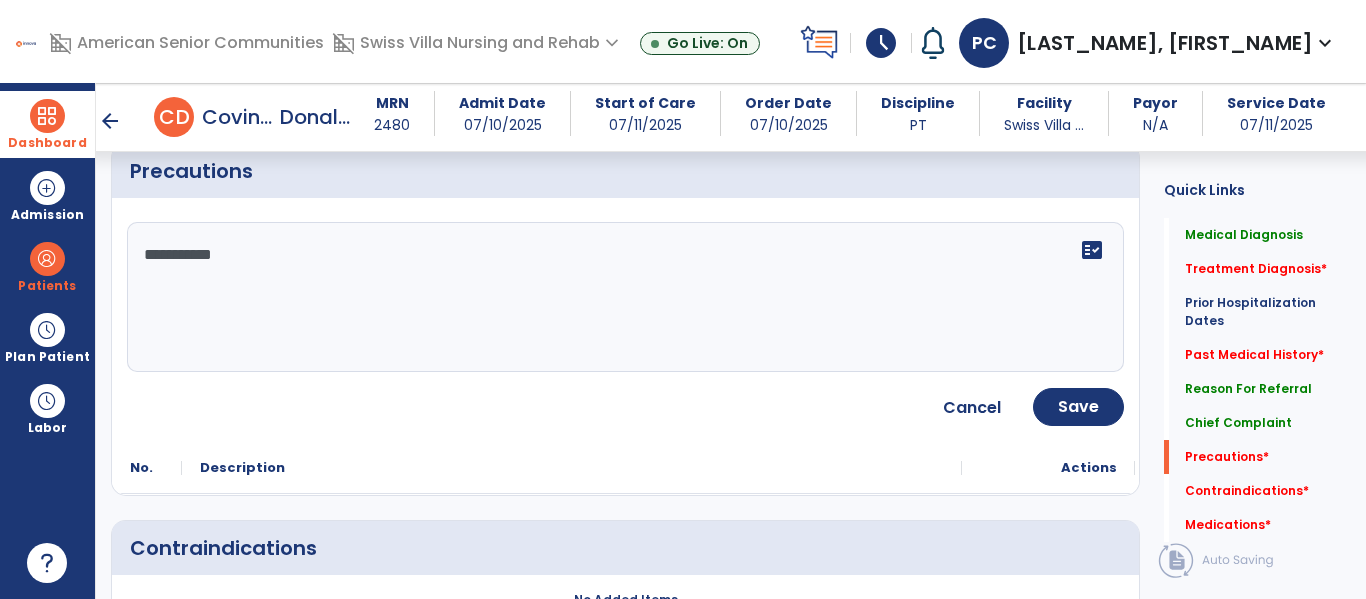 scroll, scrollTop: 1989, scrollLeft: 0, axis: vertical 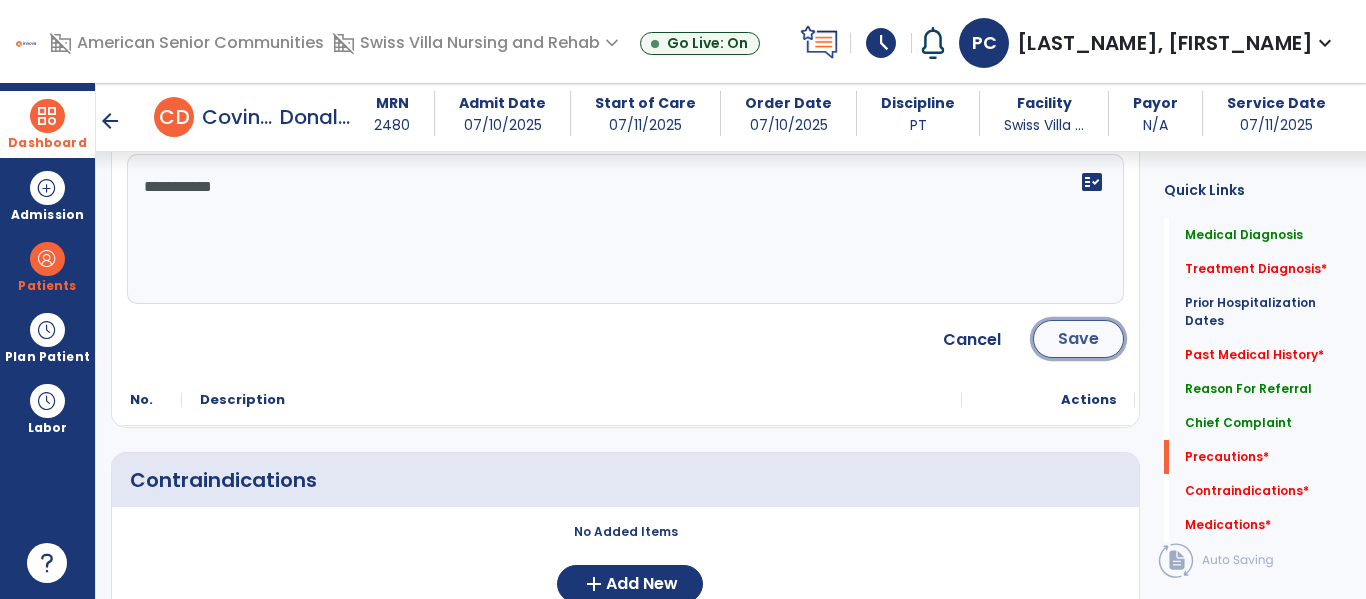 click on "Save" 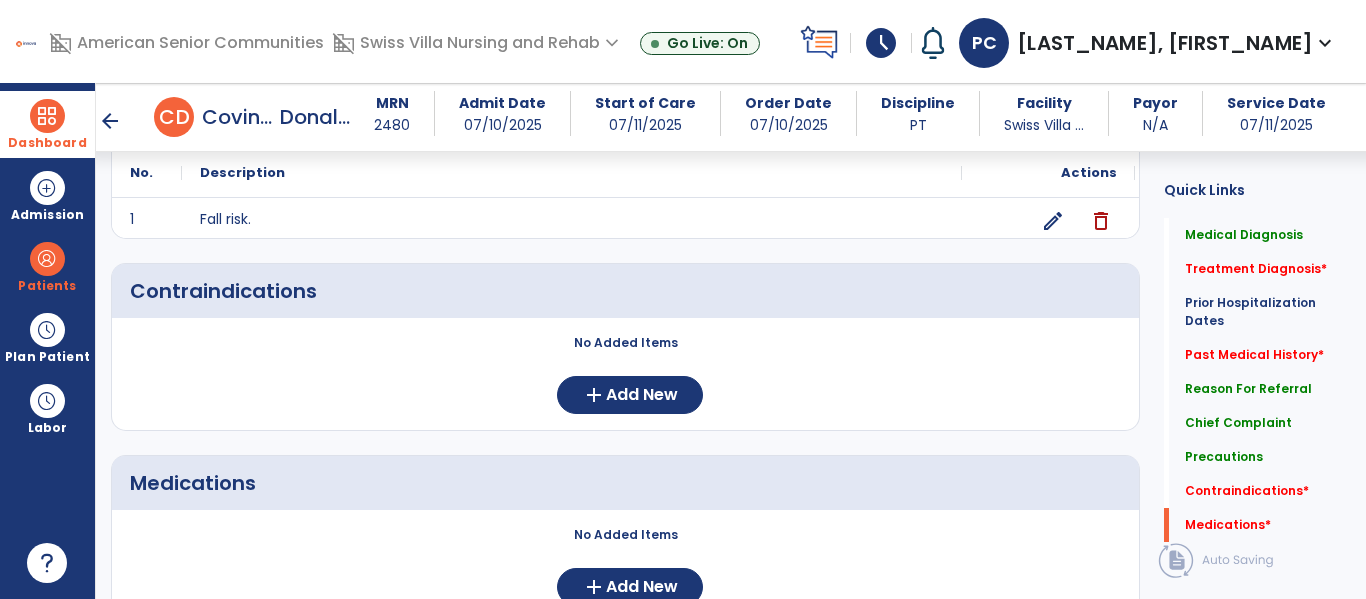 scroll, scrollTop: 2083, scrollLeft: 0, axis: vertical 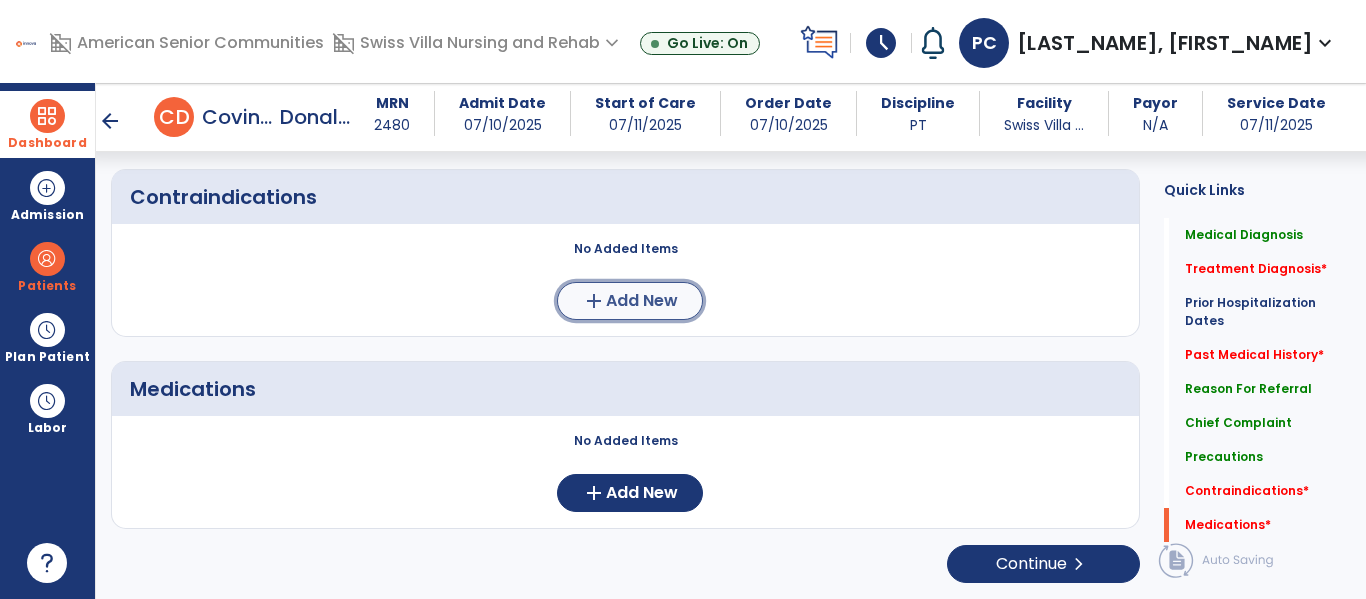 click on "add  Add New" 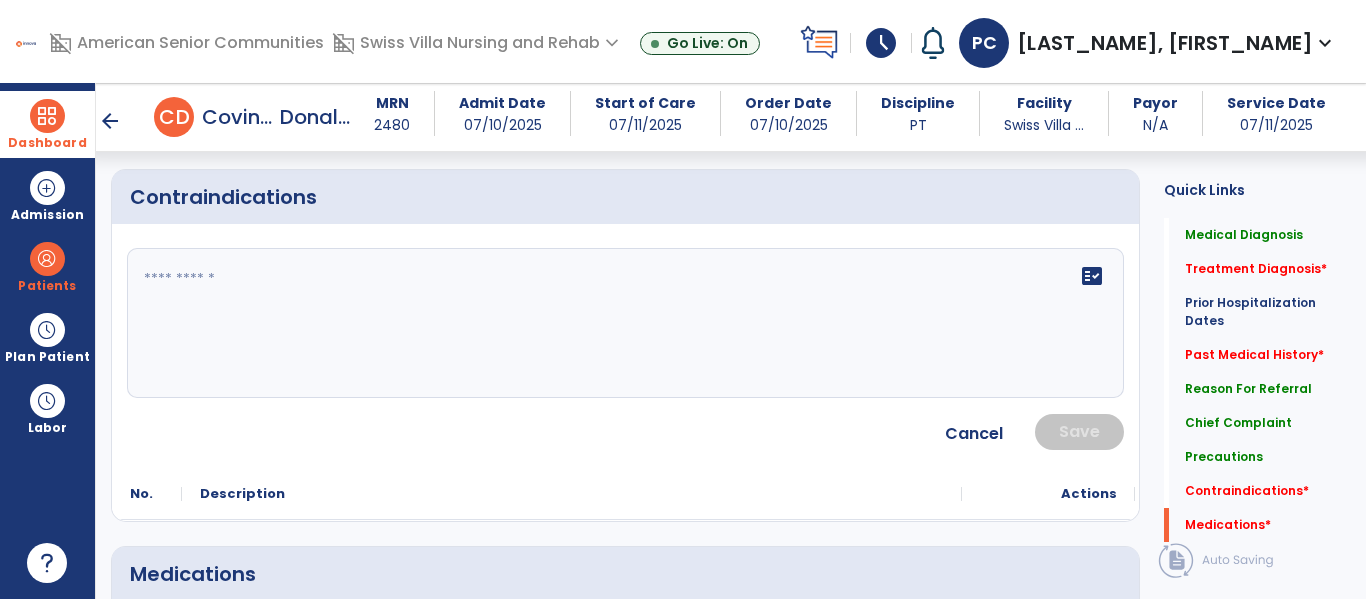 click 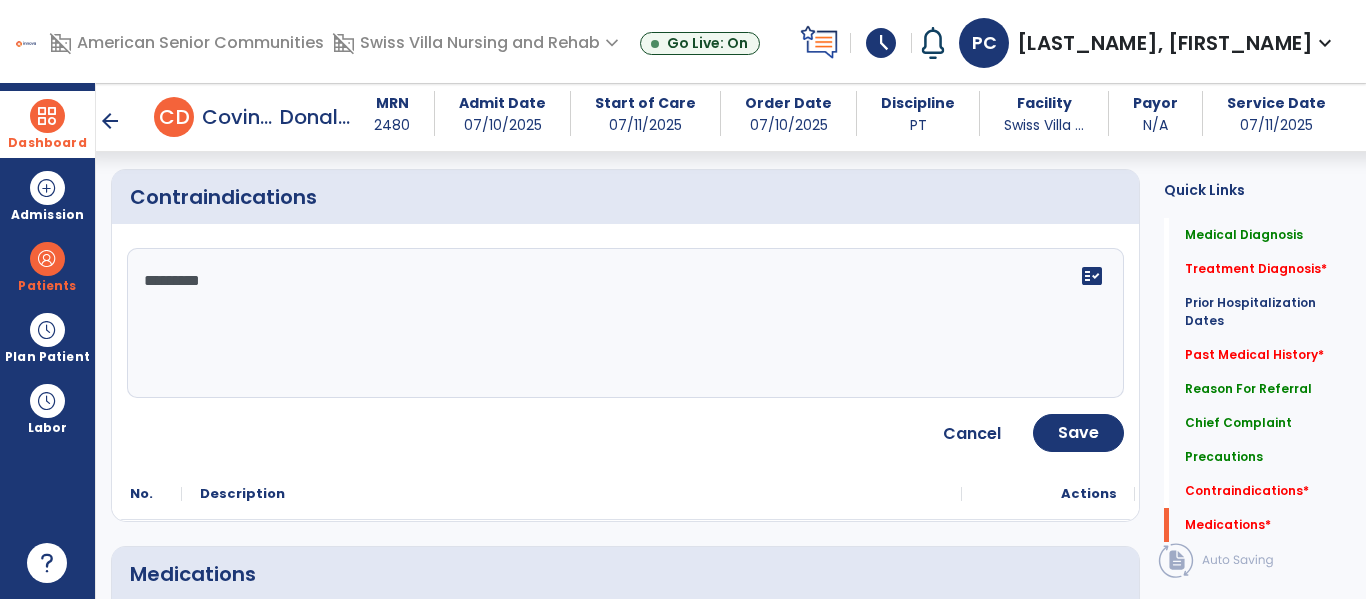 type on "*********" 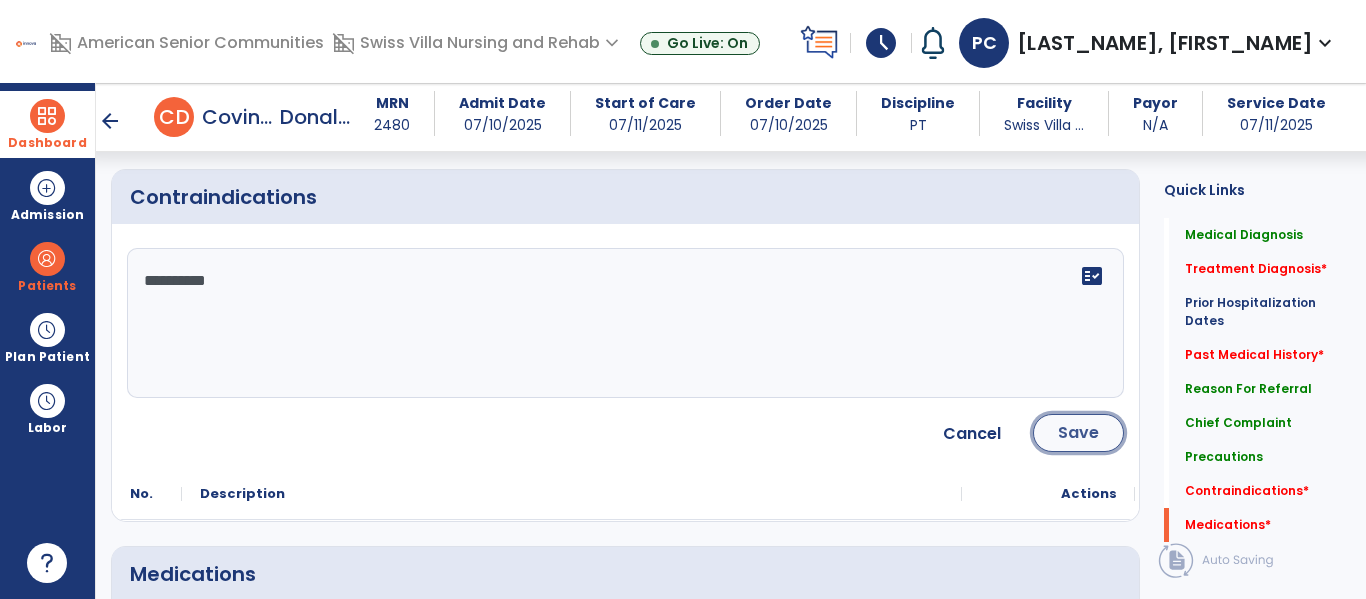 click on "Save" 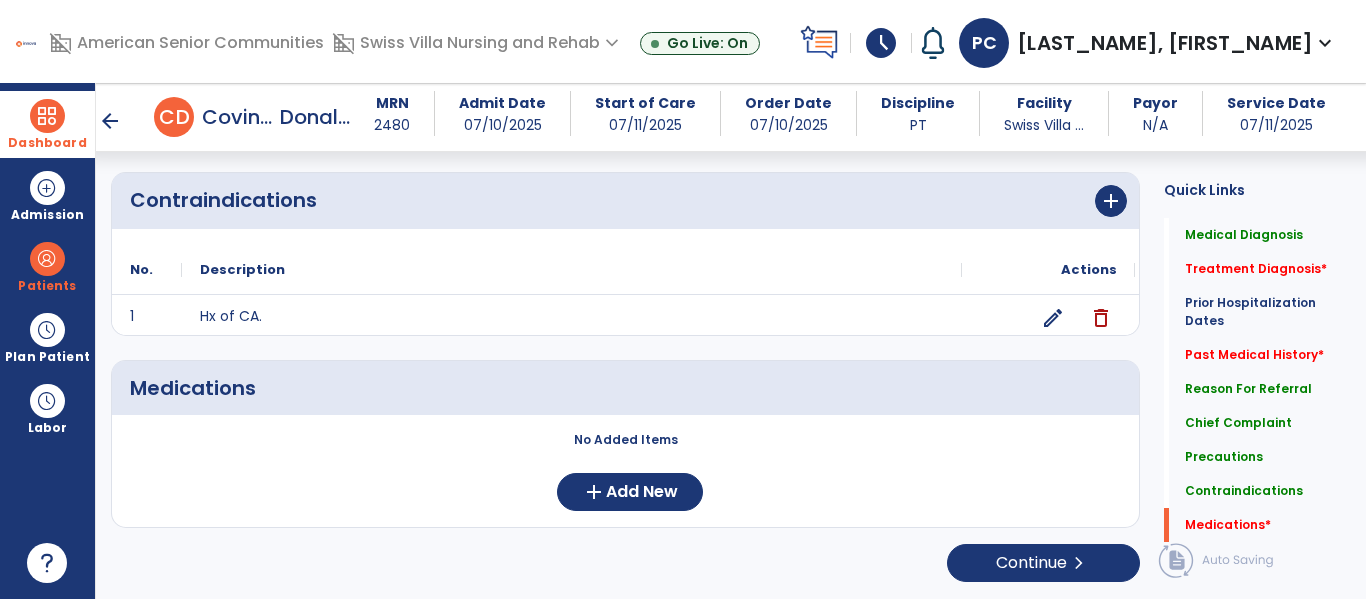 scroll, scrollTop: 2079, scrollLeft: 0, axis: vertical 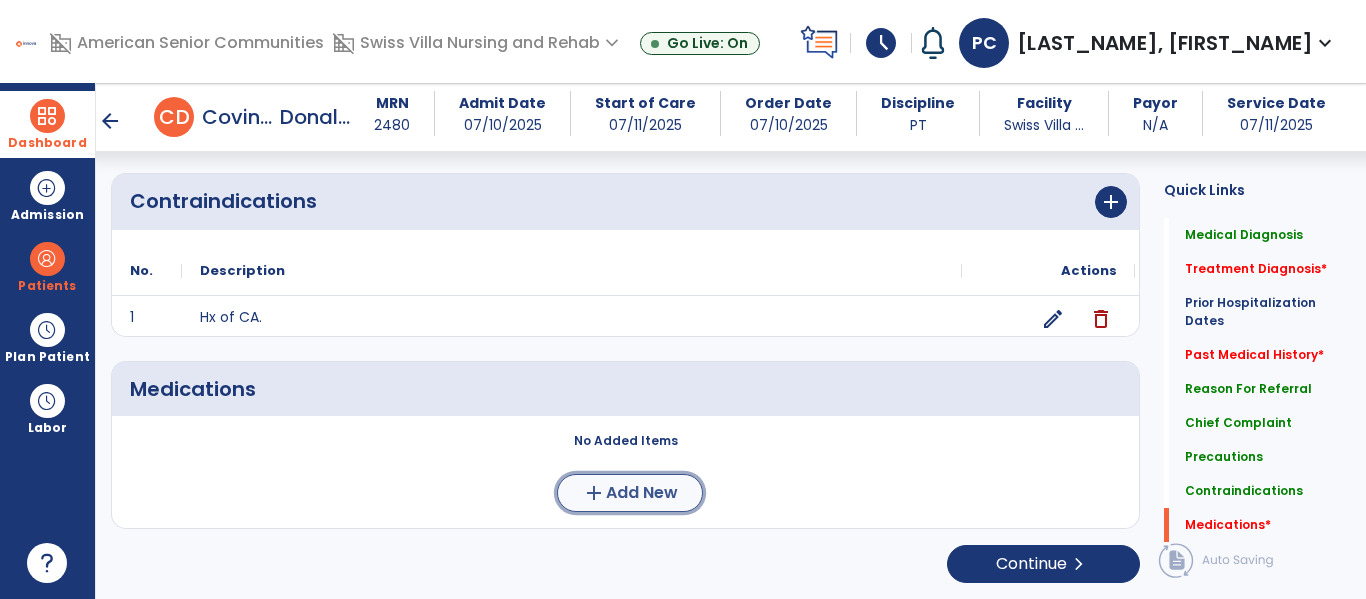 click on "Add New" 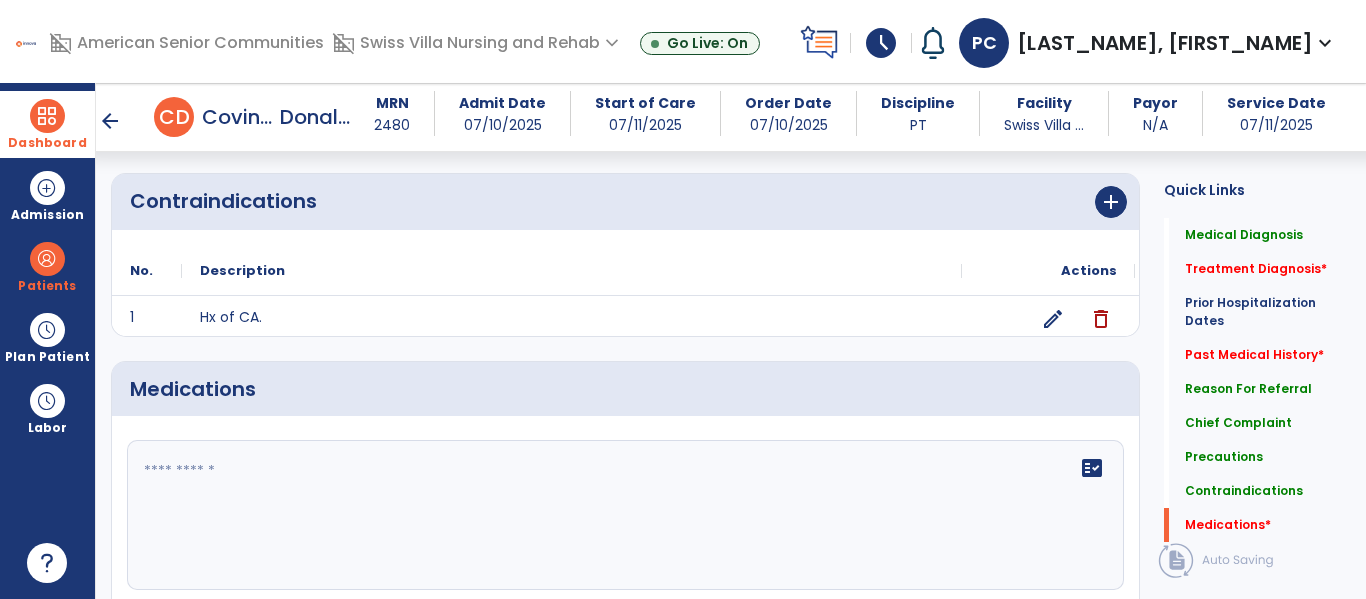 click 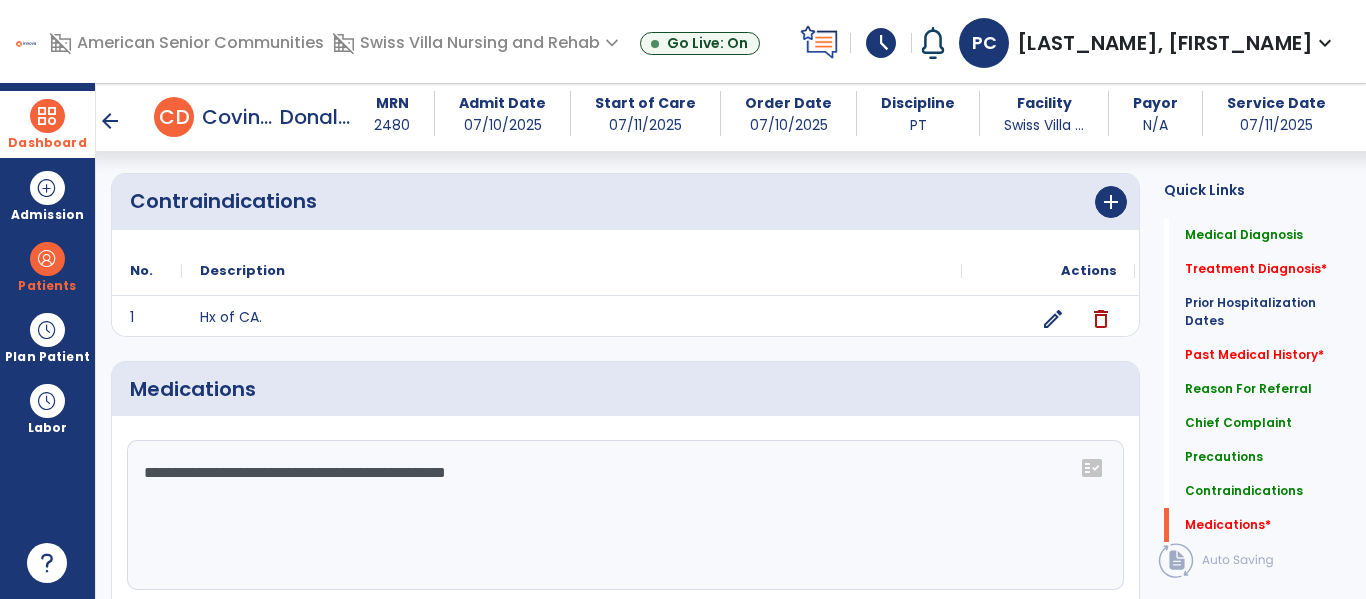 click on "**********" 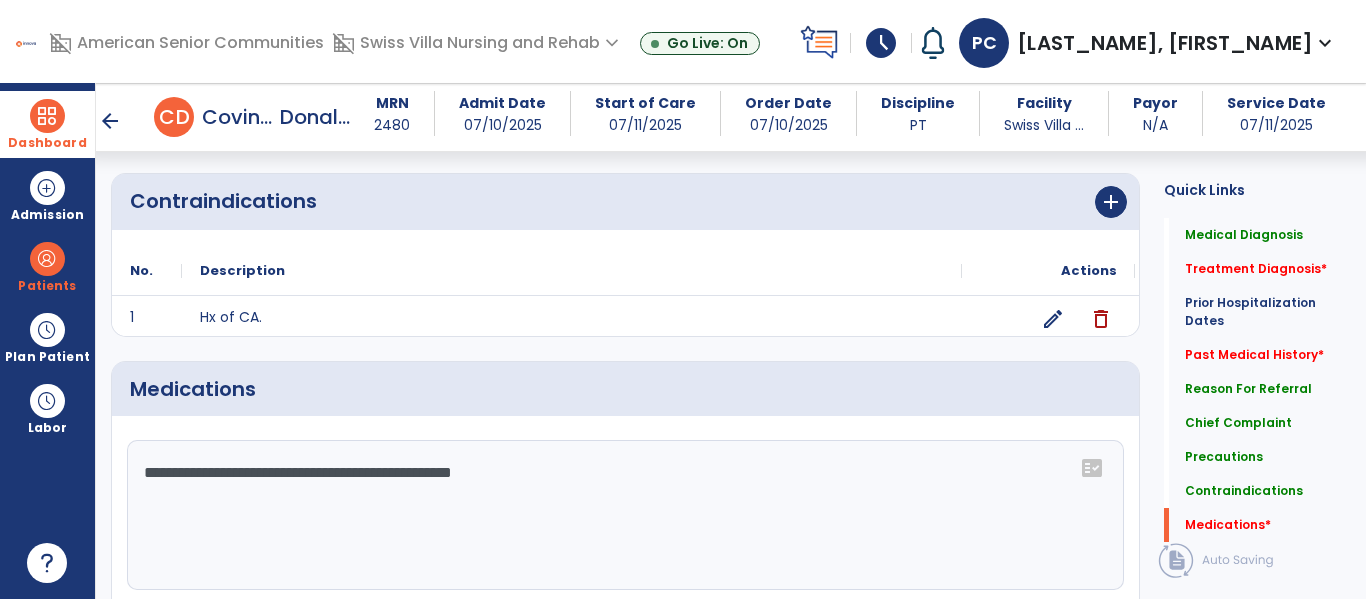 type on "**********" 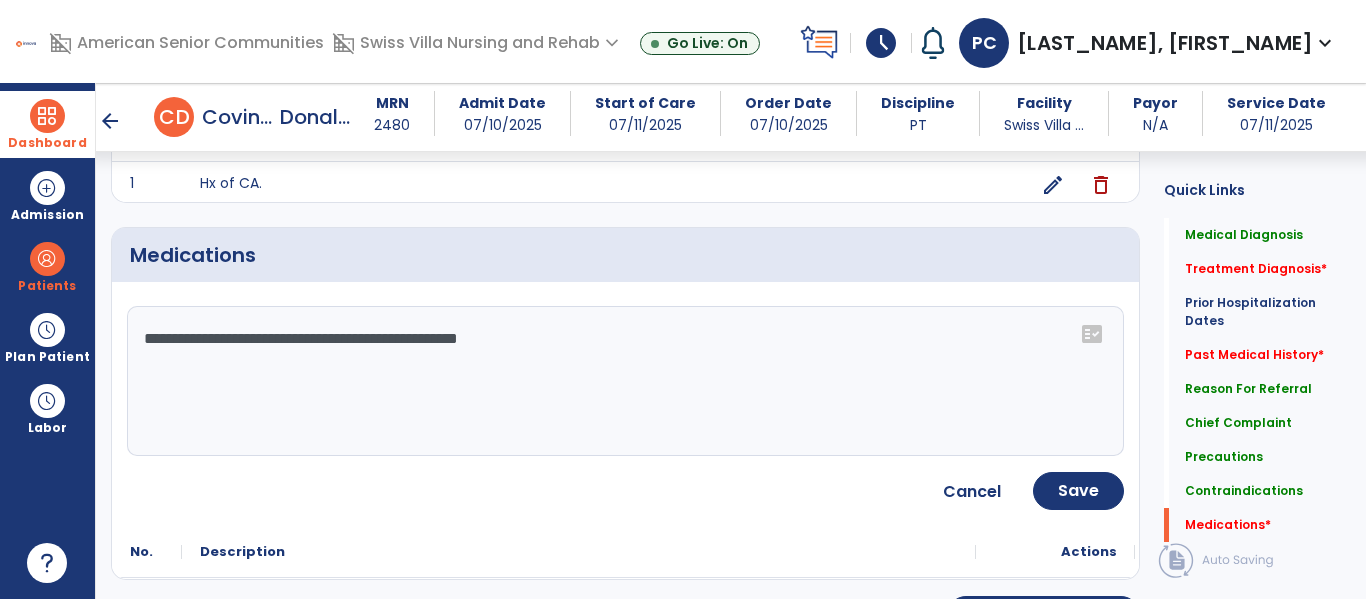 scroll, scrollTop: 2264, scrollLeft: 0, axis: vertical 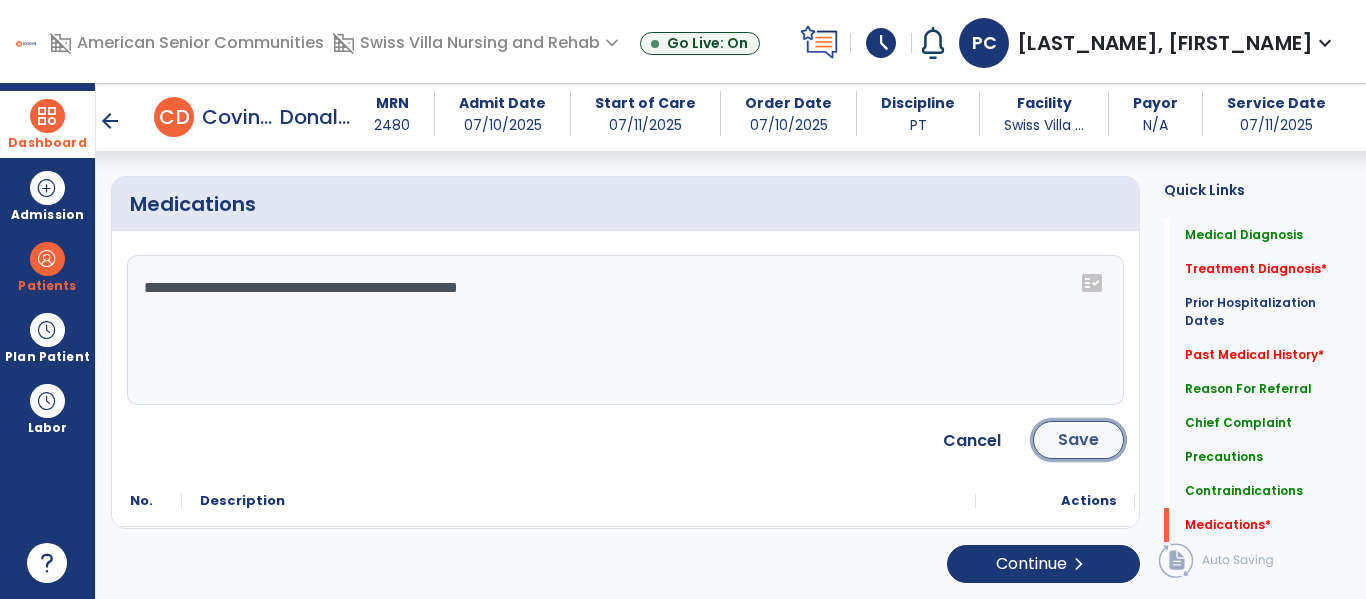 click on "Save" 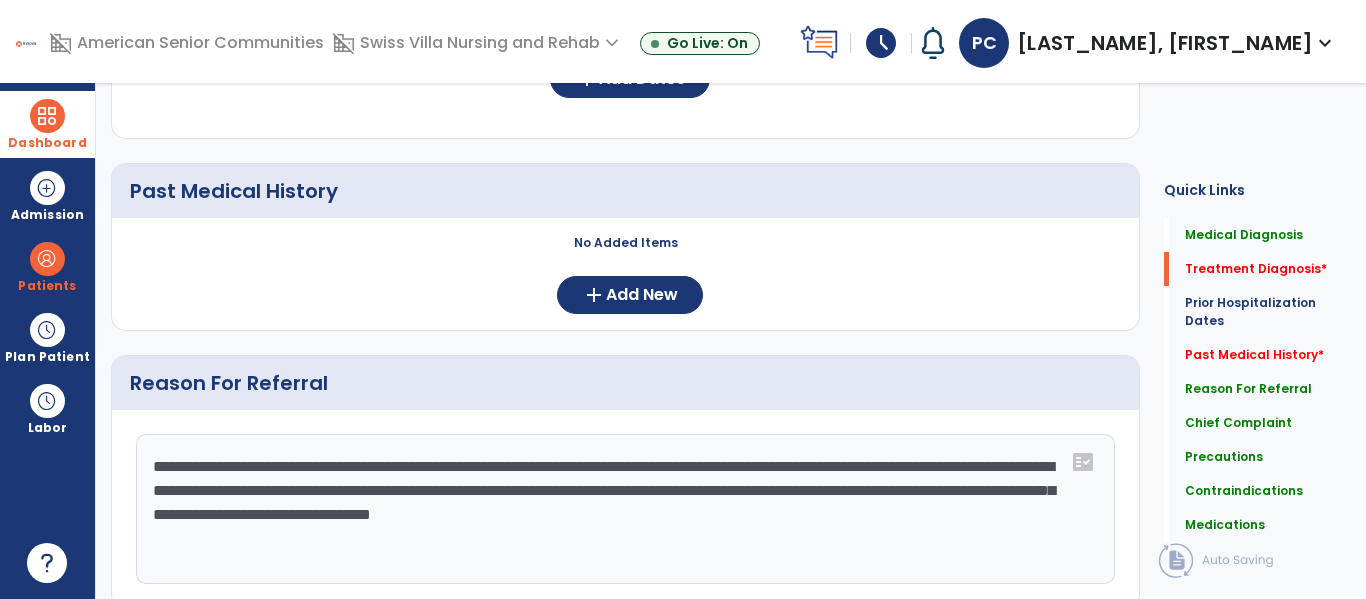 scroll, scrollTop: 0, scrollLeft: 0, axis: both 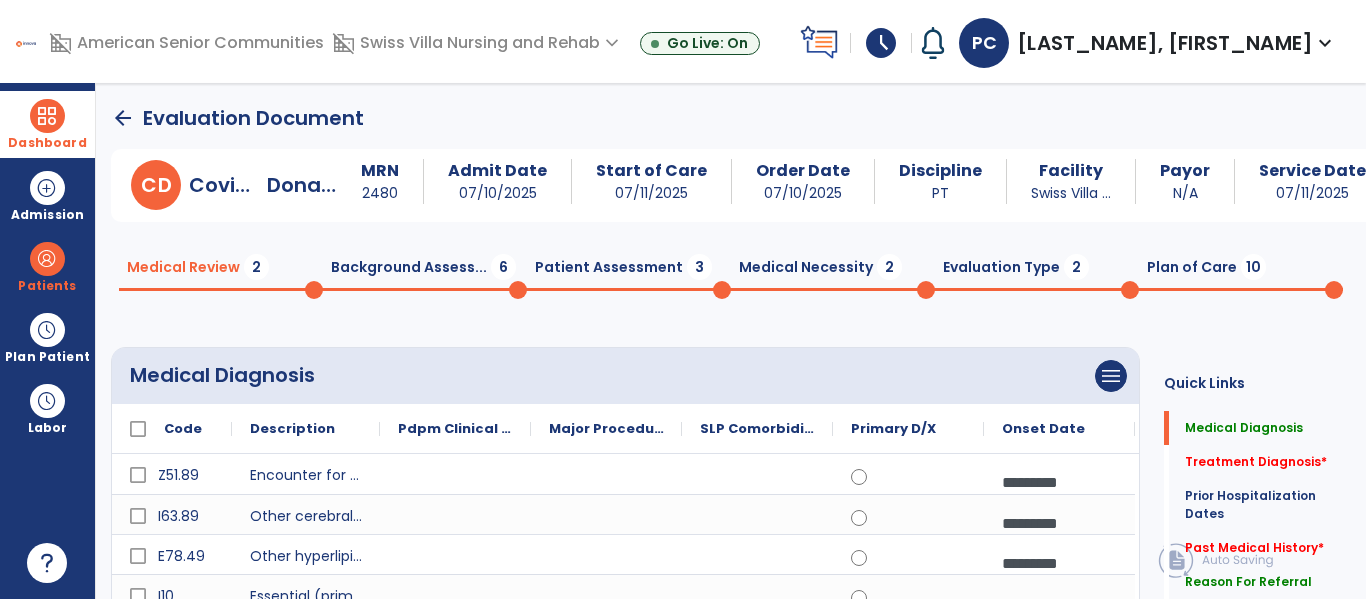 click on "Background Assess...  6" 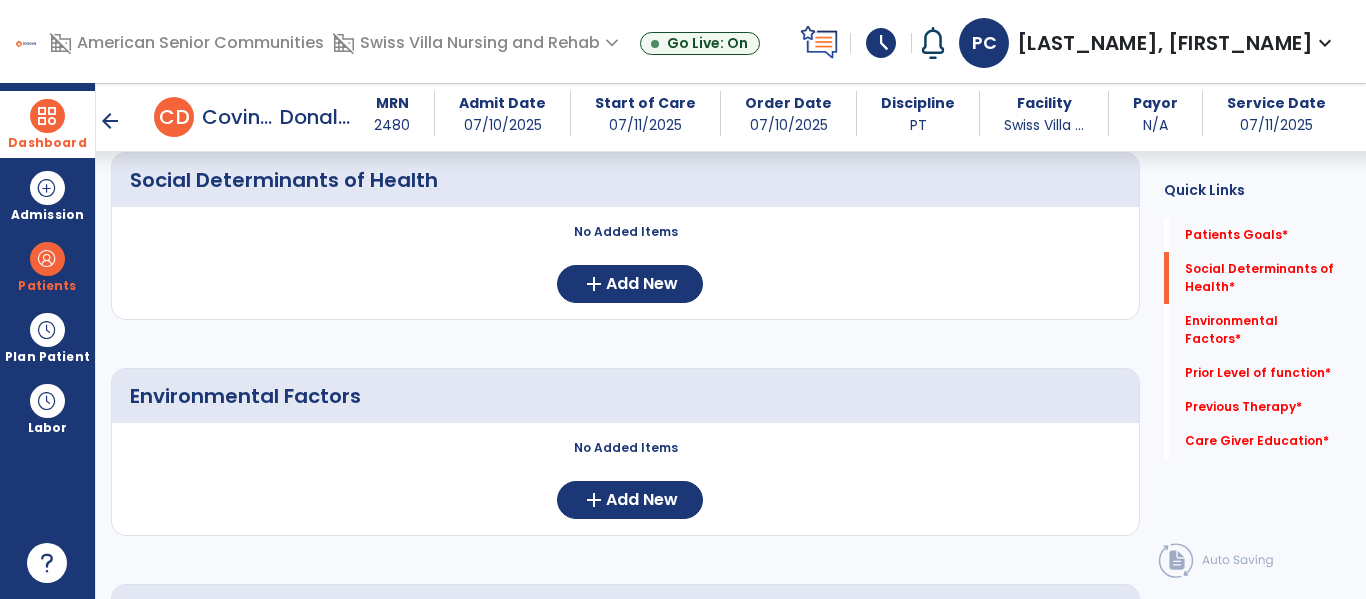 scroll, scrollTop: 399, scrollLeft: 0, axis: vertical 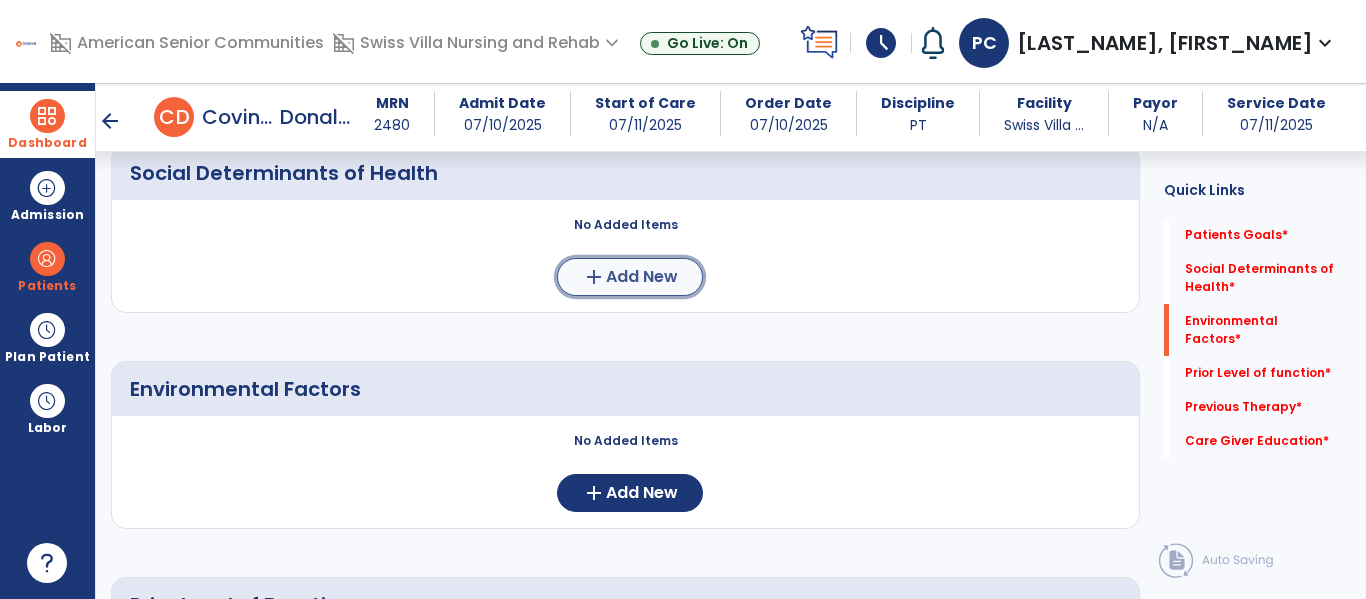 click on "Add New" 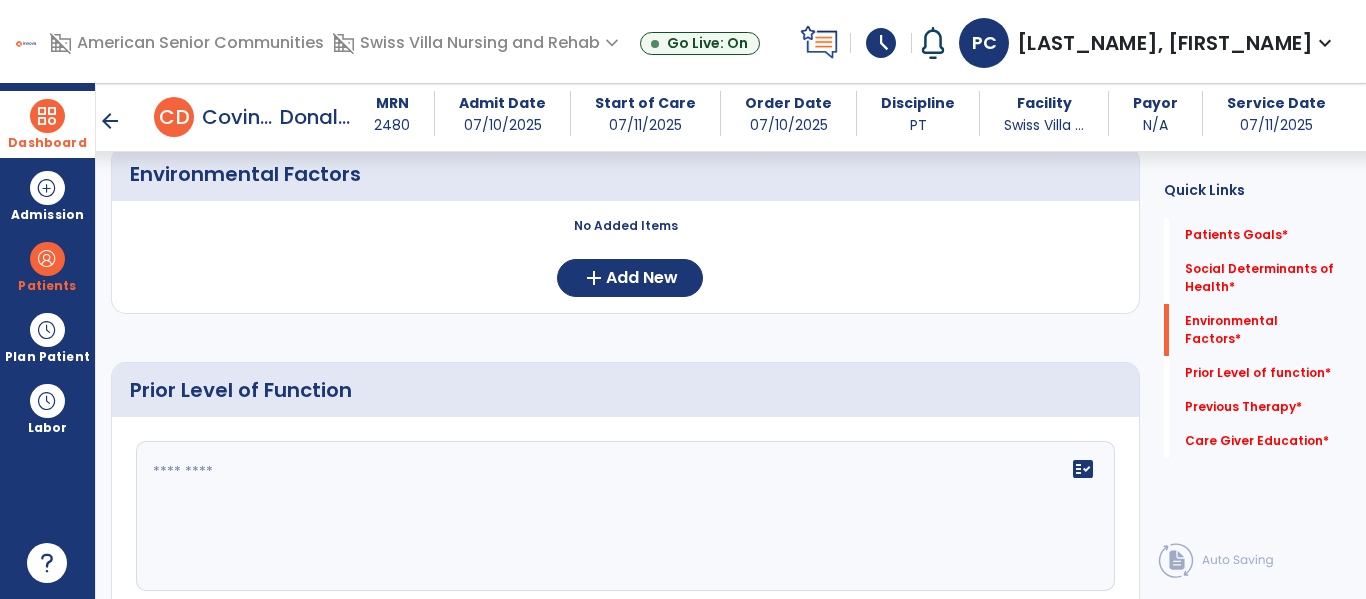 scroll, scrollTop: 881, scrollLeft: 0, axis: vertical 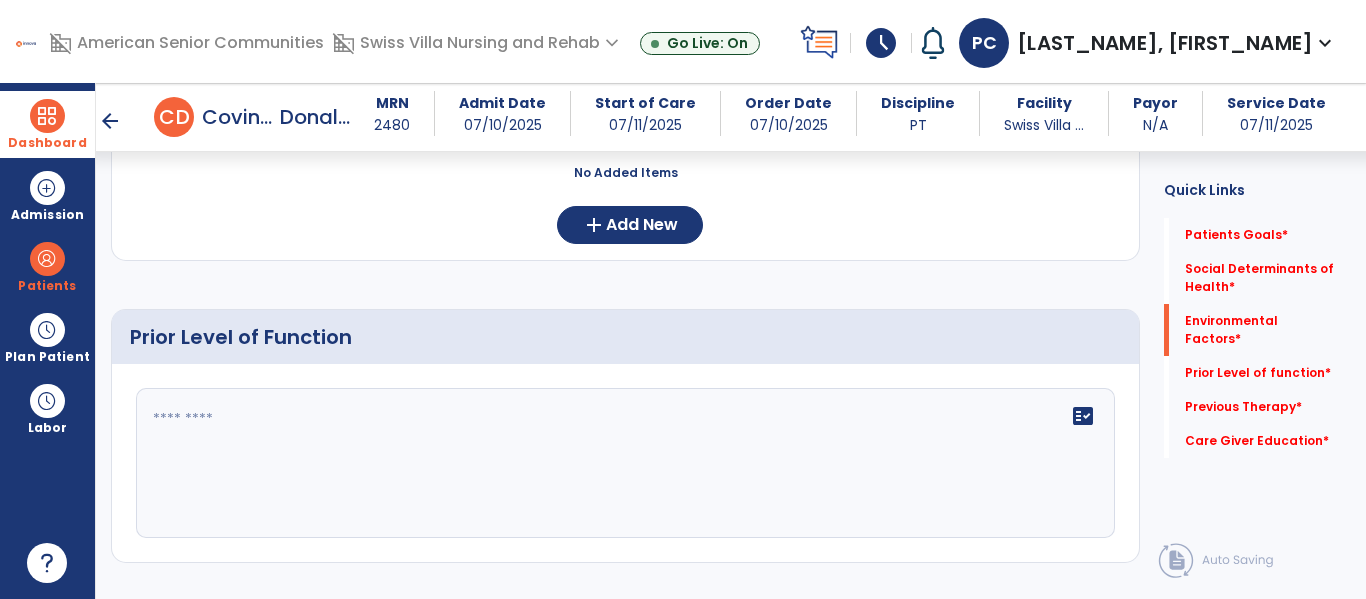 click on "fact_check" 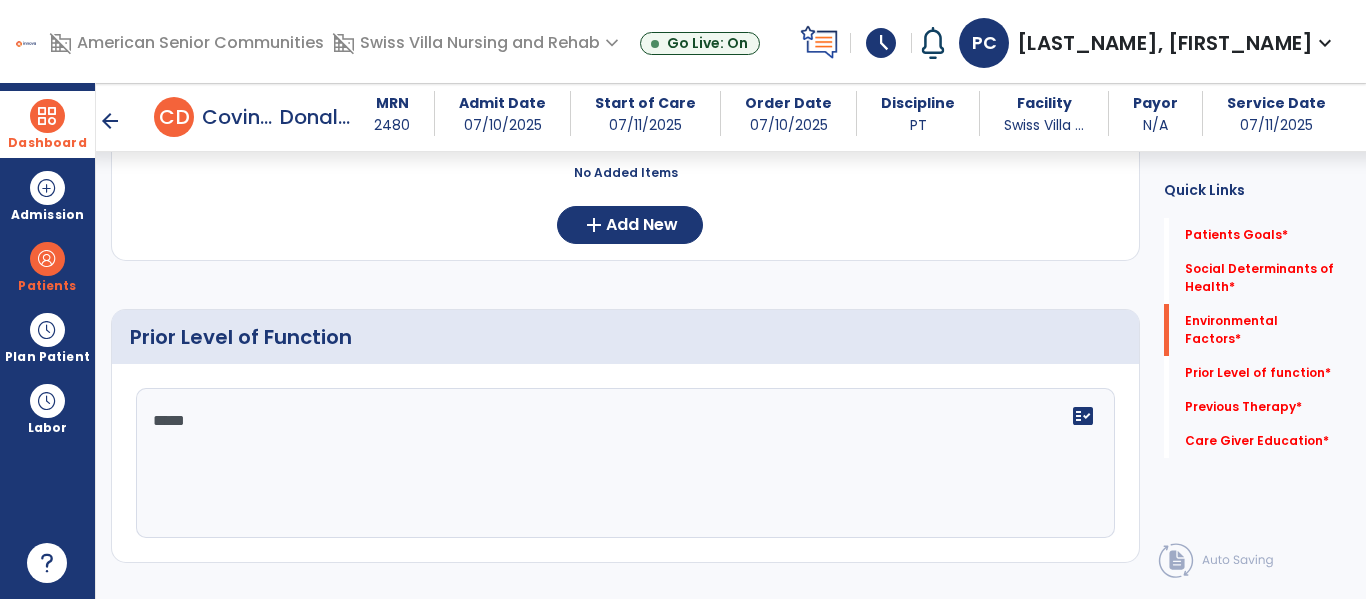 type on "******" 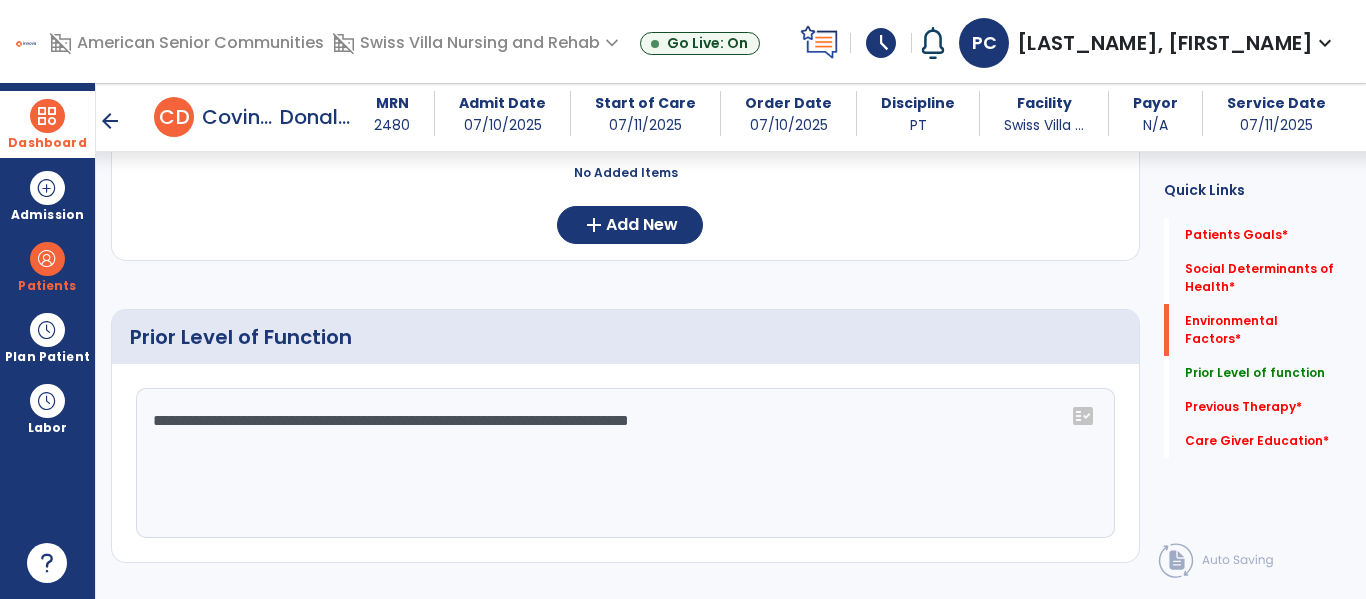 click on "**********" 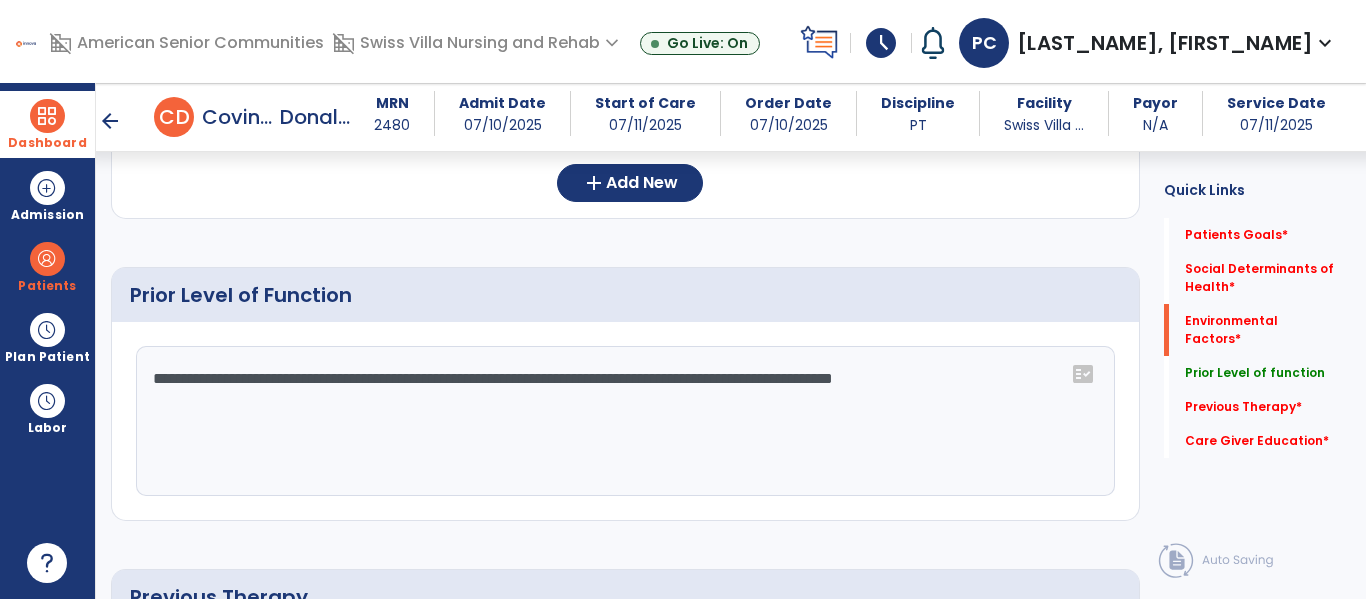 scroll, scrollTop: 930, scrollLeft: 0, axis: vertical 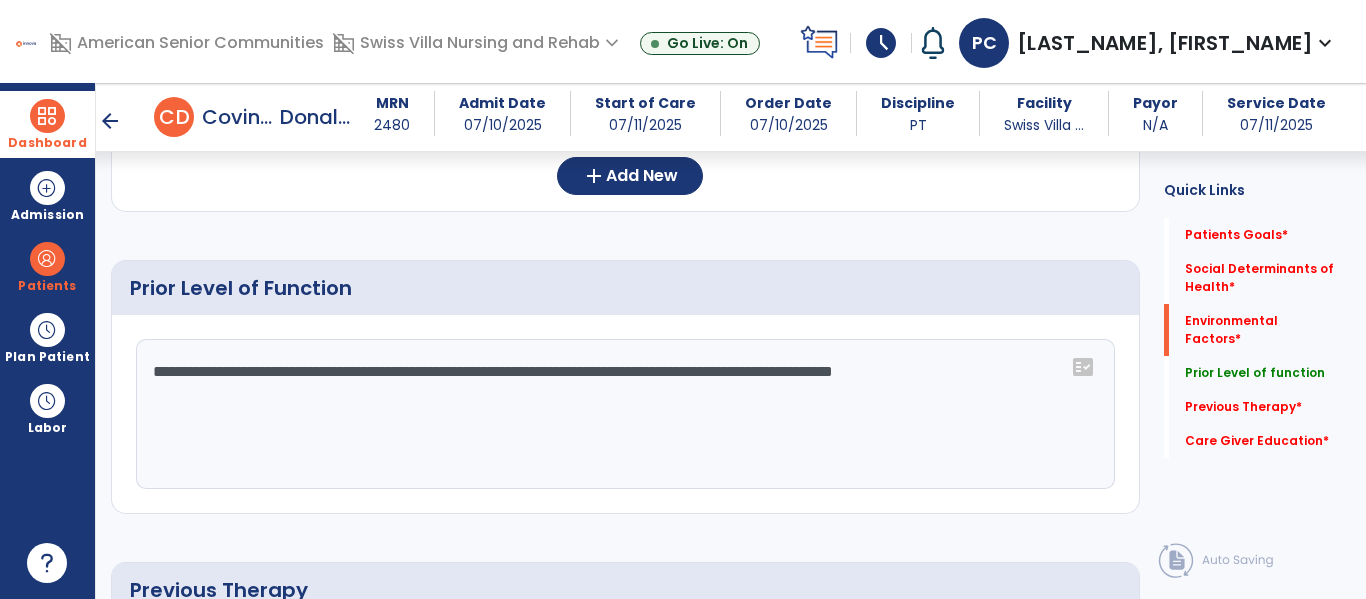 click on "**********" 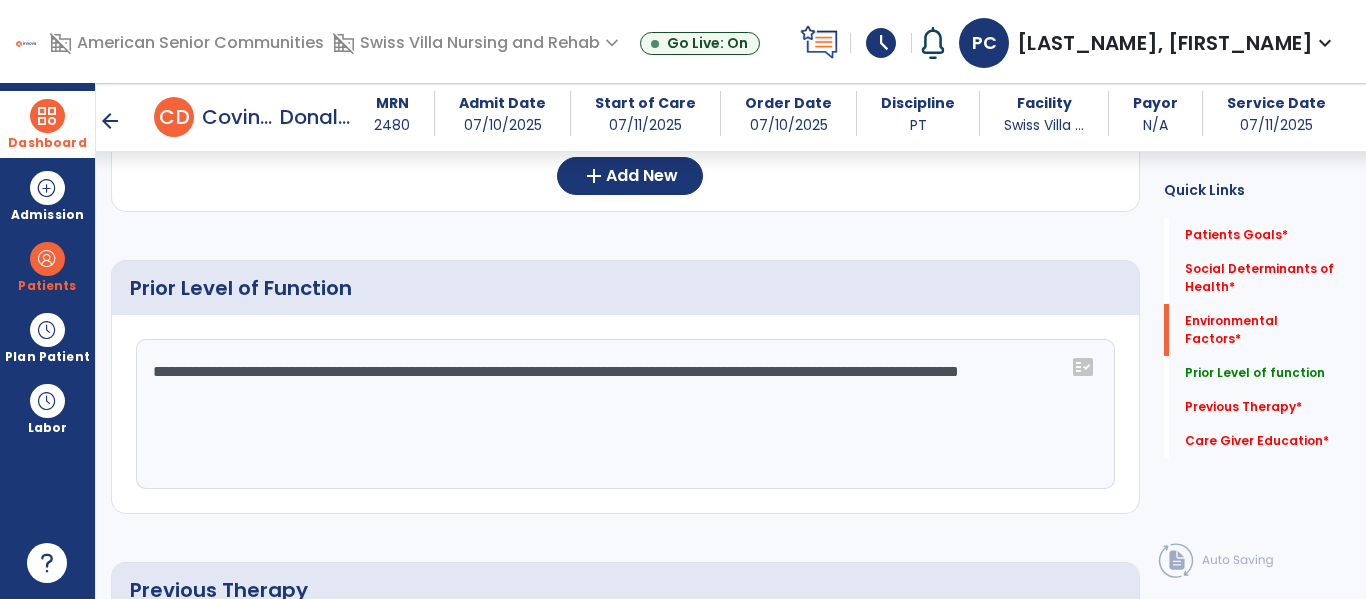 click on "**********" 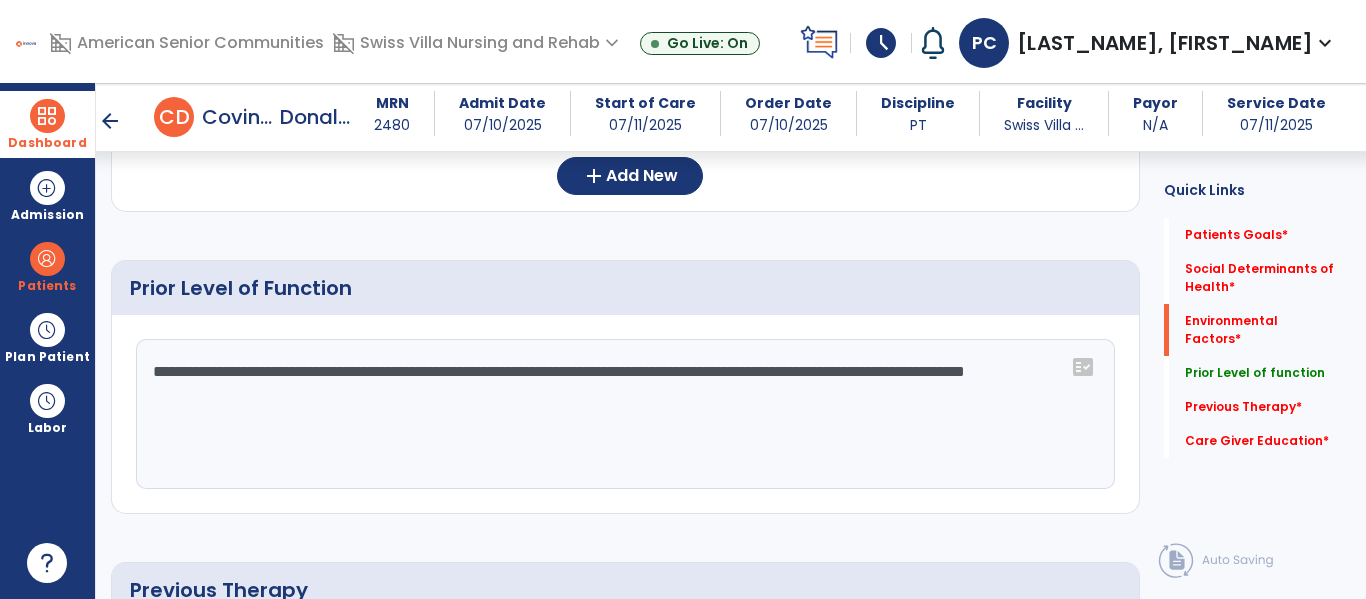 click on "**********" 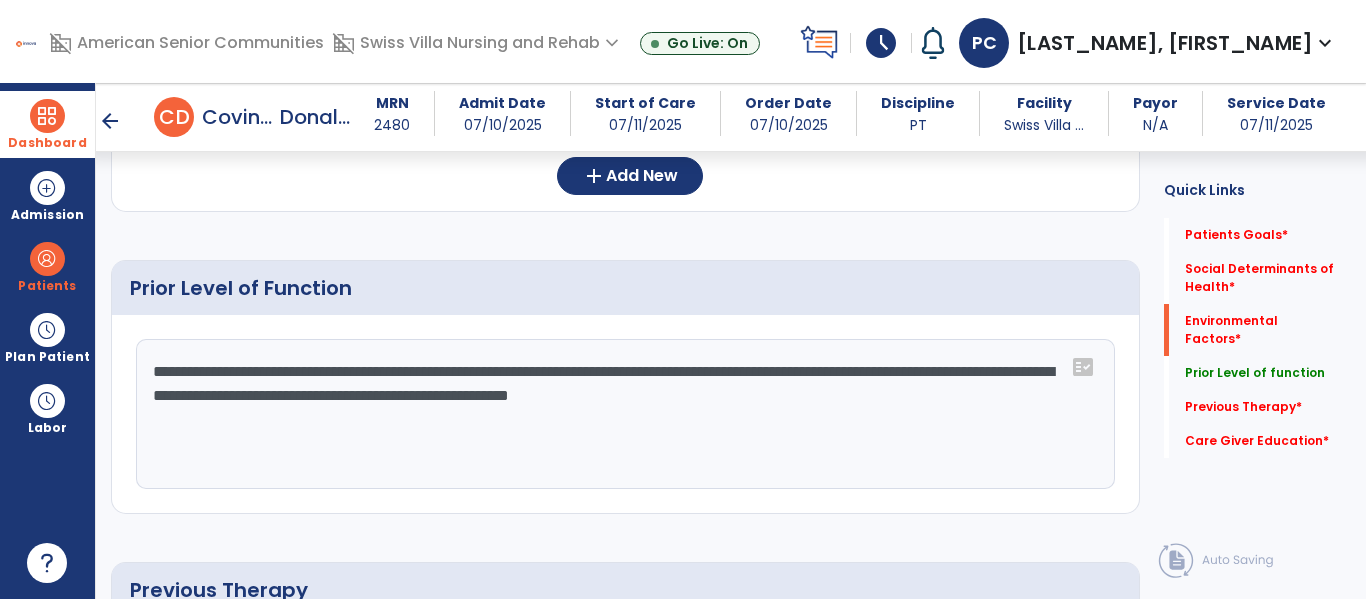 click on "**********" 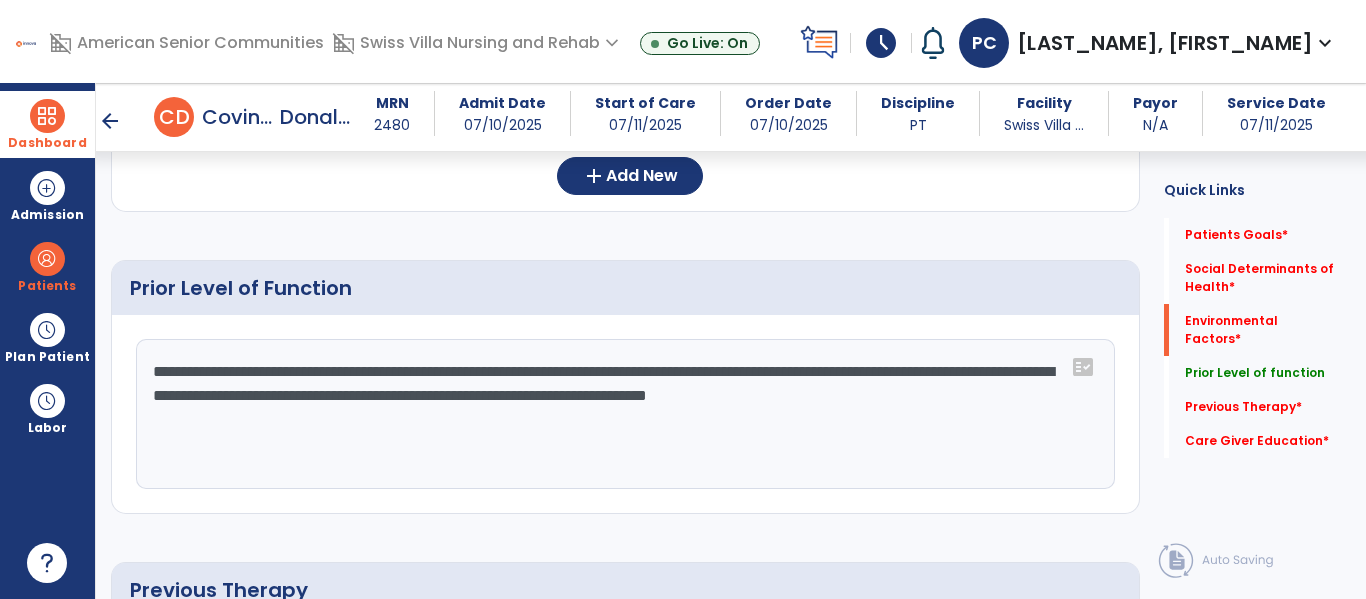 click on "**********" 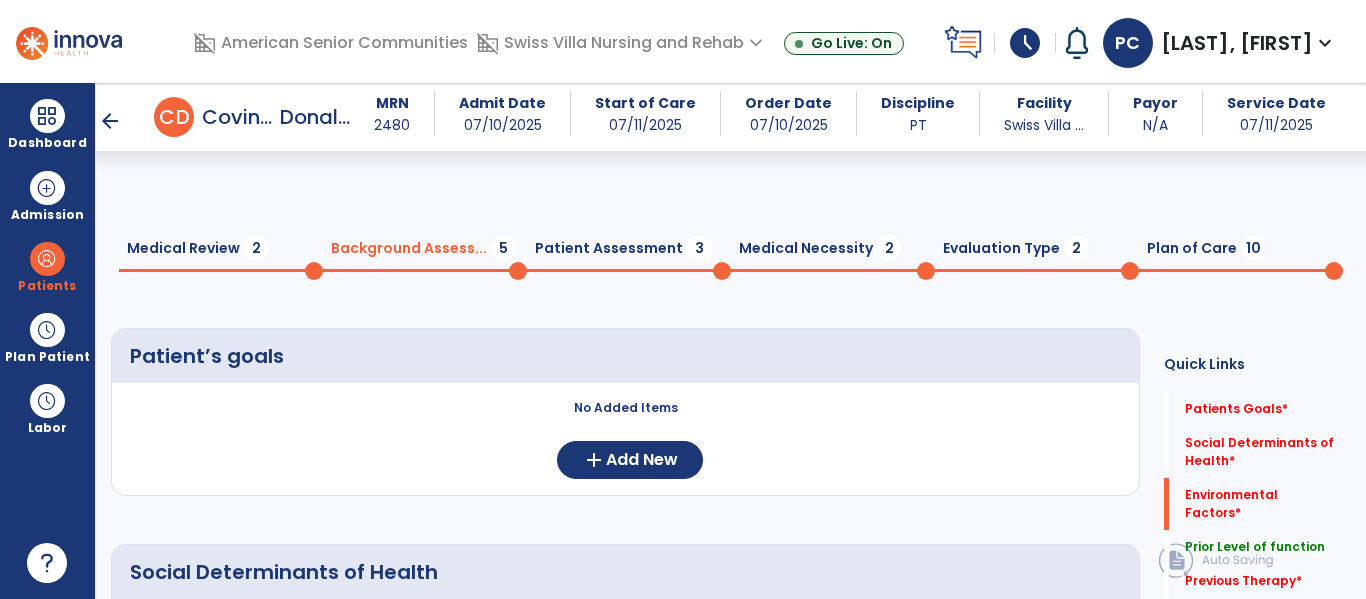 scroll, scrollTop: 0, scrollLeft: 0, axis: both 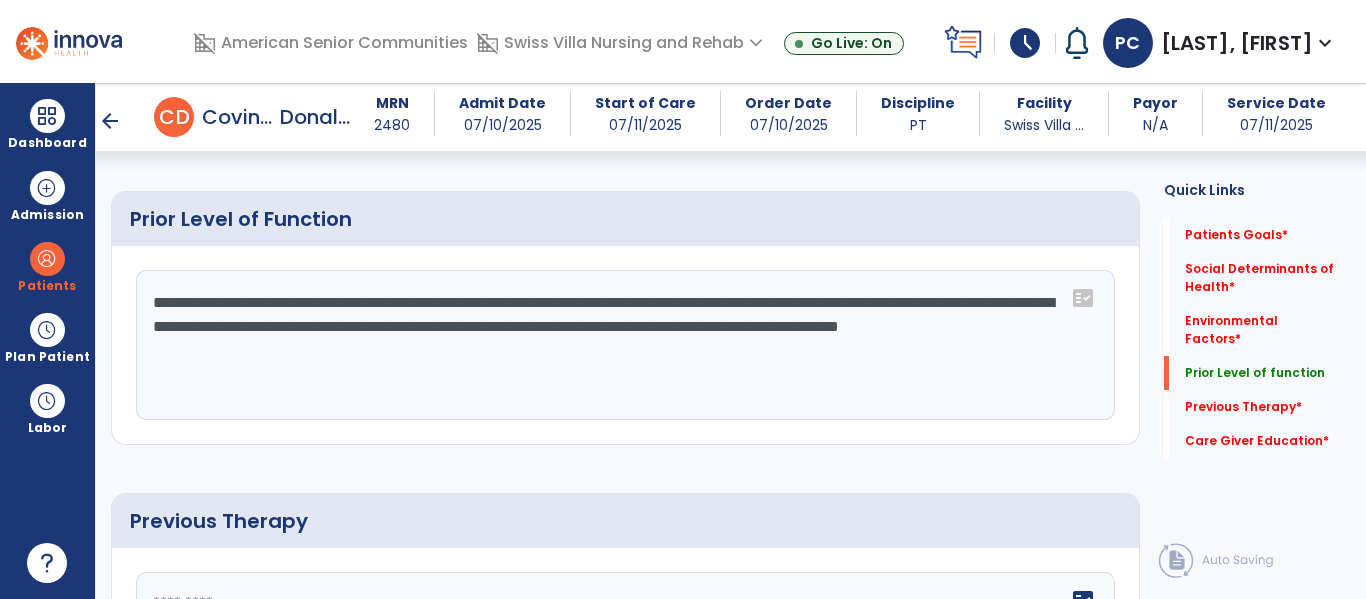 click on "**********" 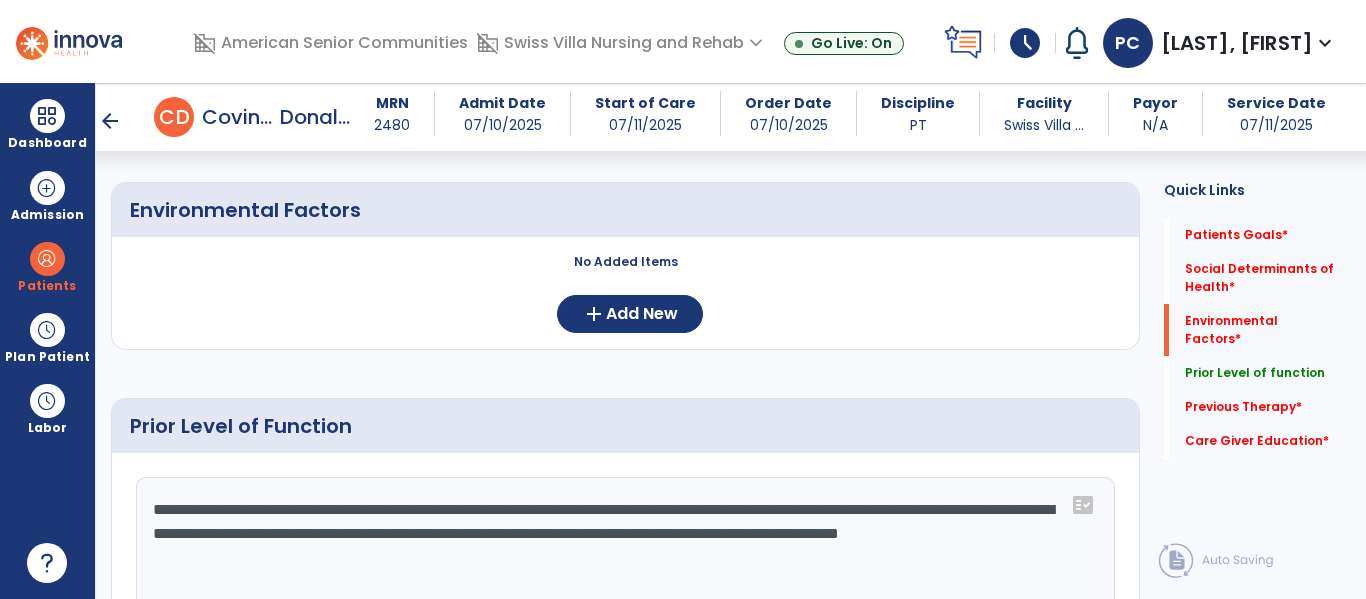 scroll, scrollTop: 768, scrollLeft: 0, axis: vertical 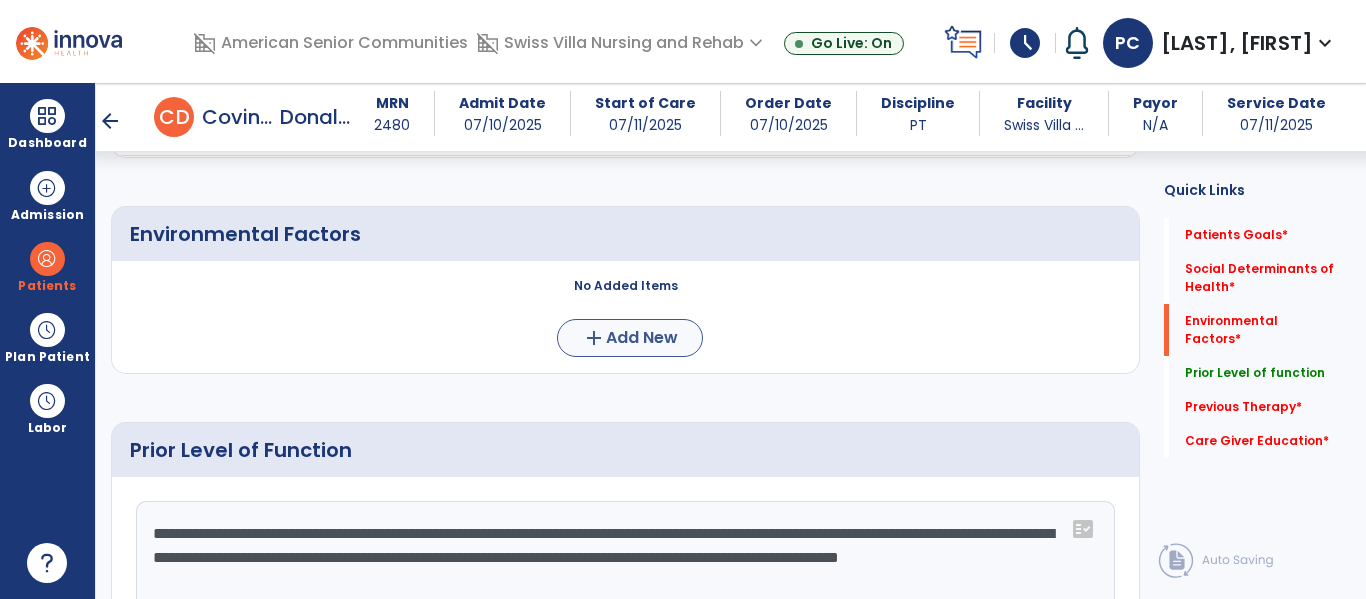 type on "**********" 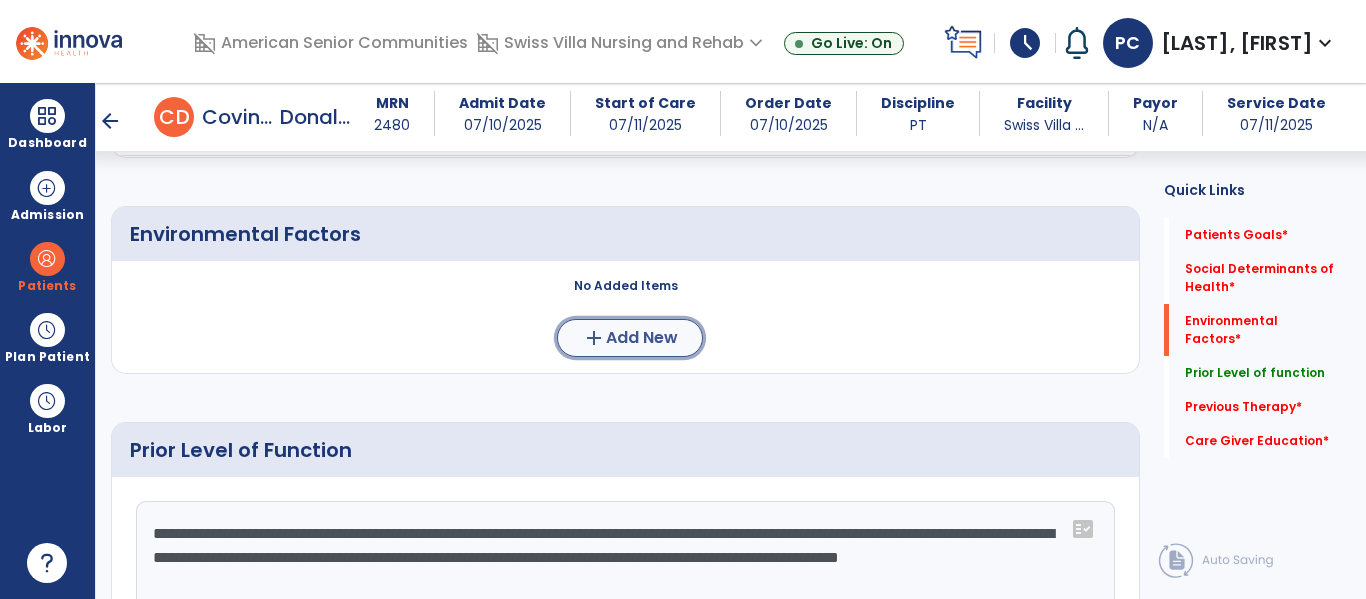click on "Add New" 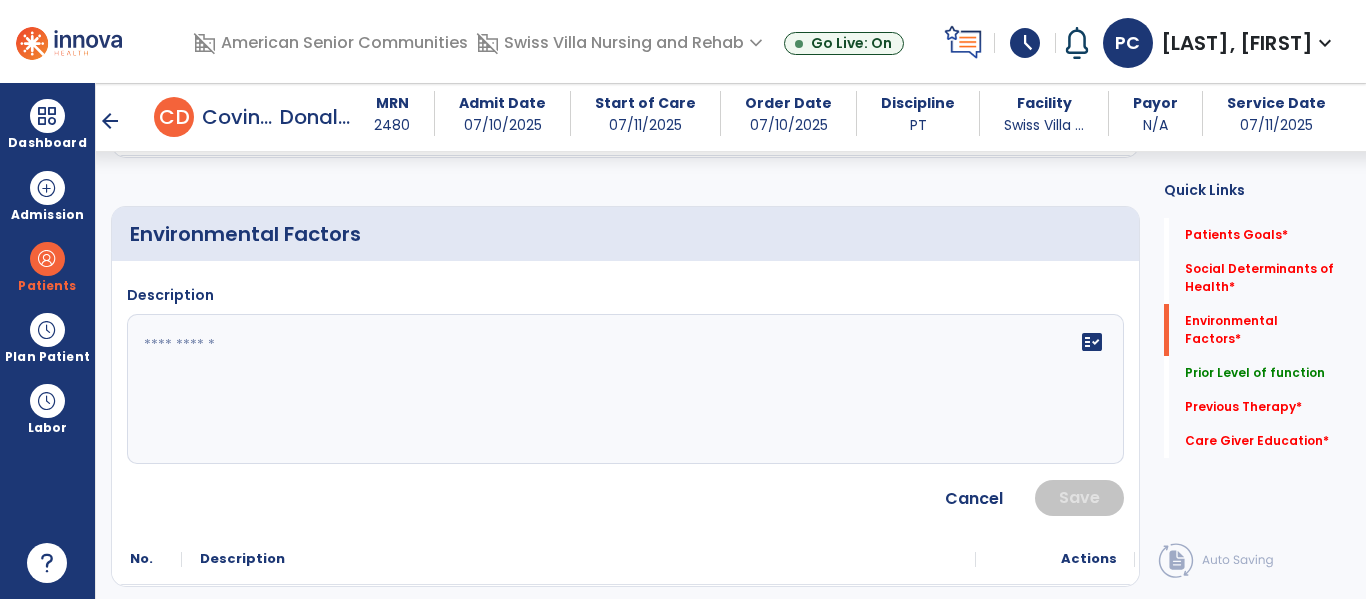 click on "fact_check" 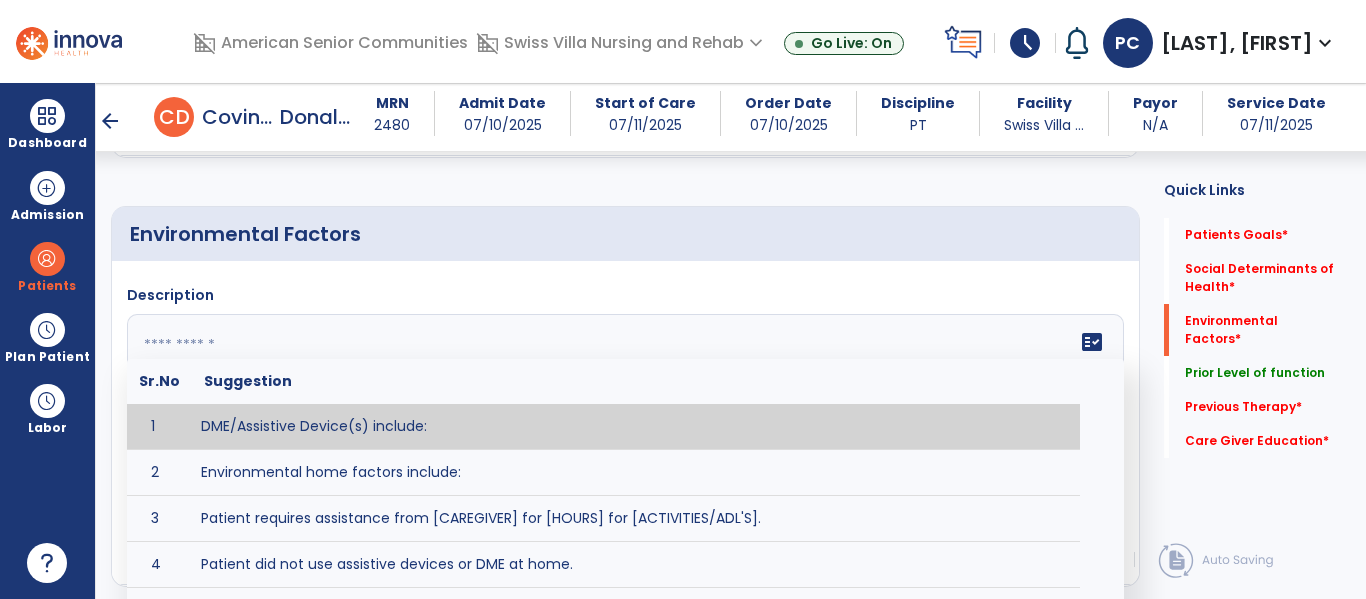 paste on "**********" 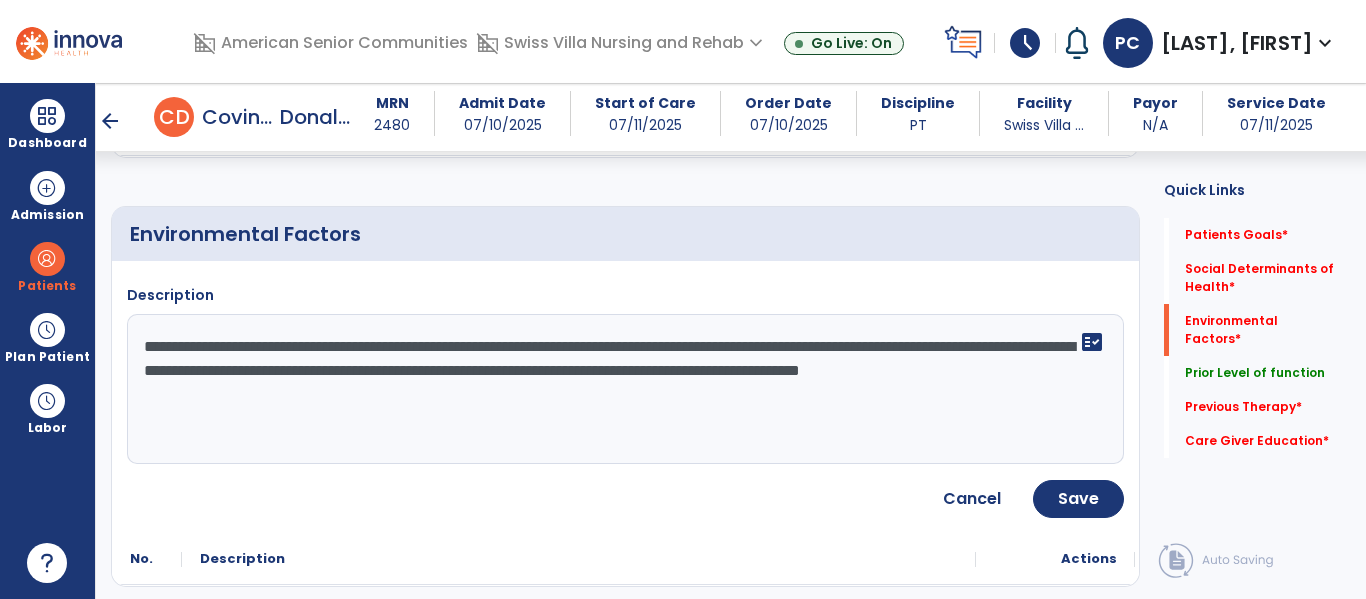 scroll, scrollTop: 804, scrollLeft: 0, axis: vertical 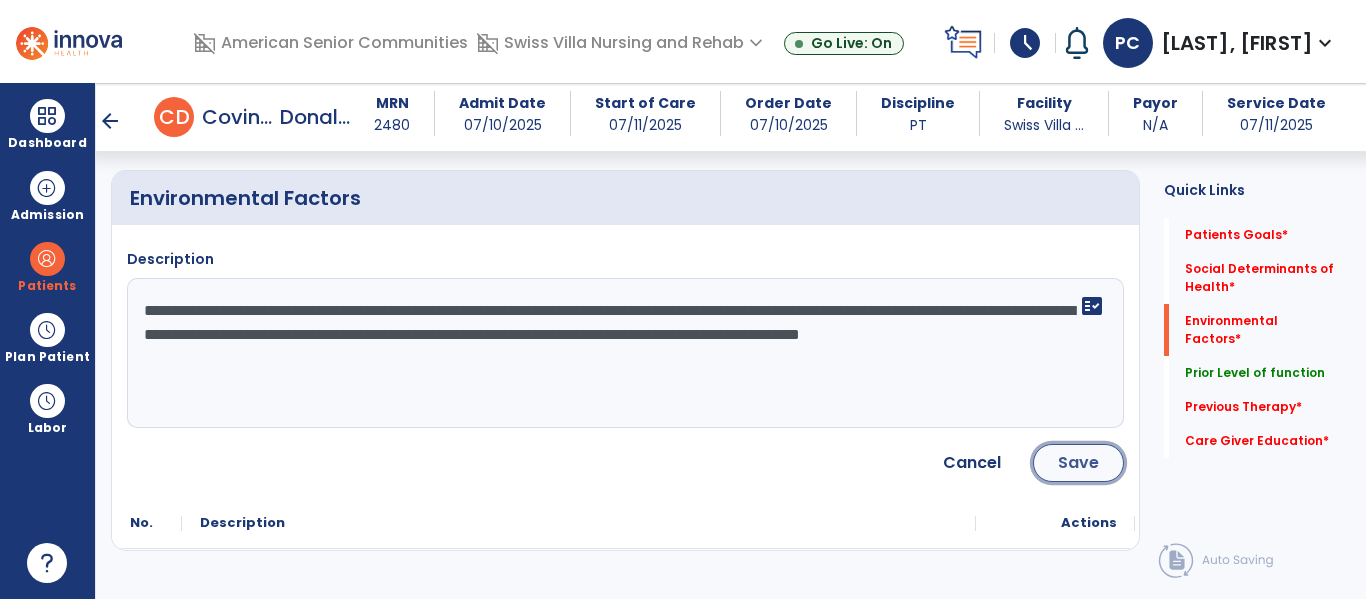 click on "Save" 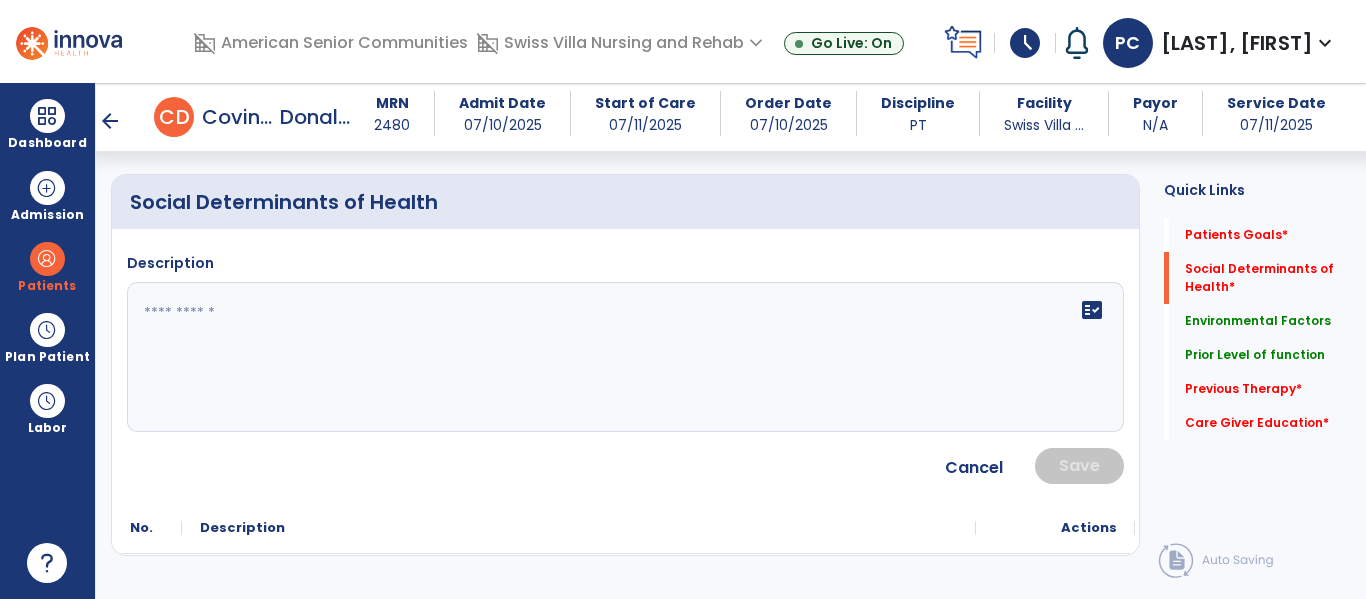 scroll, scrollTop: 379, scrollLeft: 0, axis: vertical 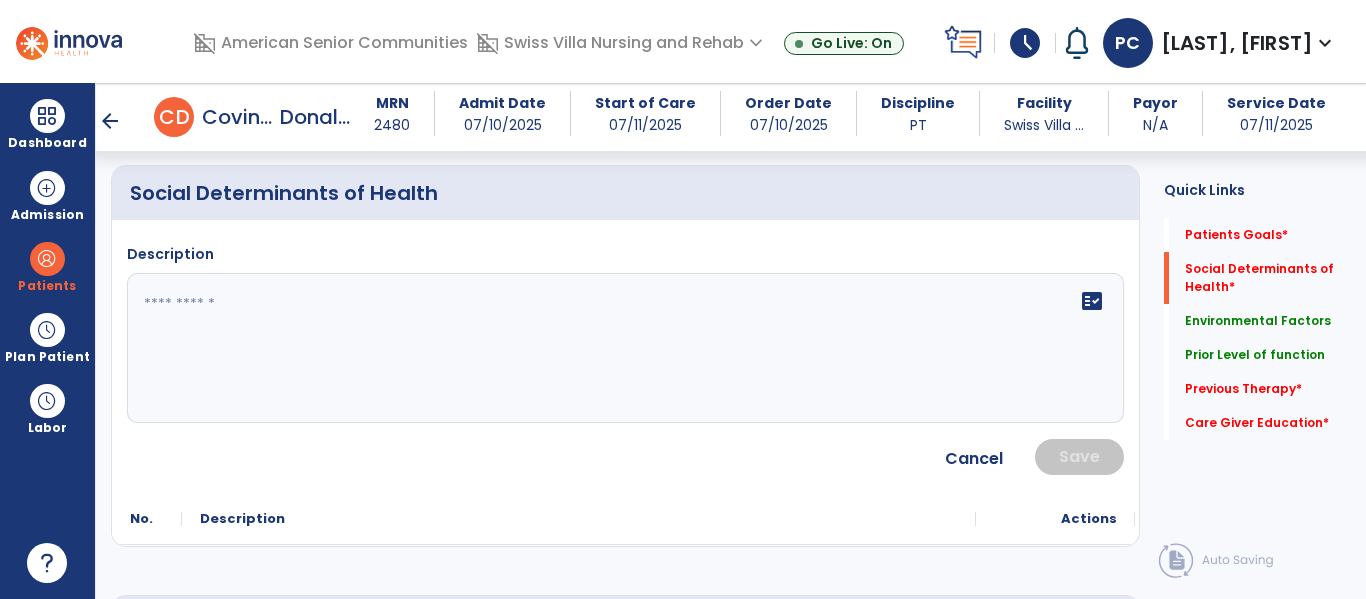 click on "fact_check" 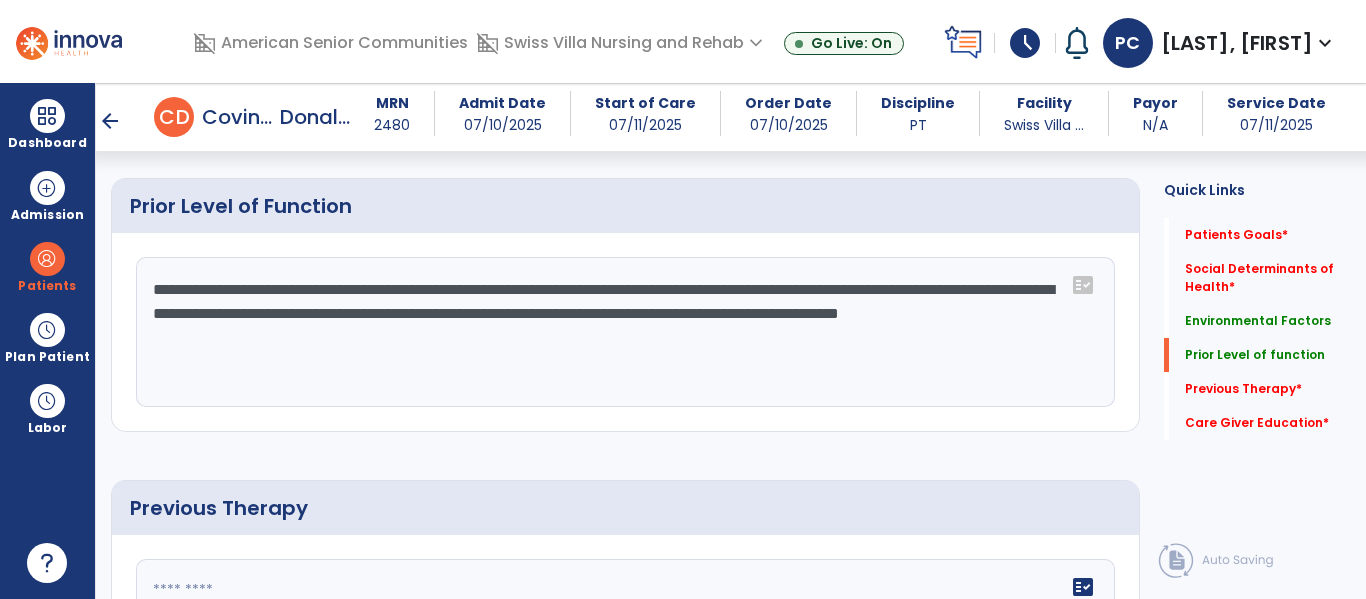 scroll, scrollTop: 1087, scrollLeft: 0, axis: vertical 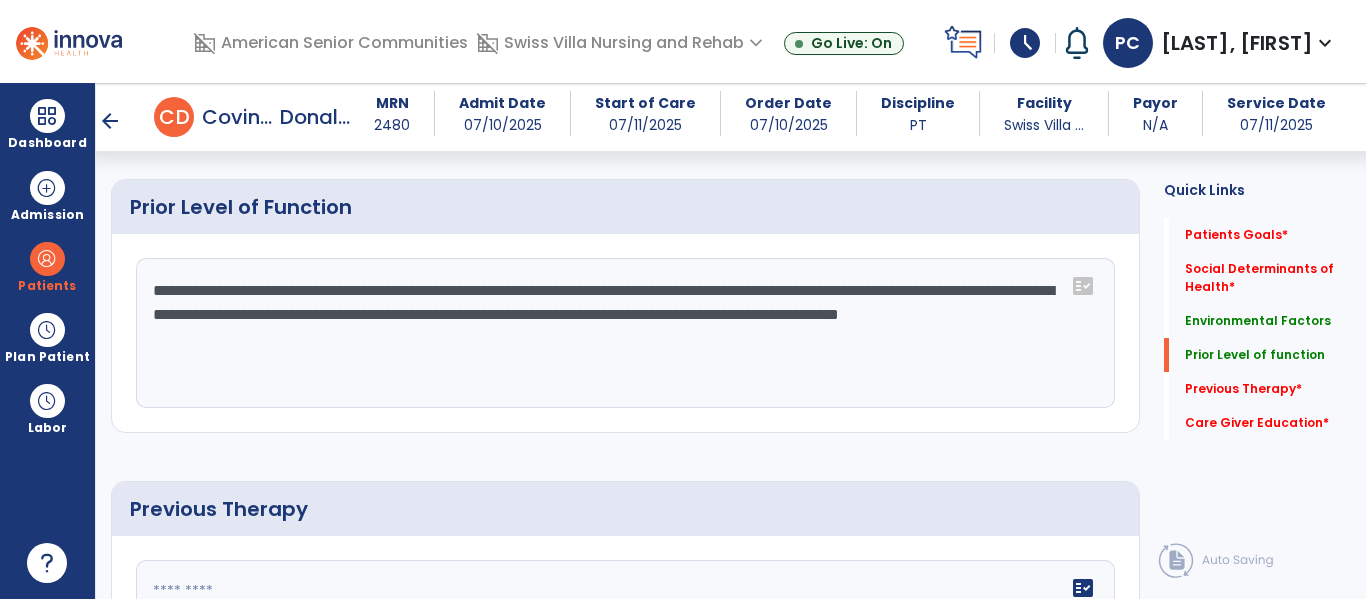 type on "**********" 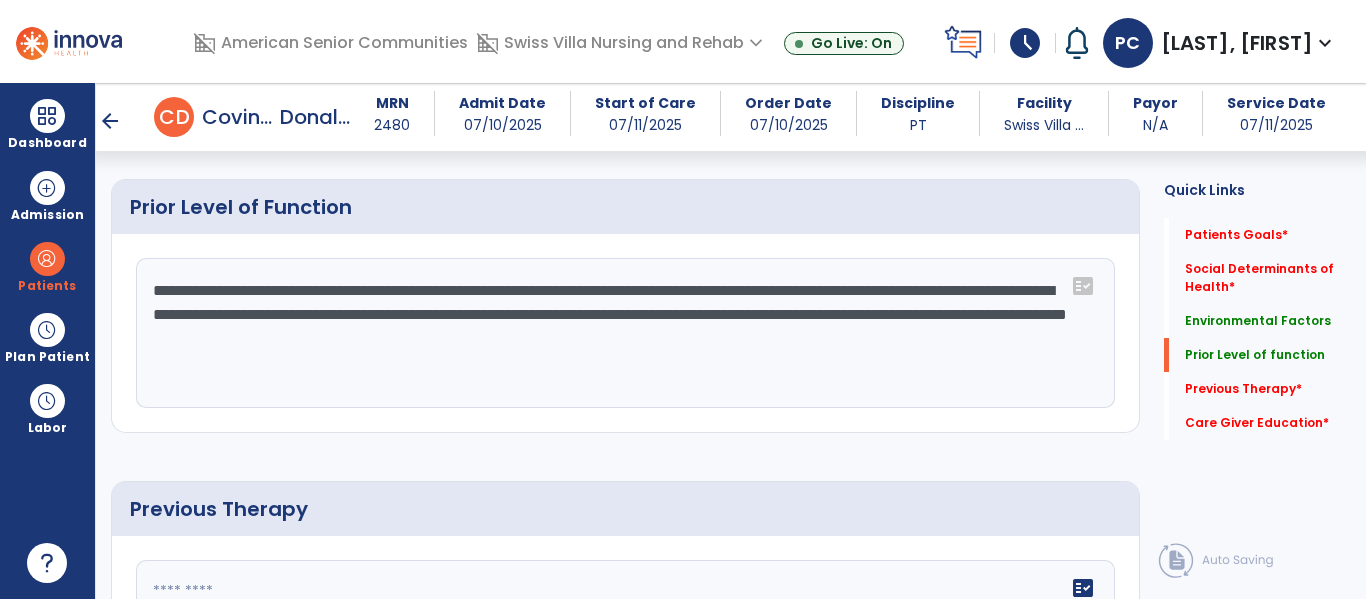 scroll, scrollTop: 1167, scrollLeft: 0, axis: vertical 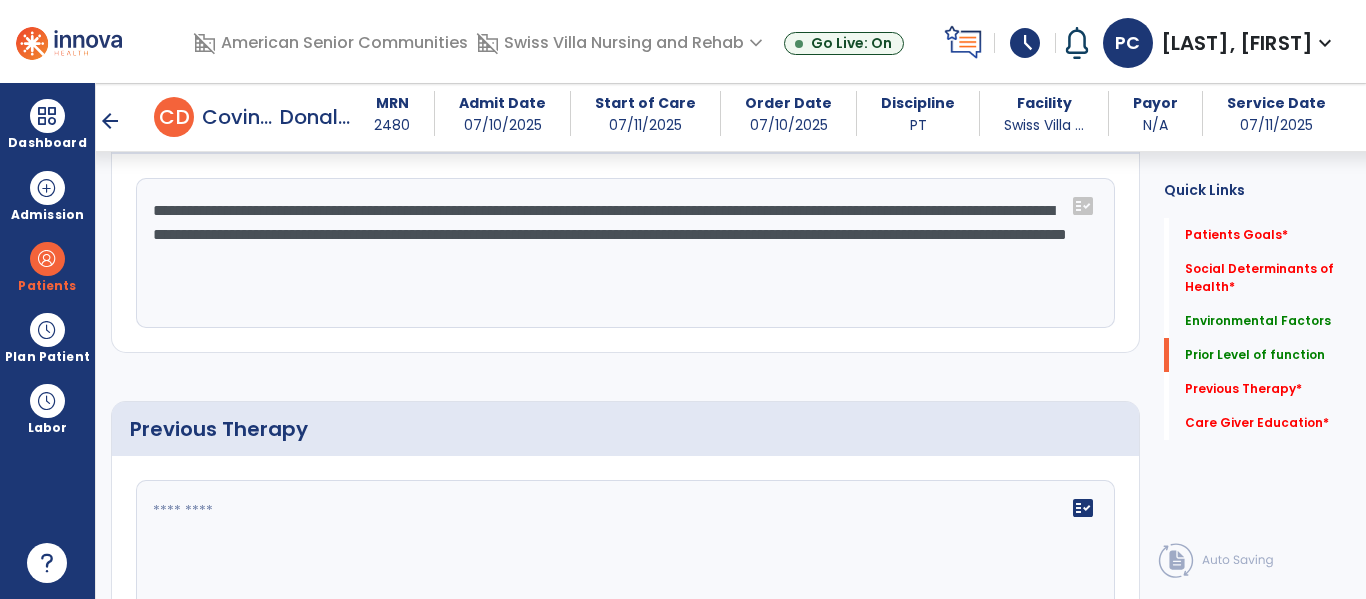 click on "**********" 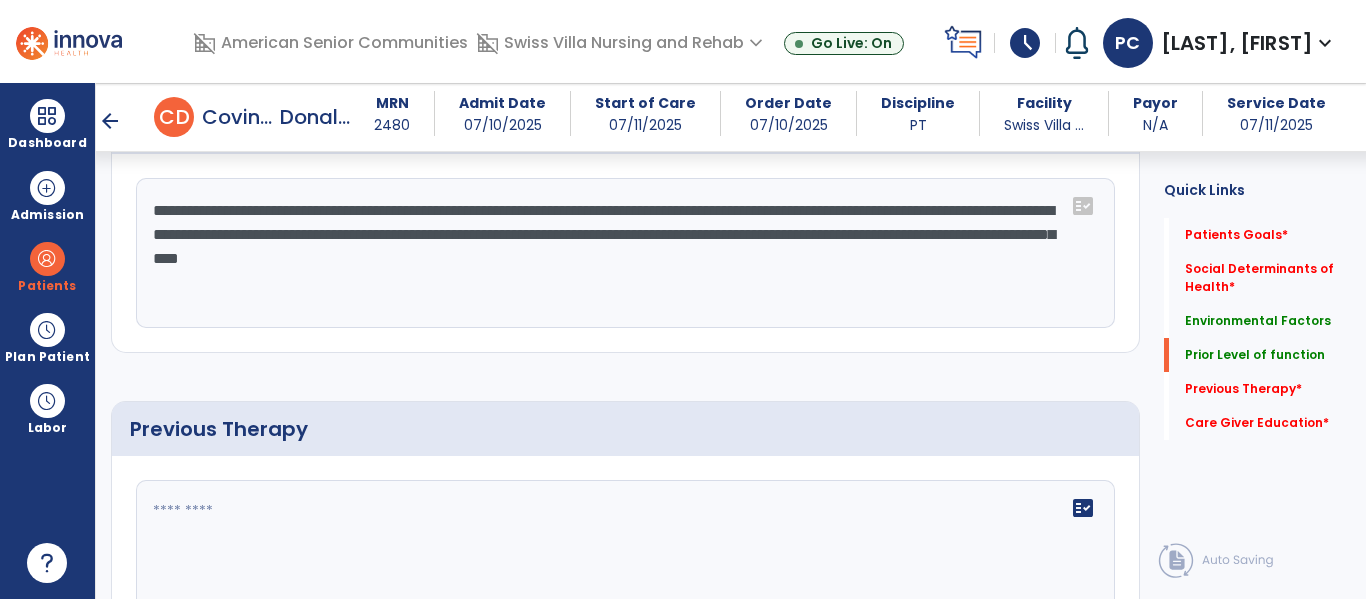 click on "**********" 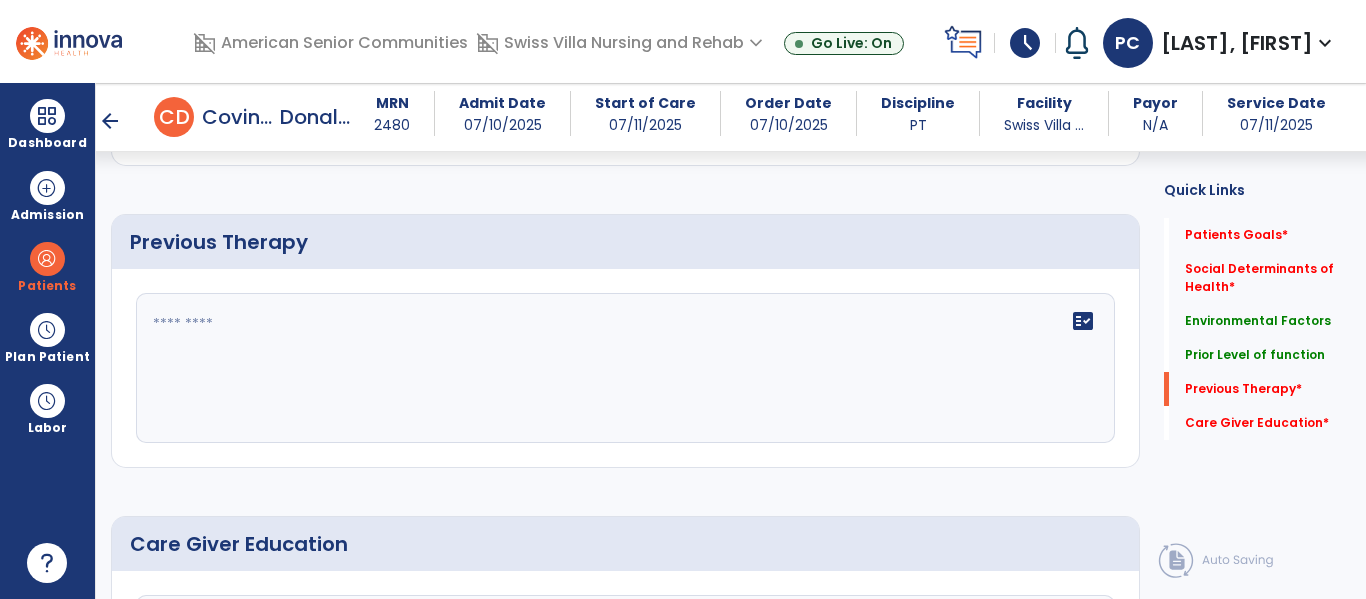 scroll, scrollTop: 1355, scrollLeft: 0, axis: vertical 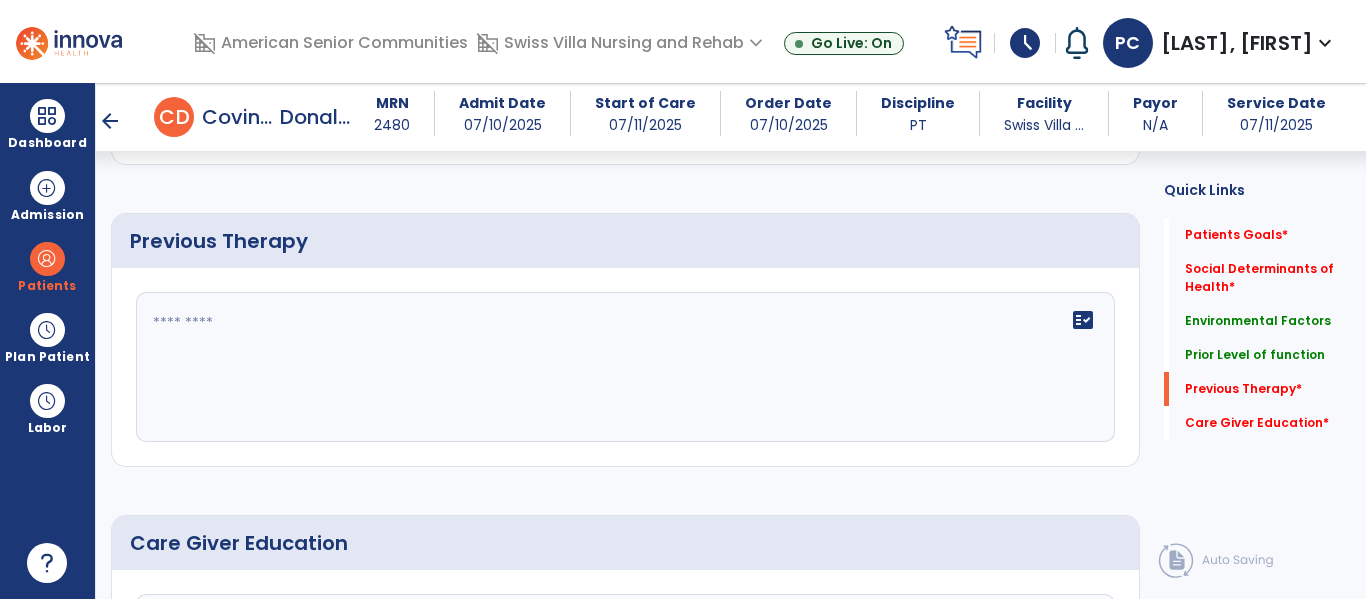 type on "**********" 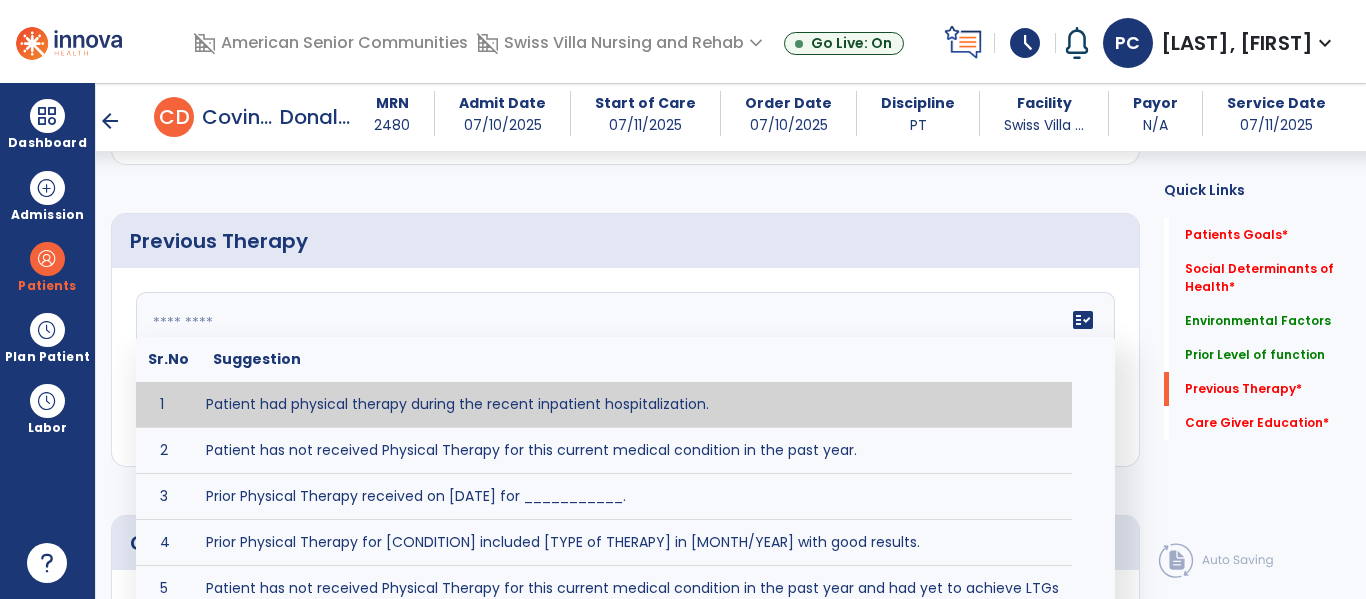type on "**********" 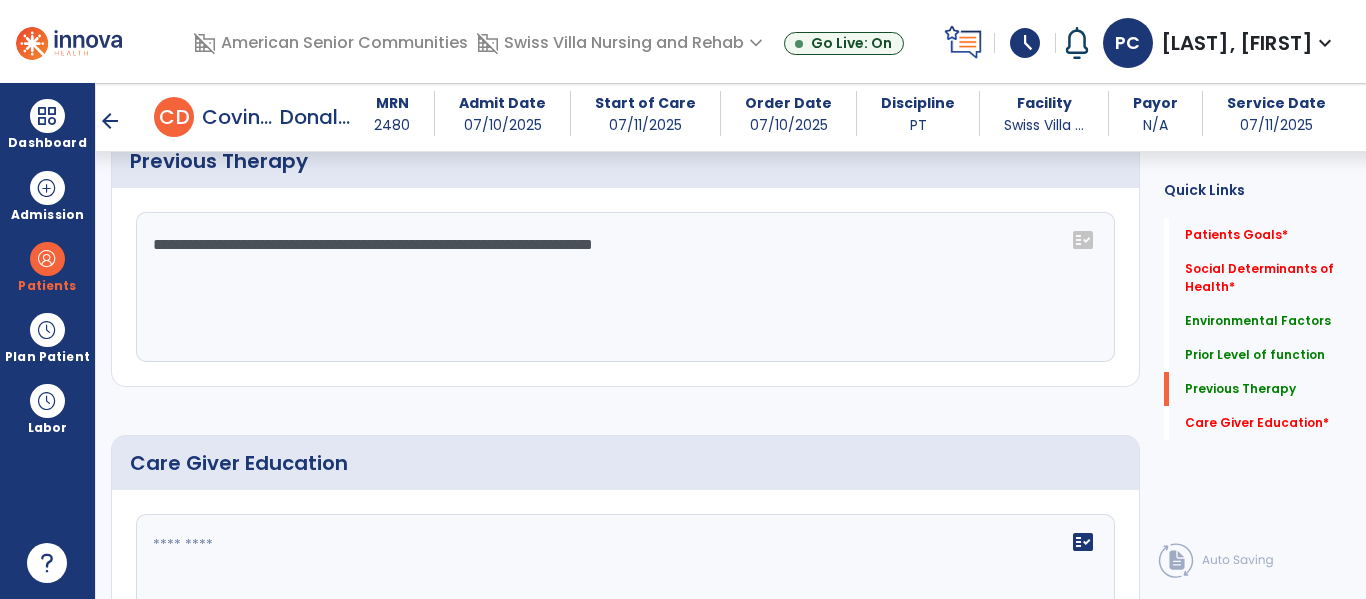 type on "**********" 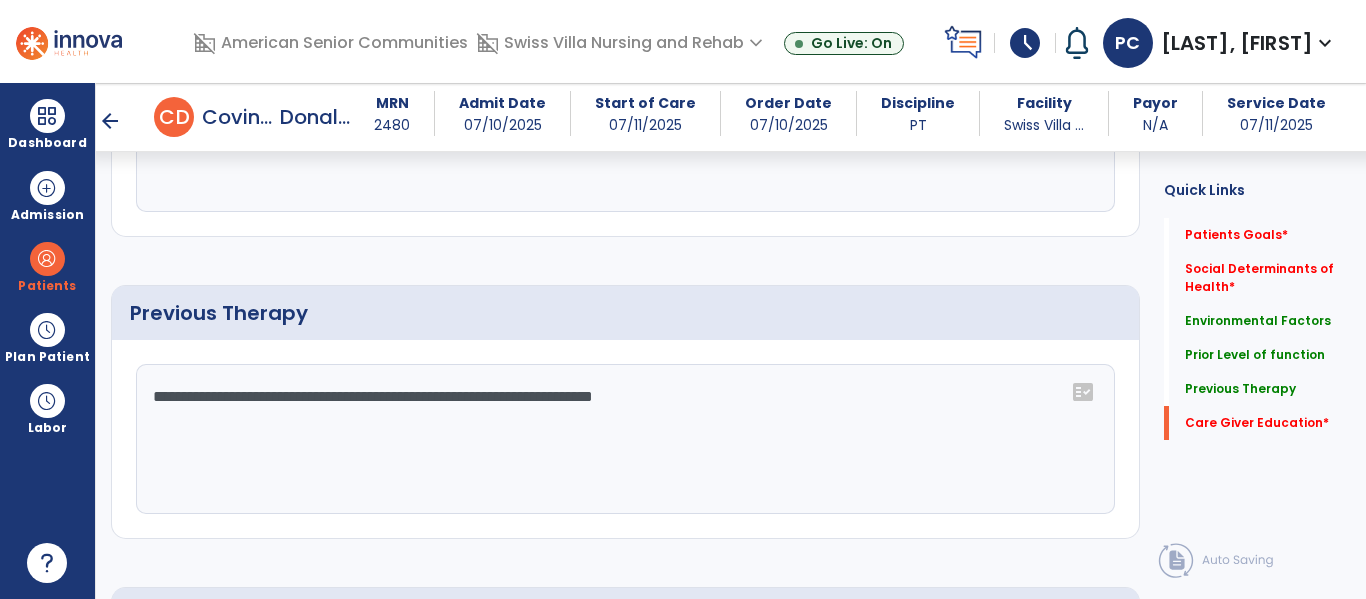 scroll, scrollTop: 1595, scrollLeft: 0, axis: vertical 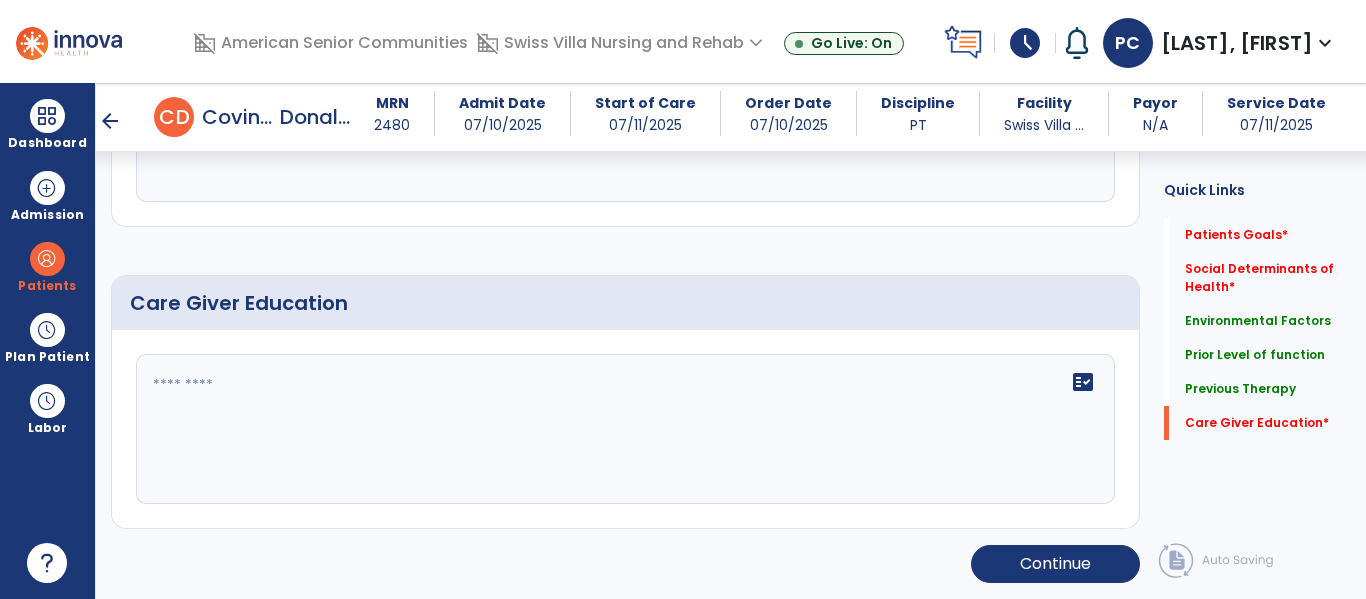 click on "fact_check" 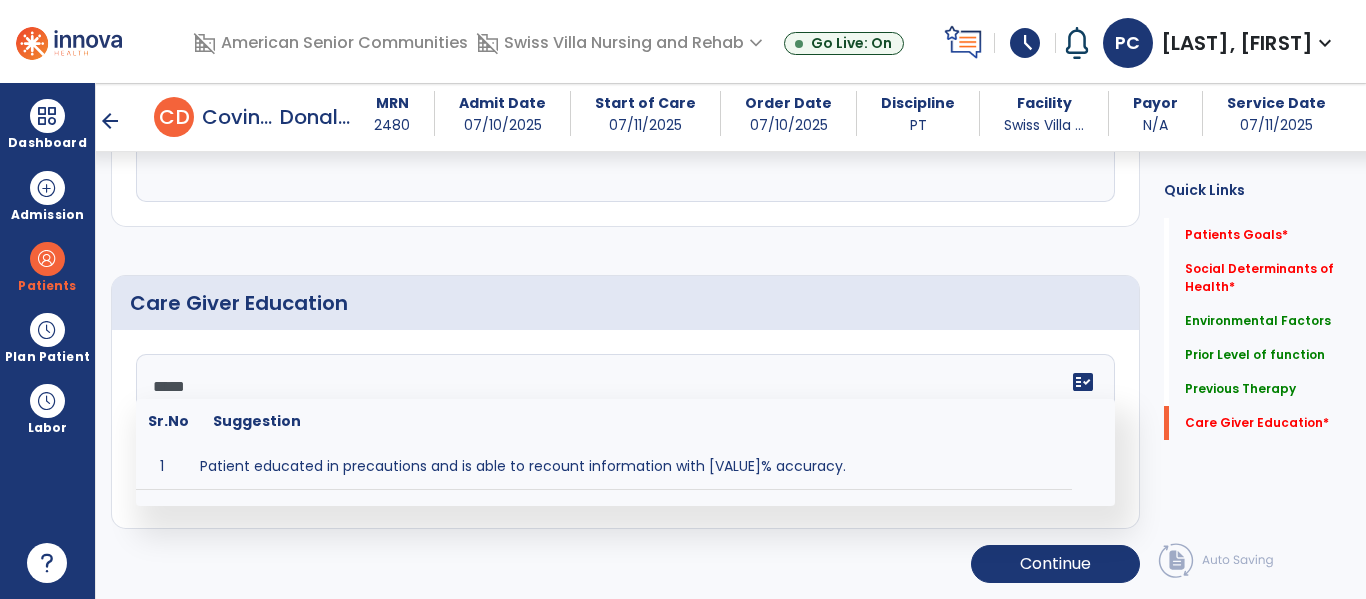 type on "******" 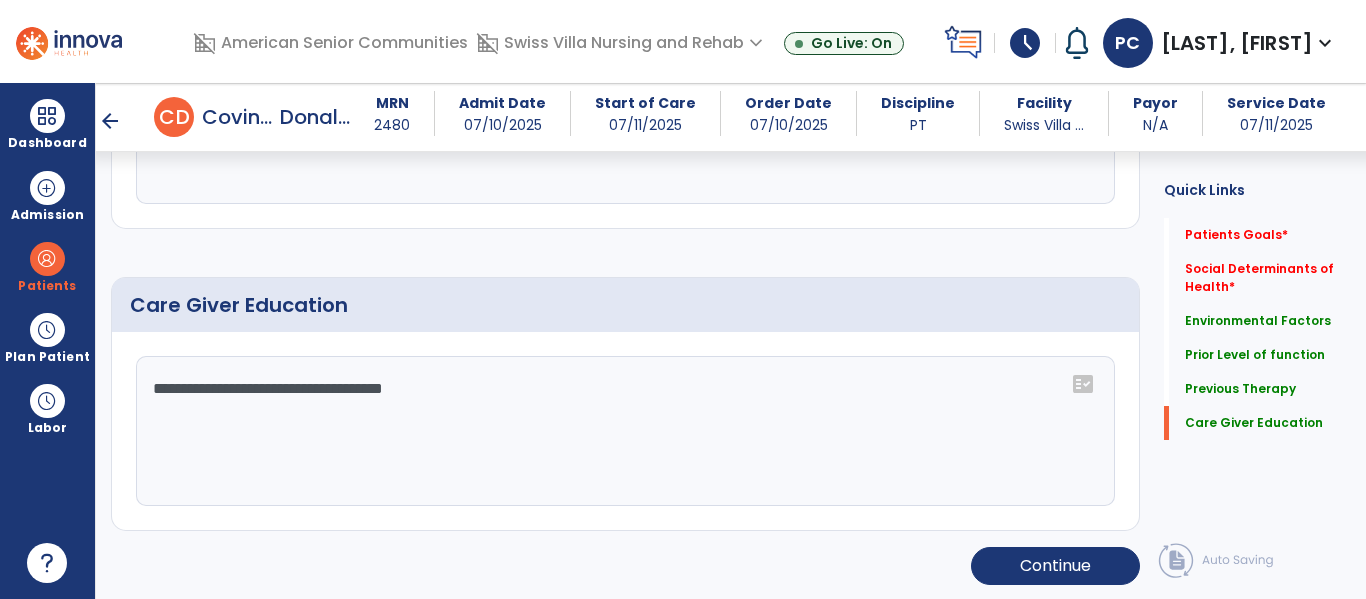 scroll, scrollTop: 1595, scrollLeft: 0, axis: vertical 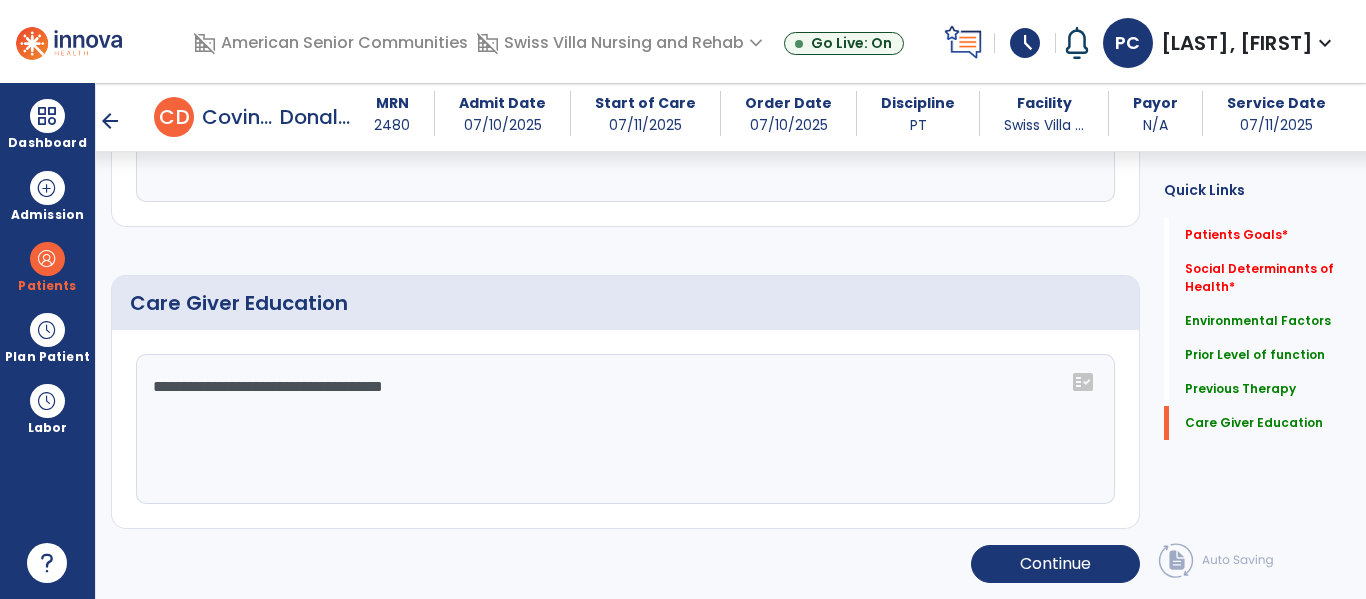 click on "**********" 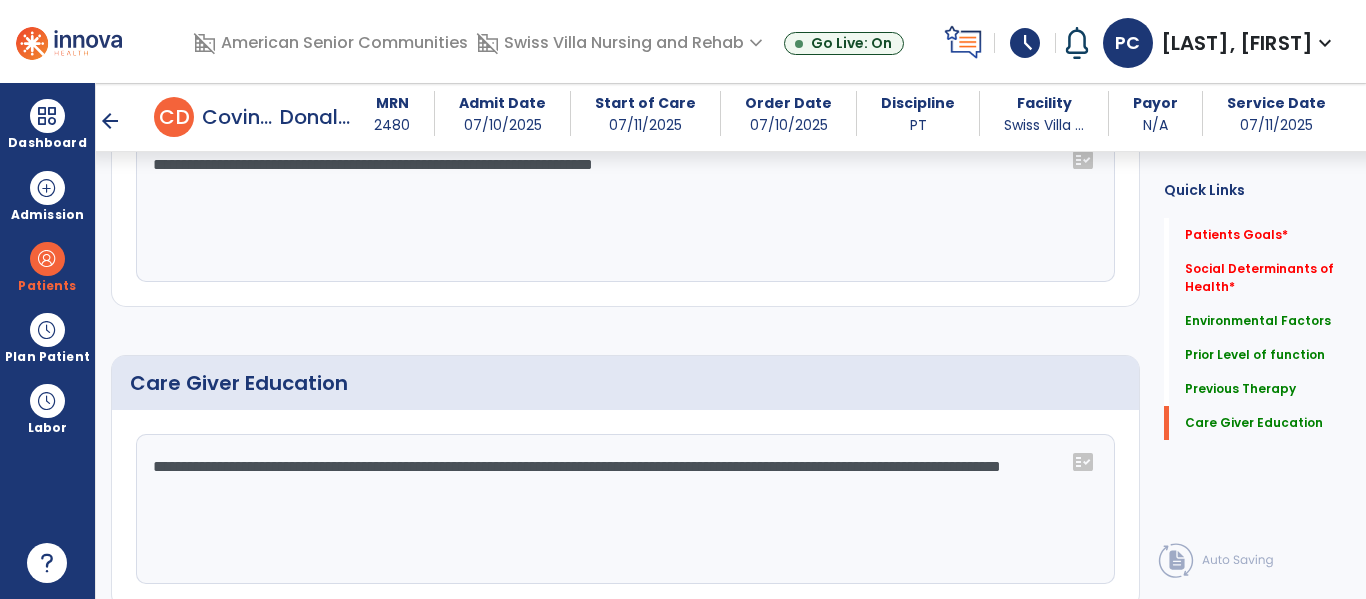scroll, scrollTop: 1595, scrollLeft: 0, axis: vertical 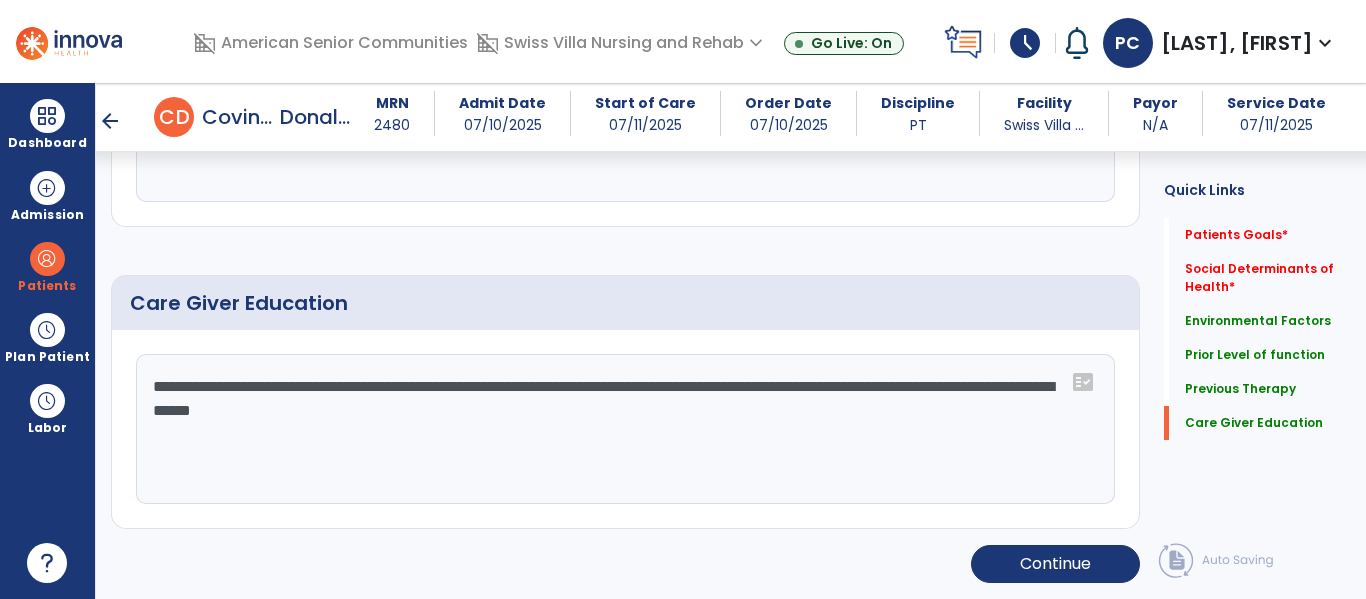 click on "**********" 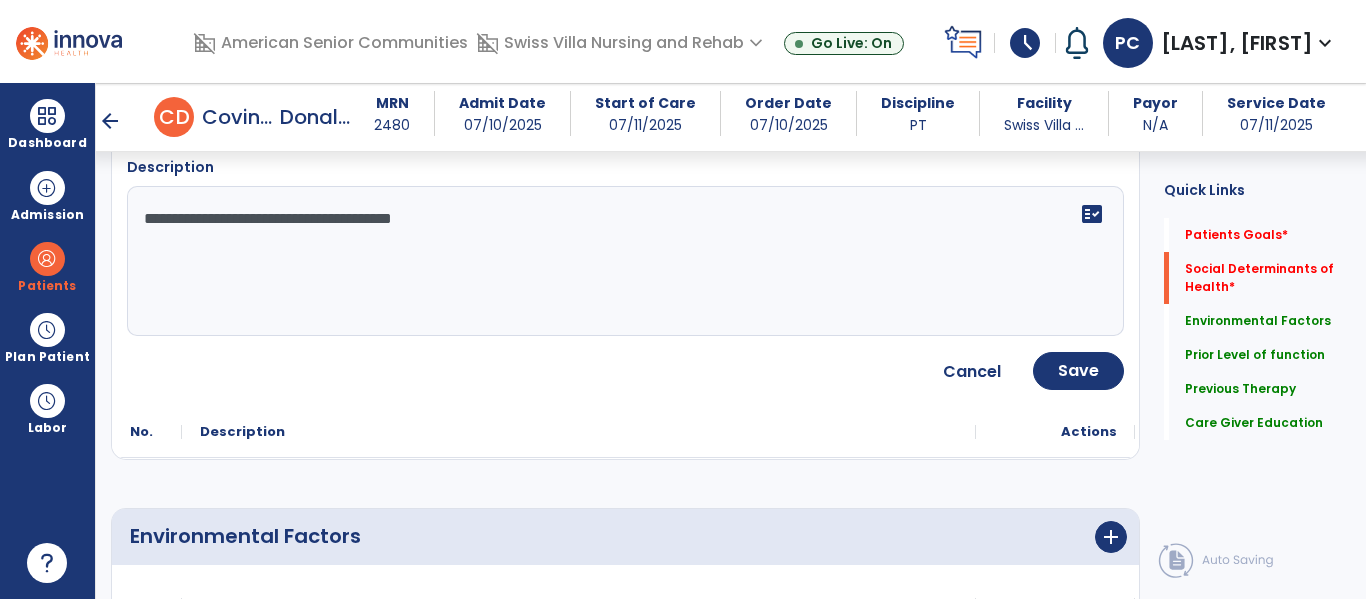 scroll, scrollTop: 463, scrollLeft: 0, axis: vertical 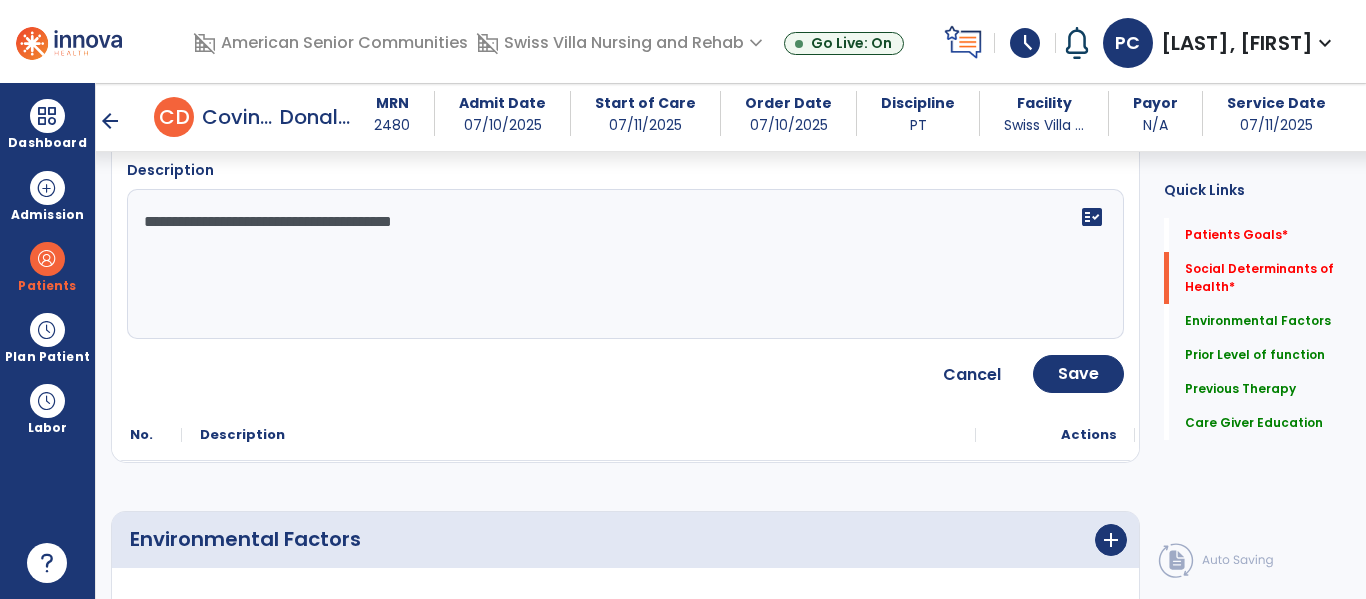 type on "**********" 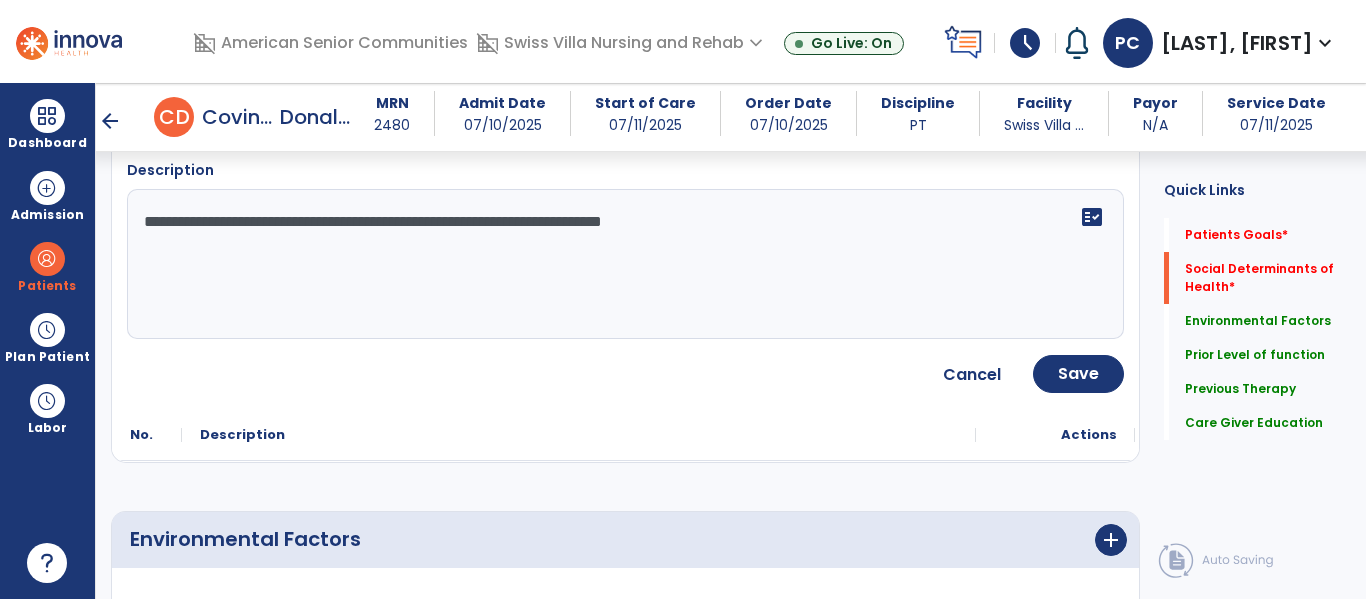 type on "**********" 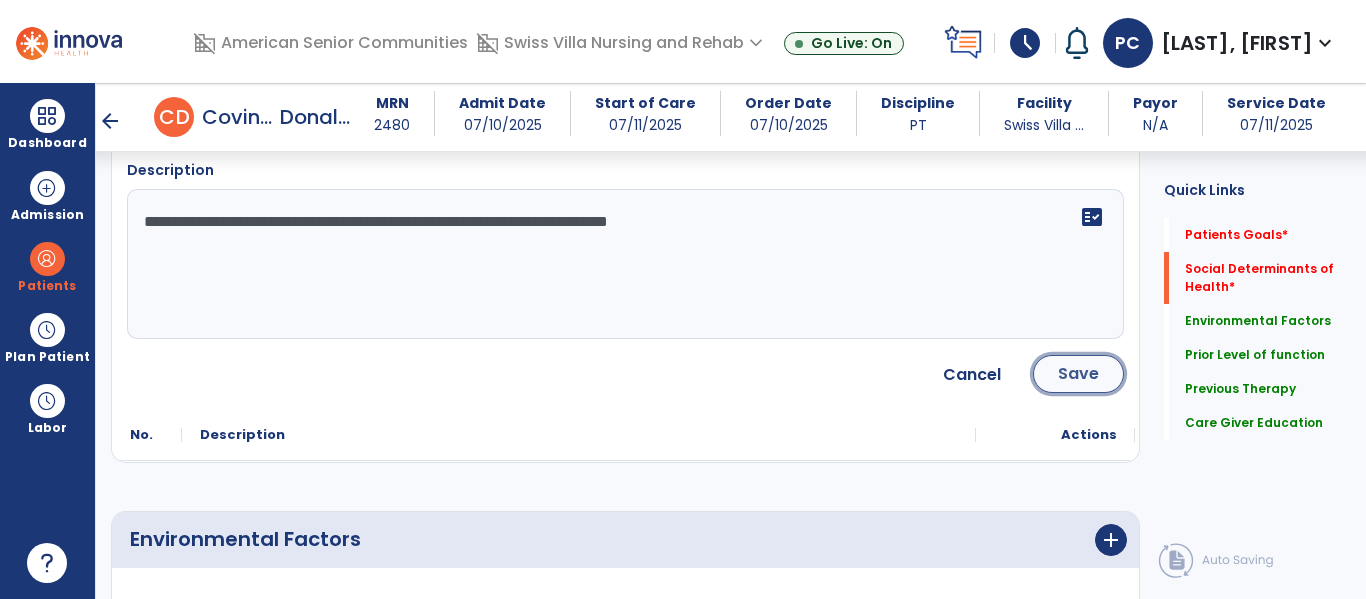 click on "Save" 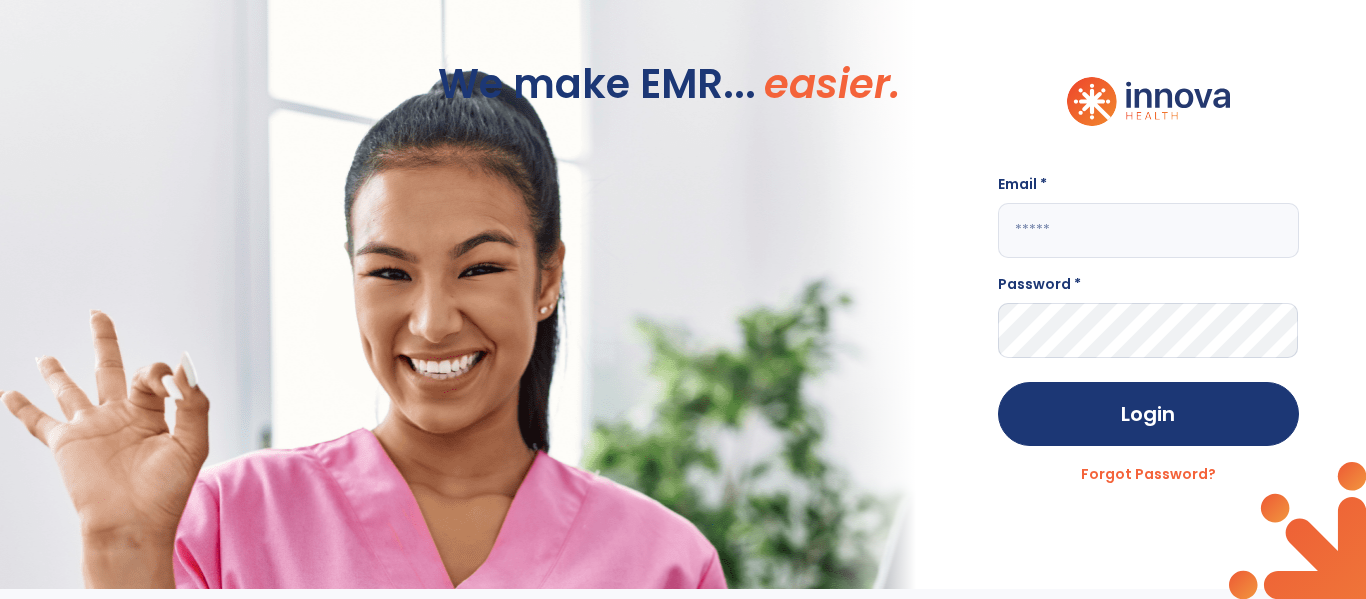scroll, scrollTop: 0, scrollLeft: 0, axis: both 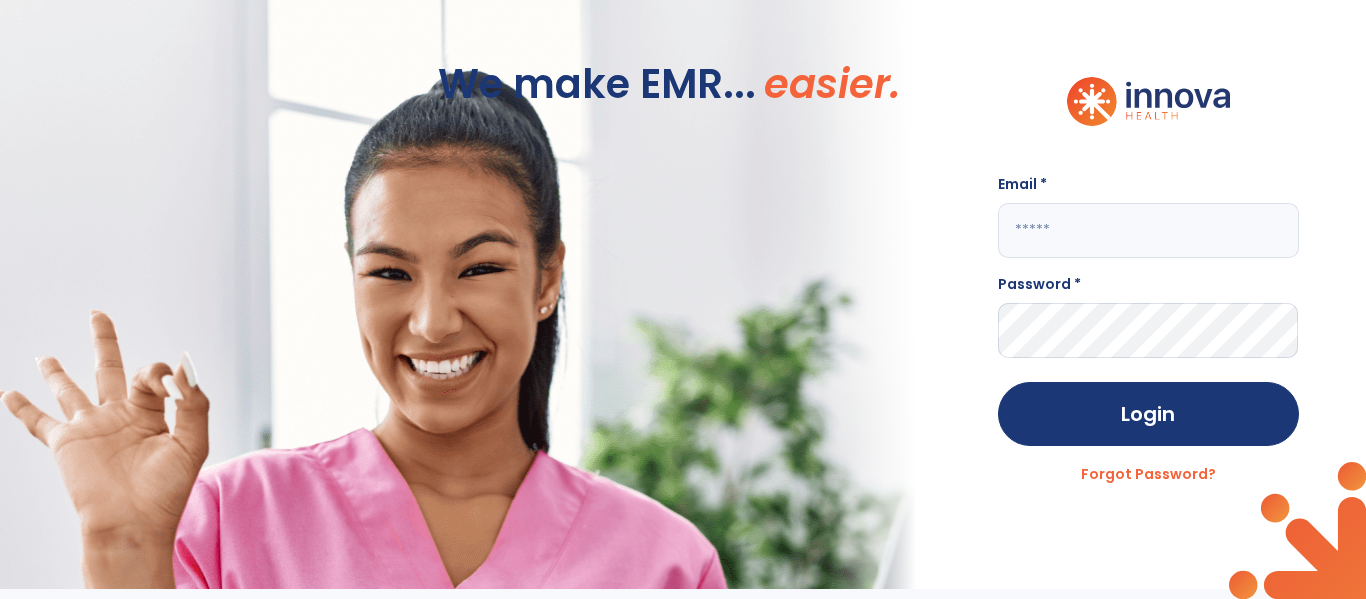 click 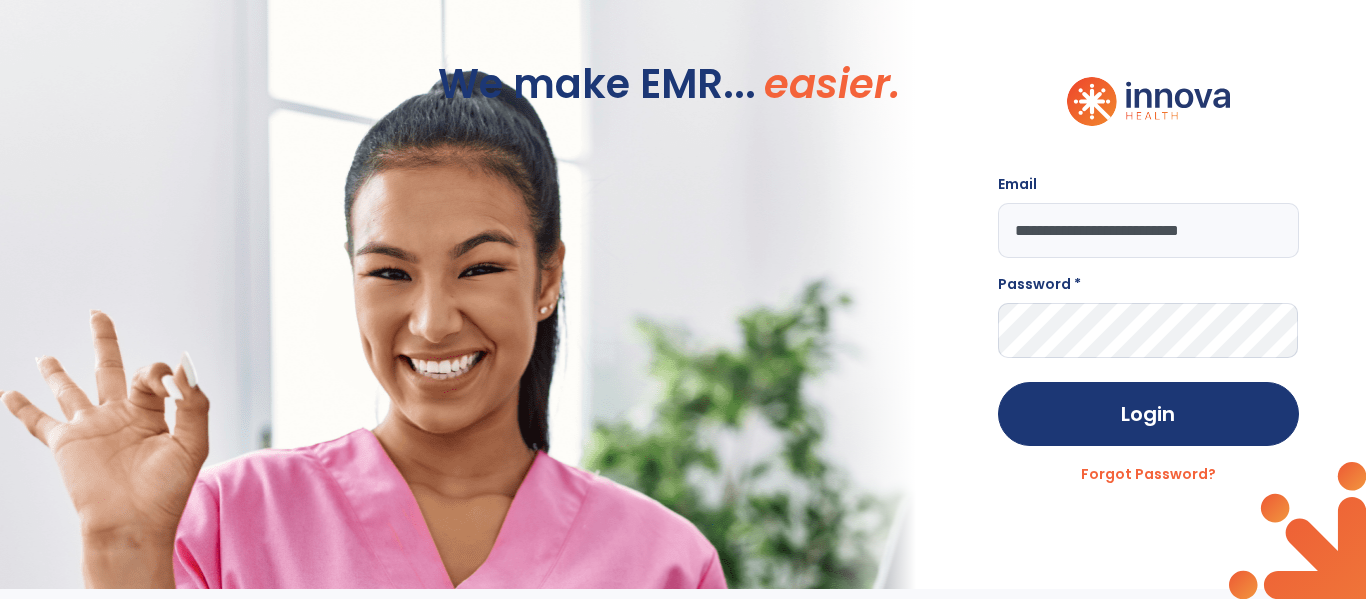type on "**********" 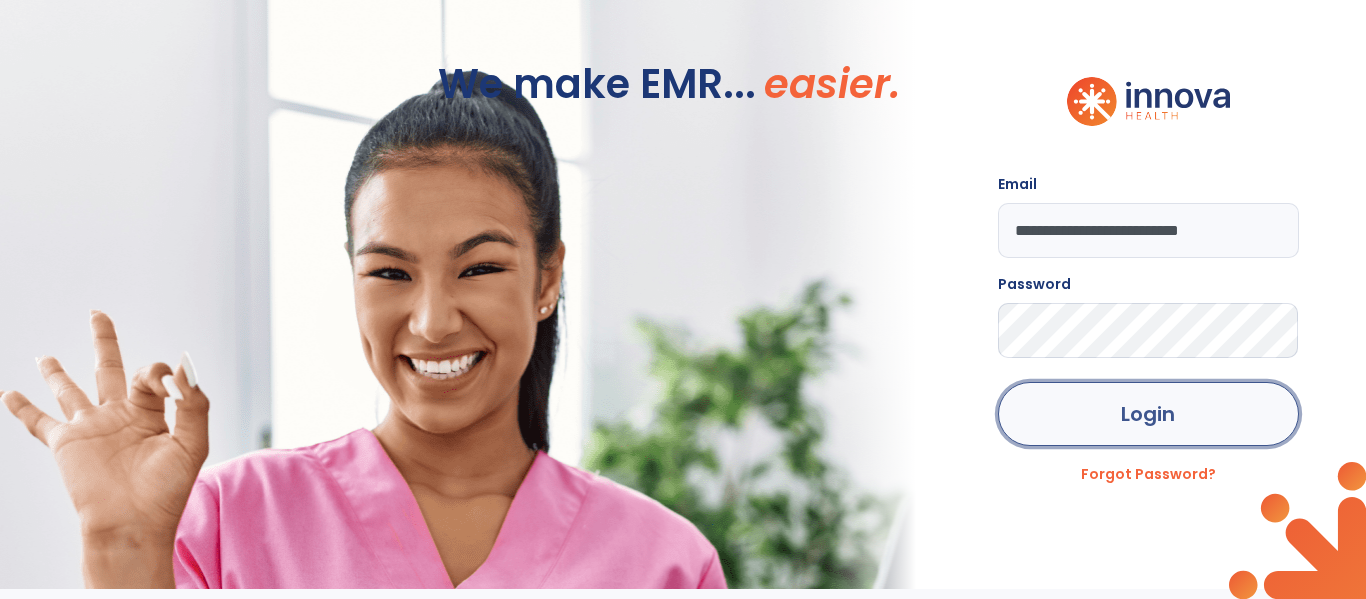 click on "Login" 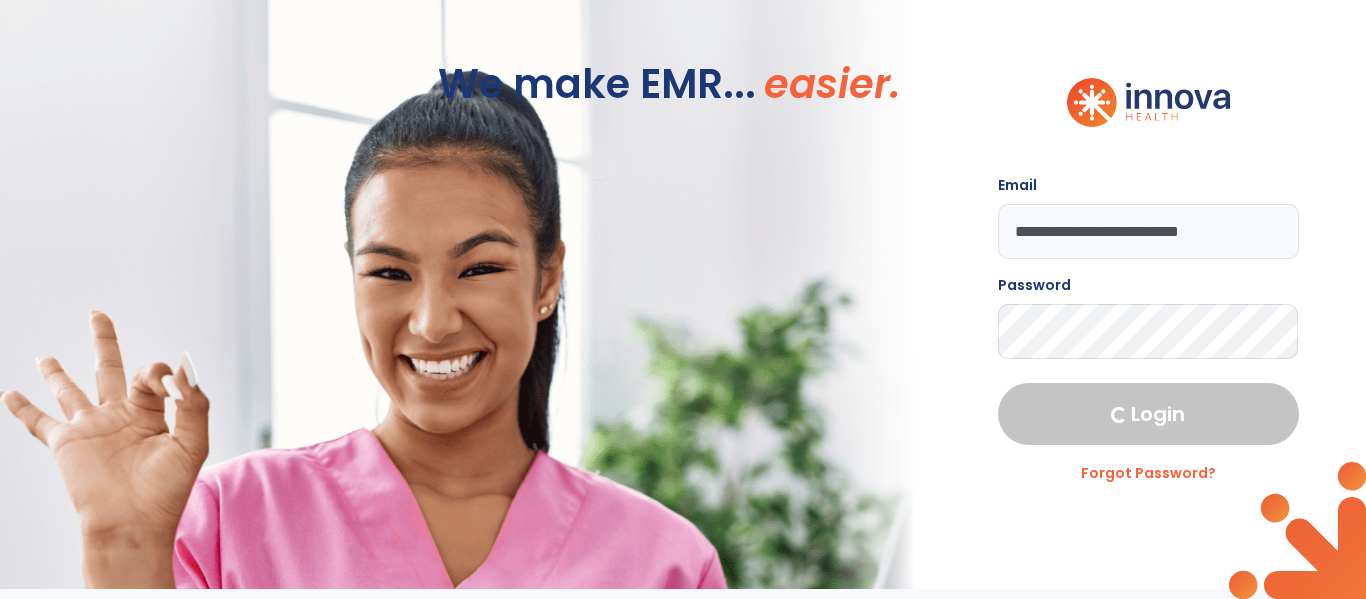 select on "****" 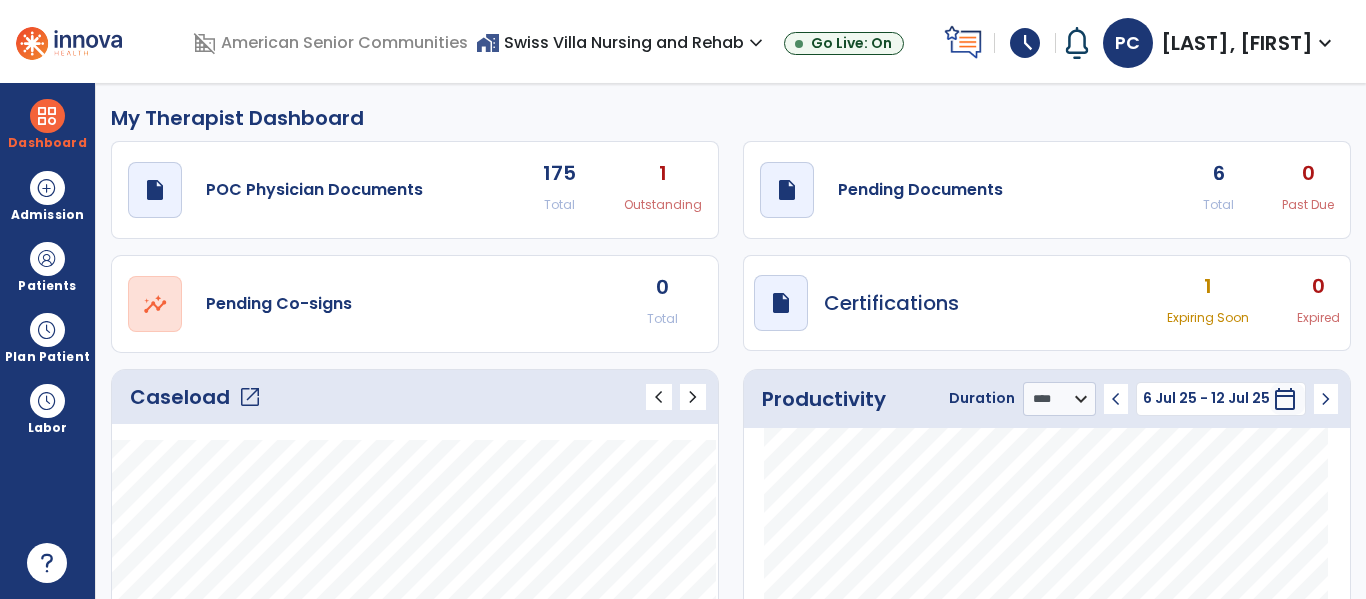 click on "draft   open_in_new  Pending Documents 6 Total 0 Past Due" 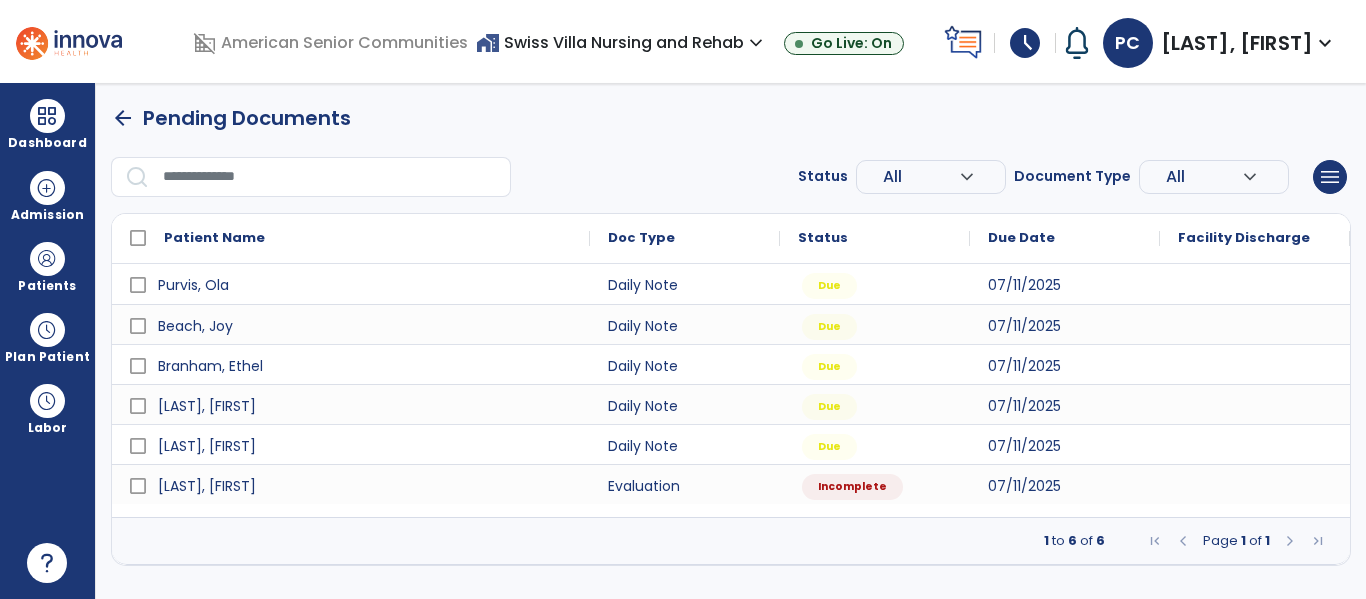click on "arrow_back" at bounding box center (123, 118) 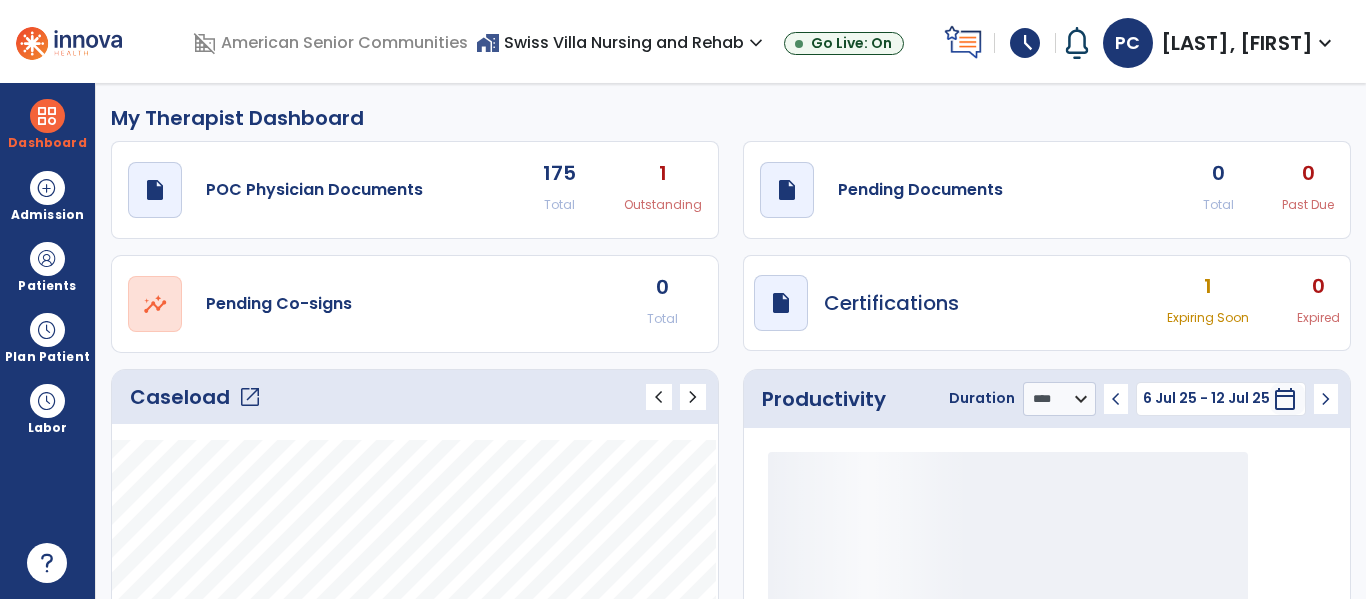 click on "Caseload   open_in_new" 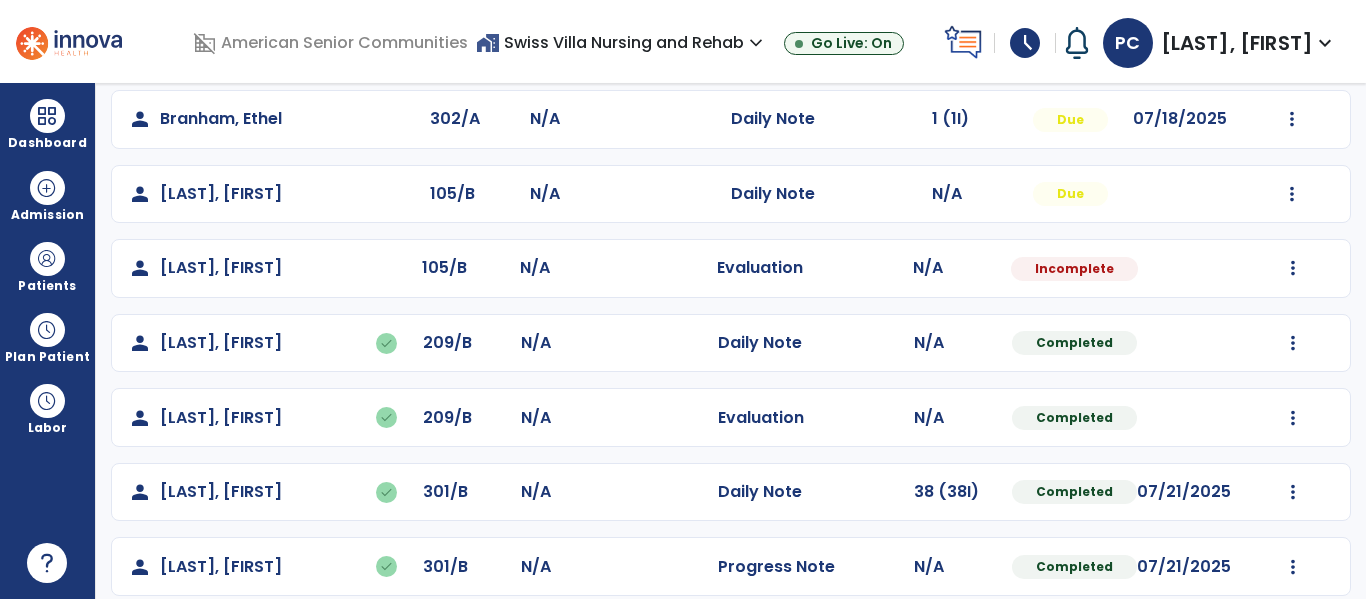 scroll, scrollTop: 540, scrollLeft: 0, axis: vertical 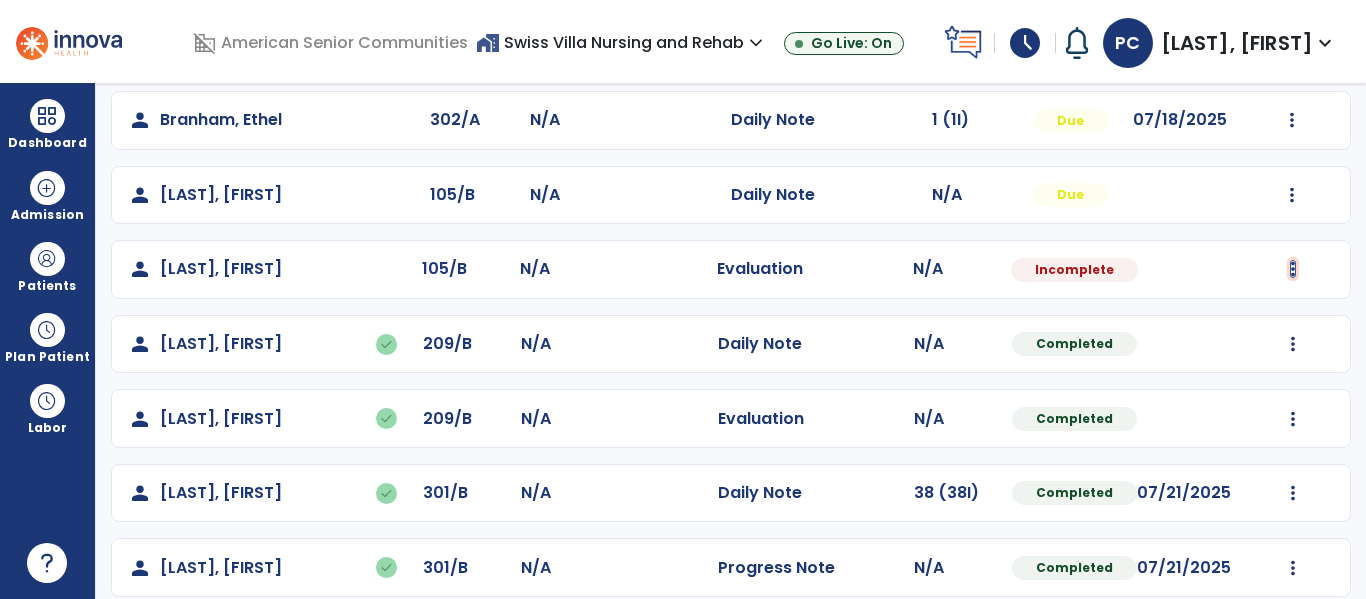 click at bounding box center (1292, -252) 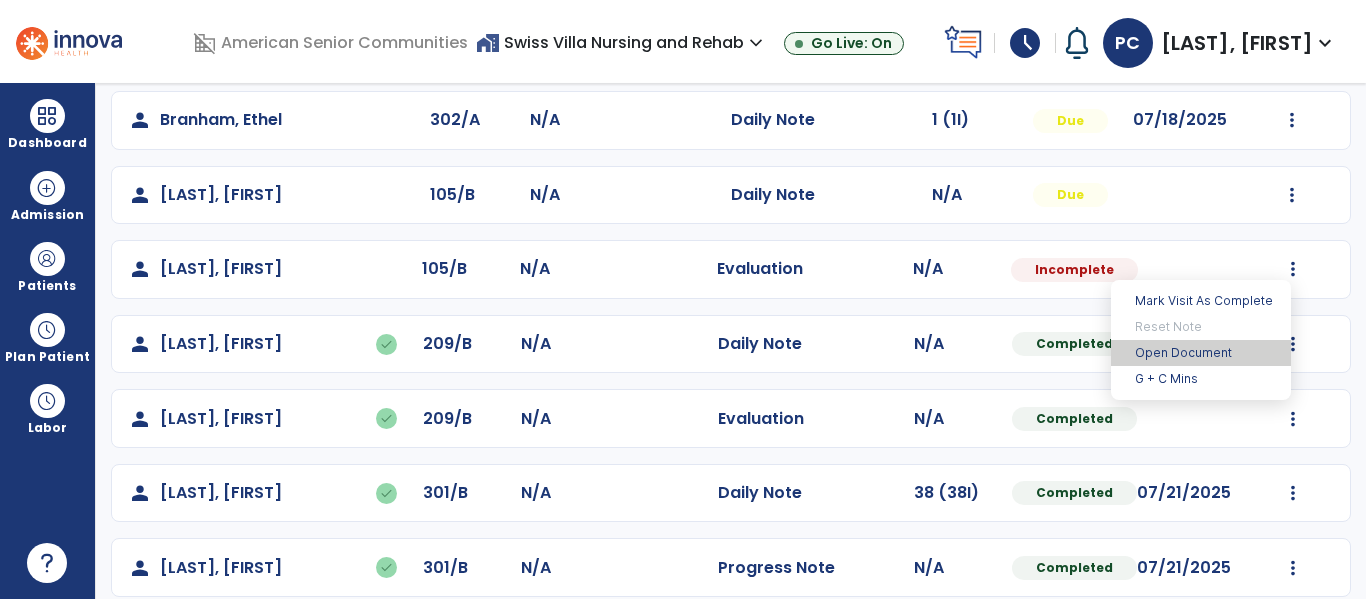 click on "Open Document" at bounding box center (1201, 353) 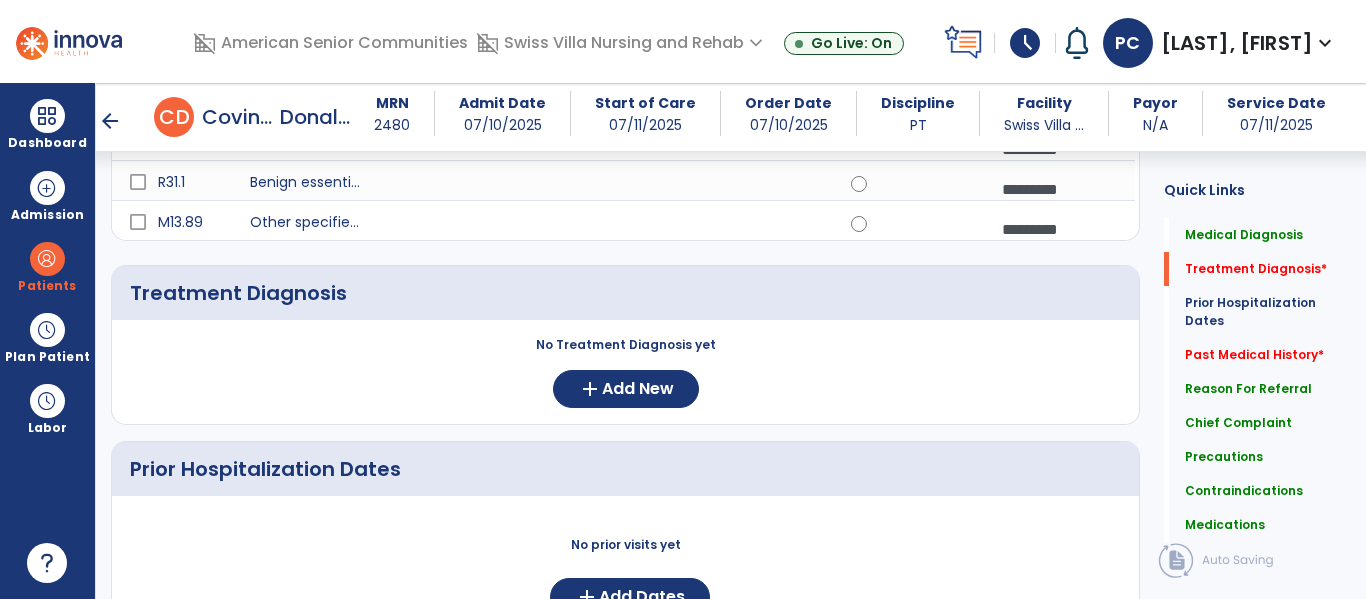 scroll, scrollTop: 637, scrollLeft: 0, axis: vertical 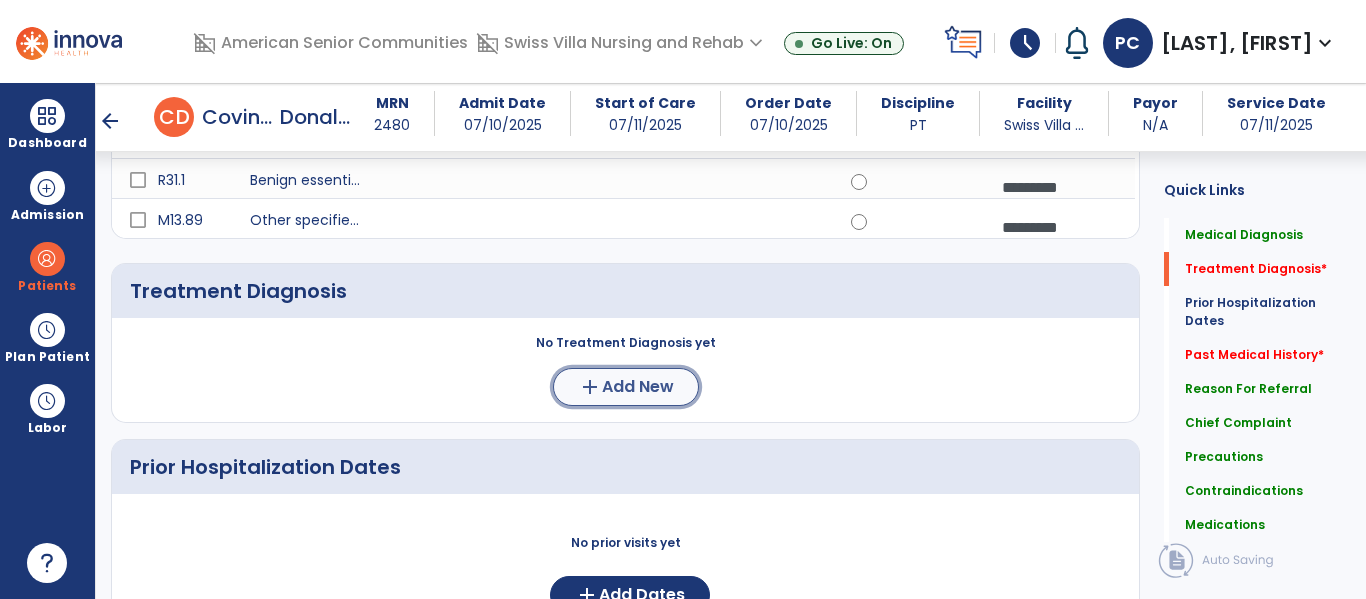 click on "add  Add New" 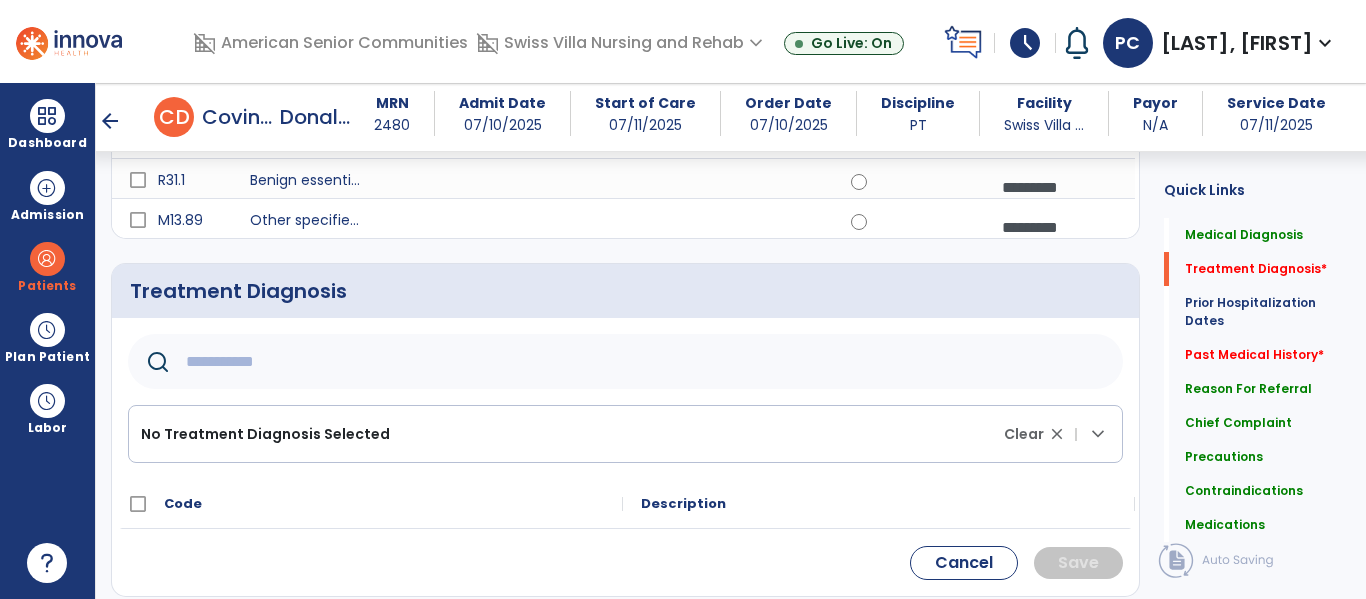 click 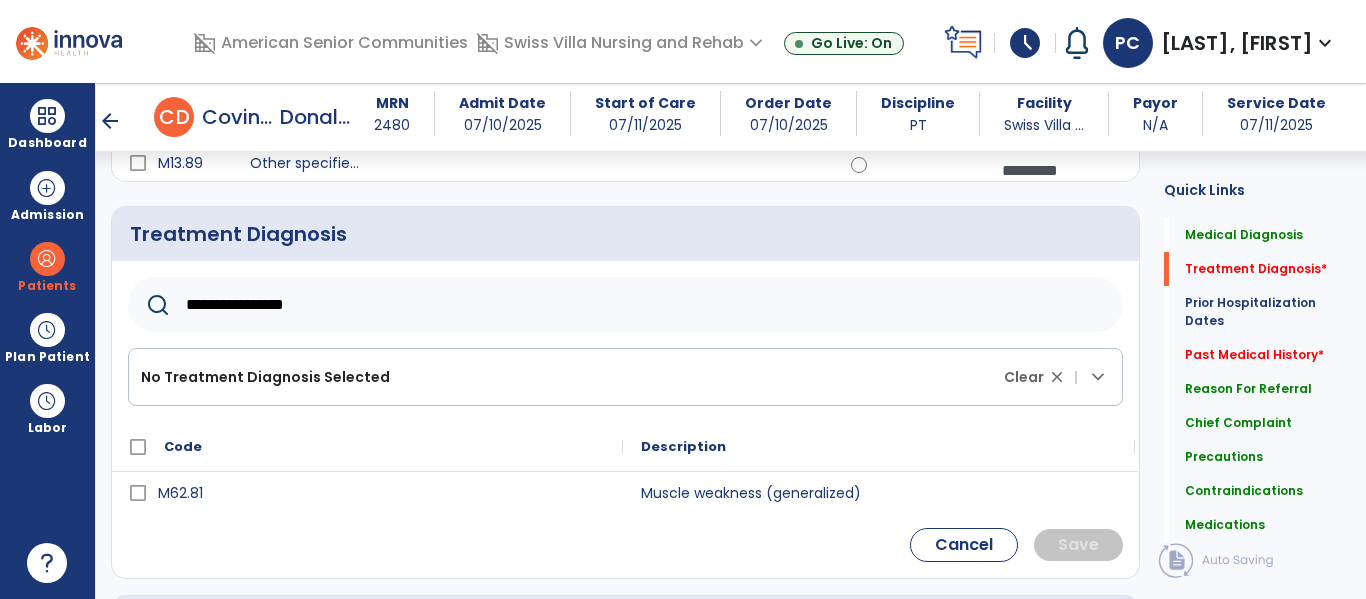 scroll, scrollTop: 702, scrollLeft: 0, axis: vertical 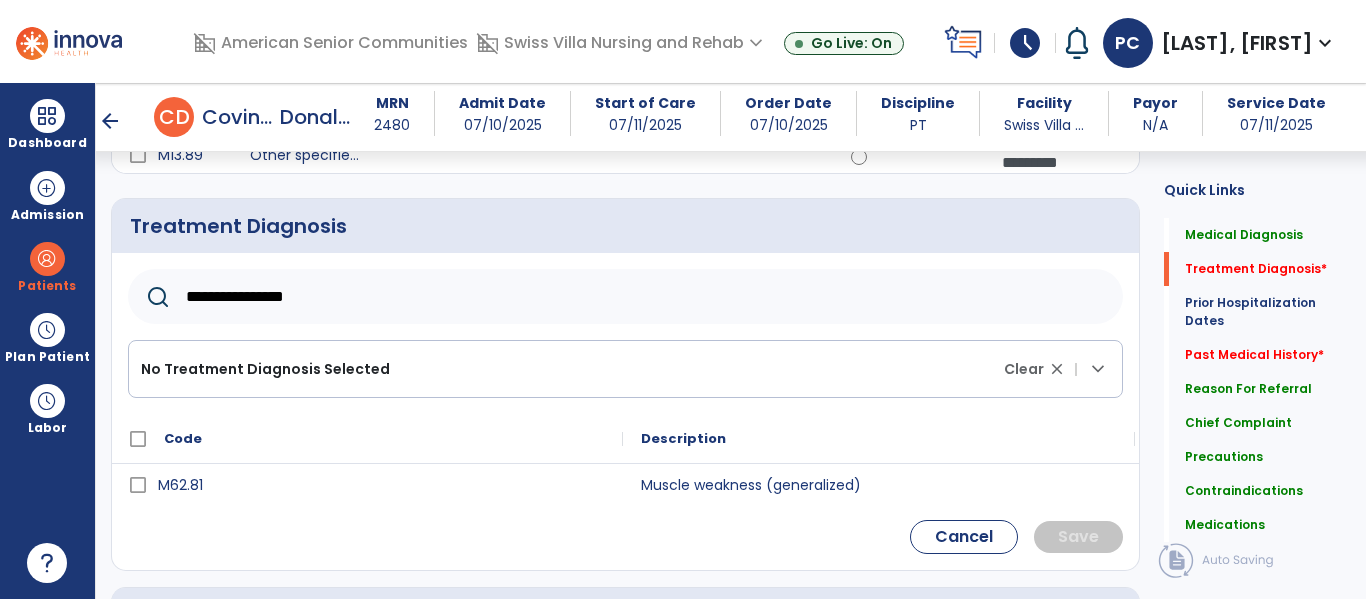 type on "**********" 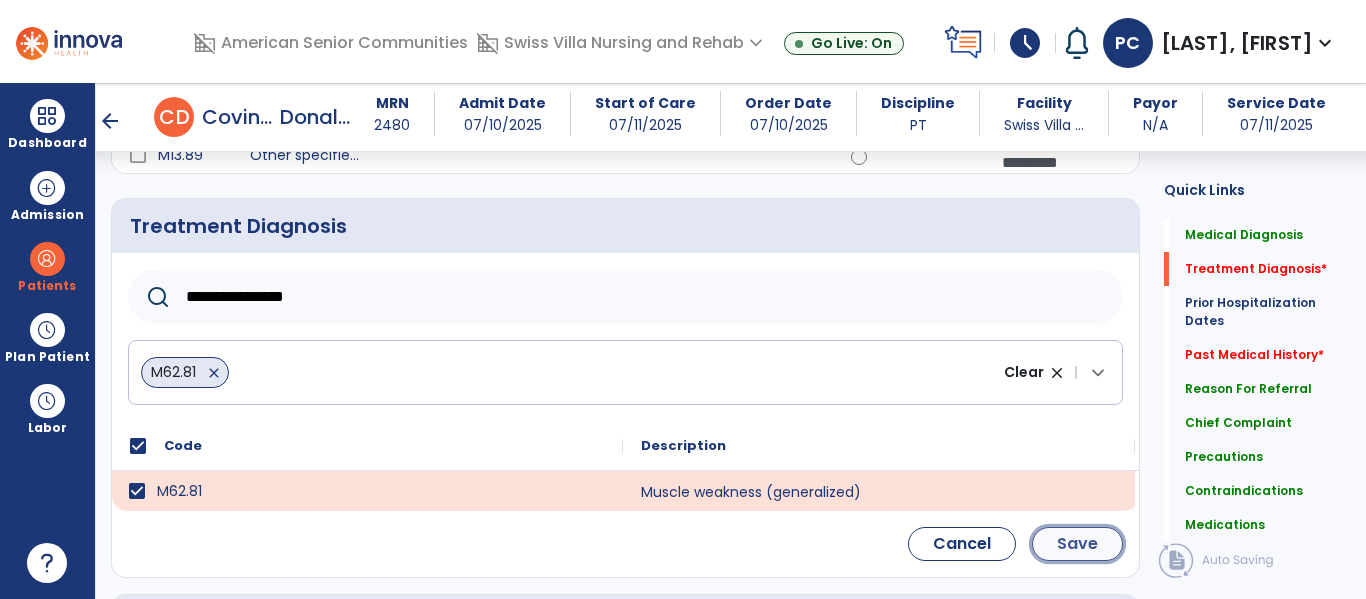 click on "Save" 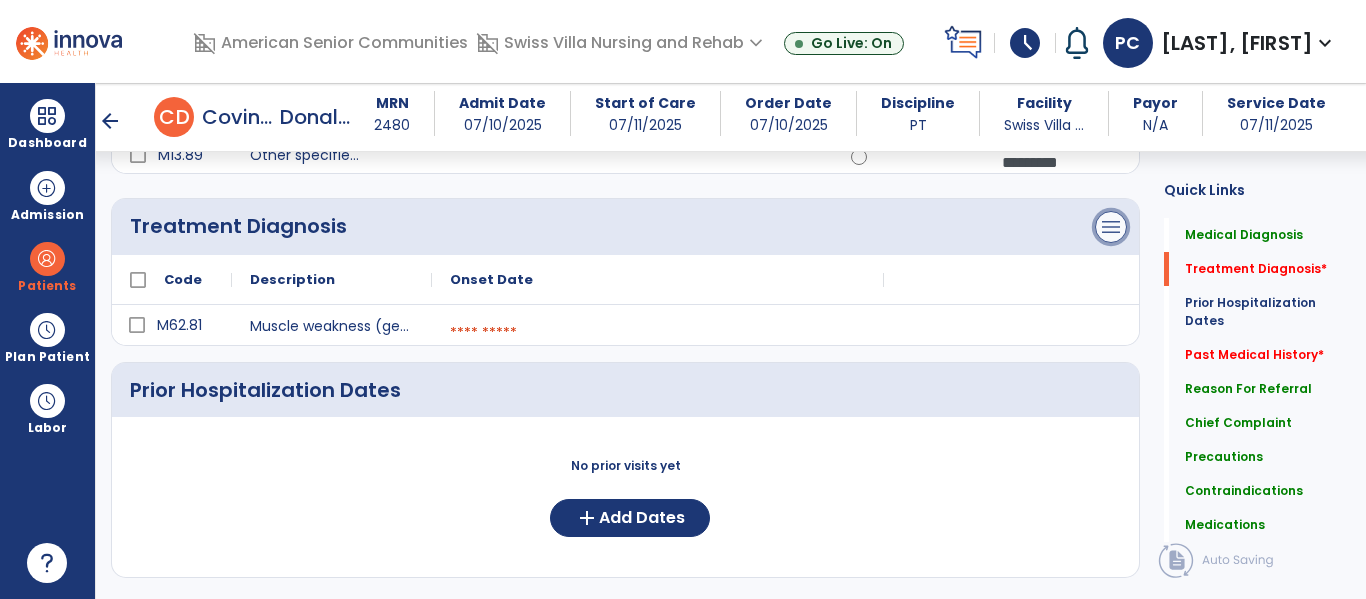 click on "menu" at bounding box center (1111, -345) 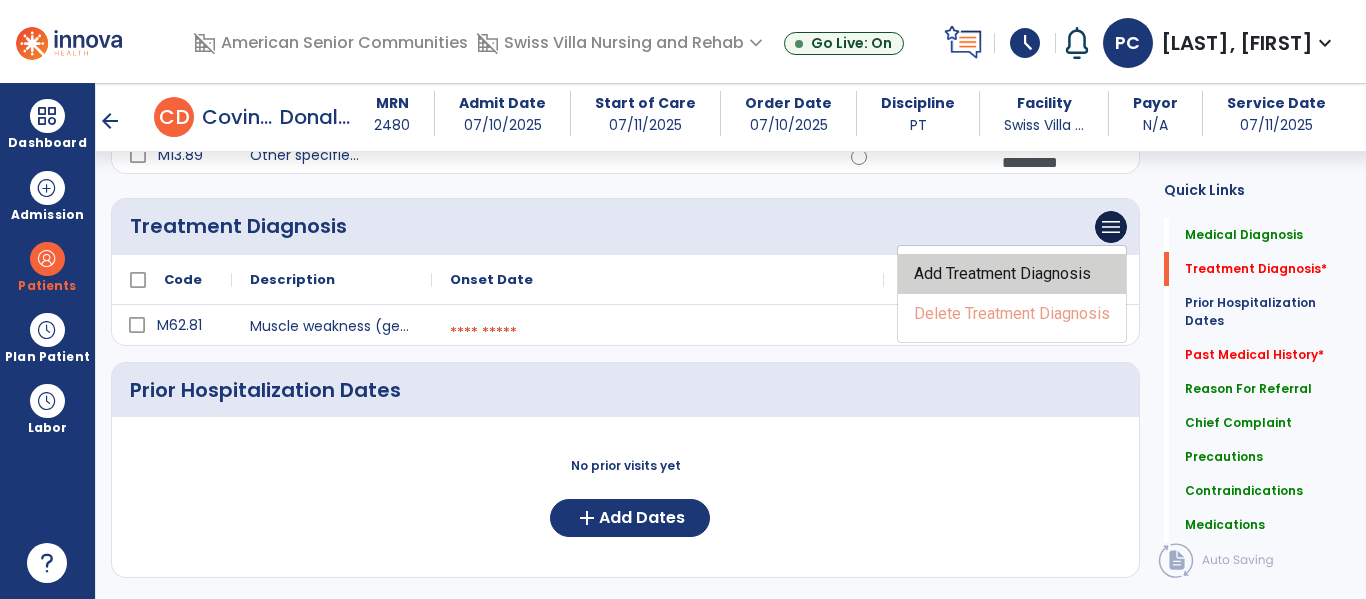 click on "Add Treatment Diagnosis" 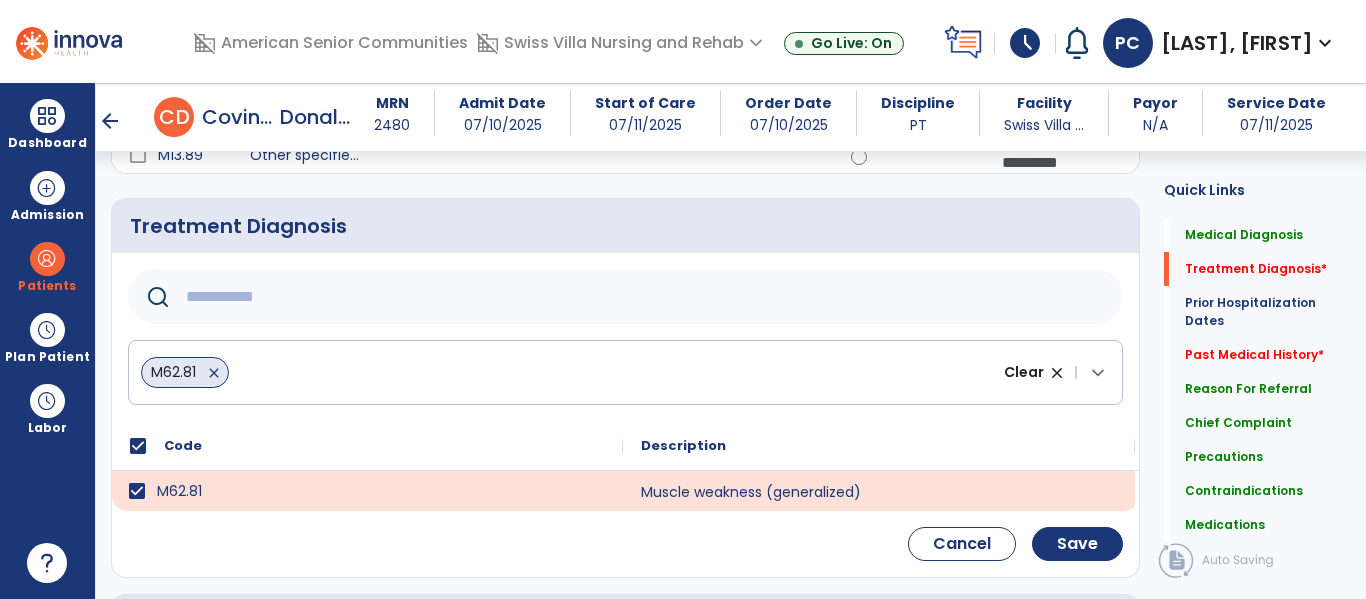 click 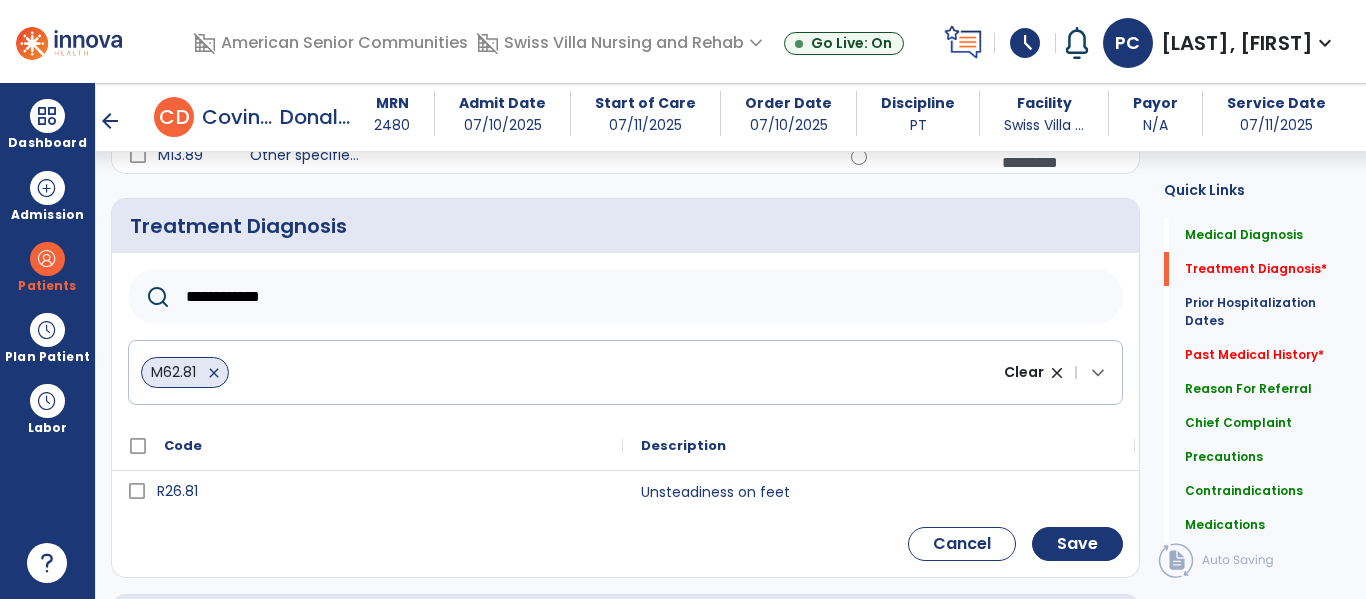 type on "**********" 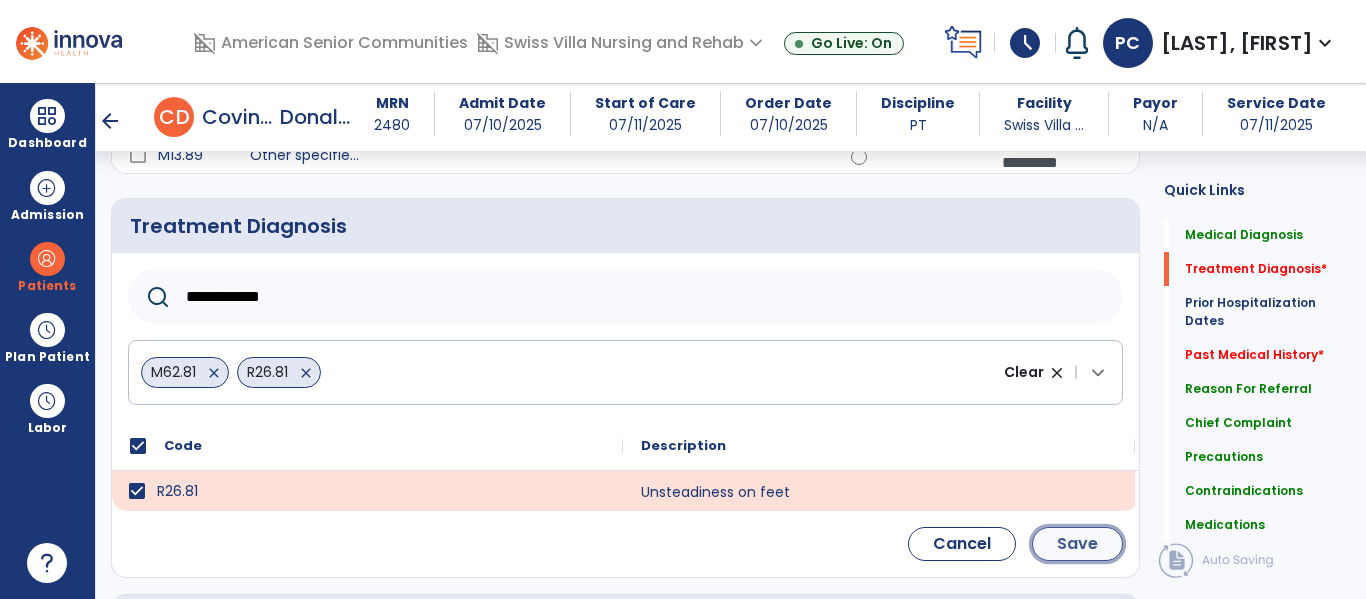 click on "Save" 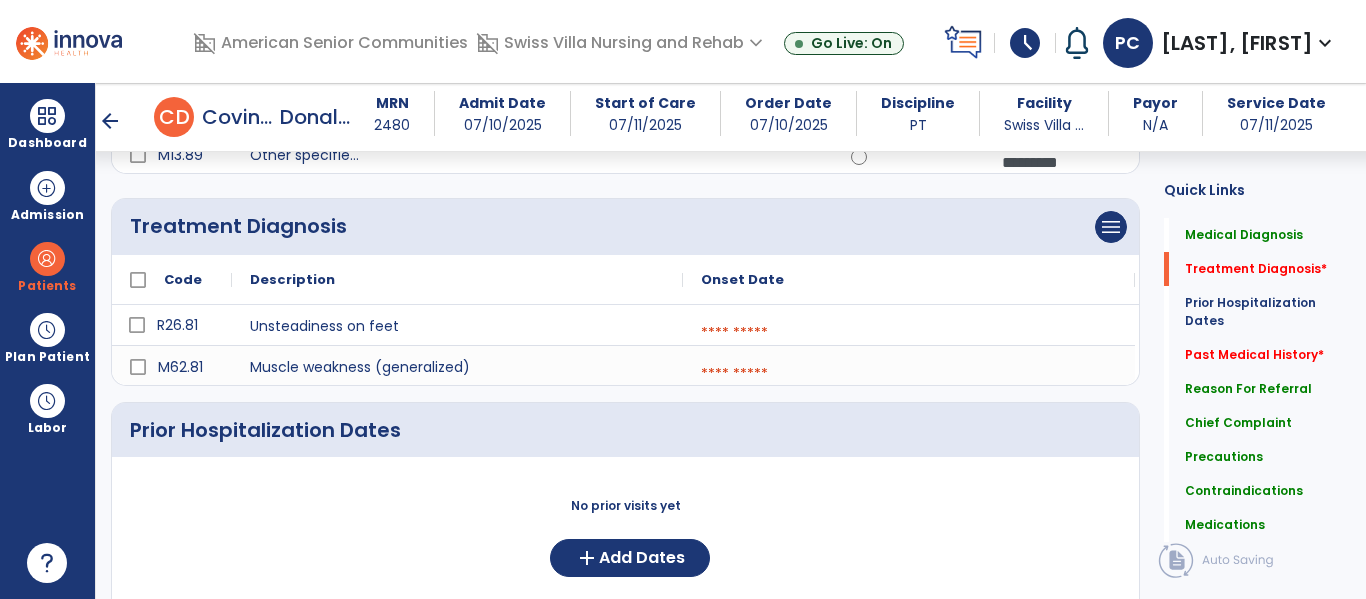 click at bounding box center (909, 333) 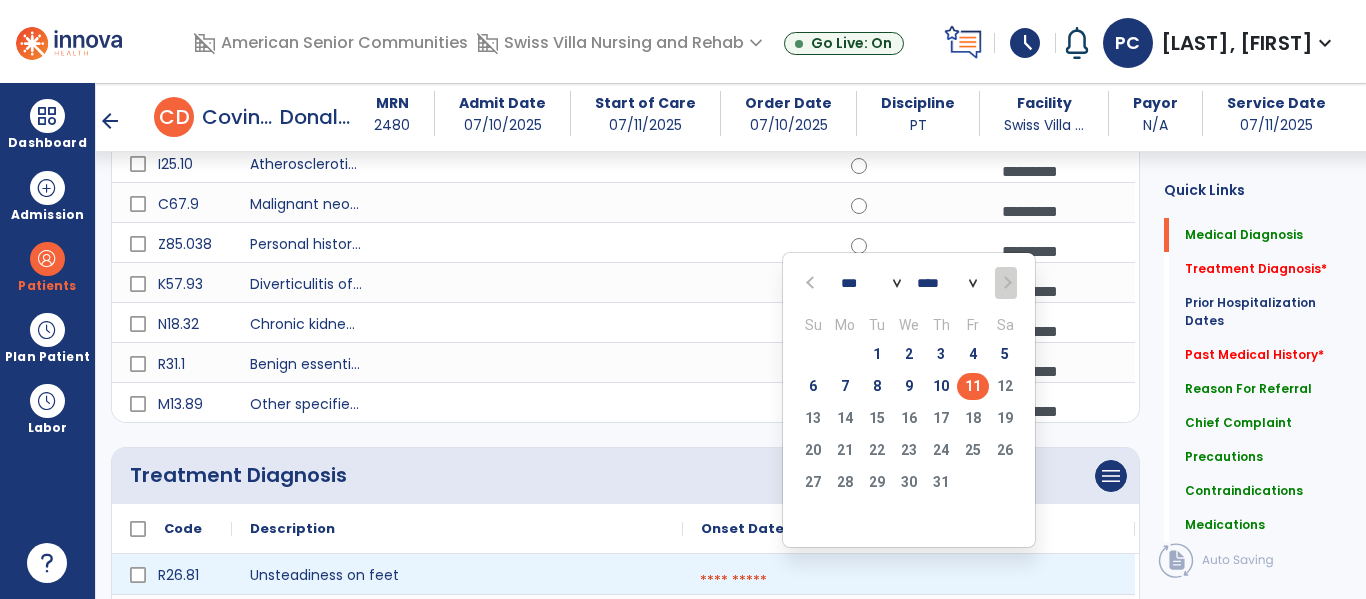 scroll, scrollTop: 451, scrollLeft: 0, axis: vertical 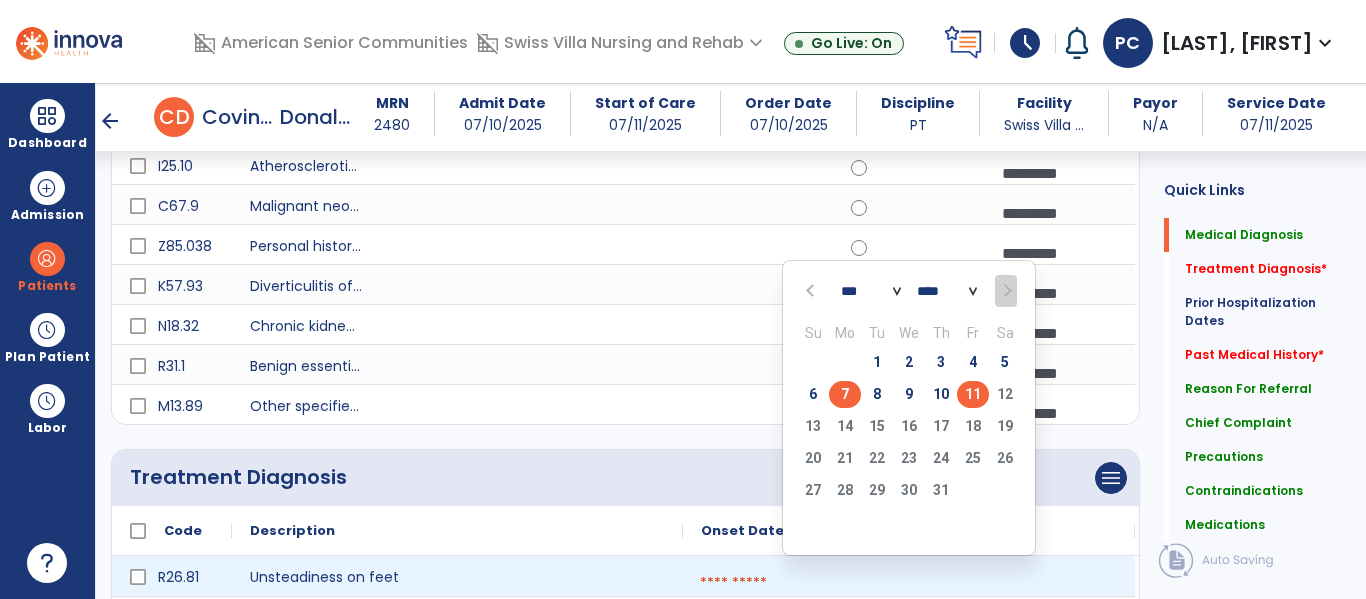 click on "7" 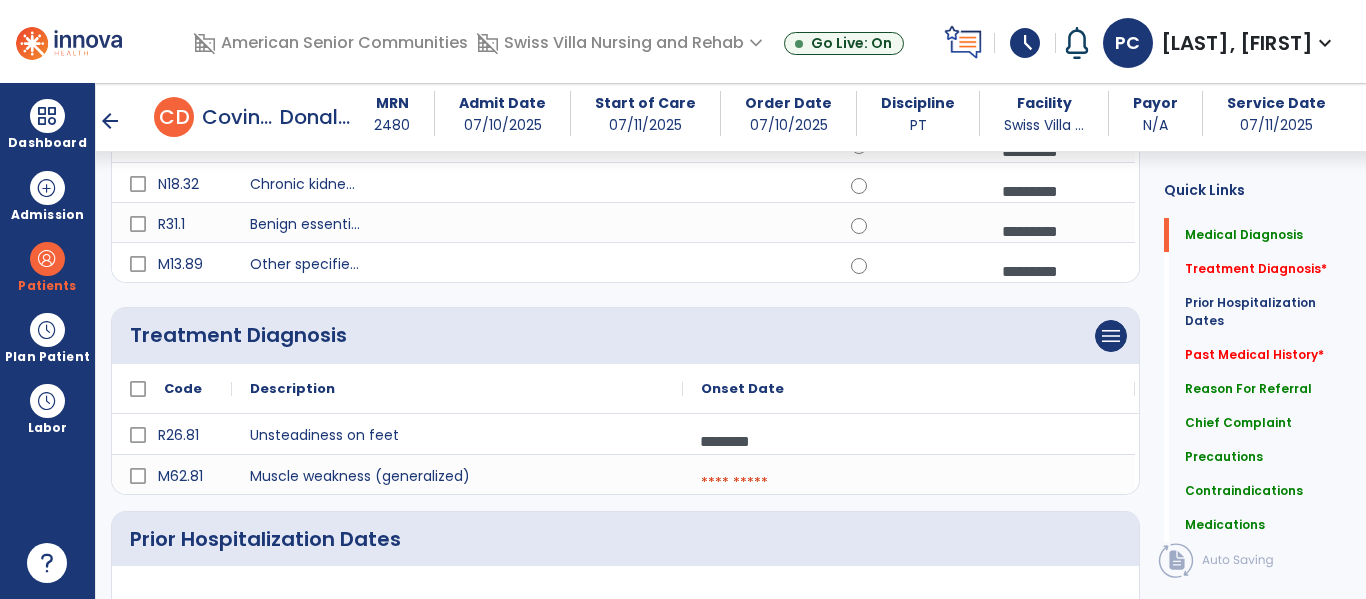 scroll, scrollTop: 601, scrollLeft: 0, axis: vertical 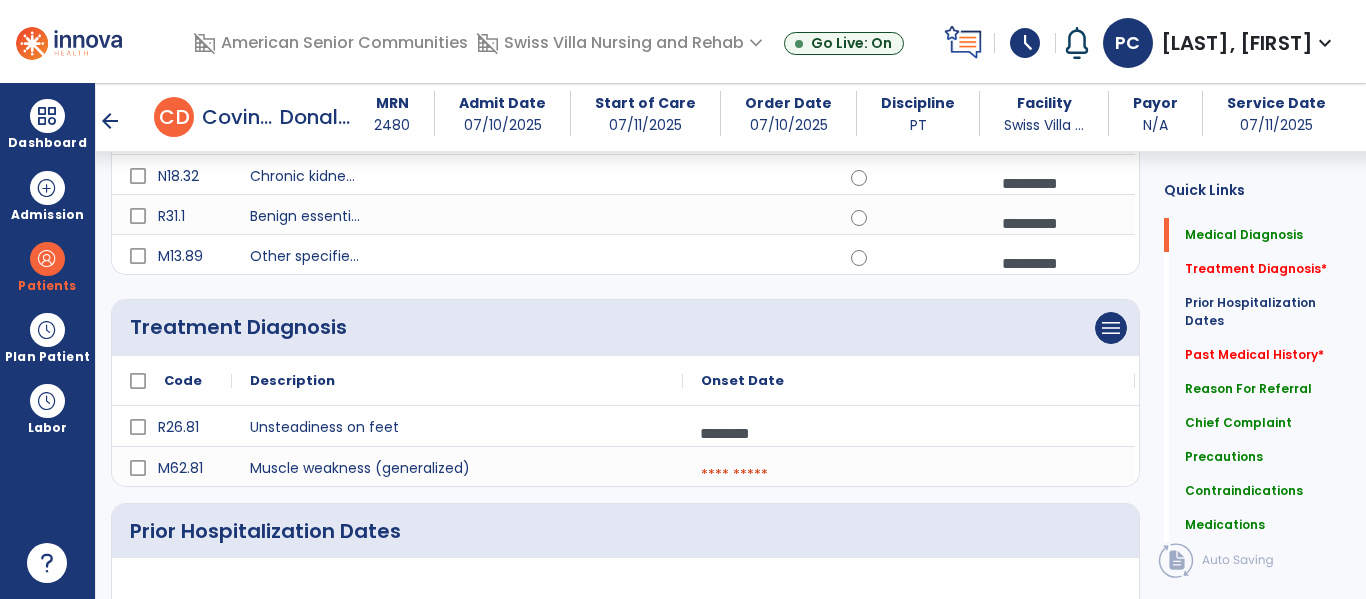 click at bounding box center [909, 475] 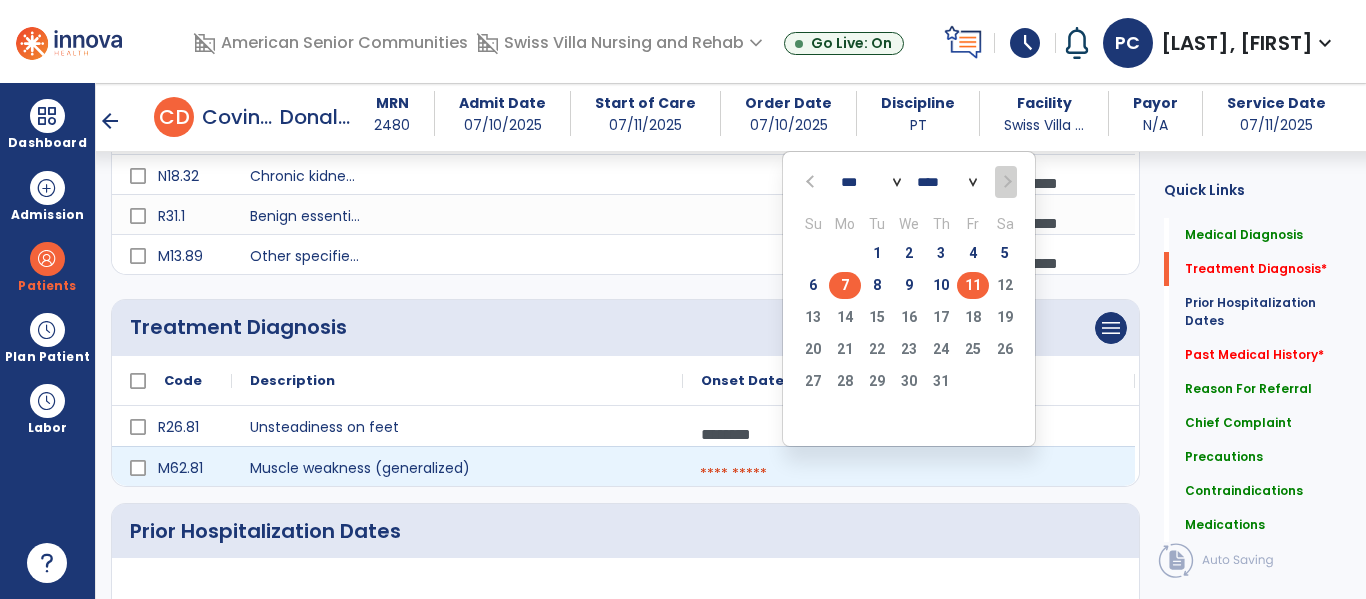click on "7" 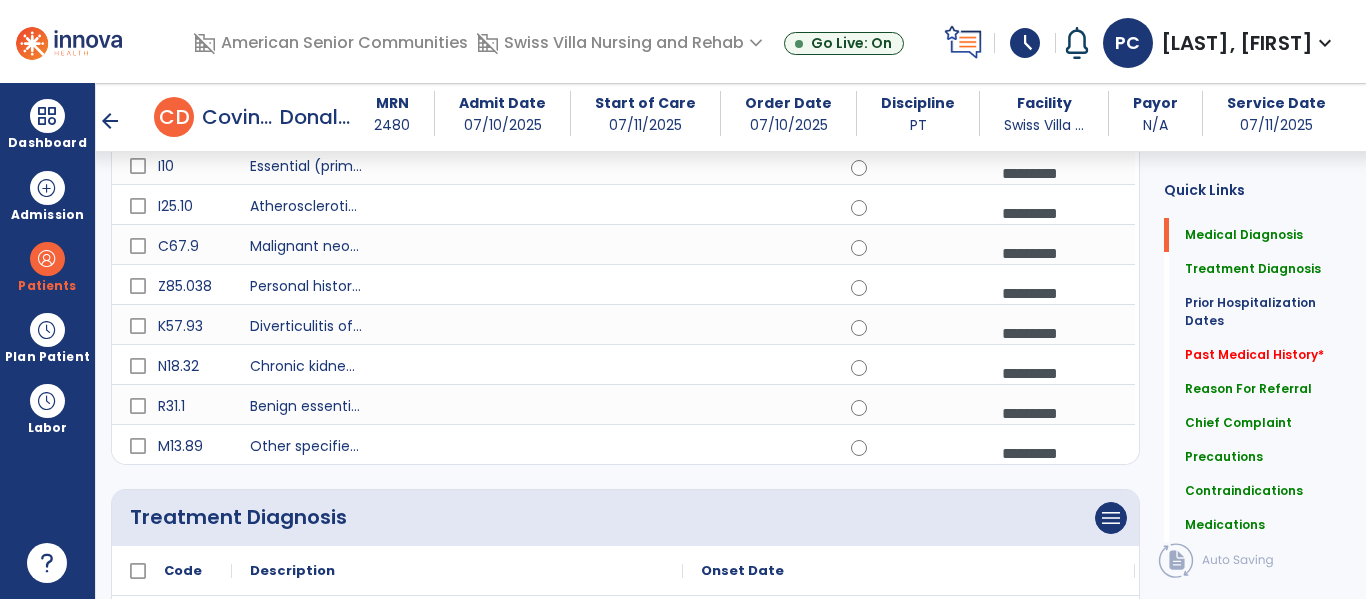 scroll, scrollTop: 412, scrollLeft: 0, axis: vertical 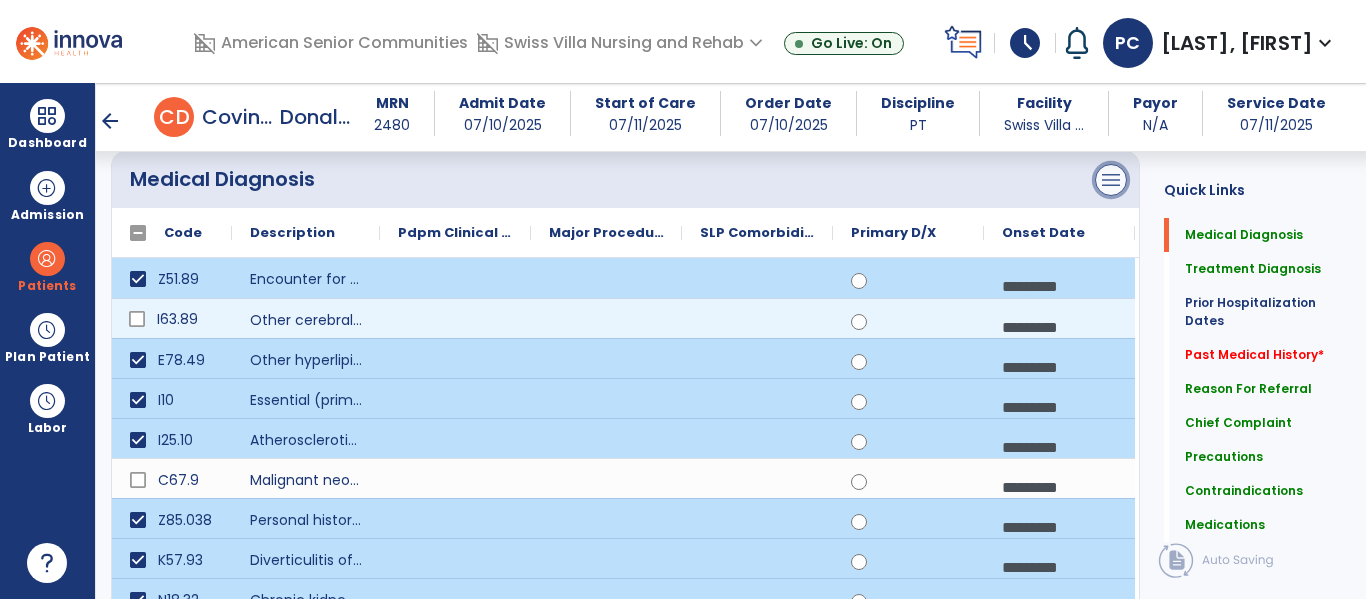 click on "menu" at bounding box center (1111, 180) 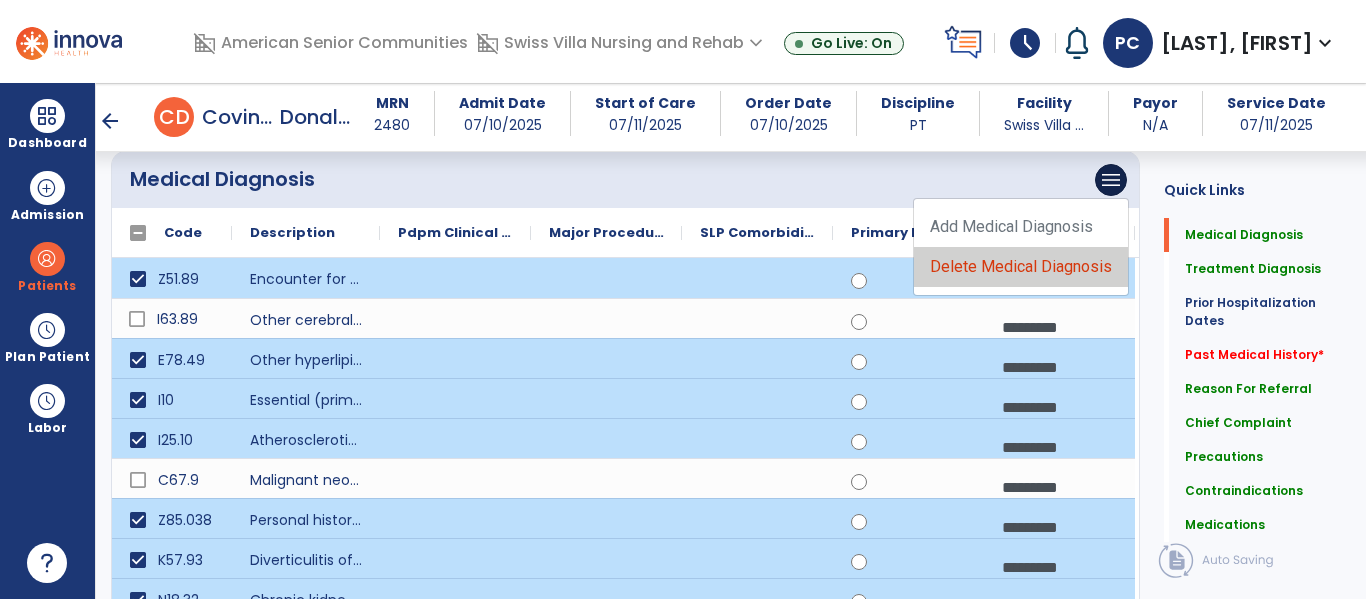 click on "Delete Medical Diagnosis" 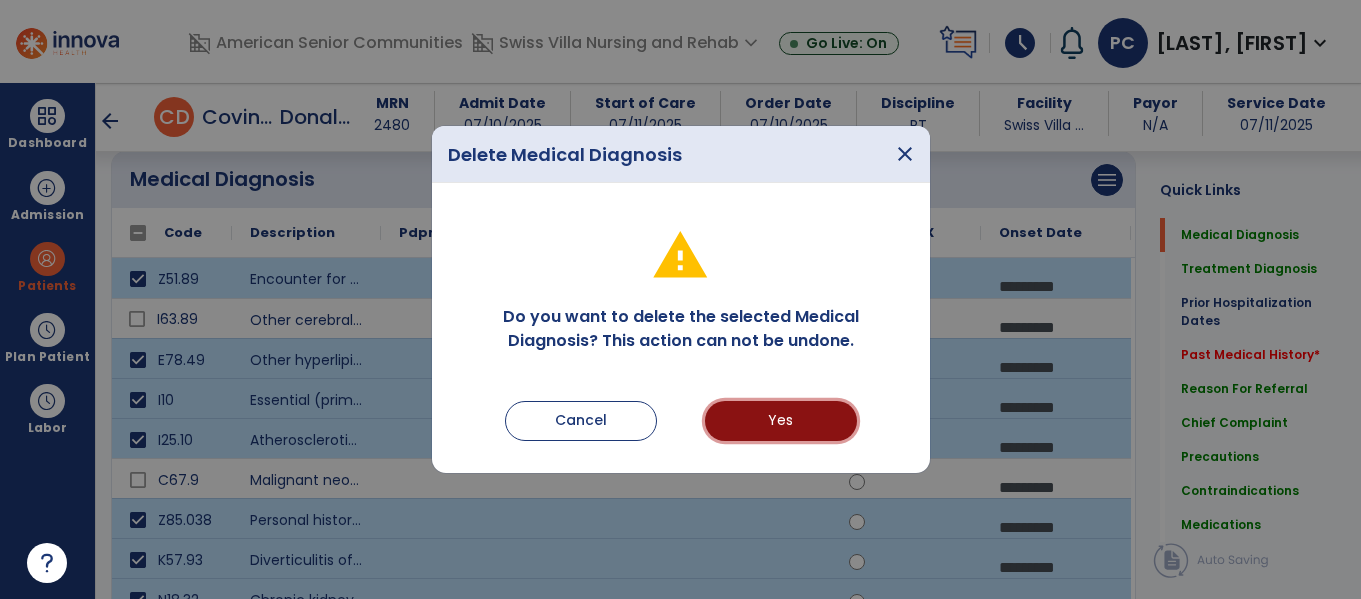 click on "Yes" at bounding box center [781, 421] 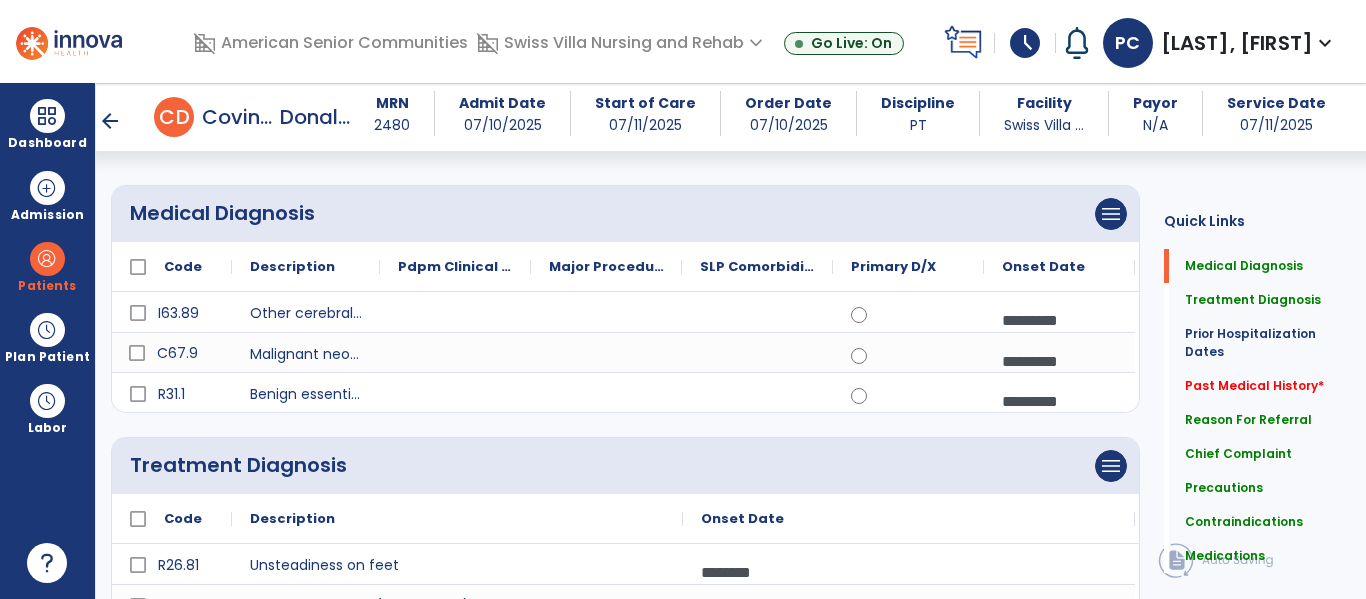 scroll, scrollTop: 142, scrollLeft: 0, axis: vertical 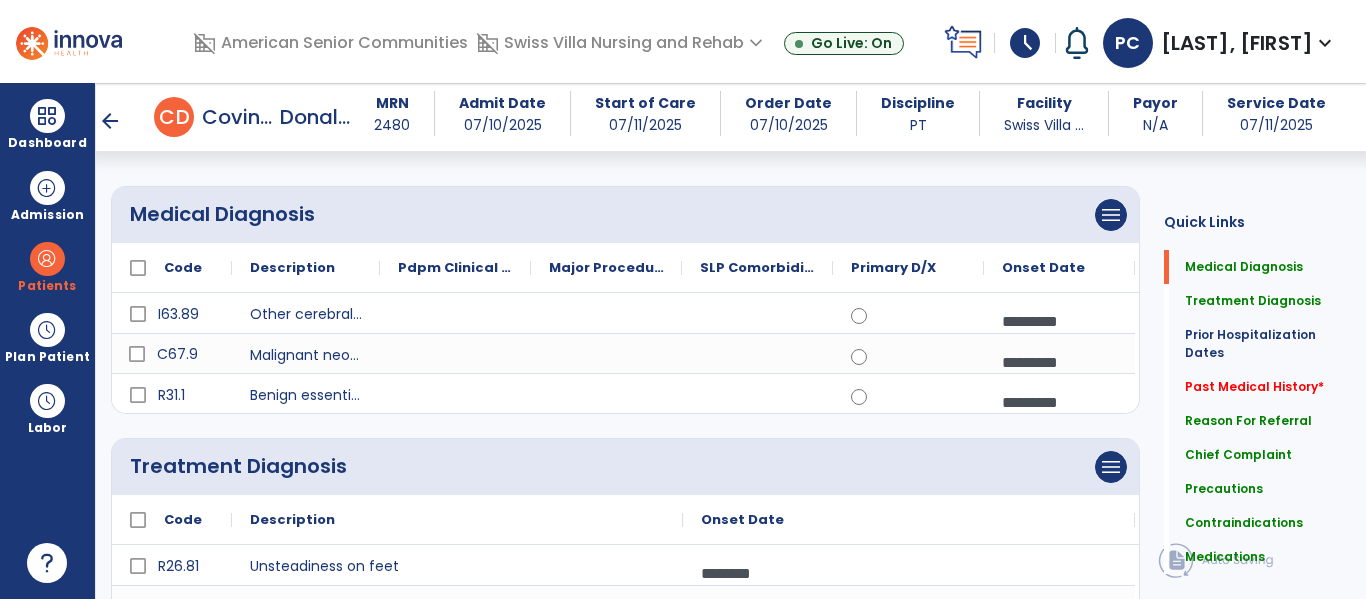 click on "*********" at bounding box center [1059, 321] 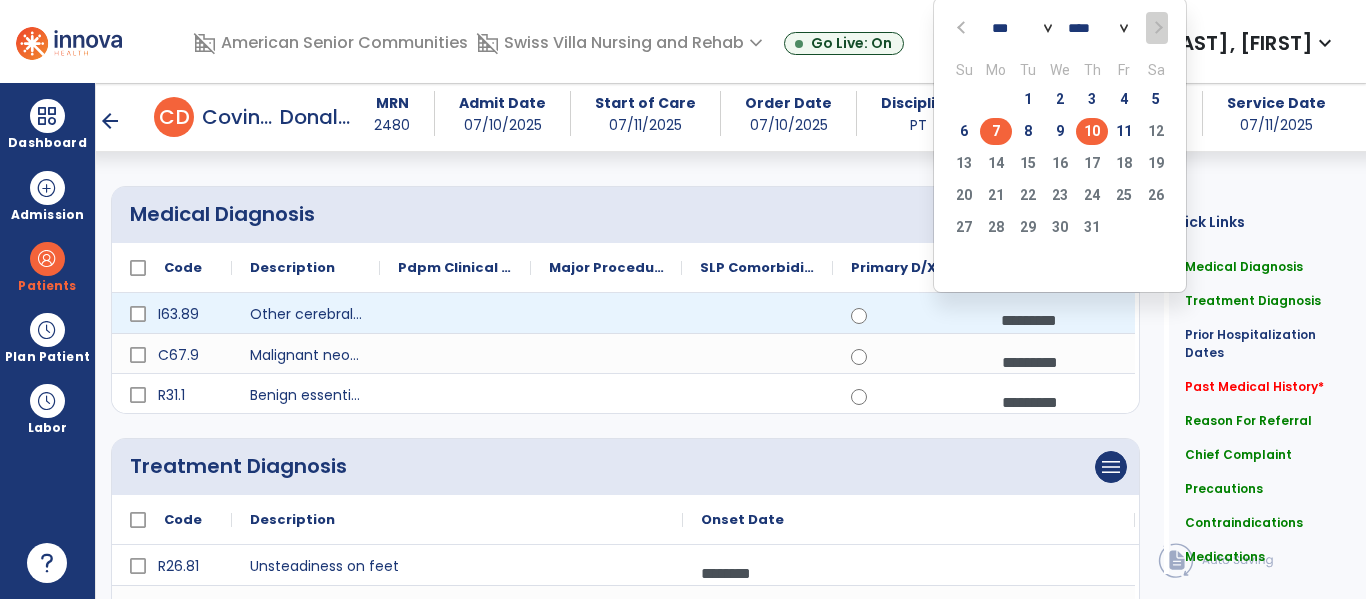 click on "7" 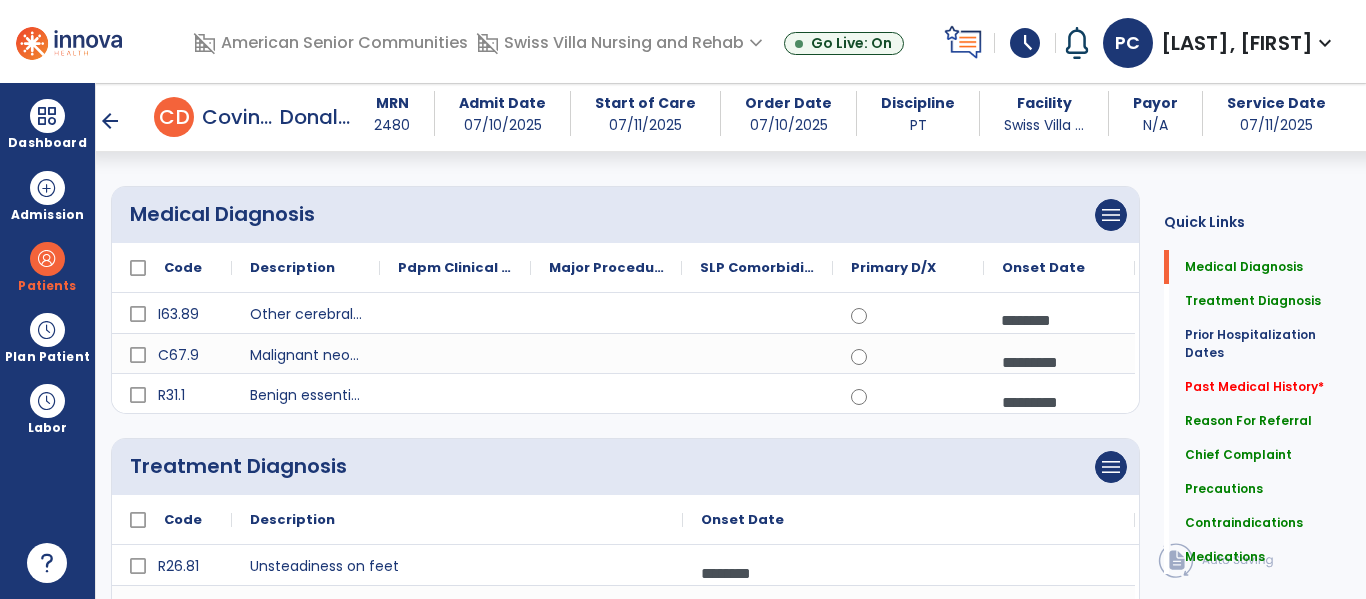 click on "*********" at bounding box center [1059, 362] 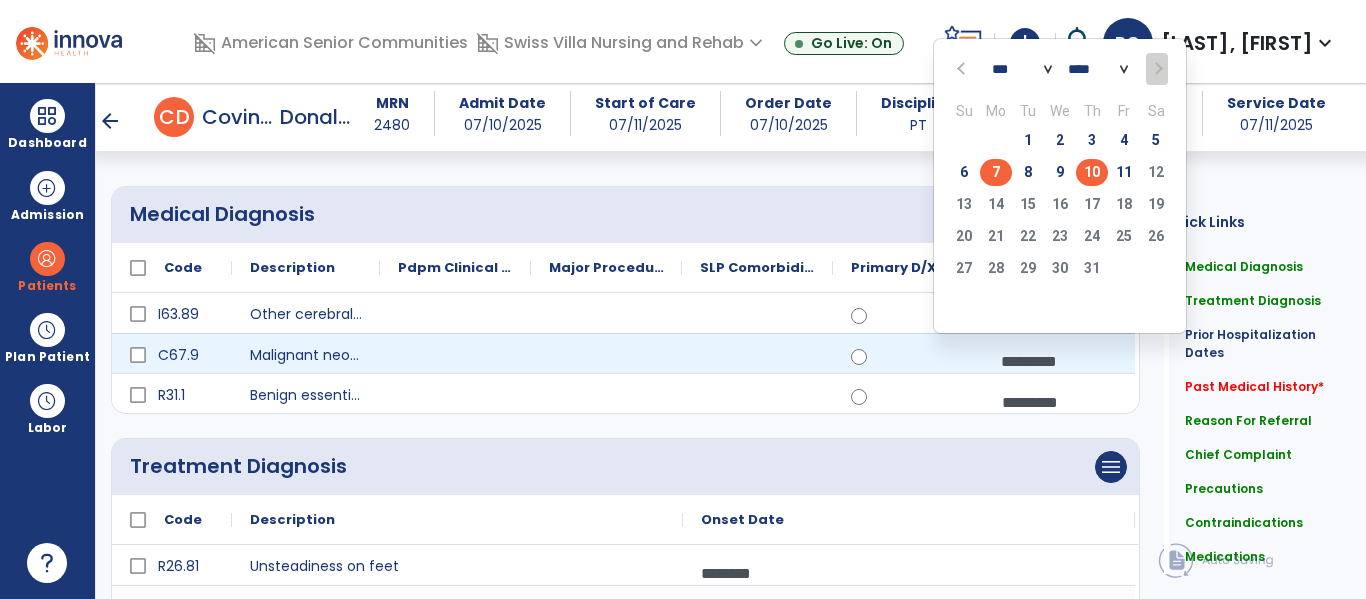 click on "7" 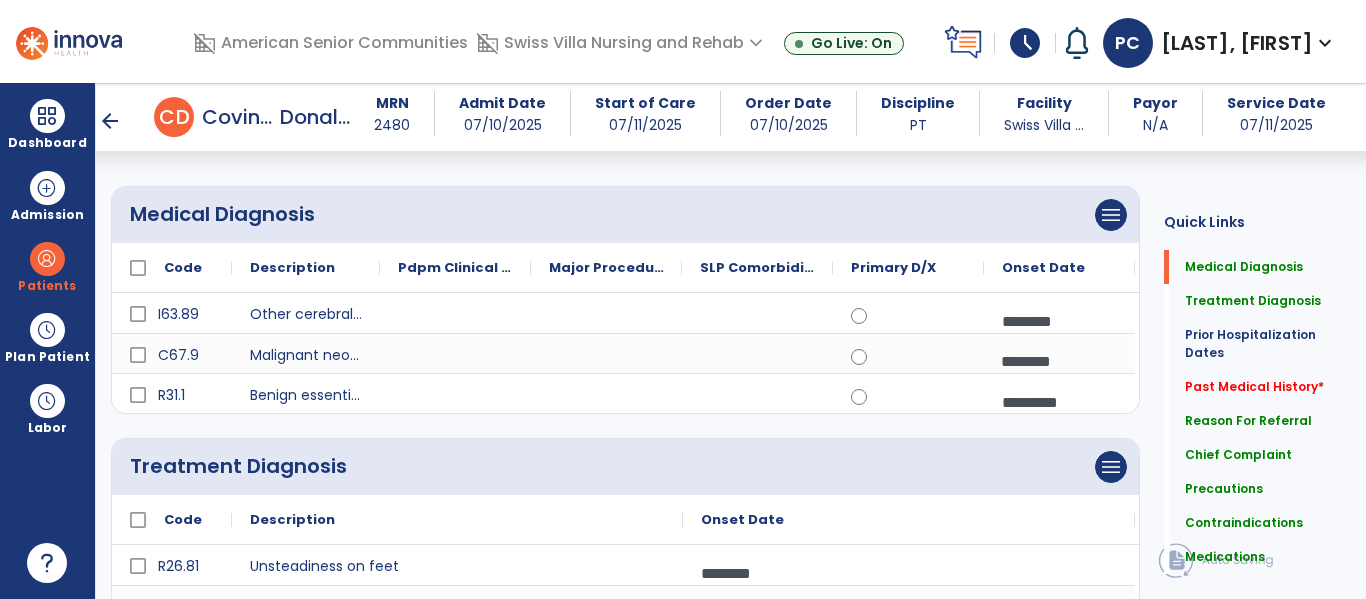 click on "*********" at bounding box center (1059, 402) 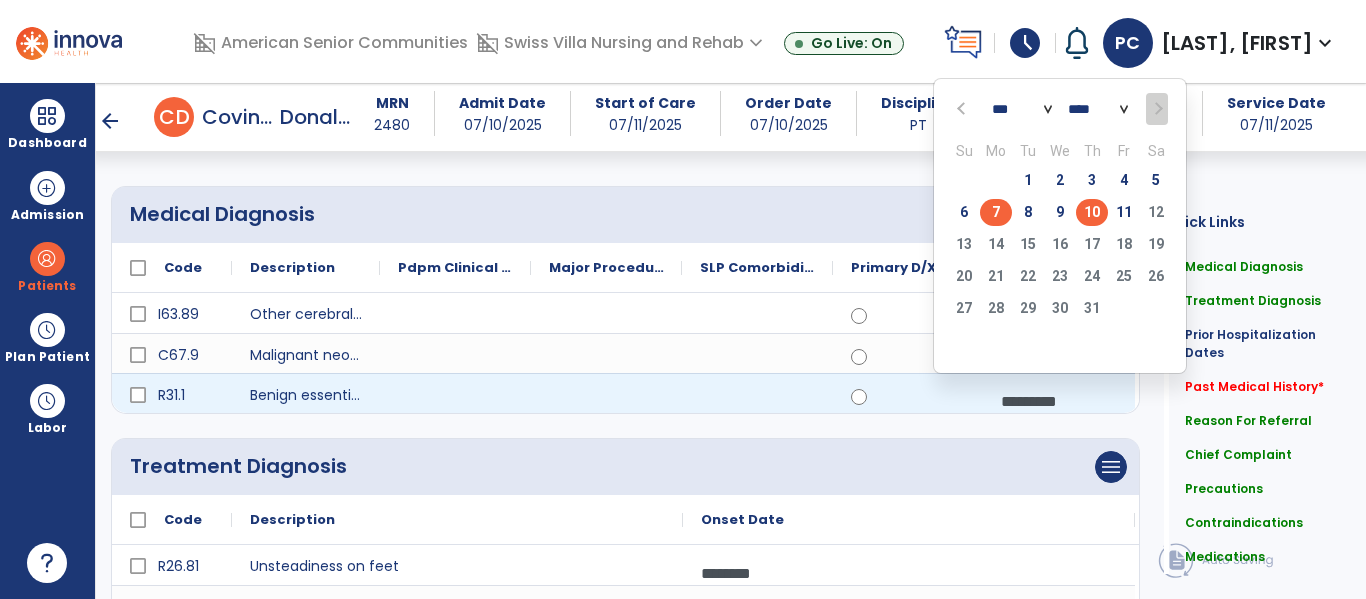 click on "7" 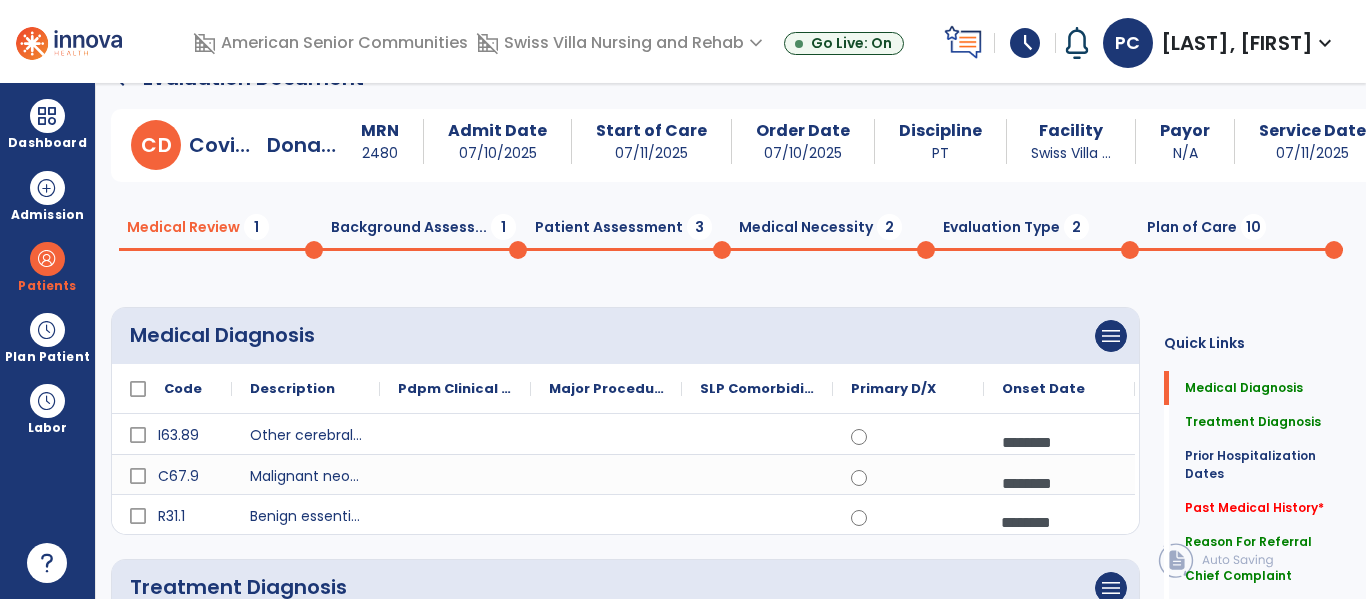 scroll, scrollTop: 0, scrollLeft: 0, axis: both 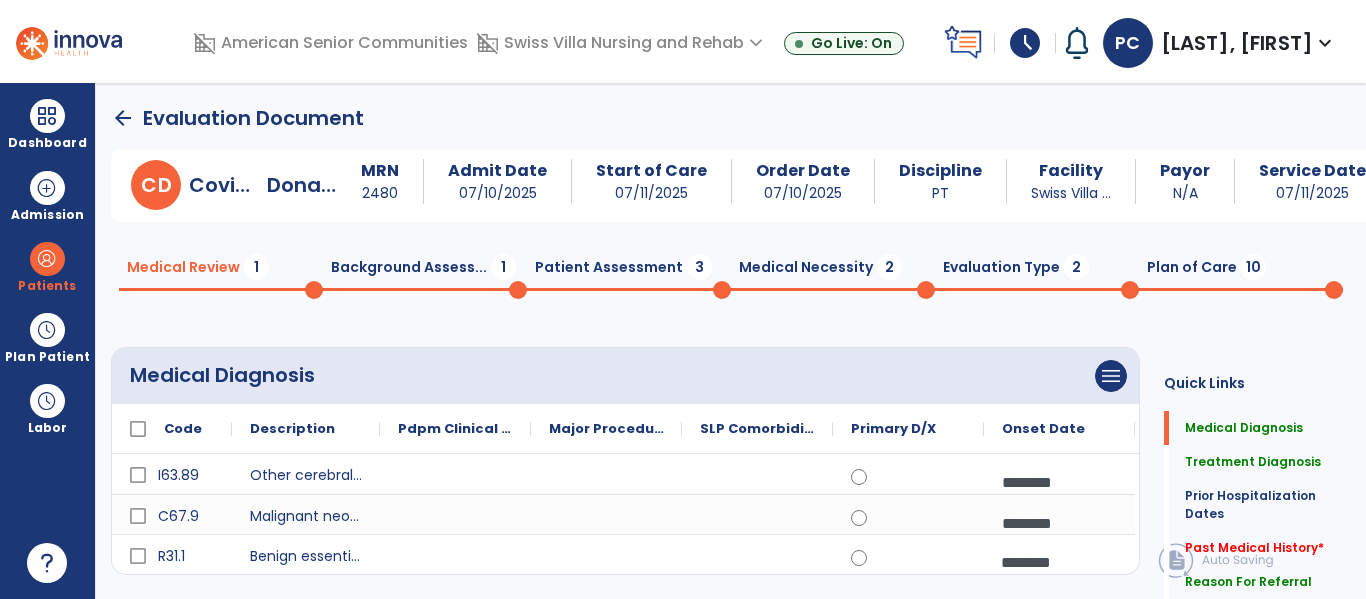 click on "Patient Assessment  3" 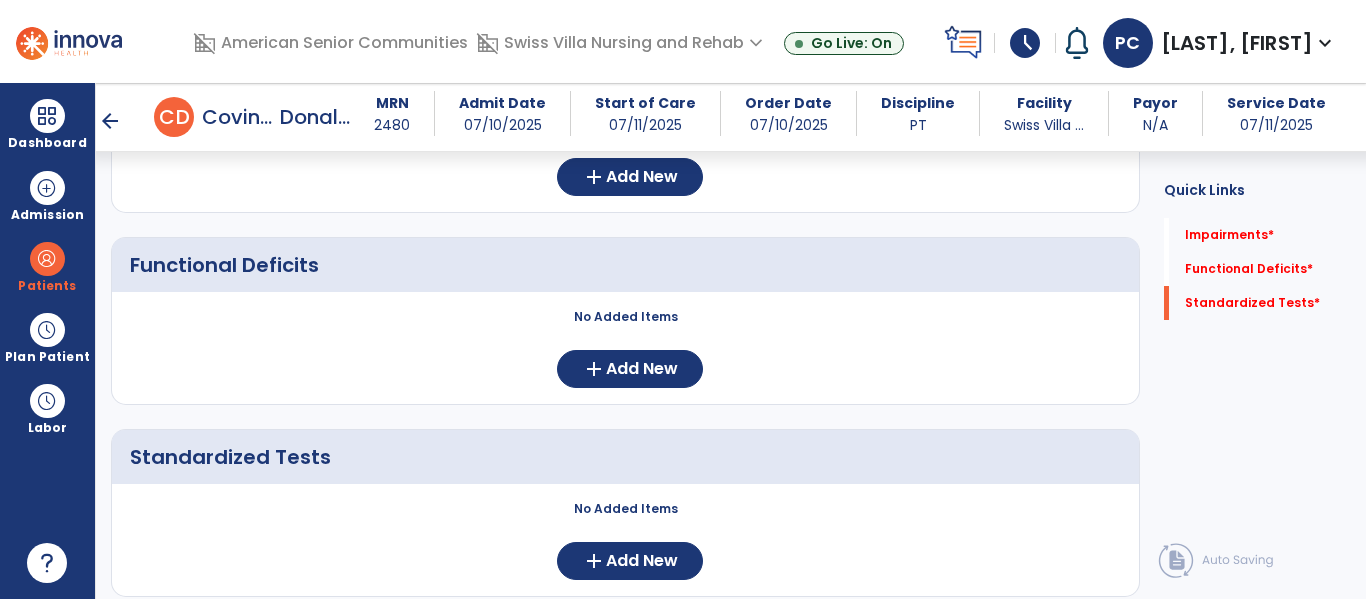 scroll, scrollTop: 351, scrollLeft: 0, axis: vertical 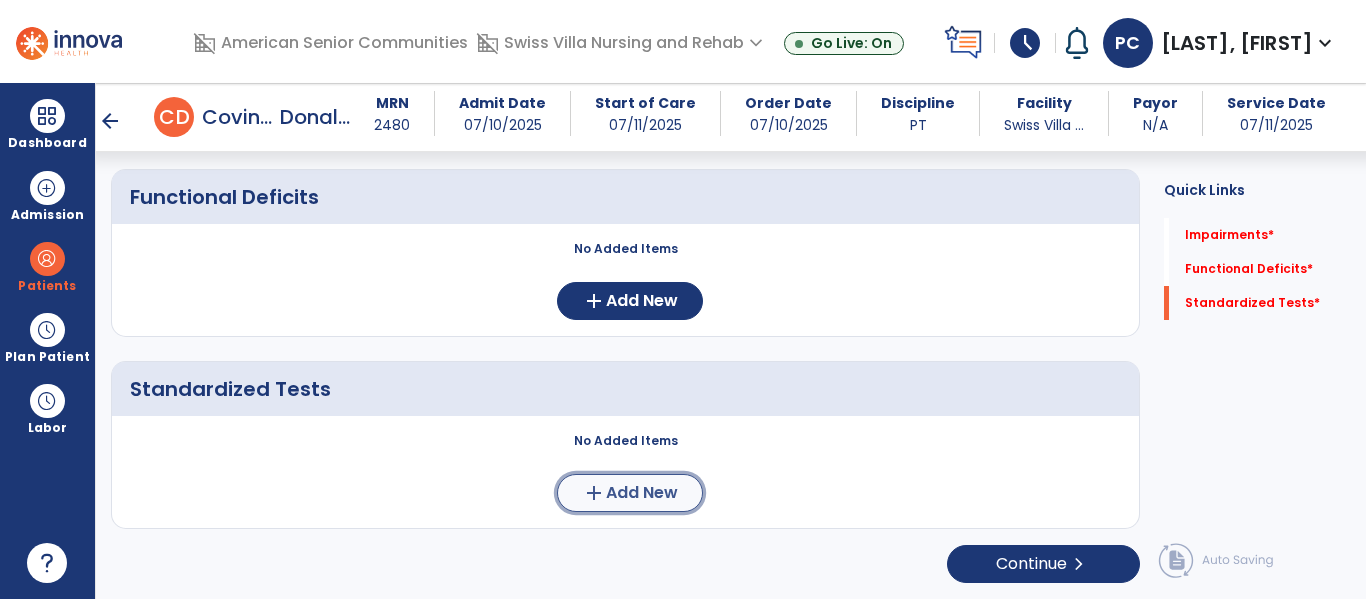 click on "Add New" 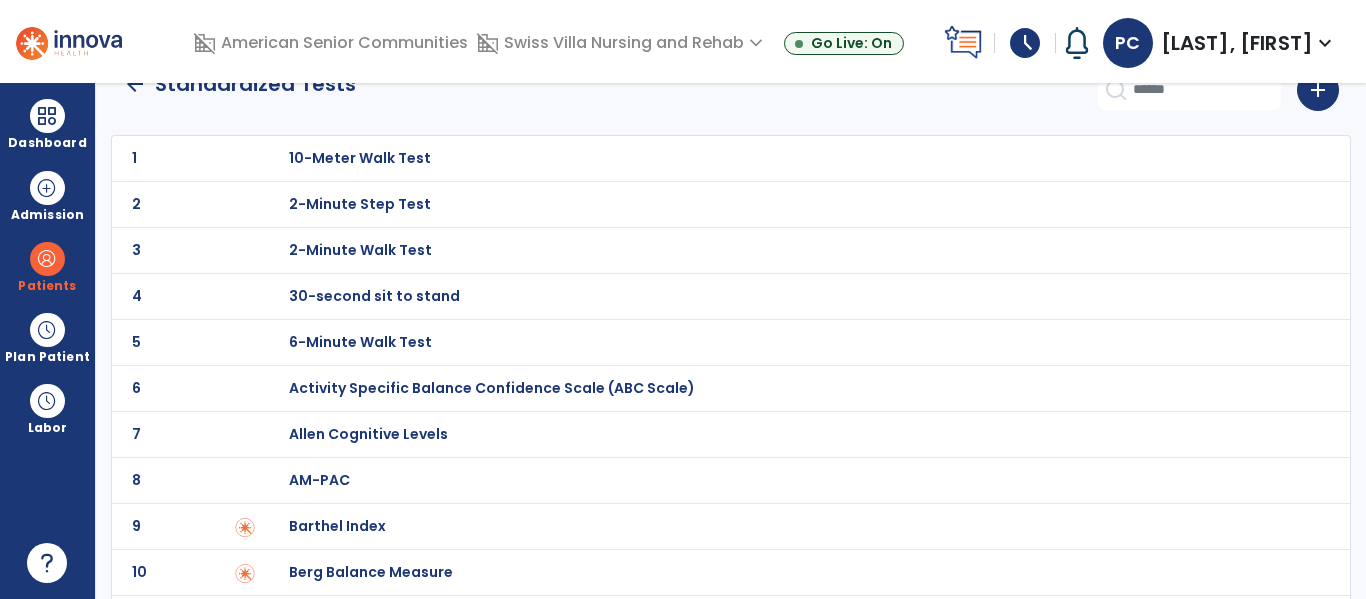 scroll, scrollTop: 43, scrollLeft: 0, axis: vertical 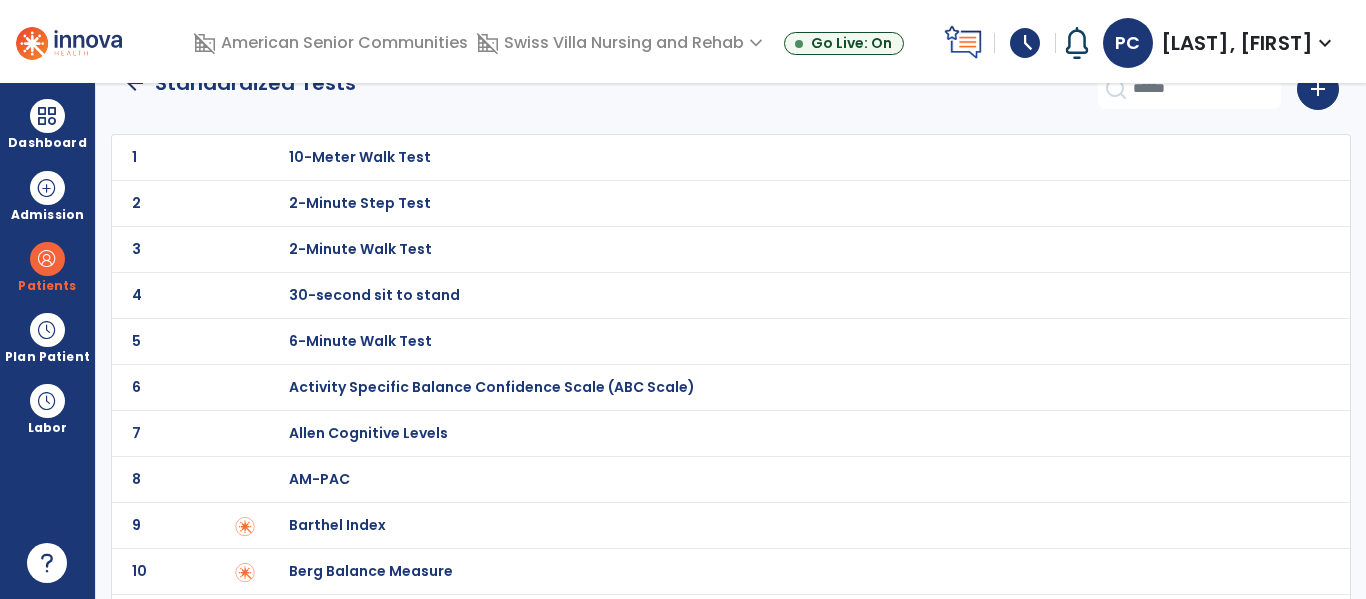 click on "30-second sit to stand" at bounding box center [360, 157] 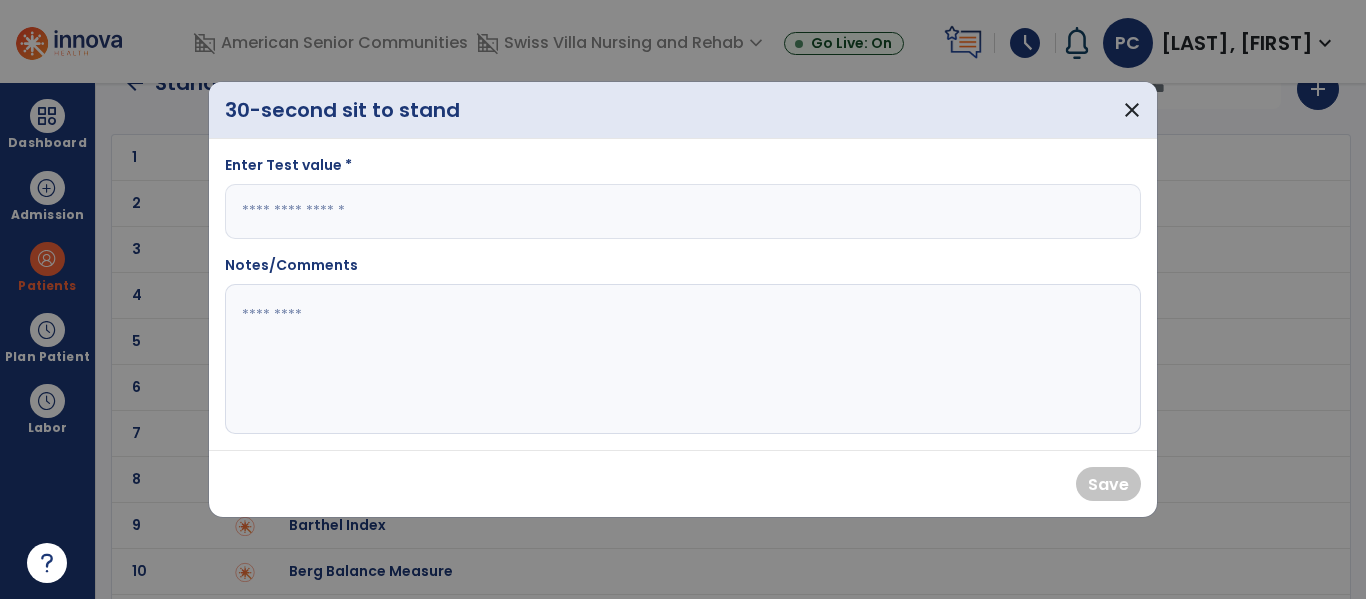click at bounding box center (683, 211) 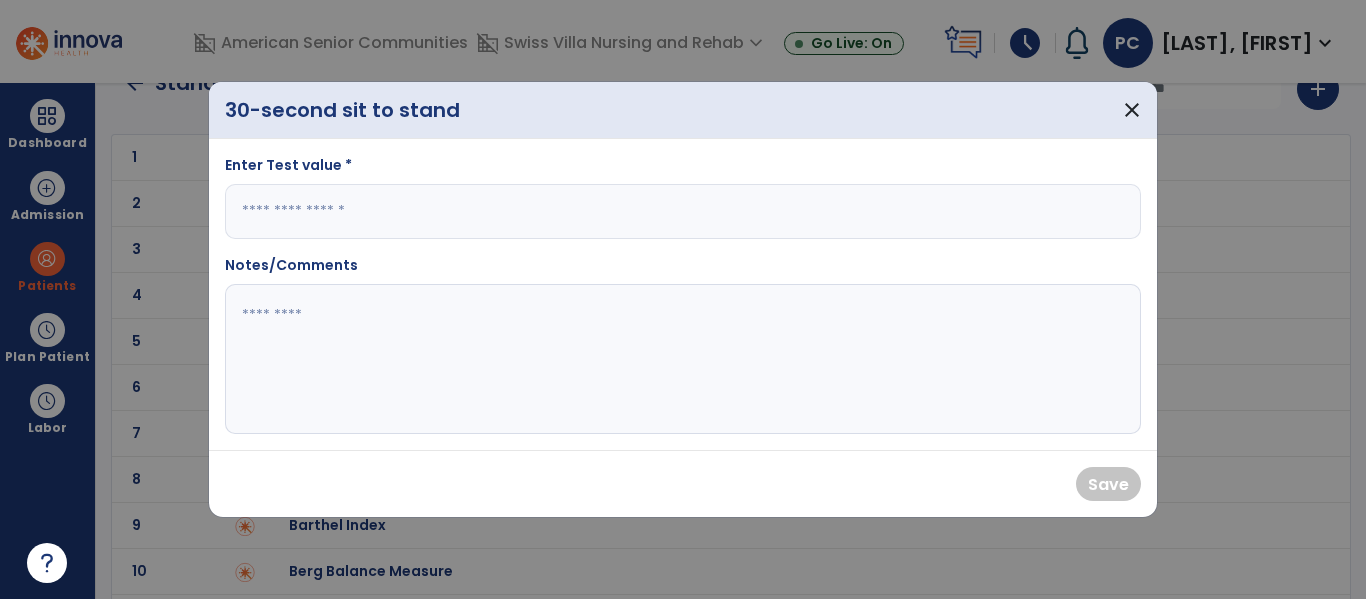 type on "*" 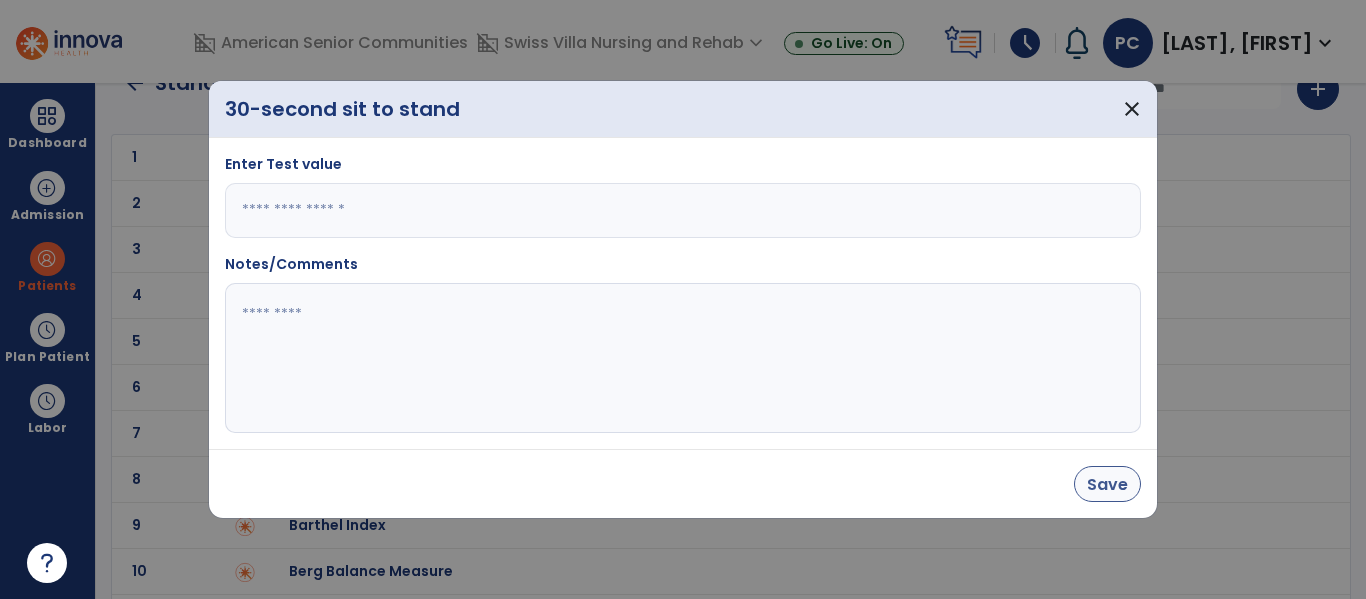 click on "Save" at bounding box center (1107, 484) 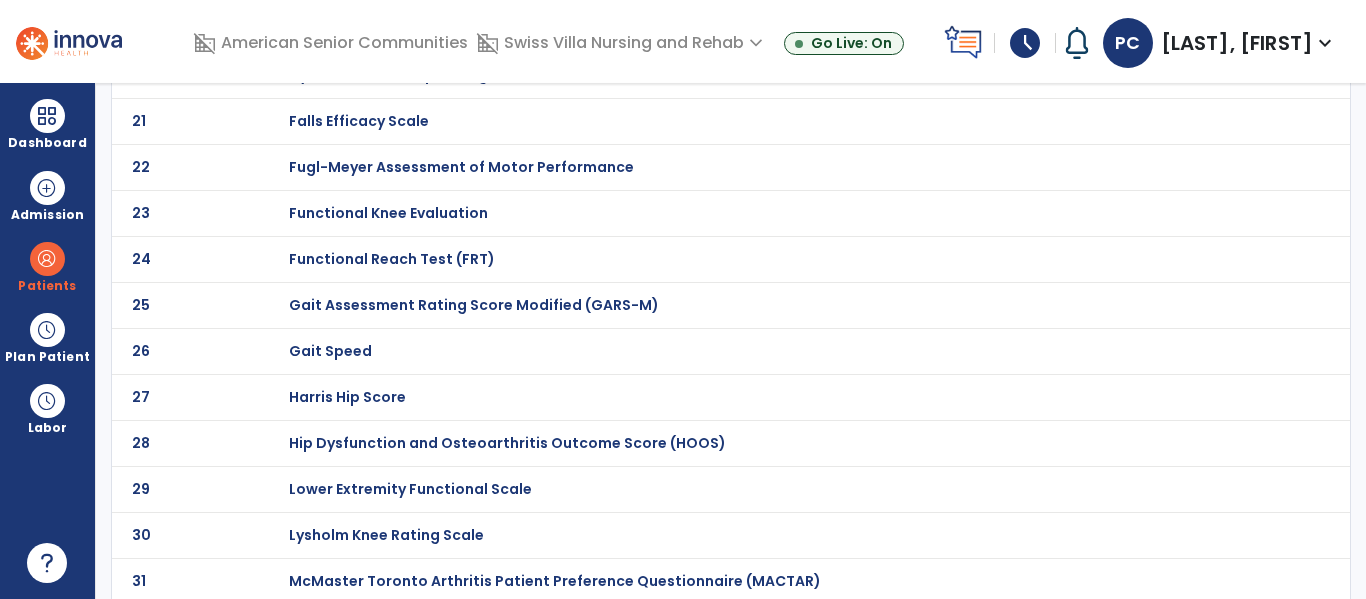 scroll, scrollTop: 1006, scrollLeft: 0, axis: vertical 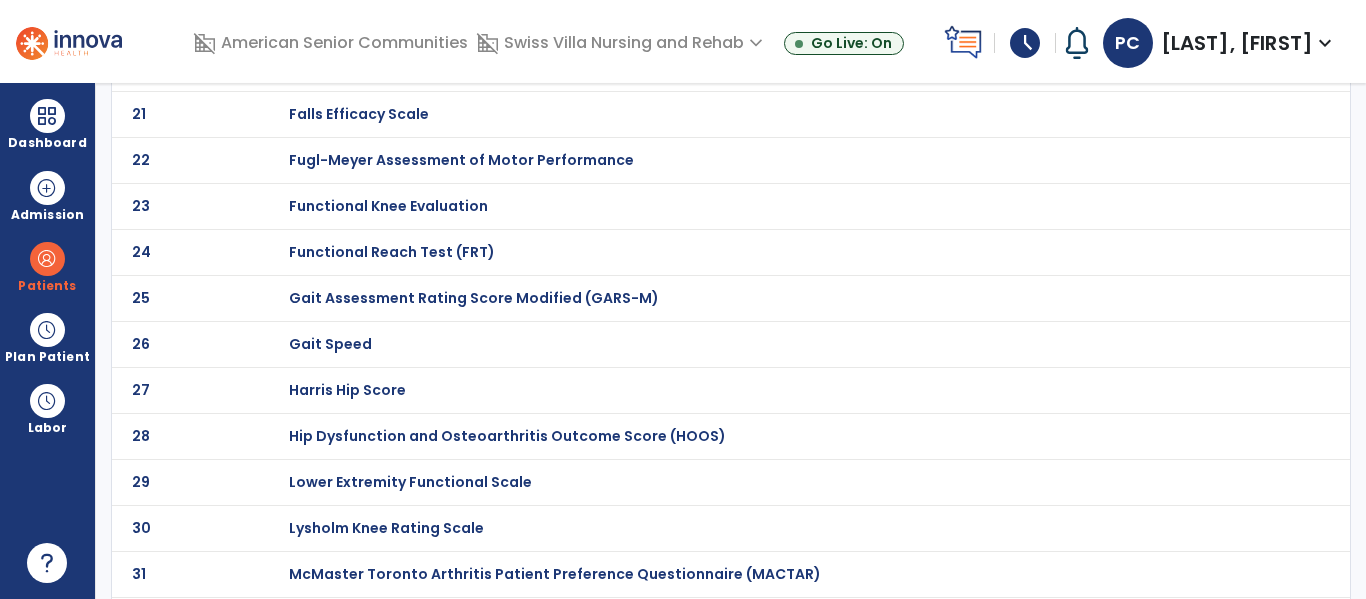 click on "Functional Reach Test (FRT)" at bounding box center (360, -806) 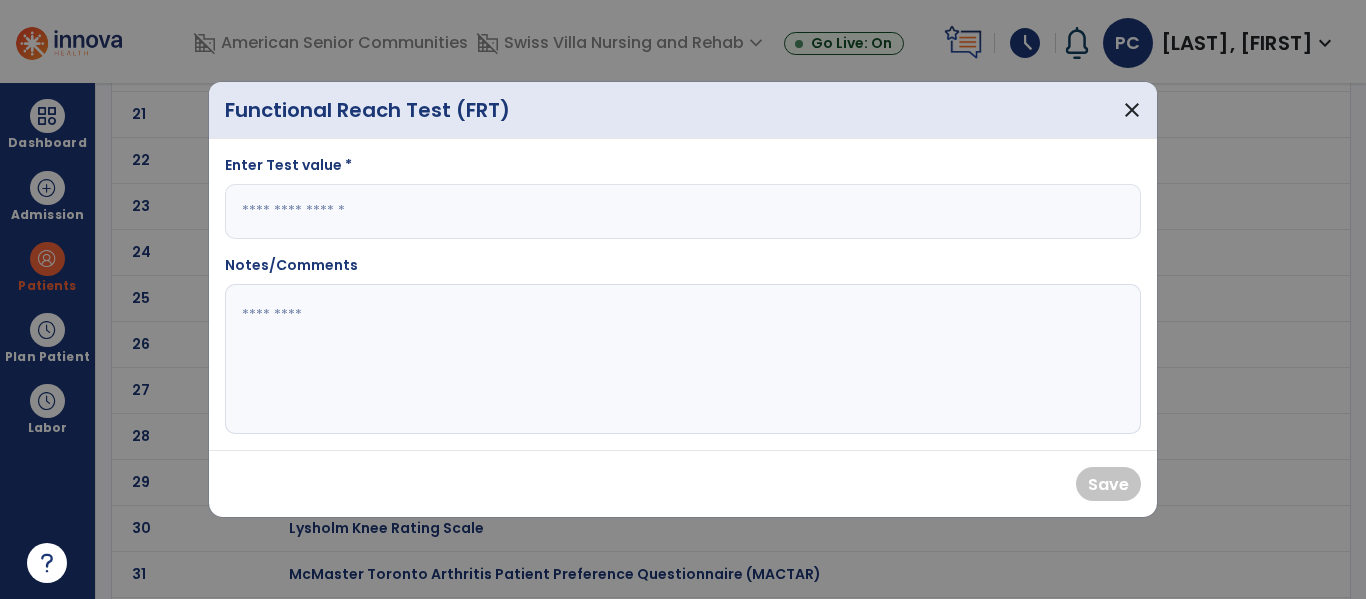 click at bounding box center [683, 211] 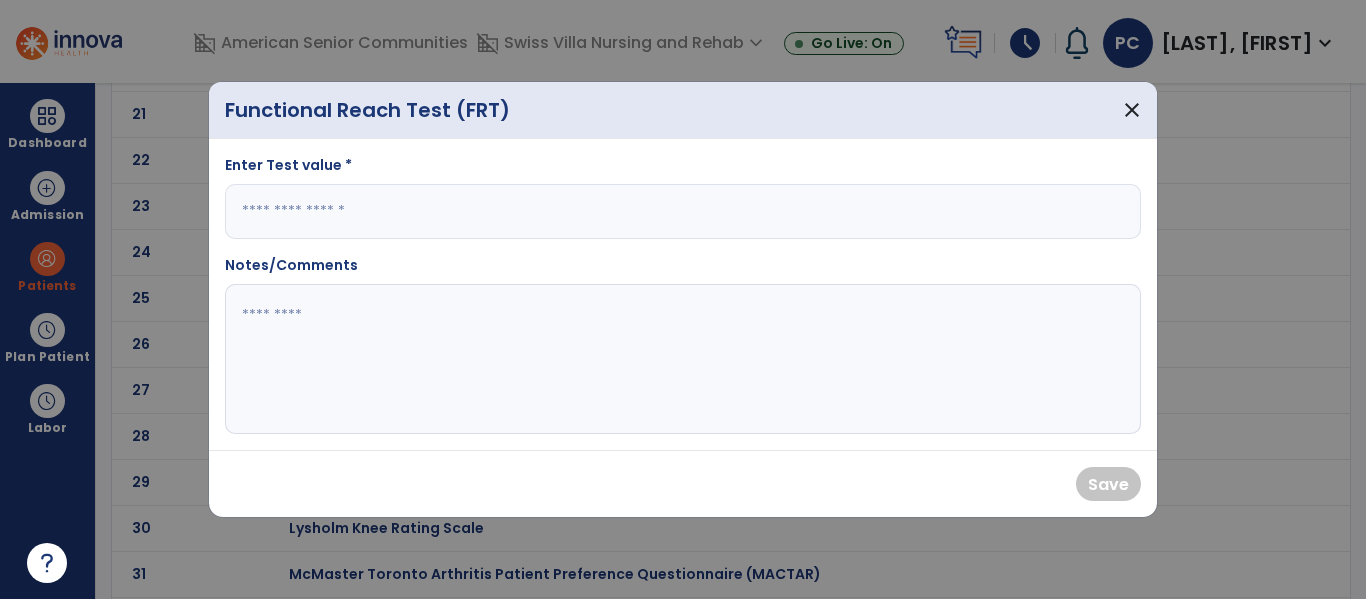 type on "*" 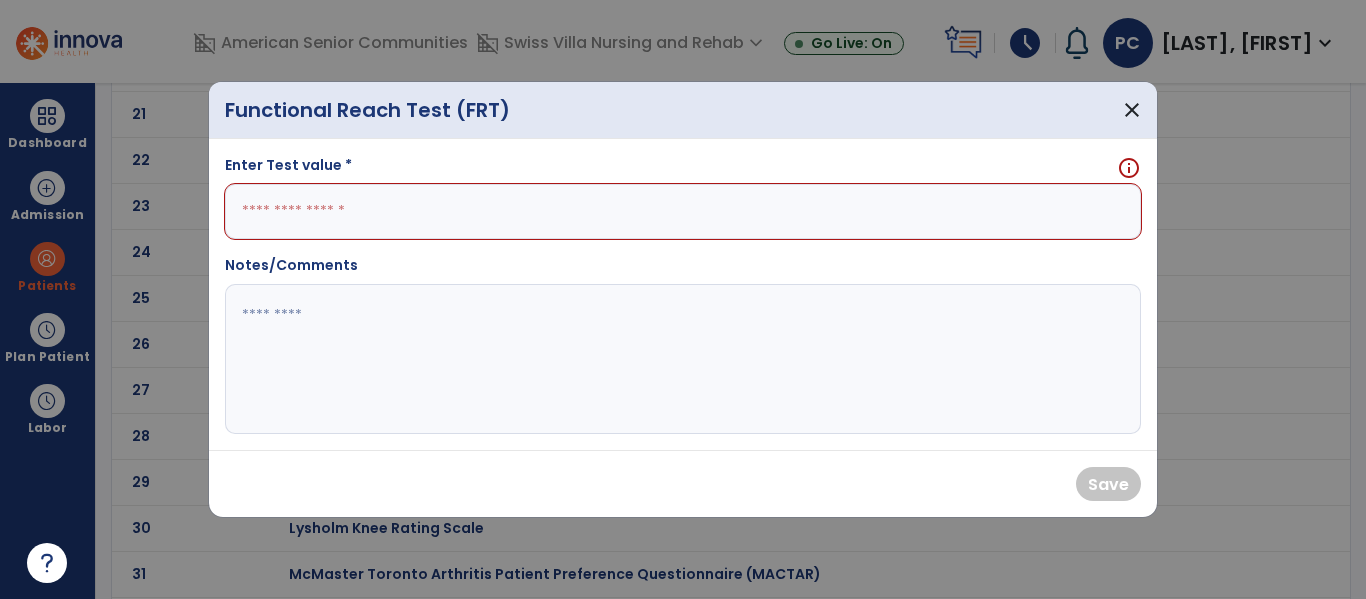 type on "*" 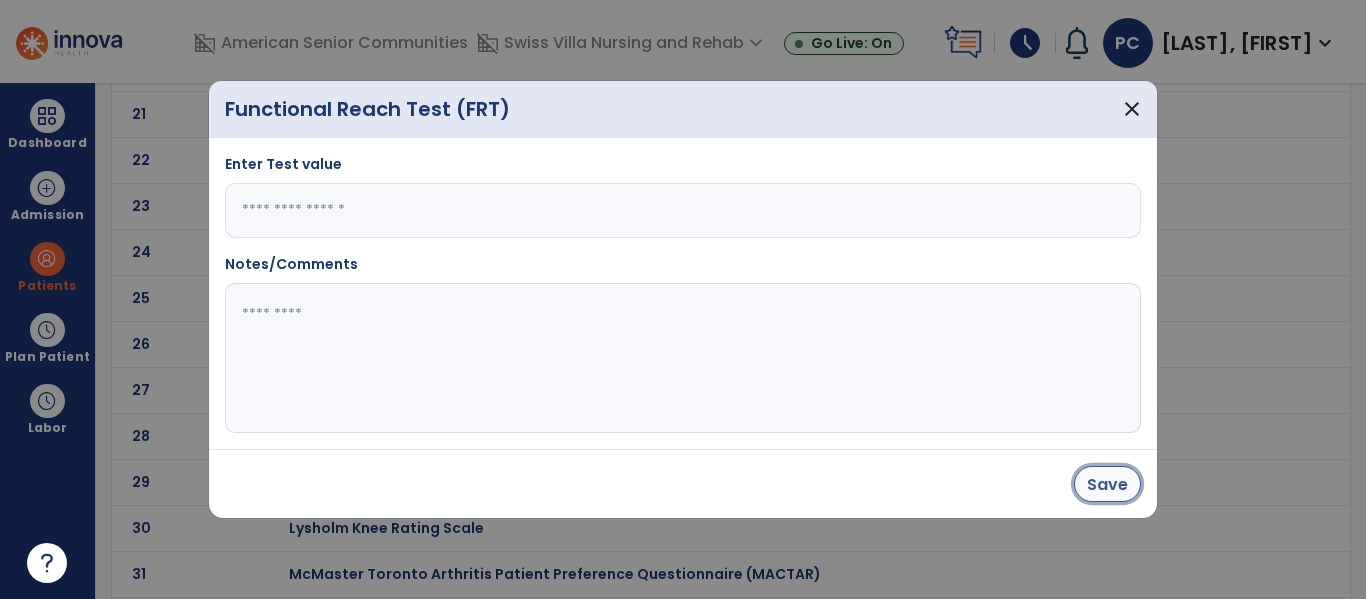 click on "Save" at bounding box center [1107, 484] 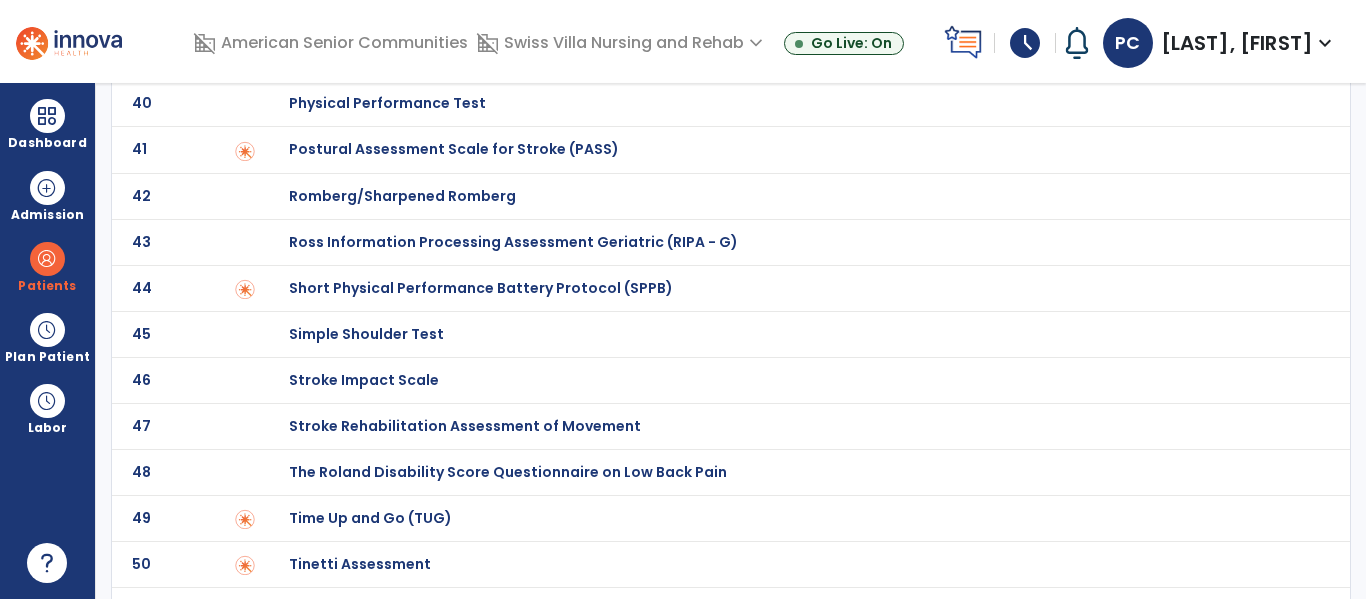 scroll, scrollTop: 1926, scrollLeft: 0, axis: vertical 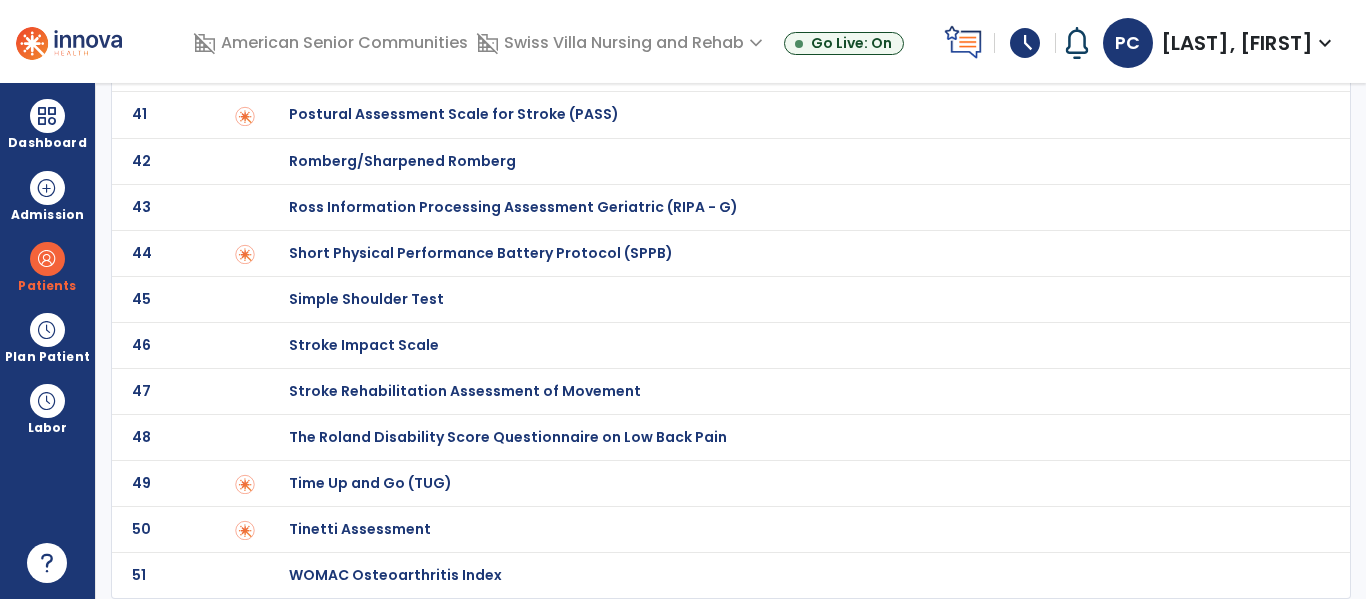 click on "Time Up and Go (TUG)" at bounding box center [360, -1726] 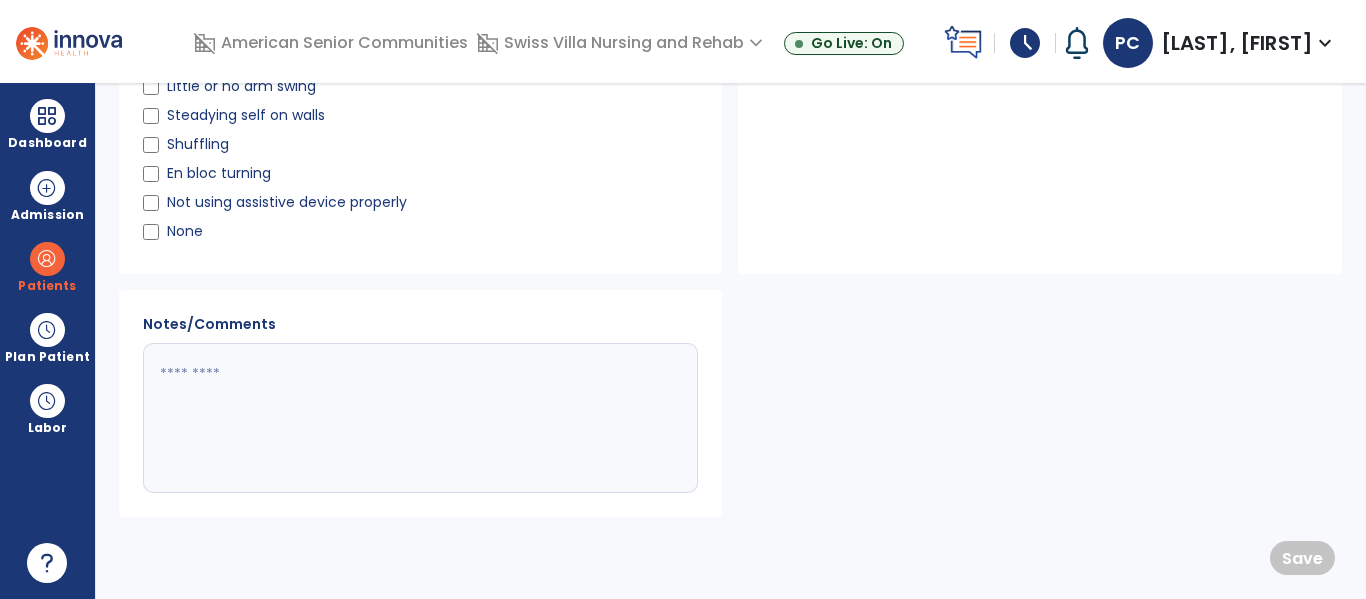 scroll, scrollTop: 0, scrollLeft: 0, axis: both 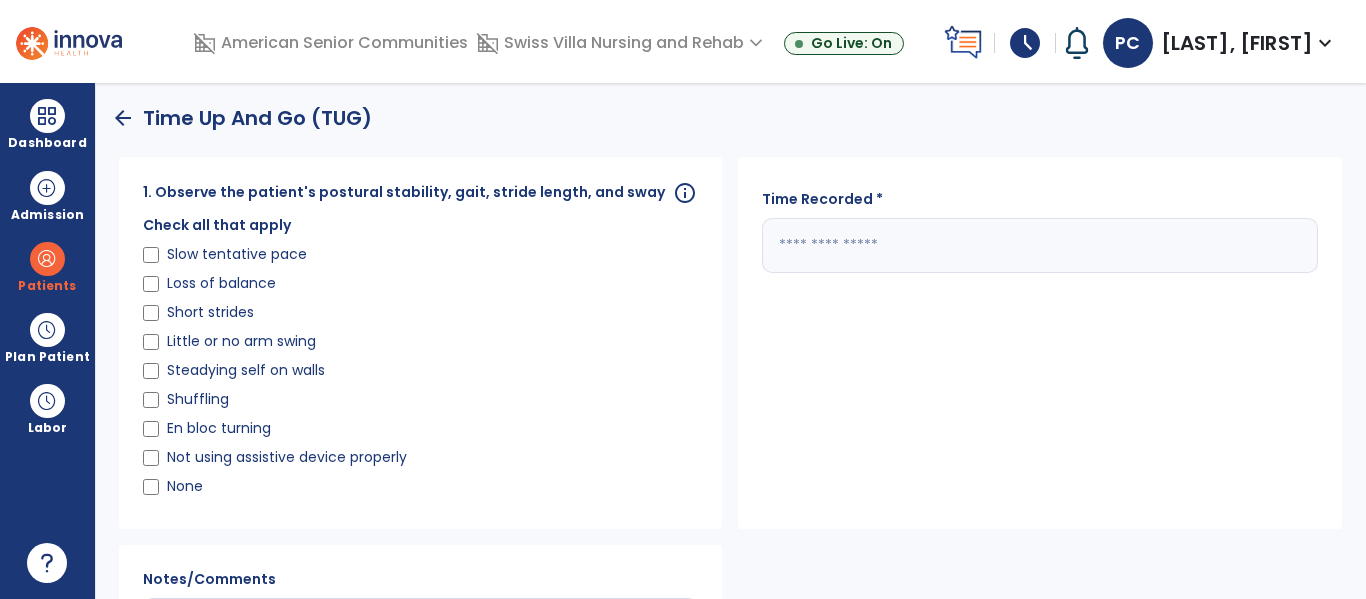 click on "Slow tentative pace" 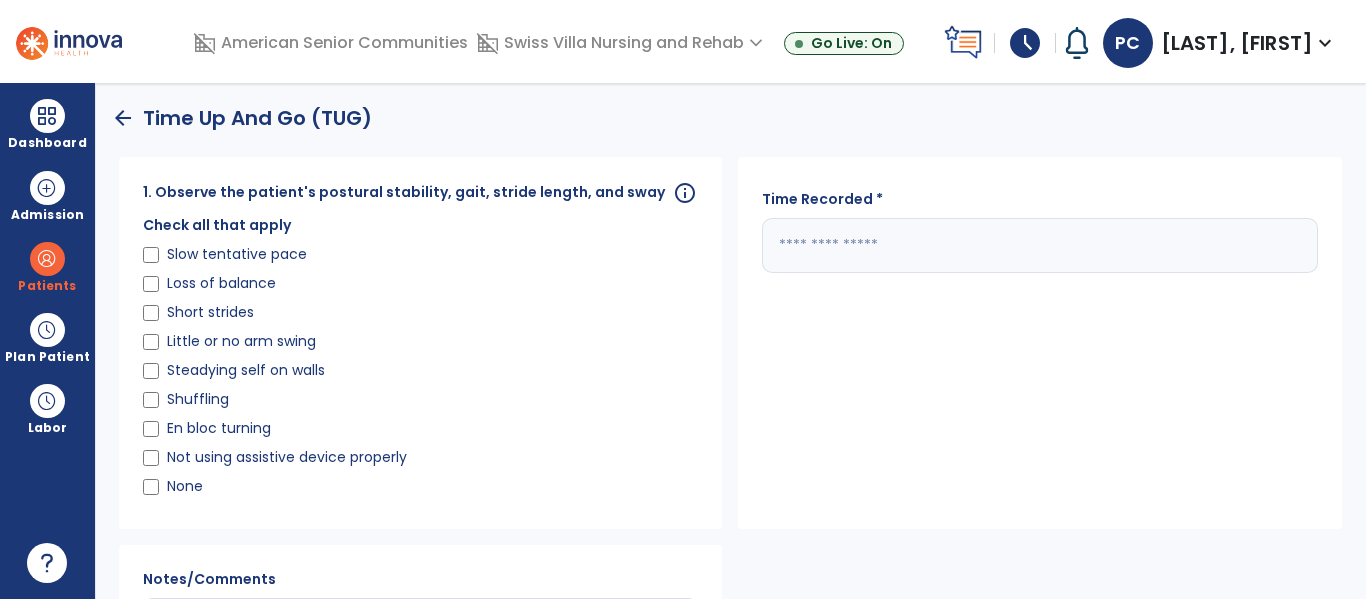 click 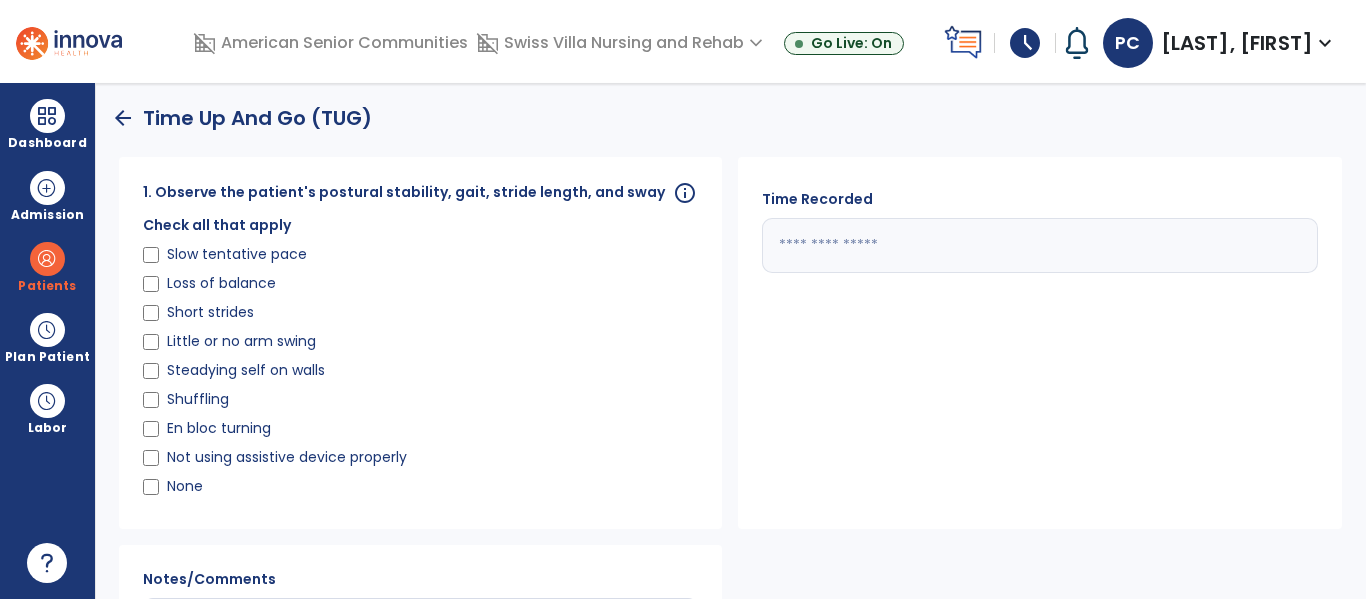 type on "*" 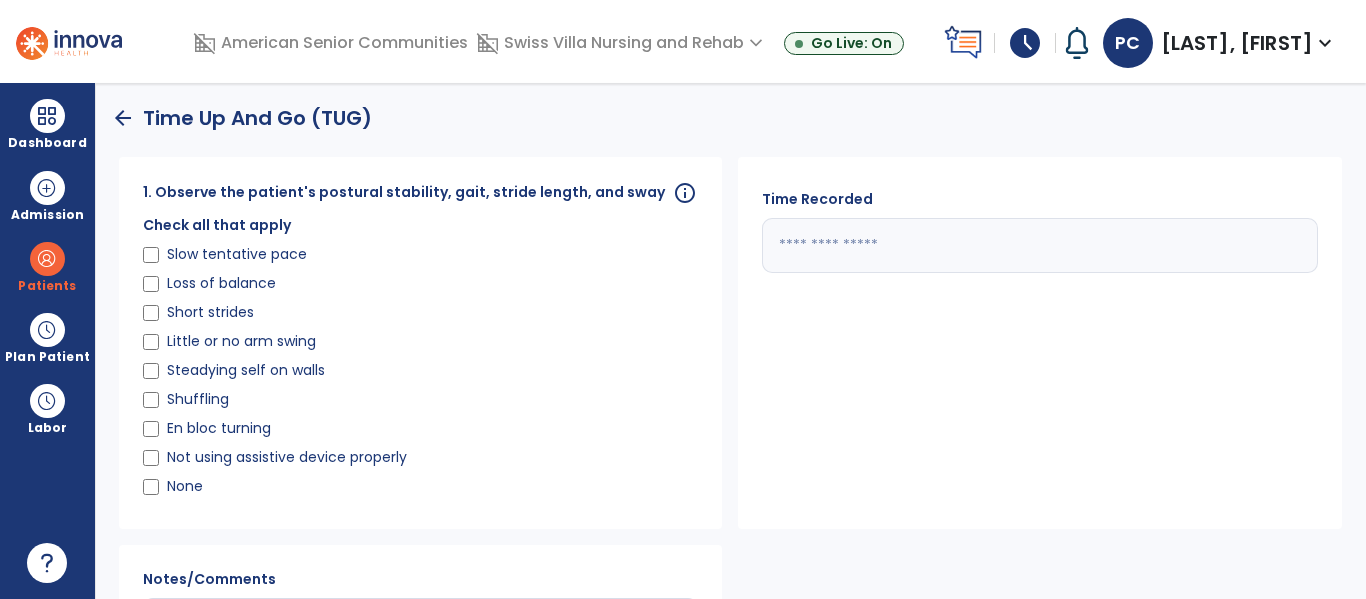 click on "Time Recorded  **" 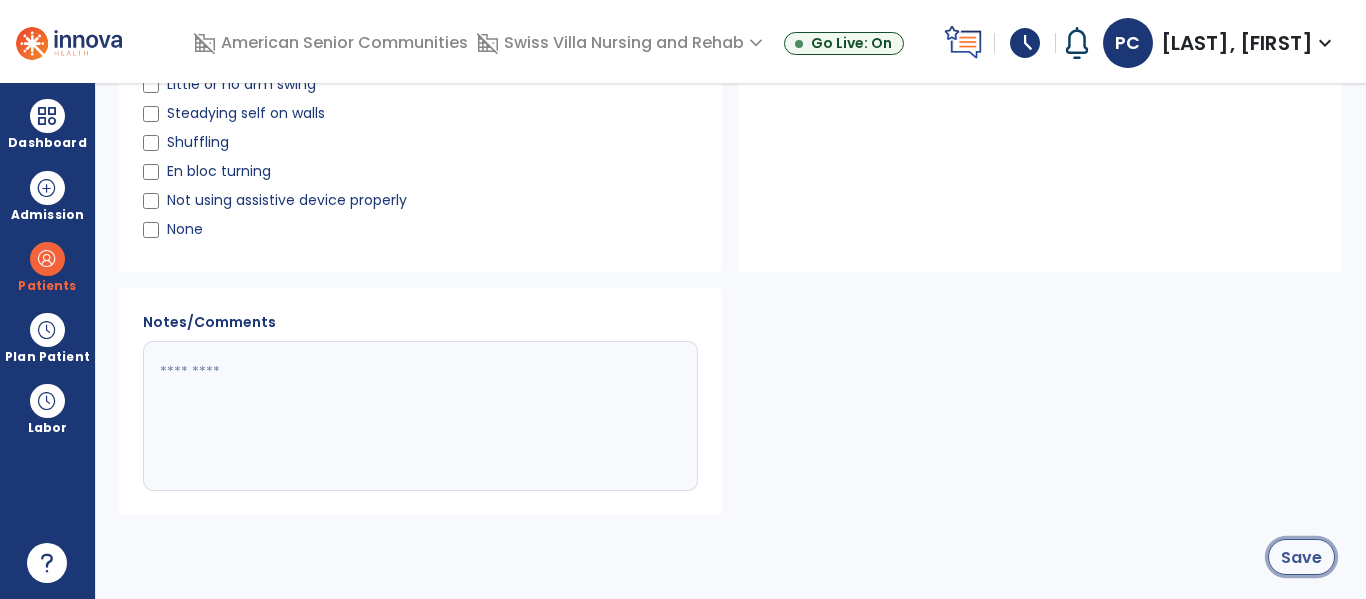 click on "Save" 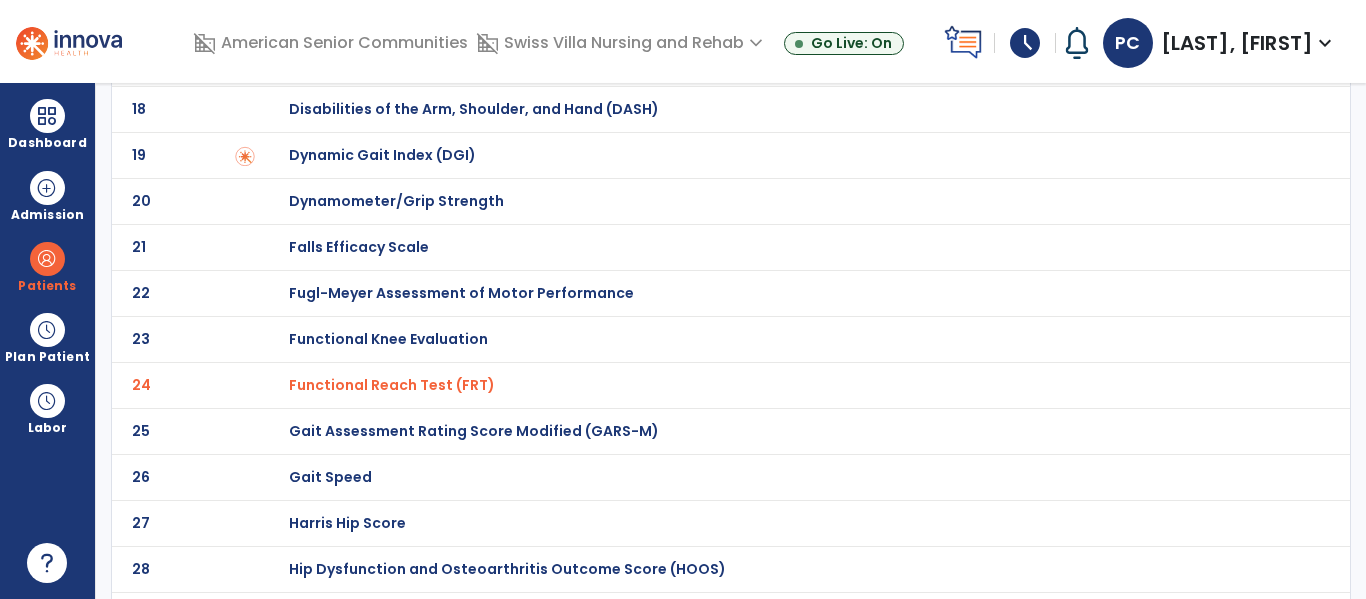 scroll, scrollTop: 0, scrollLeft: 0, axis: both 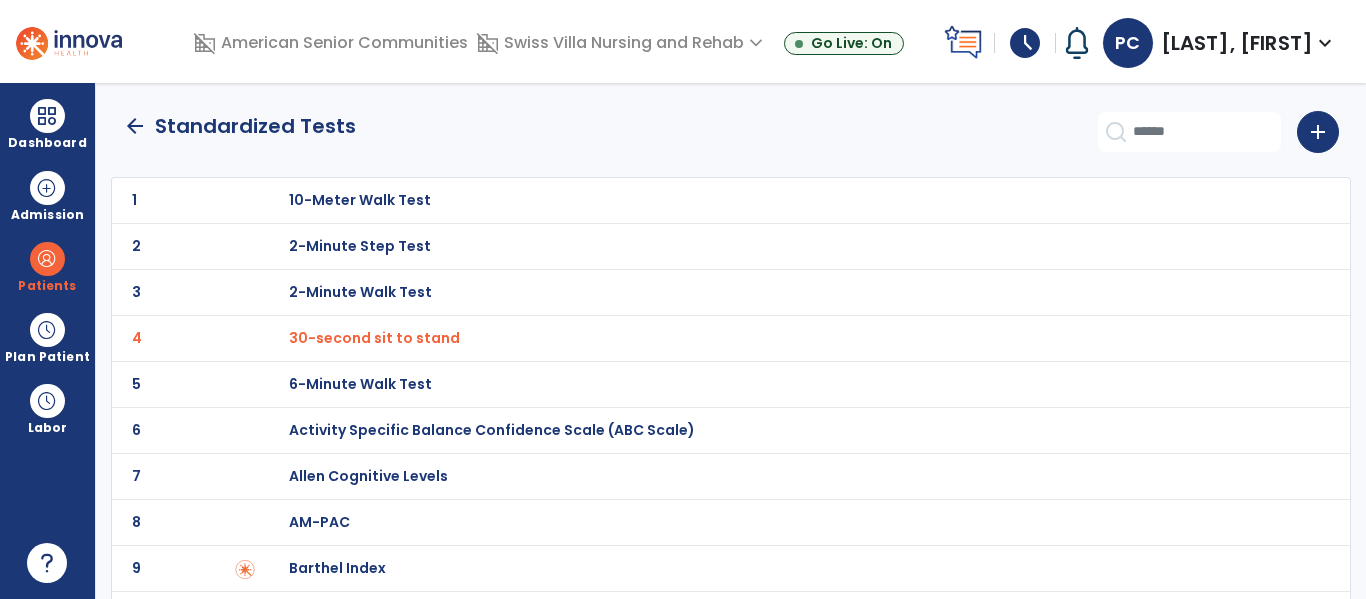 click on "arrow_back" 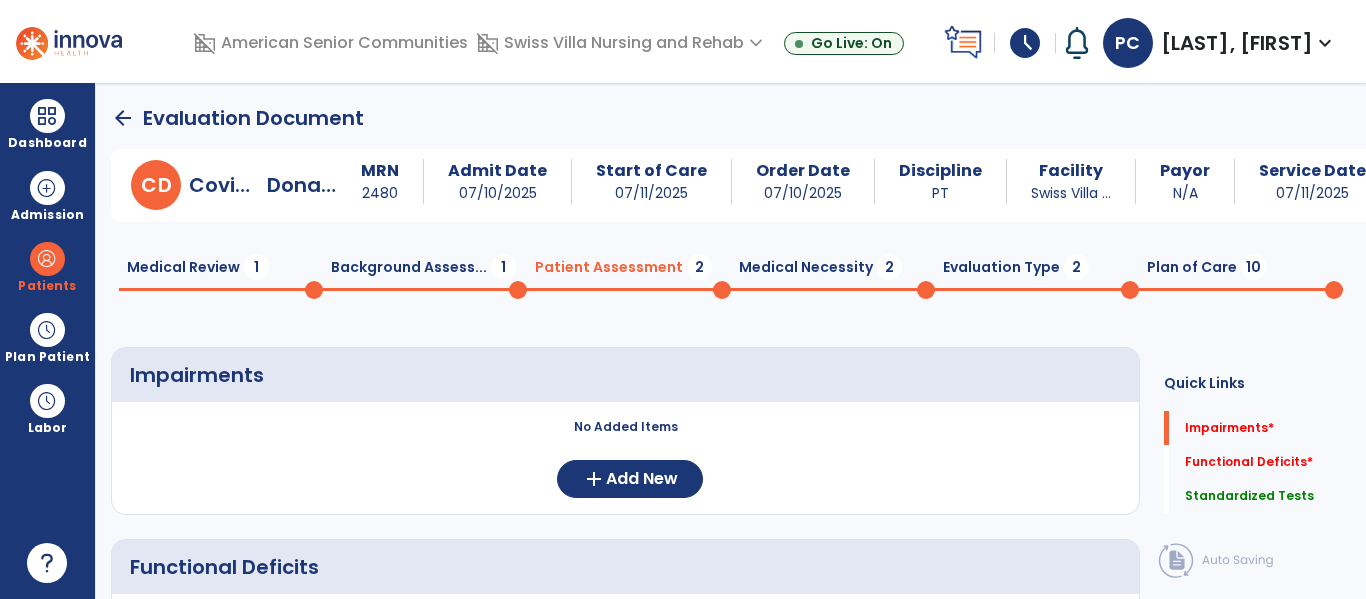 scroll, scrollTop: 20, scrollLeft: 0, axis: vertical 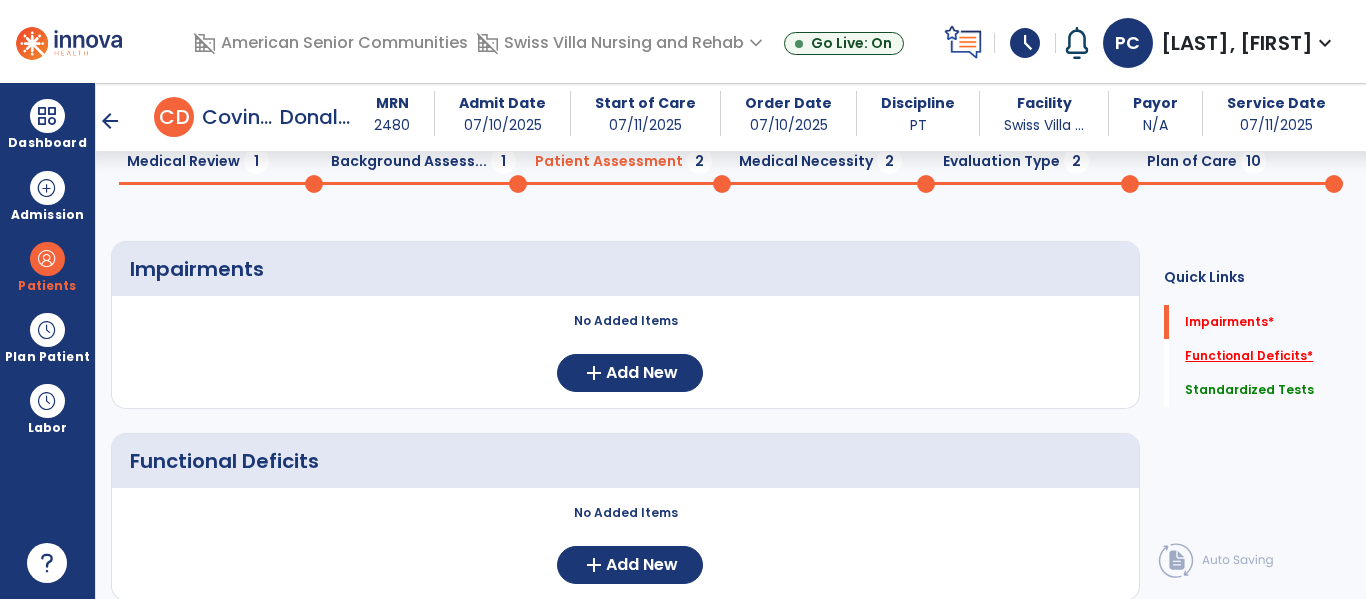 click on "Functional Deficits   *" 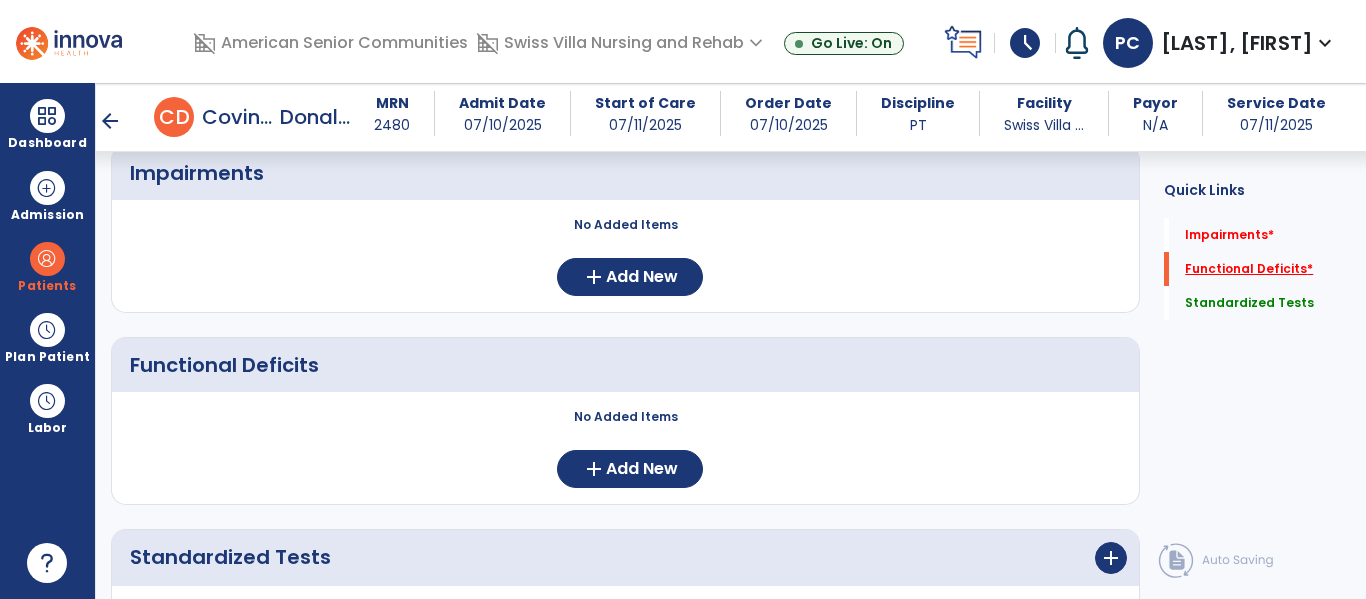scroll, scrollTop: 264, scrollLeft: 0, axis: vertical 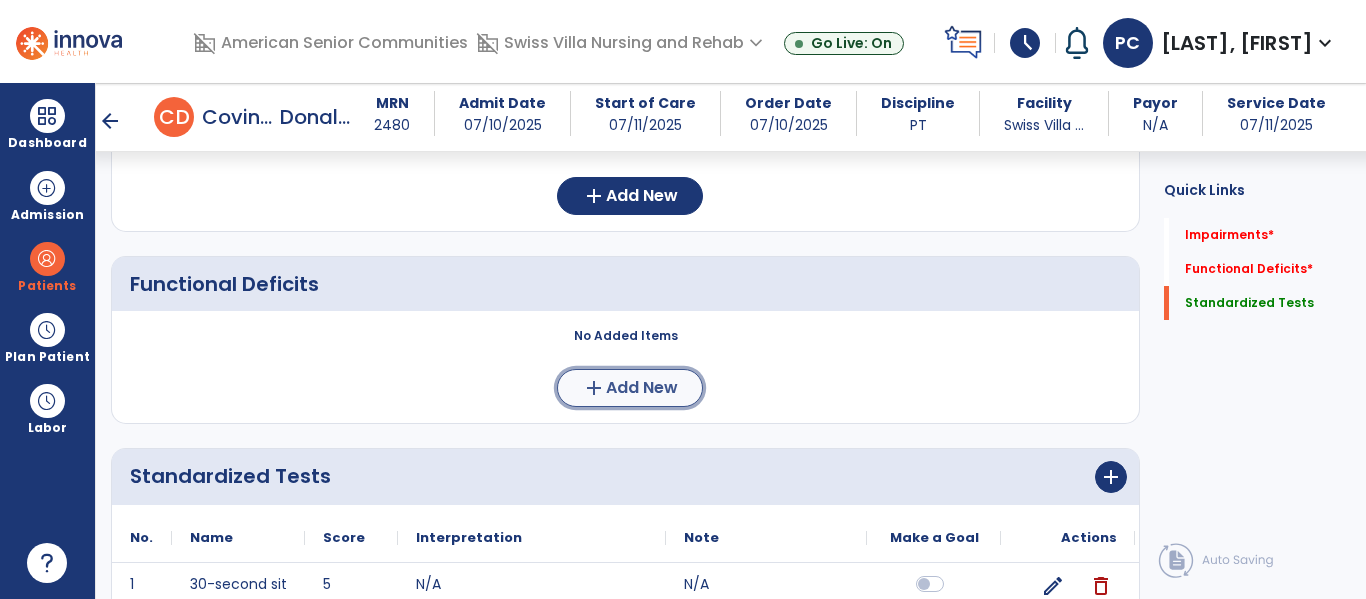 click on "Add New" 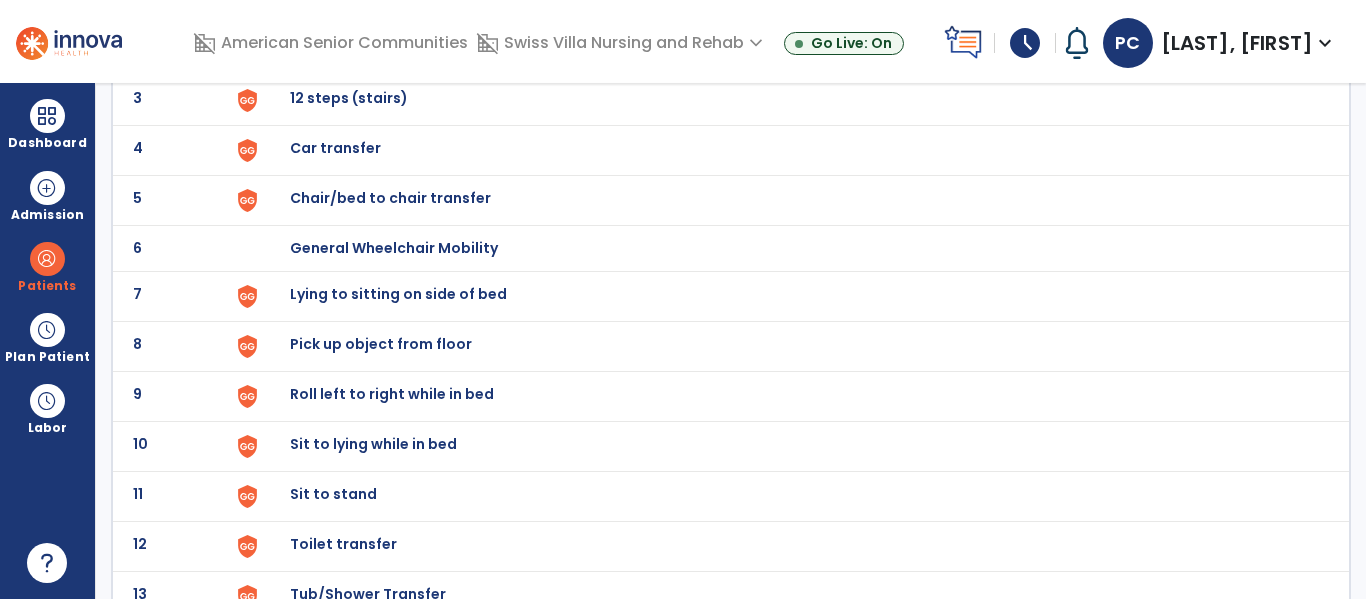 scroll, scrollTop: 0, scrollLeft: 0, axis: both 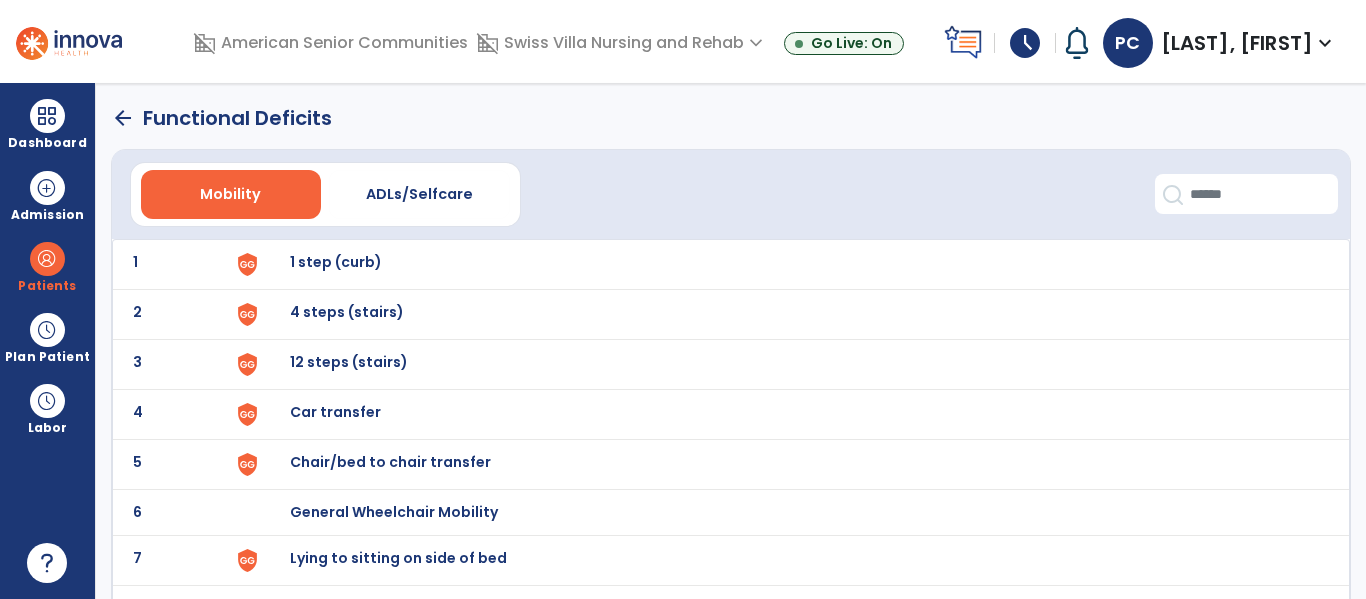 click on "1 step (curb)" at bounding box center (789, 264) 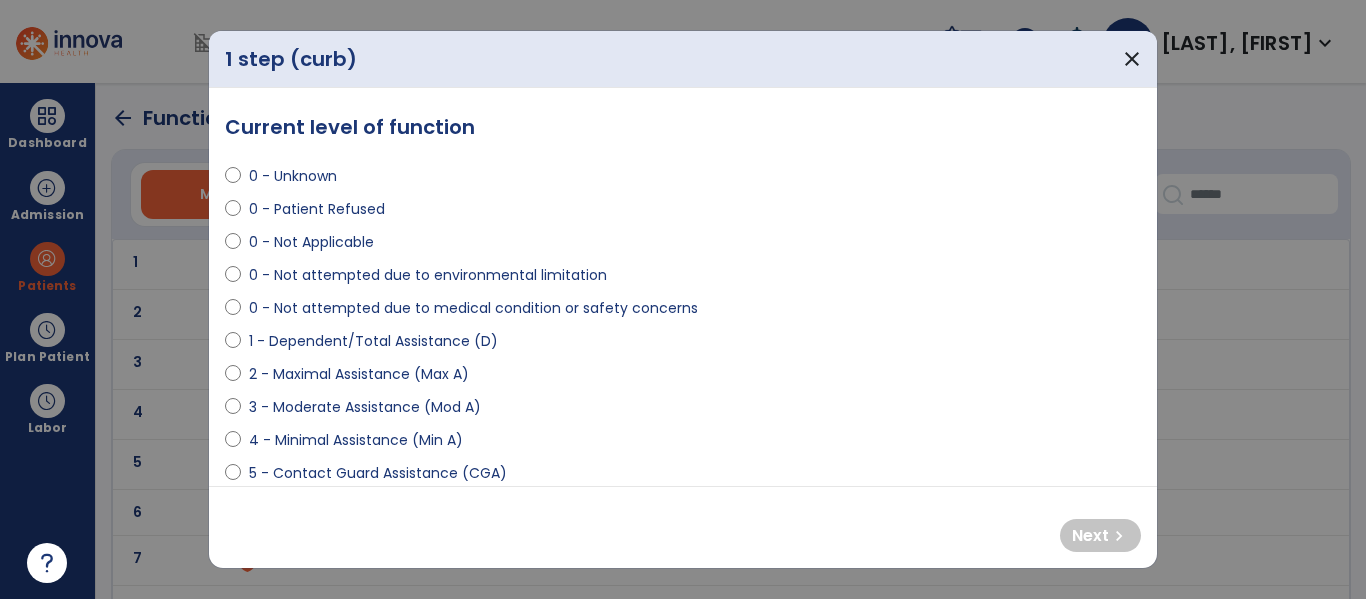 click on "0 - Not attempted due to medical condition or safety concerns" at bounding box center (473, 308) 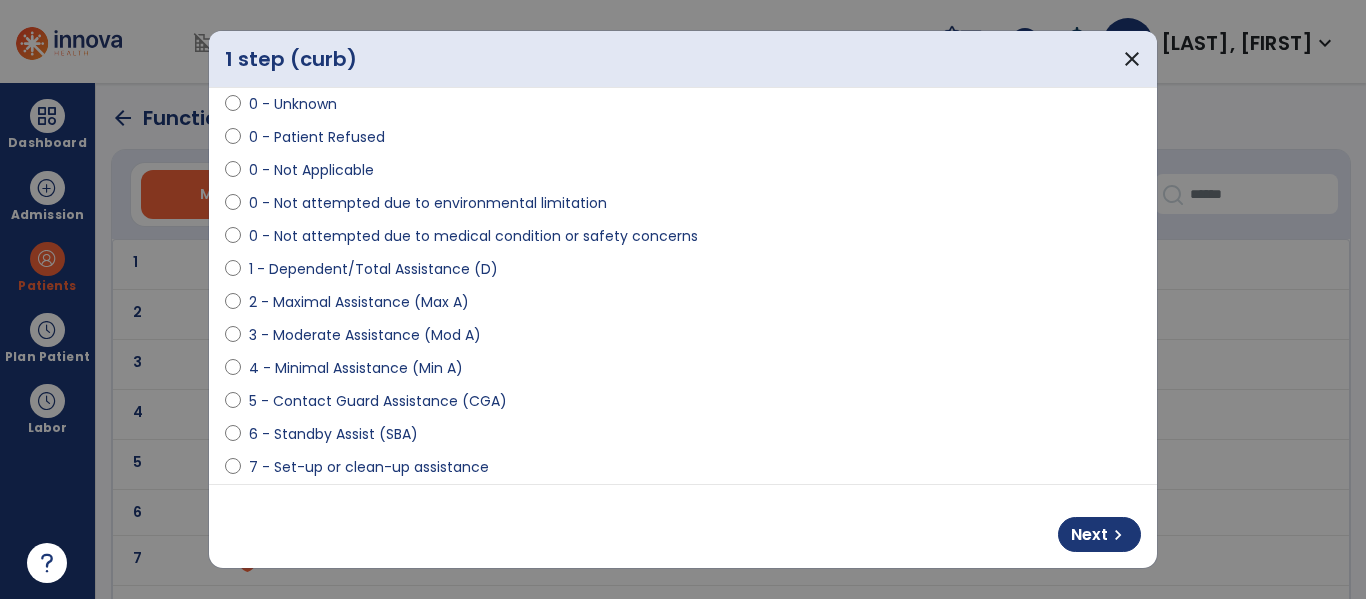 scroll, scrollTop: 91, scrollLeft: 0, axis: vertical 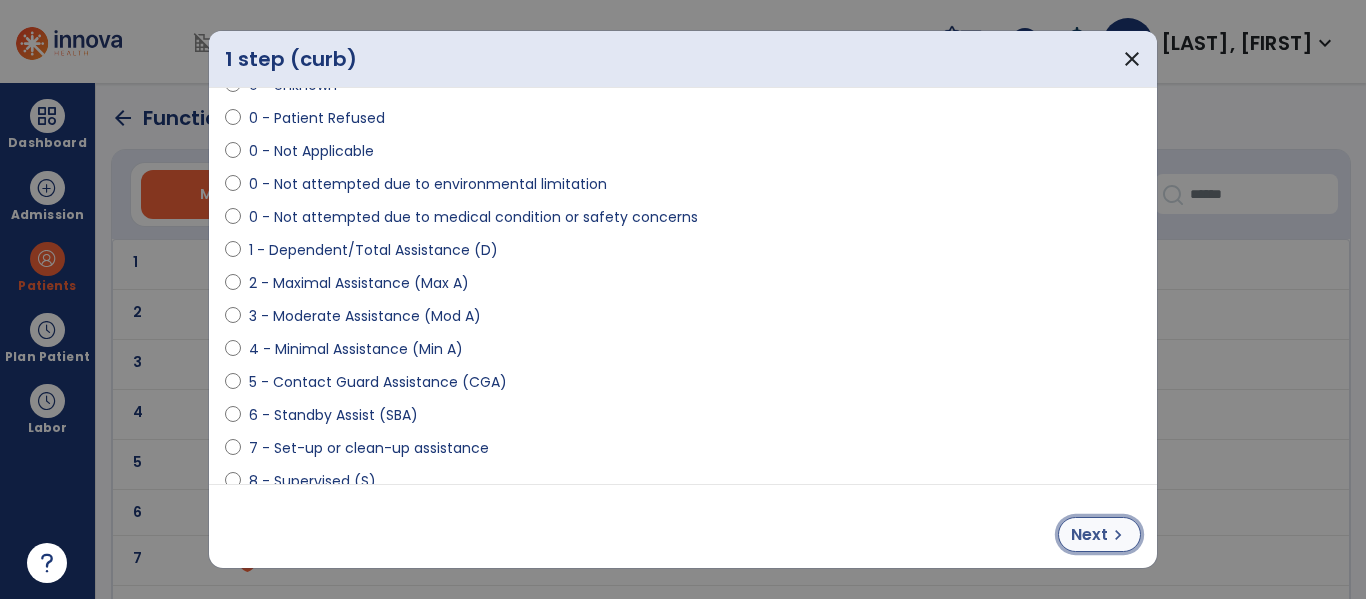 click on "Next" at bounding box center [1089, 535] 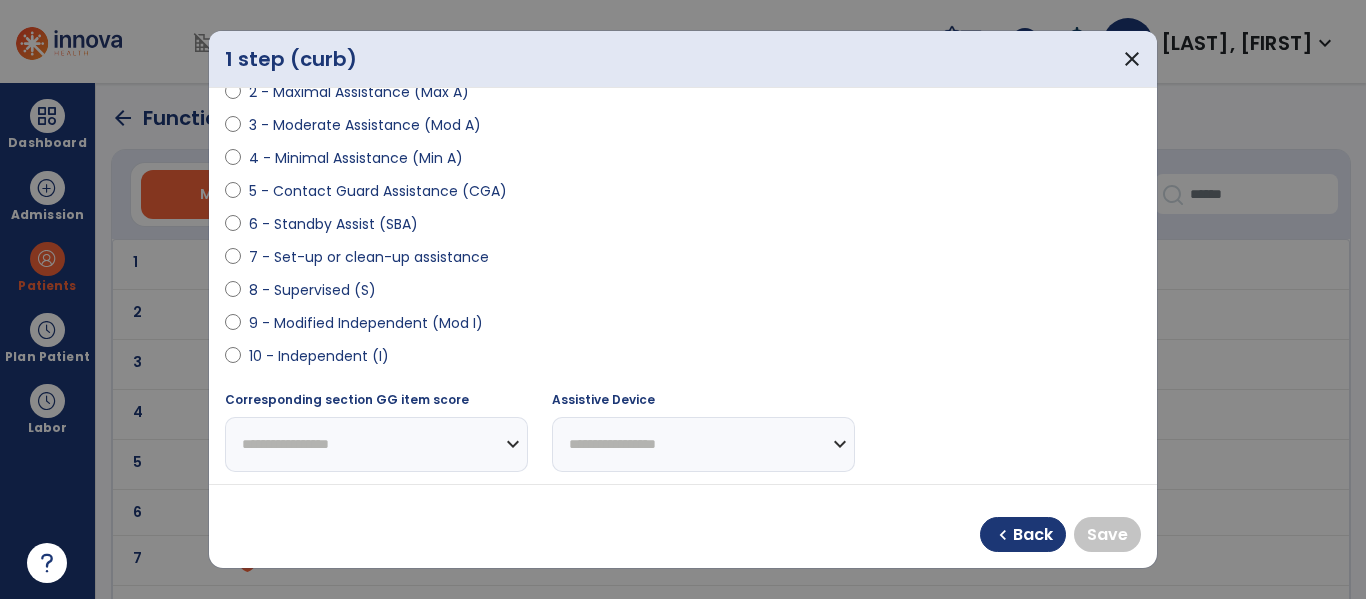 scroll, scrollTop: 289, scrollLeft: 0, axis: vertical 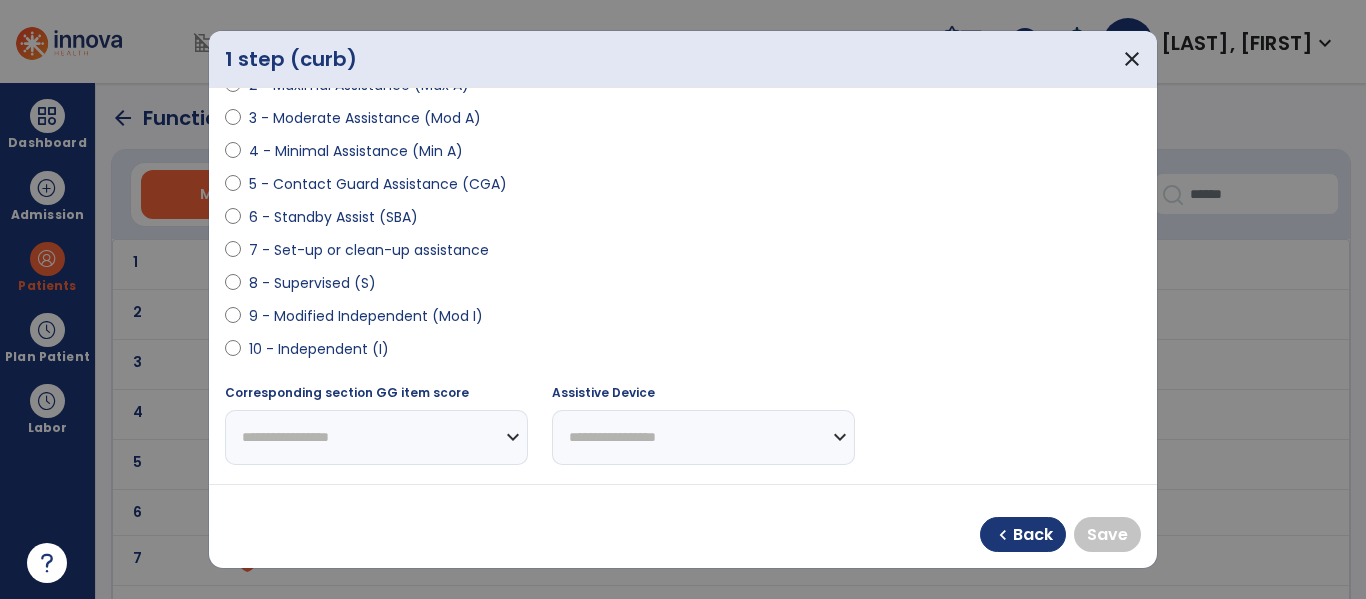 click on "9 - Modified Independent (Mod I)" at bounding box center (366, 316) 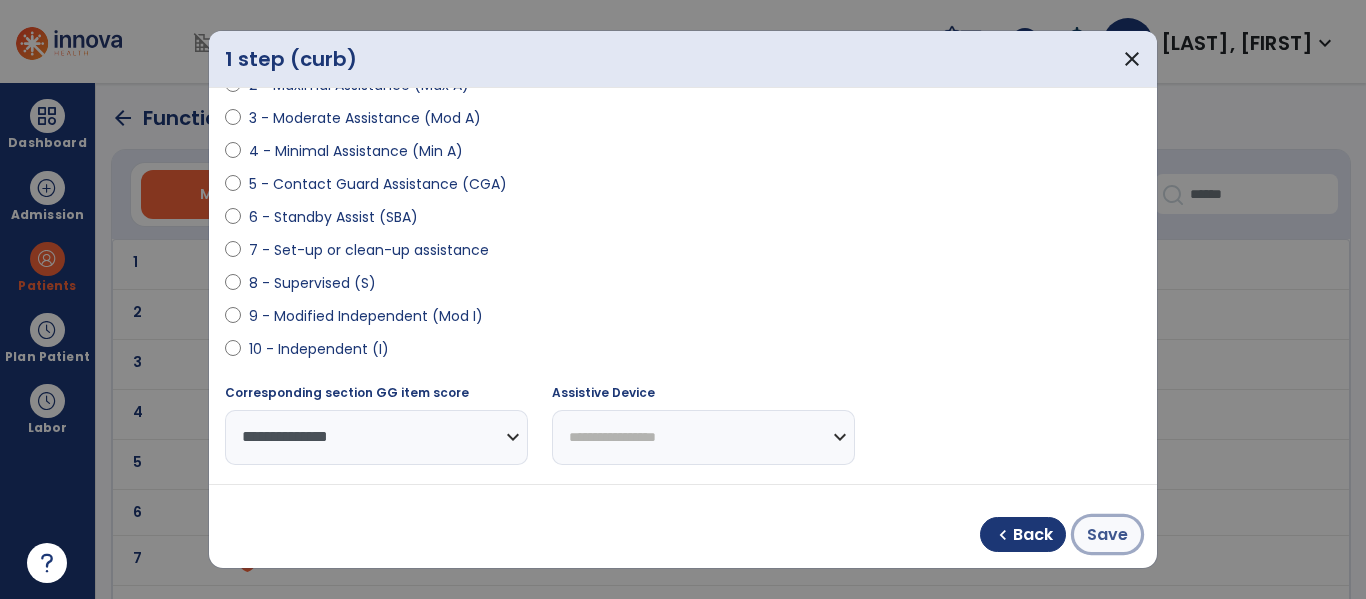 click on "Save" at bounding box center (1107, 535) 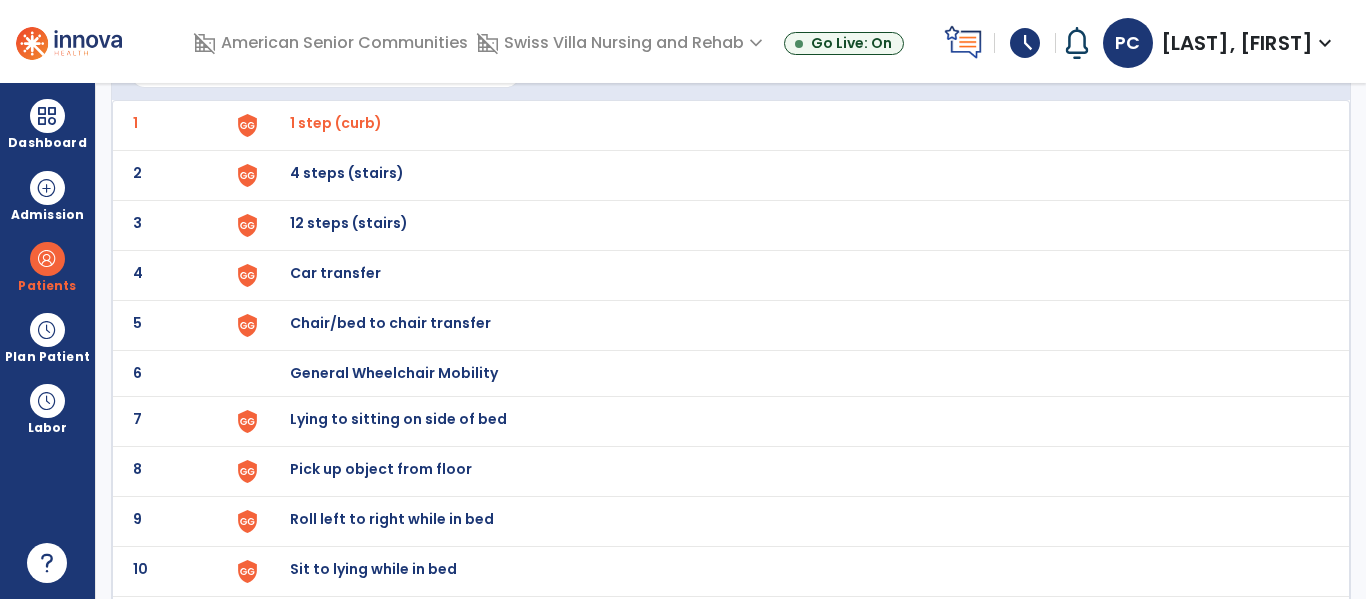 scroll, scrollTop: 143, scrollLeft: 0, axis: vertical 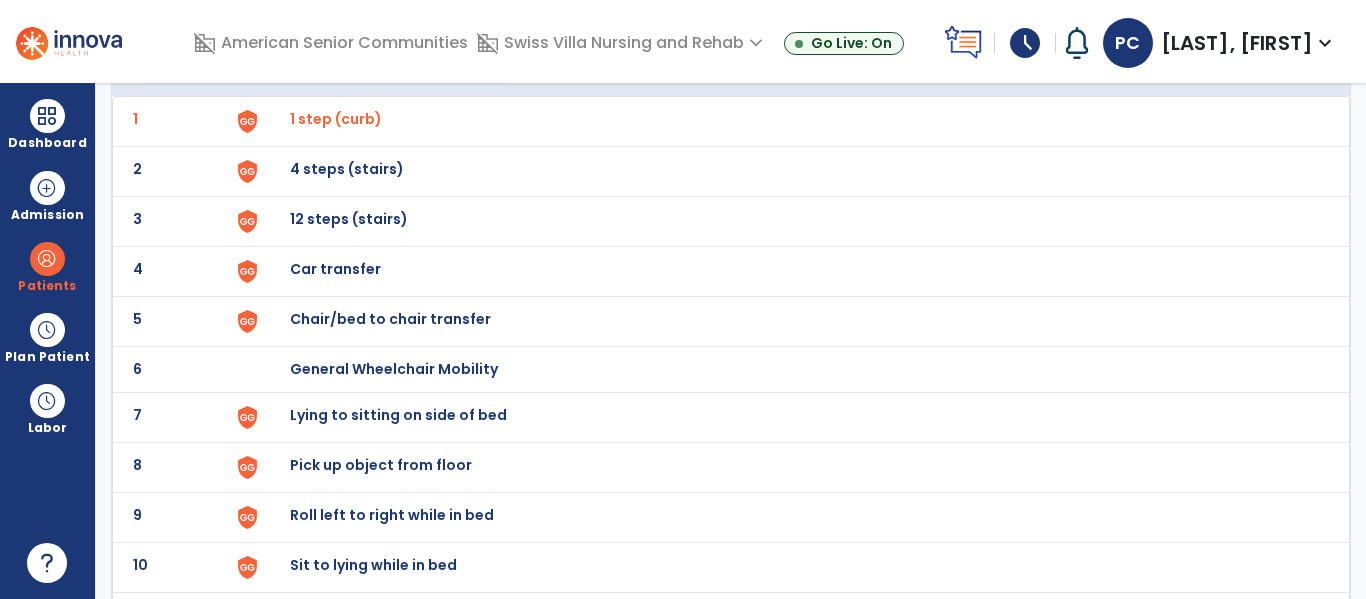click on "4 steps (stairs)" at bounding box center (789, 121) 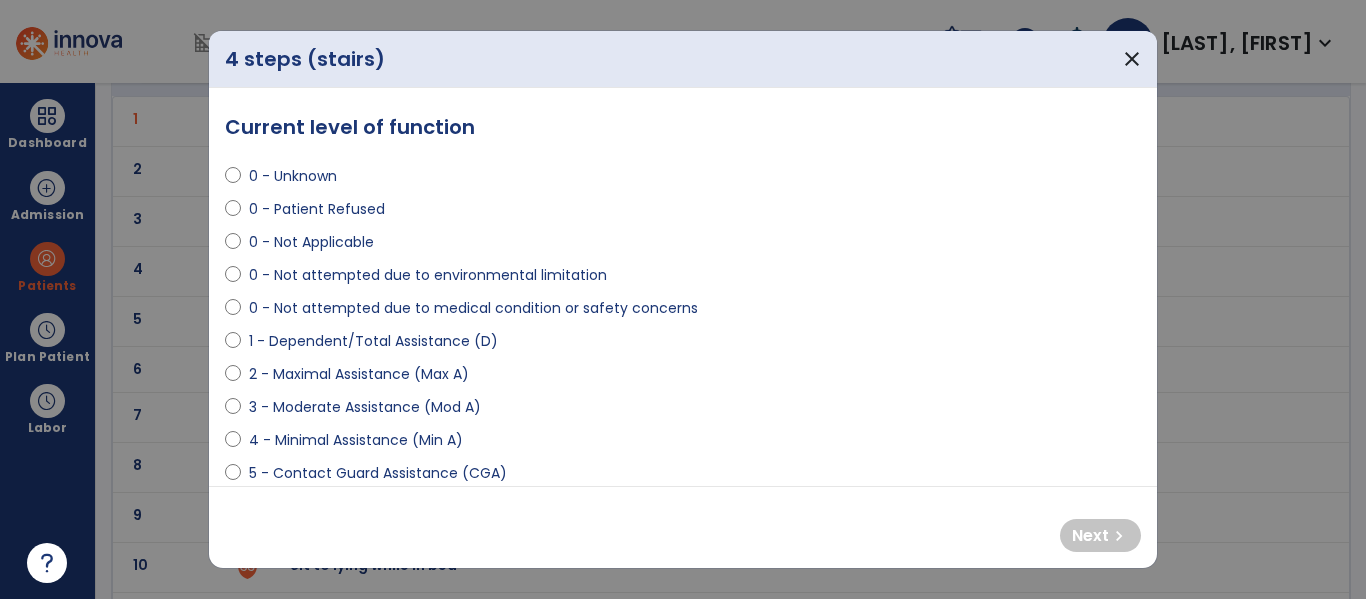 scroll, scrollTop: 20, scrollLeft: 0, axis: vertical 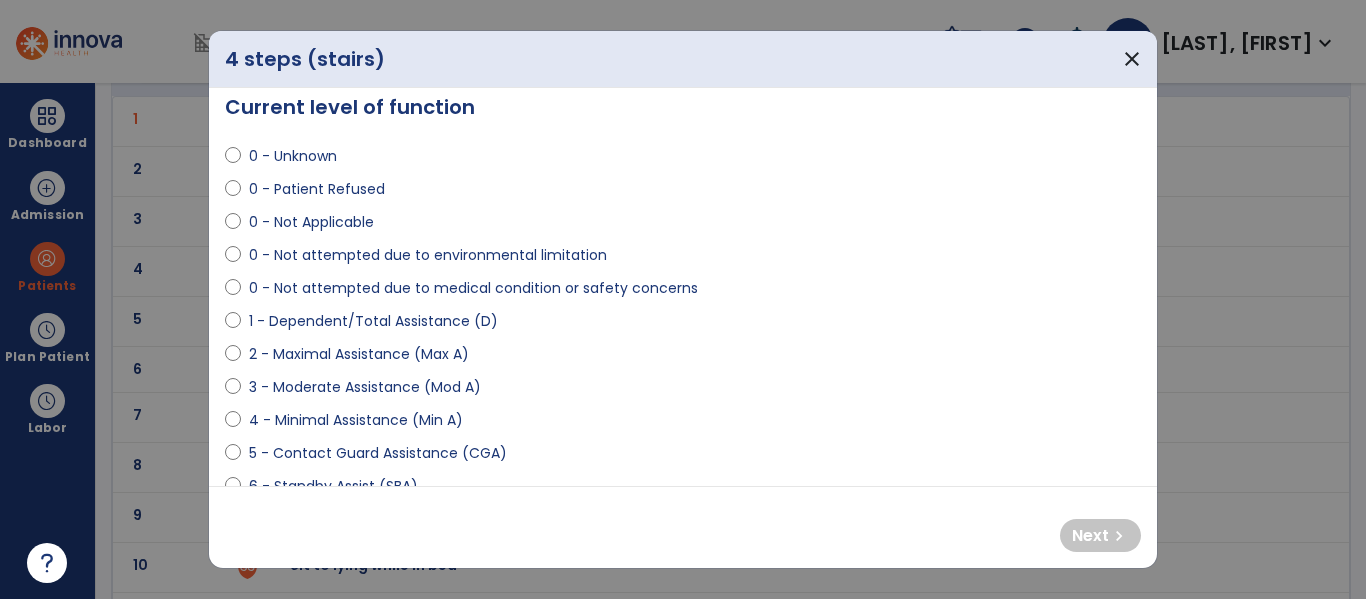 click on "0 - Not attempted due to medical condition or safety concerns" at bounding box center (473, 288) 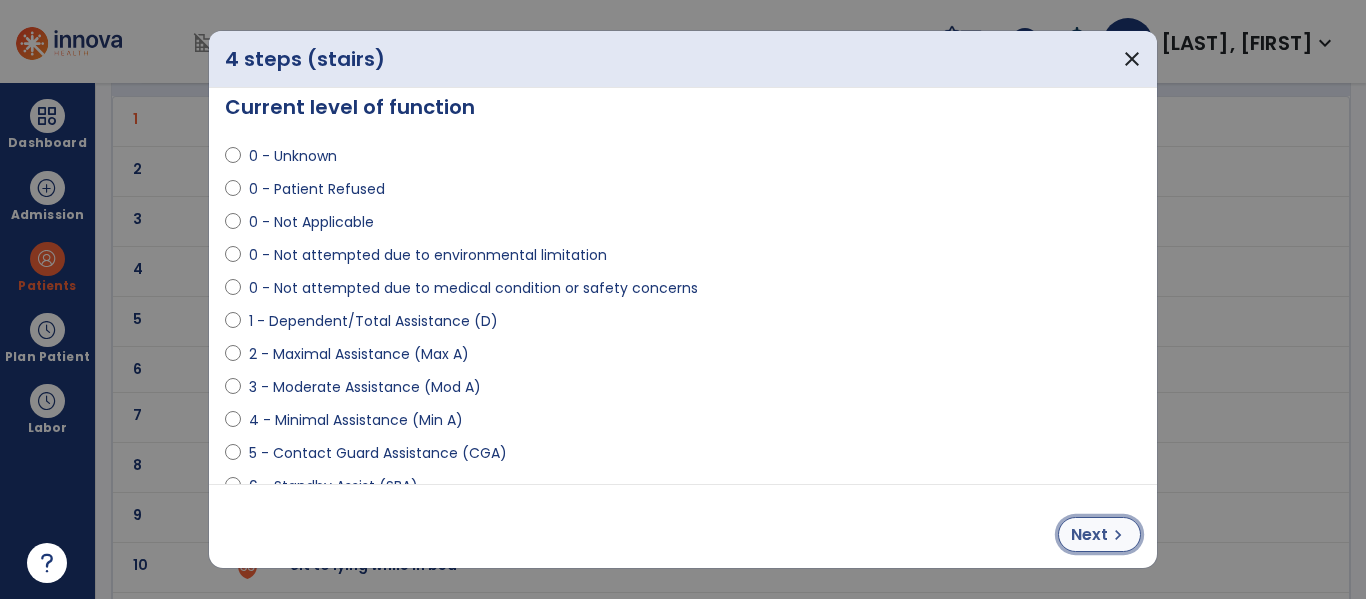 click on "Next" at bounding box center [1089, 535] 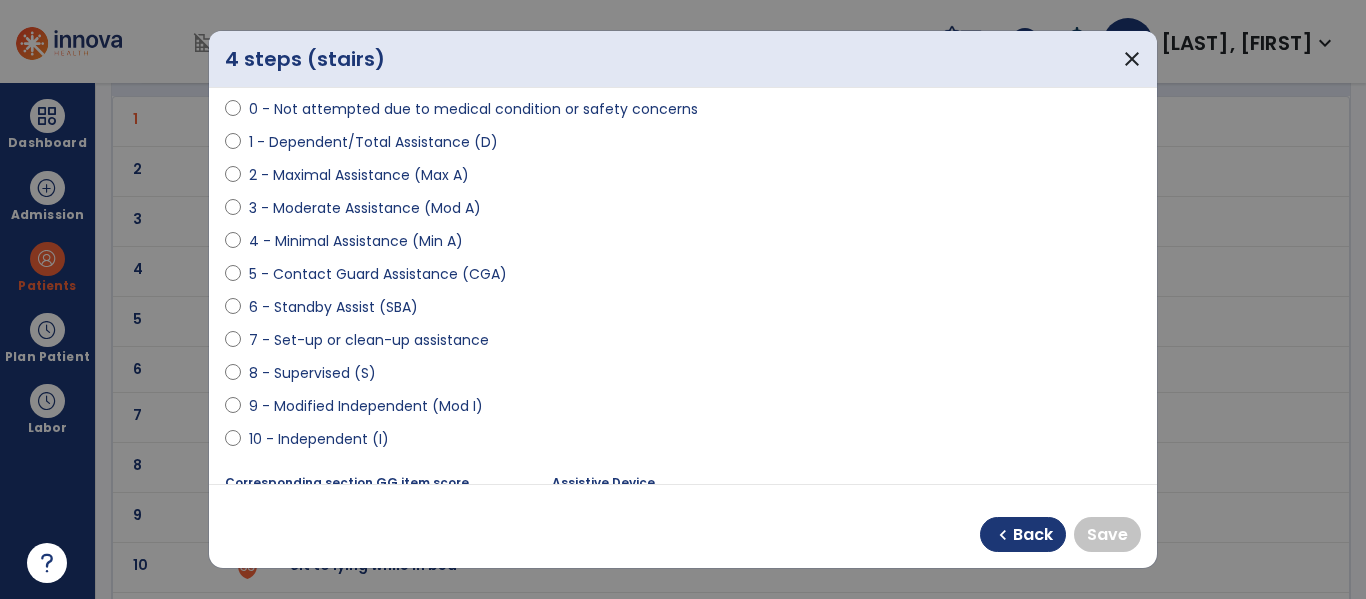 scroll, scrollTop: 205, scrollLeft: 0, axis: vertical 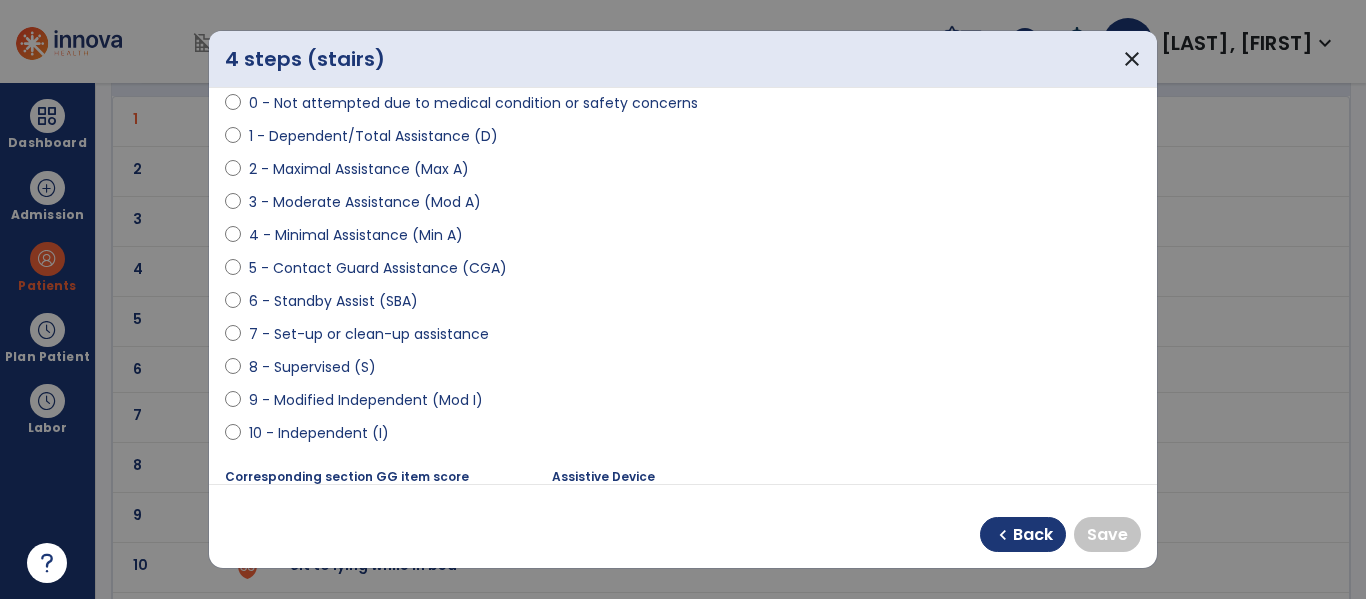 click on "9 - Modified Independent (Mod I)" at bounding box center [366, 400] 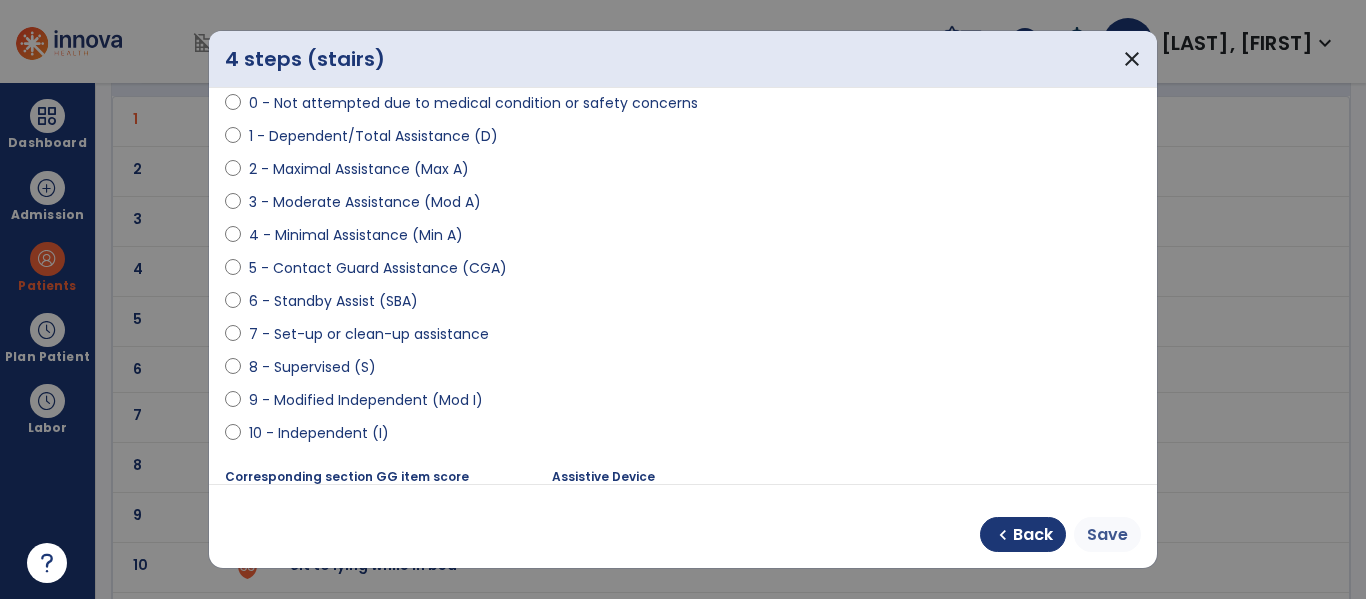 click on "Save" at bounding box center (1107, 535) 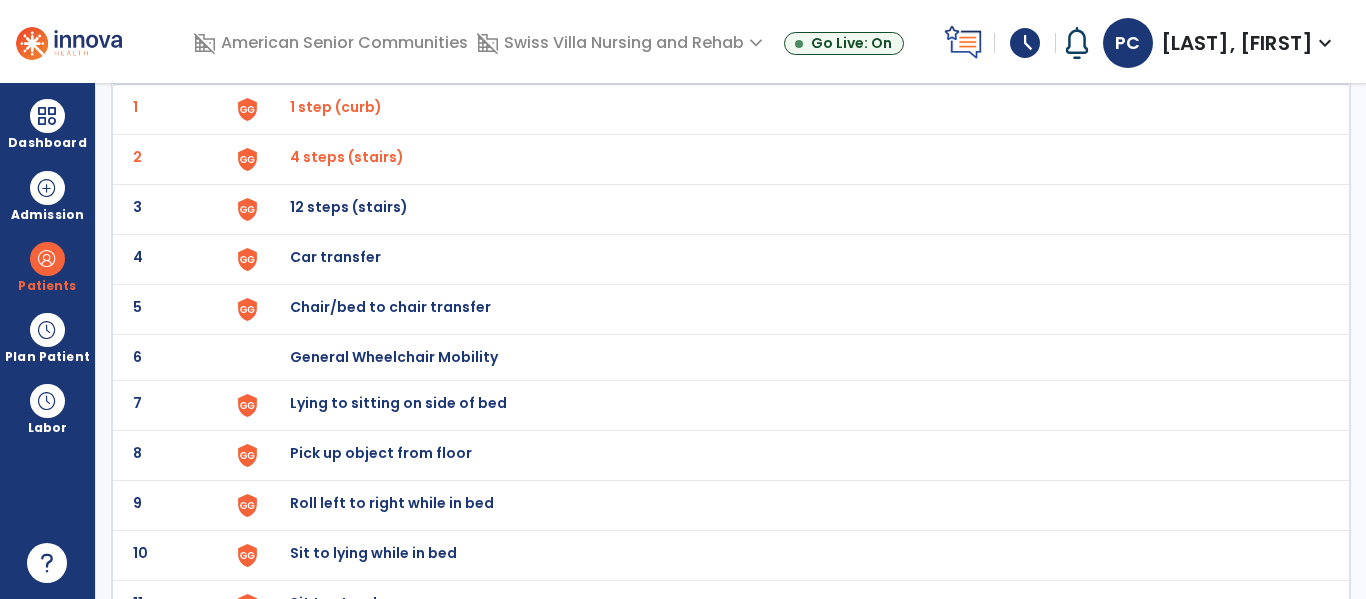 scroll, scrollTop: 160, scrollLeft: 0, axis: vertical 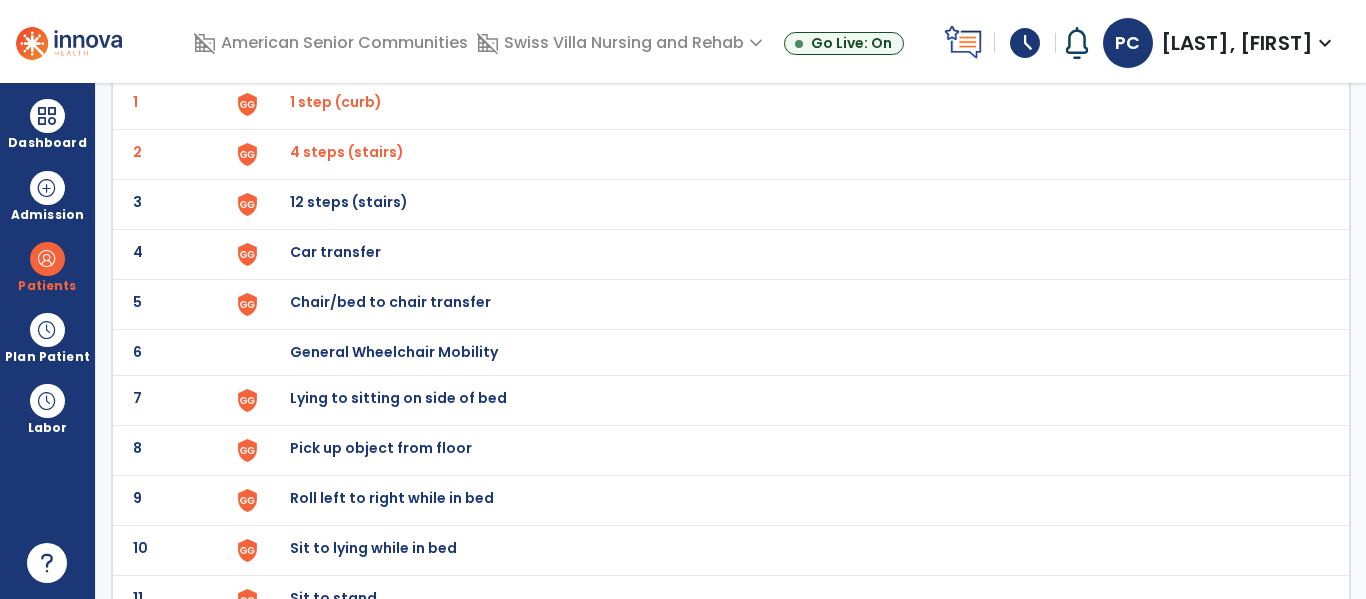 click on "Chair/bed to chair transfer" at bounding box center (789, 104) 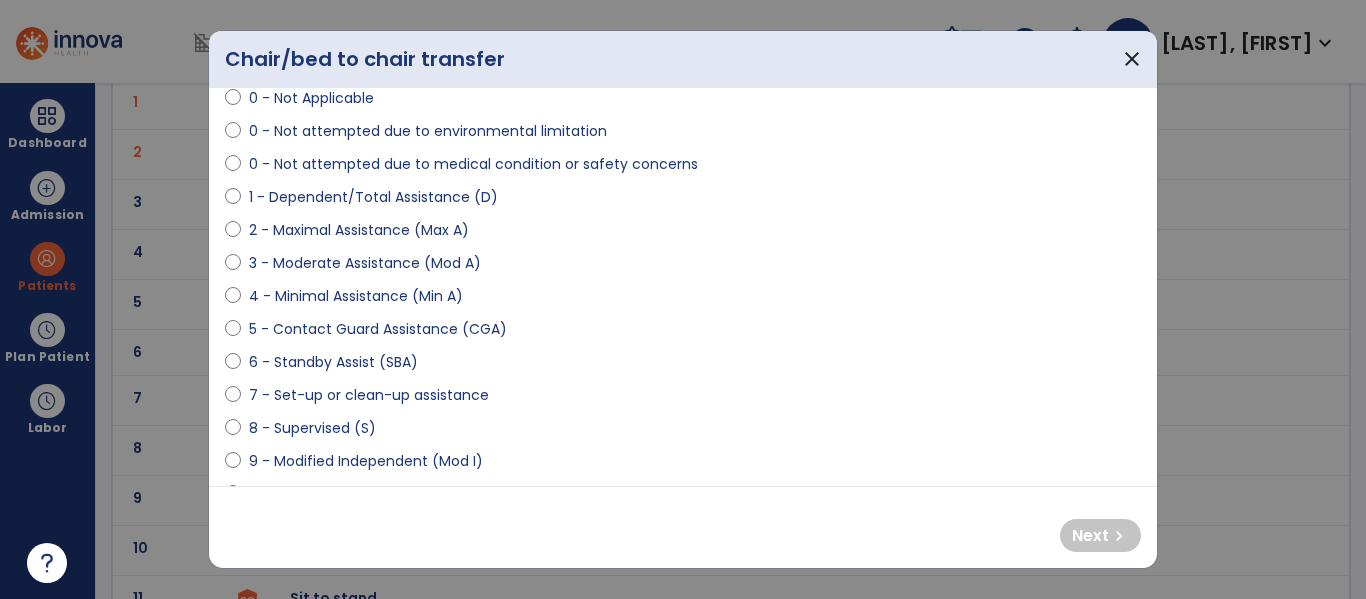 scroll, scrollTop: 156, scrollLeft: 0, axis: vertical 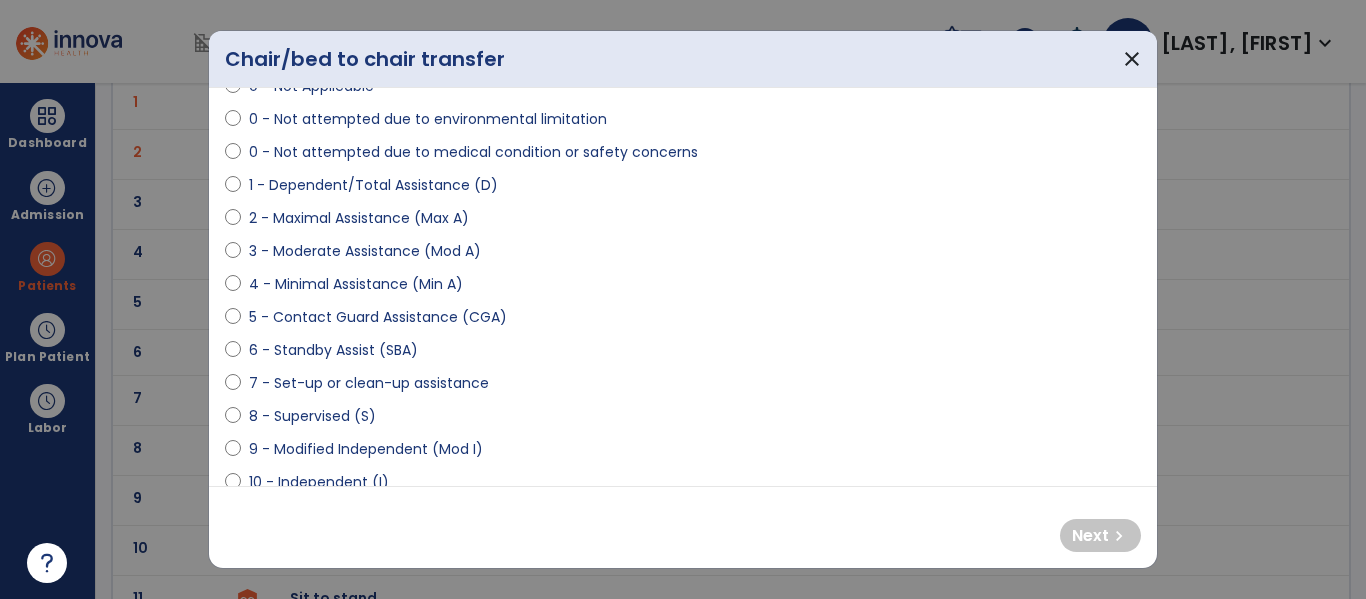 click on "4 - Minimal Assistance (Min A)" at bounding box center (356, 284) 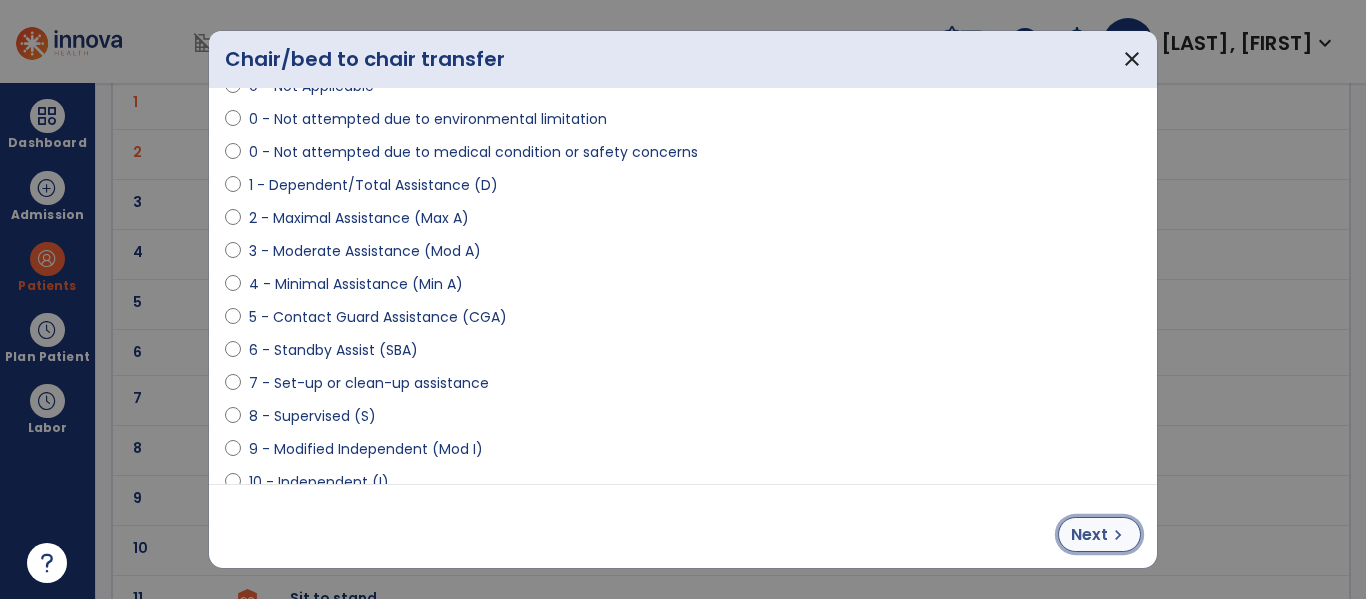 click on "Next" at bounding box center [1089, 535] 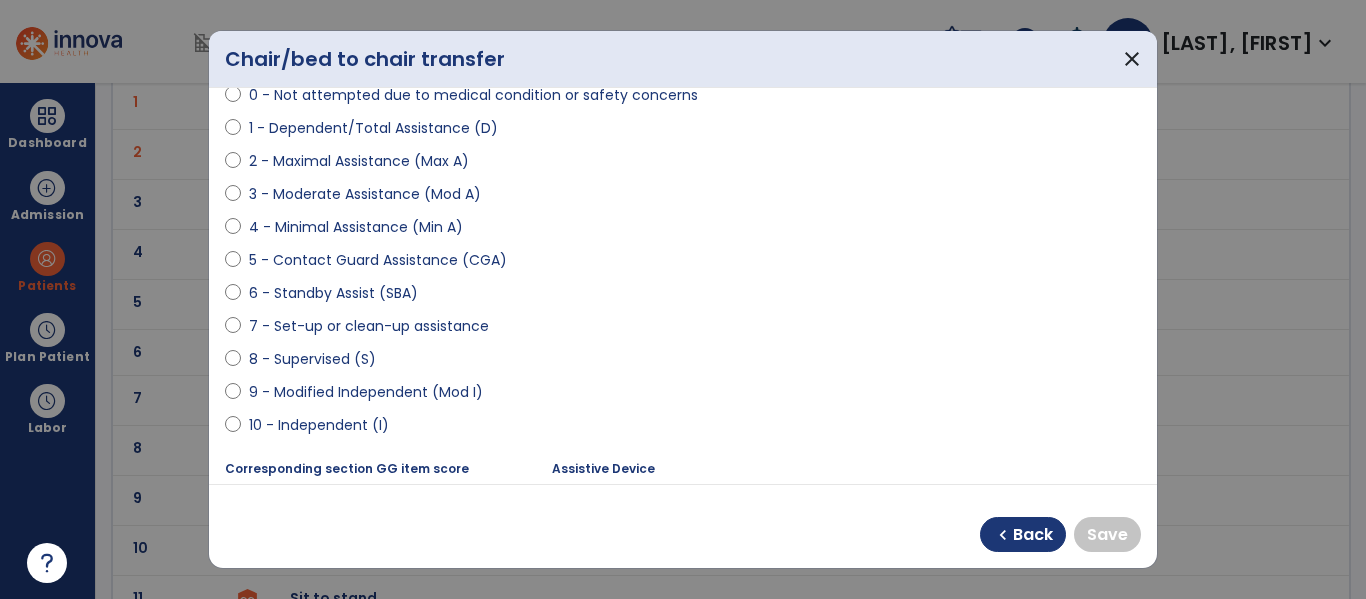 scroll, scrollTop: 186, scrollLeft: 0, axis: vertical 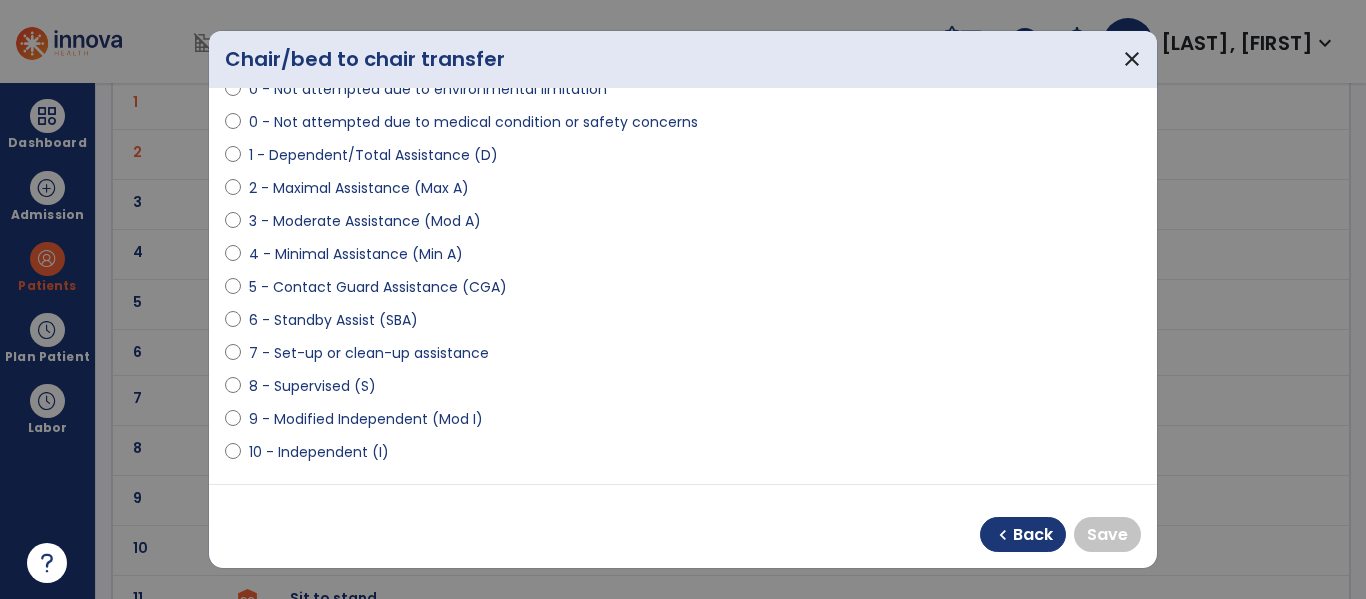 click on "6 - Standby Assist (SBA)" at bounding box center (333, 320) 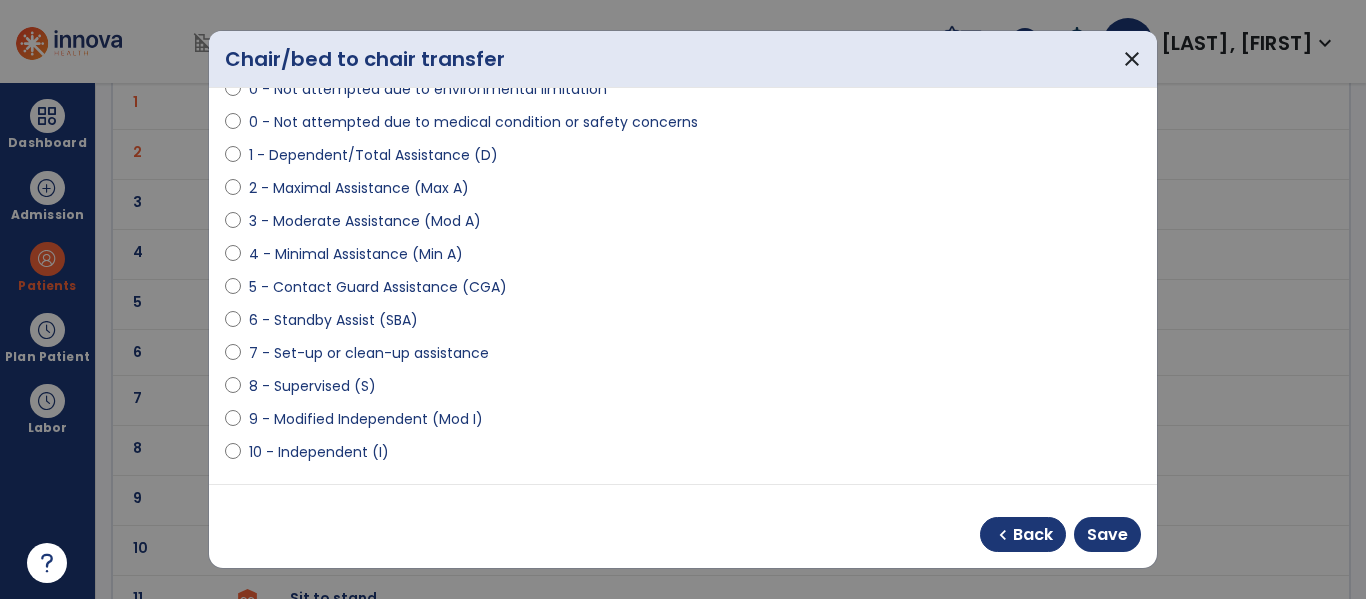 click on "6 - Standby Assist (SBA)" at bounding box center [333, 320] 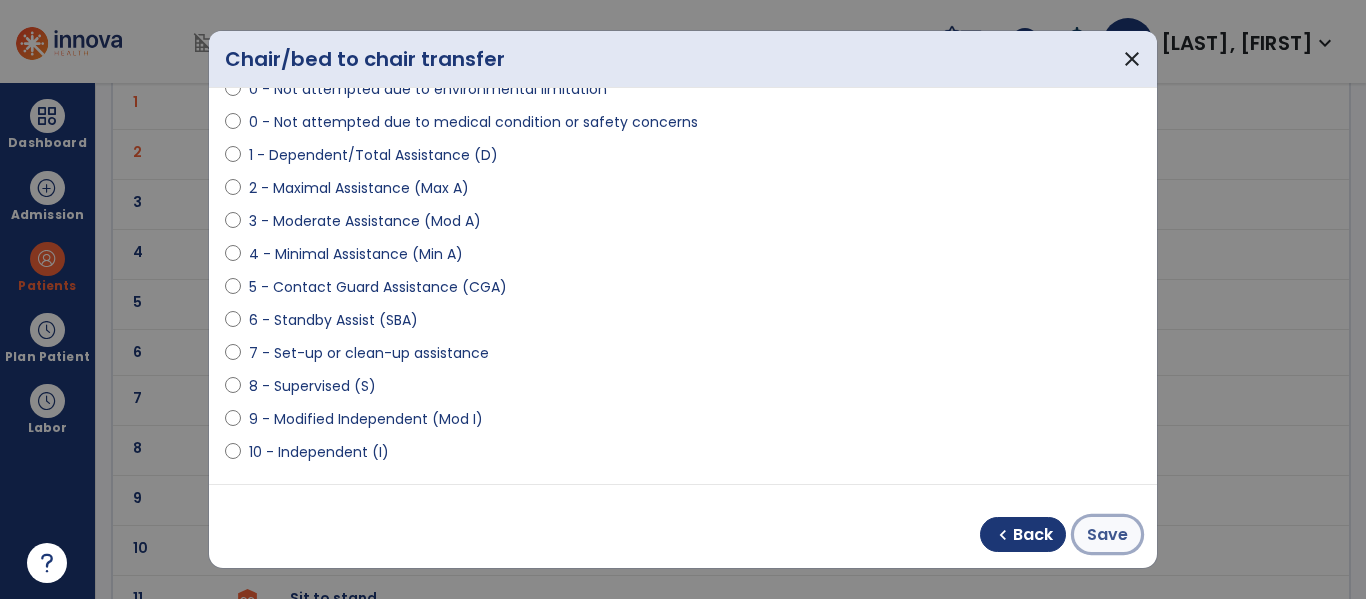click on "Save" at bounding box center [1107, 535] 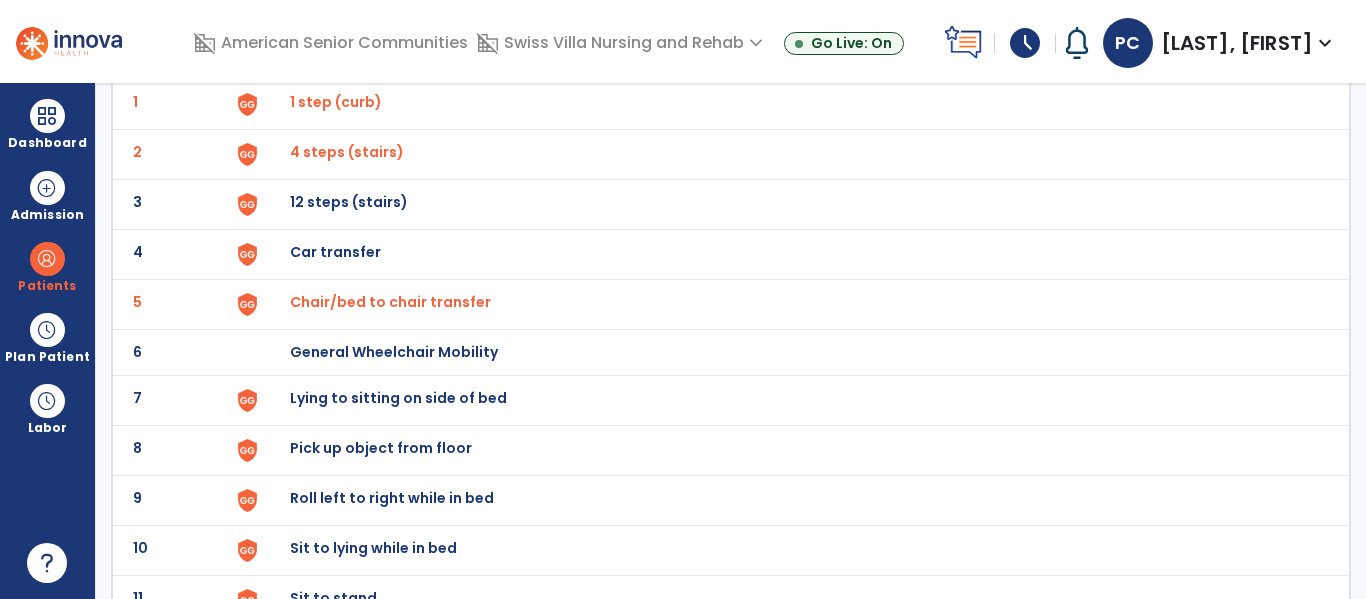 click on "Chair/bed to chair transfer" at bounding box center (789, 104) 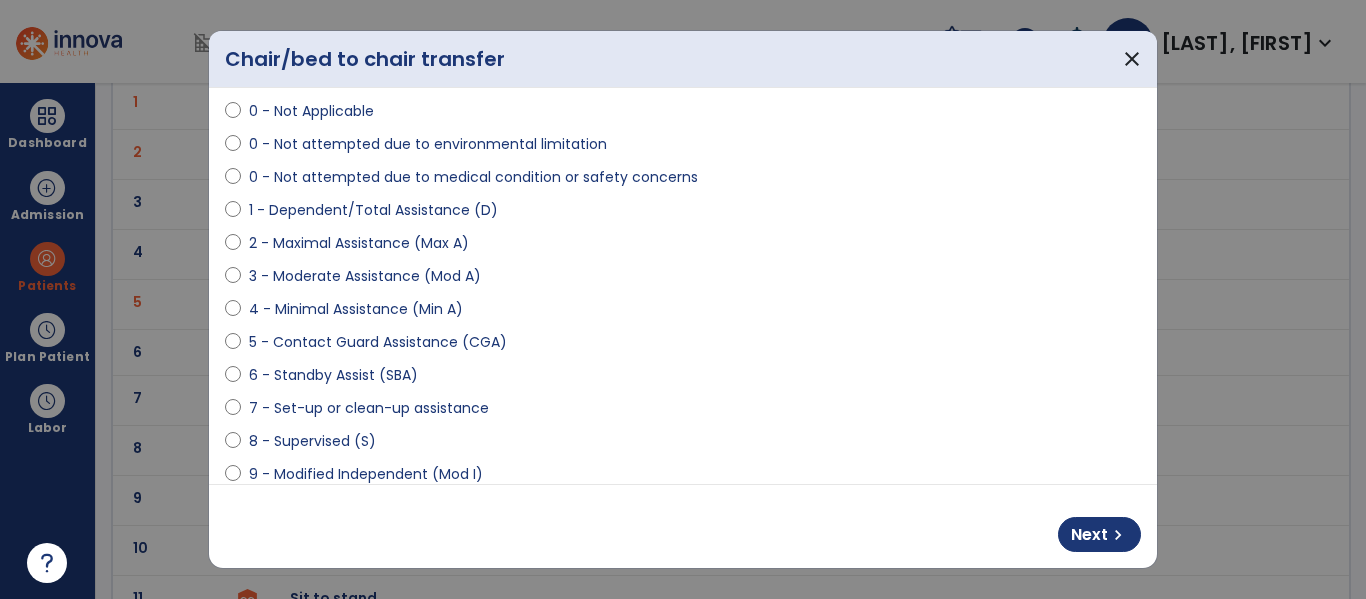 scroll, scrollTop: 129, scrollLeft: 0, axis: vertical 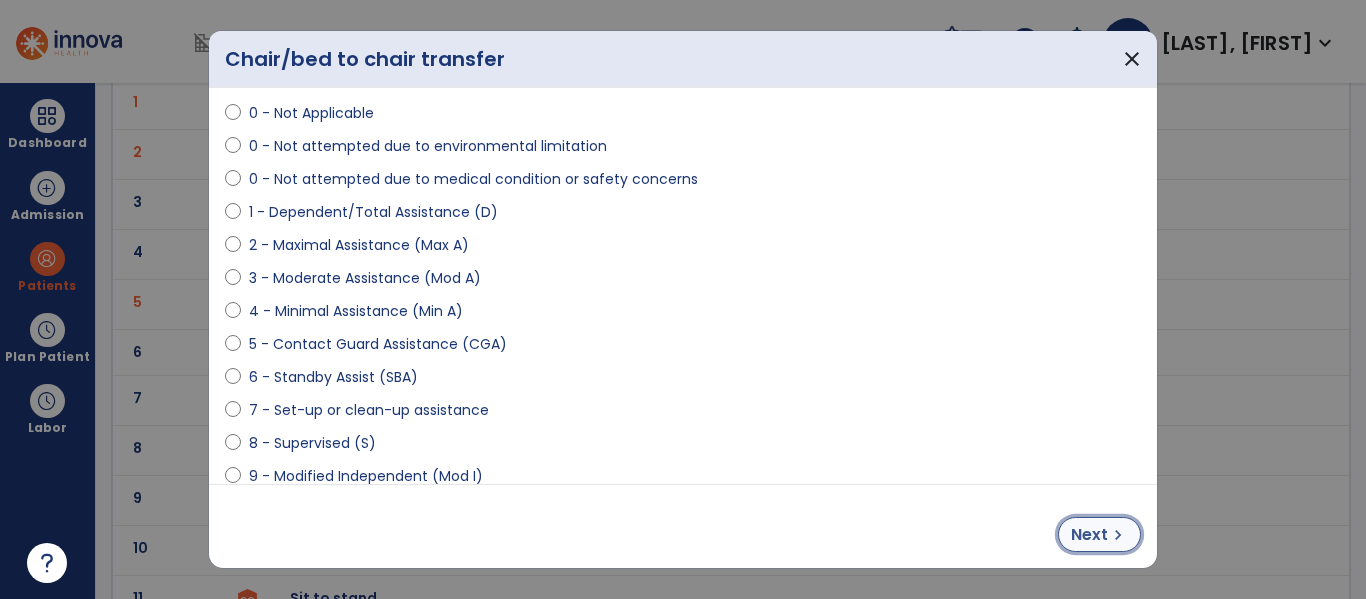 click on "Next" at bounding box center [1089, 535] 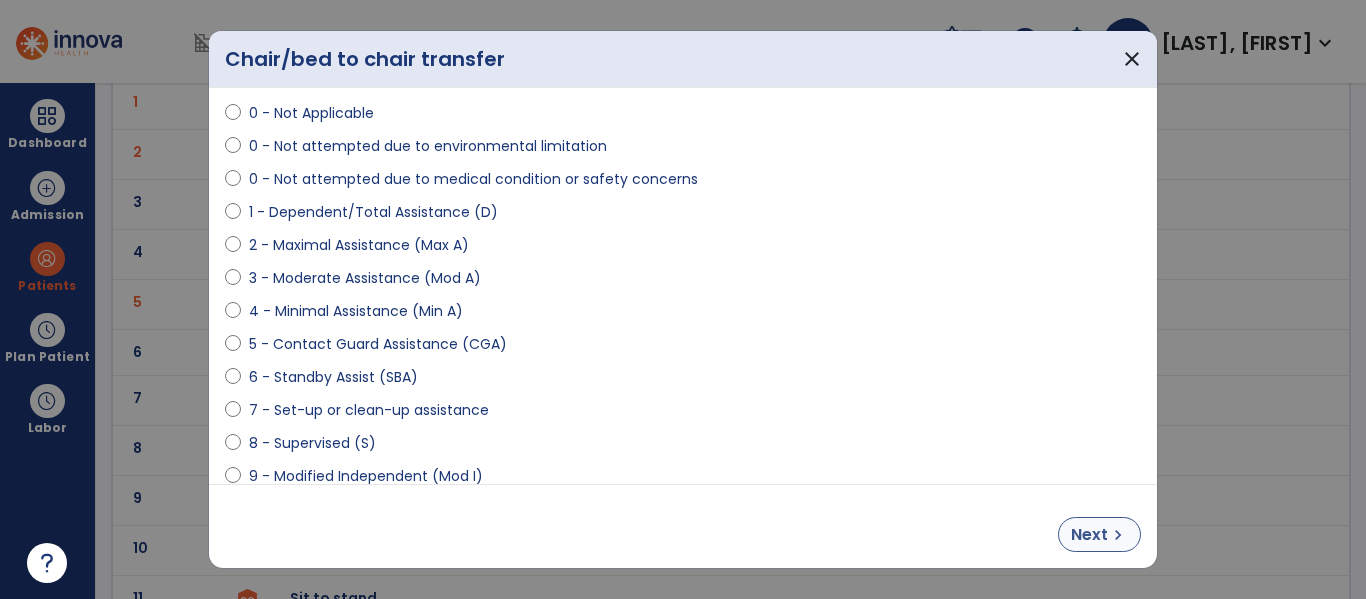 select on "**********" 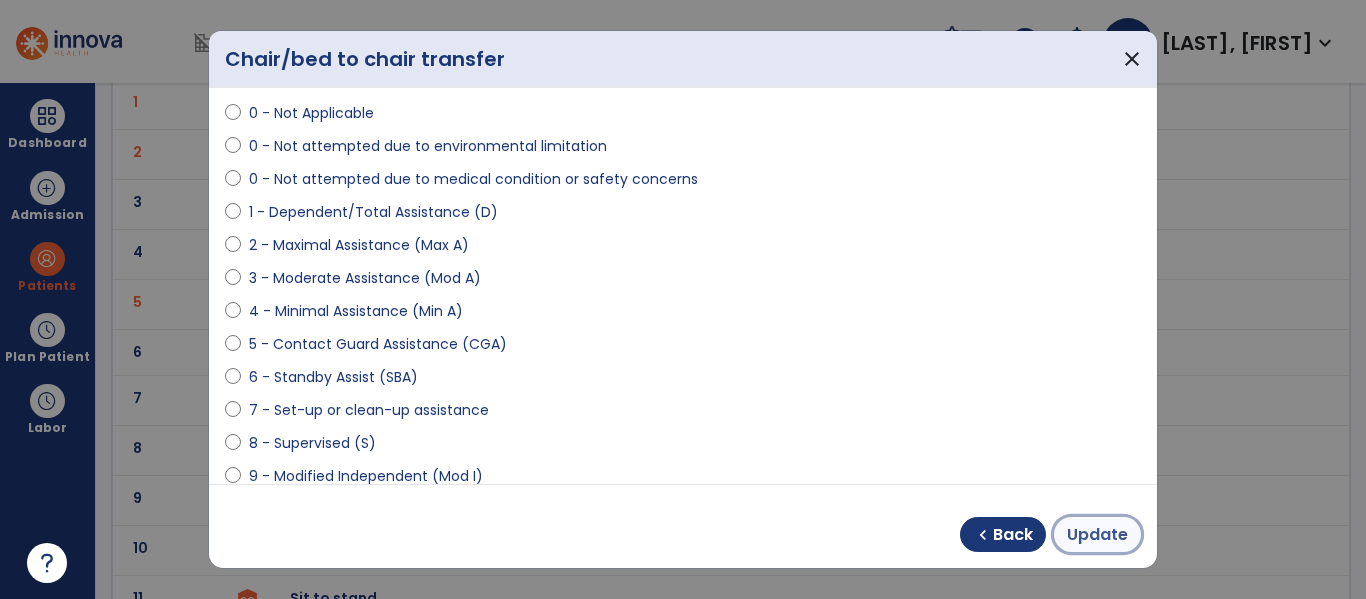 click on "Update" at bounding box center [1097, 535] 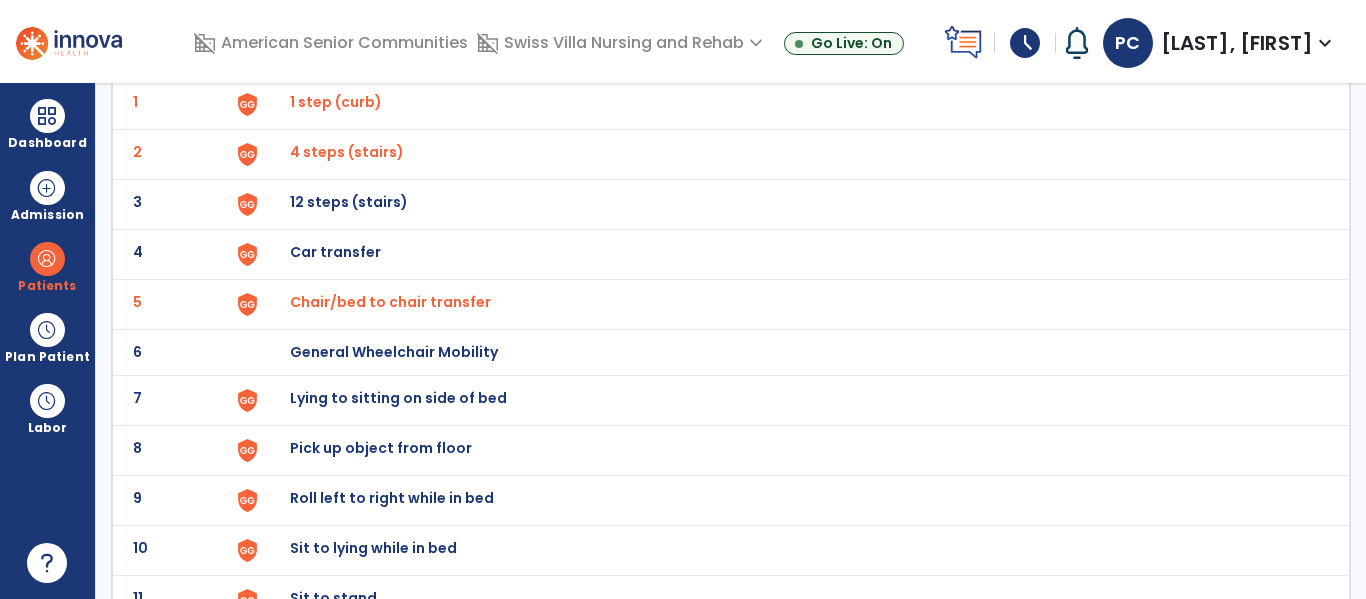 scroll, scrollTop: 0, scrollLeft: 0, axis: both 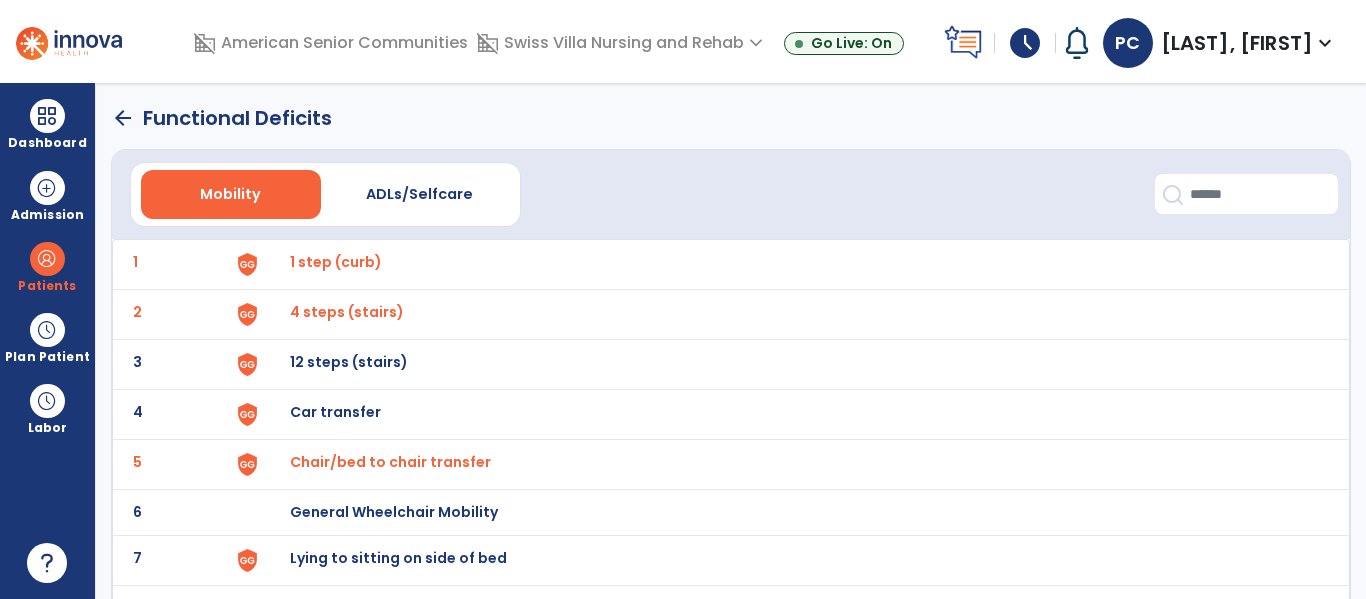 click on "arrow_back" 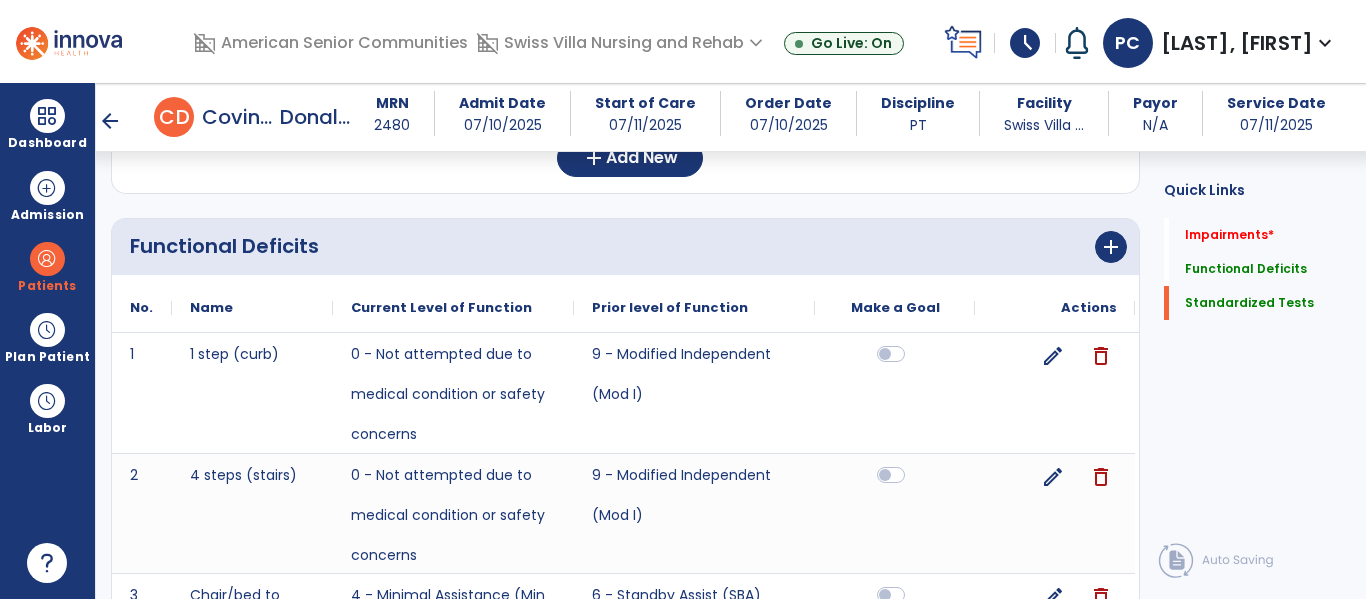 scroll, scrollTop: 0, scrollLeft: 0, axis: both 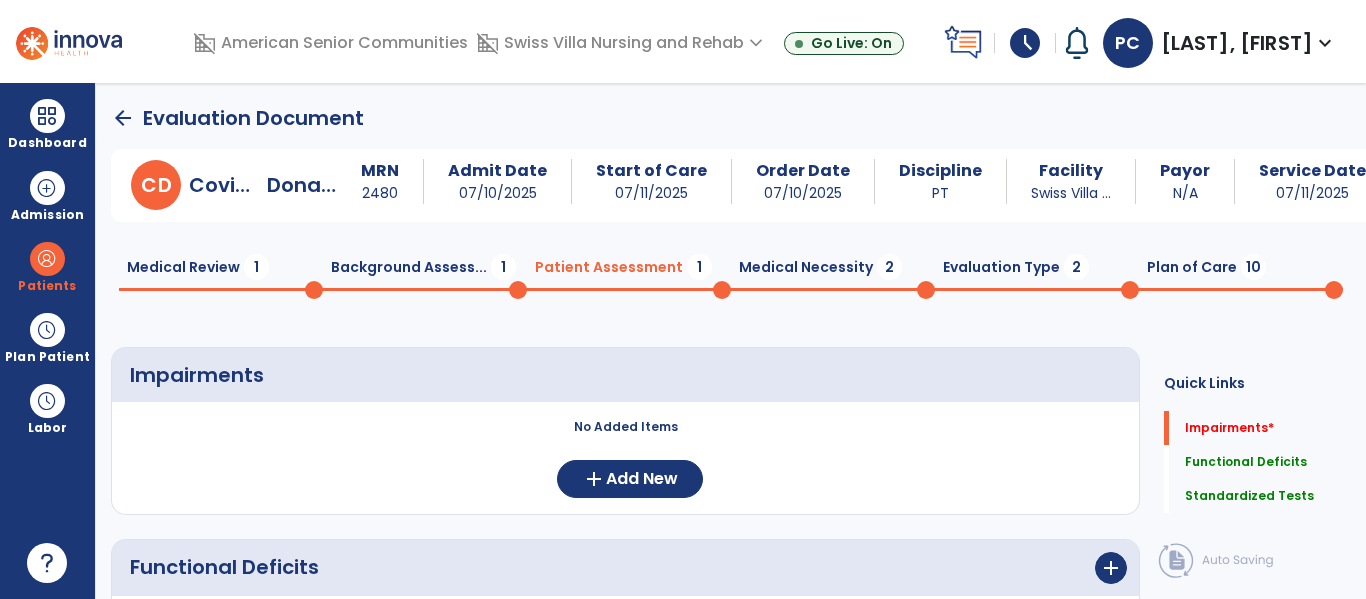 click on "Background Assess...  1" 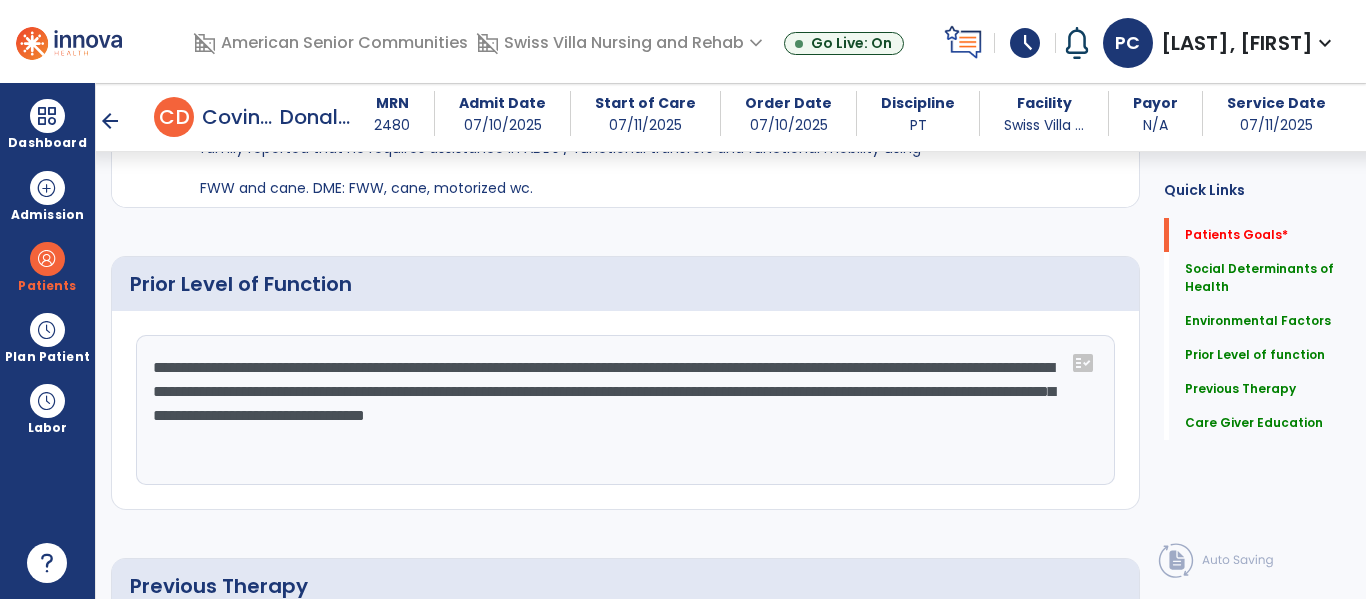 scroll, scrollTop: 793, scrollLeft: 0, axis: vertical 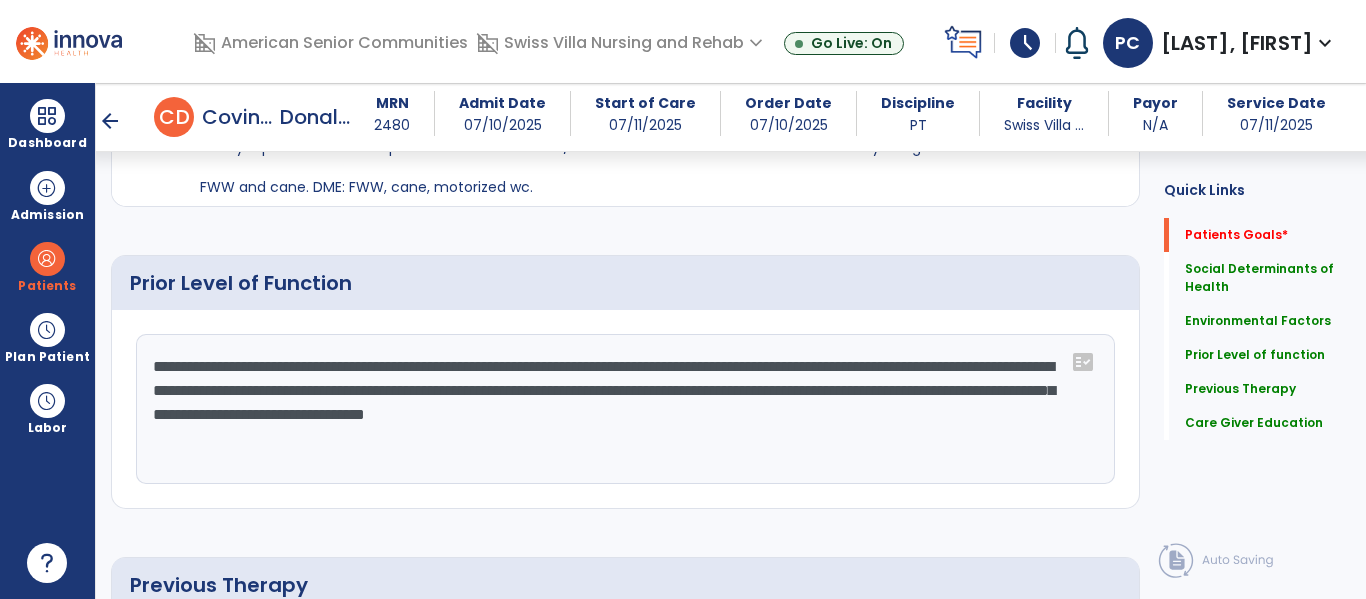 click on "**********" 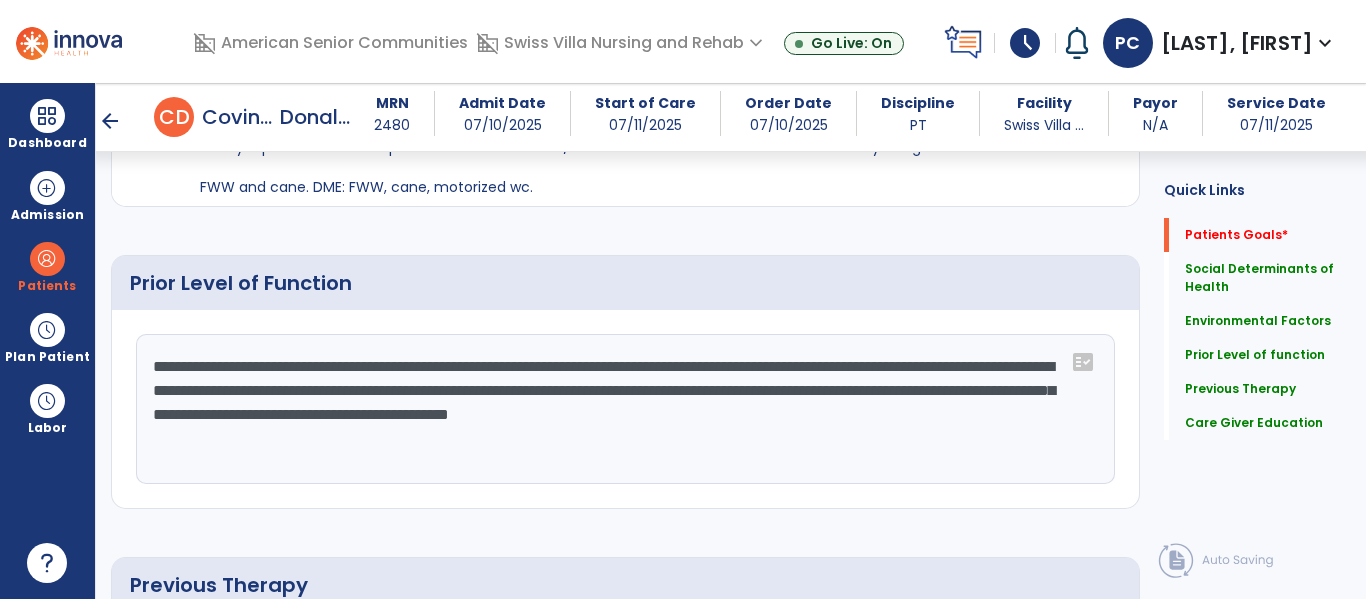 click on "**********" 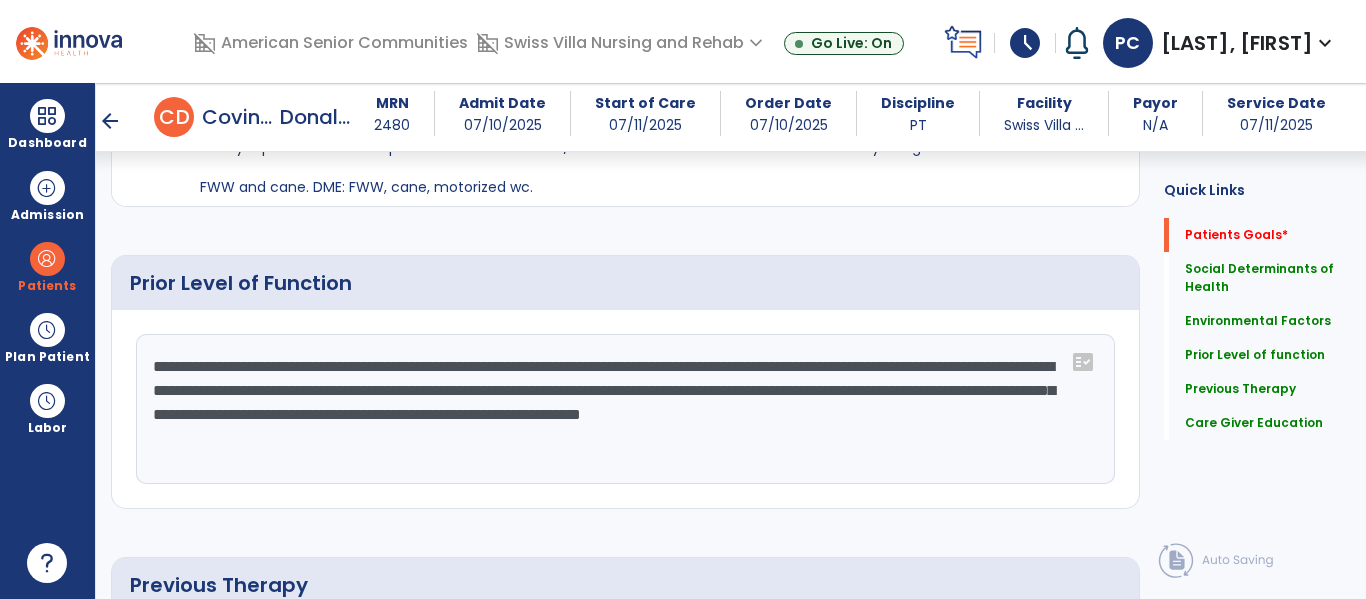 click on "**********" 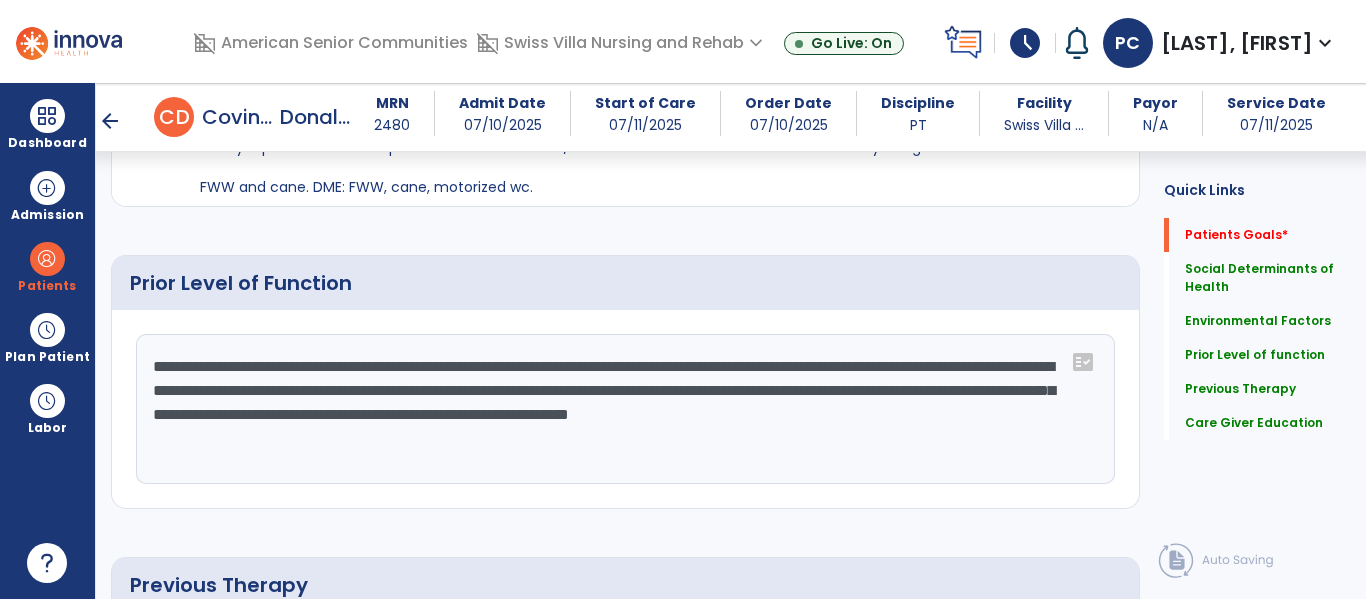 click on "**********" 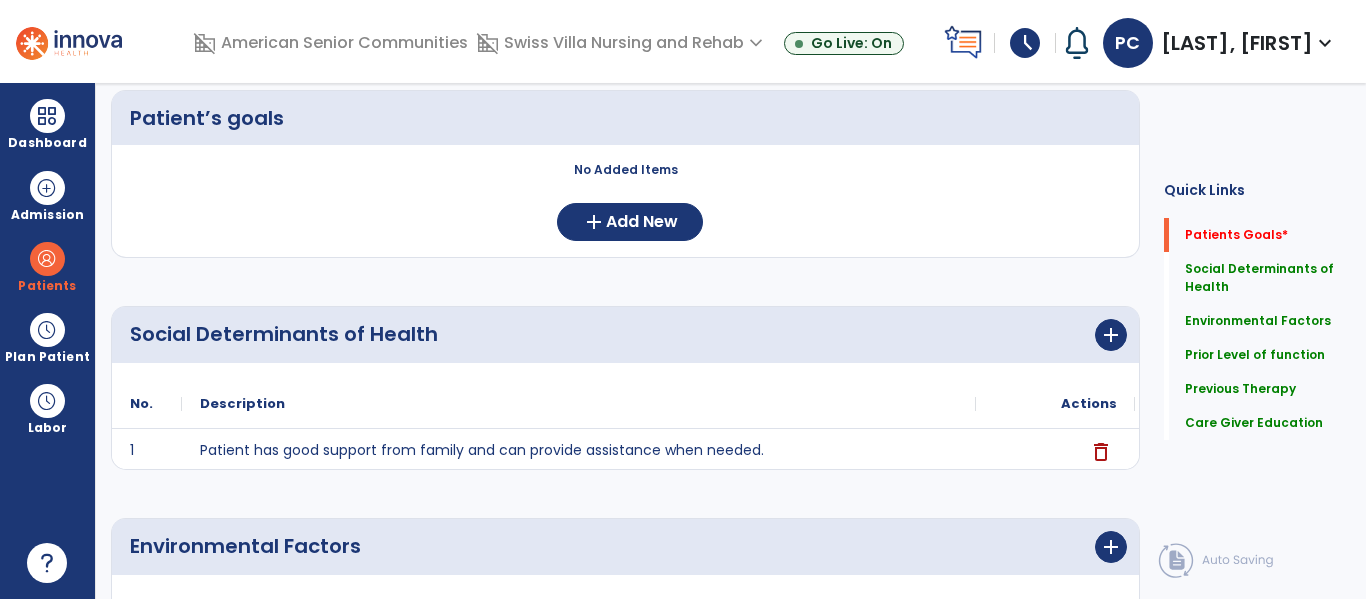 scroll, scrollTop: 0, scrollLeft: 0, axis: both 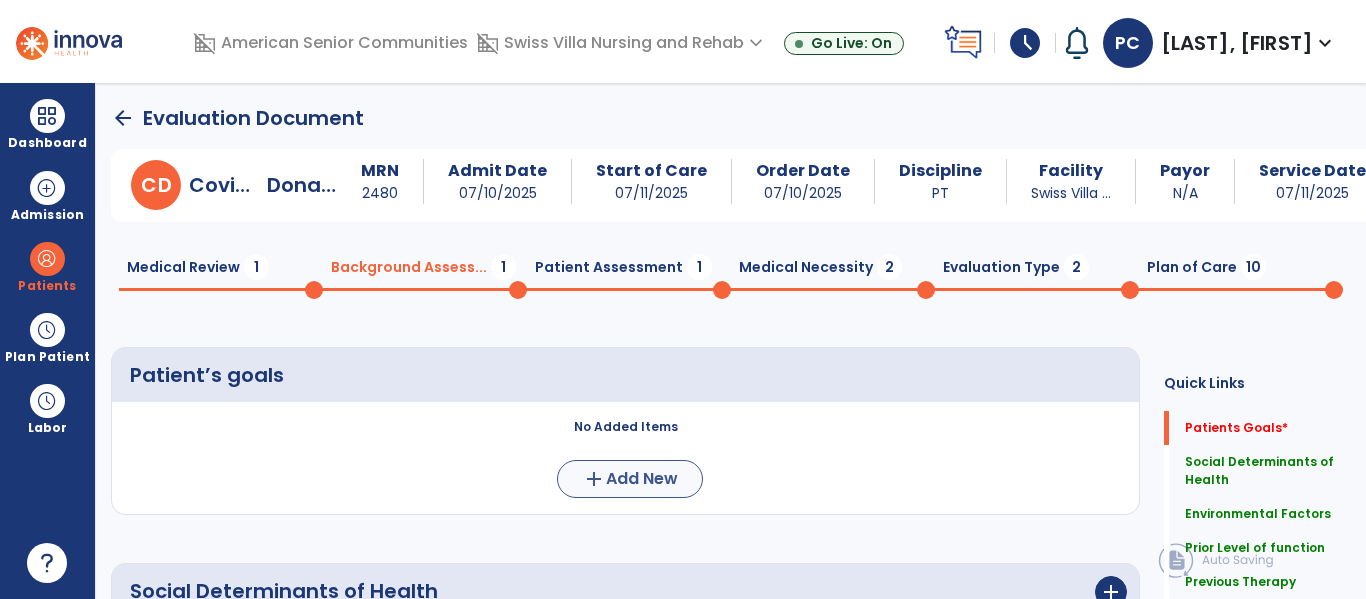 type on "**********" 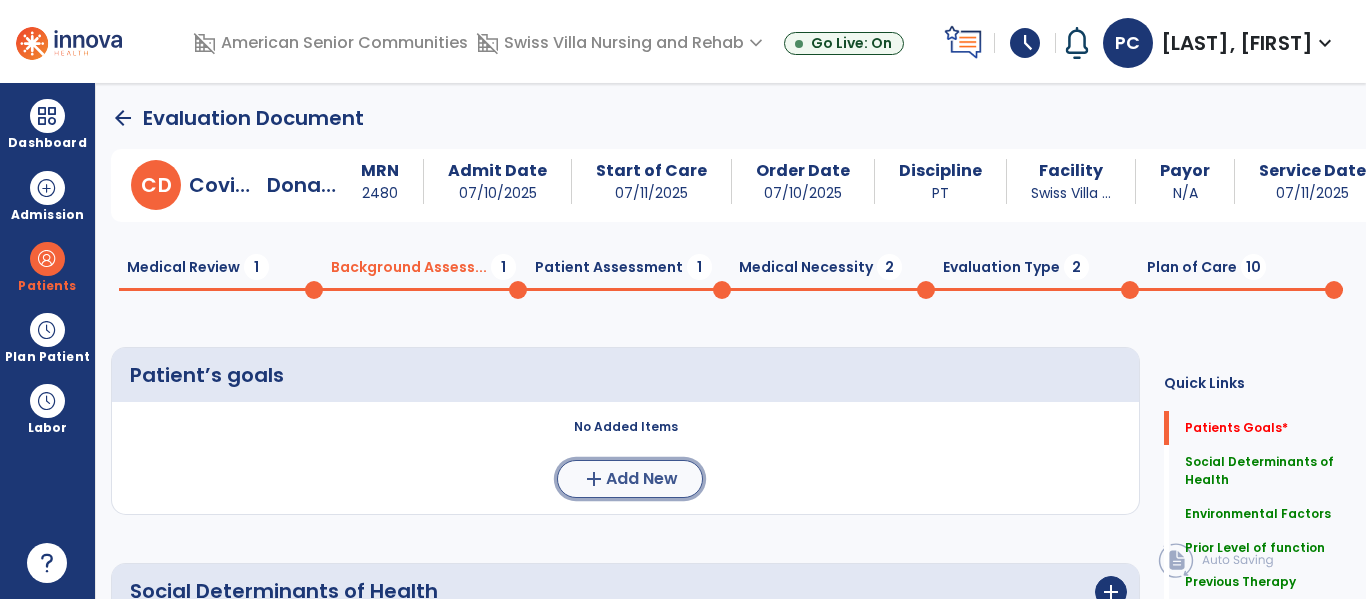 click on "Add New" 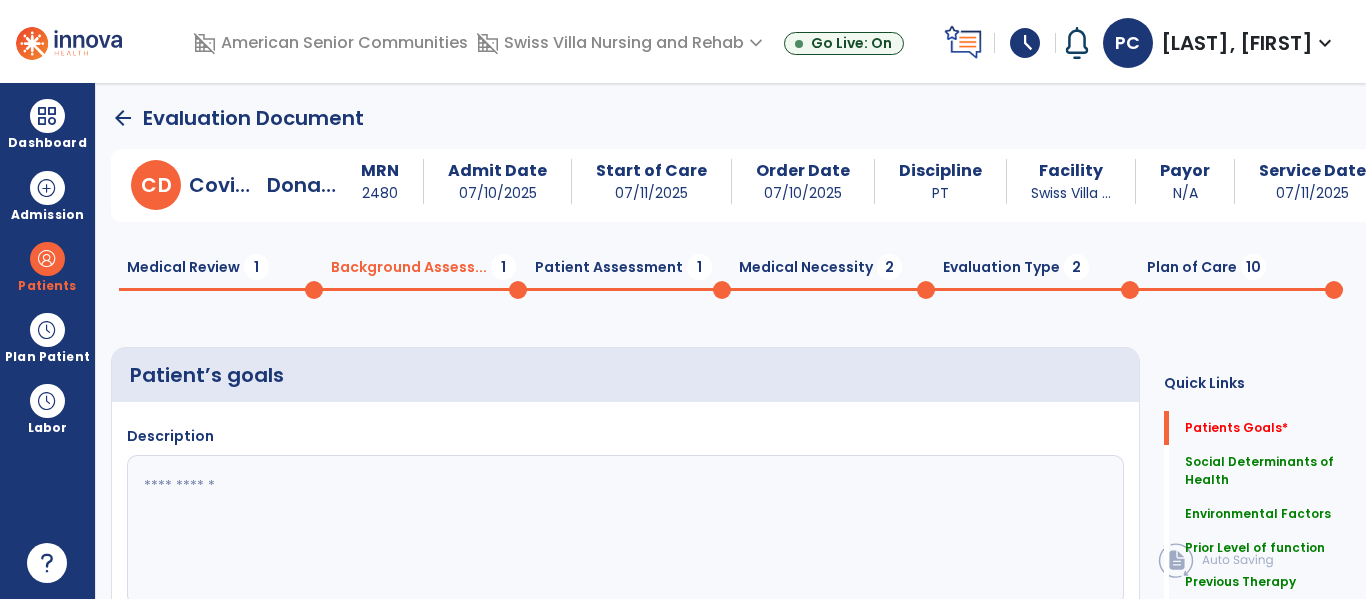 click 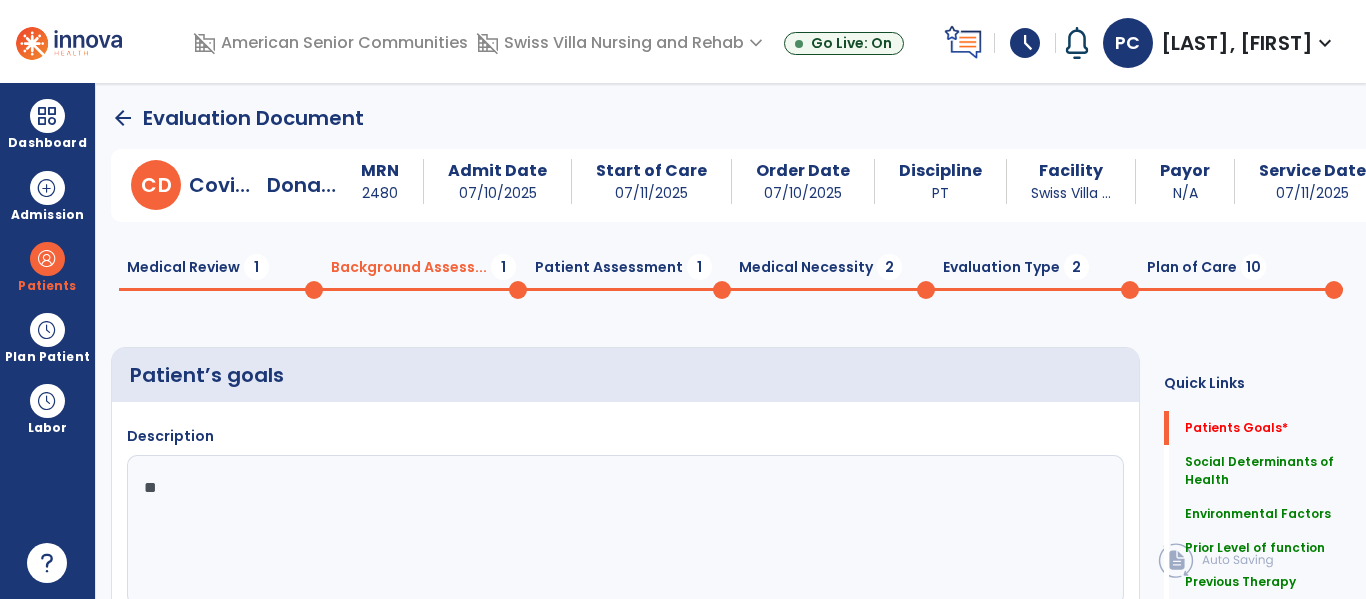 type on "*" 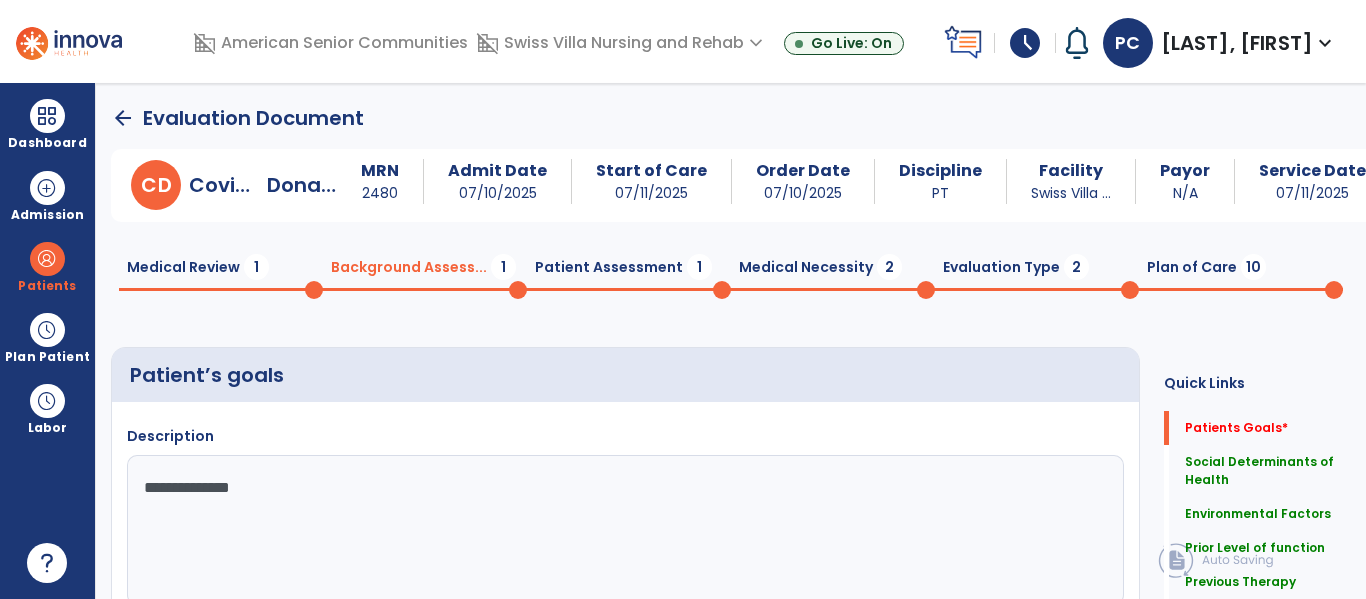 click on "**********" 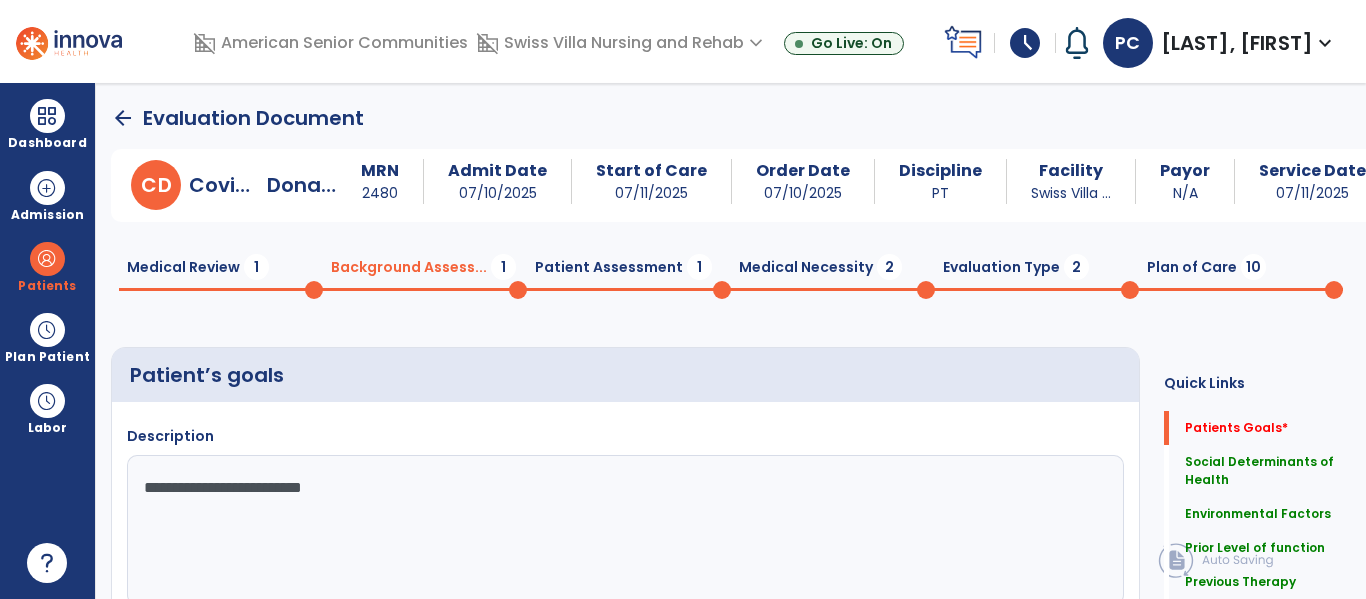 click on "**********" 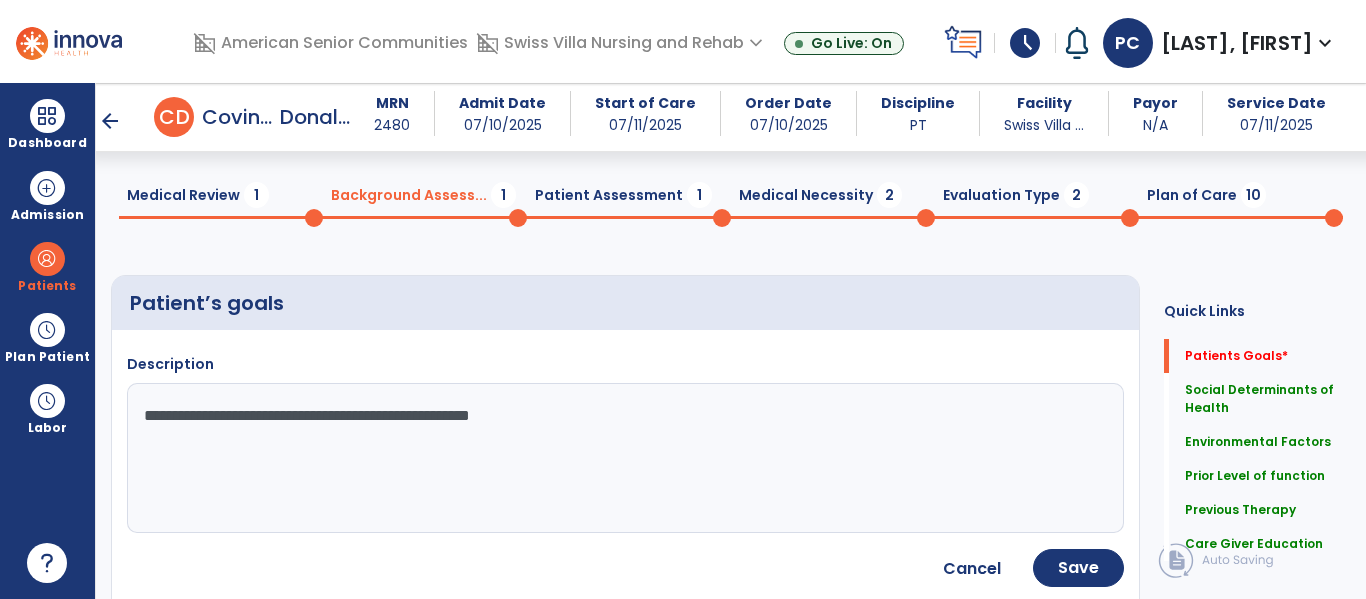 scroll, scrollTop: 103, scrollLeft: 0, axis: vertical 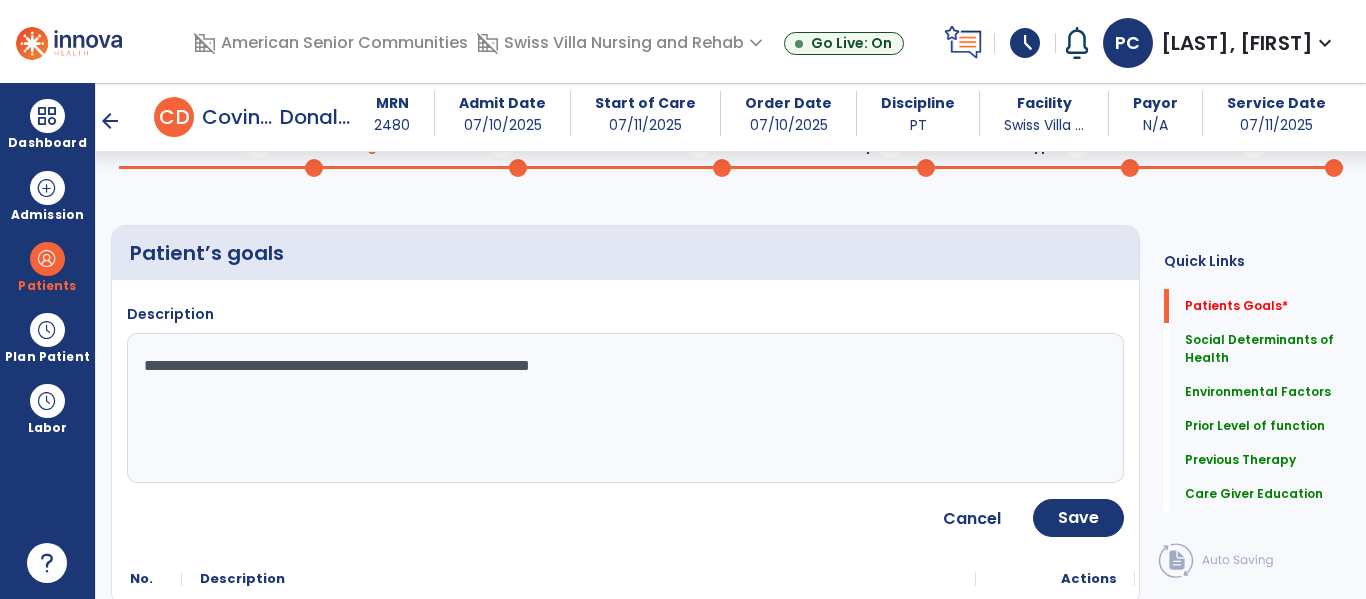 type on "**********" 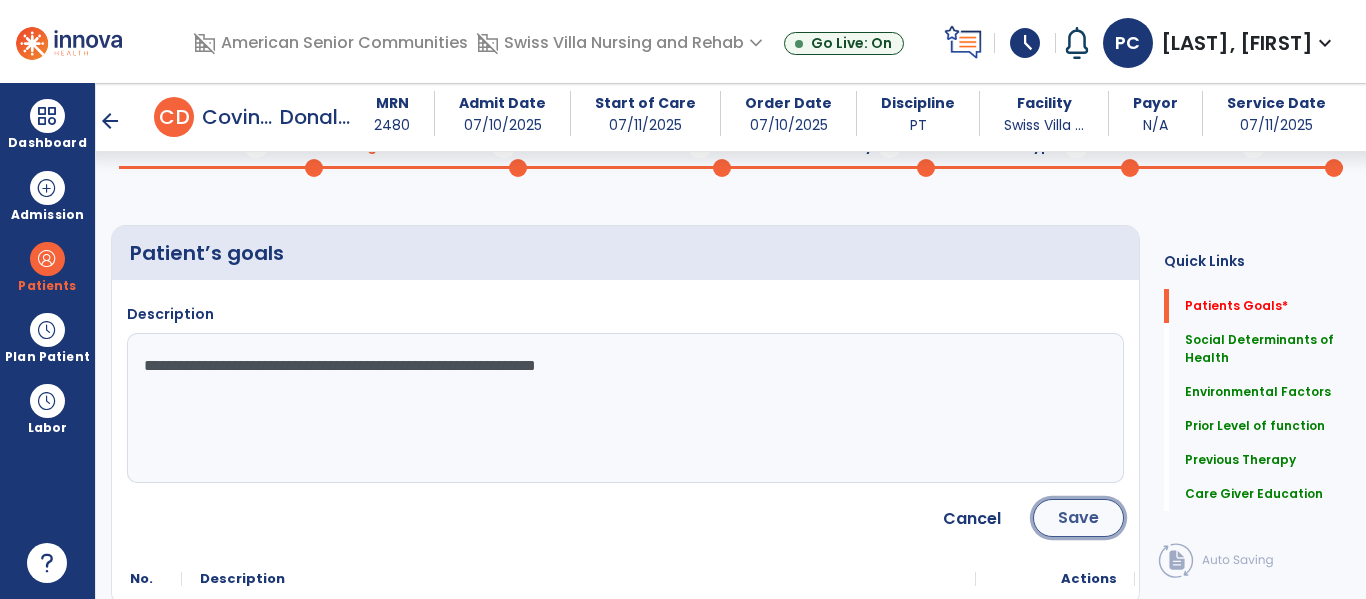 click on "Save" 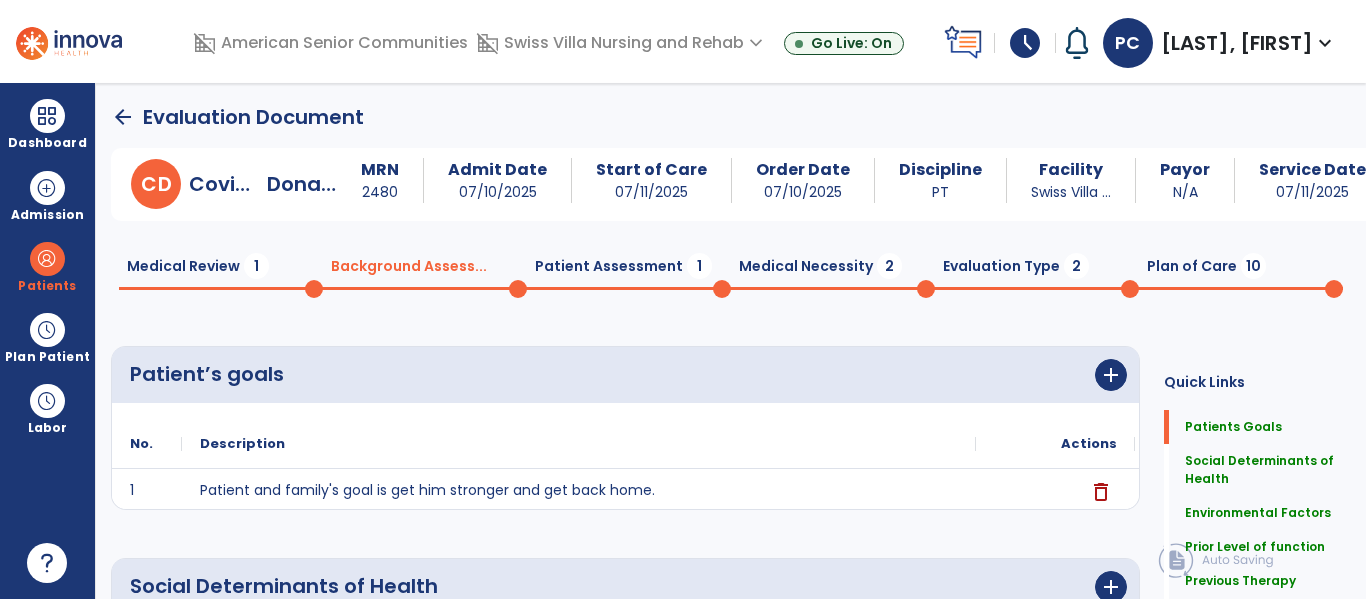 scroll, scrollTop: 0, scrollLeft: 0, axis: both 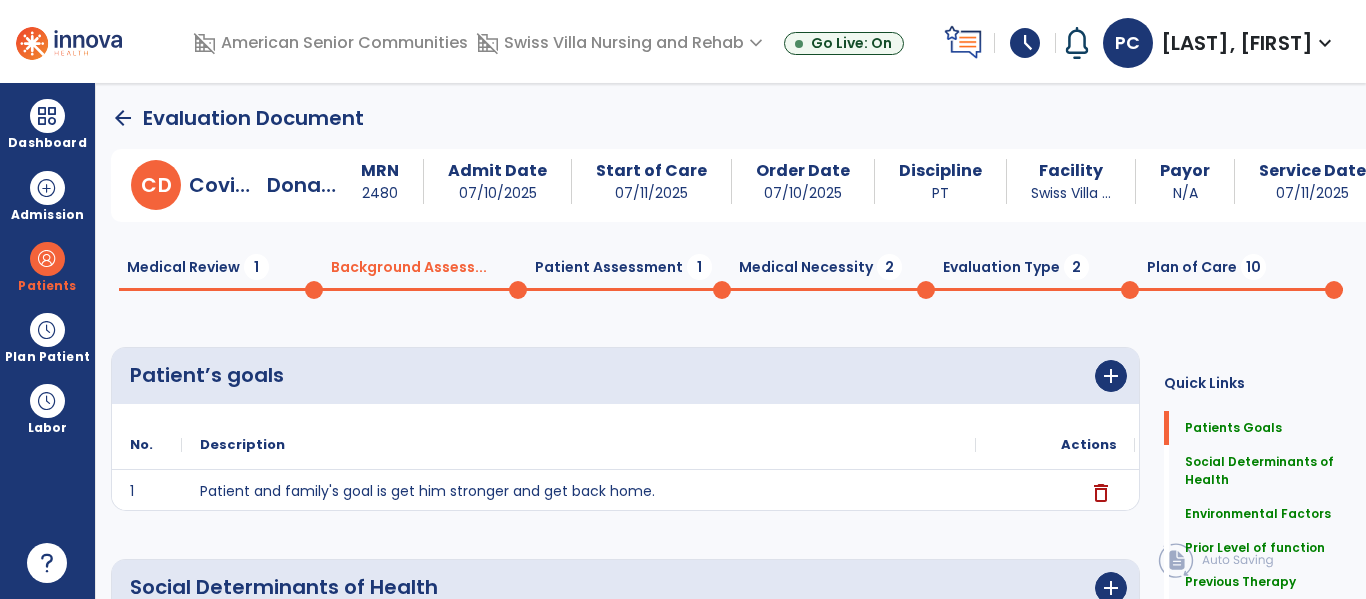 click on "Patient Assessment  1" 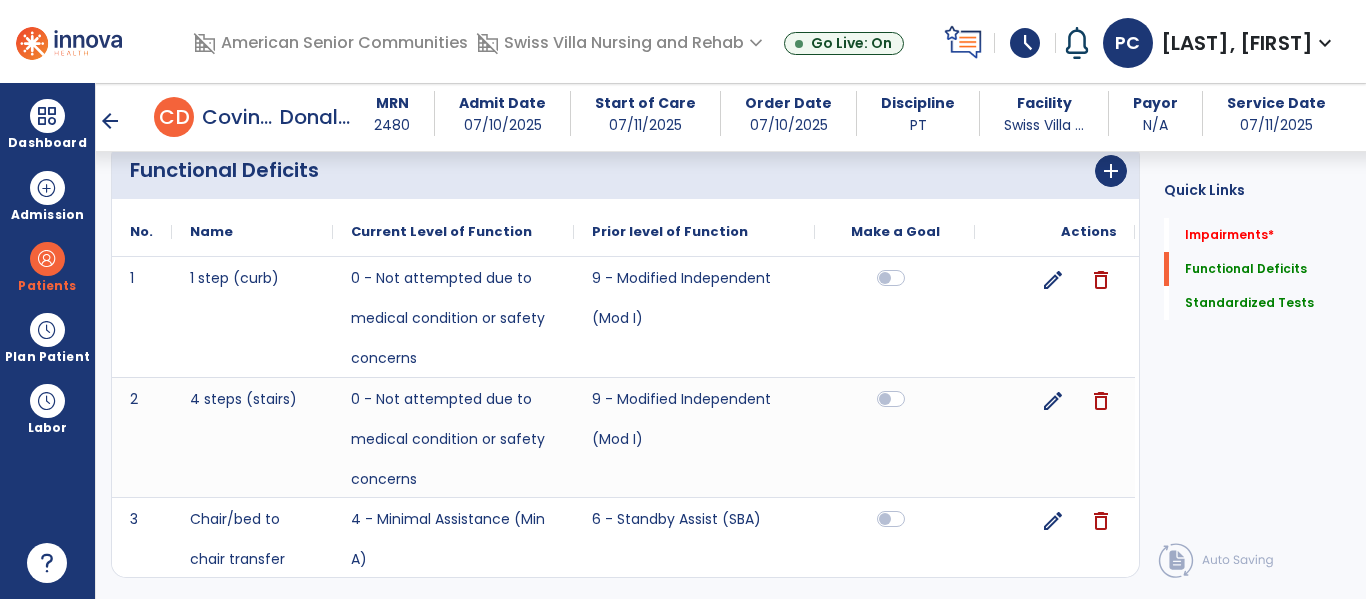 scroll, scrollTop: 365, scrollLeft: 0, axis: vertical 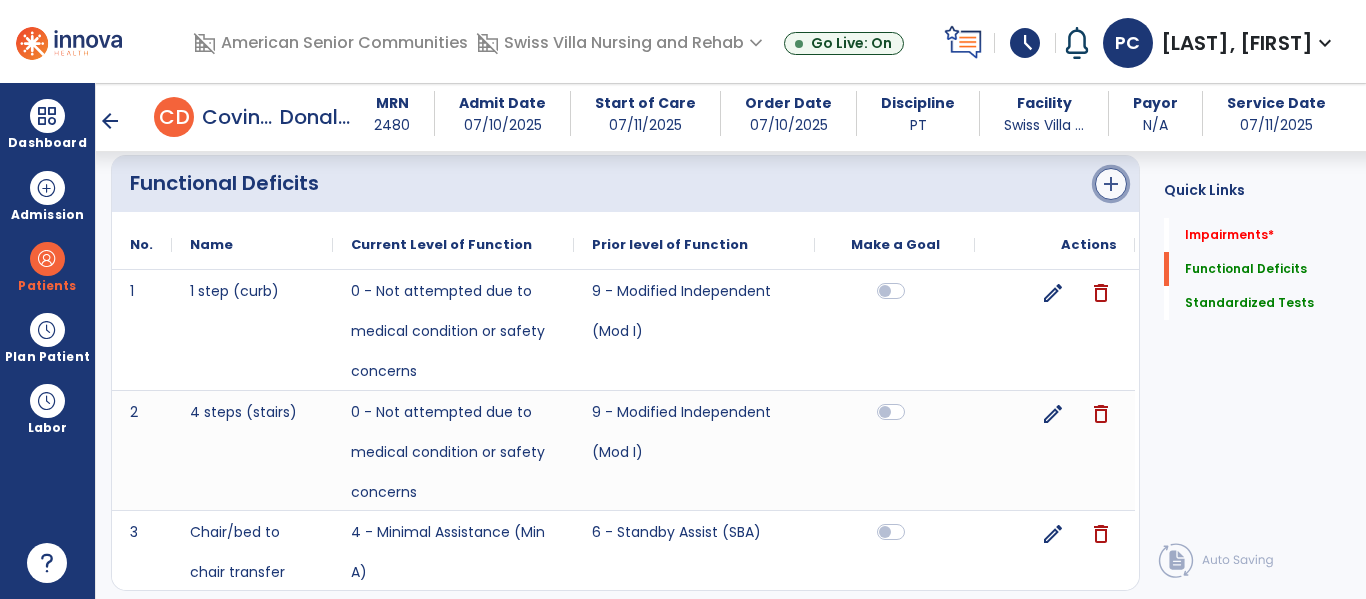 click on "add" 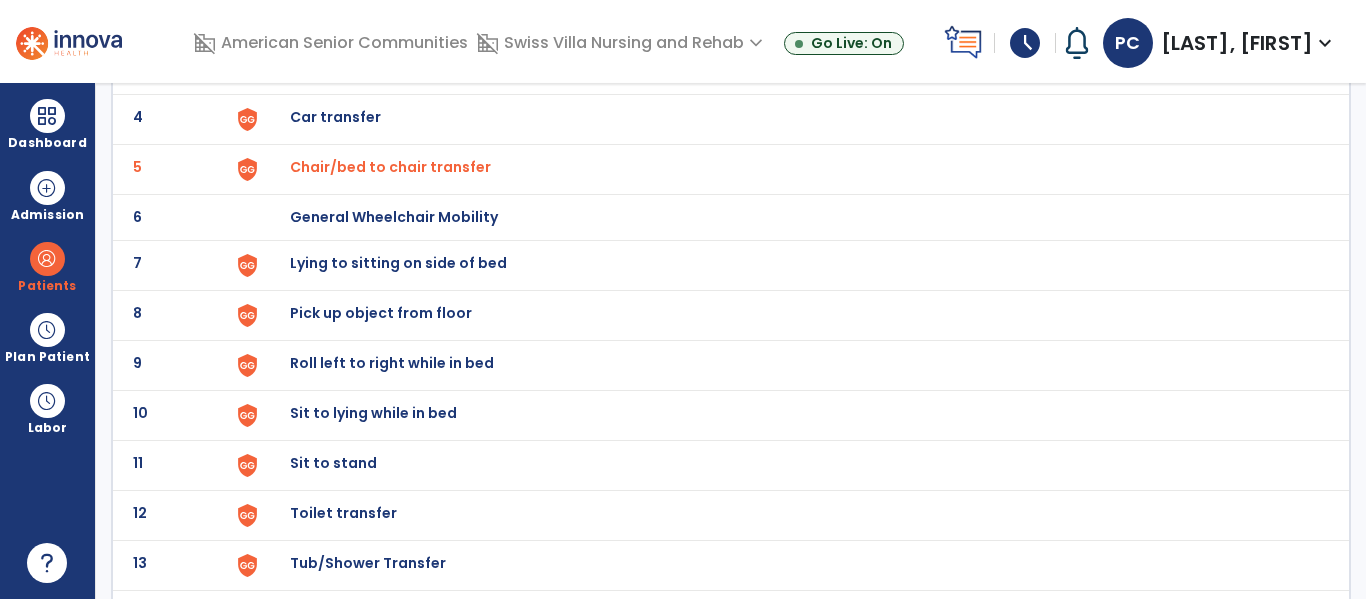 scroll, scrollTop: 307, scrollLeft: 0, axis: vertical 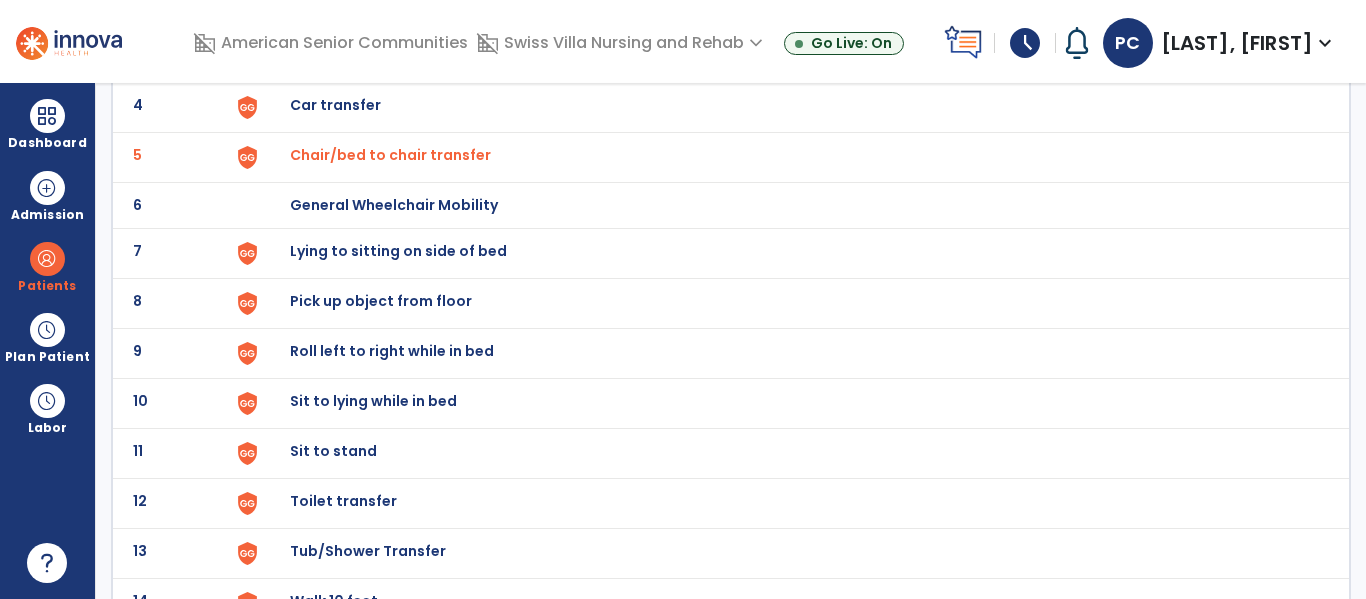 click on "Lying to sitting on side of bed" at bounding box center [336, -45] 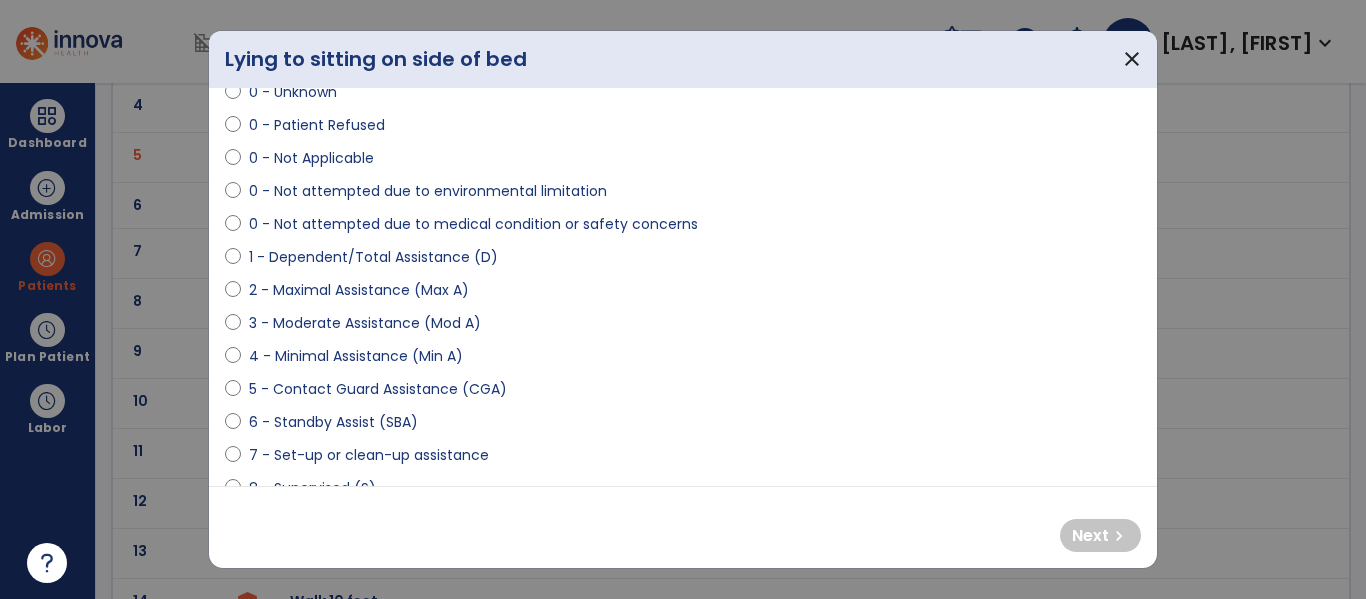 scroll, scrollTop: 100, scrollLeft: 0, axis: vertical 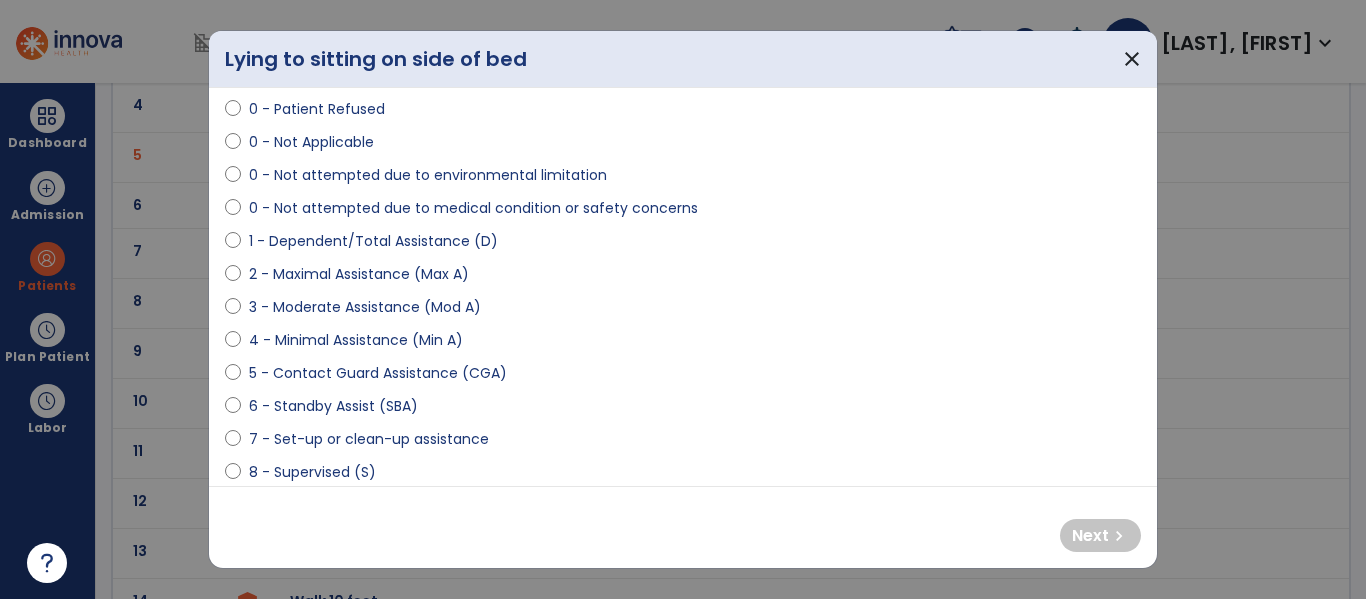 click on "4 - Minimal Assistance (Min A)" at bounding box center (356, 340) 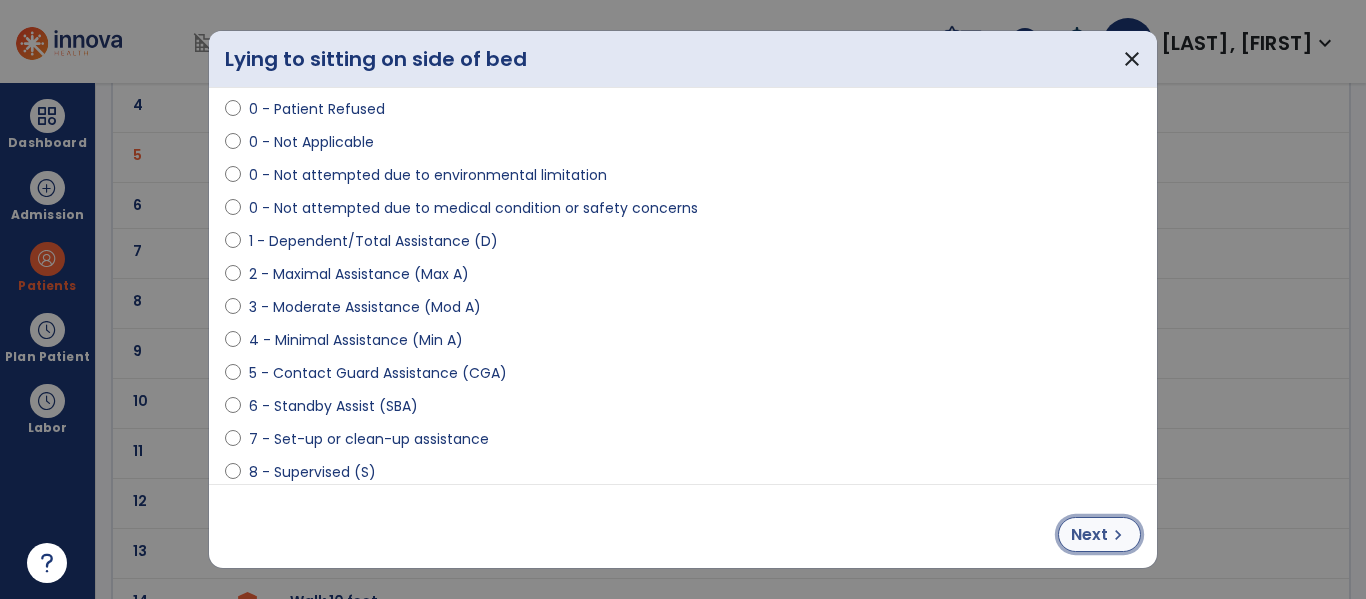 click on "Next" at bounding box center [1089, 535] 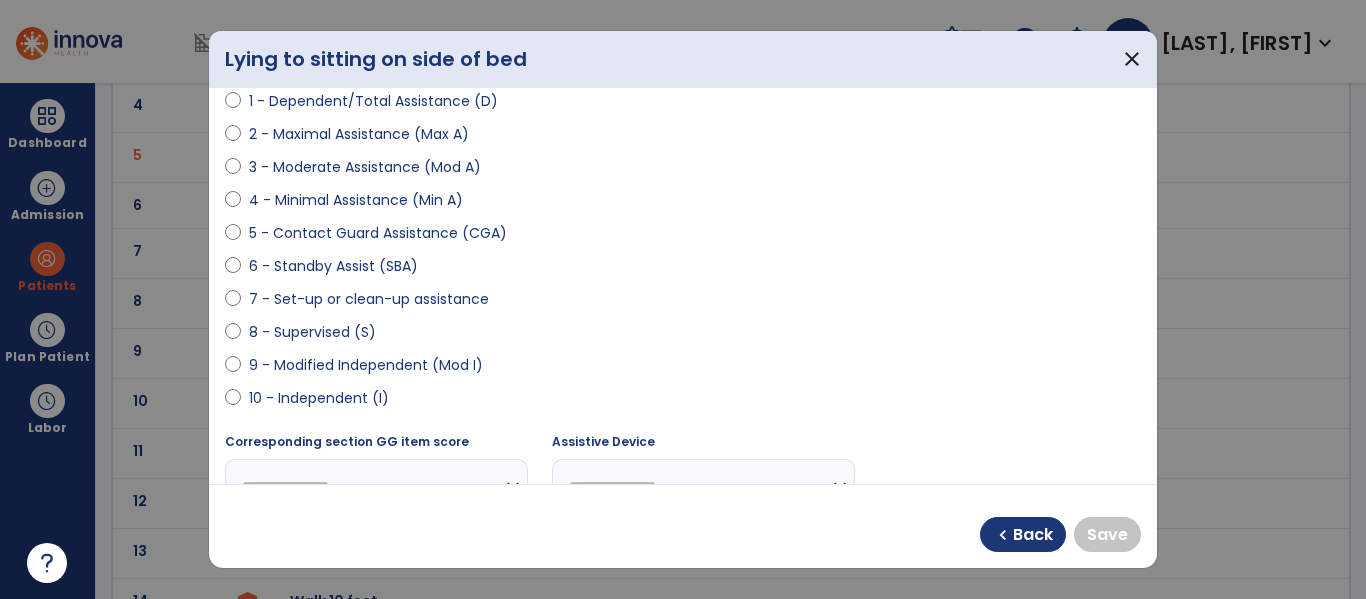 scroll, scrollTop: 250, scrollLeft: 0, axis: vertical 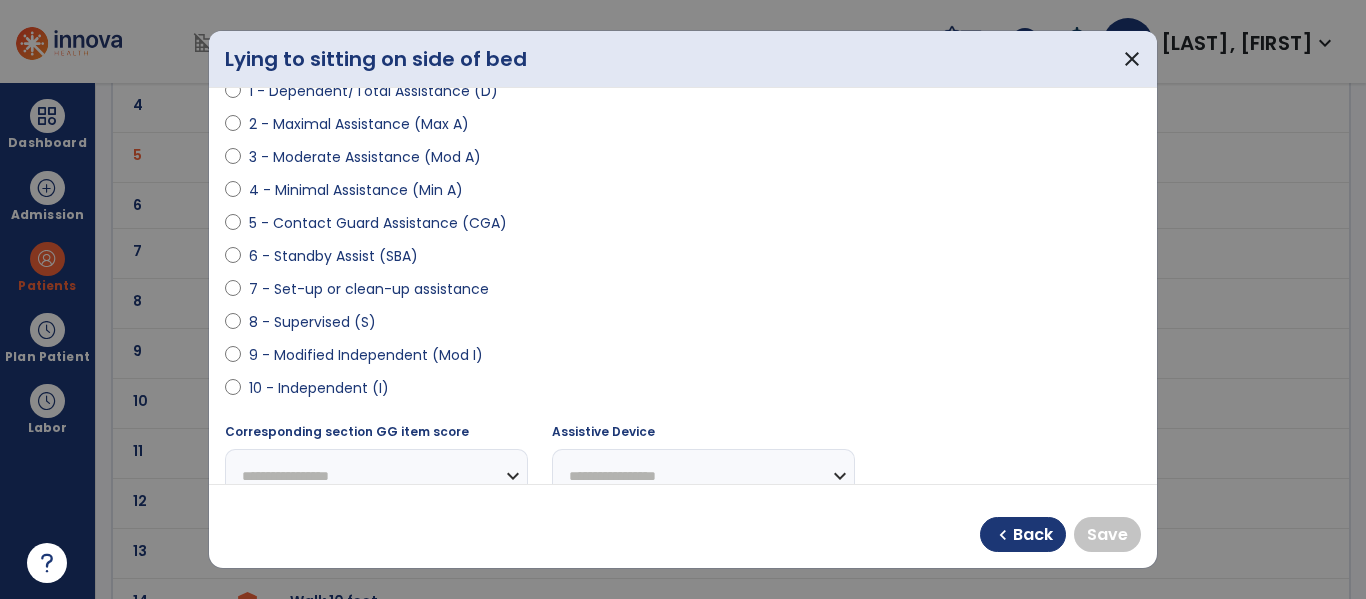 click on "8 - Supervised (S)" at bounding box center (312, 322) 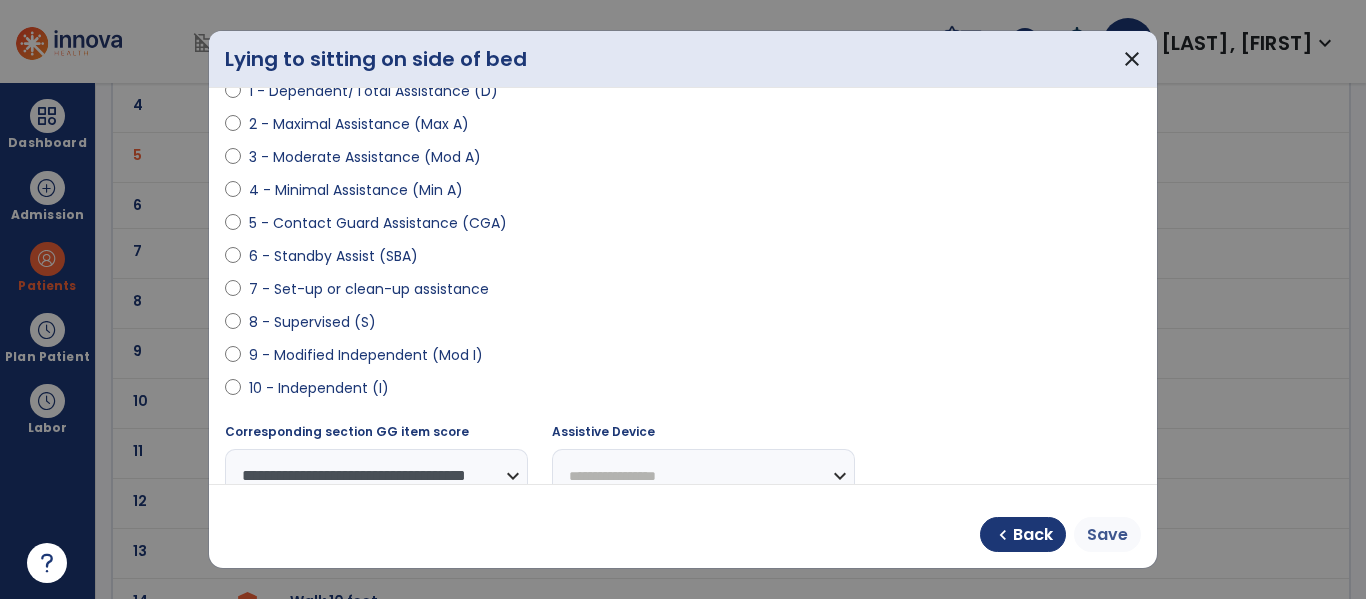 click on "Save" at bounding box center [1107, 534] 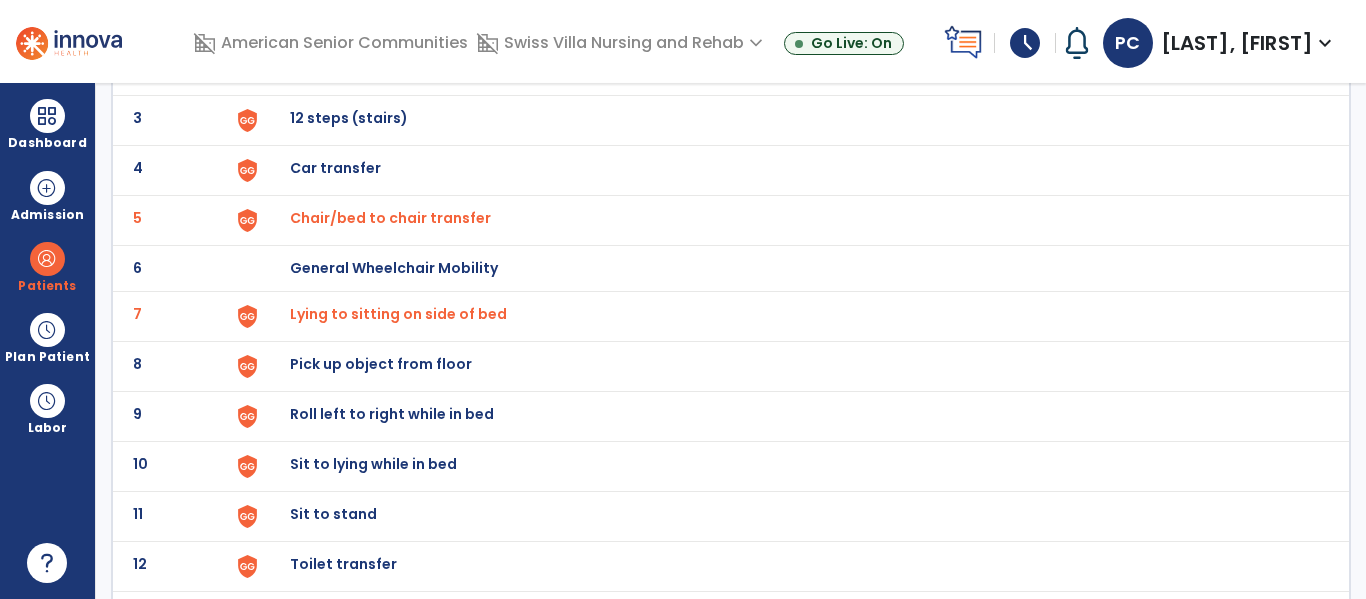scroll, scrollTop: 204, scrollLeft: 0, axis: vertical 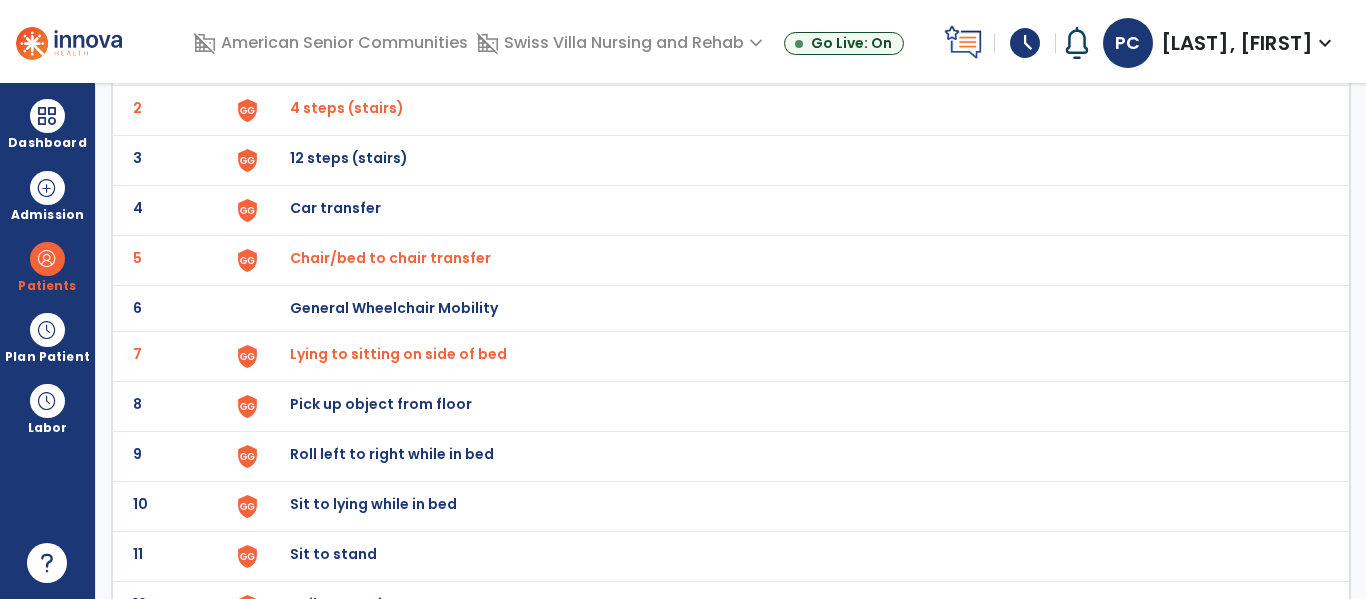 click on "5 Chair/bed to chair transfer" 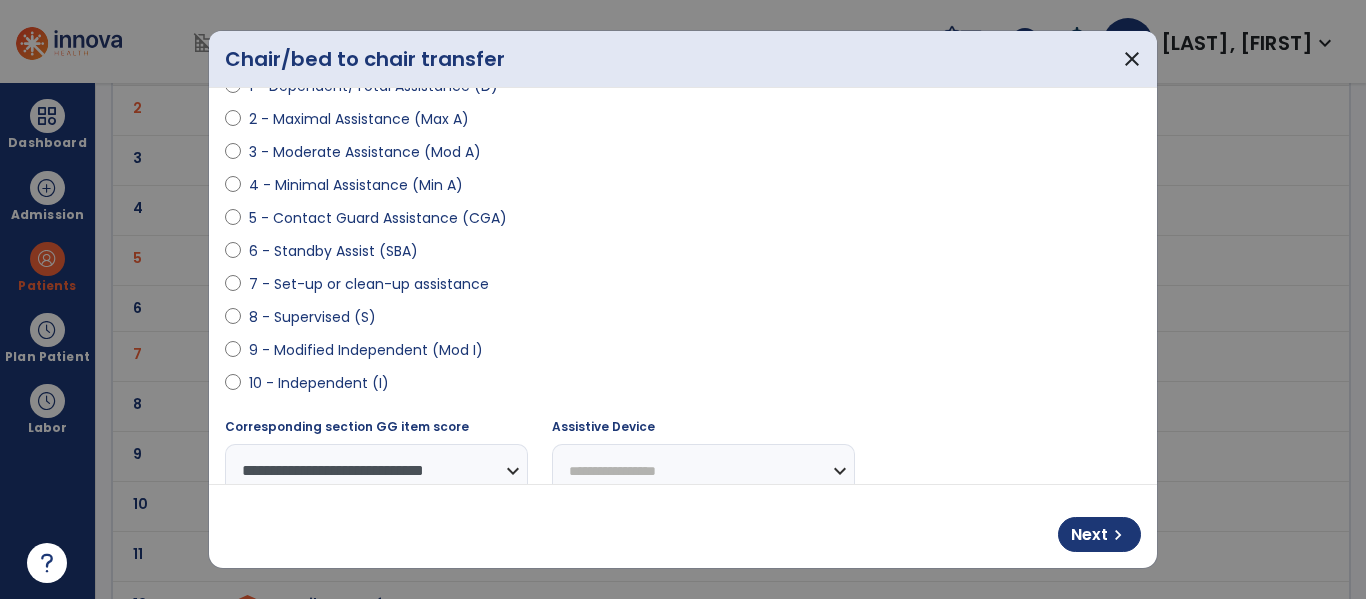 scroll, scrollTop: 256, scrollLeft: 0, axis: vertical 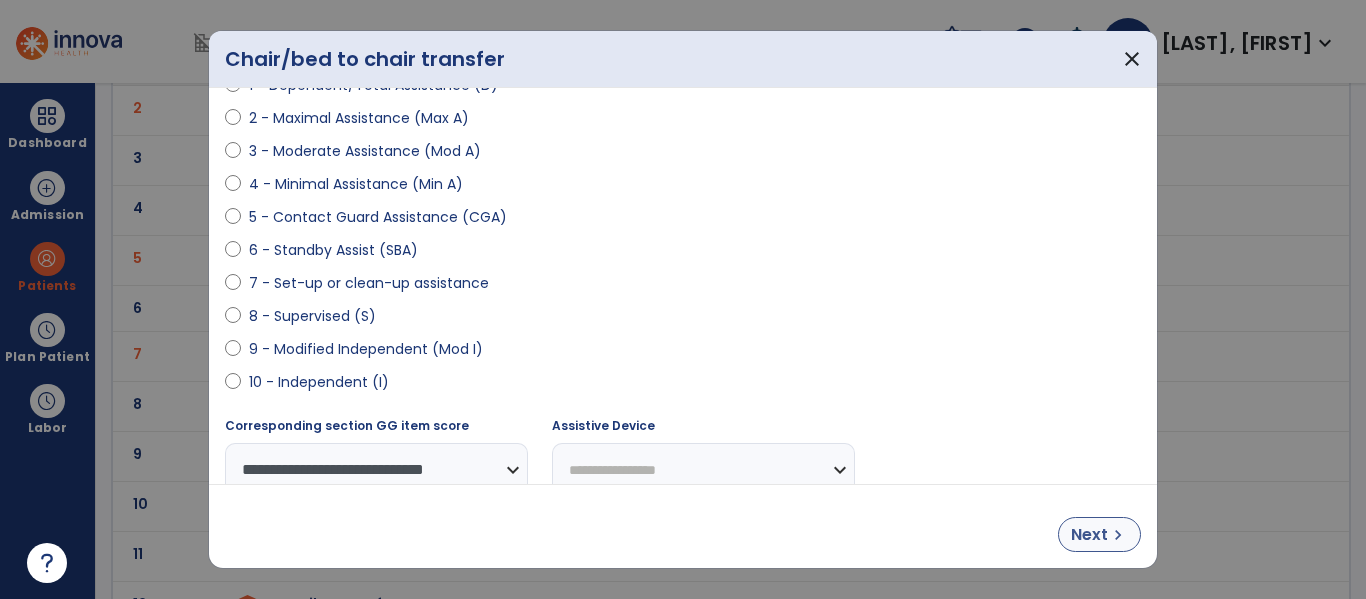 click on "Next" at bounding box center [1089, 535] 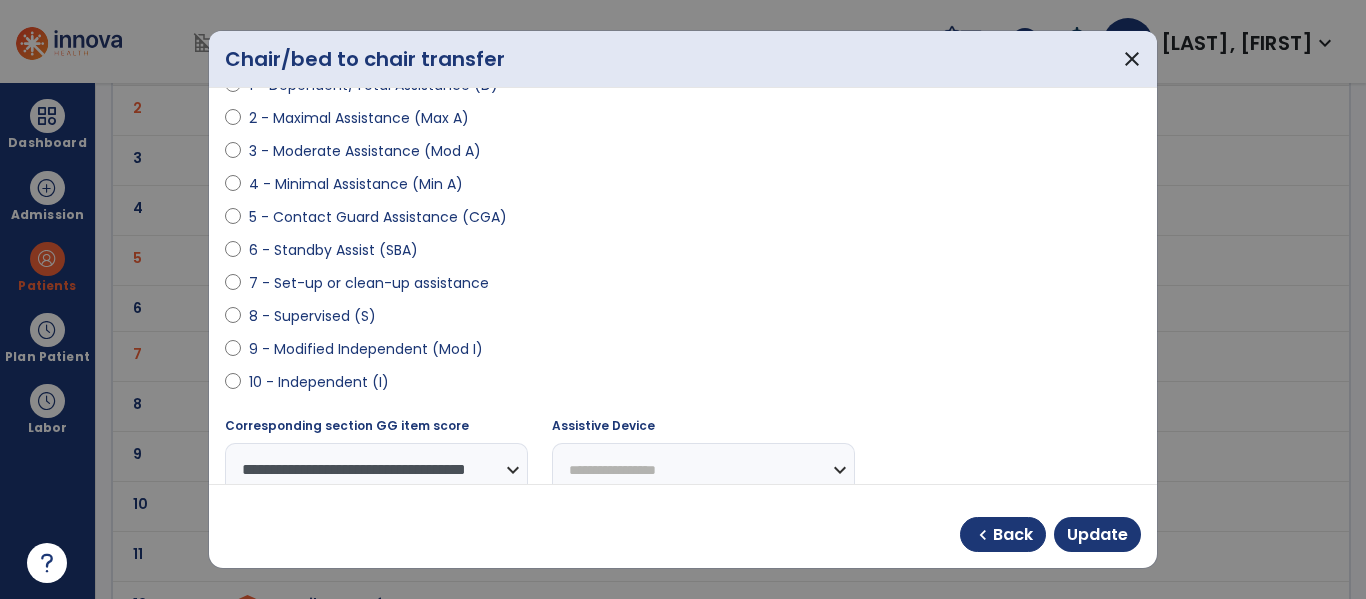 click on "8 - Supervised (S)" at bounding box center [312, 316] 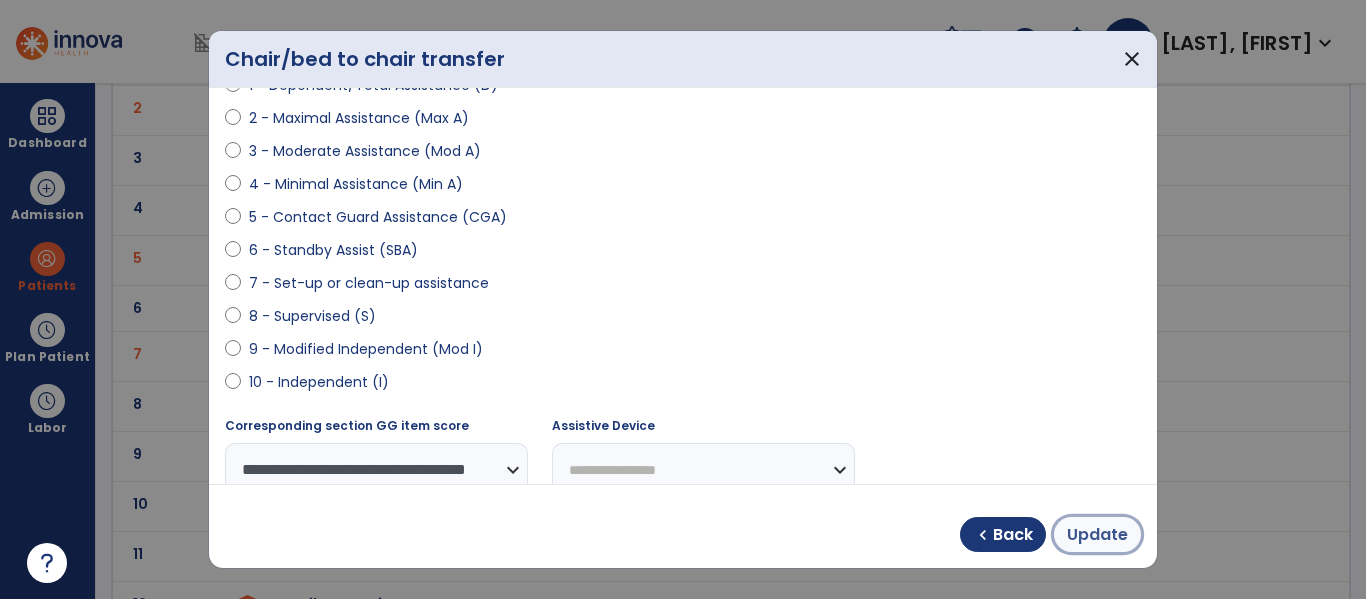 click on "Update" at bounding box center [1097, 535] 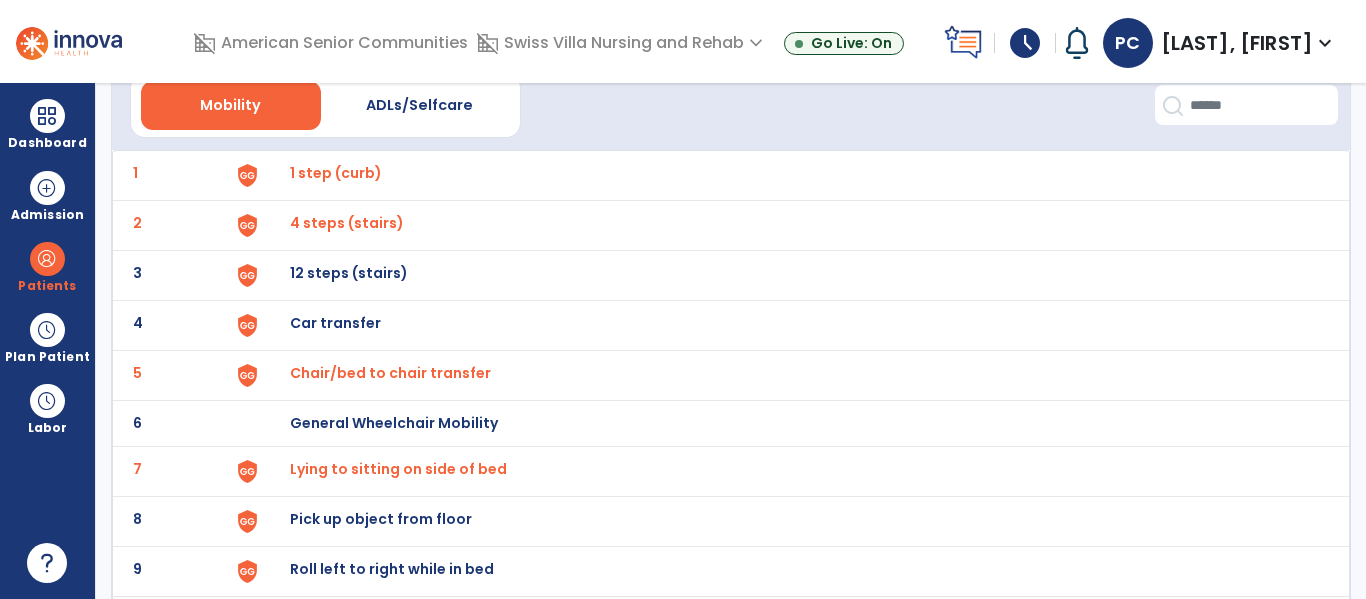 scroll, scrollTop: 91, scrollLeft: 0, axis: vertical 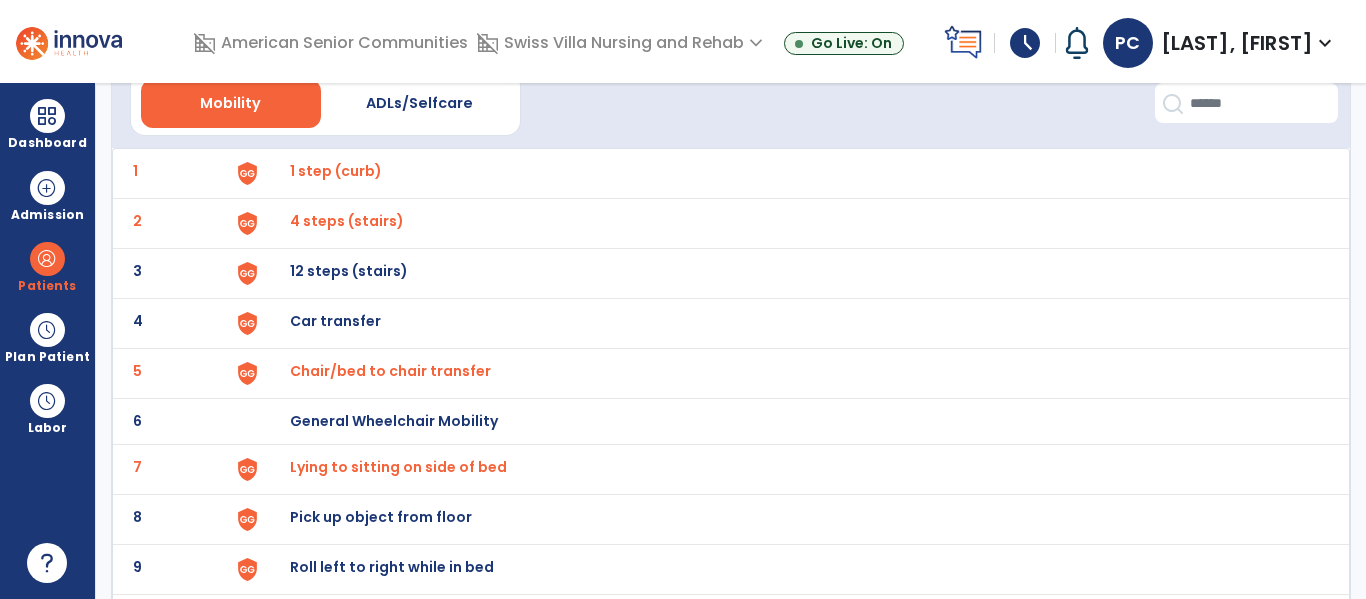 click on "4 steps (stairs)" at bounding box center (789, 173) 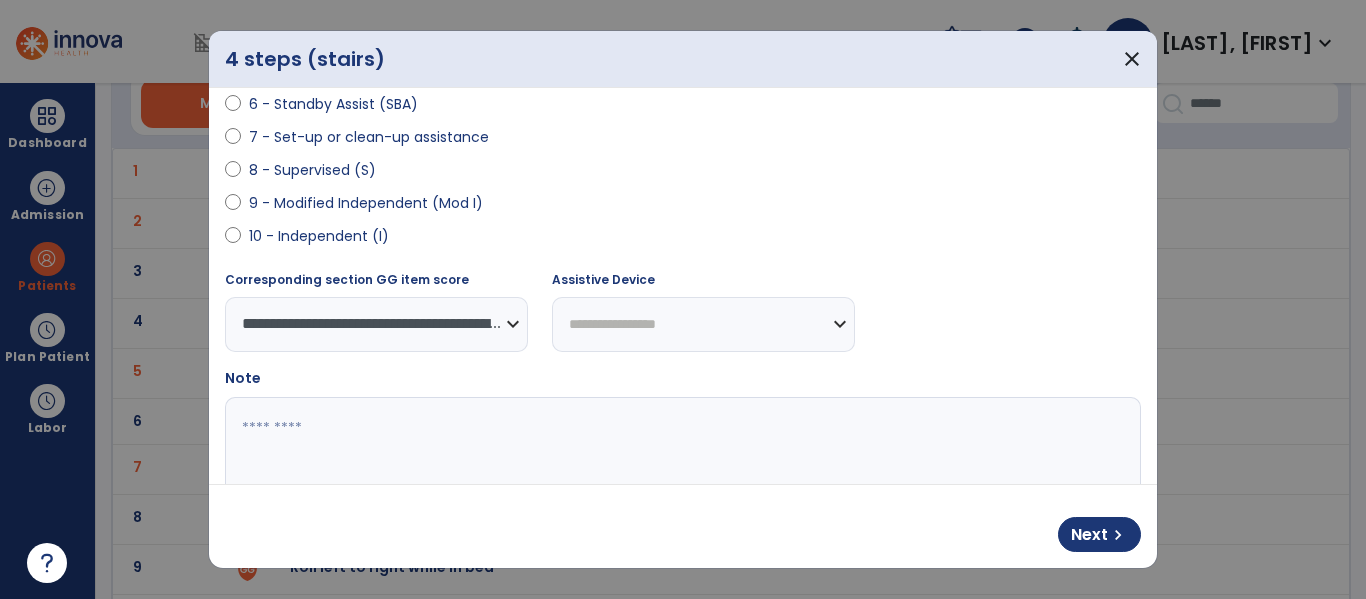 scroll, scrollTop: 401, scrollLeft: 0, axis: vertical 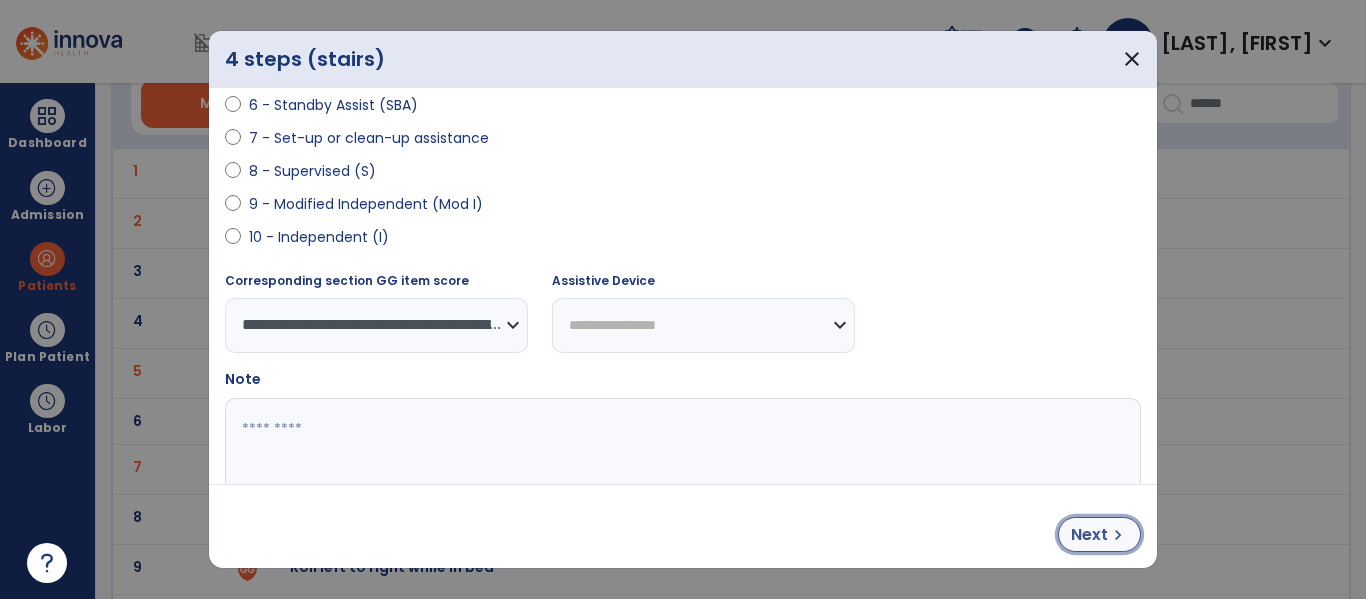 click on "chevron_right" at bounding box center (1118, 535) 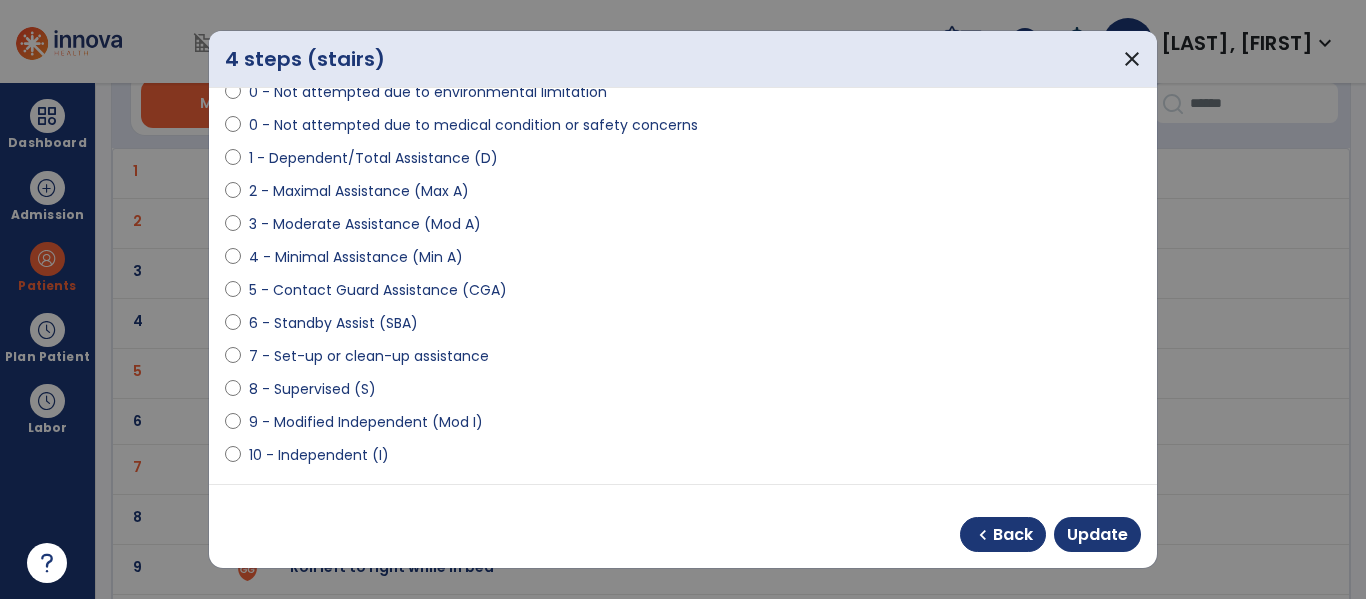 scroll, scrollTop: 179, scrollLeft: 0, axis: vertical 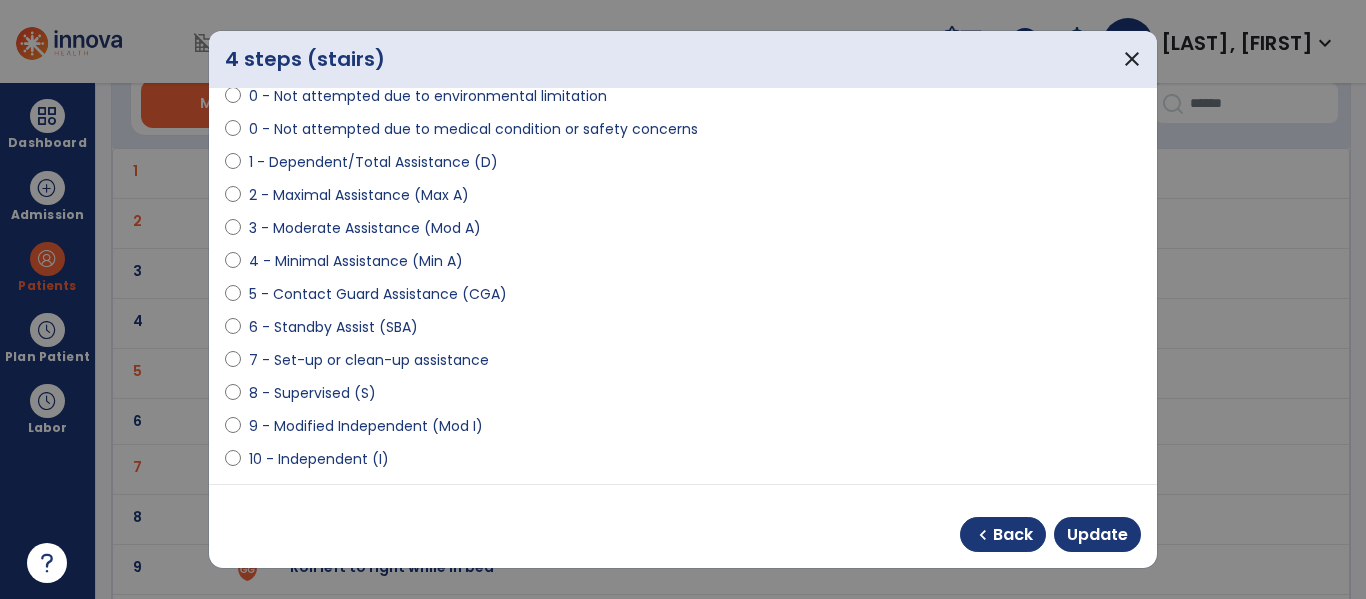 click on "8 - Supervised (S)" at bounding box center (312, 393) 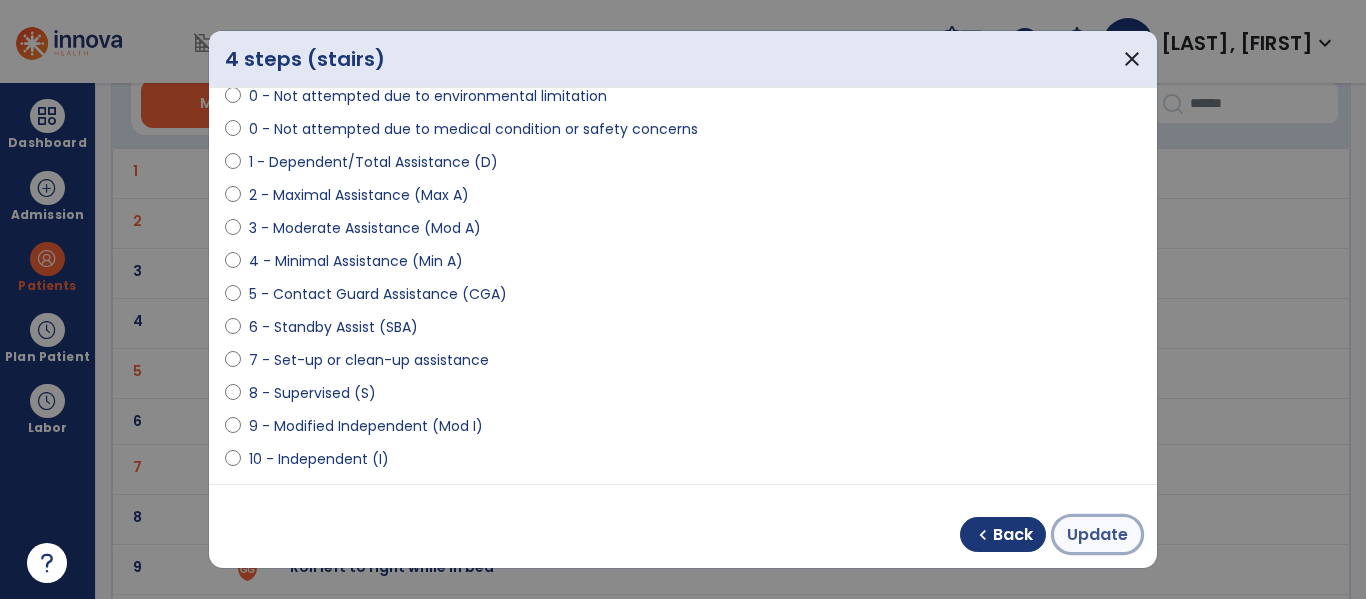 click on "Update" at bounding box center (1097, 535) 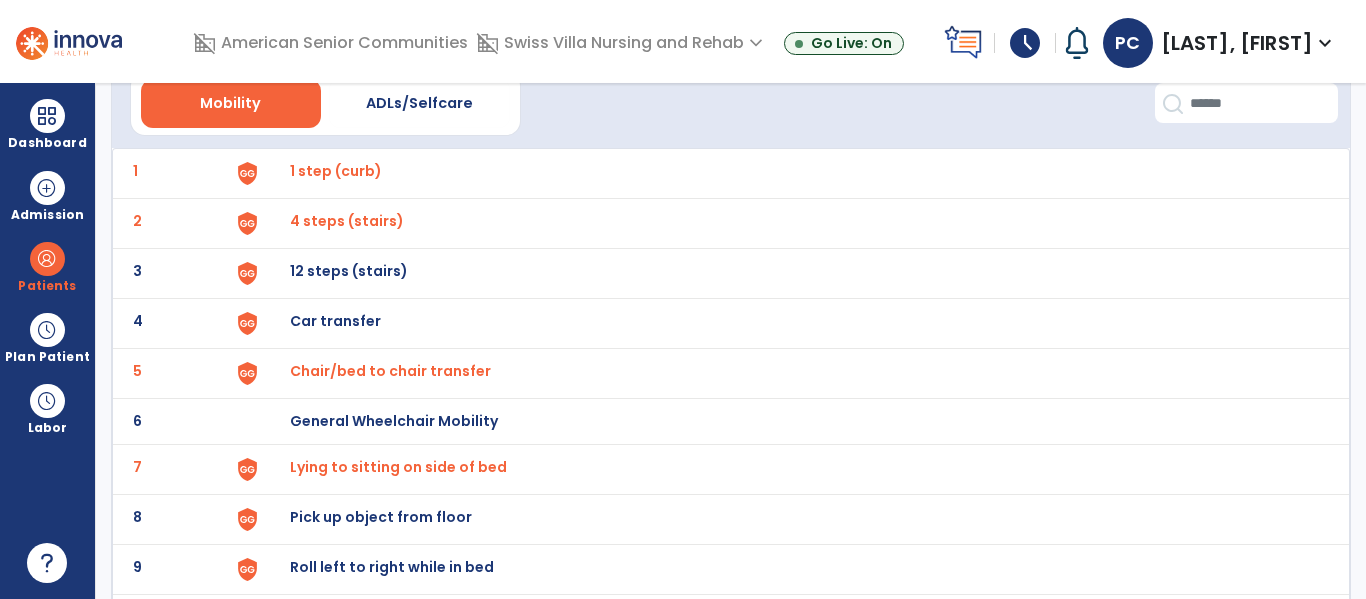 click on "1 step (curb)" at bounding box center (789, 173) 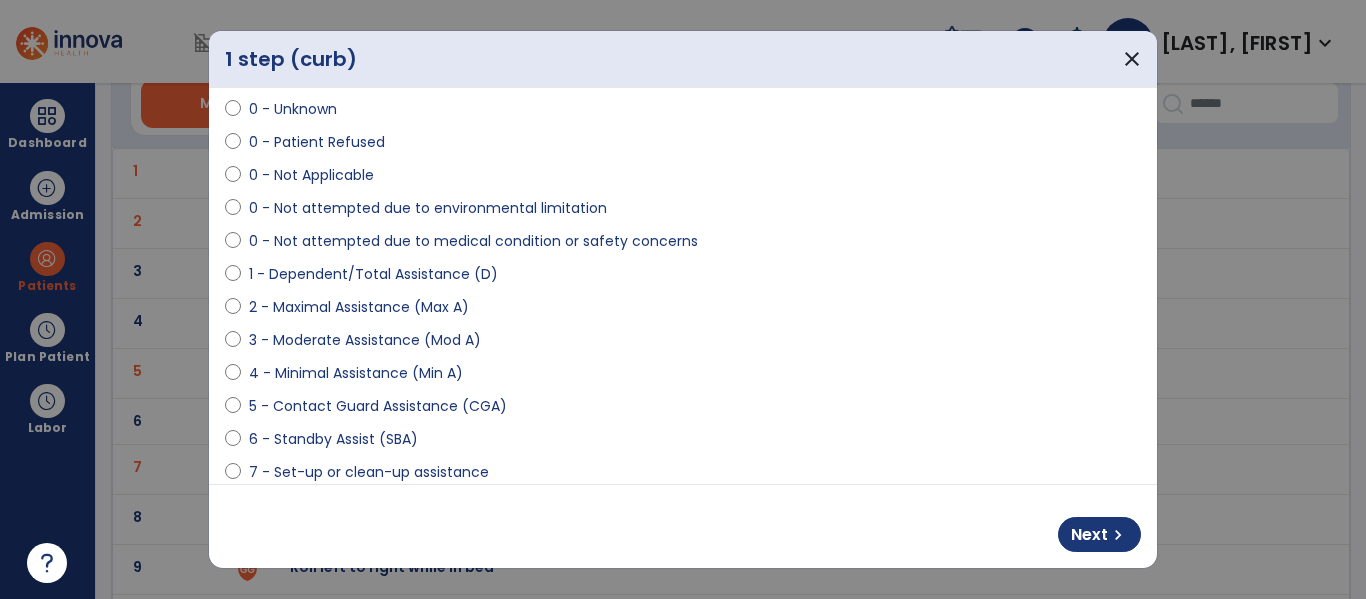 scroll, scrollTop: 70, scrollLeft: 0, axis: vertical 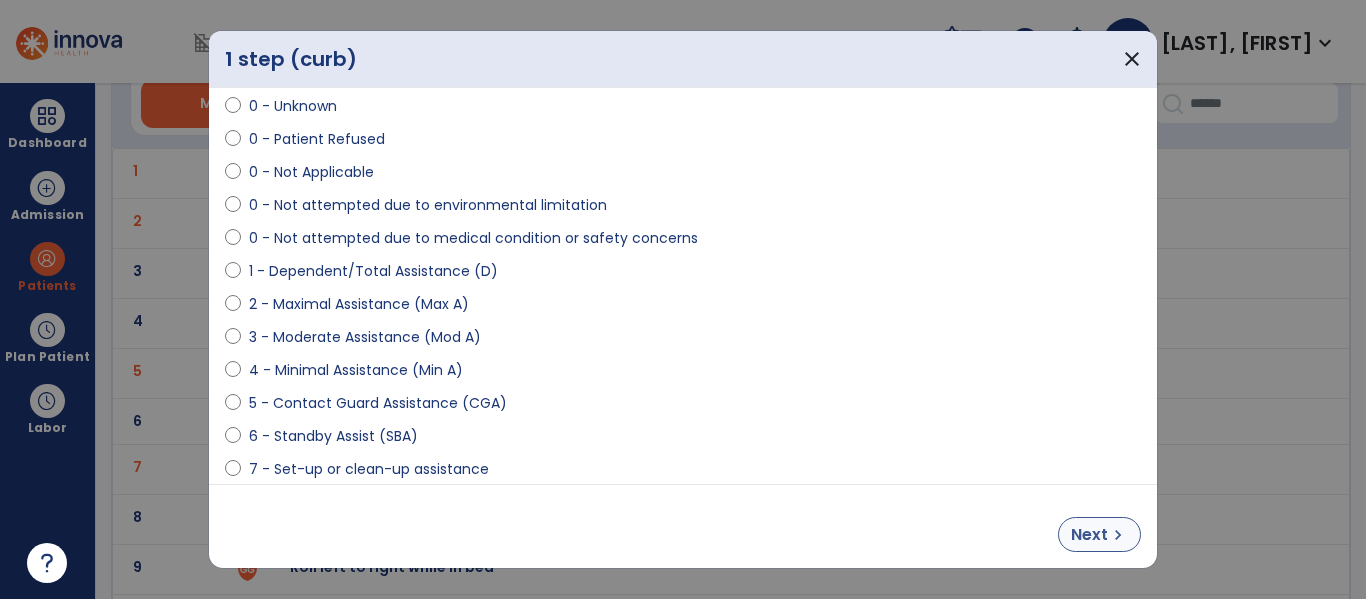 click on "chevron_right" at bounding box center [1118, 535] 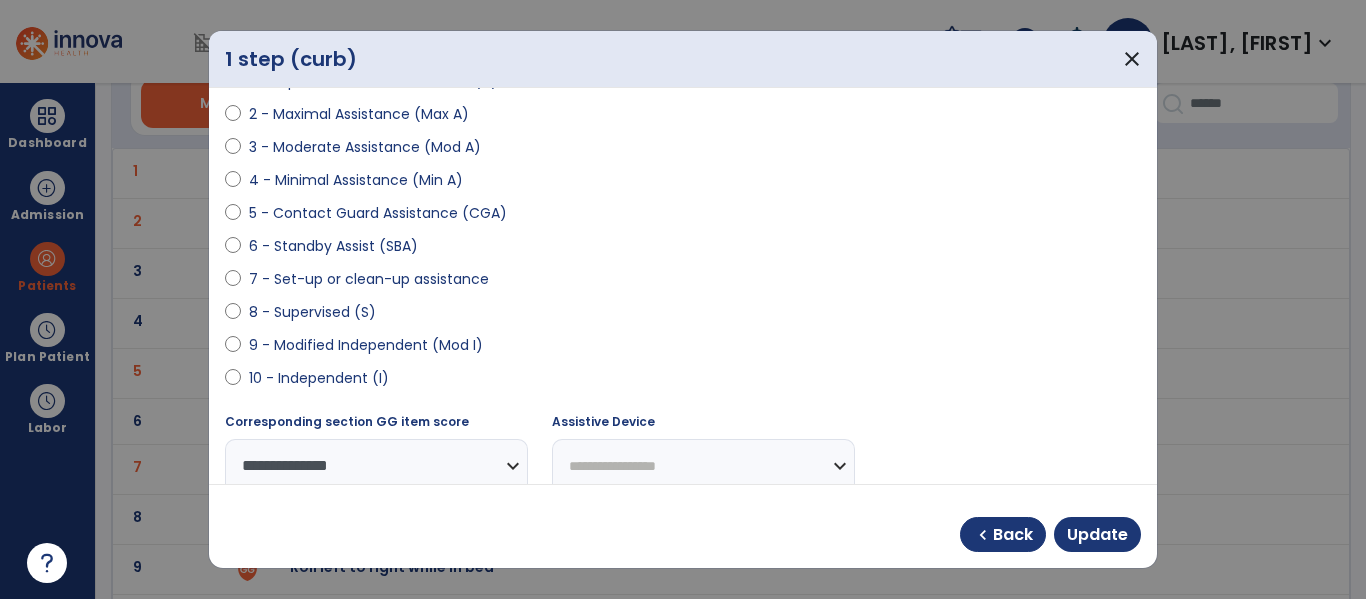scroll, scrollTop: 264, scrollLeft: 0, axis: vertical 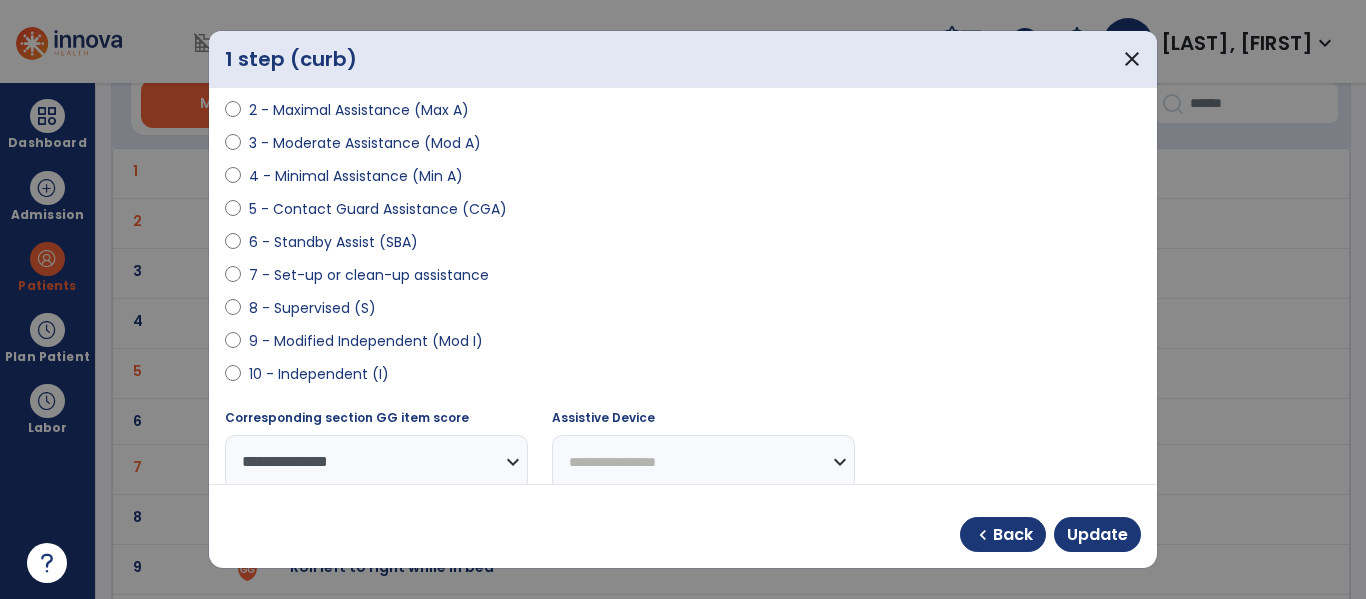 click on "8 - Supervised (S)" at bounding box center [312, 308] 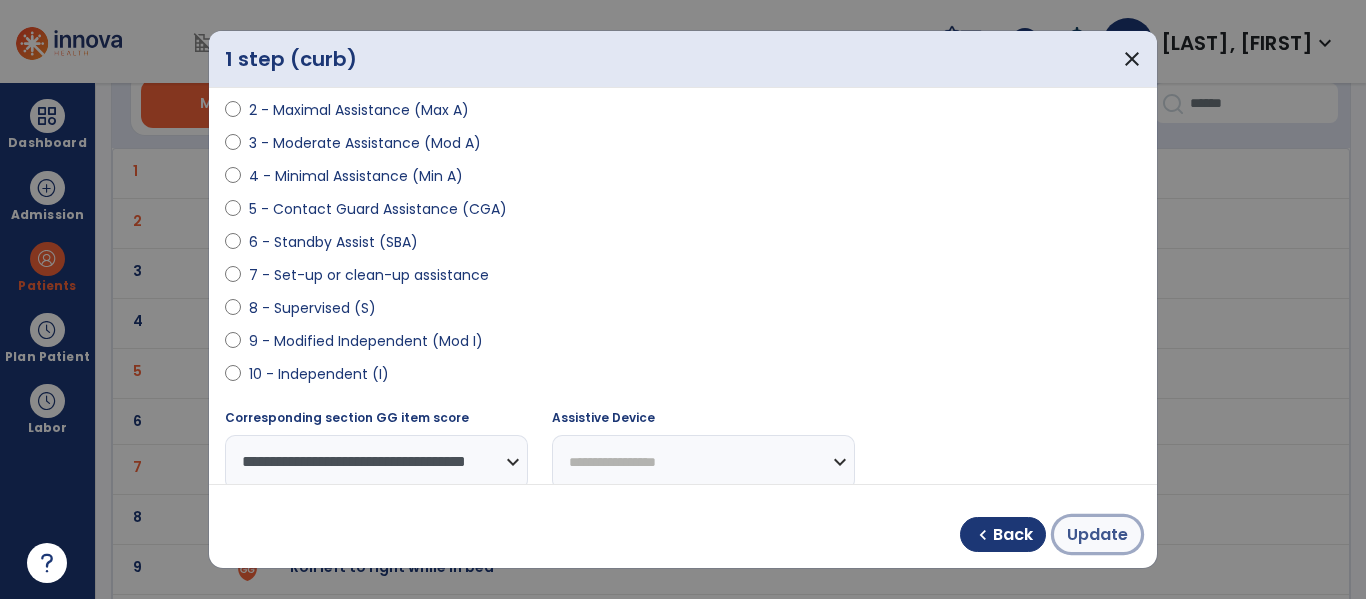 click on "Update" at bounding box center (1097, 535) 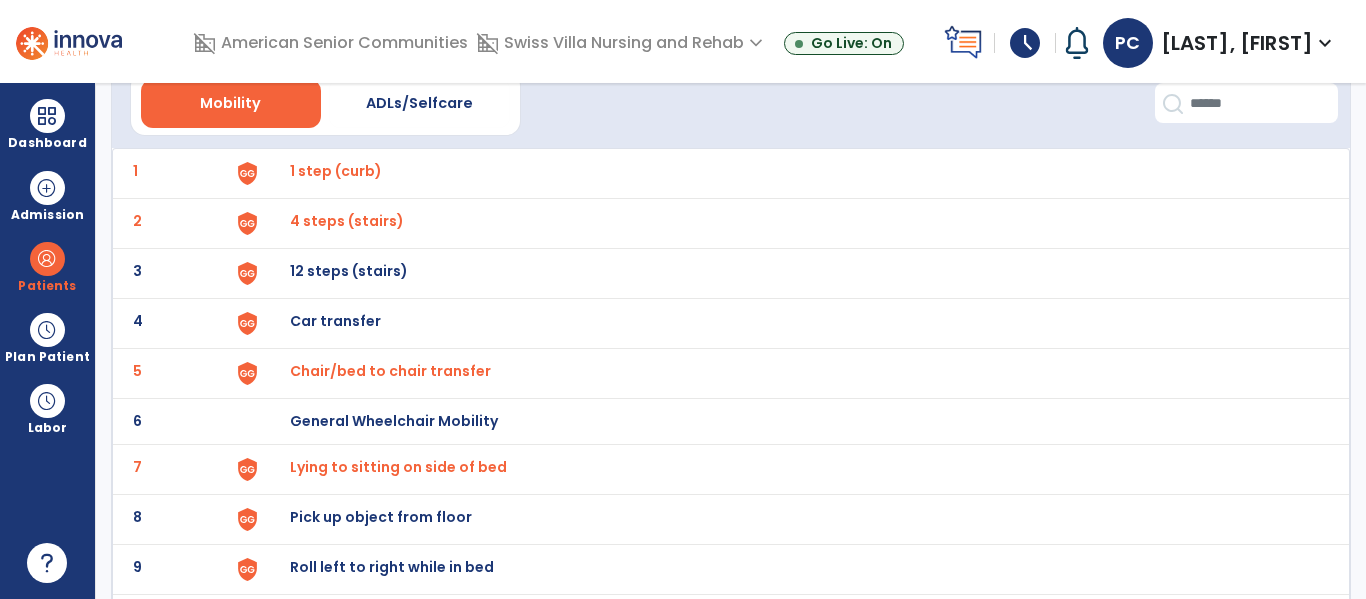 click on "4 steps (stairs)" at bounding box center (789, 173) 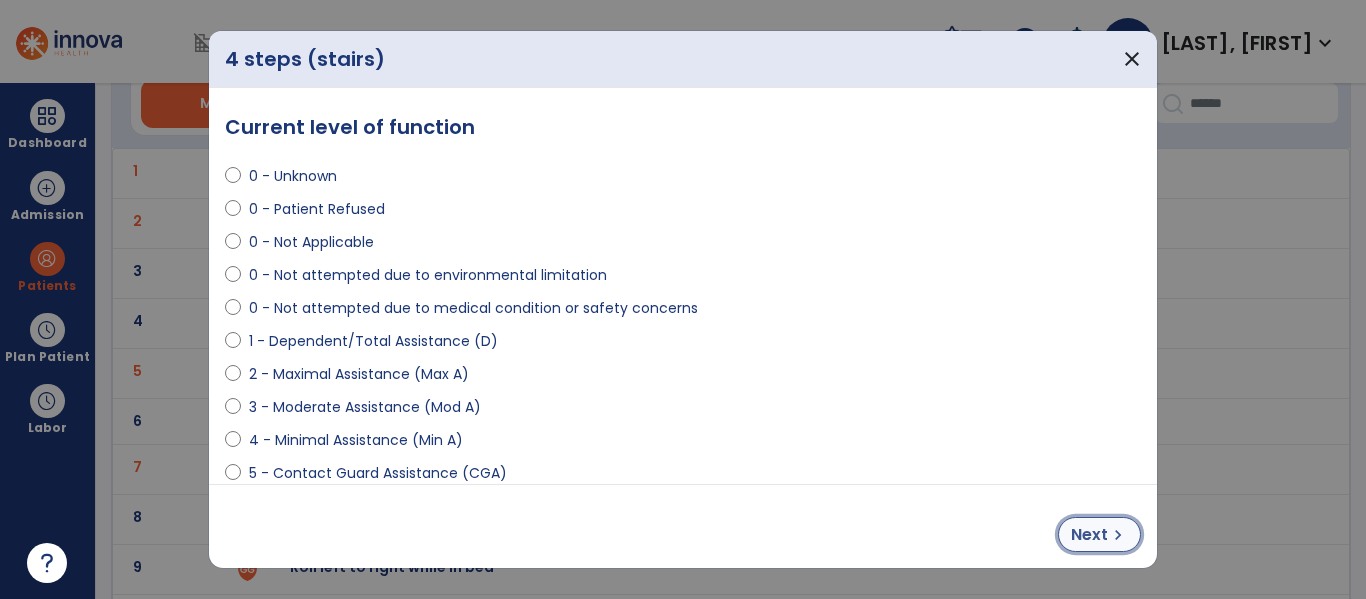 click on "chevron_right" at bounding box center [1118, 535] 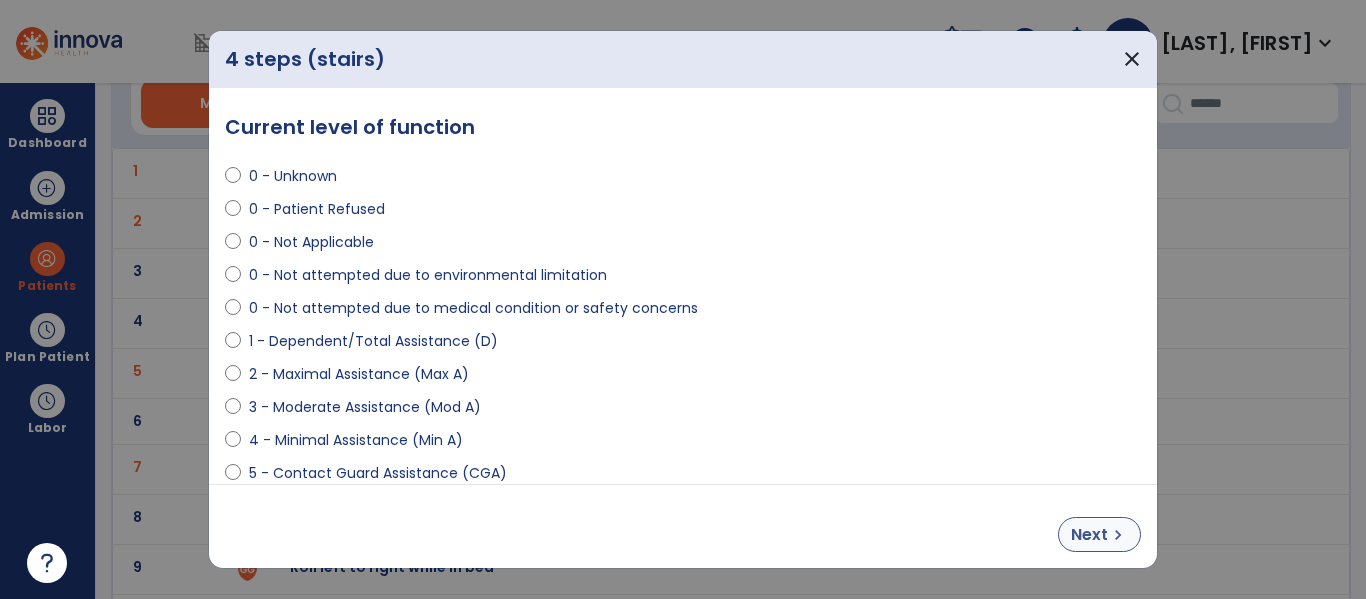 select on "**********" 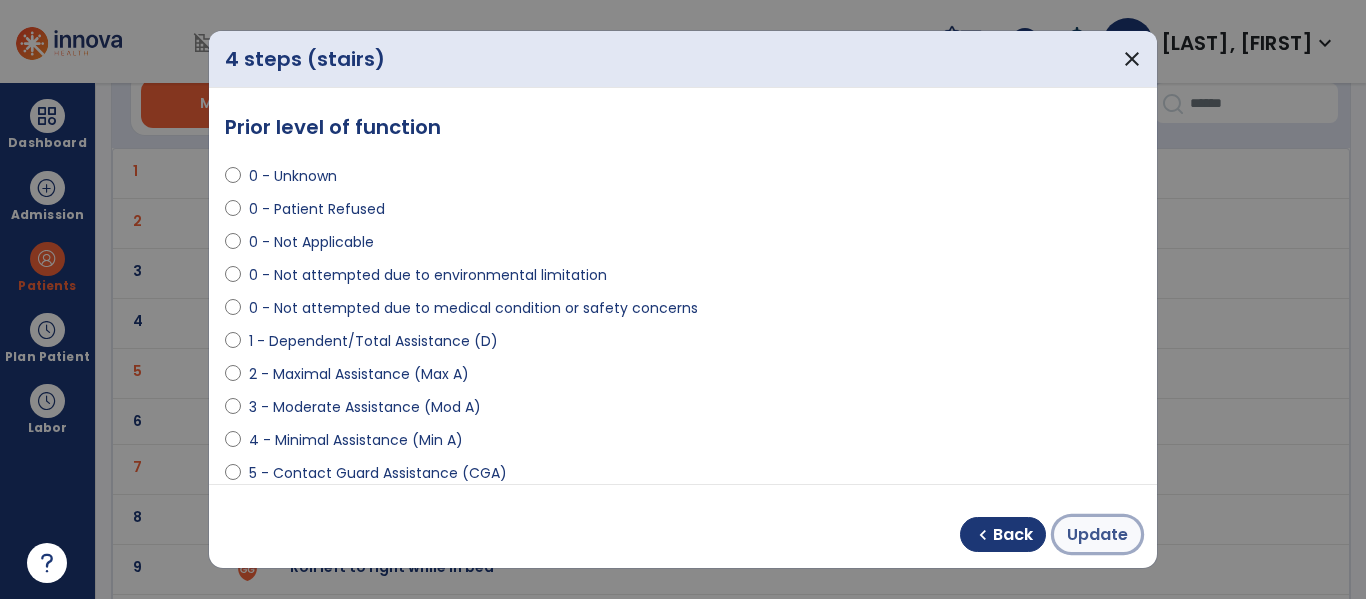 click on "Update" at bounding box center (1097, 535) 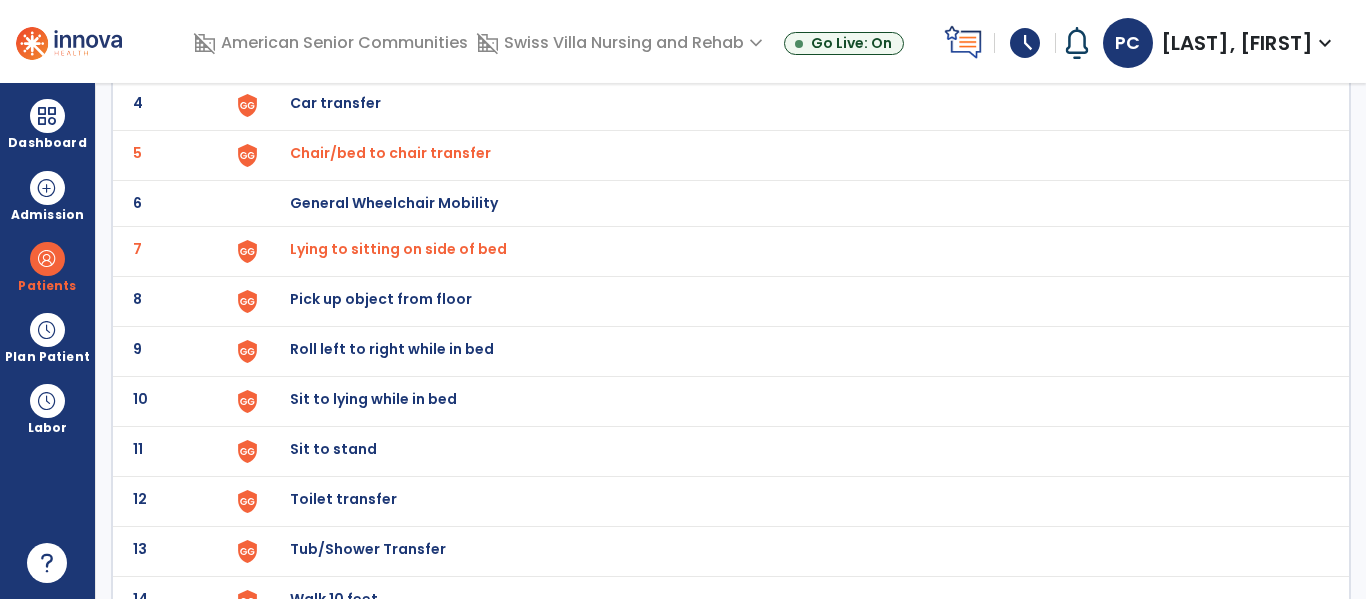 scroll, scrollTop: 315, scrollLeft: 0, axis: vertical 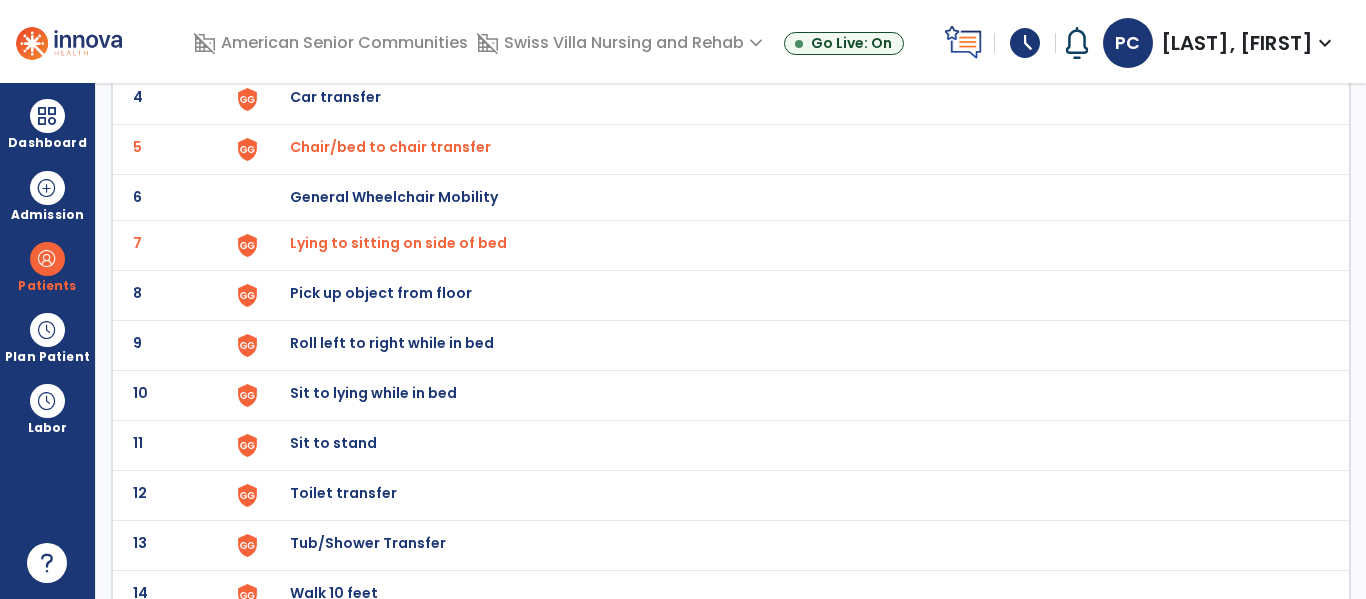 click on "Roll left to right while in bed" at bounding box center [336, -53] 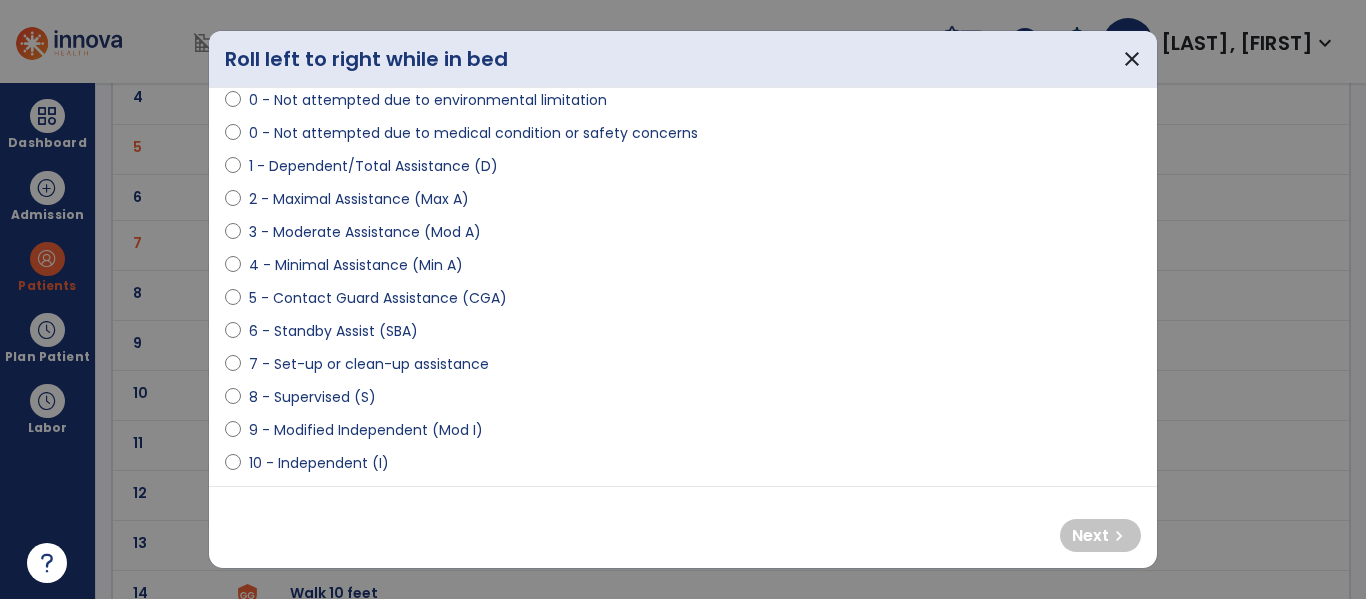 scroll, scrollTop: 192, scrollLeft: 0, axis: vertical 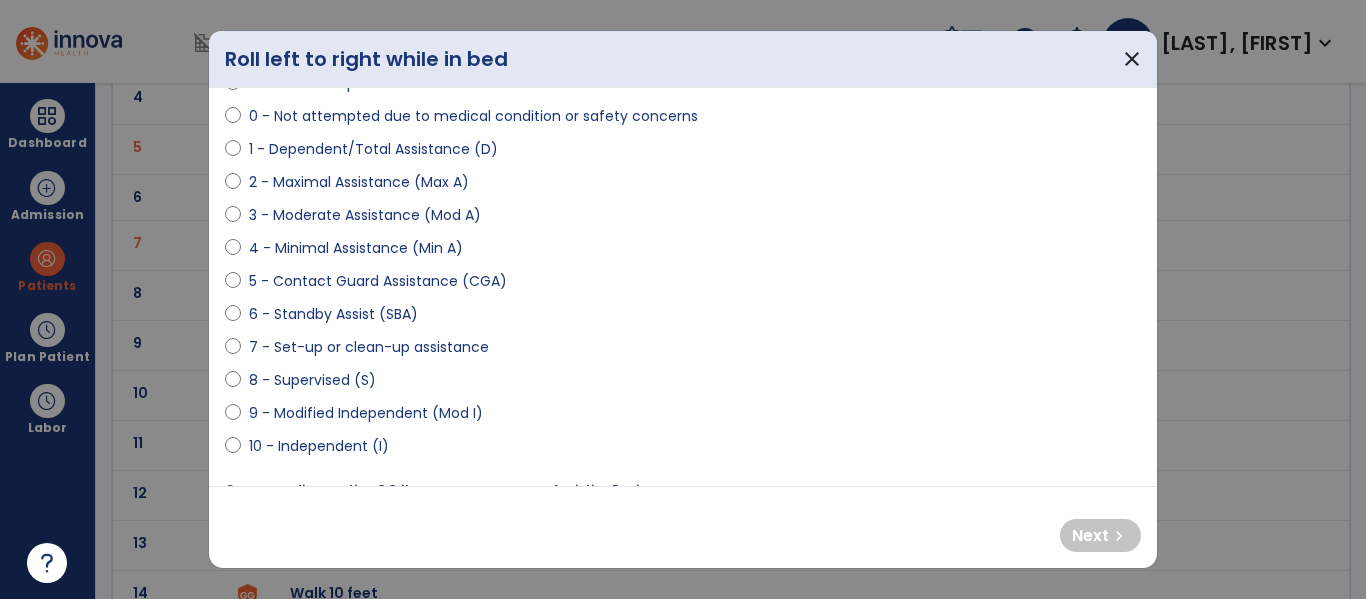 click on "4 - Minimal Assistance (Min A)" at bounding box center [356, 248] 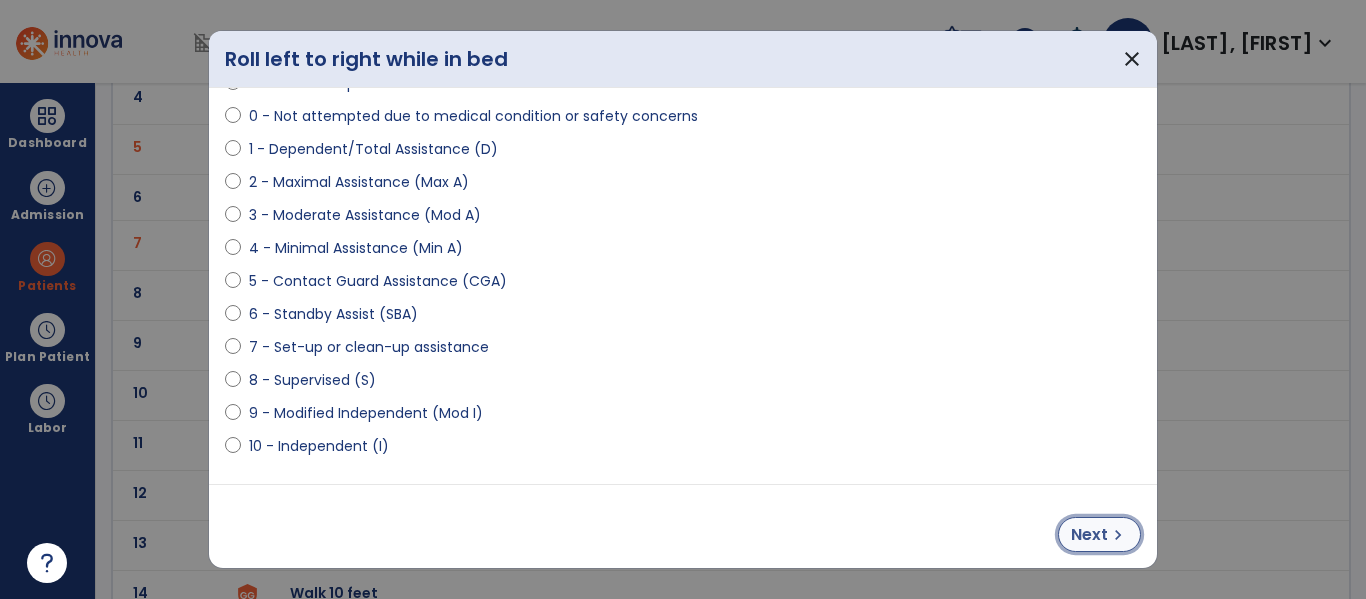 click on "Next" at bounding box center [1089, 535] 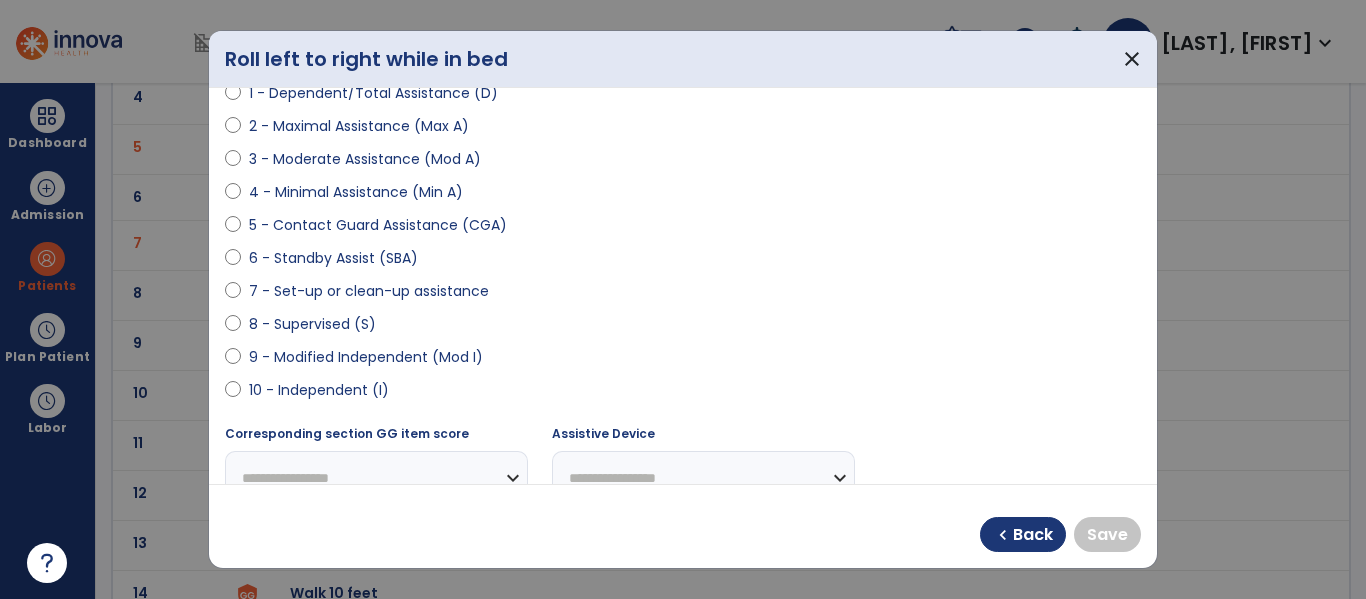 scroll, scrollTop: 249, scrollLeft: 0, axis: vertical 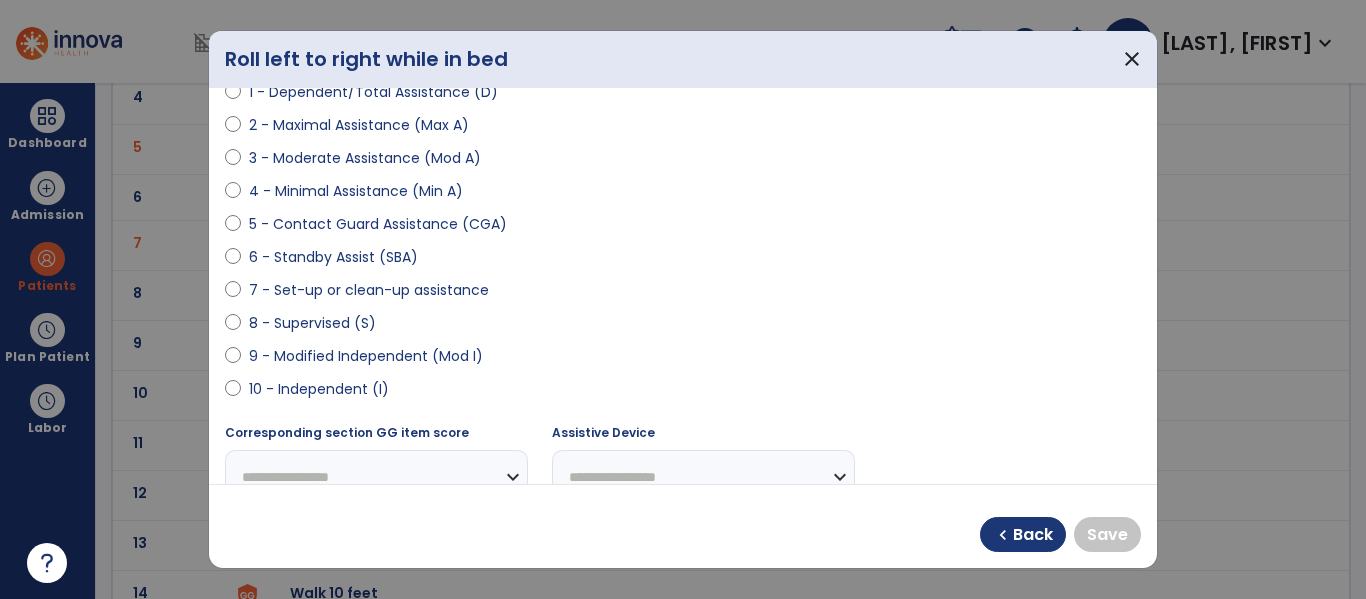click on "8 - Supervised (S)" at bounding box center [312, 323] 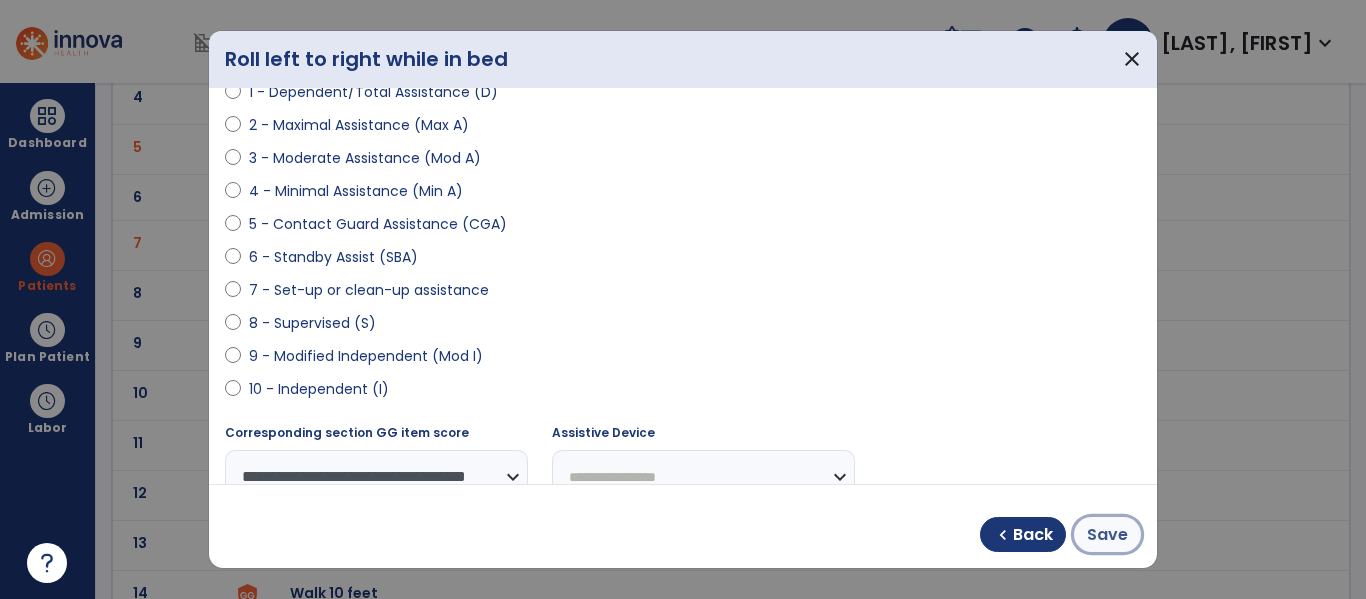 click on "Save" at bounding box center (1107, 535) 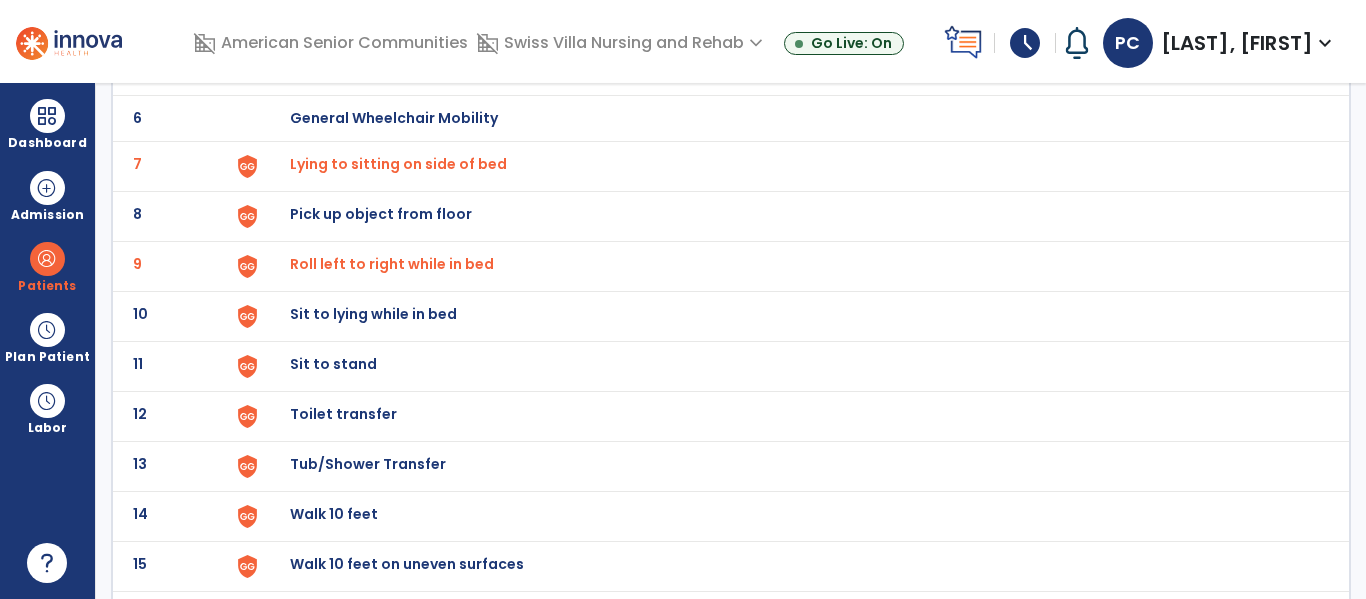 scroll, scrollTop: 419, scrollLeft: 0, axis: vertical 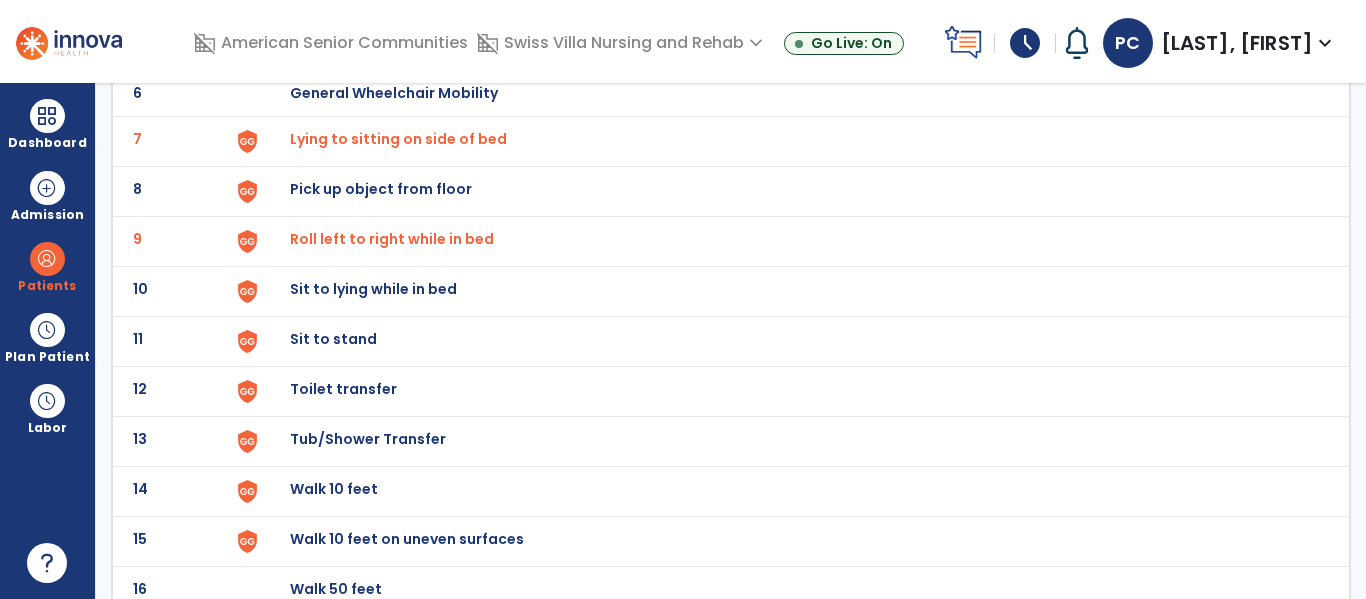 click on "Sit to lying while in bed" at bounding box center [336, -157] 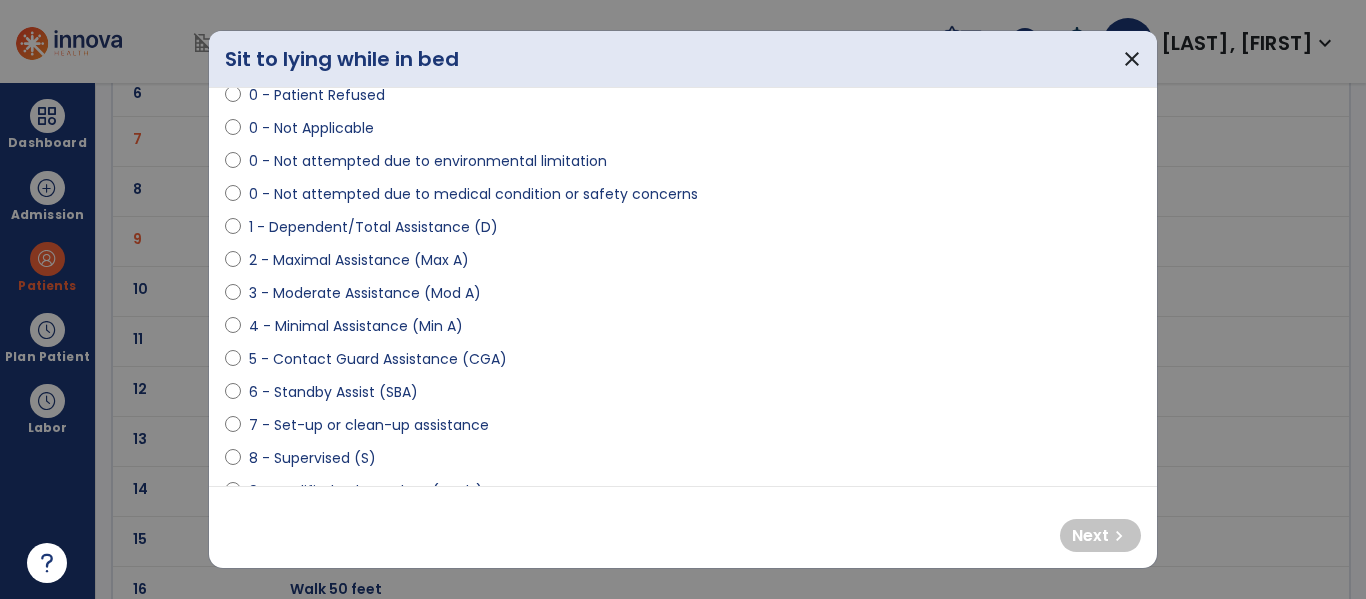 scroll, scrollTop: 172, scrollLeft: 0, axis: vertical 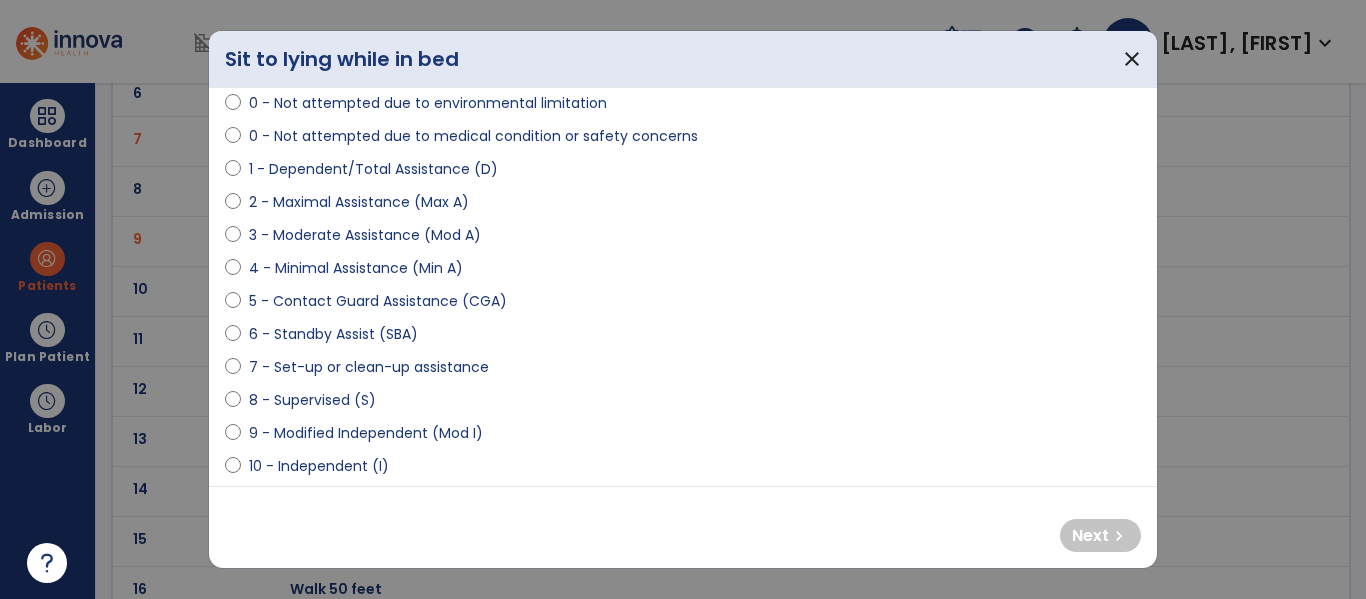 click on "4 - Minimal Assistance (Min A)" at bounding box center [356, 268] 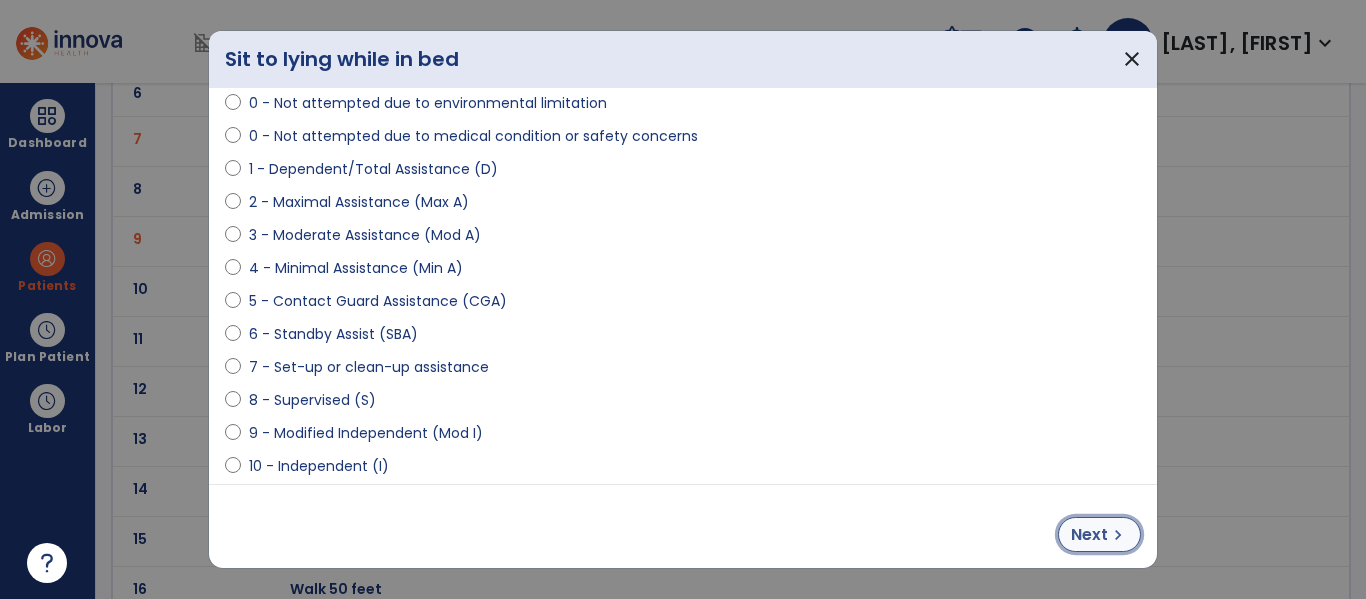 click on "Next" at bounding box center [1089, 535] 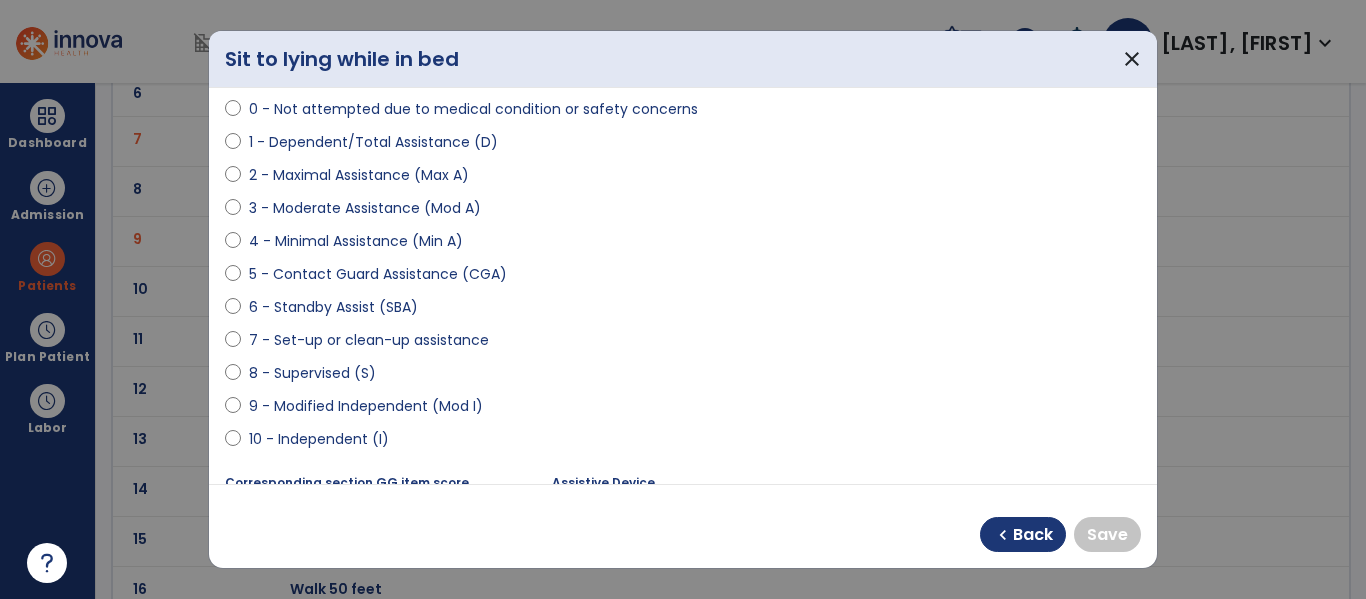 scroll, scrollTop: 201, scrollLeft: 0, axis: vertical 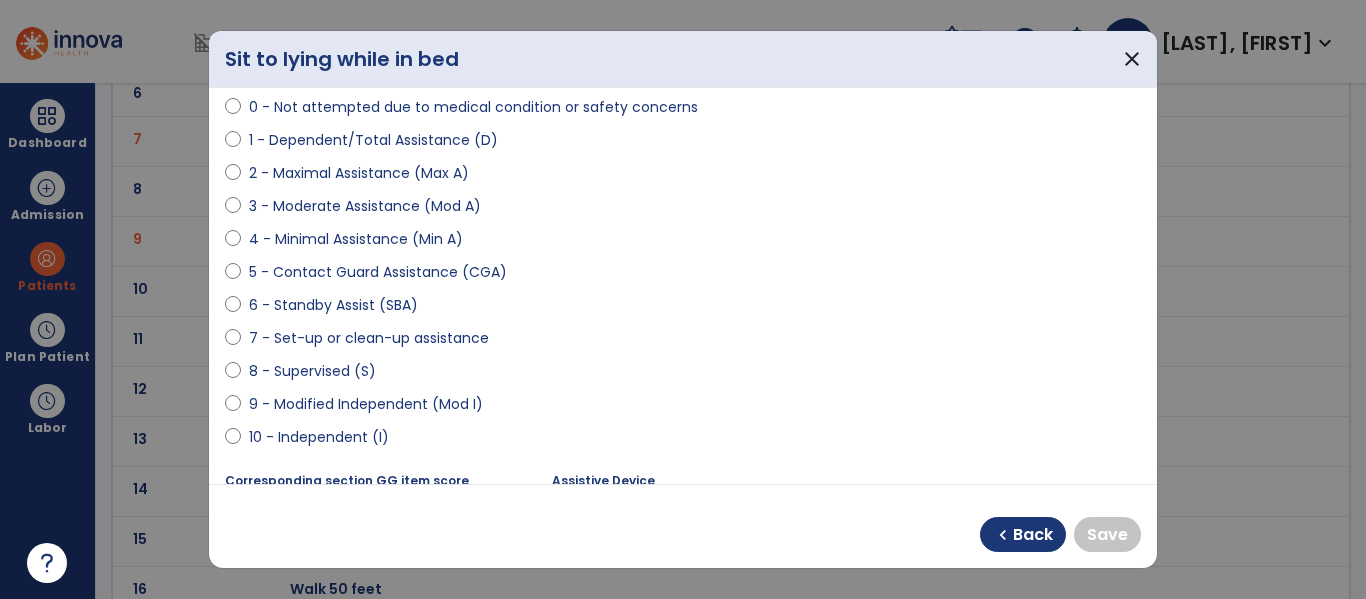click on "8 - Supervised (S)" at bounding box center (312, 371) 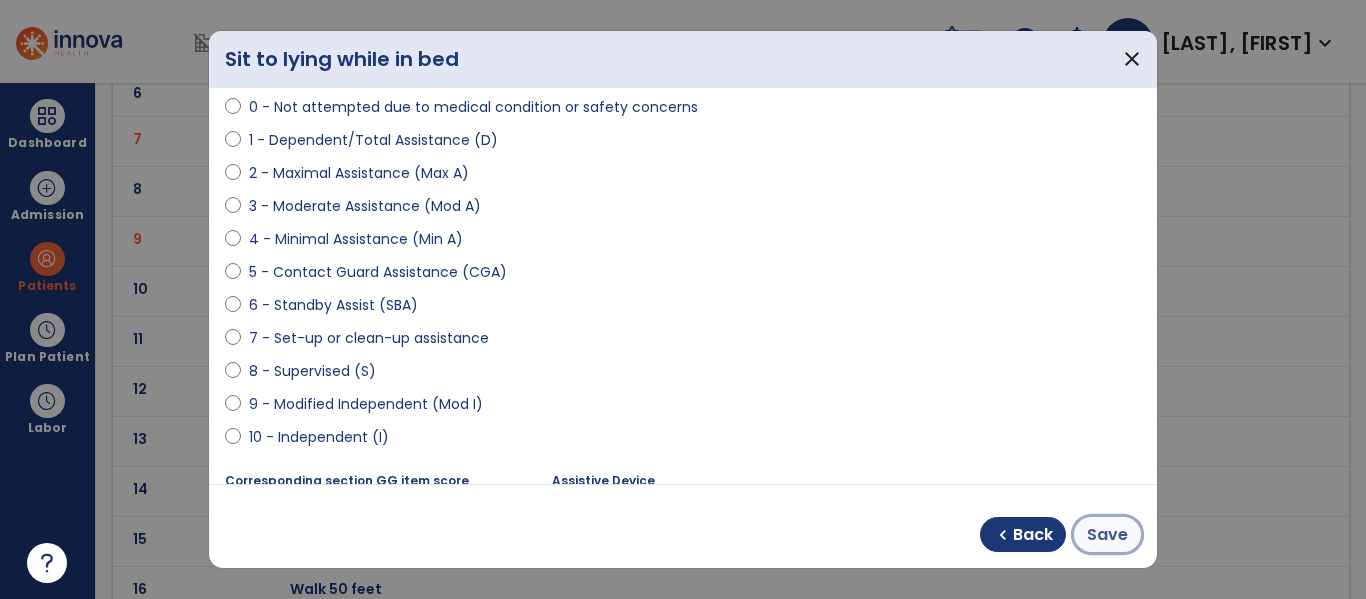 click on "Save" at bounding box center (1107, 535) 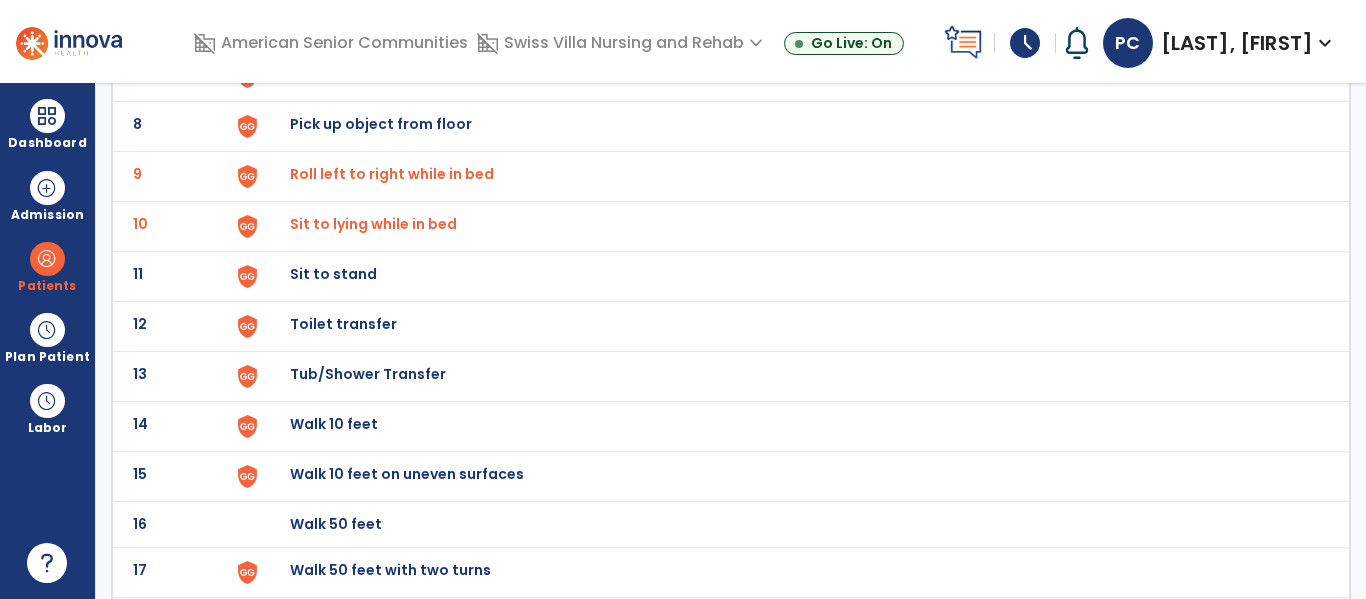 scroll, scrollTop: 485, scrollLeft: 0, axis: vertical 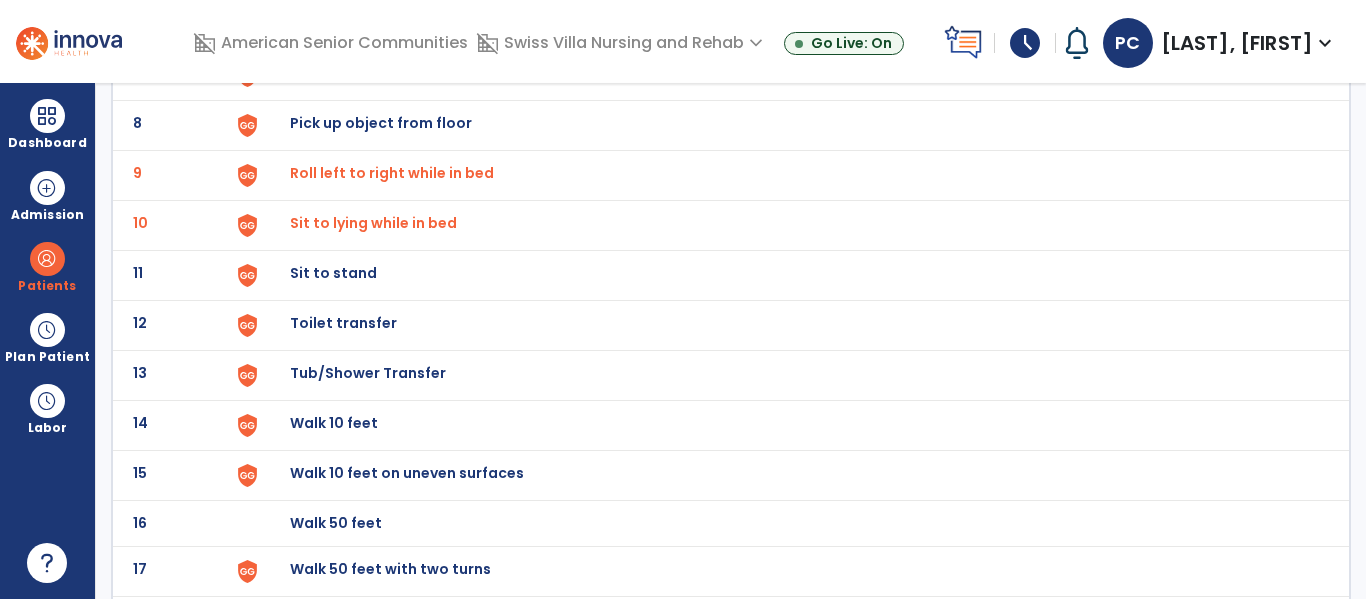 click on "Sit to stand" at bounding box center (789, -221) 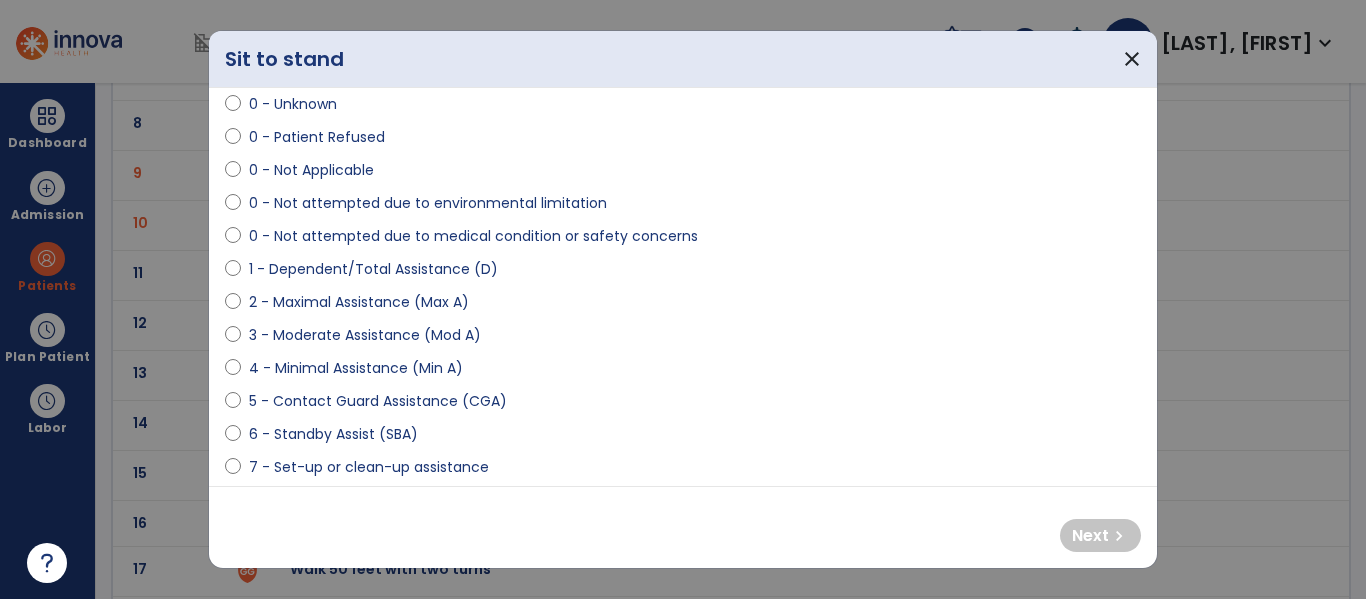 scroll, scrollTop: 88, scrollLeft: 0, axis: vertical 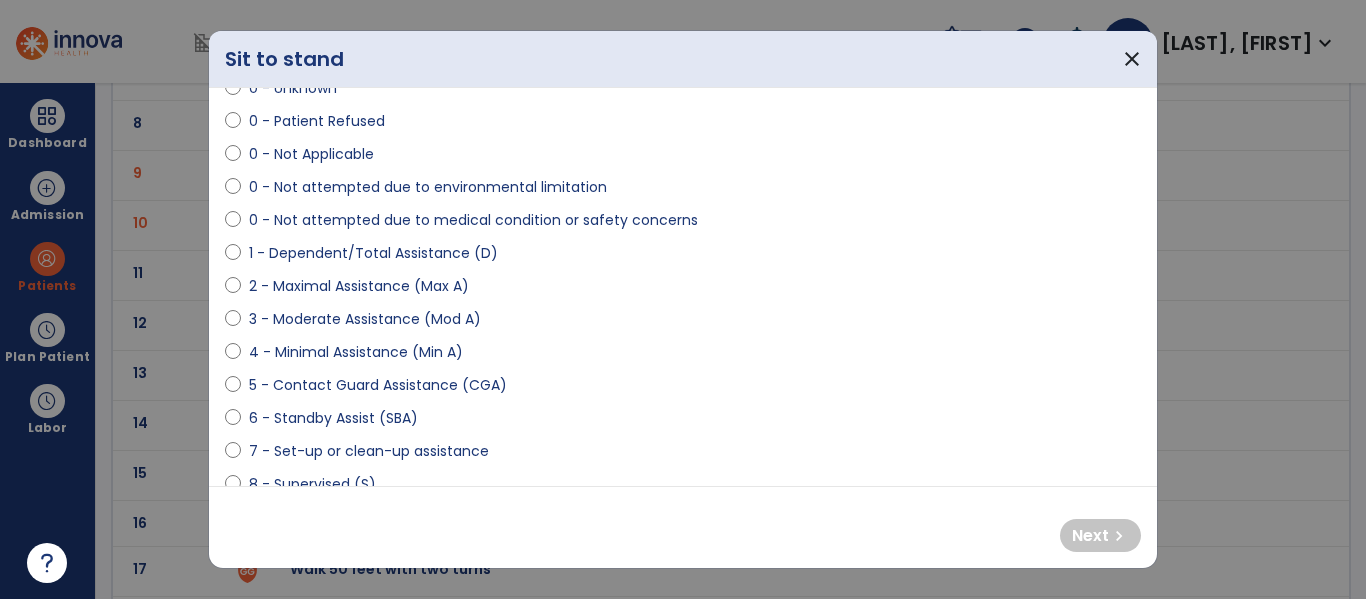 click on "4 - Minimal Assistance (Min A)" at bounding box center [356, 352] 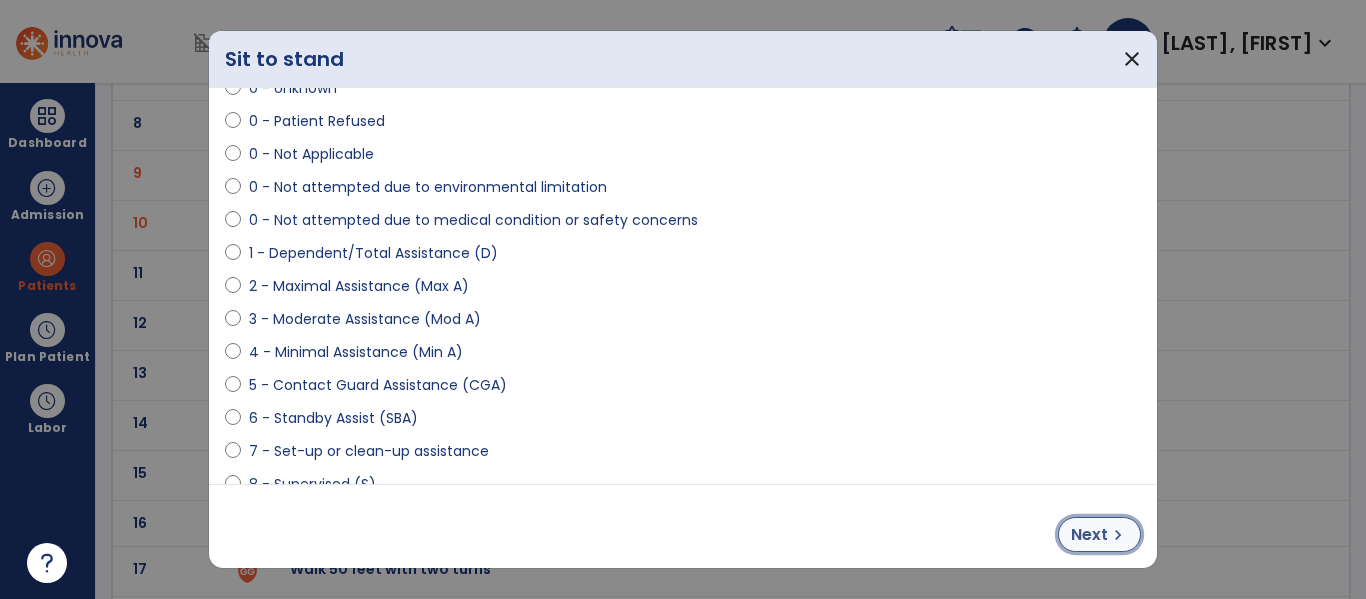 click on "Next" at bounding box center [1089, 535] 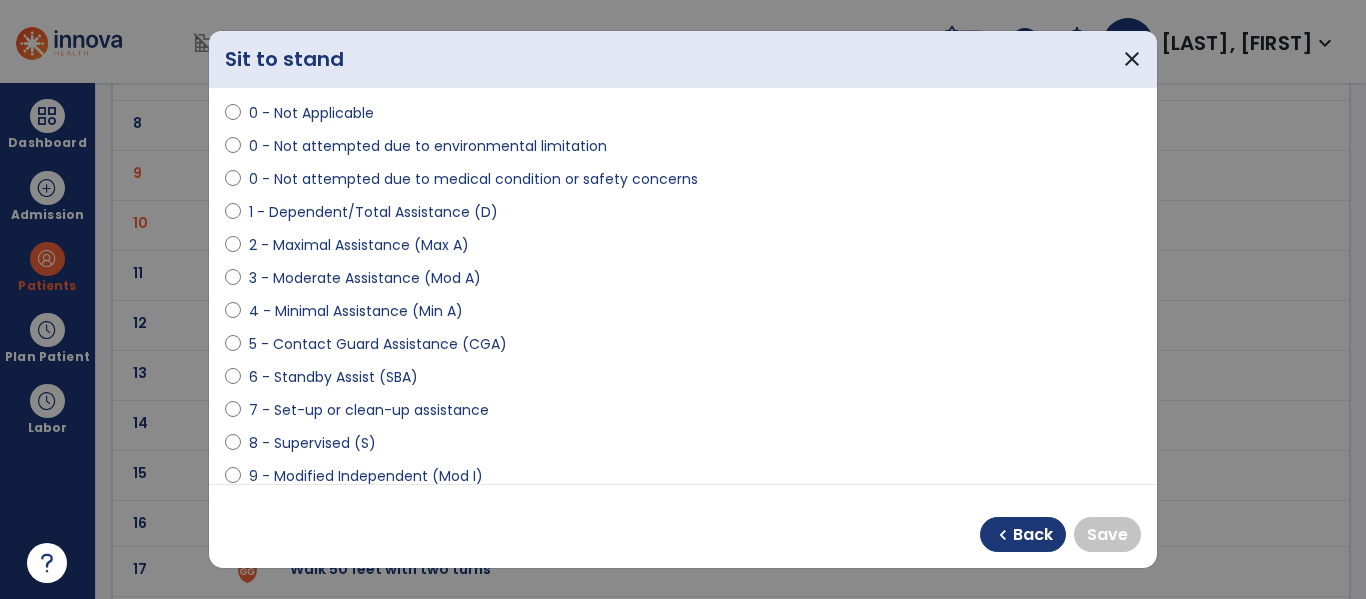 scroll, scrollTop: 137, scrollLeft: 0, axis: vertical 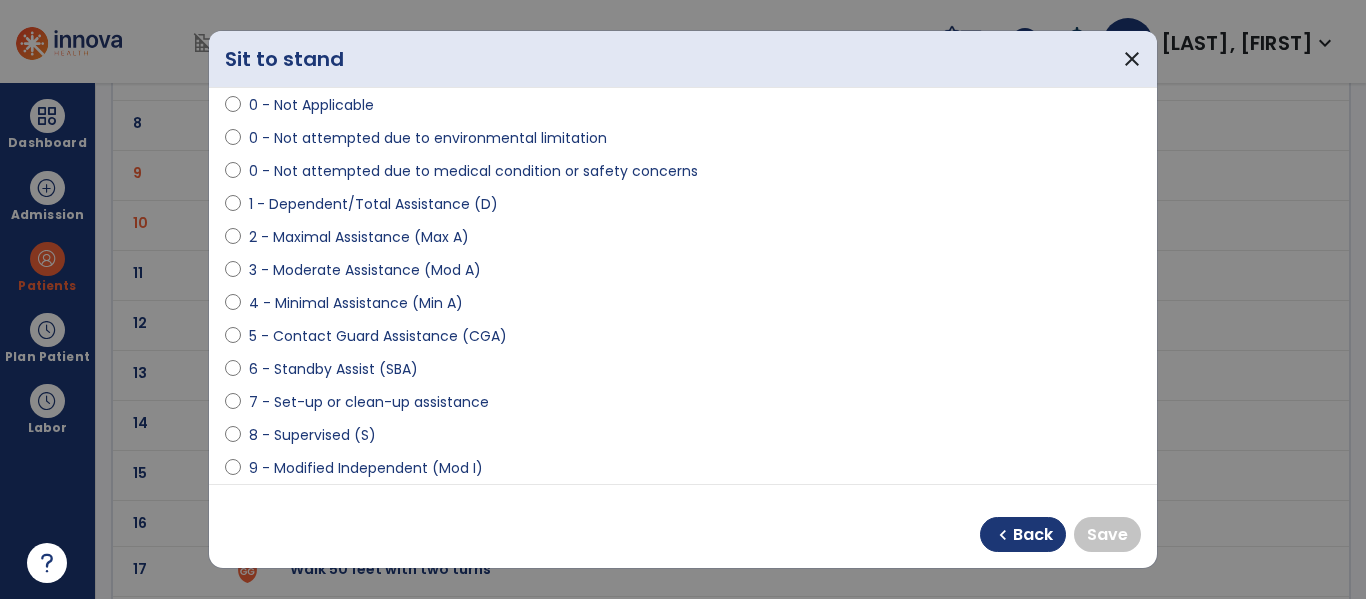 click on "8 - Supervised (S)" at bounding box center [312, 435] 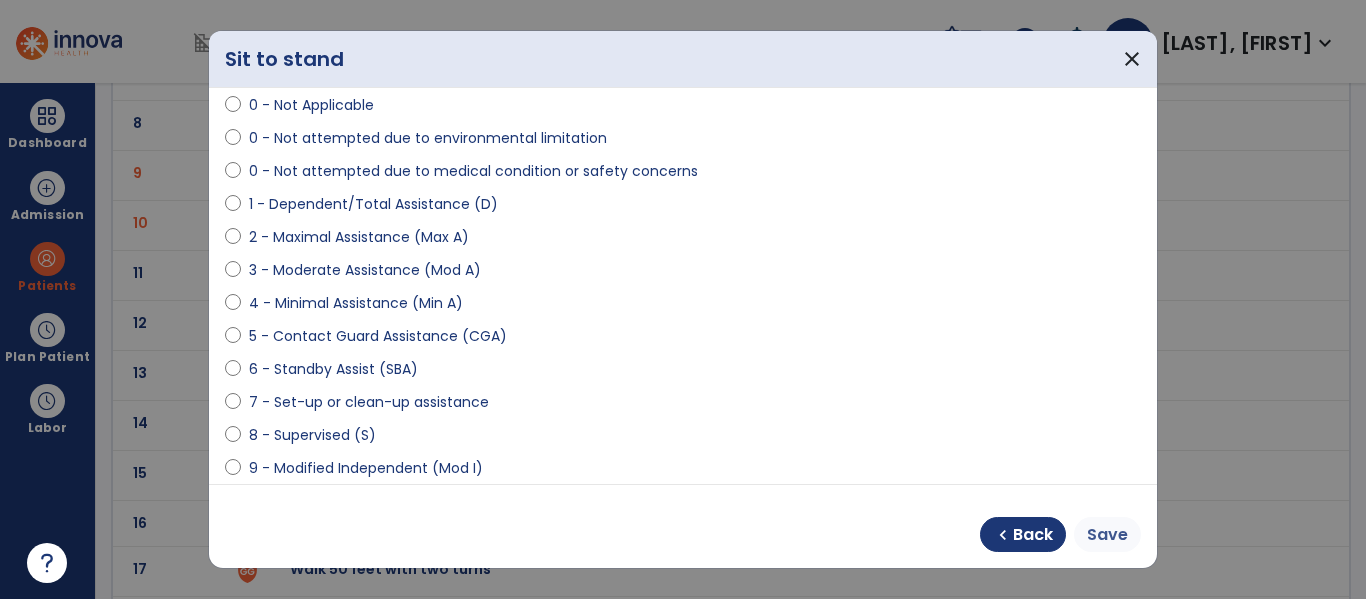 click on "Save" at bounding box center [1107, 535] 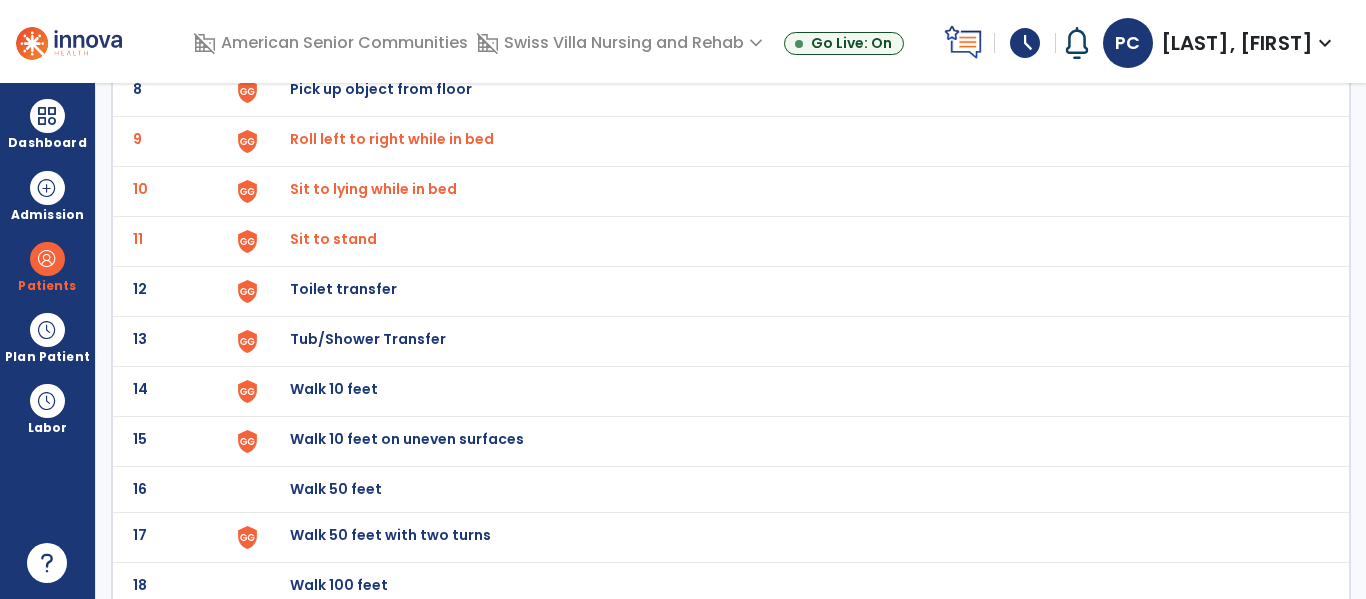 scroll, scrollTop: 521, scrollLeft: 0, axis: vertical 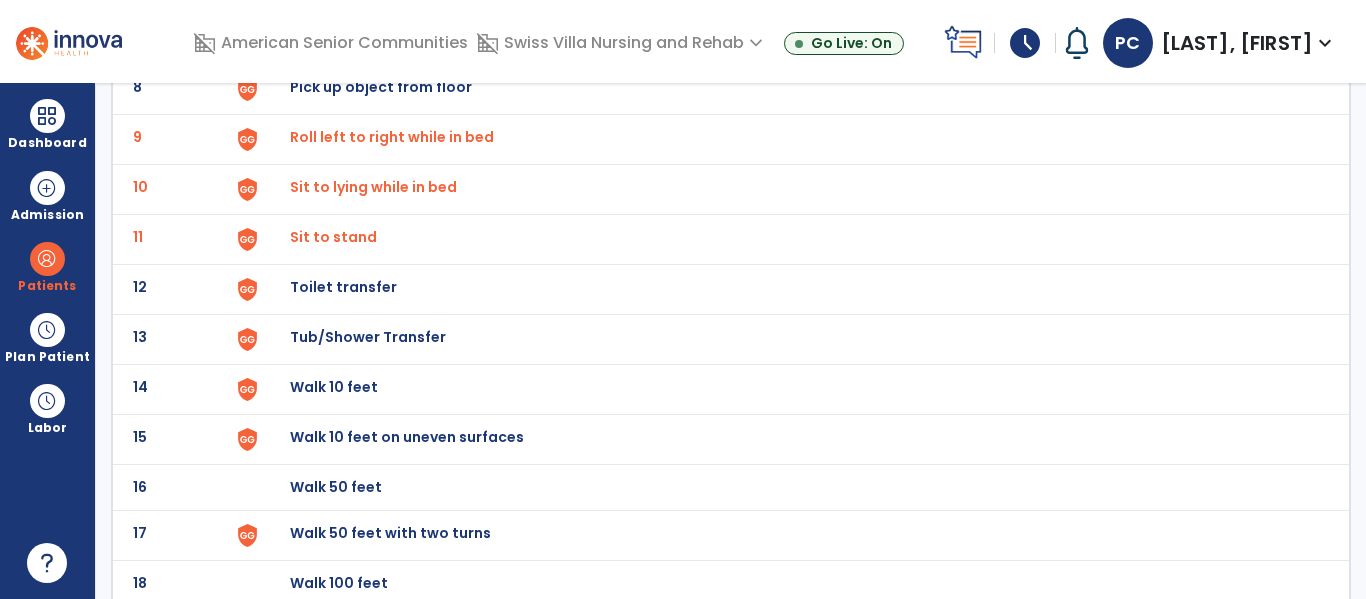 click on "Walk 10 feet" at bounding box center [789, -257] 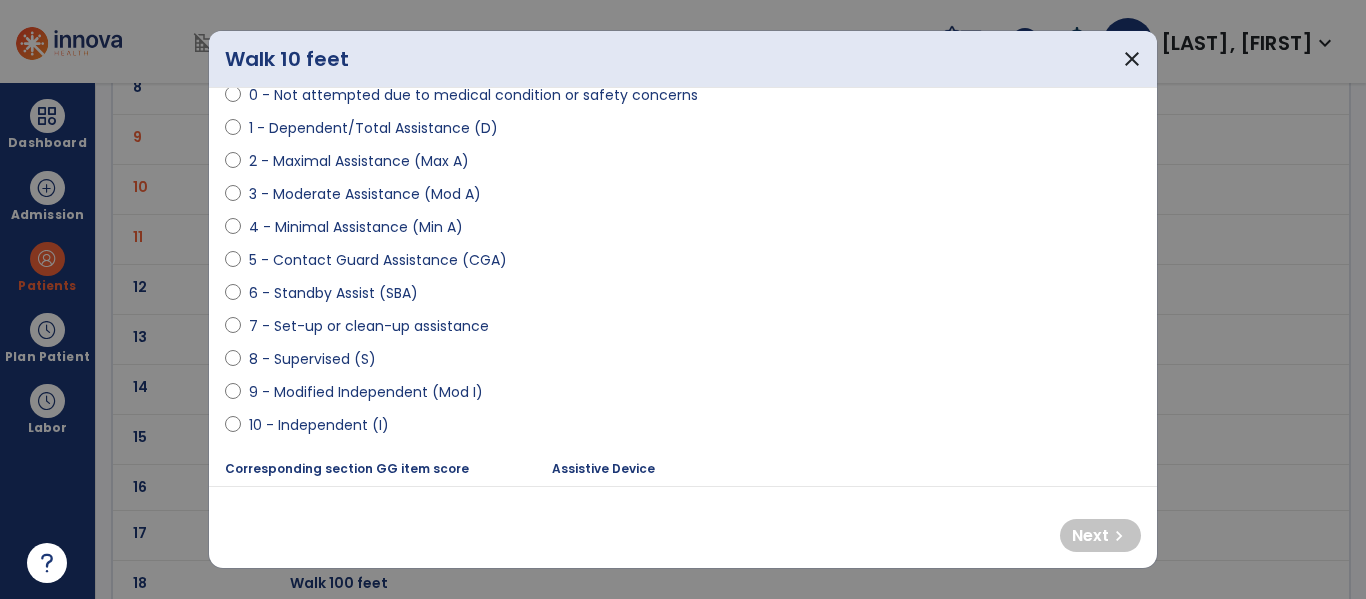 scroll, scrollTop: 232, scrollLeft: 0, axis: vertical 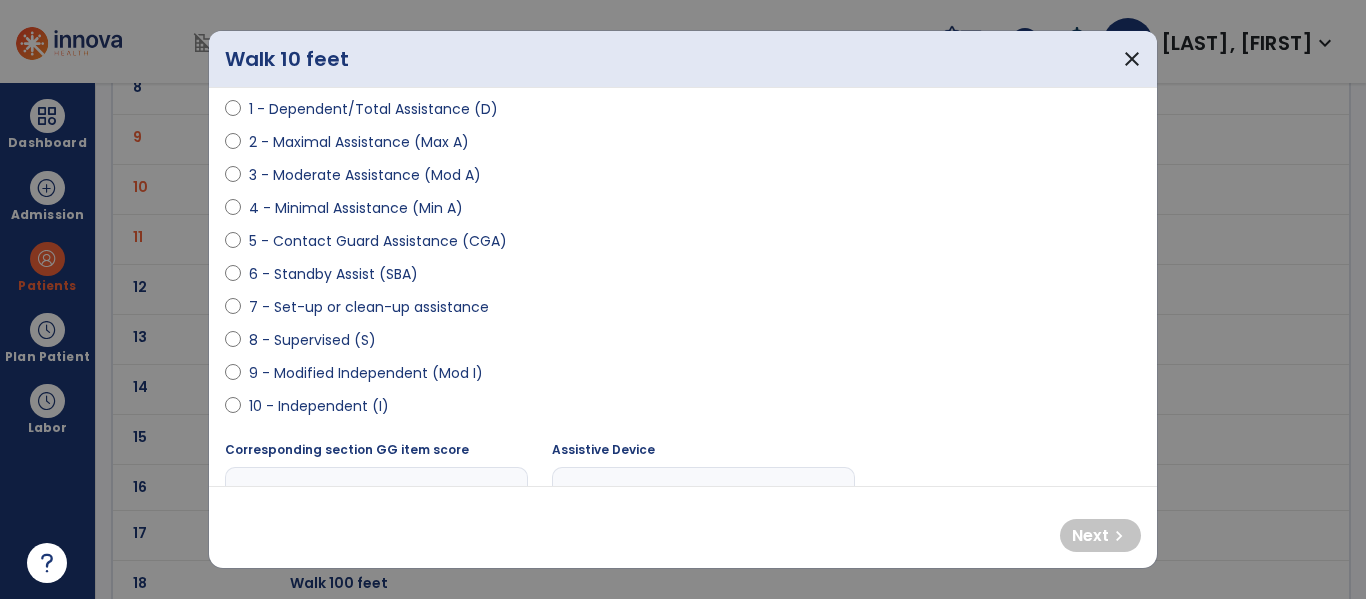 click on "5 - Contact Guard Assistance (CGA)" at bounding box center (378, 241) 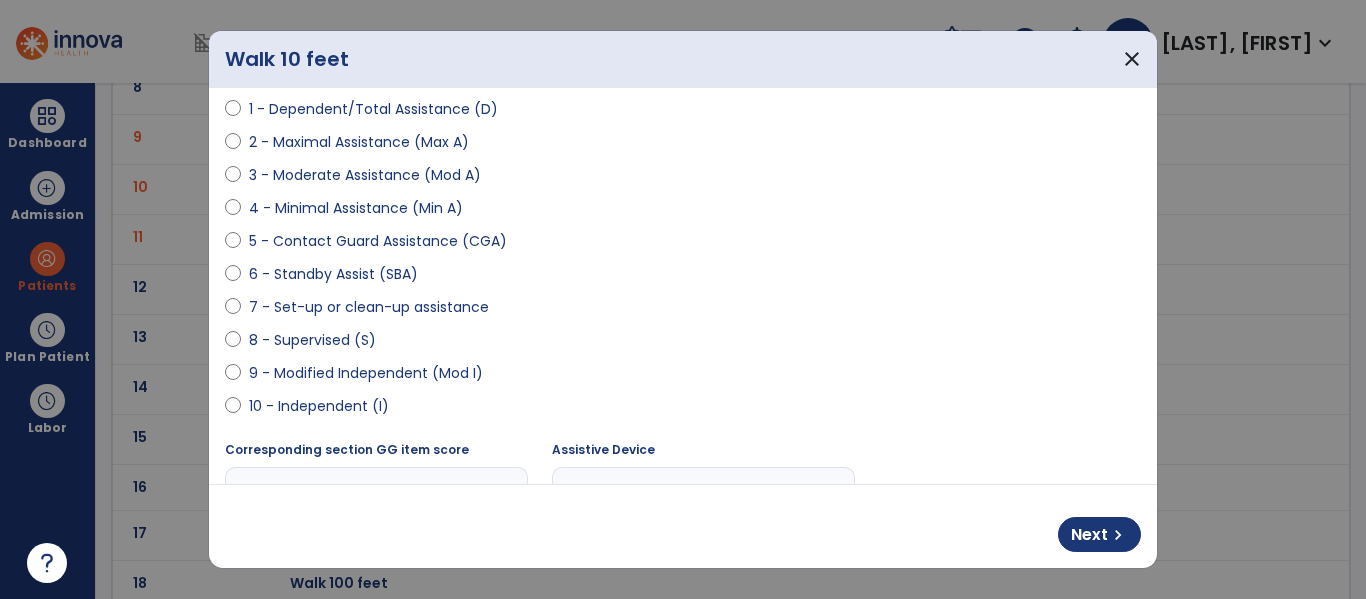 click on "4 - Minimal Assistance (Min A)" at bounding box center (356, 208) 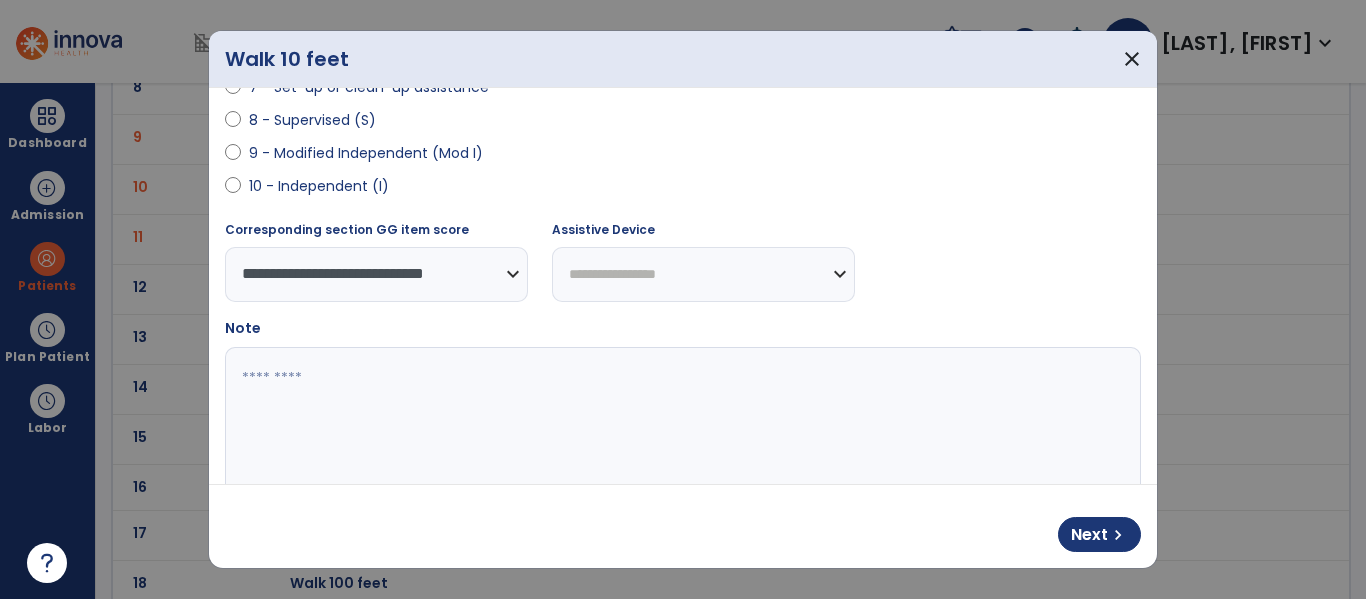 scroll, scrollTop: 496, scrollLeft: 0, axis: vertical 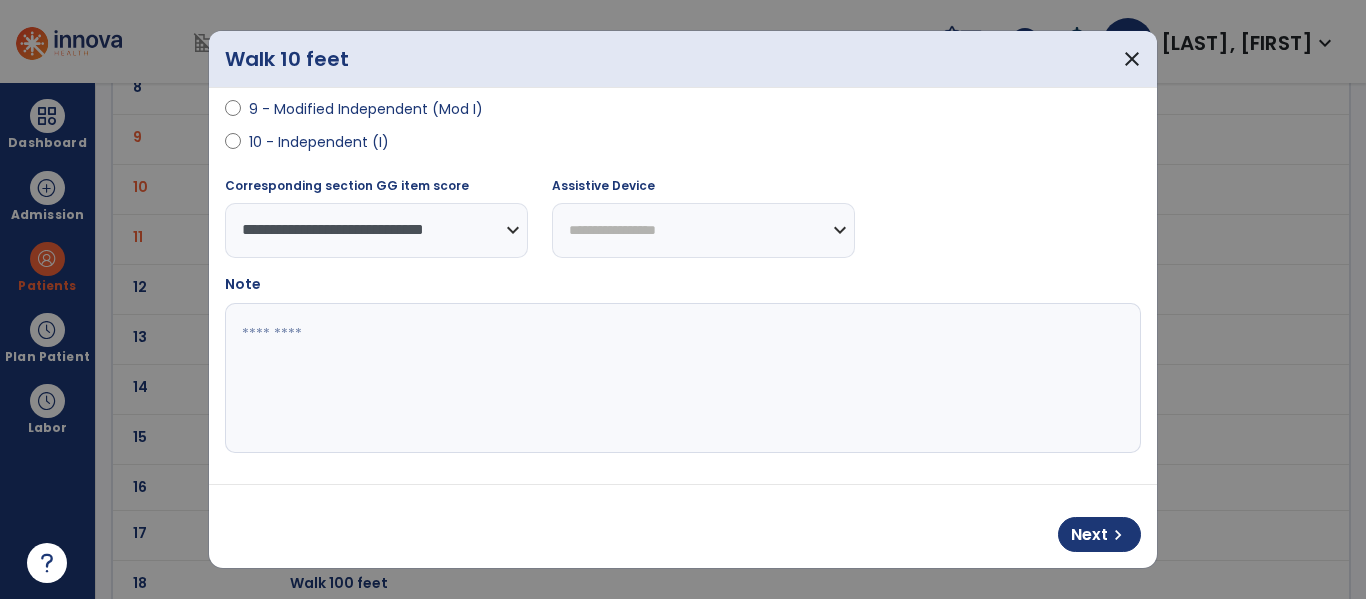 click at bounding box center [680, 378] 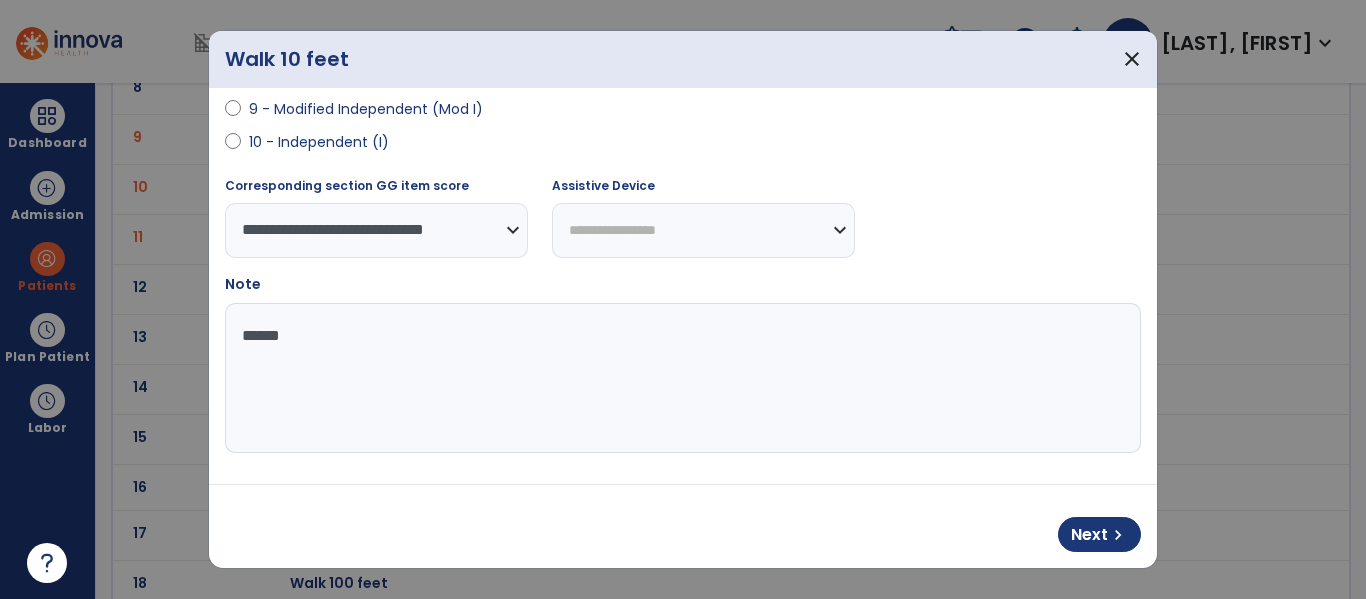 type on "*******" 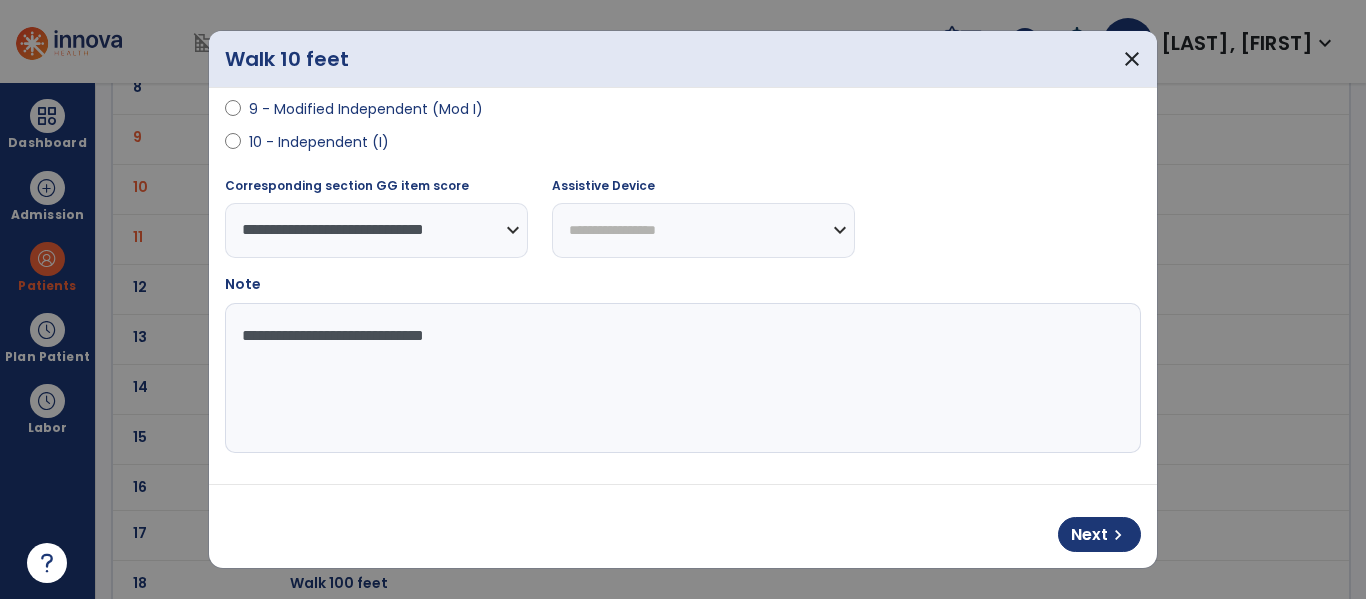 type on "**********" 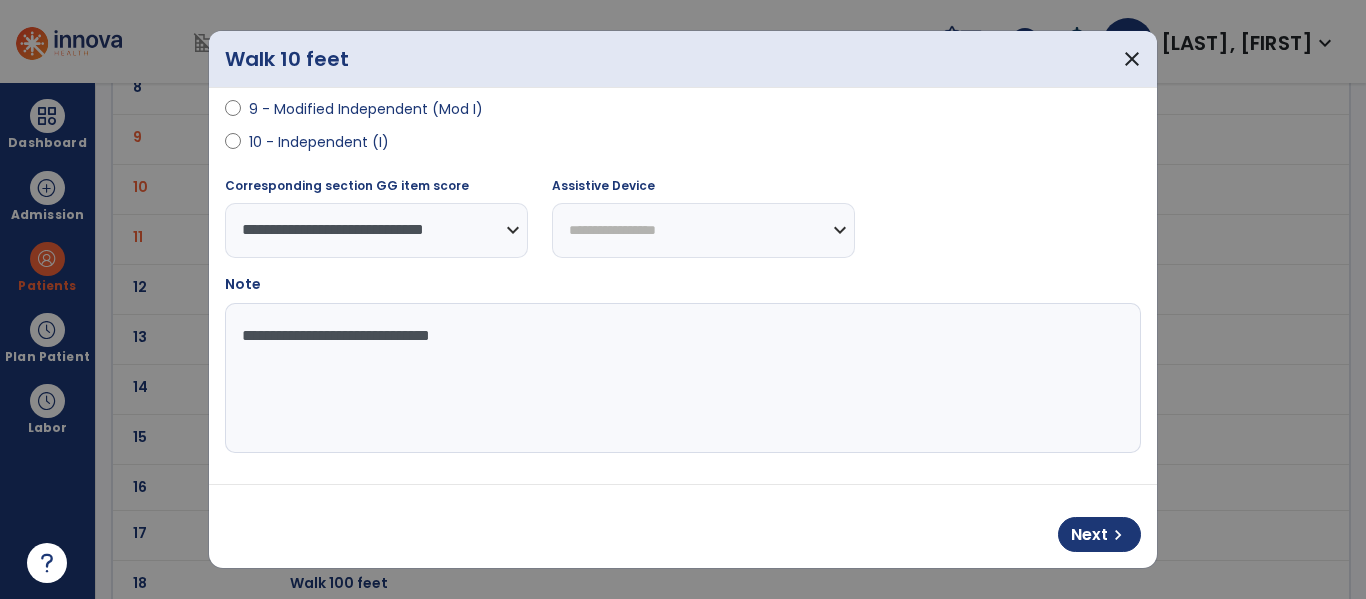 click on "**********" at bounding box center [680, 378] 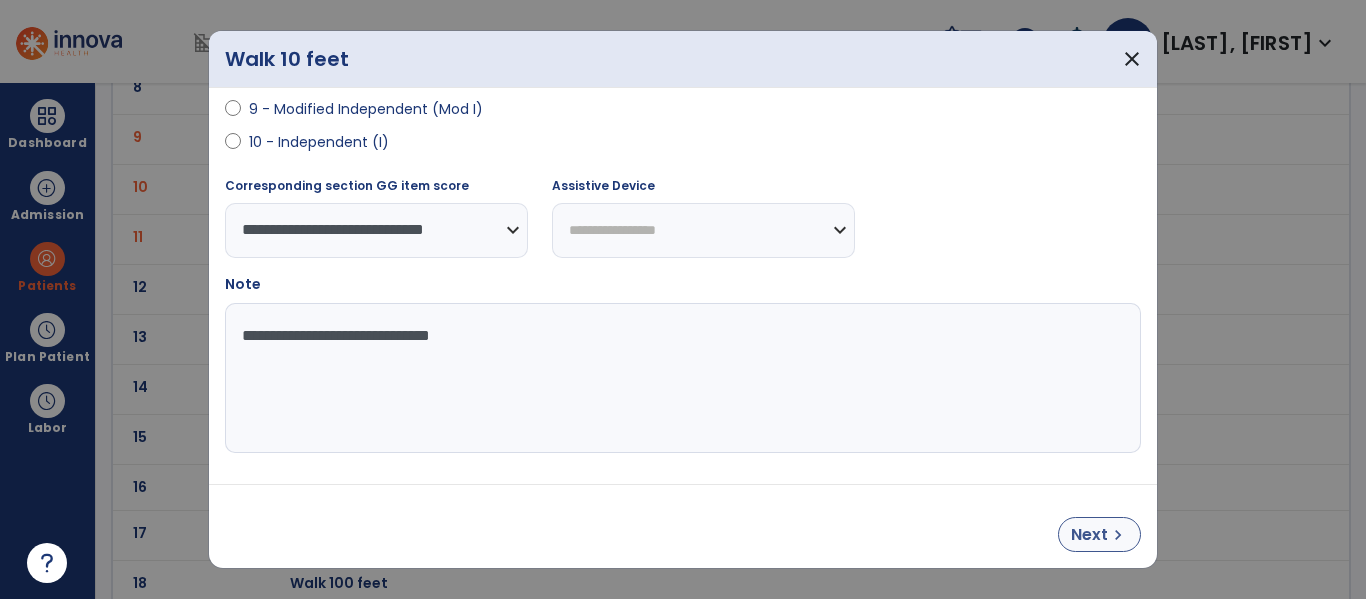 click on "Next" at bounding box center (1089, 535) 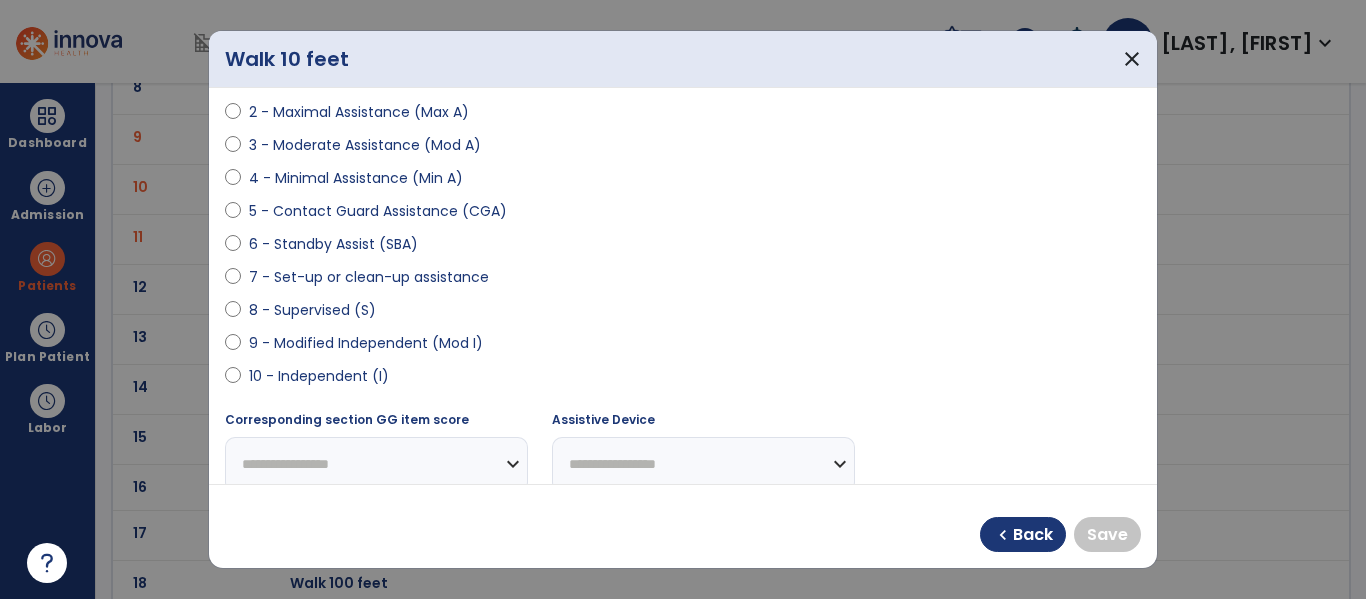 scroll, scrollTop: 261, scrollLeft: 0, axis: vertical 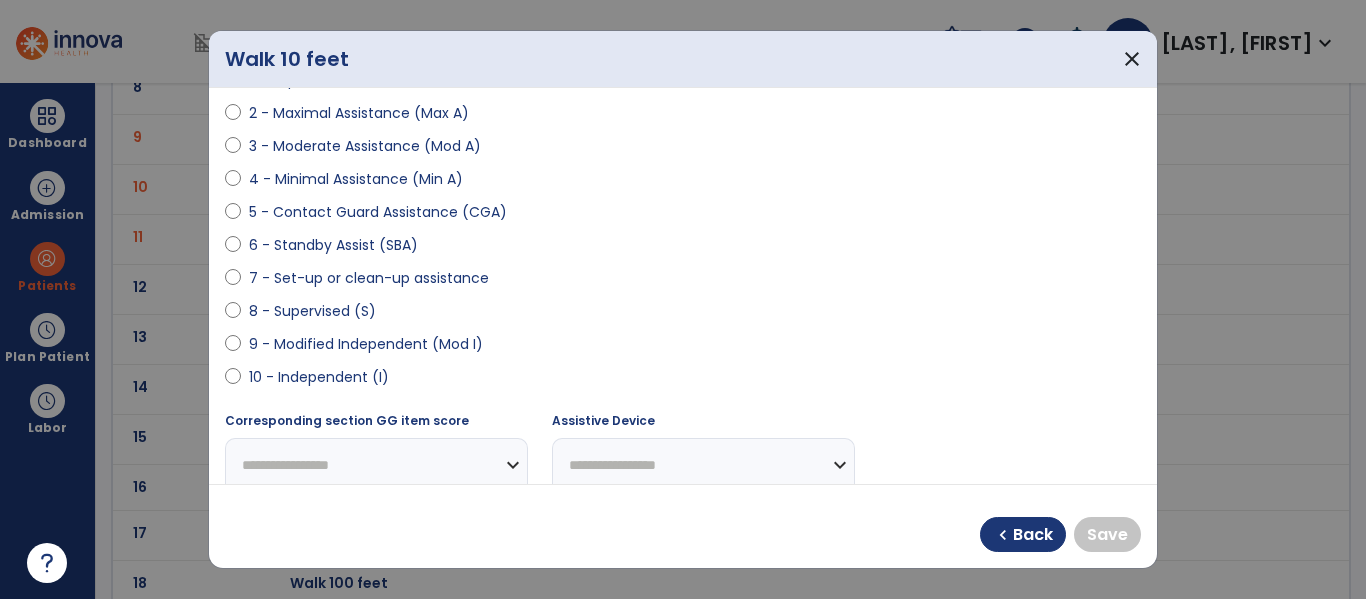 click on "8 - Supervised (S)" at bounding box center [312, 311] 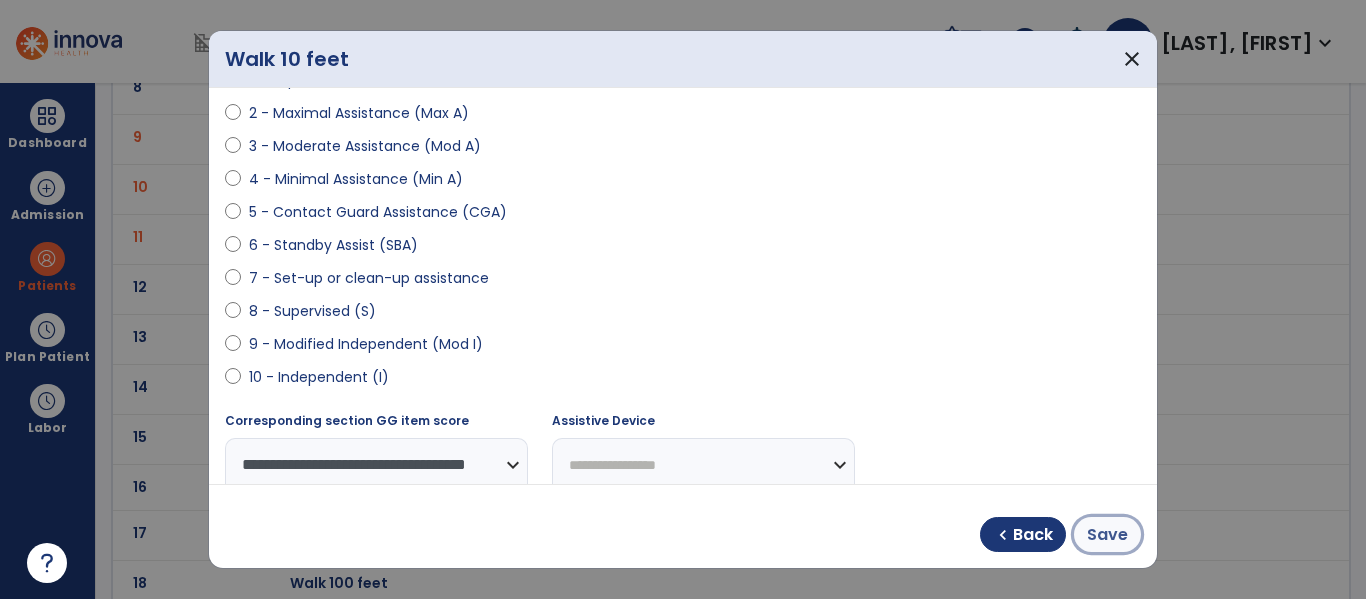click on "Save" at bounding box center [1107, 535] 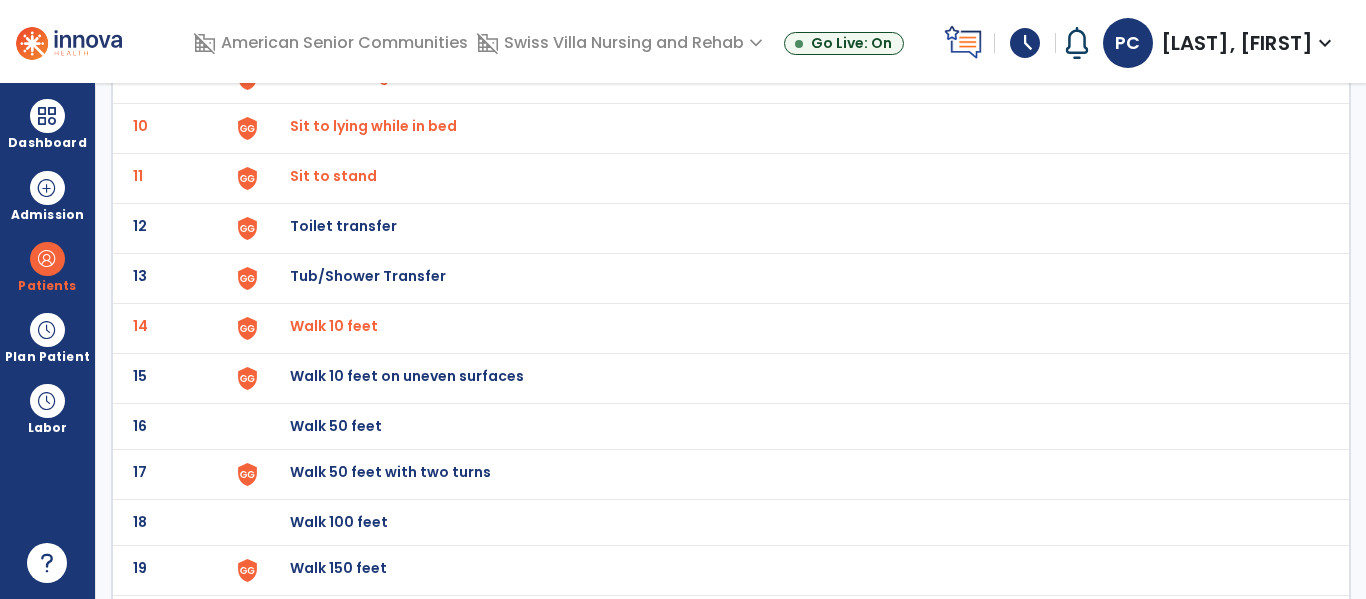 scroll, scrollTop: 593, scrollLeft: 0, axis: vertical 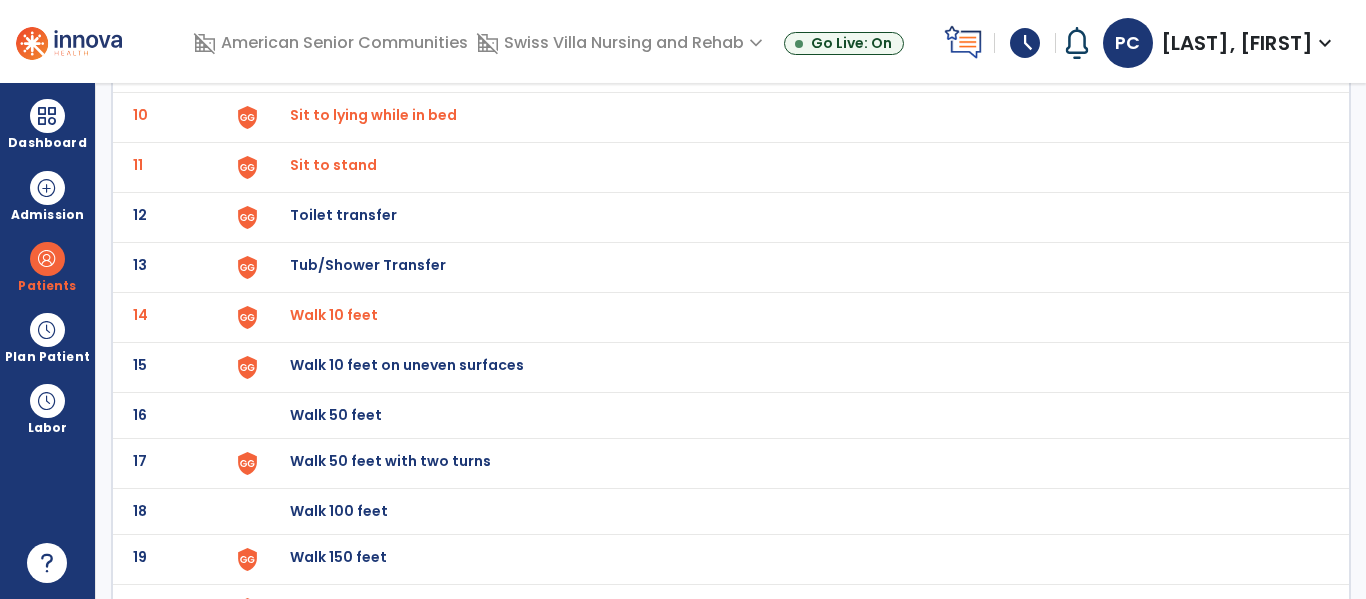 click on "Walk 50 feet" at bounding box center [789, -329] 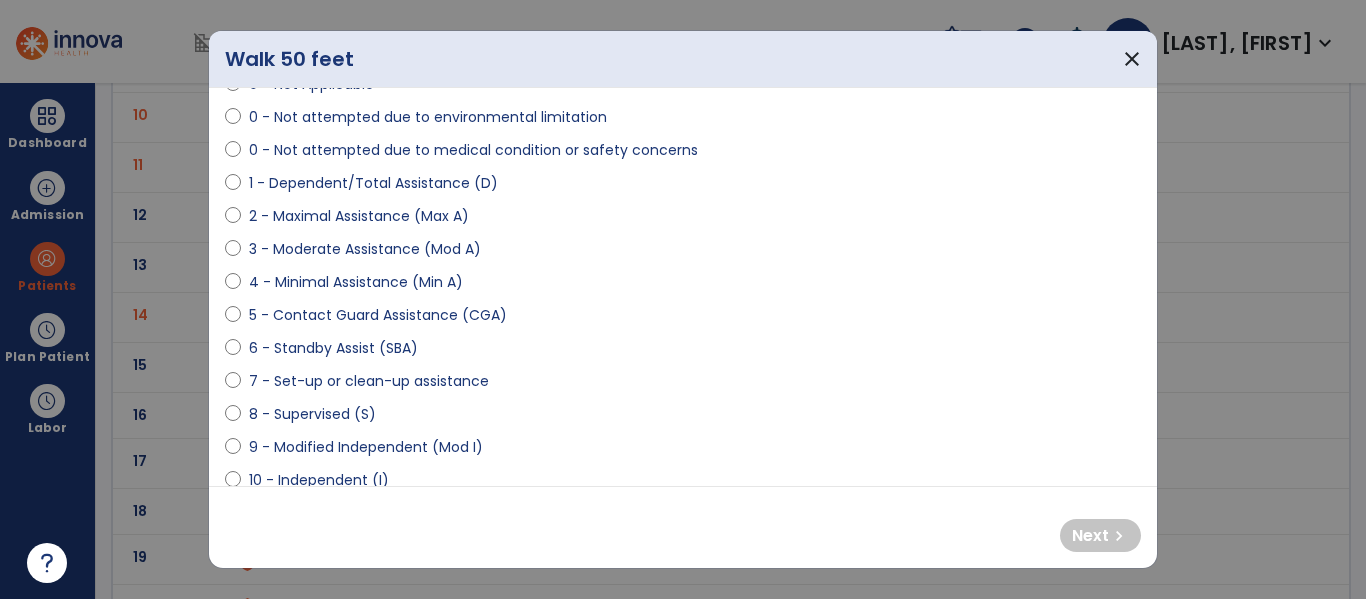 scroll, scrollTop: 162, scrollLeft: 0, axis: vertical 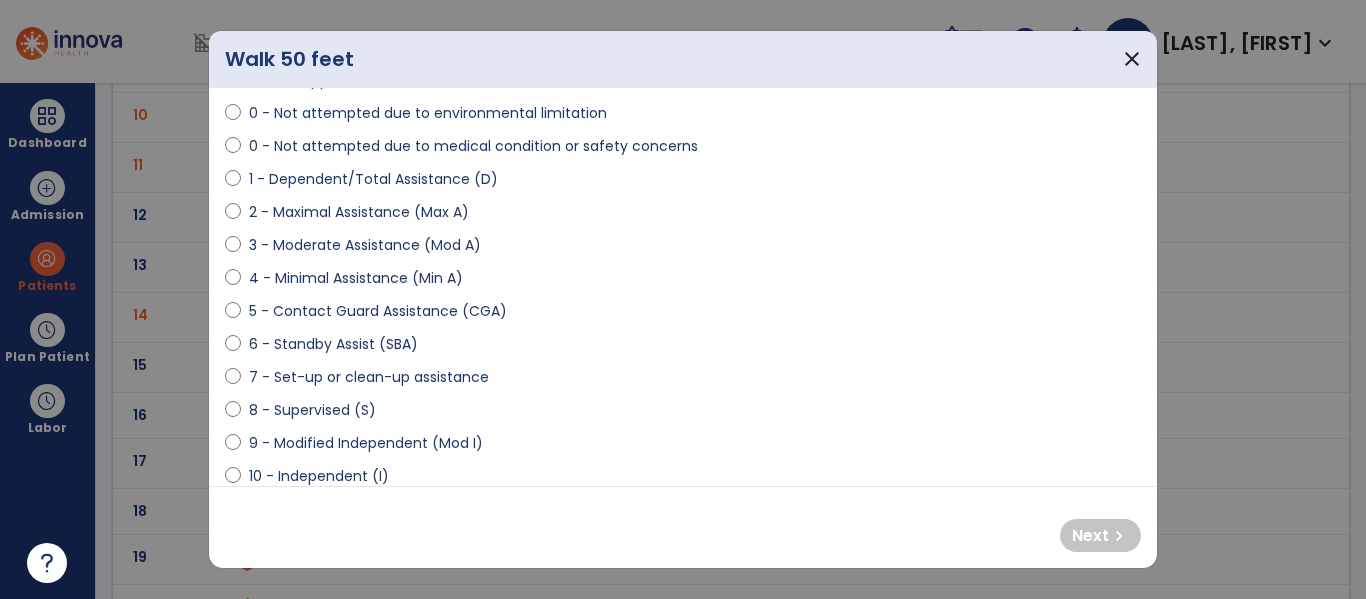 click on "4 - Minimal Assistance (Min A)" at bounding box center [356, 278] 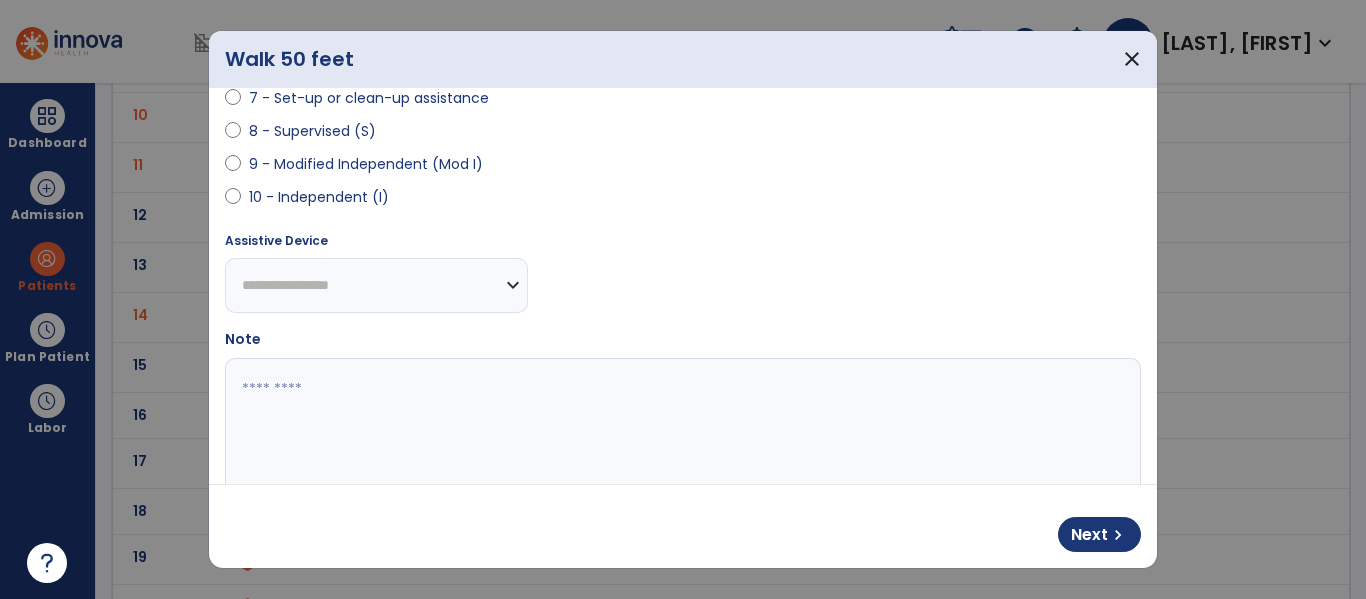 scroll, scrollTop: 442, scrollLeft: 0, axis: vertical 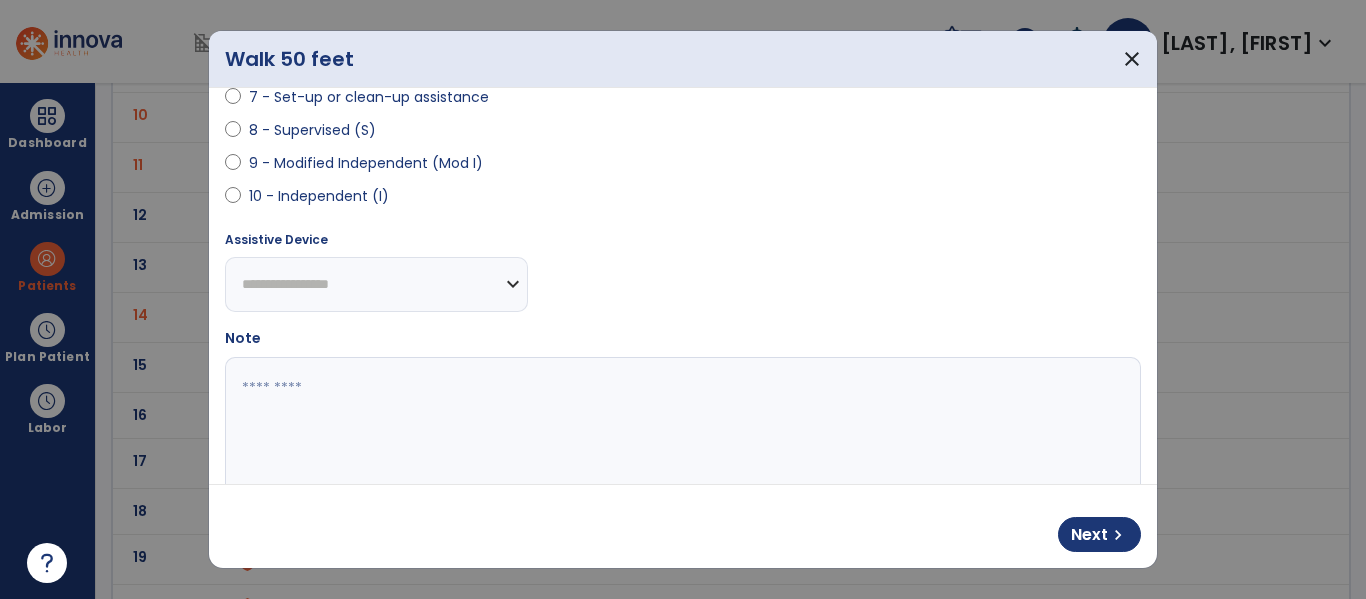 click at bounding box center (680, 432) 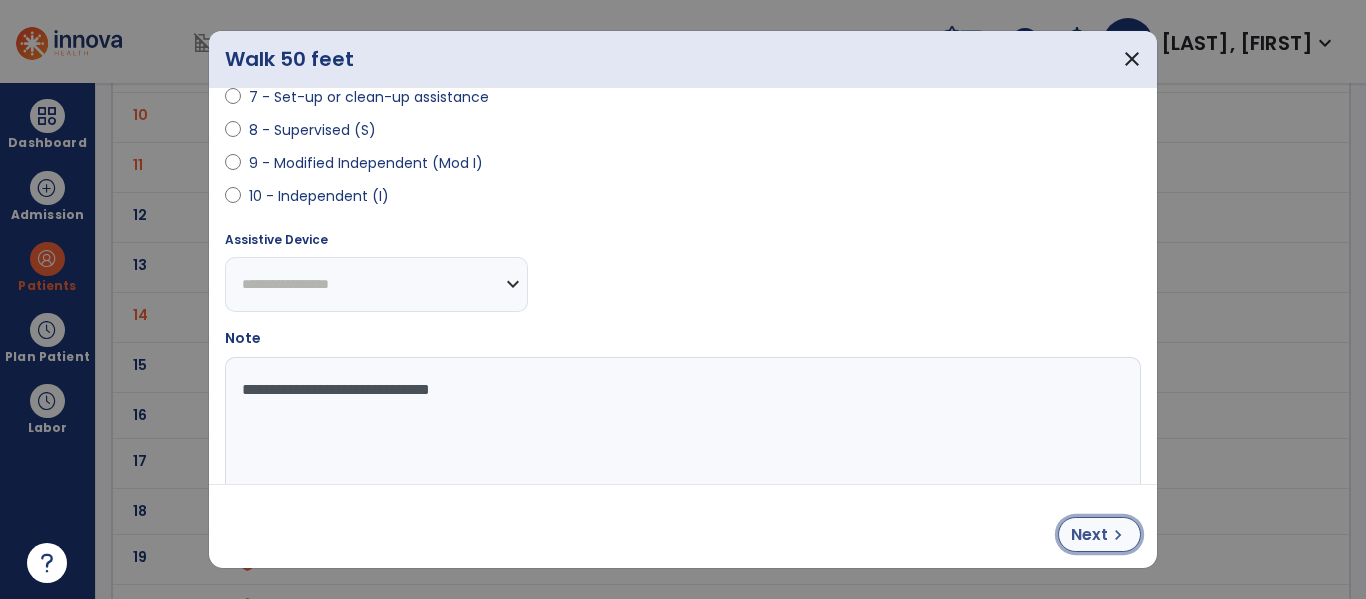 click on "Next" at bounding box center [1089, 535] 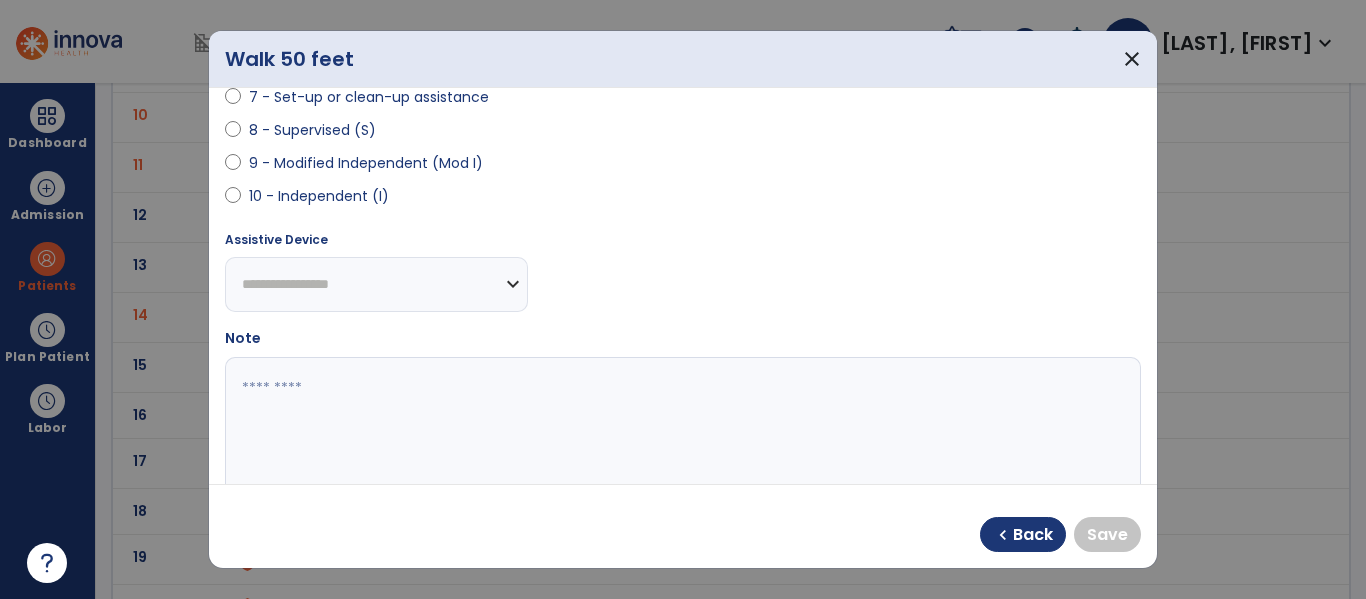 click on "8 - Supervised (S)" at bounding box center (312, 130) 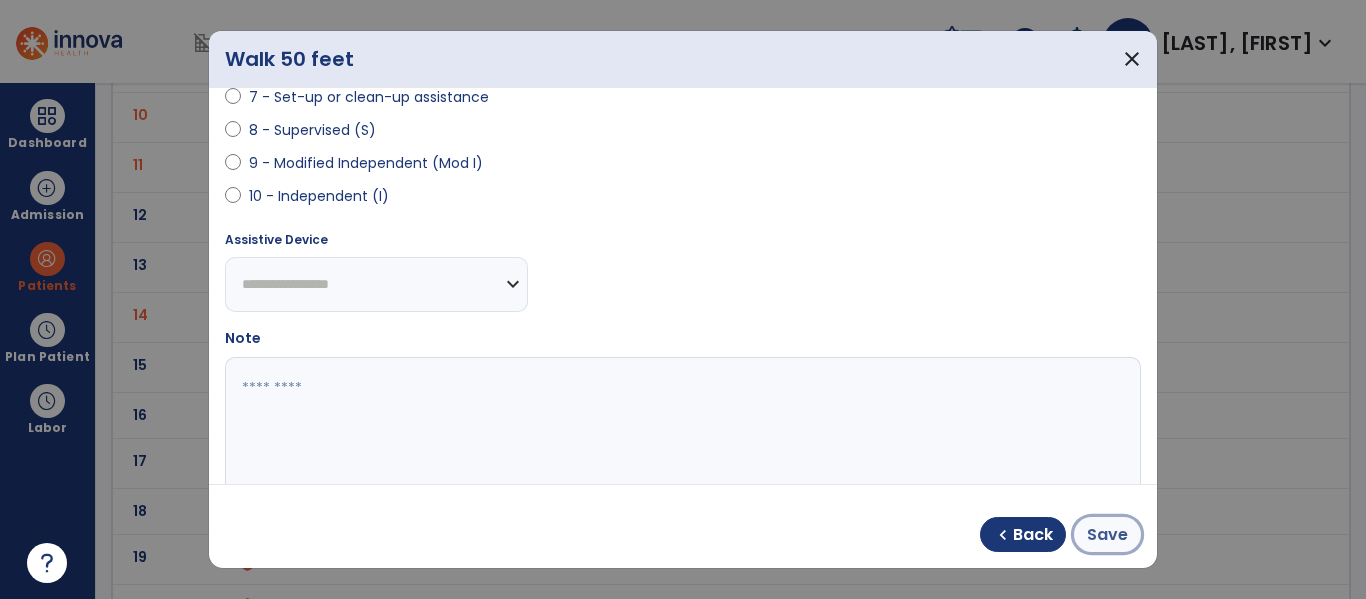 click on "Save" at bounding box center (1107, 535) 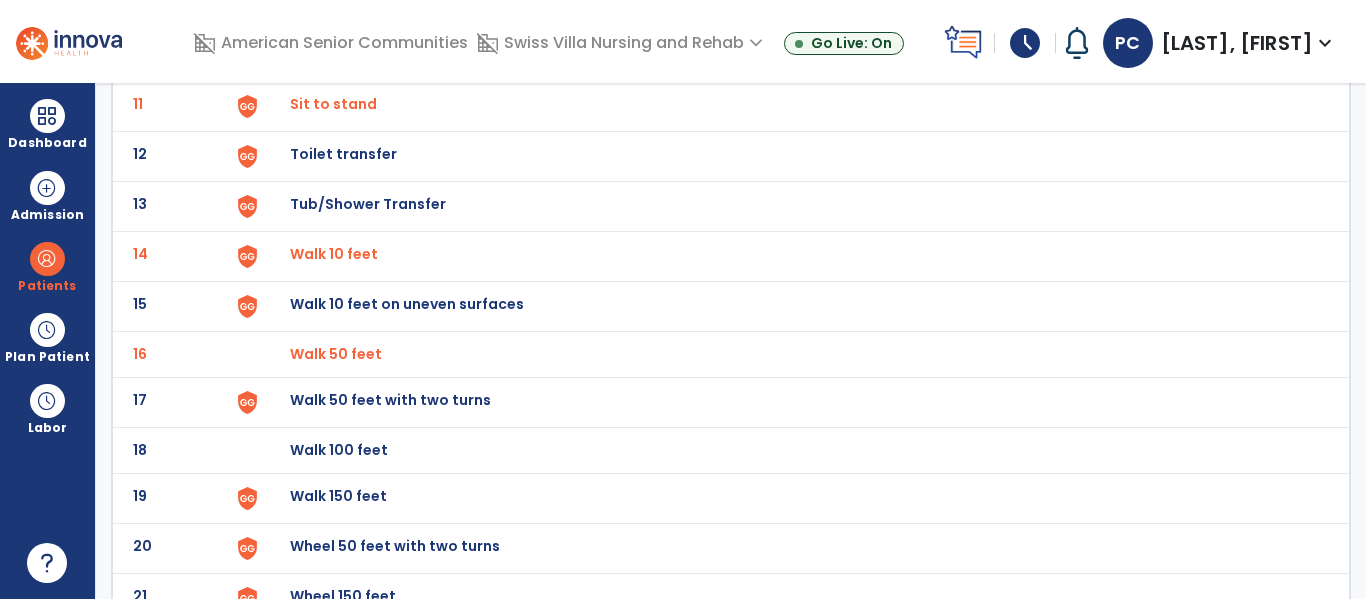 scroll, scrollTop: 660, scrollLeft: 0, axis: vertical 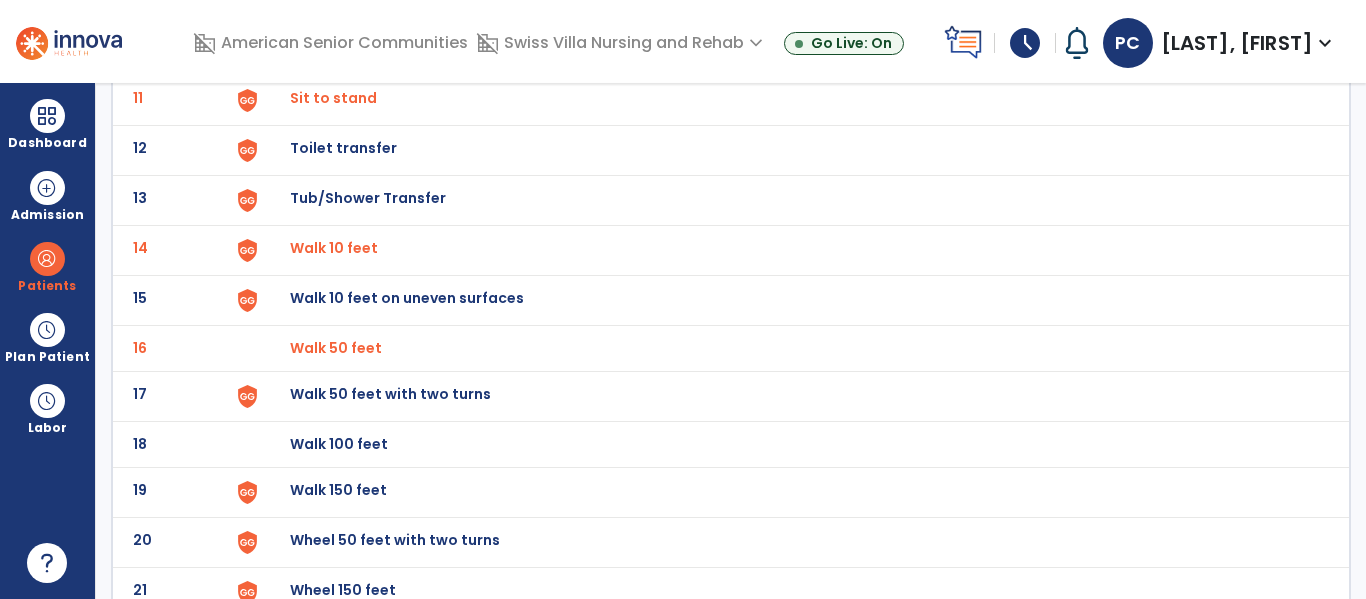 click on "18 Walk 100 feet" 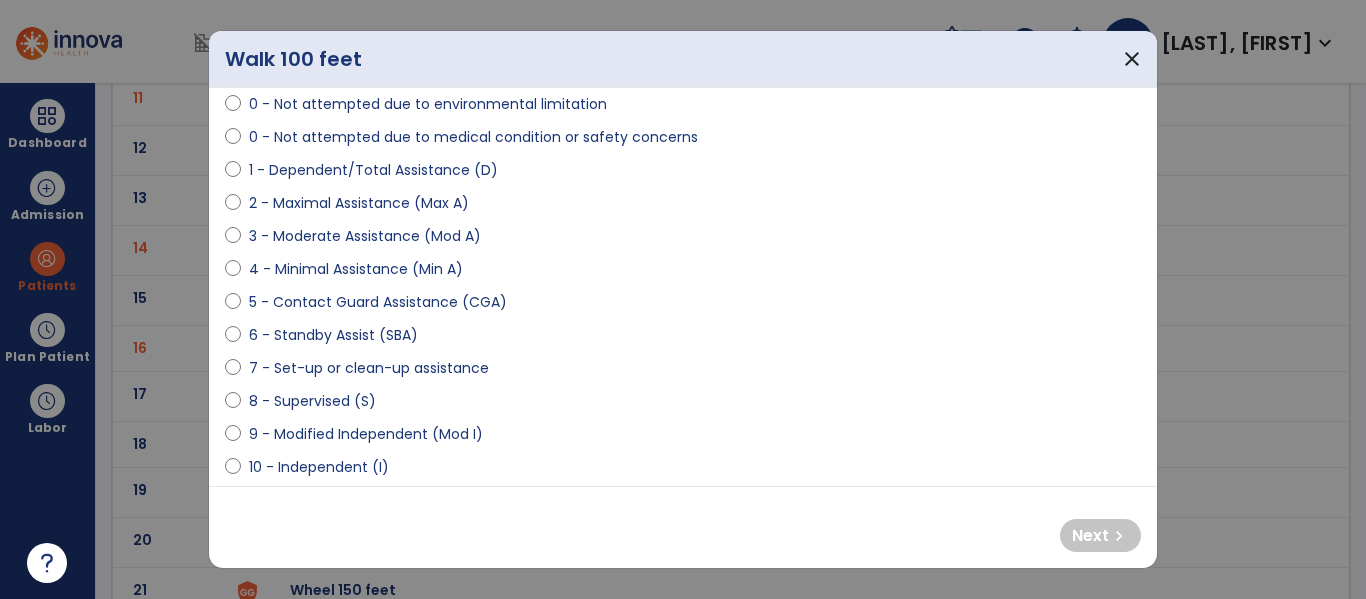 scroll, scrollTop: 175, scrollLeft: 0, axis: vertical 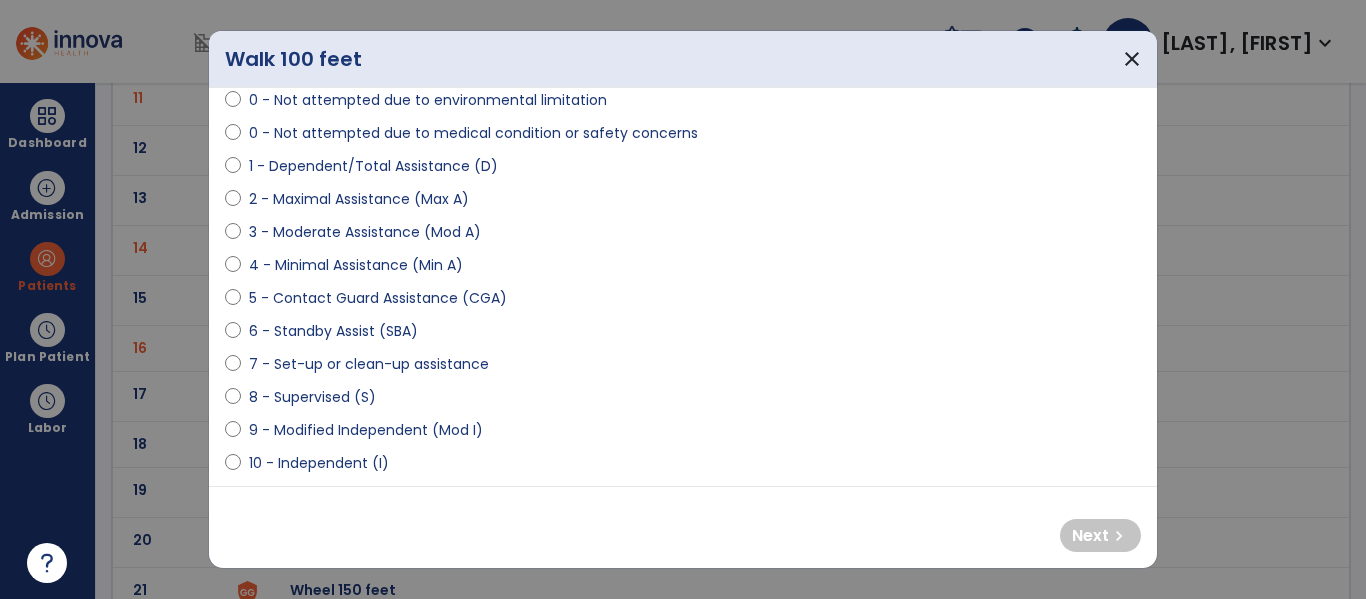 click on "4 - Minimal Assistance (Min A)" at bounding box center [356, 265] 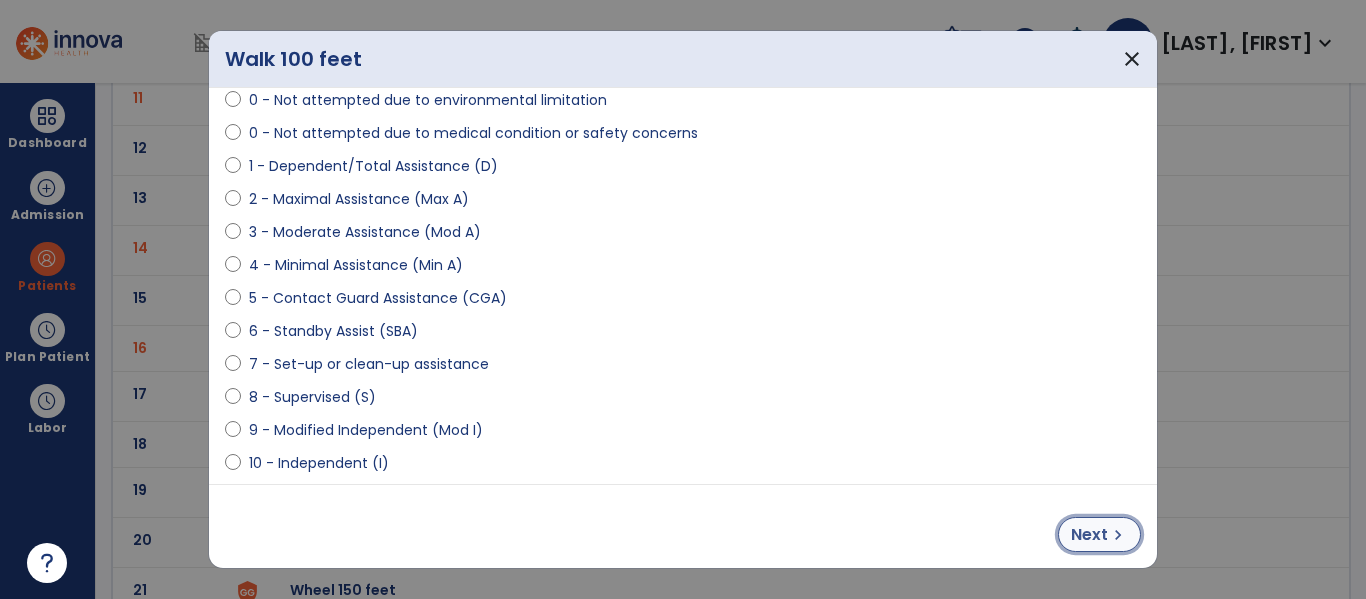 click on "Next" at bounding box center (1089, 535) 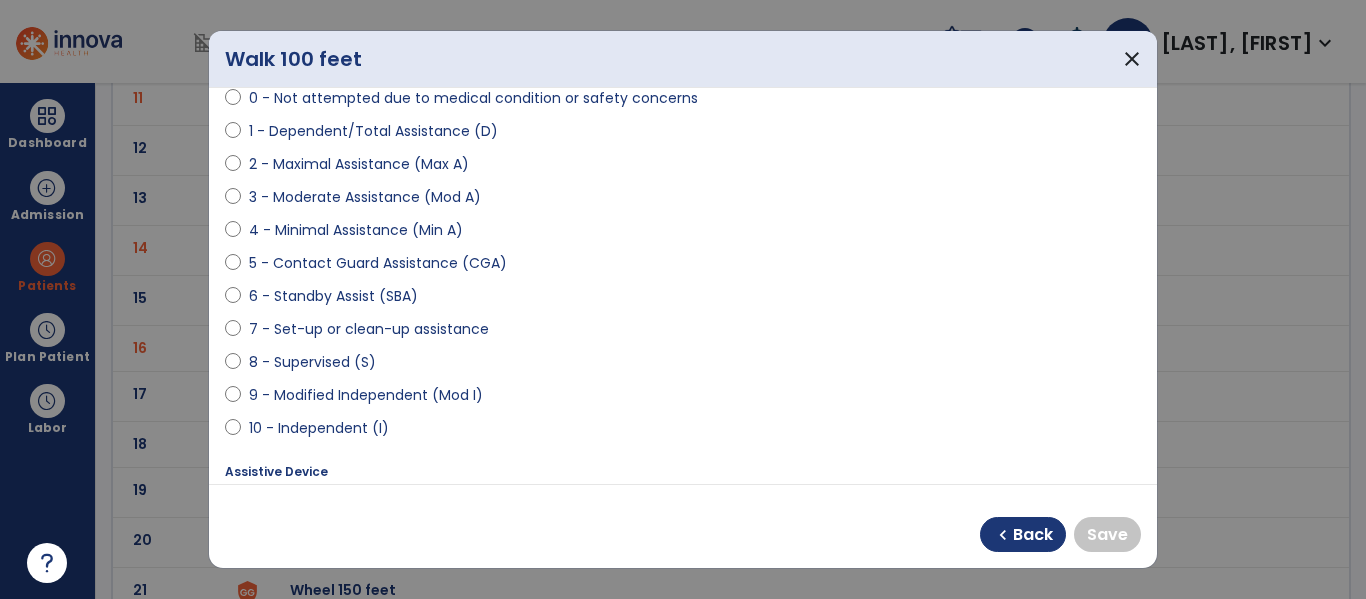 scroll, scrollTop: 220, scrollLeft: 0, axis: vertical 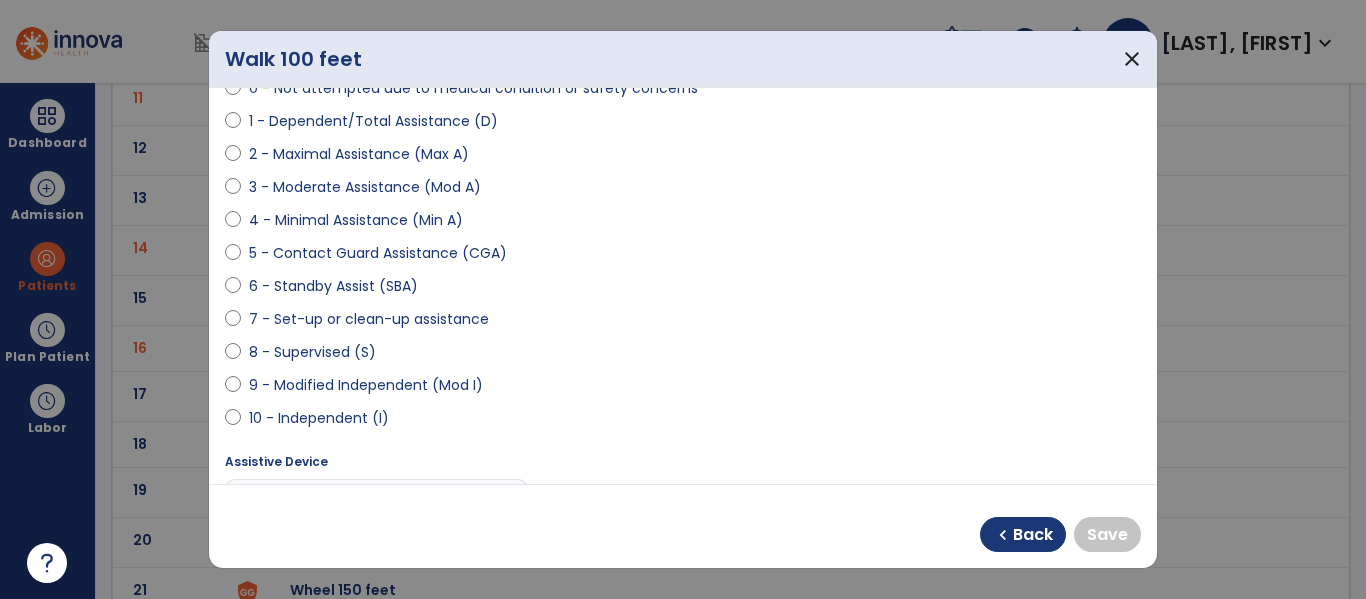 click on "8 - Supervised (S)" at bounding box center [312, 352] 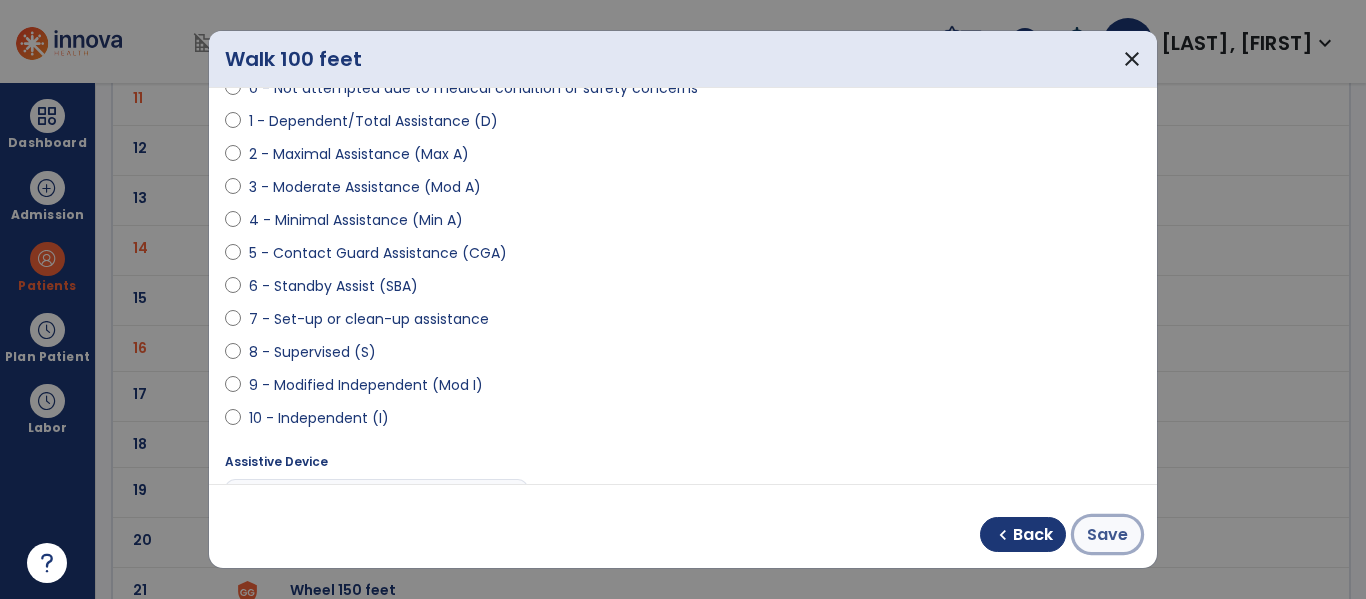 click on "Save" at bounding box center [1107, 535] 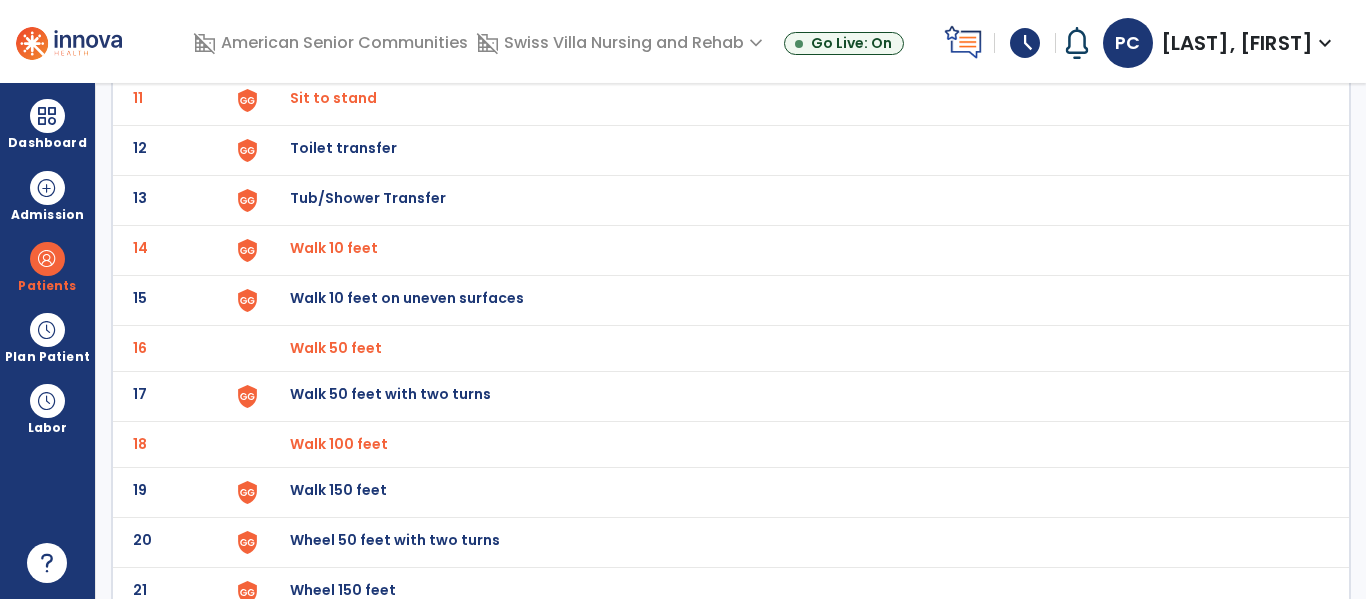 click on "Walk 100 feet" at bounding box center [336, -398] 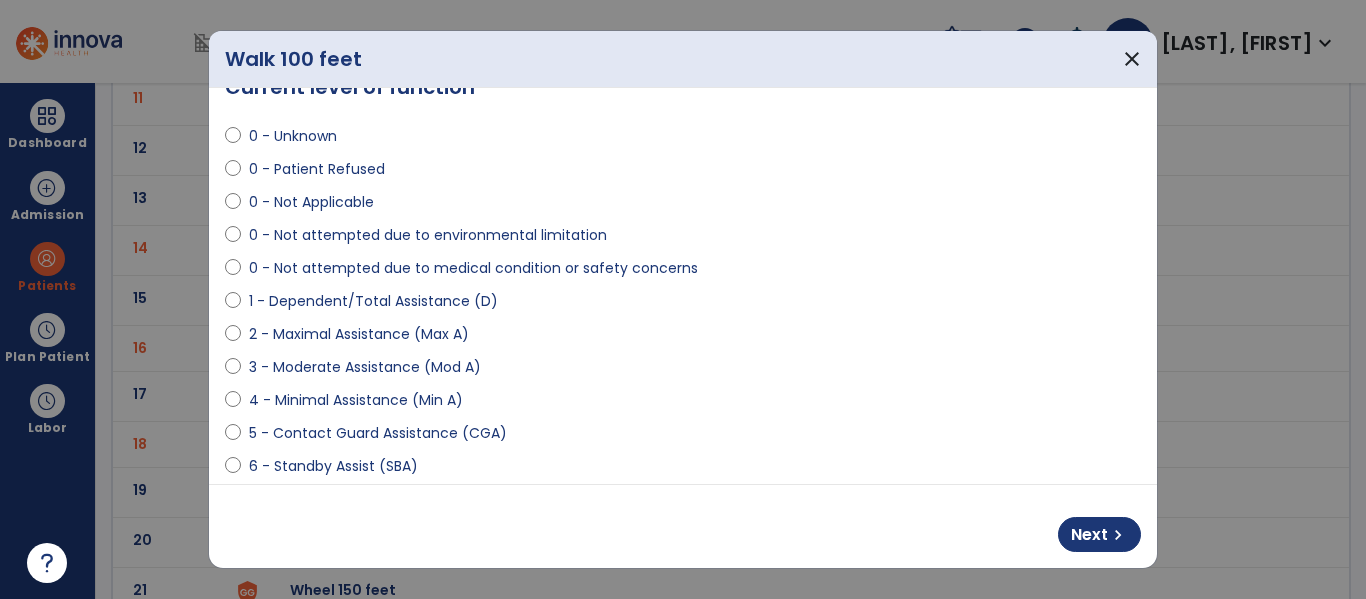 scroll, scrollTop: 52, scrollLeft: 0, axis: vertical 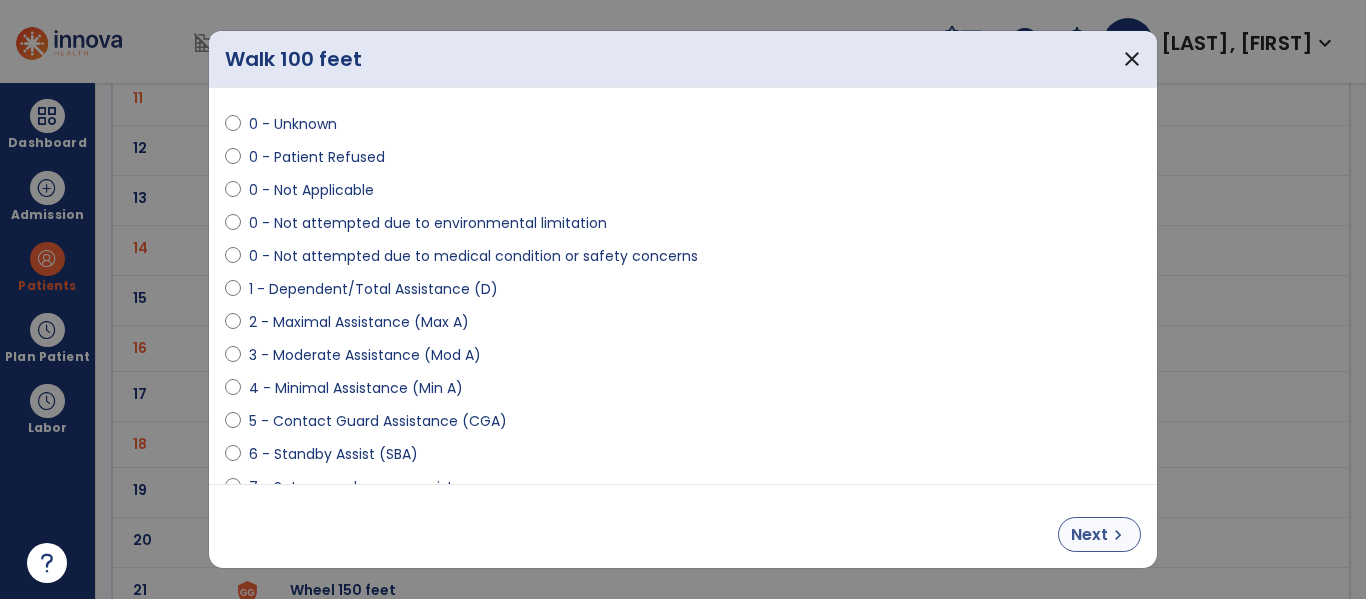 click on "chevron_right" at bounding box center (1118, 535) 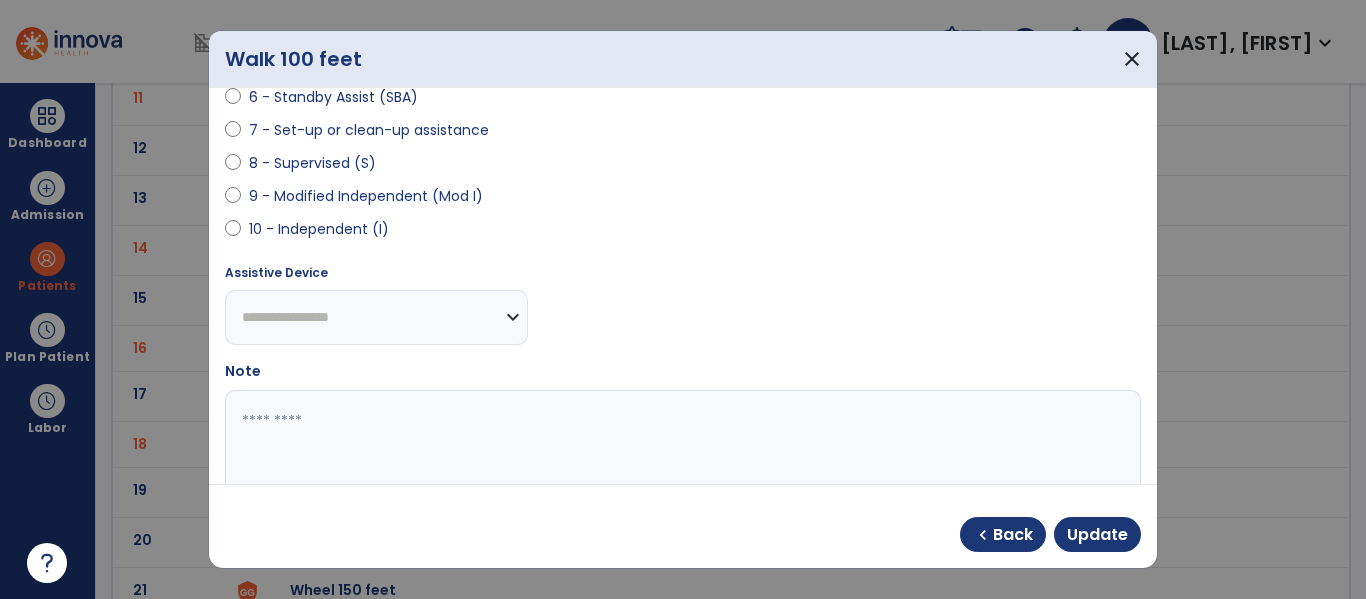 scroll, scrollTop: 405, scrollLeft: 0, axis: vertical 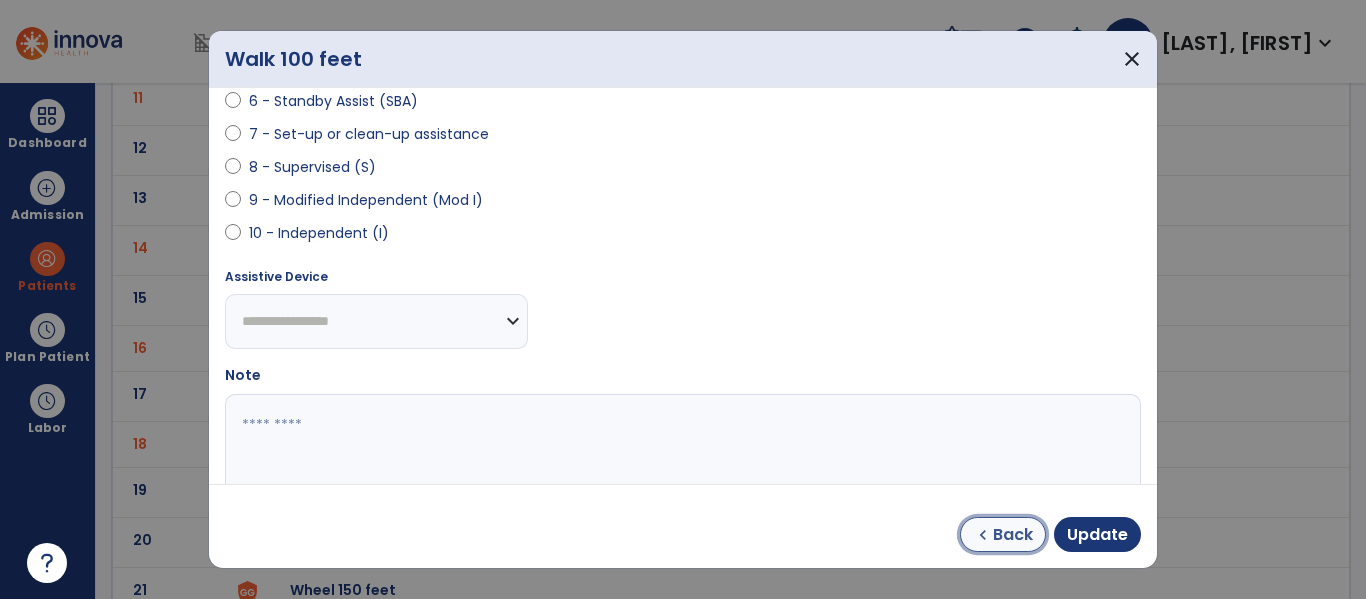 click on "chevron_left  Back" at bounding box center [1003, 534] 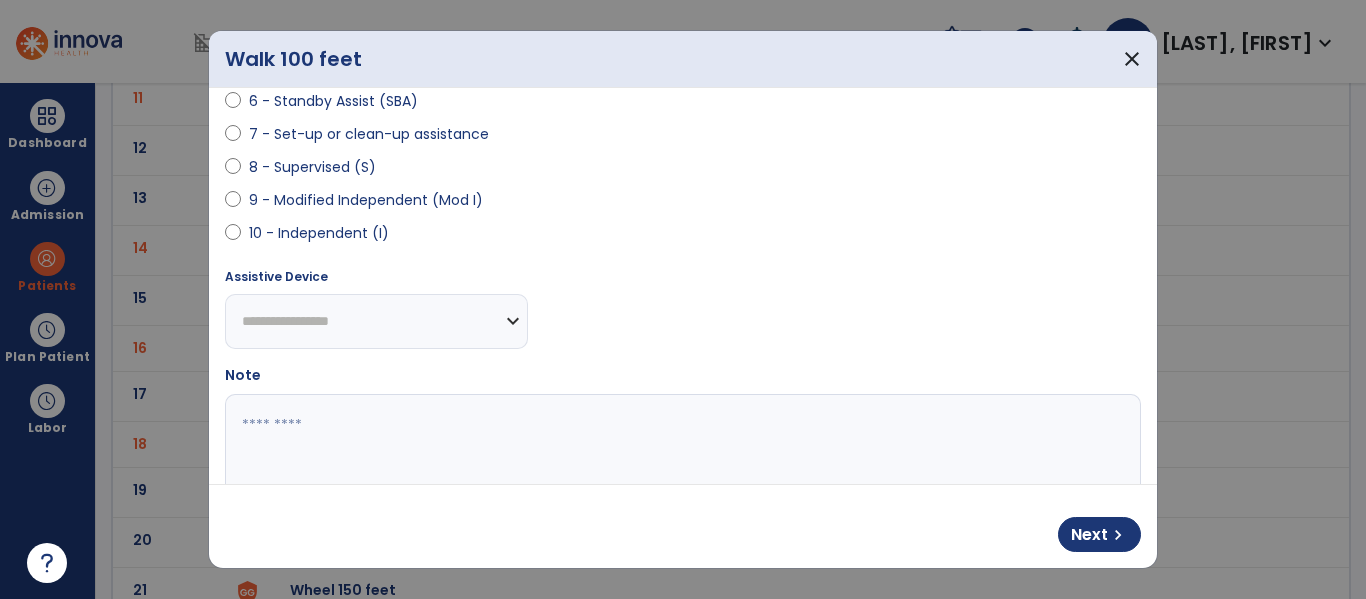 click at bounding box center (680, 469) 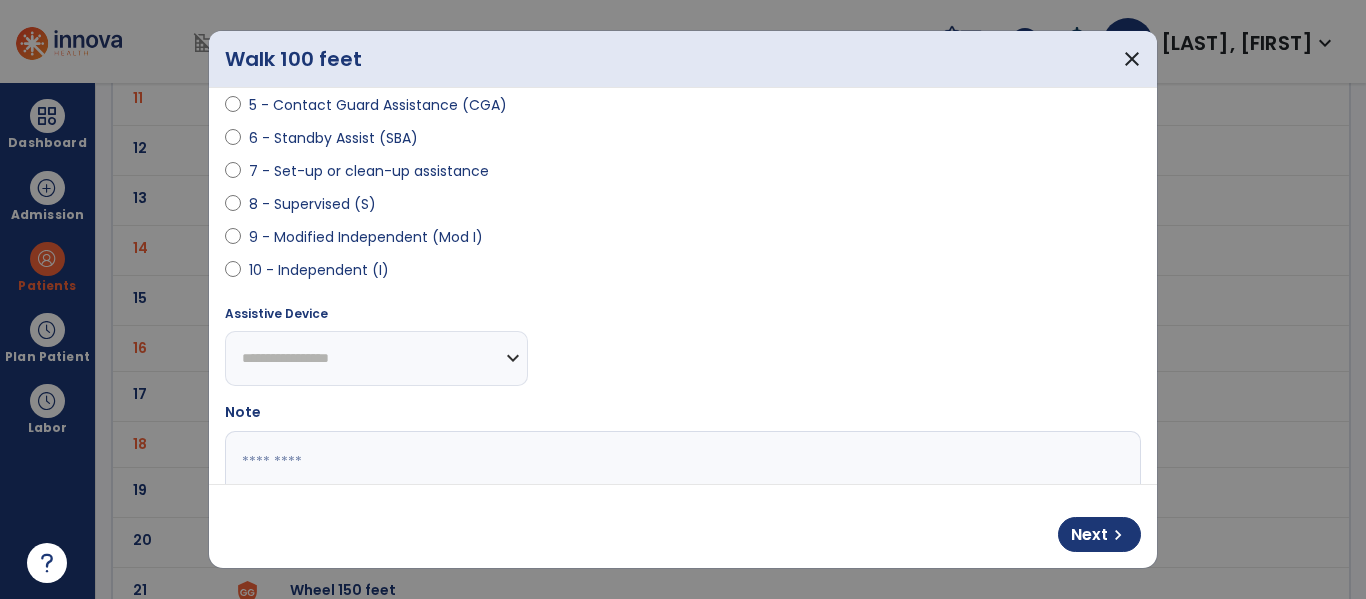 scroll, scrollTop: 379, scrollLeft: 0, axis: vertical 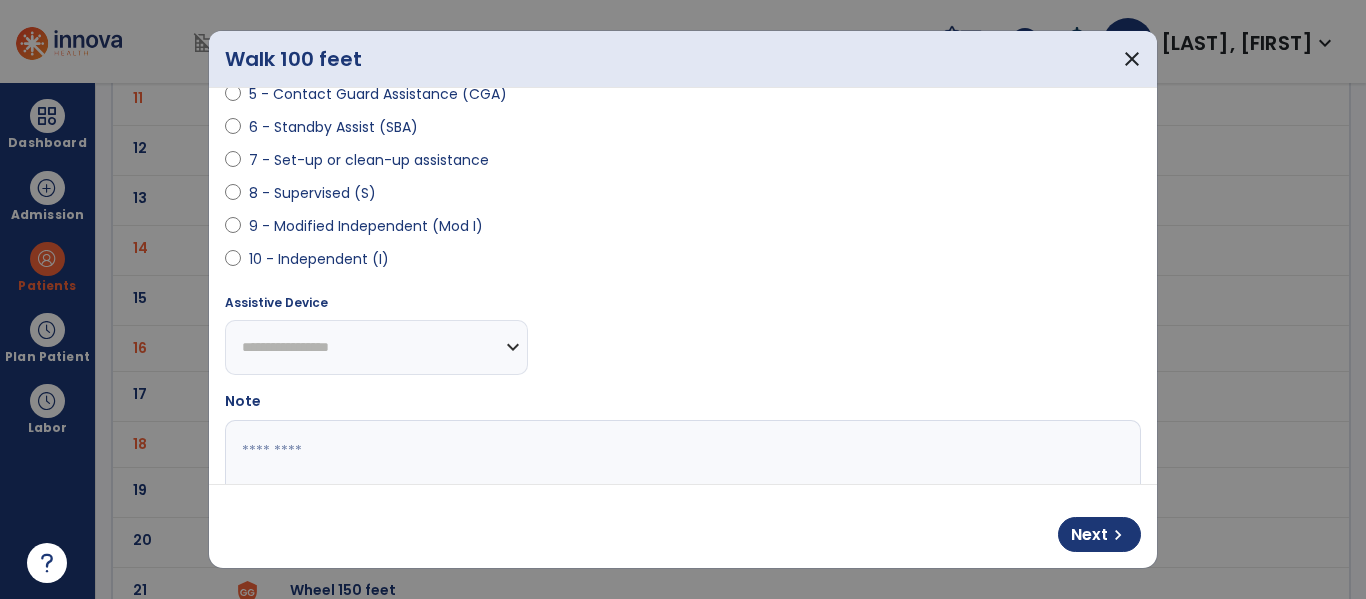 click at bounding box center [680, 495] 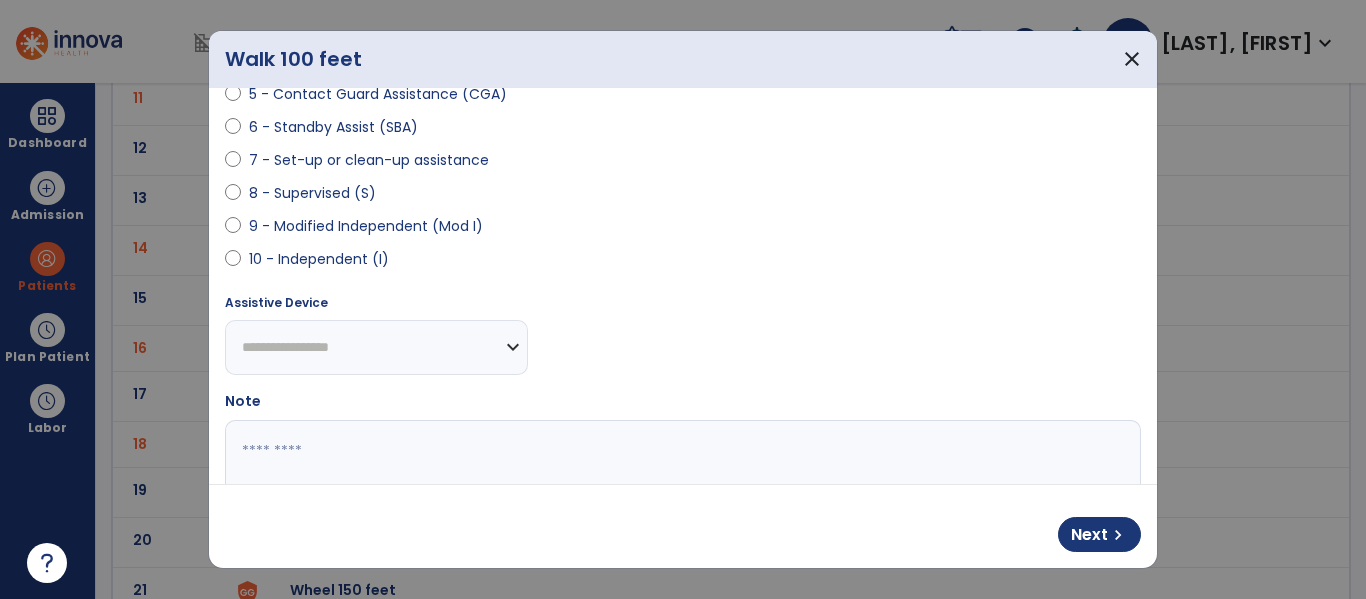 paste on "**********" 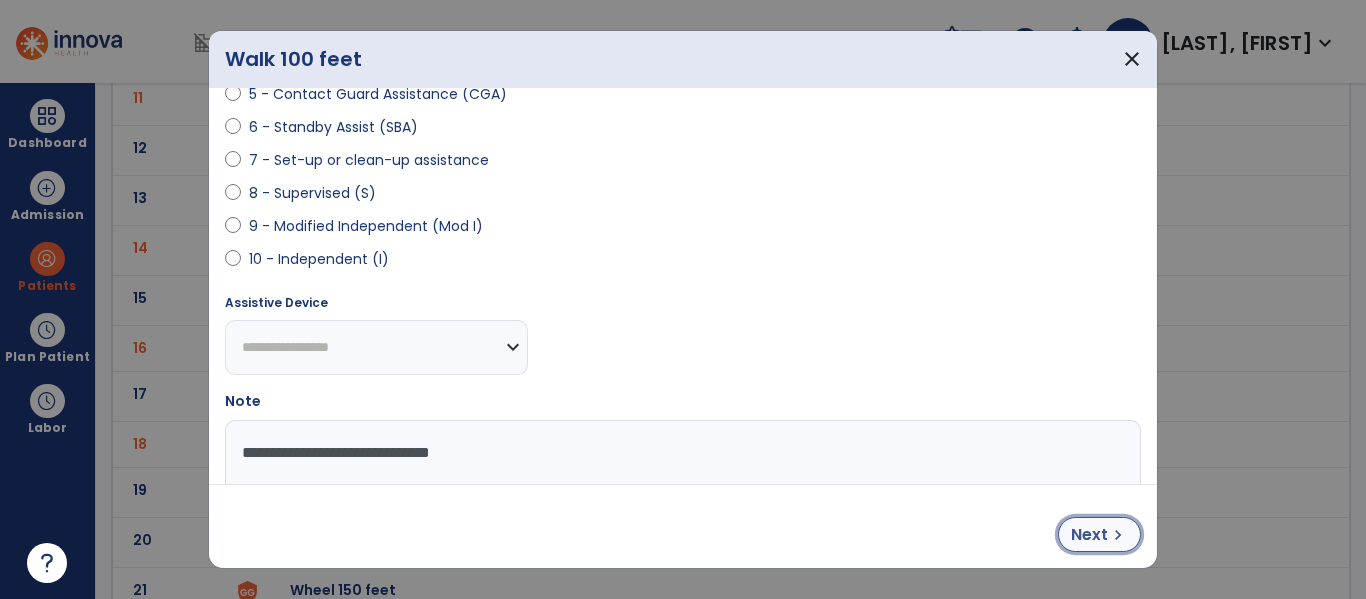 click on "Next" at bounding box center (1089, 535) 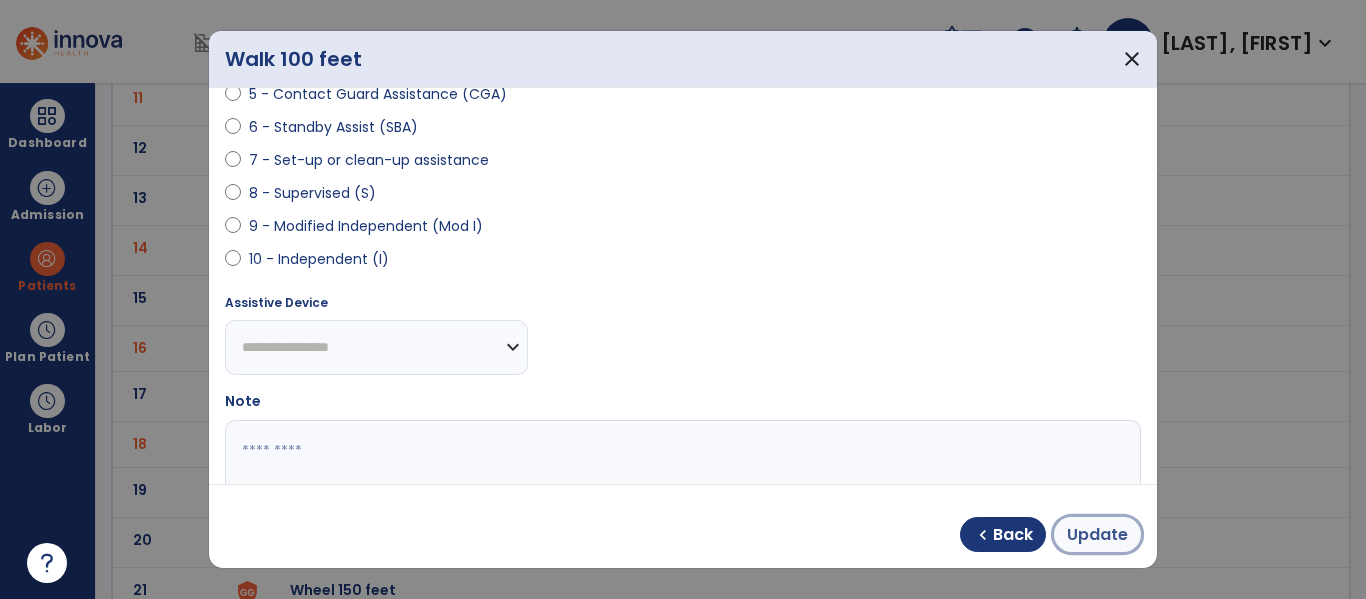 click on "Update" at bounding box center [1097, 535] 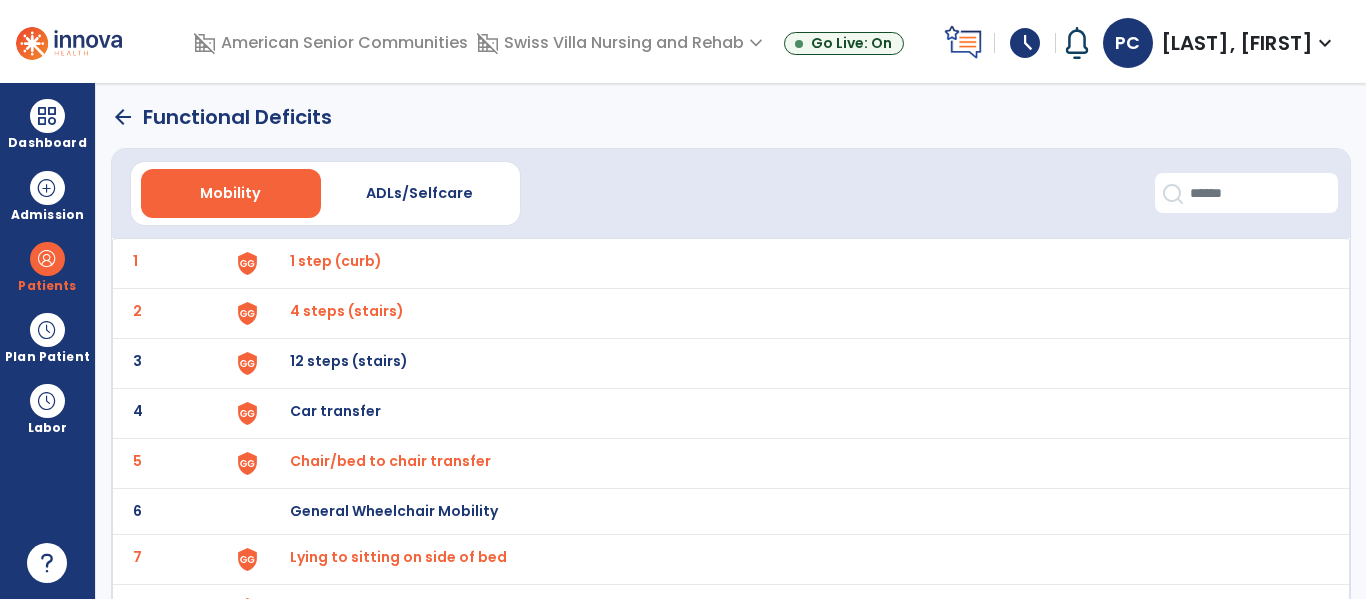 scroll, scrollTop: 0, scrollLeft: 0, axis: both 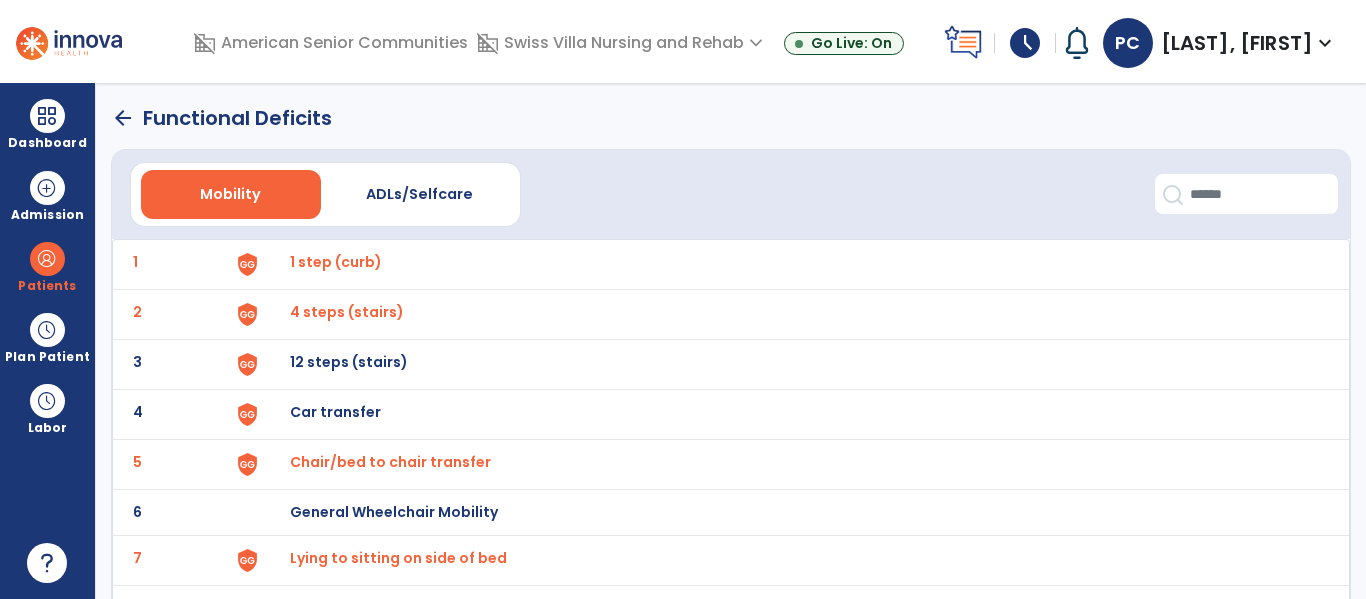 click on "arrow_back" 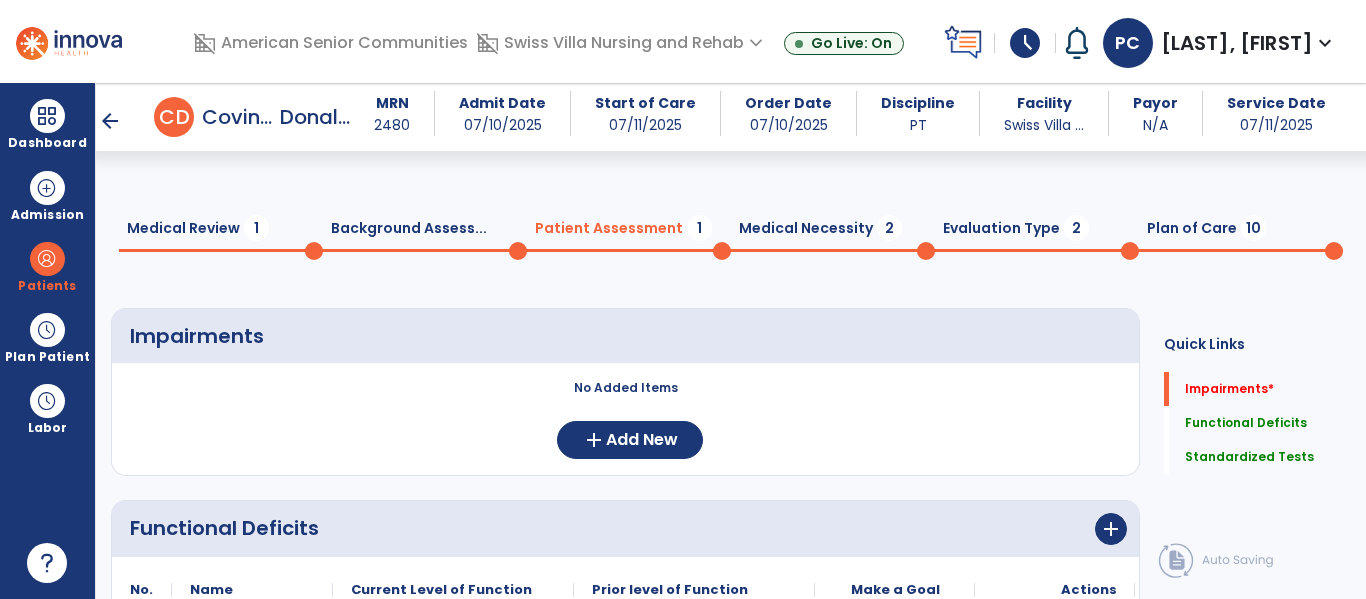 click on "Medical Necessity  2" 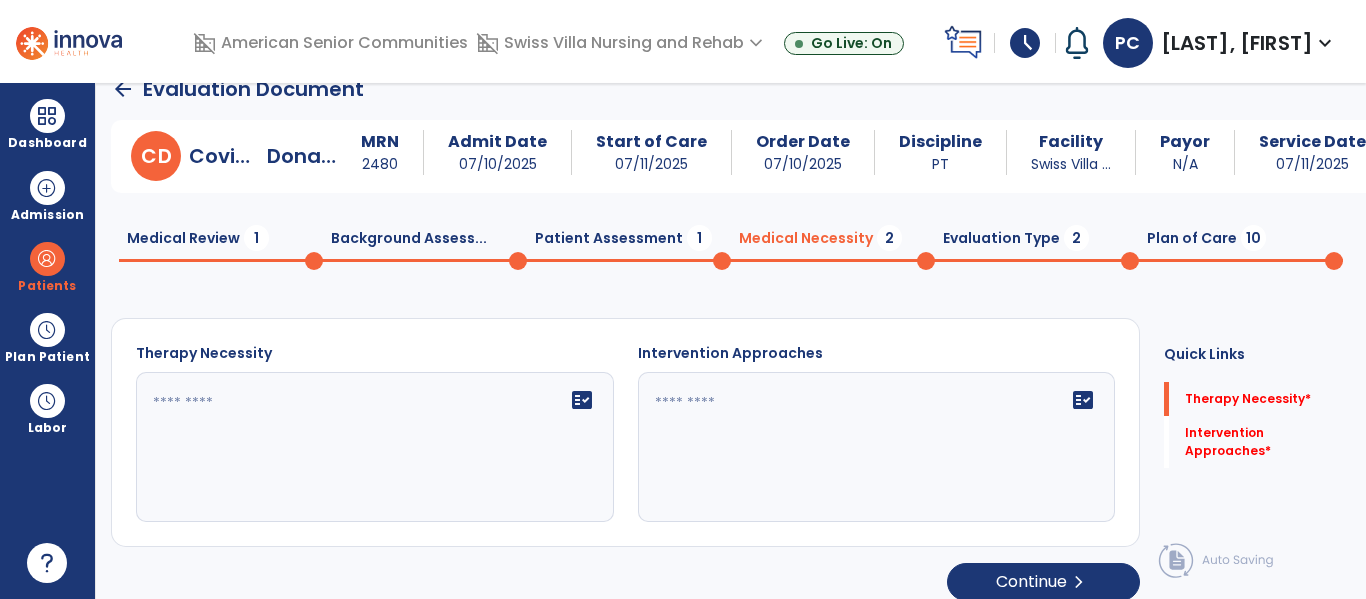 click on "fact_check" 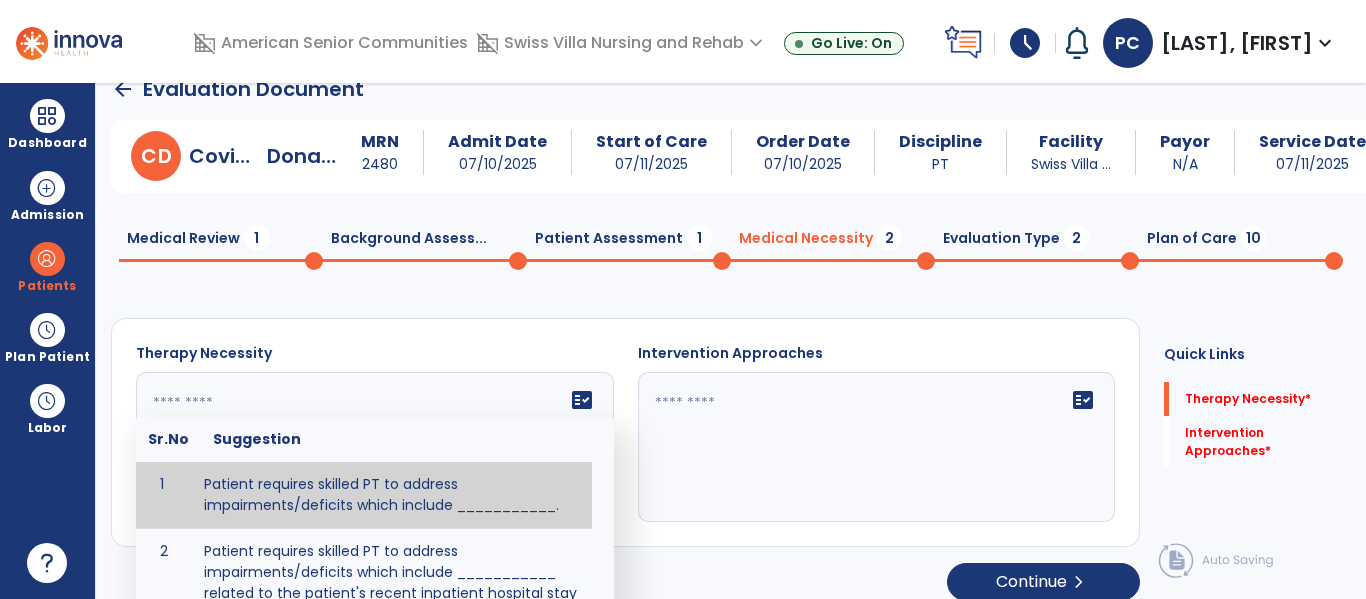 type on "**********" 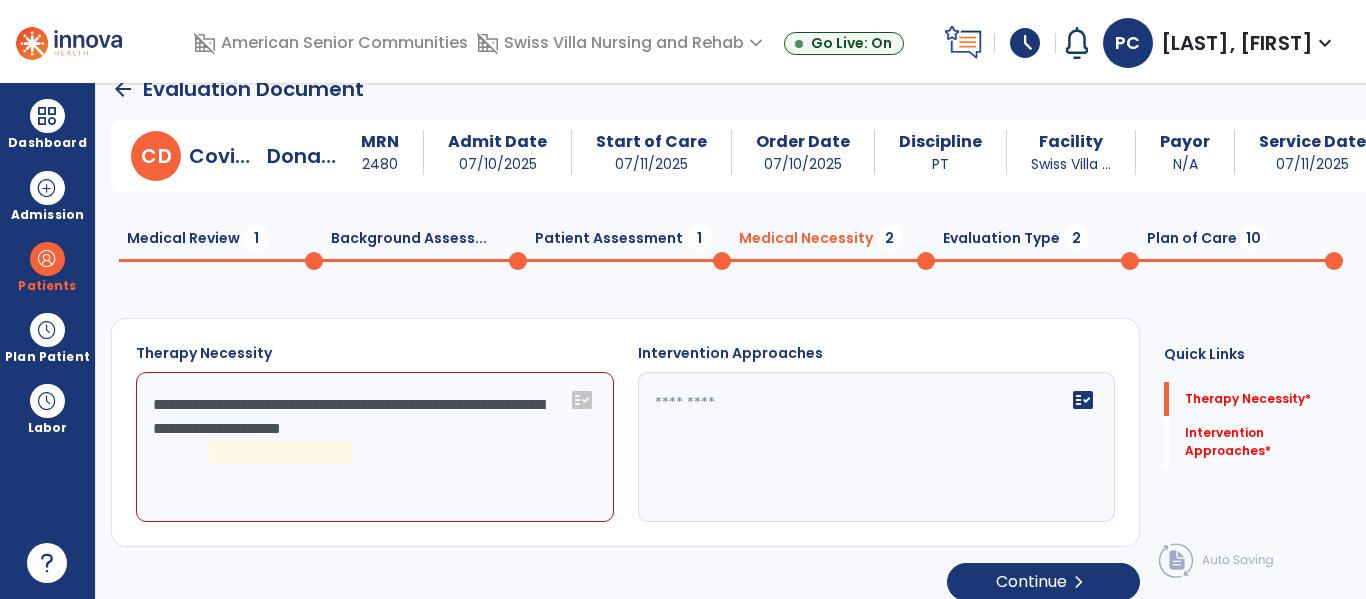 click on "fact_check" 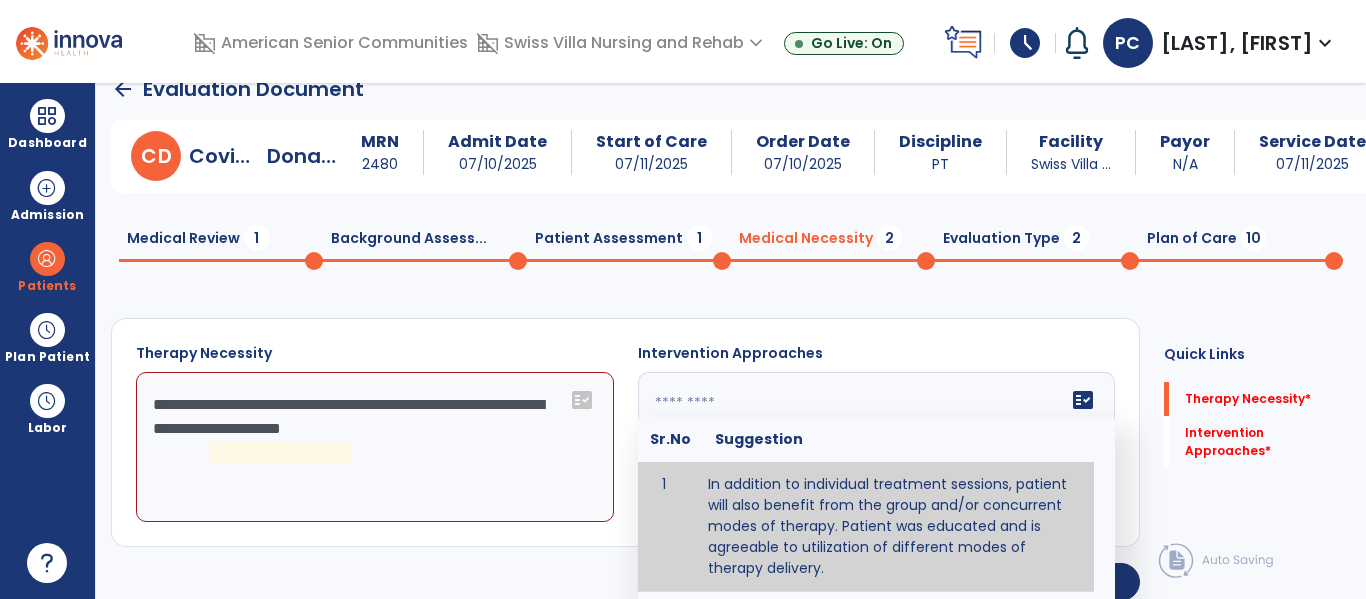 type on "**********" 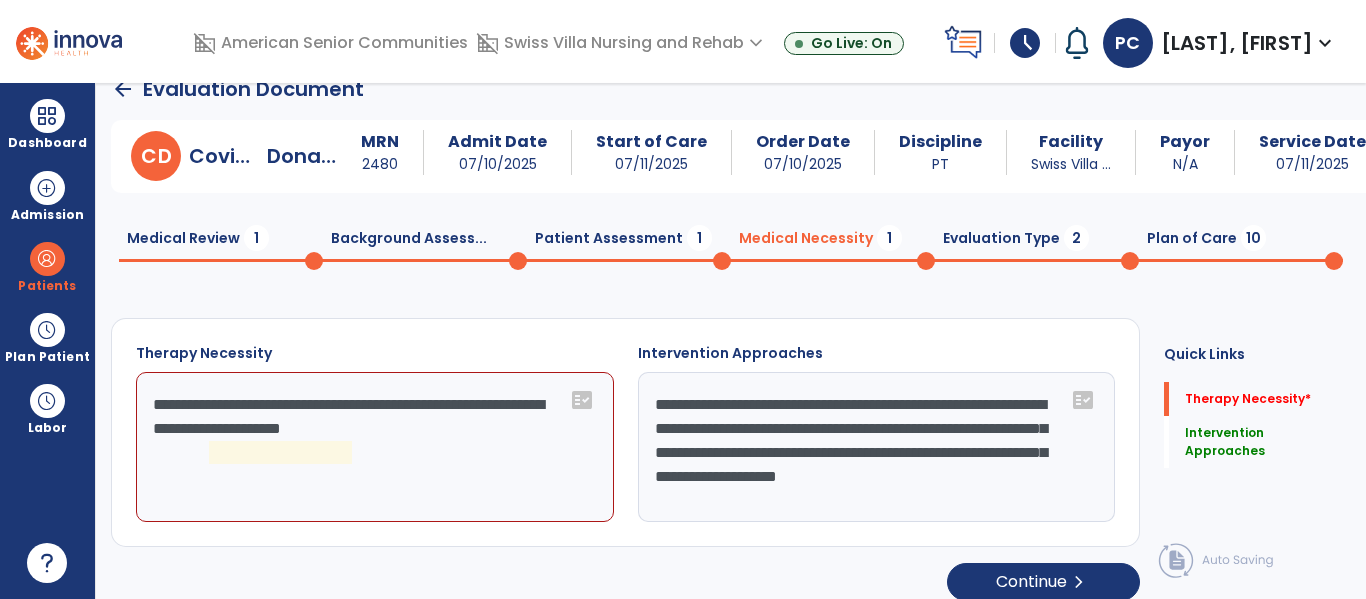 click on "**********" 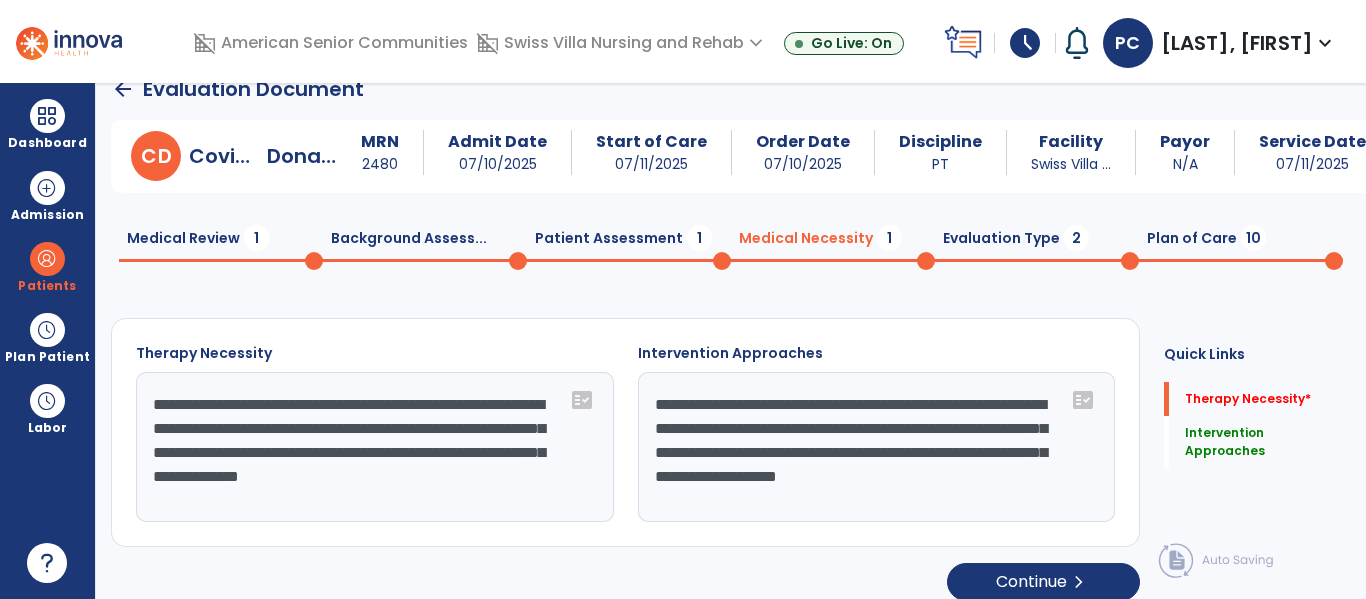 scroll, scrollTop: 16, scrollLeft: 0, axis: vertical 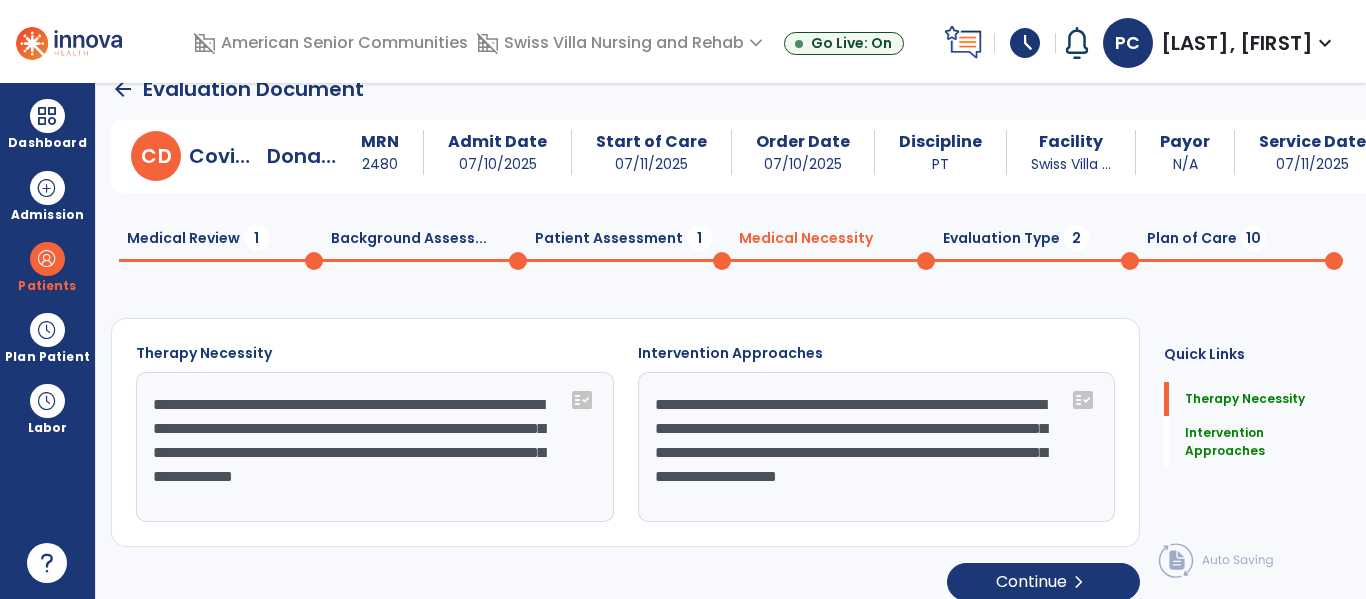 click on "Patient Assessment  1" 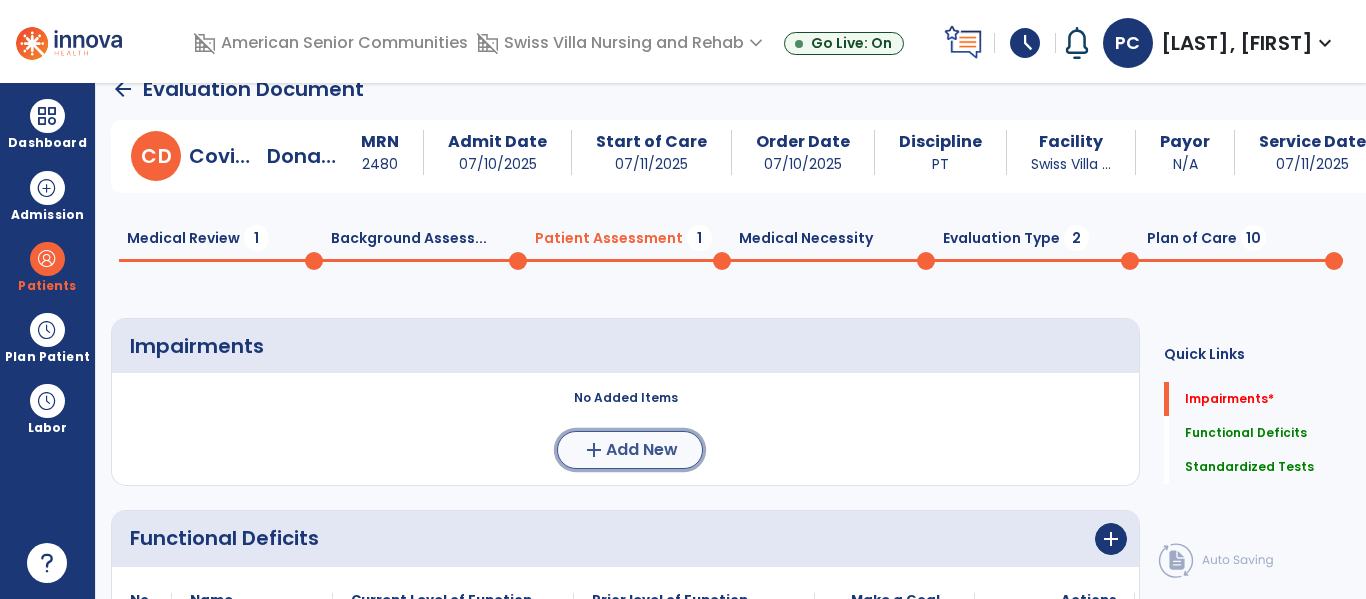 click on "Add New" 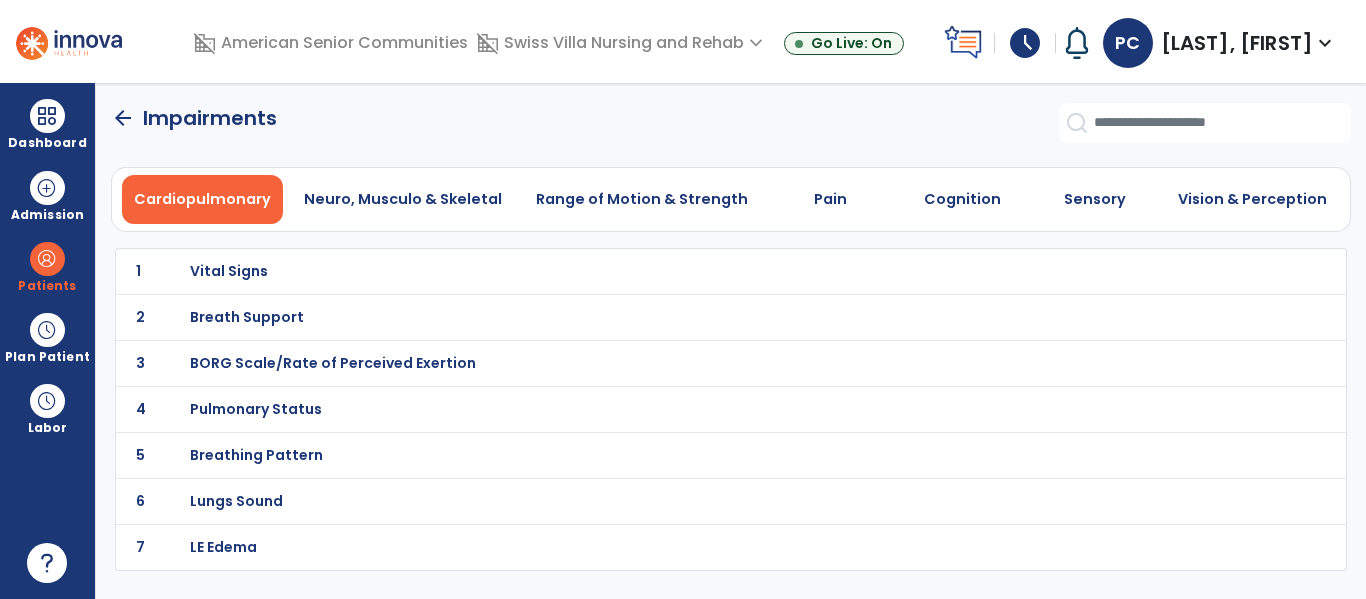 scroll, scrollTop: 0, scrollLeft: 0, axis: both 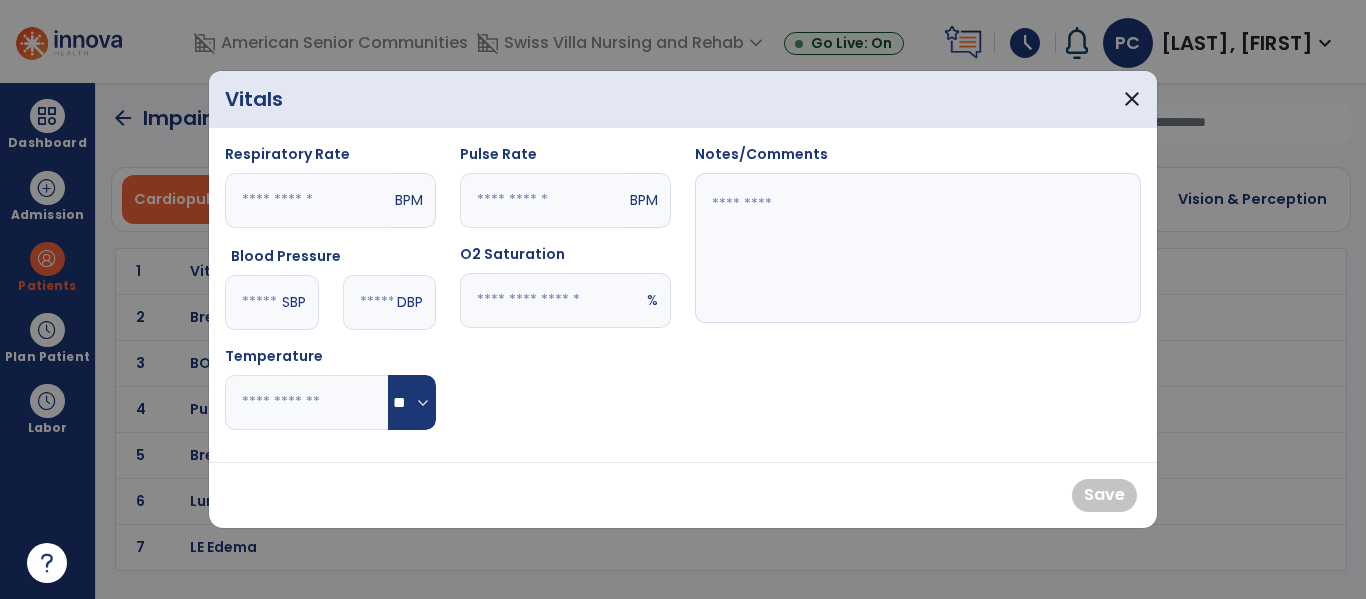 click at bounding box center [543, 200] 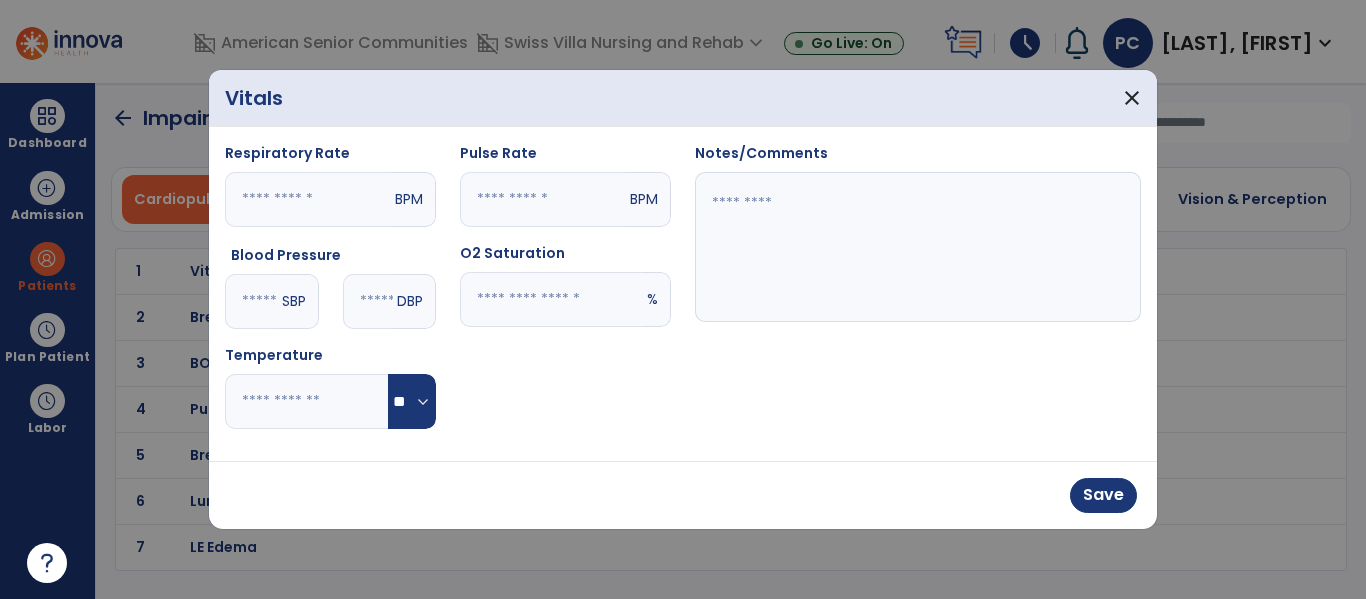 type on "**" 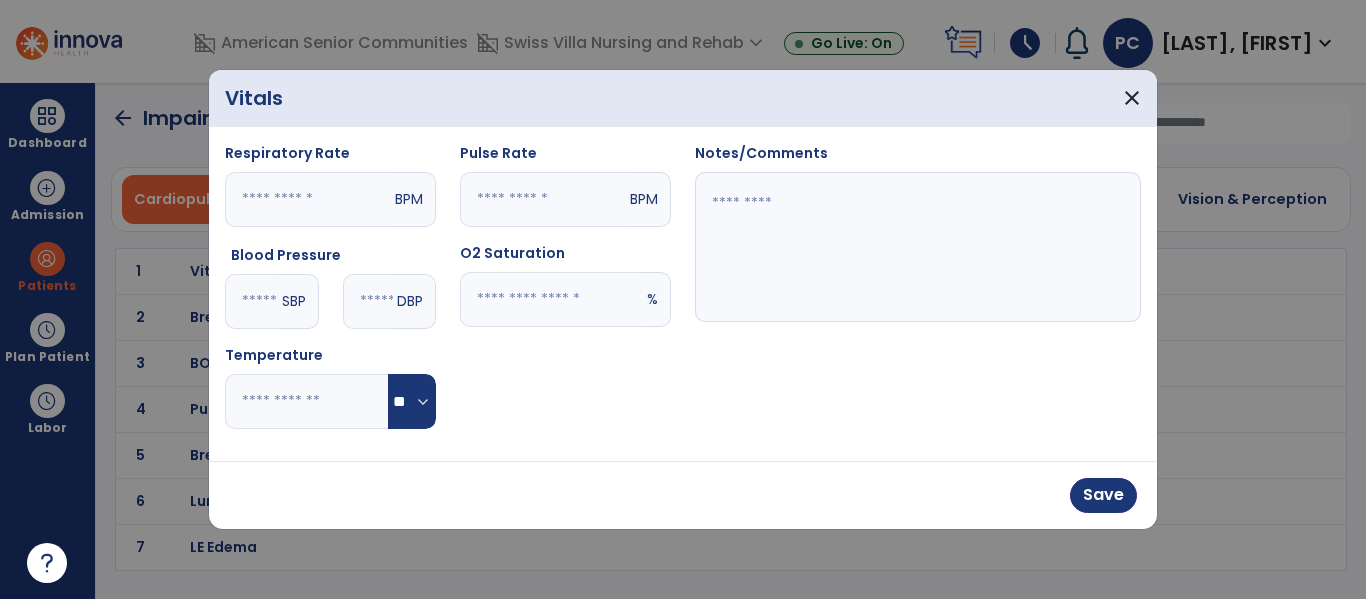 click at bounding box center (543, 199) 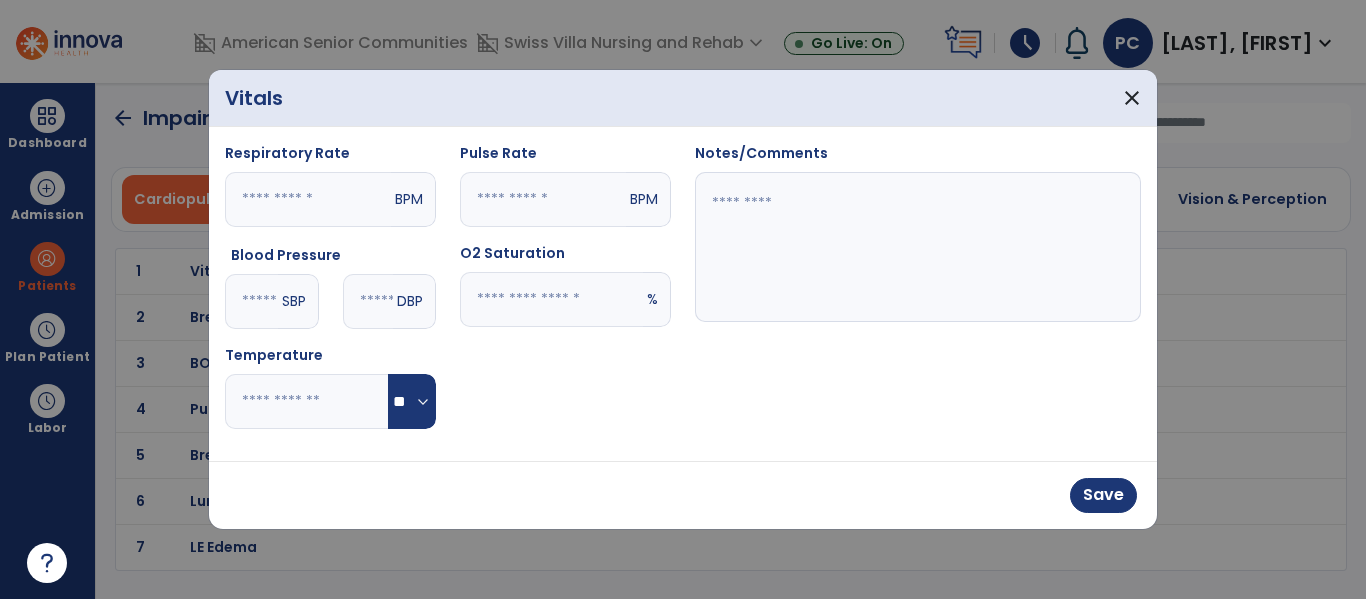 type on "**" 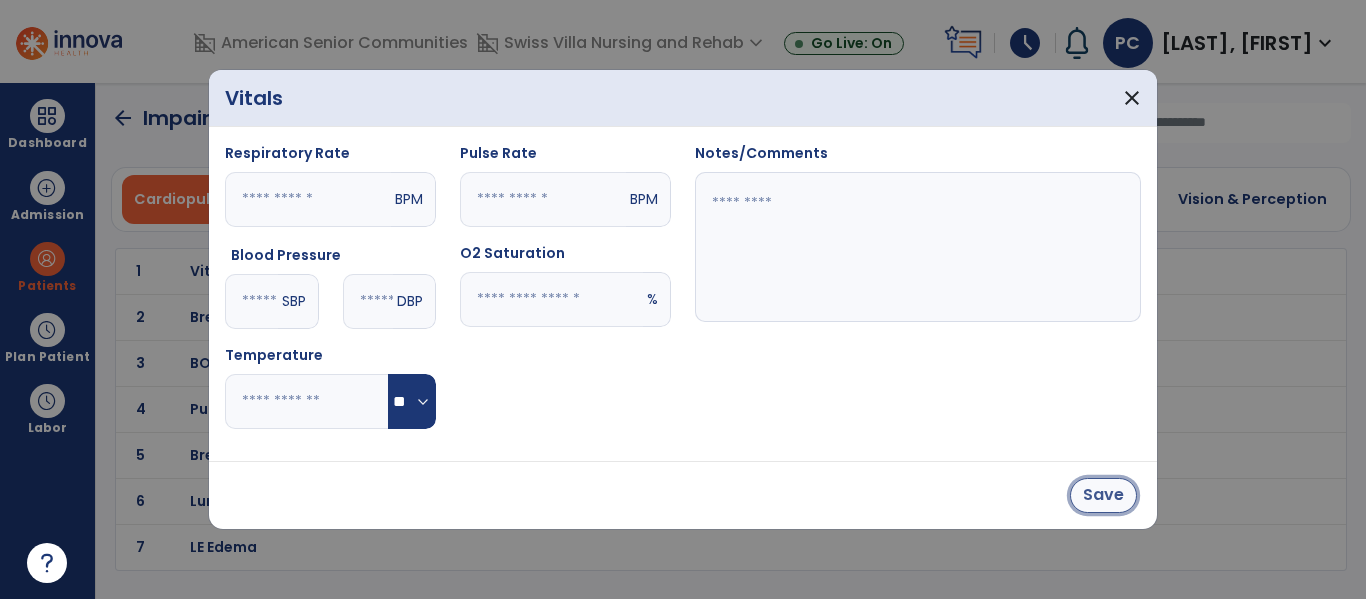 click on "Save" at bounding box center (1103, 495) 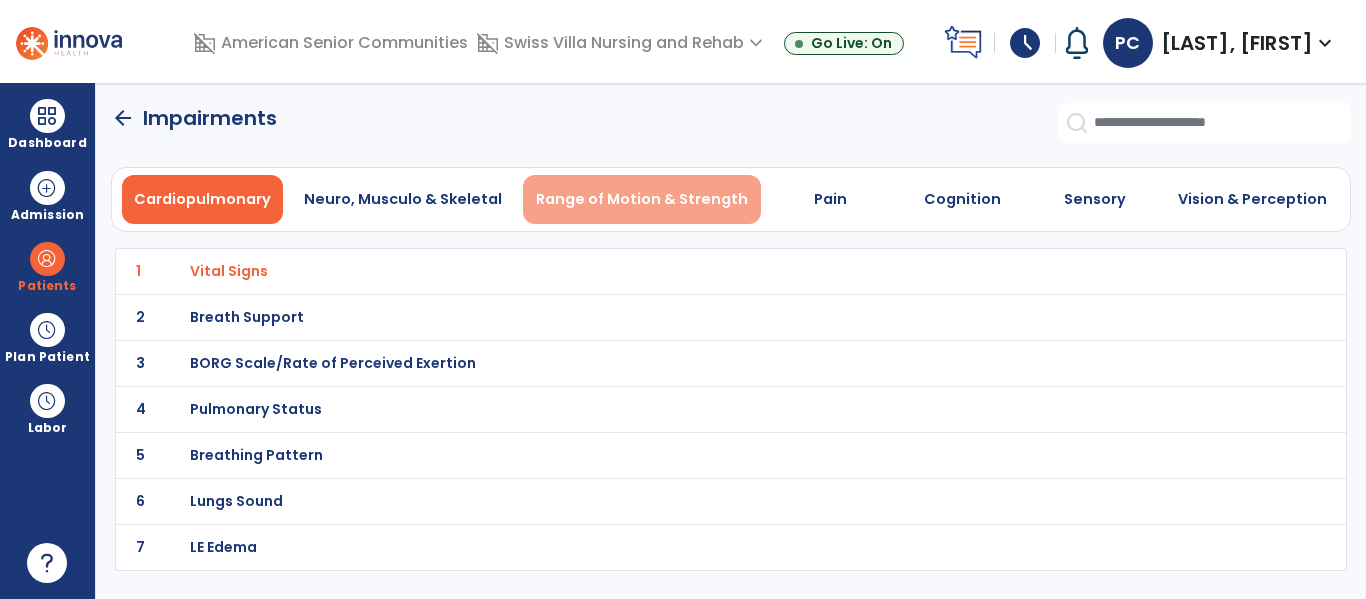 click on "Range of Motion & Strength" at bounding box center [642, 199] 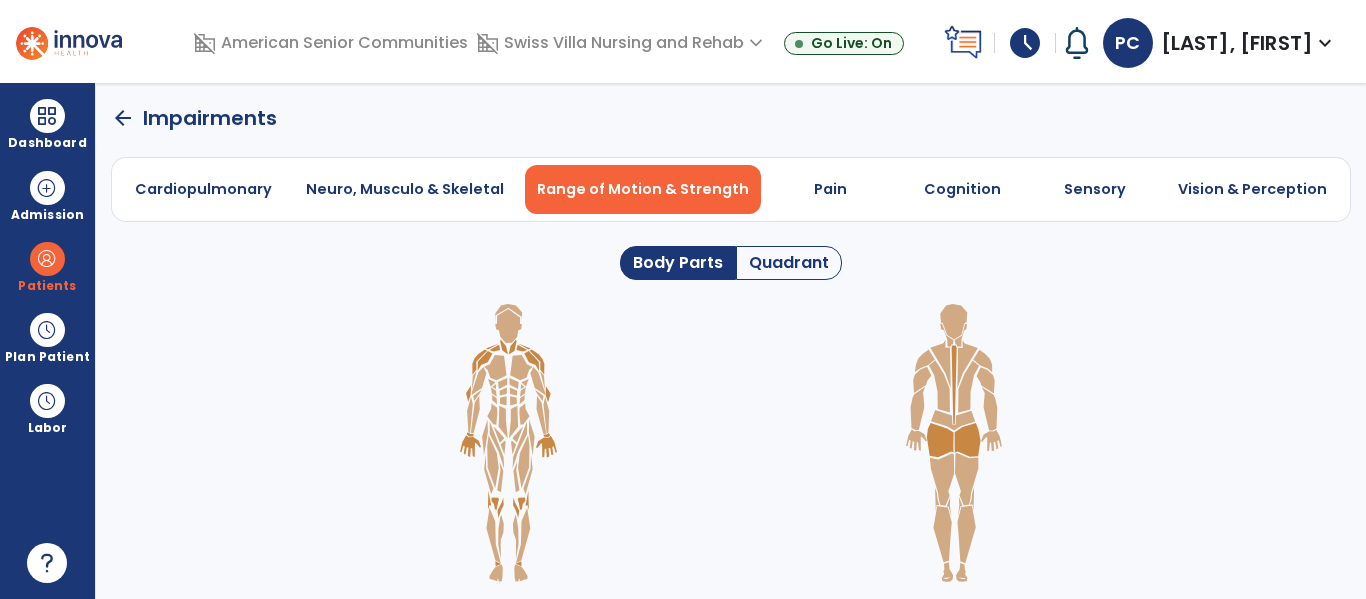 click on "Quadrant" 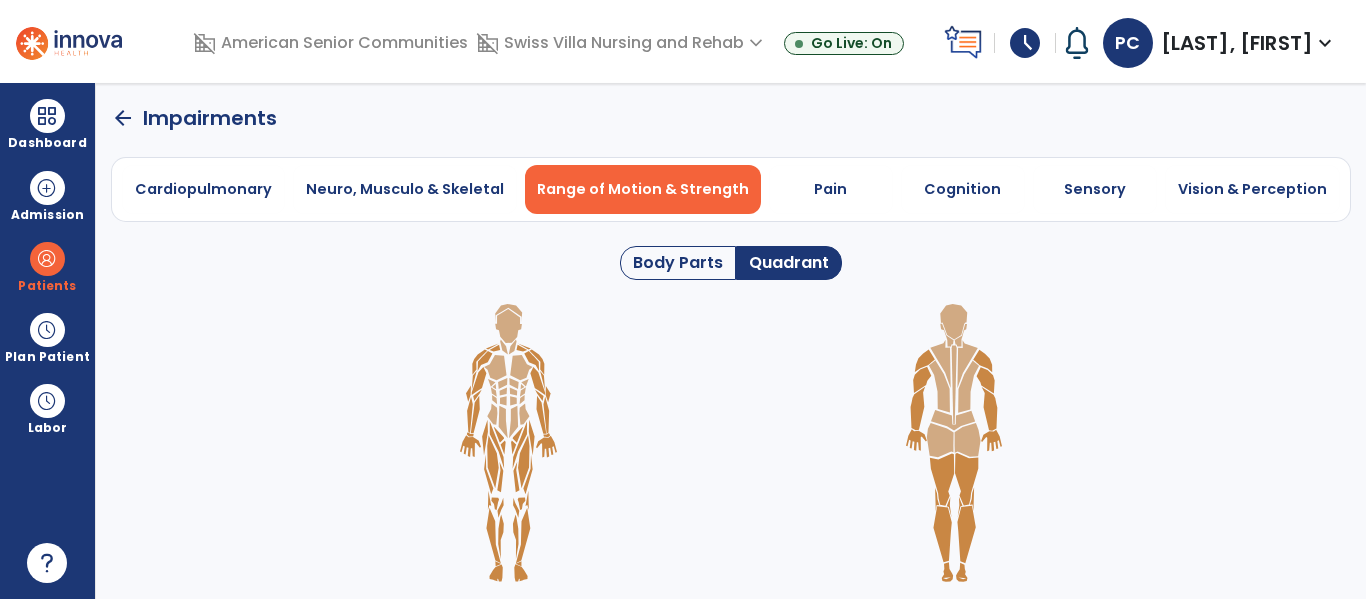 click 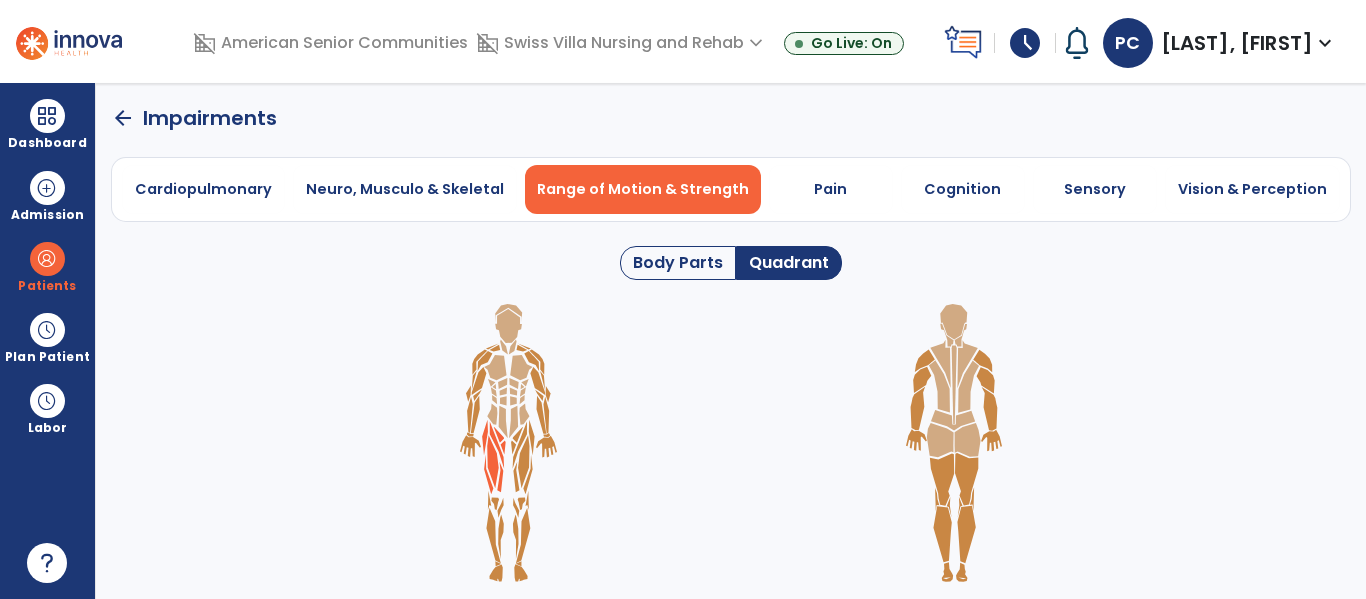 click 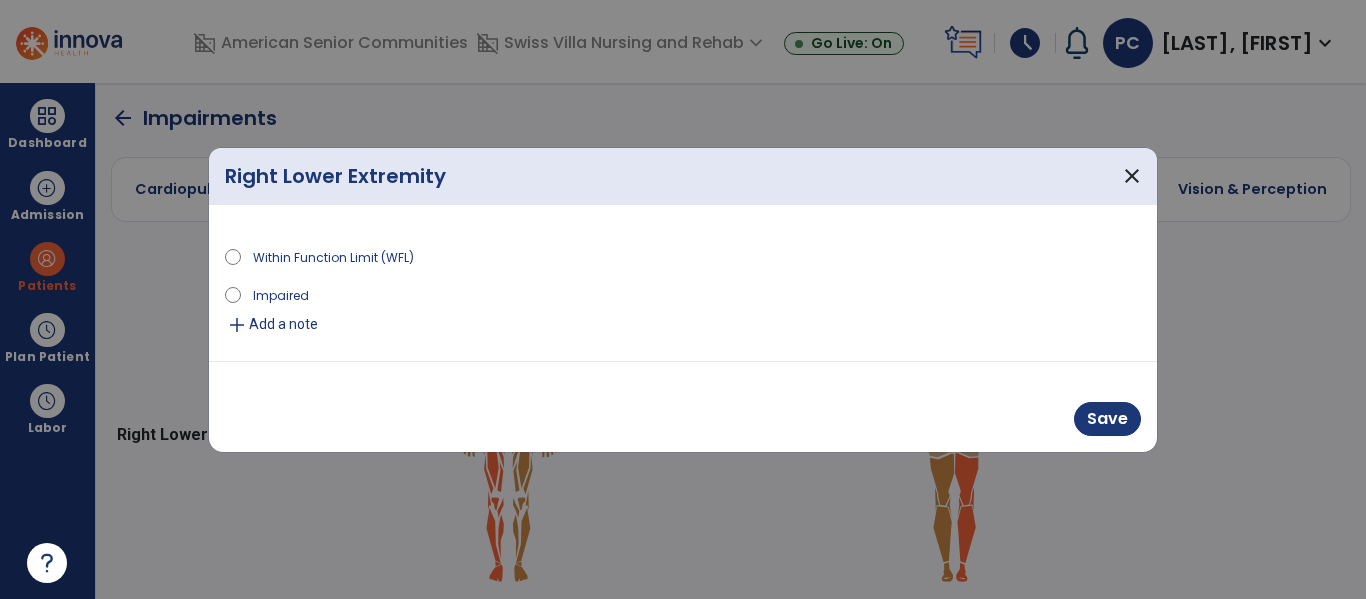 click on "Impaired" at bounding box center [281, 294] 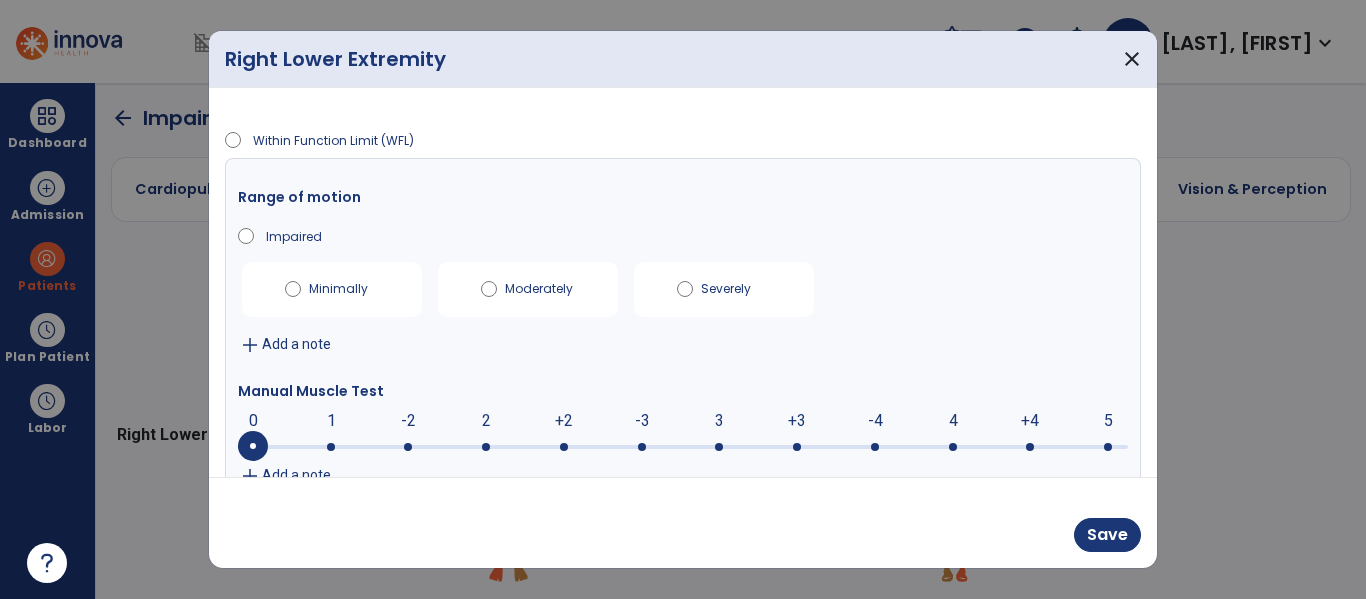 click at bounding box center [875, 447] 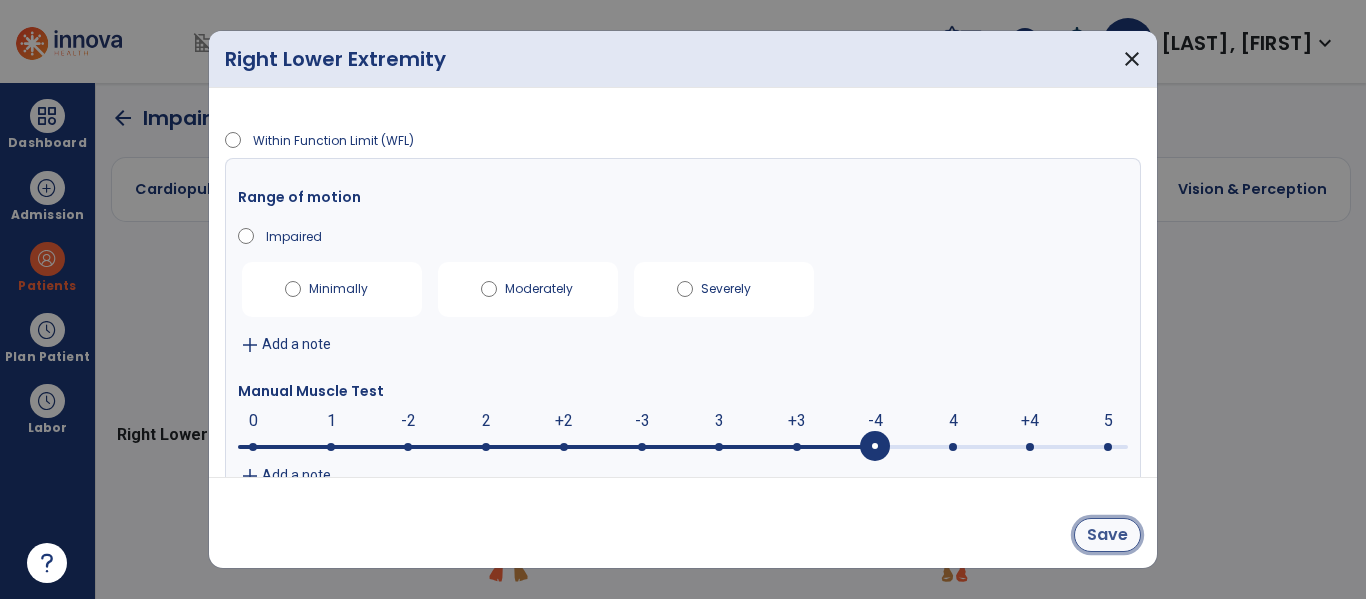 click on "Save" at bounding box center [1107, 535] 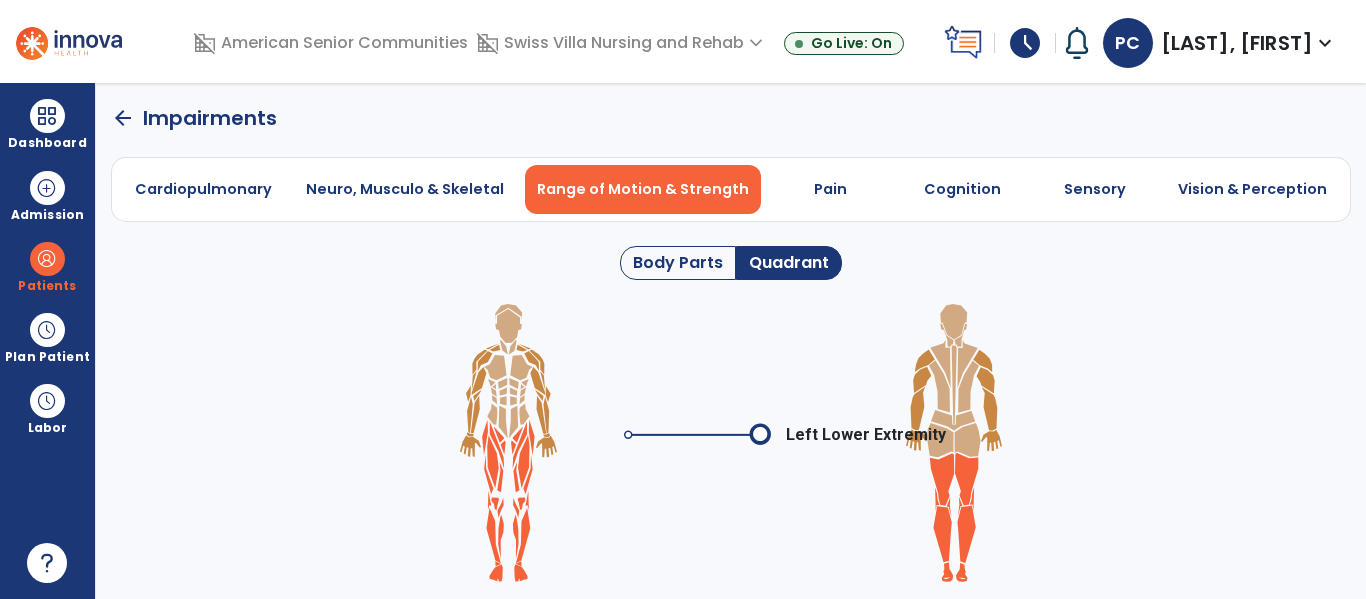 click 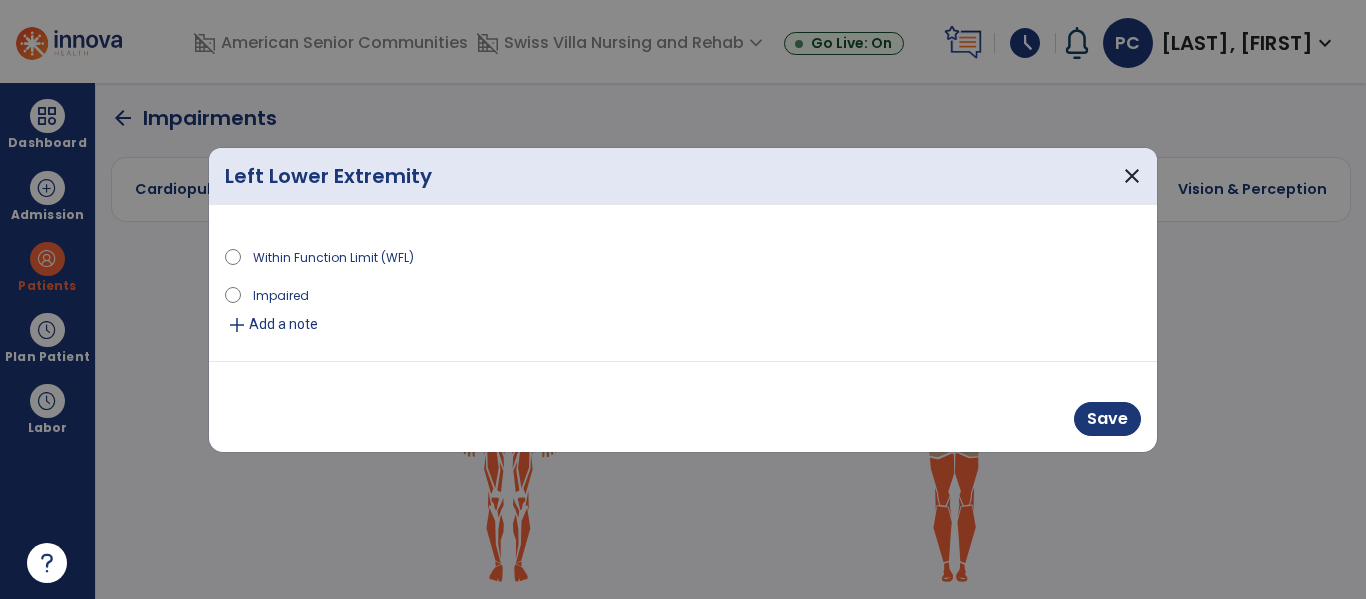 click on "Impaired" at bounding box center (281, 294) 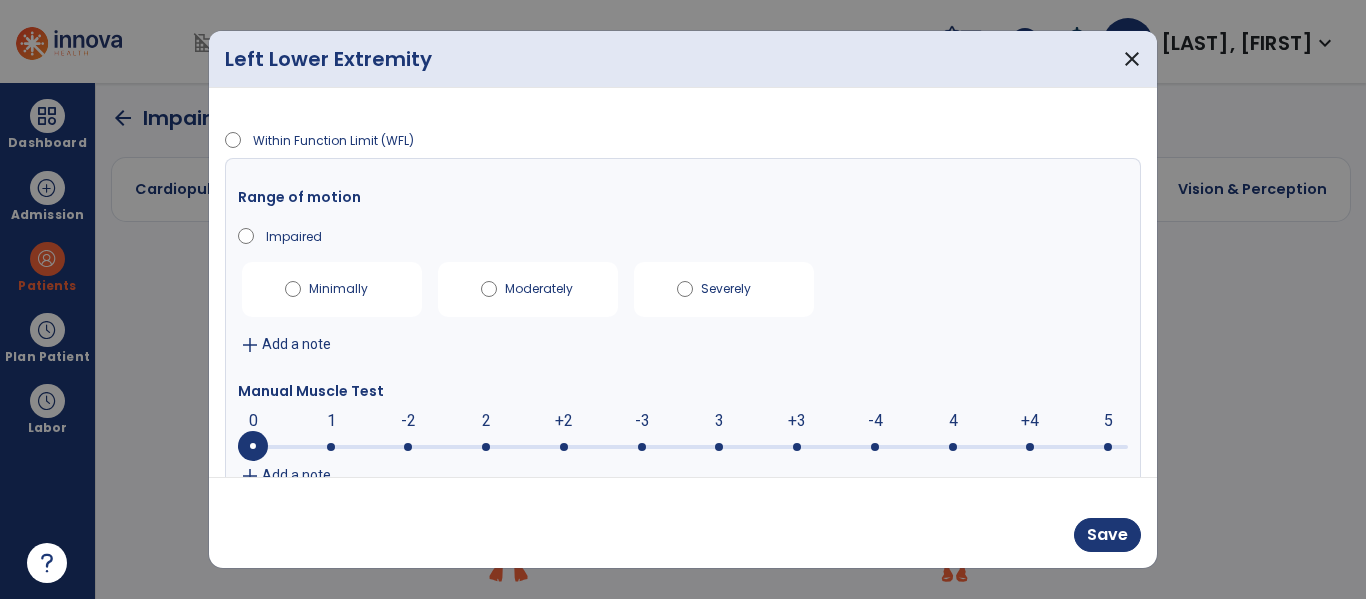 click at bounding box center (683, 447) 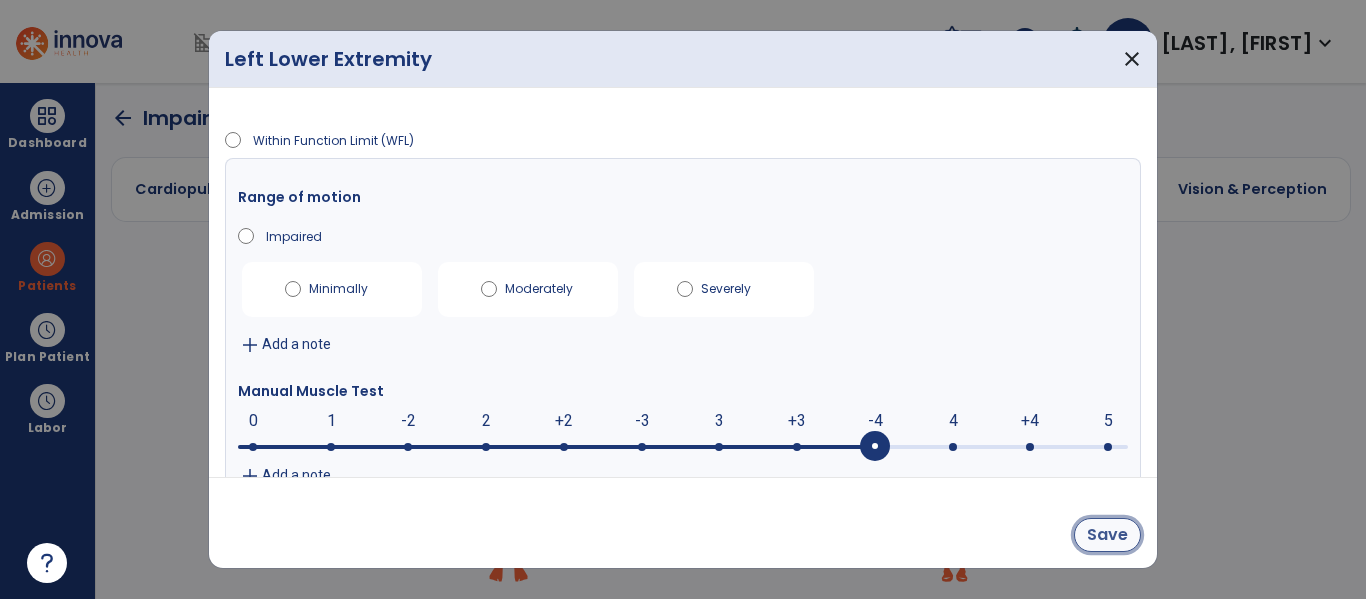 click on "Save" at bounding box center [1107, 535] 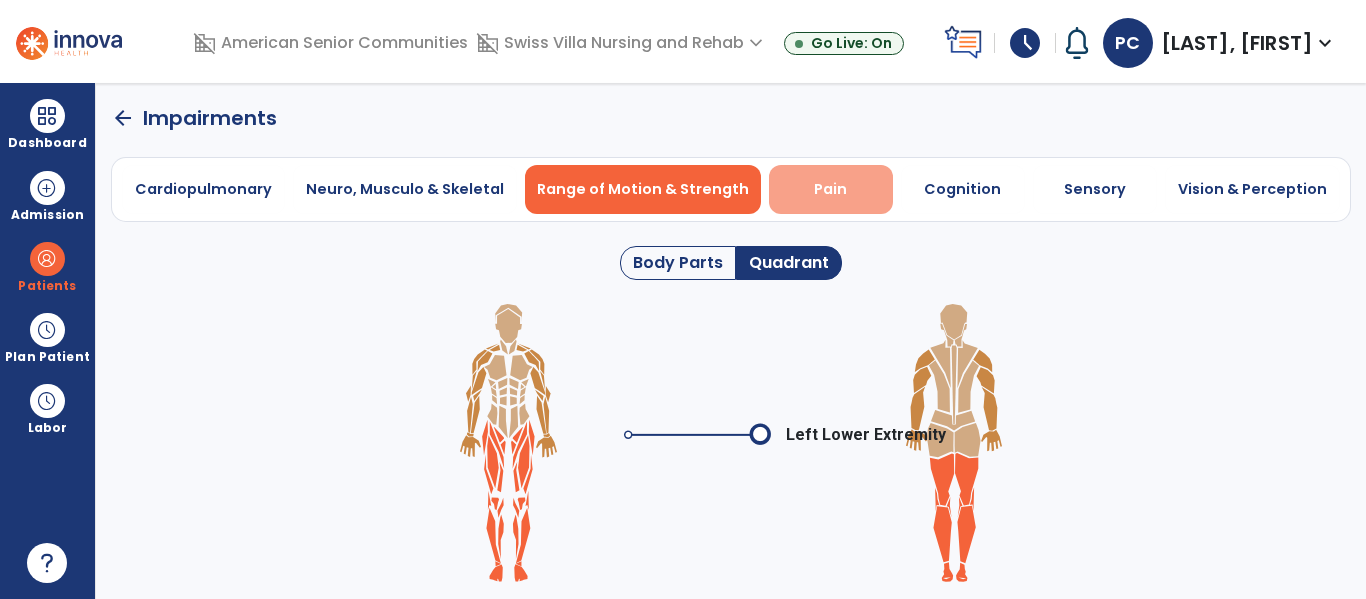 click on "Pain" at bounding box center [831, 189] 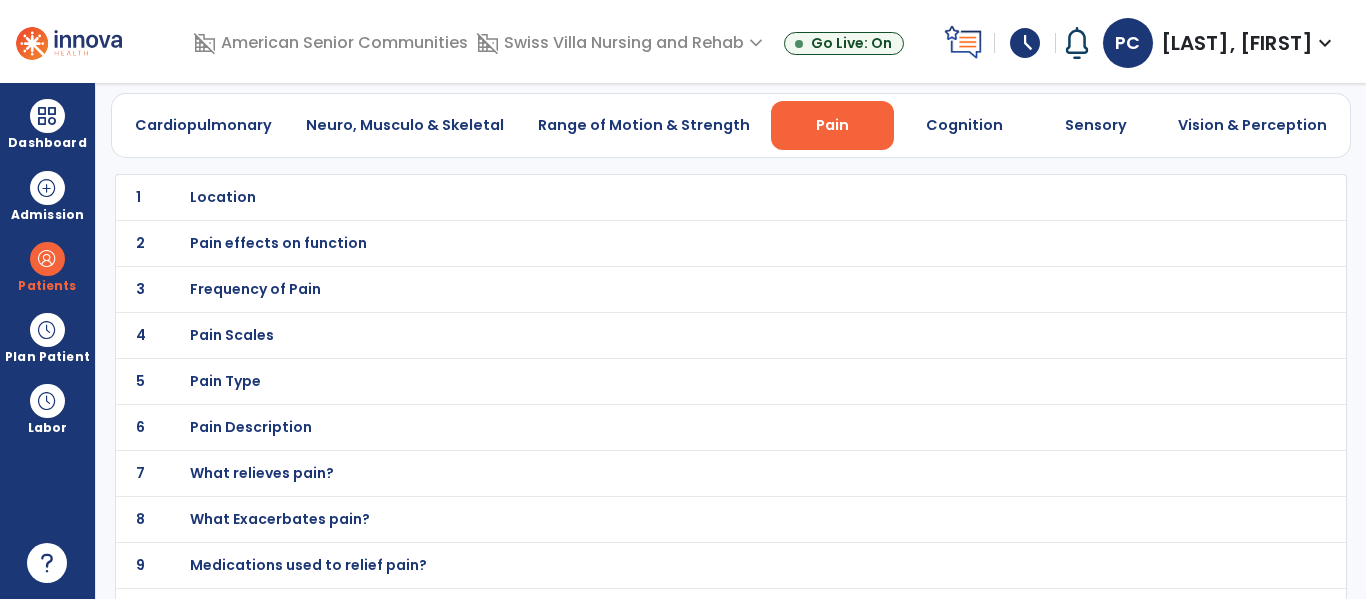 scroll, scrollTop: 83, scrollLeft: 0, axis: vertical 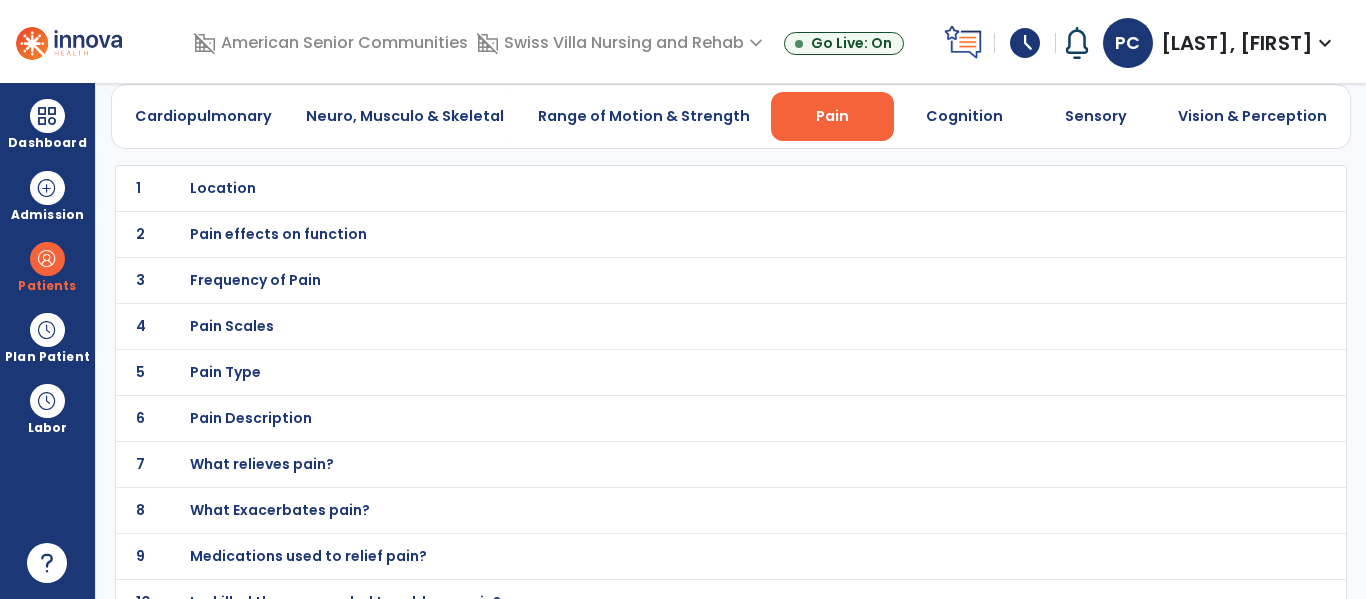 click on "Pain Scales" at bounding box center [687, 188] 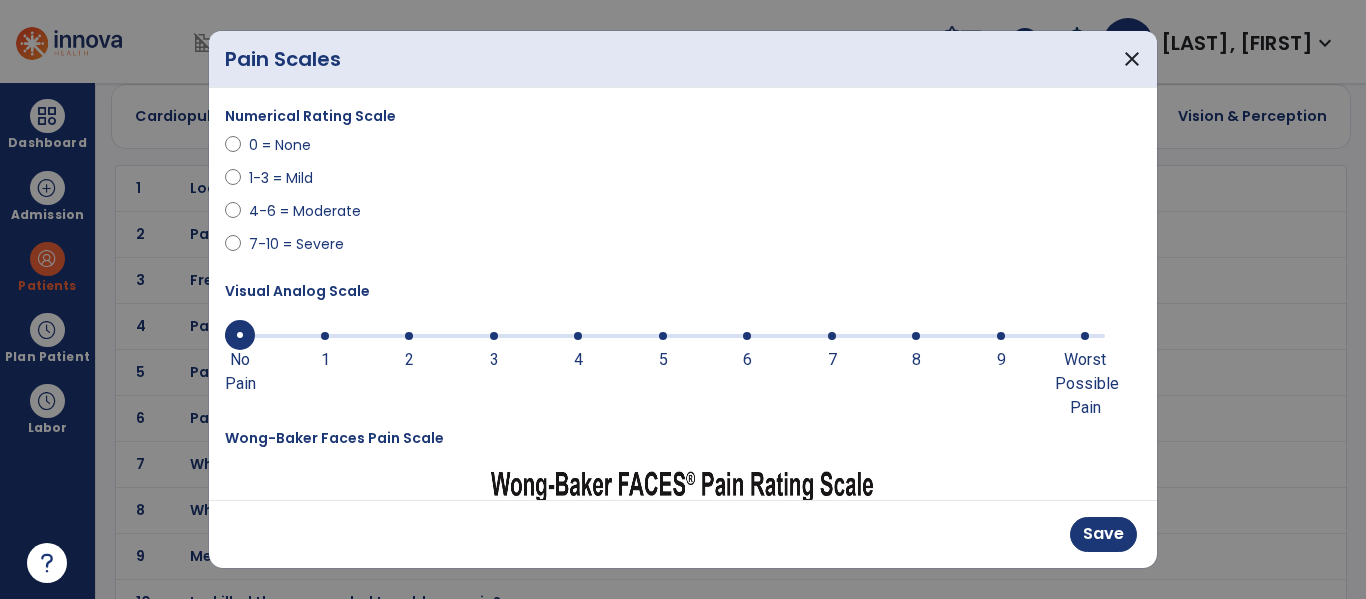 scroll, scrollTop: 532, scrollLeft: 0, axis: vertical 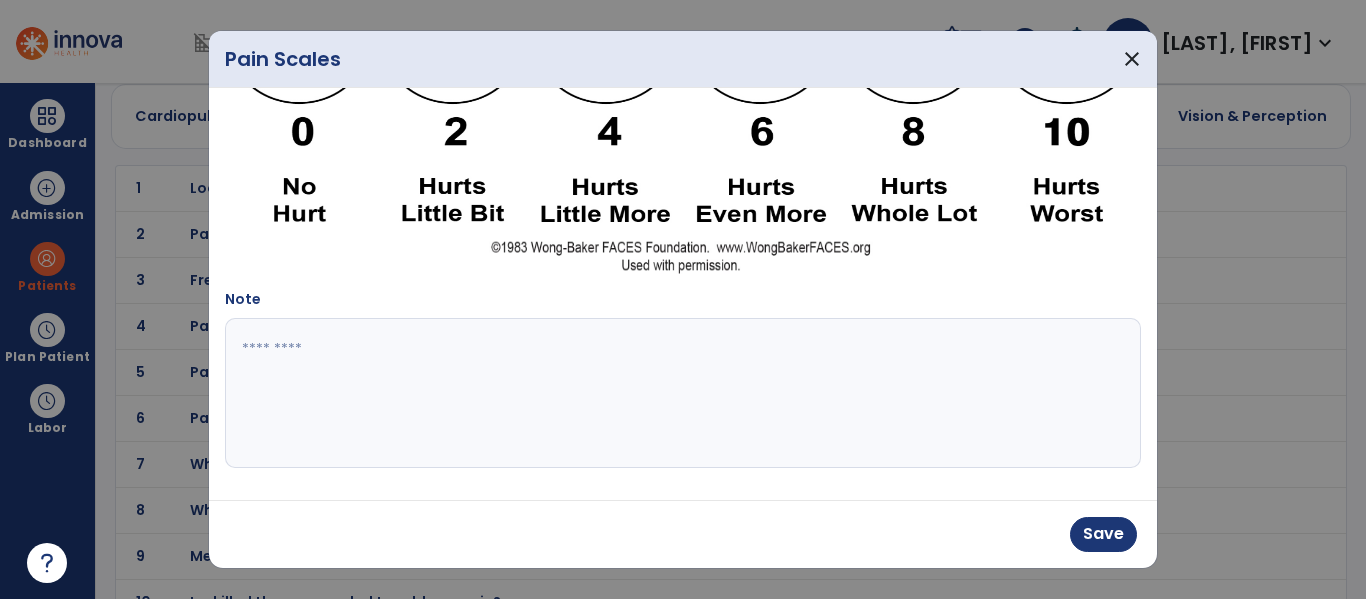 click at bounding box center [680, 393] 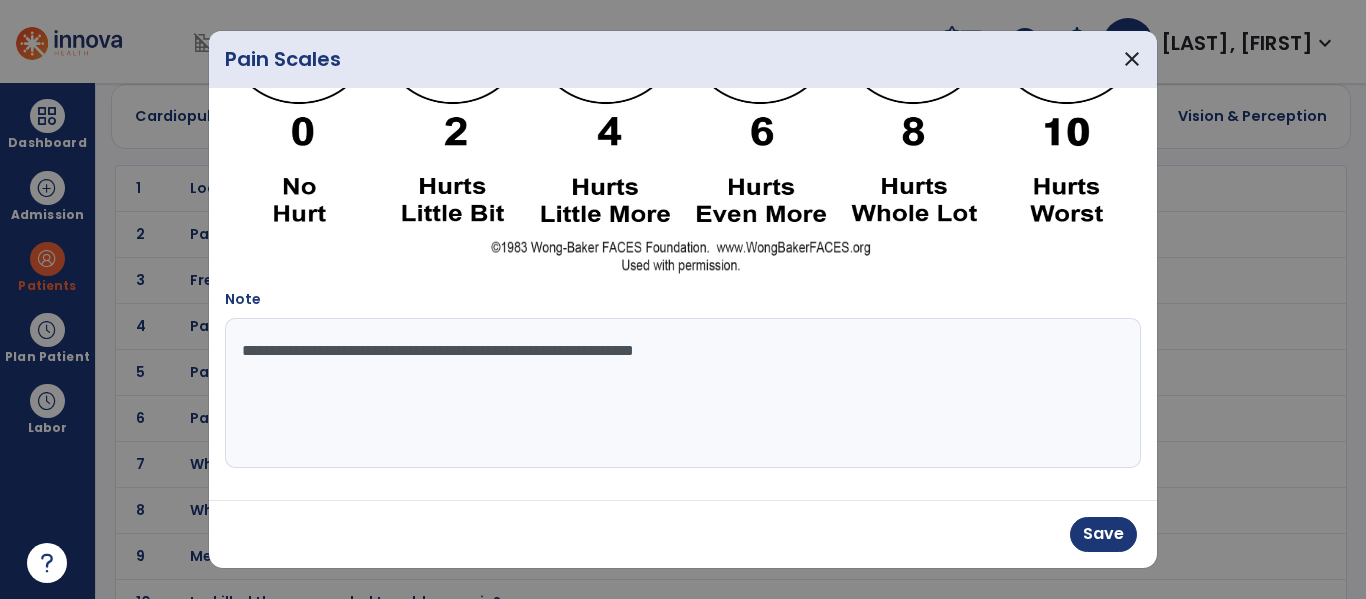 type on "**********" 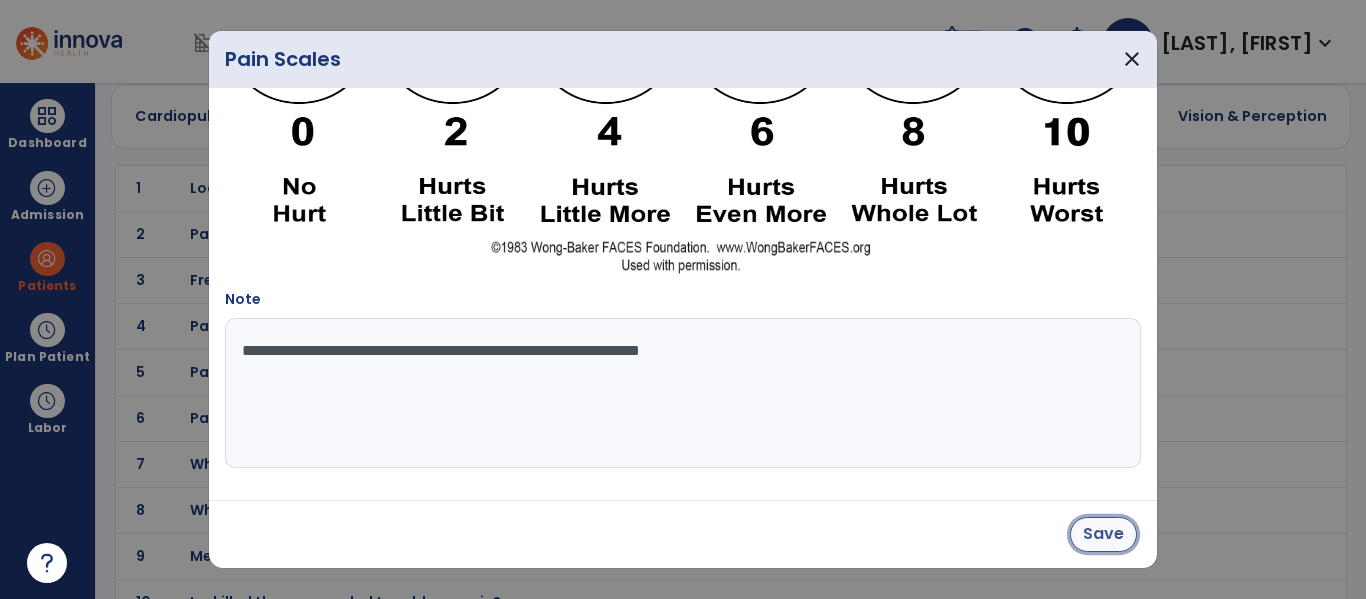 click on "Save" at bounding box center (1103, 534) 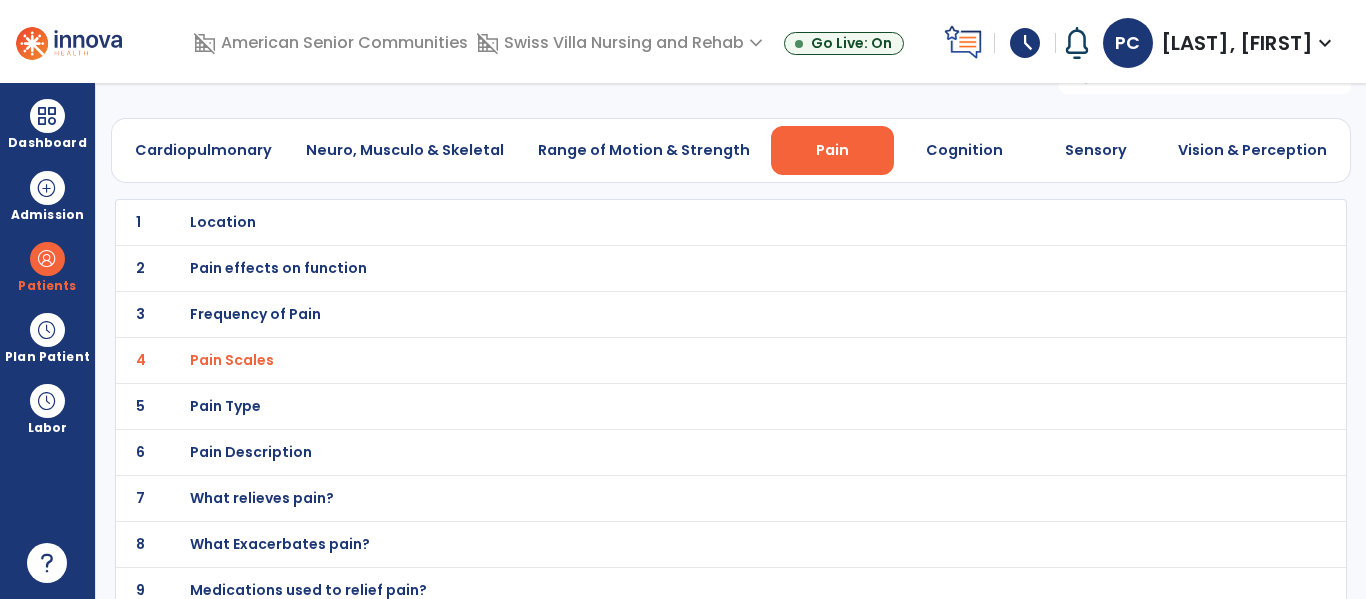 scroll, scrollTop: 46, scrollLeft: 0, axis: vertical 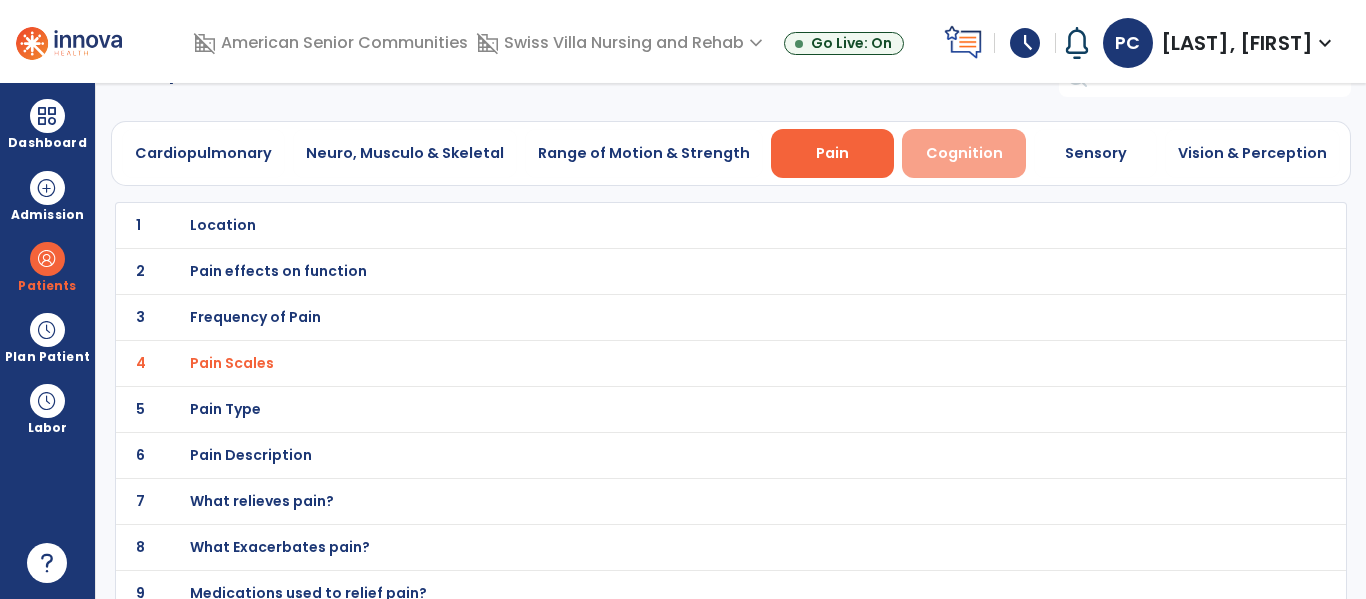 click on "Cognition" at bounding box center [964, 153] 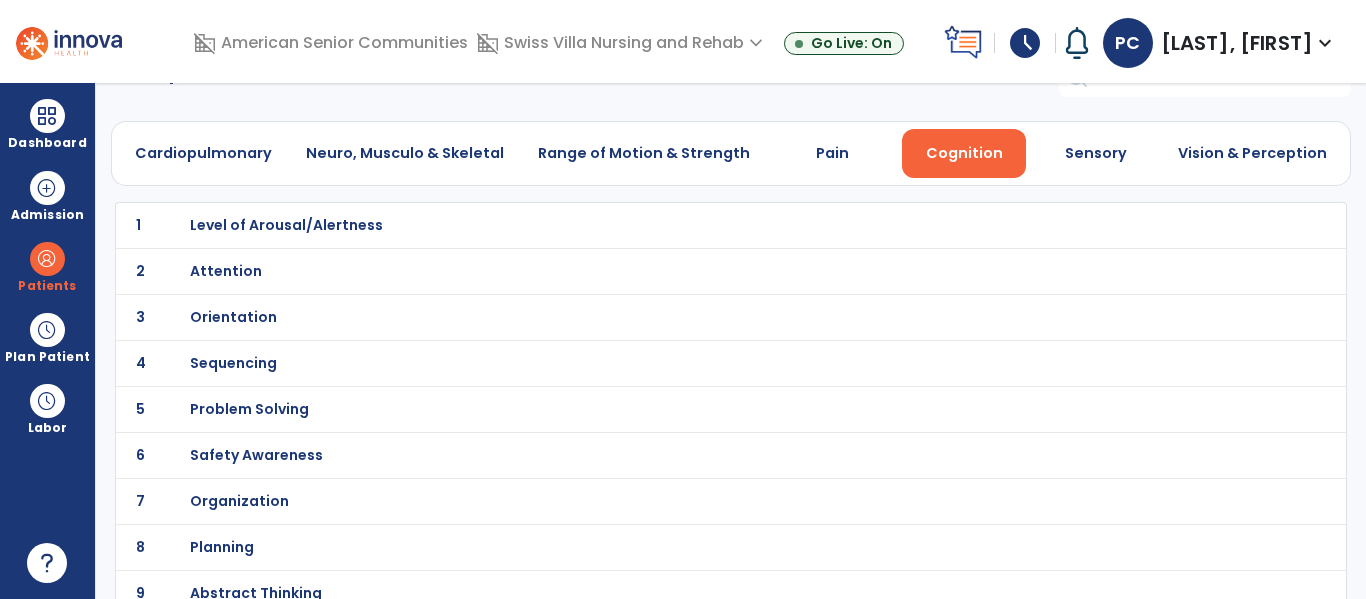 scroll, scrollTop: 248, scrollLeft: 0, axis: vertical 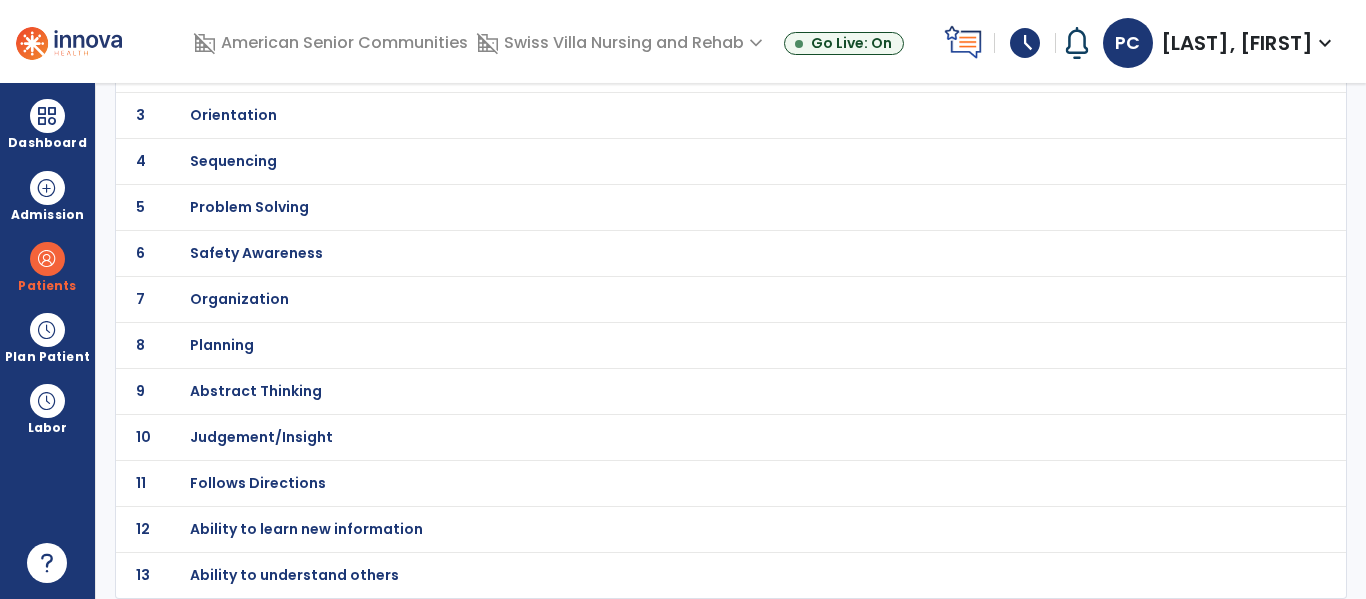 click on "13 Ability to understand others" 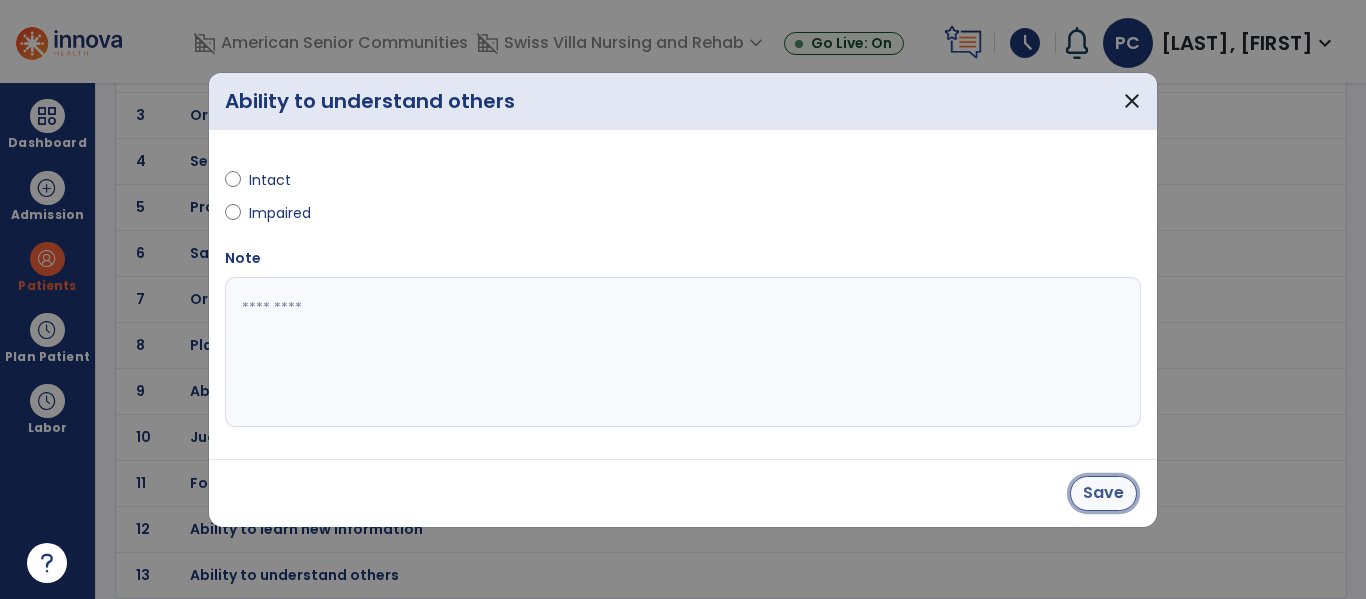 click on "Save" at bounding box center [1103, 493] 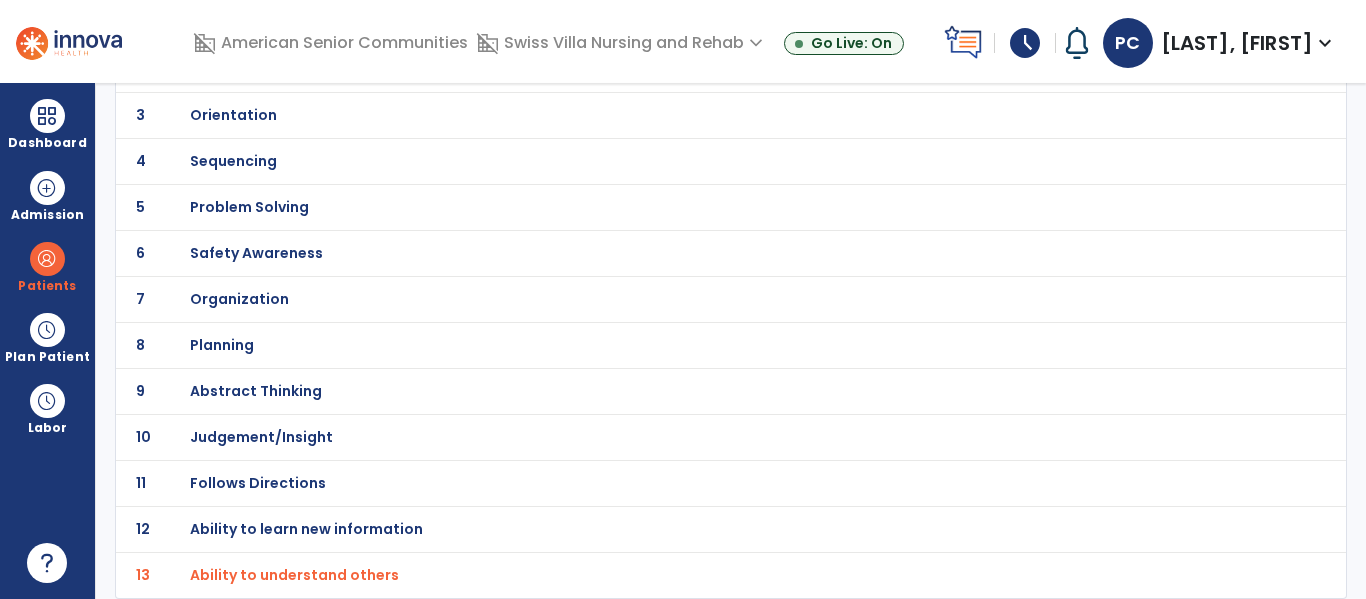 click on "Follows Directions" at bounding box center [687, 23] 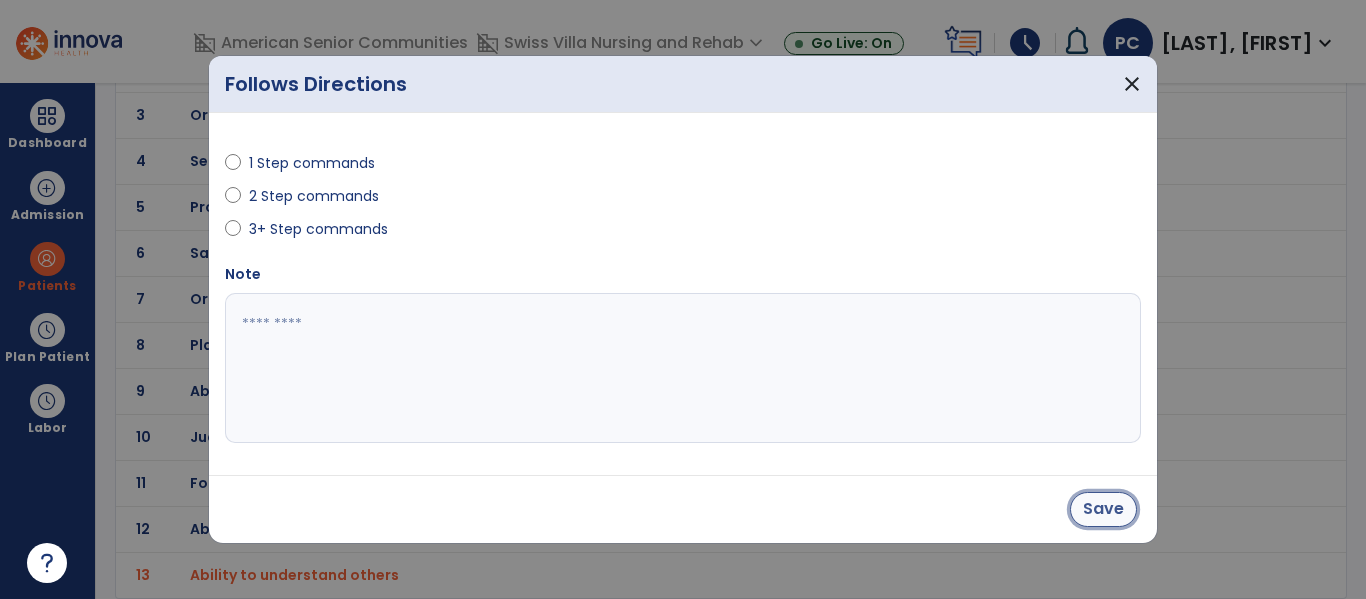 click on "Save" at bounding box center [1103, 509] 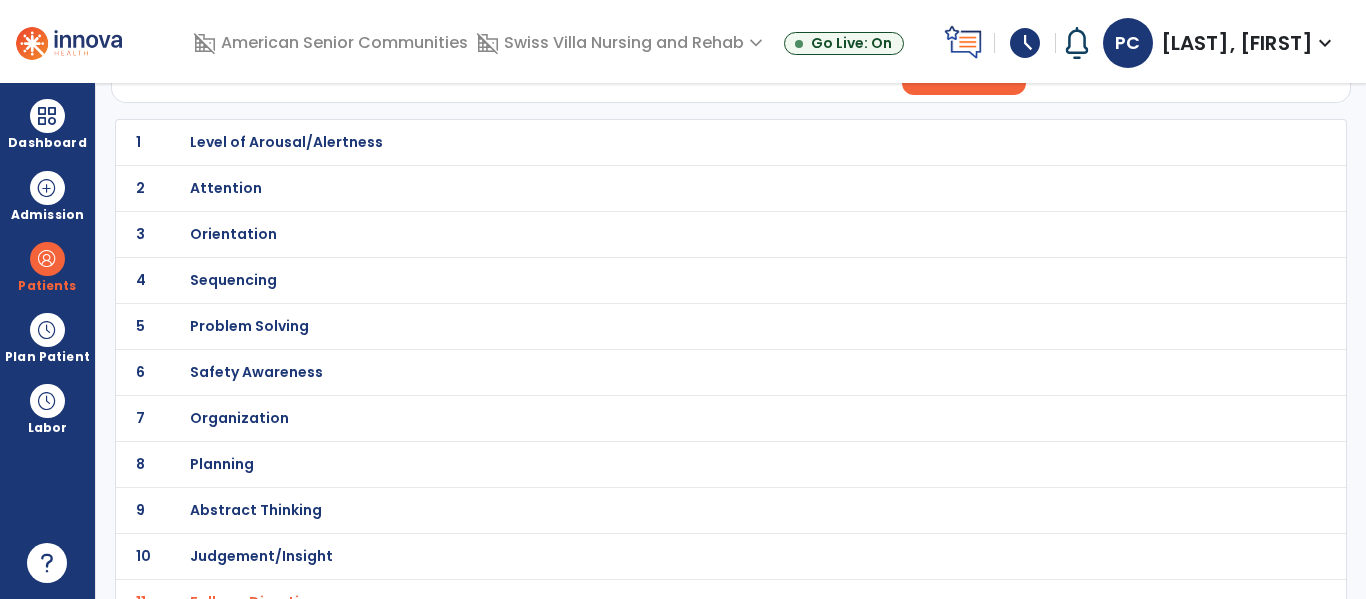 scroll, scrollTop: 124, scrollLeft: 0, axis: vertical 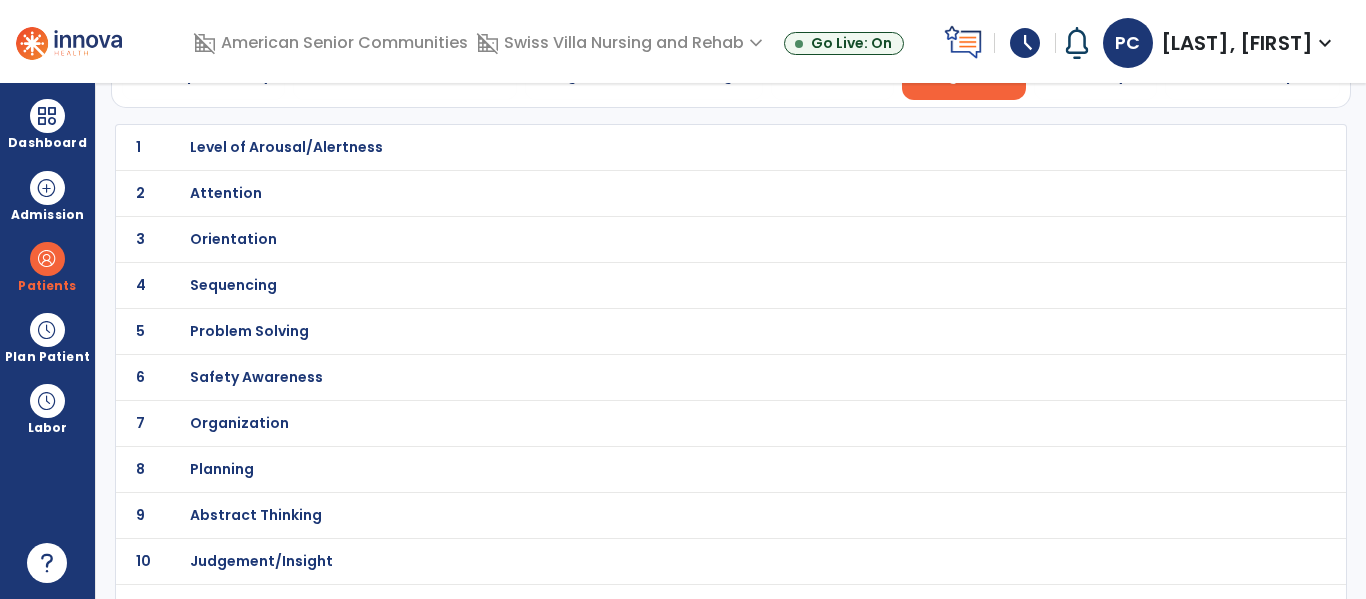 click on "Orientation" at bounding box center [687, 147] 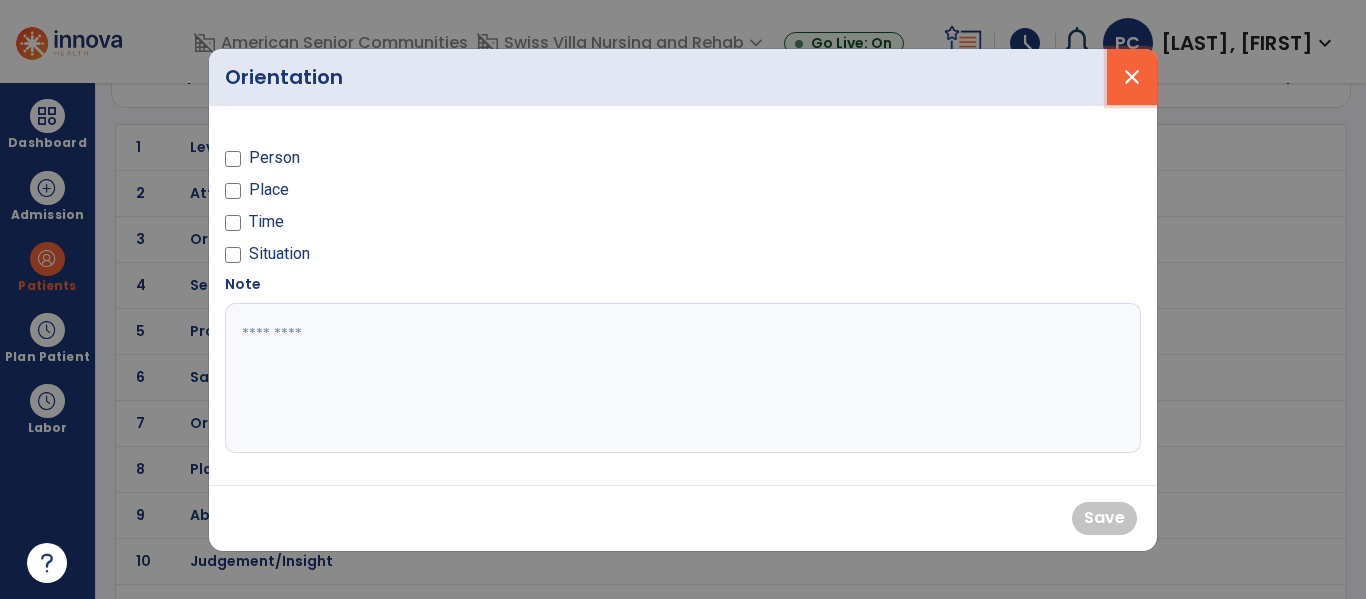 click on "close" at bounding box center [1132, 77] 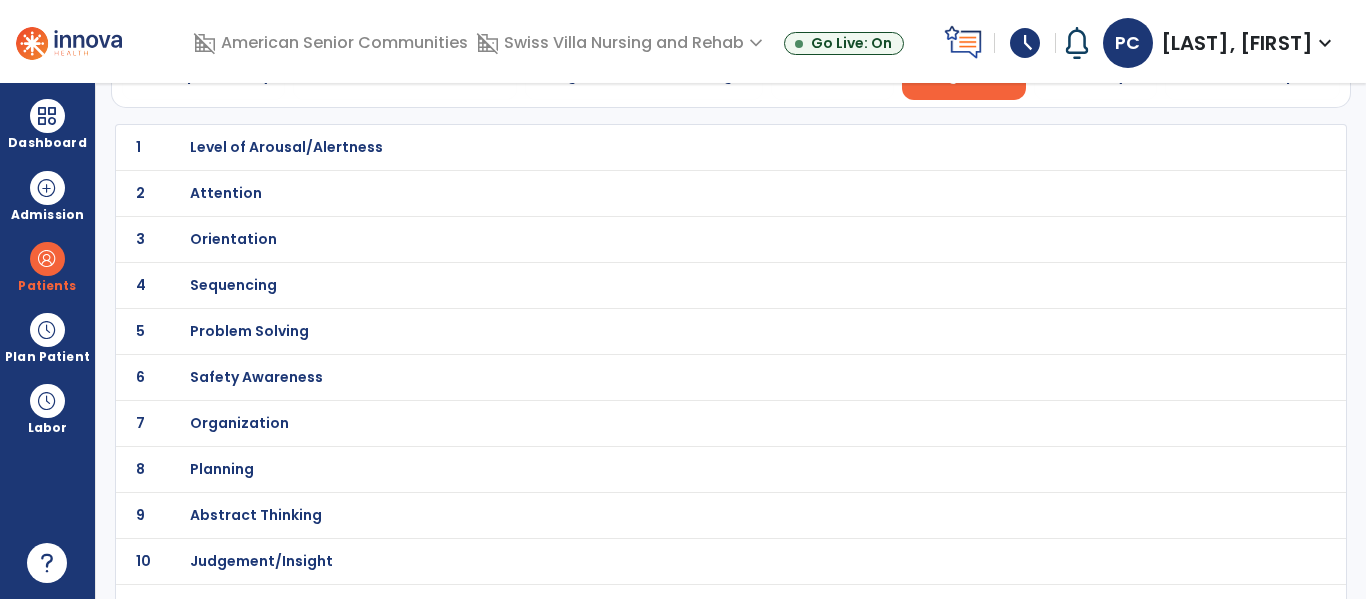 click on "Attention" at bounding box center (687, 147) 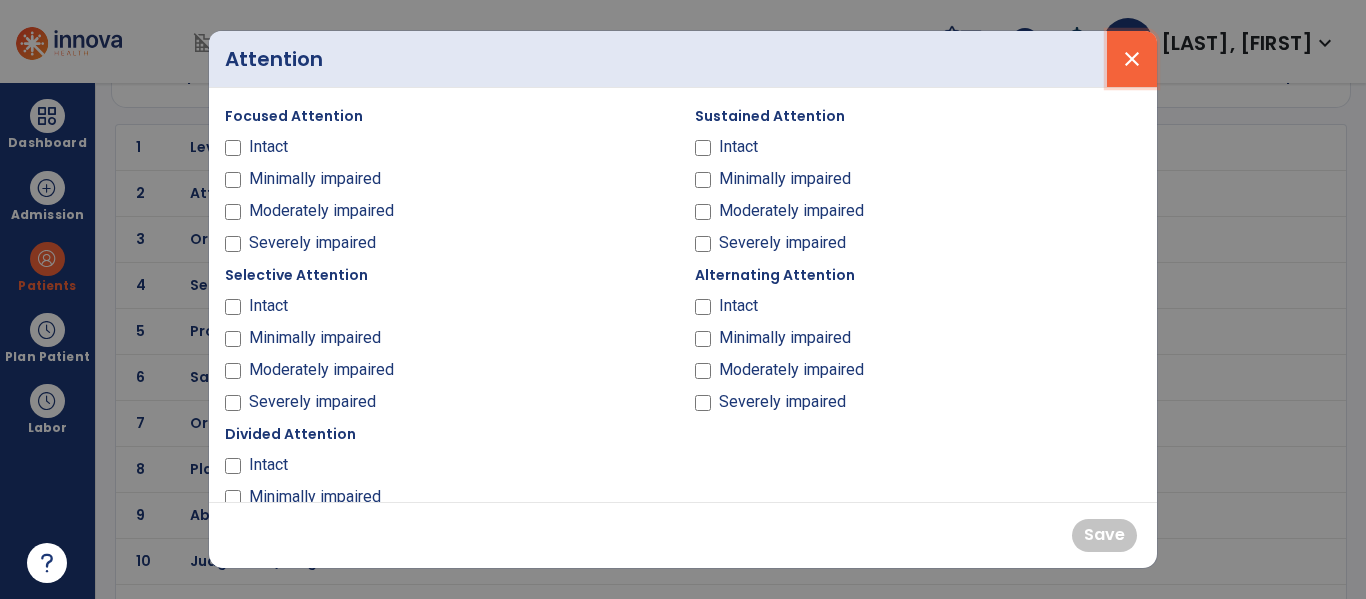 click on "close" at bounding box center (1132, 59) 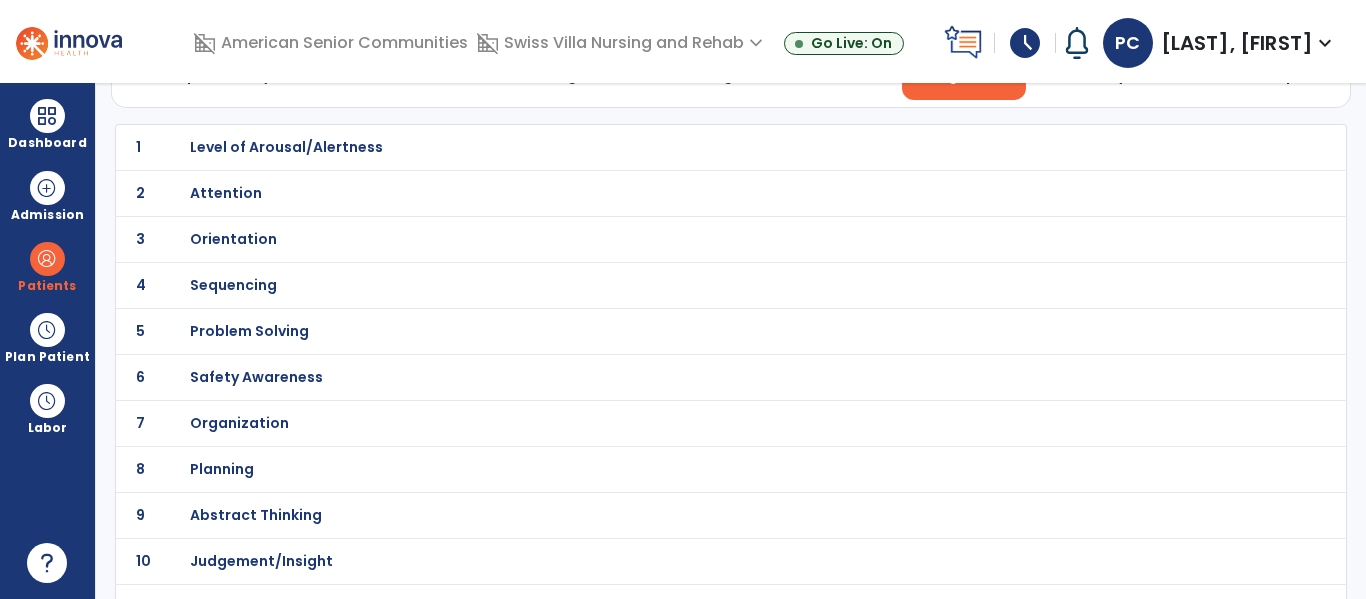 click on "Safety Awareness" at bounding box center (687, 147) 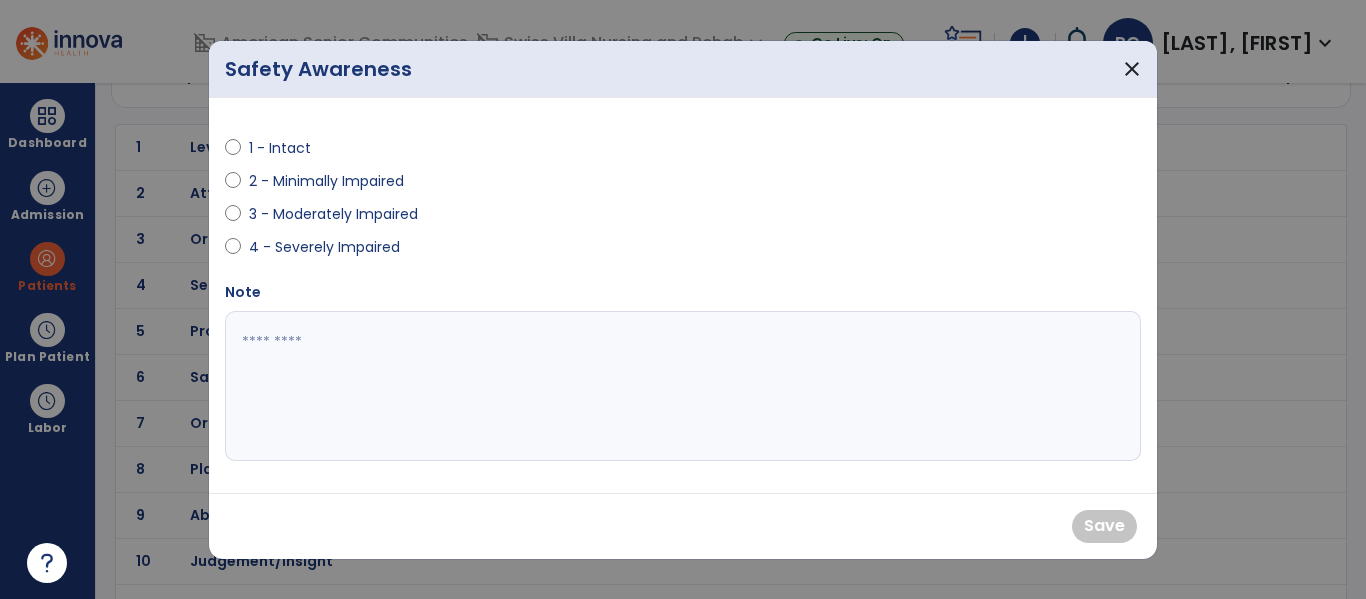 click on "3 - Moderately Impaired" at bounding box center (333, 214) 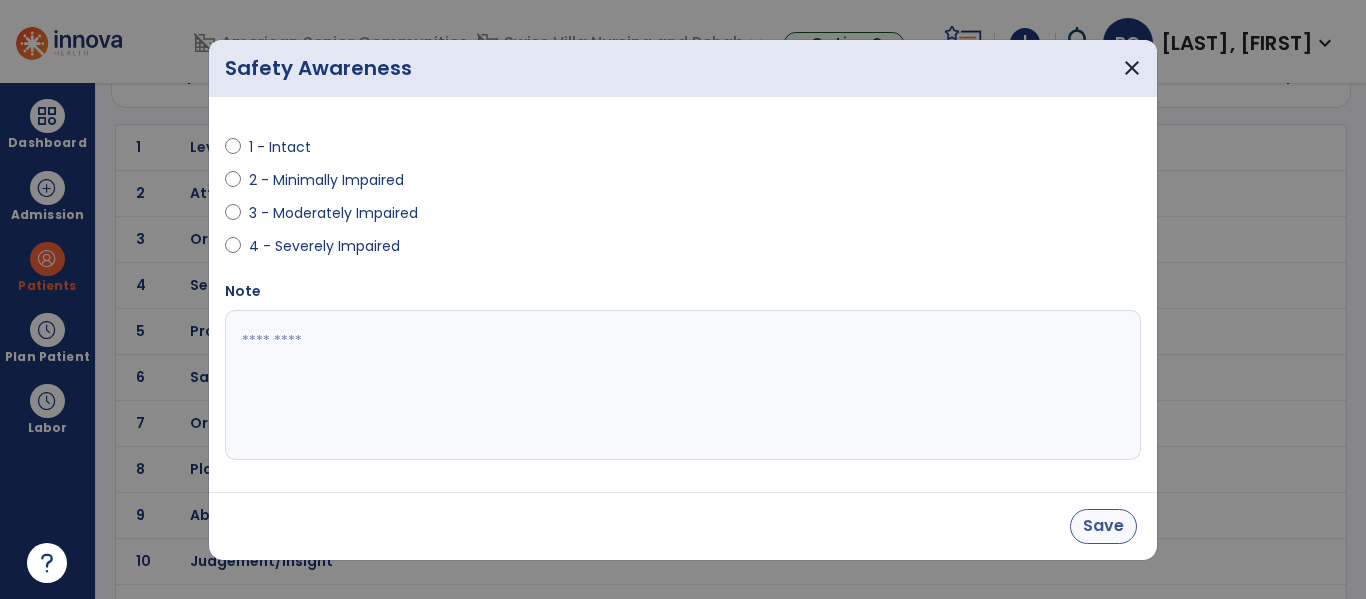 click on "Save" at bounding box center (1103, 526) 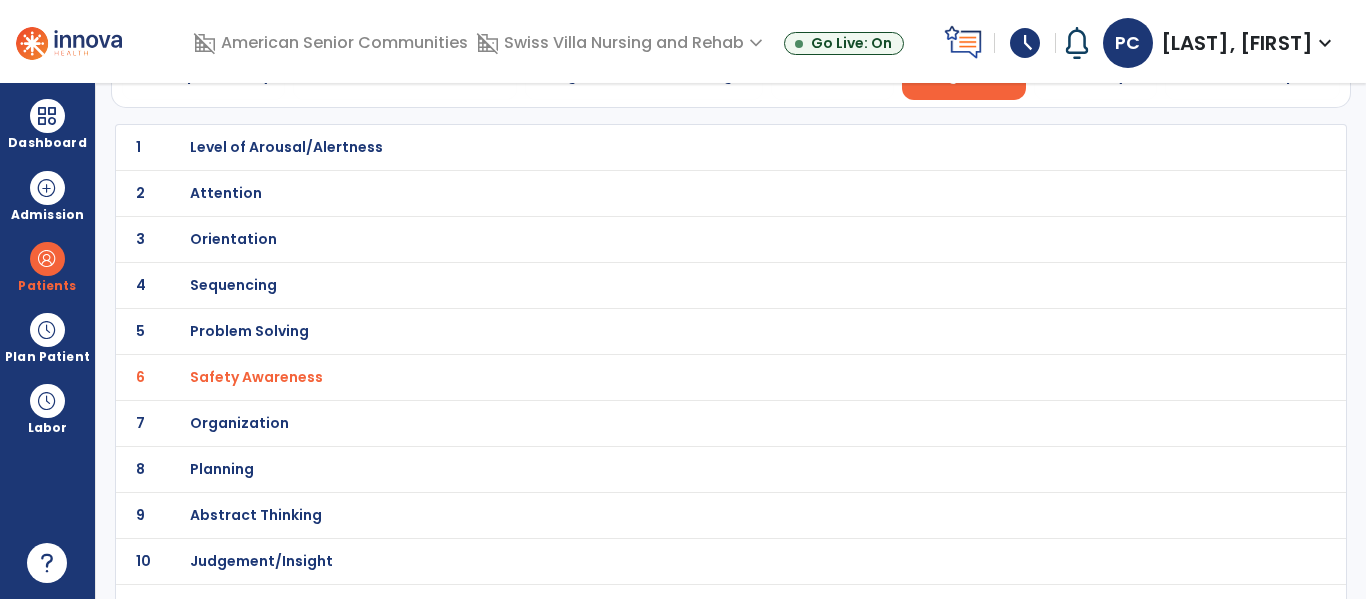 click on "Attention" at bounding box center (687, 147) 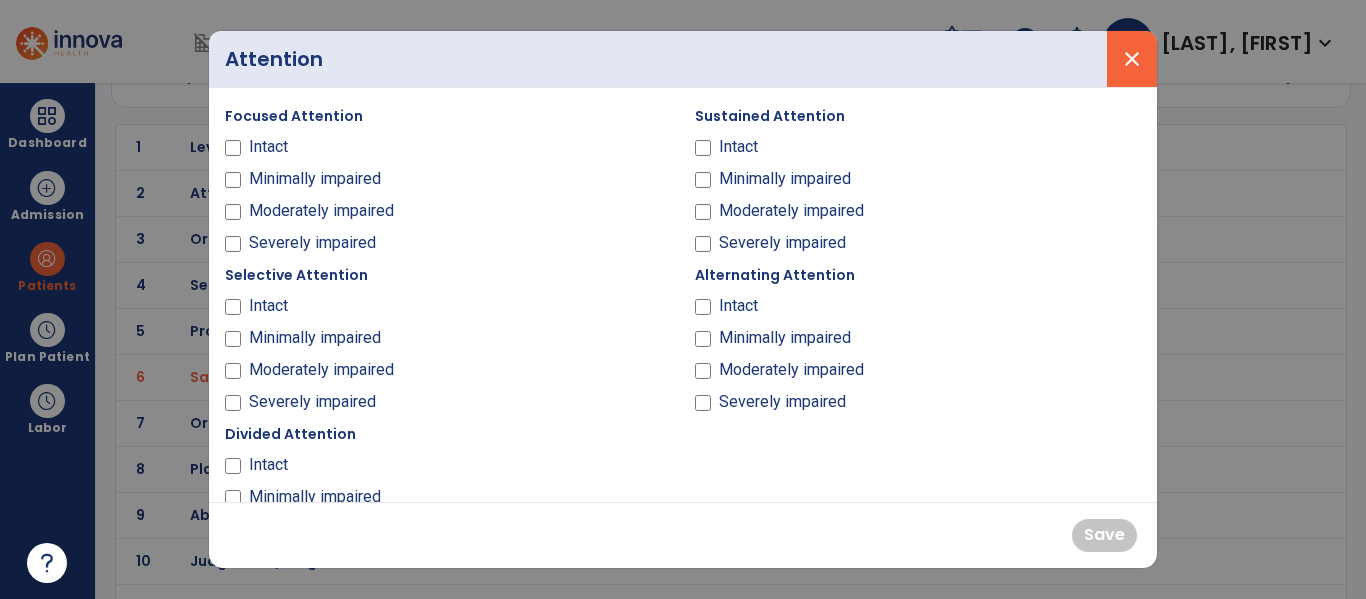 click on "close" at bounding box center (1132, 59) 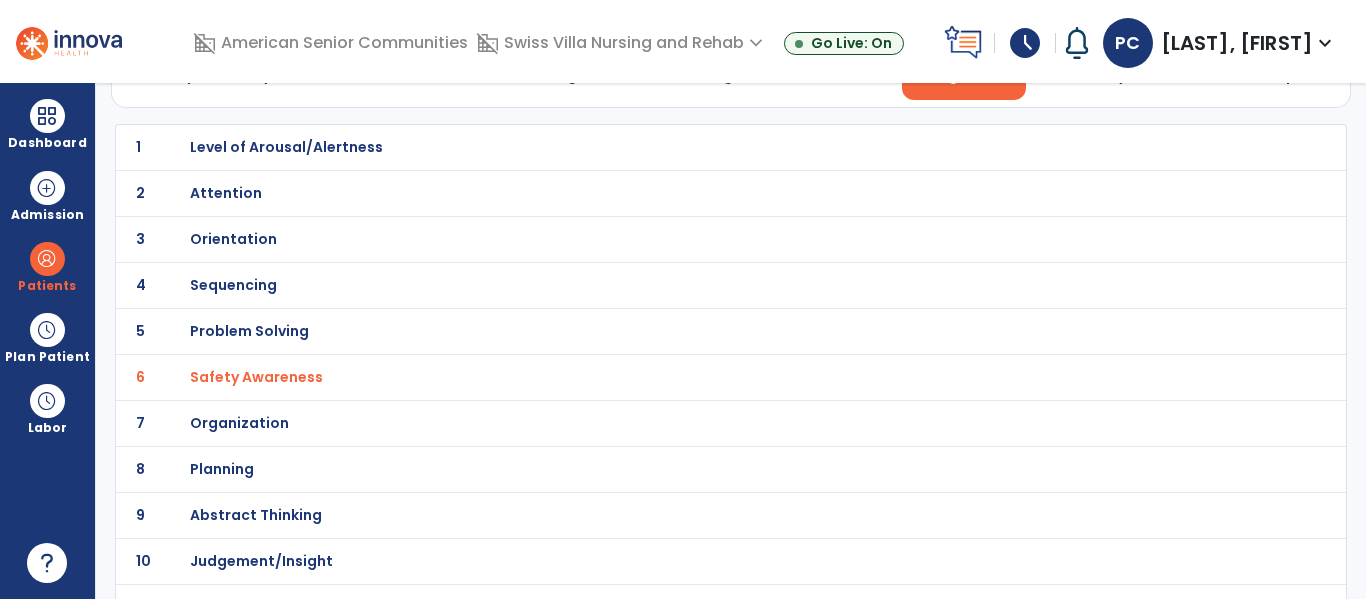 click on "Level of Arousal/Alertness" at bounding box center [687, 147] 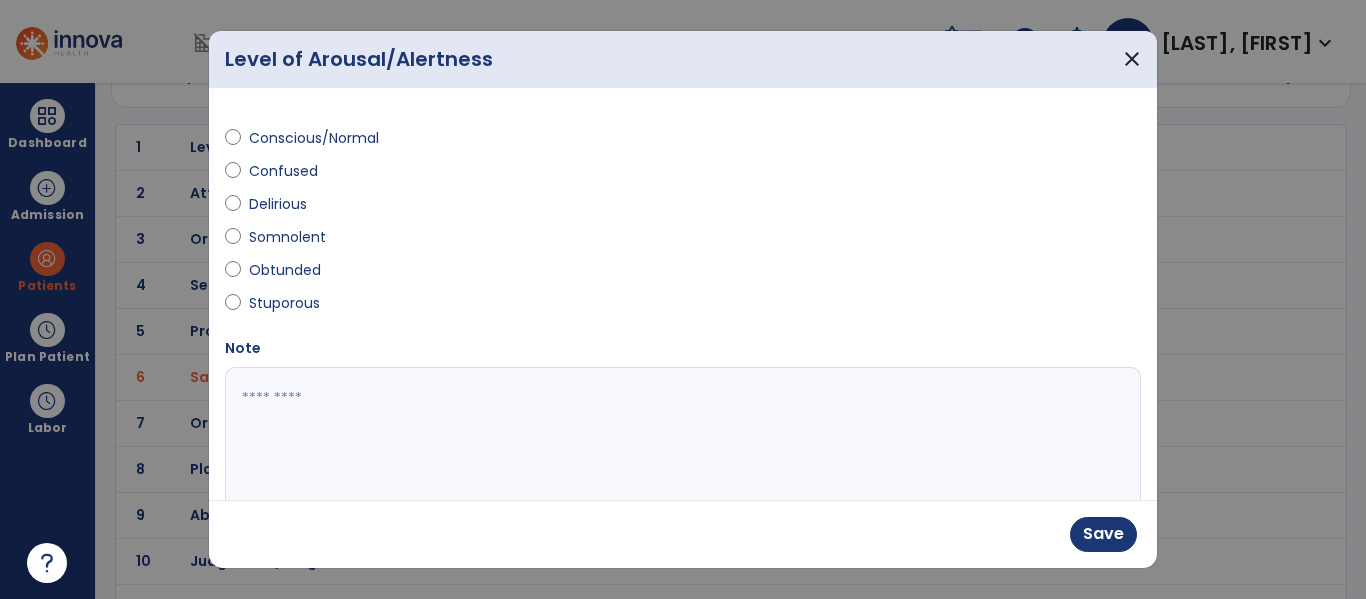 click at bounding box center [680, 442] 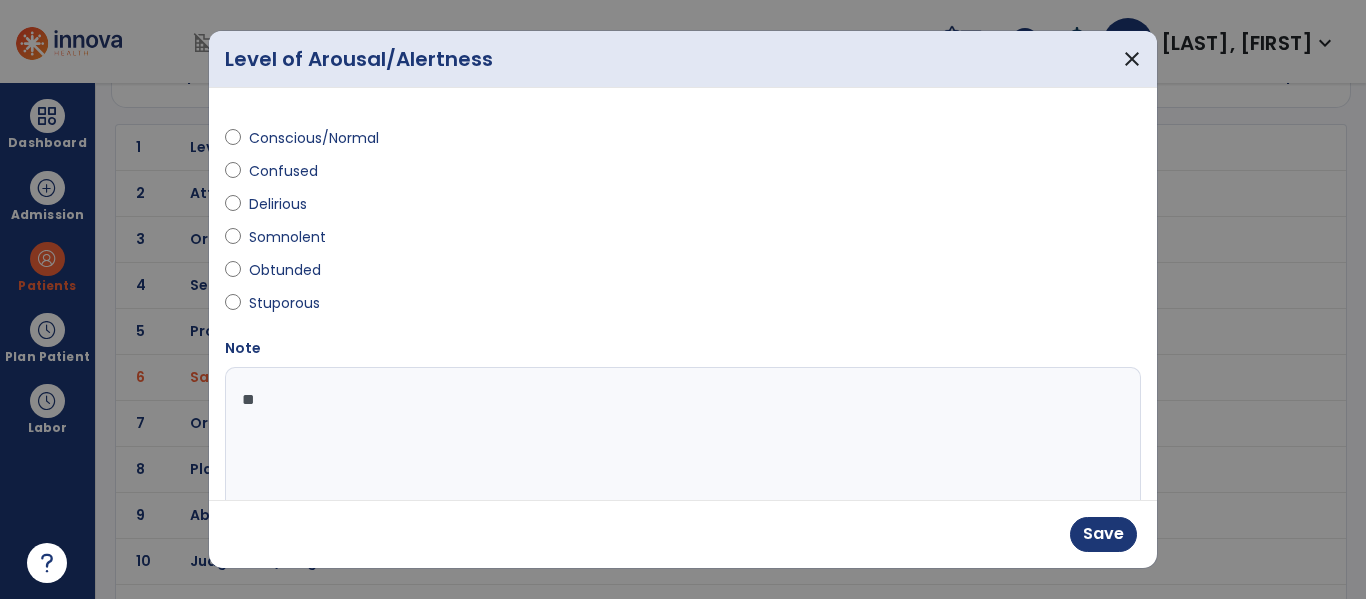 type on "*" 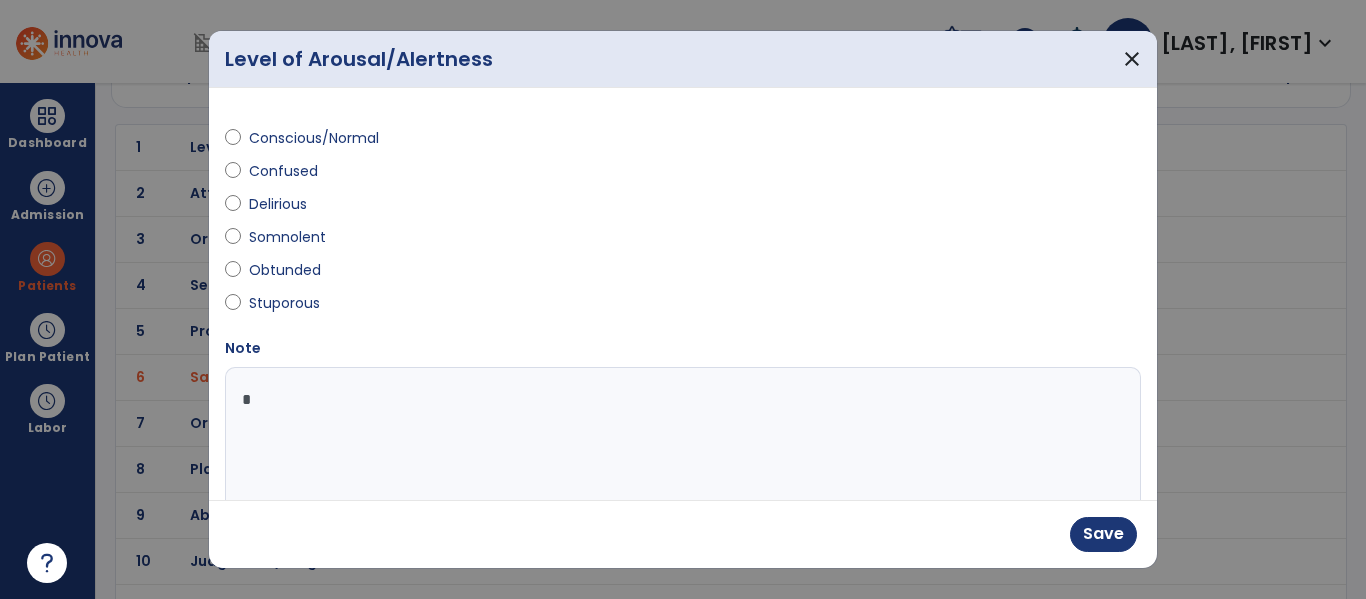 type 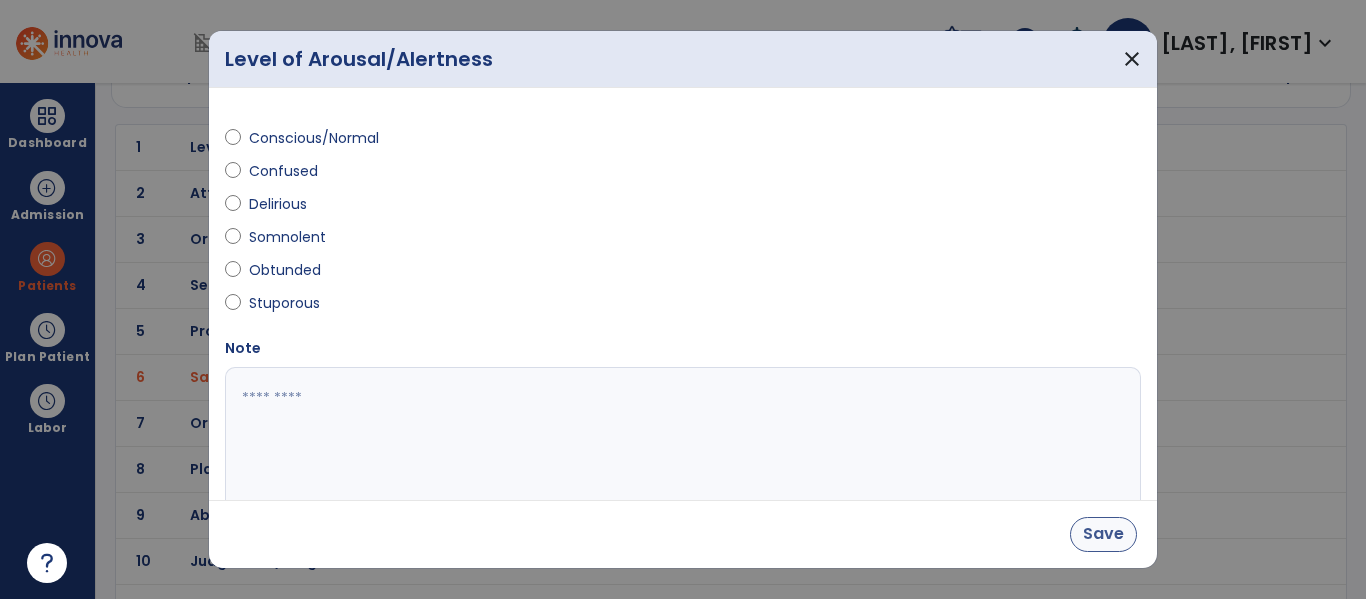 click on "Save" at bounding box center [1103, 534] 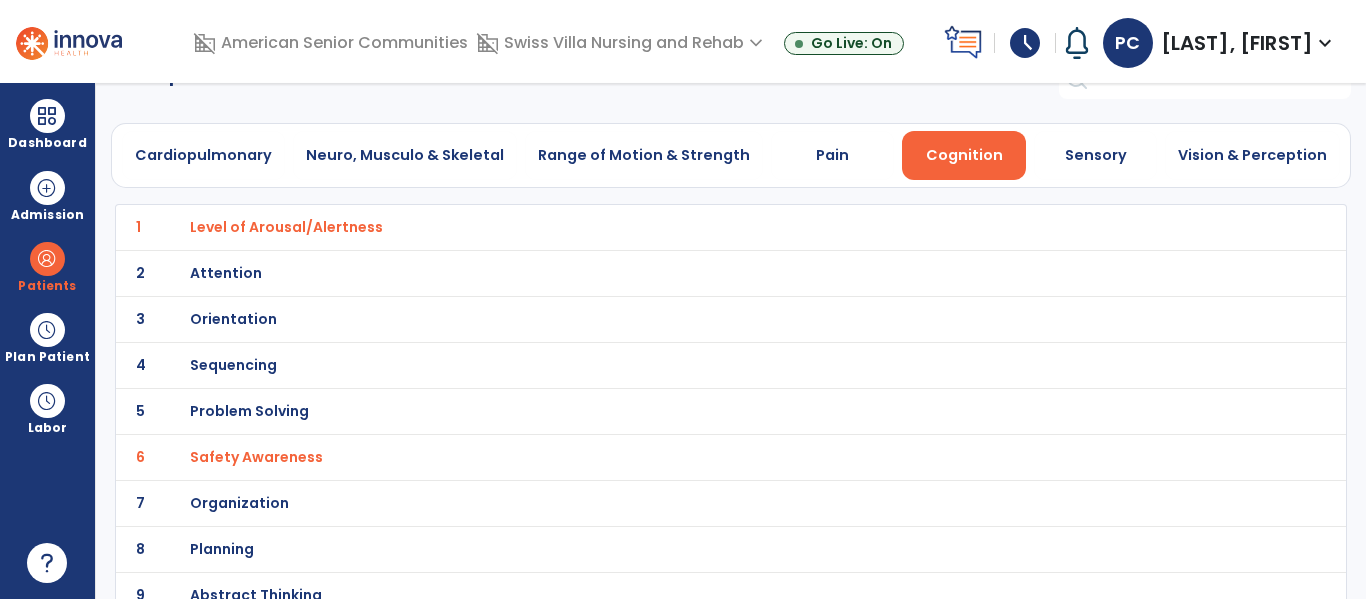 scroll, scrollTop: 0, scrollLeft: 0, axis: both 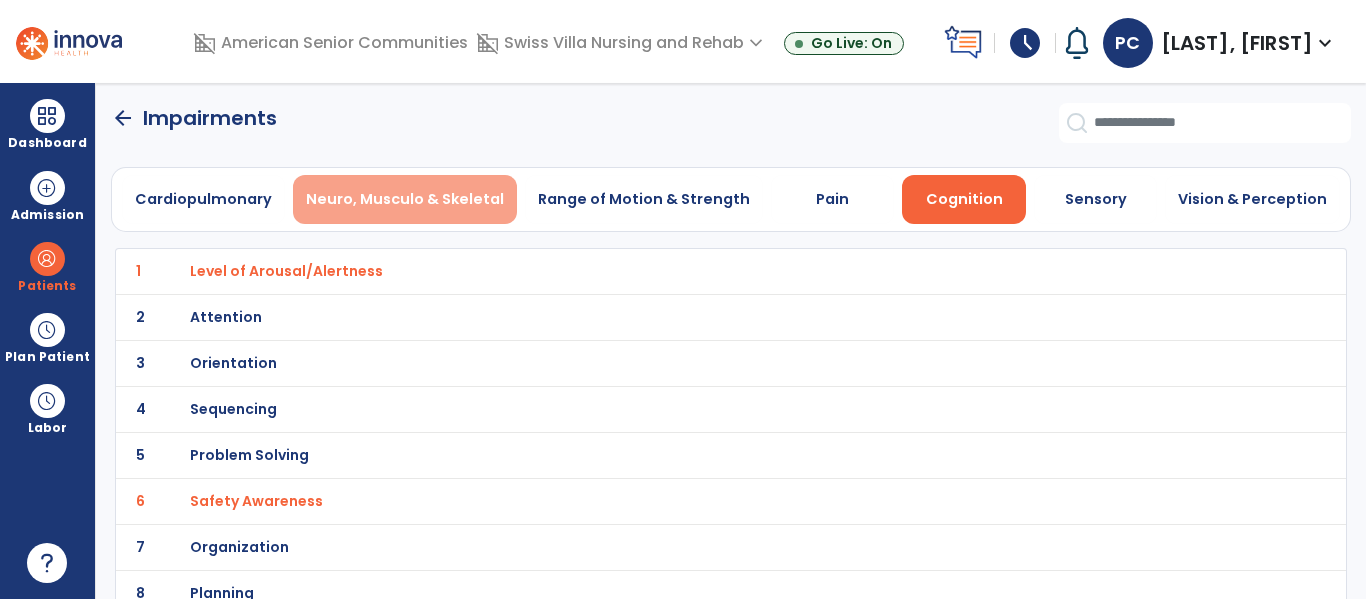 click on "Neuro, Musculo & Skeletal" at bounding box center (405, 199) 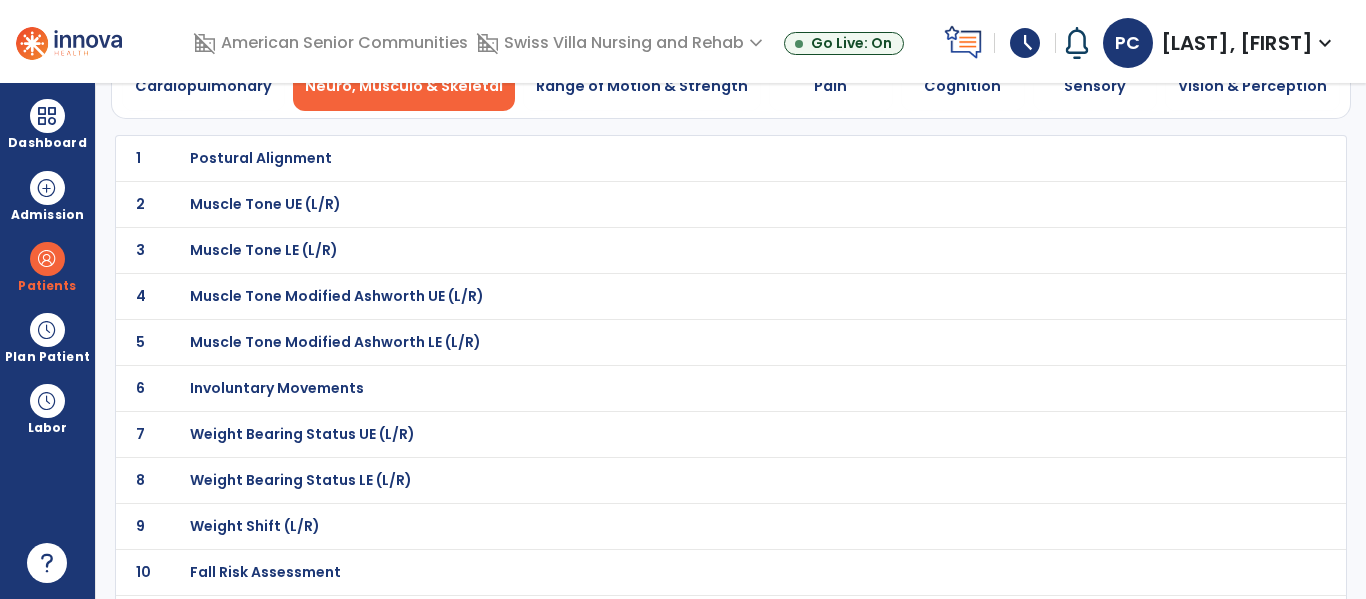 scroll, scrollTop: 116, scrollLeft: 0, axis: vertical 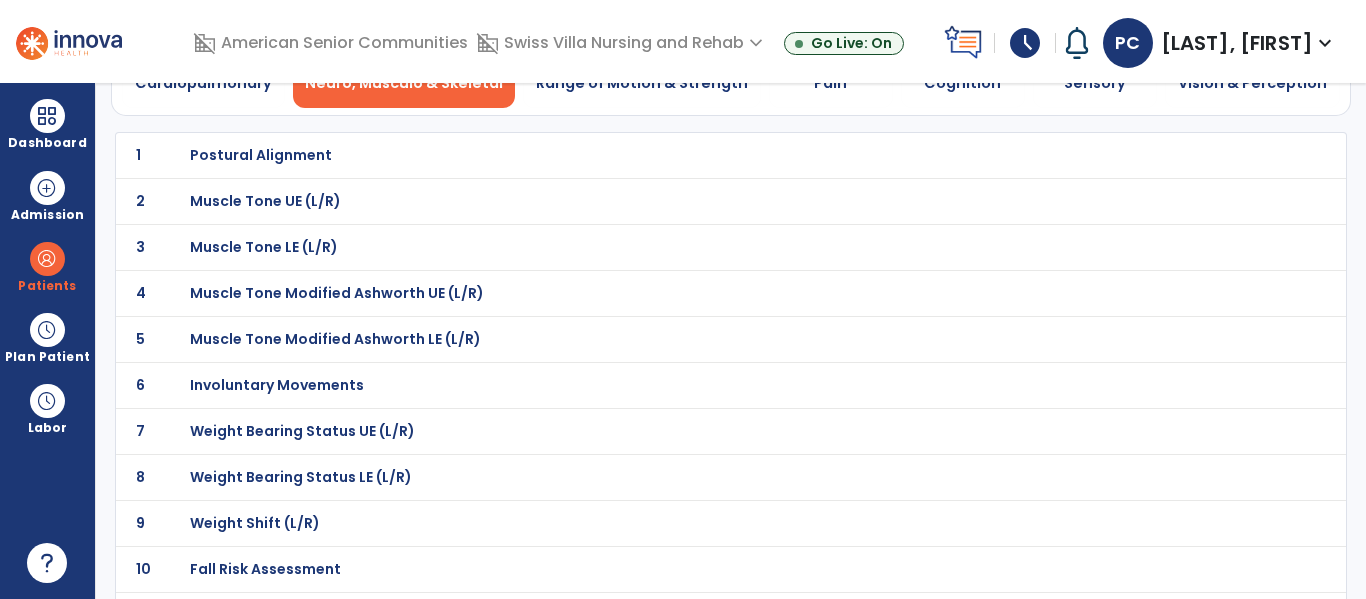 click on "Weight Bearing Status UE (L/R)" at bounding box center [261, 155] 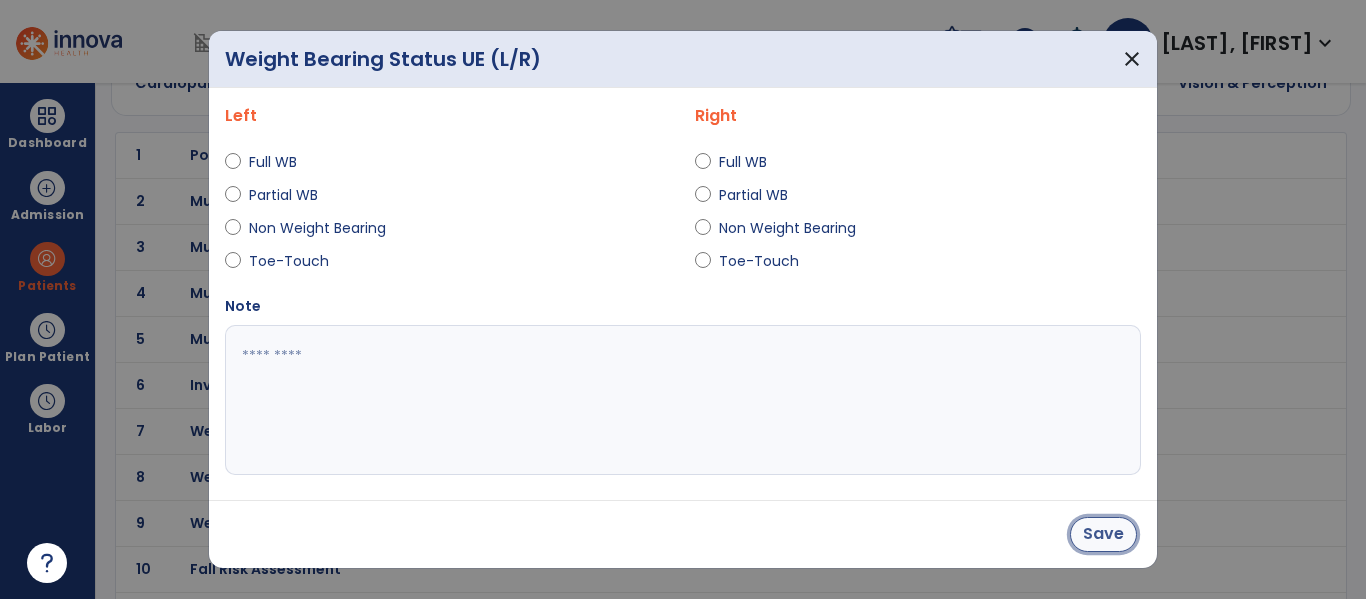 click on "Save" at bounding box center (1103, 534) 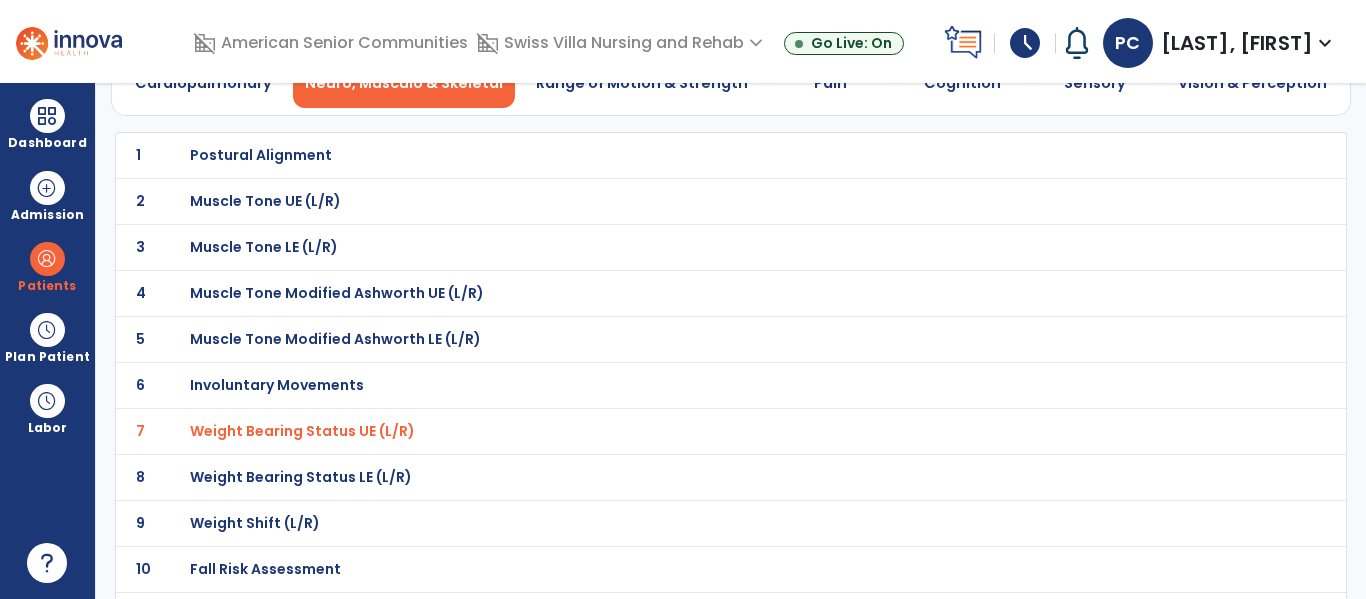 click on "8 Weight Bearing Status LE (L/R)" 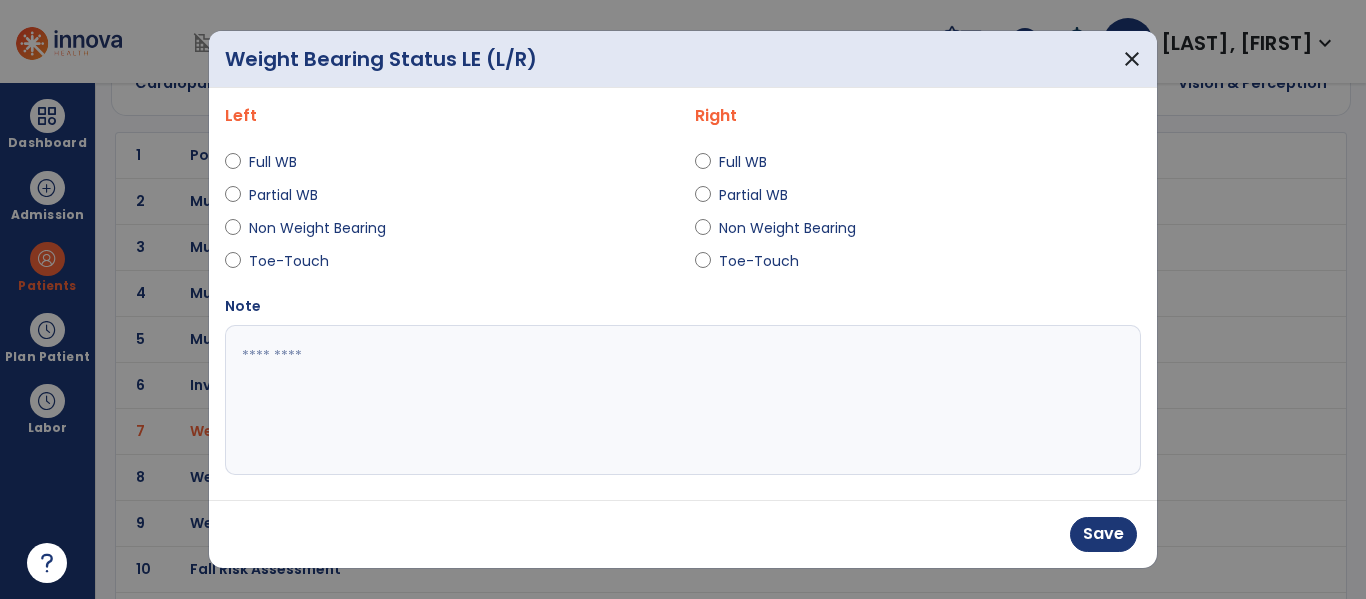 click on "Full WB" at bounding box center [754, 162] 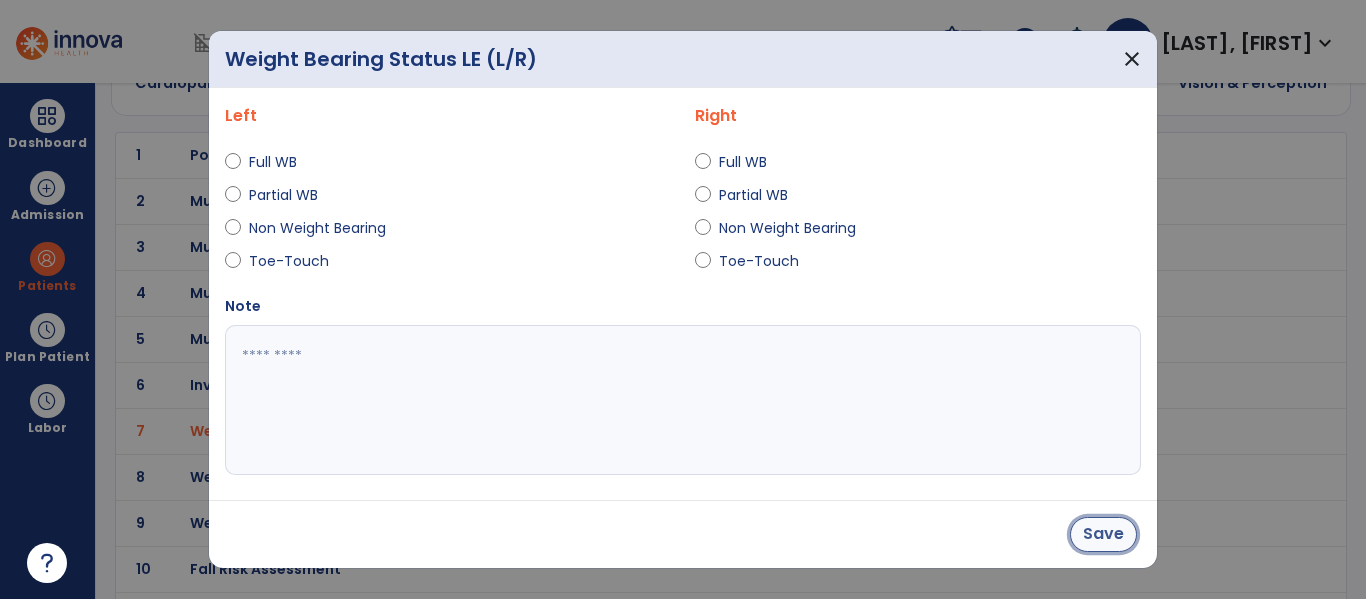 click on "Save" at bounding box center (1103, 534) 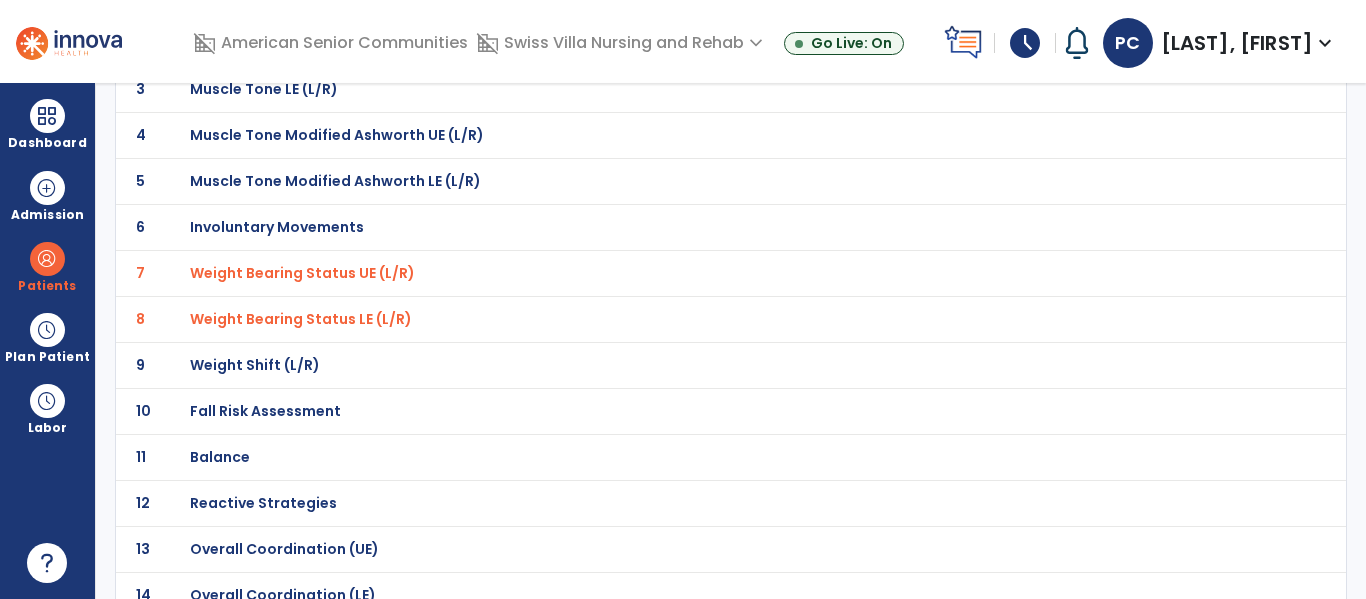 scroll, scrollTop: 283, scrollLeft: 0, axis: vertical 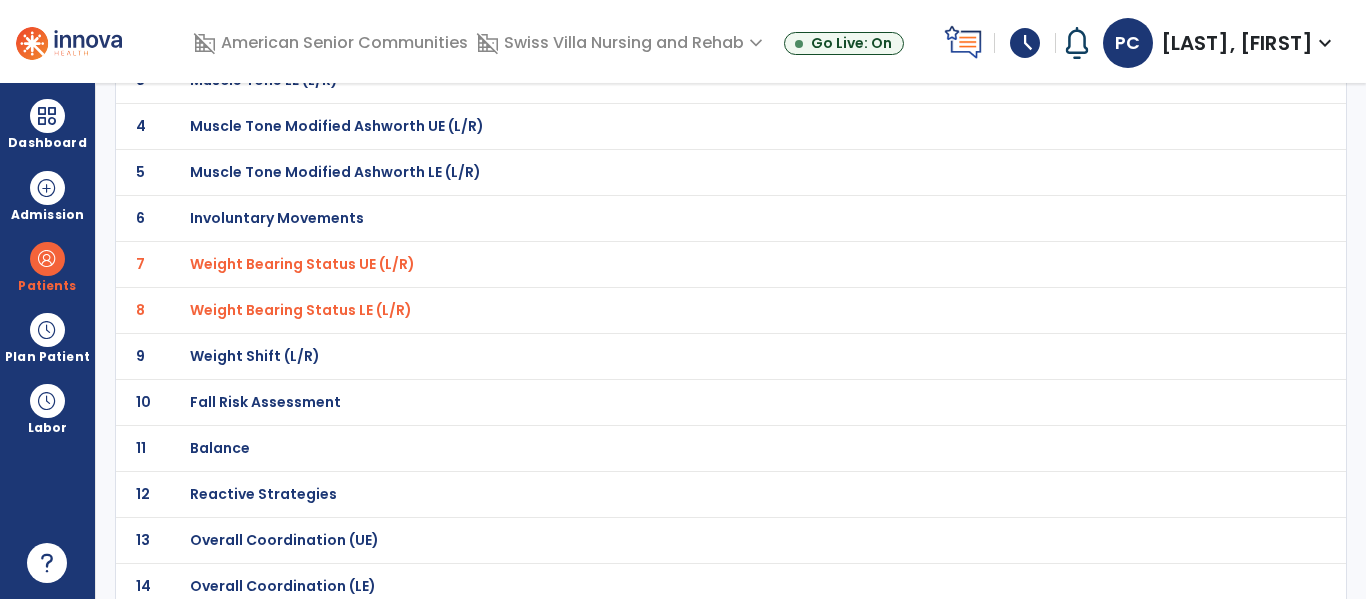 click on "Fall Risk Assessment" at bounding box center [687, -12] 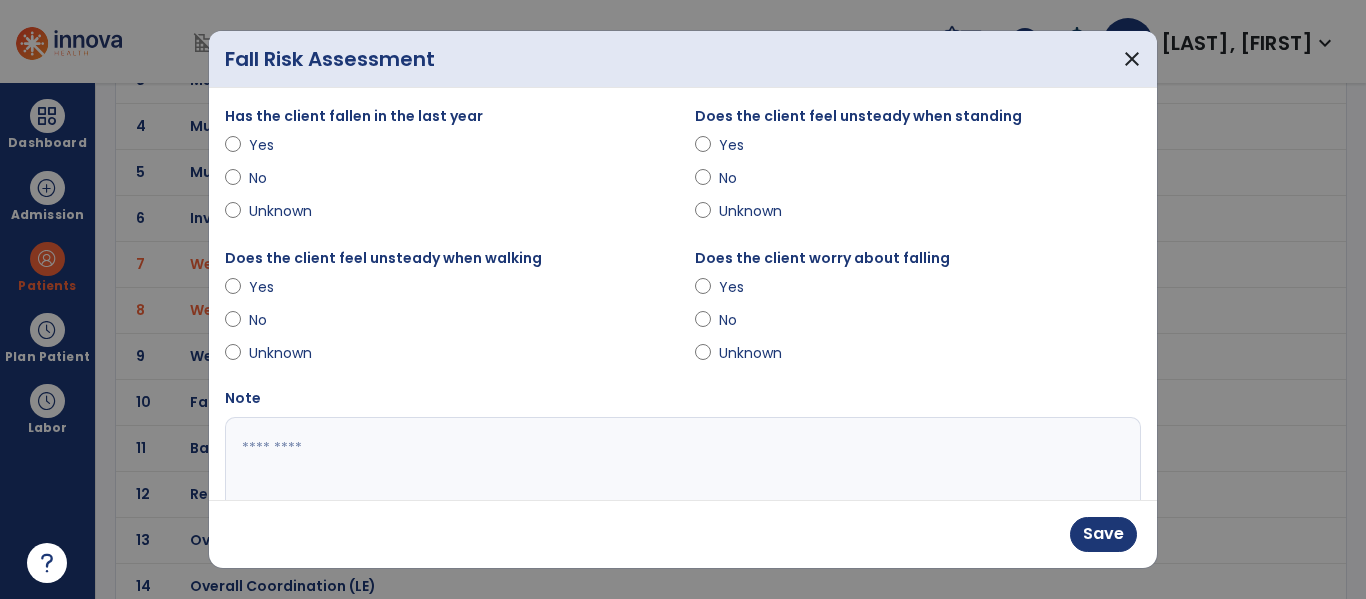 click at bounding box center (680, 492) 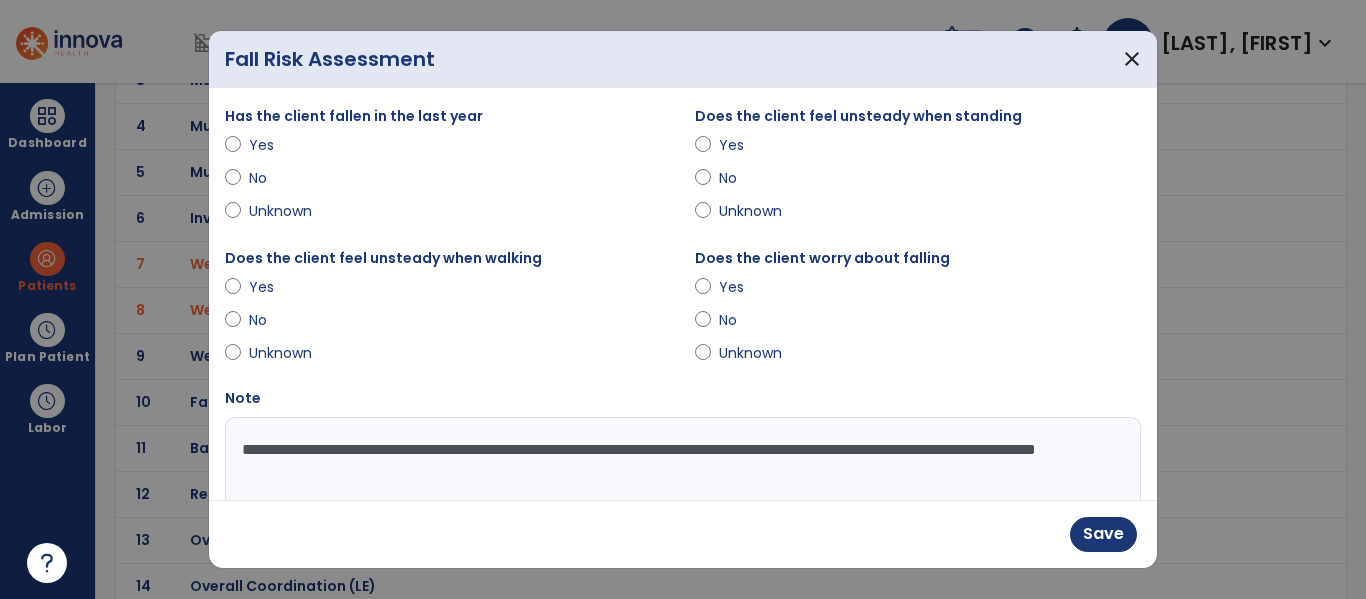 type on "**********" 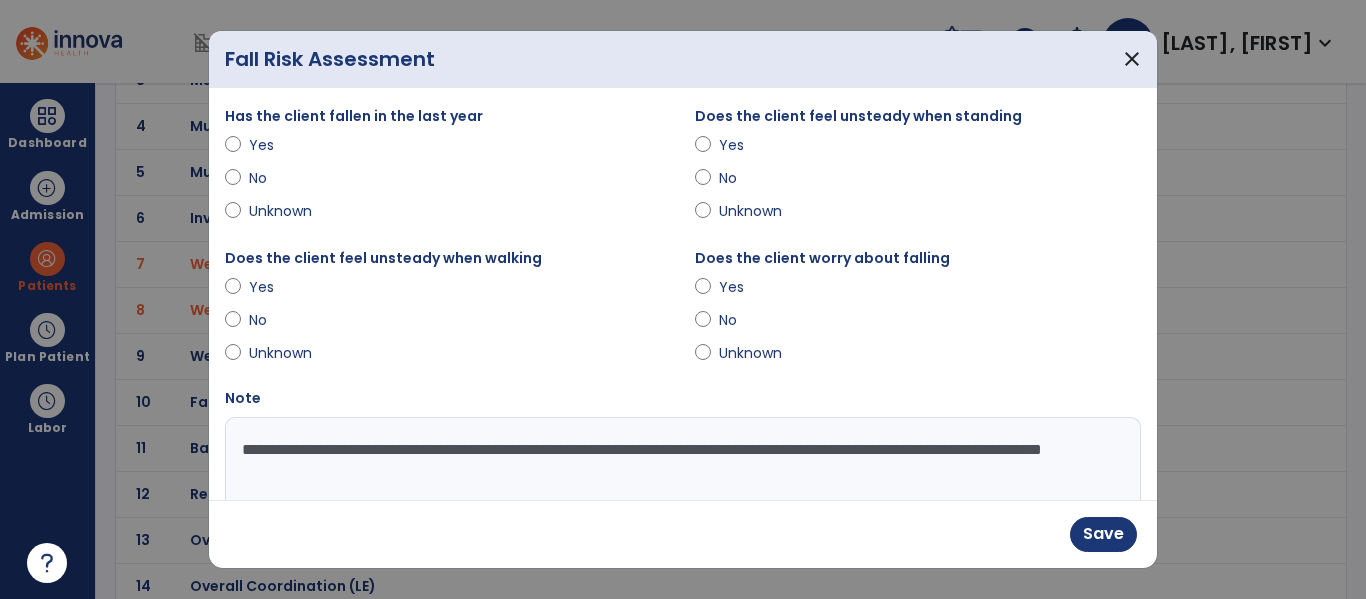 click on "**********" at bounding box center [680, 492] 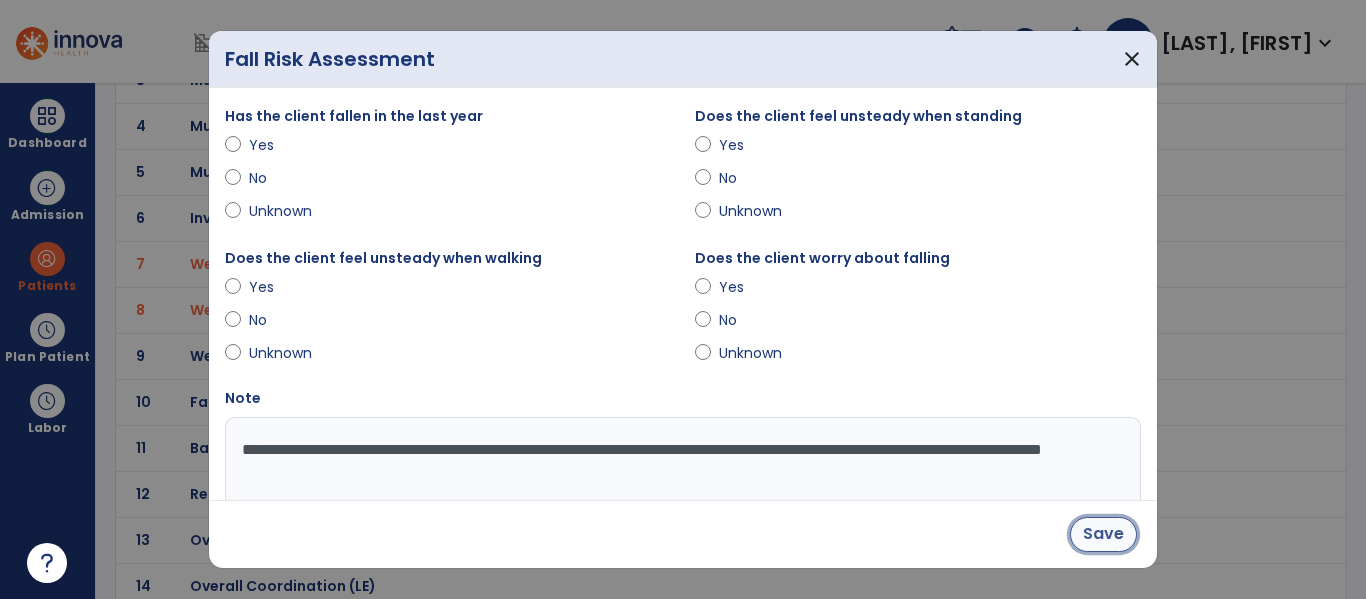 click on "Save" at bounding box center (1103, 534) 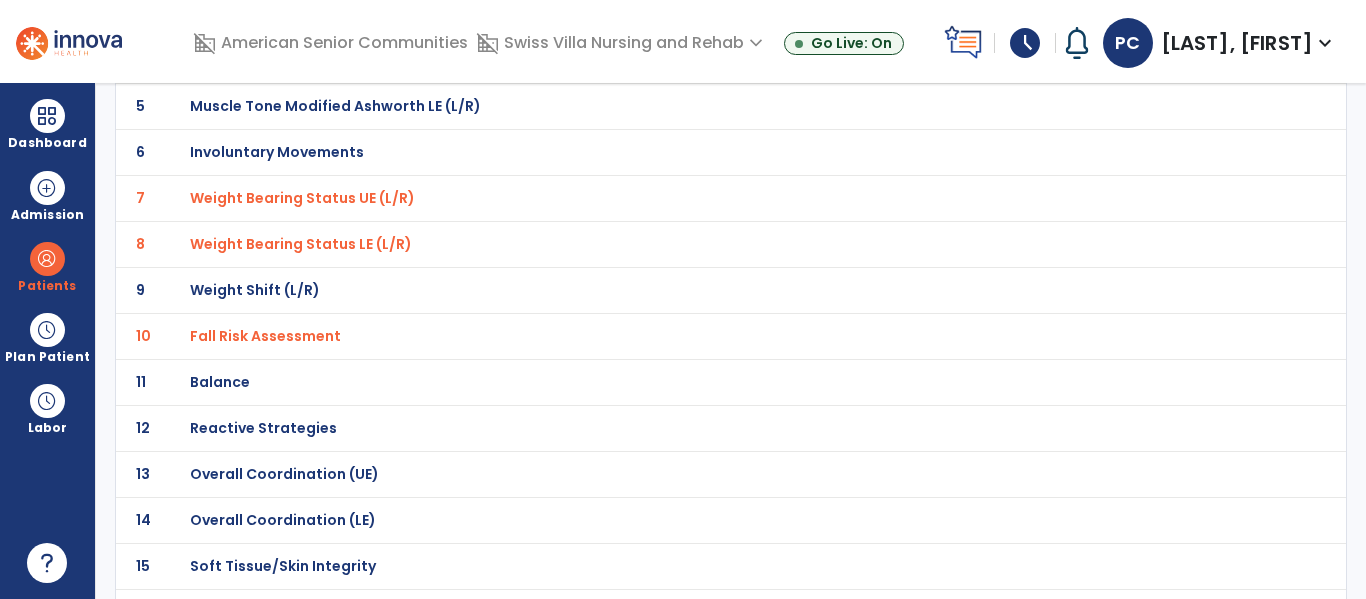 scroll, scrollTop: 402, scrollLeft: 0, axis: vertical 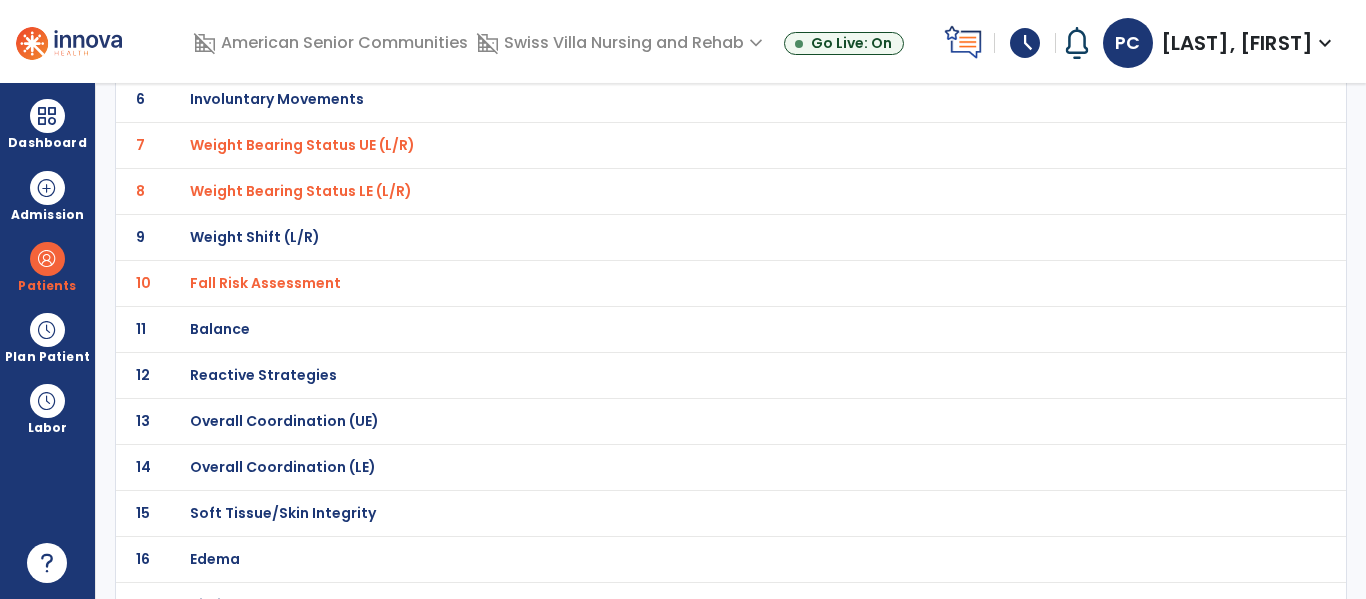 click on "Balance" at bounding box center [687, -131] 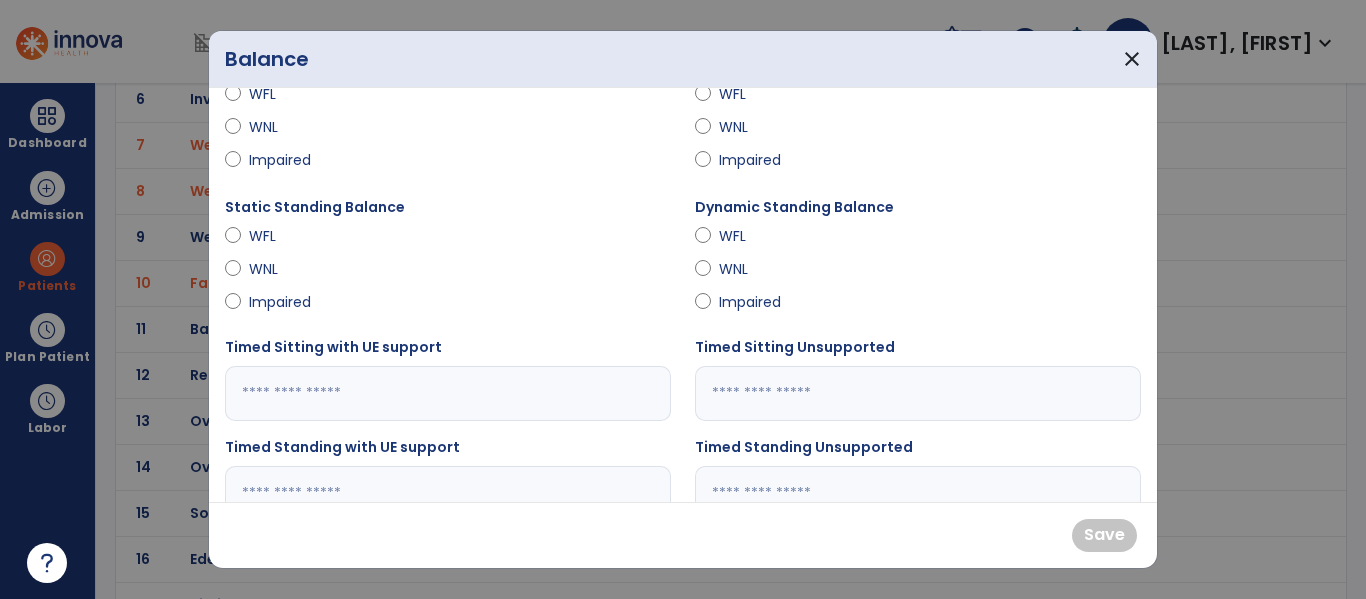scroll, scrollTop: 54, scrollLeft: 0, axis: vertical 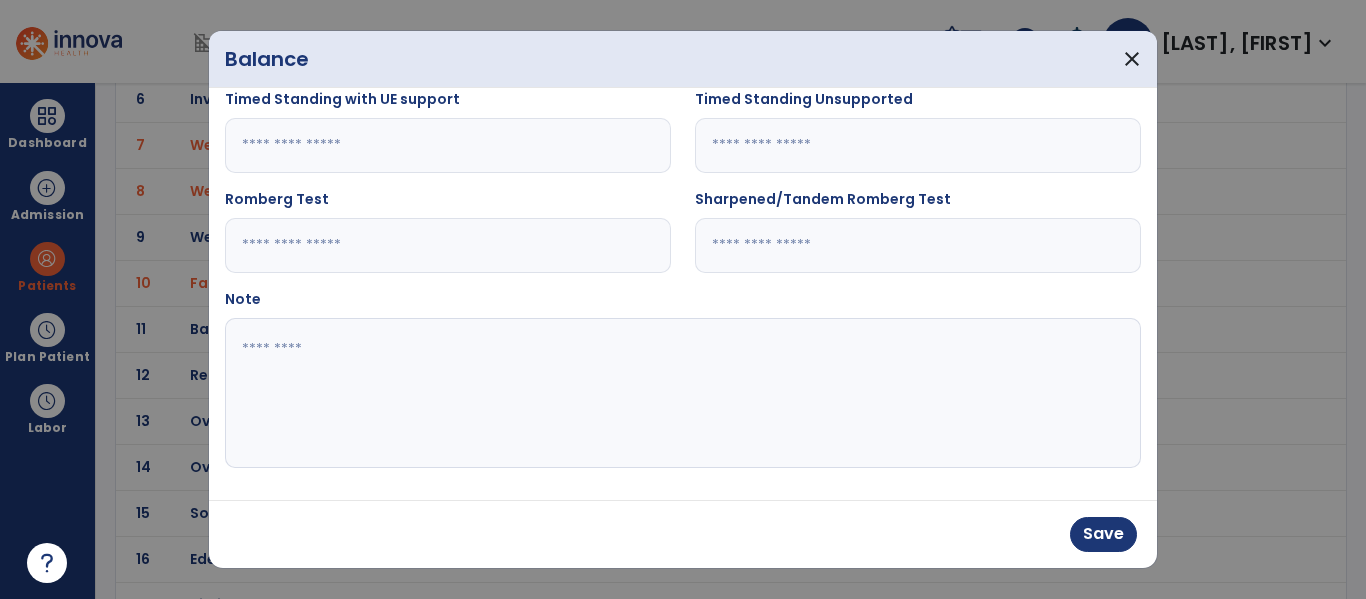 click at bounding box center [680, 393] 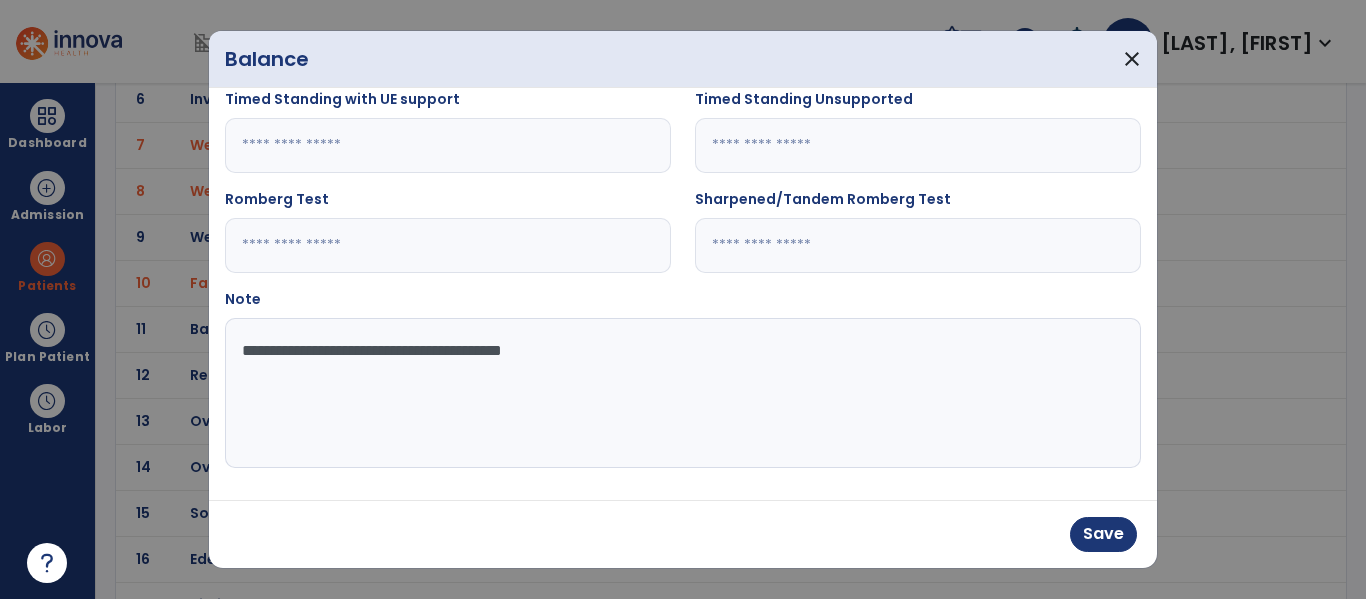 type on "**********" 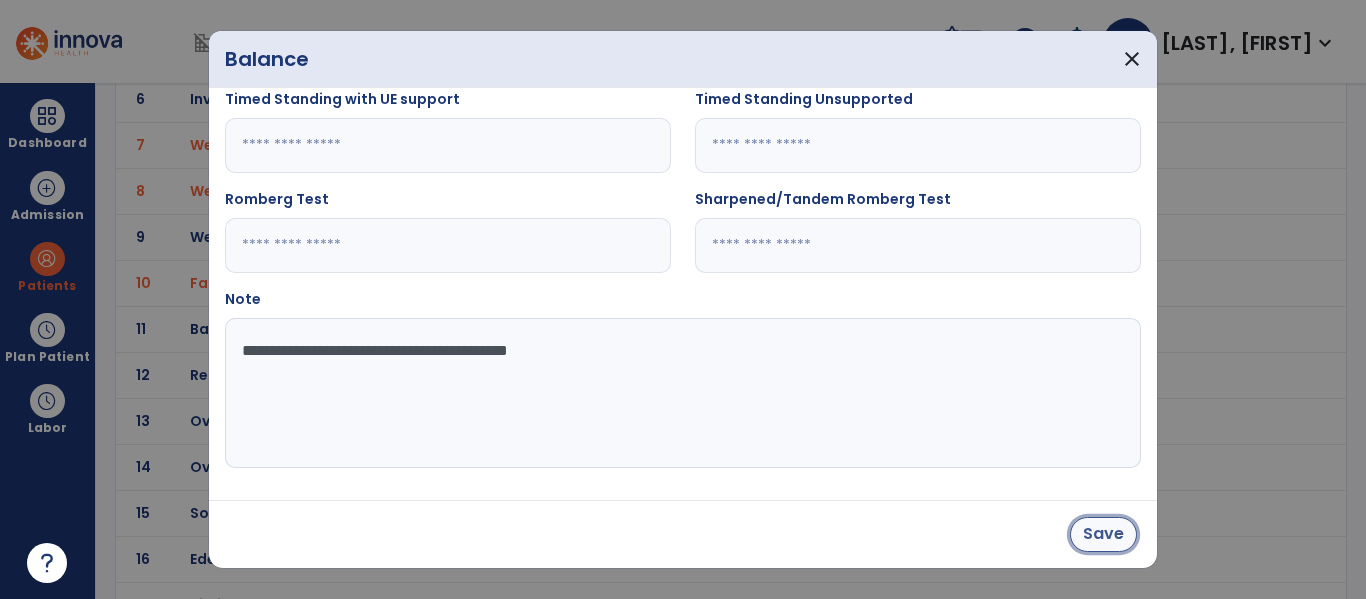 click on "Save" at bounding box center (1103, 534) 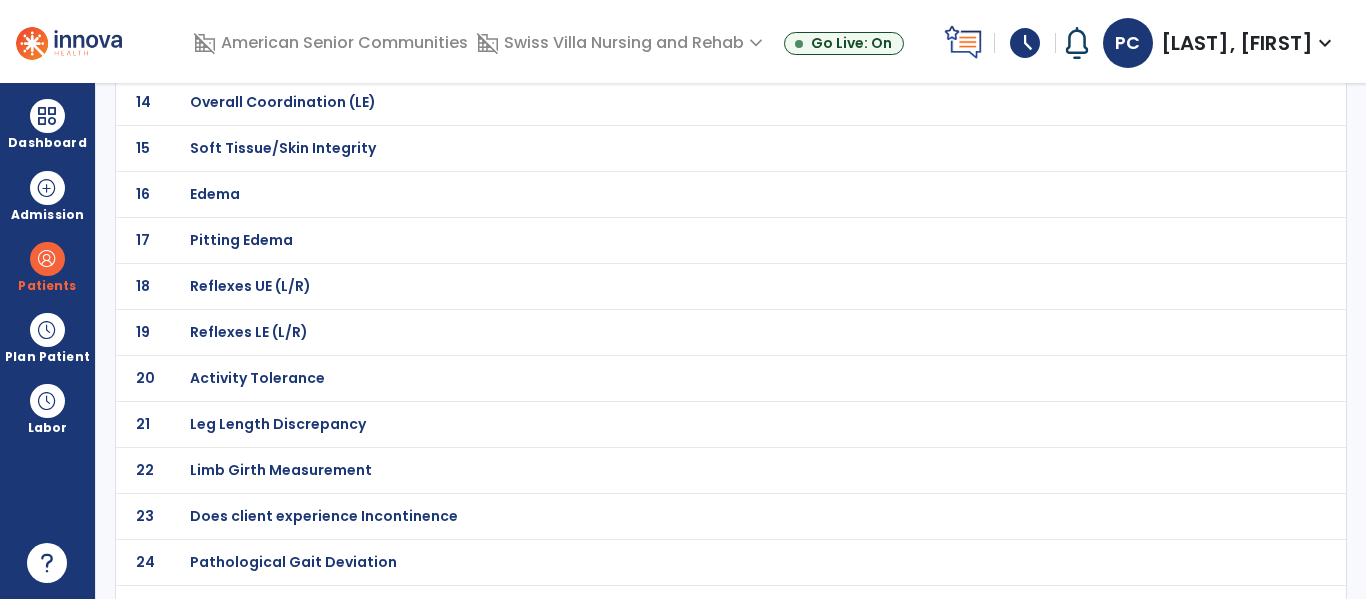 scroll, scrollTop: 800, scrollLeft: 0, axis: vertical 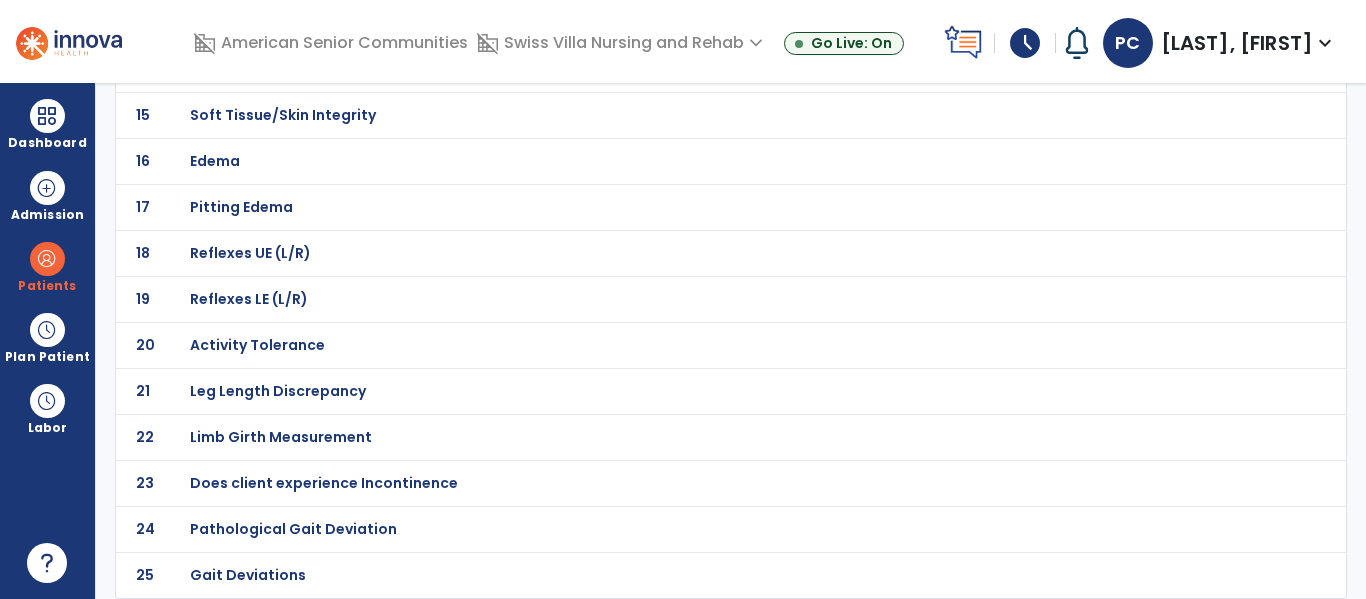 click on "Gait Deviations" at bounding box center (261, -529) 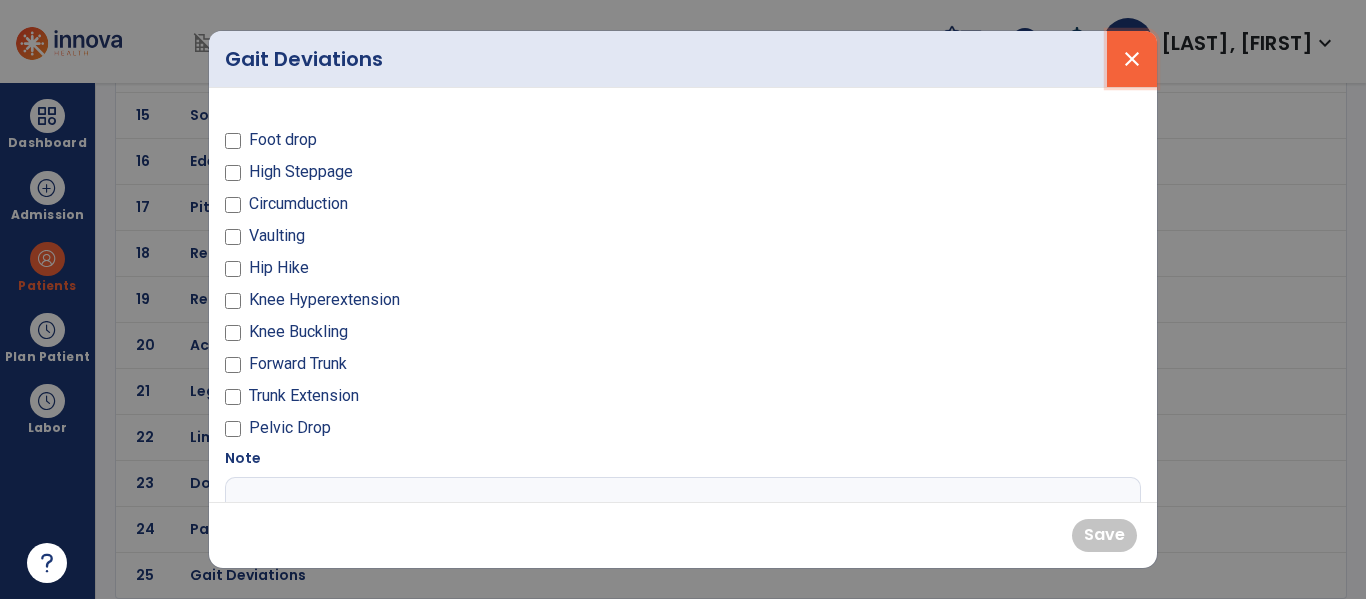 click on "close" at bounding box center (1132, 59) 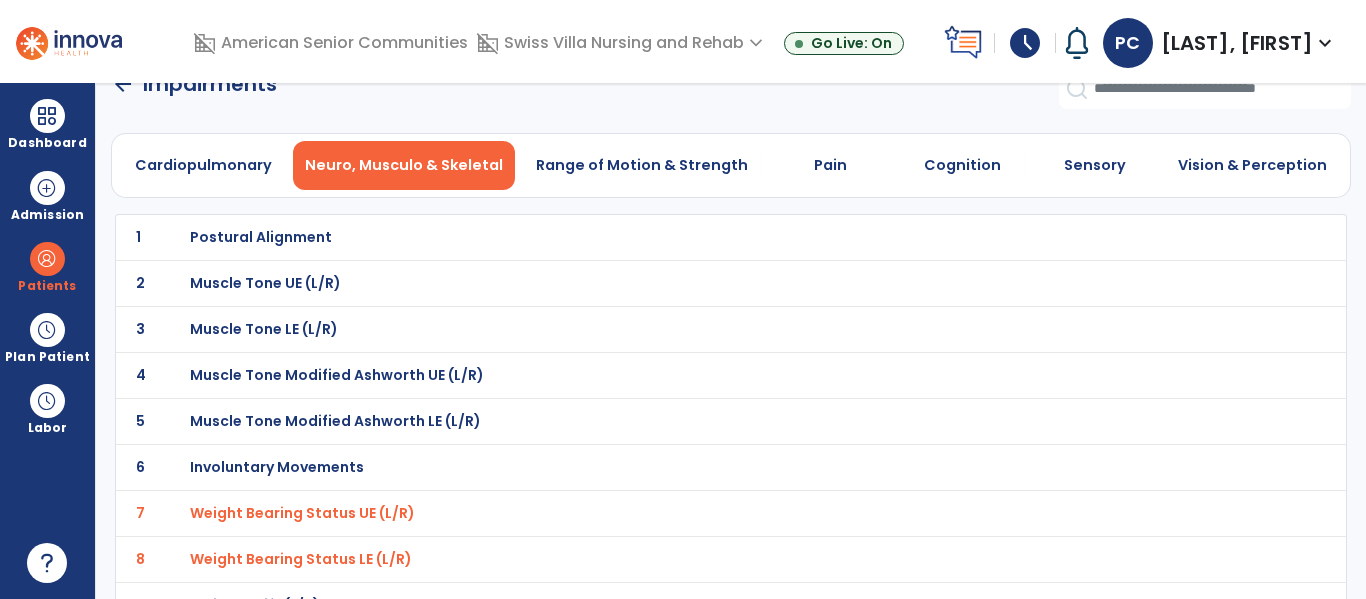 scroll, scrollTop: 0, scrollLeft: 0, axis: both 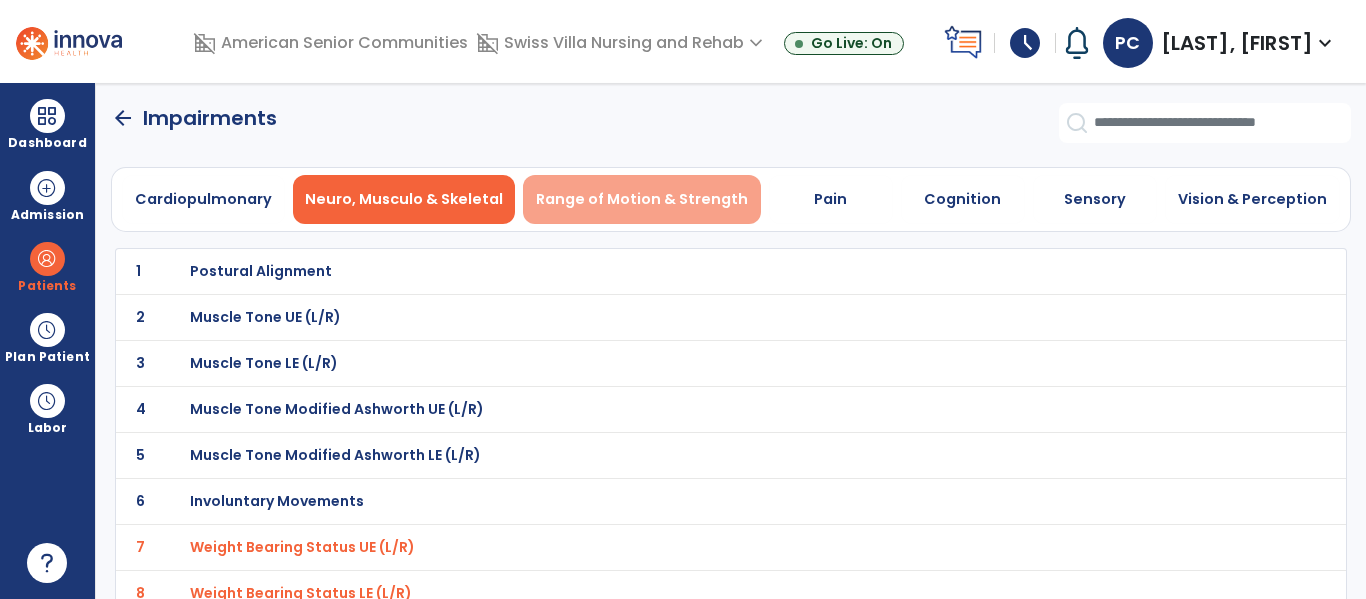 click on "Range of Motion & Strength" at bounding box center [642, 199] 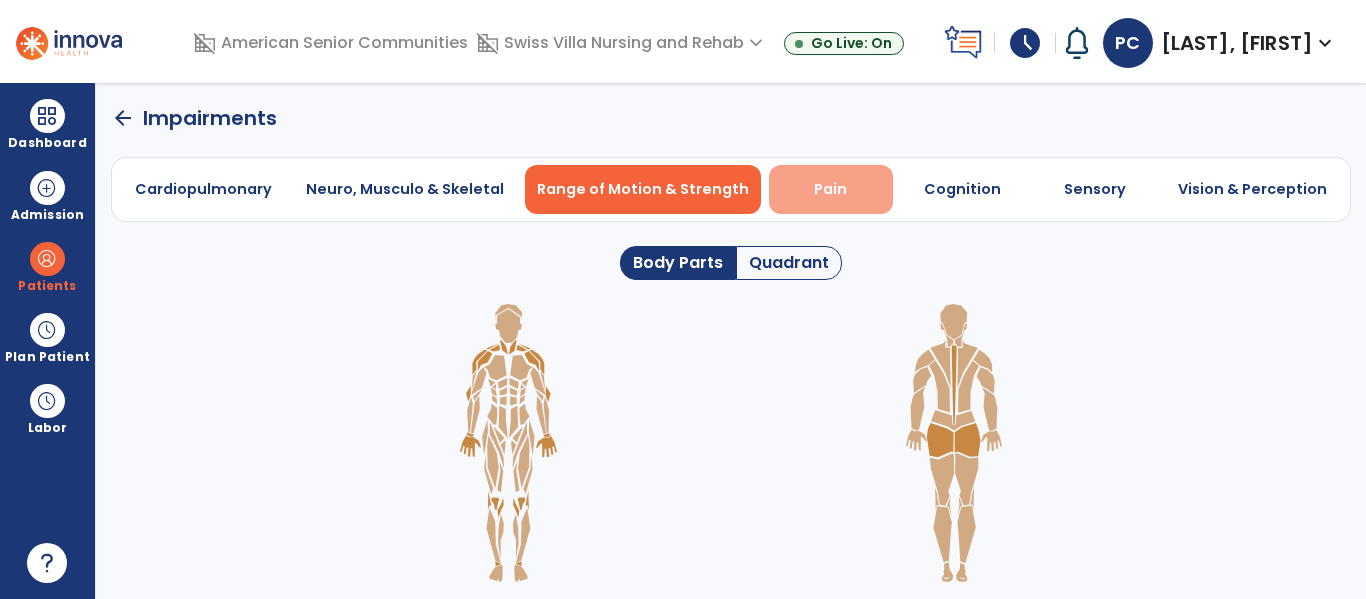 click on "Pain" at bounding box center (830, 189) 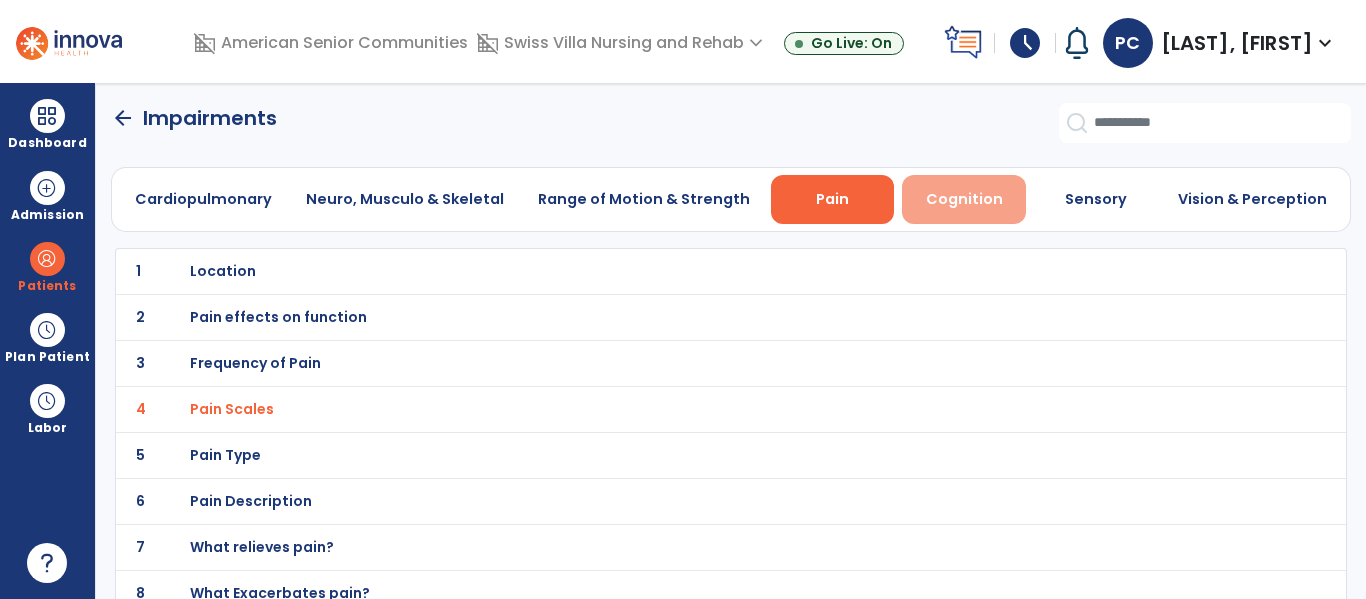 click on "Cognition" at bounding box center [964, 199] 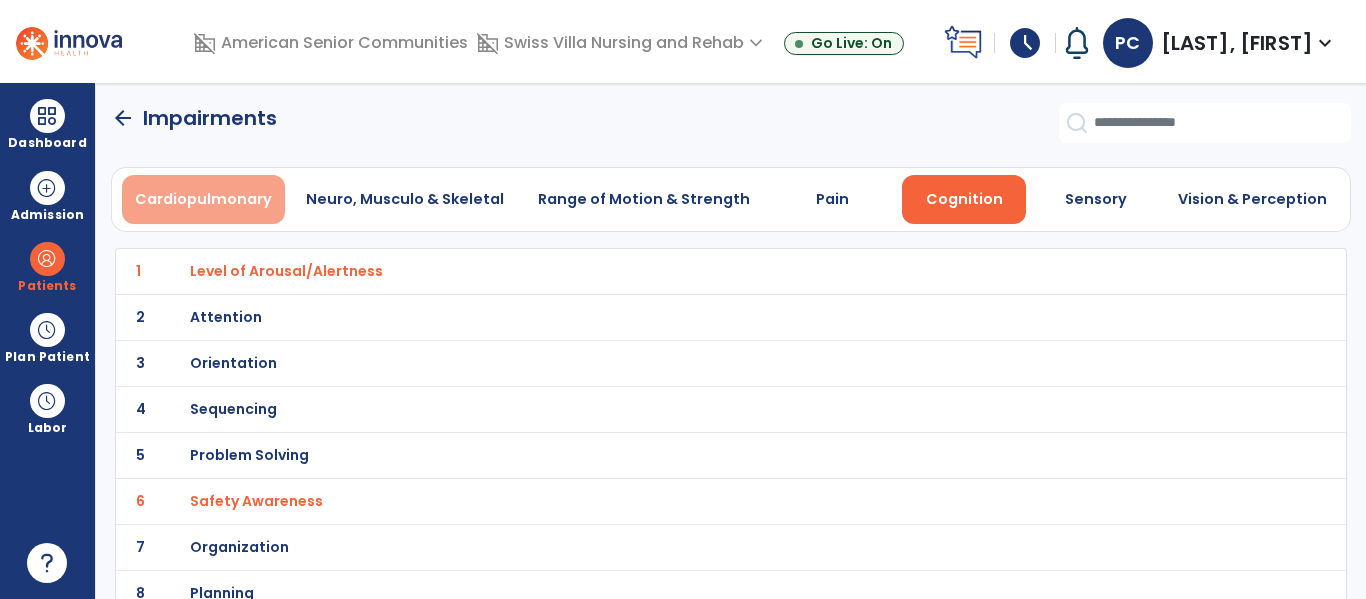 click on "Cardiopulmonary" at bounding box center [203, 199] 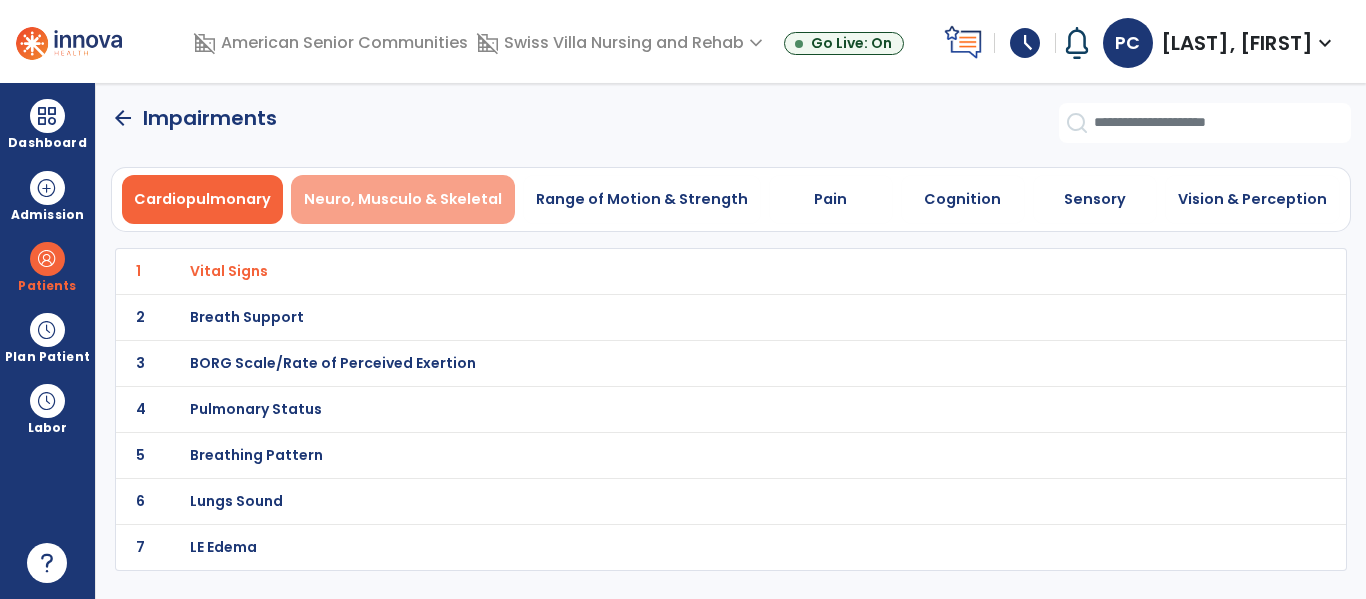 click on "Neuro, Musculo & Skeletal" at bounding box center [403, 199] 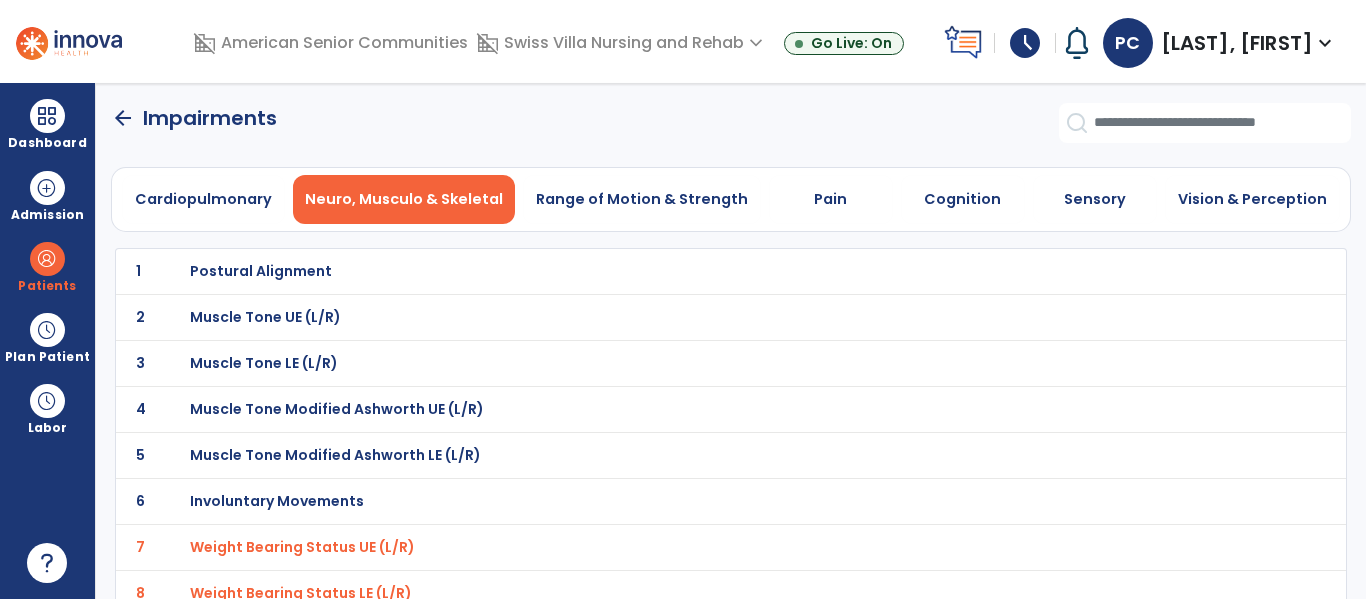 click on "arrow_back" 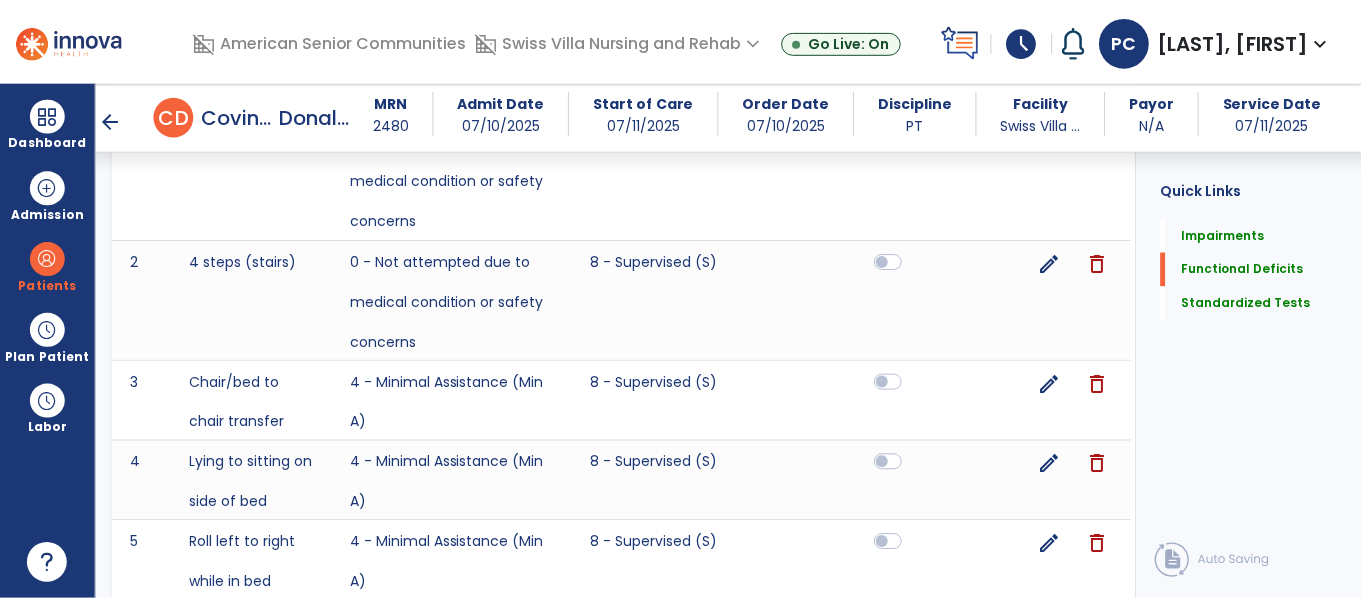 scroll, scrollTop: 3315, scrollLeft: 0, axis: vertical 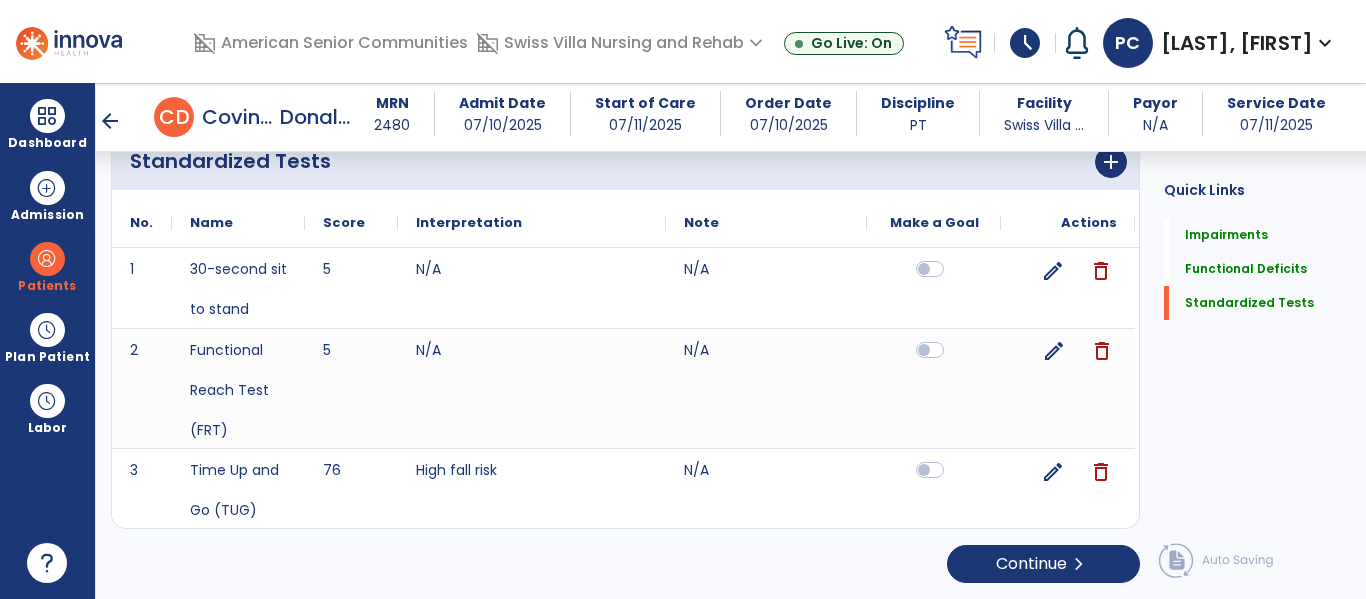 click on "edit" 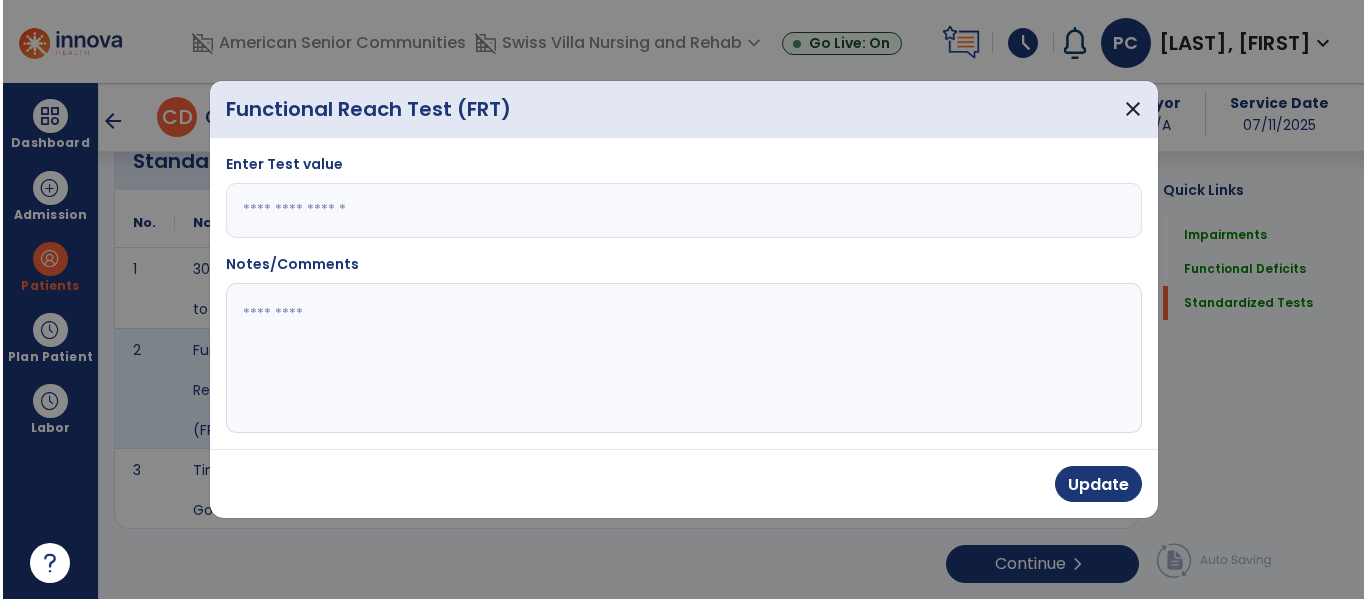scroll, scrollTop: 3310, scrollLeft: 0, axis: vertical 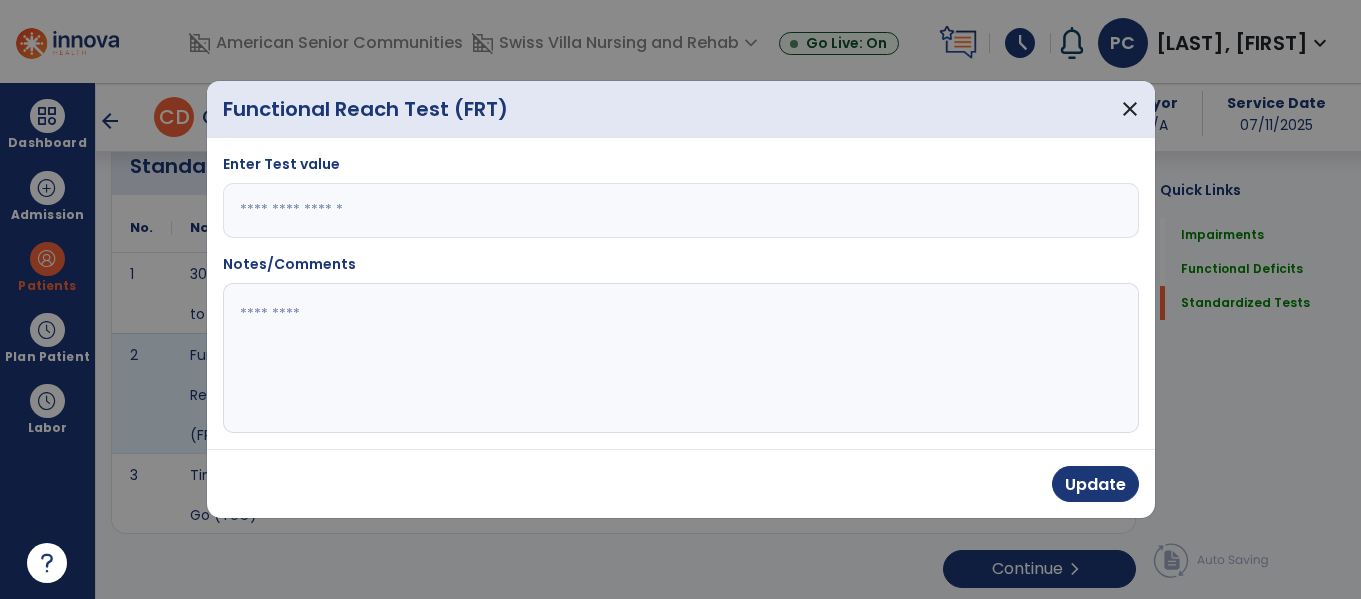 click 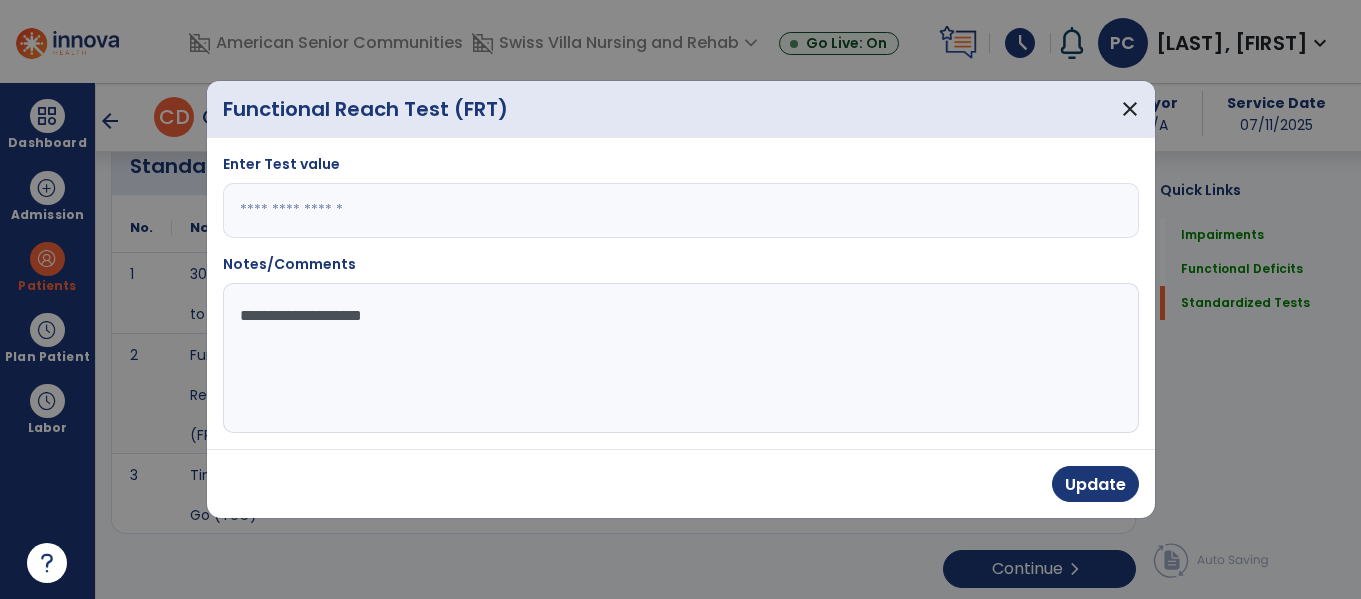 type on "**********" 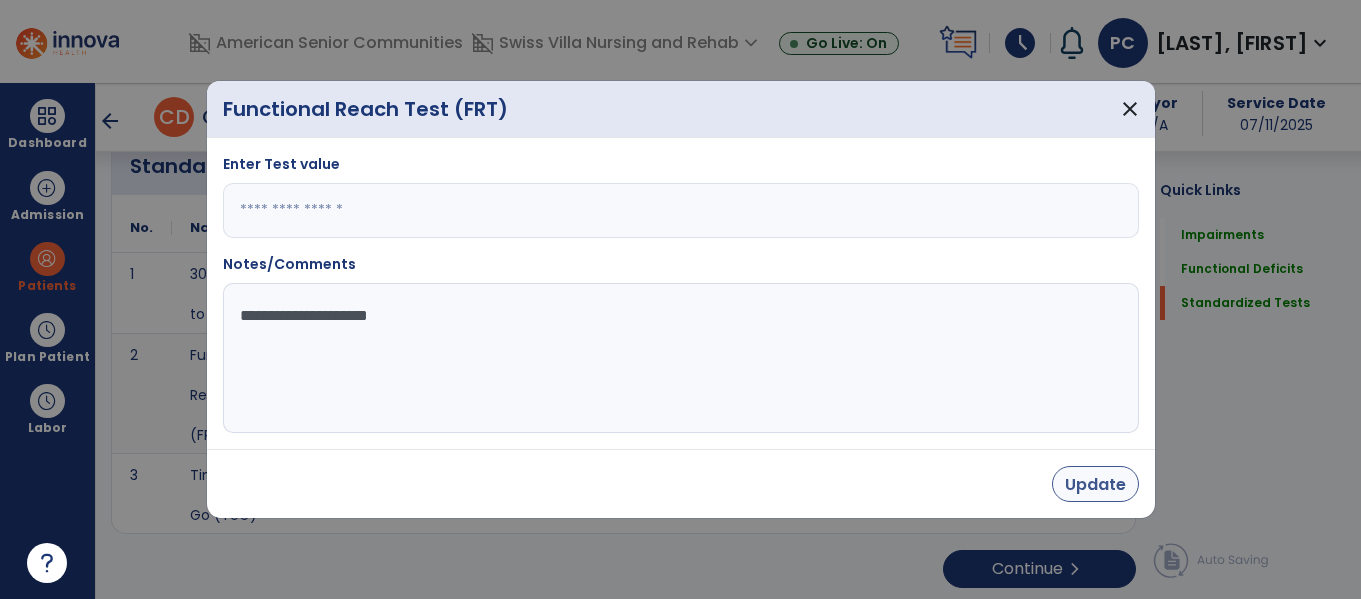 click on "Update" at bounding box center (1095, 484) 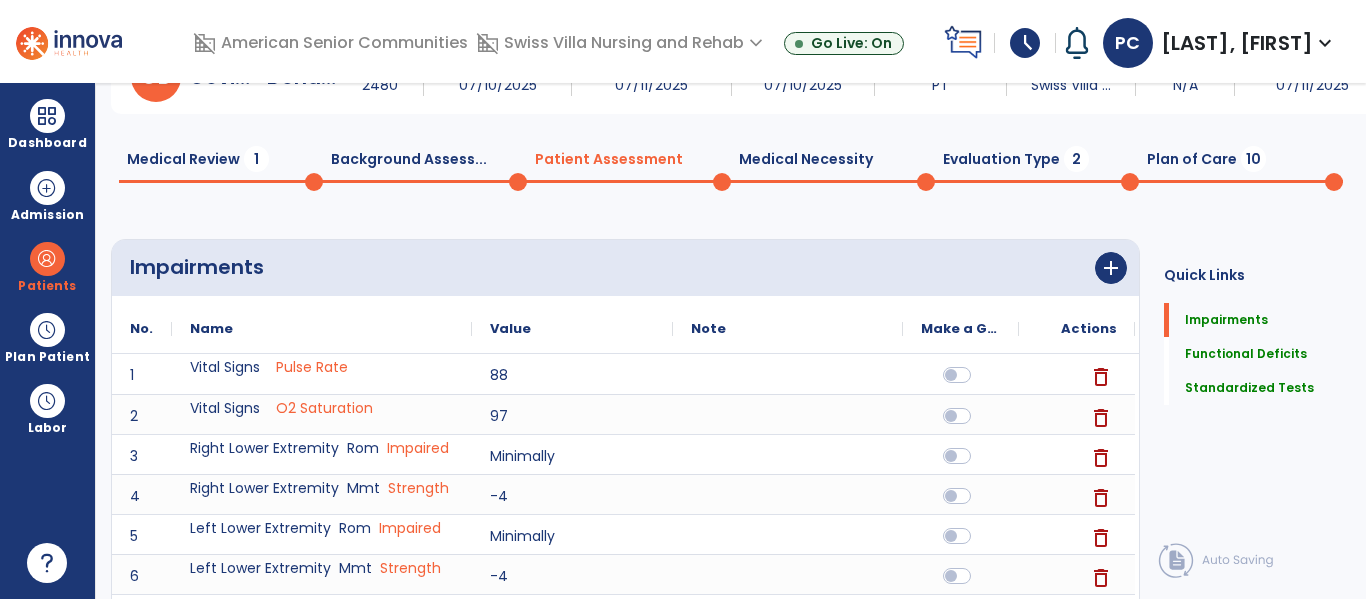 scroll, scrollTop: 0, scrollLeft: 0, axis: both 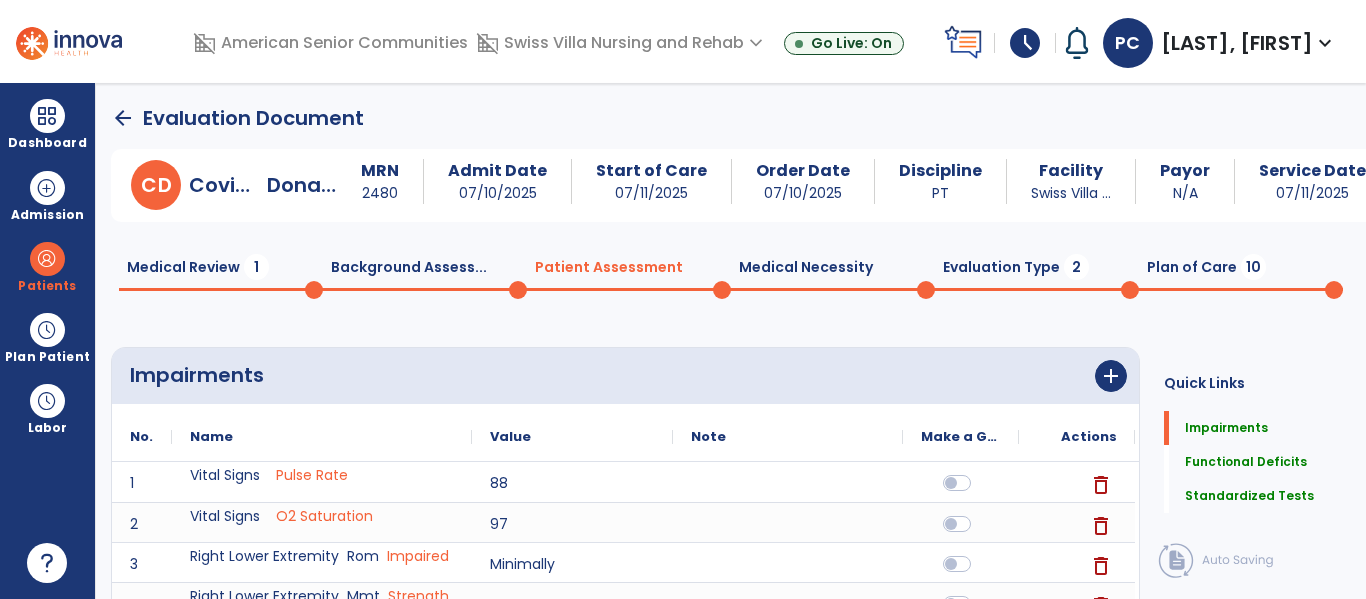 click on "Evaluation Type  2" 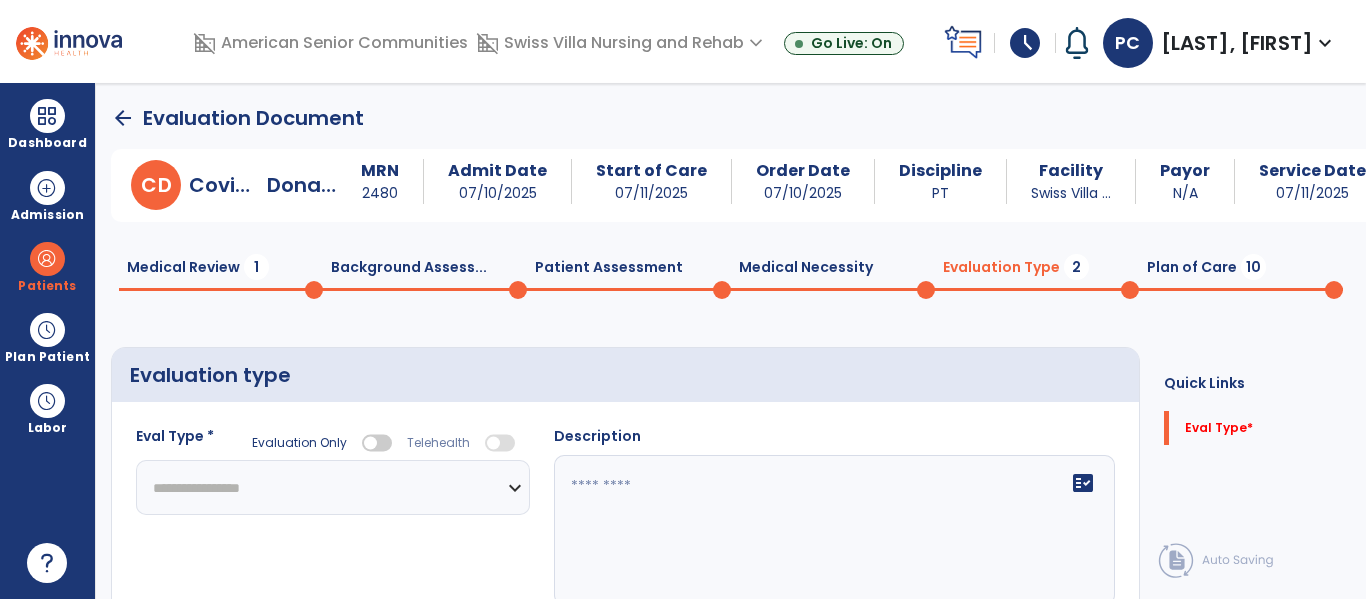 click on "**********" 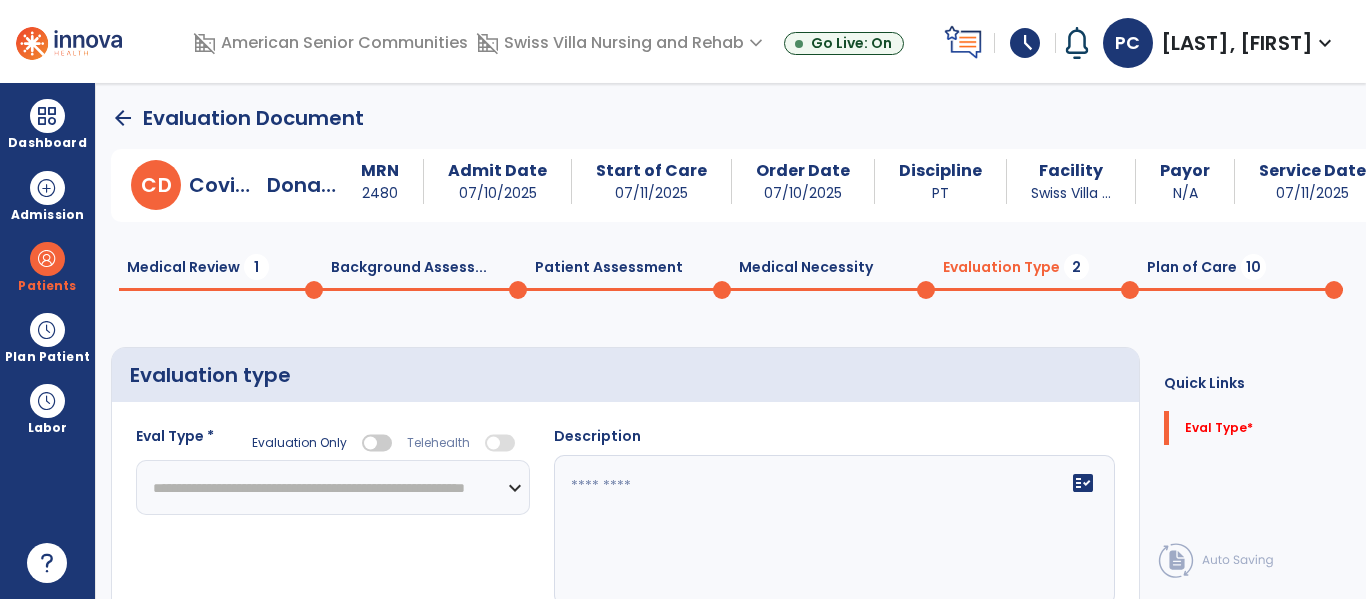 click on "**********" 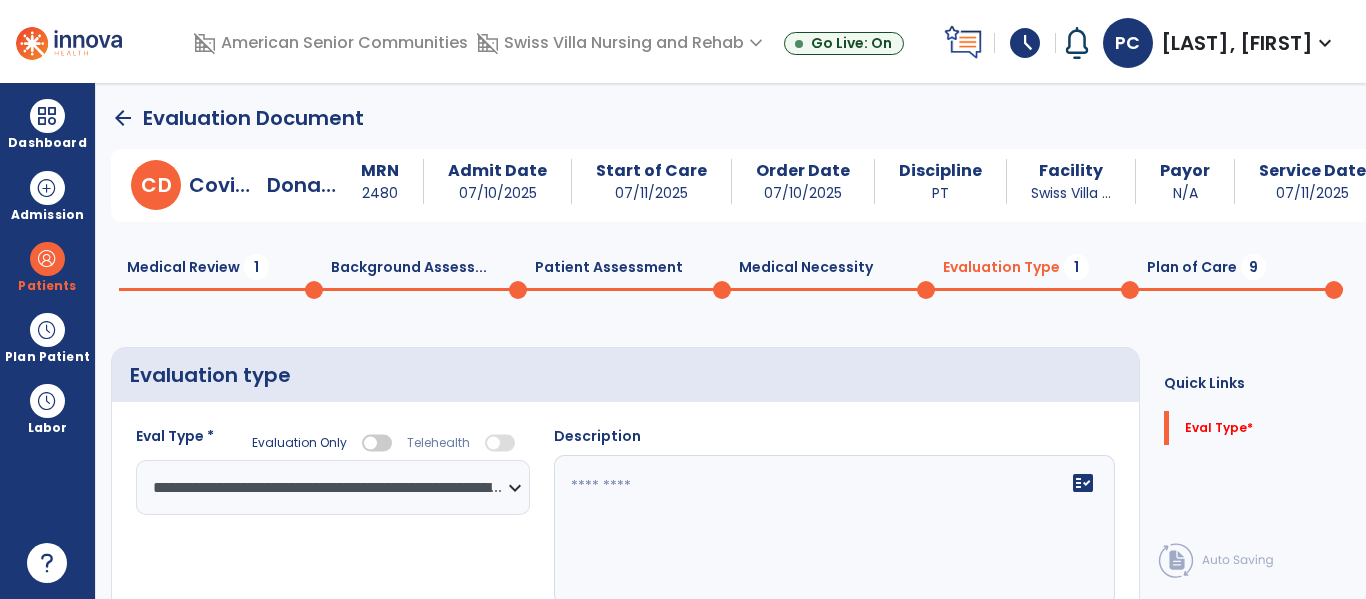 click on "fact_check" 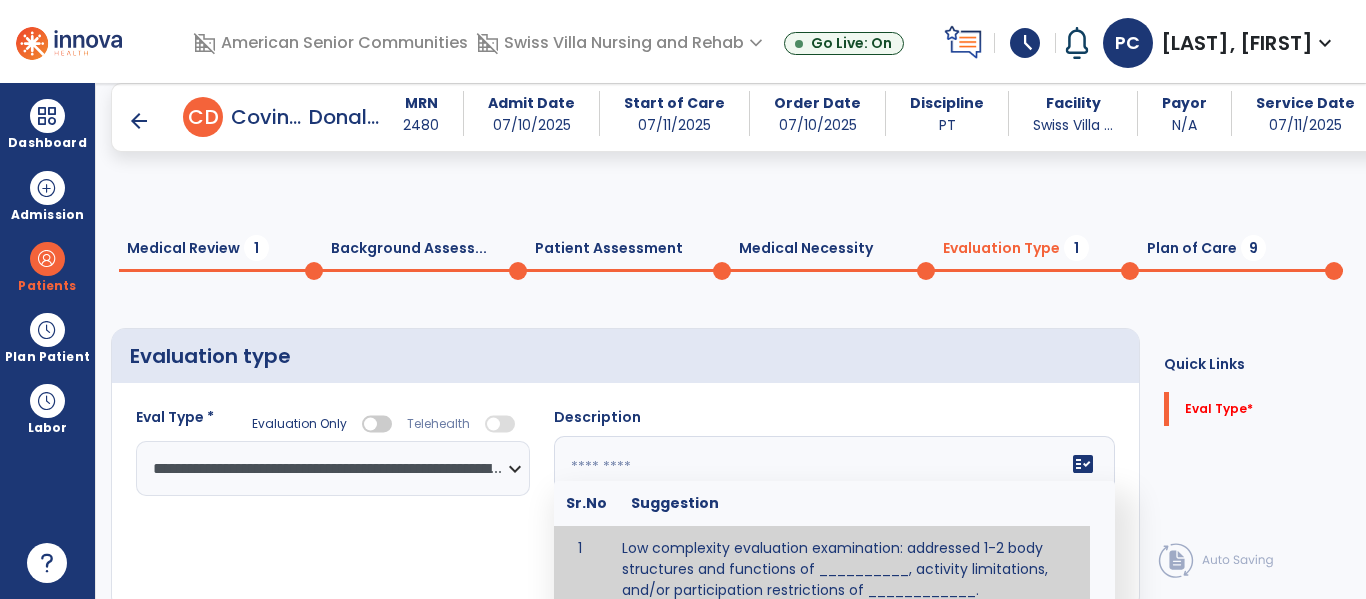 scroll, scrollTop: 83, scrollLeft: 0, axis: vertical 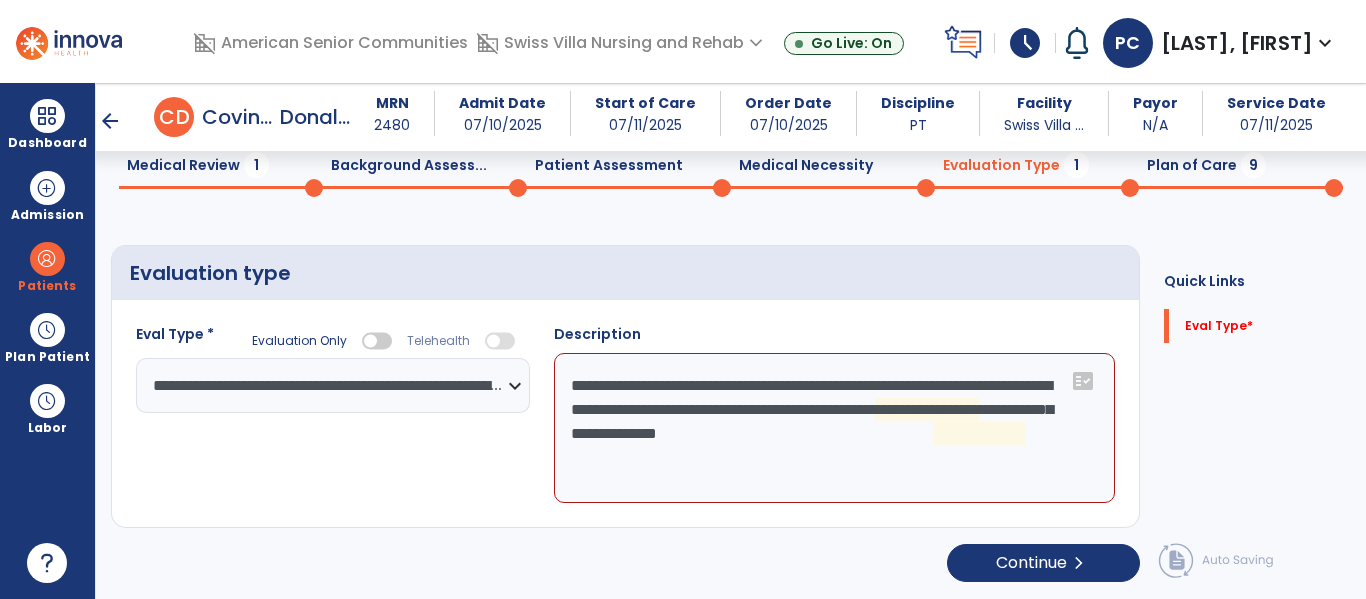 click on "**********" 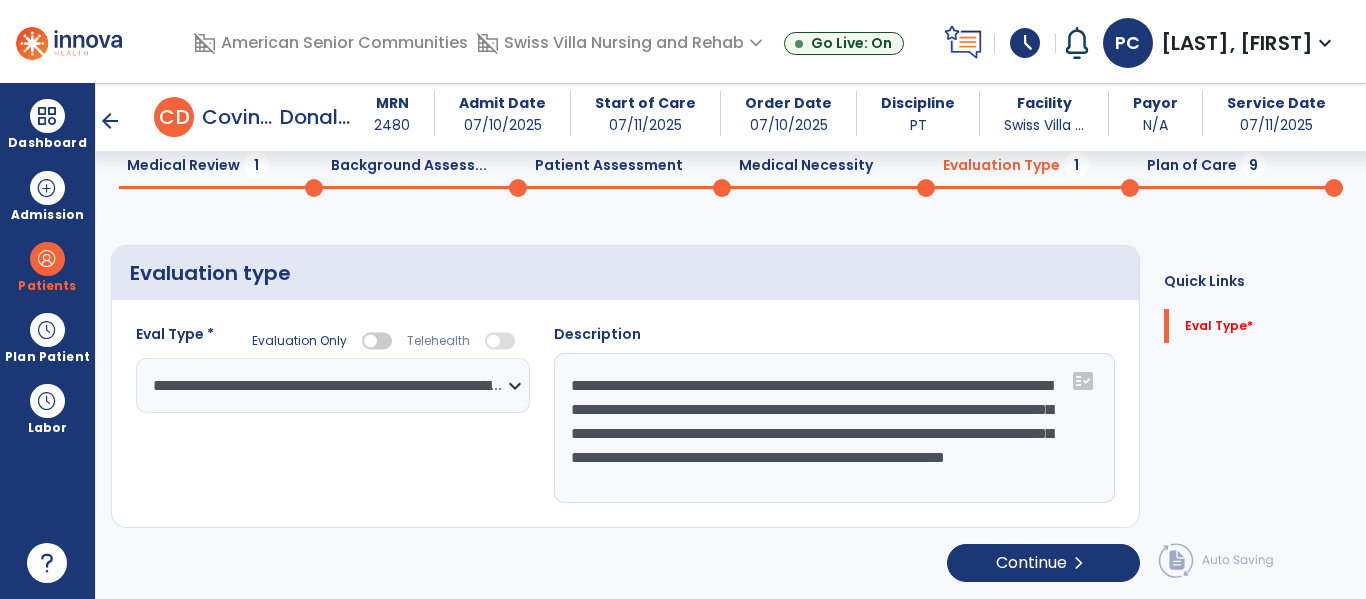 scroll, scrollTop: 16, scrollLeft: 0, axis: vertical 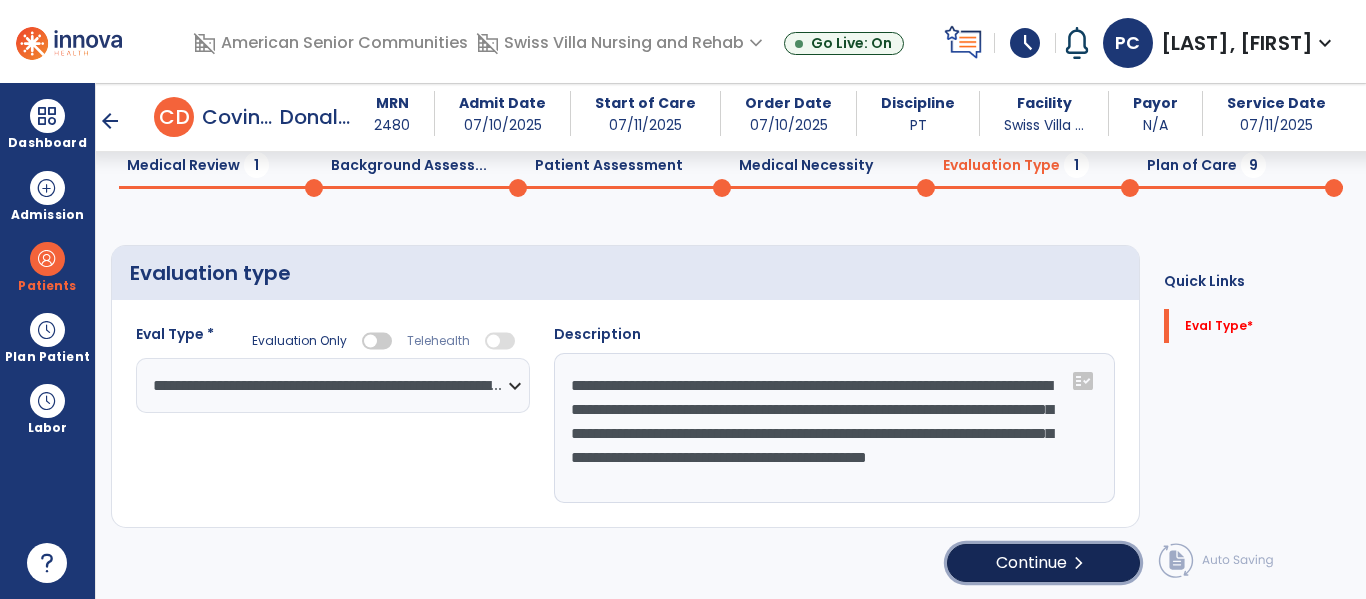 click on "Continue  chevron_right" 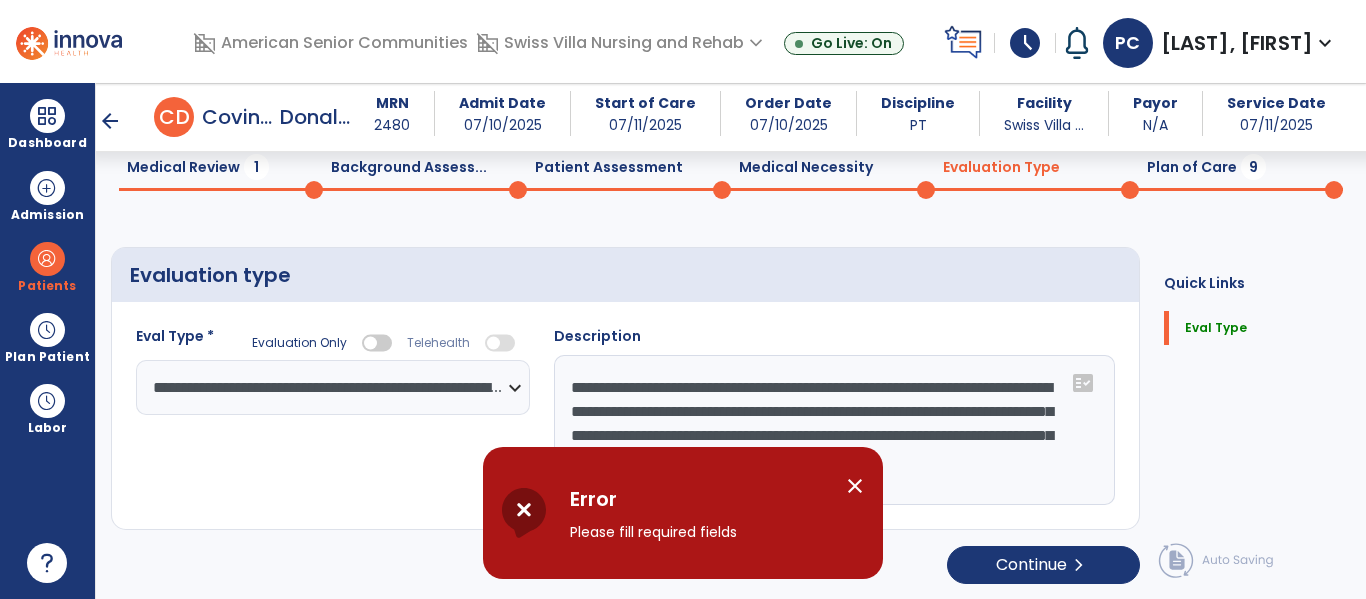 click on "close" at bounding box center [855, 486] 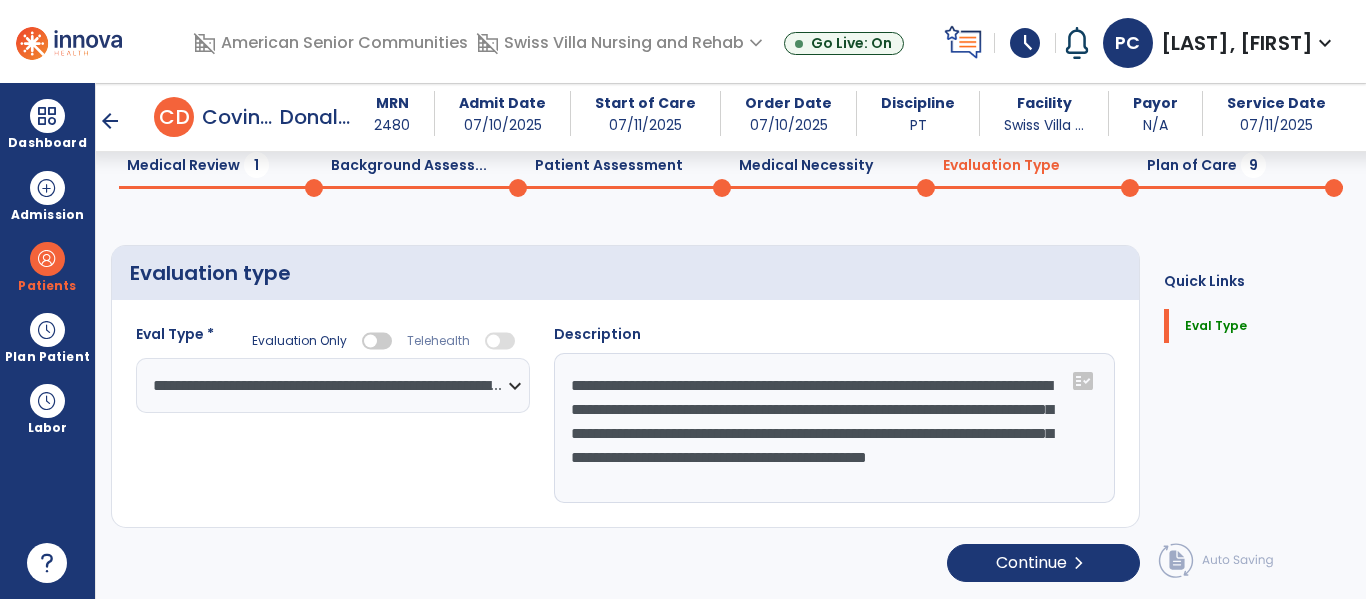 click on "**********" 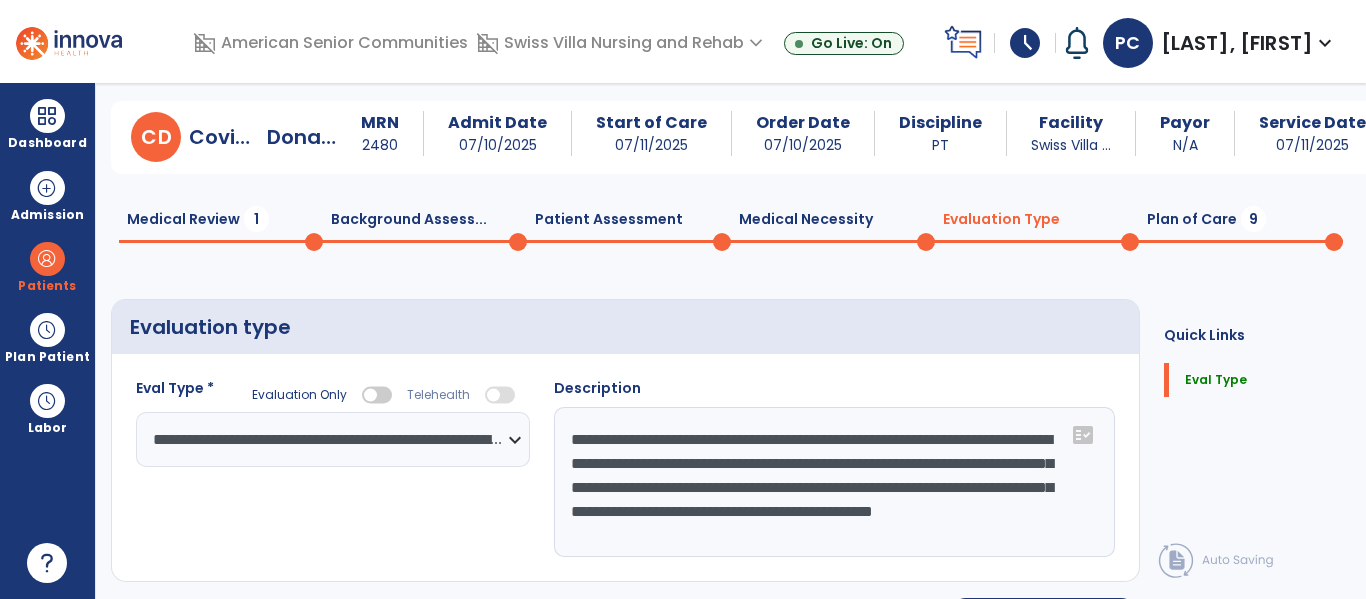 scroll, scrollTop: 0, scrollLeft: 0, axis: both 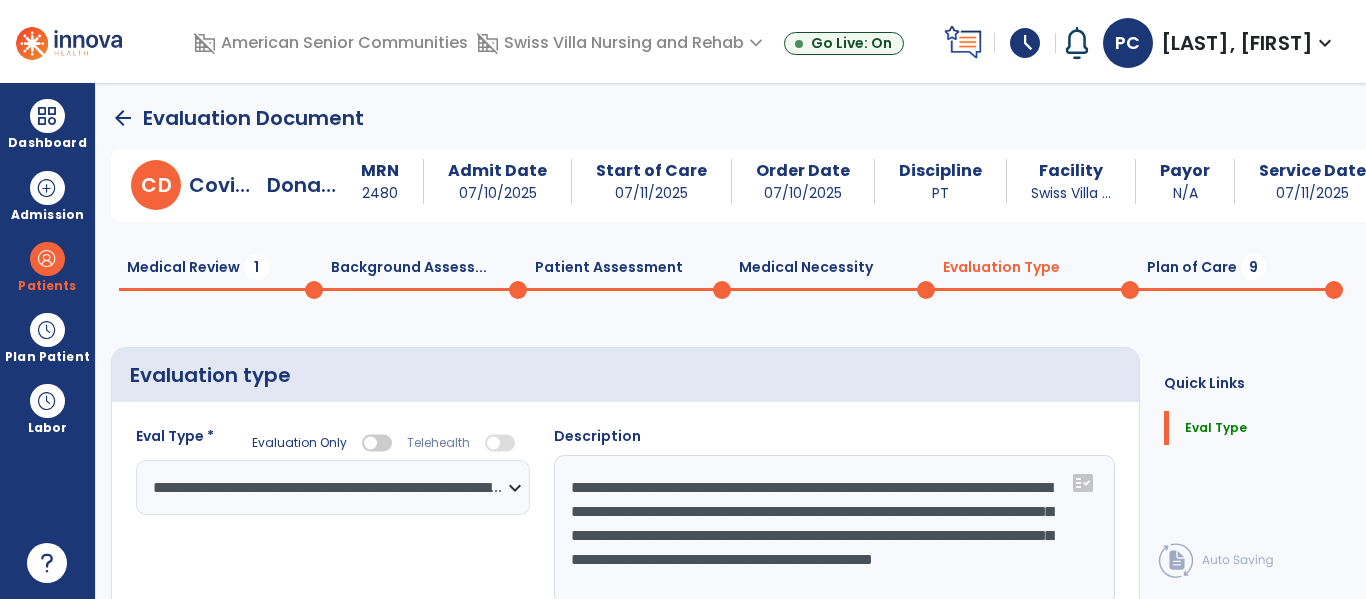 click on "Plan of Care  9" 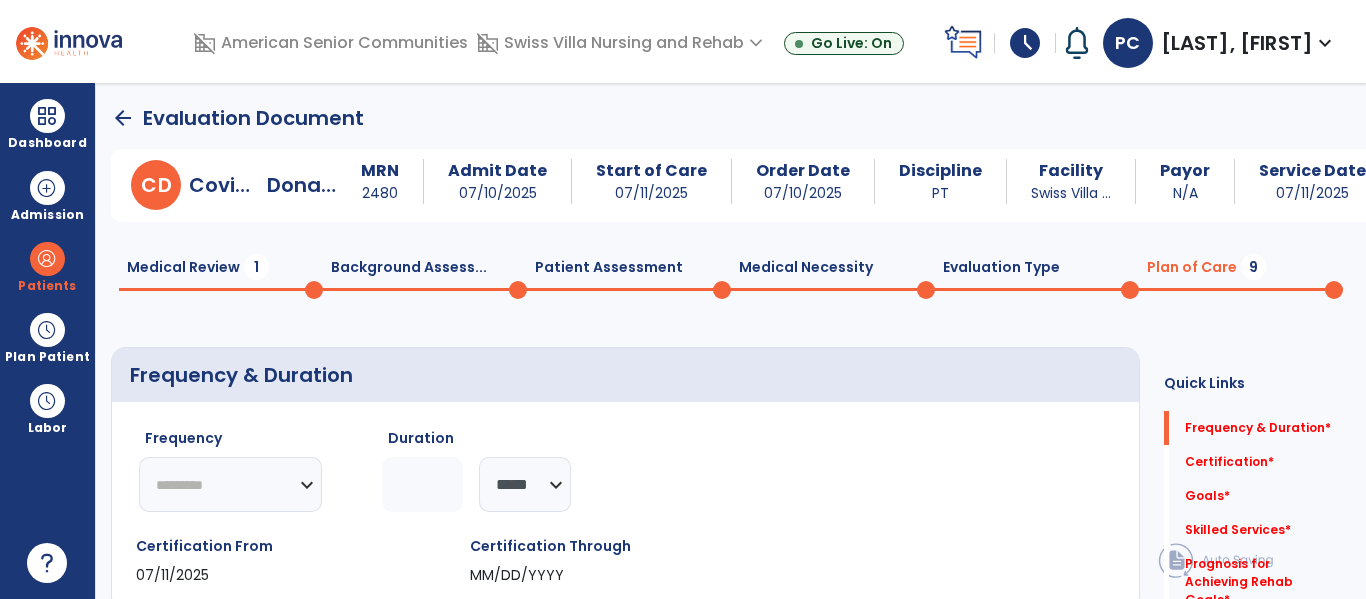 click on "********* ** ** ** ** ** ** **" 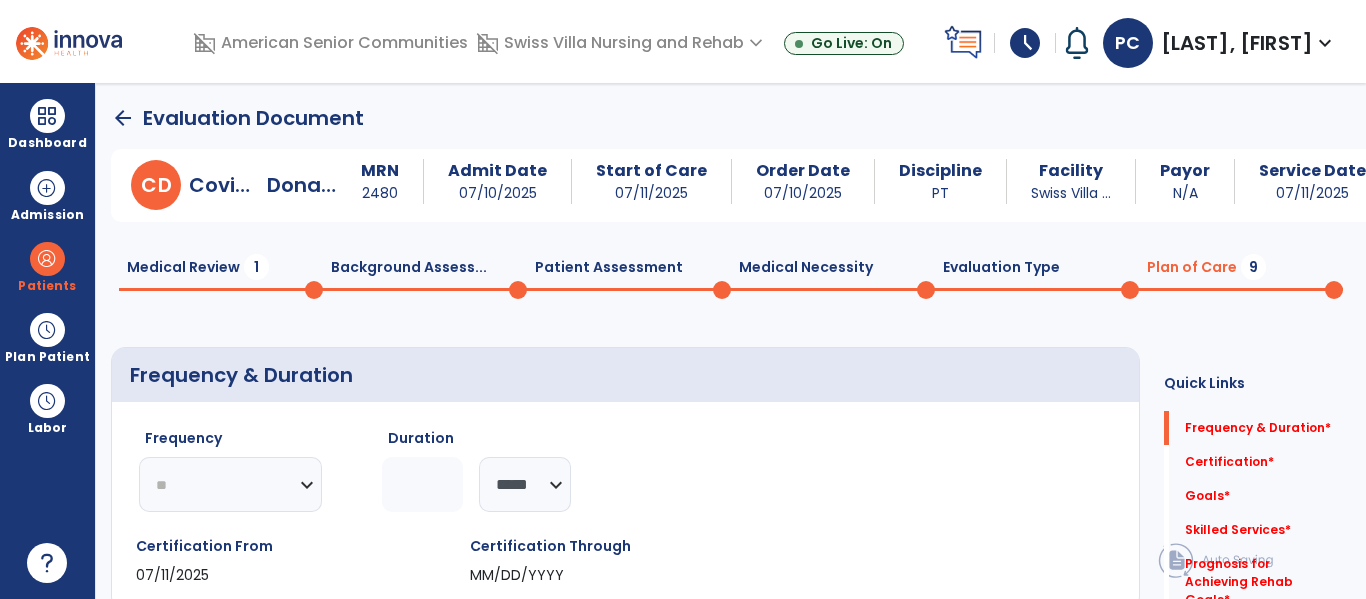 click on "********* ** ** ** ** ** ** **" 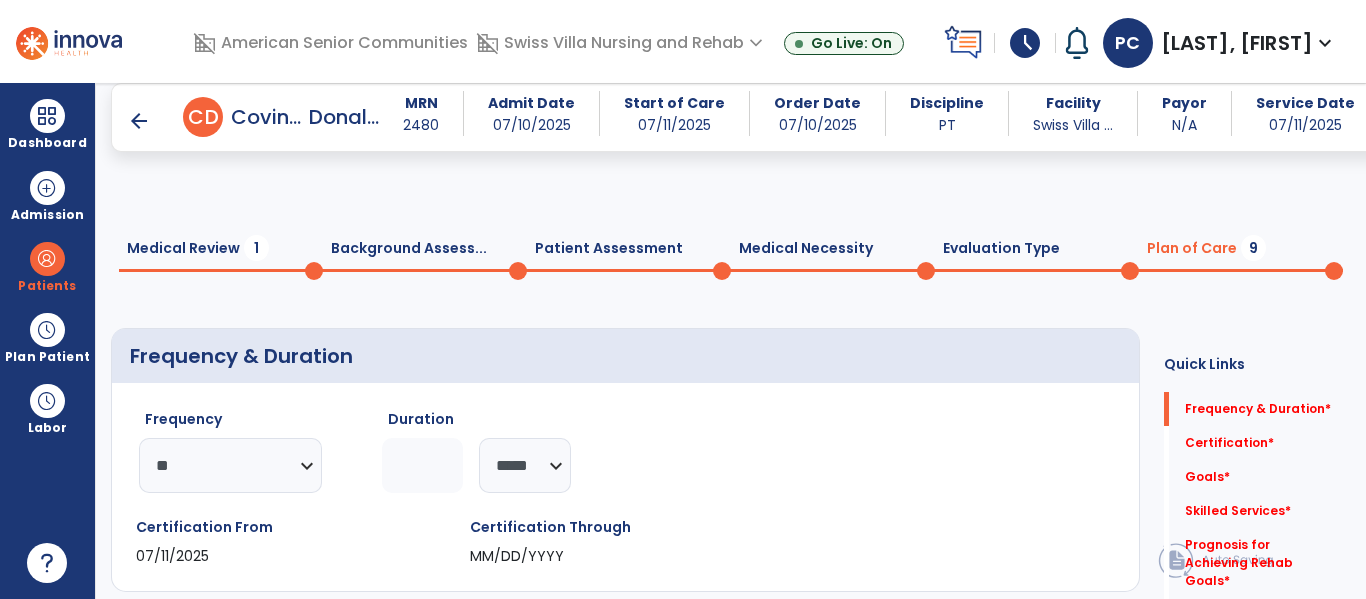 click 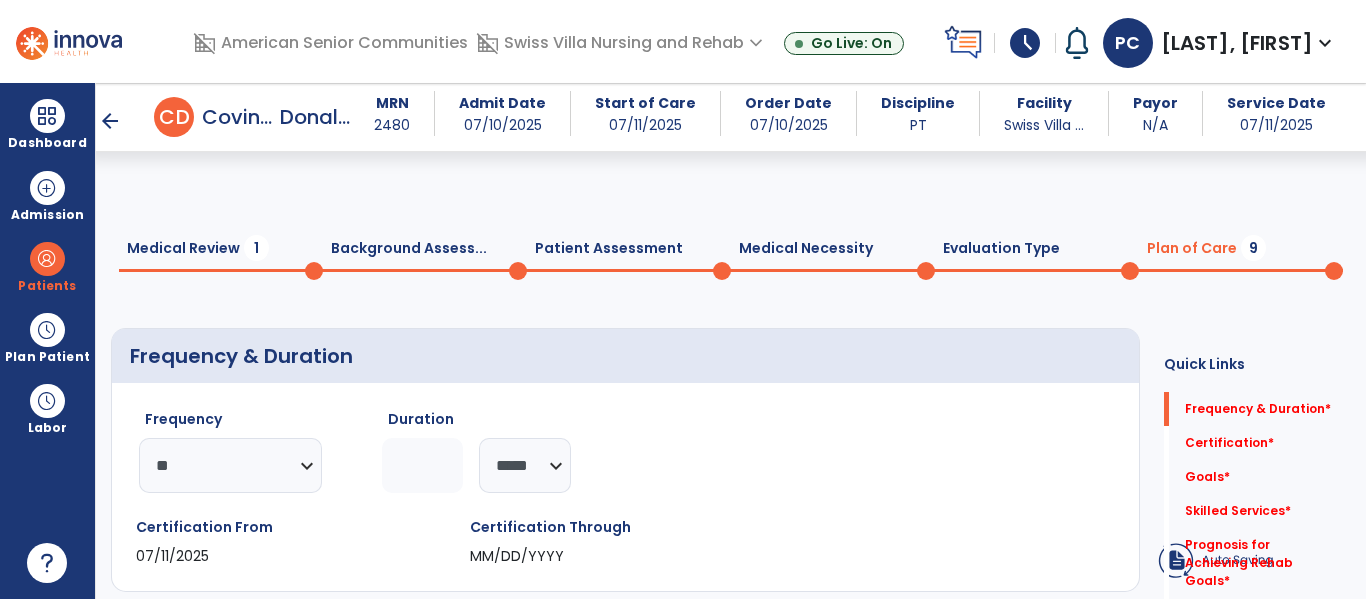 scroll, scrollTop: 94, scrollLeft: 0, axis: vertical 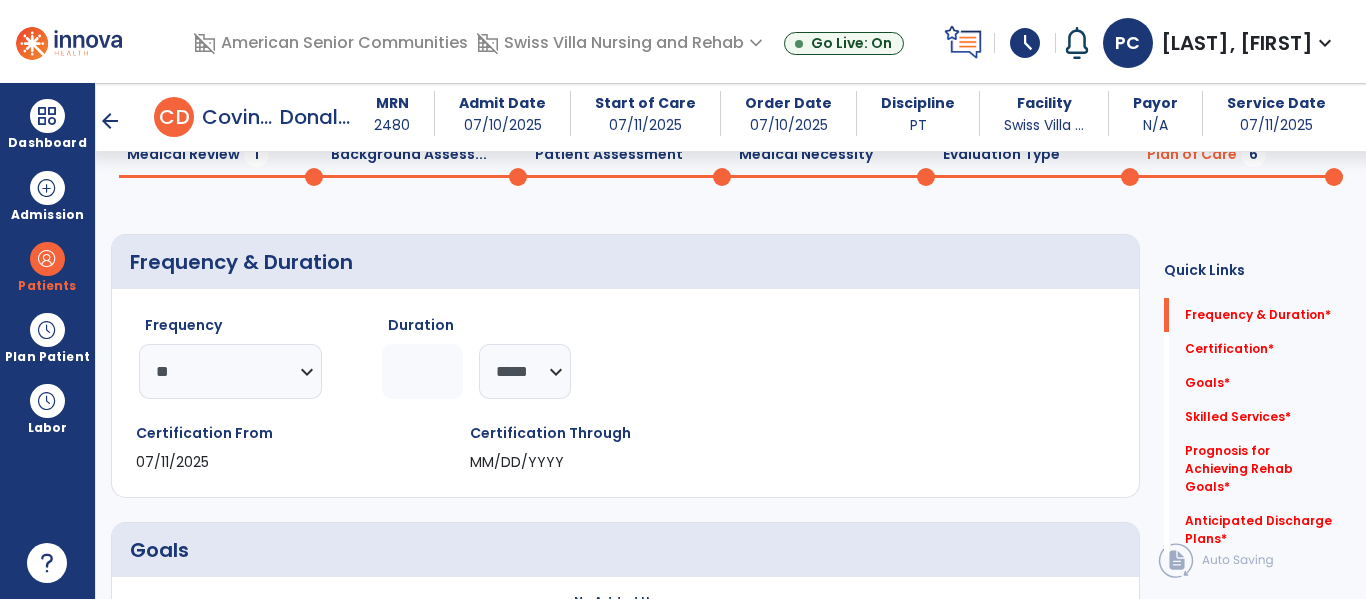 type on "*" 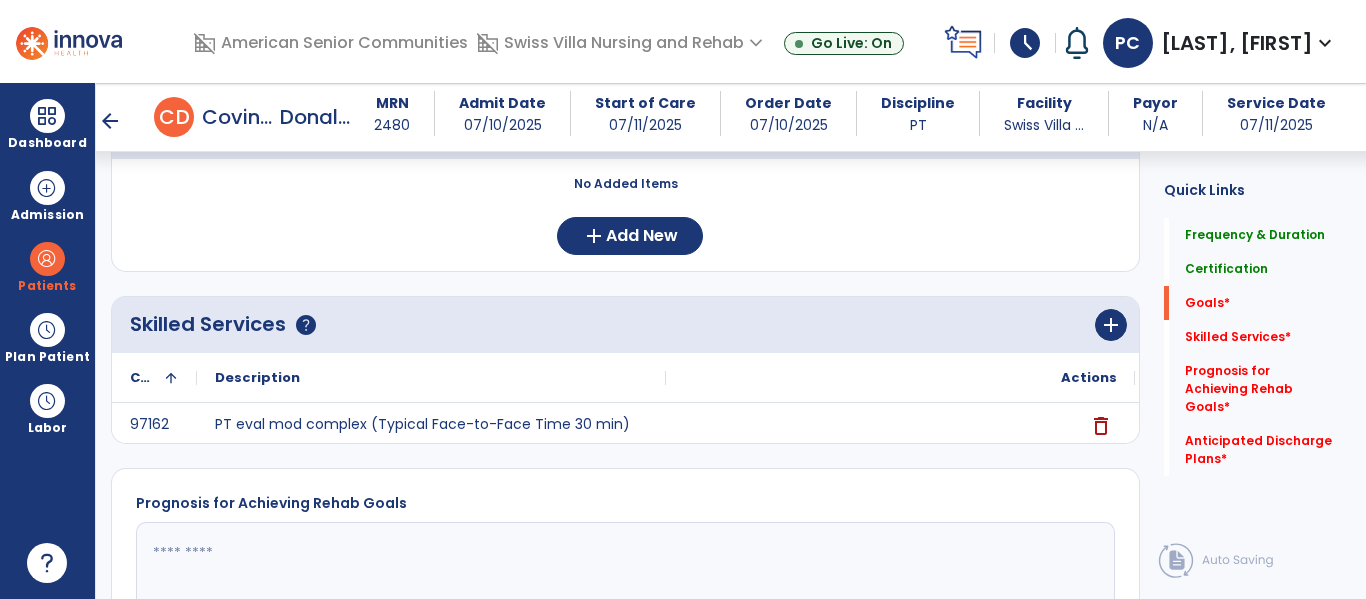 scroll, scrollTop: 558, scrollLeft: 0, axis: vertical 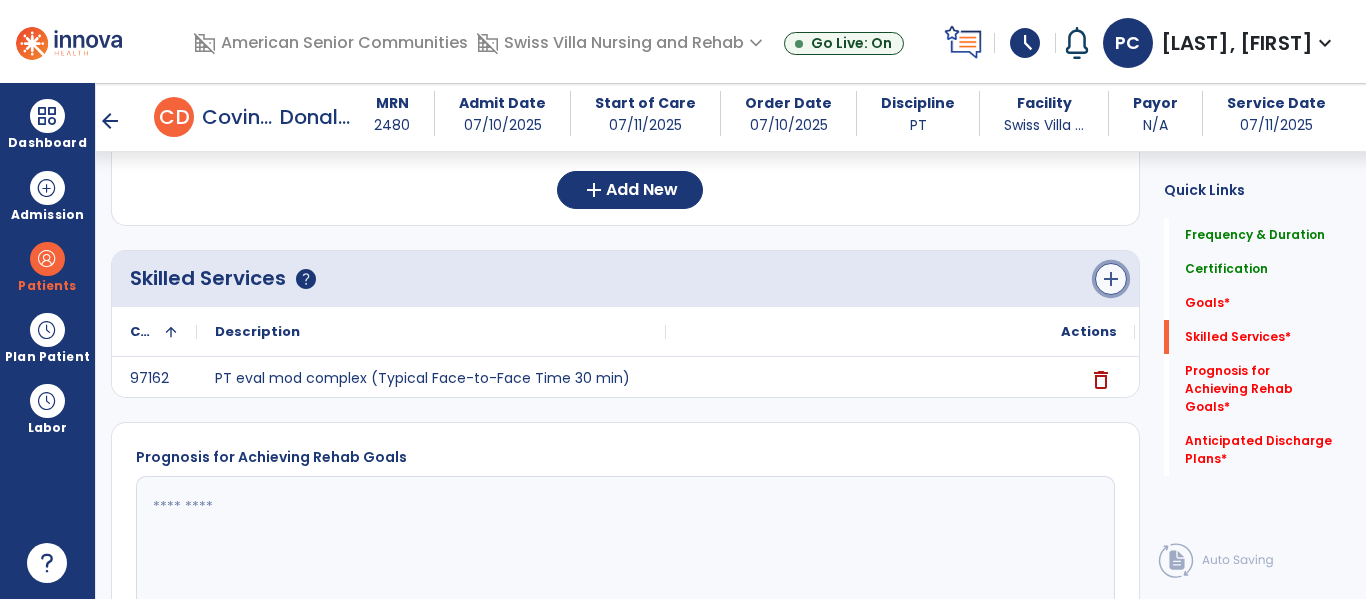 click on "add" 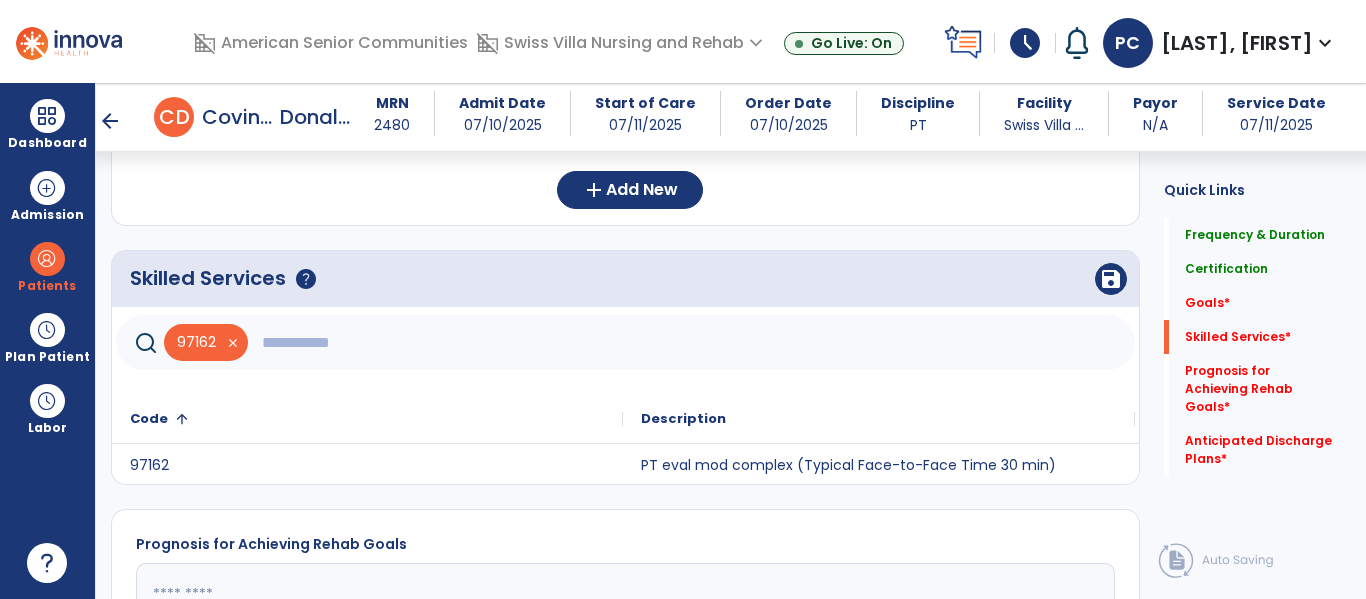 click 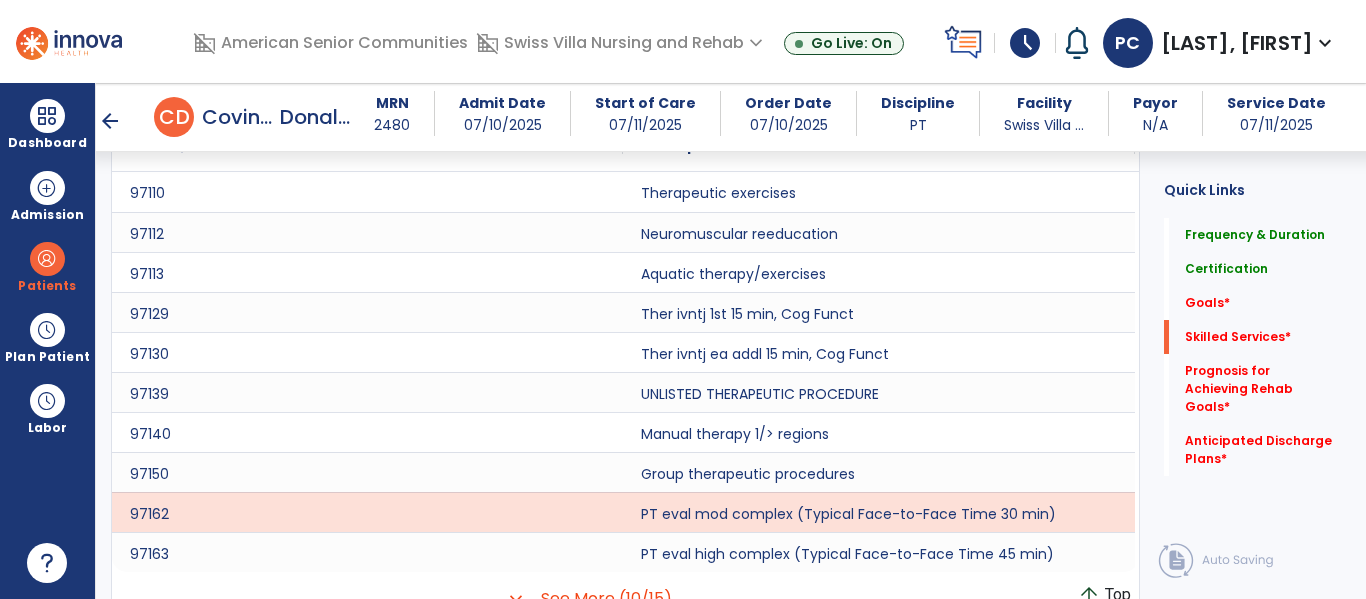 scroll, scrollTop: 849, scrollLeft: 0, axis: vertical 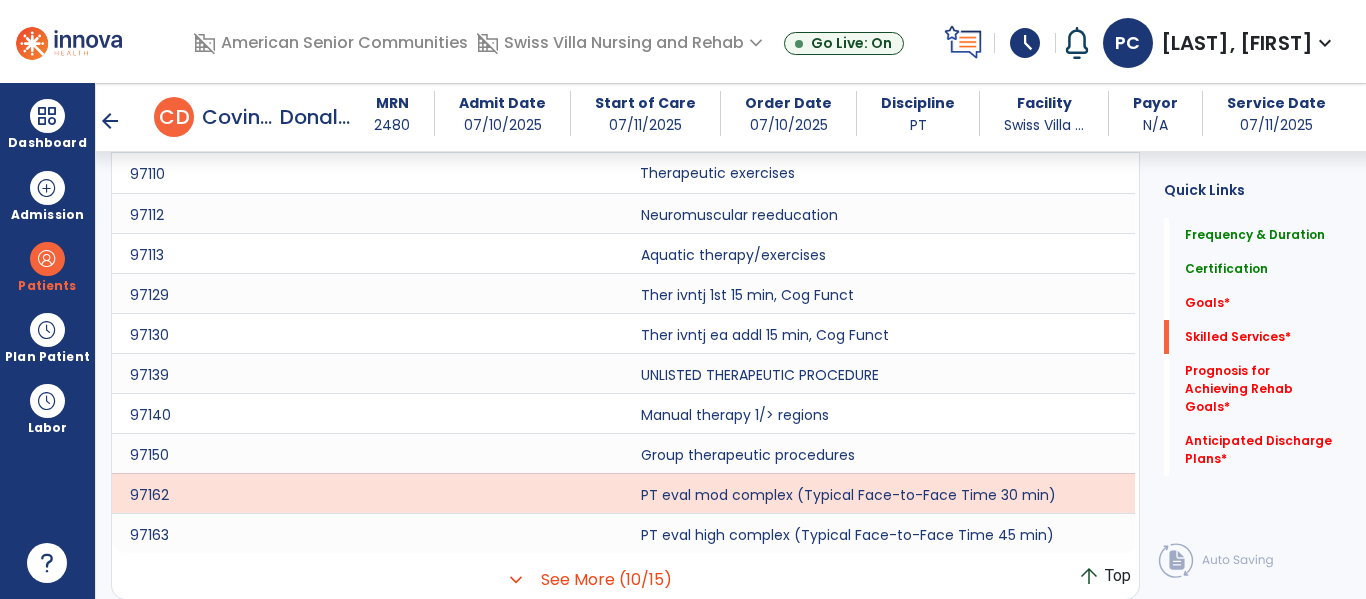 click on "Therapeutic exercises" 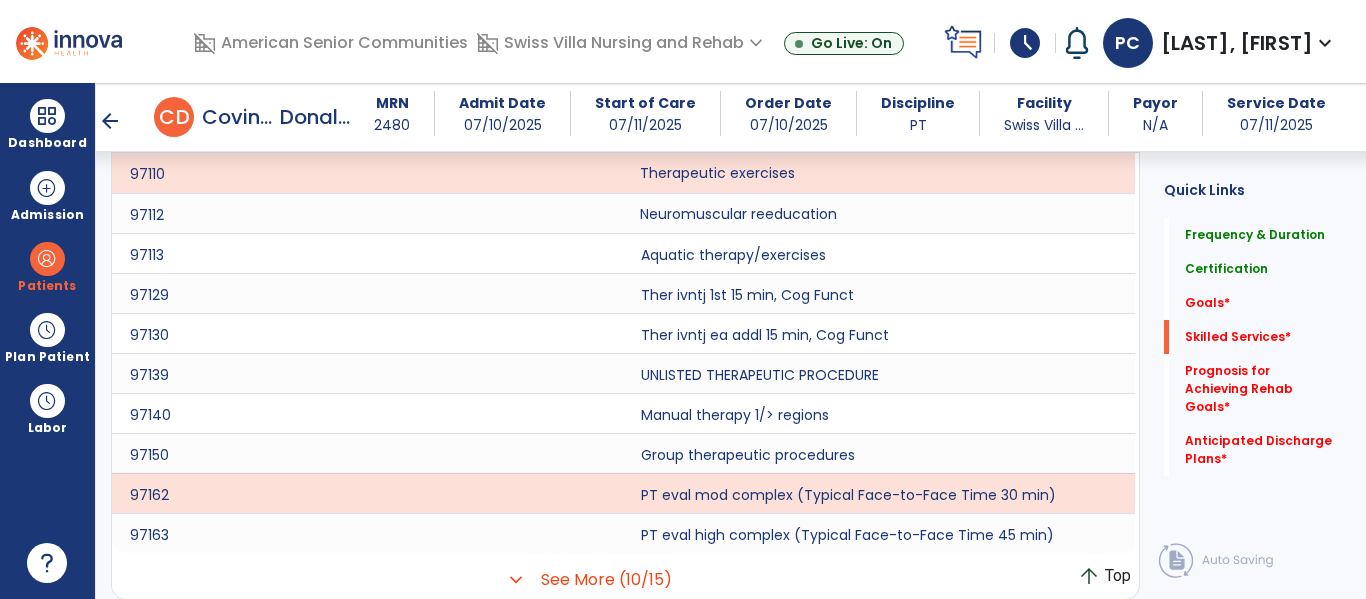 click on "Neuromuscular reeducation" 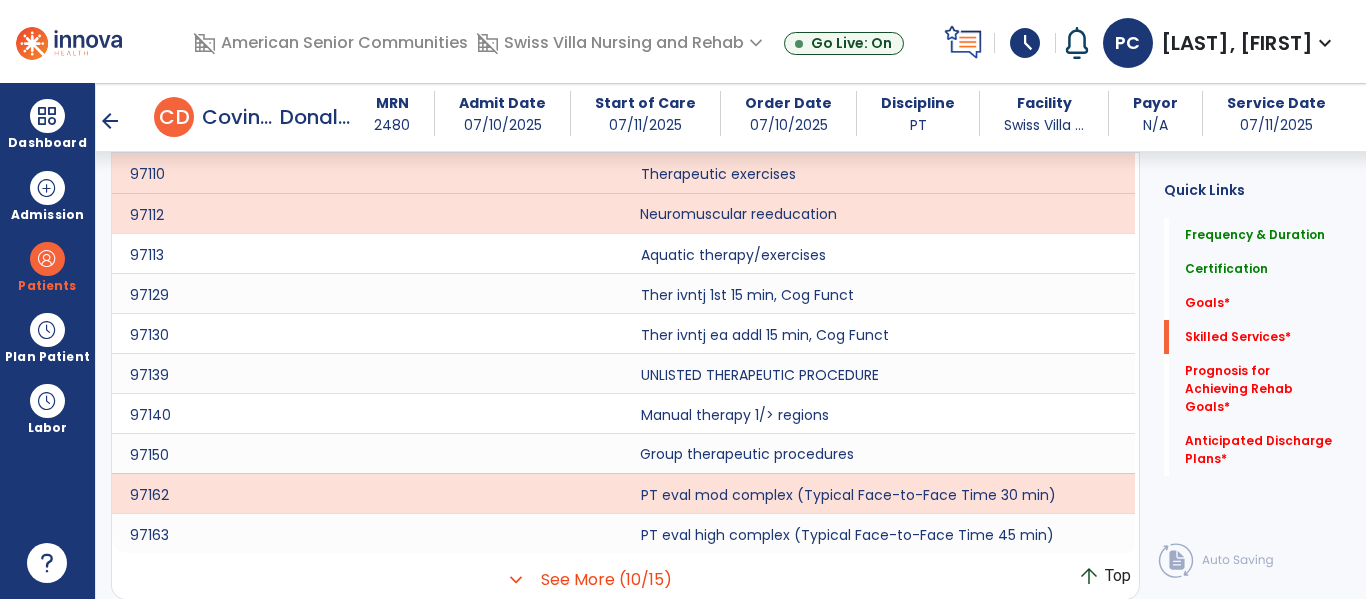 click on "Group therapeutic procedures" 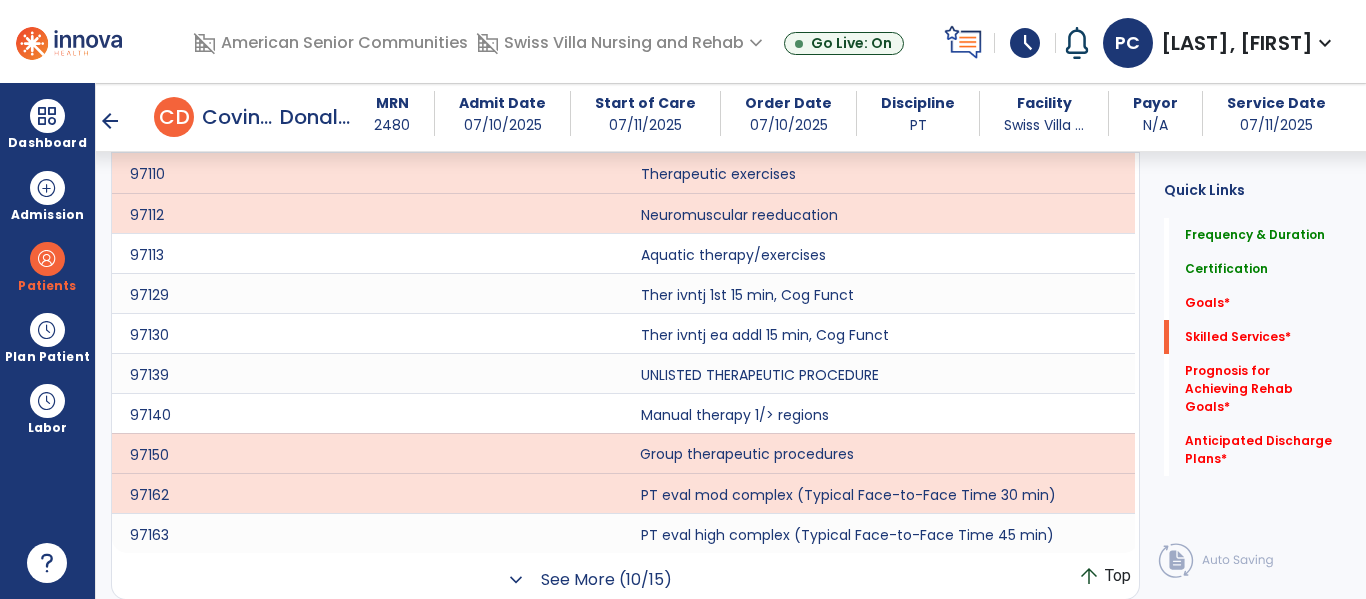 click on "See More (10/15)" 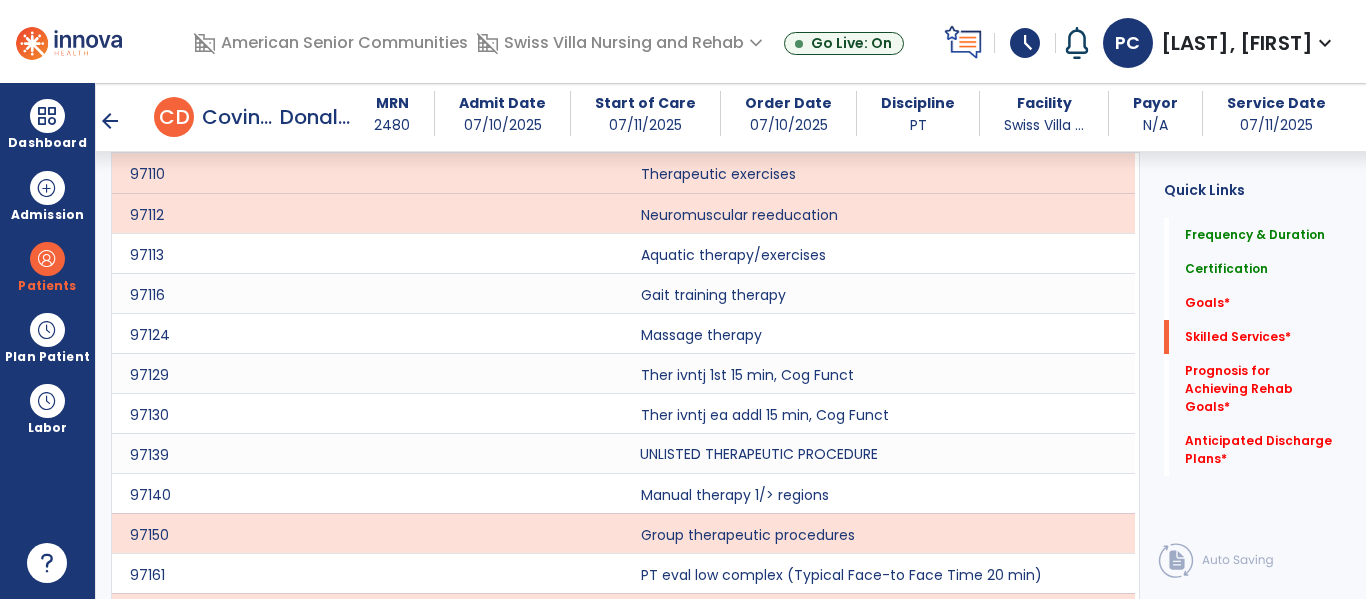 scroll, scrollTop: 865, scrollLeft: 0, axis: vertical 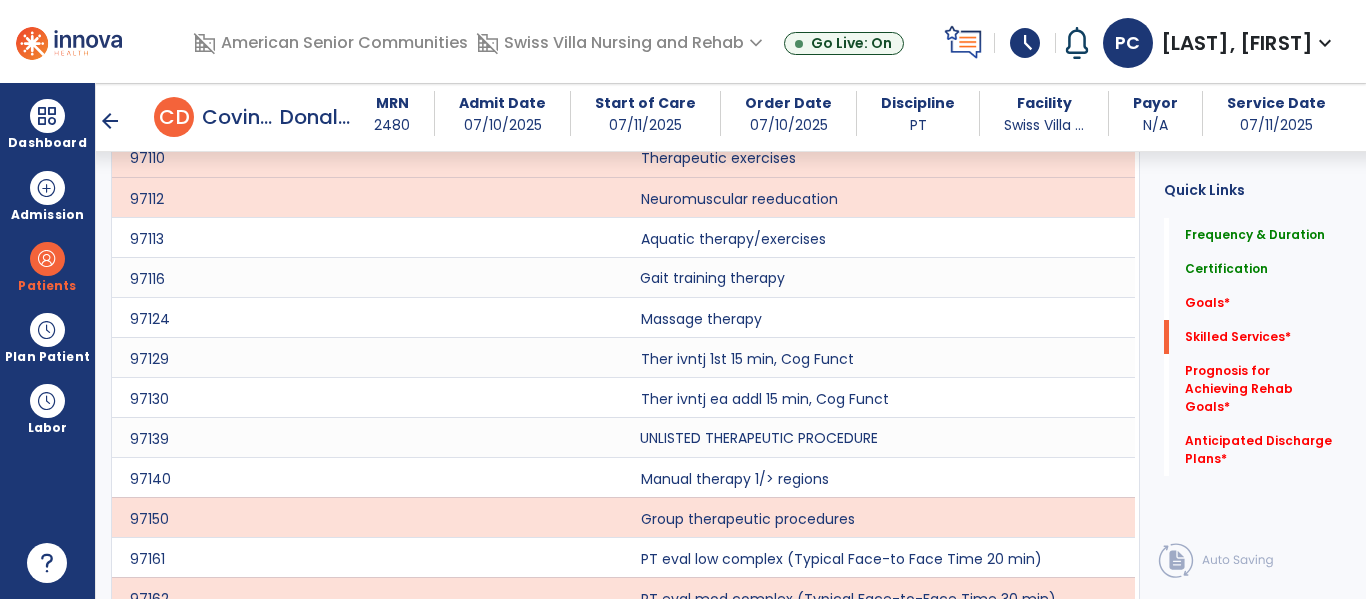 click on "Gait training therapy" 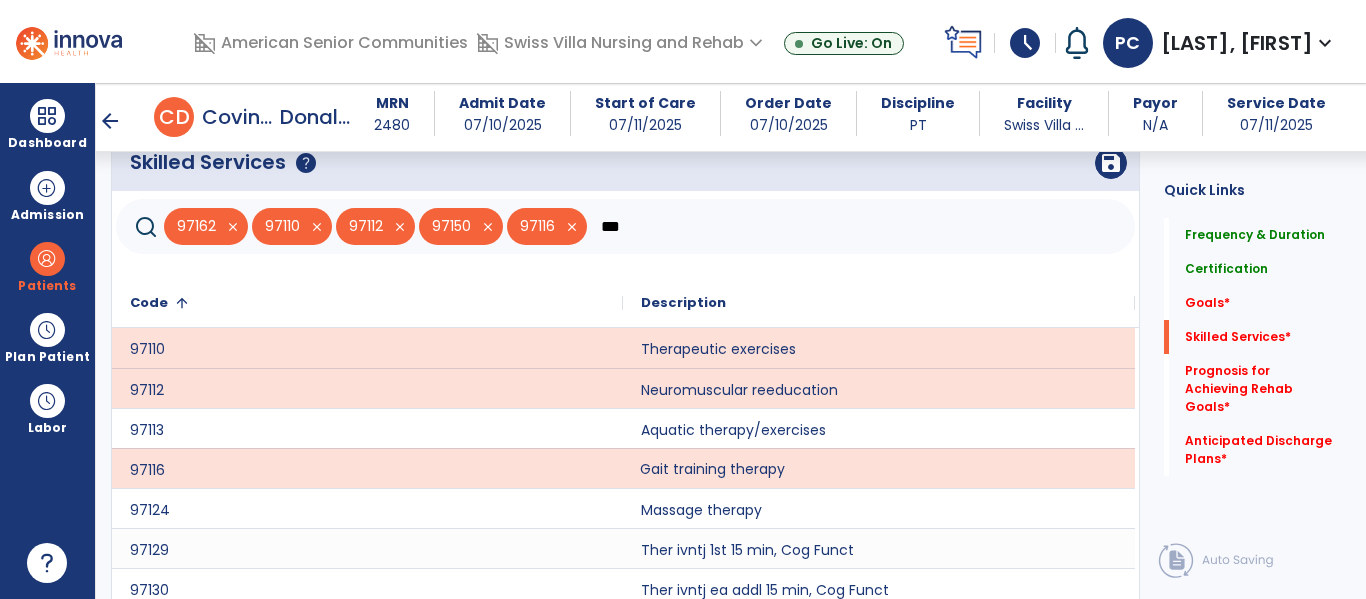 scroll, scrollTop: 666, scrollLeft: 0, axis: vertical 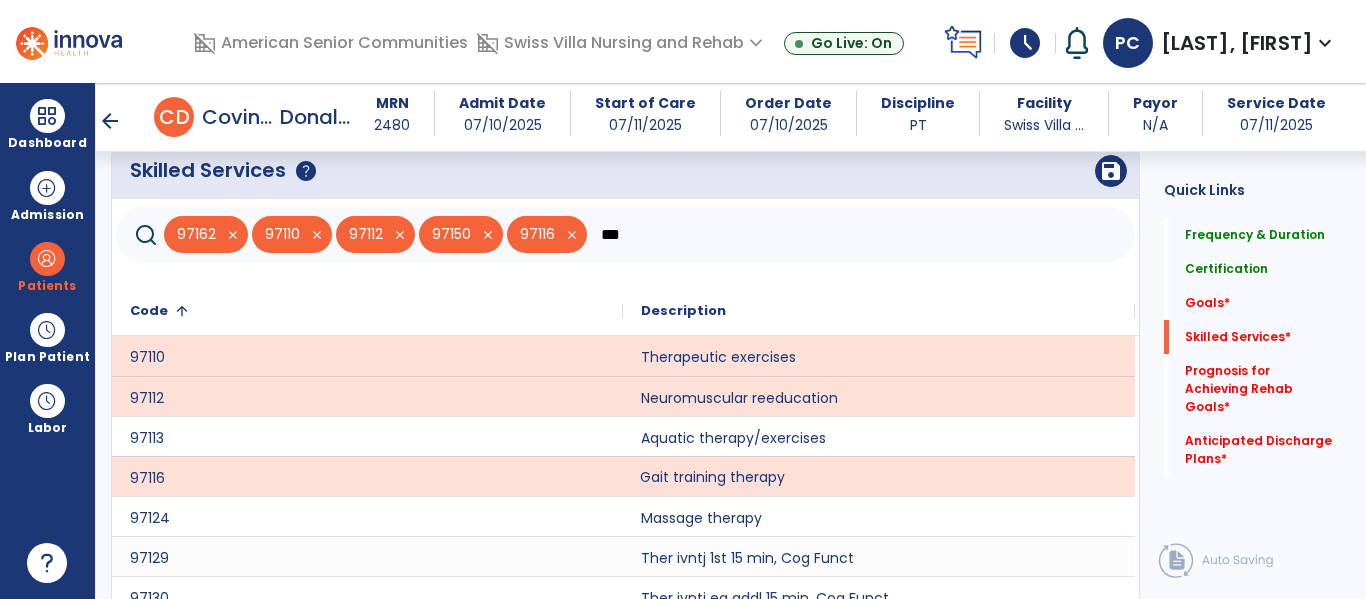 click on "***" 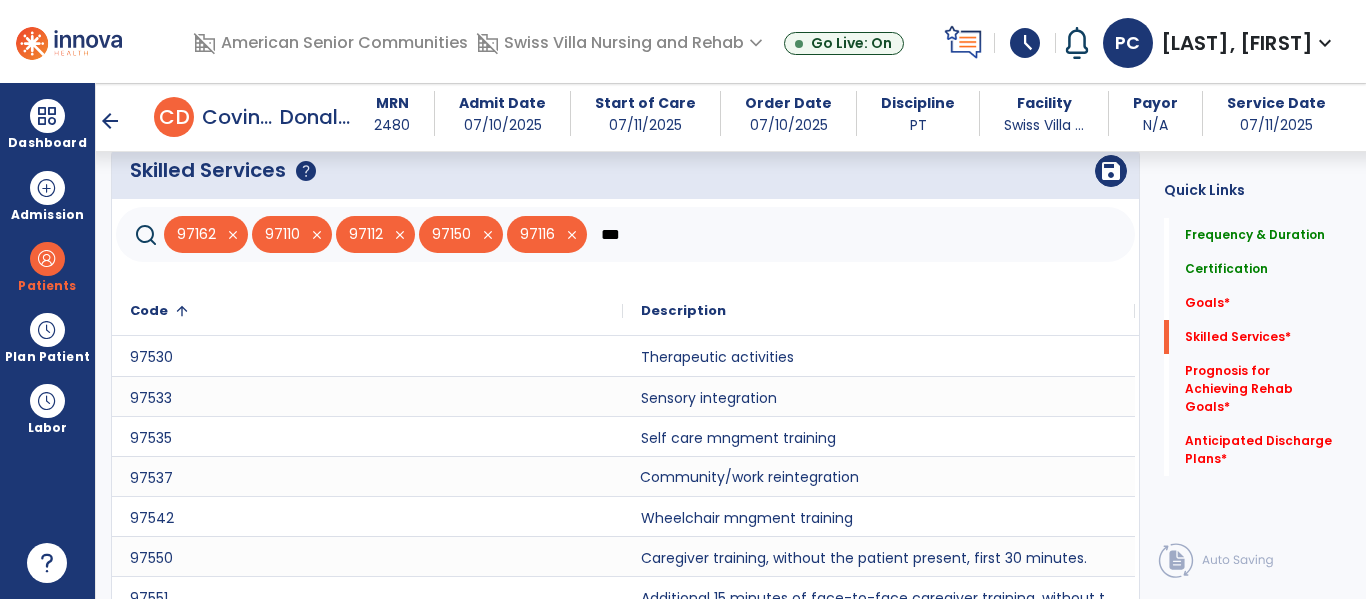 type on "***" 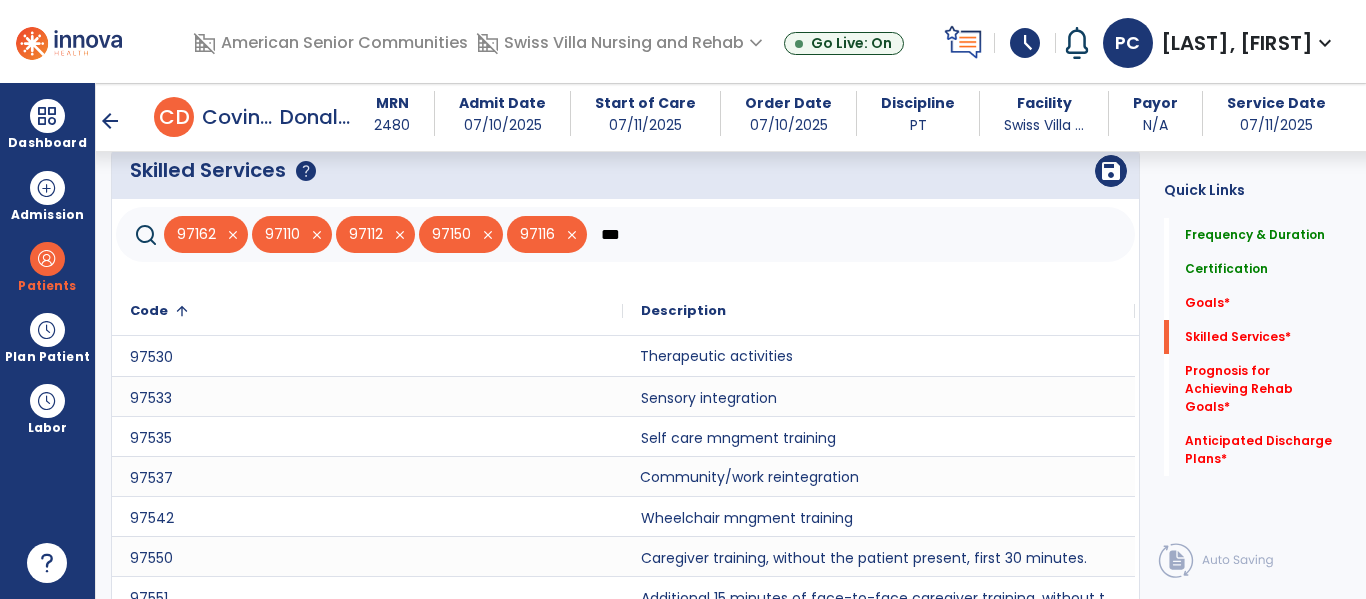 click on "Therapeutic activities" 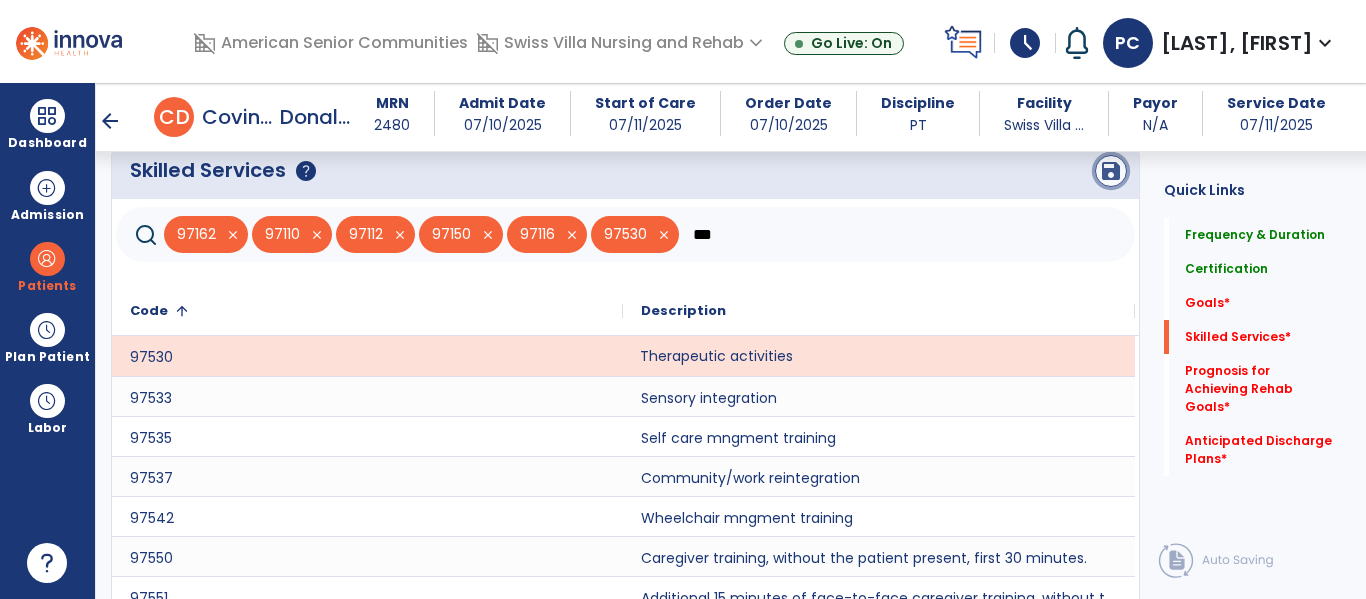 click on "save" 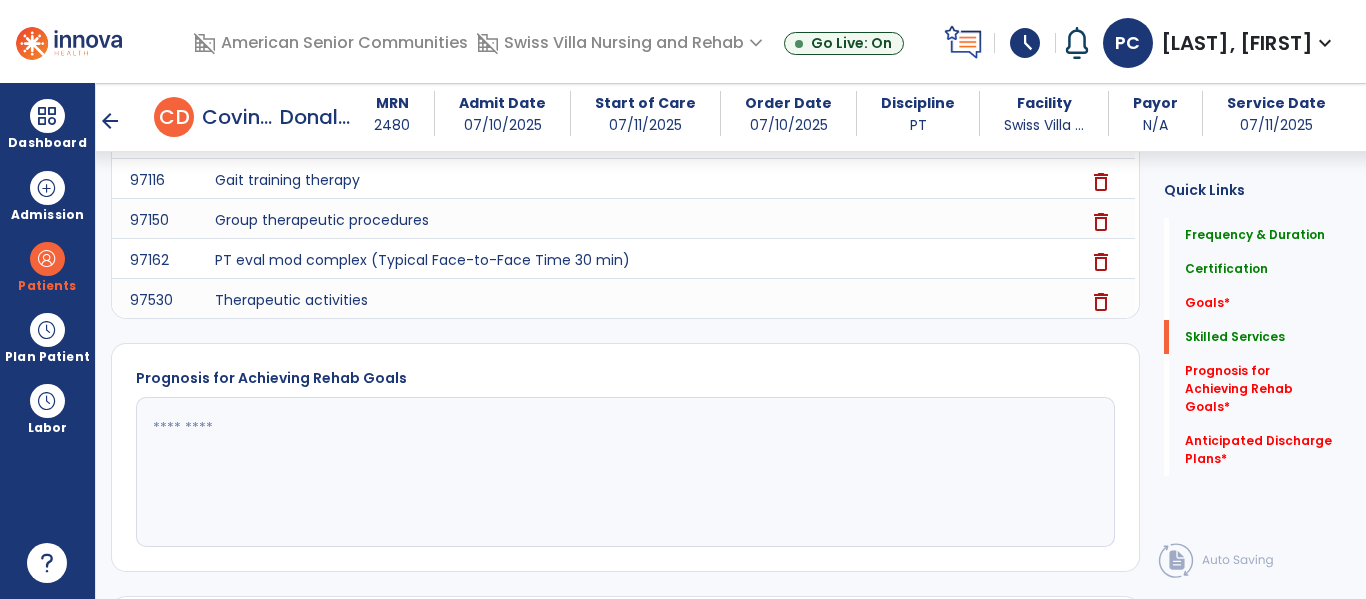scroll, scrollTop: 901, scrollLeft: 0, axis: vertical 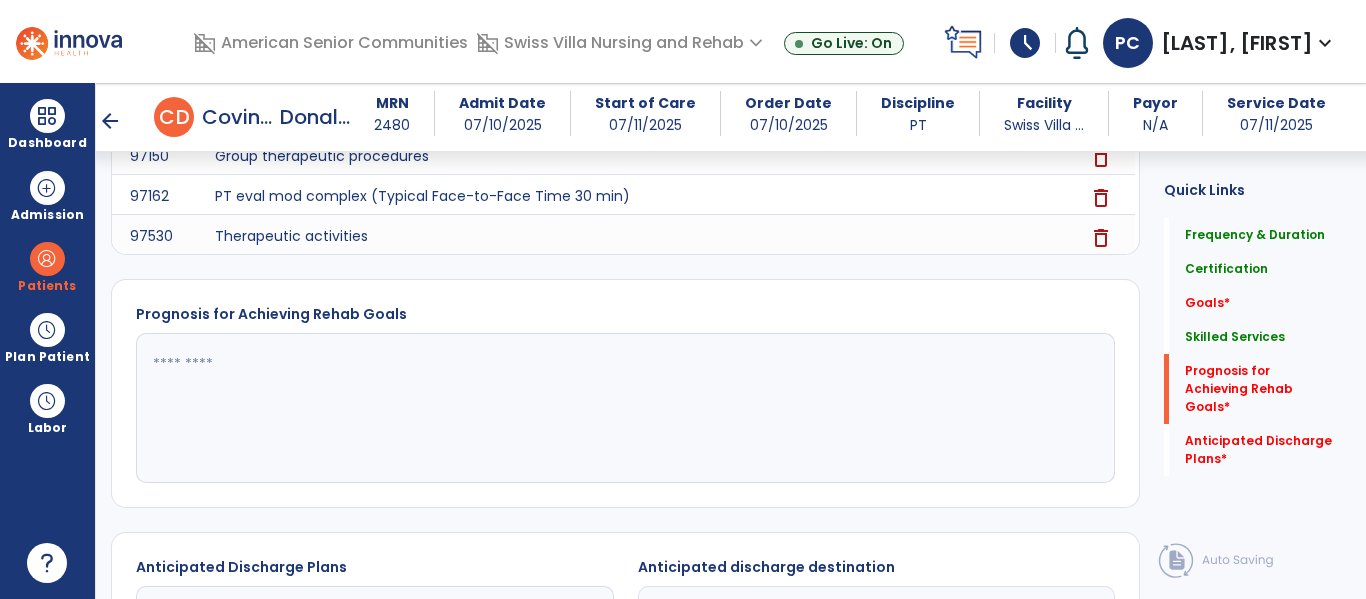 click on "fact_check" 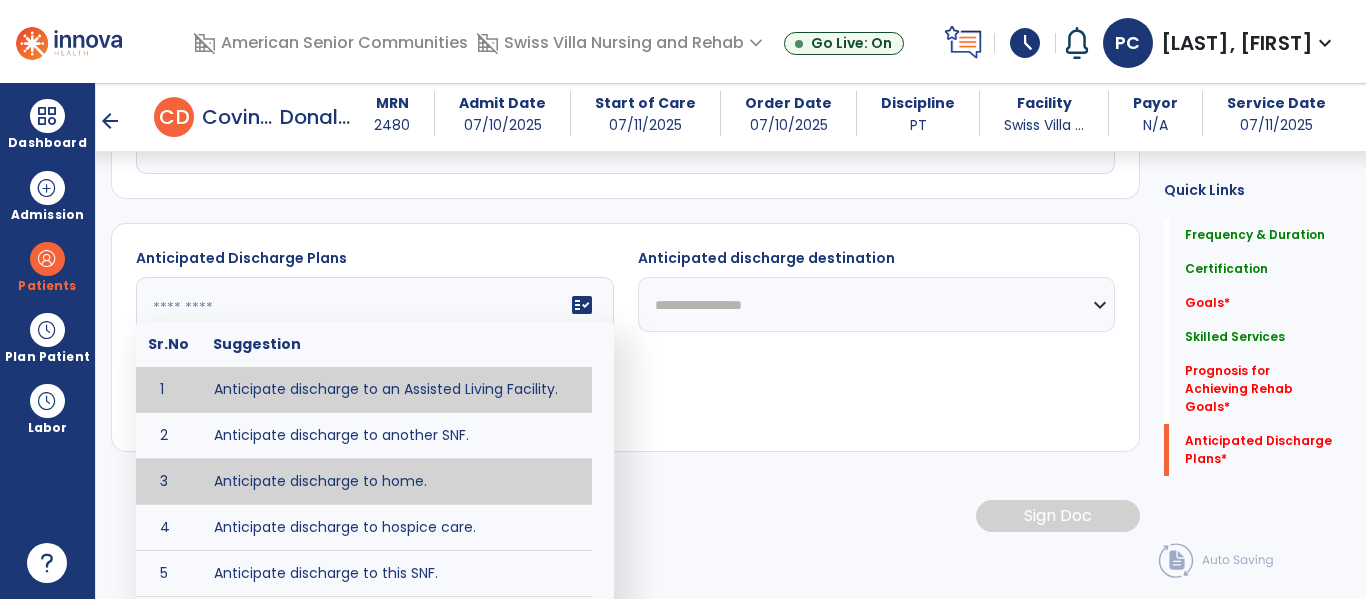 type on "**********" 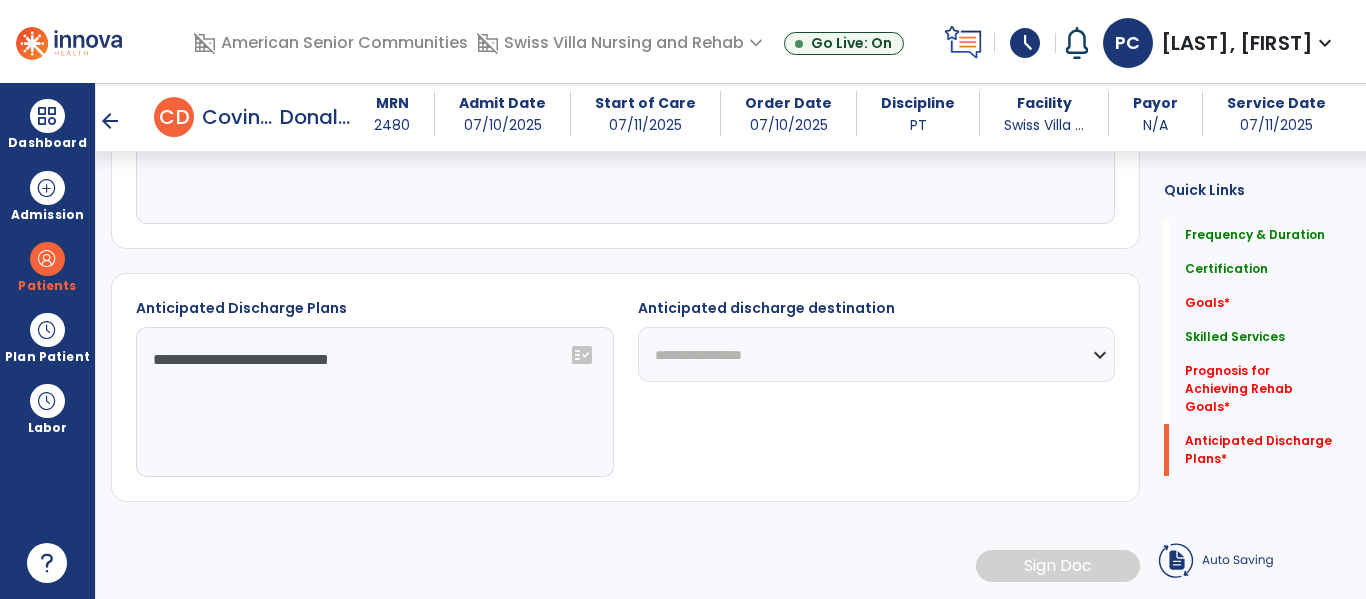 scroll, scrollTop: 1160, scrollLeft: 0, axis: vertical 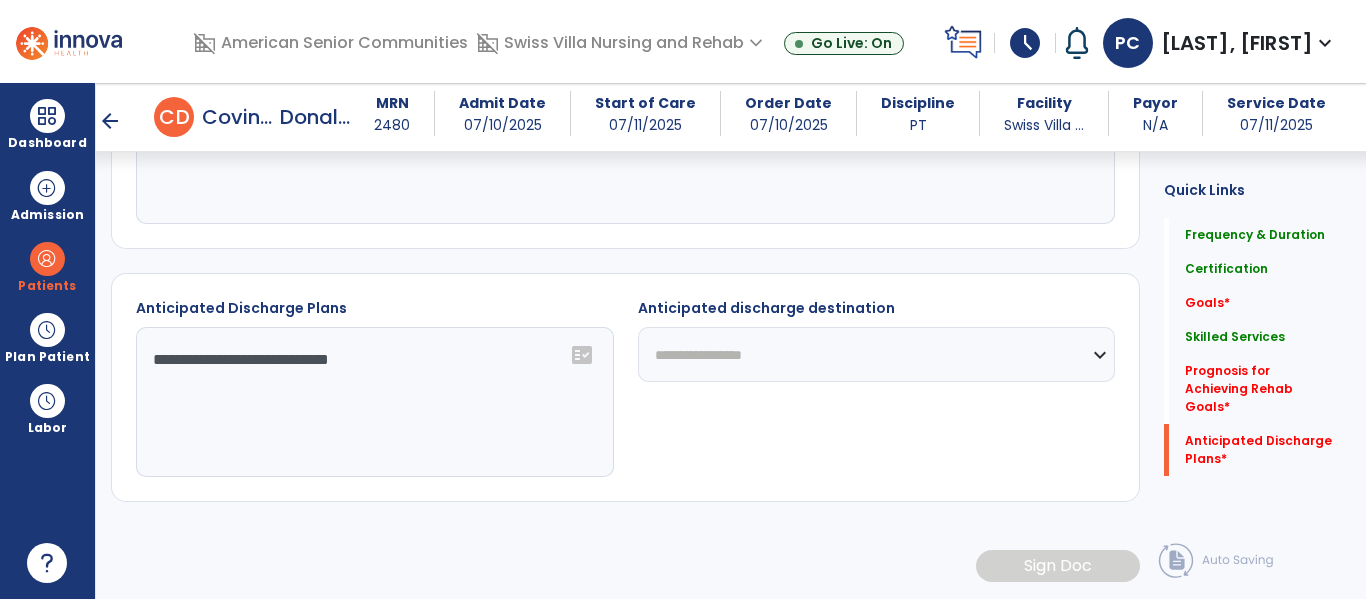 click on "**********" 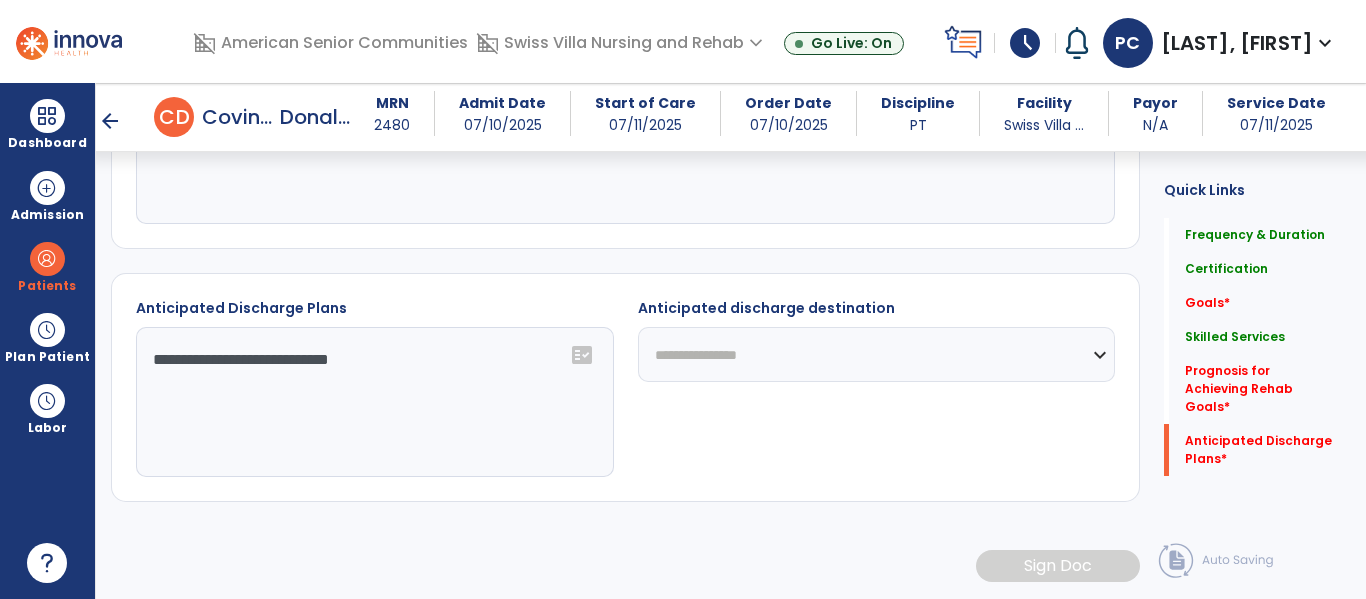 click on "**********" 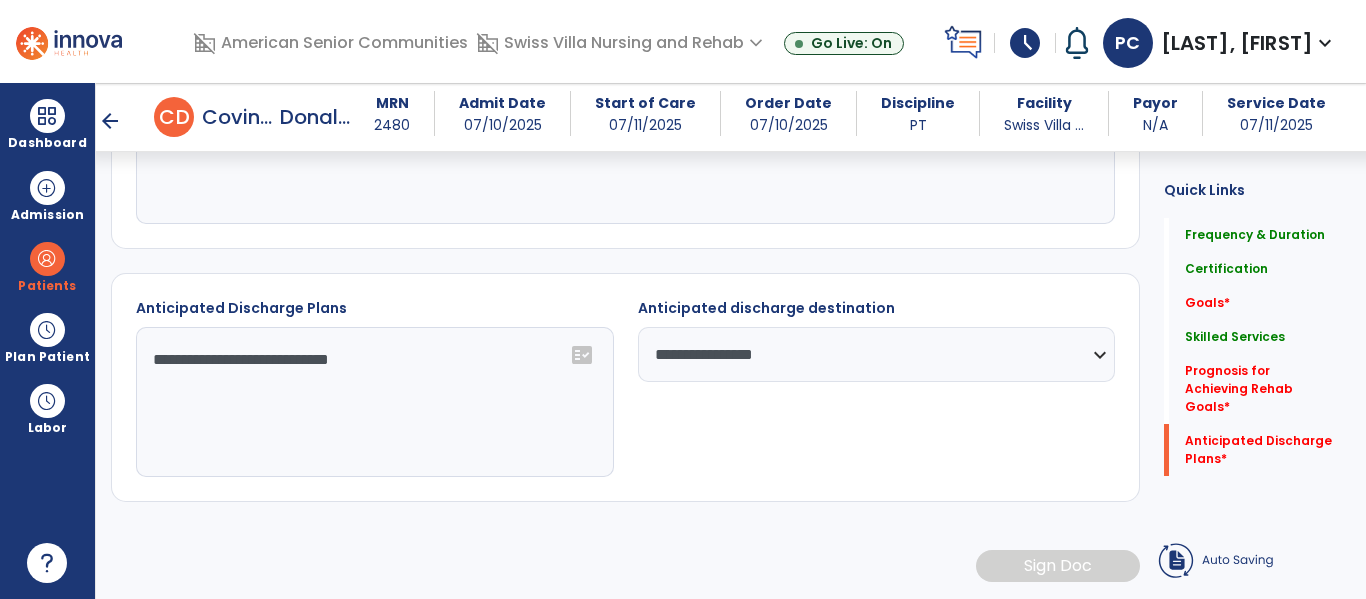 click on "**********" 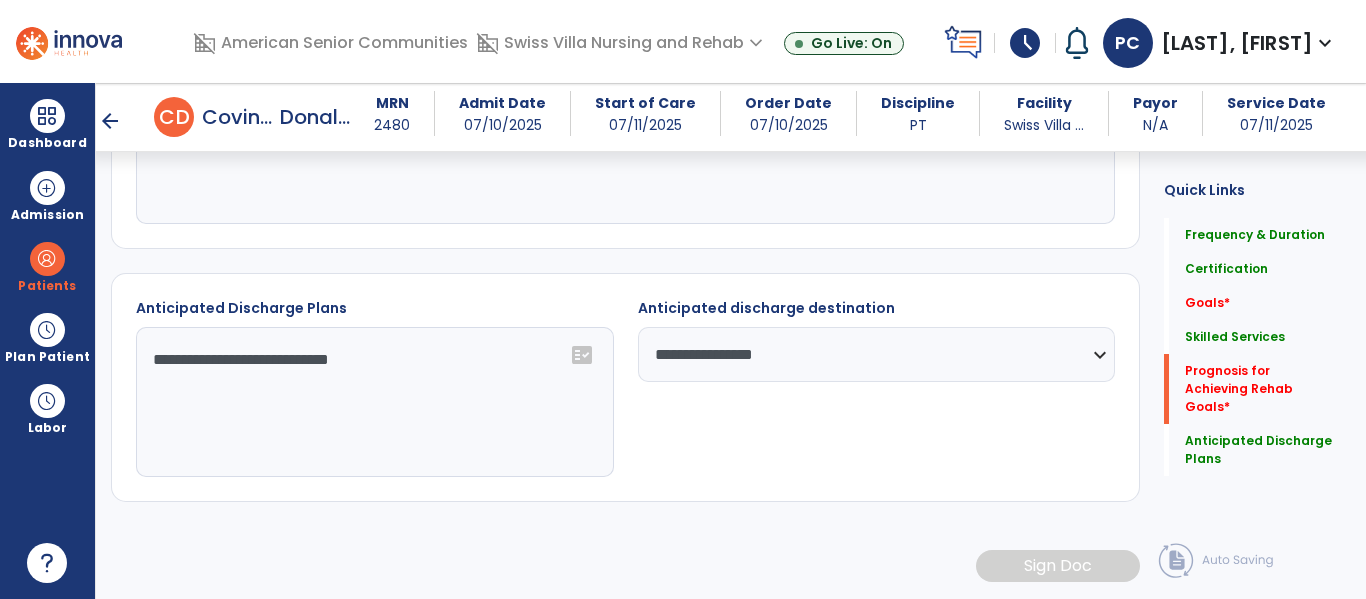 scroll, scrollTop: 1021, scrollLeft: 0, axis: vertical 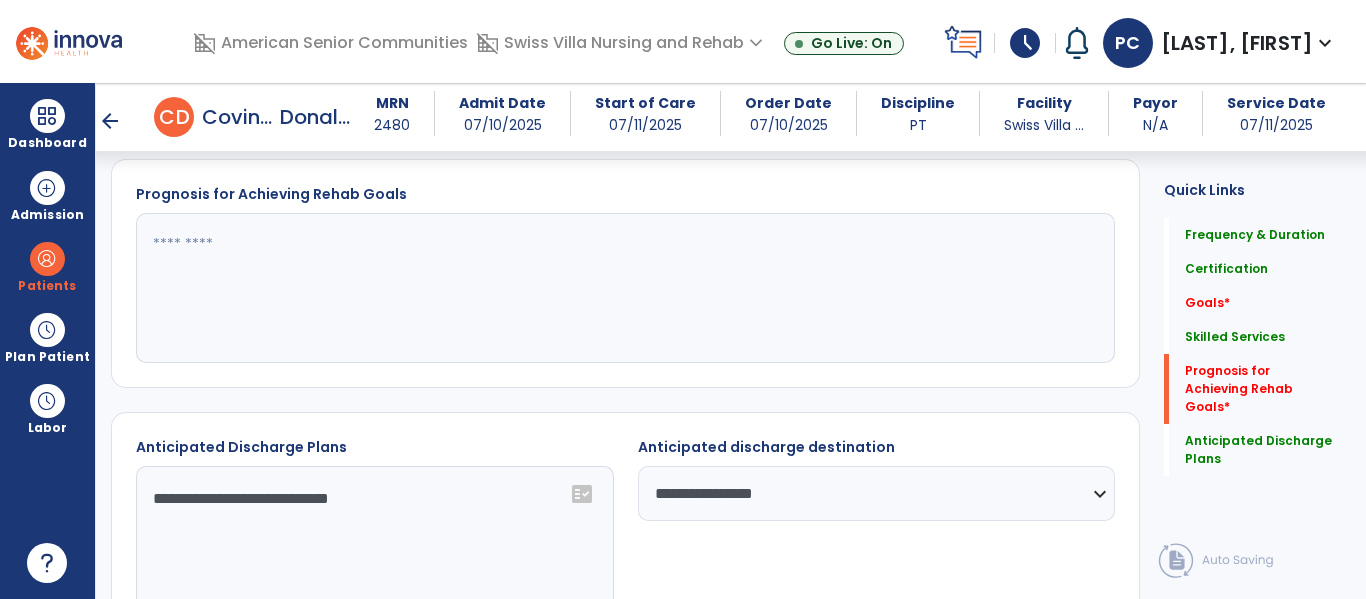 click 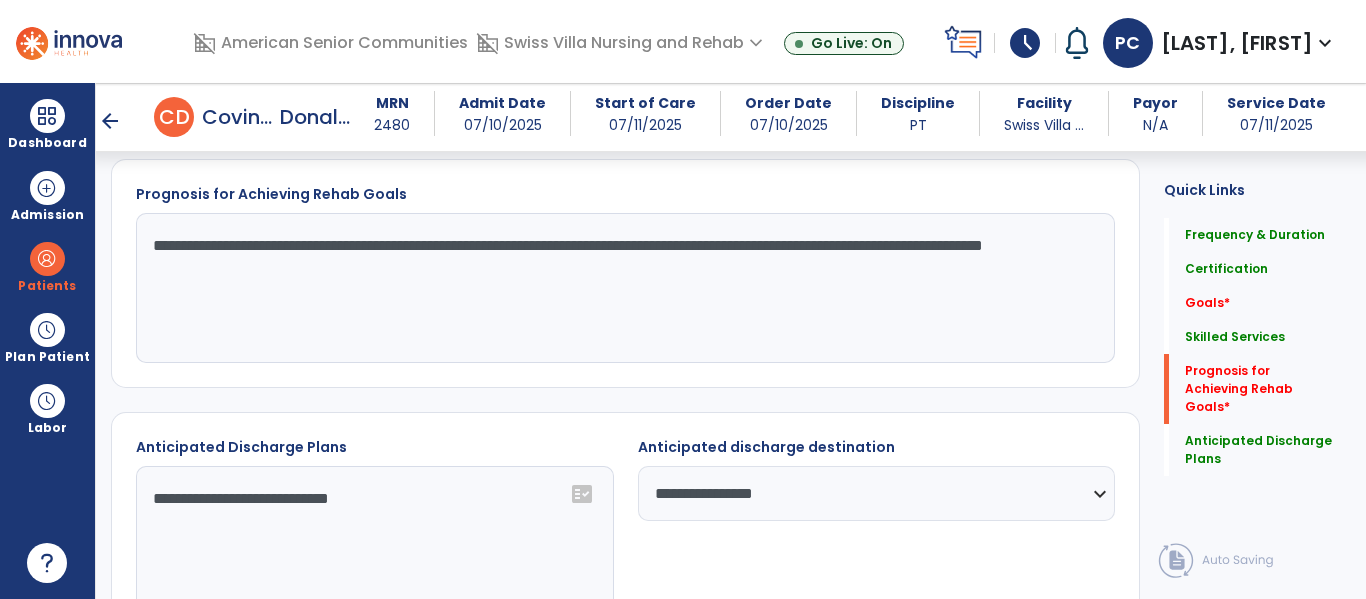 click on "**********" 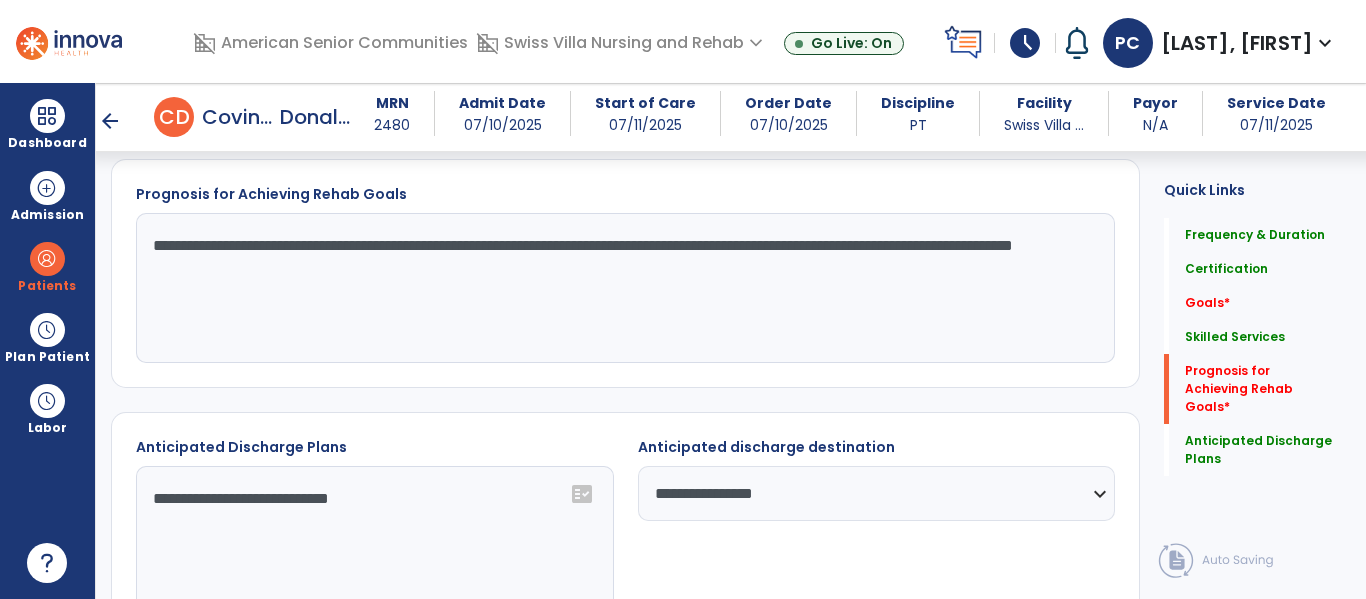 click on "**********" 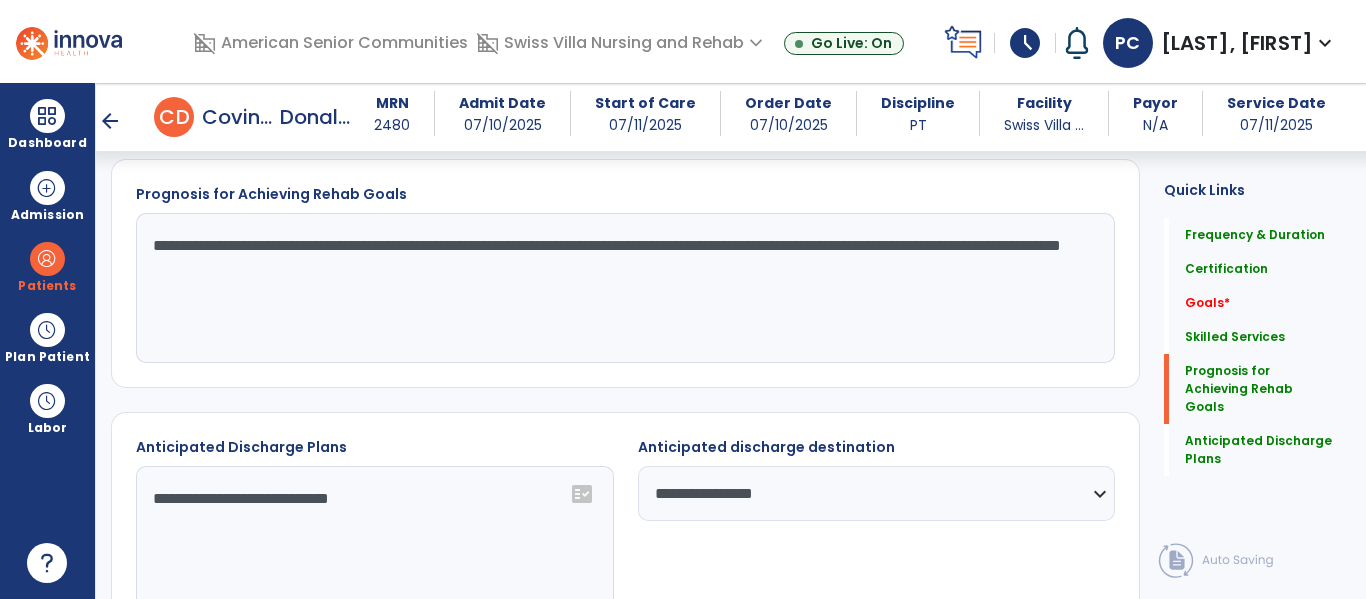 click on "**********" 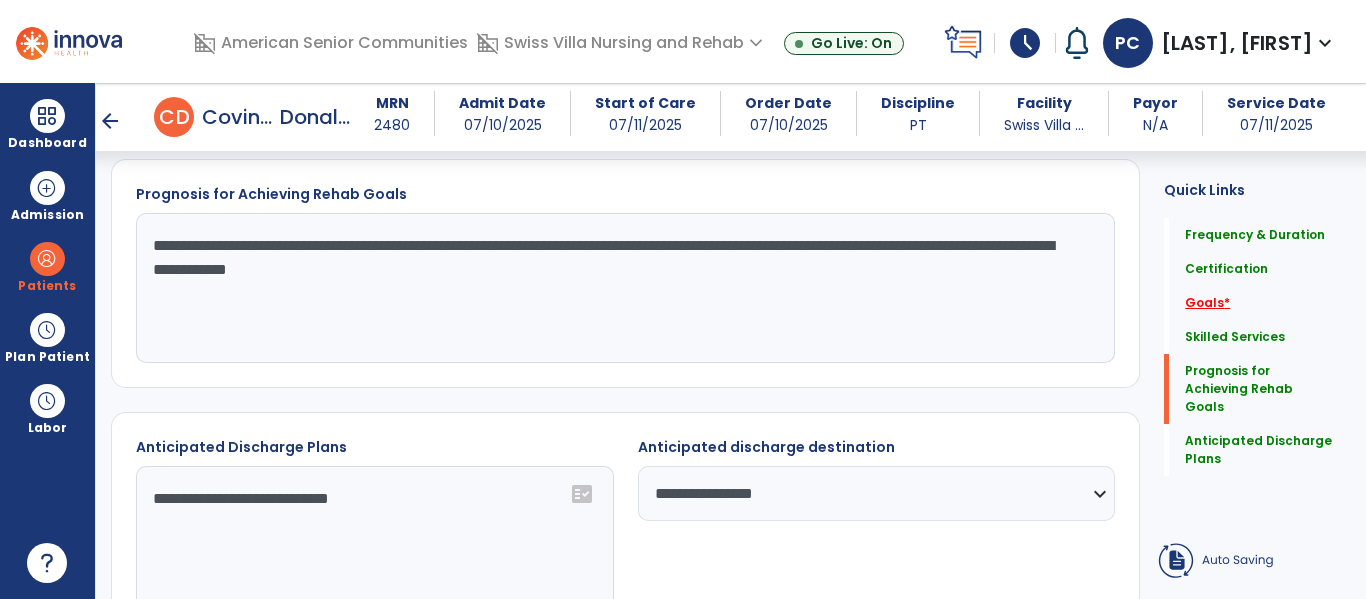 type on "**********" 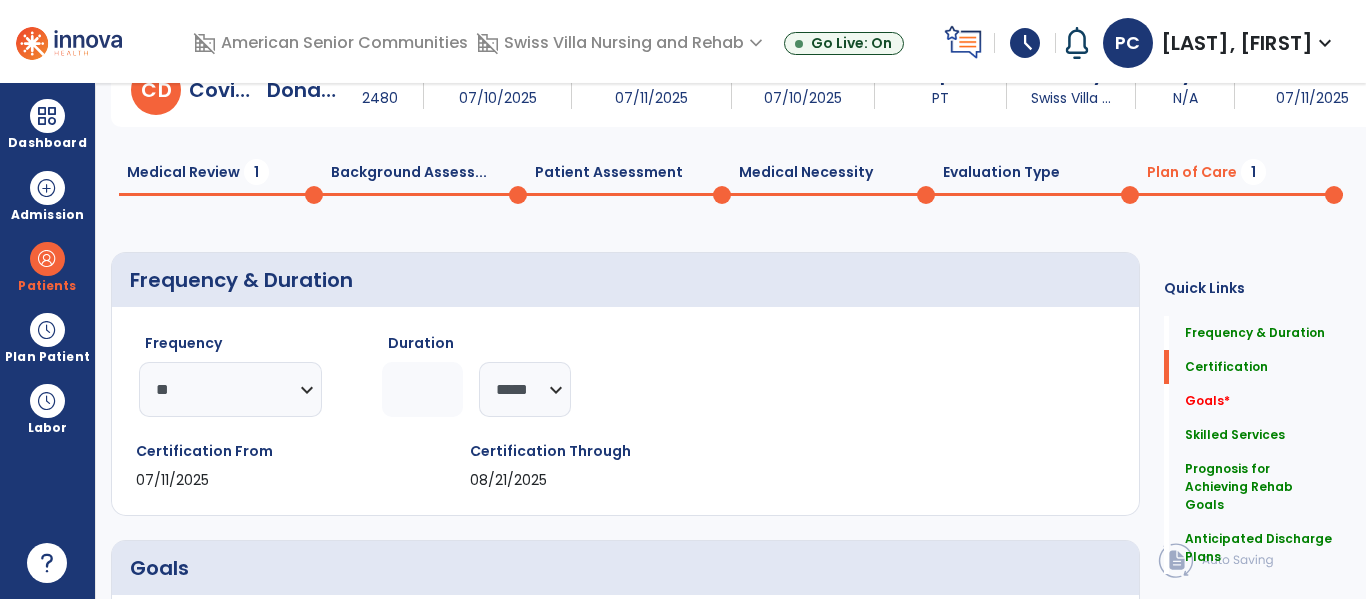 scroll, scrollTop: 0, scrollLeft: 0, axis: both 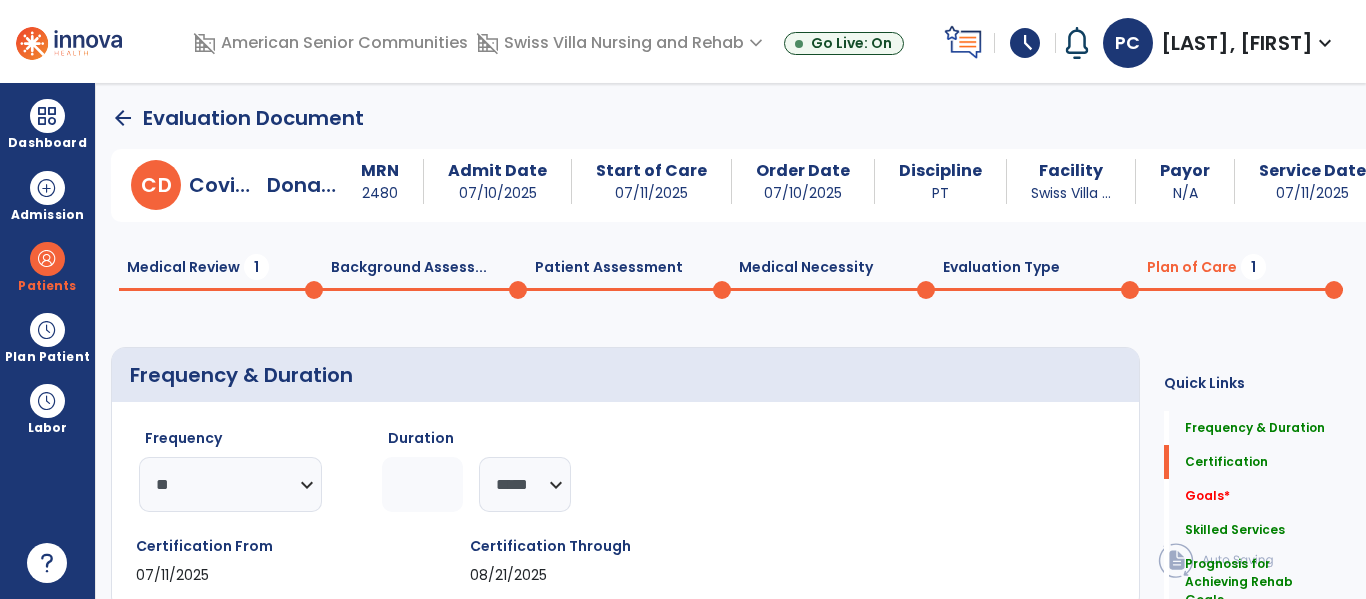 click on "Medical Review  1" 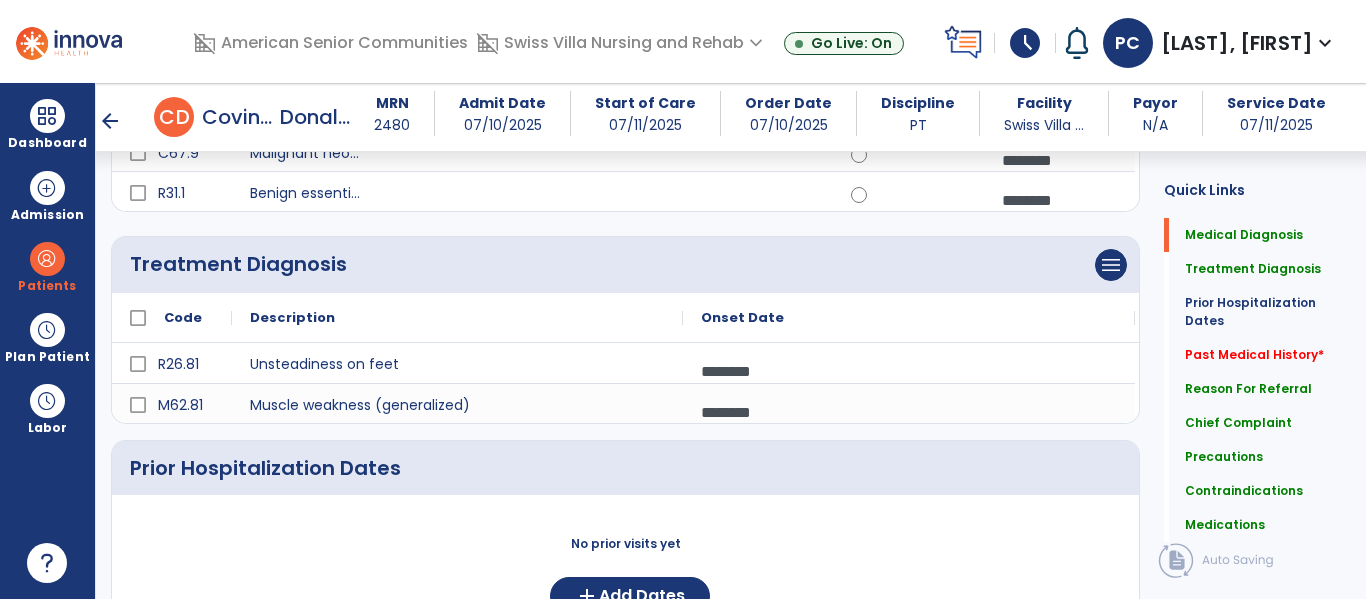 scroll, scrollTop: 0, scrollLeft: 0, axis: both 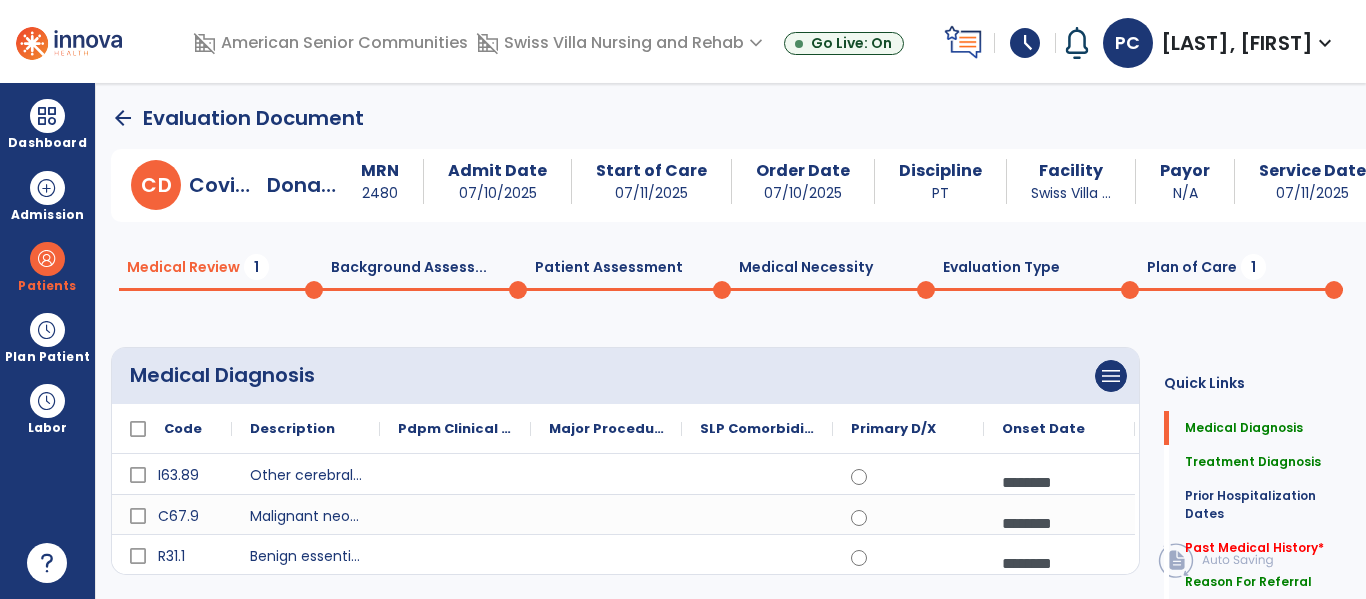 click on "arrow_back" 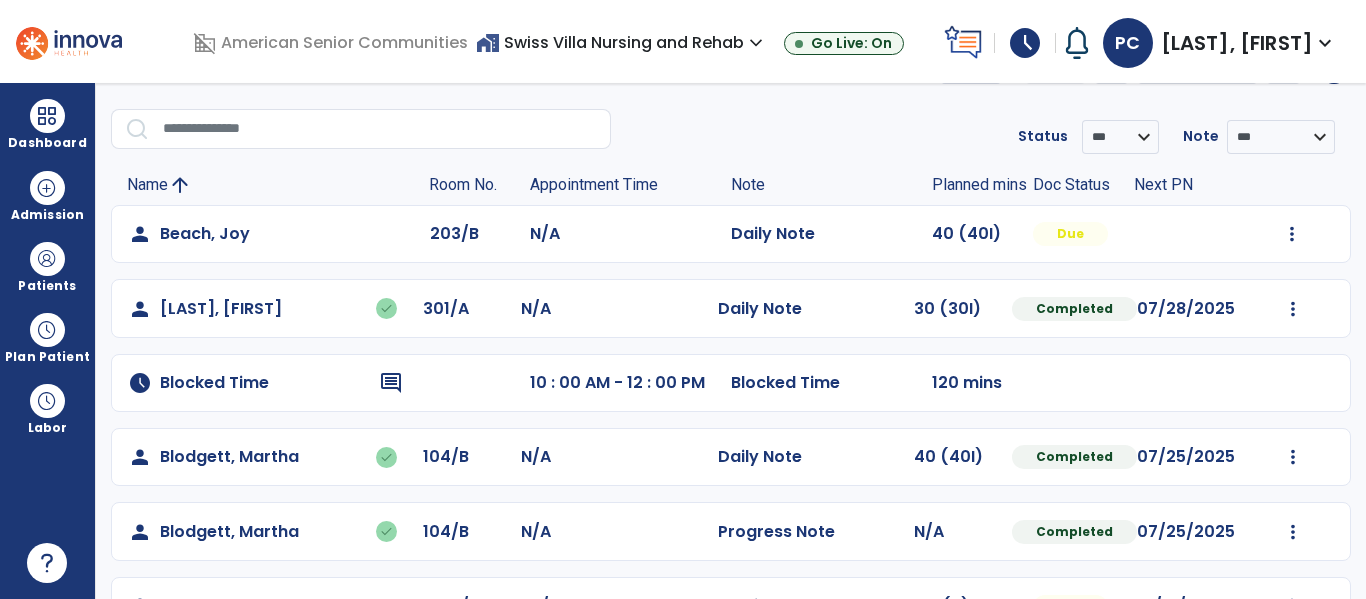 scroll, scrollTop: 0, scrollLeft: 0, axis: both 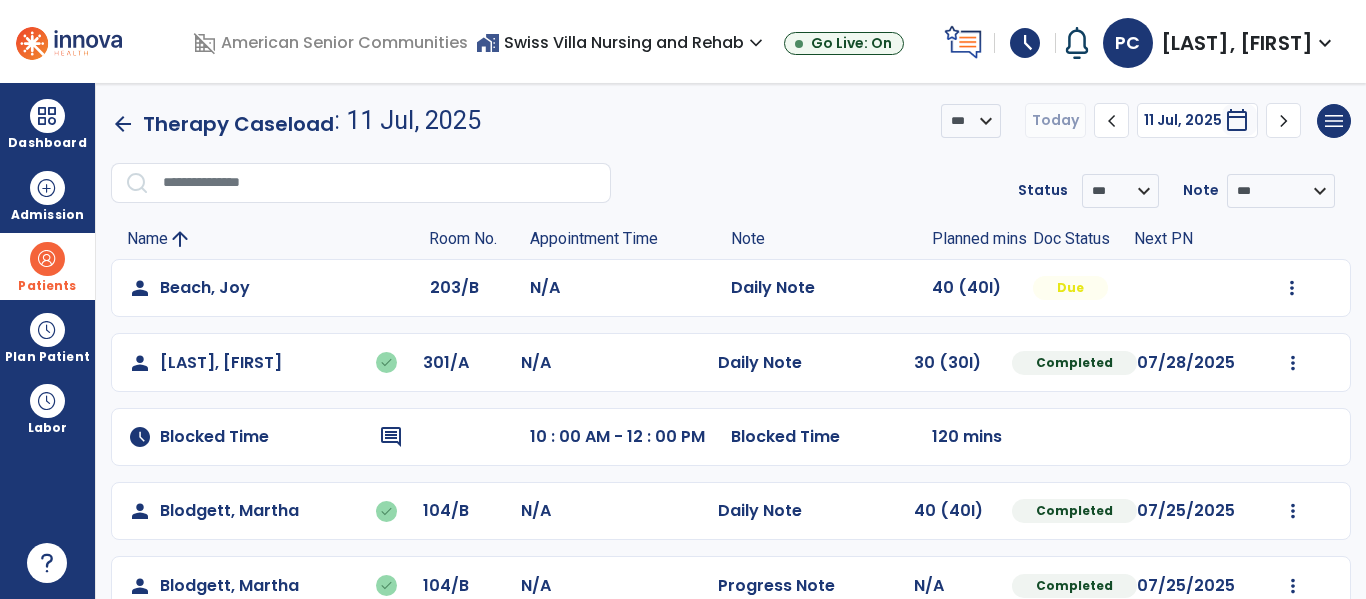click at bounding box center [47, 259] 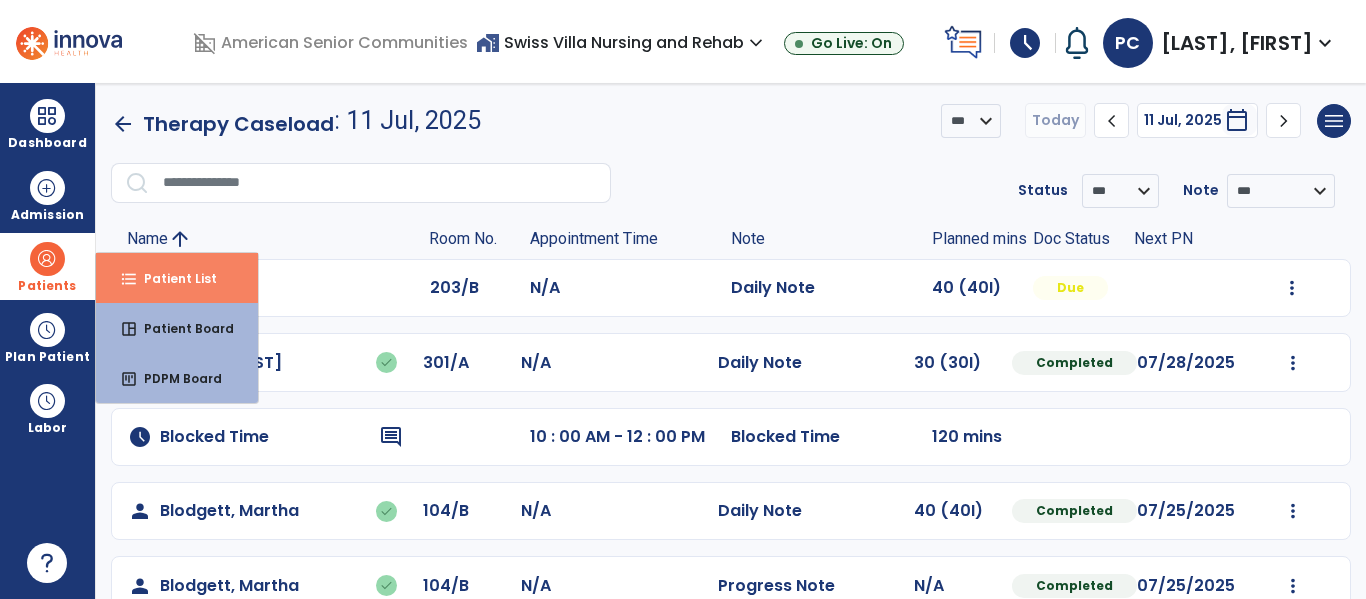 click on "Patient List" at bounding box center [172, 278] 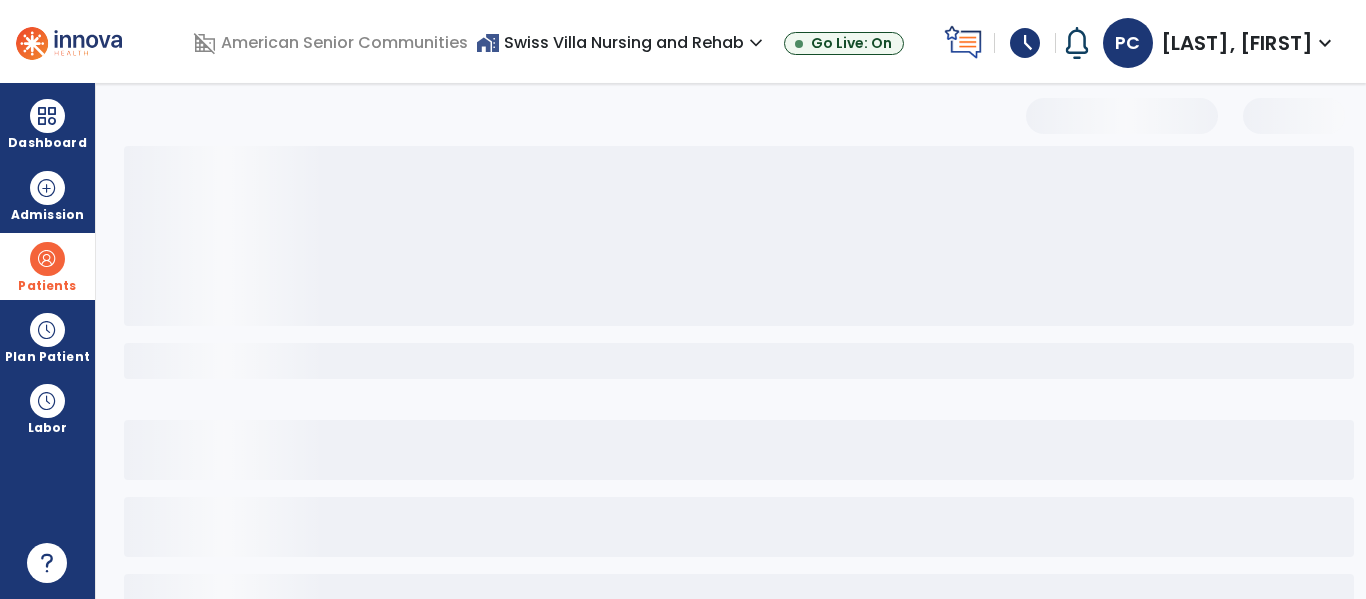 select on "***" 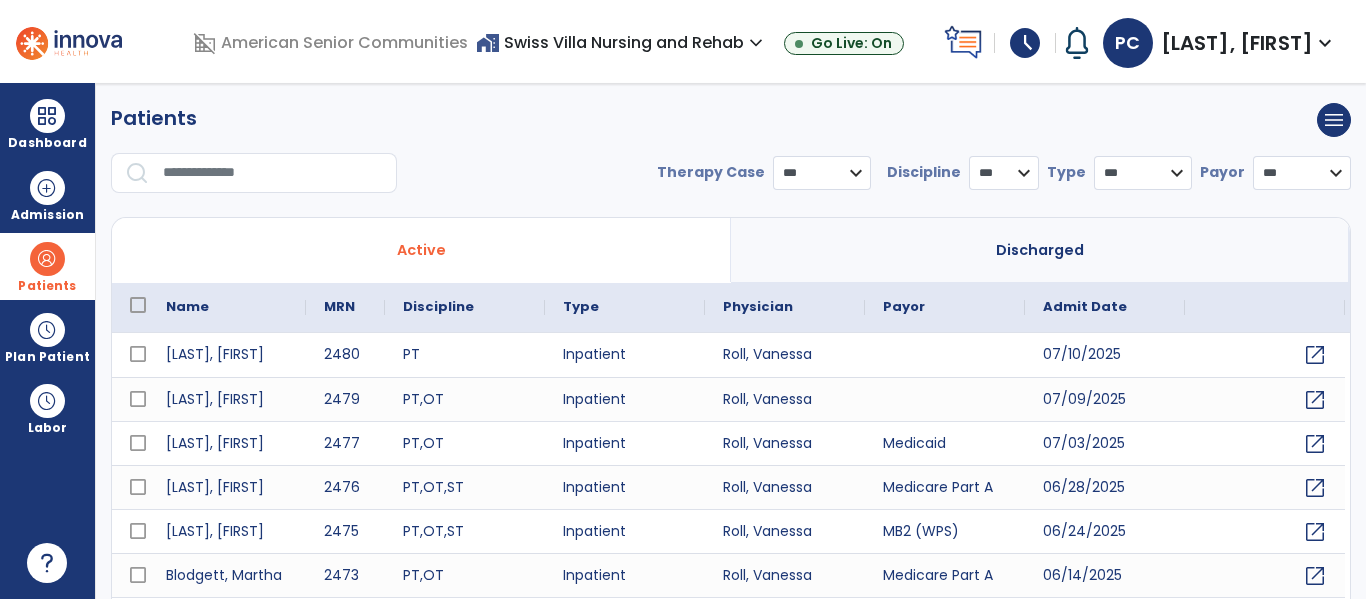 click at bounding box center (273, 173) 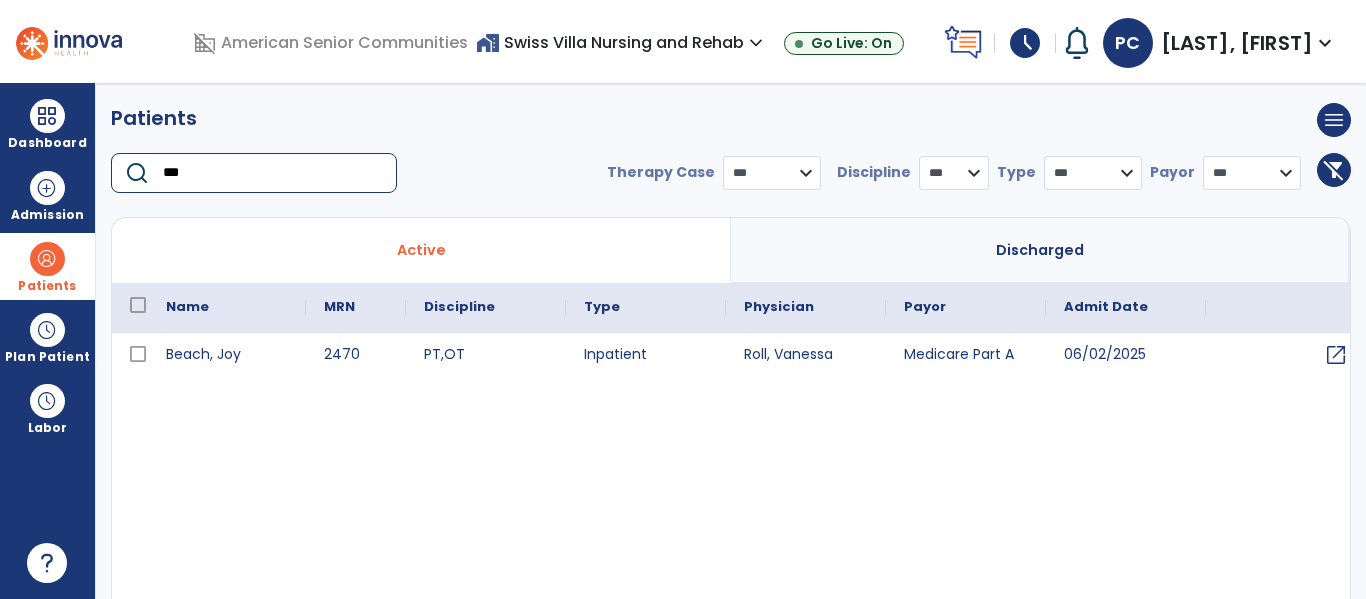 type on "***" 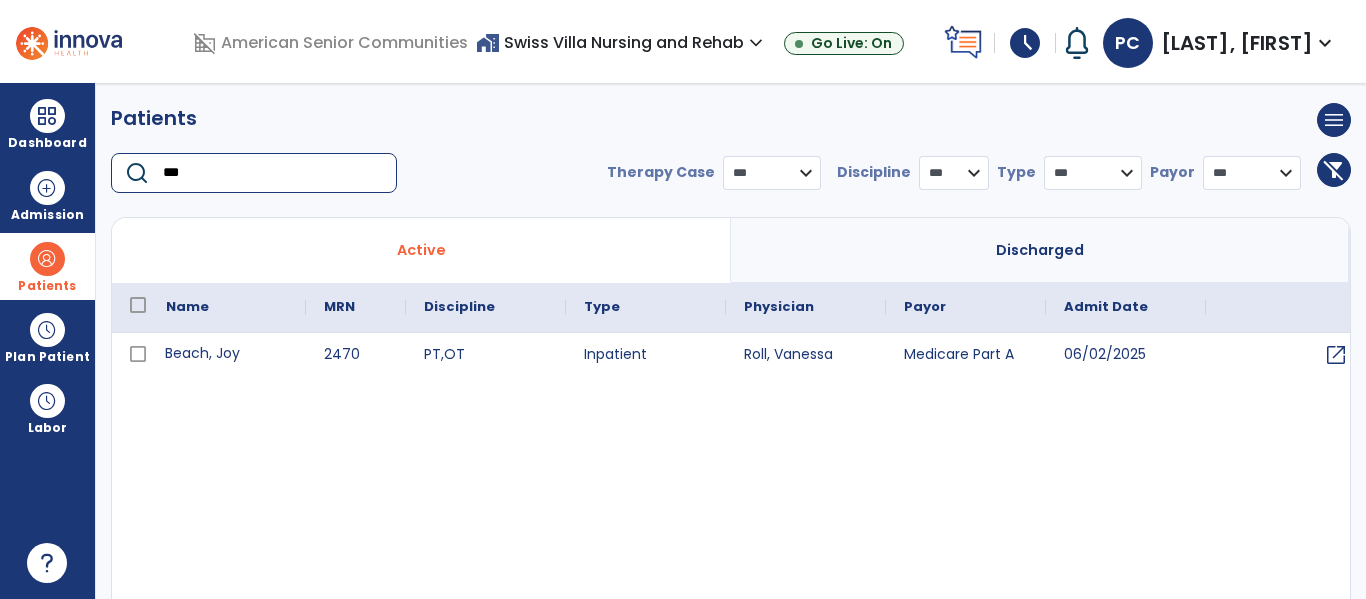 click on "Beach, Joy" at bounding box center (227, 355) 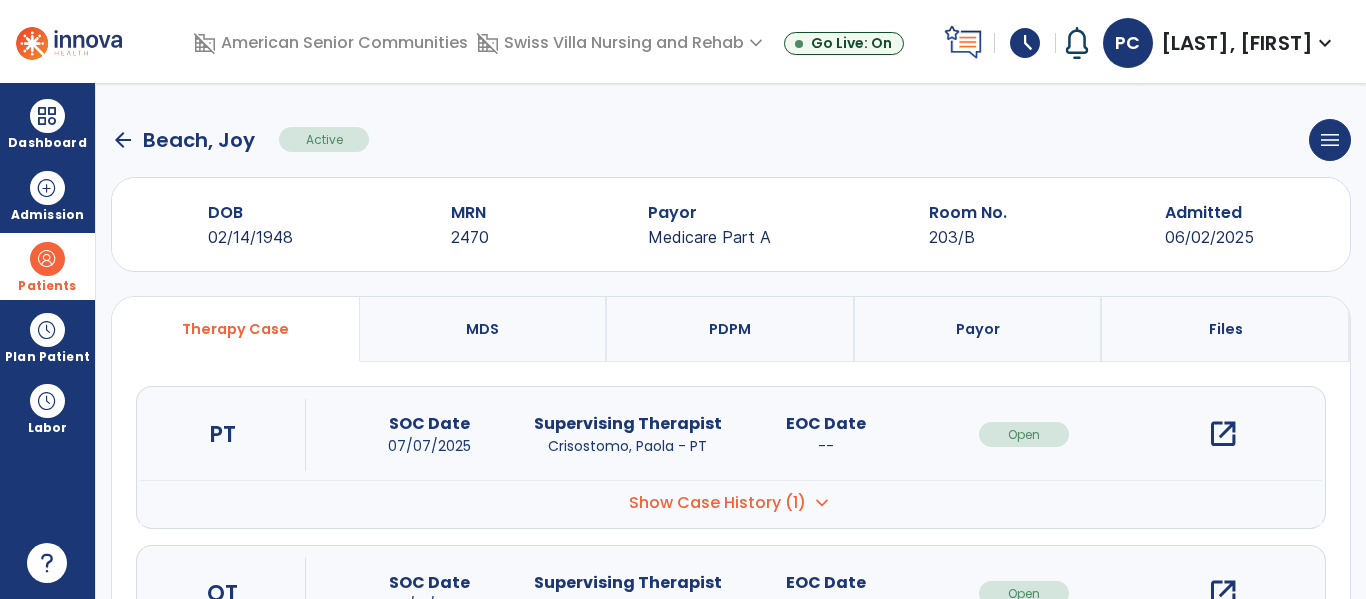 click on "open_in_new" at bounding box center (1223, 434) 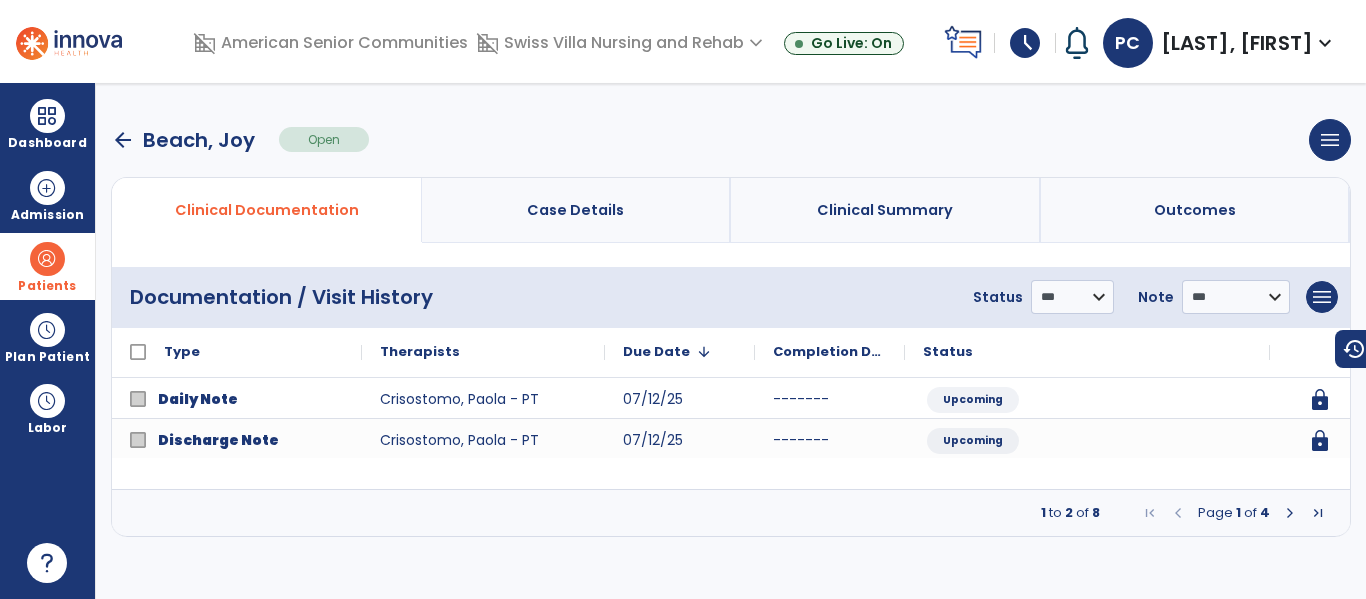 click at bounding box center [1290, 513] 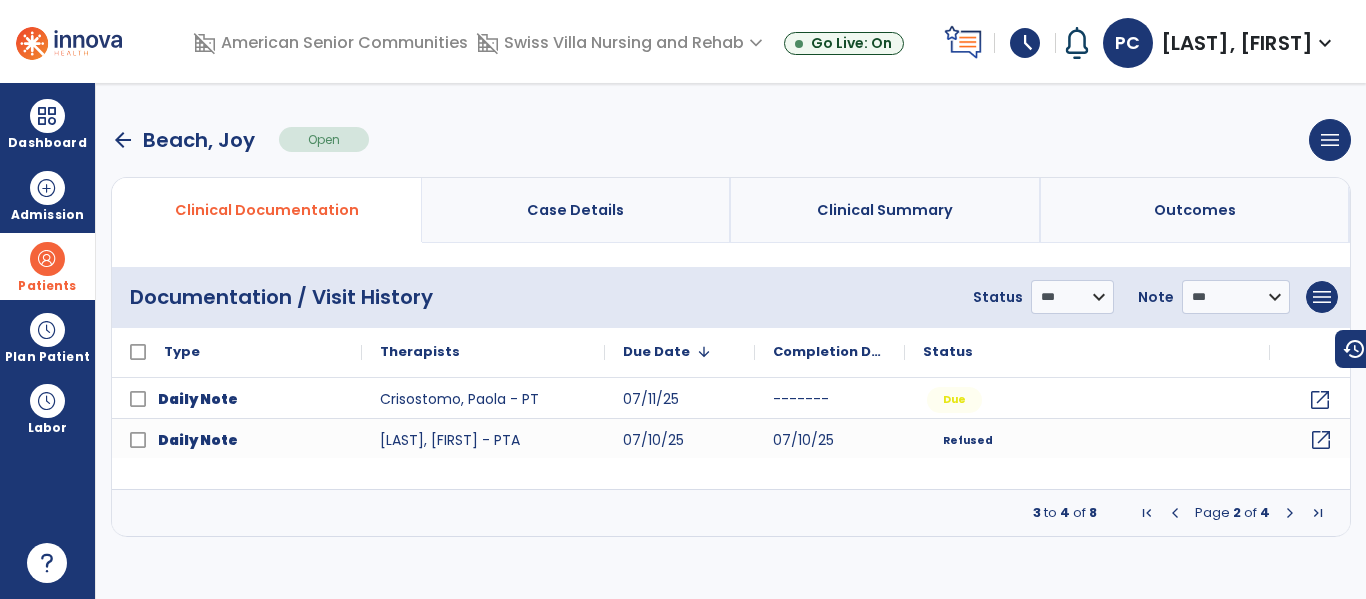 click on "open_in_new" 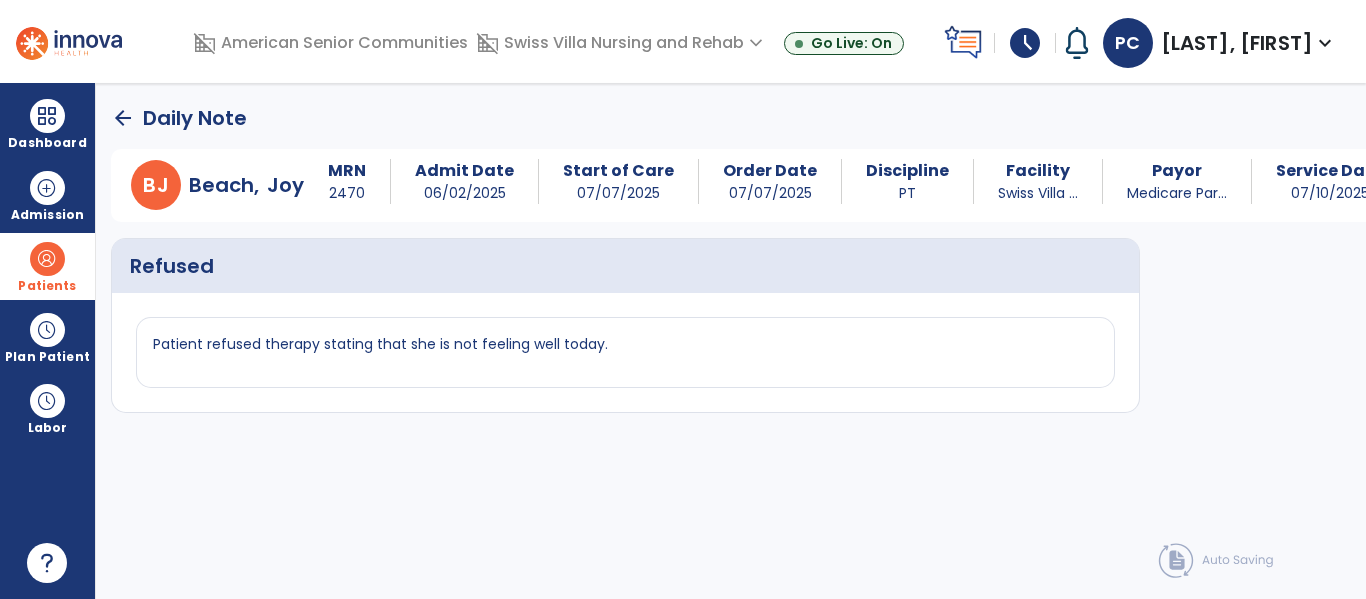 click on "arrow_back" 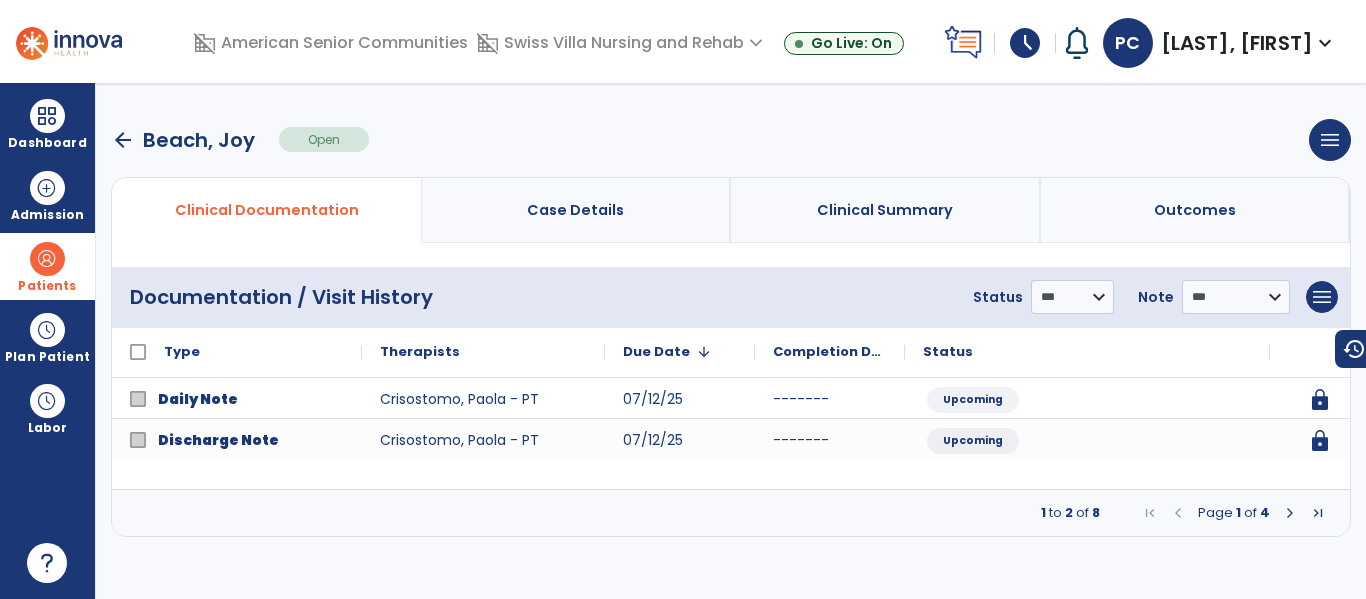 click at bounding box center (1290, 513) 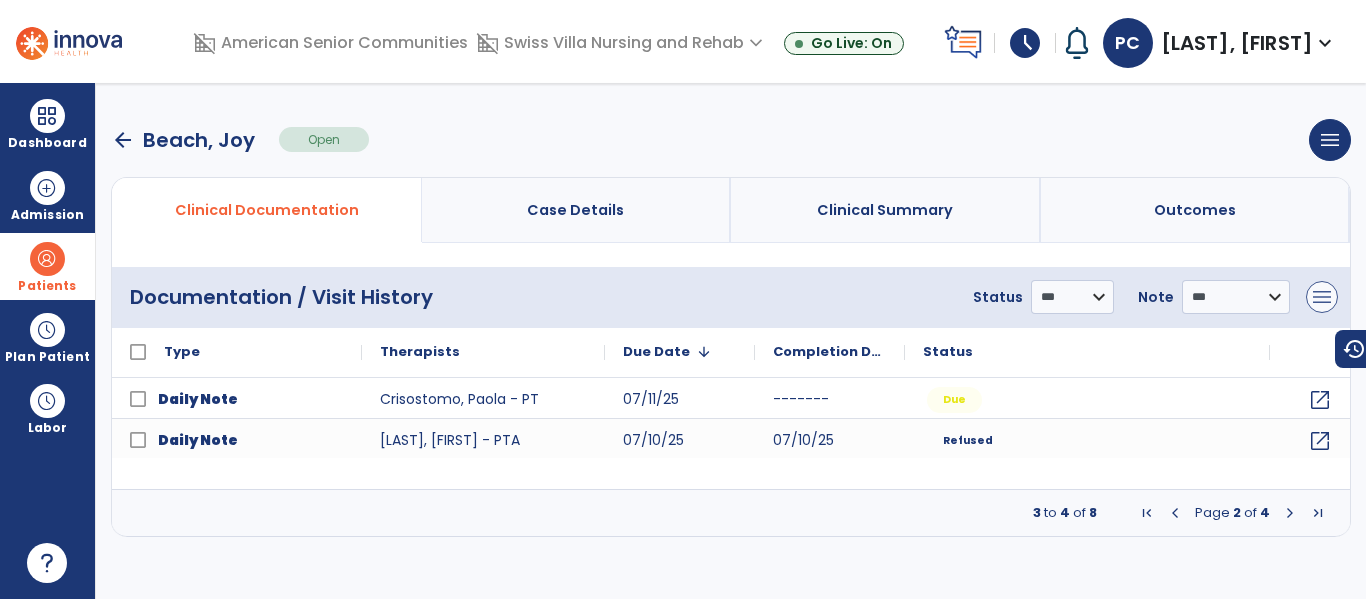 click on "menu" at bounding box center [1322, 297] 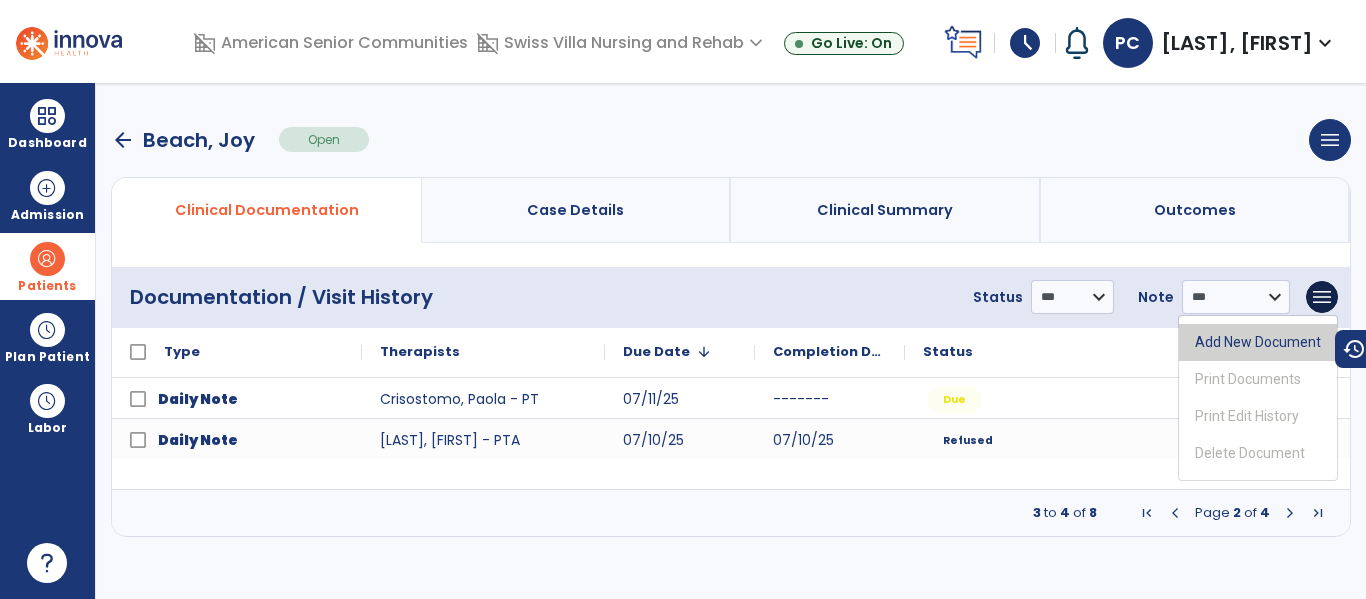 click on "Add New Document" at bounding box center [1258, 342] 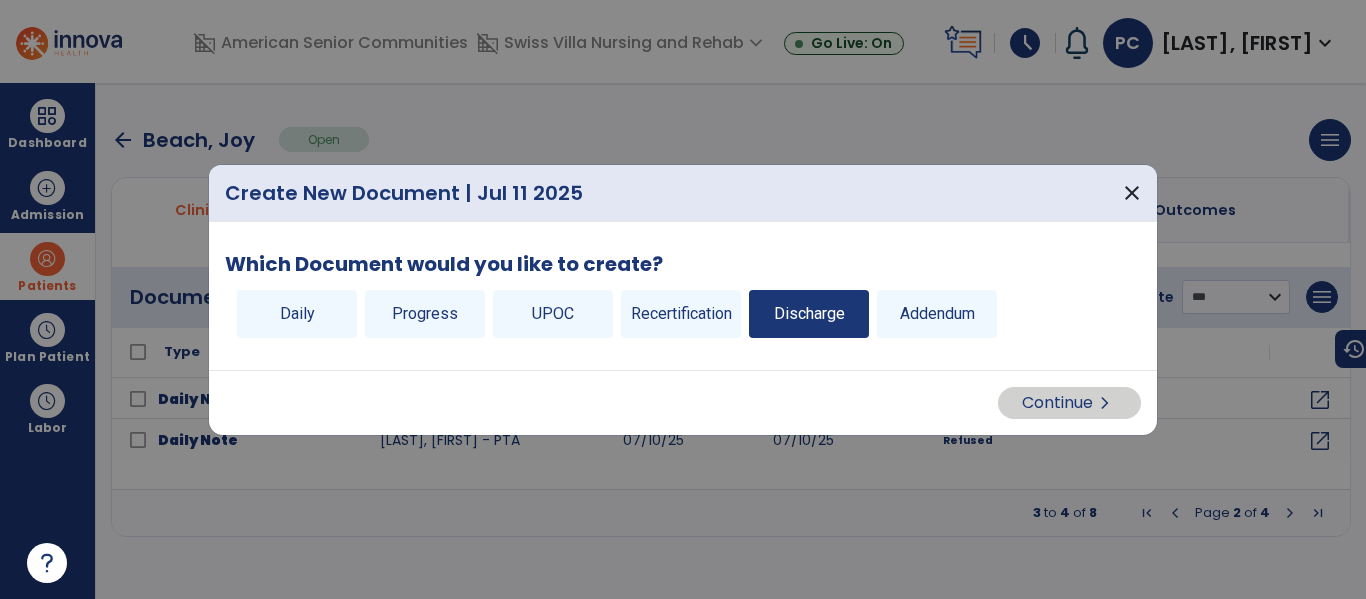 click on "Discharge" at bounding box center [809, 314] 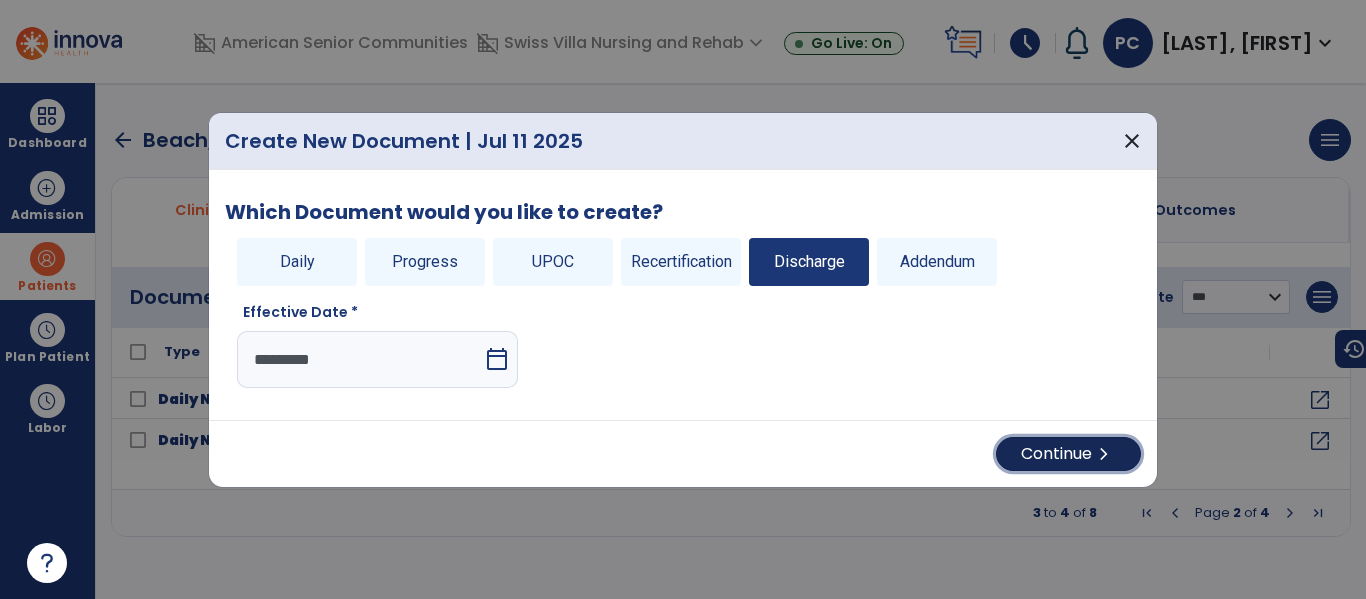 click on "Continue   chevron_right" at bounding box center [1068, 454] 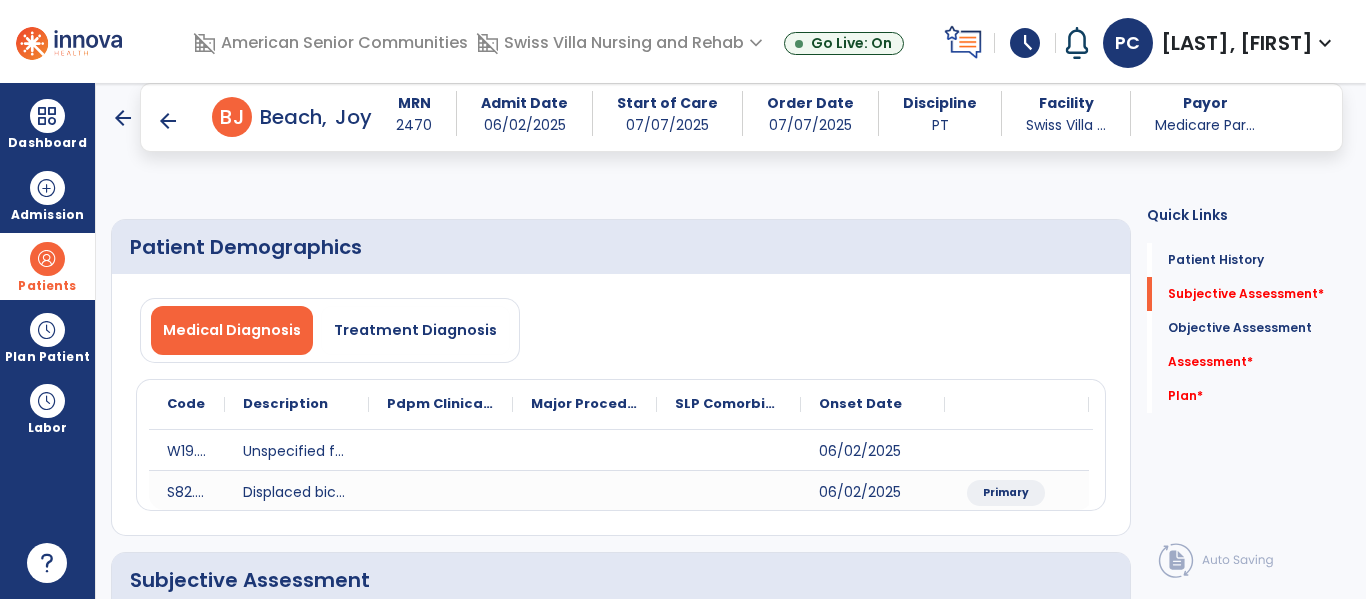scroll, scrollTop: 375, scrollLeft: 0, axis: vertical 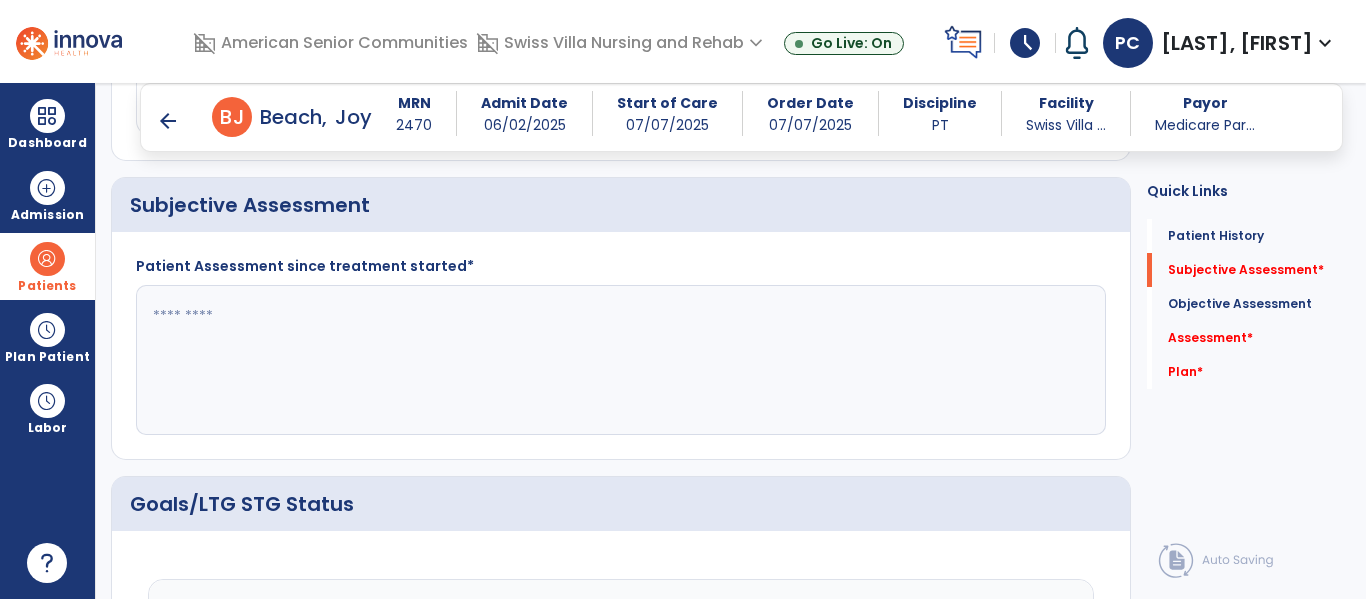 click 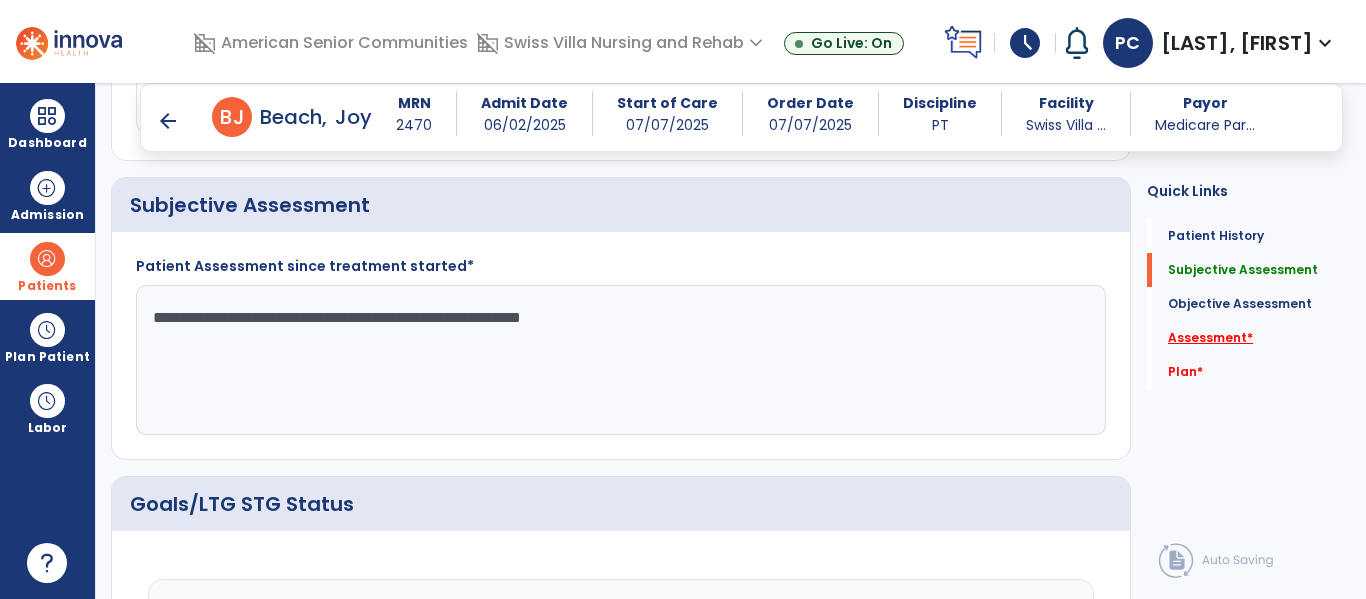 type on "**********" 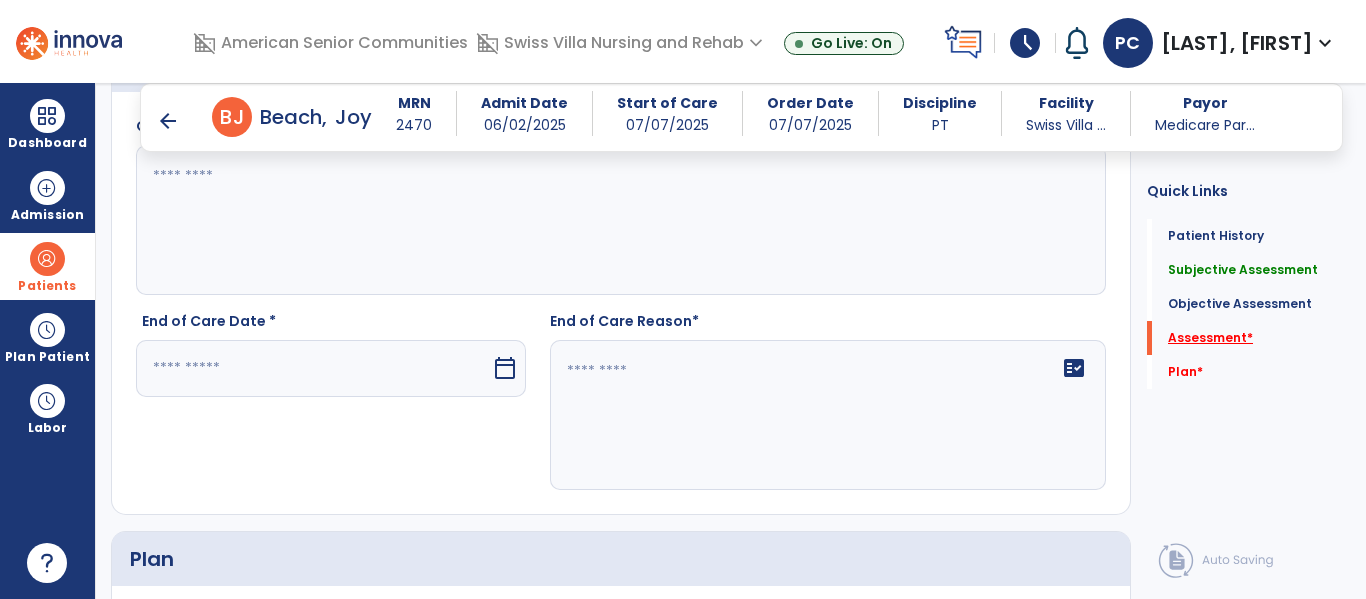 scroll, scrollTop: 2681, scrollLeft: 0, axis: vertical 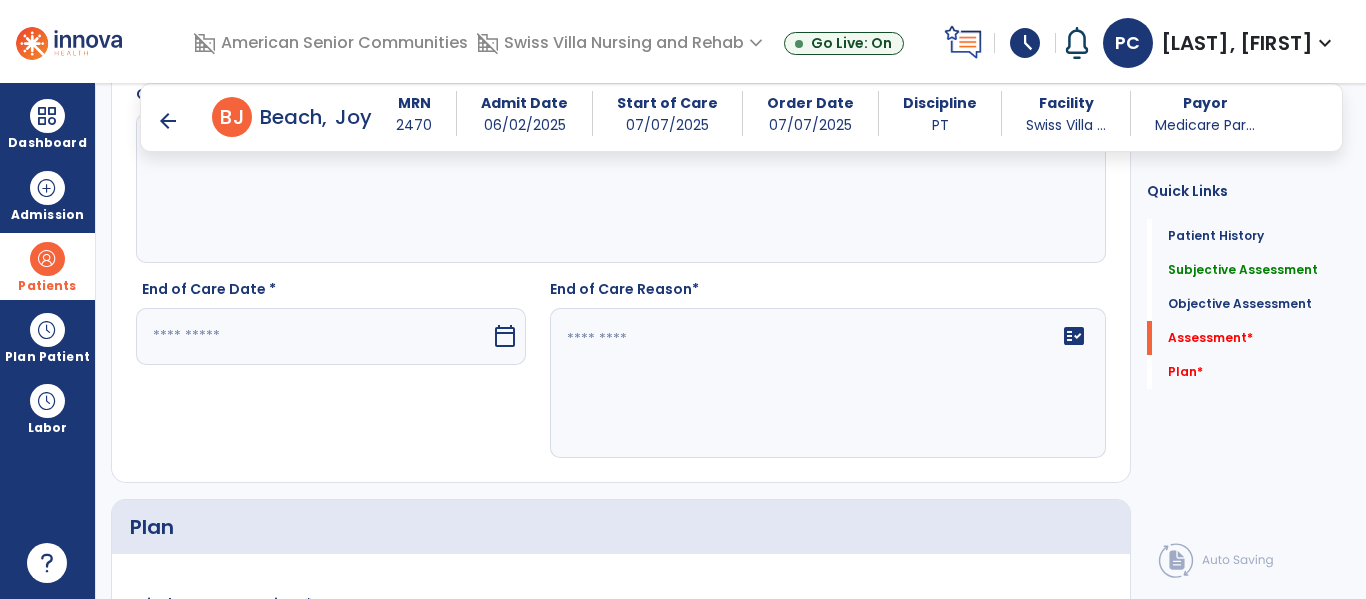click at bounding box center (313, 336) 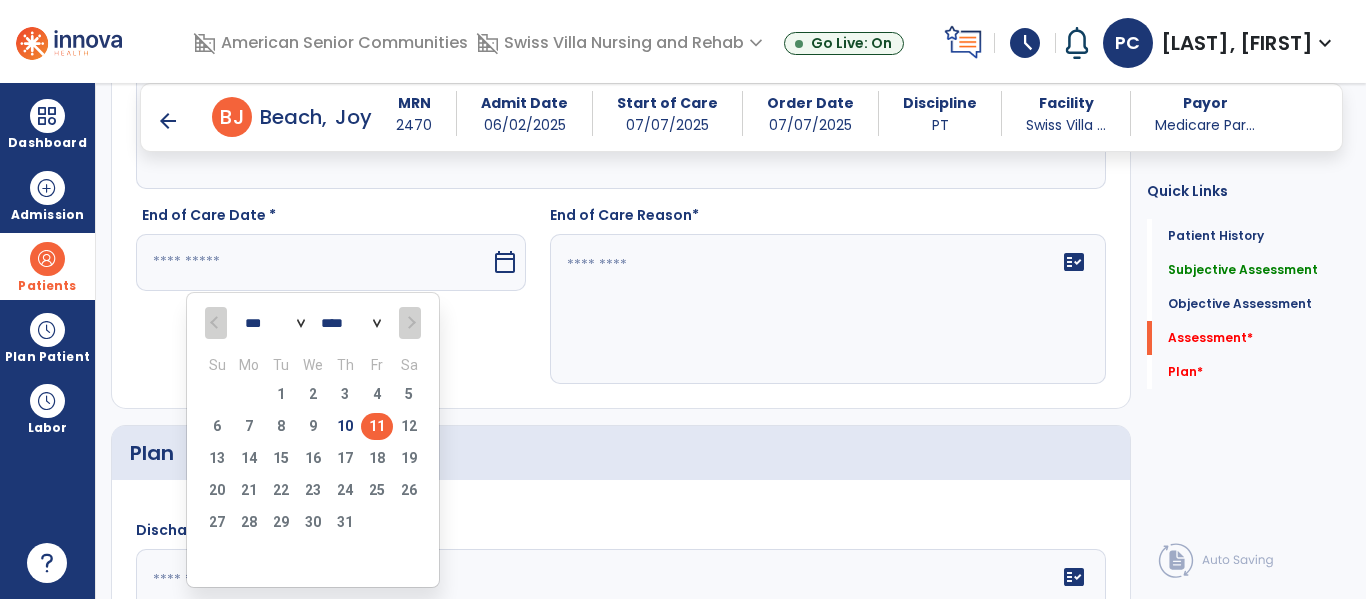 scroll, scrollTop: 2757, scrollLeft: 0, axis: vertical 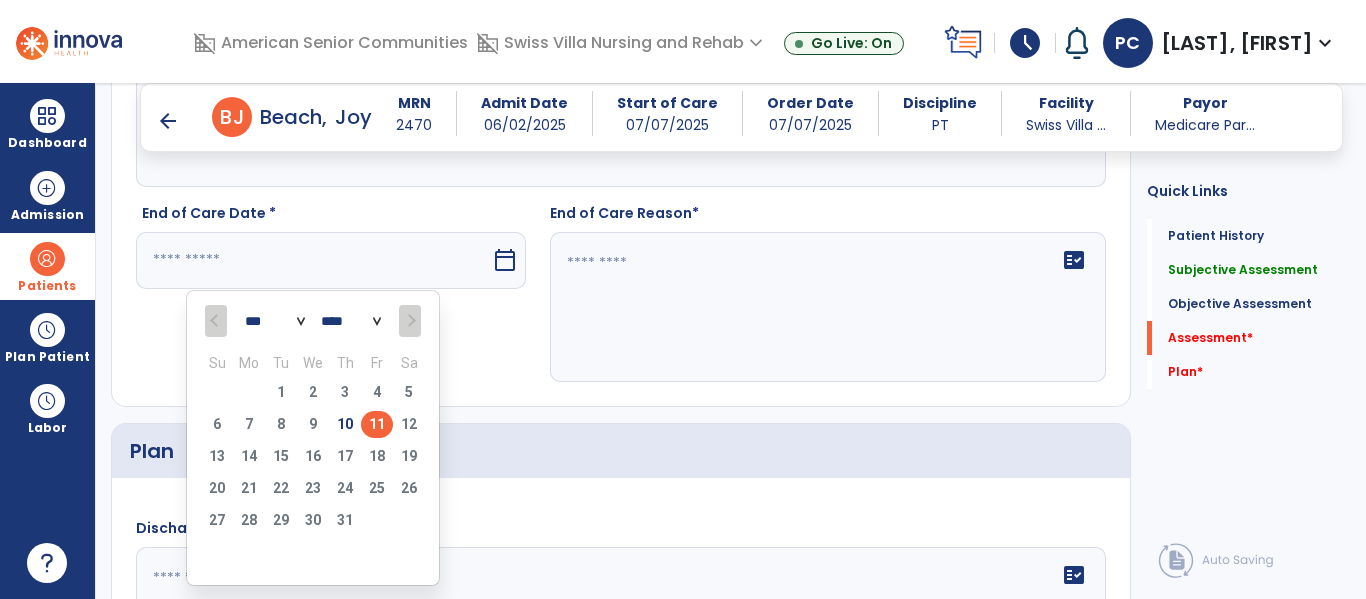click on "11" at bounding box center [377, 424] 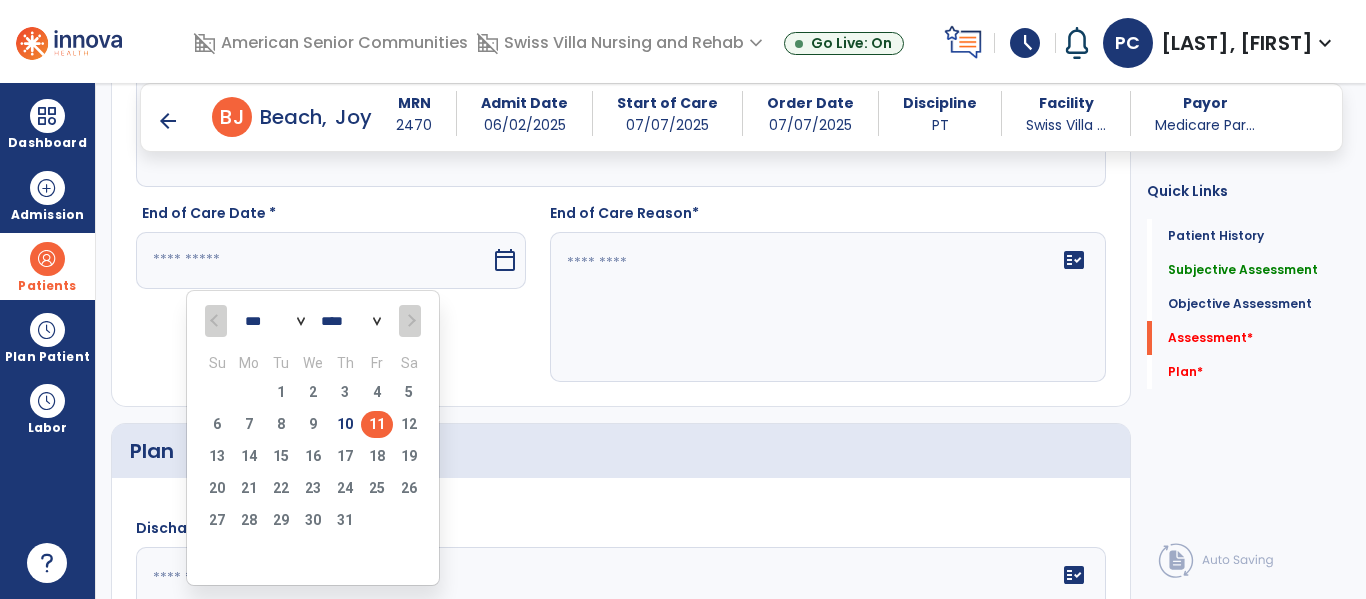type on "*********" 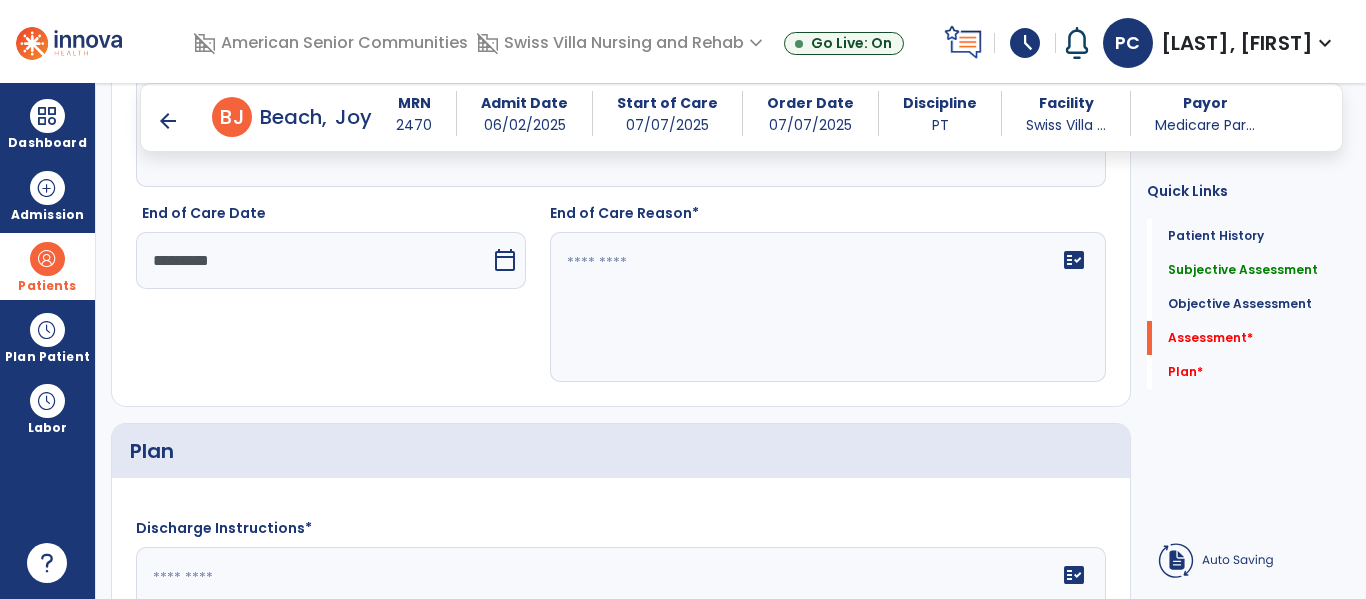click on "fact_check" 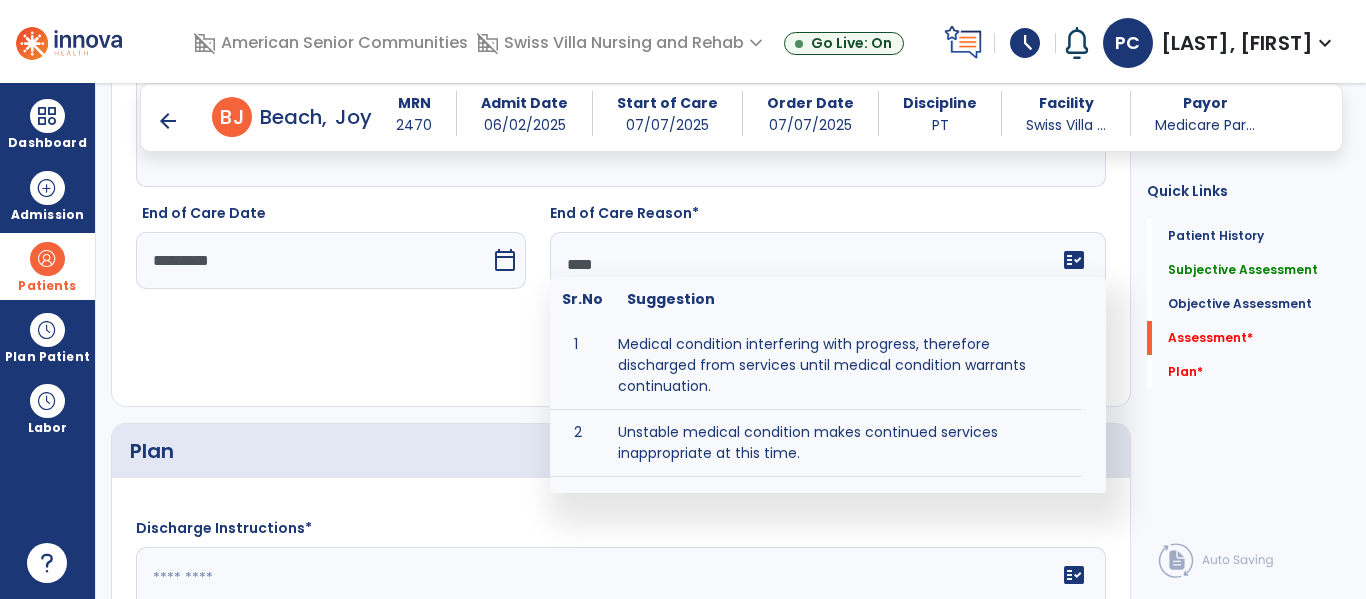 type on "*****" 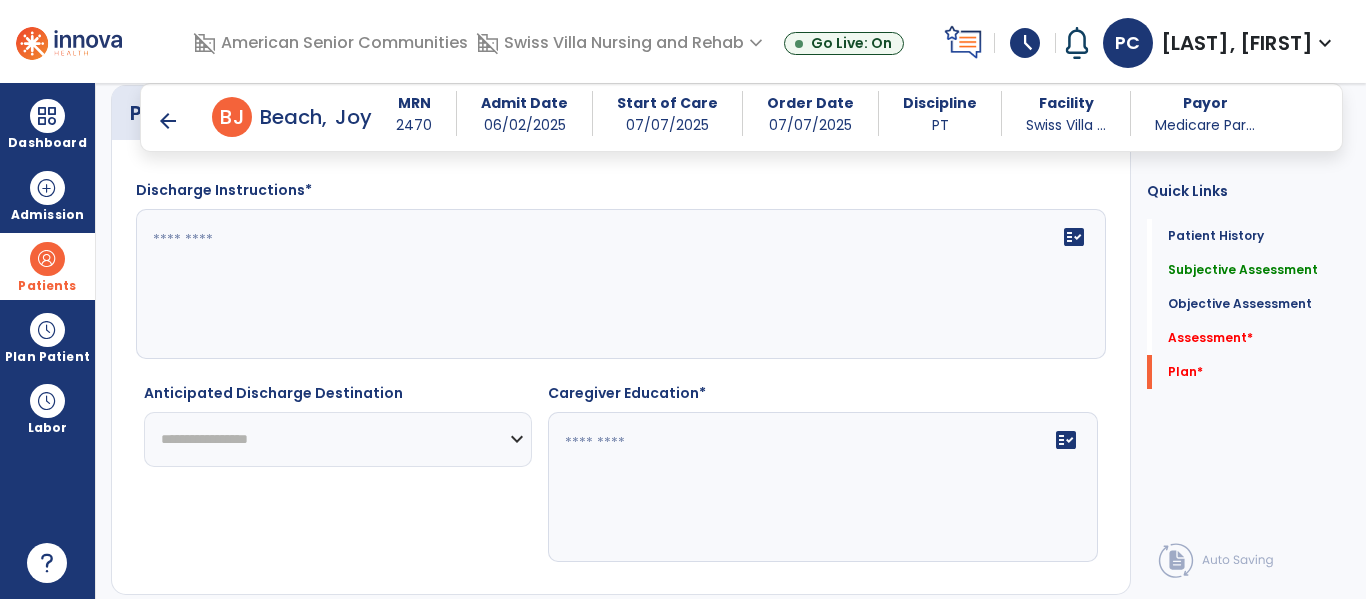 scroll, scrollTop: 3100, scrollLeft: 0, axis: vertical 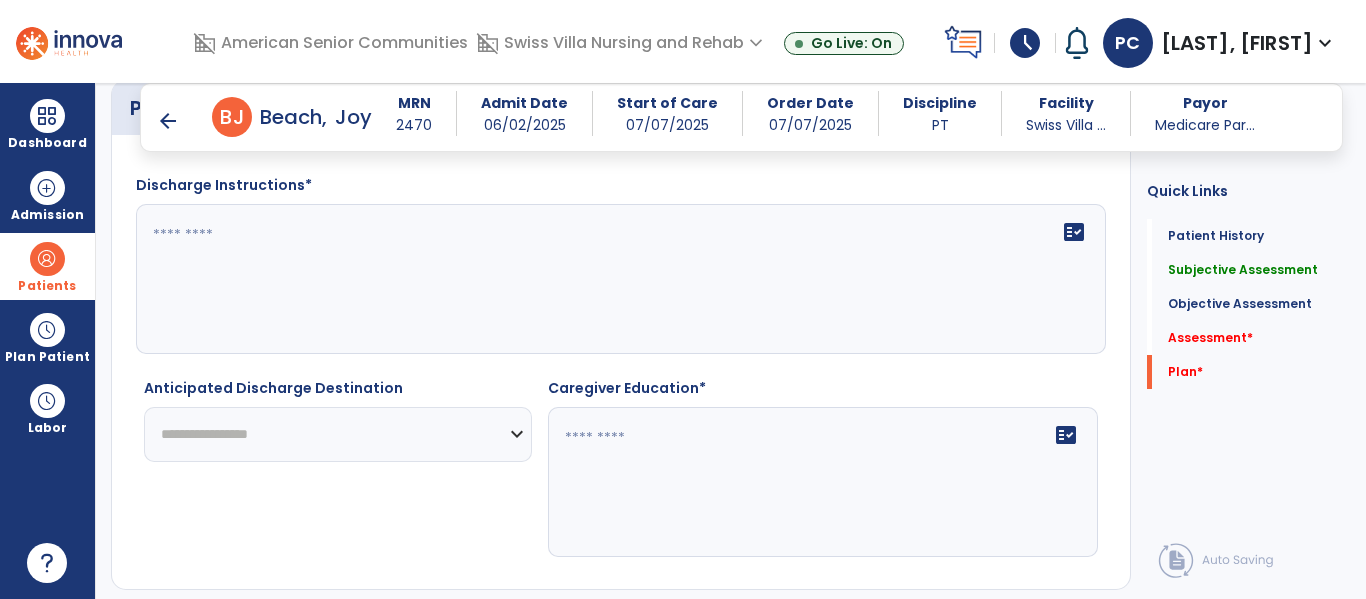 type on "**********" 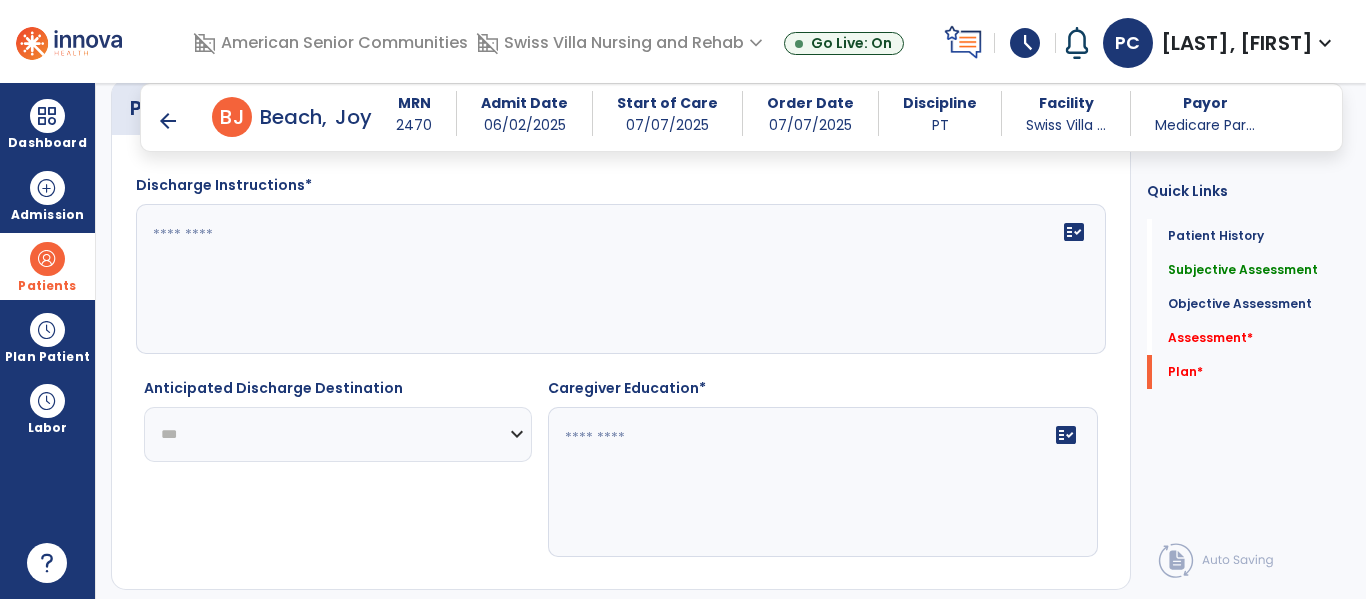 click on "**********" 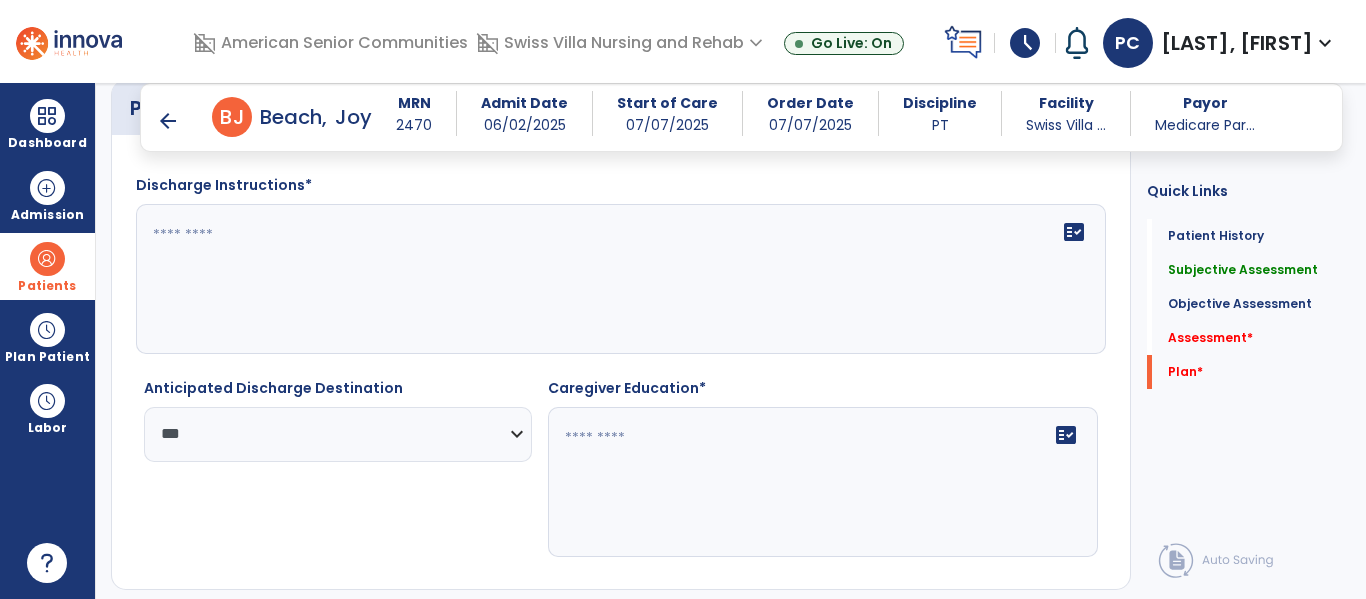 click on "fact_check" 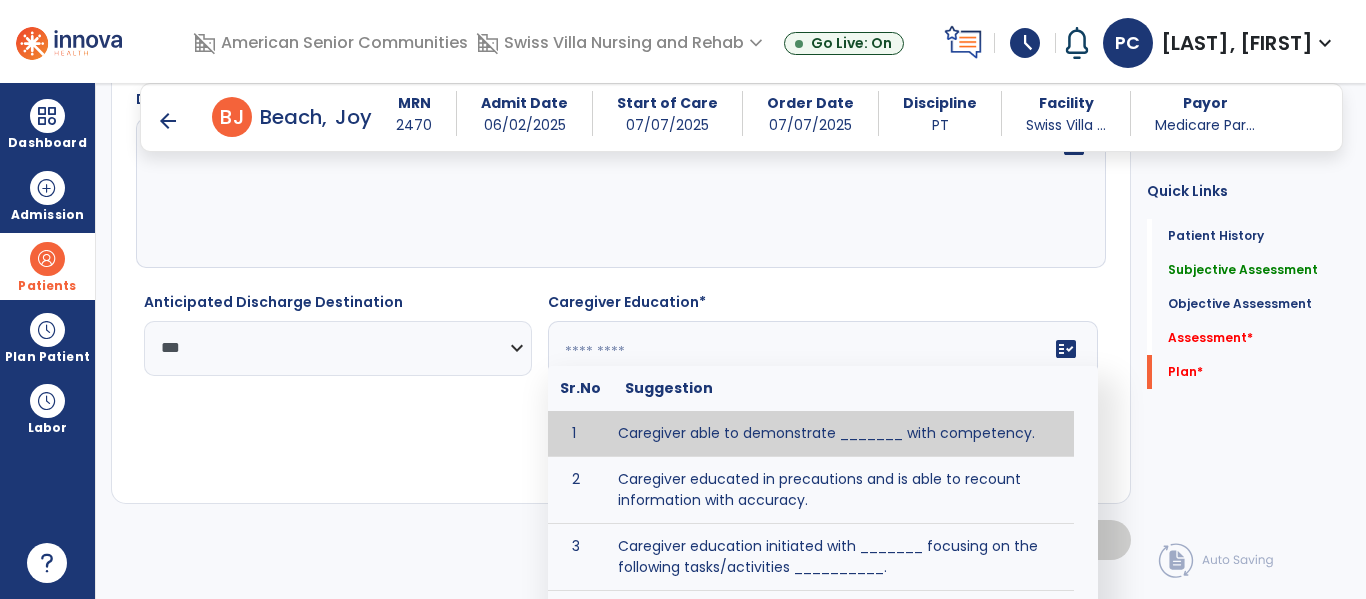 scroll, scrollTop: 3264, scrollLeft: 0, axis: vertical 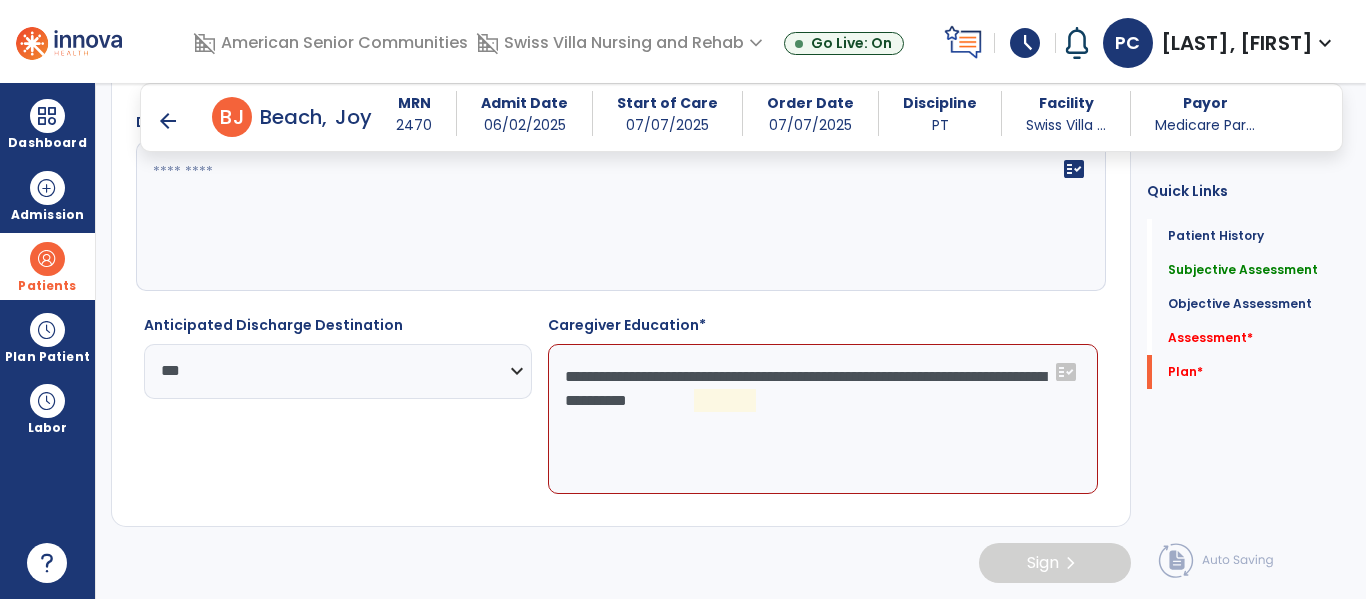 click on "**********" 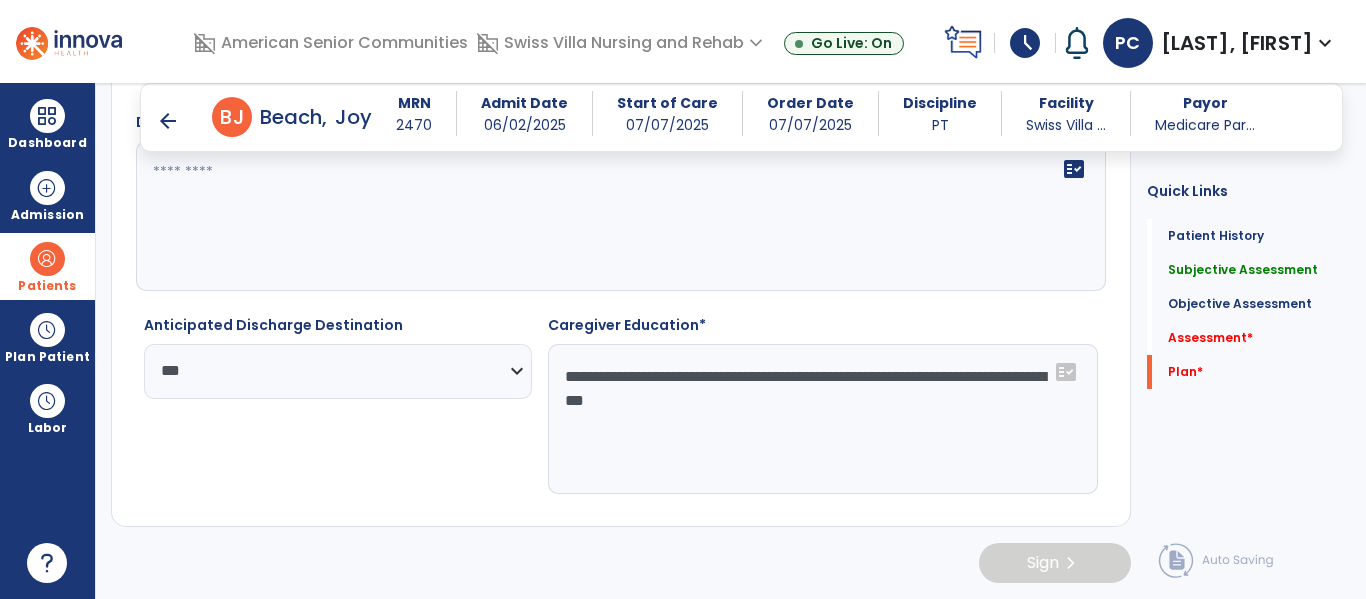 click on "**********" 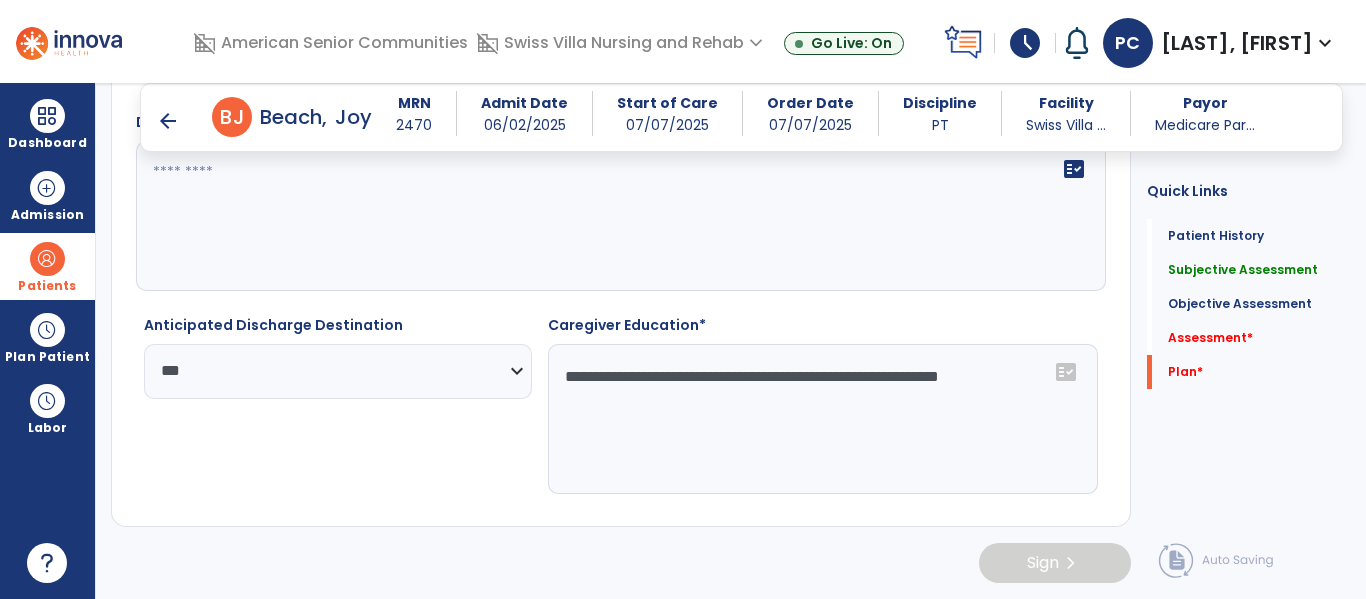click on "**********" 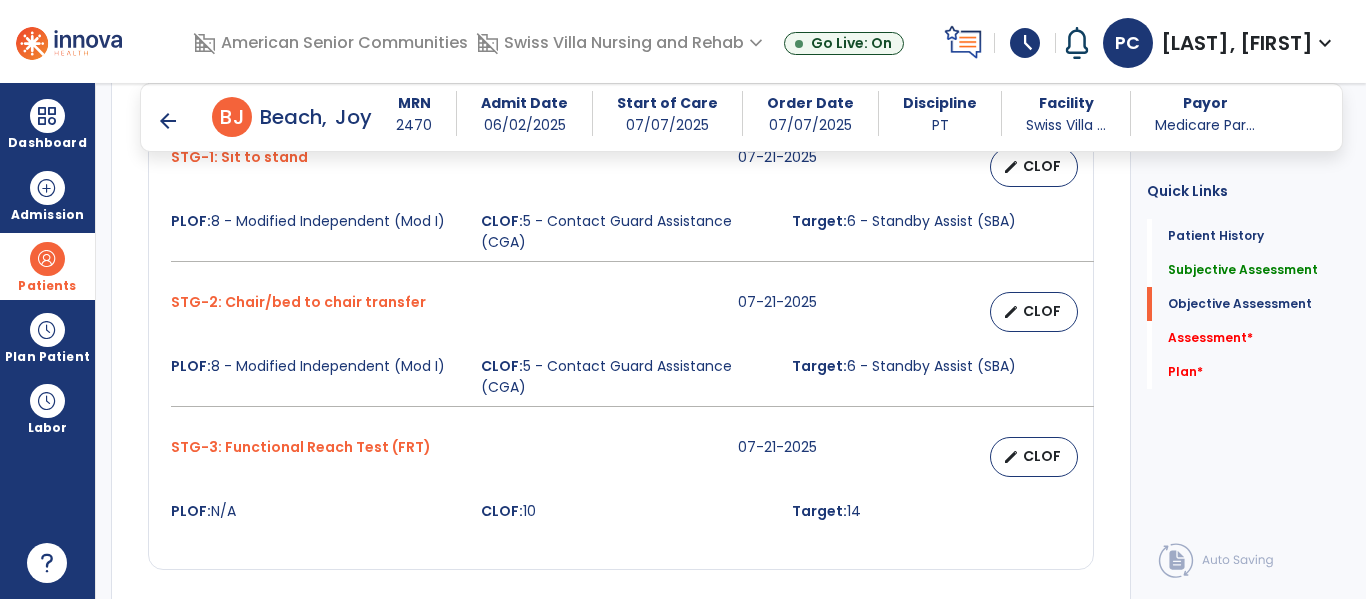 scroll, scrollTop: 1486, scrollLeft: 0, axis: vertical 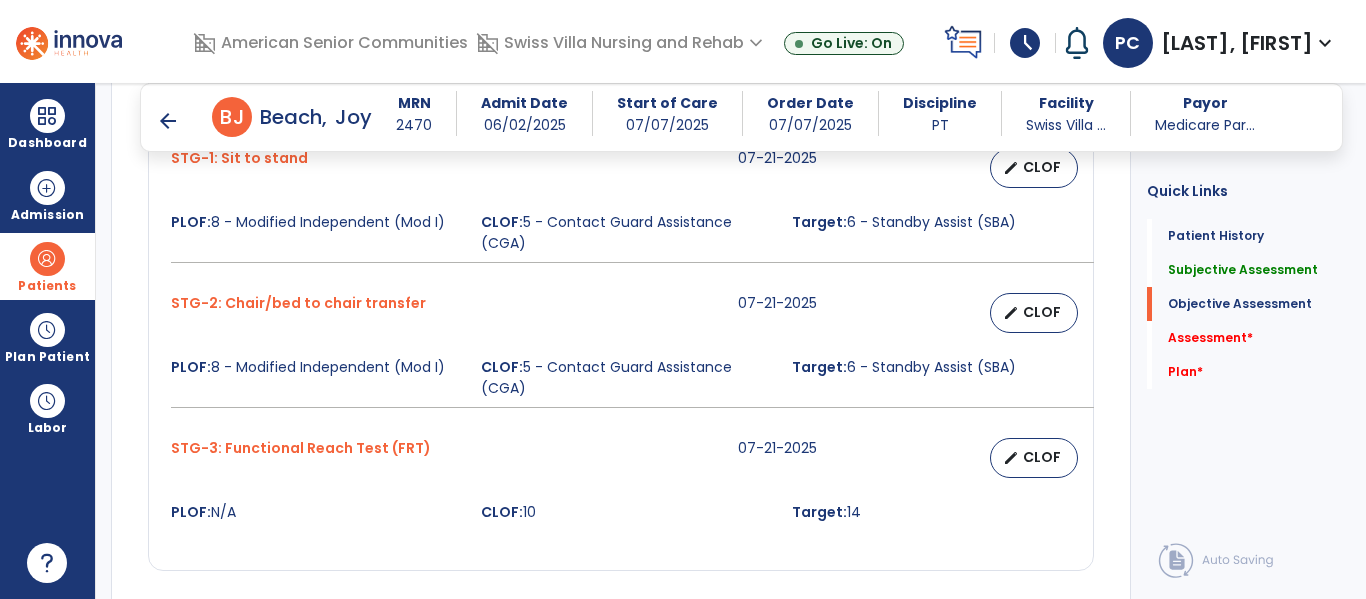 type on "**********" 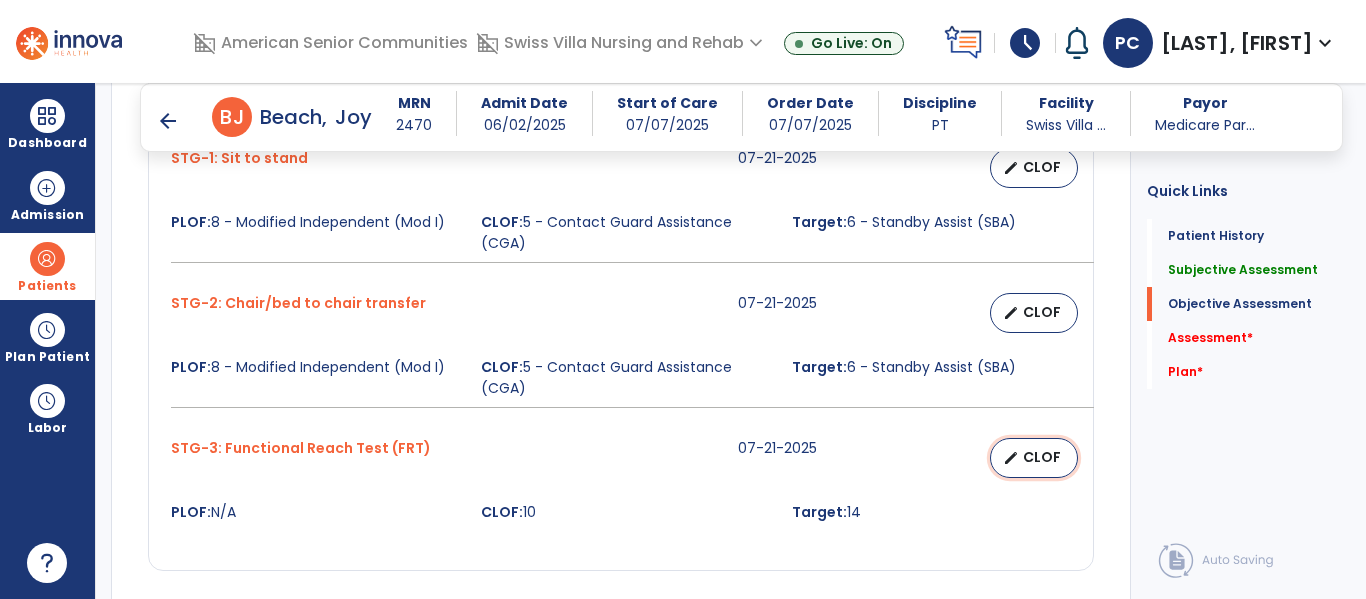 click on "edit   CLOF" at bounding box center (1034, 458) 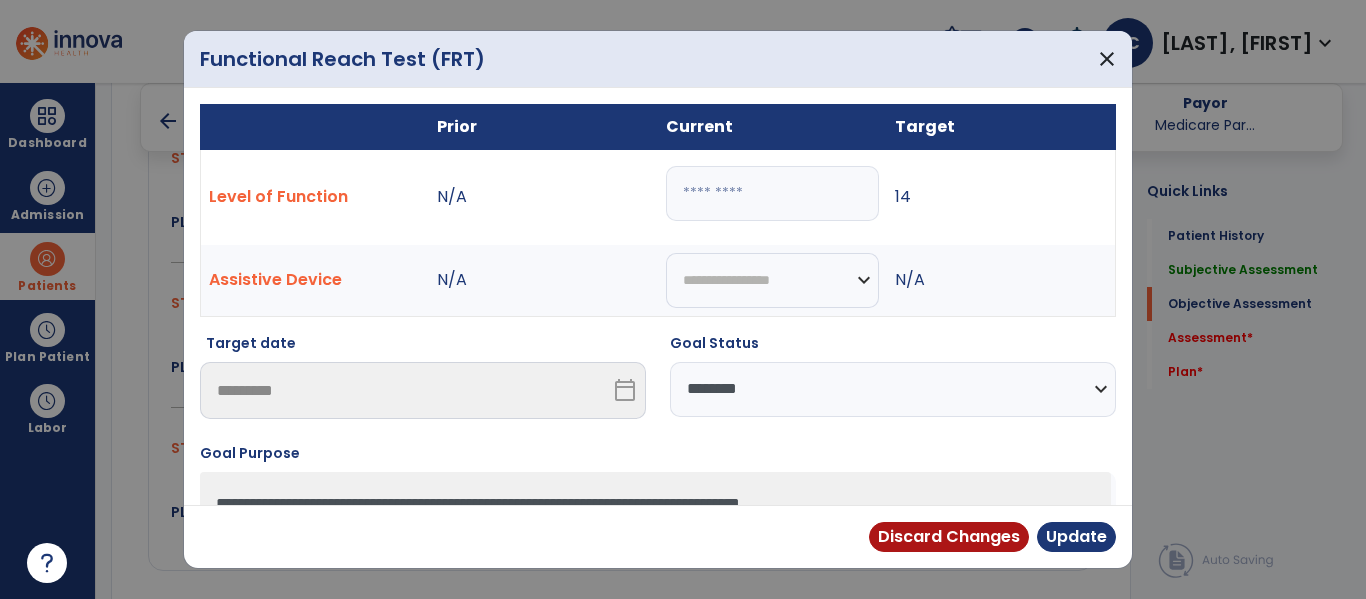 click on "**" at bounding box center (772, 193) 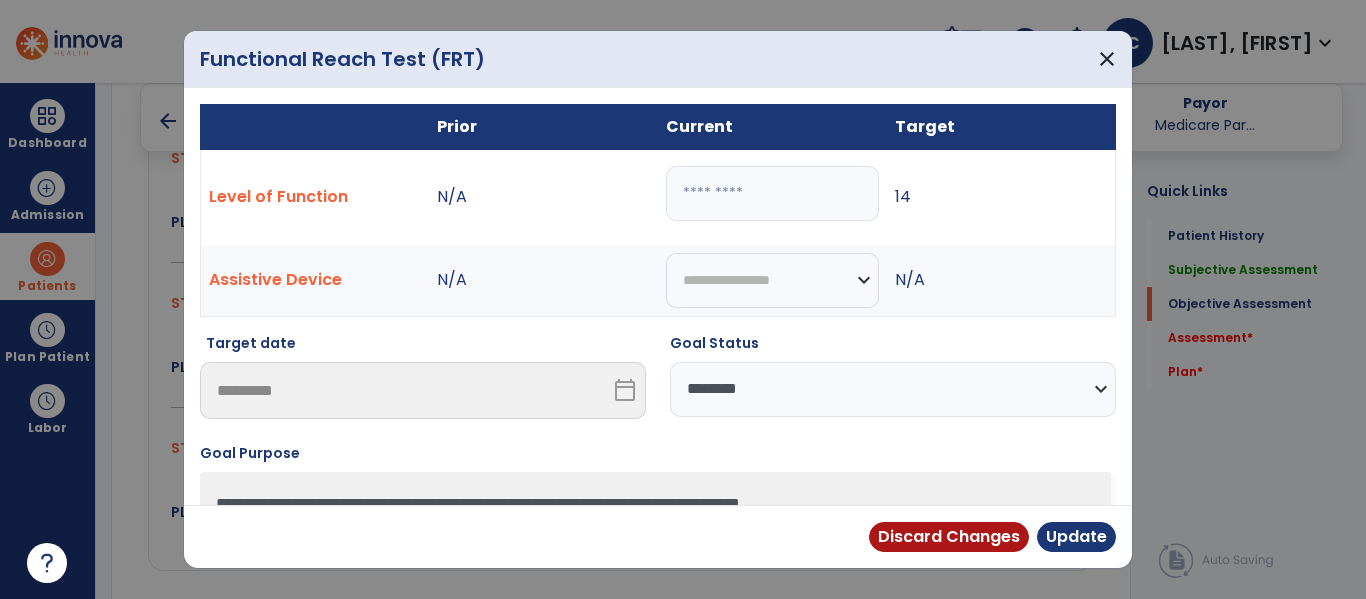 select on "********" 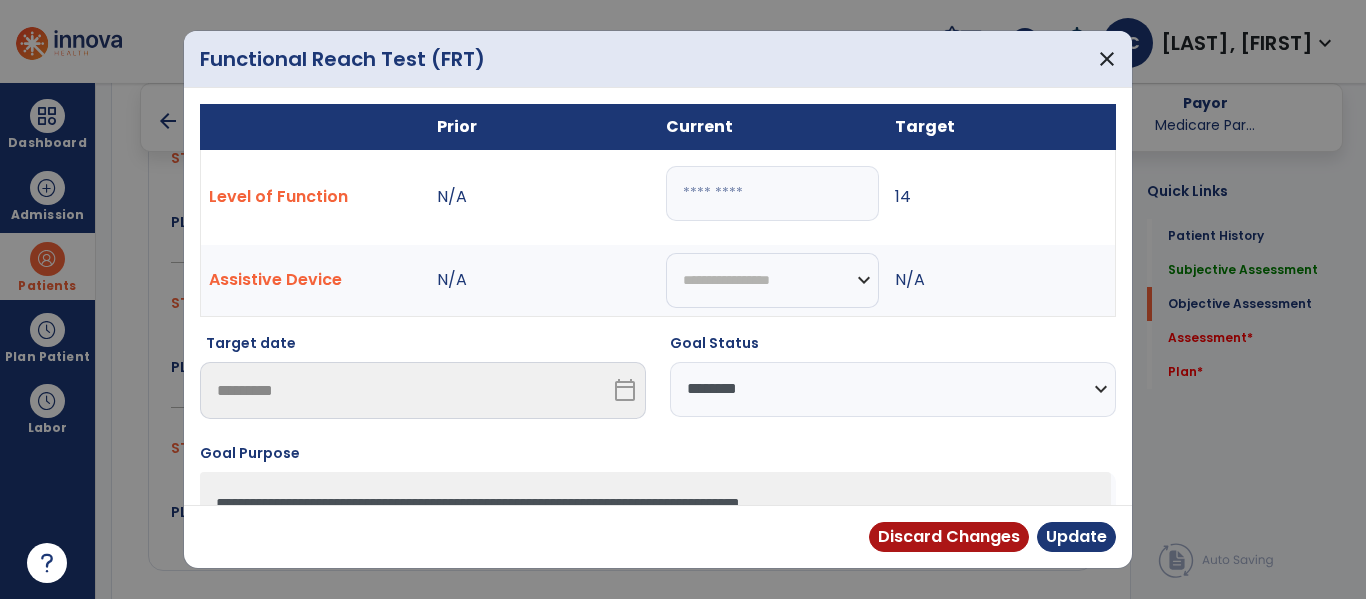 click on "**********" at bounding box center (893, 389) 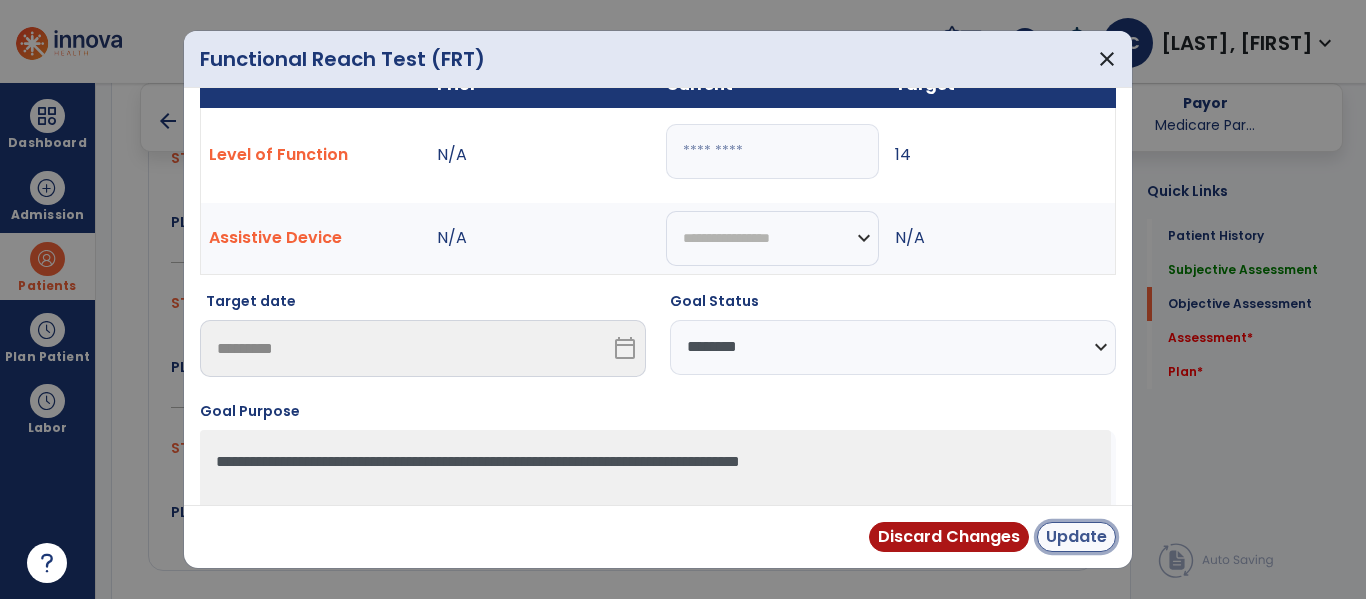 click on "Update" at bounding box center (1076, 537) 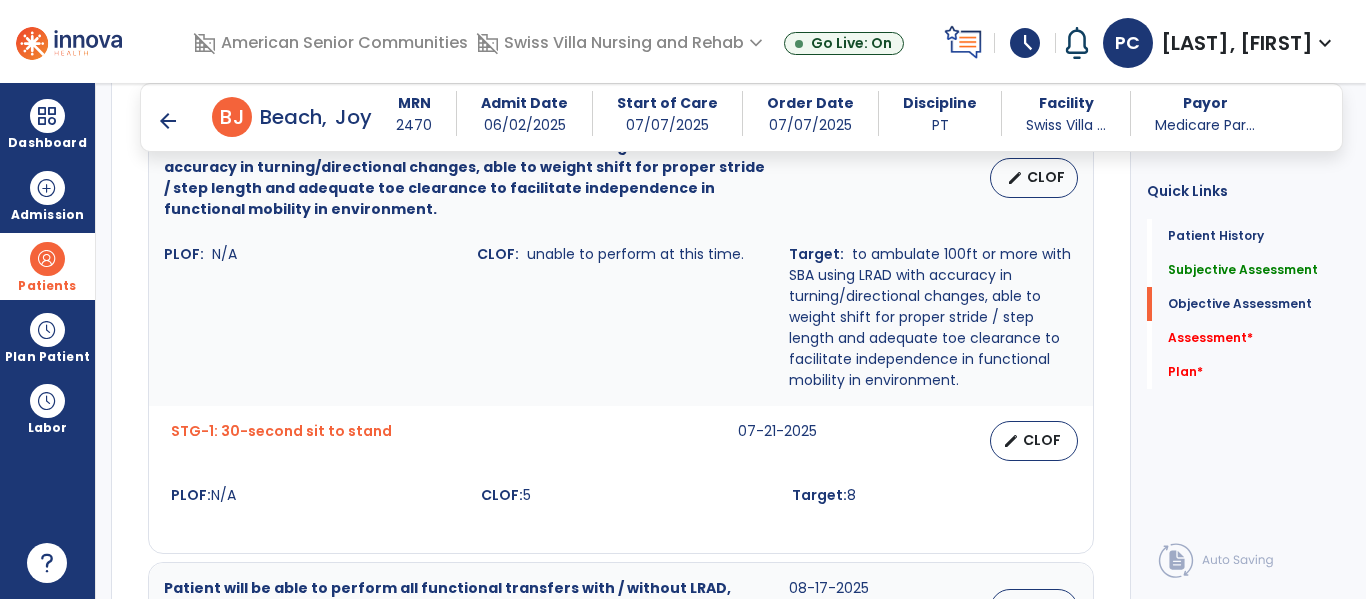 scroll, scrollTop: 833, scrollLeft: 0, axis: vertical 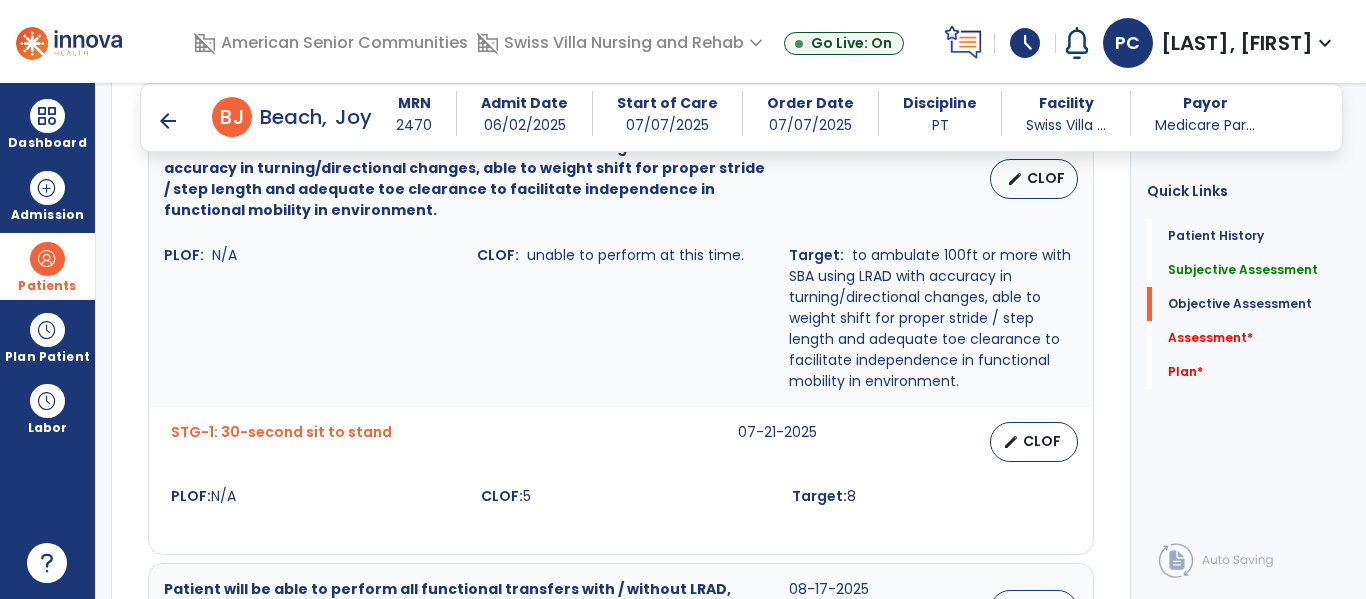 click on "edit   CLOF" at bounding box center [1034, 442] 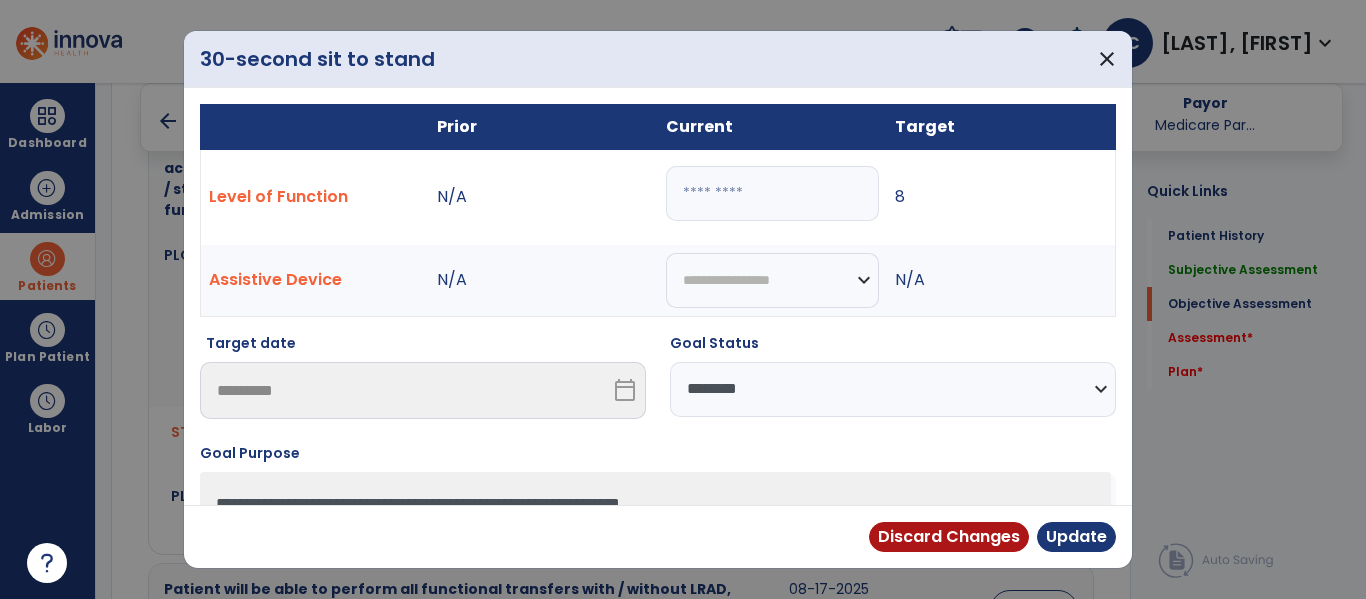 click on "**********" at bounding box center [893, 389] 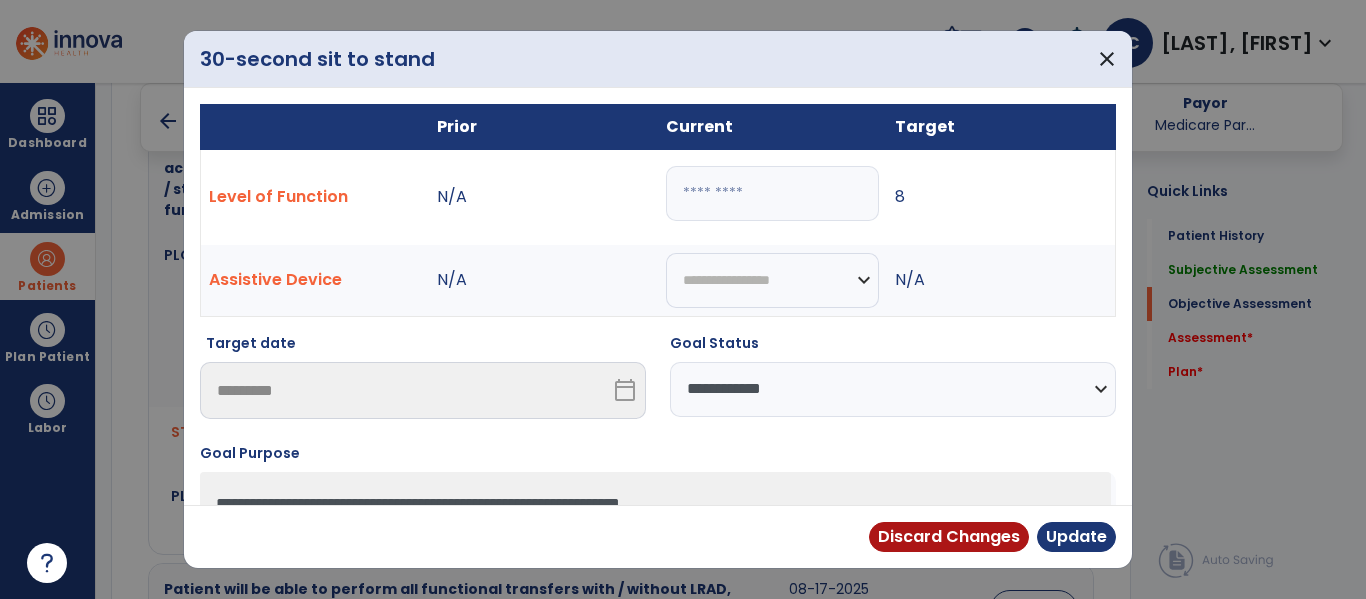 click on "**********" at bounding box center [893, 389] 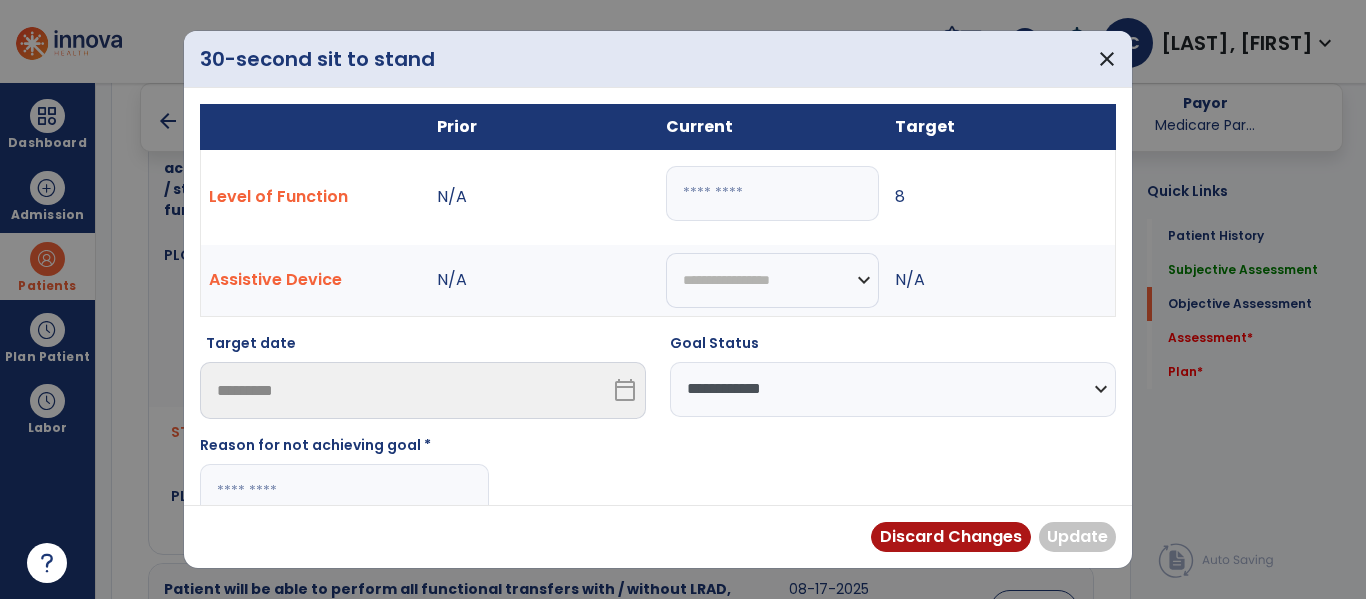scroll, scrollTop: 56, scrollLeft: 0, axis: vertical 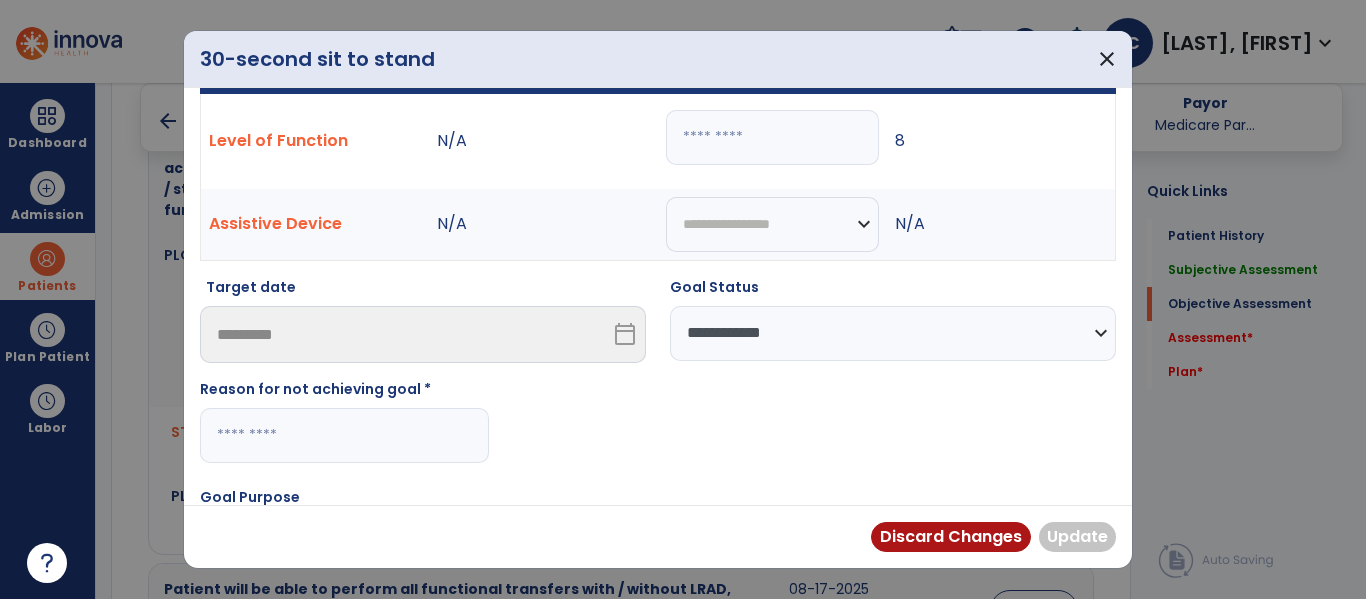 click at bounding box center (344, 435) 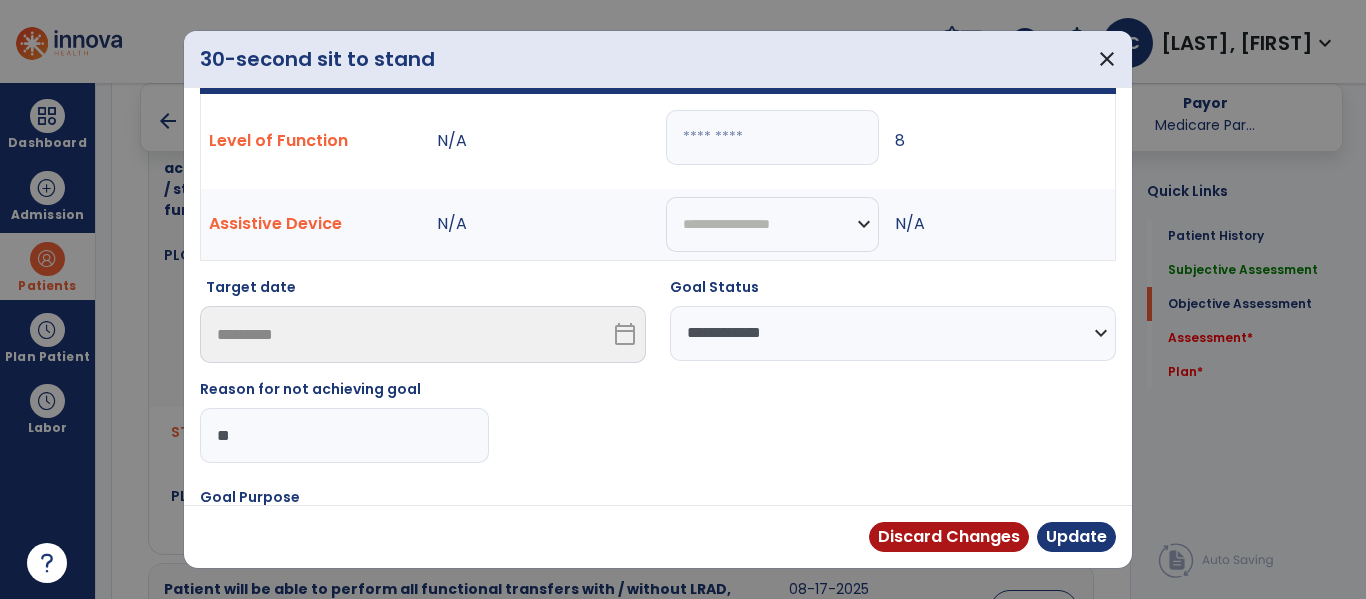type on "*" 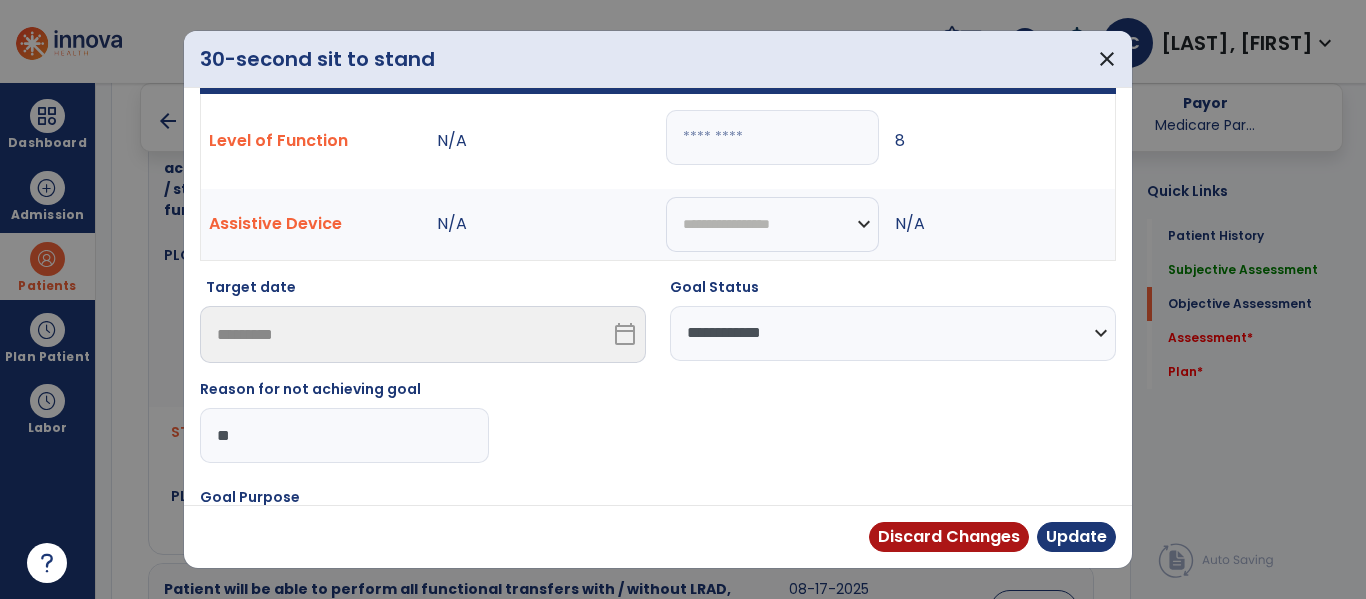 type on "*" 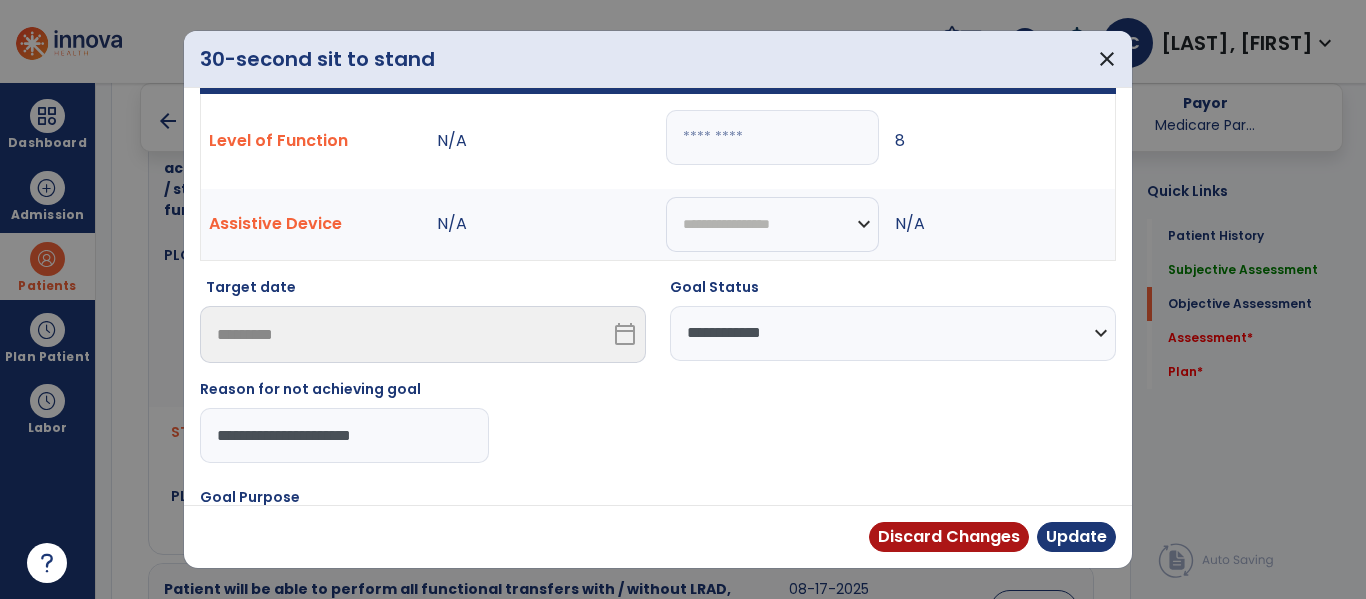 click on "**********" at bounding box center (344, 435) 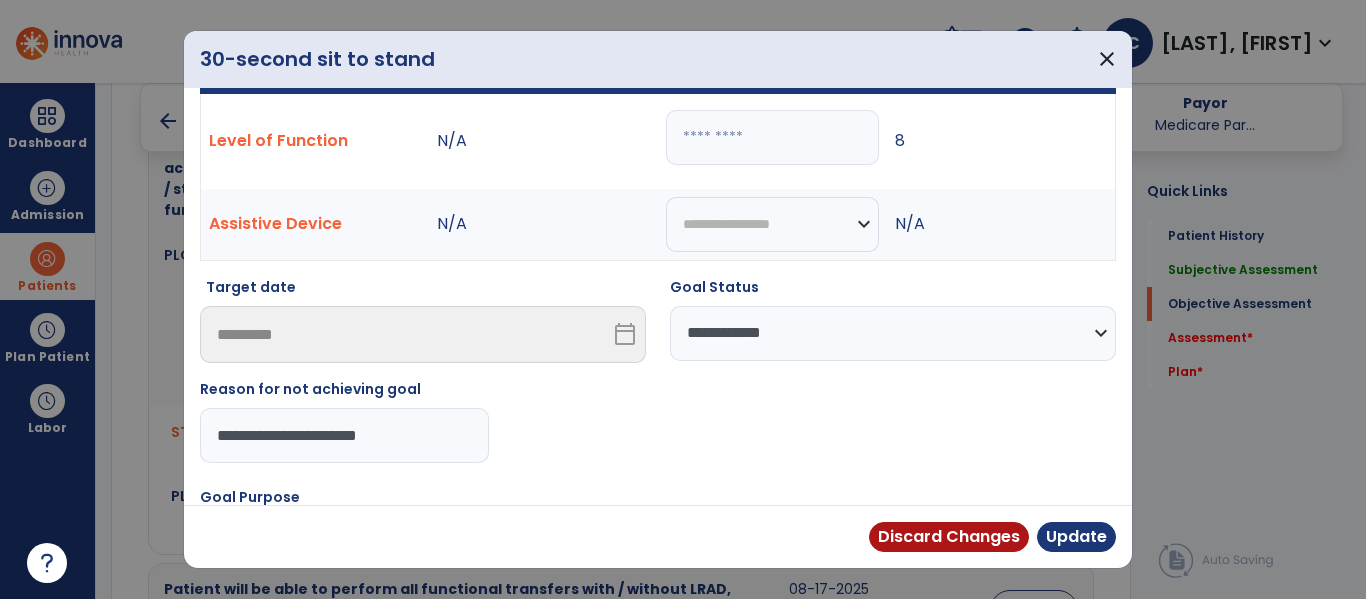 type on "**********" 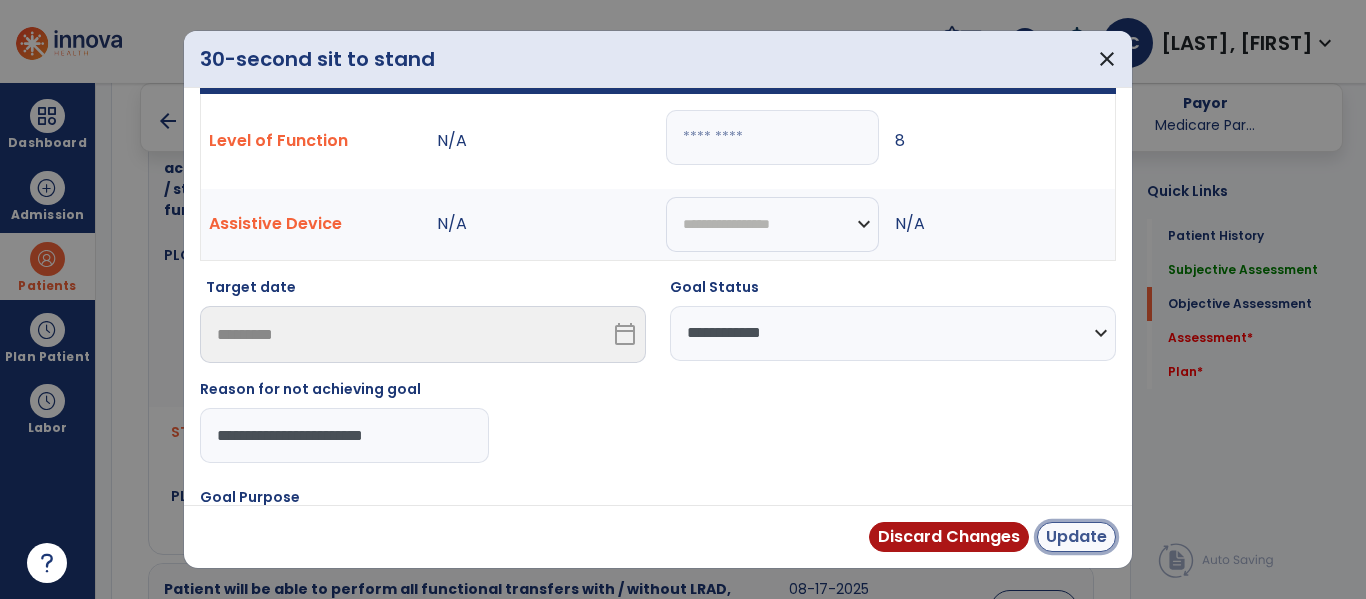 click on "Update" at bounding box center (1076, 537) 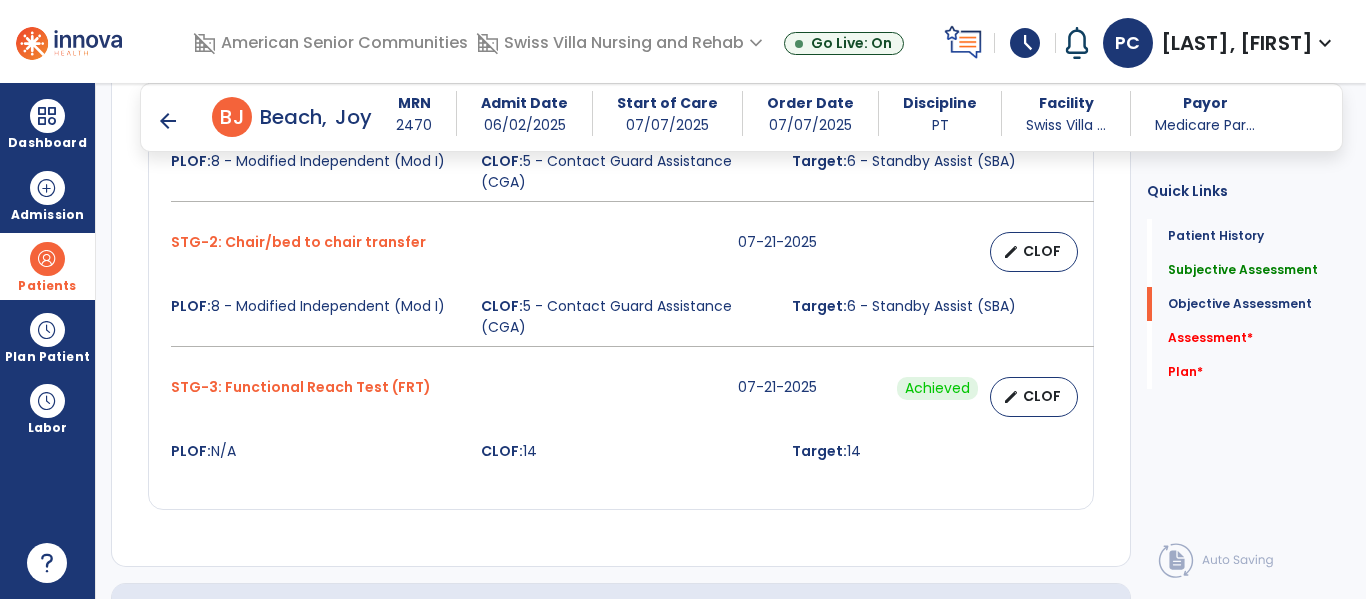 scroll, scrollTop: 1549, scrollLeft: 0, axis: vertical 